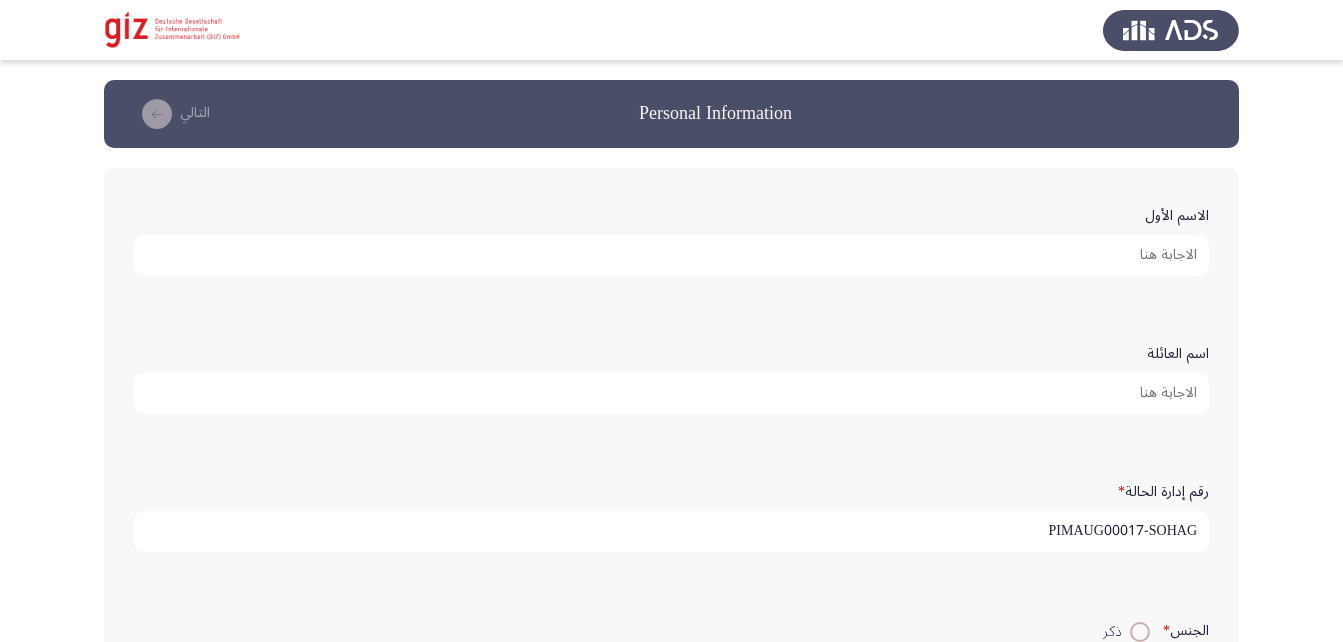 scroll, scrollTop: 0, scrollLeft: 0, axis: both 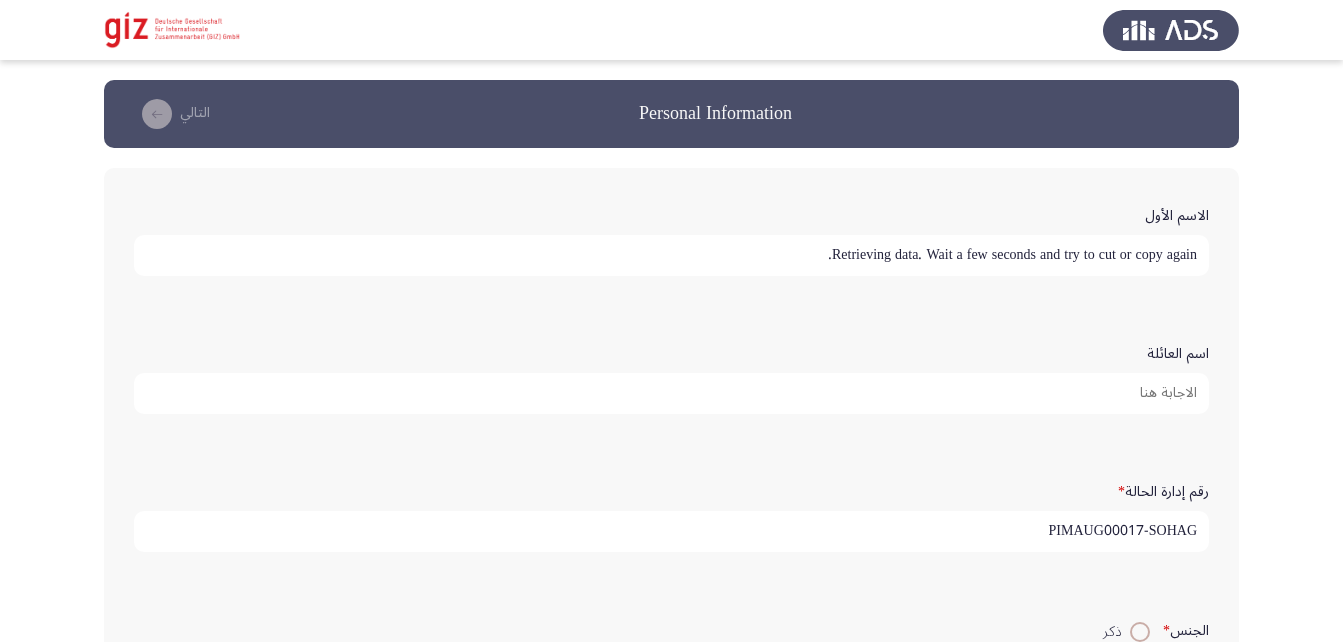 click on "Retrieving data. Wait a few seconds and try to cut or copy again." at bounding box center [671, 255] 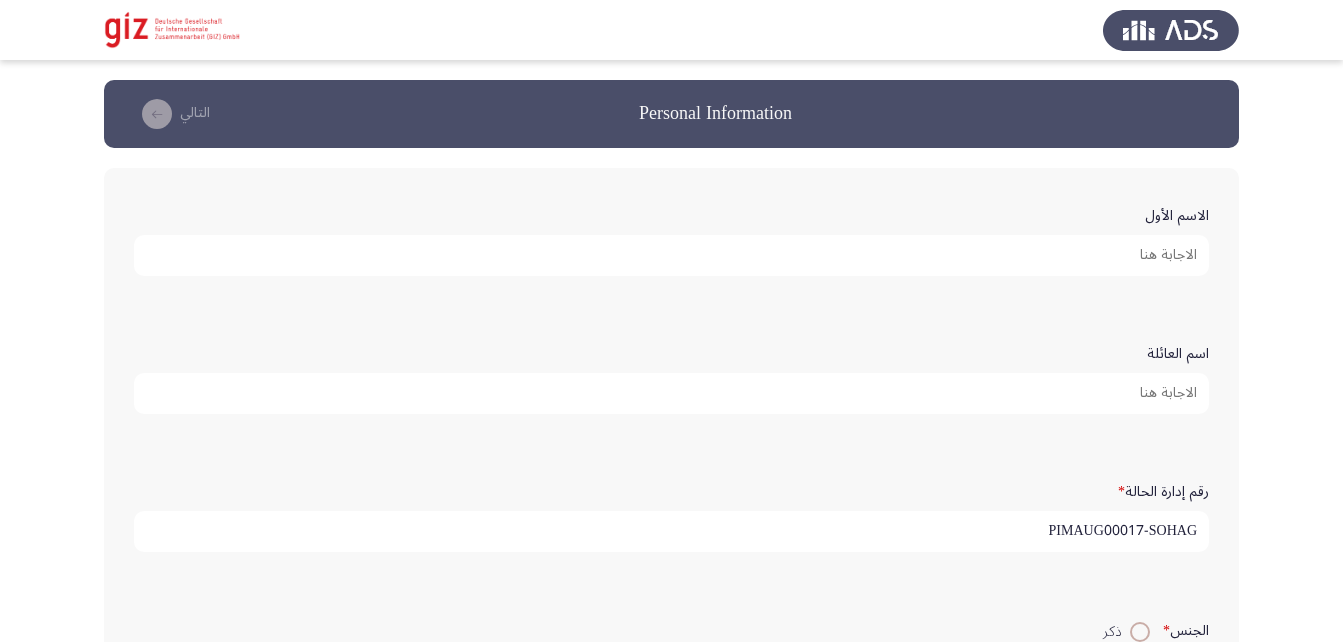 click on "الاسم الأول" at bounding box center [671, 255] 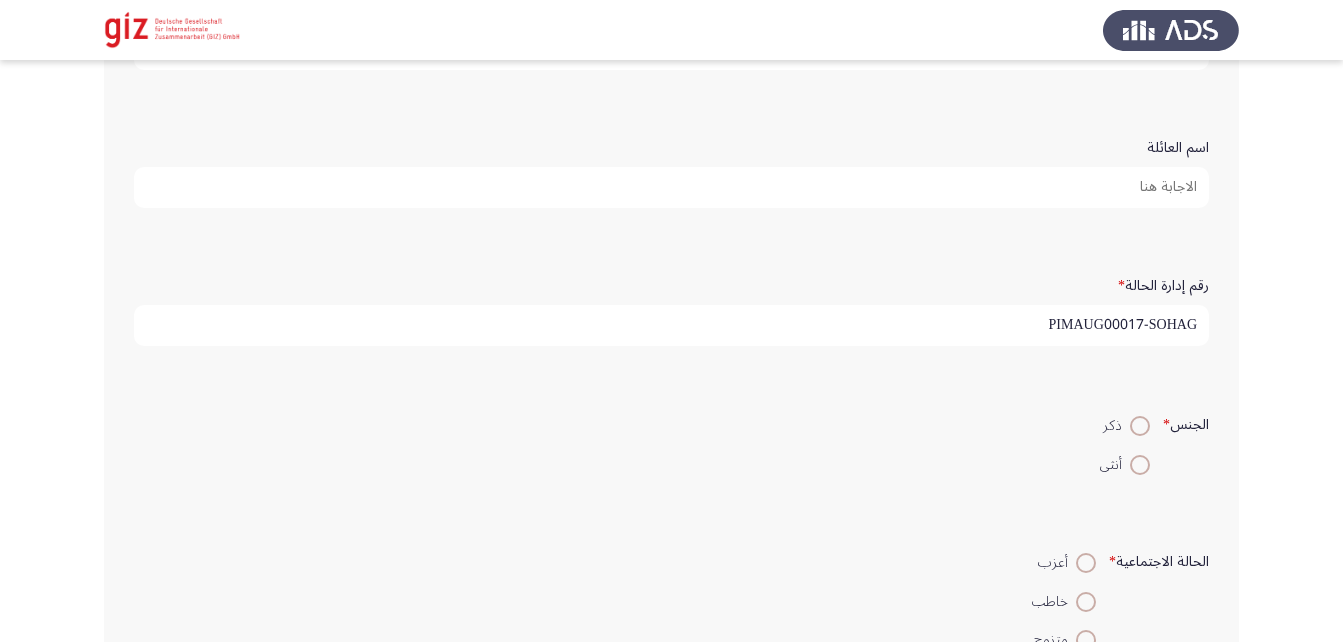 scroll, scrollTop: 205, scrollLeft: 0, axis: vertical 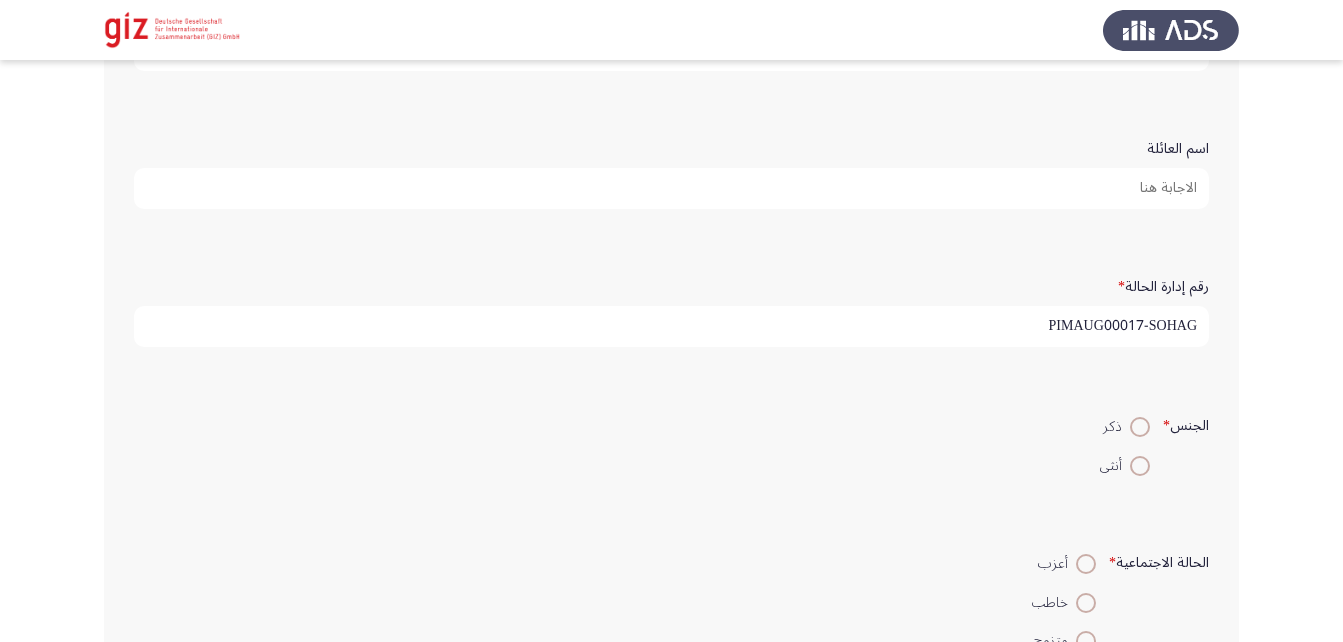 type on "أسماء أسامة عبد الله" 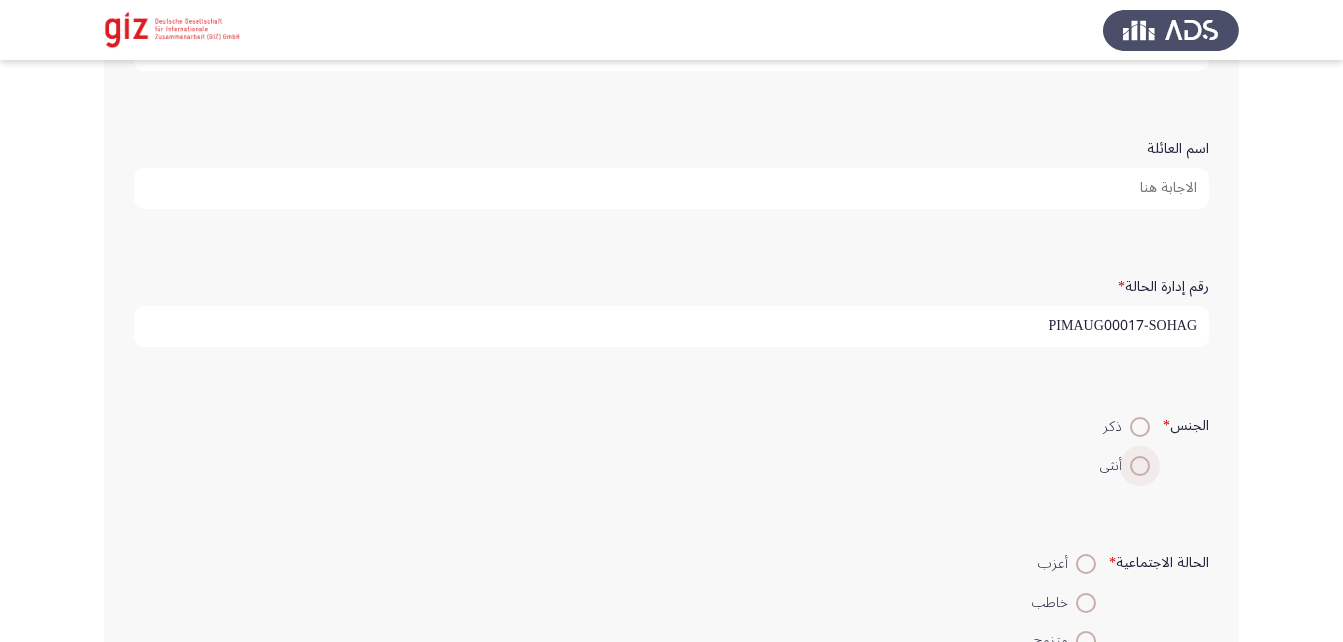 click at bounding box center (1140, 466) 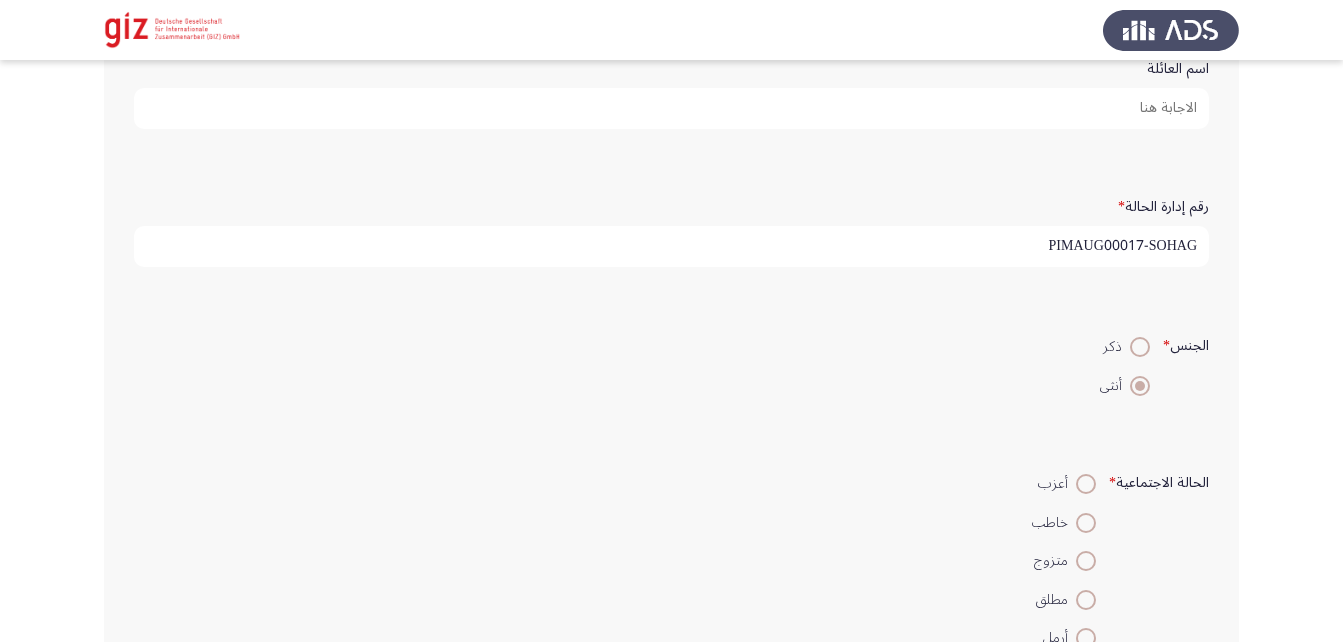 scroll, scrollTop: 286, scrollLeft: 0, axis: vertical 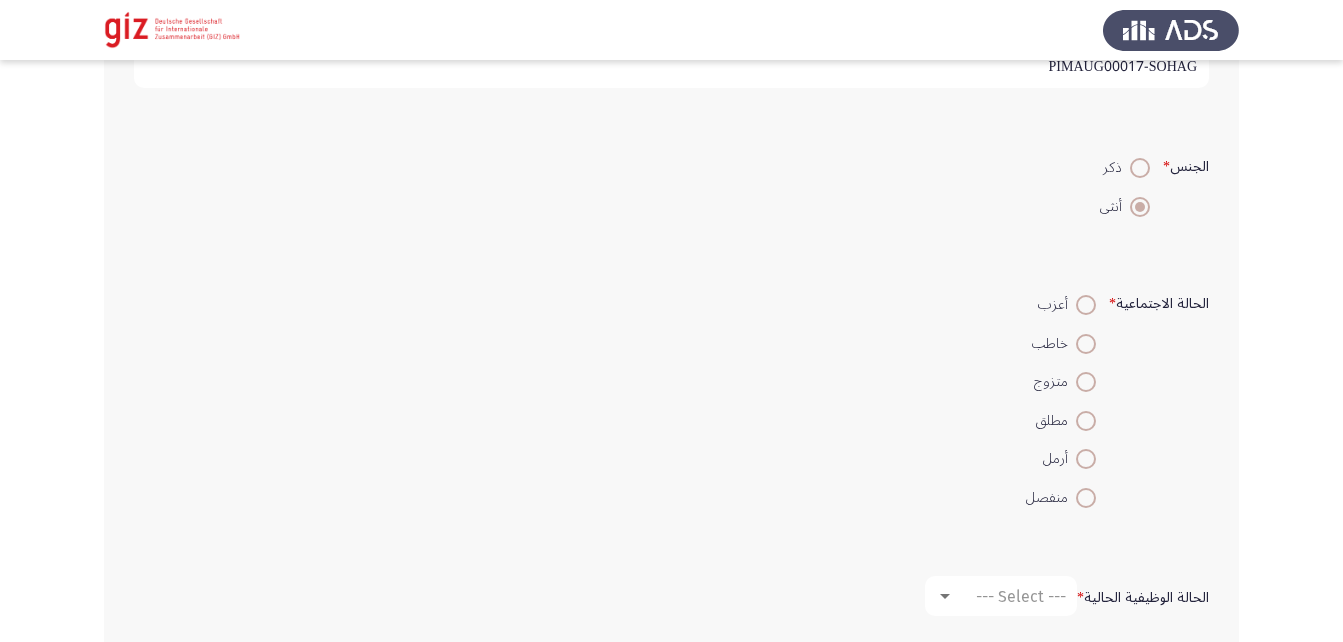 click at bounding box center (1086, 382) 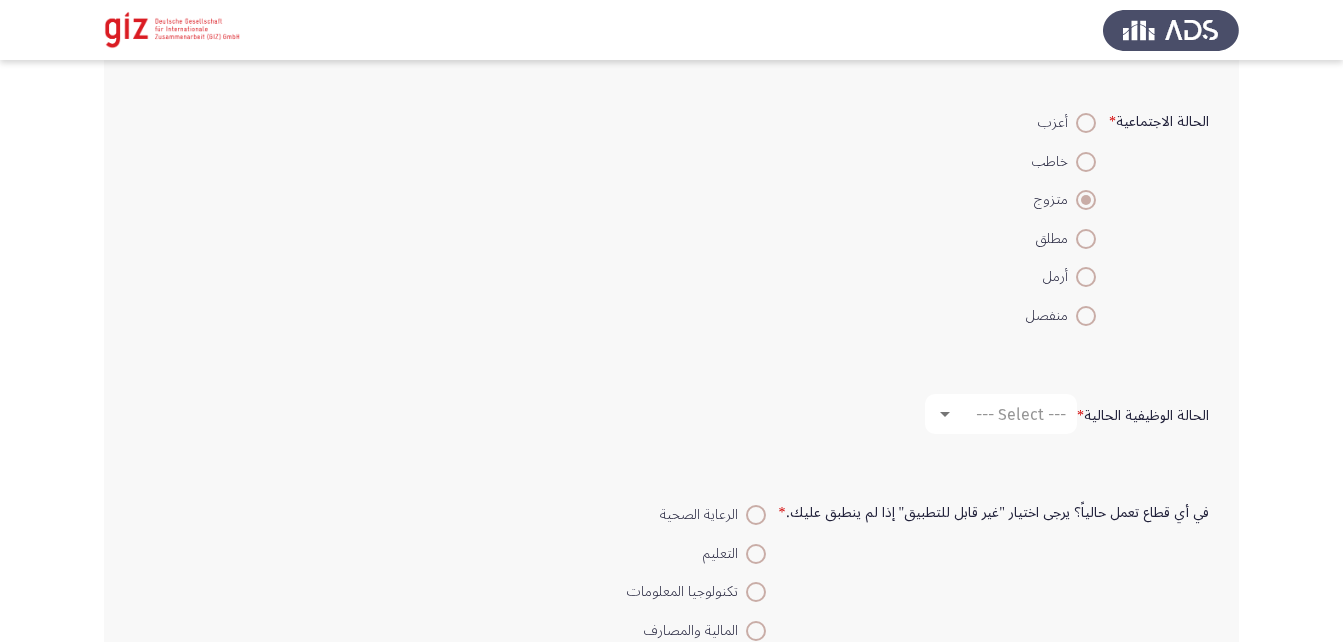 scroll, scrollTop: 648, scrollLeft: 0, axis: vertical 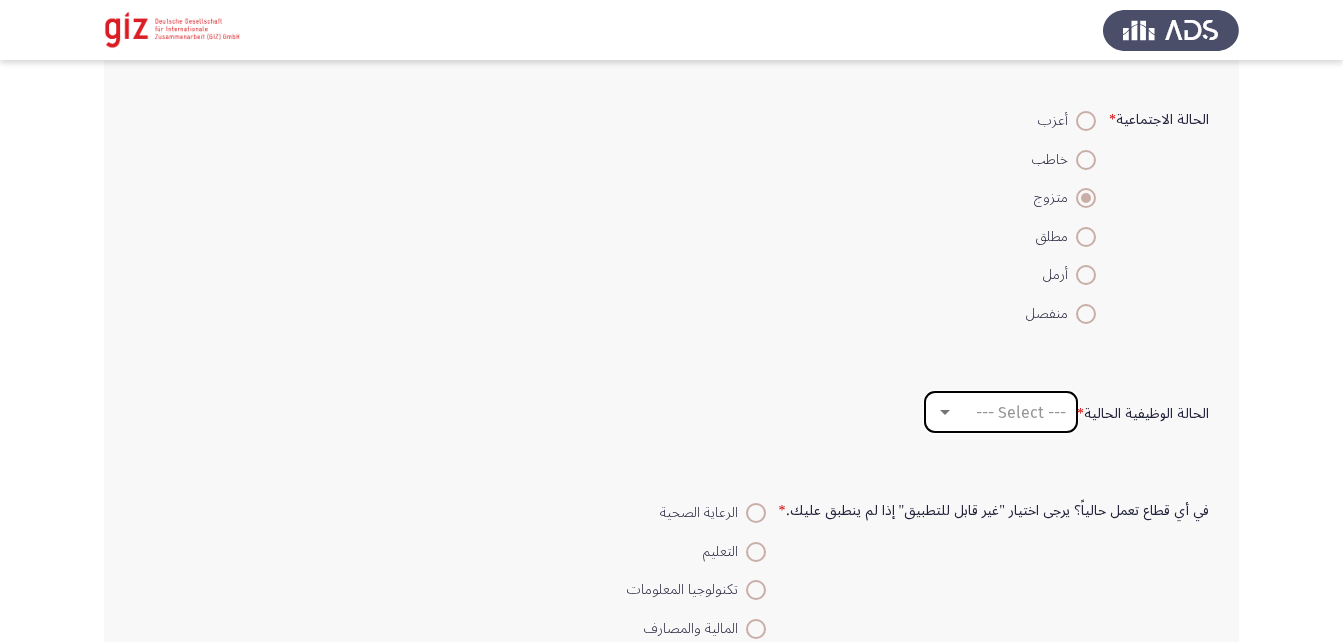click on "--- Select ---" at bounding box center (1021, 412) 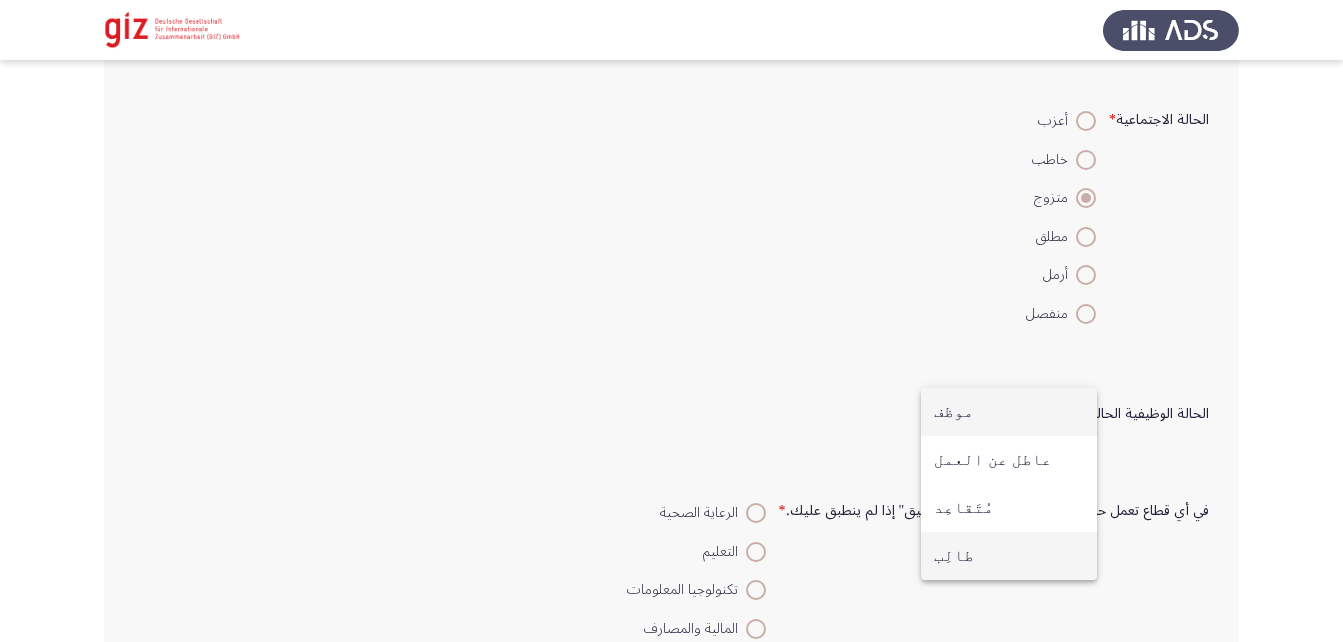 click on "طالِب" at bounding box center (1009, 556) 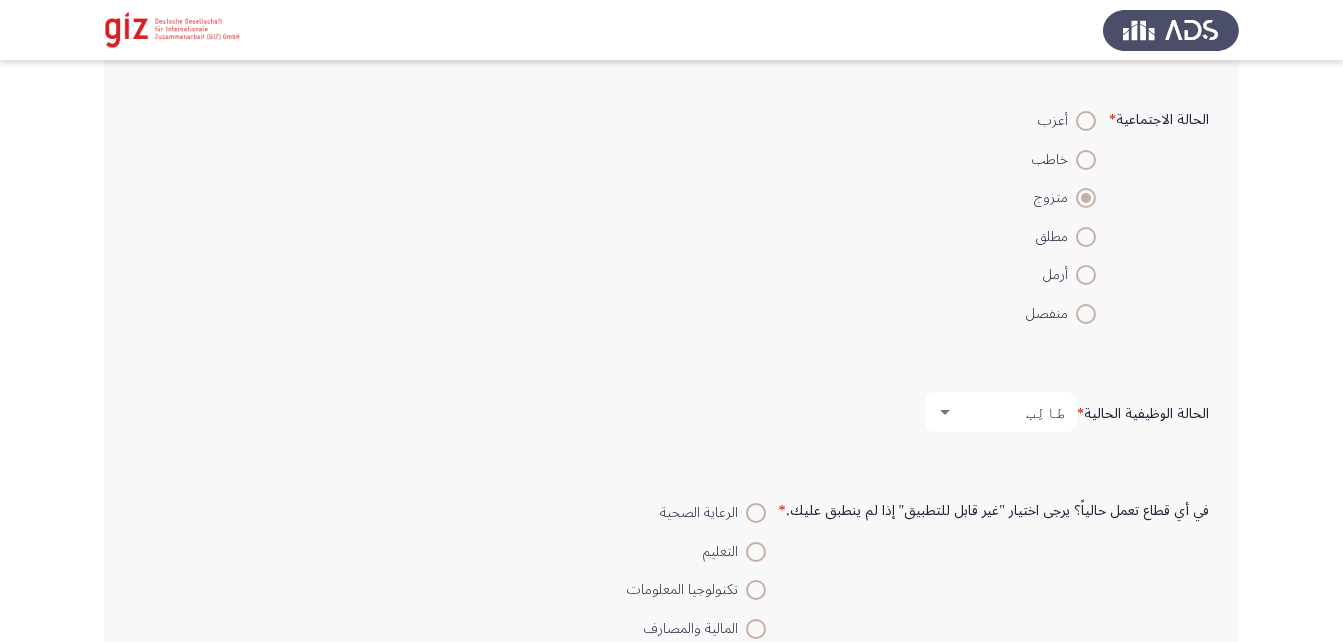 click on "طالِب" at bounding box center (1001, 412) 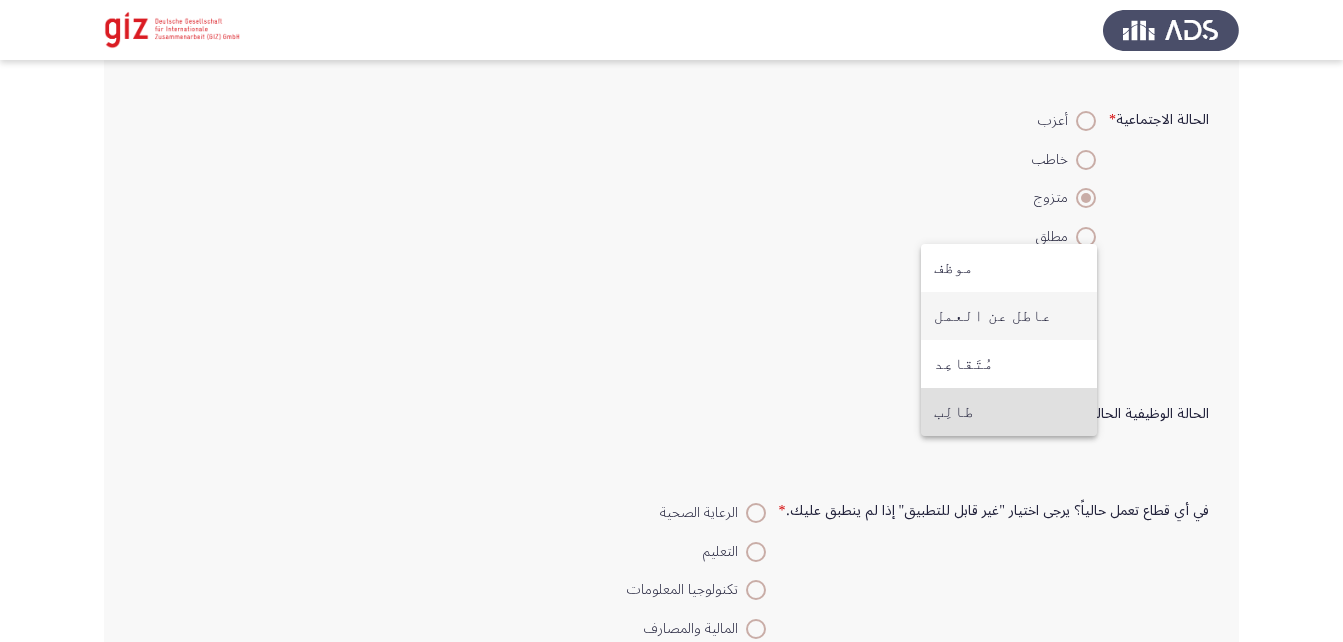 click on "عاطل عن العمل" at bounding box center (1009, 316) 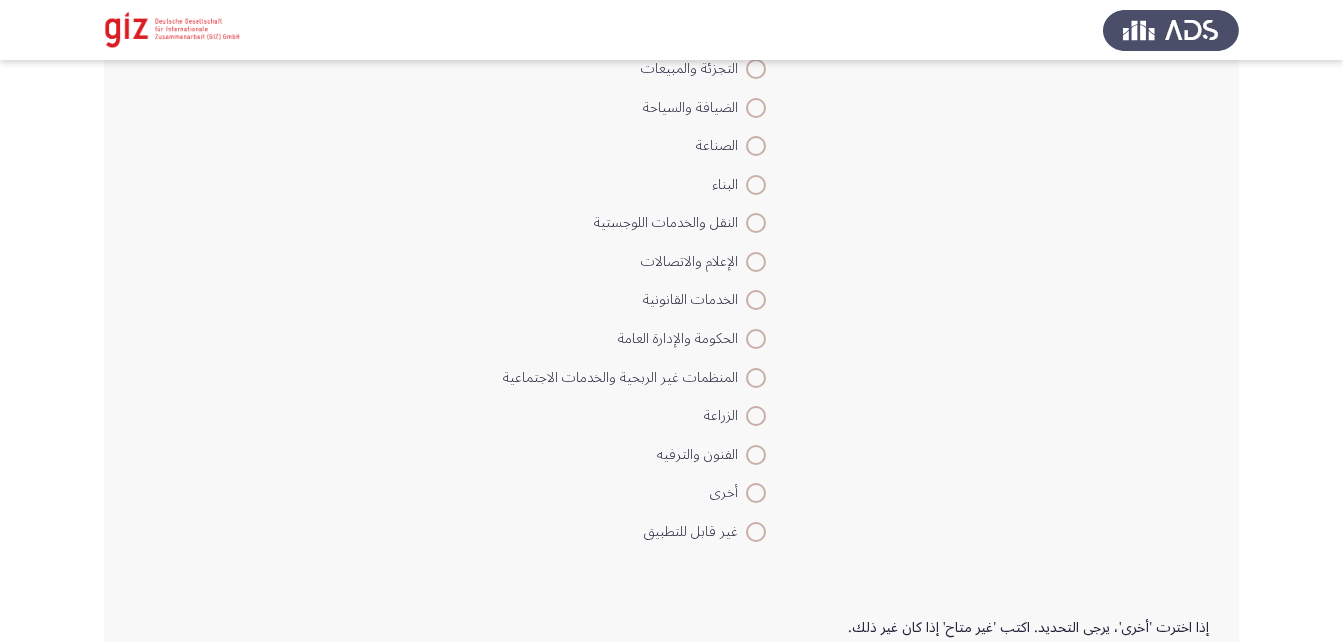 scroll, scrollTop: 1247, scrollLeft: 0, axis: vertical 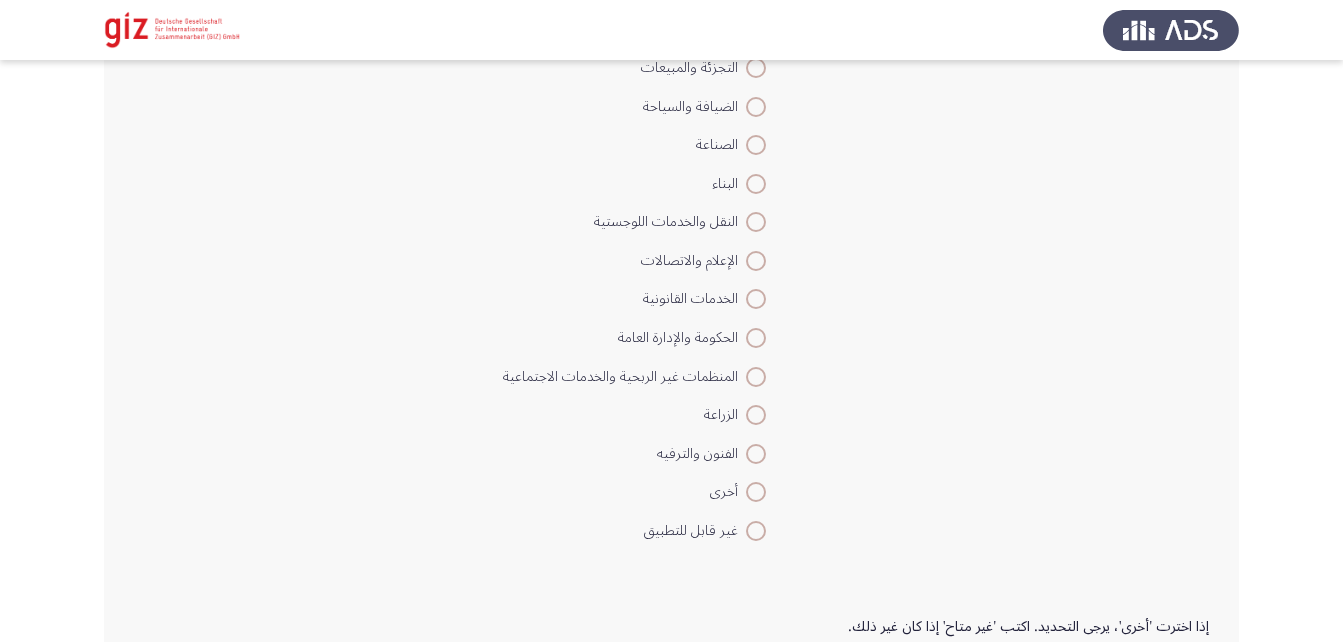 click on "أخرى" at bounding box center (728, 492) 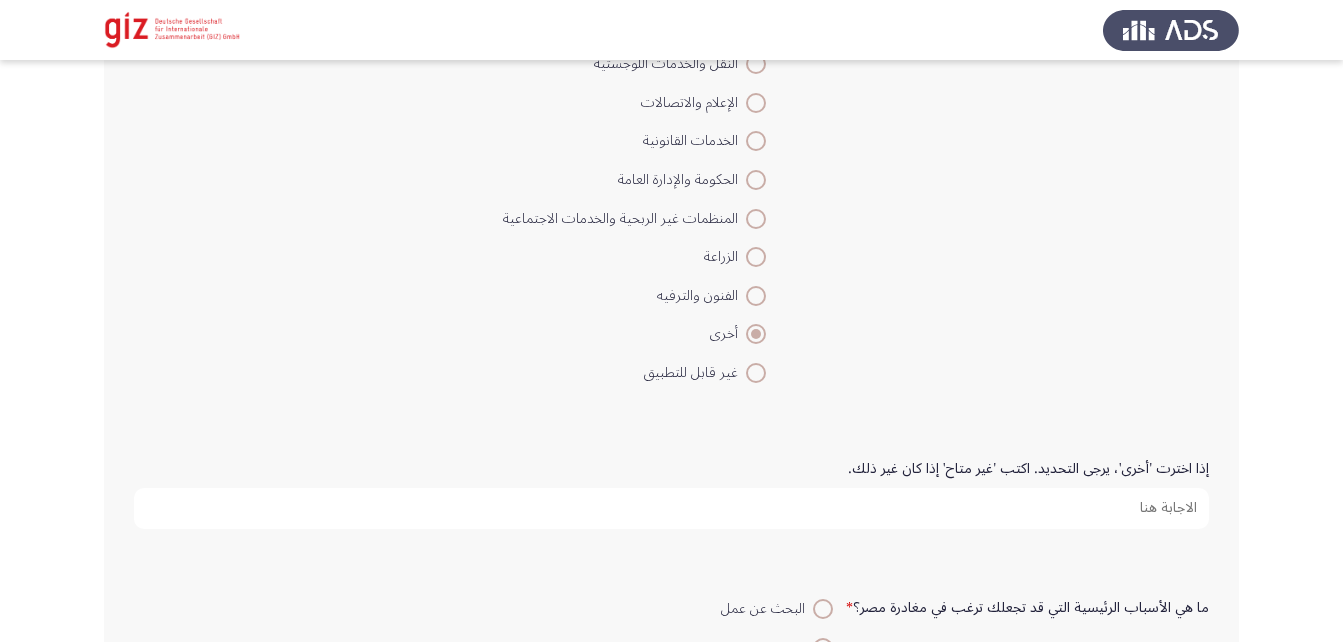 scroll, scrollTop: 1413, scrollLeft: 0, axis: vertical 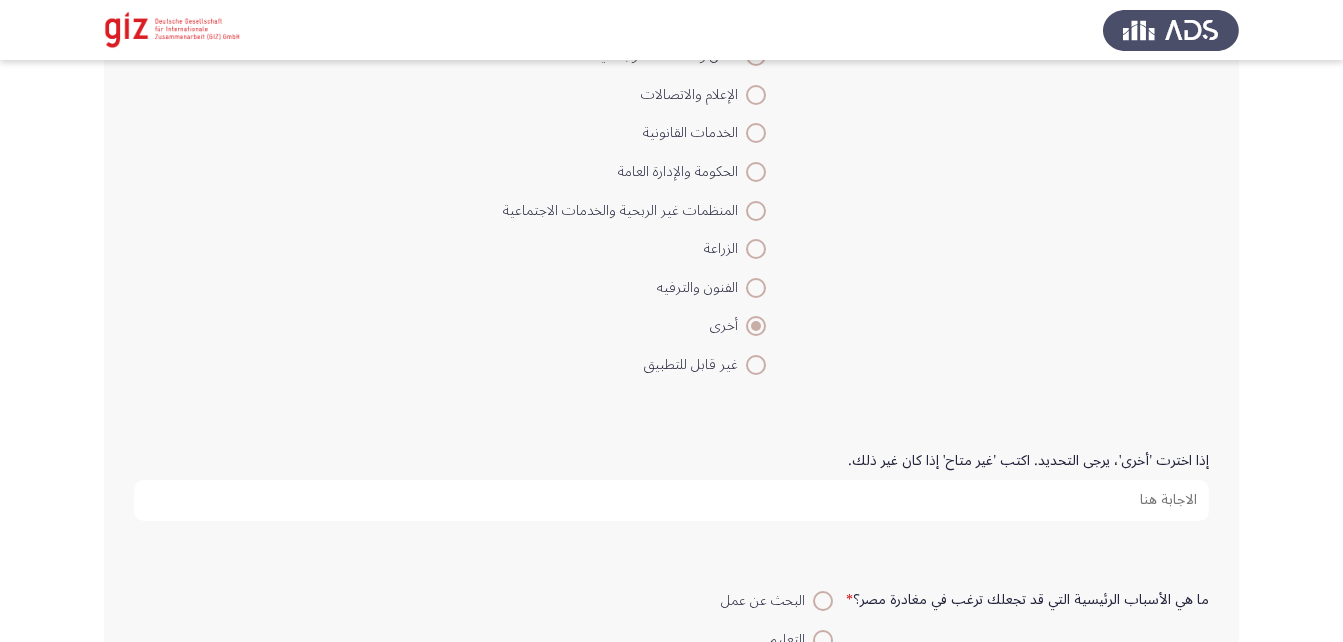 click on "إذا اخترت 'أخرى'، يرجى التحديد. اكتب 'غير متاح' إذا كان غير ذلك." at bounding box center (671, 500) 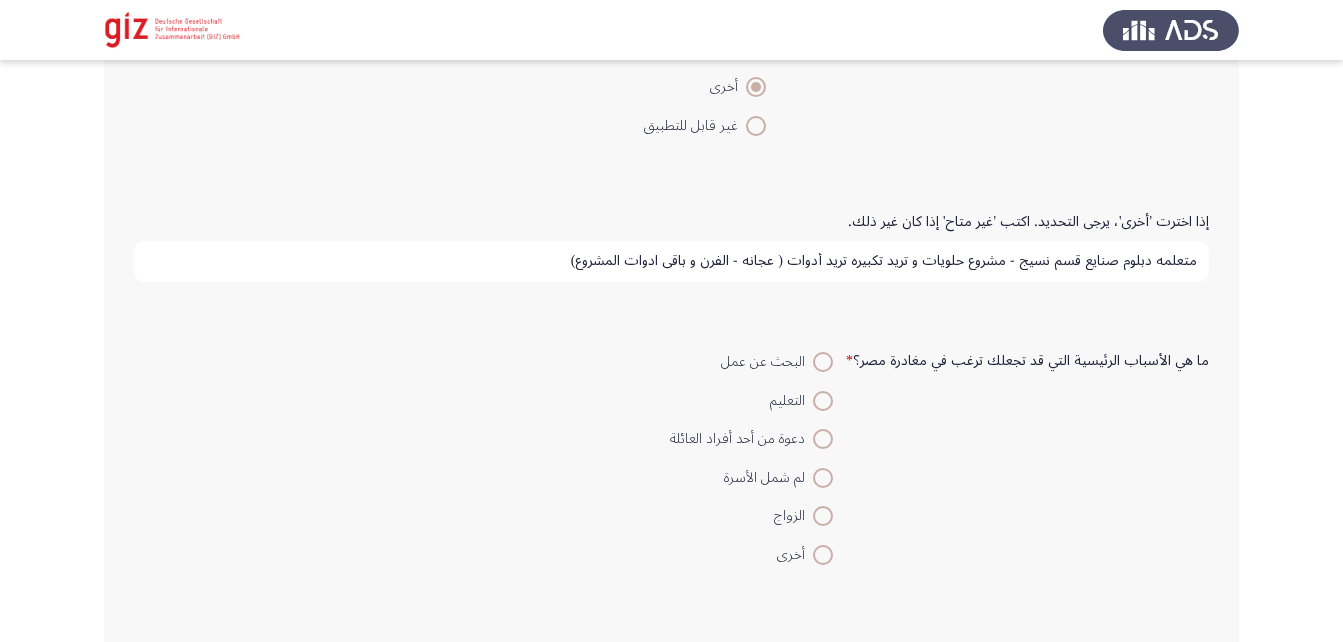 scroll, scrollTop: 1653, scrollLeft: 0, axis: vertical 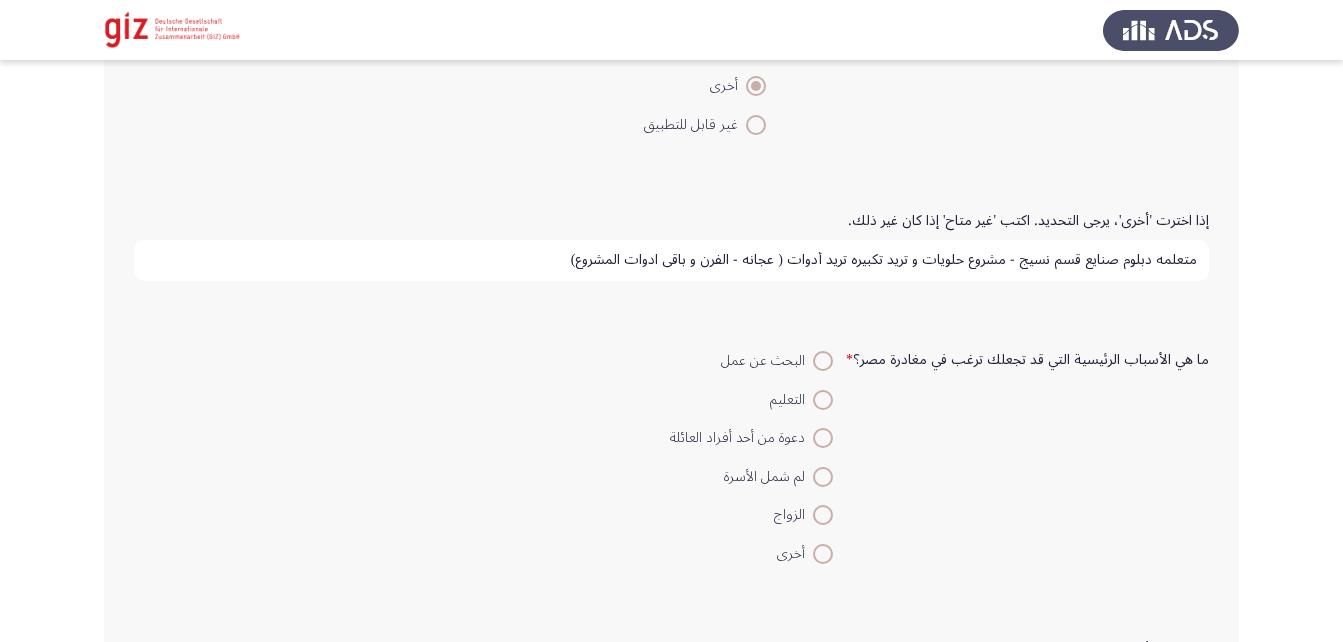 type on "متعلمه دبلوم صنايع قسم نسيج - مشروع حلويات و تريد تكبيره تريد أدوات ( عجانه - الفرن و باقي ادوات المشروع)" 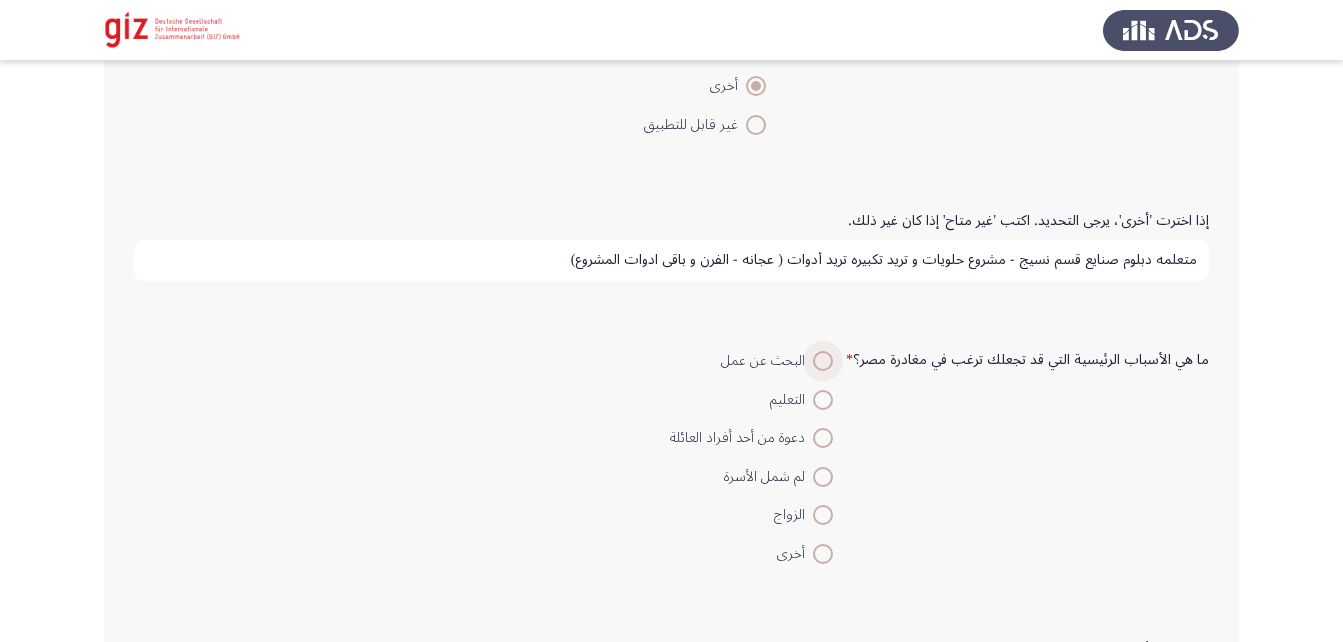 click at bounding box center (823, 361) 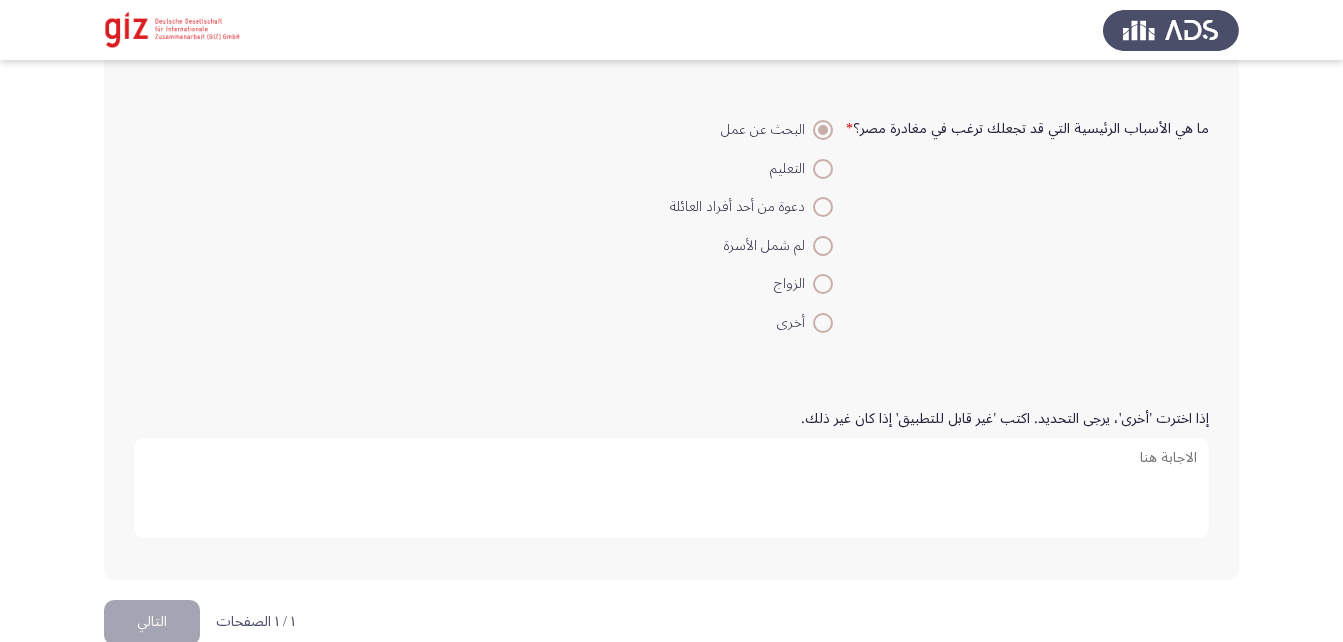 scroll, scrollTop: 1922, scrollLeft: 0, axis: vertical 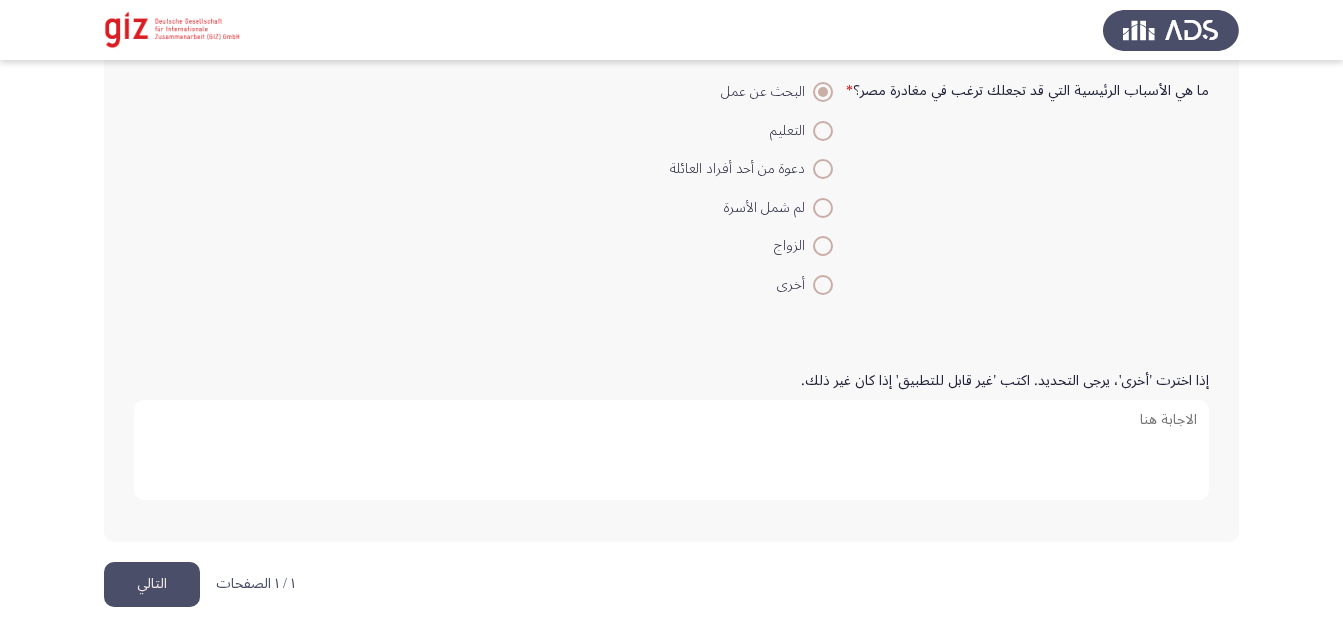 click on "إذا اخترت 'أخرى'، يرجى التحديد. اكتب 'غير قابل للتطبيق' إذا كان غير ذلك." at bounding box center (671, 450) 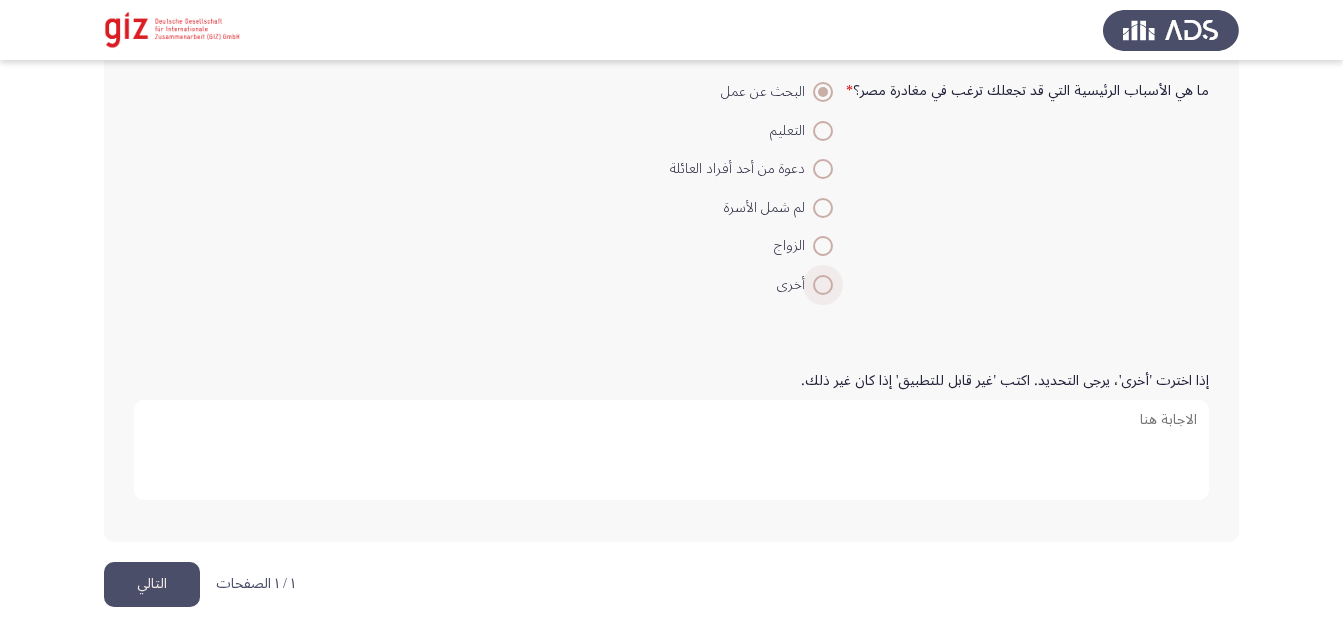 click at bounding box center [823, 285] 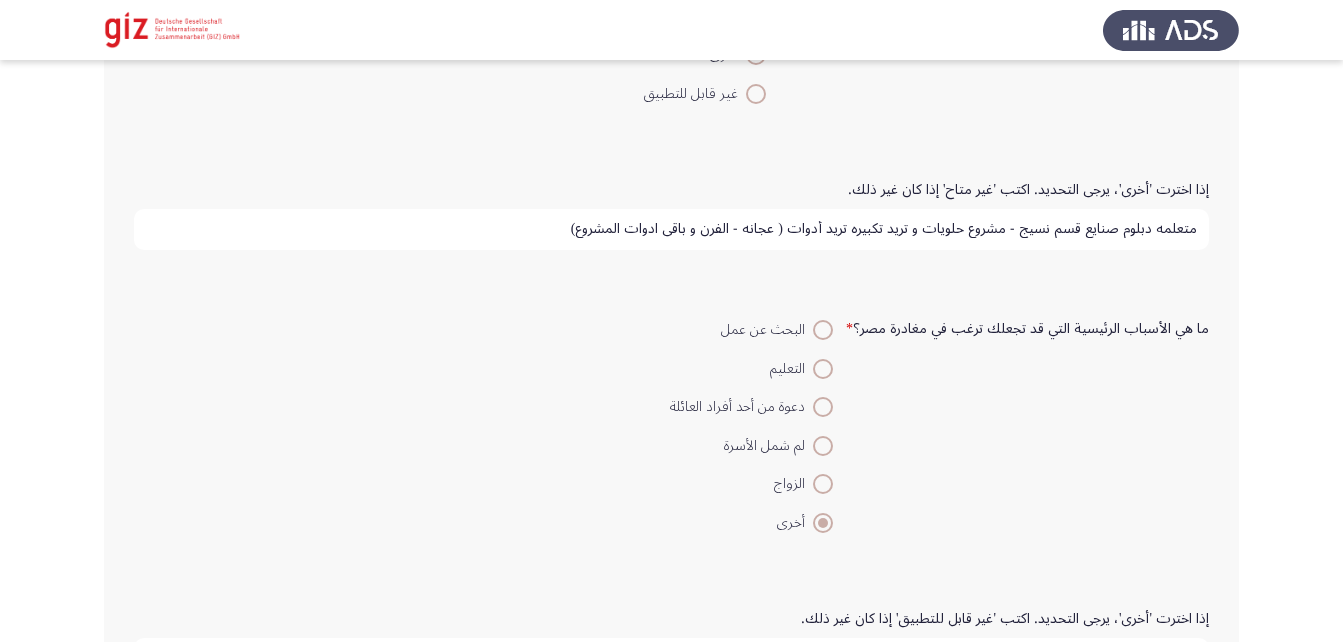 scroll, scrollTop: 1683, scrollLeft: 0, axis: vertical 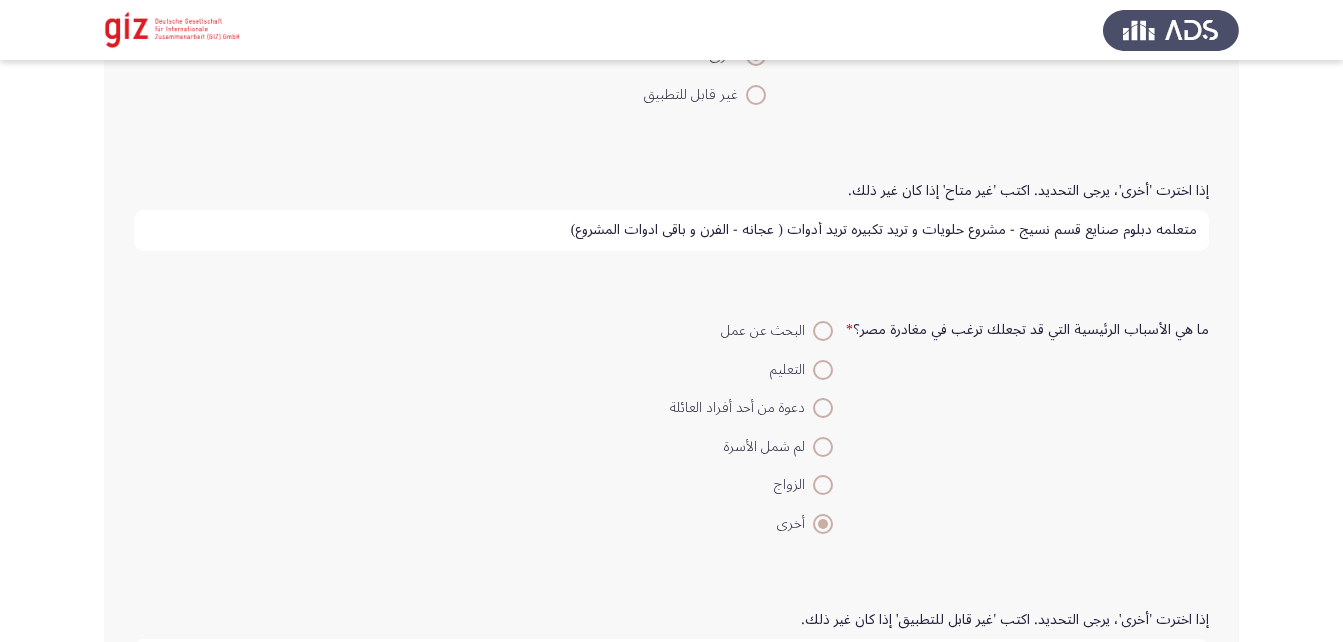 click on "متعلمه دبلوم صنايع قسم نسيج - مشروع حلويات و تريد تكبيره تريد أدوات ( عجانه - الفرن و باقي ادوات المشروع)" at bounding box center (671, 230) 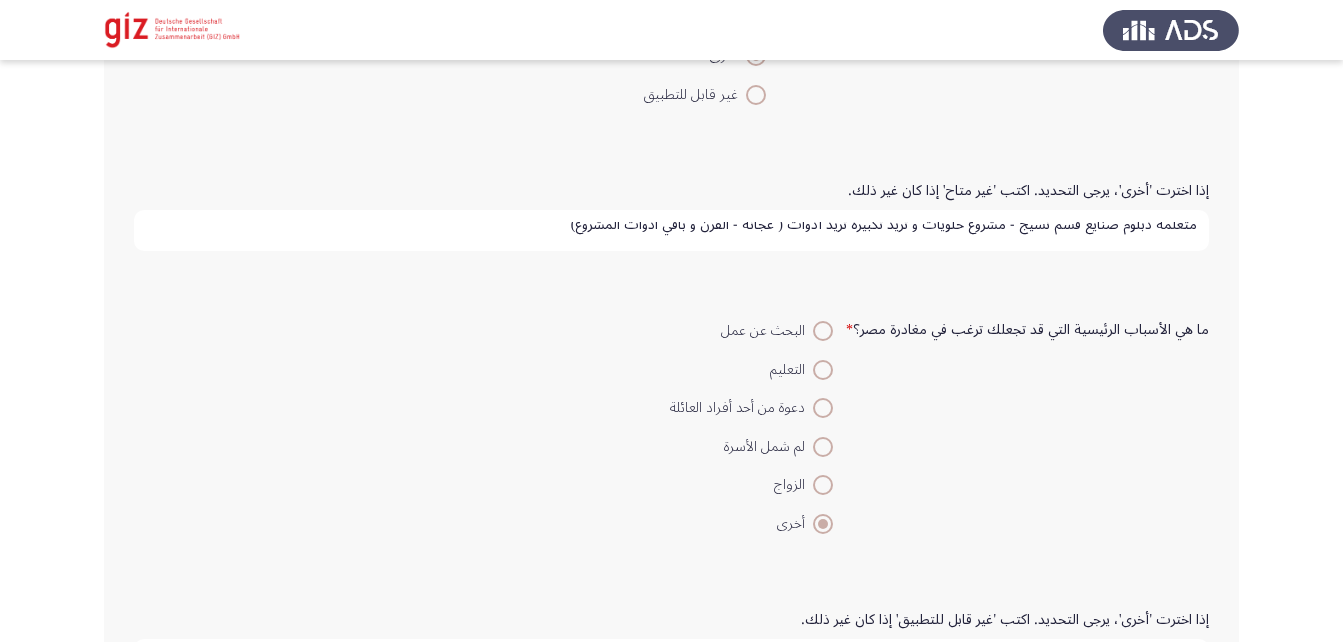 scroll, scrollTop: 1922, scrollLeft: 0, axis: vertical 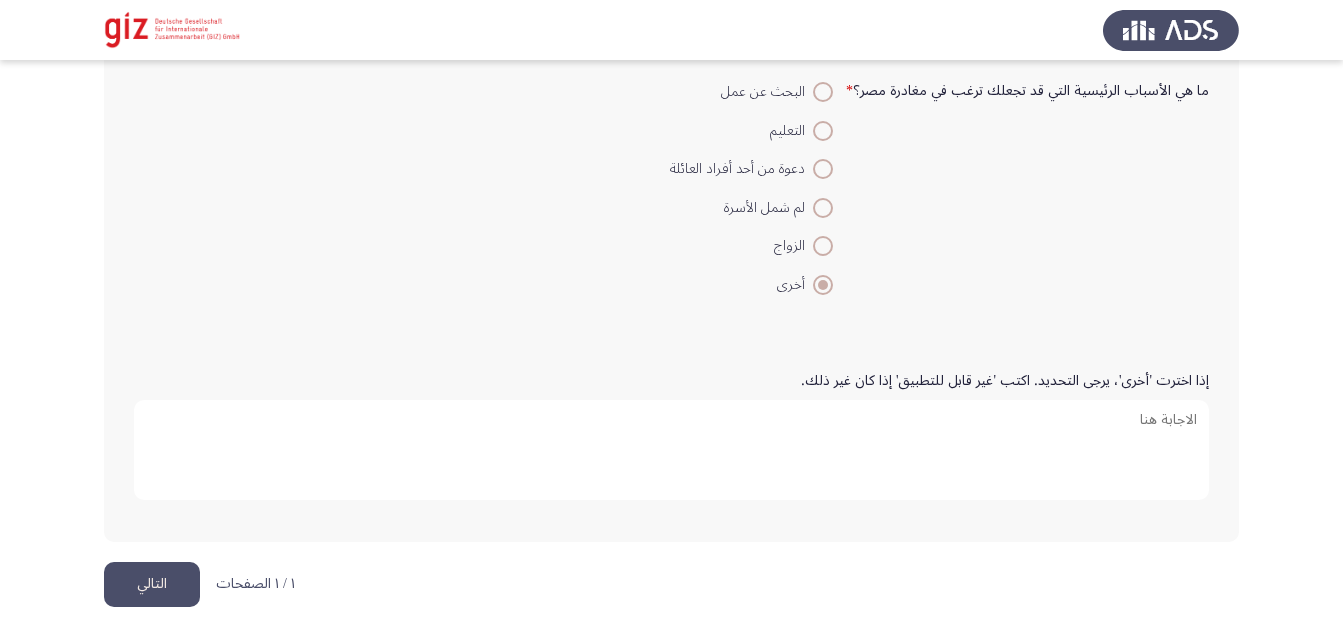click on "التالي" 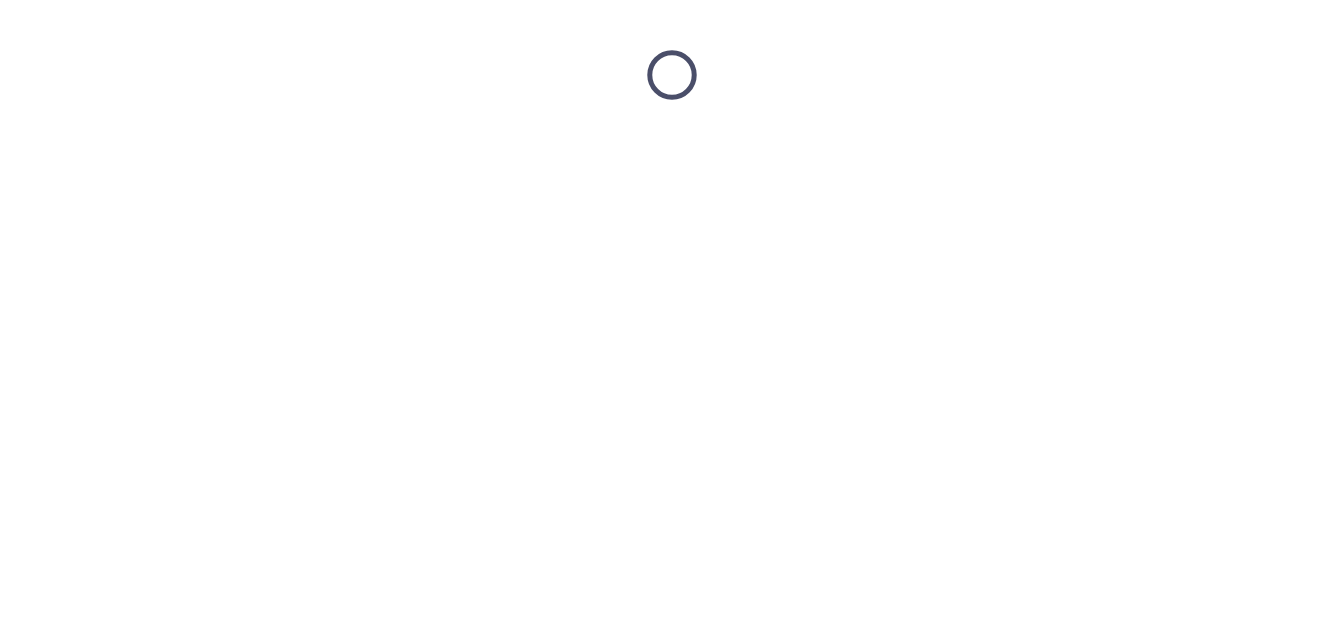 scroll, scrollTop: 0, scrollLeft: 0, axis: both 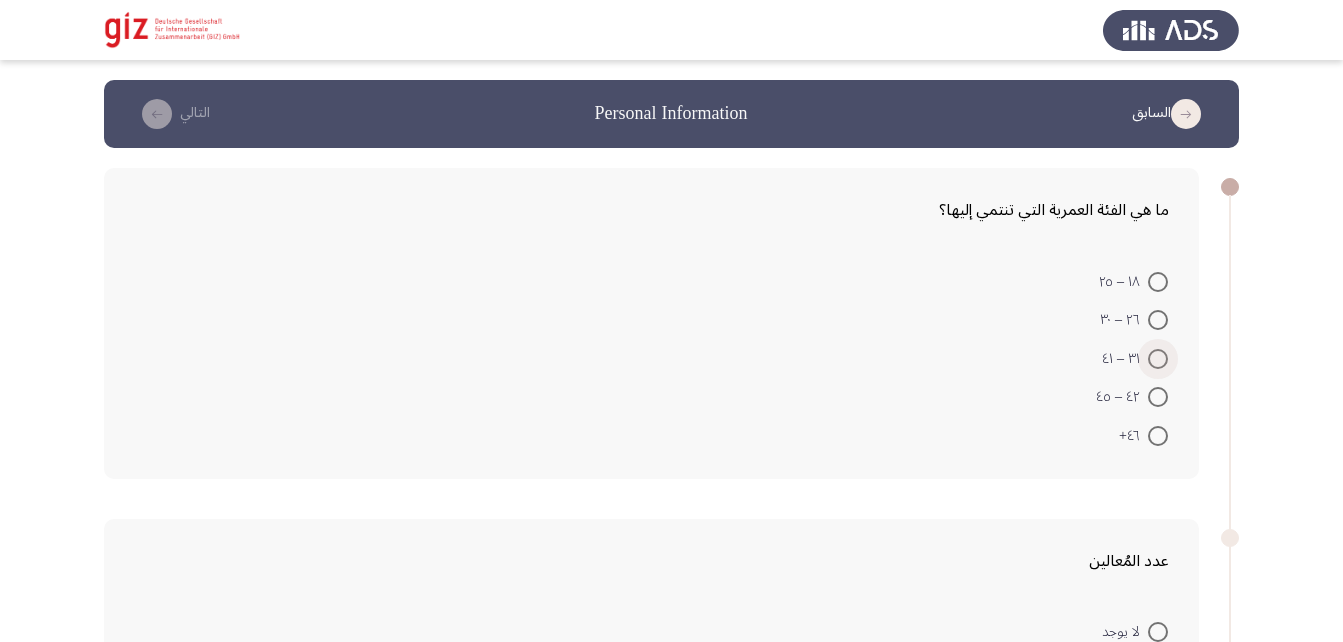 click at bounding box center (1158, 359) 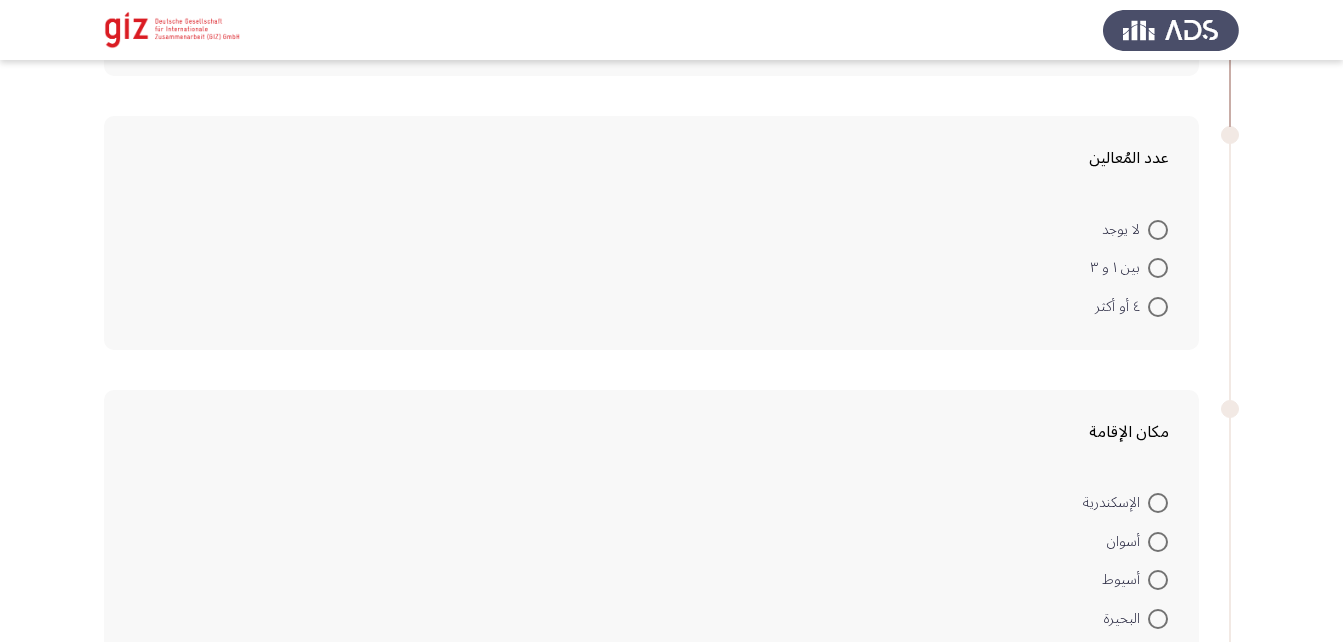 scroll, scrollTop: 401, scrollLeft: 0, axis: vertical 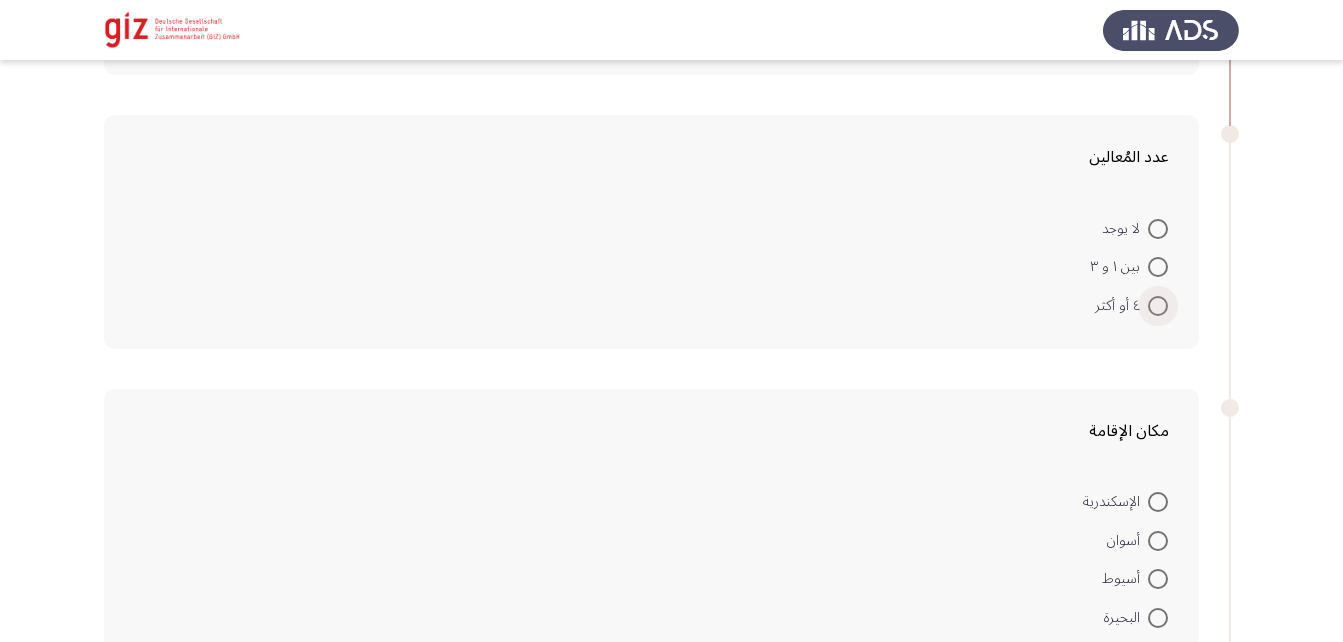 click at bounding box center (1158, 306) 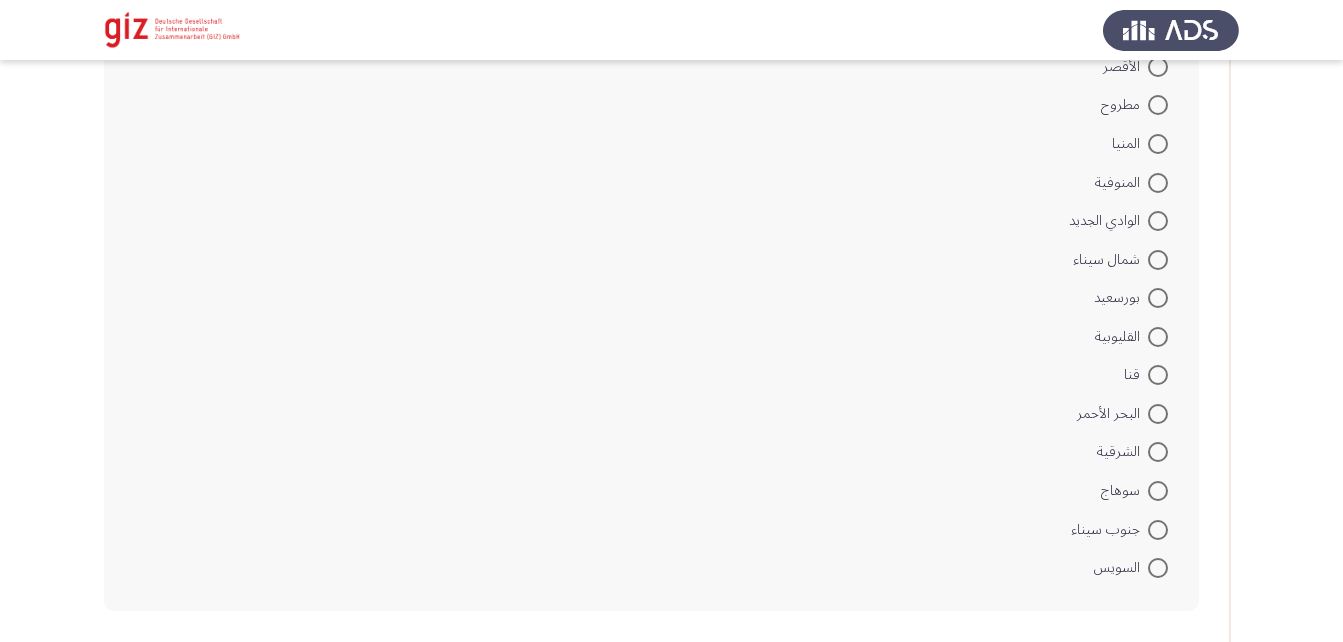 scroll, scrollTop: 1336, scrollLeft: 0, axis: vertical 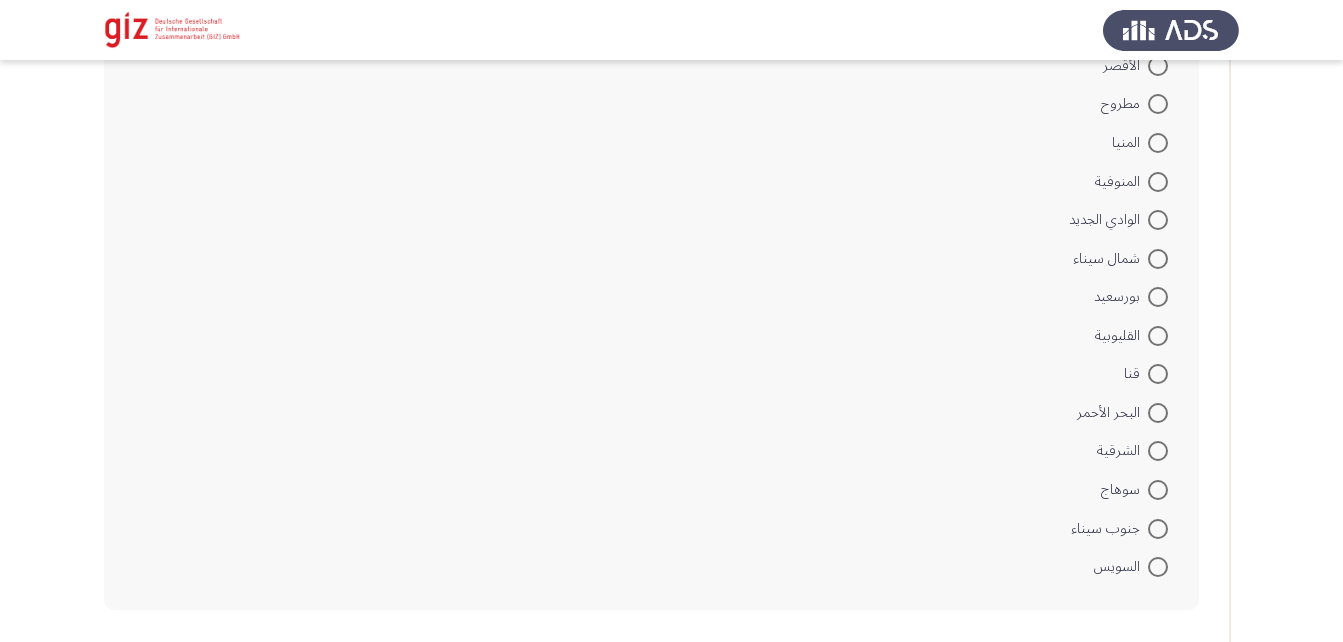 click on "سوهاج" at bounding box center [1134, 490] 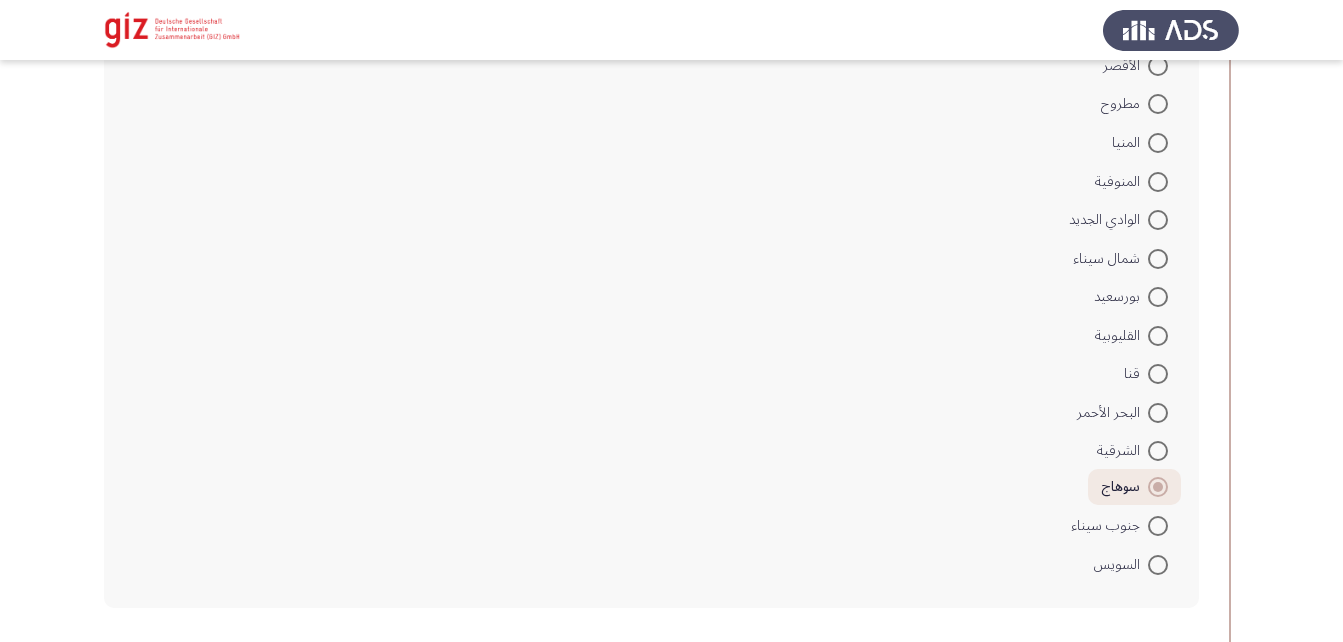 scroll, scrollTop: 1637, scrollLeft: 0, axis: vertical 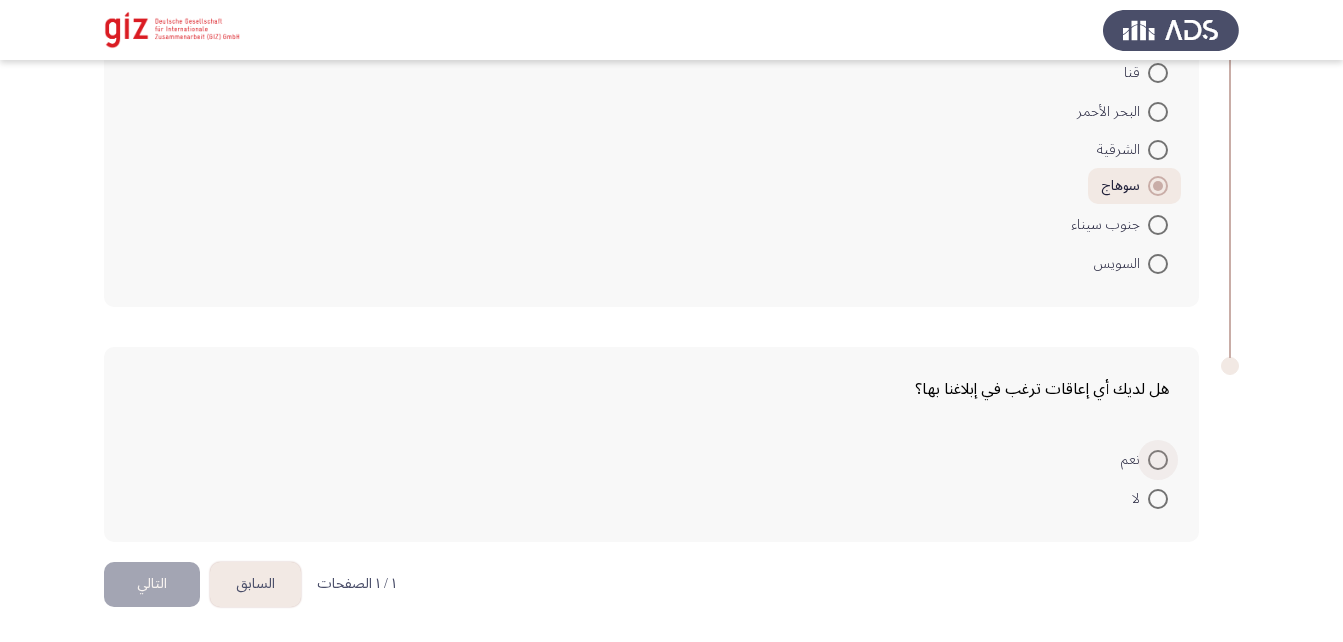 click at bounding box center [1158, 460] 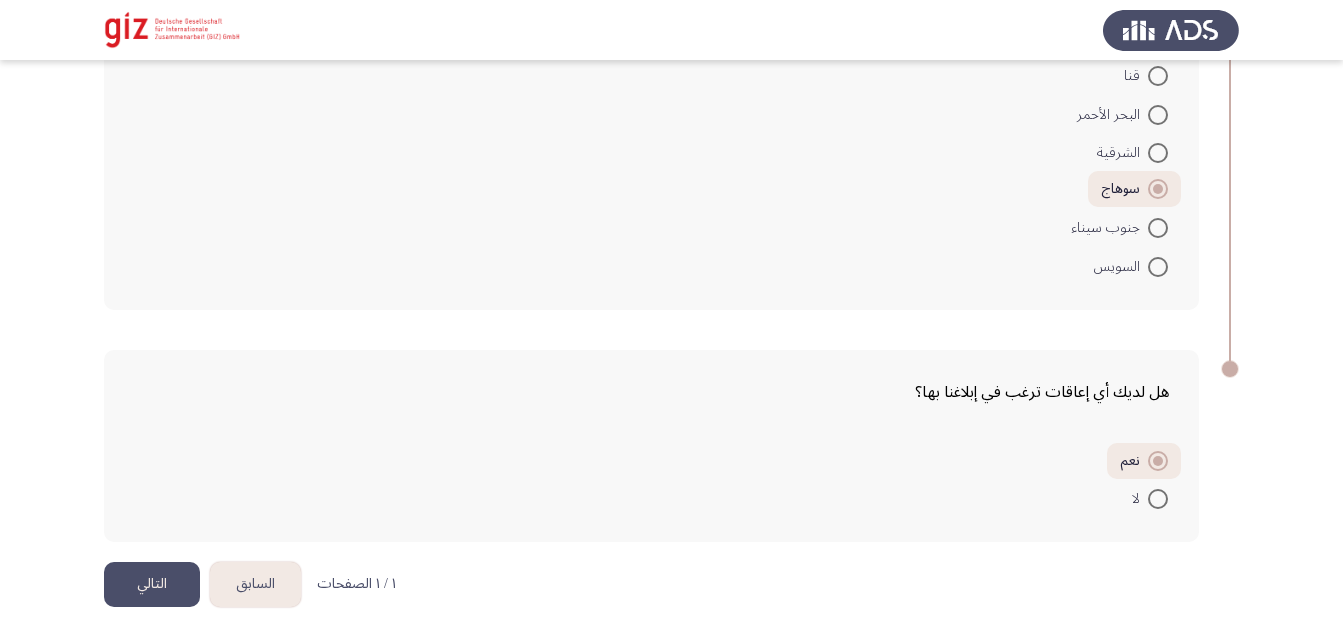 click on "التالي" 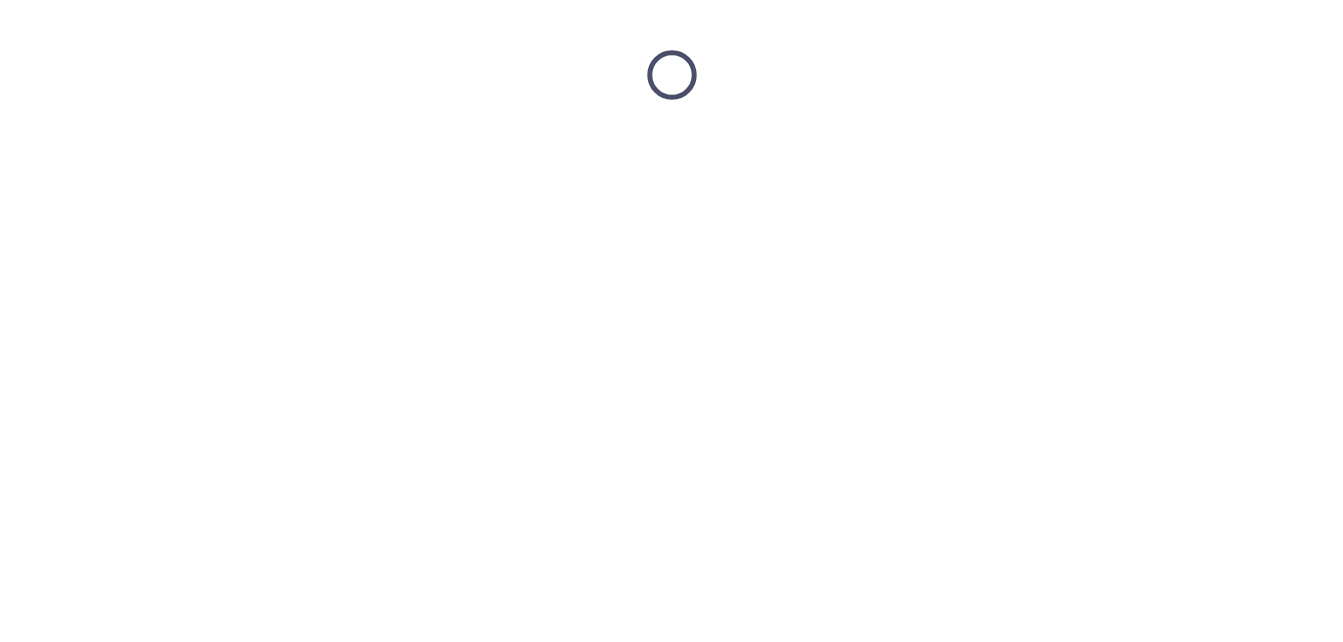 scroll, scrollTop: 0, scrollLeft: 0, axis: both 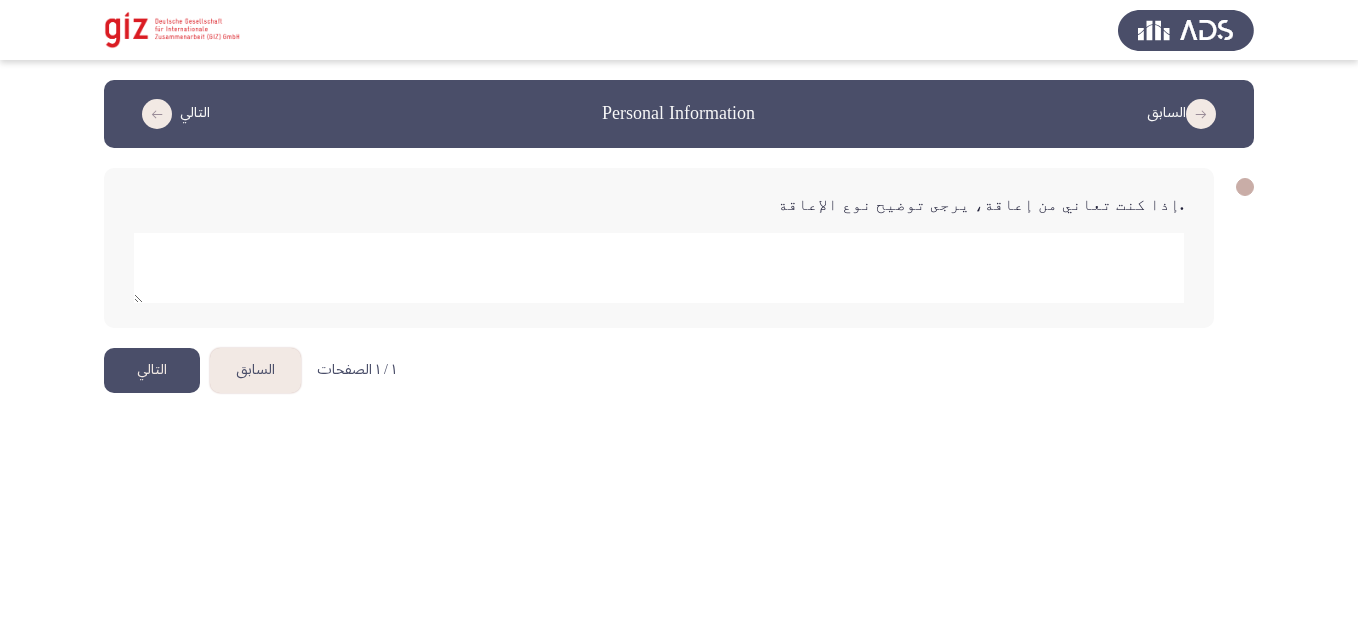 click on "السابق" 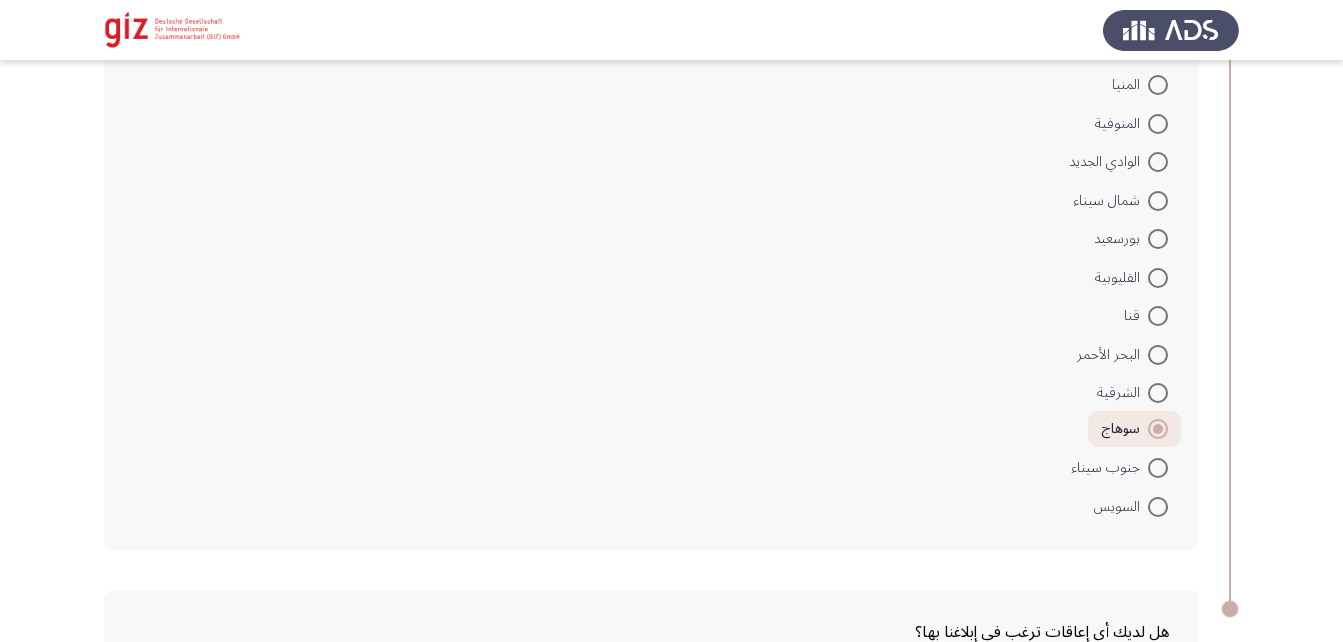 scroll, scrollTop: 1634, scrollLeft: 0, axis: vertical 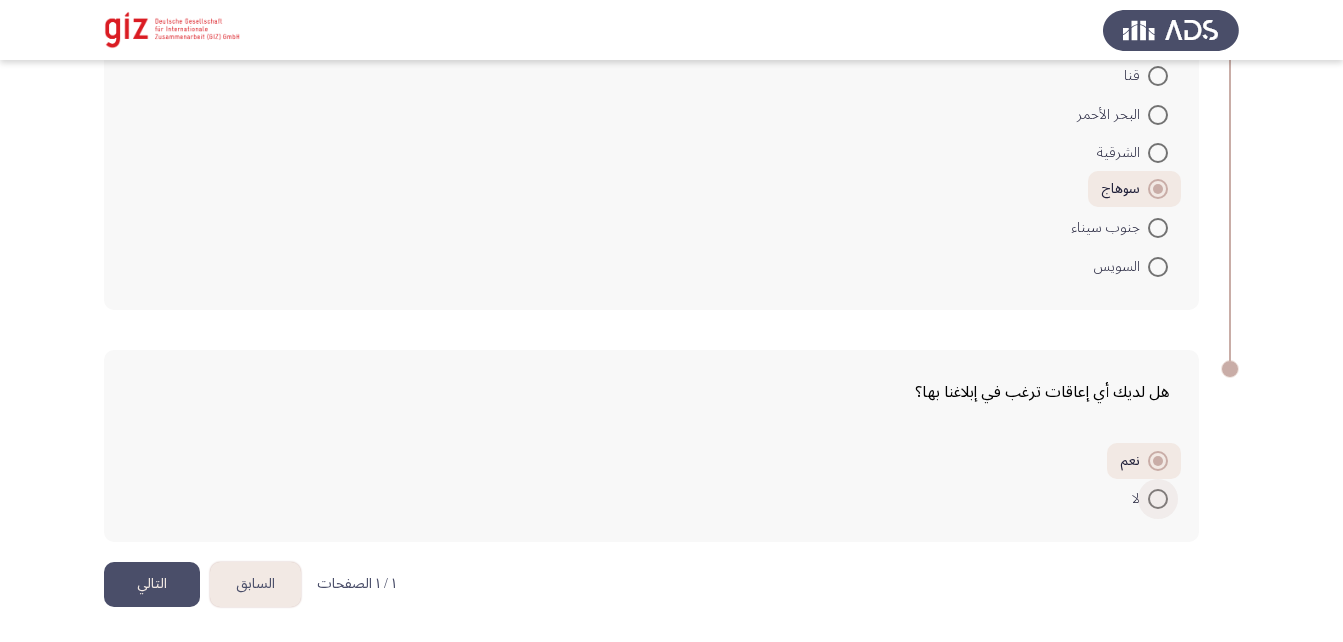 click at bounding box center (1158, 499) 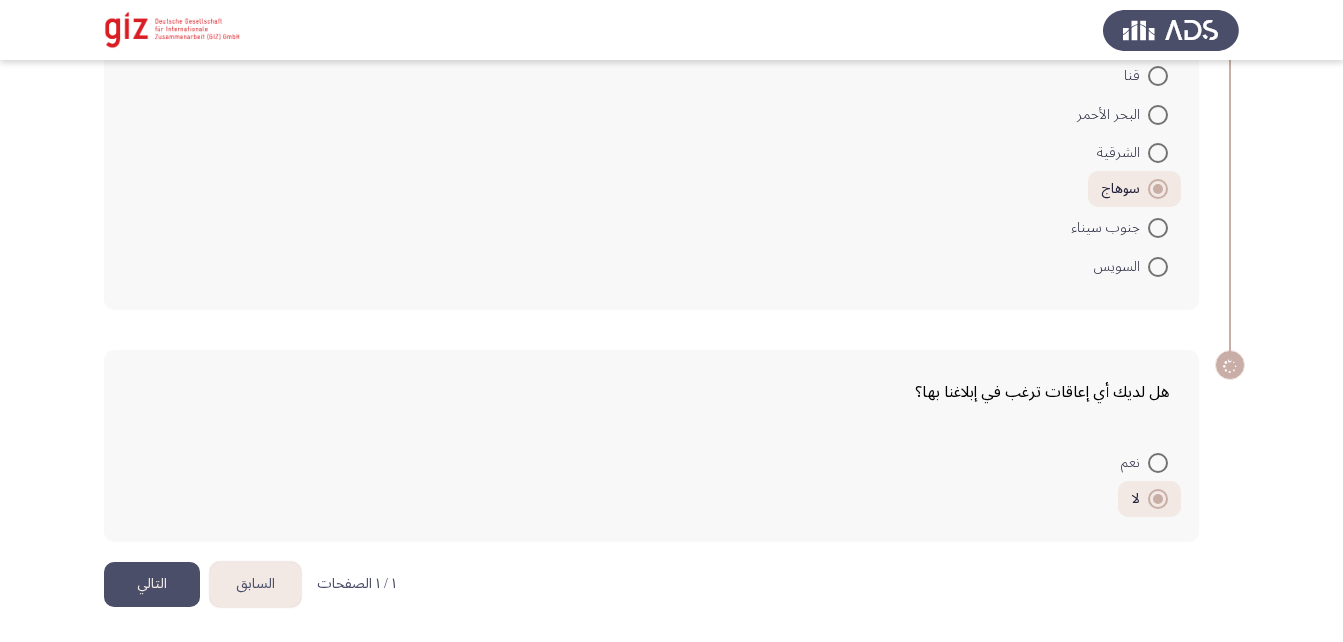 click on "التالي" 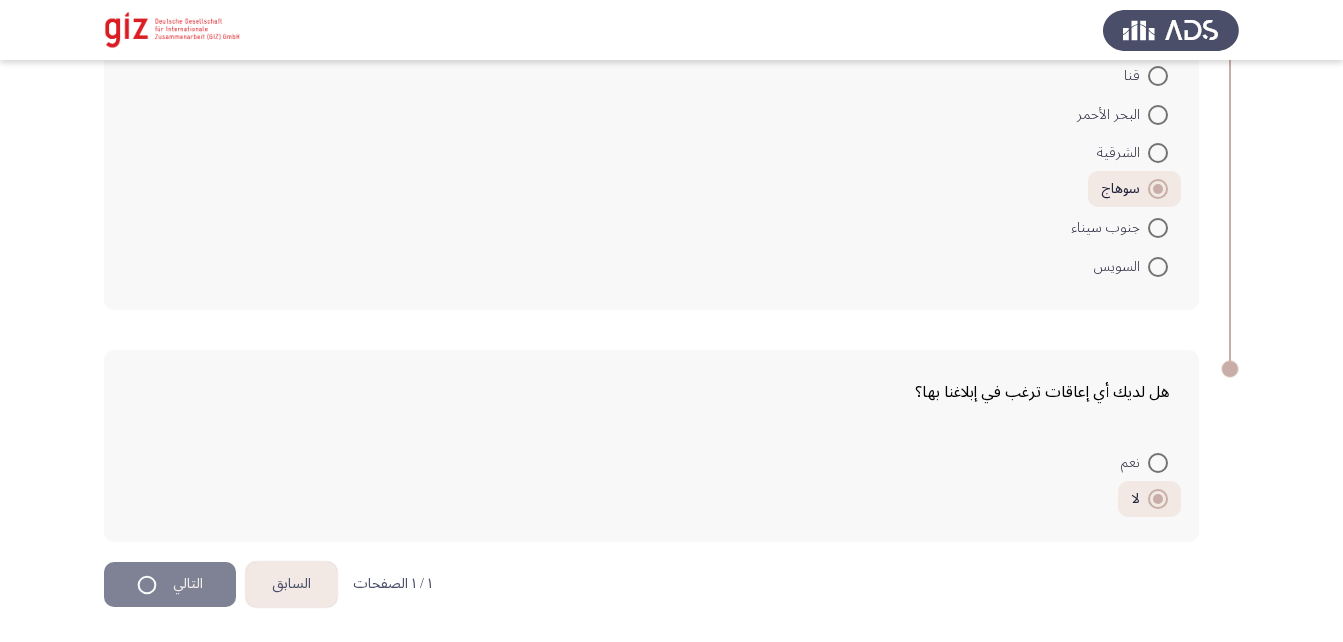 scroll, scrollTop: 0, scrollLeft: 0, axis: both 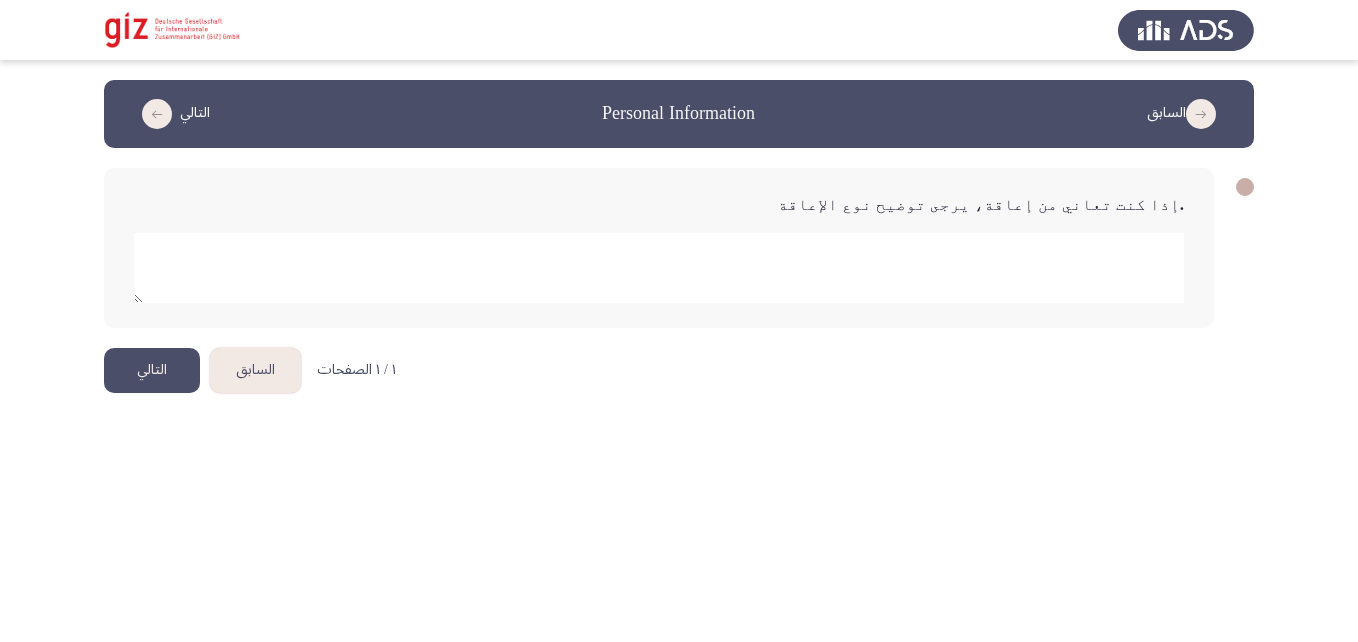click 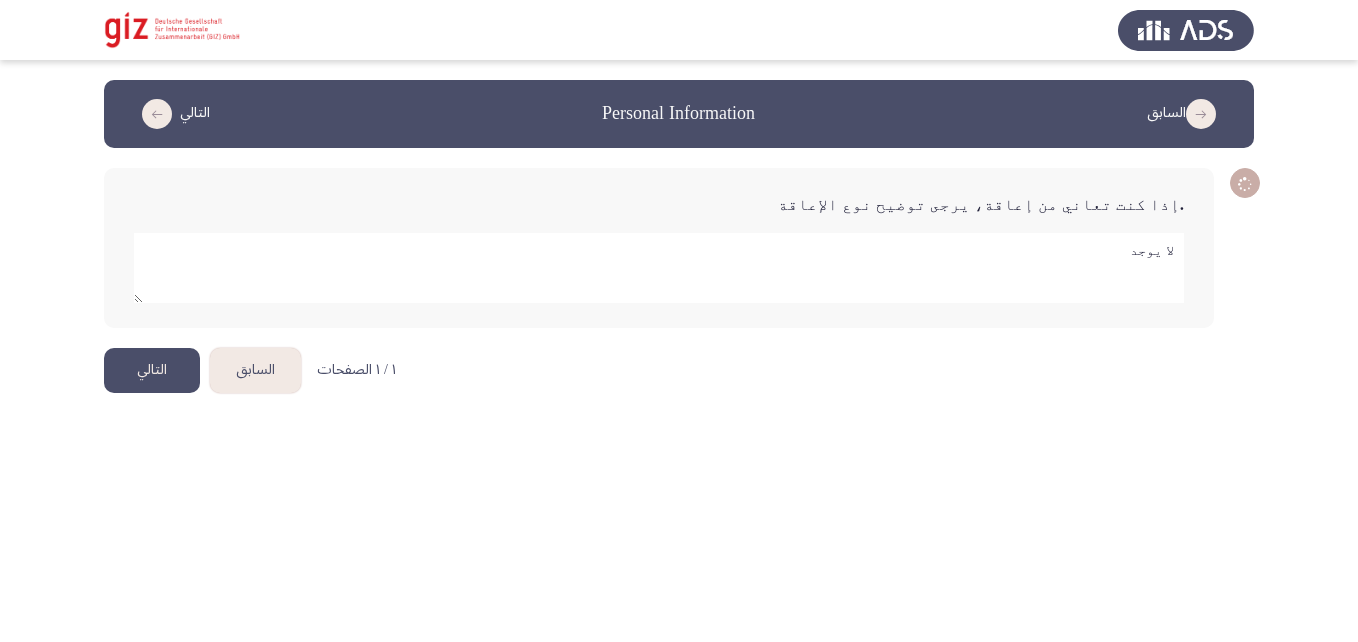 type on "لا يوجد" 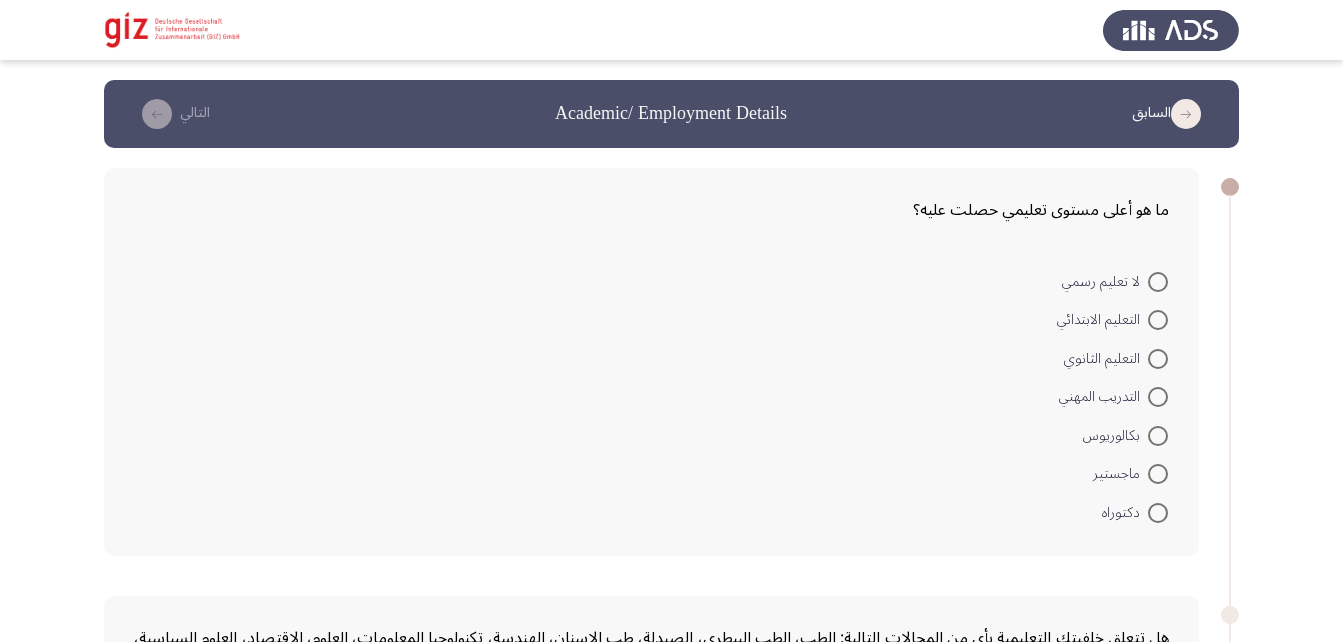 click at bounding box center (1158, 397) 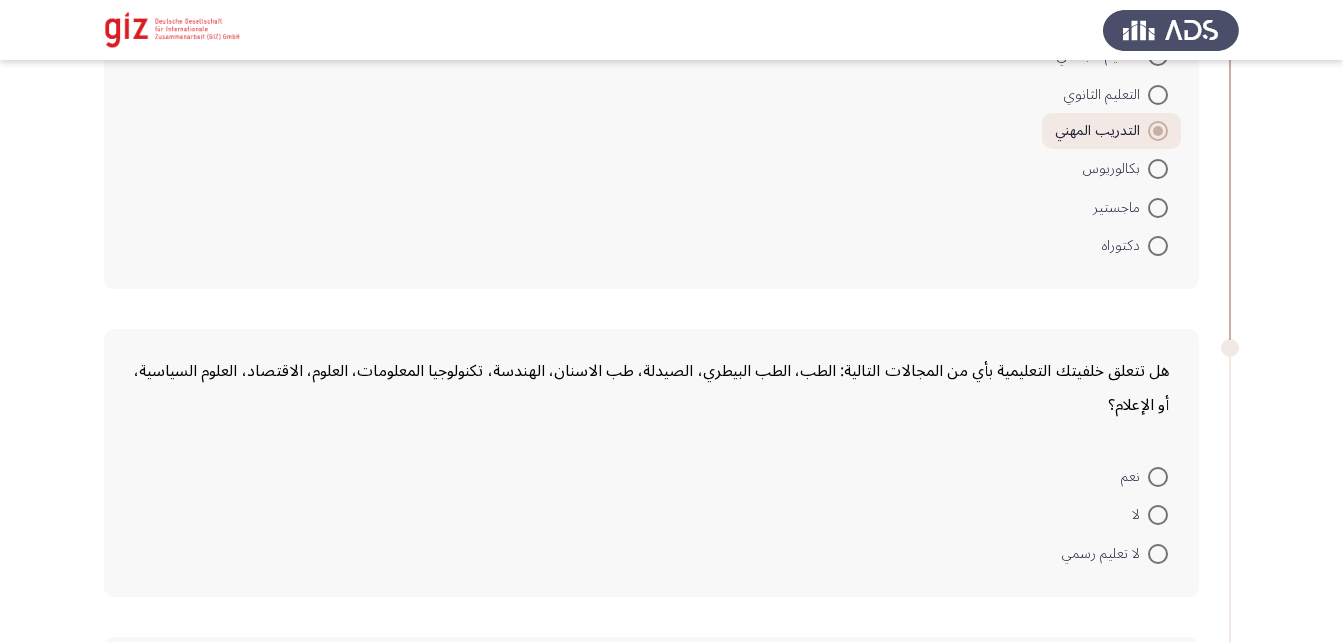 scroll, scrollTop: 265, scrollLeft: 0, axis: vertical 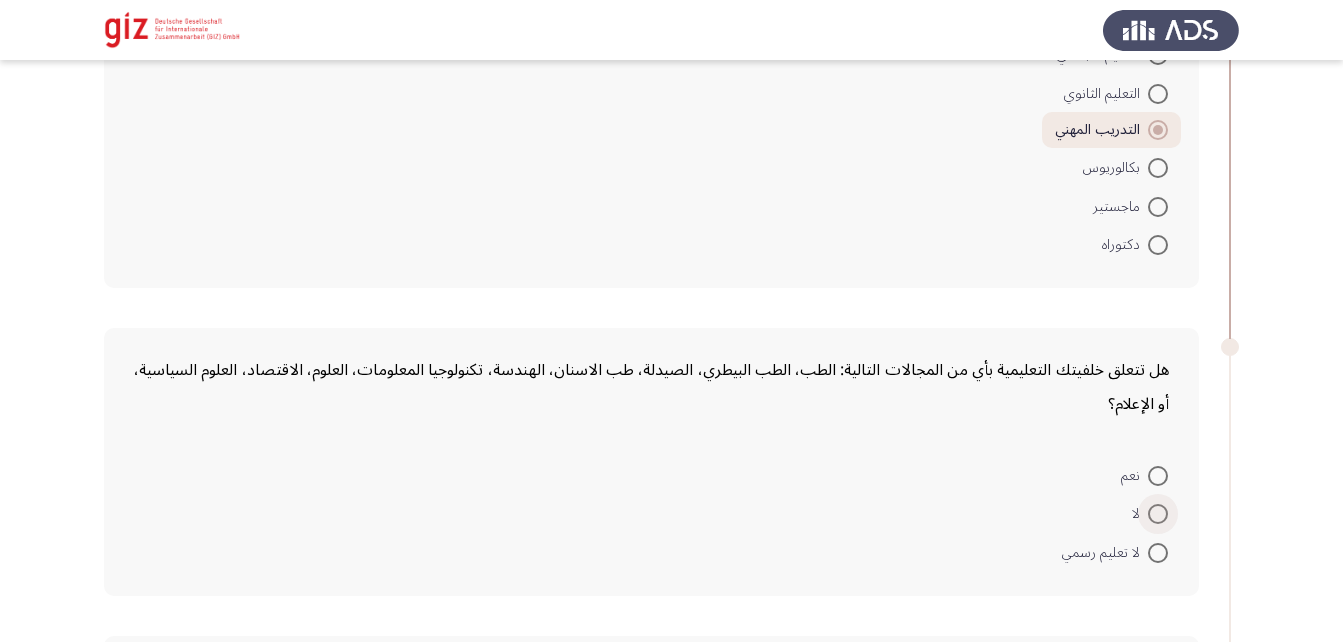 click at bounding box center (1158, 514) 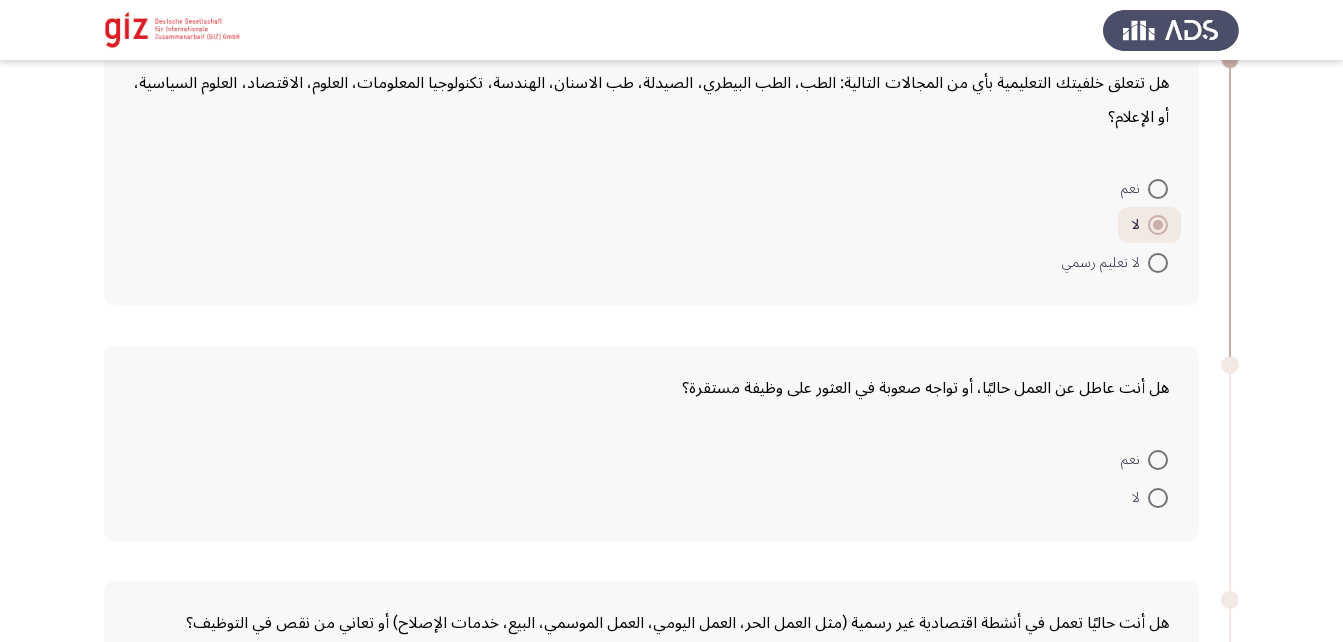 scroll, scrollTop: 553, scrollLeft: 0, axis: vertical 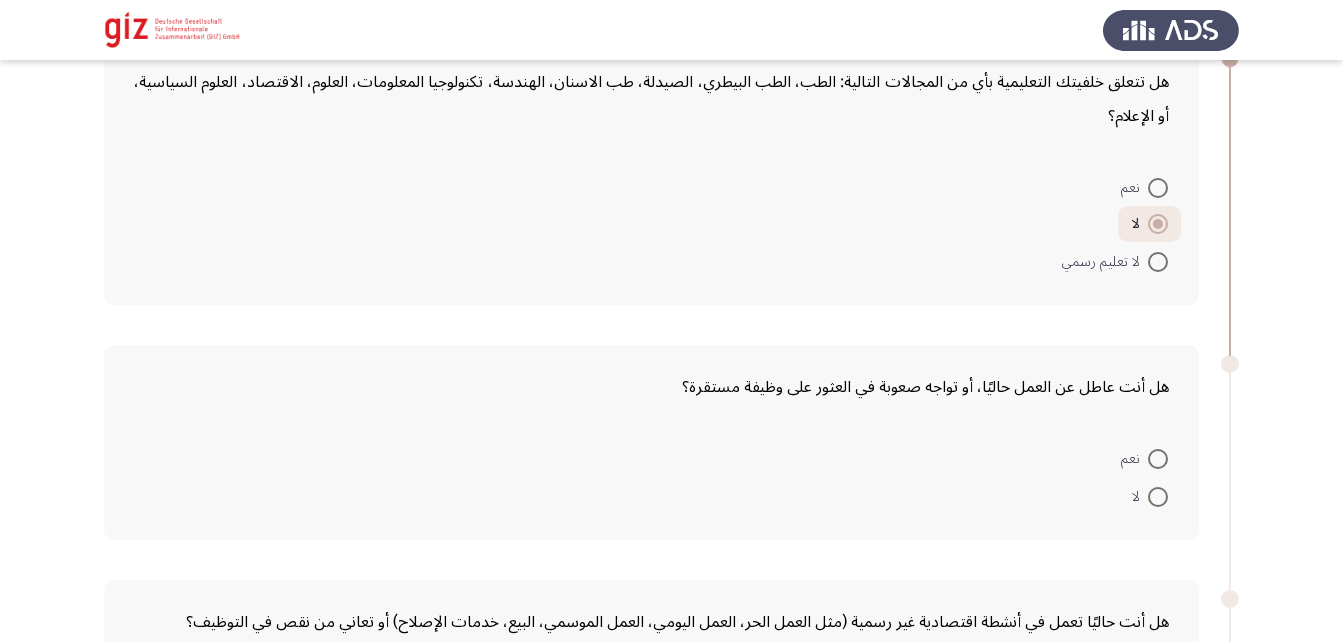 click on "نعم" at bounding box center [1144, 459] 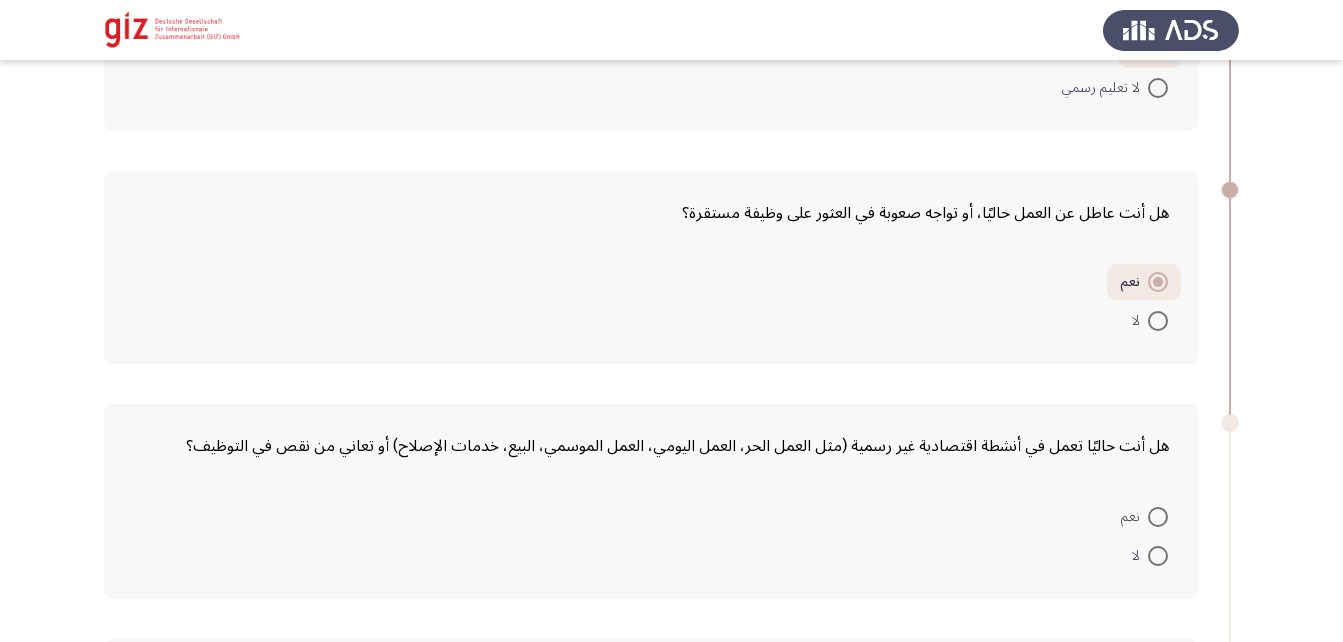 click at bounding box center (1158, 517) 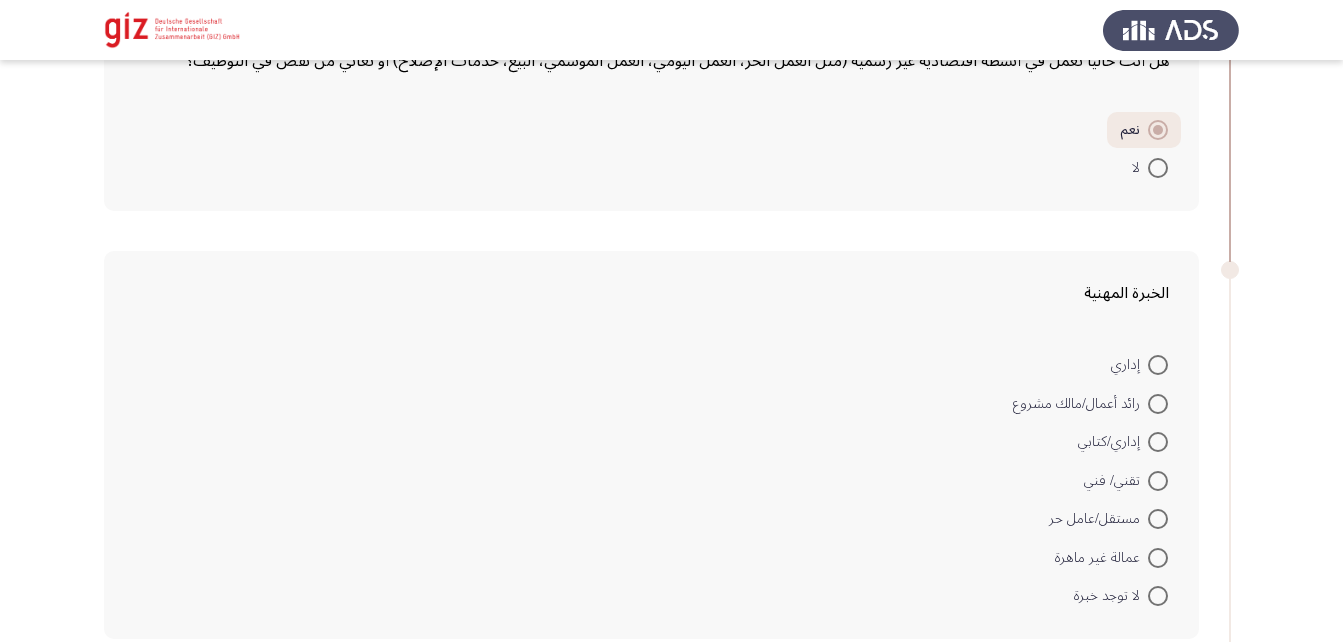 scroll, scrollTop: 1113, scrollLeft: 0, axis: vertical 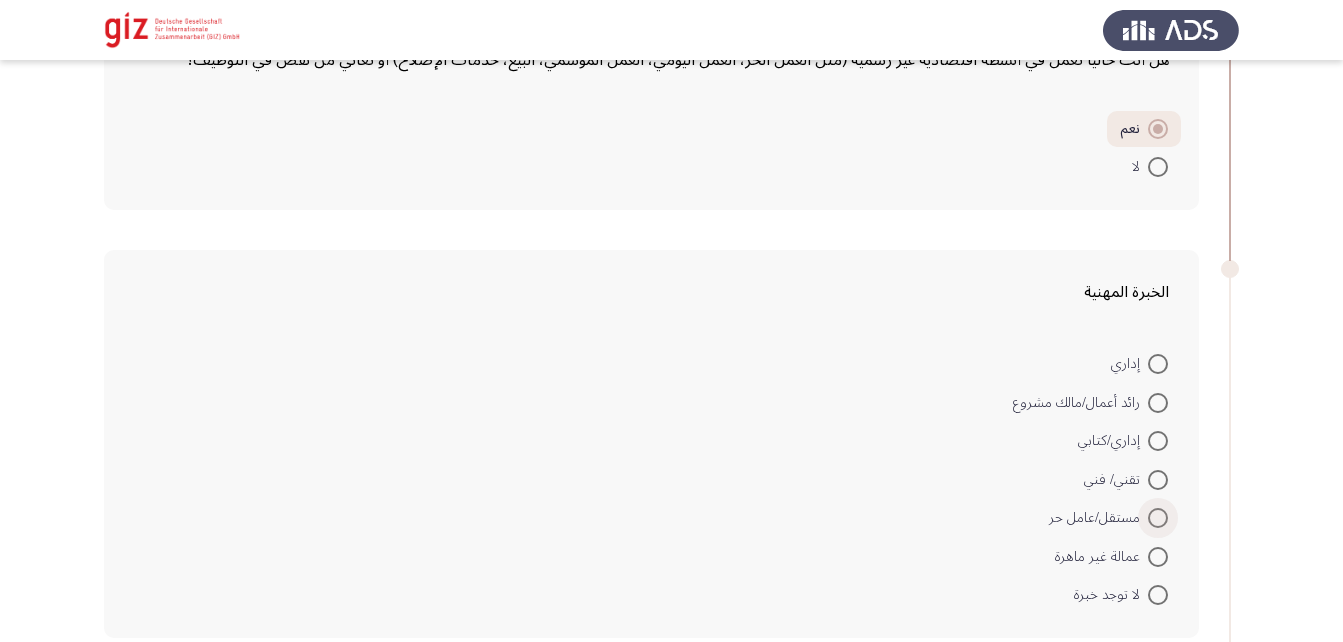 click at bounding box center [1158, 518] 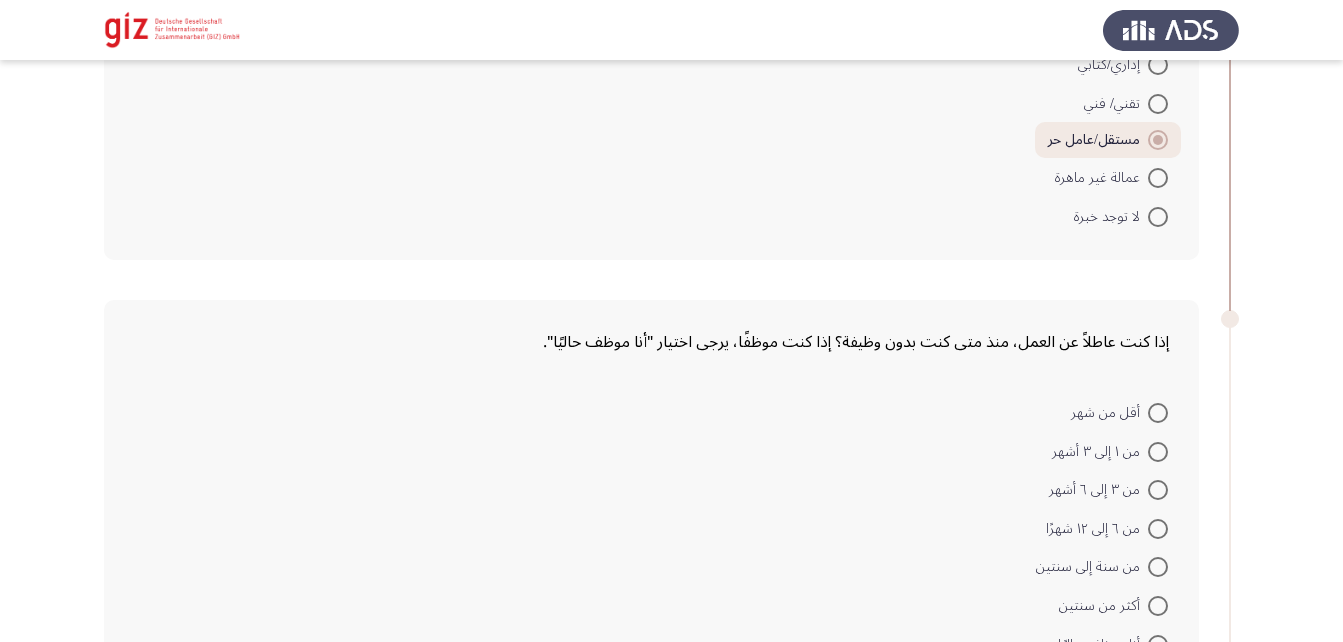 scroll, scrollTop: 1494, scrollLeft: 0, axis: vertical 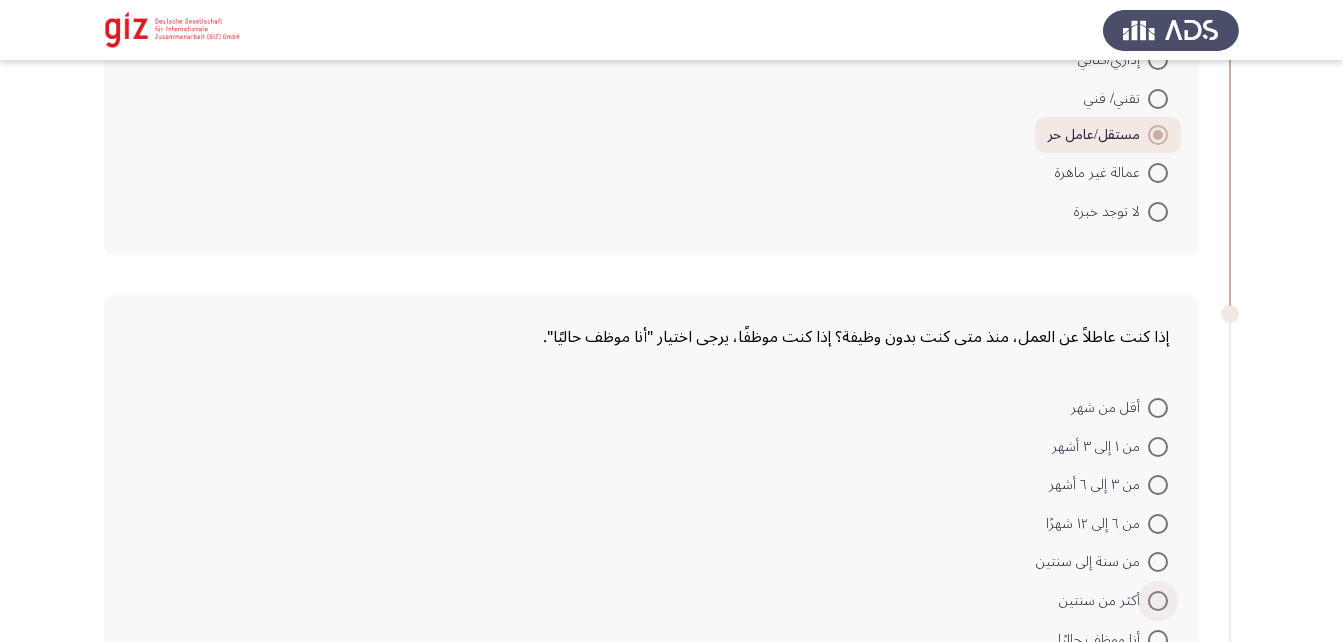 click at bounding box center (1158, 601) 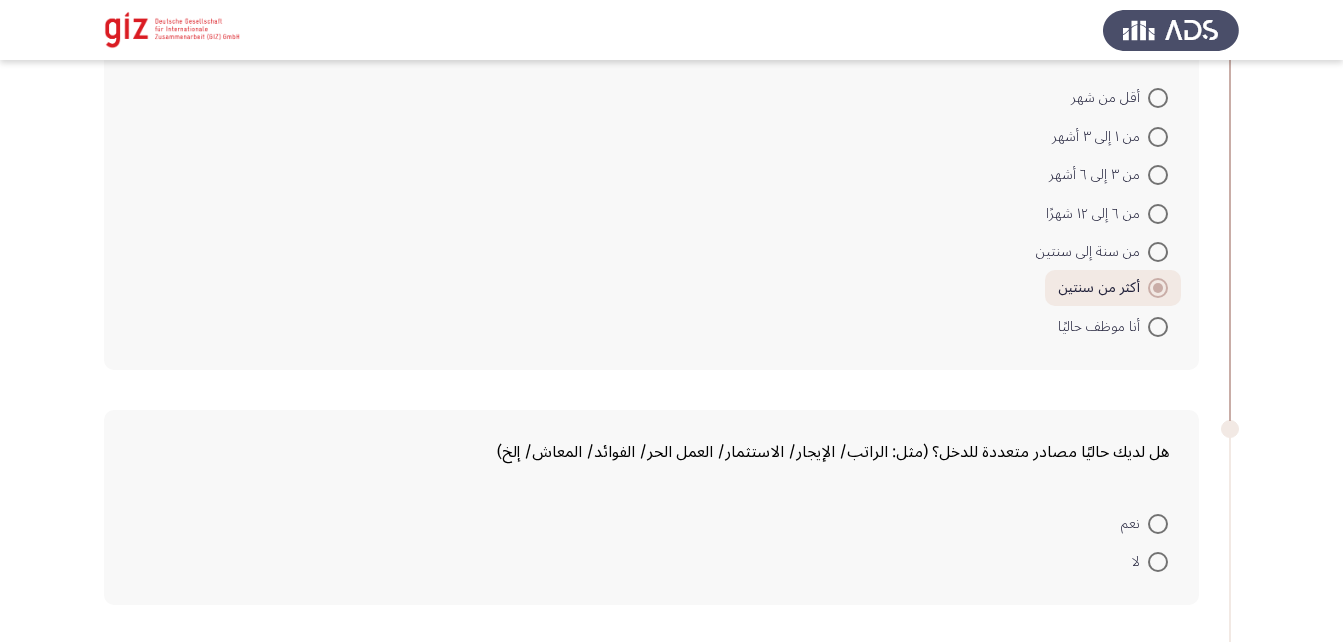 scroll, scrollTop: 1847, scrollLeft: 0, axis: vertical 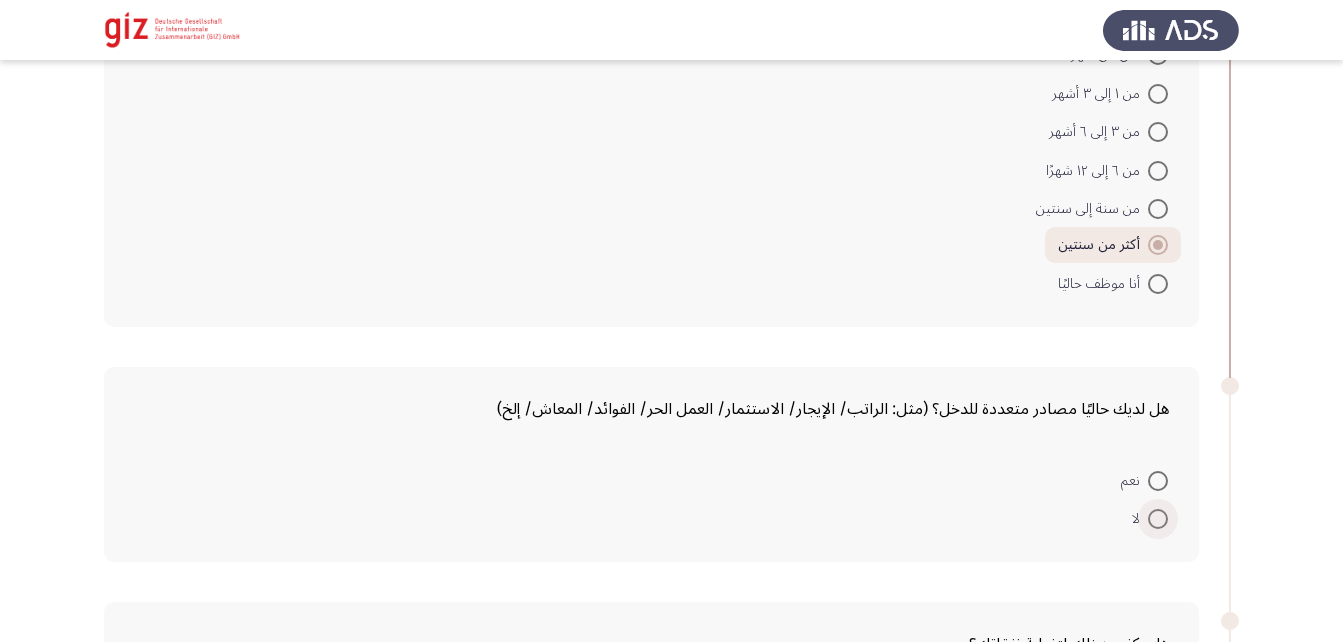 click at bounding box center [1158, 519] 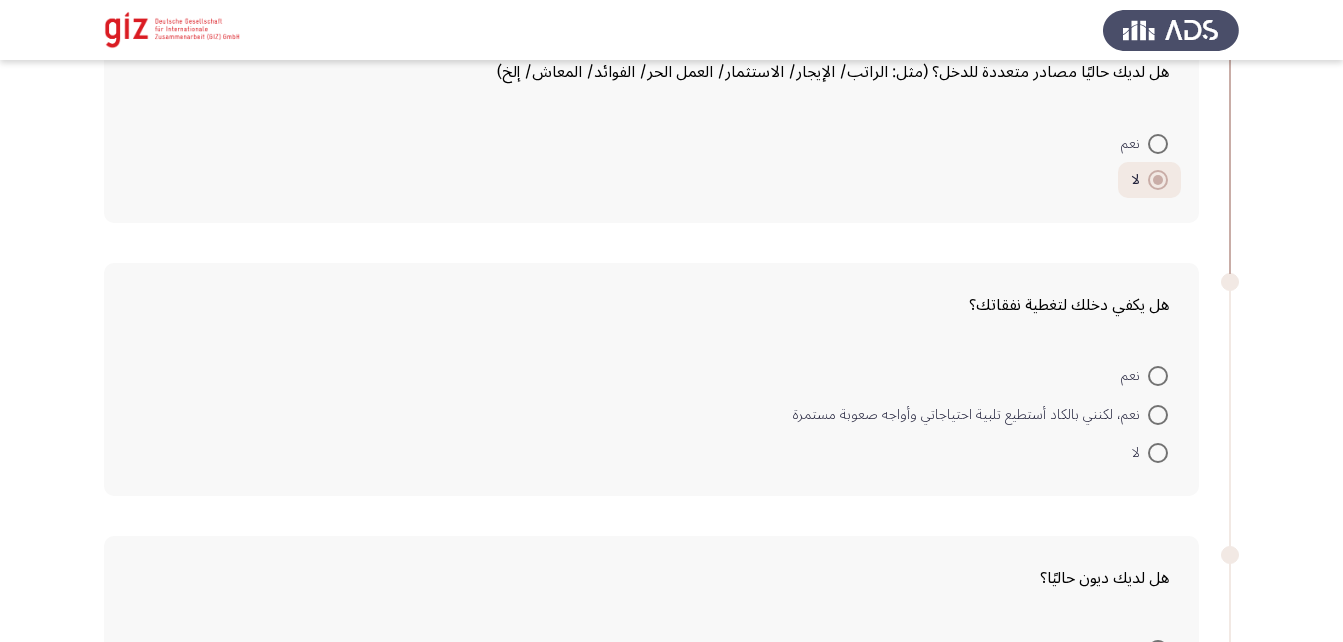 scroll, scrollTop: 2186, scrollLeft: 0, axis: vertical 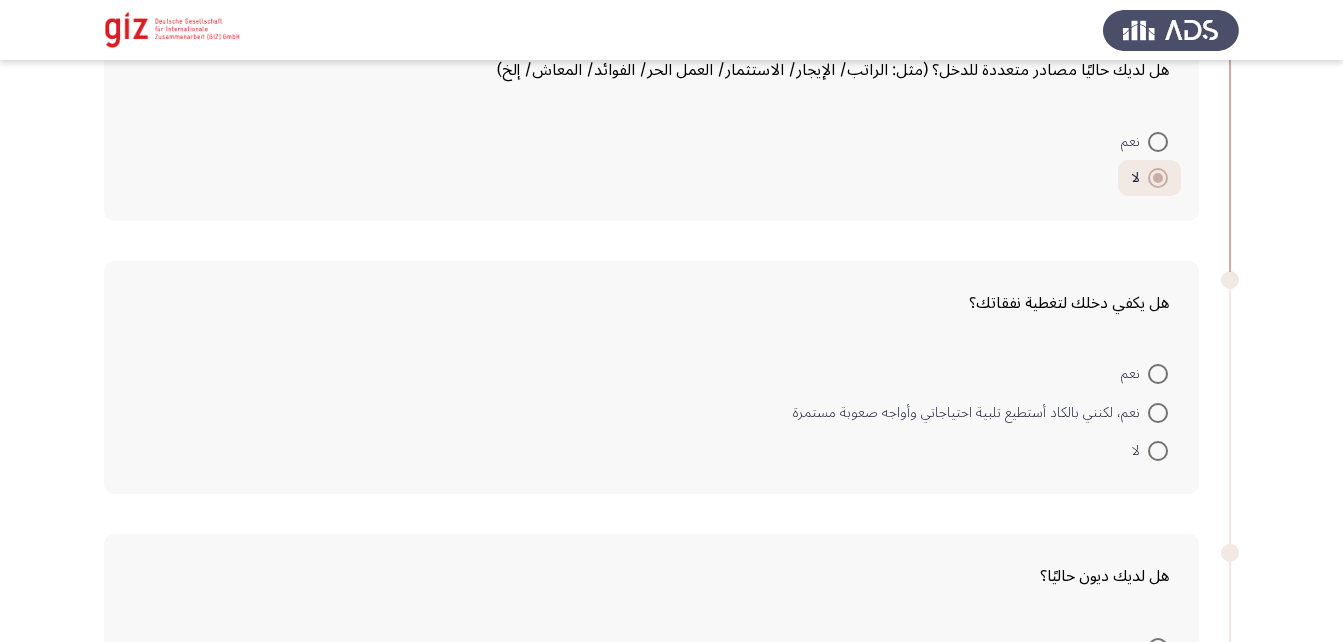 click at bounding box center [1158, 413] 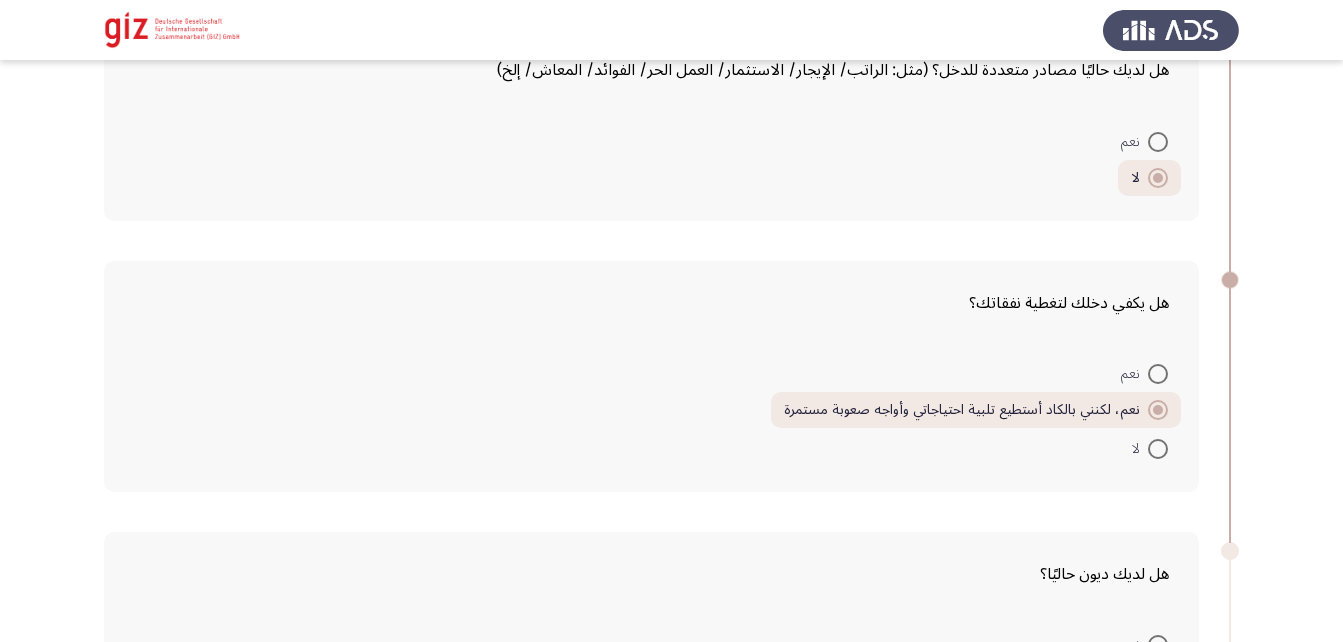 click at bounding box center (1158, 449) 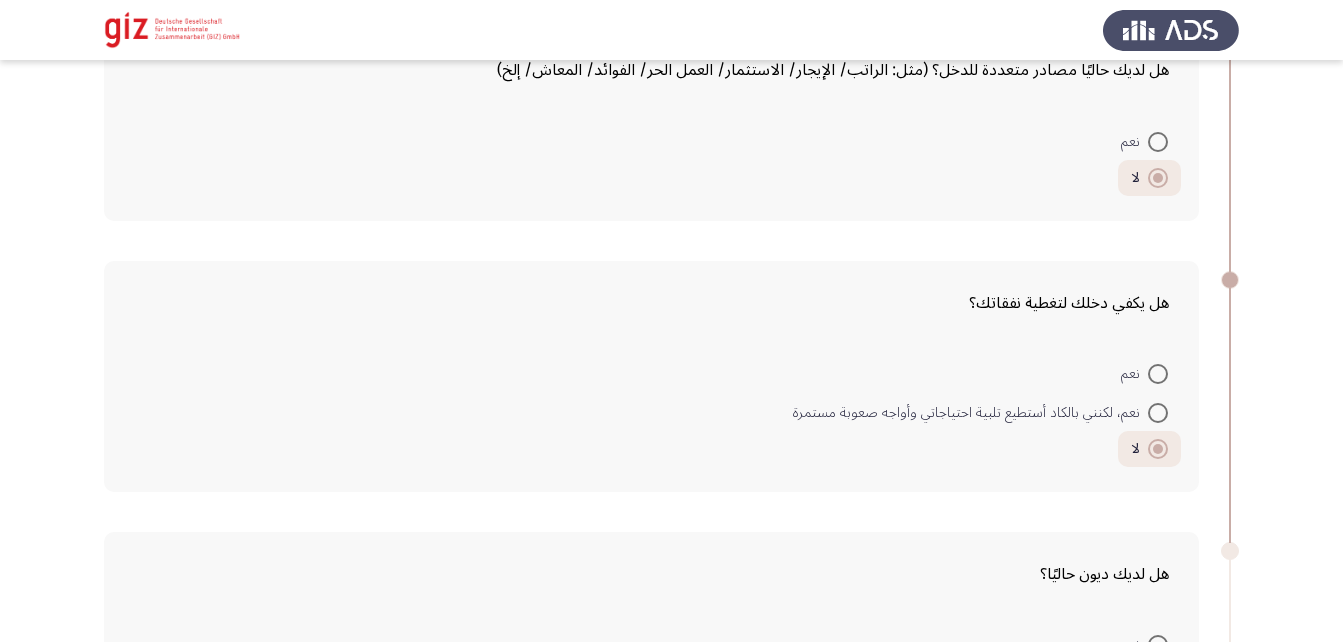 scroll, scrollTop: 2488, scrollLeft: 0, axis: vertical 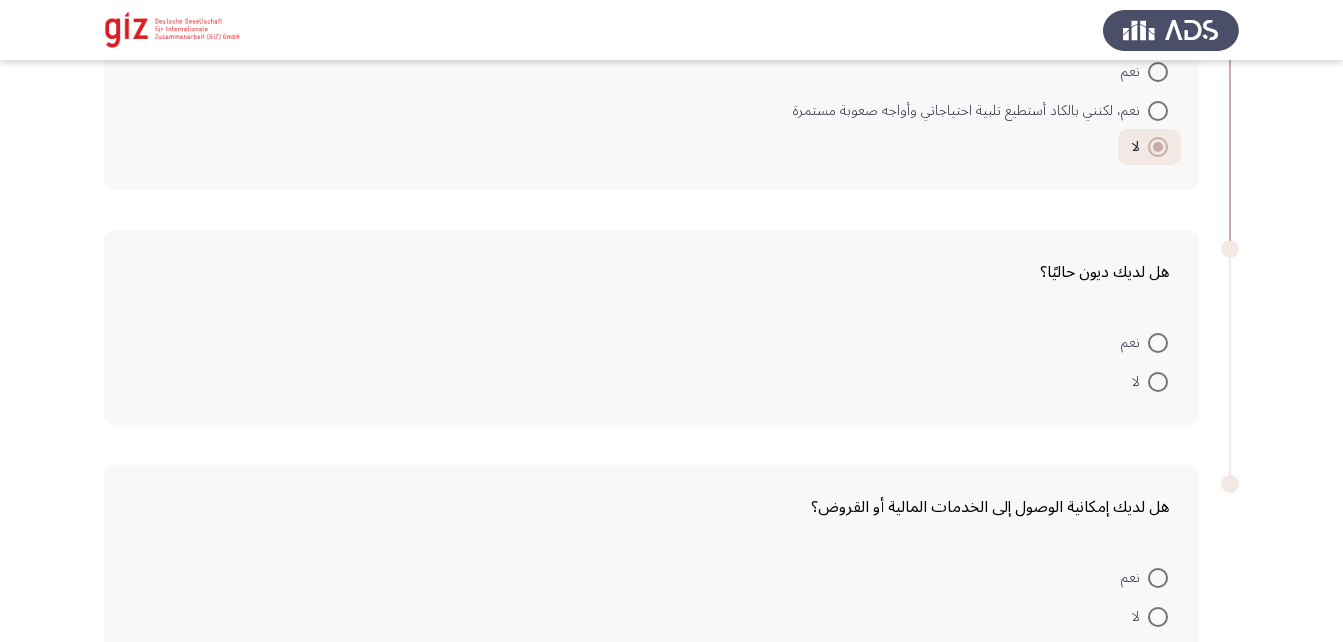 click at bounding box center [1158, 382] 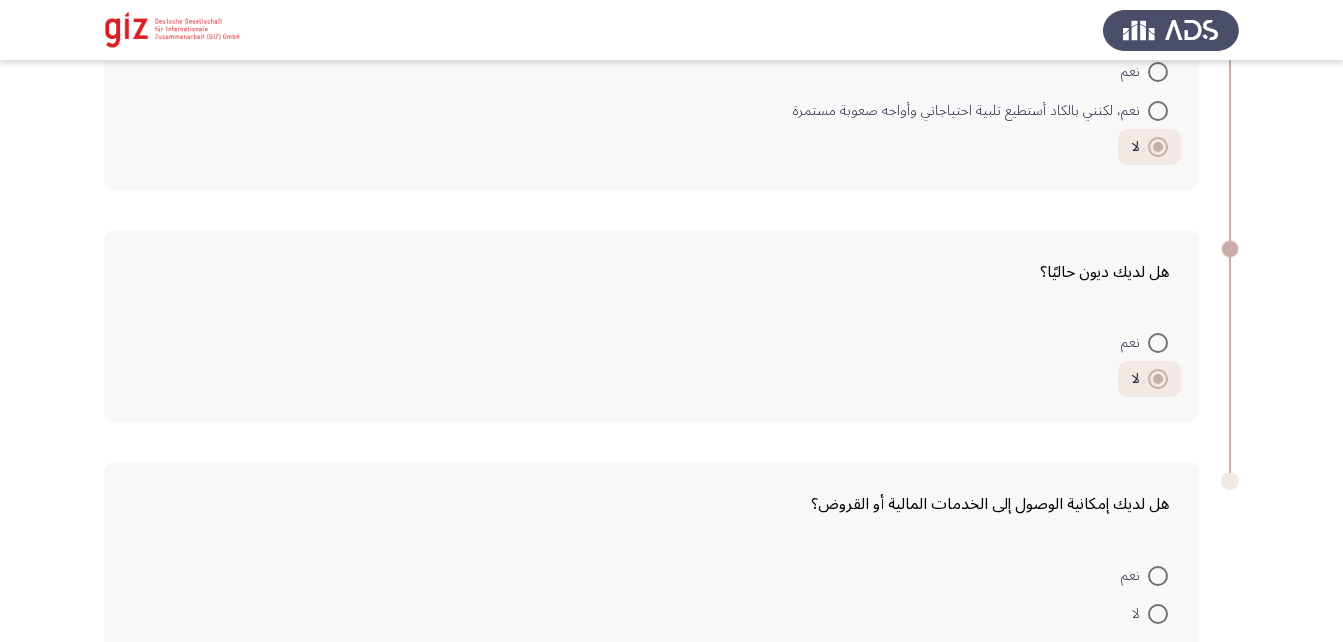 scroll, scrollTop: 2603, scrollLeft: 0, axis: vertical 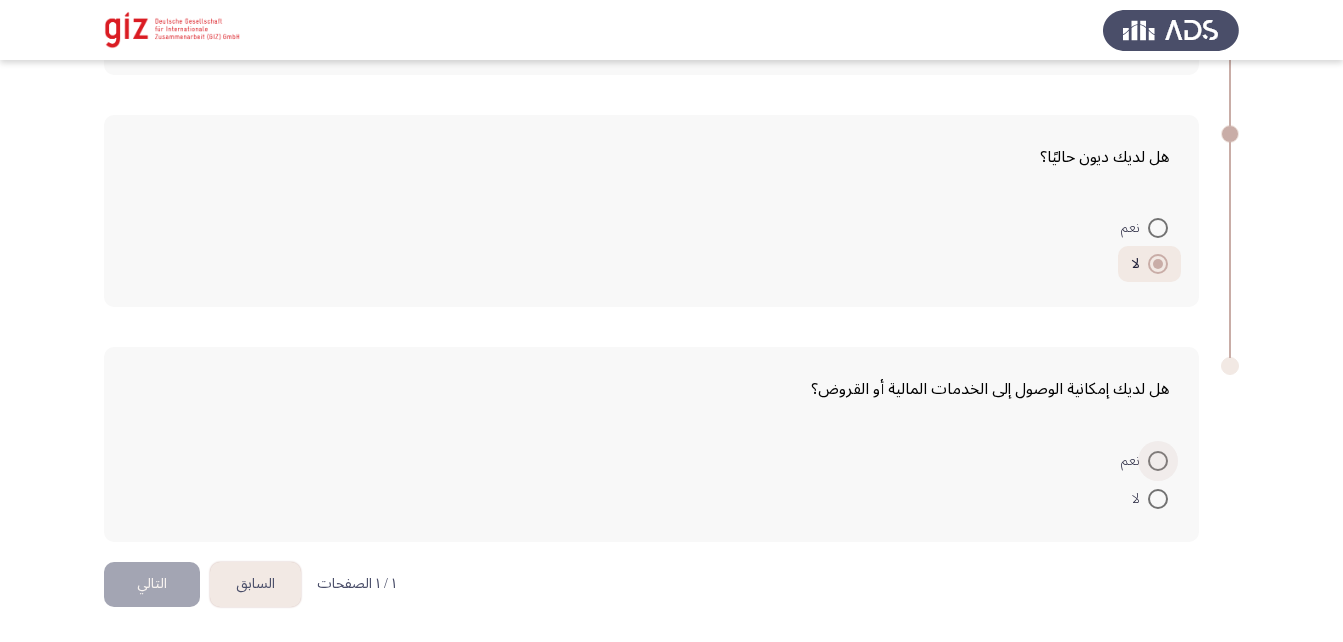 click at bounding box center (1158, 461) 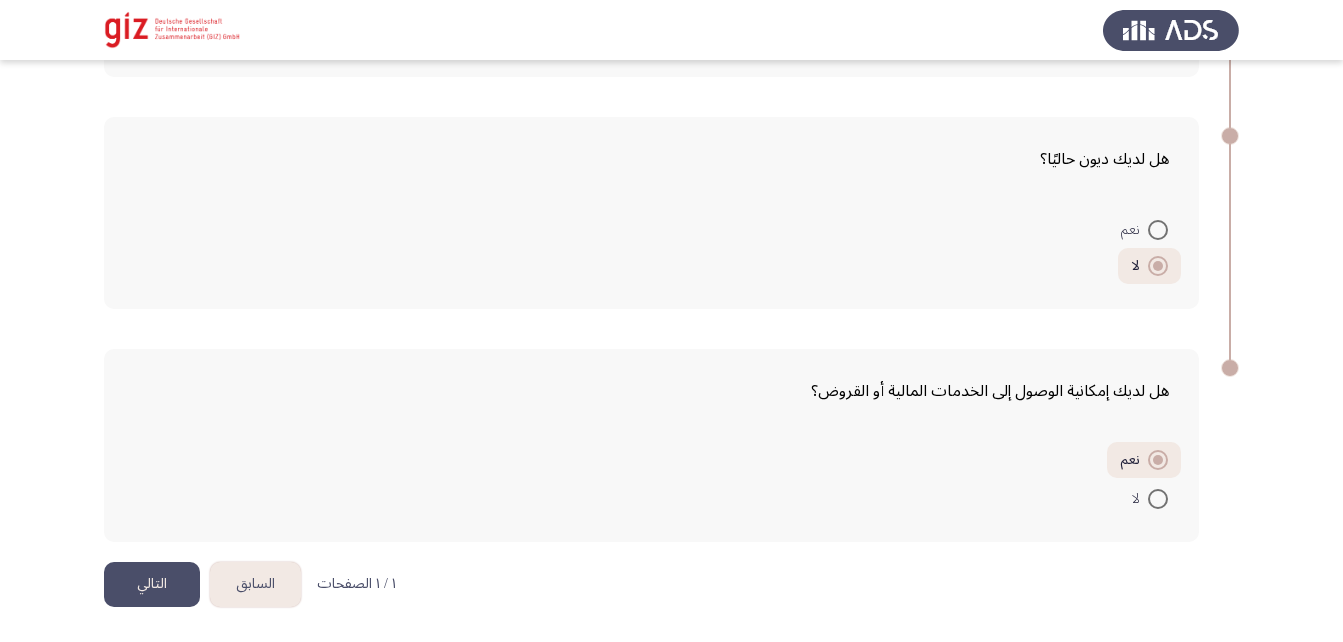 click on "التالي" 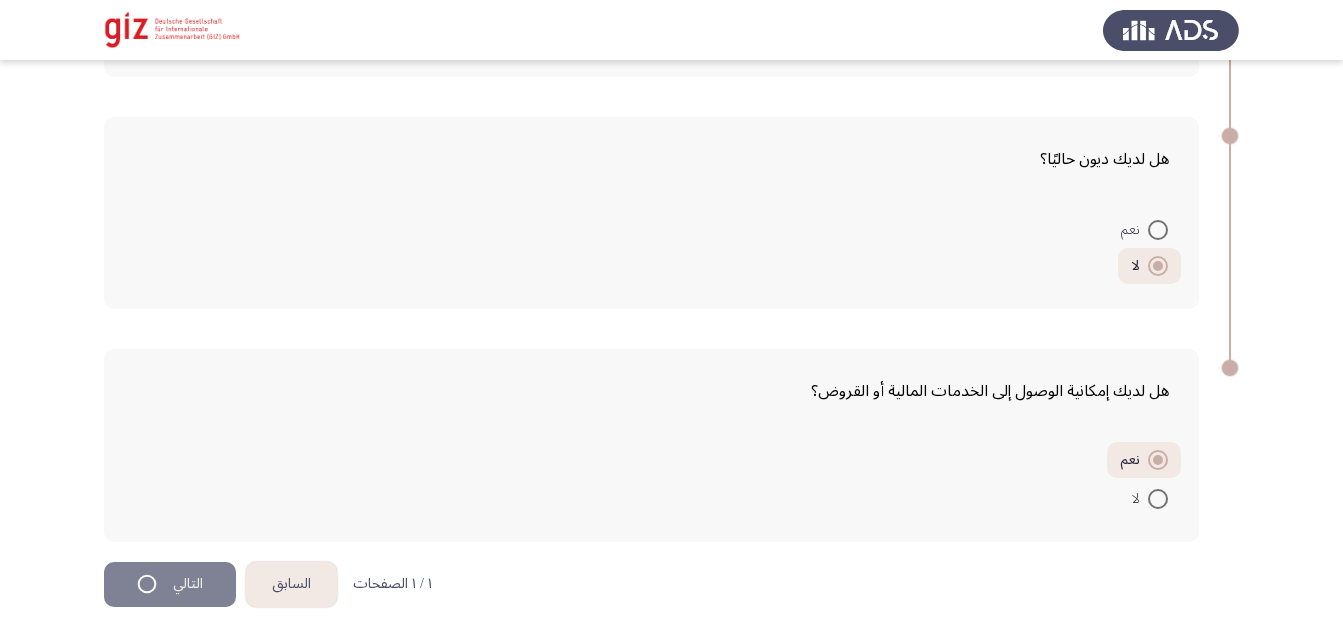 scroll, scrollTop: 0, scrollLeft: 0, axis: both 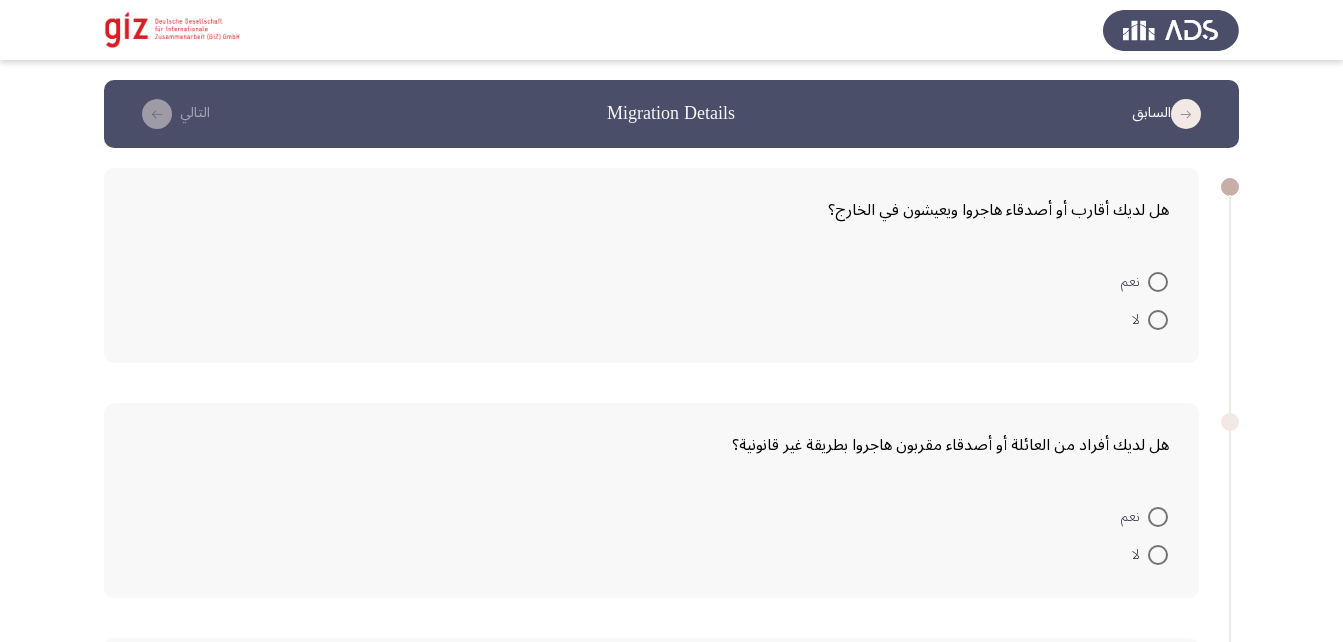 click at bounding box center [1158, 320] 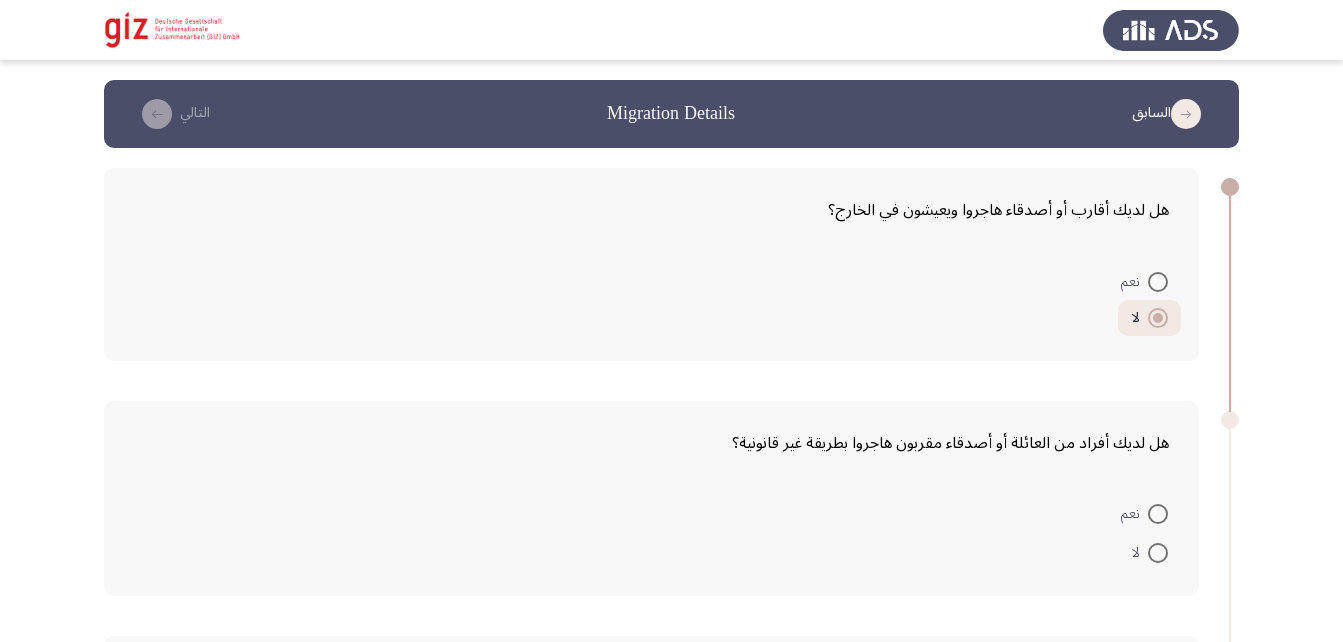 click at bounding box center [1158, 514] 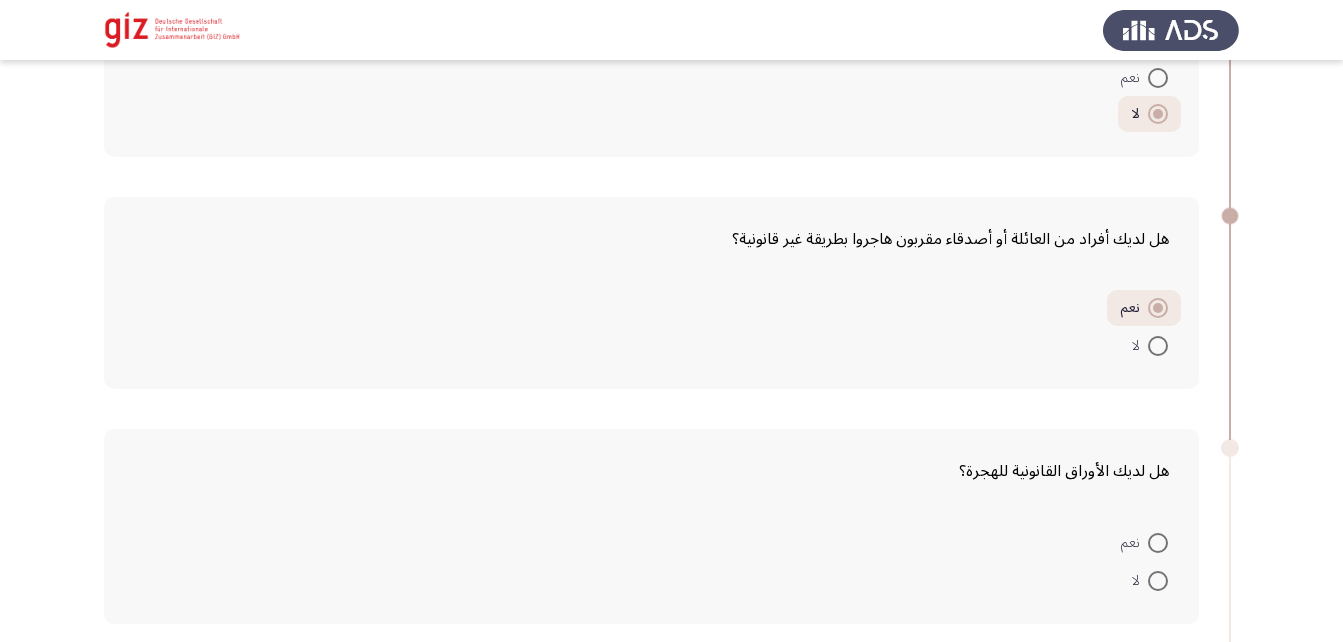 scroll, scrollTop: 205, scrollLeft: 0, axis: vertical 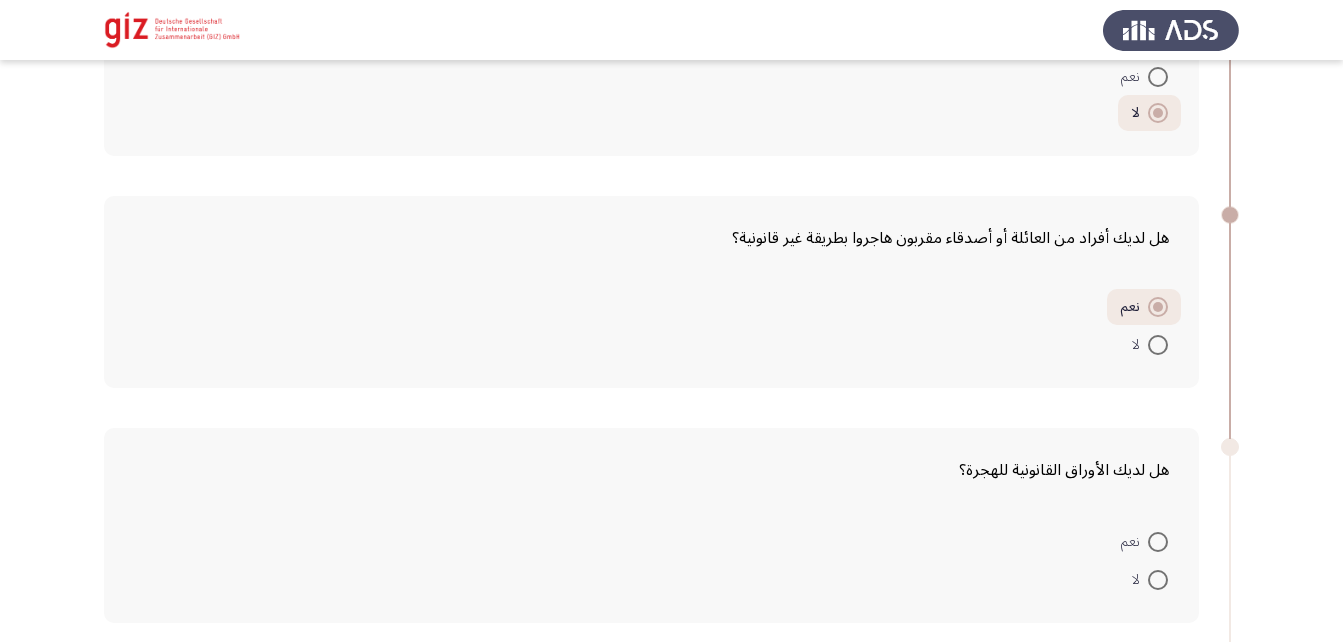 click at bounding box center (1158, 580) 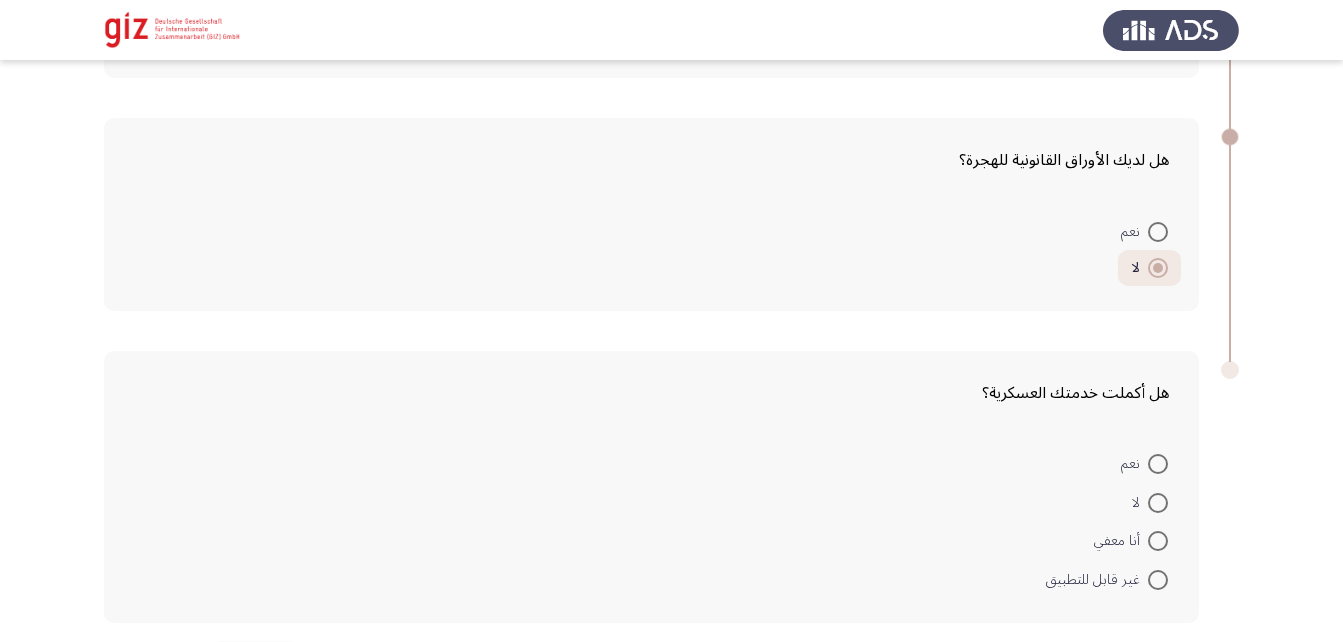 scroll, scrollTop: 587, scrollLeft: 0, axis: vertical 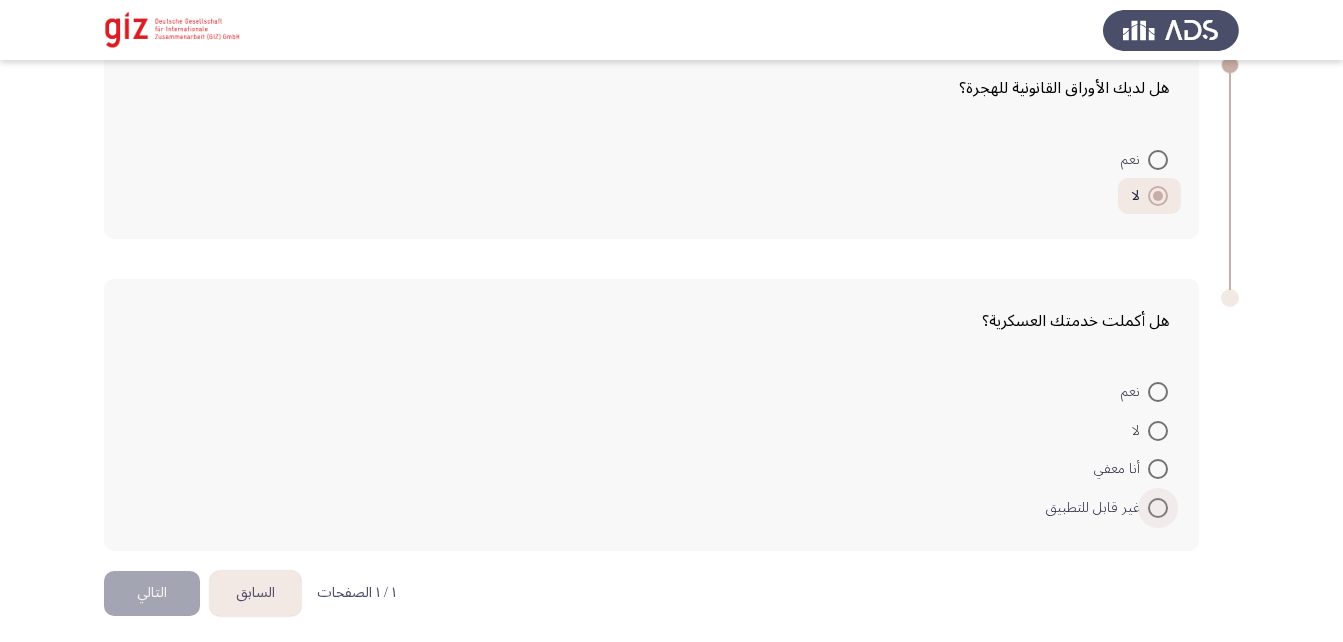 click at bounding box center [1158, 508] 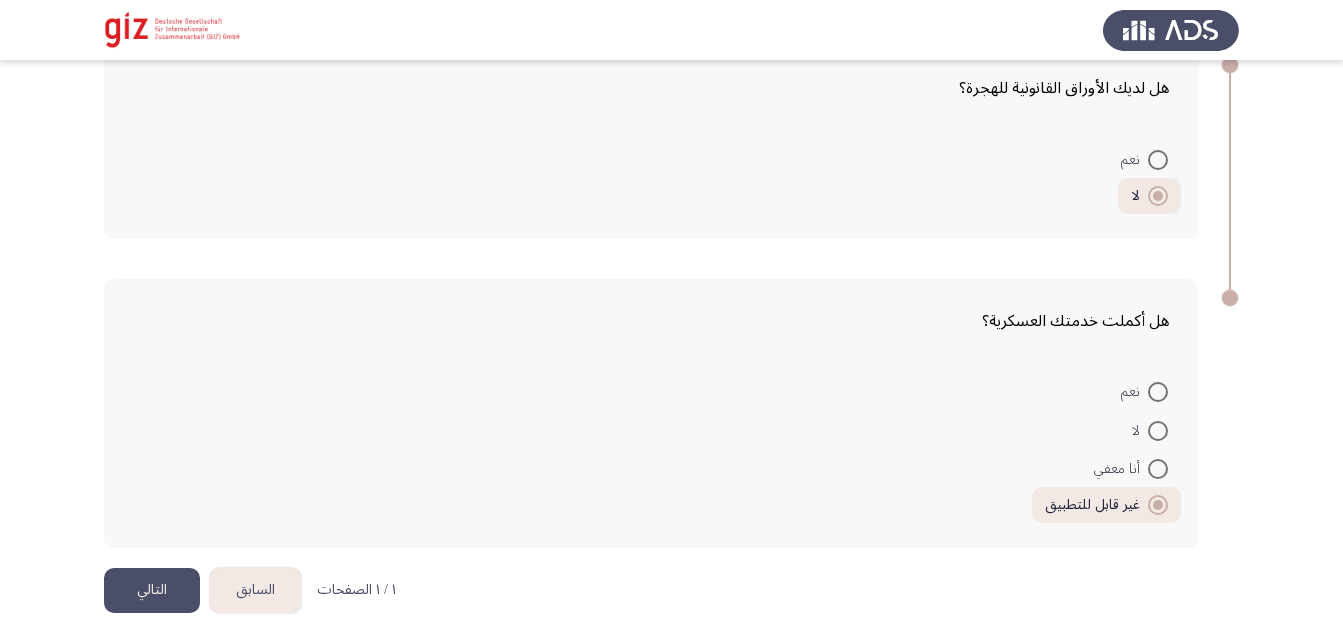 click on "التالي" 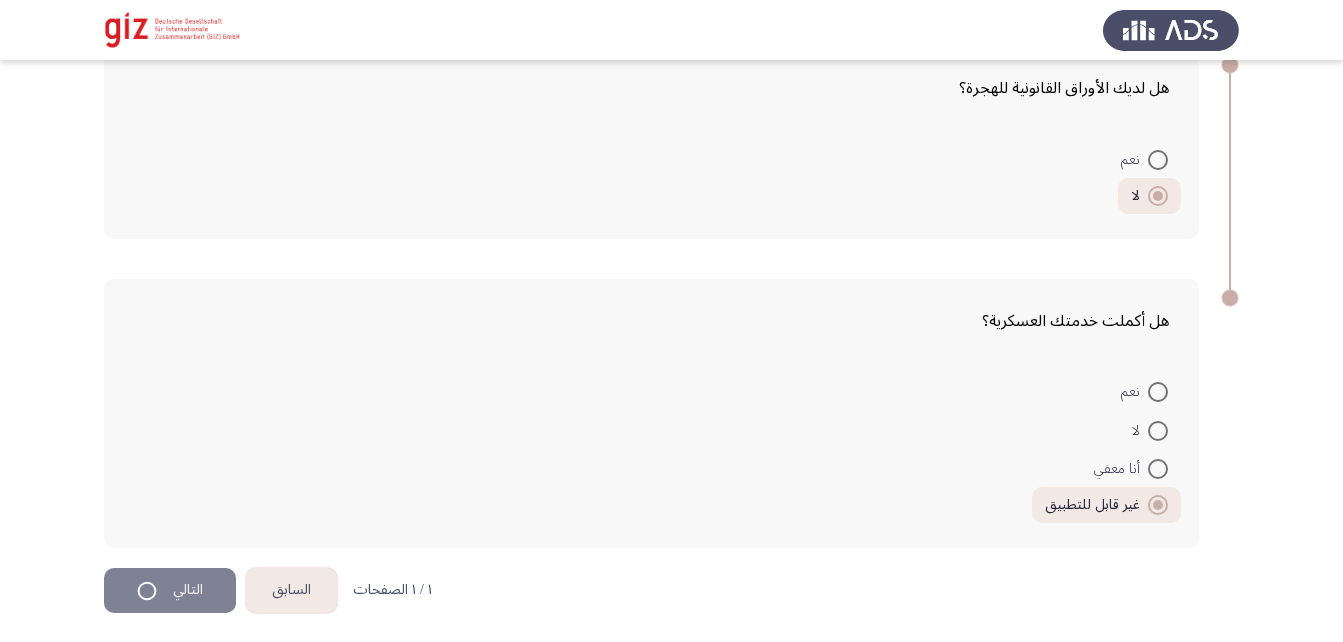 scroll, scrollTop: 0, scrollLeft: 0, axis: both 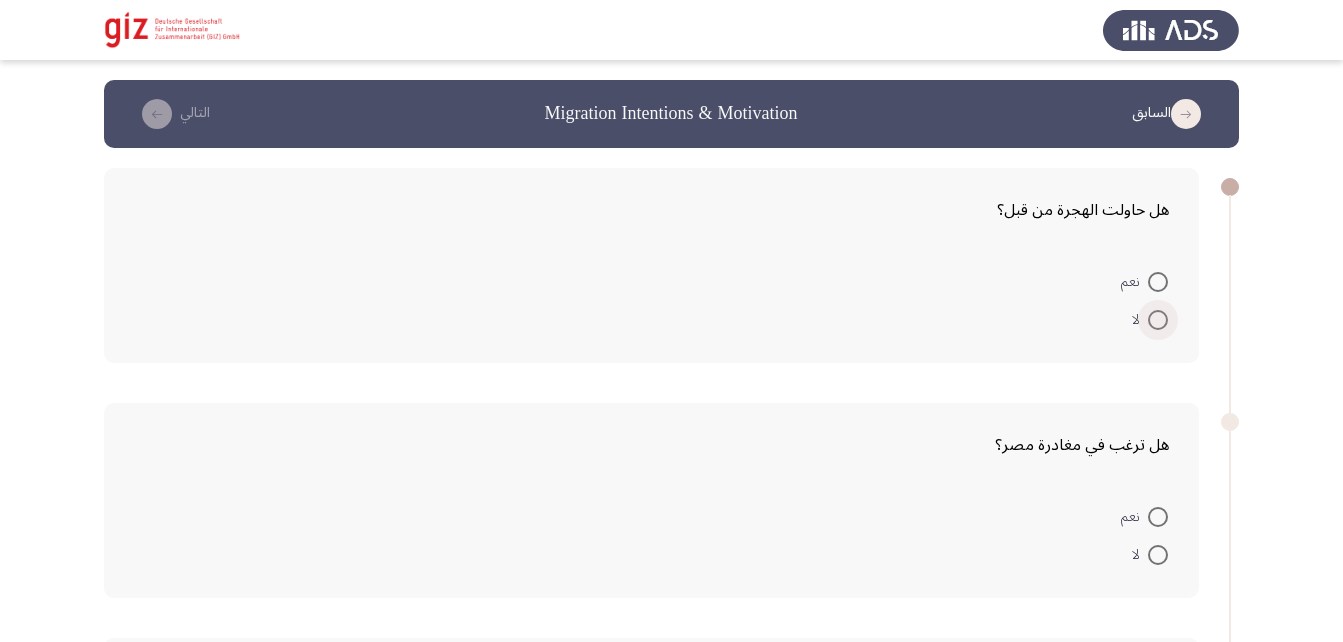 click at bounding box center [1158, 320] 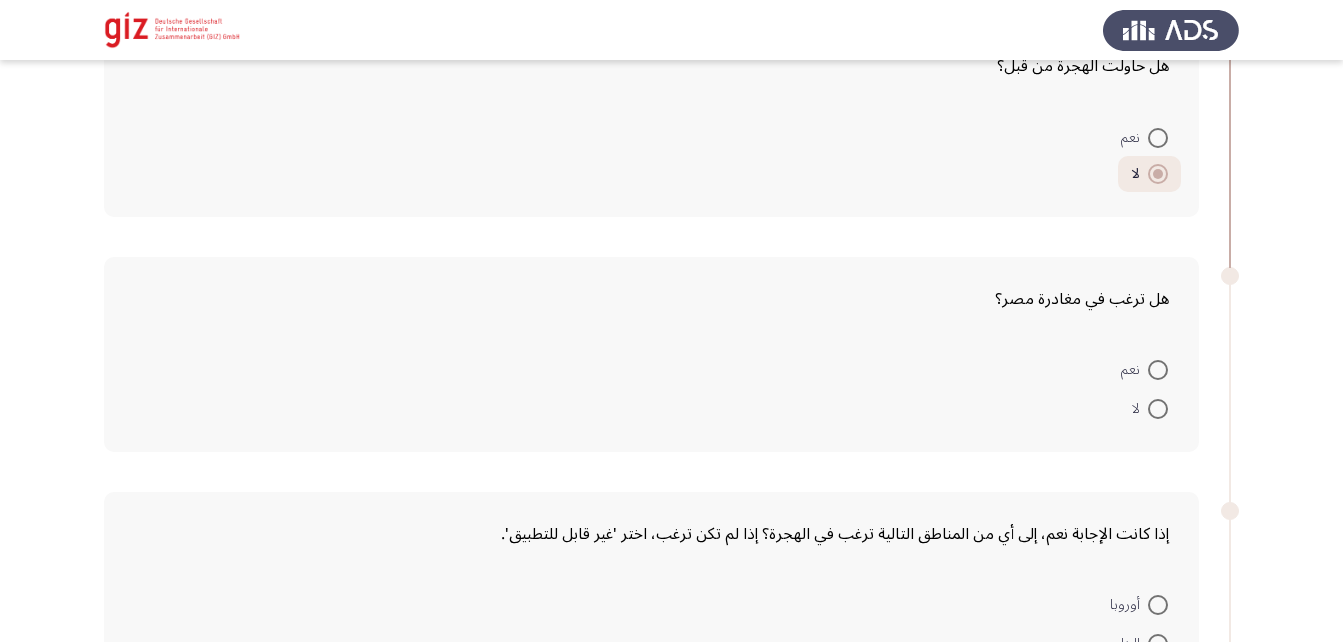 scroll, scrollTop: 145, scrollLeft: 0, axis: vertical 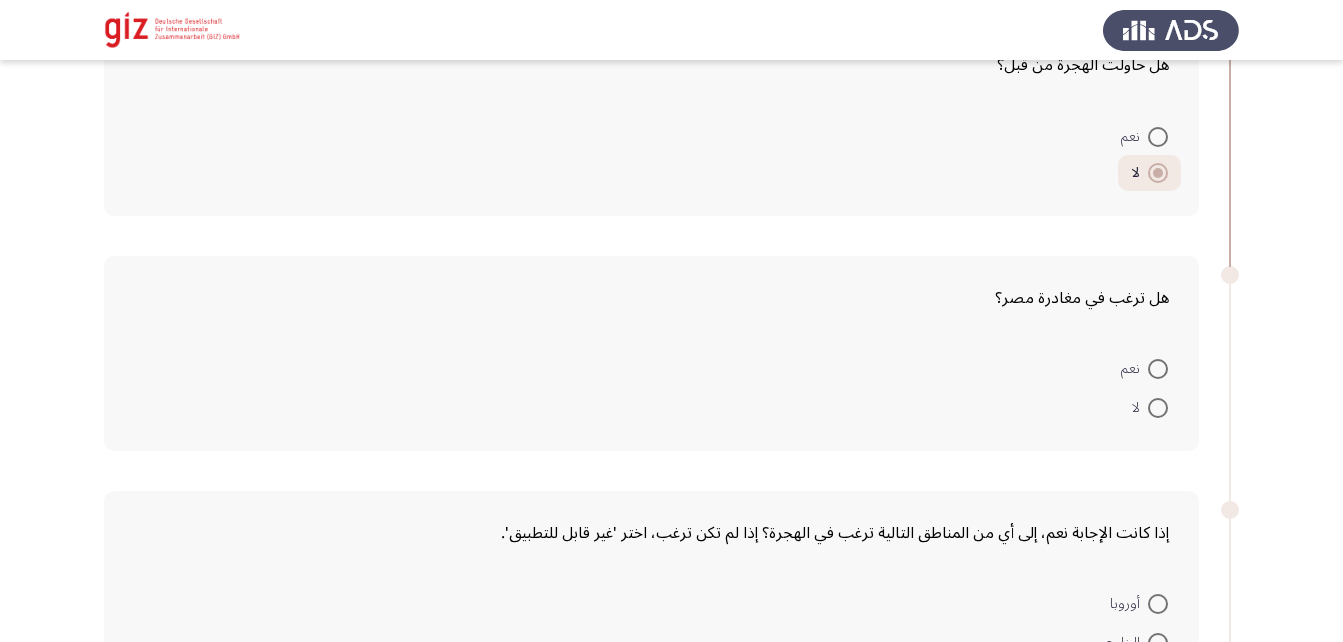click on "لا" at bounding box center (1150, 406) 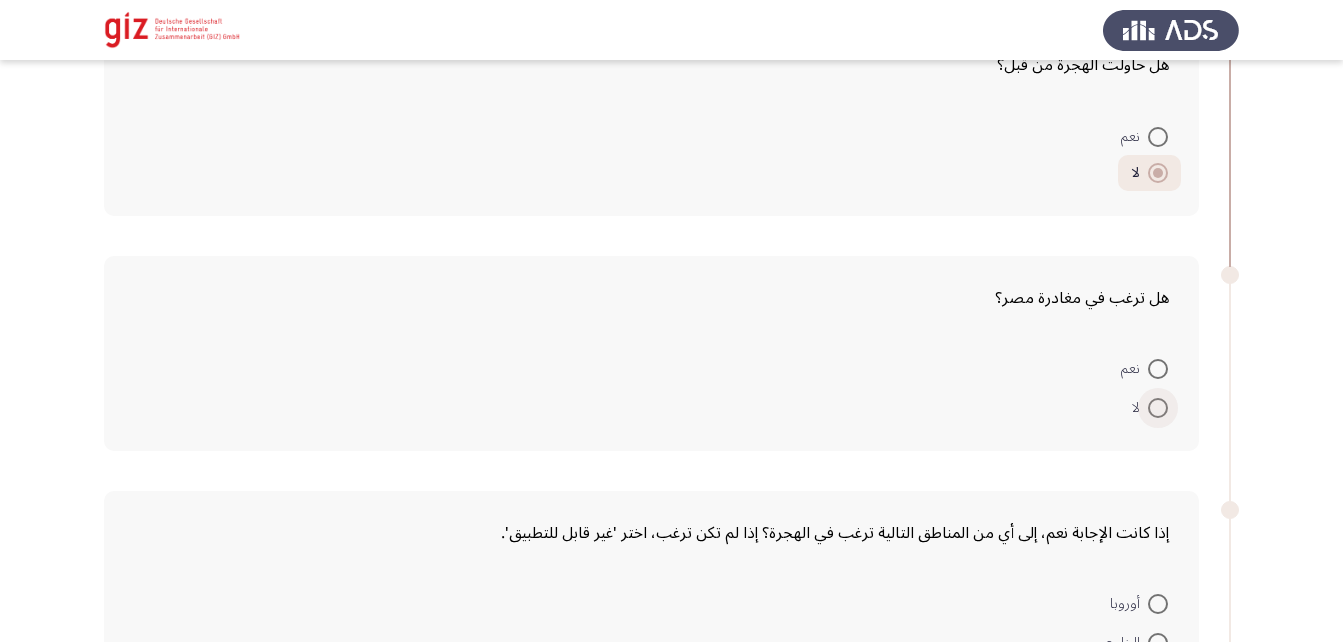 click at bounding box center (1158, 408) 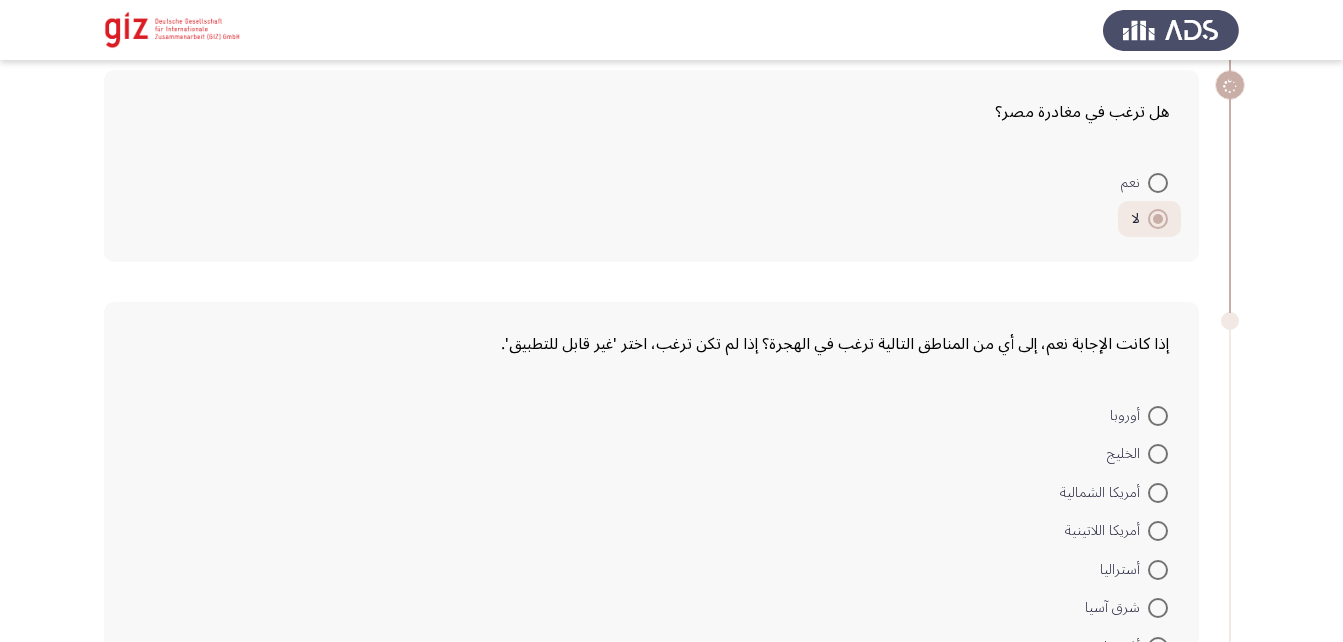 scroll, scrollTop: 729, scrollLeft: 0, axis: vertical 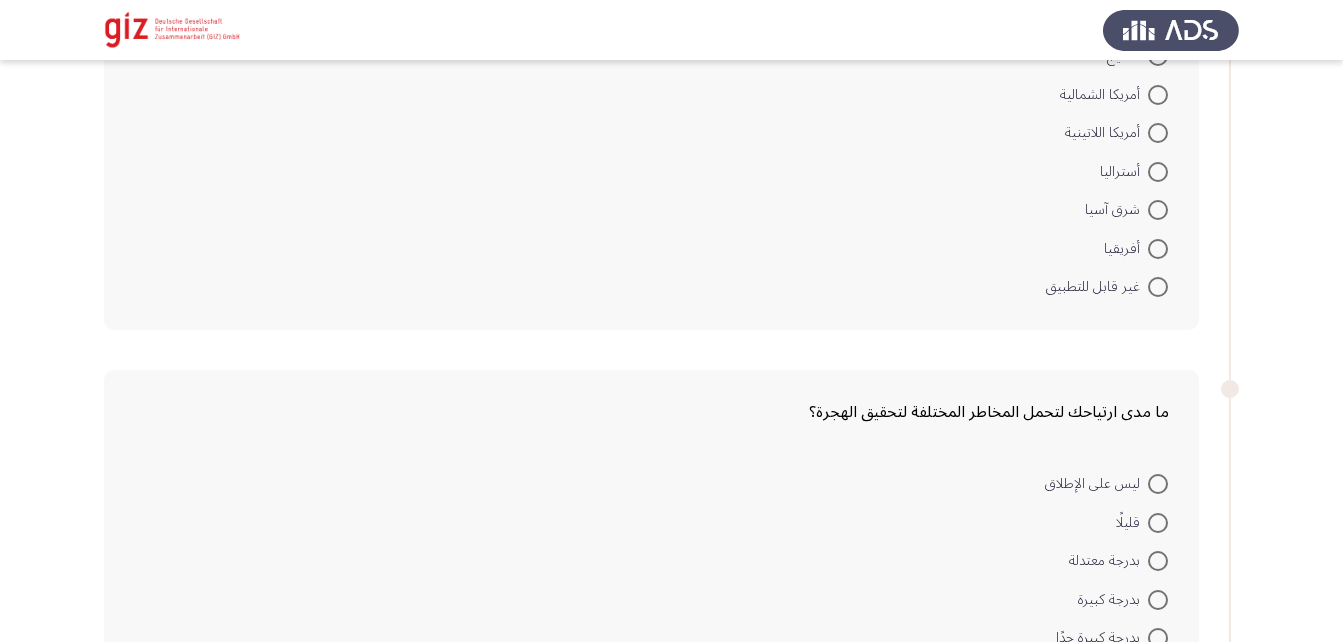click at bounding box center [1158, 287] 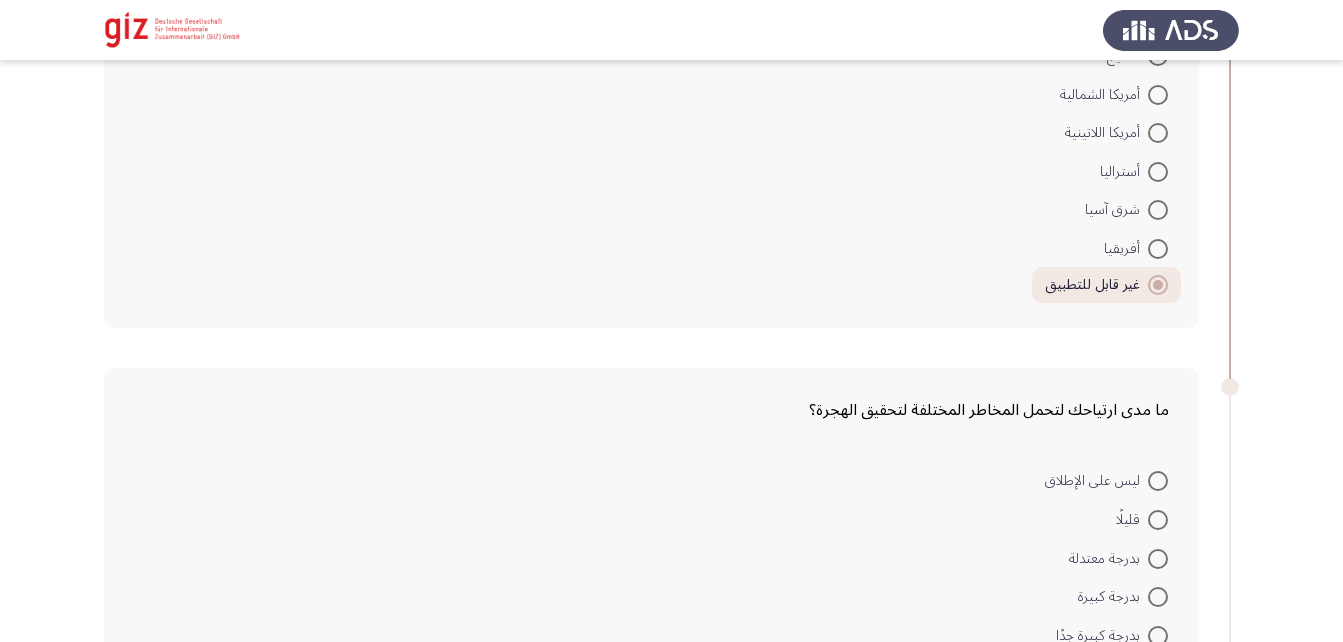 scroll, scrollTop: 810, scrollLeft: 0, axis: vertical 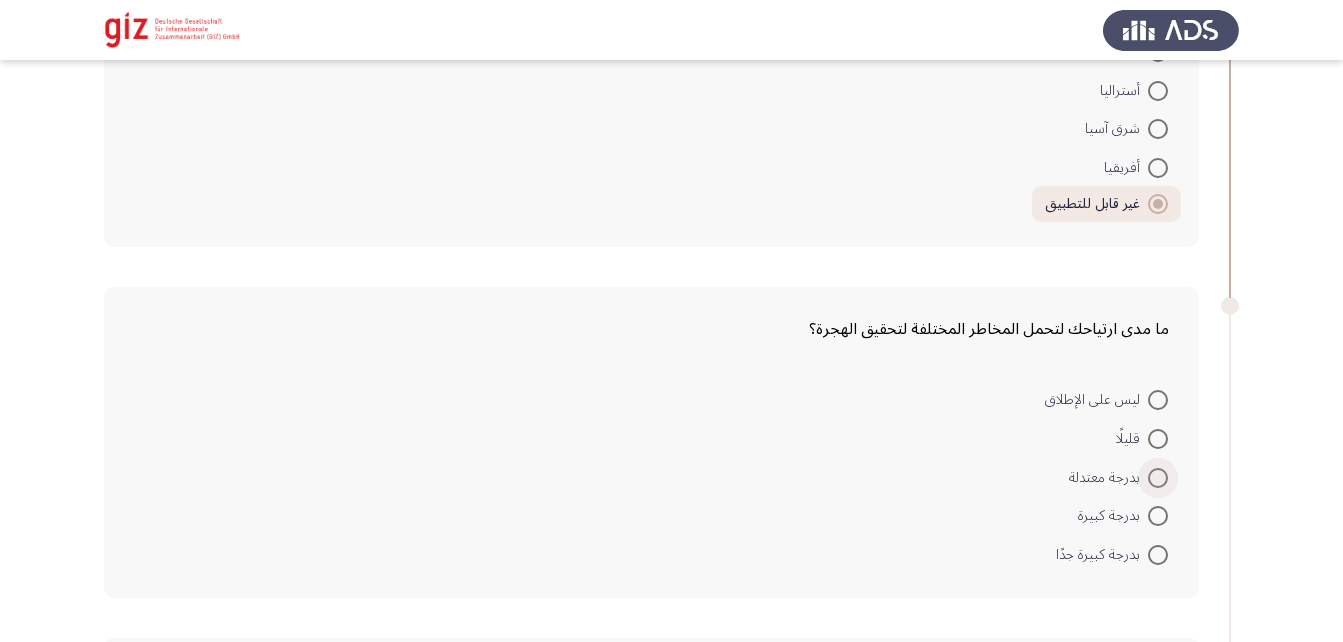 click at bounding box center [1158, 478] 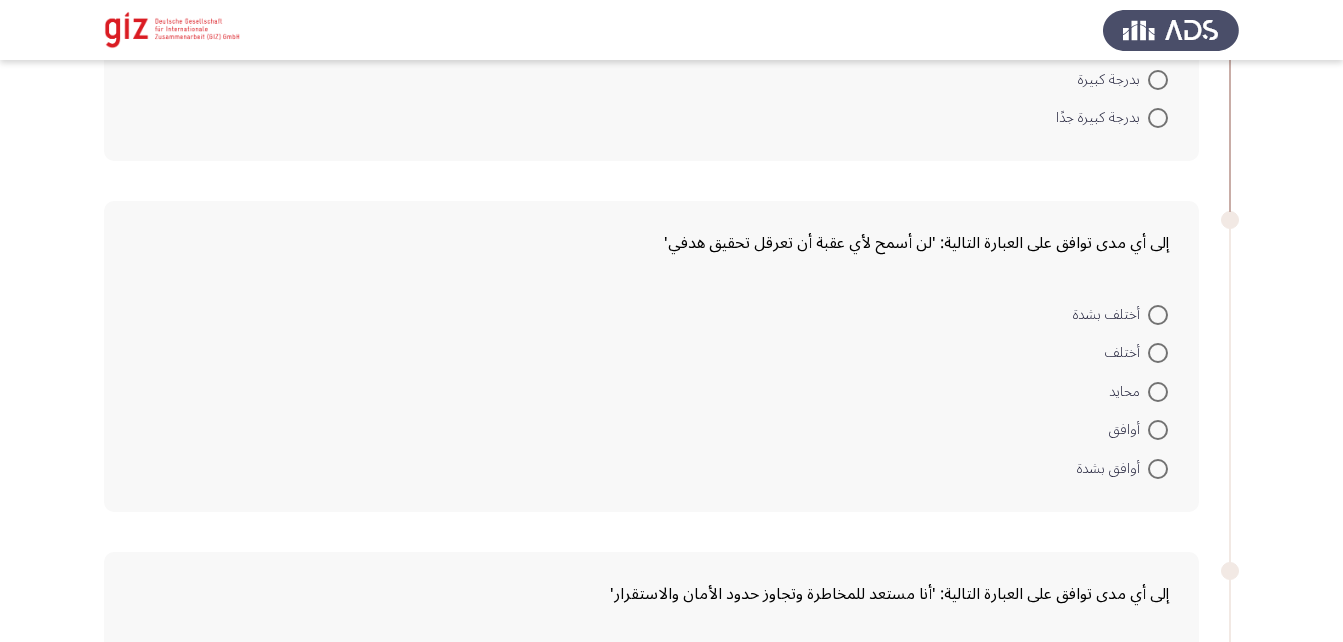scroll, scrollTop: 1245, scrollLeft: 0, axis: vertical 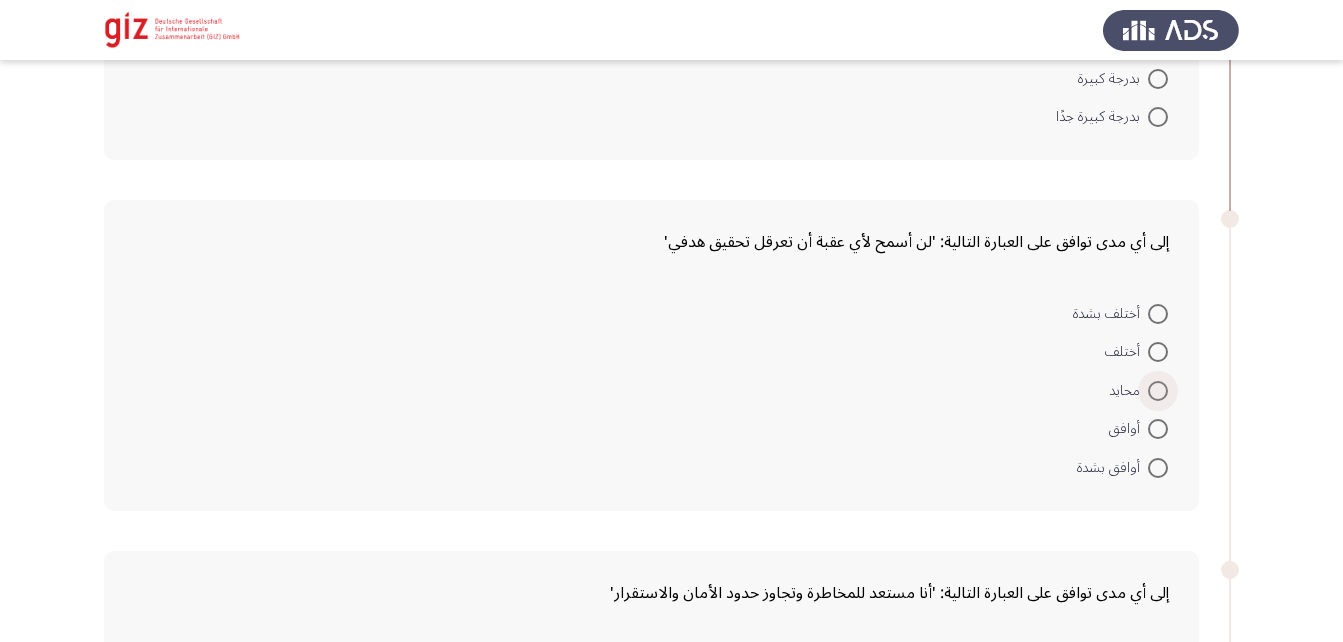 click at bounding box center (1158, 391) 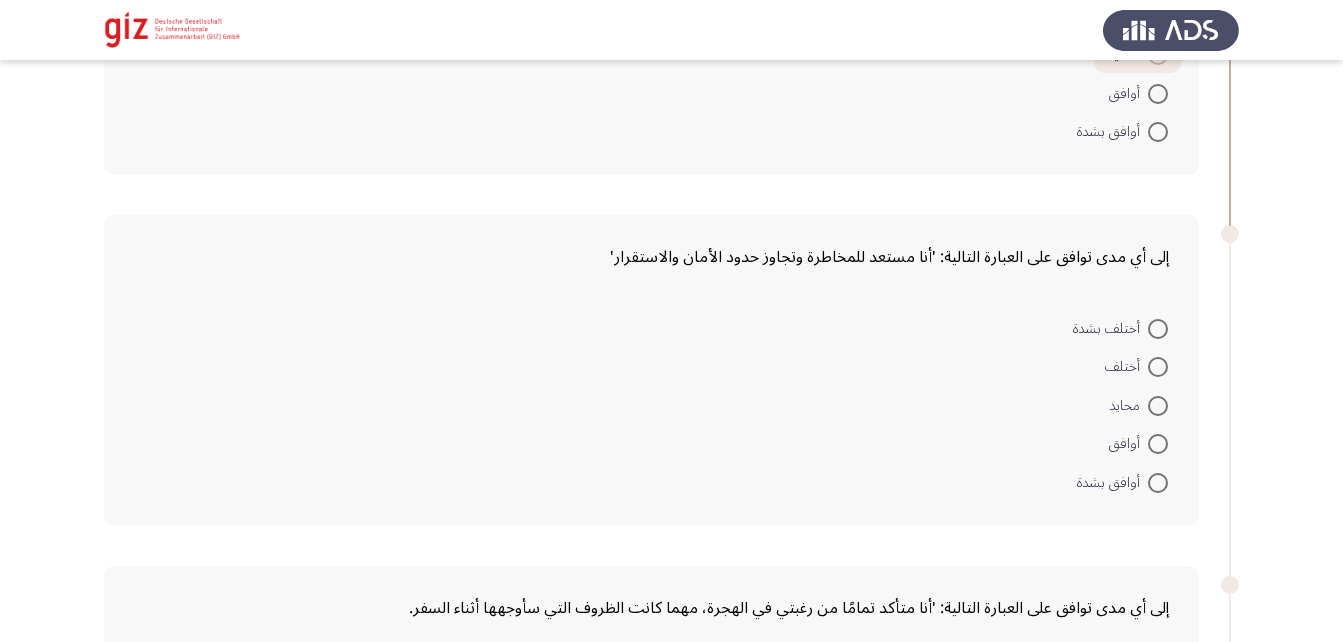 scroll, scrollTop: 1581, scrollLeft: 0, axis: vertical 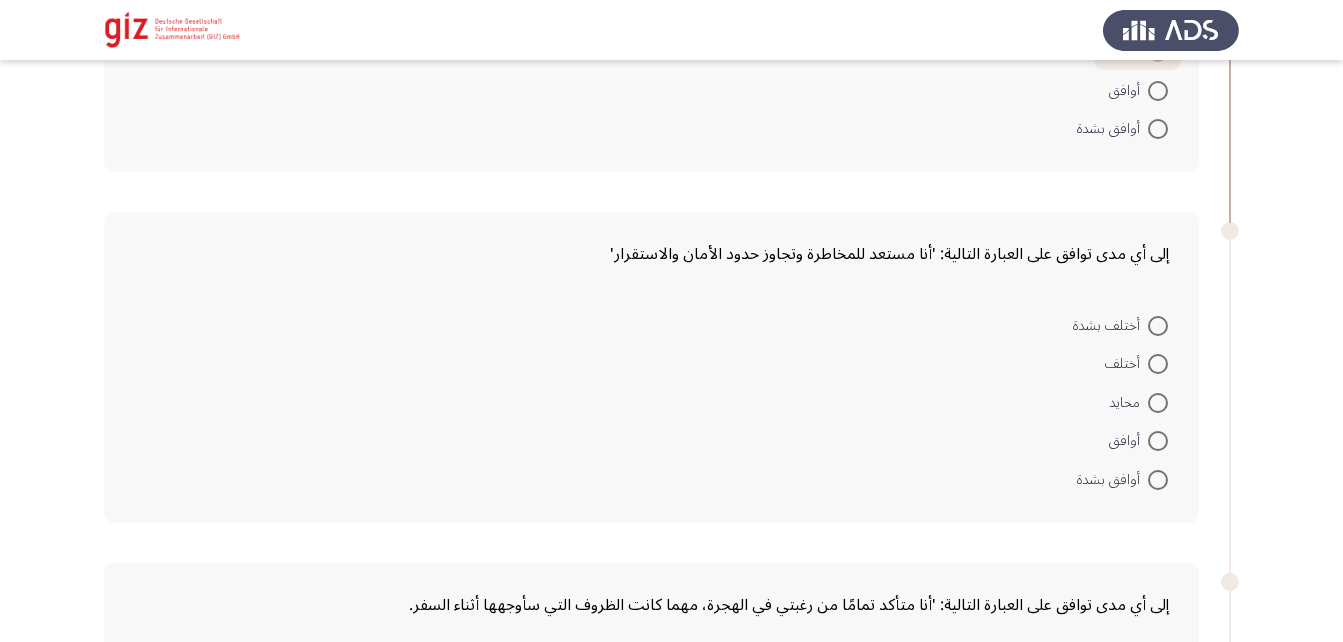 click at bounding box center [1158, 403] 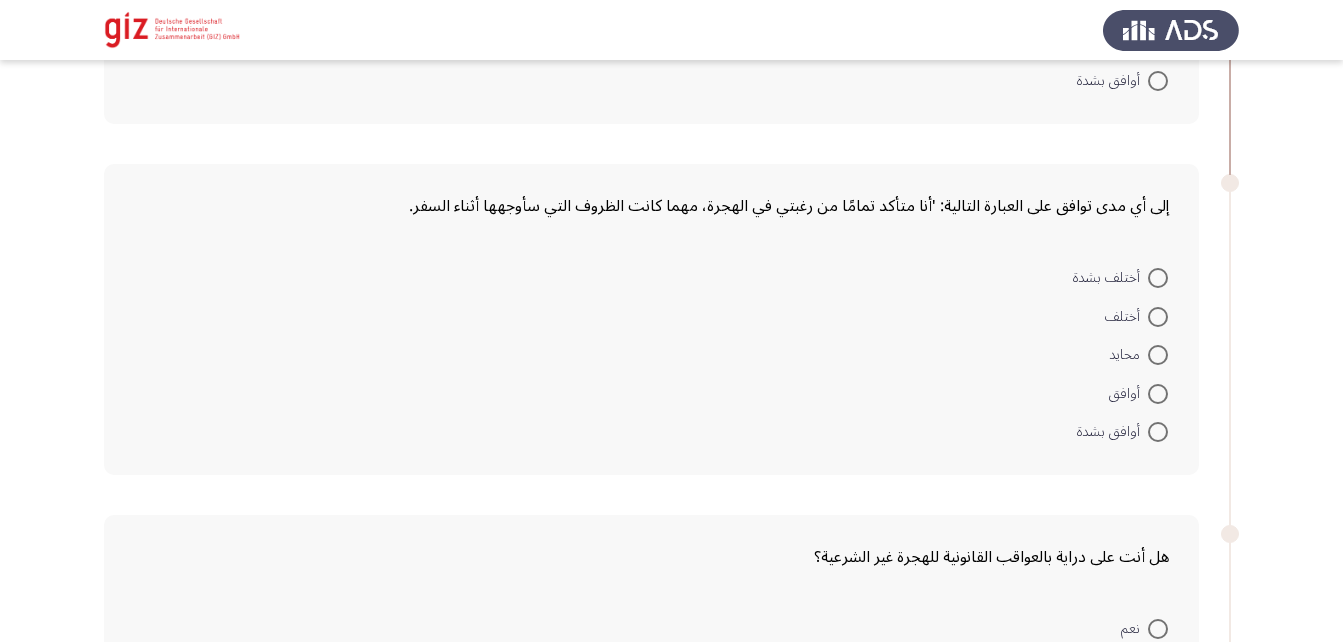 scroll, scrollTop: 1980, scrollLeft: 0, axis: vertical 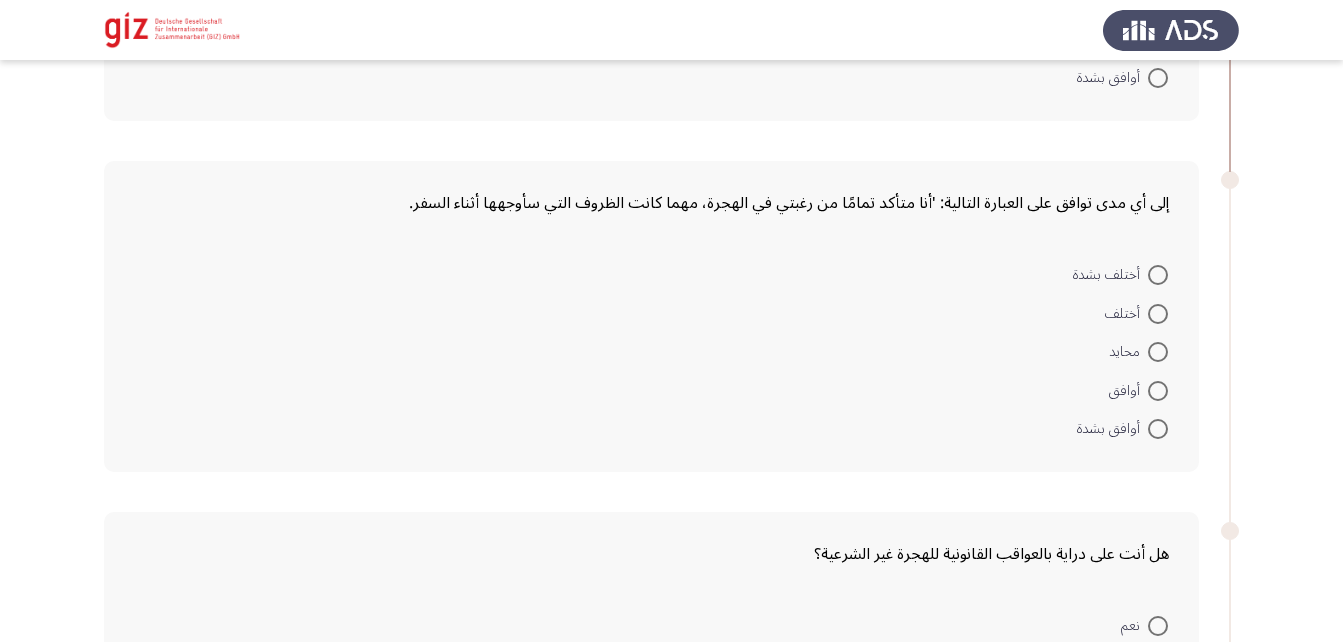 click at bounding box center (1158, 352) 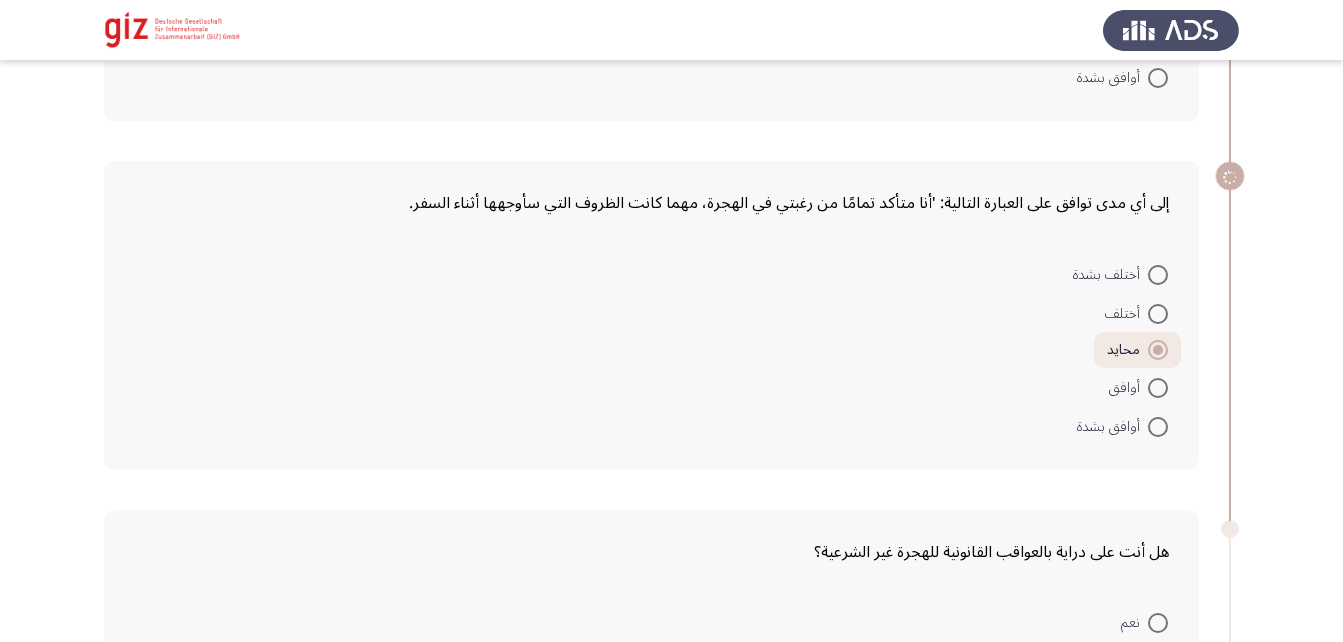 scroll, scrollTop: 2373, scrollLeft: 0, axis: vertical 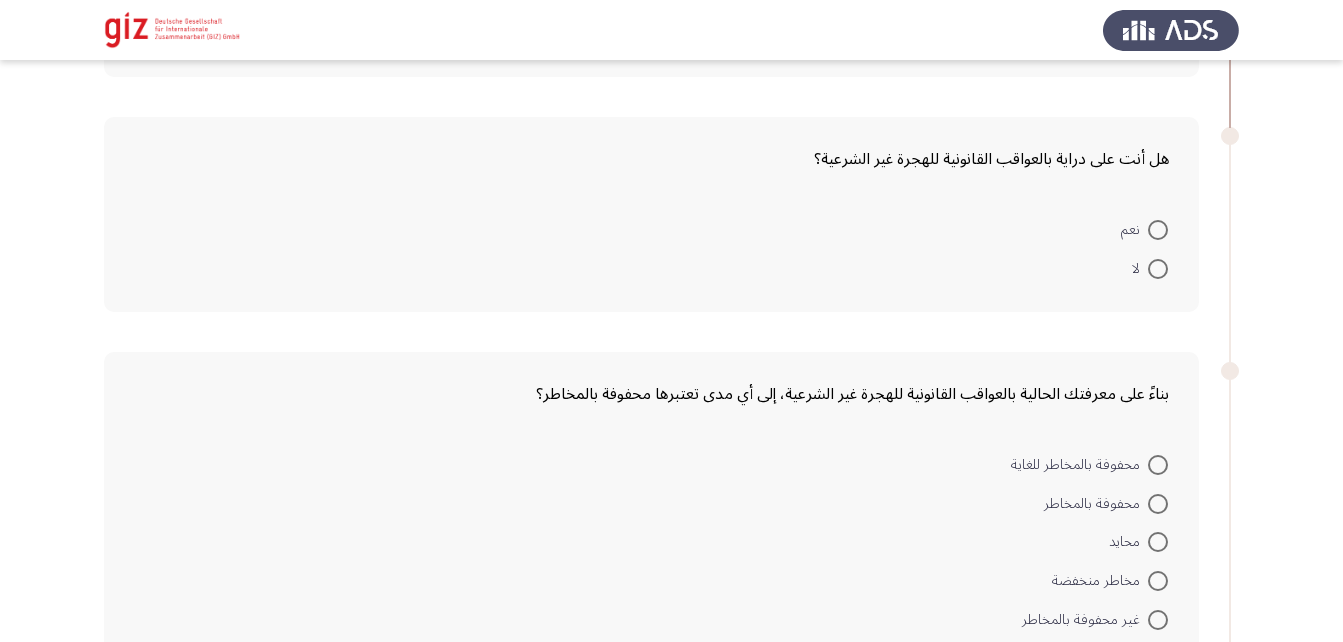 click at bounding box center [1158, 269] 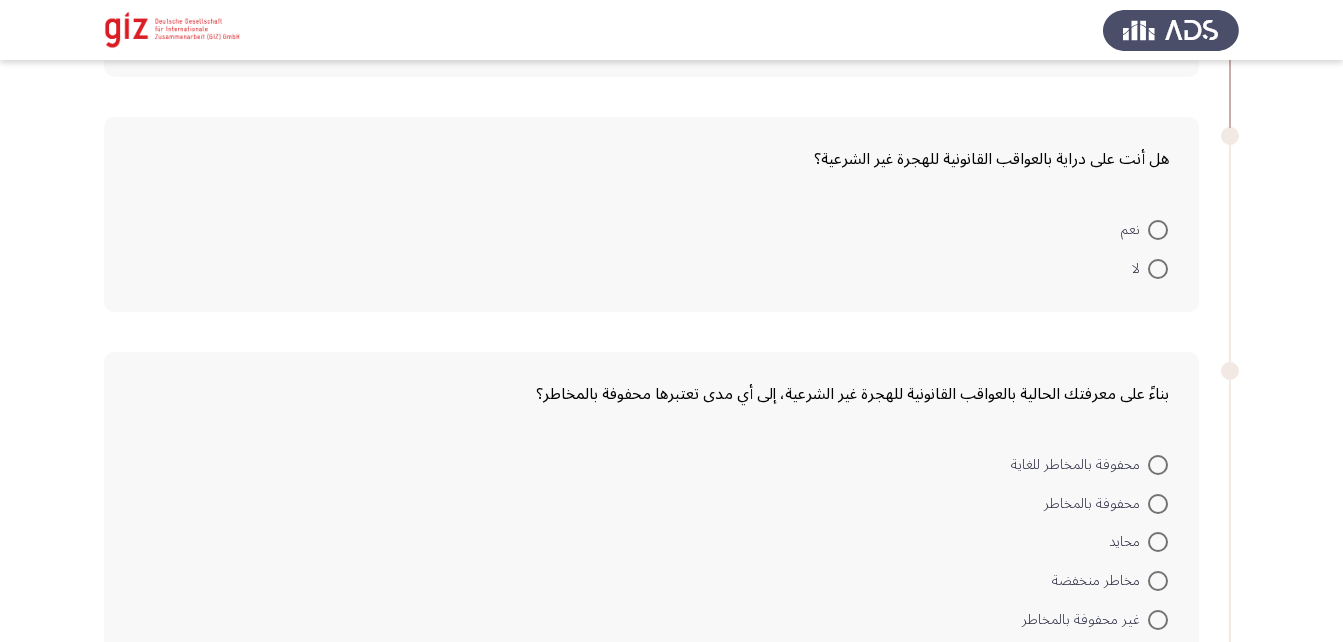 click on "لا" at bounding box center [1158, 269] 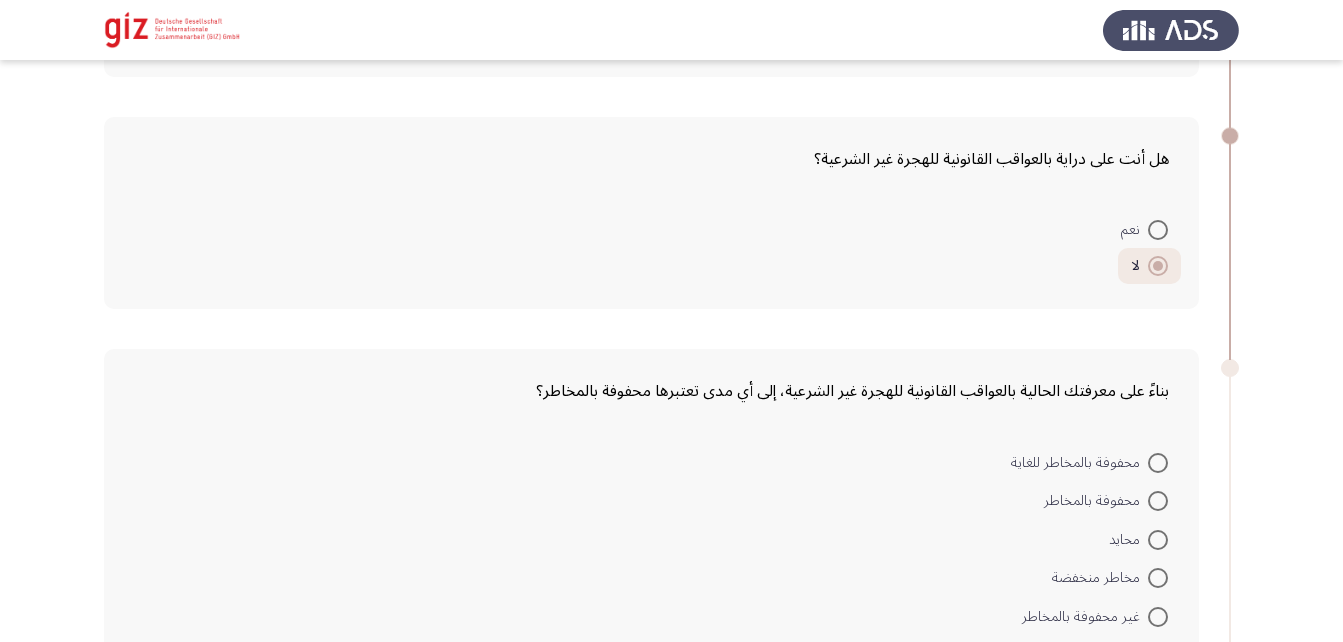 click at bounding box center (1158, 540) 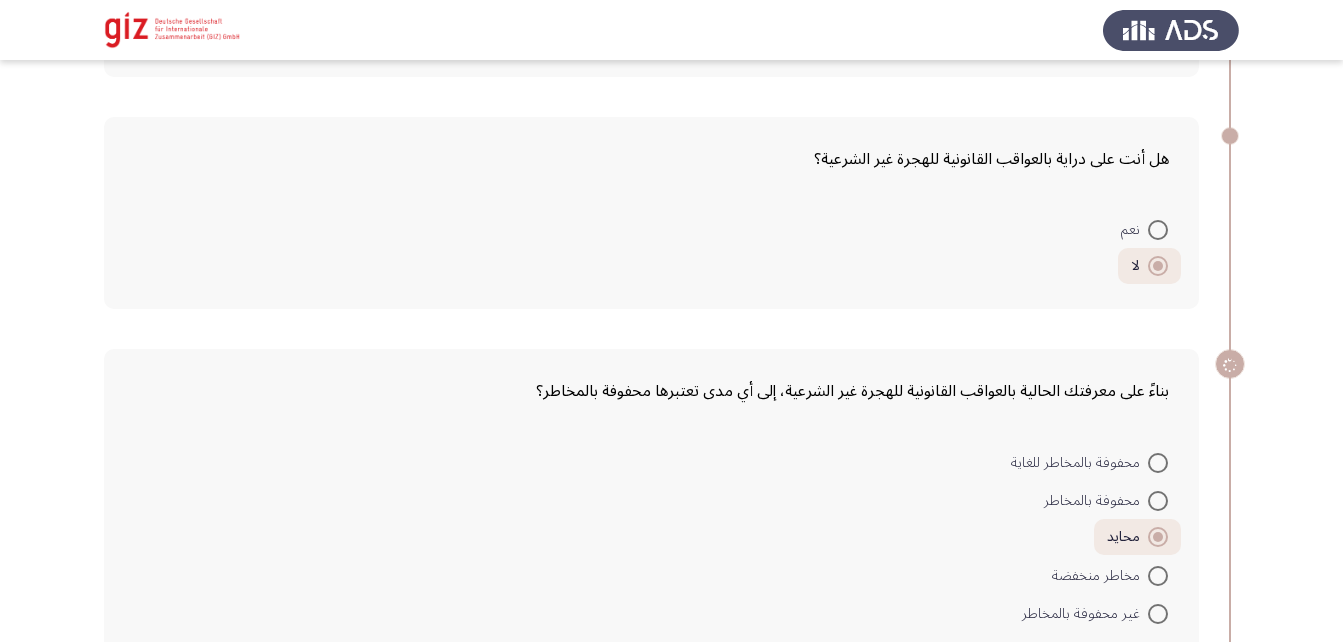 scroll, scrollTop: 2843, scrollLeft: 0, axis: vertical 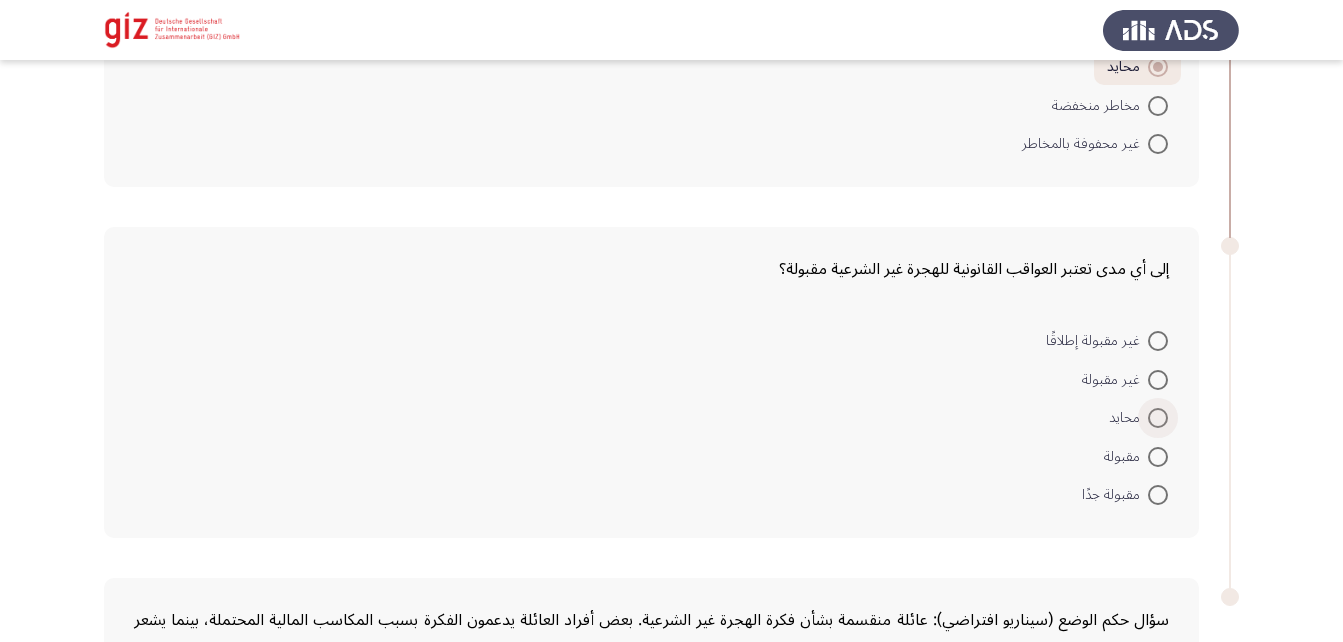 click at bounding box center (1158, 418) 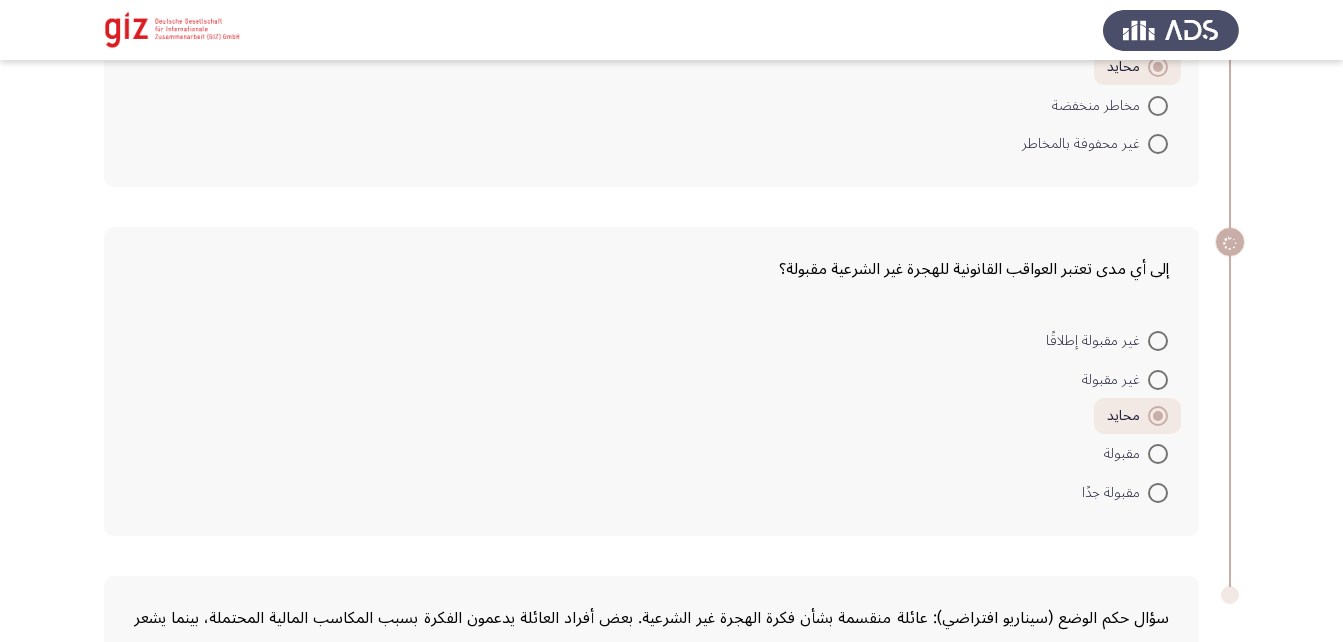 scroll, scrollTop: 3183, scrollLeft: 0, axis: vertical 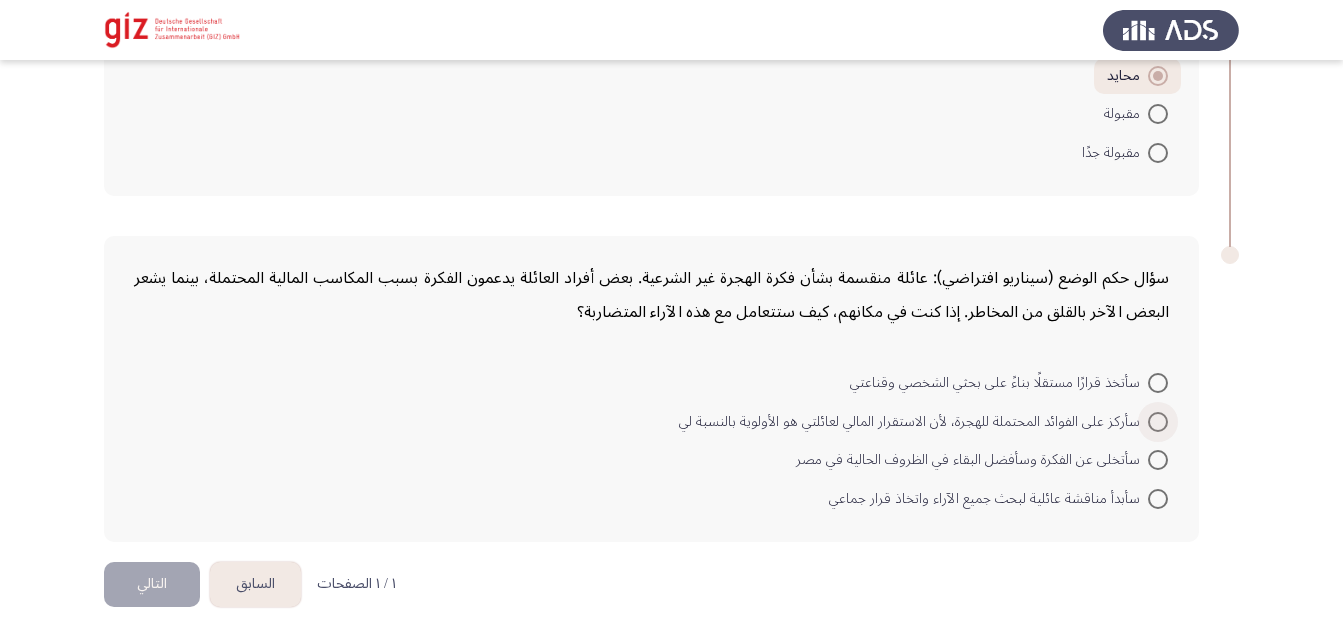 click at bounding box center (1158, 422) 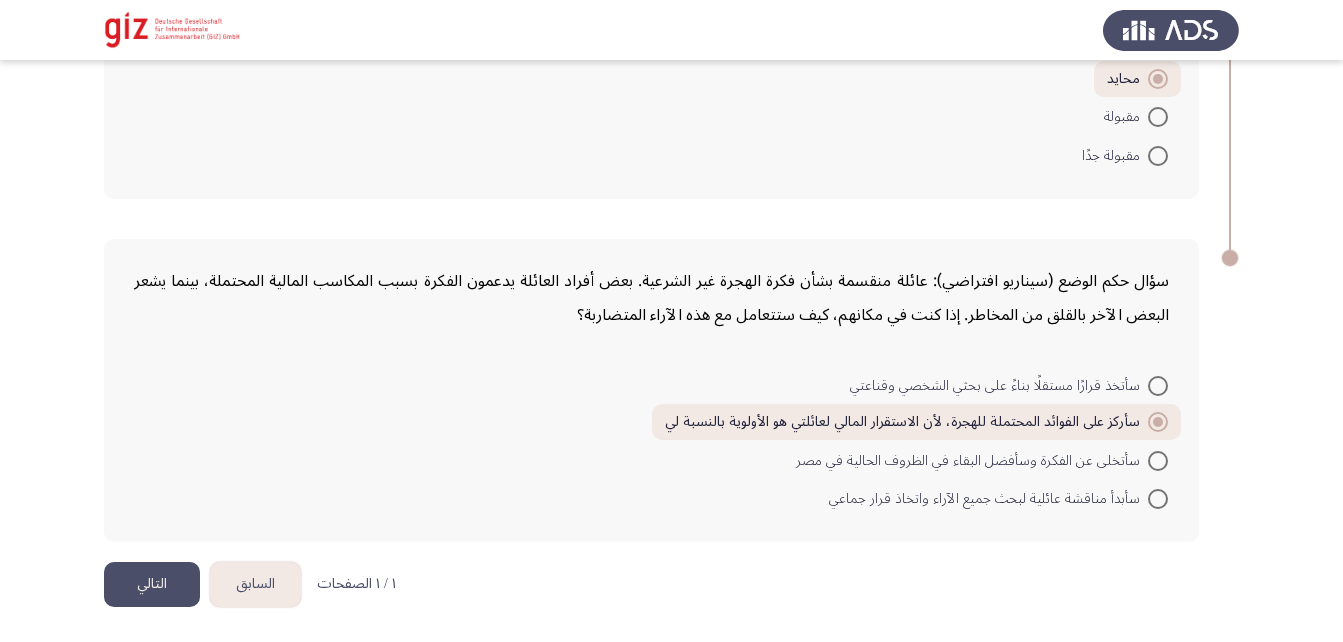 click on "التالي" 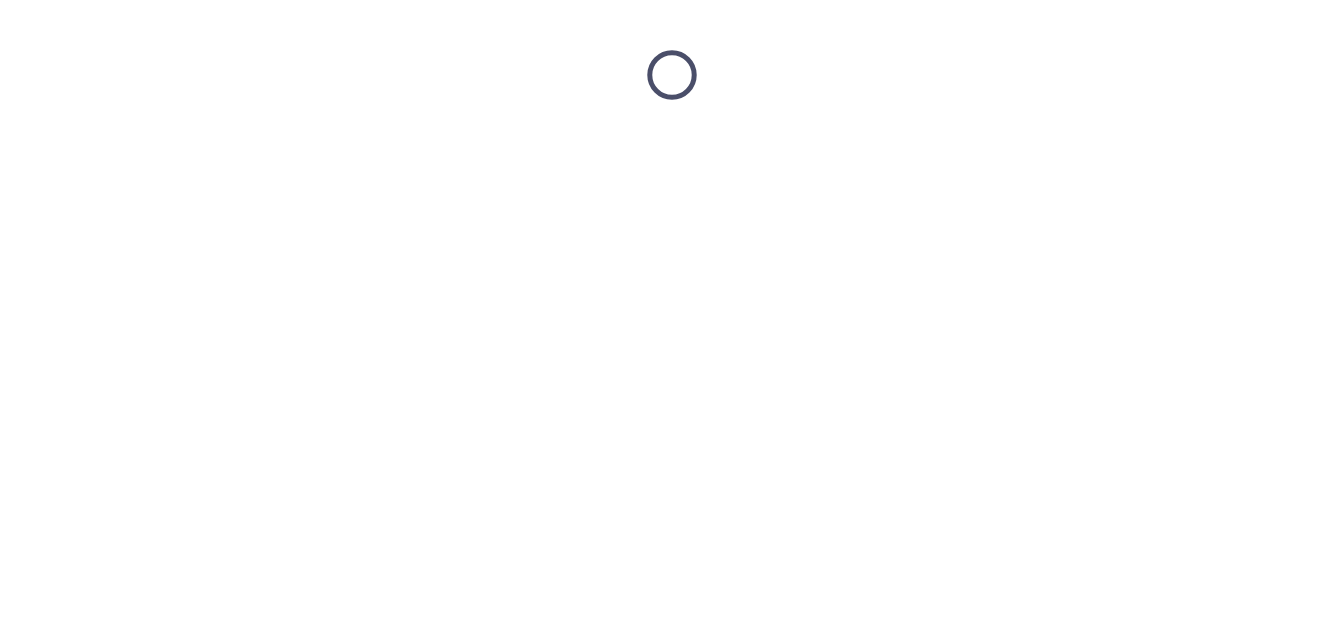 scroll, scrollTop: 0, scrollLeft: 0, axis: both 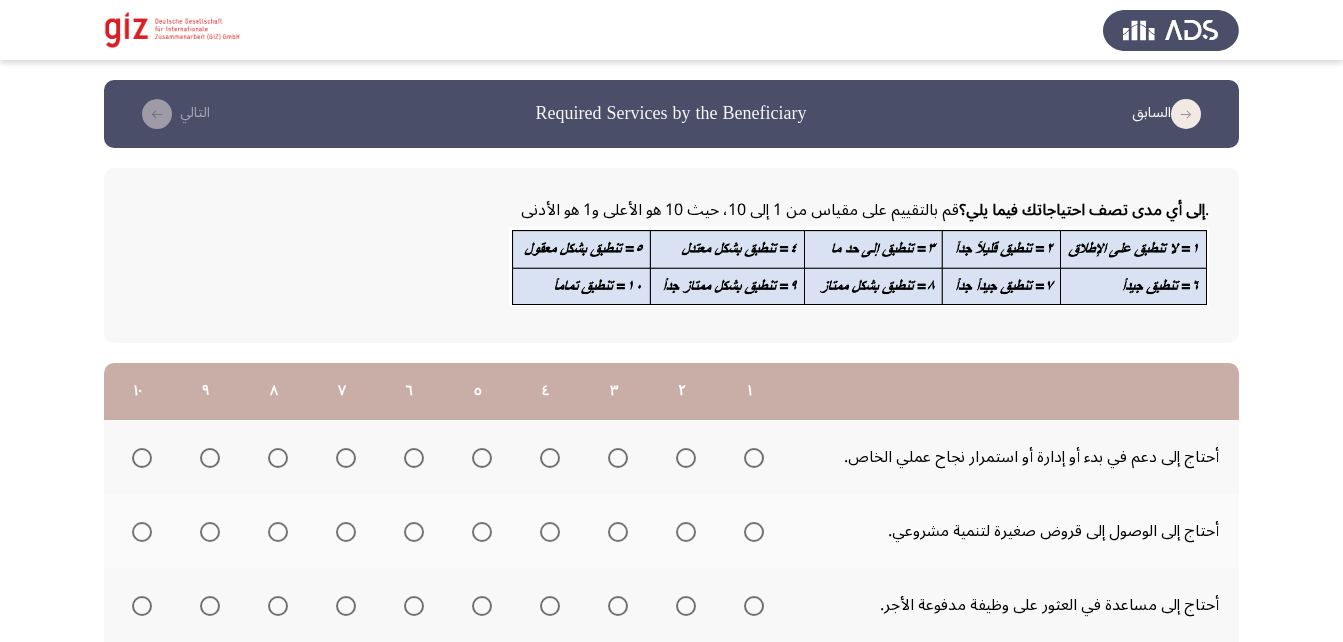 click at bounding box center [142, 458] 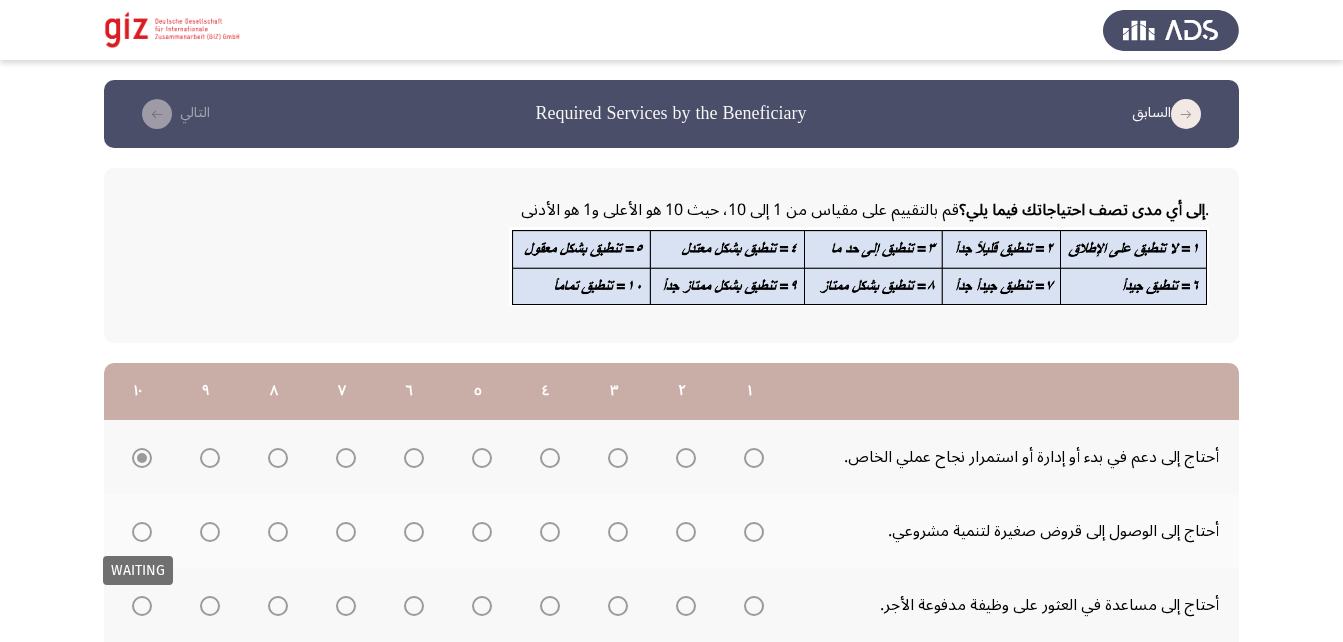 click at bounding box center (142, 532) 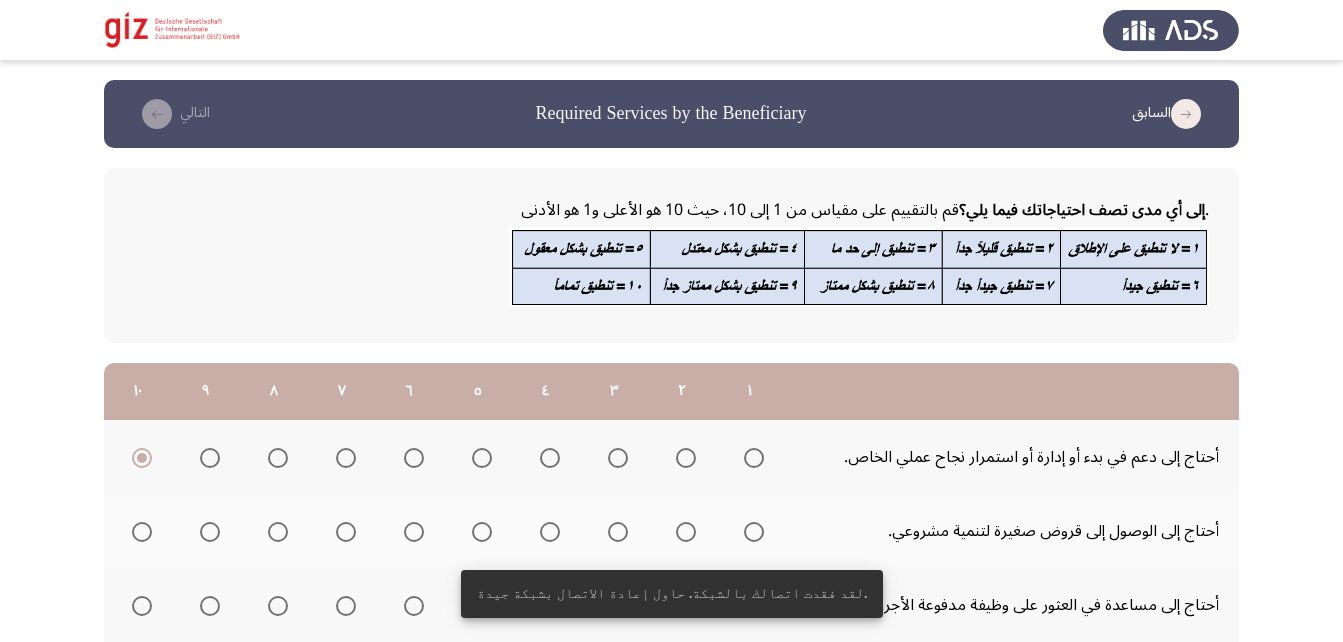 click at bounding box center [142, 532] 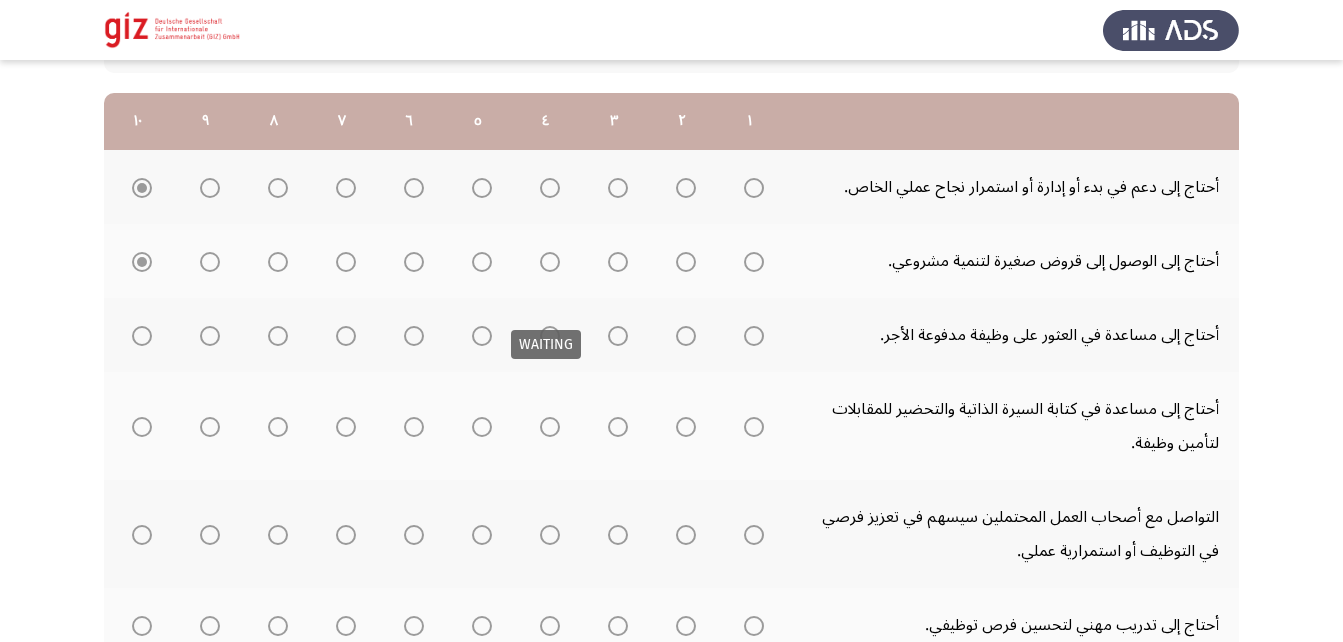 scroll, scrollTop: 286, scrollLeft: 0, axis: vertical 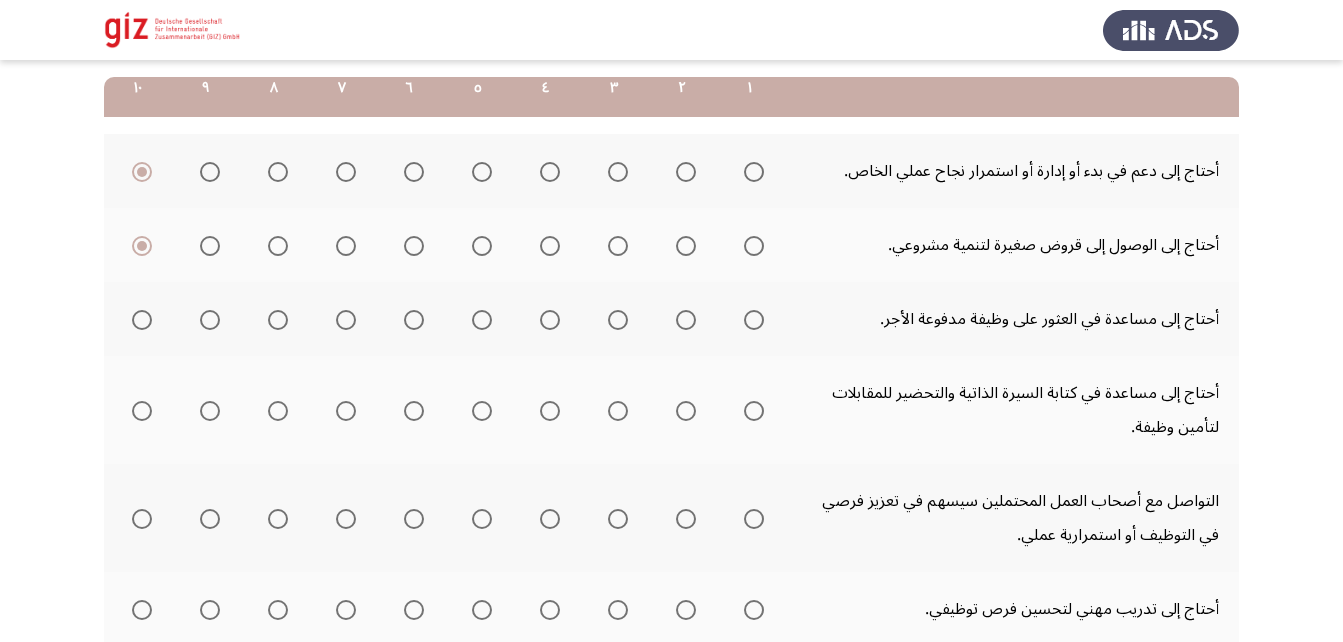 click at bounding box center [754, 320] 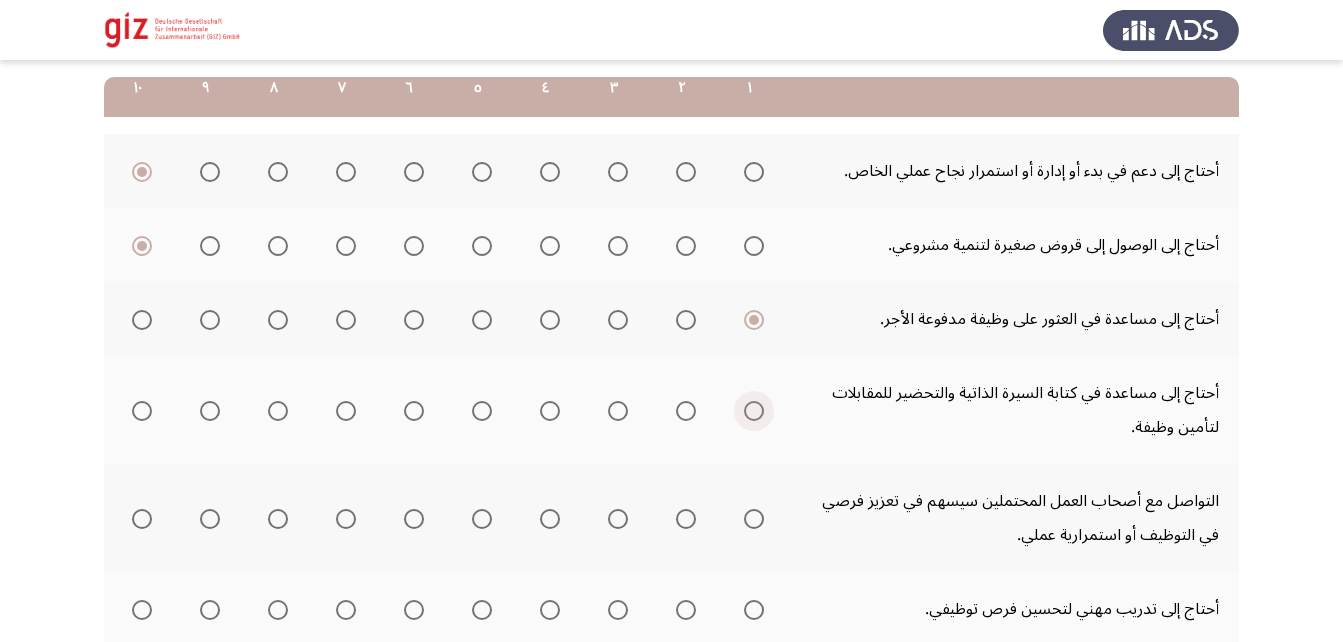 click at bounding box center (754, 411) 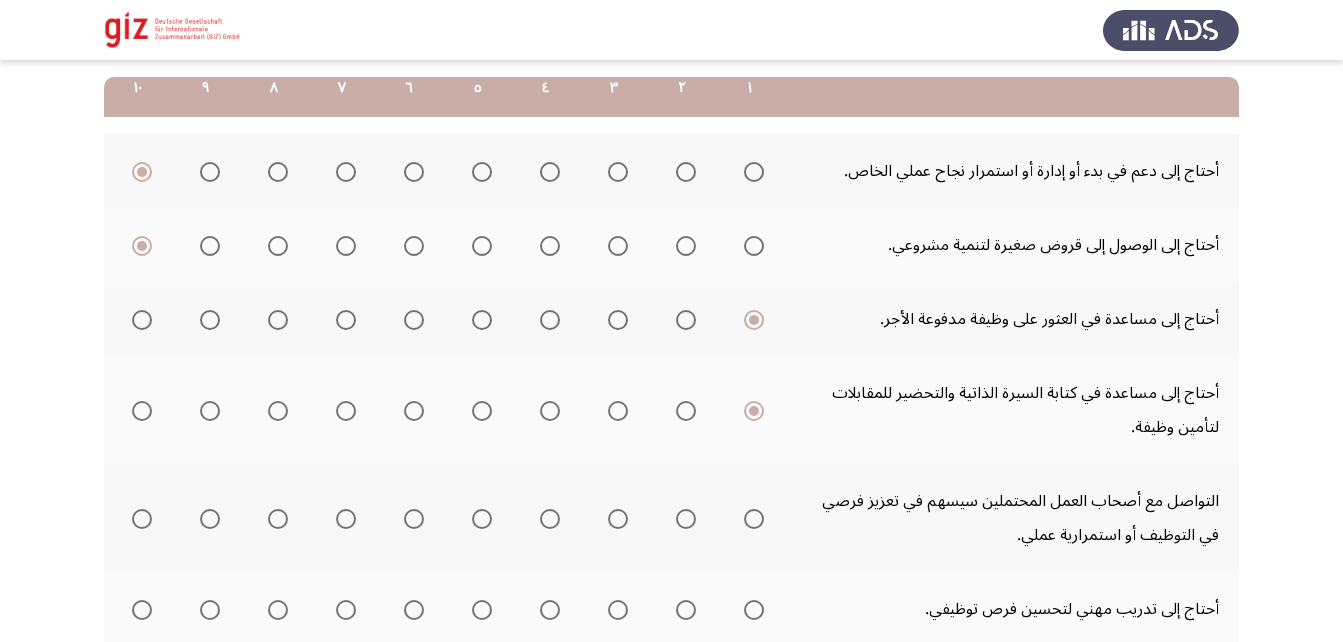 click at bounding box center [754, 519] 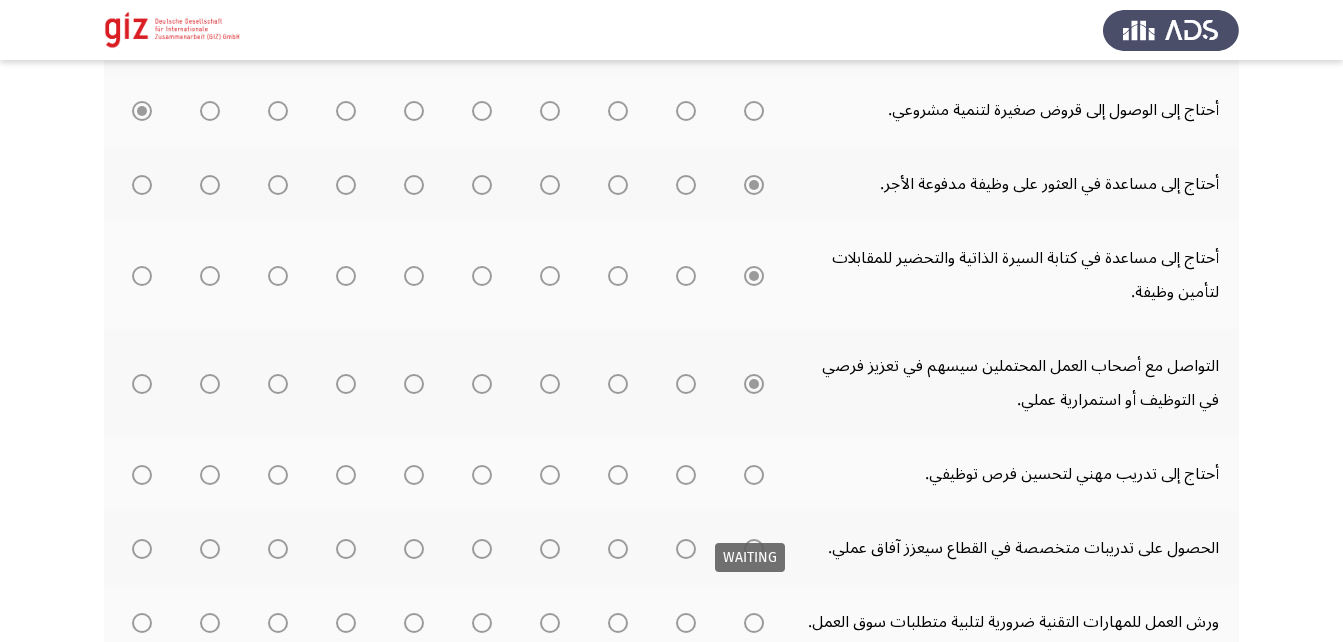 scroll, scrollTop: 424, scrollLeft: 0, axis: vertical 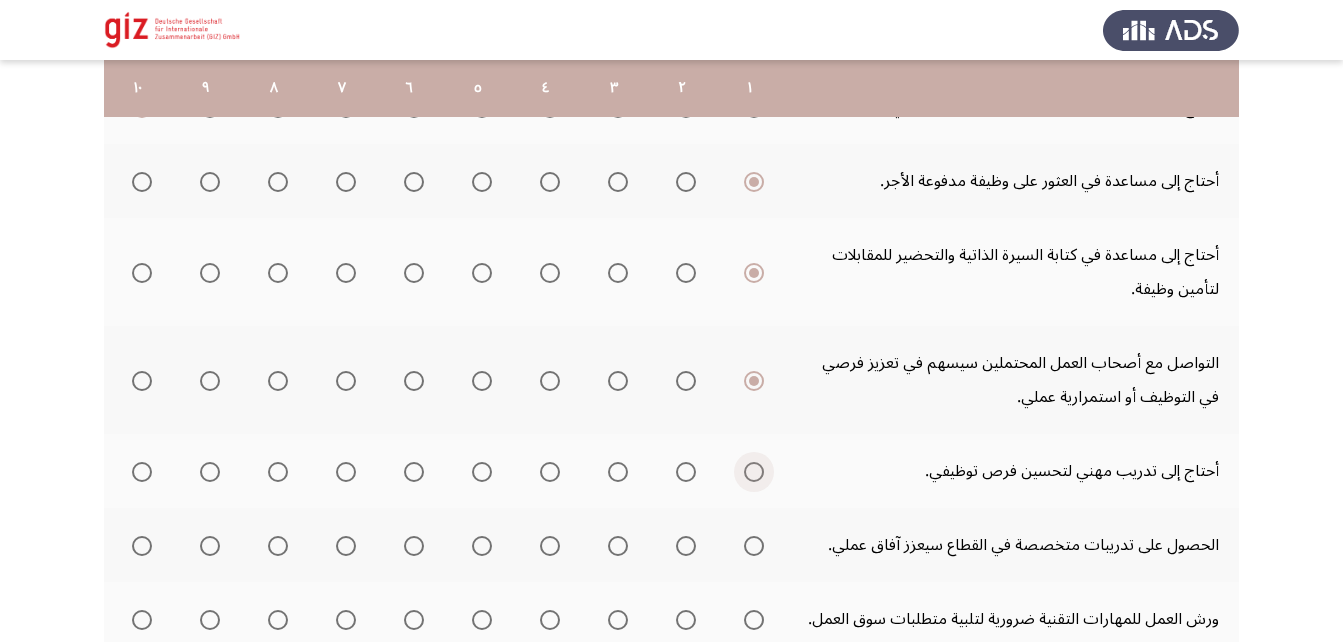 click at bounding box center [754, 472] 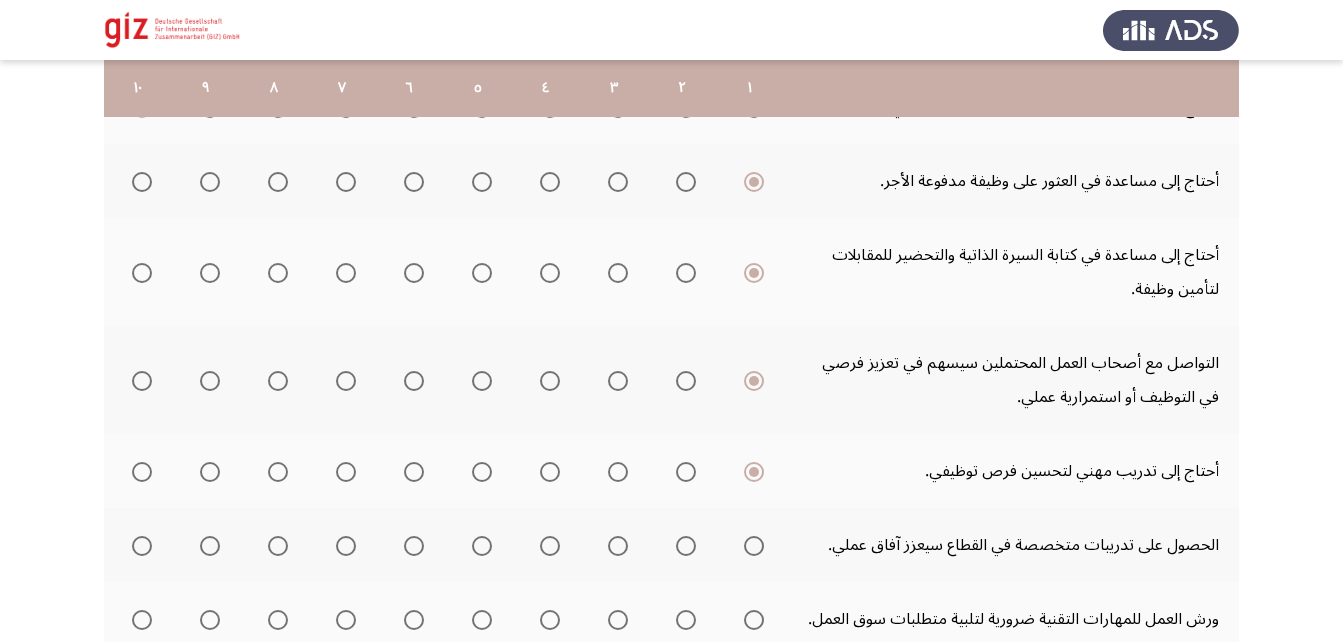 click at bounding box center (754, 546) 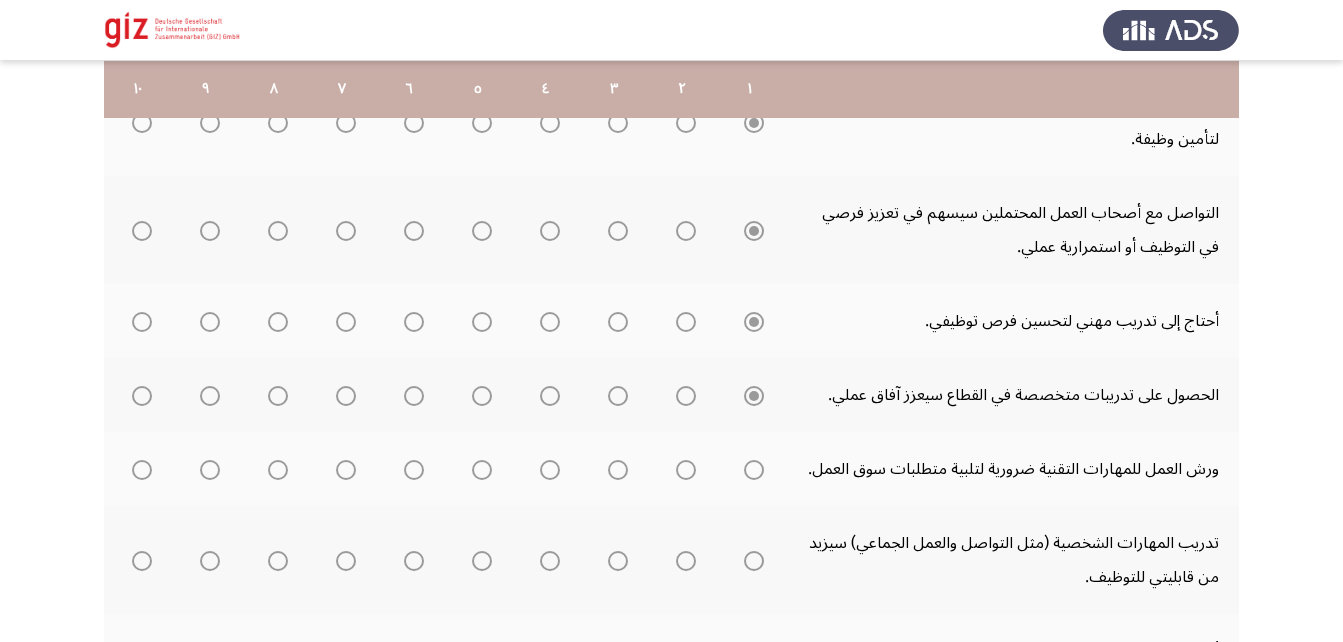 scroll, scrollTop: 576, scrollLeft: 0, axis: vertical 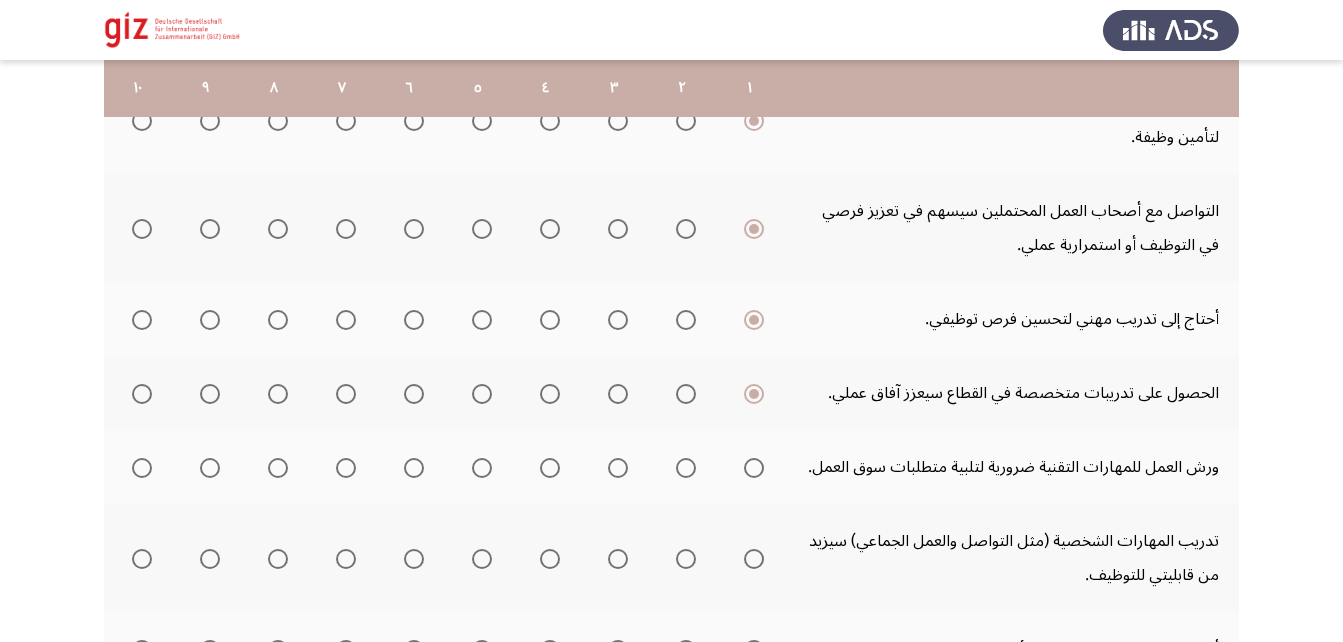 click at bounding box center [754, 468] 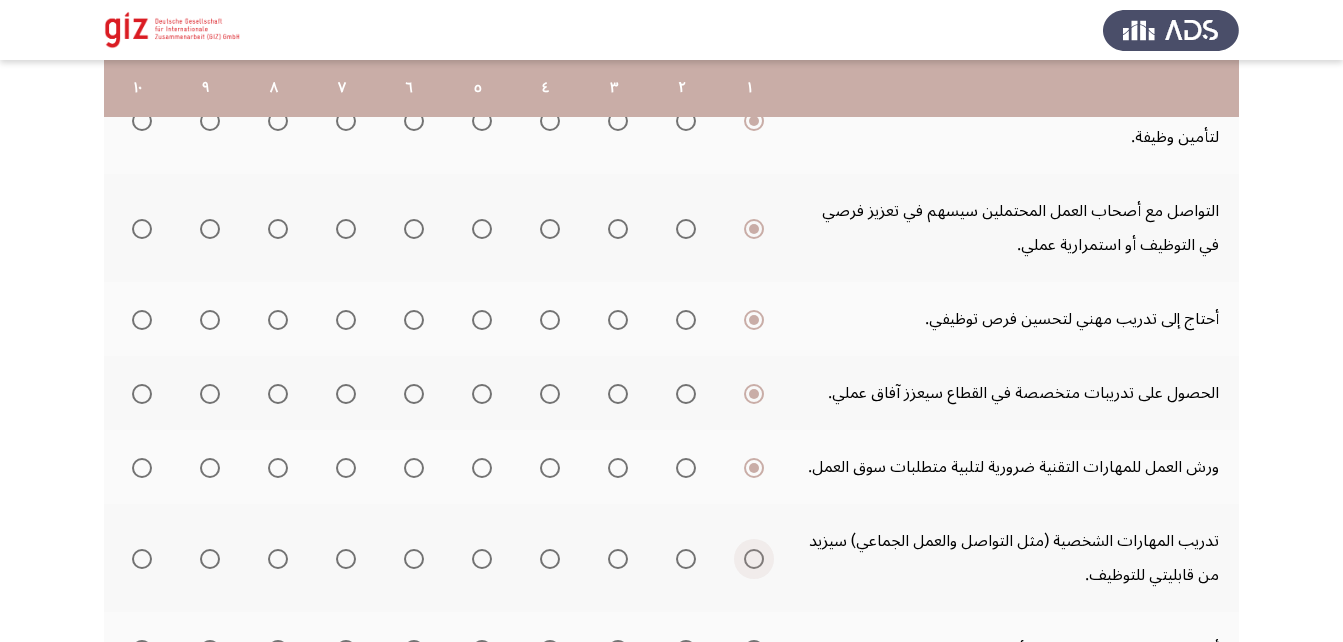 click at bounding box center (754, 559) 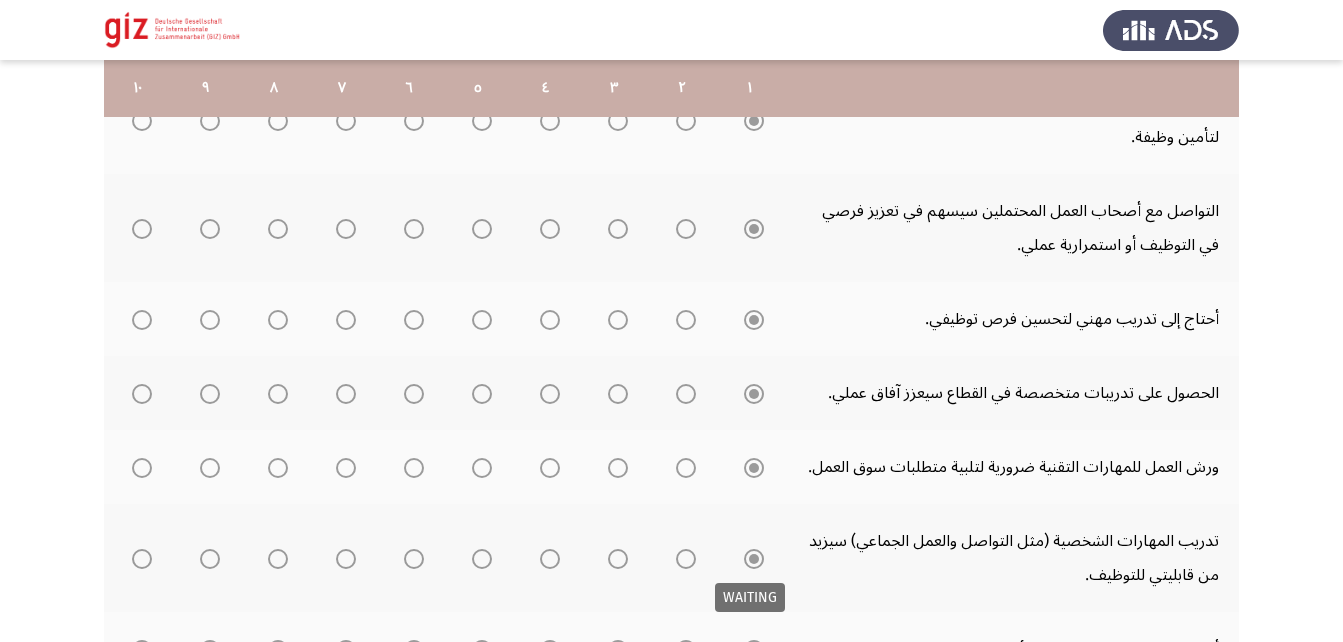 scroll, scrollTop: 760, scrollLeft: 0, axis: vertical 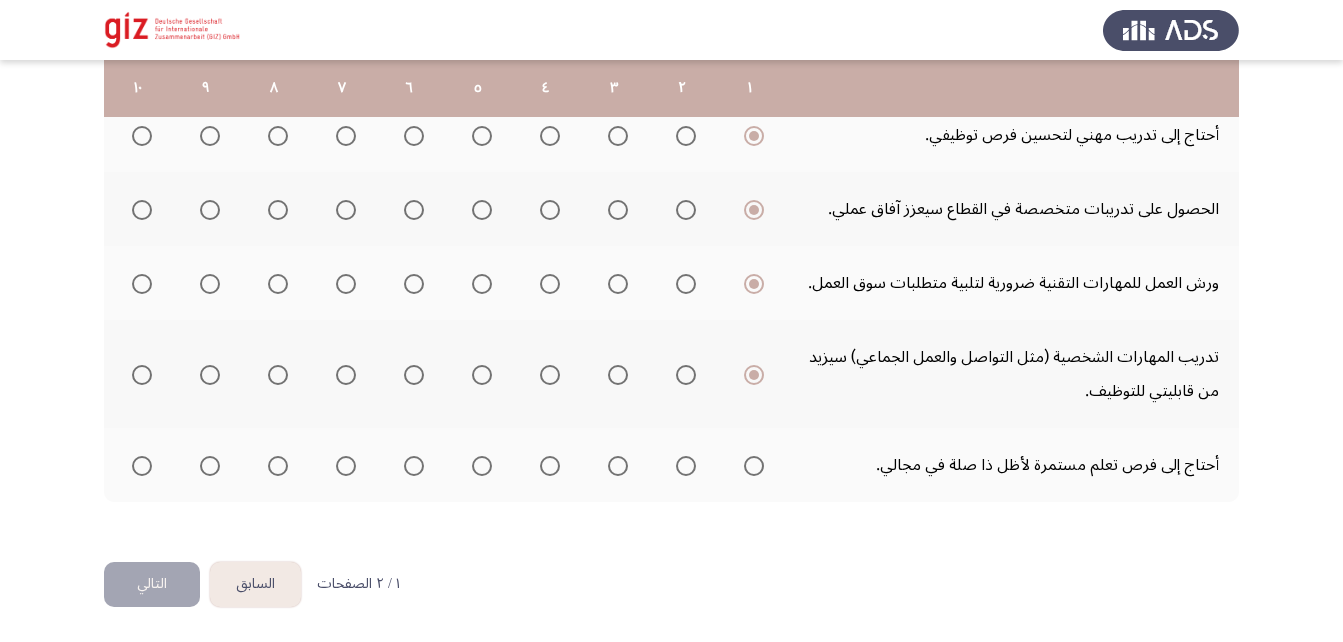 click at bounding box center (754, 466) 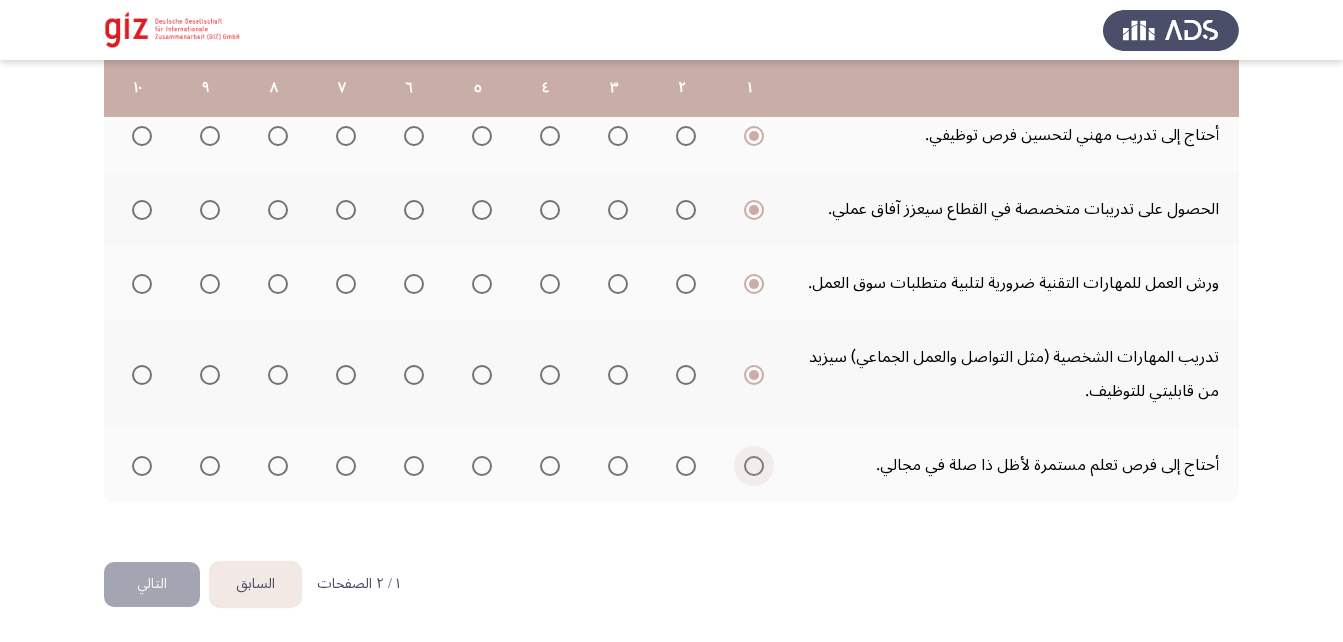 click at bounding box center (754, 466) 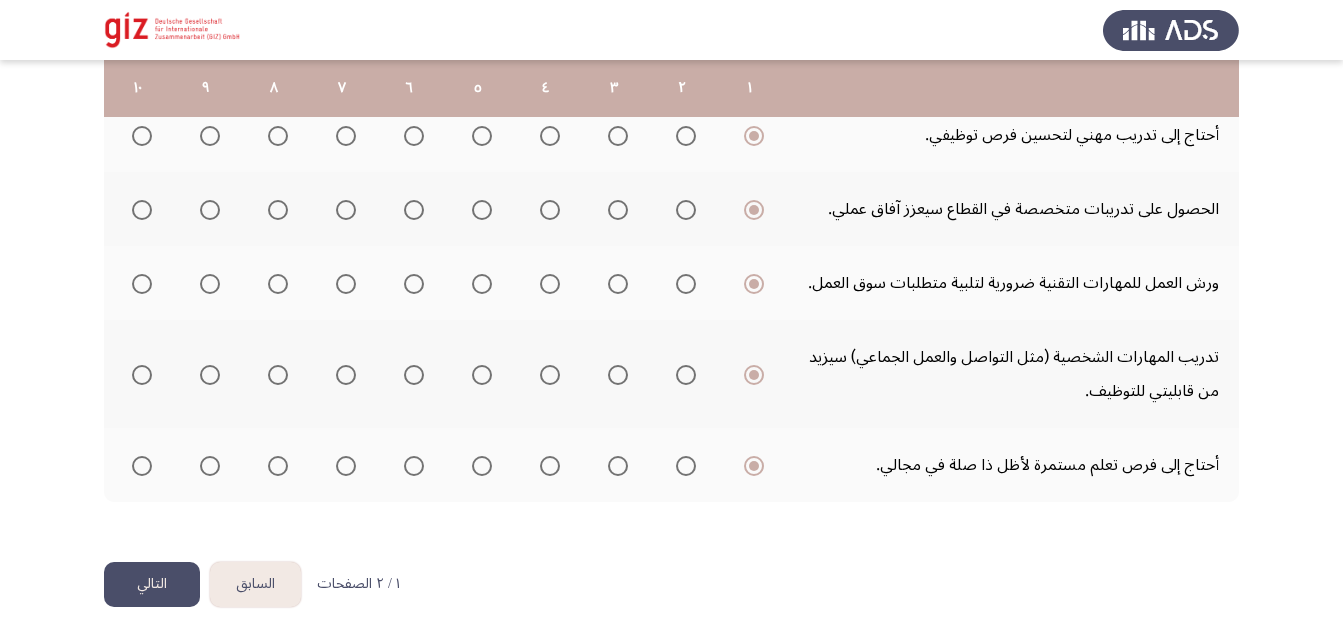 click on "التالي" 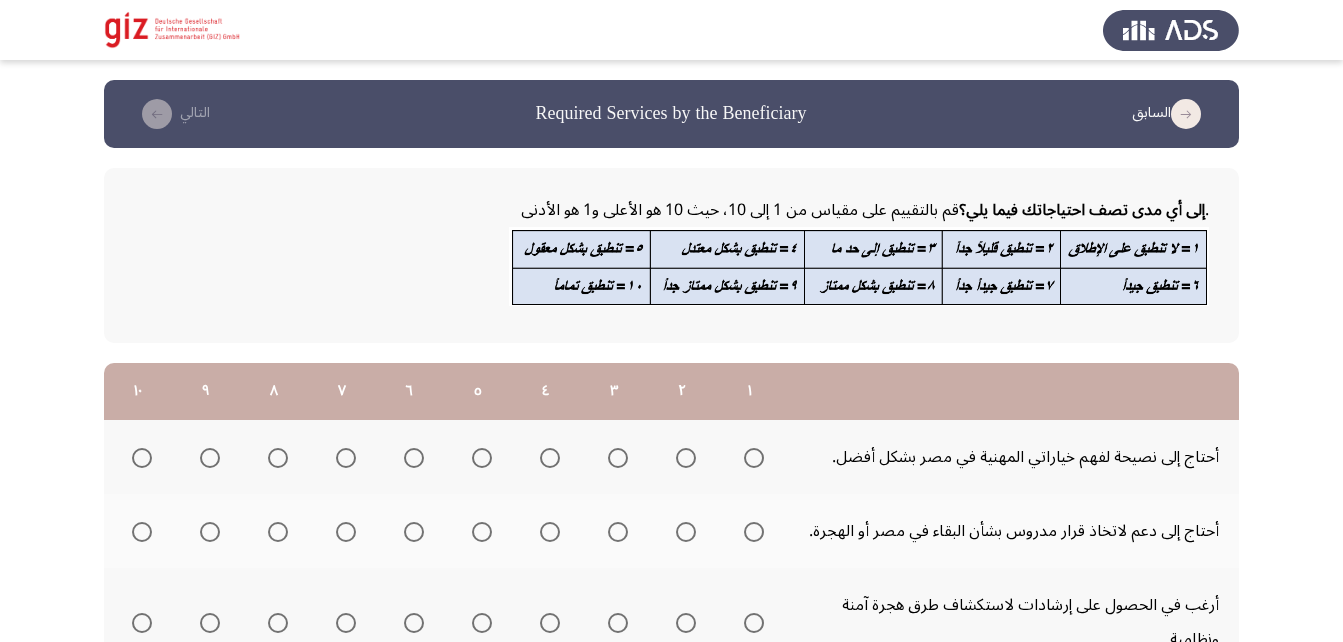 click at bounding box center (754, 458) 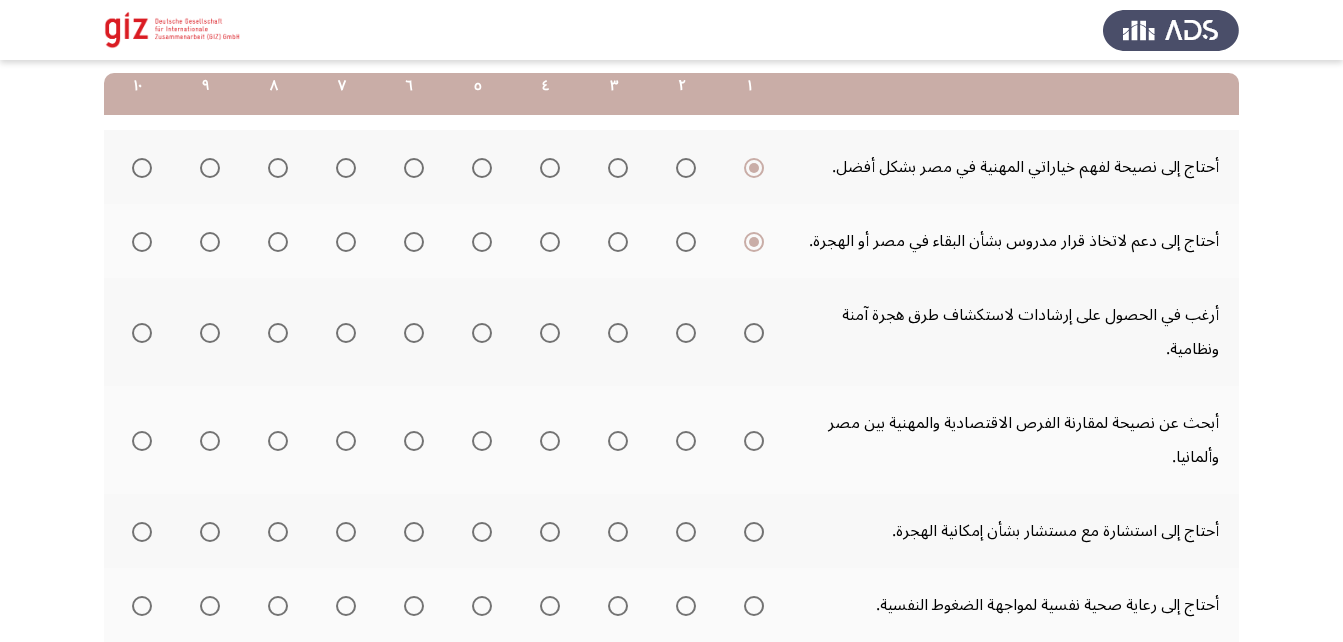 scroll, scrollTop: 295, scrollLeft: 0, axis: vertical 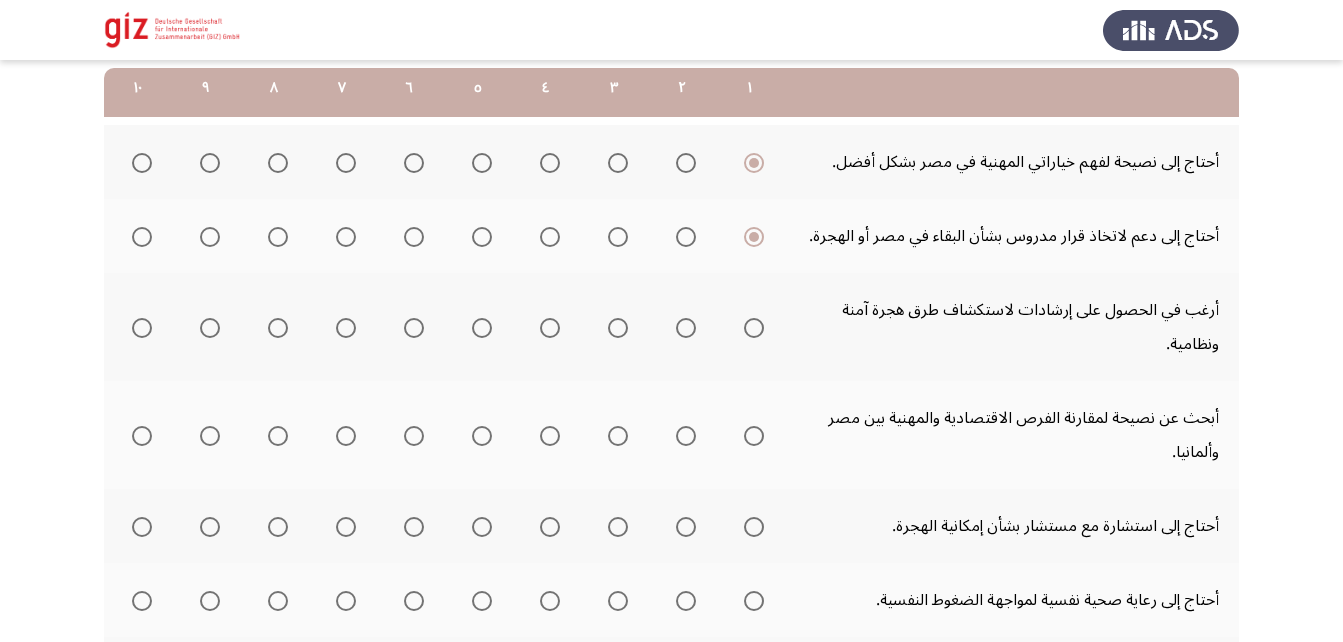 click at bounding box center (754, 328) 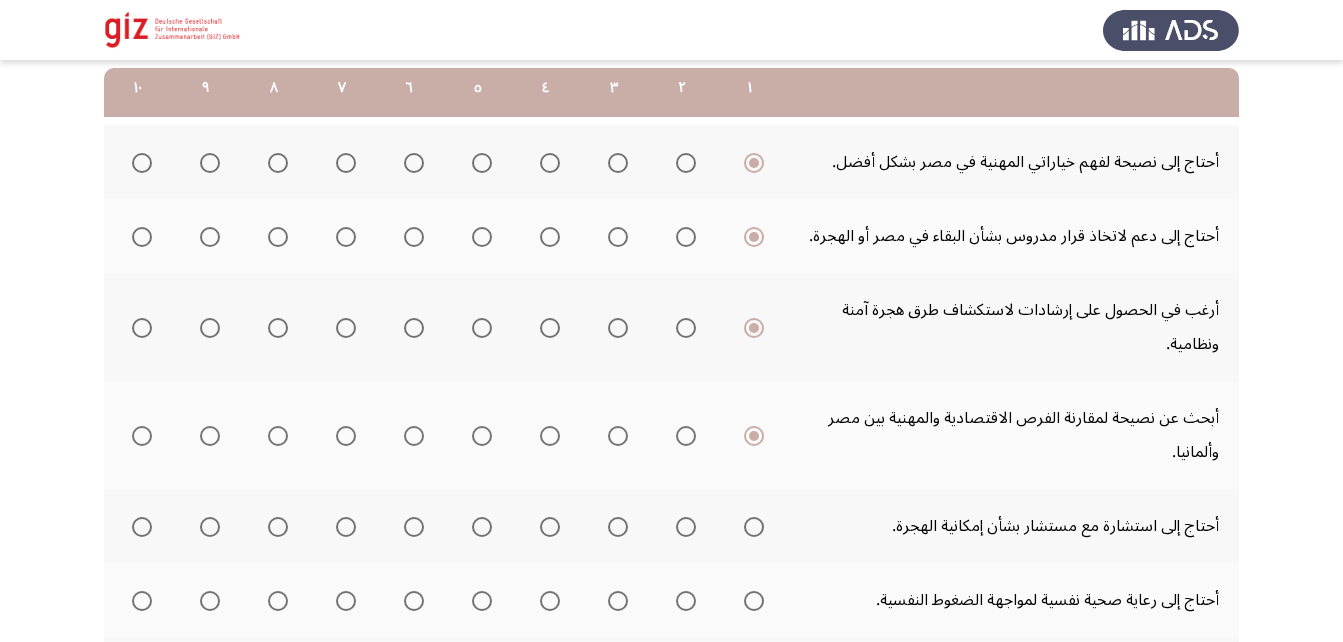 click at bounding box center (754, 527) 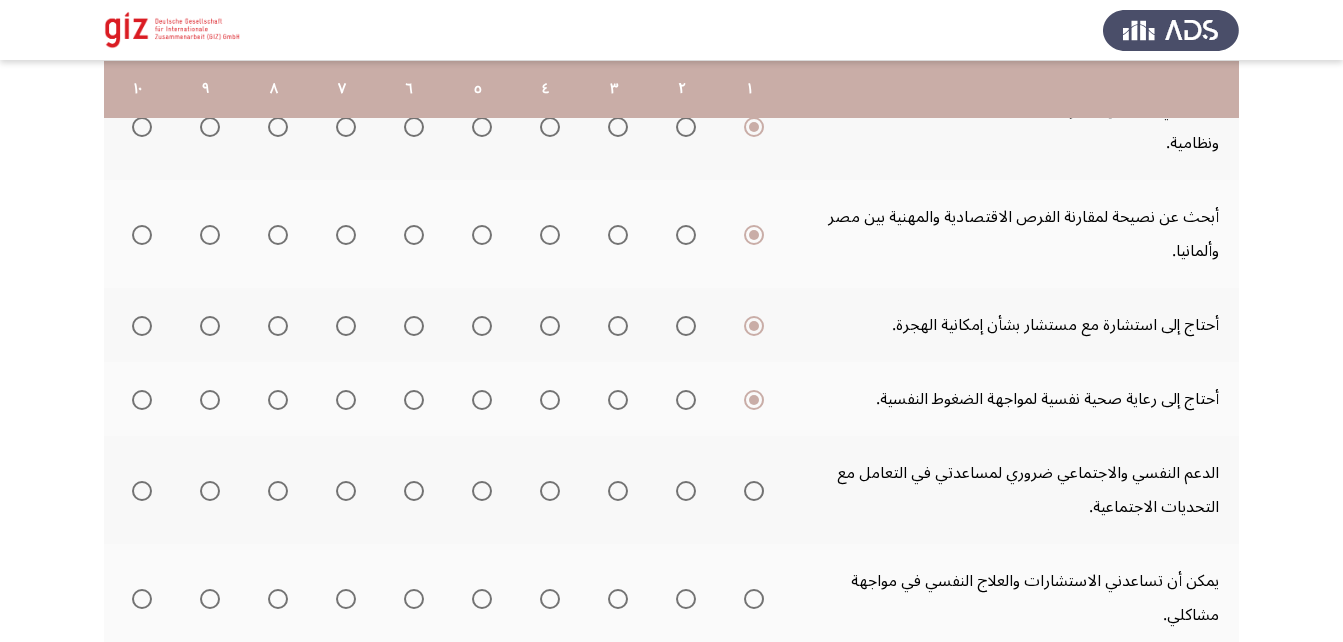 scroll, scrollTop: 497, scrollLeft: 0, axis: vertical 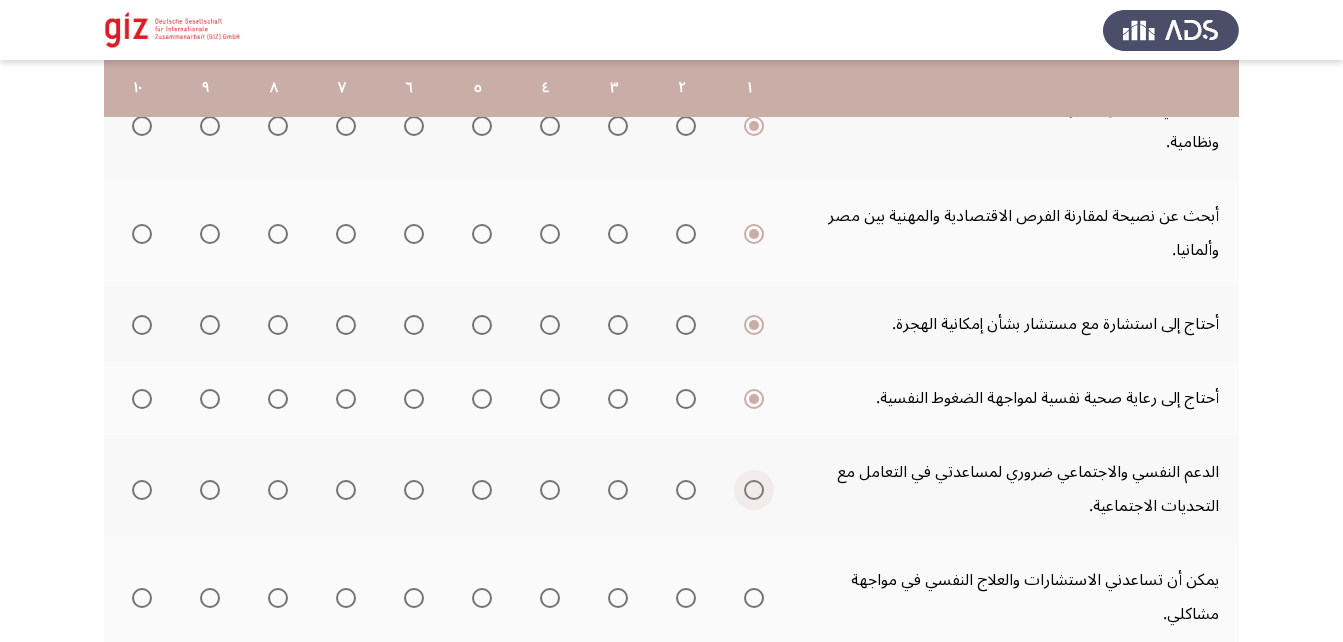 click at bounding box center [754, 490] 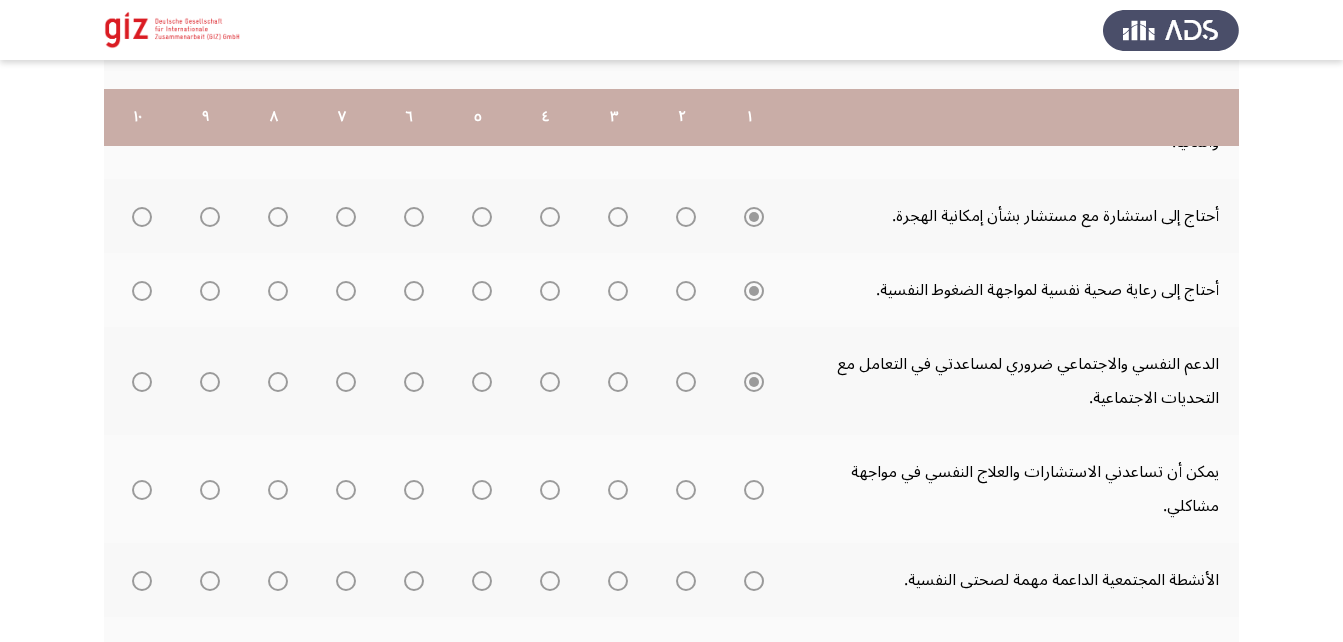 scroll, scrollTop: 647, scrollLeft: 0, axis: vertical 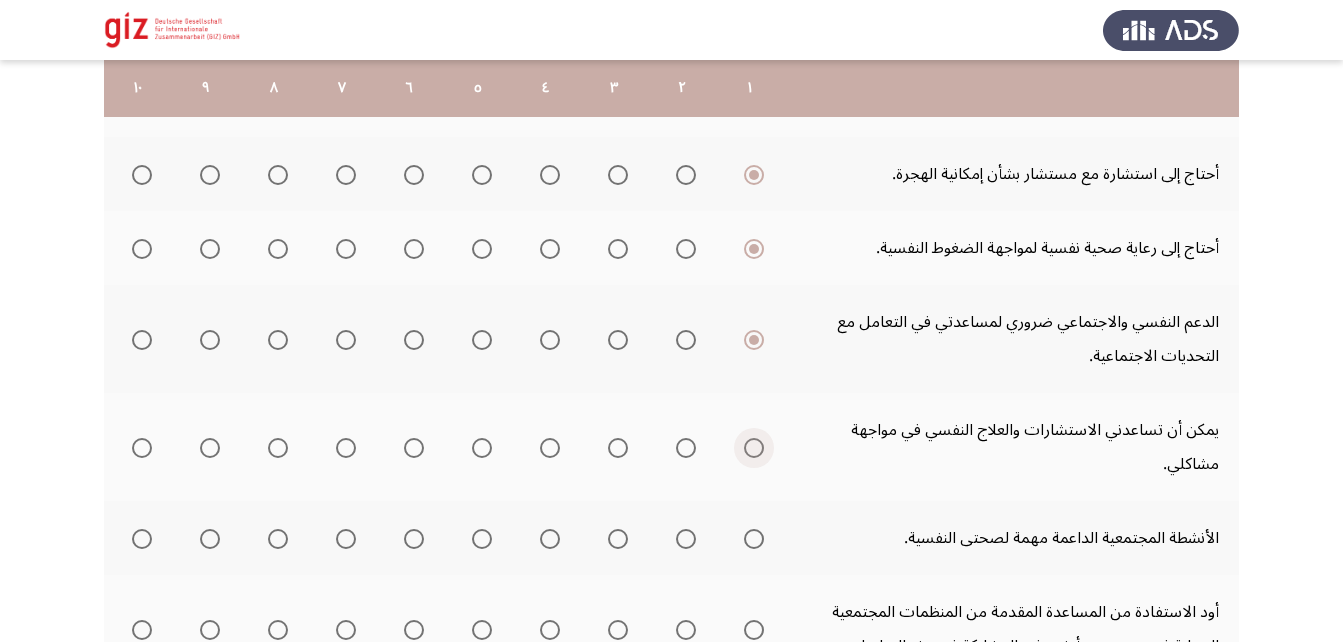 click at bounding box center (754, 448) 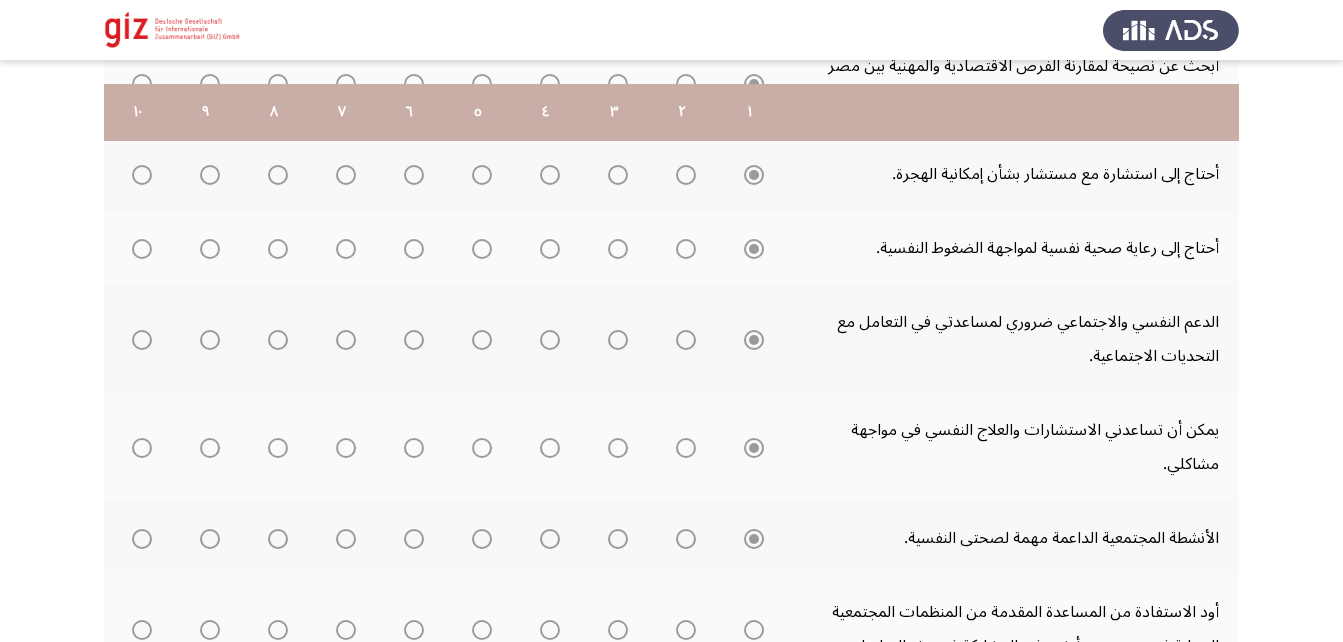 scroll, scrollTop: 710, scrollLeft: 0, axis: vertical 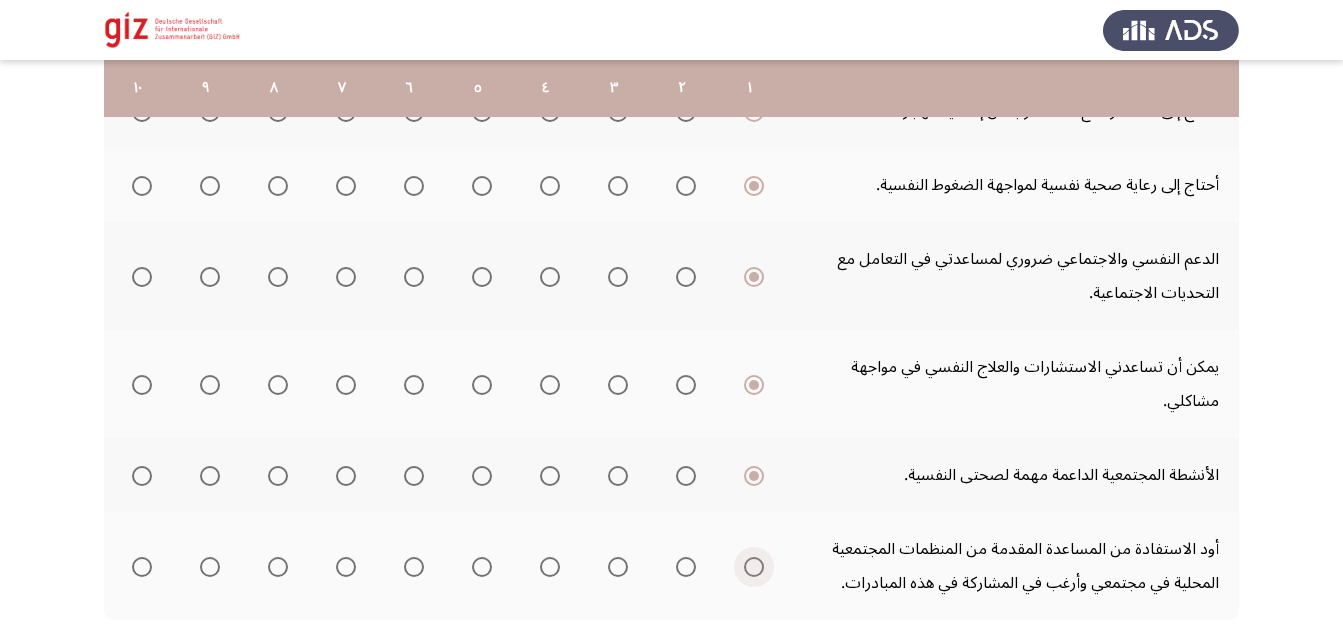 click at bounding box center [754, 567] 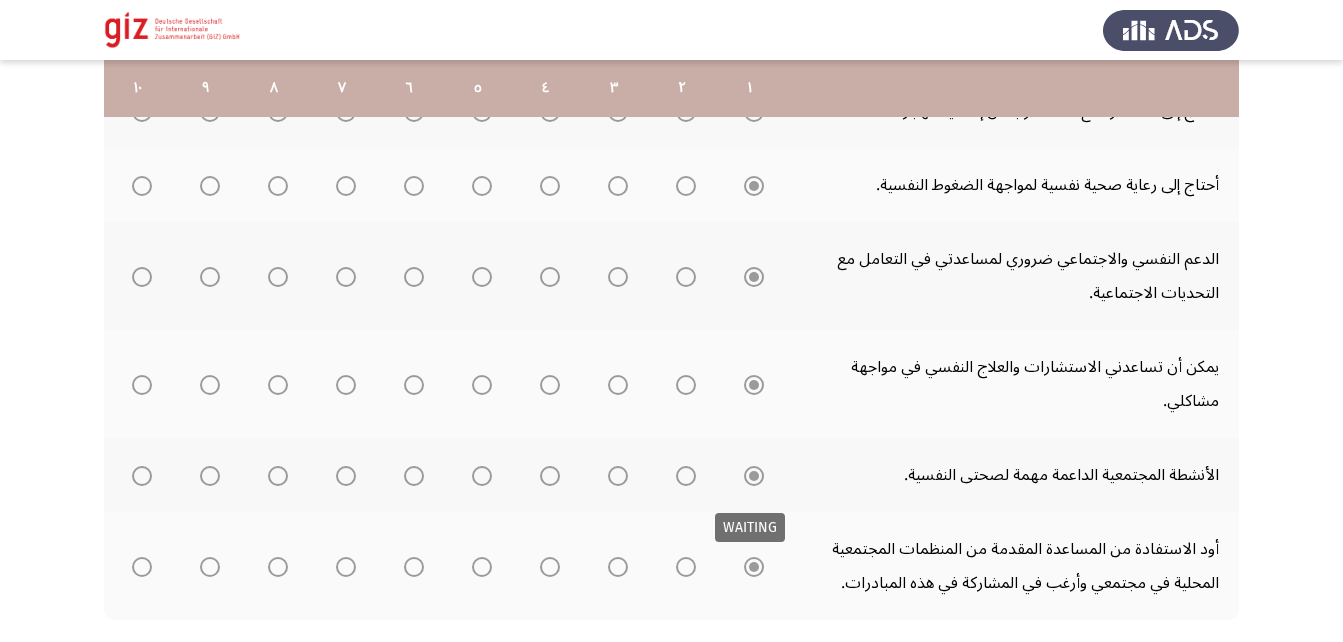 scroll, scrollTop: 828, scrollLeft: 0, axis: vertical 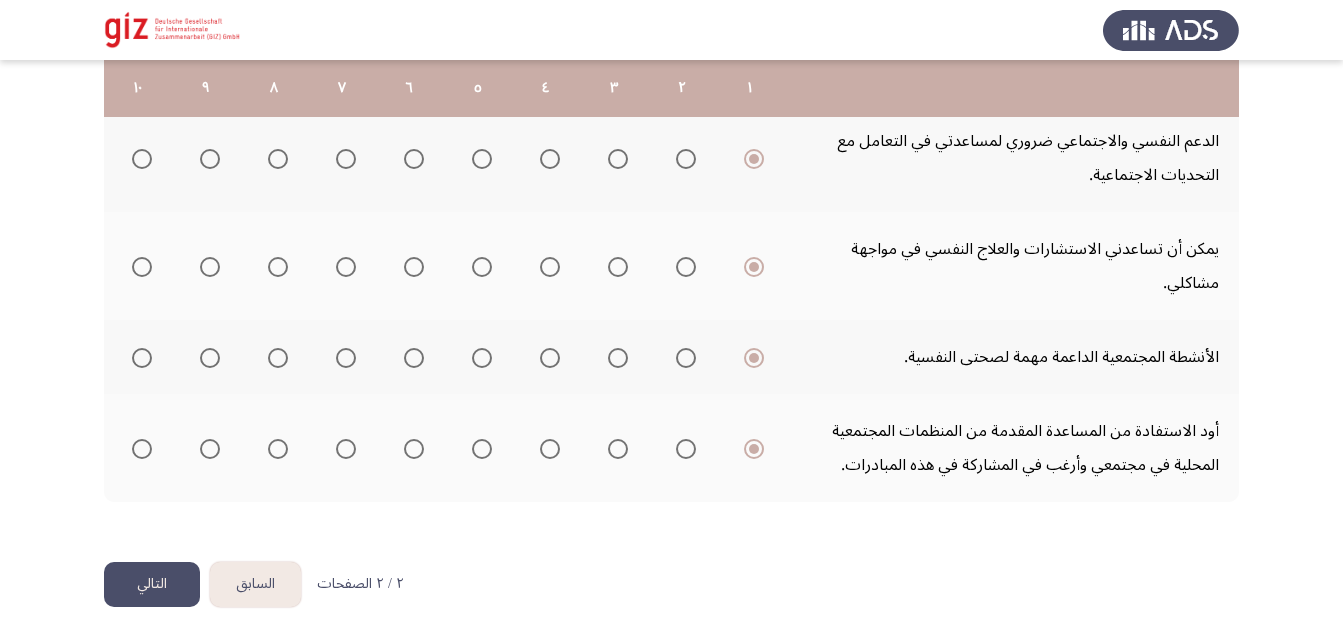 click on "التالي" 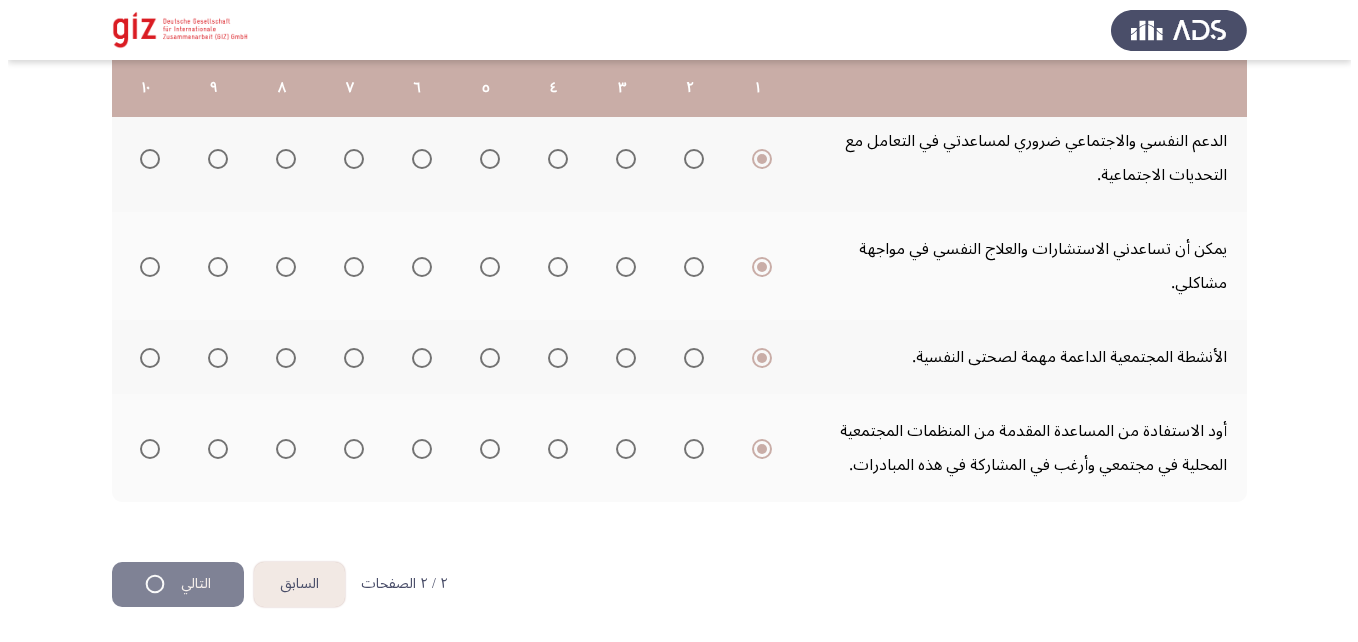 scroll, scrollTop: 0, scrollLeft: 0, axis: both 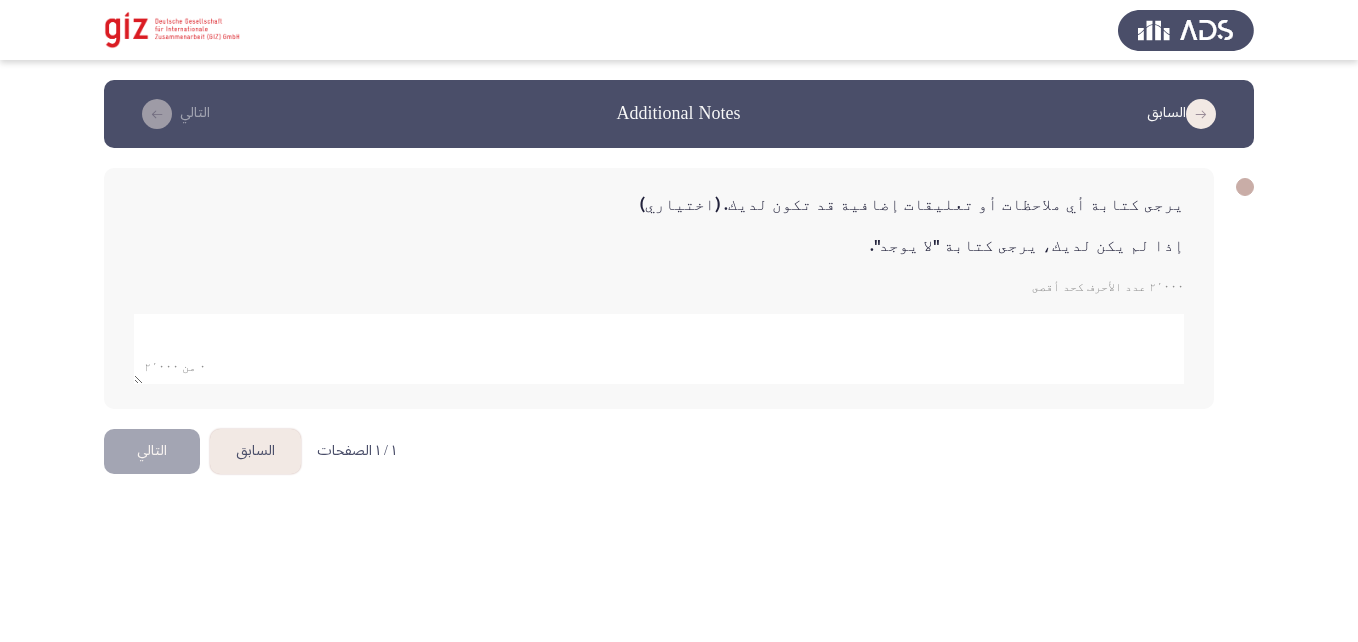 click 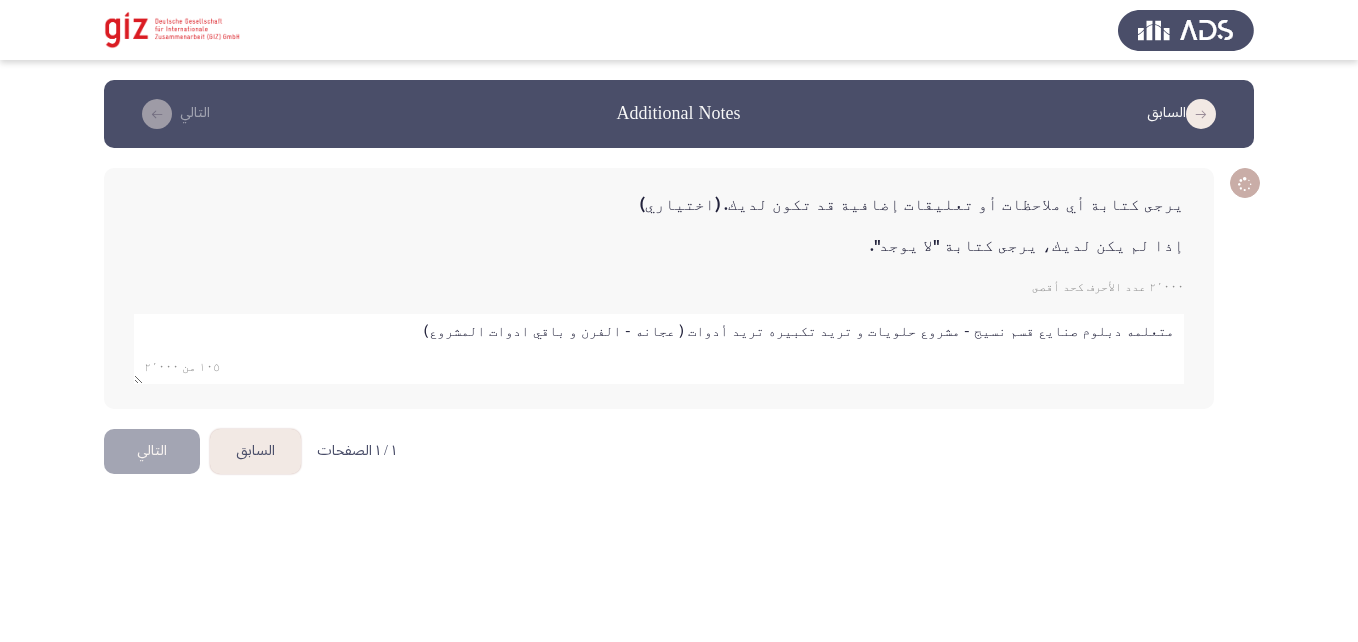 type on "متعلمه دبلوم صنايع قسم نسيج - مشروع حلويات و تريد تكبيره تريد أدوات ( عجانه - الفرن و باقي ادوات المشروع)" 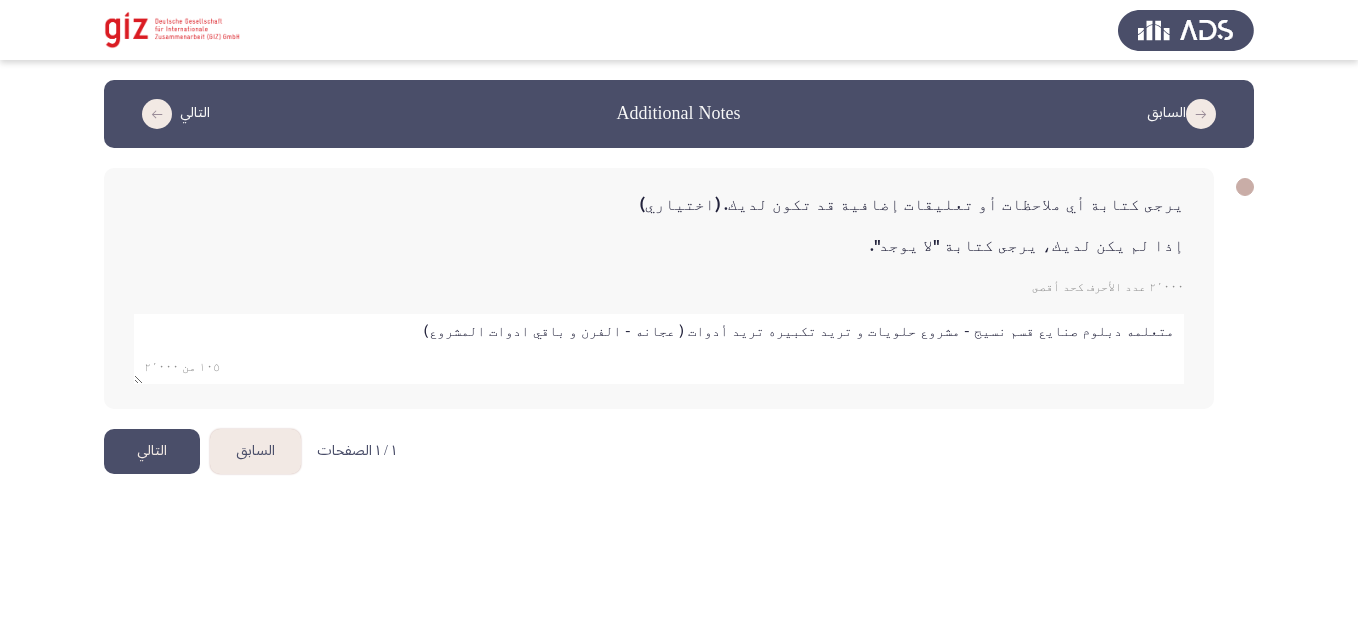 click on "التالي" 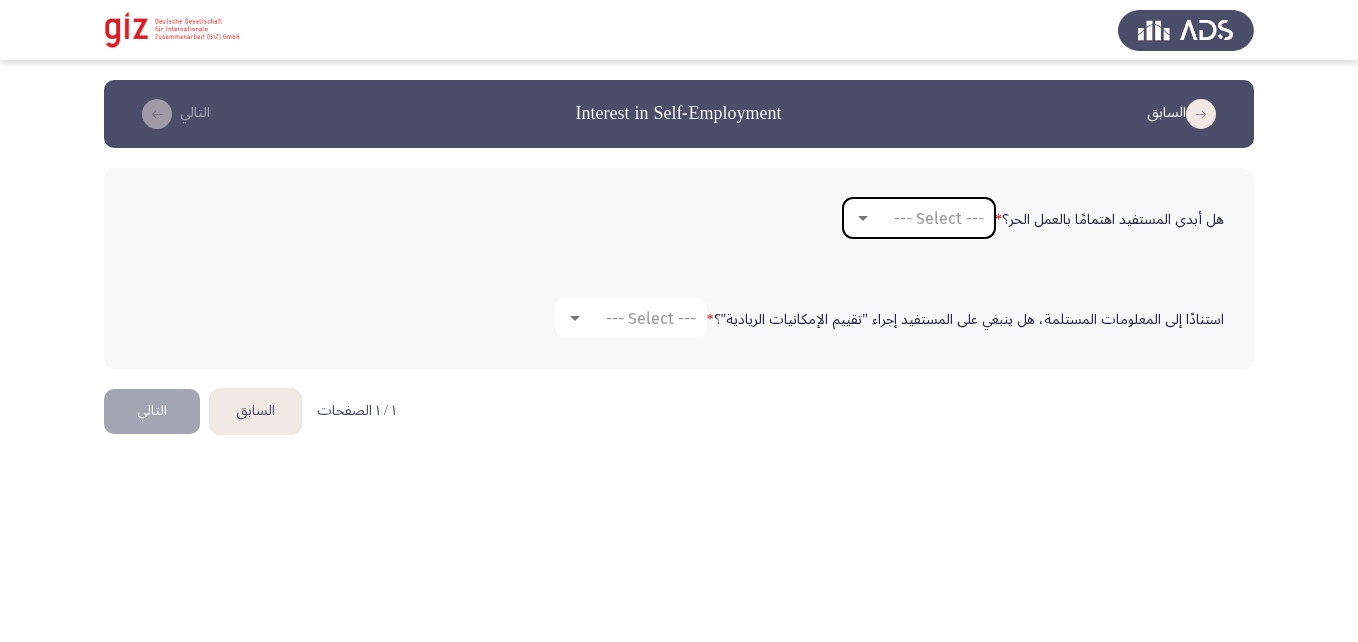 click on "--- Select ---" at bounding box center [939, 218] 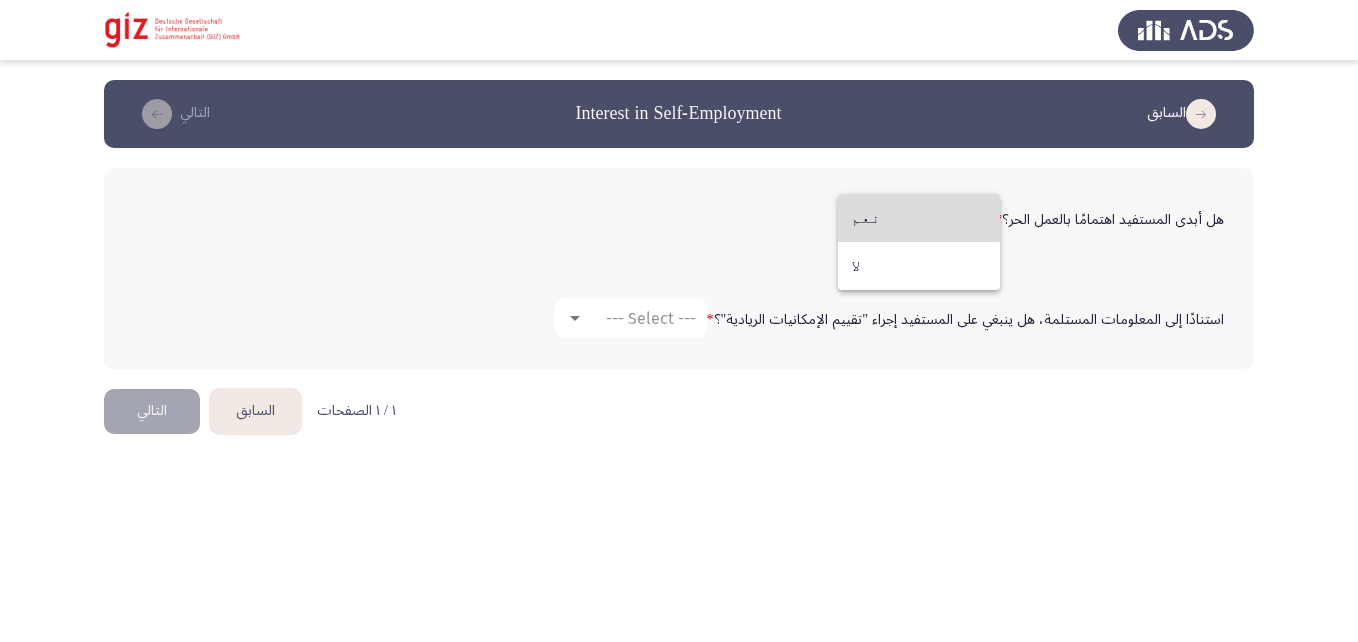 click on "نعم" at bounding box center (919, 218) 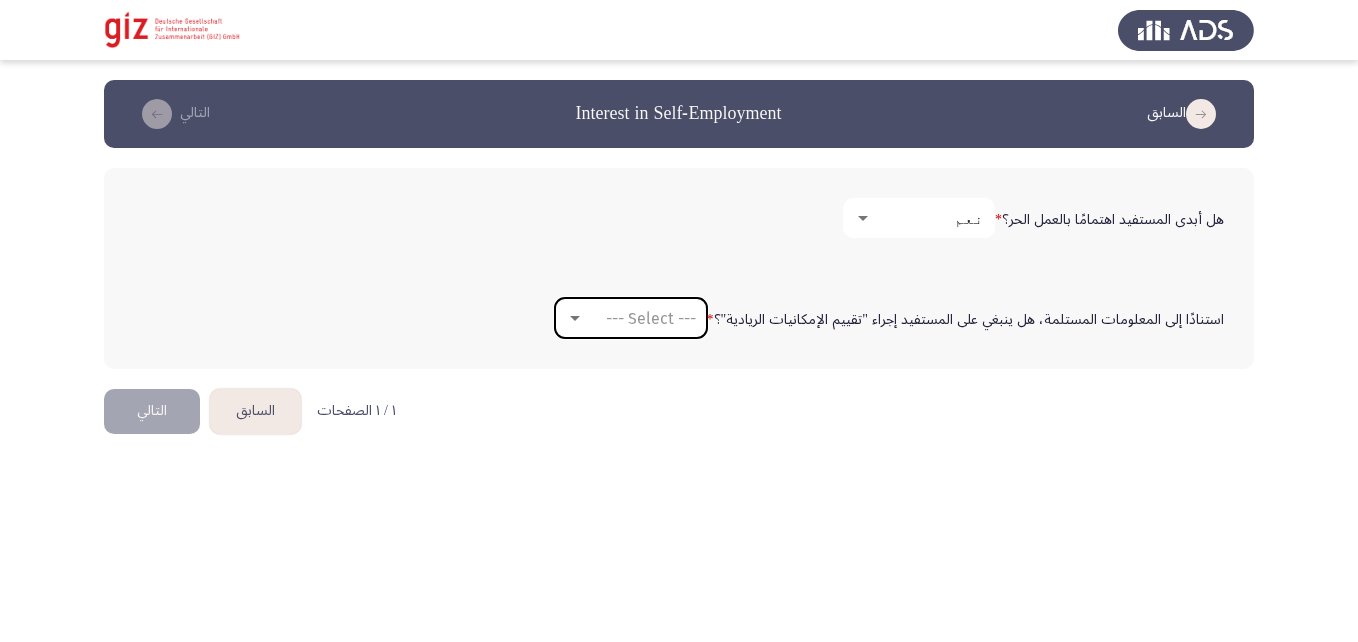 click on "--- Select ---" at bounding box center (651, 318) 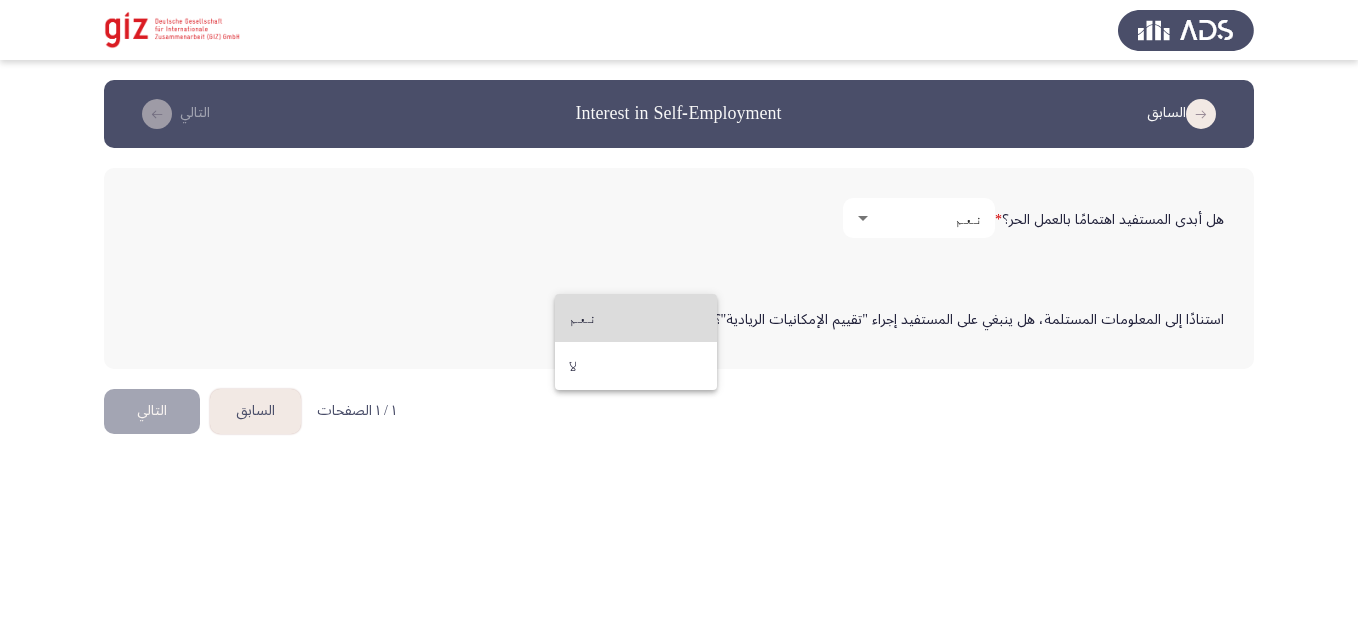 click on "نعم" at bounding box center (636, 318) 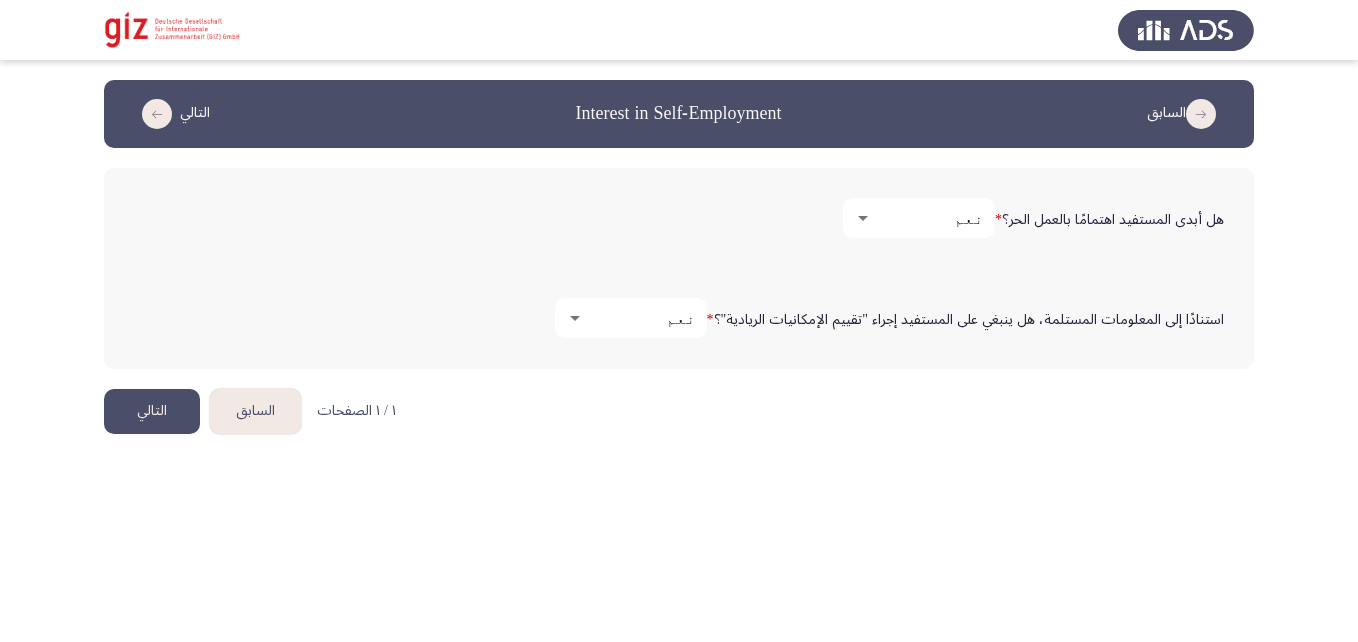 click on "التالي" 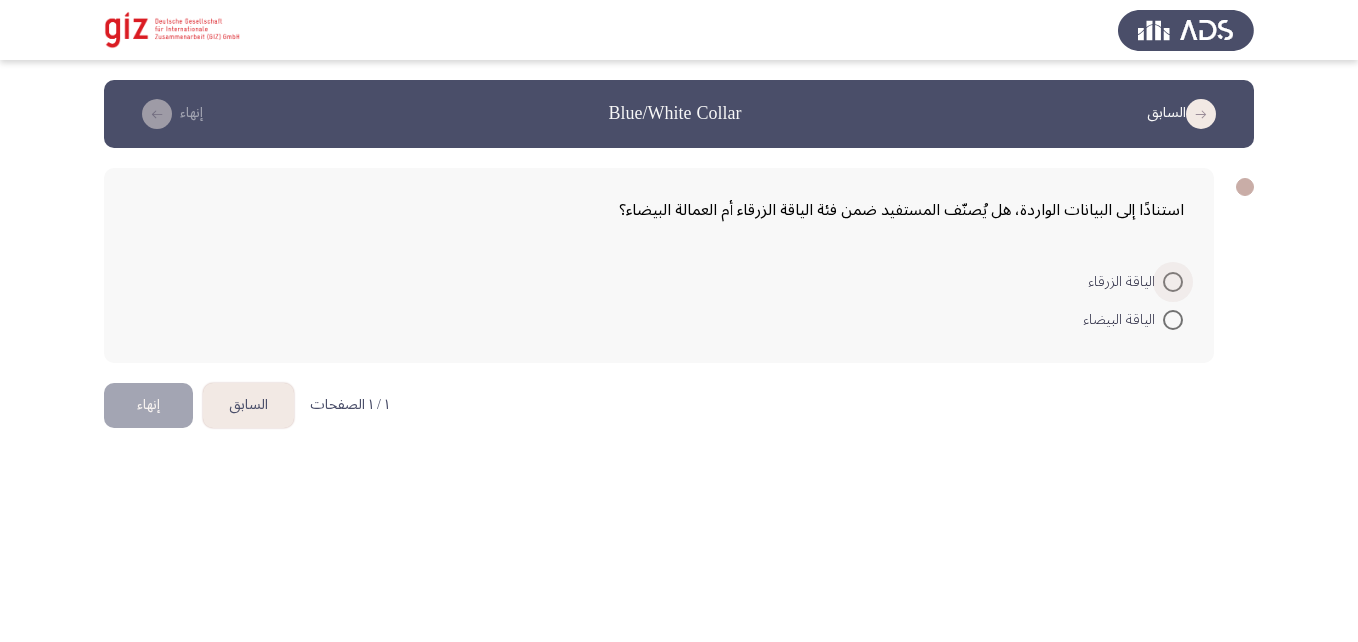 click at bounding box center (1173, 282) 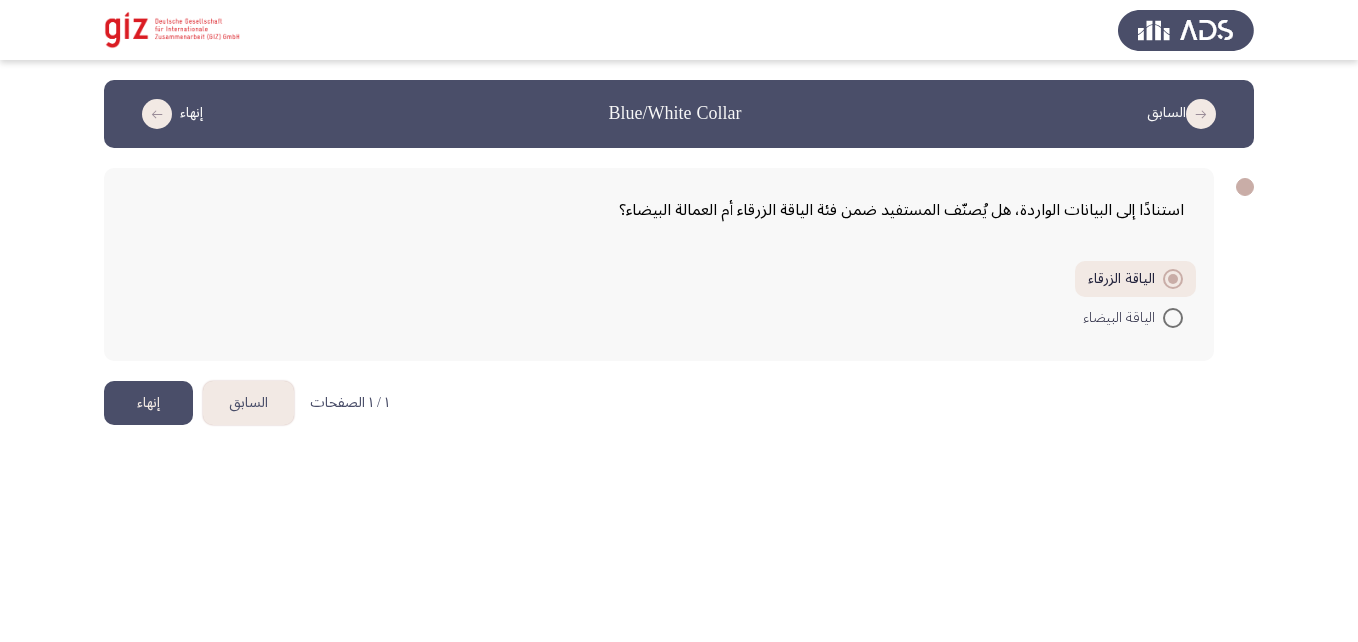 click on "إنهاء" 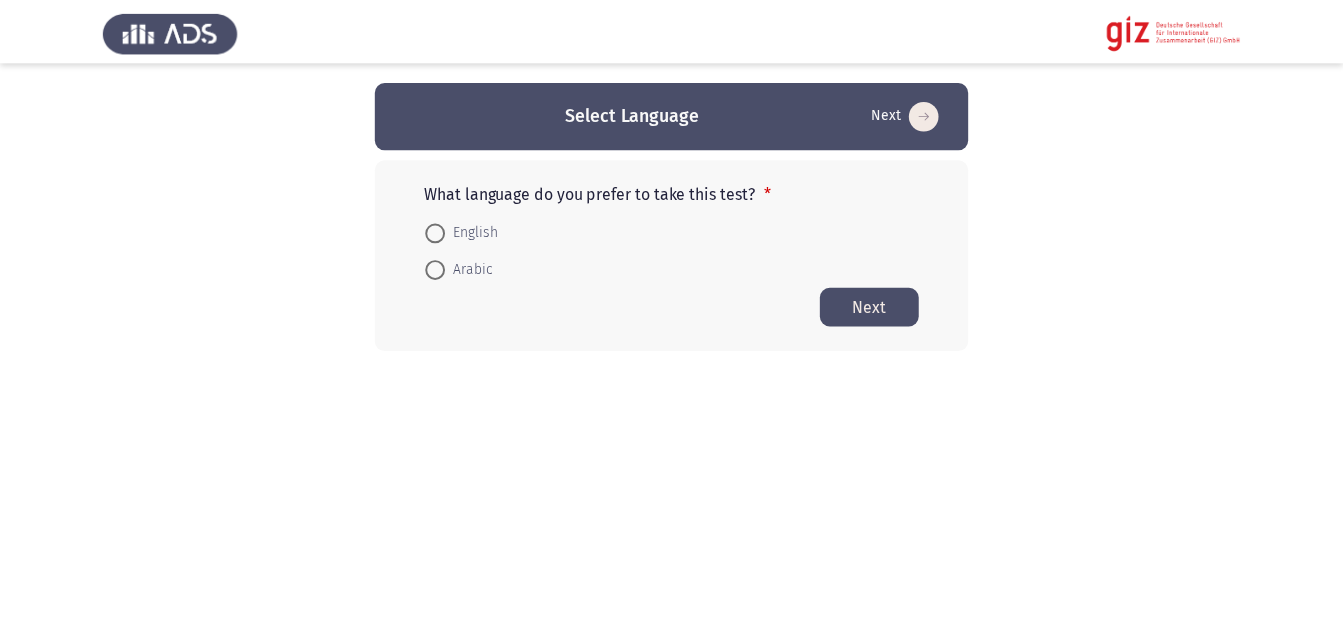 scroll, scrollTop: 0, scrollLeft: 0, axis: both 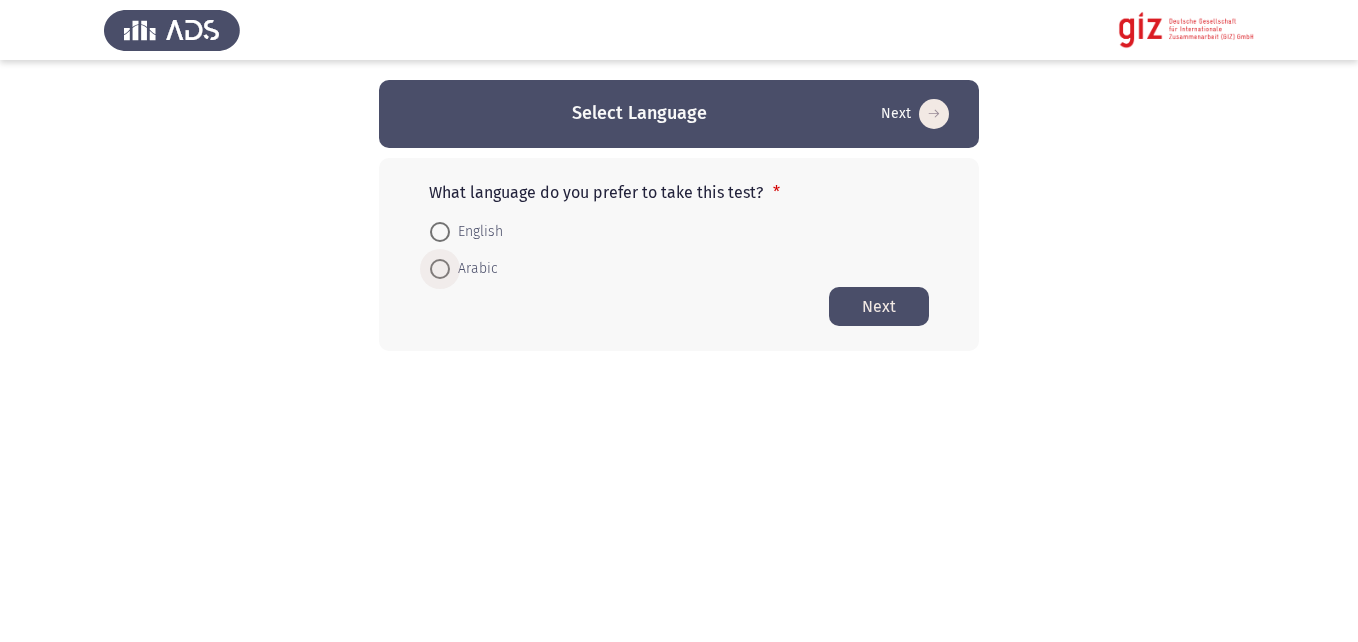 click on "Arabic" at bounding box center (474, 269) 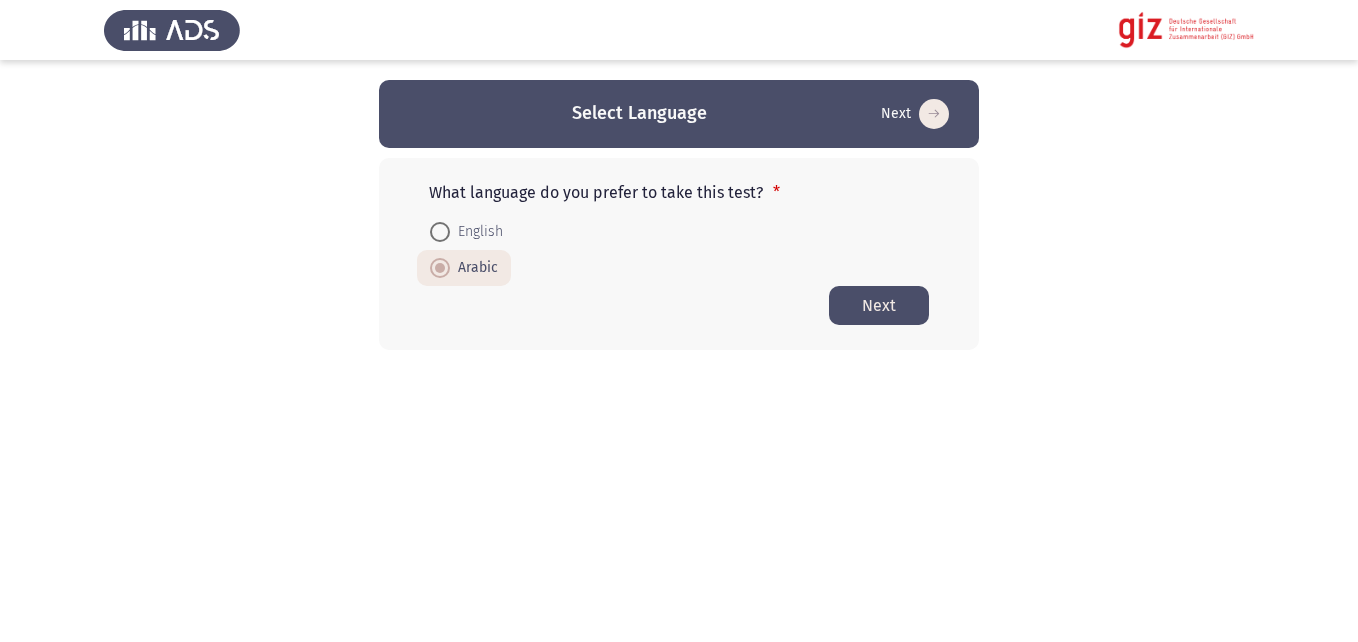 click on "Next" 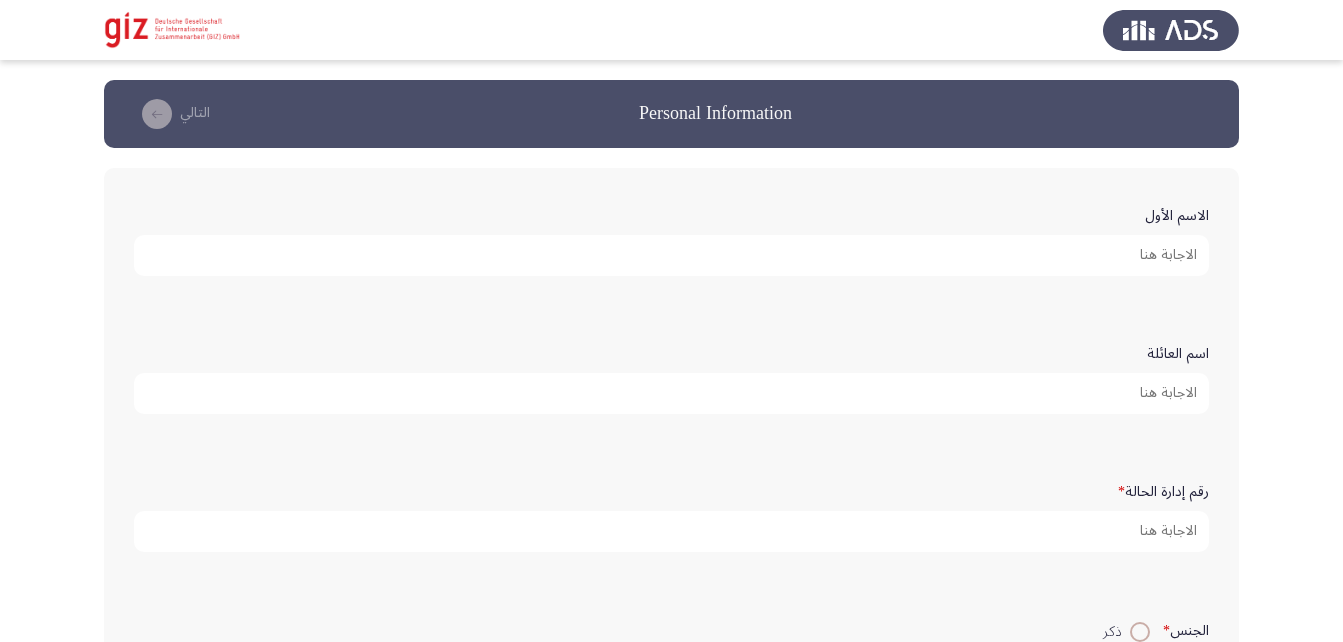 click on "الاسم الأول" at bounding box center (671, 255) 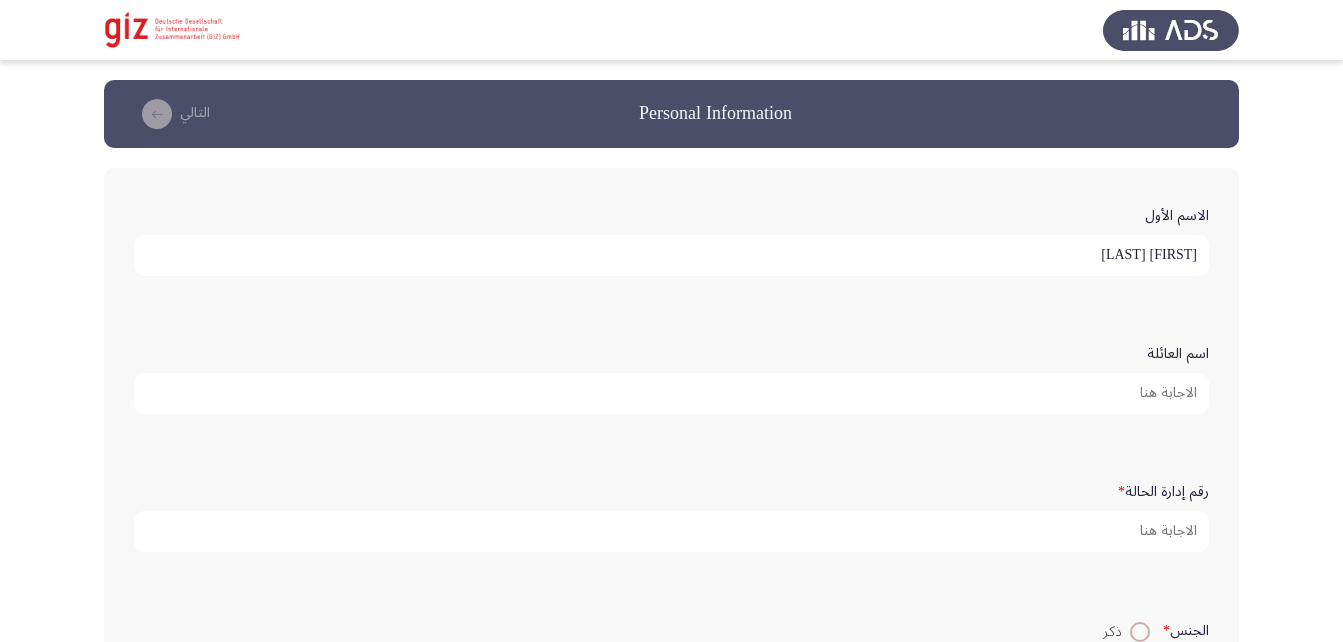 type on "[FIRST] [LAST]" 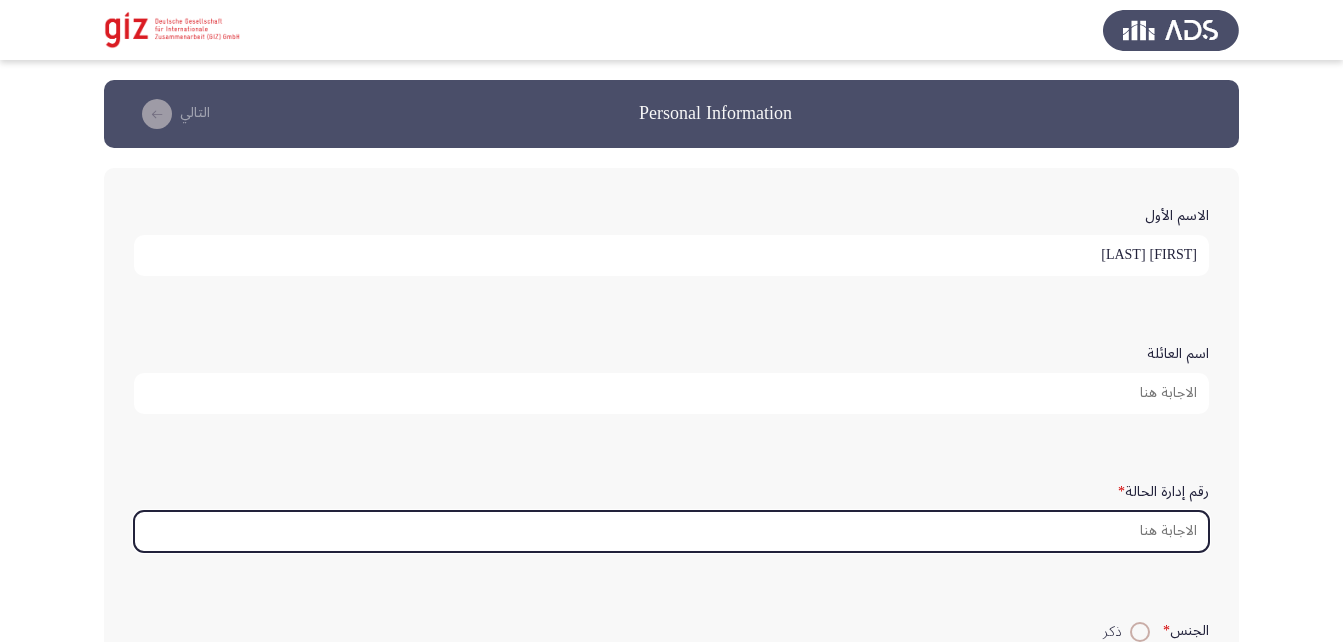 click on "رقم إدارة الحالة   *" at bounding box center [671, 531] 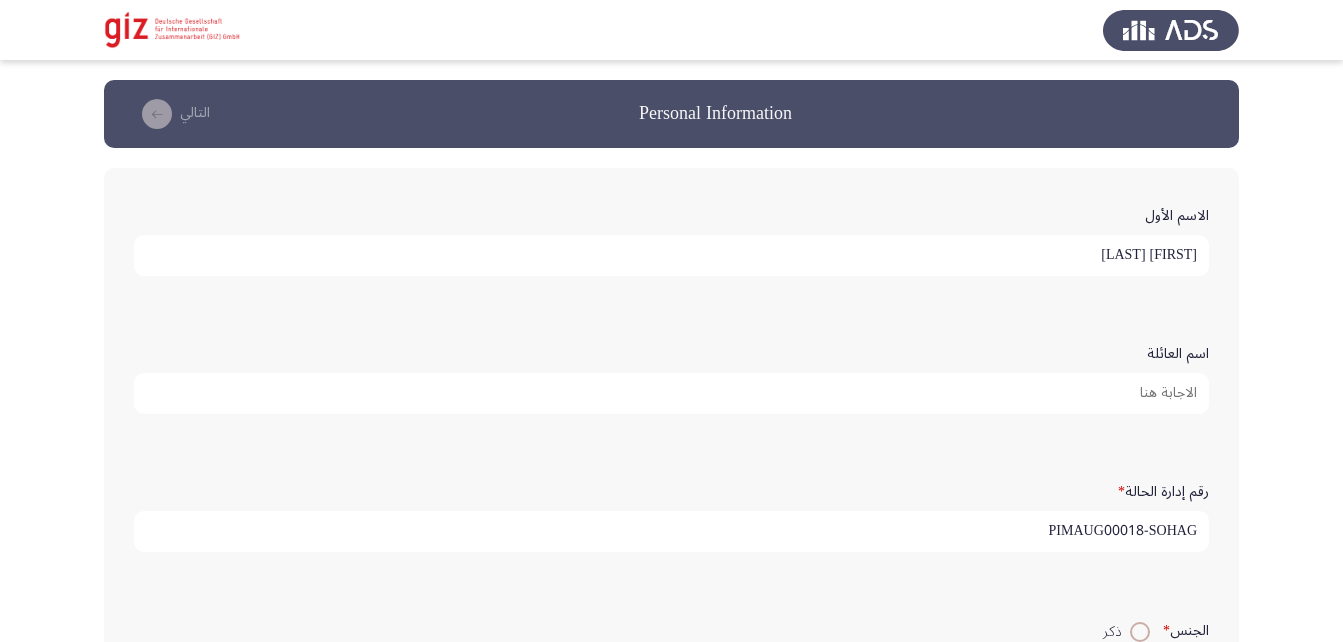 scroll, scrollTop: 5, scrollLeft: 0, axis: vertical 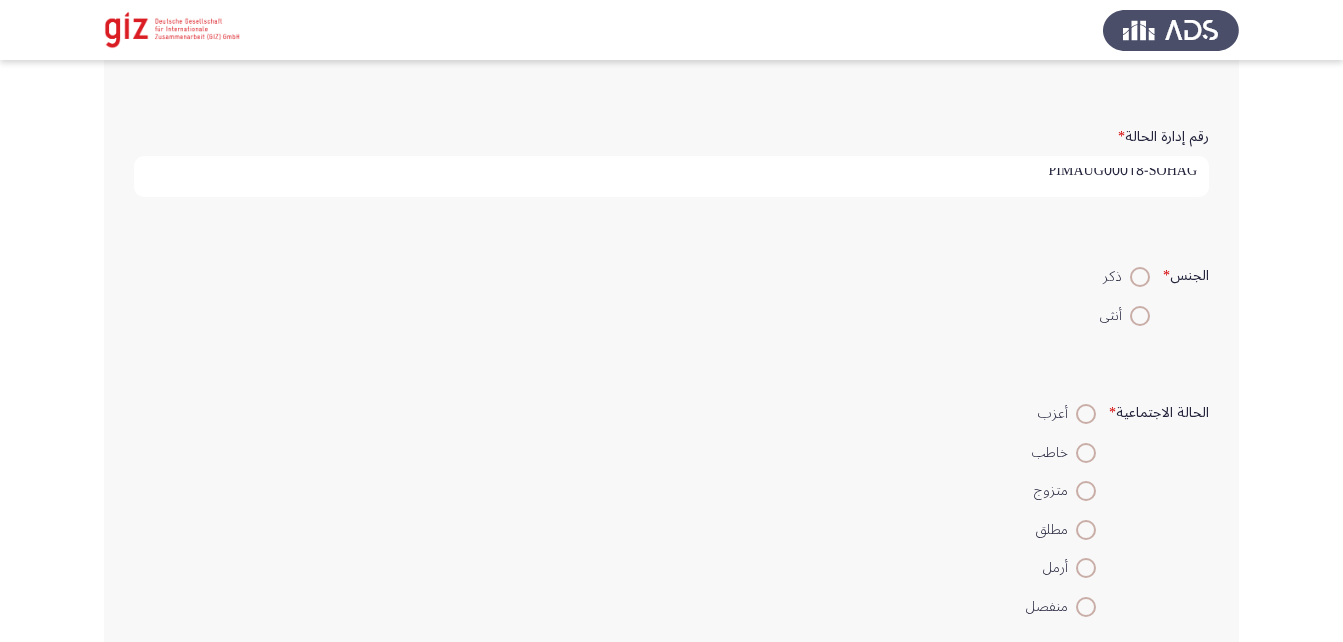 type on "PIMAUG00018-SOHAG" 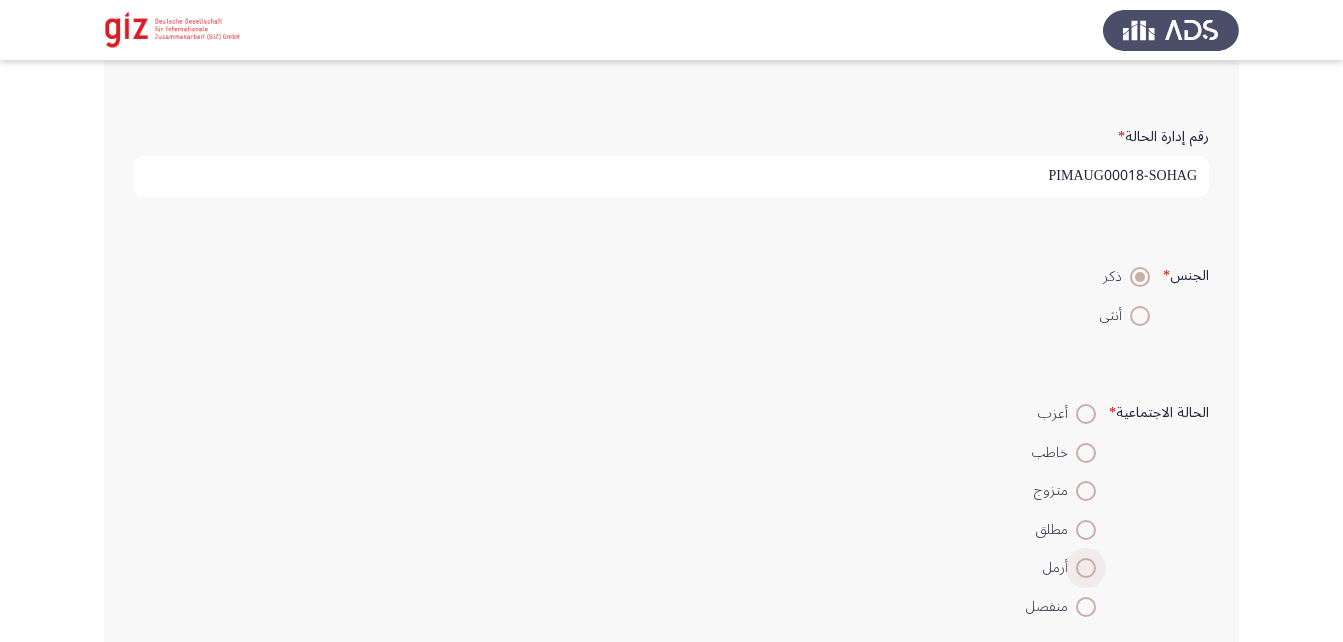 click on "أرمل" at bounding box center [1061, 568] 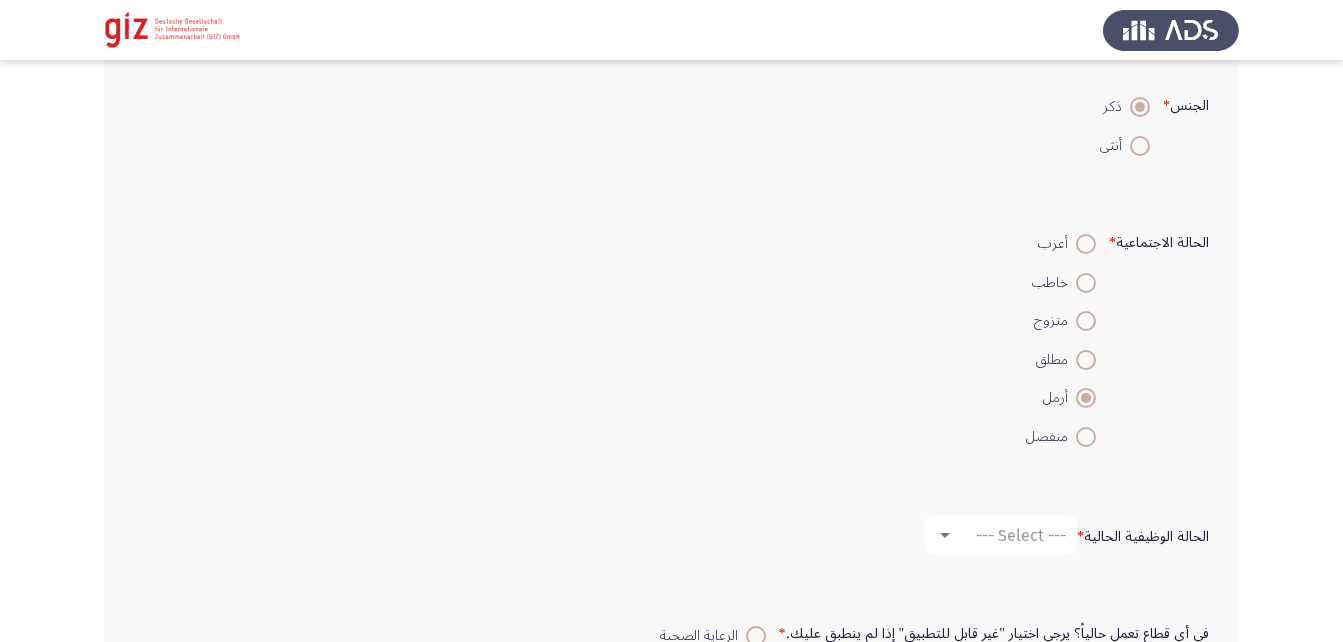 scroll, scrollTop: 601, scrollLeft: 0, axis: vertical 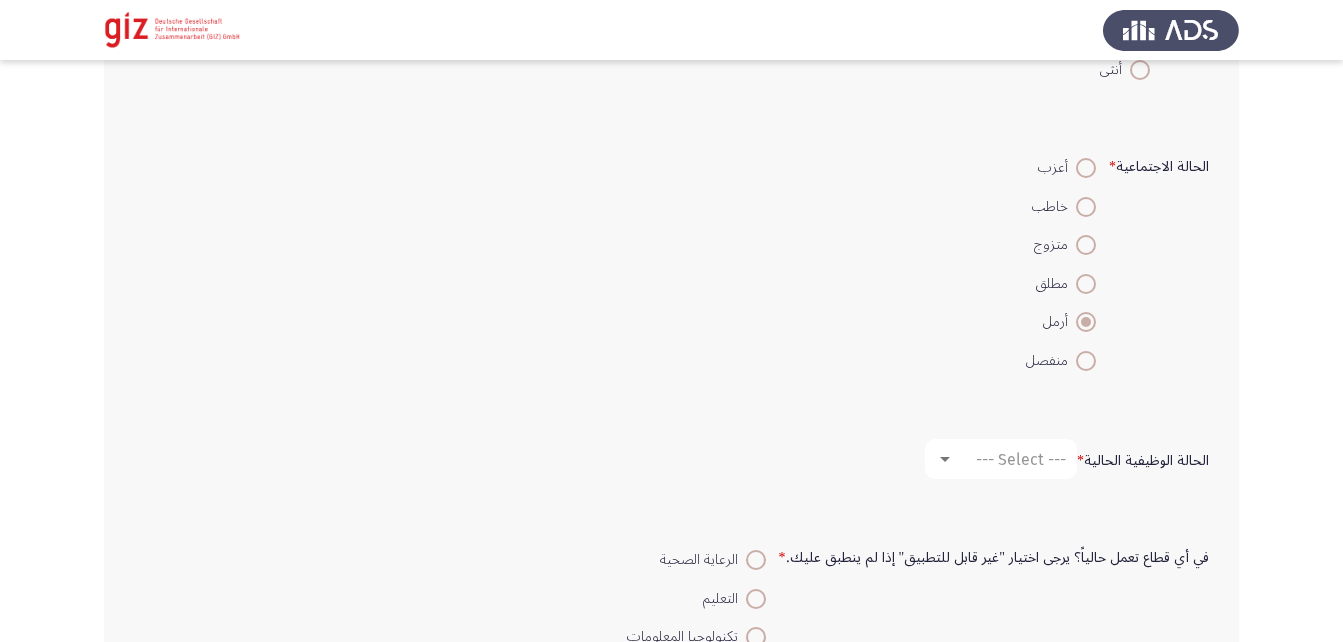 click at bounding box center [1140, 70] 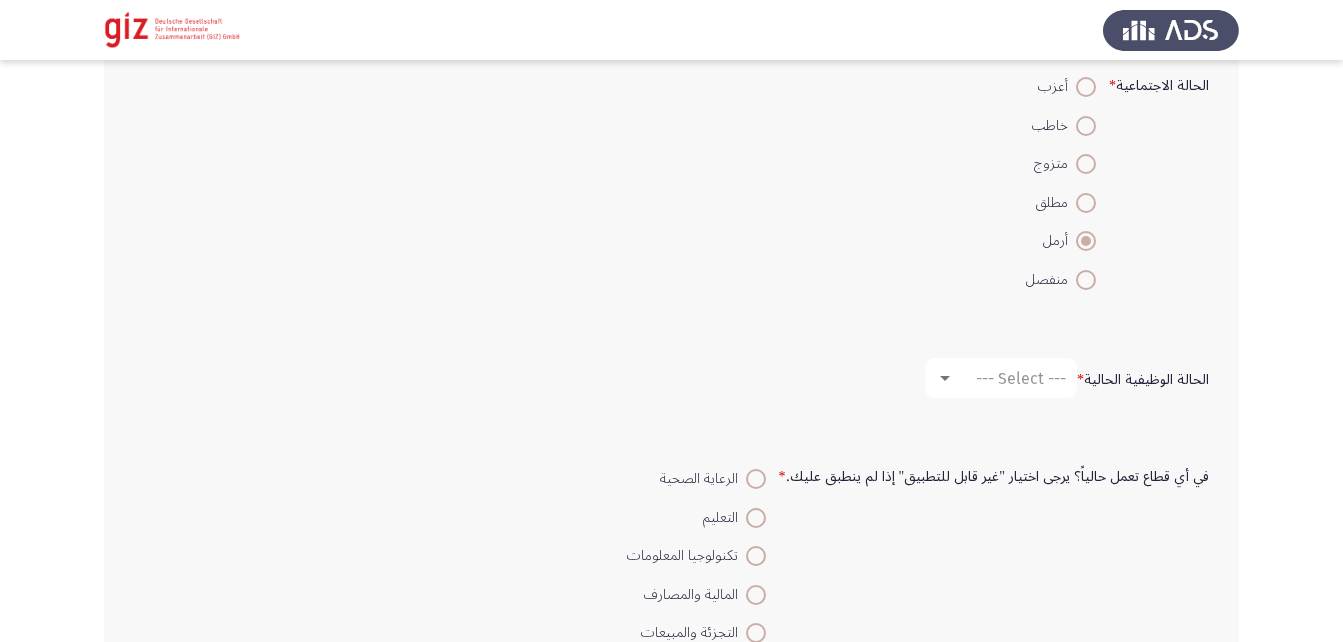 scroll, scrollTop: 683, scrollLeft: 0, axis: vertical 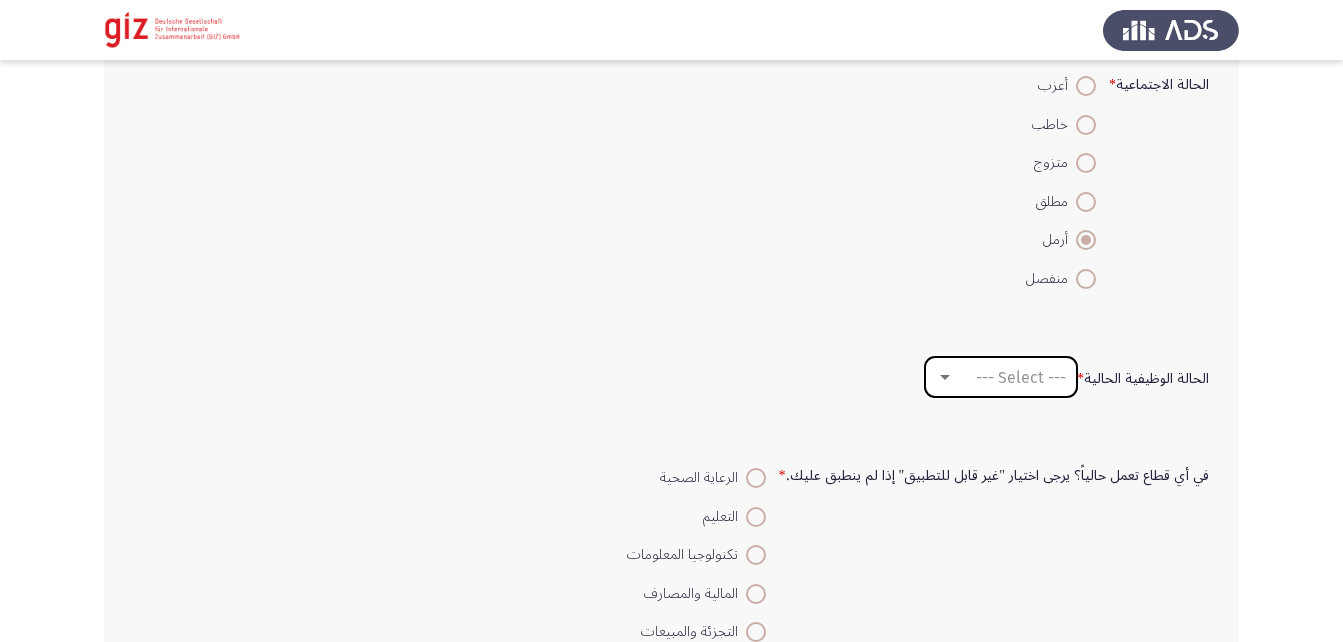 click on "--- Select ---" at bounding box center (1010, 377) 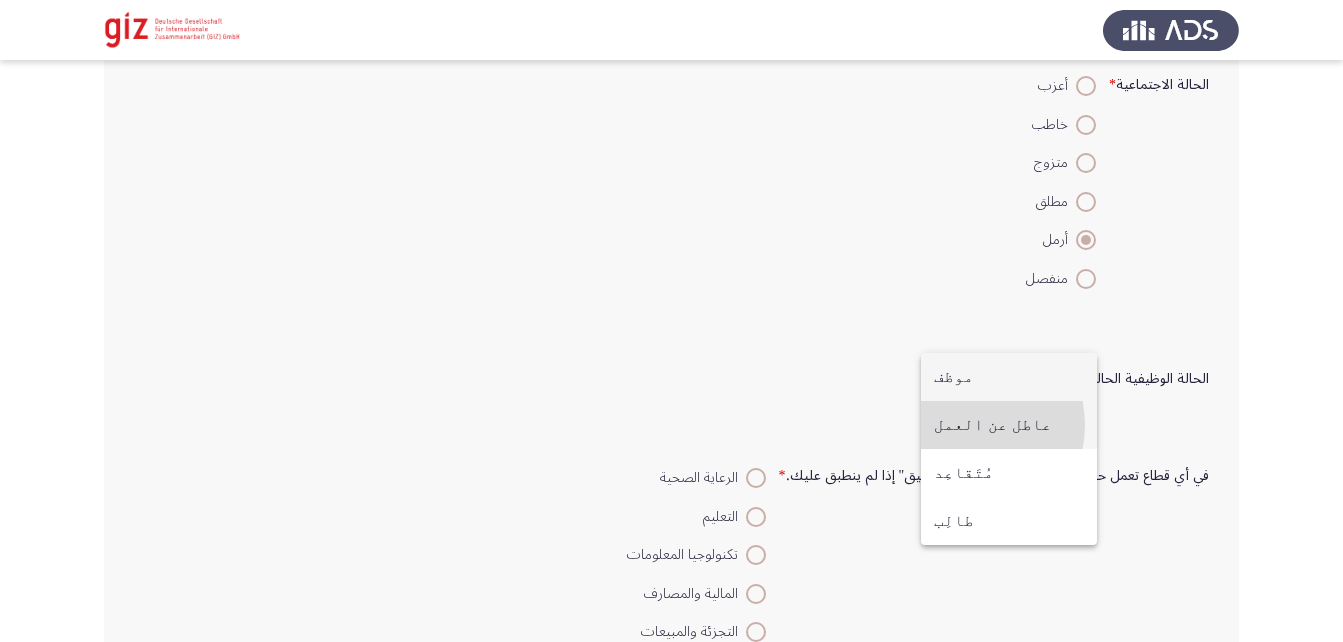 click on "عاطل عن العمل" at bounding box center [1009, 425] 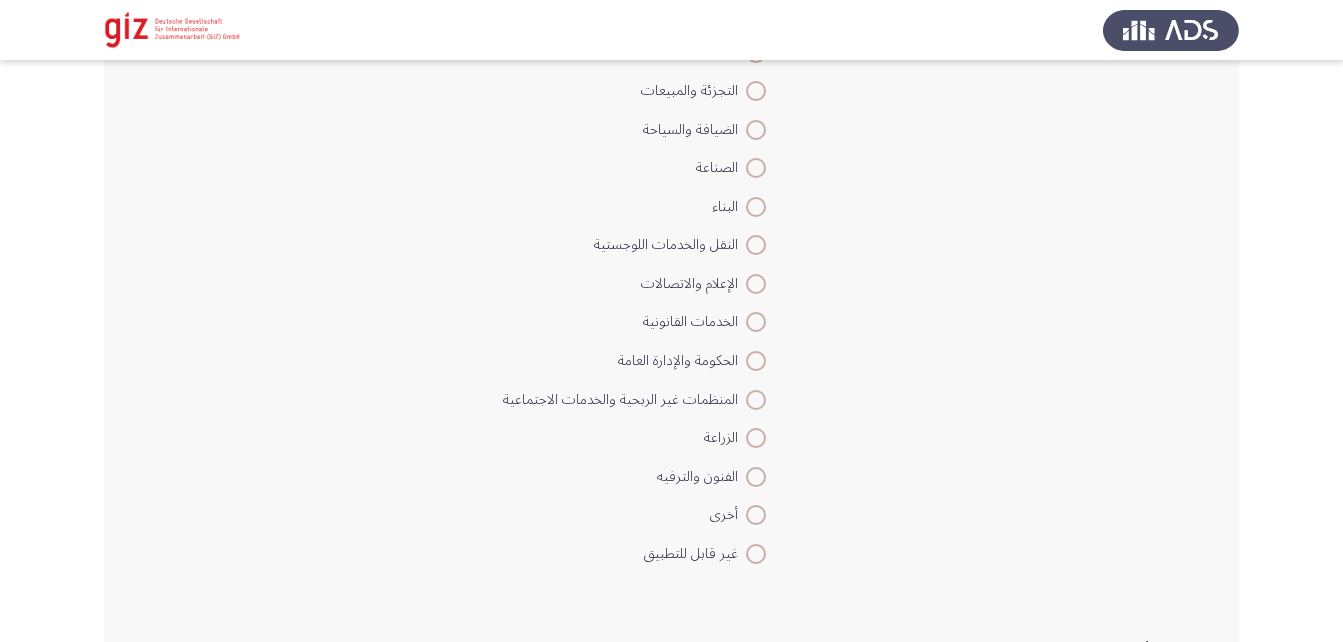 scroll, scrollTop: 1225, scrollLeft: 0, axis: vertical 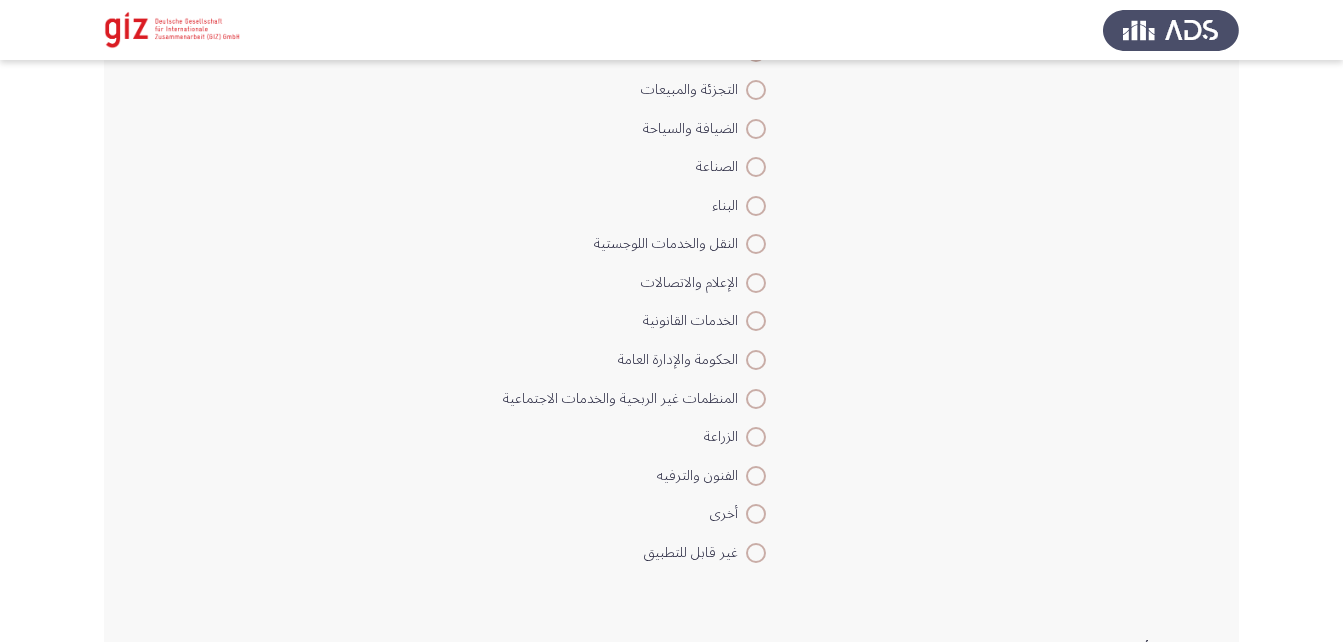 click at bounding box center (756, 514) 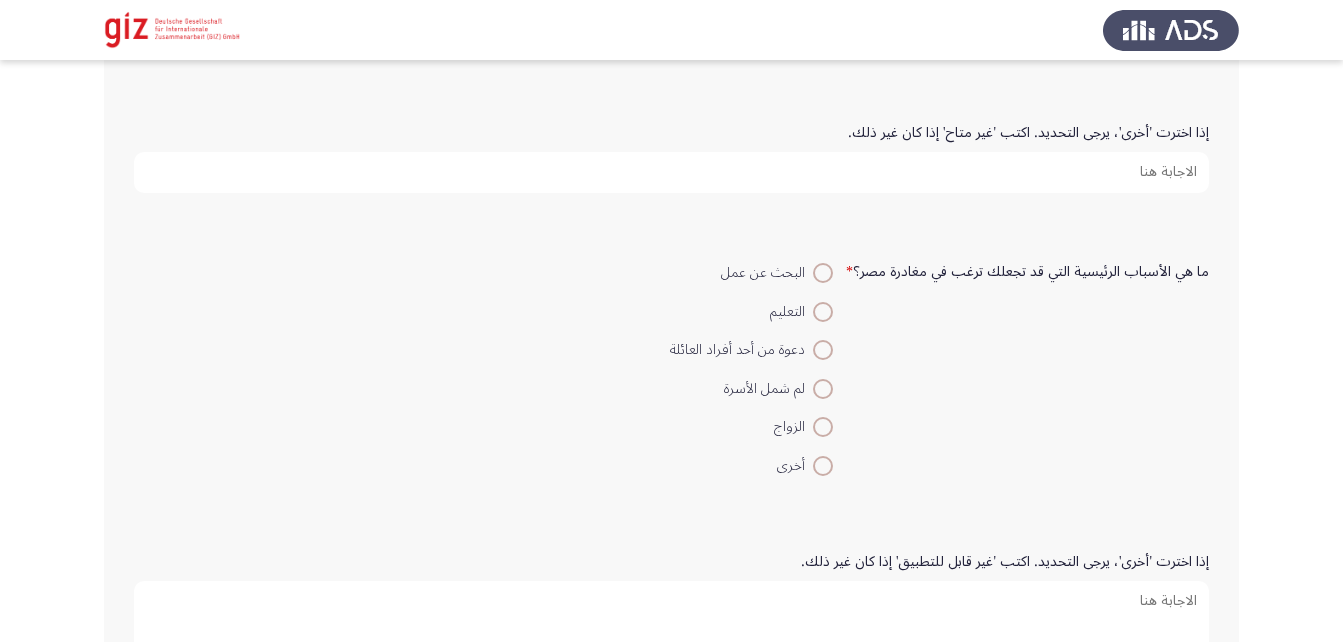scroll, scrollTop: 1743, scrollLeft: 0, axis: vertical 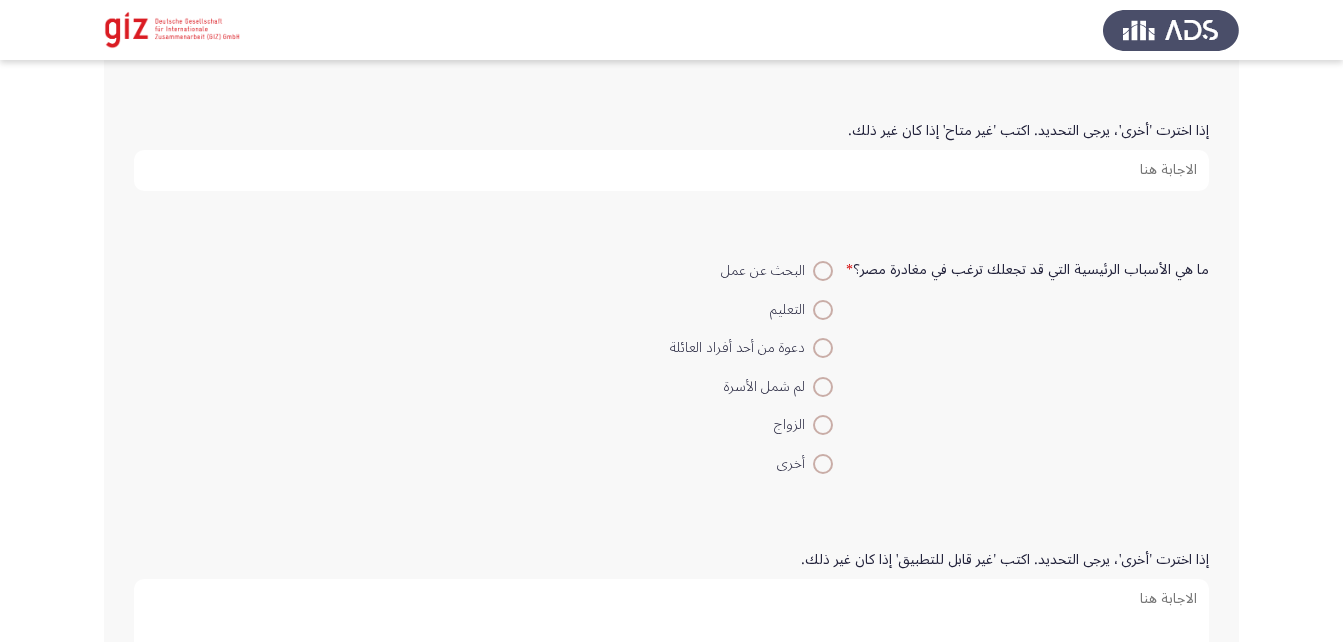 click at bounding box center [823, 464] 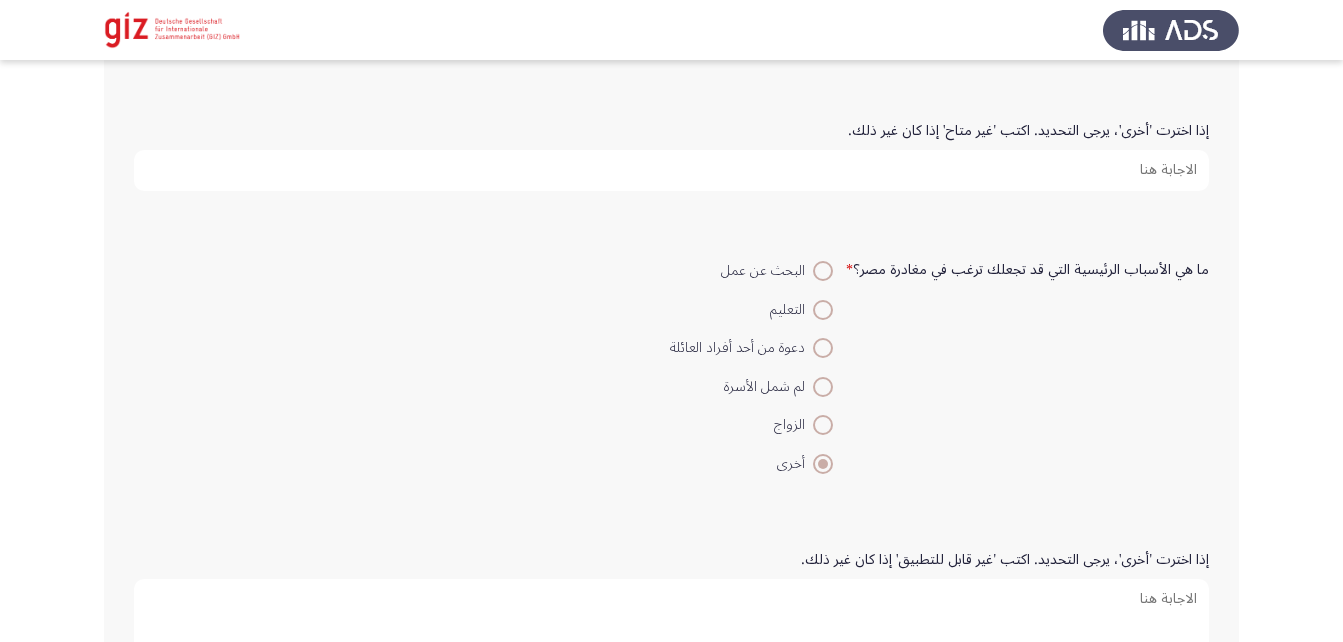 click on "إذا اخترت 'أخرى'، يرجى التحديد. اكتب 'غير متاح' إذا كان غير ذلك." at bounding box center [671, 170] 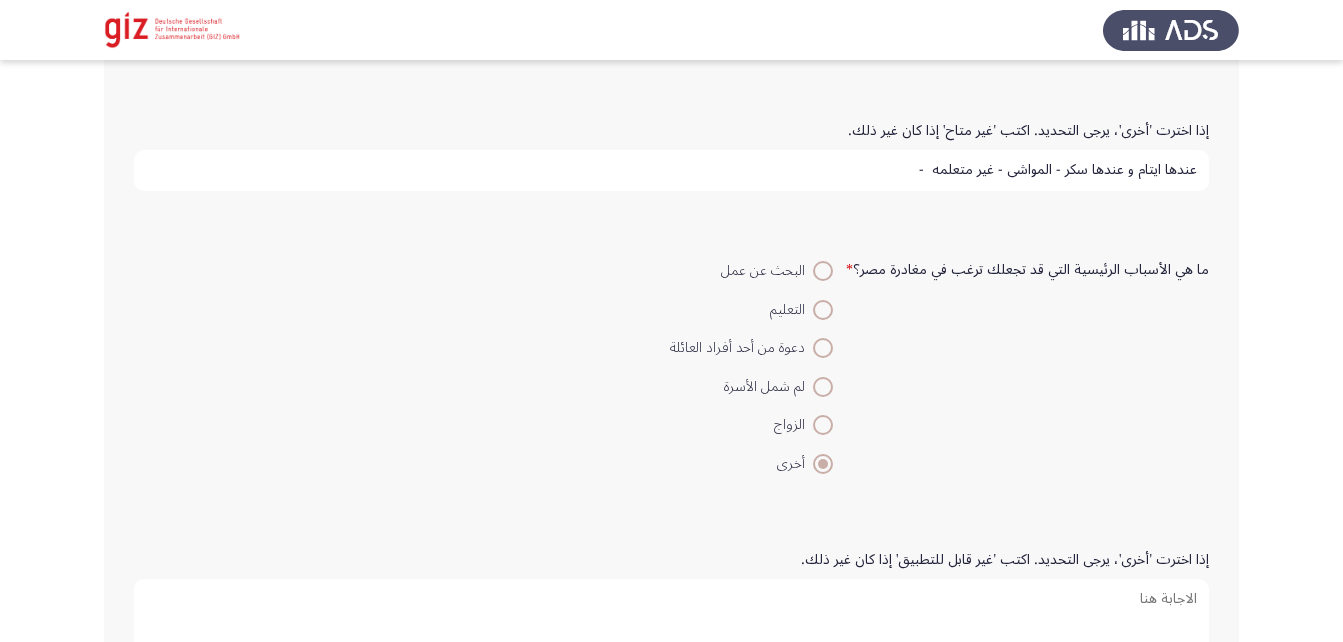 paste on "بتاخد [AMOUNT] جنية من البوسطه و ابنها يعمل باليومية في الاسمنت" 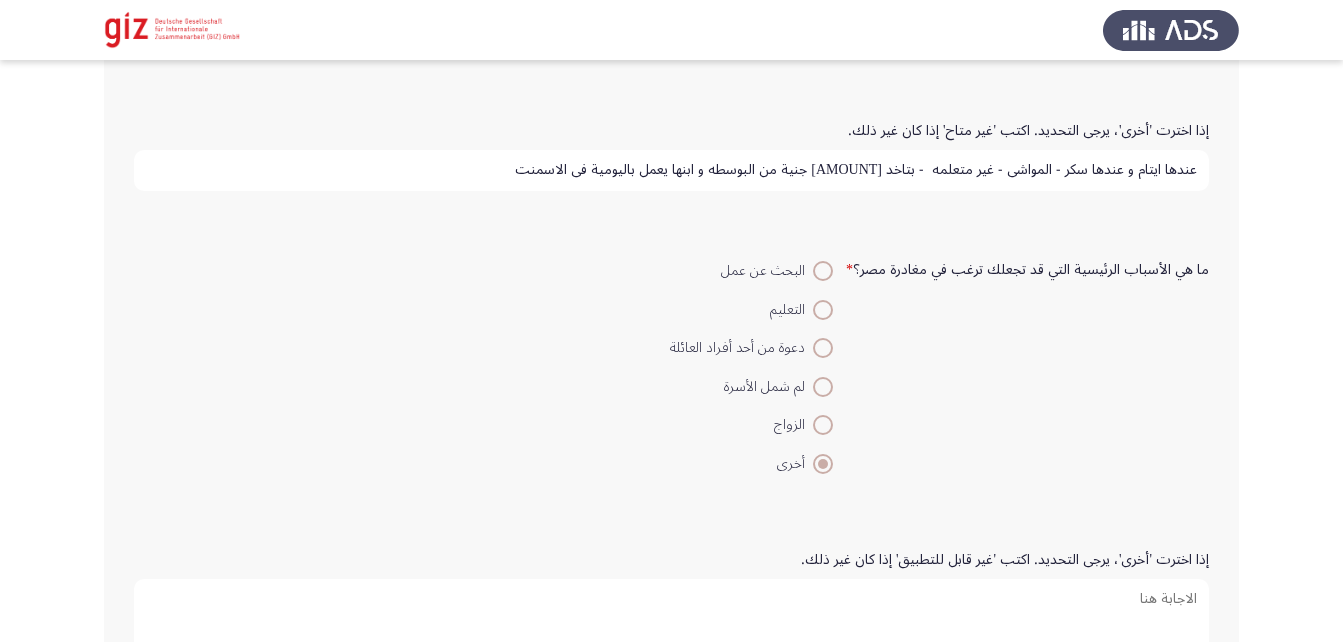 click on "عندها ايتام و عندها سكر - المواشي - غير متعلمه  - بتاخد [AMOUNT] جنية من البوسطه و ابنها يعمل باليومية في الاسمنت" at bounding box center (671, 170) 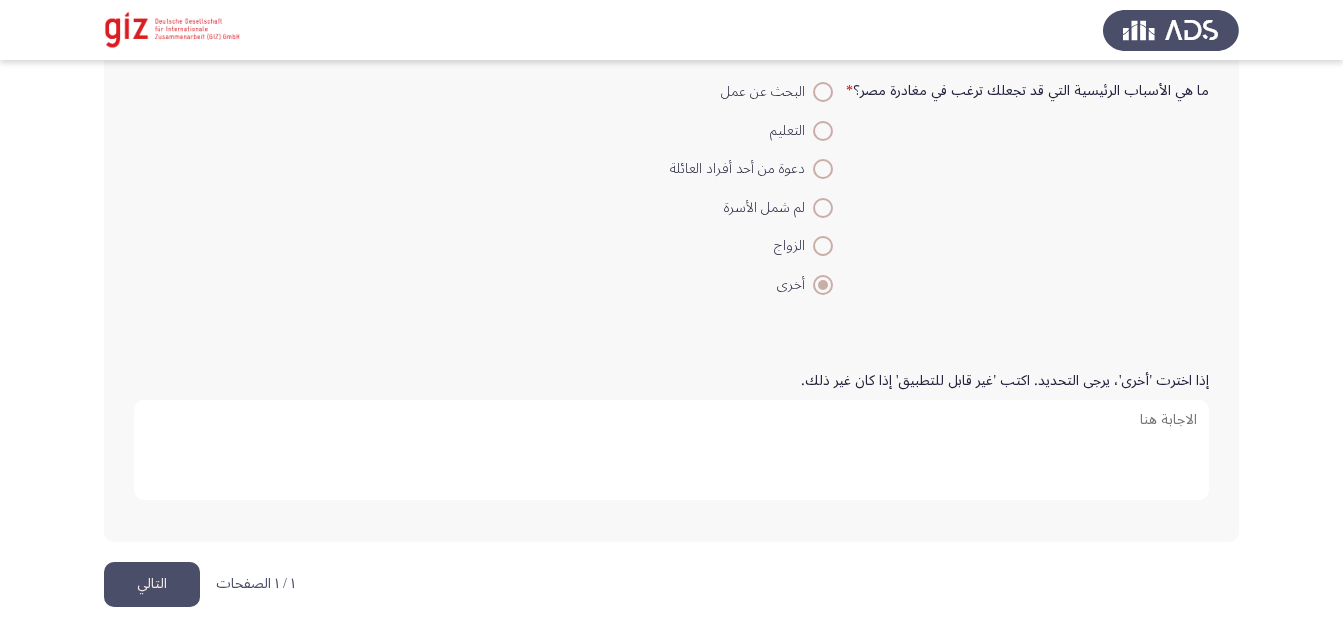 type on "عندها ايتام و عندها سكر - المواشي - غير متعلمه  - بتاخد [AMOUNT] جنية من البوسطه و ابنها يعمل باليومية في الاسمنت" 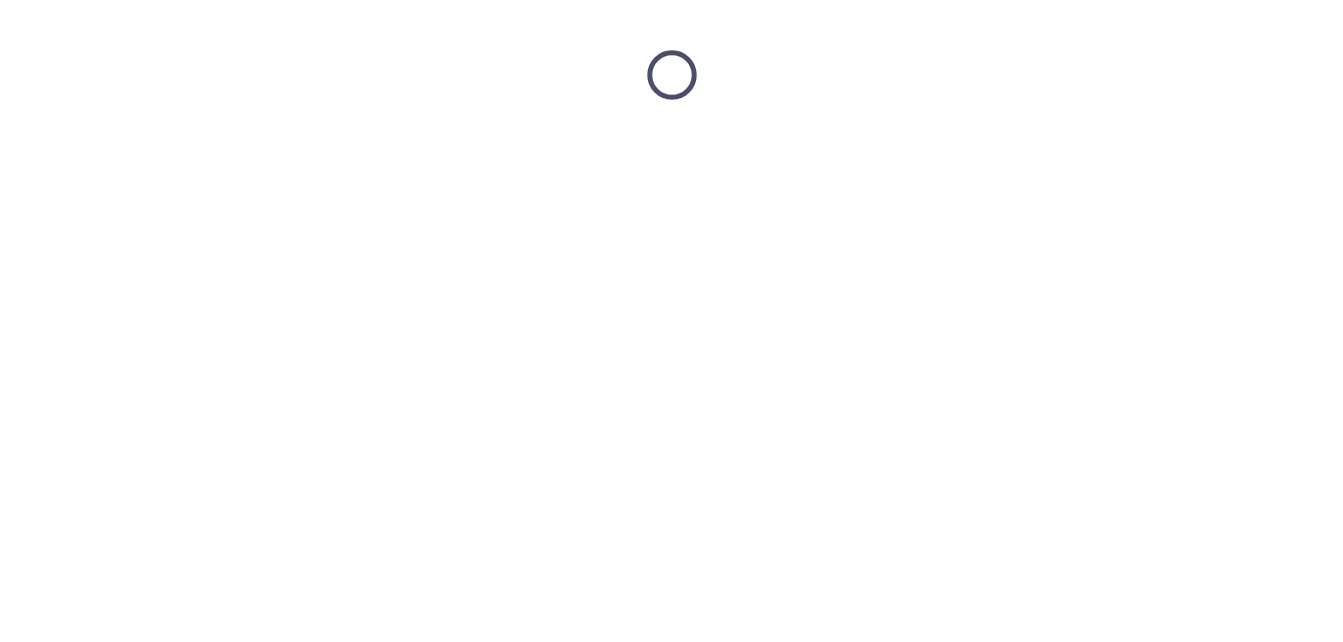 scroll, scrollTop: 0, scrollLeft: 0, axis: both 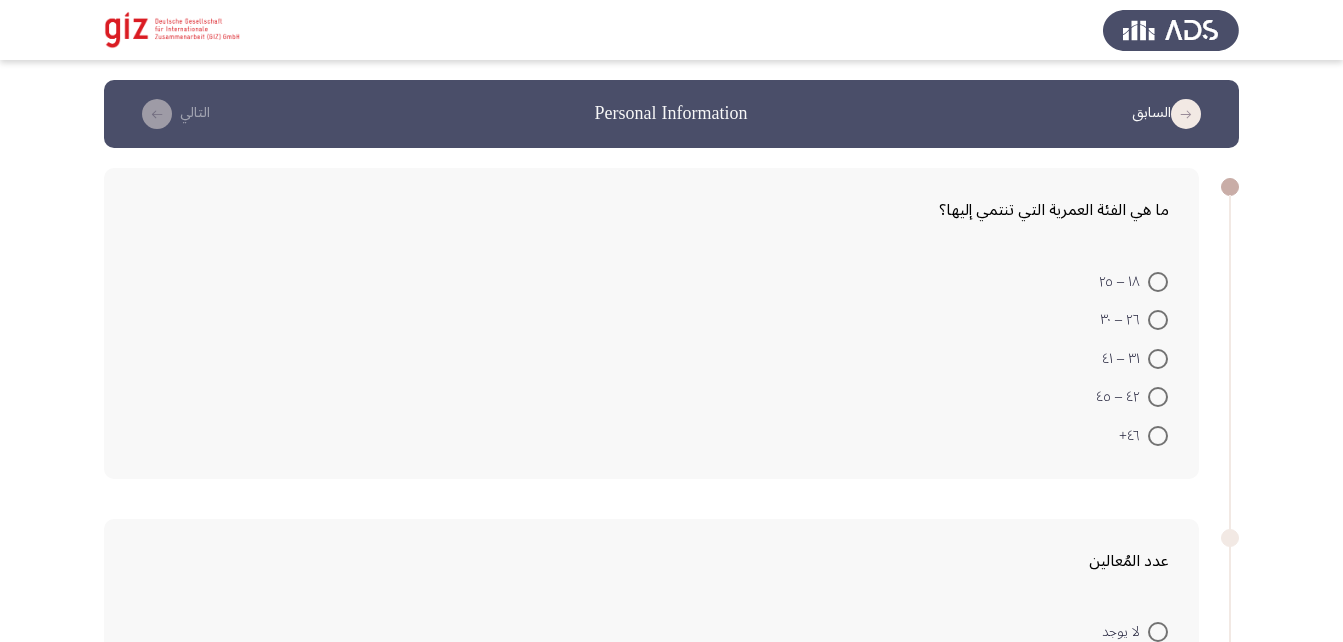 click at bounding box center (1158, 436) 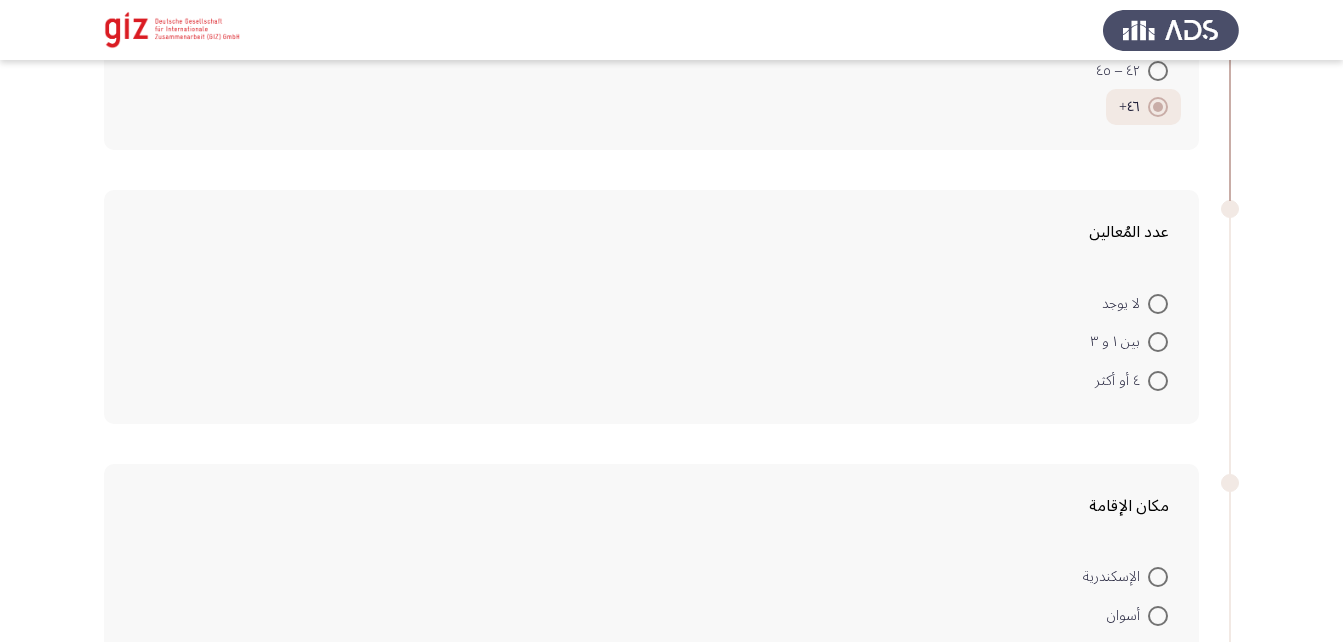 scroll, scrollTop: 332, scrollLeft: 0, axis: vertical 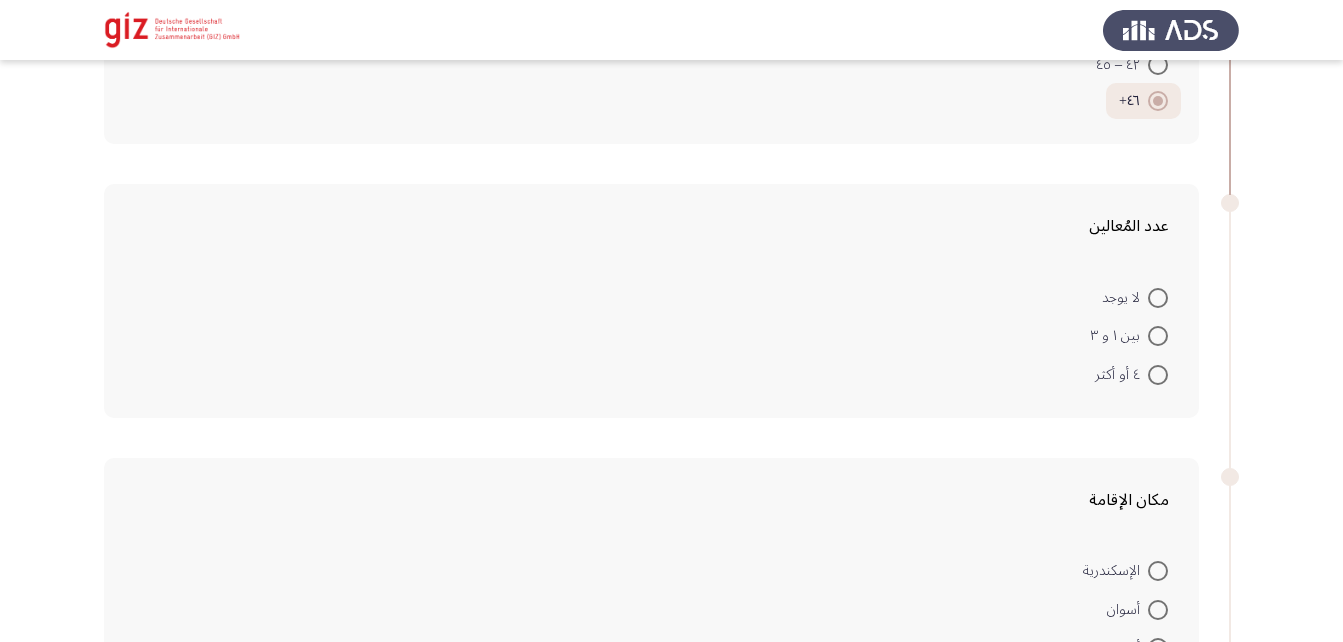 click at bounding box center (1158, 375) 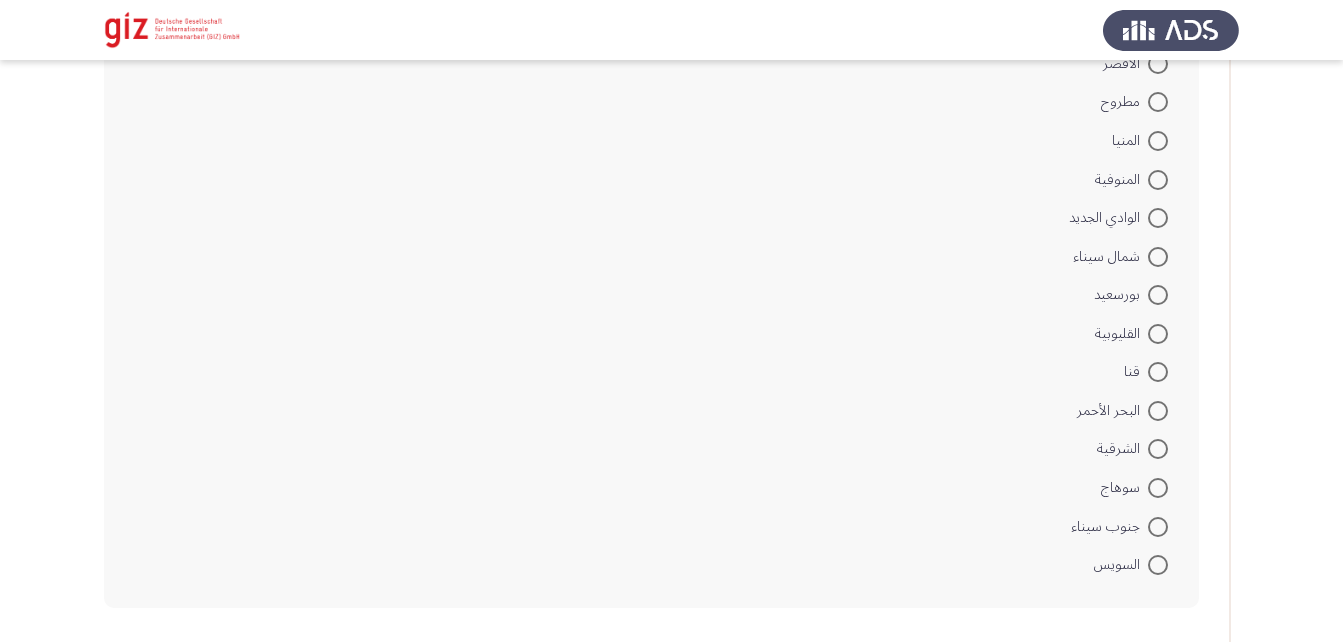 scroll, scrollTop: 1339, scrollLeft: 0, axis: vertical 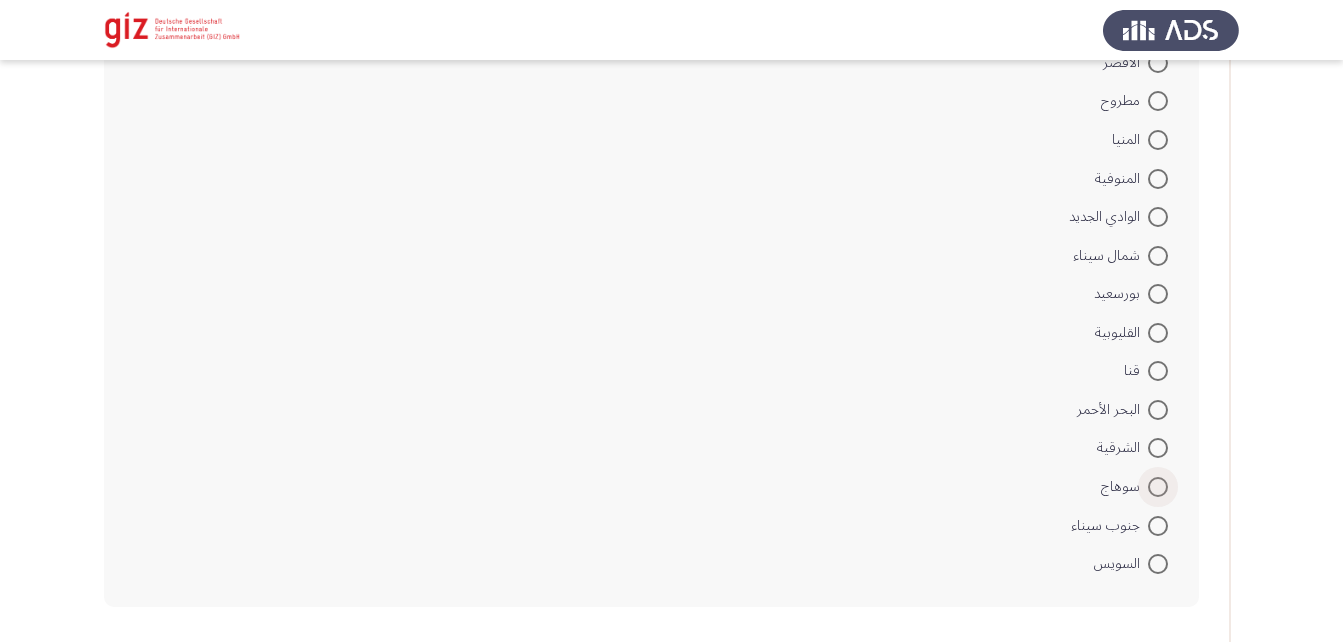 click at bounding box center (1158, 487) 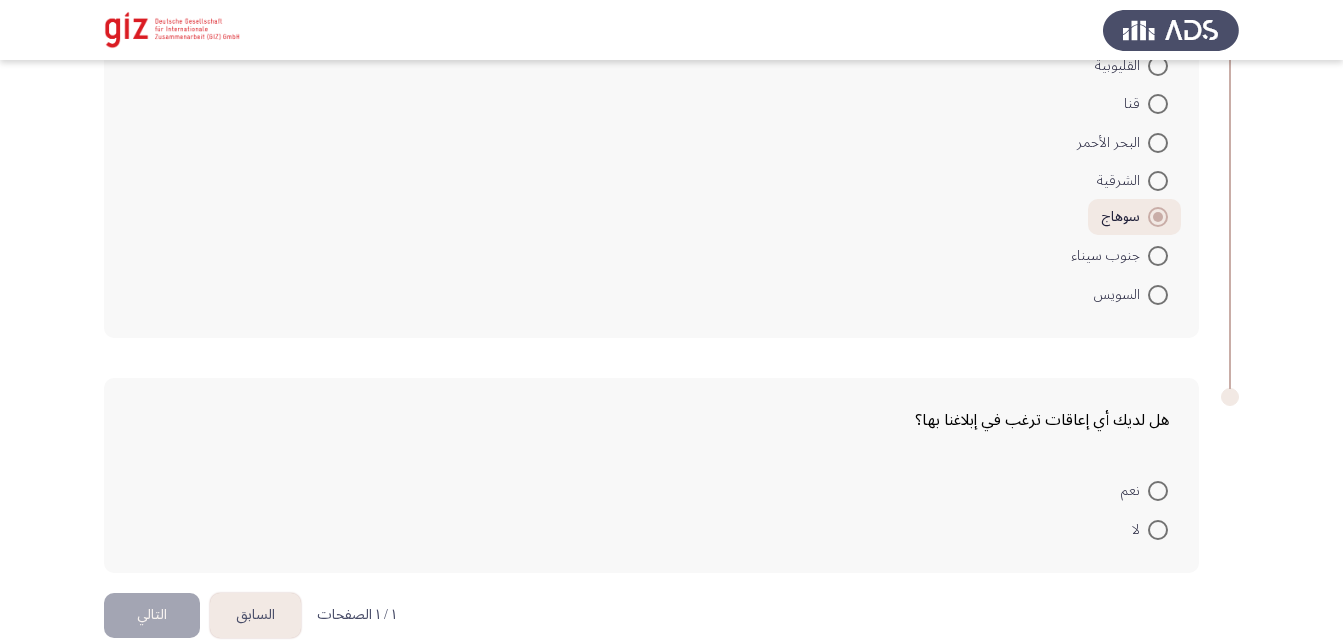scroll, scrollTop: 1637, scrollLeft: 0, axis: vertical 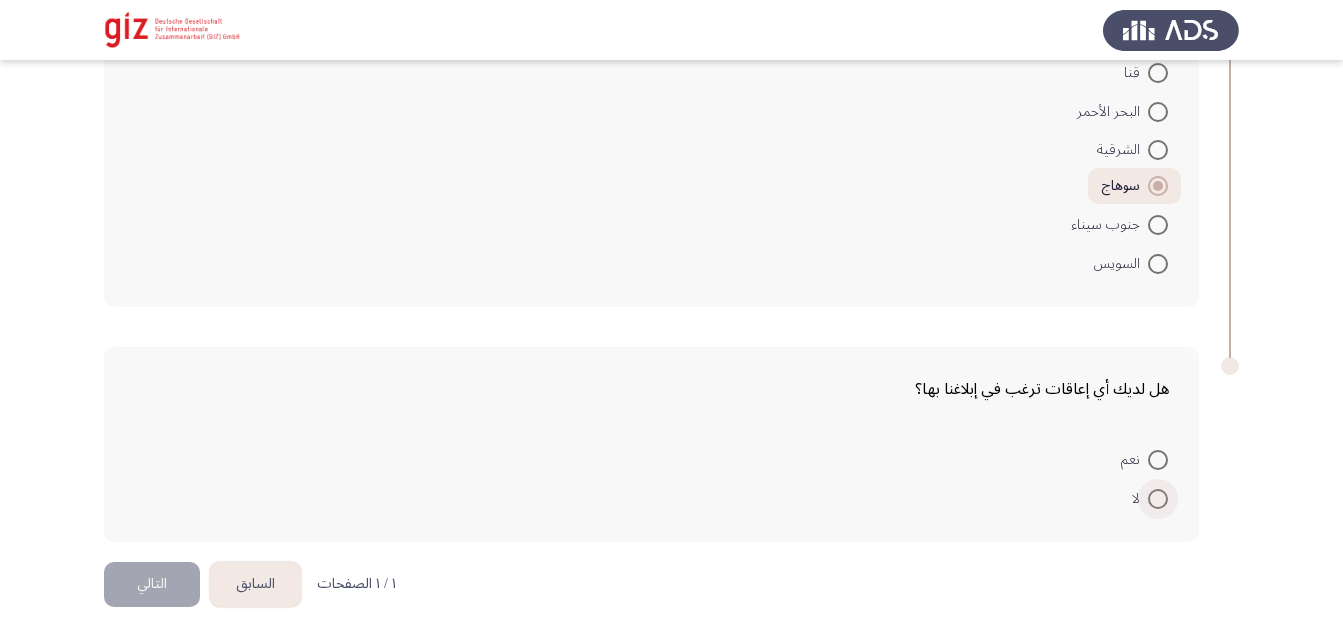 click at bounding box center [1158, 499] 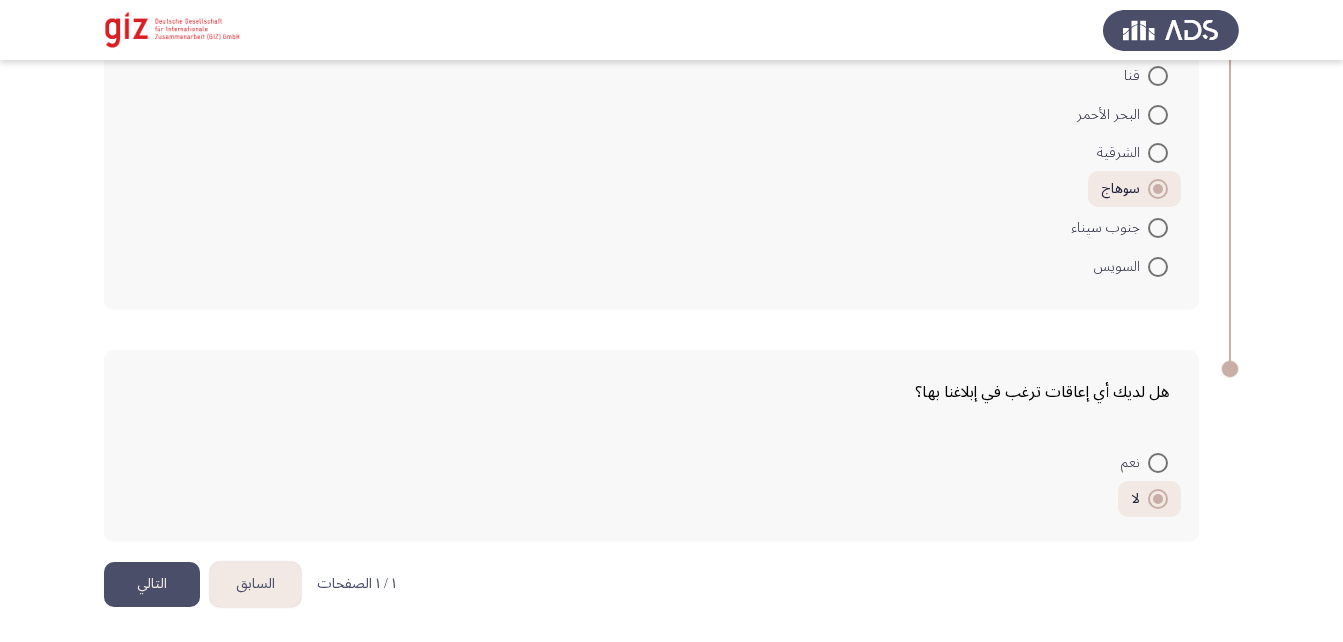 click on "التالي" 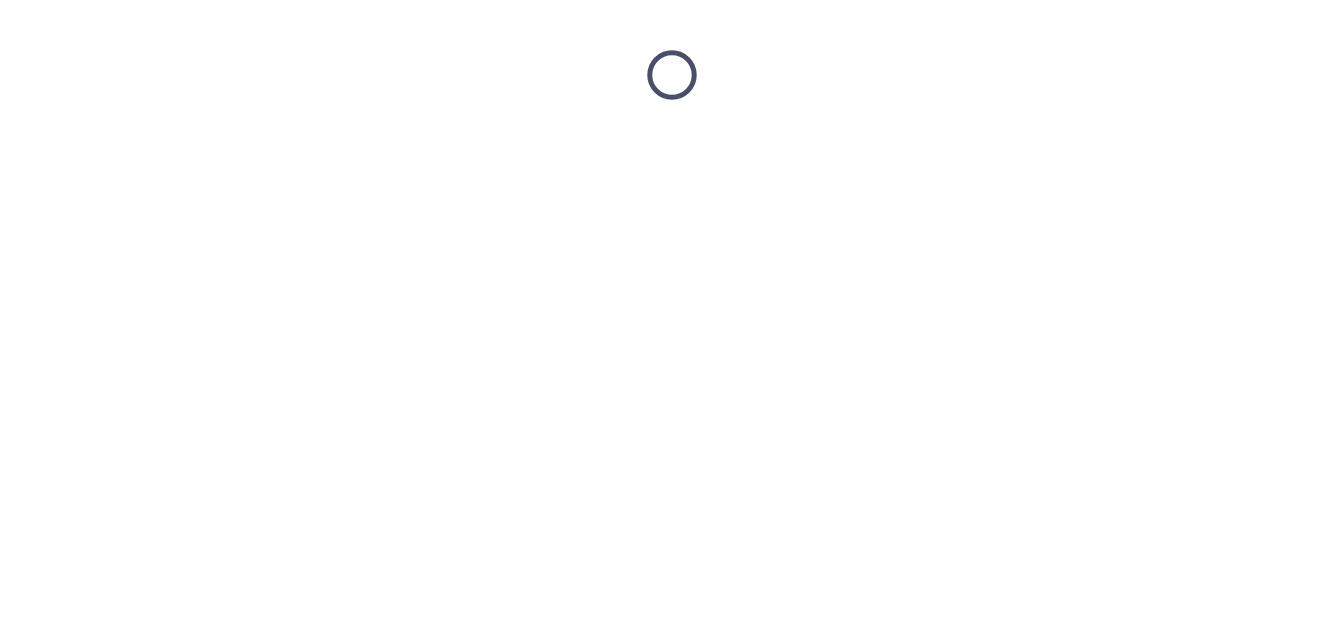 scroll, scrollTop: 0, scrollLeft: 0, axis: both 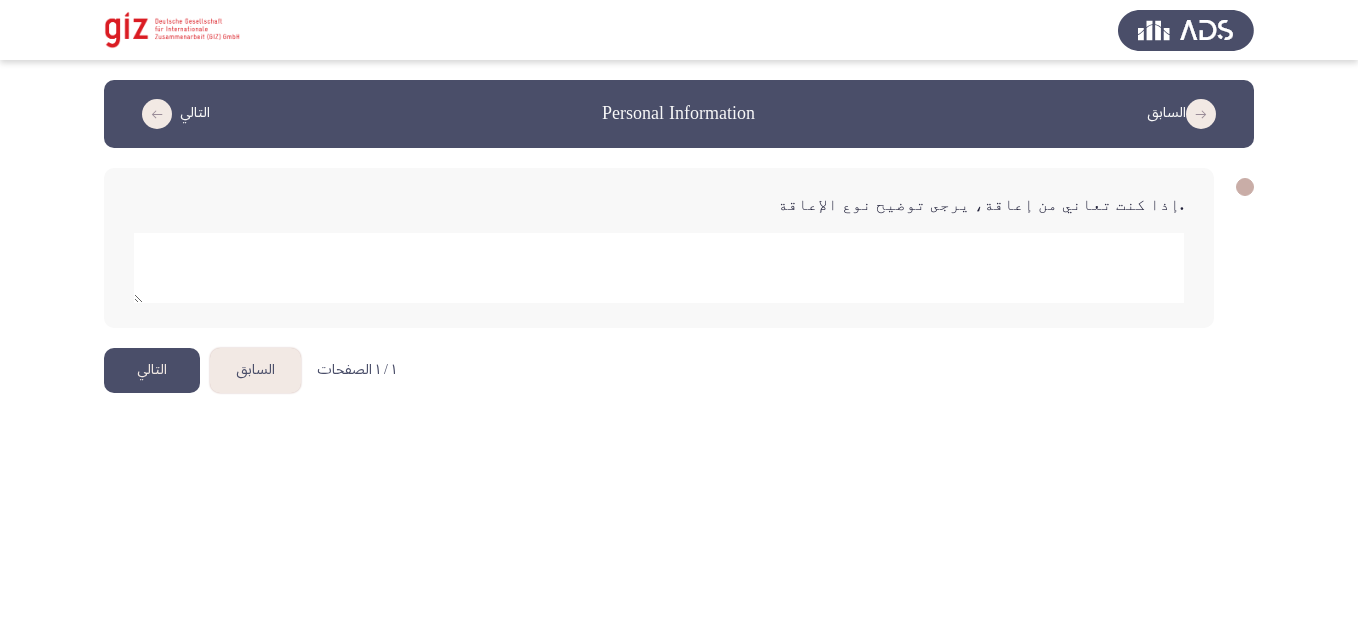 click on "التالي" 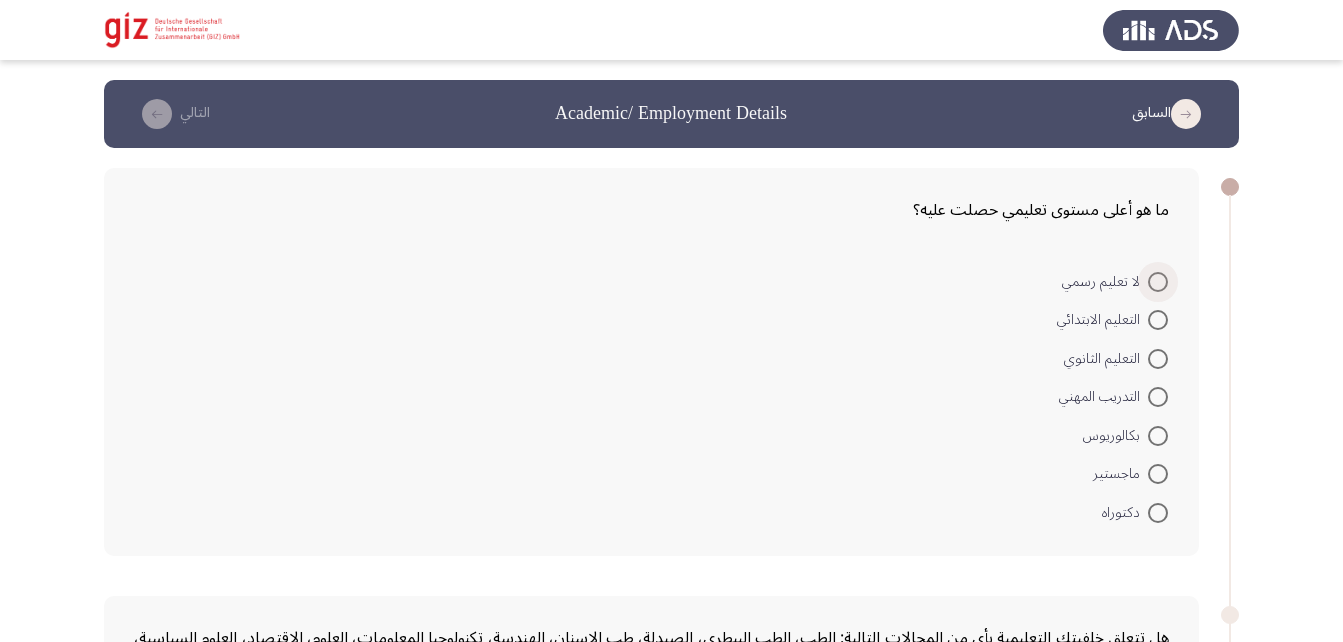 click at bounding box center [1158, 282] 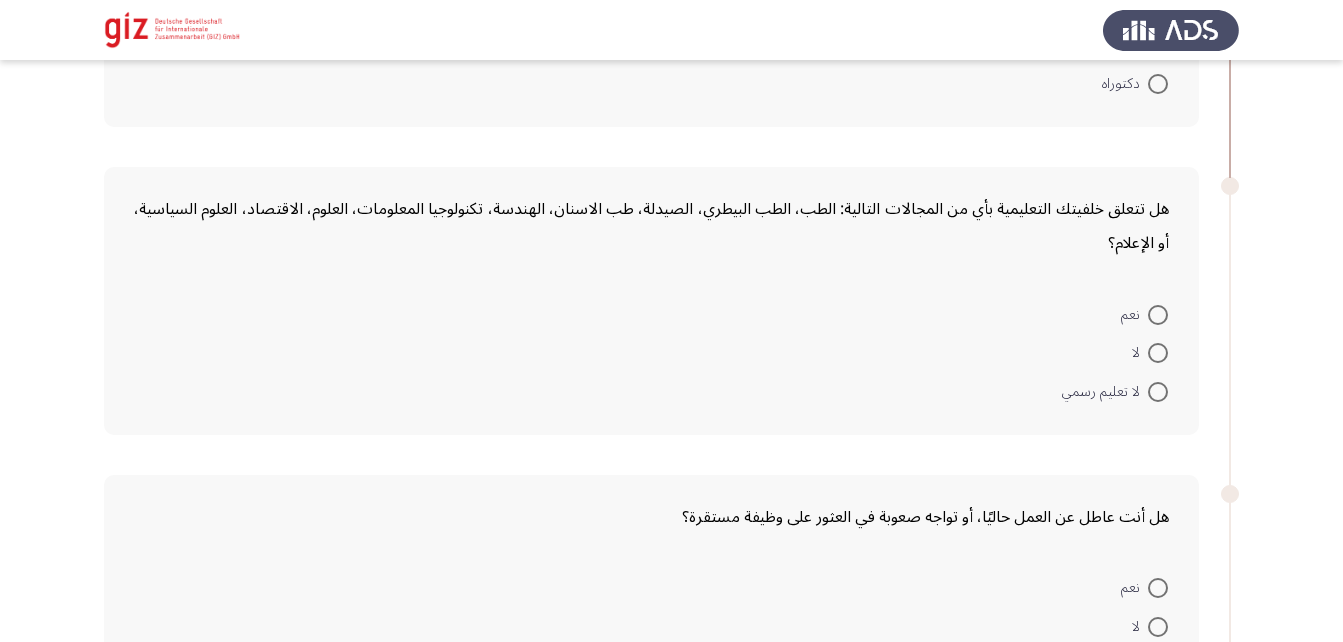 click at bounding box center [1158, 353] 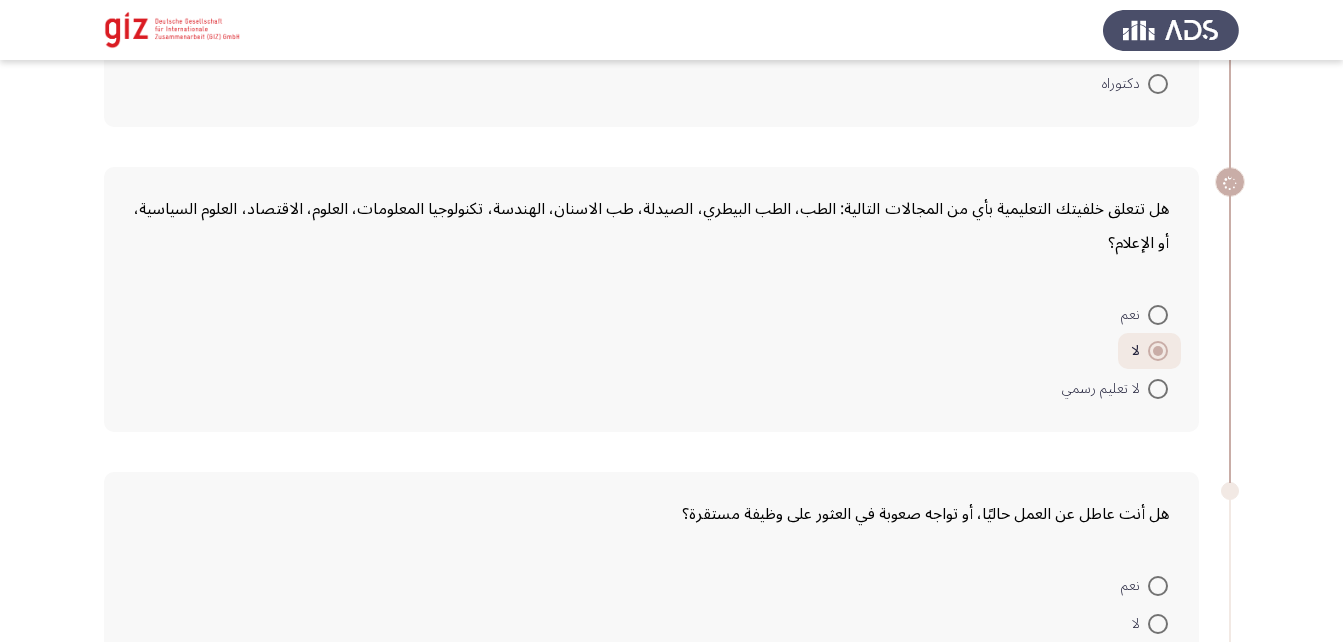 scroll, scrollTop: 661, scrollLeft: 0, axis: vertical 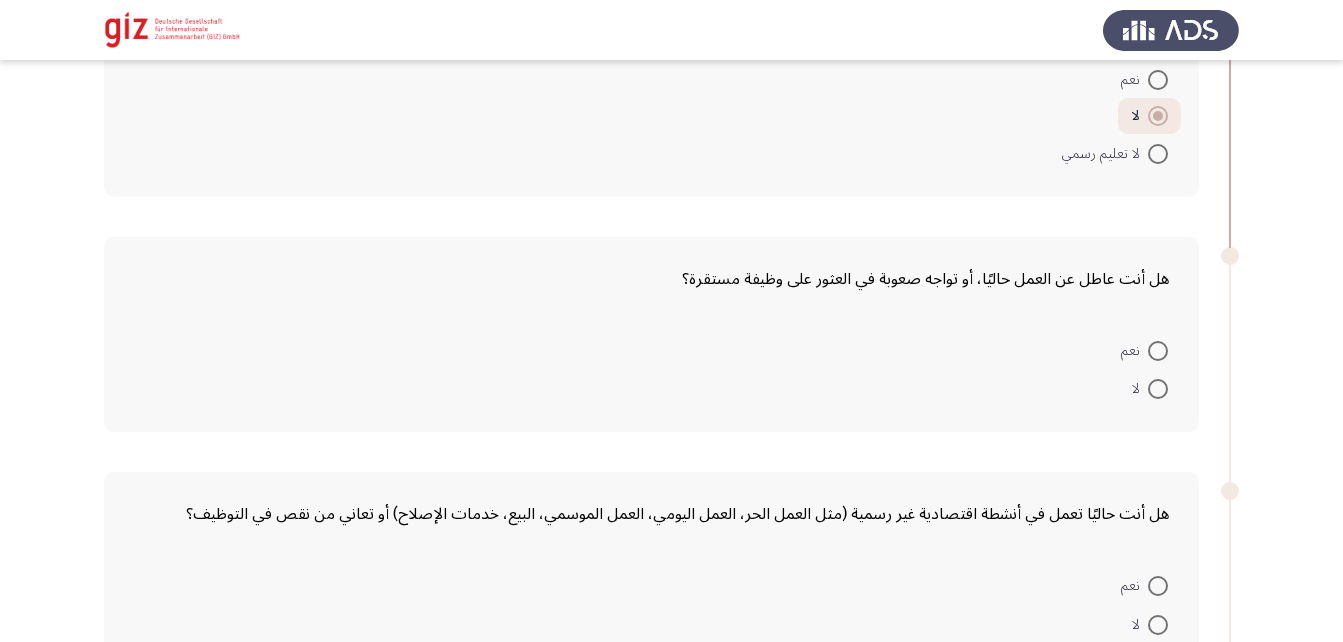 click at bounding box center [1158, 351] 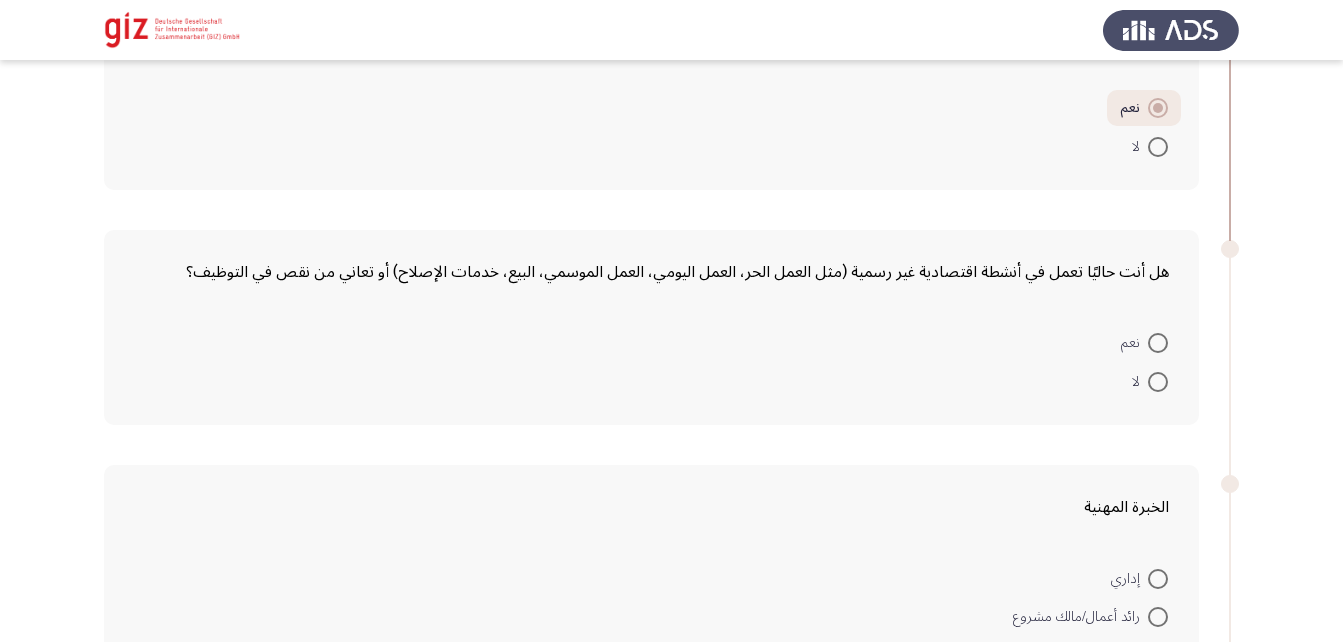 click at bounding box center (1158, 343) 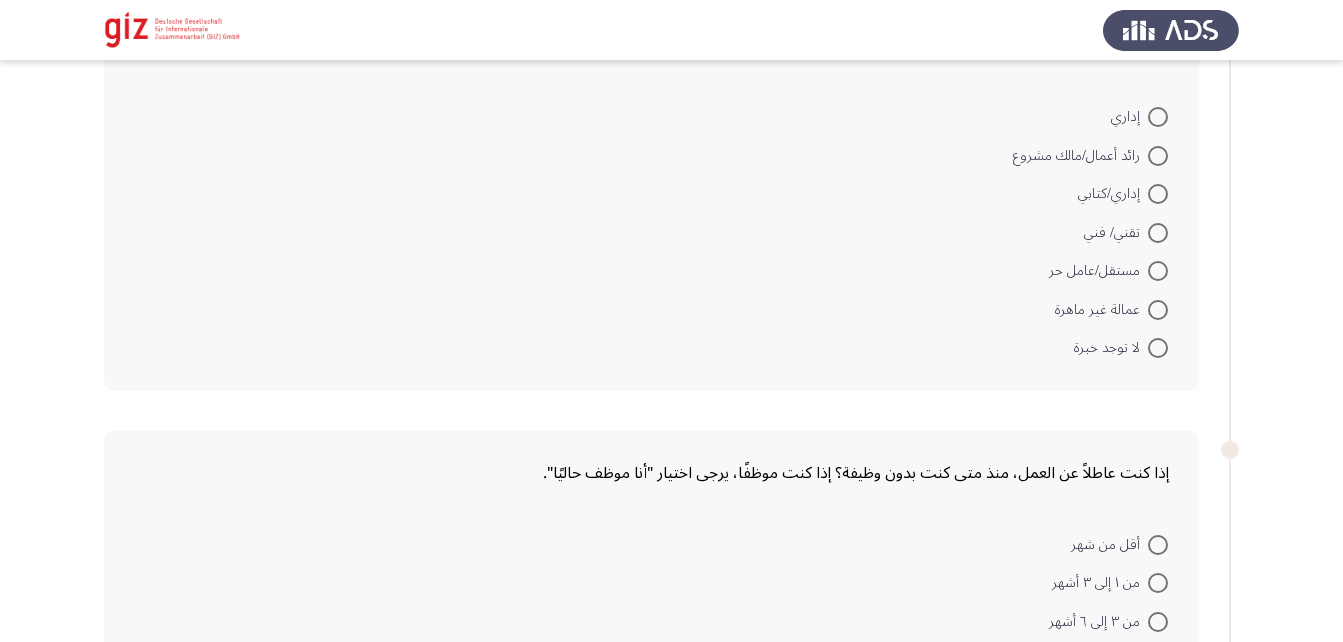 scroll, scrollTop: 1361, scrollLeft: 0, axis: vertical 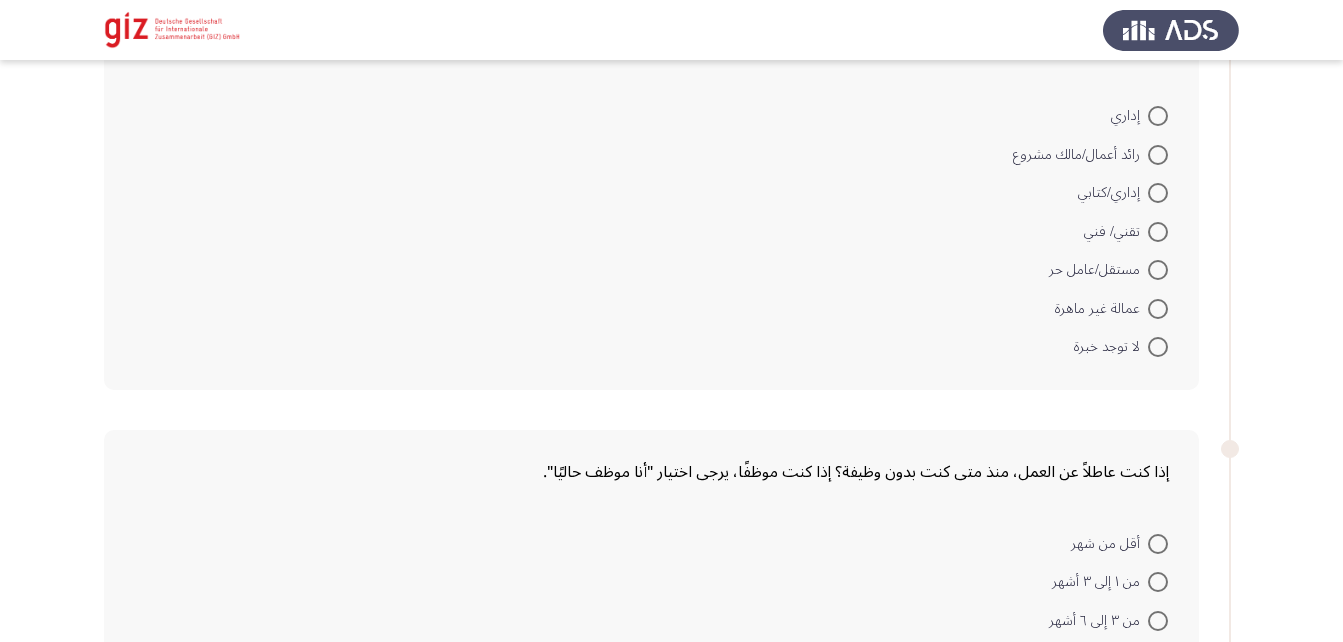click at bounding box center [1158, 309] 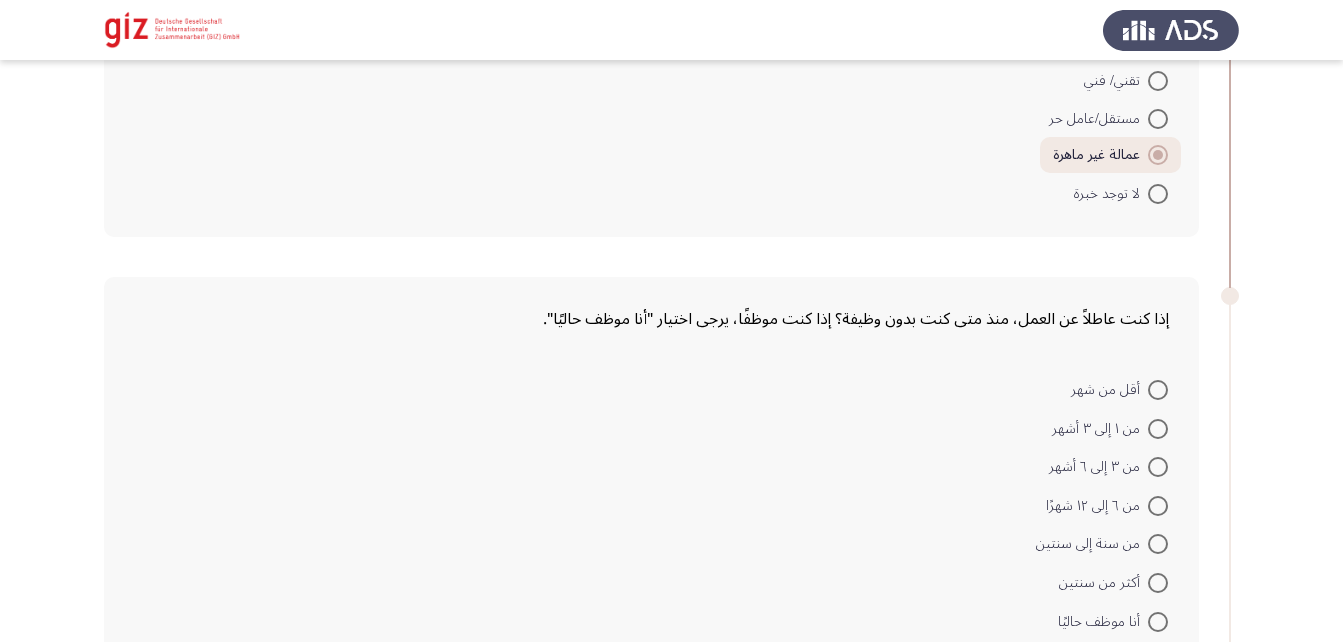 scroll, scrollTop: 1507, scrollLeft: 0, axis: vertical 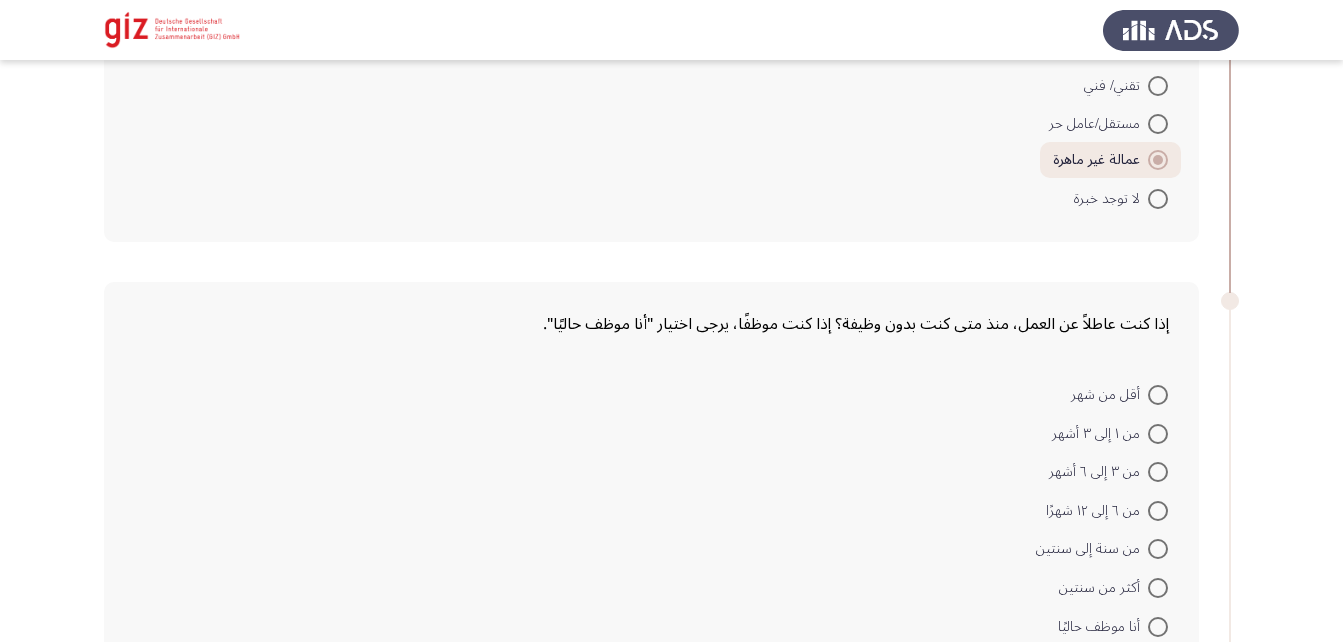 click at bounding box center (1158, 124) 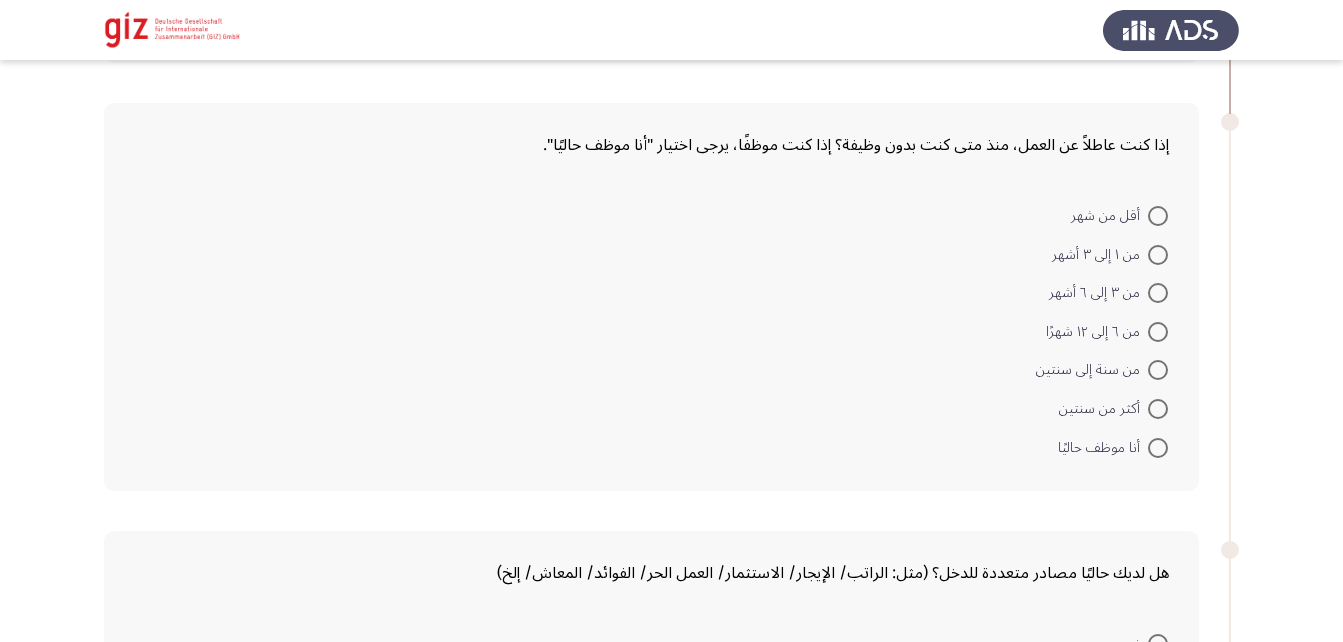 scroll, scrollTop: 1689, scrollLeft: 0, axis: vertical 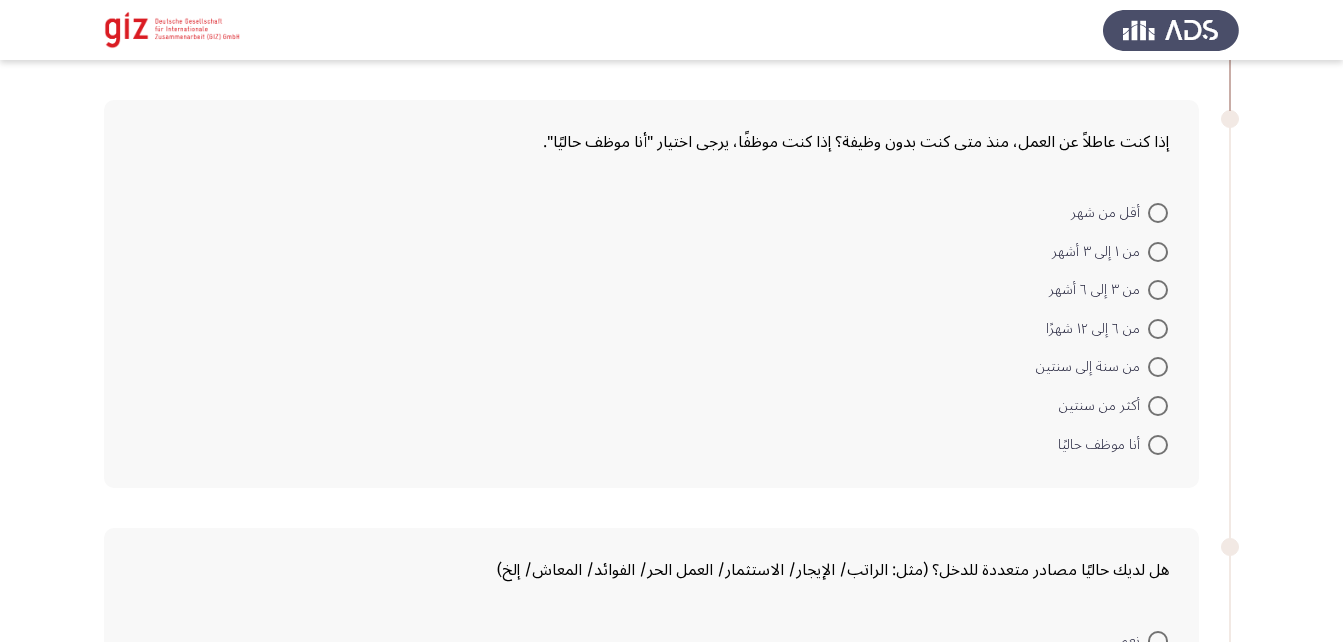 click at bounding box center (1158, 406) 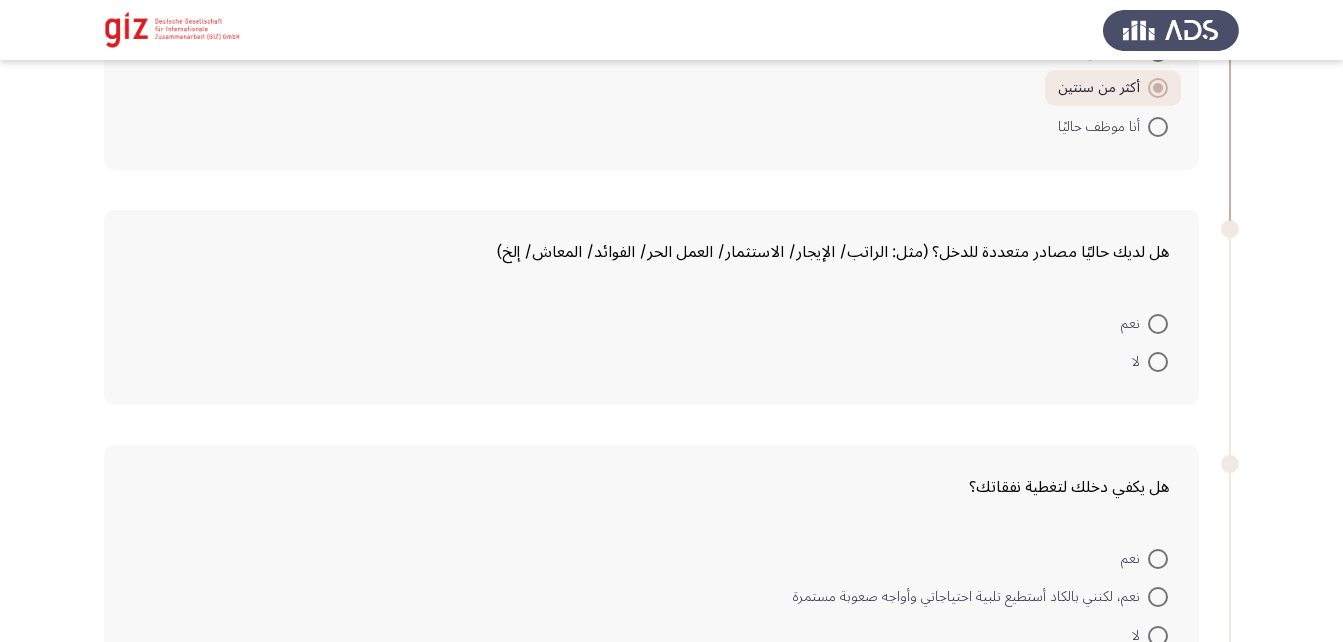 scroll, scrollTop: 2005, scrollLeft: 0, axis: vertical 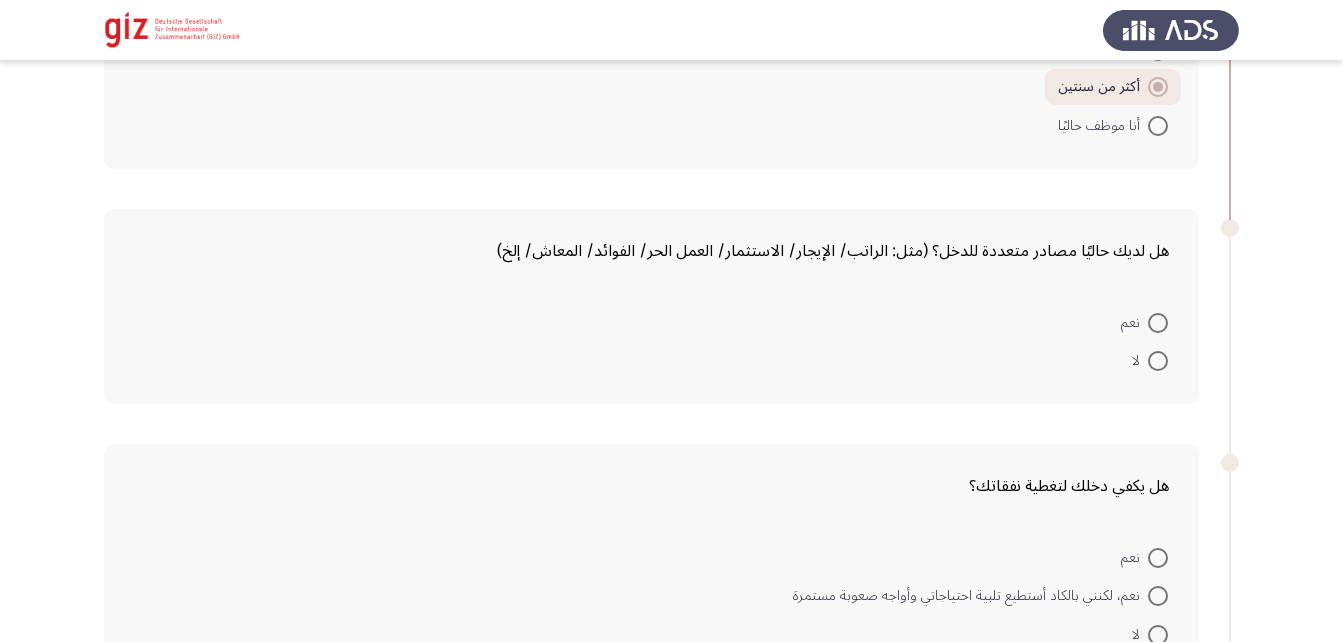 click at bounding box center [1158, 361] 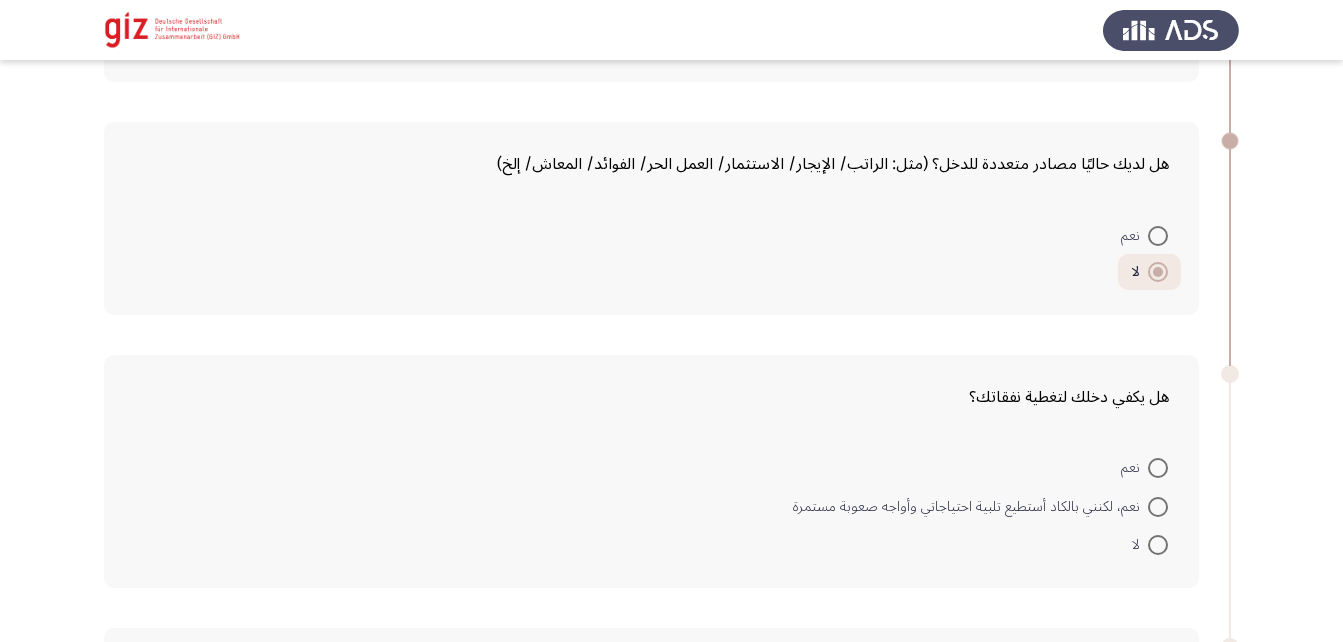 scroll, scrollTop: 2091, scrollLeft: 0, axis: vertical 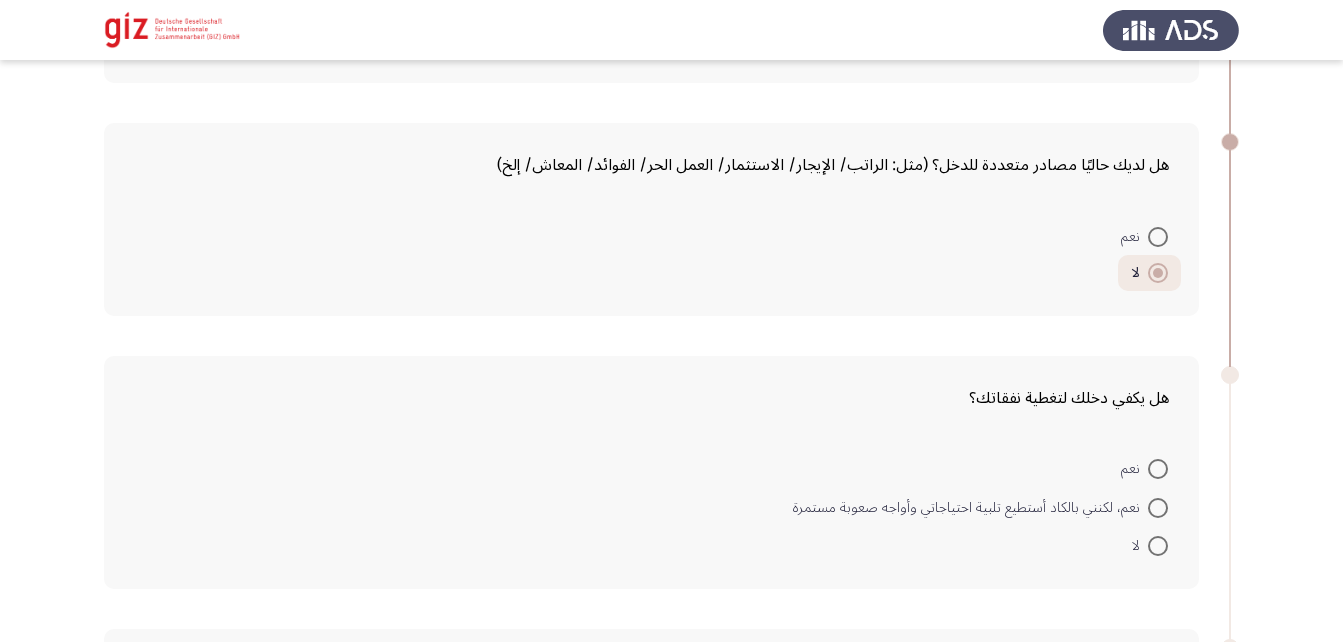 click at bounding box center [1158, 237] 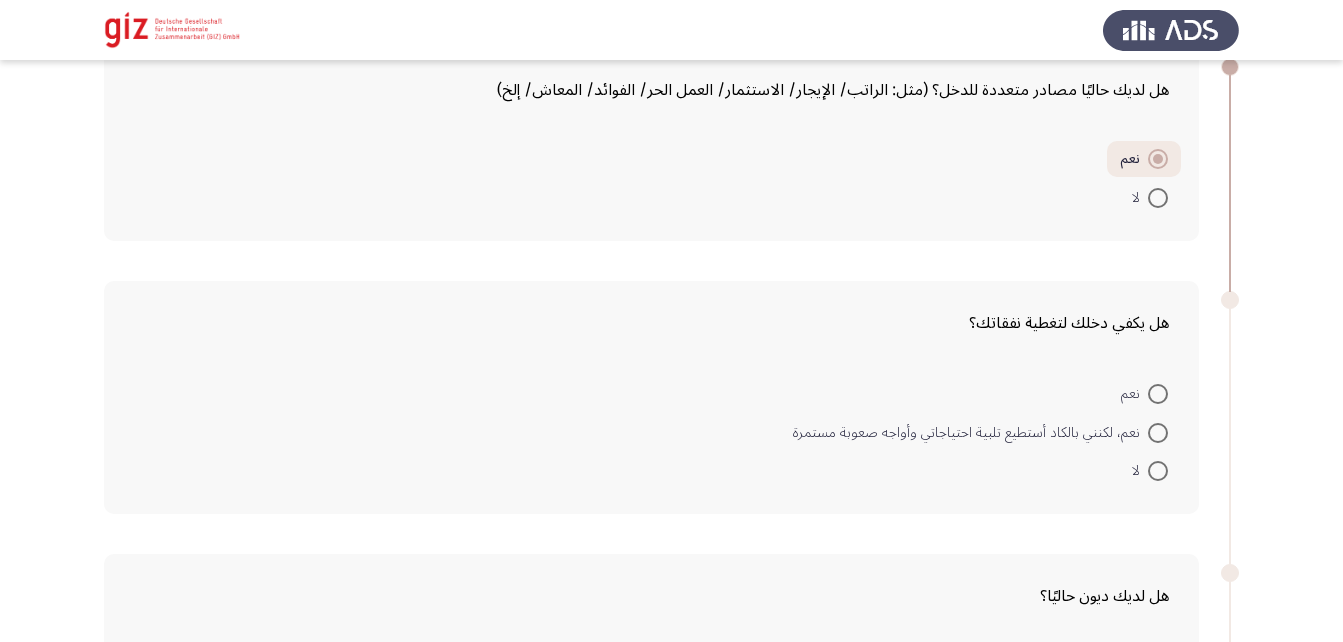 scroll, scrollTop: 2169, scrollLeft: 0, axis: vertical 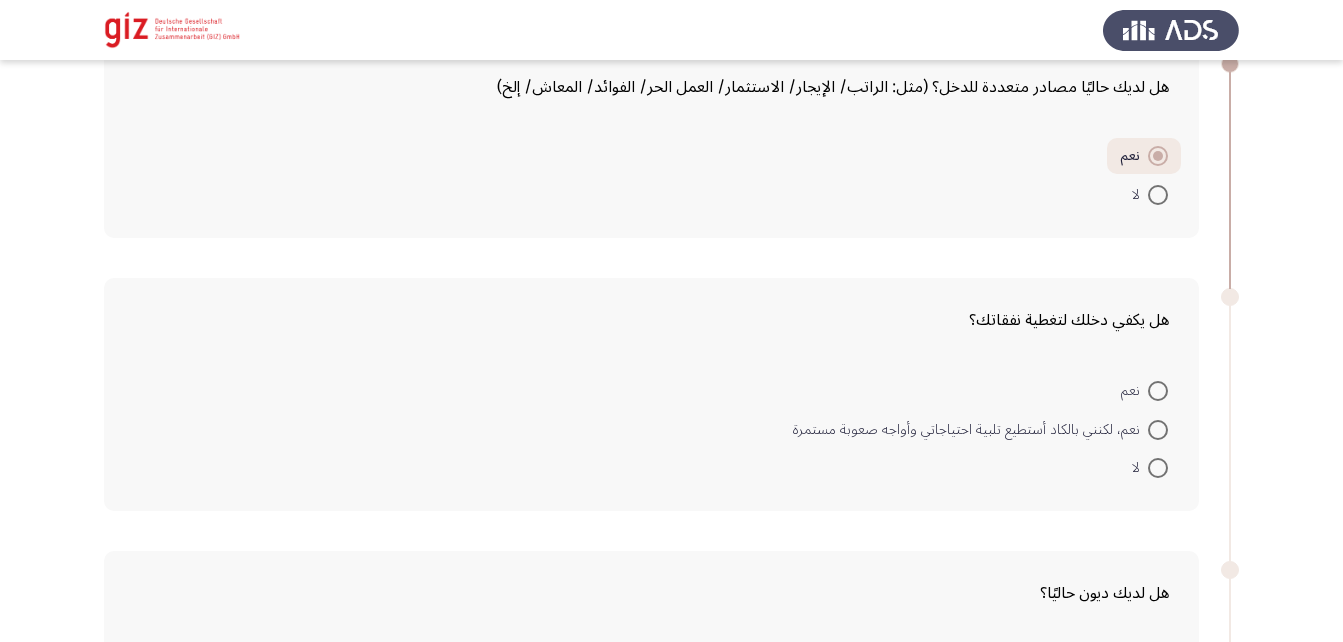 click at bounding box center [1158, 468] 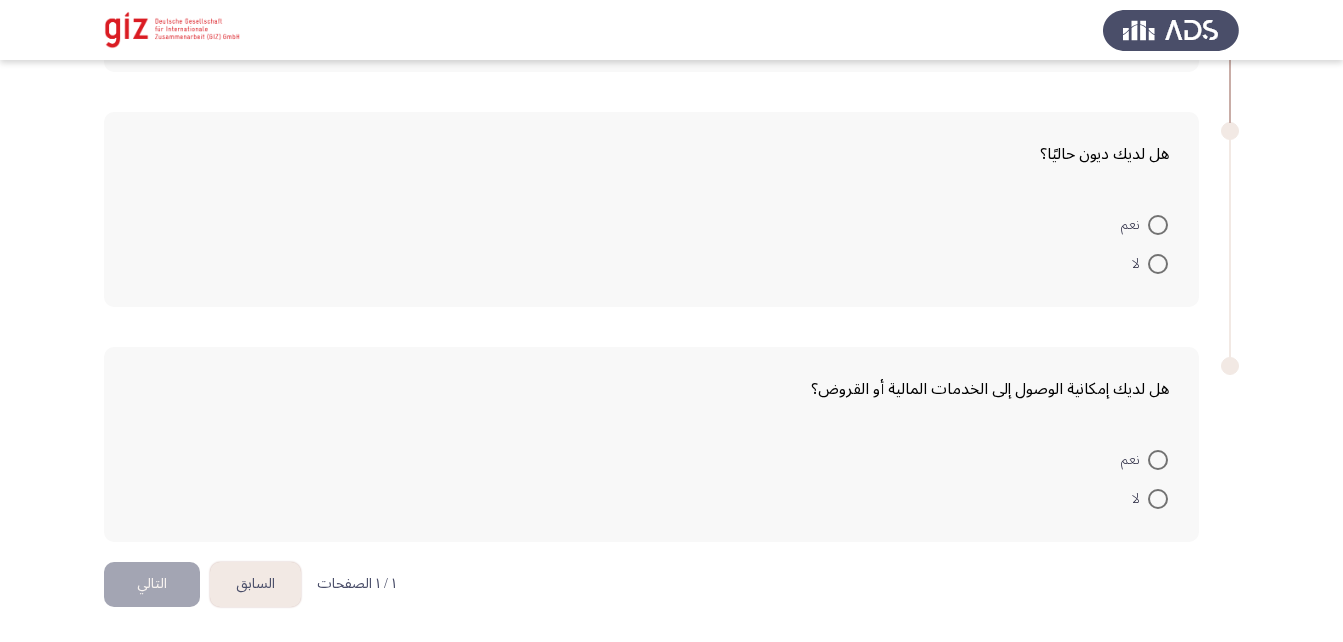 click at bounding box center [1158, 264] 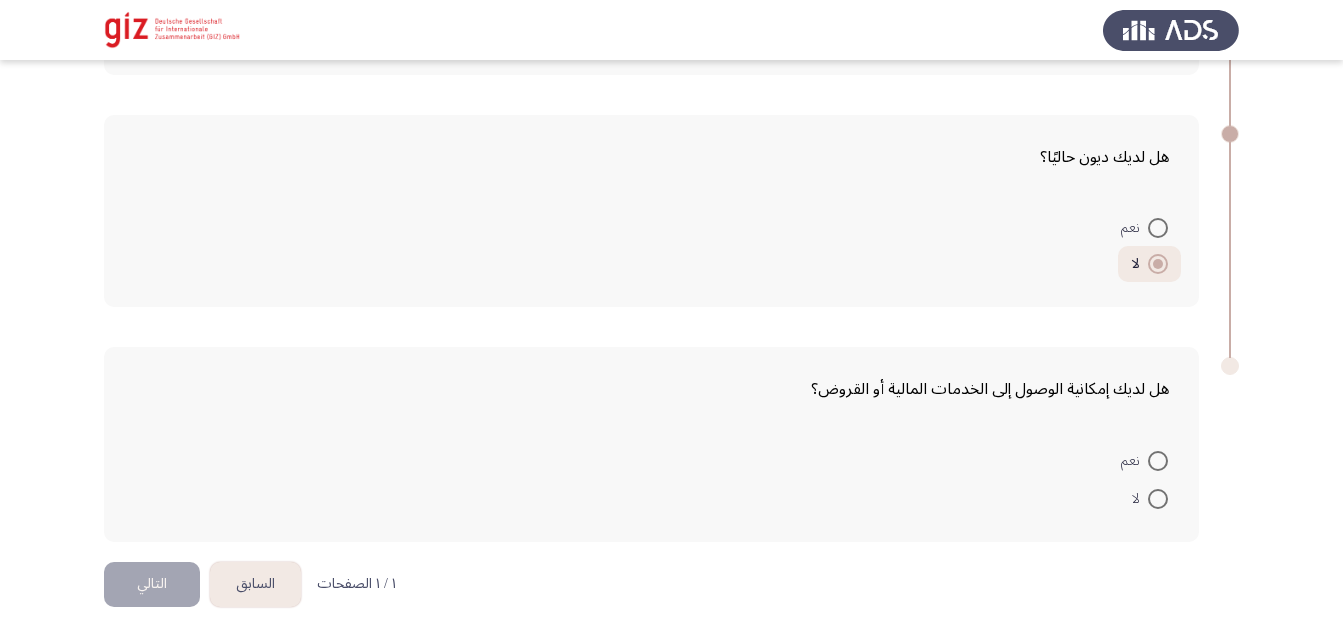 click at bounding box center [1158, 499] 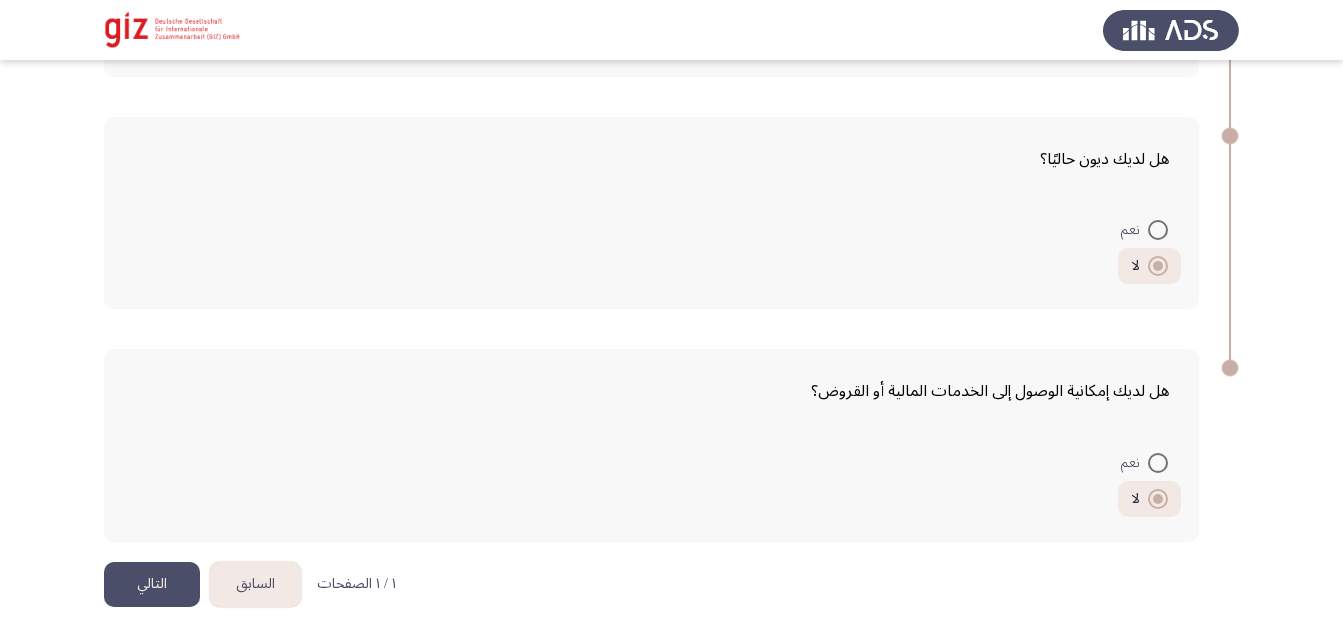 click on "التالي" 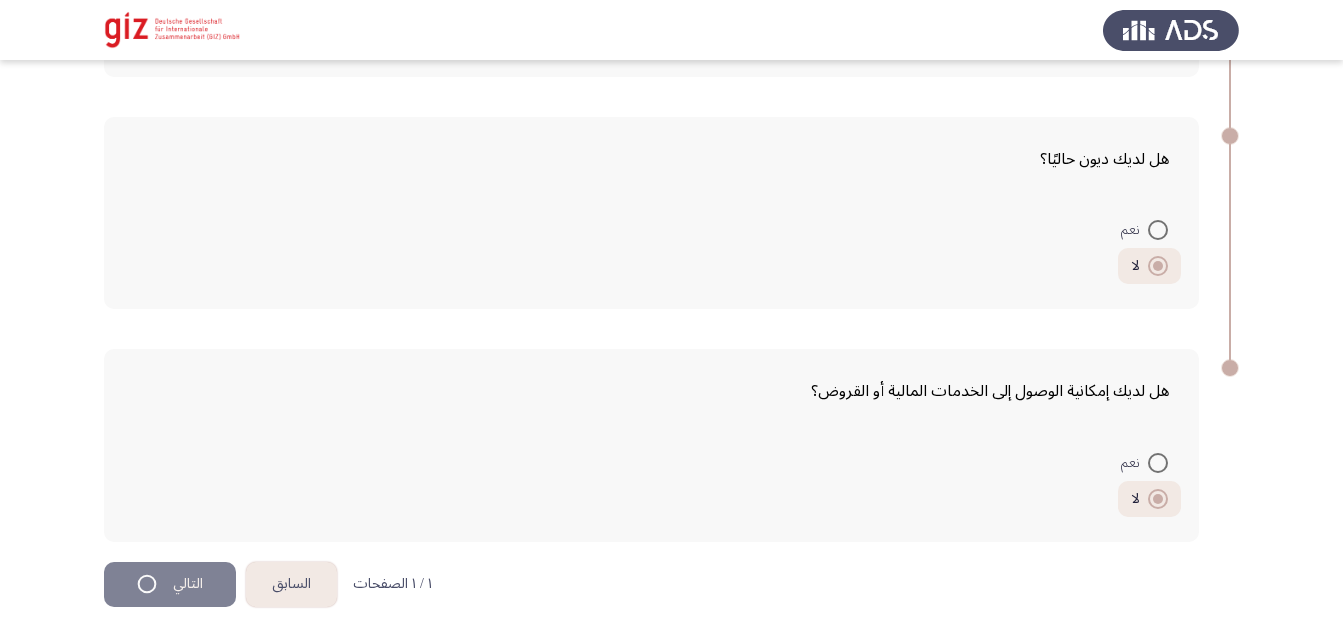 scroll, scrollTop: 0, scrollLeft: 0, axis: both 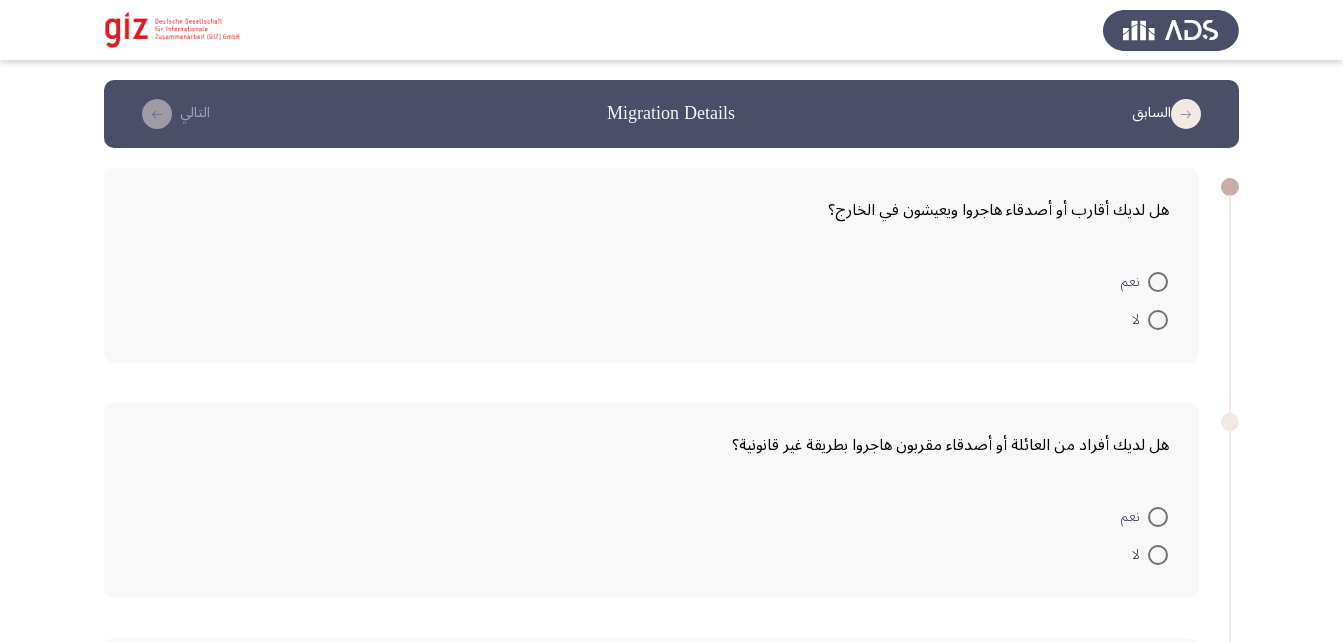 click at bounding box center (1158, 320) 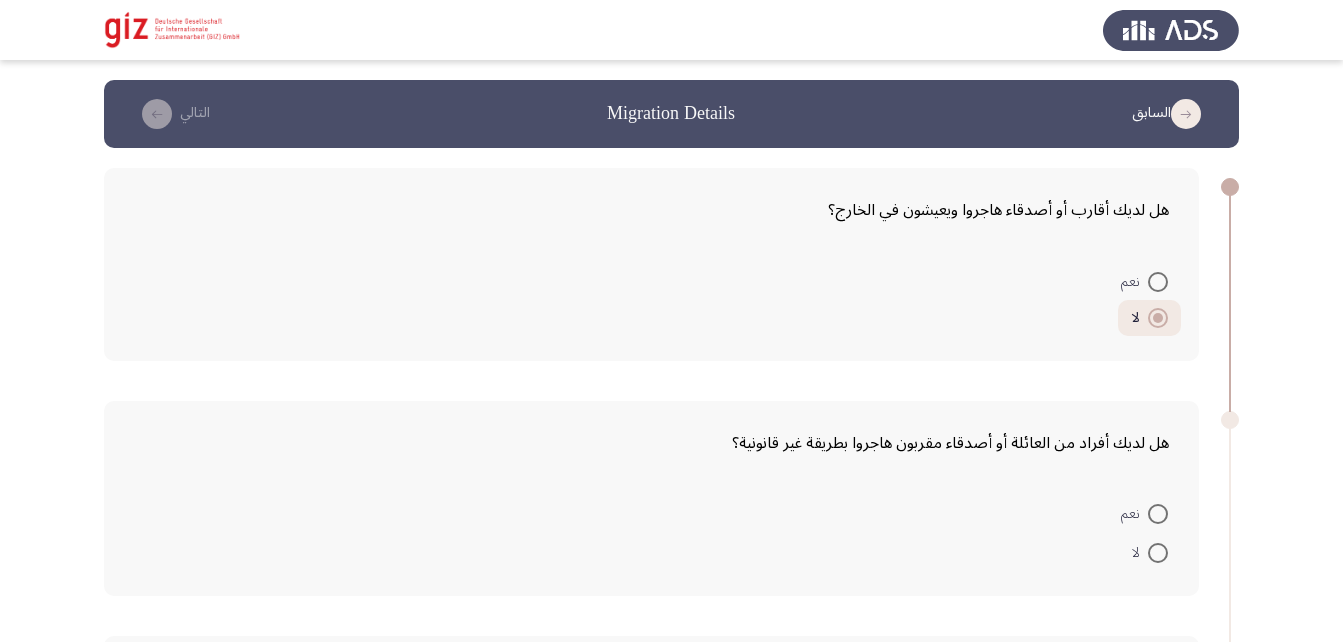 click at bounding box center (1158, 553) 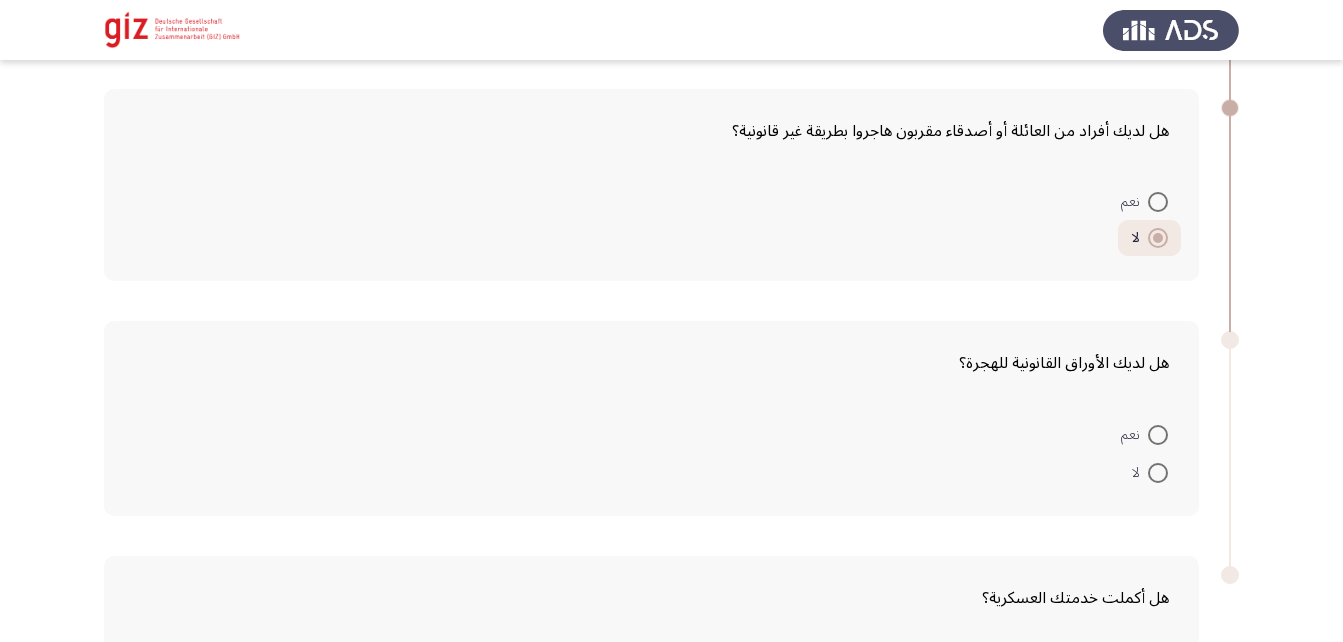 scroll, scrollTop: 313, scrollLeft: 0, axis: vertical 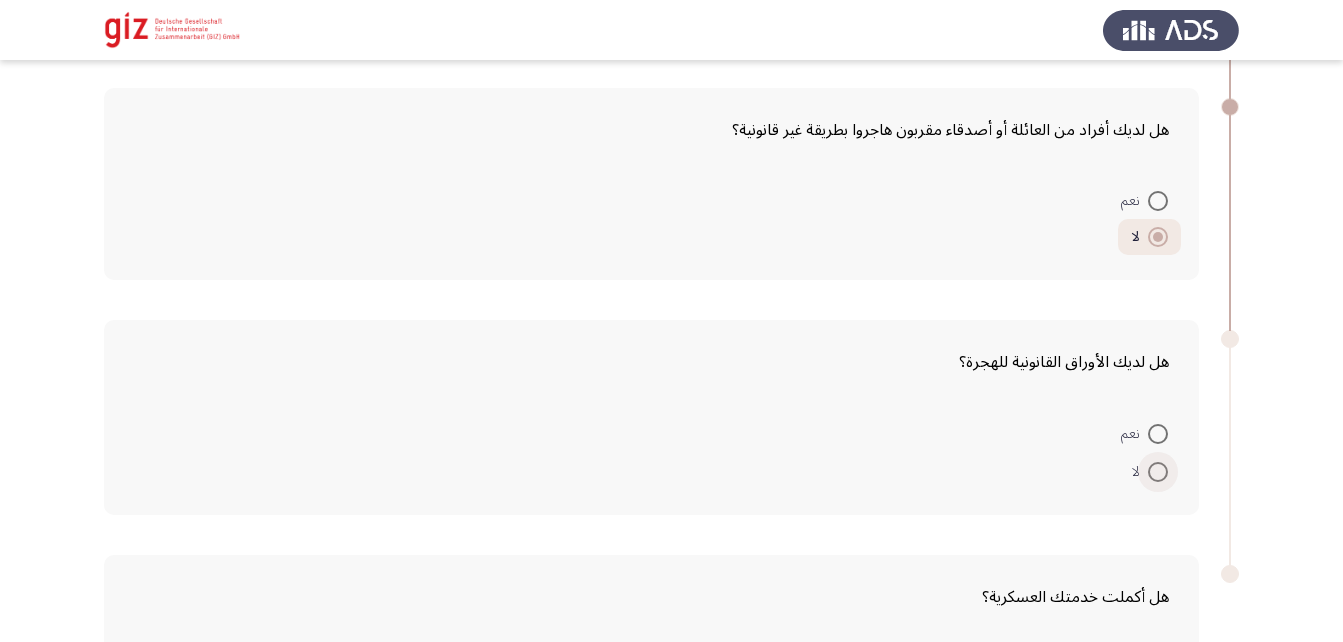 click at bounding box center (1158, 472) 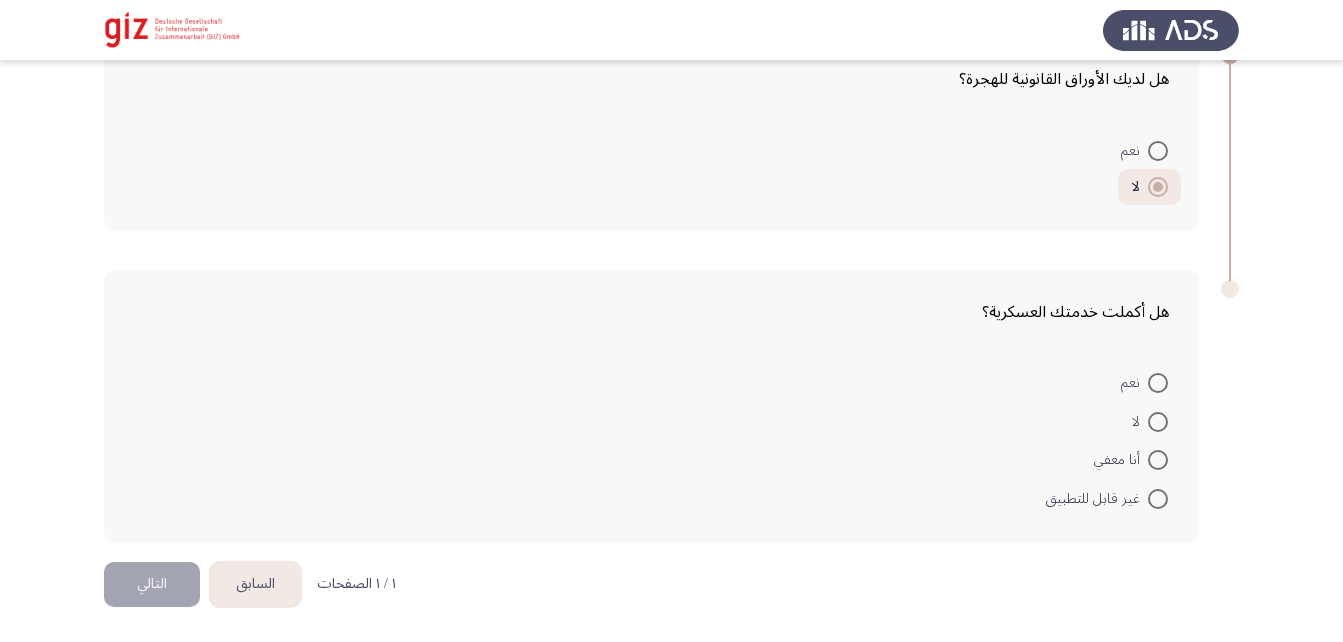 click at bounding box center (1158, 499) 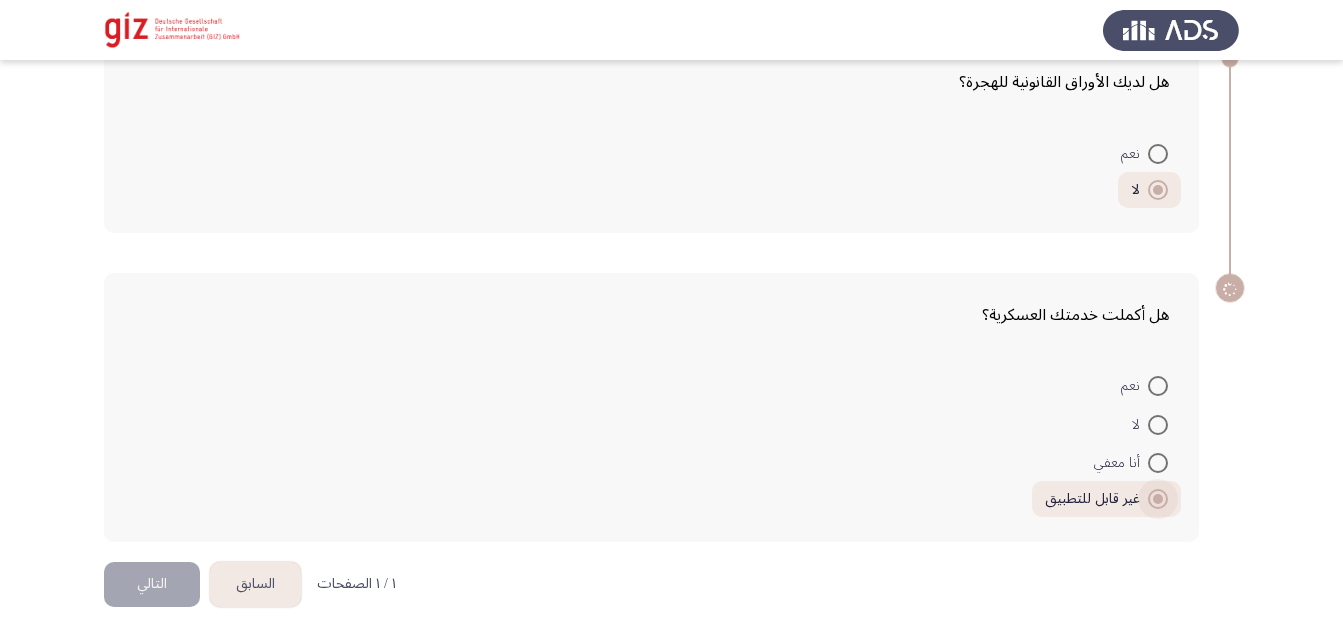 scroll, scrollTop: 593, scrollLeft: 0, axis: vertical 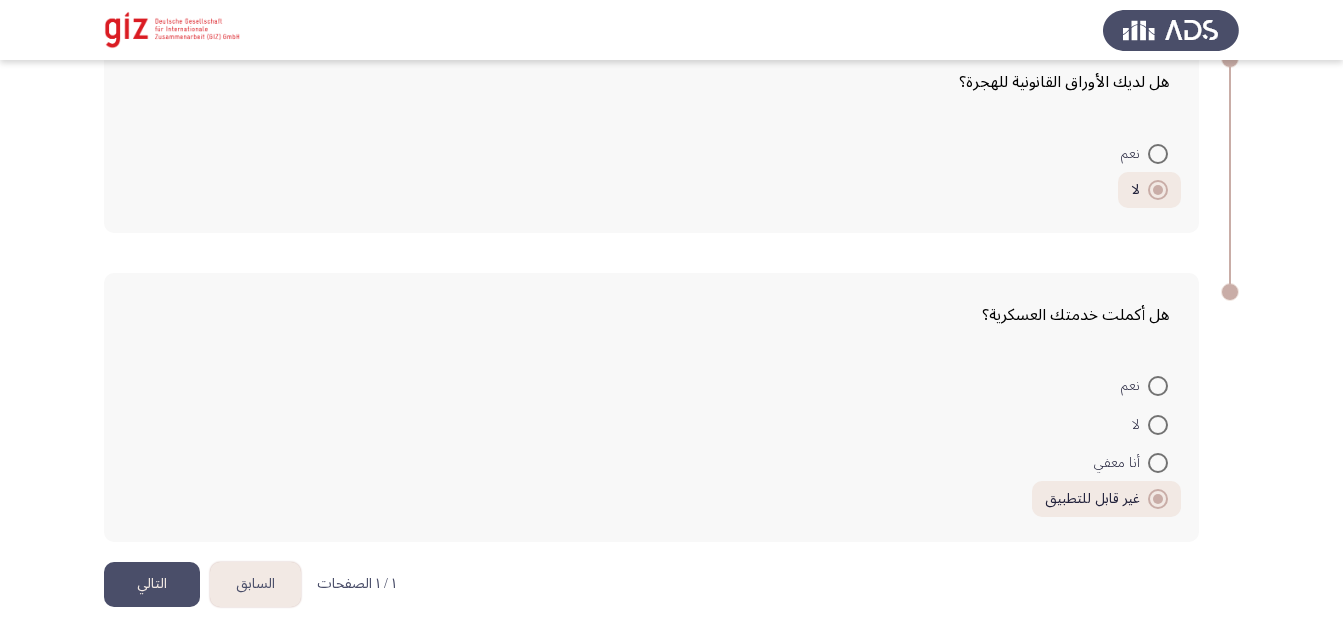 click on "التالي" 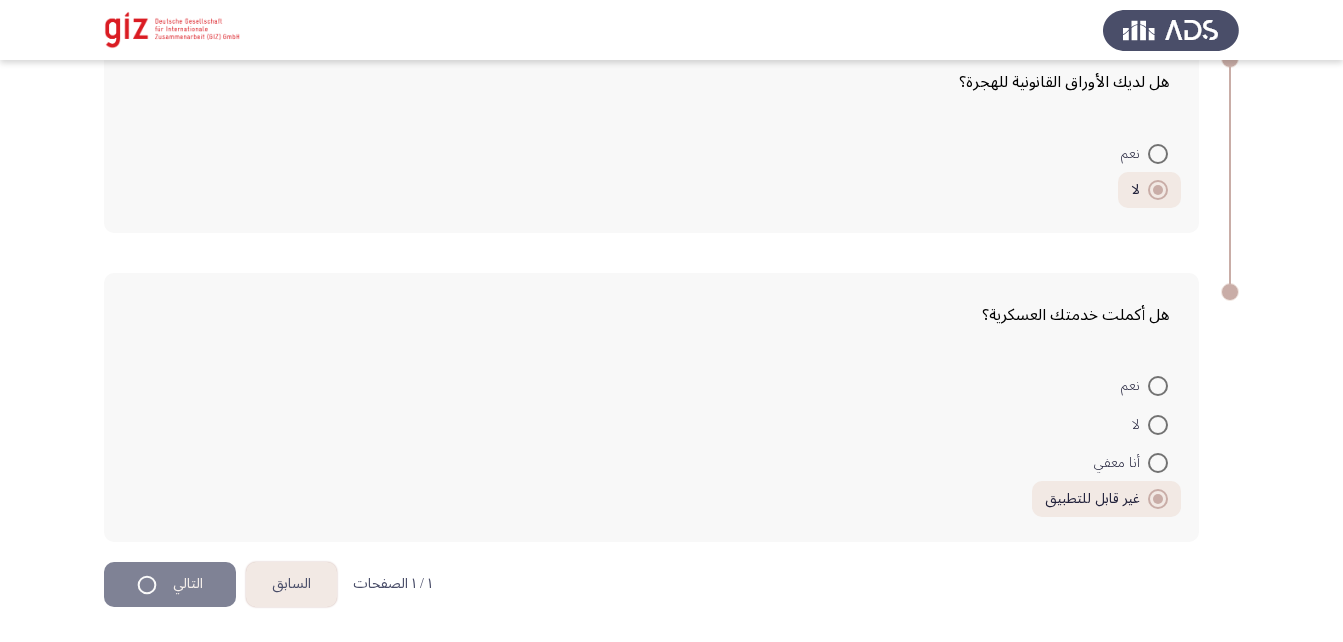 scroll, scrollTop: 0, scrollLeft: 0, axis: both 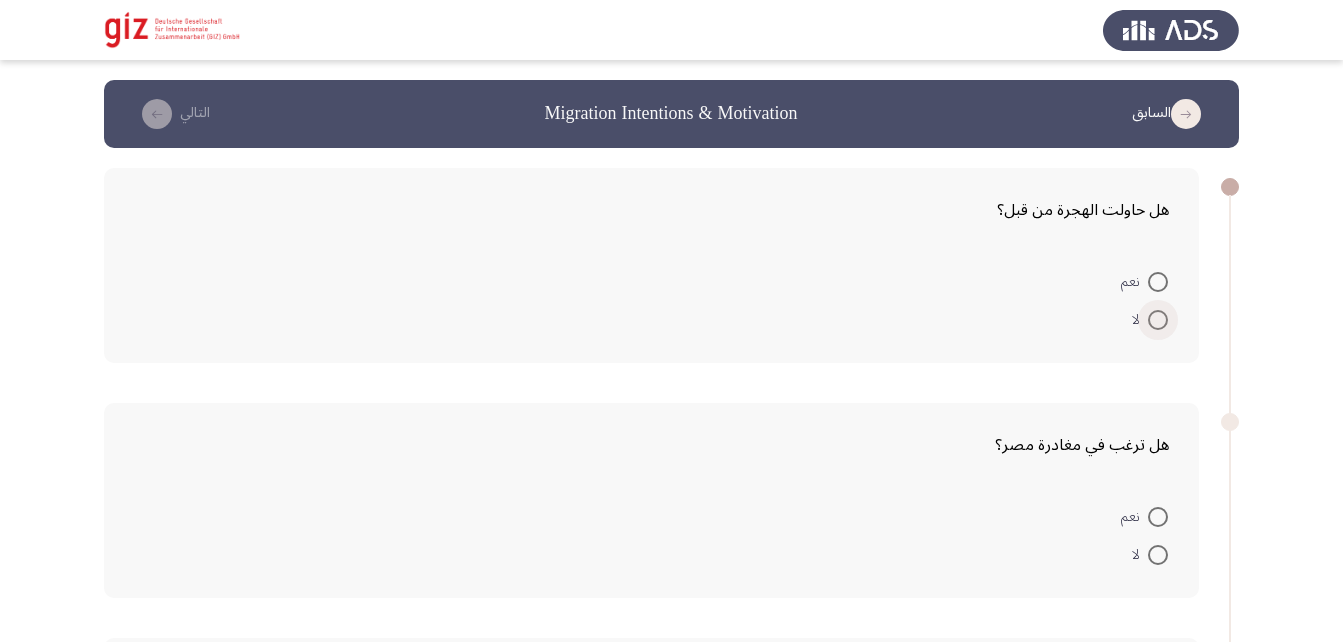 click at bounding box center [1158, 320] 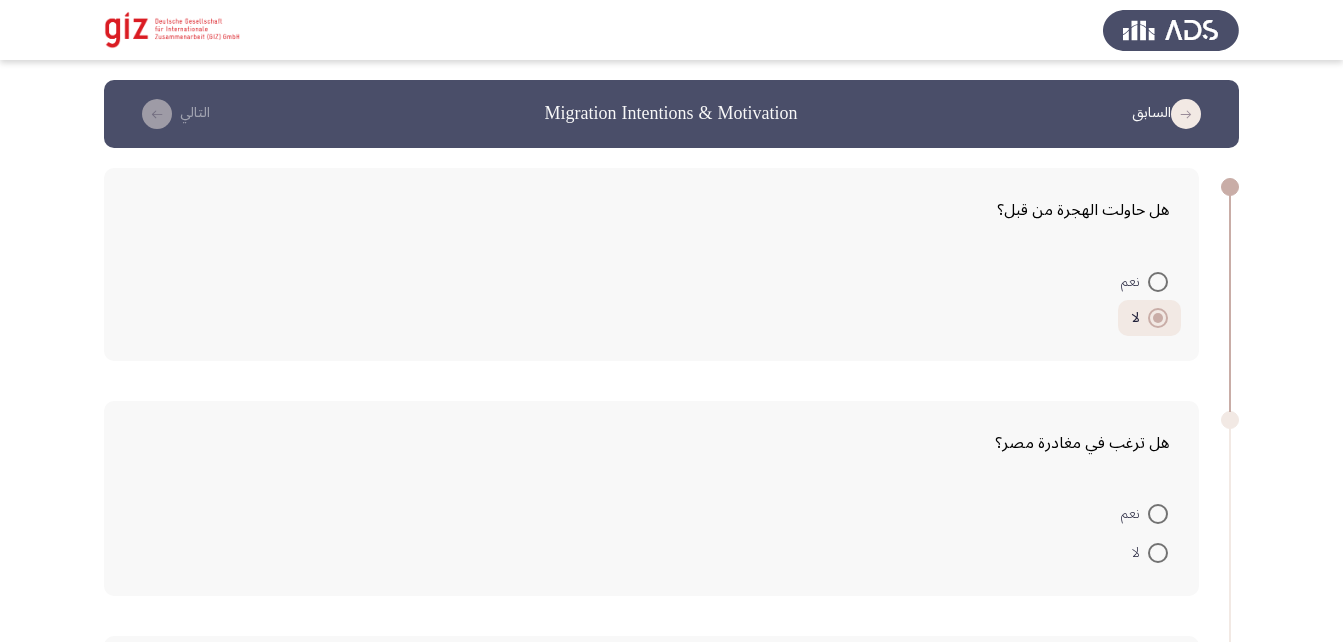 click at bounding box center (1158, 553) 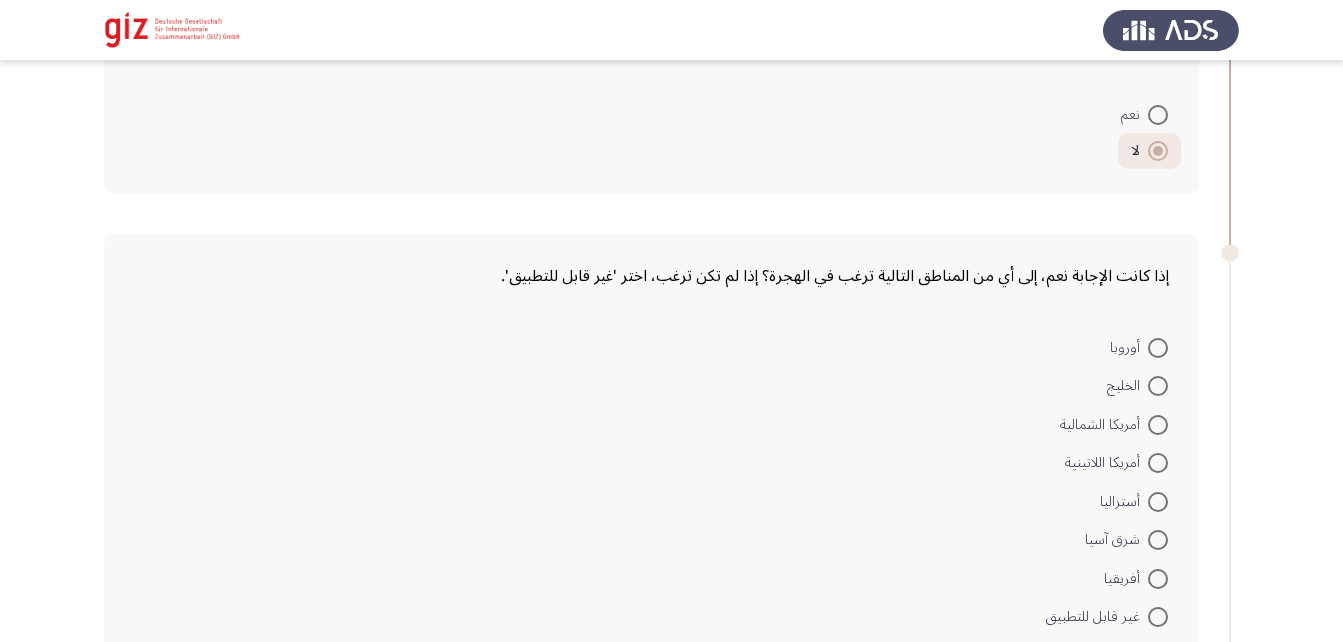 scroll, scrollTop: 419, scrollLeft: 0, axis: vertical 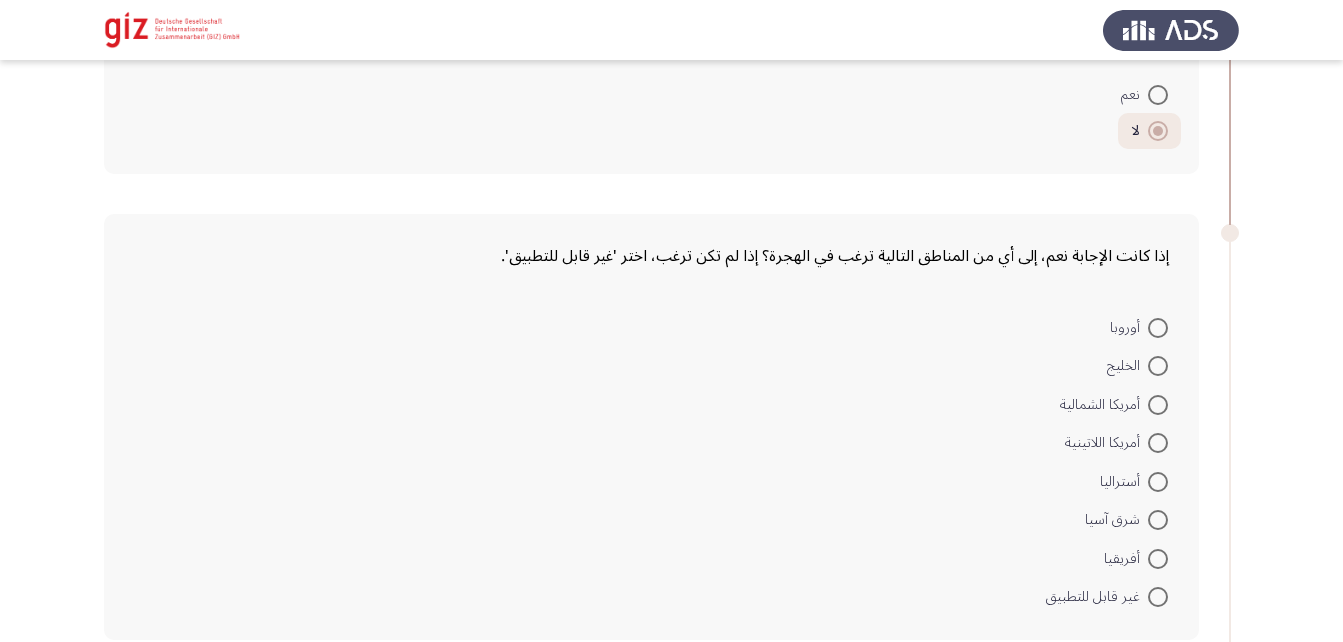 click at bounding box center [1158, 366] 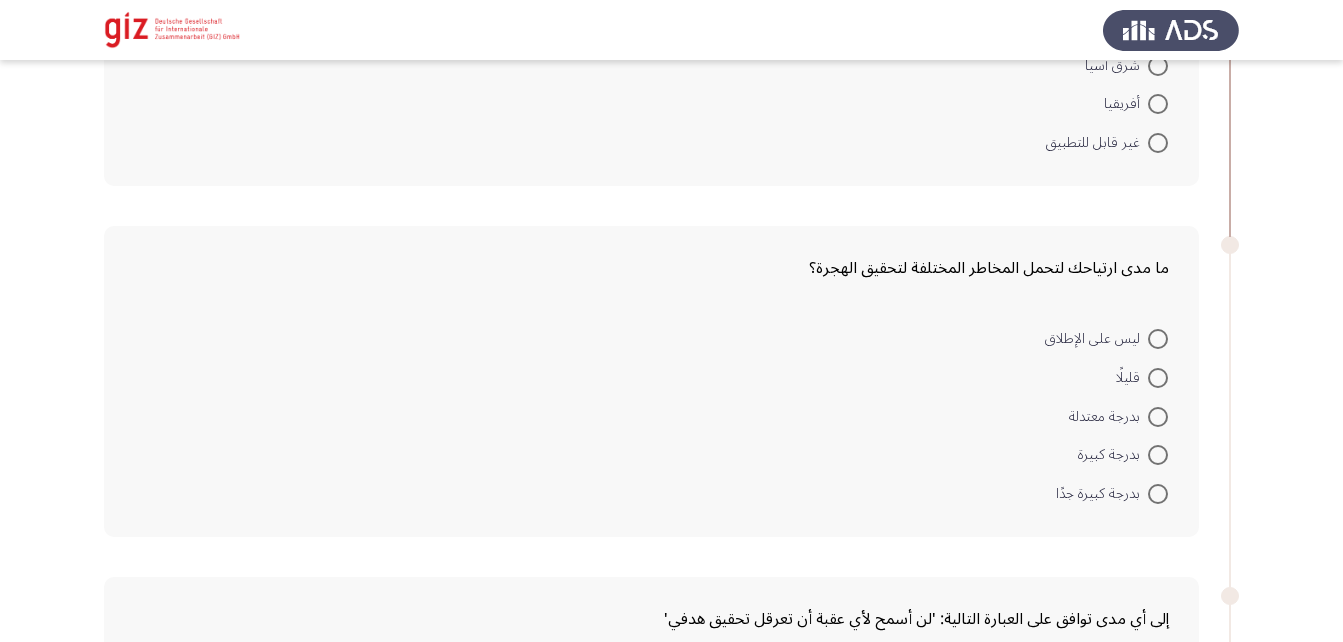 scroll, scrollTop: 872, scrollLeft: 0, axis: vertical 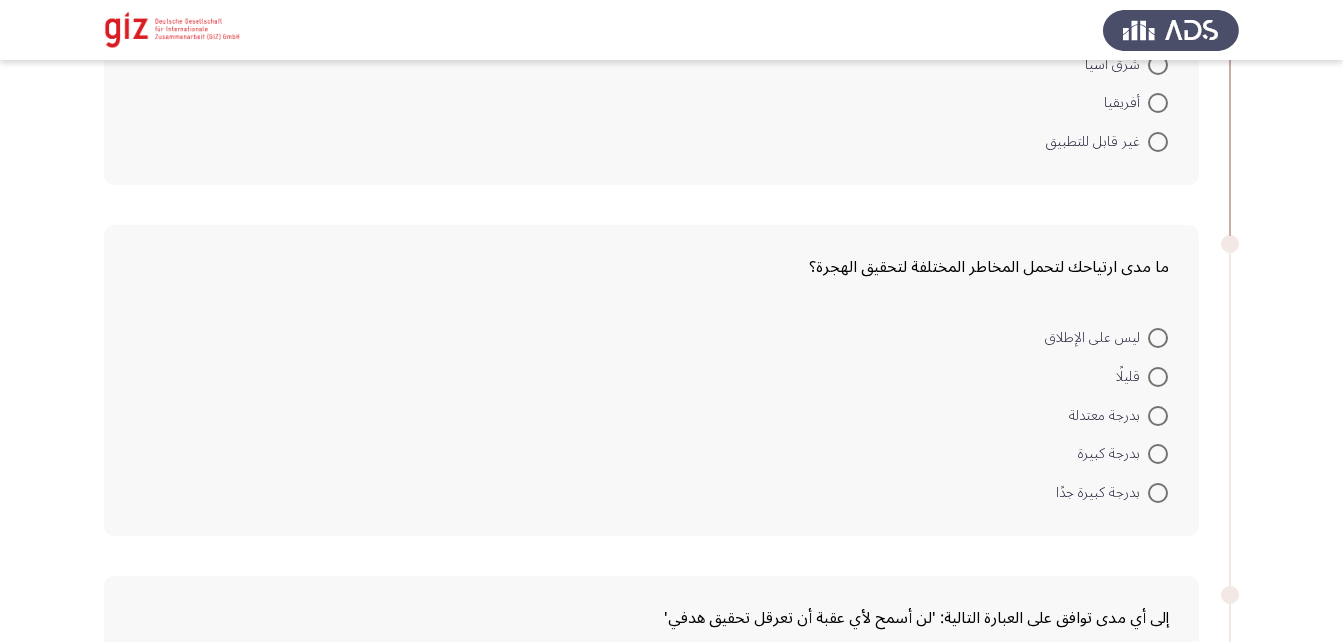 click at bounding box center (1158, 142) 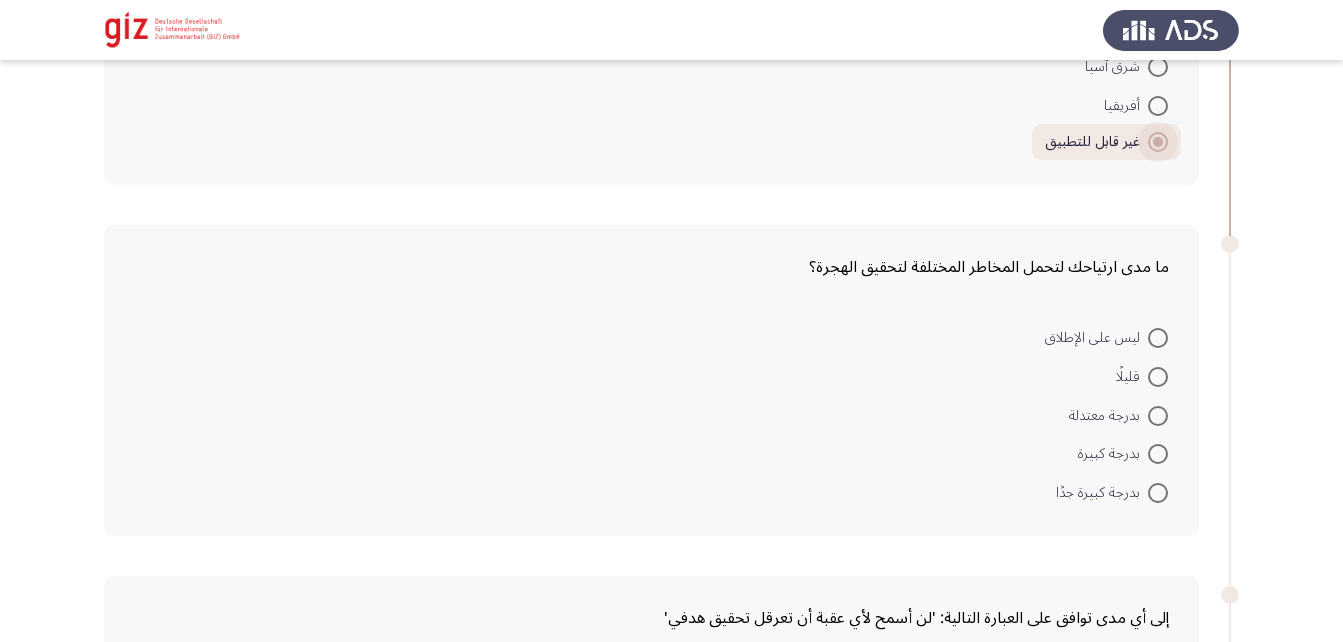 scroll, scrollTop: 874, scrollLeft: 0, axis: vertical 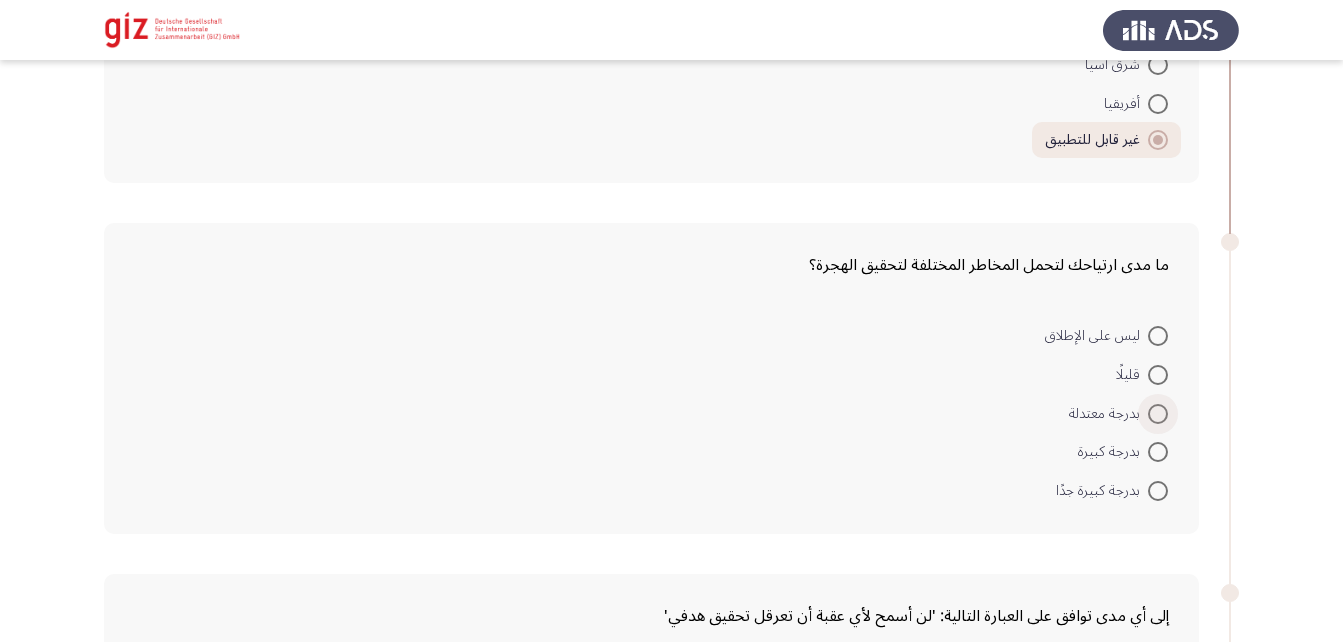 click at bounding box center (1158, 414) 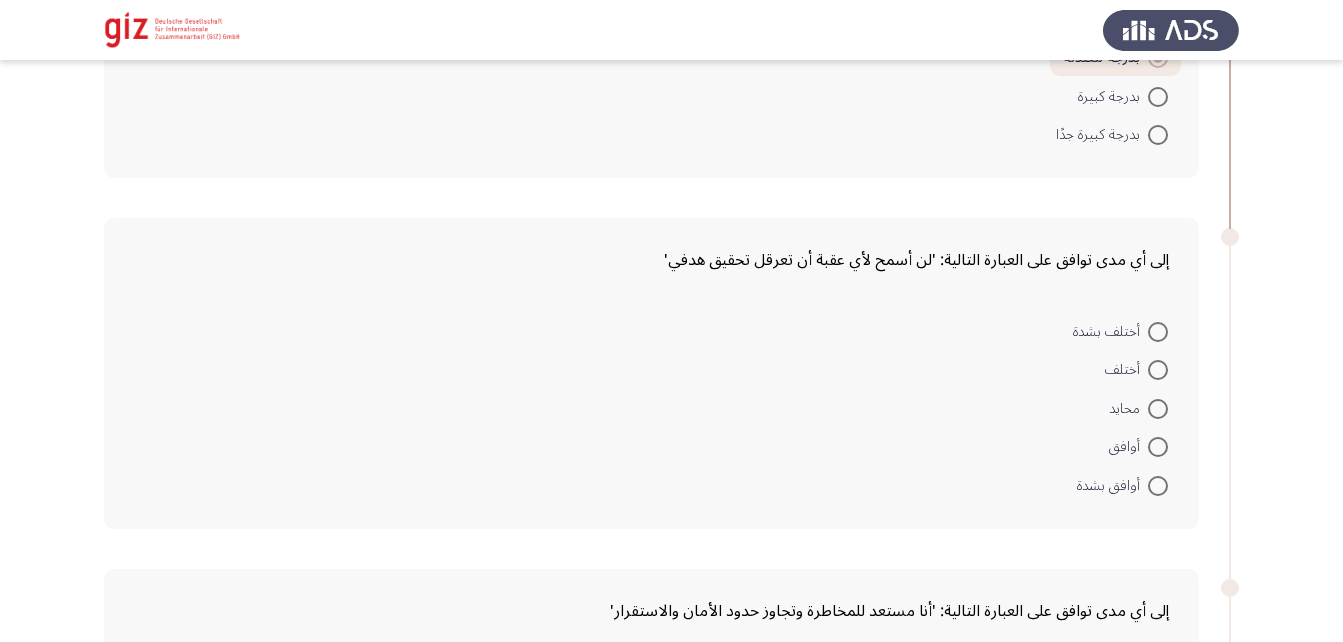 click at bounding box center [1158, 409] 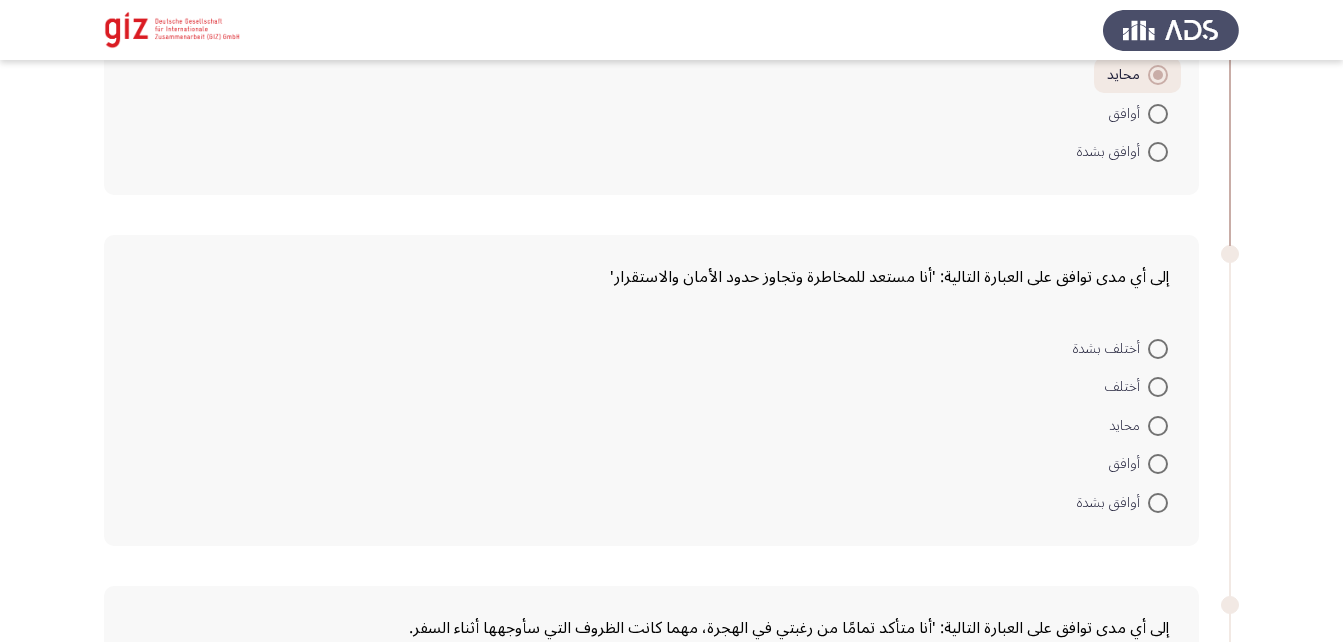 scroll, scrollTop: 1559, scrollLeft: 0, axis: vertical 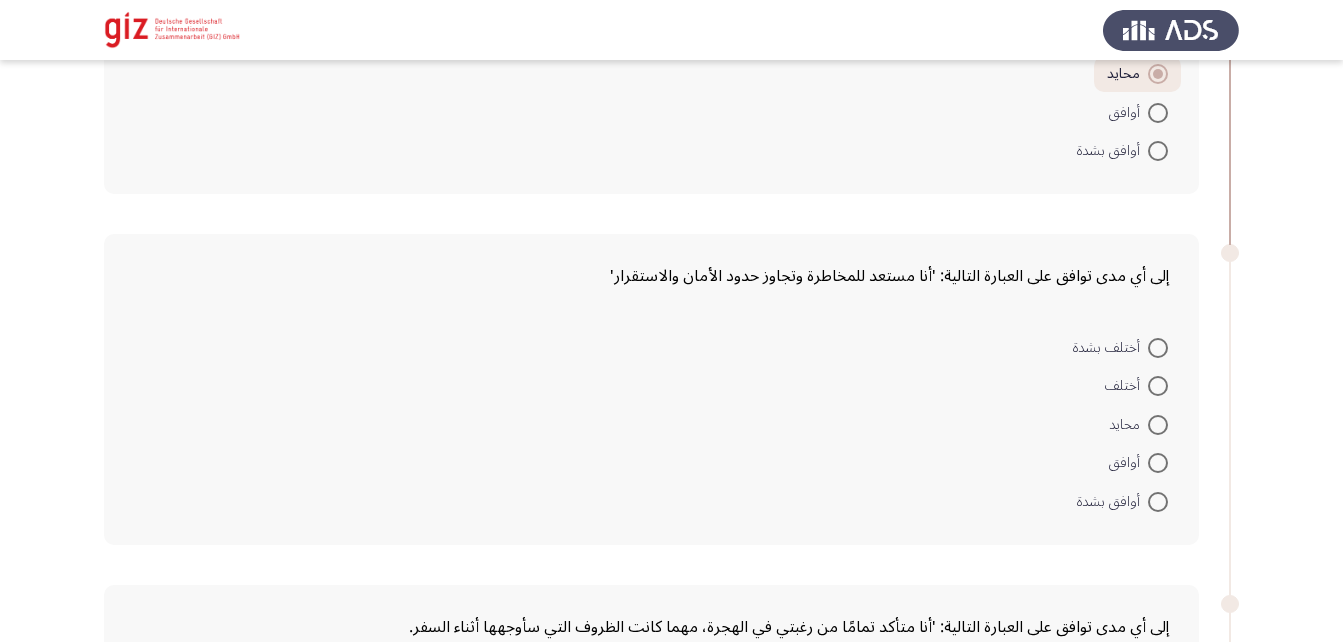 click at bounding box center [1158, 425] 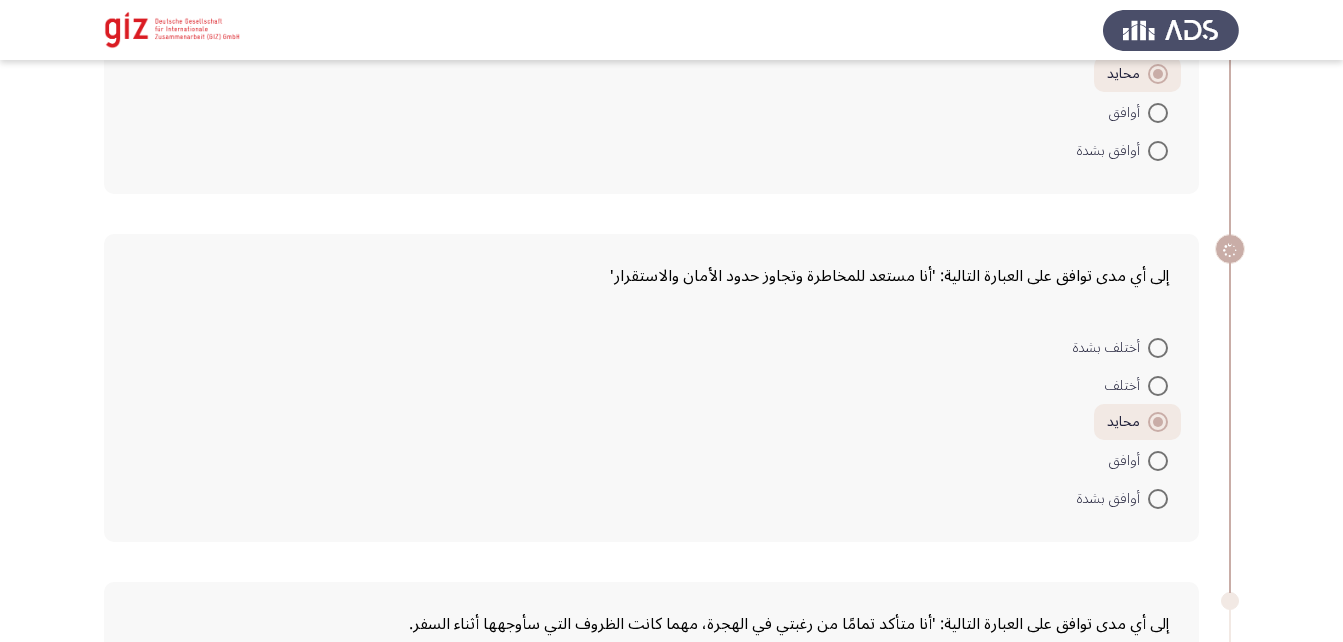 scroll, scrollTop: 1732, scrollLeft: 0, axis: vertical 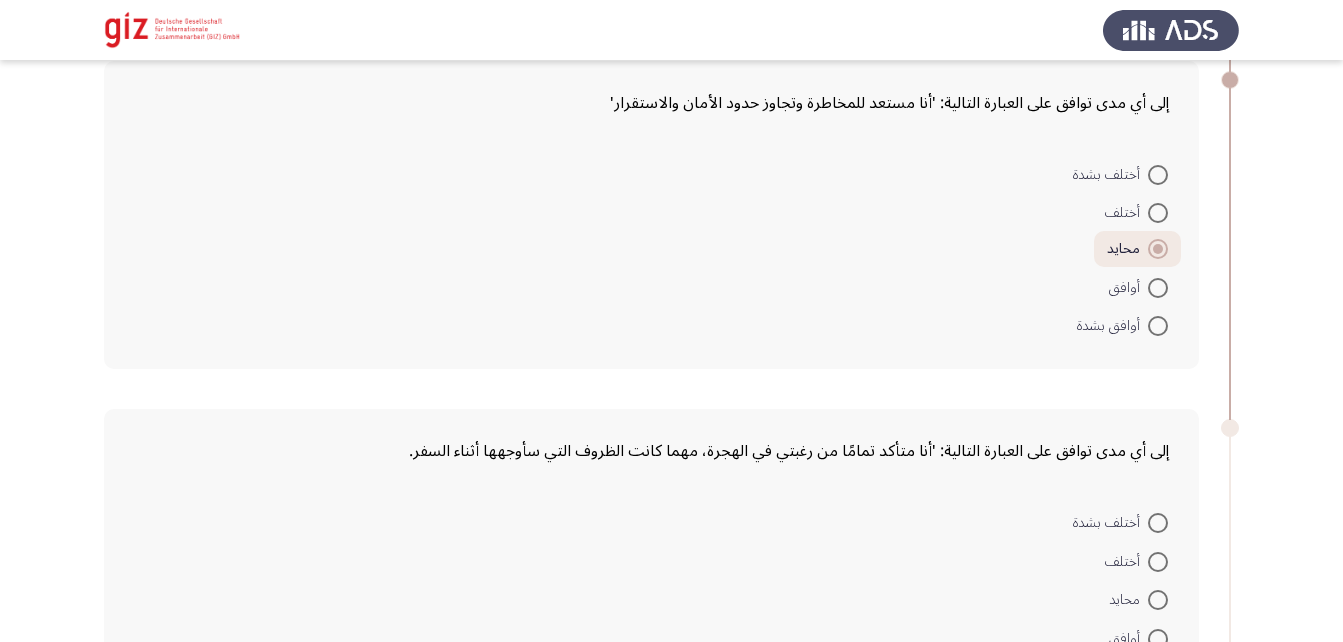 click on "محايد" at bounding box center (1138, 599) 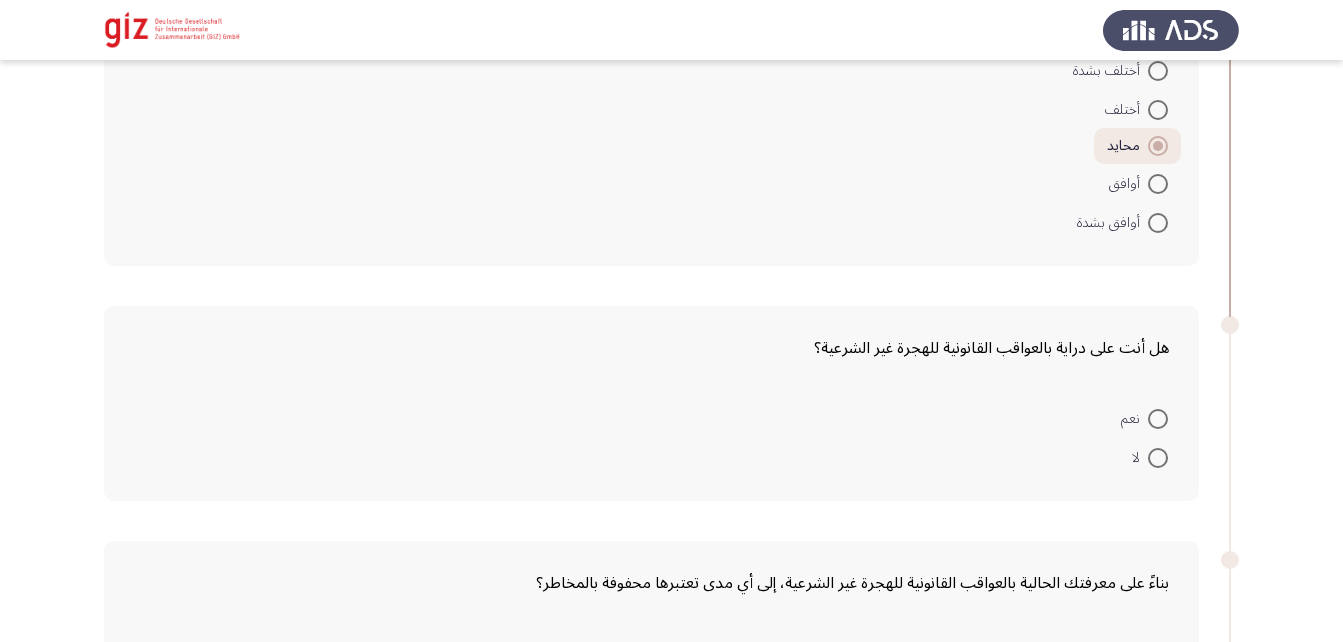 scroll, scrollTop: 2189, scrollLeft: 0, axis: vertical 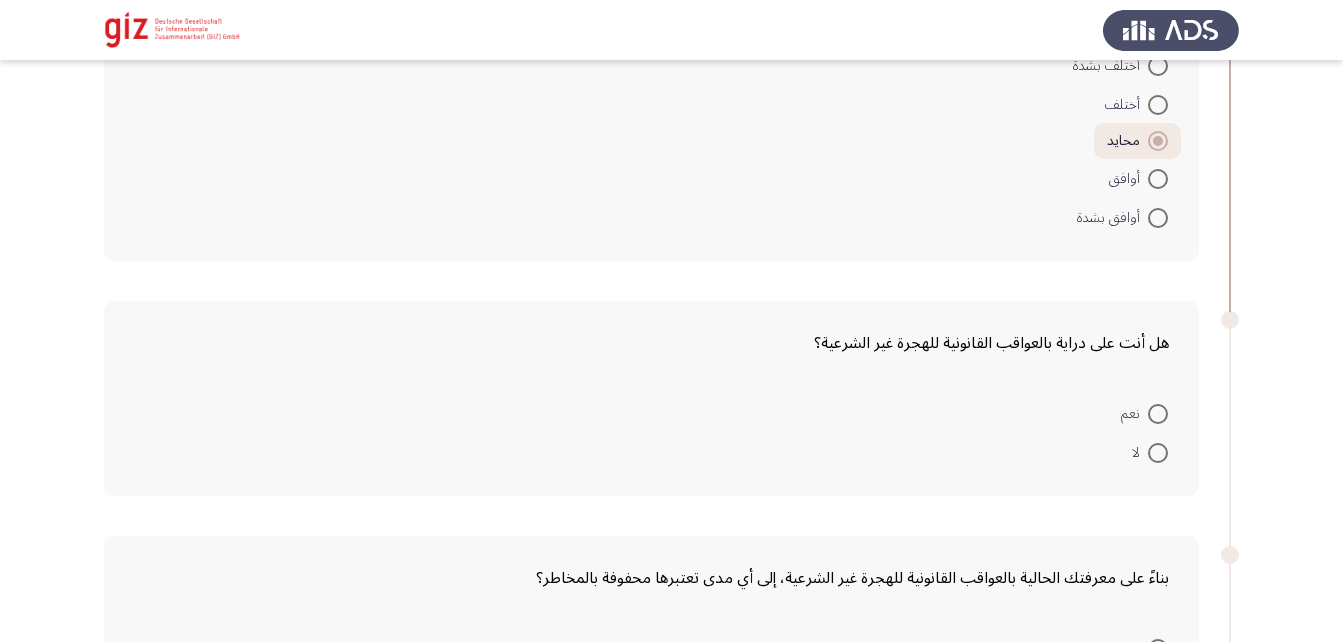 click at bounding box center (1158, 453) 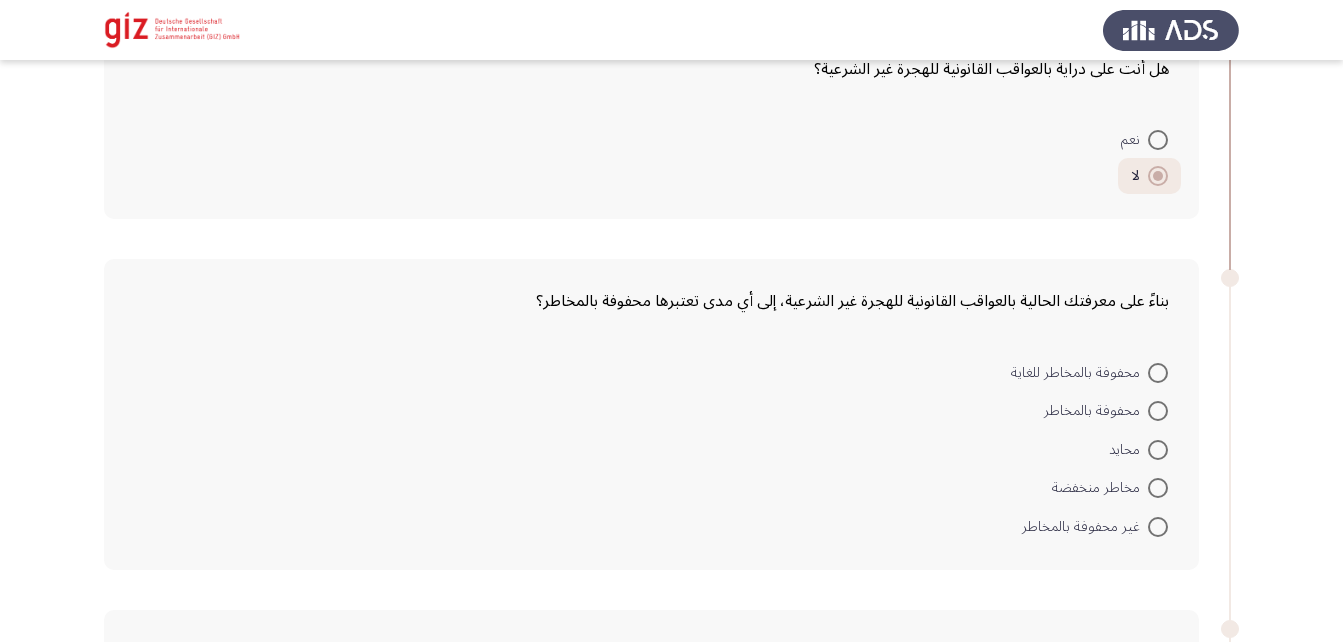 scroll, scrollTop: 2467, scrollLeft: 0, axis: vertical 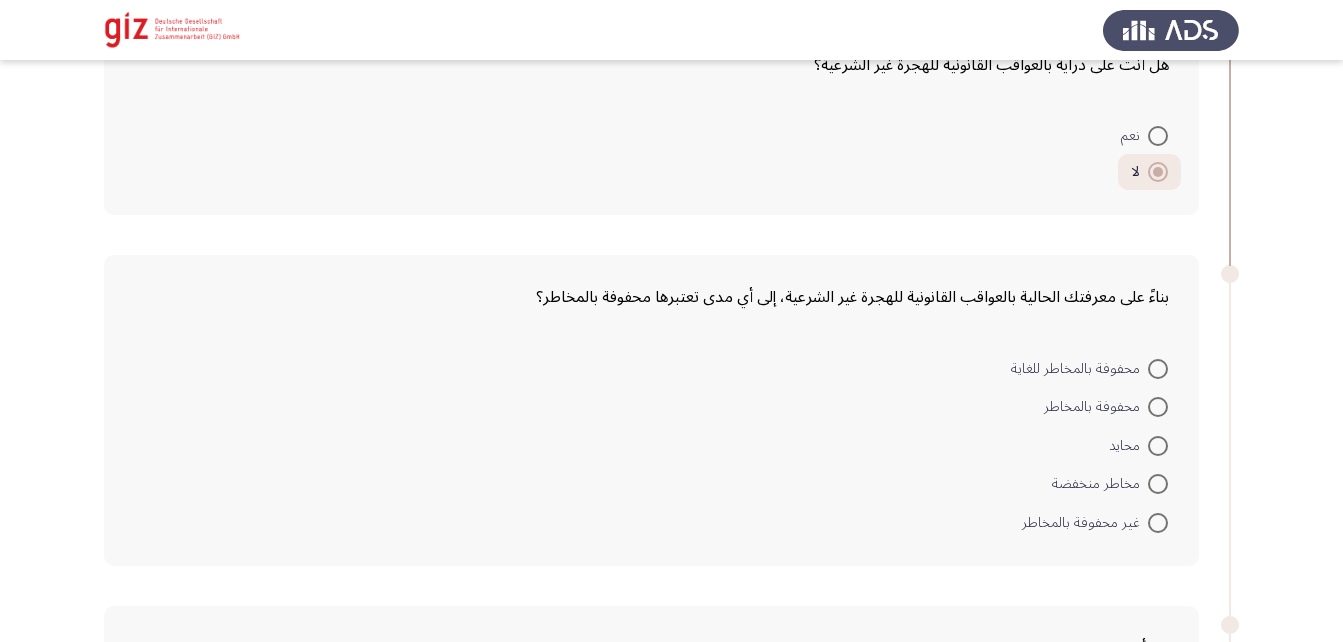 click at bounding box center [1158, 446] 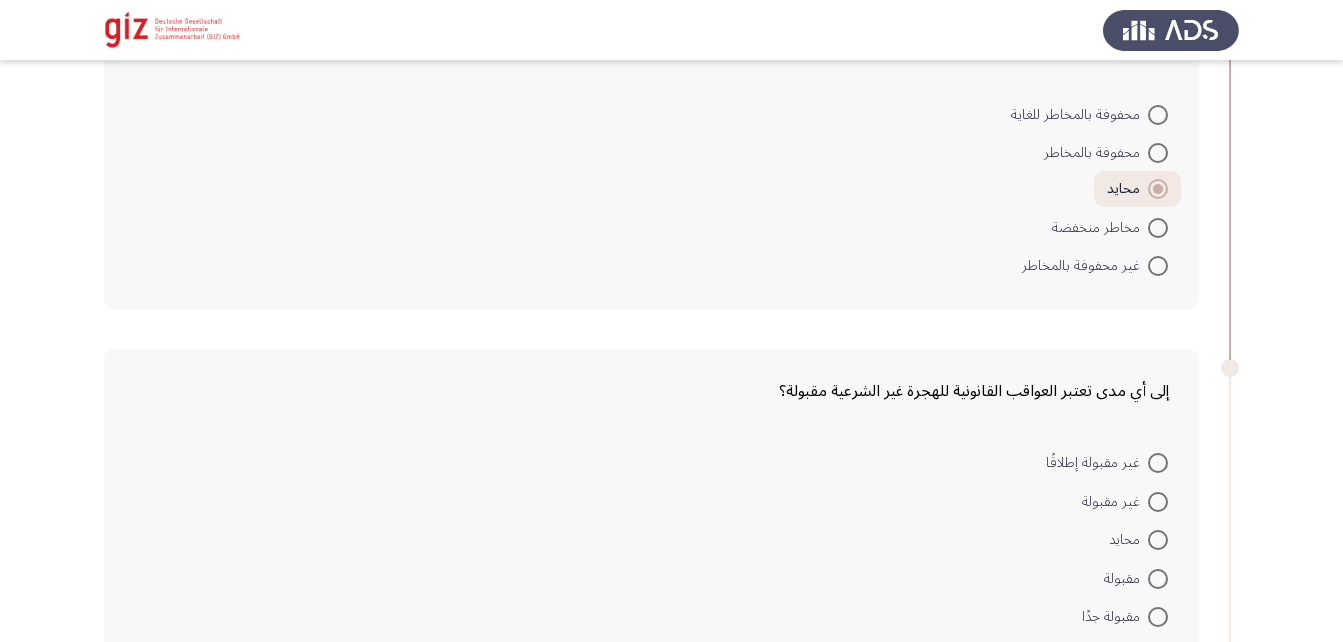 scroll, scrollTop: 2722, scrollLeft: 0, axis: vertical 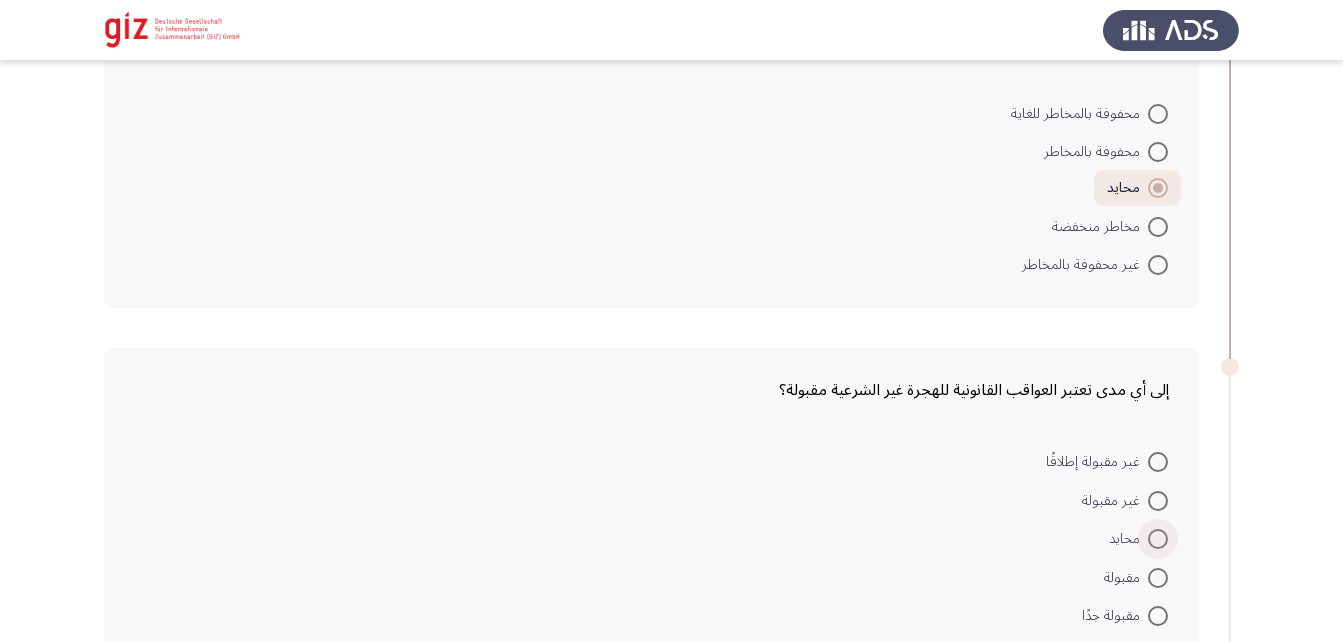 click at bounding box center (1158, 539) 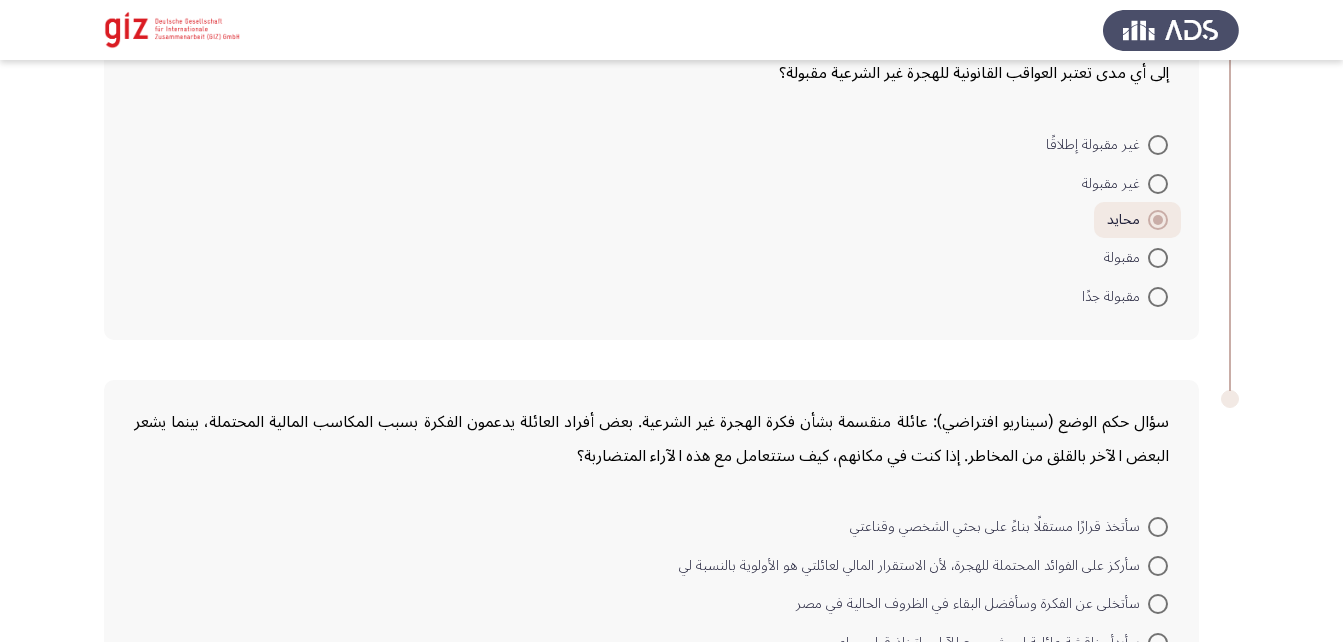 scroll, scrollTop: 3040, scrollLeft: 0, axis: vertical 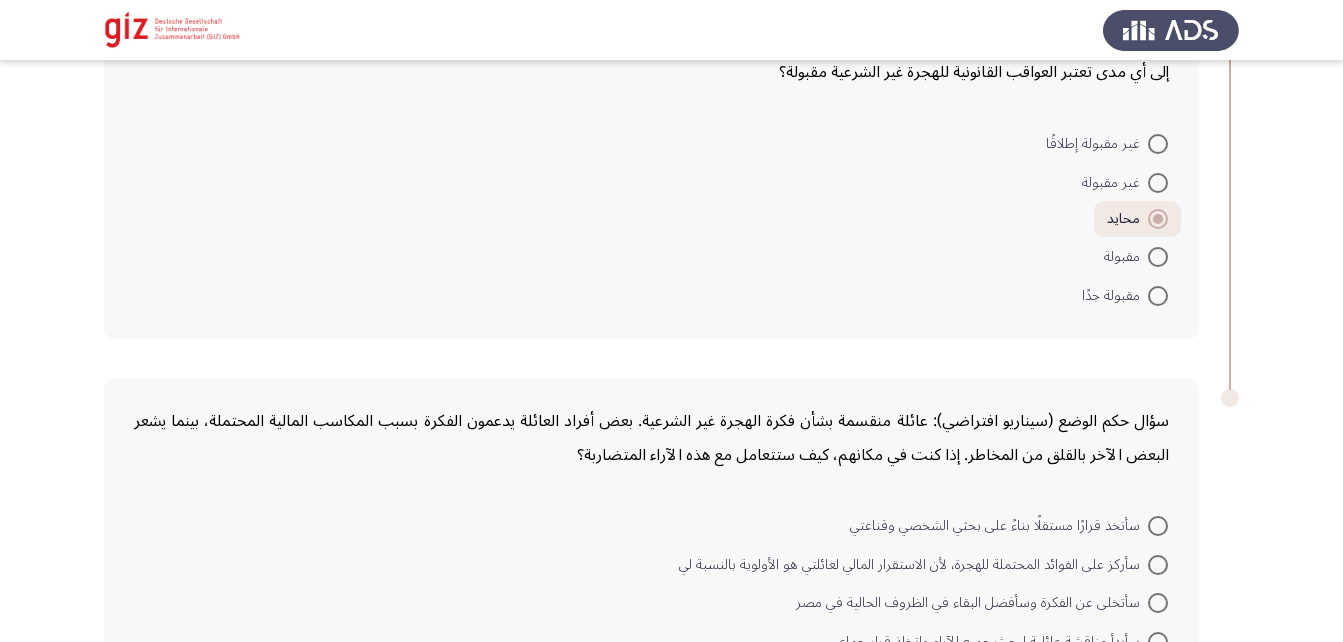 click on "سأركز على الفوائد المحتملة للهجرة، لأن الاستقرار المالي لعائلتي هو الأولوية بالنسبة لي" at bounding box center [923, 563] 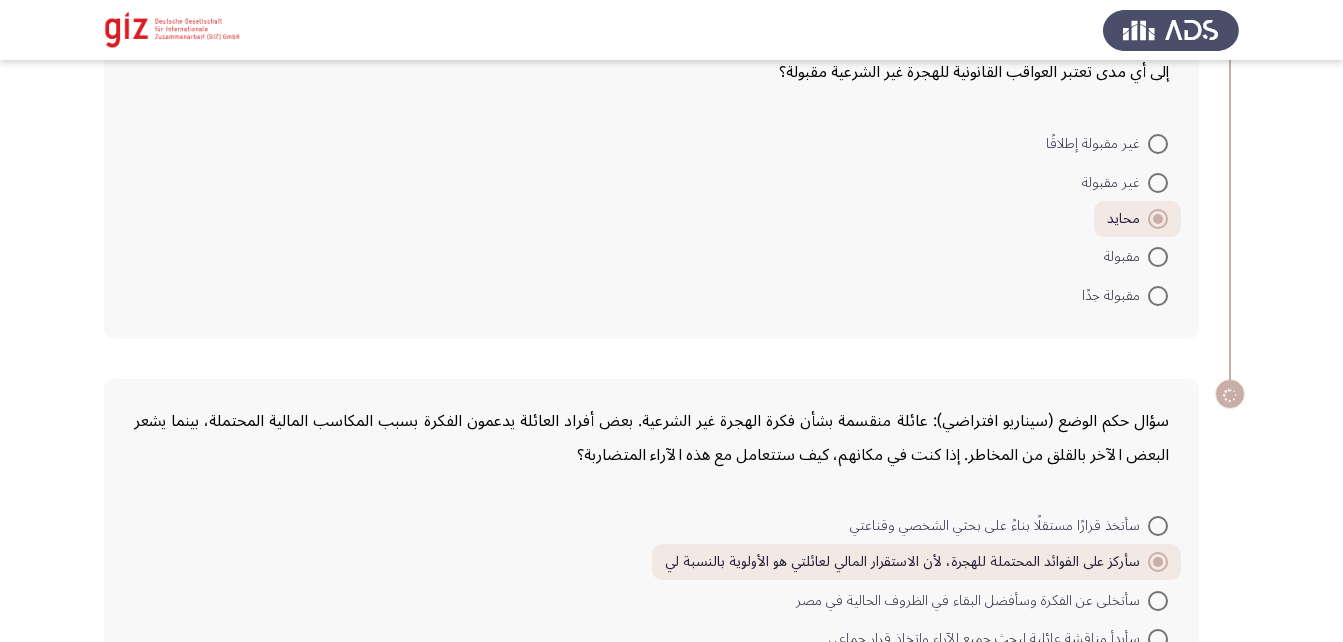 scroll, scrollTop: 3180, scrollLeft: 0, axis: vertical 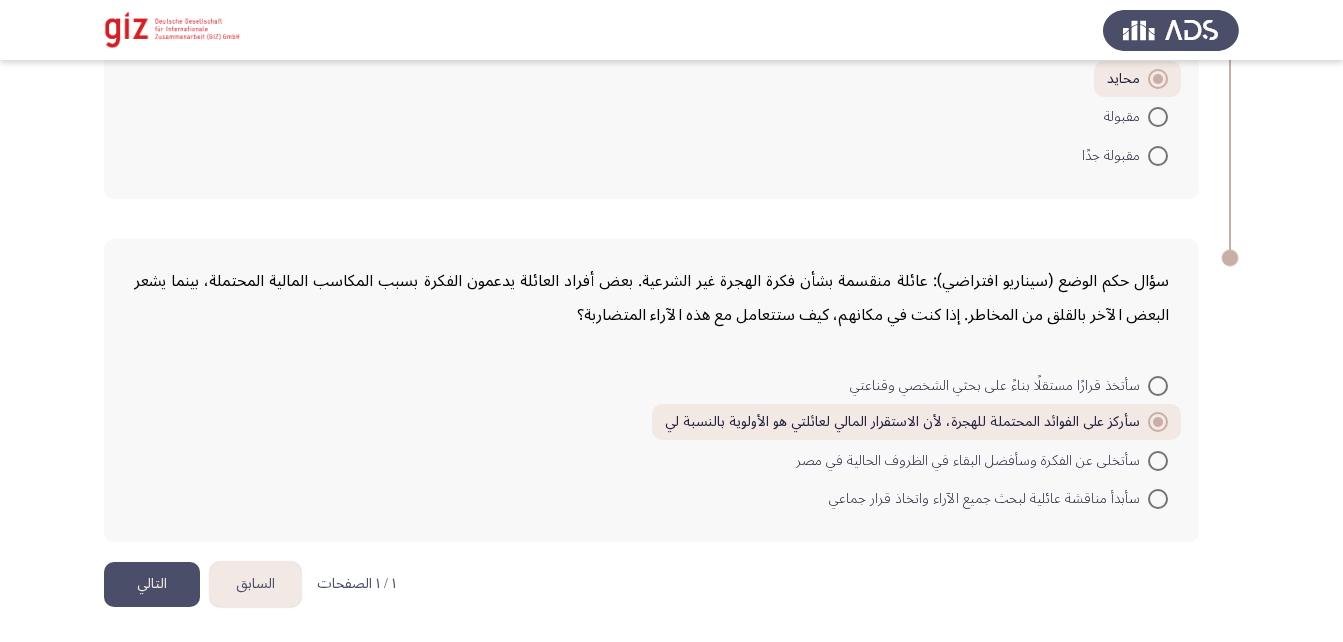 click on "التالي" 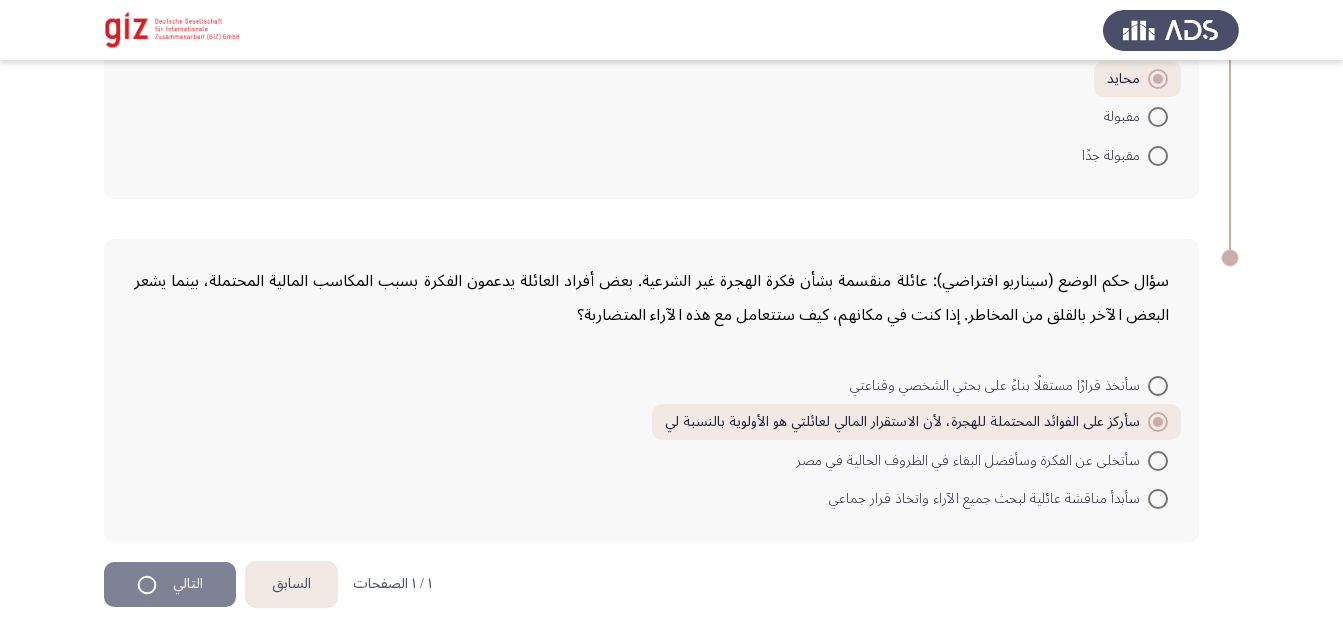 scroll, scrollTop: 0, scrollLeft: 0, axis: both 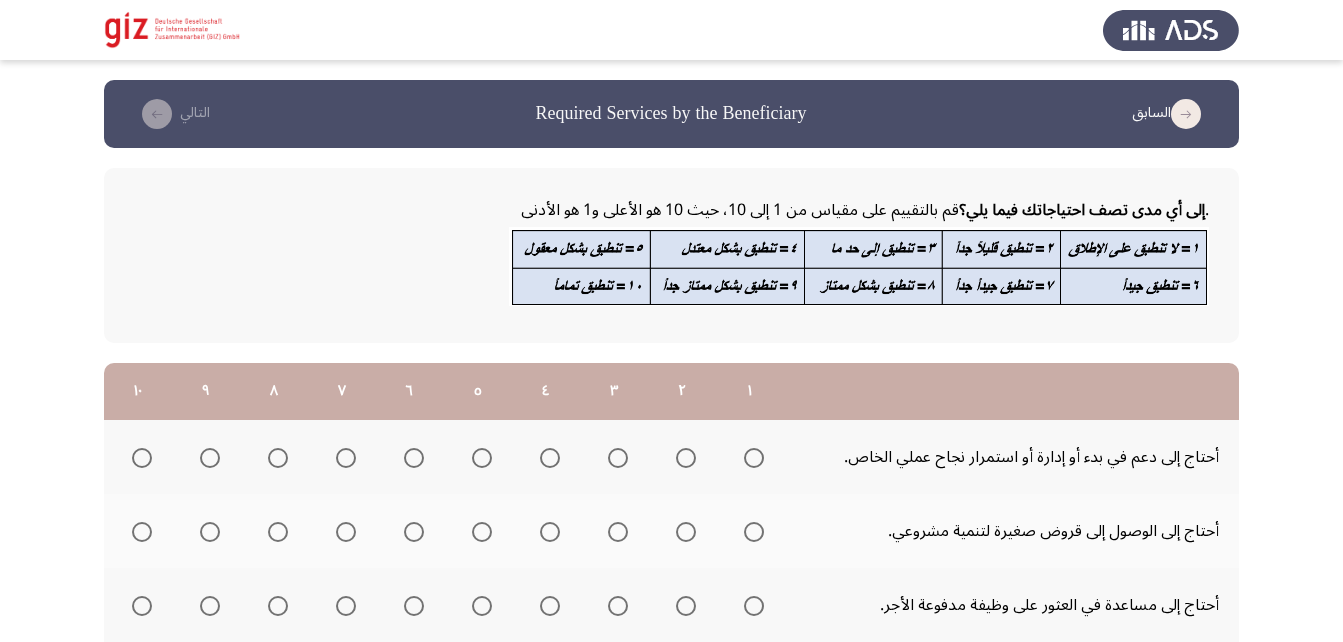 click at bounding box center (142, 458) 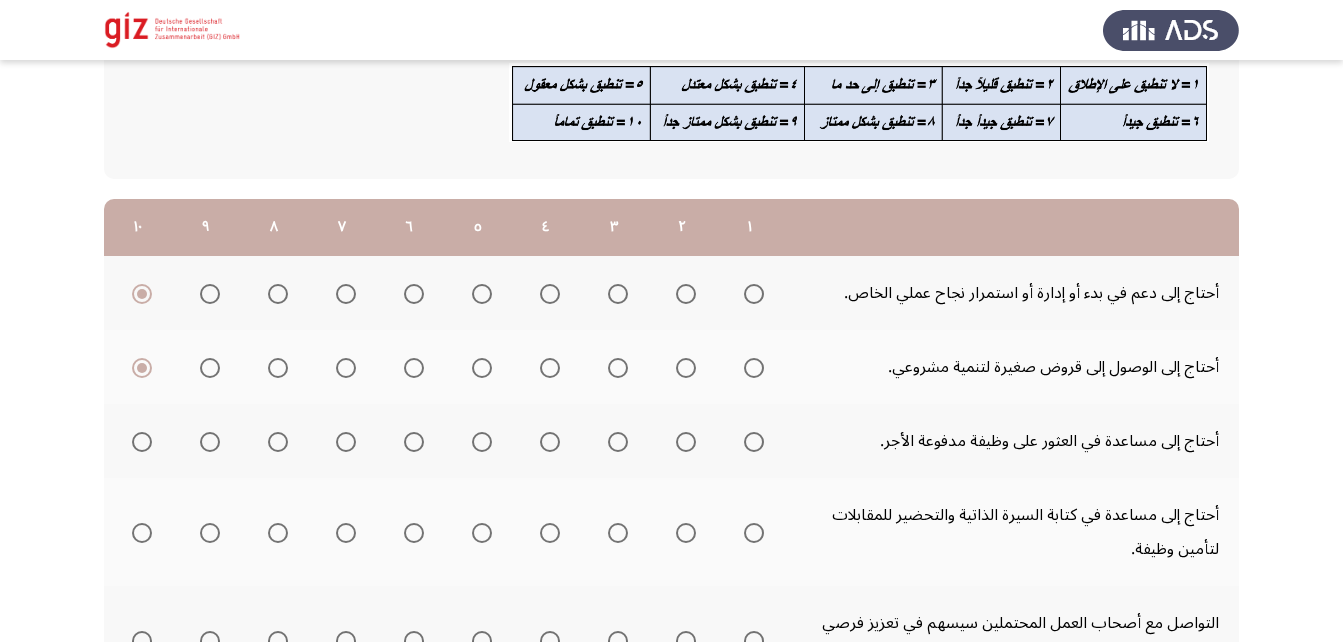 scroll, scrollTop: 165, scrollLeft: 0, axis: vertical 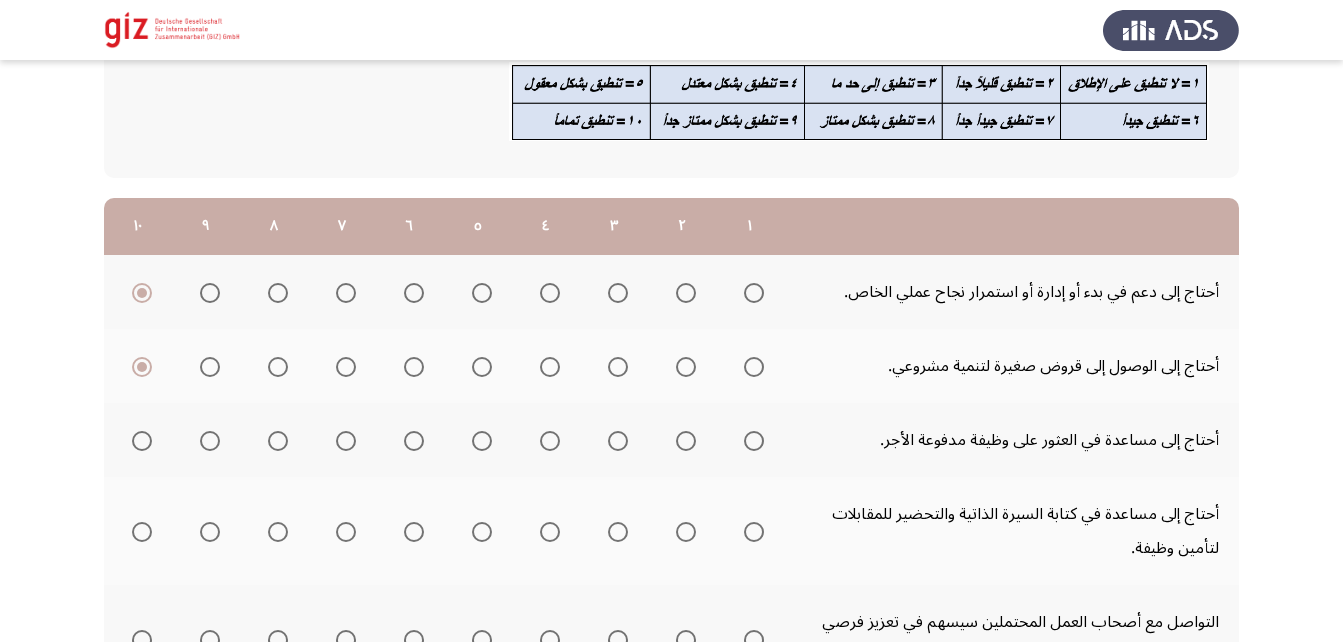 click at bounding box center [754, 441] 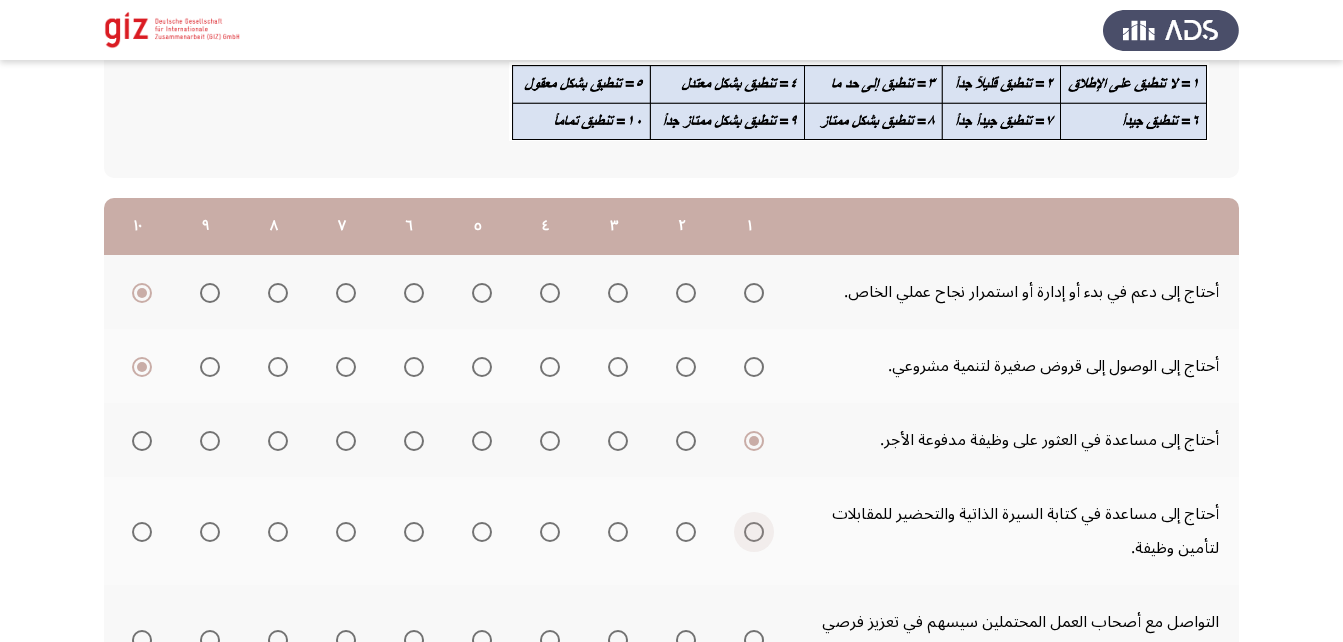 click at bounding box center [754, 532] 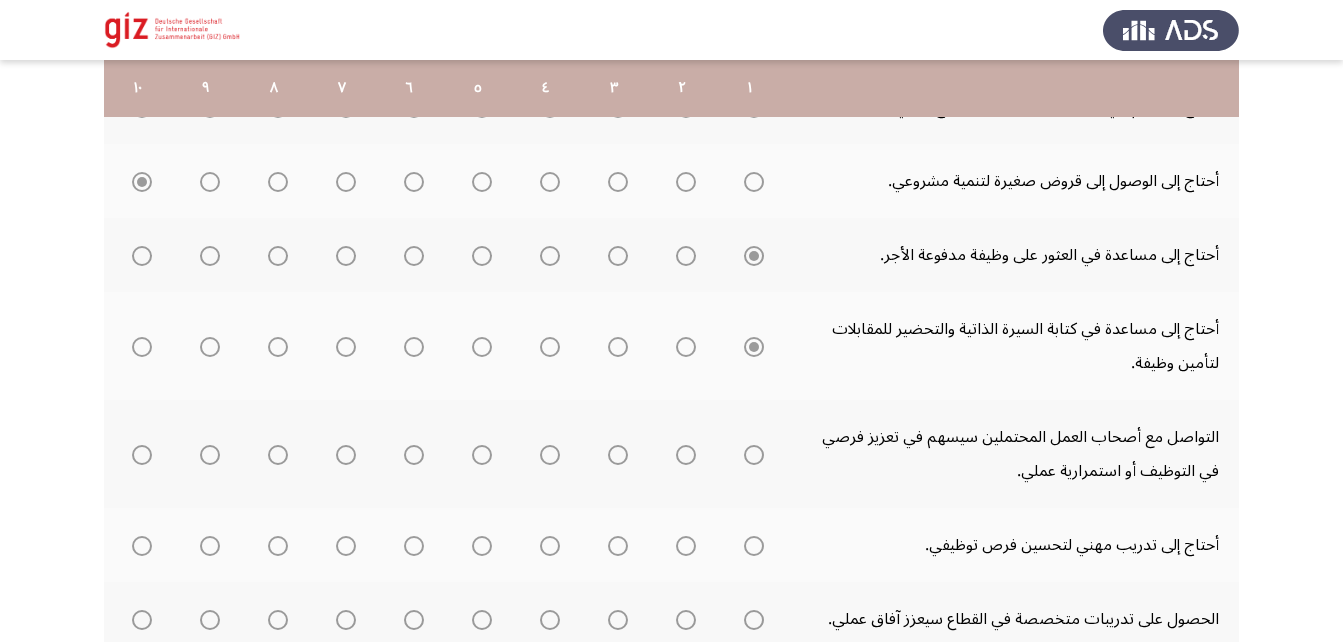 scroll, scrollTop: 351, scrollLeft: 0, axis: vertical 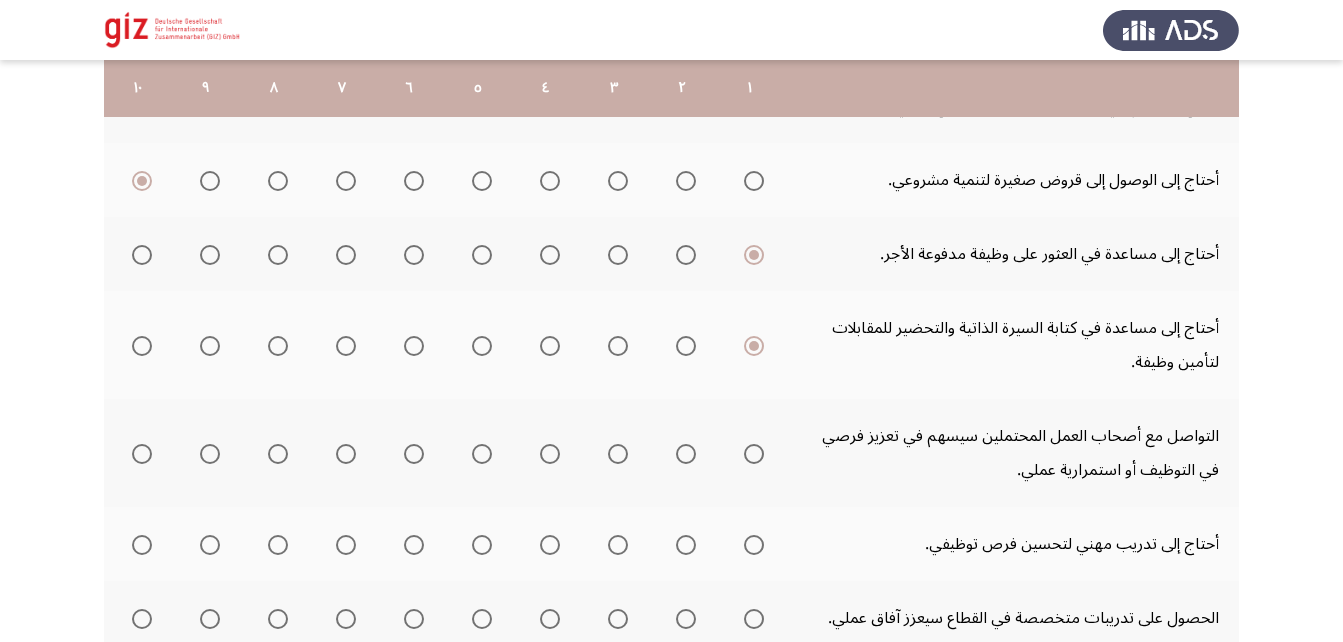 click at bounding box center (754, 454) 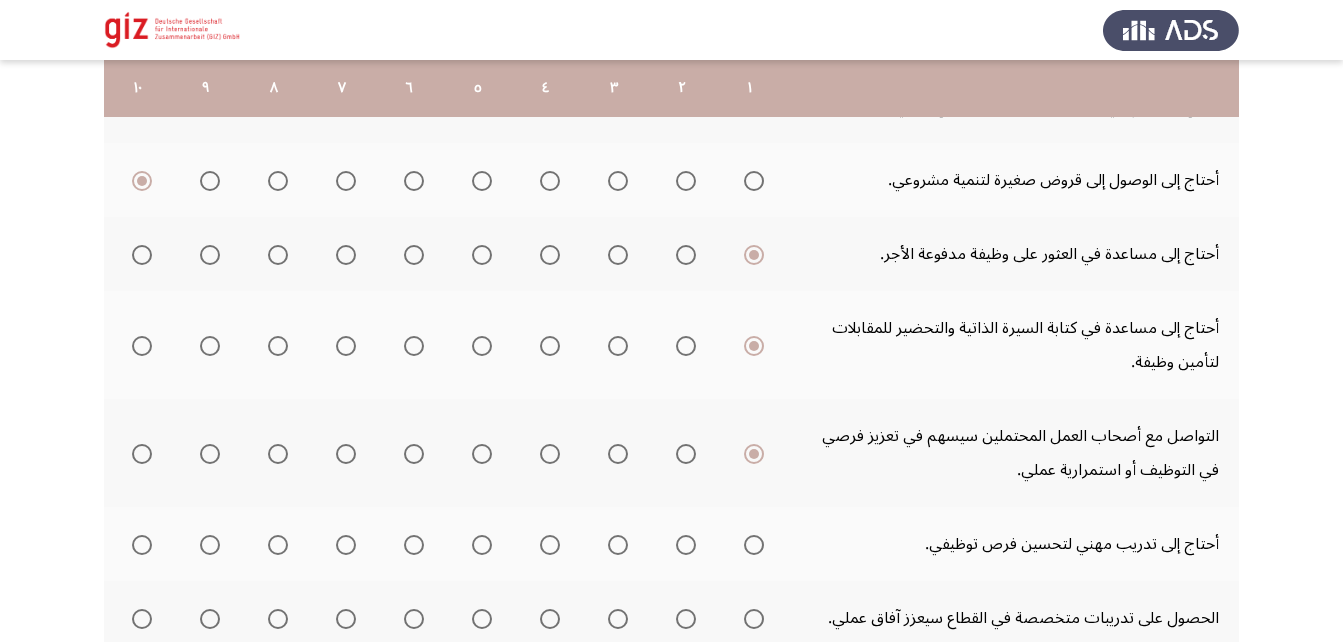 click at bounding box center (754, 545) 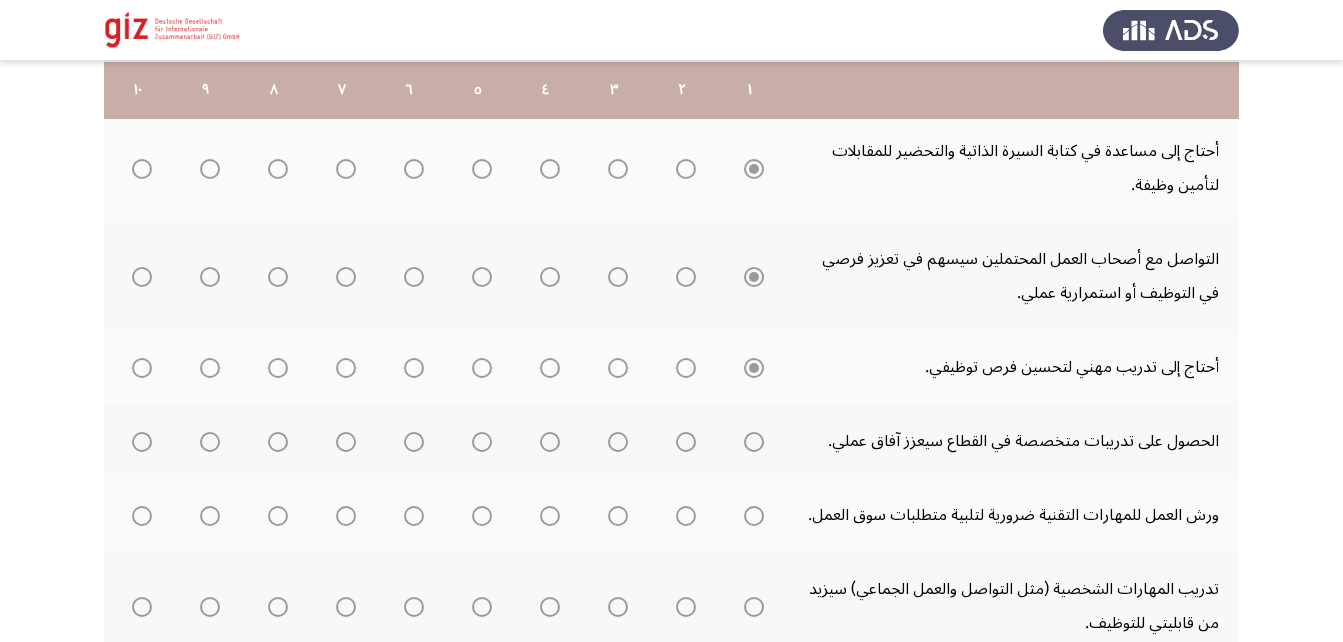 scroll, scrollTop: 530, scrollLeft: 0, axis: vertical 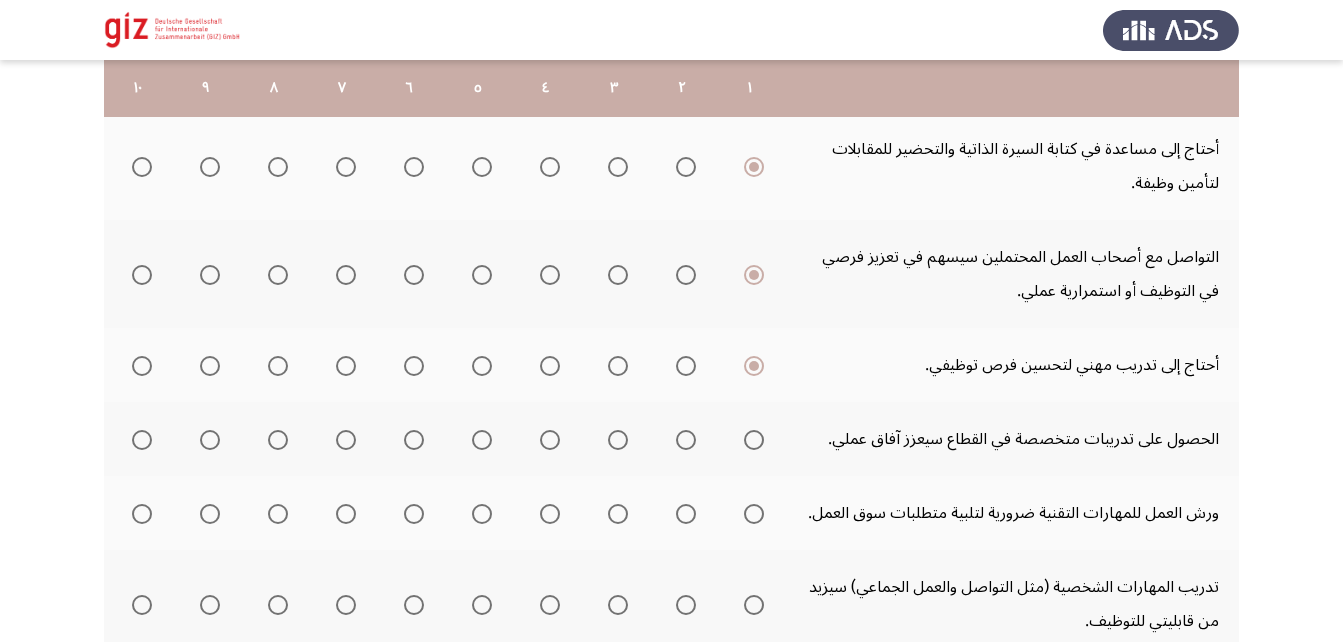 click at bounding box center [754, 440] 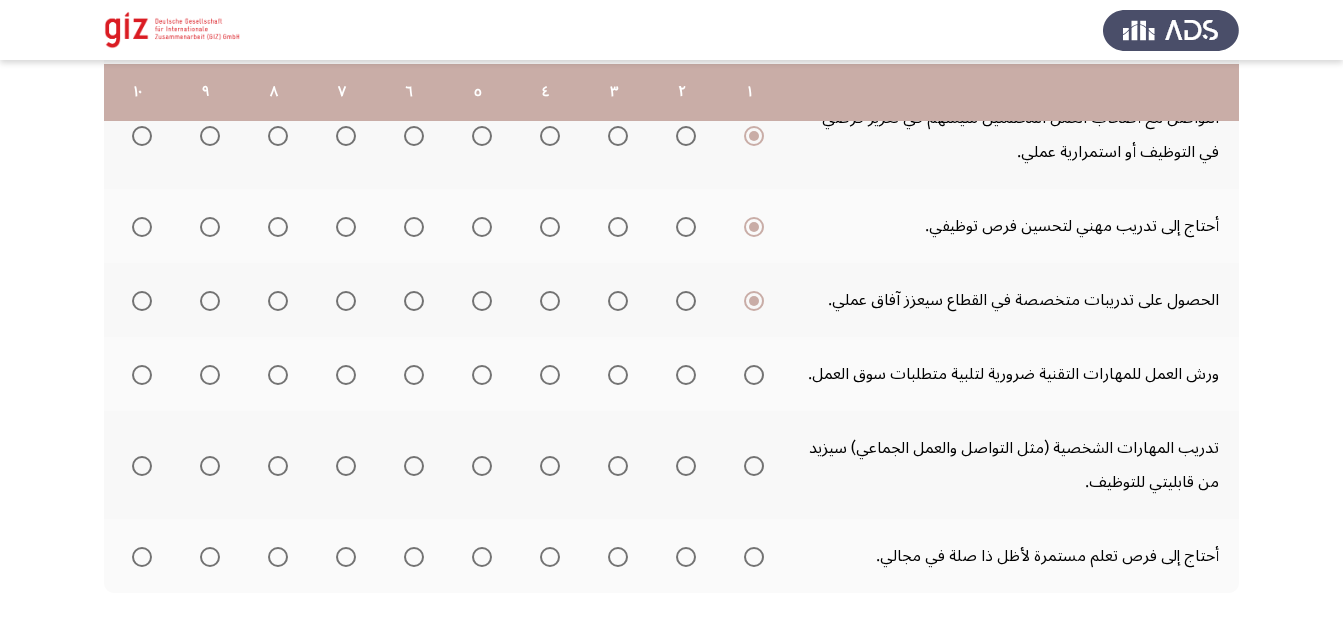 scroll, scrollTop: 674, scrollLeft: 0, axis: vertical 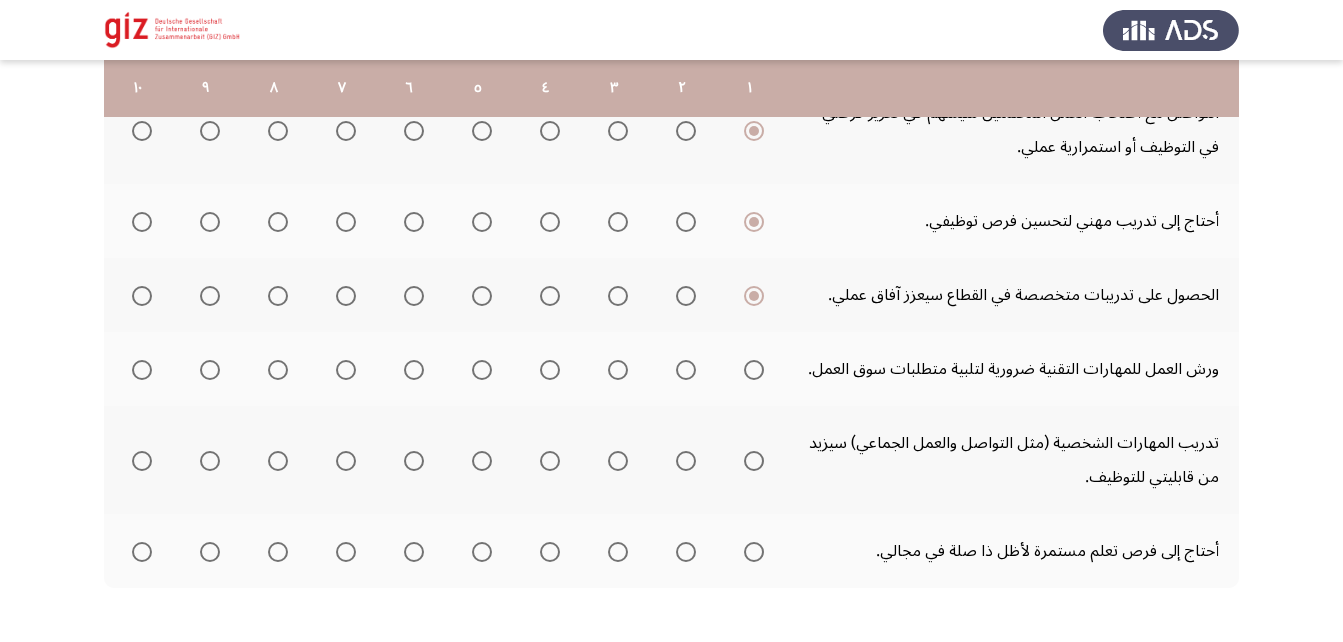 click at bounding box center (754, 370) 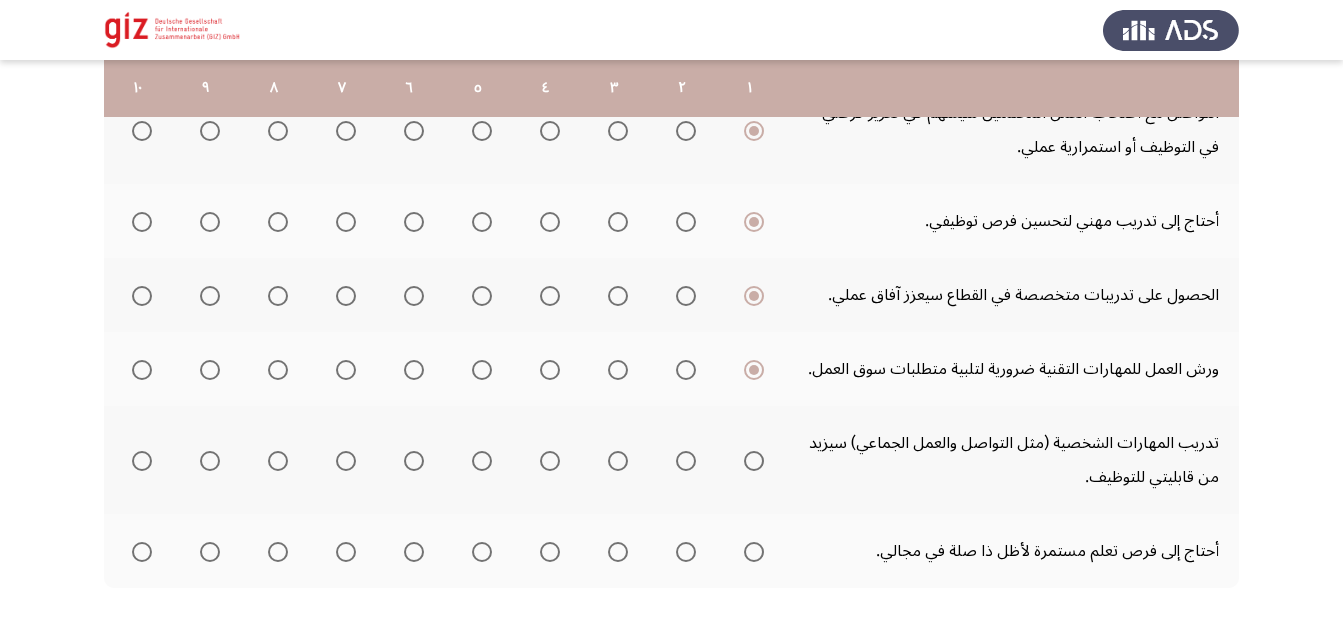 click at bounding box center [754, 461] 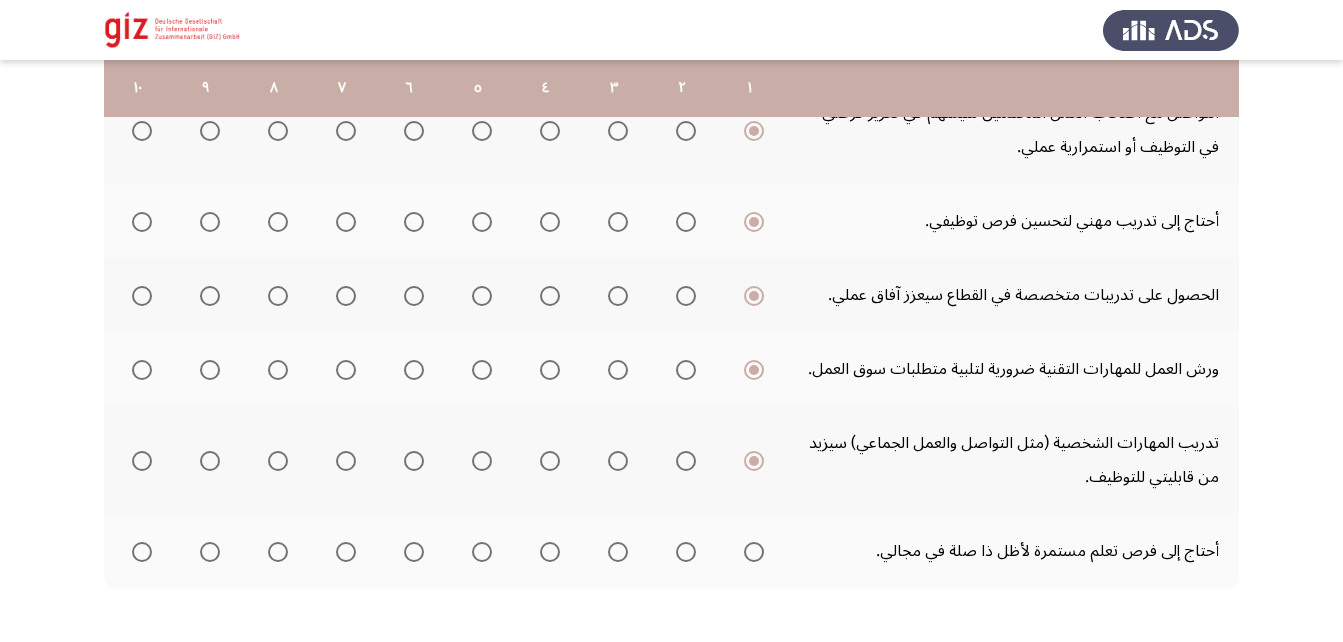 click at bounding box center (754, 552) 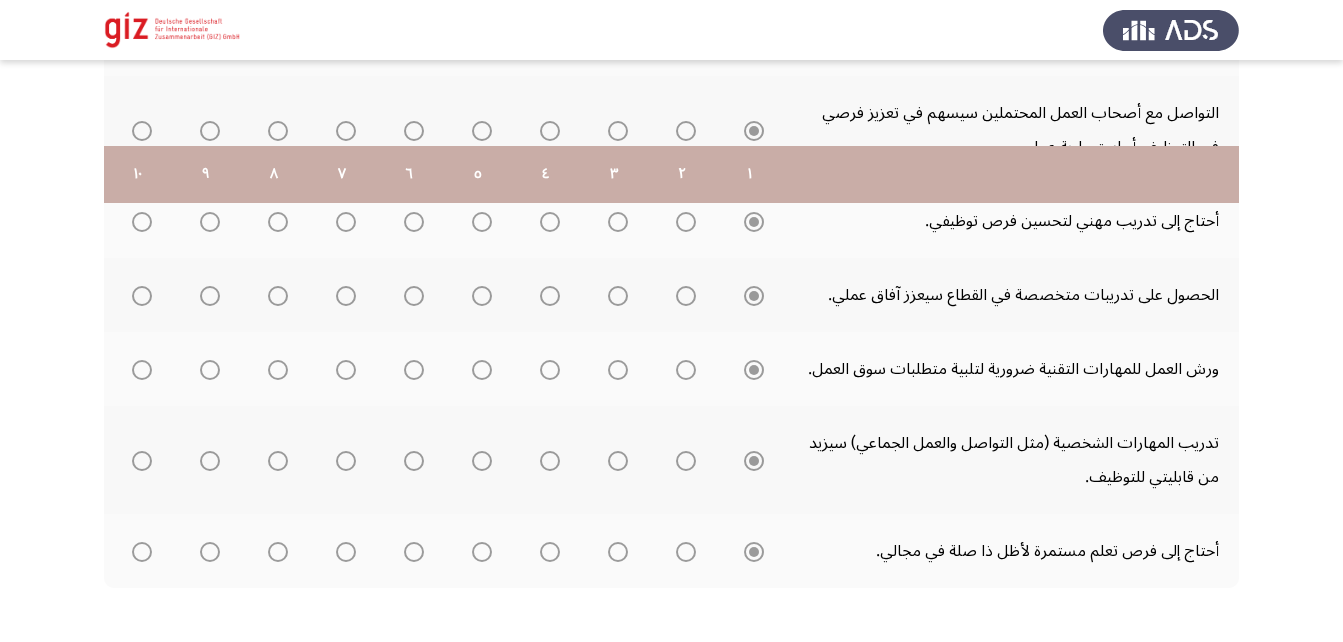 scroll, scrollTop: 760, scrollLeft: 0, axis: vertical 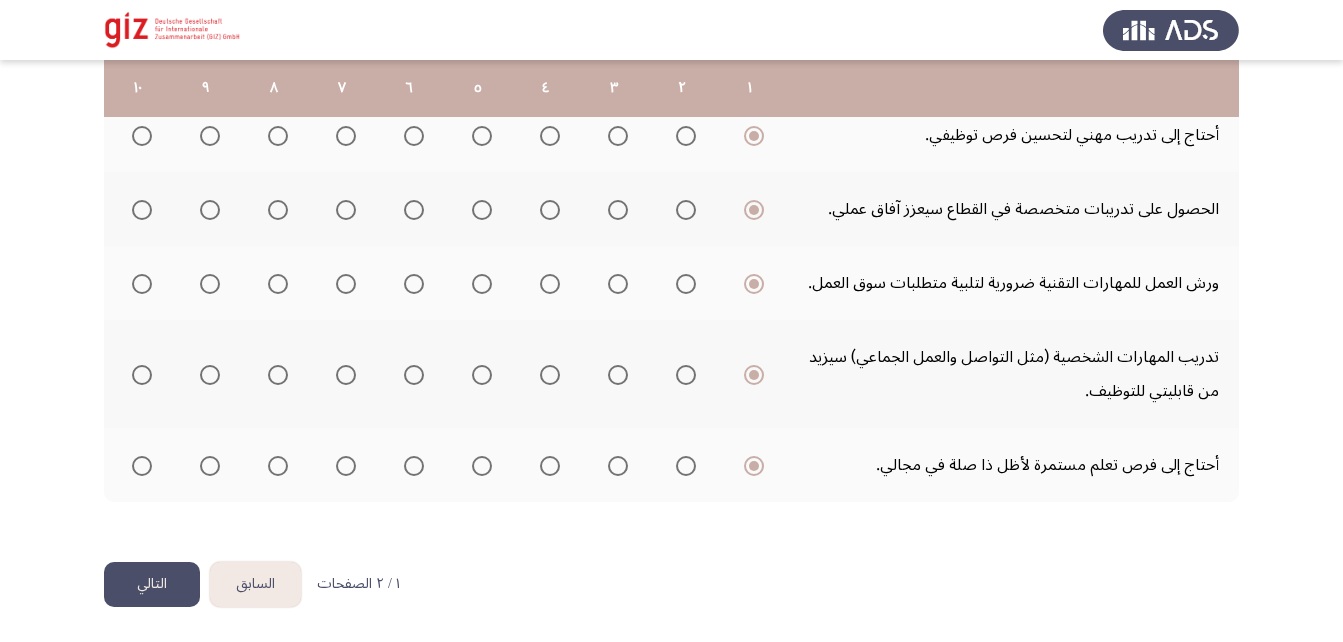 click on "التالي" 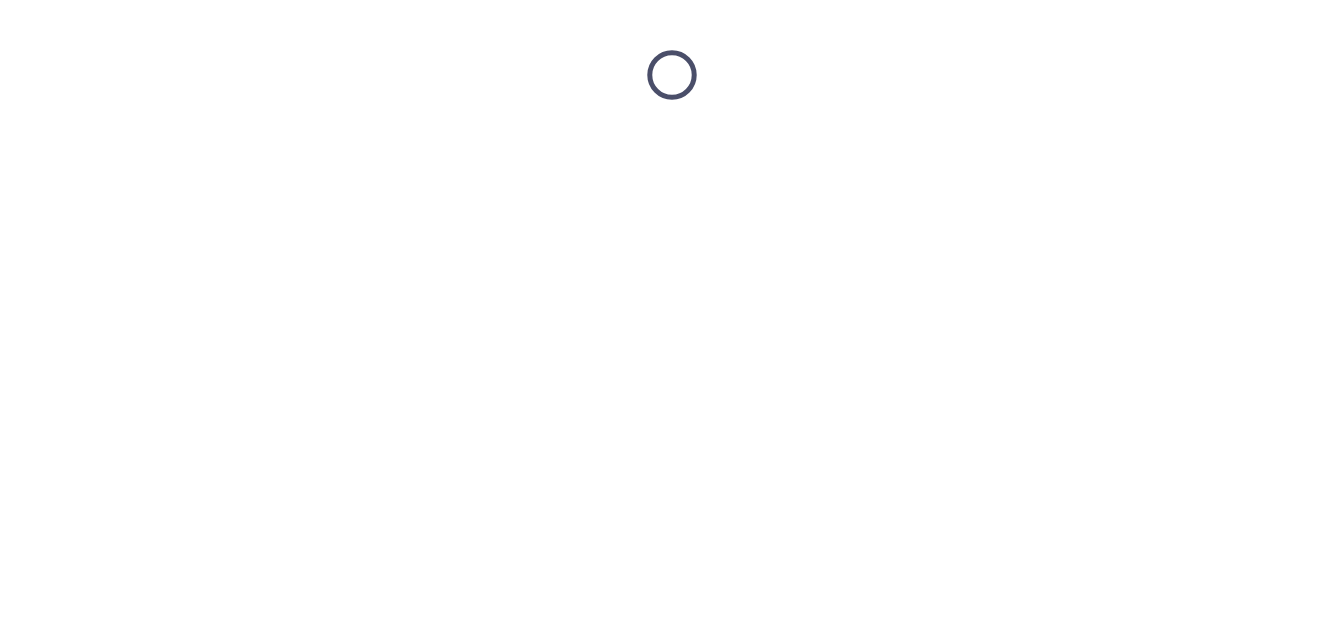 scroll, scrollTop: 0, scrollLeft: 0, axis: both 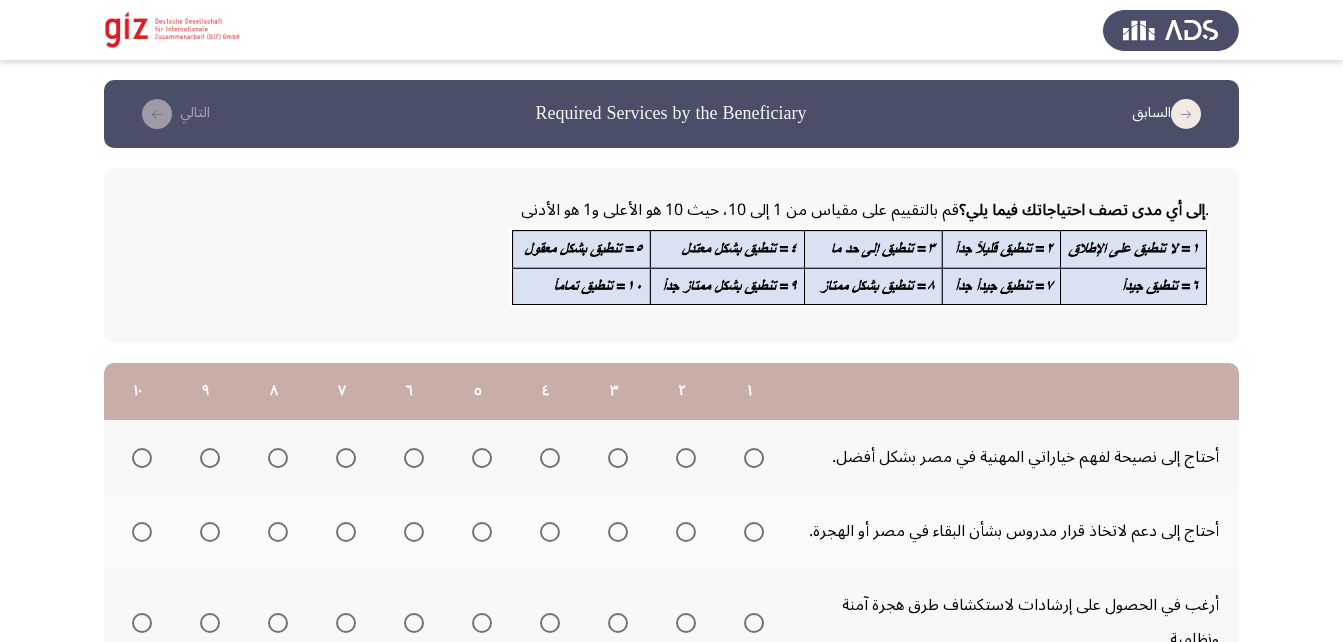 click at bounding box center (754, 458) 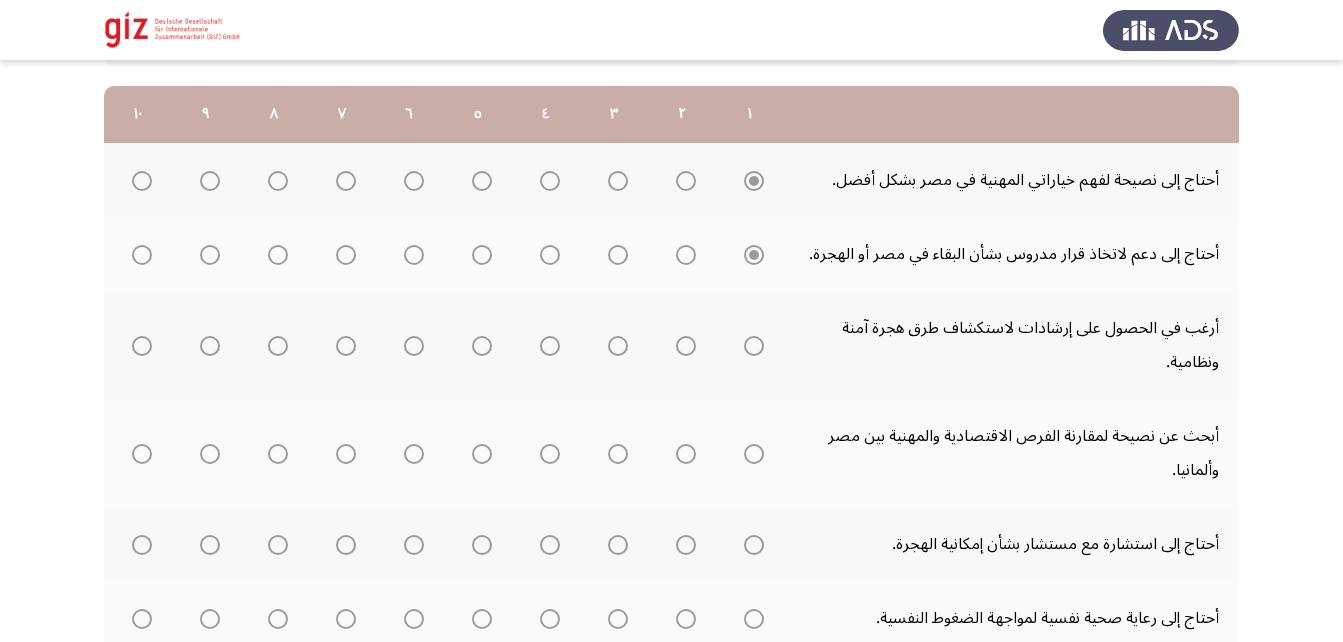 scroll, scrollTop: 279, scrollLeft: 0, axis: vertical 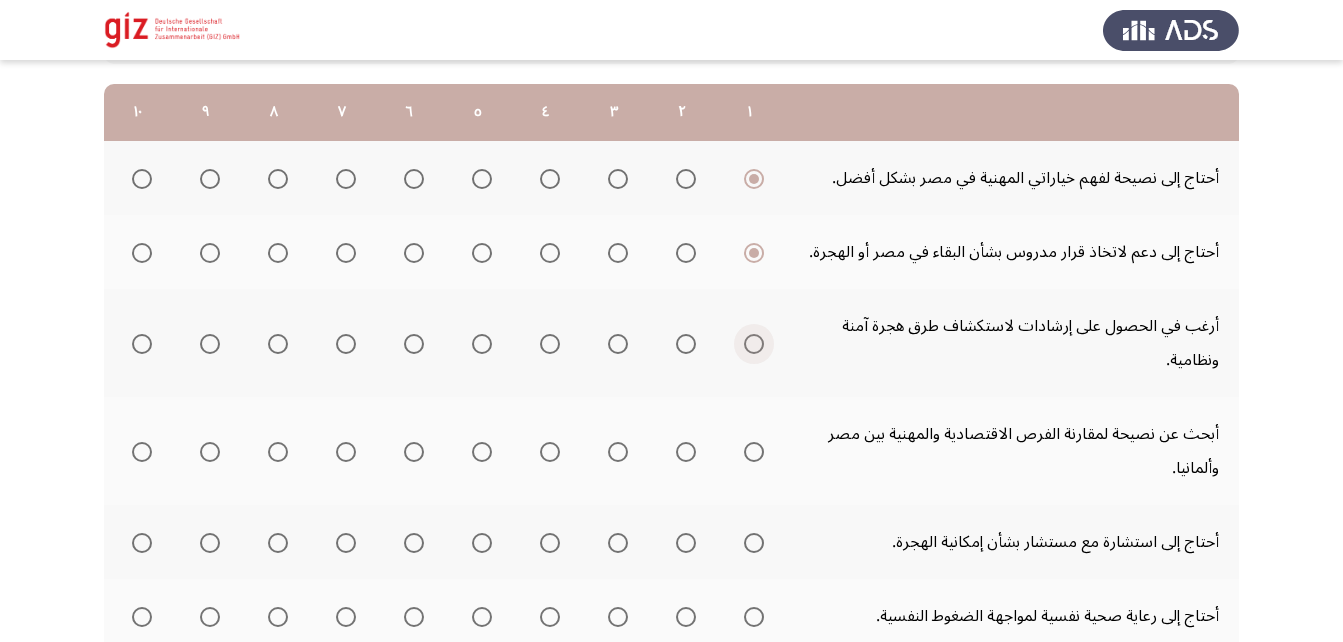 click at bounding box center (754, 344) 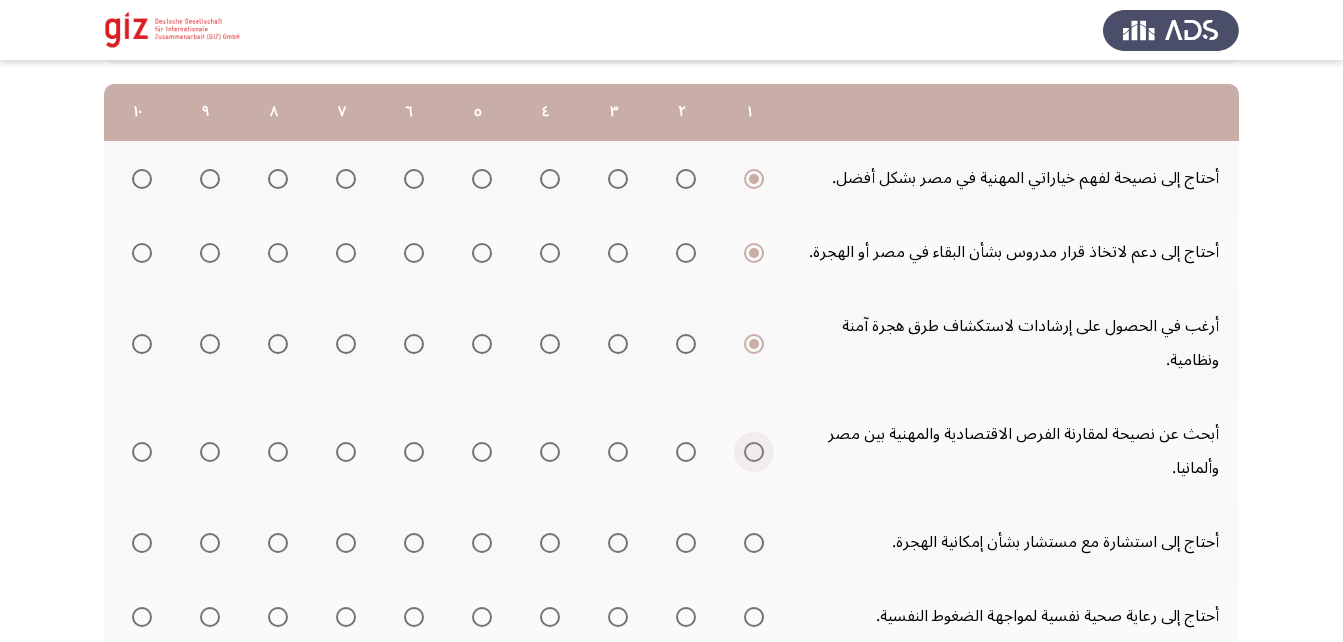 click at bounding box center (754, 452) 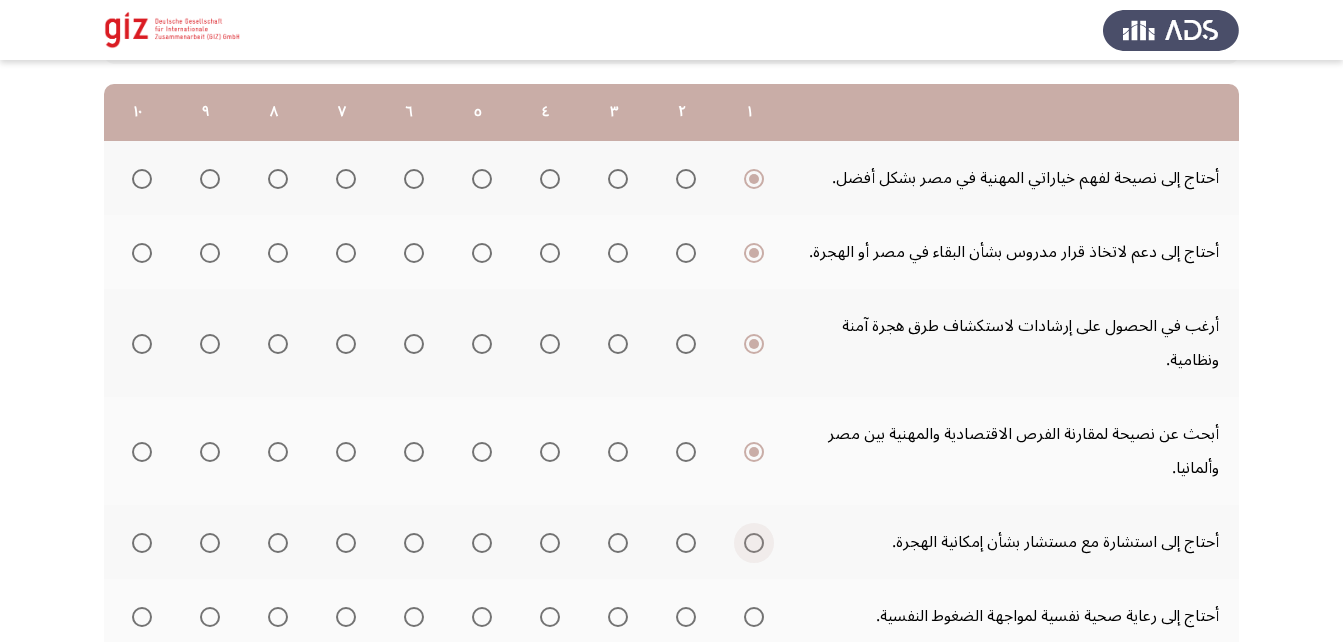 click at bounding box center [754, 543] 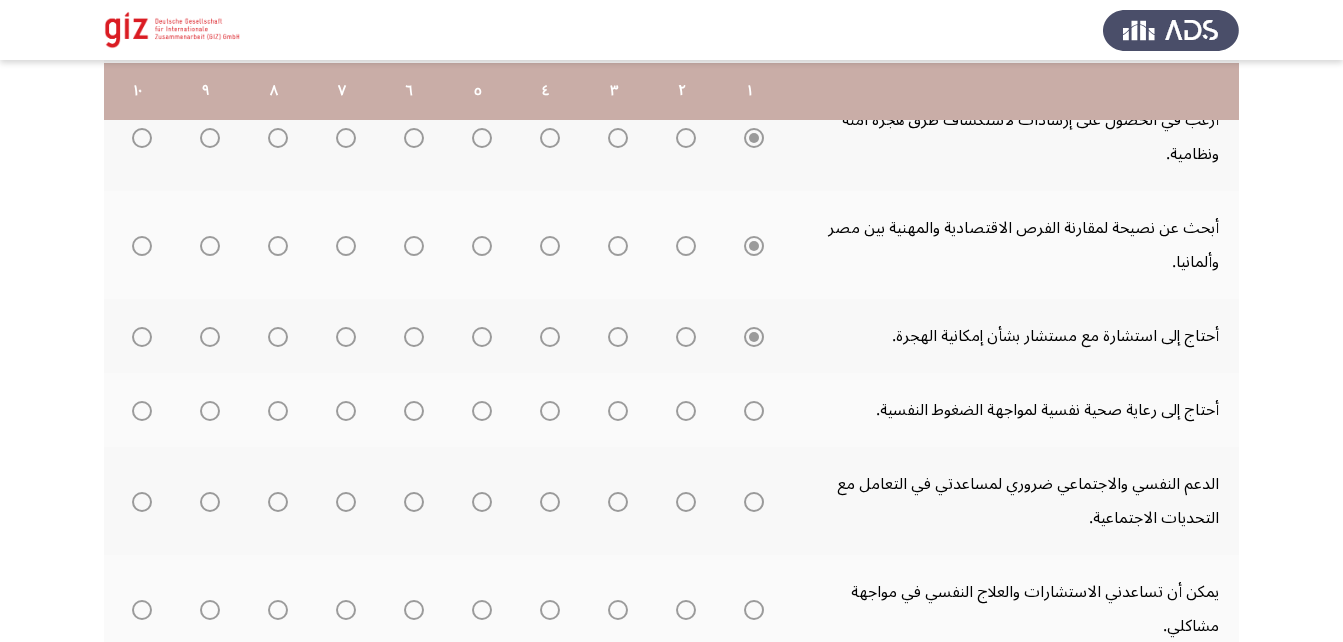 scroll, scrollTop: 488, scrollLeft: 0, axis: vertical 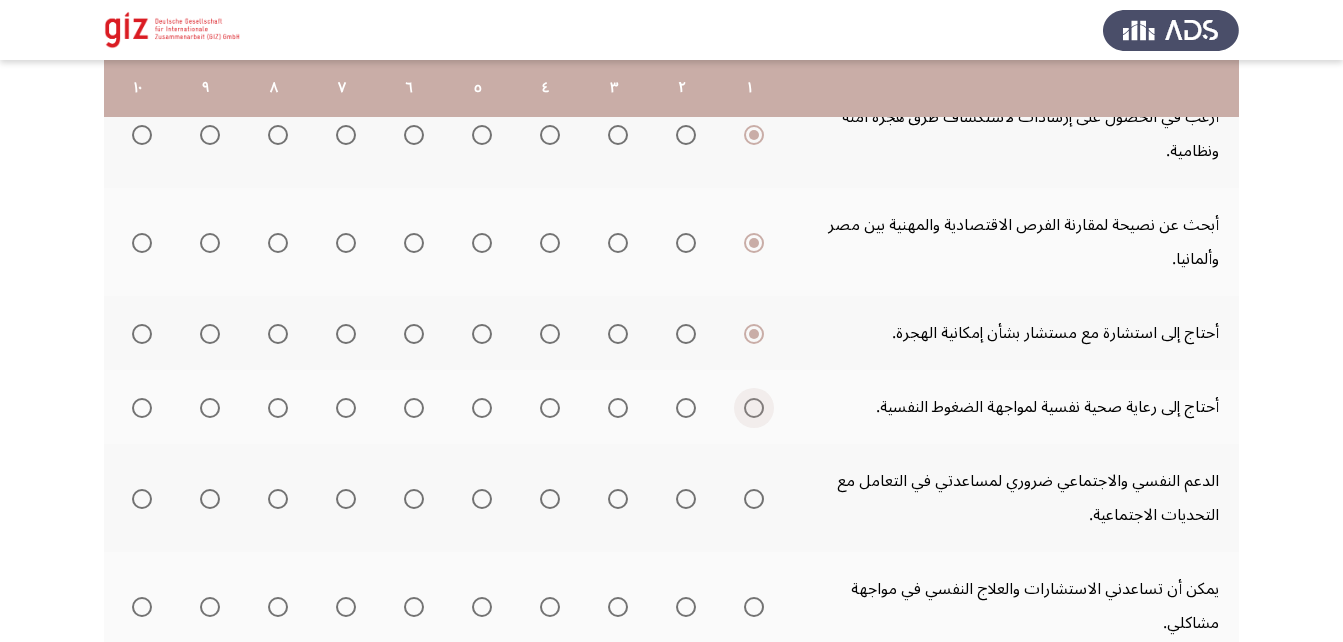 click at bounding box center (754, 408) 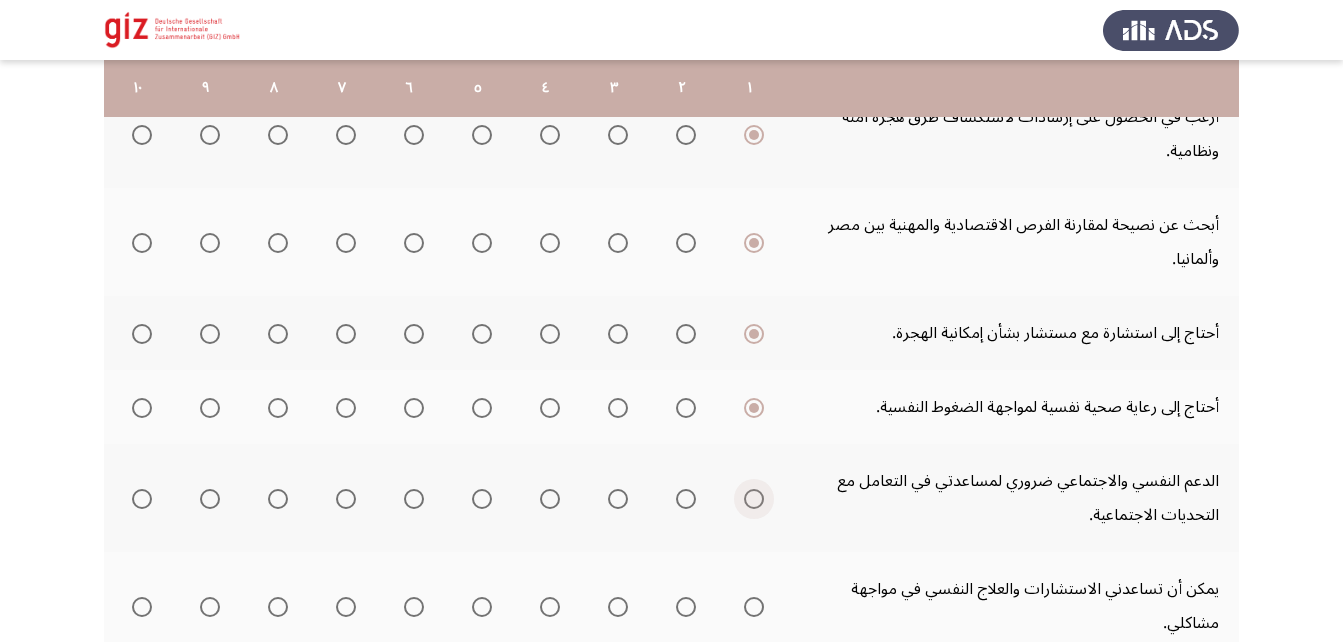 click at bounding box center (754, 499) 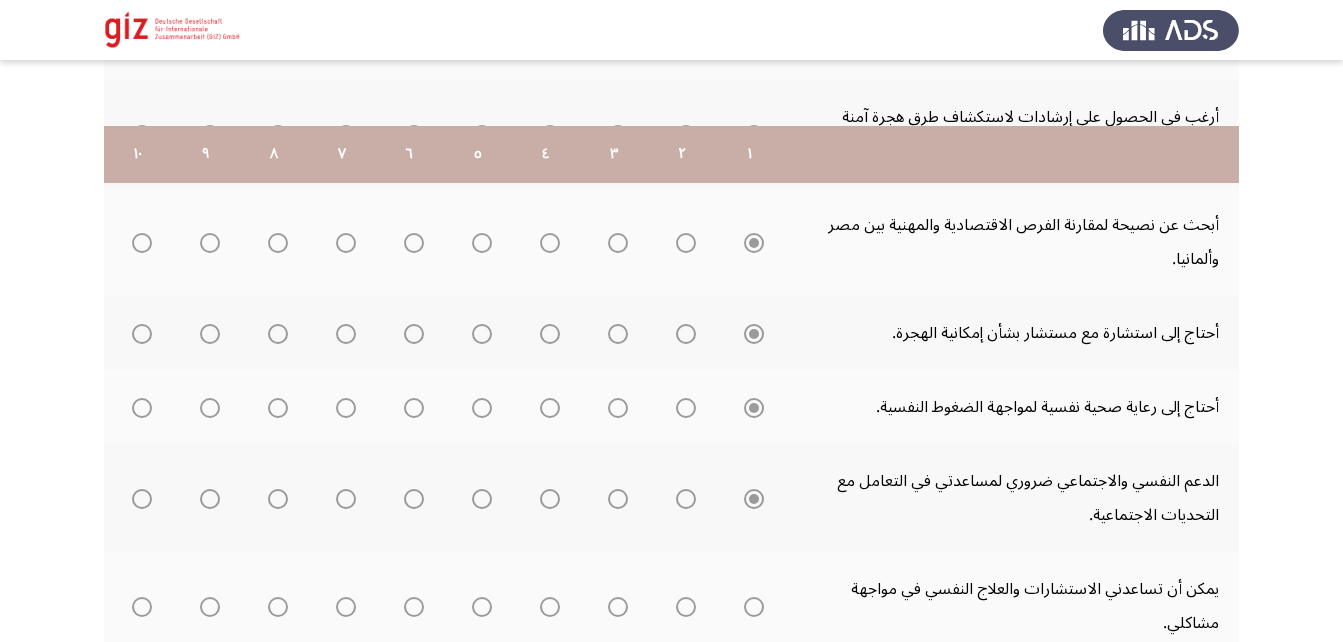 scroll, scrollTop: 555, scrollLeft: 0, axis: vertical 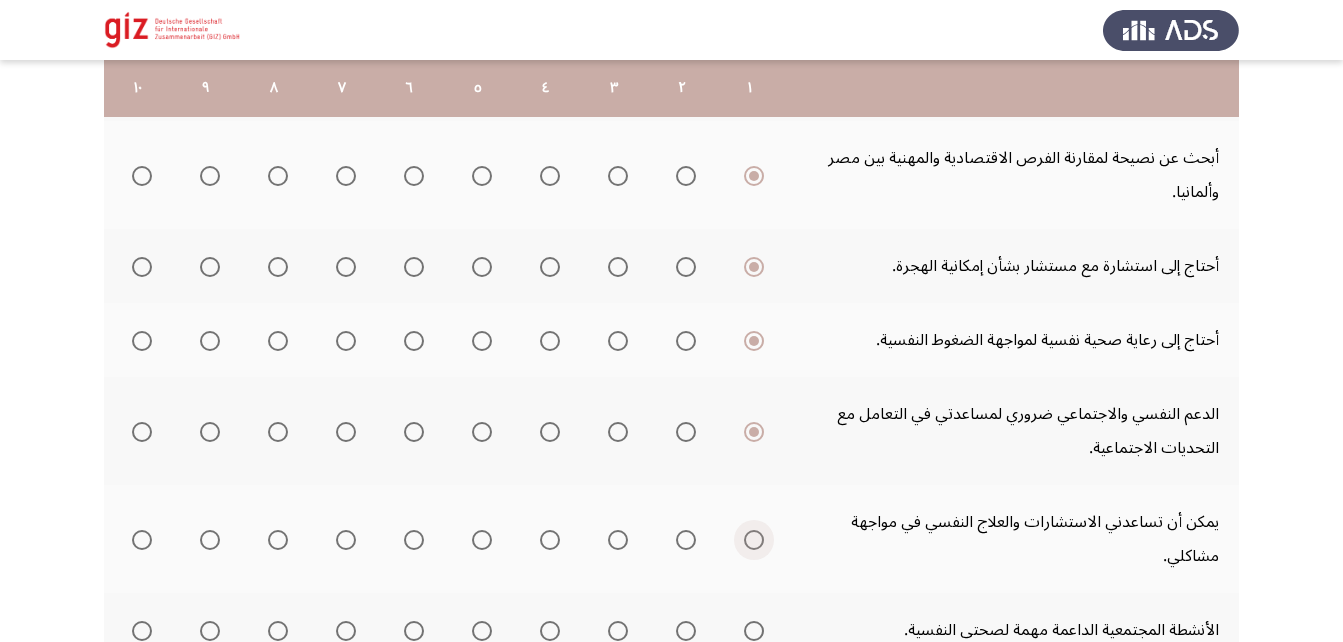 click at bounding box center [754, 540] 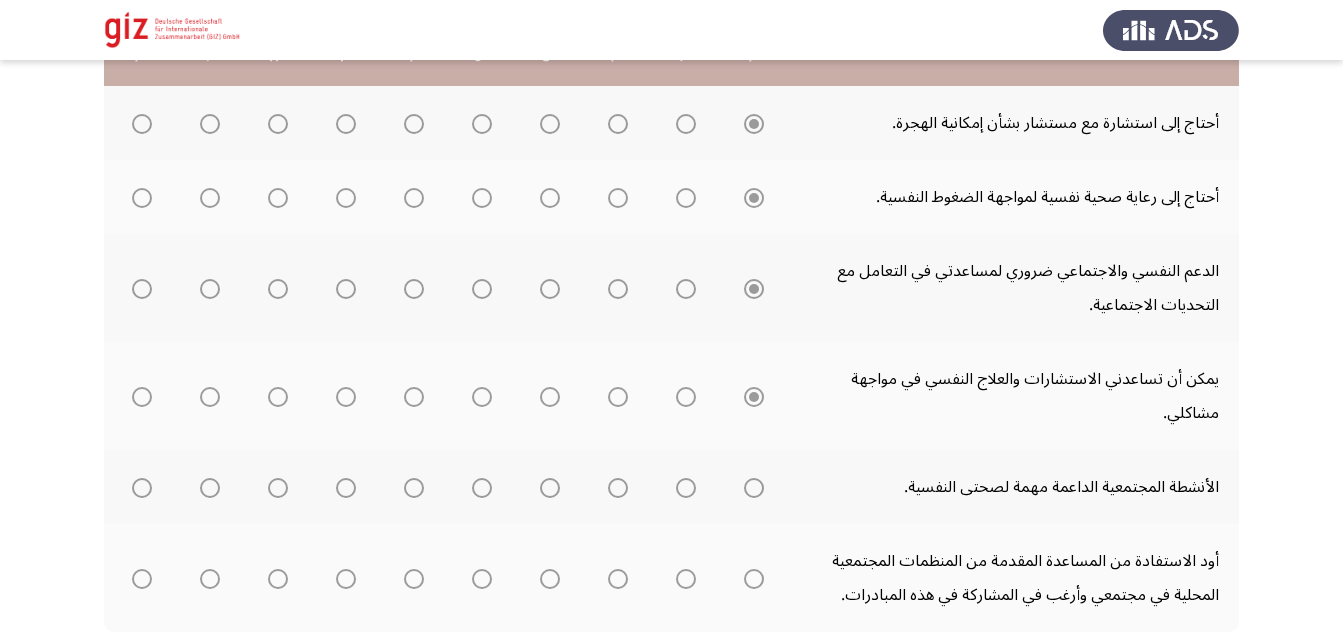 scroll, scrollTop: 699, scrollLeft: 0, axis: vertical 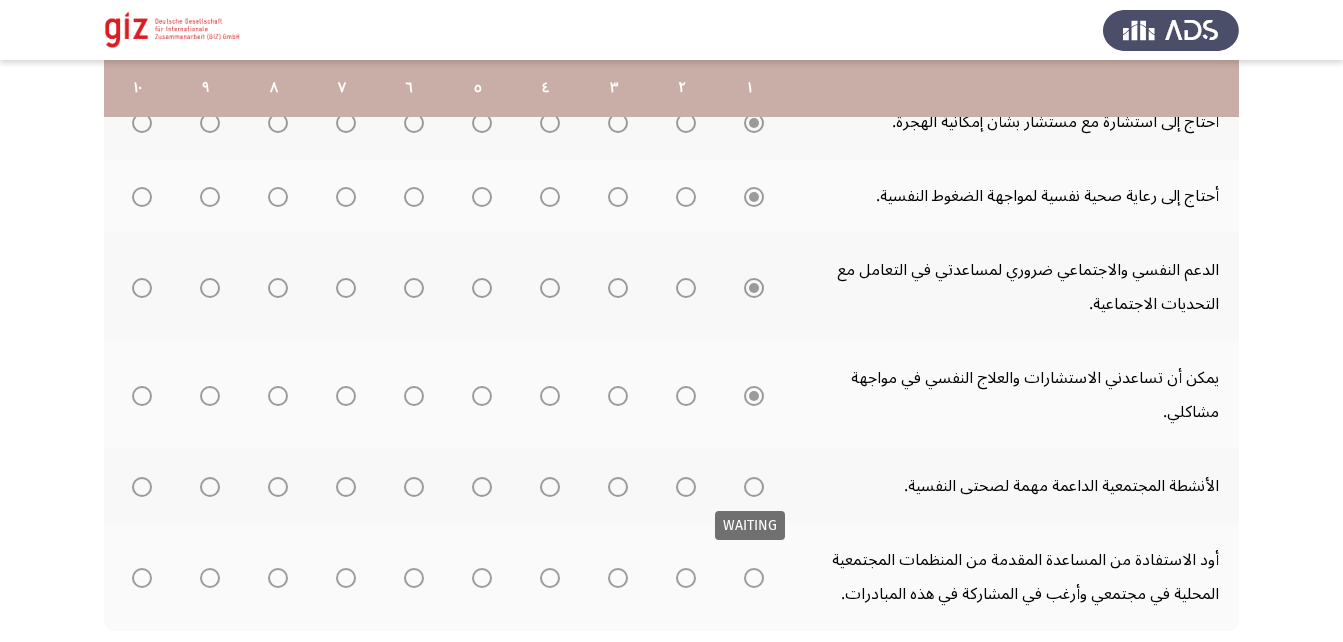 click at bounding box center [754, 487] 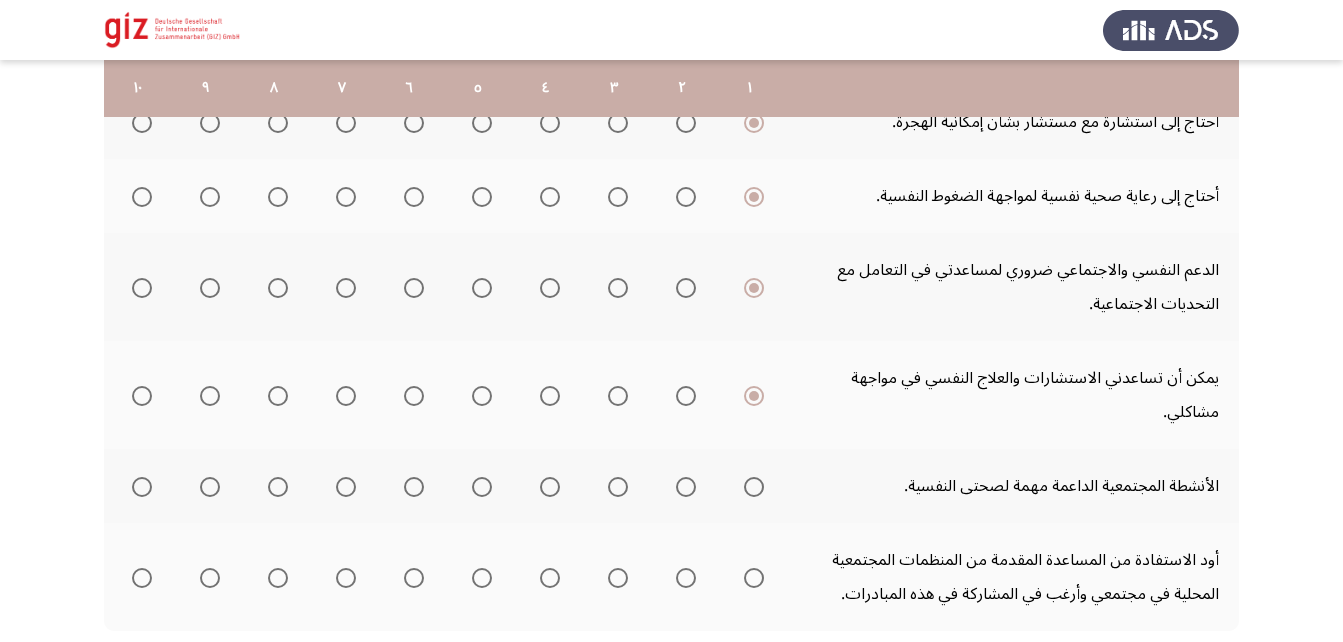 click at bounding box center (754, 487) 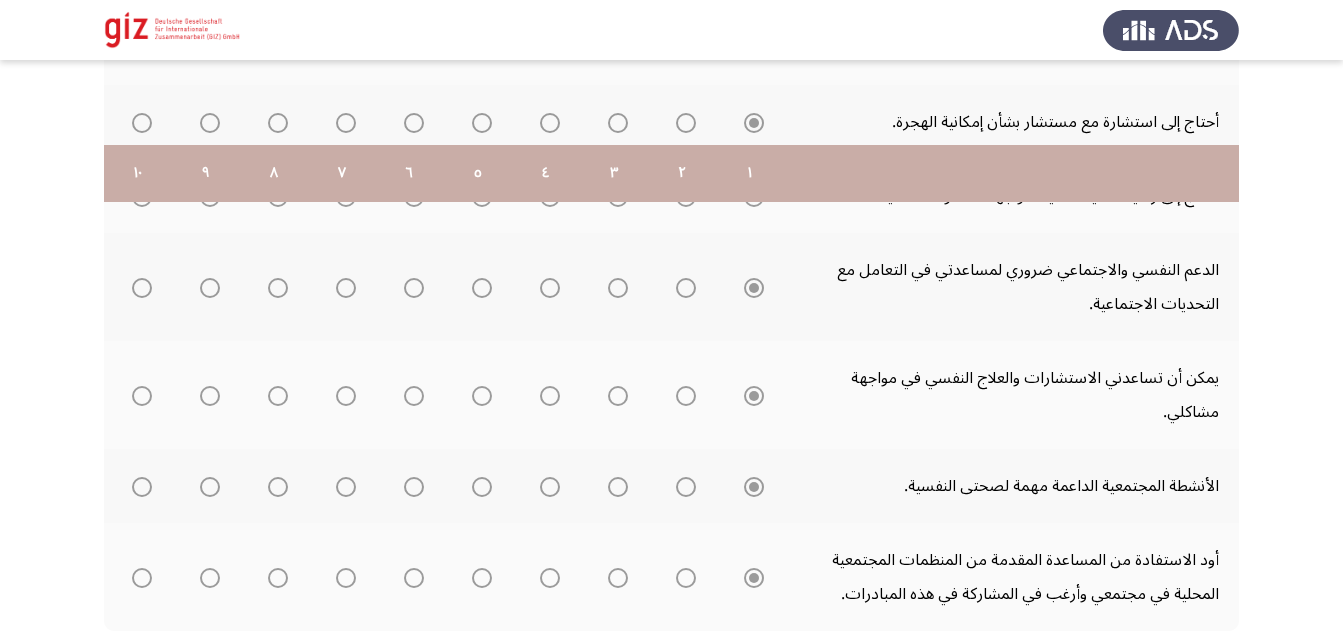 scroll, scrollTop: 828, scrollLeft: 0, axis: vertical 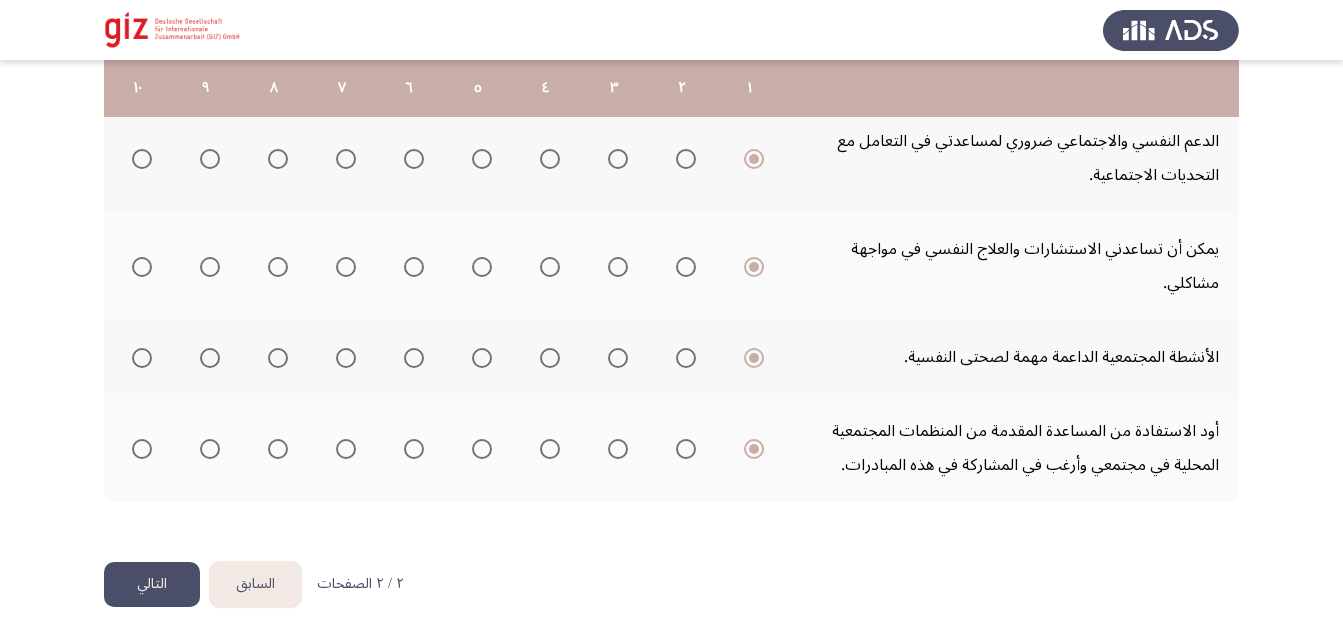 click on "التالي" 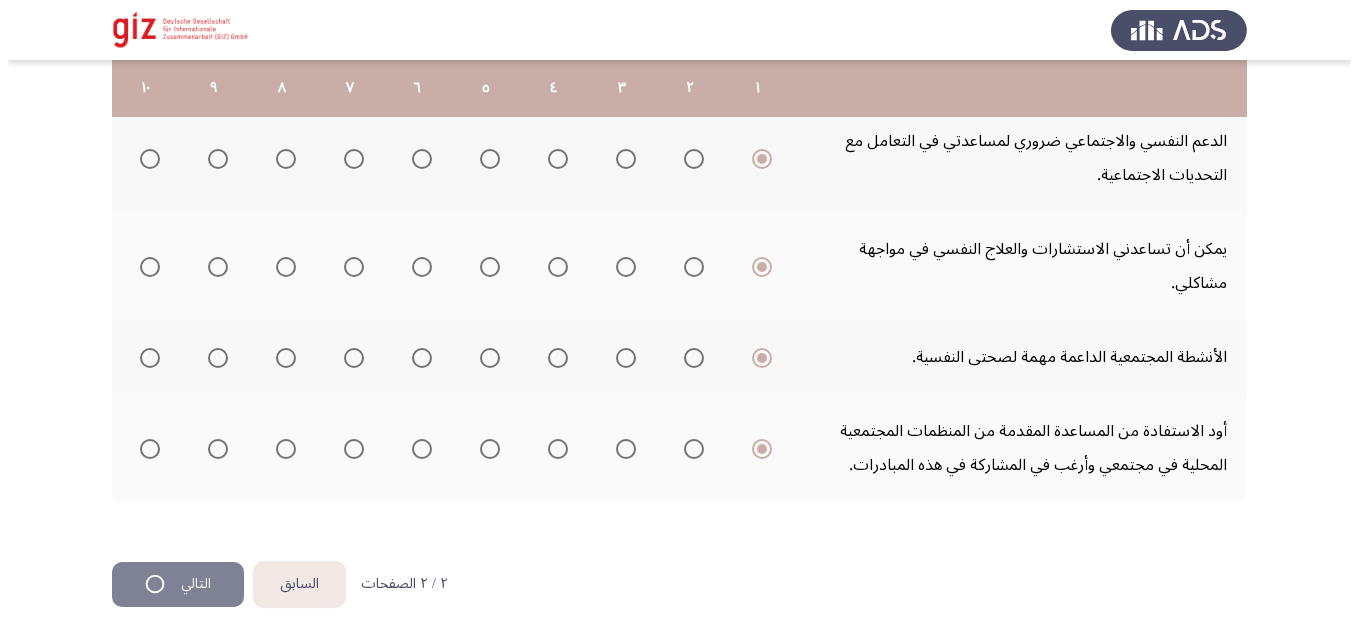 scroll, scrollTop: 0, scrollLeft: 0, axis: both 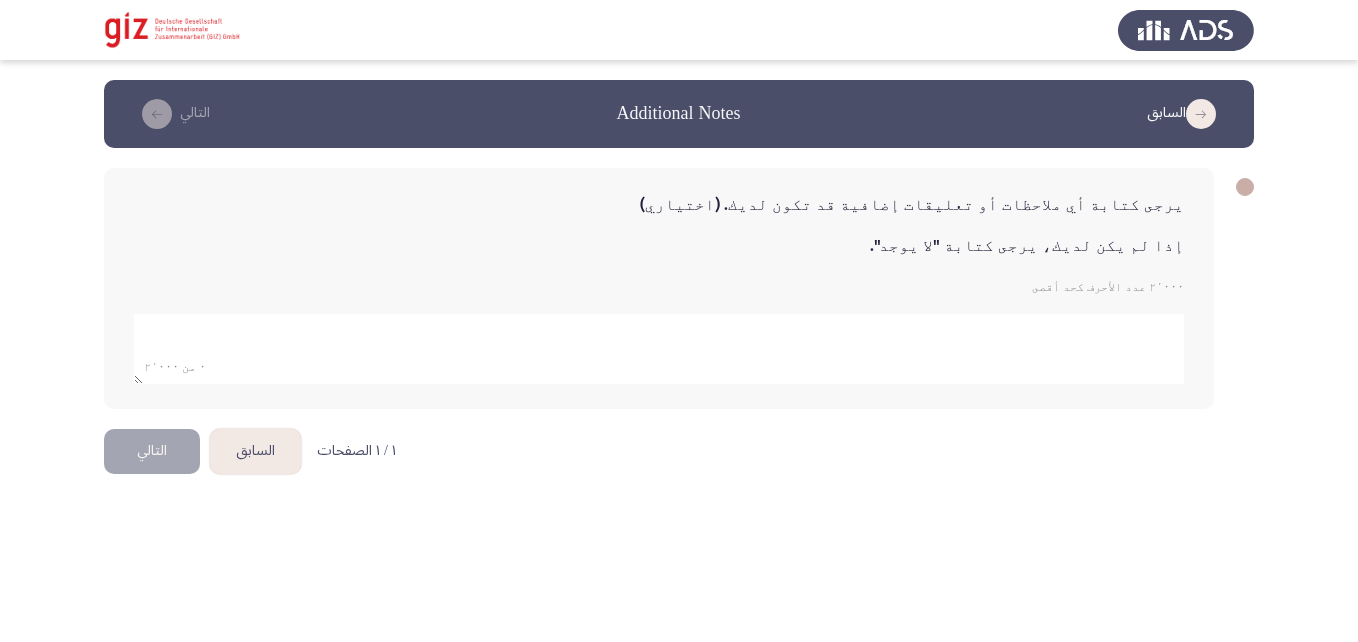 click 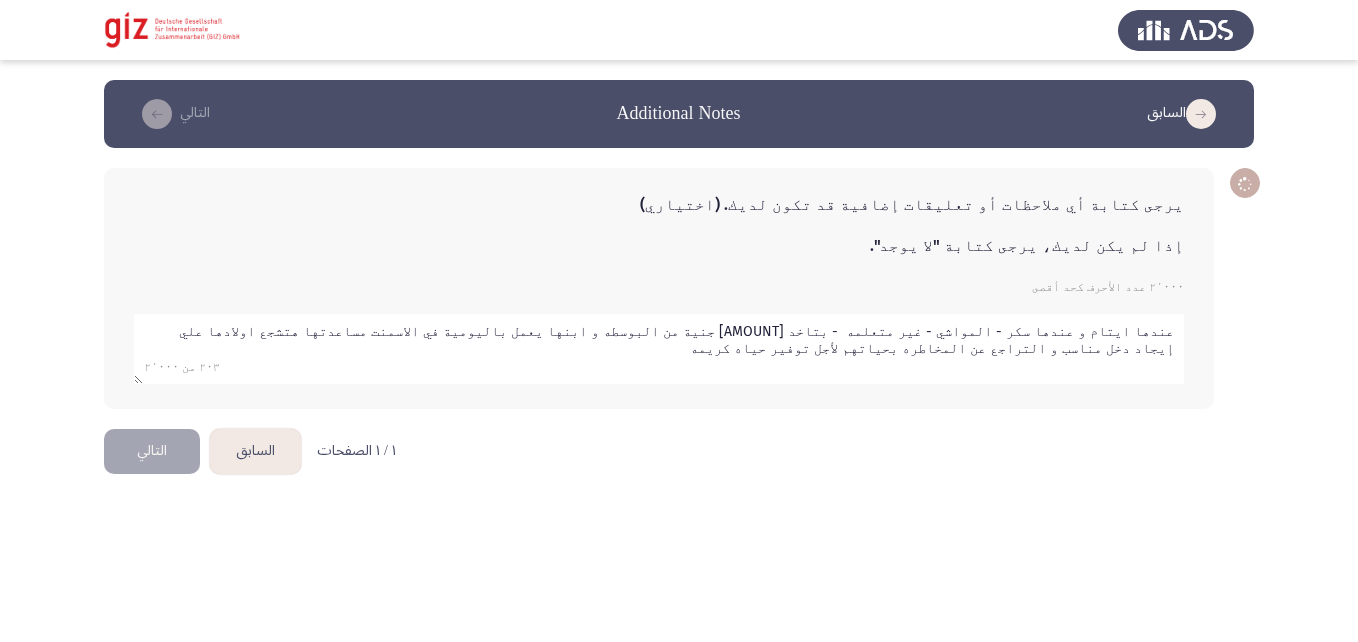 type on "عندها ايتام و عندها سكر - المواشي - غير متعلمه  - بتاخد 500 جنية من البوسطه و ابنها يعمل باليومية في الاسمنت مساعدتها هتشجع اولادها علي إيجاد دخل مناسب و التراجع عن المخاطره بحياتهم لأجل توفير حياه كريمه" 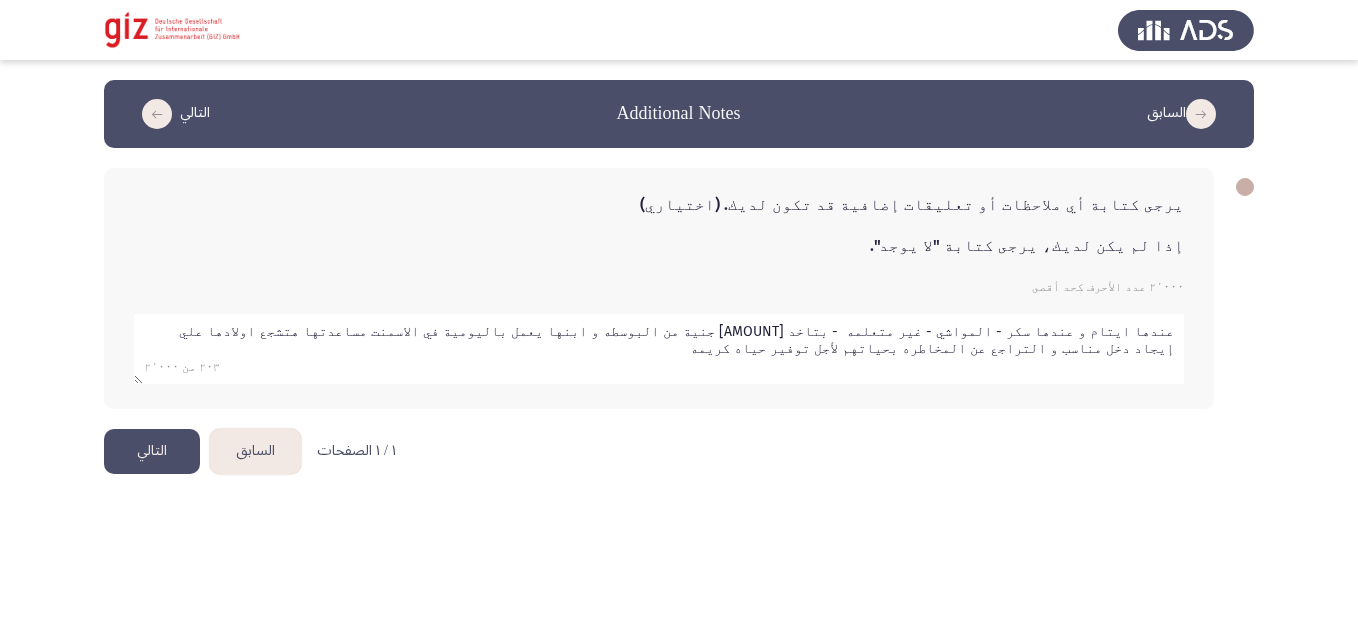 click on "التالي" 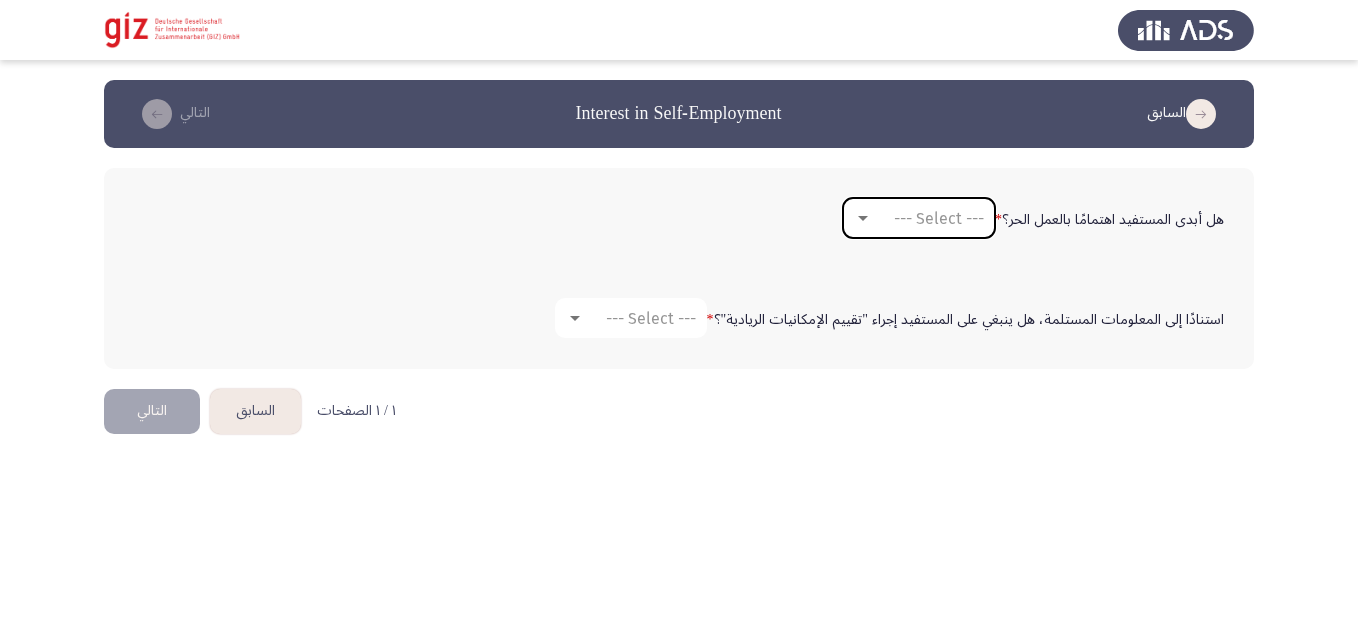 click on "--- Select ---" at bounding box center [939, 218] 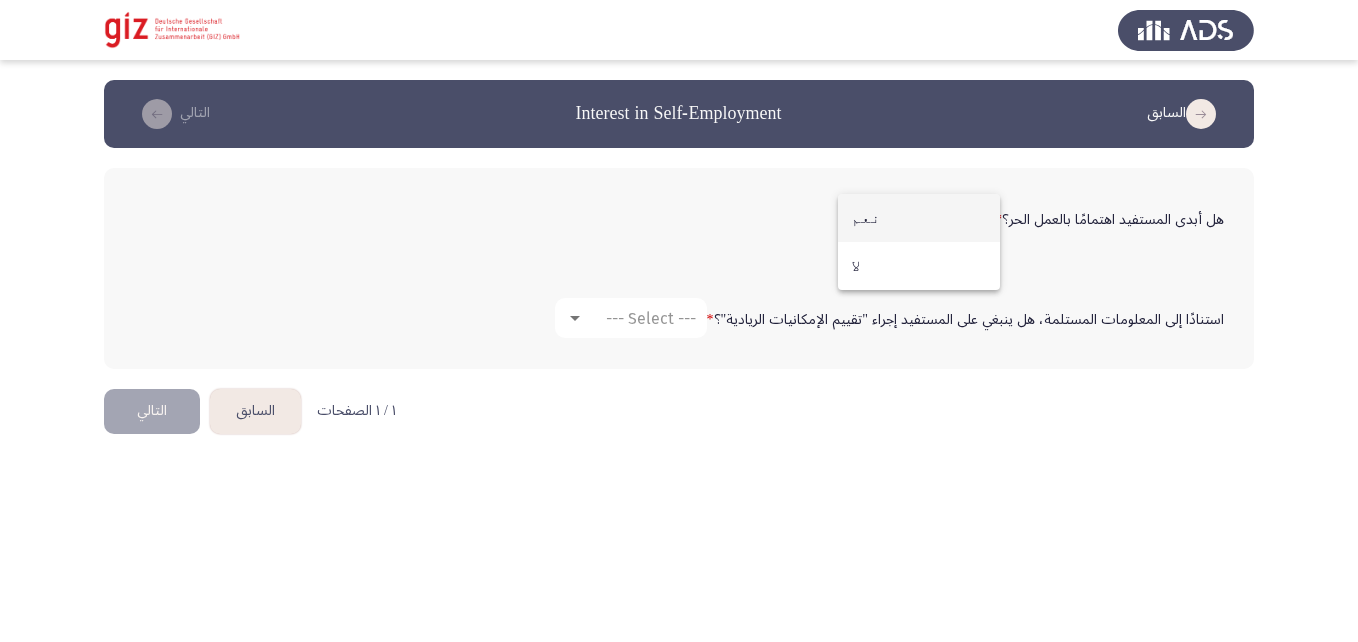 click on "نعم" at bounding box center (919, 218) 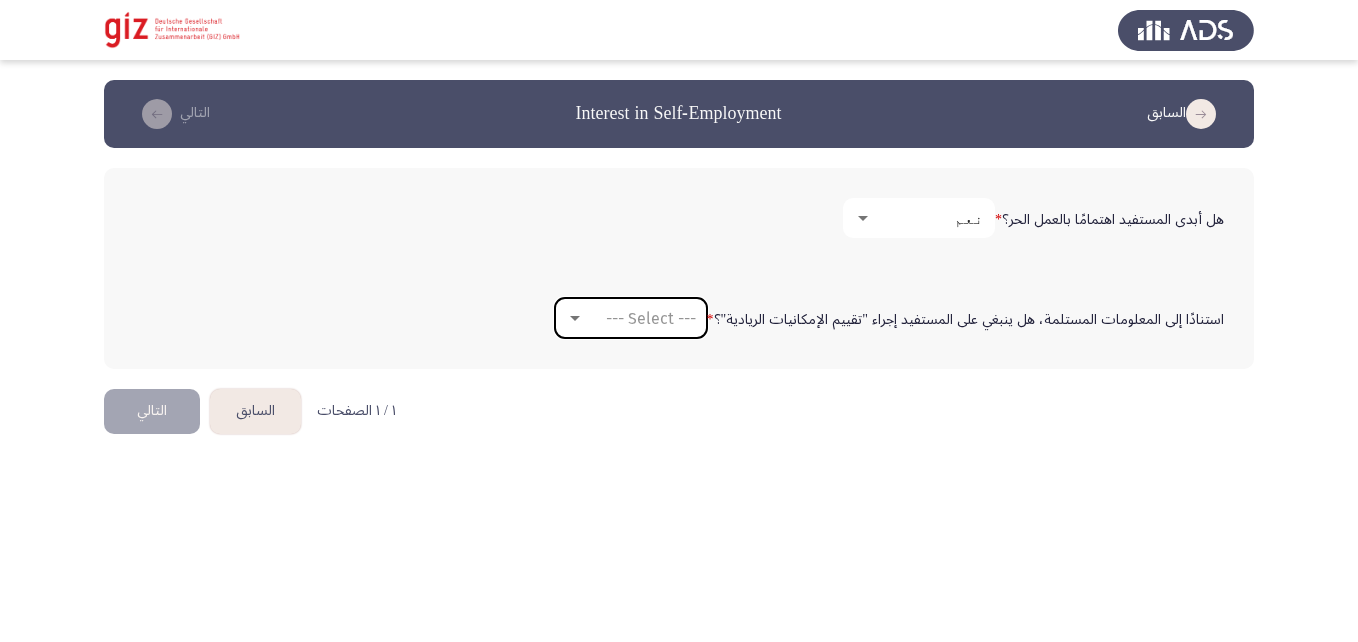 click on "--- Select ---" at bounding box center [631, 318] 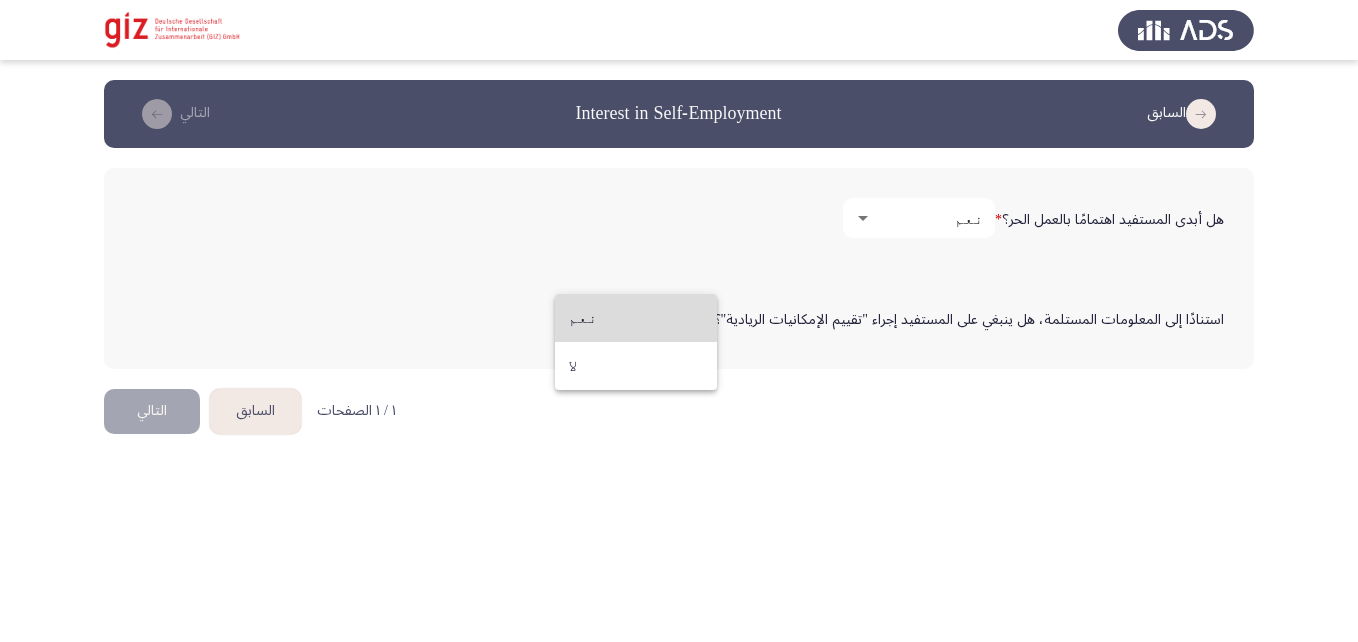 click on "نعم" at bounding box center (636, 318) 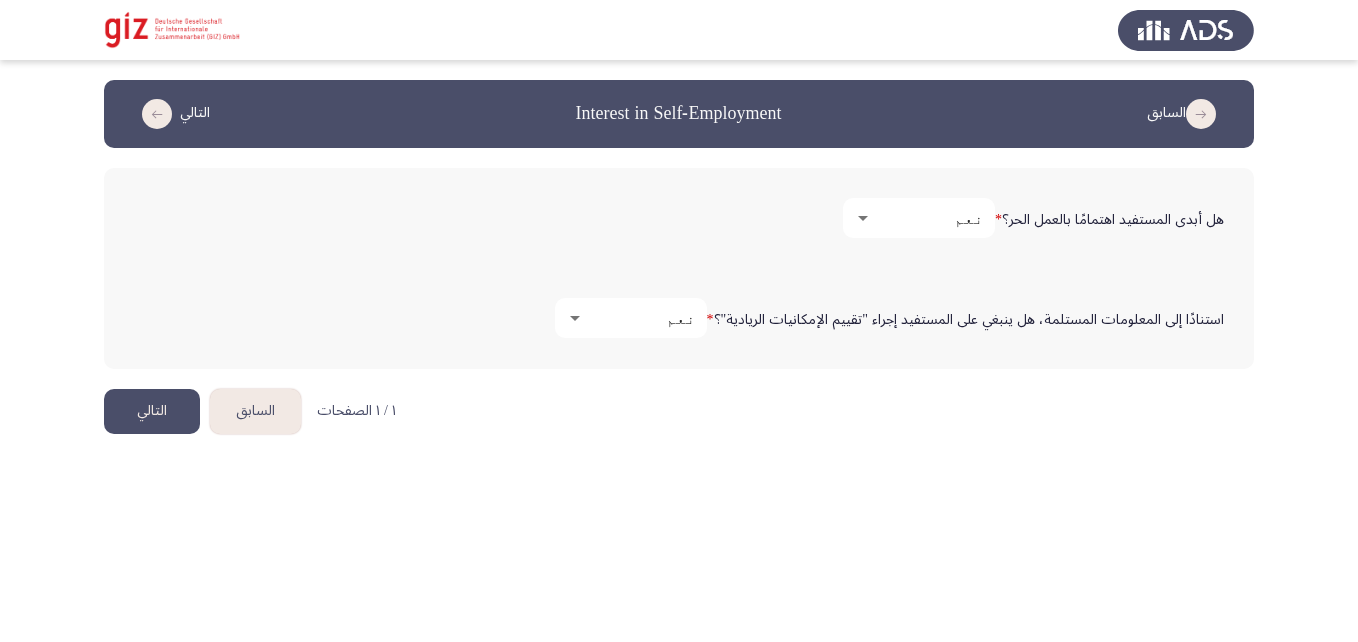 click on "التالي" 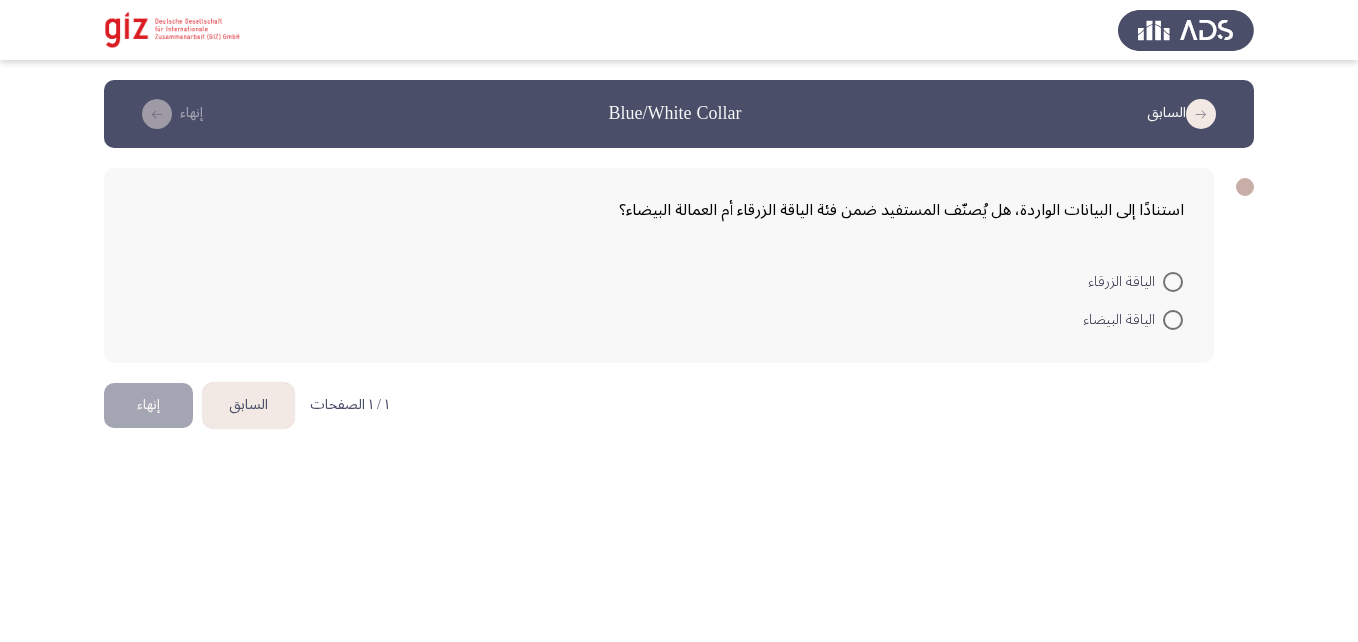 click at bounding box center [1173, 282] 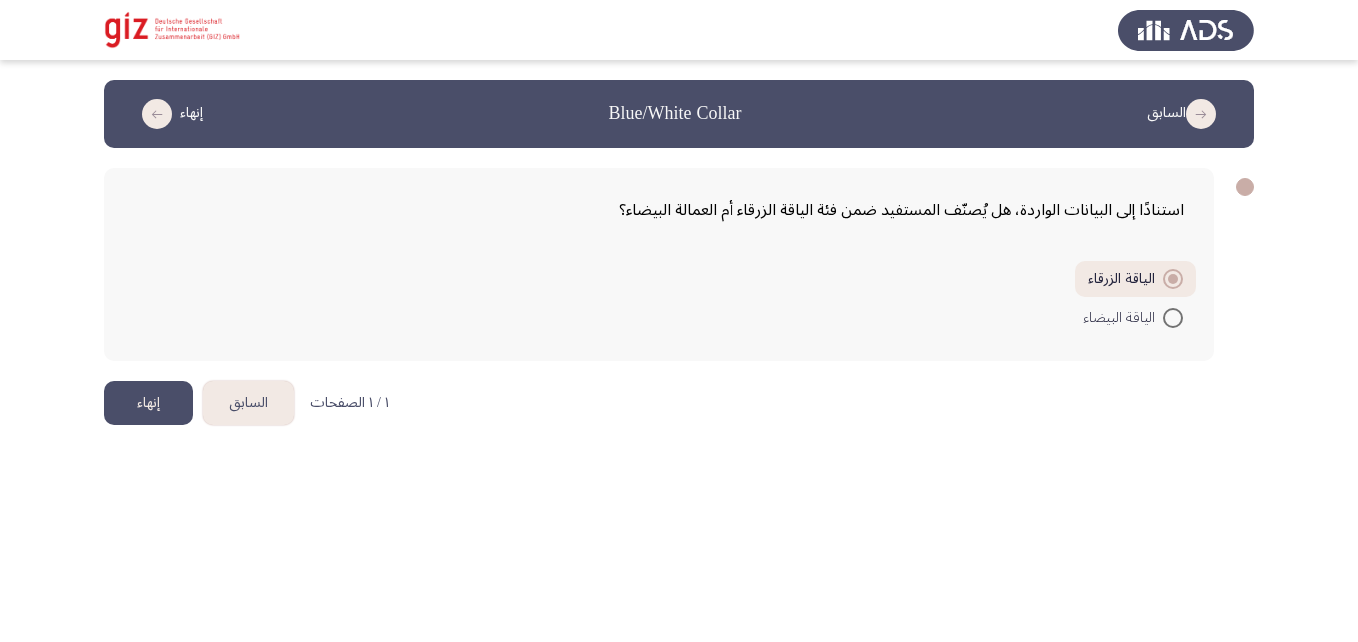 click on "إنهاء" 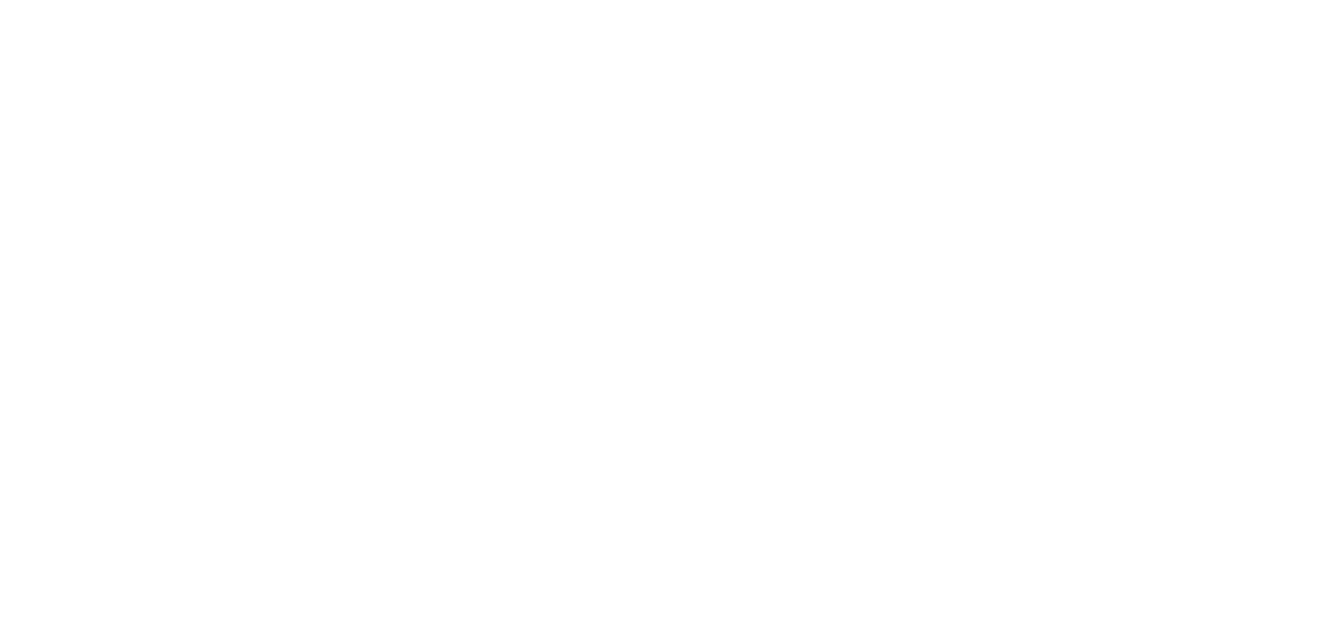 scroll, scrollTop: 0, scrollLeft: 0, axis: both 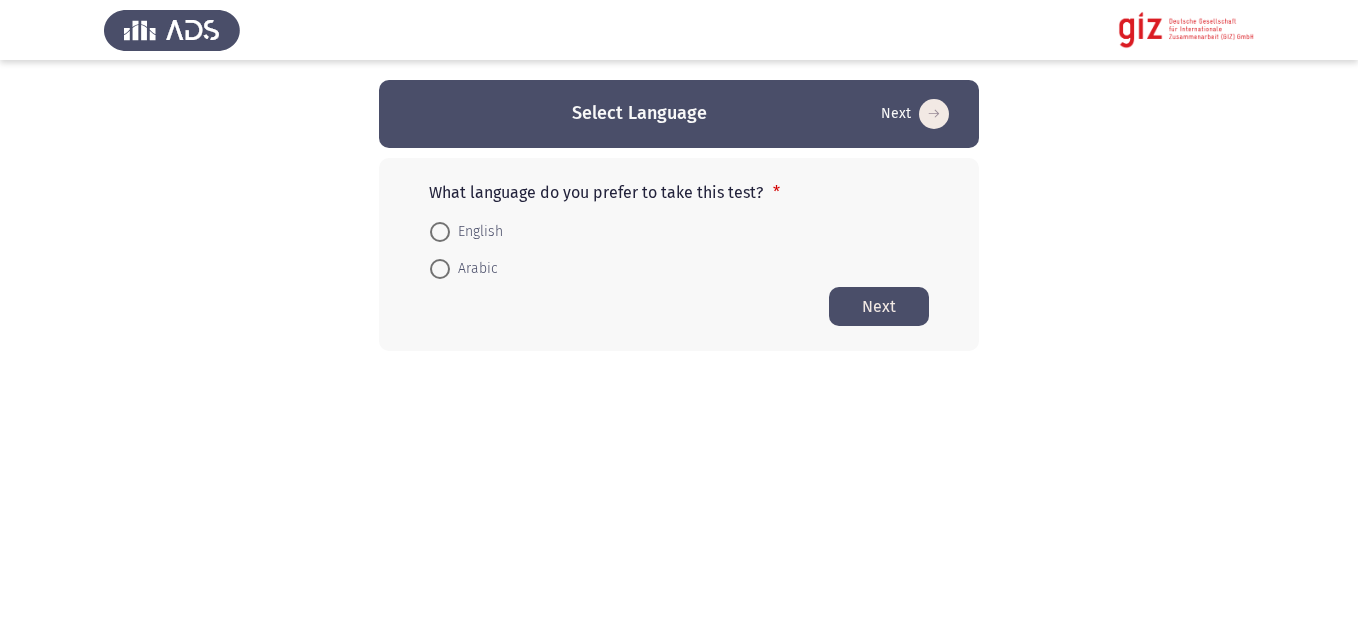 click on "Arabic" at bounding box center (464, 268) 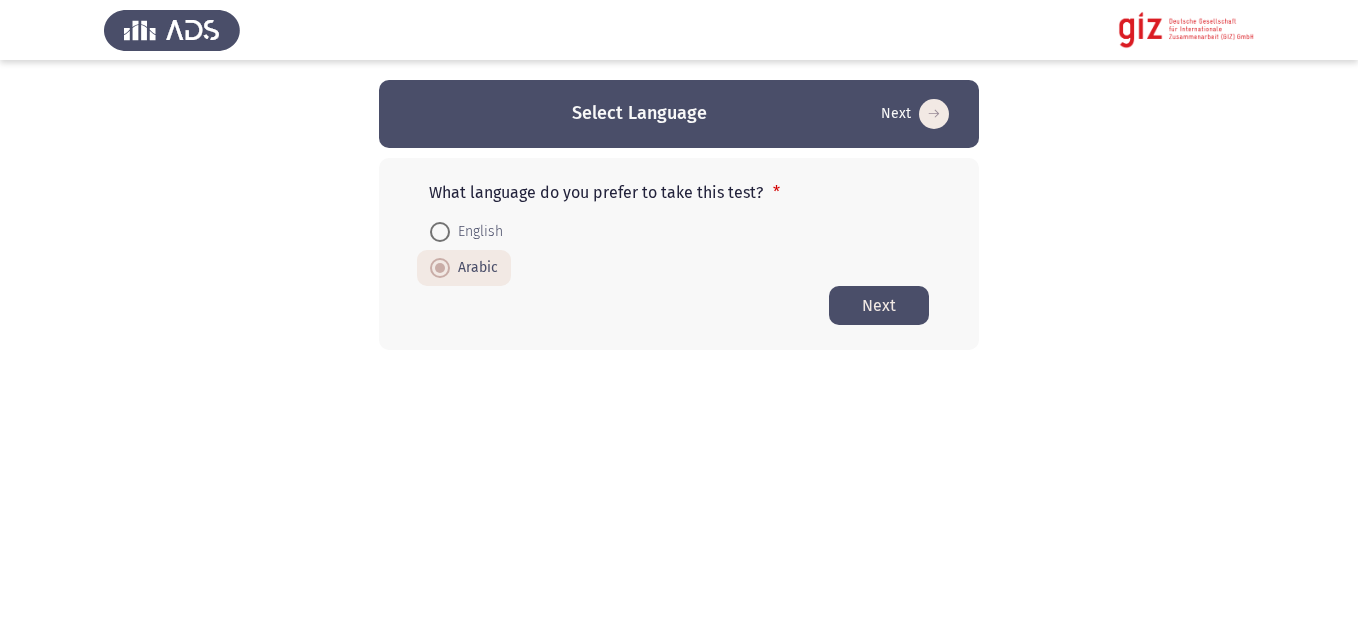 click on "Next" 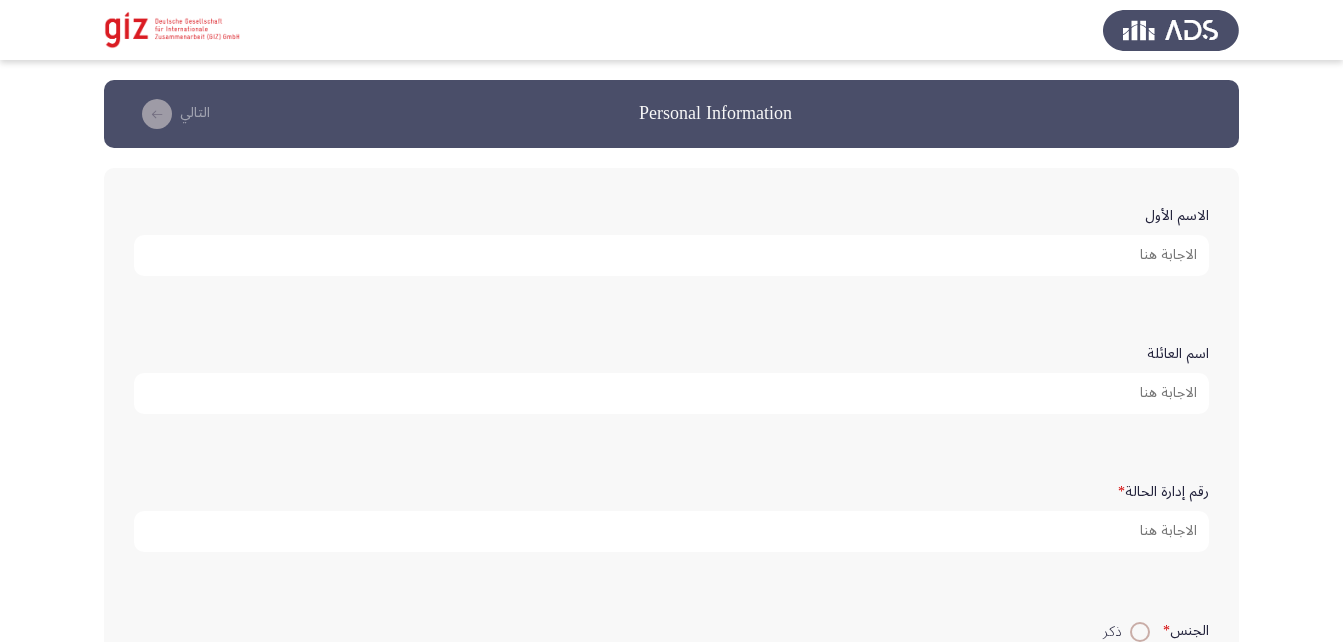 click on "الاسم الأول" at bounding box center [671, 255] 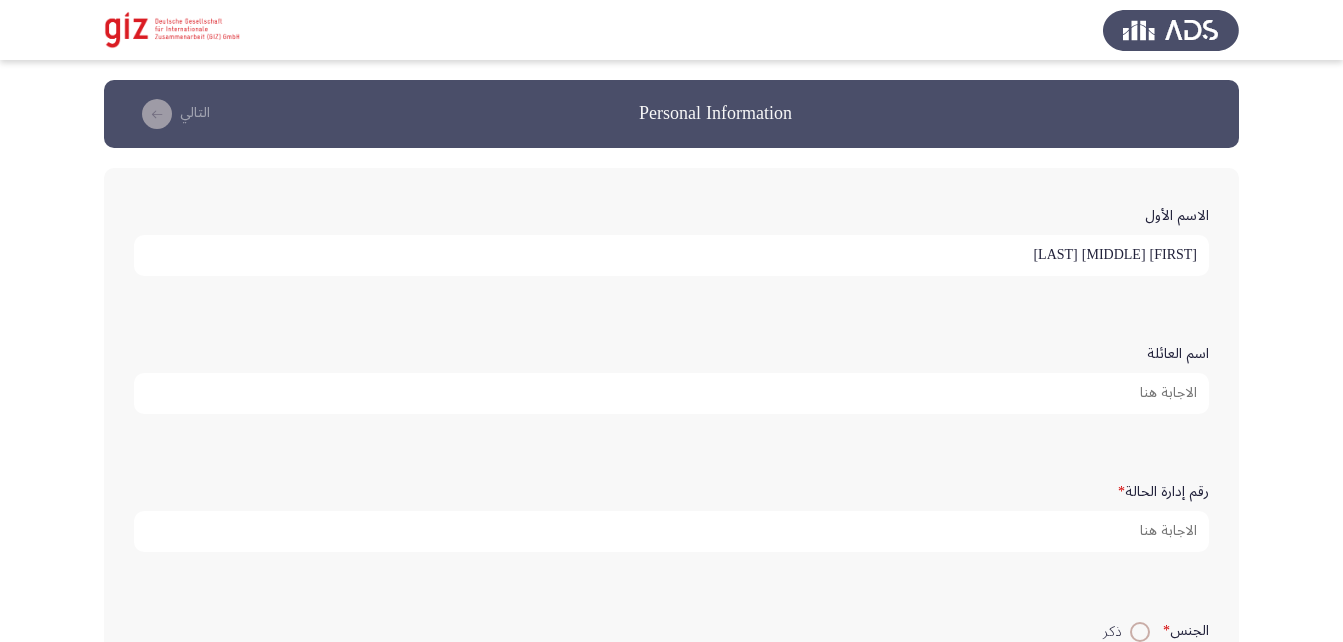 type on "أحمد ايمن عبد الحميد" 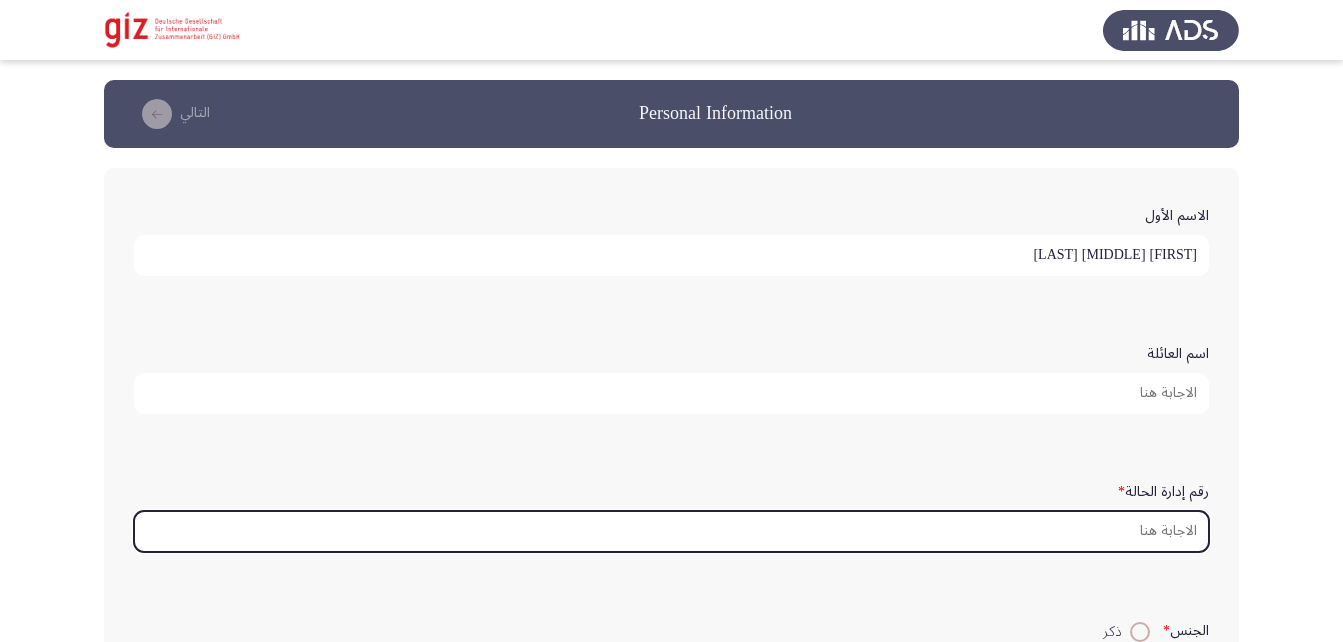 click on "رقم إدارة الحالة   *" at bounding box center (671, 531) 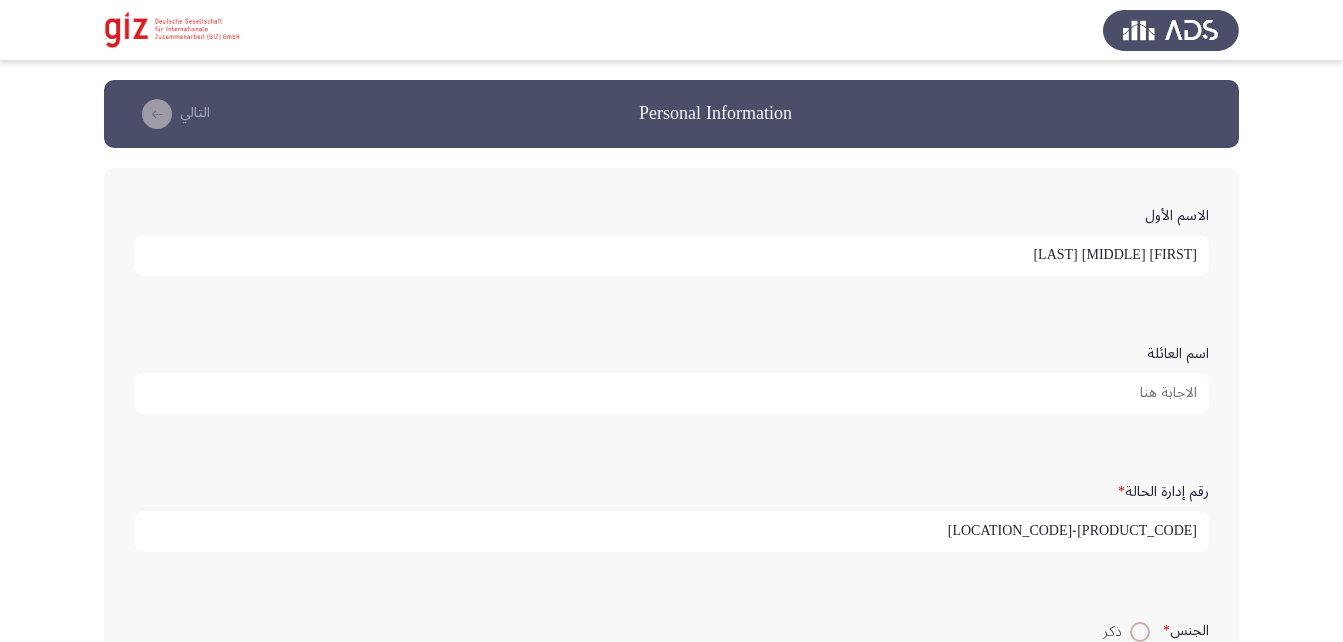 scroll, scrollTop: 5, scrollLeft: 0, axis: vertical 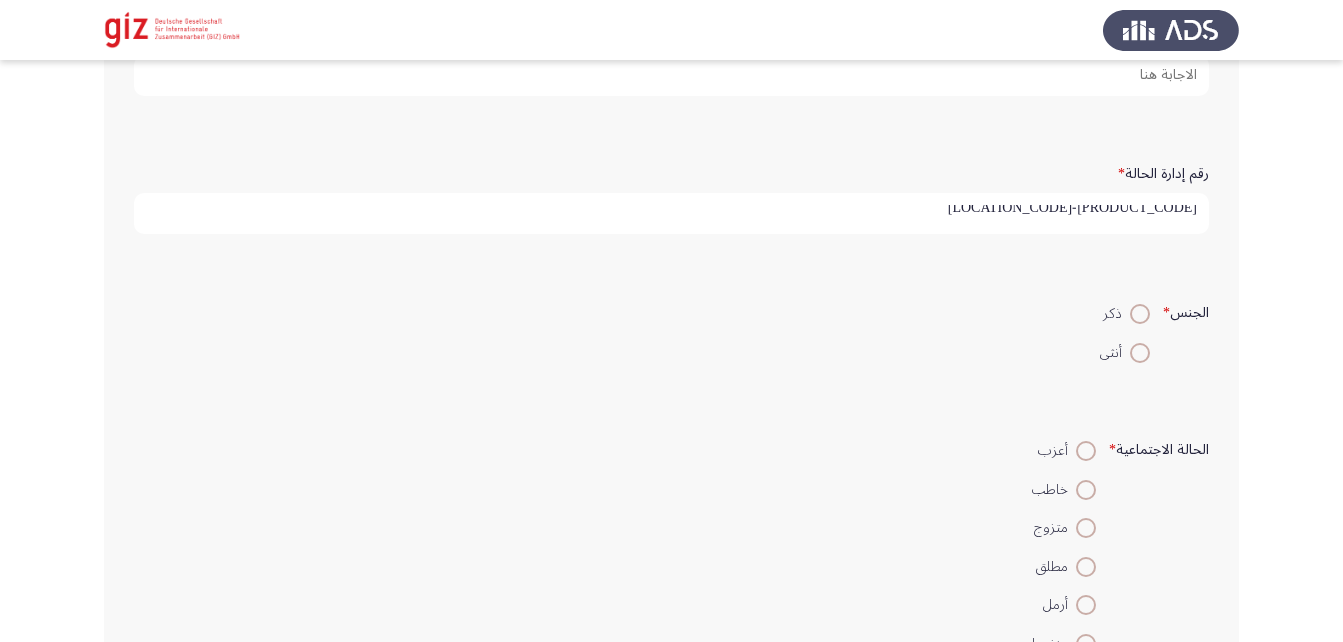 type on "PIMAUG00020-SOHAG" 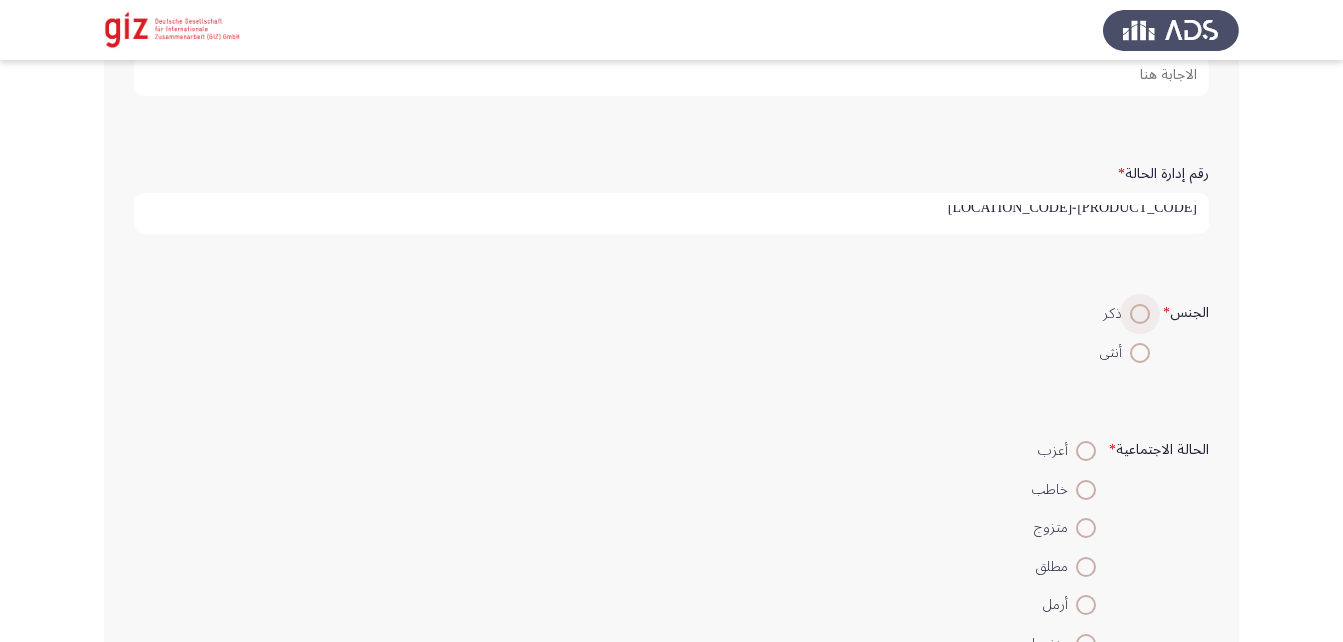 click at bounding box center (1140, 314) 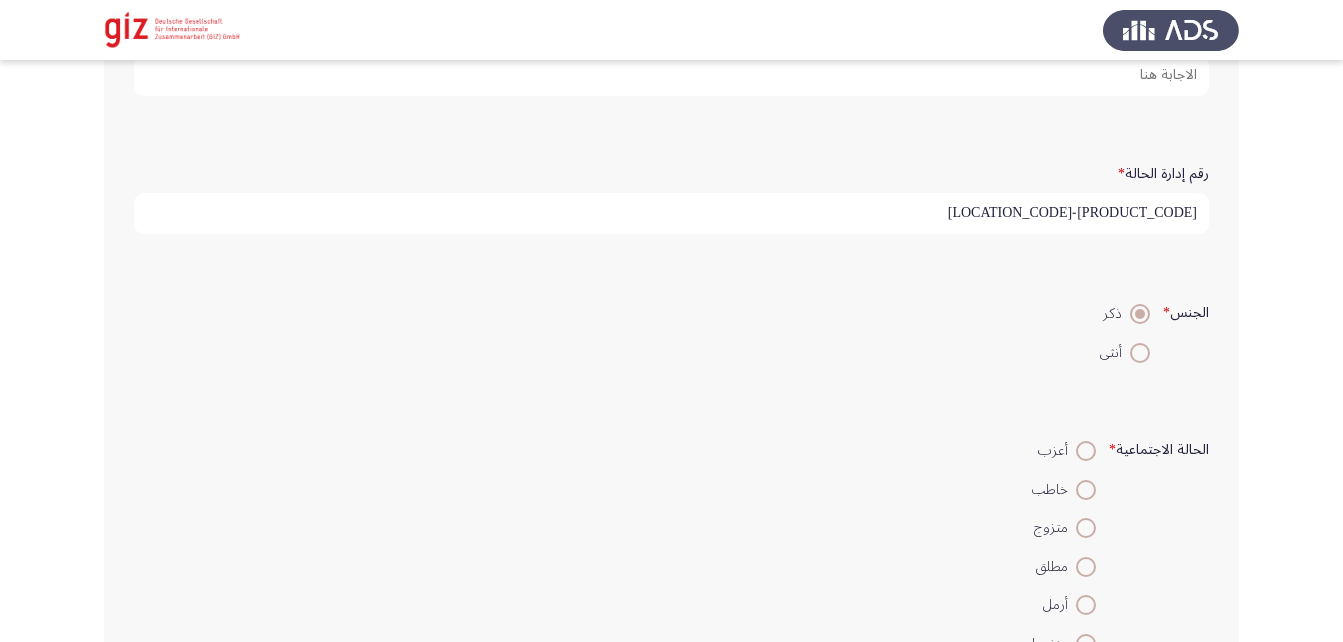 click at bounding box center [1140, 353] 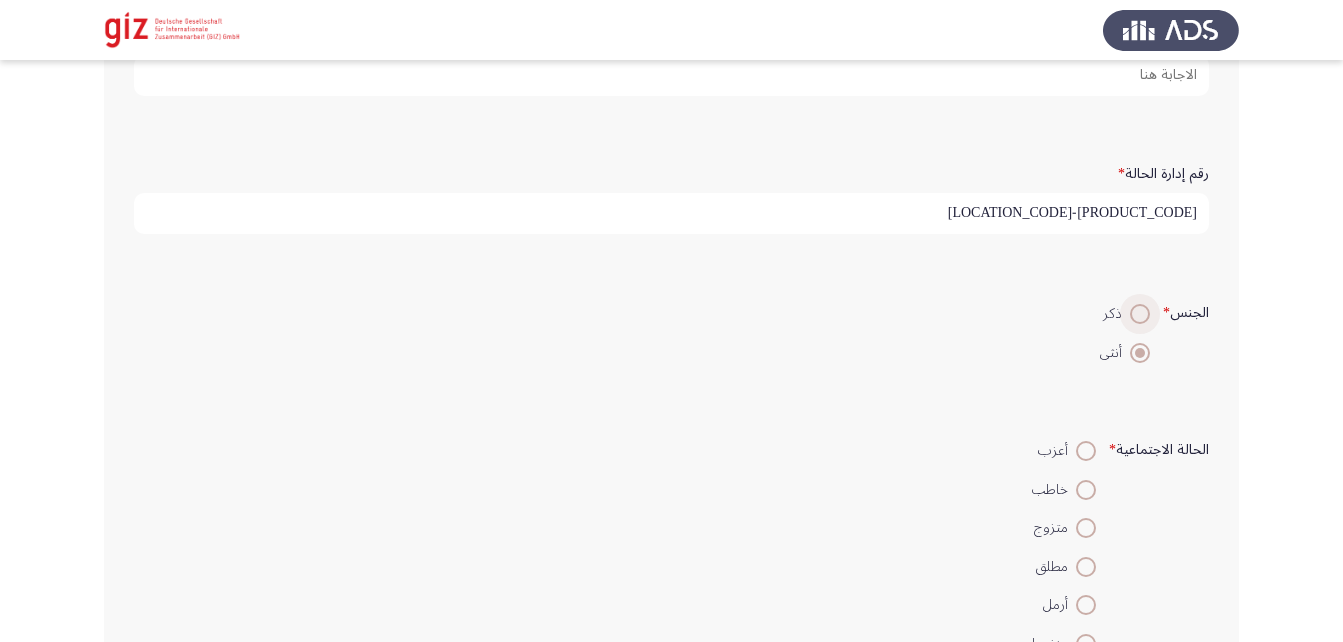 click at bounding box center (1140, 314) 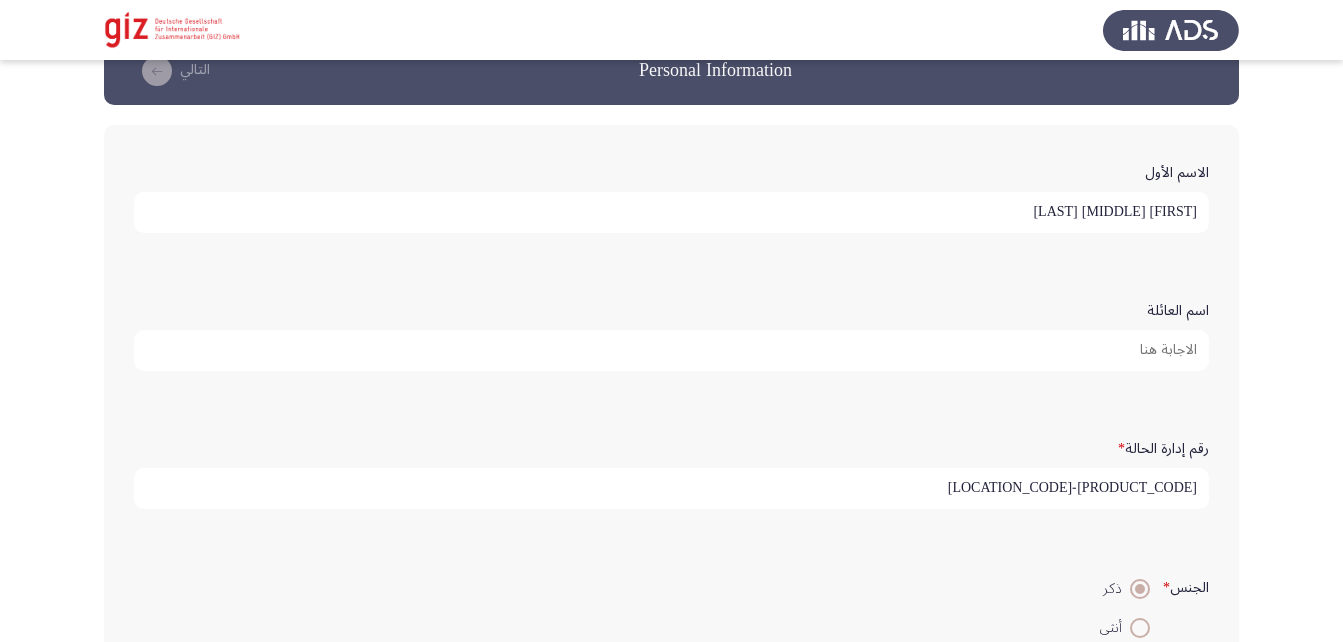 scroll, scrollTop: 42, scrollLeft: 0, axis: vertical 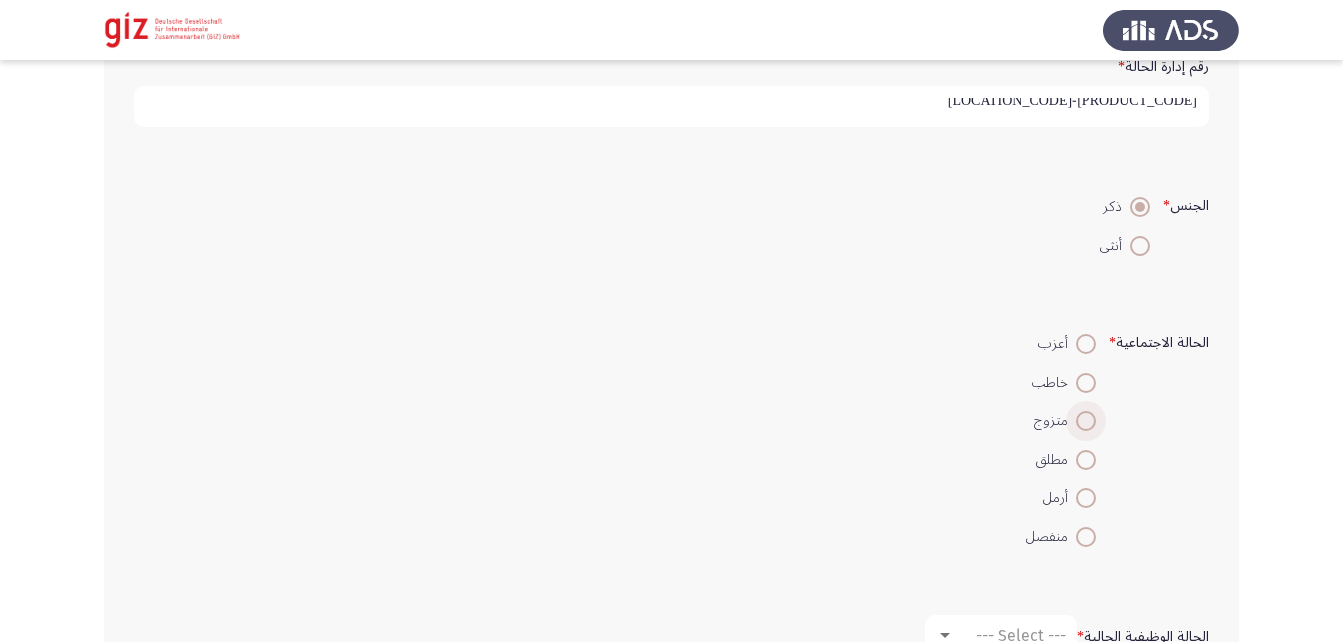 click at bounding box center (1086, 421) 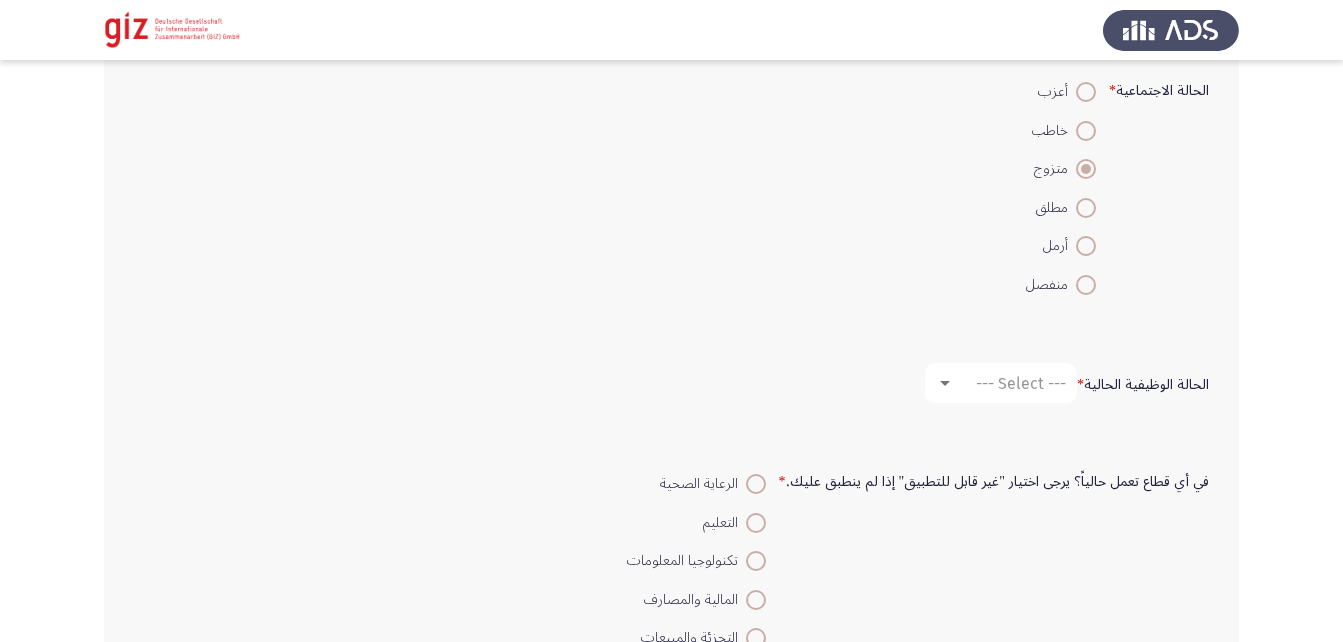 scroll, scrollTop: 678, scrollLeft: 0, axis: vertical 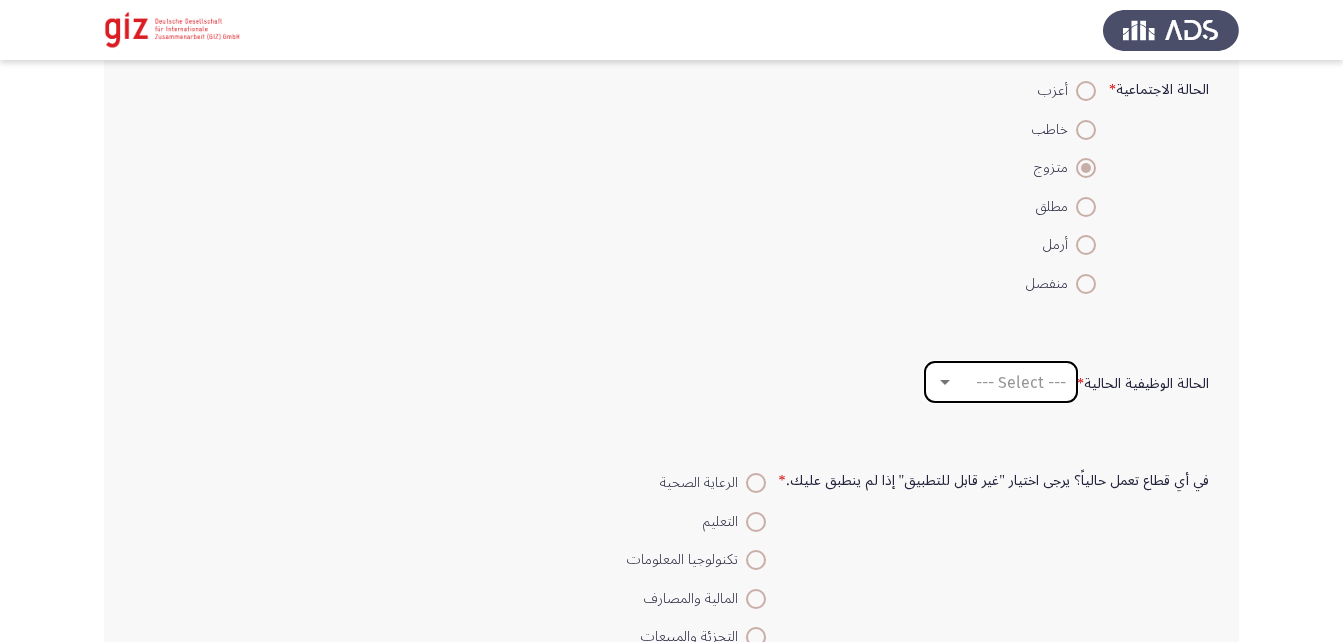 click on "--- Select ---" at bounding box center (1021, 382) 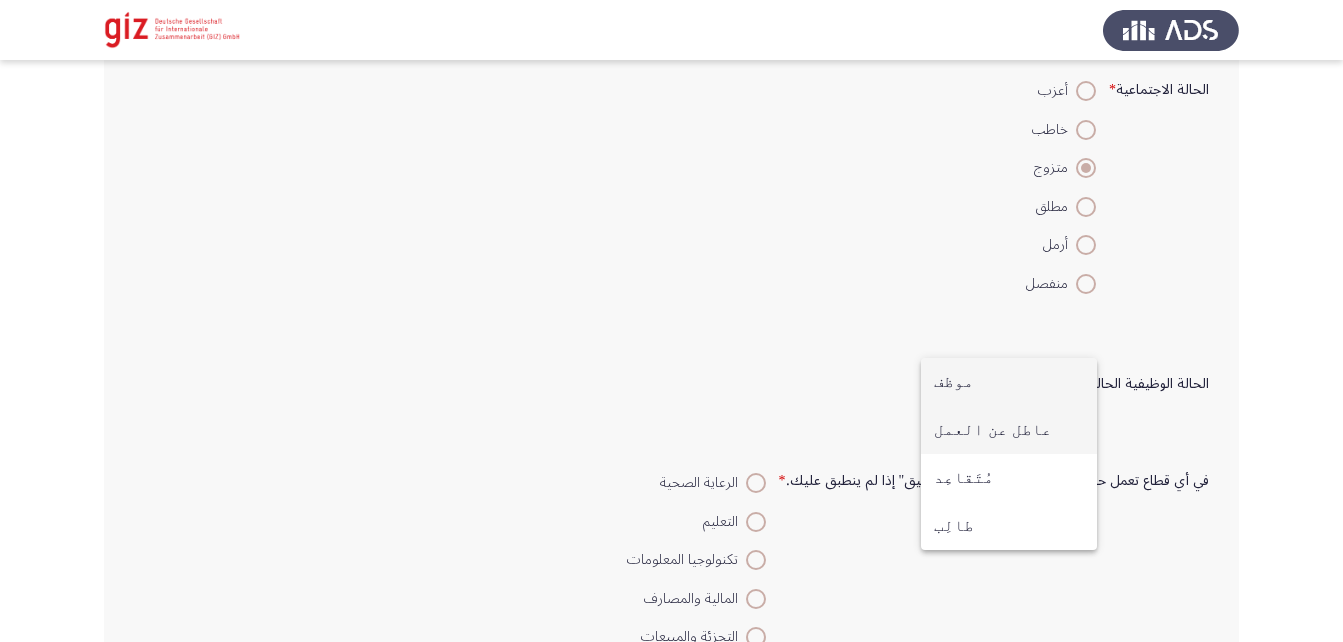 click on "عاطل عن العمل" at bounding box center (1009, 430) 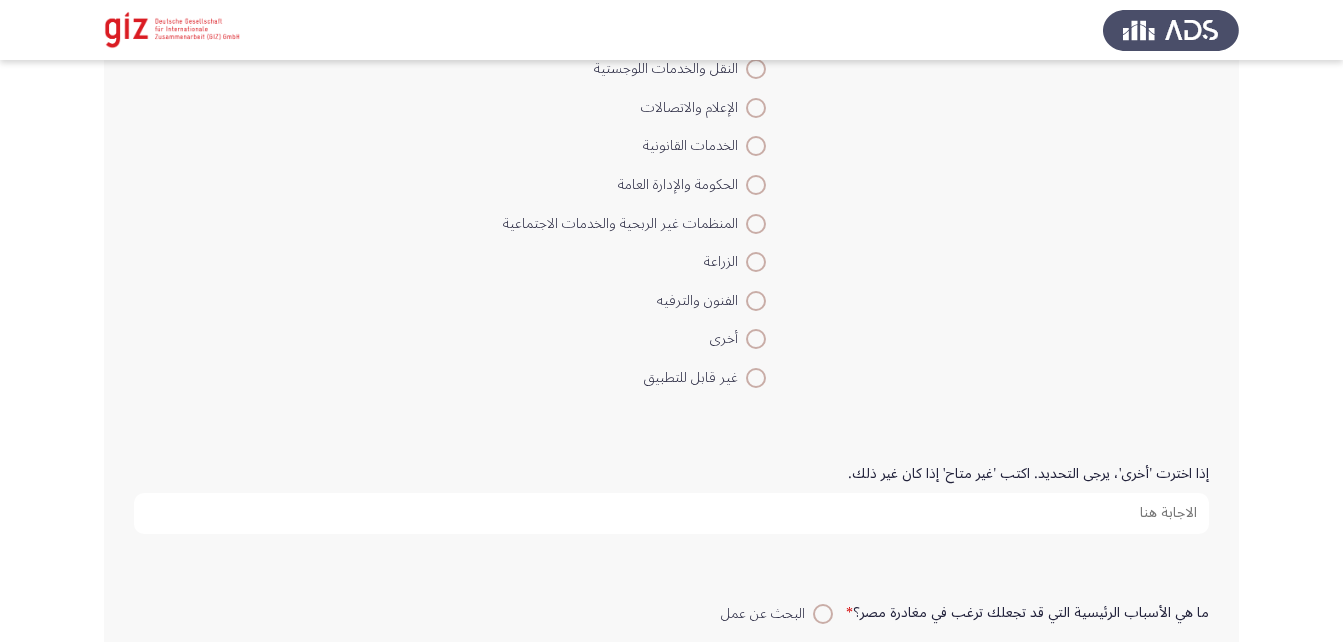 scroll, scrollTop: 1416, scrollLeft: 0, axis: vertical 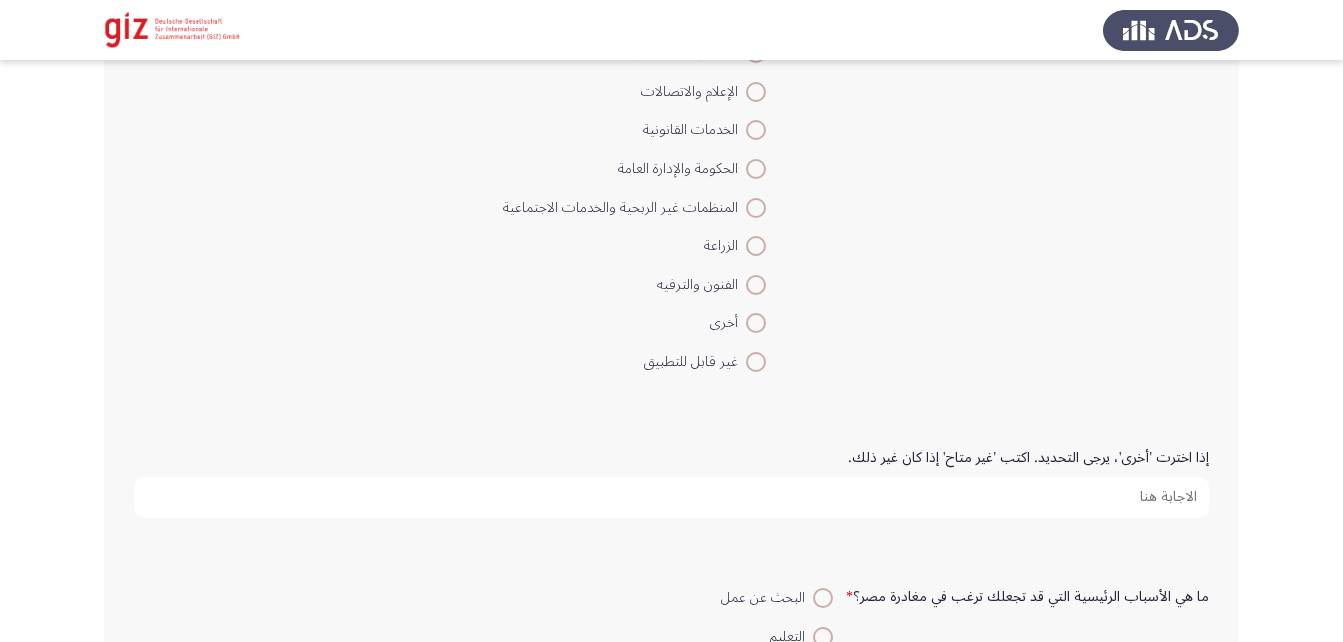 click on "إذا اخترت 'أخرى'، يرجى التحديد. اكتب 'غير متاح' إذا كان غير ذلك." at bounding box center (671, 497) 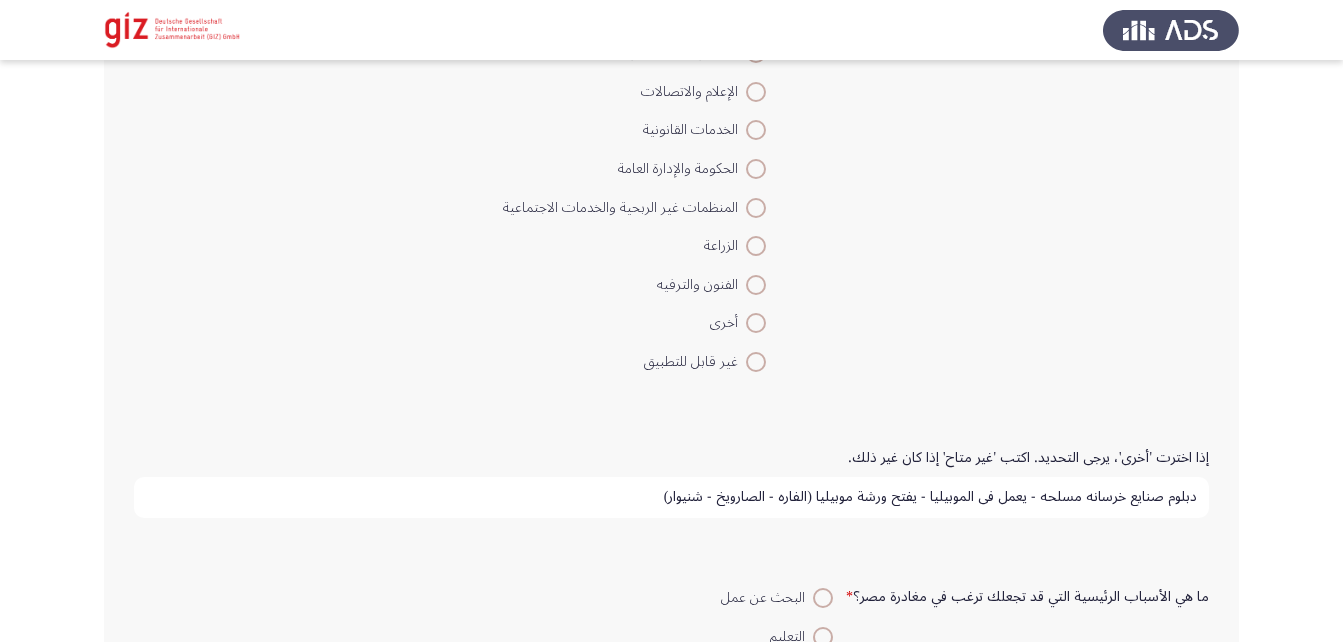 type on "دبلوم صنايع خرسانه مسلحه - يعمل في الموبيليا - يفتح ورشة موبيليا (الفاره - الصارويخ - شنيوار)" 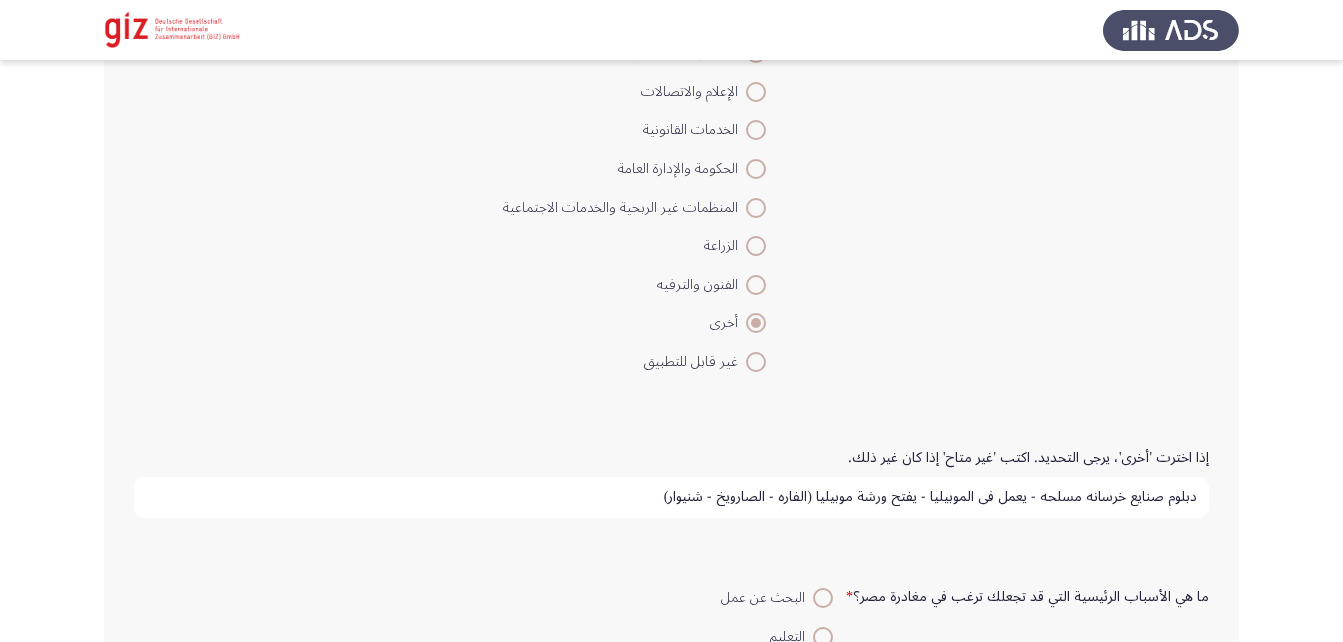 click on "دبلوم صنايع خرسانه مسلحه - يعمل في الموبيليا - يفتح ورشة موبيليا (الفاره - الصارويخ - شنيوار)" at bounding box center [671, 497] 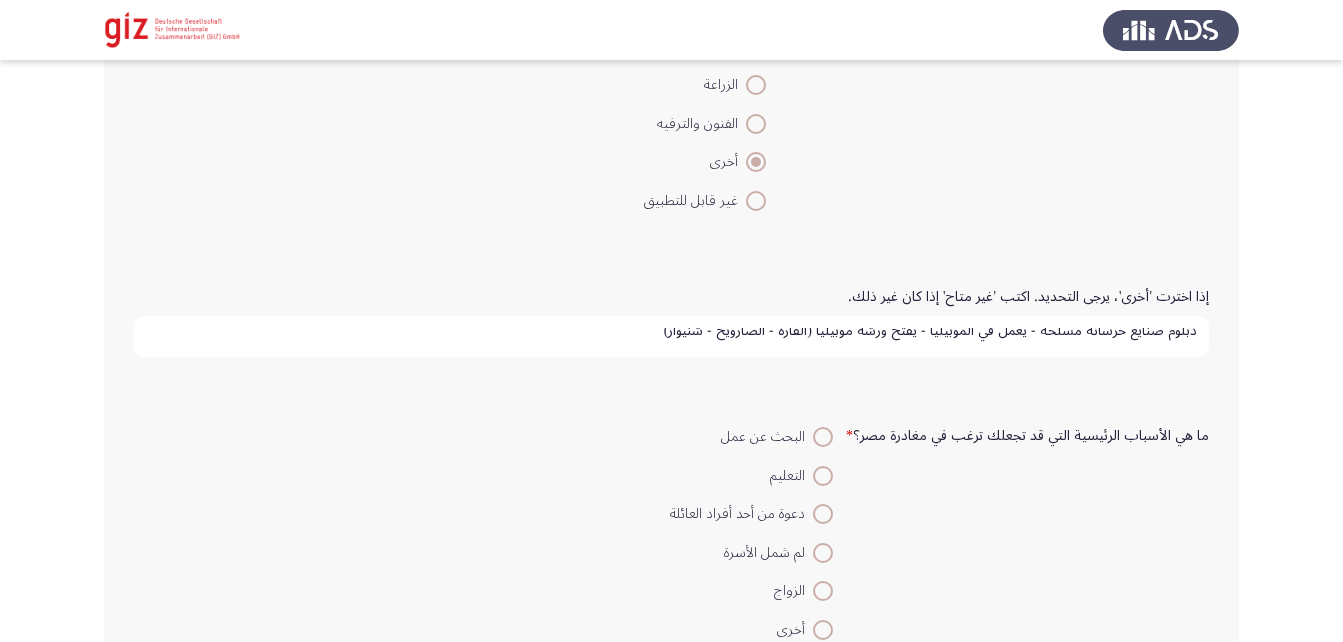 scroll, scrollTop: 1578, scrollLeft: 0, axis: vertical 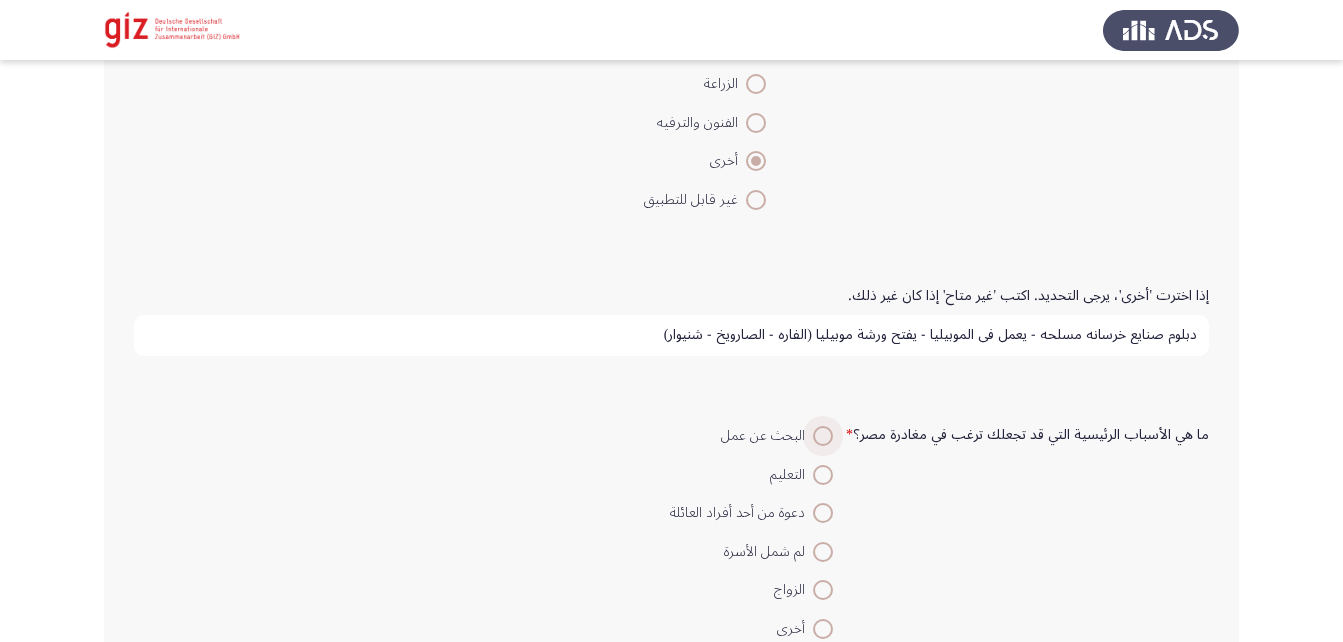 click at bounding box center [823, 436] 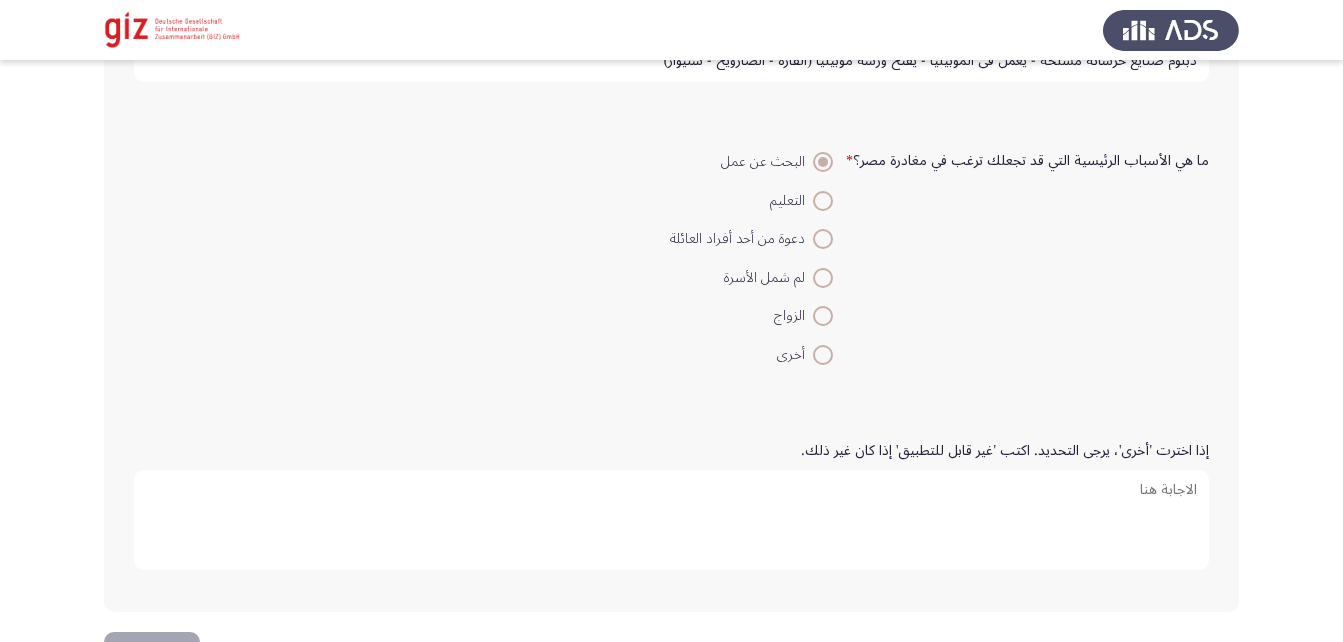 scroll, scrollTop: 1856, scrollLeft: 0, axis: vertical 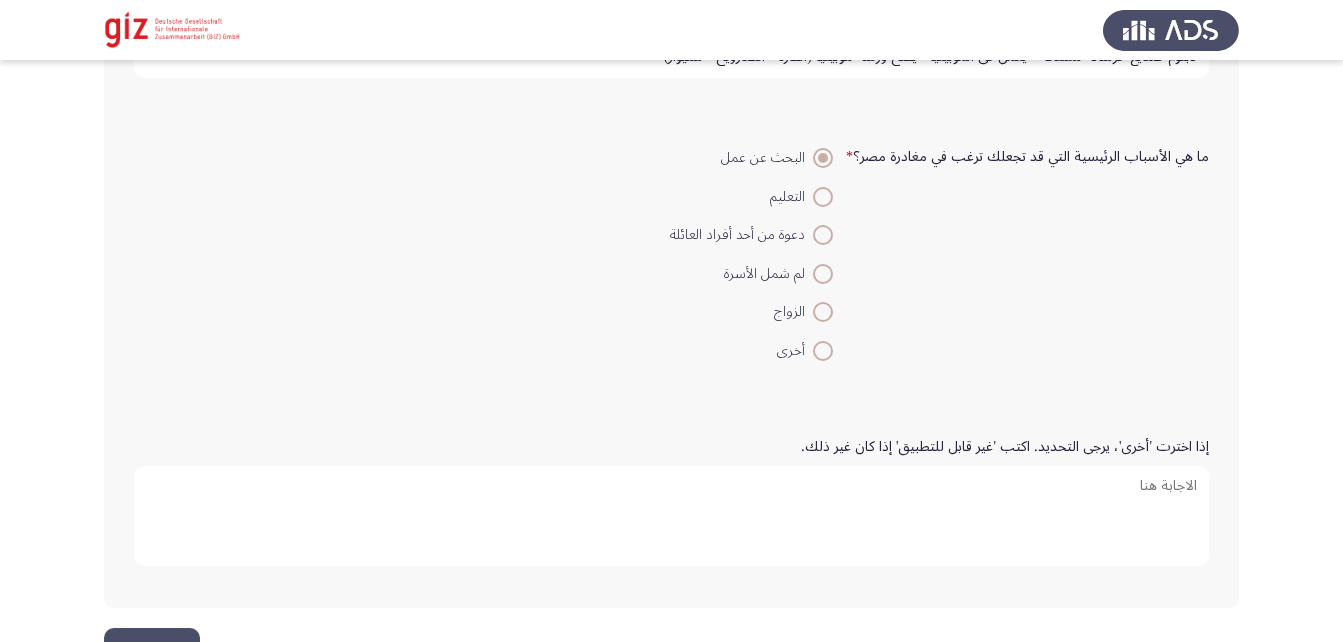 click on "إذا اخترت 'أخرى'، يرجى التحديد. اكتب 'غير قابل للتطبيق' إذا كان غير ذلك." at bounding box center (671, 516) 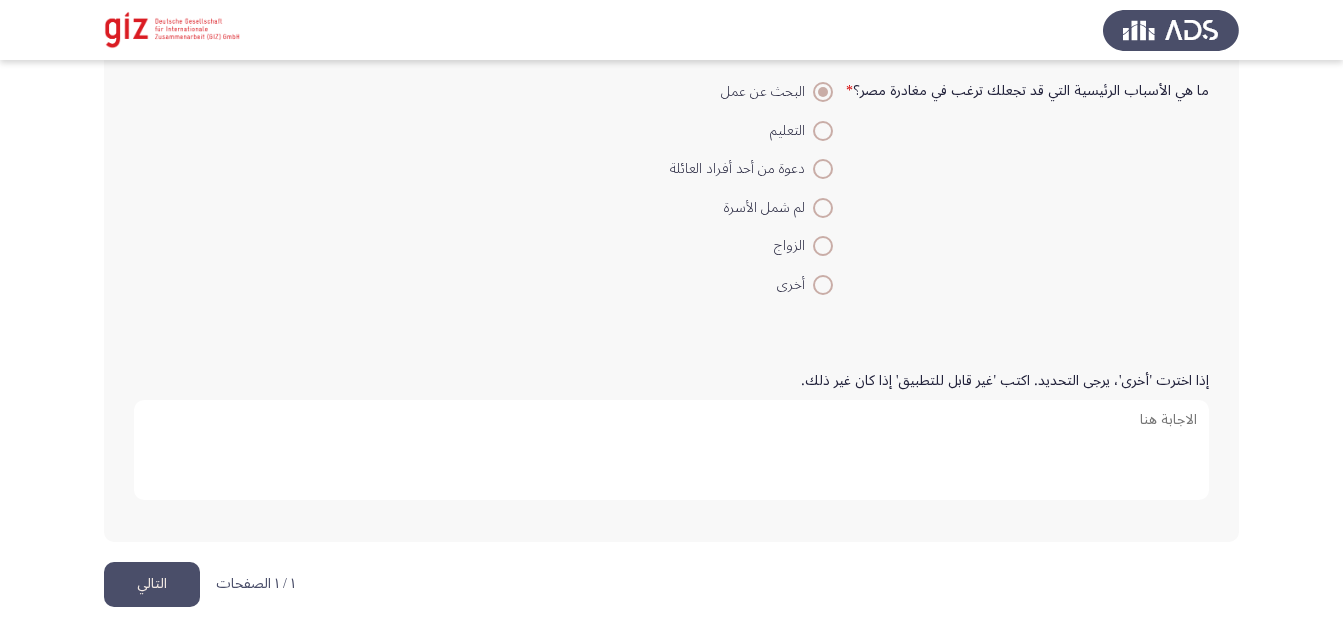 click on "التالي" 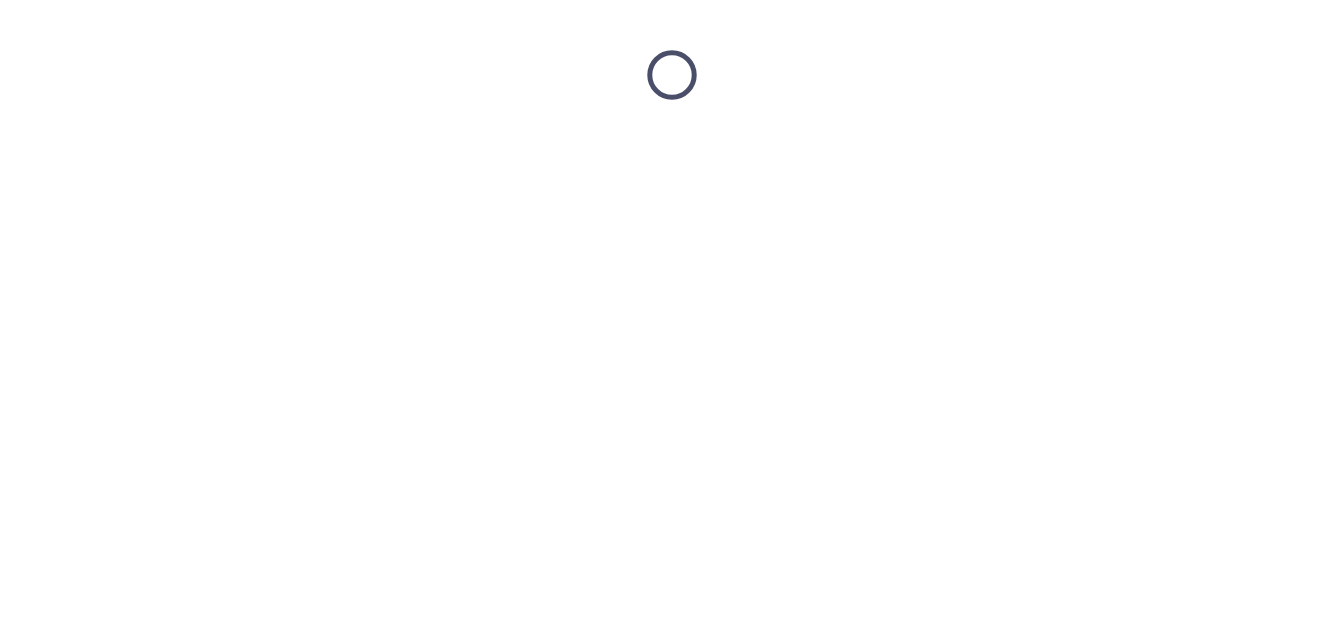 scroll, scrollTop: 0, scrollLeft: 0, axis: both 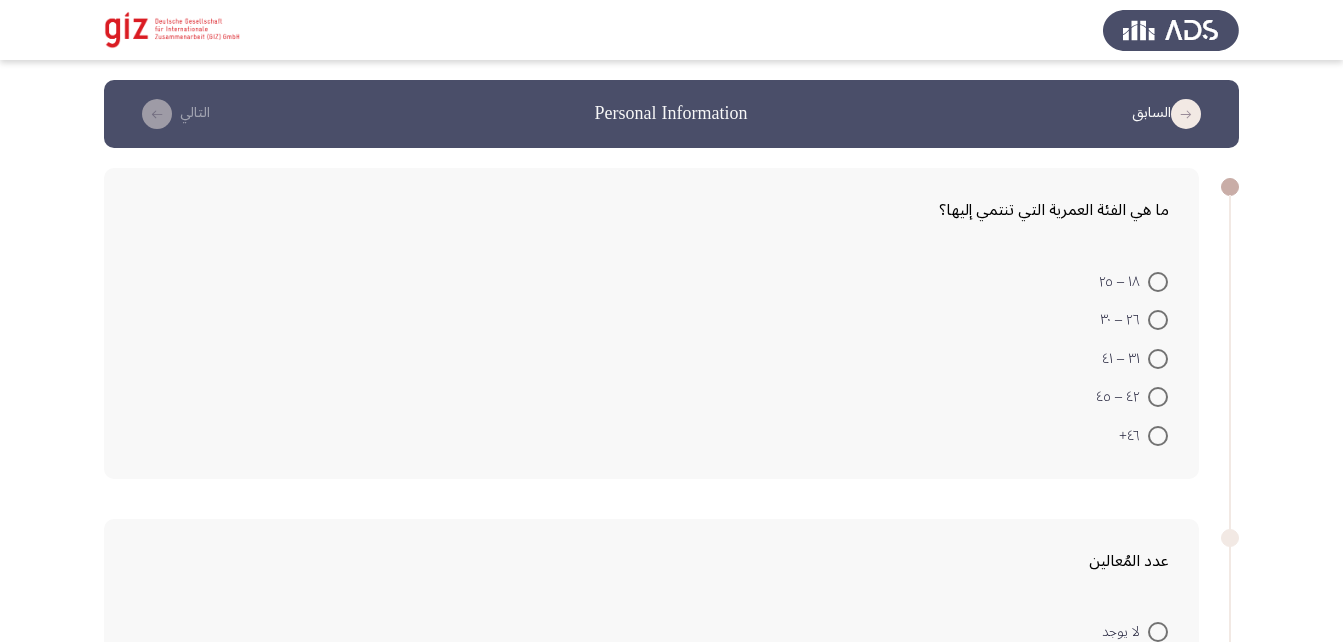 click at bounding box center (1158, 320) 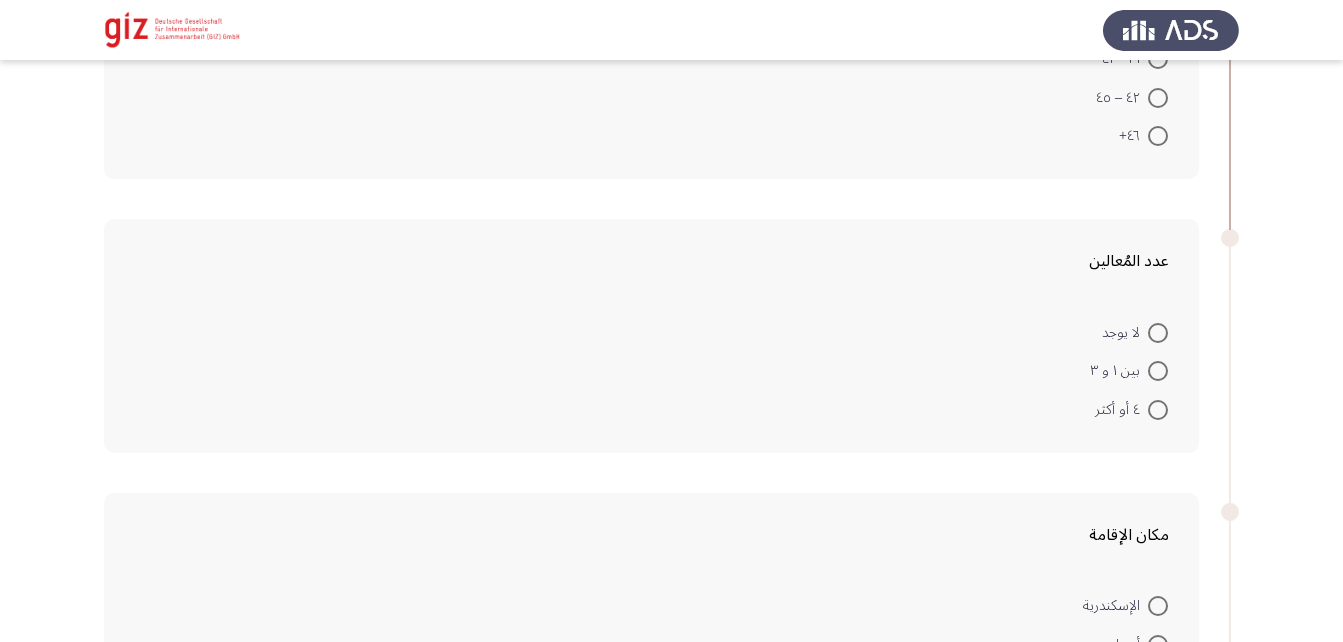 scroll, scrollTop: 298, scrollLeft: 0, axis: vertical 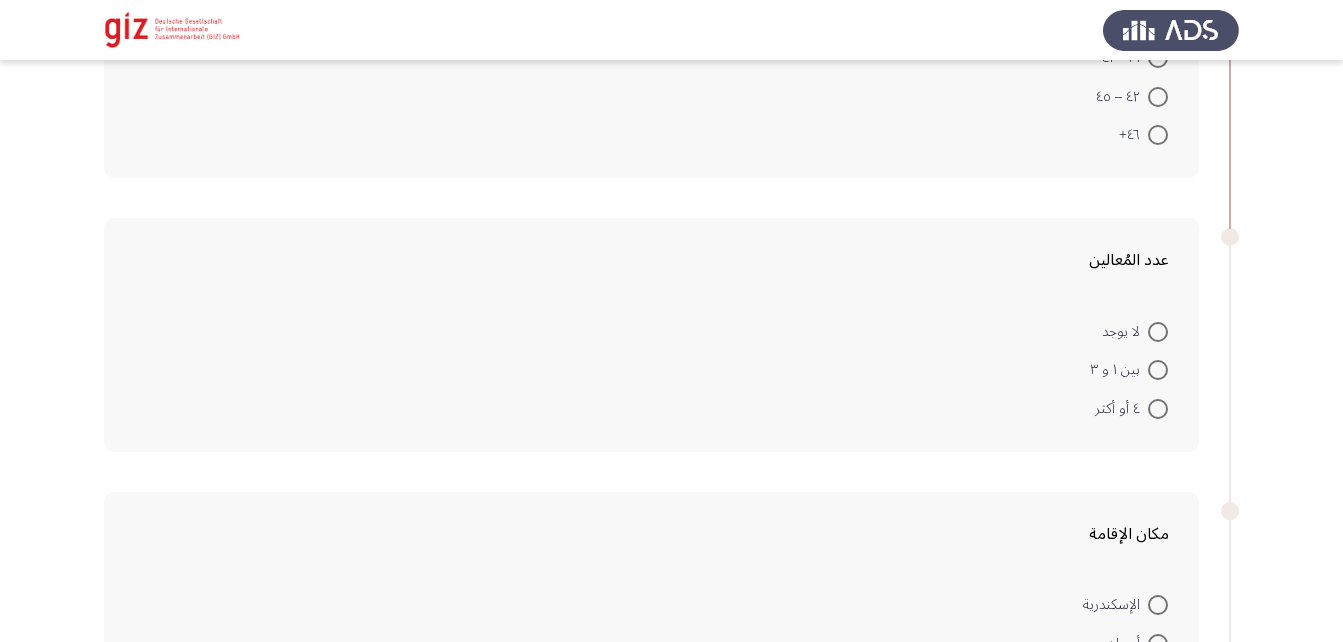 click at bounding box center (1158, 370) 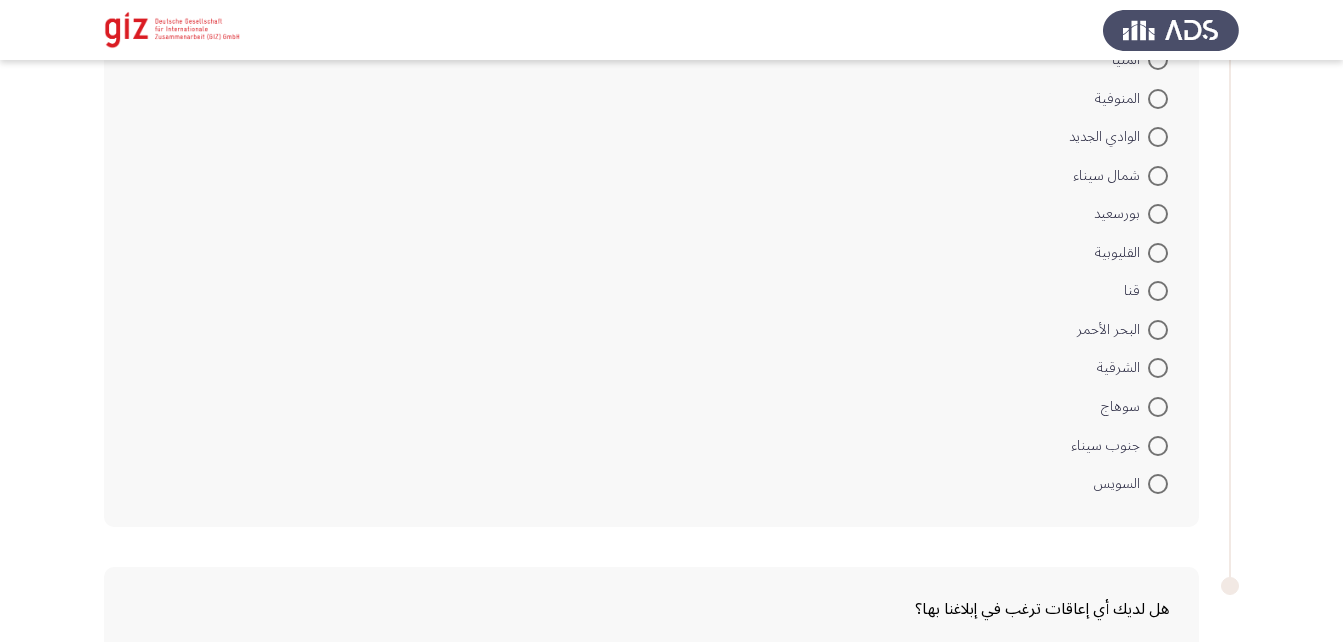 scroll, scrollTop: 1423, scrollLeft: 0, axis: vertical 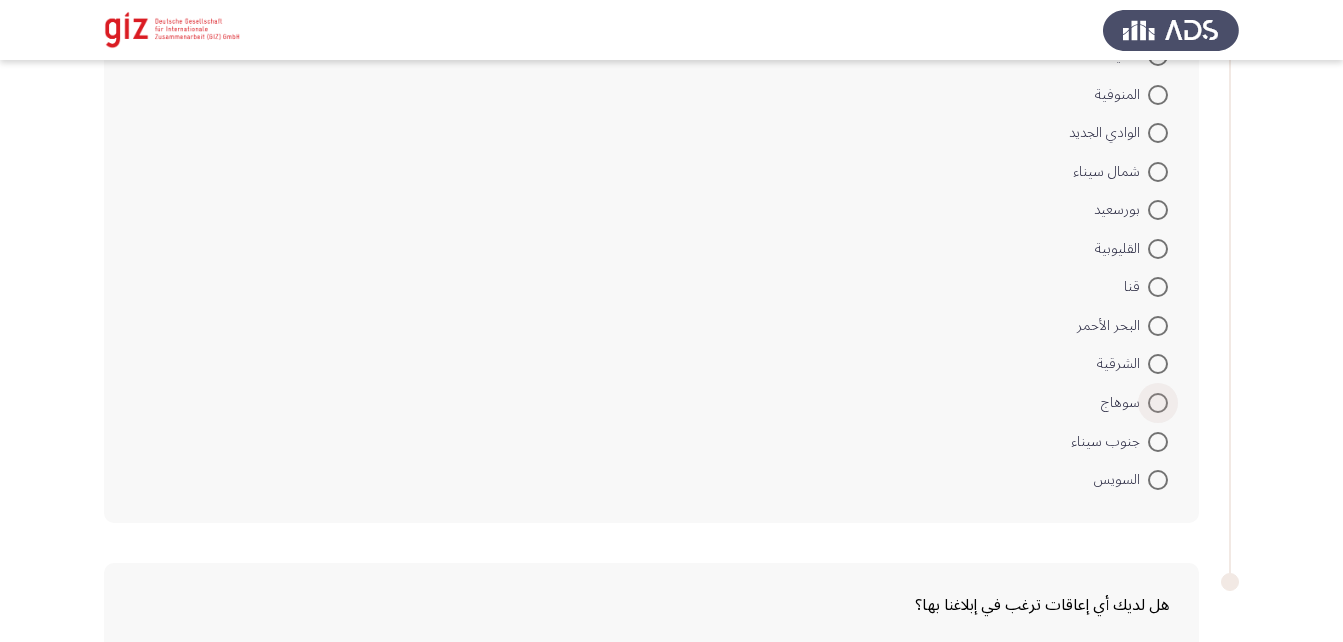 click at bounding box center (1158, 403) 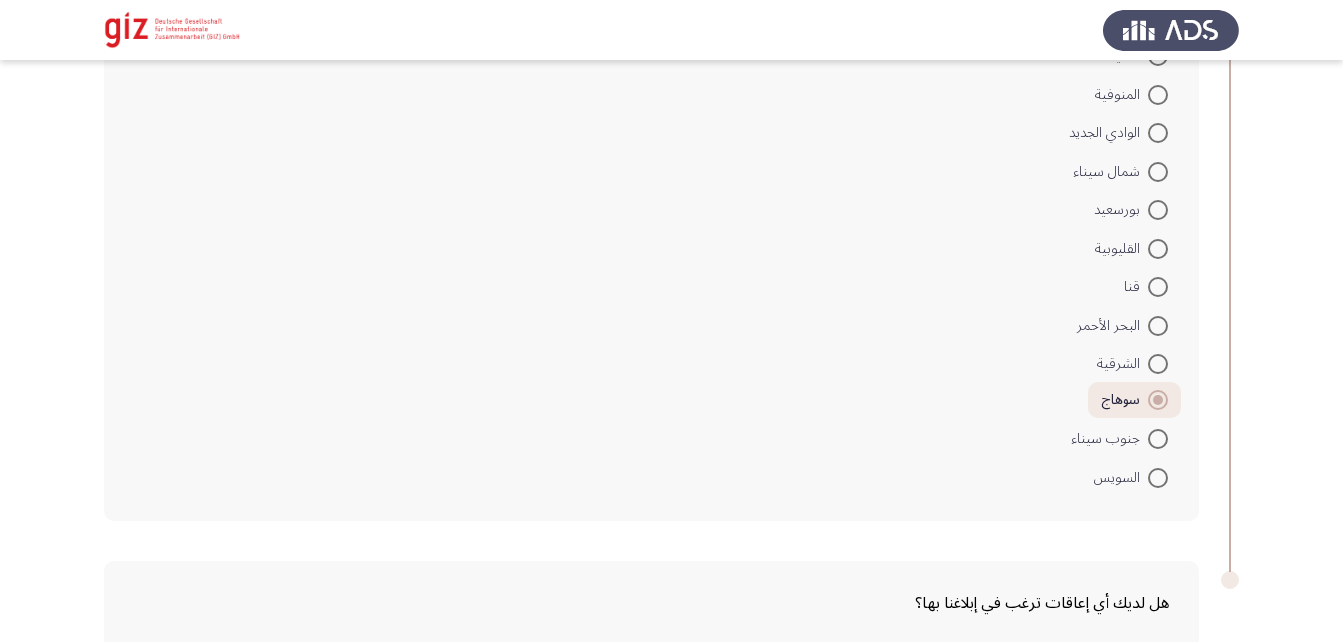 scroll, scrollTop: 1637, scrollLeft: 0, axis: vertical 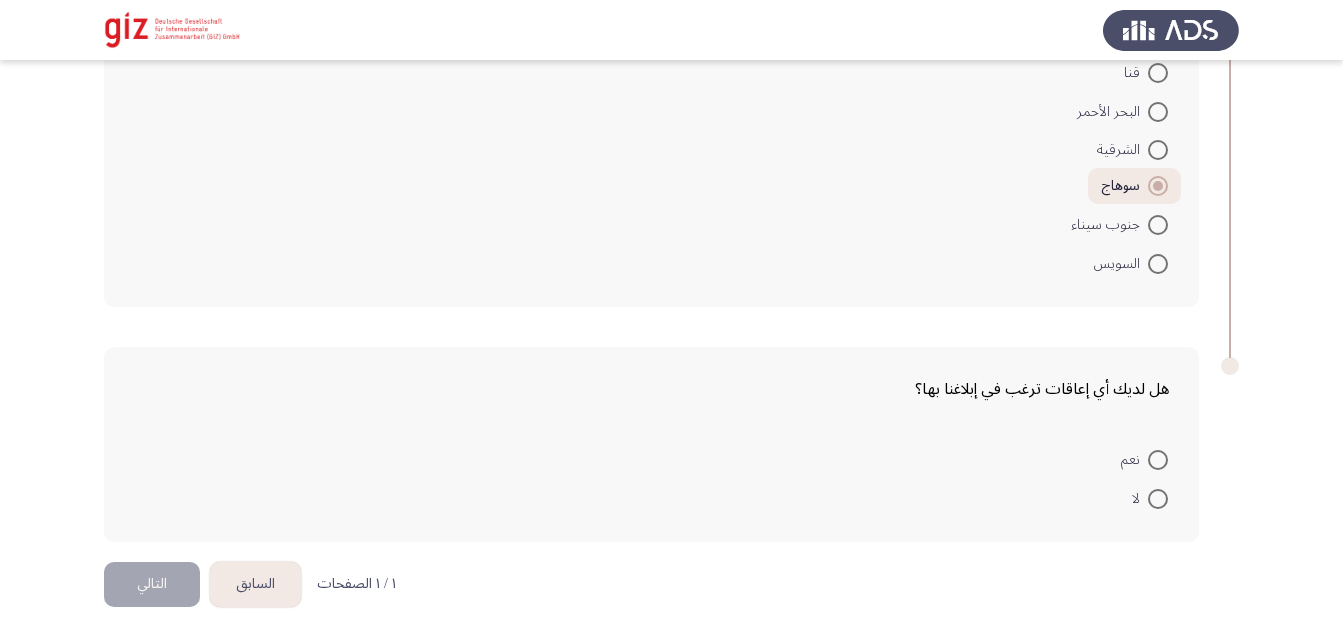 click at bounding box center [1158, 499] 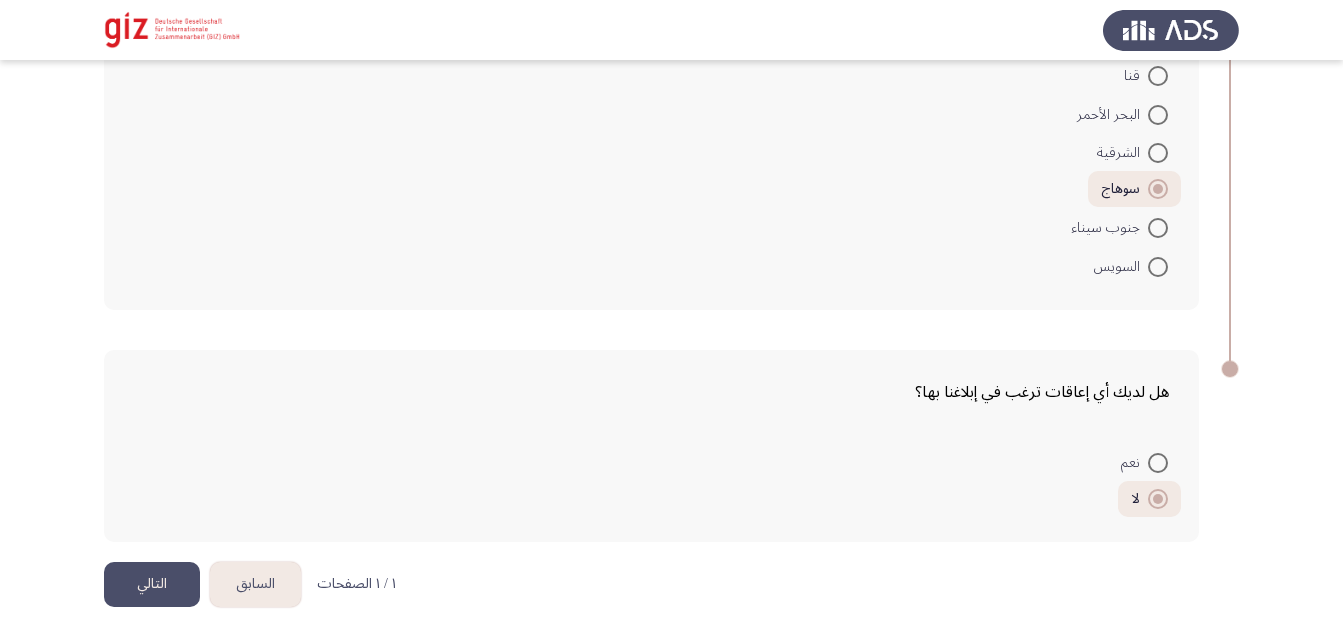 click on "التالي" 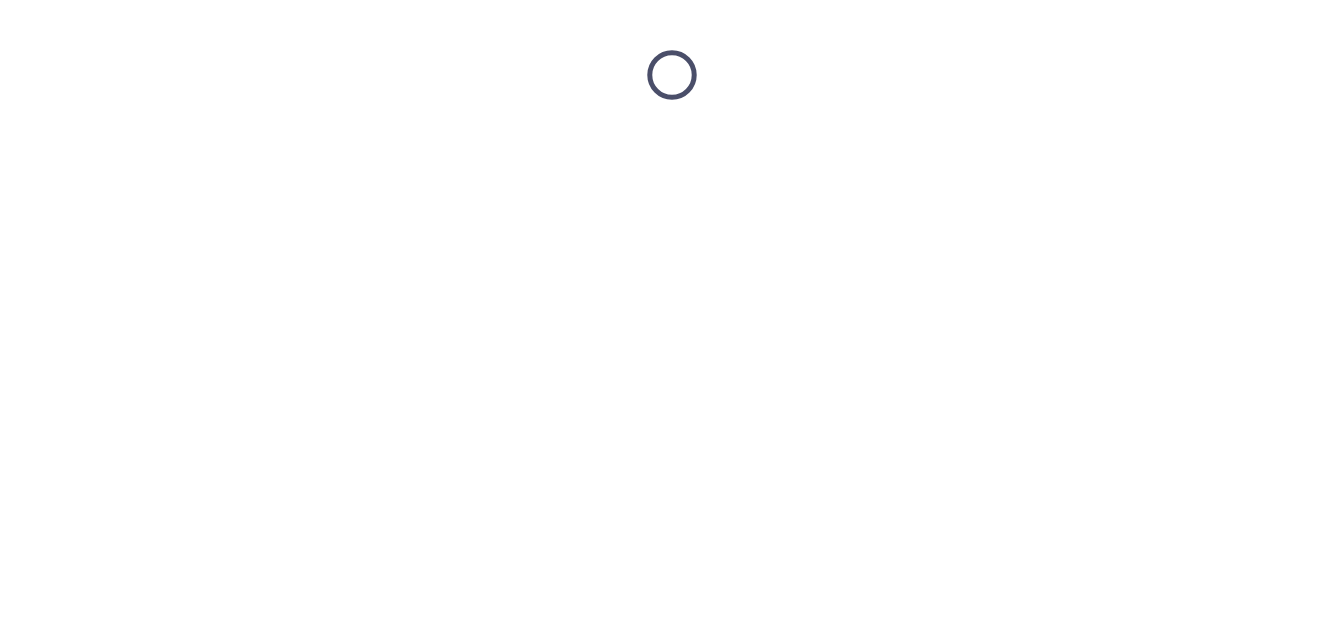 scroll, scrollTop: 0, scrollLeft: 0, axis: both 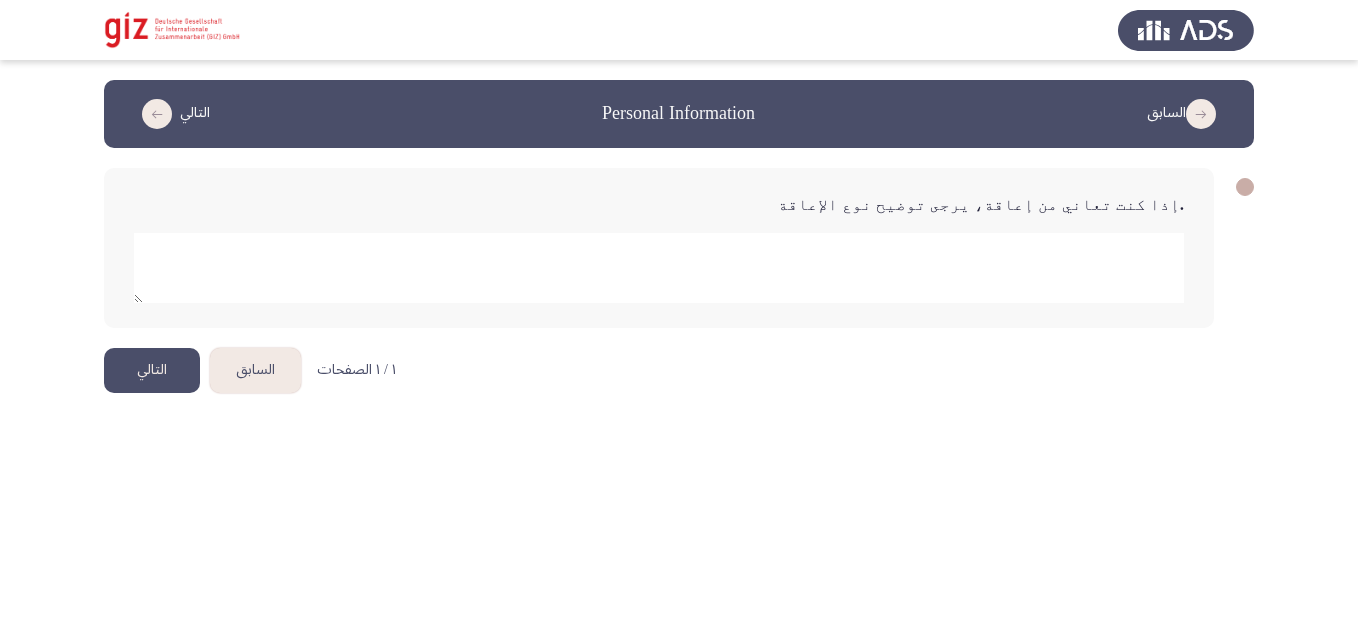 click 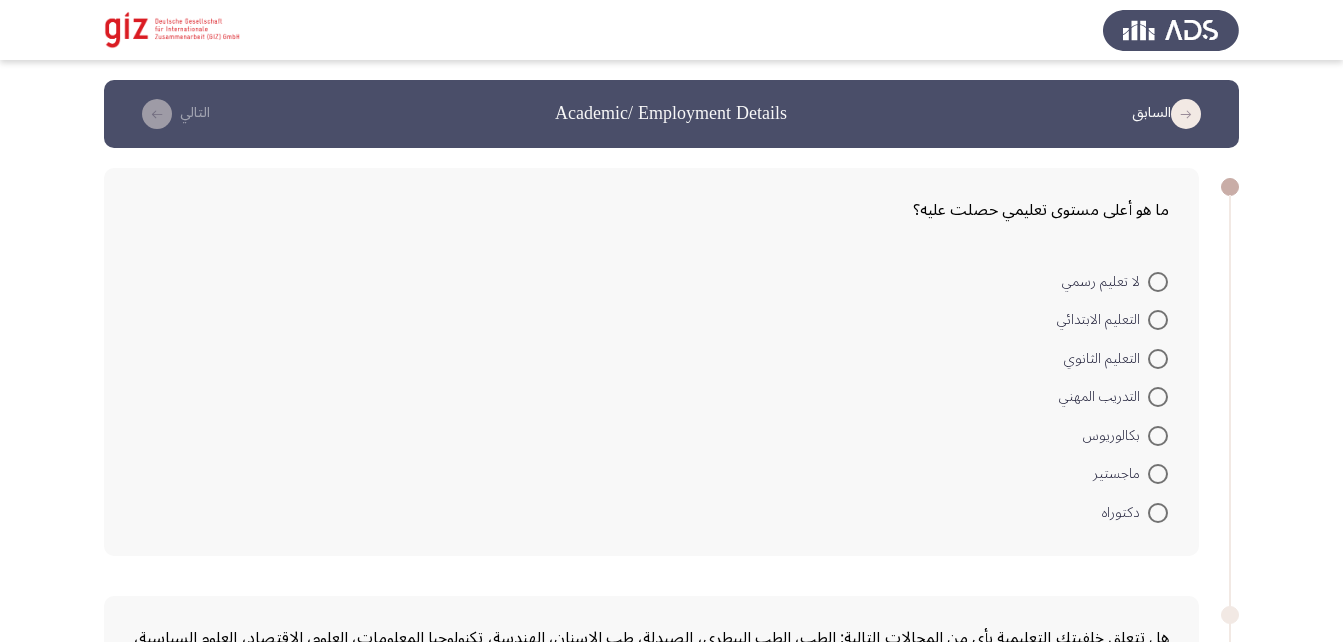 click on "التدريب المهني" at bounding box center [1103, 397] 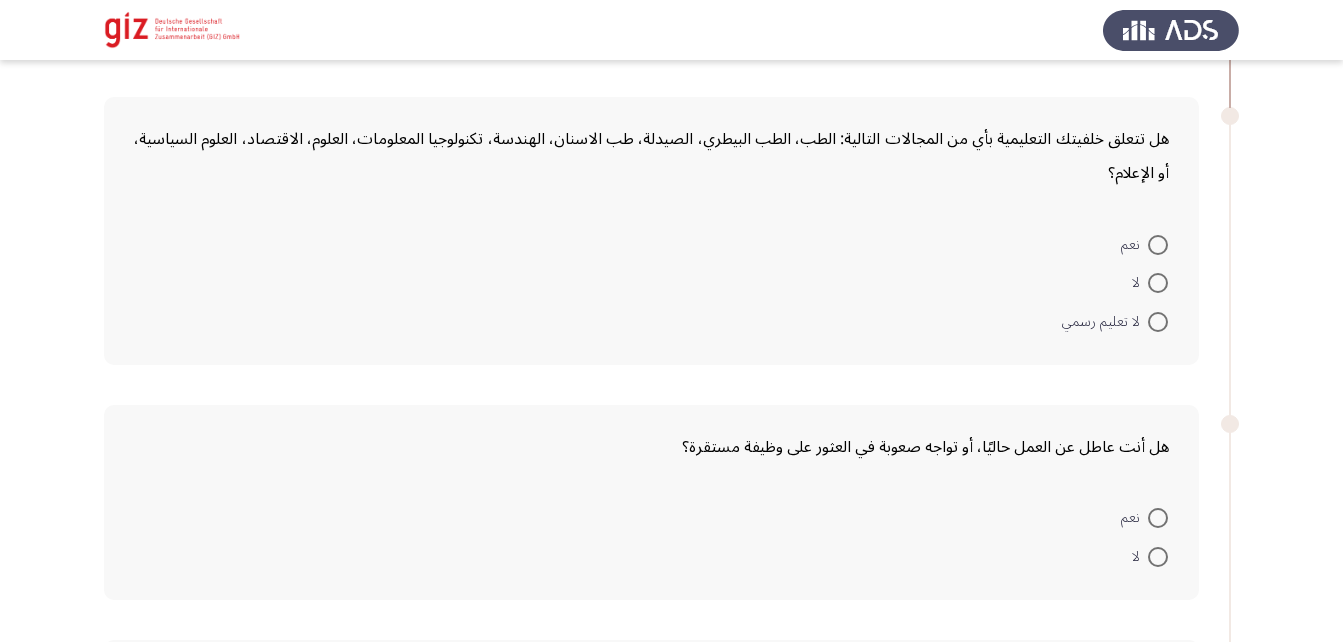 scroll, scrollTop: 499, scrollLeft: 0, axis: vertical 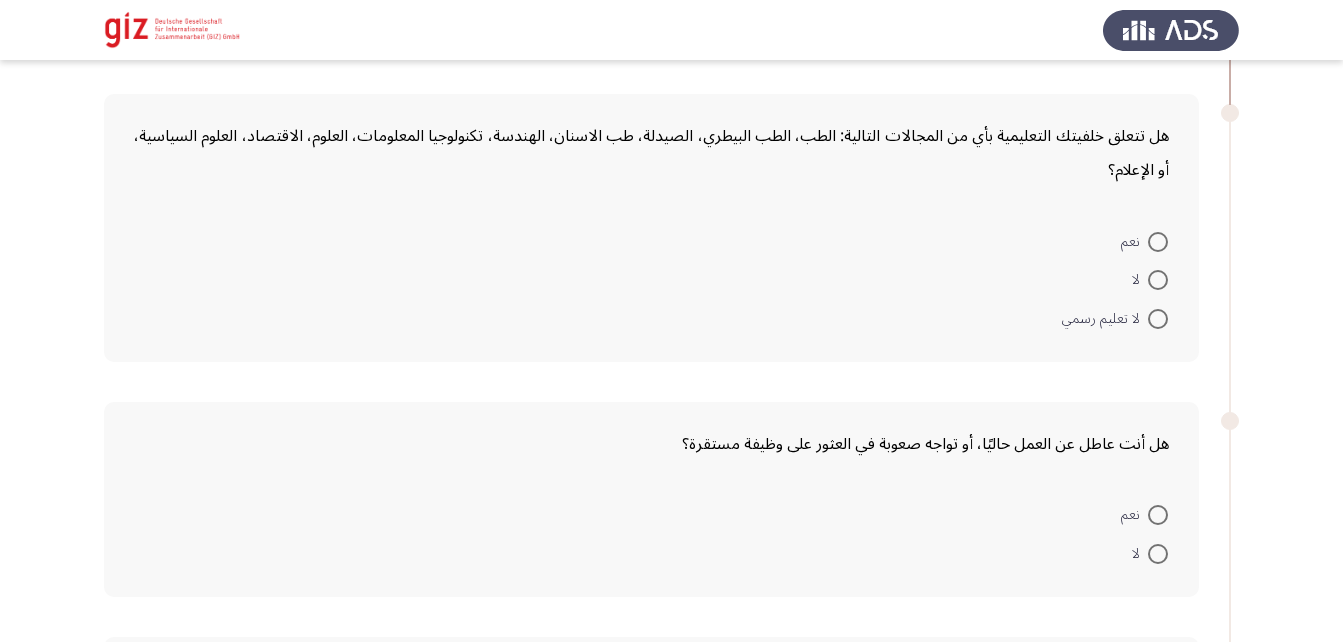 click at bounding box center (1158, 280) 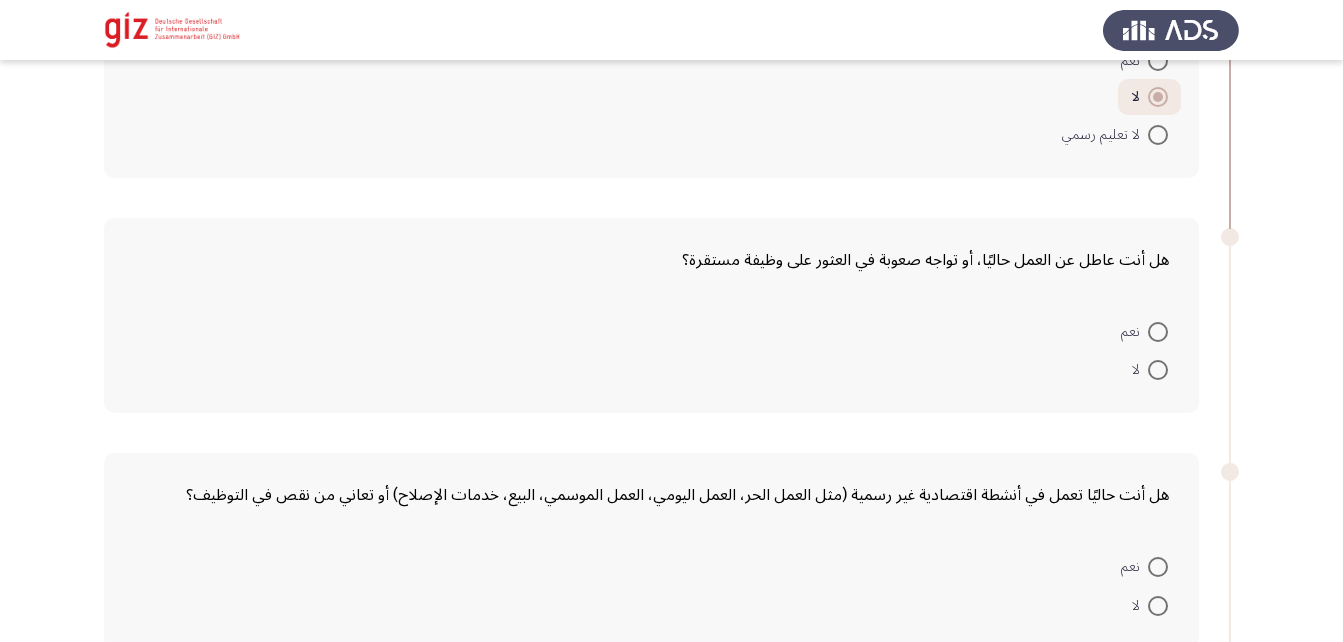 click at bounding box center [1158, 332] 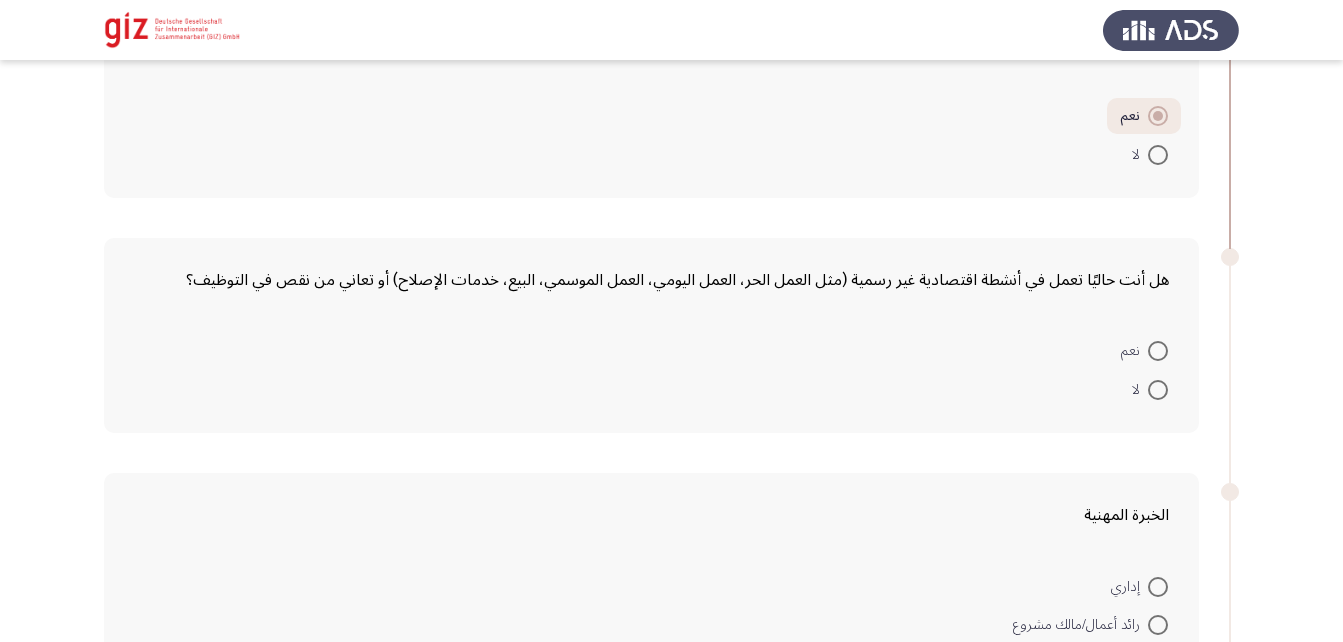 scroll, scrollTop: 894, scrollLeft: 0, axis: vertical 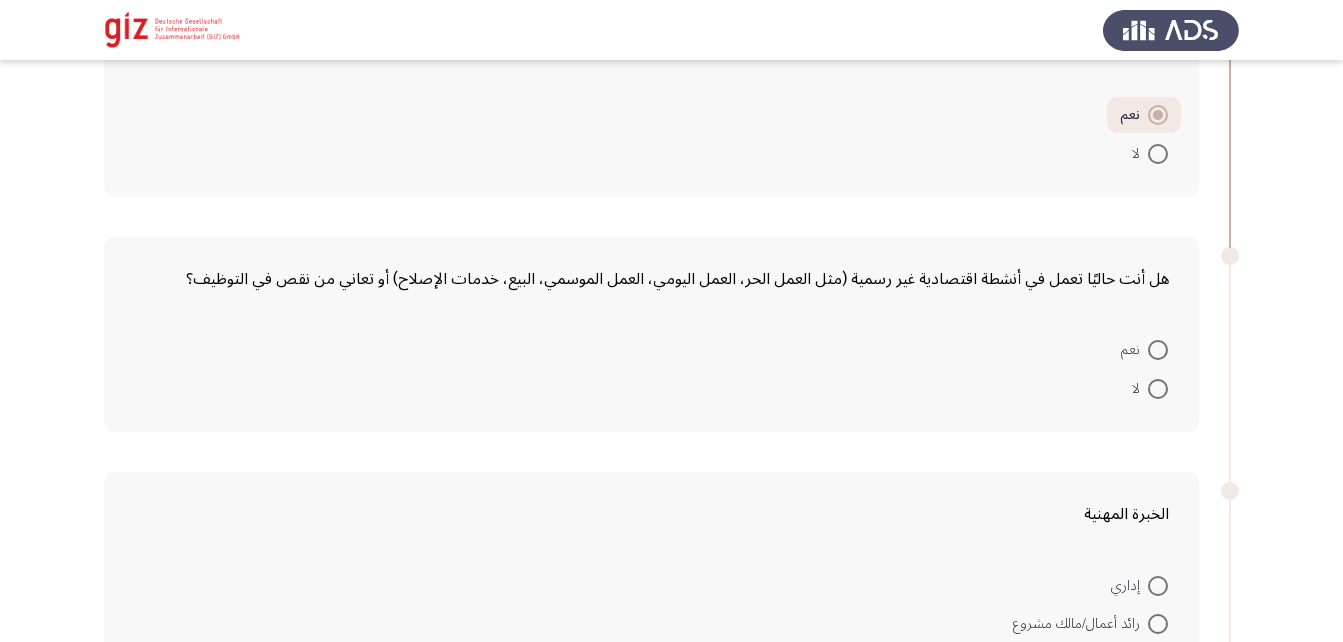 click at bounding box center (1158, 350) 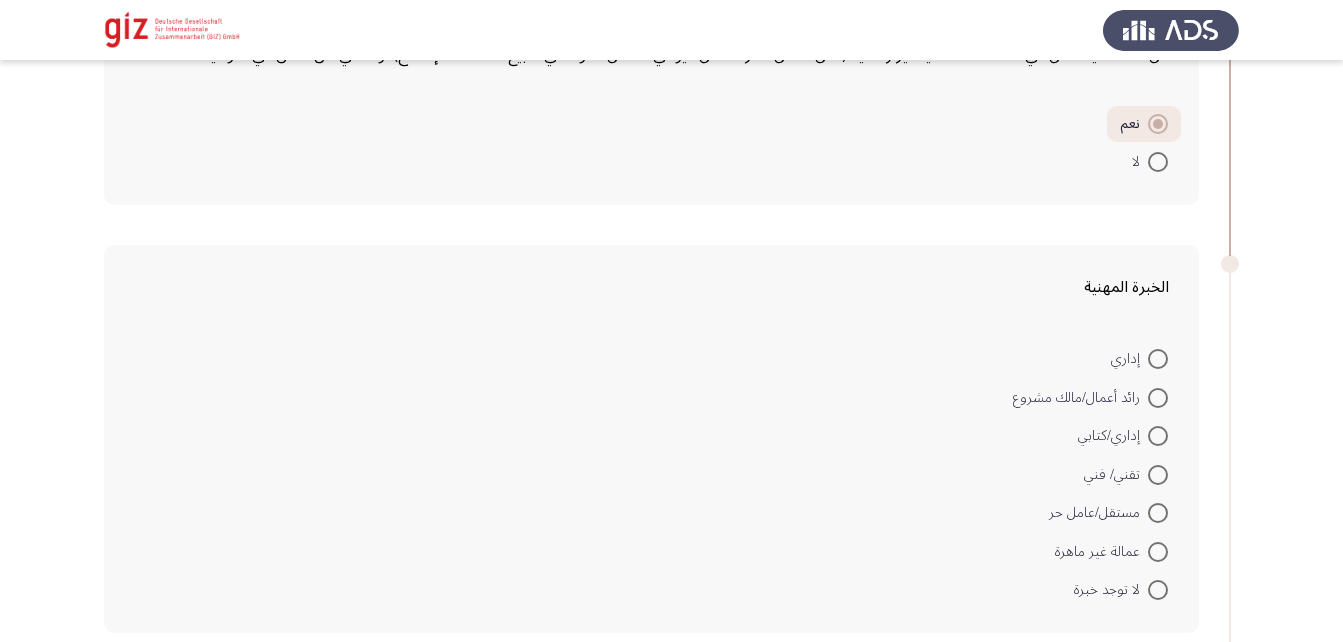 scroll, scrollTop: 1119, scrollLeft: 0, axis: vertical 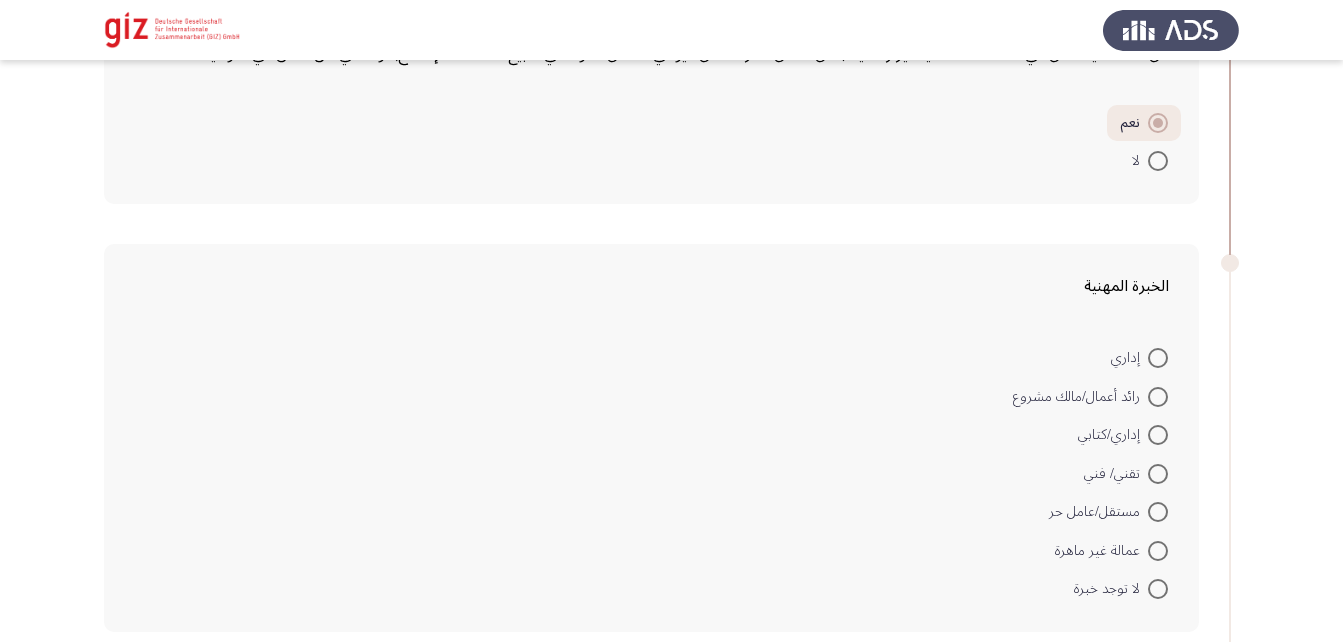 click at bounding box center [1158, 551] 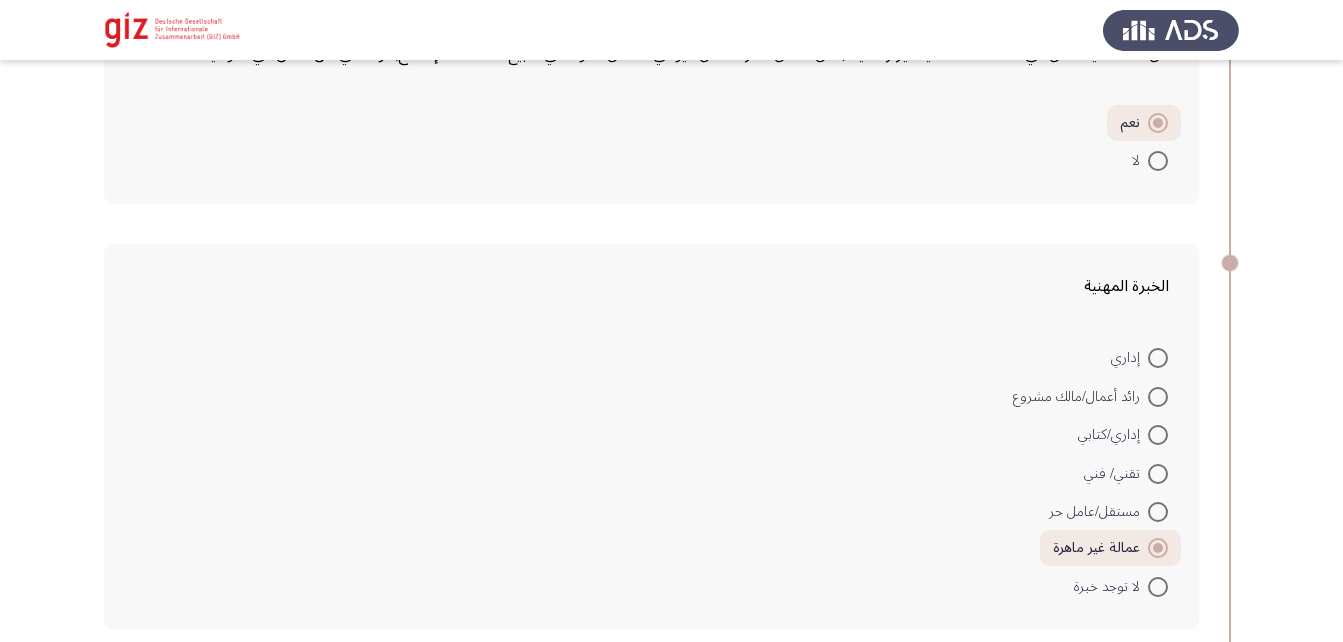 click at bounding box center [1158, 512] 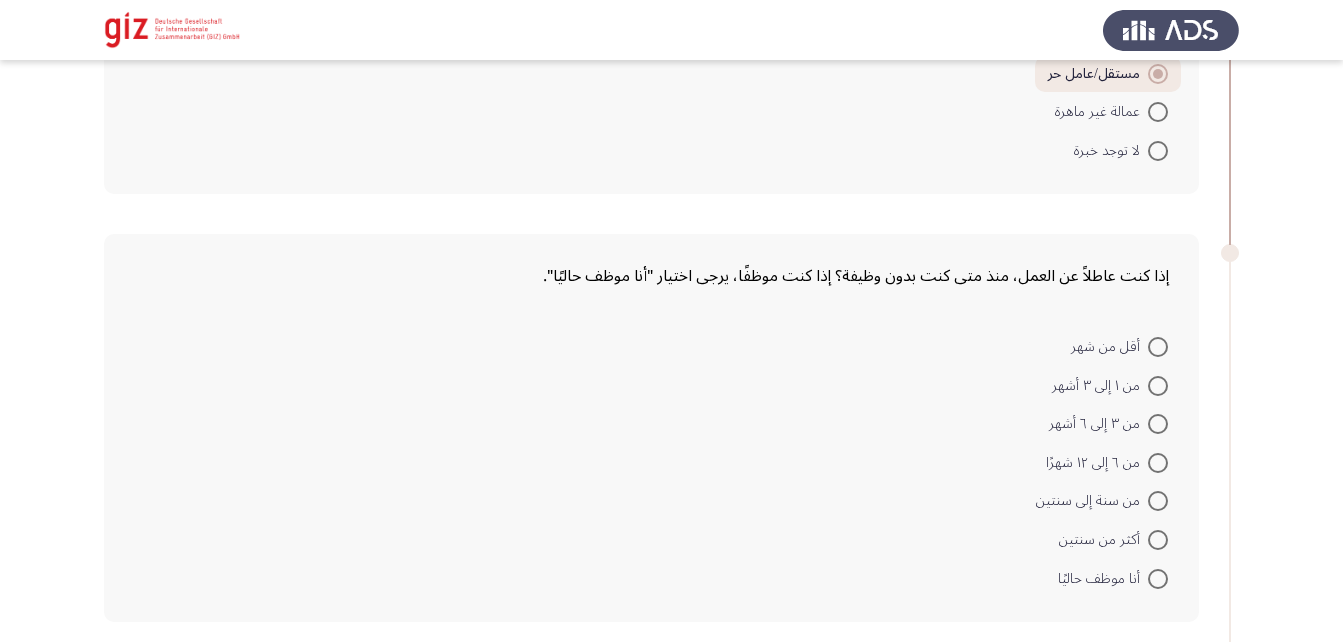 scroll, scrollTop: 1557, scrollLeft: 0, axis: vertical 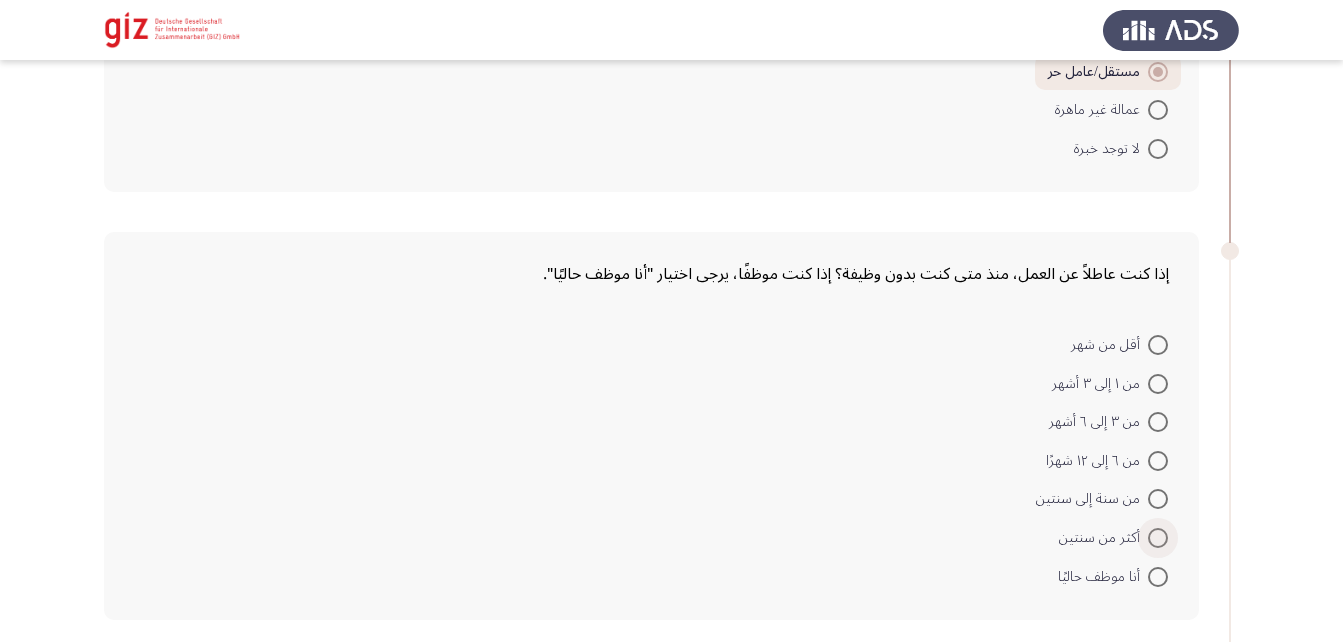 click at bounding box center (1158, 538) 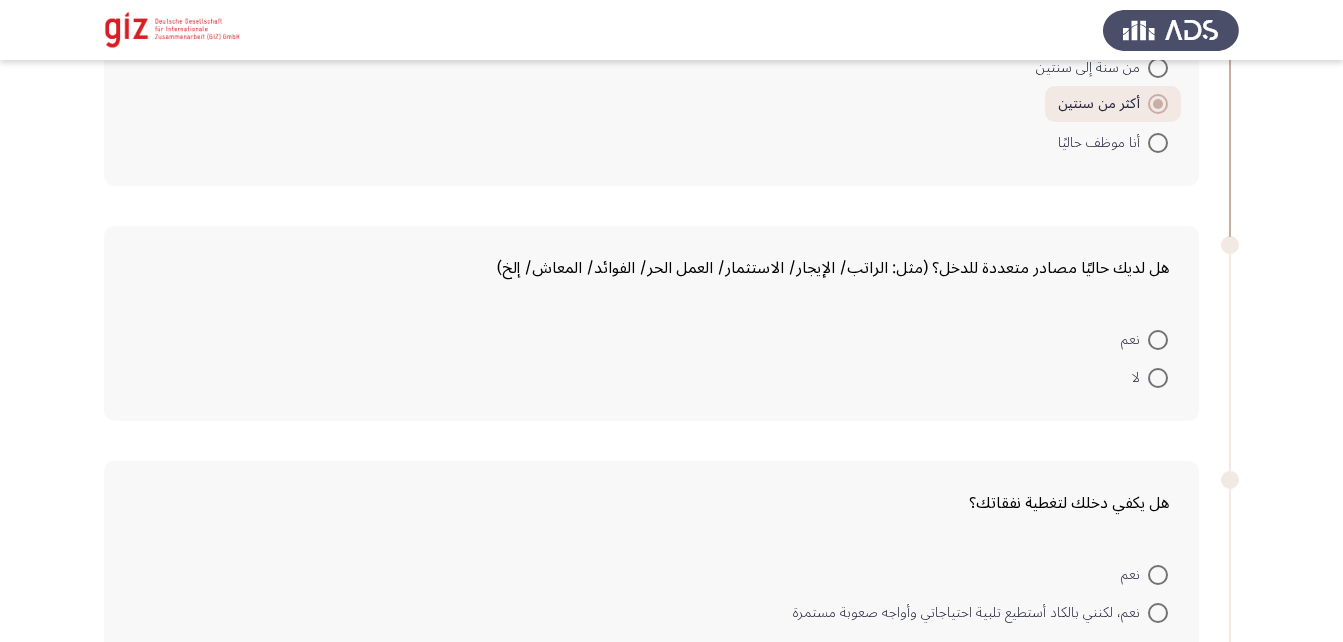 scroll, scrollTop: 2080, scrollLeft: 0, axis: vertical 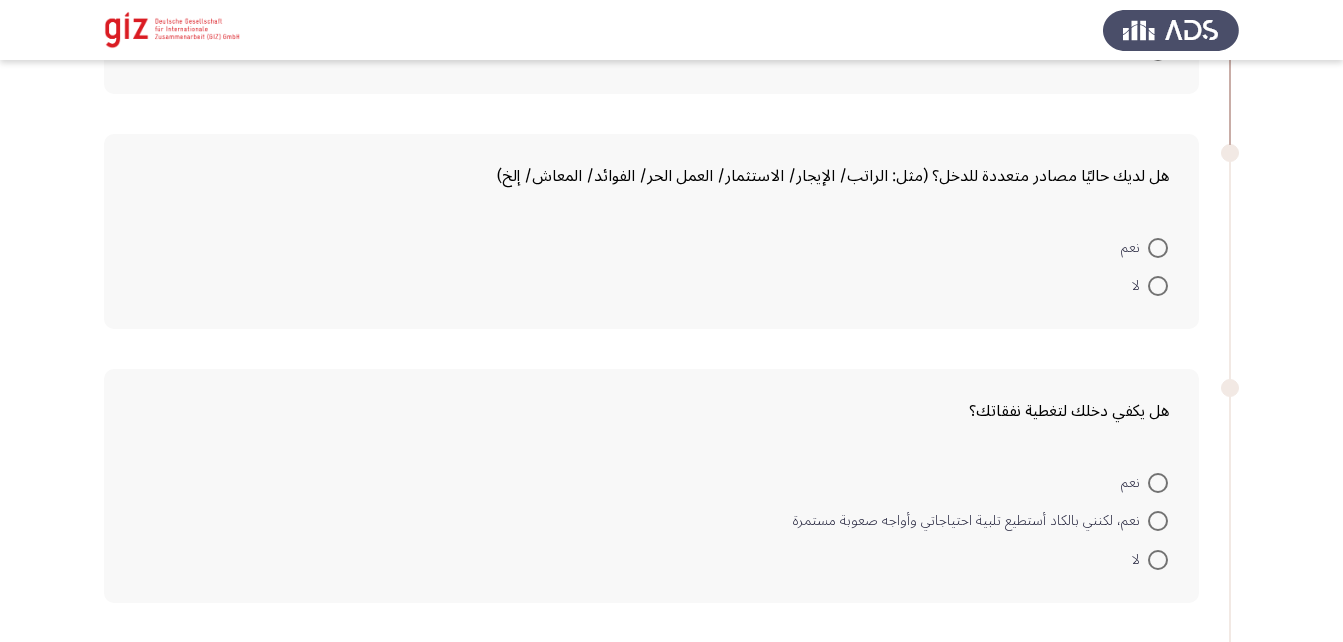 click at bounding box center [1158, 286] 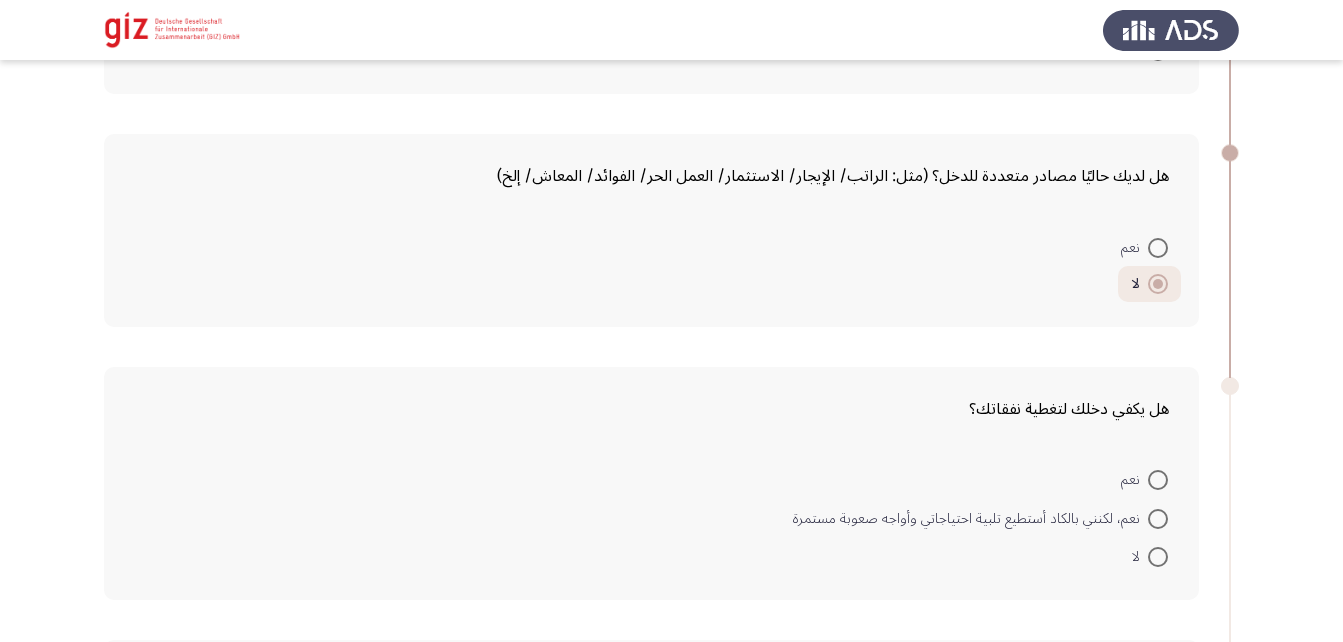 click at bounding box center [1158, 557] 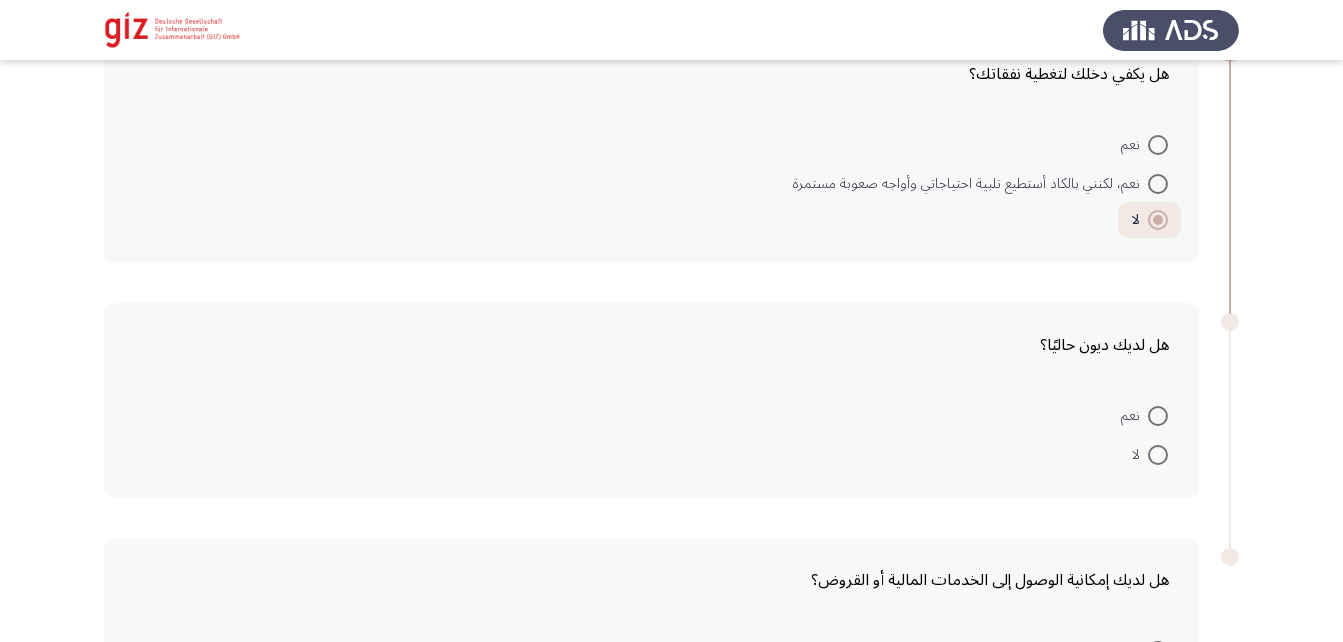 scroll, scrollTop: 2416, scrollLeft: 0, axis: vertical 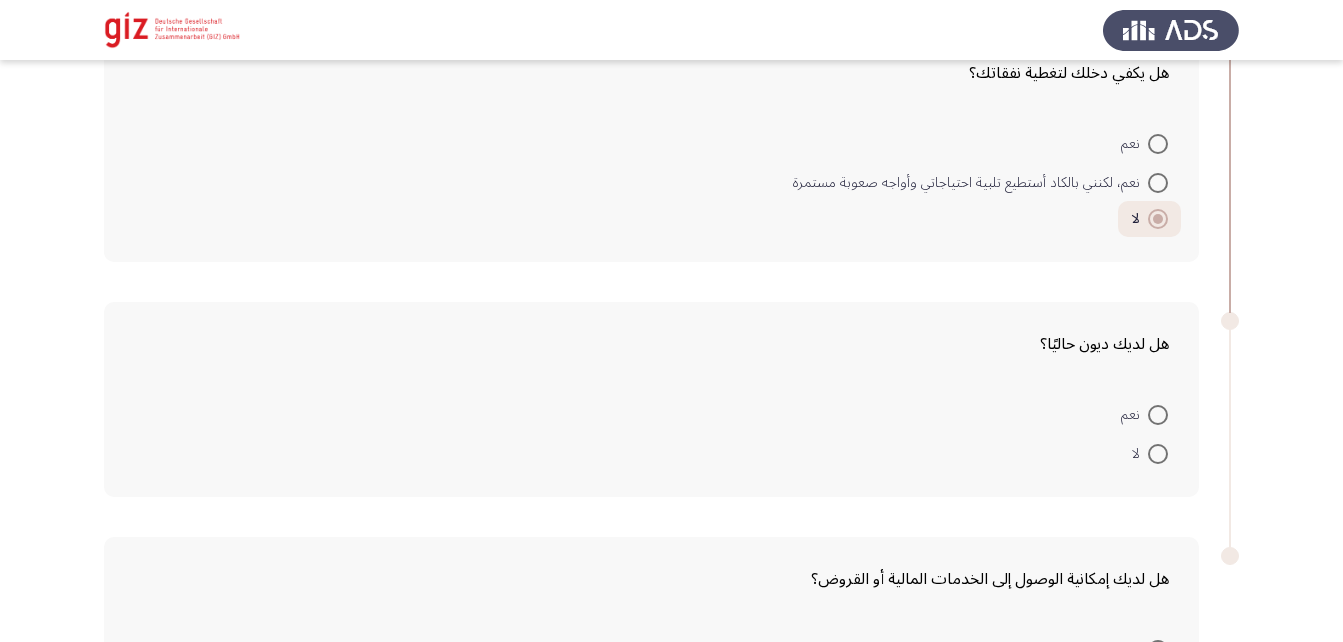 click at bounding box center (1158, 454) 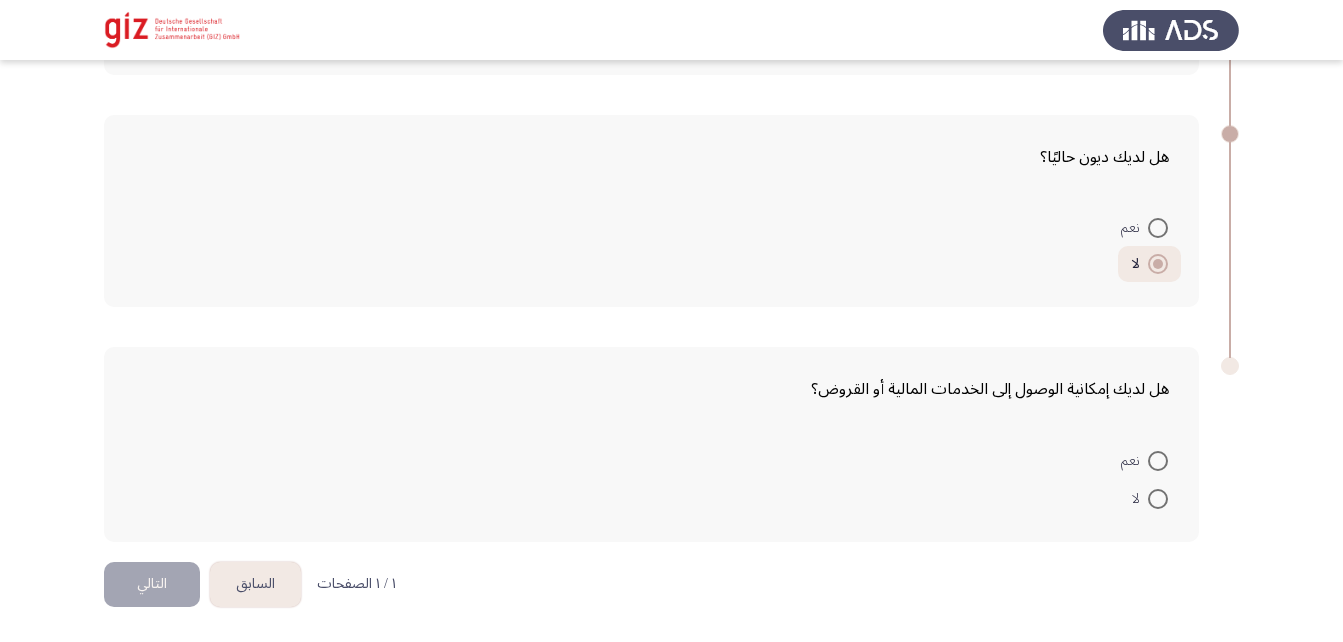 click at bounding box center [1158, 499] 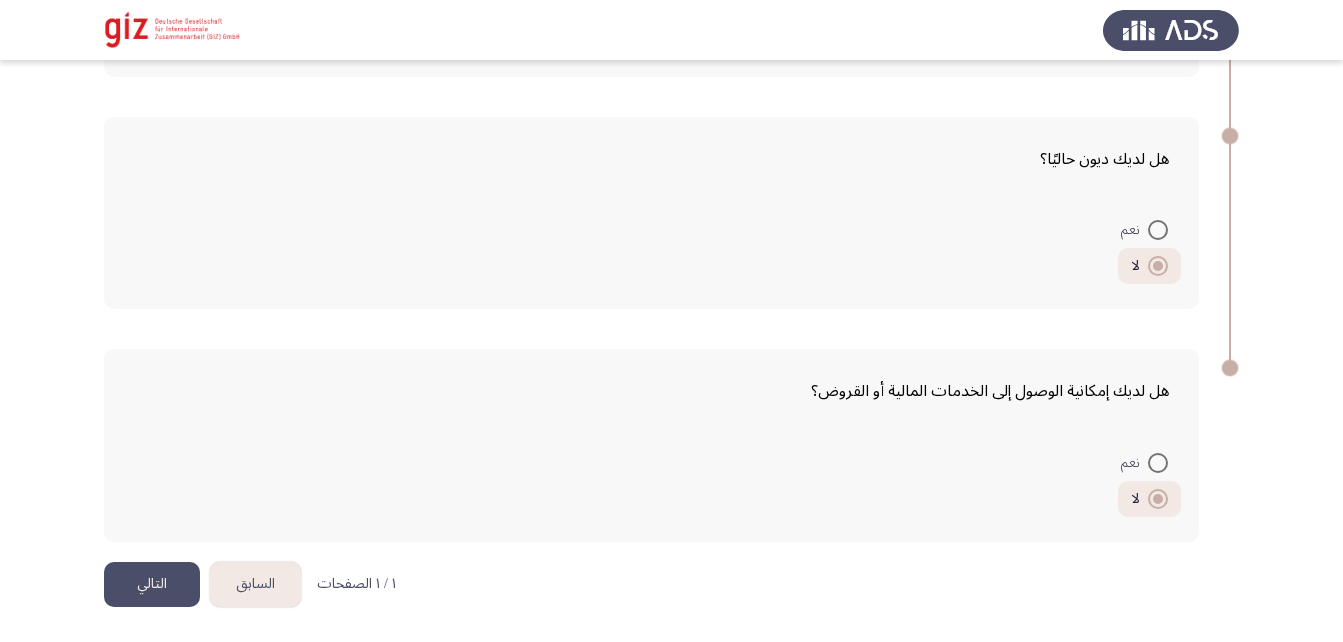 click on "التالي" 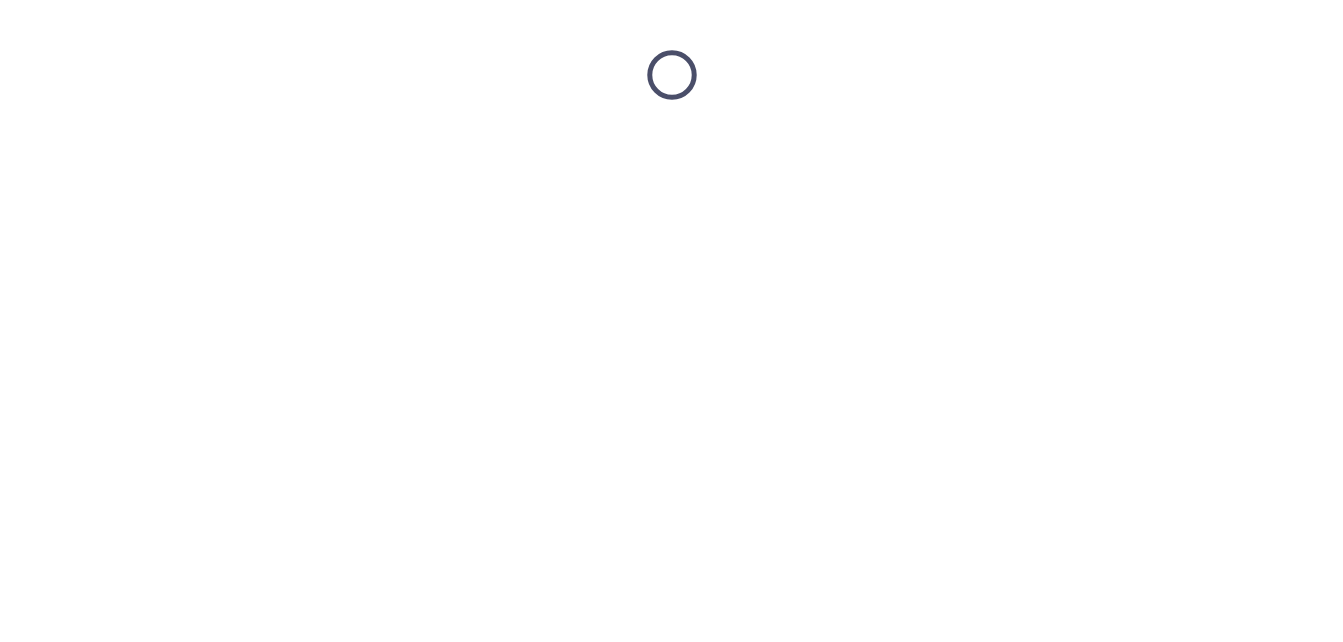 scroll, scrollTop: 0, scrollLeft: 0, axis: both 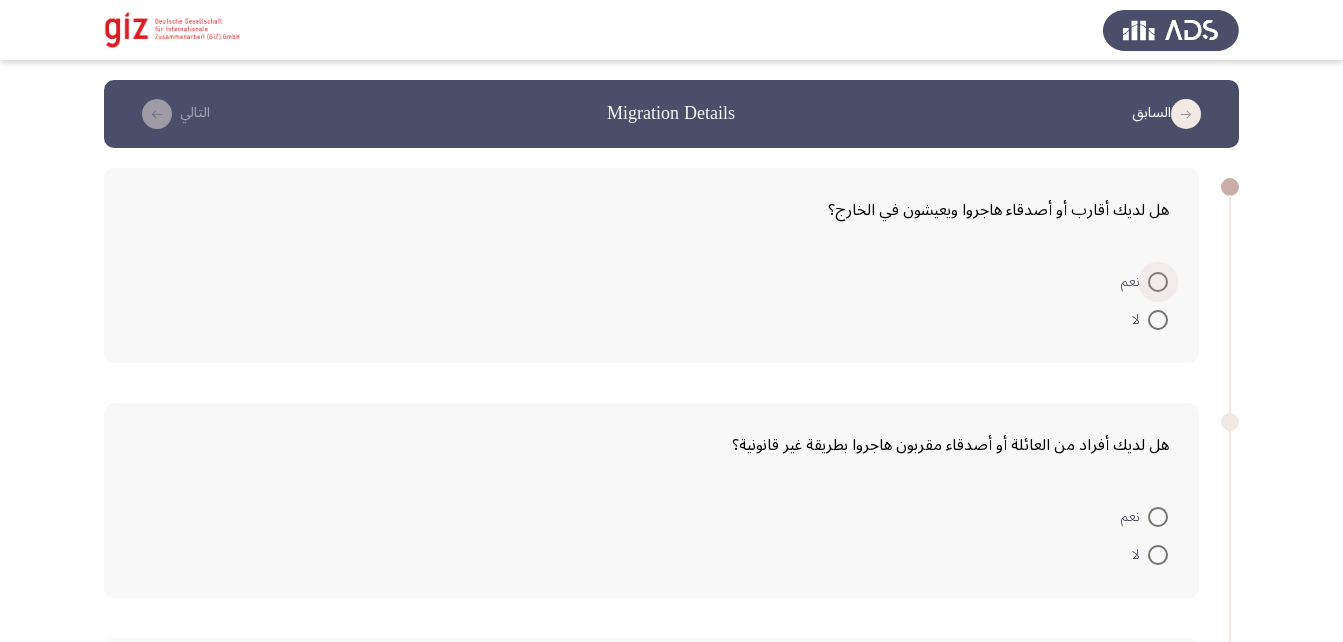 click at bounding box center (1158, 282) 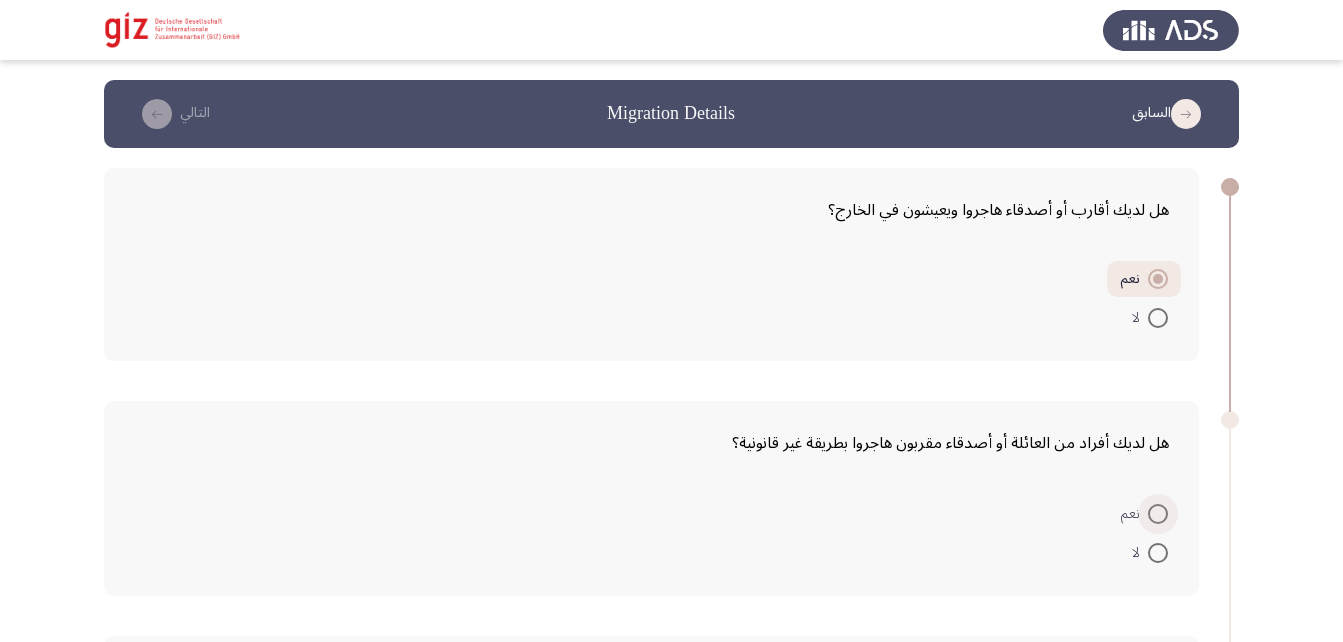 click at bounding box center (1158, 514) 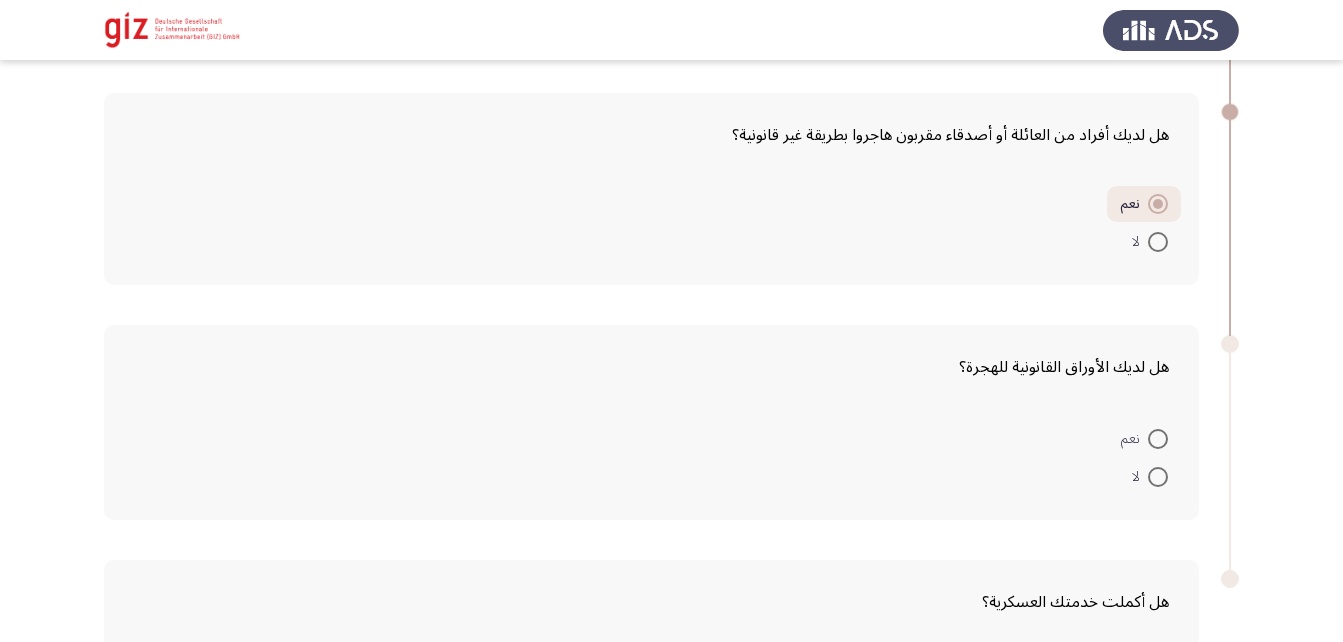 scroll, scrollTop: 394, scrollLeft: 0, axis: vertical 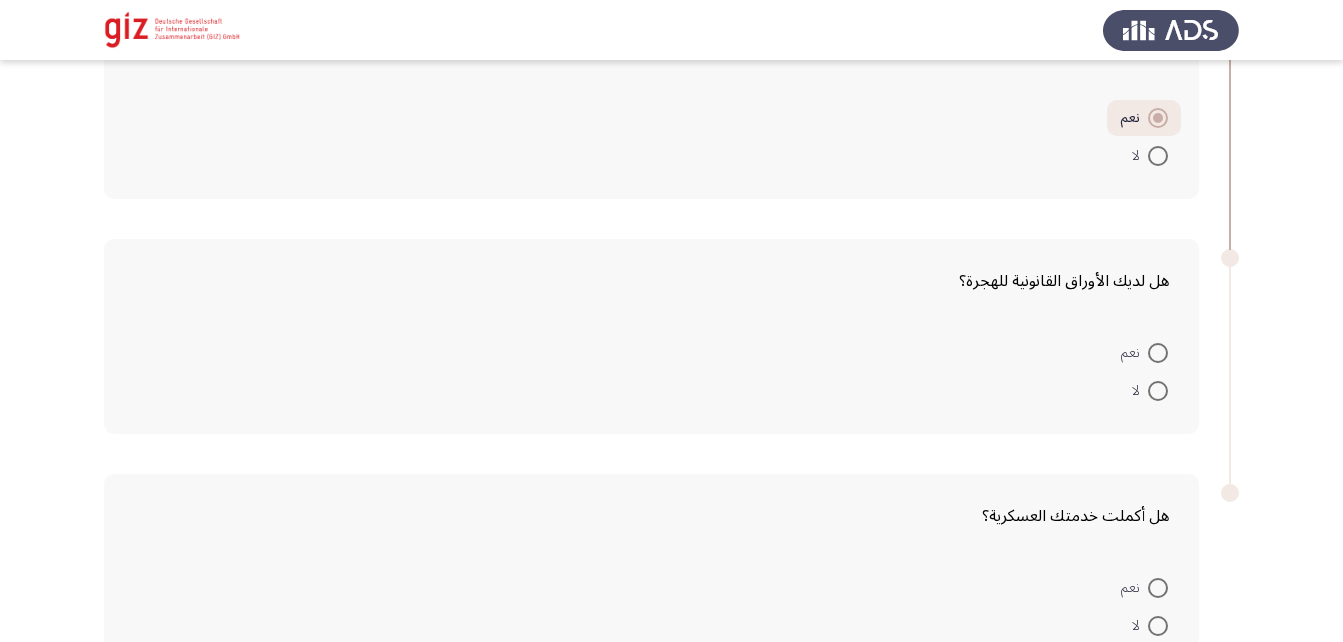 click at bounding box center (1158, 391) 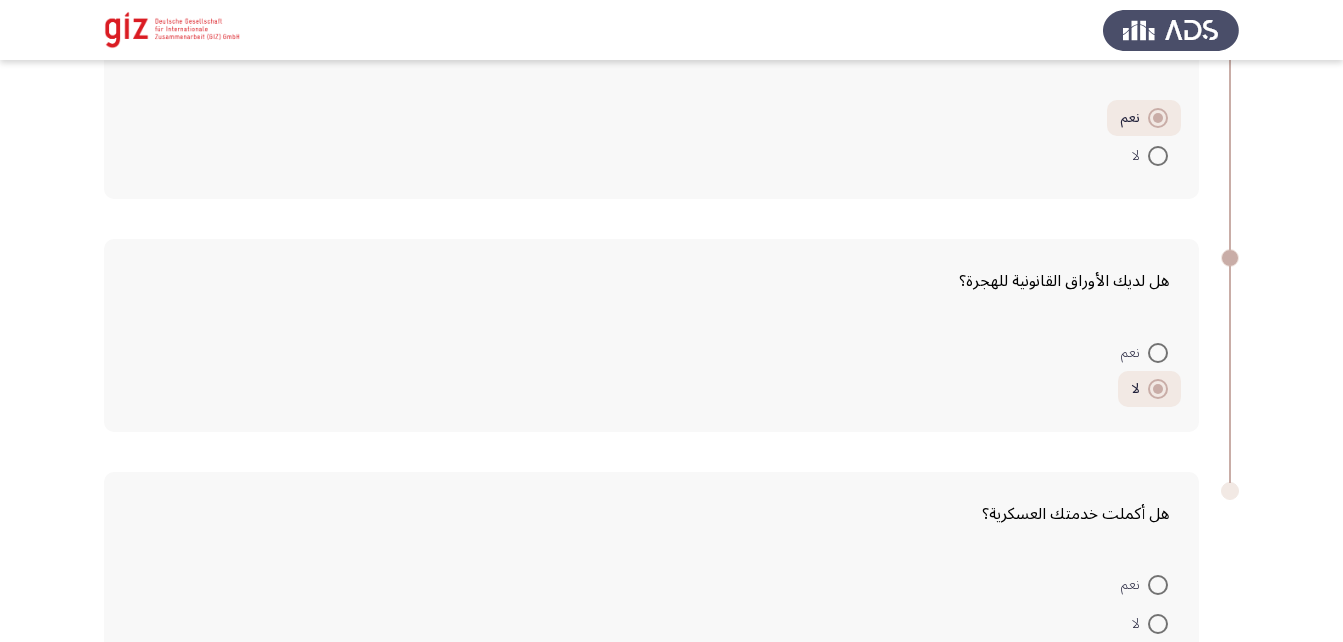 scroll, scrollTop: 596, scrollLeft: 0, axis: vertical 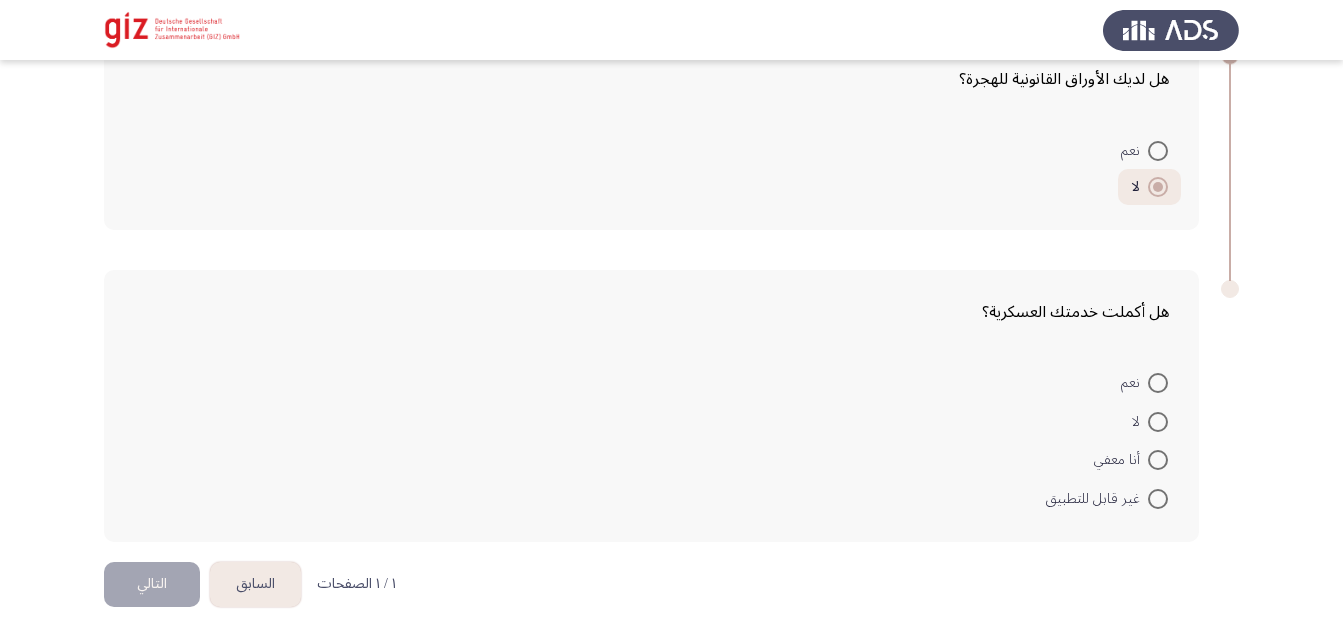 click at bounding box center [1158, 383] 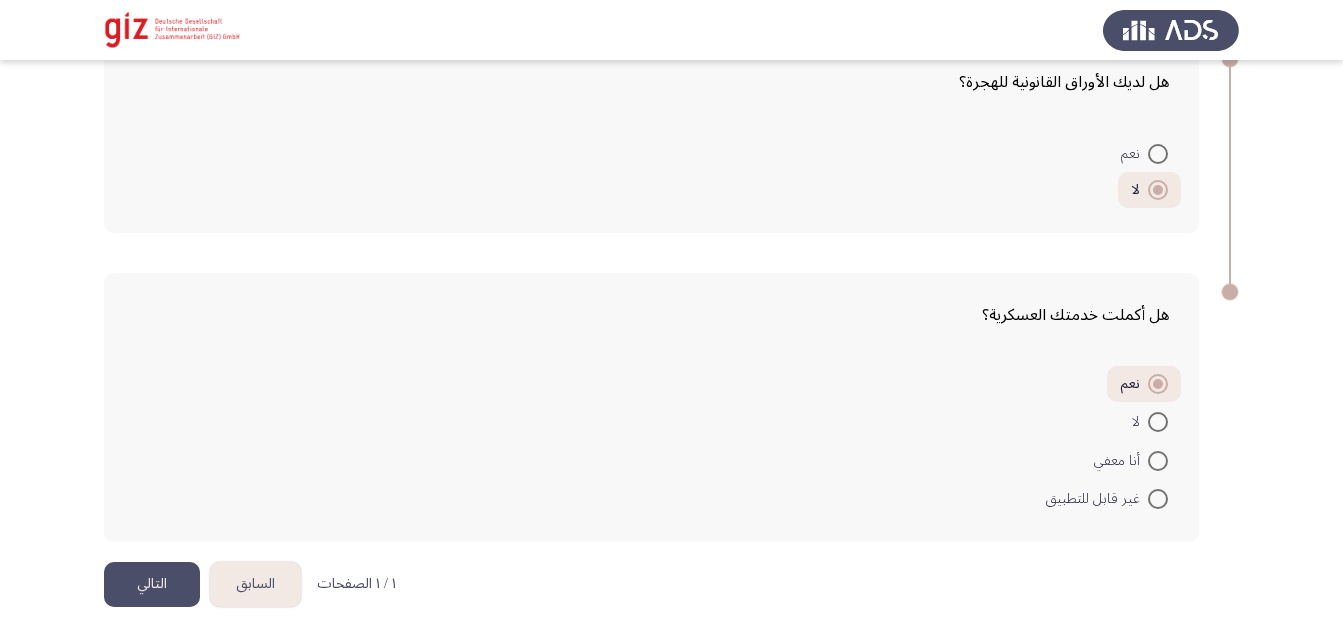 click on "التالي" 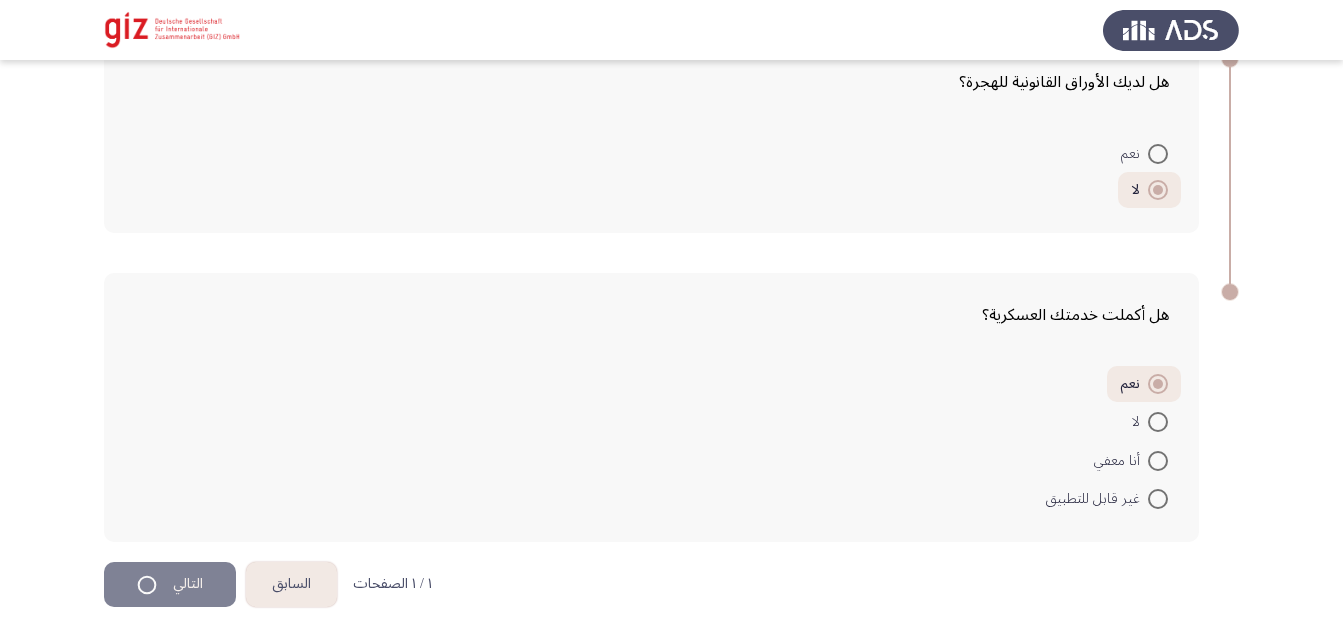 scroll, scrollTop: 0, scrollLeft: 0, axis: both 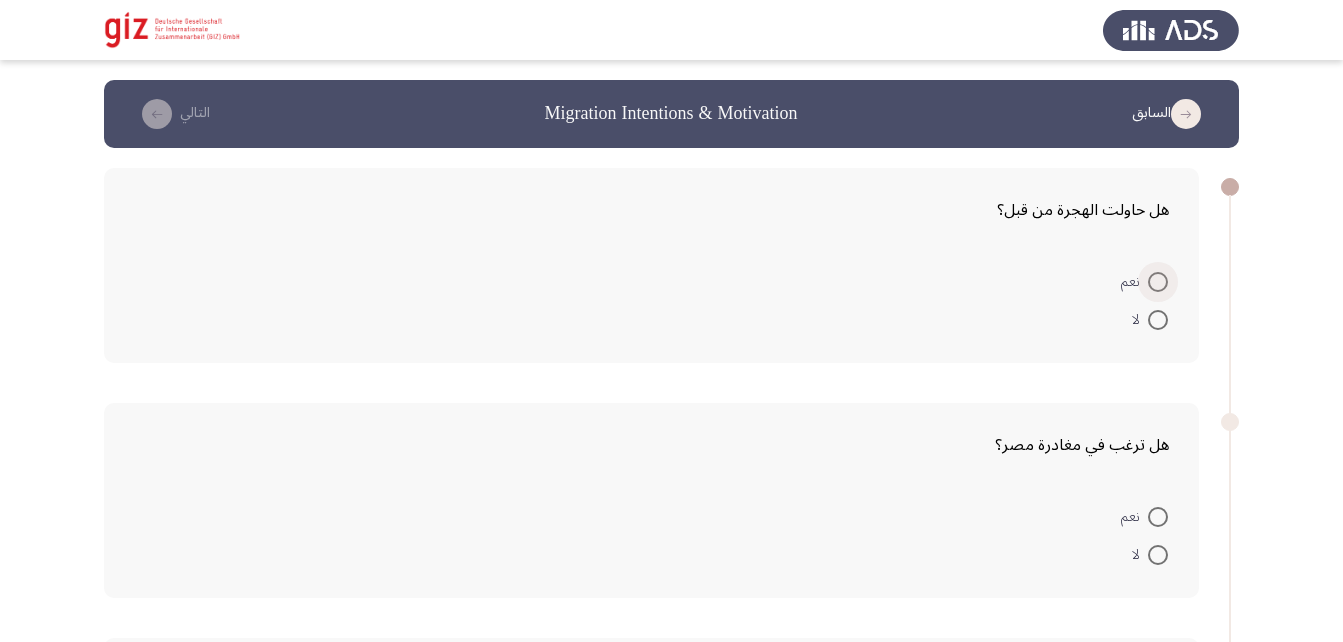 click at bounding box center (1158, 282) 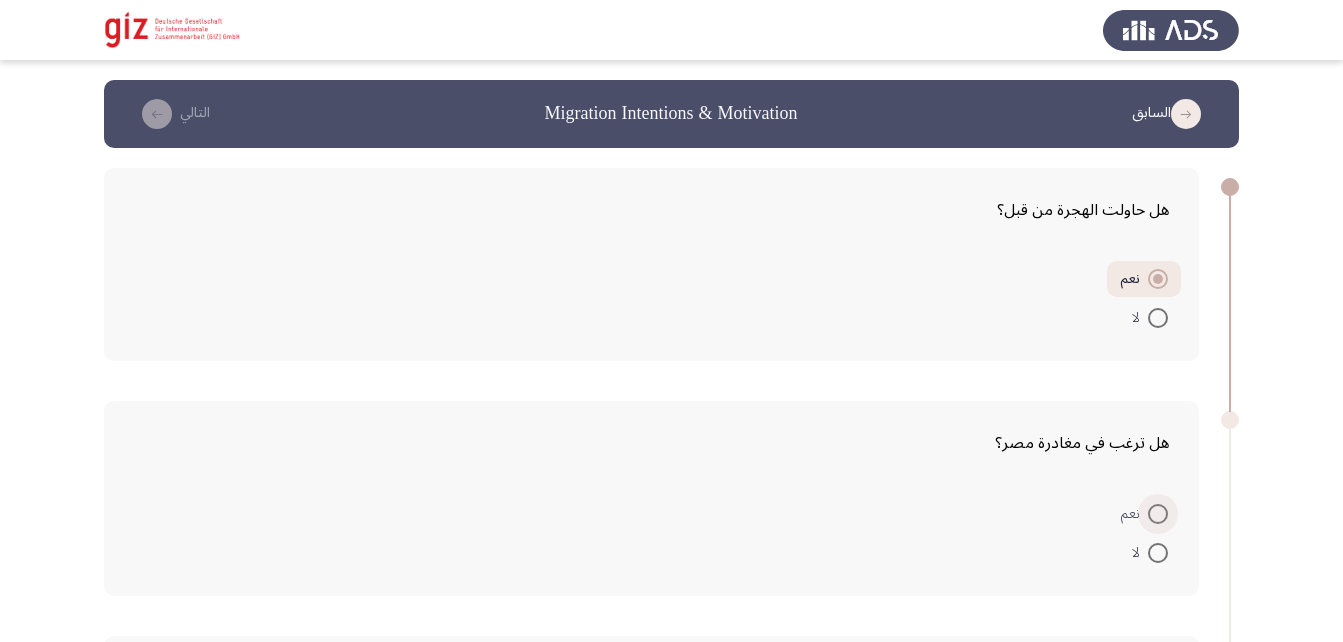 click at bounding box center [1158, 514] 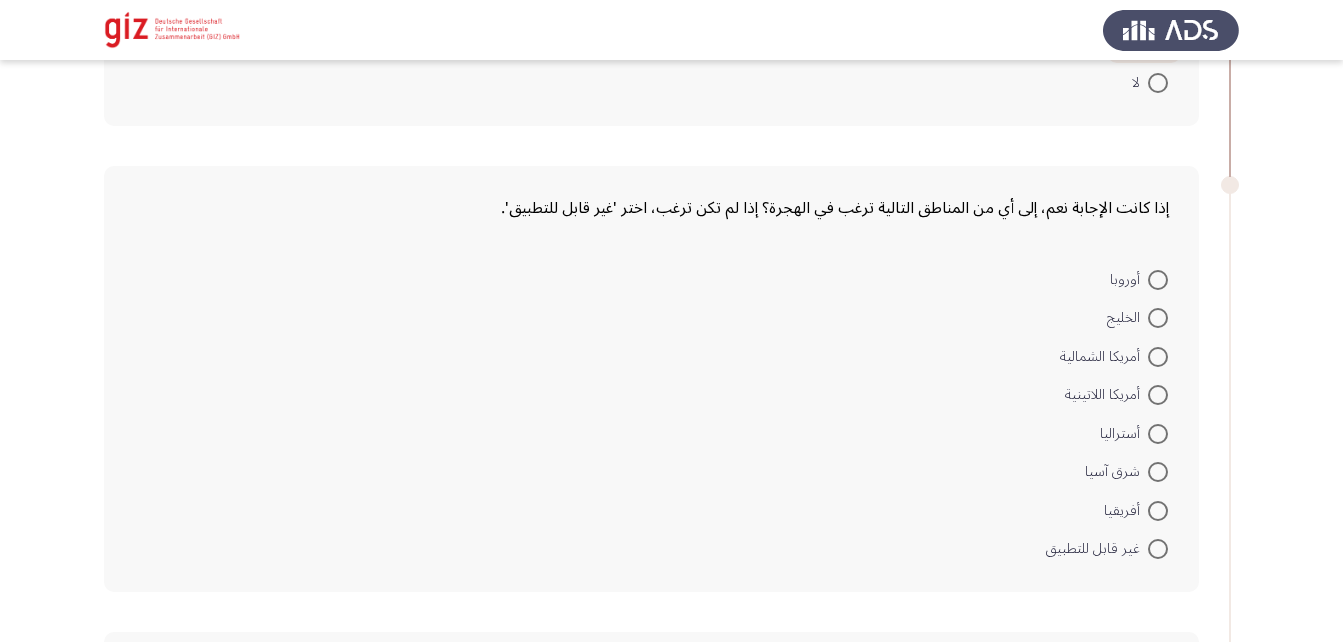 scroll, scrollTop: 478, scrollLeft: 0, axis: vertical 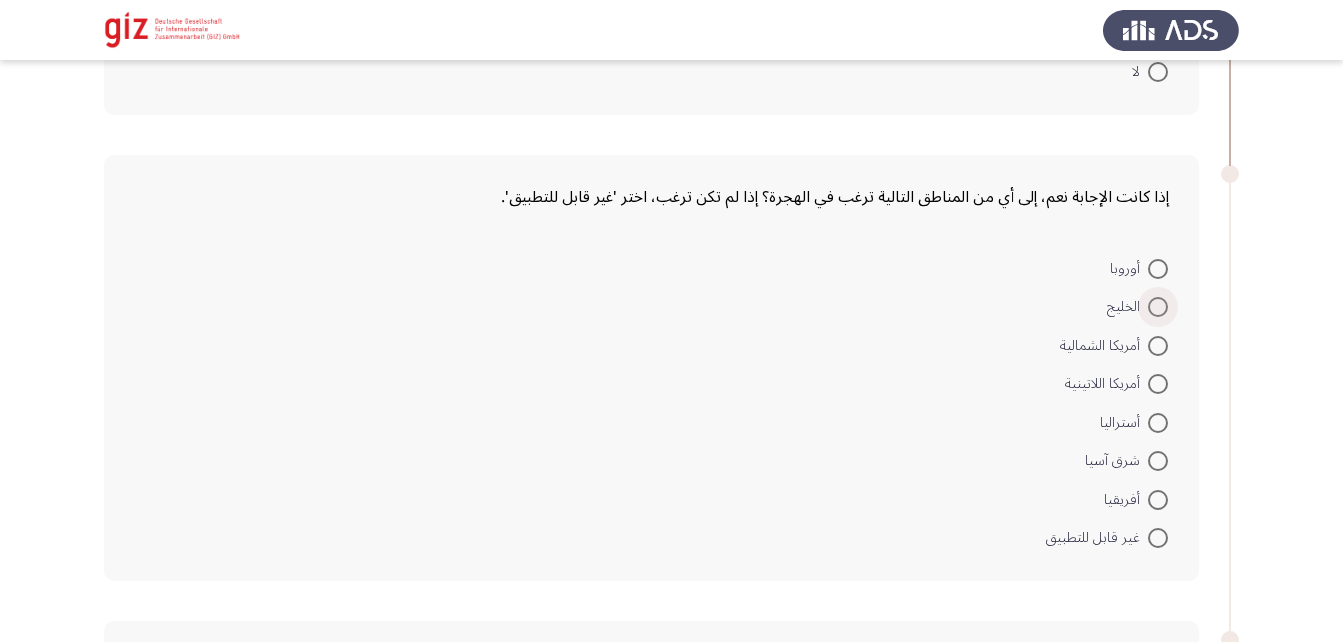 click at bounding box center (1158, 307) 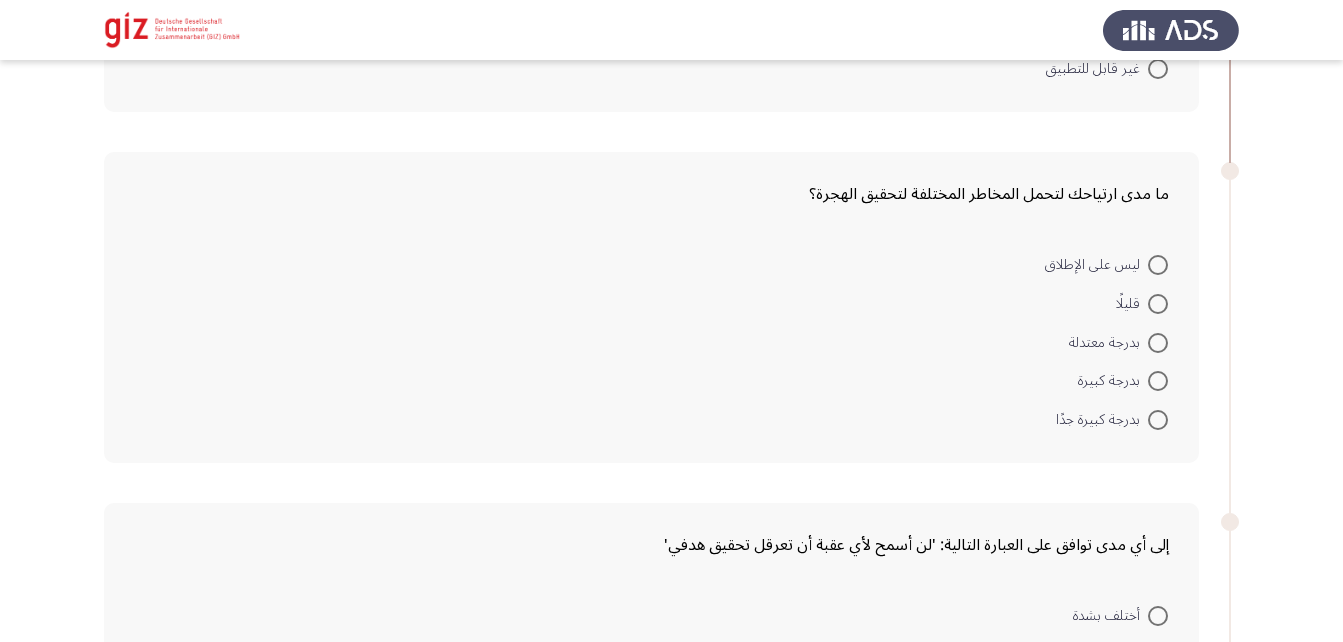 scroll, scrollTop: 968, scrollLeft: 0, axis: vertical 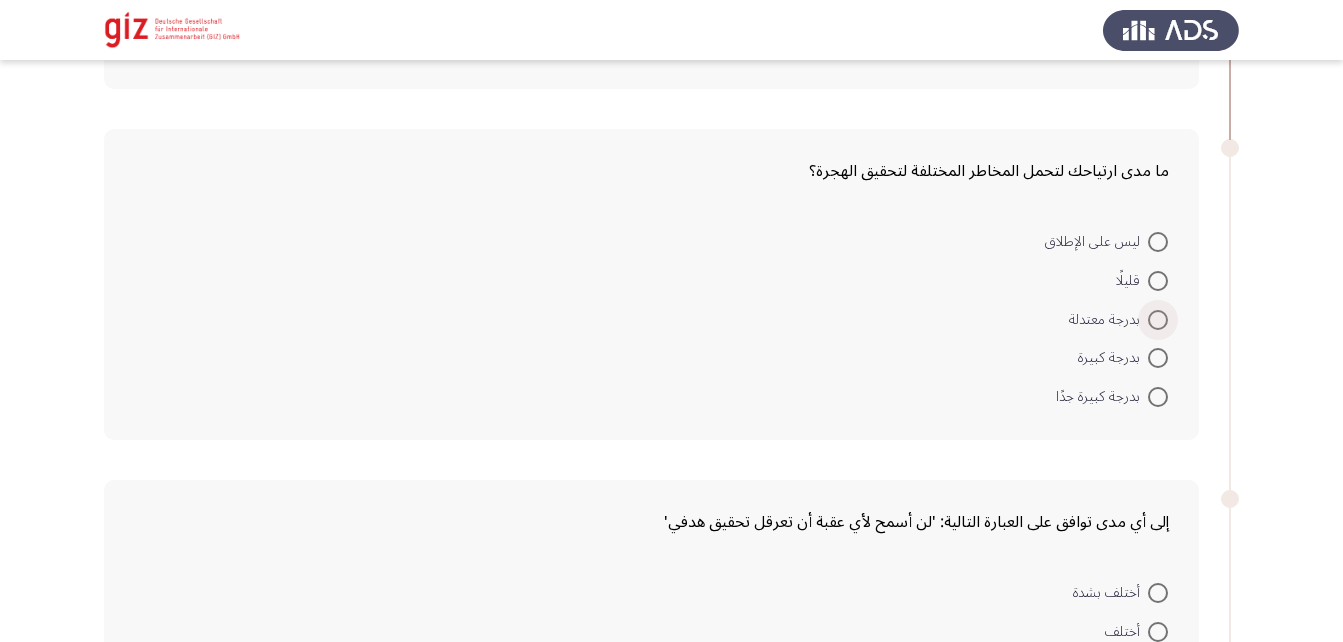 click at bounding box center [1158, 320] 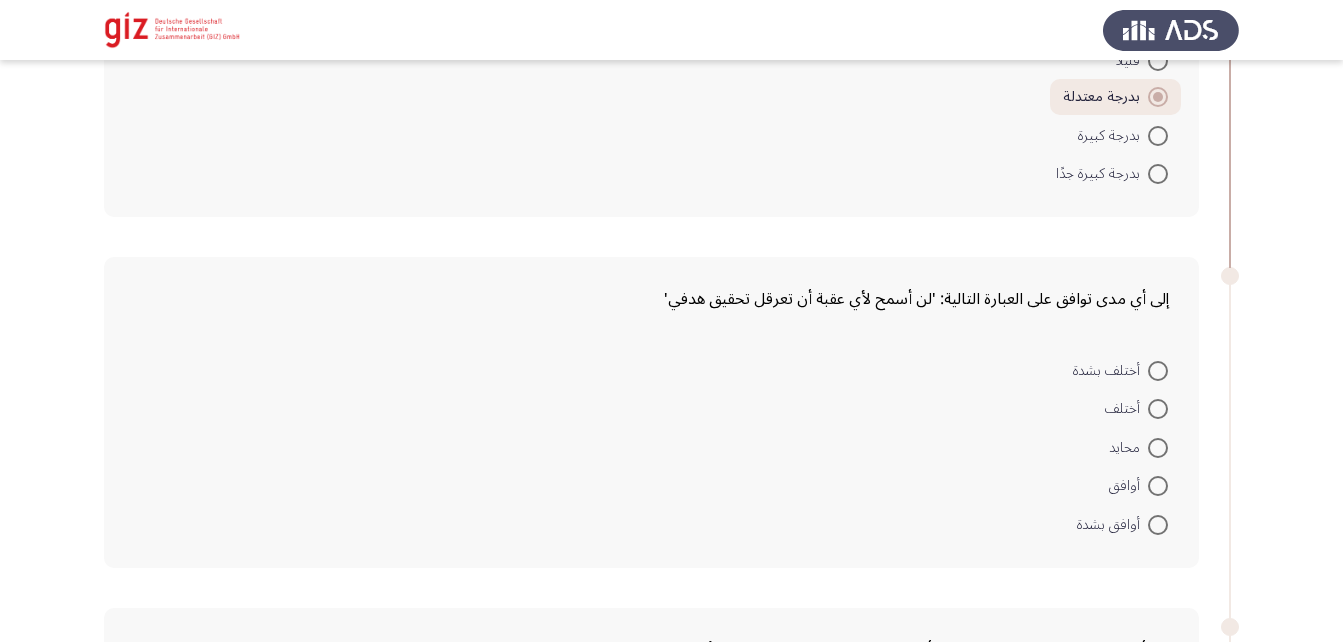click at bounding box center [1158, 448] 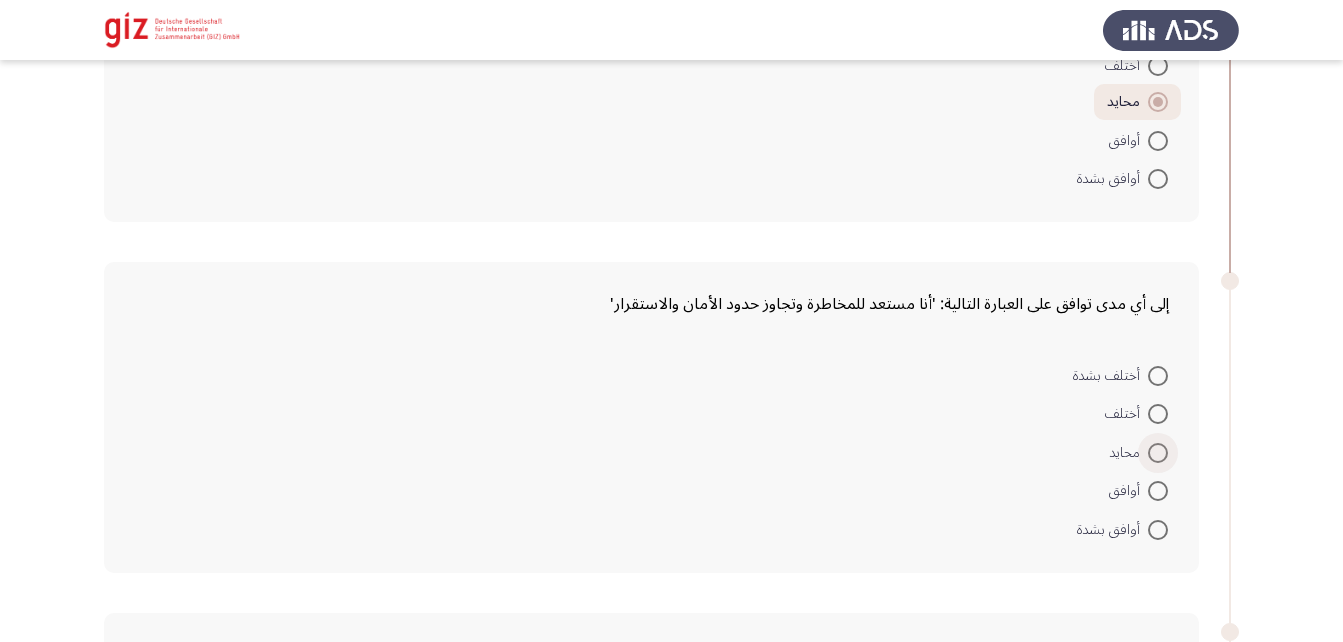 click at bounding box center [1158, 453] 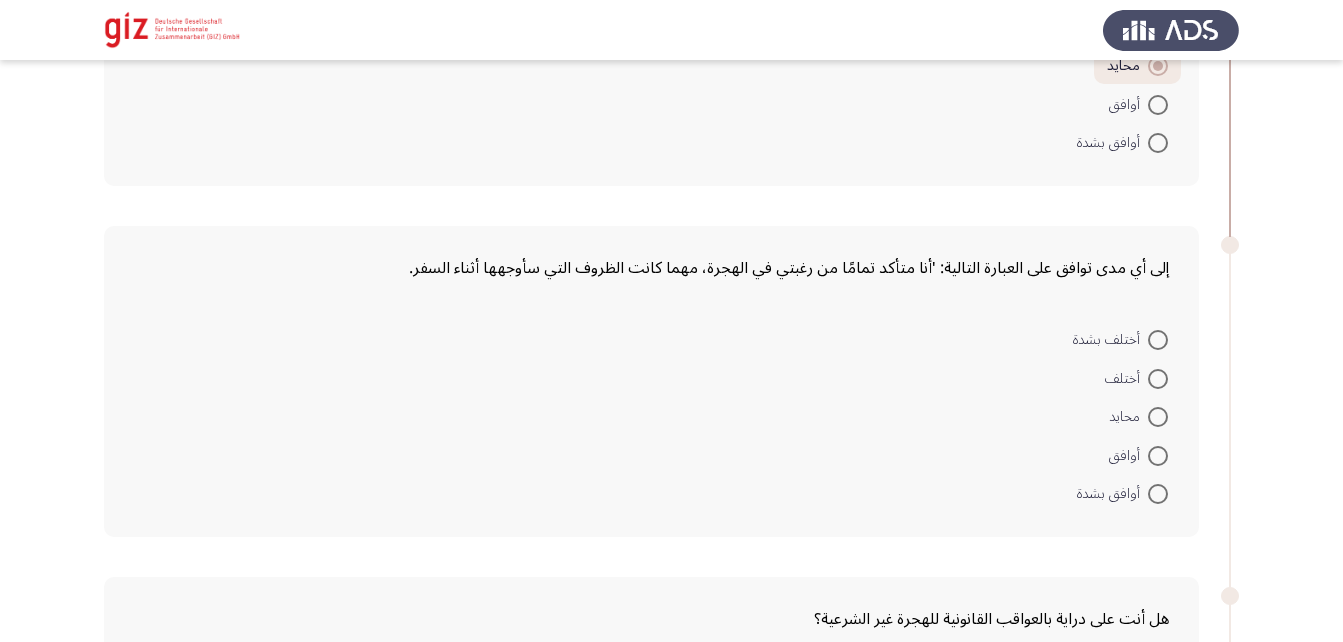 scroll, scrollTop: 1919, scrollLeft: 0, axis: vertical 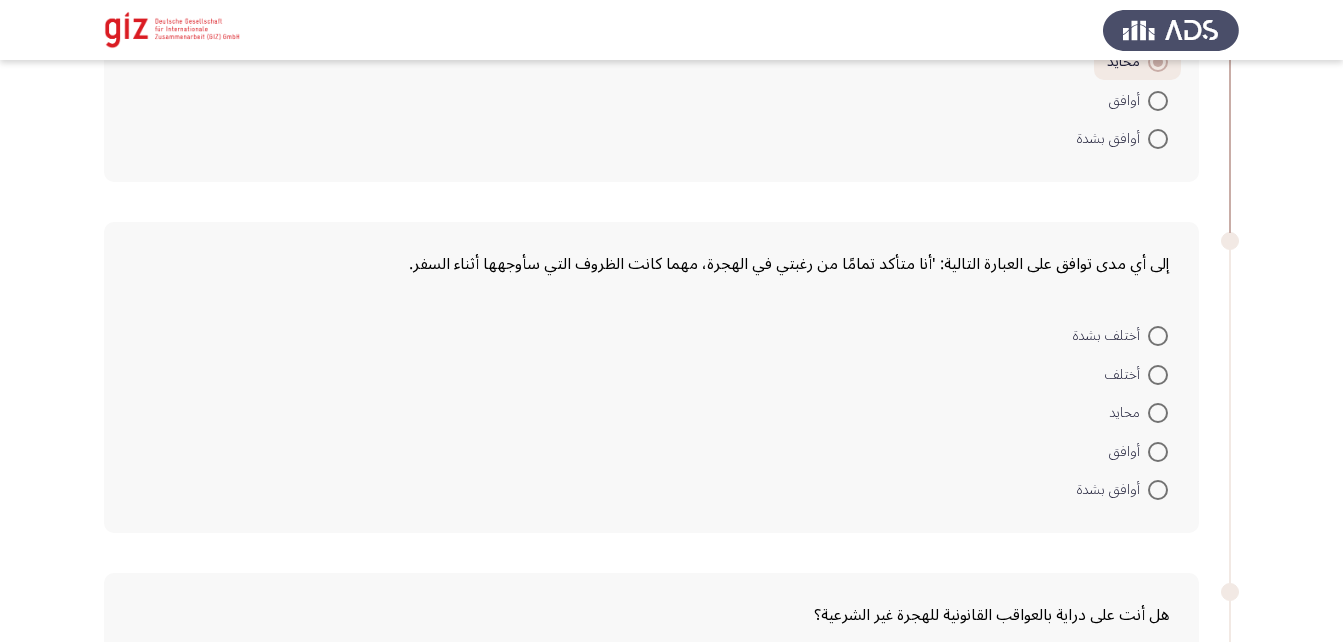 click at bounding box center (1158, 413) 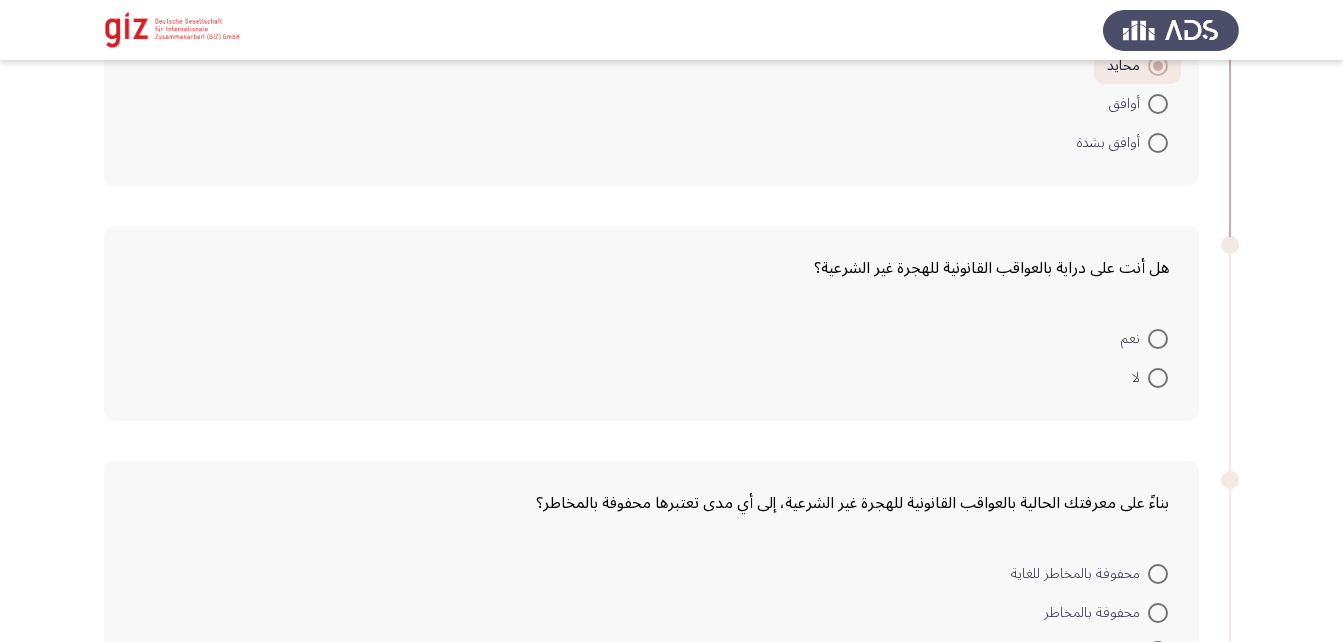 scroll, scrollTop: 2265, scrollLeft: 0, axis: vertical 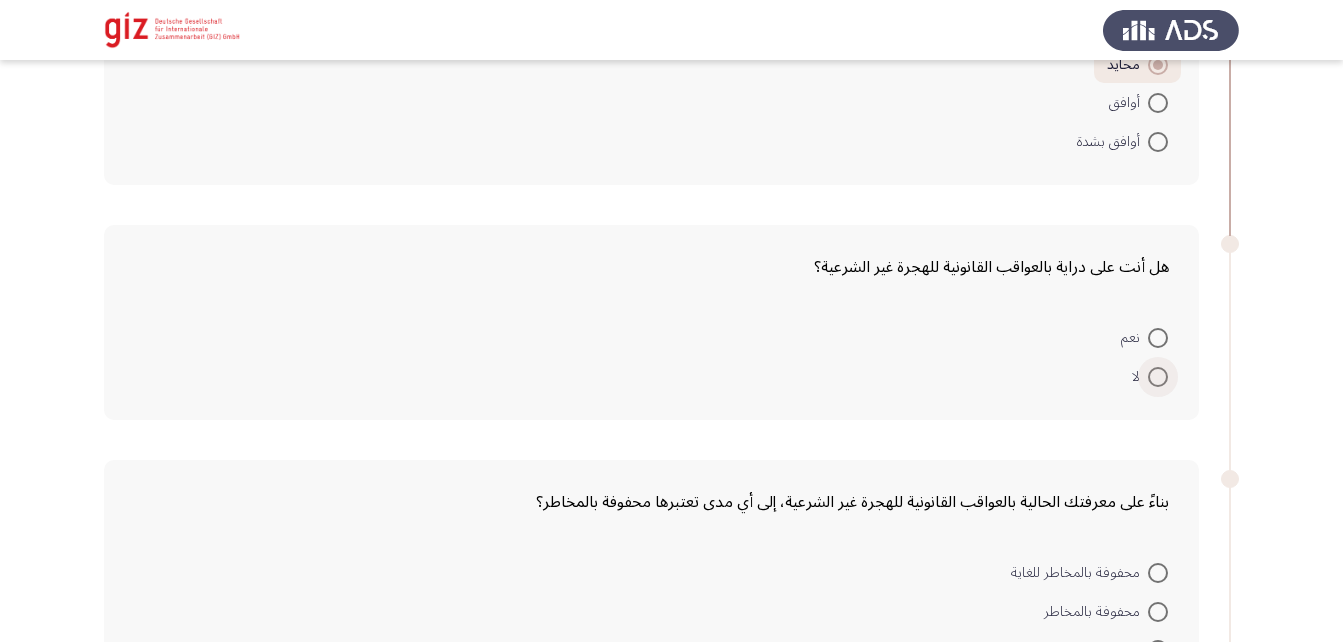 click at bounding box center [1158, 377] 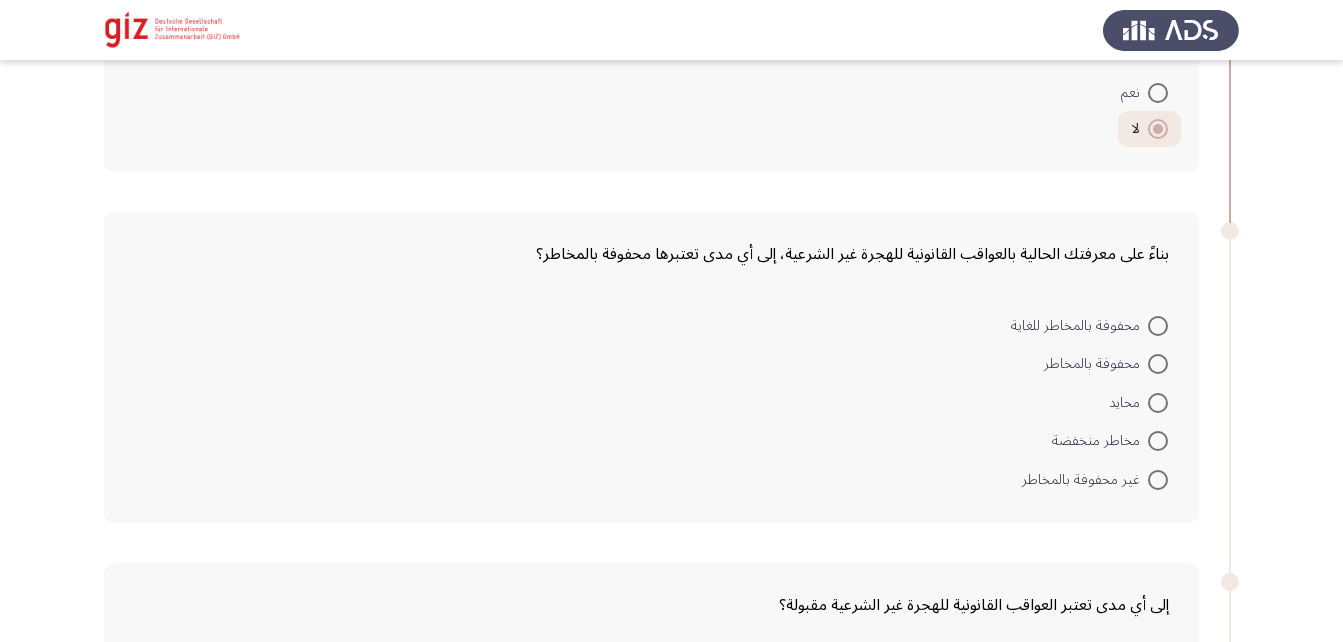 scroll, scrollTop: 2512, scrollLeft: 0, axis: vertical 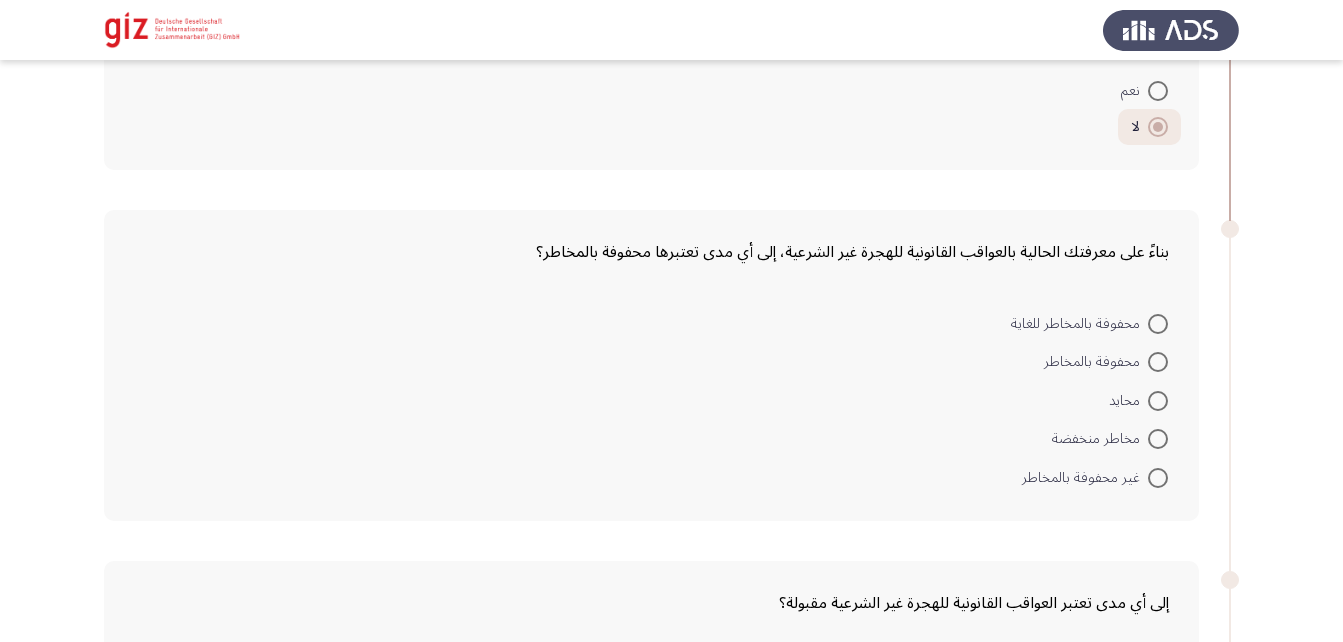 click at bounding box center [1158, 362] 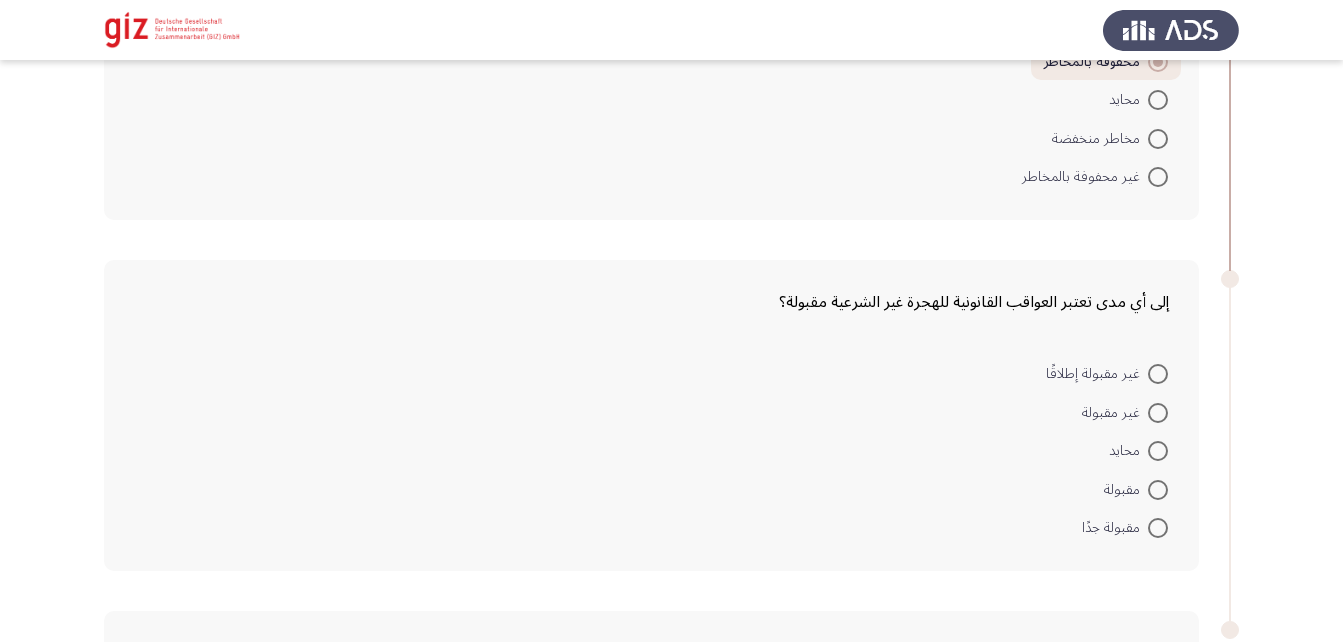 scroll, scrollTop: 2811, scrollLeft: 0, axis: vertical 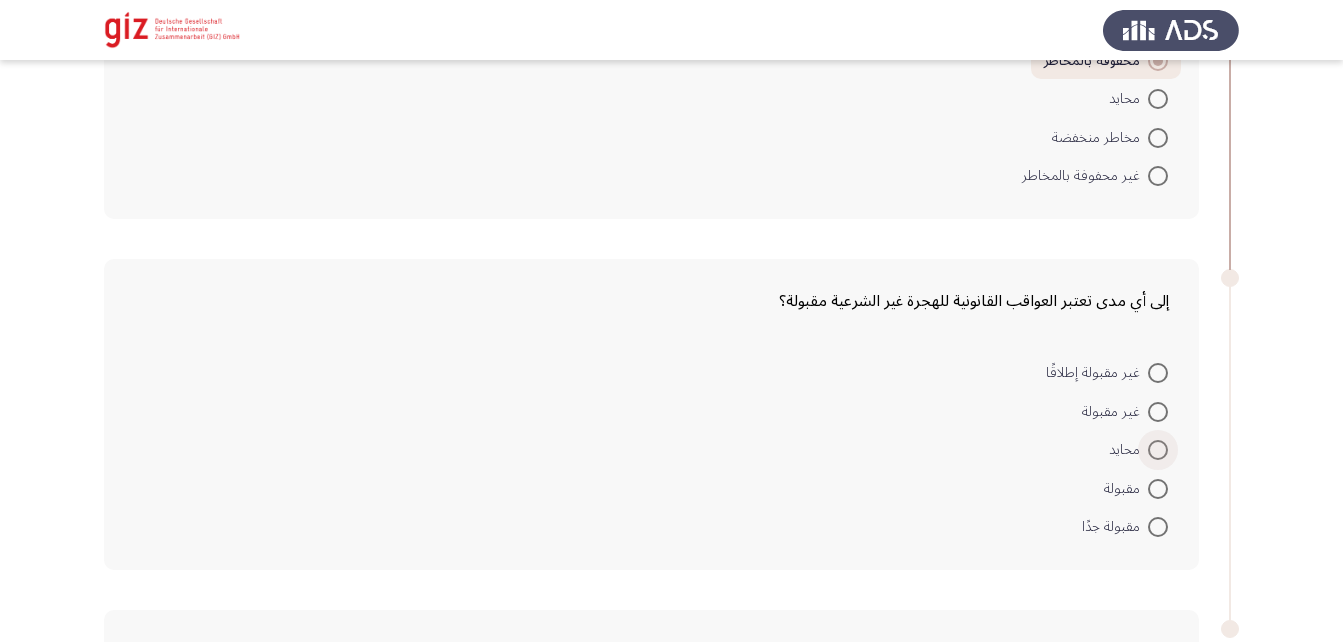 click at bounding box center [1158, 450] 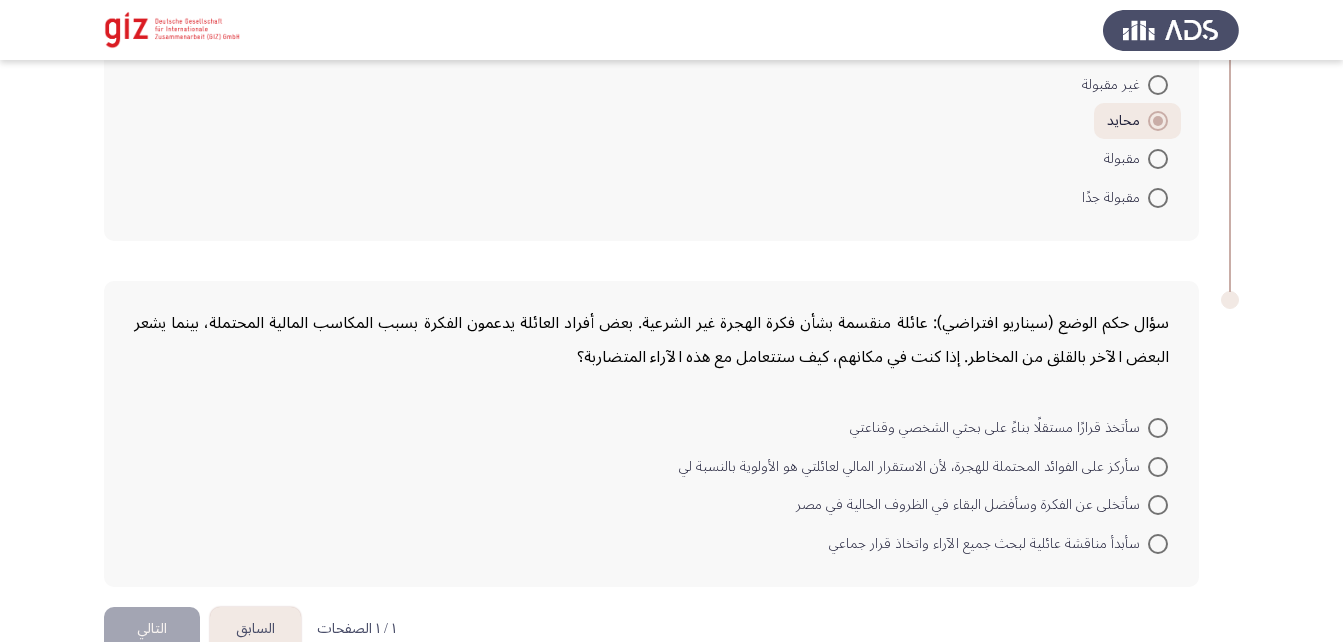 scroll, scrollTop: 3137, scrollLeft: 0, axis: vertical 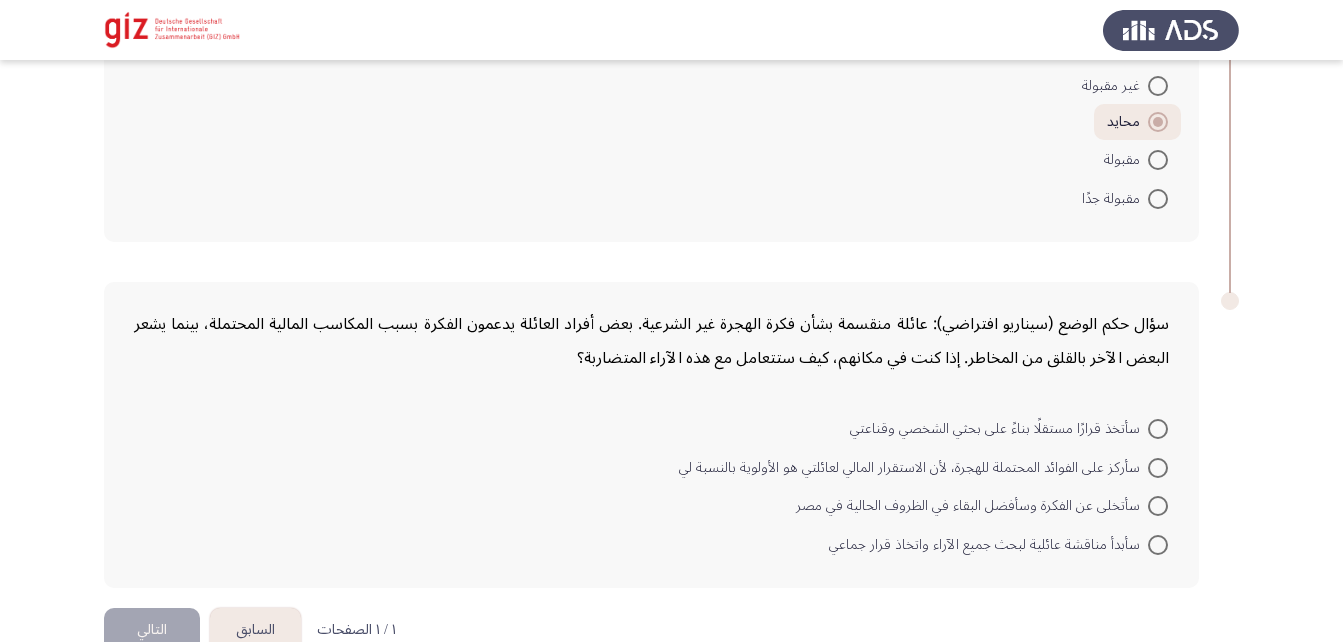 click at bounding box center (1158, 468) 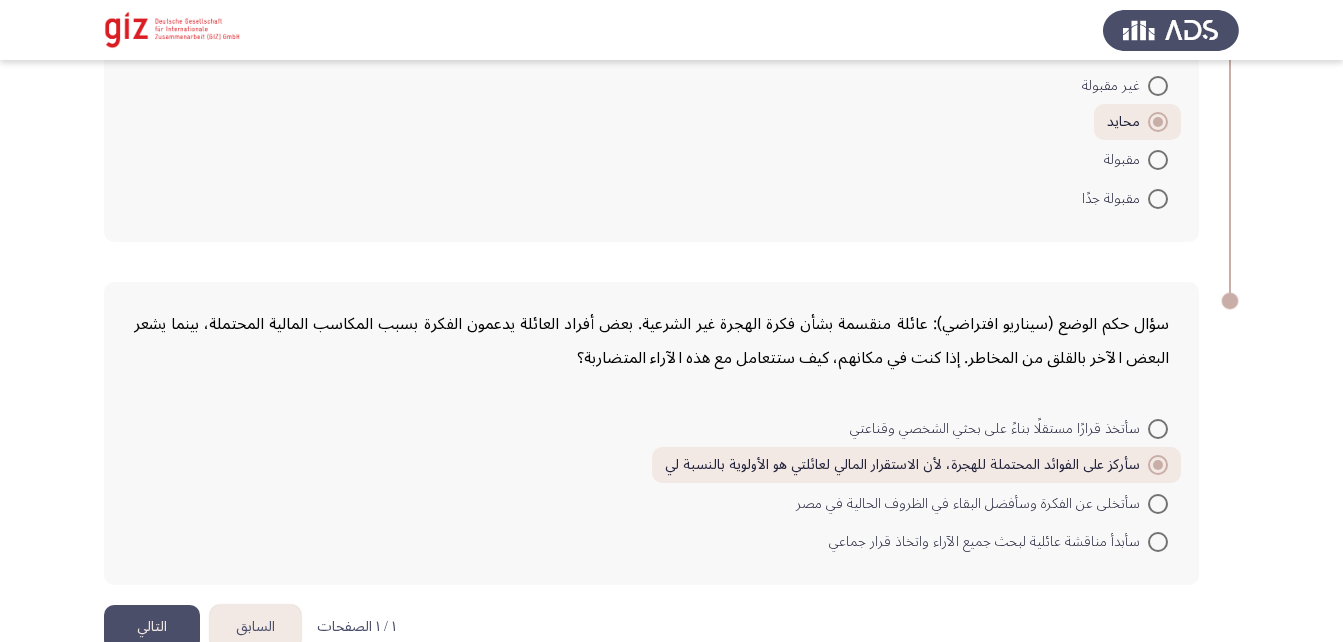click on "التالي" 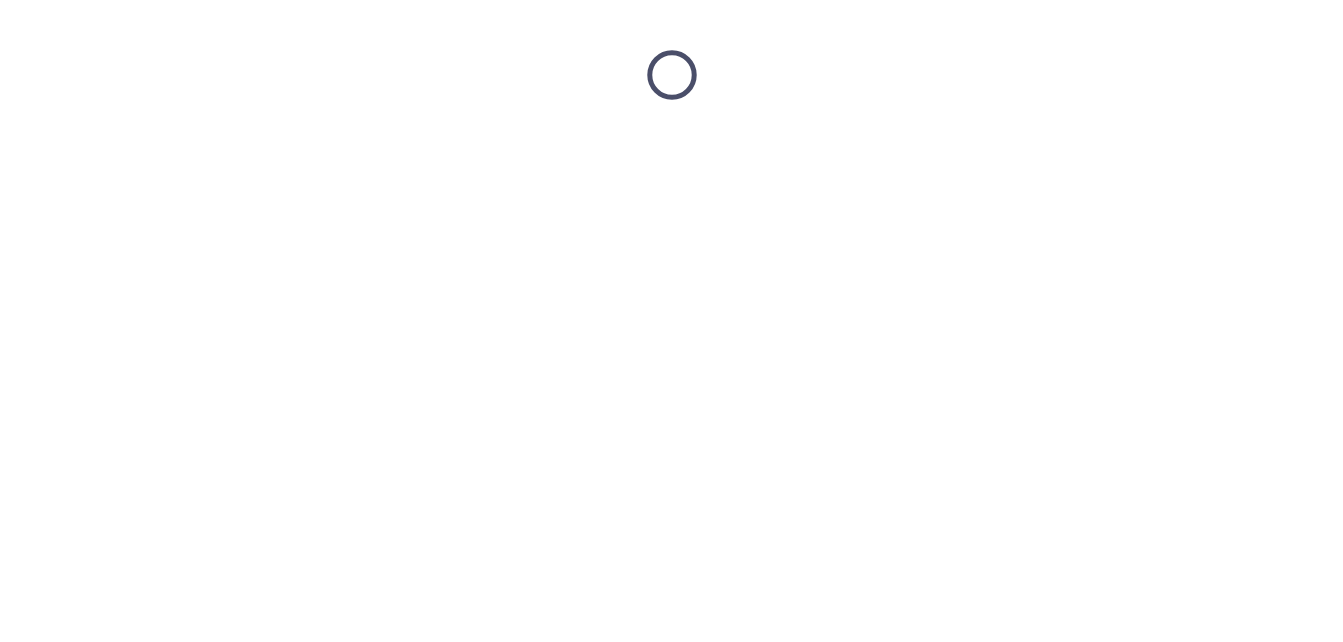 scroll, scrollTop: 0, scrollLeft: 0, axis: both 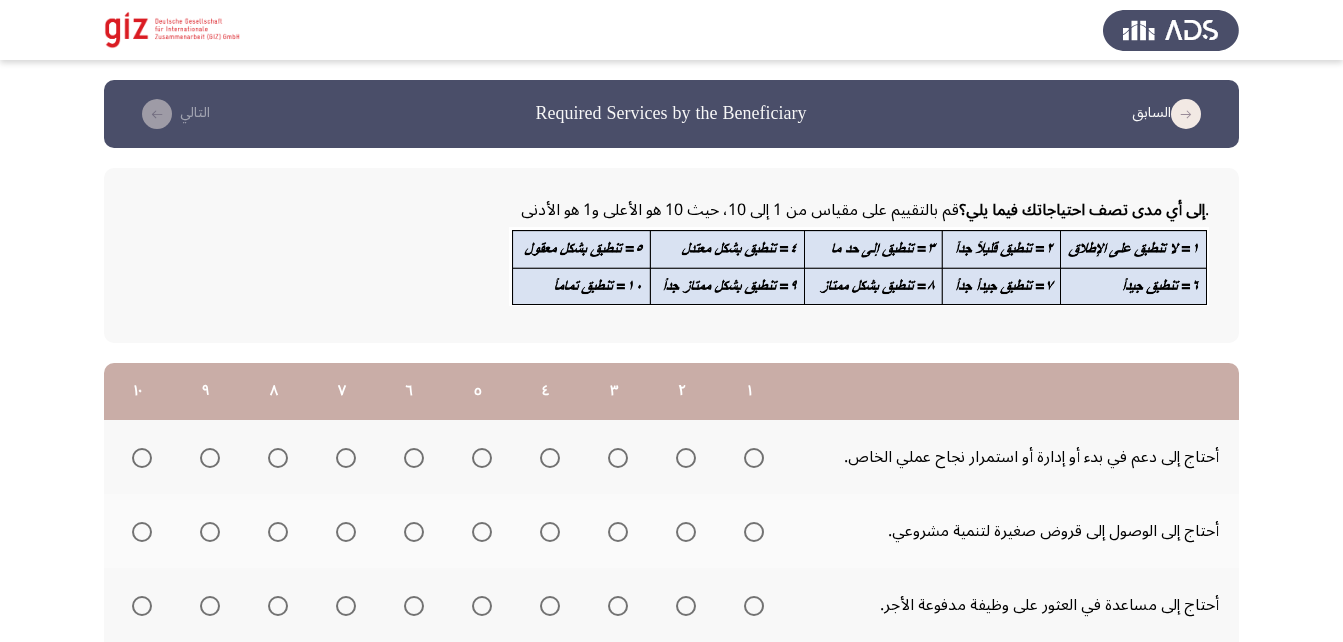 click at bounding box center (142, 458) 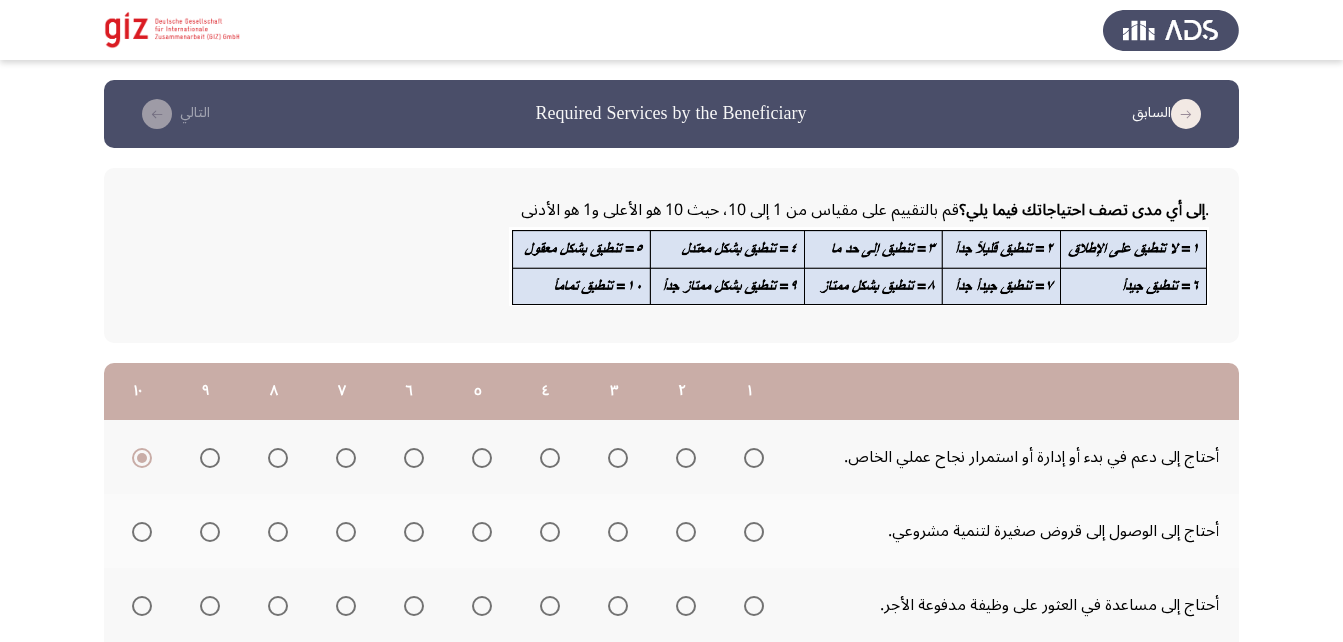 click at bounding box center [142, 532] 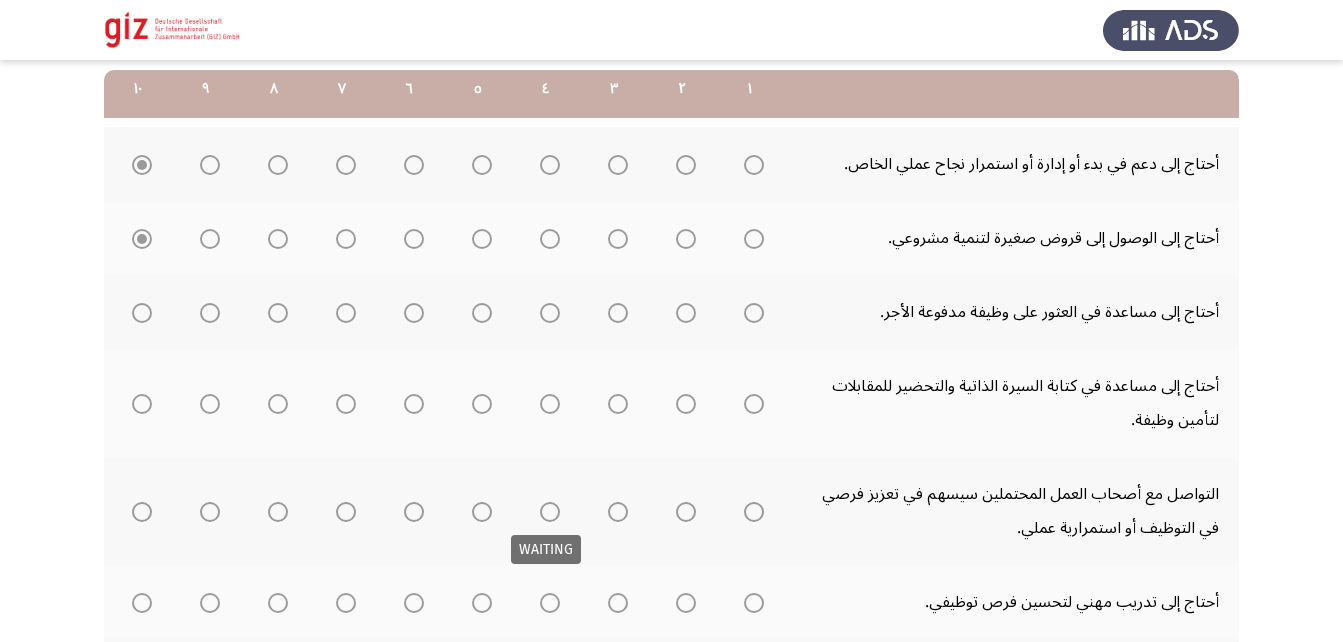 scroll, scrollTop: 294, scrollLeft: 0, axis: vertical 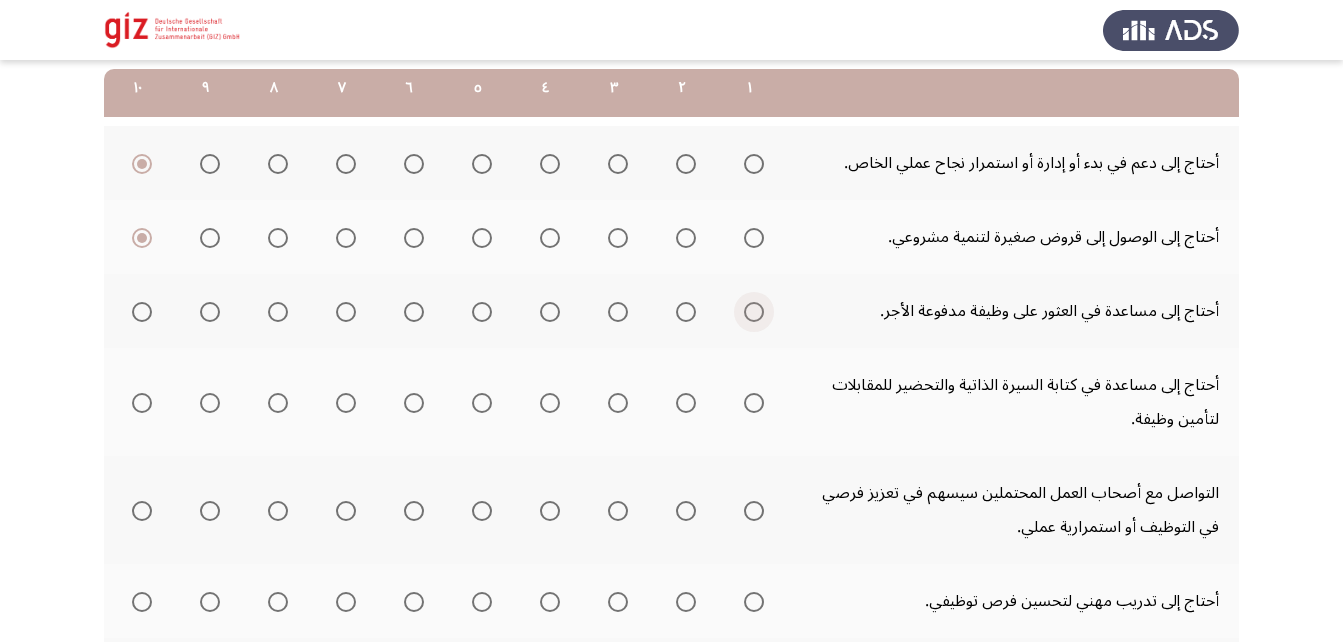 click at bounding box center (754, 312) 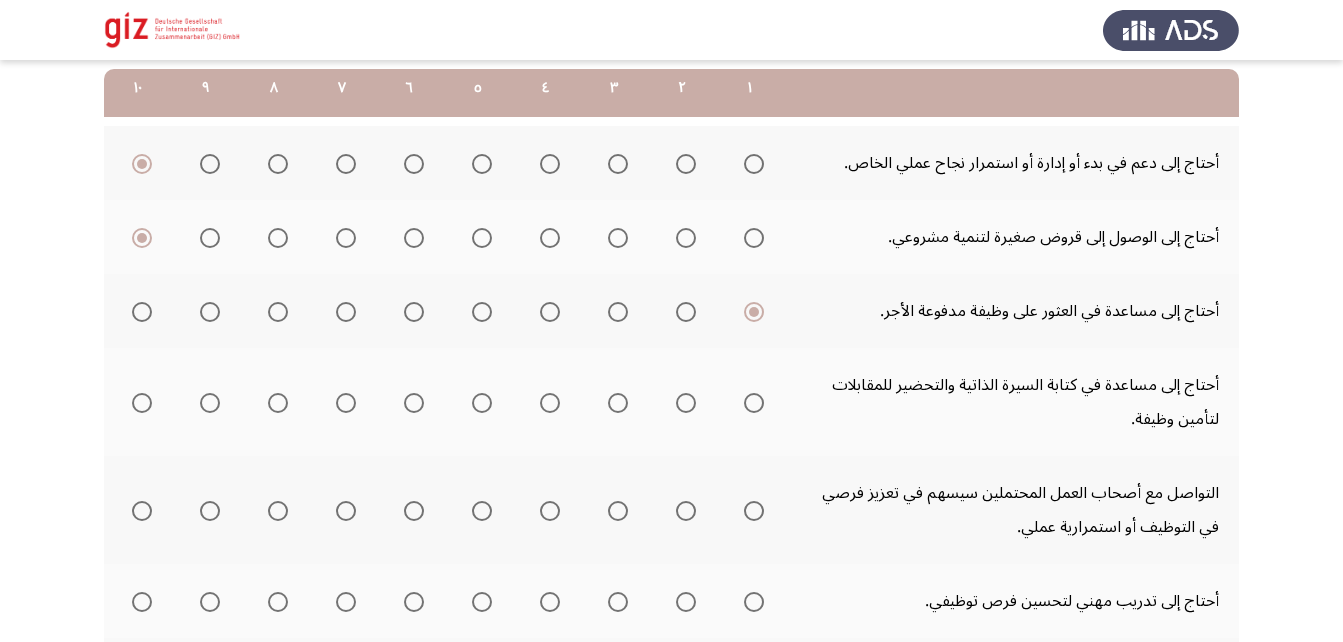 click at bounding box center [754, 403] 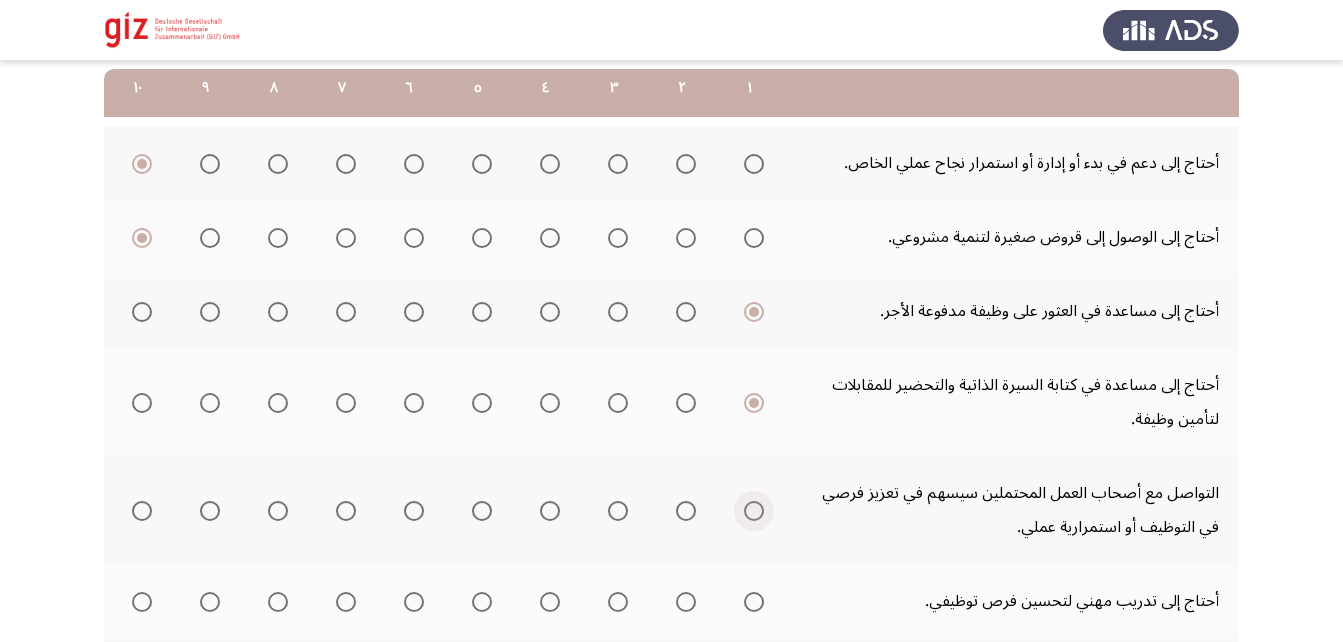 click at bounding box center [754, 511] 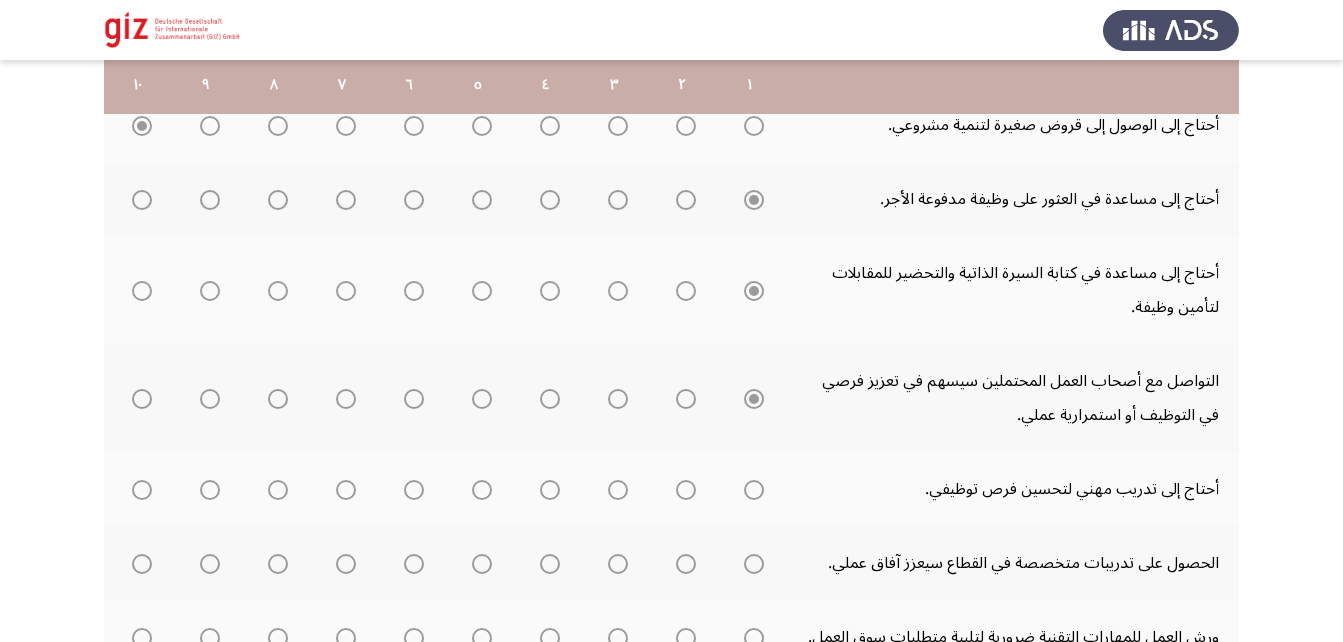 scroll, scrollTop: 407, scrollLeft: 0, axis: vertical 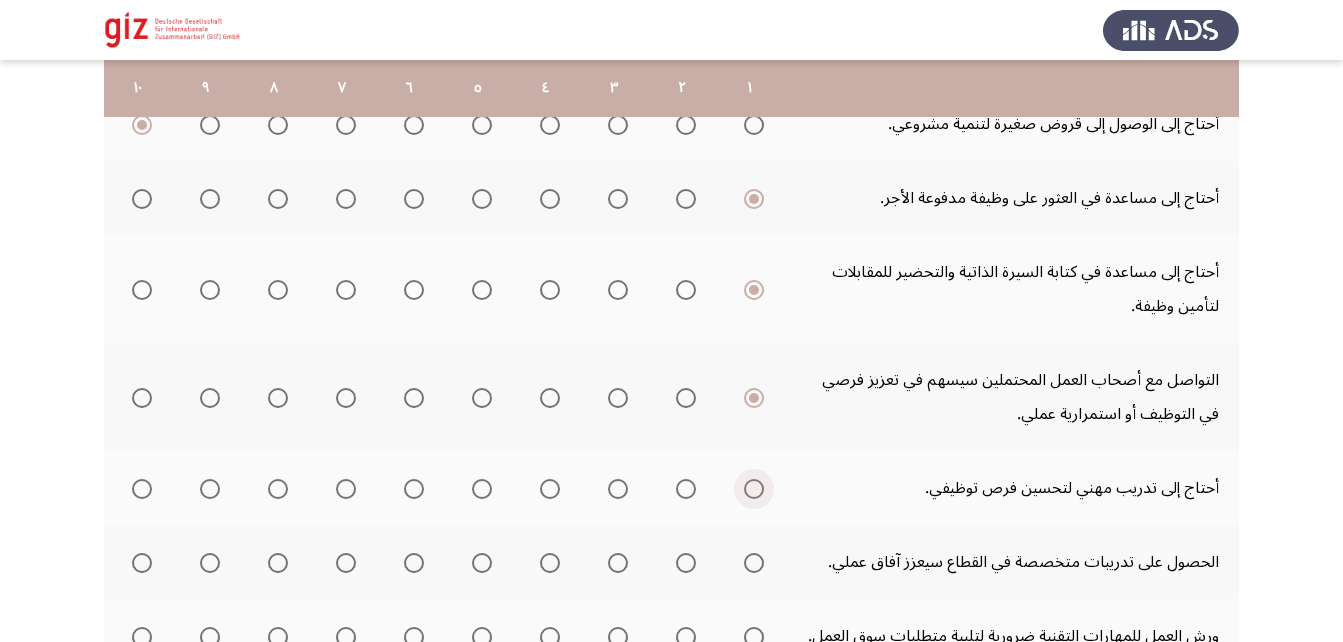 click at bounding box center [754, 489] 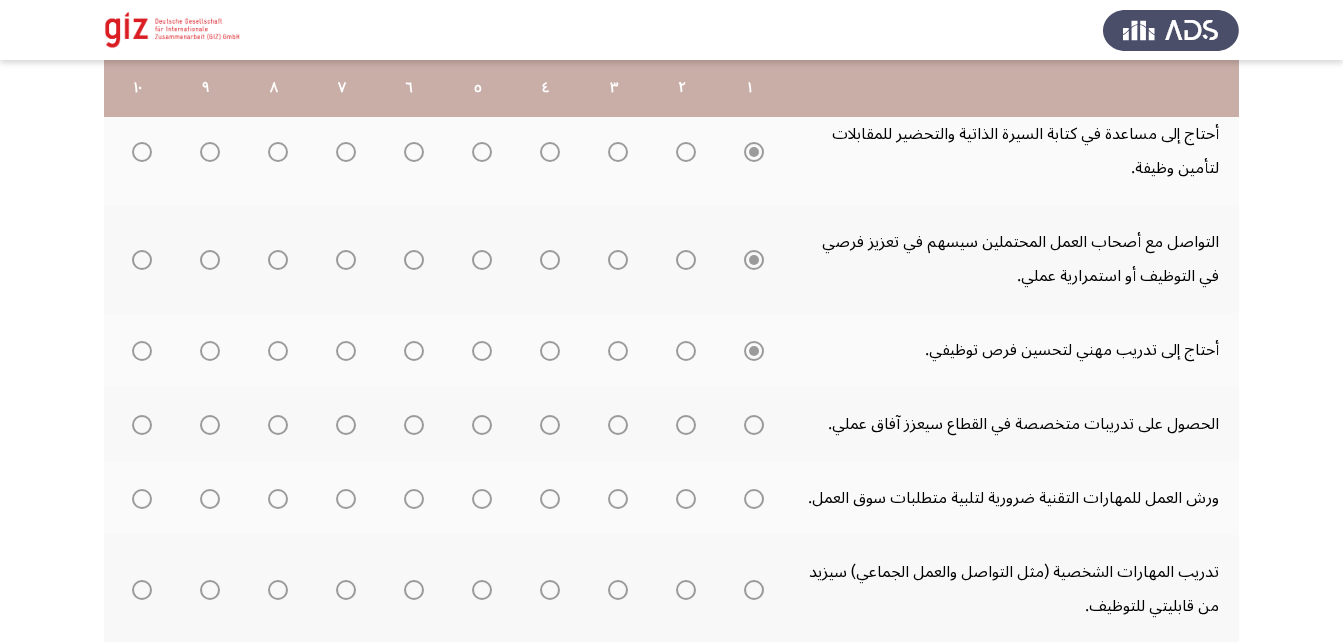 scroll, scrollTop: 546, scrollLeft: 0, axis: vertical 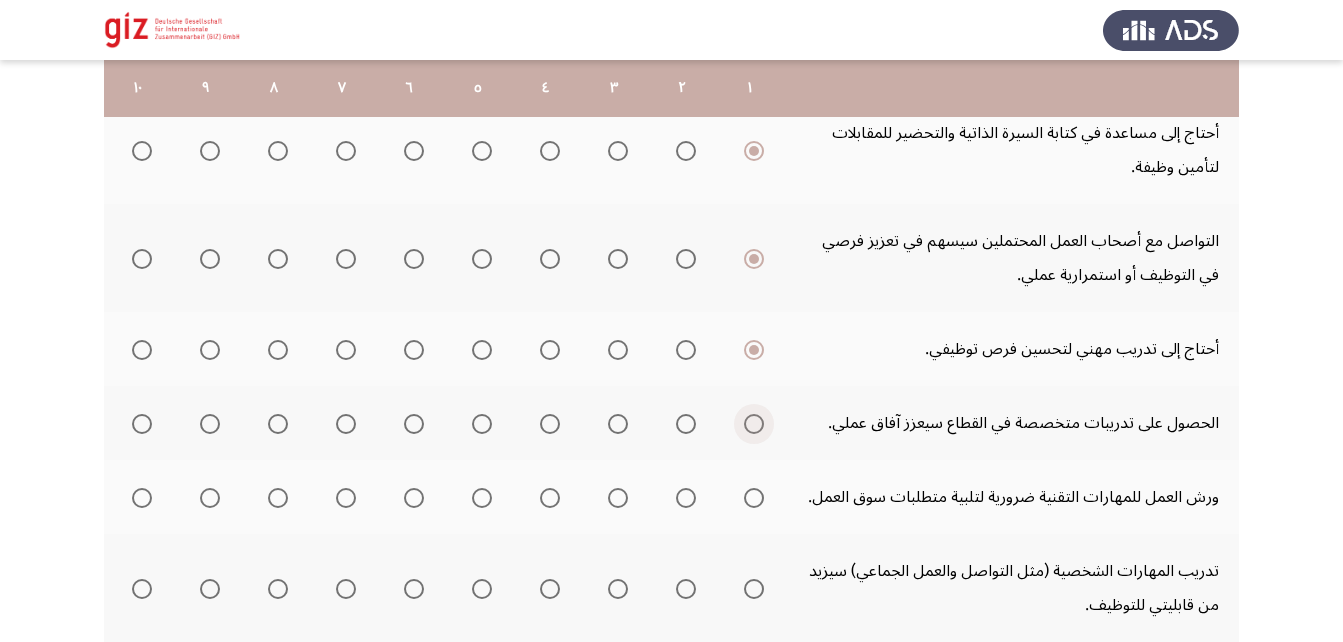 click at bounding box center (754, 424) 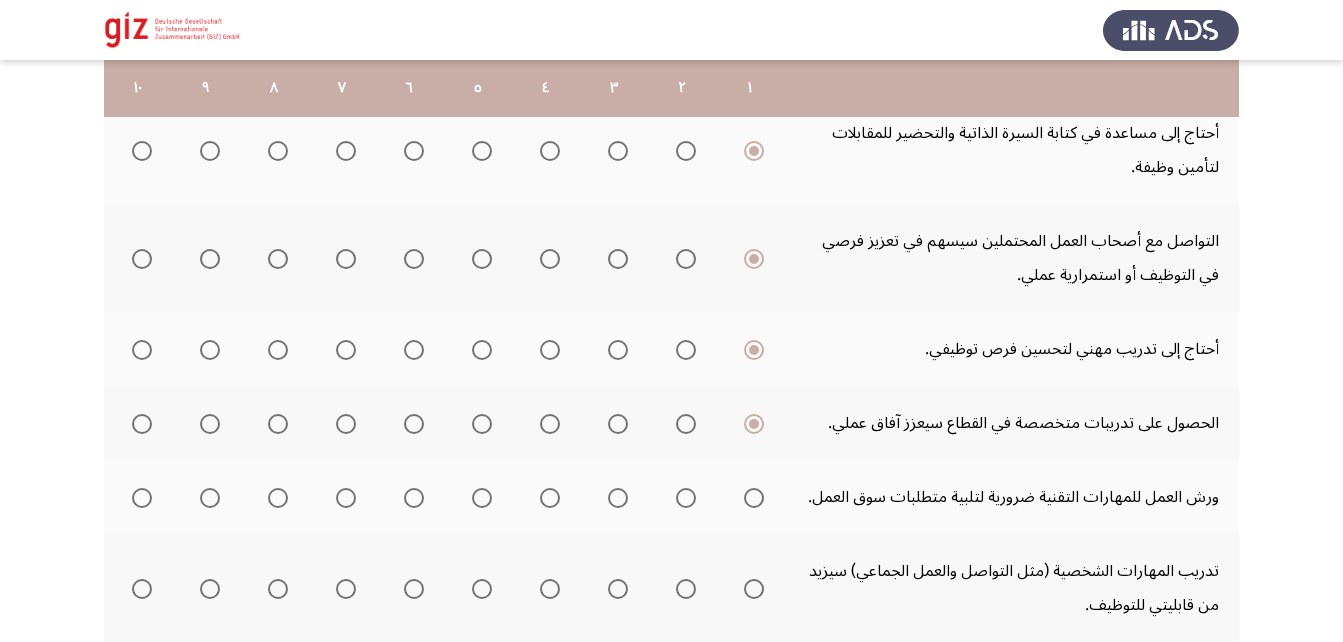 click at bounding box center (754, 498) 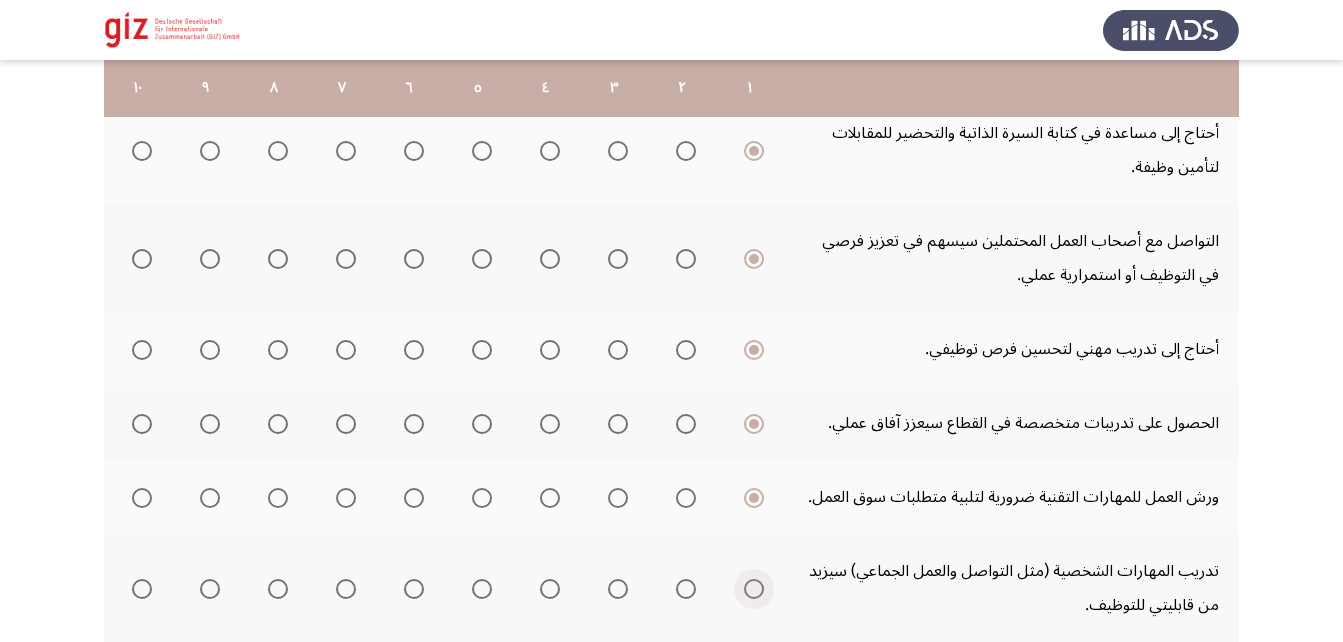 click at bounding box center (754, 589) 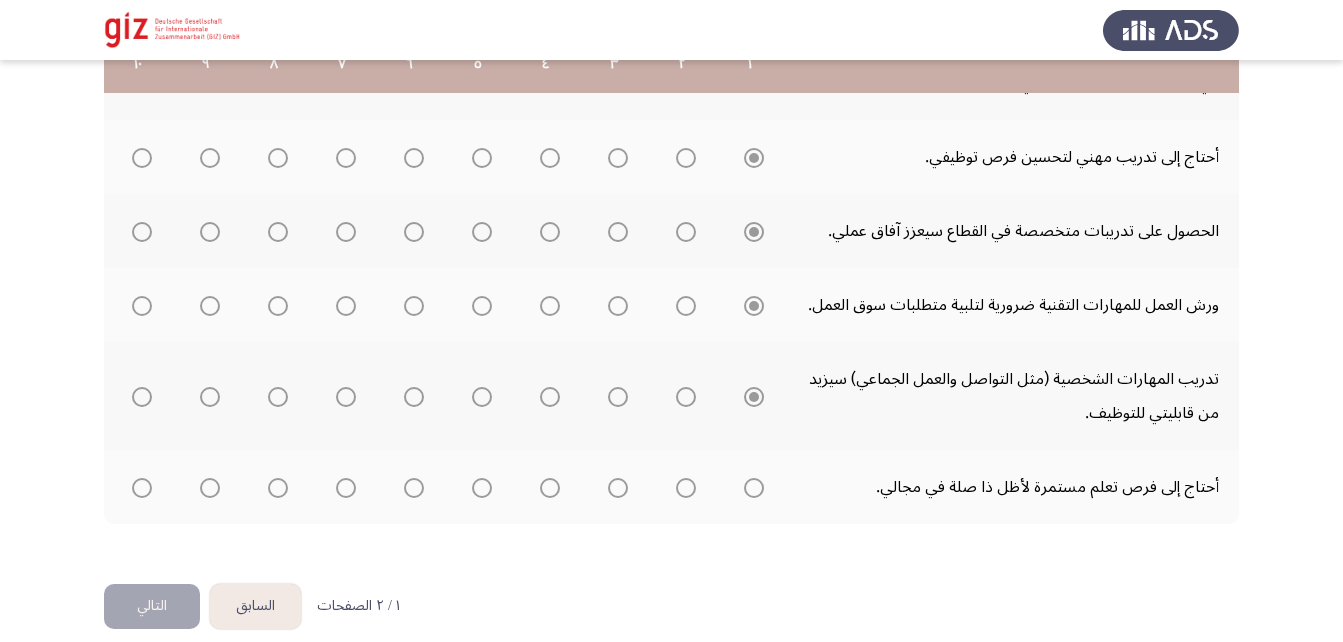 scroll, scrollTop: 739, scrollLeft: 0, axis: vertical 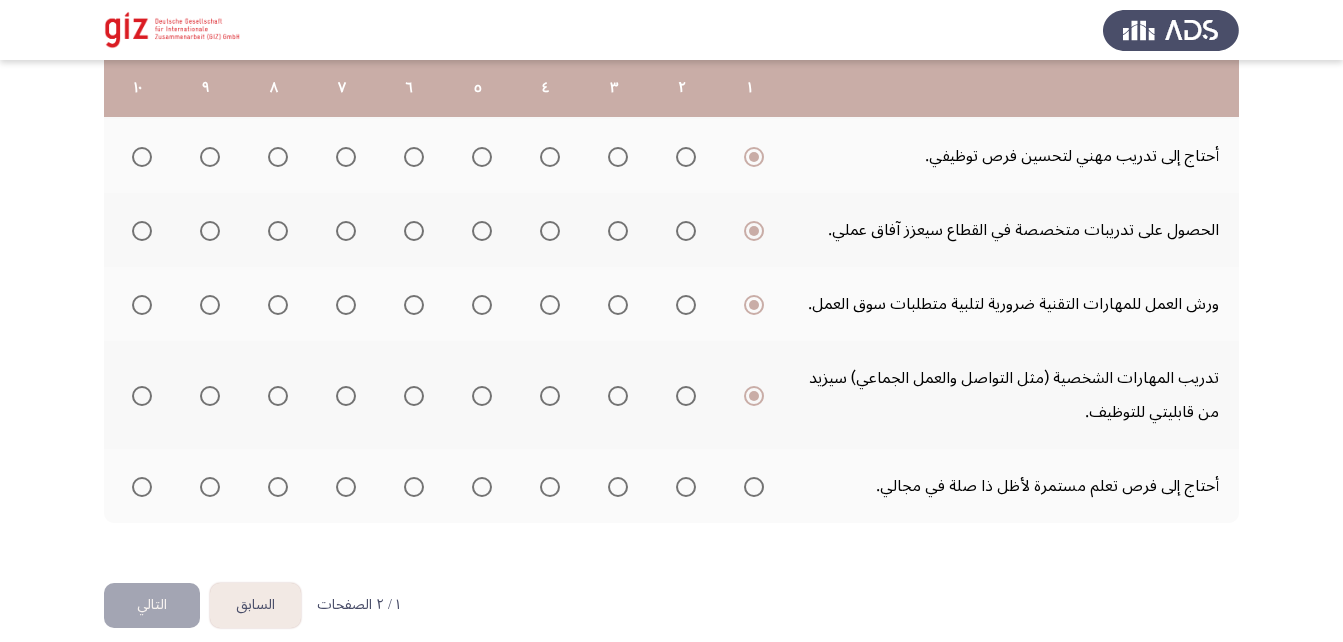 click at bounding box center (754, 487) 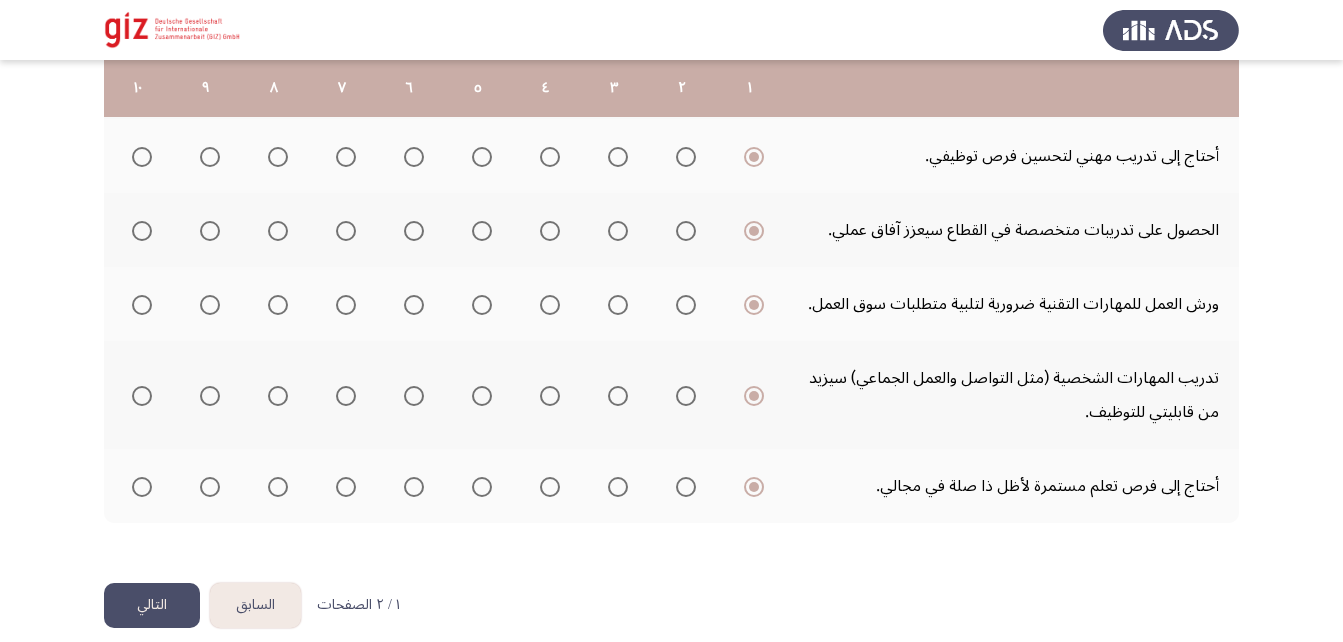 click on "التالي" 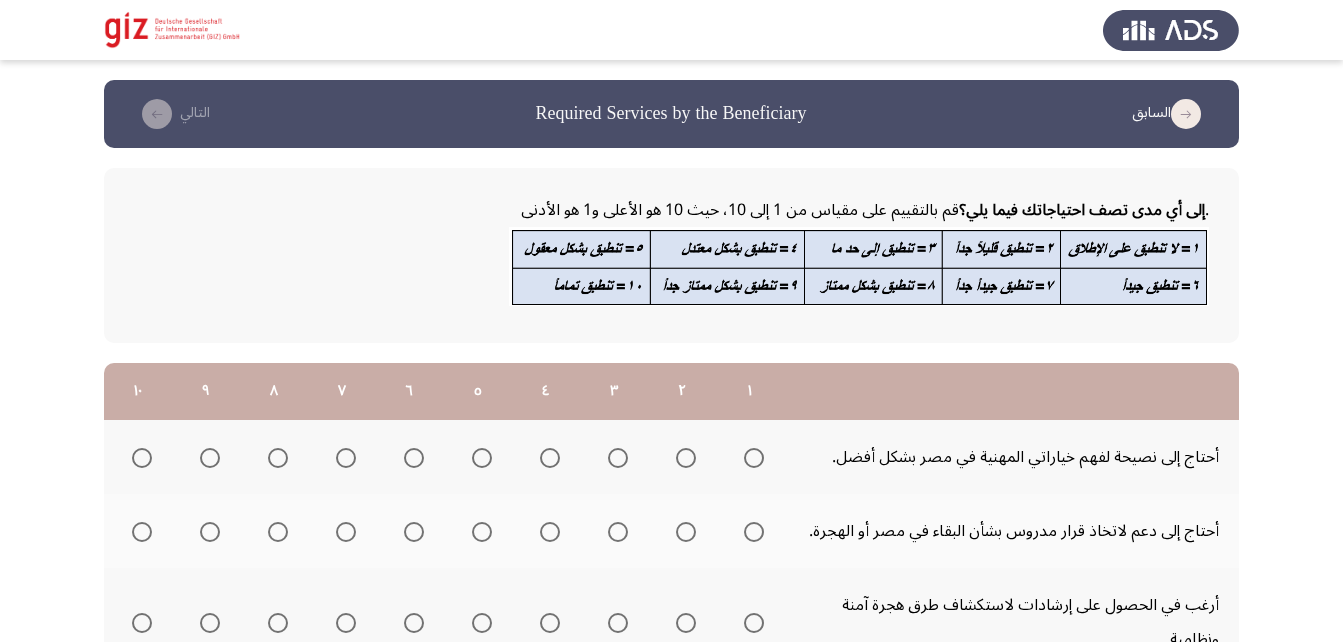 click at bounding box center [754, 458] 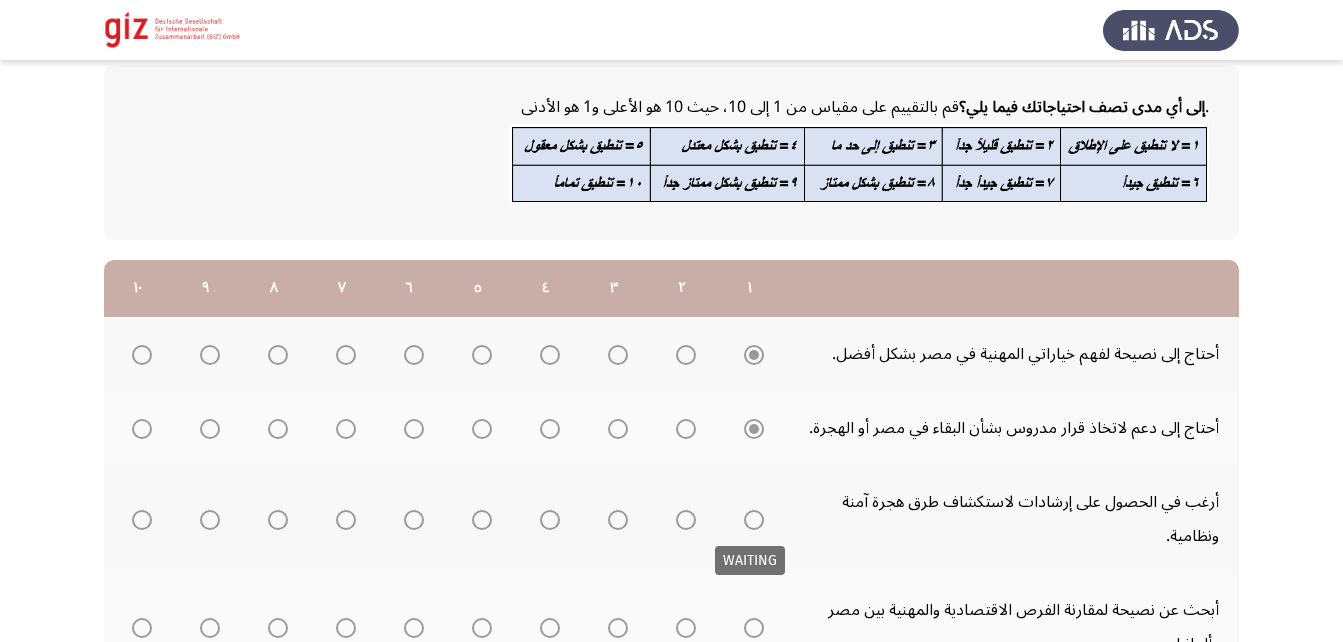 scroll, scrollTop: 104, scrollLeft: 0, axis: vertical 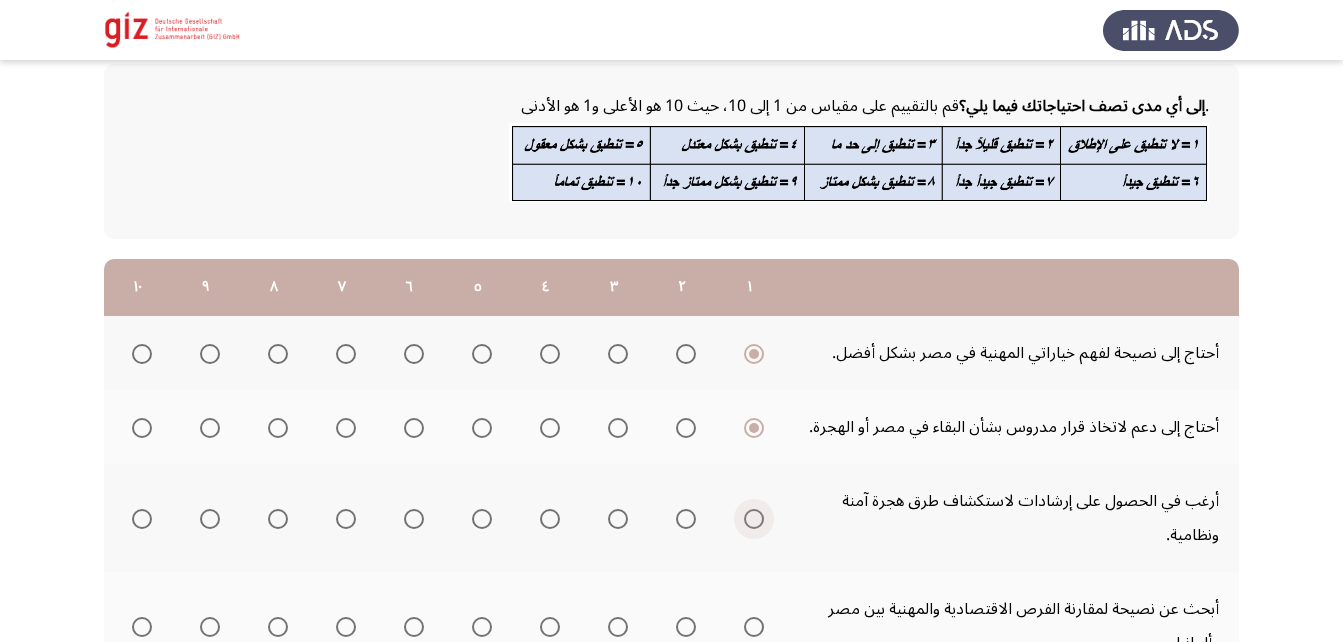 click at bounding box center [754, 519] 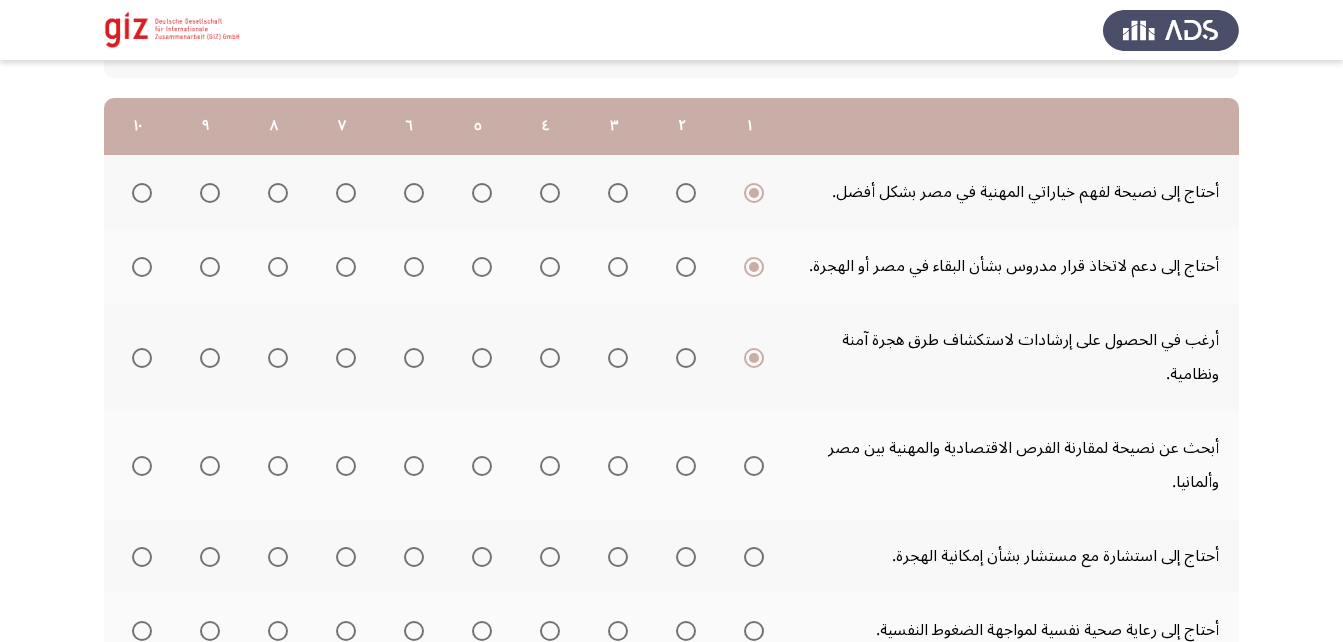 scroll, scrollTop: 273, scrollLeft: 0, axis: vertical 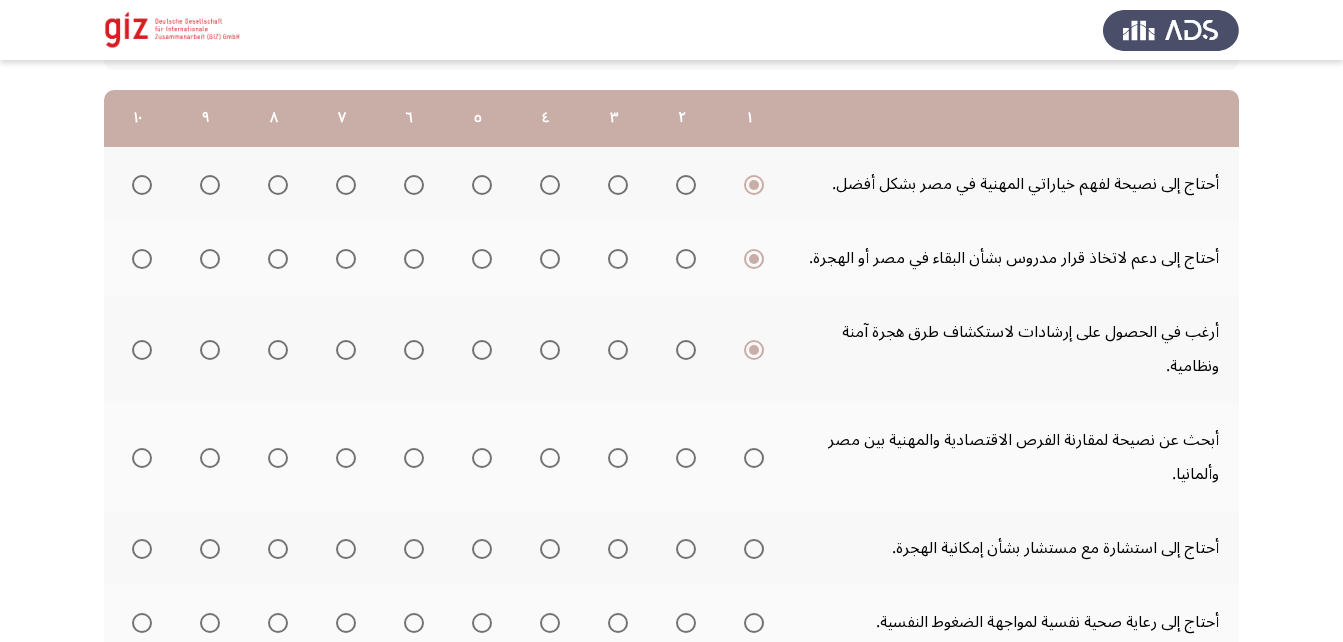click at bounding box center [754, 458] 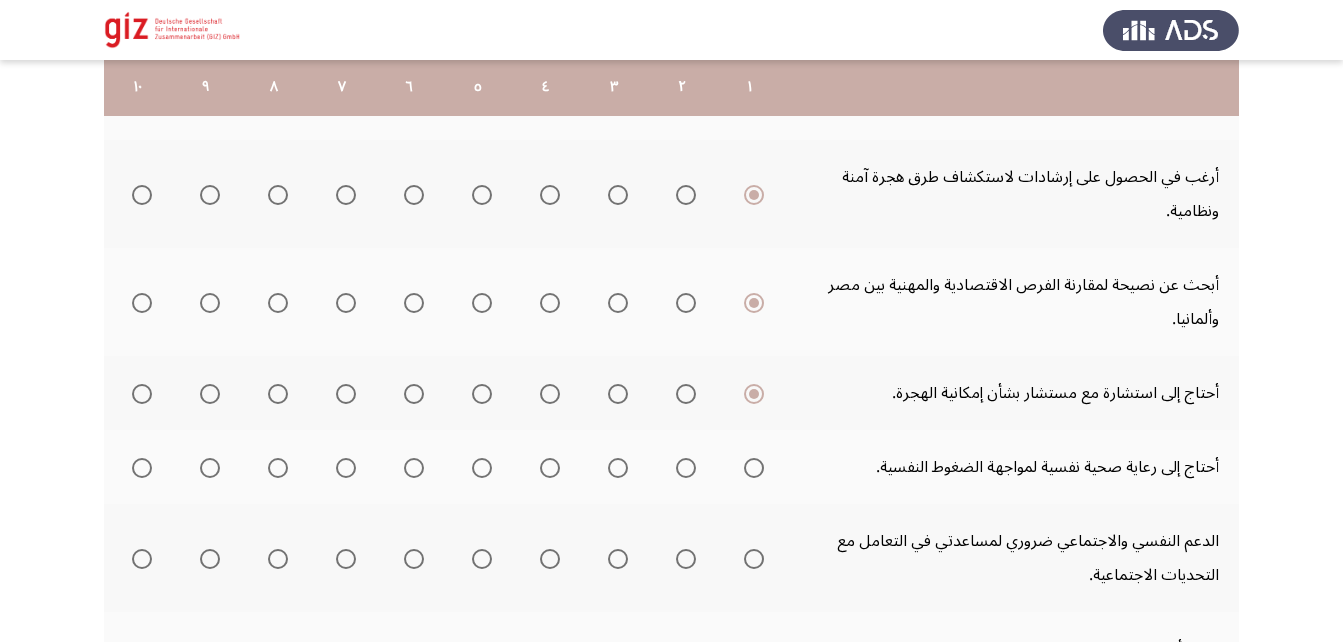 scroll, scrollTop: 427, scrollLeft: 0, axis: vertical 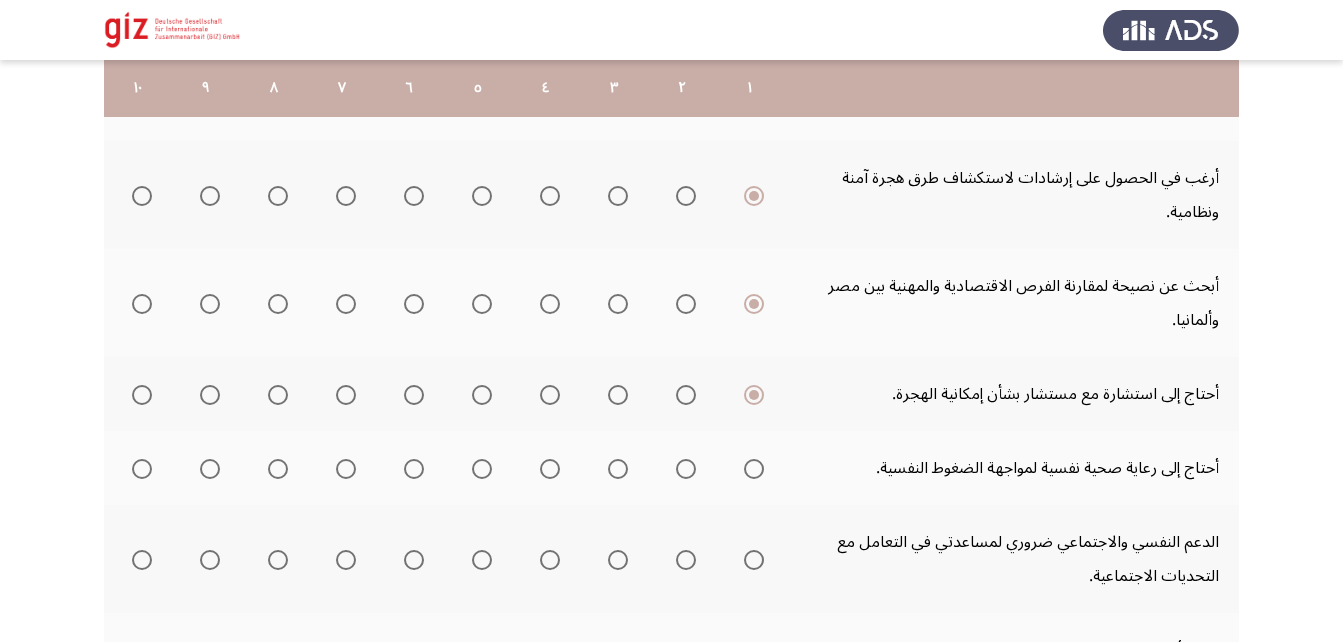 click at bounding box center (754, 469) 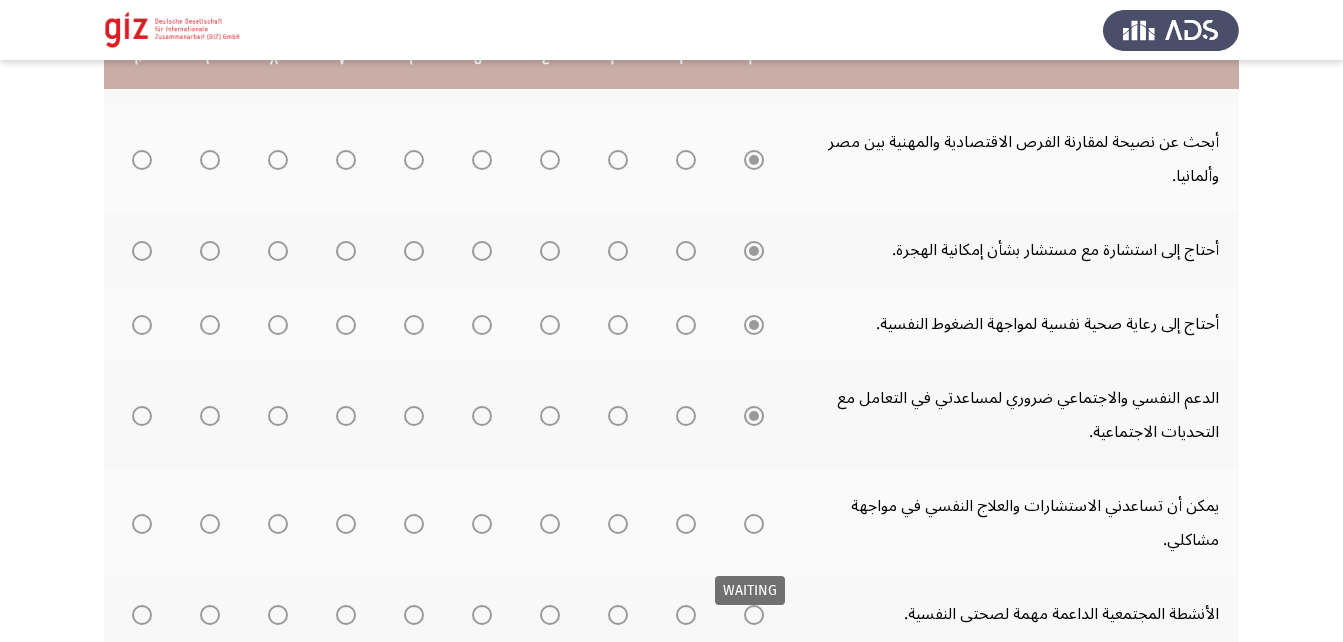 scroll, scrollTop: 572, scrollLeft: 0, axis: vertical 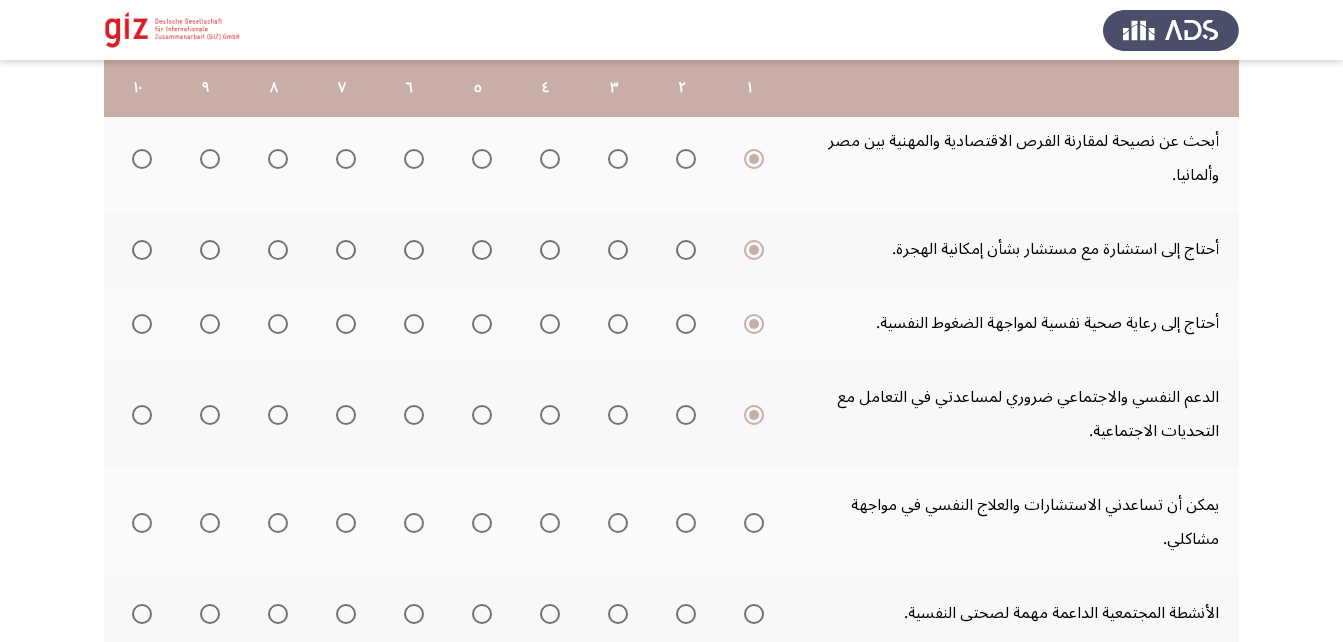 click at bounding box center [754, 523] 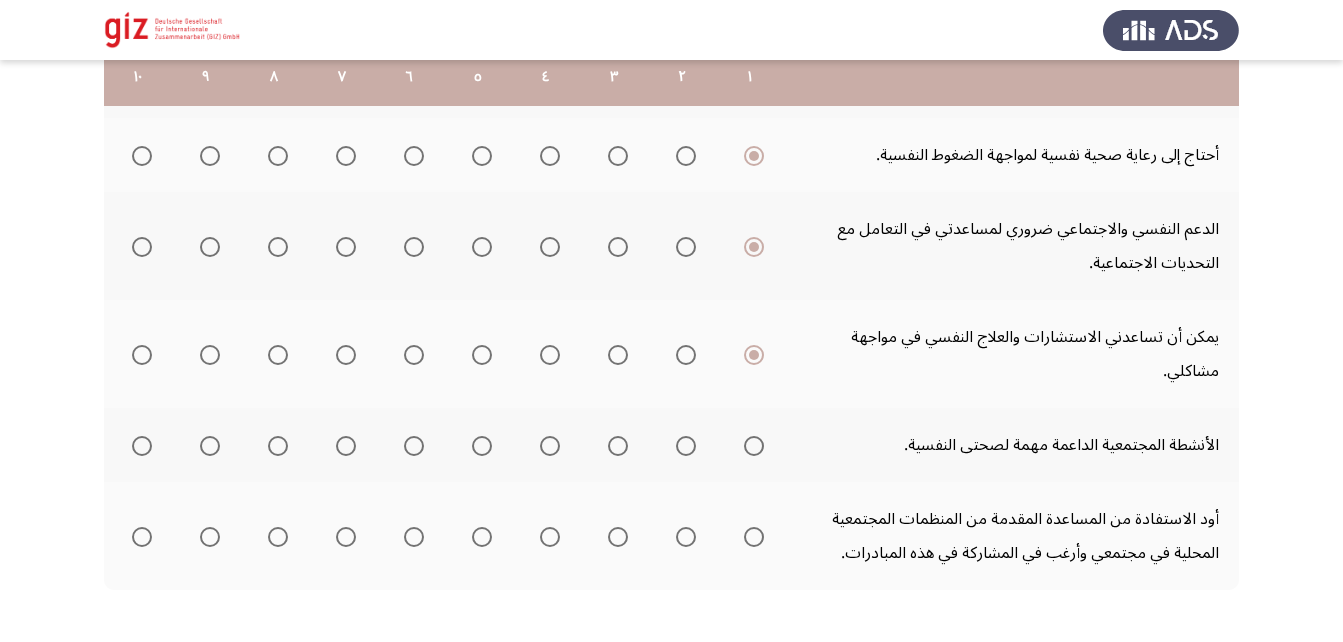 scroll, scrollTop: 741, scrollLeft: 0, axis: vertical 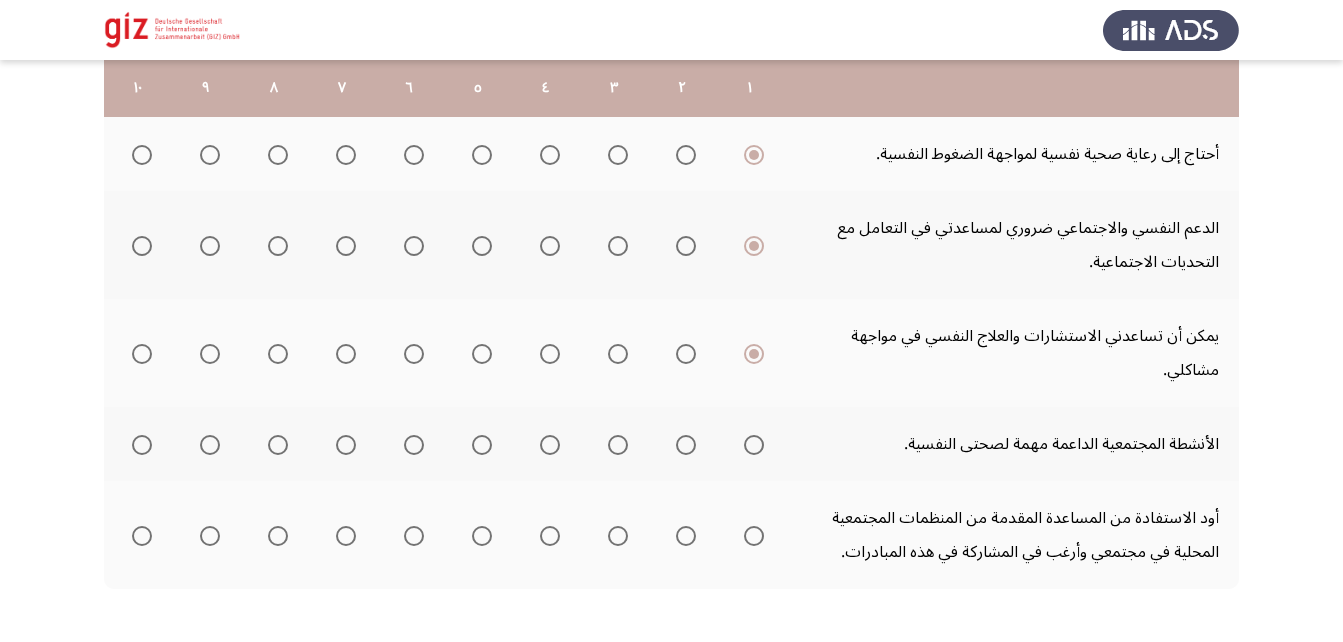 click at bounding box center [754, 445] 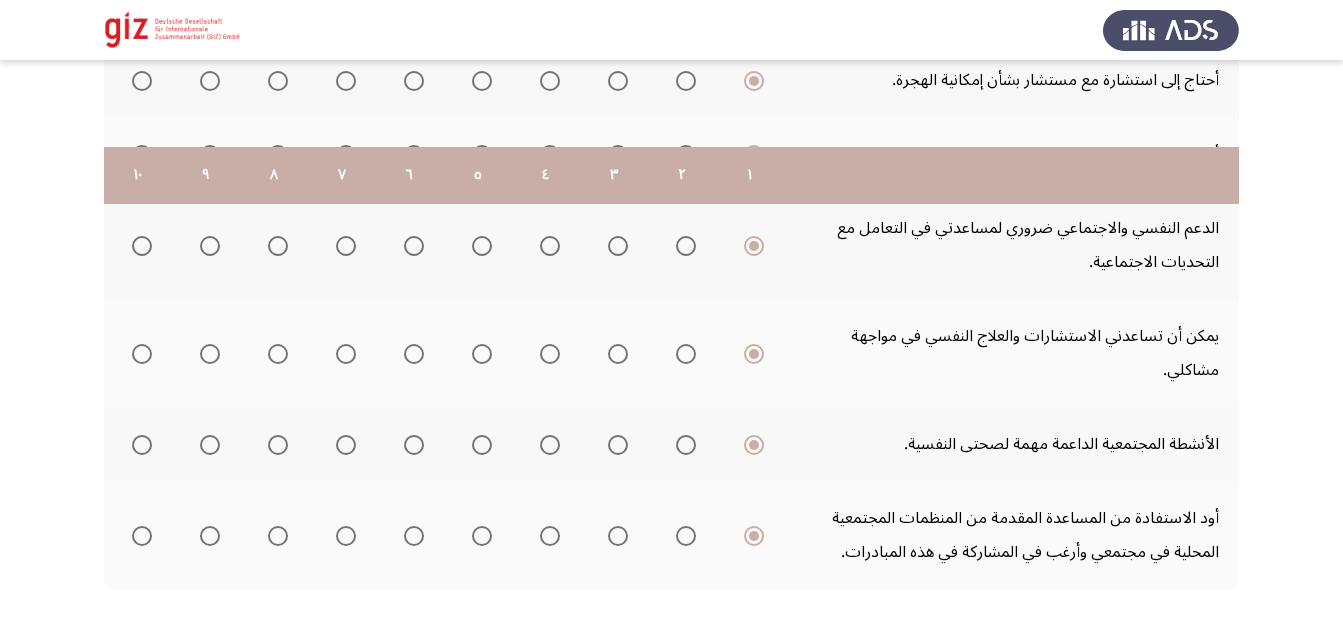 scroll, scrollTop: 828, scrollLeft: 0, axis: vertical 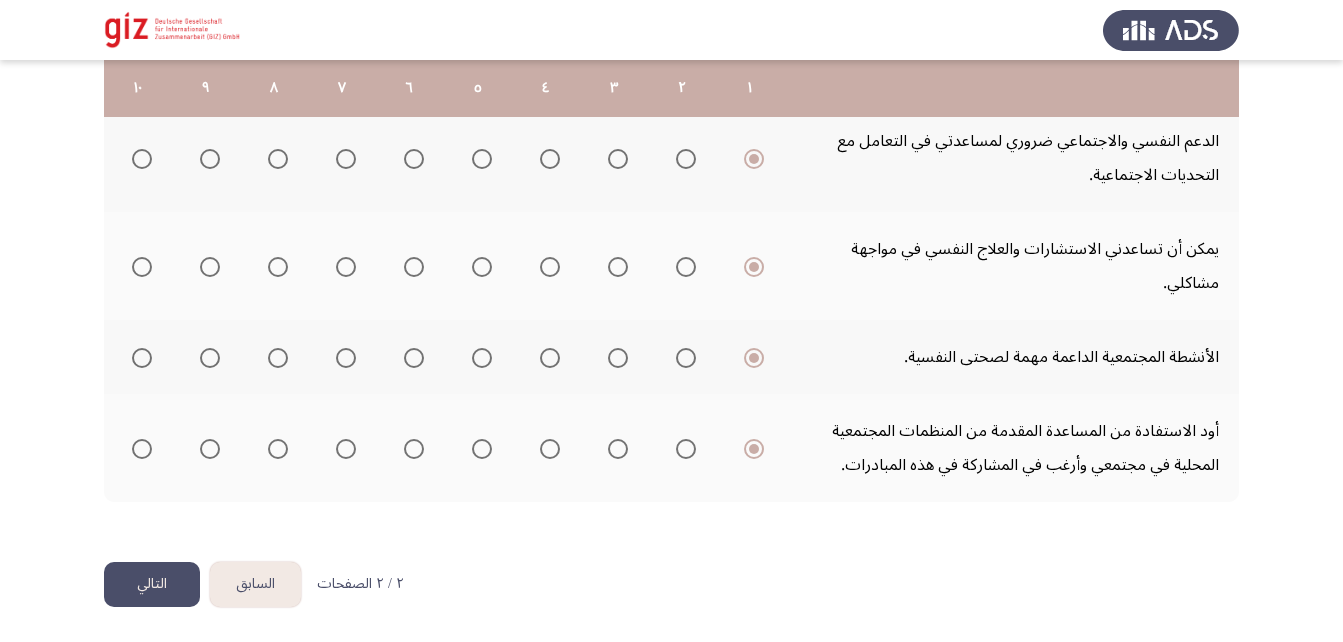 click on "التالي" 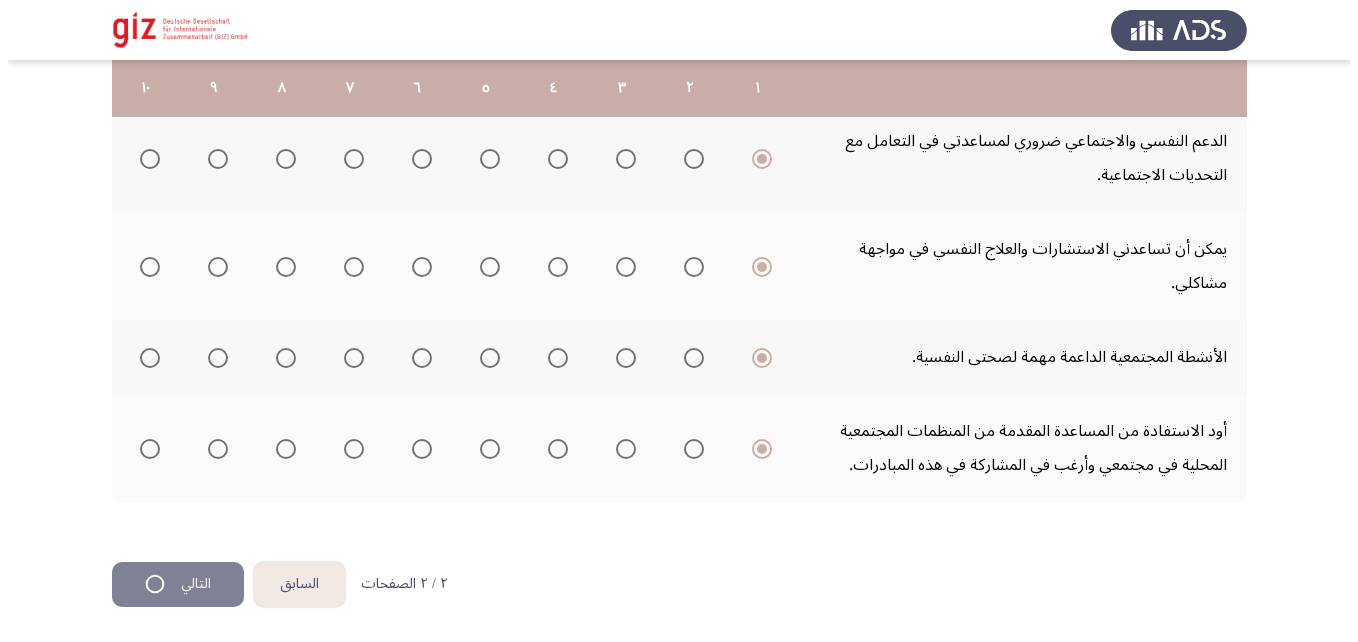 scroll, scrollTop: 0, scrollLeft: 0, axis: both 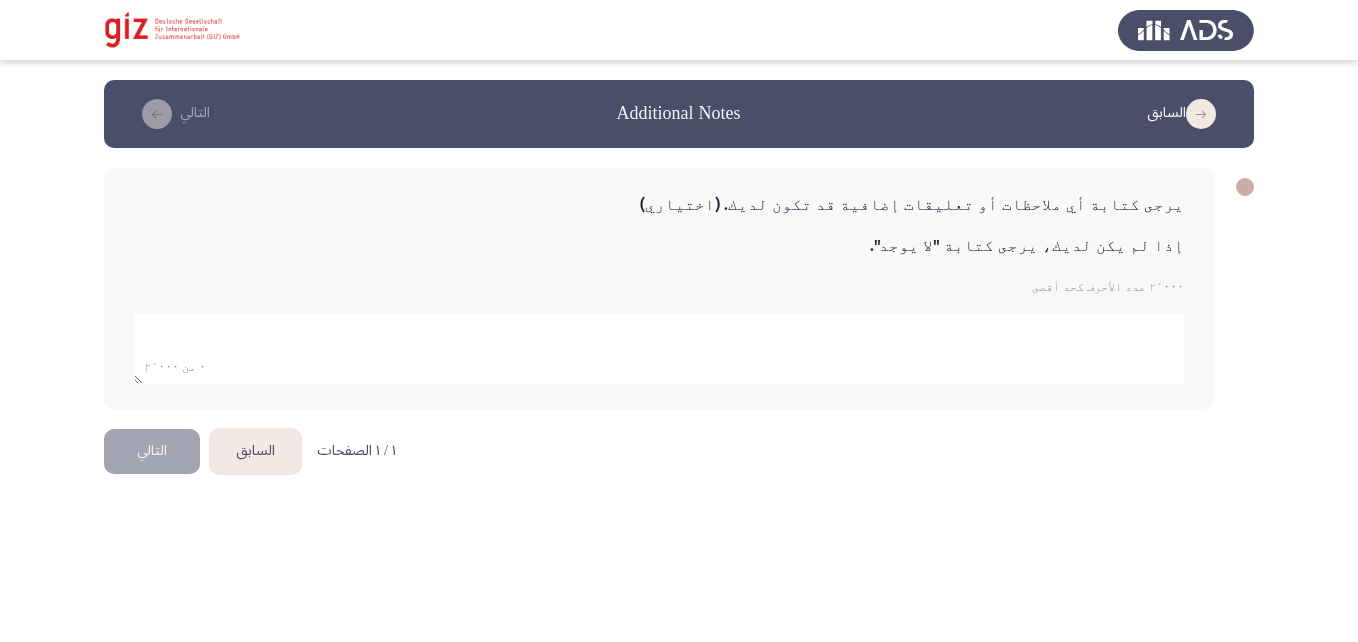 click 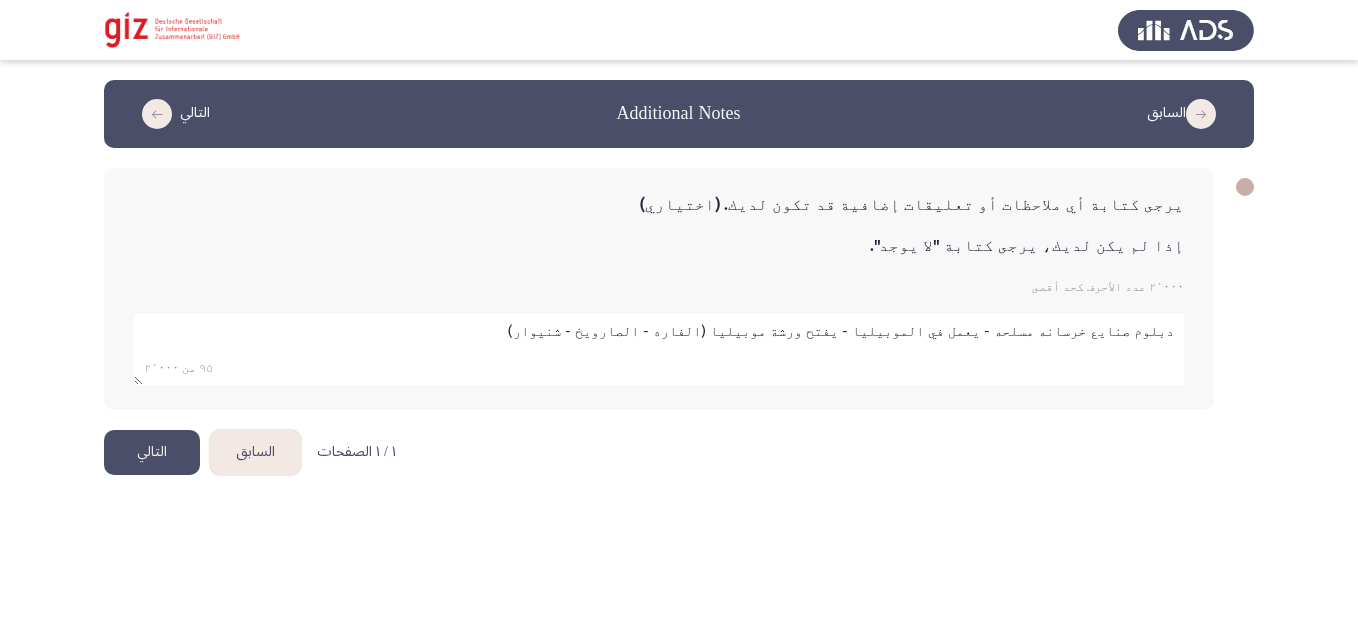 type on "دبلوم صنايع خرسانه مسلحه - يعمل في الموبيليا - يفتح ورشة موبيليا (الفاره - الصارويخ - شنيوار)" 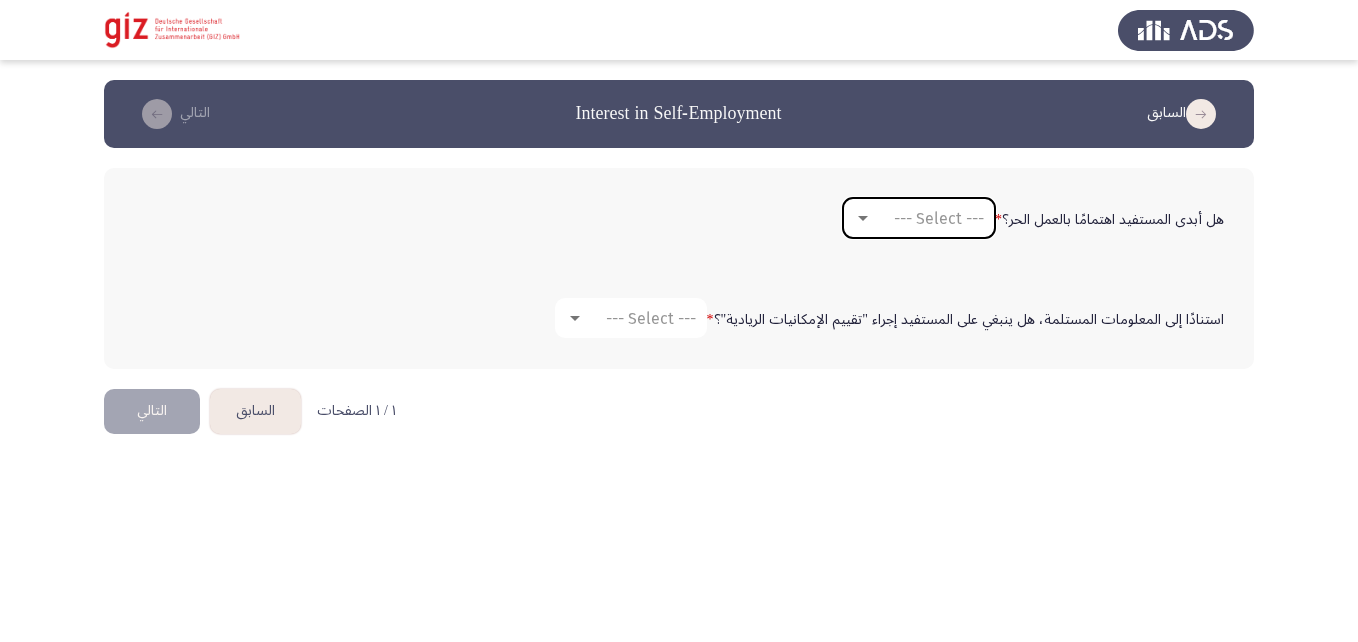 click on "--- Select ---" at bounding box center (928, 218) 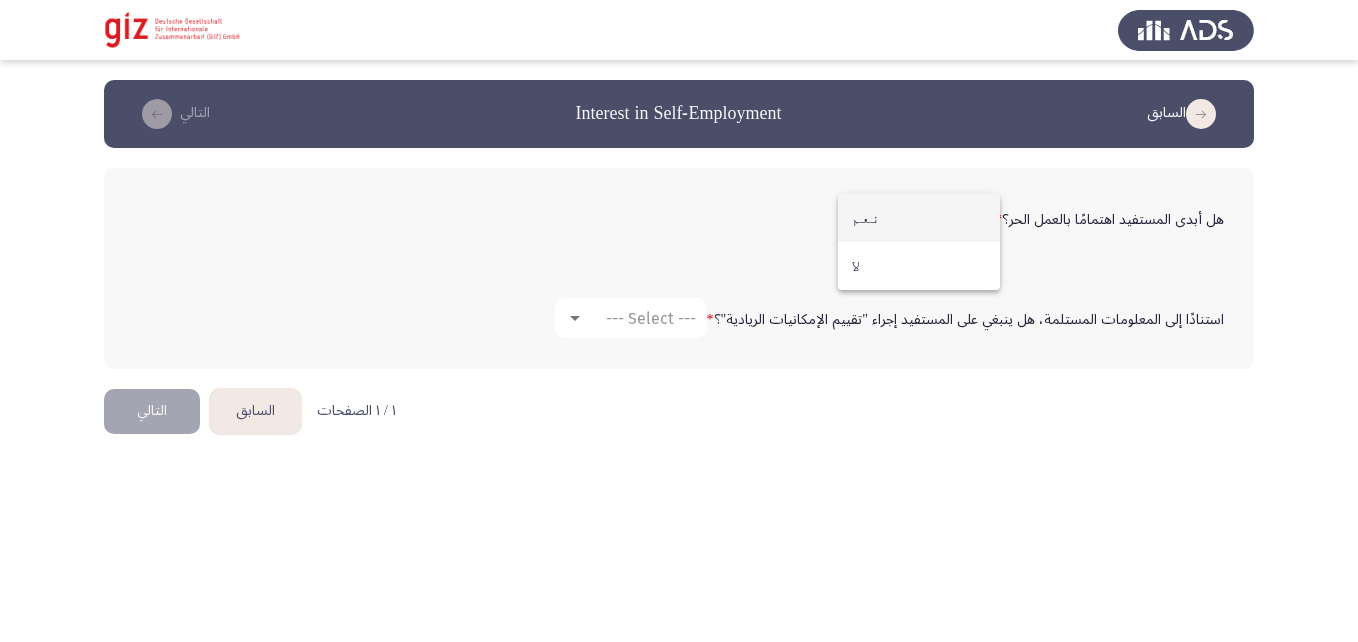 click on "نعم" at bounding box center [919, 218] 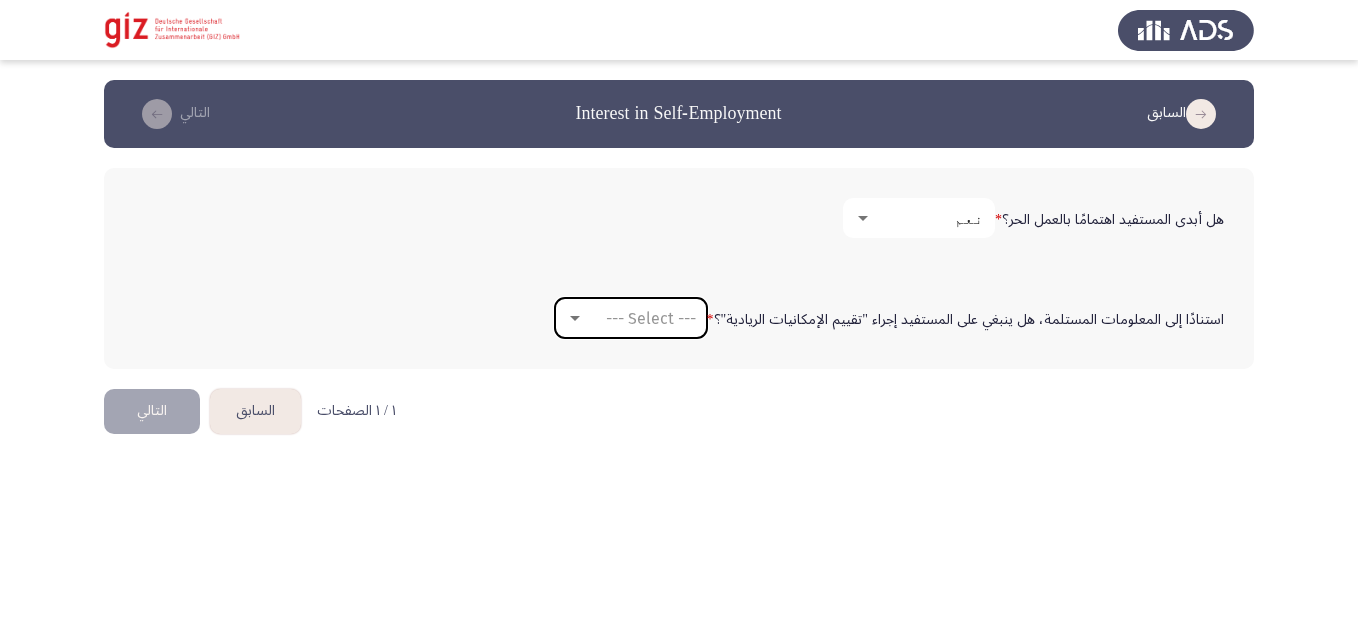 click on "--- Select ---" at bounding box center [651, 318] 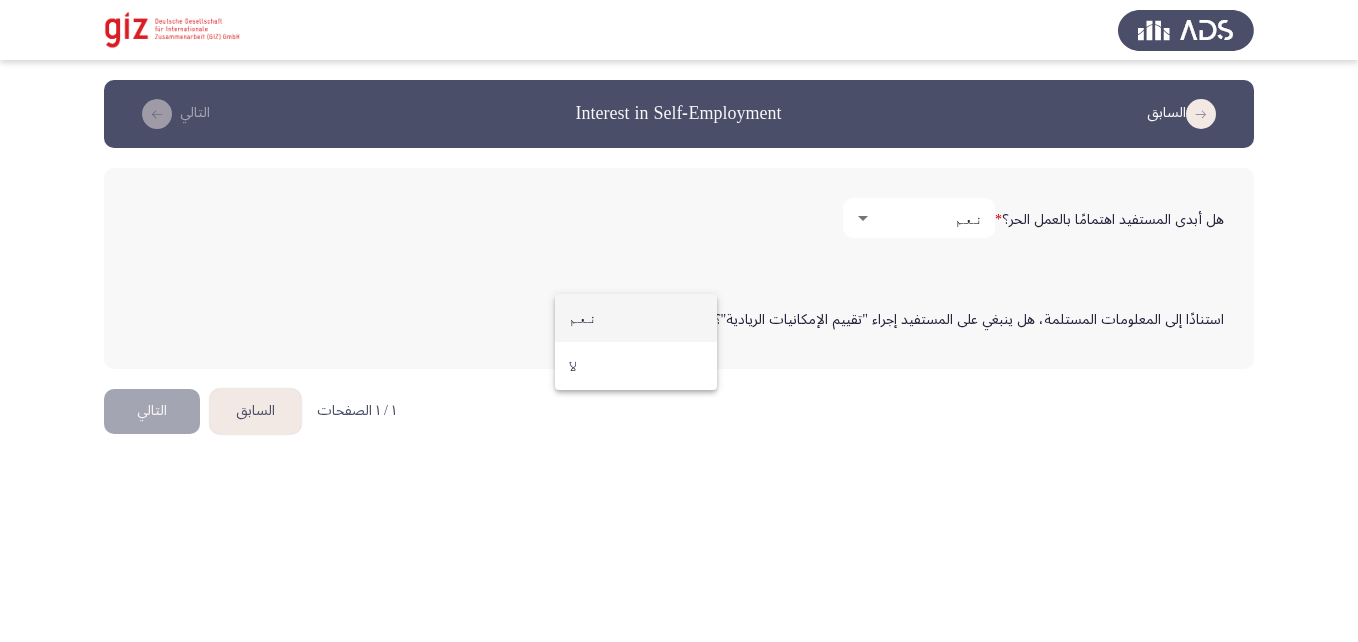 click on "نعم" at bounding box center [636, 318] 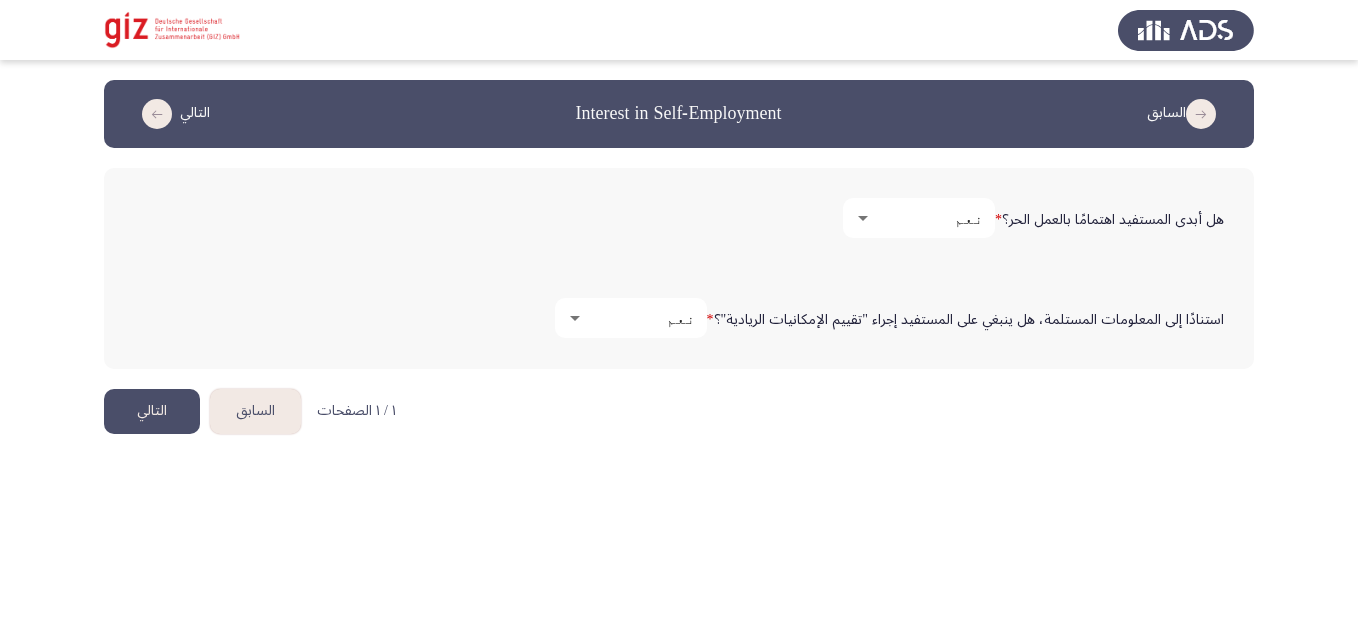 click on "التالي" 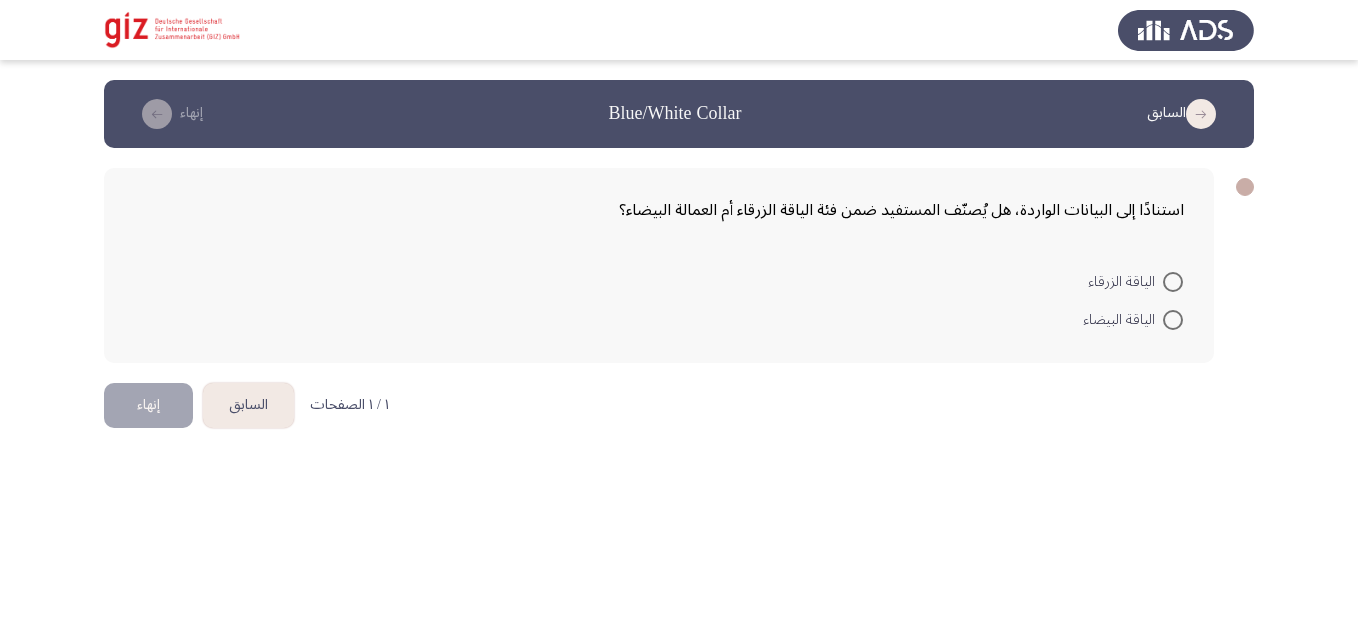 click at bounding box center [1173, 282] 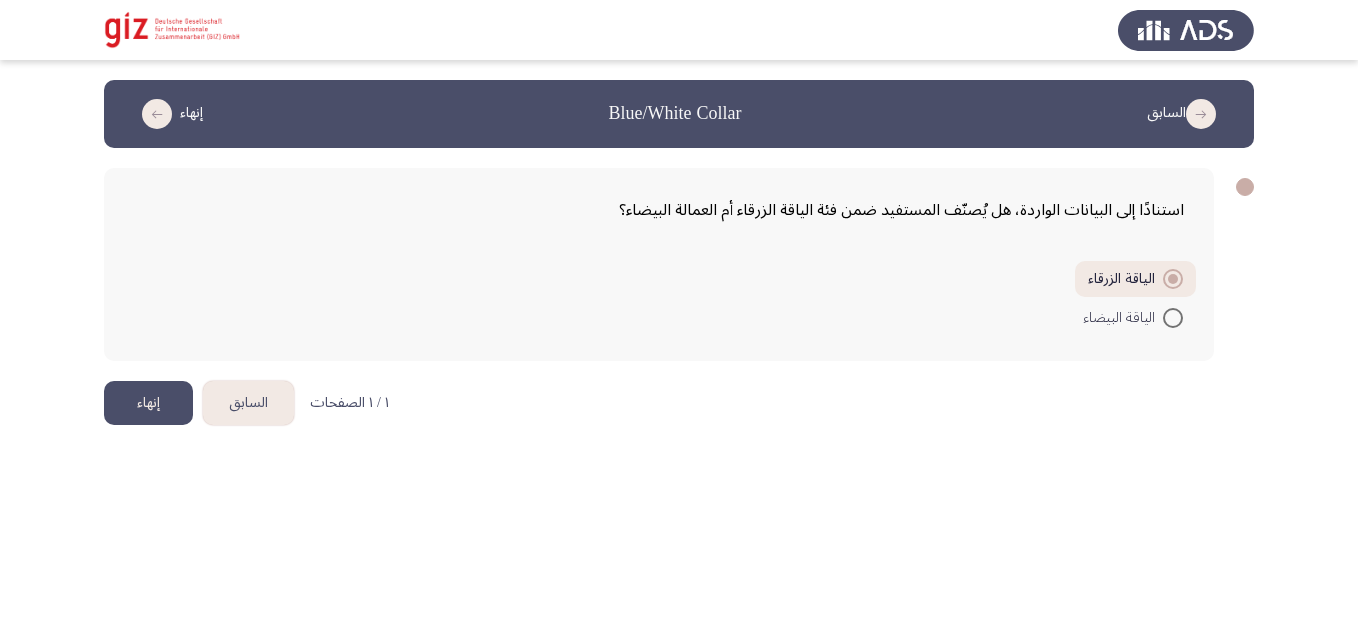 click on "إنهاء" 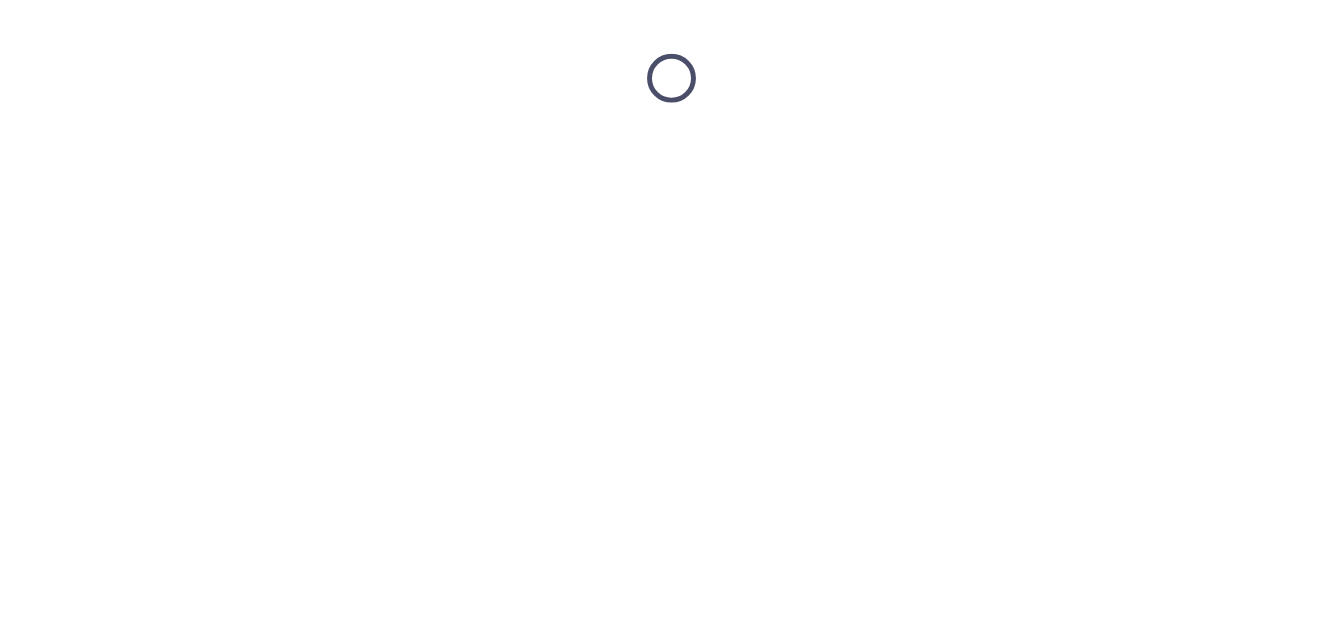 scroll, scrollTop: 0, scrollLeft: 0, axis: both 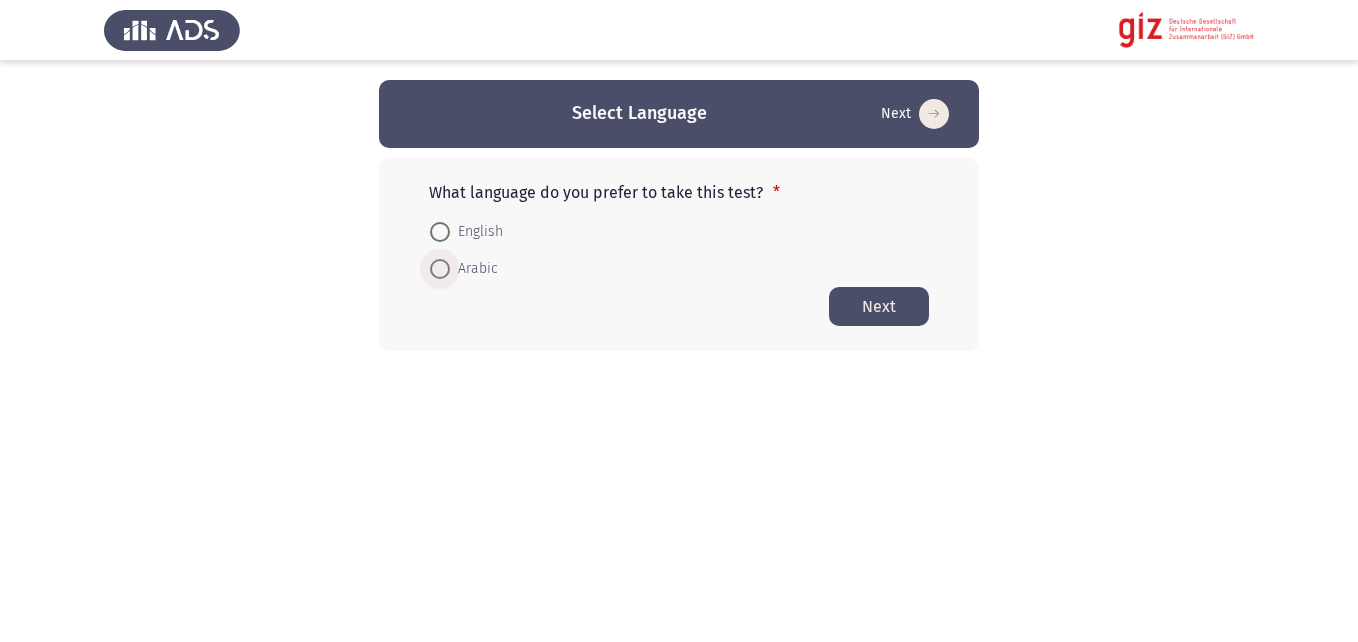 click at bounding box center (440, 269) 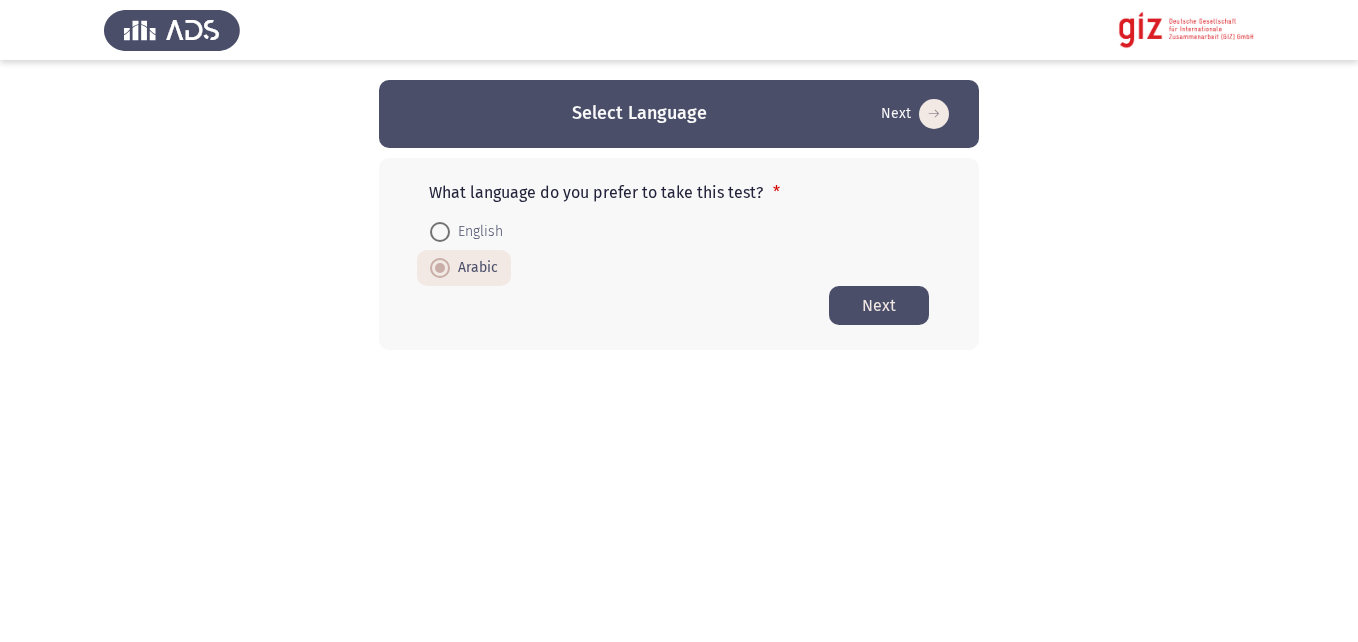 click on "Next" 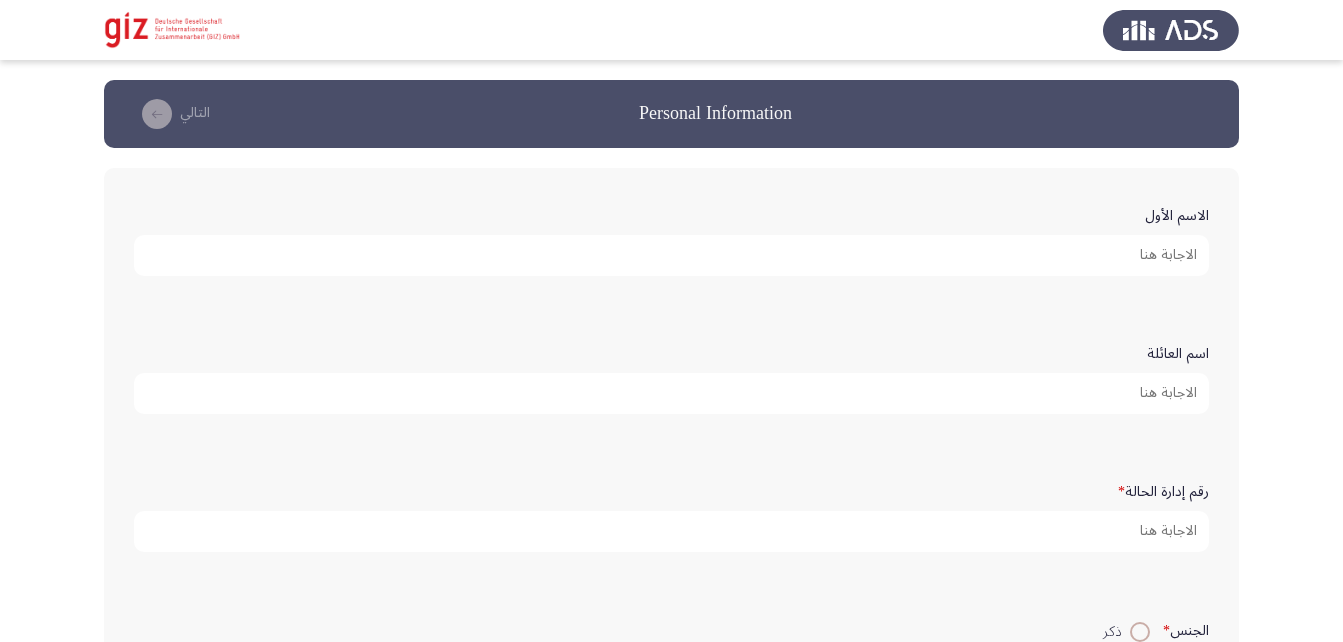 click on "الاسم الأول" at bounding box center (671, 255) 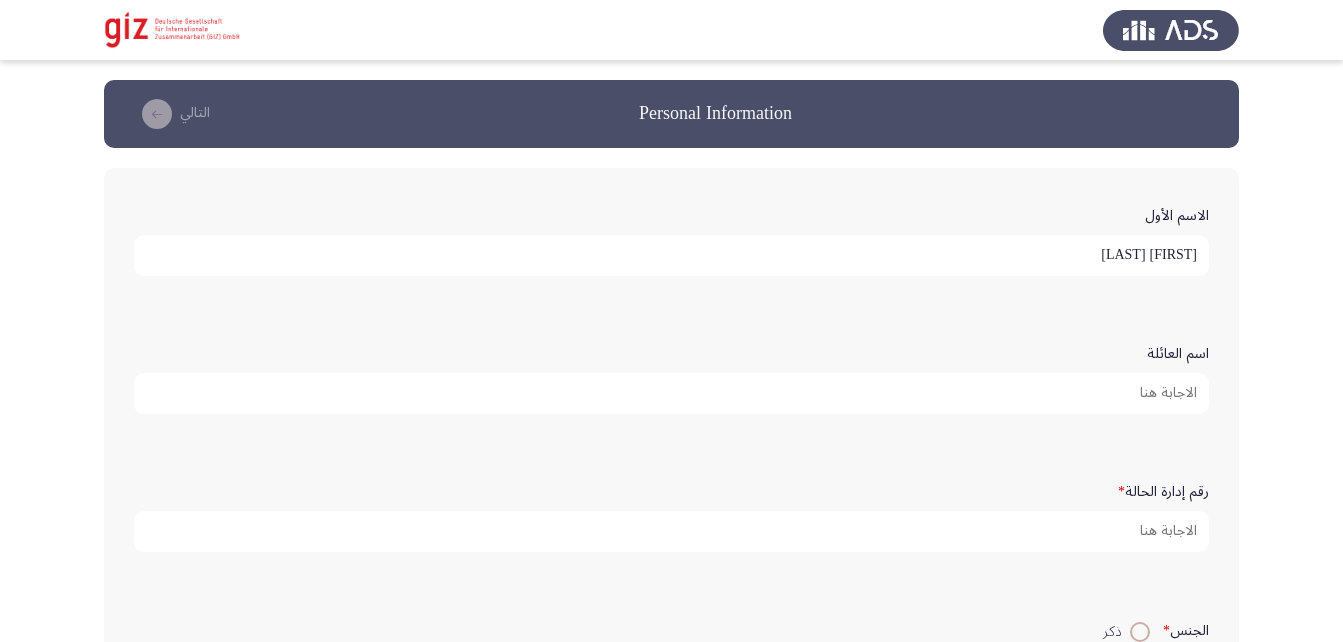type on "[FIRST] [LAST]" 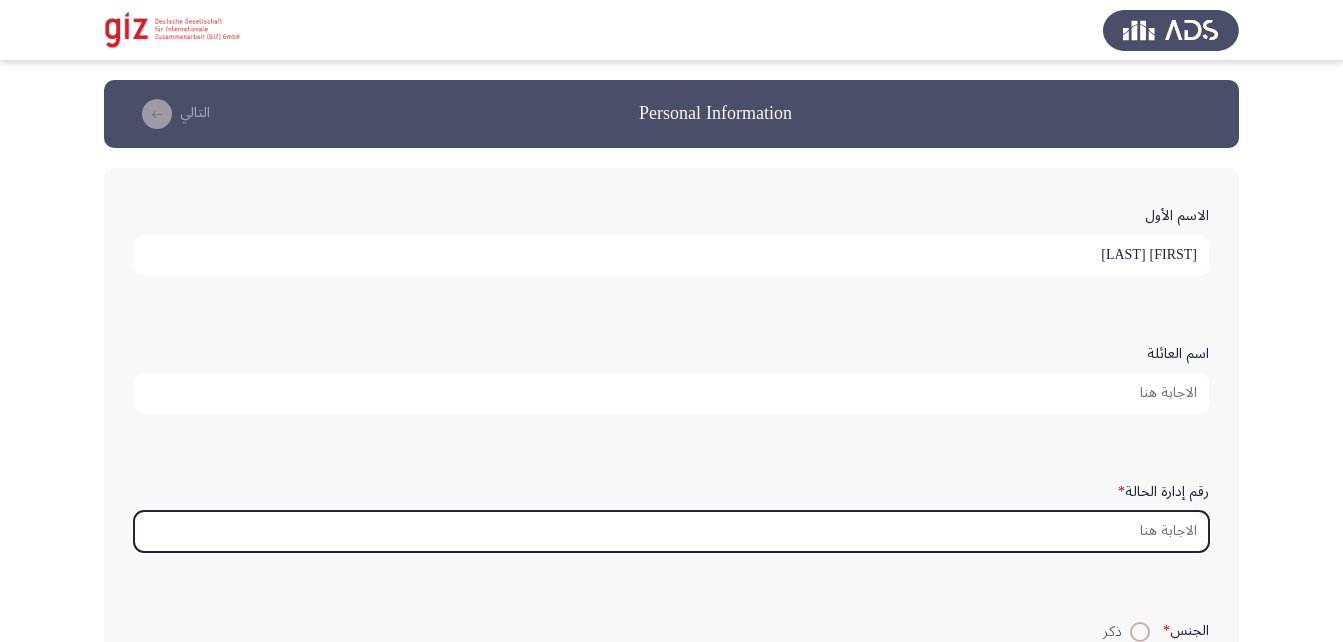 click on "رقم إدارة الحالة   *" at bounding box center (671, 531) 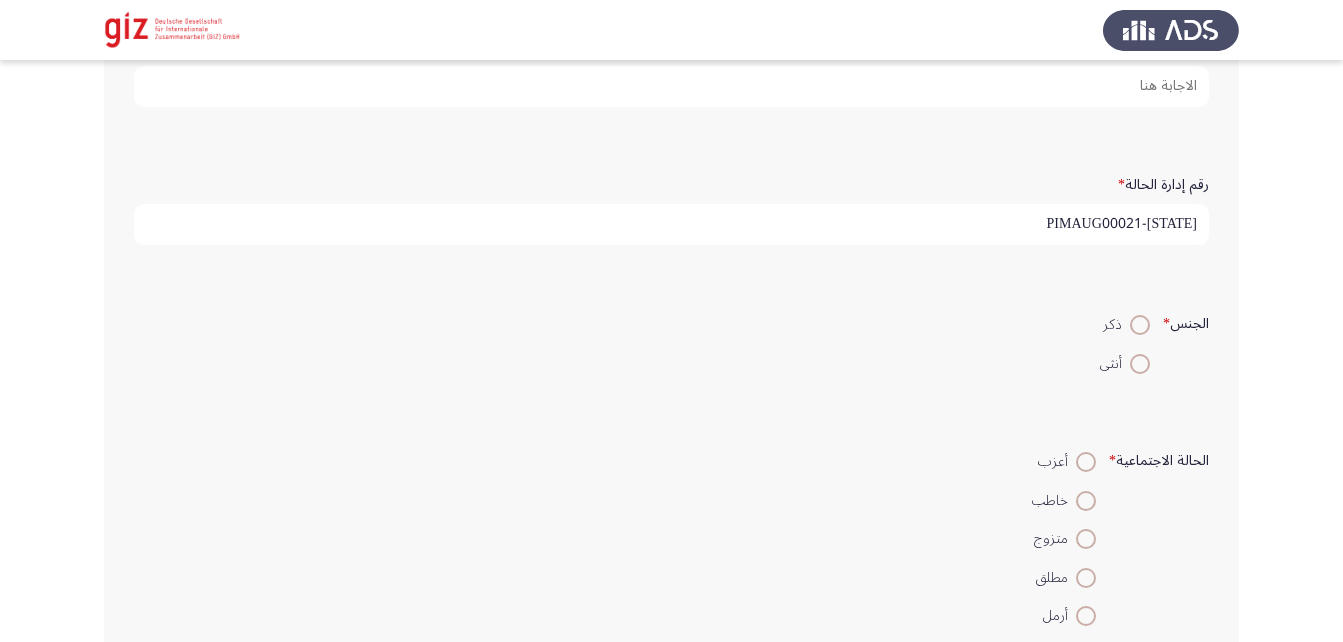 scroll, scrollTop: 311, scrollLeft: 0, axis: vertical 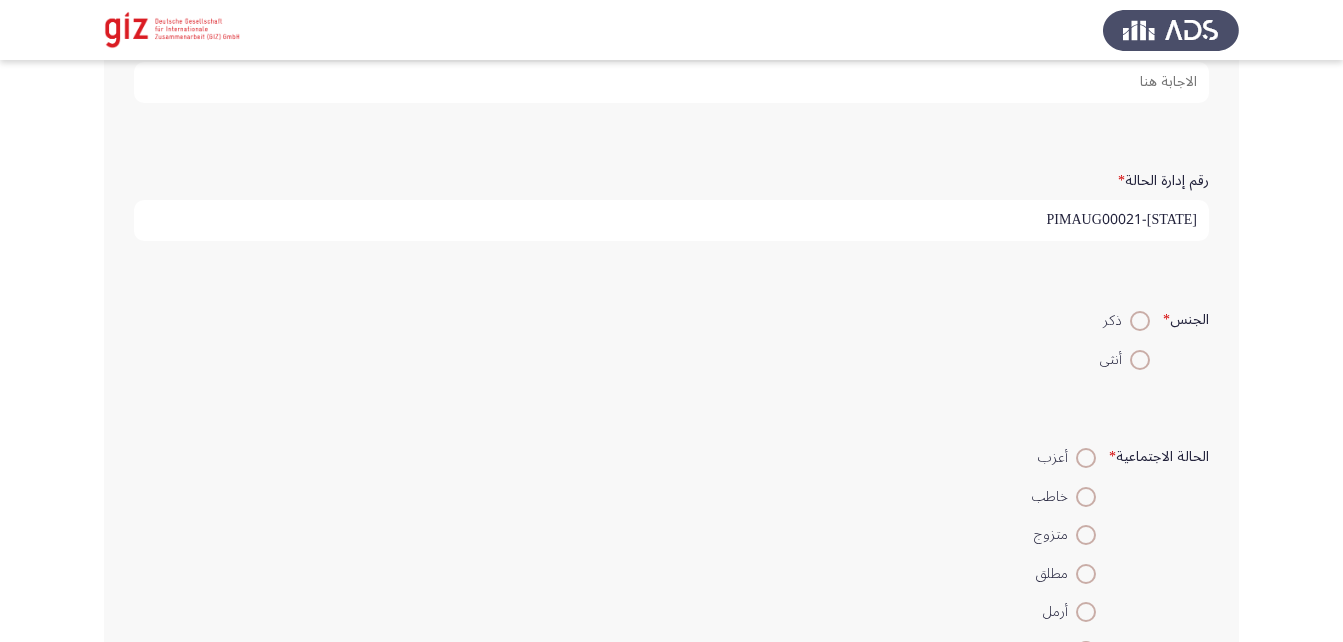 type on "PIMAUG00021-[STATE]" 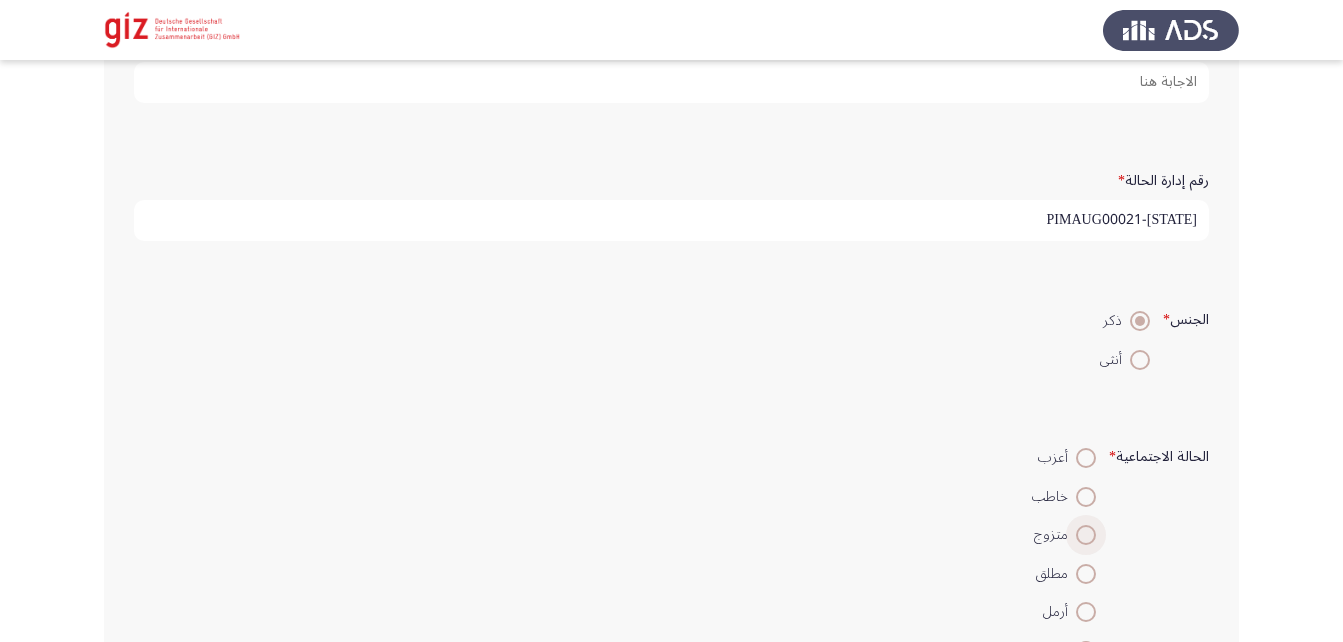 click at bounding box center [1086, 535] 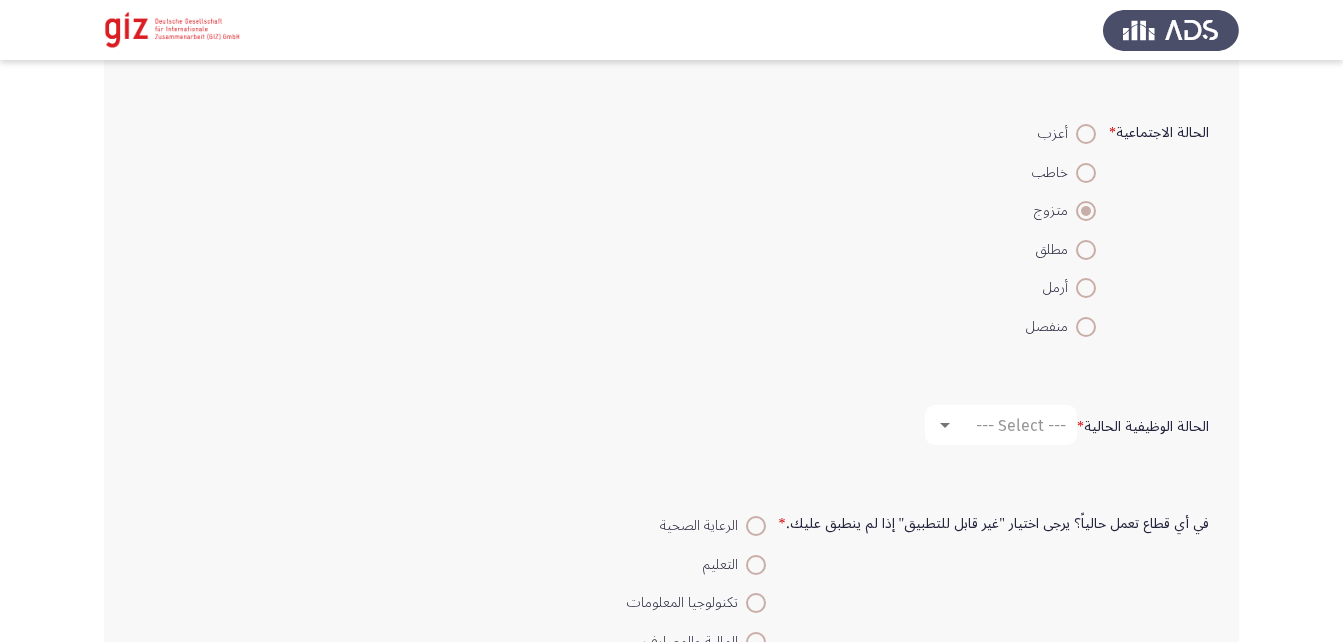scroll, scrollTop: 638, scrollLeft: 0, axis: vertical 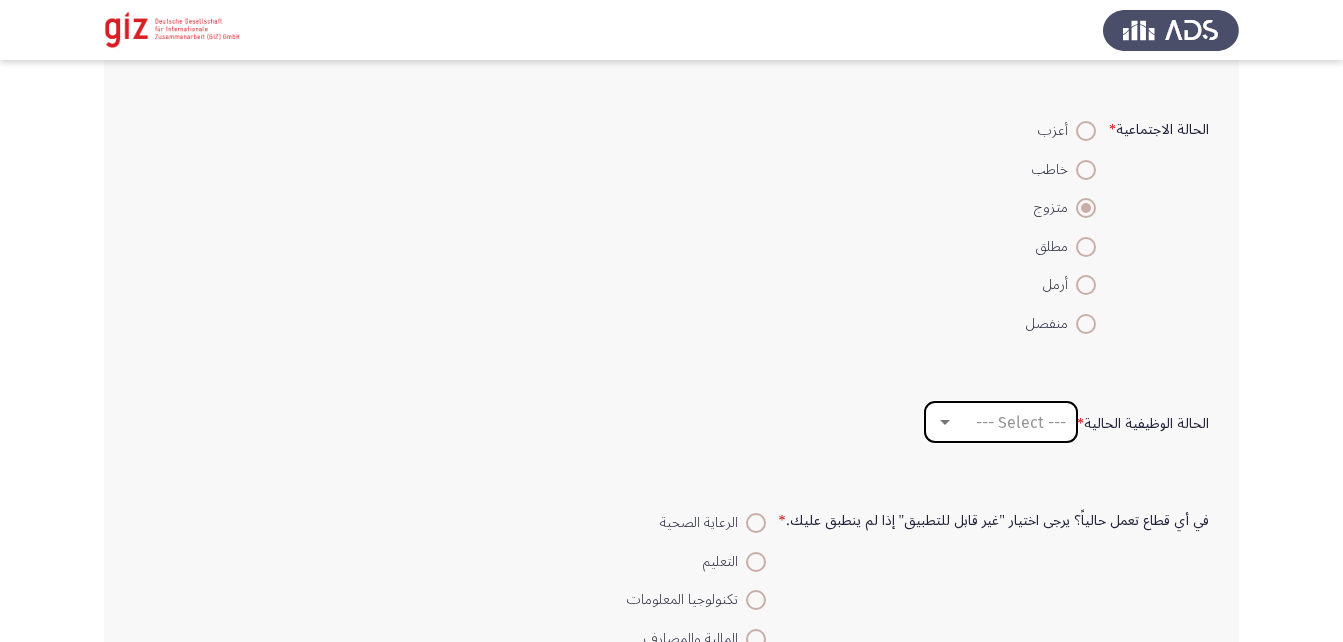 click on "--- Select ---" at bounding box center [1021, 422] 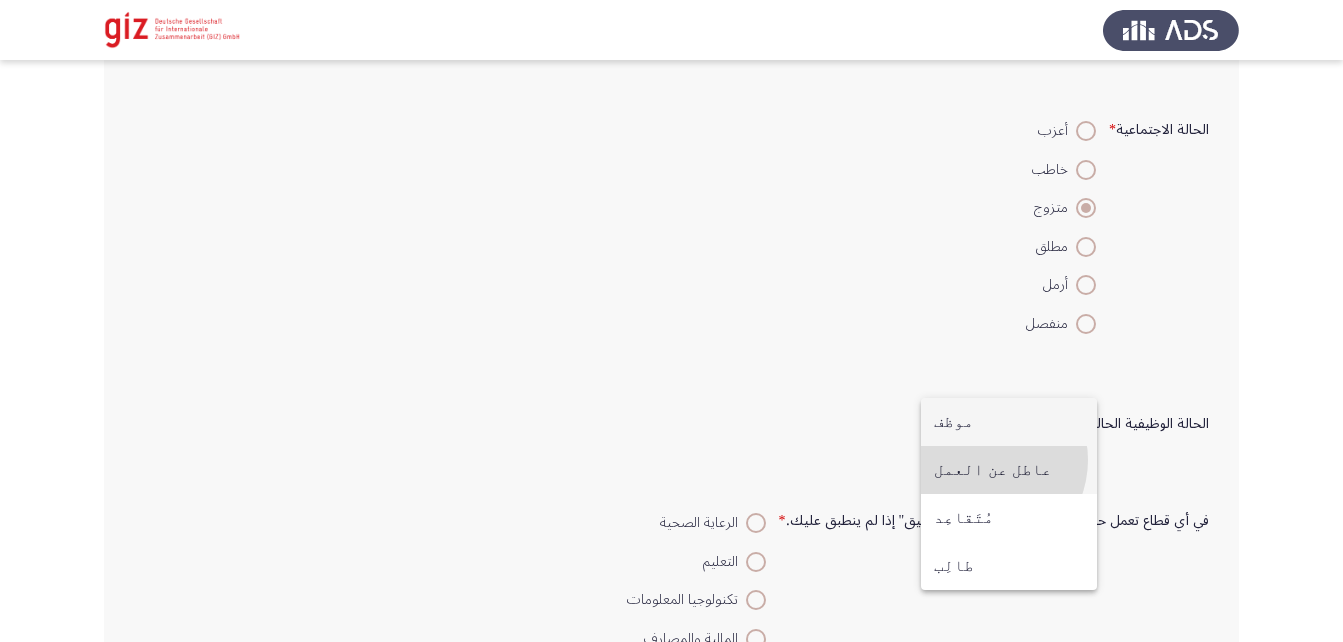 click on "عاطل عن العمل" at bounding box center (1009, 470) 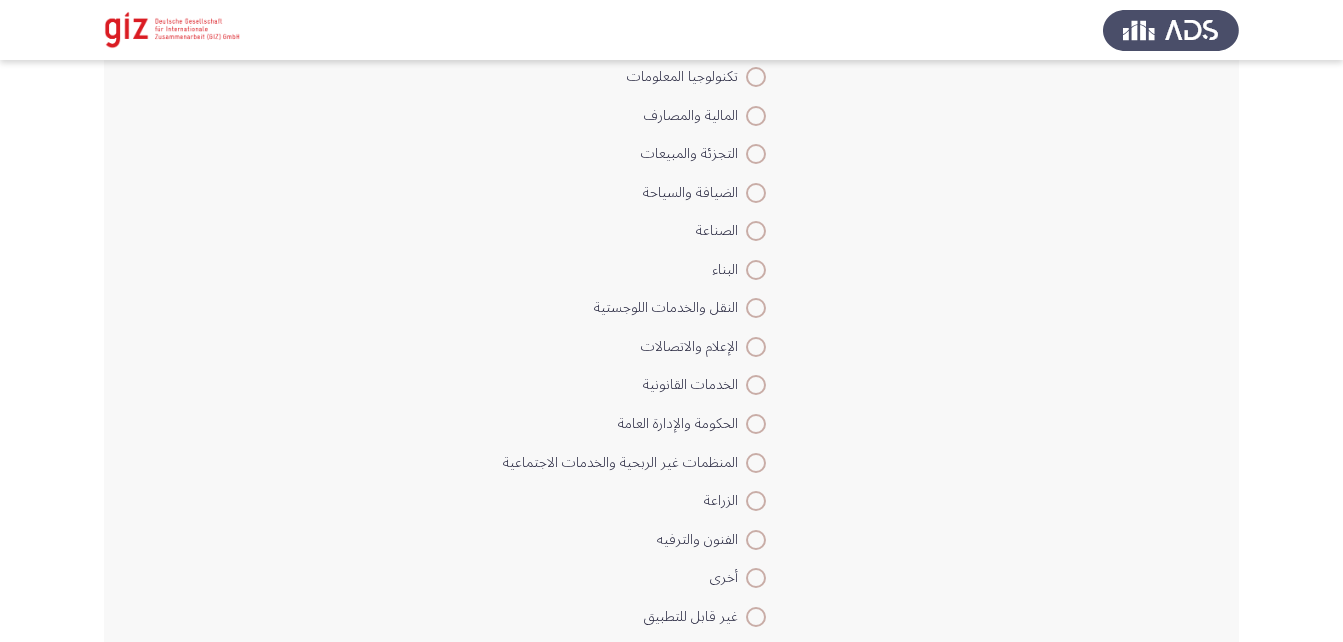 scroll, scrollTop: 1162, scrollLeft: 0, axis: vertical 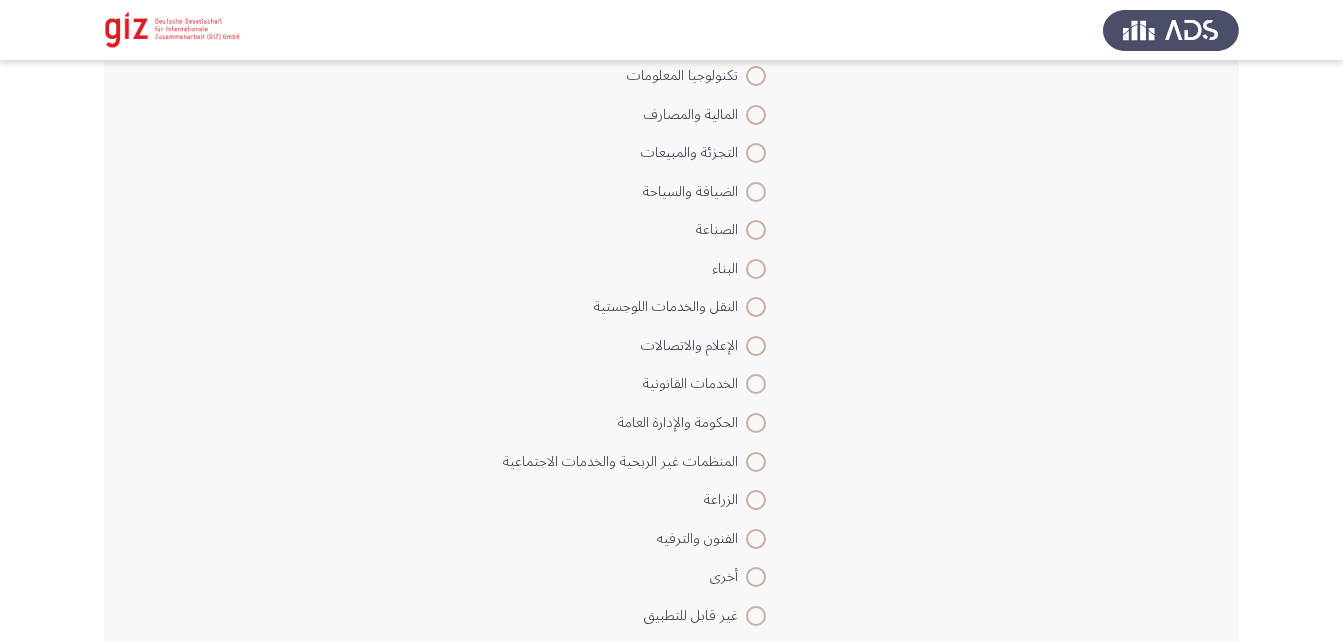 click at bounding box center [756, 577] 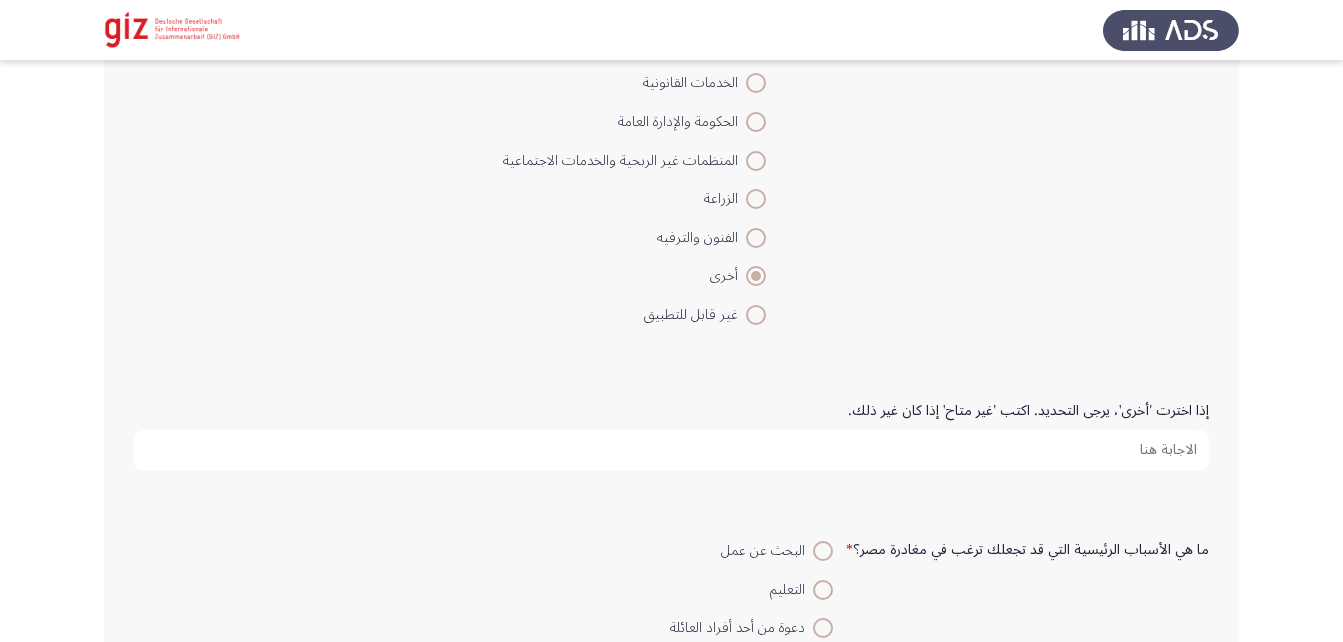 scroll, scrollTop: 1464, scrollLeft: 0, axis: vertical 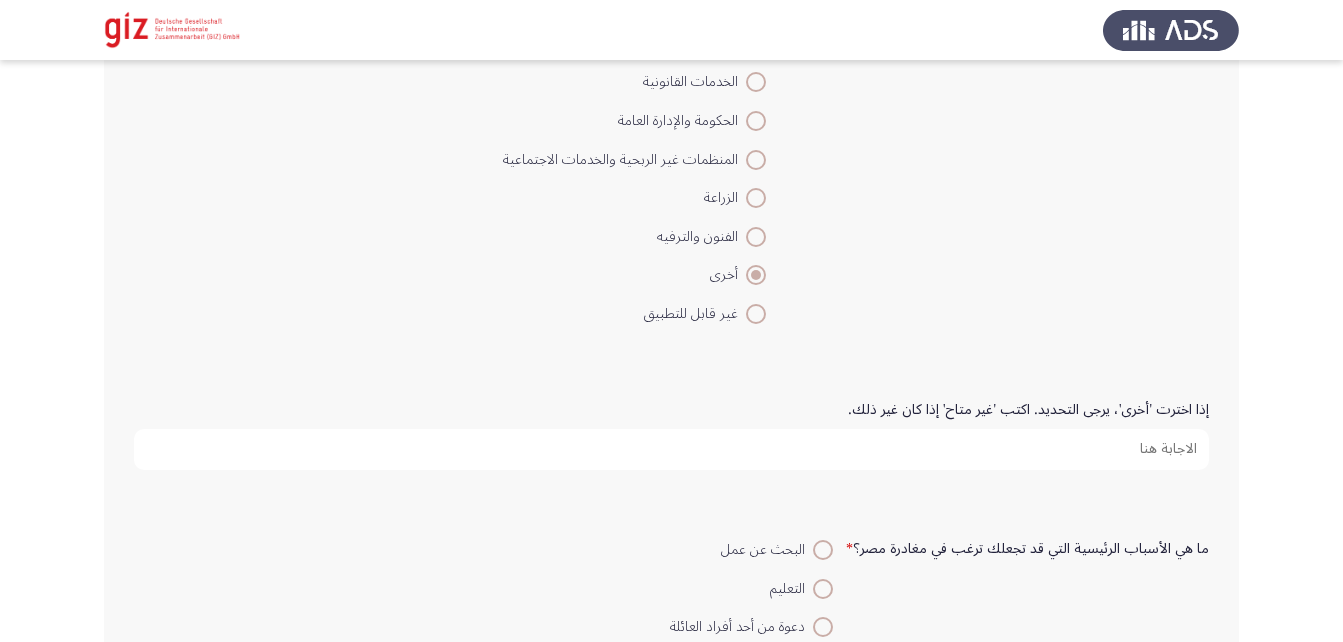 click on "إذا اخترت 'أخرى'، يرجى التحديد. اكتب 'غير متاح' إذا كان غير ذلك." at bounding box center [671, 449] 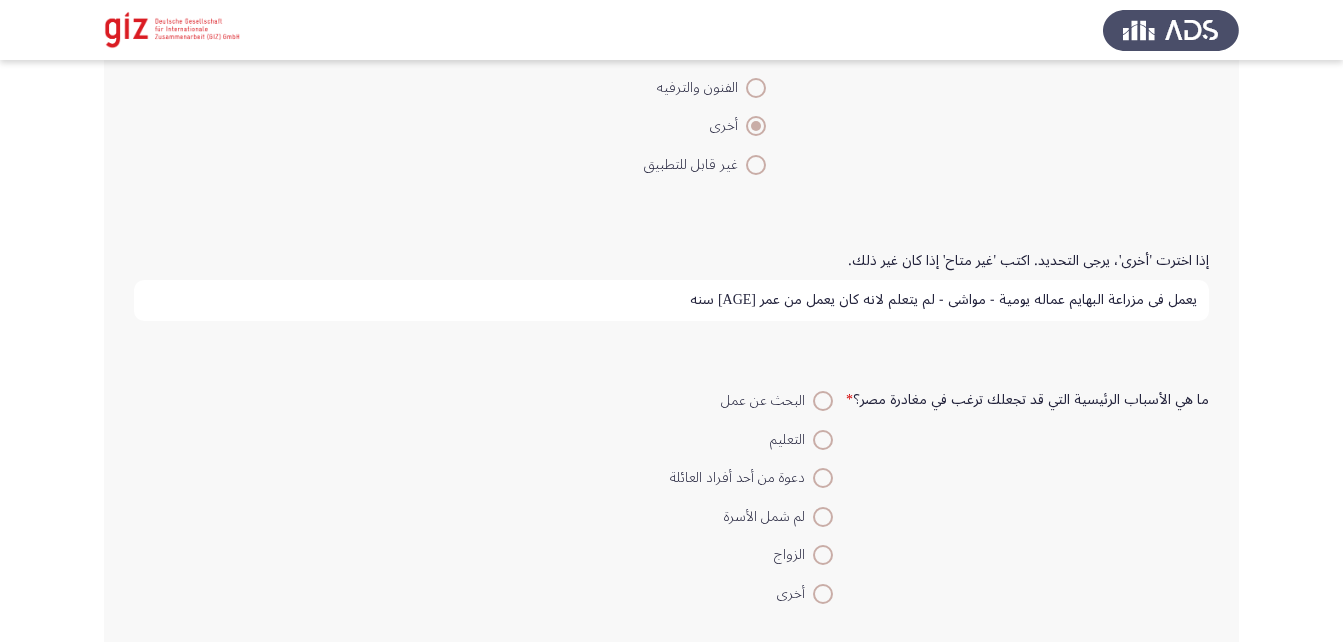 scroll, scrollTop: 1622, scrollLeft: 0, axis: vertical 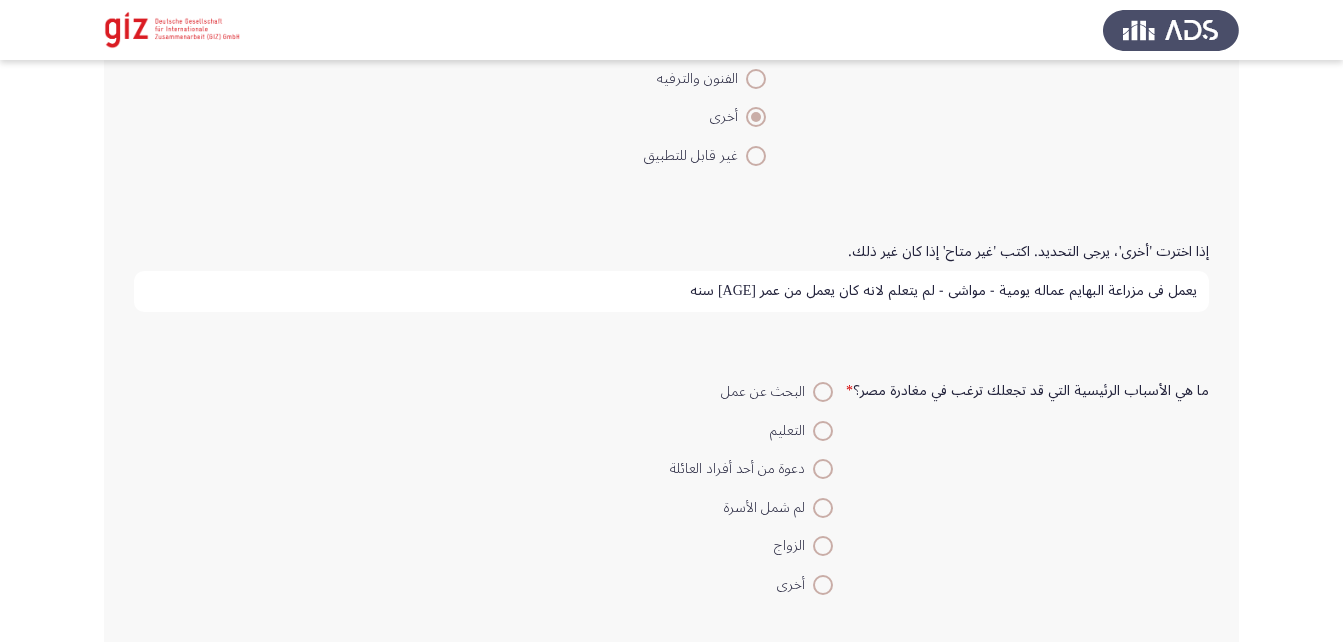 click on "يعمل في مزراعة البهايم عماله يومية - مواشي - لم يتعلم لانه كان يعمل من عمر 15 سنه" at bounding box center (671, 291) 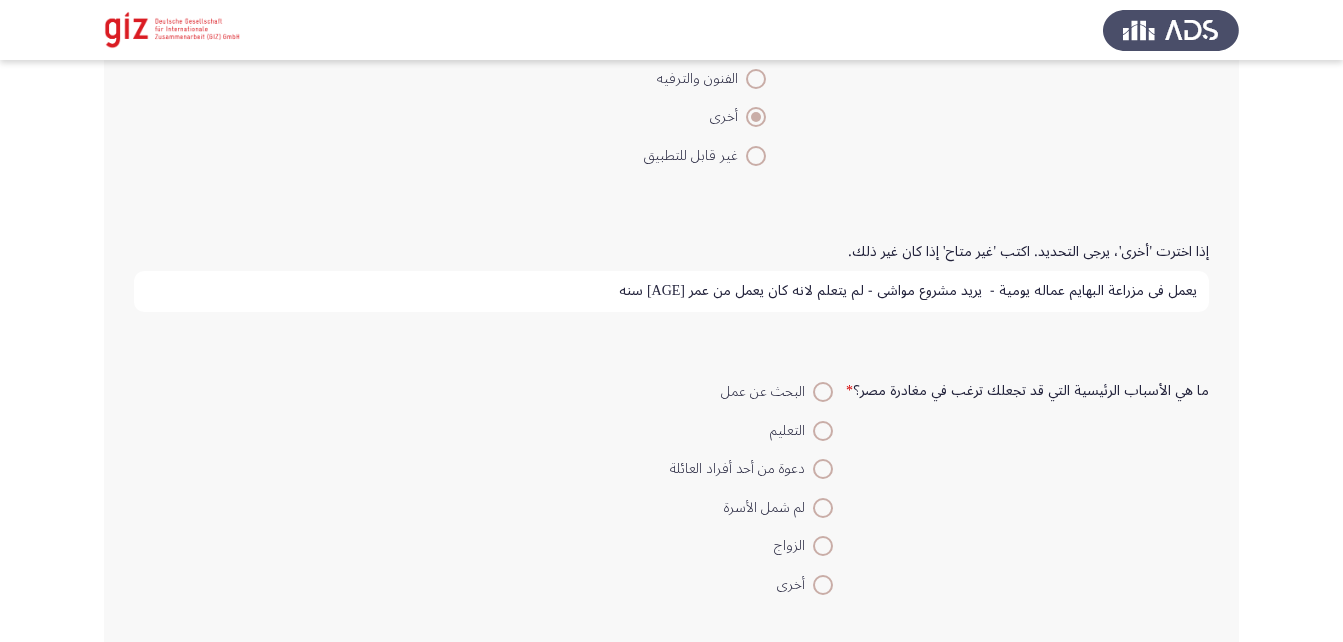 click on "يعمل في مزراعة البهايم عماله يومية -  يريد مشروع مواشي - لم يتعلم لانه كان يعمل من عمر 15 سنه" at bounding box center [671, 291] 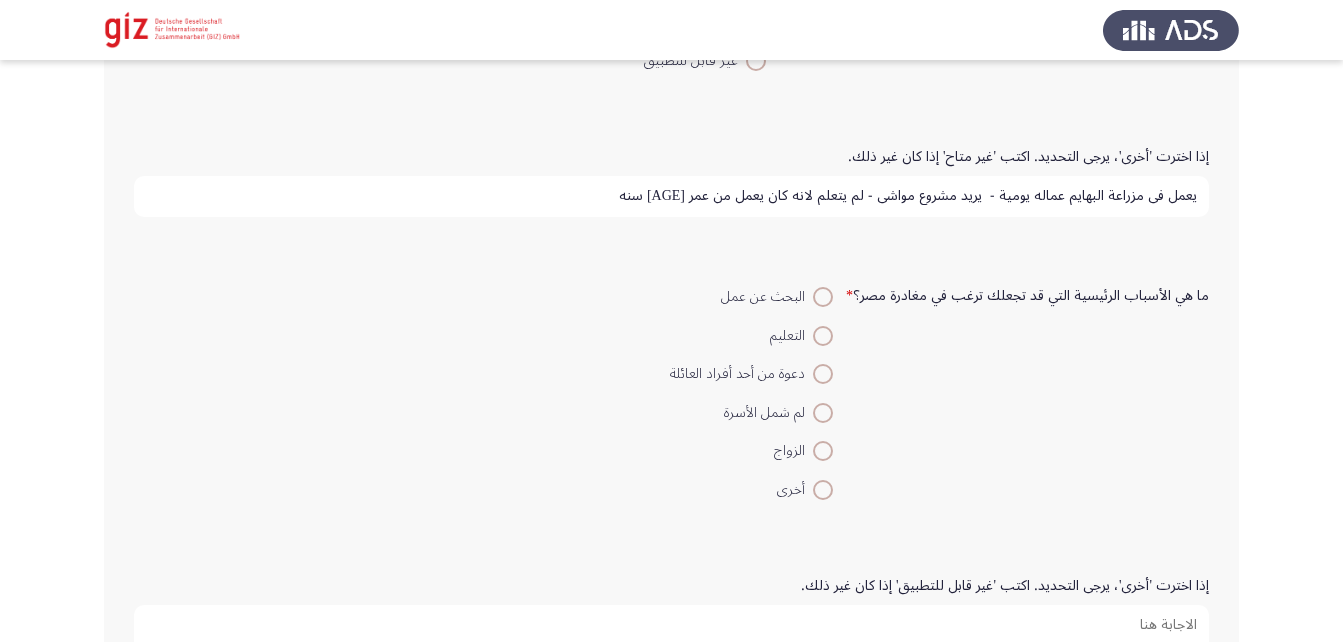 scroll, scrollTop: 1723, scrollLeft: 0, axis: vertical 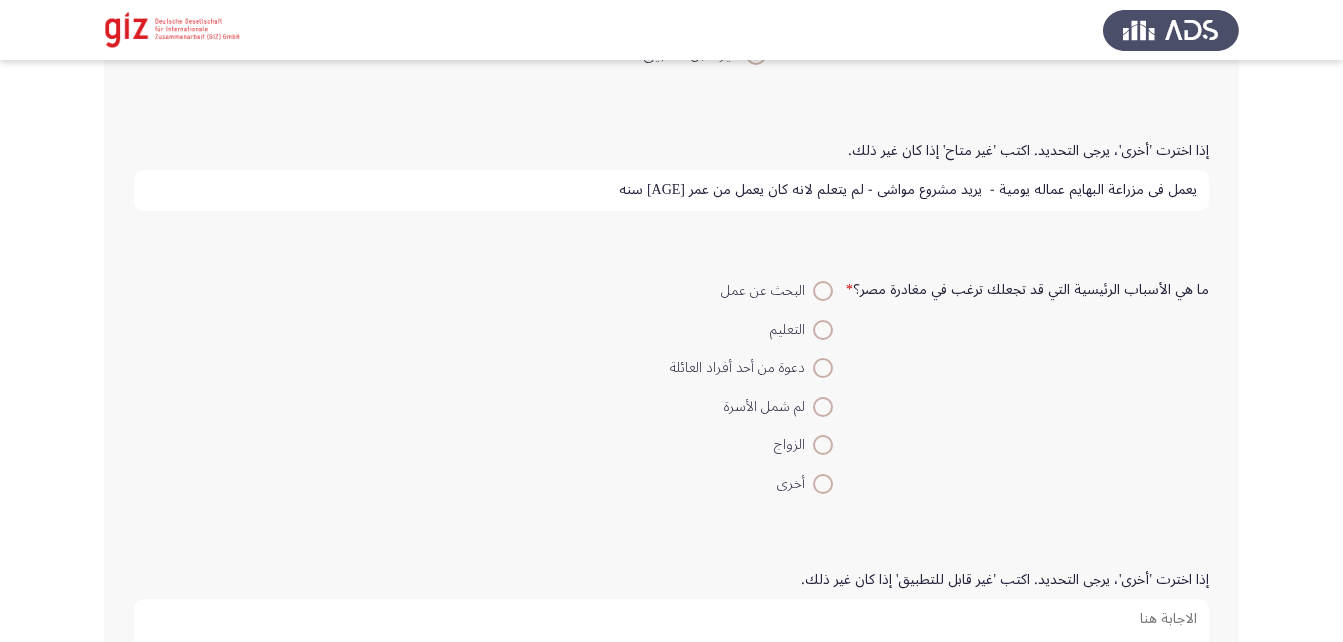 type on "يعمل في مزراعة البهايم عماله يومية -  يريد مشروع مواشي - لم يتعلم لانه كان يعمل من عمر 15 سنه" 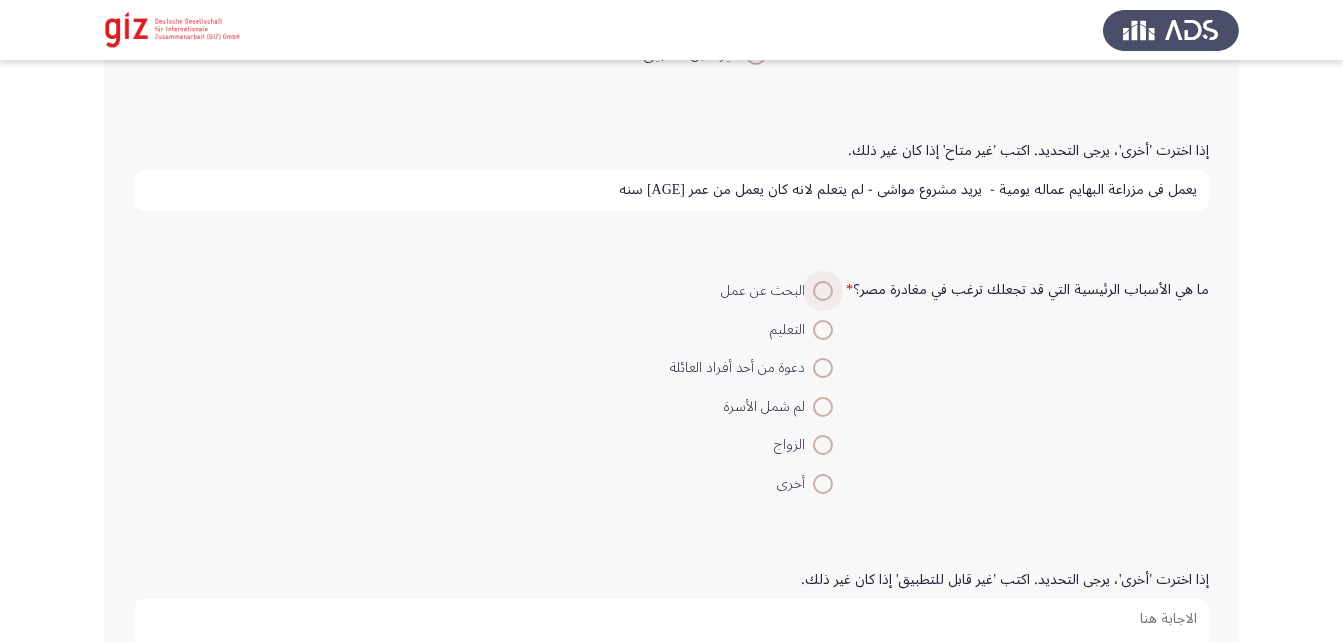 click at bounding box center (823, 291) 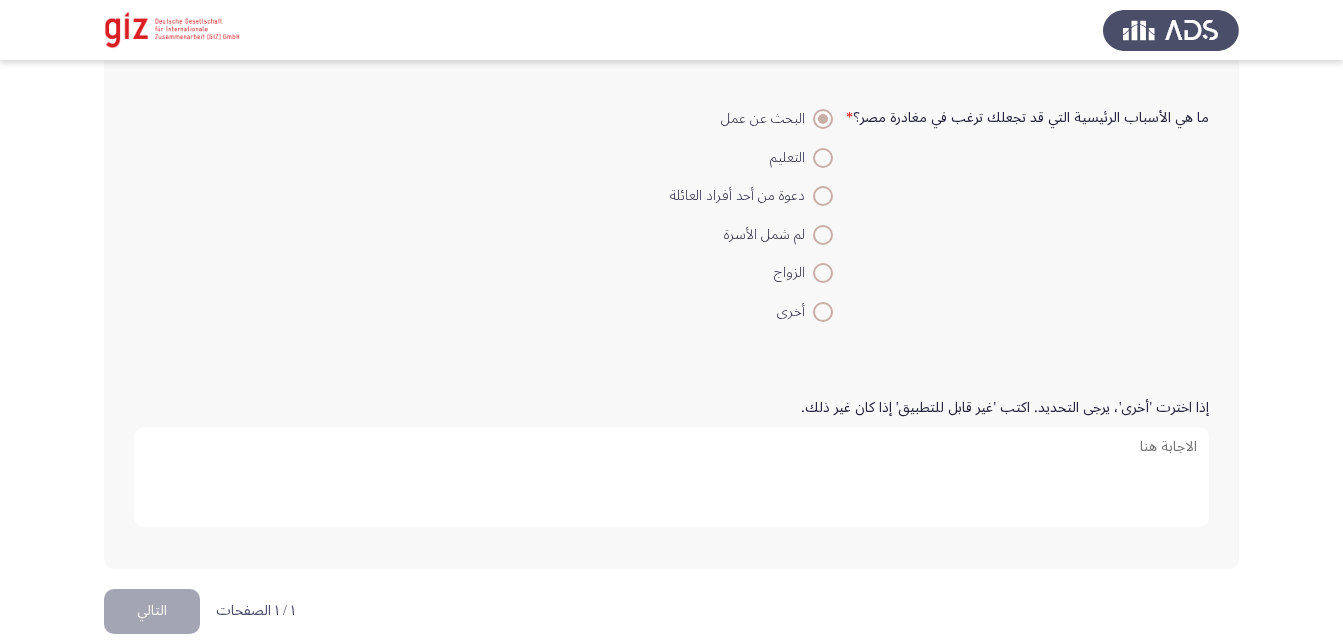 scroll, scrollTop: 1922, scrollLeft: 0, axis: vertical 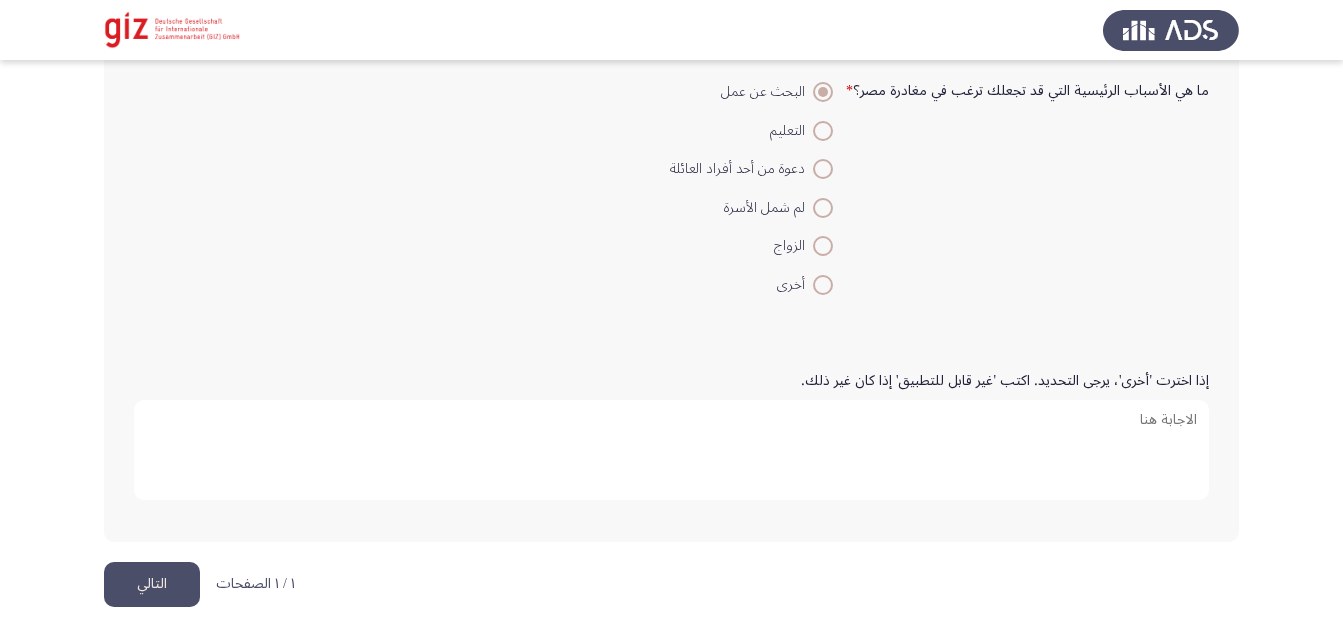 click on "التالي" 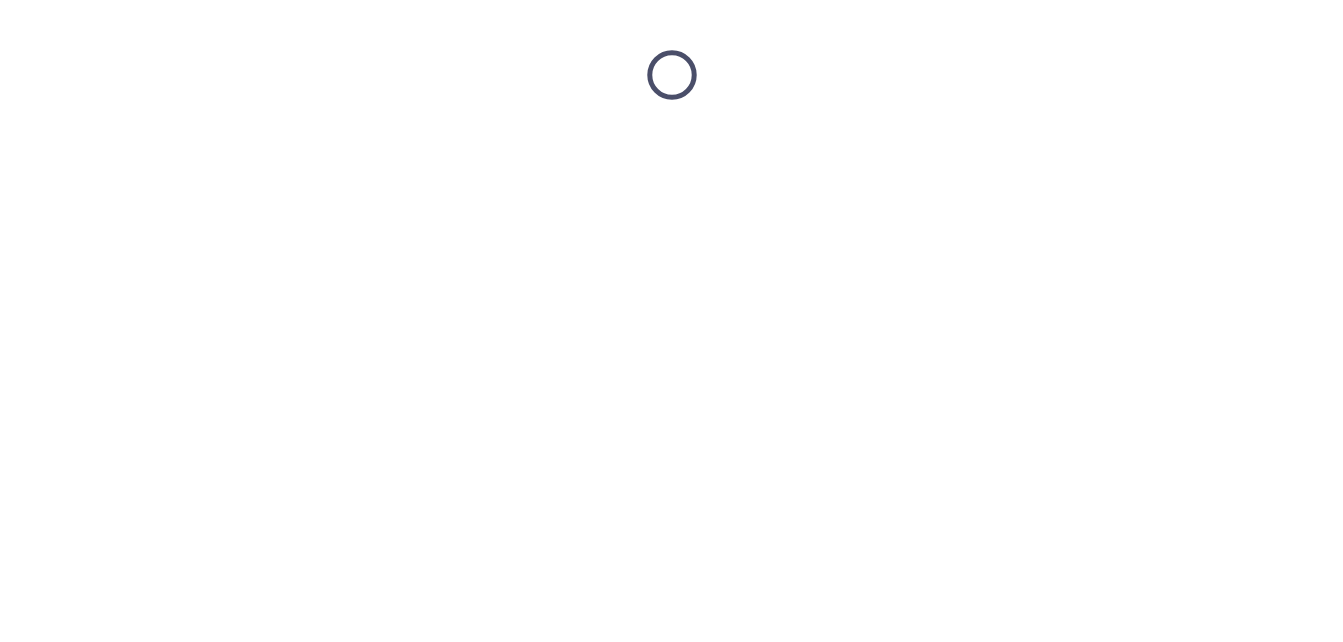 scroll, scrollTop: 0, scrollLeft: 0, axis: both 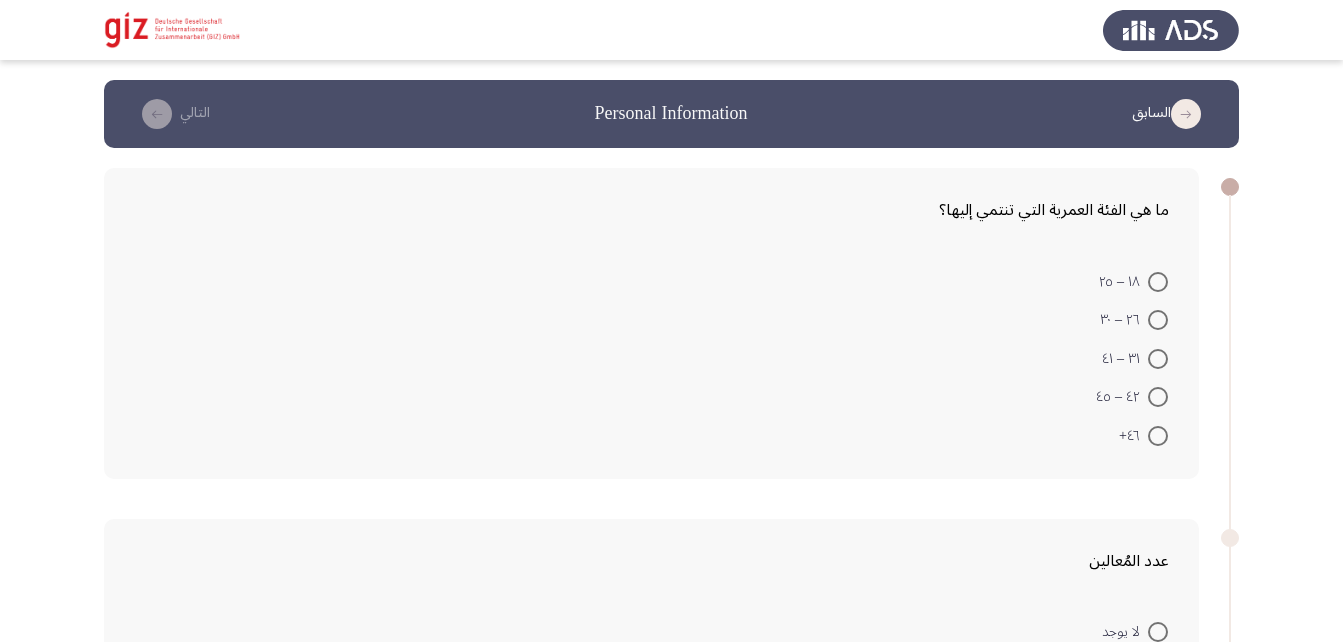 click at bounding box center [1158, 359] 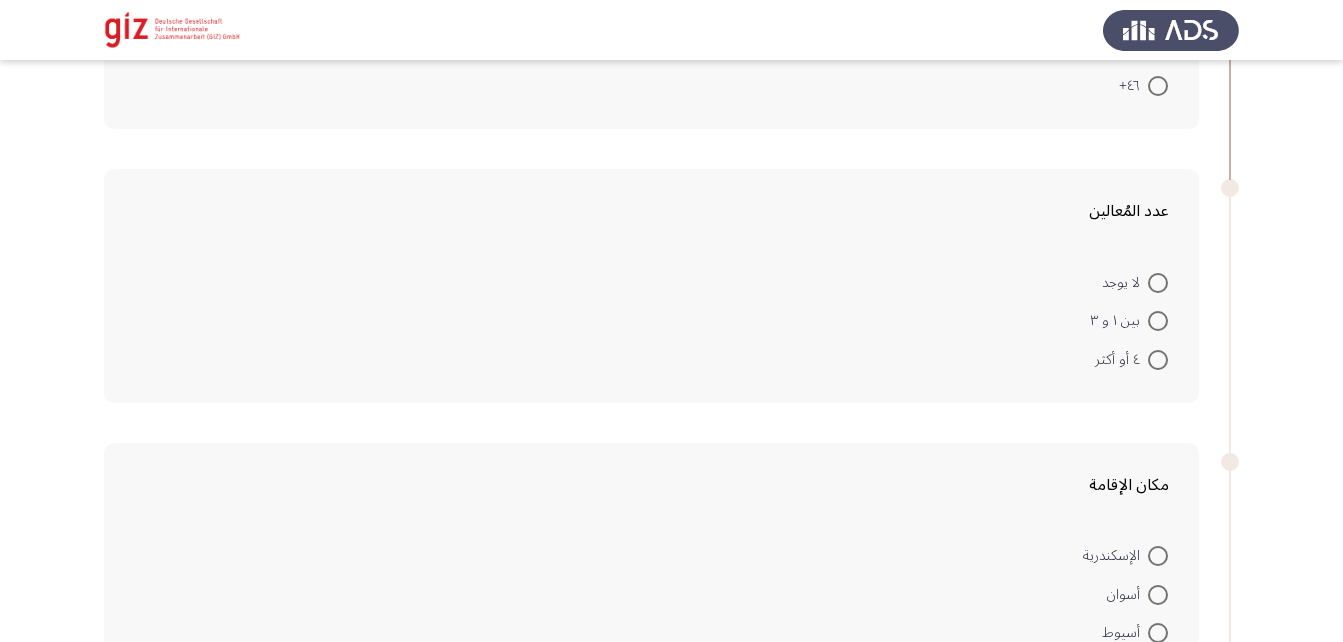scroll, scrollTop: 349, scrollLeft: 0, axis: vertical 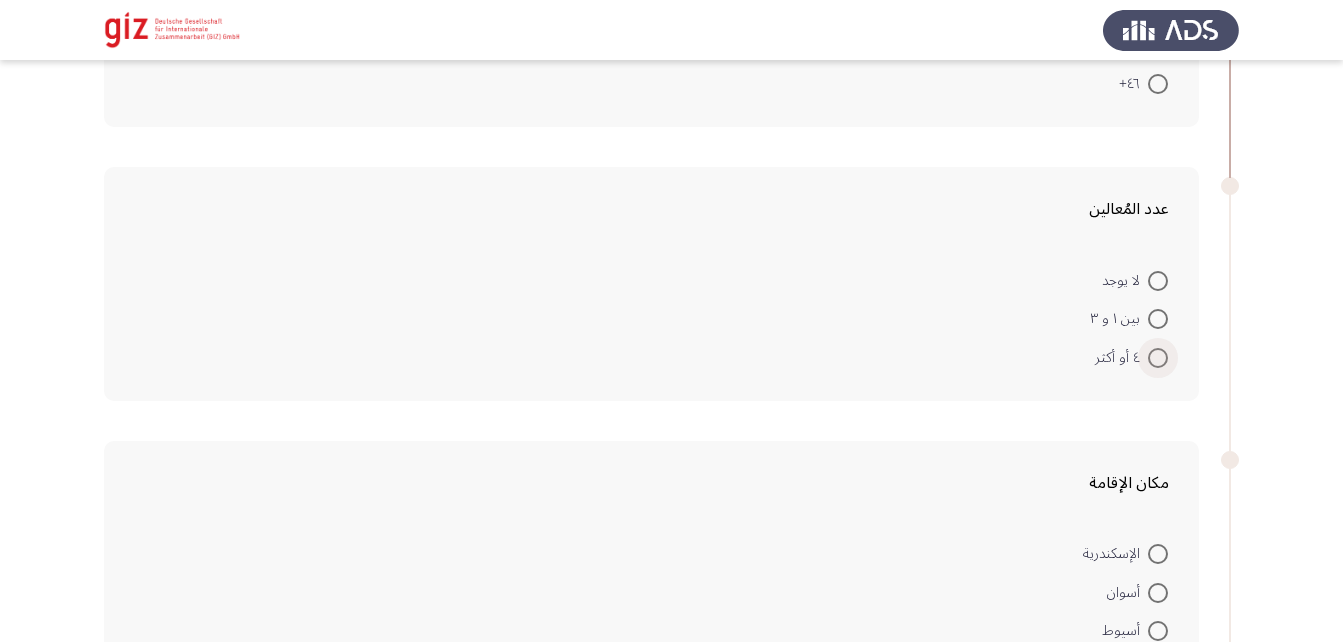 click at bounding box center [1158, 358] 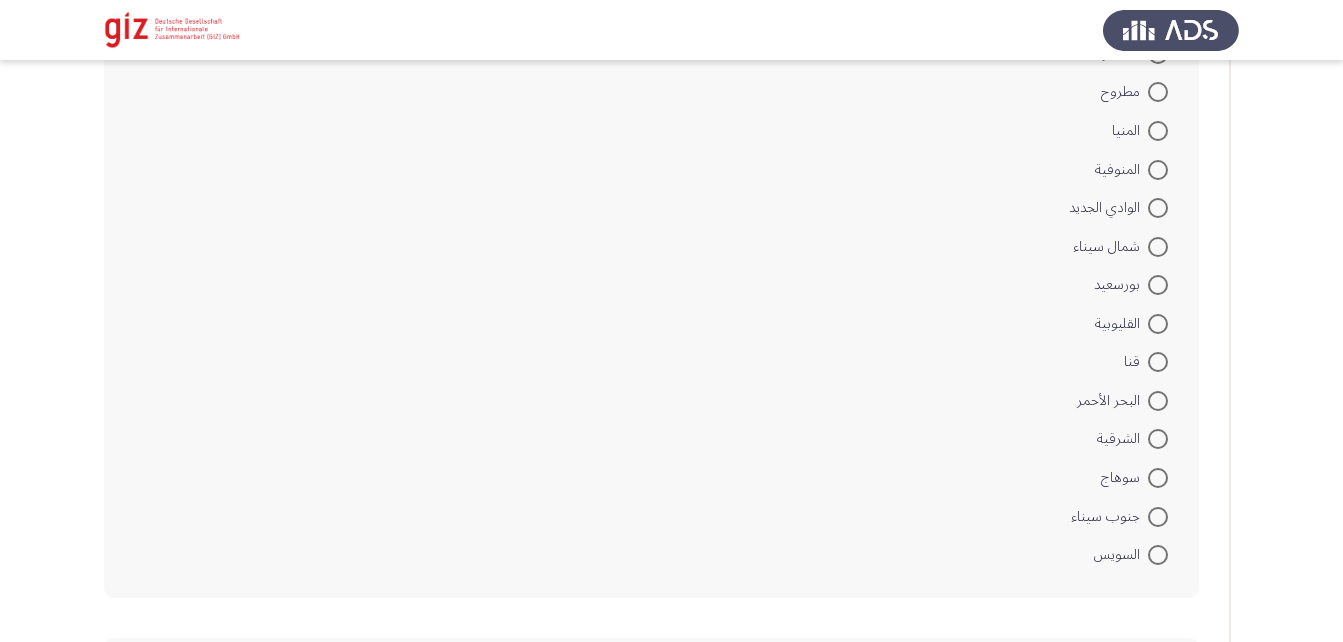scroll, scrollTop: 1350, scrollLeft: 0, axis: vertical 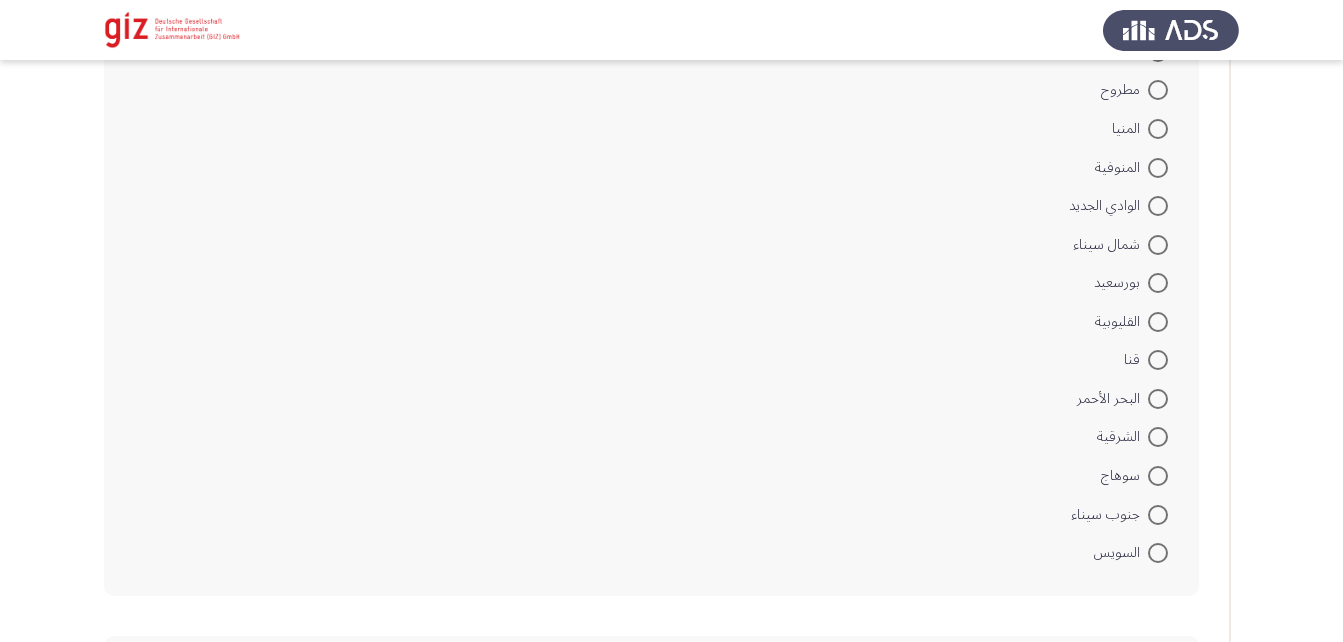 click at bounding box center [1158, 476] 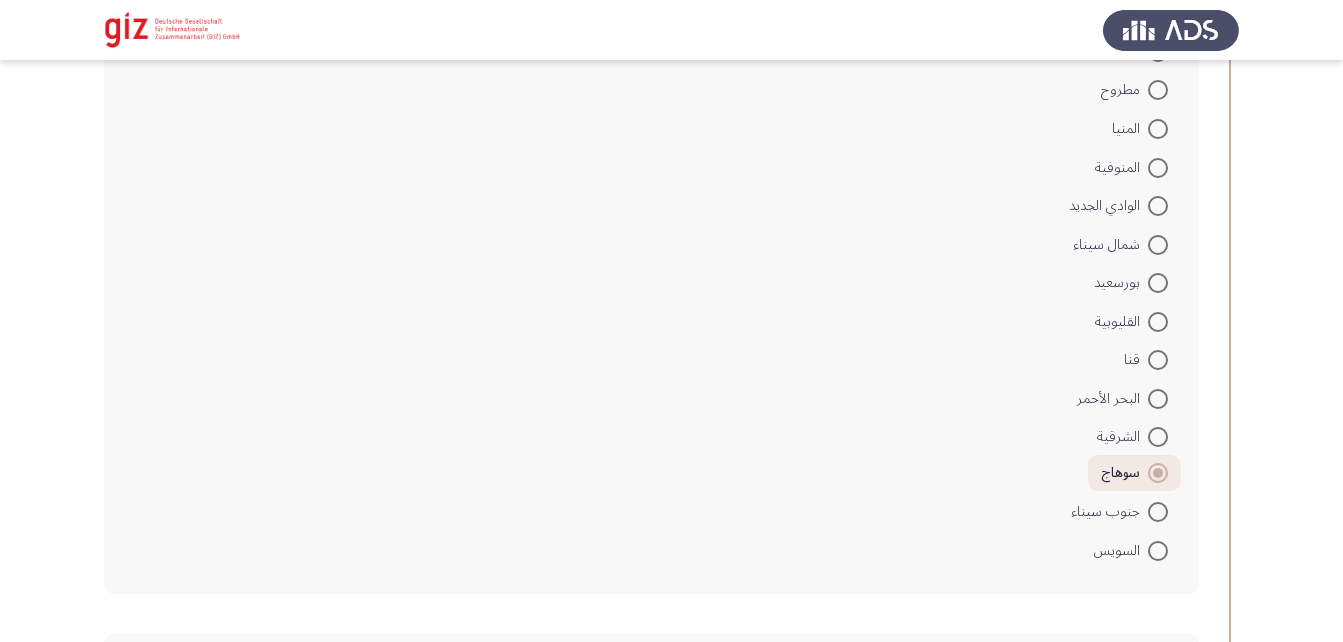 scroll, scrollTop: 1637, scrollLeft: 0, axis: vertical 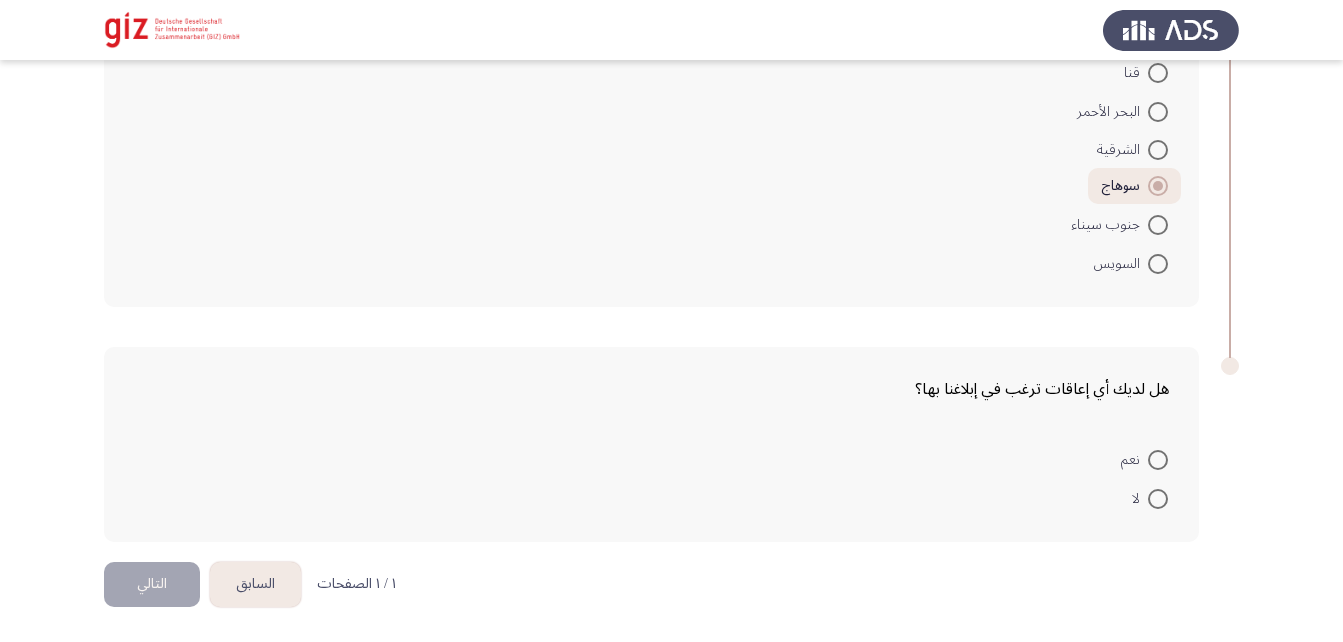 click at bounding box center [1158, 499] 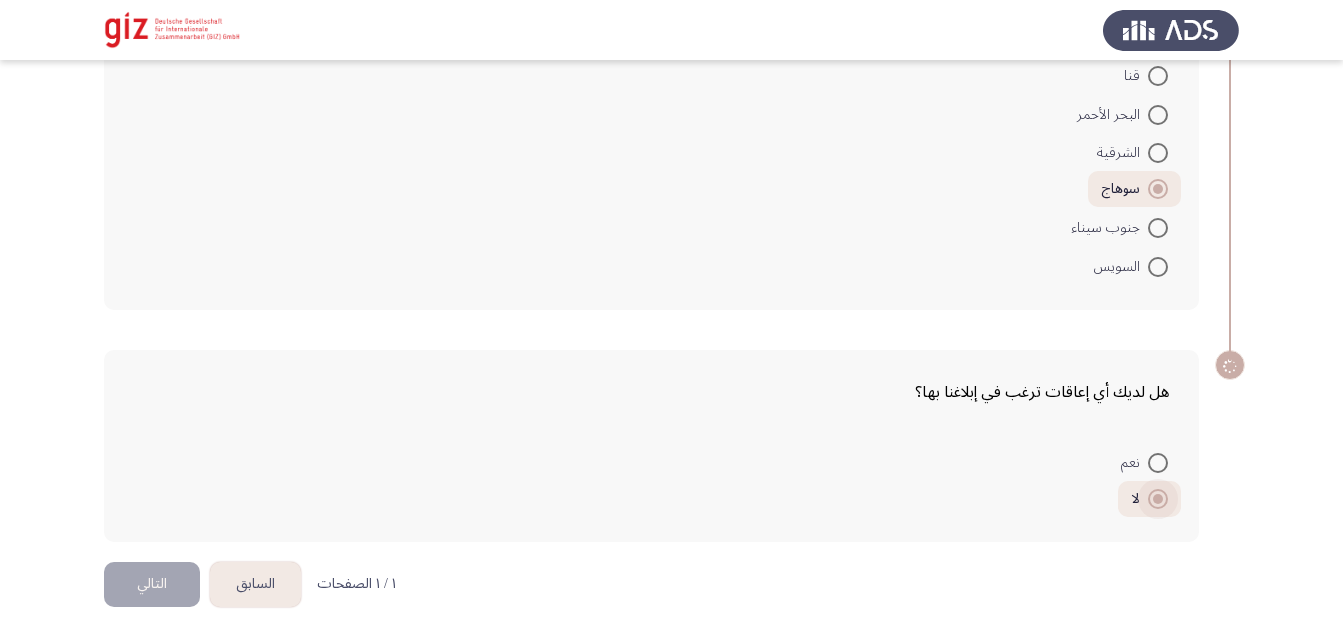 scroll, scrollTop: 1634, scrollLeft: 0, axis: vertical 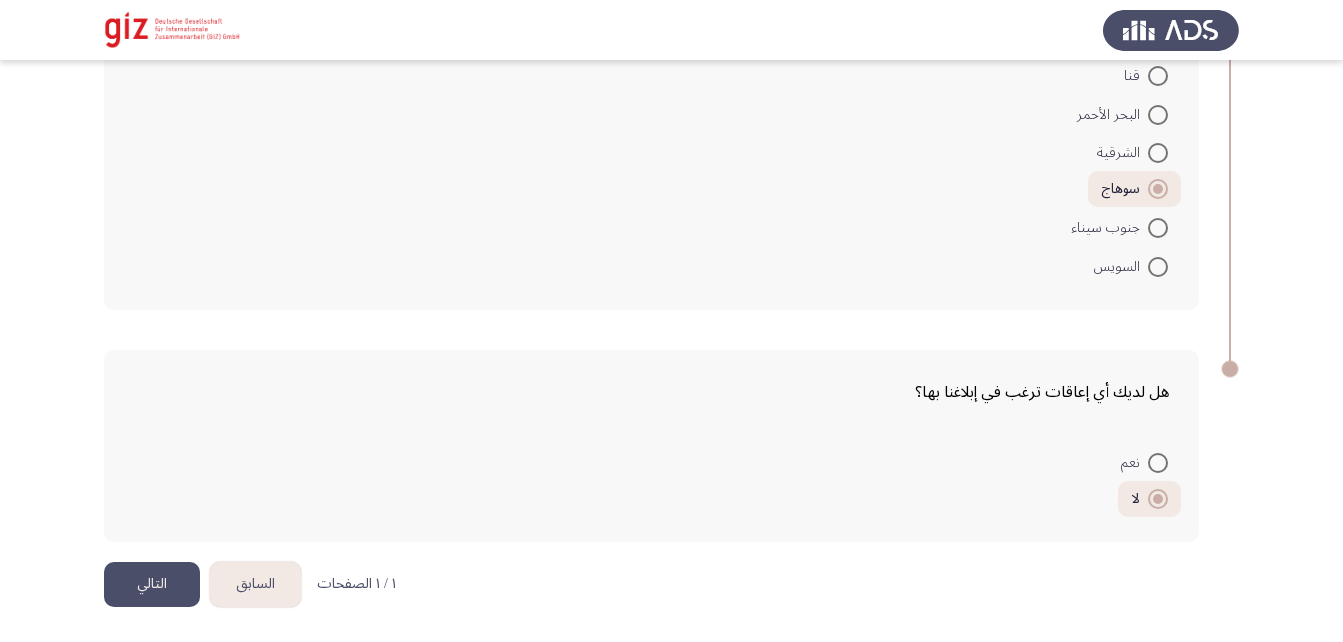 click on "التالي" 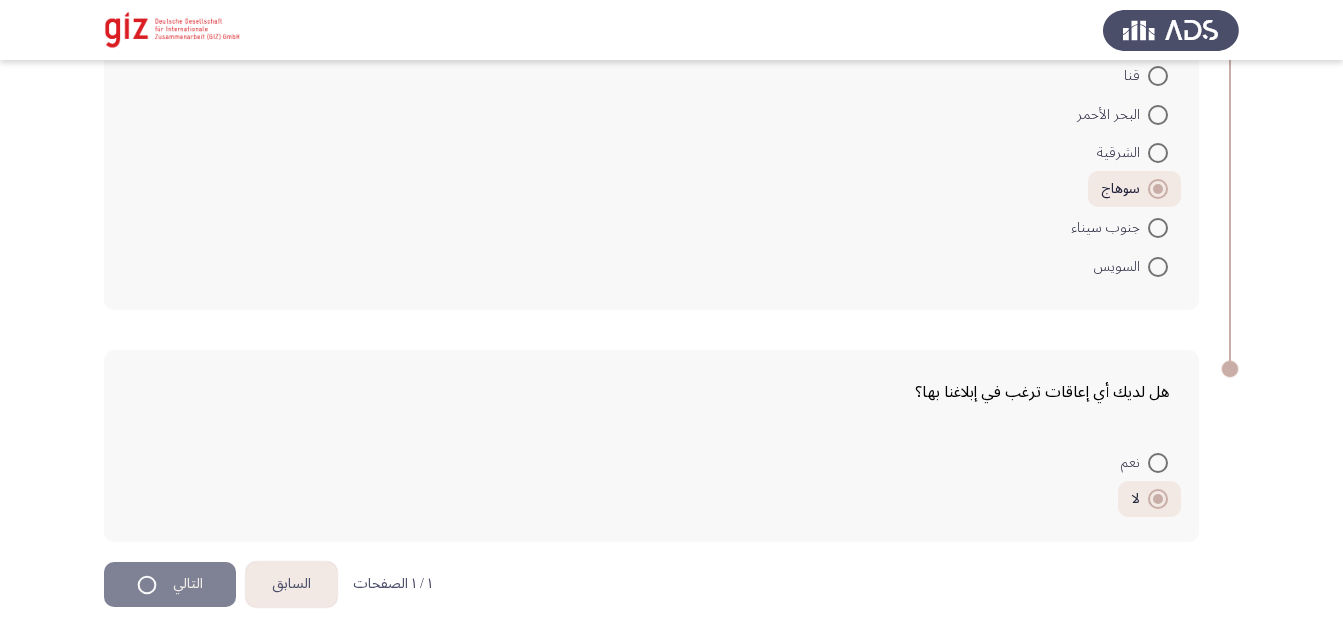scroll, scrollTop: 0, scrollLeft: 0, axis: both 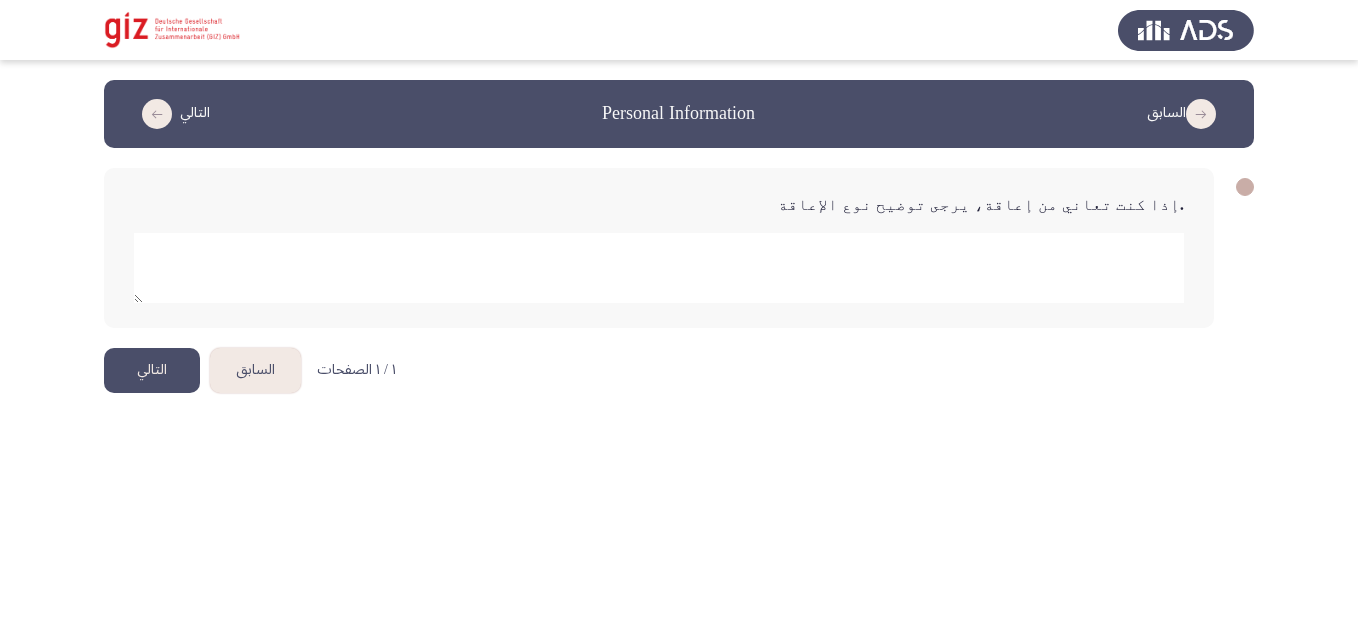 click 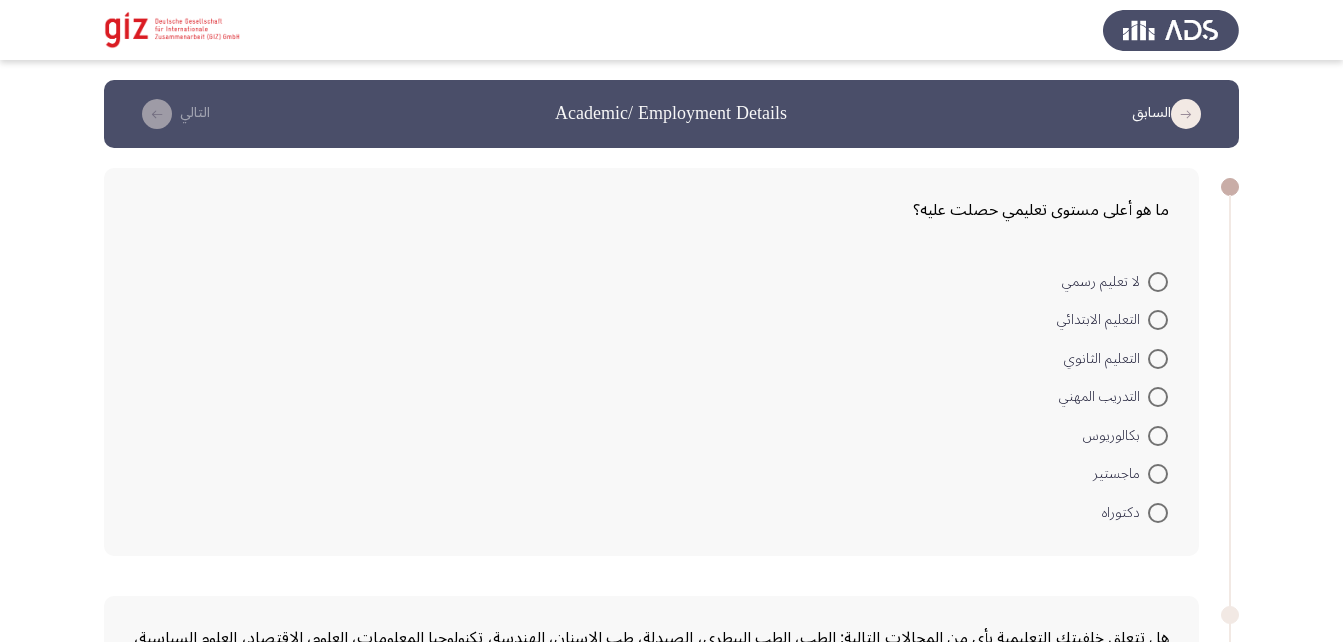 click at bounding box center (1158, 320) 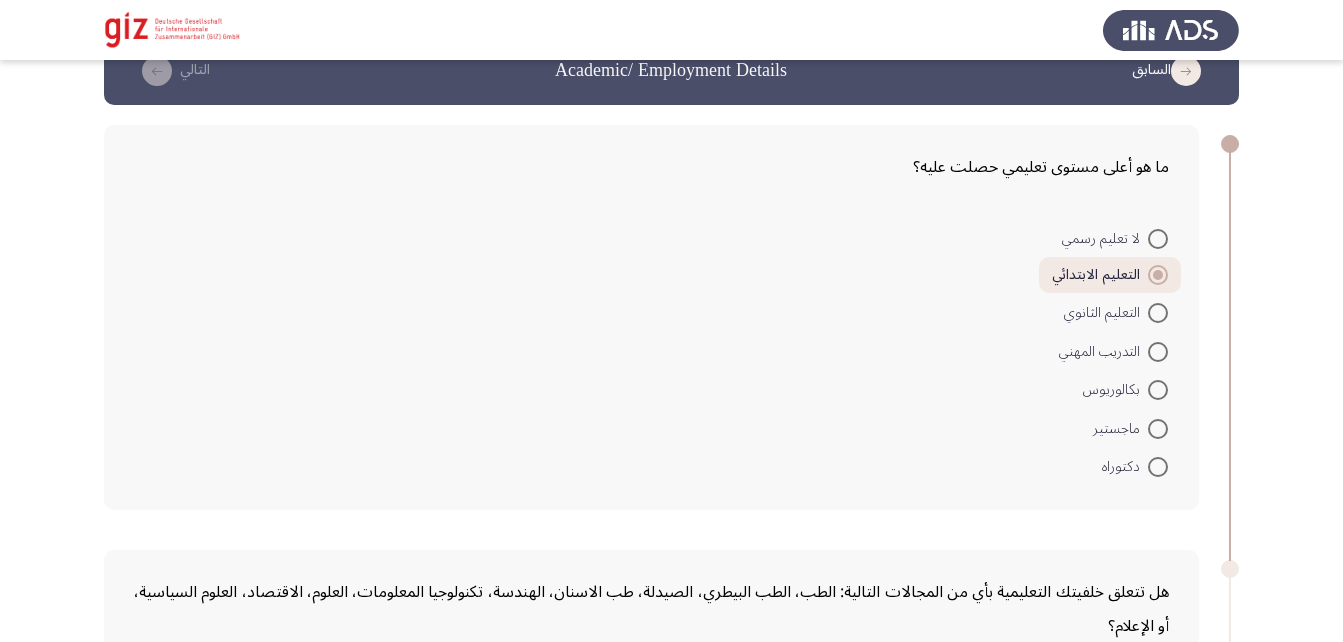 scroll, scrollTop: 36, scrollLeft: 0, axis: vertical 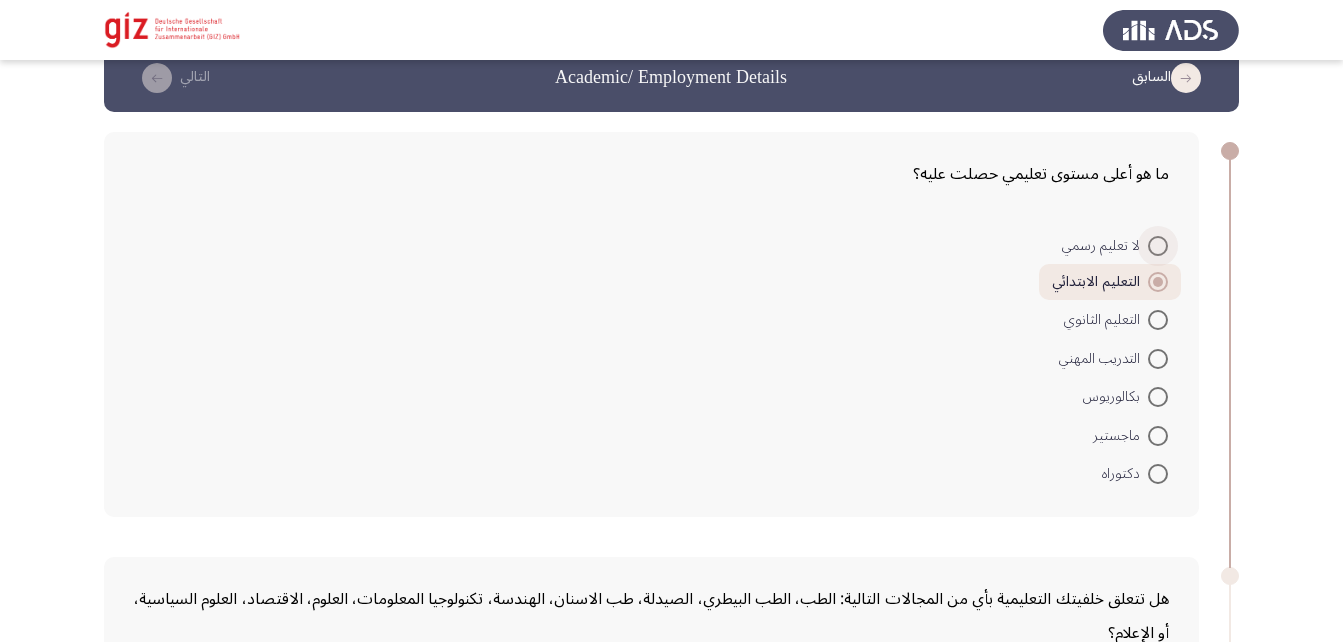 click on "لا تعليم رسمي" at bounding box center (1105, 246) 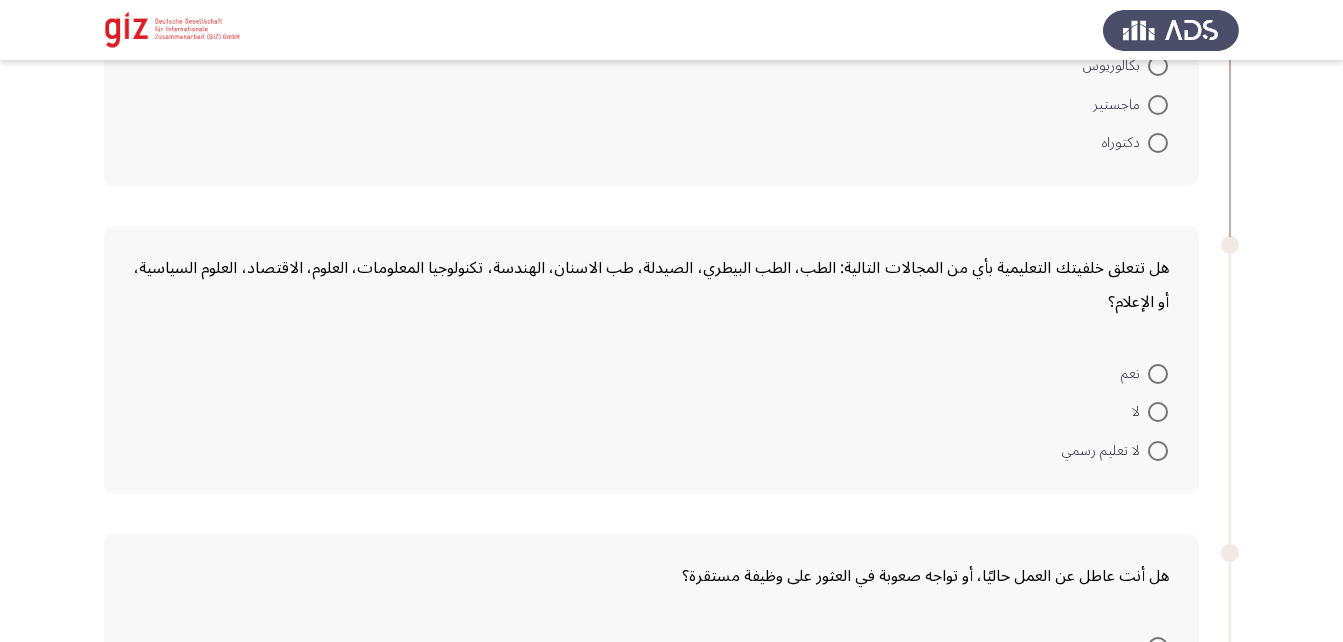 scroll, scrollTop: 374, scrollLeft: 0, axis: vertical 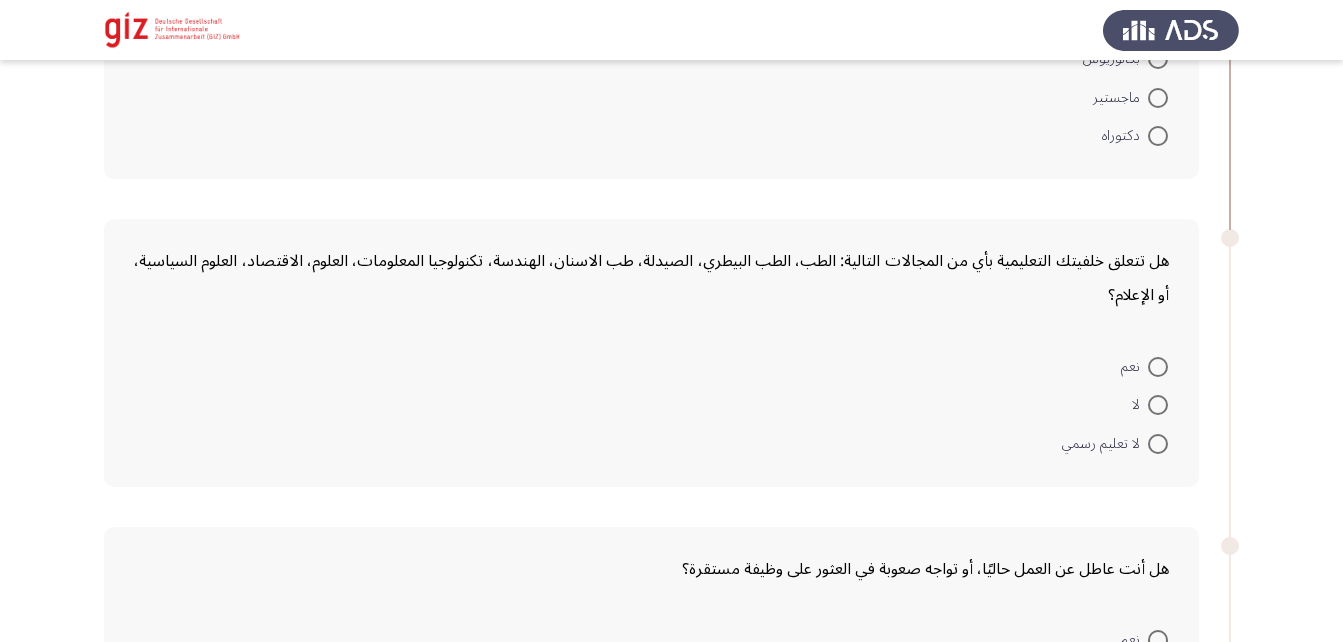 click at bounding box center [1158, 405] 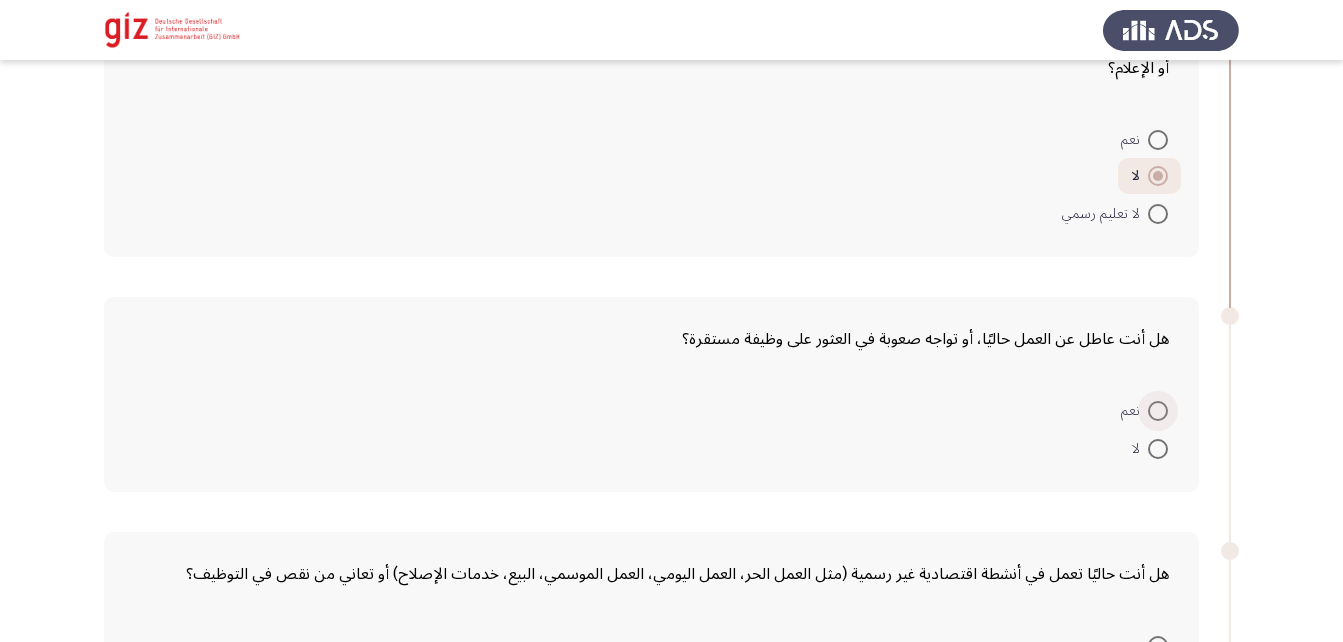click at bounding box center [1158, 411] 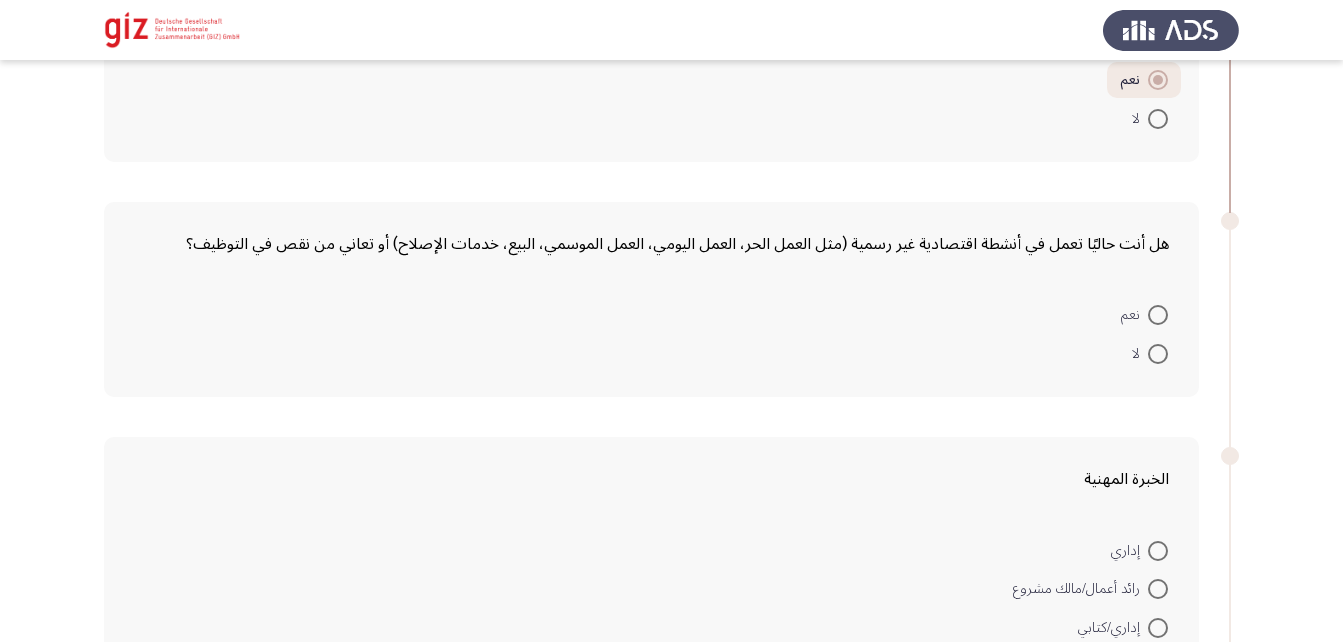 scroll, scrollTop: 936, scrollLeft: 0, axis: vertical 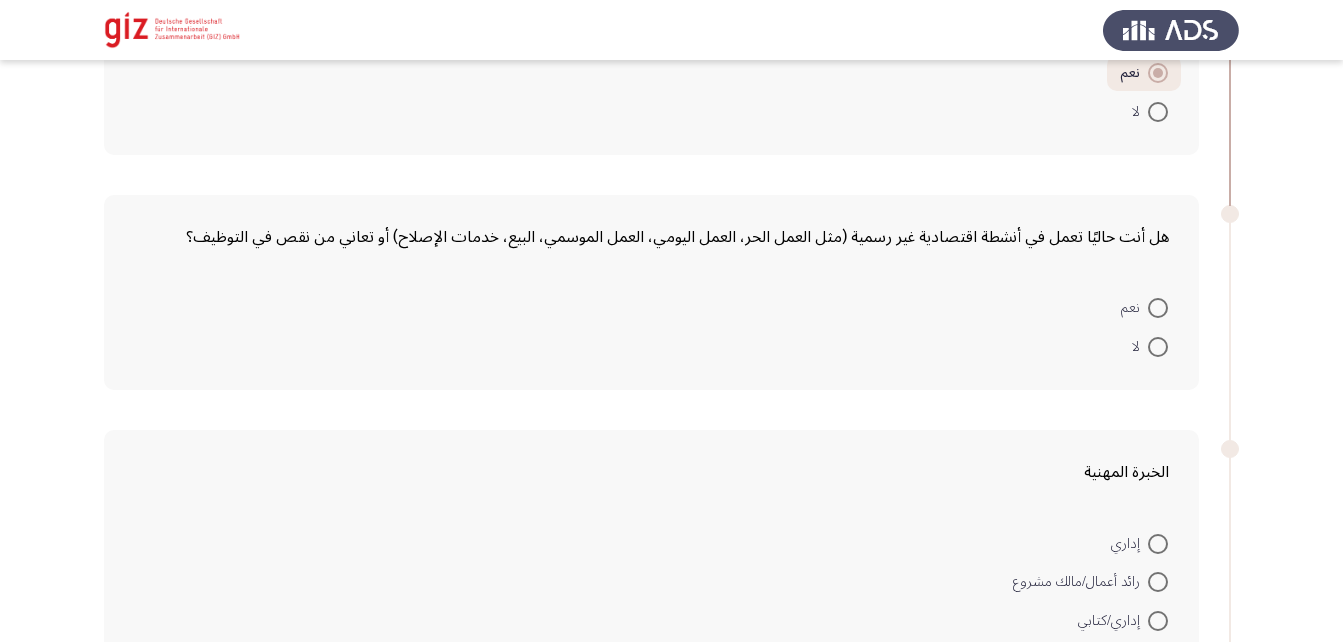 click on "نعم" at bounding box center [1144, 308] 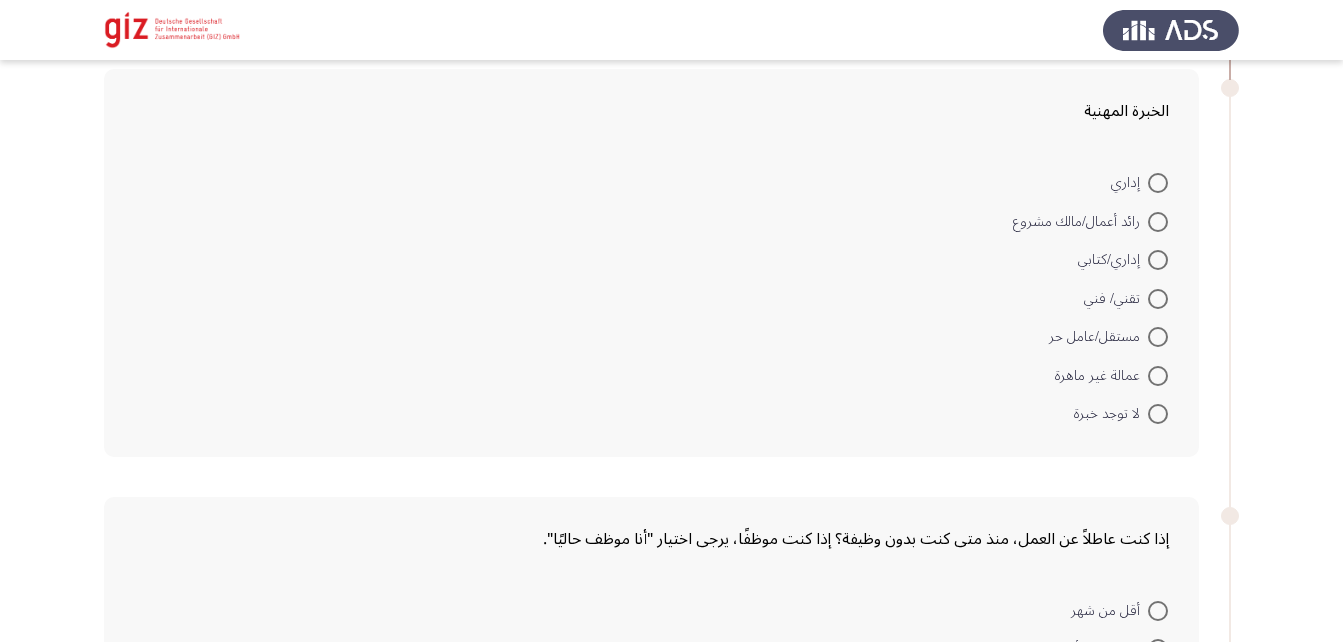 scroll, scrollTop: 1293, scrollLeft: 0, axis: vertical 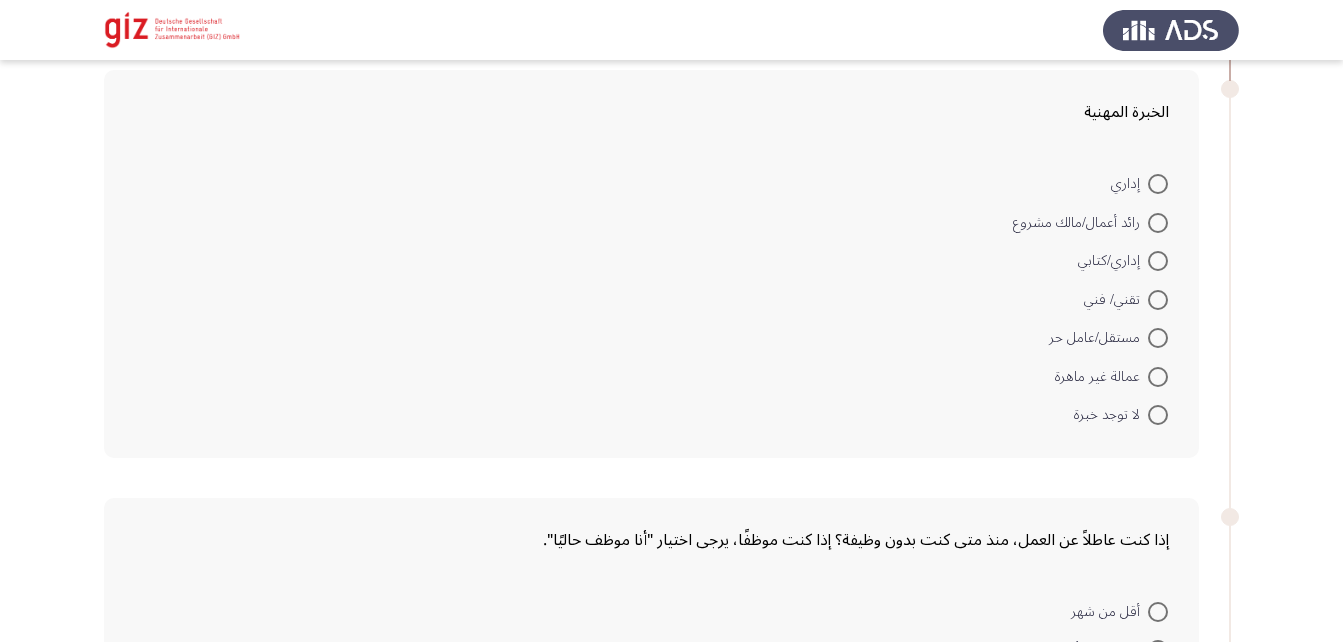 click at bounding box center [1158, 377] 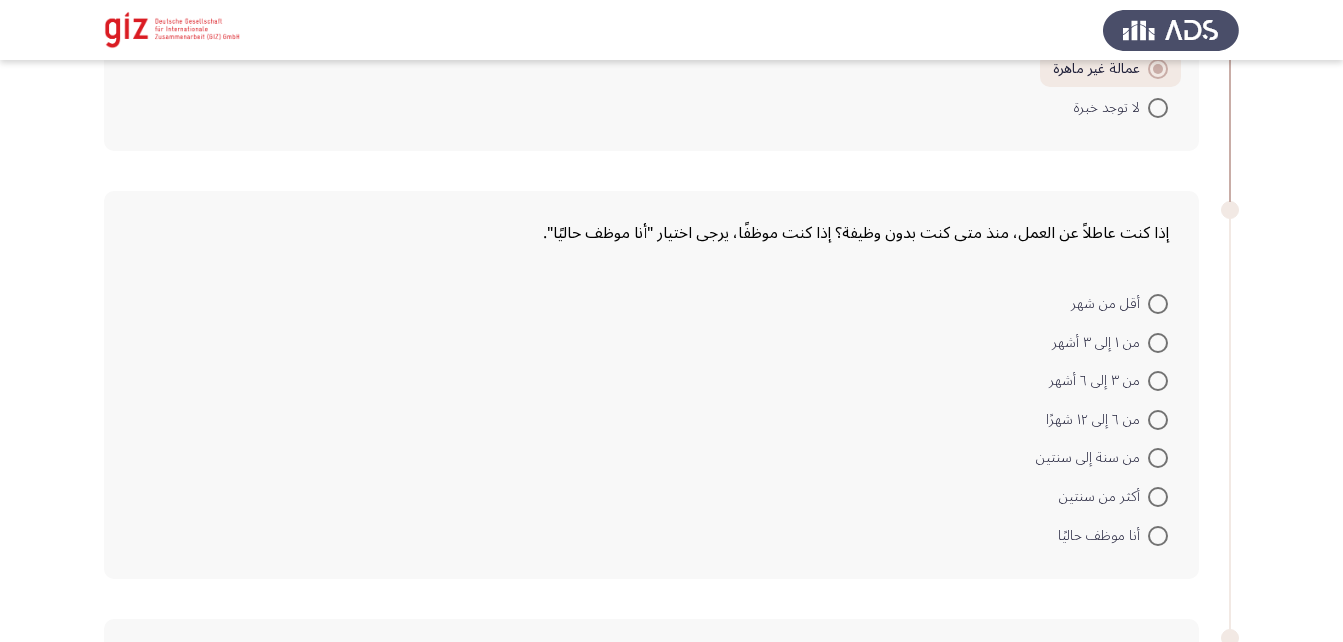 scroll, scrollTop: 1601, scrollLeft: 0, axis: vertical 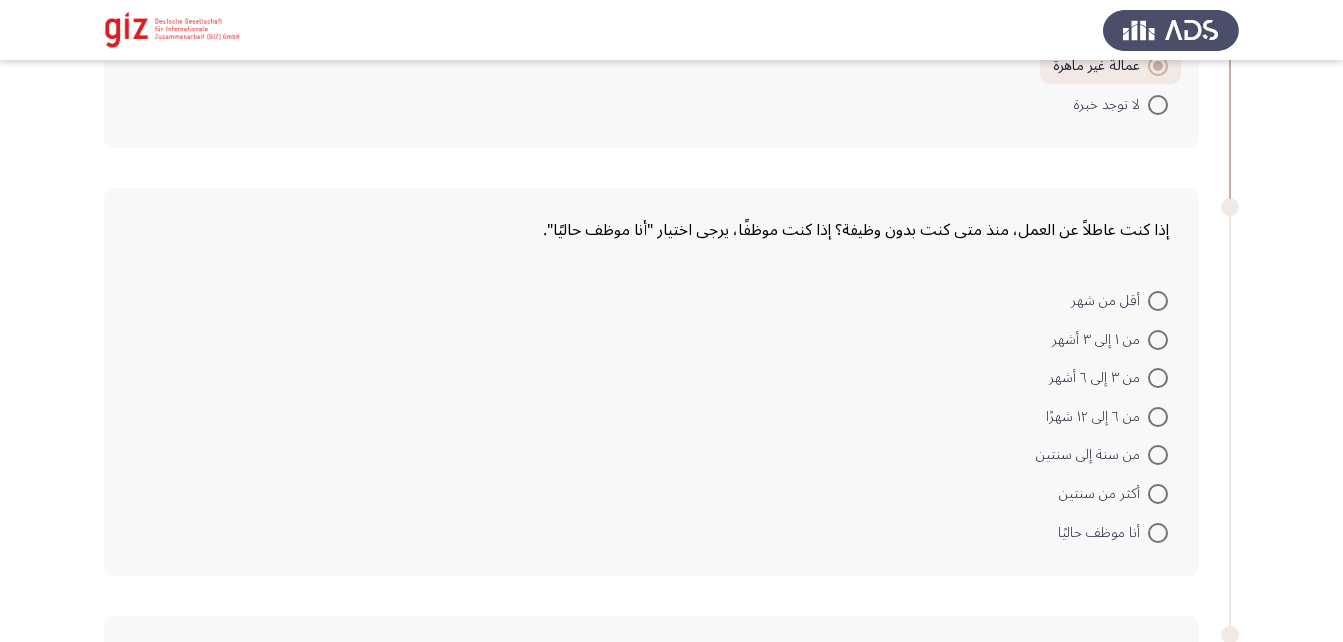 click on "أكثر من سنتين" at bounding box center (1103, 494) 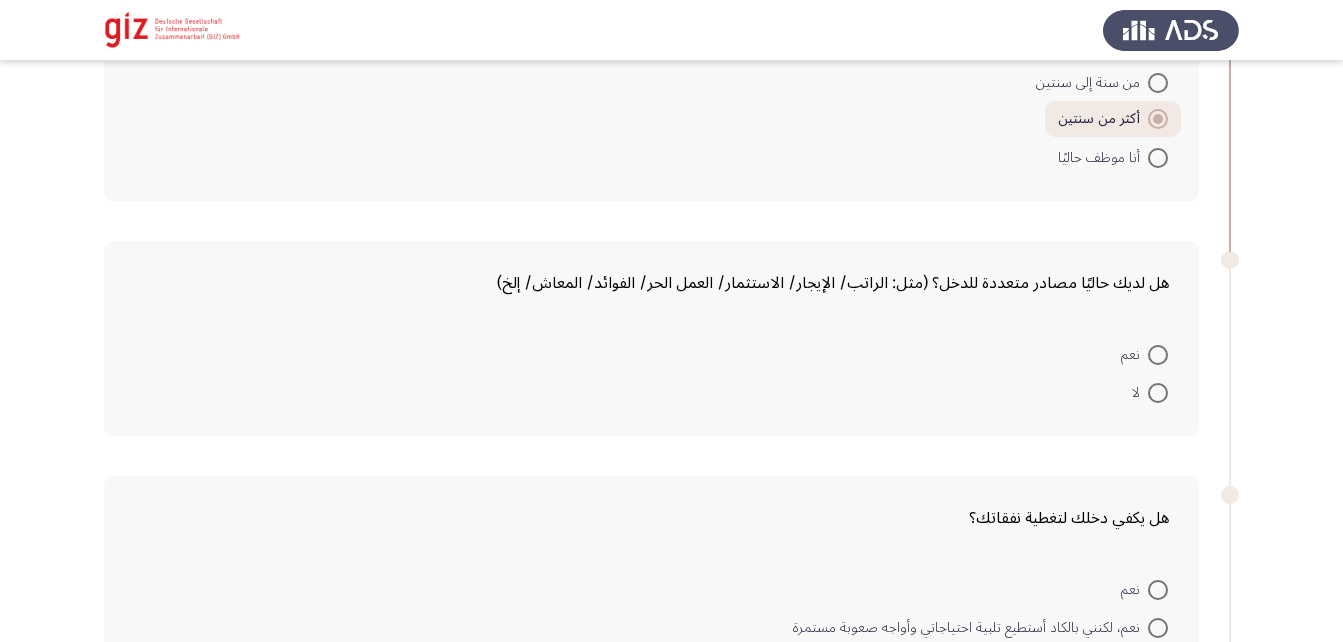 scroll, scrollTop: 1976, scrollLeft: 0, axis: vertical 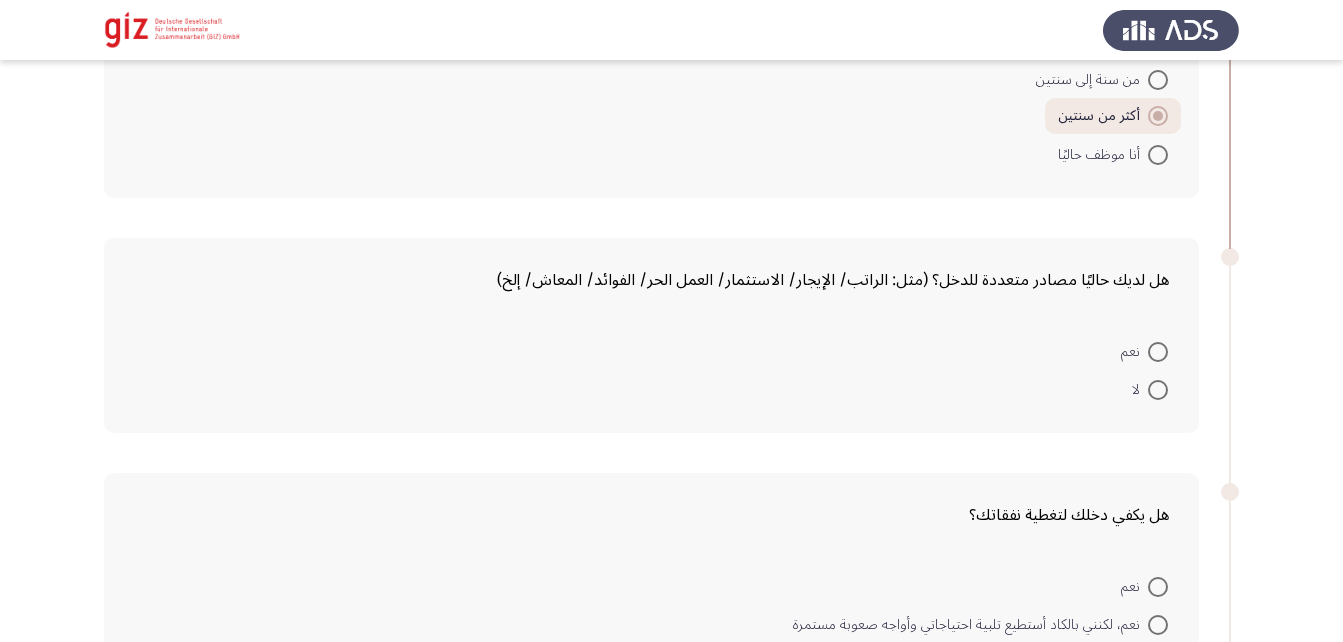click at bounding box center [1158, 390] 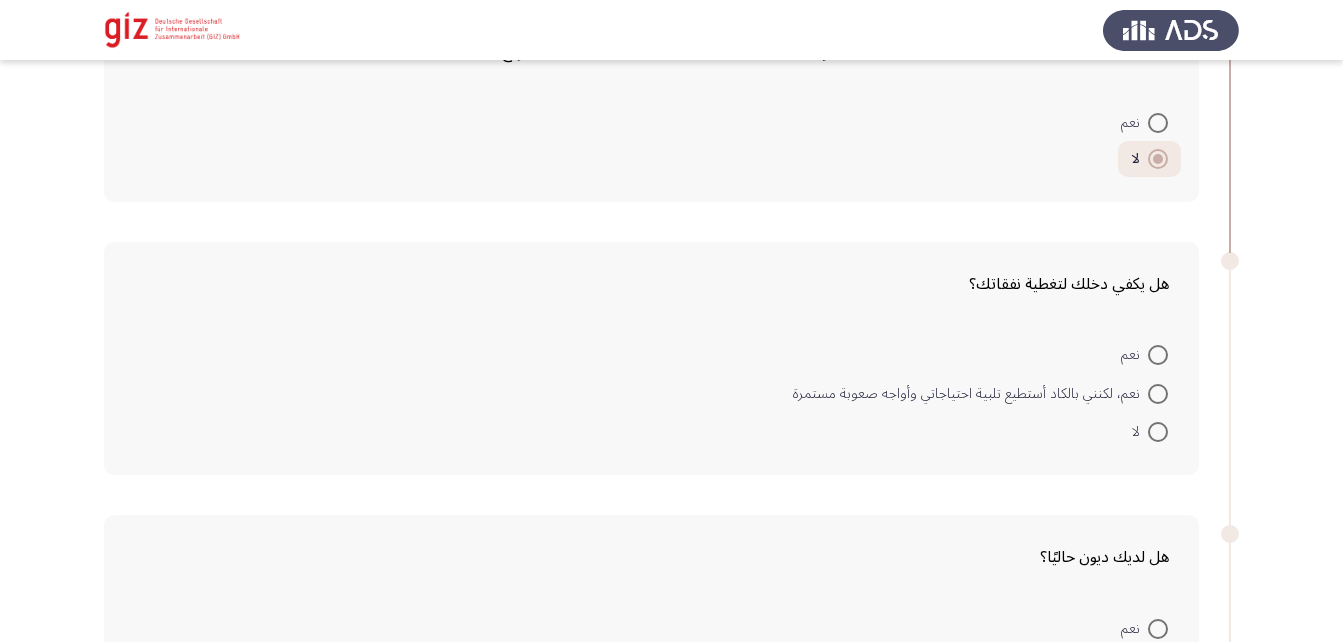 click at bounding box center [1158, 432] 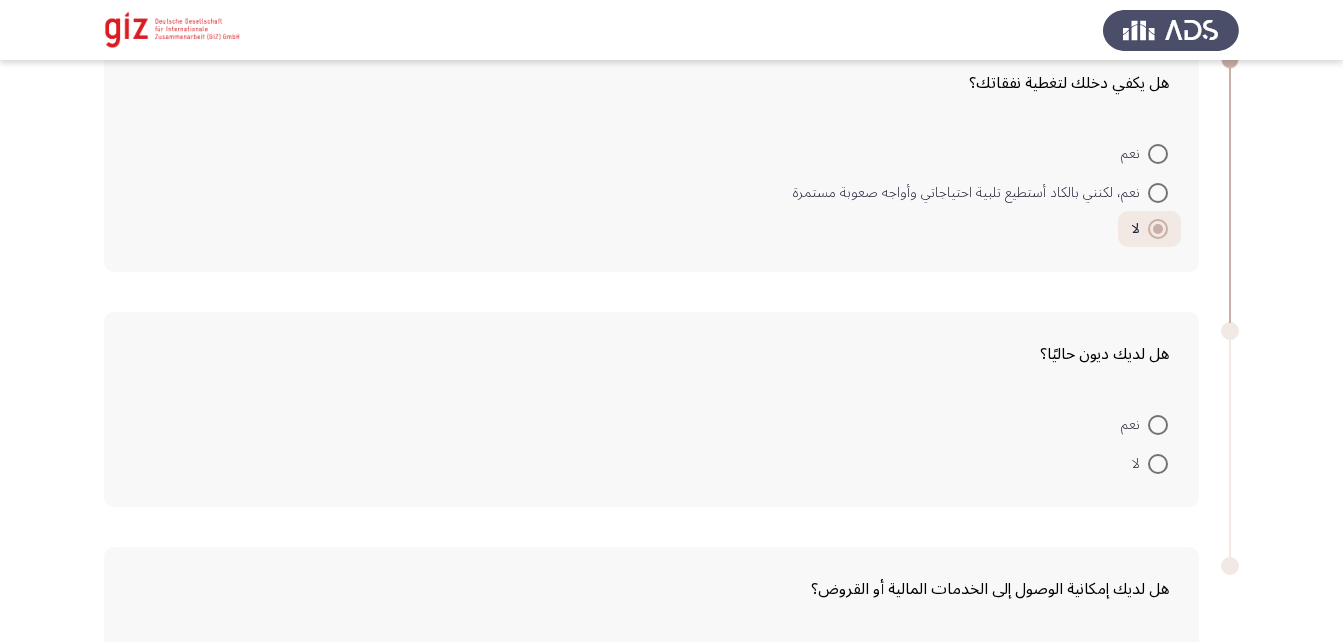 click at bounding box center [1158, 464] 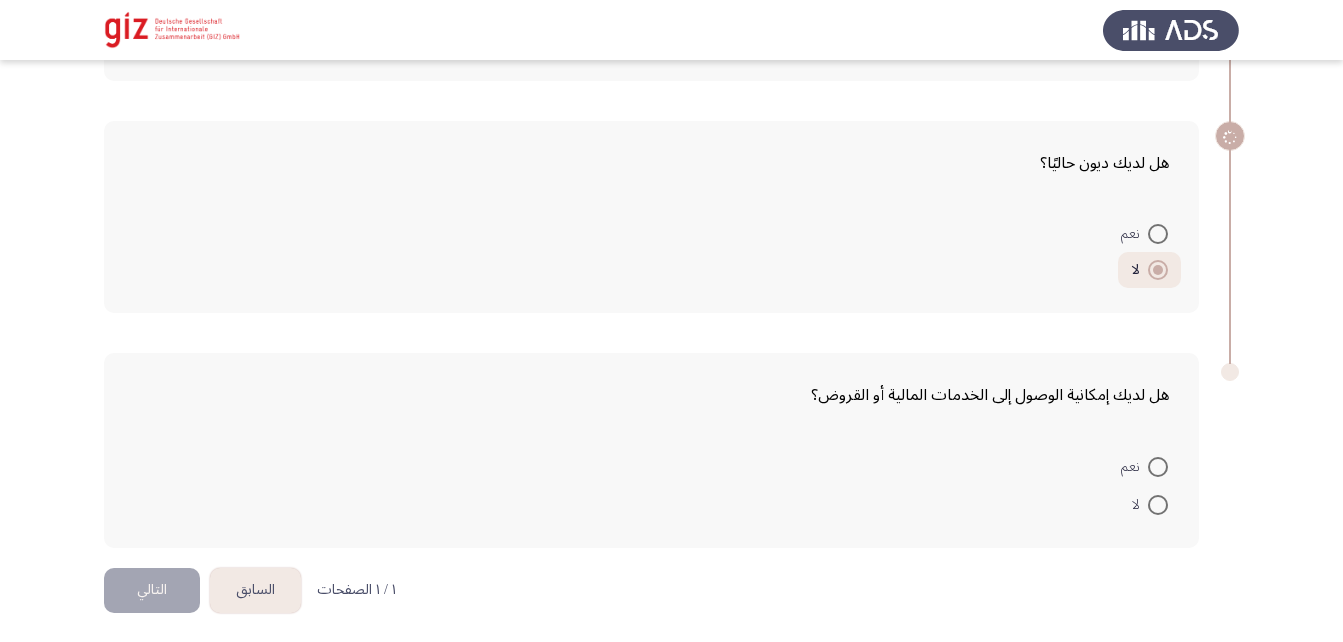 scroll, scrollTop: 2599, scrollLeft: 0, axis: vertical 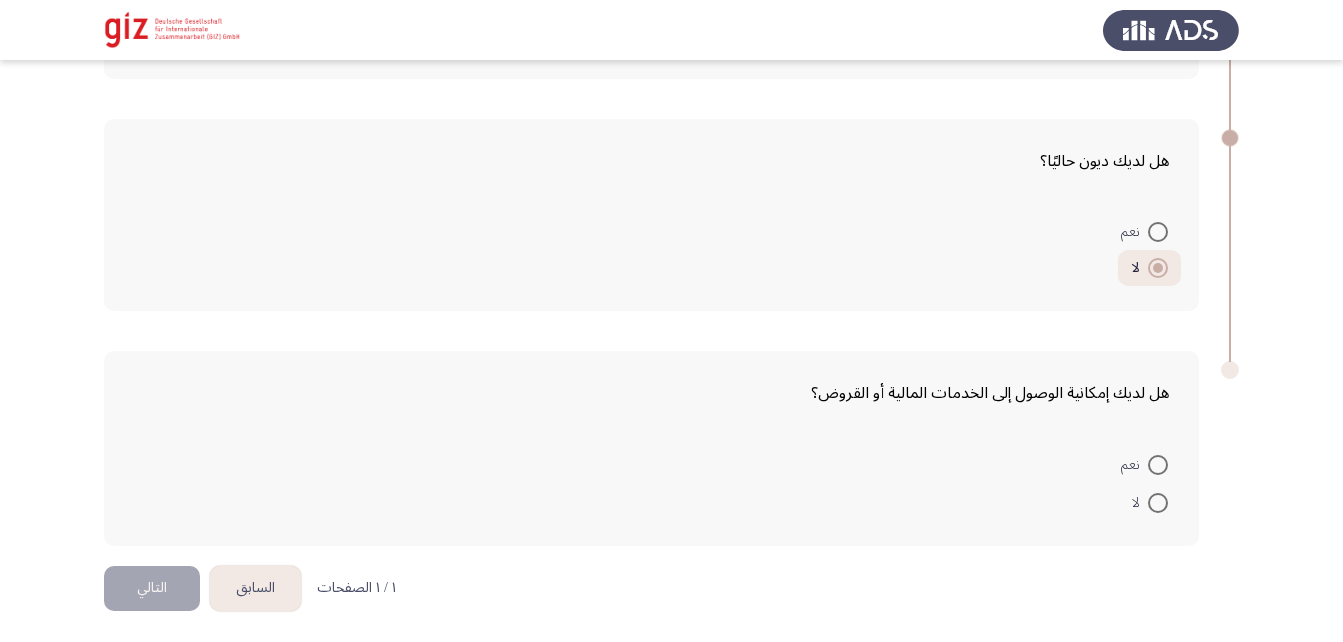 click at bounding box center [1158, 503] 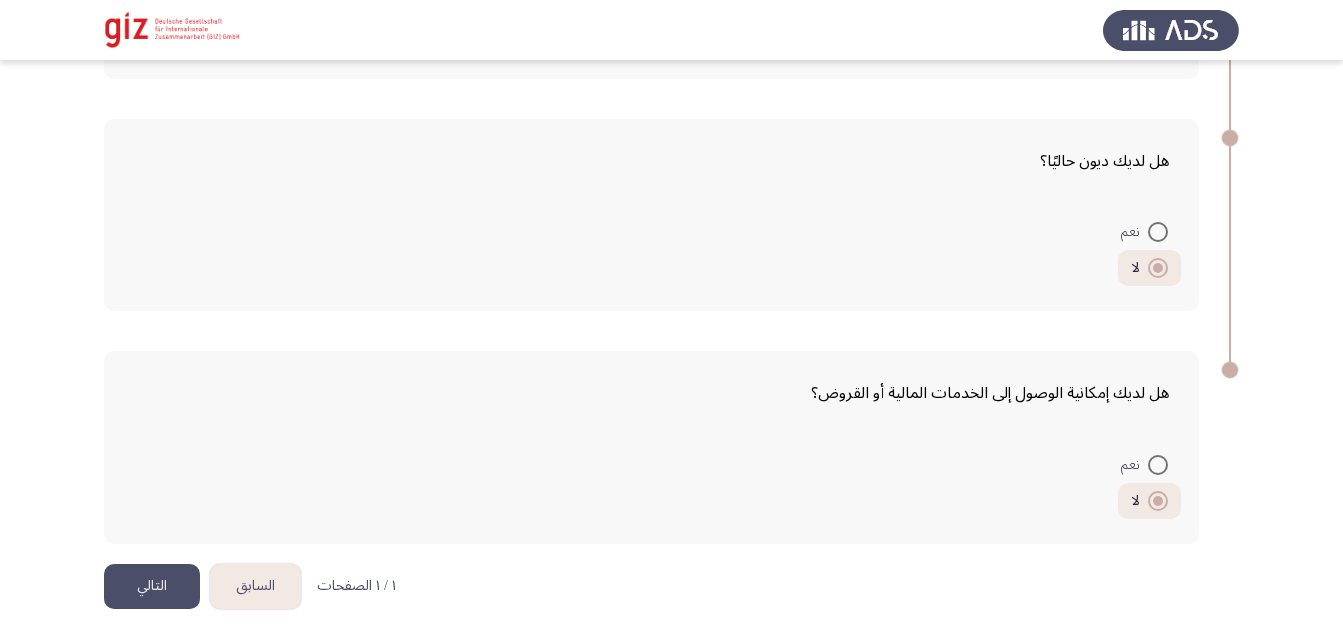 click on "التالي" 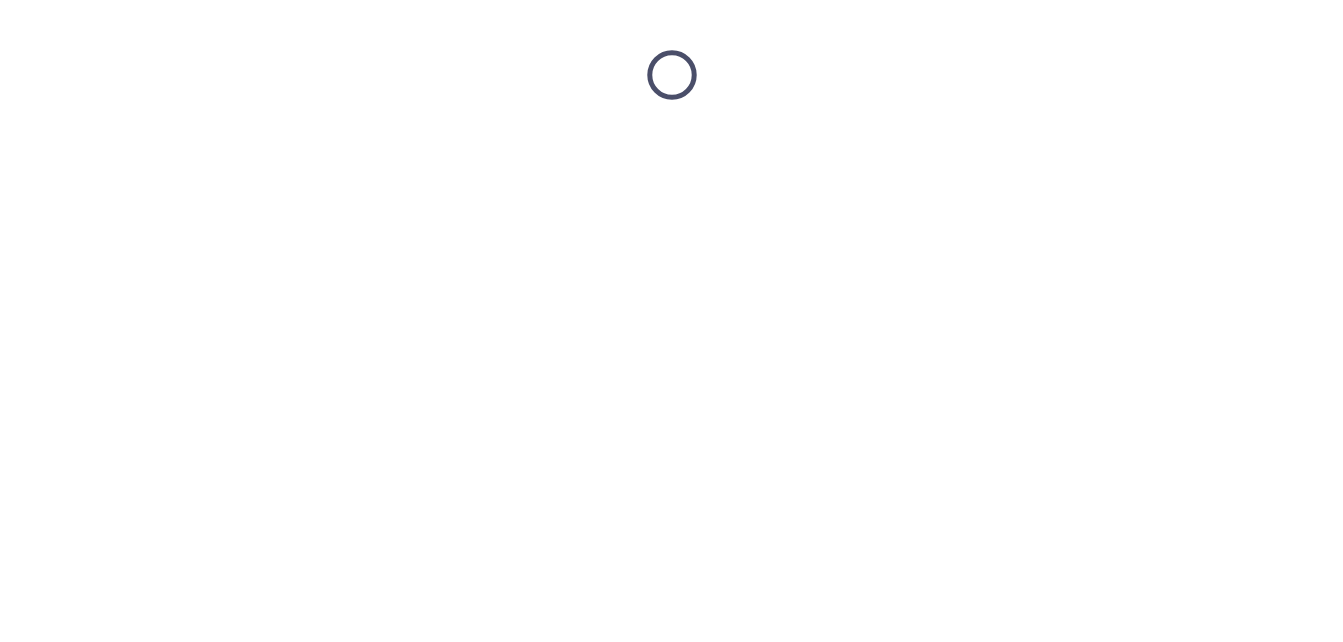 scroll, scrollTop: 0, scrollLeft: 0, axis: both 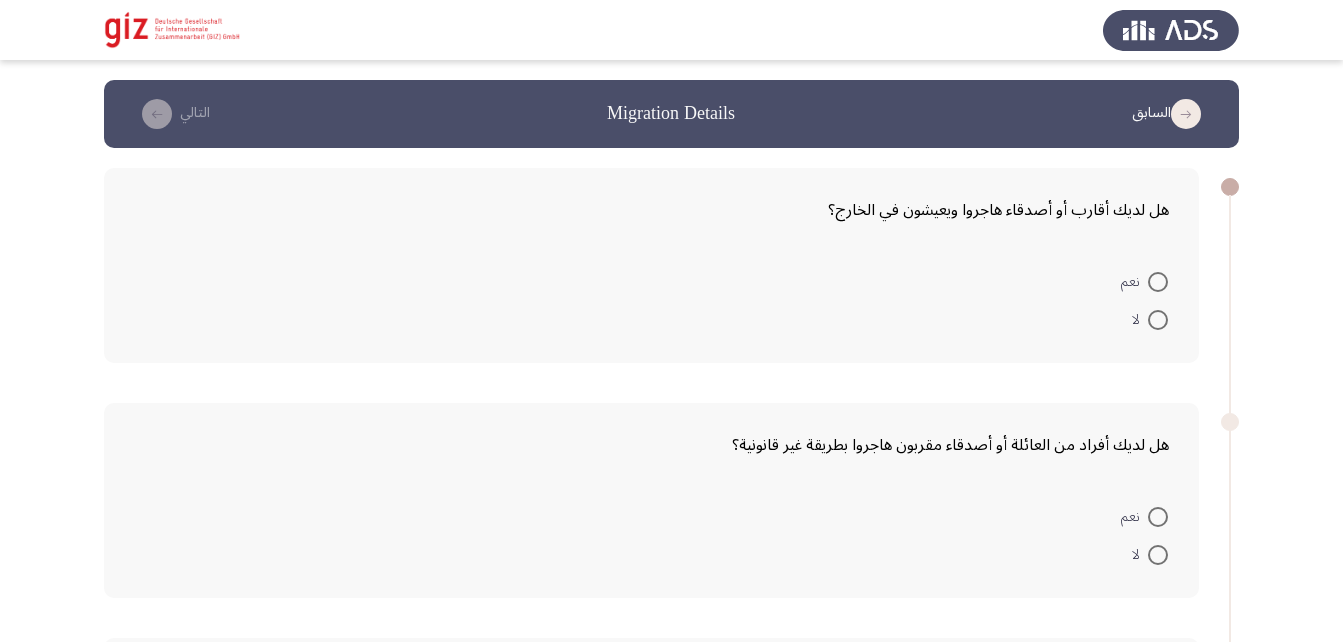 click on "نعم" at bounding box center [1144, 280] 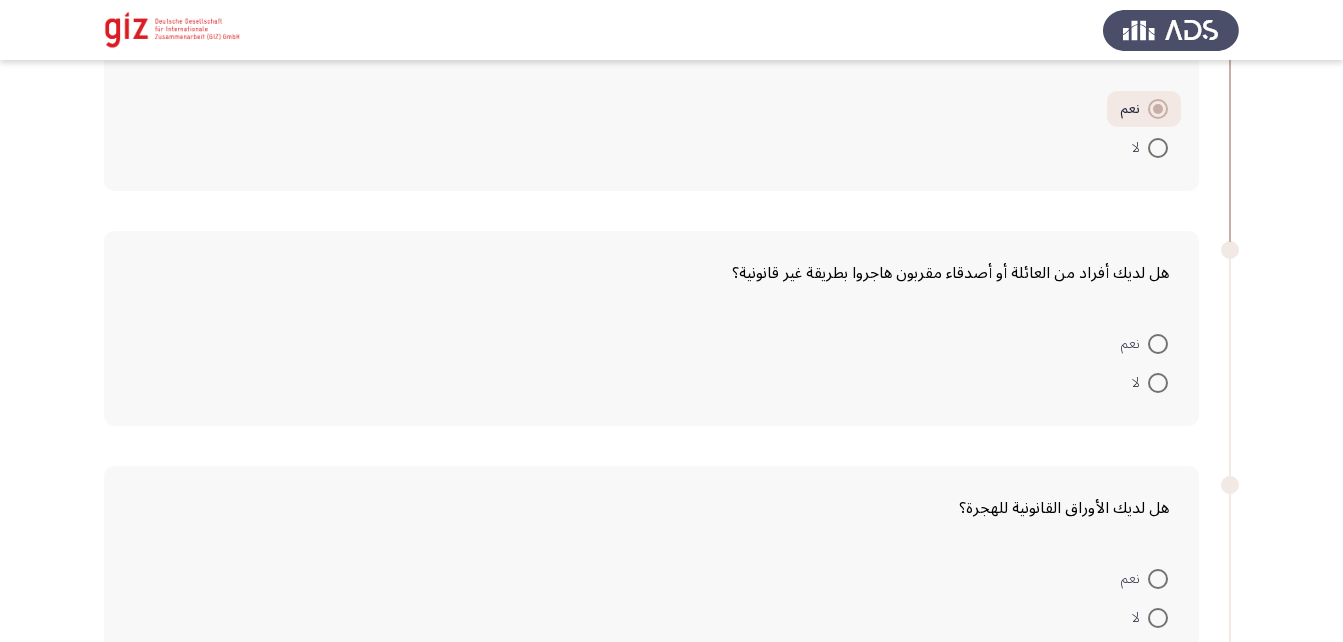 scroll, scrollTop: 171, scrollLeft: 0, axis: vertical 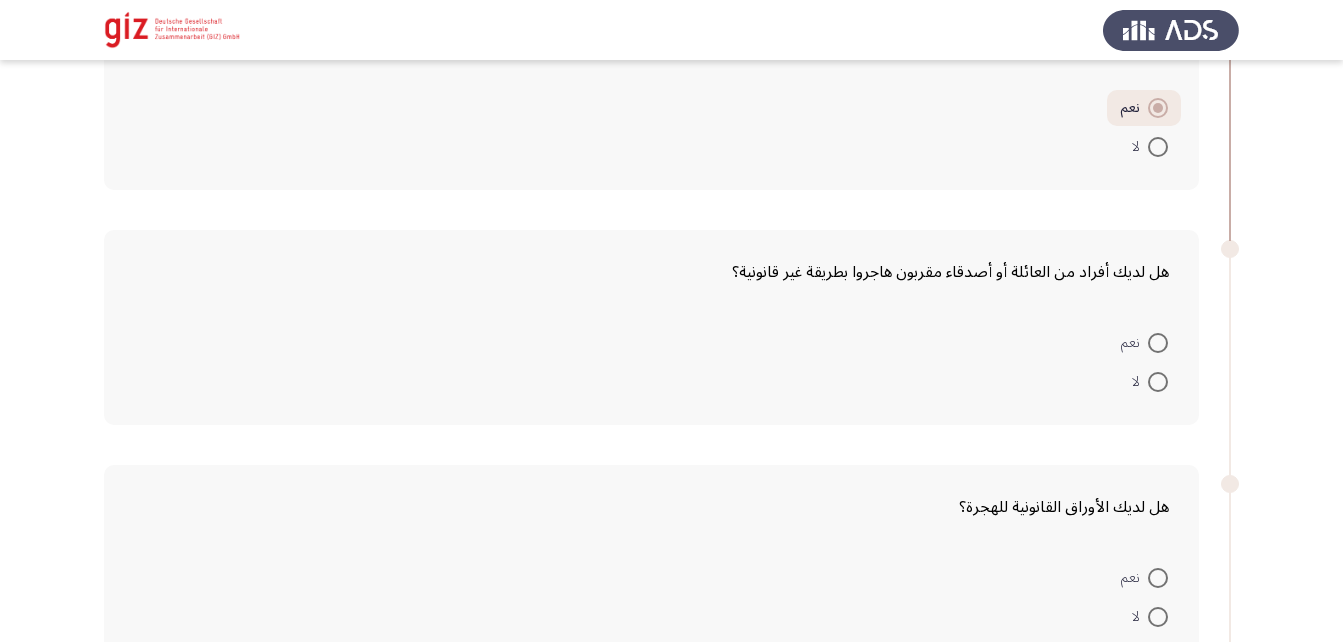 click at bounding box center [1158, 343] 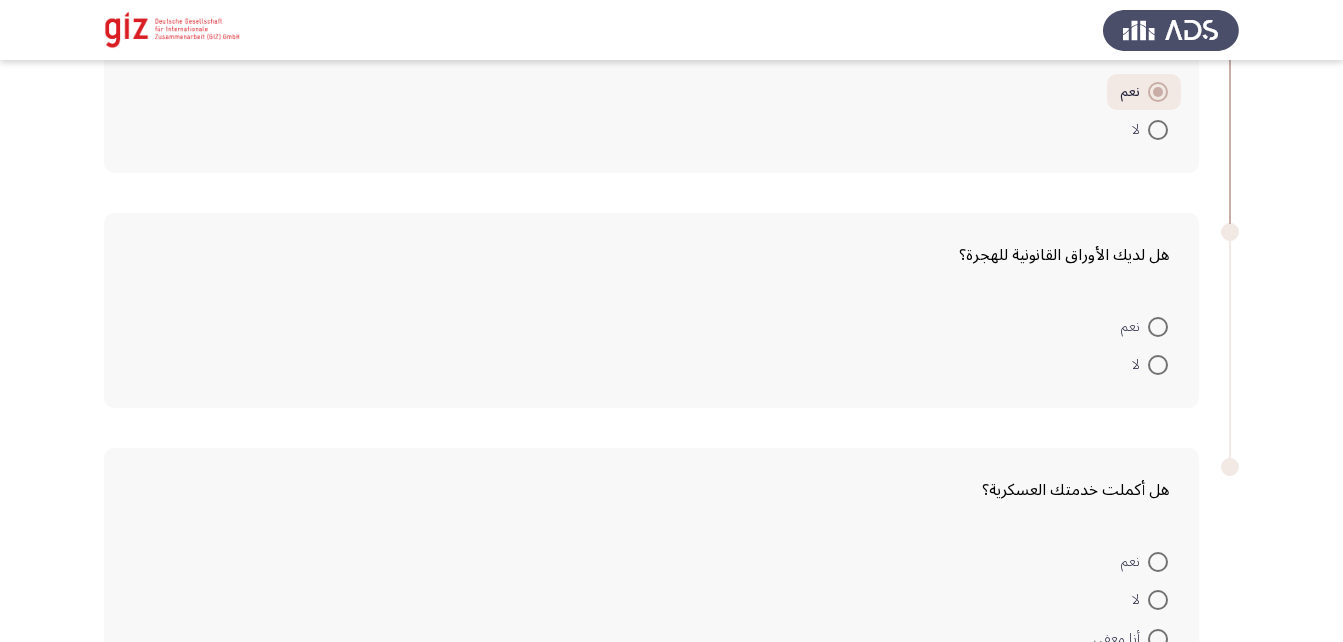 click at bounding box center [1158, 365] 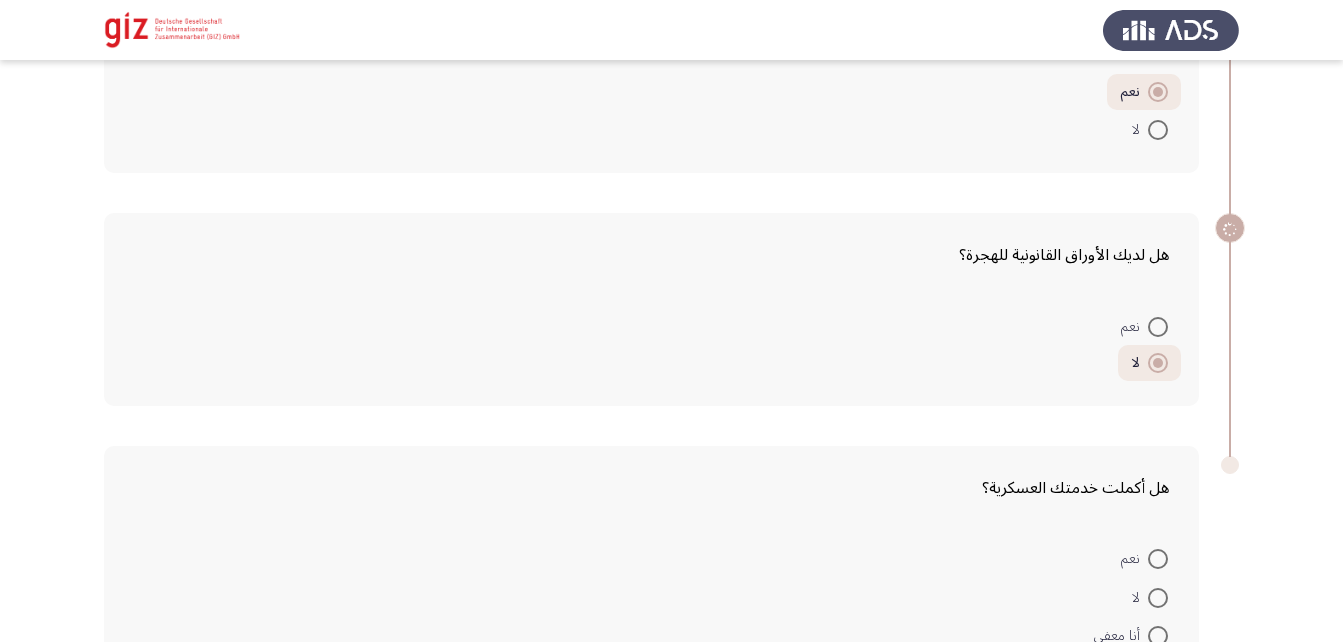 scroll, scrollTop: 596, scrollLeft: 0, axis: vertical 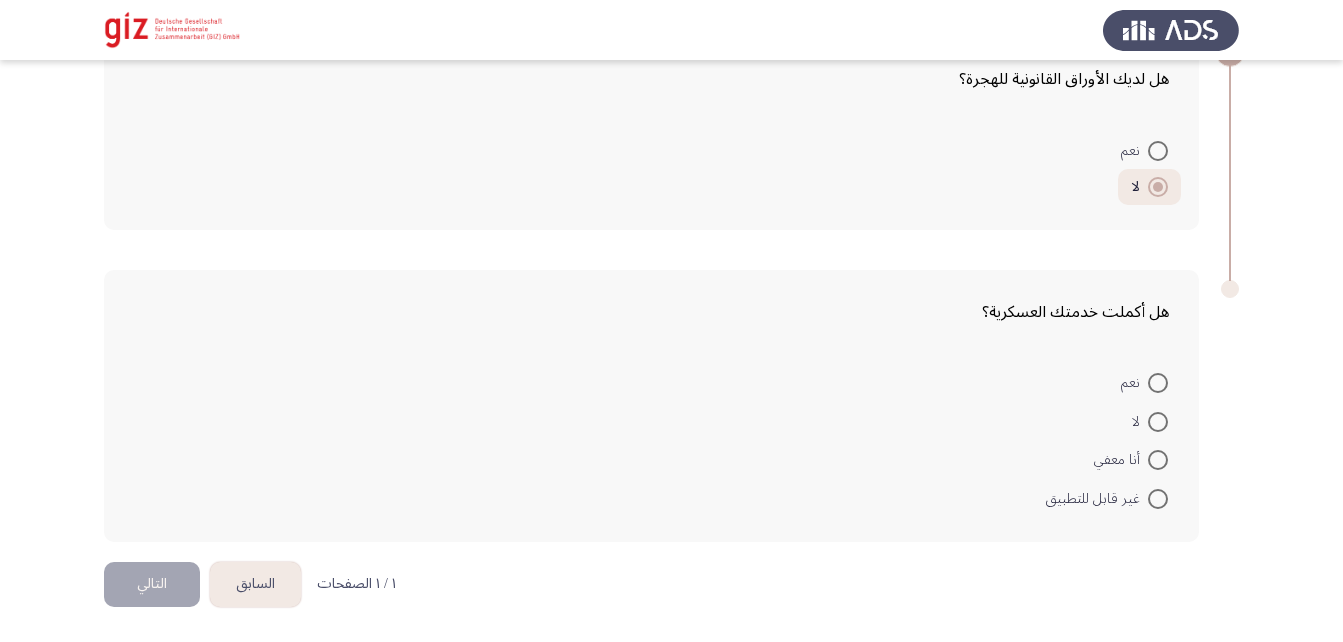 click on "نعم" at bounding box center [1144, 382] 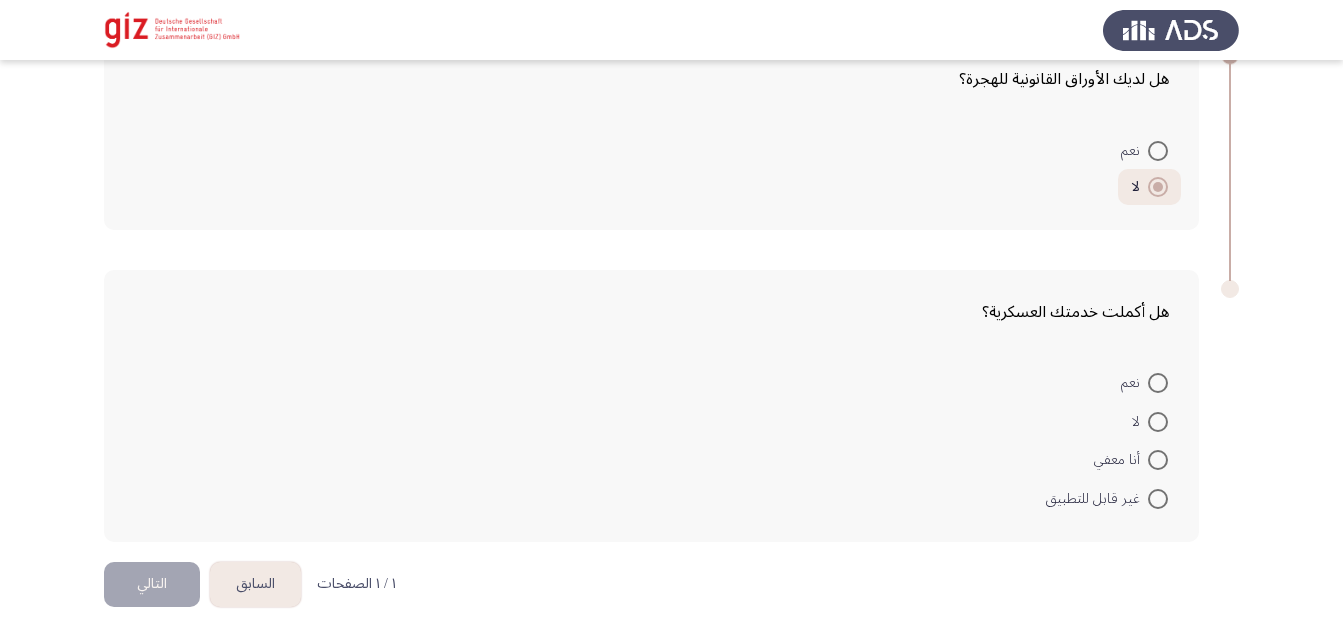 click at bounding box center (1158, 383) 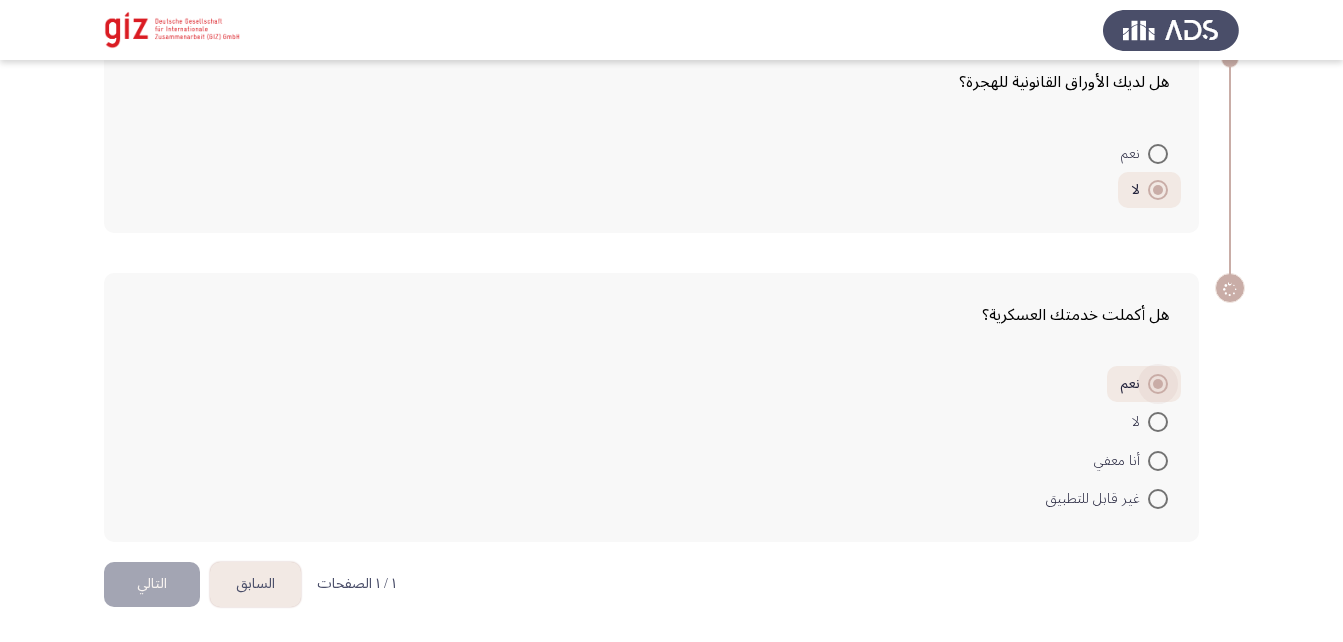scroll, scrollTop: 593, scrollLeft: 0, axis: vertical 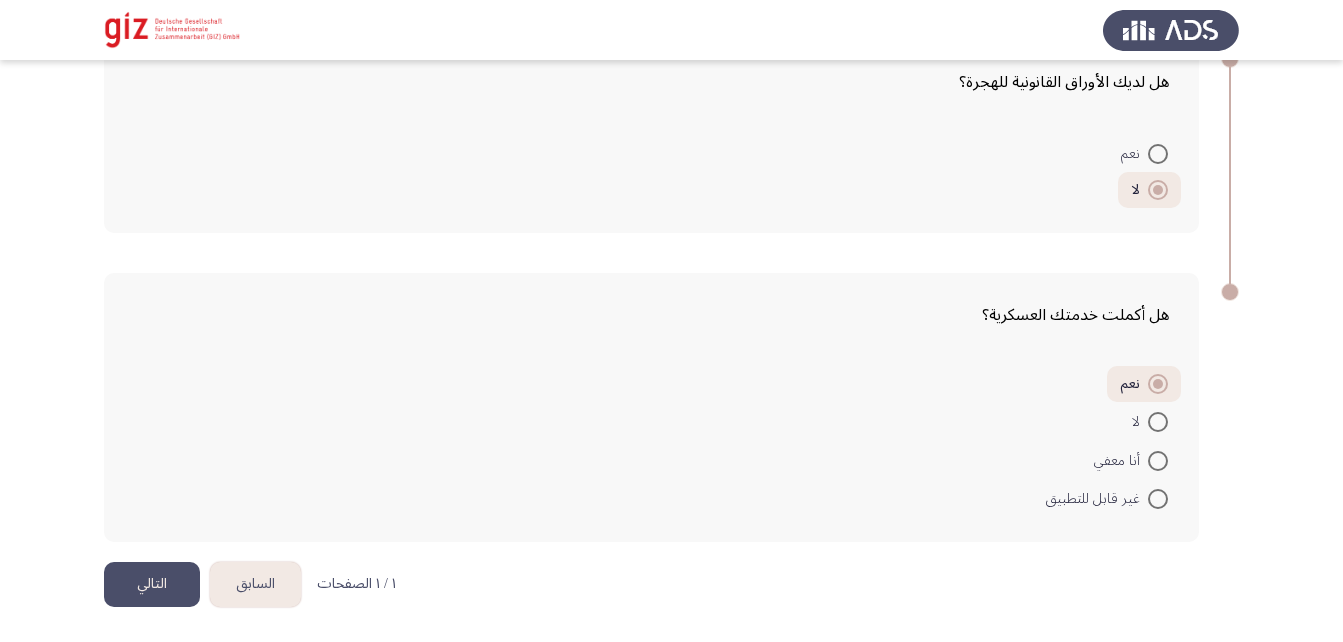 click on "التالي" 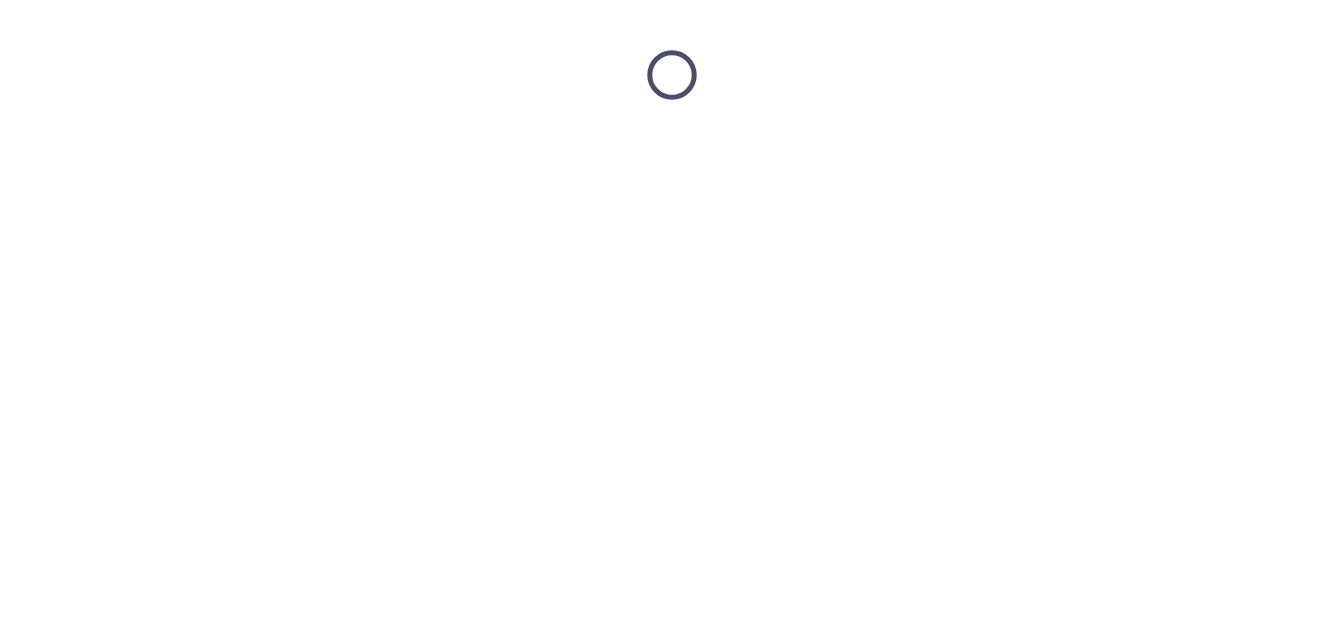 scroll, scrollTop: 0, scrollLeft: 0, axis: both 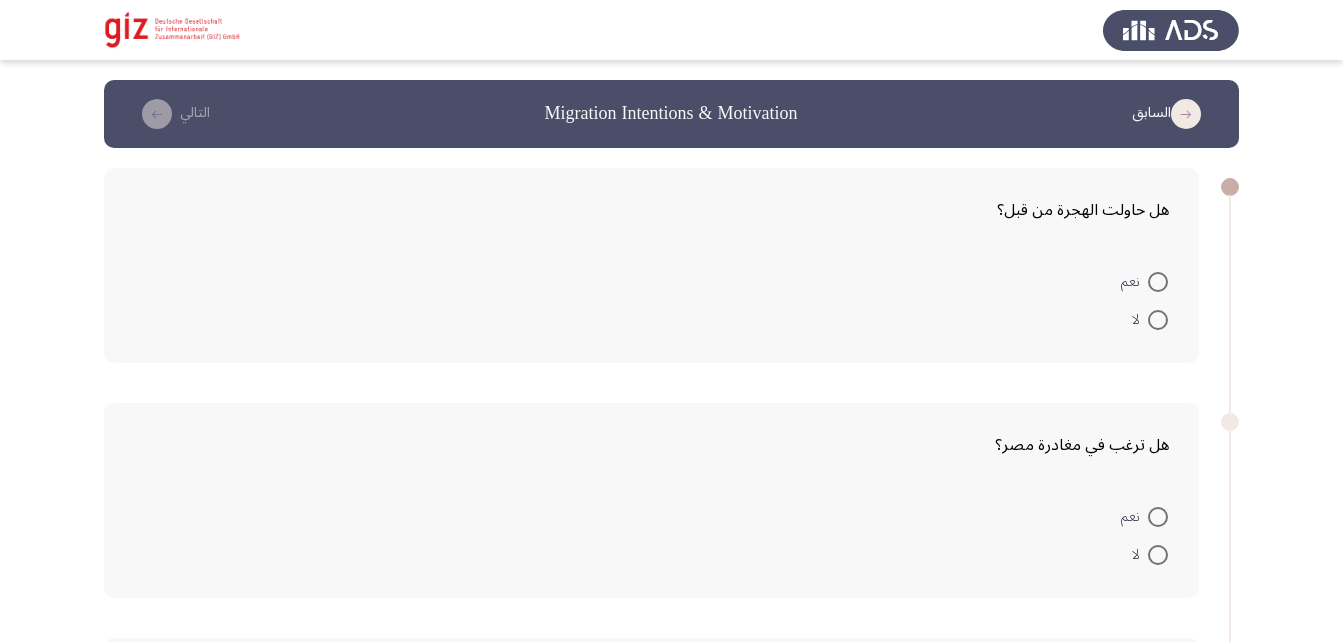 click at bounding box center [1158, 282] 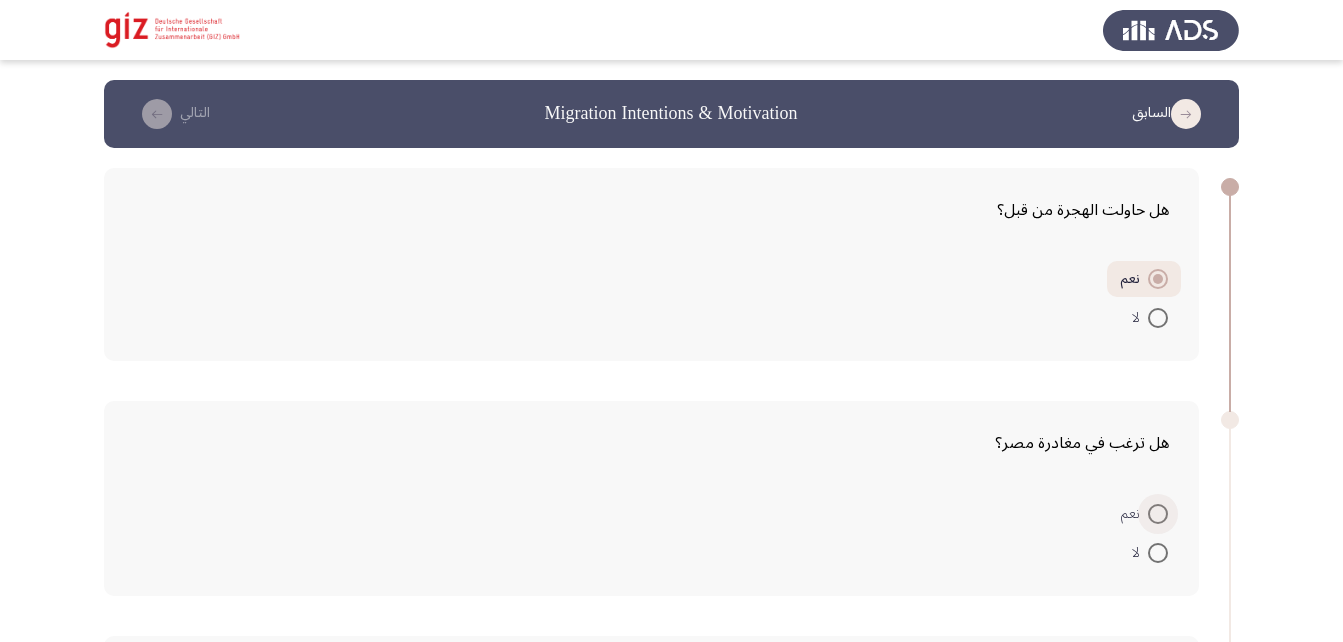 click at bounding box center [1158, 514] 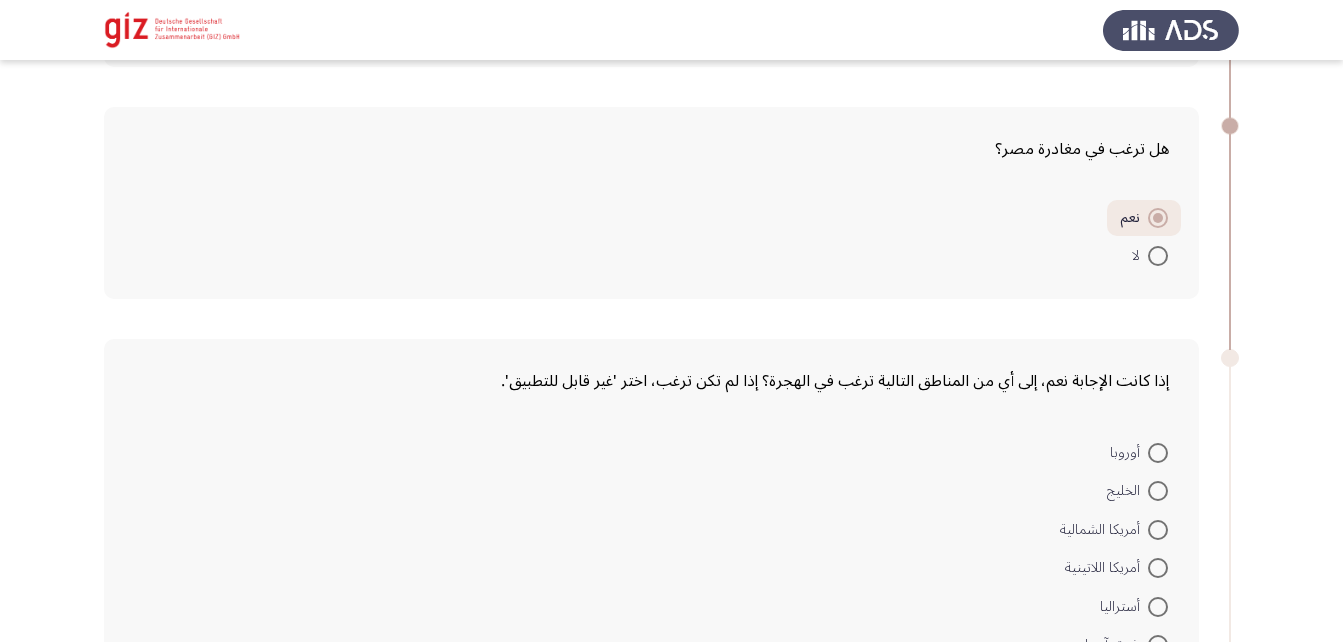 scroll, scrollTop: 340, scrollLeft: 0, axis: vertical 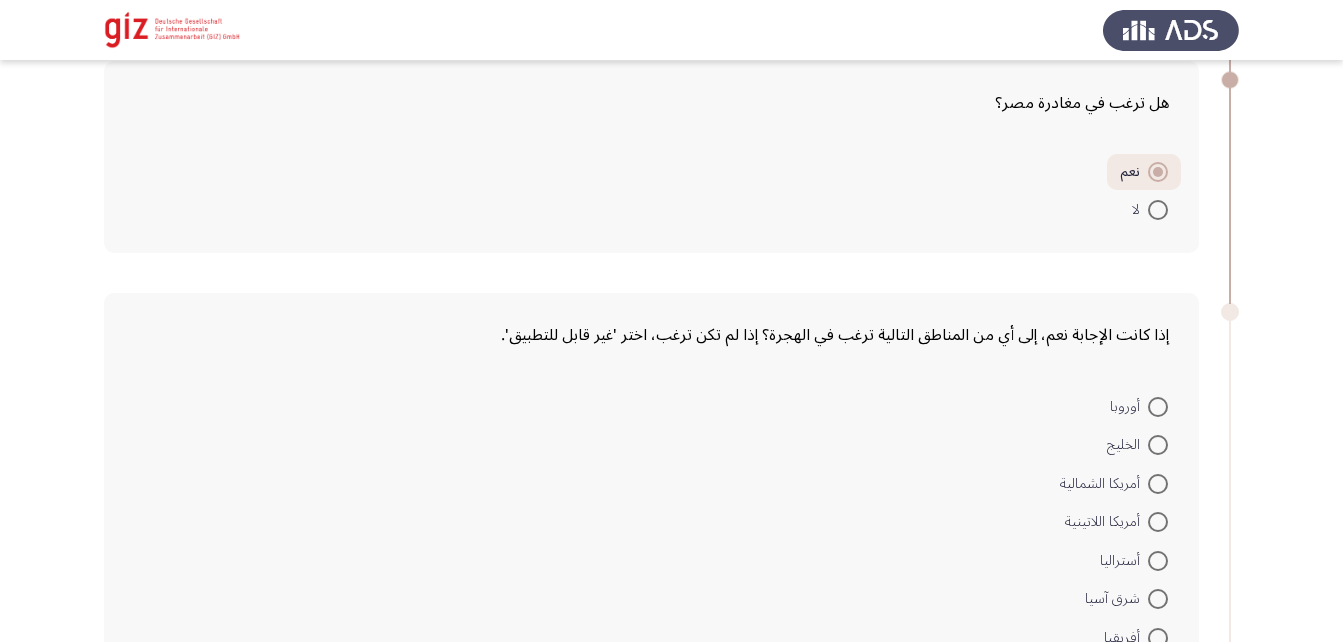 click at bounding box center (1158, 445) 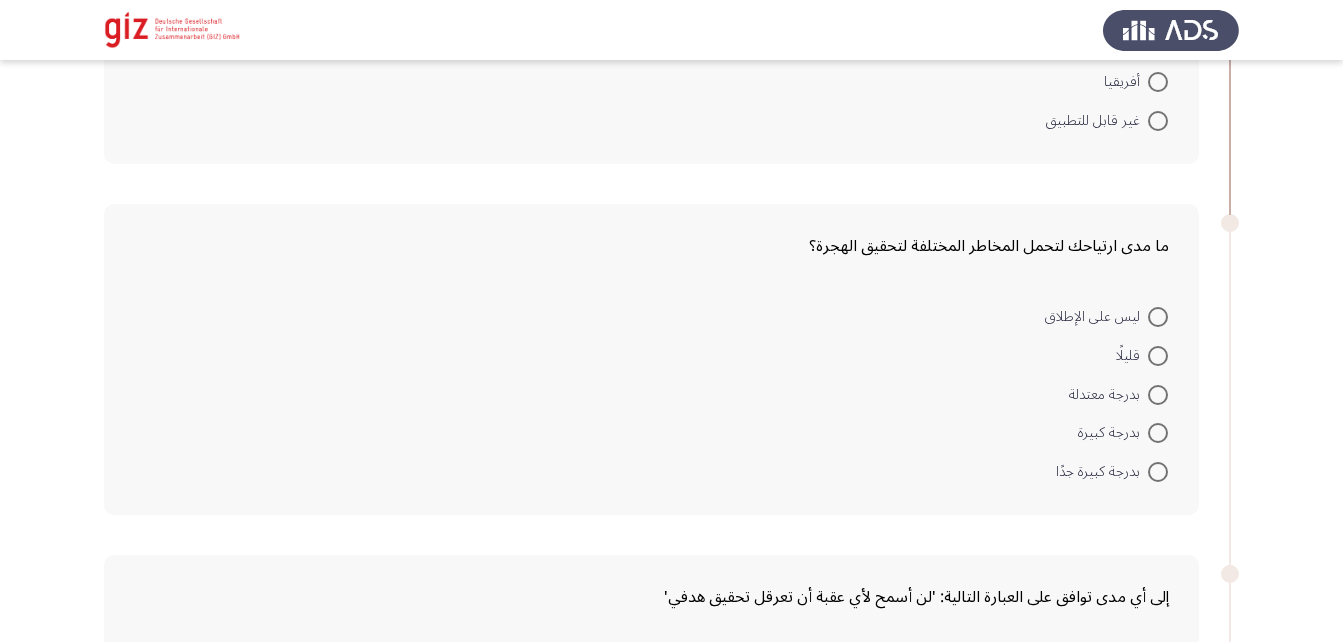 scroll, scrollTop: 895, scrollLeft: 0, axis: vertical 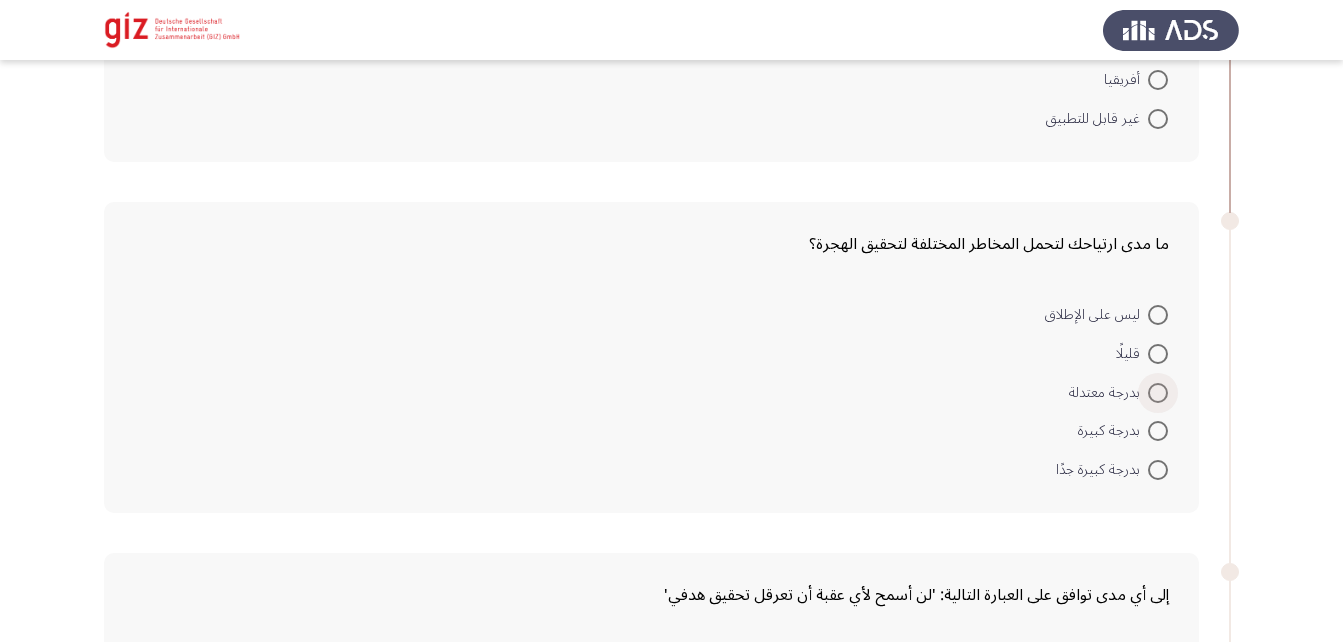 click at bounding box center [1158, 393] 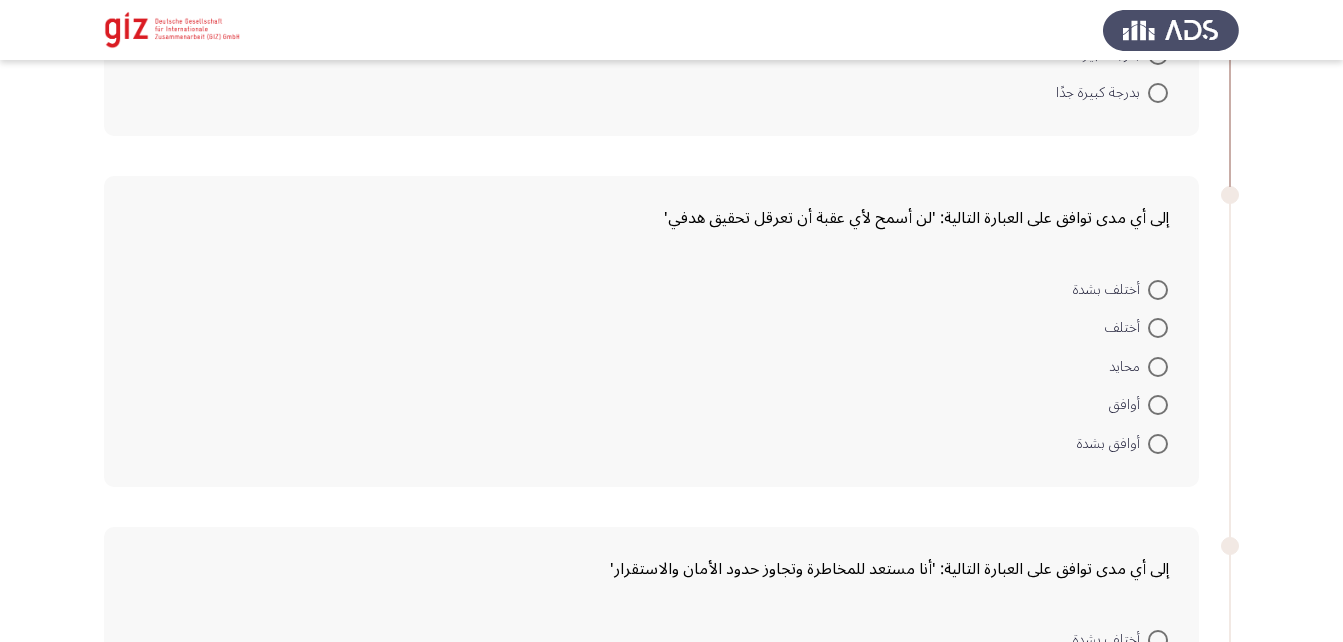 scroll, scrollTop: 1273, scrollLeft: 0, axis: vertical 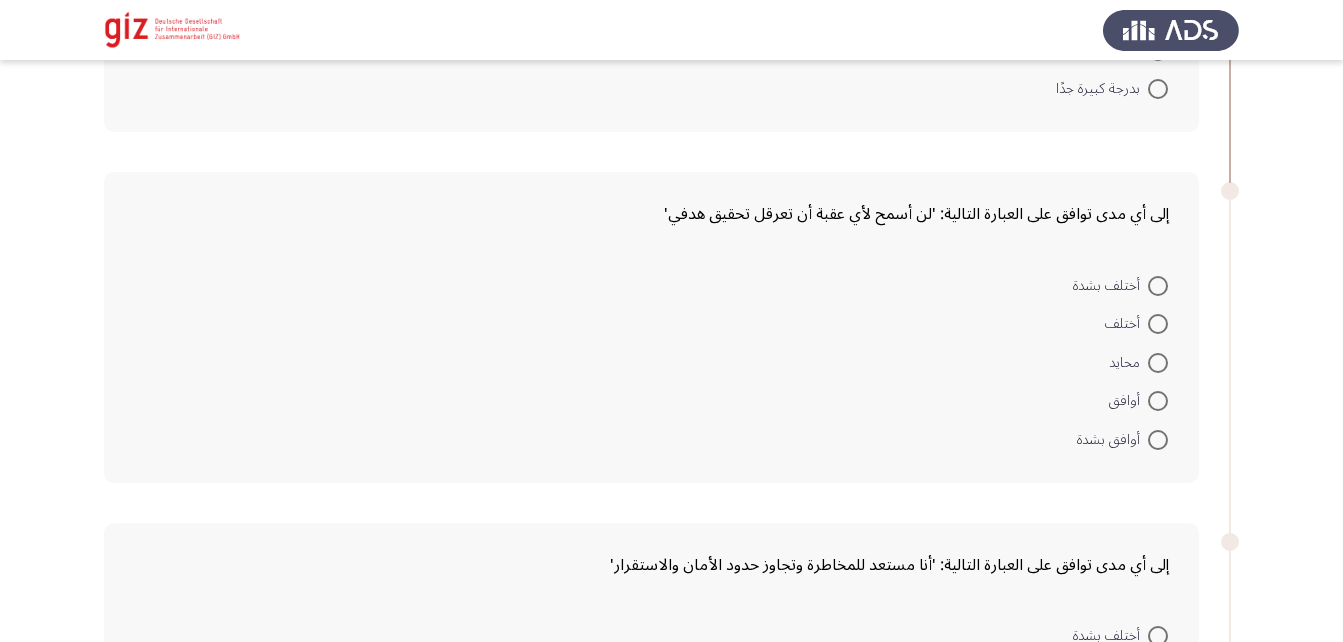 click at bounding box center (1158, 363) 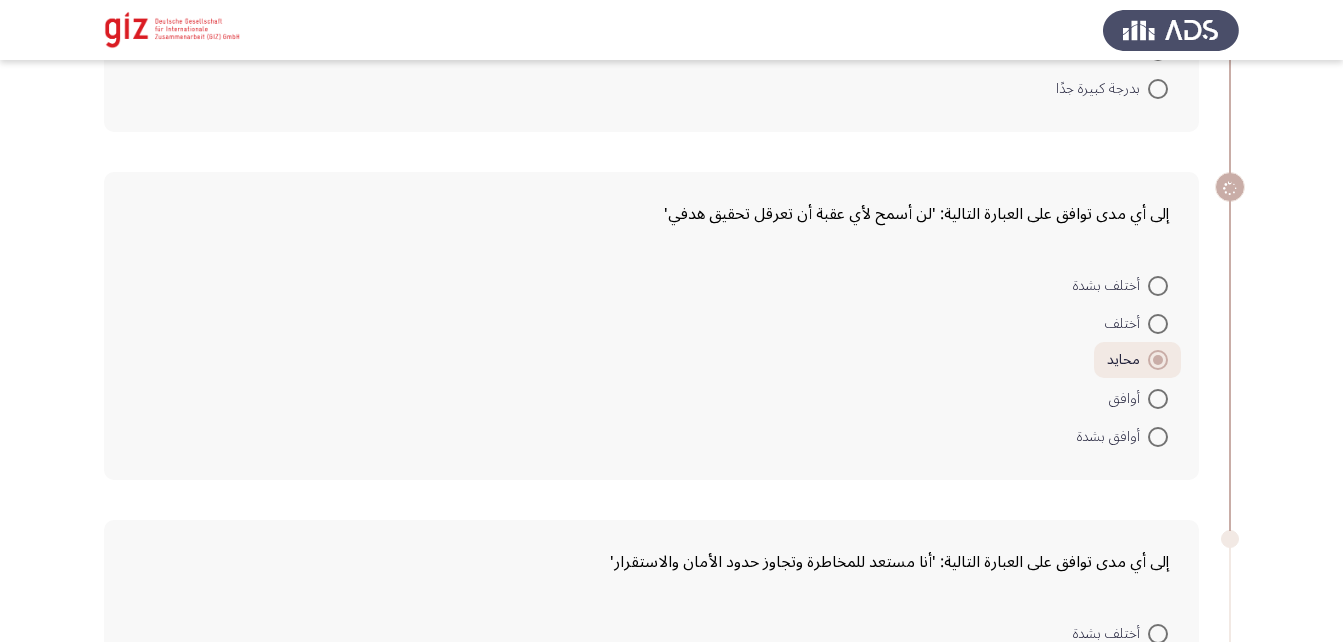 scroll, scrollTop: 1566, scrollLeft: 0, axis: vertical 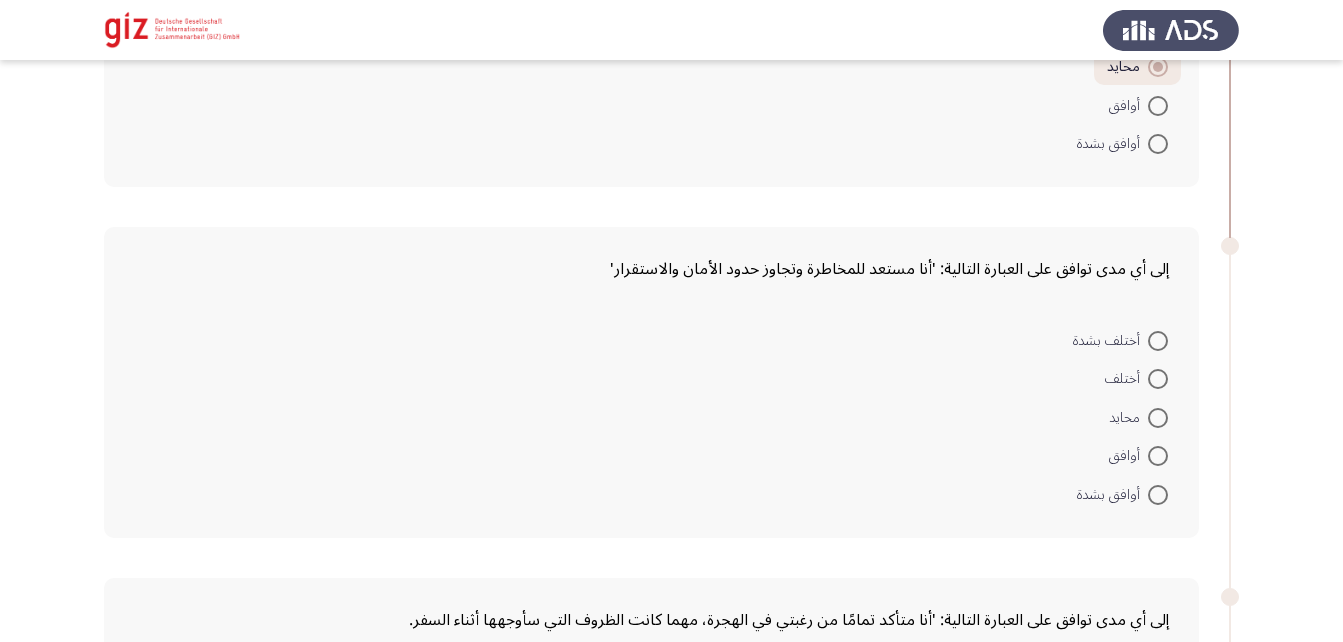 click at bounding box center (1158, 418) 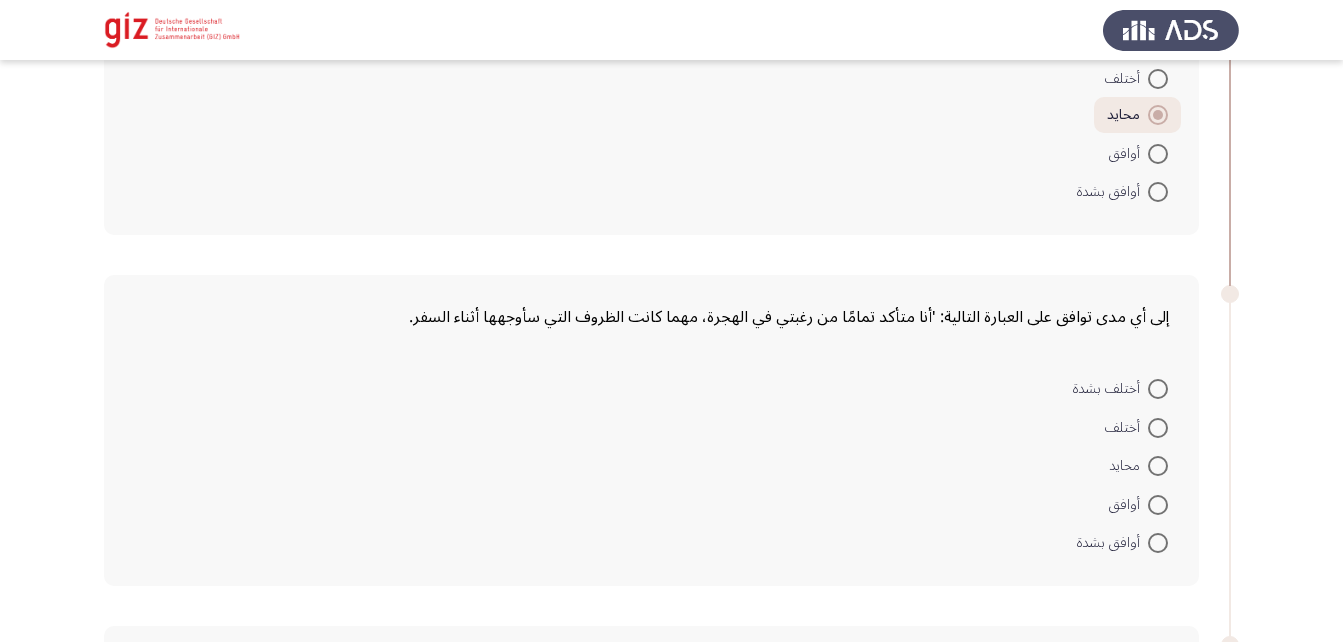 scroll, scrollTop: 1867, scrollLeft: 0, axis: vertical 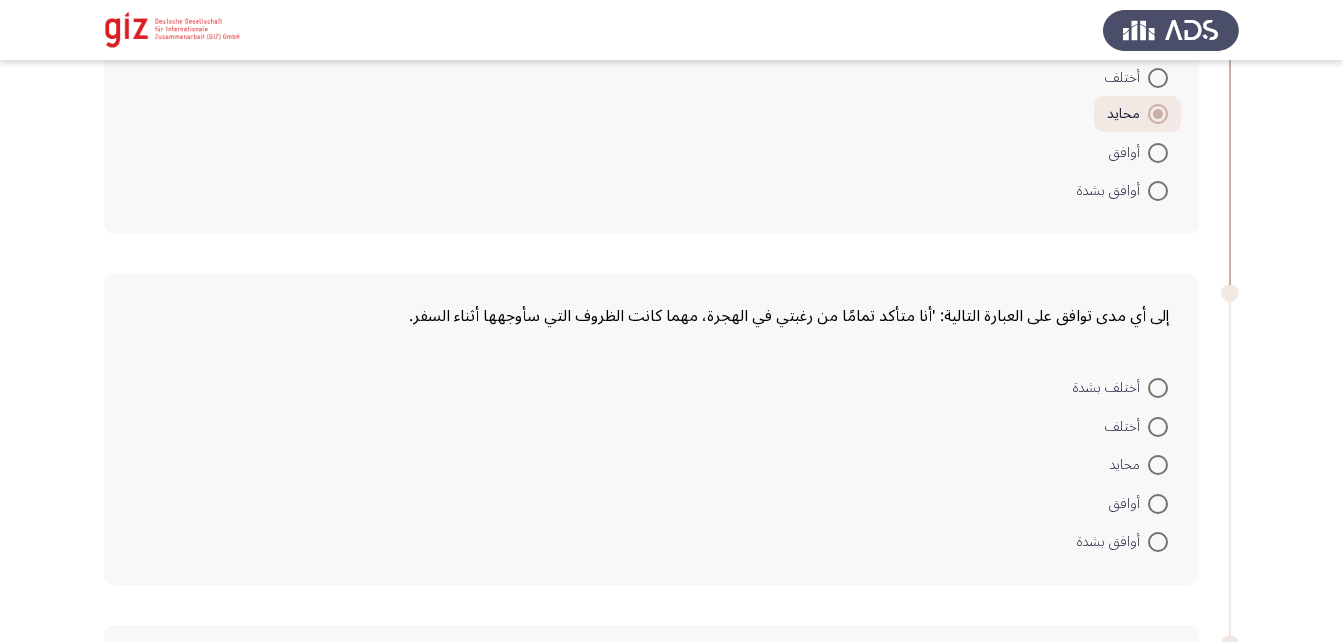 click at bounding box center (1158, 465) 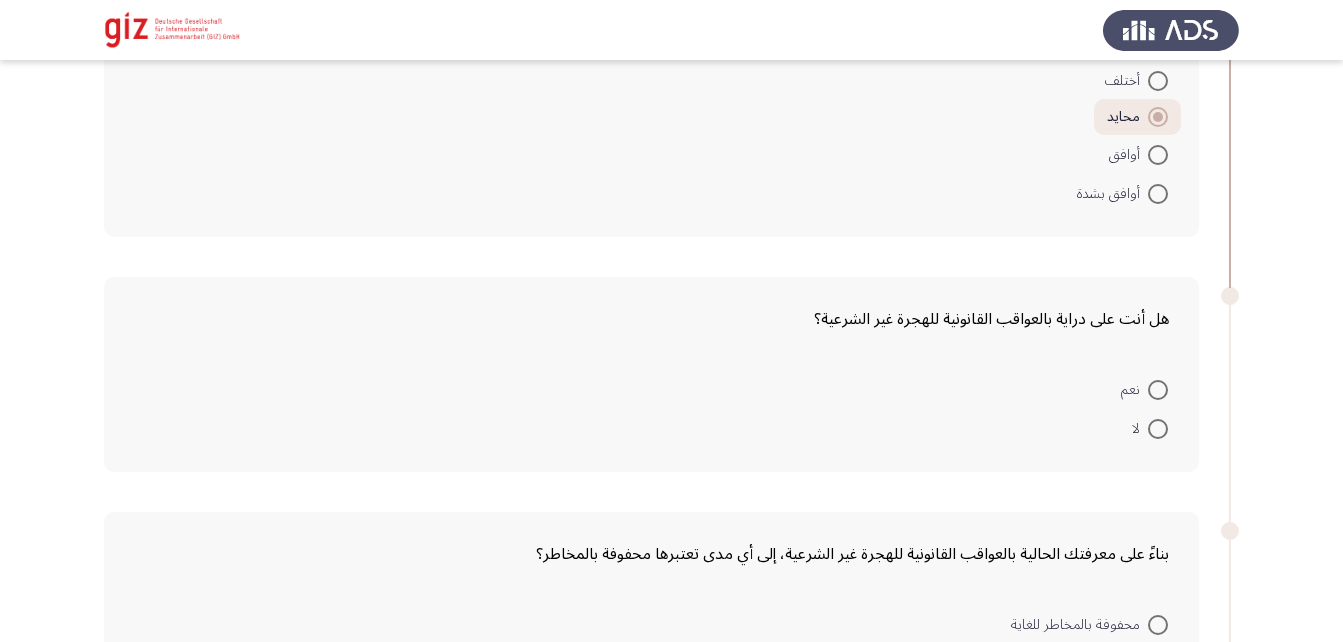 scroll, scrollTop: 2214, scrollLeft: 0, axis: vertical 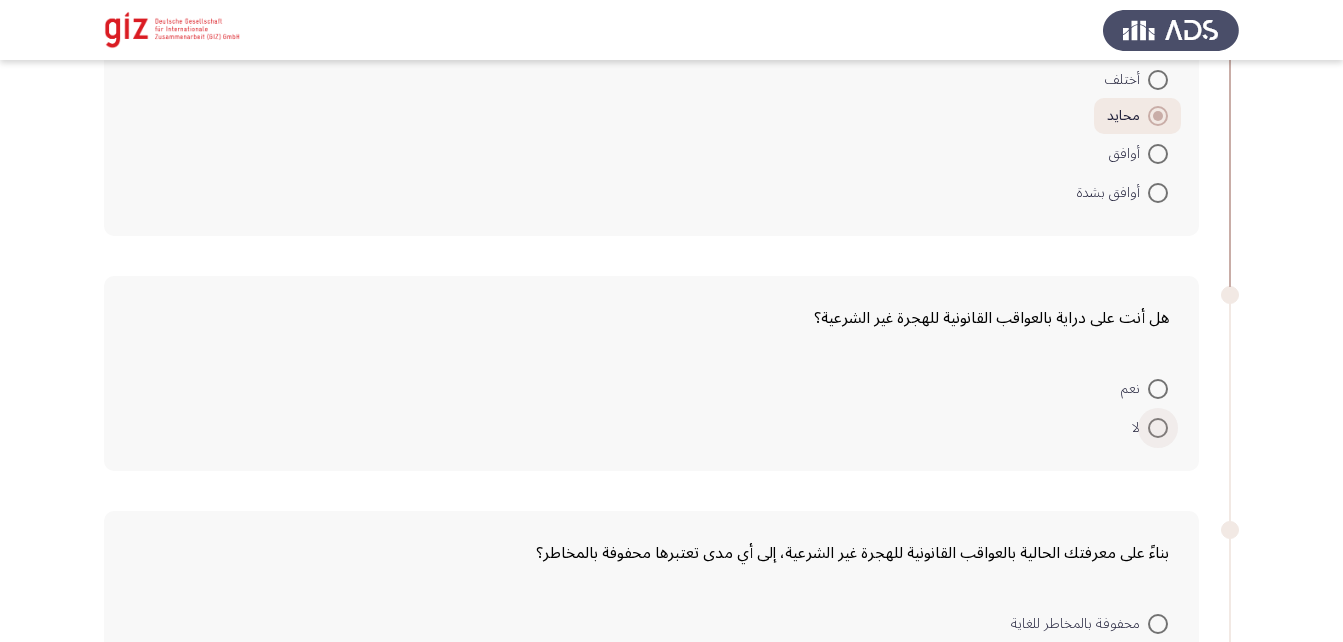 click at bounding box center (1158, 428) 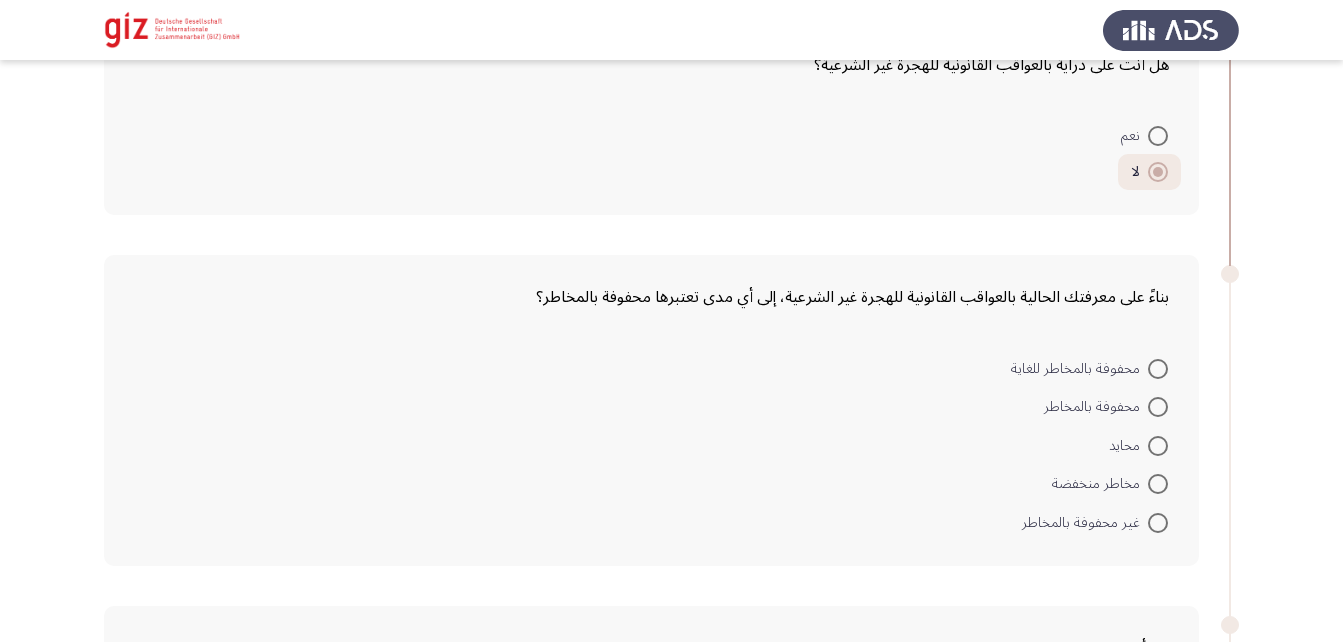 scroll, scrollTop: 2484, scrollLeft: 0, axis: vertical 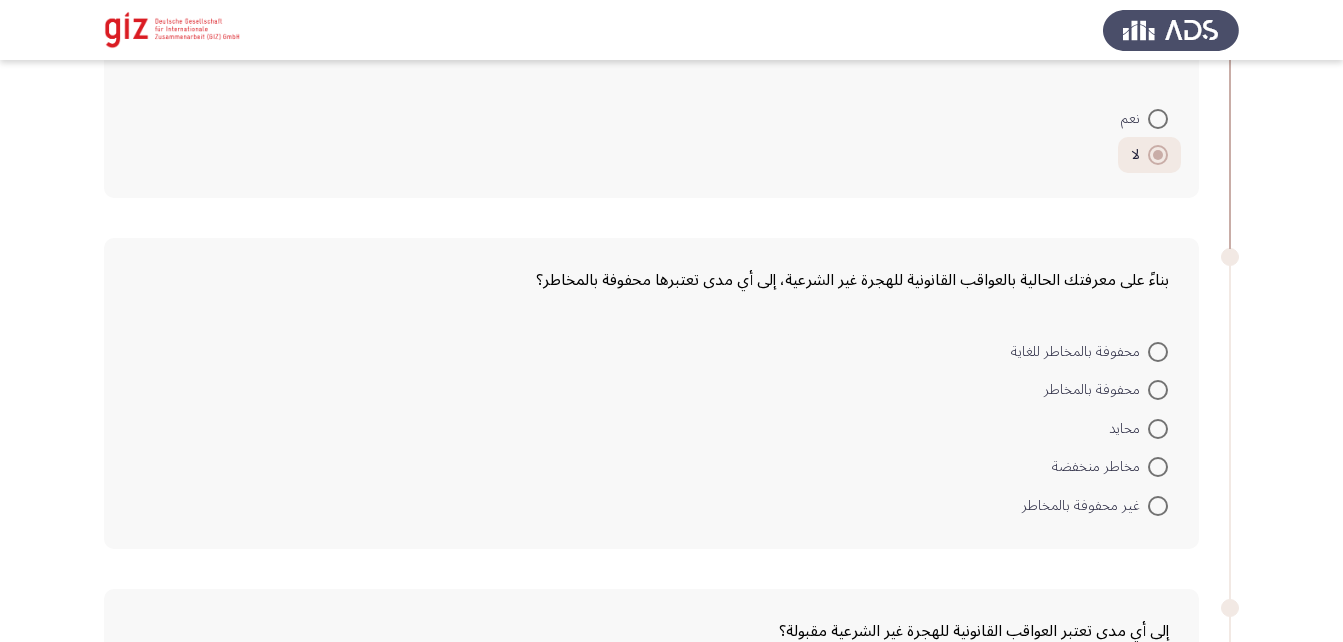 click at bounding box center (1158, 429) 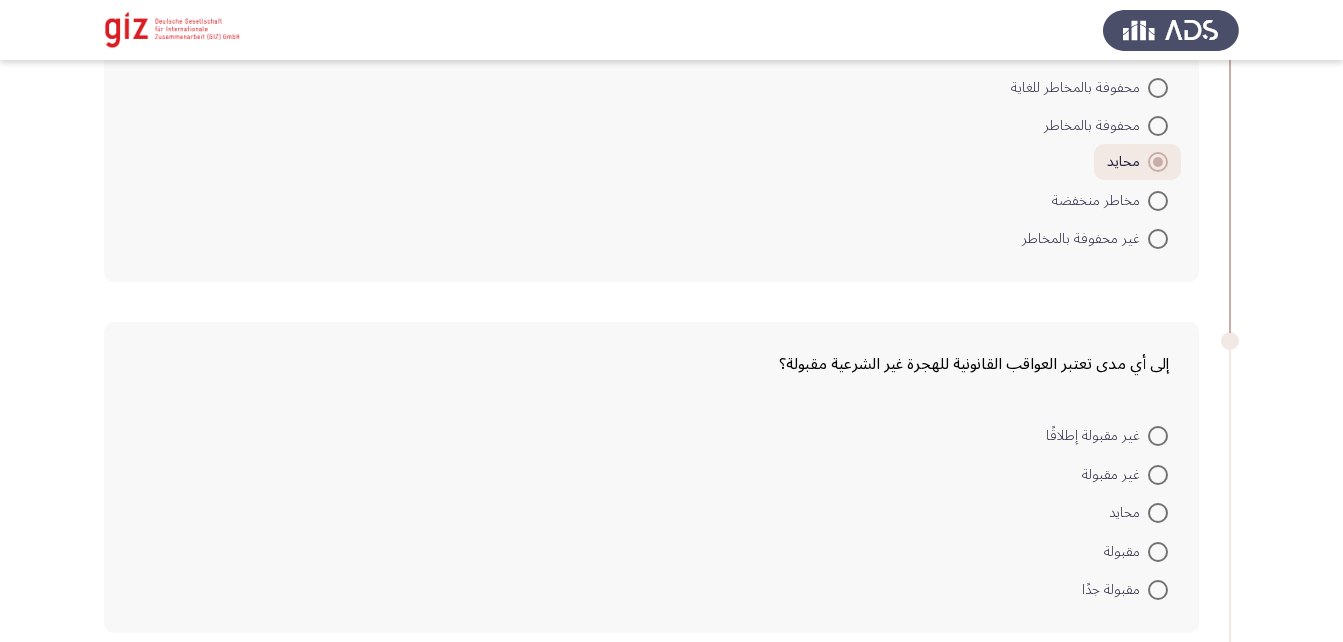 click at bounding box center [1158, 513] 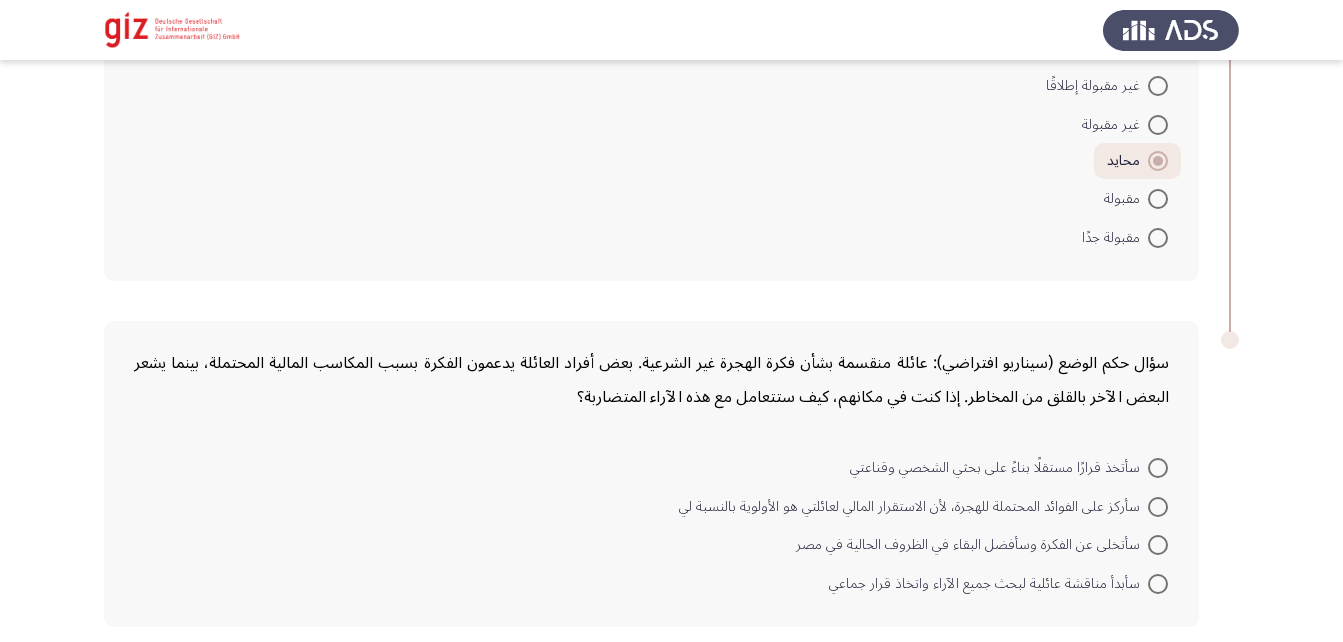 scroll, scrollTop: 3099, scrollLeft: 0, axis: vertical 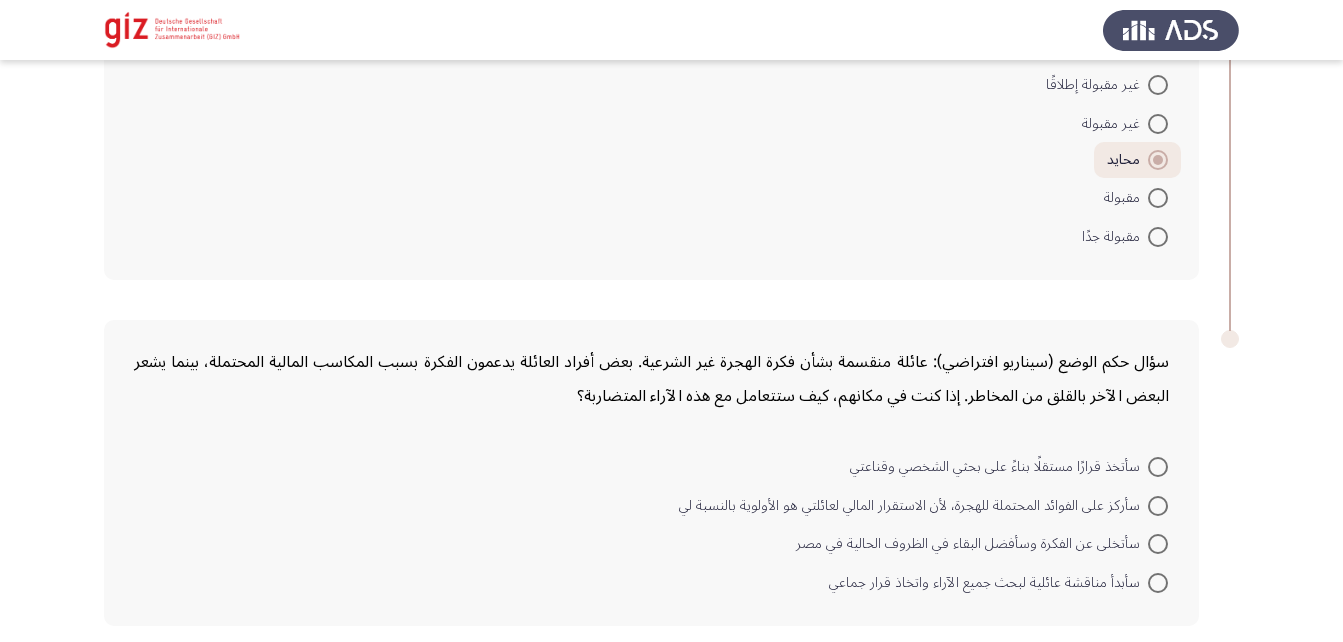 click at bounding box center [1158, 506] 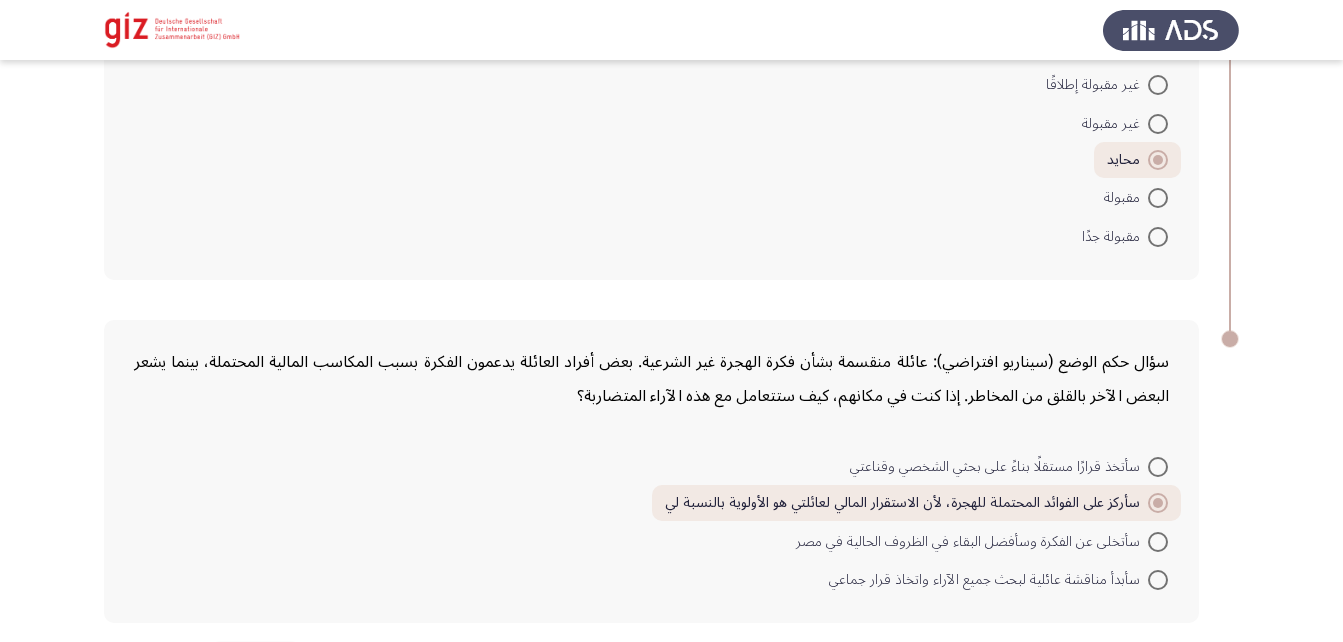 scroll, scrollTop: 3180, scrollLeft: 0, axis: vertical 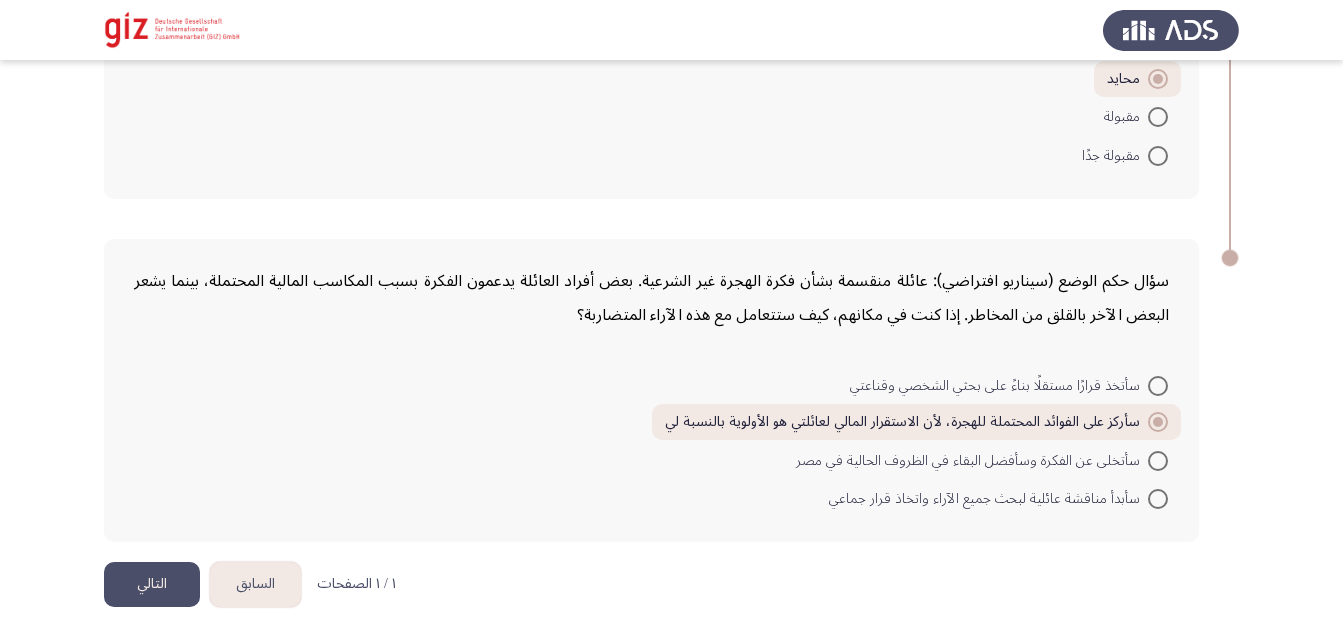 click on "التالي" 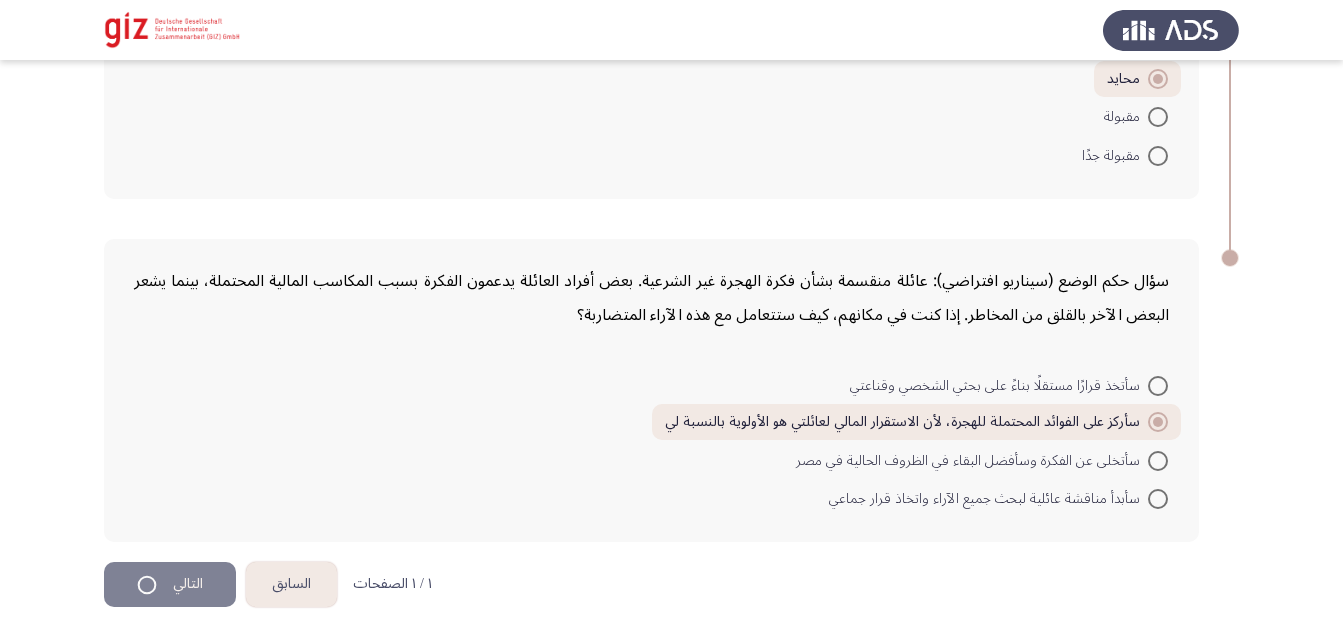 scroll, scrollTop: 0, scrollLeft: 0, axis: both 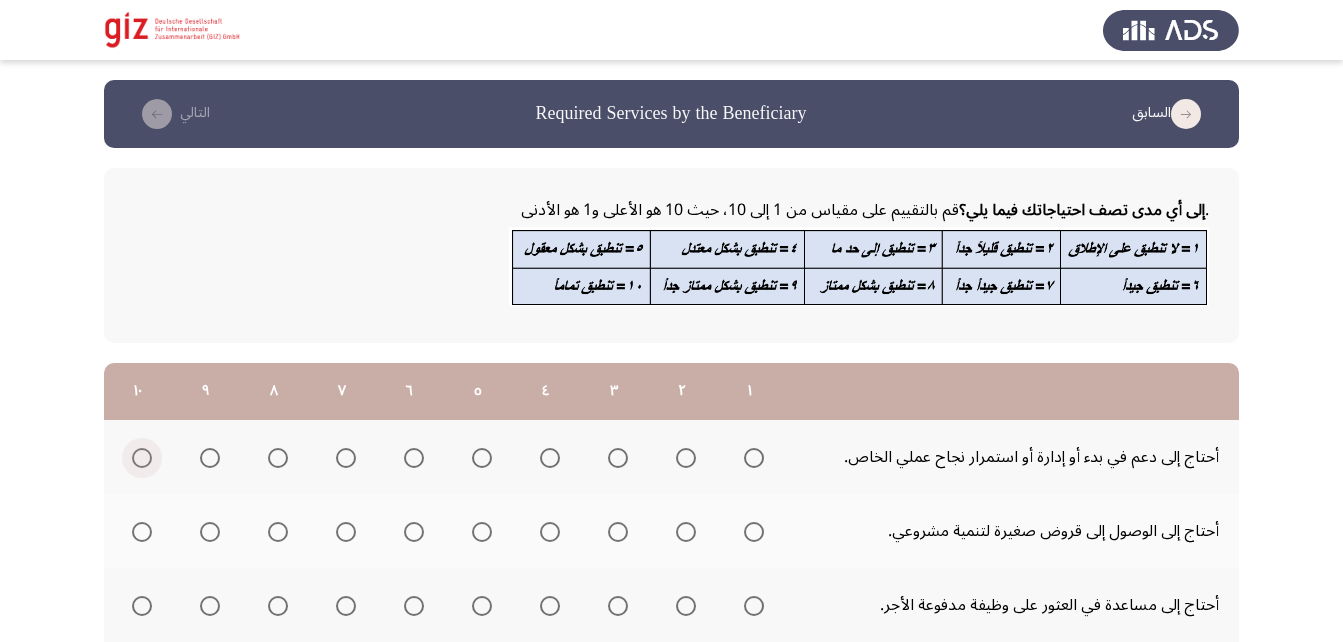 click at bounding box center (142, 458) 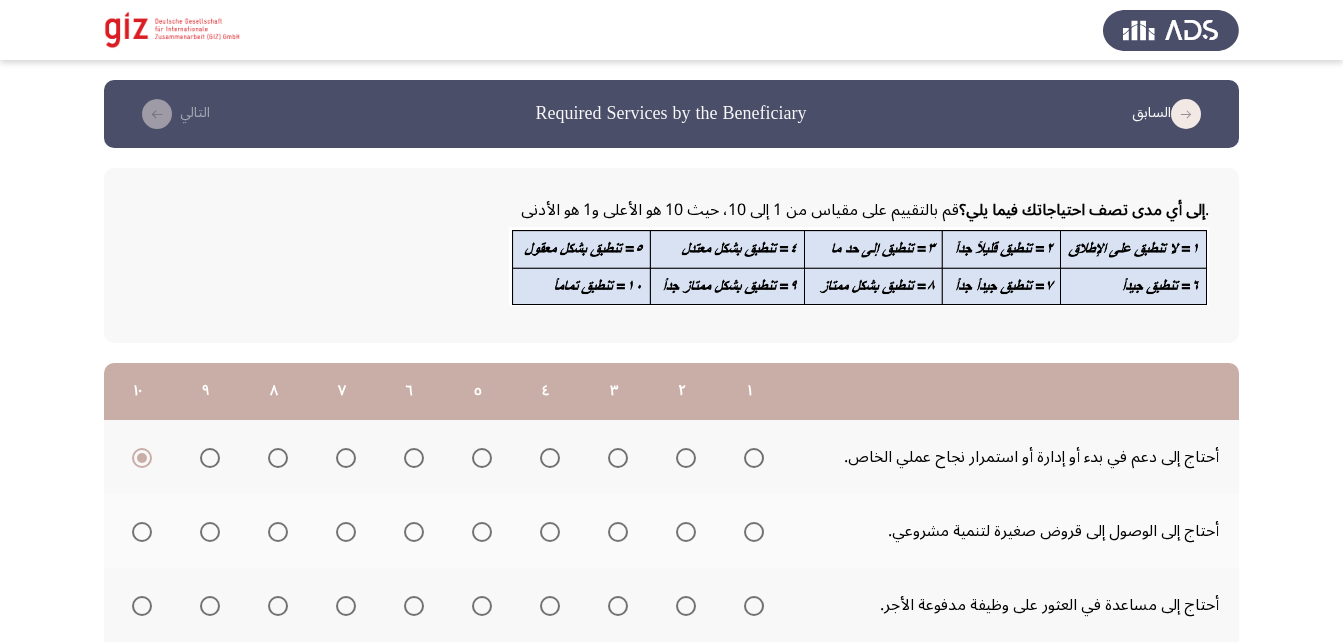 click at bounding box center [142, 532] 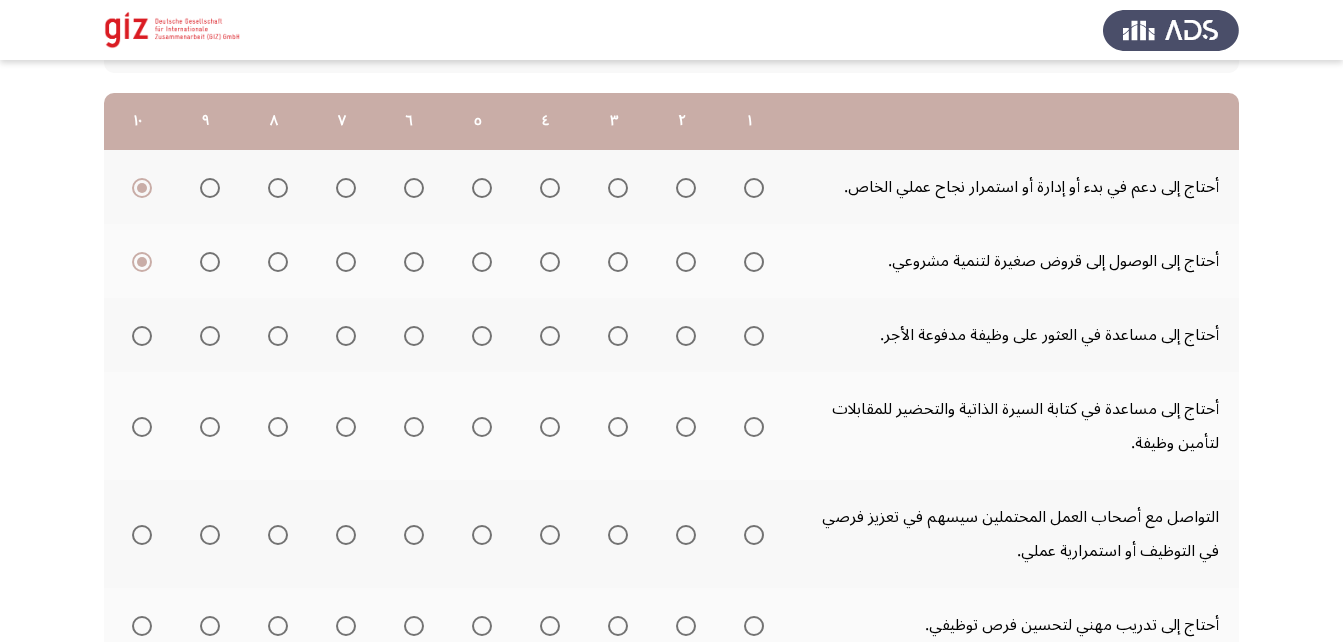 scroll, scrollTop: 271, scrollLeft: 0, axis: vertical 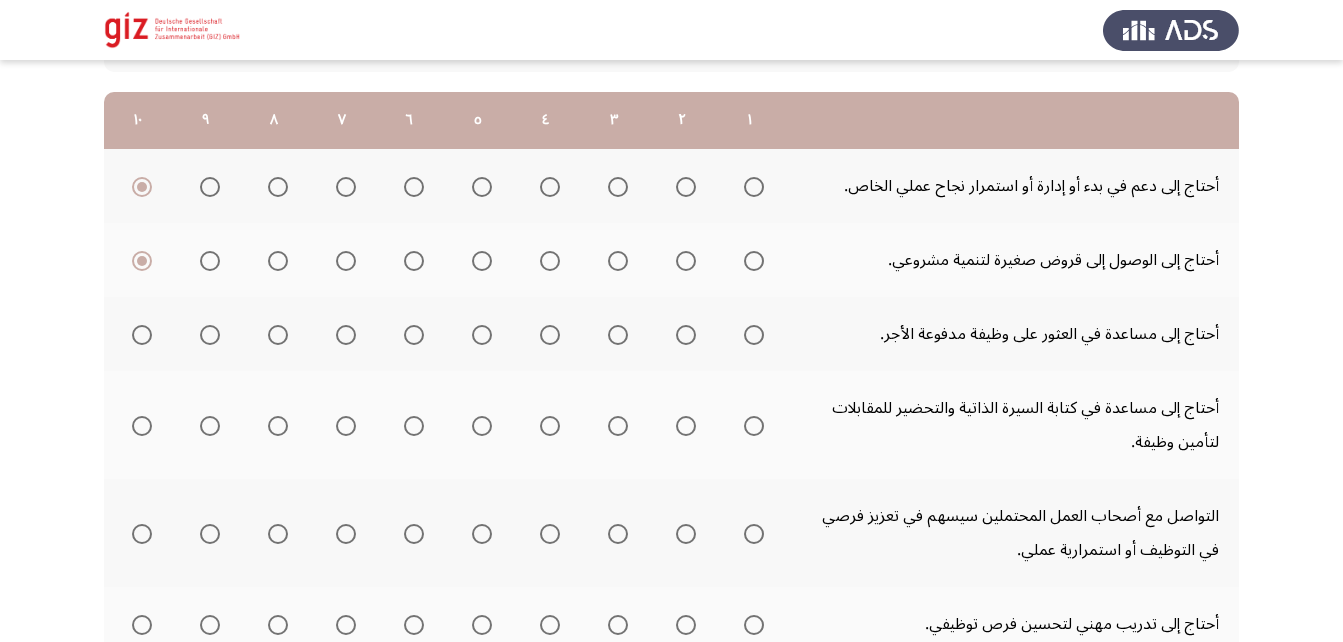 click at bounding box center (754, 335) 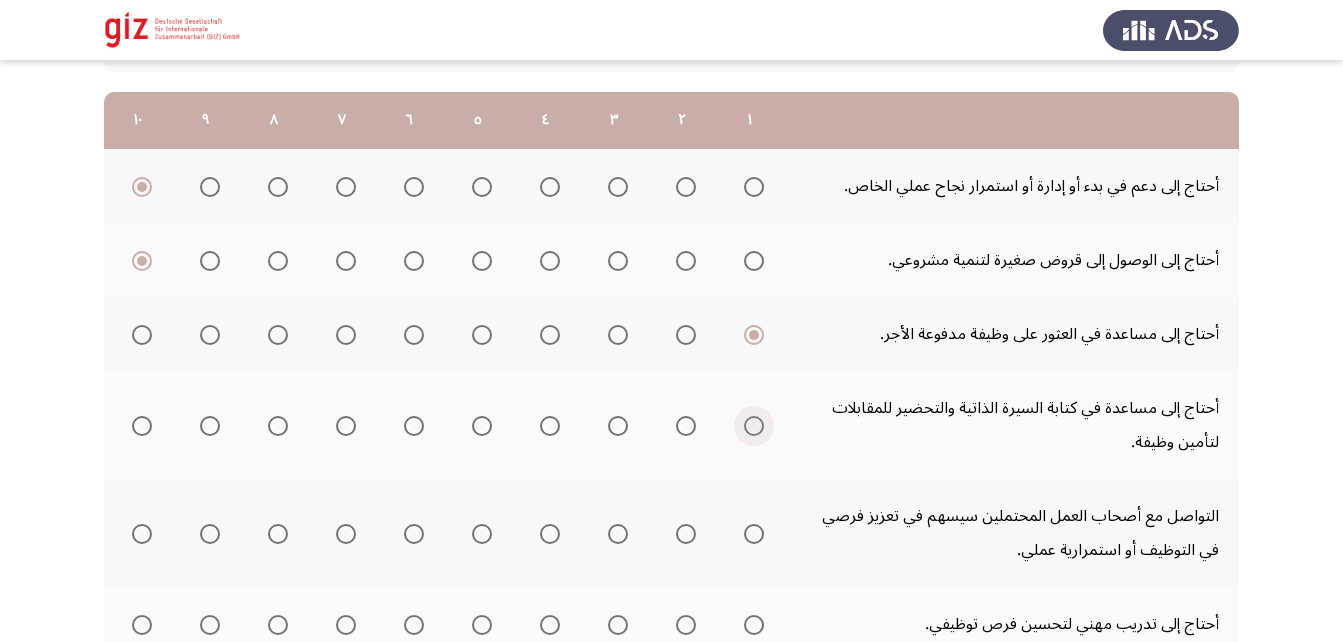 click at bounding box center (754, 426) 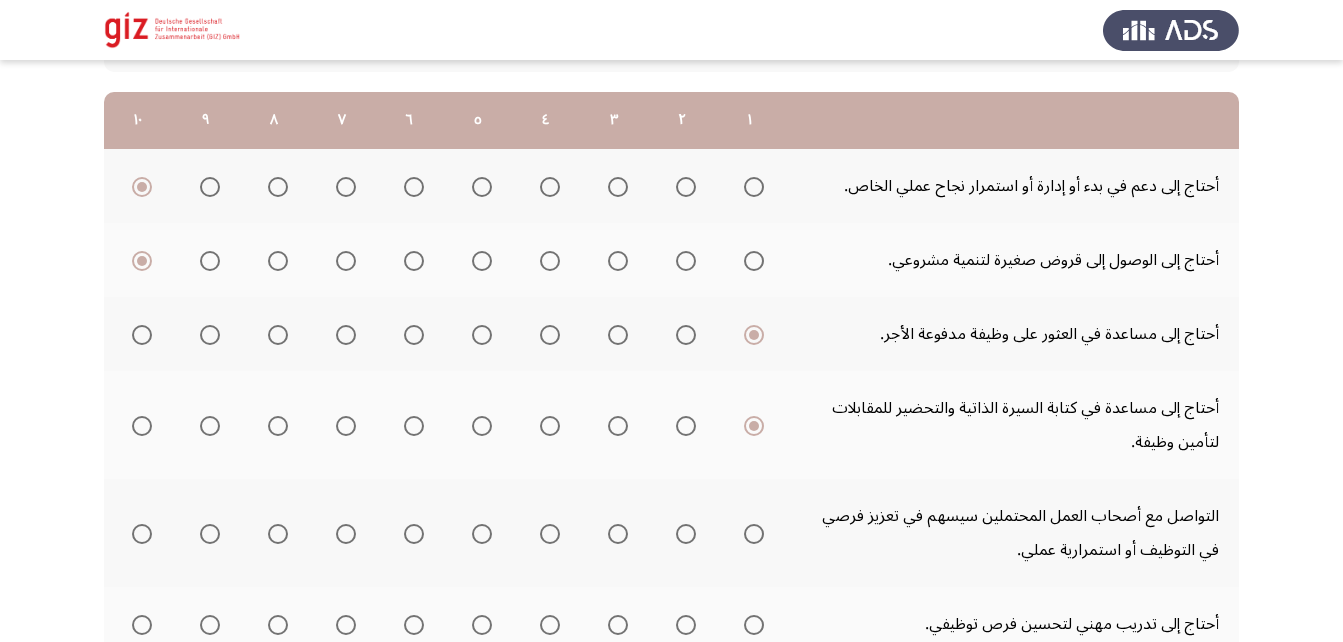 click at bounding box center (754, 534) 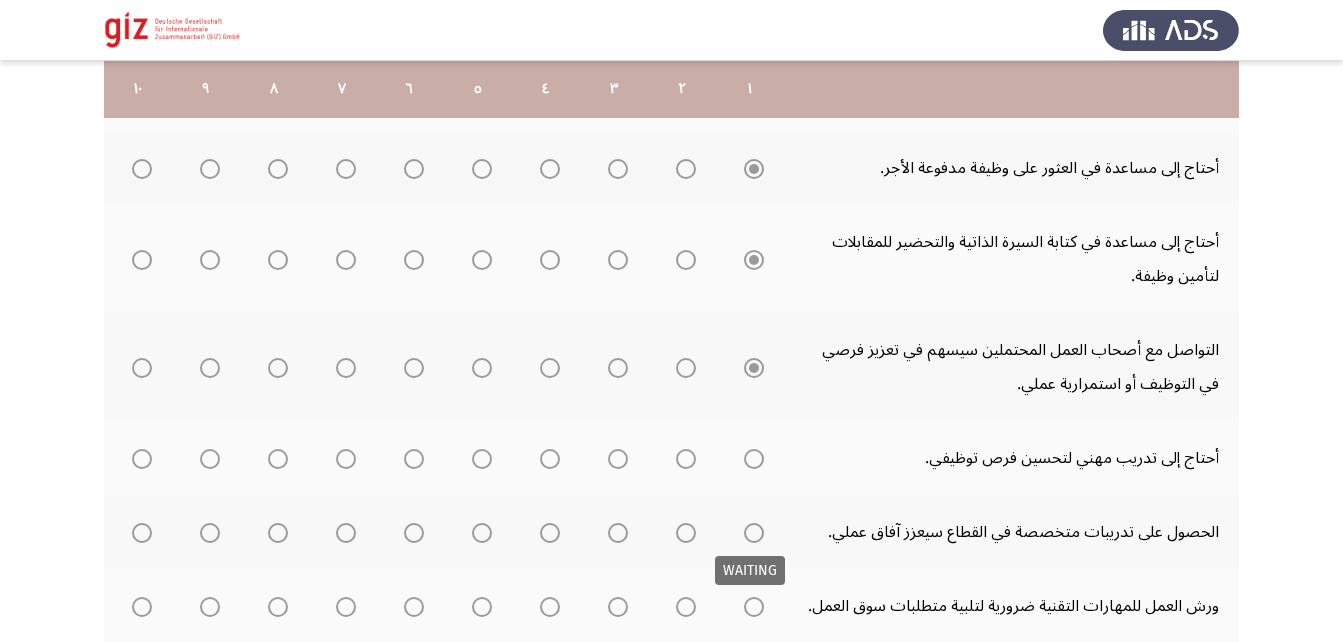 scroll, scrollTop: 438, scrollLeft: 0, axis: vertical 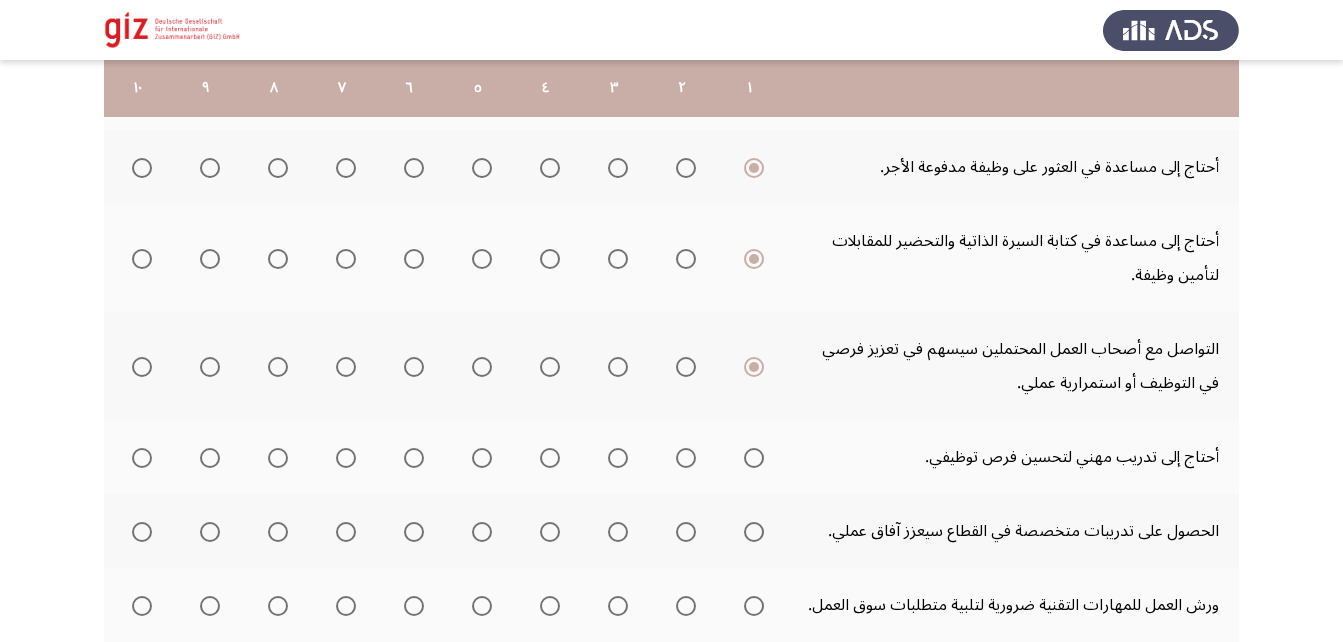 click at bounding box center (754, 458) 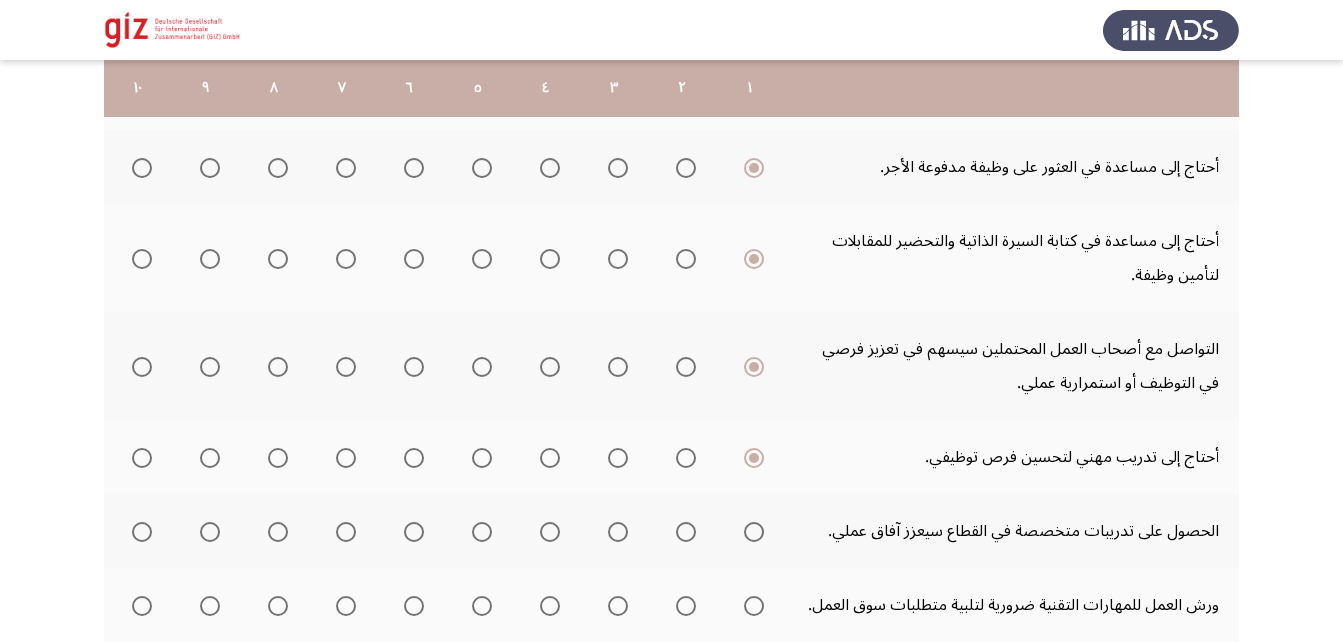 click at bounding box center (754, 532) 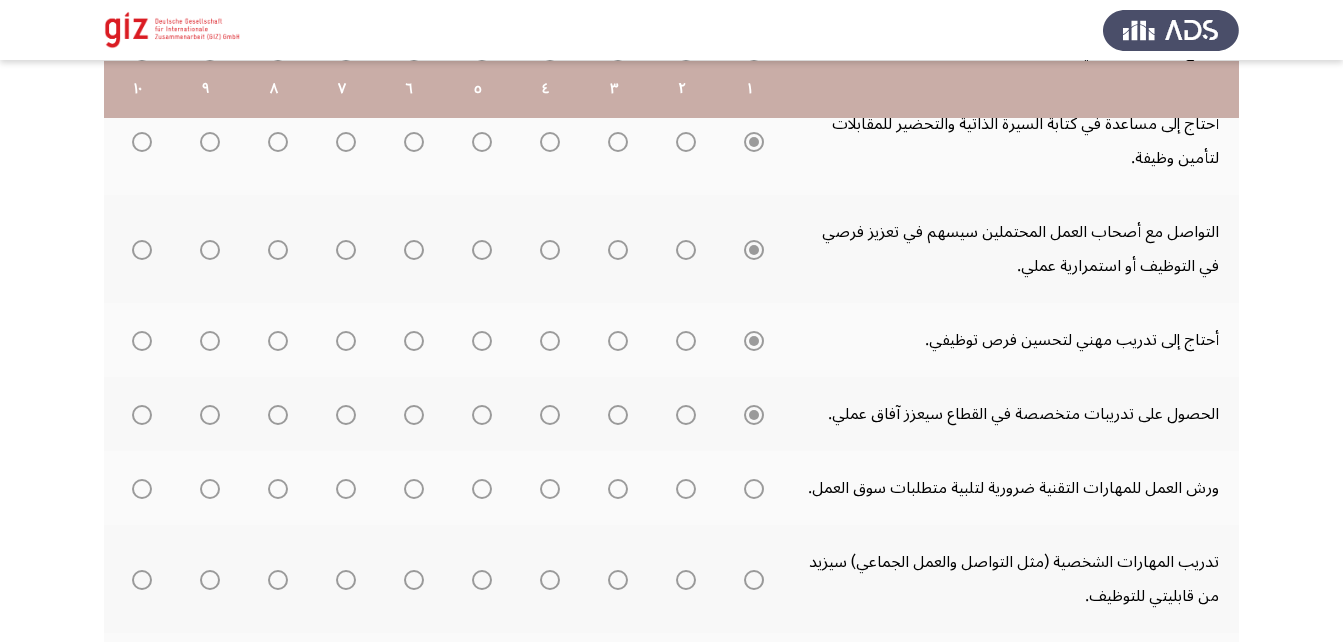 scroll, scrollTop: 556, scrollLeft: 0, axis: vertical 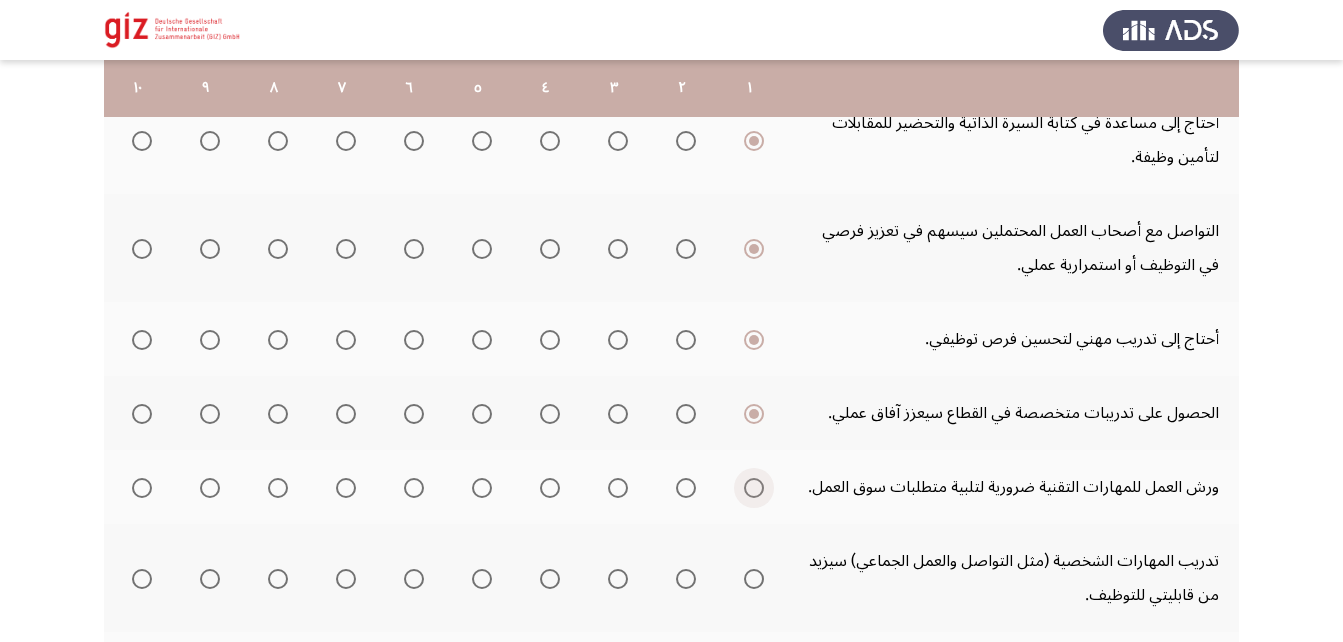 click at bounding box center (754, 488) 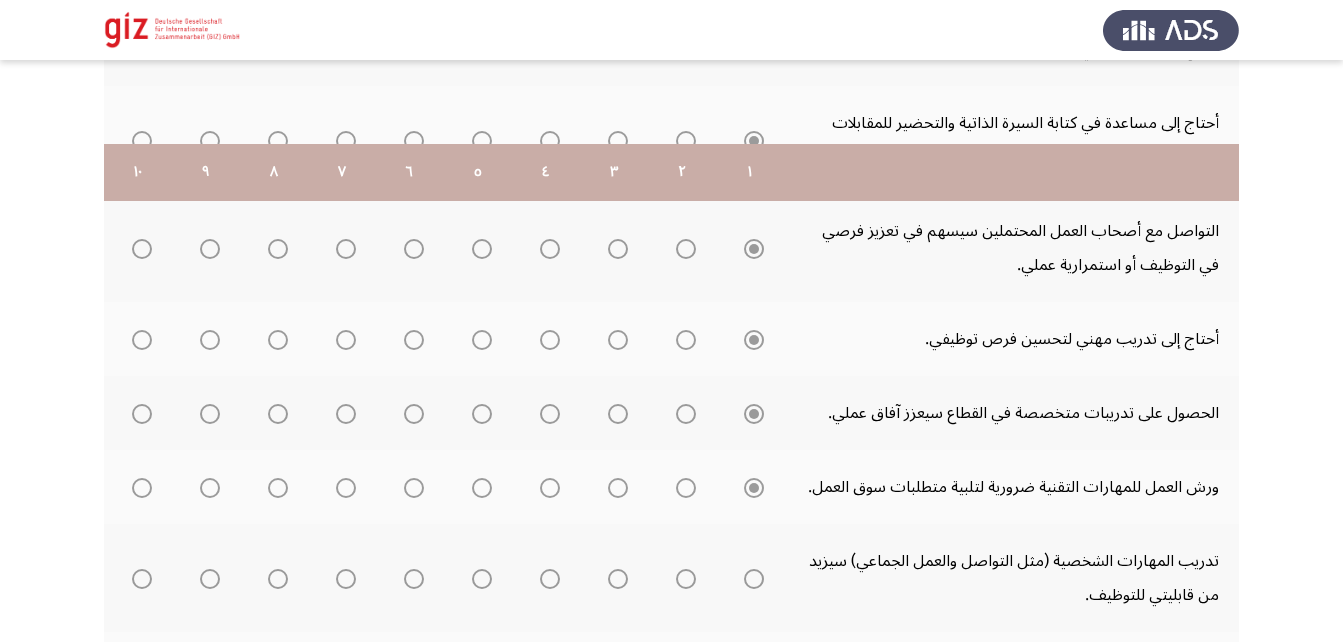 scroll, scrollTop: 649, scrollLeft: 0, axis: vertical 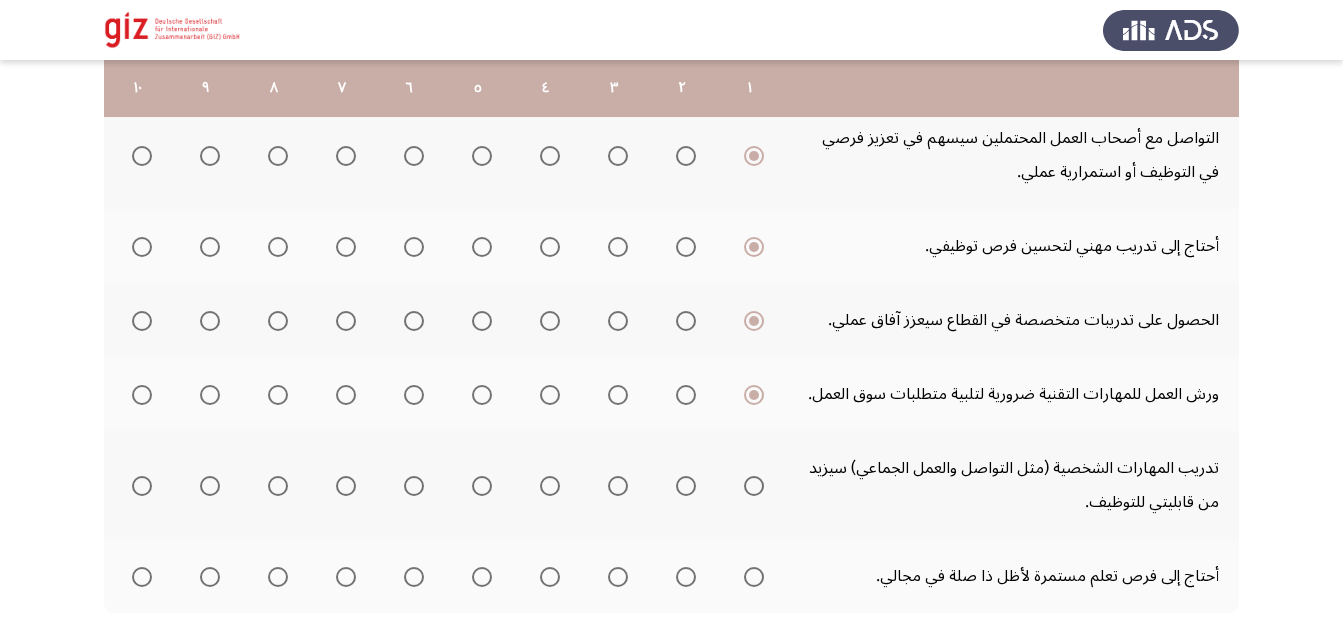 click at bounding box center [754, 486] 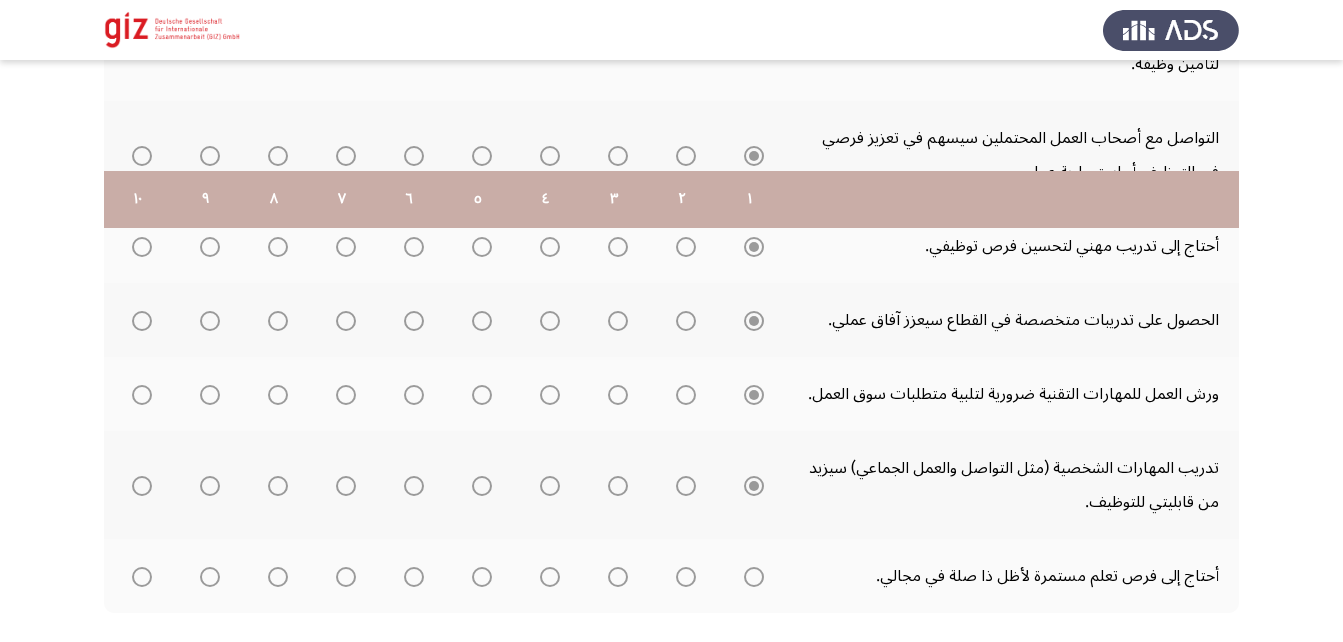 scroll, scrollTop: 760, scrollLeft: 0, axis: vertical 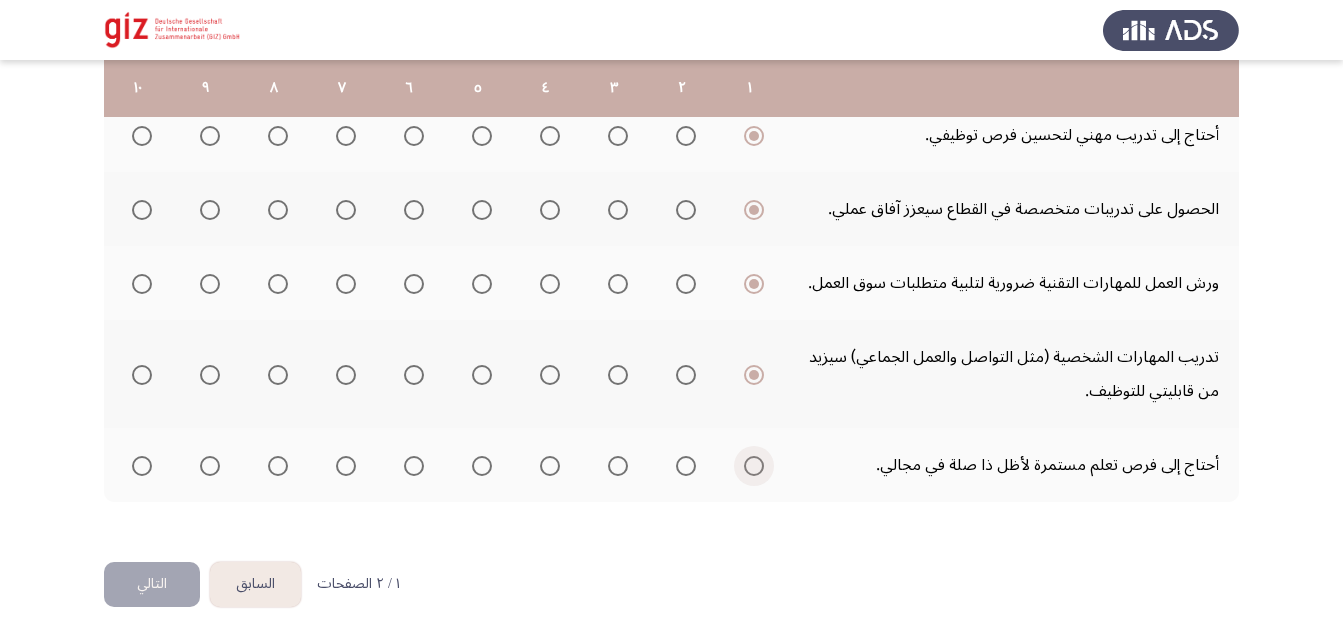 click at bounding box center [754, 466] 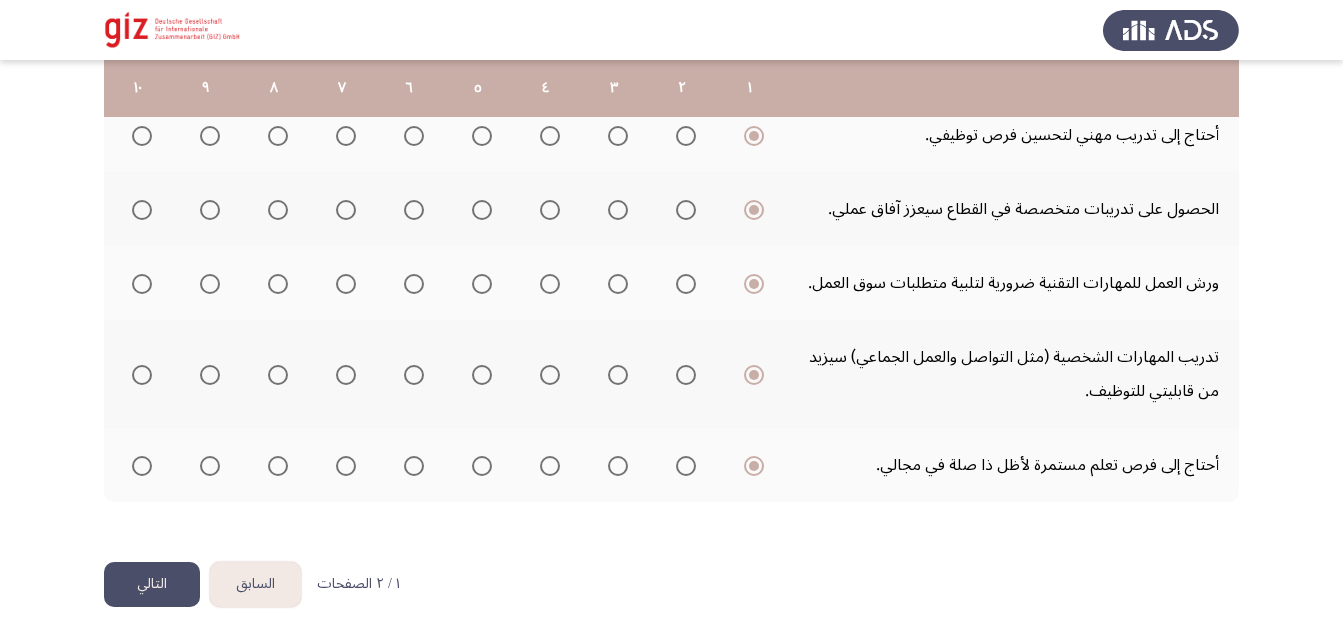click on "التالي" 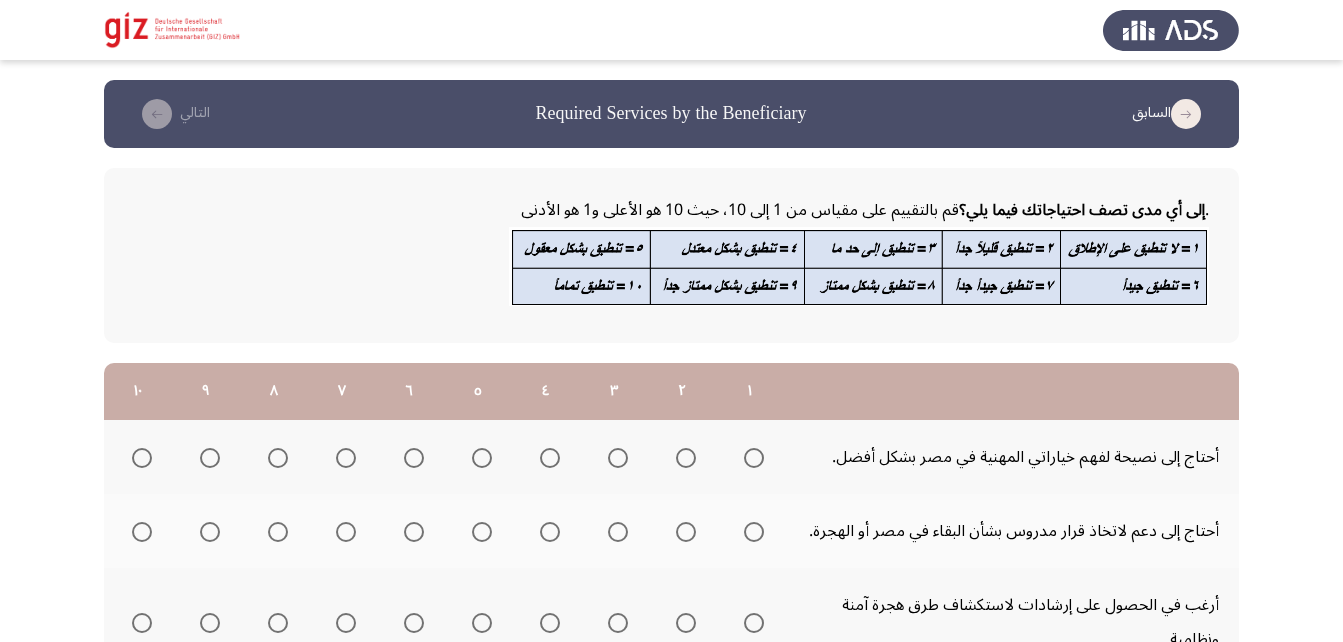 click at bounding box center [754, 458] 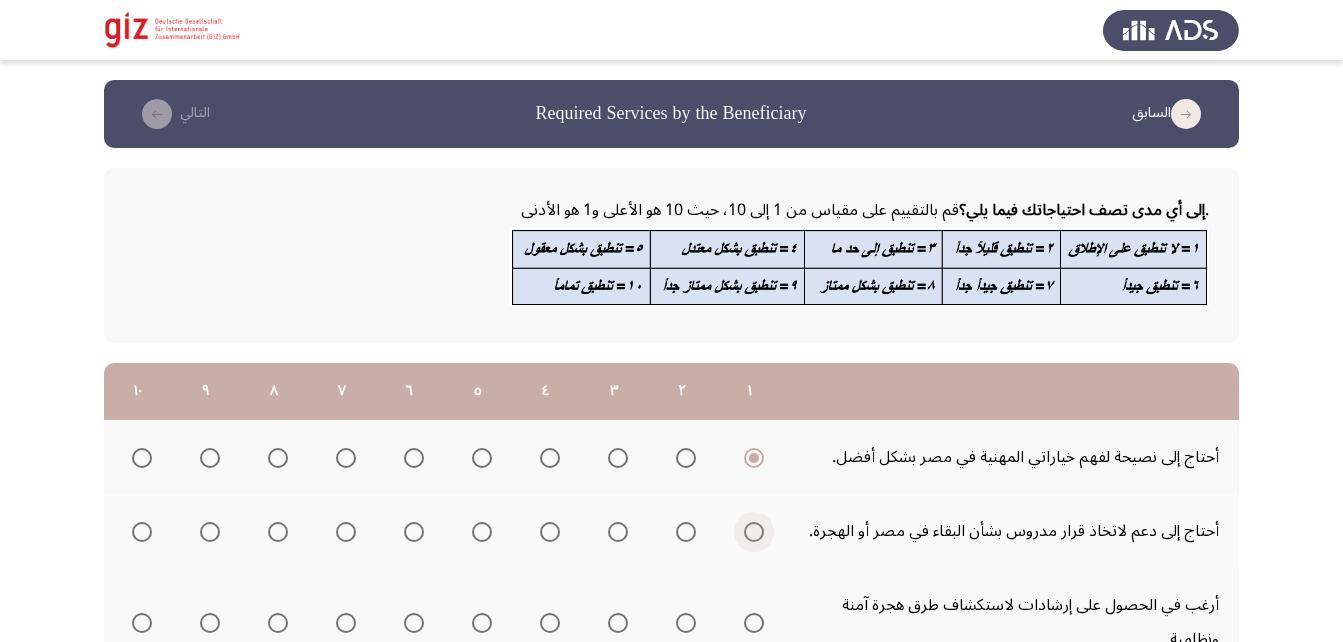 click at bounding box center [754, 532] 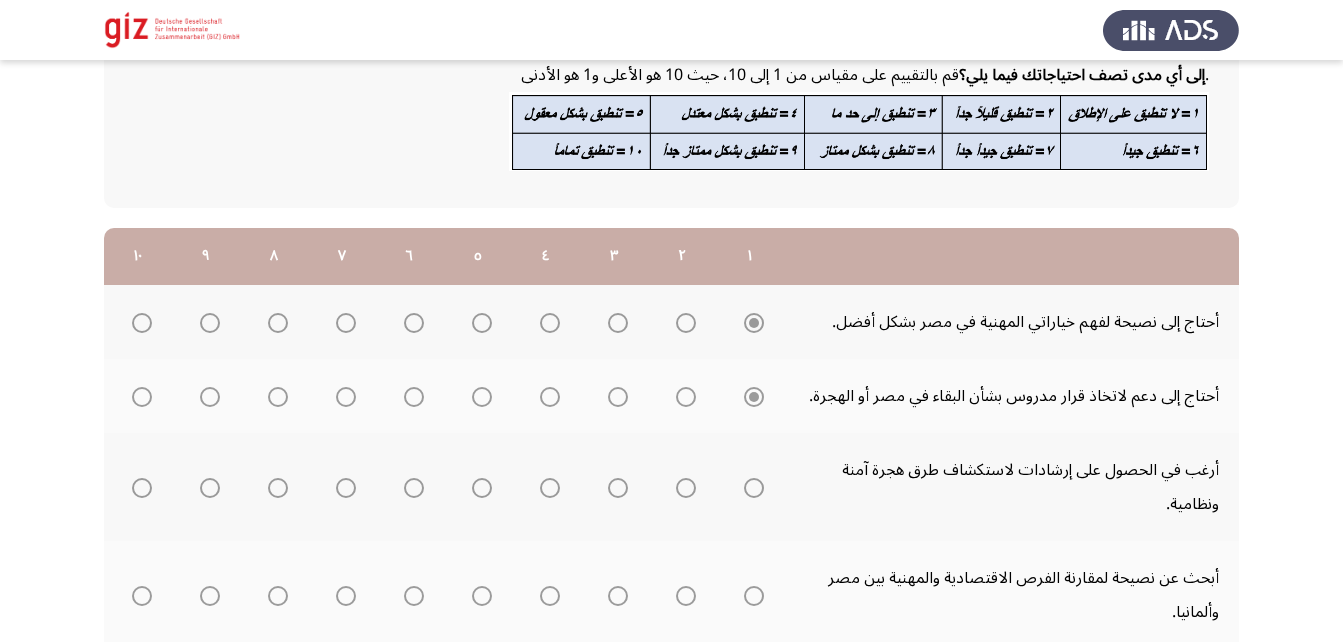 scroll, scrollTop: 141, scrollLeft: 0, axis: vertical 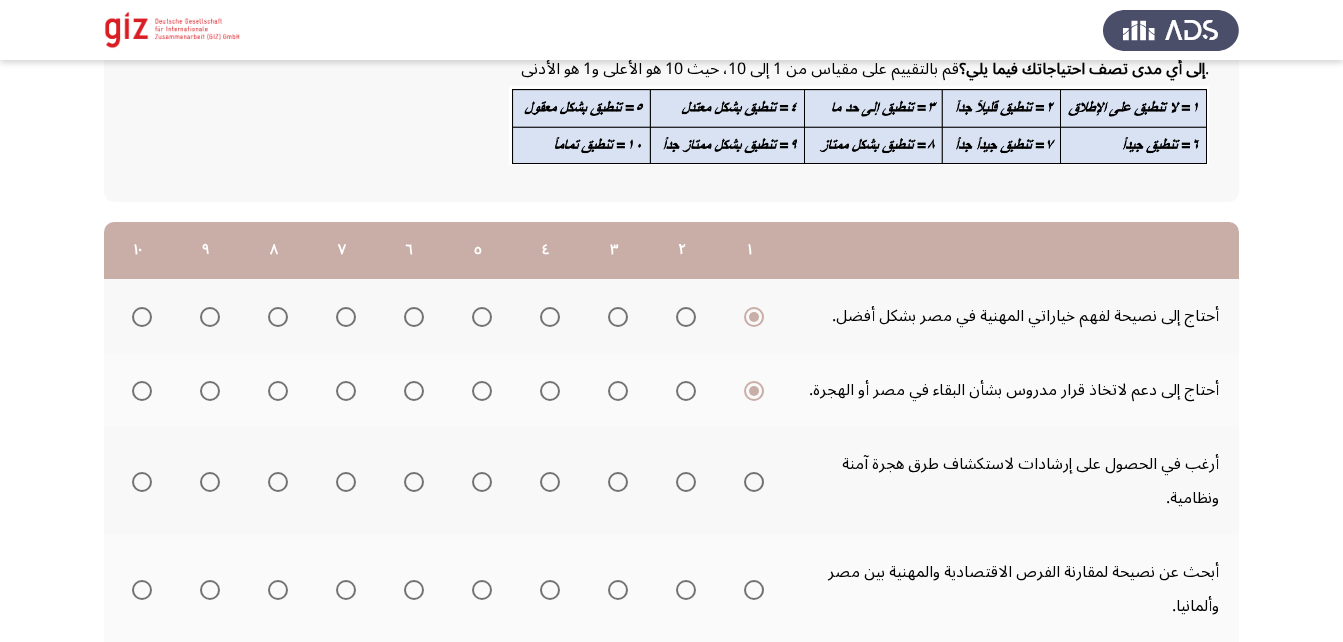 click at bounding box center [754, 482] 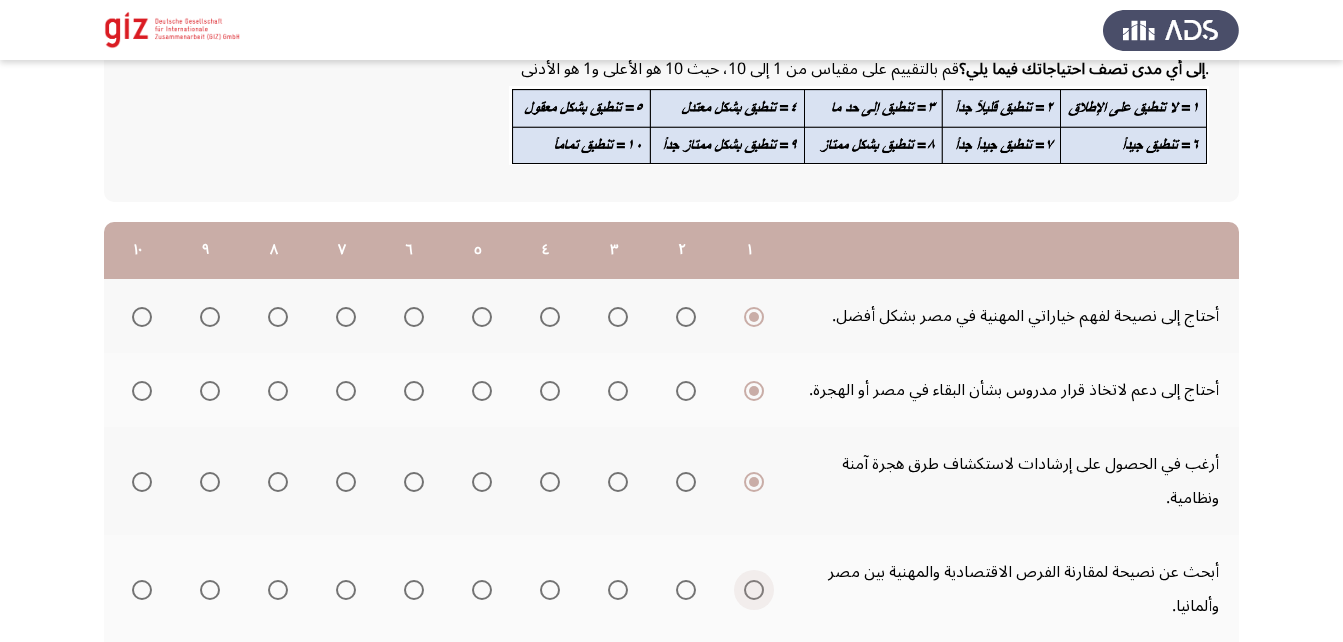 click at bounding box center (754, 590) 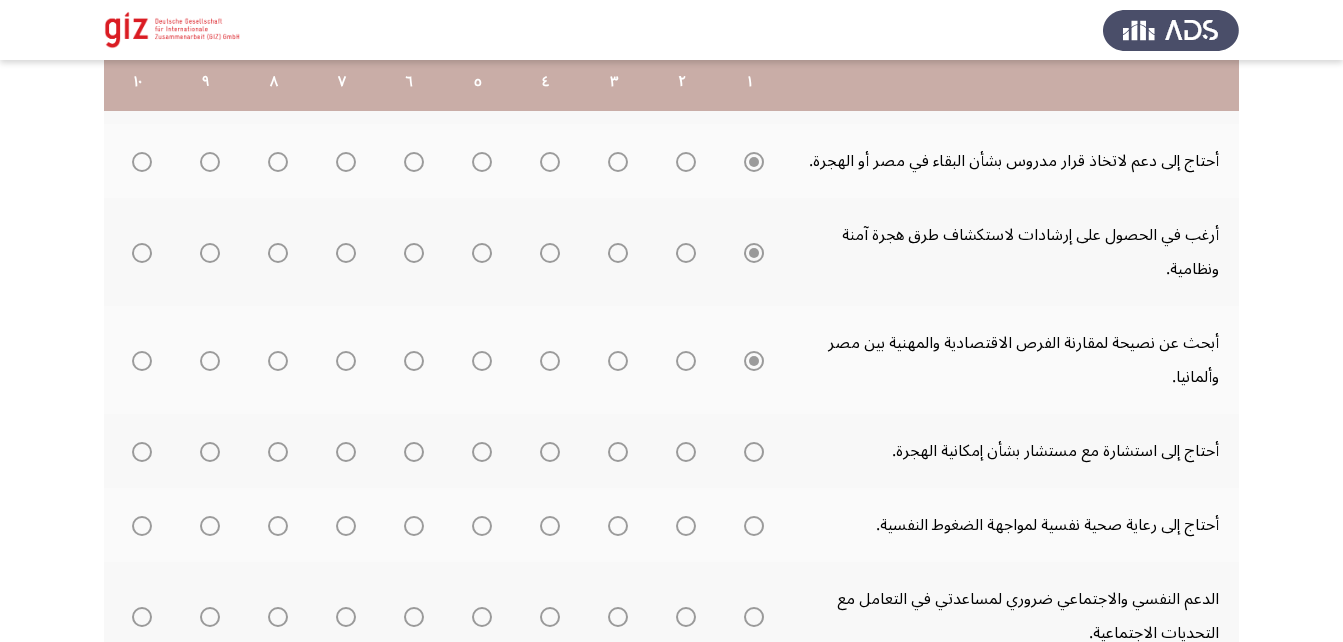 scroll, scrollTop: 373, scrollLeft: 0, axis: vertical 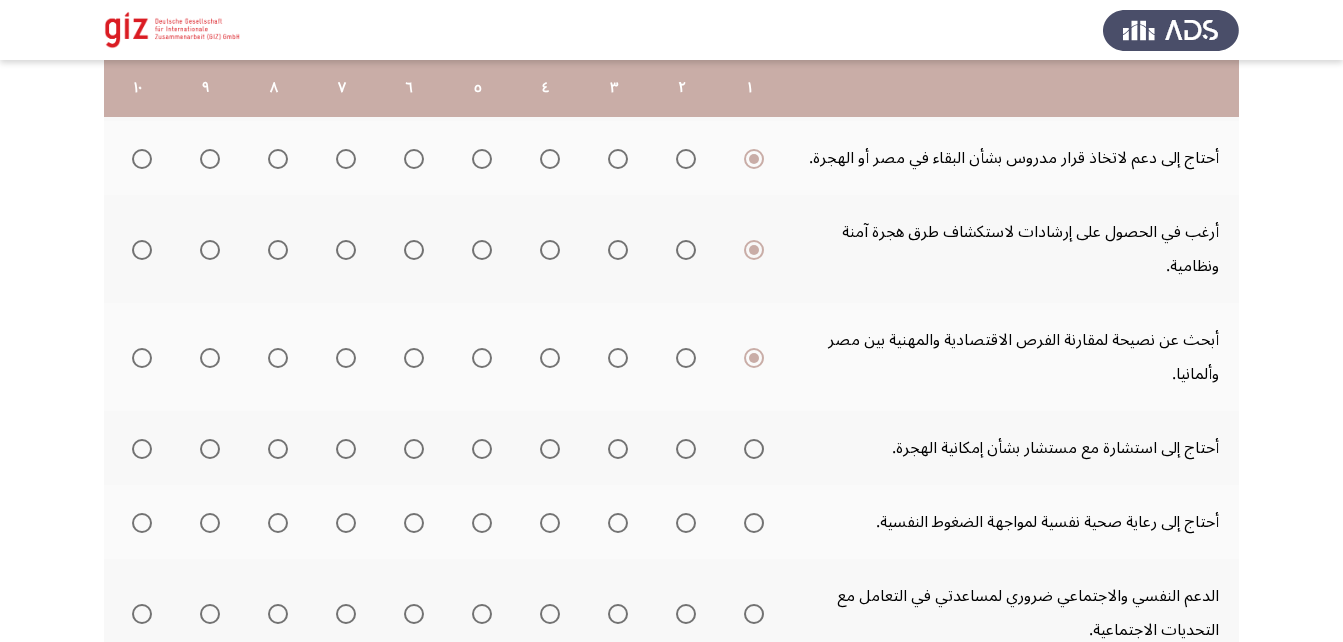 click at bounding box center (754, 449) 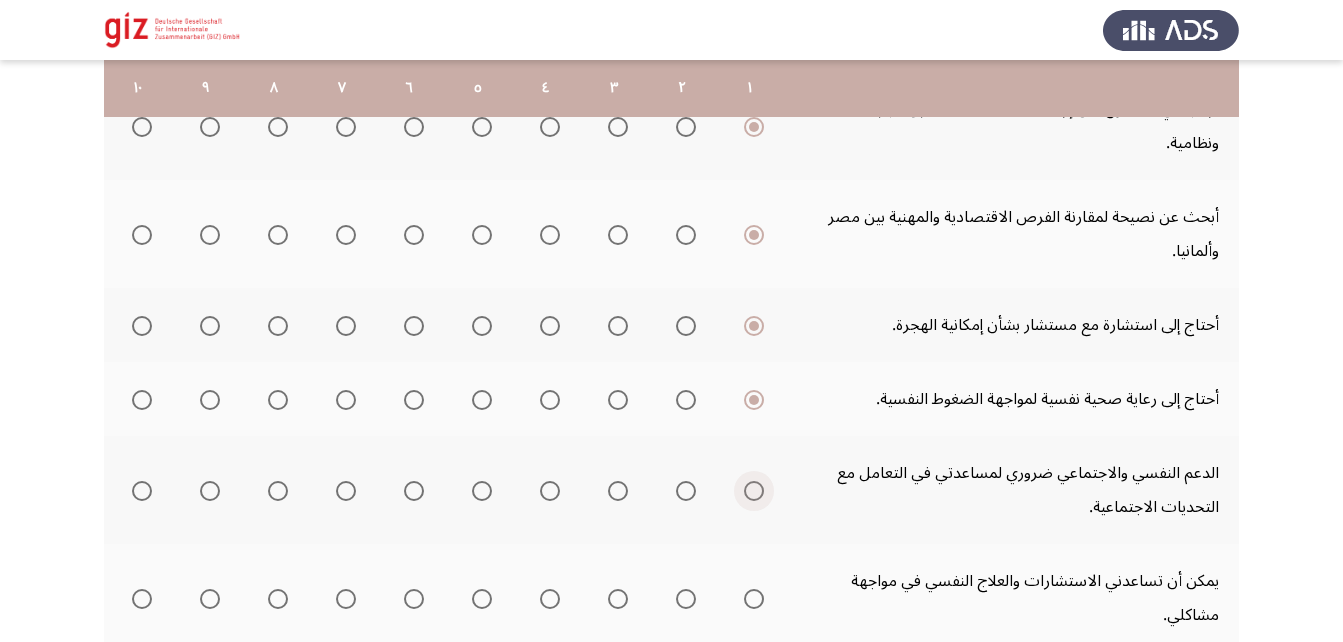 click at bounding box center [754, 491] 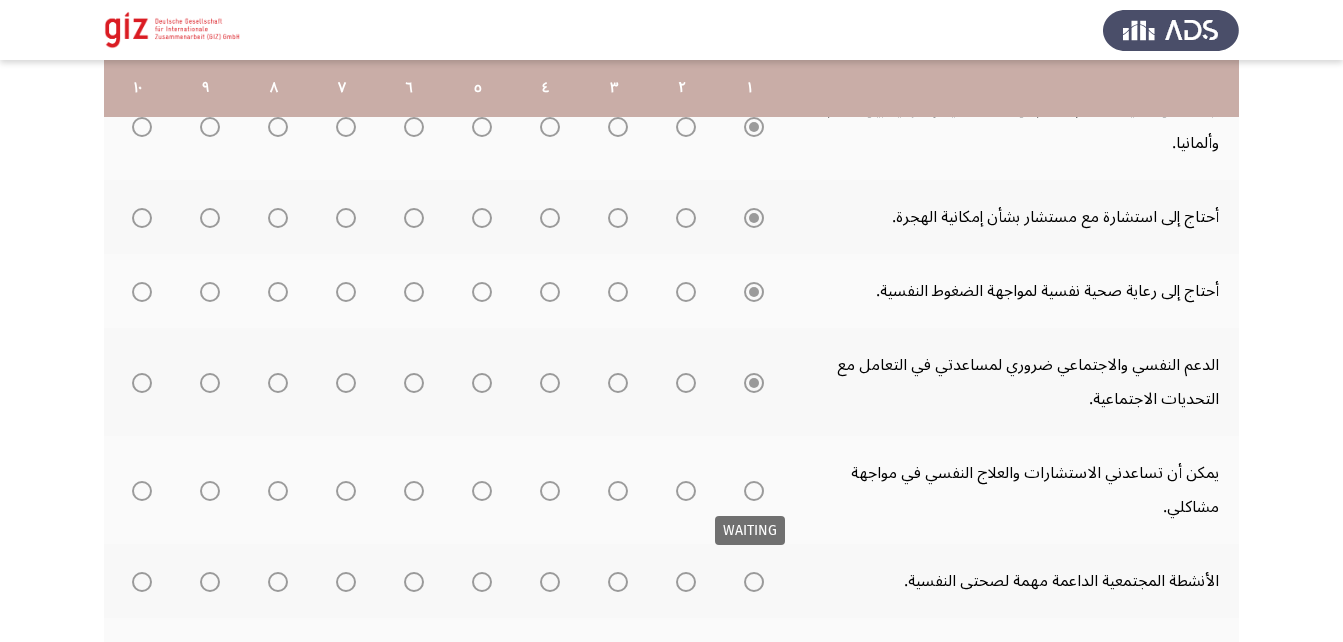 scroll, scrollTop: 605, scrollLeft: 0, axis: vertical 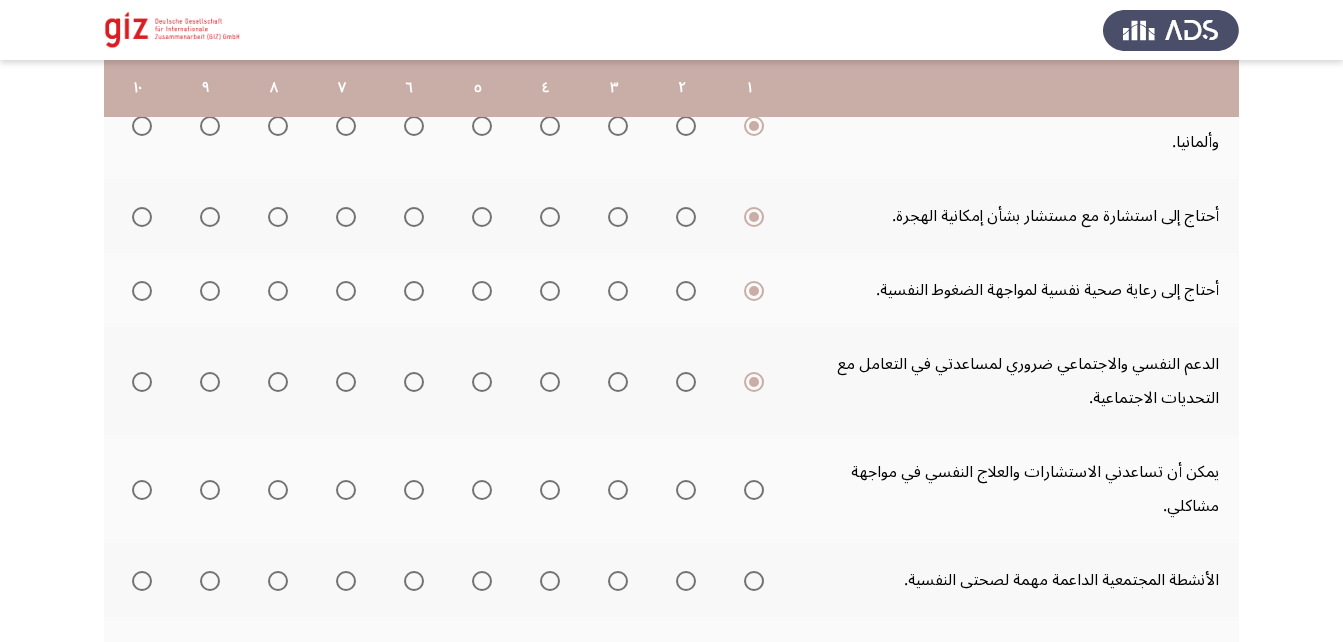 click at bounding box center (754, 490) 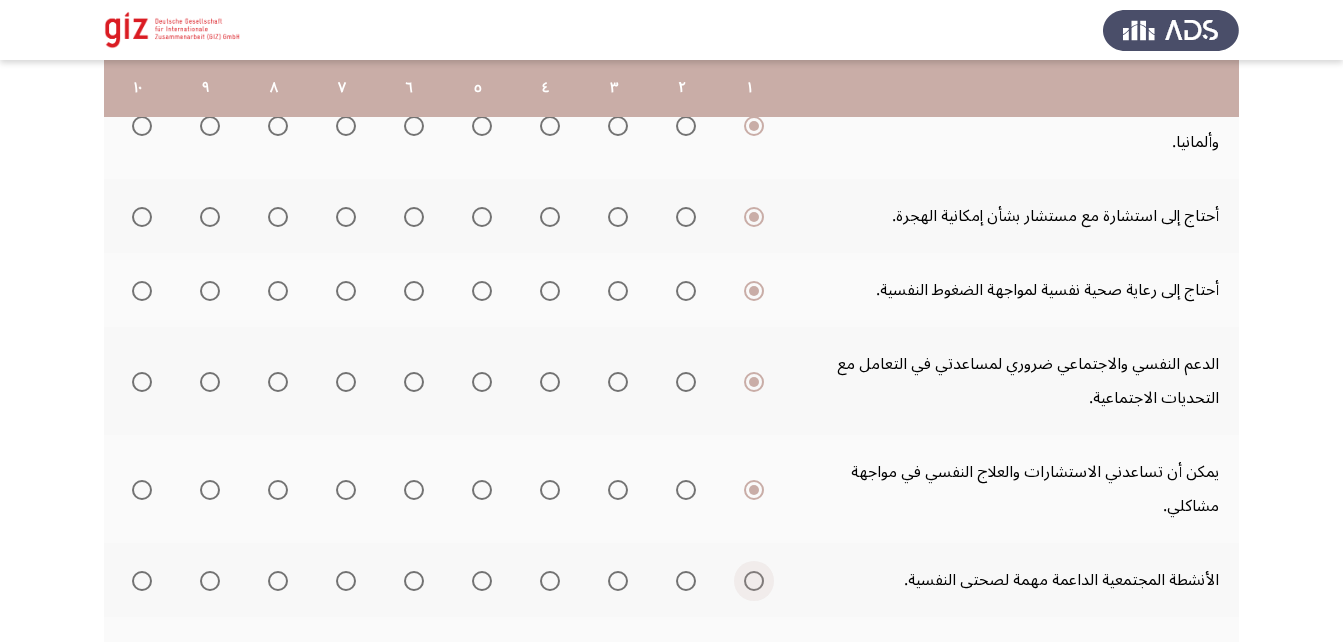 click at bounding box center (754, 581) 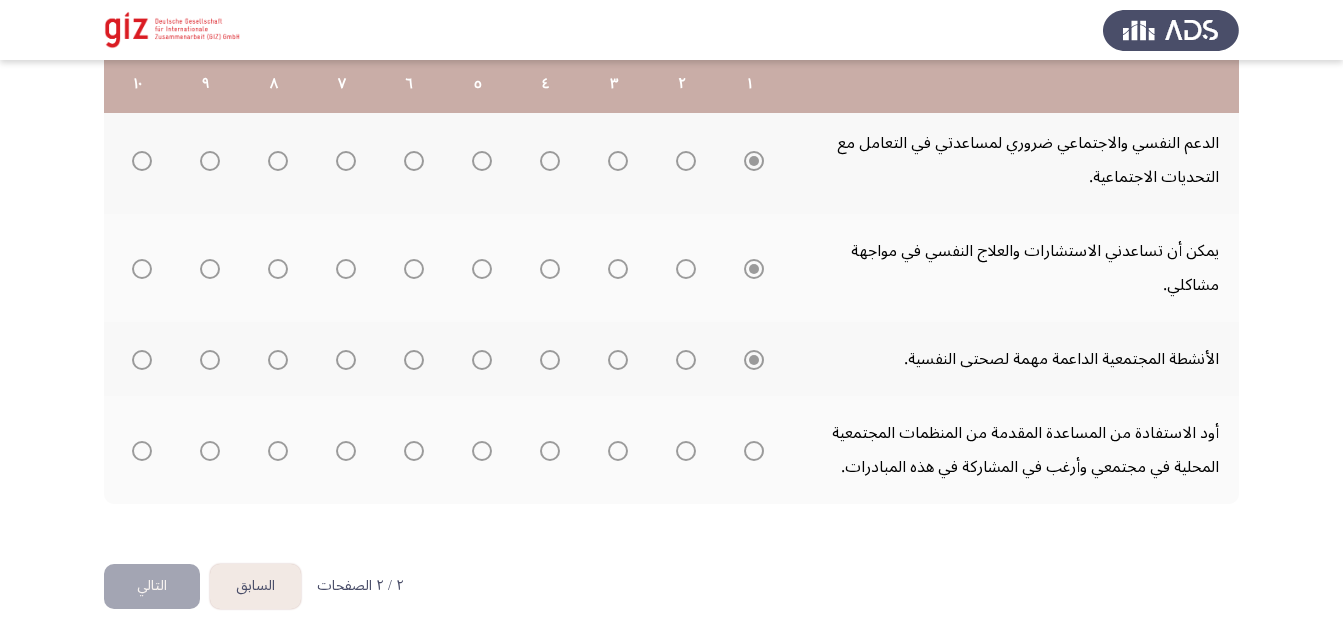 scroll, scrollTop: 827, scrollLeft: 0, axis: vertical 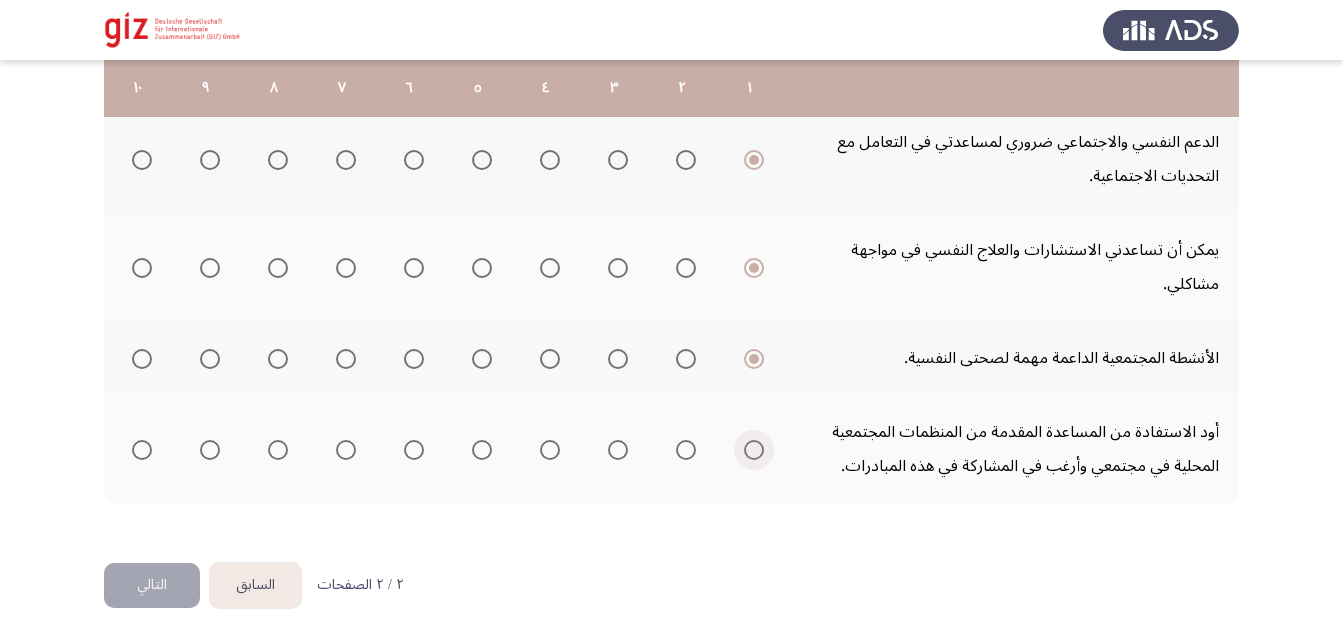 click at bounding box center (754, 450) 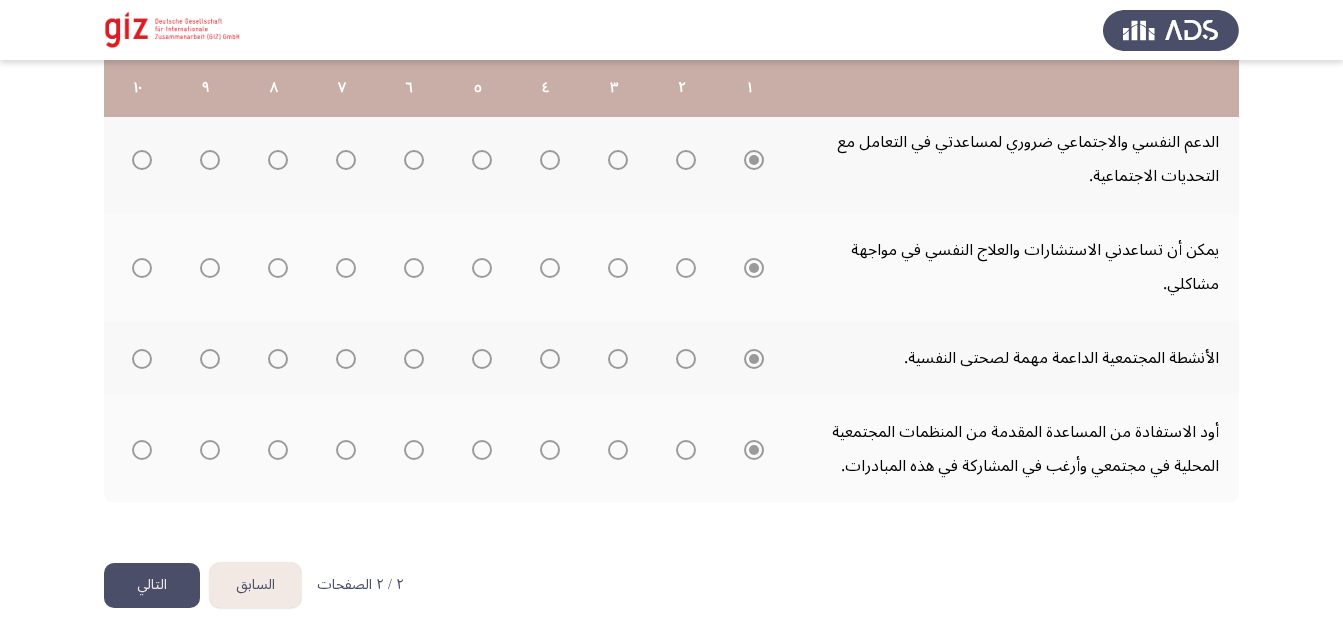 click on "التالي" 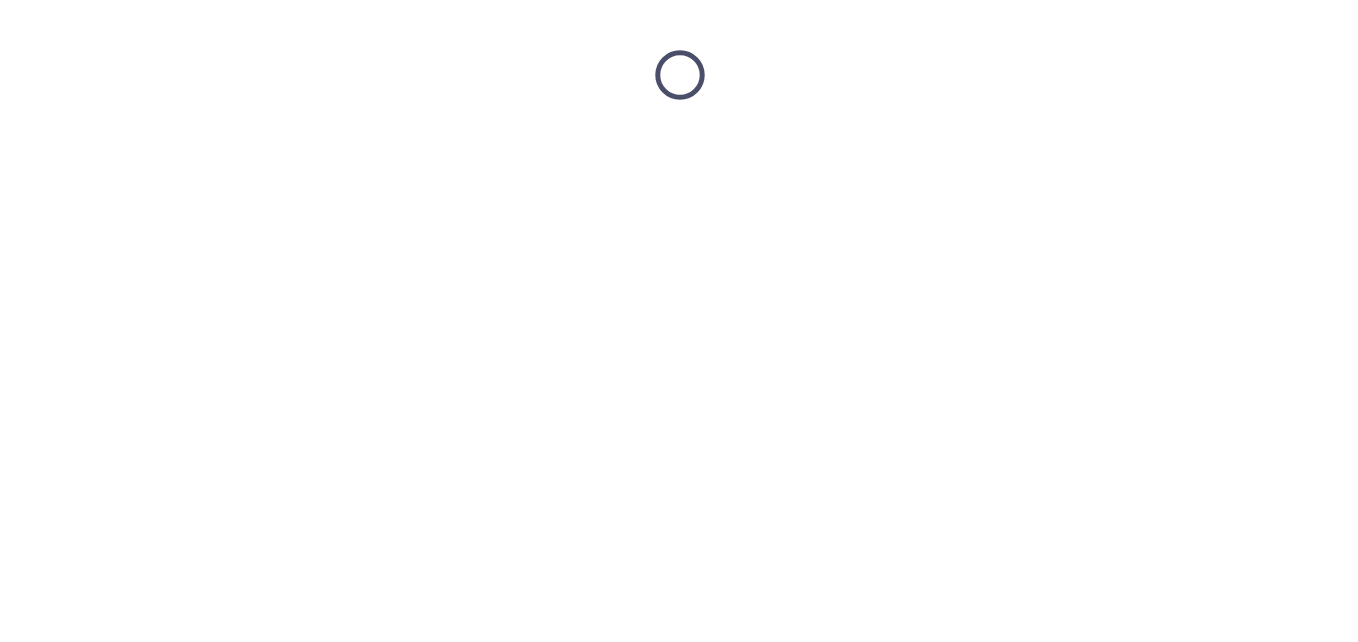 scroll, scrollTop: 0, scrollLeft: 0, axis: both 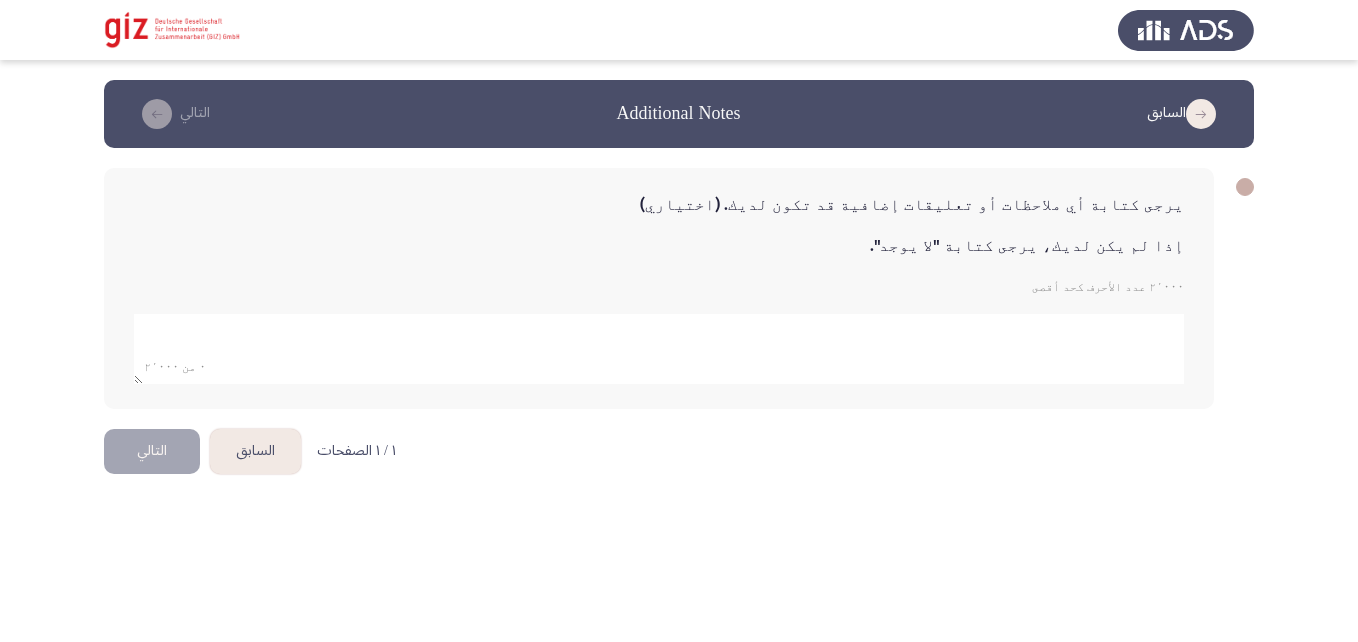 click 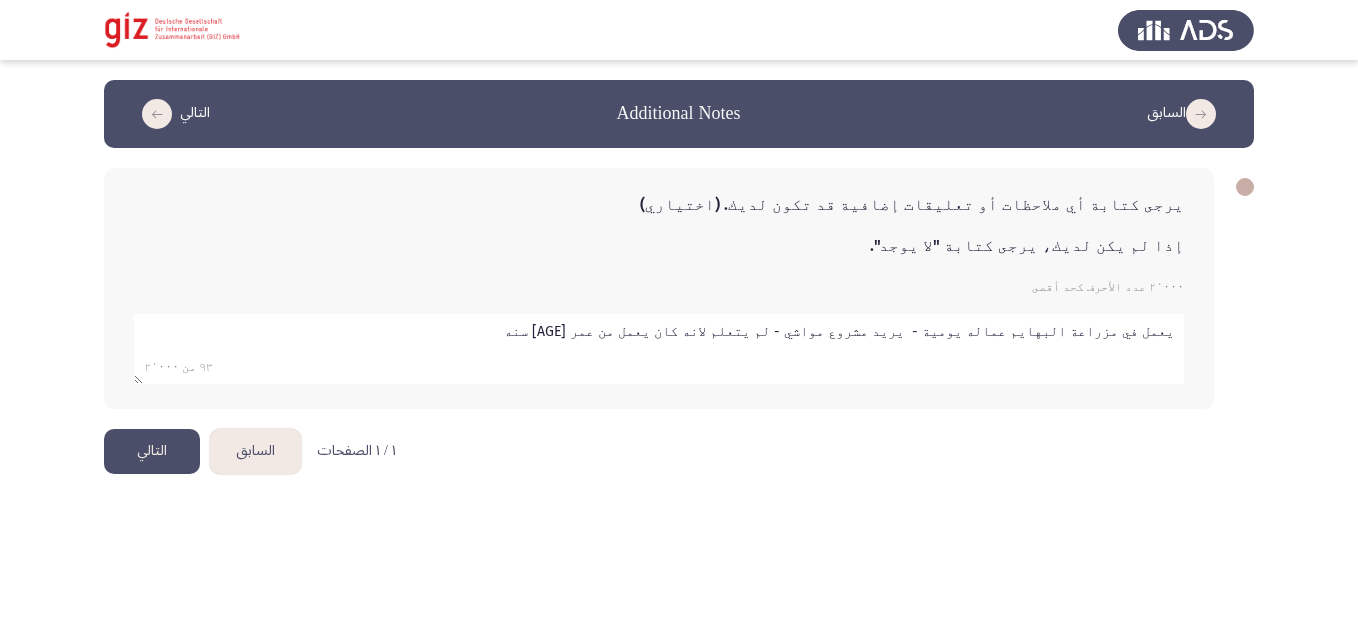 type on "يعمل في مزراعة البهايم عماله يومية -  يريد مشروع مواشي - لم يتعلم لانه كان يعمل من عمر 15 سنه" 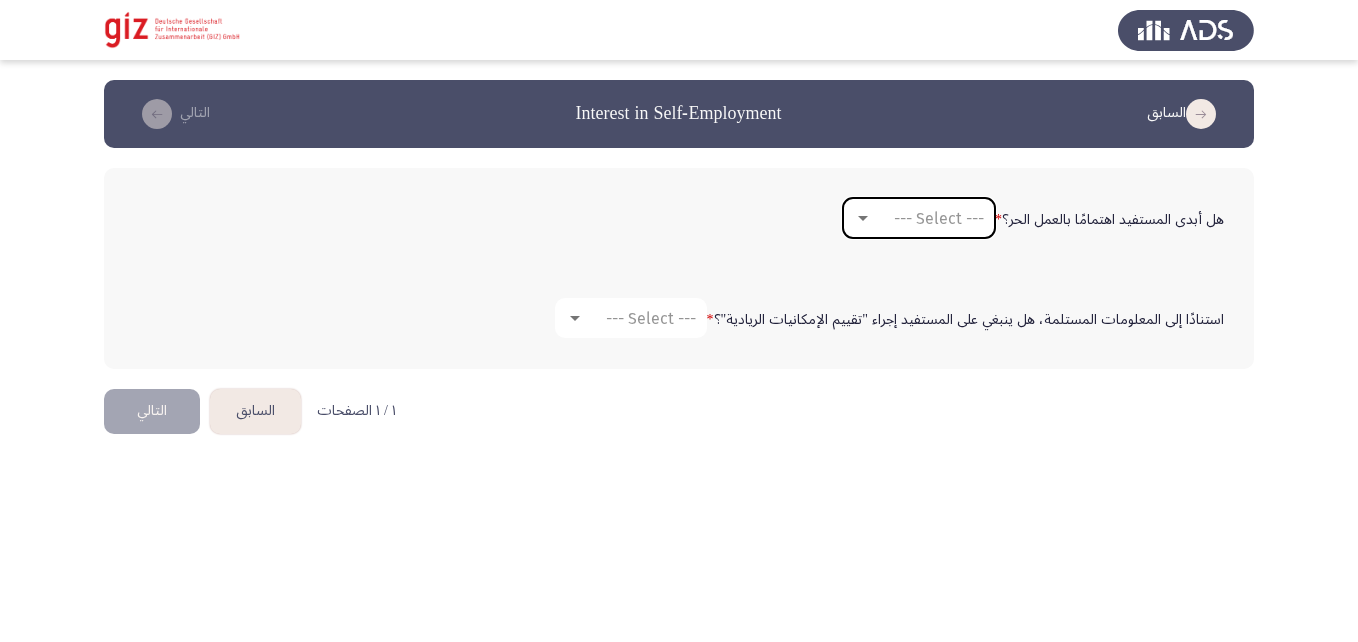 click on "--- Select ---" at bounding box center (919, 218) 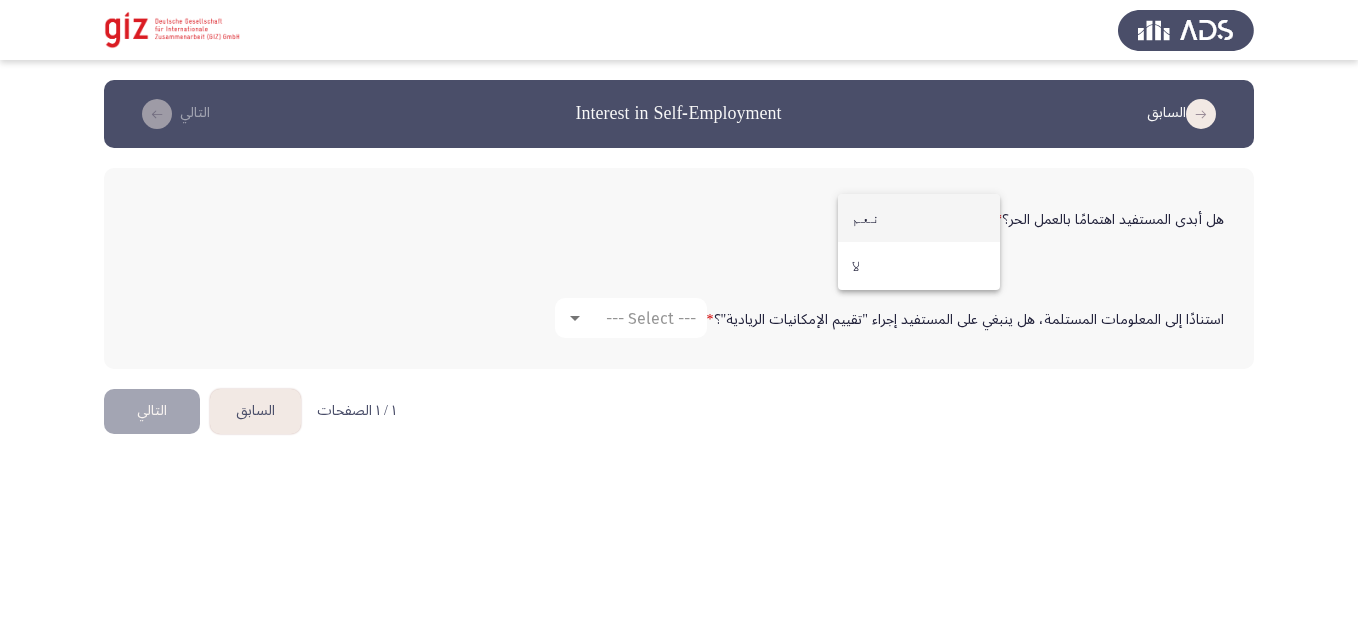 click on "نعم" at bounding box center [919, 218] 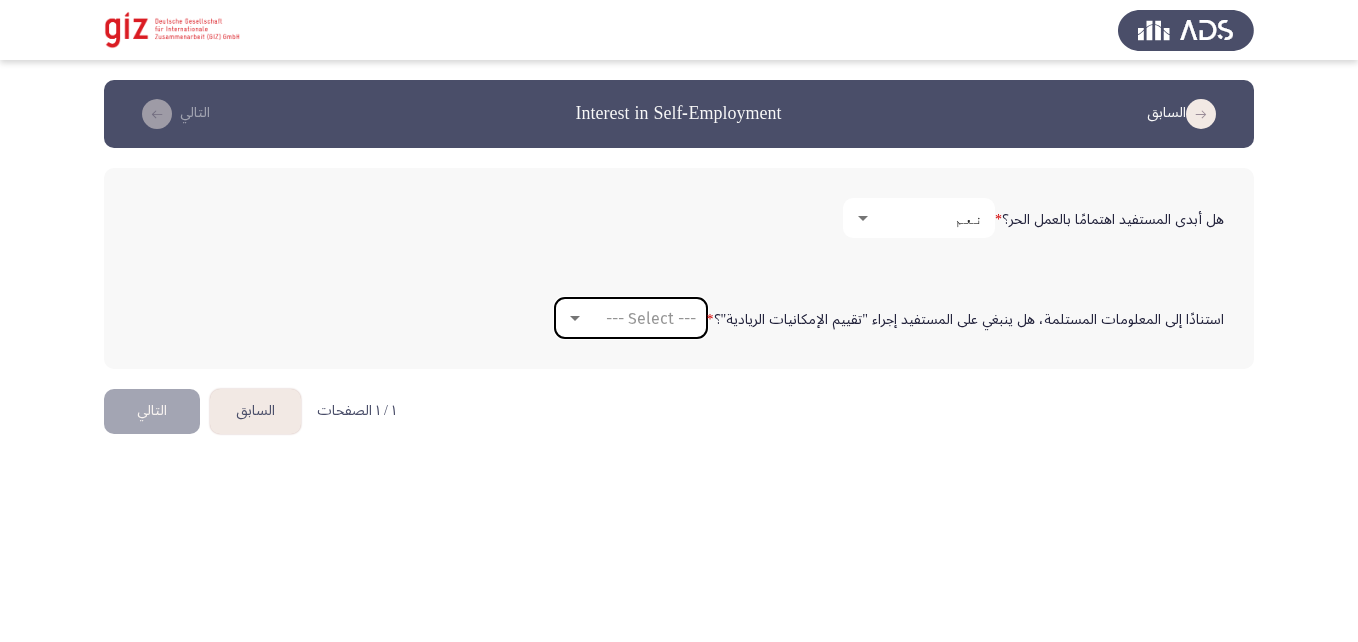 click on "--- Select ---" at bounding box center (651, 318) 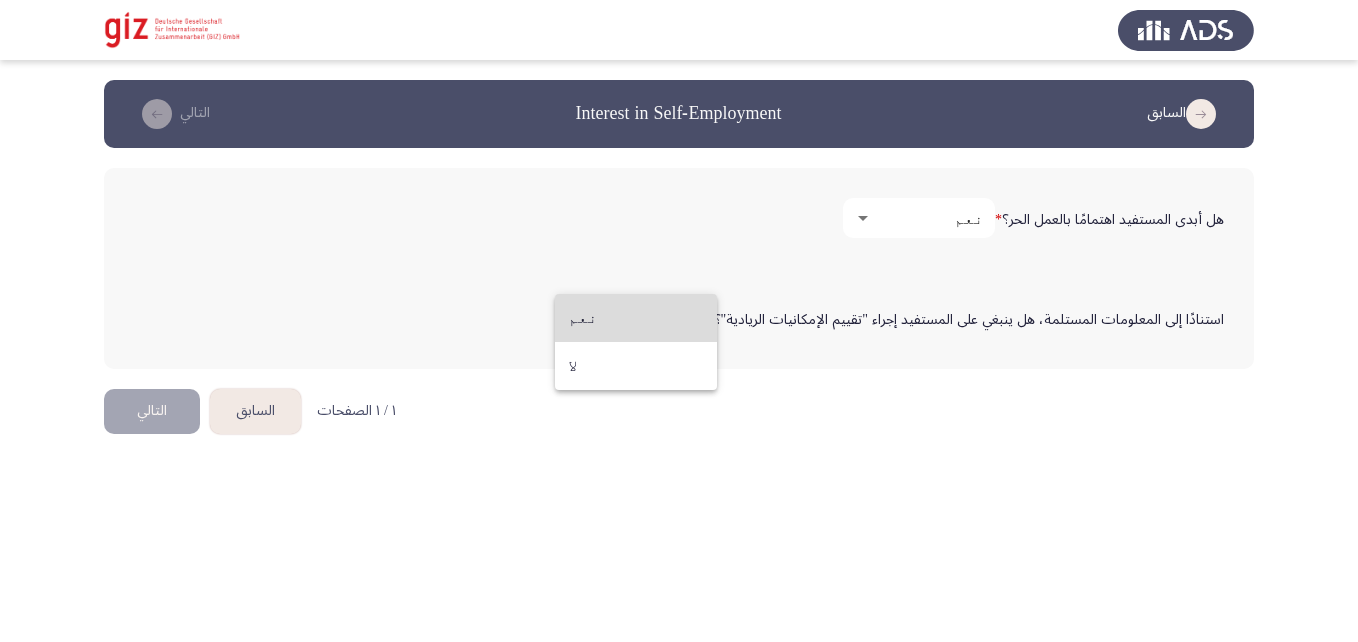 click on "نعم" at bounding box center [636, 318] 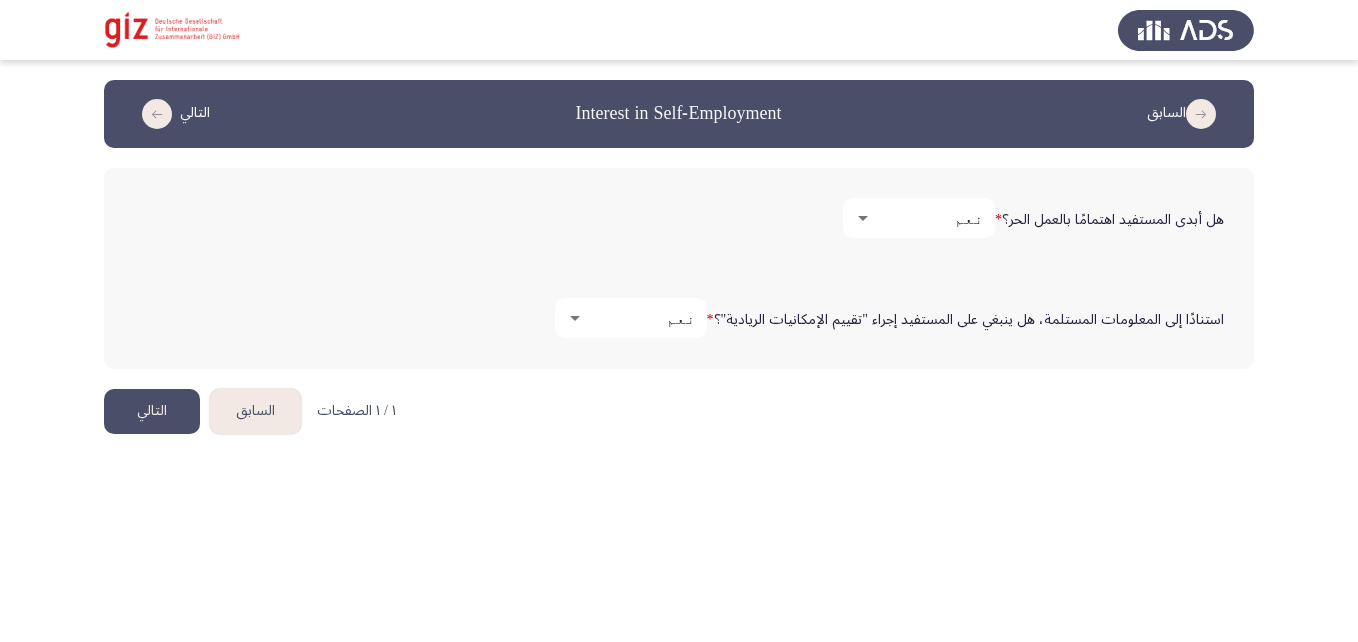 click on "التالي" 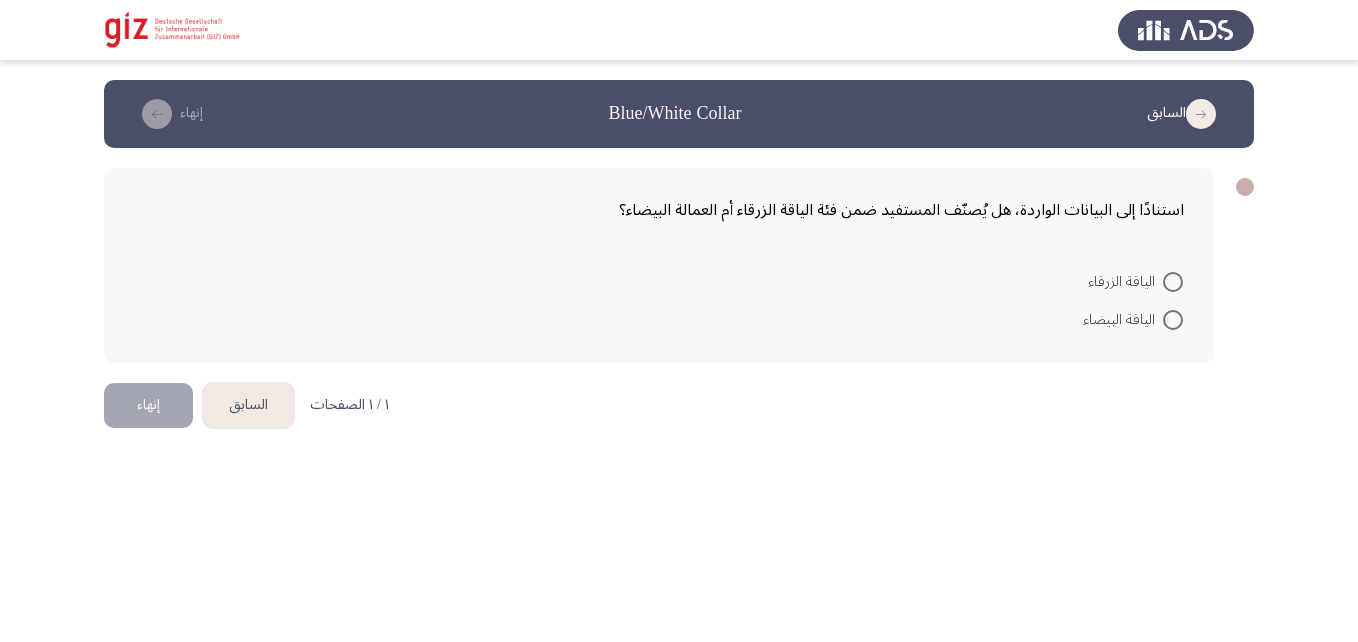 click at bounding box center [1173, 282] 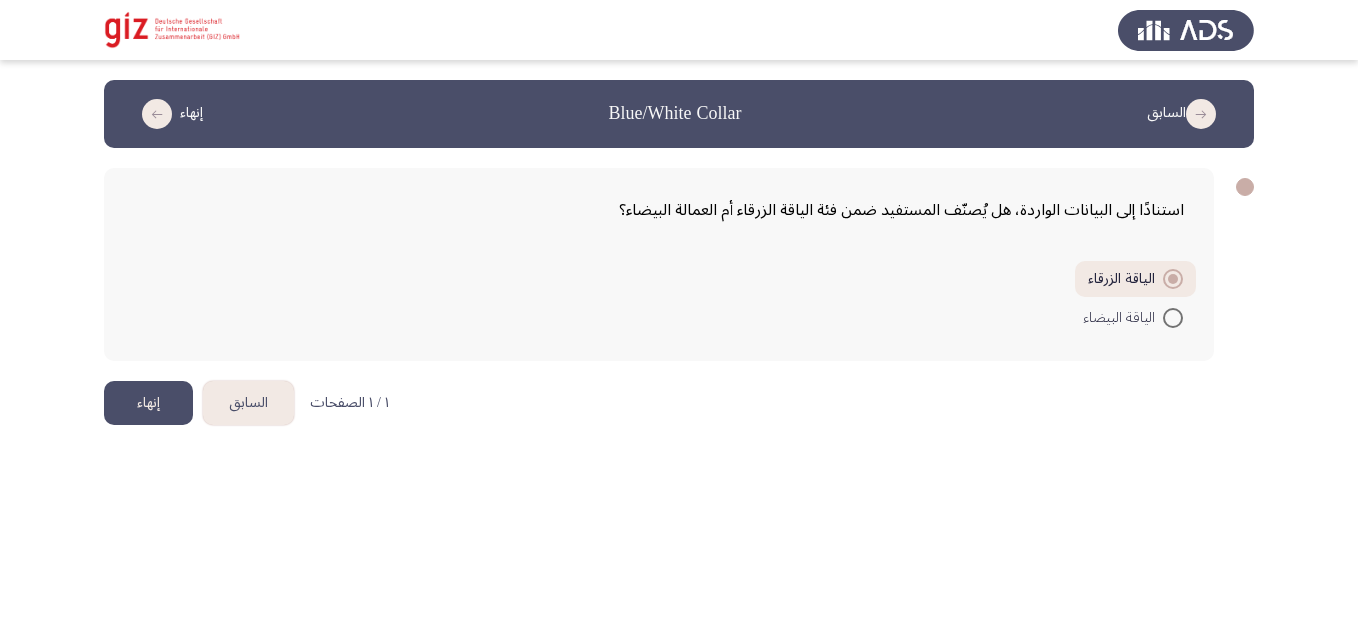 click on "إنهاء" 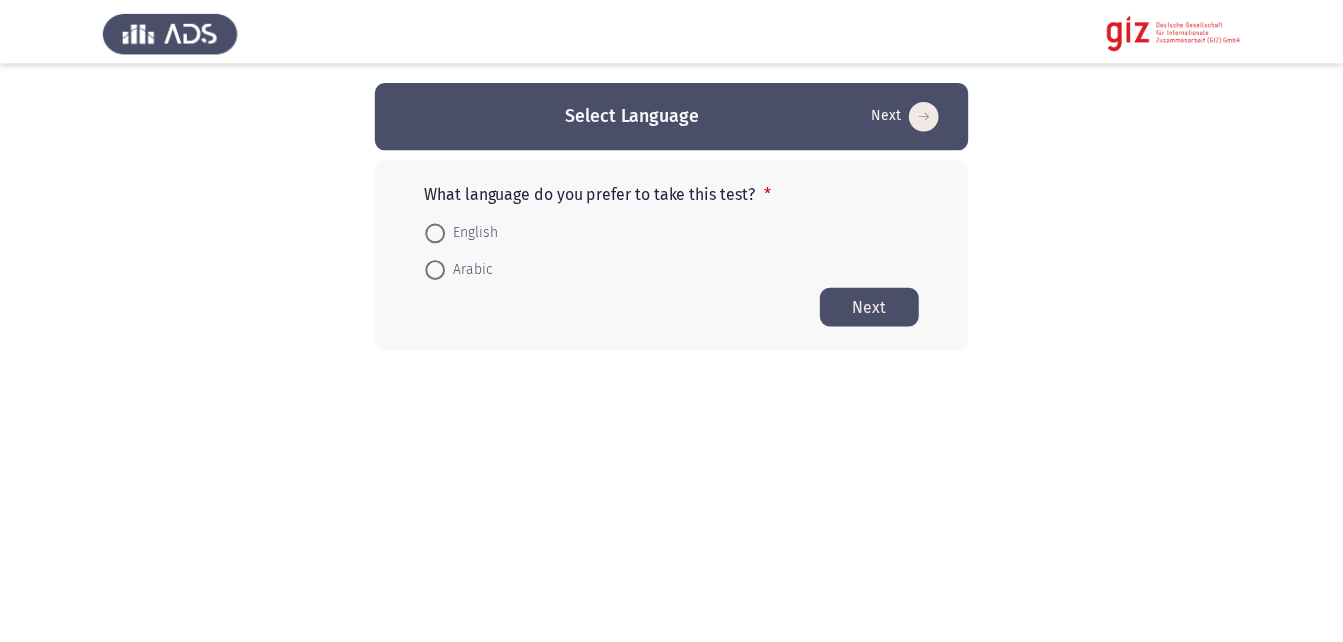 scroll, scrollTop: 0, scrollLeft: 0, axis: both 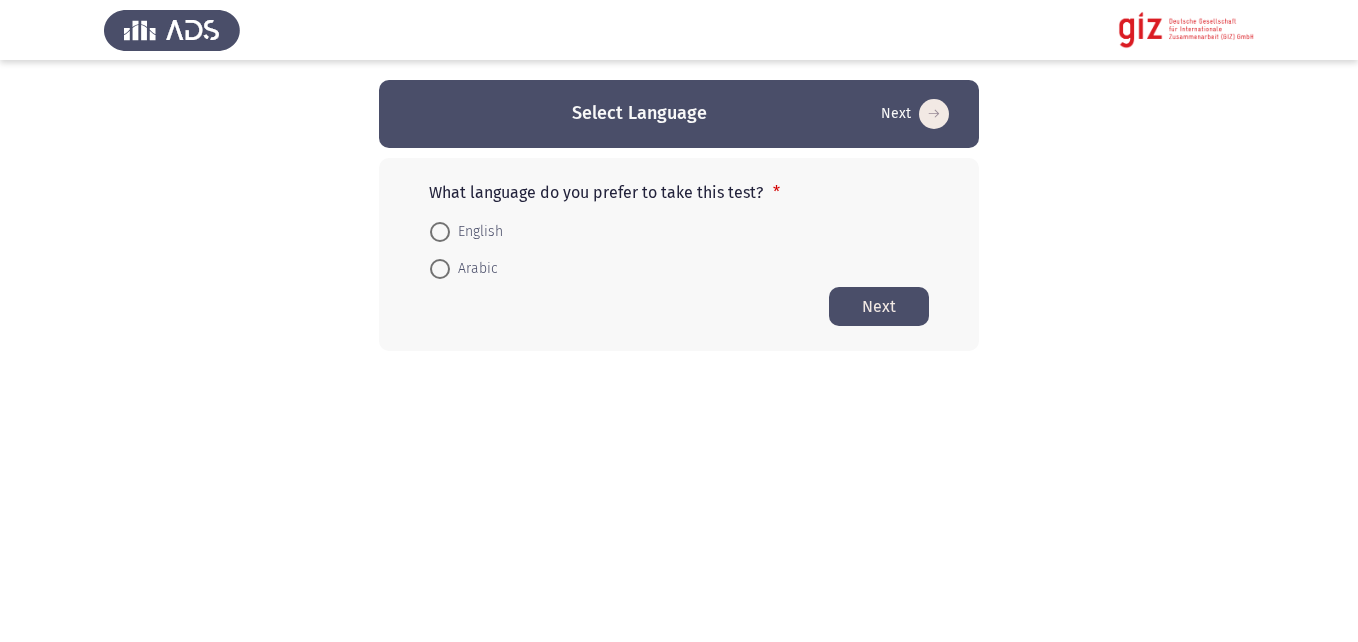 click at bounding box center (440, 269) 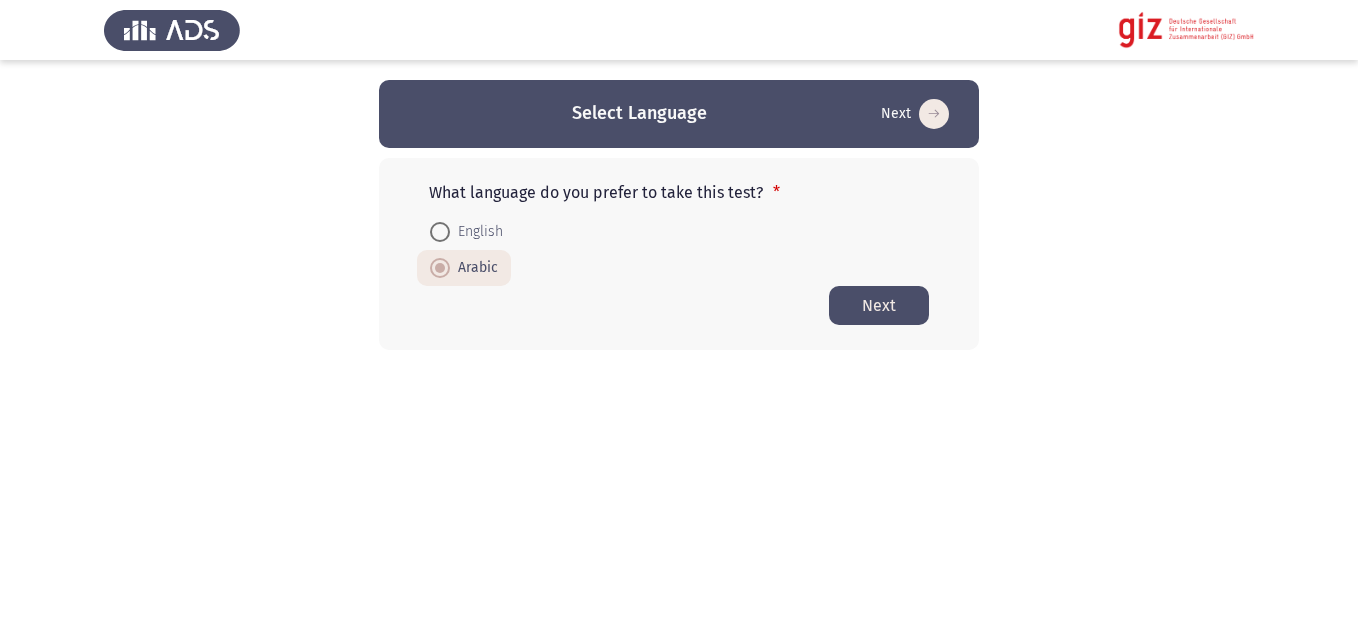 click on "Next" 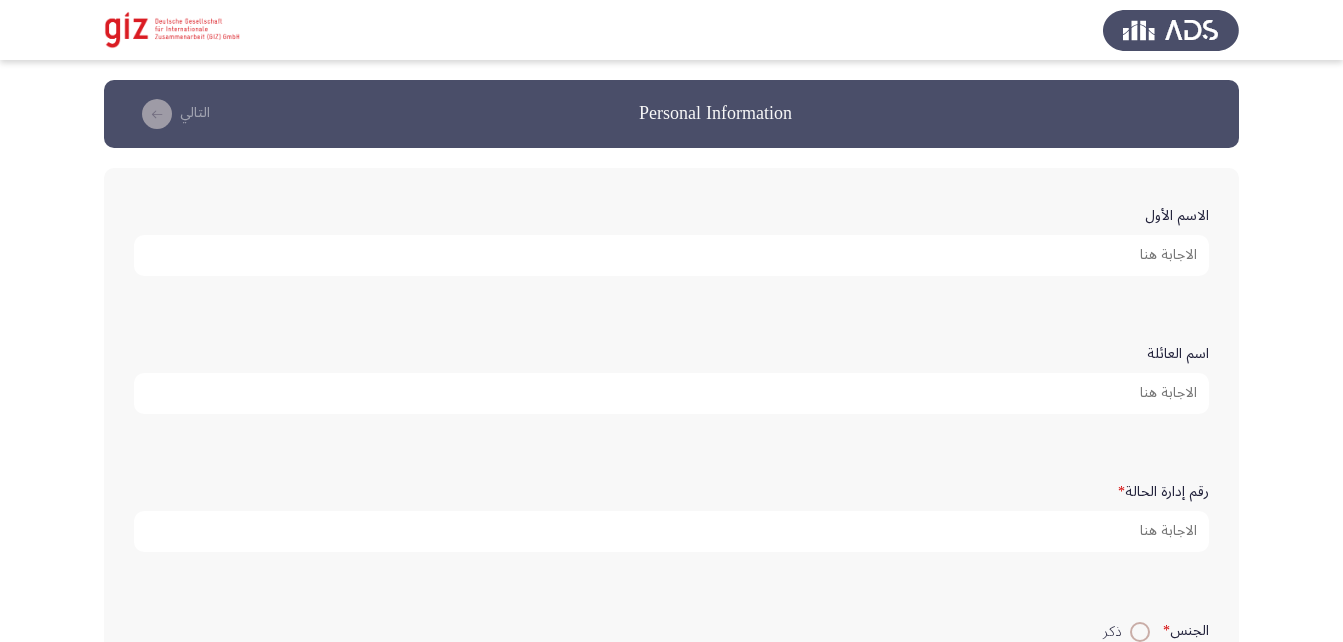 click on "الاسم الأول" at bounding box center [671, 255] 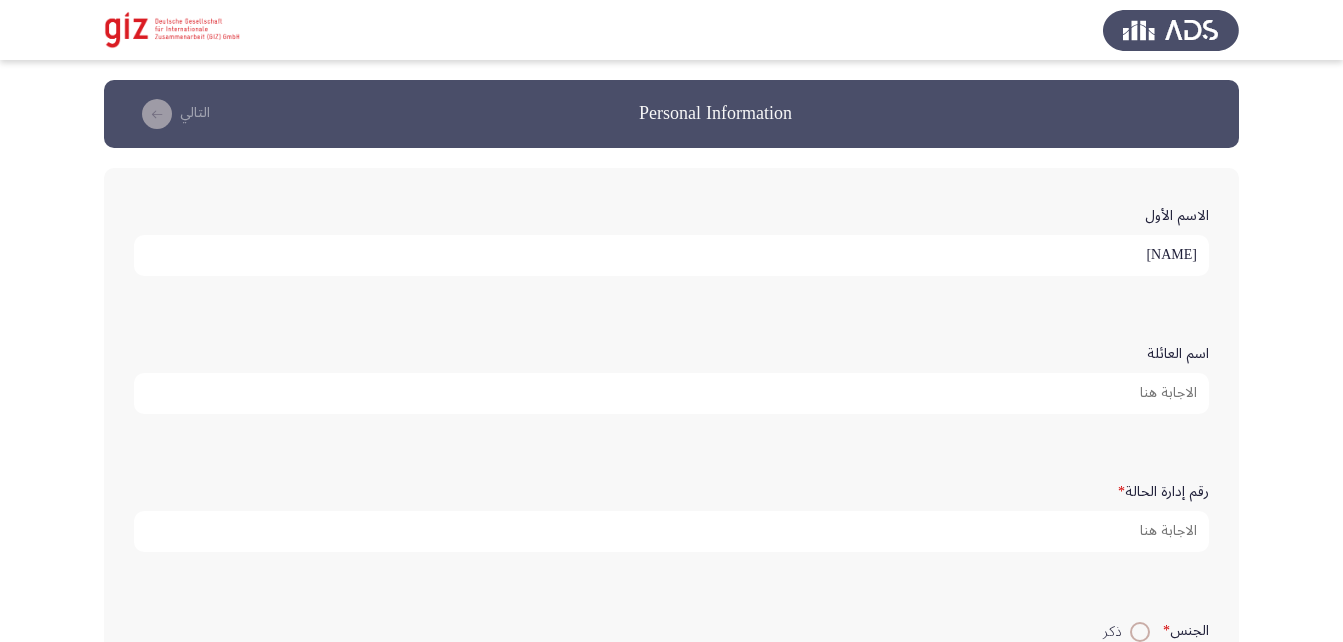 type on "[NAME]" 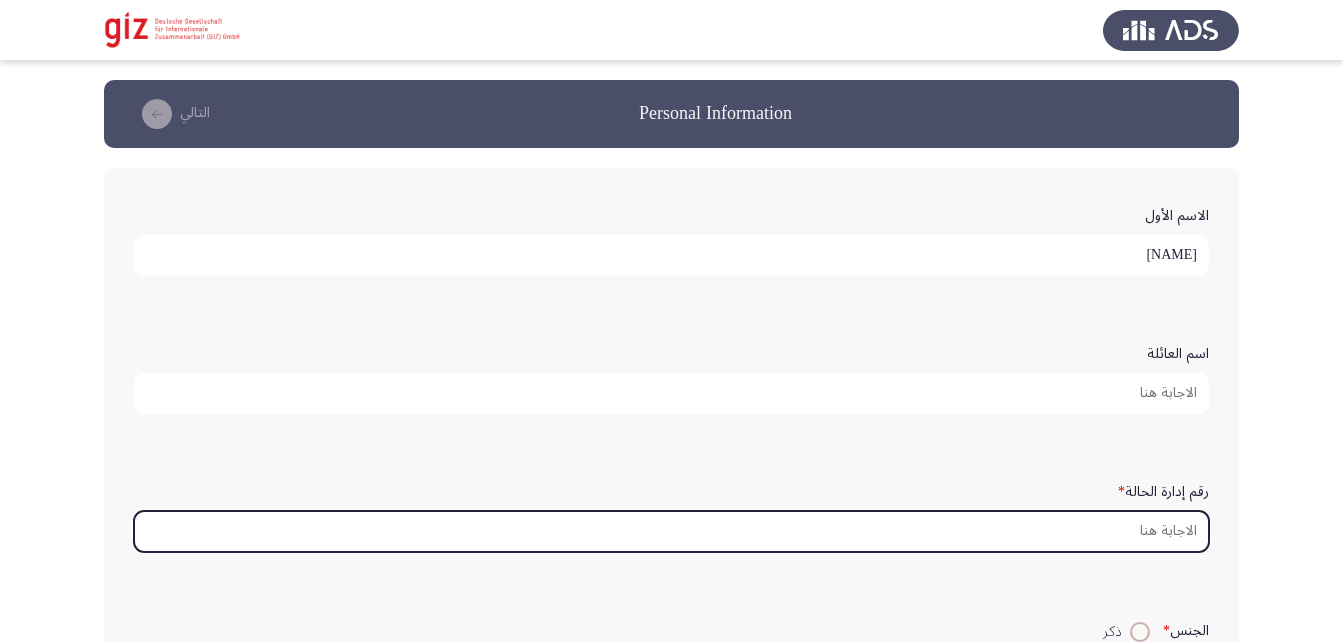 click on "رقم إدارة الحالة   *" at bounding box center [671, 531] 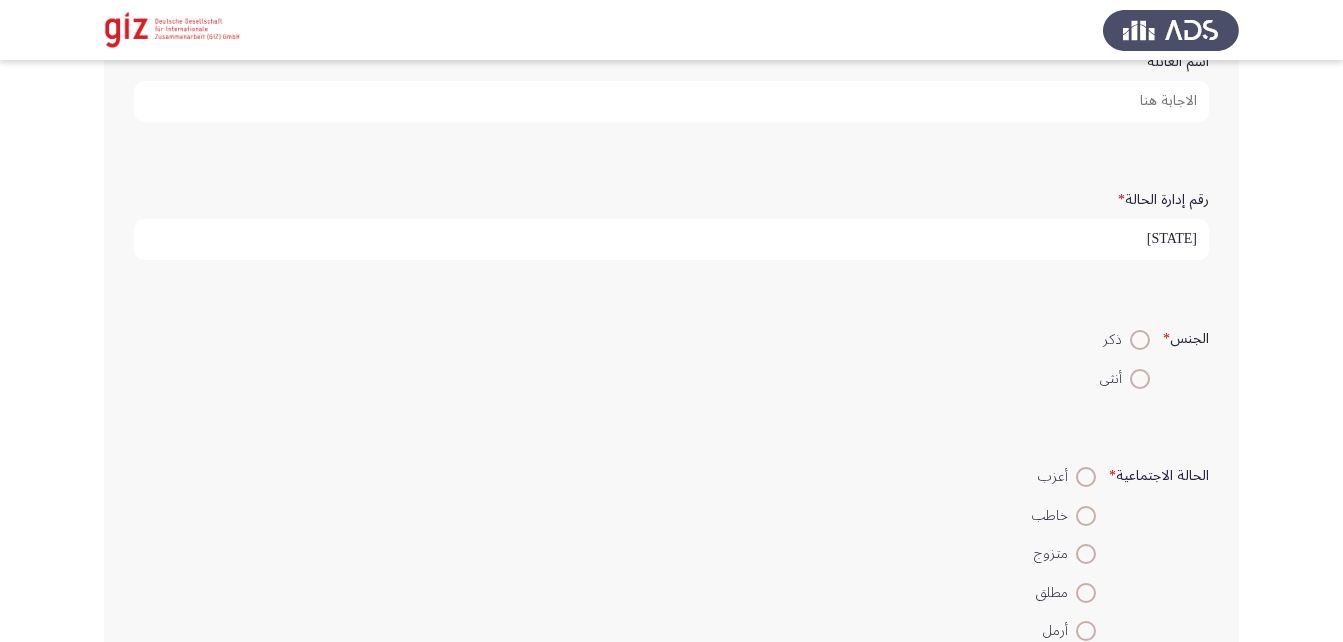 scroll, scrollTop: 308, scrollLeft: 0, axis: vertical 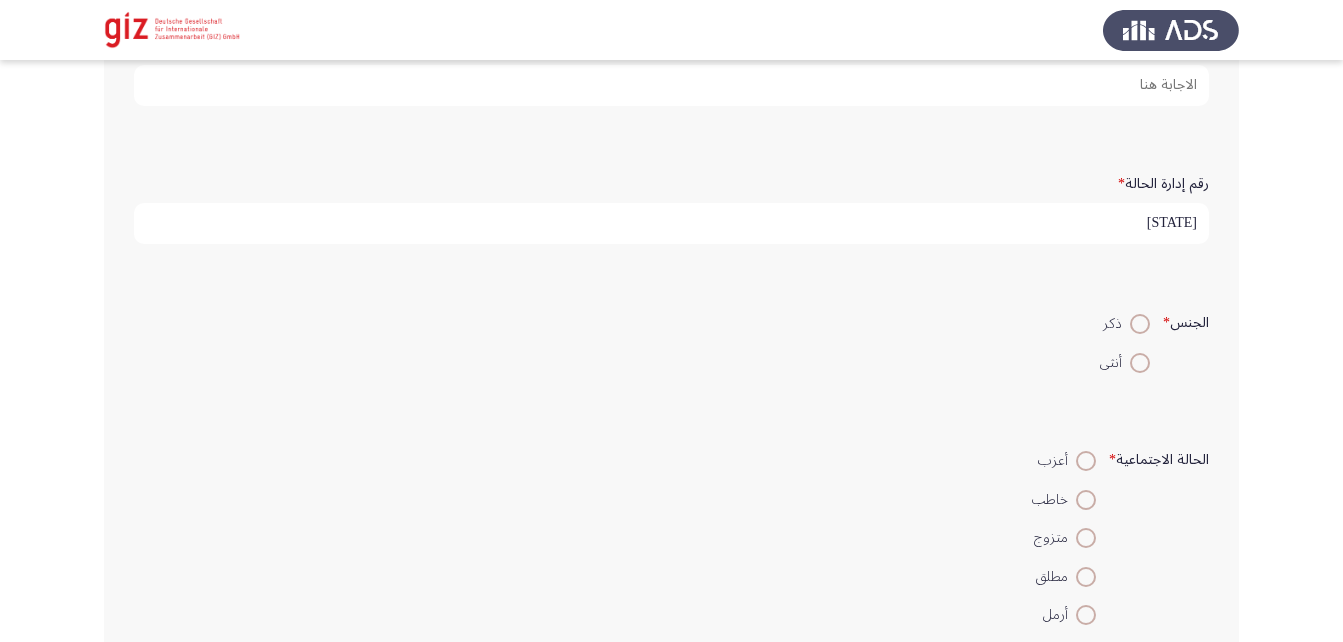 type on "[STATE]" 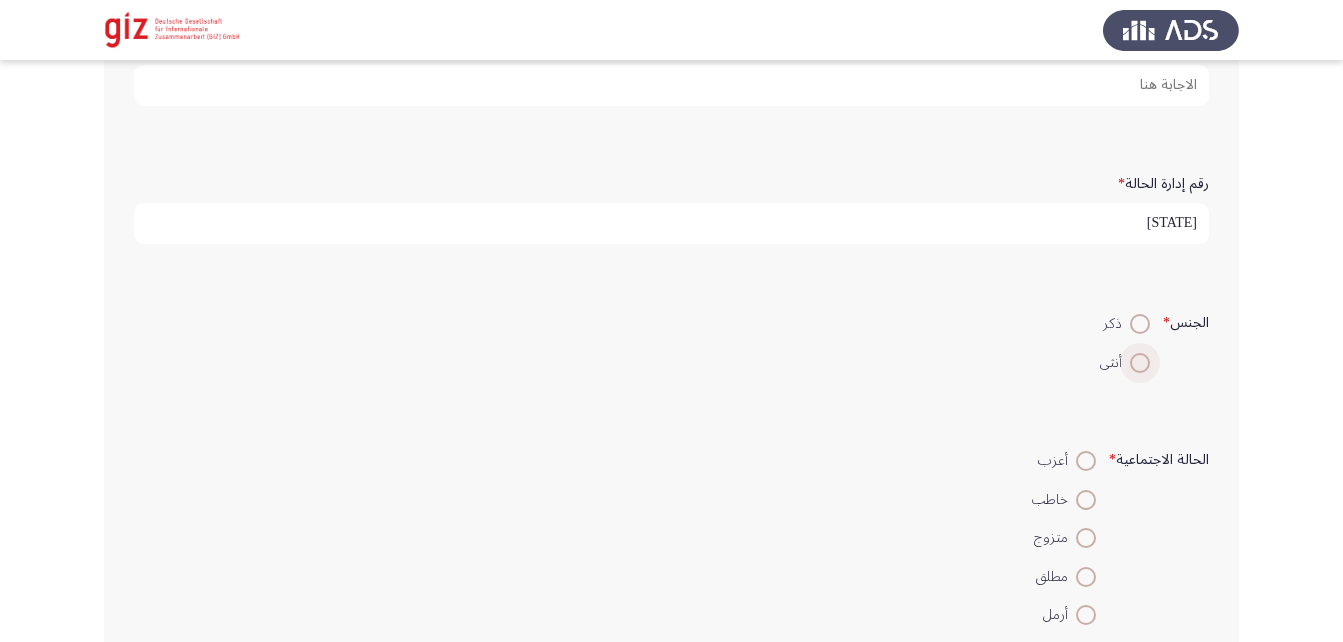 click at bounding box center [1140, 363] 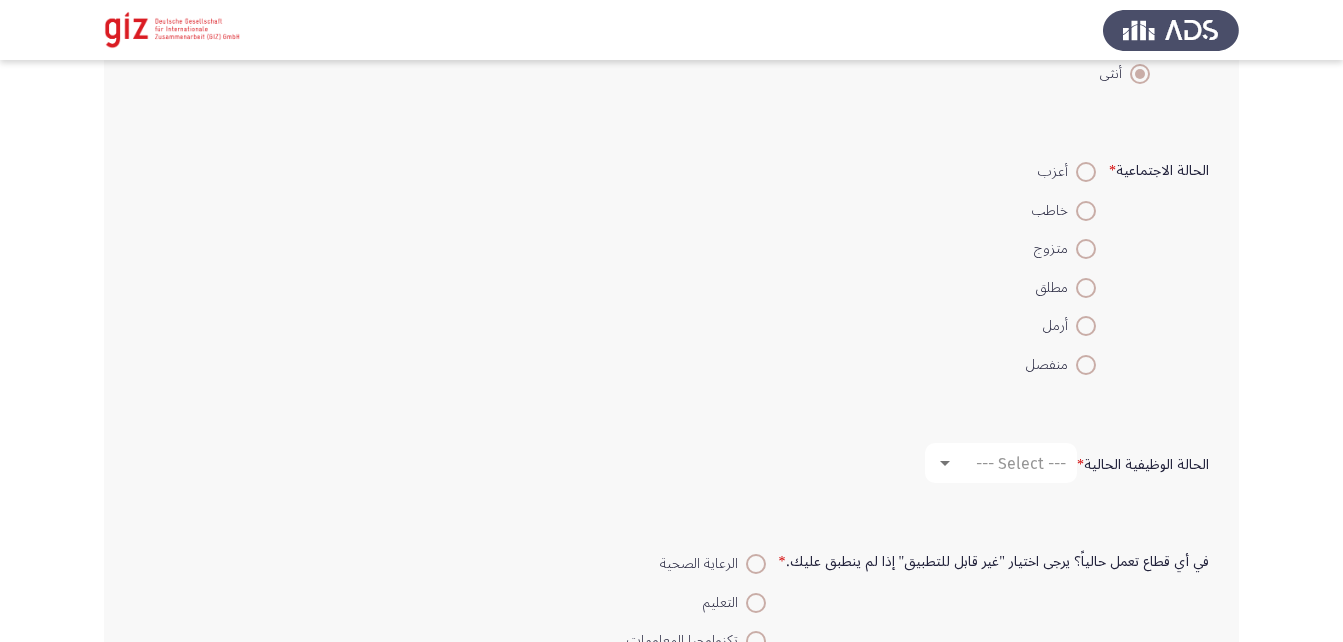 scroll, scrollTop: 598, scrollLeft: 0, axis: vertical 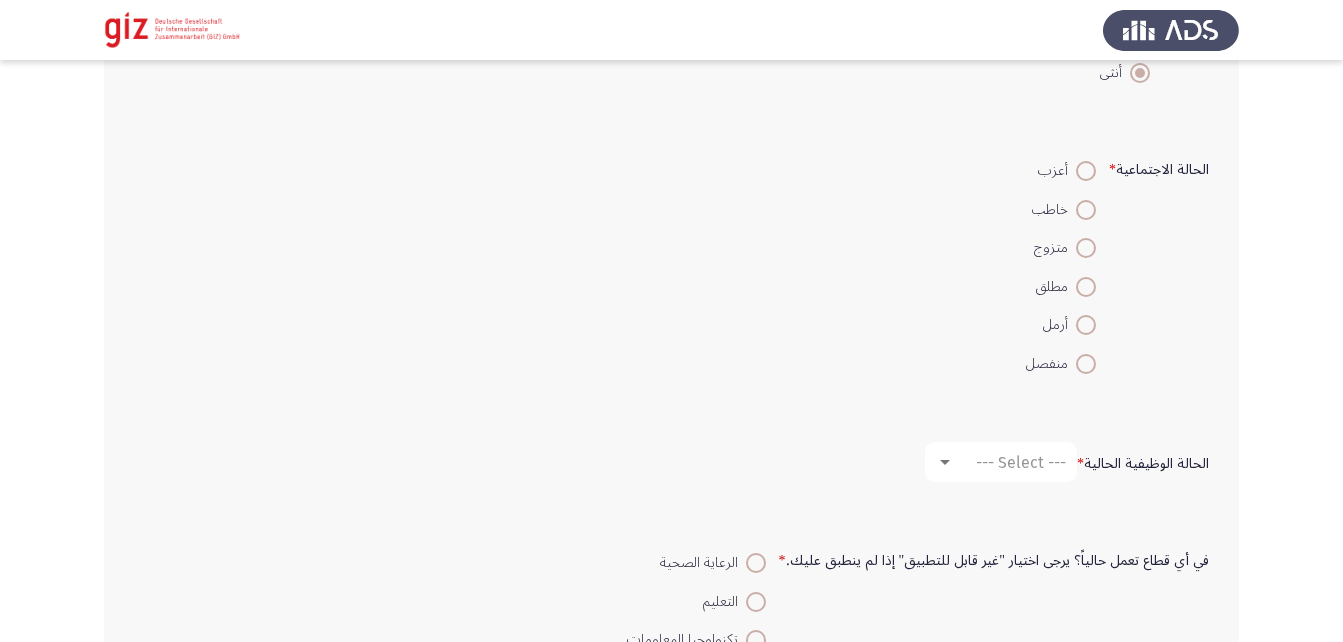 click at bounding box center [1086, 248] 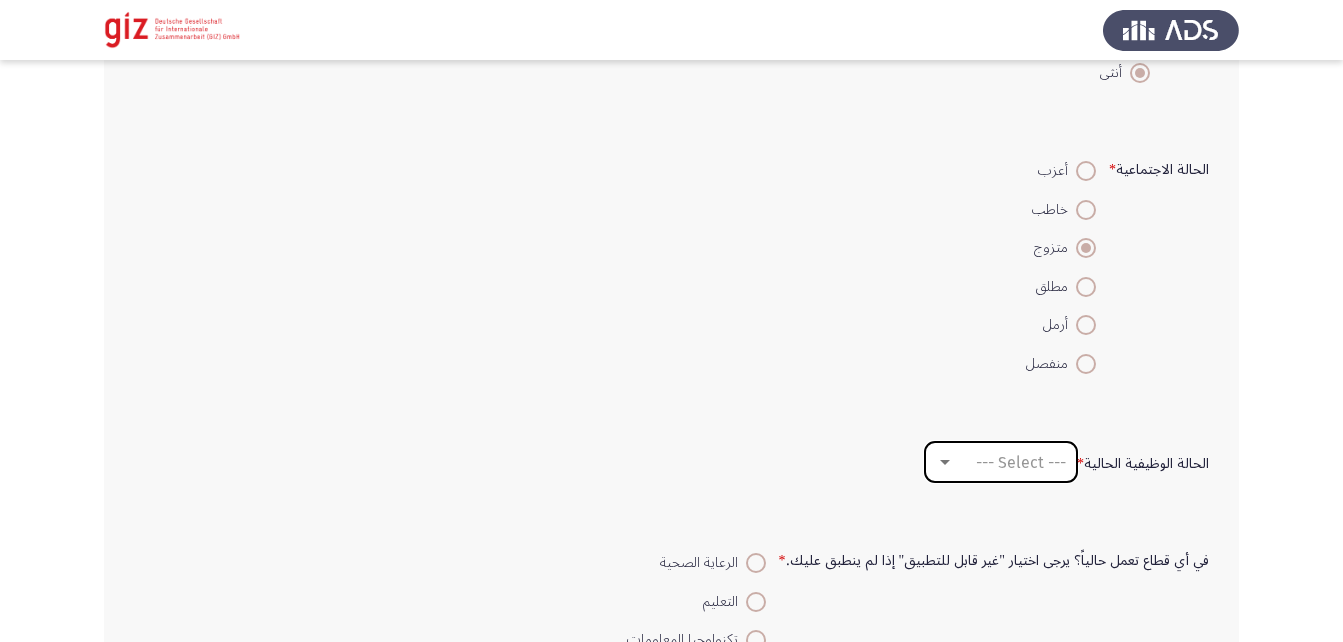 click on "--- Select ---" at bounding box center (1021, 462) 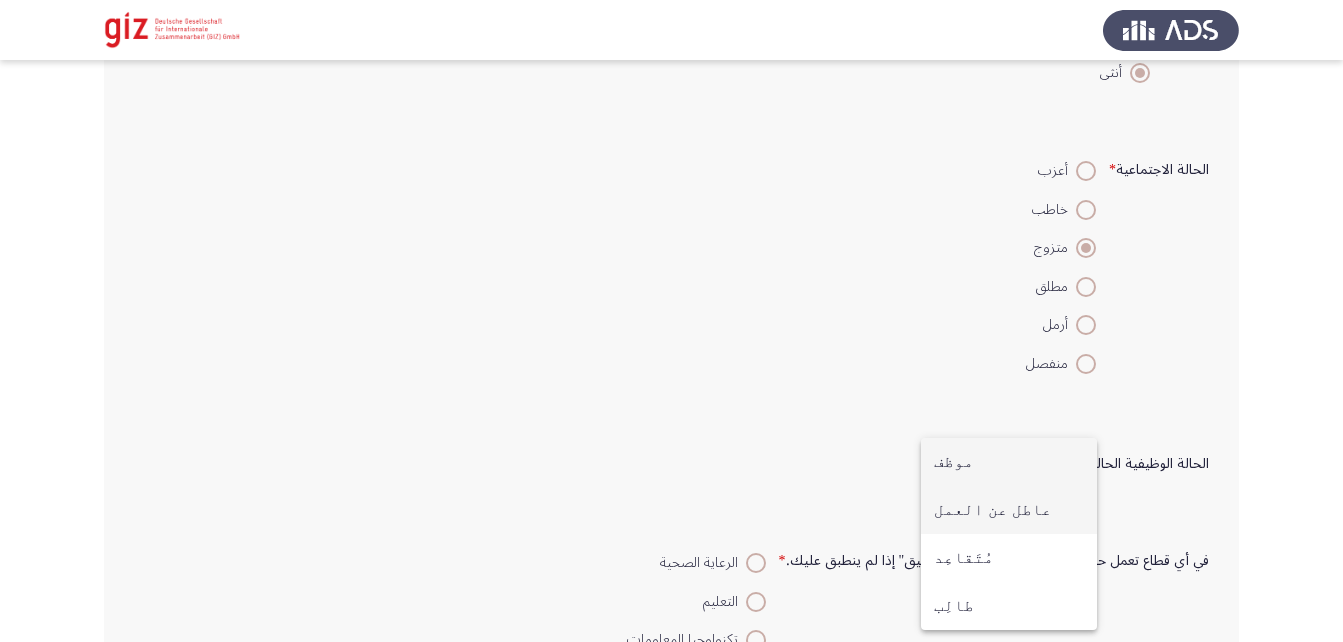 click on "عاطل عن العمل" at bounding box center [1009, 510] 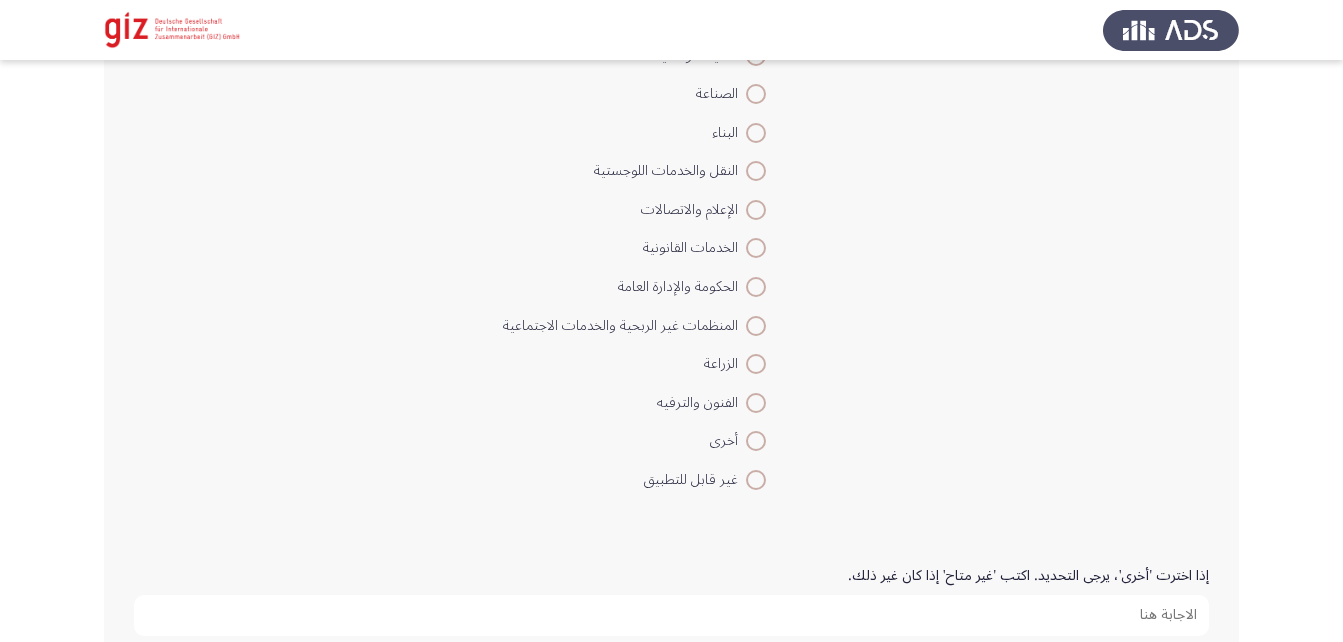 scroll, scrollTop: 1300, scrollLeft: 0, axis: vertical 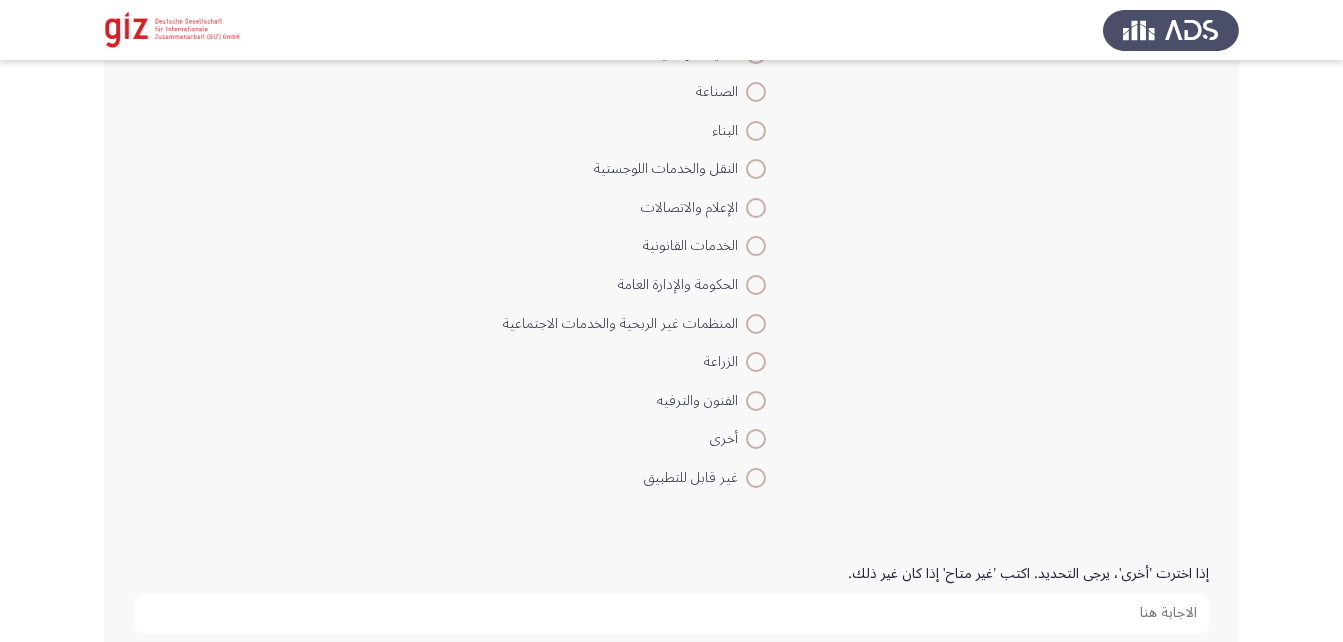 click at bounding box center (756, 439) 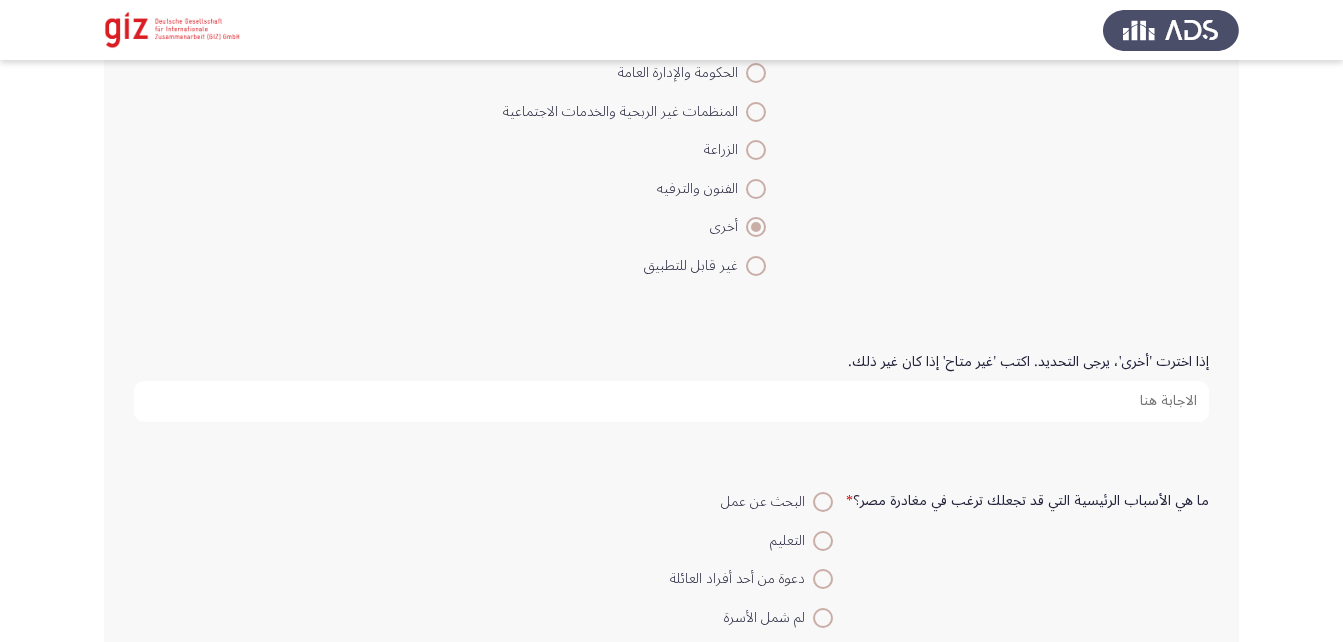 scroll, scrollTop: 1513, scrollLeft: 0, axis: vertical 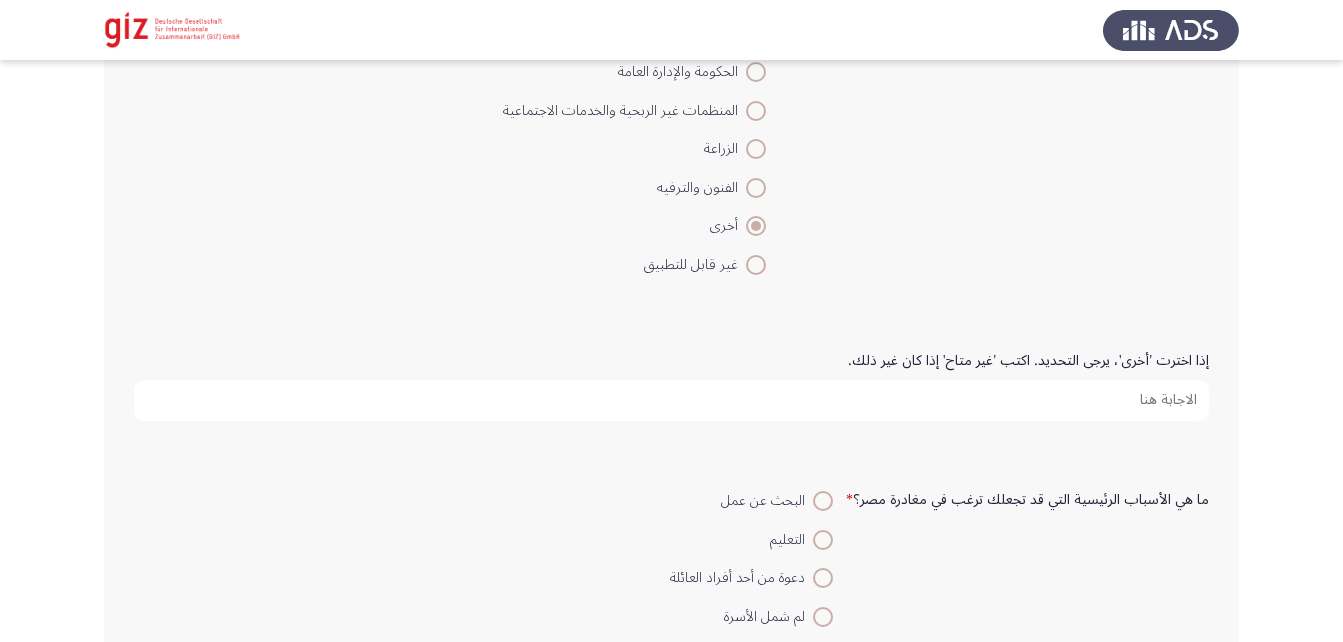 click on "إذا اخترت 'أخرى'، يرجى التحديد. اكتب 'غير متاح' إذا كان غير ذلك." at bounding box center (671, 400) 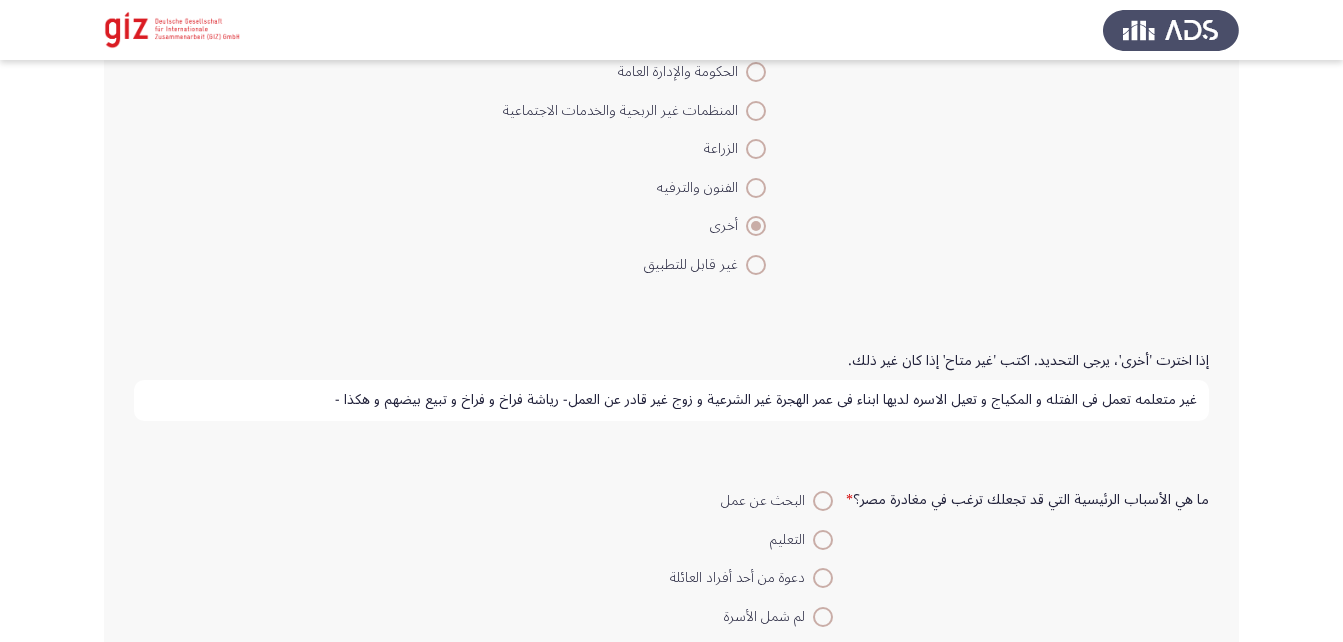 paste on "تعيش في بلوك و تريد ان تبني بيتها" 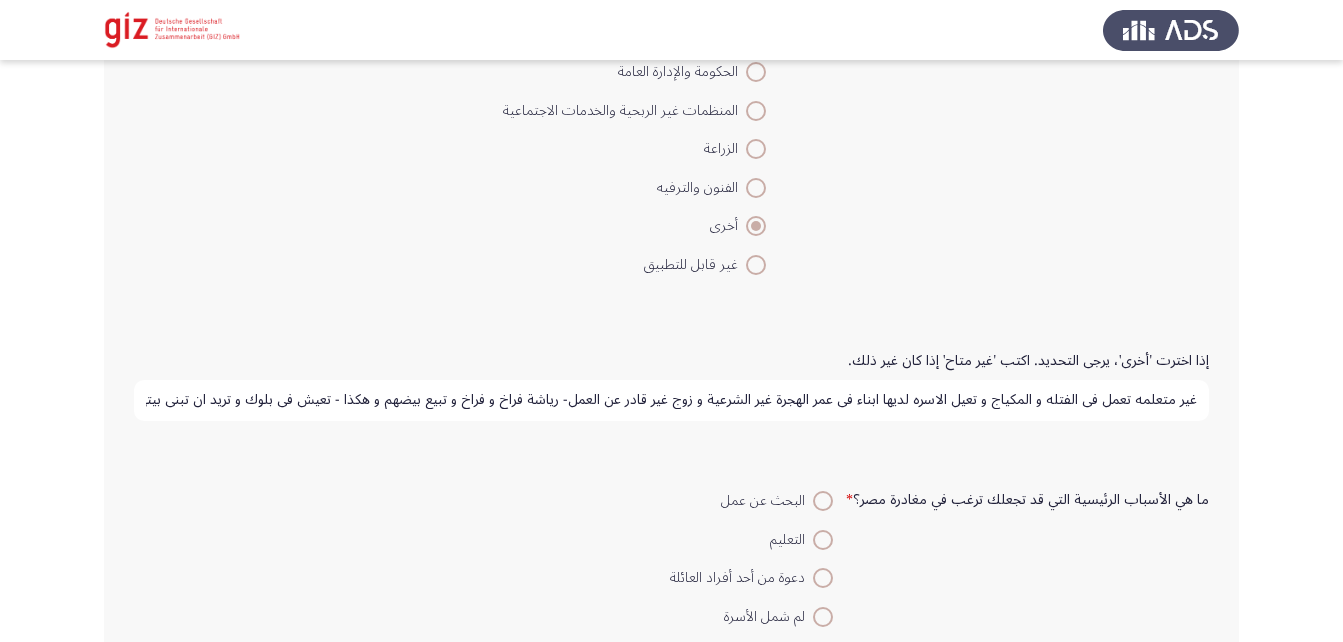 scroll, scrollTop: 0, scrollLeft: -2, axis: horizontal 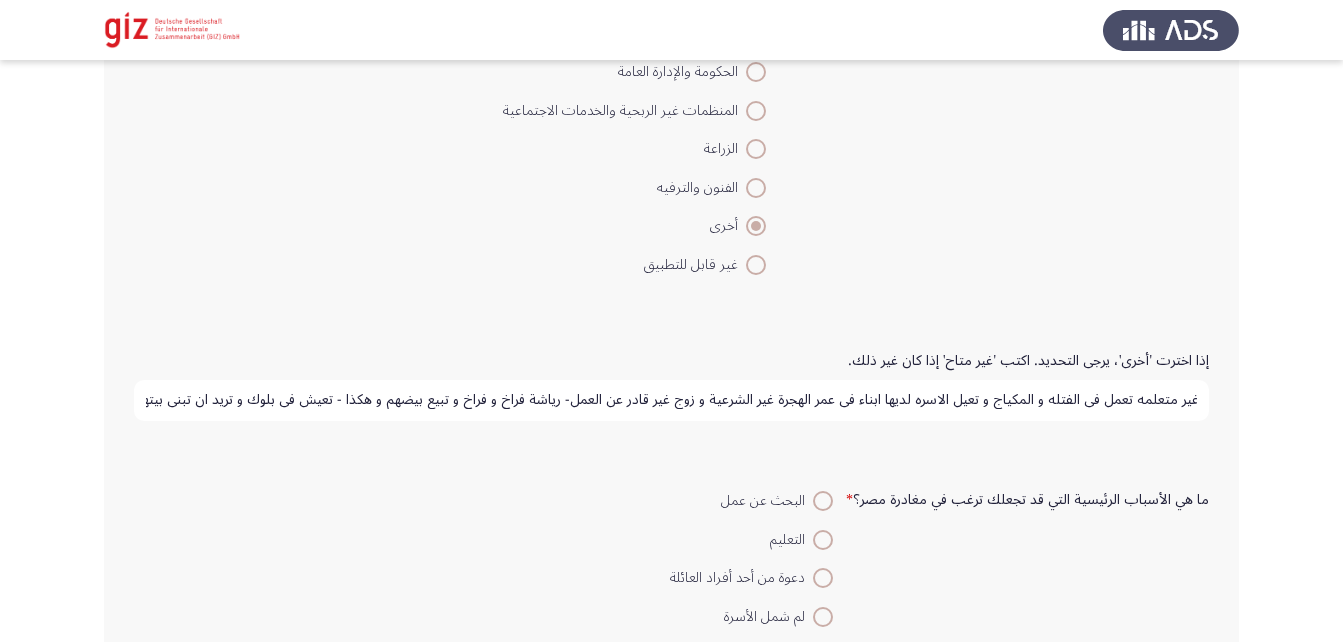 click on "غير متعلمه تعمل في الفتله و المكياج و تعيل الاسره لديها ابناء في عمر الهجرة غير الشرعية و زوج غير قادر عن العمل- رياشة فراخ و فراخ و تبيع بيضهم و هكذا - تعيش في بلوك و تريد ان تبني بيتها" at bounding box center (671, 400) 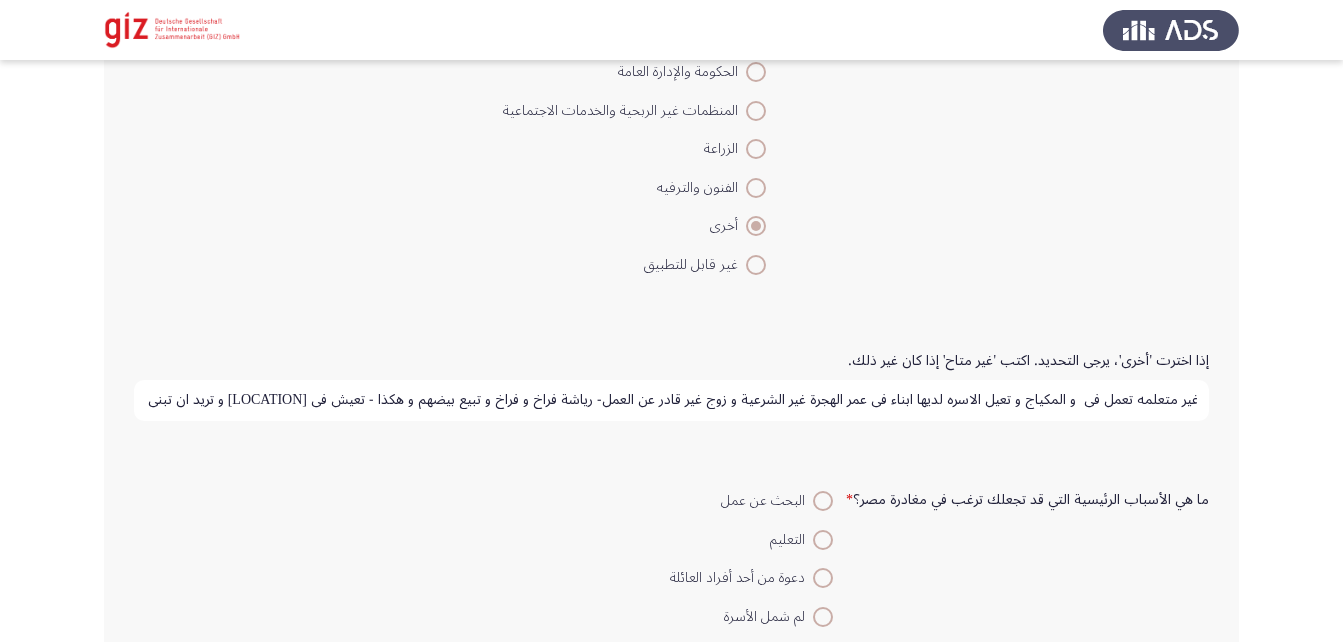 scroll, scrollTop: 0, scrollLeft: 0, axis: both 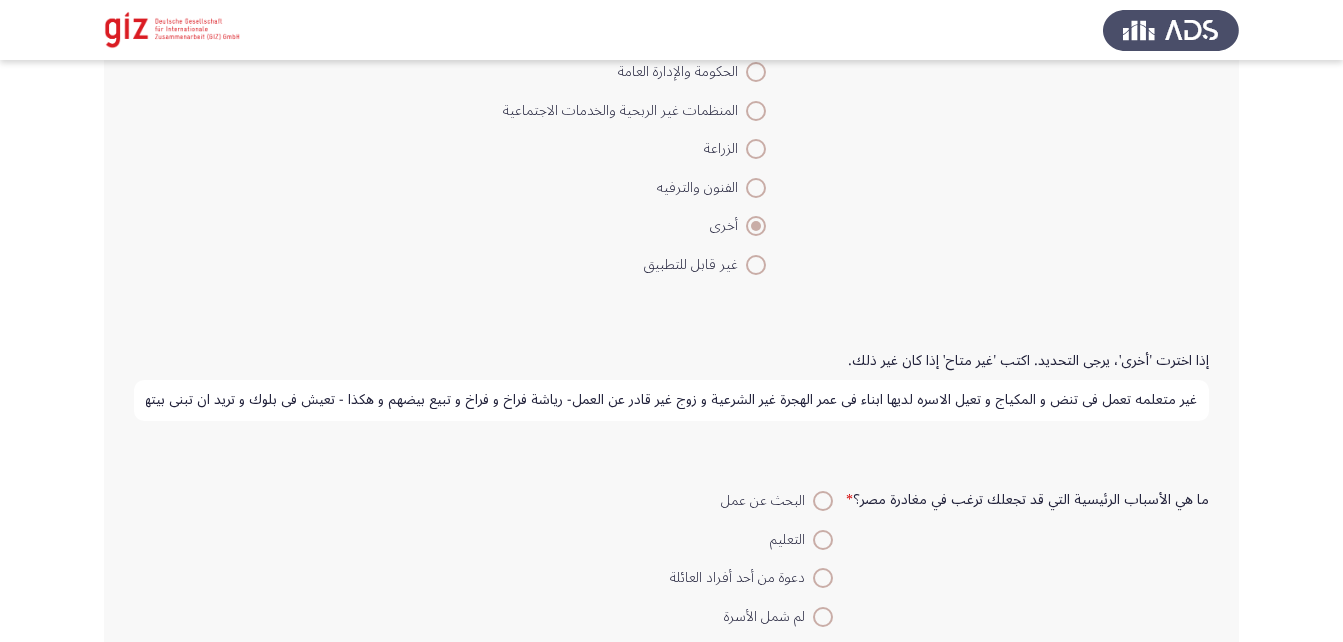 drag, startPoint x: 999, startPoint y: 400, endPoint x: 1080, endPoint y: 406, distance: 81.22192 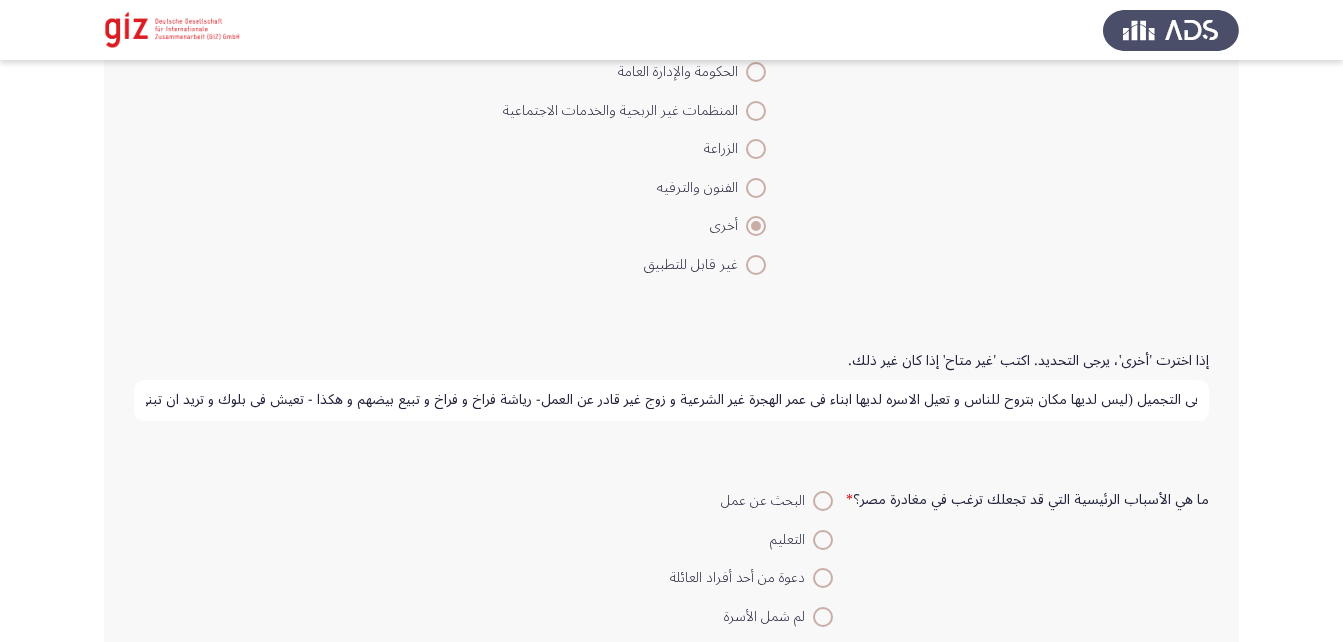 scroll, scrollTop: 0, scrollLeft: -134, axis: horizontal 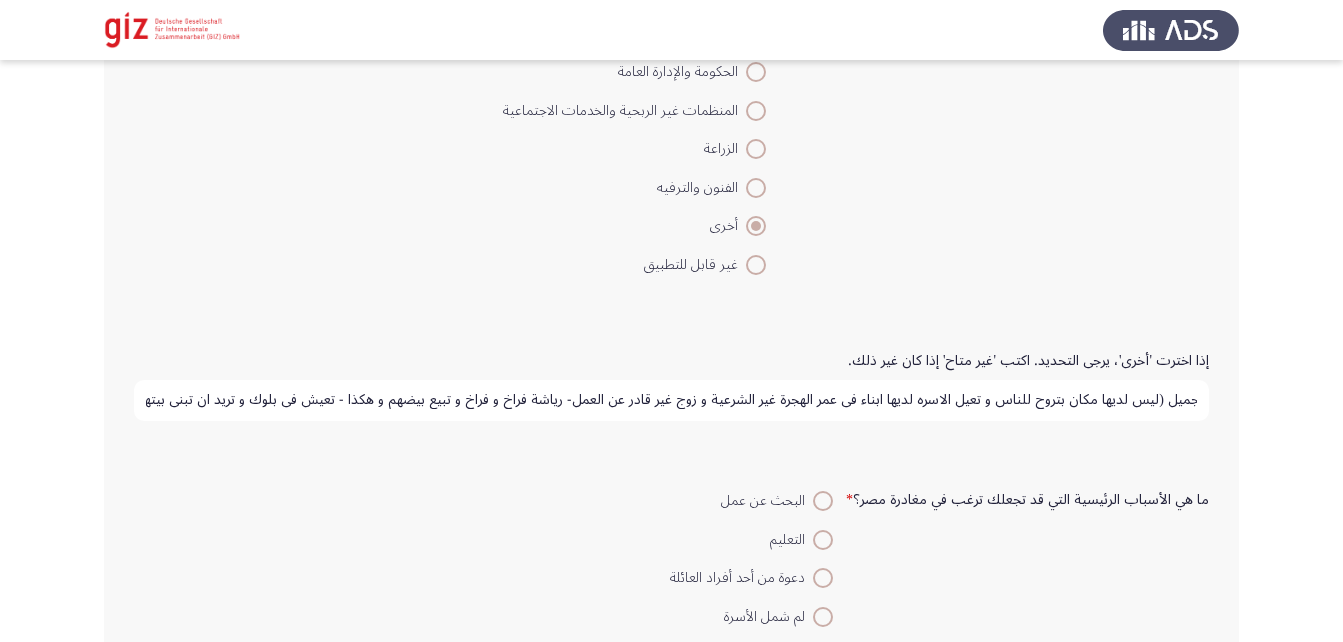 click on "غير متعلمه تعمل في التجميل (ليس لديها مكان بتروح للناس و تعيل الاسره لديها ابناء في عمر الهجرة غير الشرعية و زوج غير قادر عن العمل- رياشة فراخ و فراخ و تبيع بيضهم و هكذا - تعيش في بلوك و تريد ان تبني بيتها" at bounding box center [671, 400] 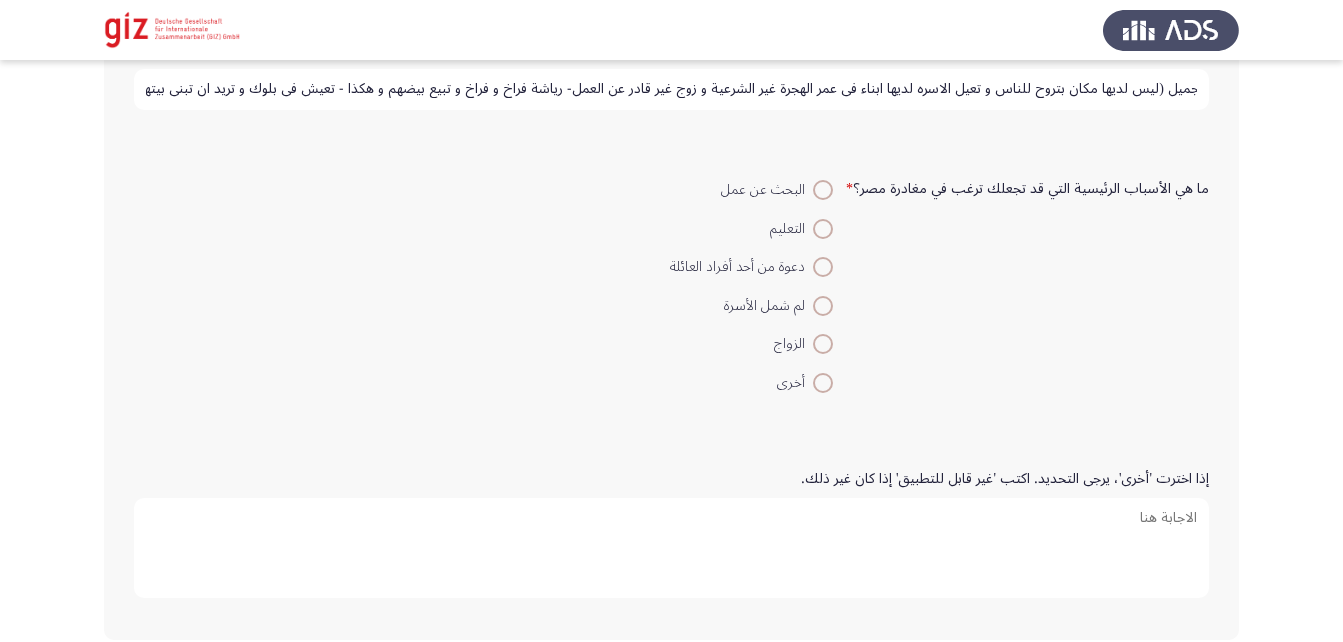 scroll, scrollTop: 1829, scrollLeft: 0, axis: vertical 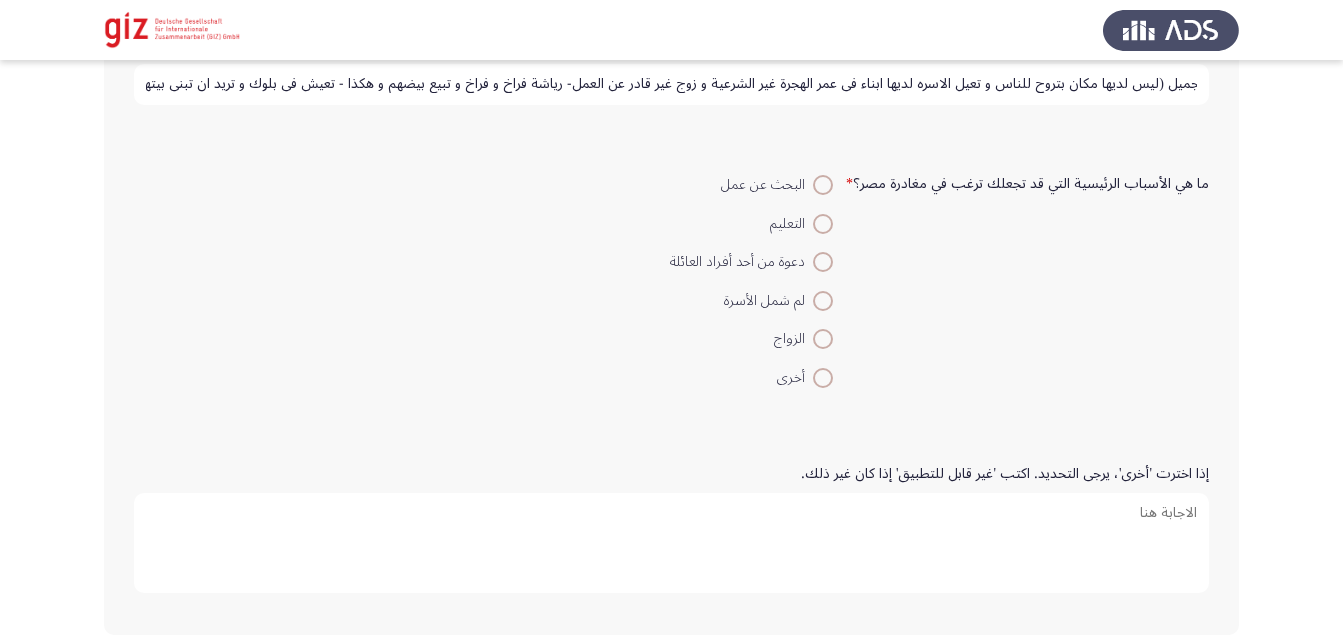 type on "غير متعلمه تعمل في التجميل (ليس لديها مكان بتروح للناس و تعيل الاسره لديها ابناء في عمر الهجرة غير الشرعية و زوج غير قادر عن العمل- رياشة فراخ و فراخ و تبيع بيضهم و هكذا - تعيش في بلوك و تريد ان تبني بيتها" 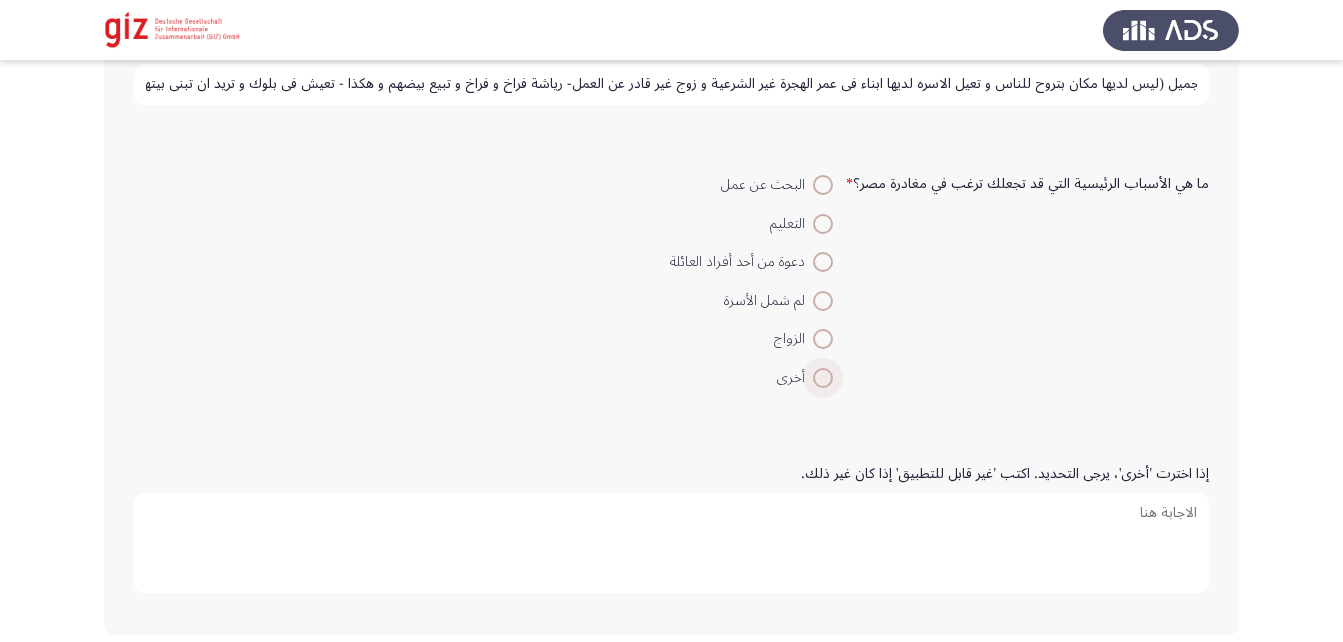 click at bounding box center (823, 378) 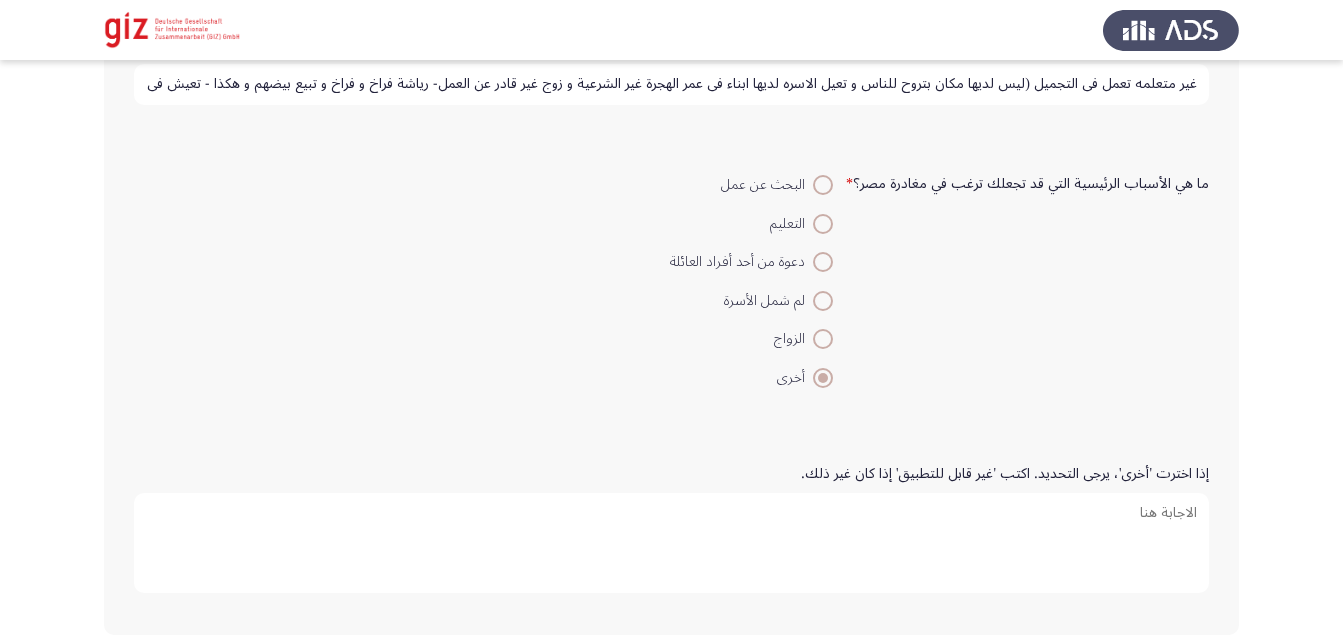 scroll, scrollTop: 1922, scrollLeft: 0, axis: vertical 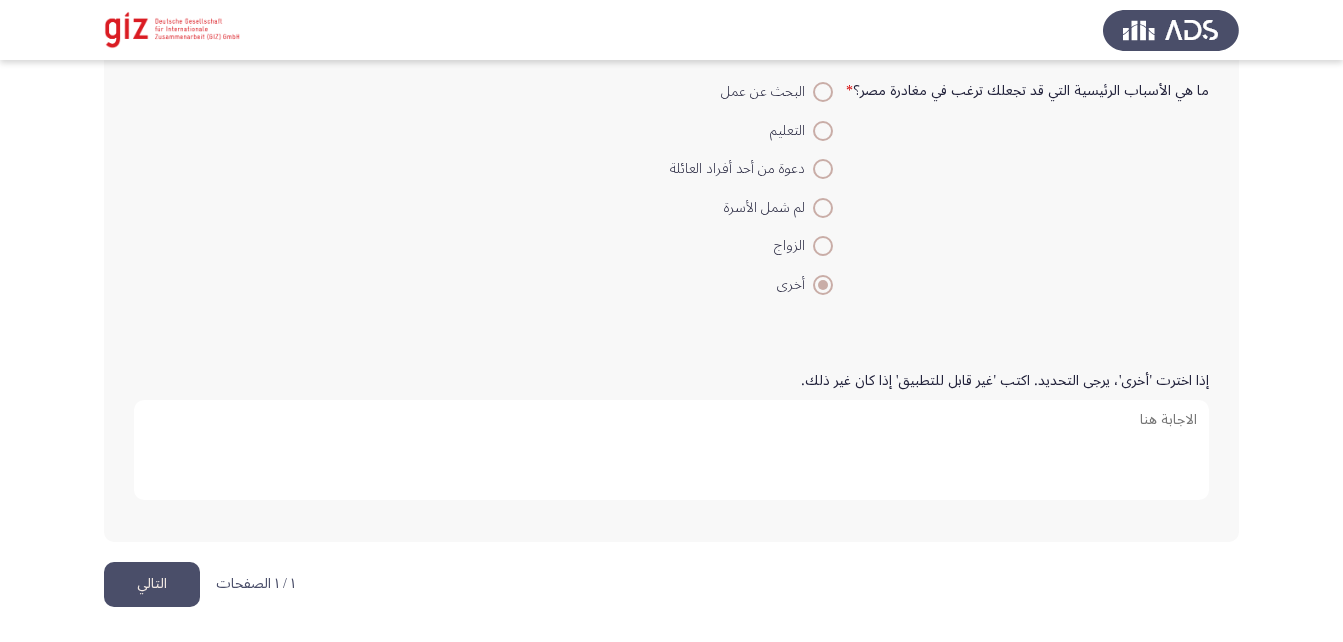 click on "التالي" 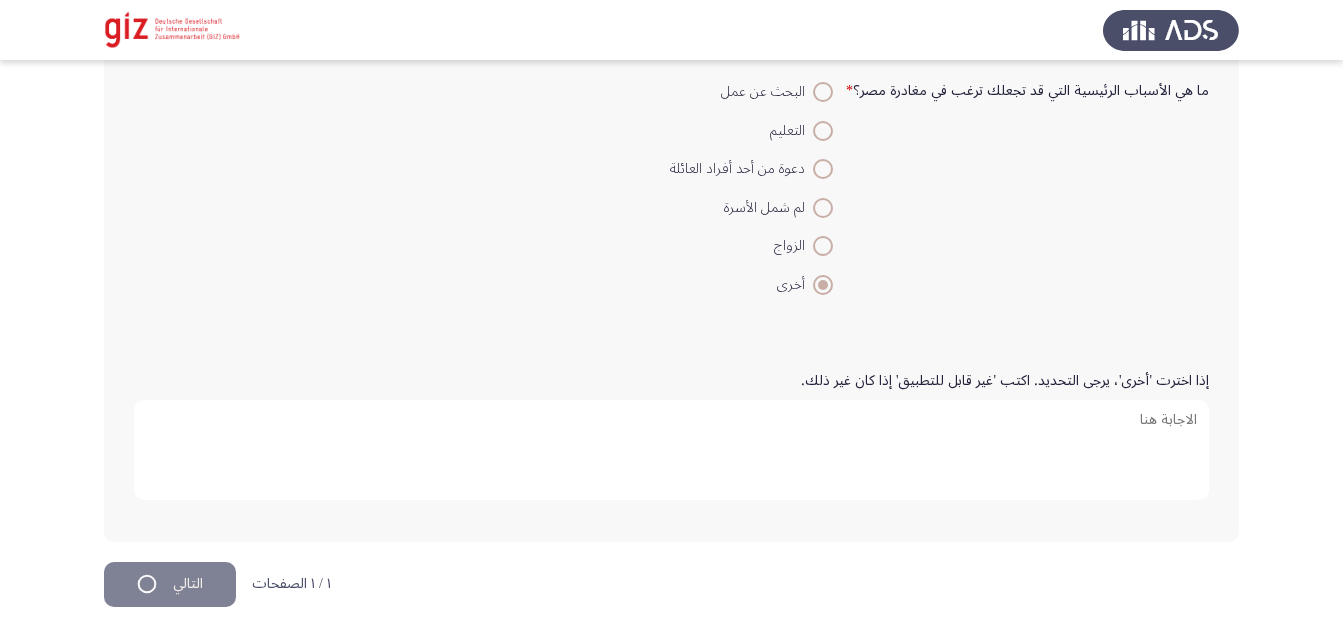 scroll, scrollTop: 0, scrollLeft: 0, axis: both 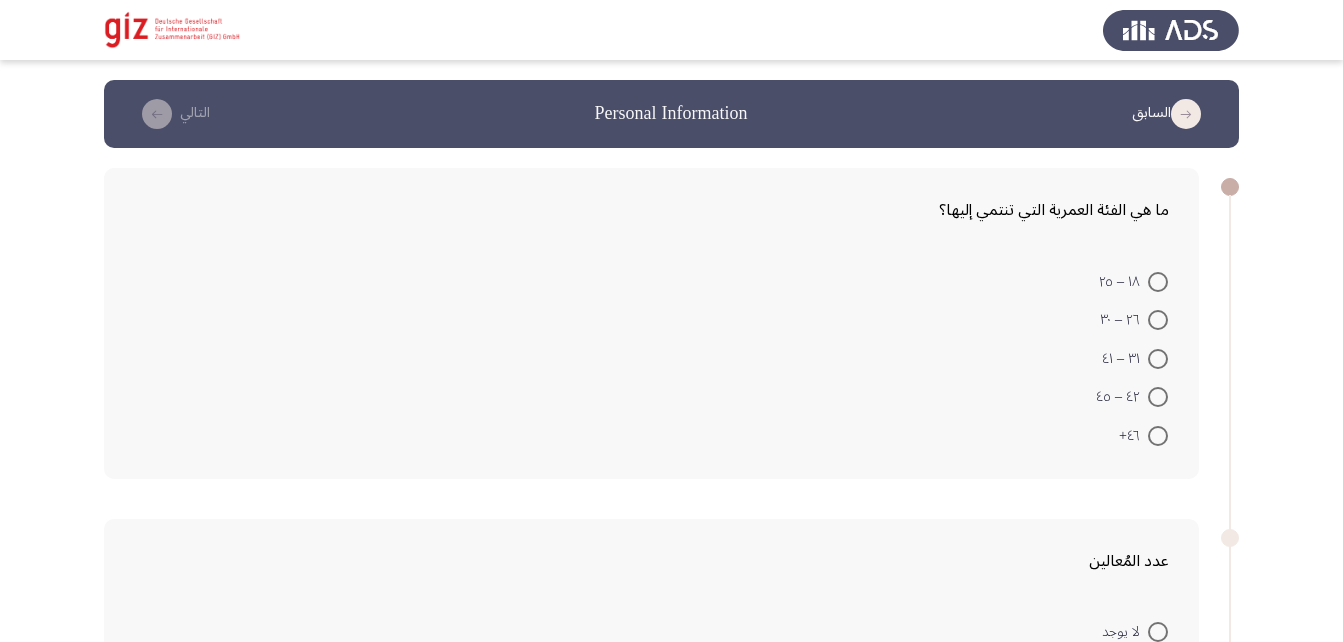 click at bounding box center [1158, 359] 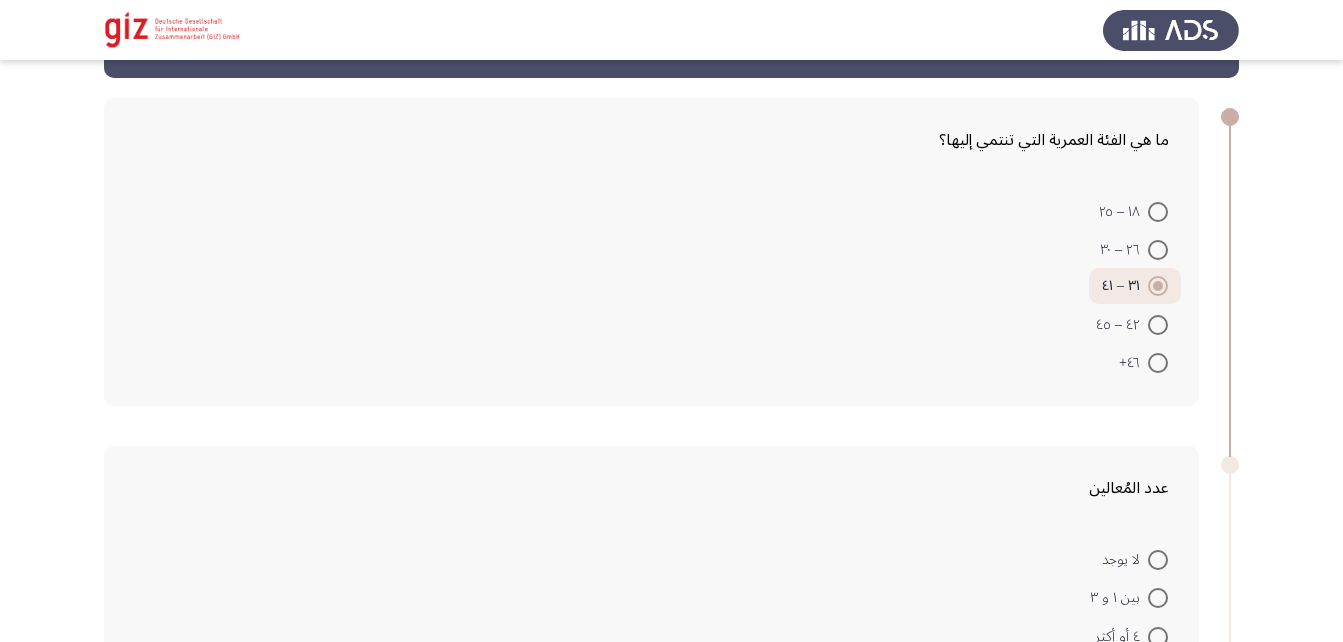 scroll, scrollTop: 73, scrollLeft: 0, axis: vertical 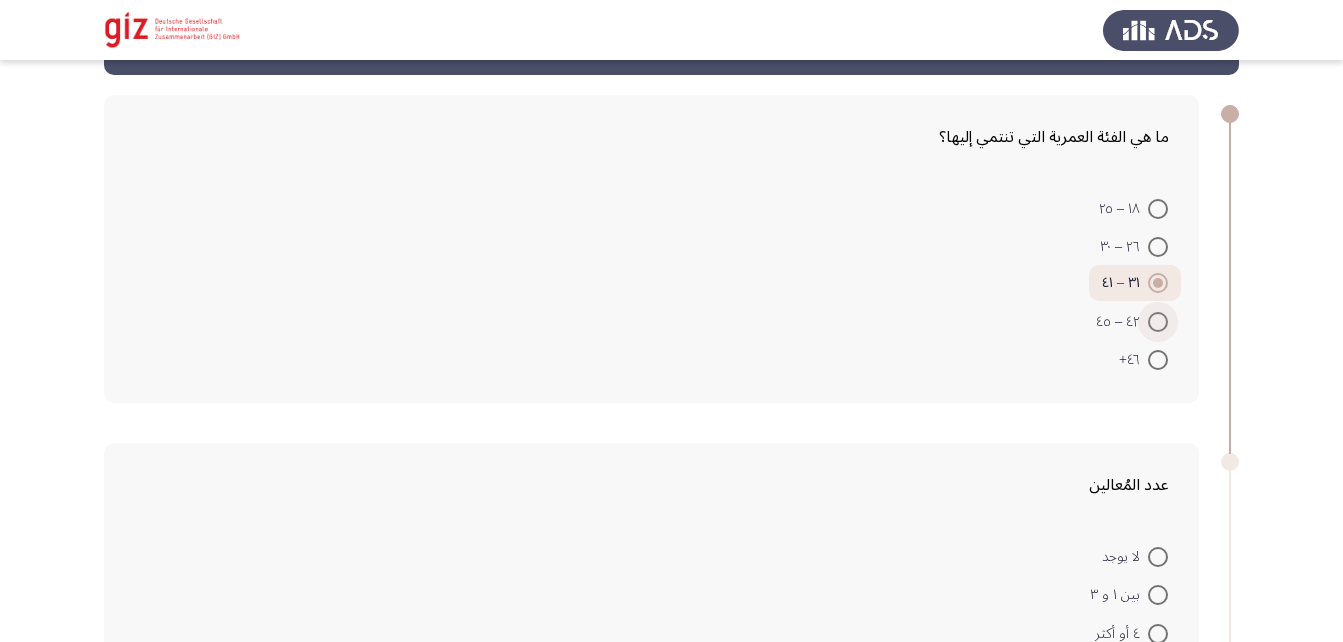 click at bounding box center (1158, 322) 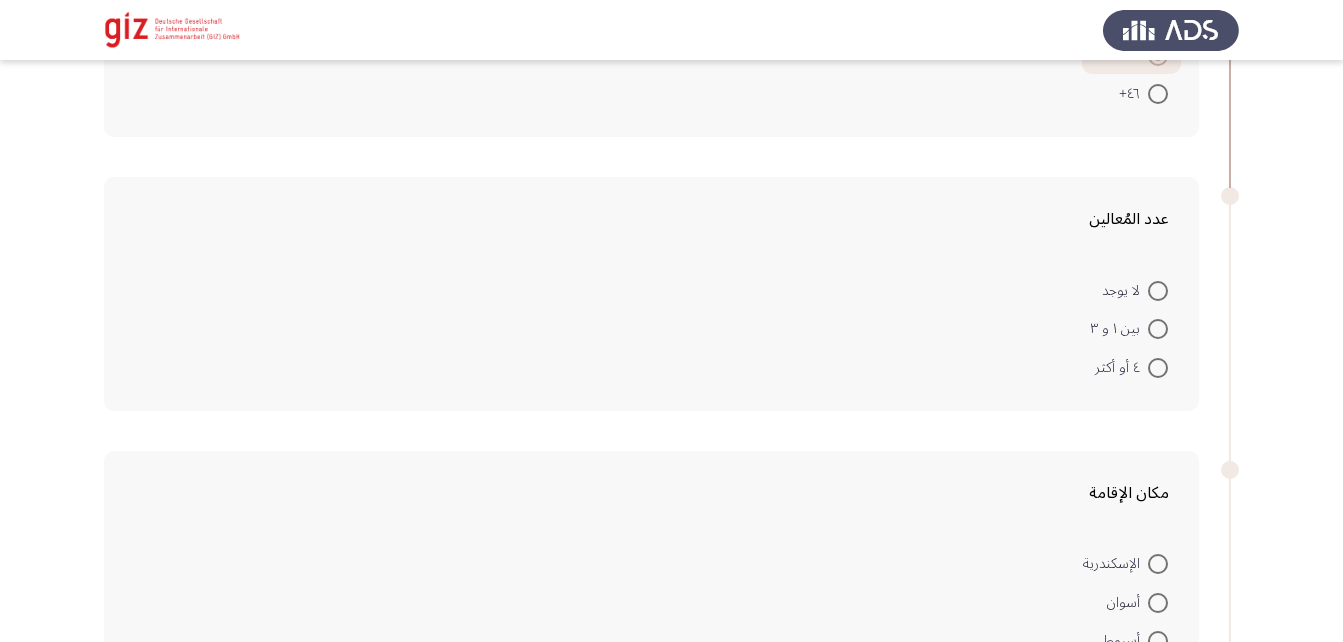 scroll, scrollTop: 341, scrollLeft: 0, axis: vertical 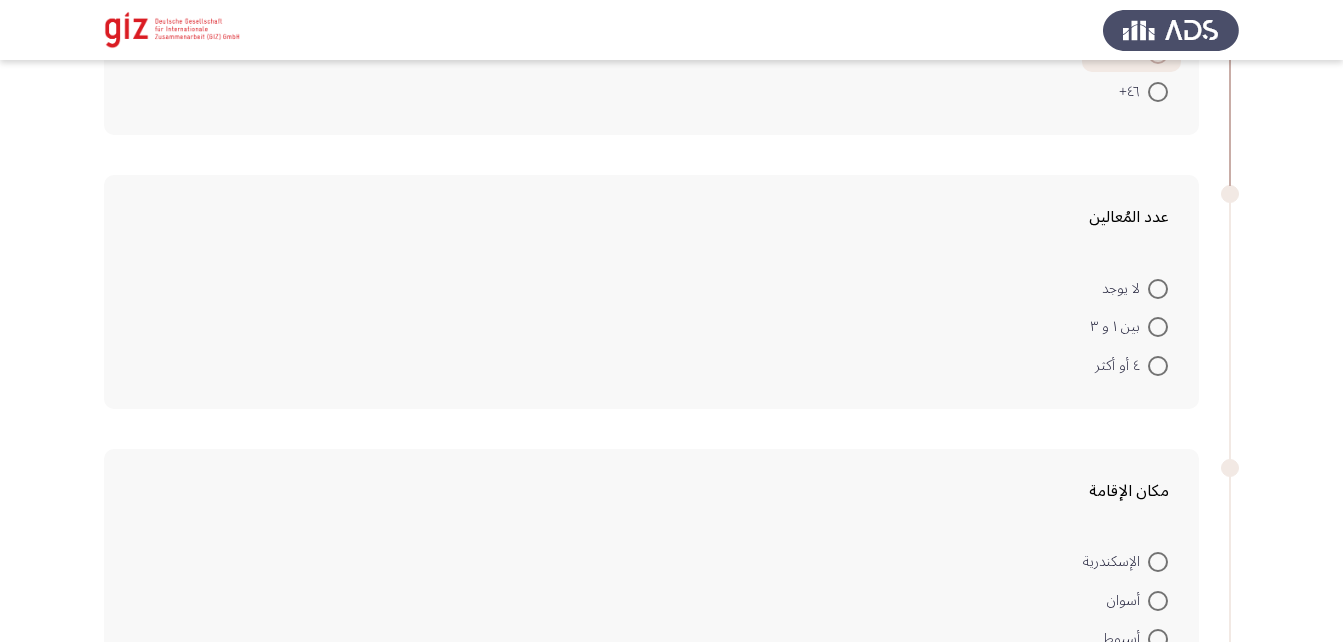 click at bounding box center [1158, 366] 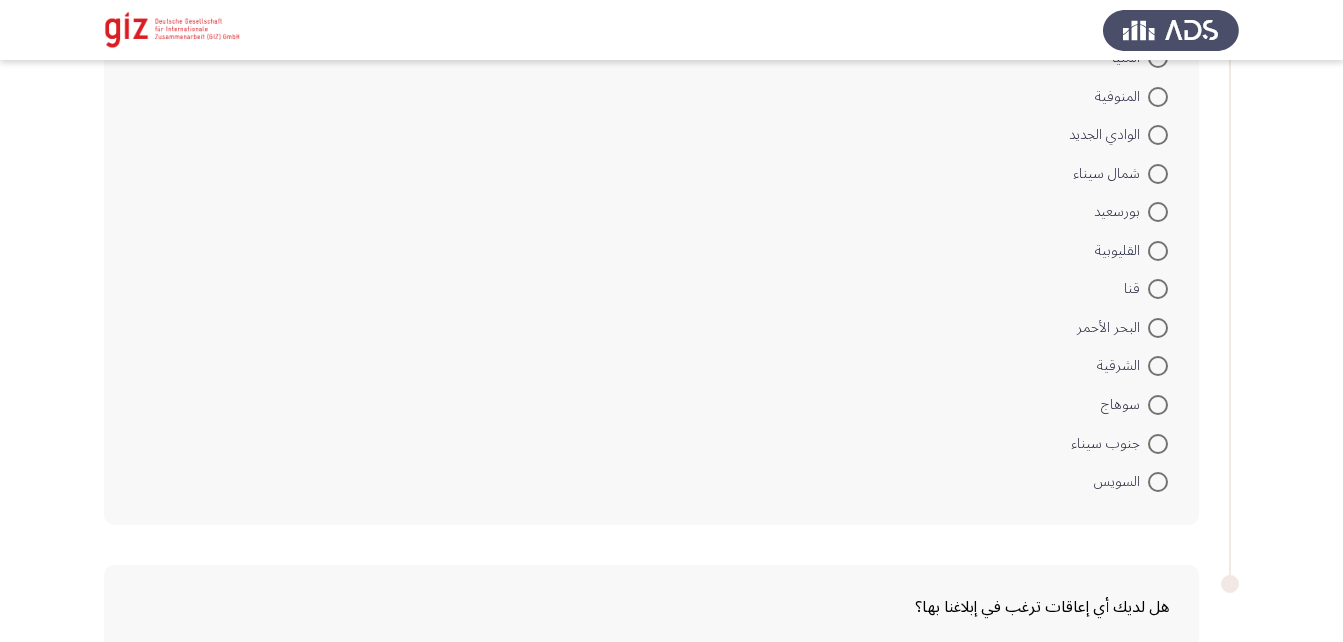 scroll, scrollTop: 1639, scrollLeft: 0, axis: vertical 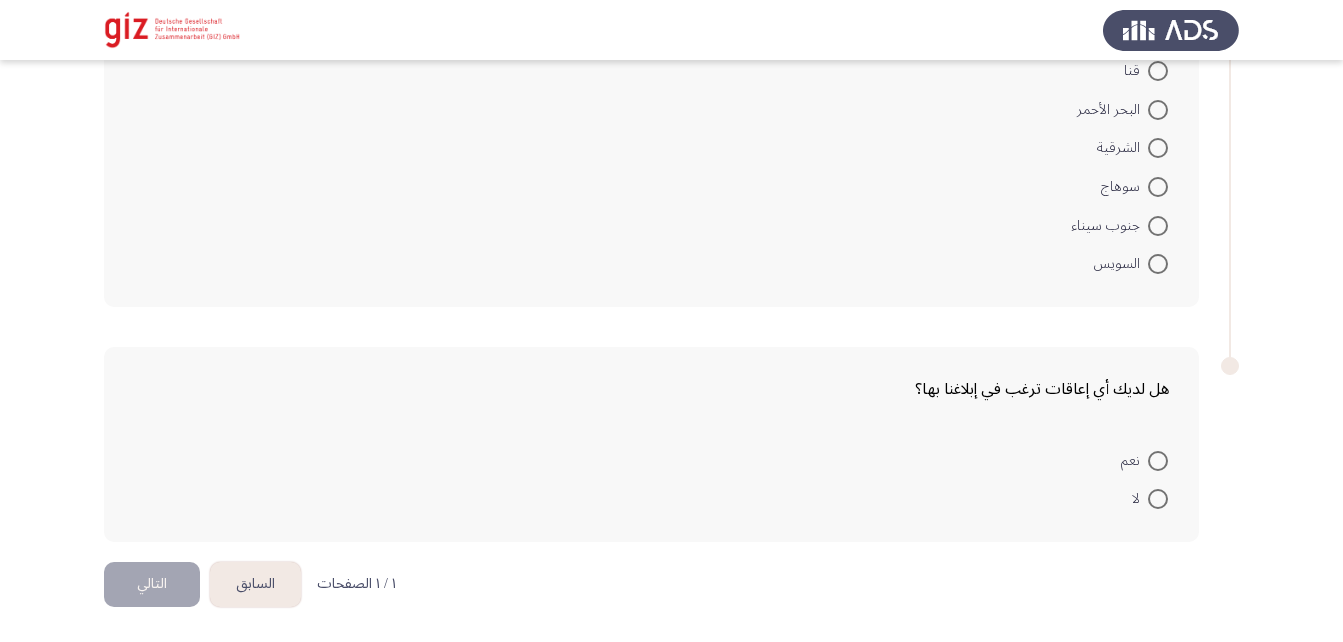 click on "السابق" 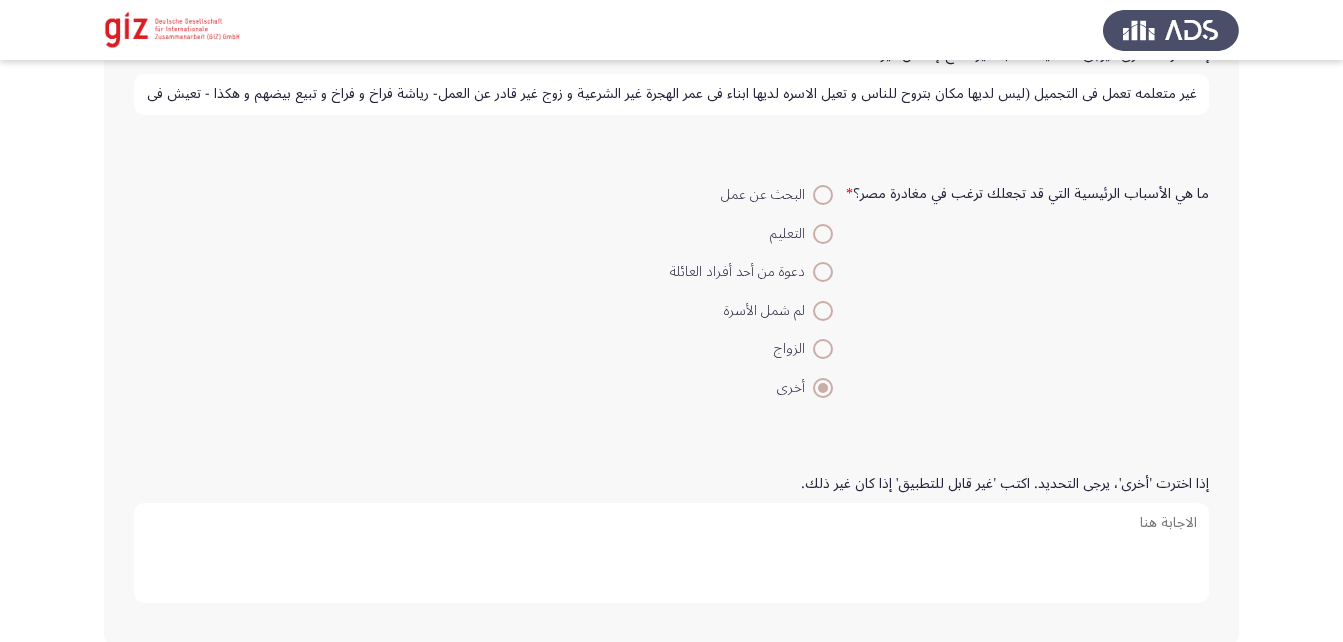scroll, scrollTop: 1922, scrollLeft: 0, axis: vertical 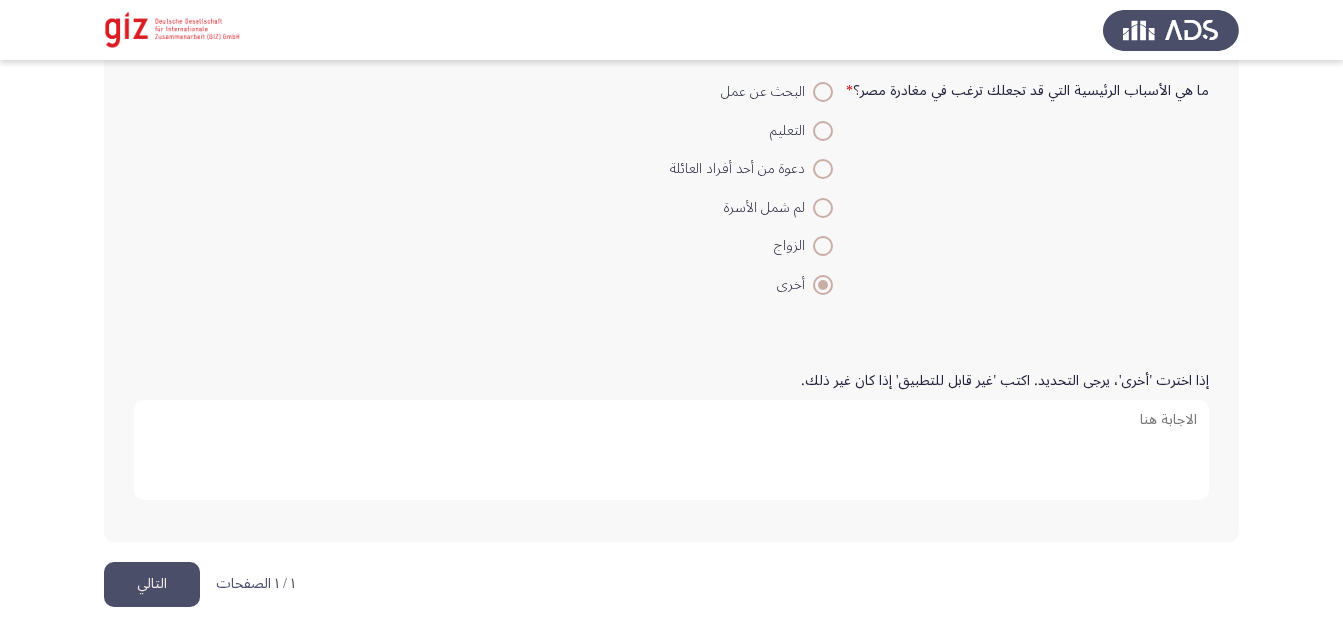 click on "التالي" 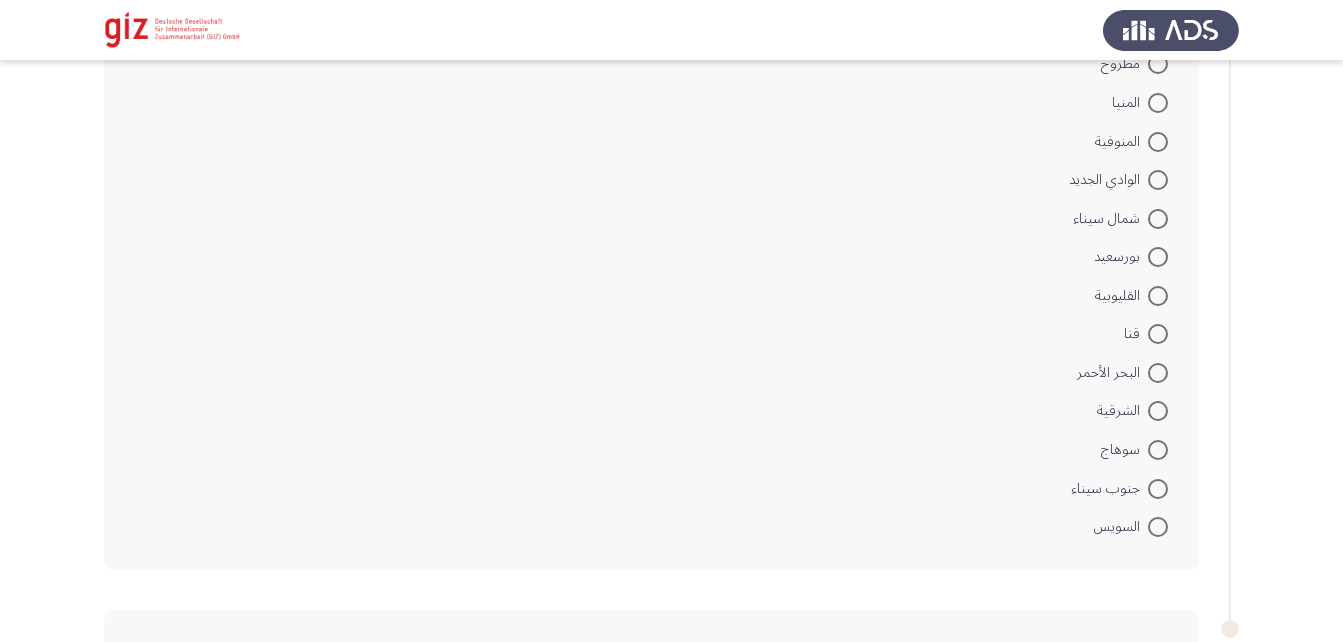 scroll, scrollTop: 1380, scrollLeft: 0, axis: vertical 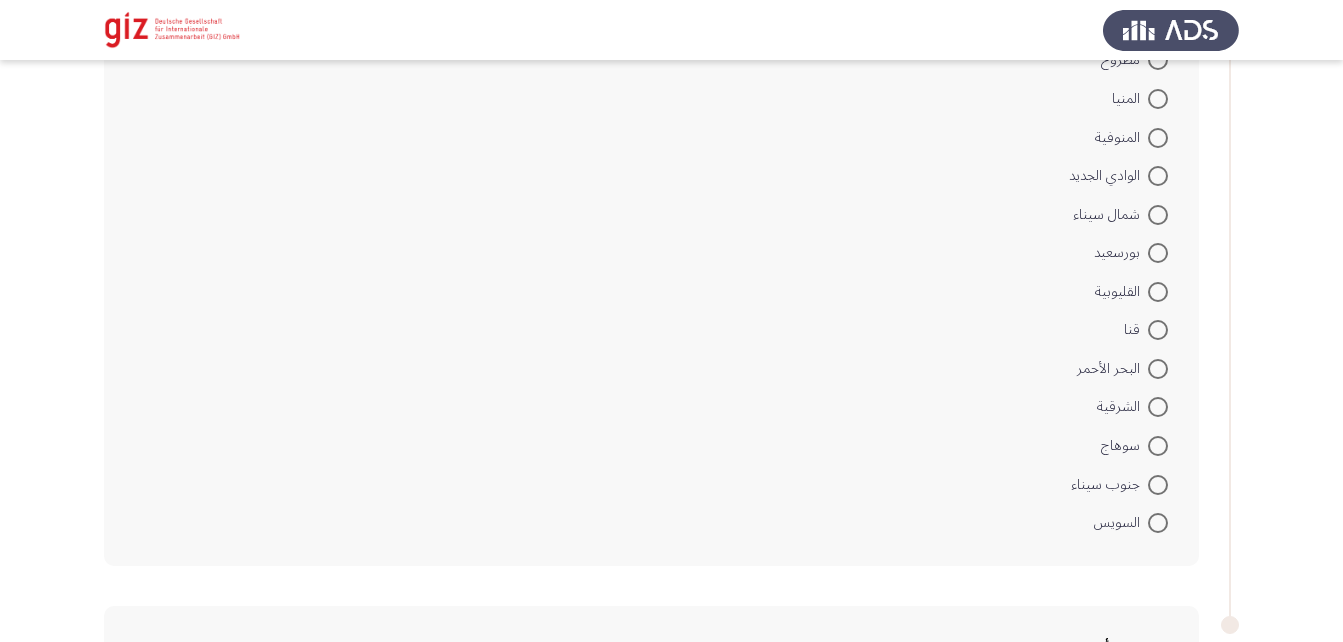 click on "سوهاج" at bounding box center (1134, 446) 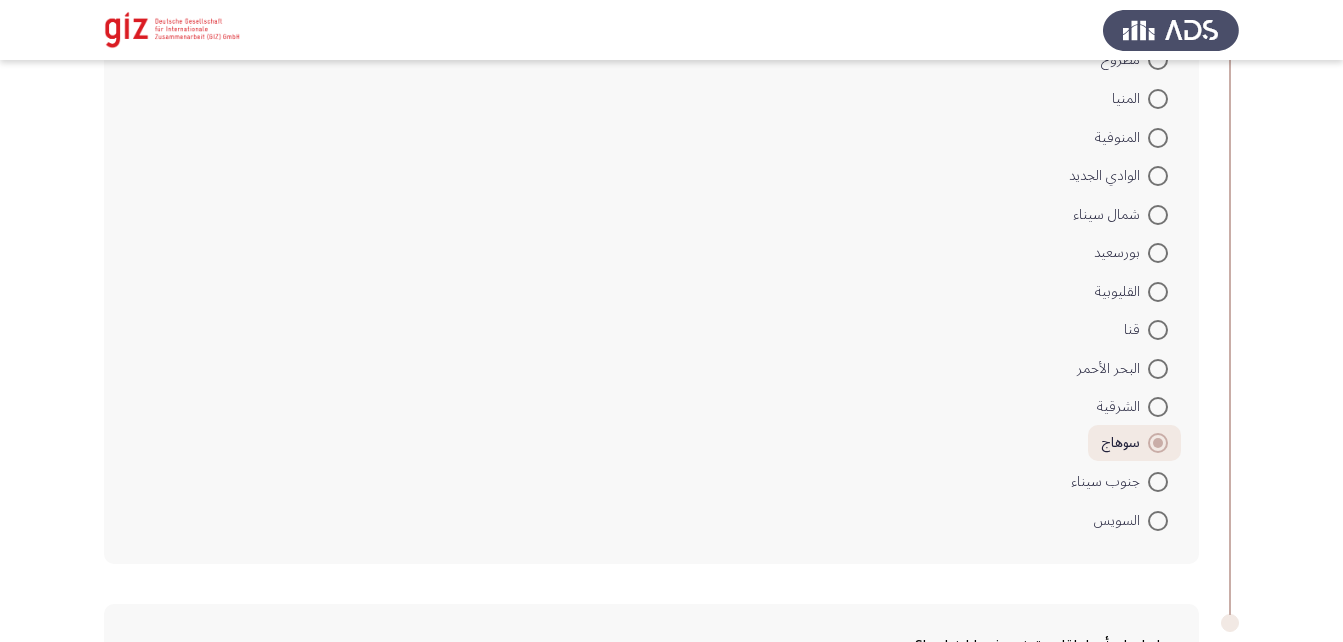 scroll, scrollTop: 1637, scrollLeft: 0, axis: vertical 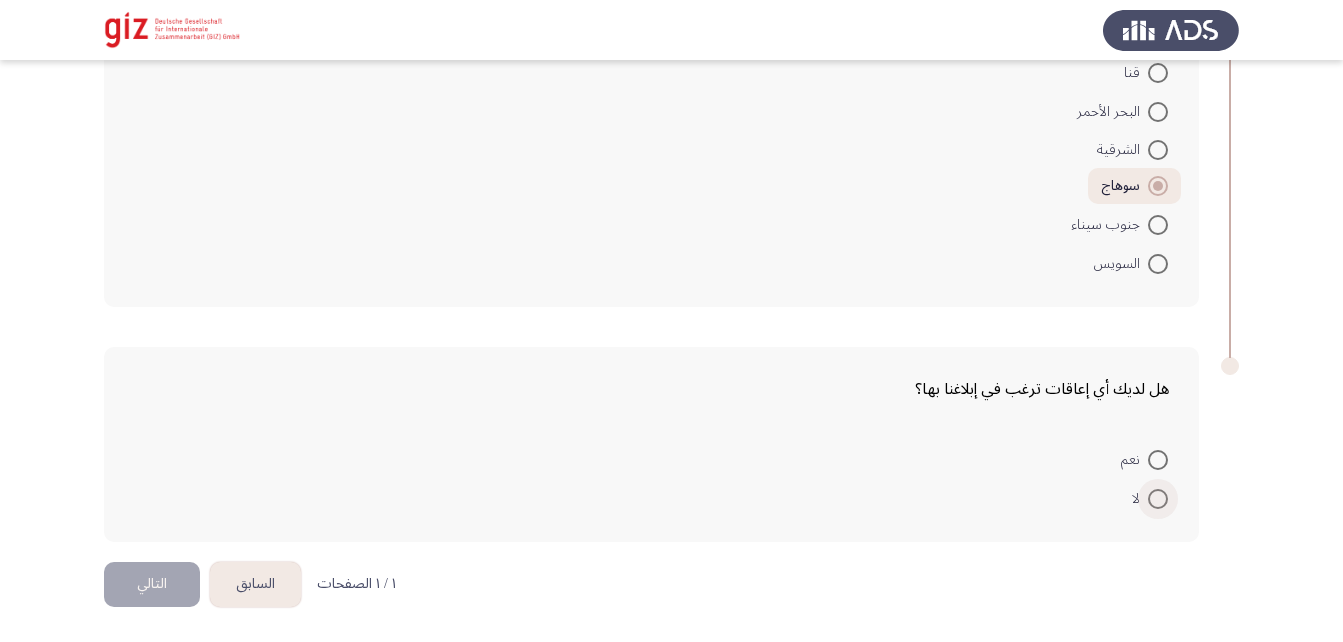 click on "لا" at bounding box center (1150, 499) 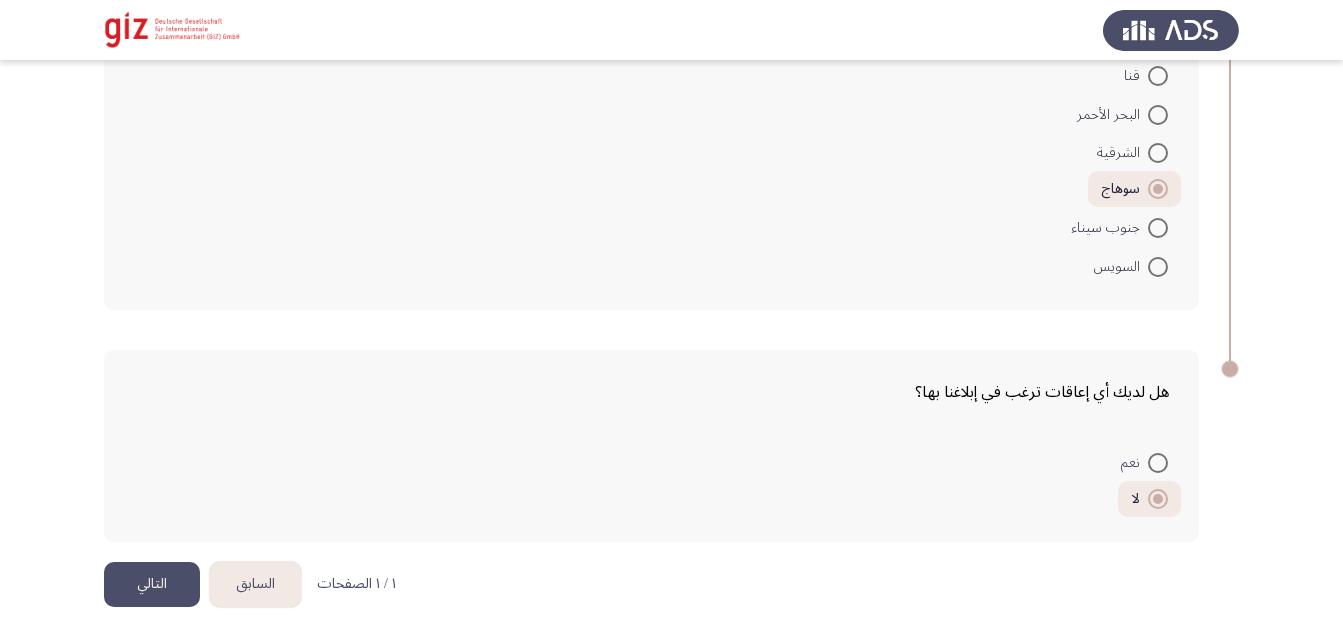 click on "التالي" 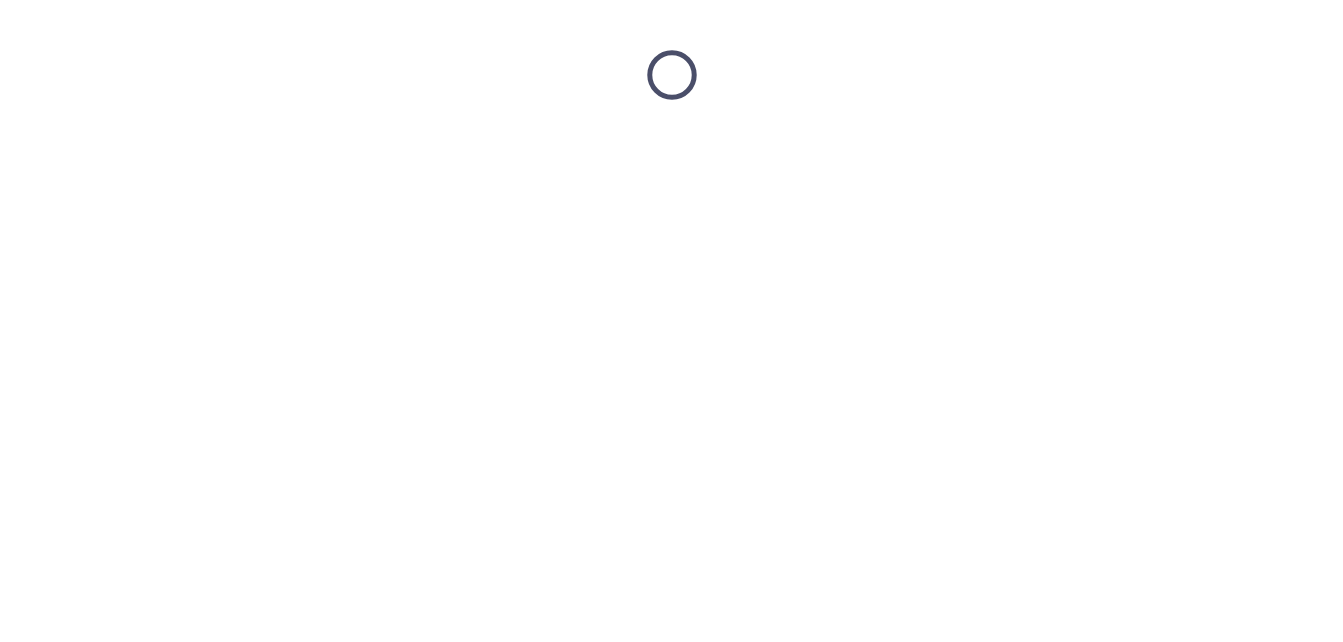 scroll, scrollTop: 0, scrollLeft: 0, axis: both 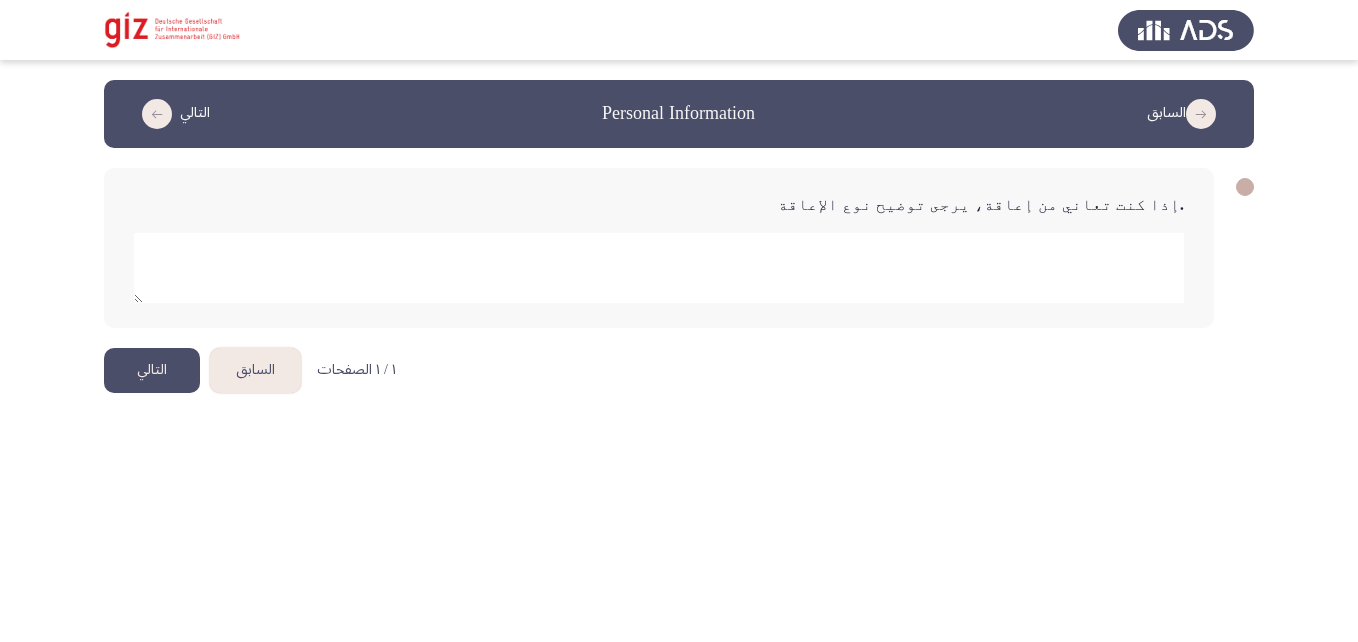 click on "التالي" 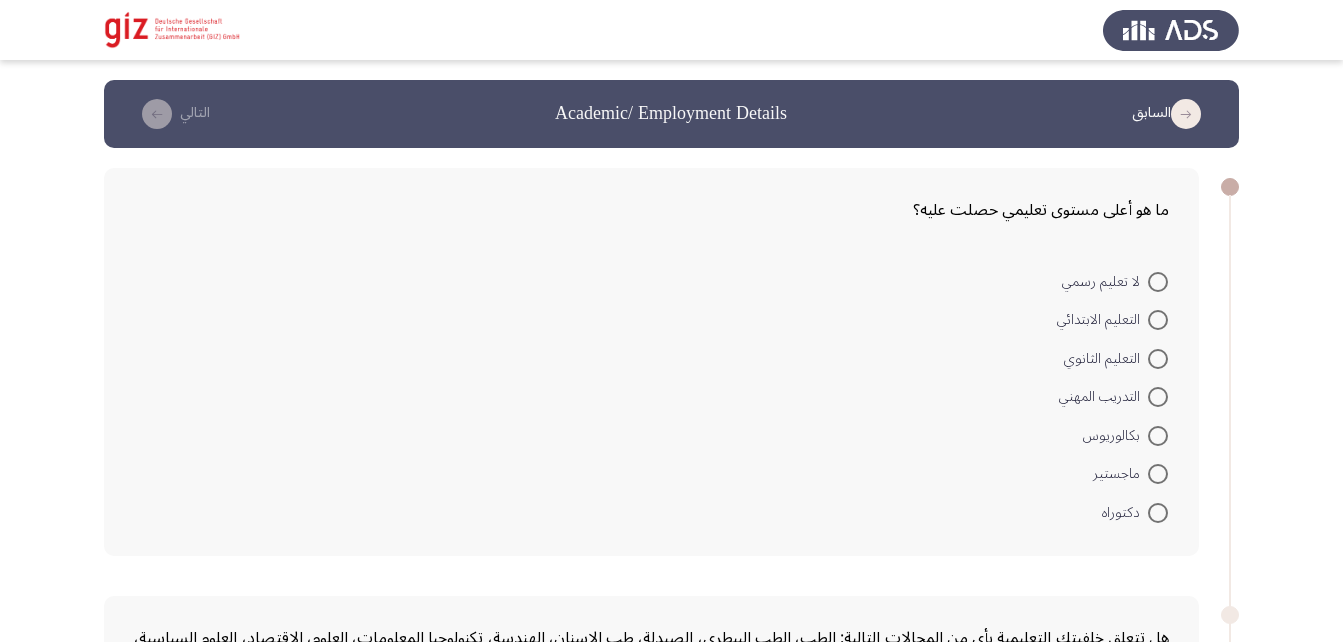 click at bounding box center [1158, 282] 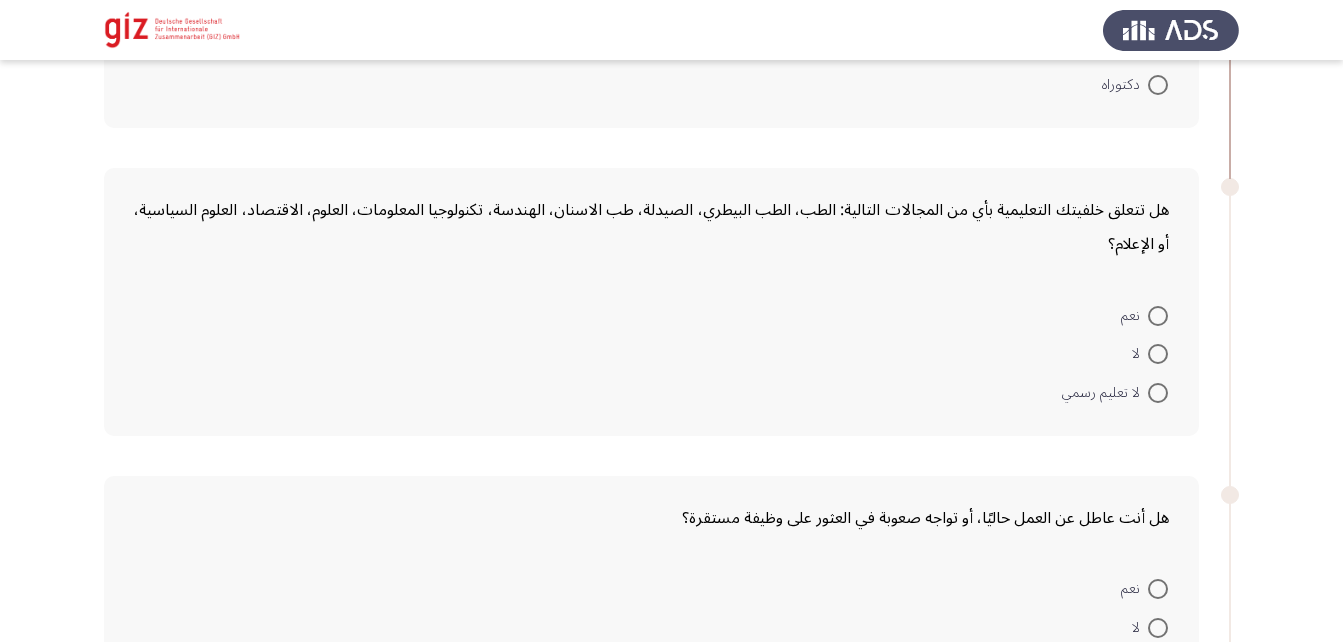 scroll, scrollTop: 427, scrollLeft: 0, axis: vertical 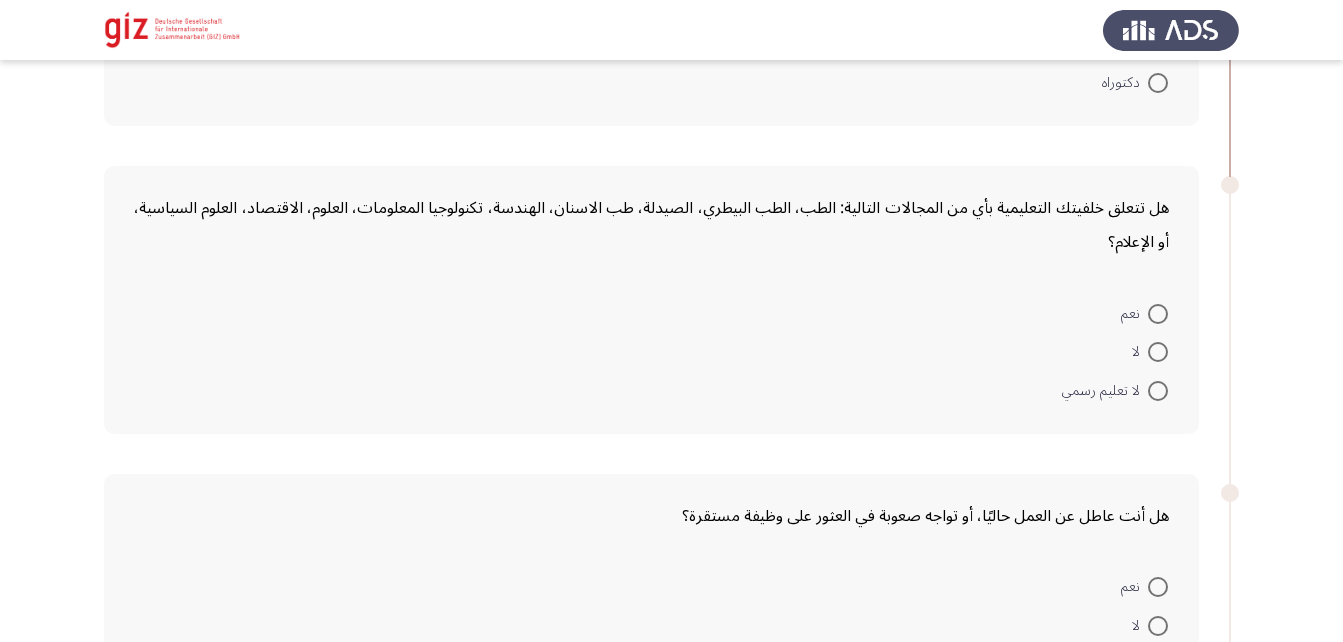click at bounding box center [1158, 352] 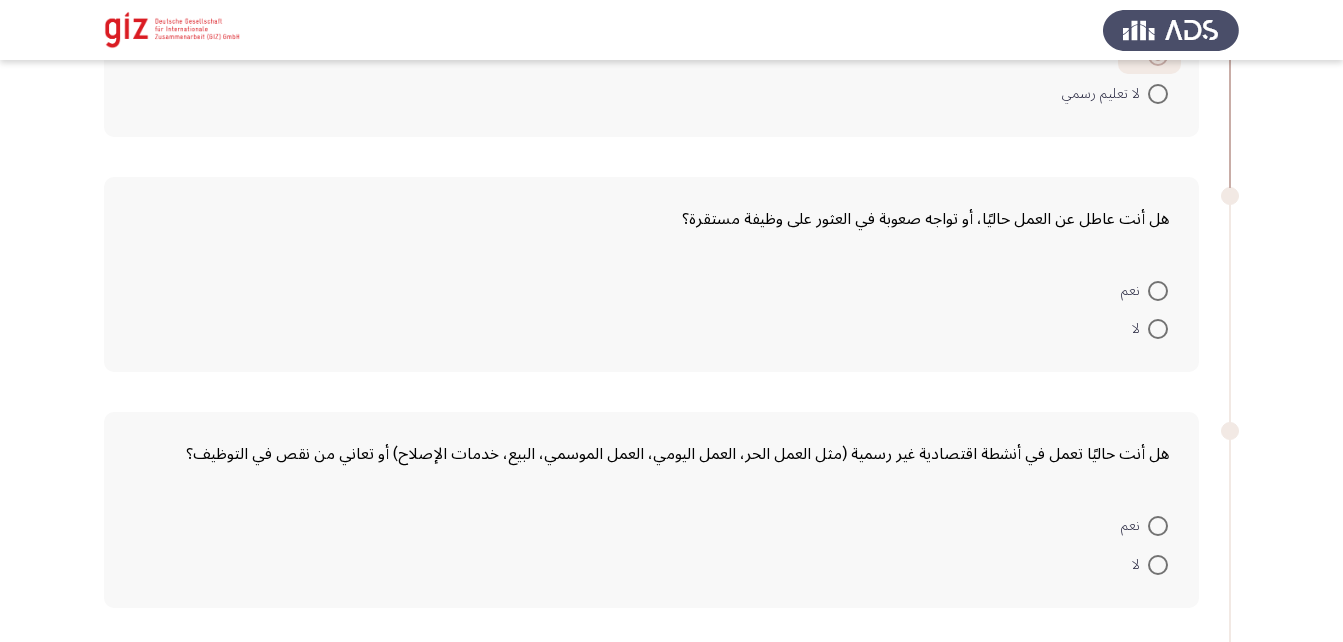 scroll, scrollTop: 722, scrollLeft: 0, axis: vertical 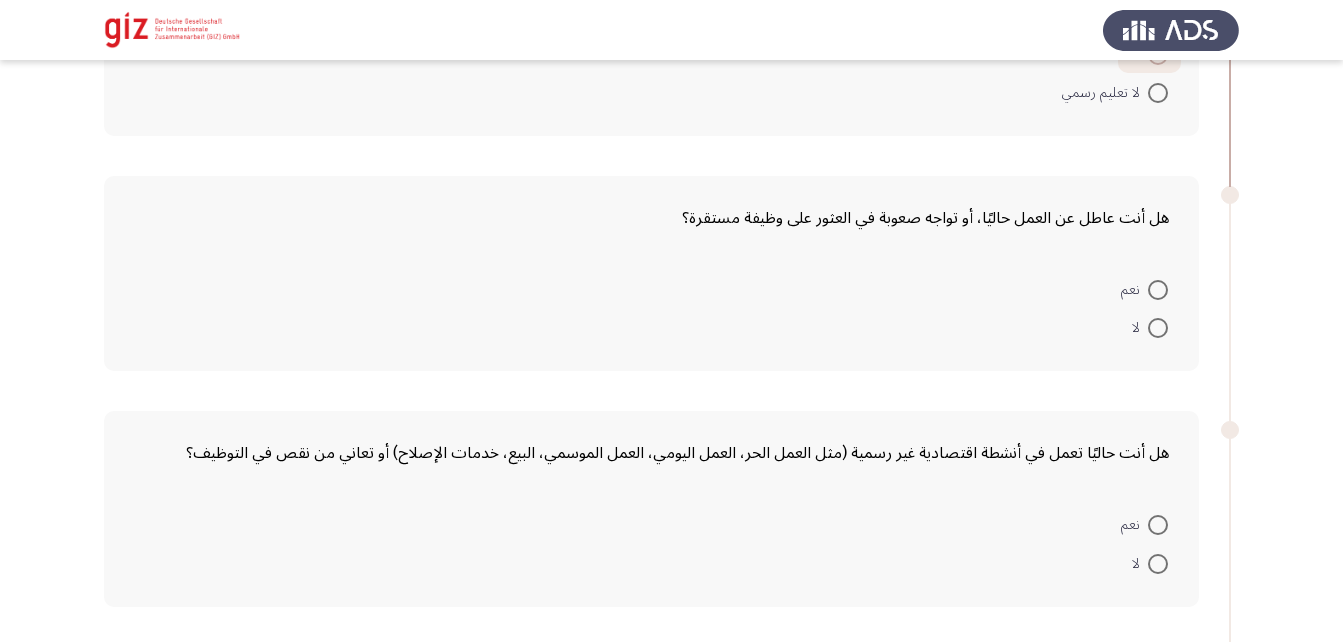 click at bounding box center [1158, 290] 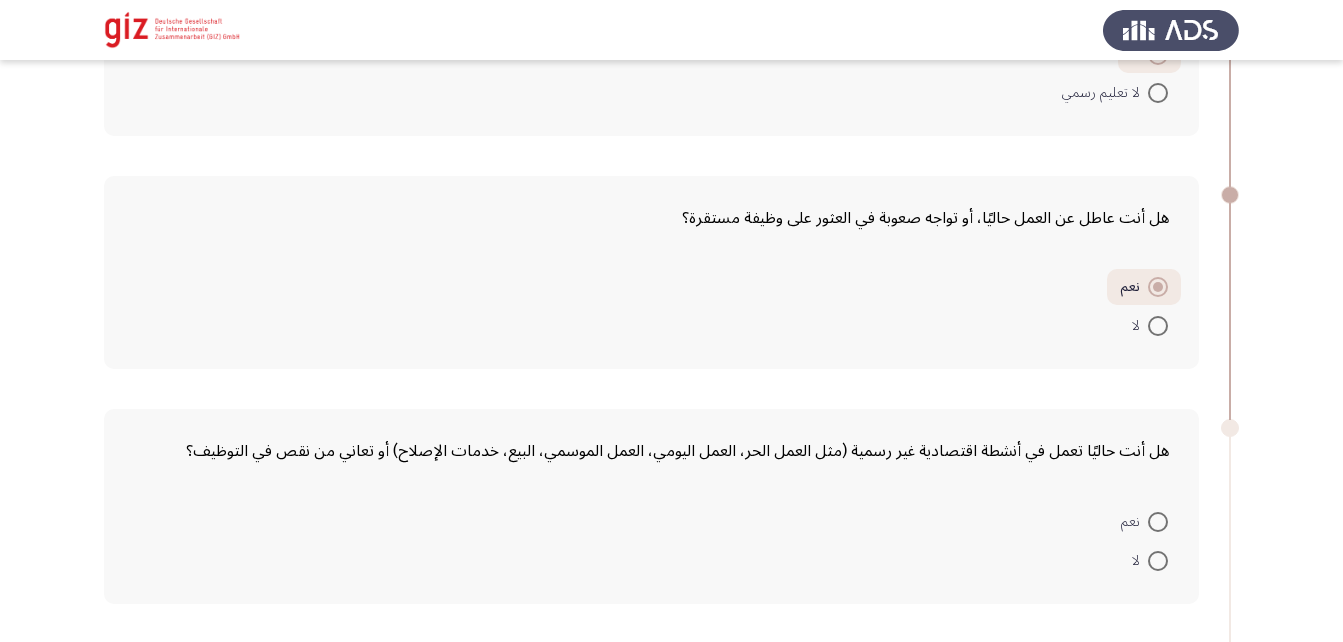 click at bounding box center (1158, 522) 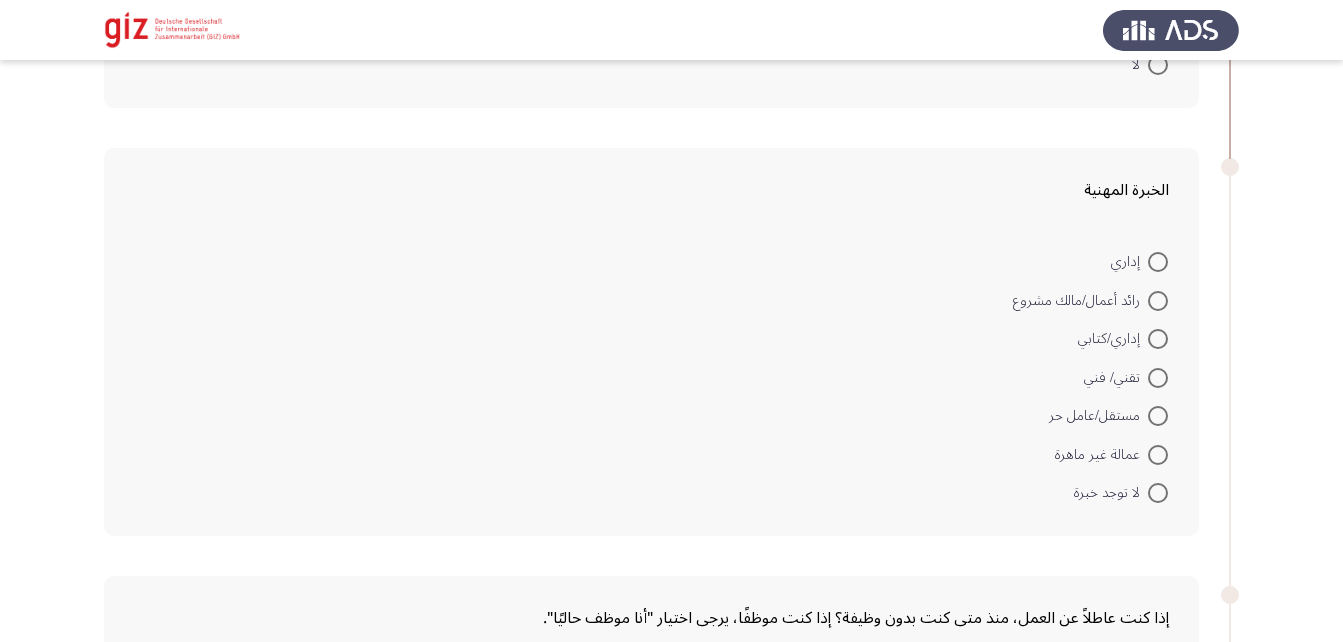 scroll, scrollTop: 1216, scrollLeft: 0, axis: vertical 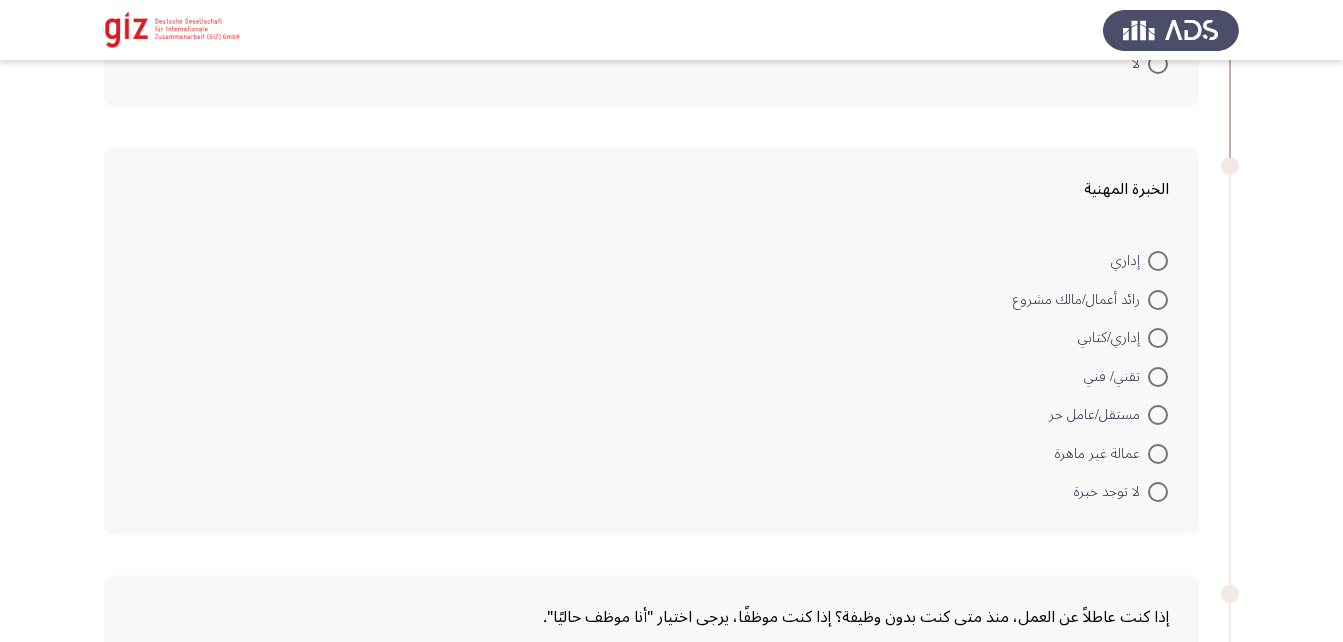 click on "مستقل/عامل حر" at bounding box center (1108, 414) 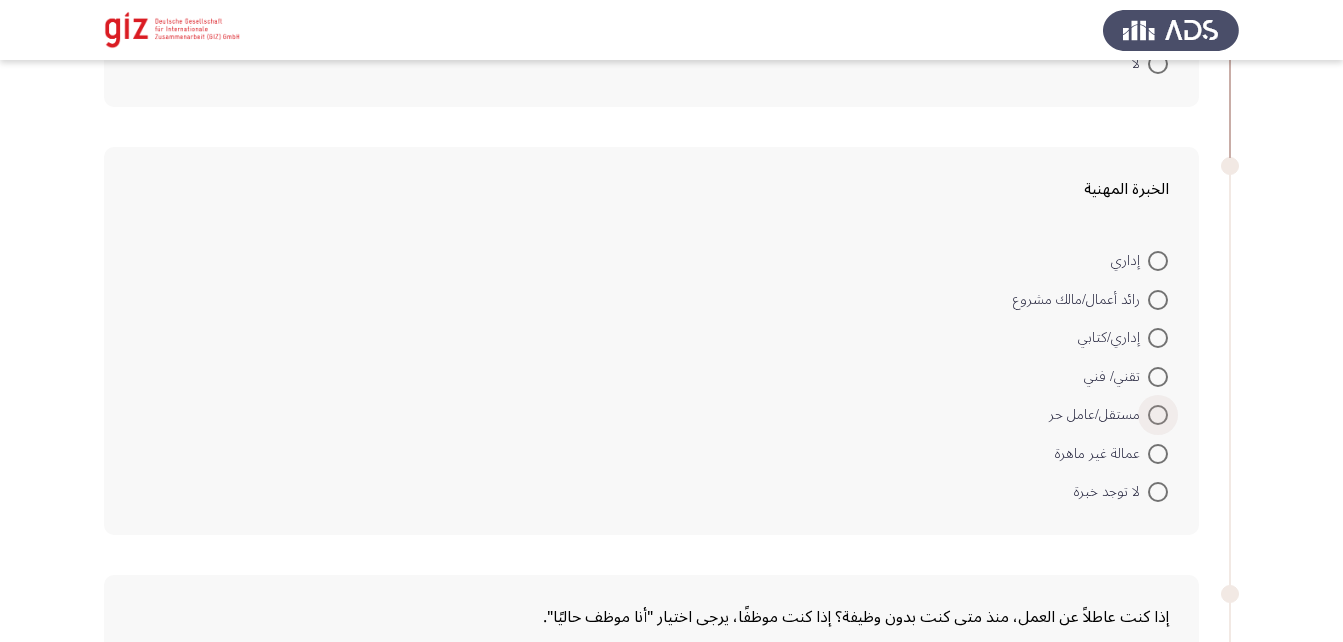 click at bounding box center [1158, 415] 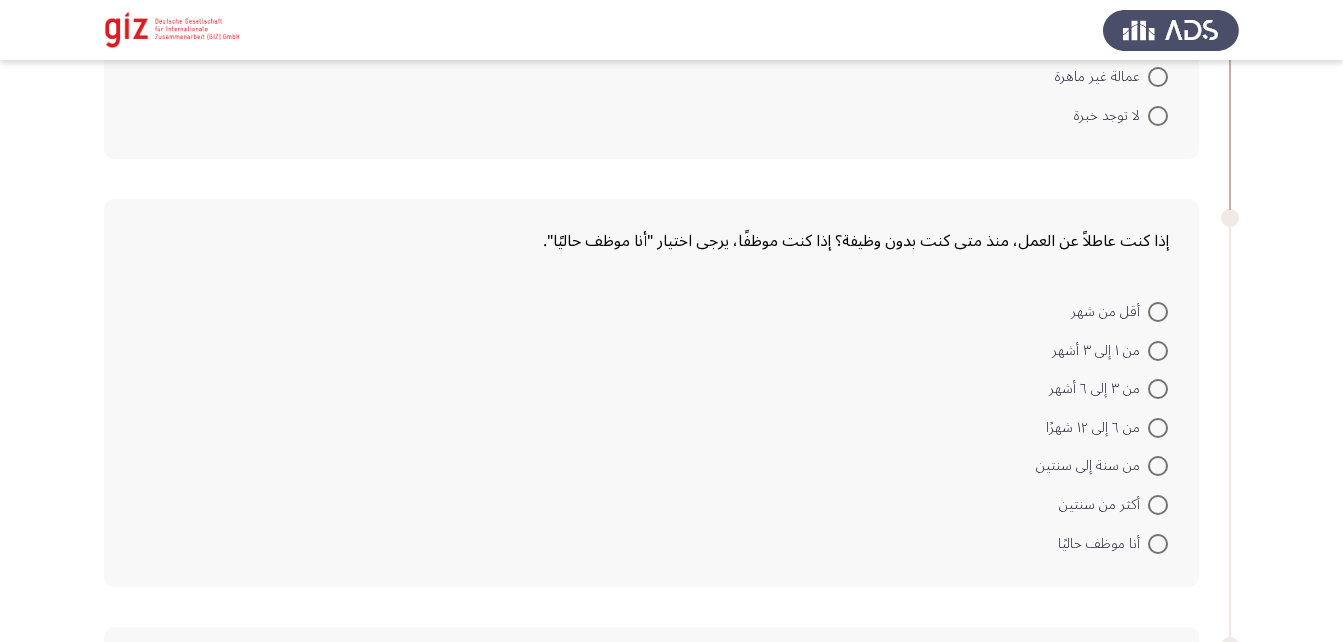 scroll, scrollTop: 1596, scrollLeft: 0, axis: vertical 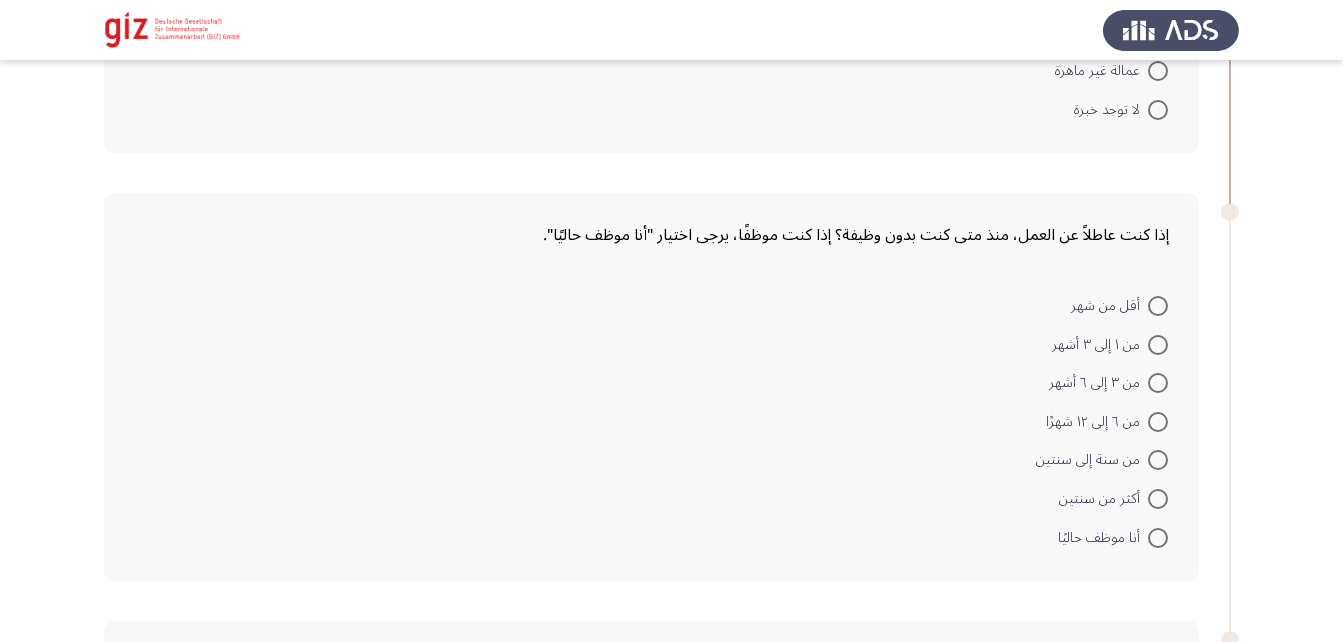 click at bounding box center [1158, 499] 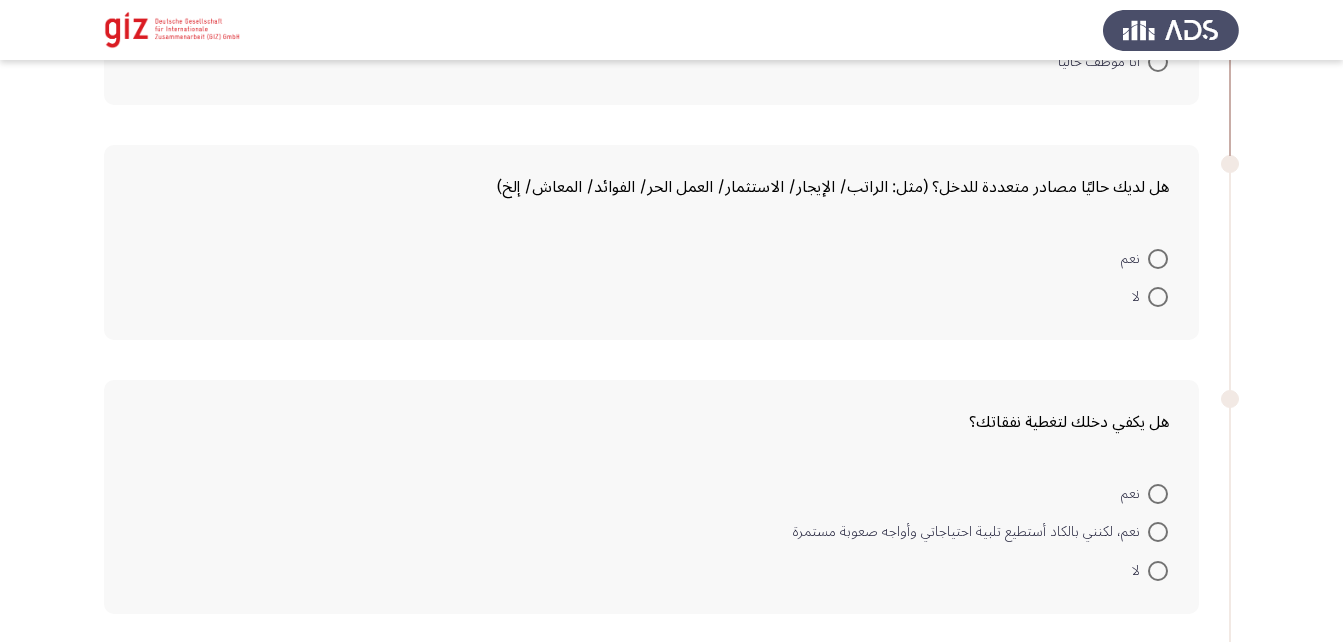 scroll, scrollTop: 2068, scrollLeft: 0, axis: vertical 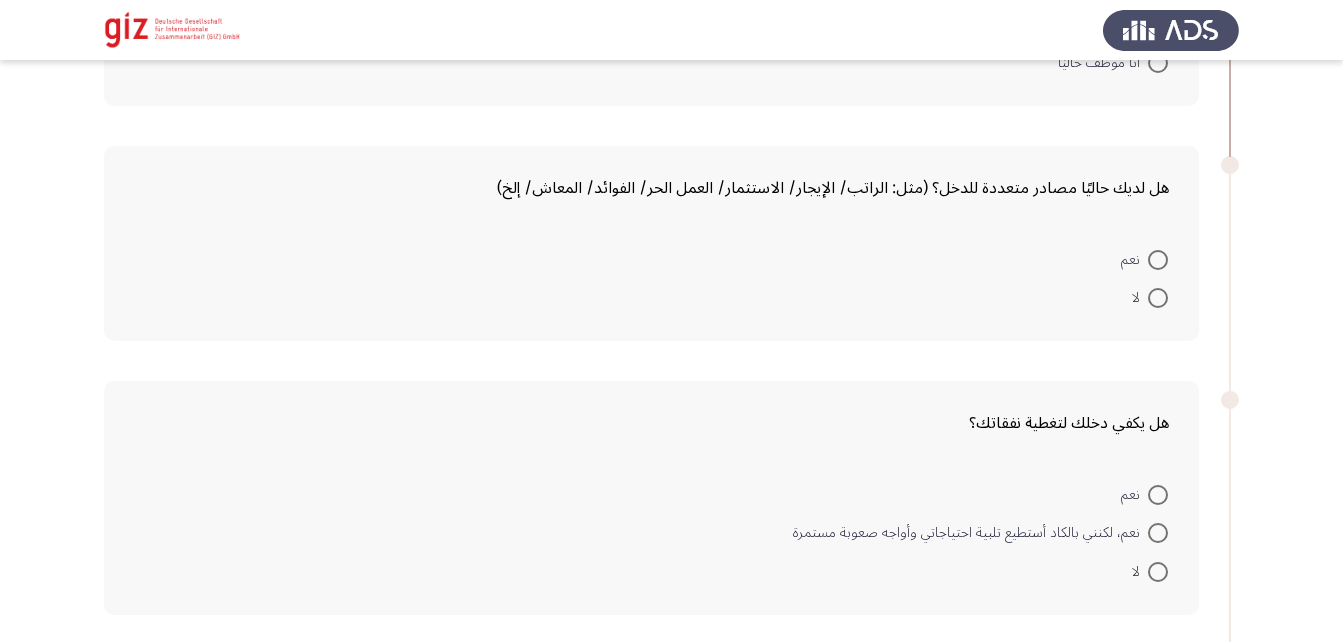 click at bounding box center [1158, 298] 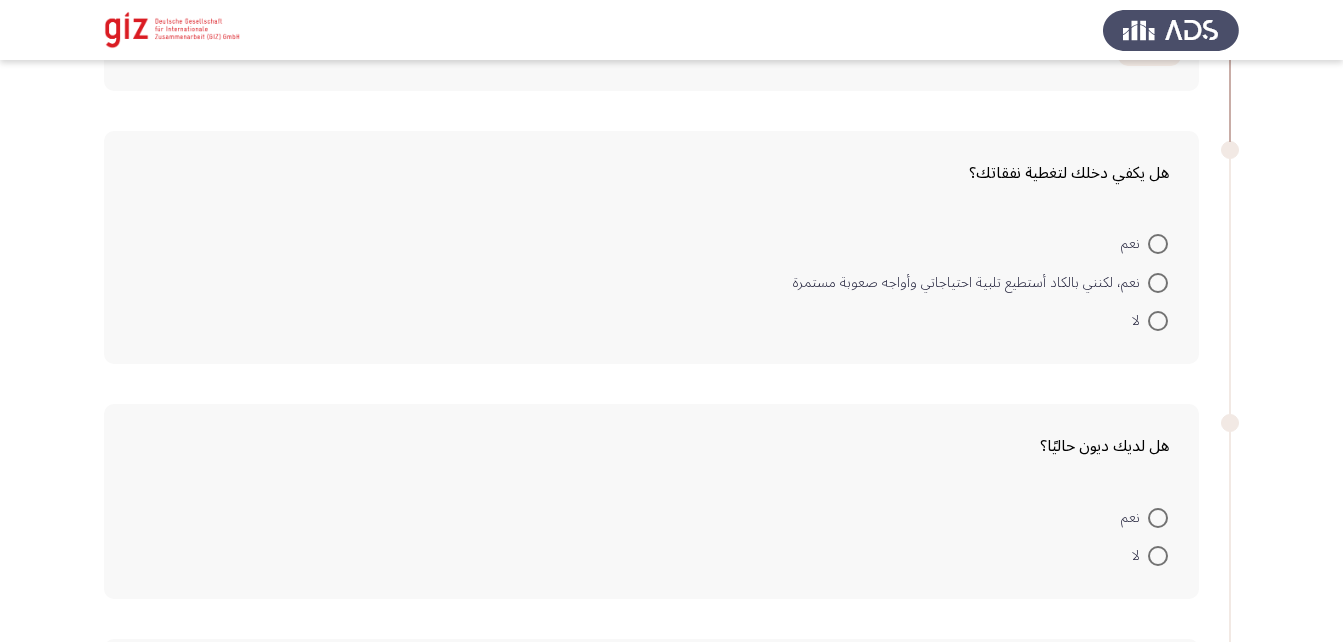 scroll, scrollTop: 2317, scrollLeft: 0, axis: vertical 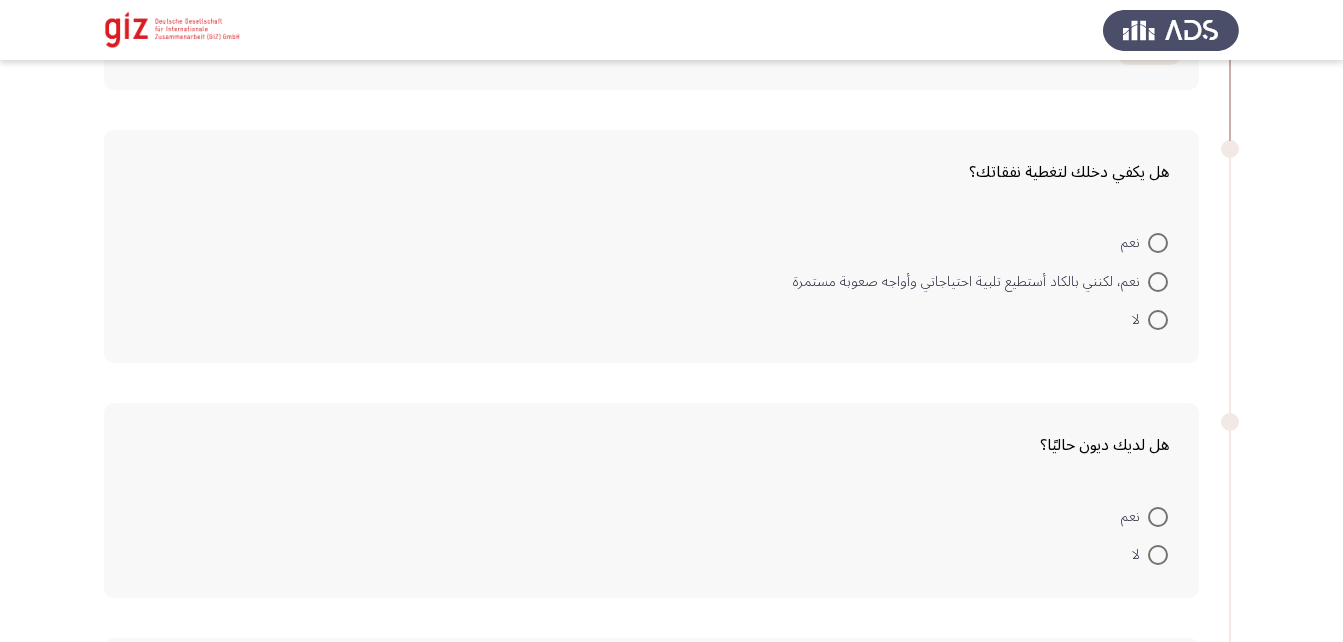 click at bounding box center [1158, 320] 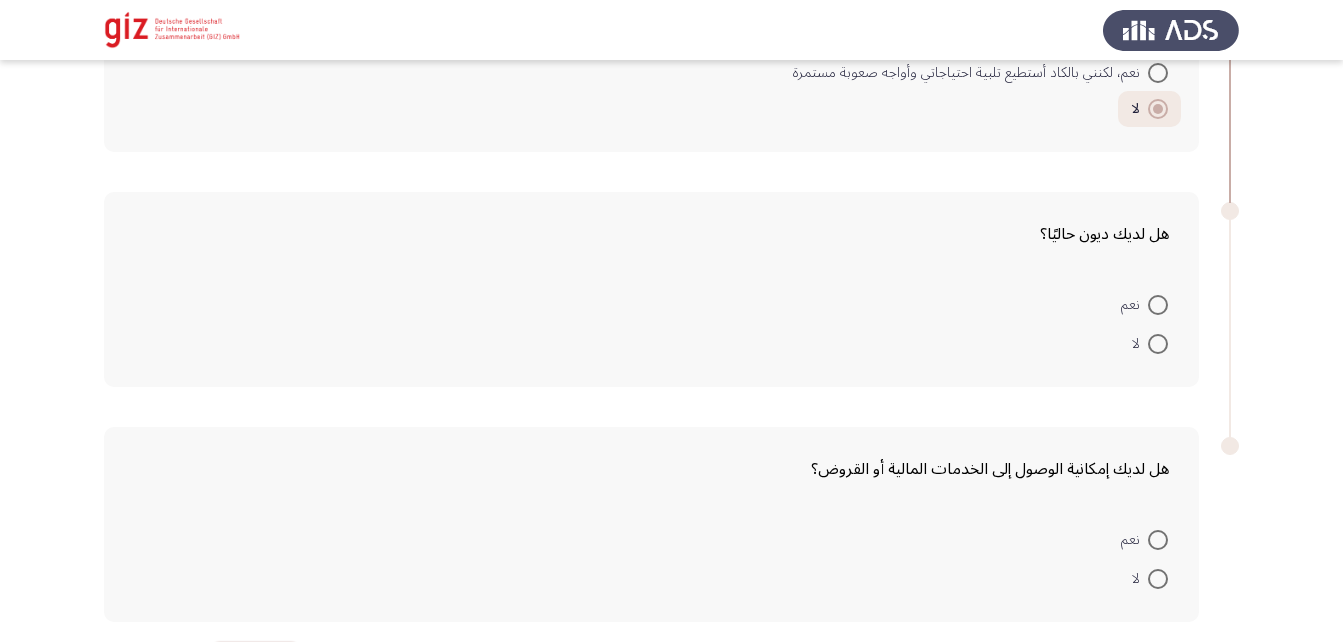 scroll, scrollTop: 2529, scrollLeft: 0, axis: vertical 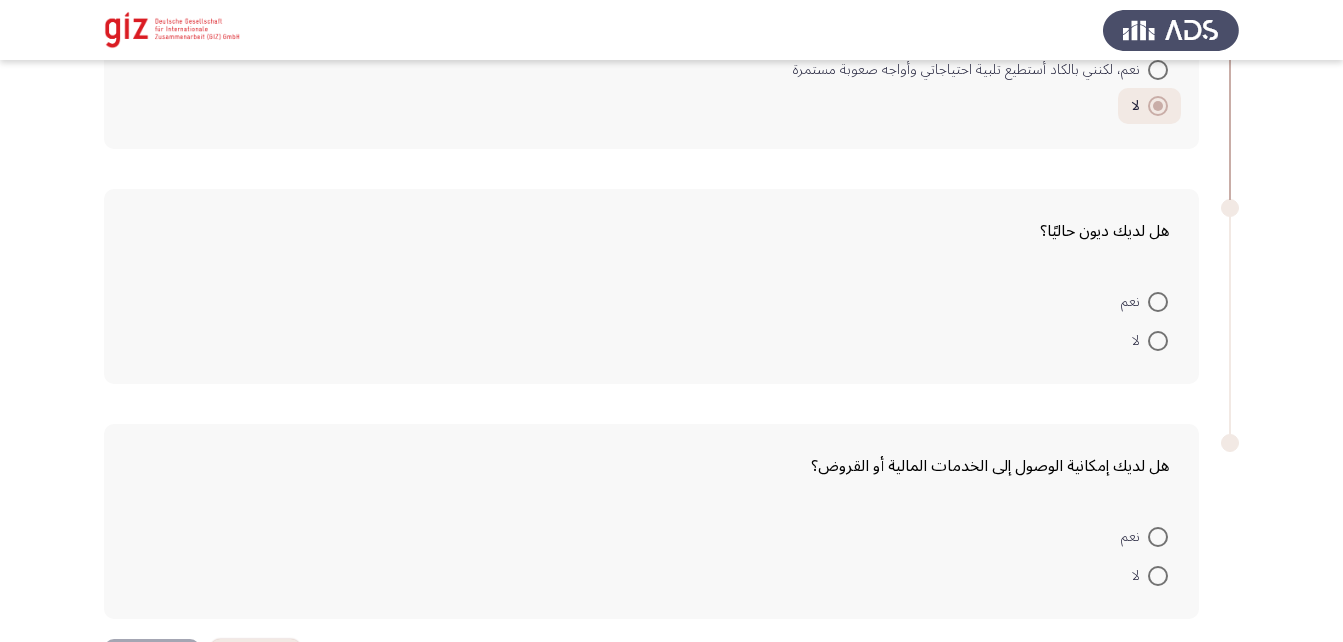 click at bounding box center [1158, 341] 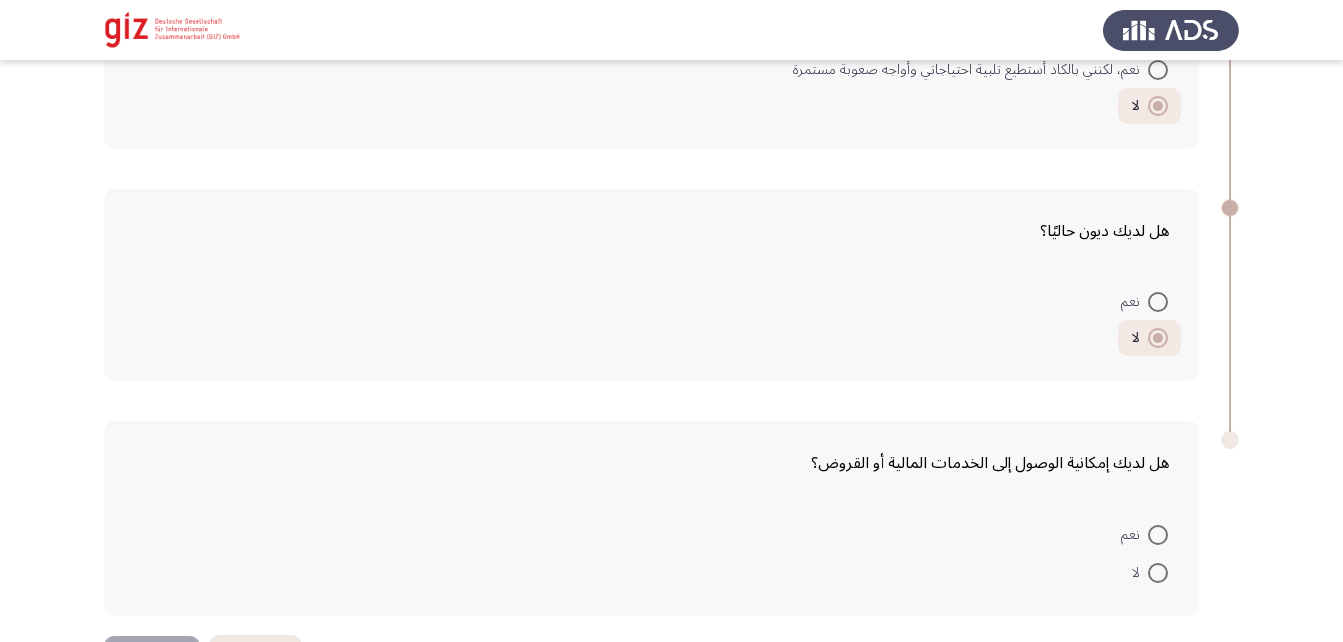 click at bounding box center (1158, 573) 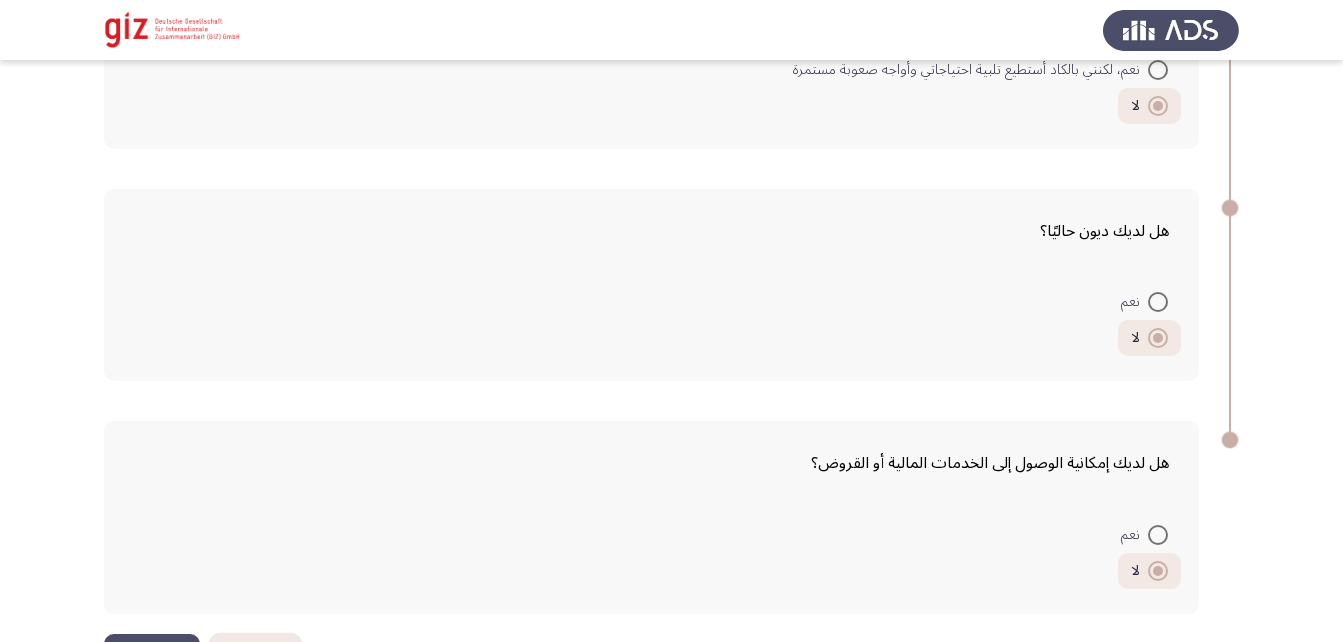 scroll, scrollTop: 2601, scrollLeft: 0, axis: vertical 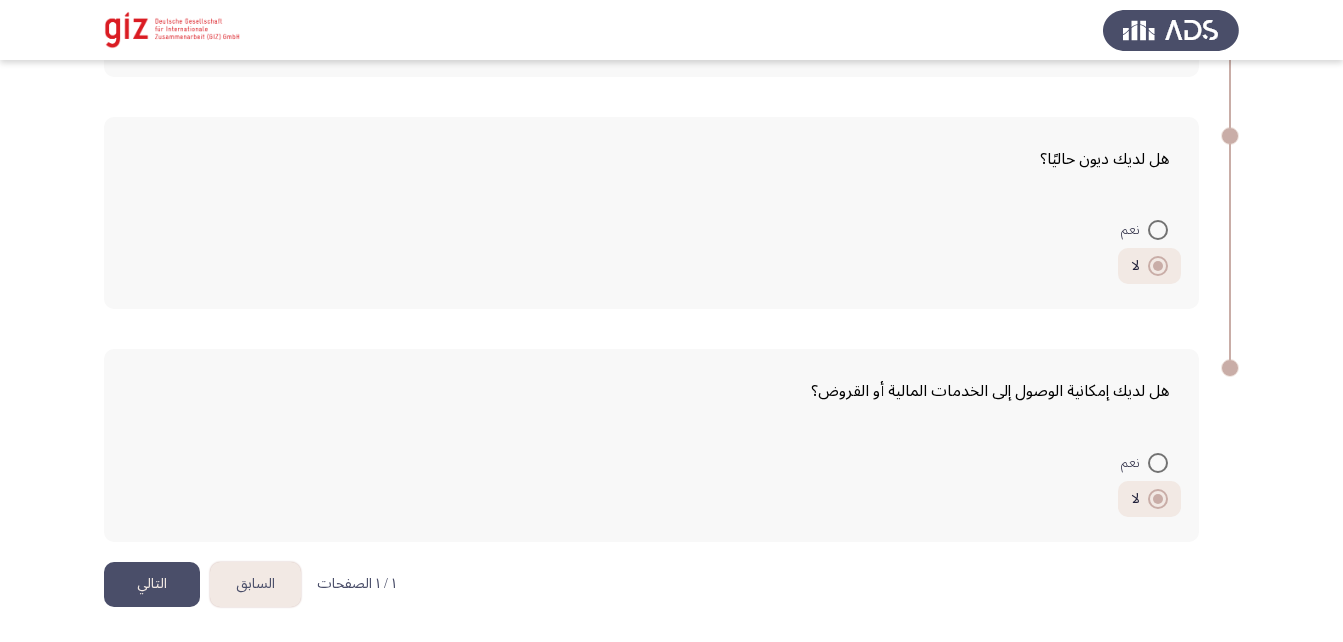 click on "التالي" 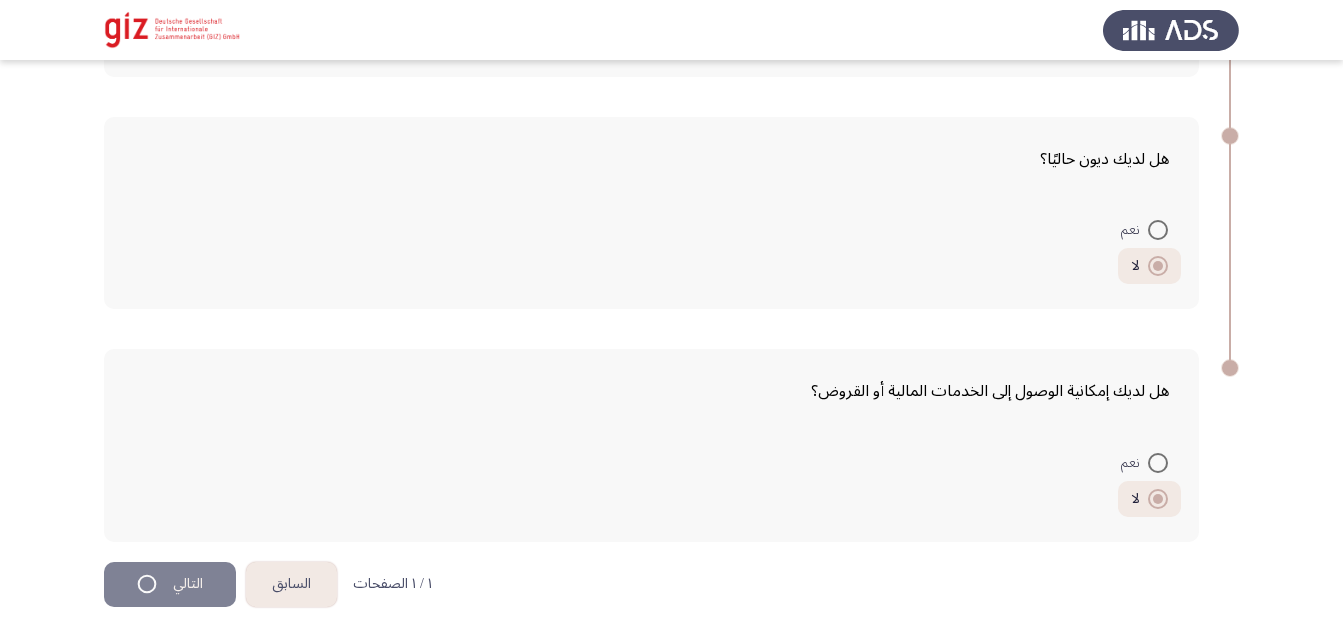 scroll, scrollTop: 0, scrollLeft: 0, axis: both 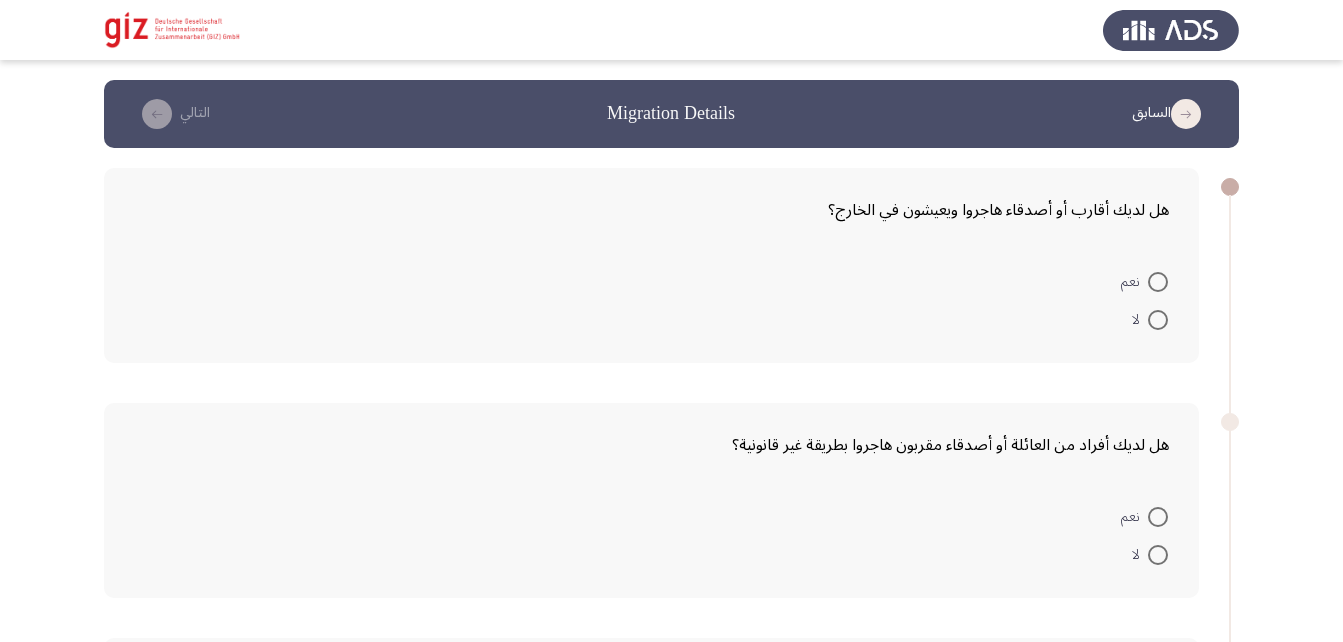 click at bounding box center (1158, 320) 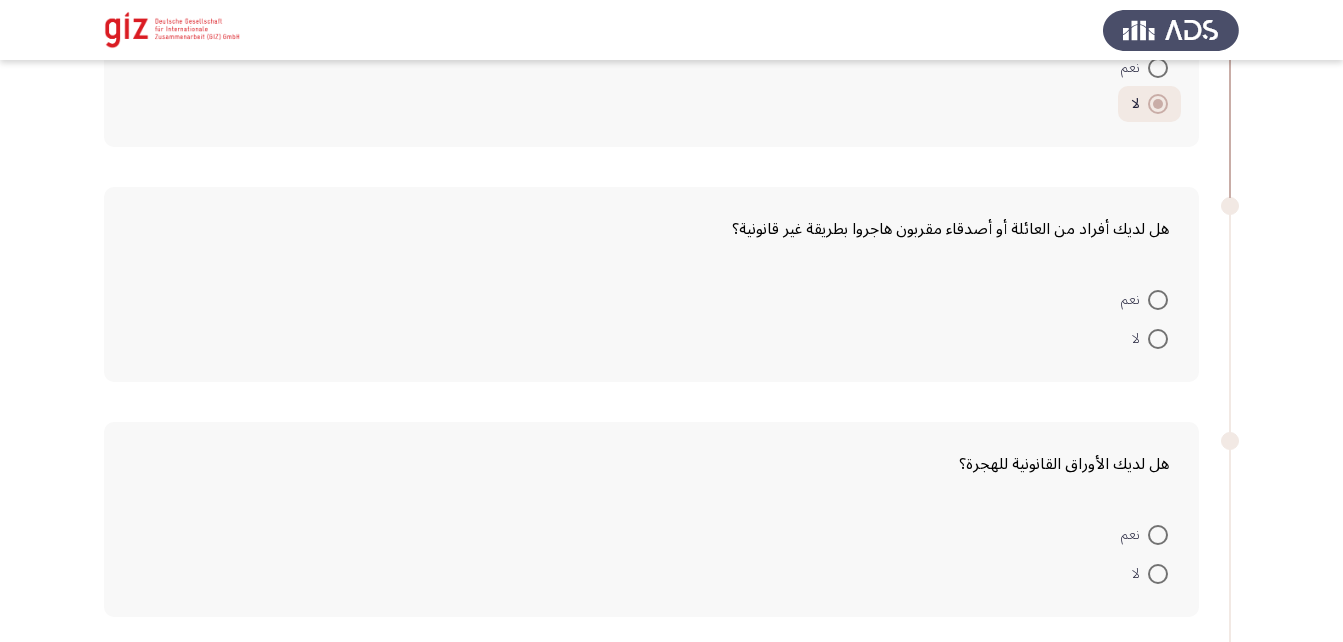 scroll, scrollTop: 215, scrollLeft: 0, axis: vertical 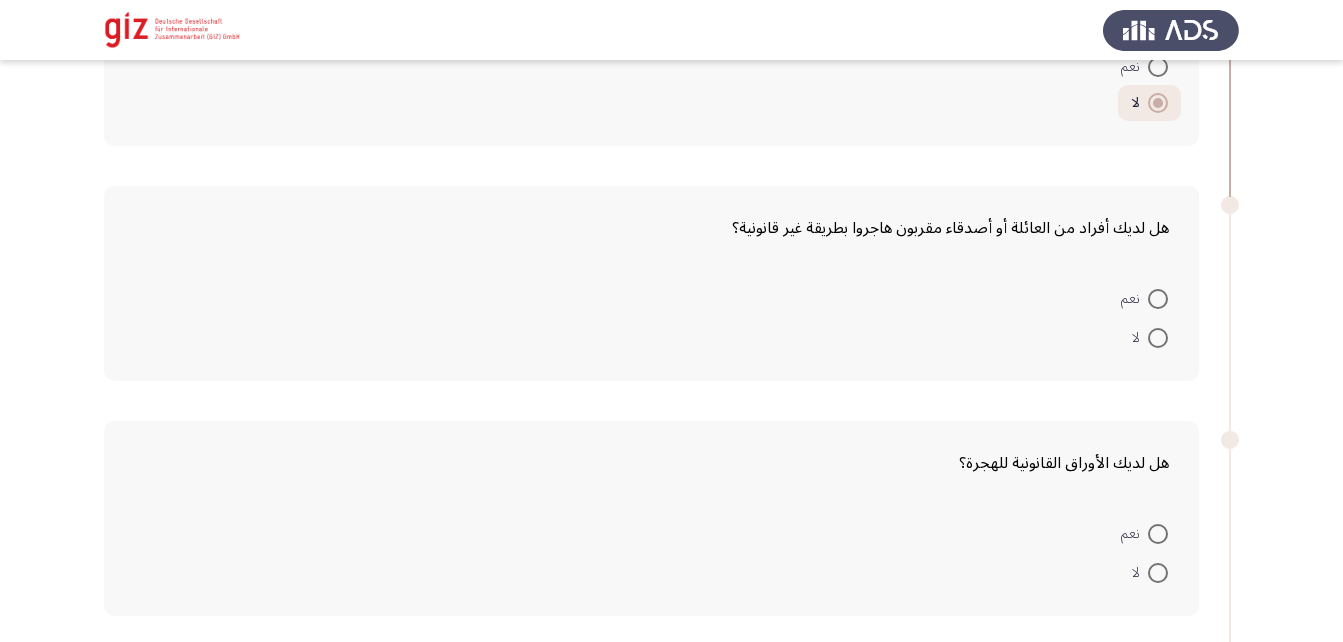 click at bounding box center [1158, 299] 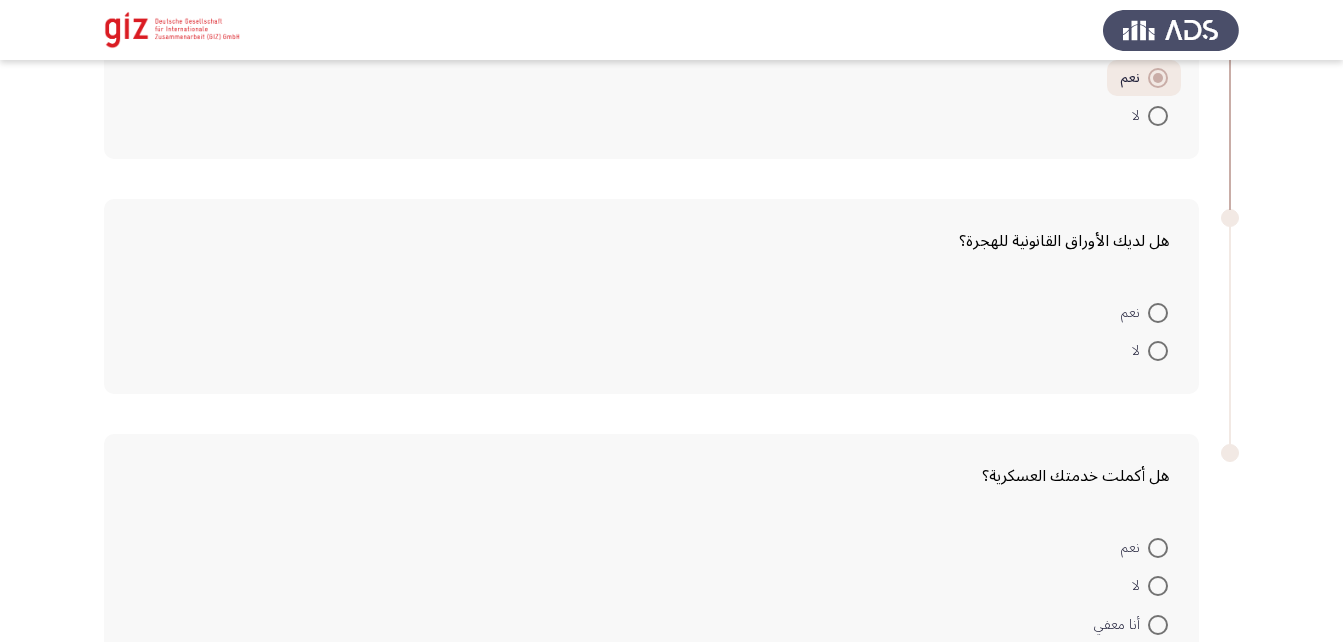 click at bounding box center [1158, 351] 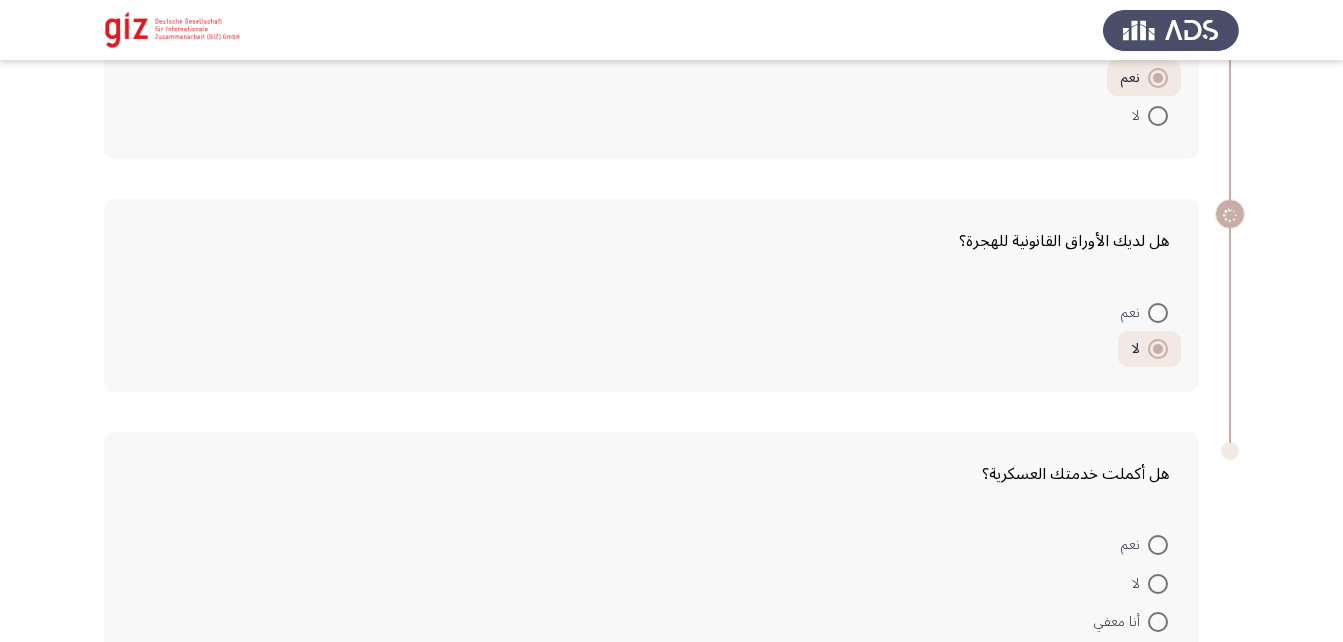 scroll, scrollTop: 596, scrollLeft: 0, axis: vertical 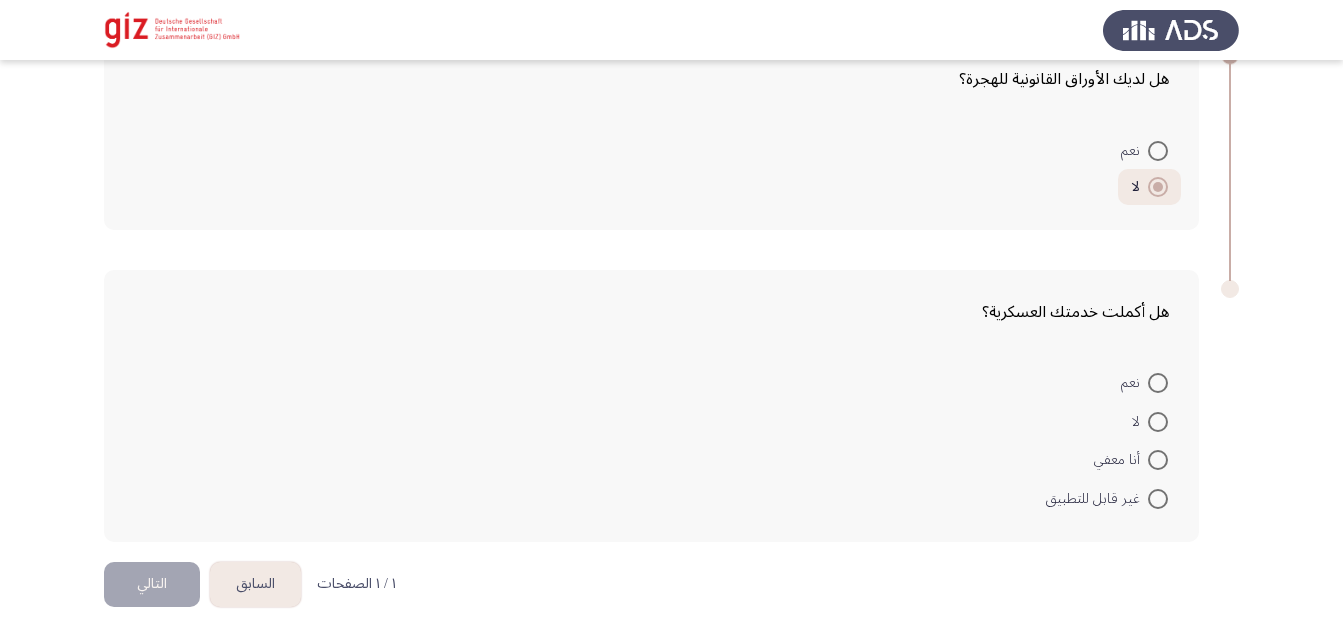 click at bounding box center [1158, 499] 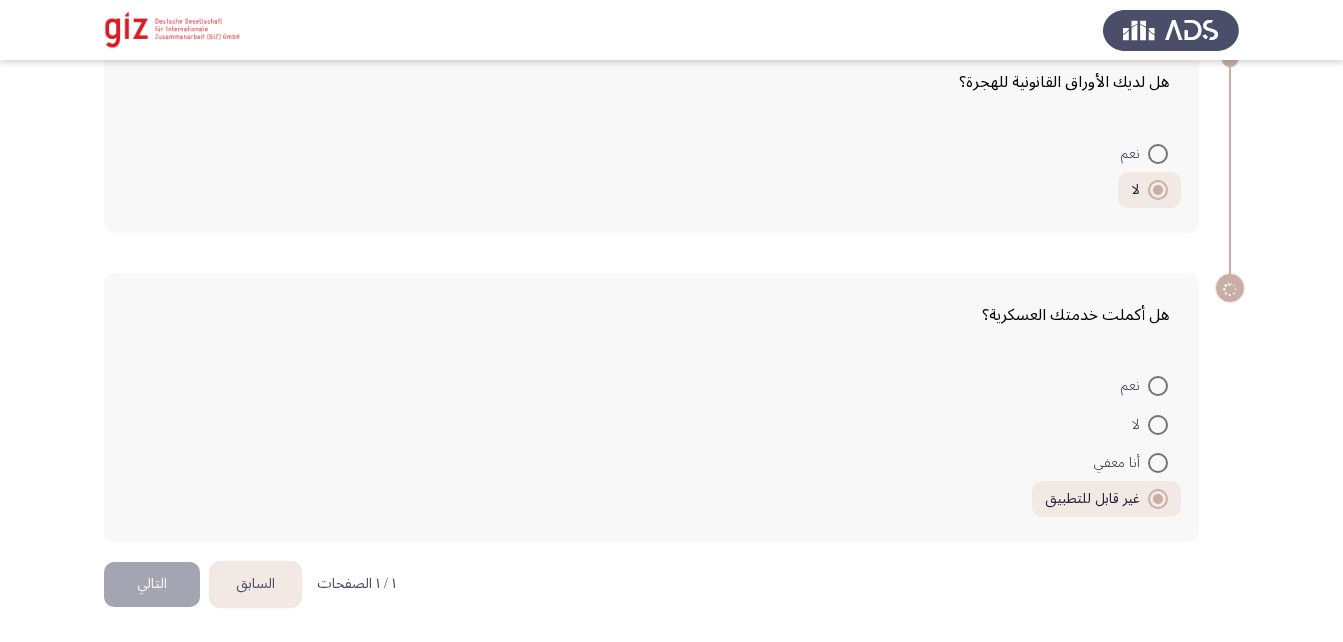 scroll, scrollTop: 593, scrollLeft: 0, axis: vertical 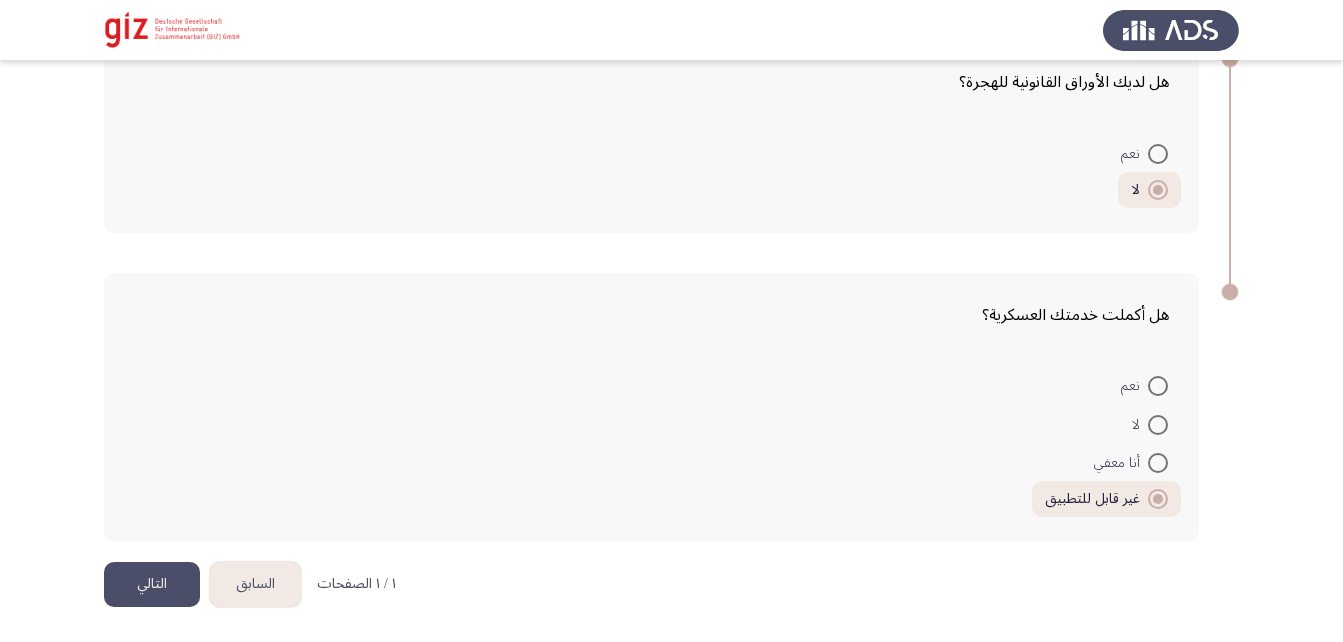 click on "التالي" 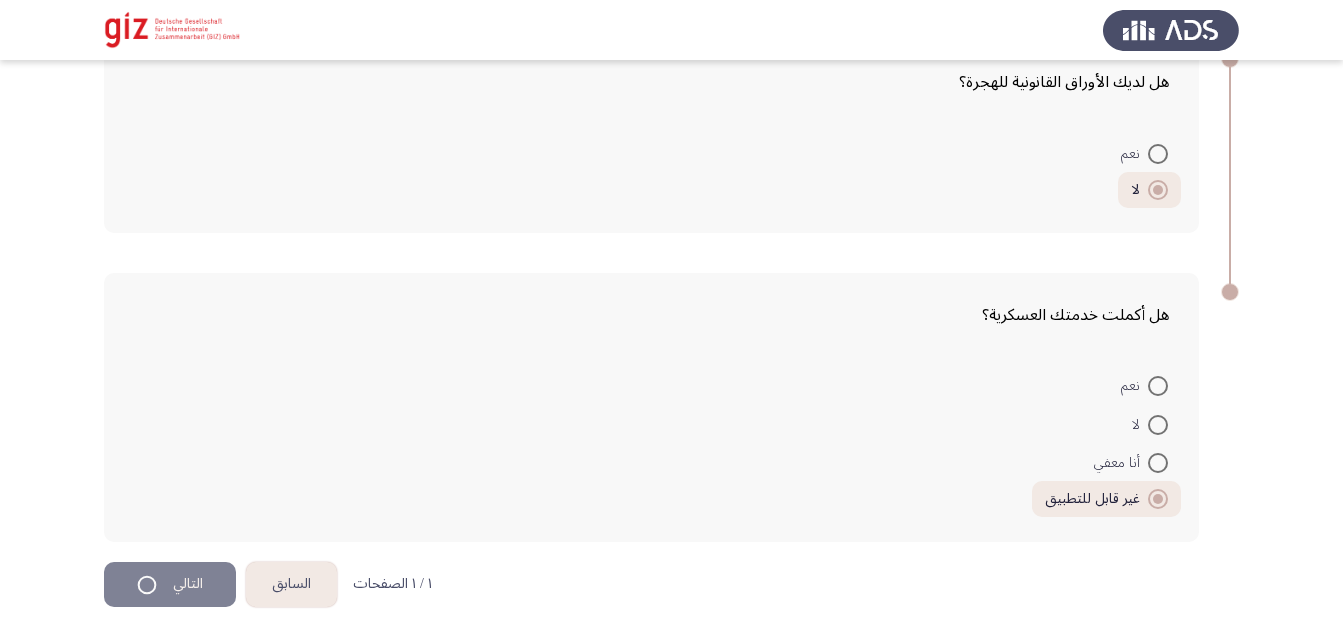 scroll, scrollTop: 0, scrollLeft: 0, axis: both 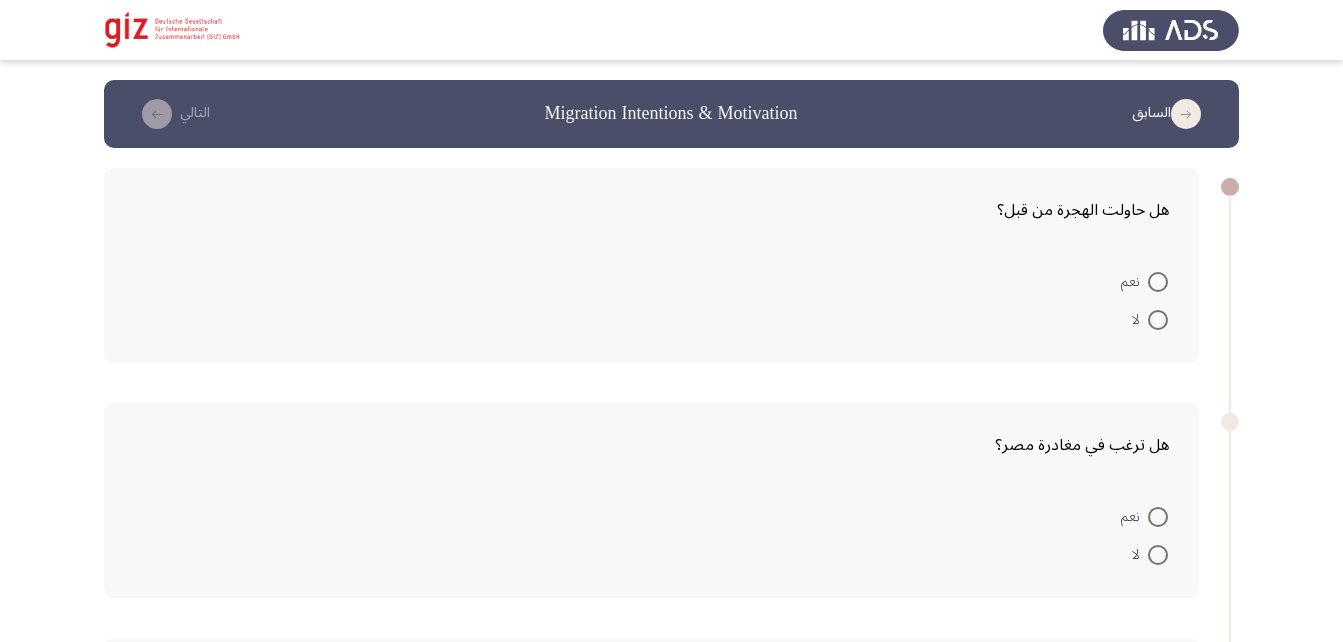 click at bounding box center [1158, 320] 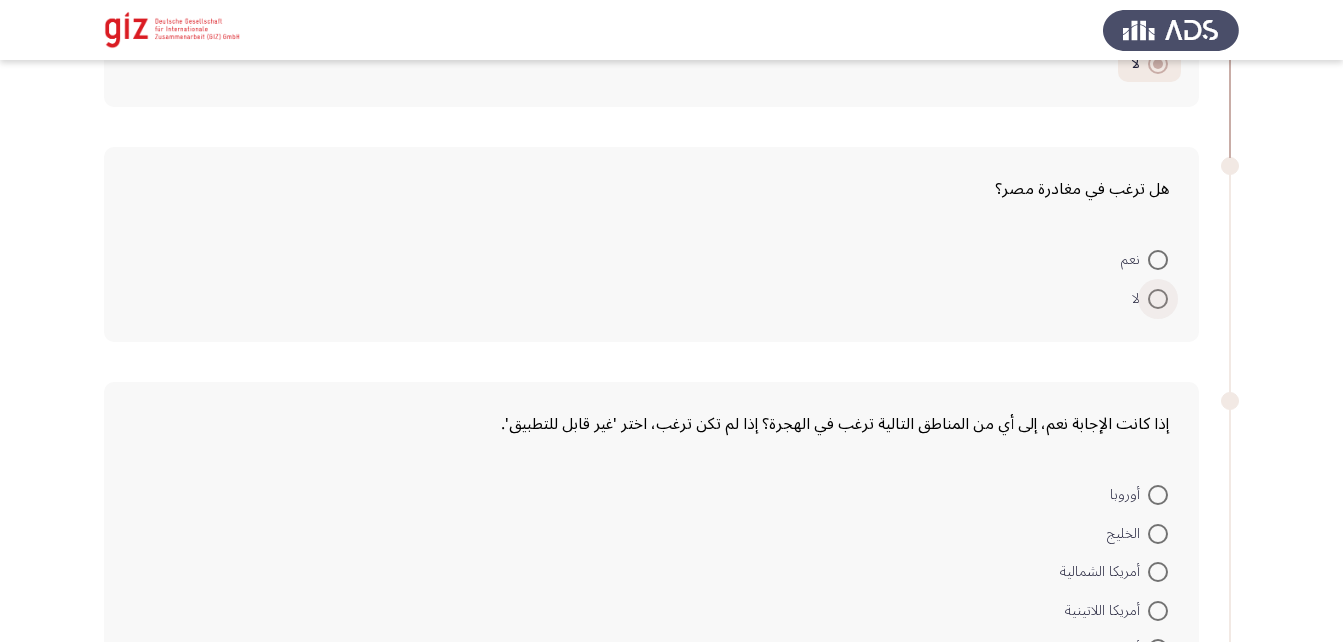 click at bounding box center [1158, 299] 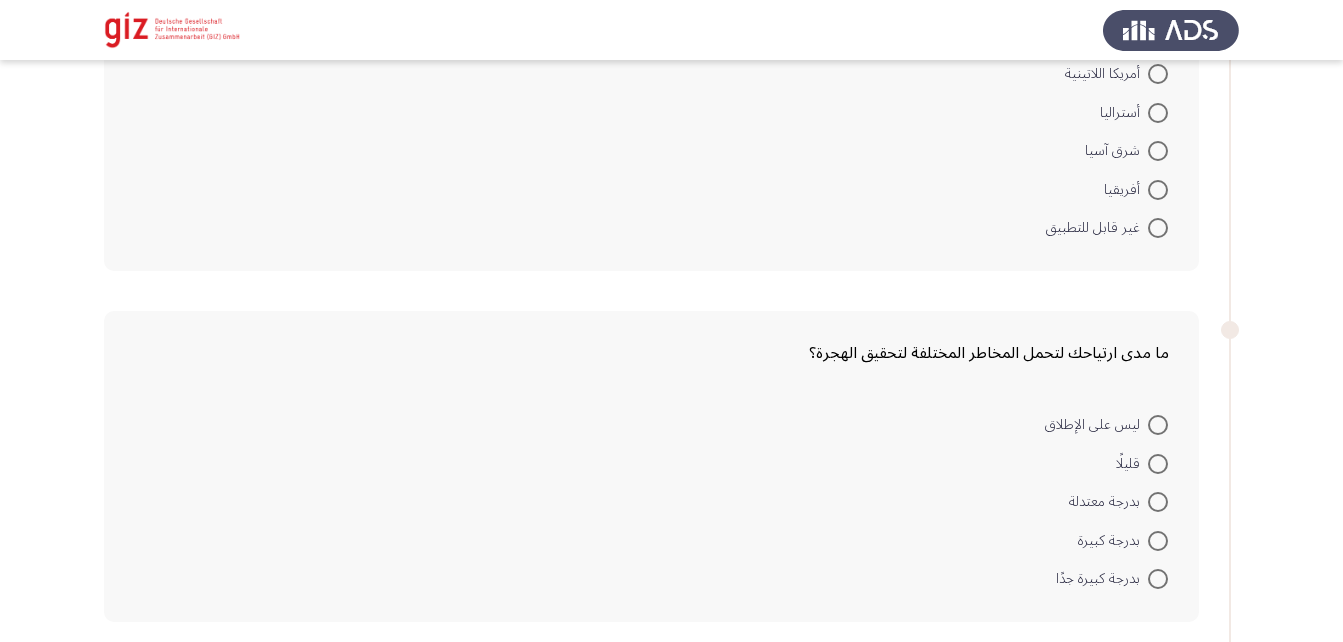 scroll, scrollTop: 789, scrollLeft: 0, axis: vertical 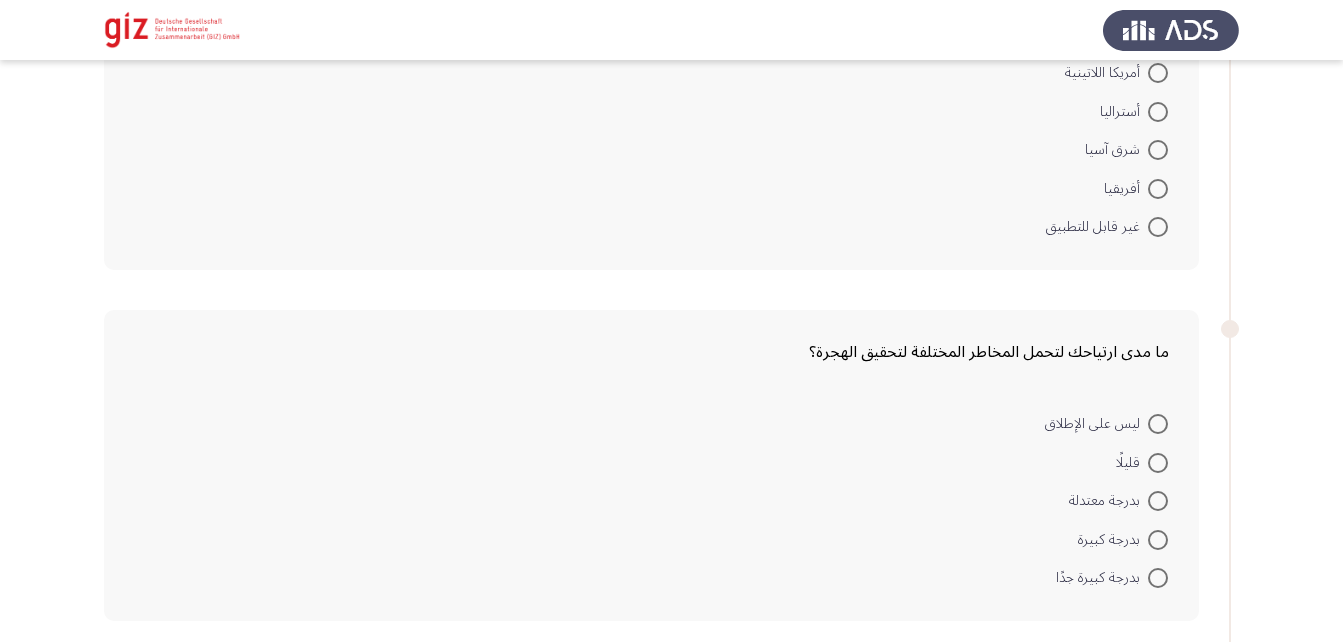 click on "إذا كانت الإجابة نعم، إلى أي من المناطق التالية ترغب في الهجرة؟ إذا لم تكن ترغب، اختر 'غير قابل للتطبيق'.    أوروبا     الخليج     أمريكا الشمالية     أمريكا اللاتينية     أستراليا     شرق آسيا     أفريقيا     غير قابل للتطبيق" 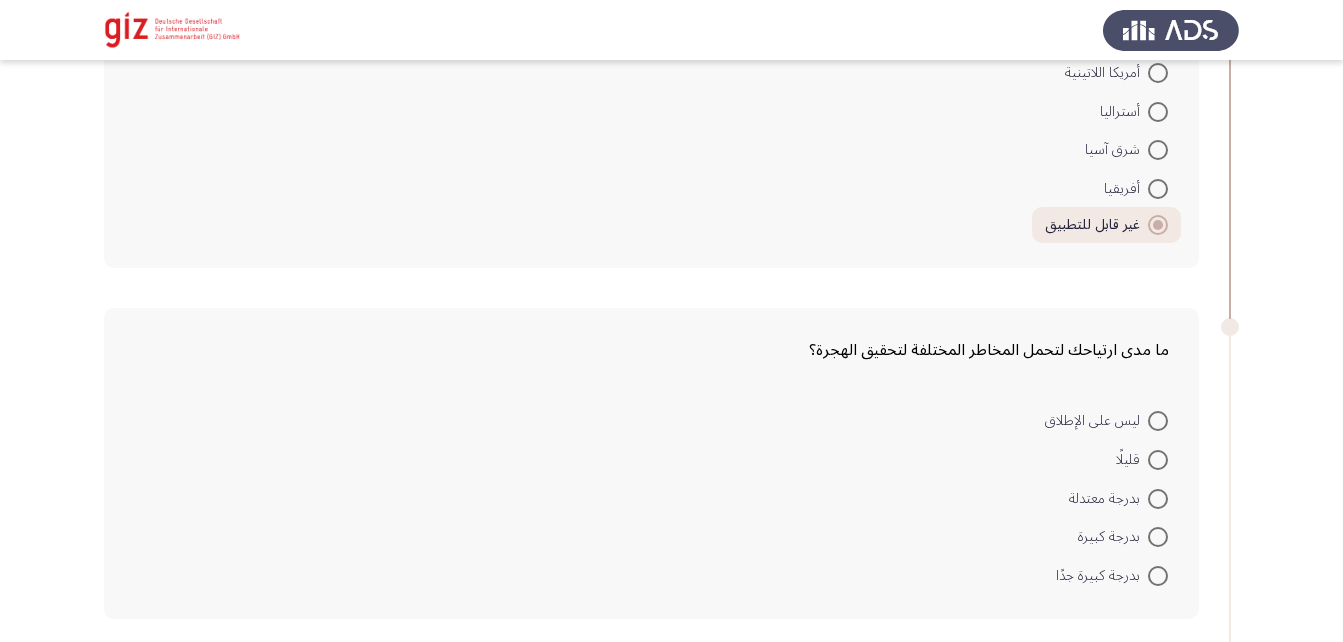 click at bounding box center (1158, 499) 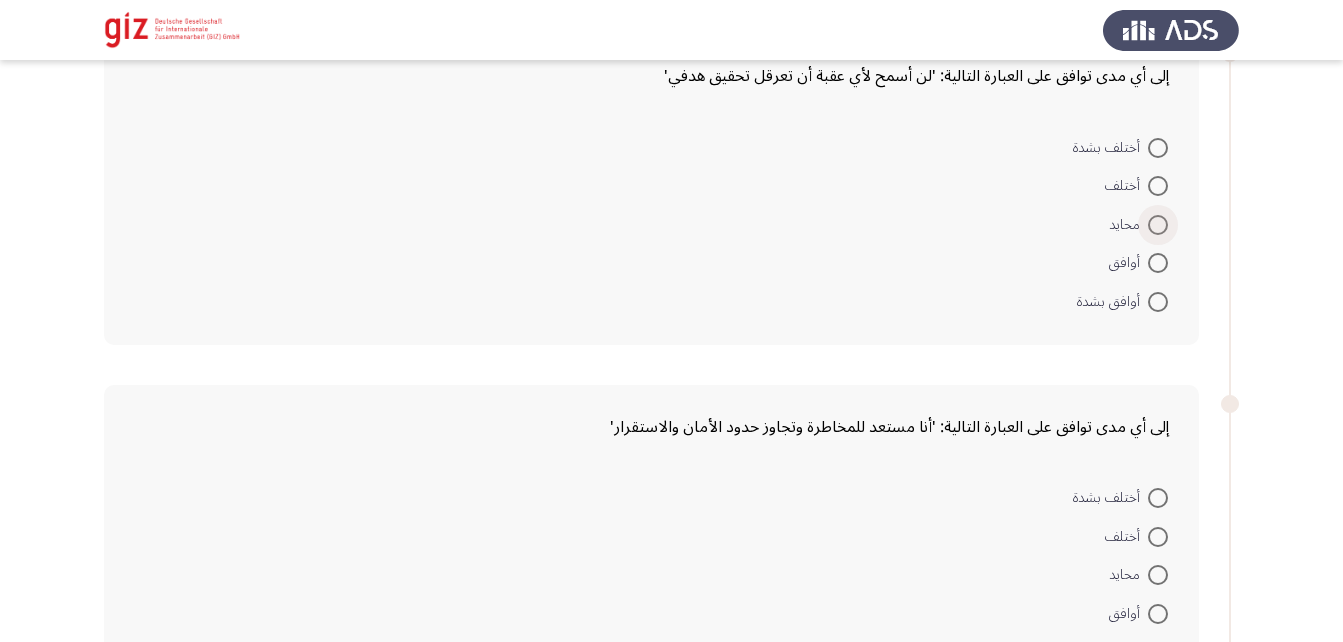 click on "محايد" at bounding box center (1138, 225) 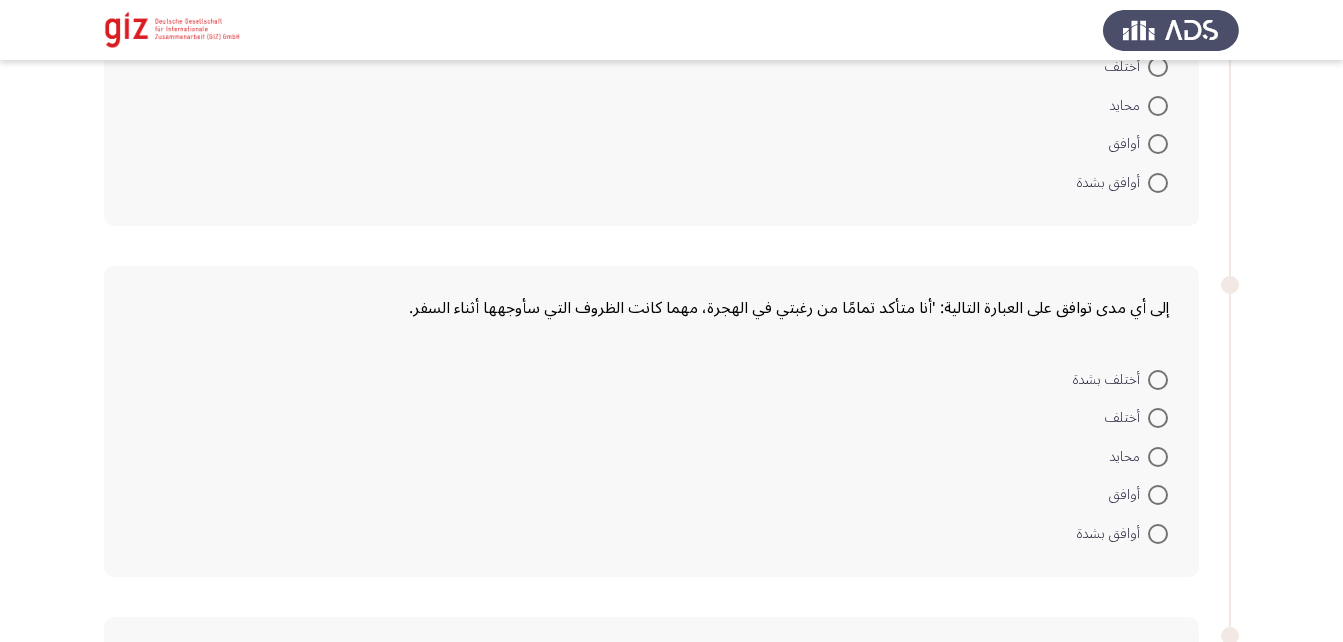 scroll, scrollTop: 1880, scrollLeft: 0, axis: vertical 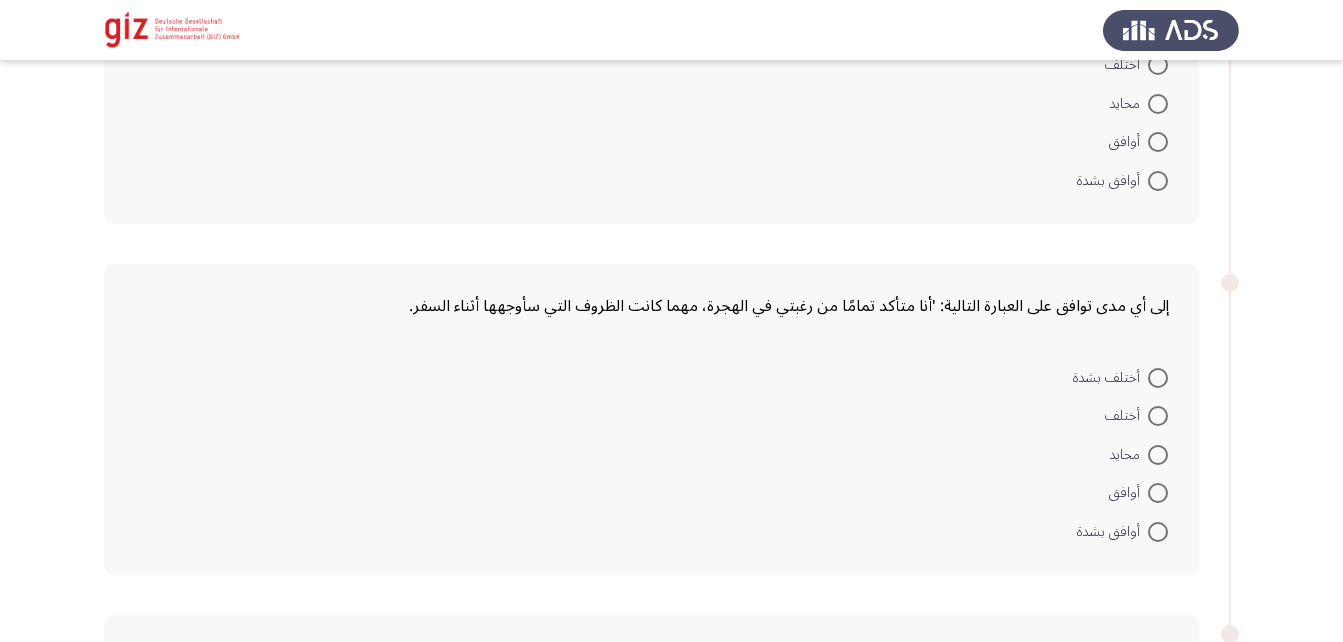 click at bounding box center [1158, 104] 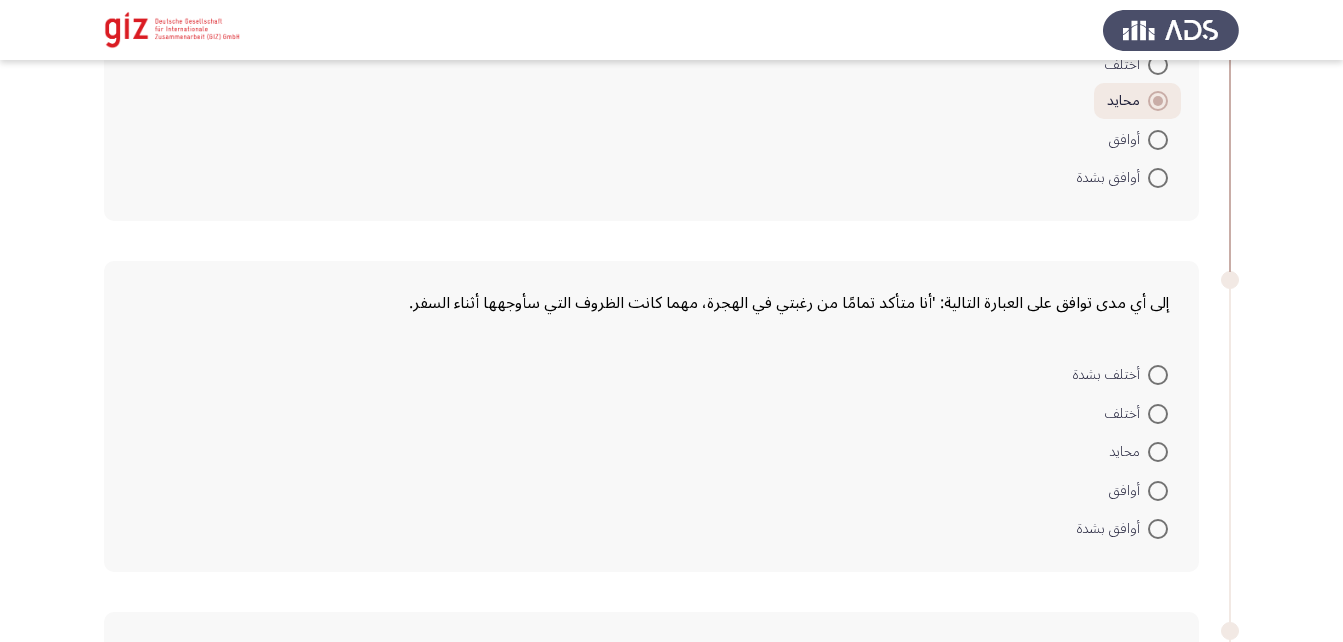 click at bounding box center (1158, 452) 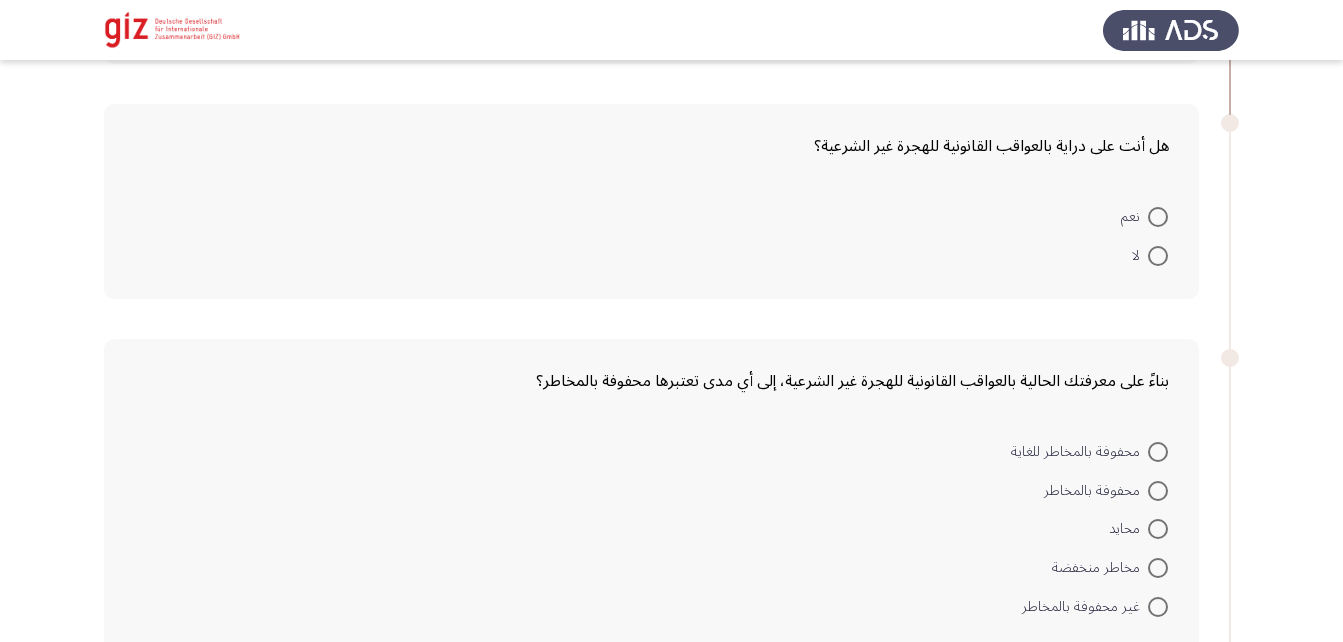 scroll, scrollTop: 2390, scrollLeft: 0, axis: vertical 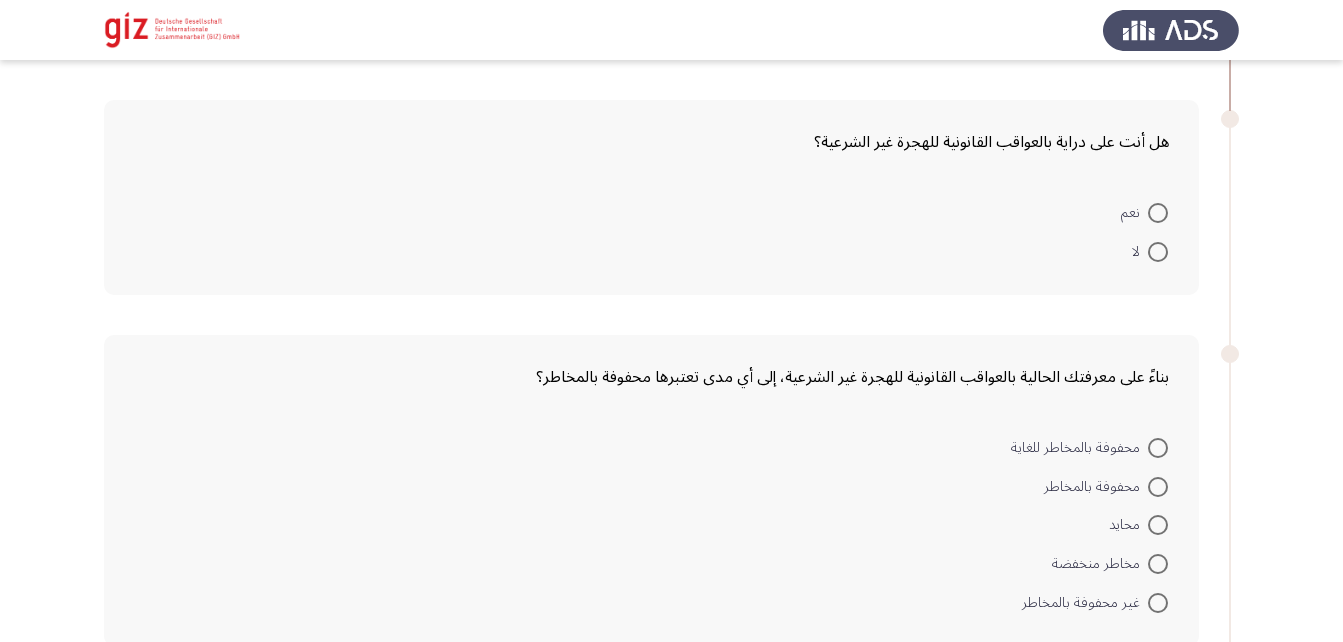 click at bounding box center (1158, 252) 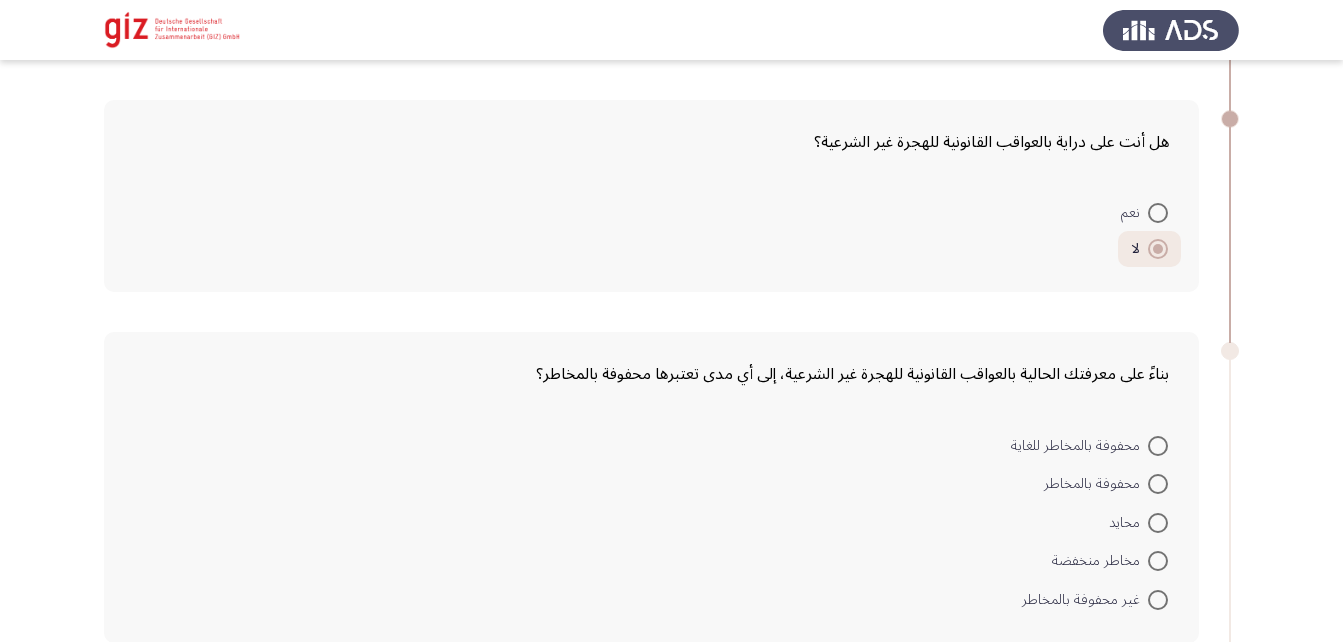 scroll, scrollTop: 2796, scrollLeft: 0, axis: vertical 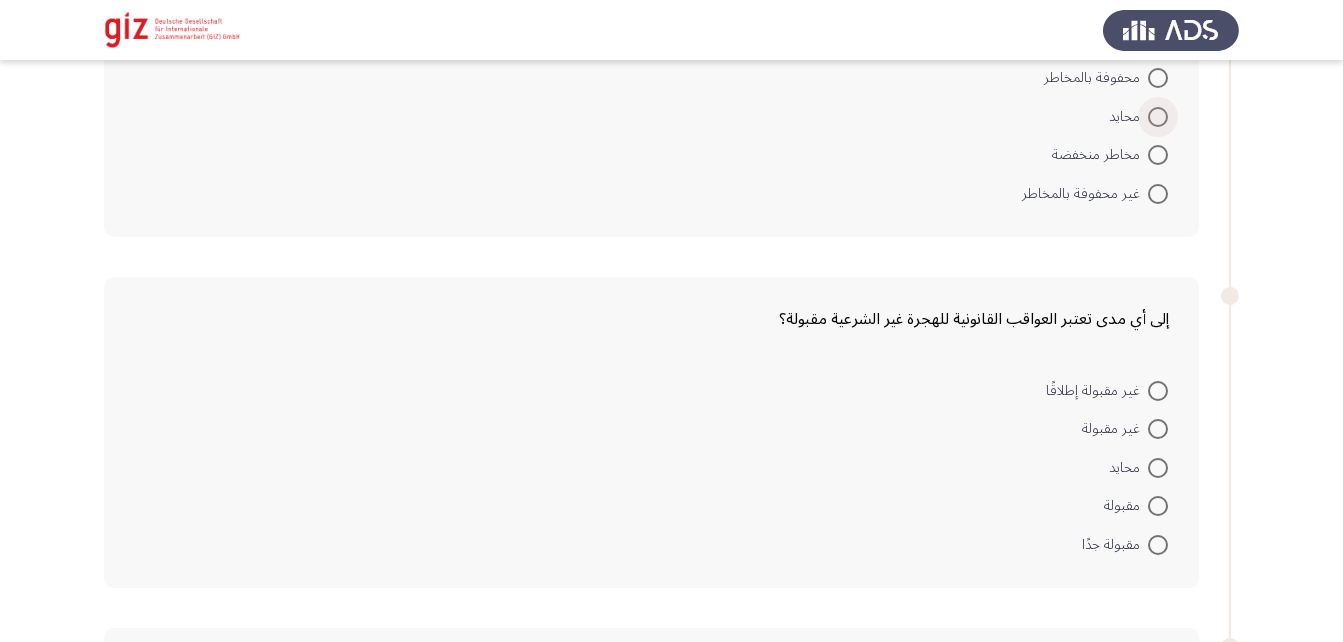 click at bounding box center [1158, 117] 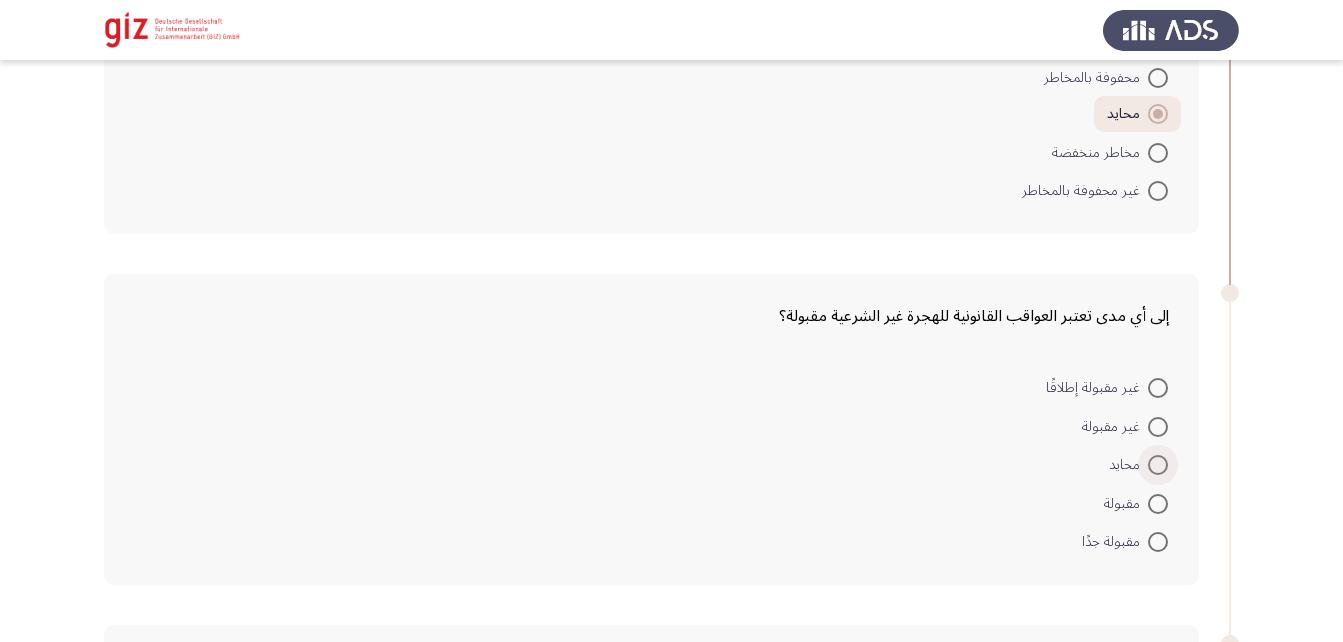 click at bounding box center (1158, 465) 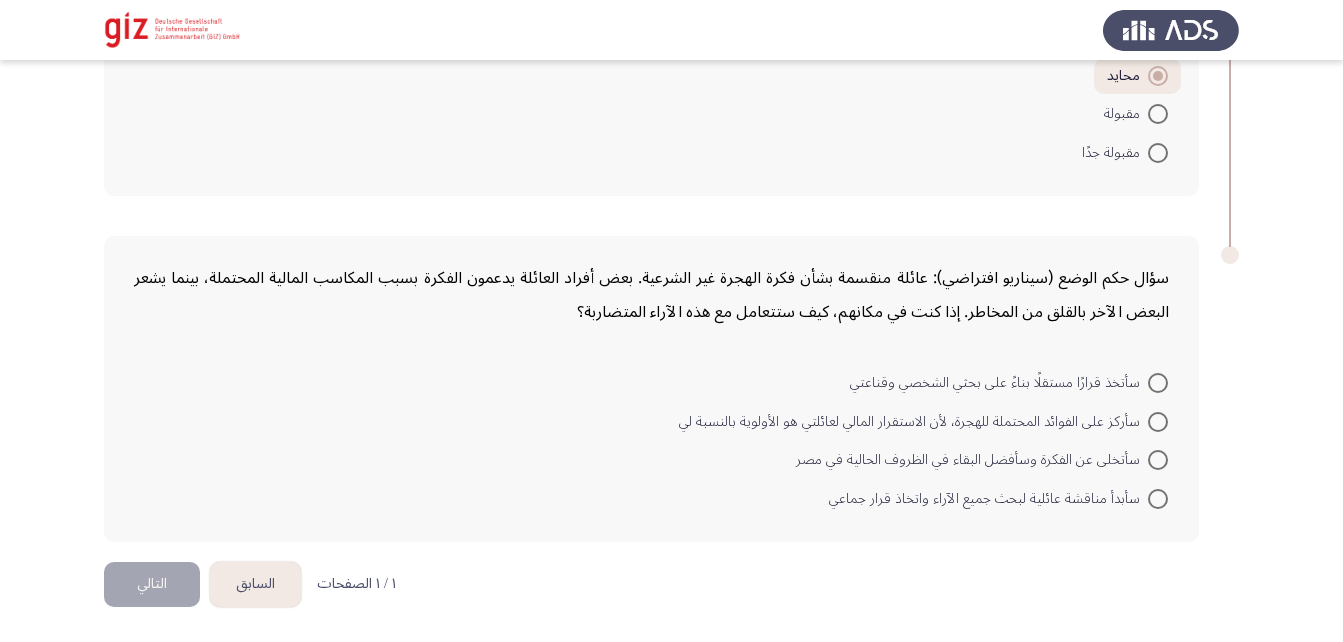 click at bounding box center (1158, 422) 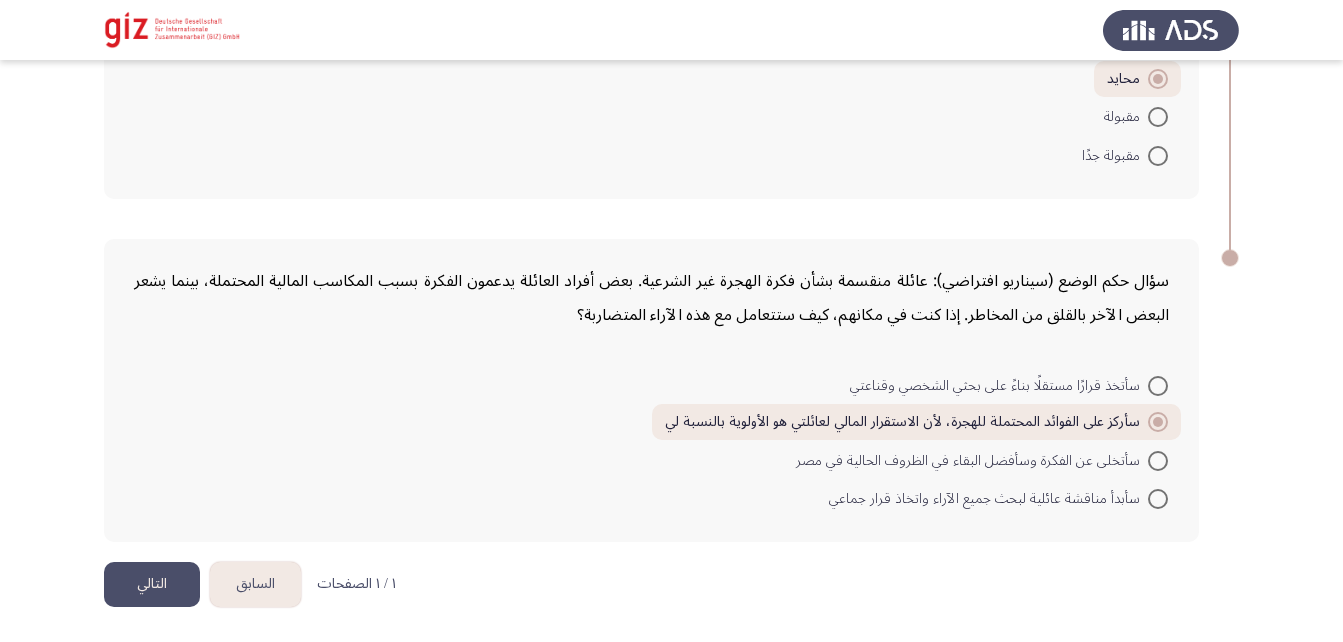 click on "التالي" 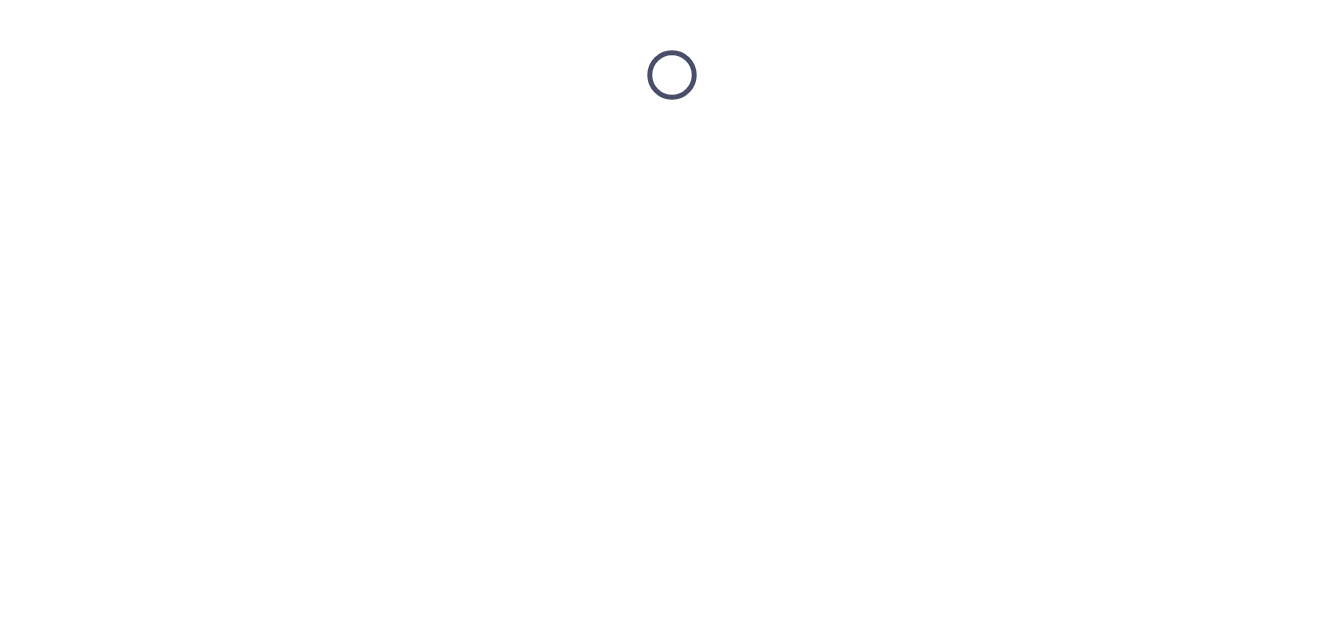 scroll, scrollTop: 0, scrollLeft: 0, axis: both 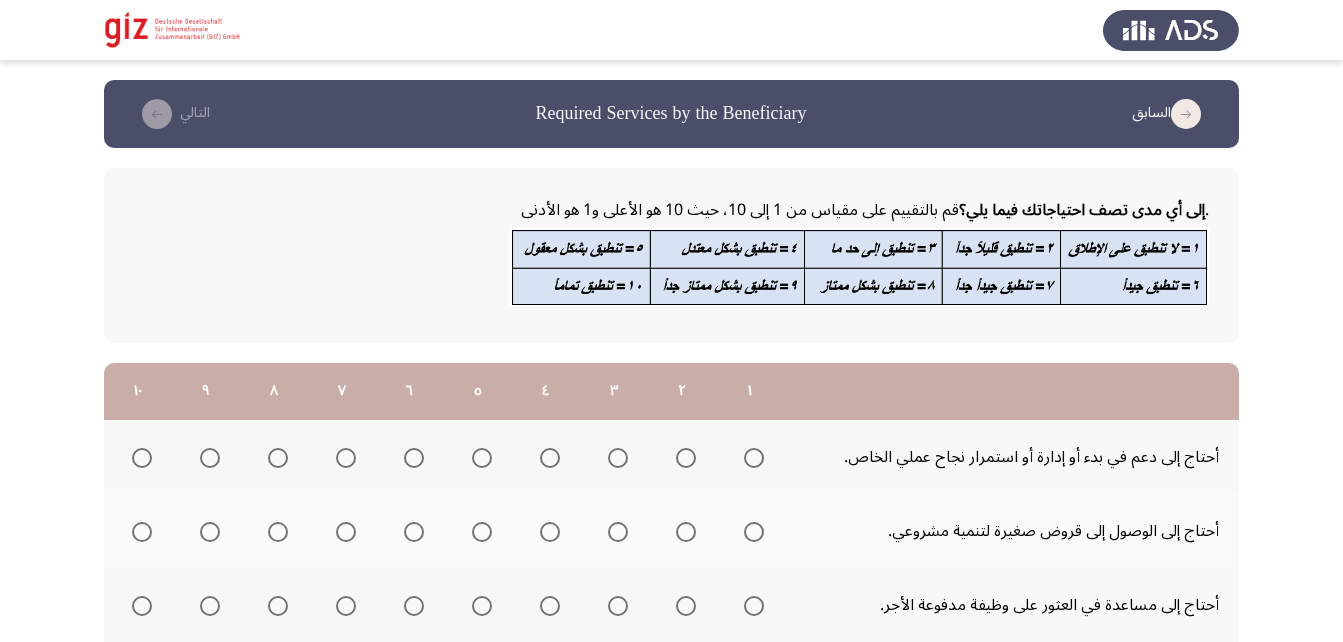 click at bounding box center (142, 458) 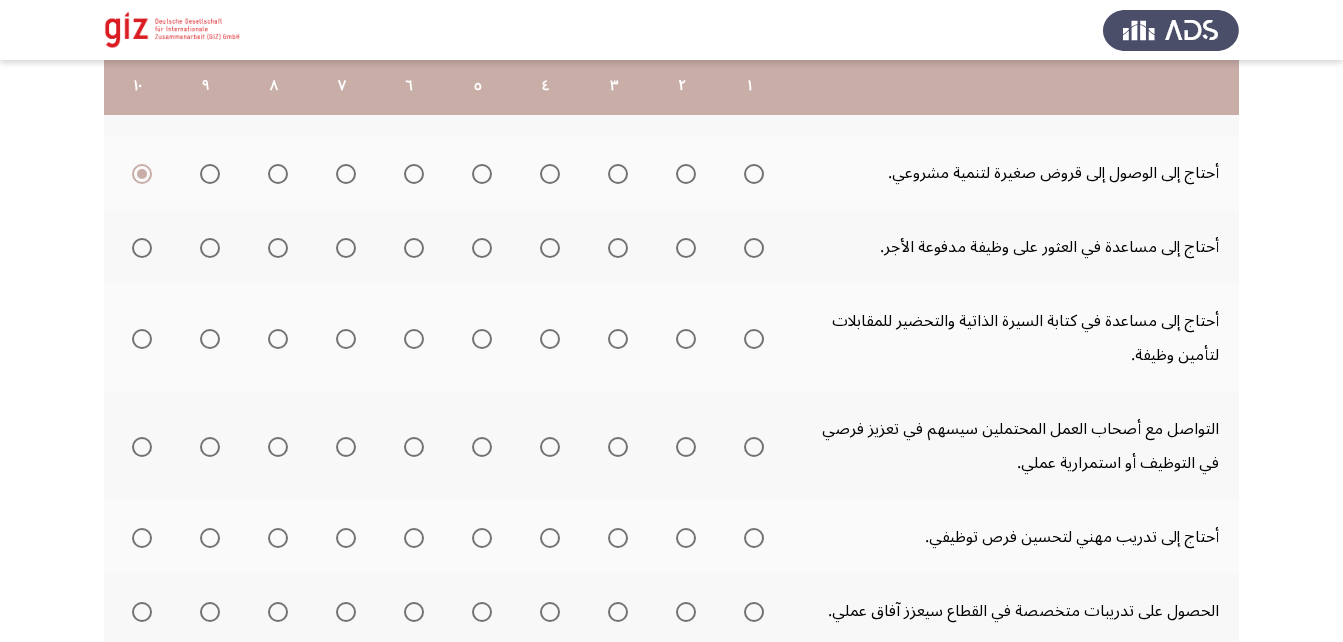 scroll, scrollTop: 360, scrollLeft: 0, axis: vertical 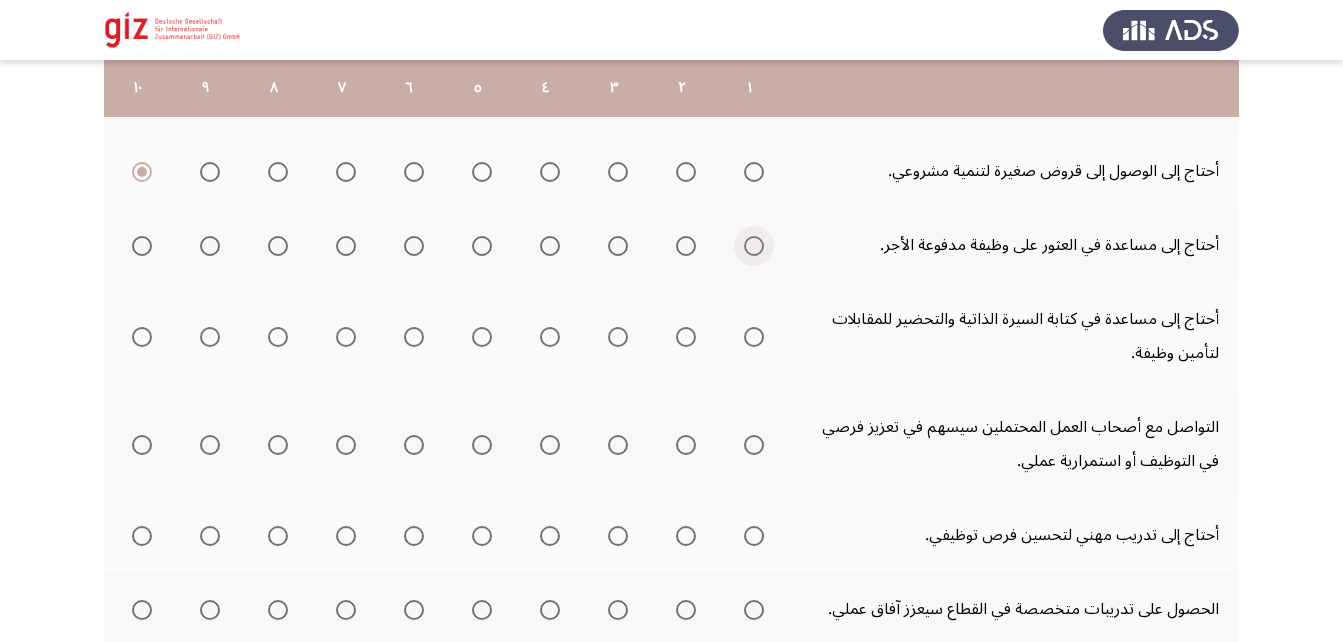 click at bounding box center [754, 246] 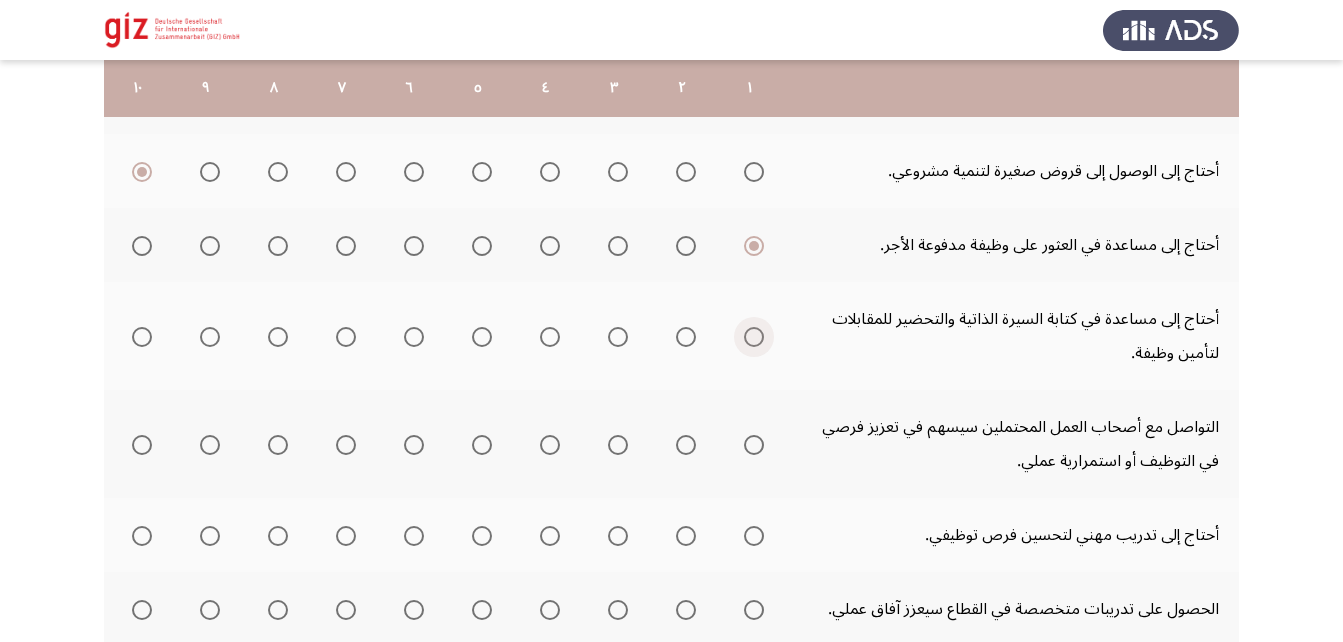 click at bounding box center (754, 337) 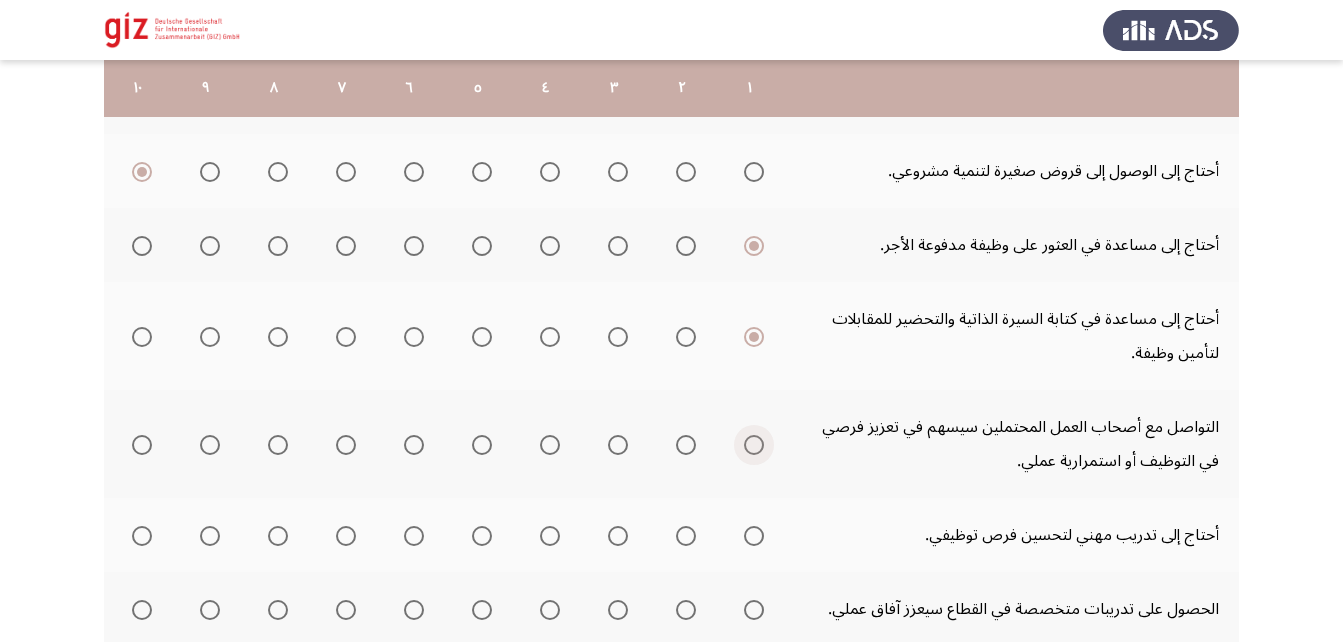click at bounding box center [754, 445] 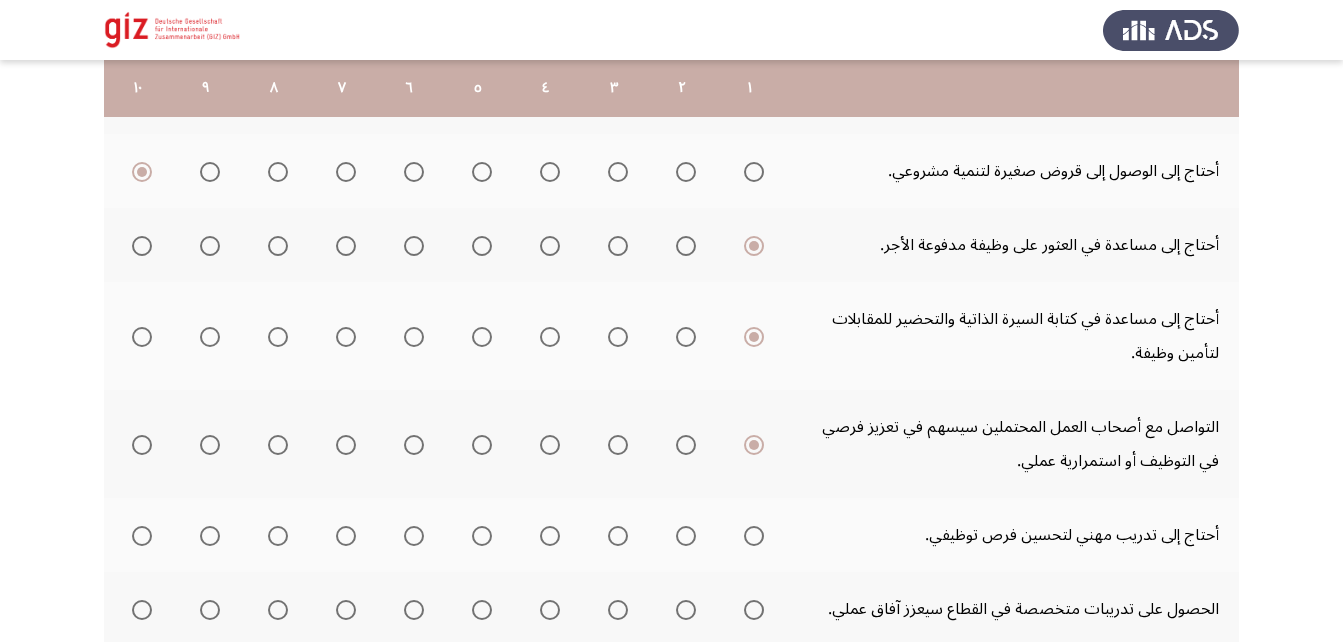 click at bounding box center (754, 536) 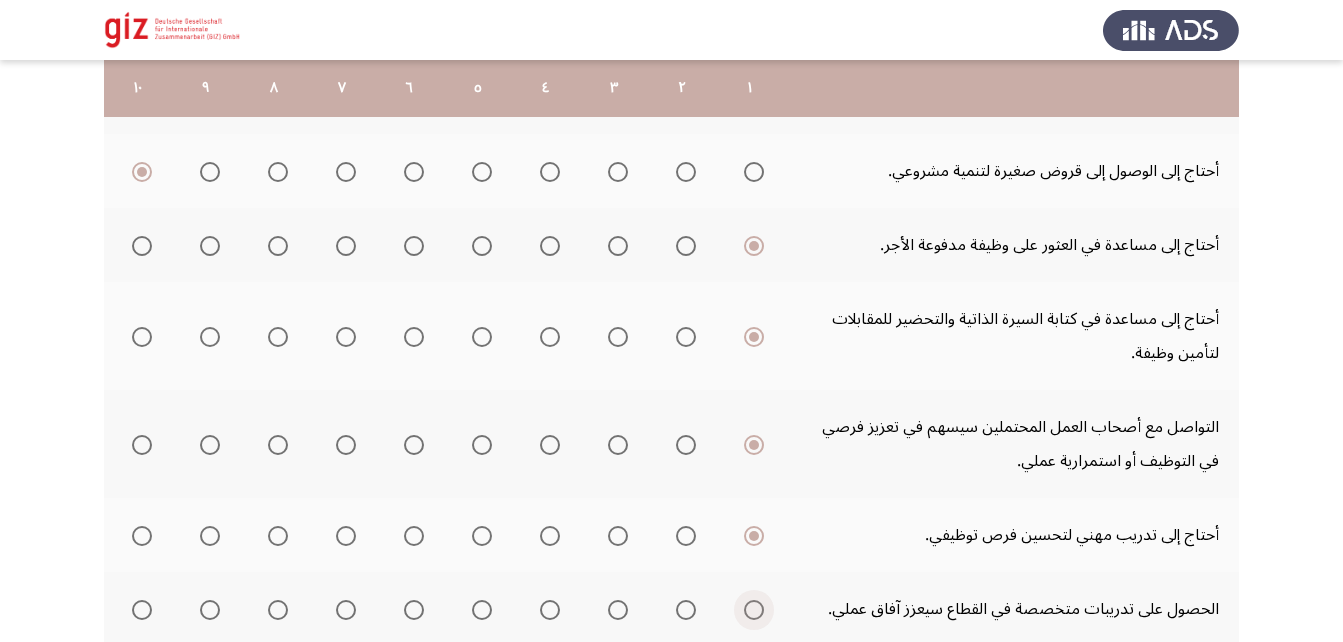 click at bounding box center (754, 610) 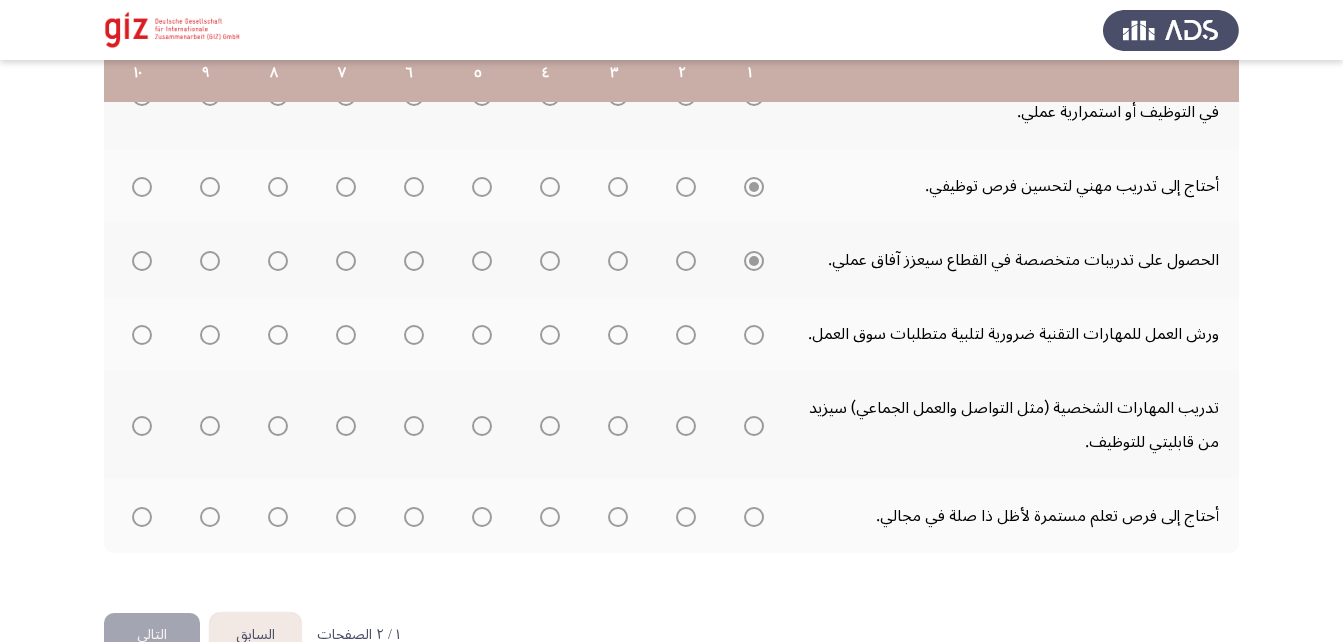 scroll, scrollTop: 710, scrollLeft: 0, axis: vertical 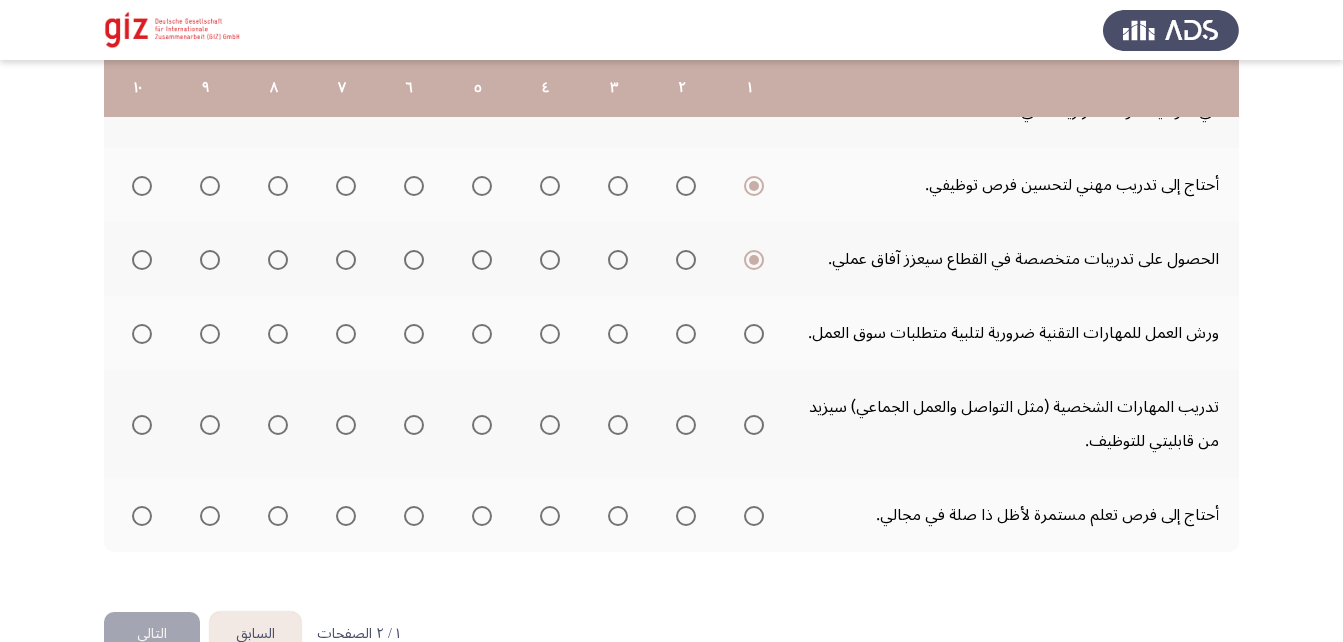 click 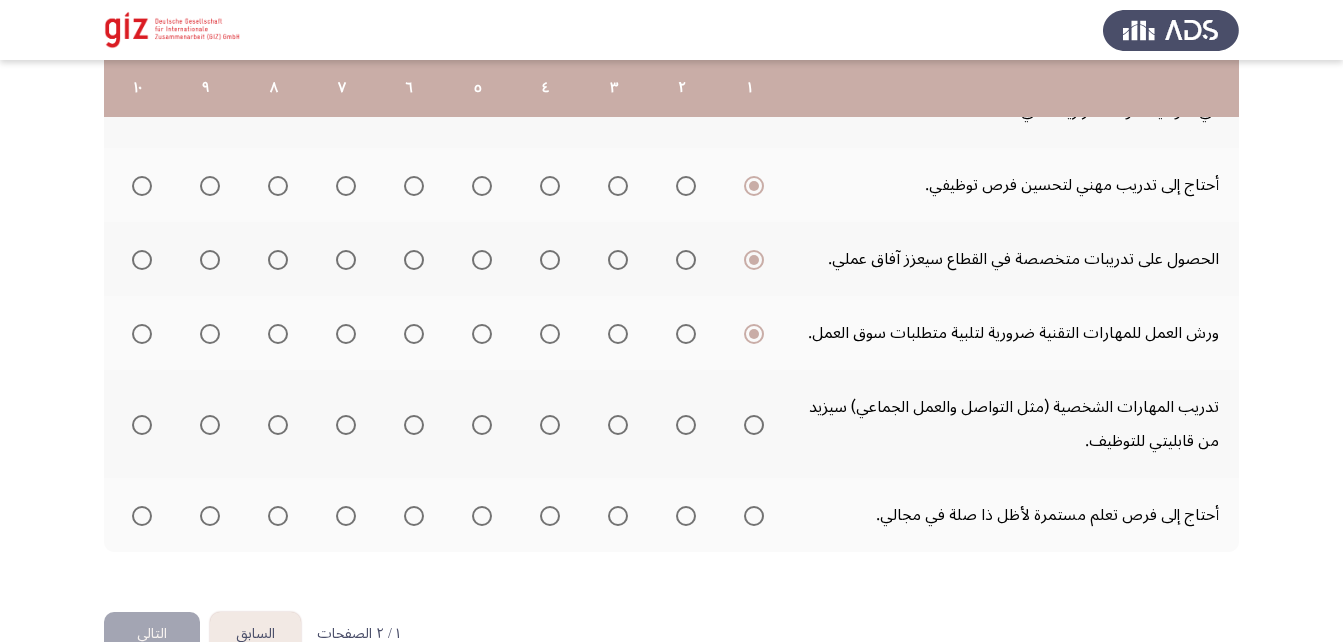 click at bounding box center (754, 425) 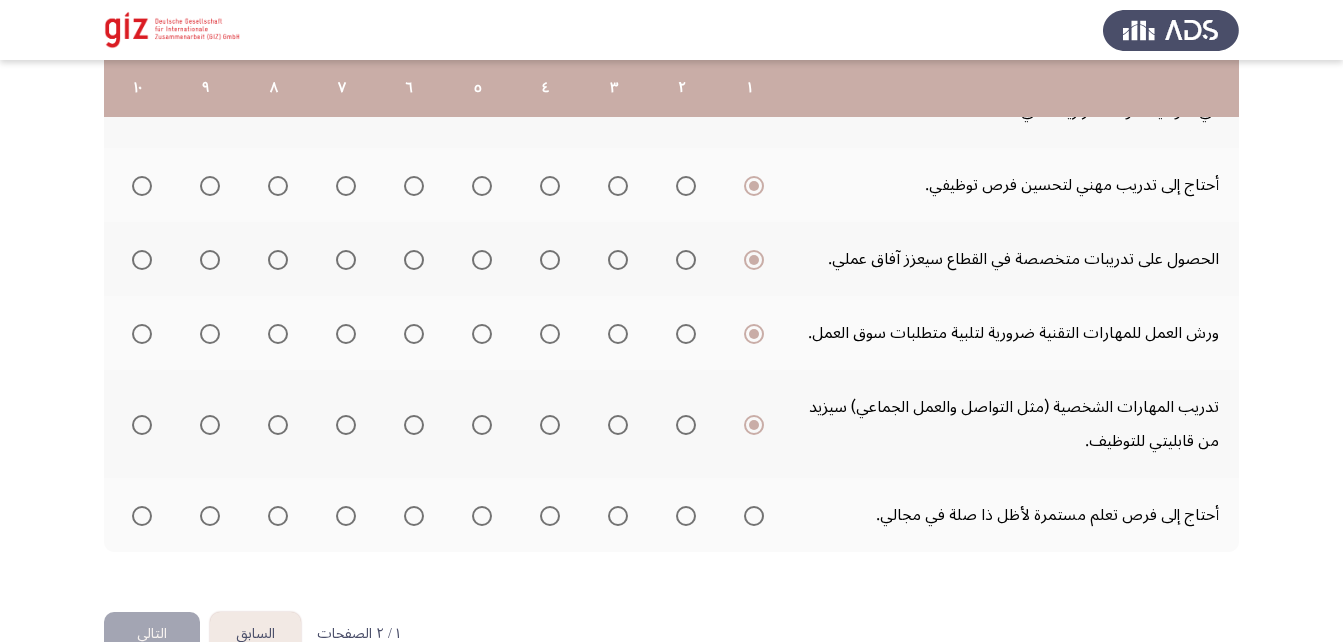 click at bounding box center (754, 516) 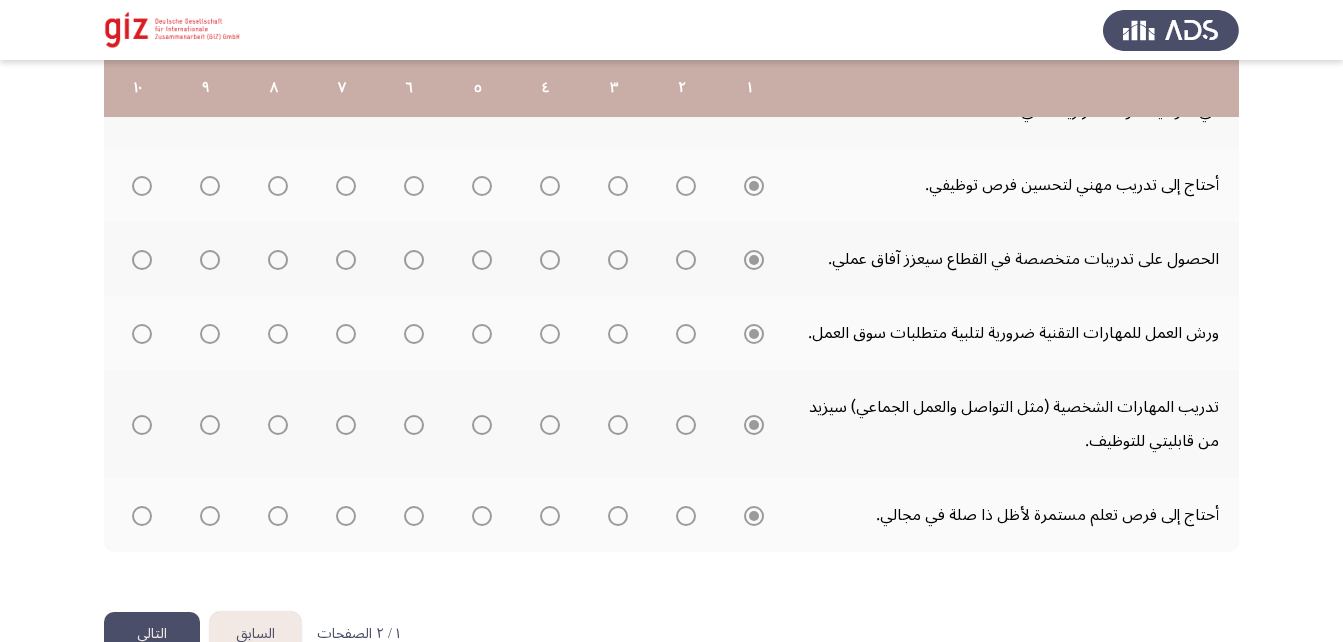 scroll, scrollTop: 760, scrollLeft: 0, axis: vertical 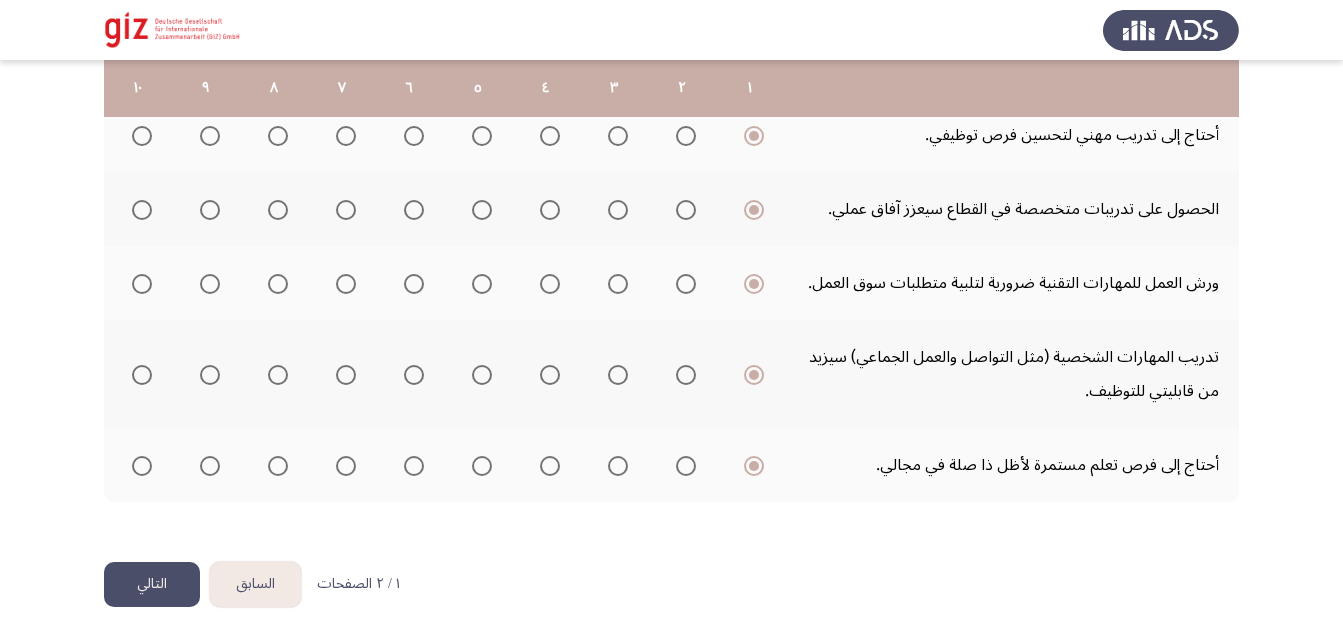 click on "التالي" 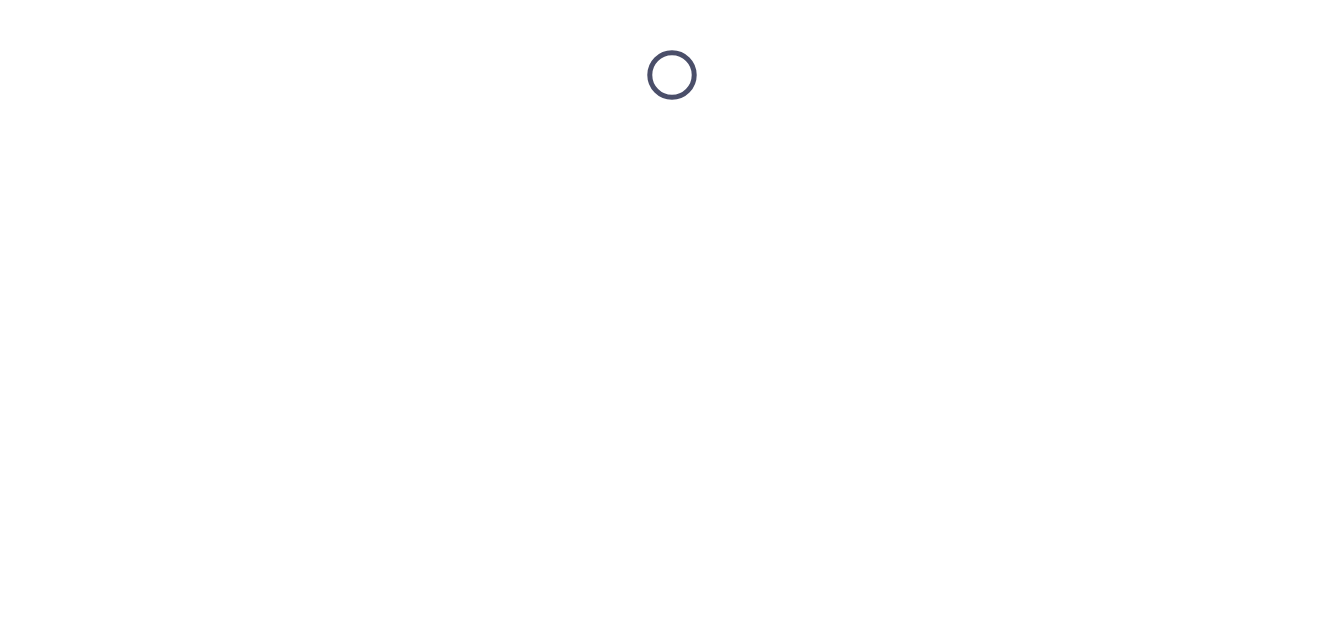 scroll, scrollTop: 0, scrollLeft: 0, axis: both 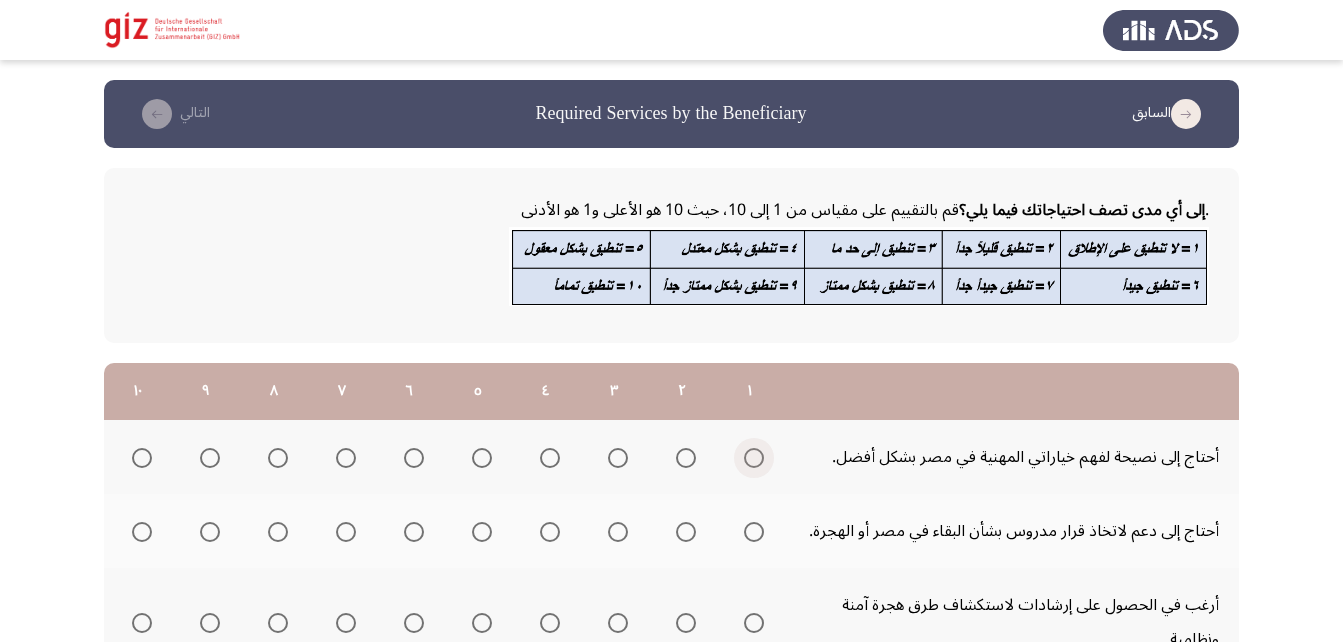 click at bounding box center (754, 458) 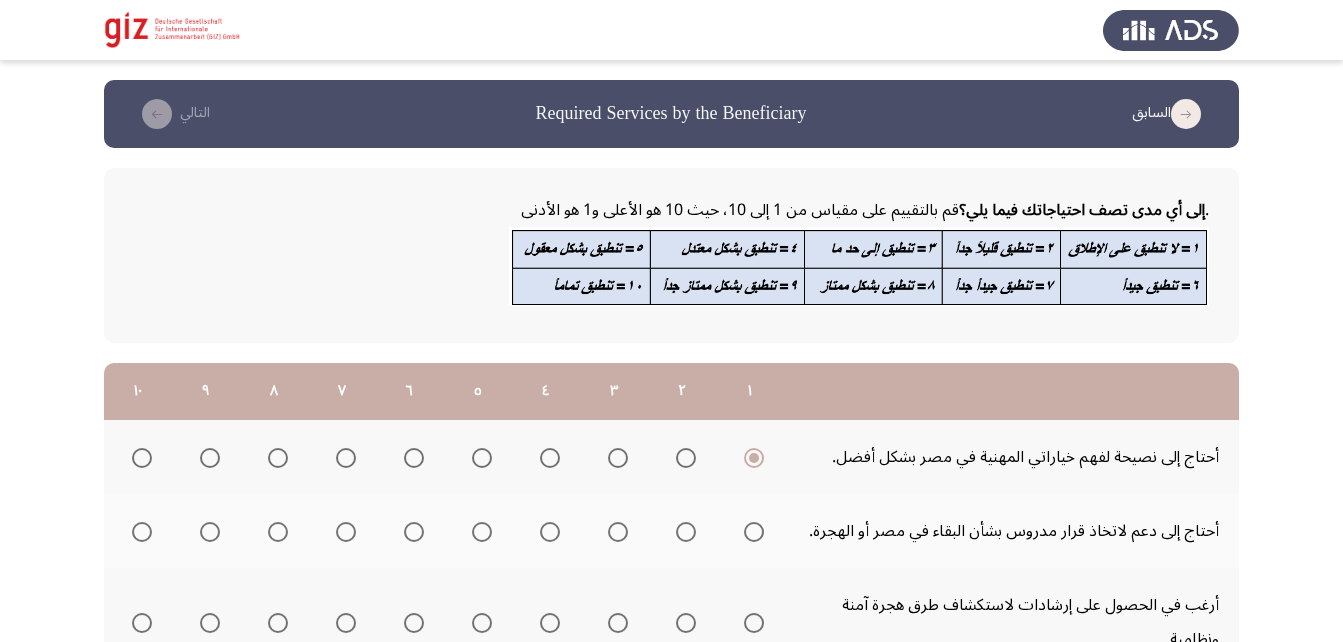 click at bounding box center (754, 532) 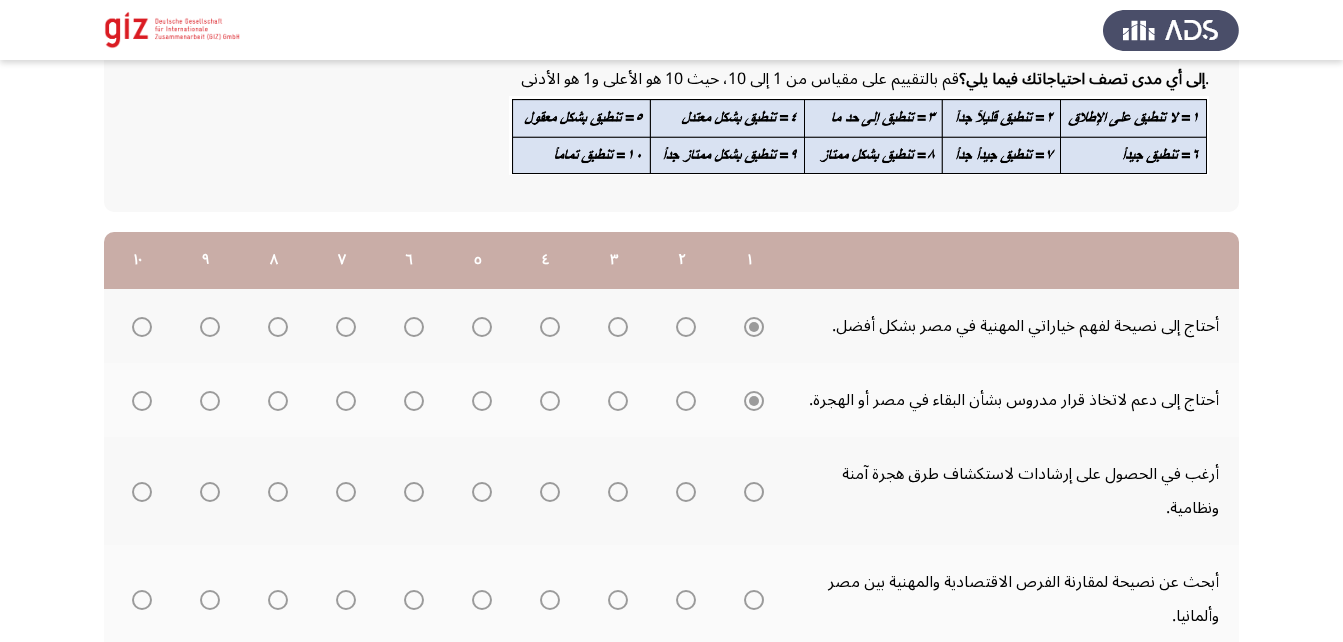 scroll, scrollTop: 132, scrollLeft: 0, axis: vertical 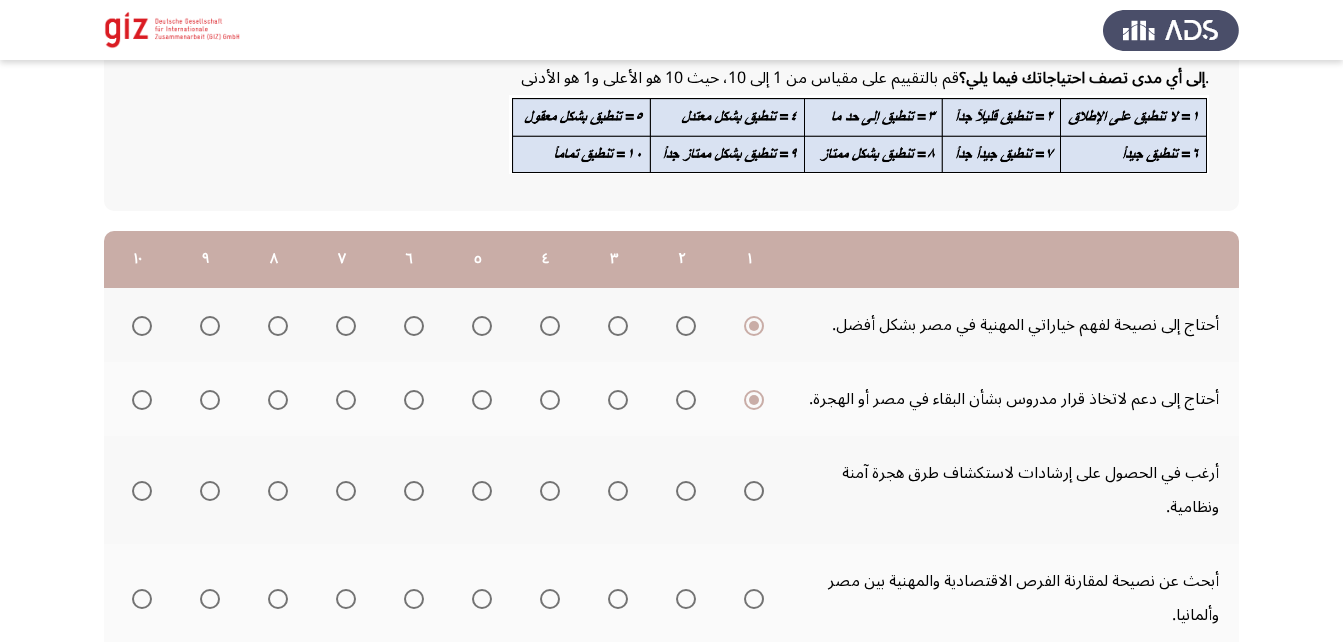 click at bounding box center [754, 491] 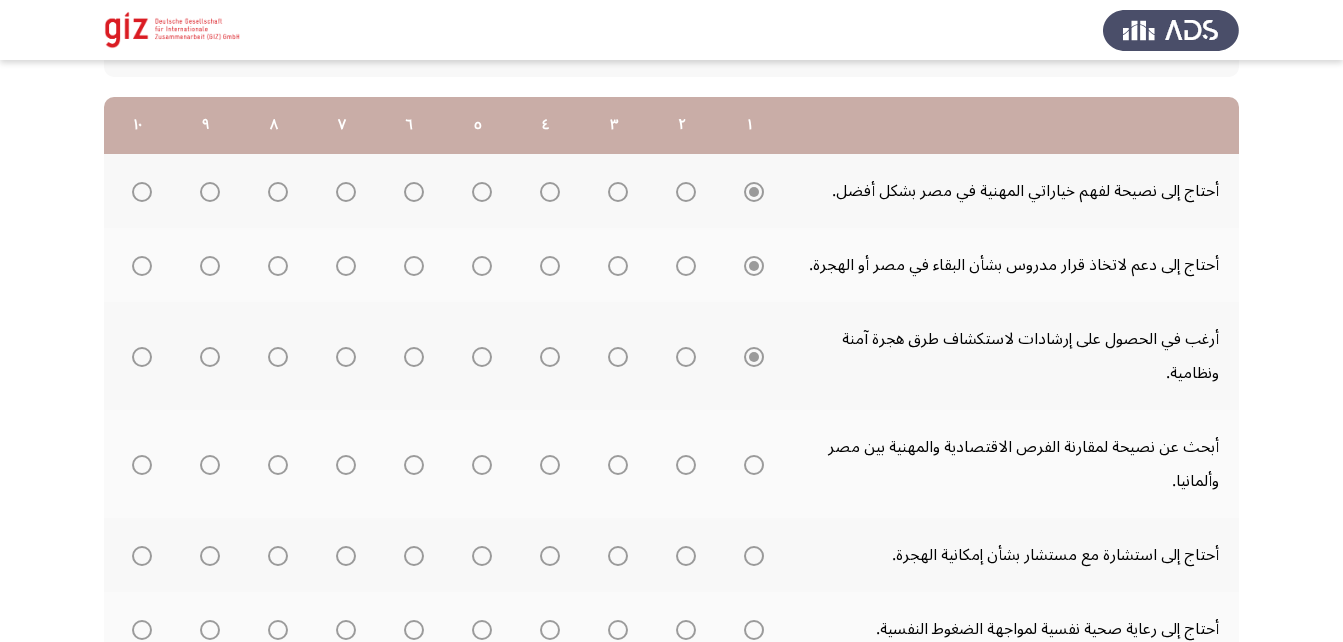 scroll, scrollTop: 267, scrollLeft: 0, axis: vertical 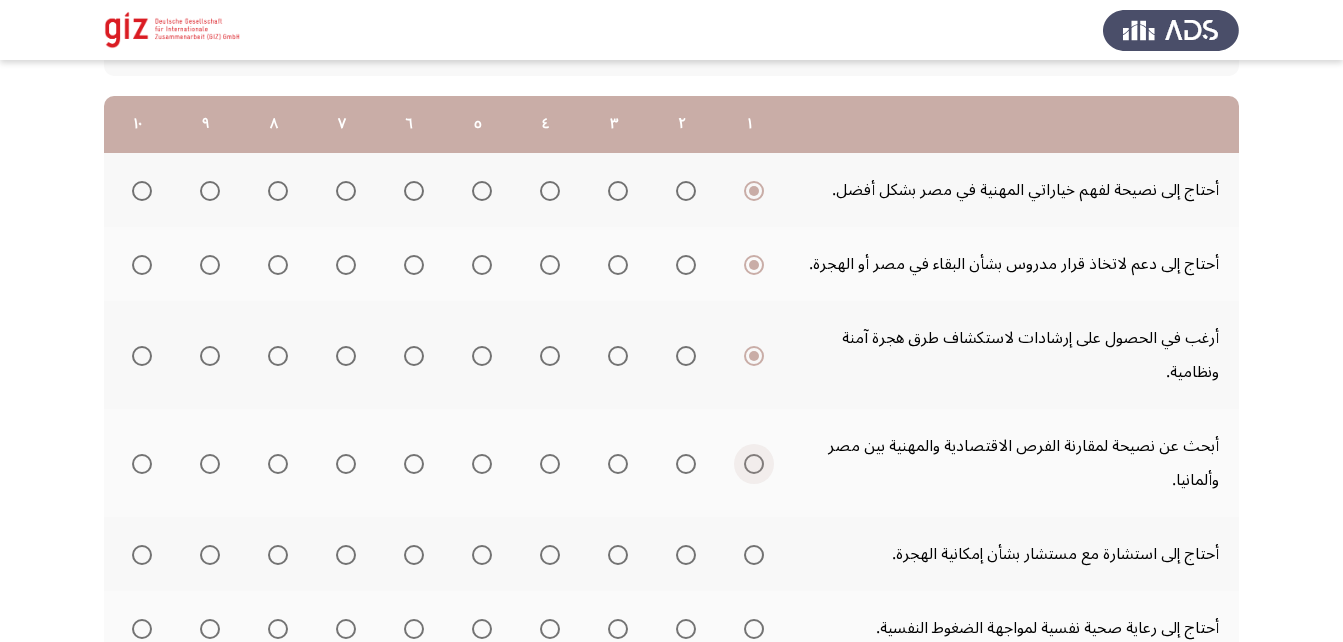 click at bounding box center (754, 464) 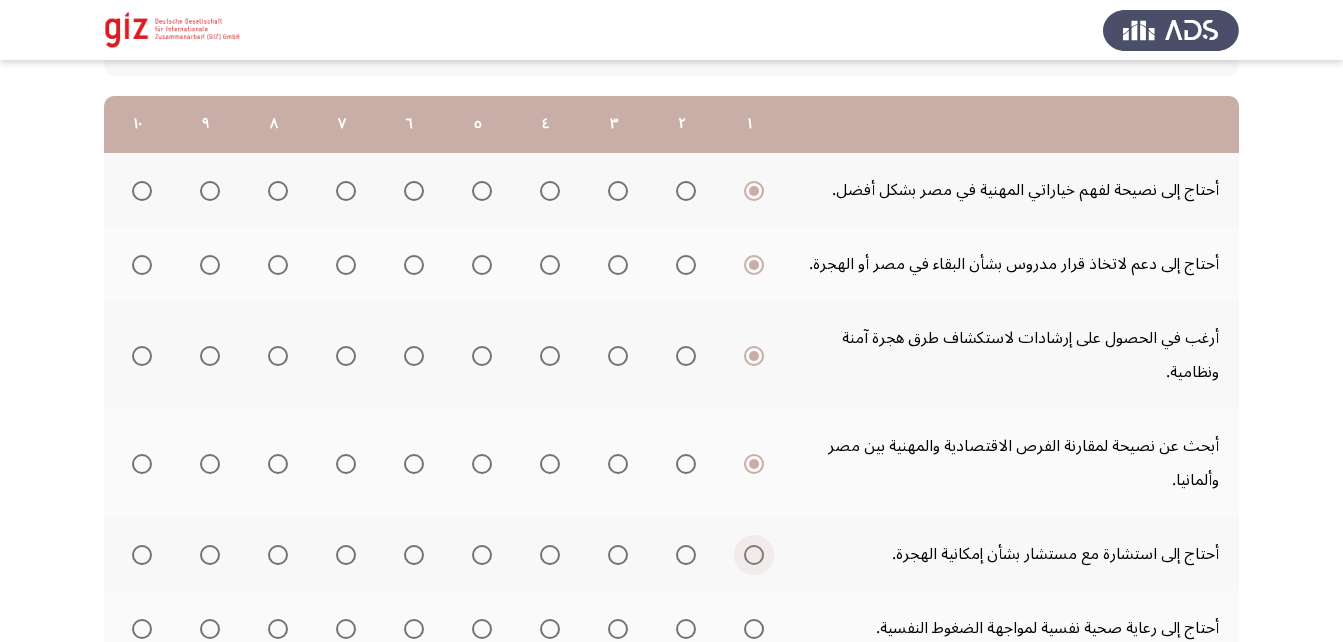 click at bounding box center (754, 555) 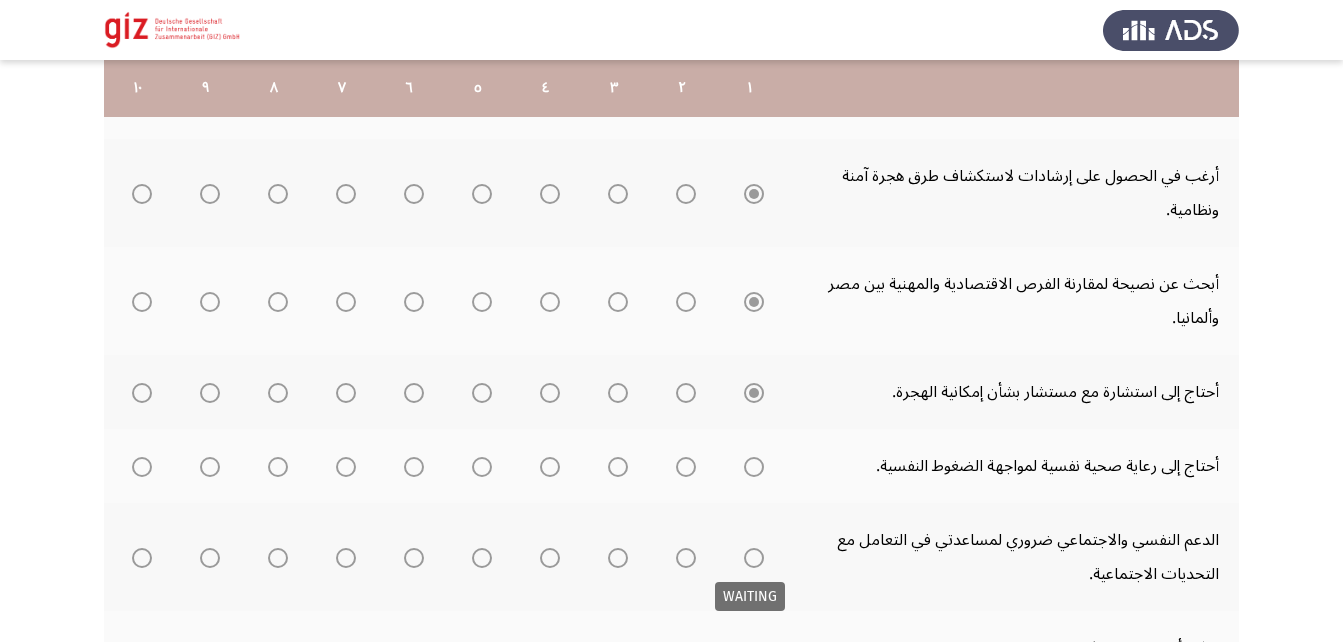scroll, scrollTop: 430, scrollLeft: 0, axis: vertical 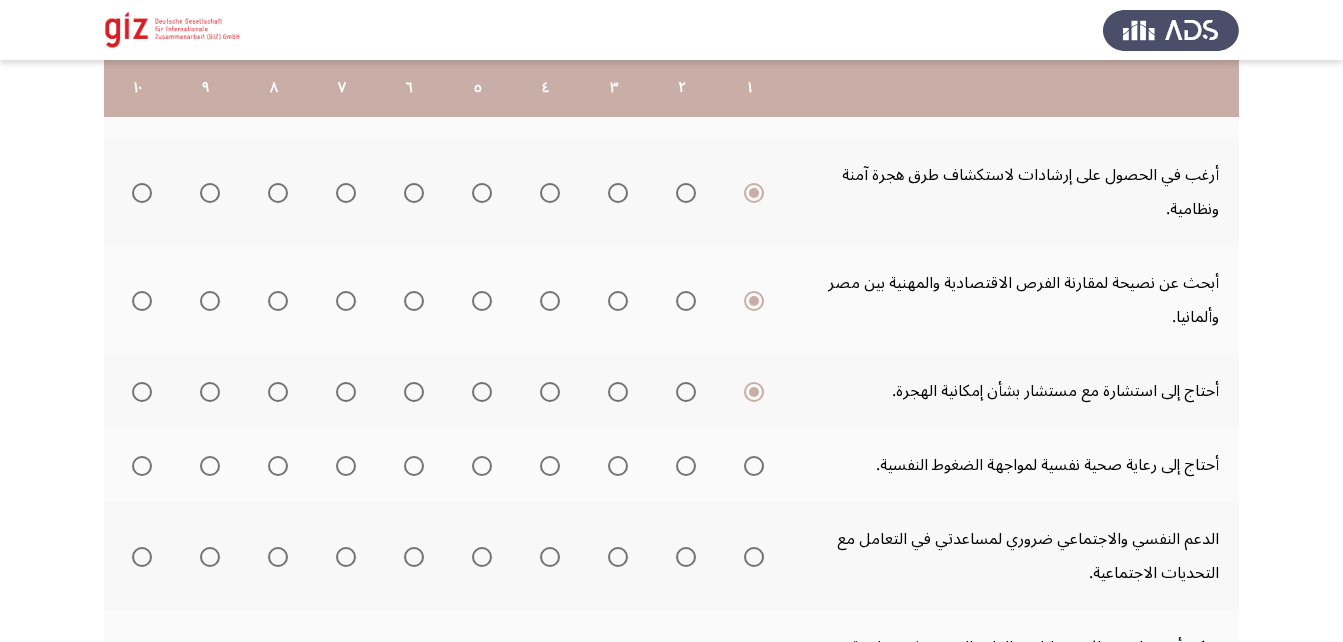 click at bounding box center (754, 466) 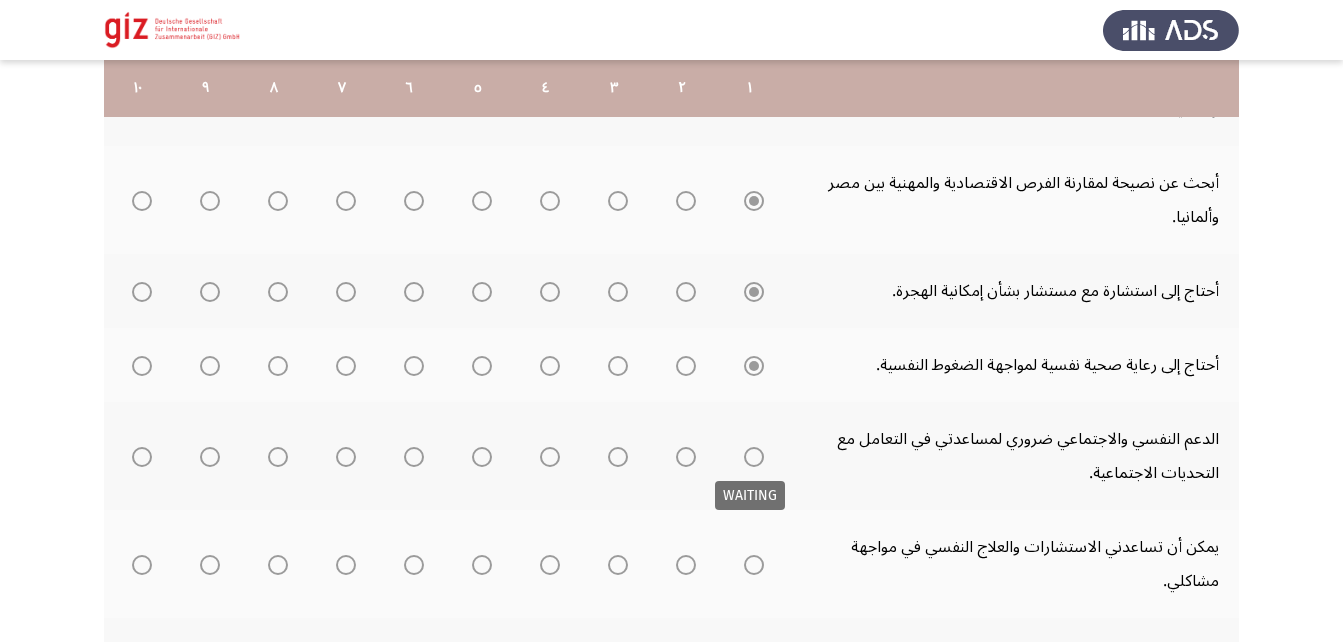 scroll, scrollTop: 533, scrollLeft: 0, axis: vertical 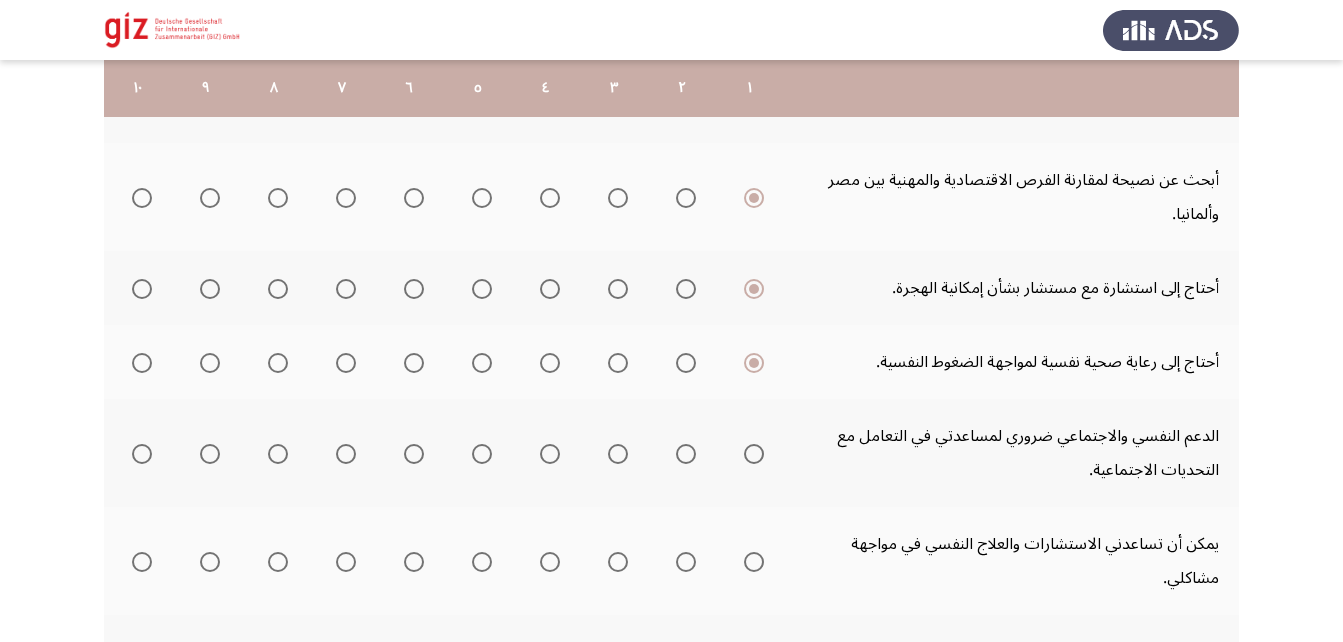 click 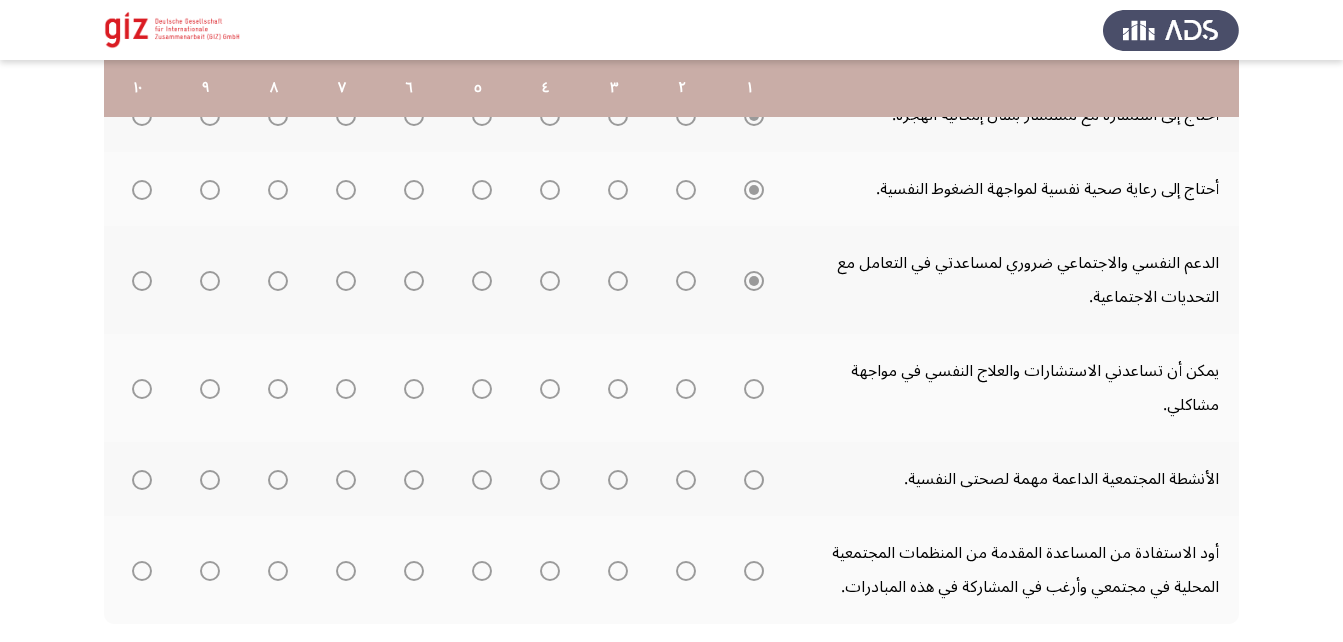 scroll, scrollTop: 707, scrollLeft: 0, axis: vertical 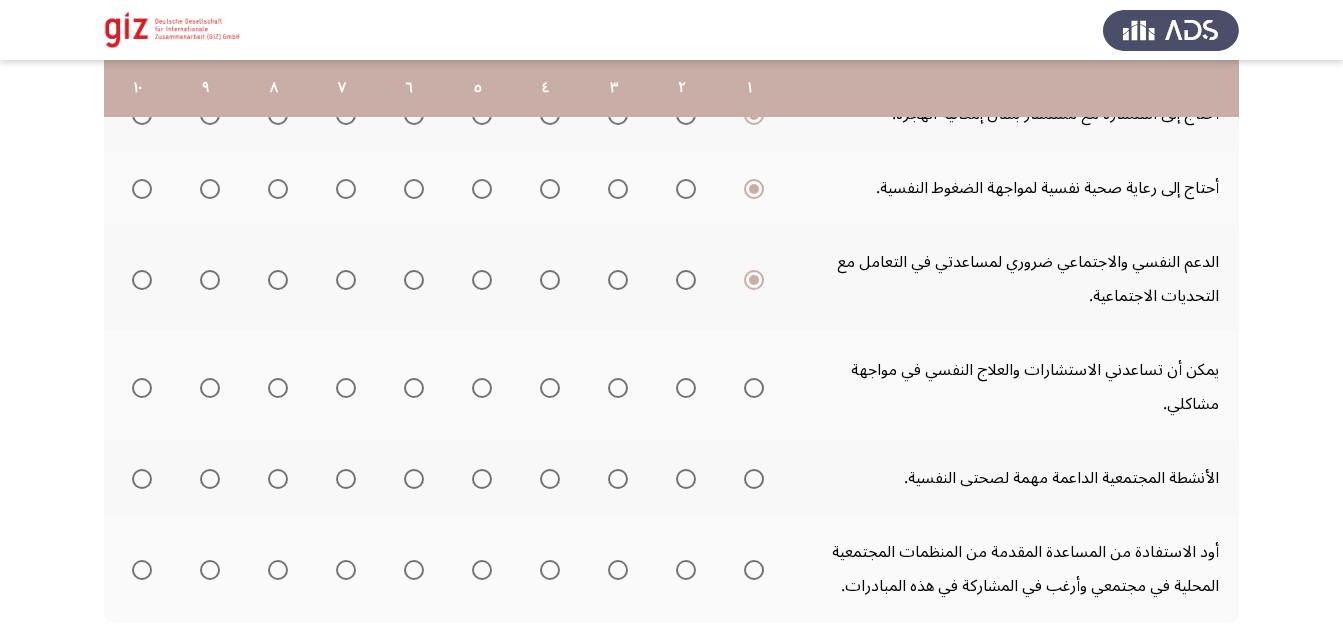 click at bounding box center (754, 388) 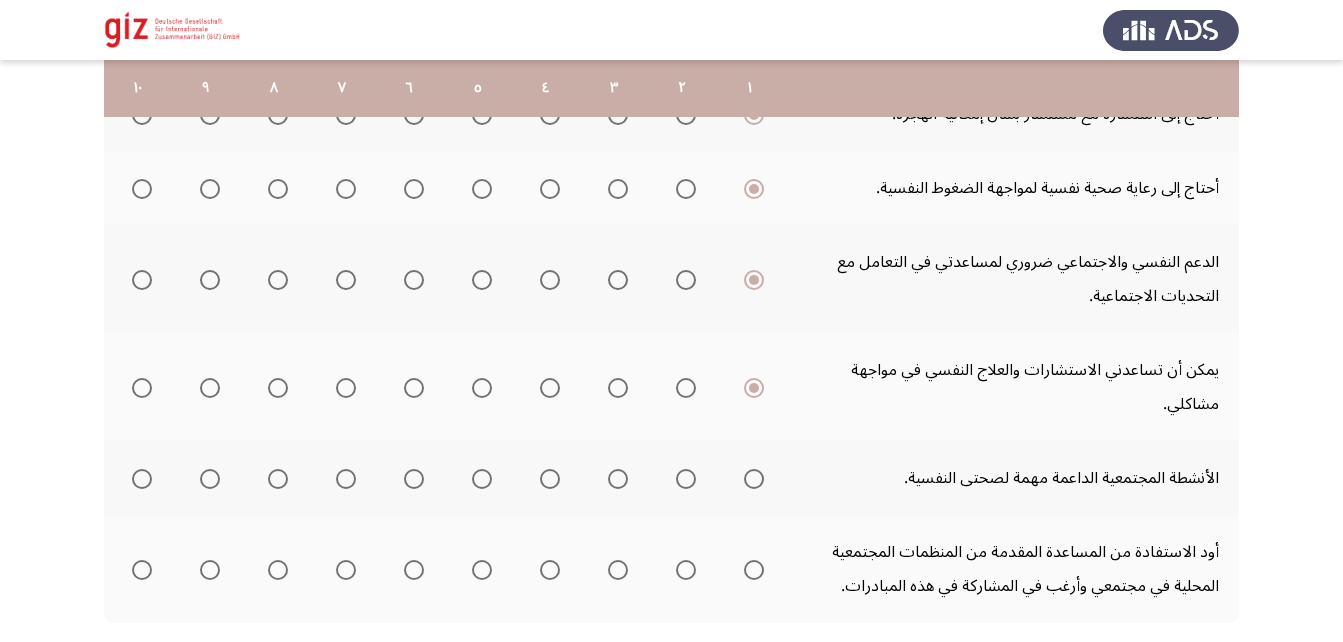click at bounding box center (754, 479) 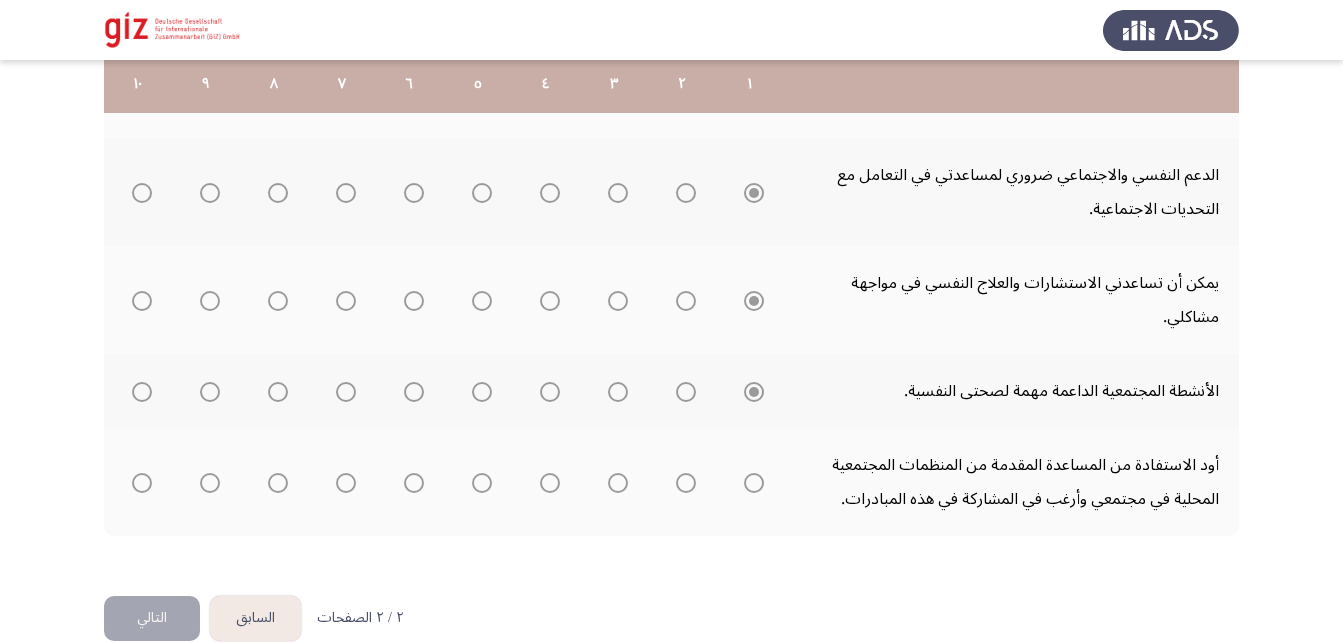 scroll, scrollTop: 795, scrollLeft: 0, axis: vertical 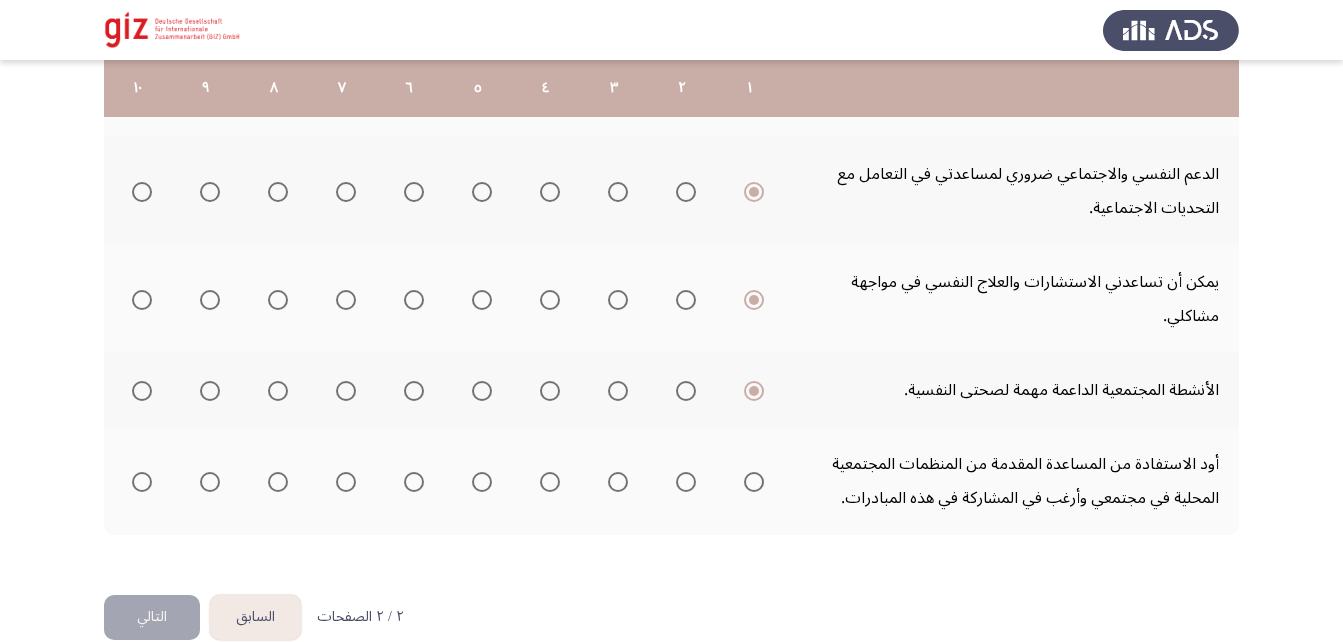 click 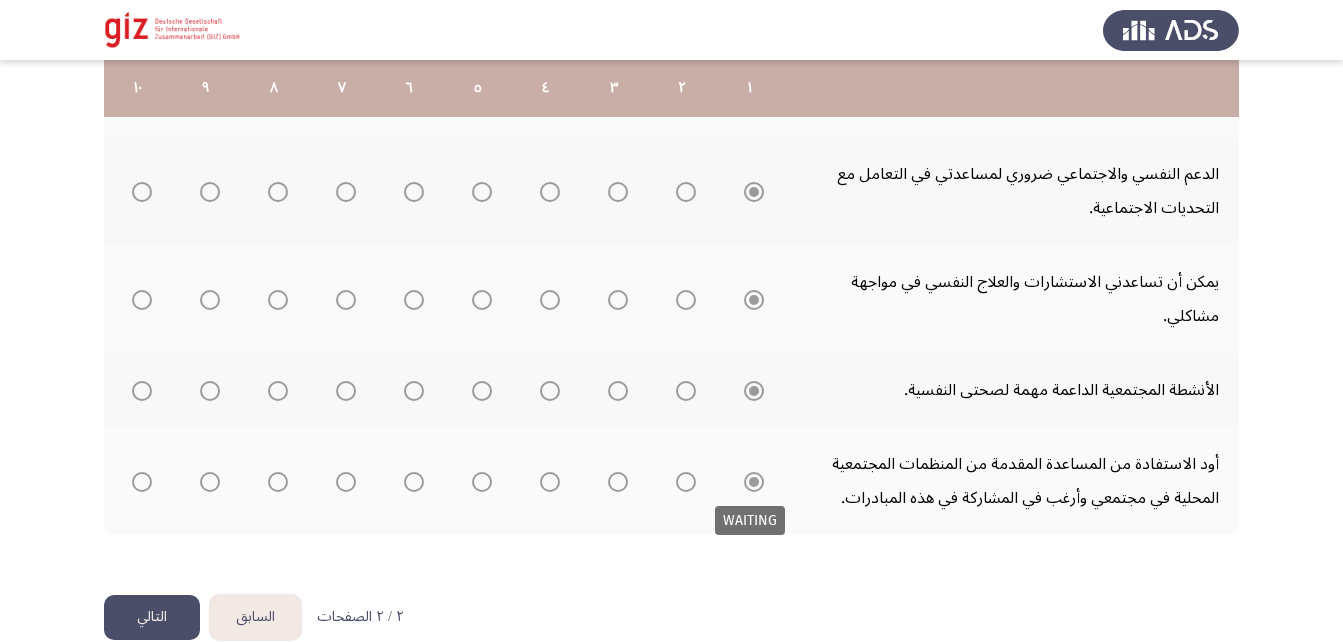 scroll, scrollTop: 828, scrollLeft: 0, axis: vertical 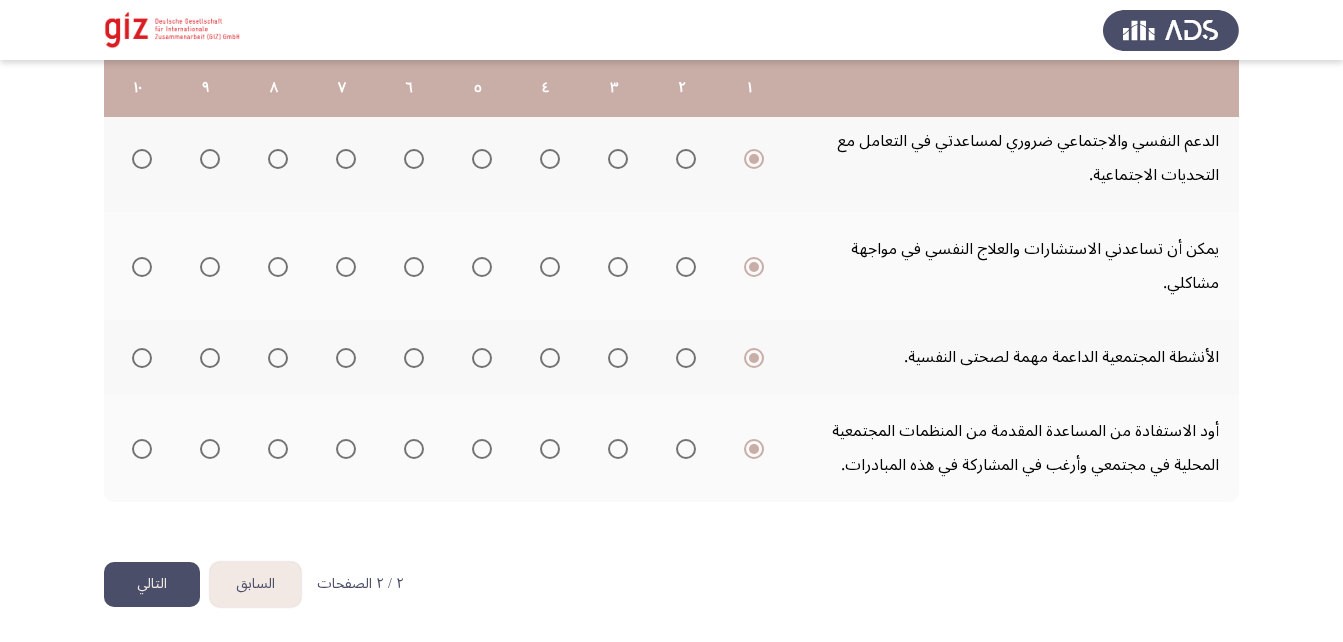 click on "التالي" 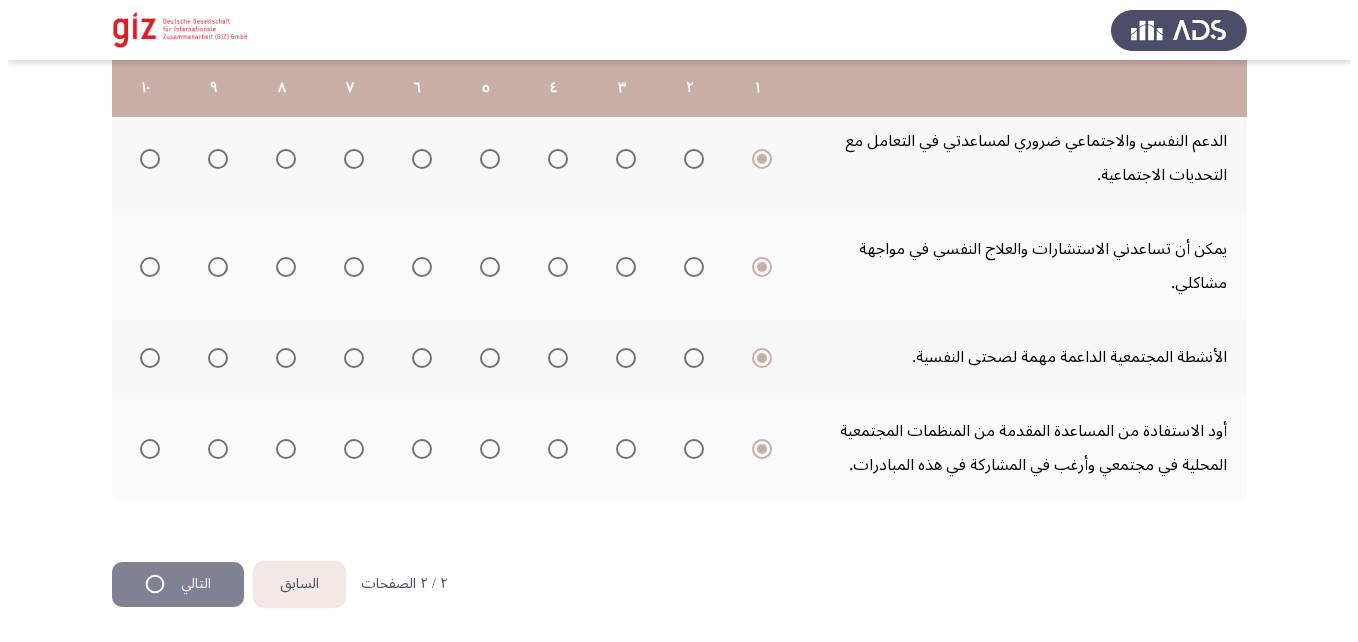 scroll, scrollTop: 0, scrollLeft: 0, axis: both 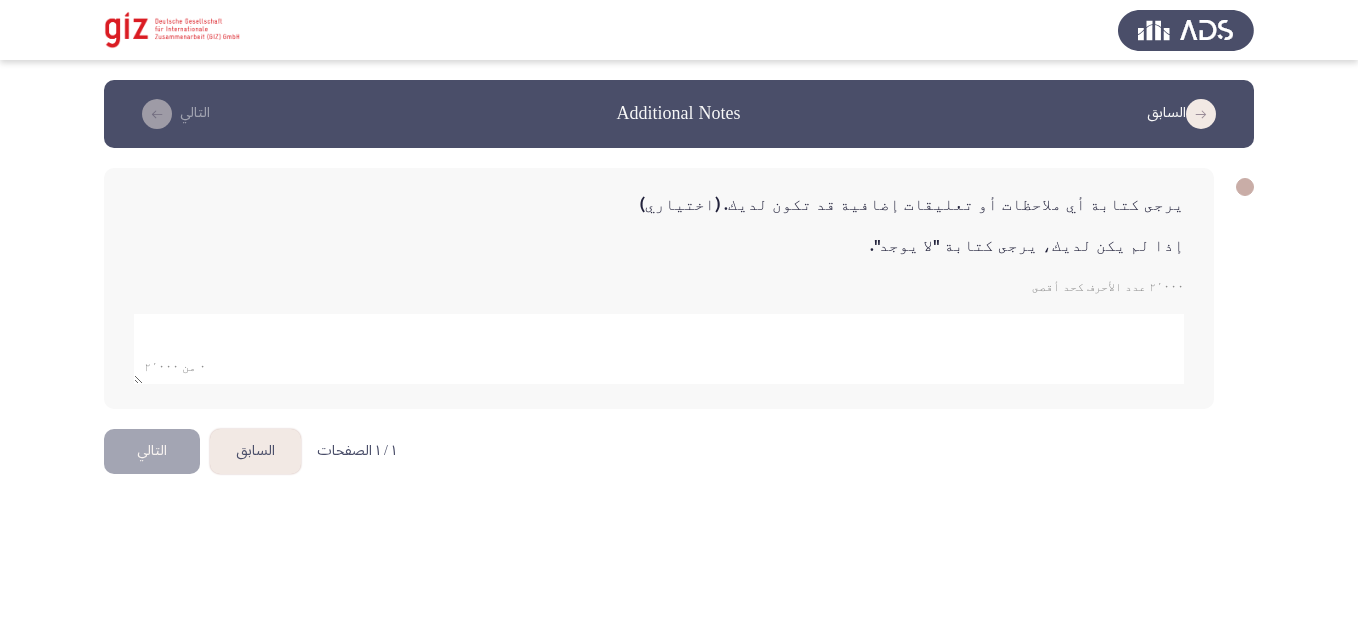 click 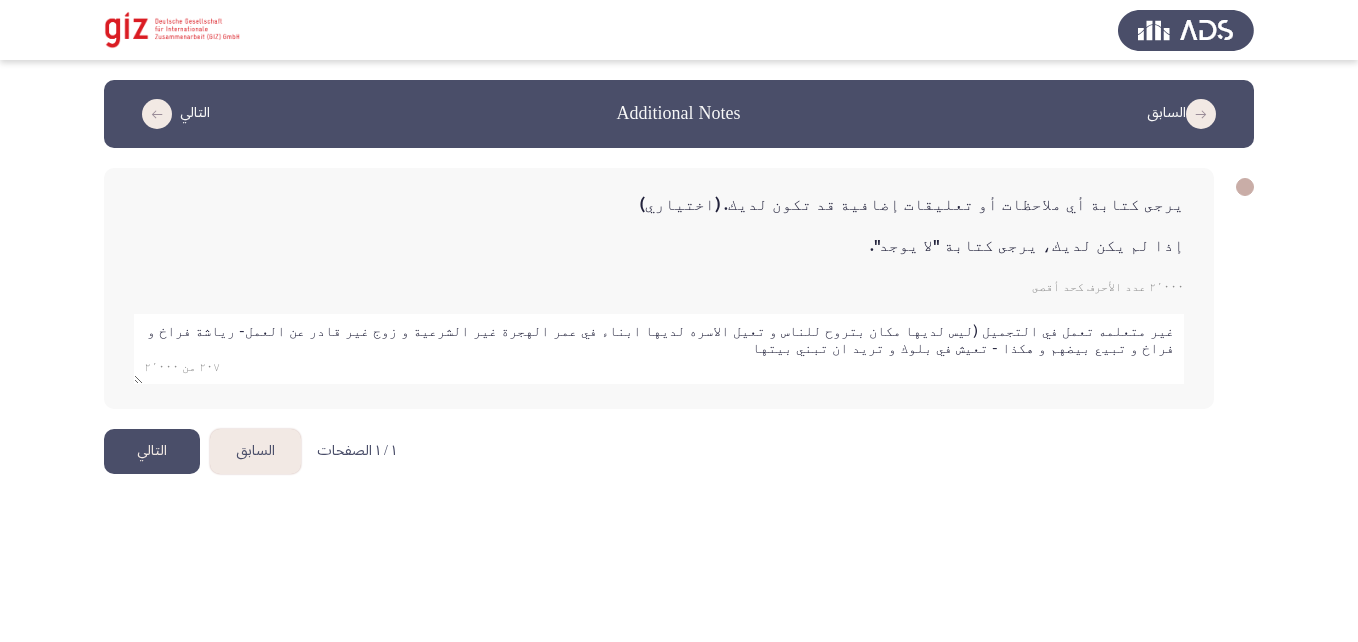 type on "غير متعلمه تعمل في التجميل (ليس لديها مكان بتروح للناس و تعيل الاسره لديها ابناء في عمر الهجرة غير الشرعية و زوج غير قادر عن العمل- رياشة فراخ و فراخ و تبيع بيضهم و هكذا - تعيش في بلوك و تريد ان تبني بيتها" 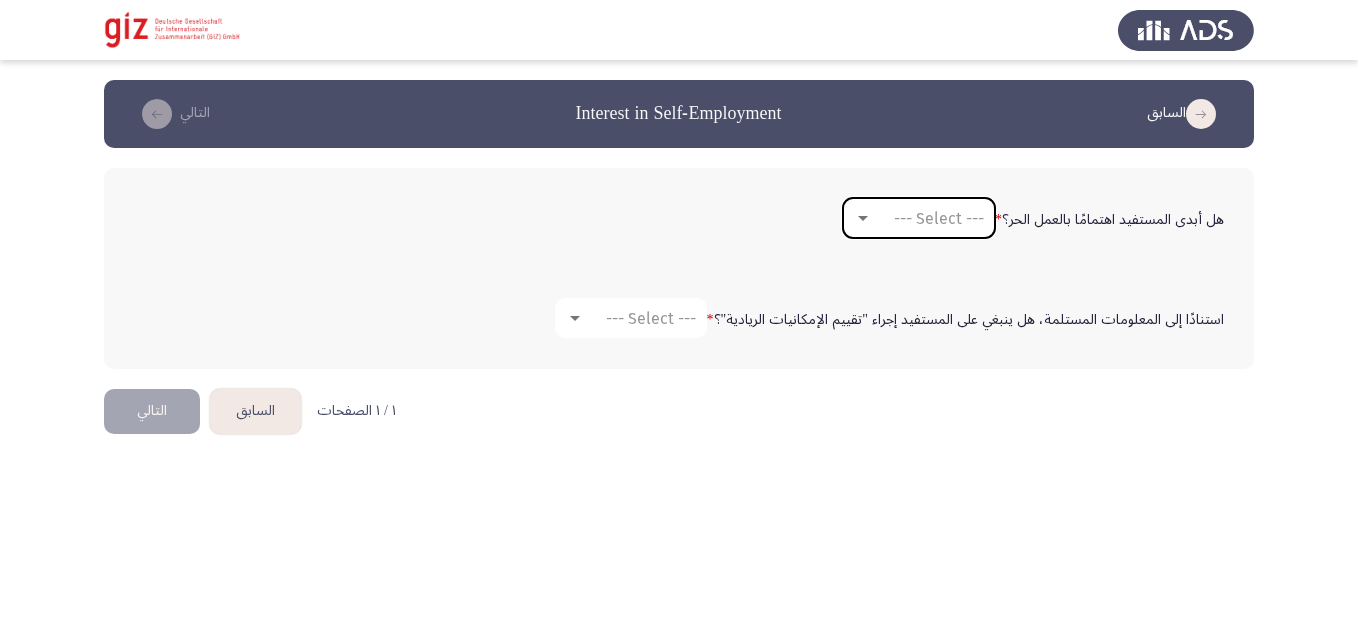 click on "--- Select ---" at bounding box center (928, 218) 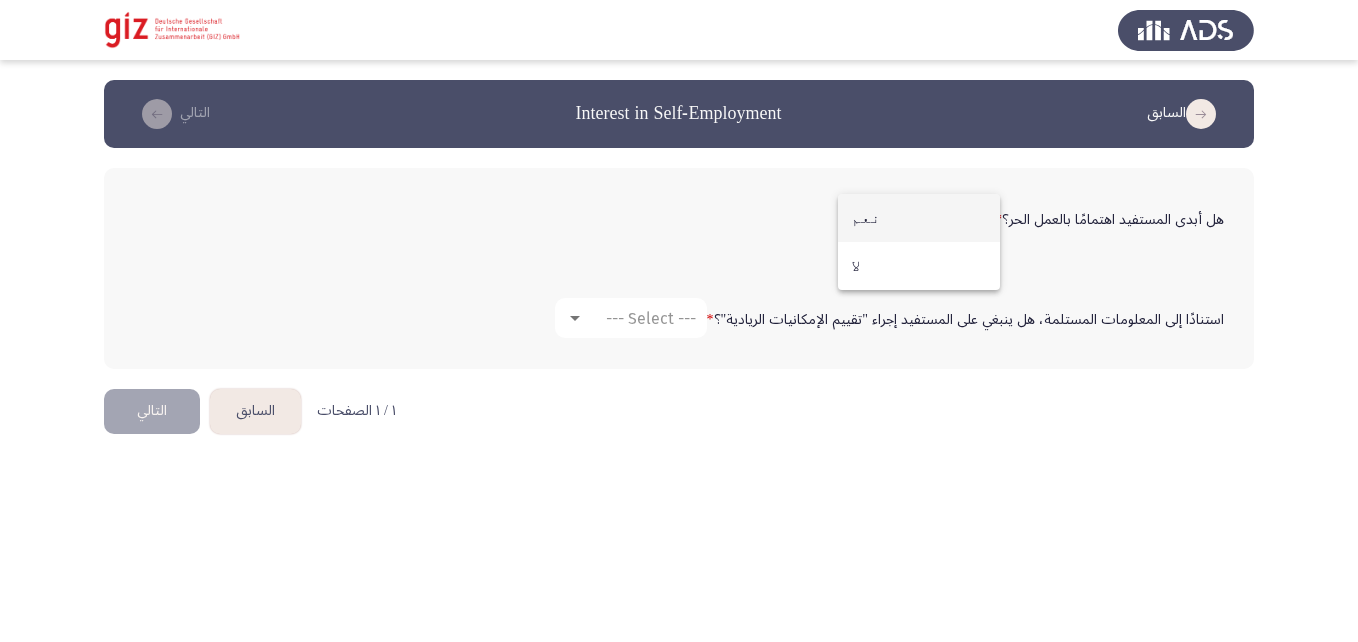 click on "نعم" at bounding box center [919, 218] 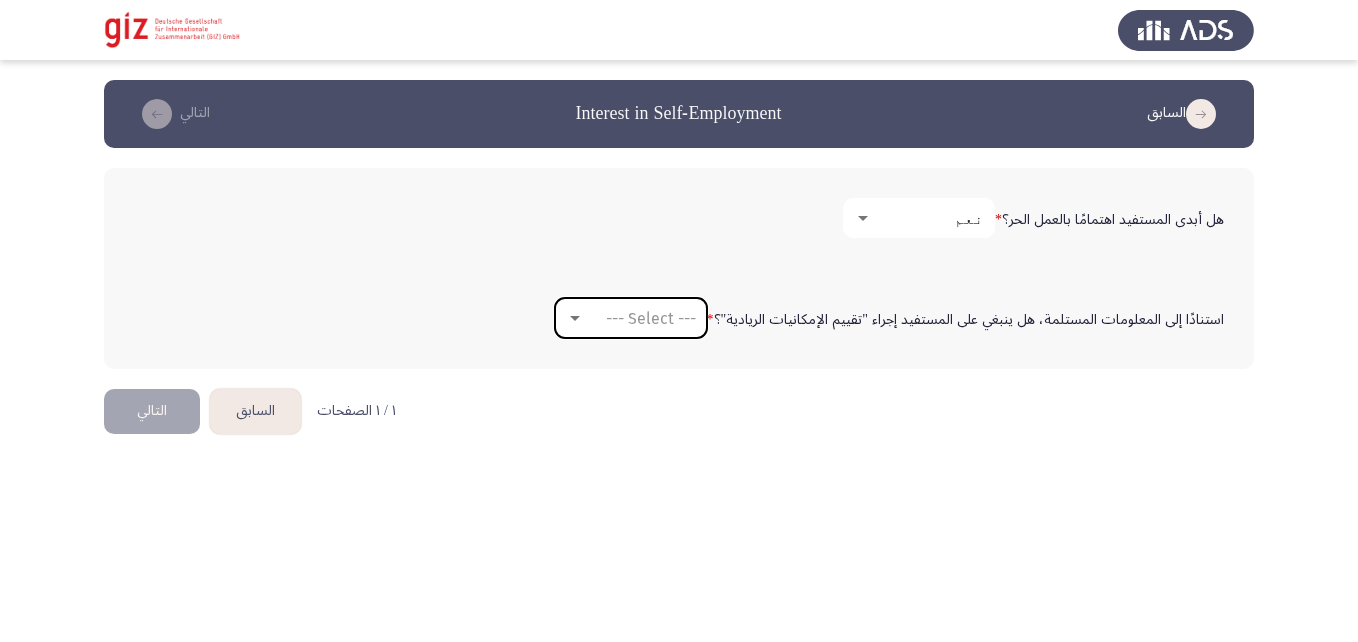 click on "--- Select ---" at bounding box center (651, 318) 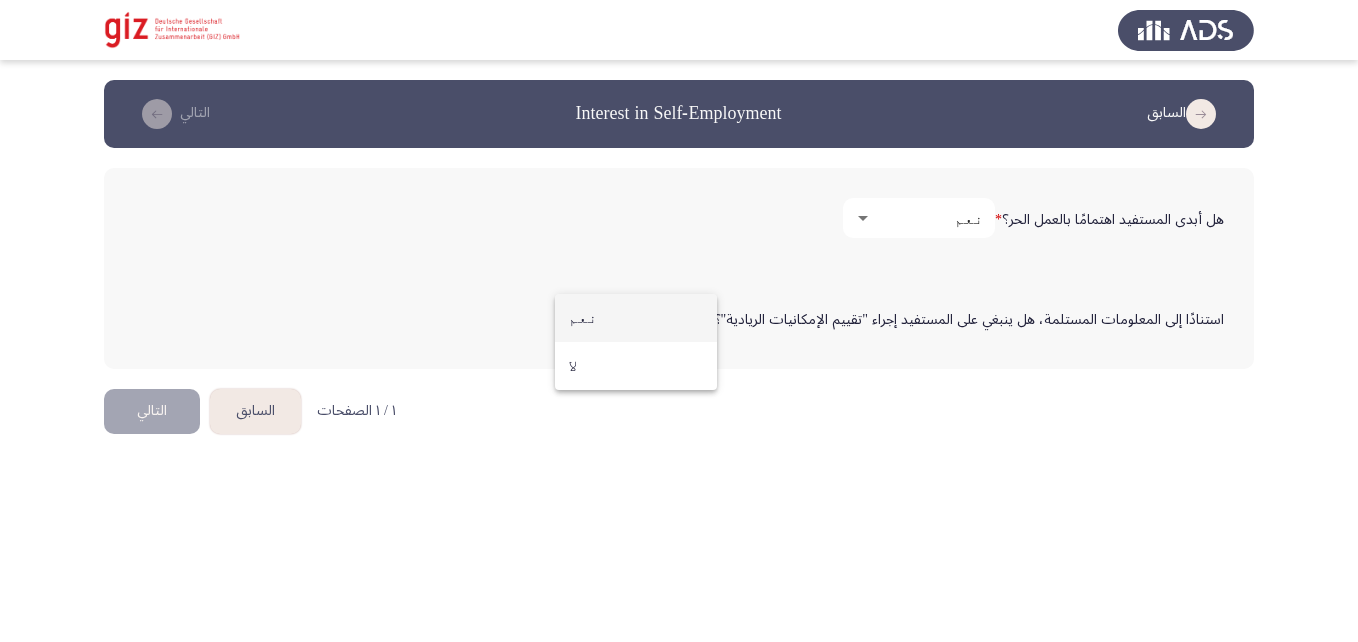 click on "نعم" at bounding box center [636, 318] 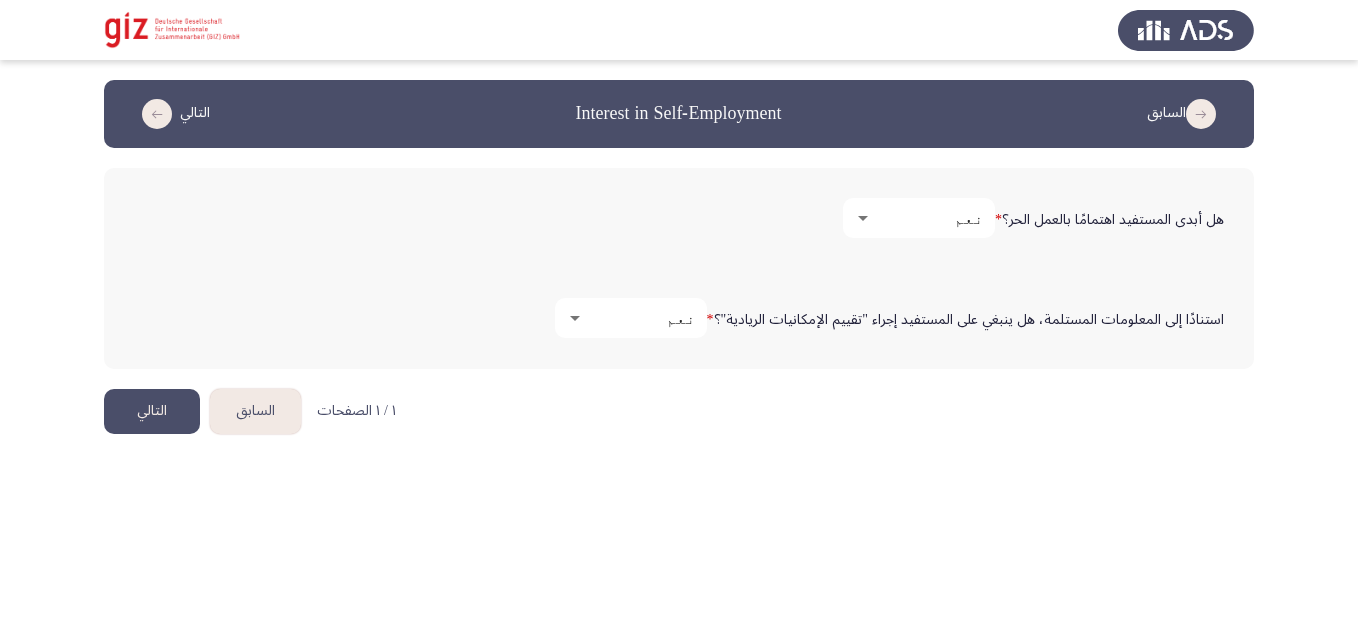 click on "التالي" 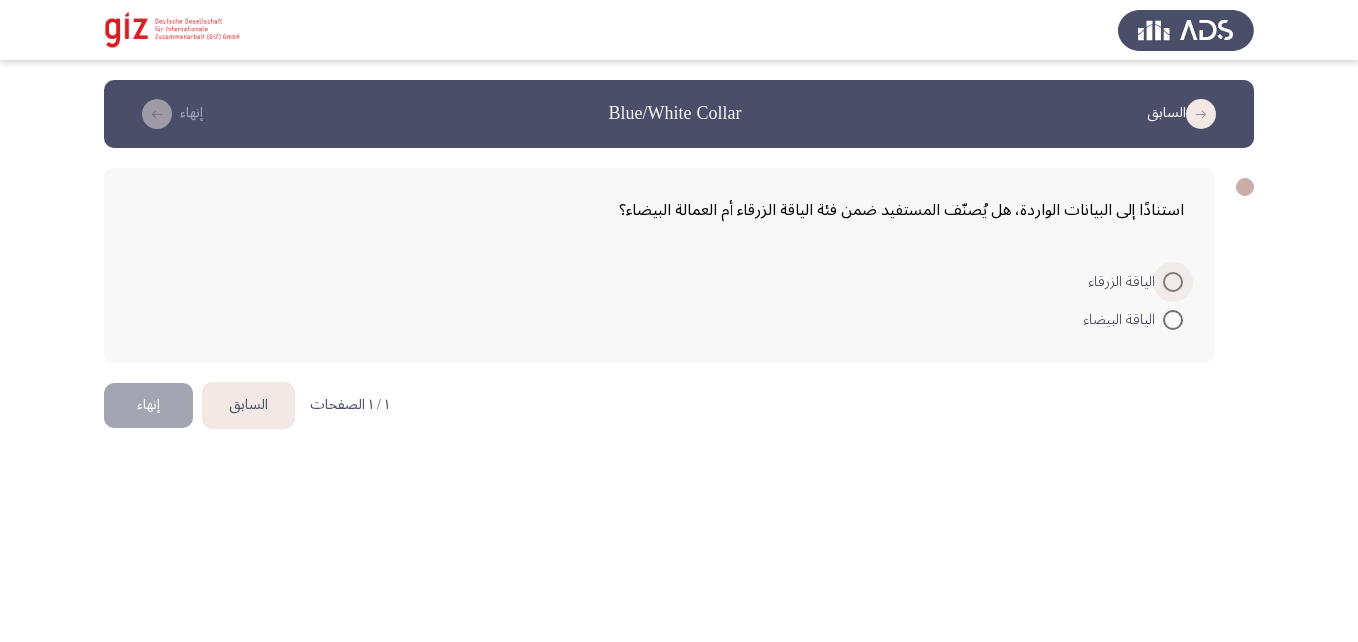 click at bounding box center (1173, 282) 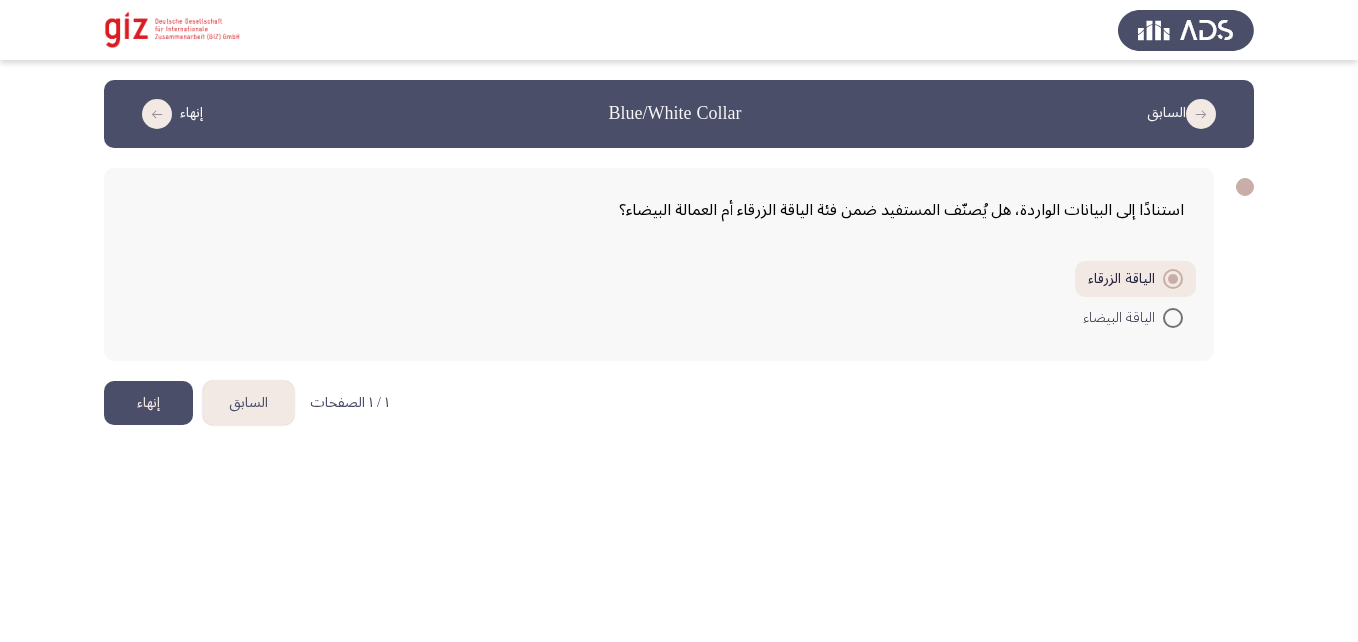 click on "إنهاء" 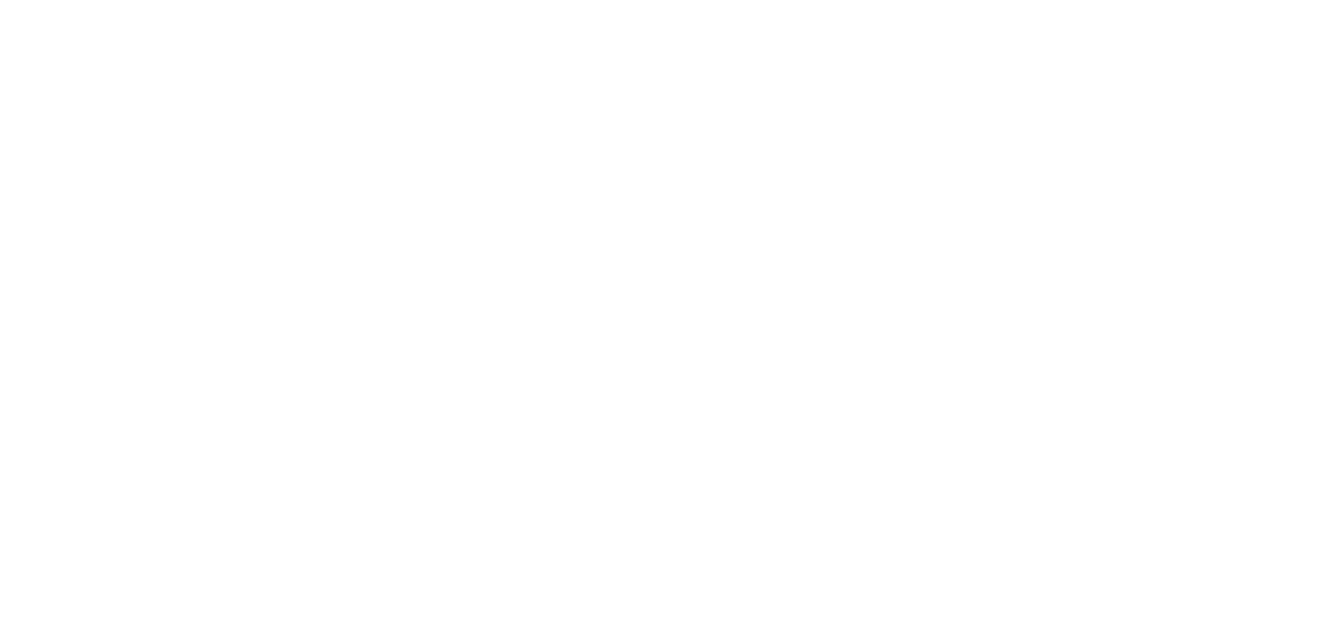 scroll, scrollTop: 0, scrollLeft: 0, axis: both 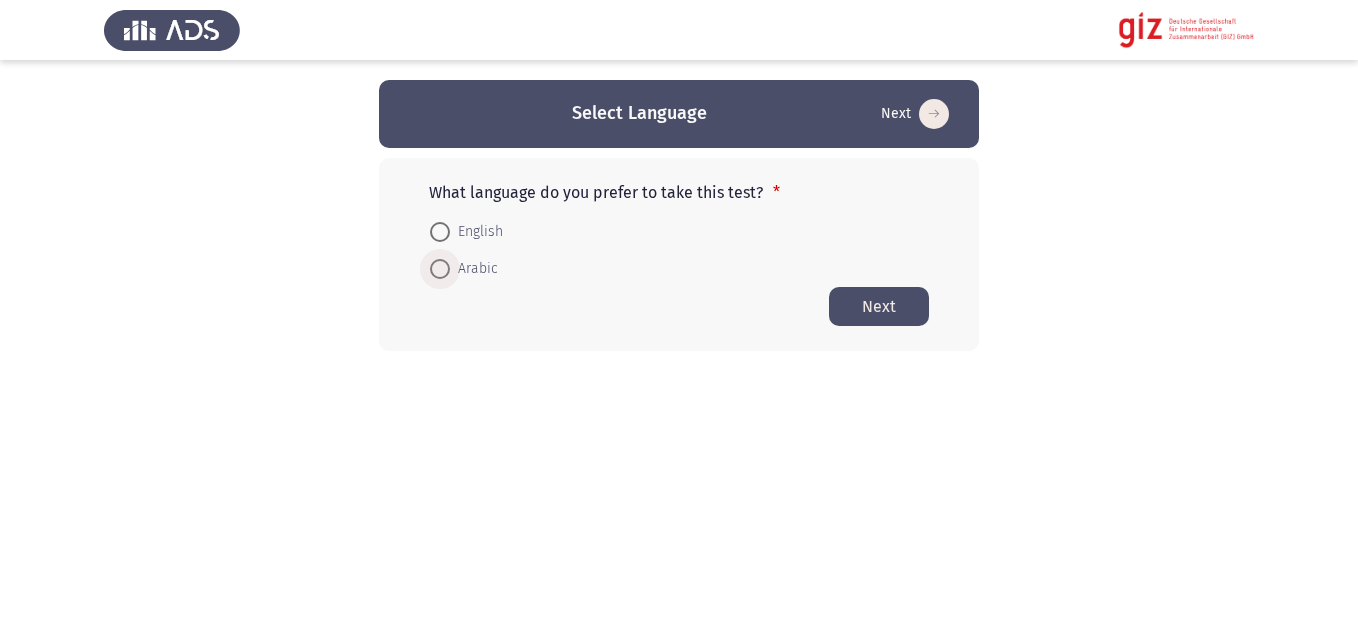click on "Arabic" at bounding box center (474, 269) 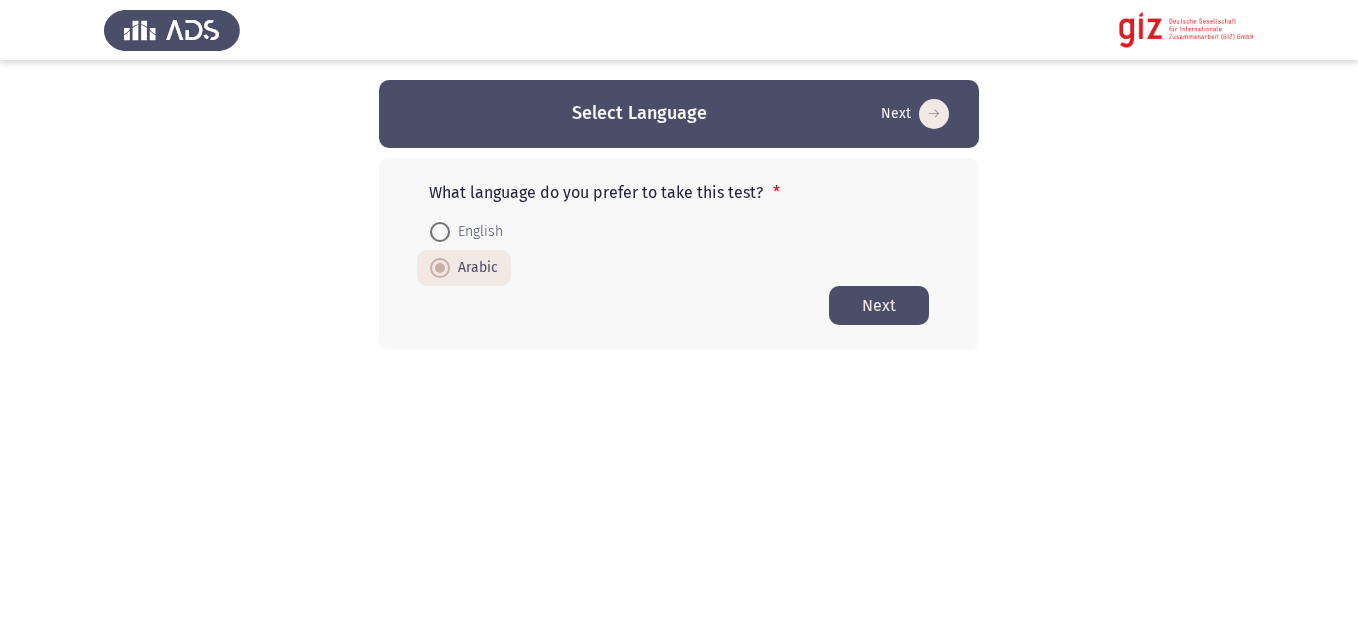 click on "Next" 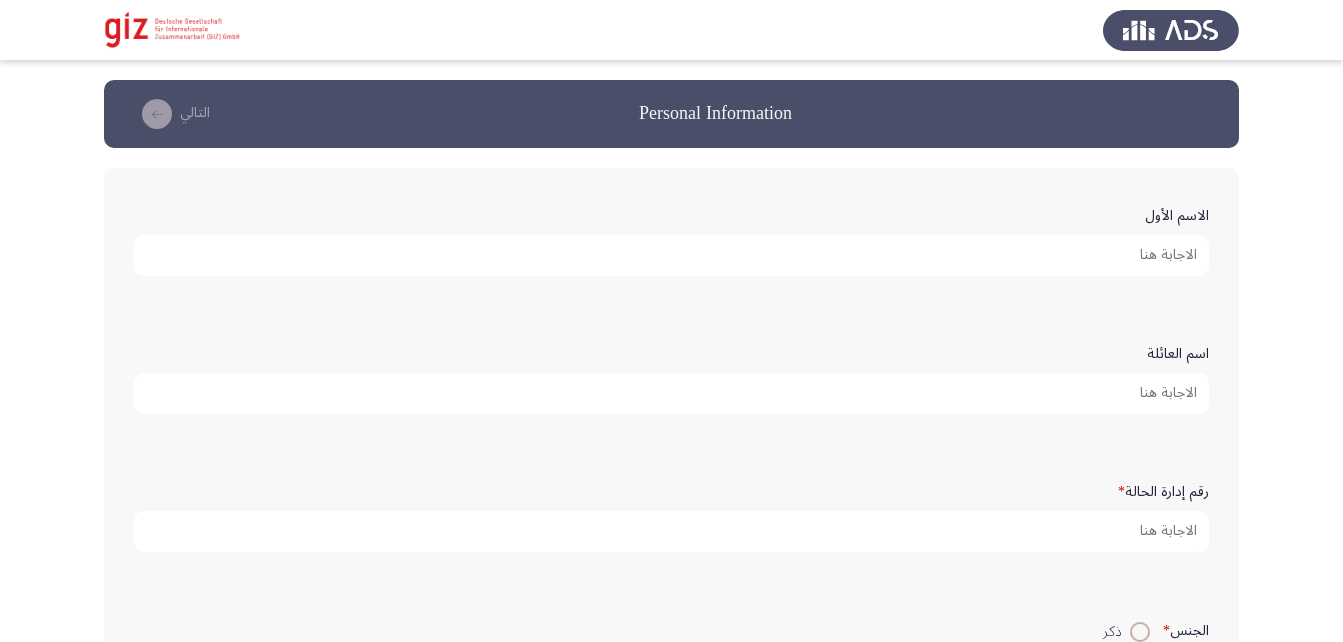 click on "الاسم الأول" at bounding box center [671, 255] 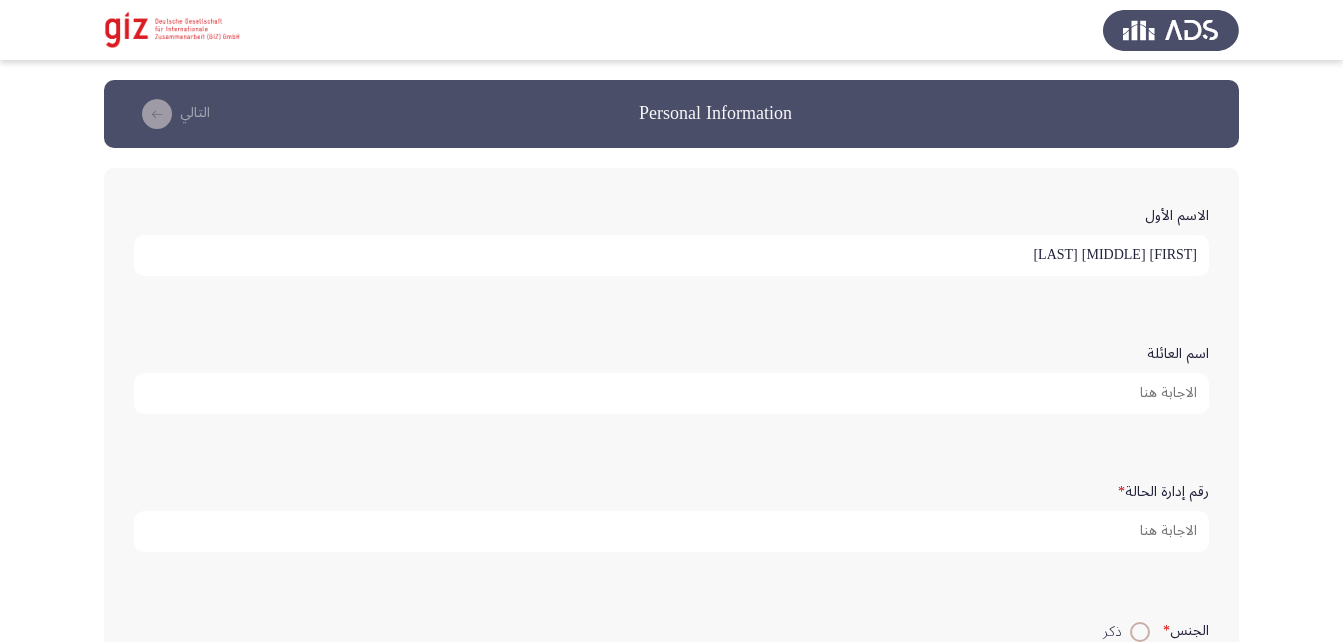 type on "[FIRST] [MIDDLE] [LAST]" 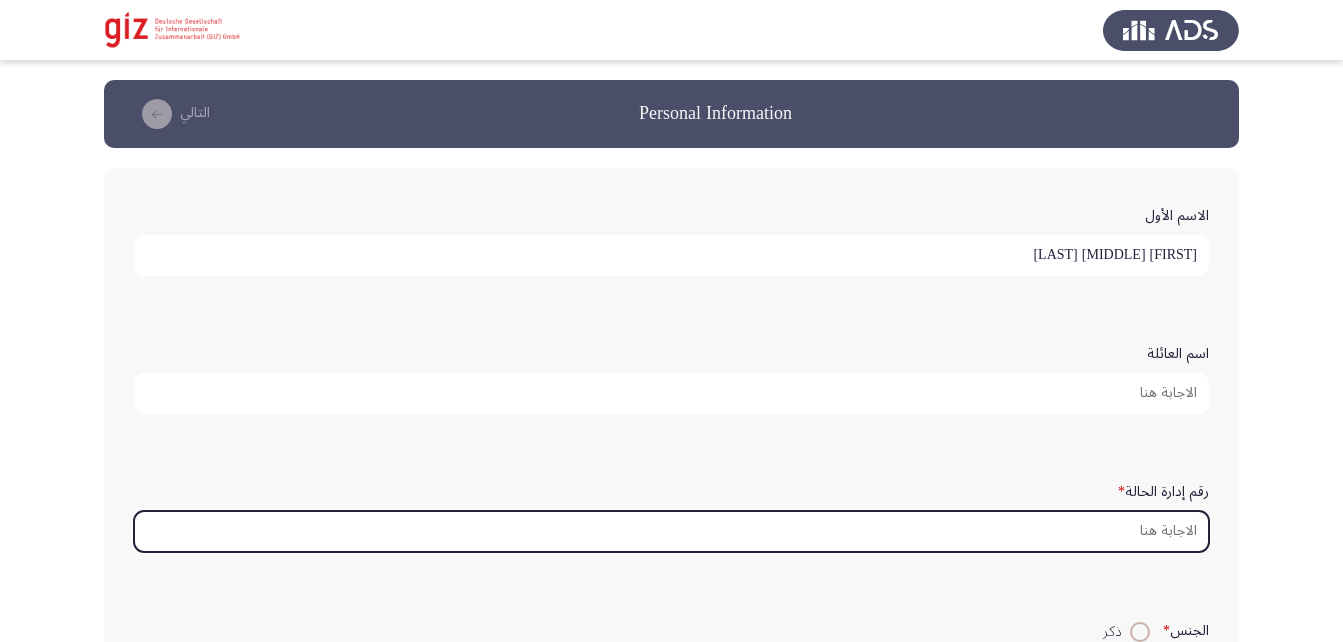 click on "رقم إدارة الحالة   *" at bounding box center [671, 531] 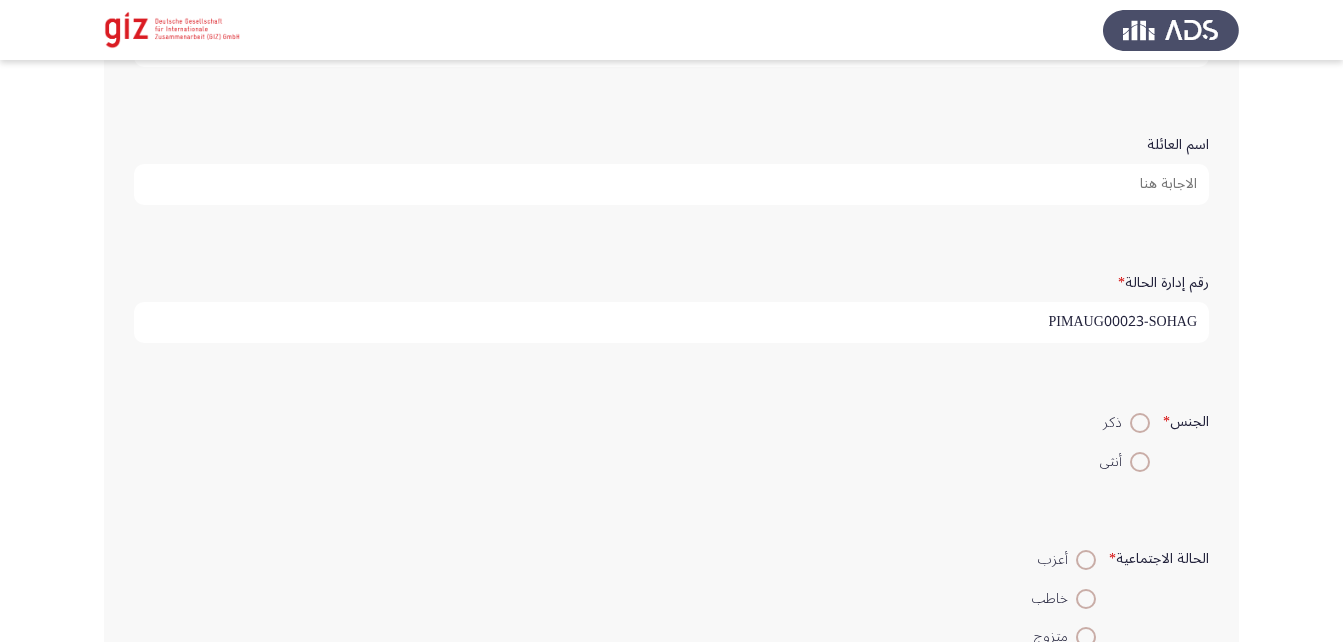 scroll, scrollTop: 210, scrollLeft: 0, axis: vertical 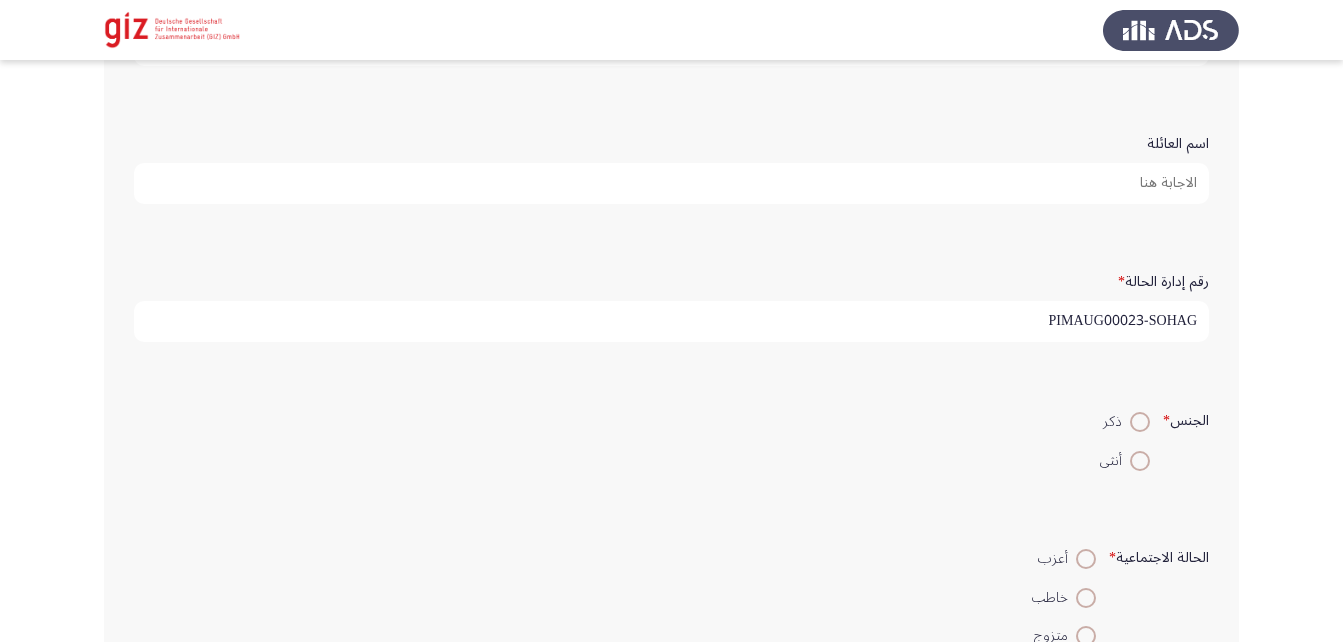 type on "PIMAUG00023-SOHAG" 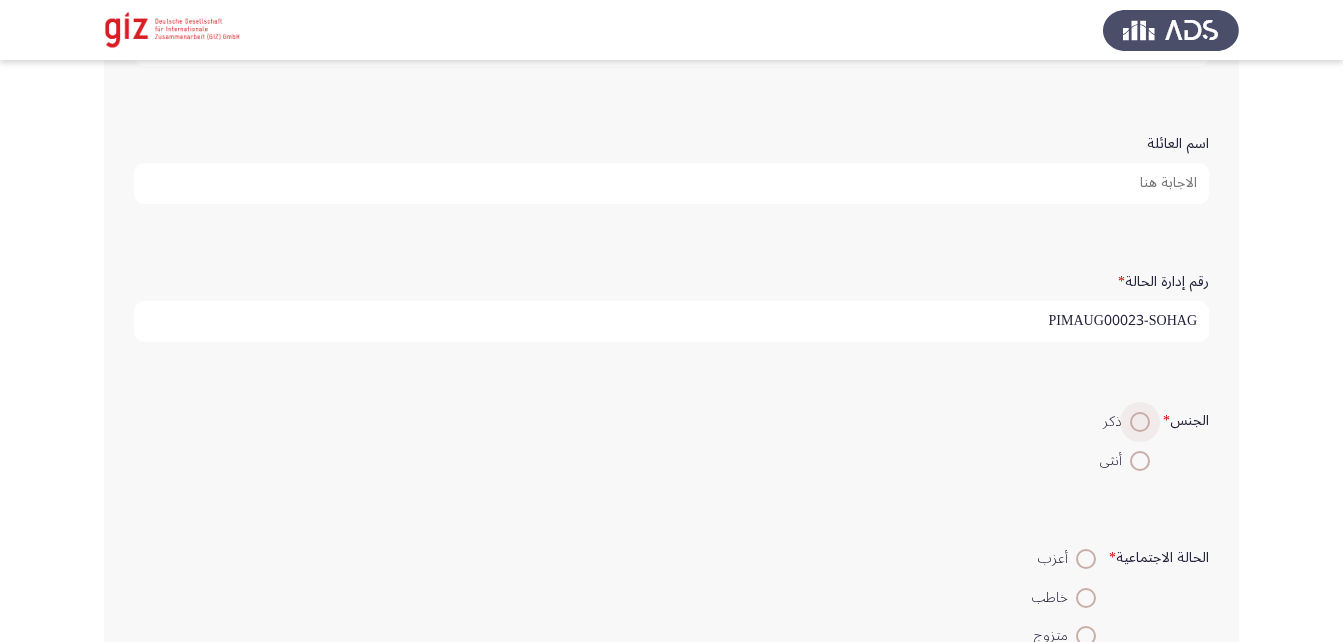 click at bounding box center (1140, 422) 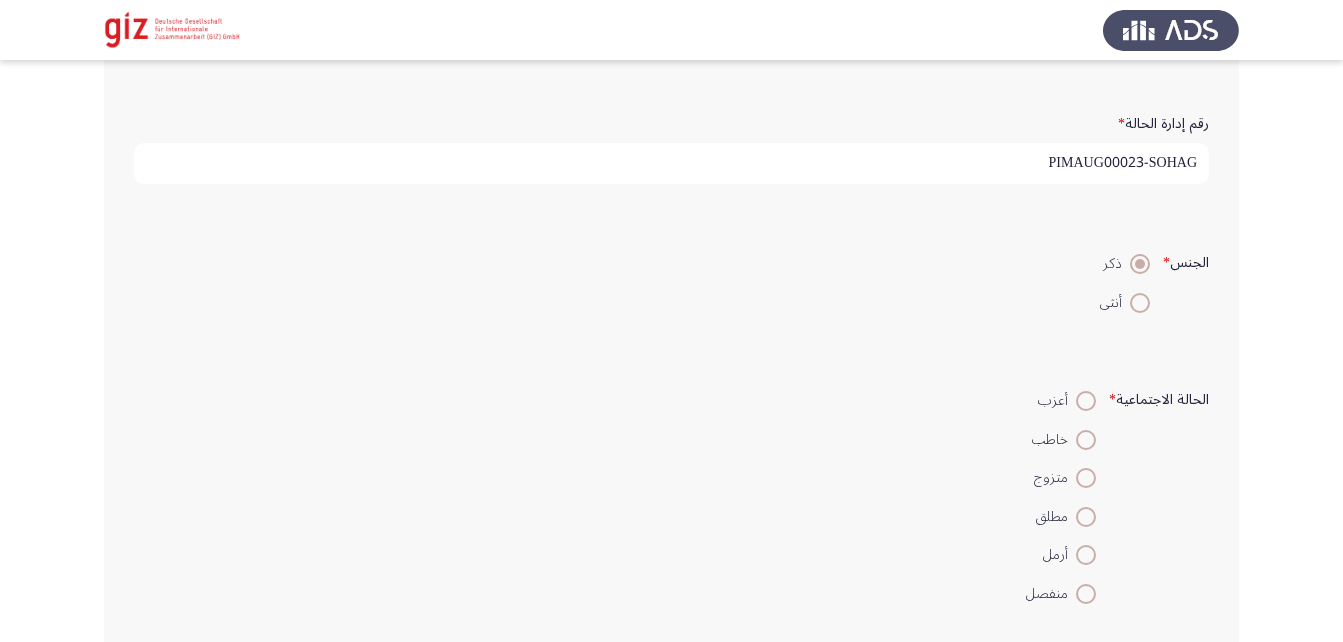 scroll, scrollTop: 373, scrollLeft: 0, axis: vertical 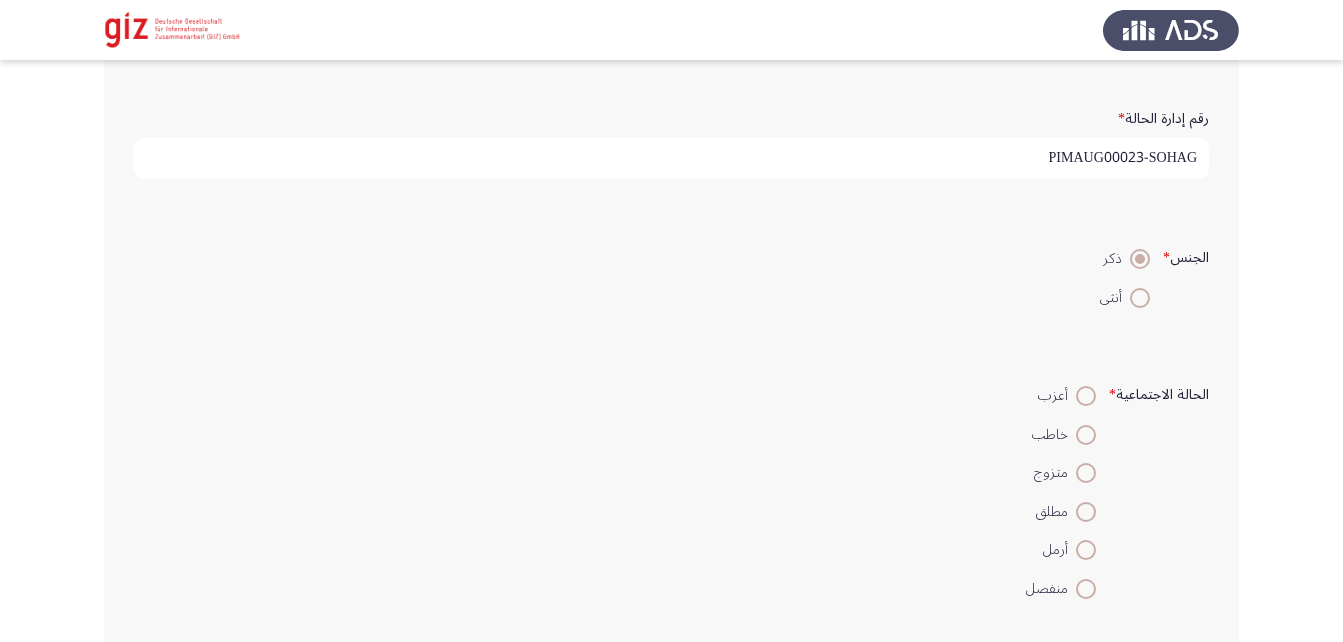 click at bounding box center [1086, 396] 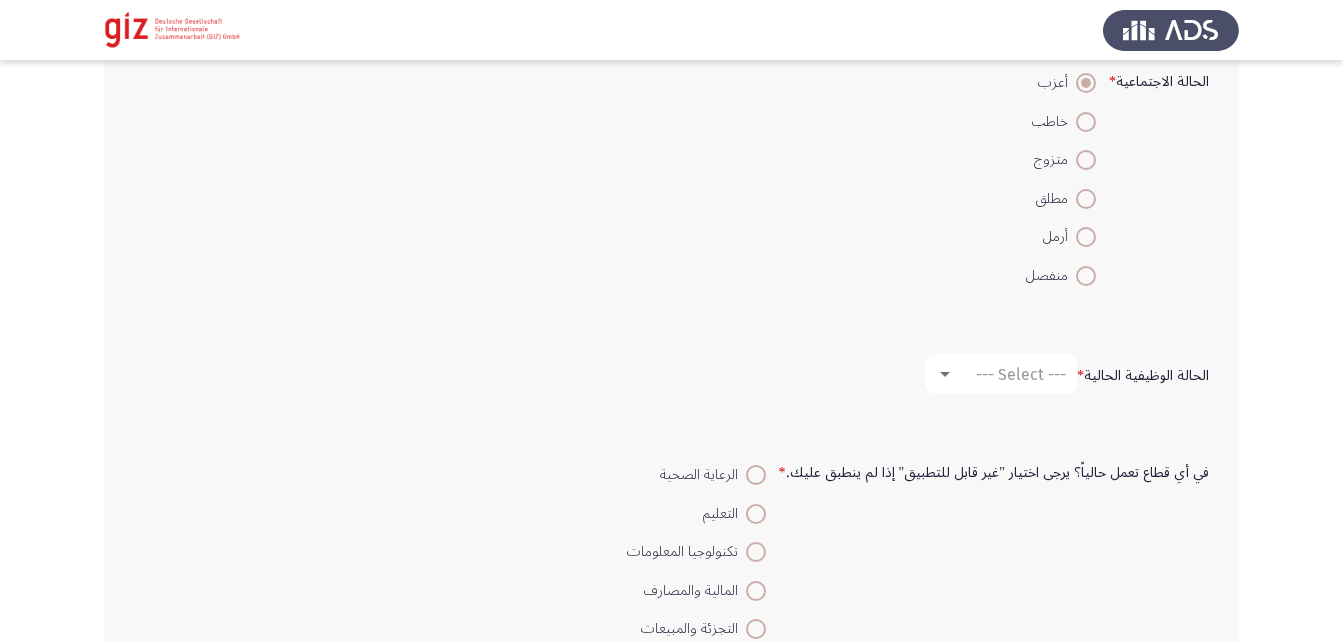 scroll, scrollTop: 710, scrollLeft: 0, axis: vertical 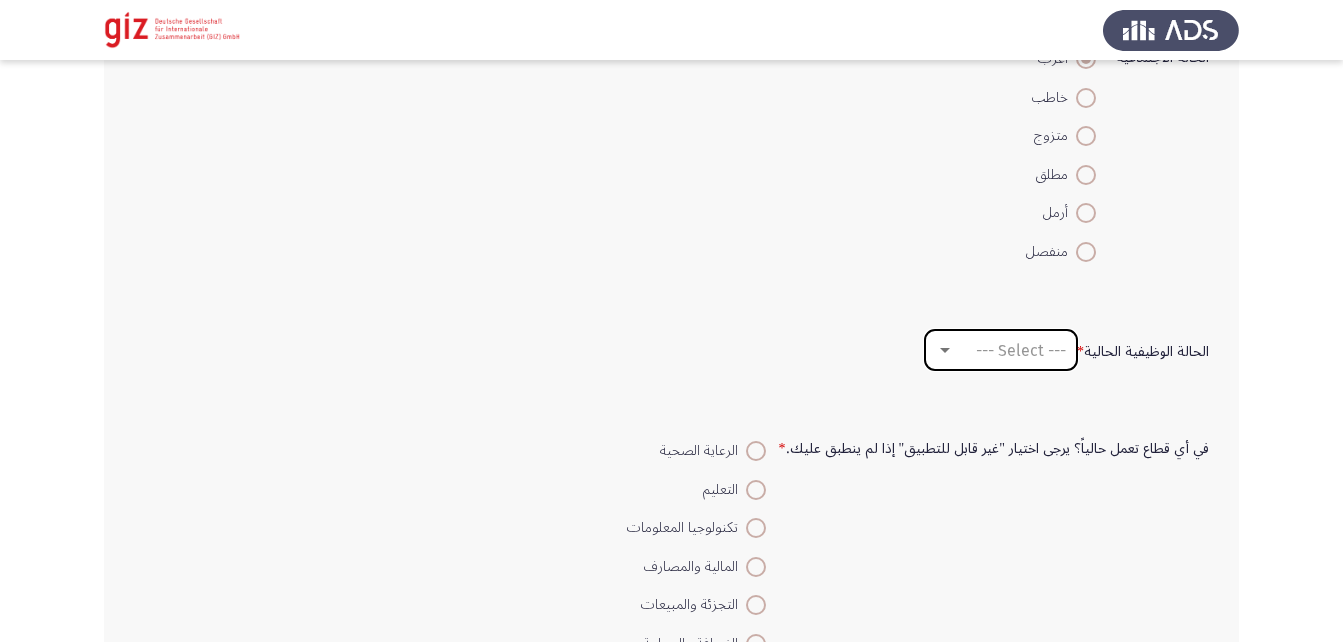 click on "--- Select ---" at bounding box center [1021, 350] 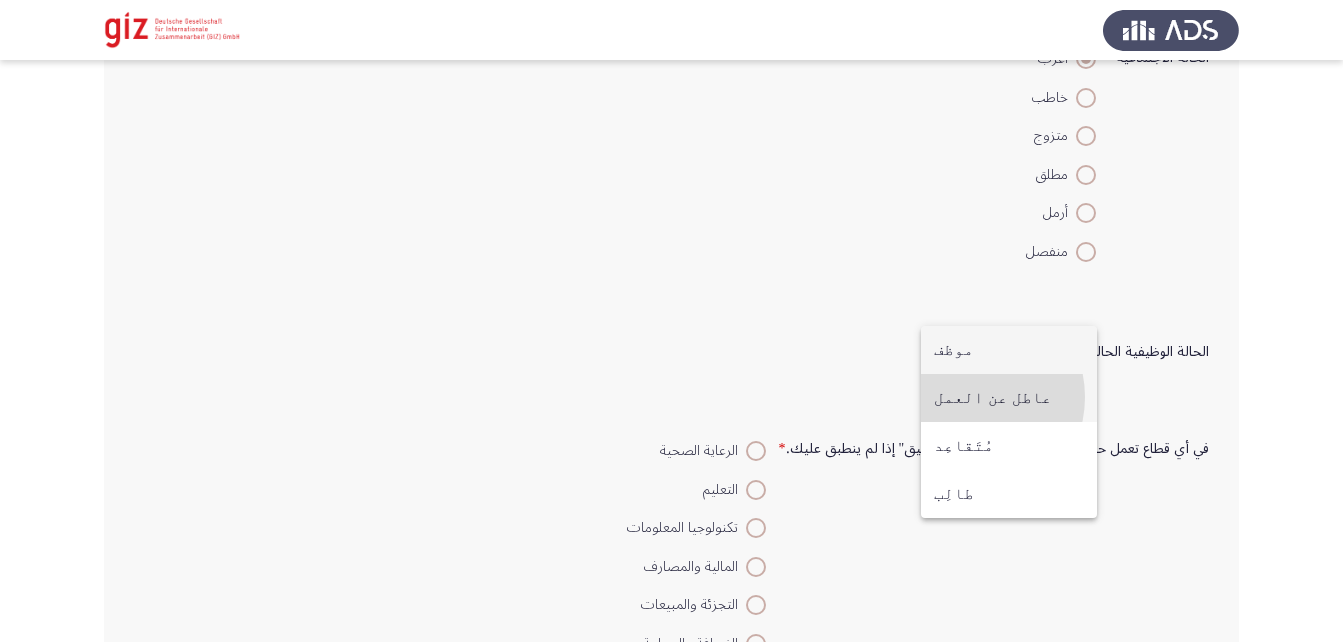 click on "عاطل عن العمل" at bounding box center [1009, 398] 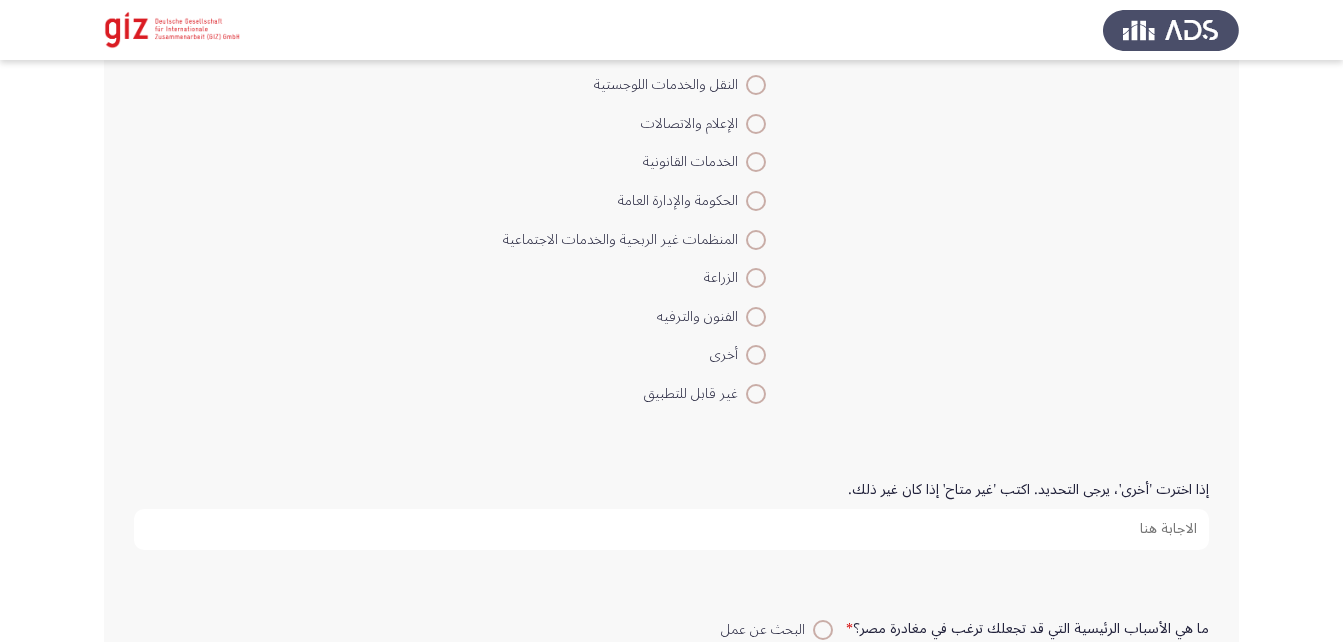 scroll, scrollTop: 1387, scrollLeft: 0, axis: vertical 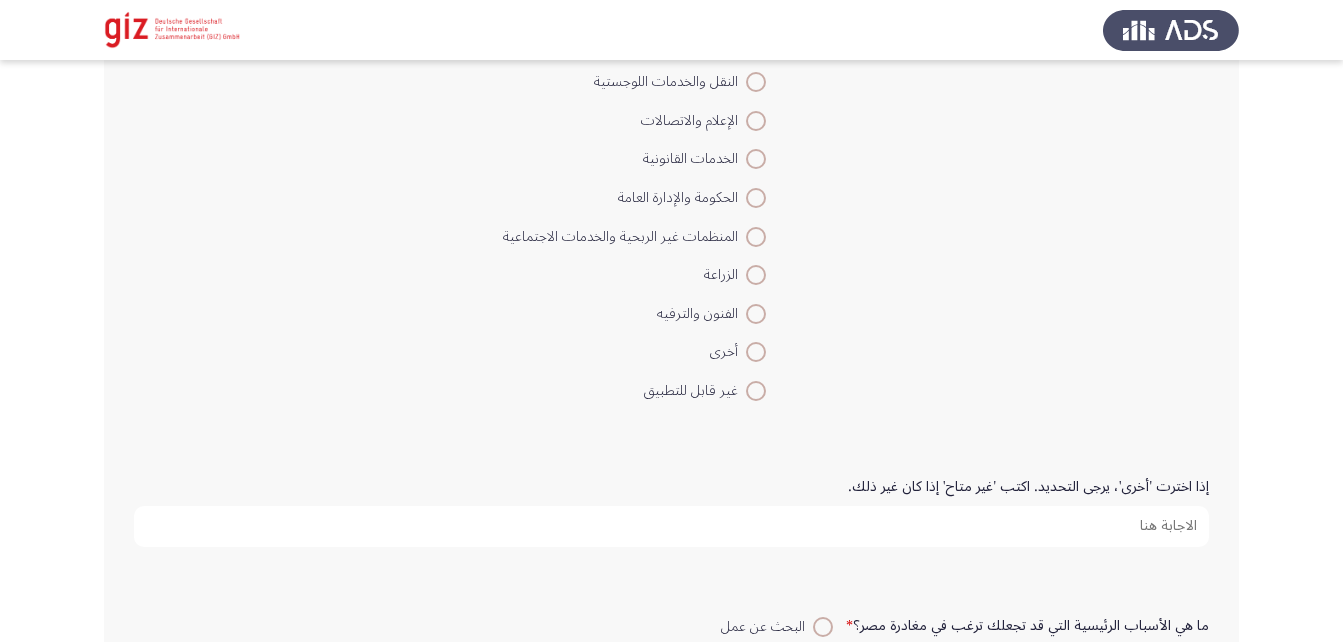 click on "أخرى" at bounding box center [634, 351] 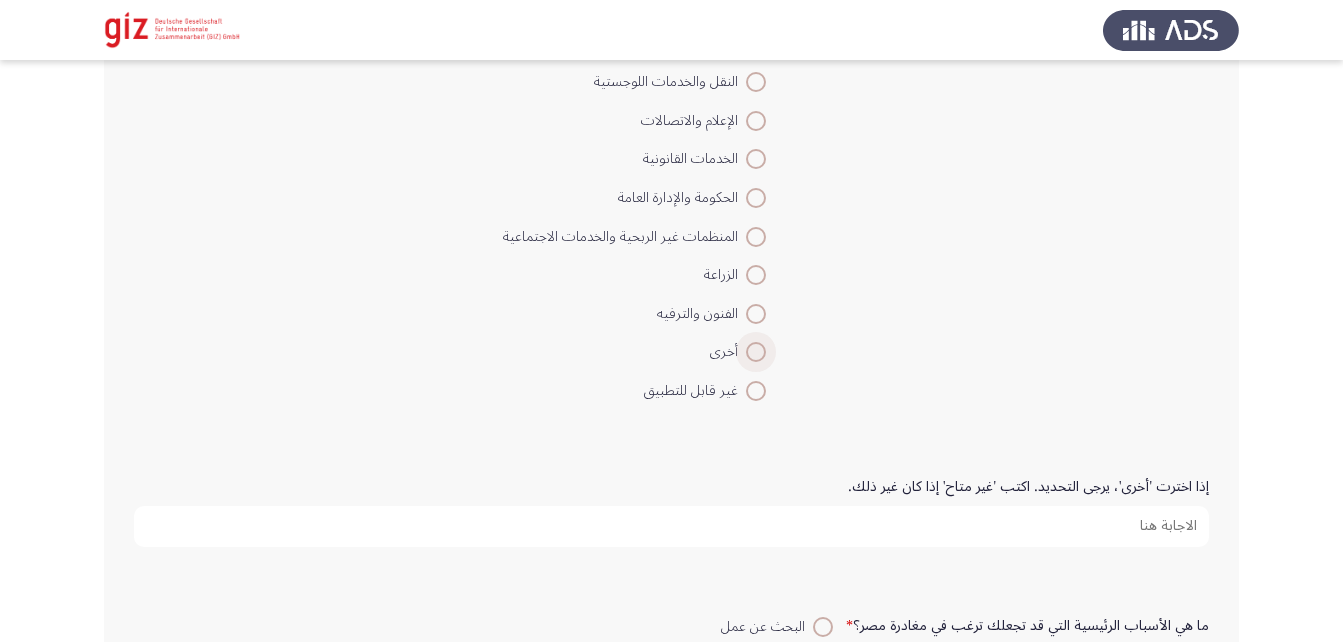 click at bounding box center (756, 352) 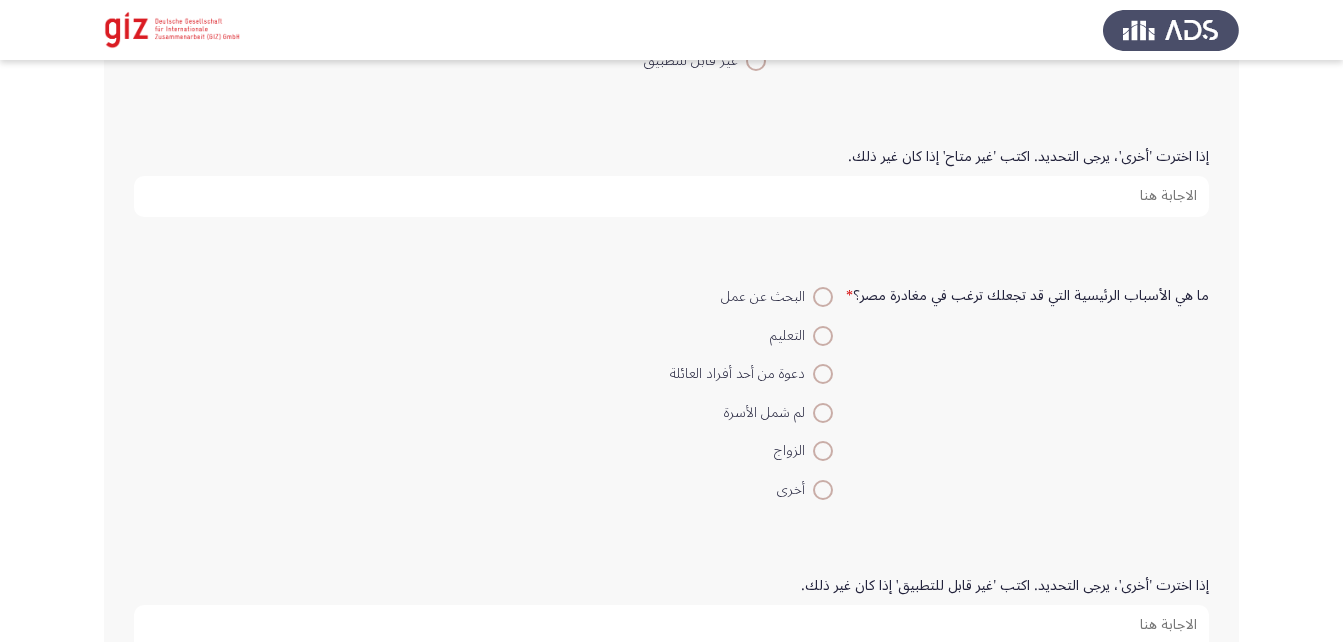 scroll, scrollTop: 1718, scrollLeft: 0, axis: vertical 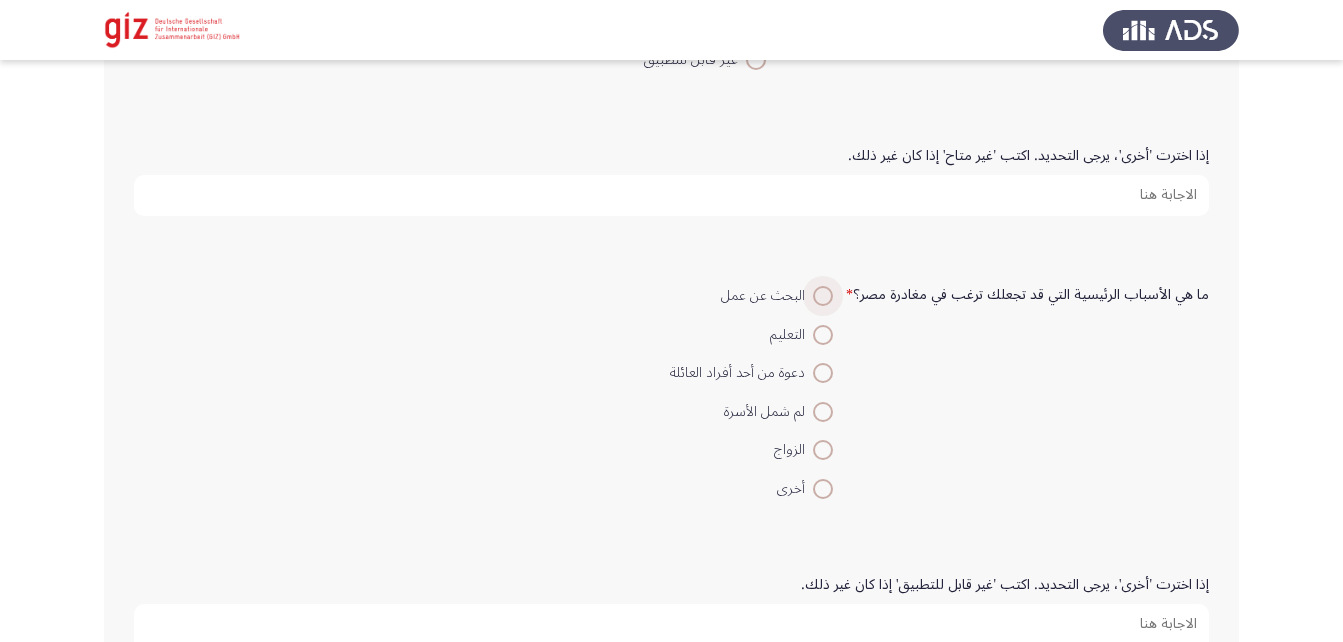 click at bounding box center (823, 296) 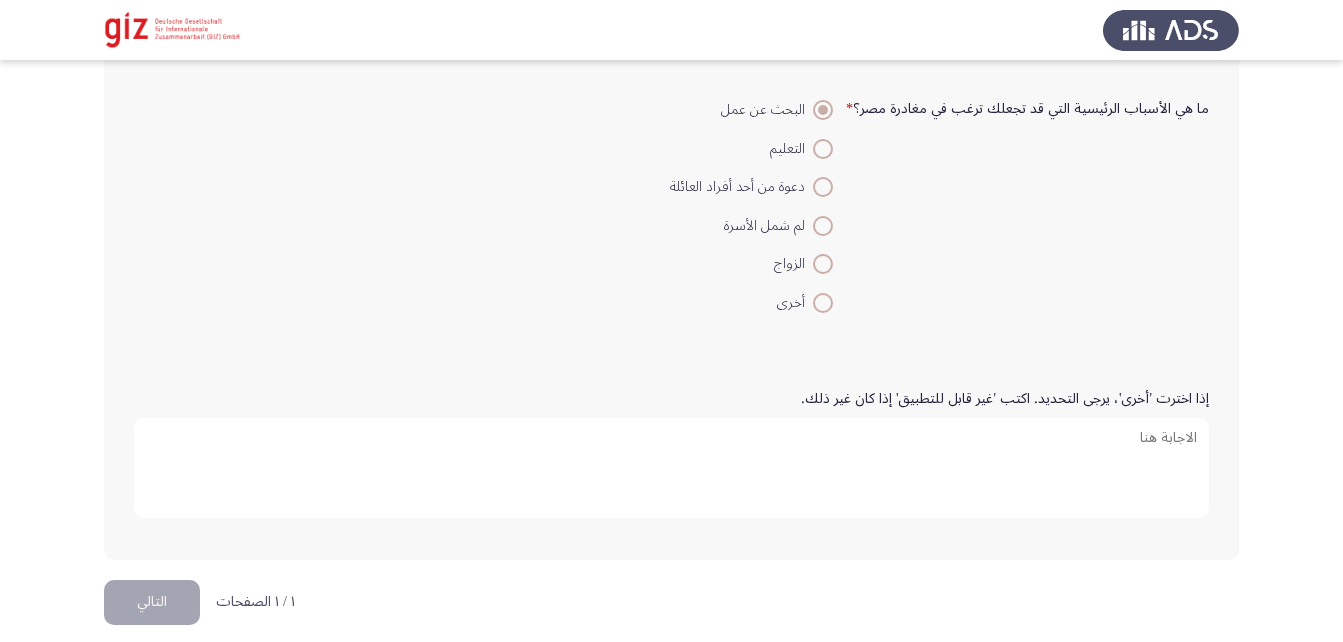 scroll, scrollTop: 1907, scrollLeft: 0, axis: vertical 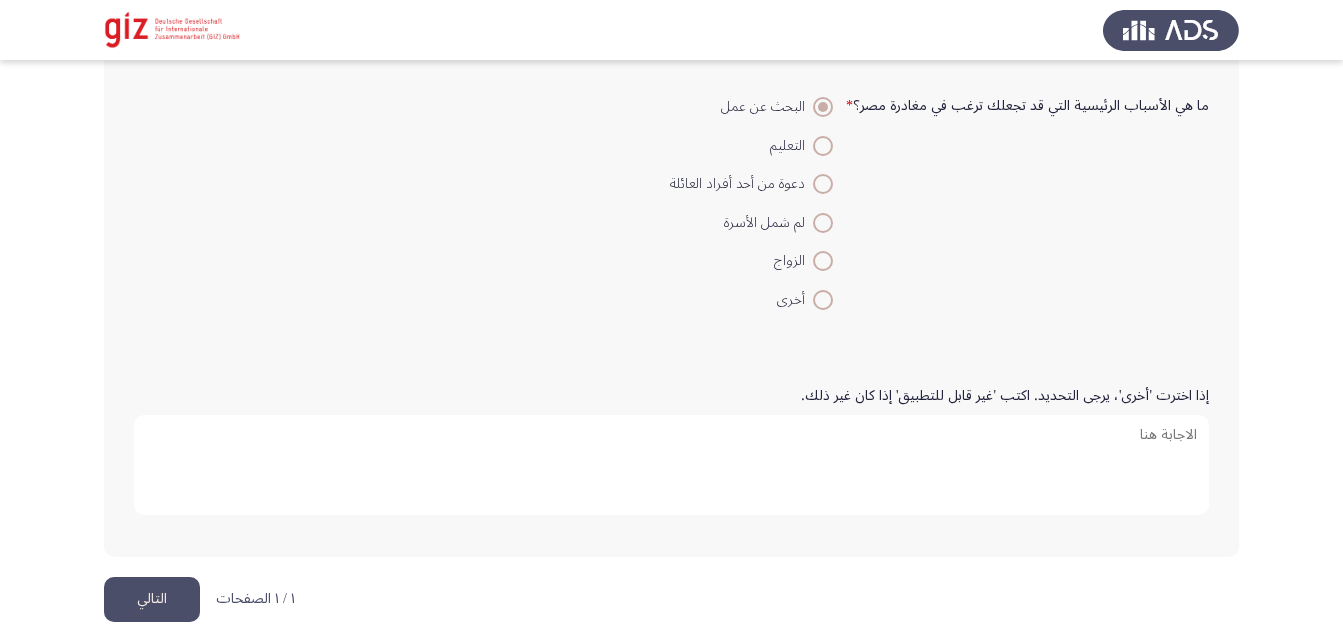 click on "التالي" 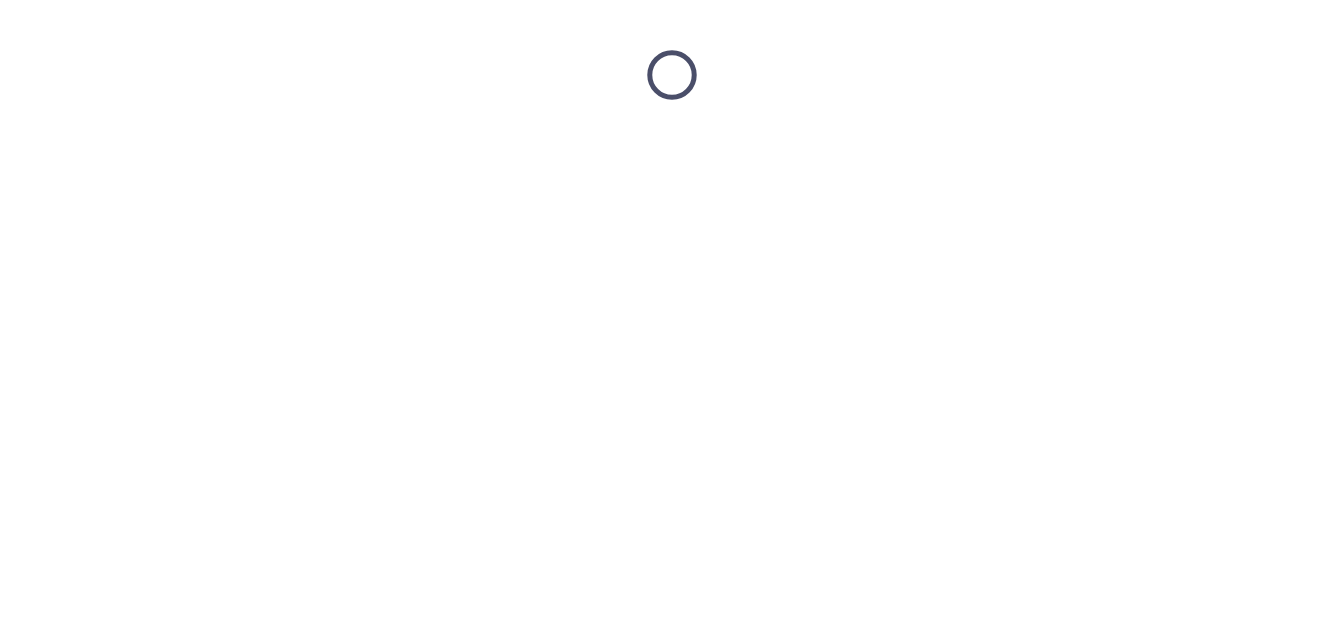scroll, scrollTop: 0, scrollLeft: 0, axis: both 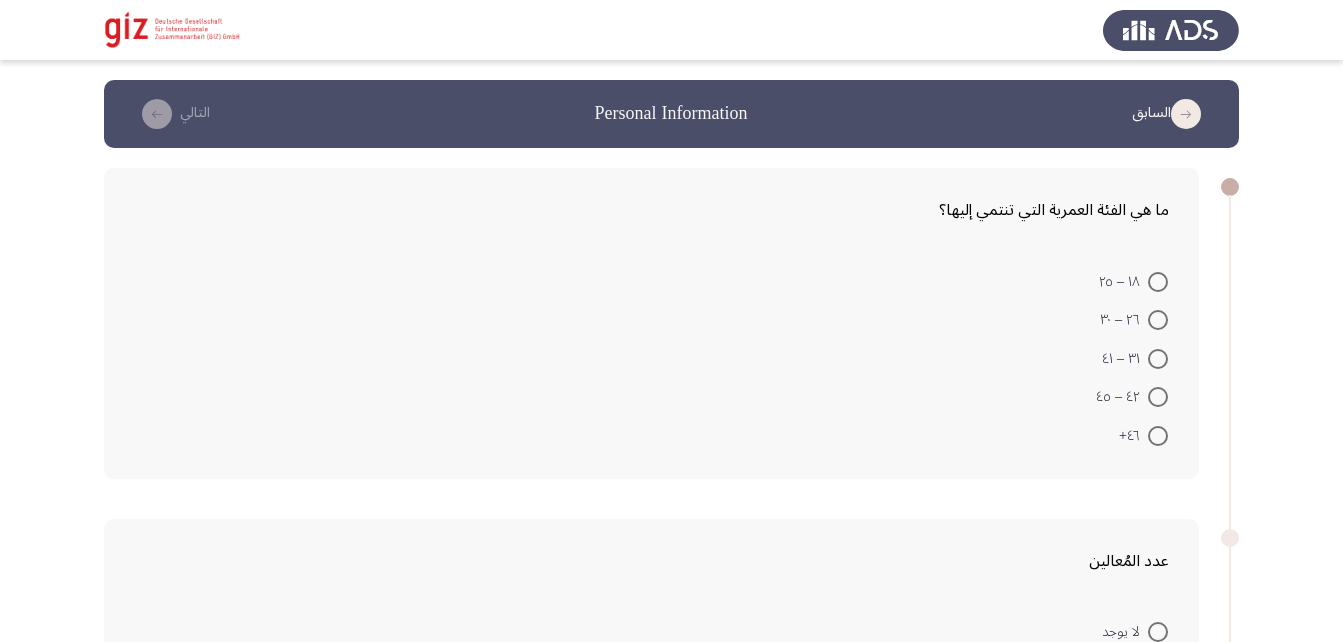click at bounding box center (1158, 320) 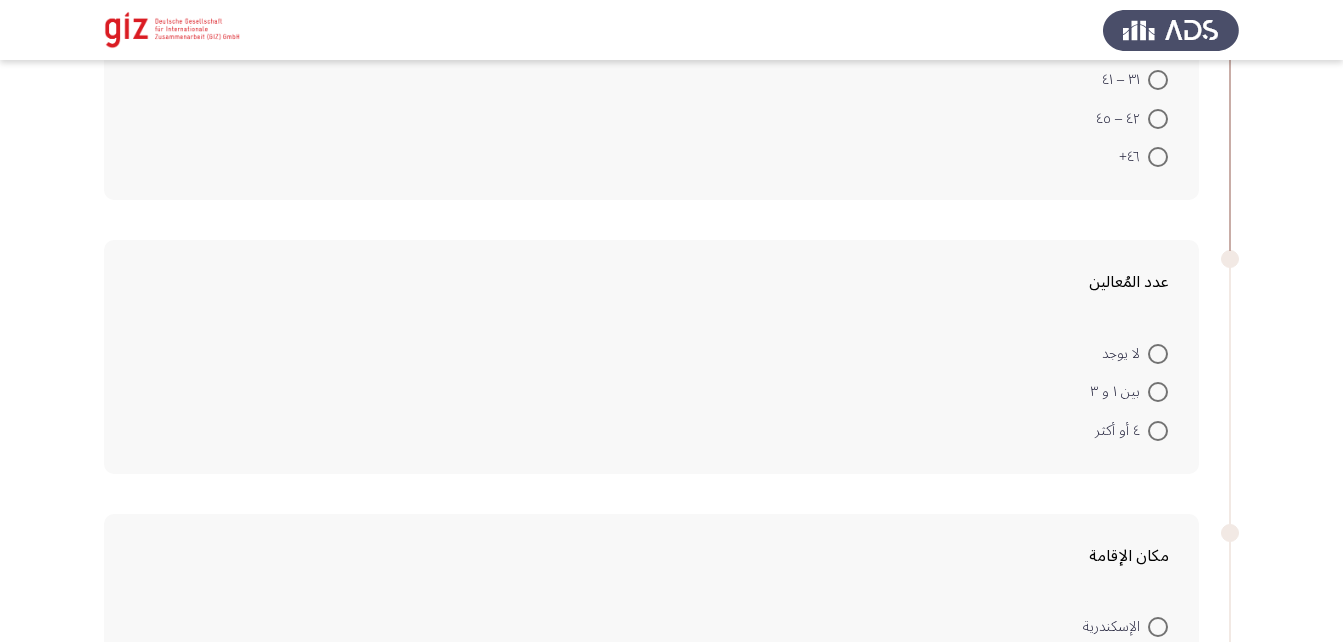 scroll, scrollTop: 277, scrollLeft: 0, axis: vertical 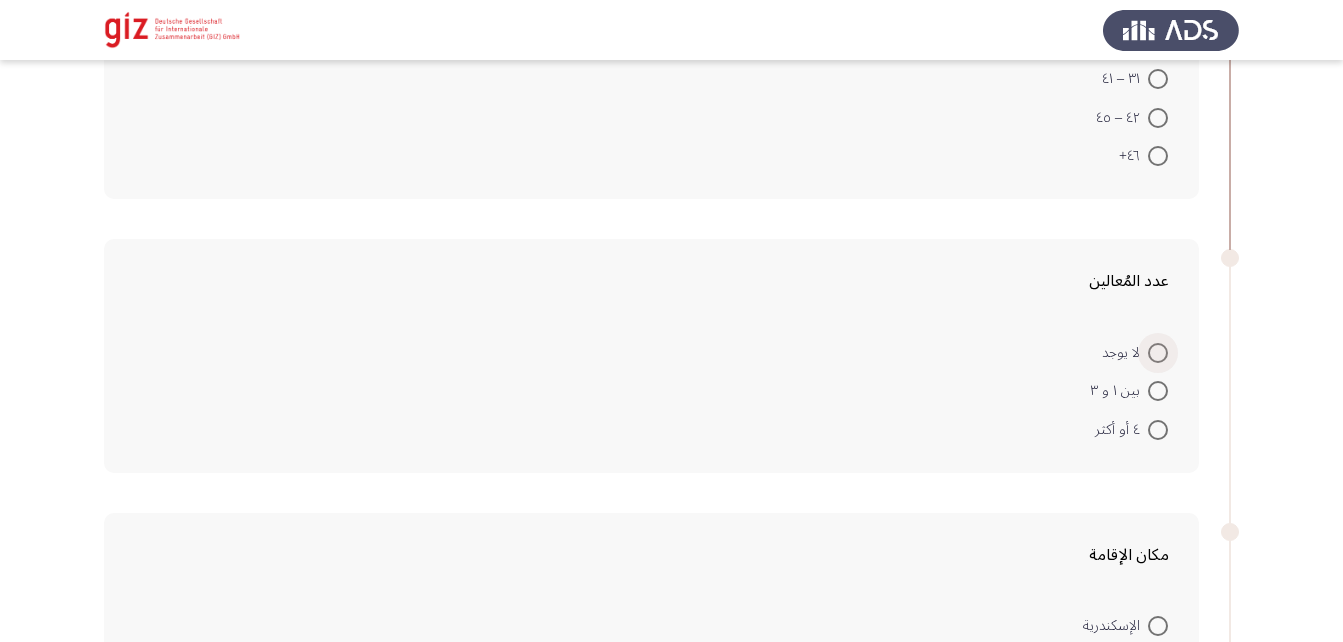 click at bounding box center [1158, 353] 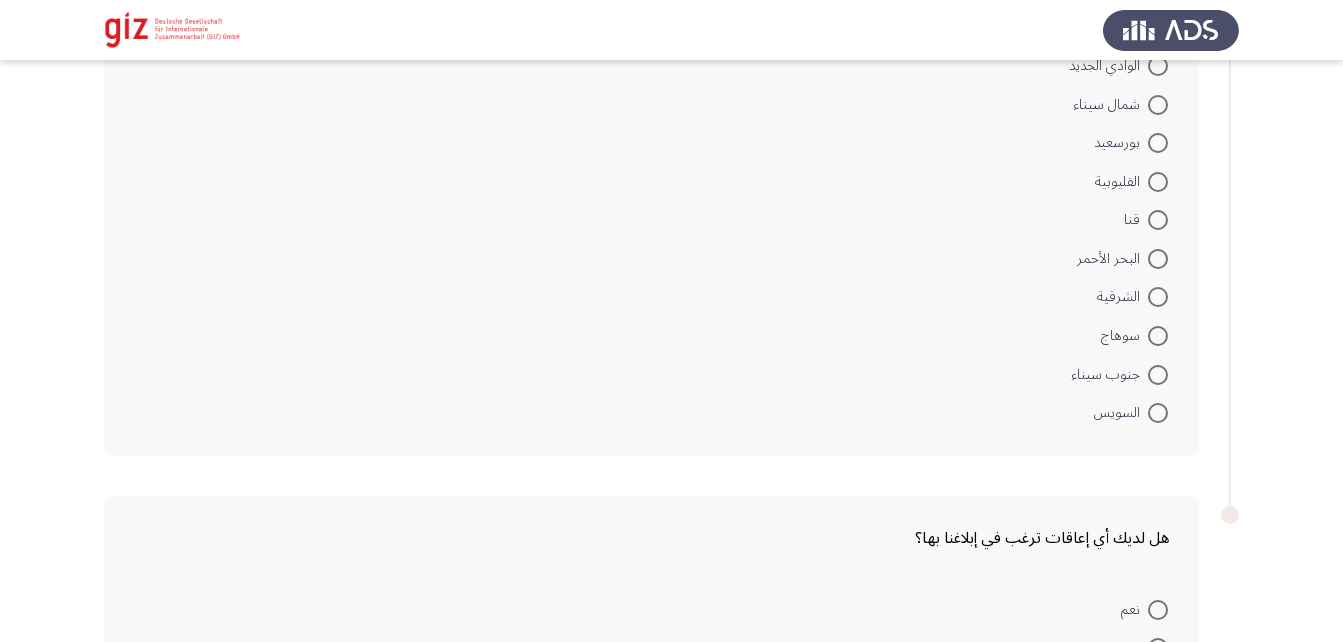 scroll, scrollTop: 1491, scrollLeft: 0, axis: vertical 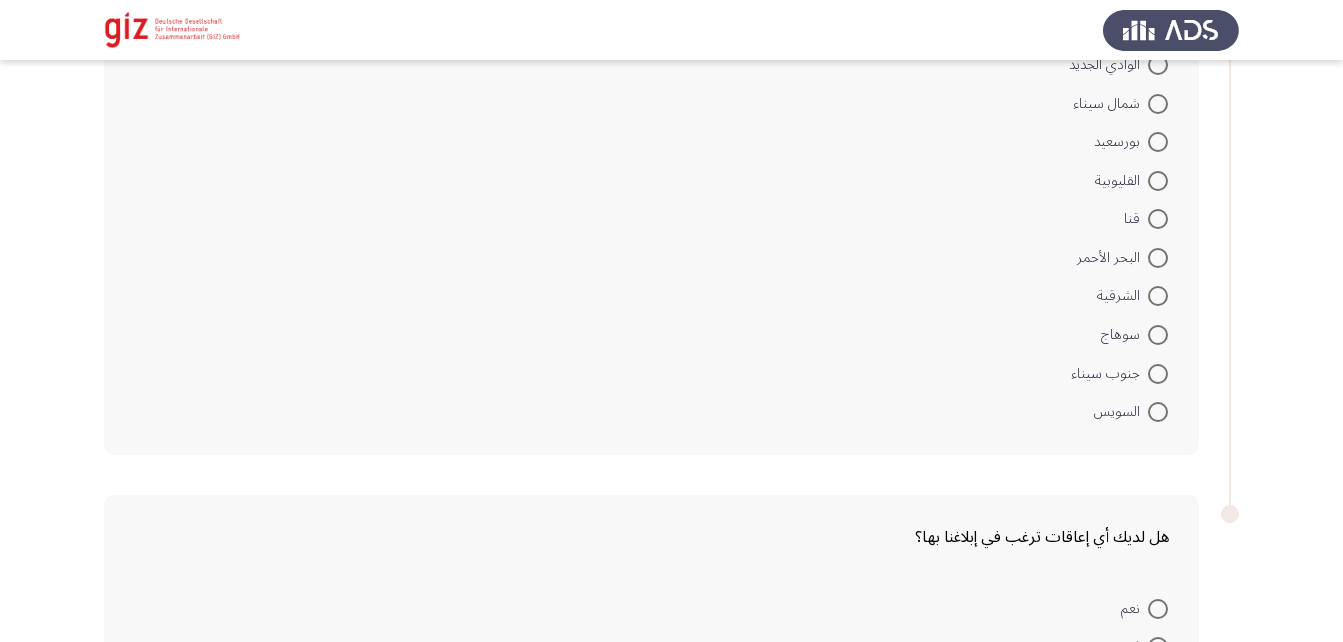 click at bounding box center [1158, 335] 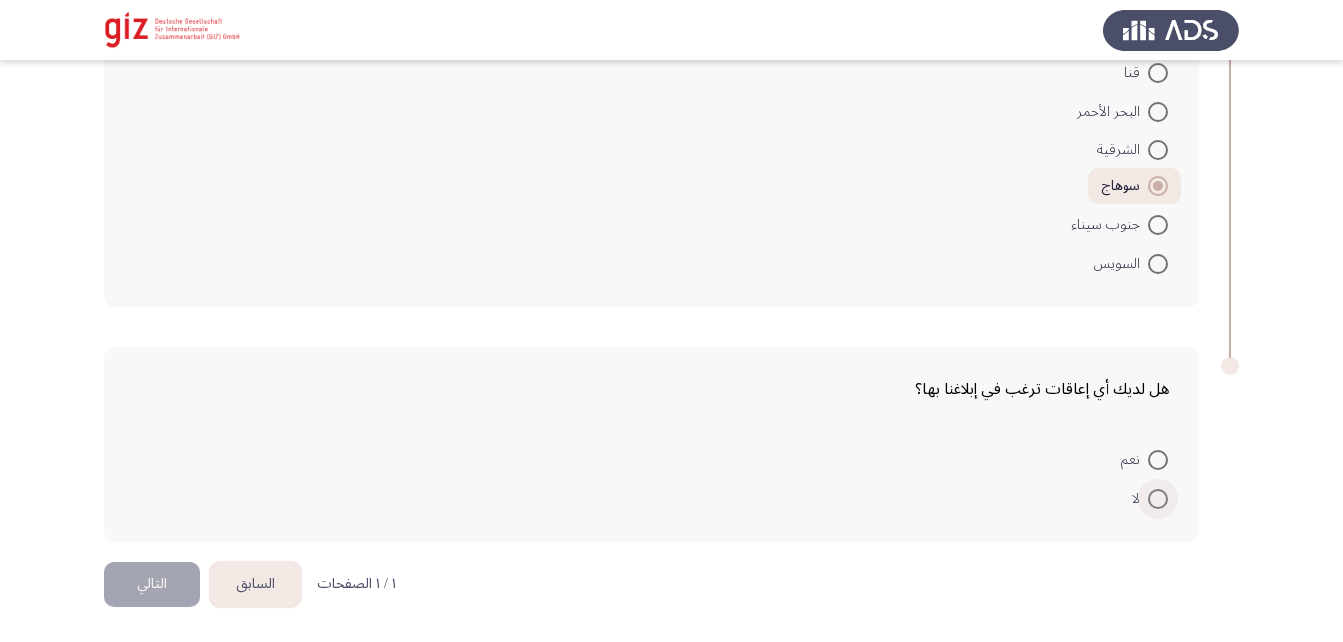 click at bounding box center [1158, 499] 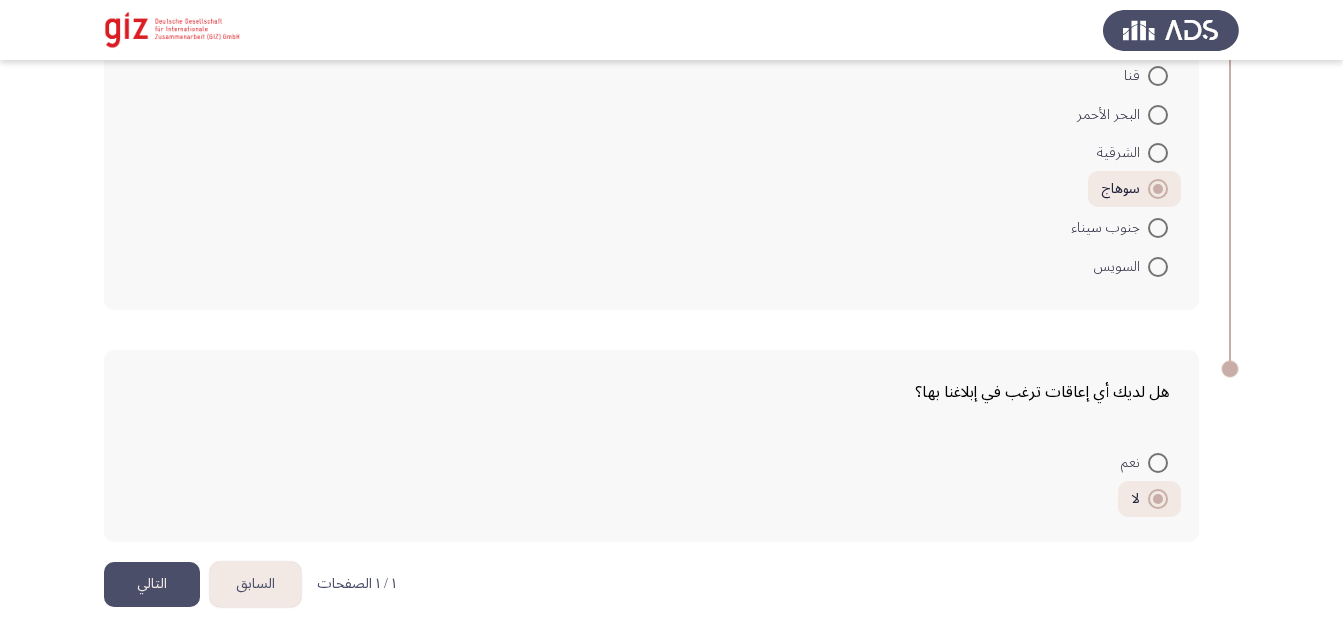 click on "التالي" 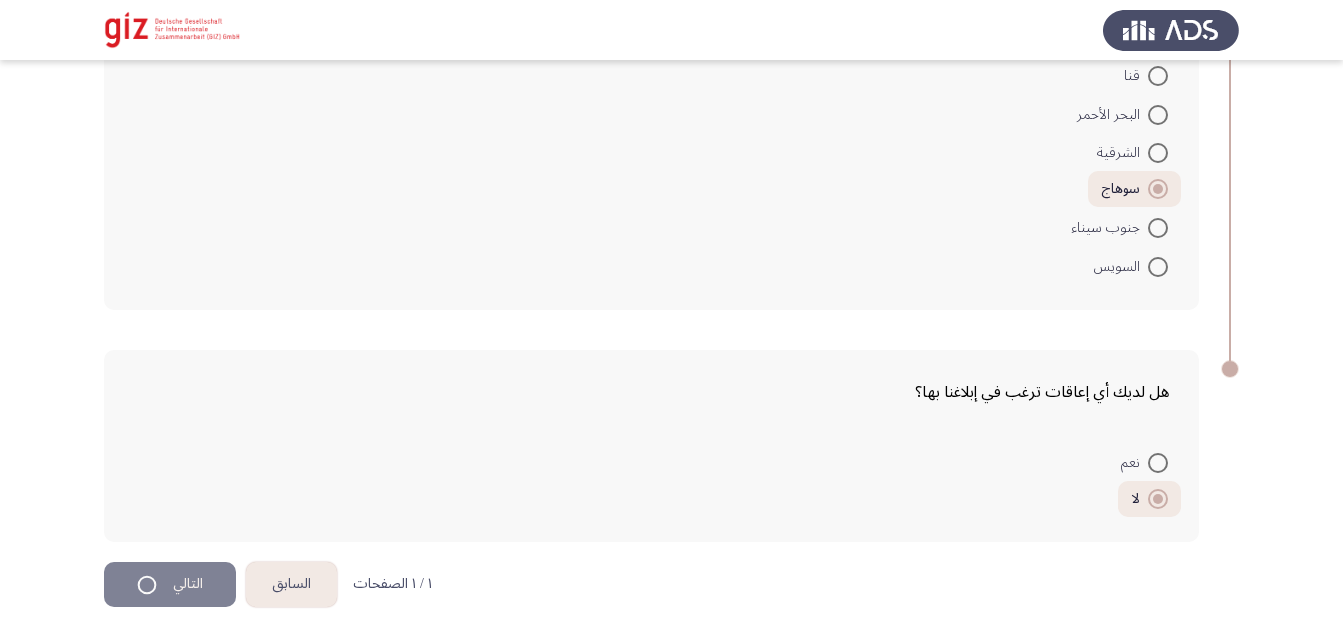 scroll, scrollTop: 0, scrollLeft: 0, axis: both 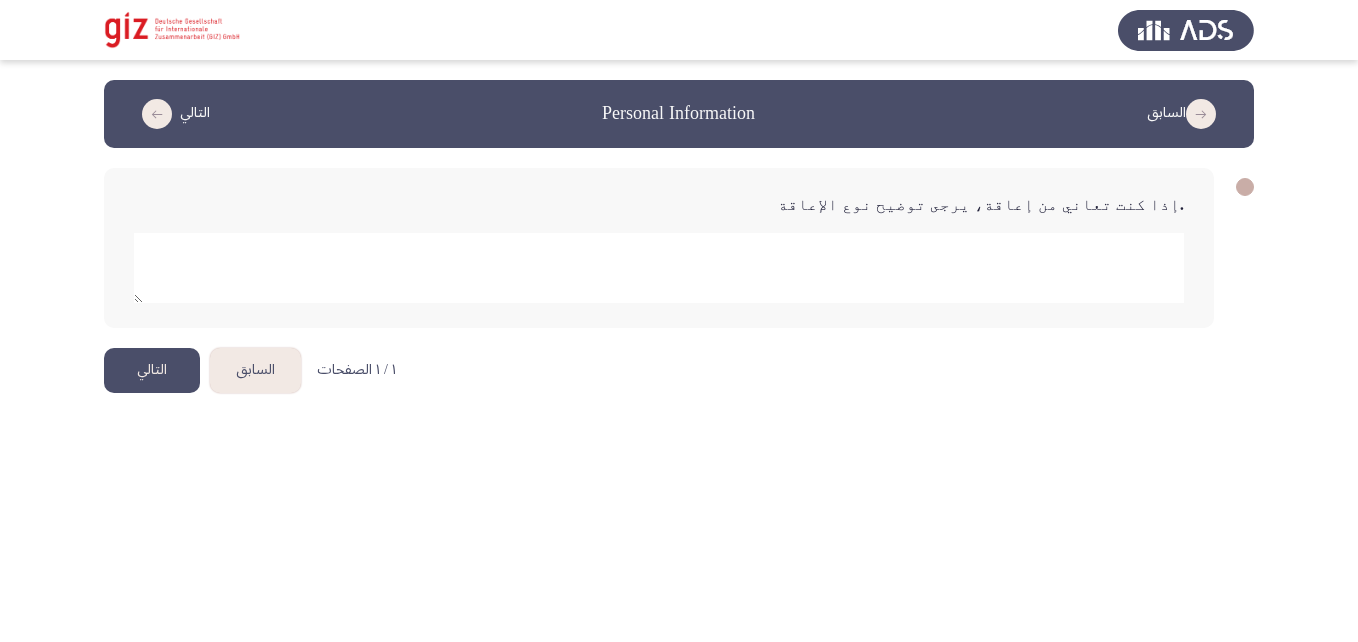 click on "التالي" 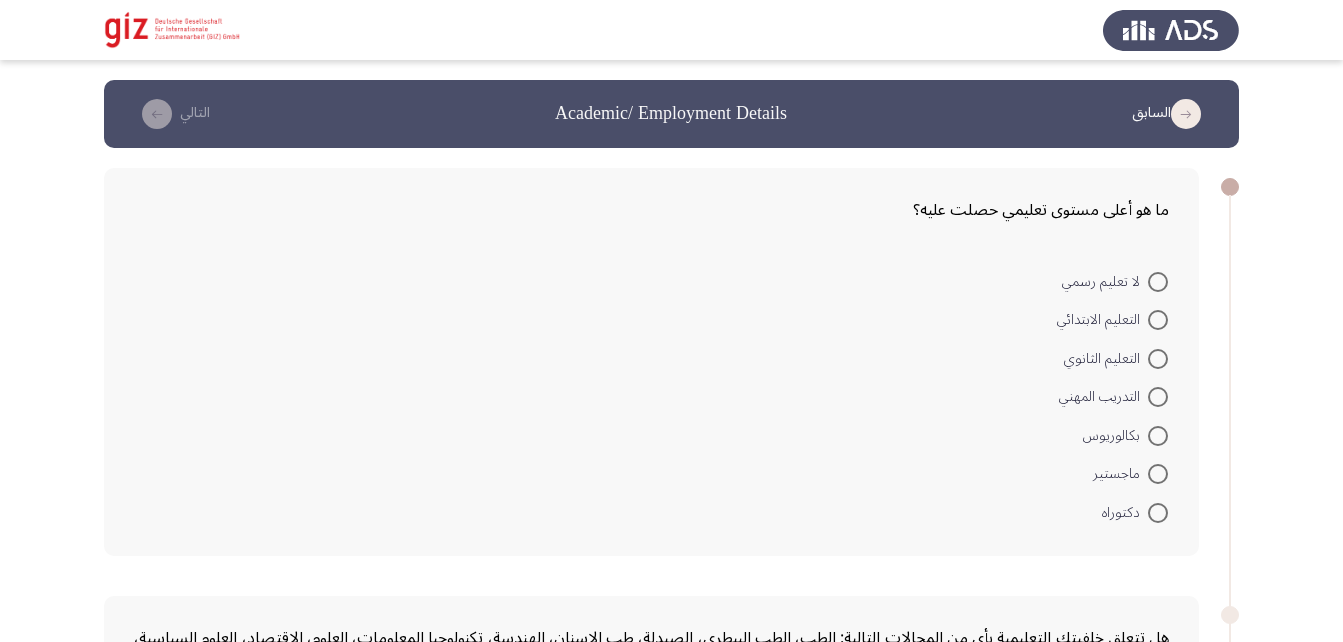 click at bounding box center (1158, 436) 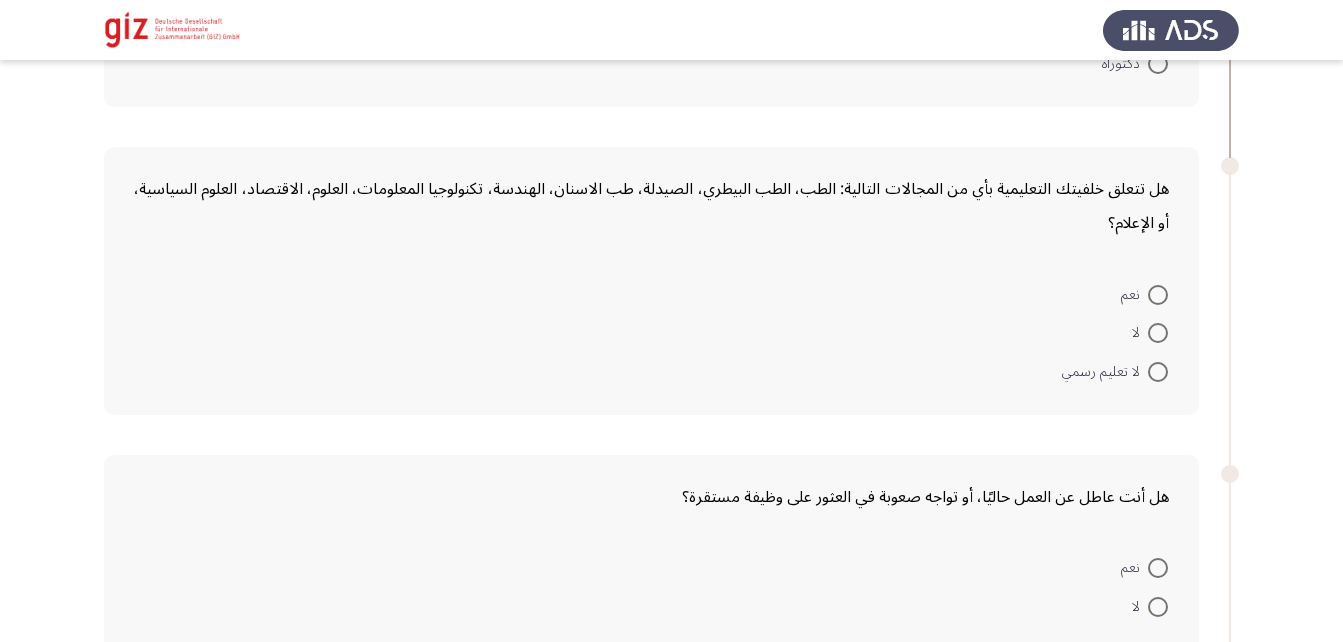 scroll, scrollTop: 447, scrollLeft: 0, axis: vertical 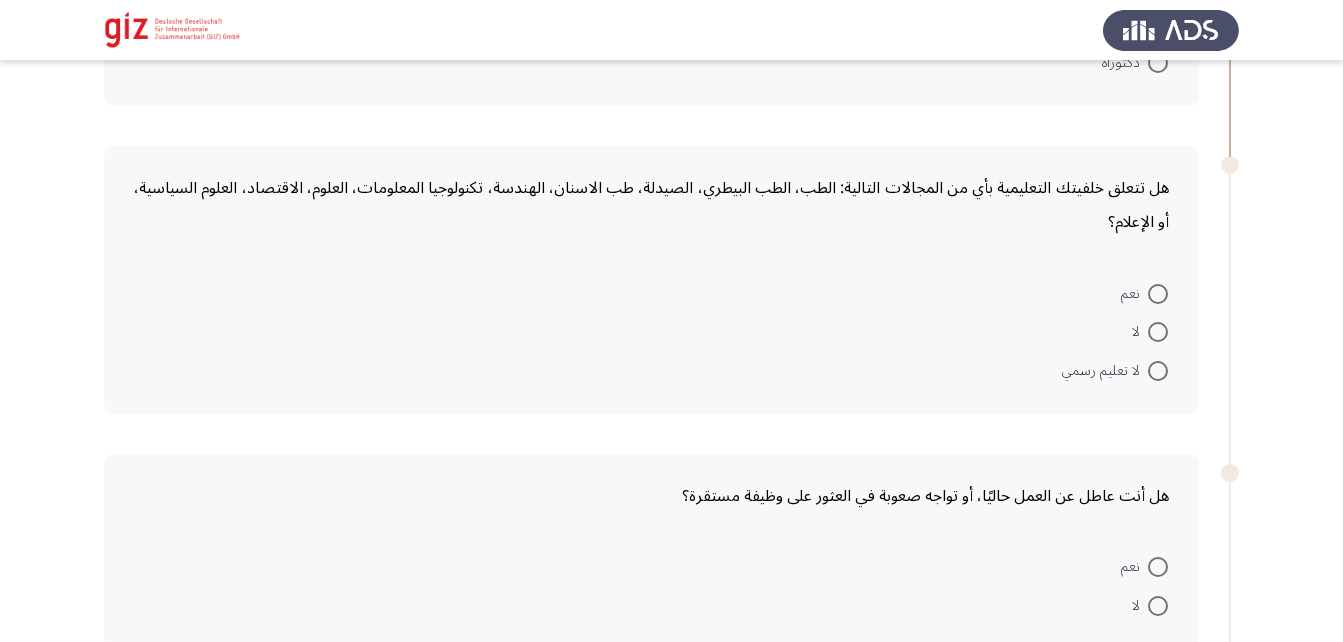 click at bounding box center [1158, 332] 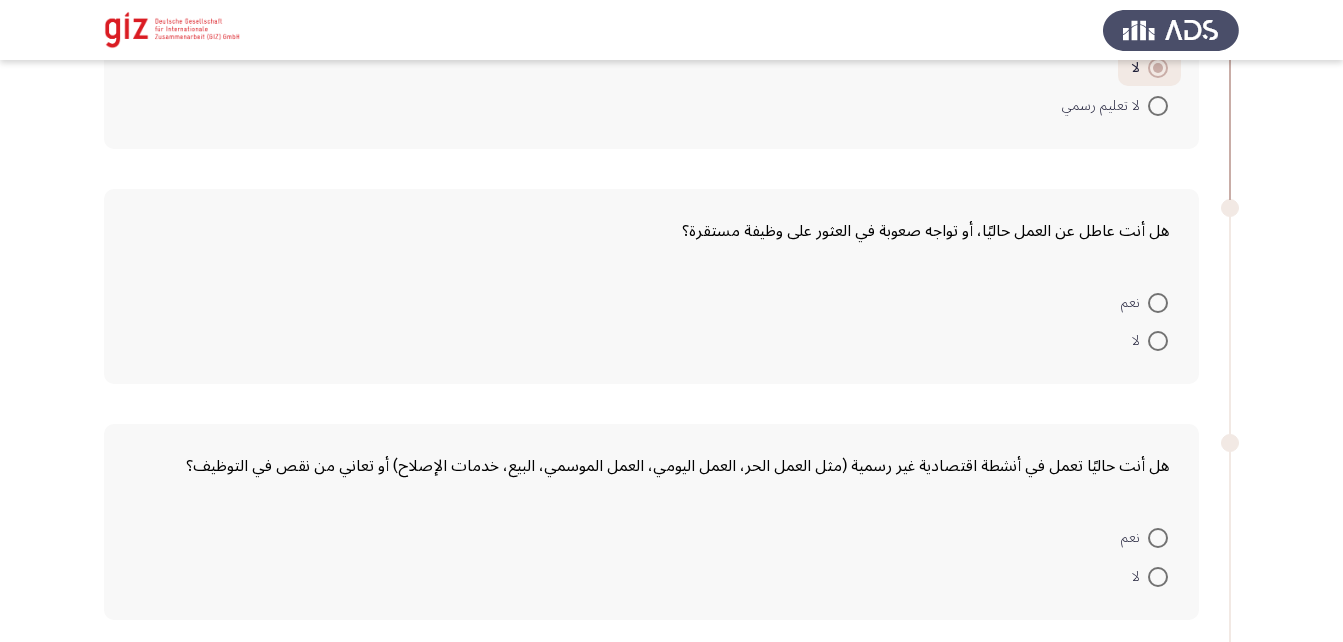 scroll, scrollTop: 711, scrollLeft: 0, axis: vertical 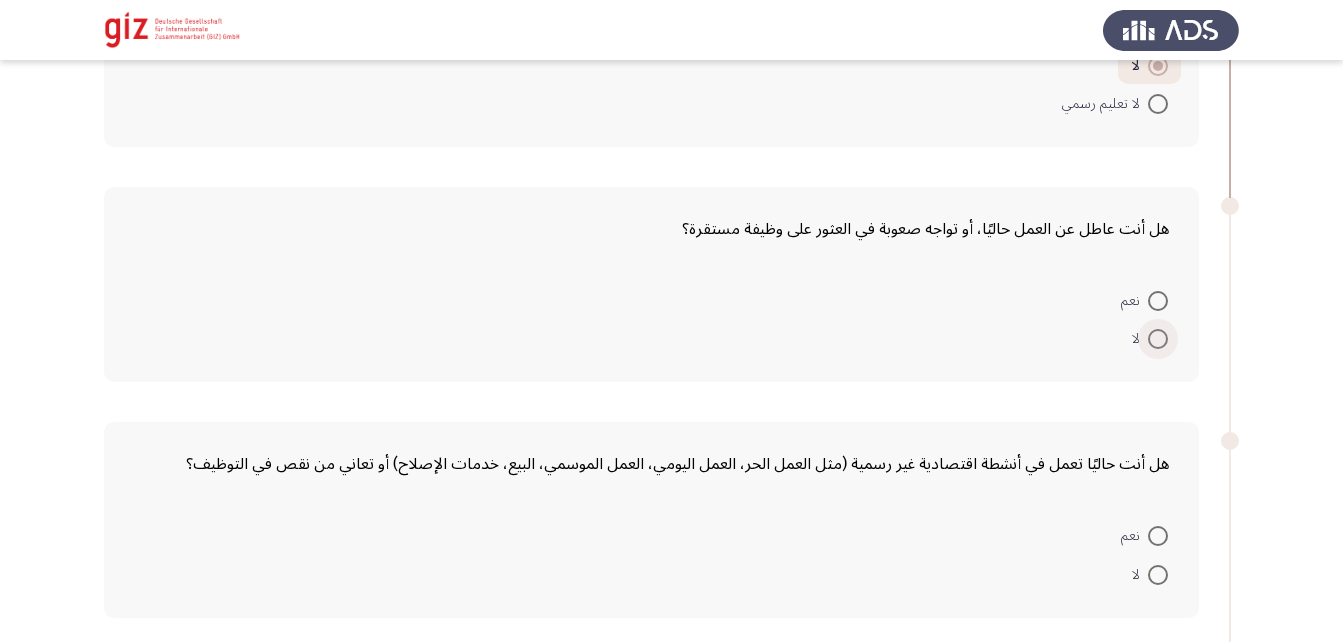 click at bounding box center (1158, 339) 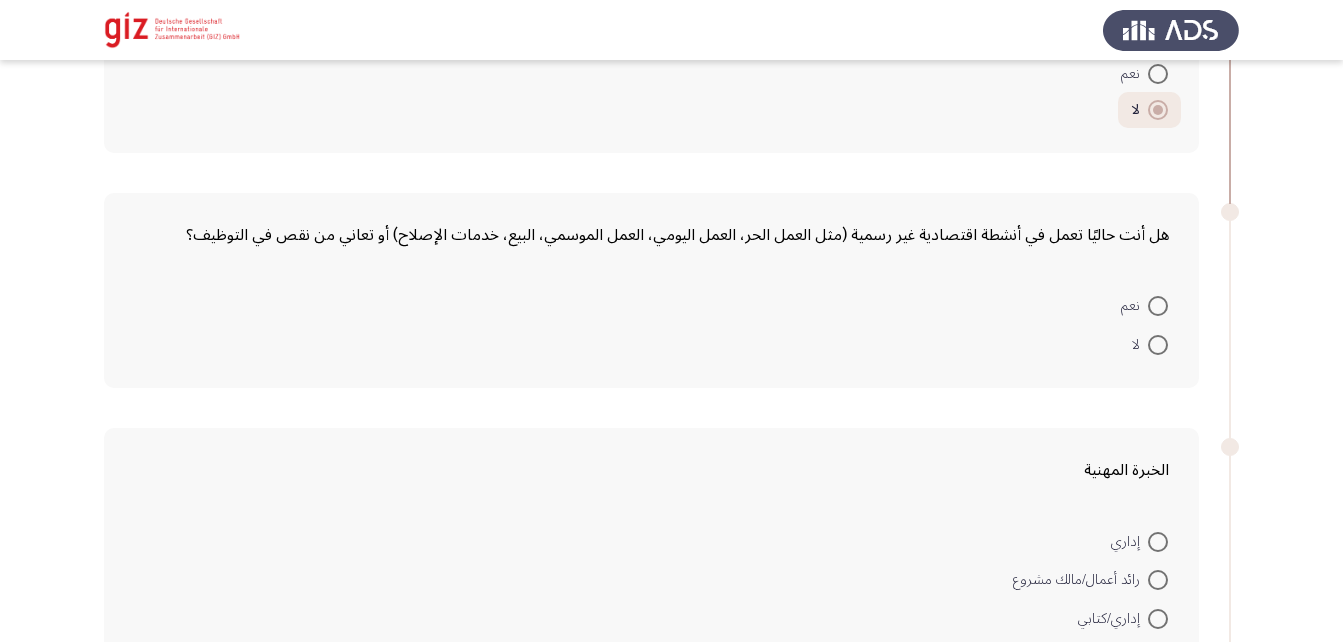 scroll, scrollTop: 903, scrollLeft: 0, axis: vertical 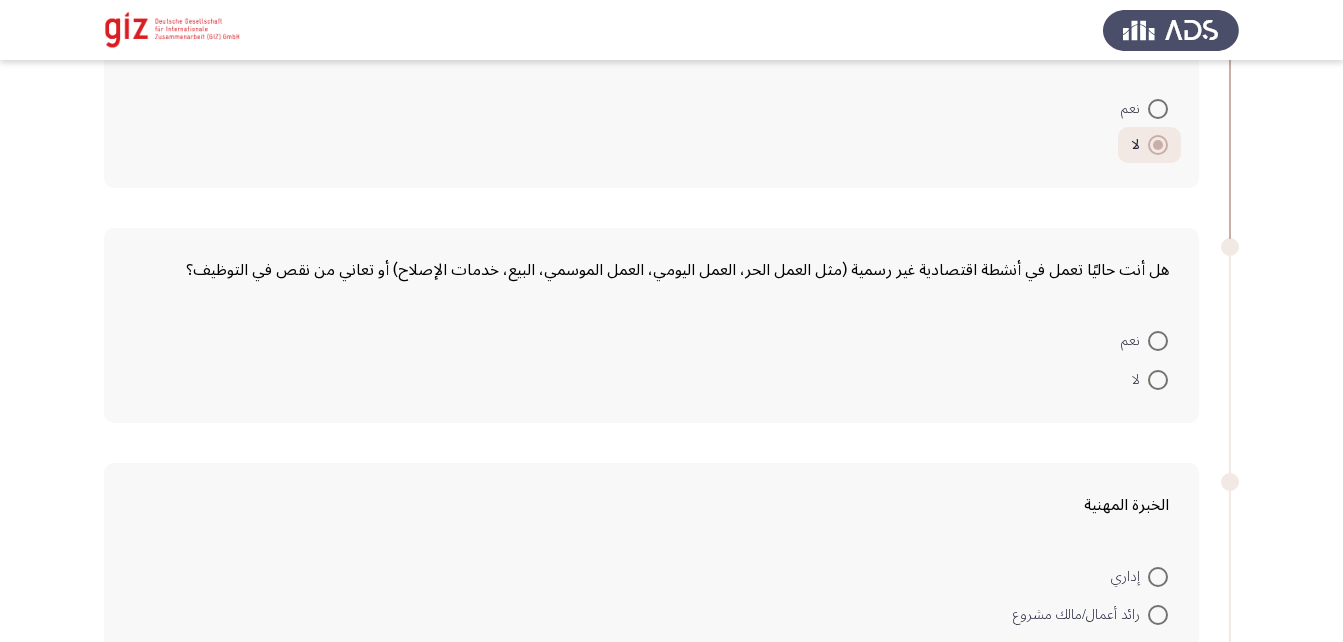 click at bounding box center [1158, 109] 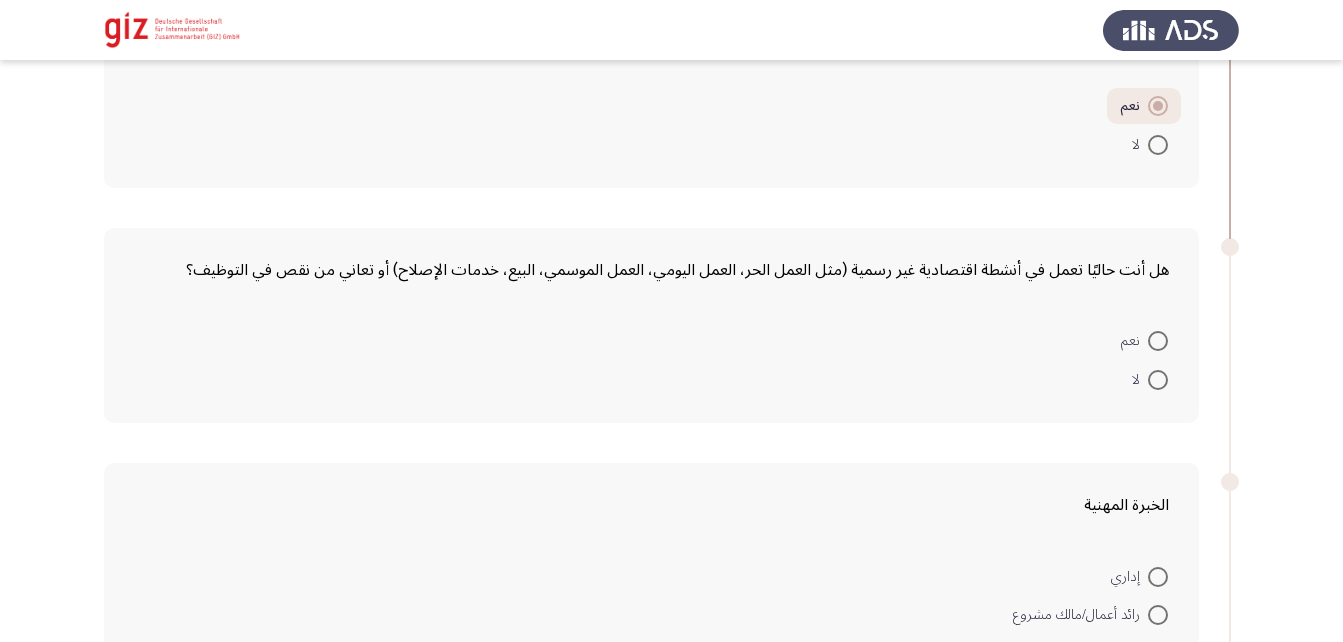 click at bounding box center [1158, 380] 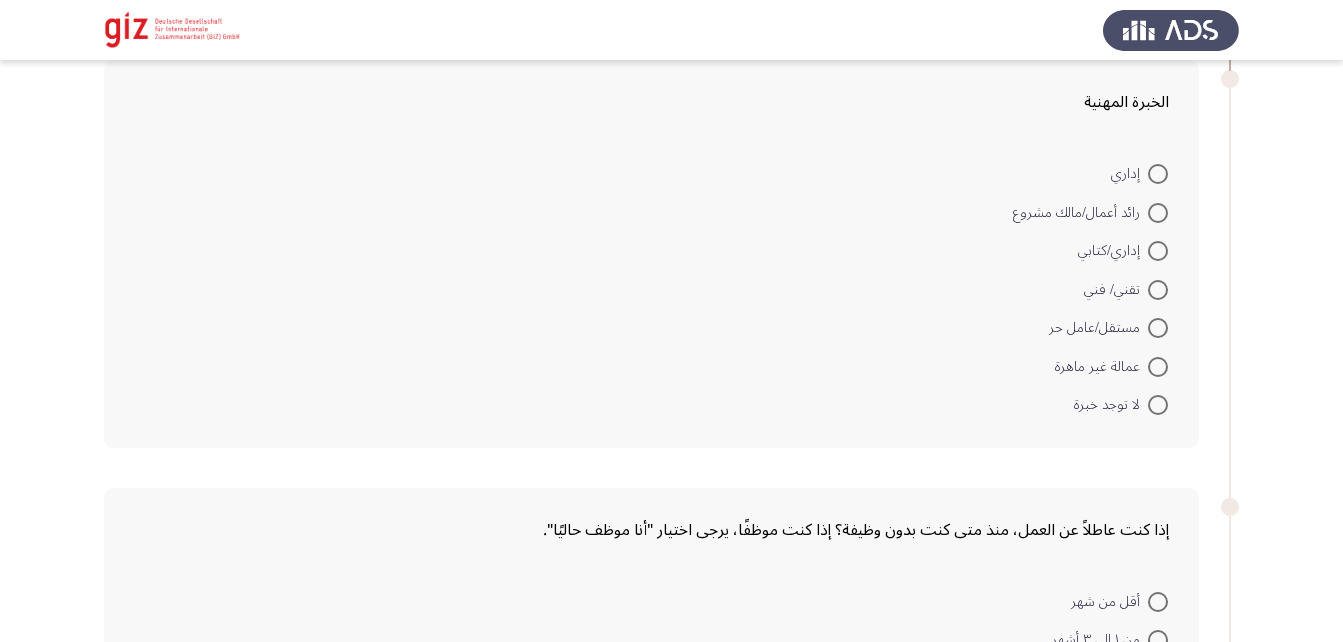 scroll, scrollTop: 1309, scrollLeft: 0, axis: vertical 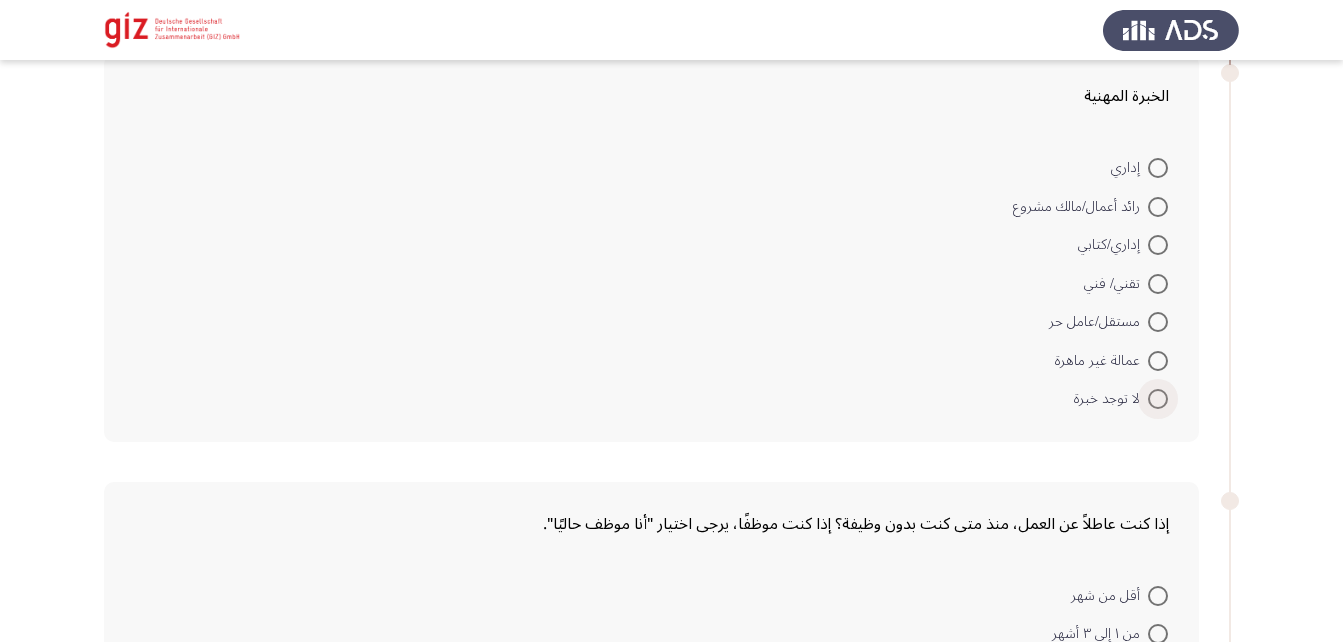 click at bounding box center (1158, 399) 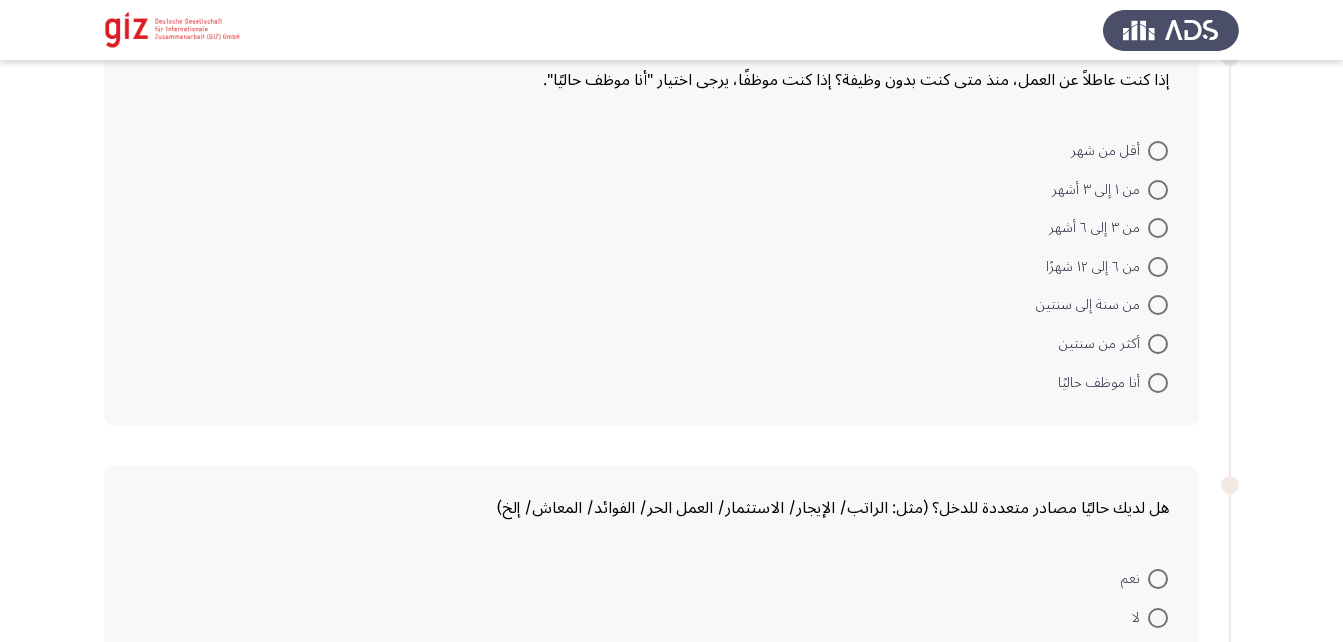 scroll, scrollTop: 1752, scrollLeft: 0, axis: vertical 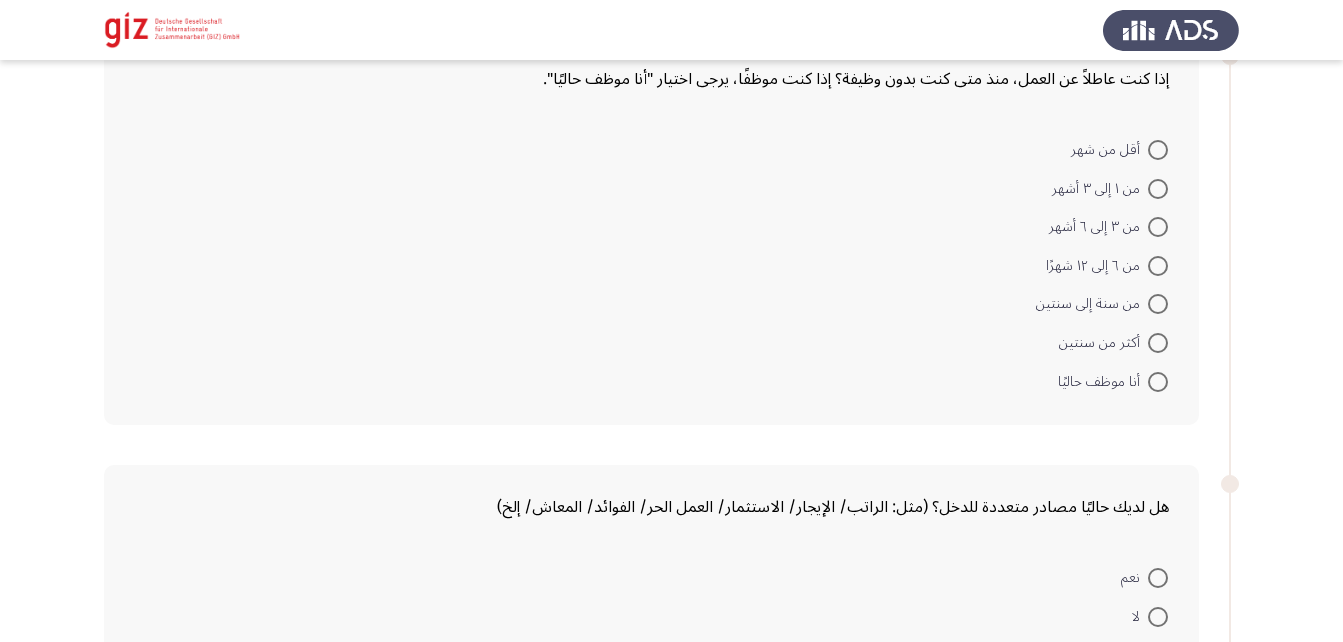 click at bounding box center (1158, 343) 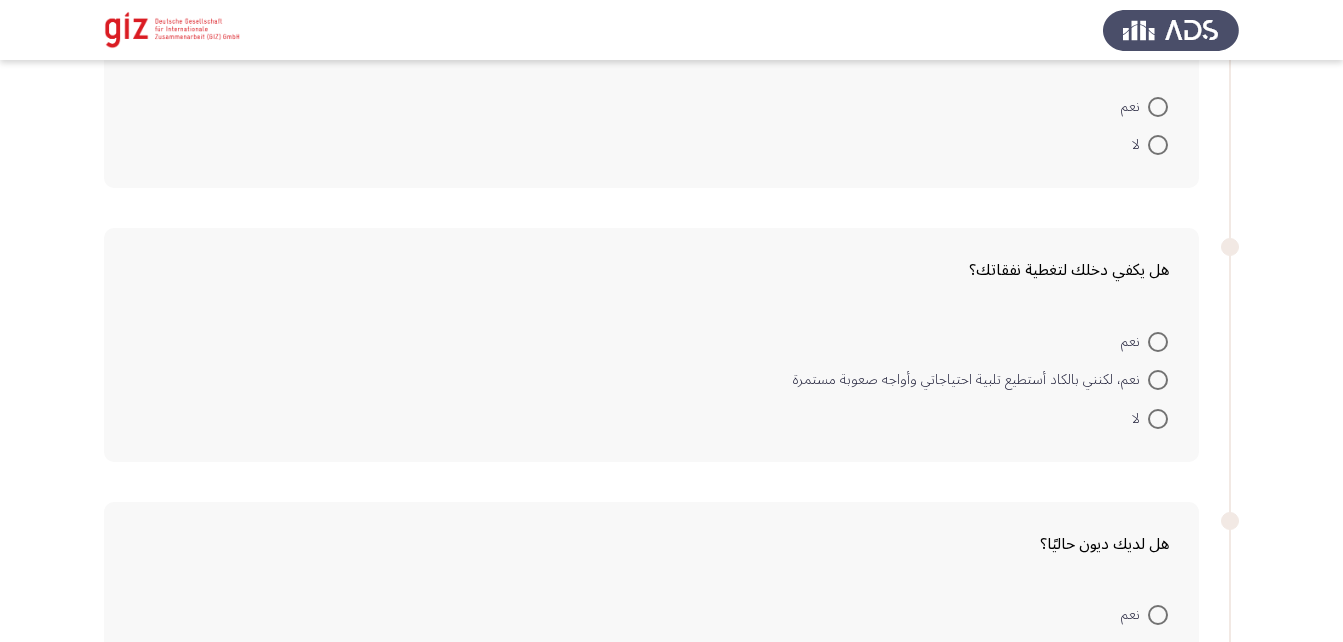 scroll, scrollTop: 2240, scrollLeft: 0, axis: vertical 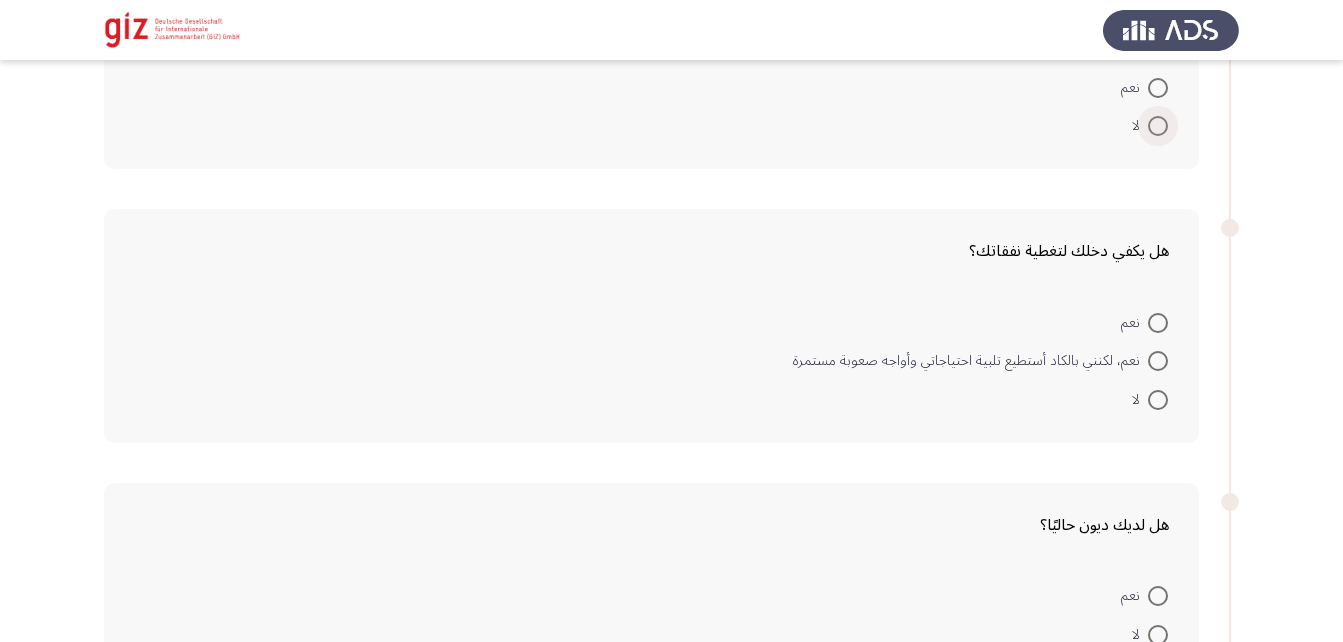 click at bounding box center (1158, 126) 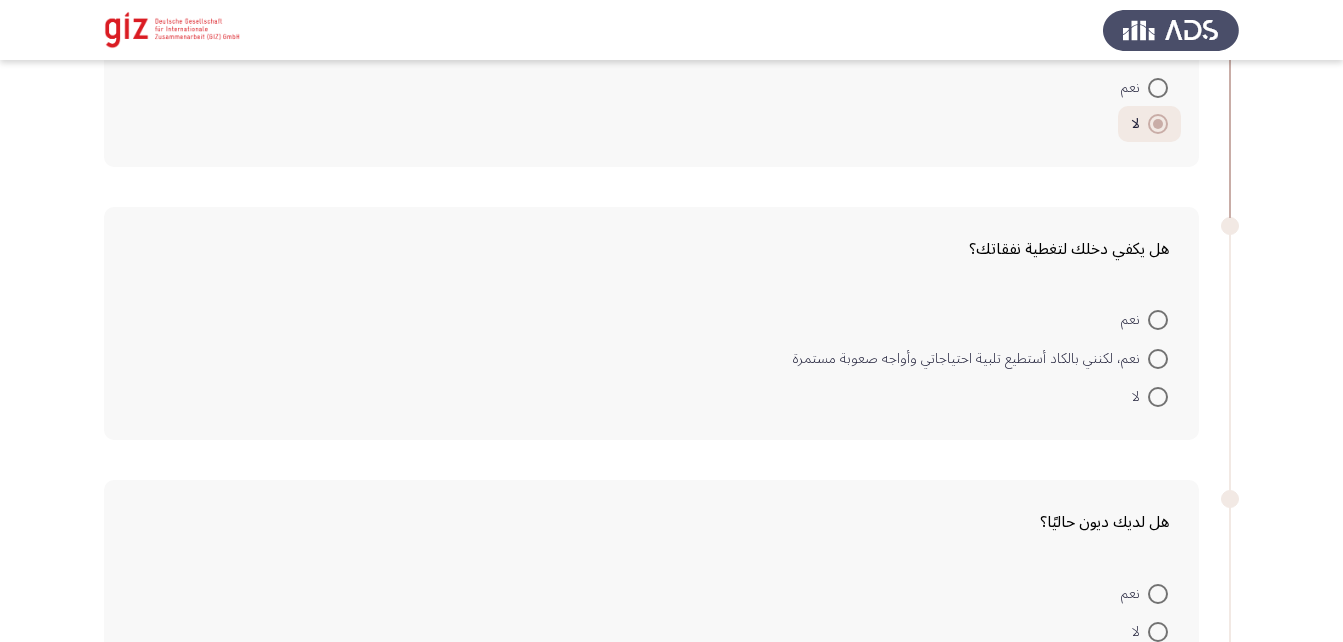 click at bounding box center [1158, 397] 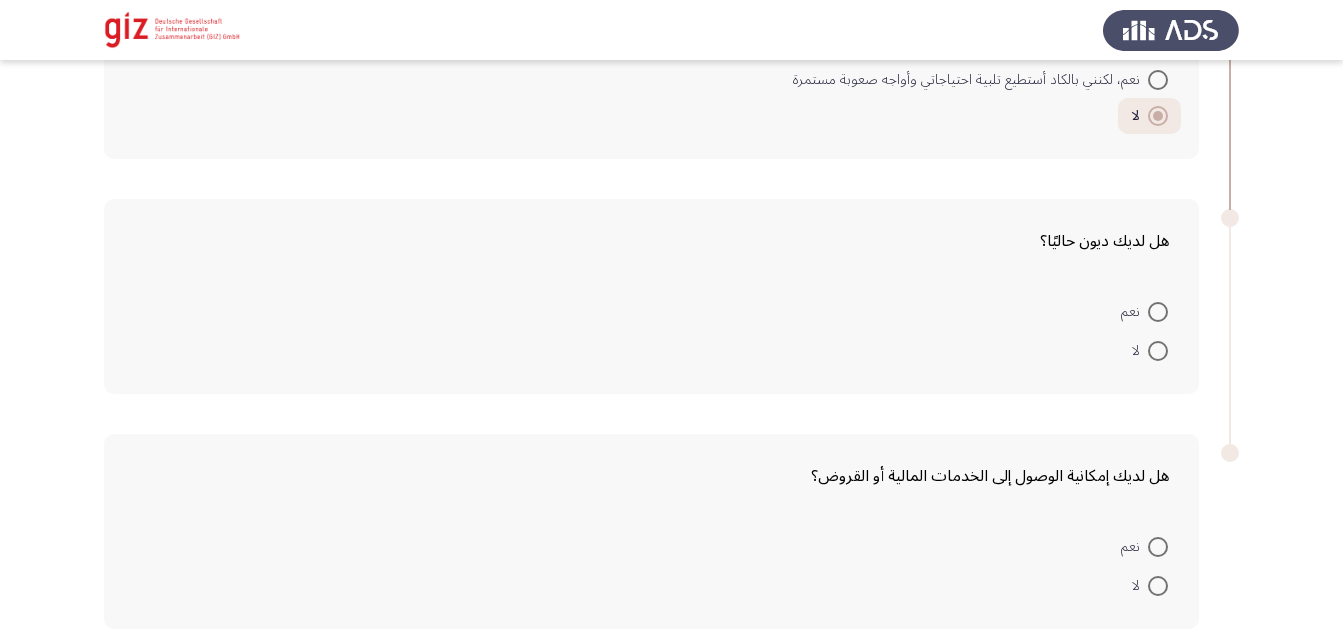 scroll, scrollTop: 2520, scrollLeft: 0, axis: vertical 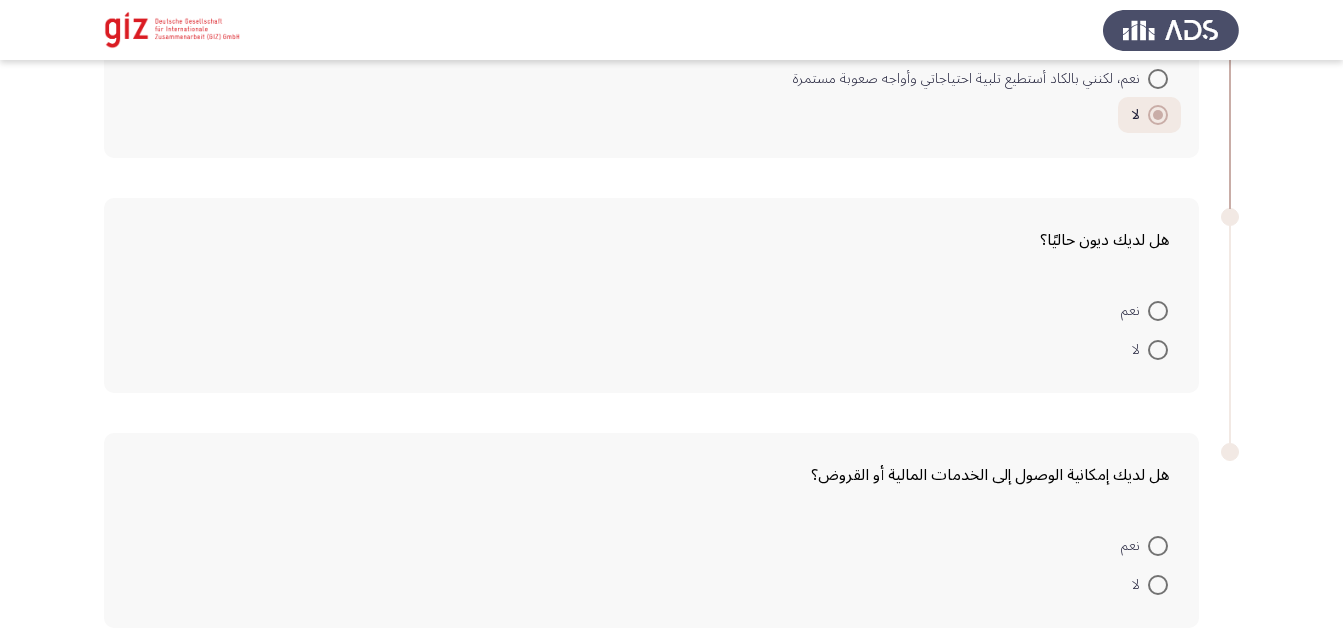 click at bounding box center (1158, 350) 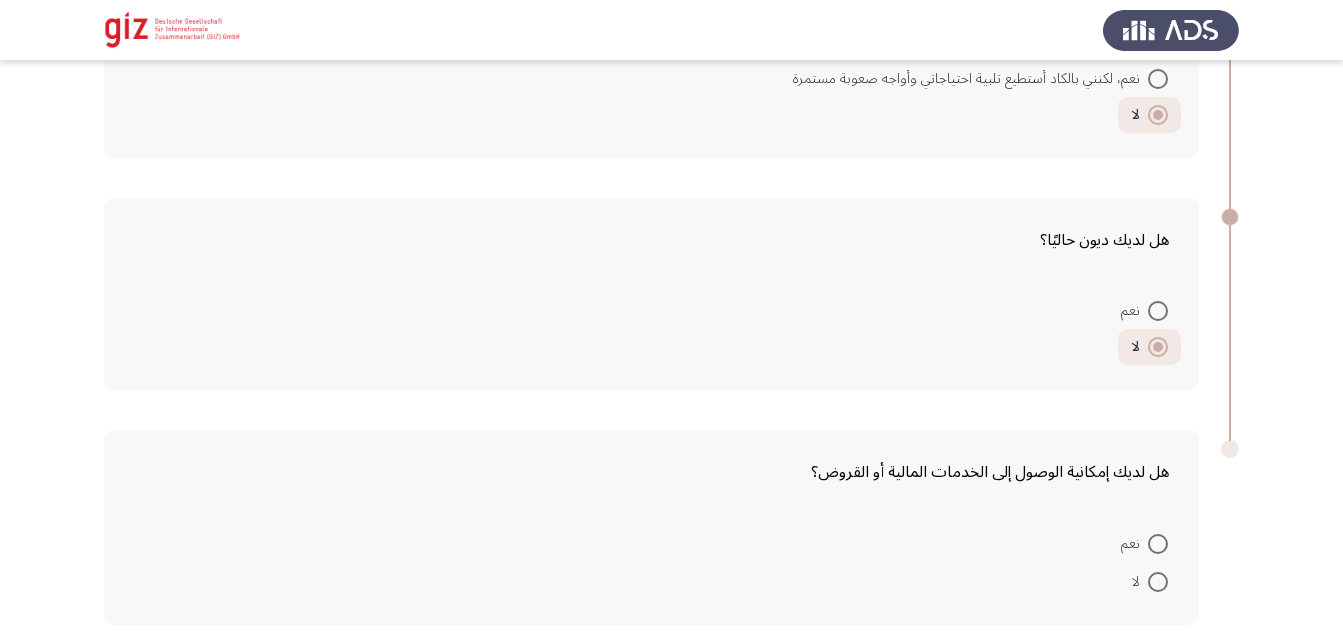 click at bounding box center [1158, 582] 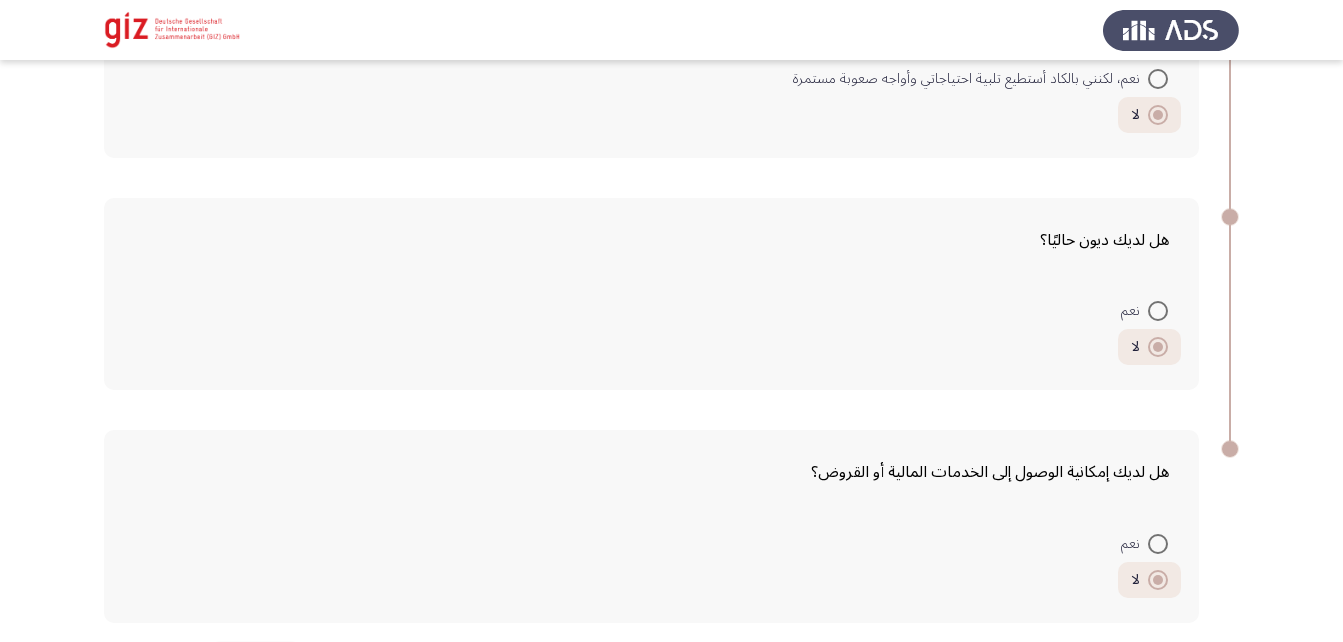 scroll, scrollTop: 2601, scrollLeft: 0, axis: vertical 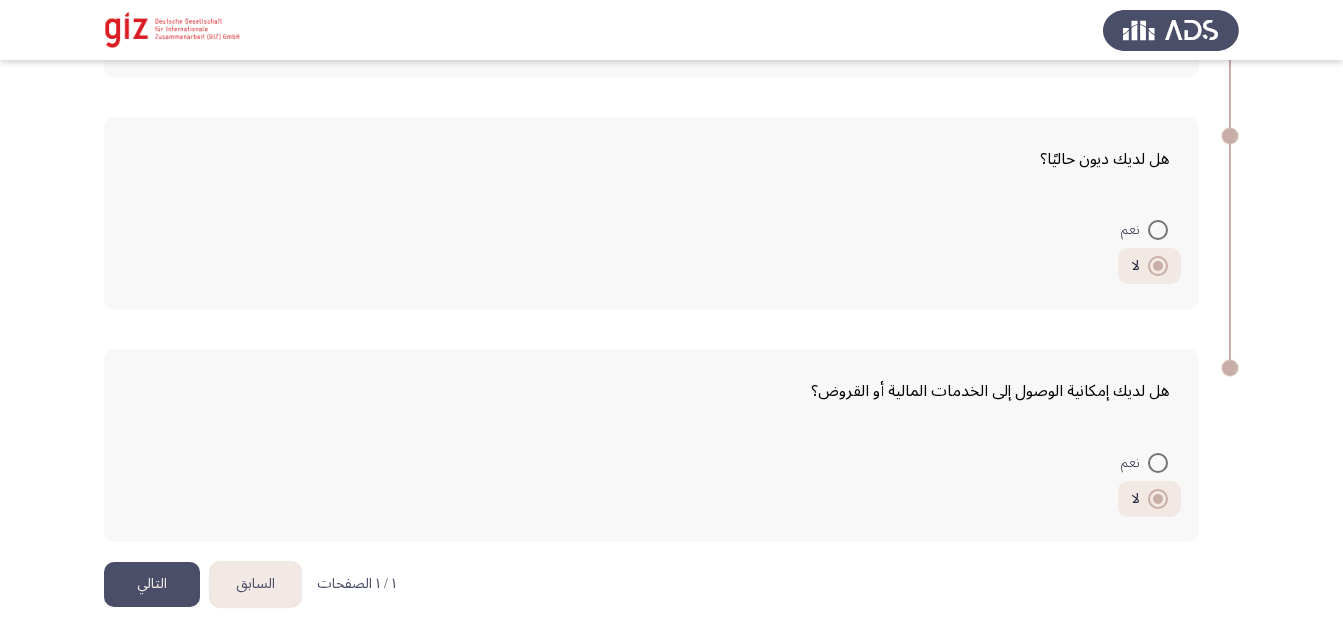 click on "التالي" 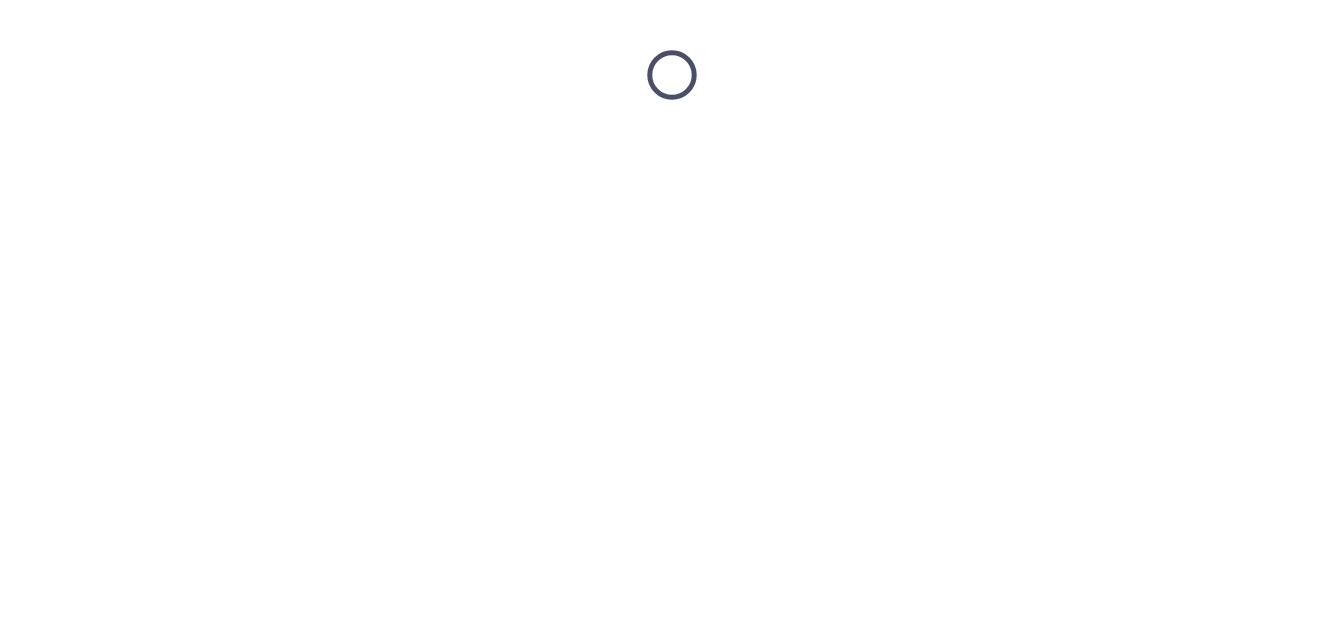 scroll, scrollTop: 0, scrollLeft: 0, axis: both 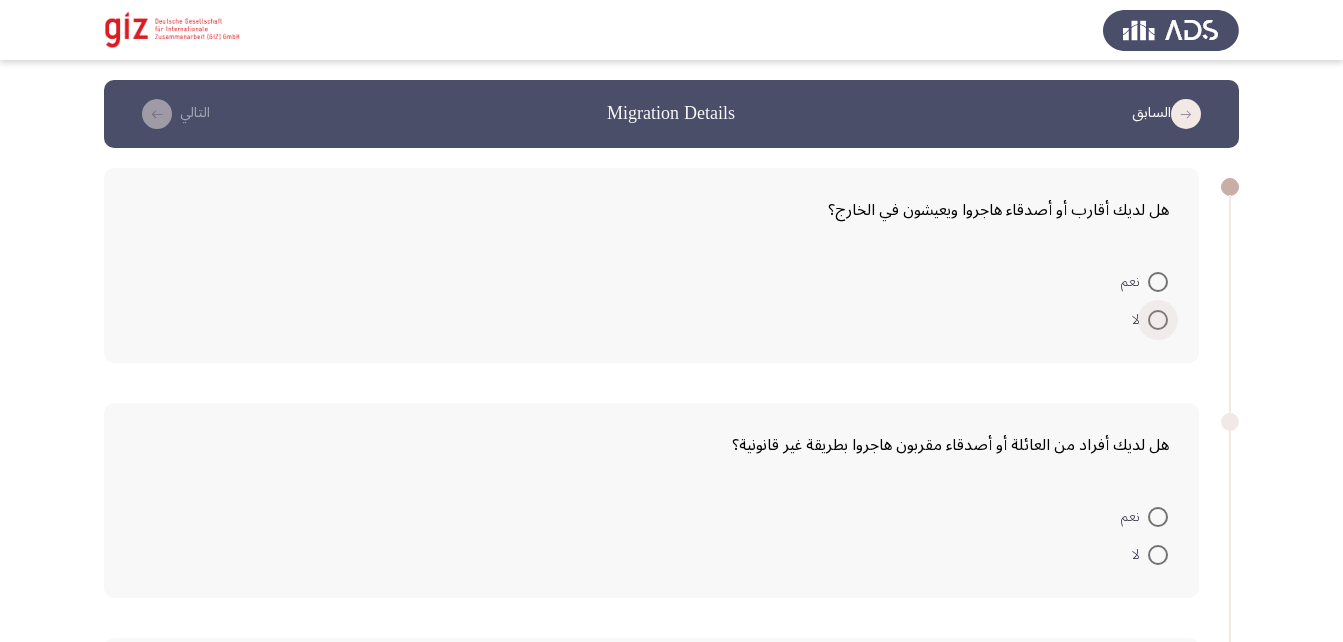 click at bounding box center [1158, 320] 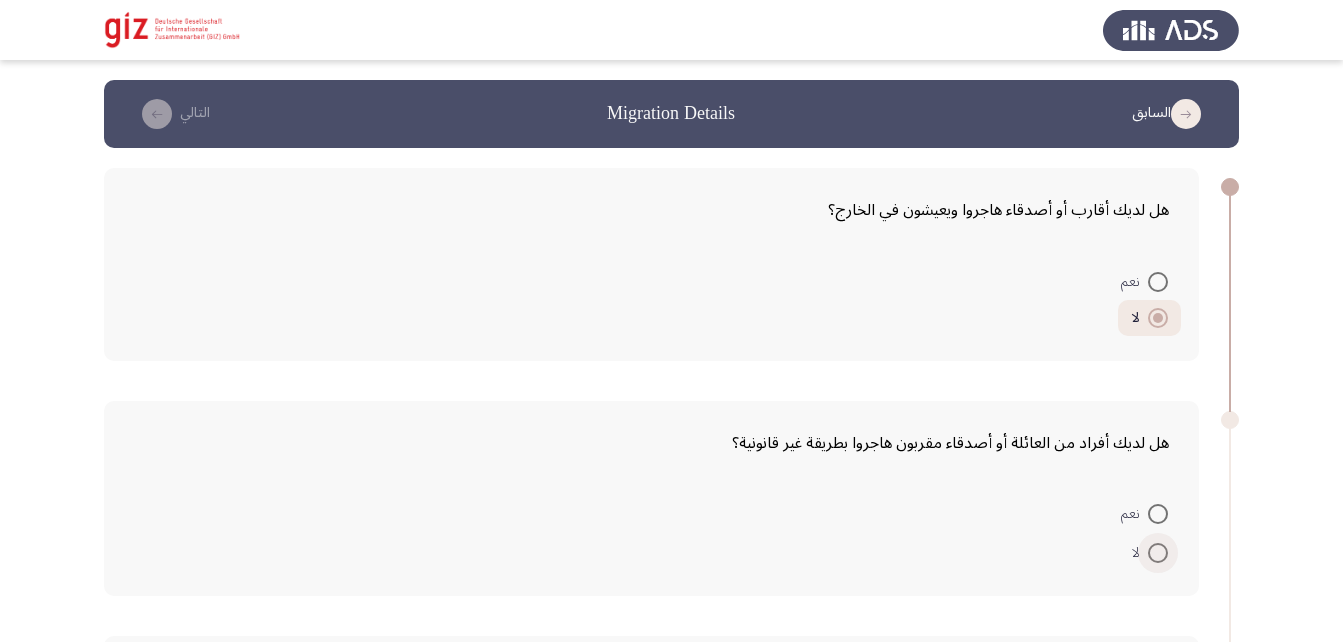 click at bounding box center (1158, 553) 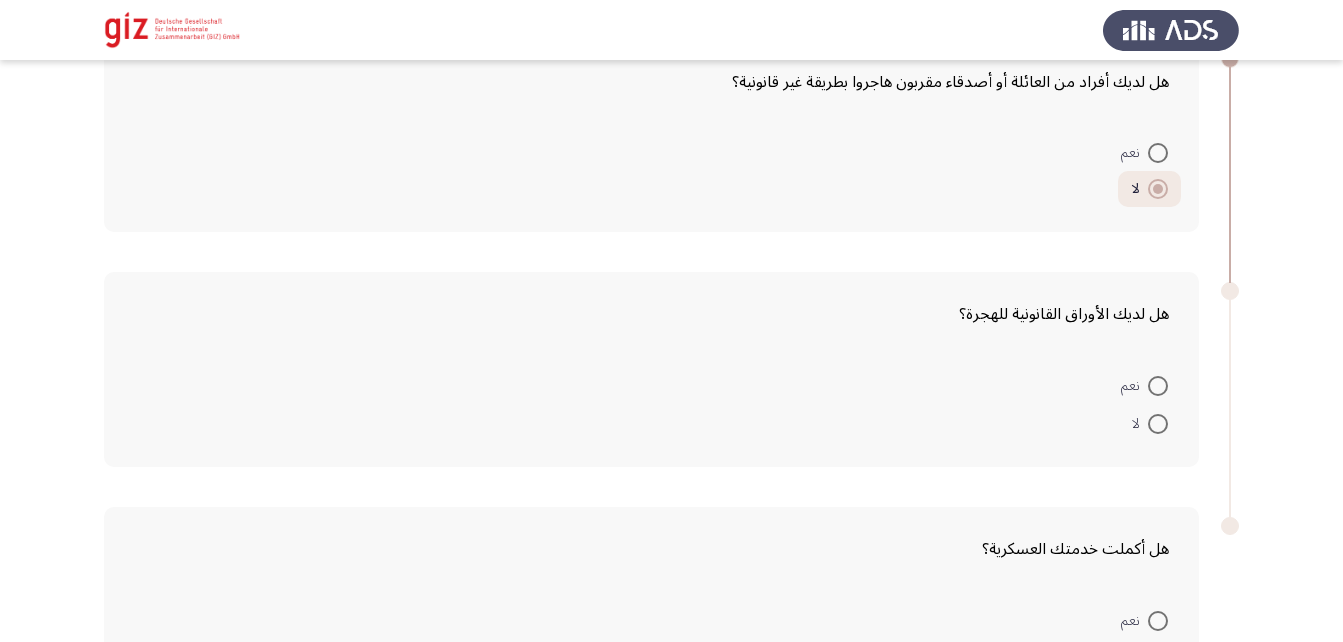 scroll, scrollTop: 426, scrollLeft: 0, axis: vertical 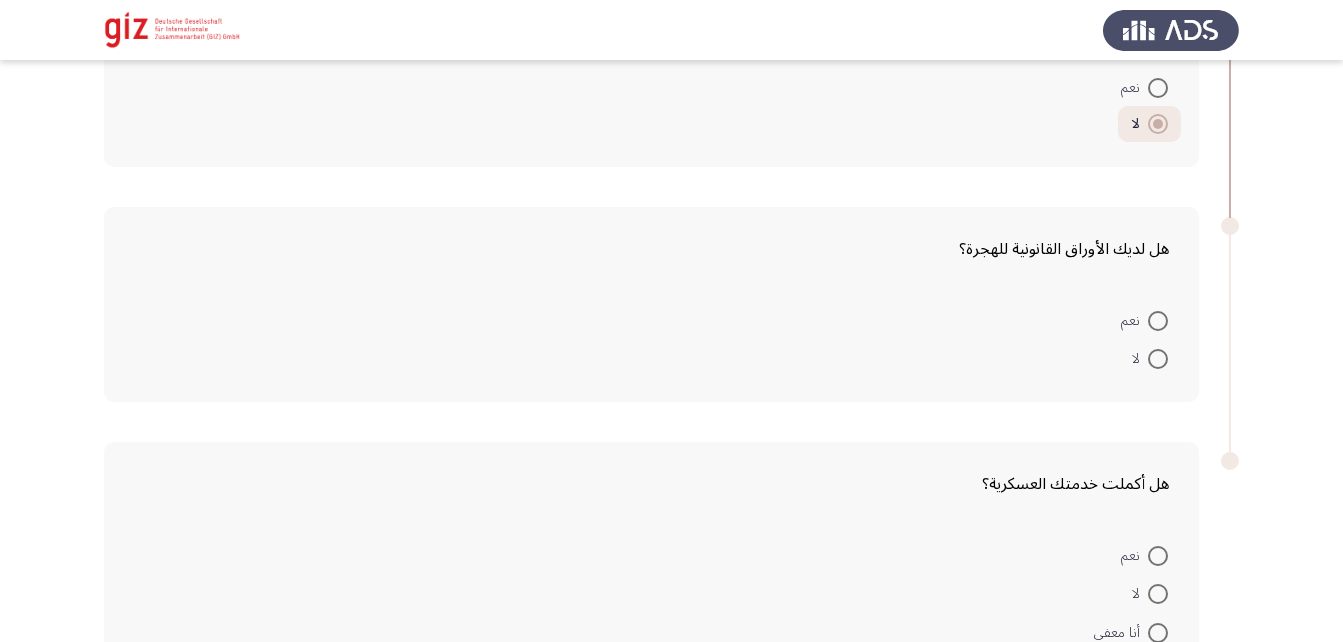 click at bounding box center [1158, 359] 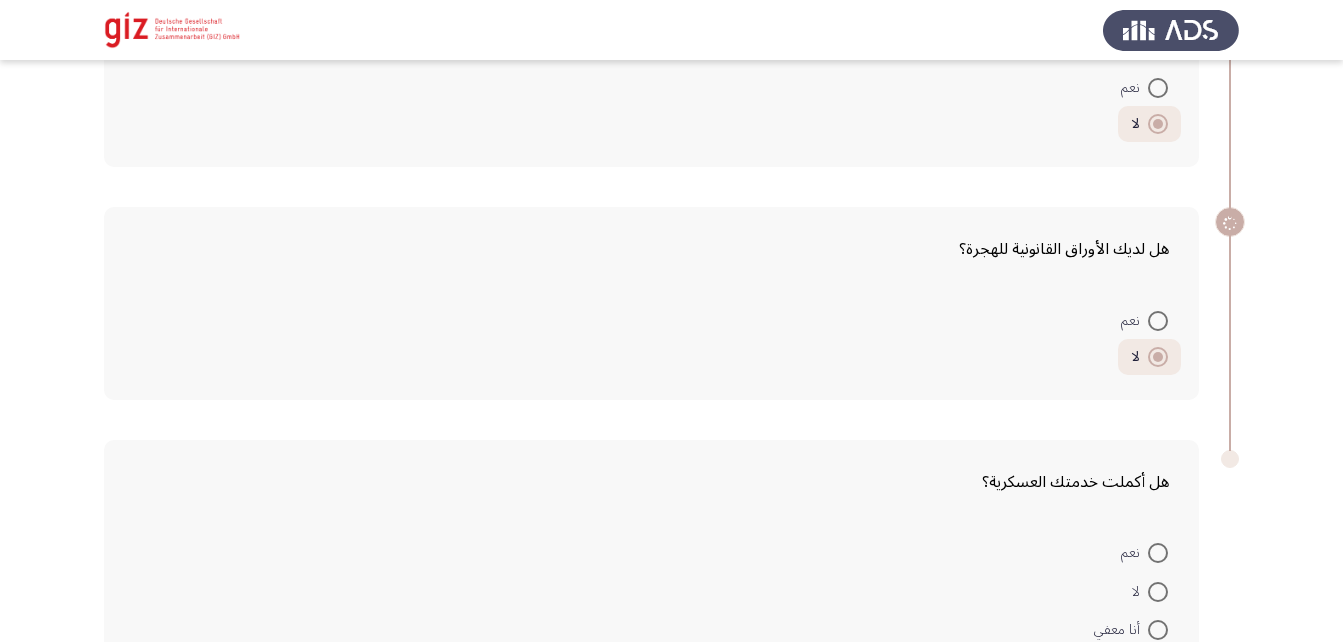 scroll, scrollTop: 596, scrollLeft: 0, axis: vertical 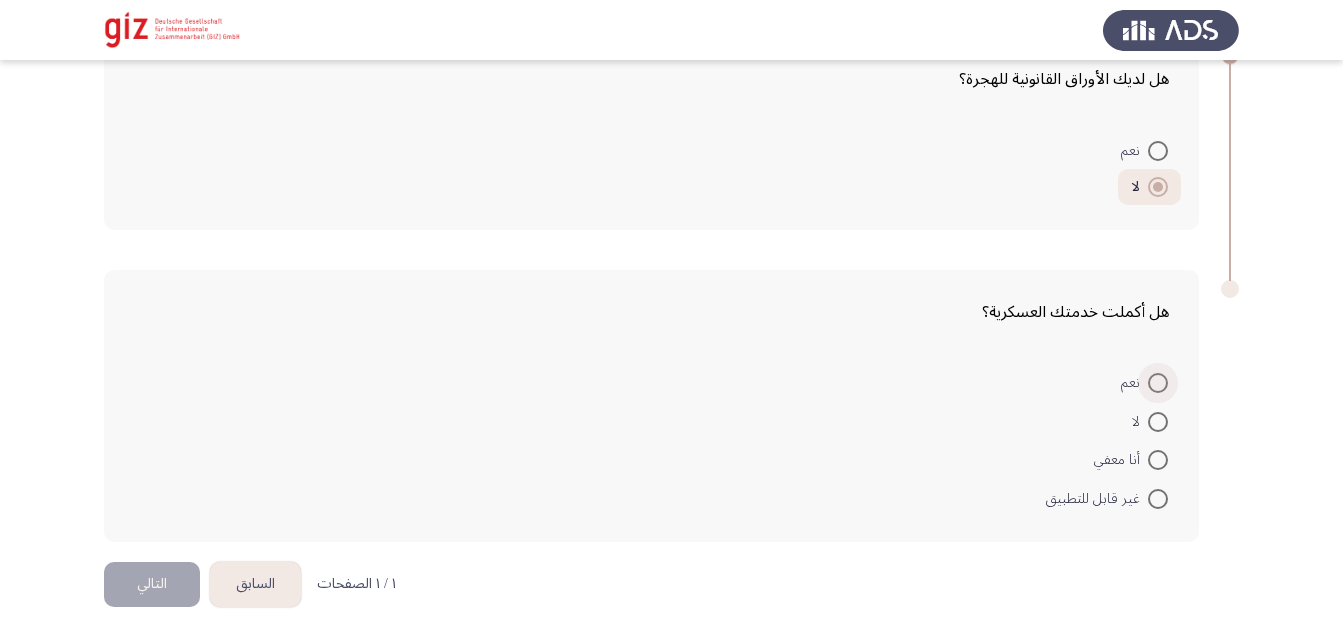click at bounding box center [1158, 383] 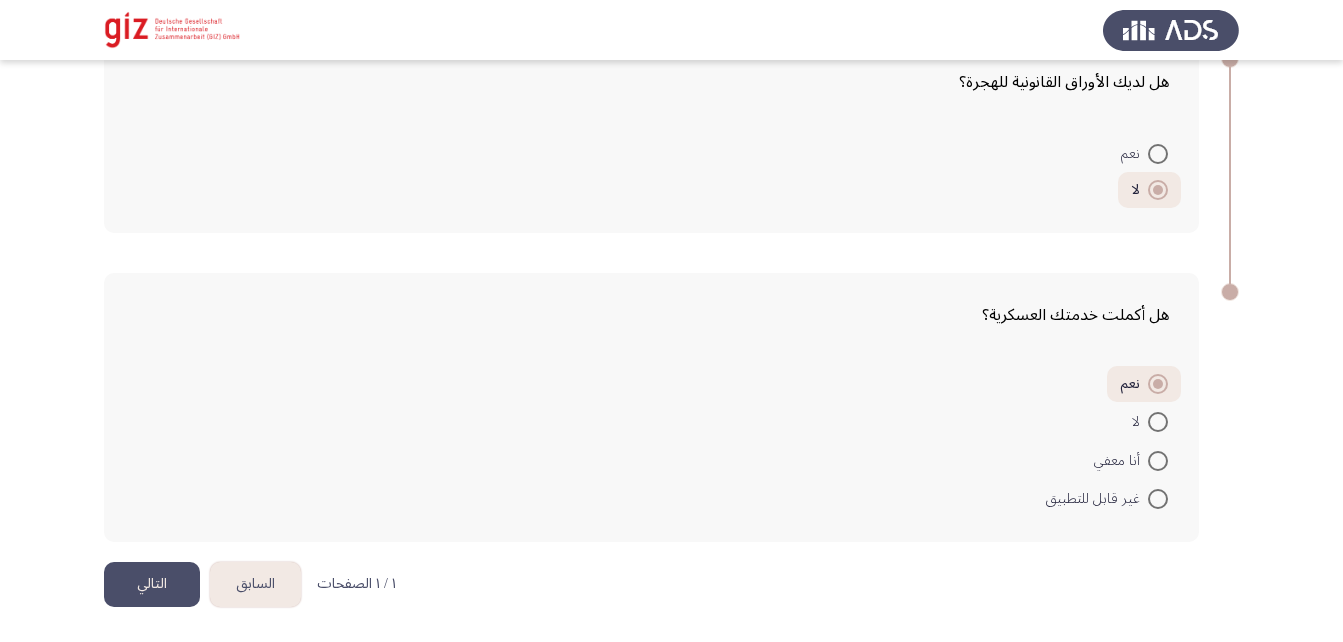 click on "التالي" 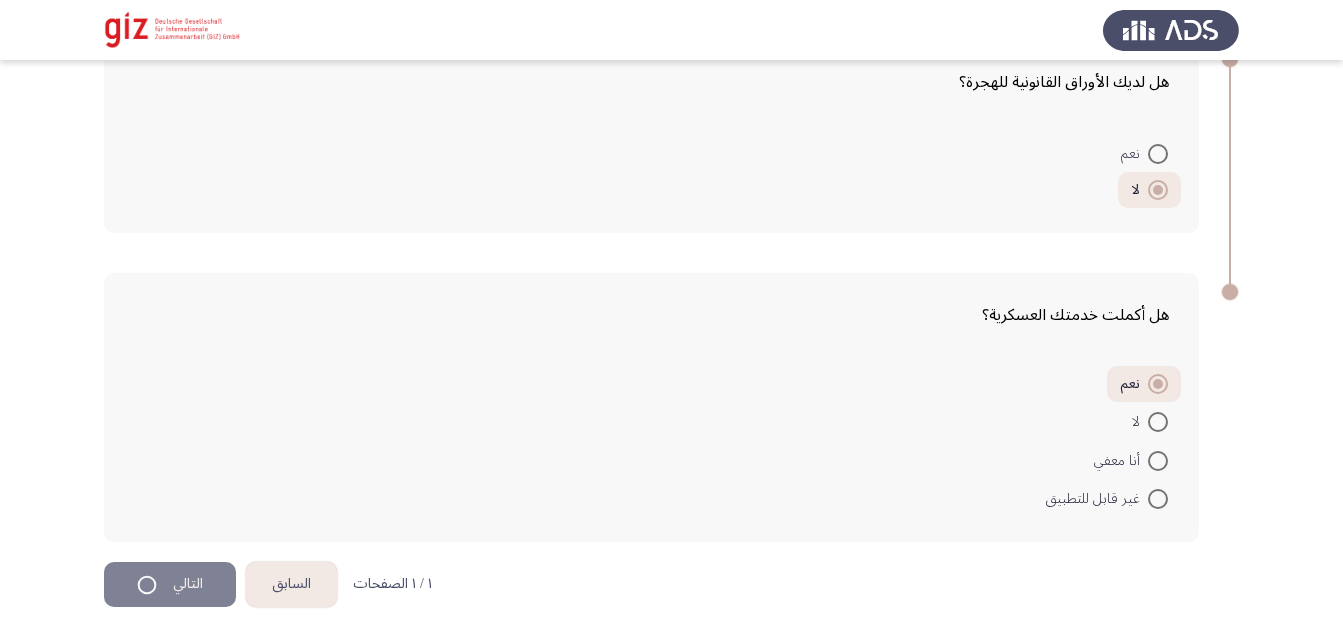scroll, scrollTop: 0, scrollLeft: 0, axis: both 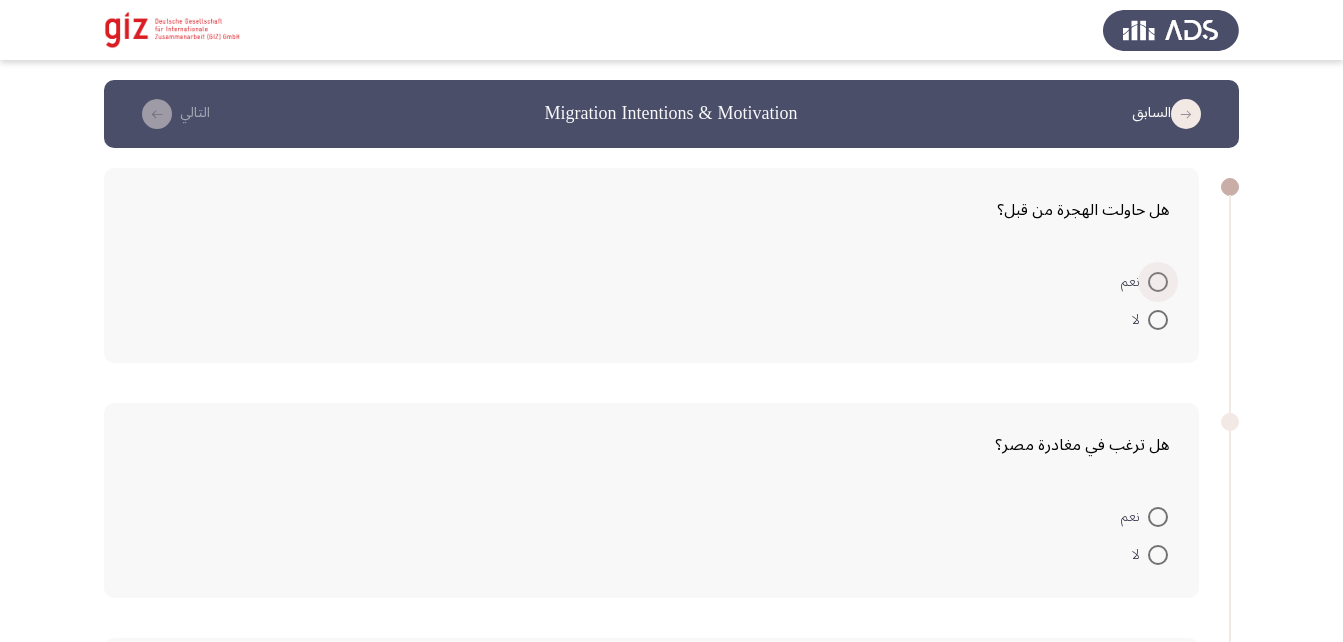 click at bounding box center [1158, 282] 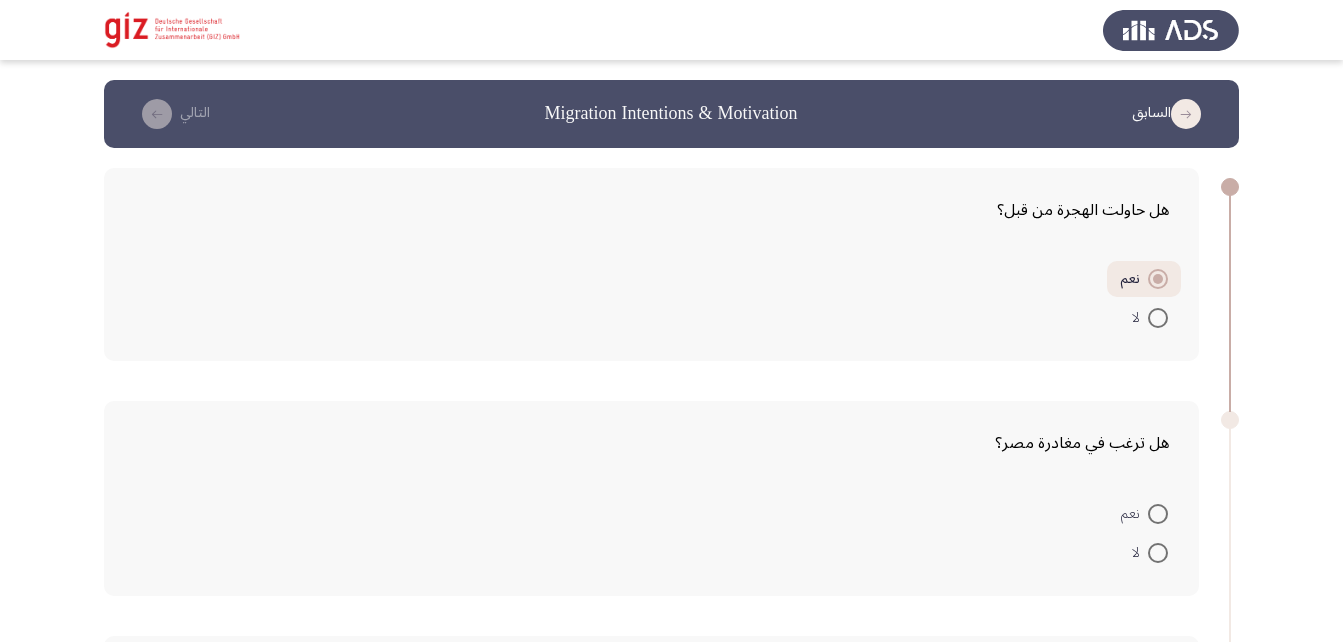 click at bounding box center [1158, 514] 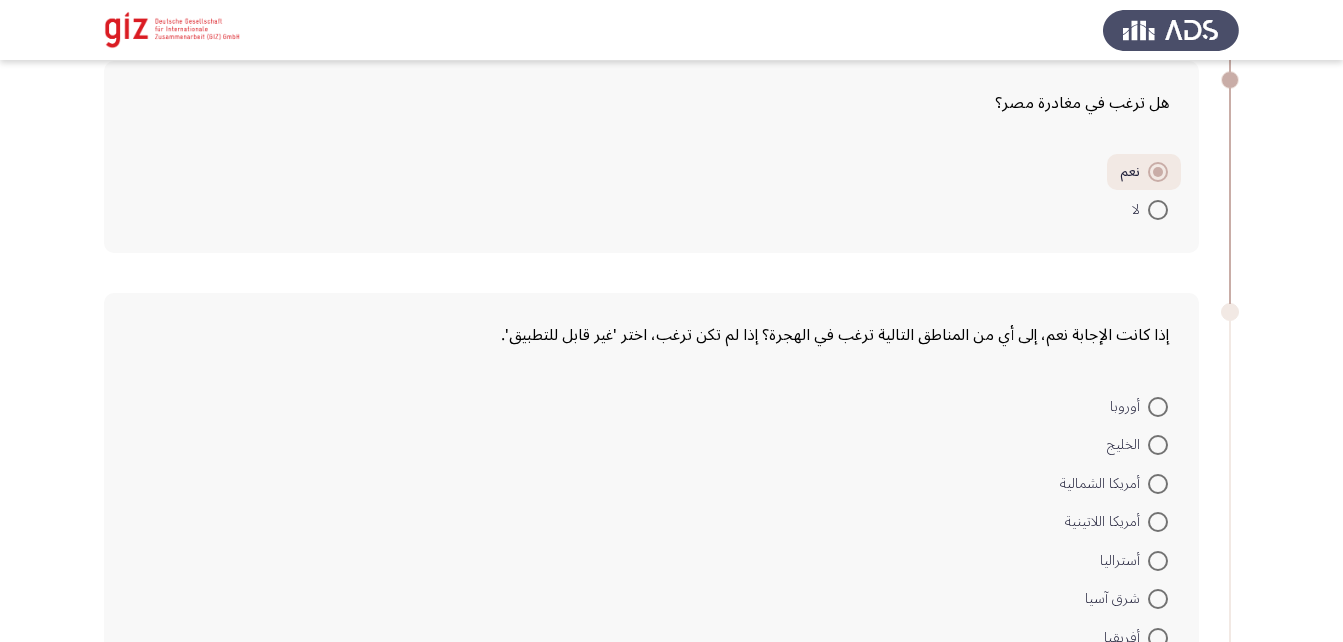 scroll, scrollTop: 341, scrollLeft: 0, axis: vertical 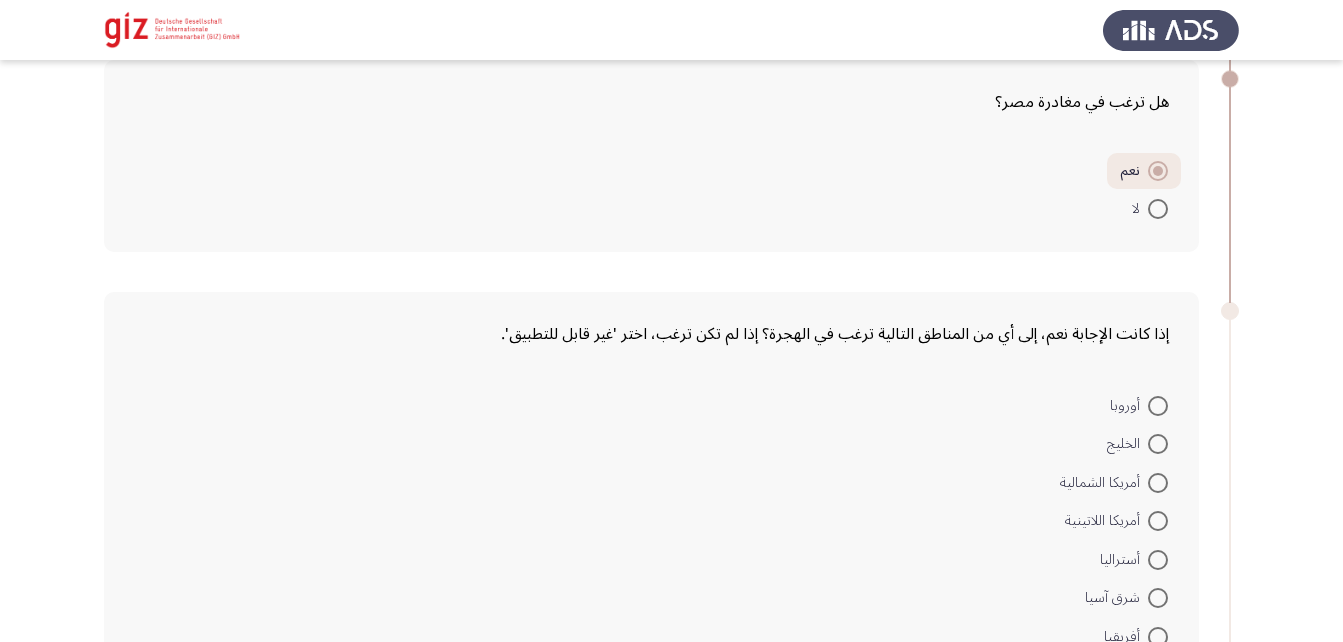 click at bounding box center (1158, 444) 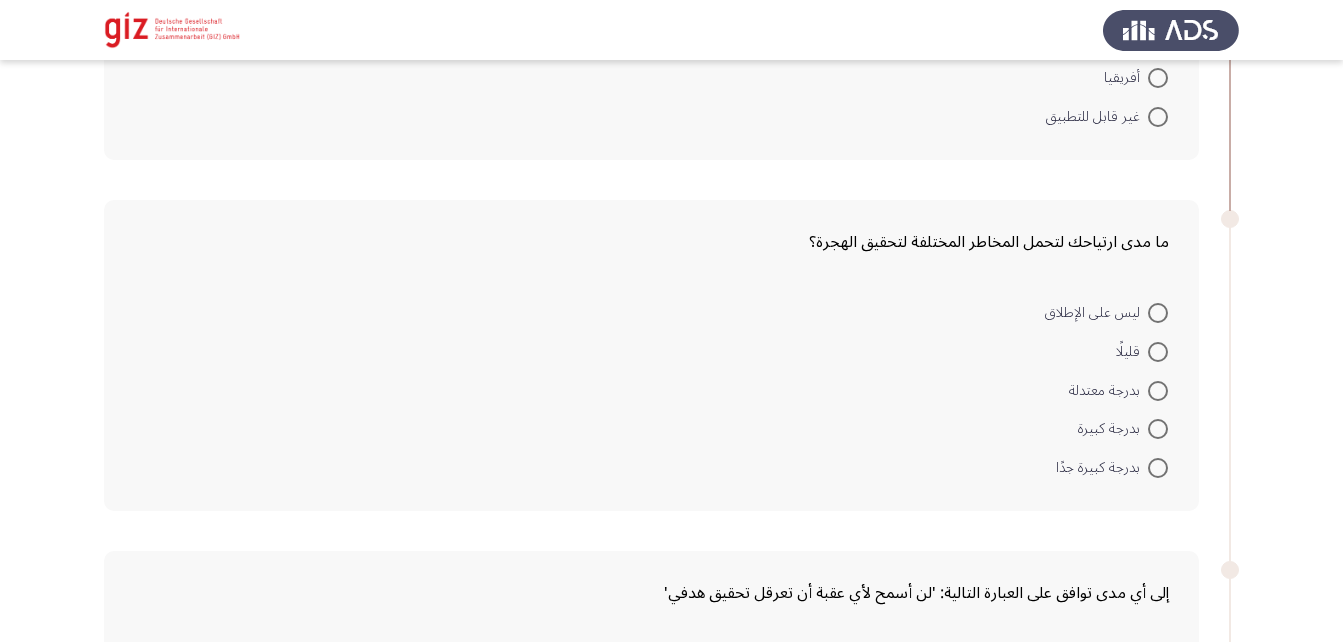scroll, scrollTop: 898, scrollLeft: 0, axis: vertical 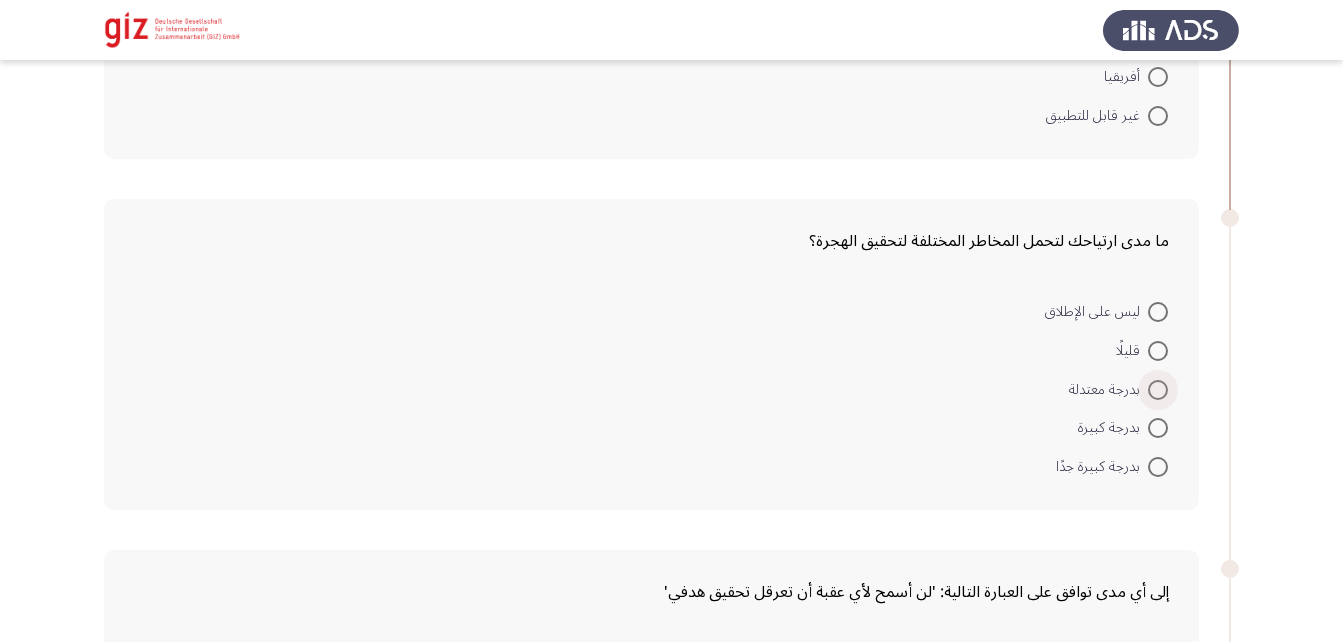 click at bounding box center [1158, 390] 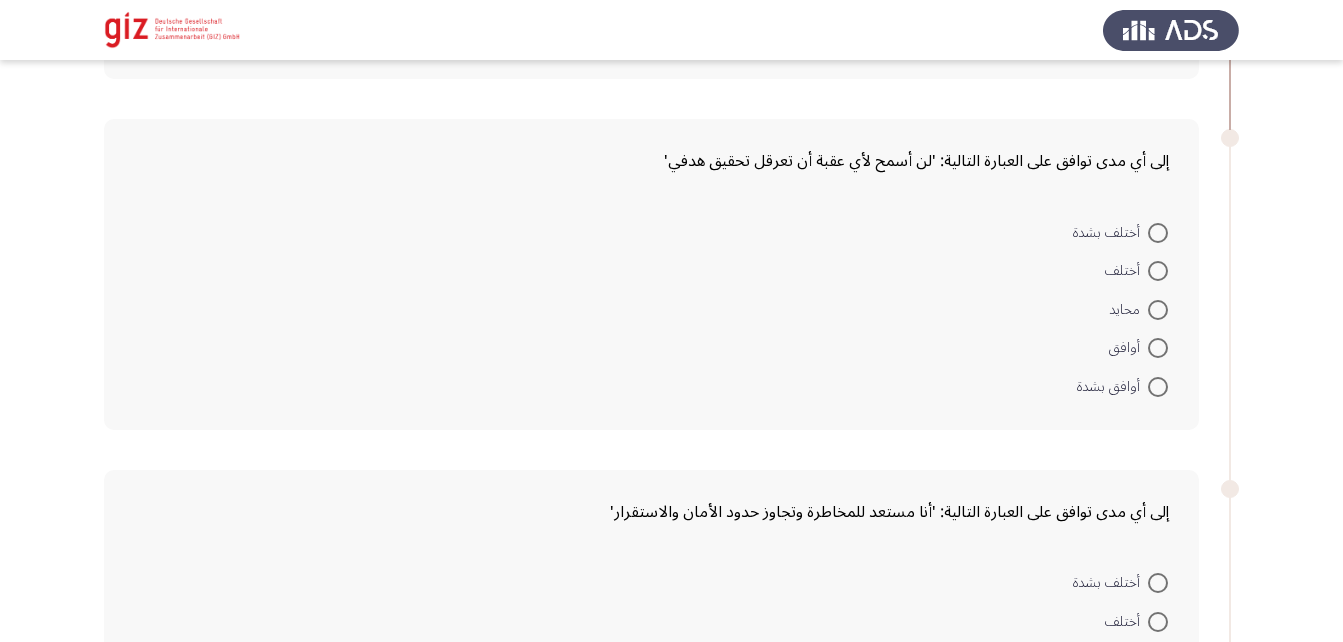 scroll, scrollTop: 1344, scrollLeft: 0, axis: vertical 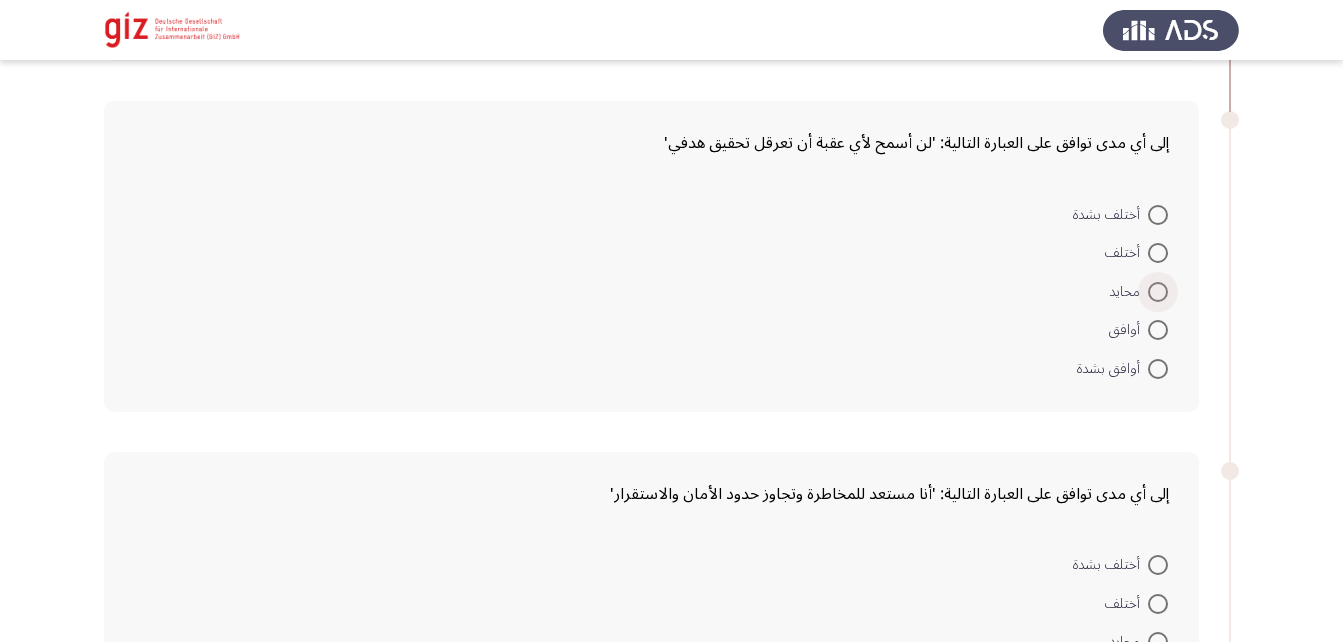 click at bounding box center [1158, 292] 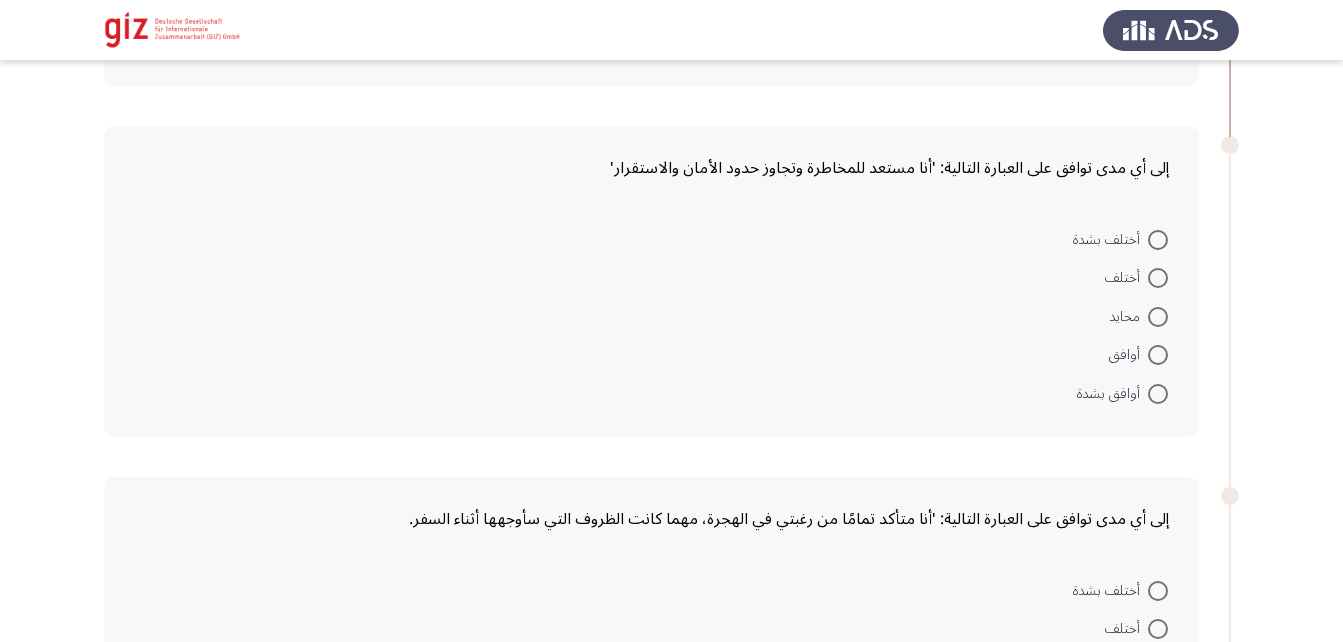 scroll, scrollTop: 1668, scrollLeft: 0, axis: vertical 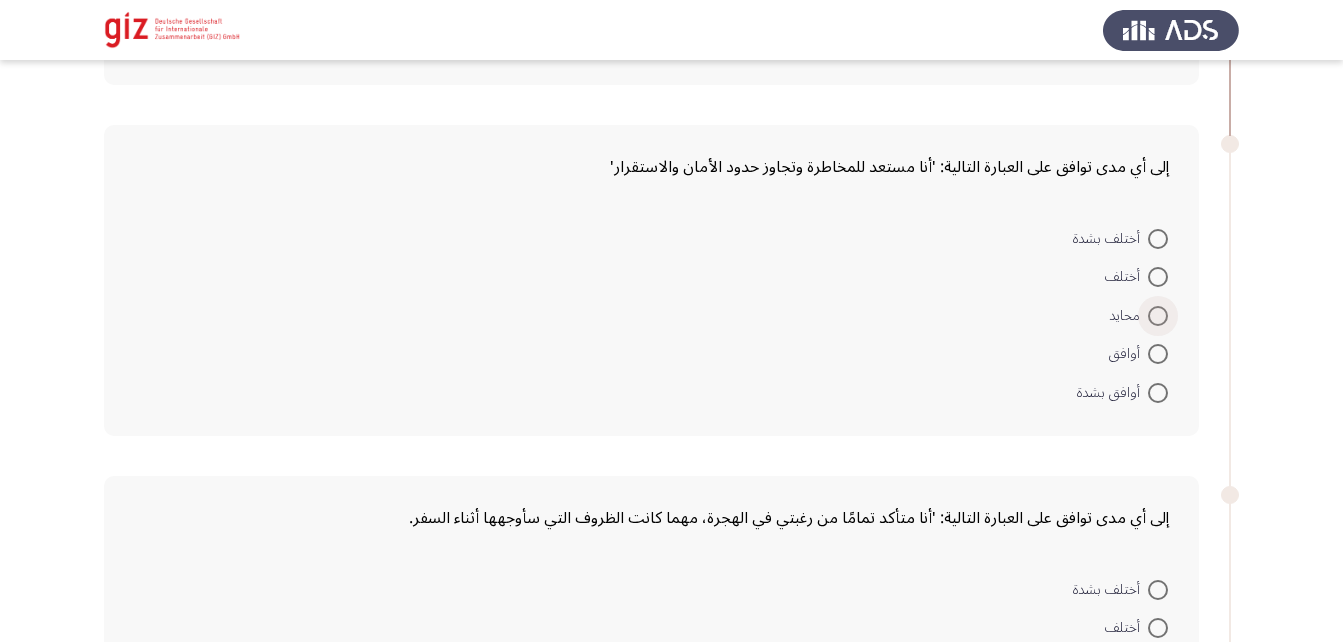 click at bounding box center [1158, 316] 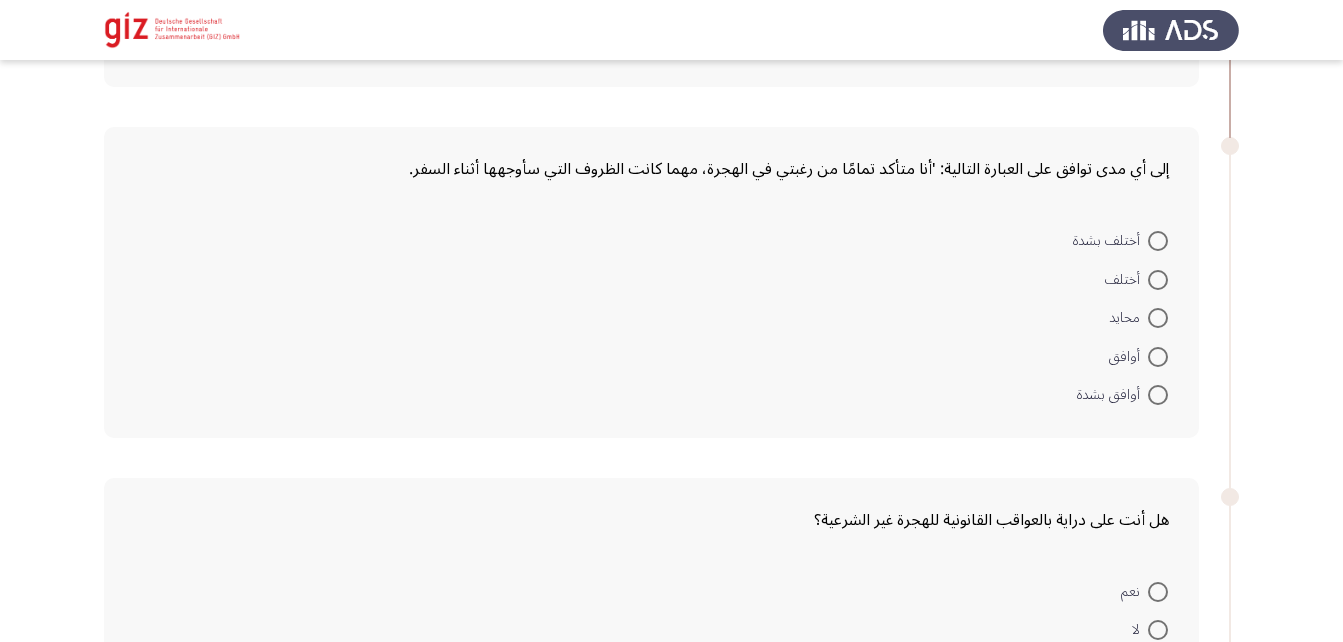 scroll, scrollTop: 2015, scrollLeft: 0, axis: vertical 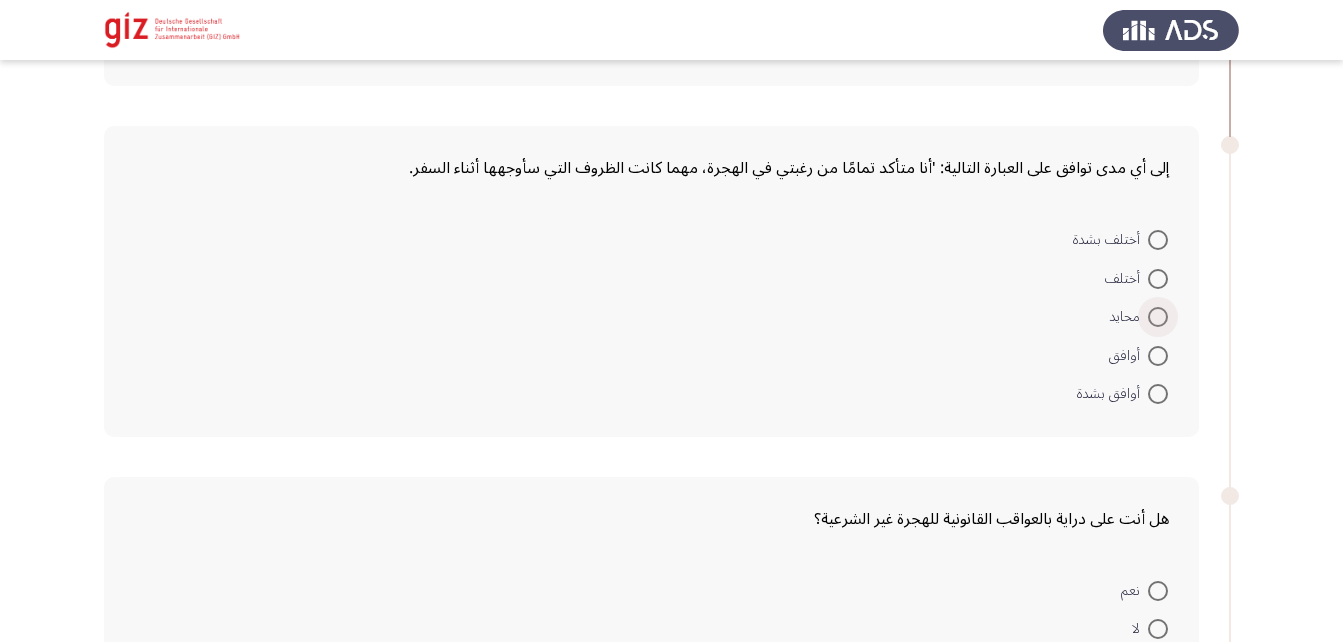 click at bounding box center (1158, 317) 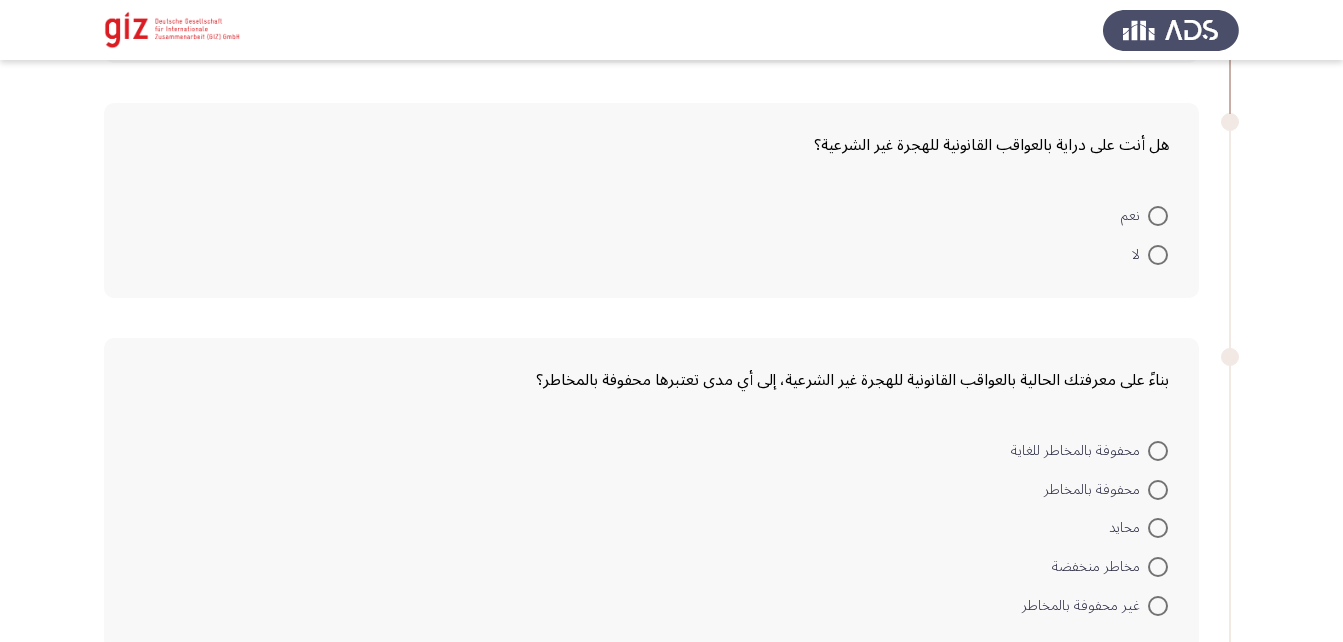 scroll, scrollTop: 2388, scrollLeft: 0, axis: vertical 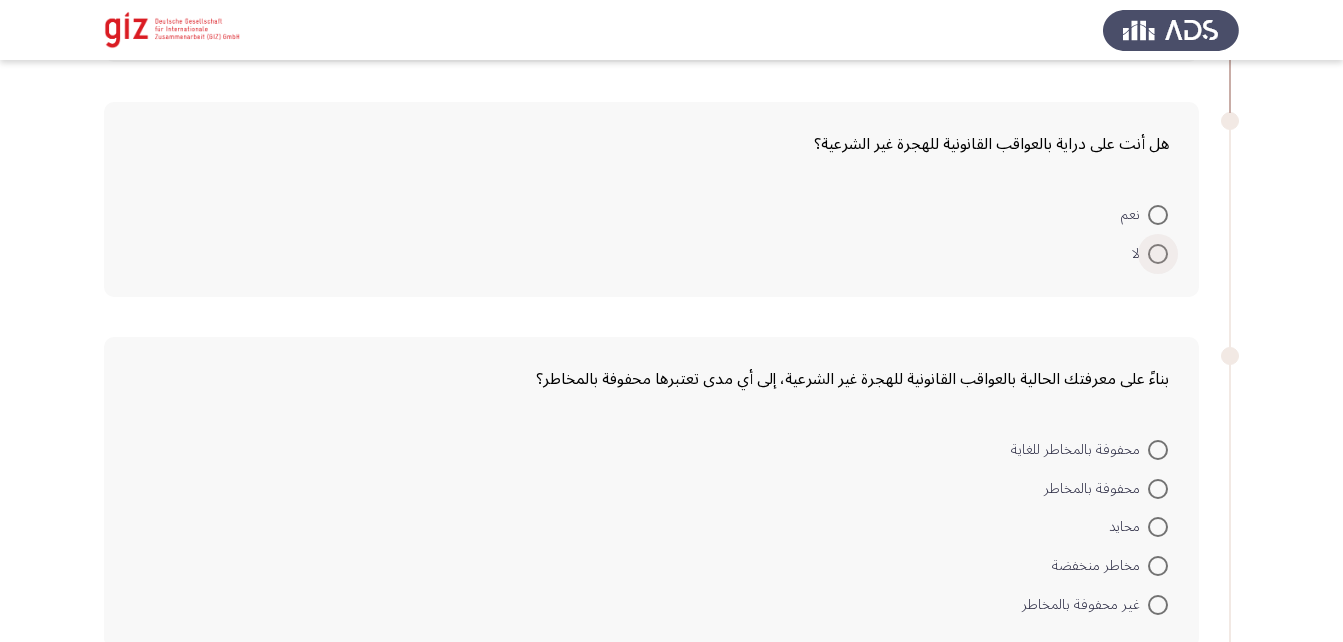 click at bounding box center [1158, 254] 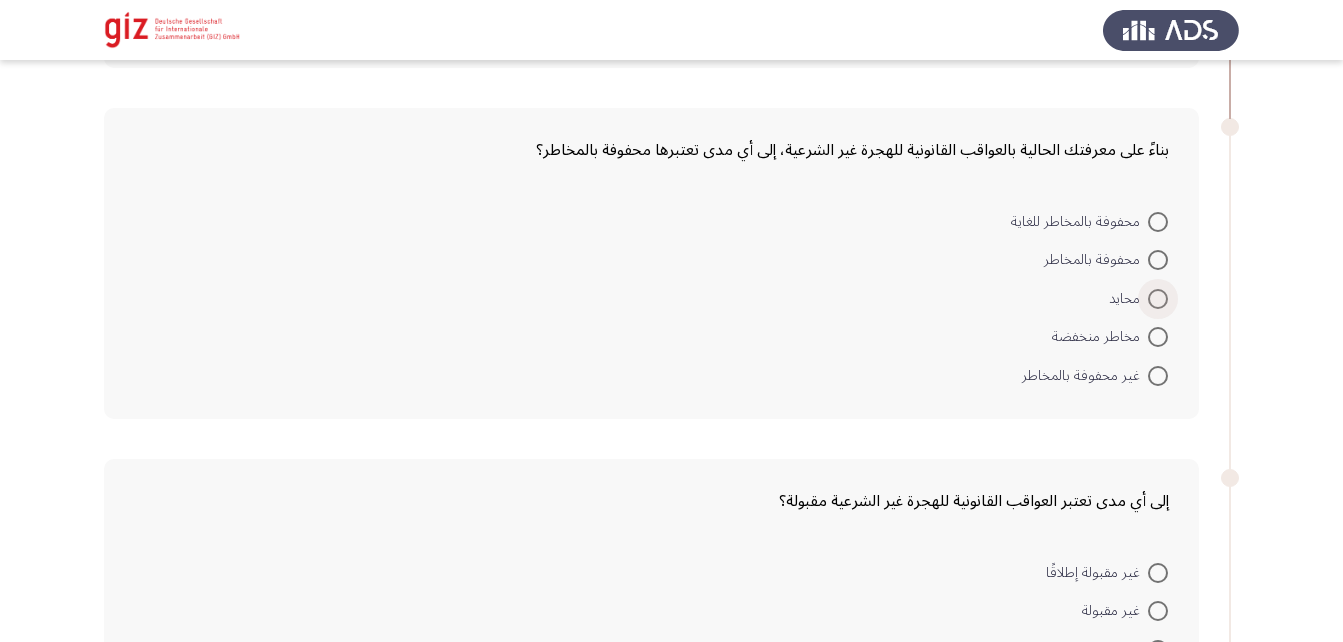 click at bounding box center (1158, 299) 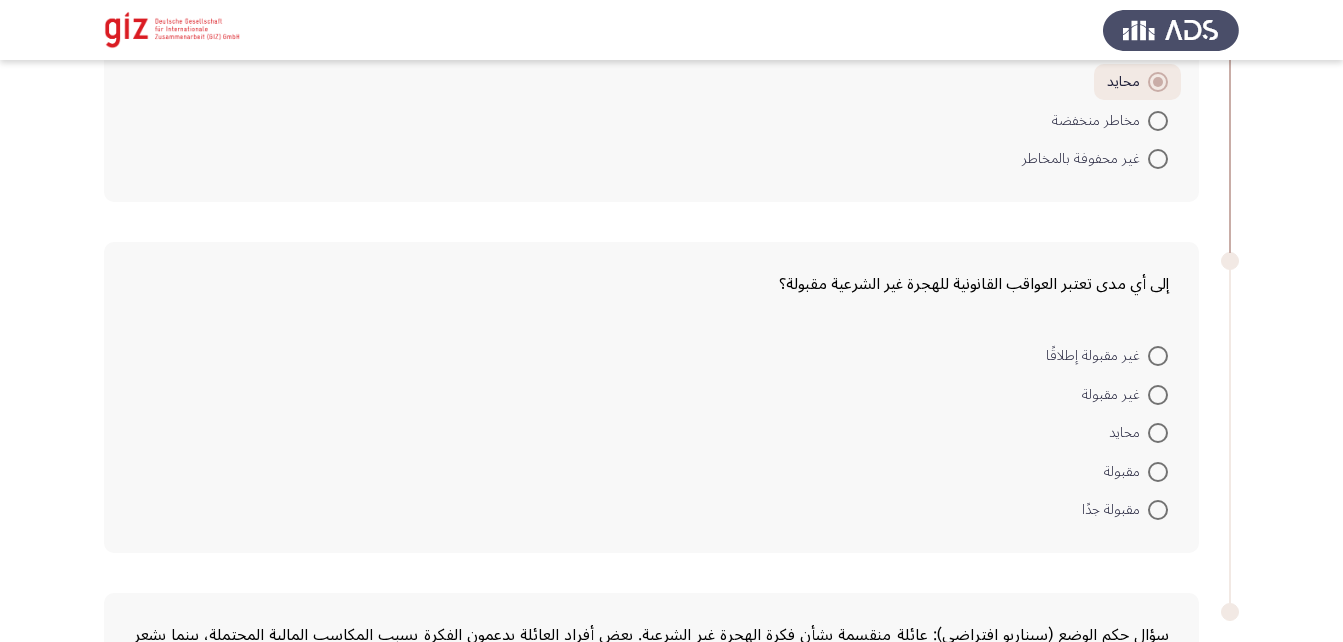 scroll, scrollTop: 2841, scrollLeft: 0, axis: vertical 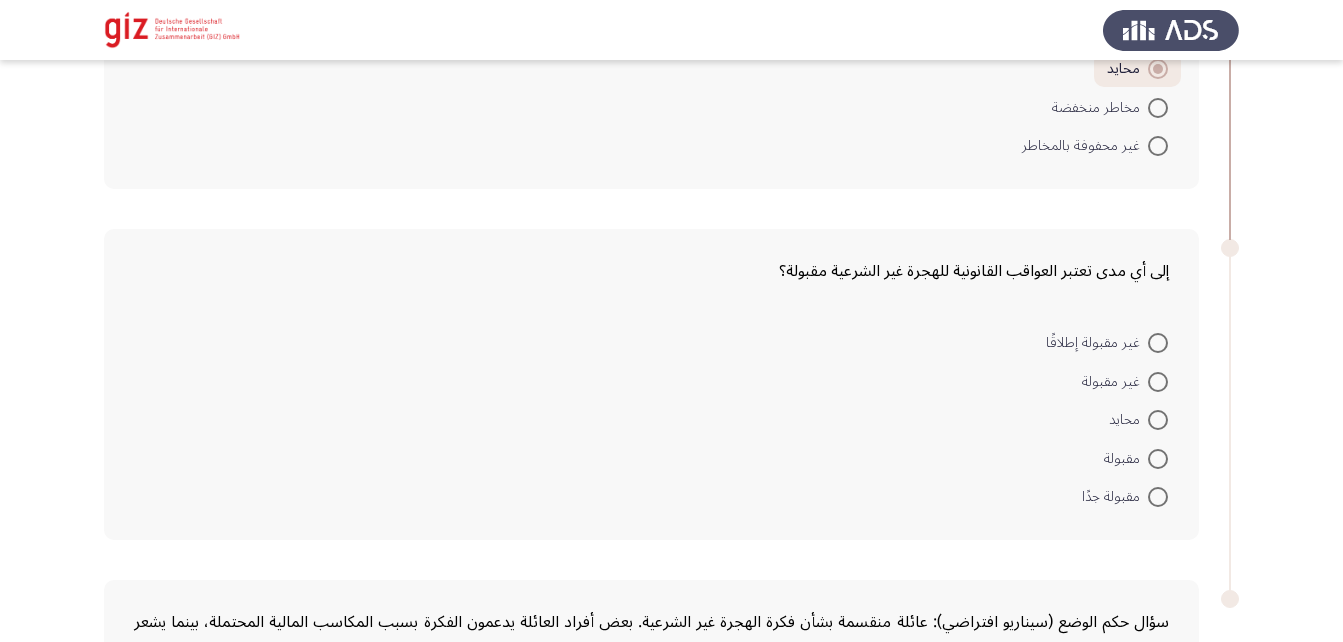 click at bounding box center [1158, 420] 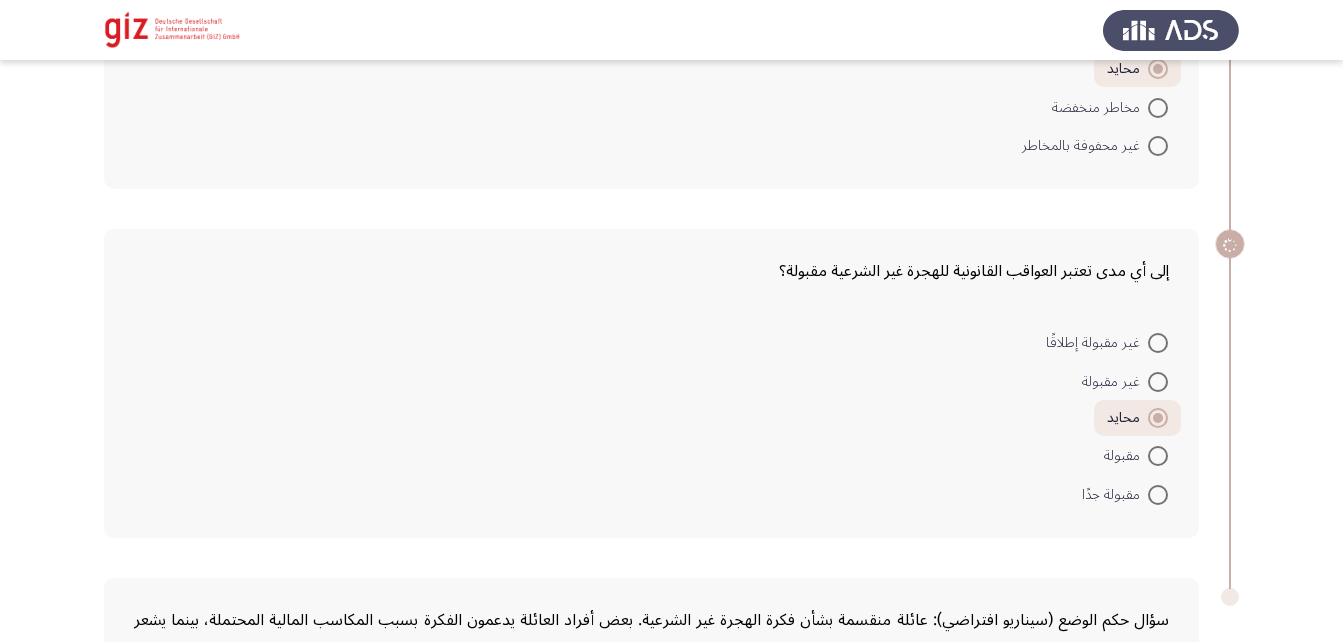 scroll, scrollTop: 3133, scrollLeft: 0, axis: vertical 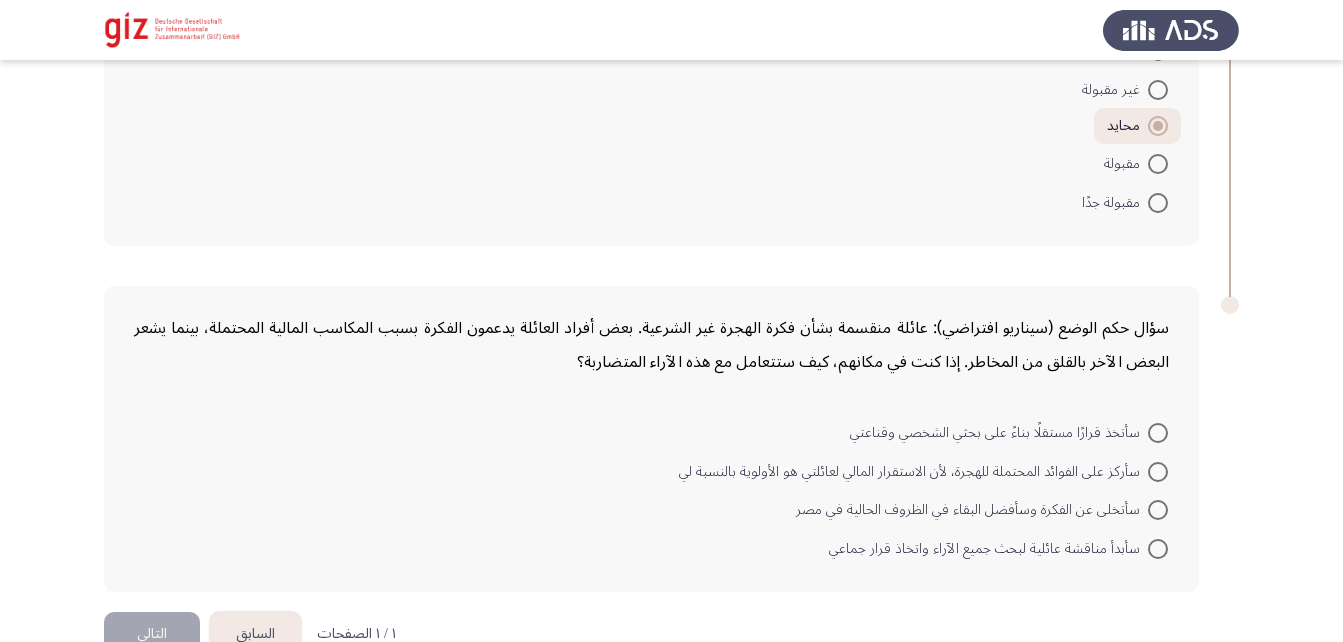 click on "سأركز على الفوائد المحتملة للهجرة، لأن الاستقرار المالي لعائلتي هو الأولوية بالنسبة لي" at bounding box center (913, 472) 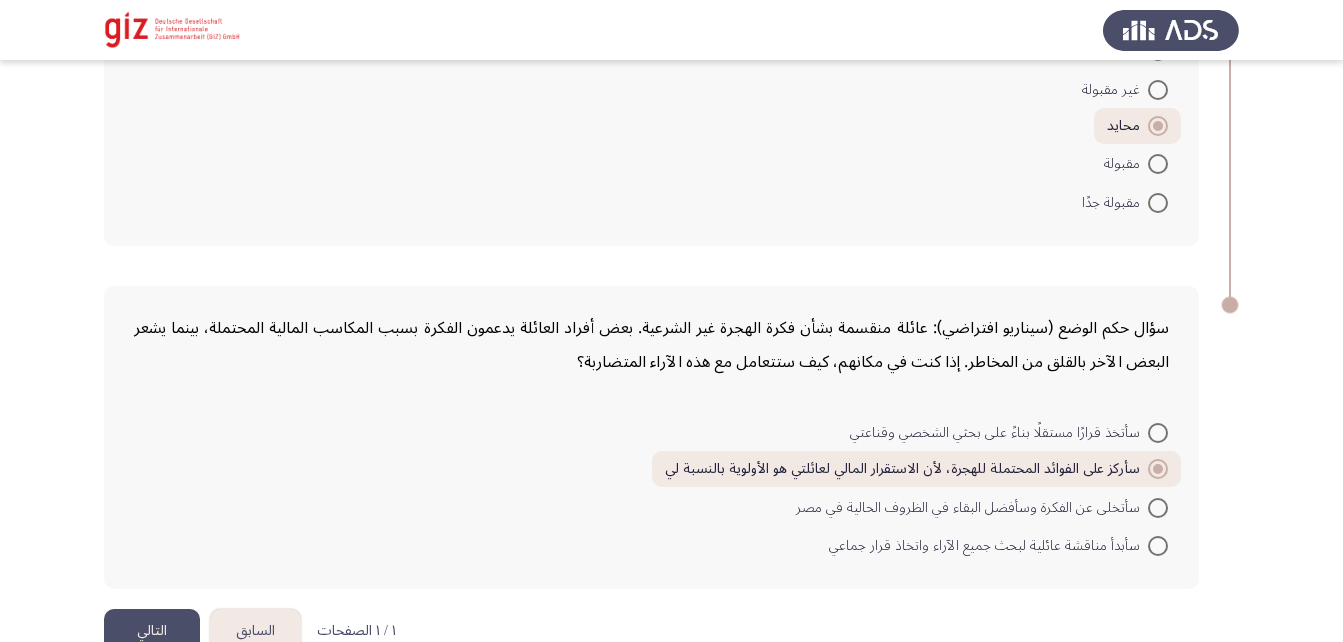 click on "التالي" 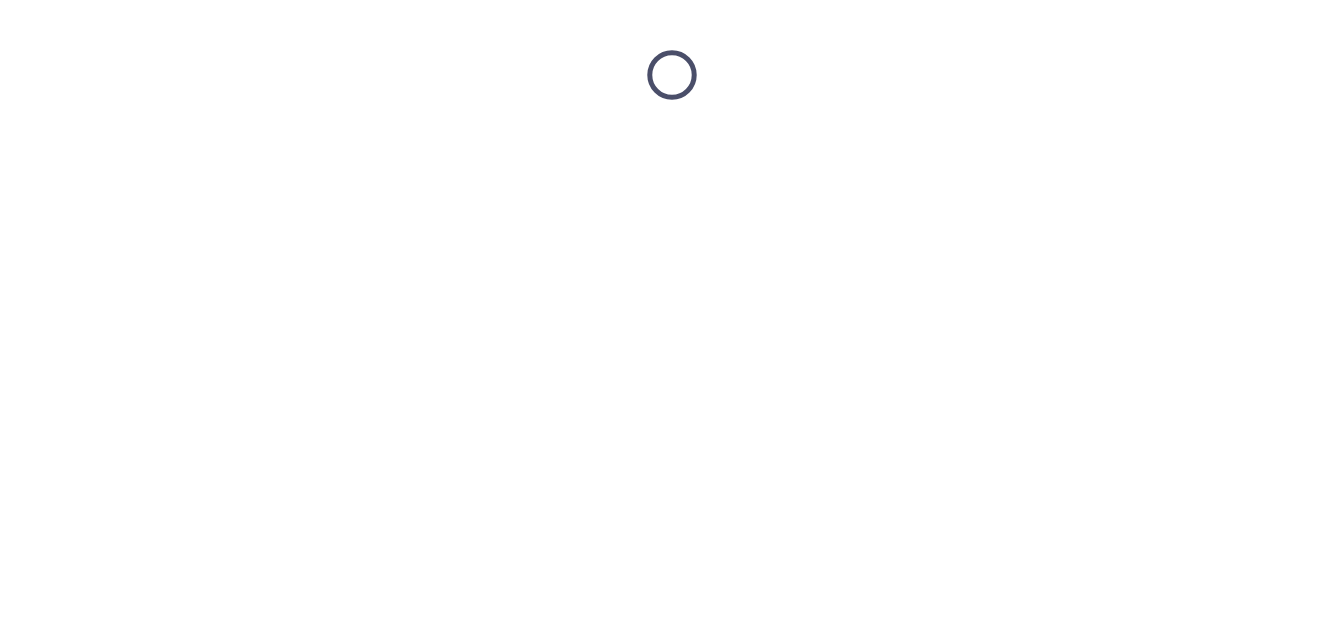 scroll, scrollTop: 0, scrollLeft: 0, axis: both 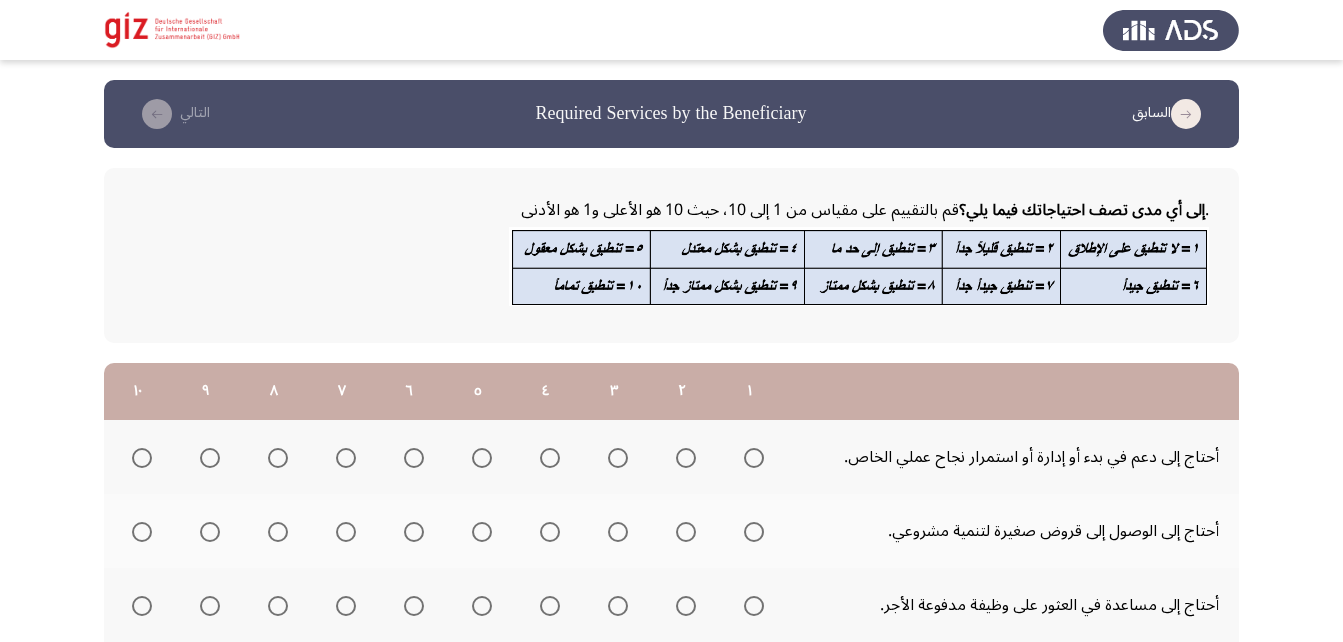 click at bounding box center [754, 458] 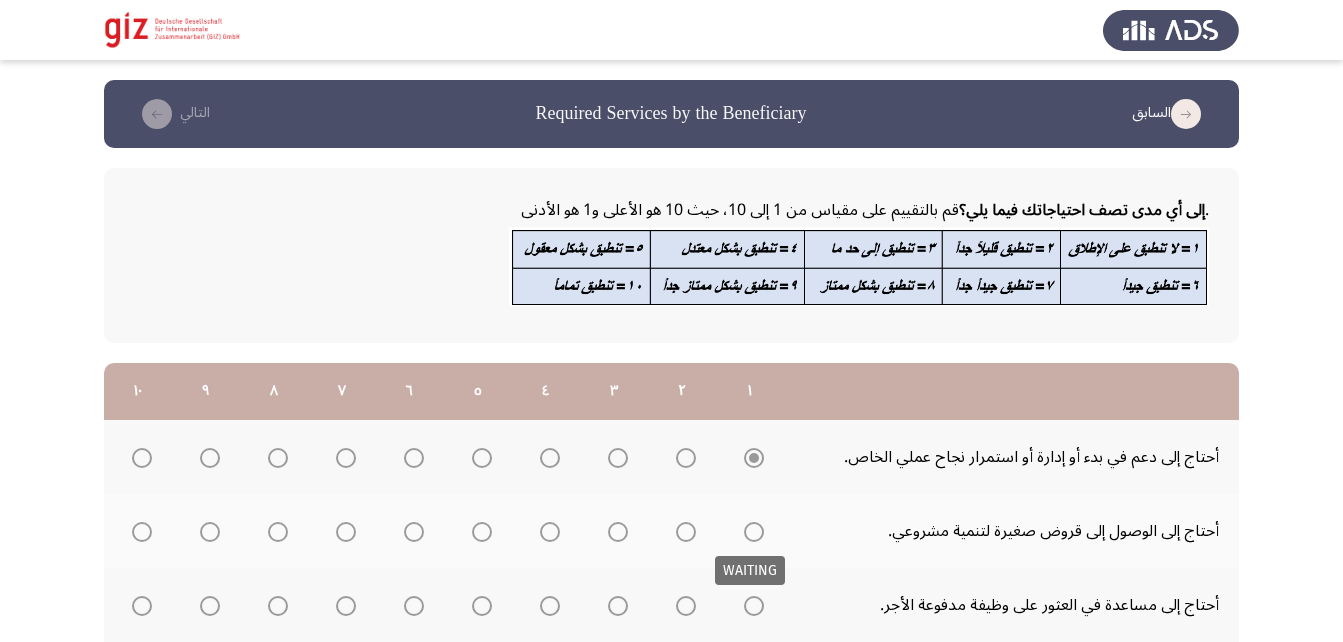 click at bounding box center [754, 532] 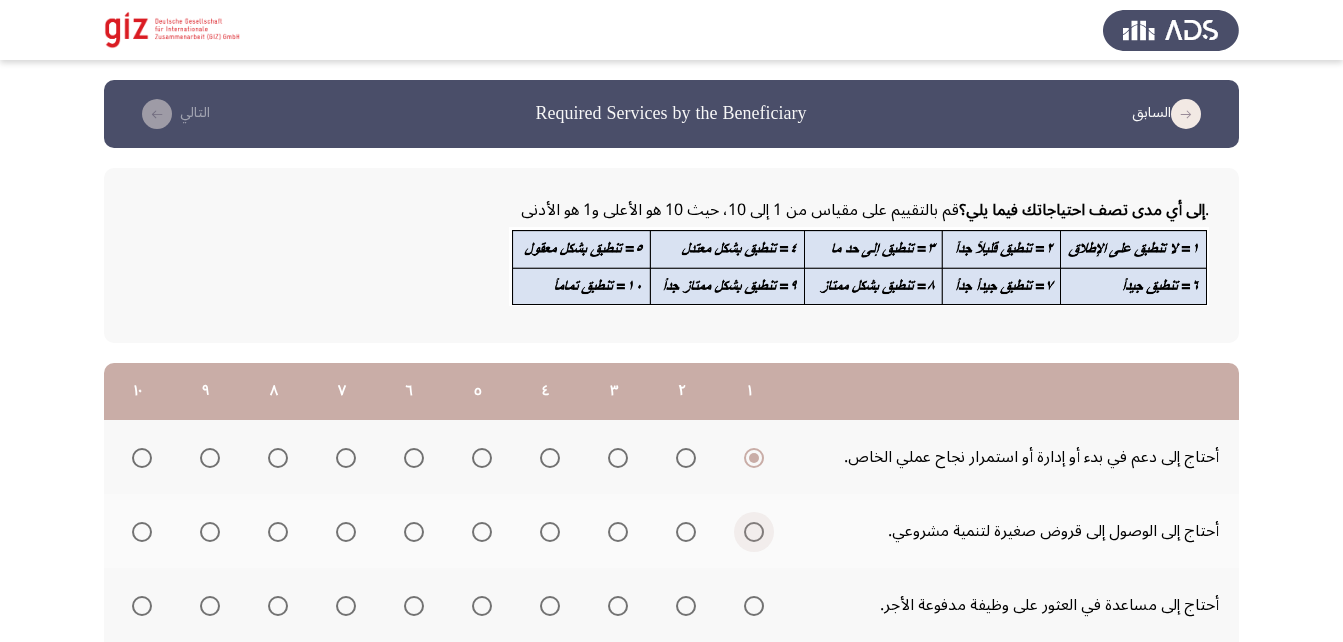 click at bounding box center (754, 532) 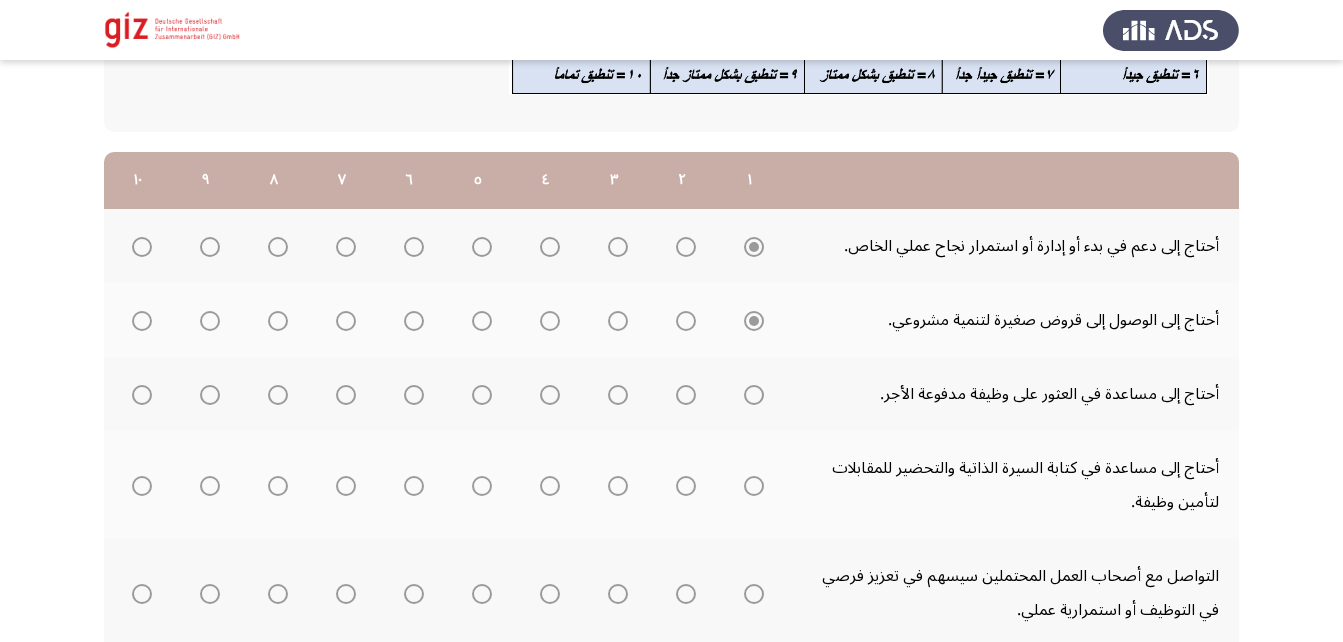 scroll, scrollTop: 214, scrollLeft: 0, axis: vertical 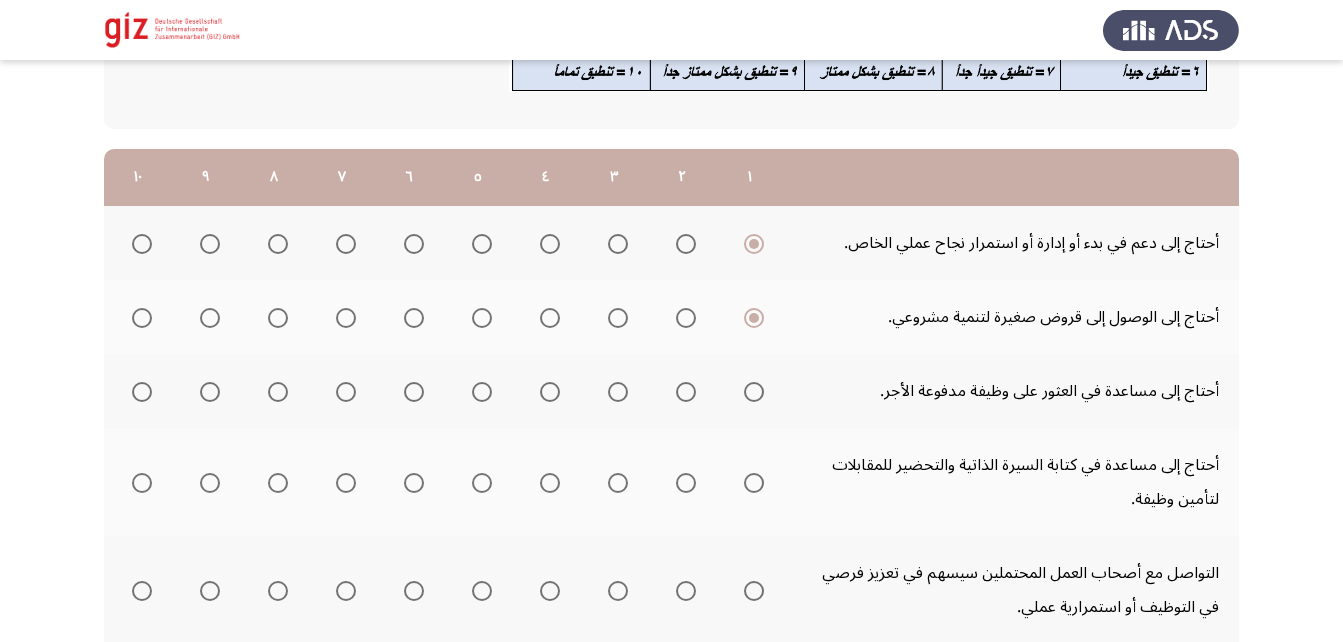click at bounding box center [142, 392] 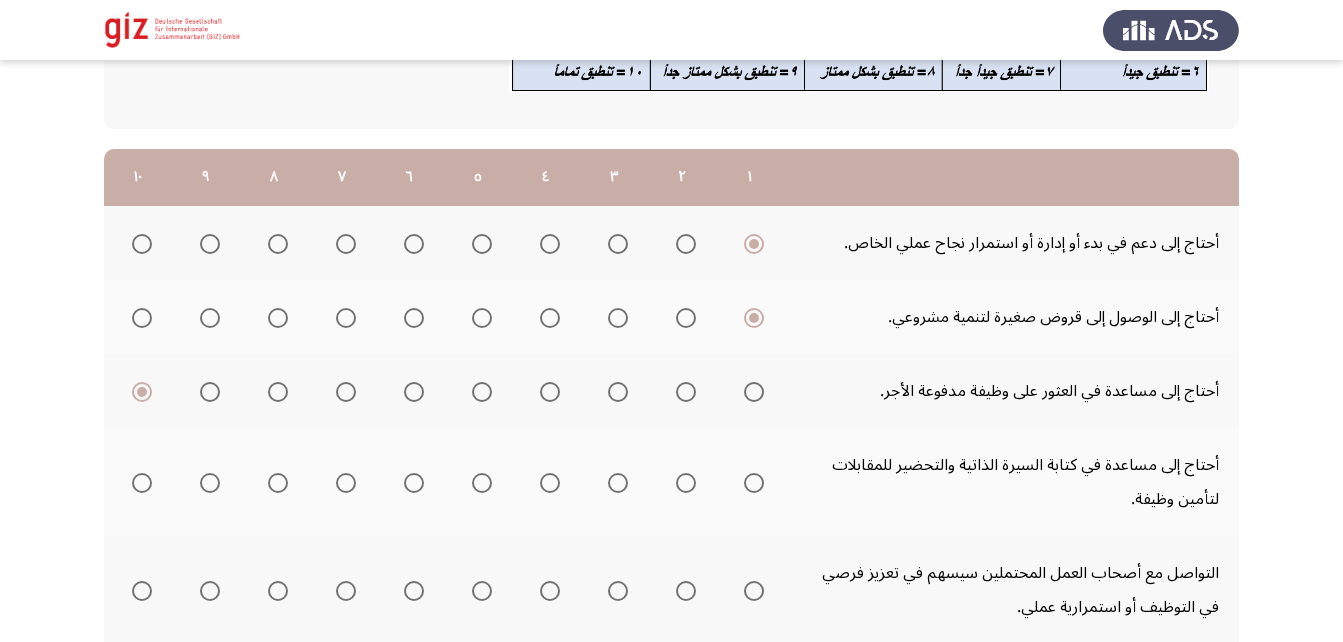 click at bounding box center (142, 483) 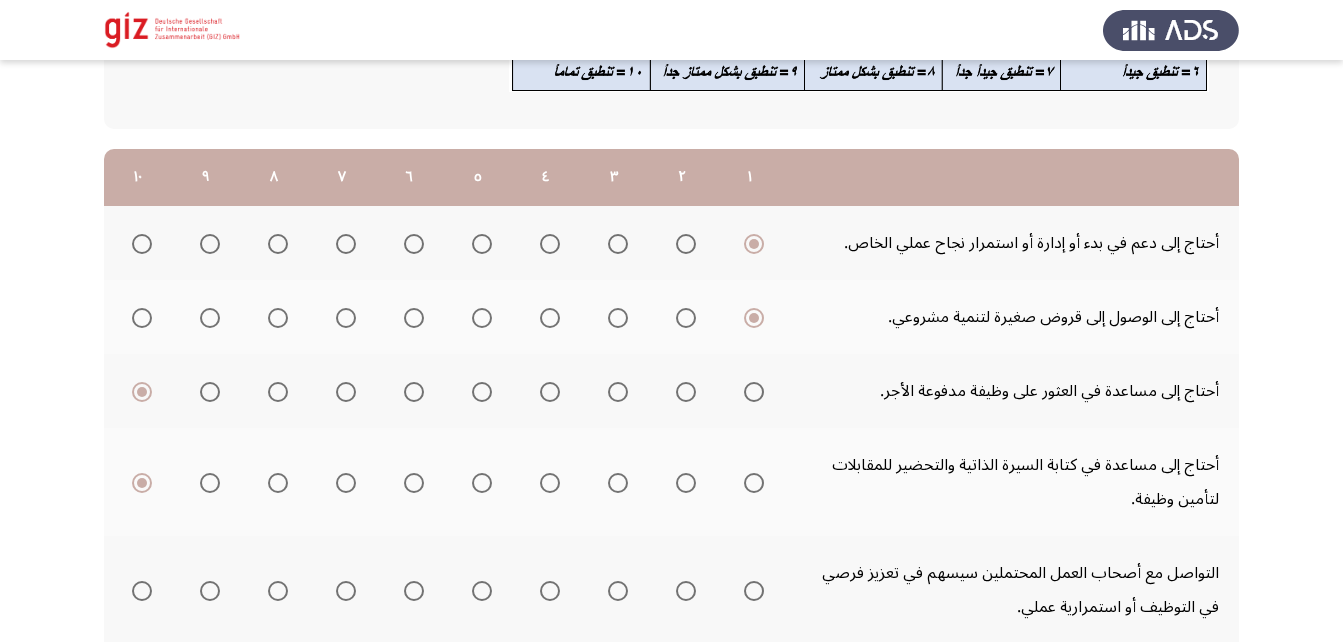 click at bounding box center (142, 591) 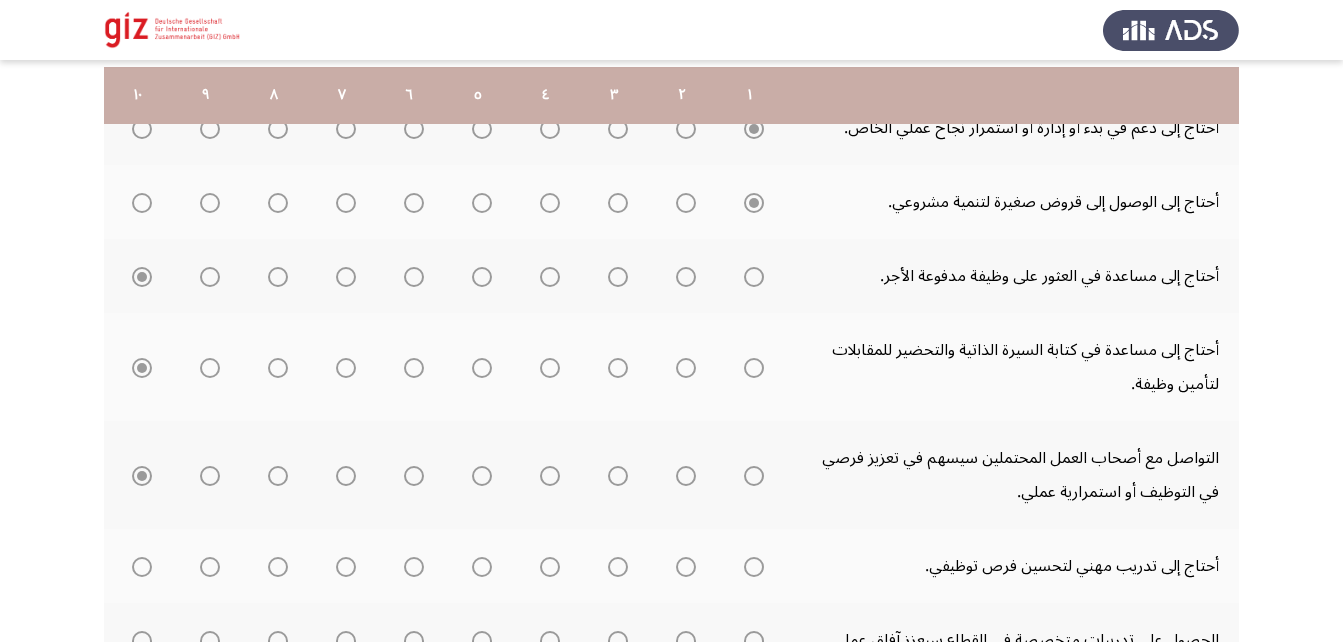 scroll, scrollTop: 336, scrollLeft: 0, axis: vertical 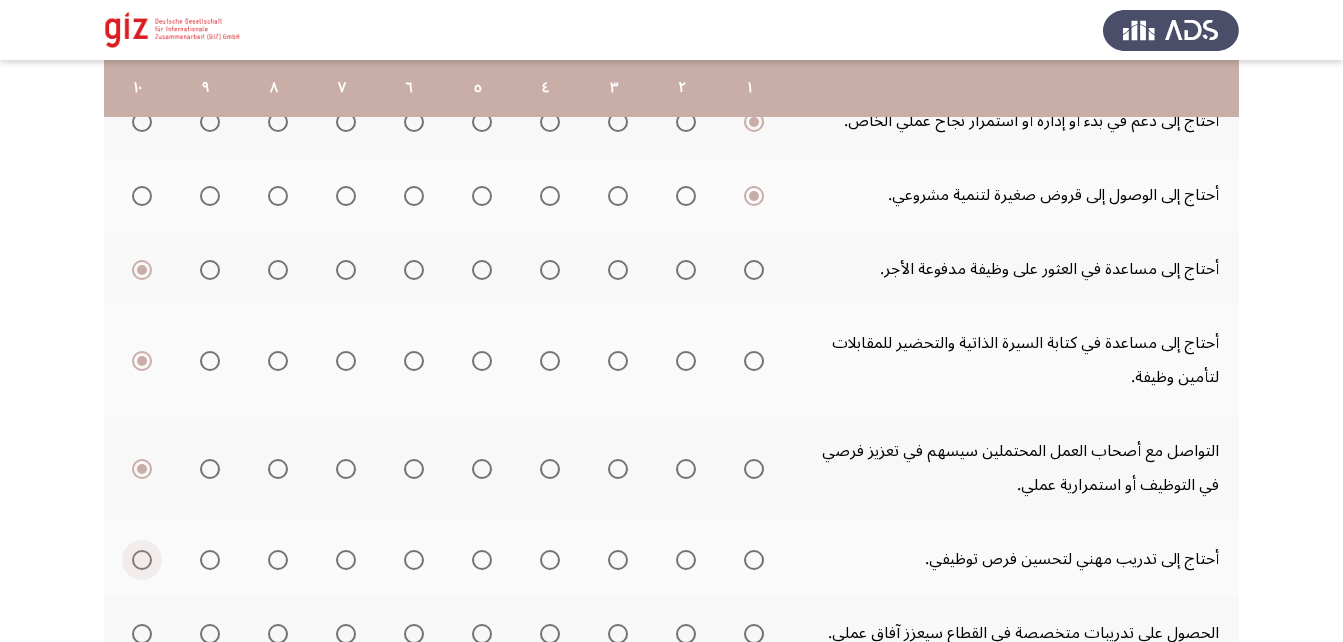 click at bounding box center (142, 560) 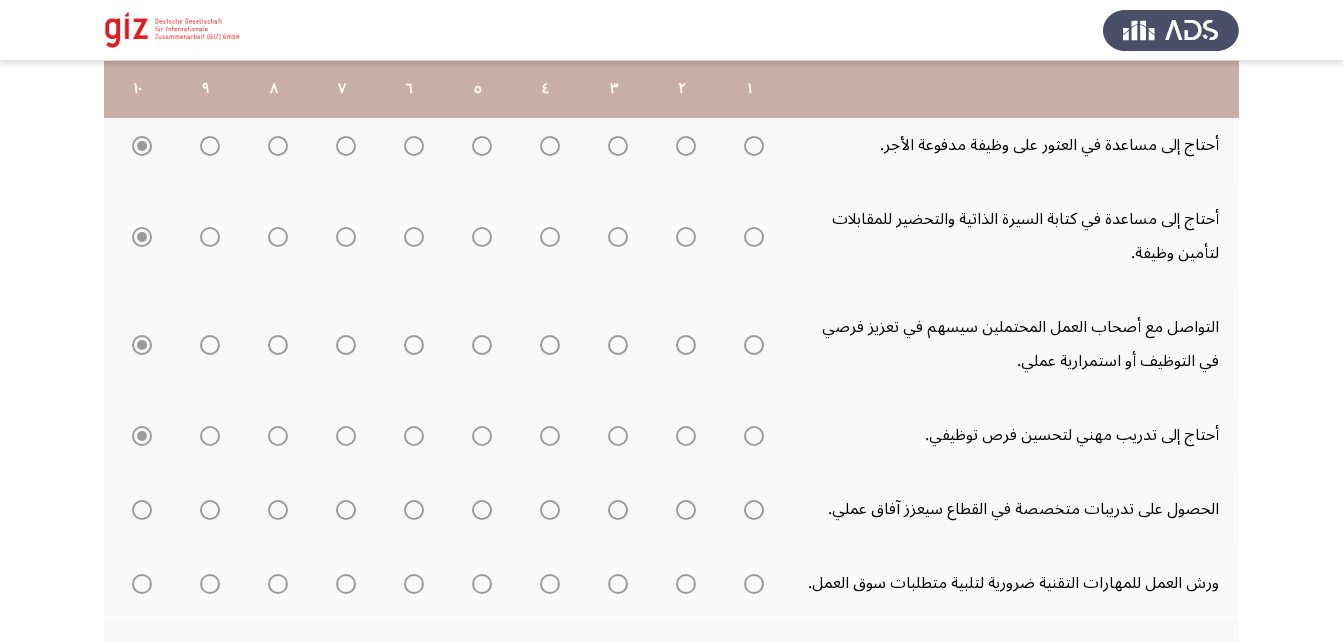 scroll, scrollTop: 461, scrollLeft: 0, axis: vertical 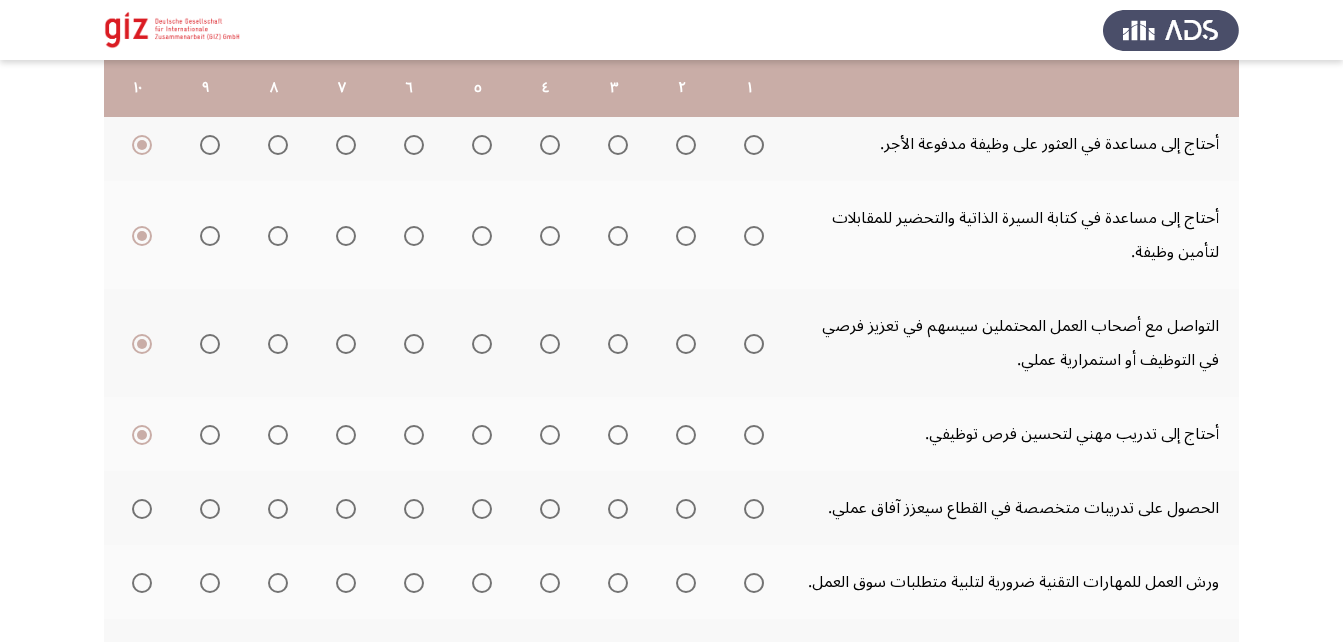 click at bounding box center (142, 509) 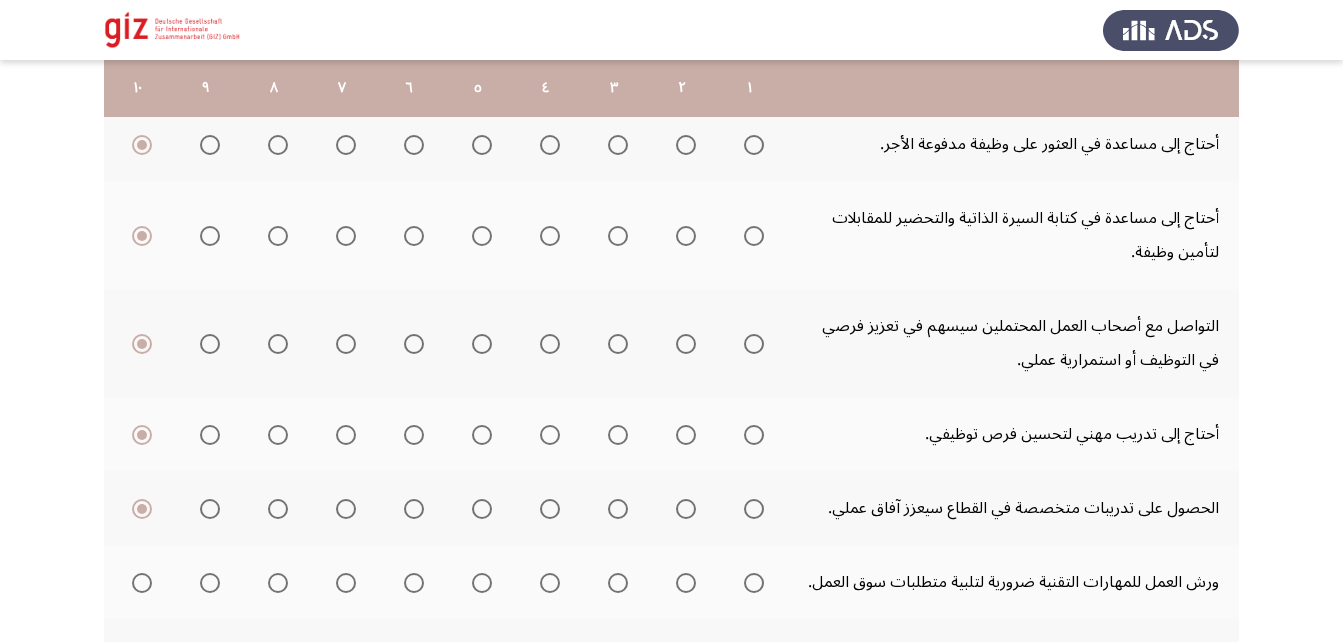 click at bounding box center [142, 583] 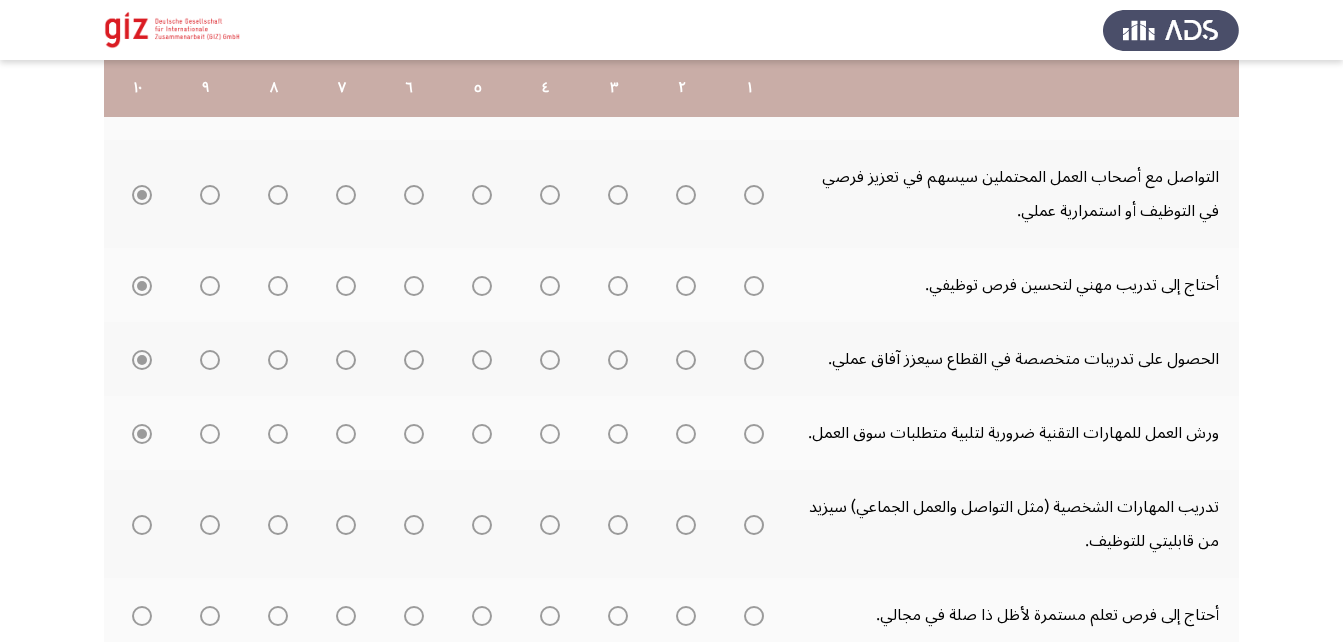 scroll, scrollTop: 611, scrollLeft: 0, axis: vertical 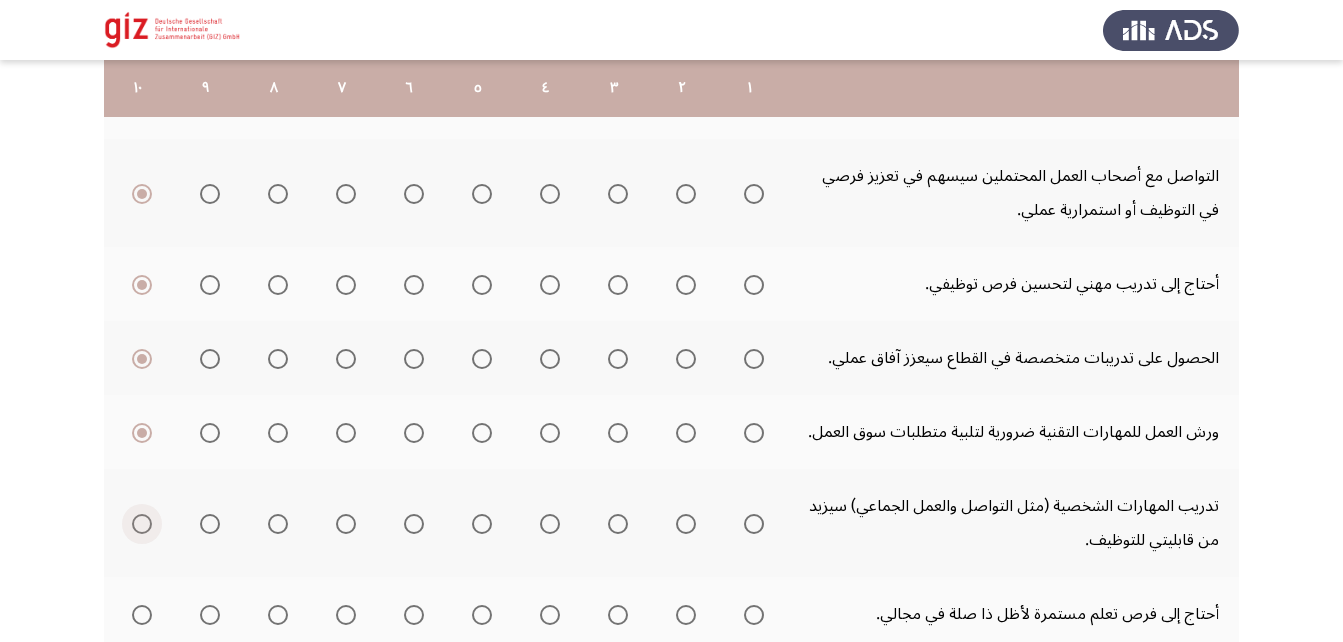 click at bounding box center [142, 524] 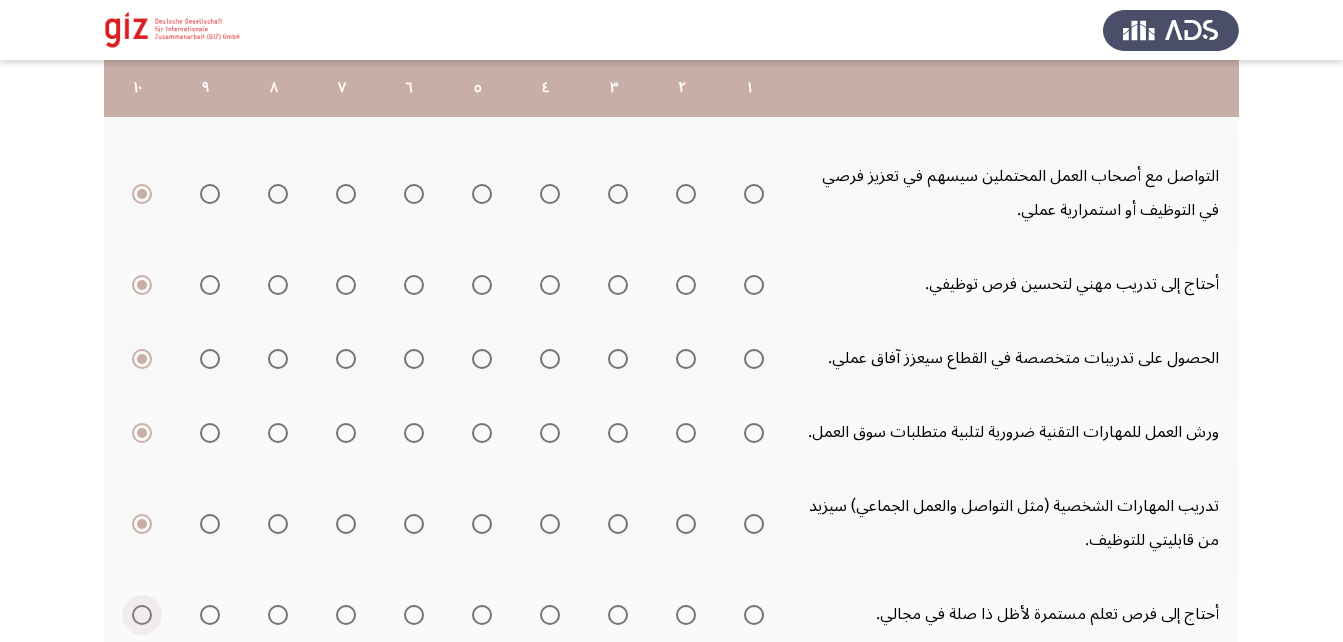 click at bounding box center [142, 615] 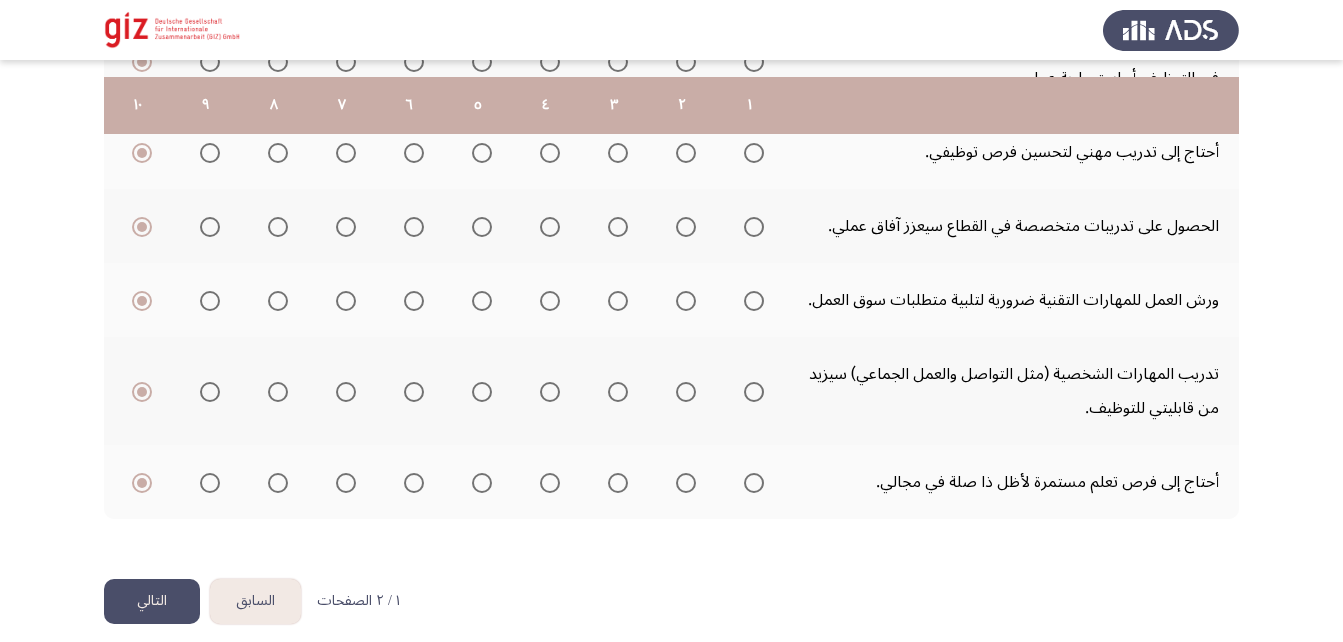 scroll, scrollTop: 760, scrollLeft: 0, axis: vertical 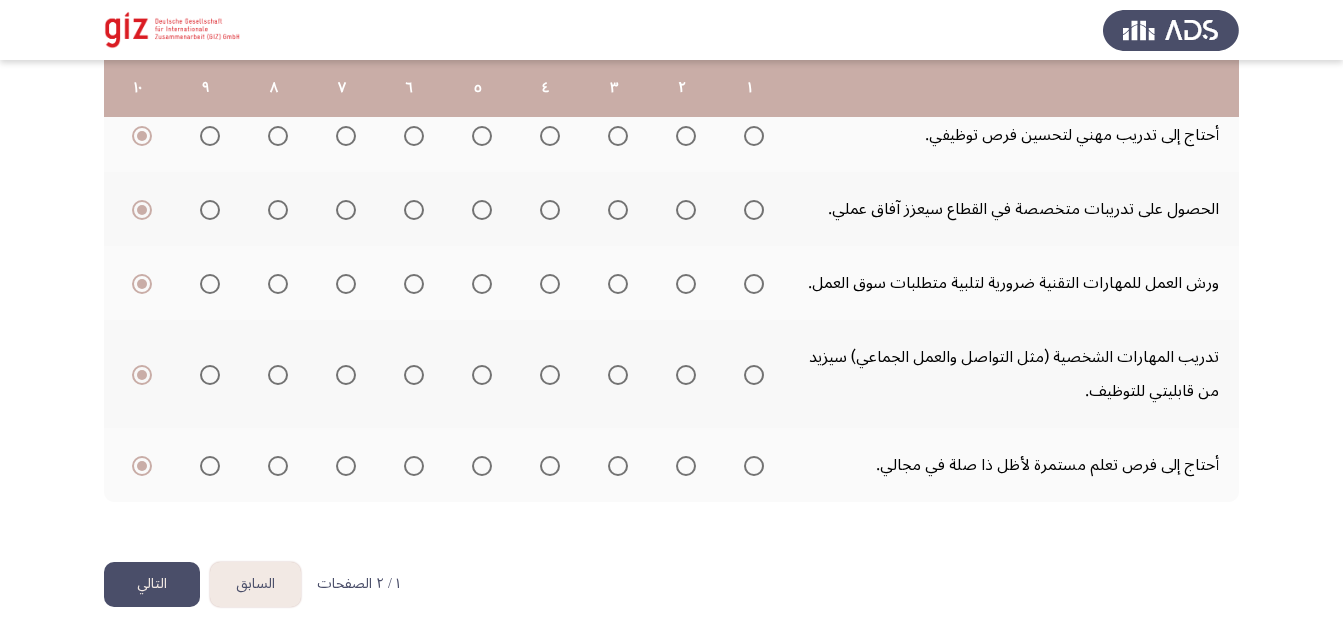 click on "التالي" 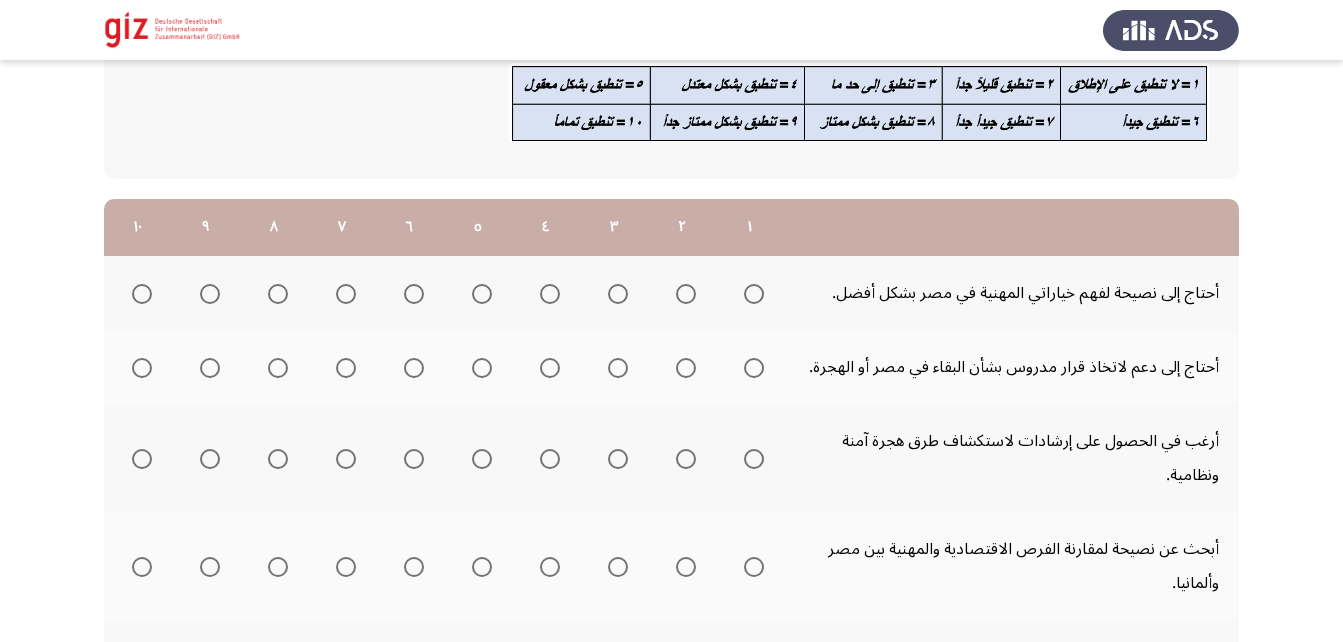 scroll, scrollTop: 165, scrollLeft: 0, axis: vertical 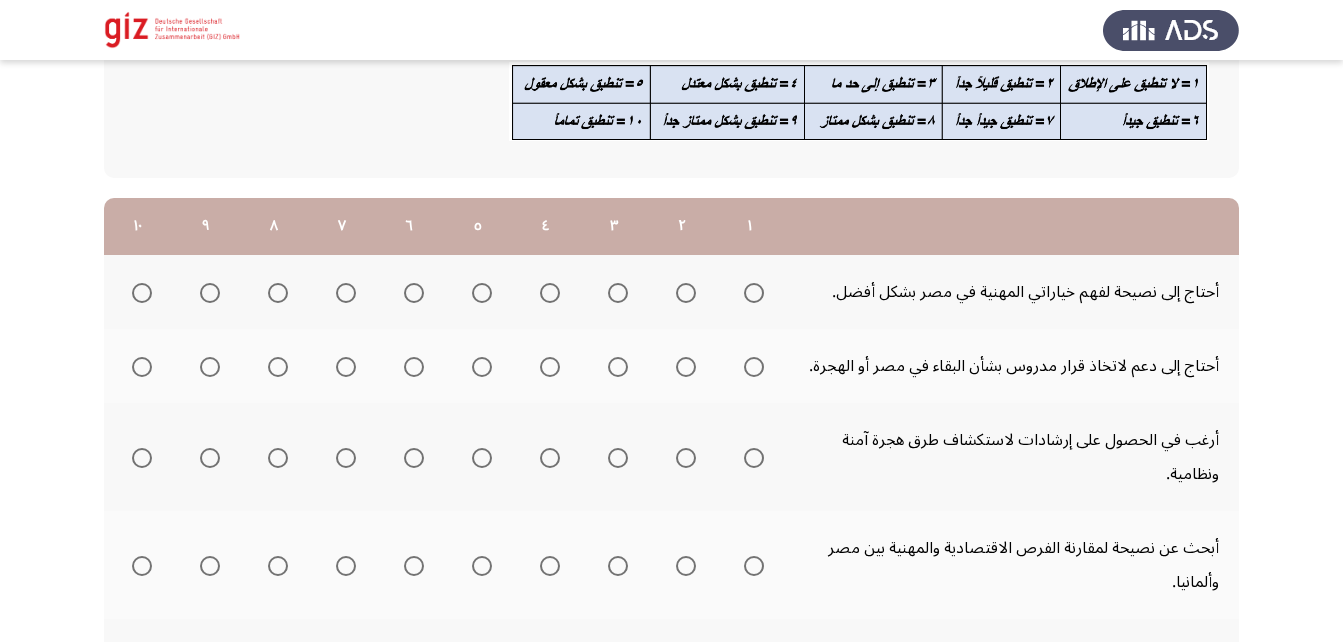 click at bounding box center [754, 293] 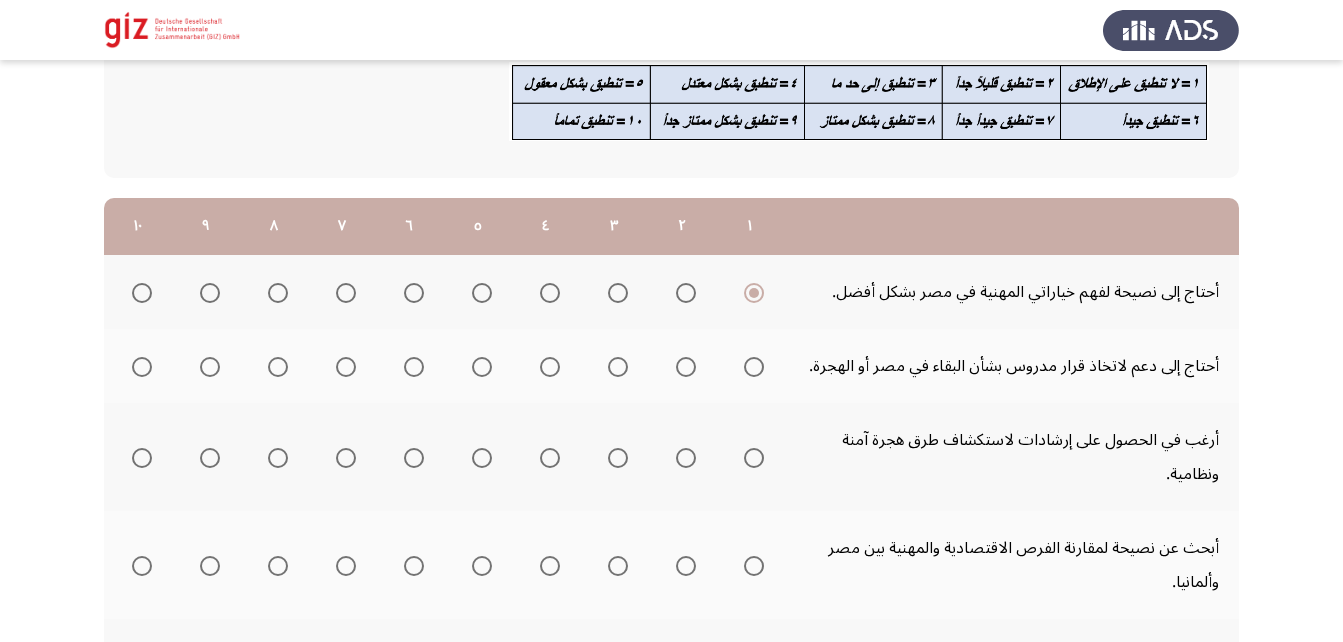 click at bounding box center (754, 367) 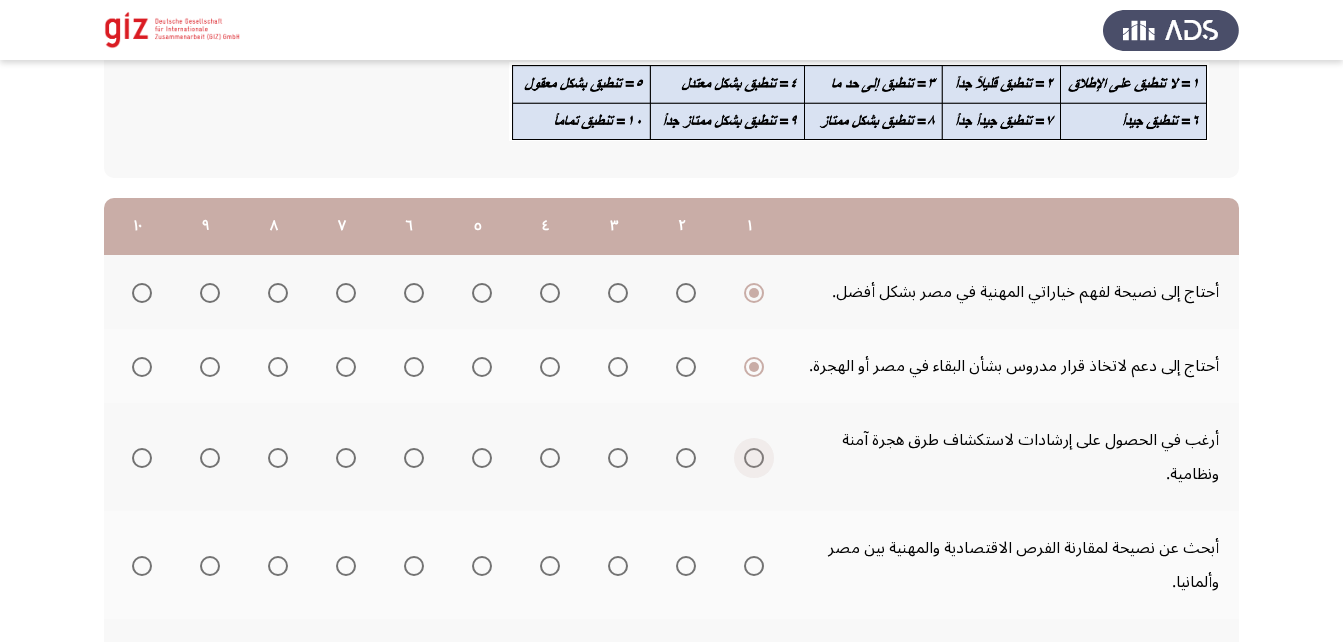 click at bounding box center [754, 458] 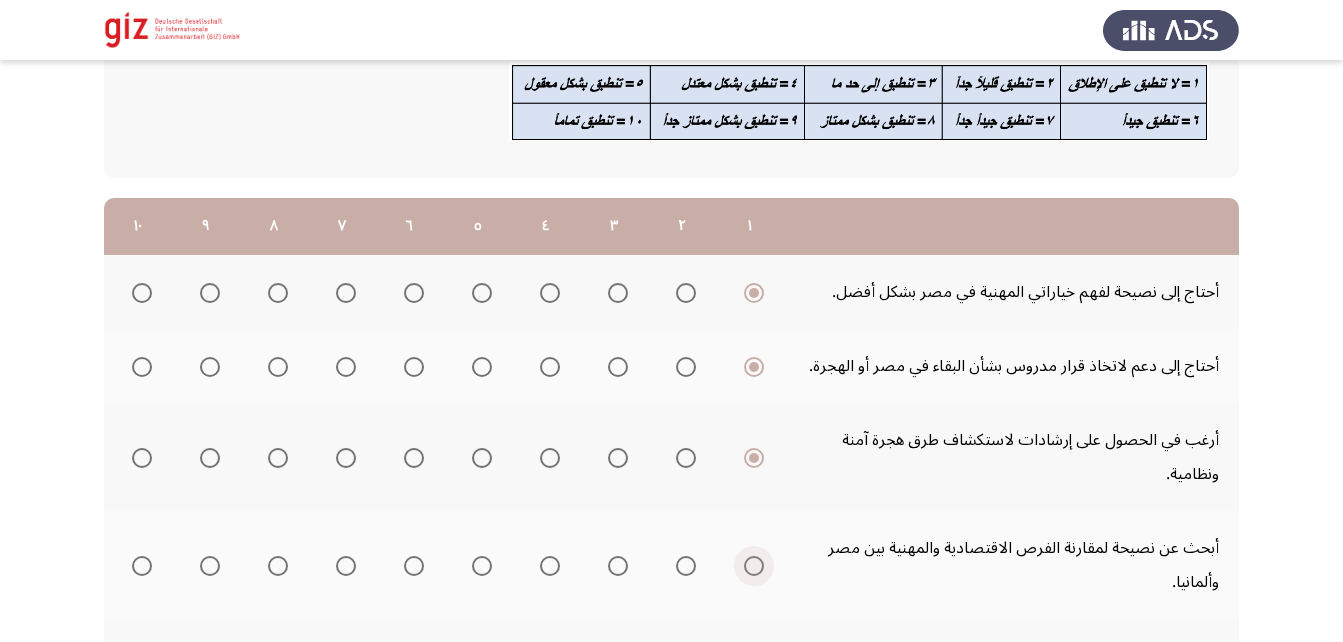 click at bounding box center [750, 566] 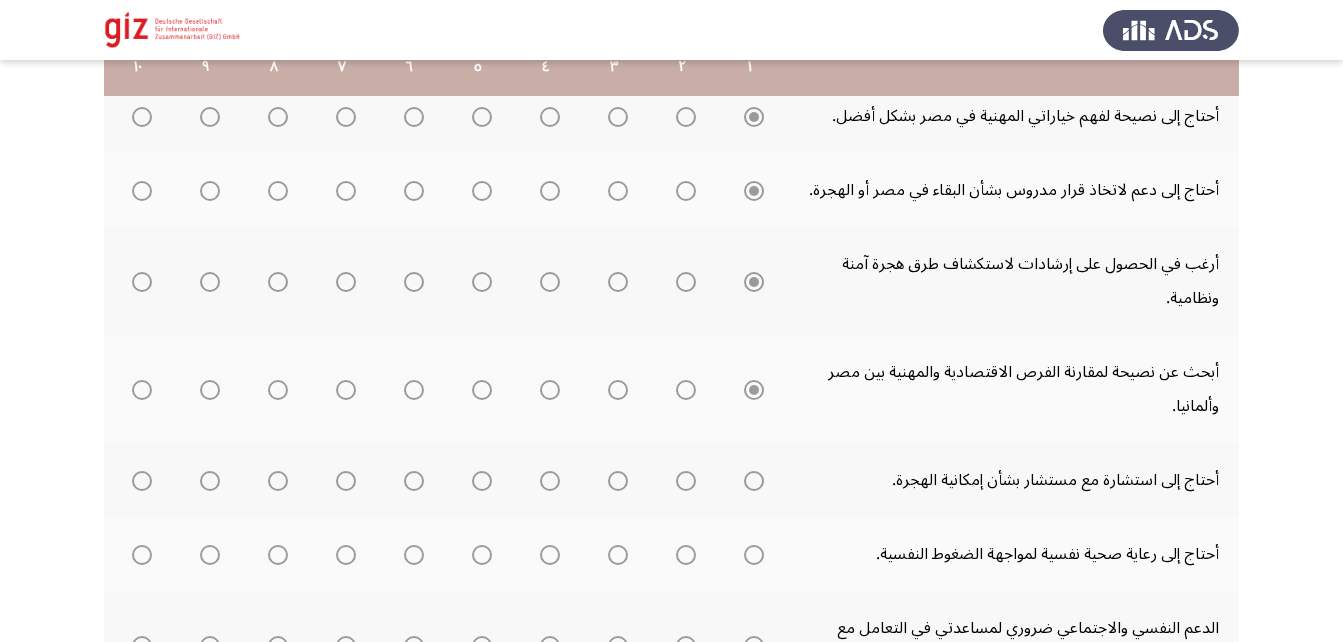 scroll, scrollTop: 356, scrollLeft: 0, axis: vertical 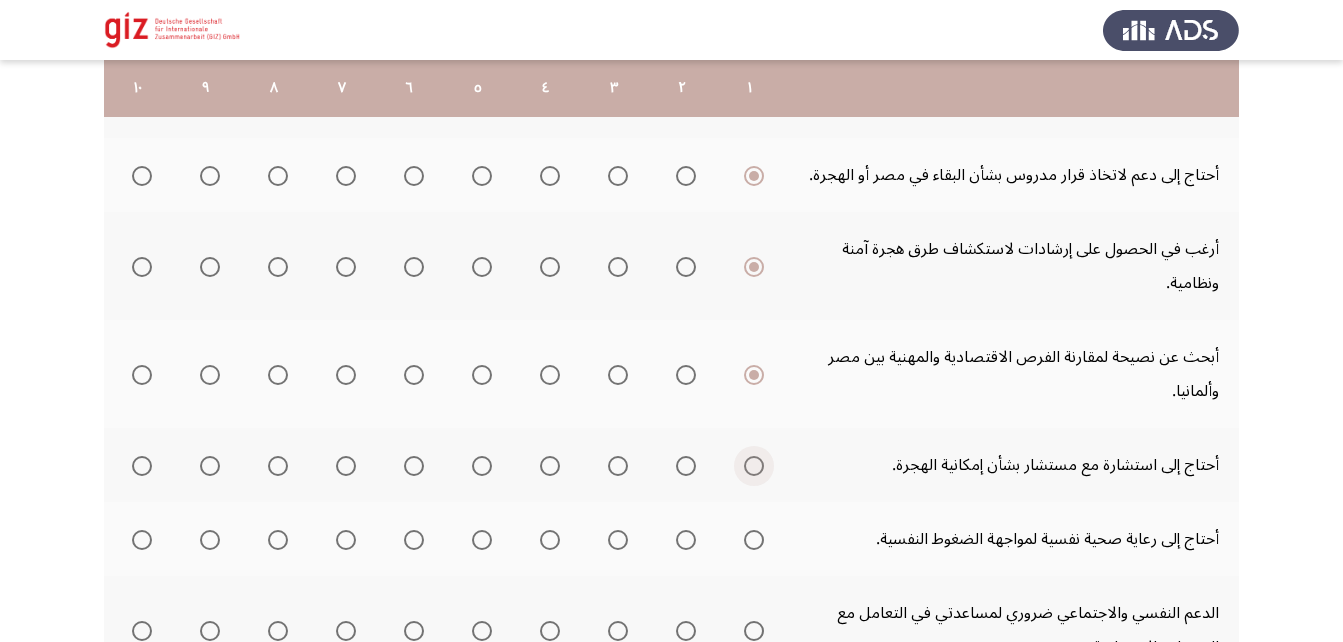 click at bounding box center [754, 466] 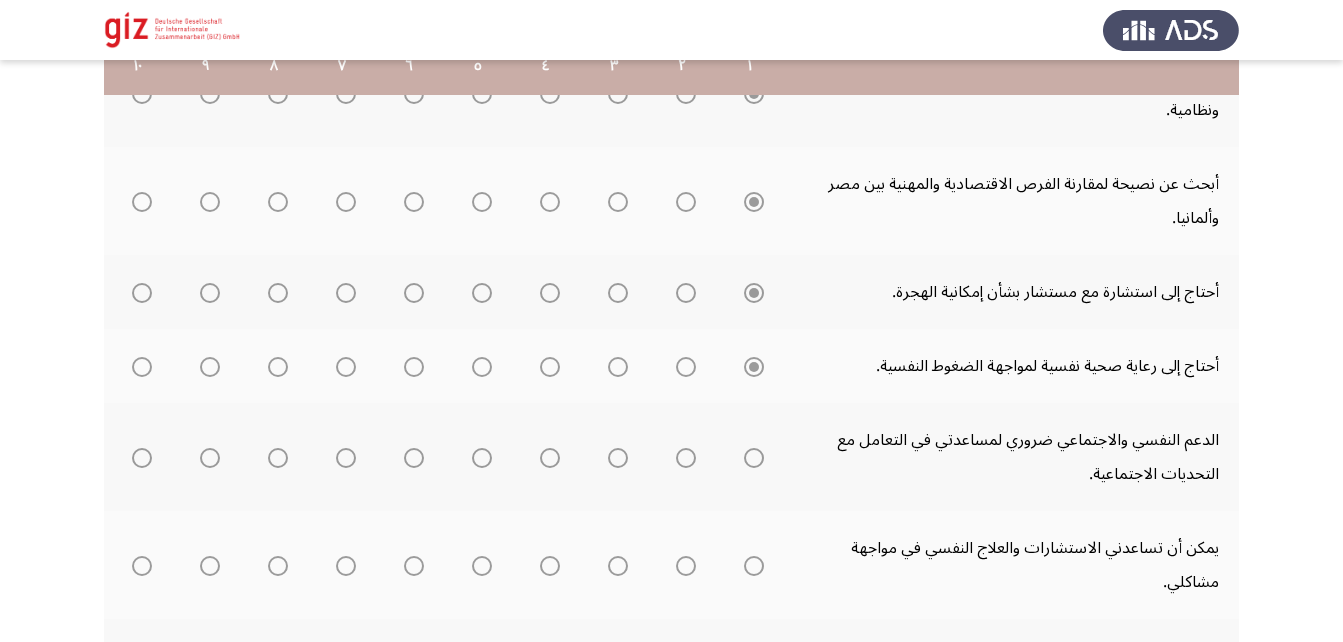 scroll, scrollTop: 555, scrollLeft: 0, axis: vertical 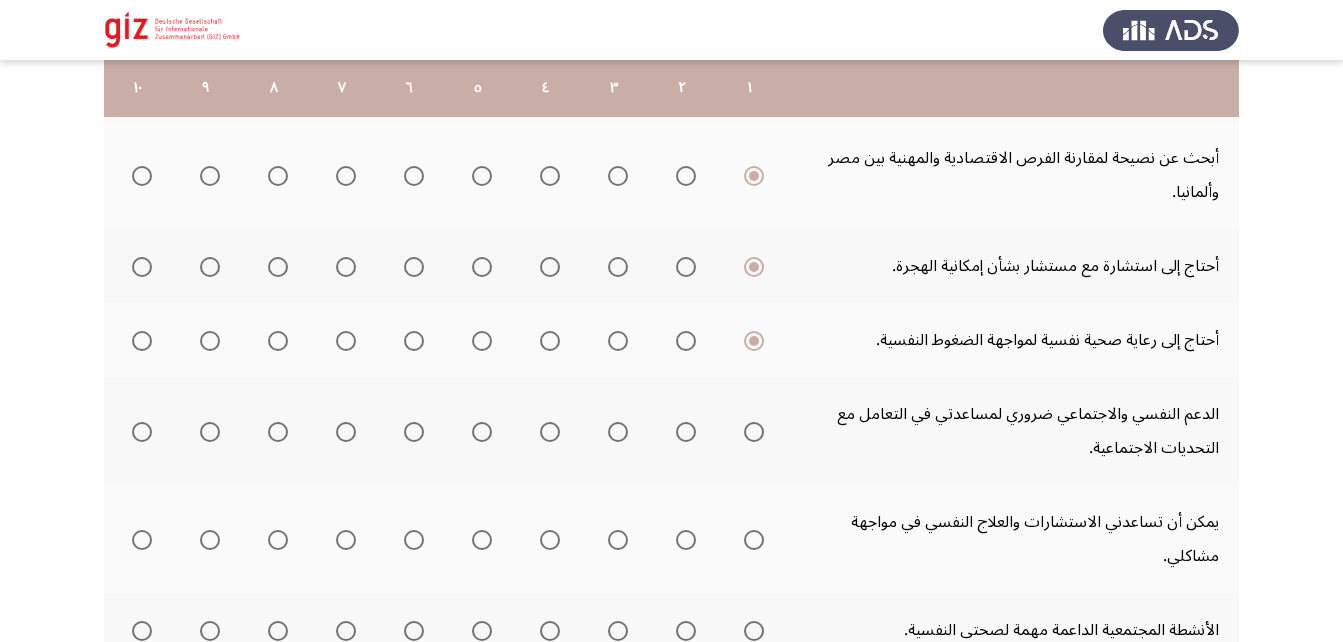 click at bounding box center [754, 432] 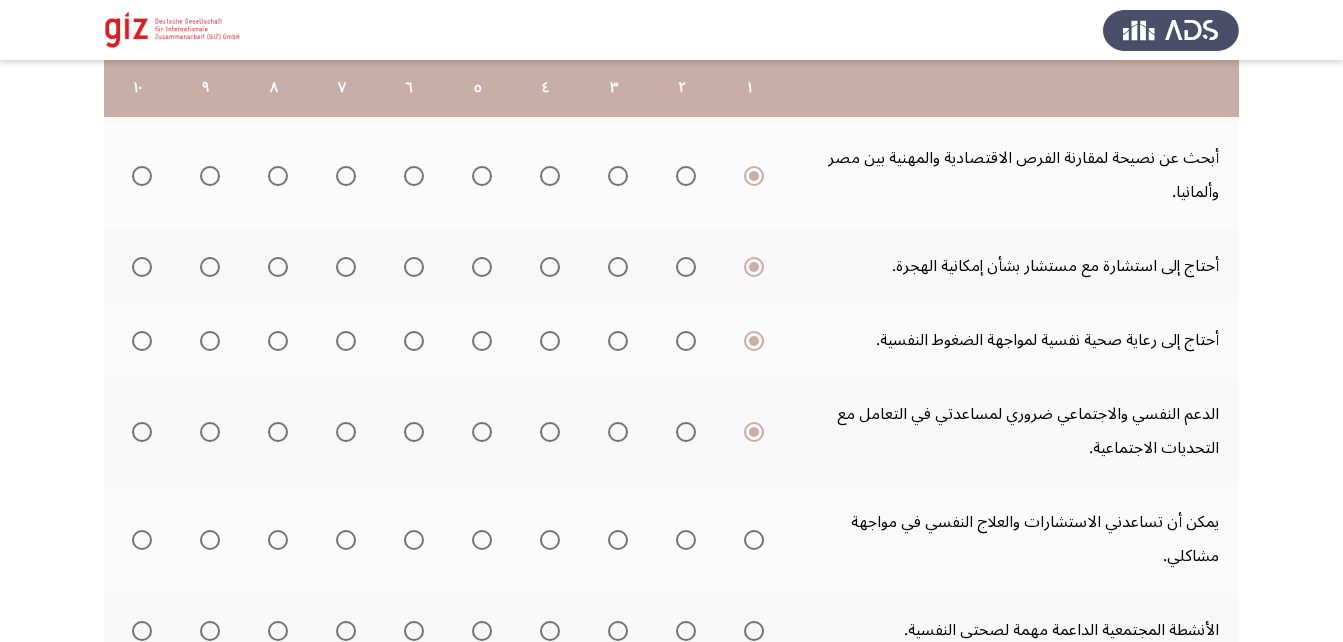 click at bounding box center [754, 540] 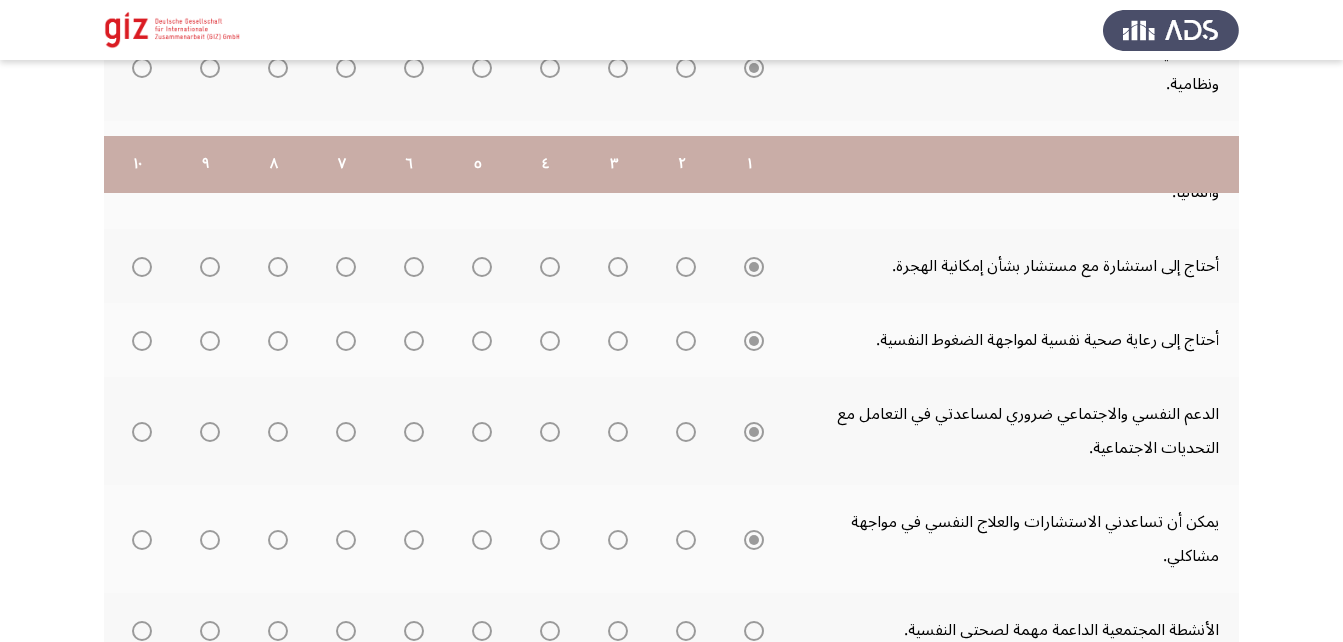 scroll, scrollTop: 735, scrollLeft: 0, axis: vertical 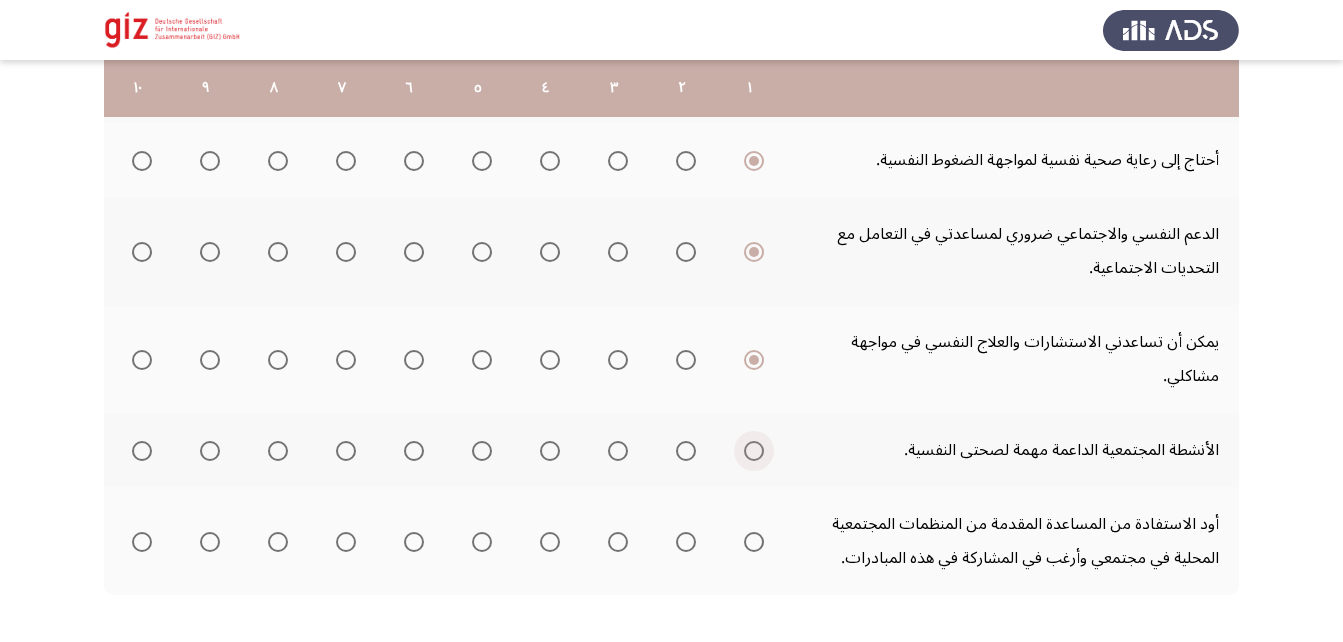 click at bounding box center (754, 451) 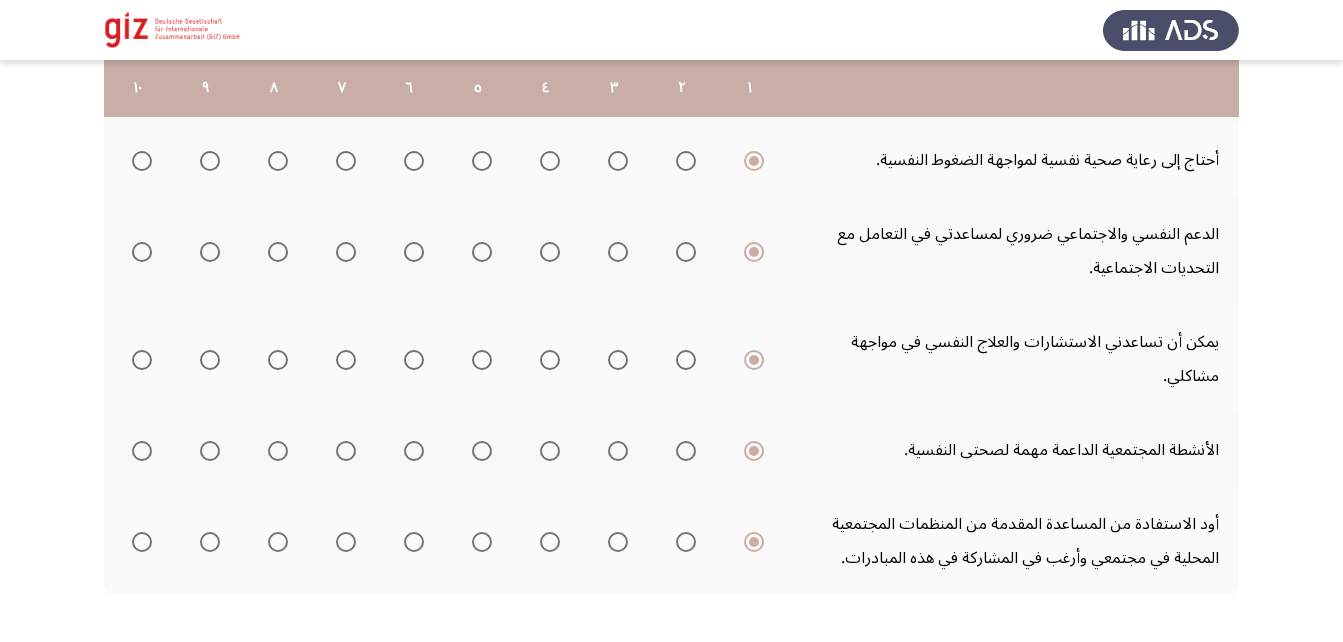scroll, scrollTop: 828, scrollLeft: 0, axis: vertical 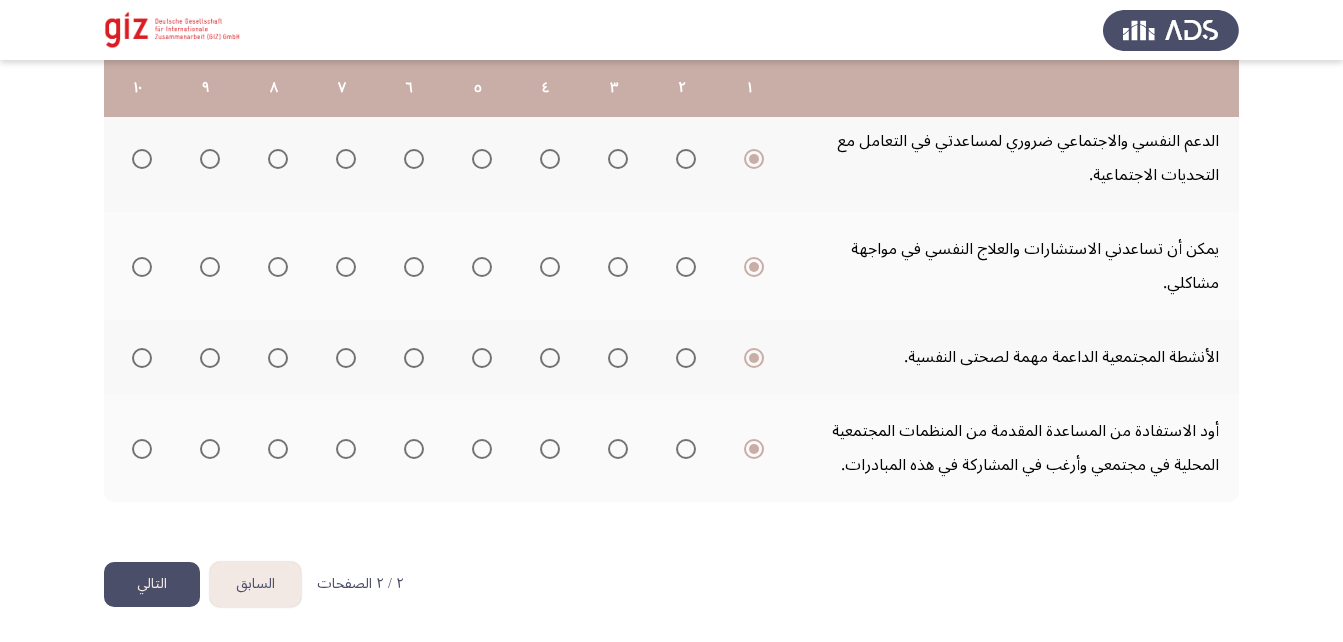 click on "التالي" 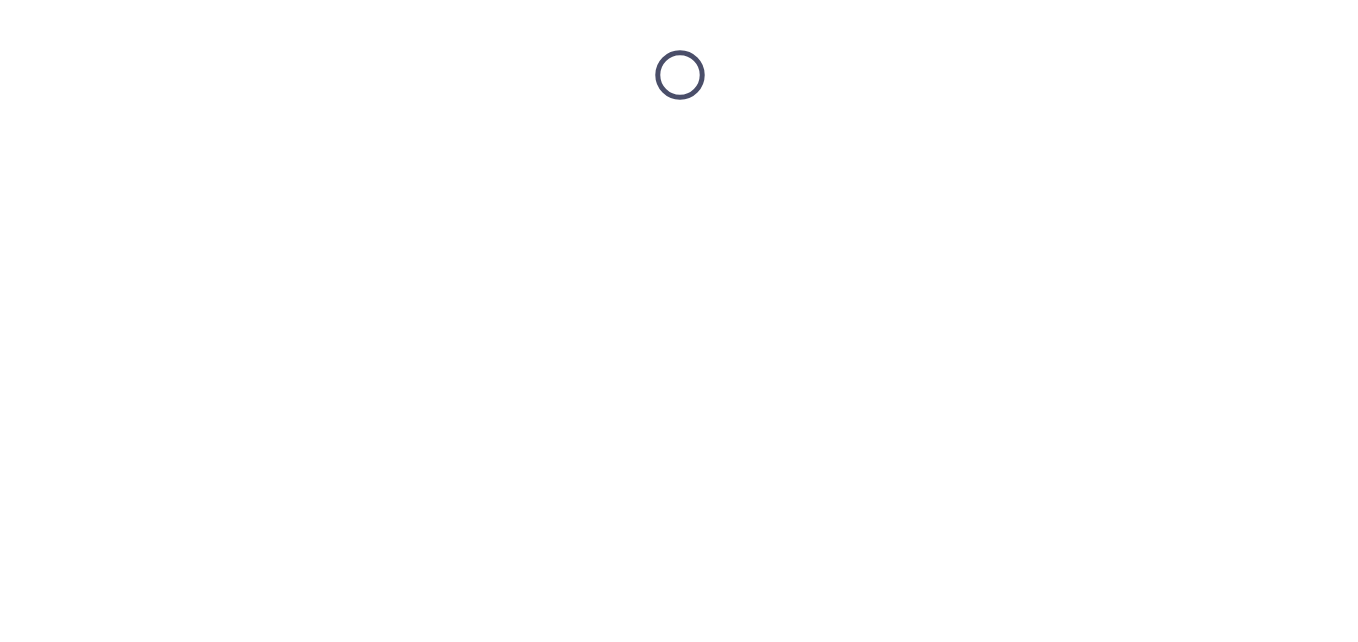 scroll, scrollTop: 0, scrollLeft: 0, axis: both 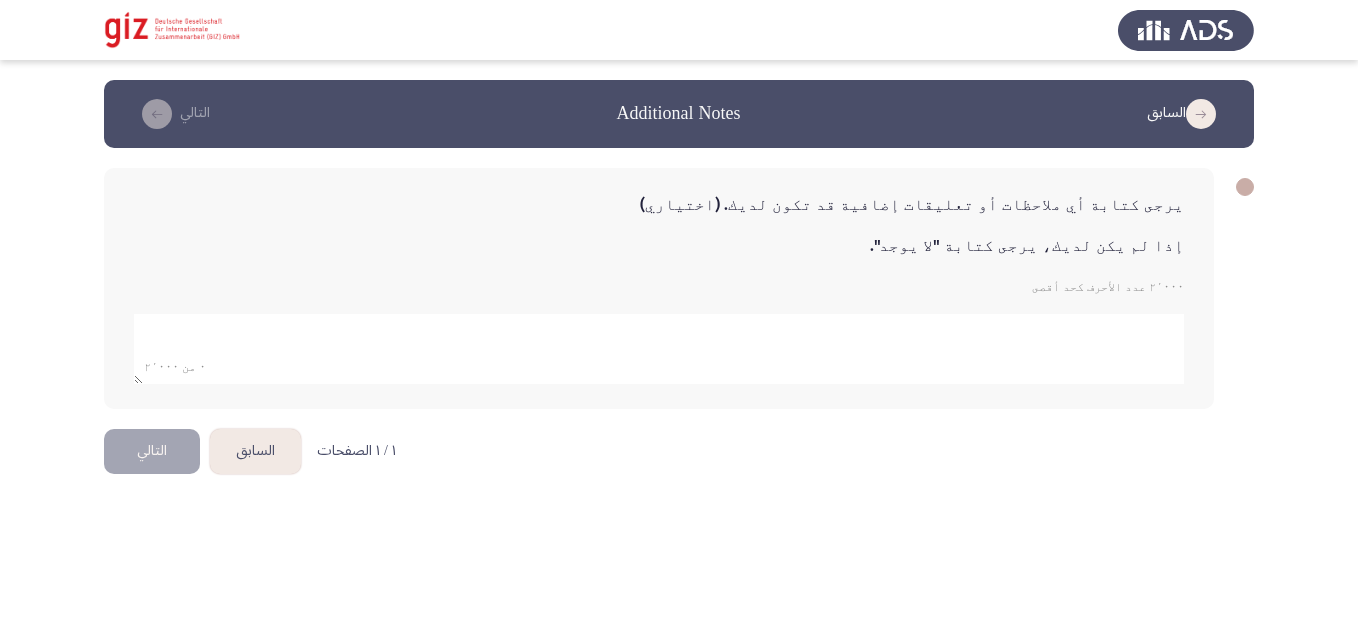 click 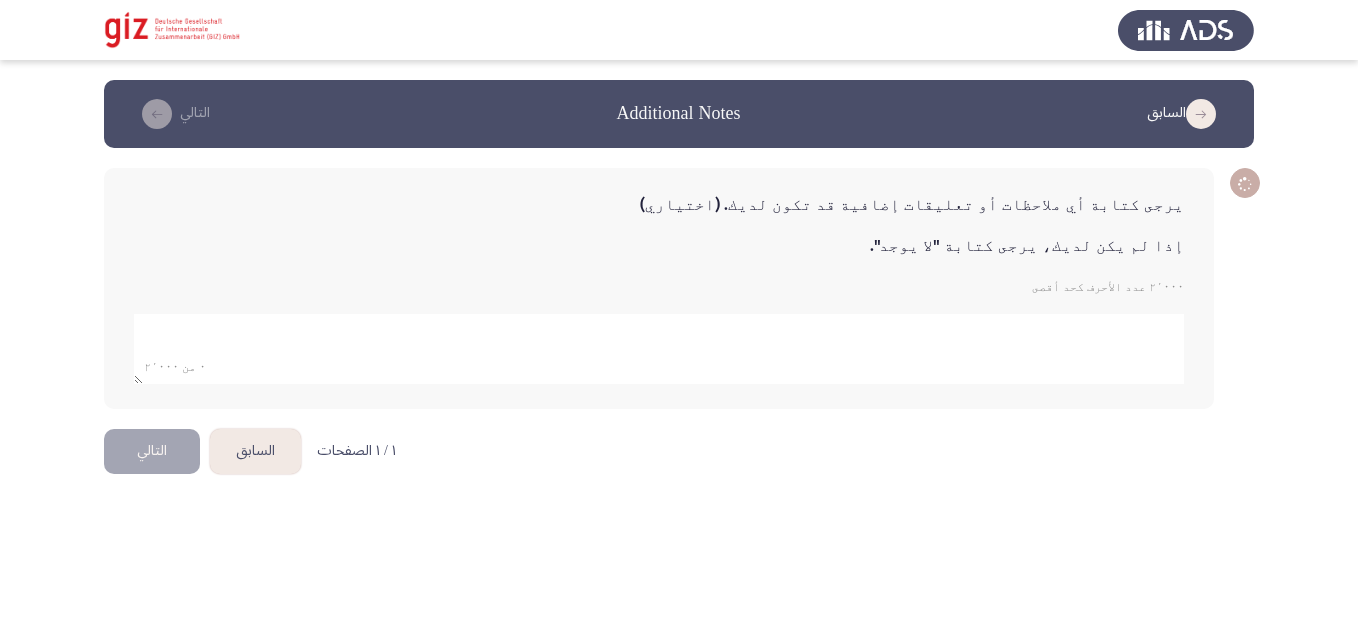 click 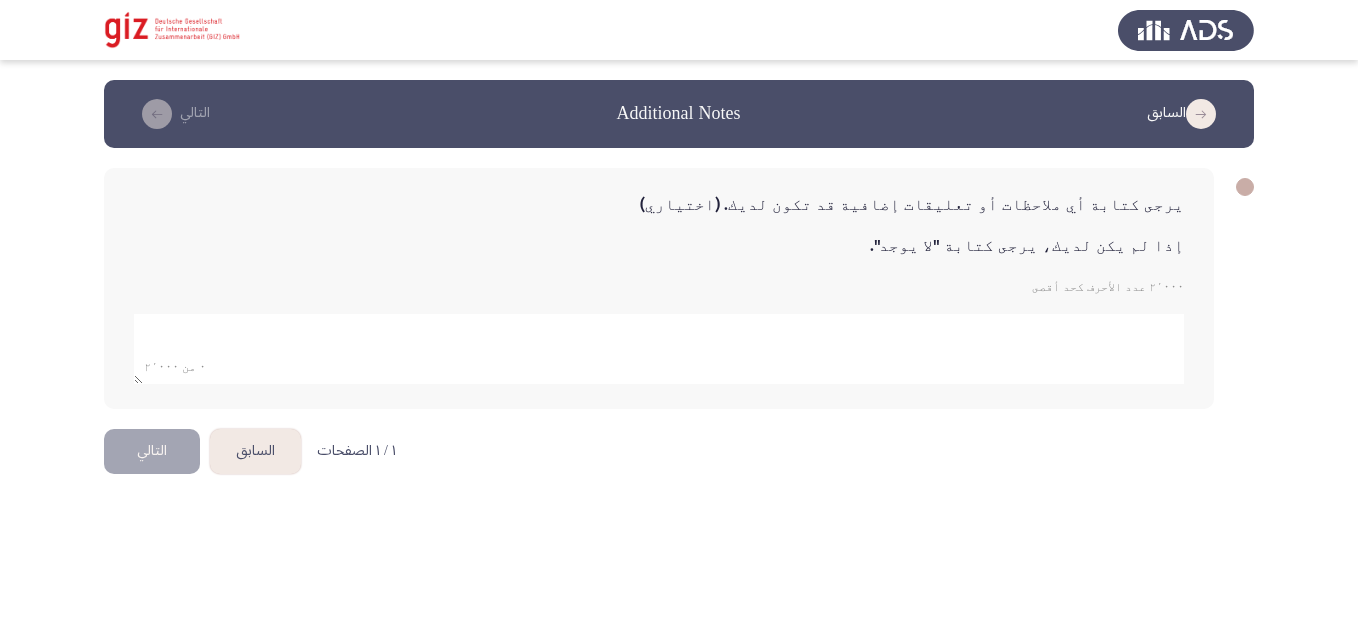 paste on "ليسانس حقوق - اعفاء من الجيش" 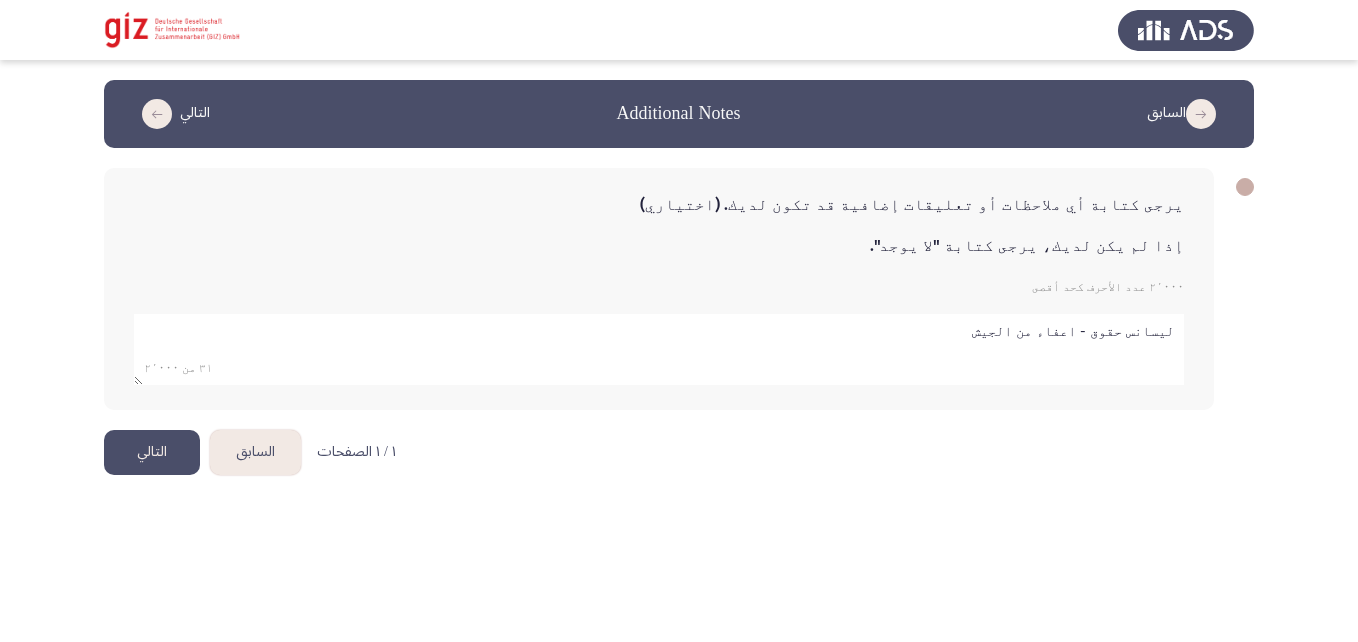 paste on "يريد الحصول علي وظيفه في مجاله و تدريبات" 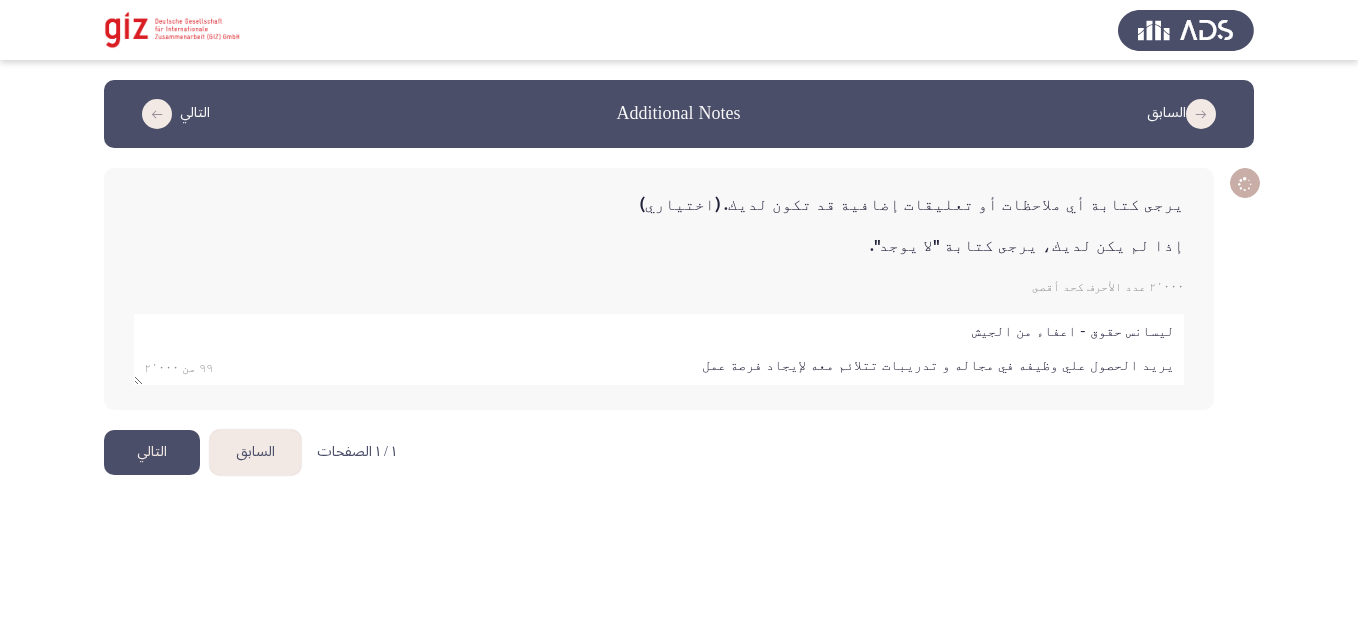 type on "ليسانس حقوق - اعفاء من الجيش
يريد الحصول علي وظيفه في مجاله و تدريبات تتلائم معه لإيجاد فرصة عمل" 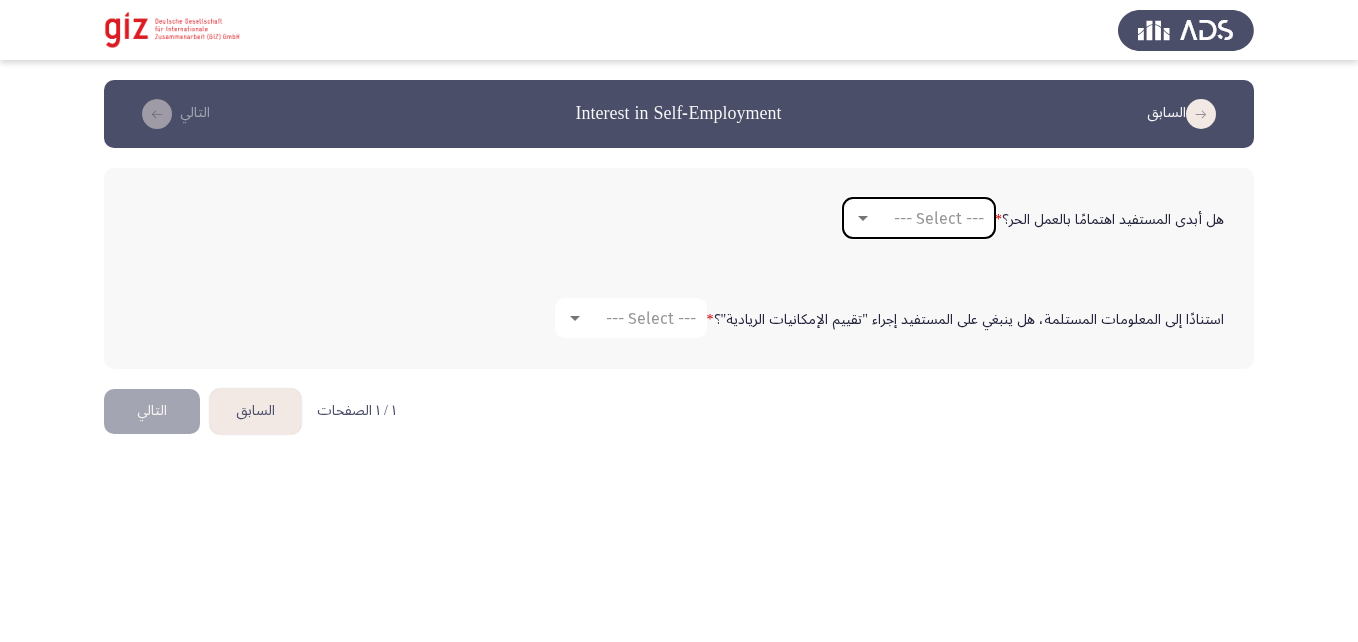 click on "--- Select ---" at bounding box center (939, 218) 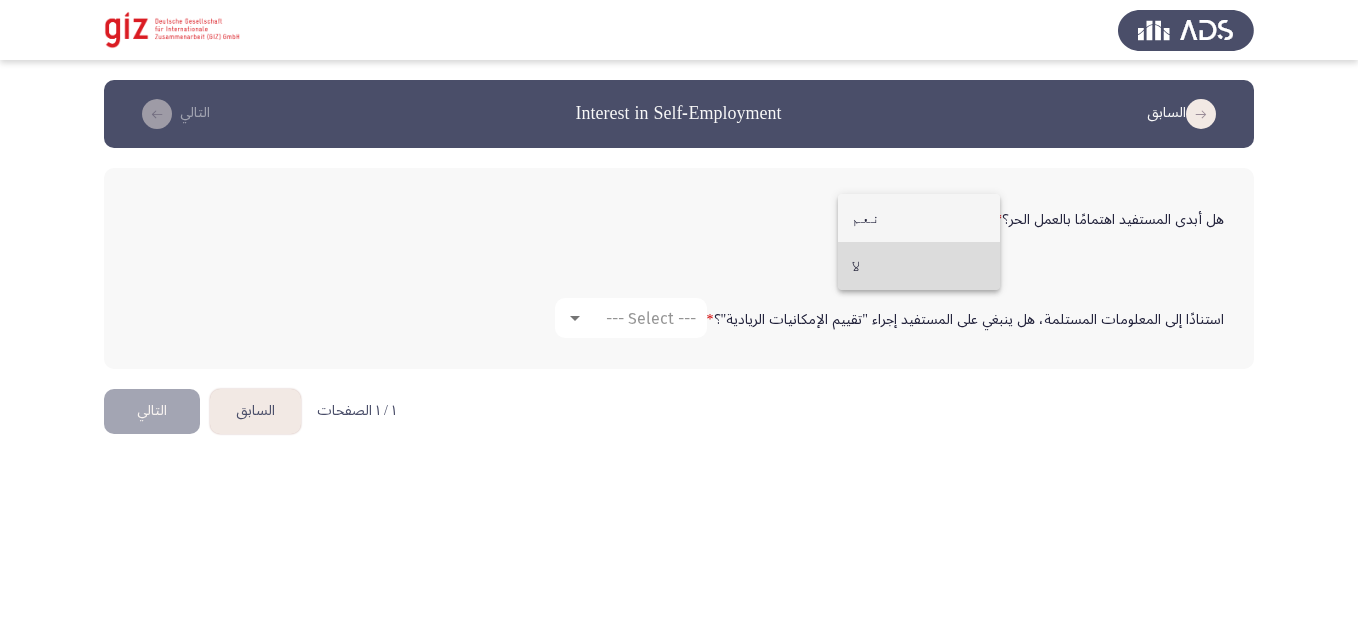 click on "لا" at bounding box center (919, 266) 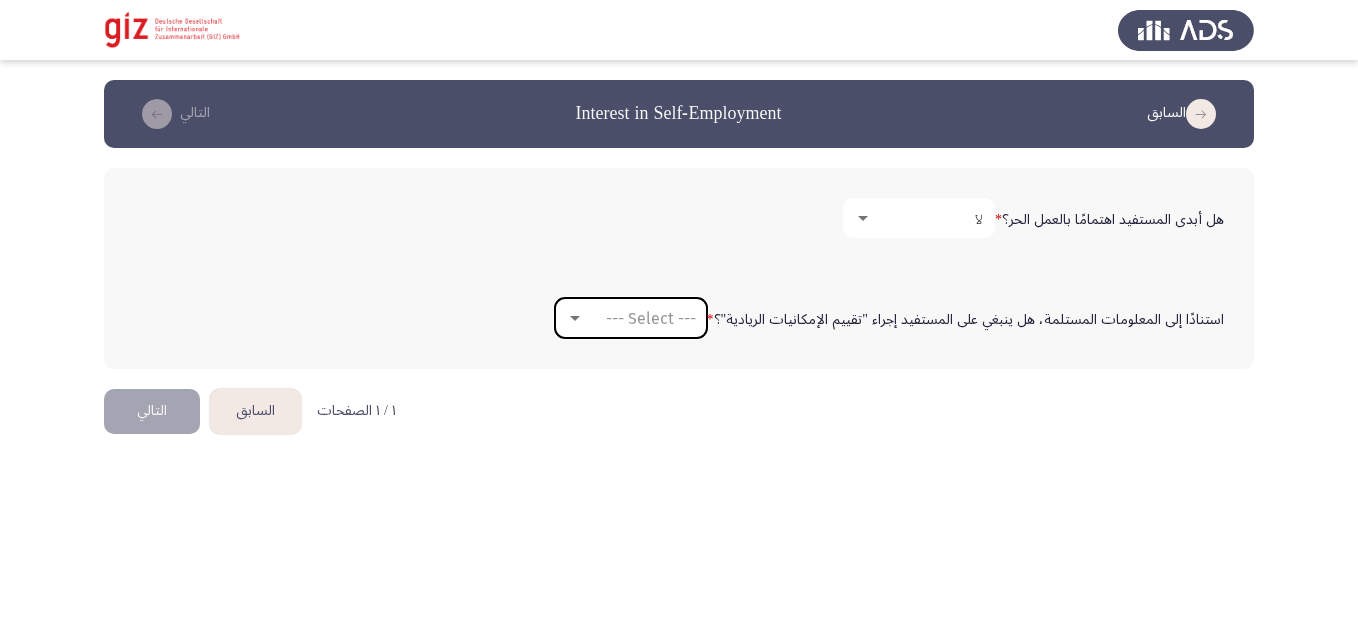 click on "--- Select ---" at bounding box center [651, 318] 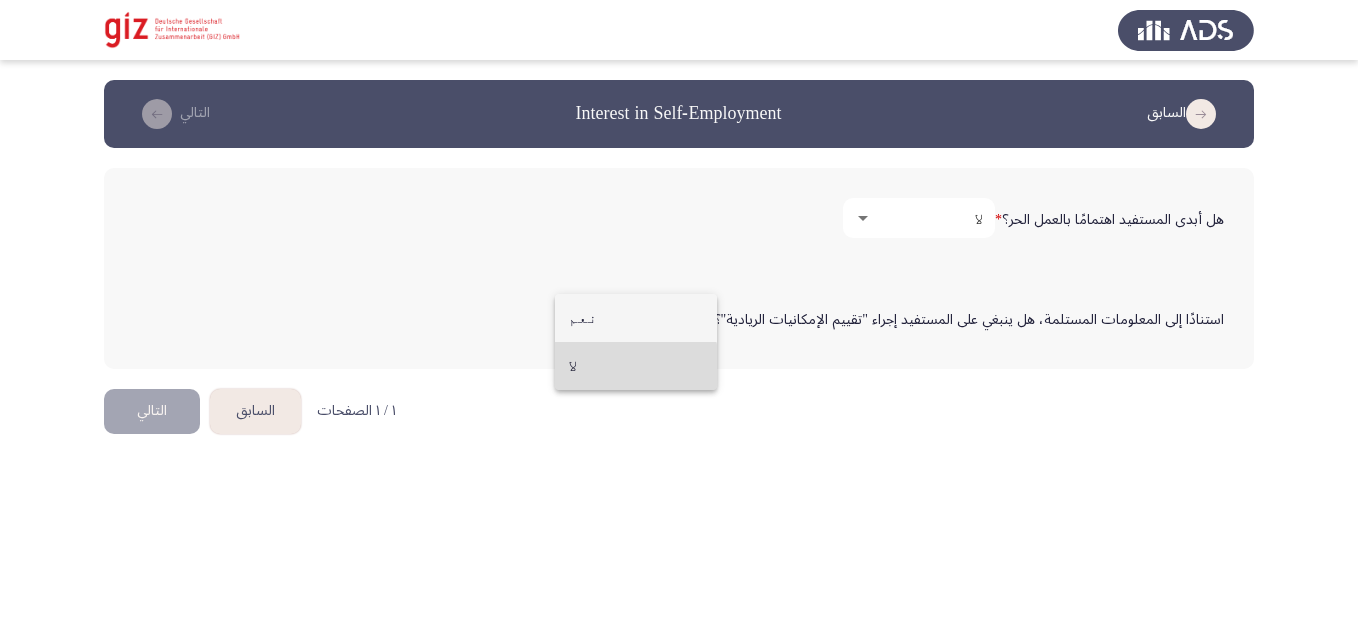 click on "لا" at bounding box center [636, 366] 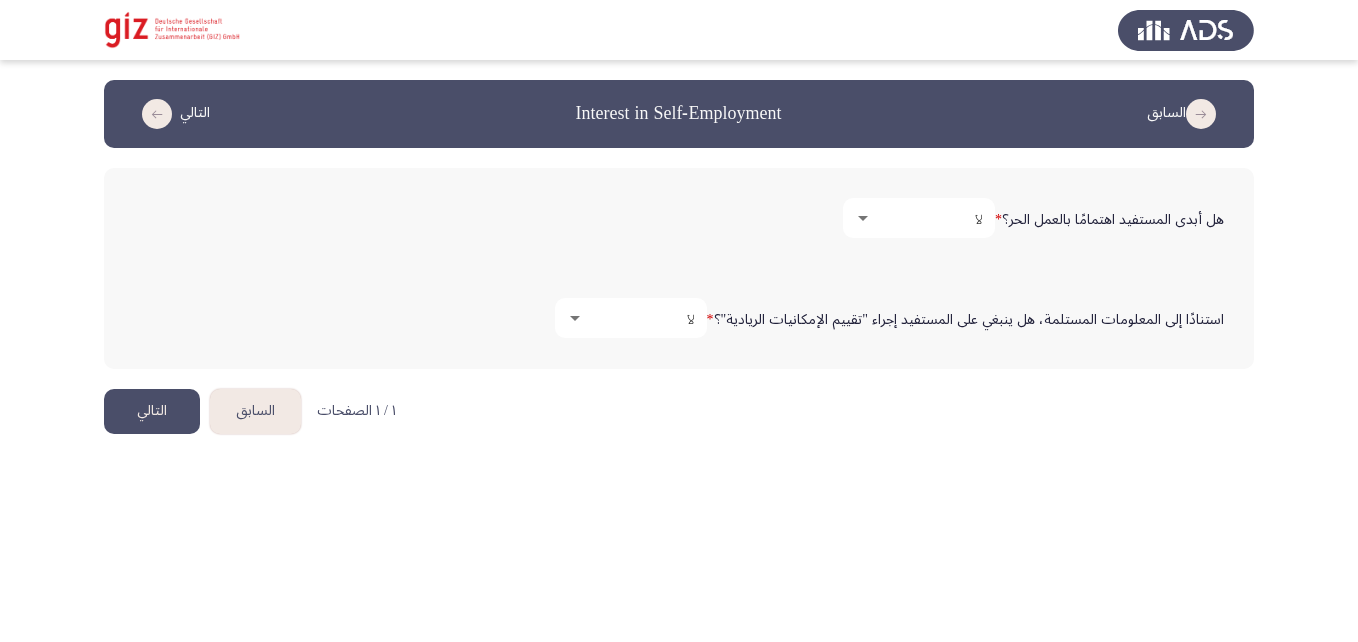 click on "التالي" 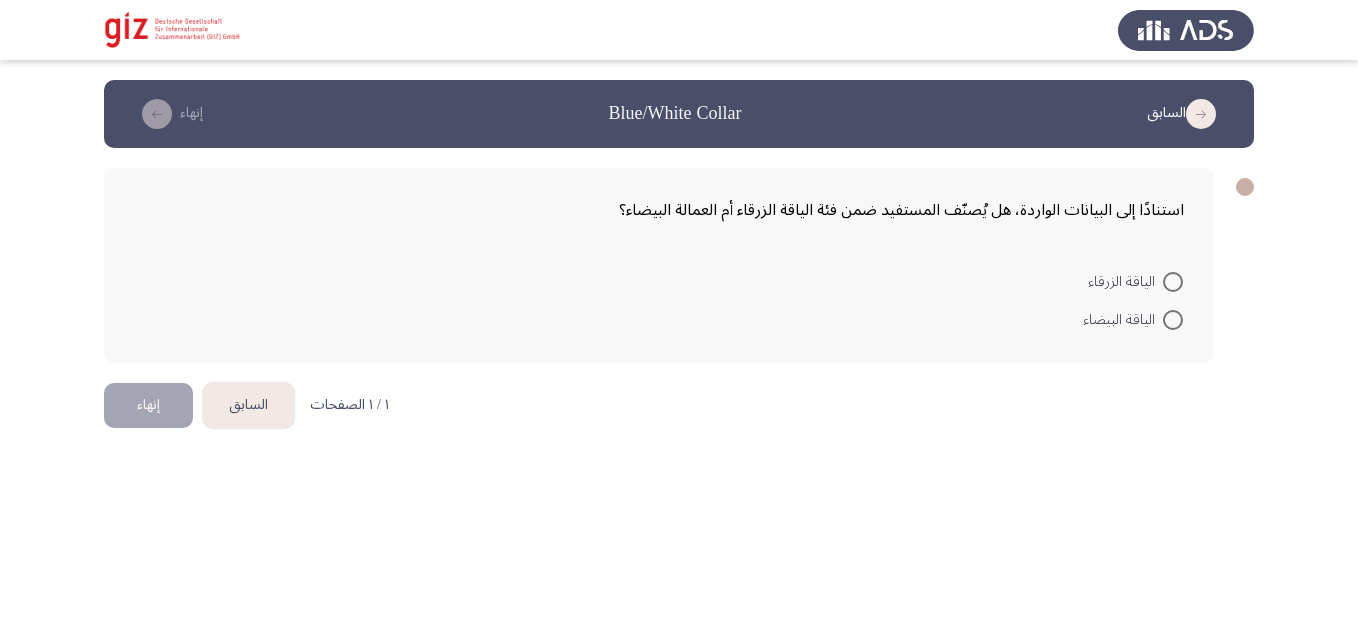 click at bounding box center (1173, 320) 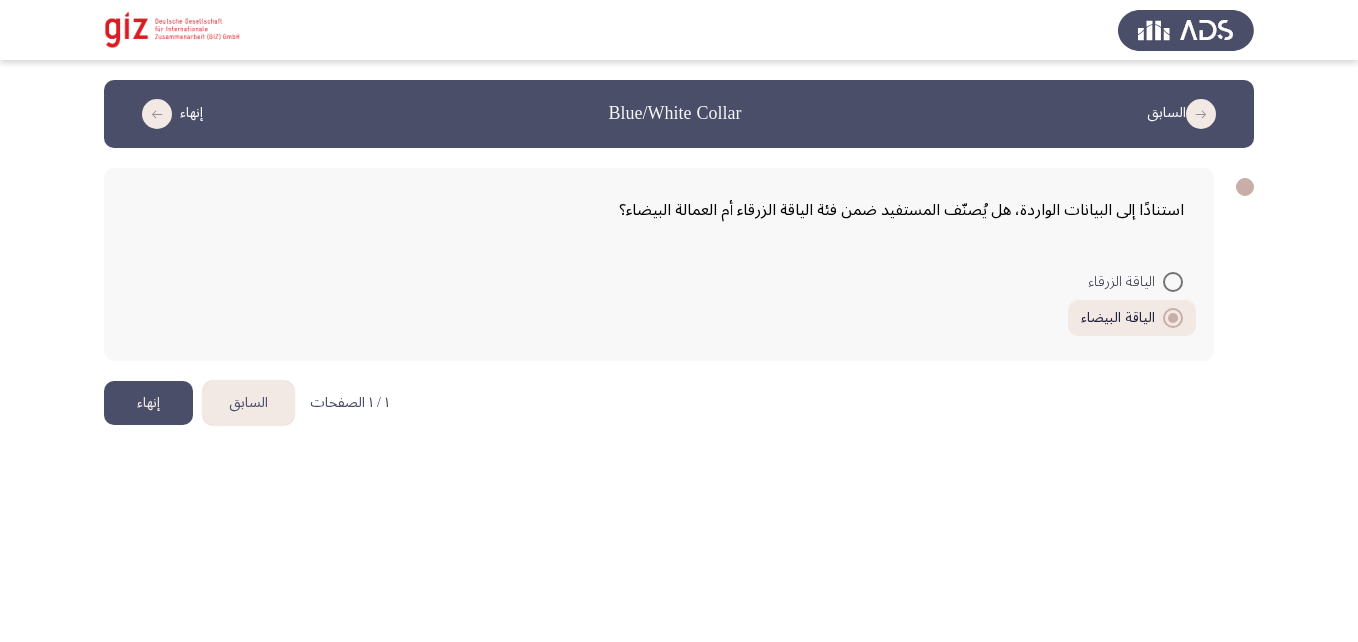 click on "إنهاء" 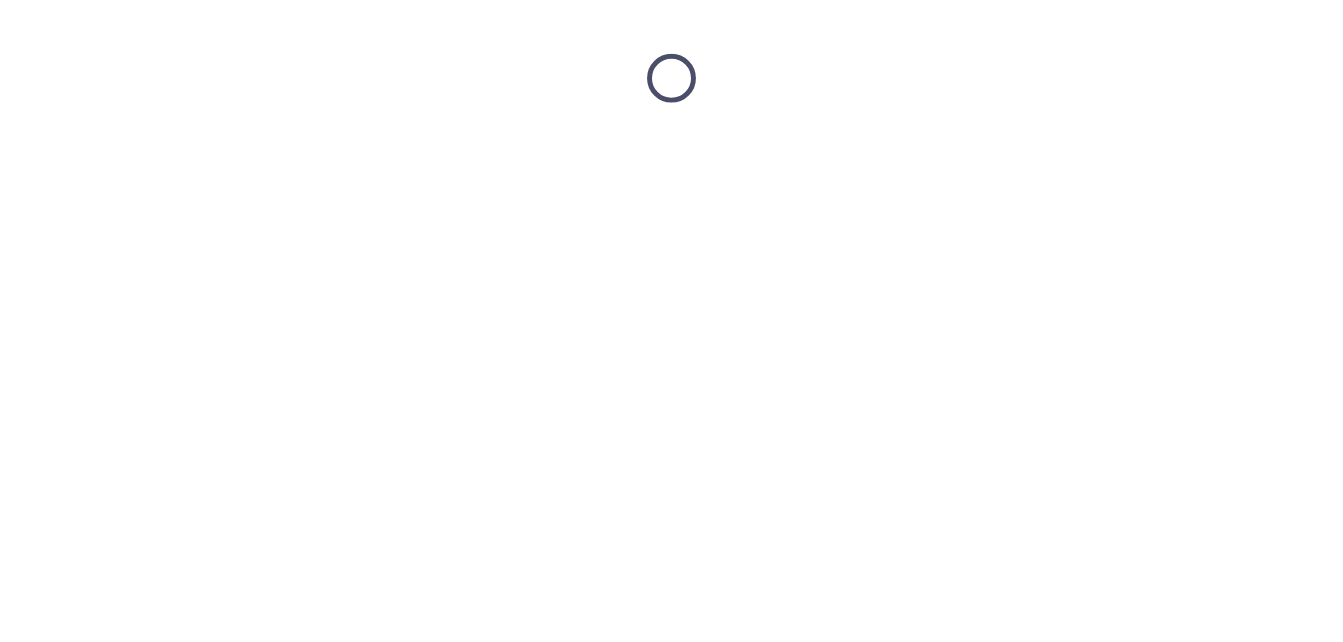 scroll, scrollTop: 0, scrollLeft: 0, axis: both 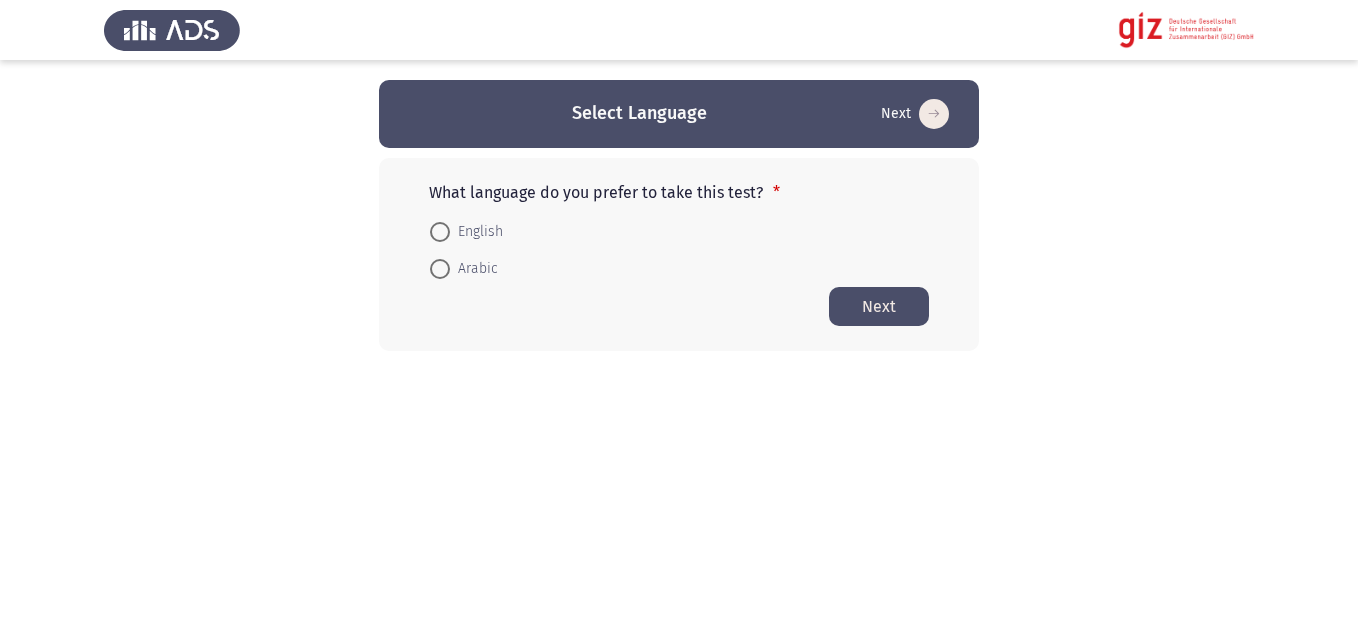 click on "Arabic" at bounding box center (474, 269) 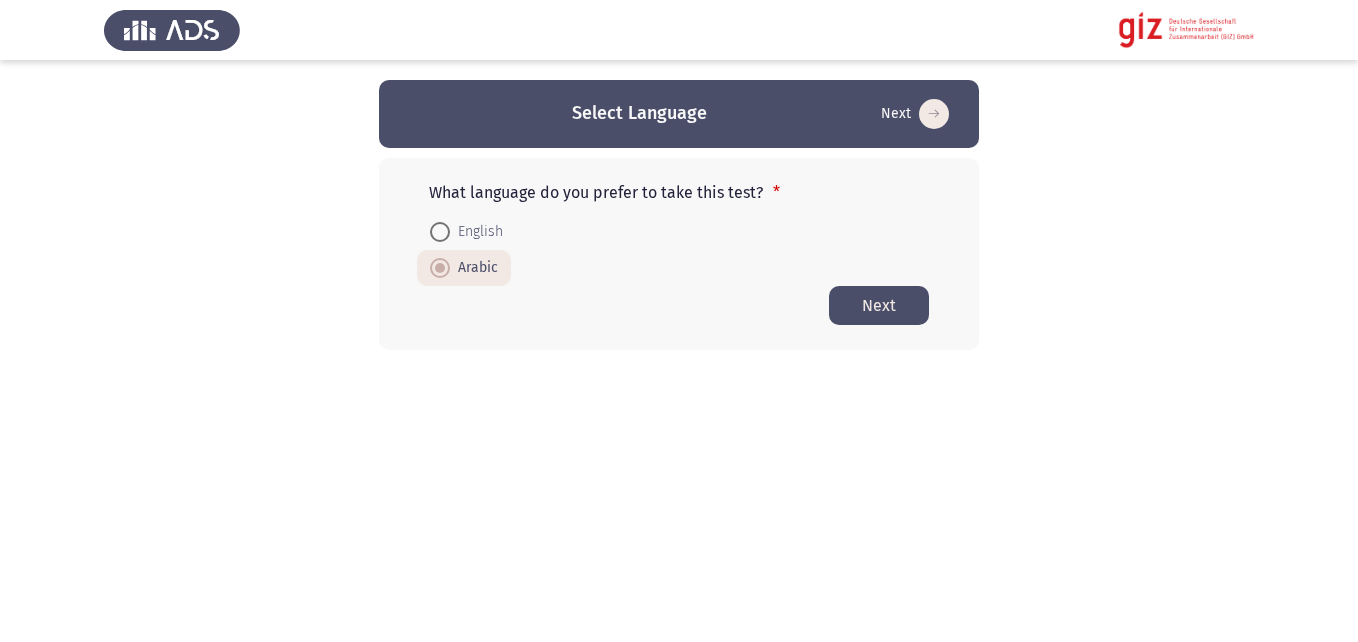 click on "Next" 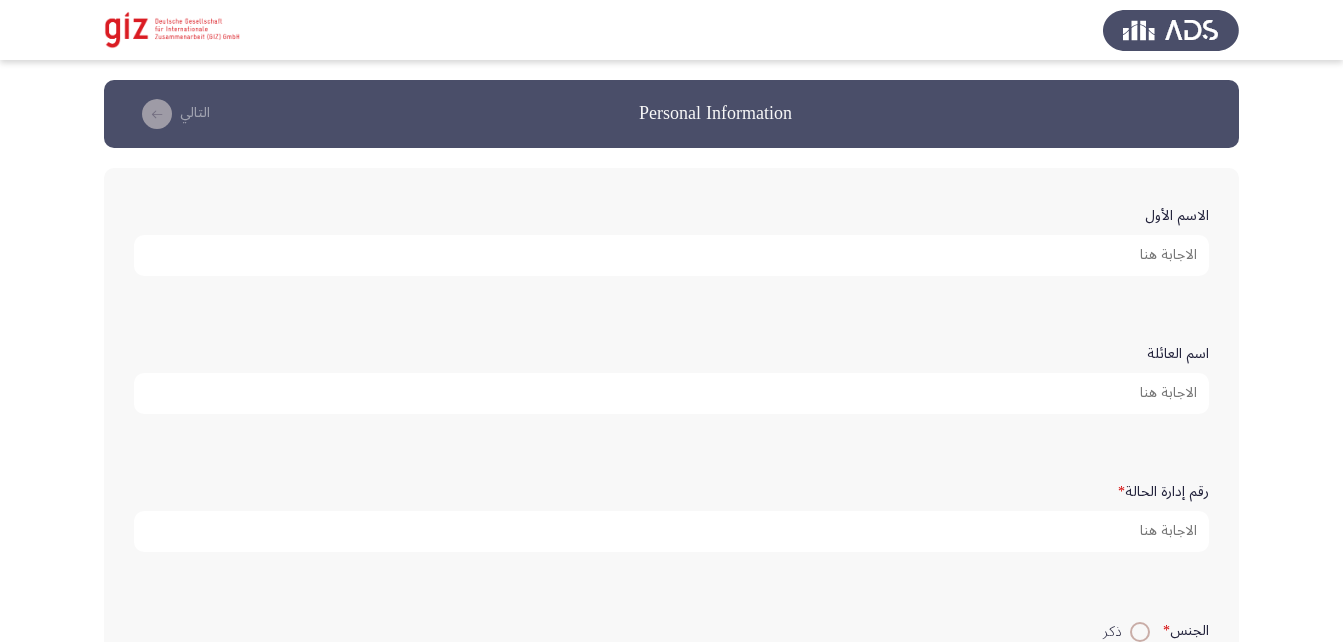 click on "الاسم الأول" at bounding box center (671, 255) 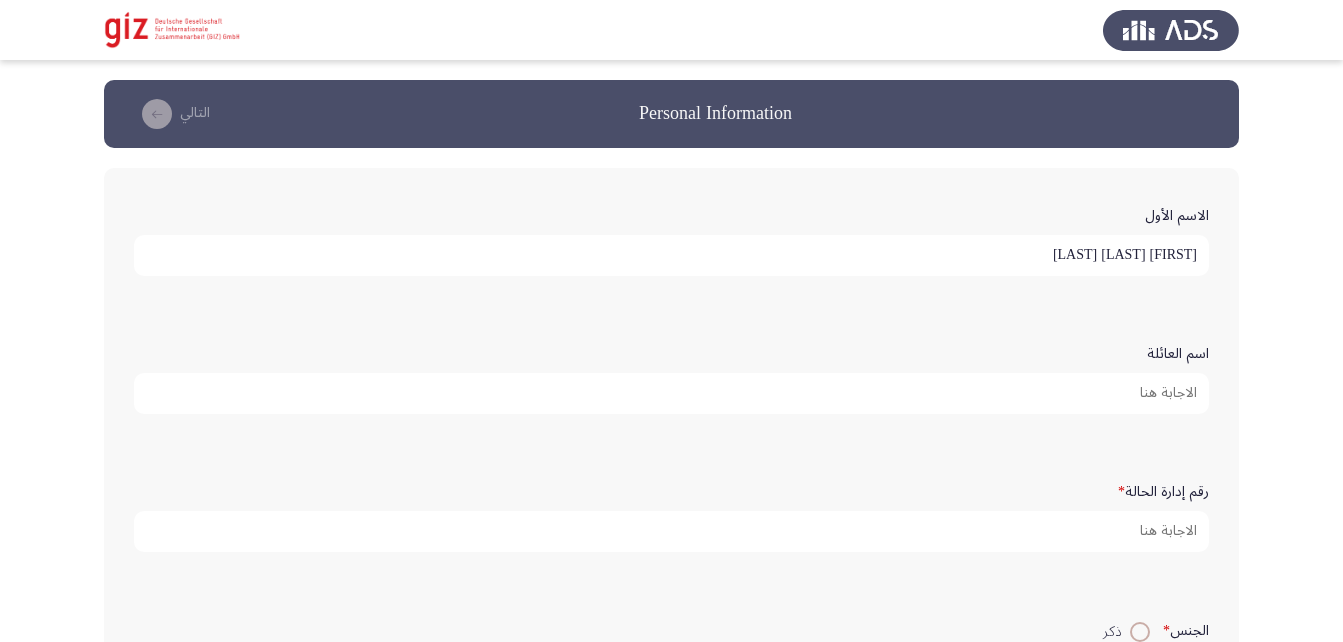 type on "[FIRST] [LAST] [LAST]" 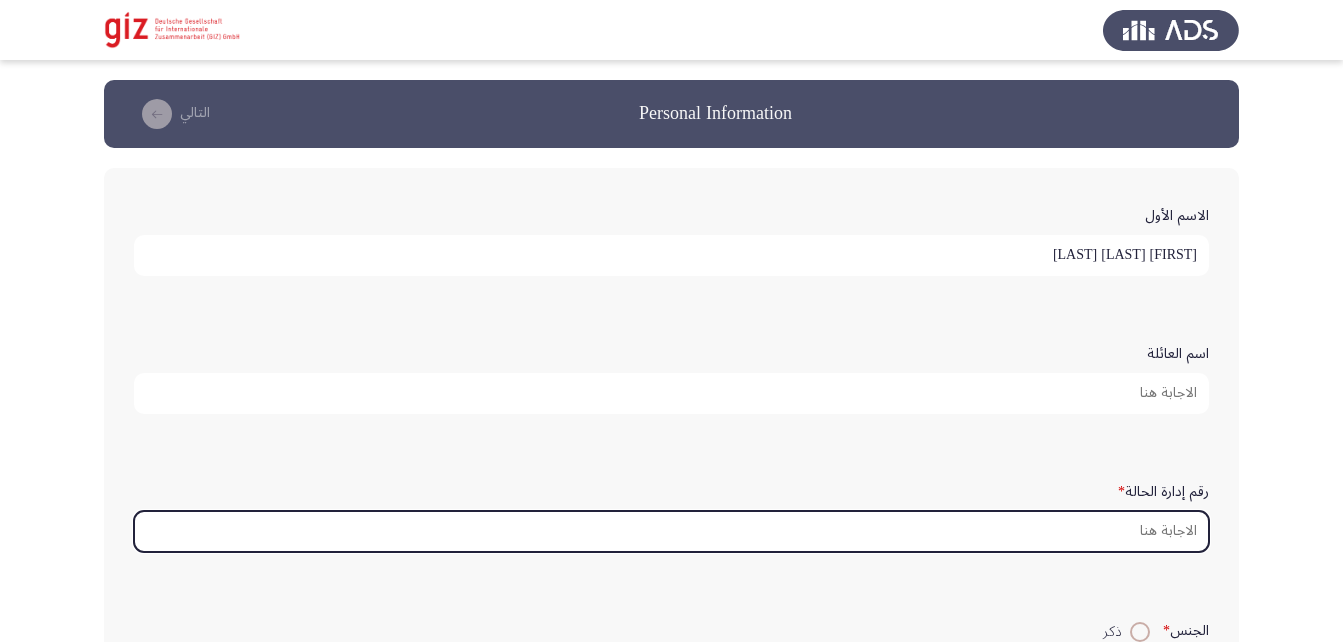 click on "رقم إدارة الحالة   *" at bounding box center (671, 531) 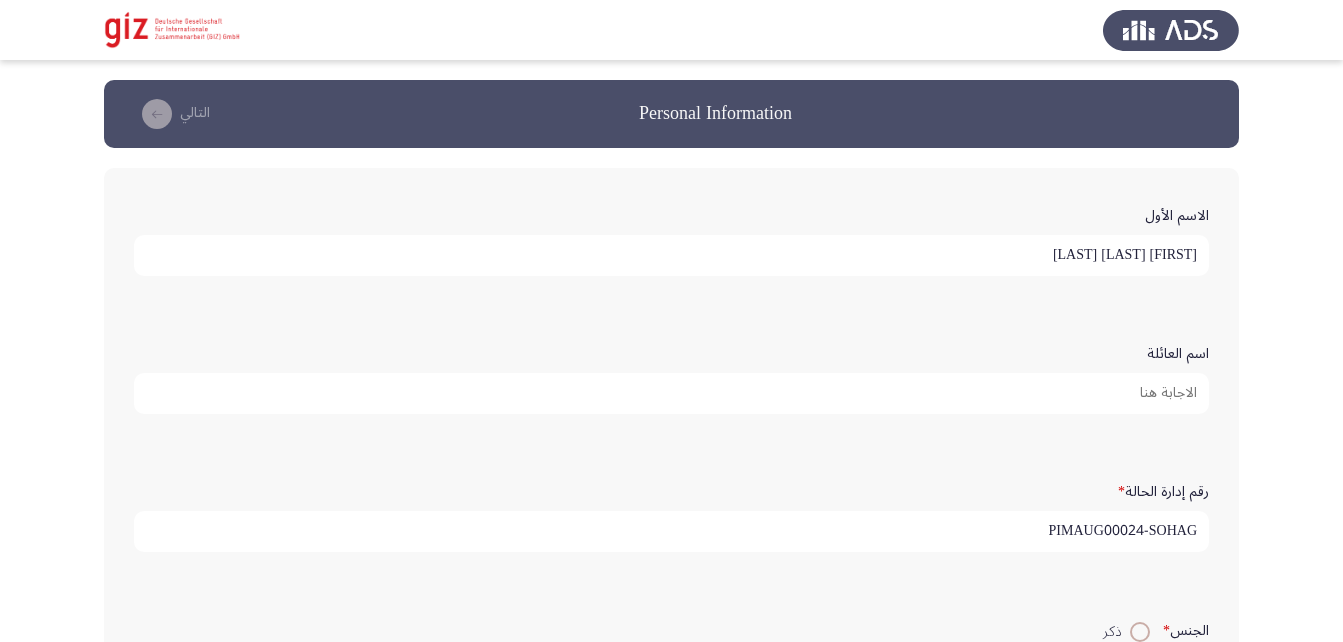 type on "PIMAUG00024-SOHAG" 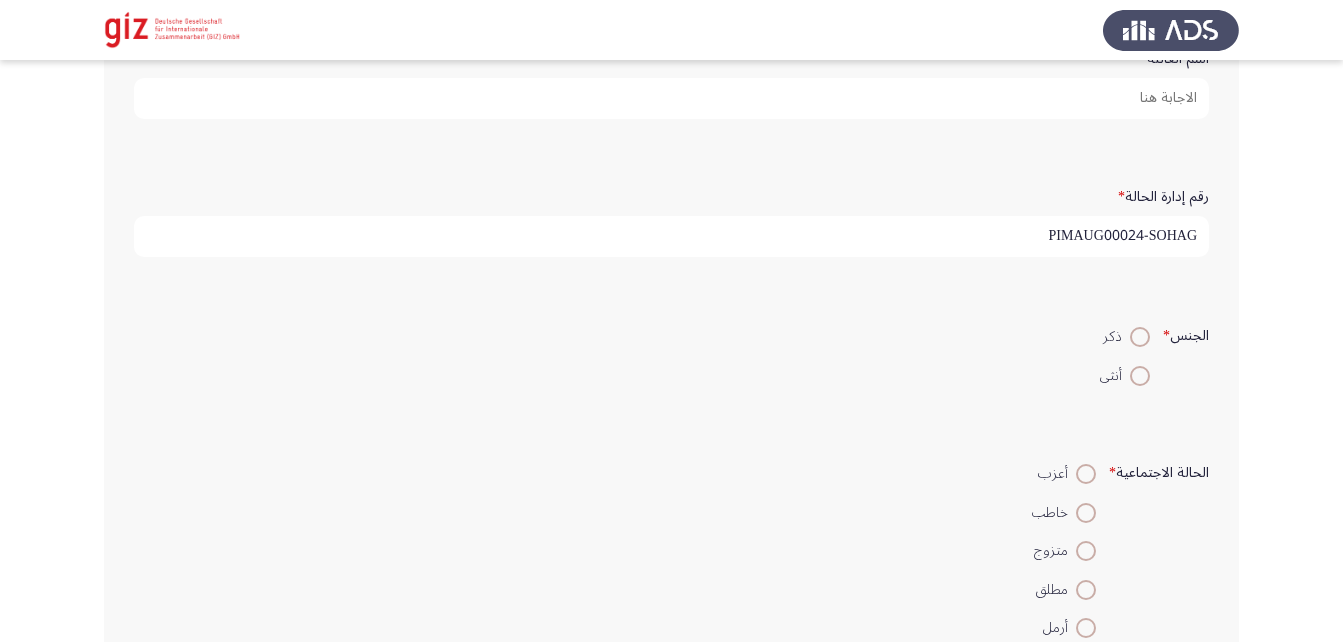 scroll, scrollTop: 380, scrollLeft: 0, axis: vertical 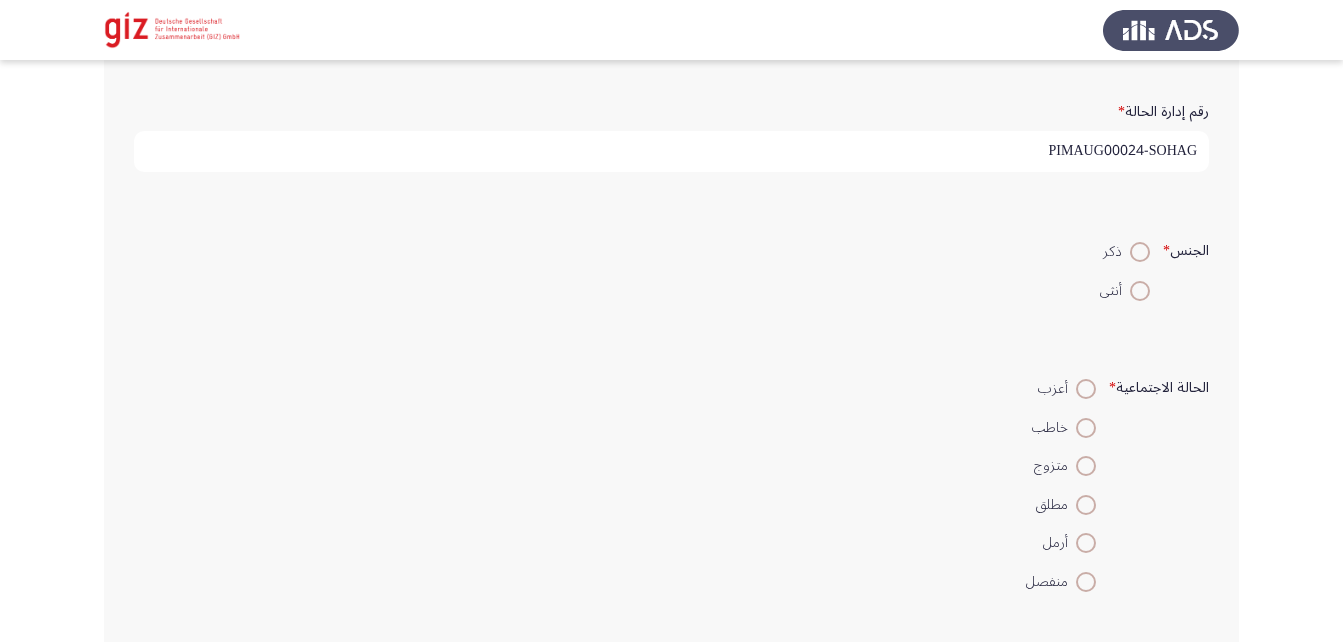 click at bounding box center [1140, 252] 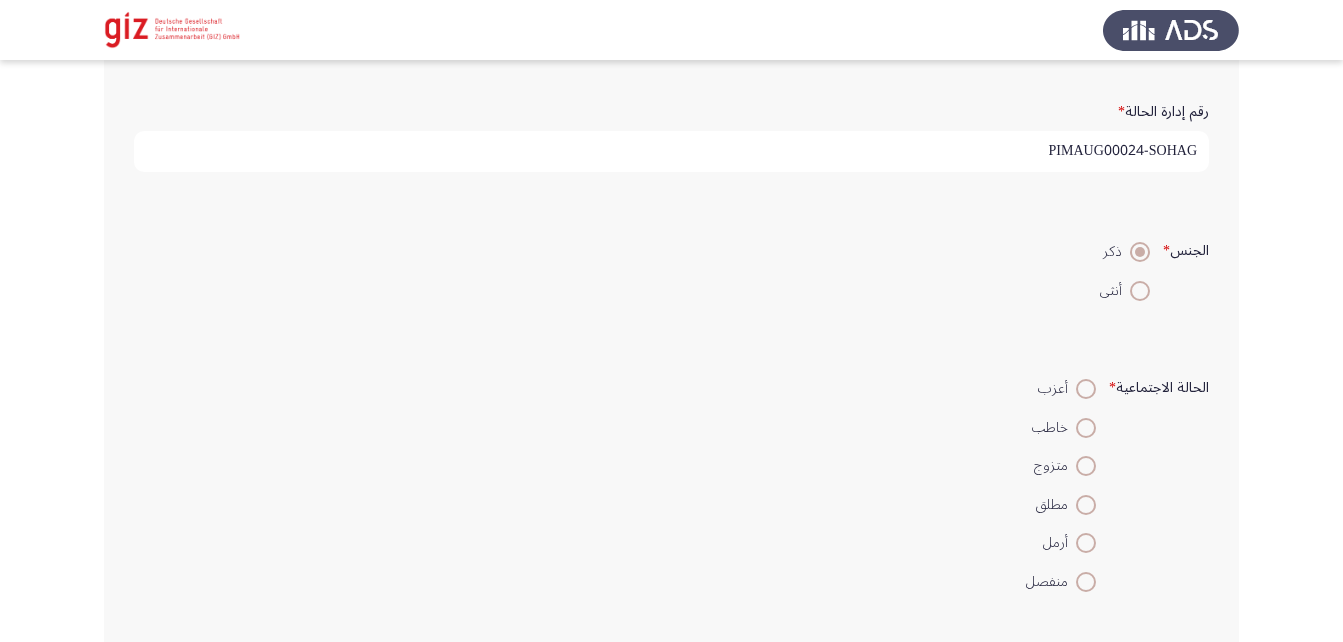 scroll, scrollTop: 517, scrollLeft: 0, axis: vertical 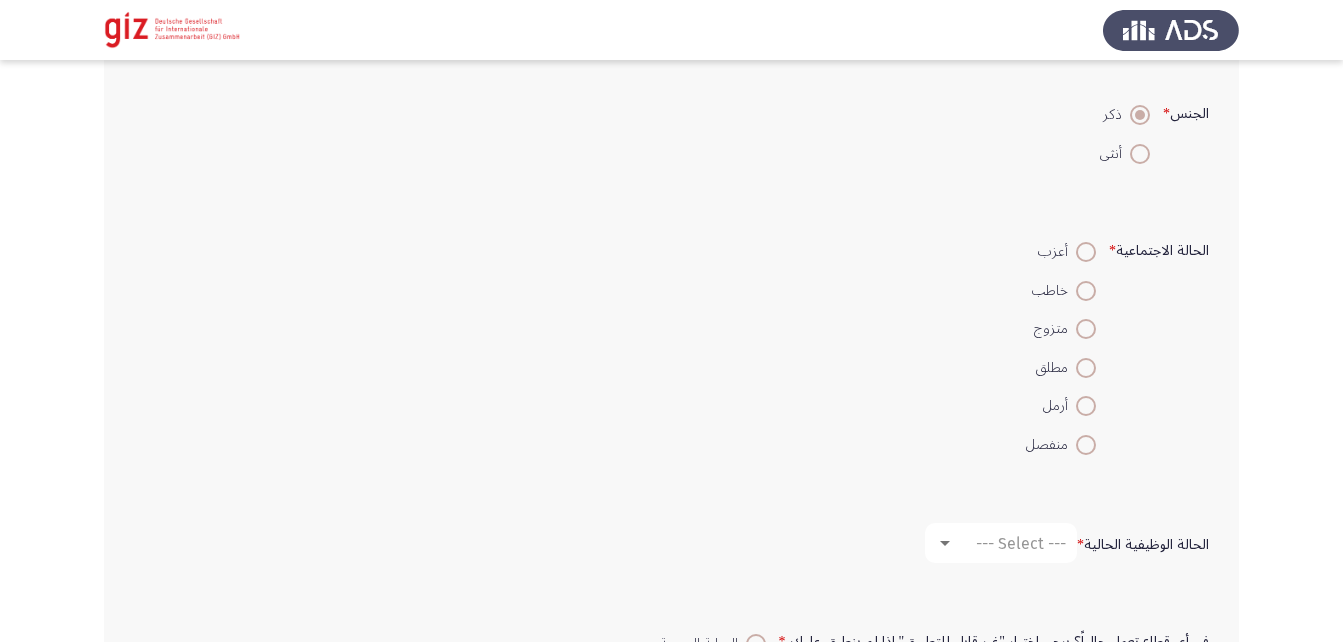 click at bounding box center (1086, 252) 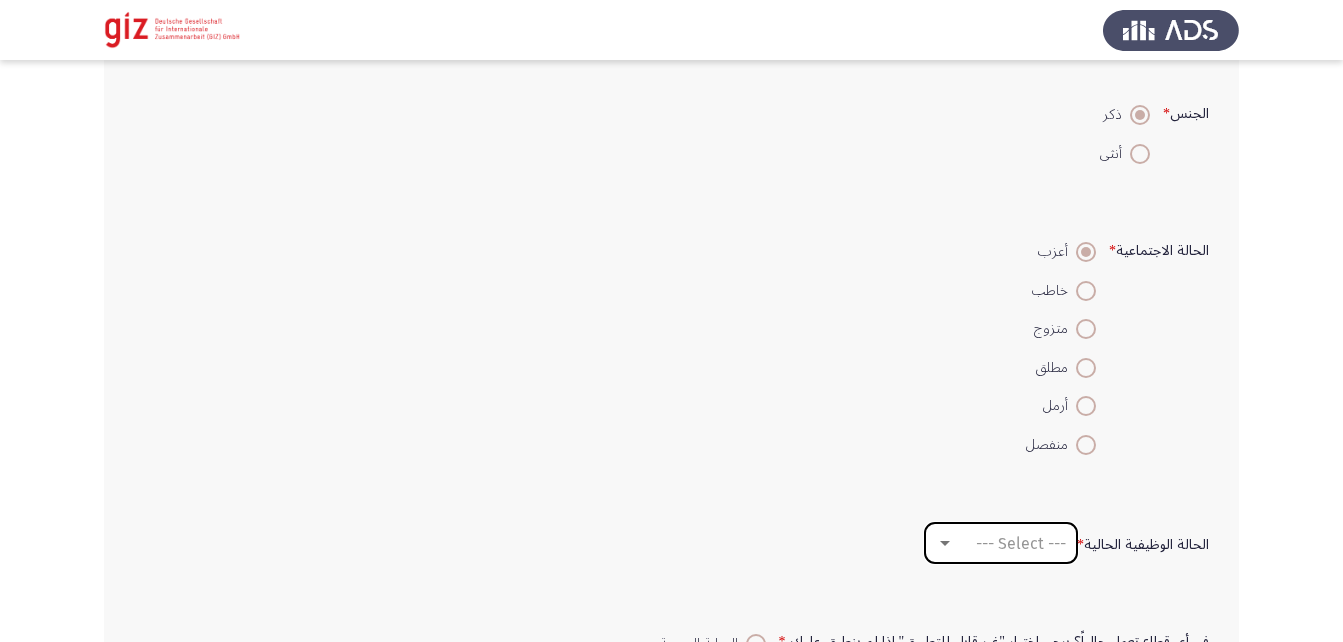 click on "--- Select ---" at bounding box center [1021, 543] 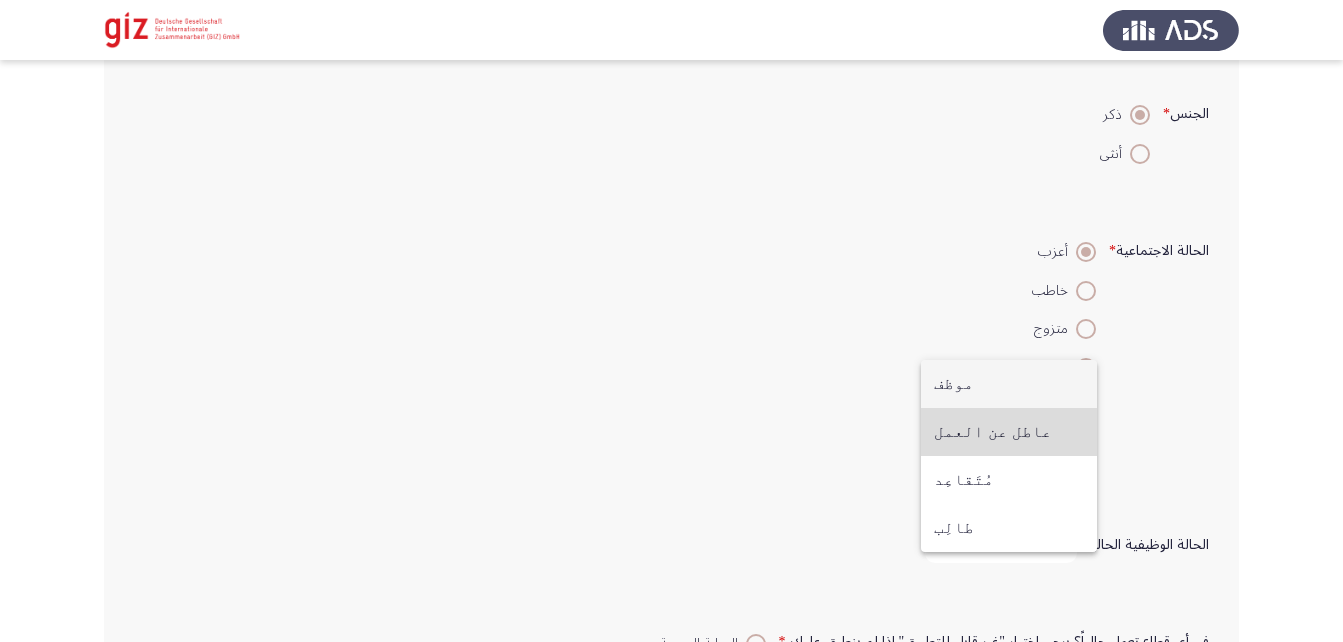 click on "عاطل عن العمل" at bounding box center (1009, 432) 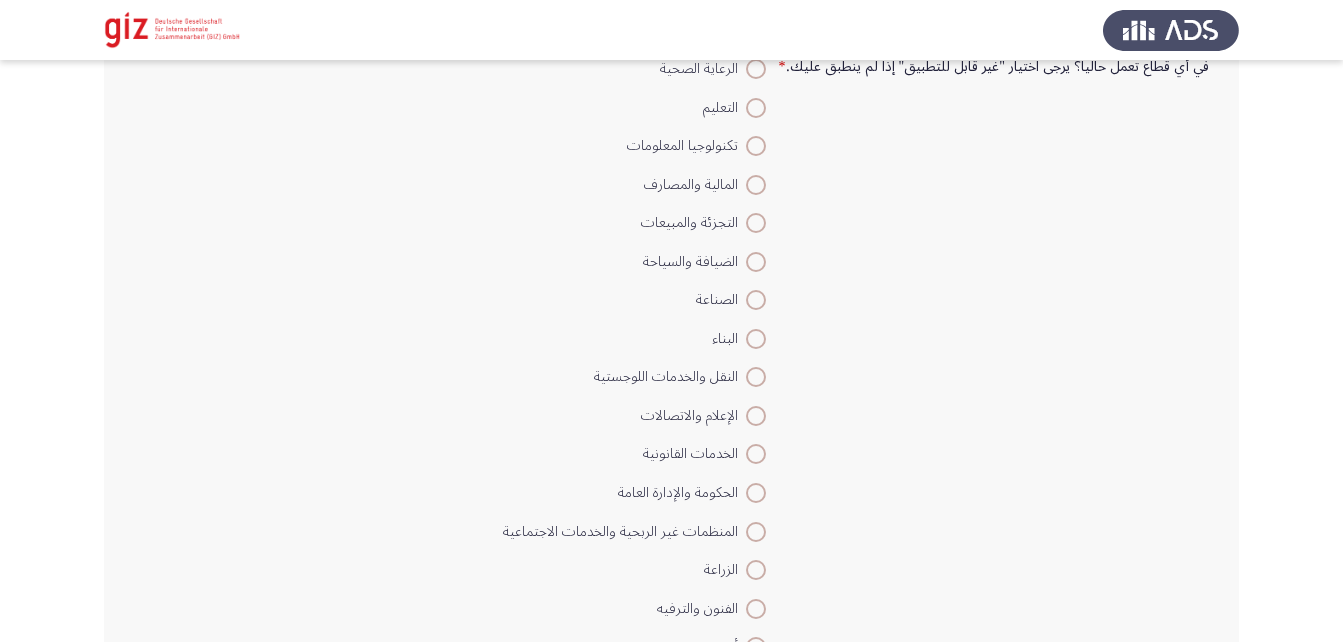 scroll, scrollTop: 1208, scrollLeft: 0, axis: vertical 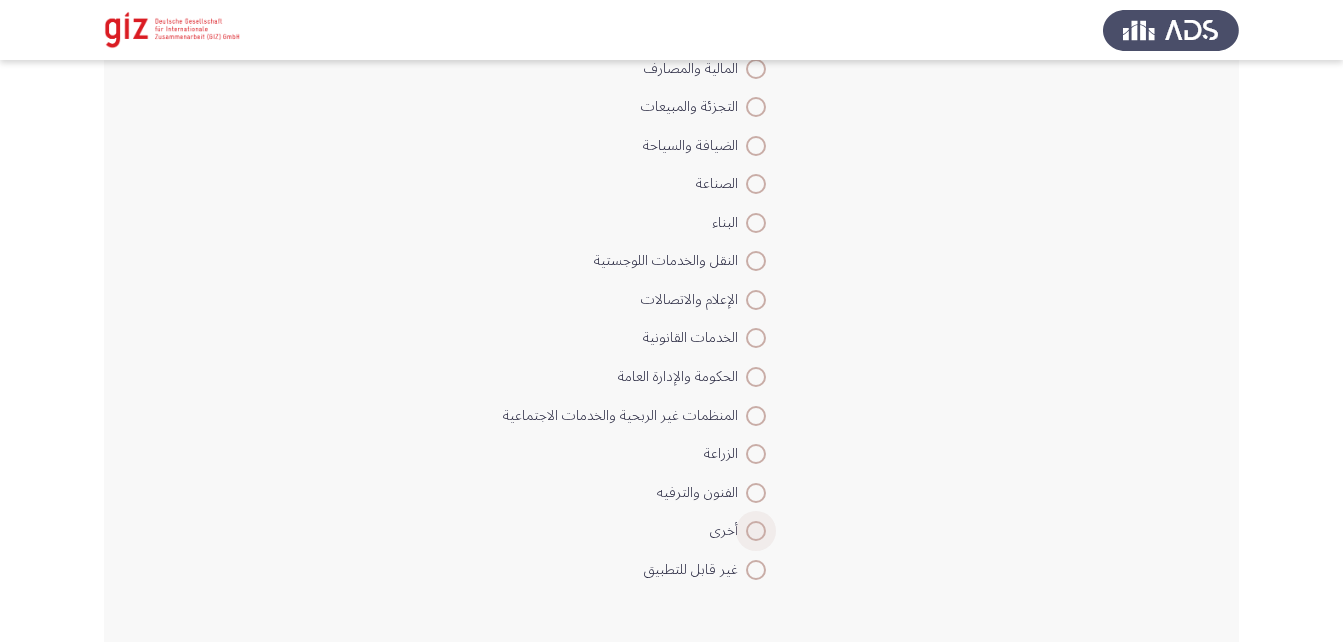 click at bounding box center (756, 531) 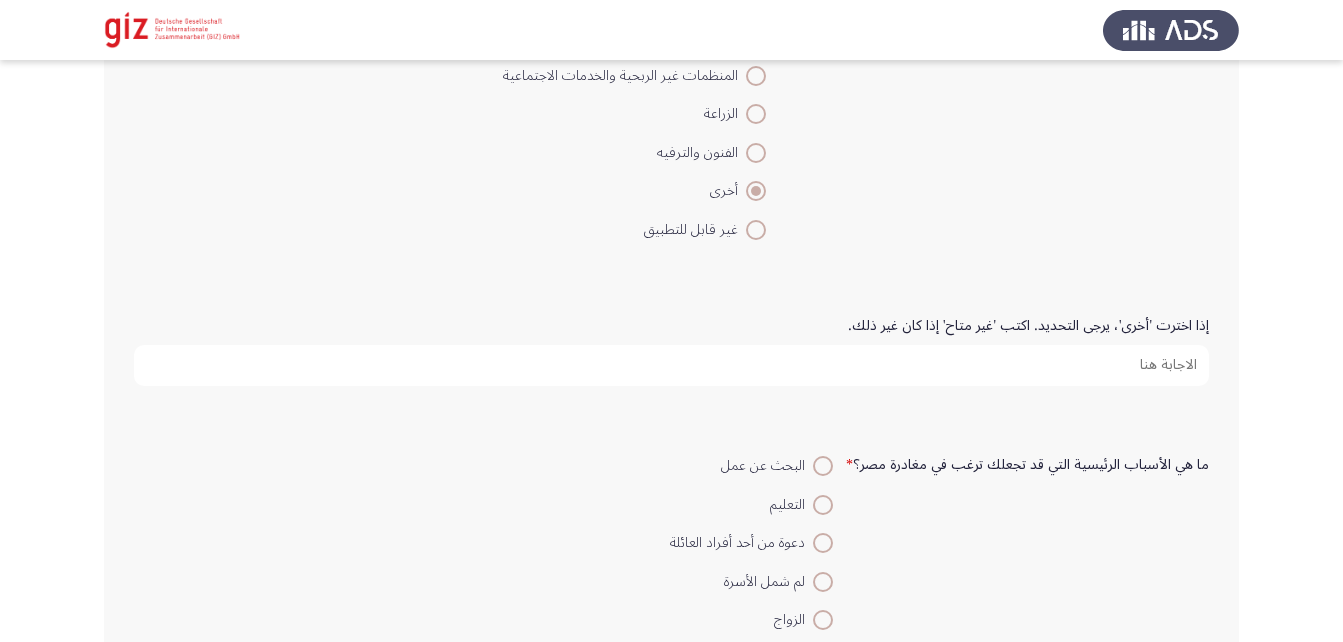 scroll, scrollTop: 1552, scrollLeft: 0, axis: vertical 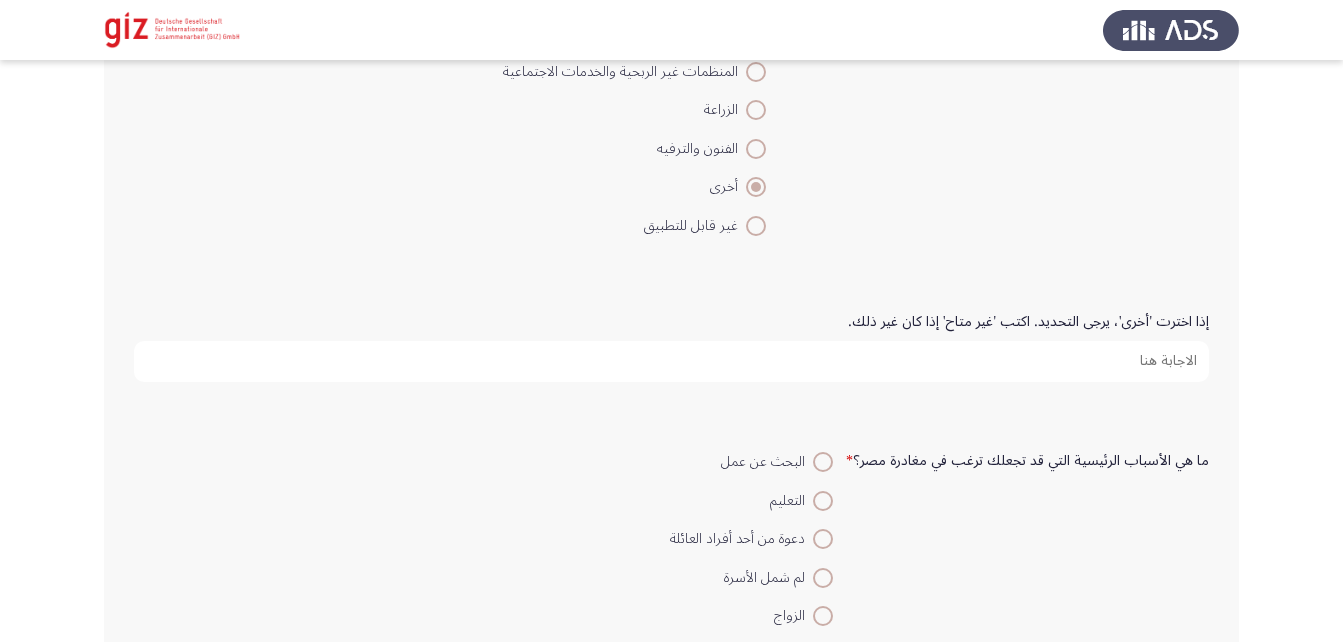 click on "إذا اخترت 'أخرى'، يرجى التحديد. اكتب 'غير متاح' إذا كان غير ذلك." at bounding box center (671, 361) 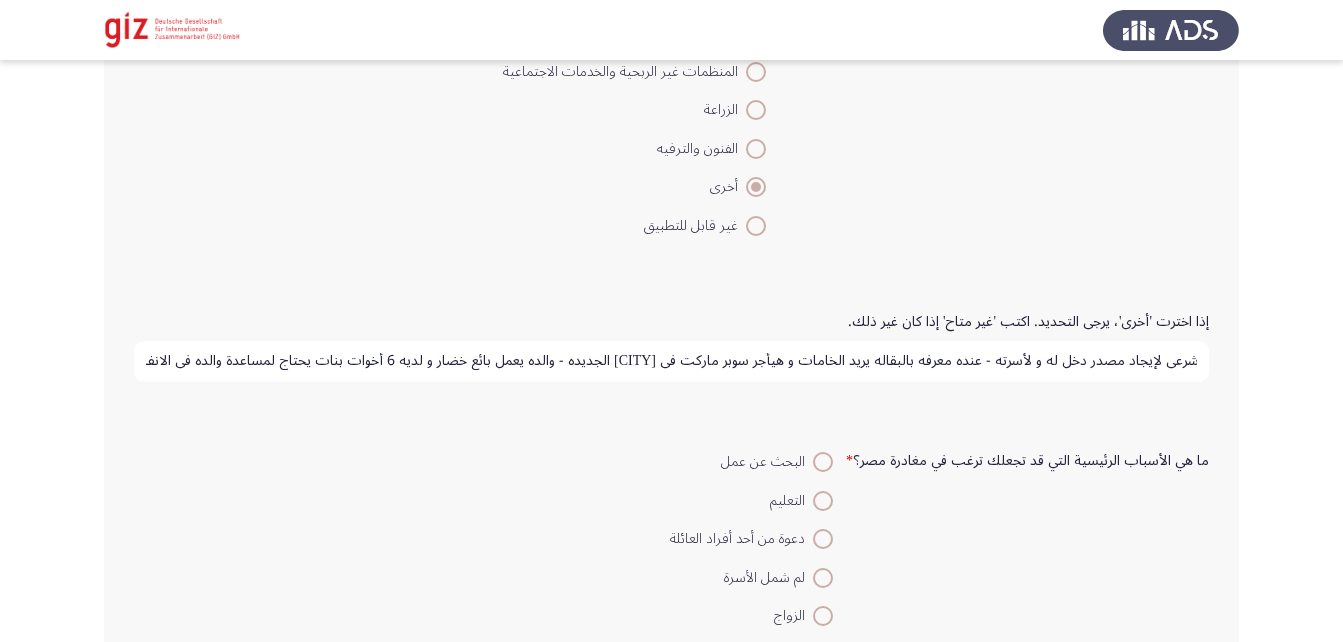 scroll, scrollTop: 0, scrollLeft: -680, axis: horizontal 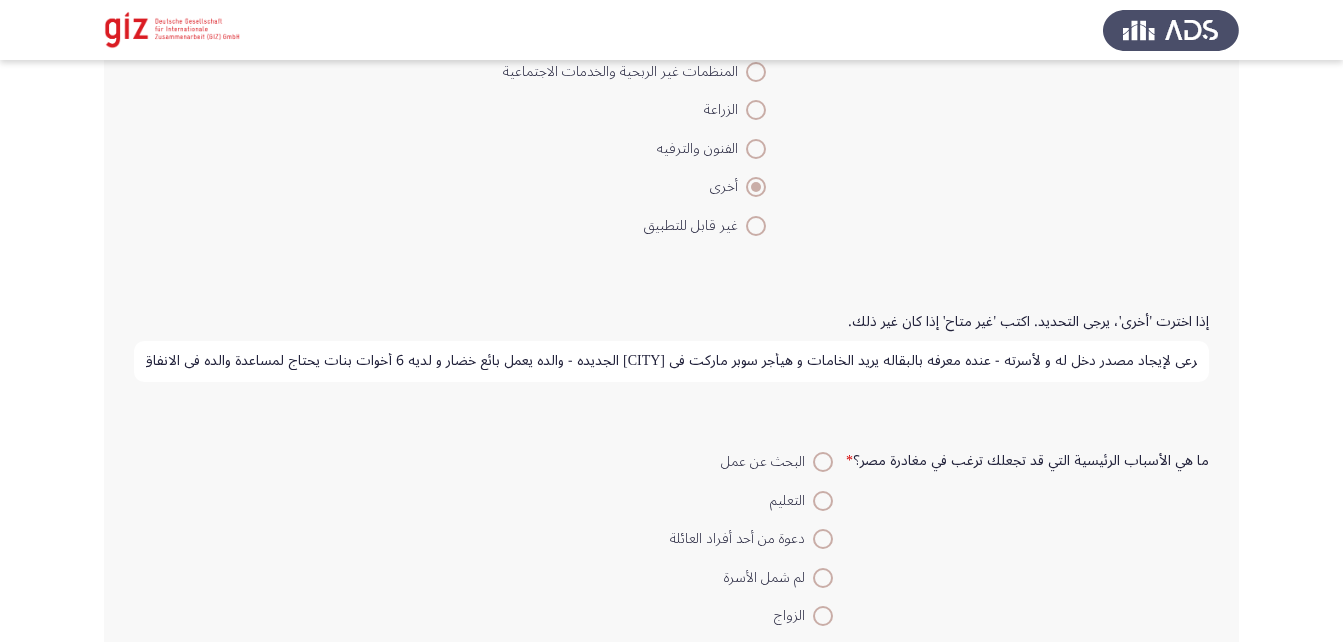 click on "سقط في ثانوي ازهري ثلالث مرات و عنده دور تاني في الشهر دا لو سقط هيسحب ورقه و يسعي للسفر في ليبيا بشكل غير شرعي لإيجاد مصدر دخل له و لأسرته - عنده معرفه بالبقاله يريد الخامات و هيأجر سوبر ماركت في [CITY] الجديده - والده يعمل بائع خضار و لديه 6 أخوات بنات يحتاج لمساعدة والده في الانفاق عليهم" at bounding box center (671, 361) 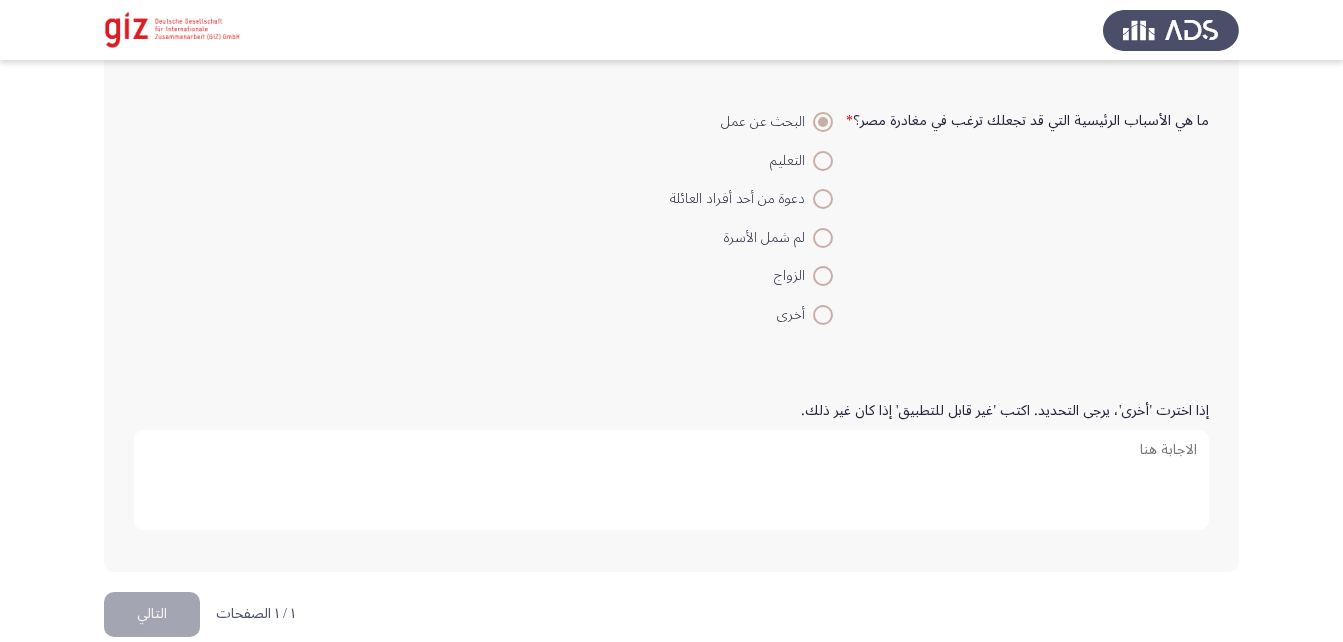 scroll, scrollTop: 1922, scrollLeft: 0, axis: vertical 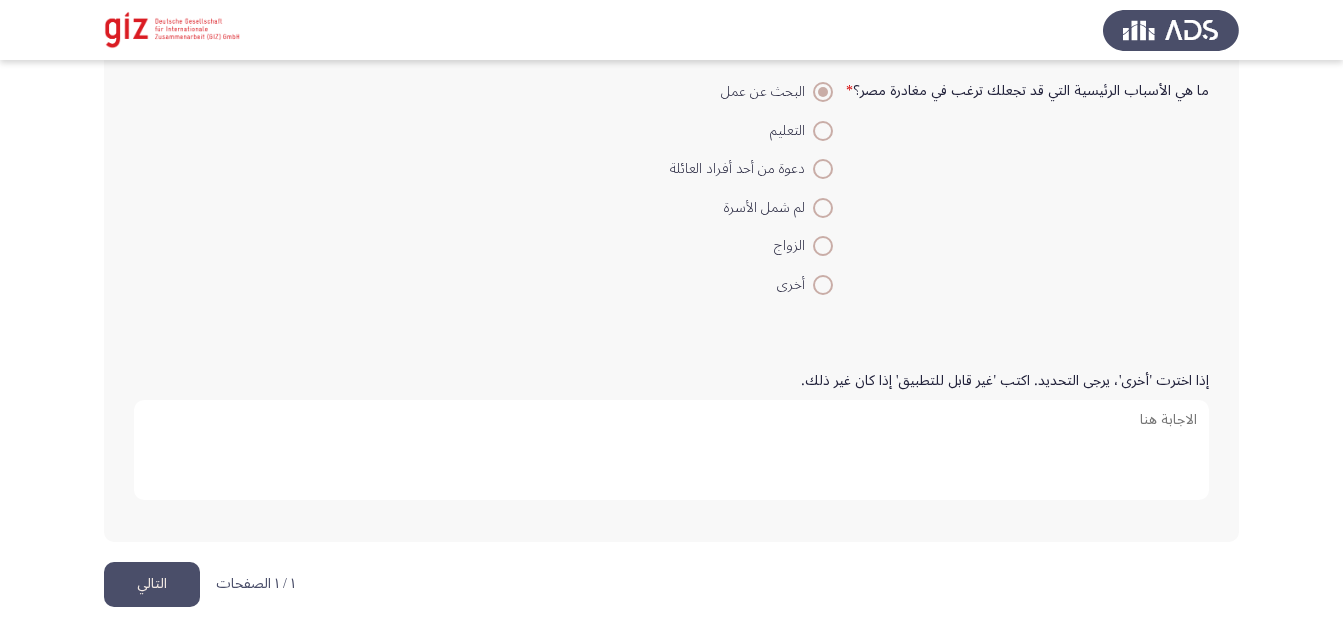 click on "التالي" 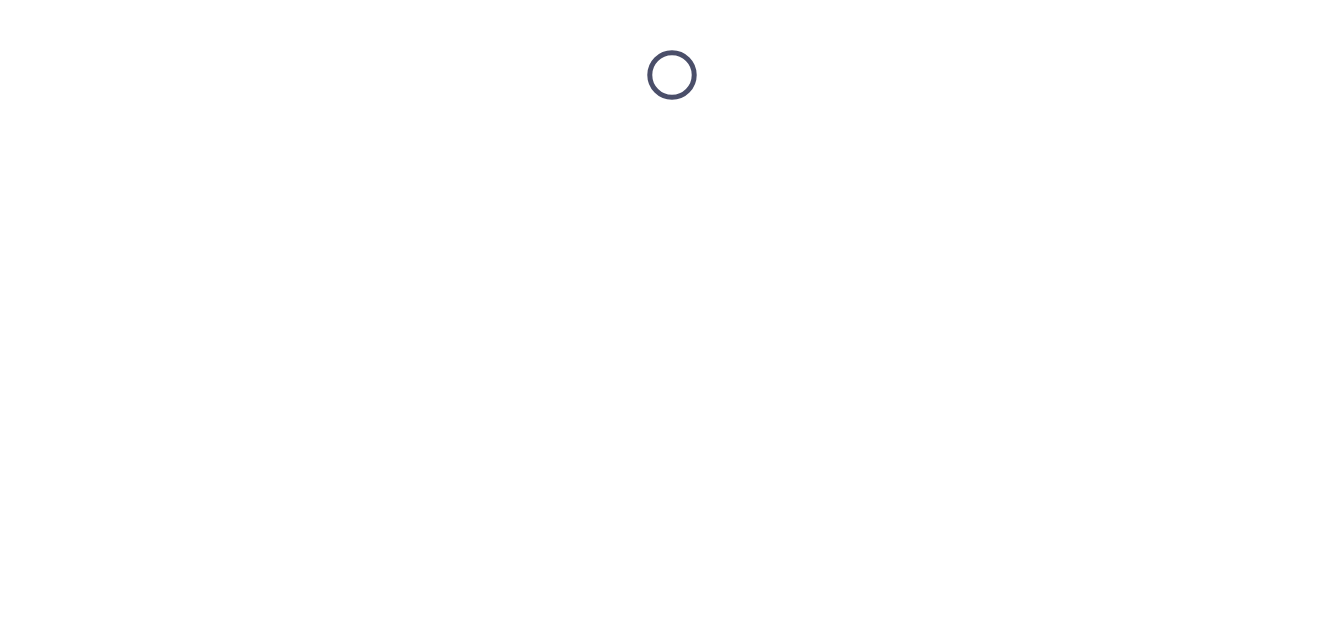 scroll, scrollTop: 0, scrollLeft: 0, axis: both 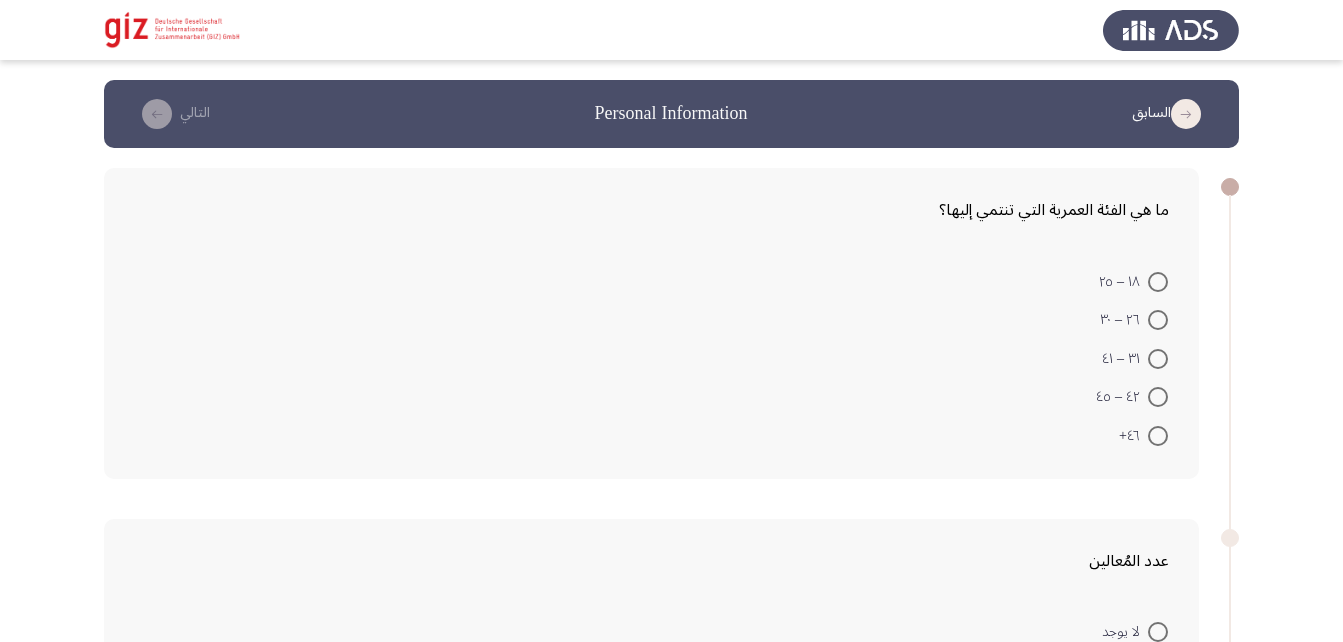 click at bounding box center (1158, 320) 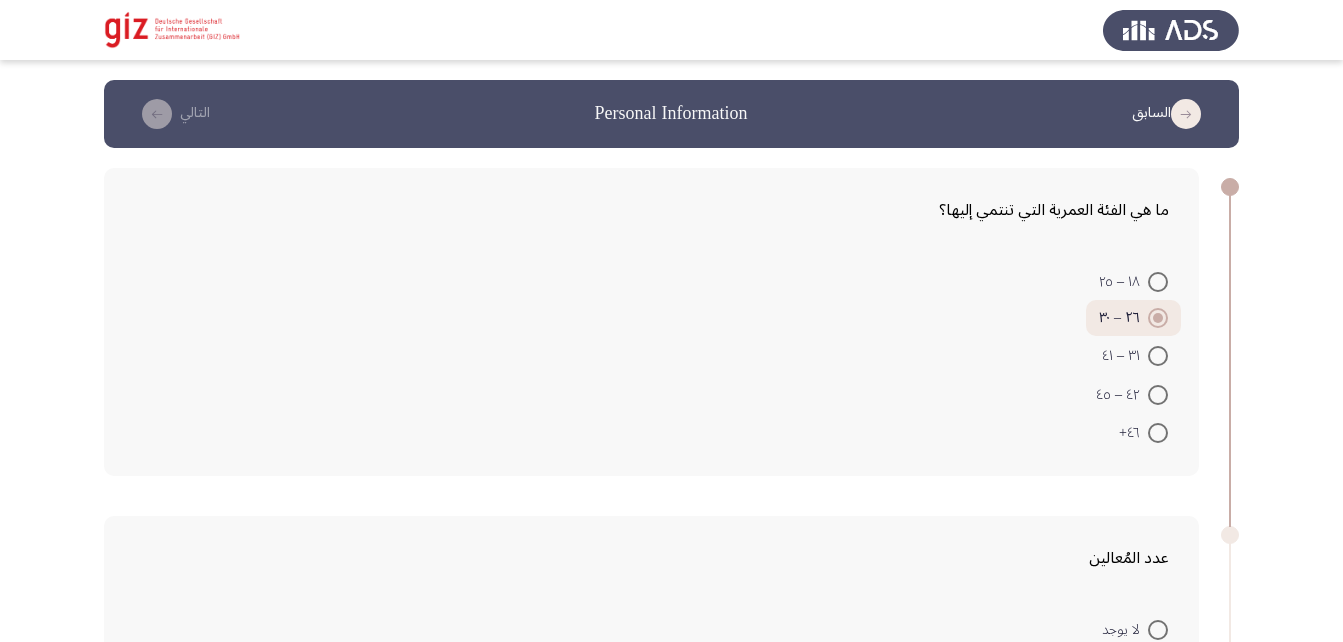 scroll, scrollTop: 72, scrollLeft: 0, axis: vertical 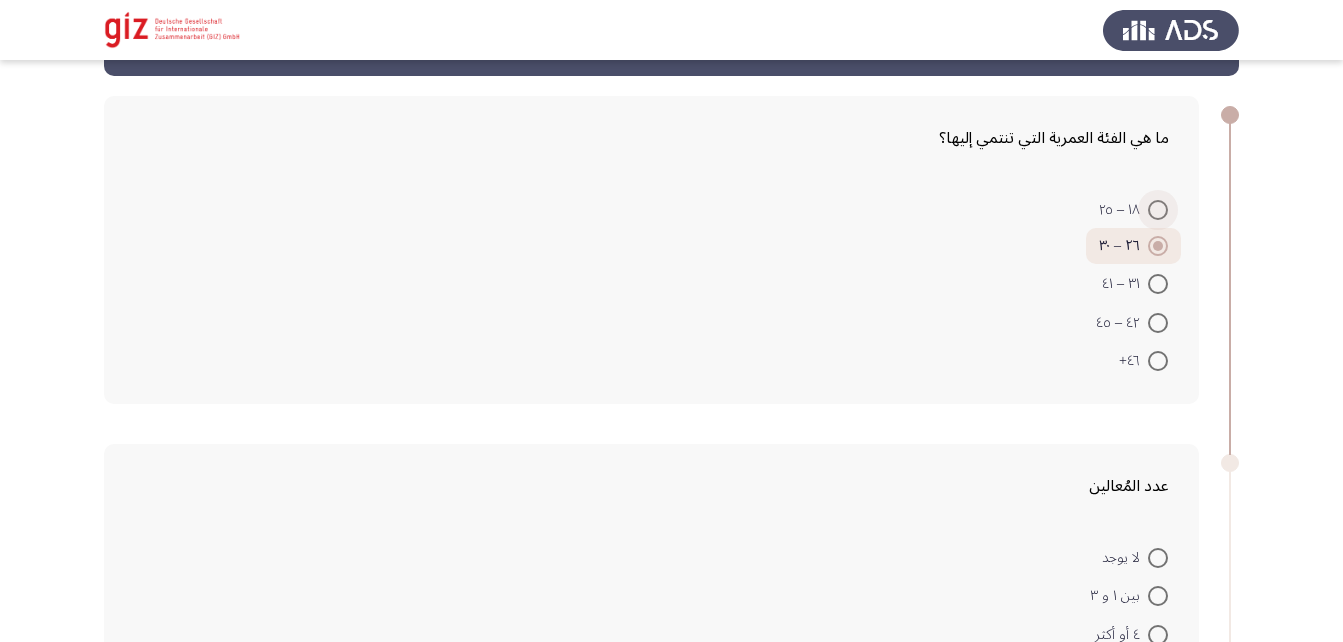 click at bounding box center [1158, 210] 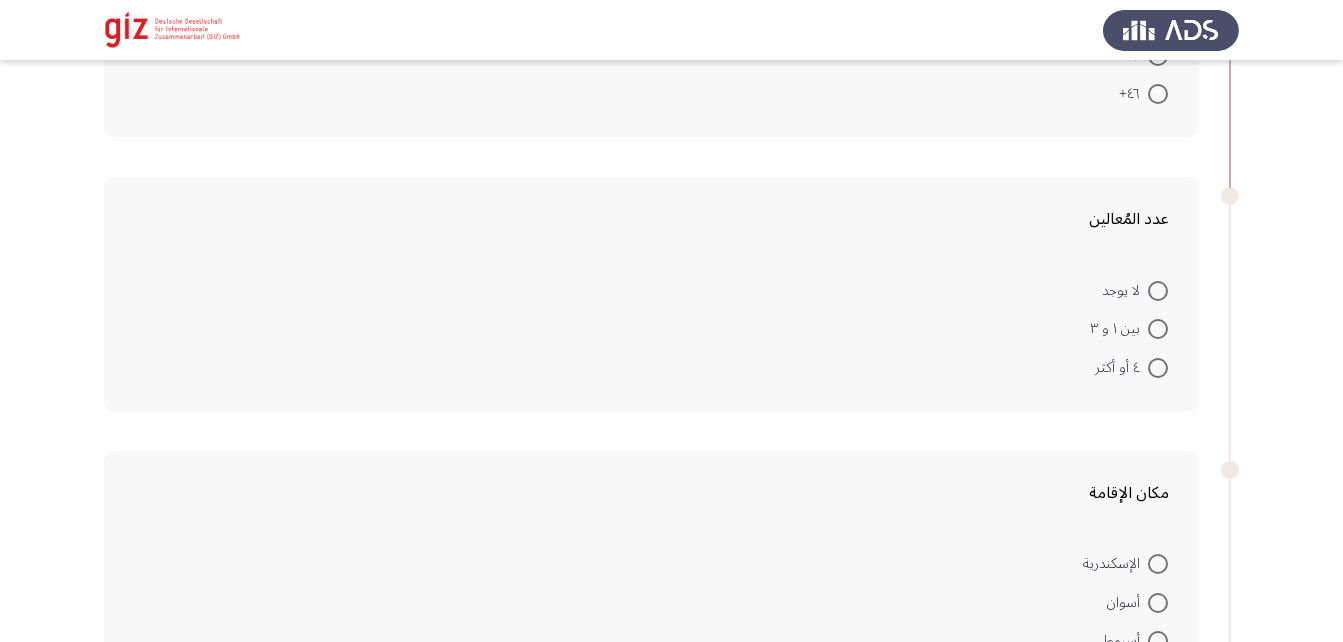 scroll, scrollTop: 340, scrollLeft: 0, axis: vertical 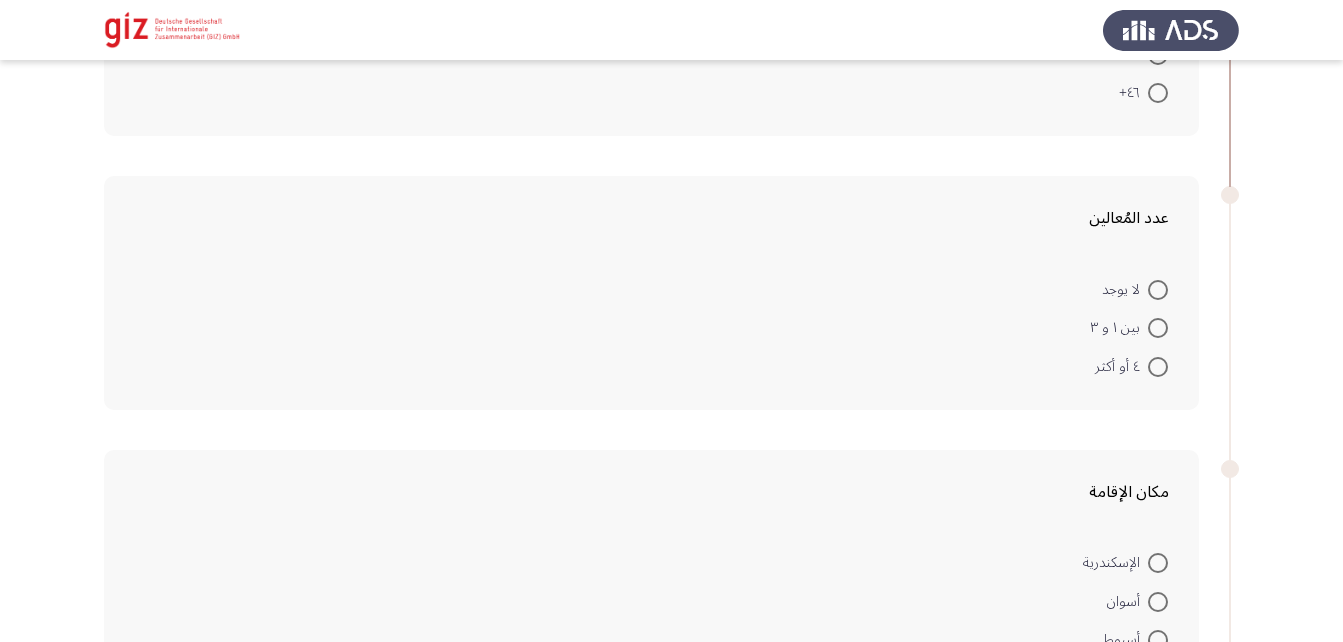 click on "٤ أو أكثر" at bounding box center (1131, 367) 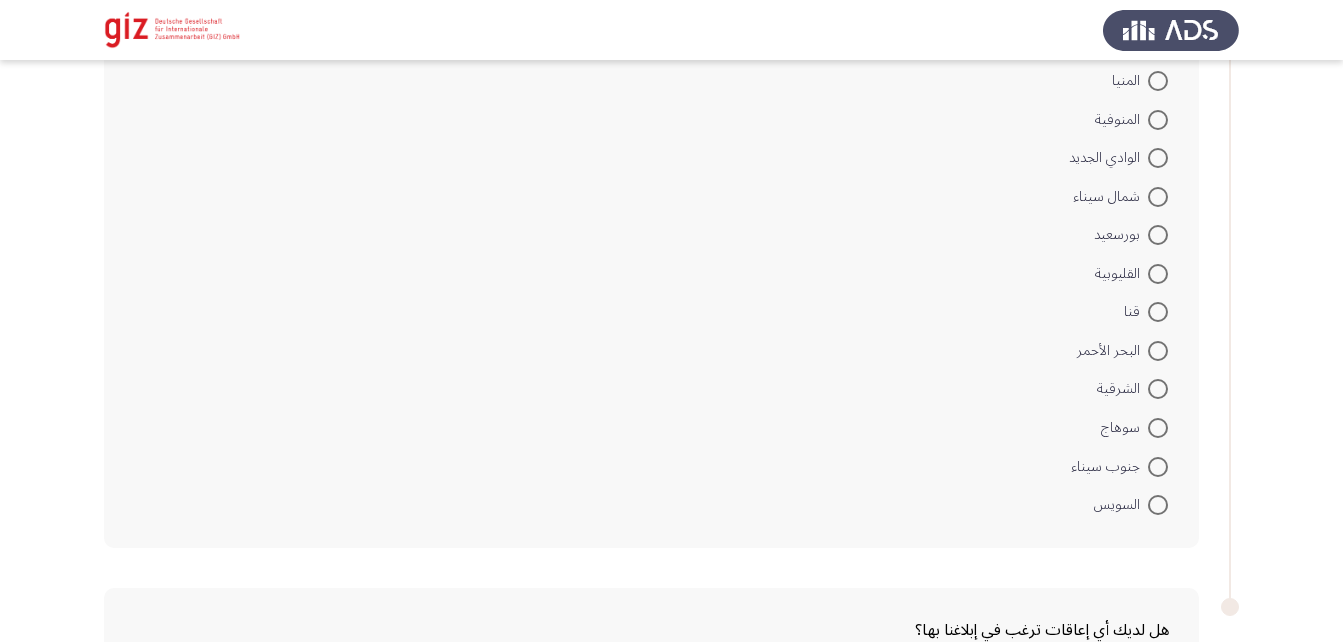 scroll, scrollTop: 1397, scrollLeft: 0, axis: vertical 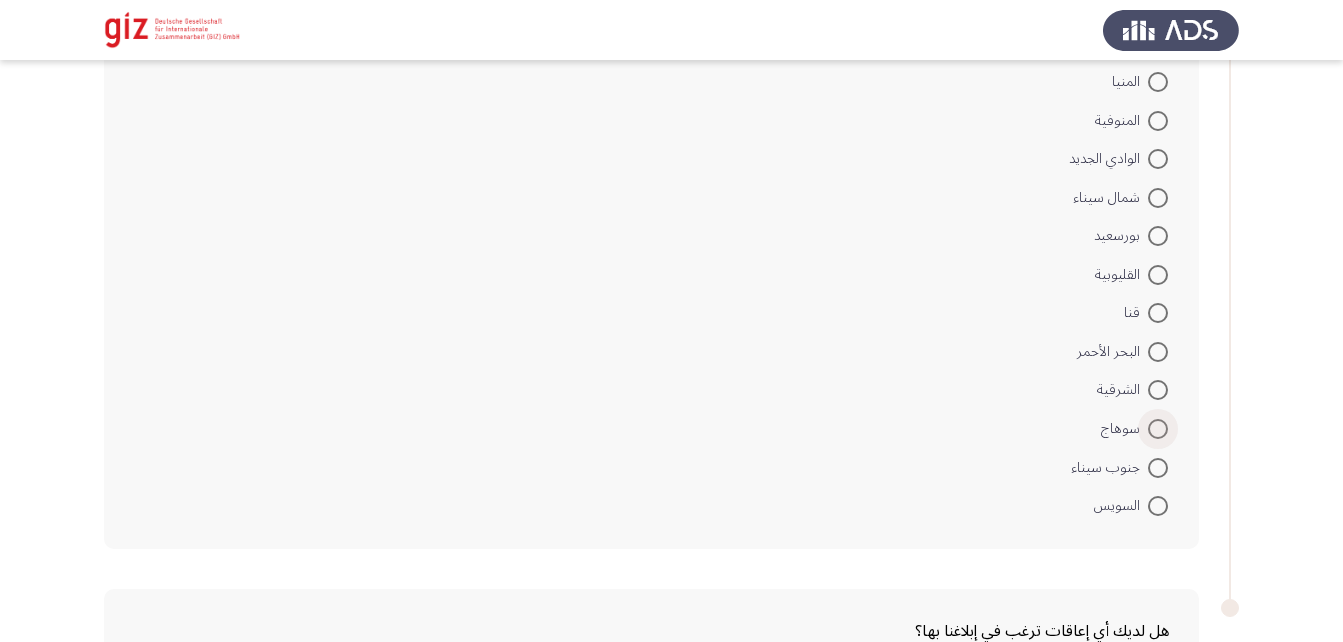 click at bounding box center (1158, 429) 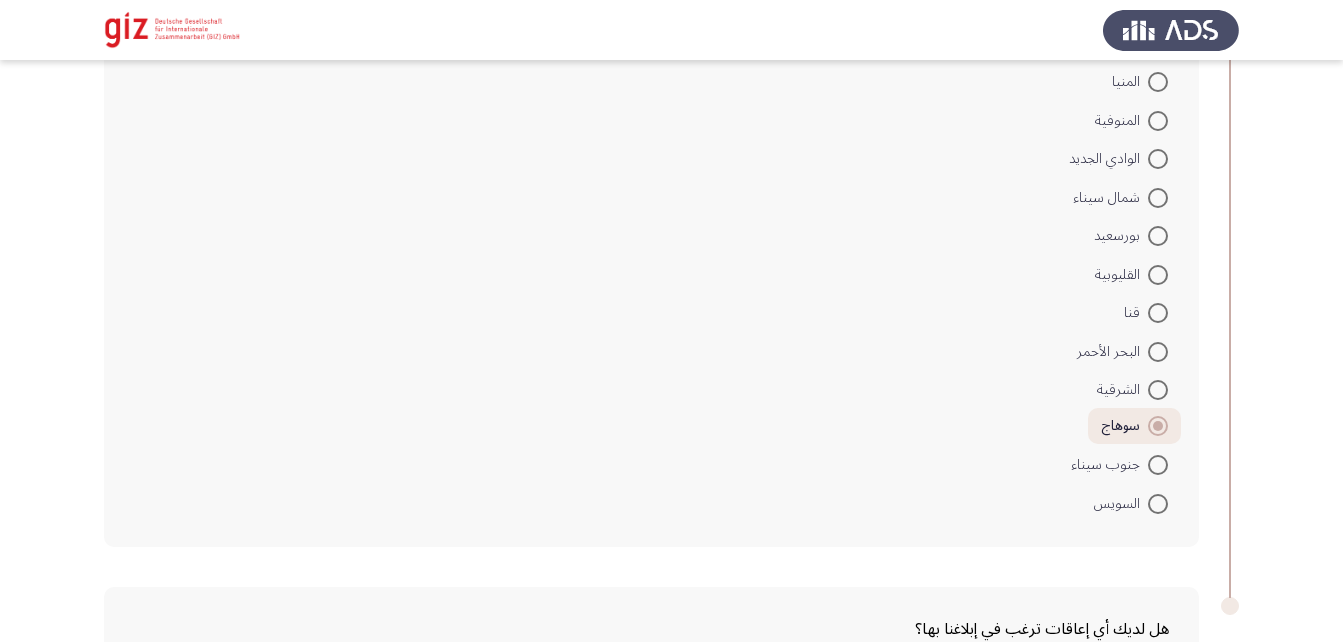 scroll, scrollTop: 1637, scrollLeft: 0, axis: vertical 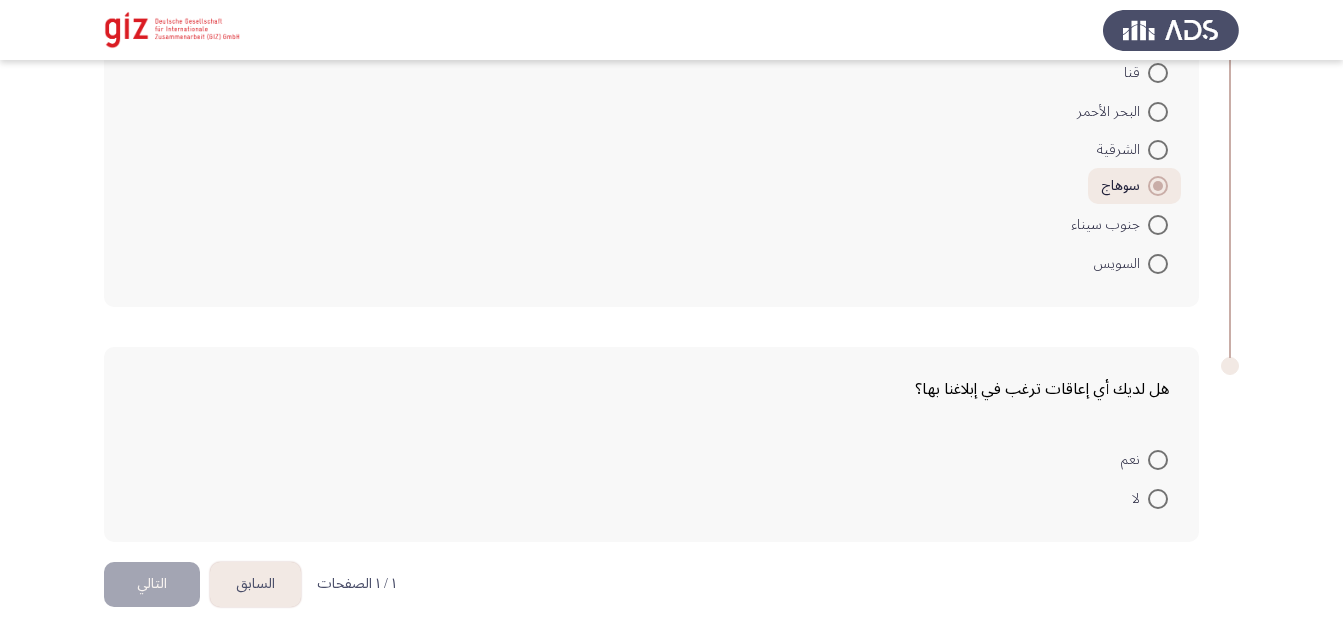 click at bounding box center (1158, 499) 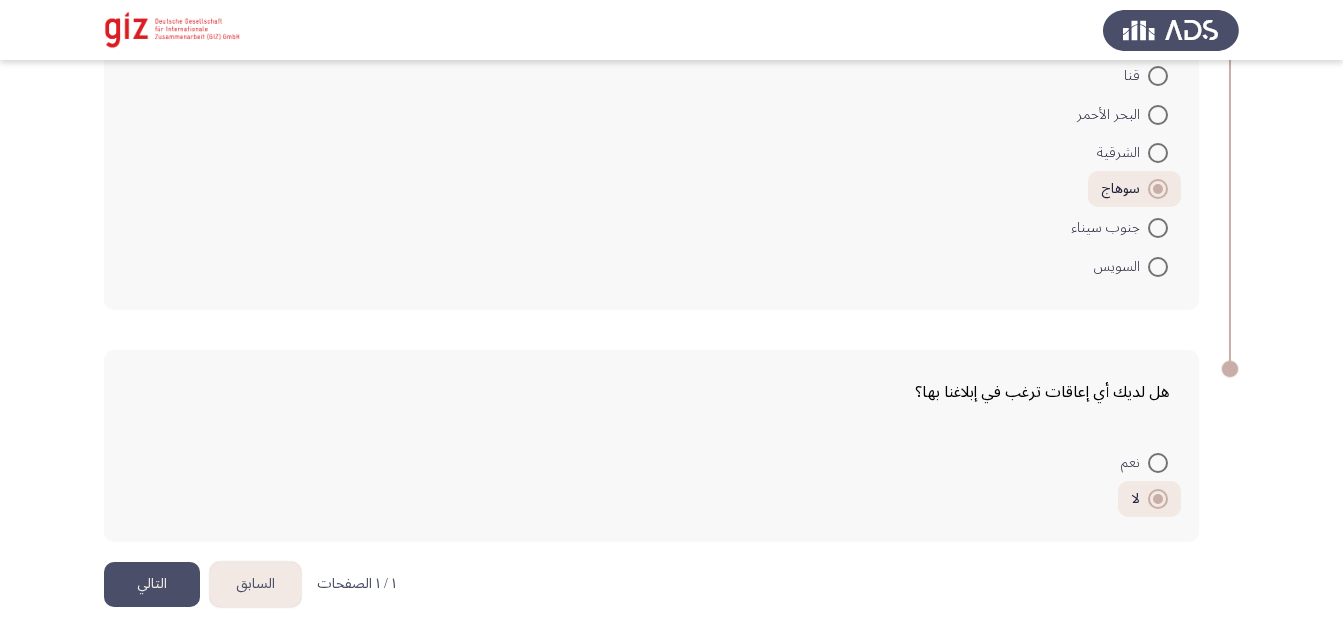 click on "التالي" 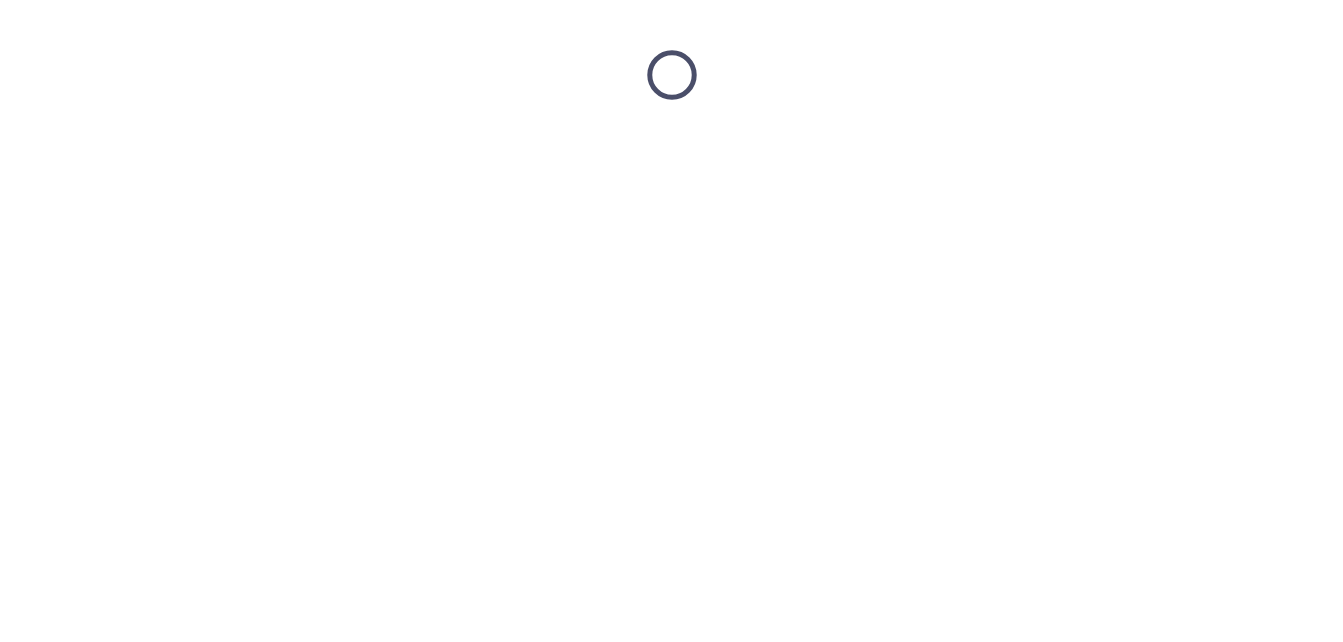 scroll, scrollTop: 0, scrollLeft: 0, axis: both 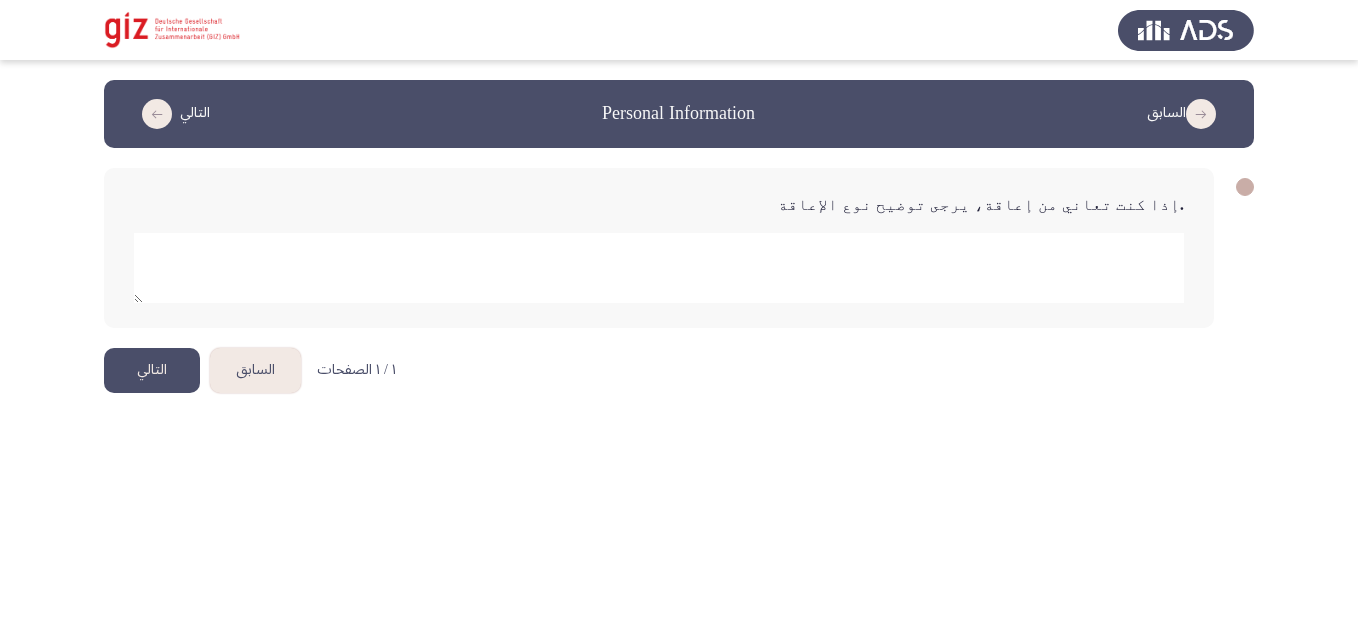 click 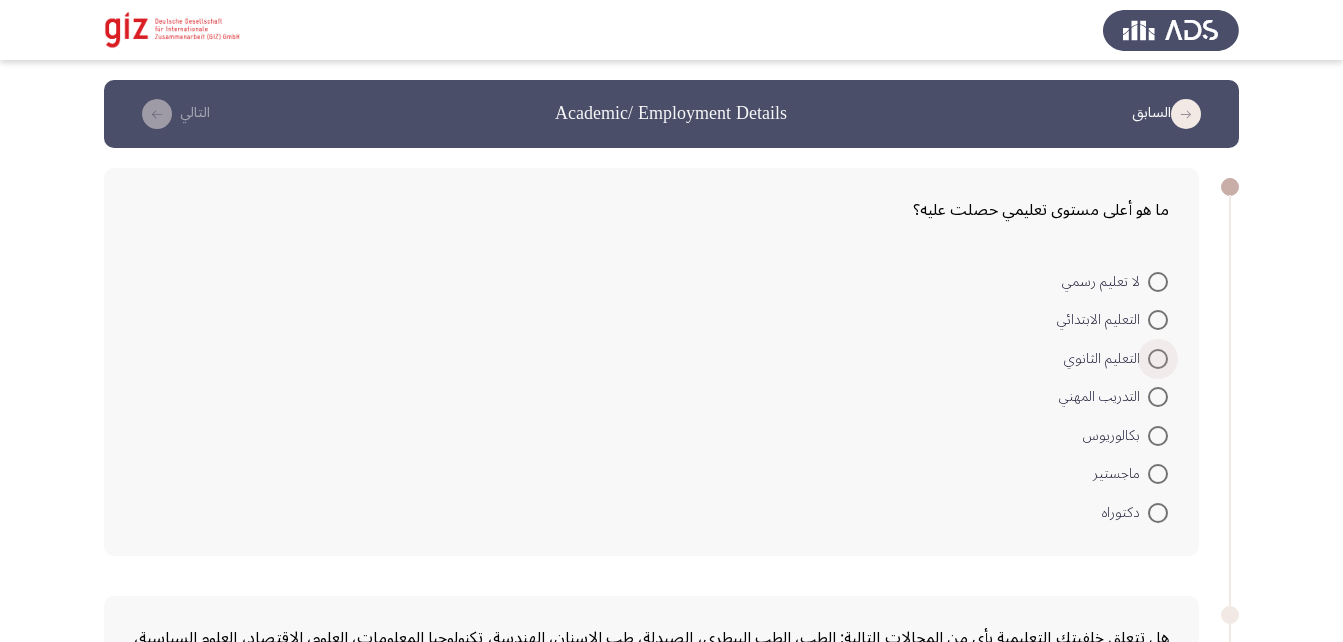 click at bounding box center (1158, 359) 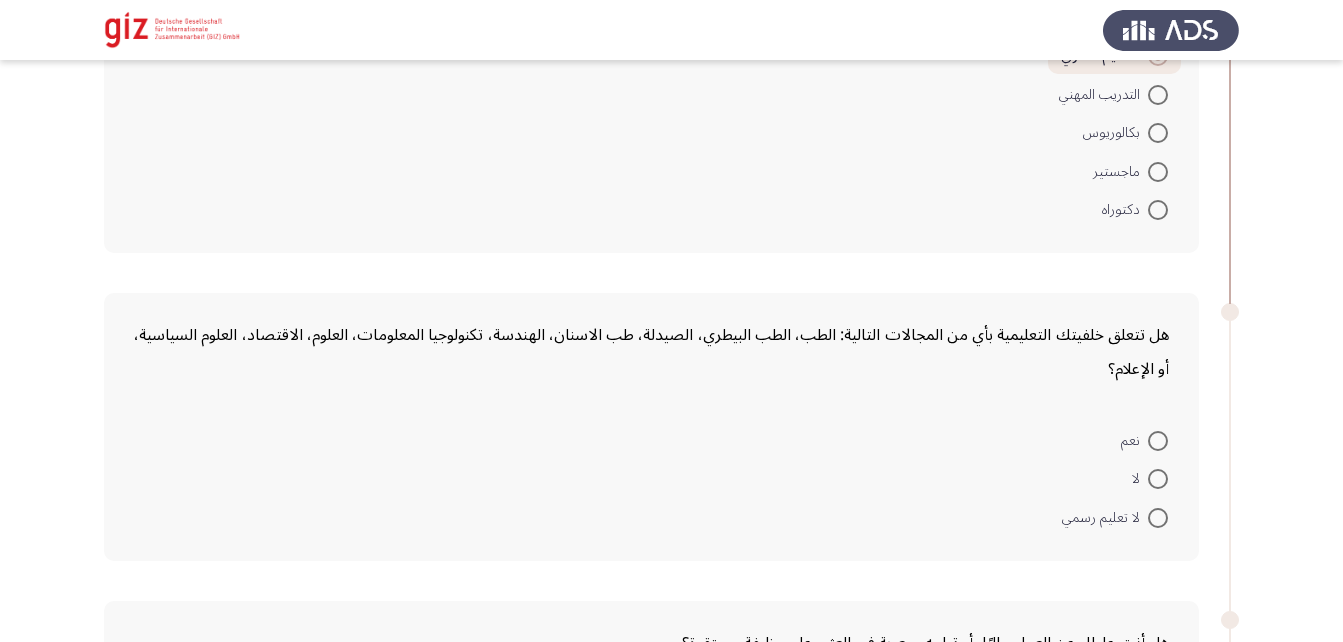 scroll, scrollTop: 447, scrollLeft: 0, axis: vertical 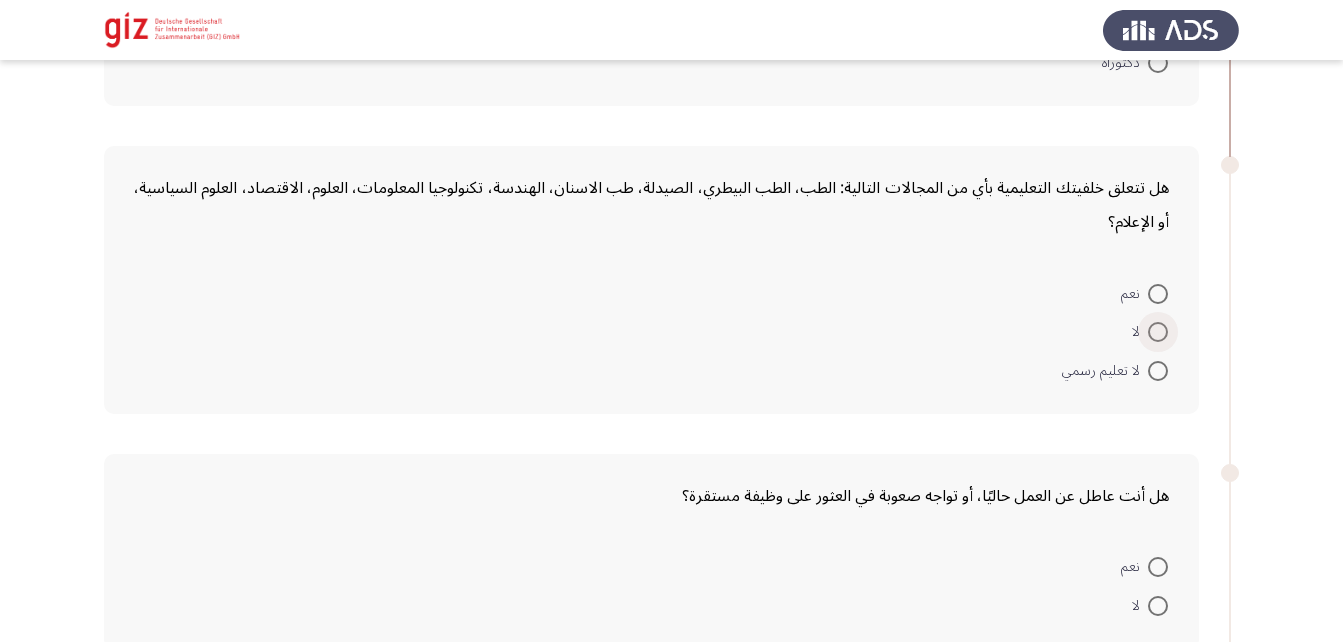 click at bounding box center (1158, 332) 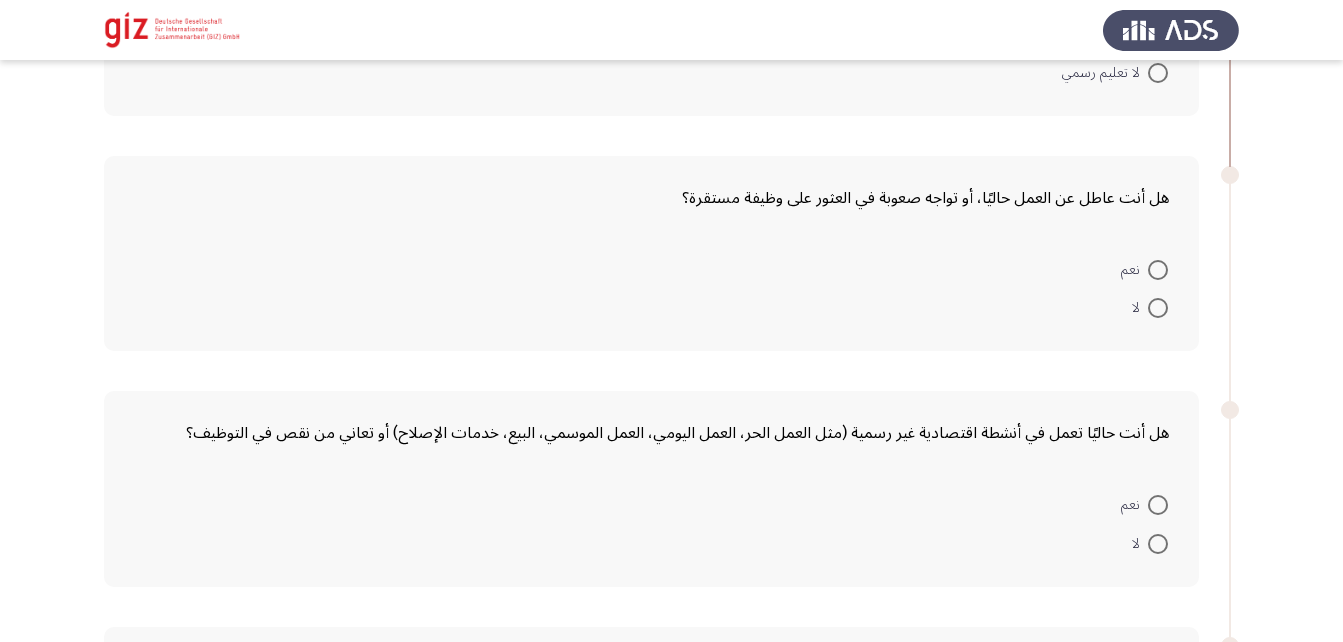 scroll, scrollTop: 758, scrollLeft: 0, axis: vertical 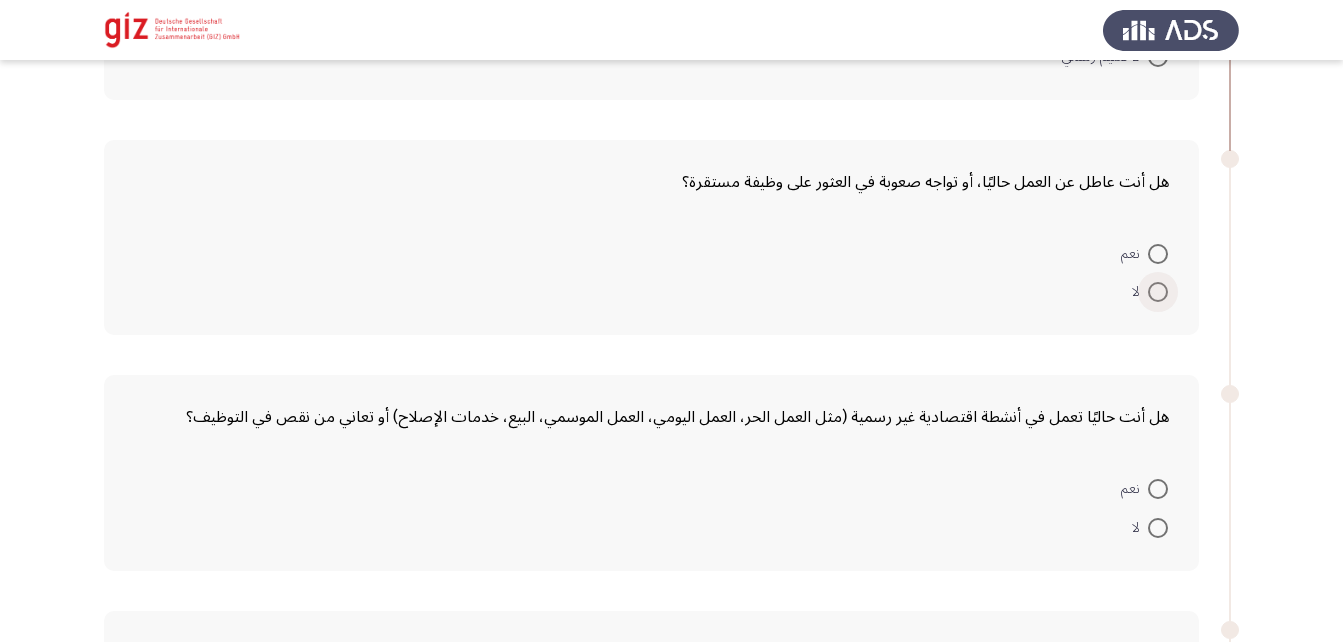 click at bounding box center [1158, 292] 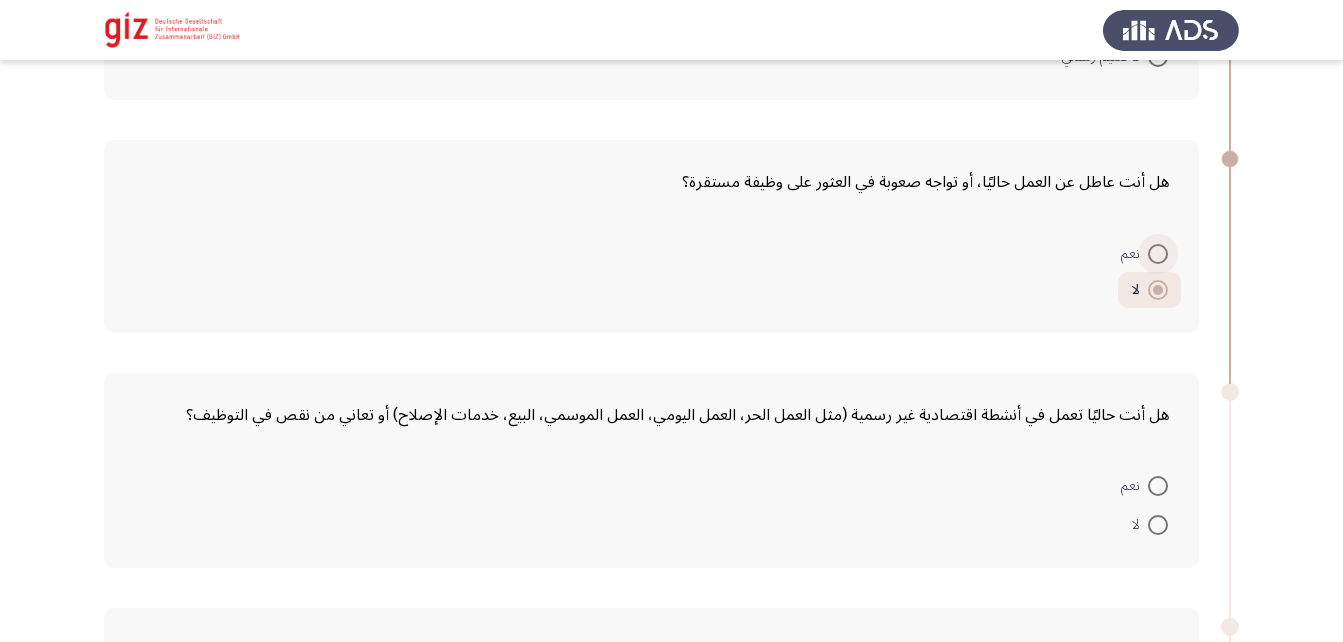 click at bounding box center (1158, 254) 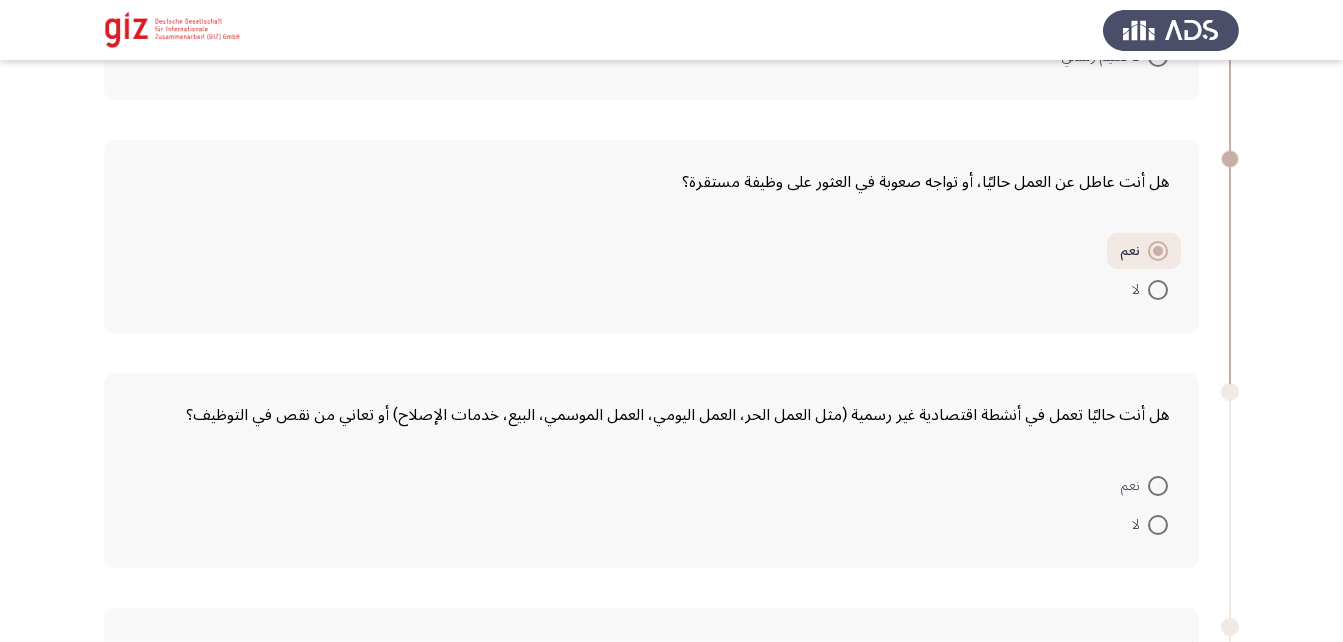 click at bounding box center (1158, 525) 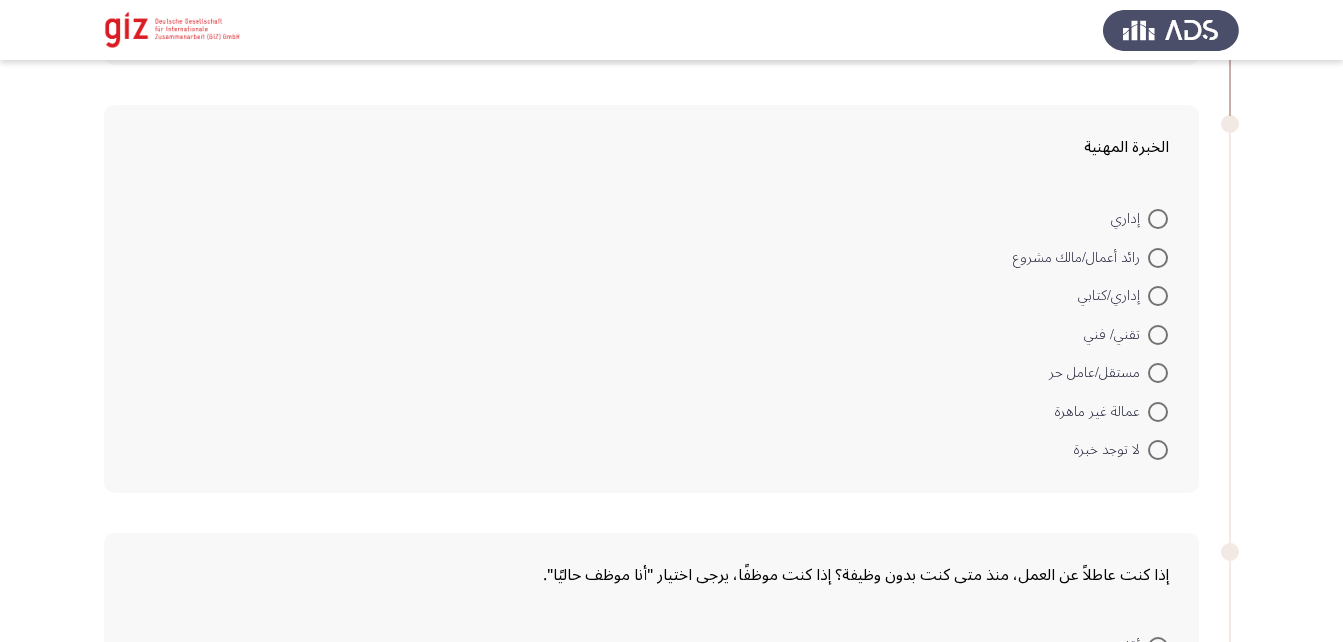 scroll, scrollTop: 1259, scrollLeft: 0, axis: vertical 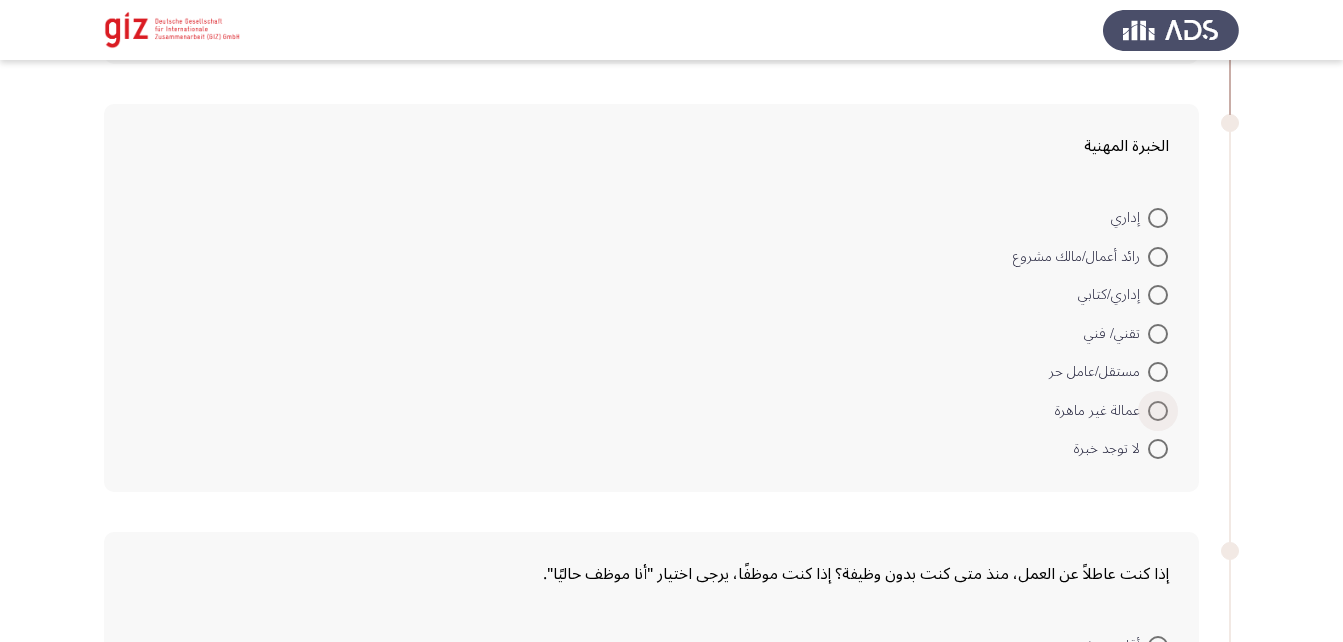 click at bounding box center (1158, 411) 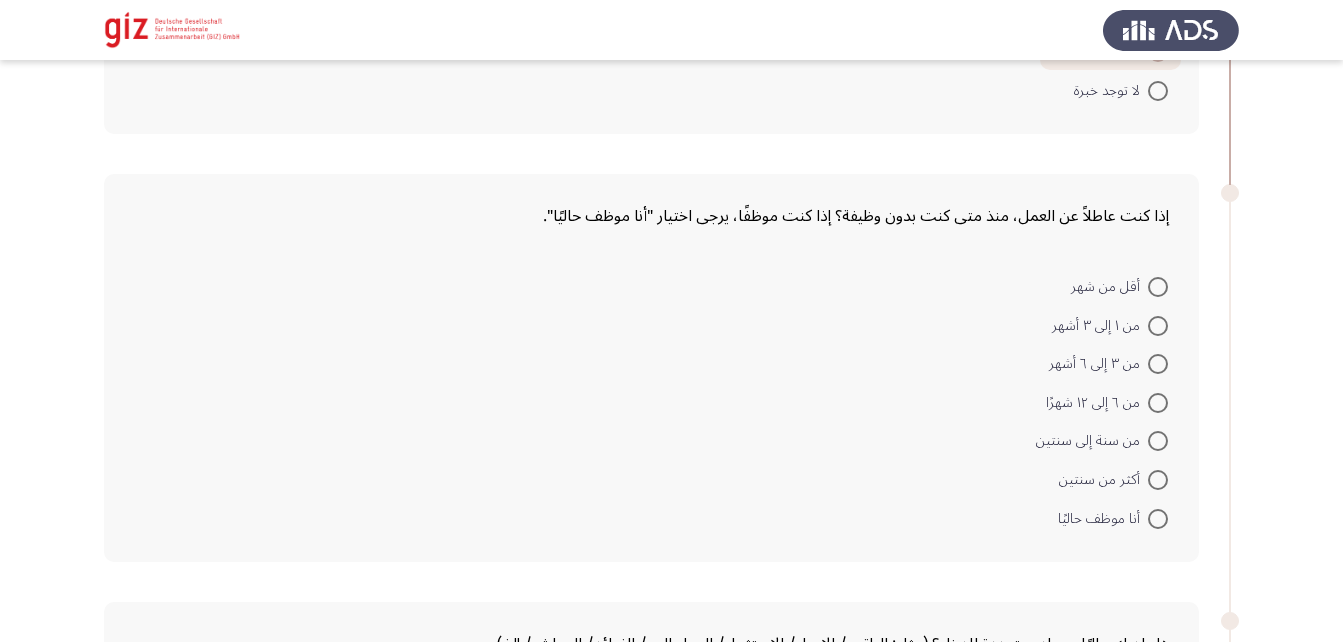 scroll, scrollTop: 1695, scrollLeft: 0, axis: vertical 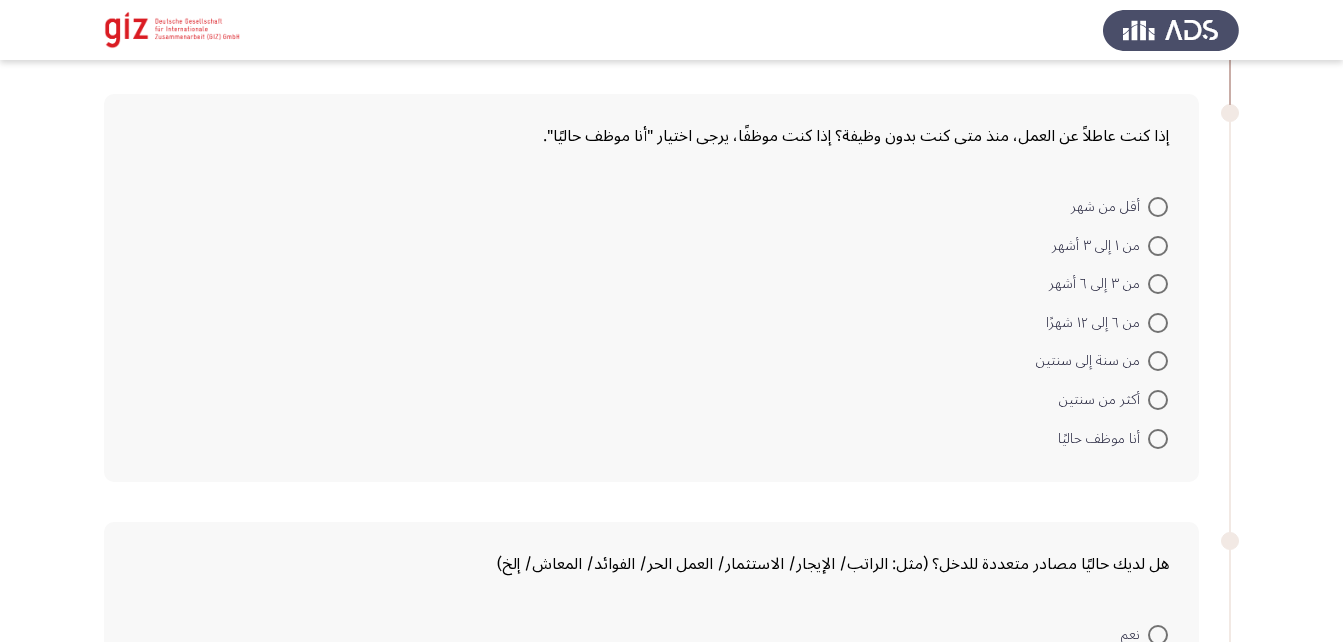 click at bounding box center (1158, 400) 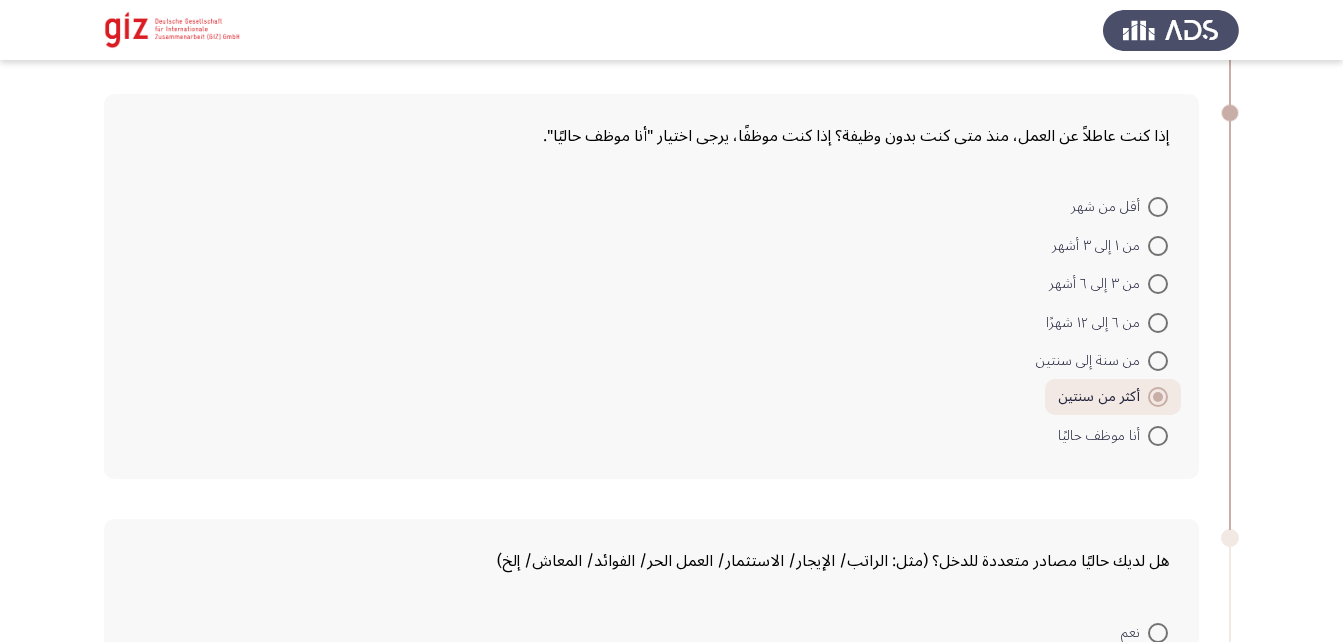 scroll, scrollTop: 2094, scrollLeft: 0, axis: vertical 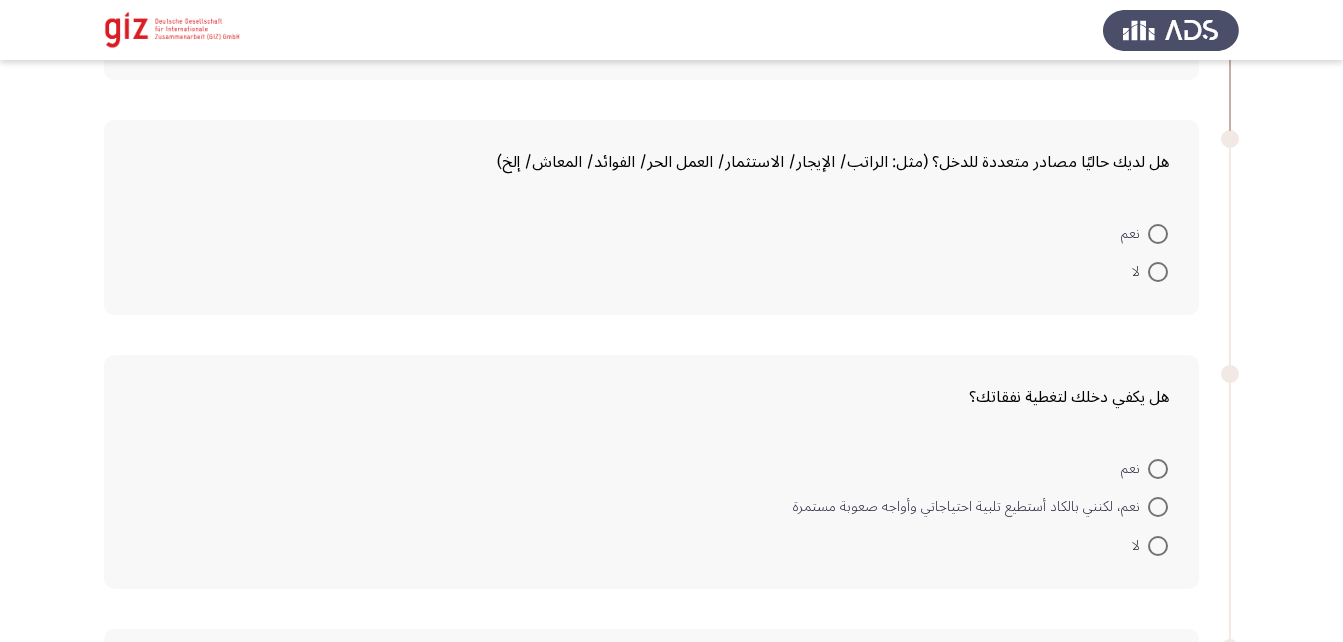 click at bounding box center (1158, 272) 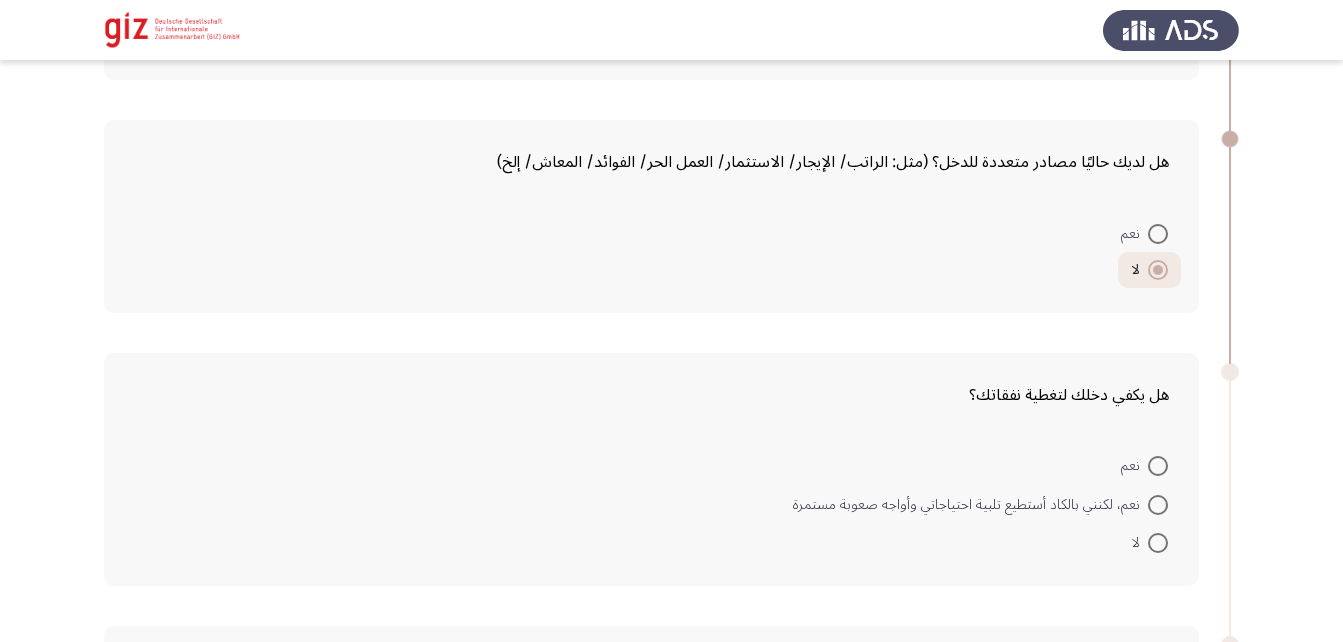click at bounding box center [1158, 543] 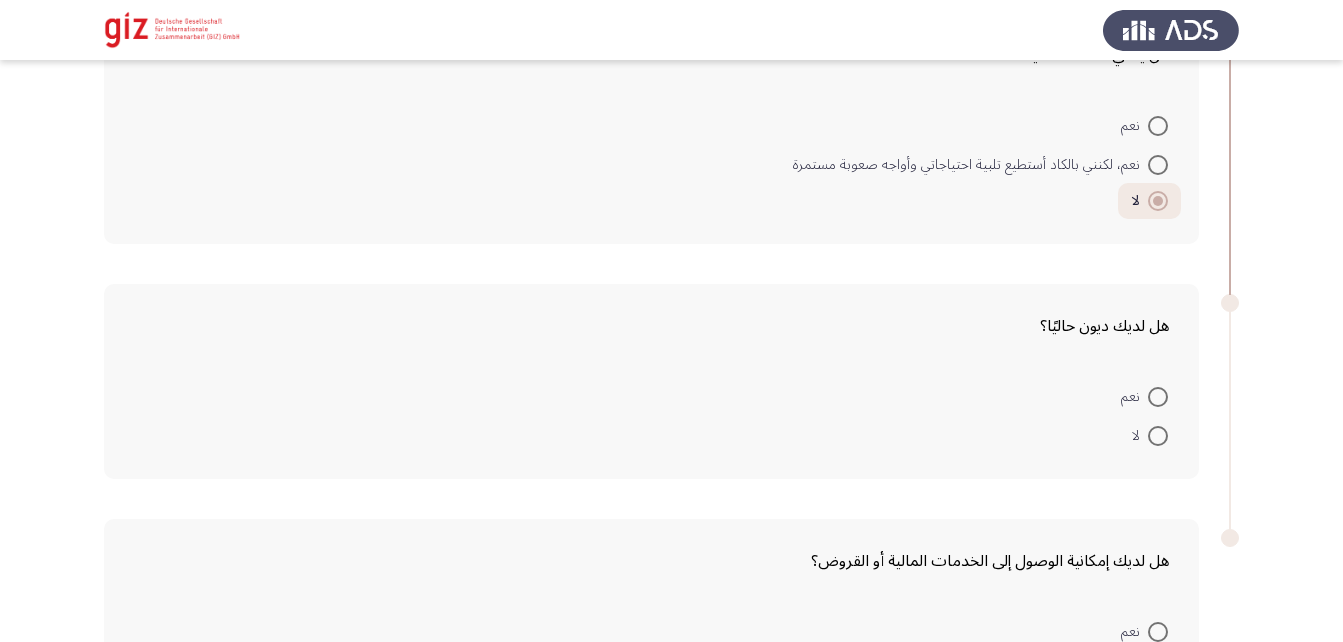 scroll, scrollTop: 2435, scrollLeft: 0, axis: vertical 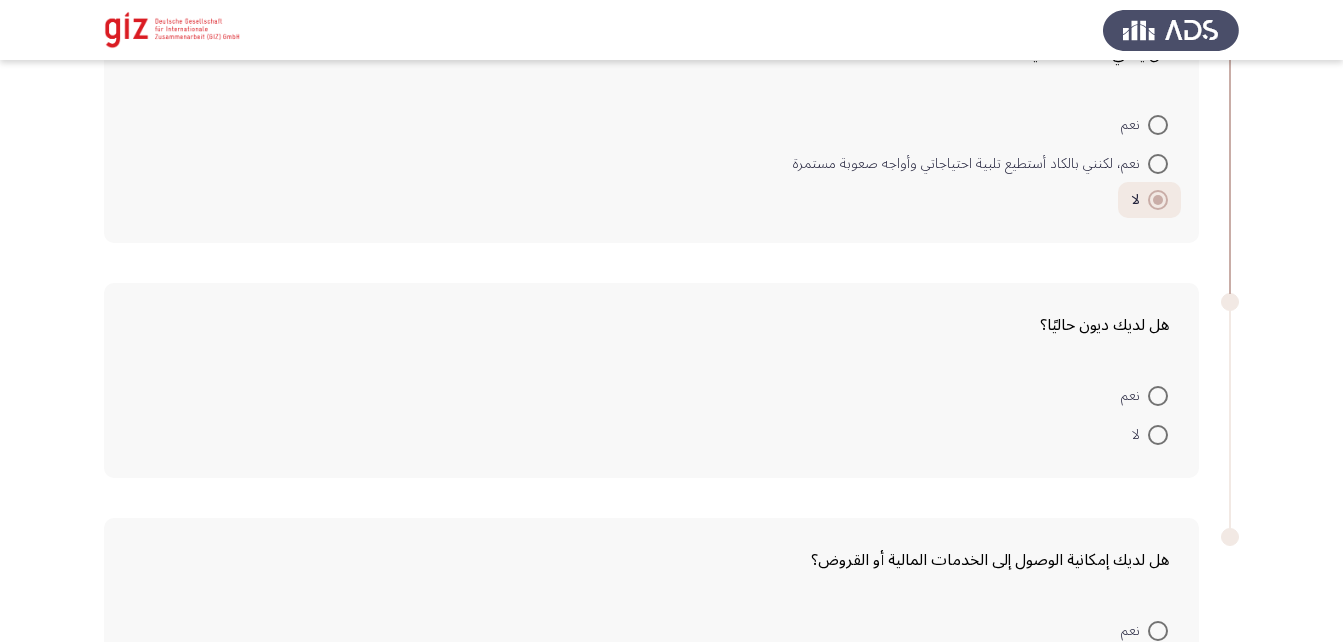 click at bounding box center (1158, 435) 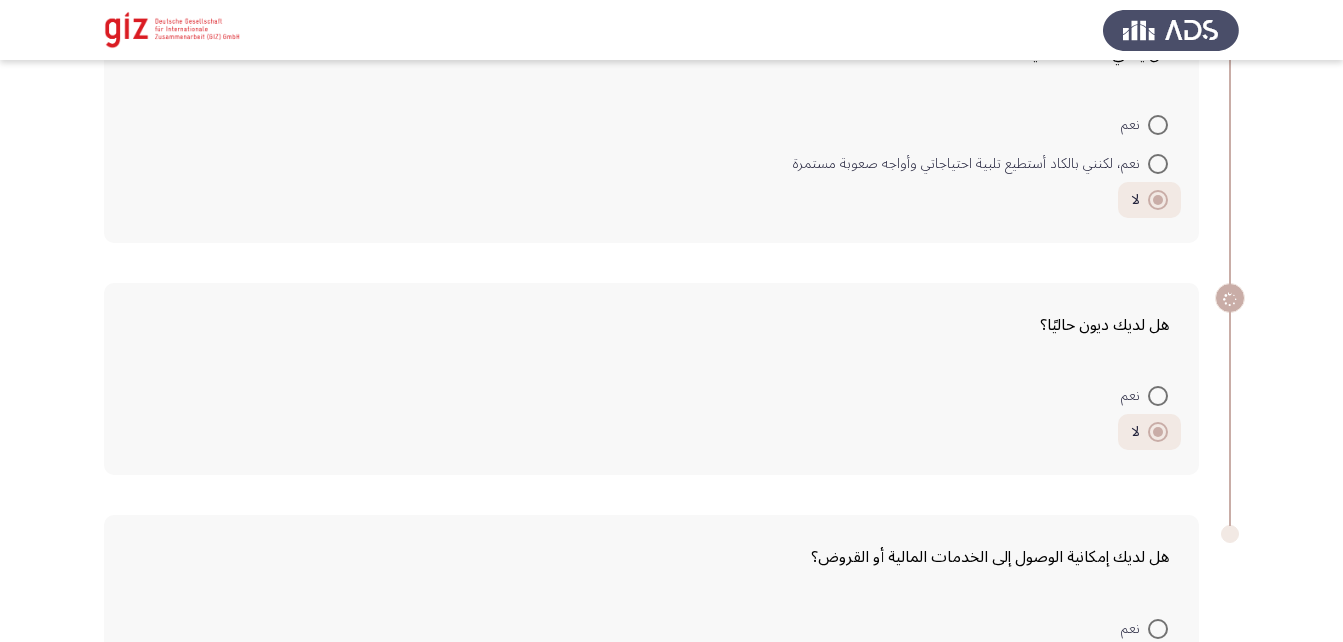 scroll, scrollTop: 2603, scrollLeft: 0, axis: vertical 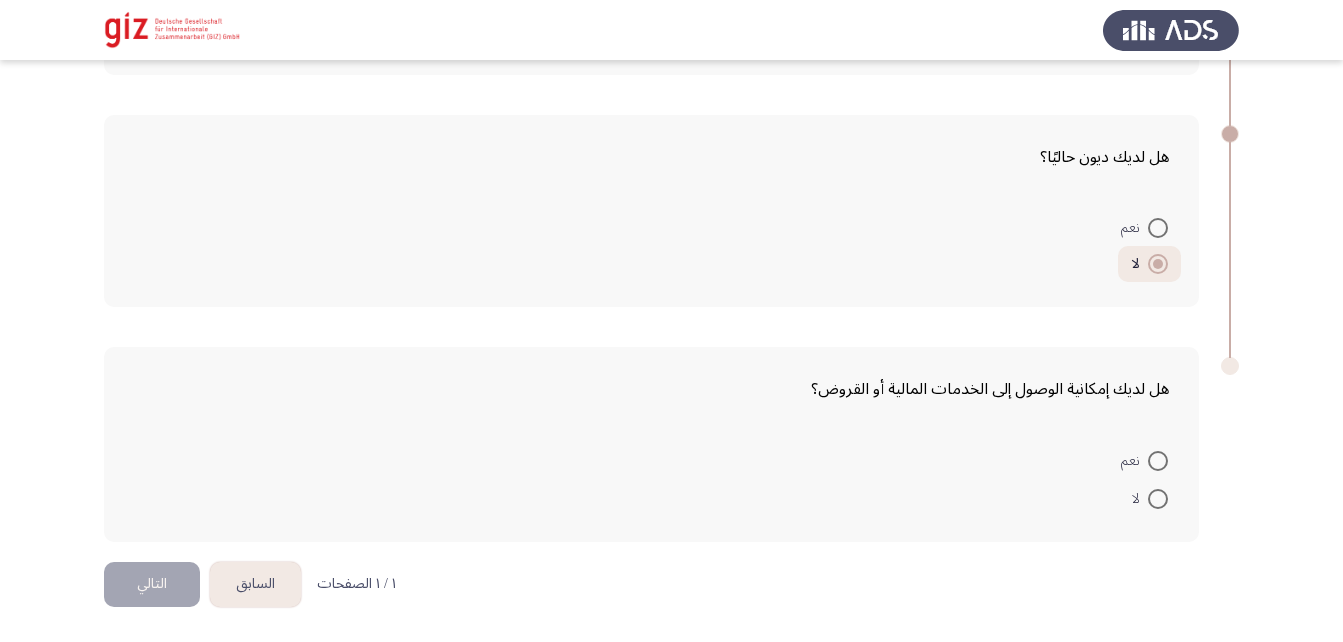 click at bounding box center (1158, 499) 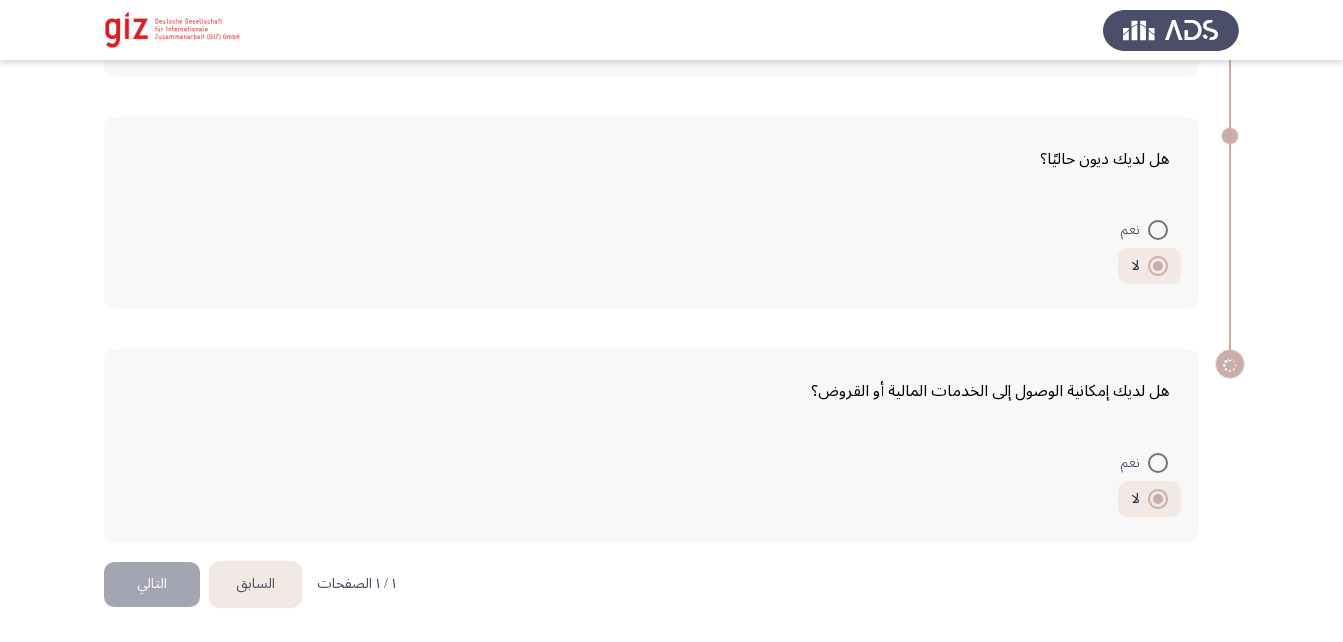 scroll, scrollTop: 2601, scrollLeft: 0, axis: vertical 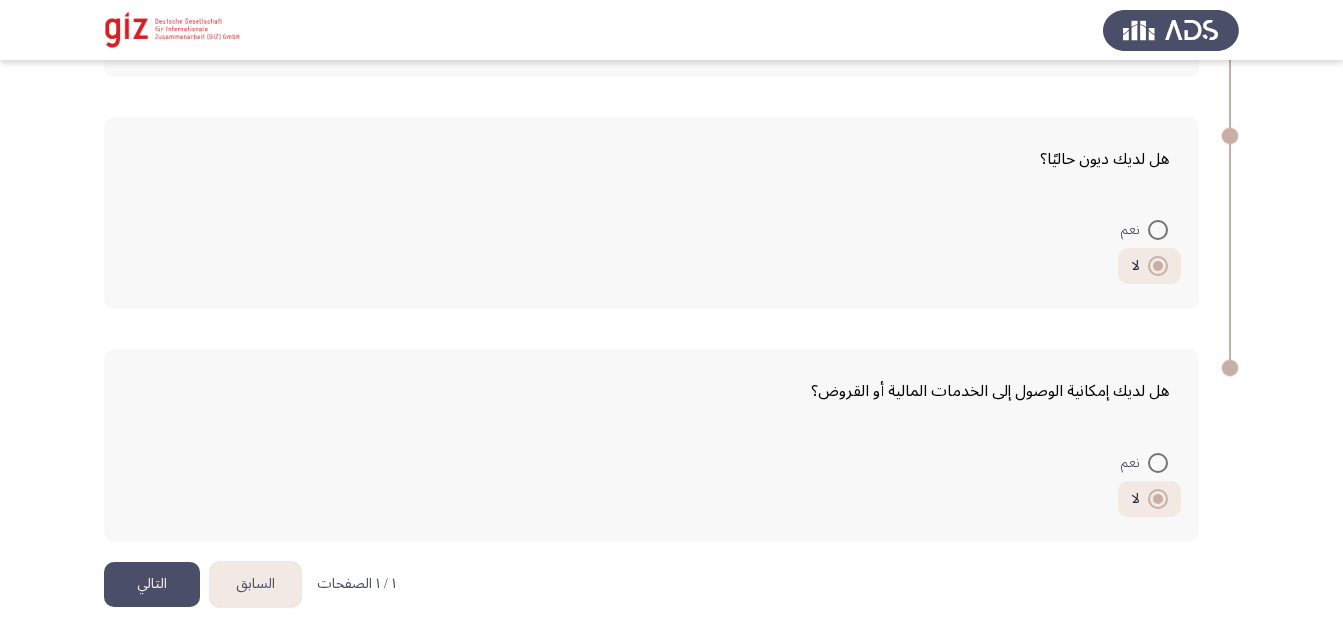 click on "التالي" 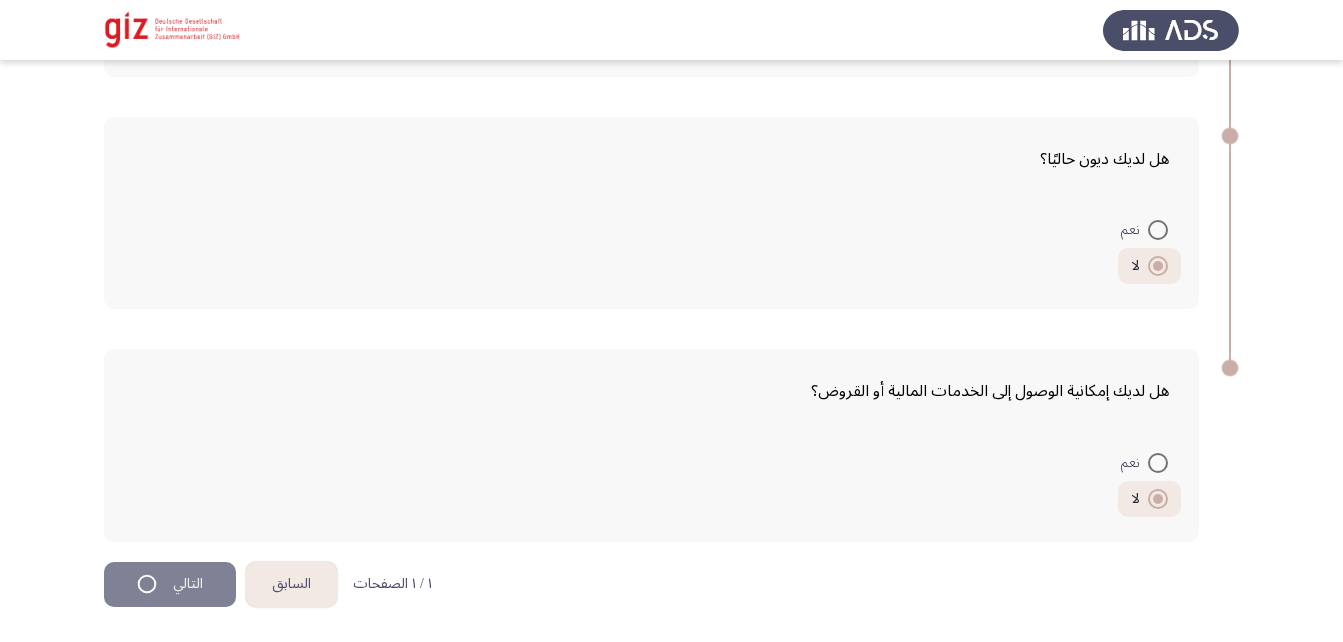 scroll, scrollTop: 0, scrollLeft: 0, axis: both 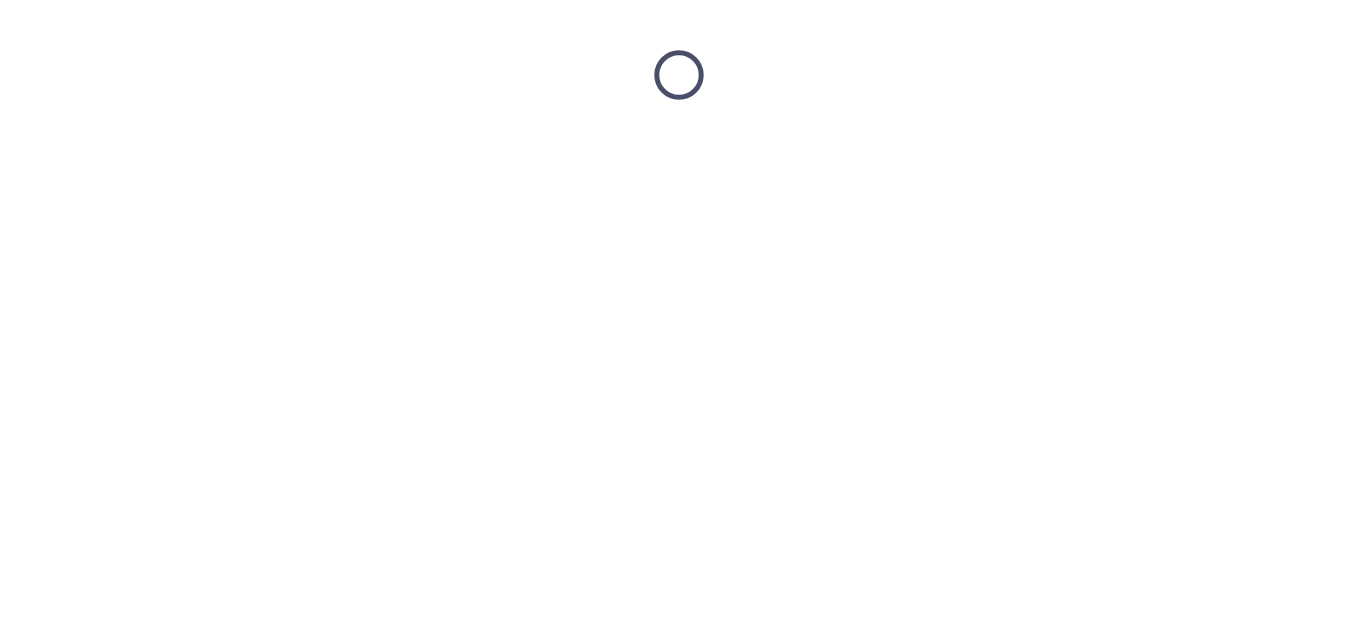 click at bounding box center (679, 75) 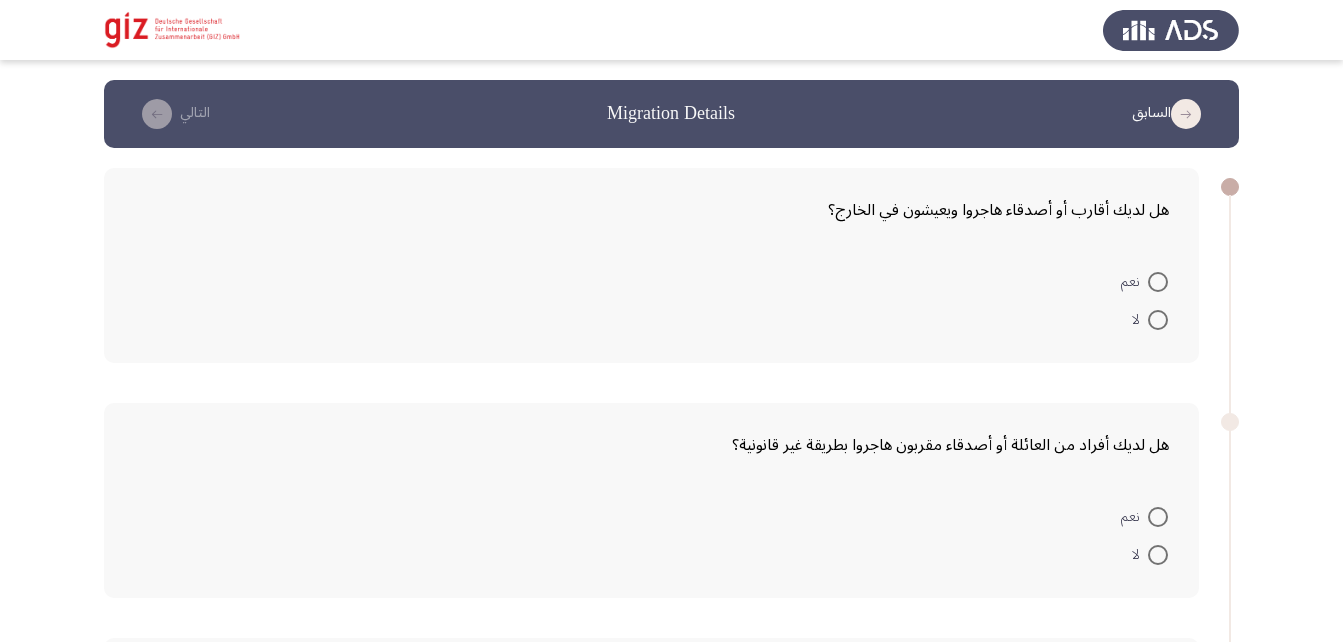 click at bounding box center [1158, 282] 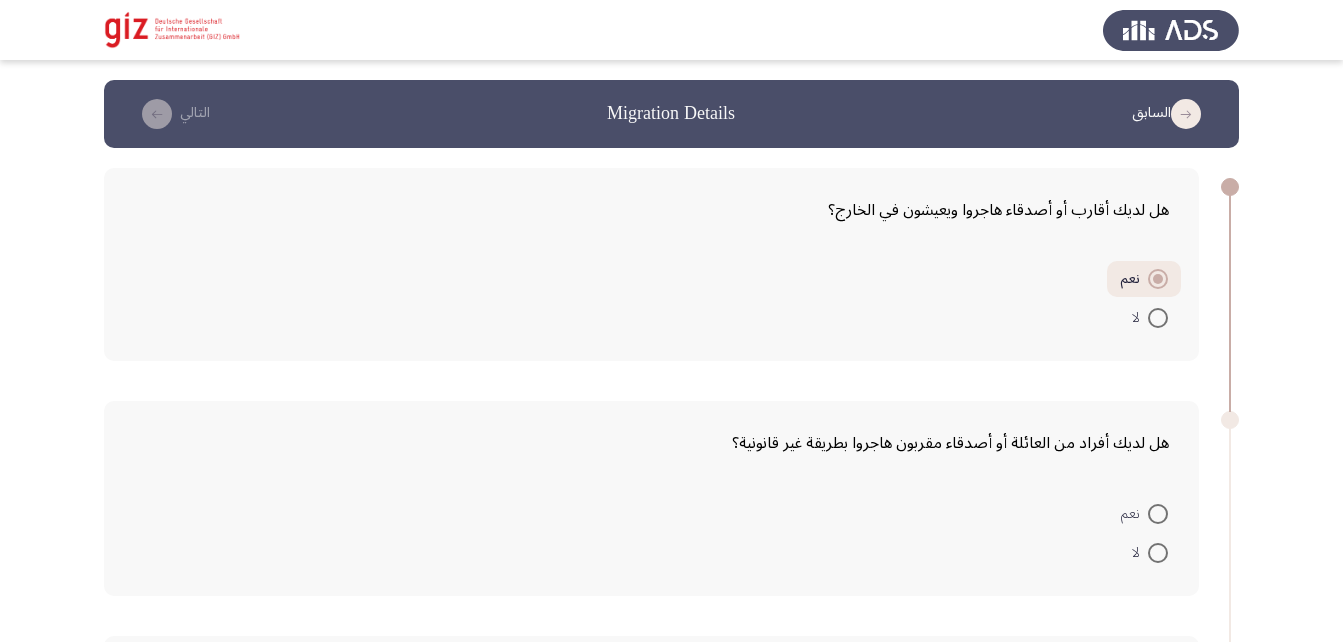 click at bounding box center (1158, 514) 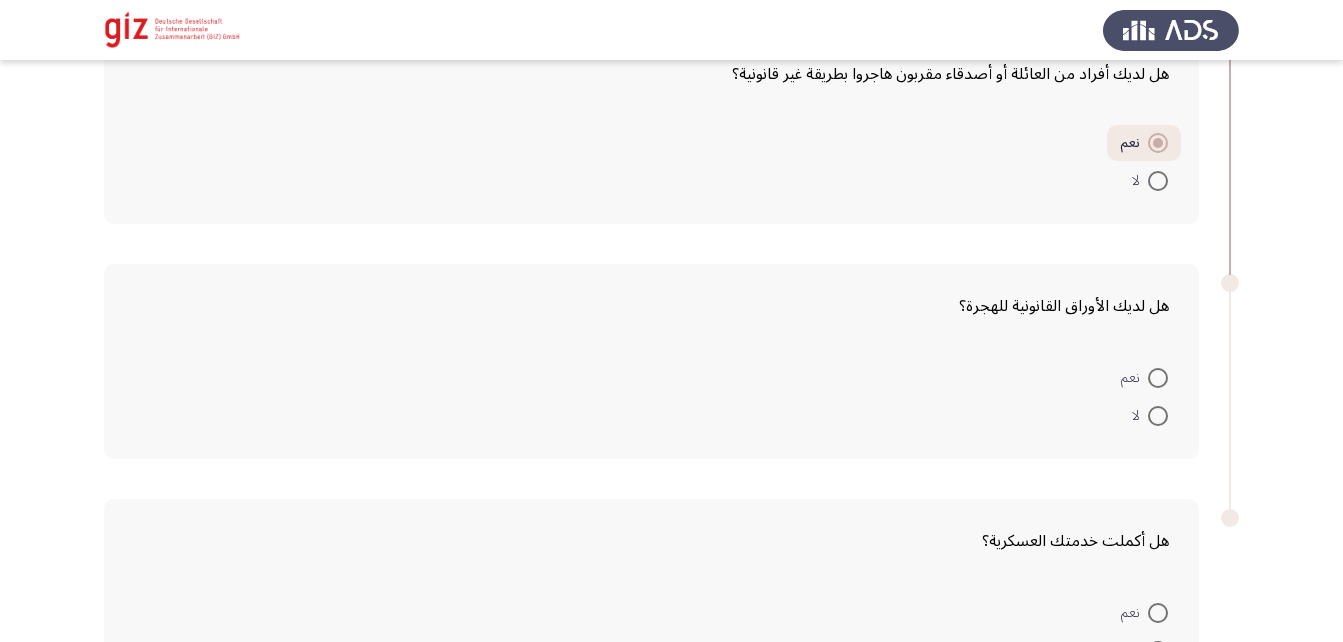 scroll, scrollTop: 370, scrollLeft: 0, axis: vertical 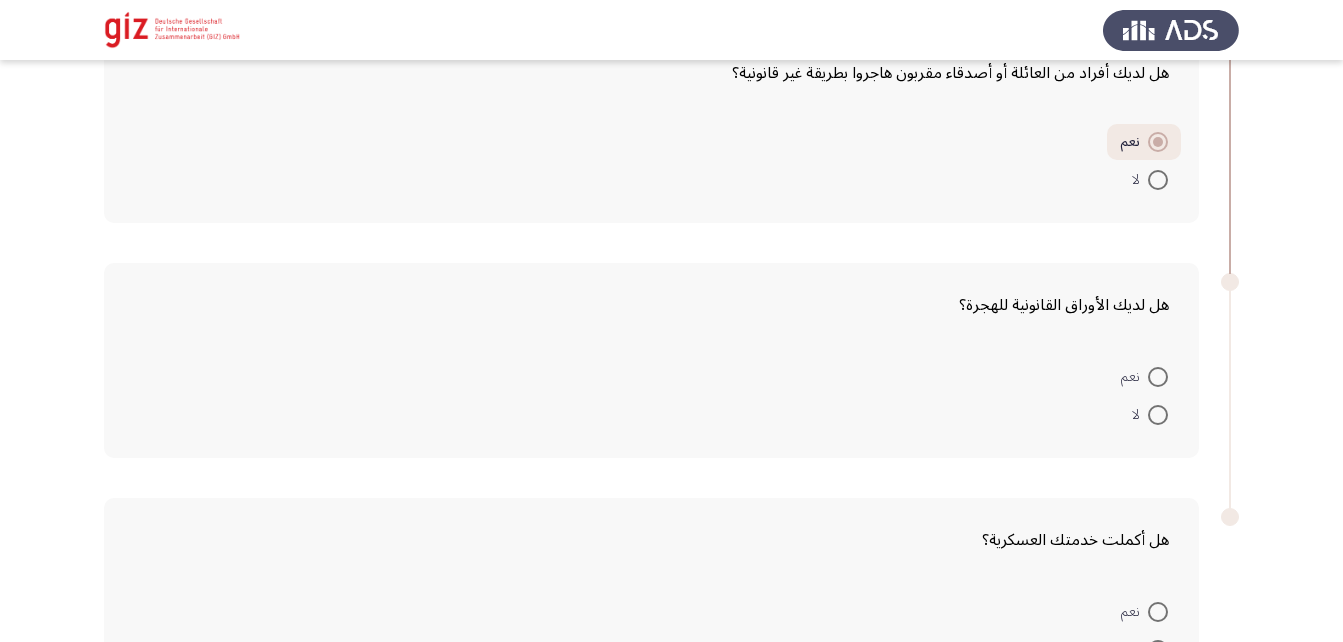 click at bounding box center (1158, 415) 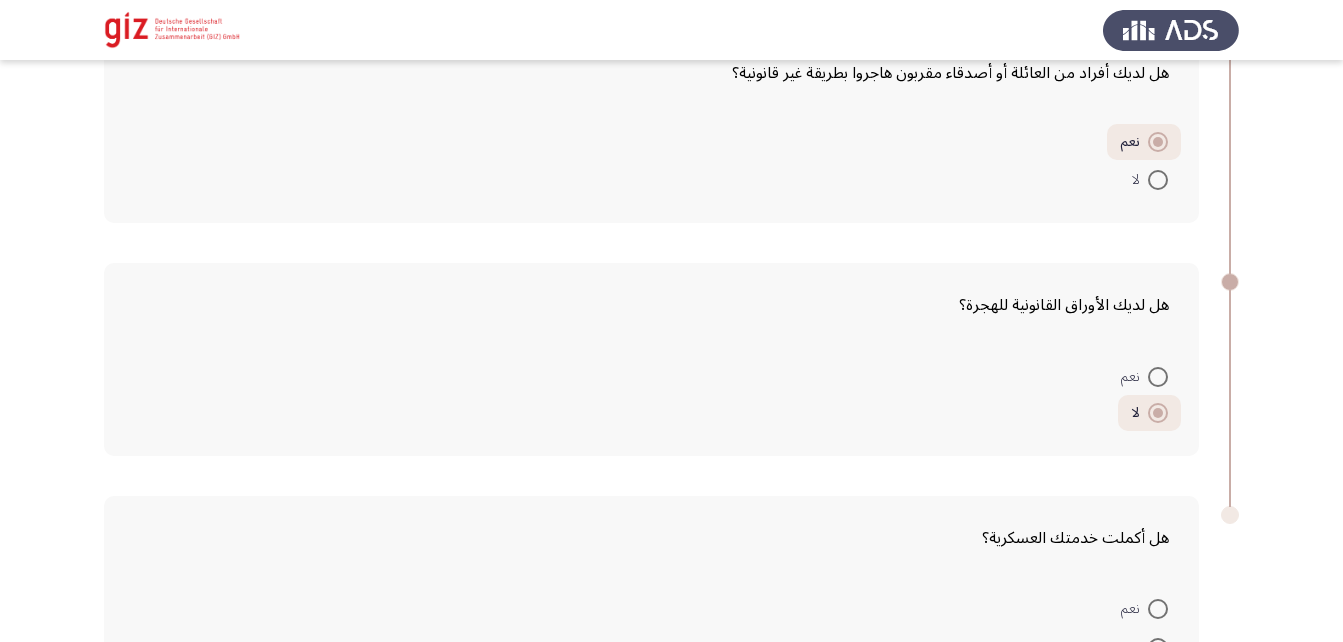 scroll, scrollTop: 596, scrollLeft: 0, axis: vertical 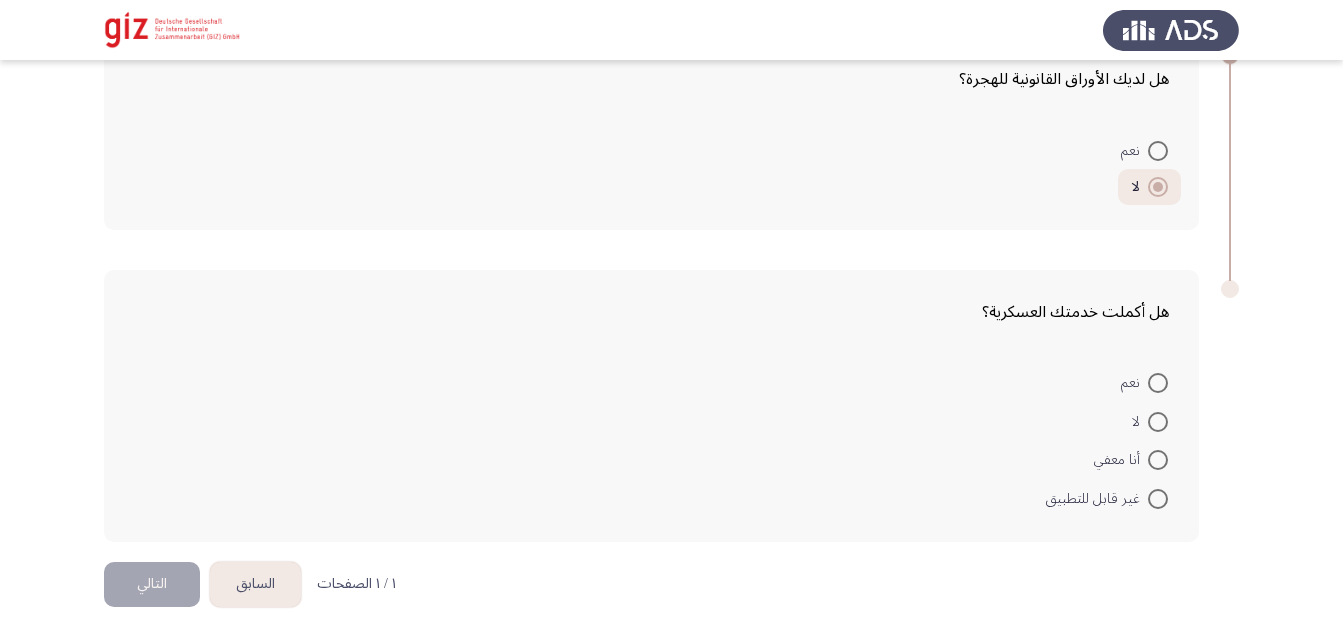 click at bounding box center [1158, 422] 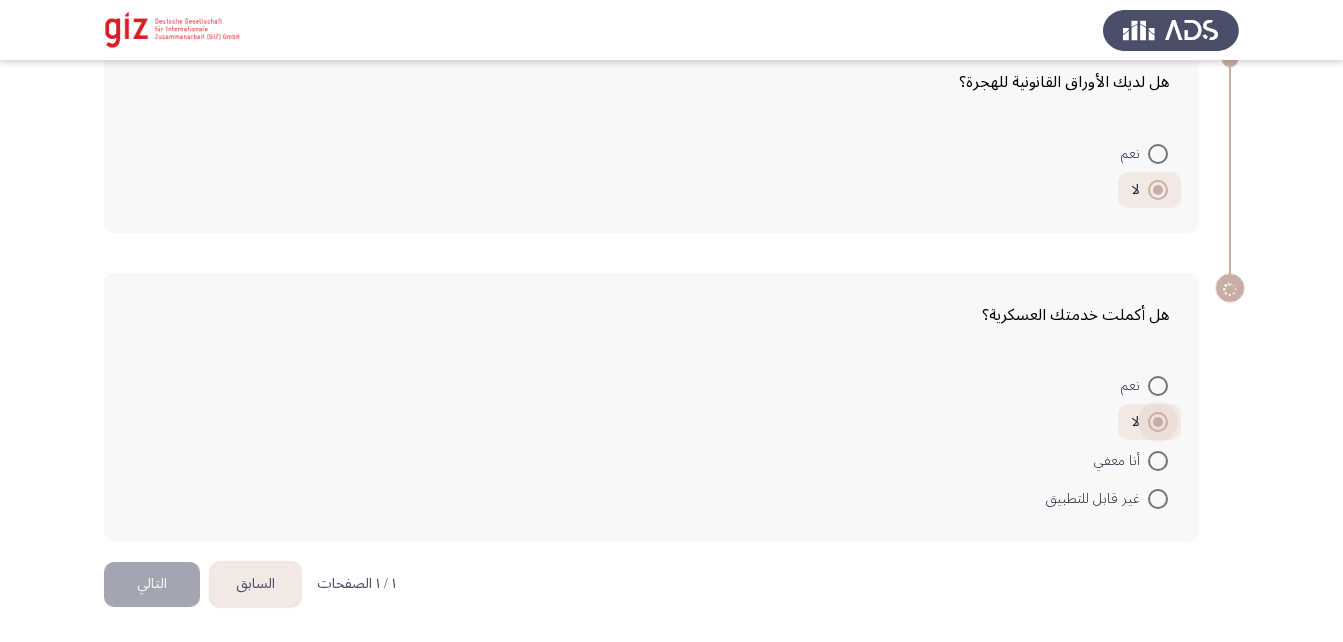 scroll, scrollTop: 593, scrollLeft: 0, axis: vertical 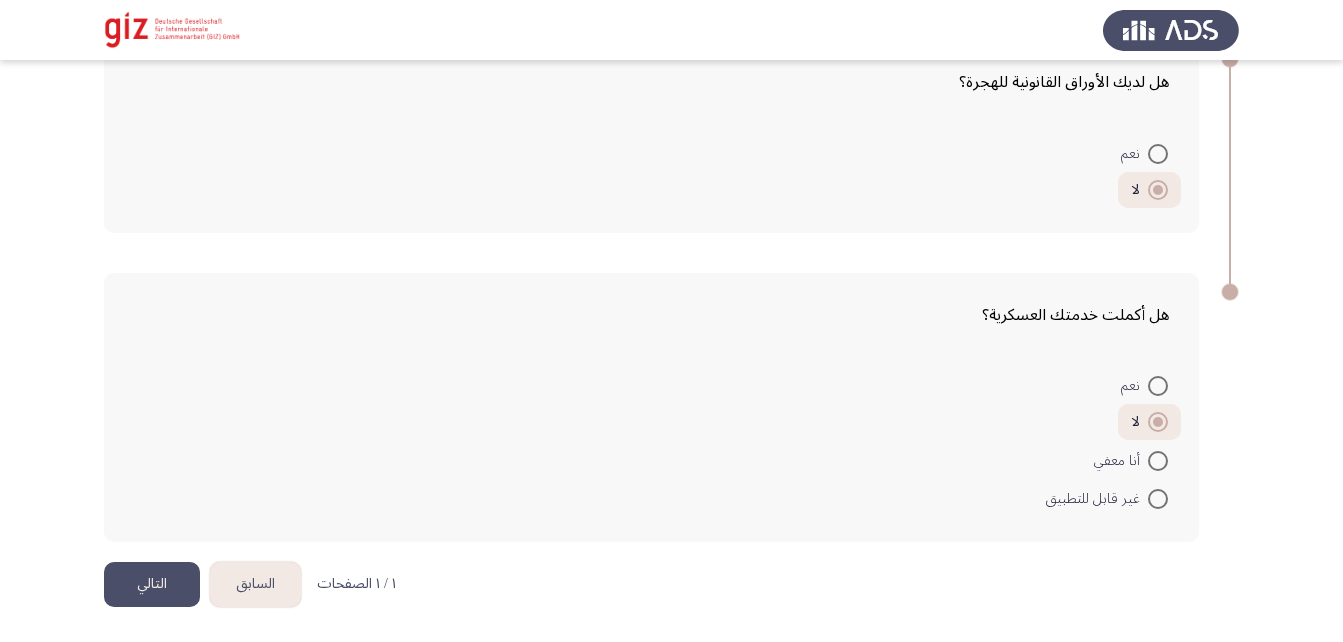 click on "التالي" 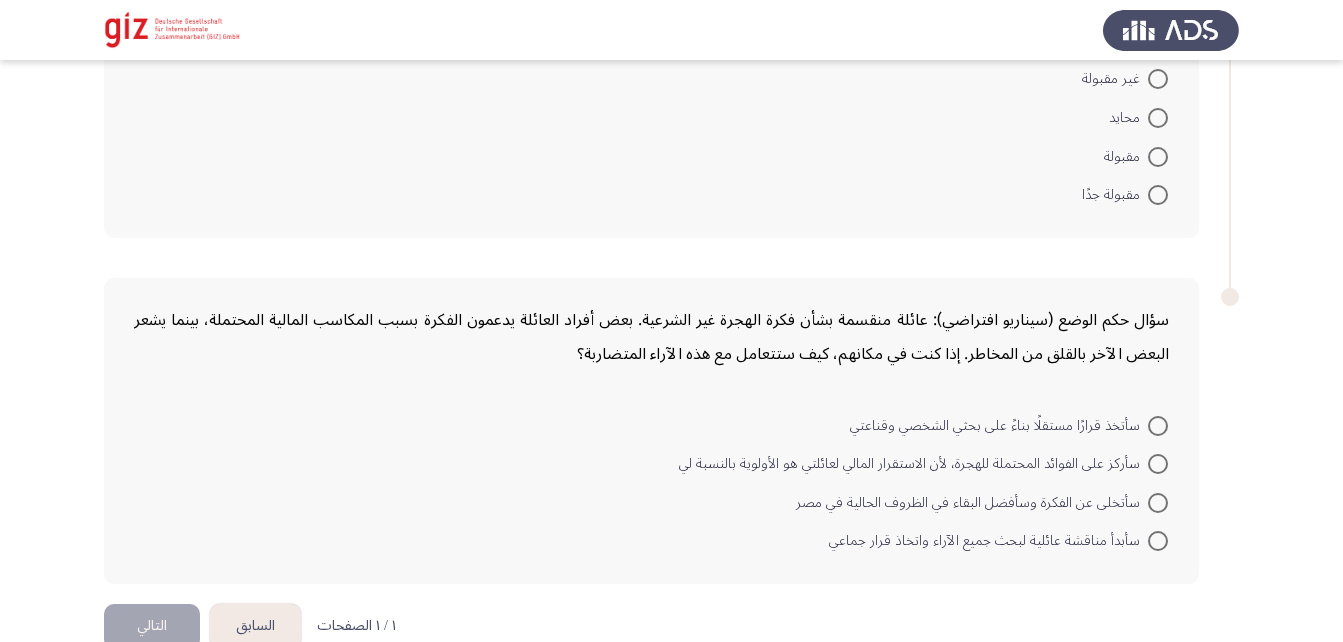 scroll, scrollTop: 3208, scrollLeft: 0, axis: vertical 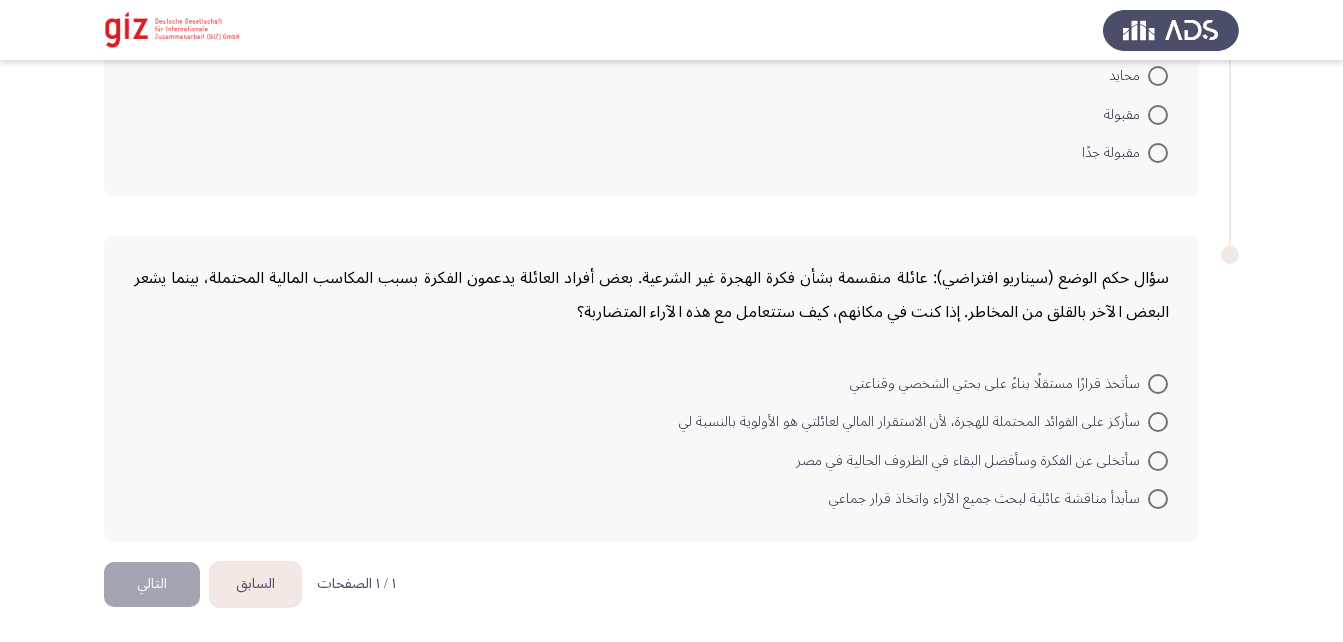 click on "التالي" 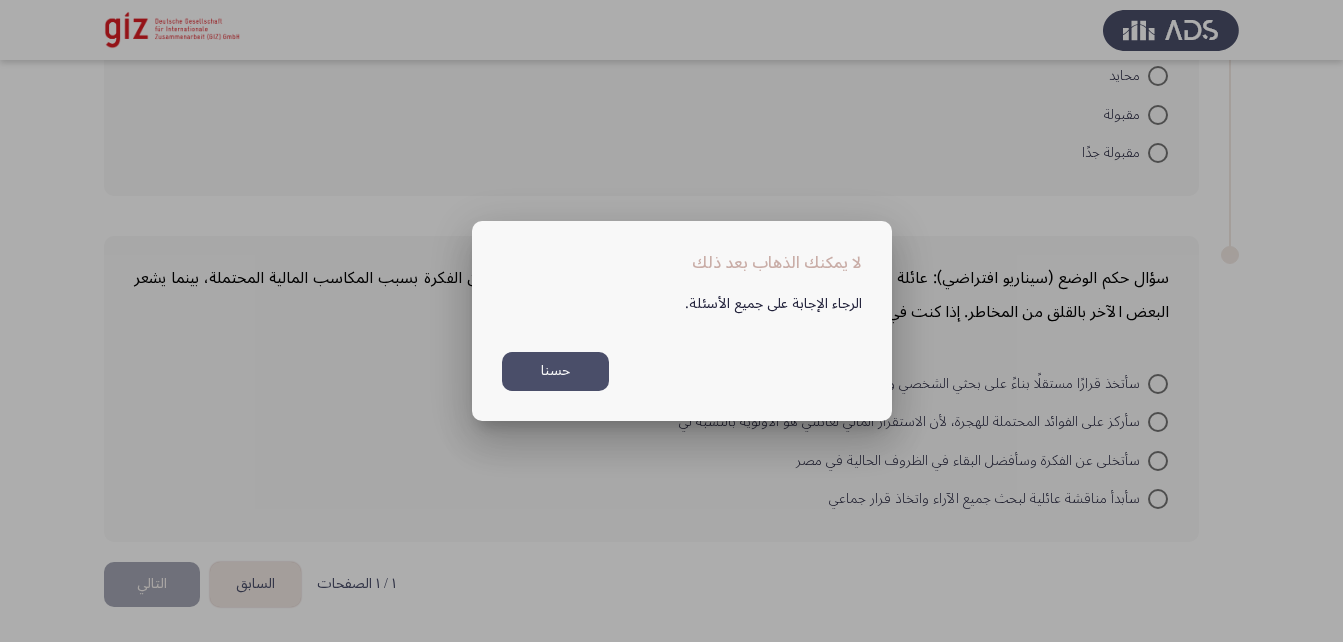 scroll, scrollTop: 0, scrollLeft: 0, axis: both 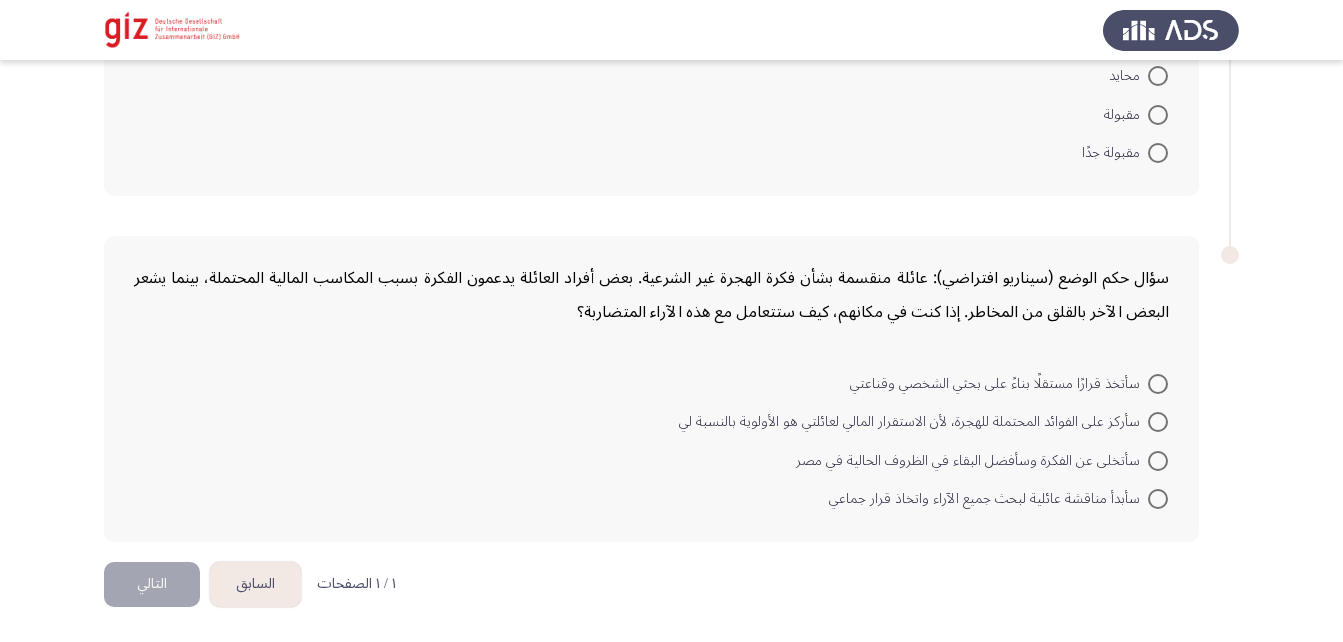 click on "السابق" 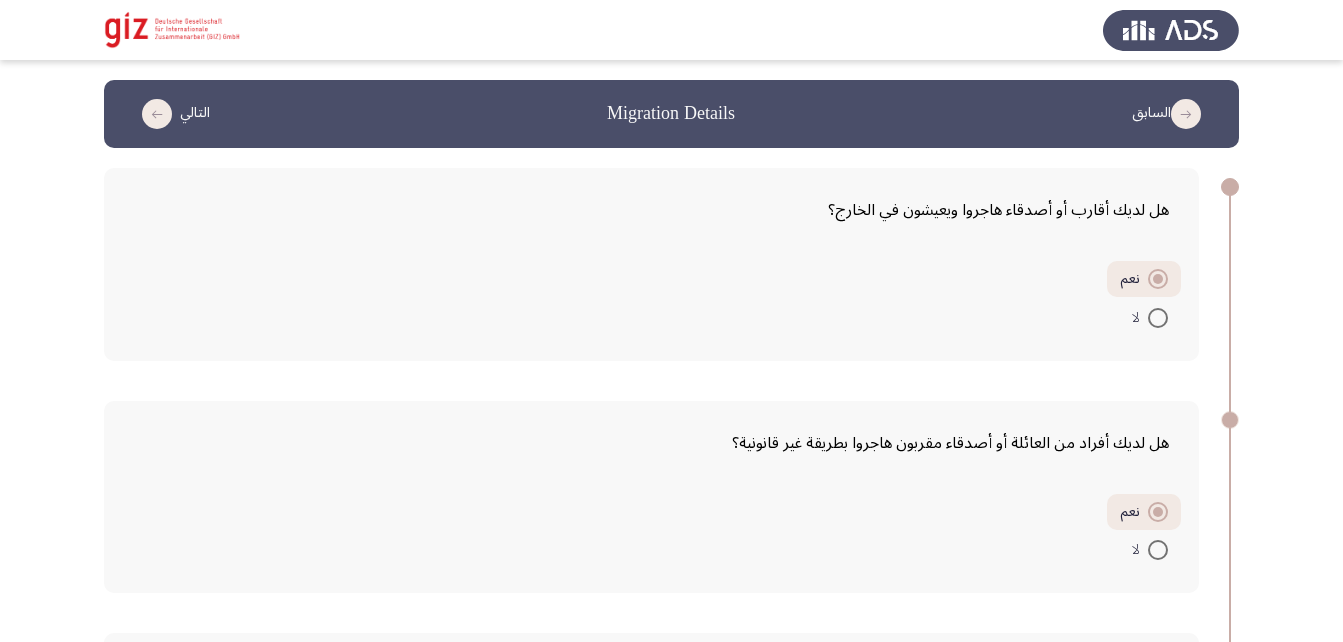 scroll, scrollTop: 593, scrollLeft: 0, axis: vertical 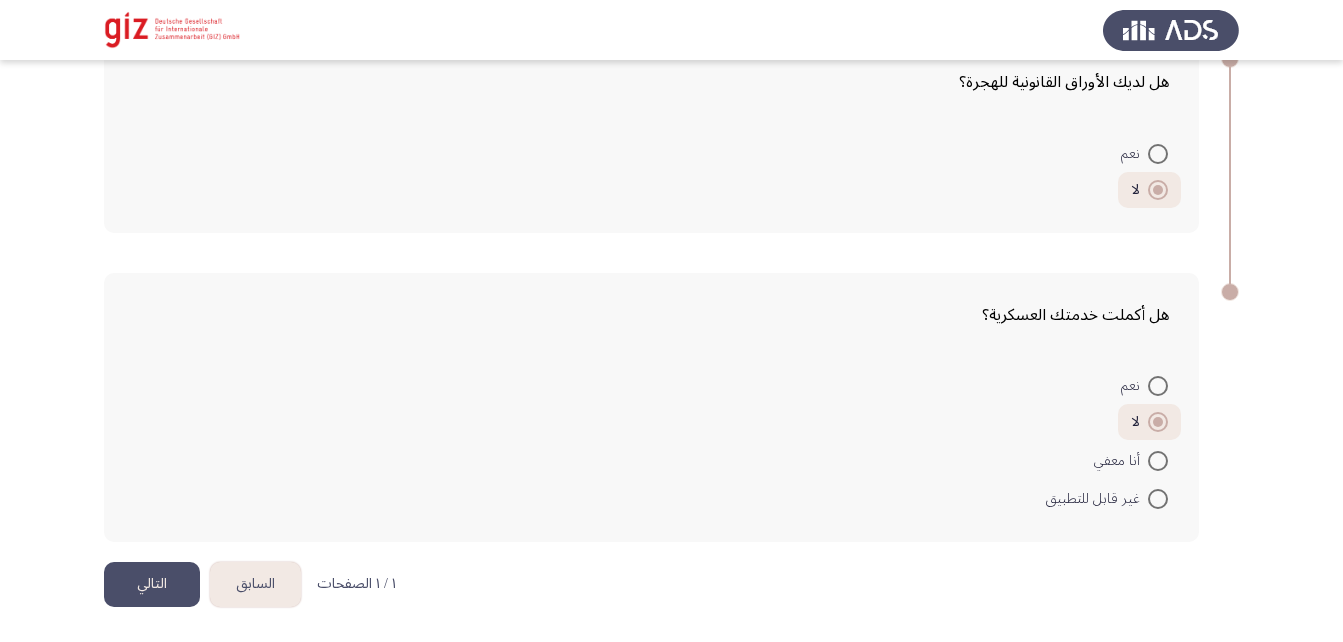 click at bounding box center (1158, 461) 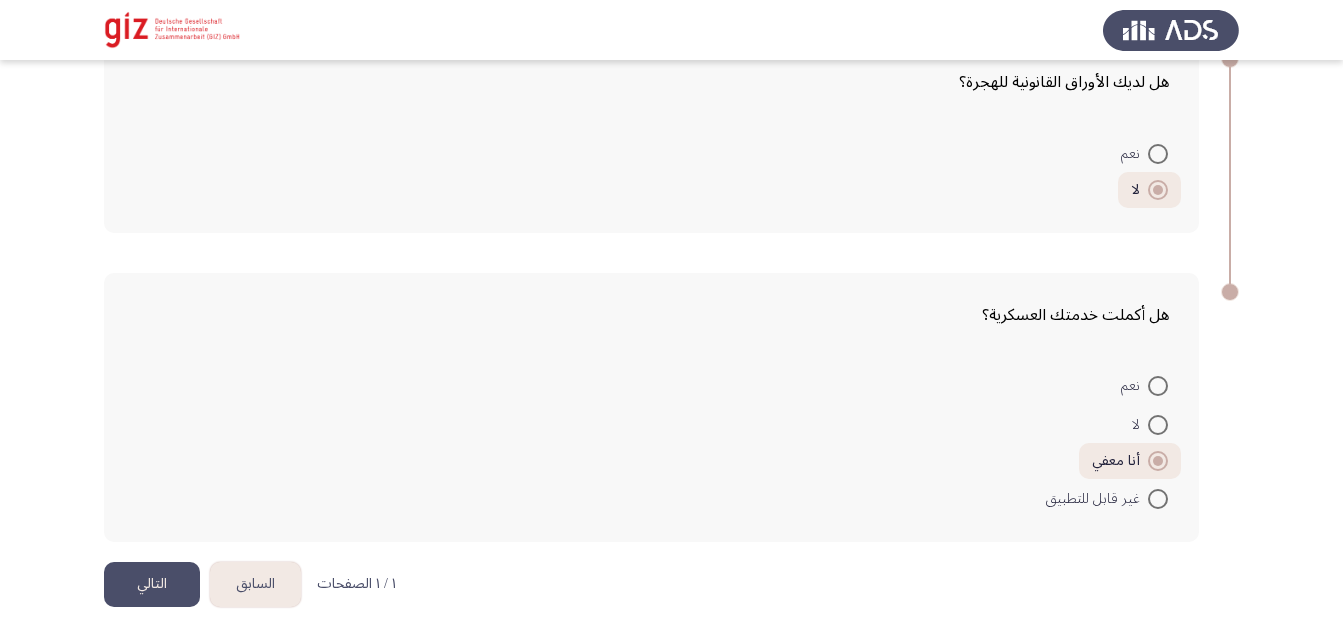 click on "التالي" 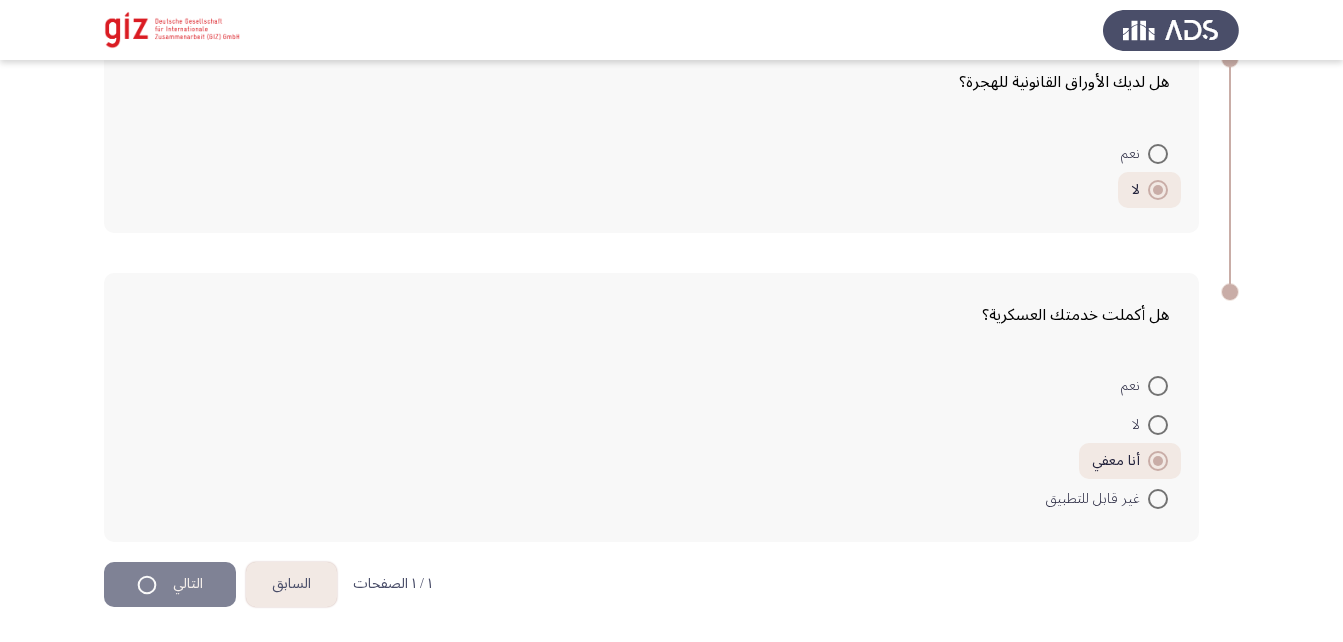 scroll, scrollTop: 0, scrollLeft: 0, axis: both 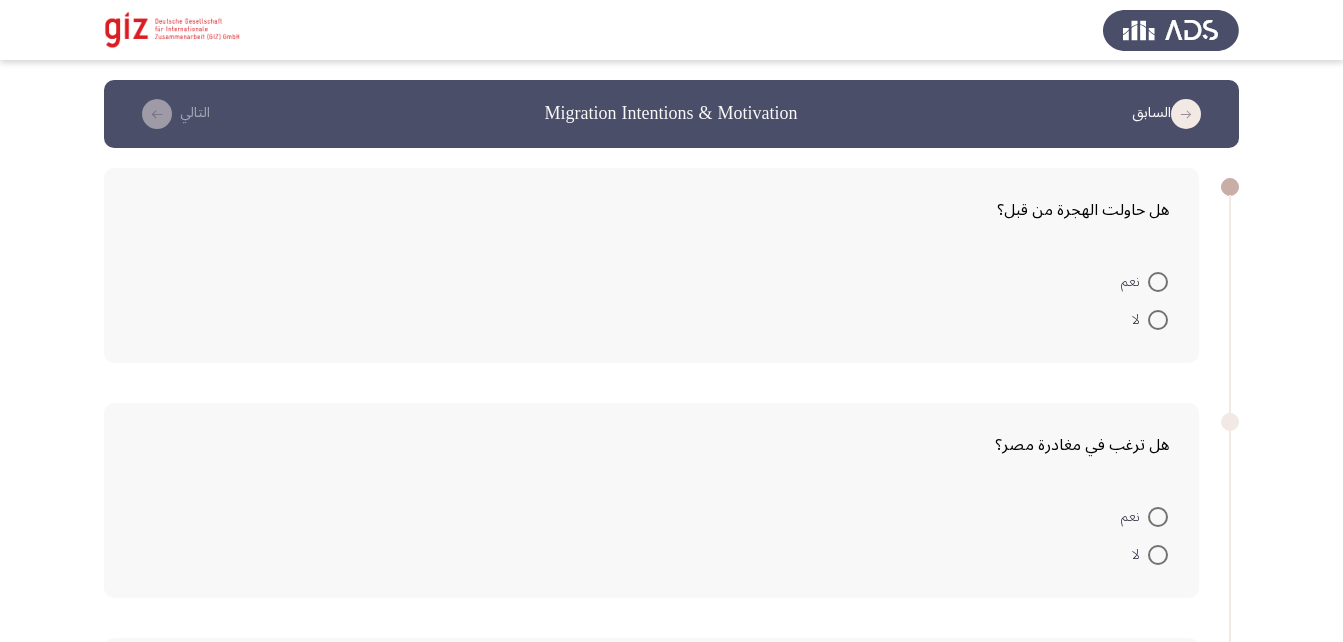 click at bounding box center (1158, 320) 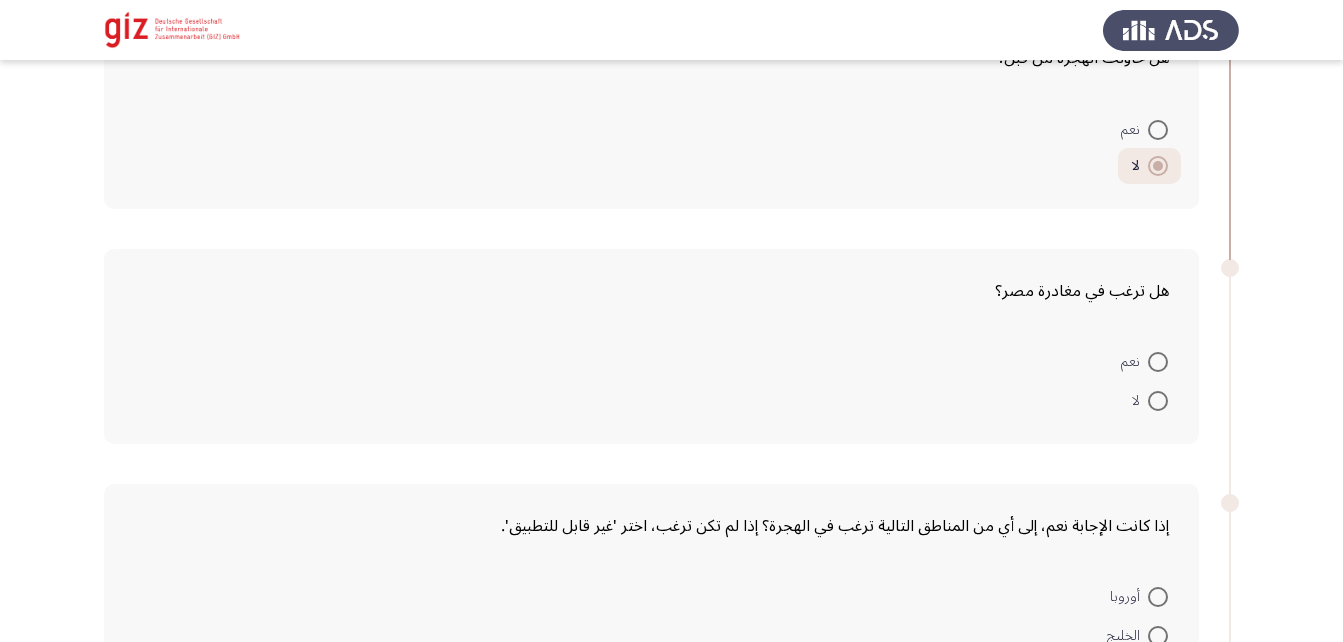 click at bounding box center [1158, 362] 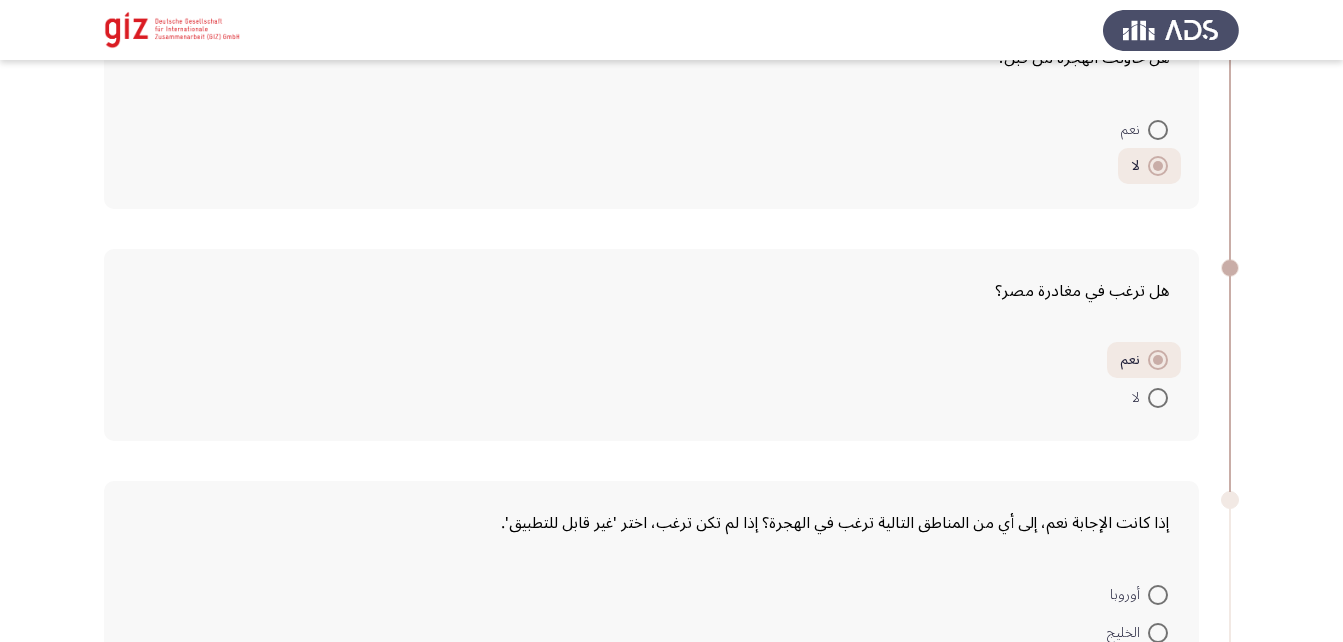 scroll, scrollTop: 409, scrollLeft: 0, axis: vertical 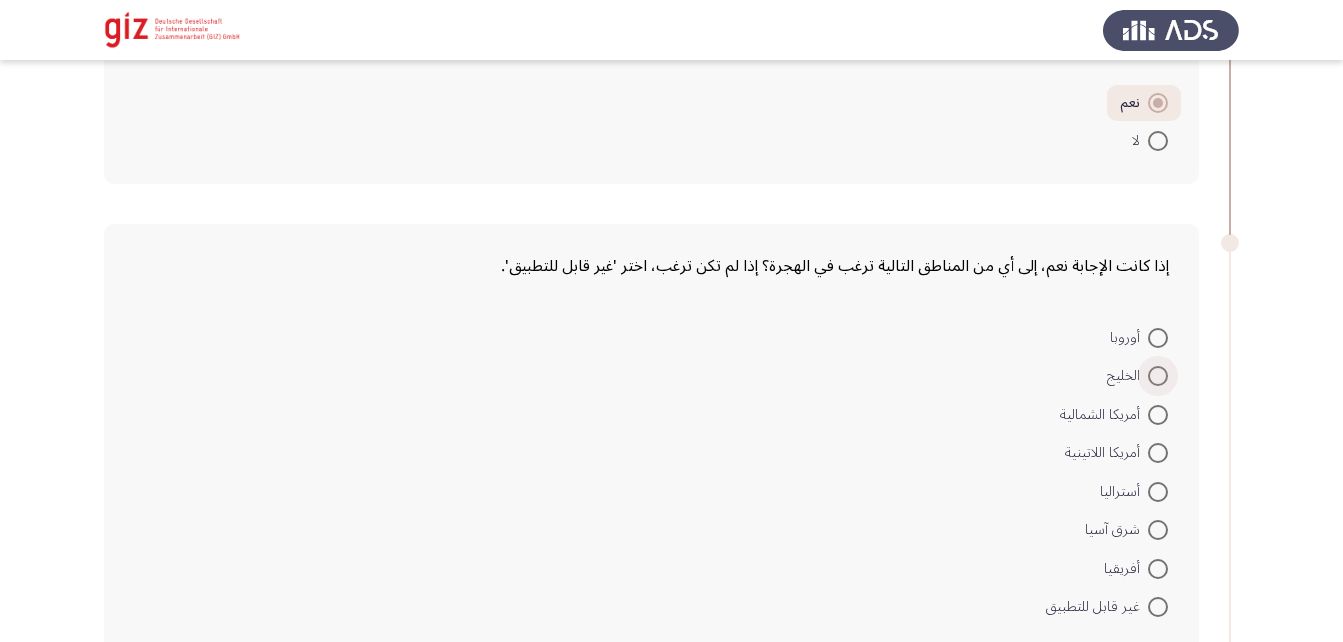 click at bounding box center [1158, 376] 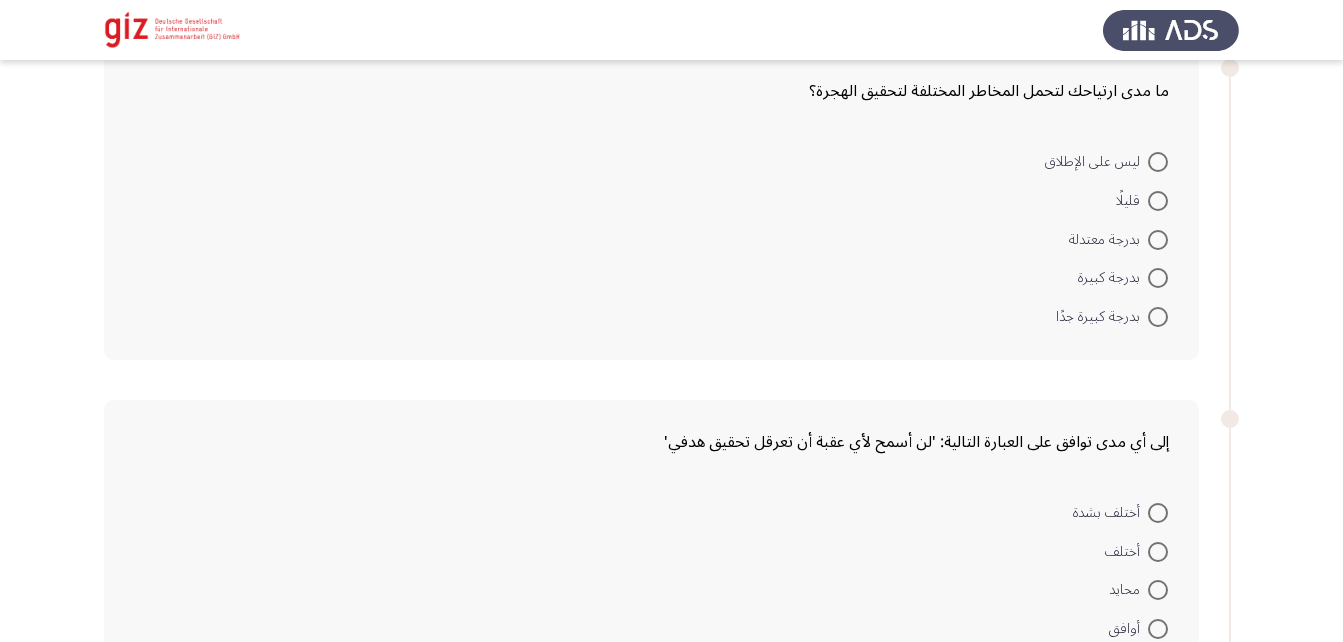 scroll, scrollTop: 1075, scrollLeft: 0, axis: vertical 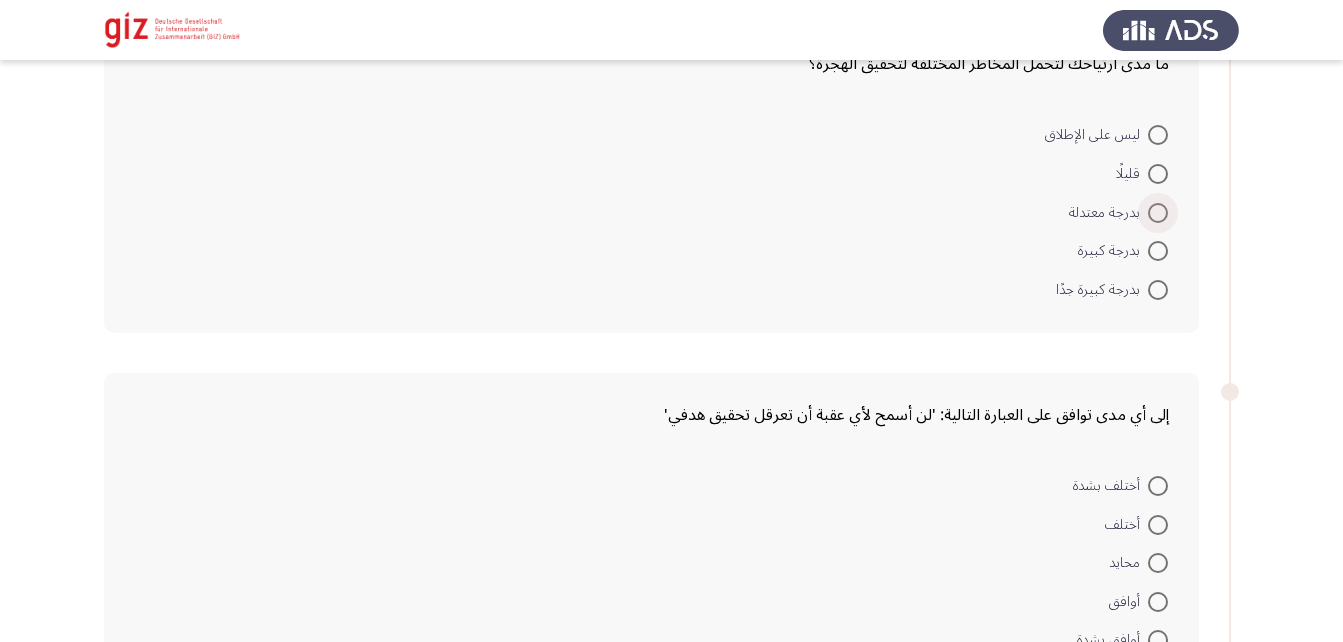 click at bounding box center [1158, 213] 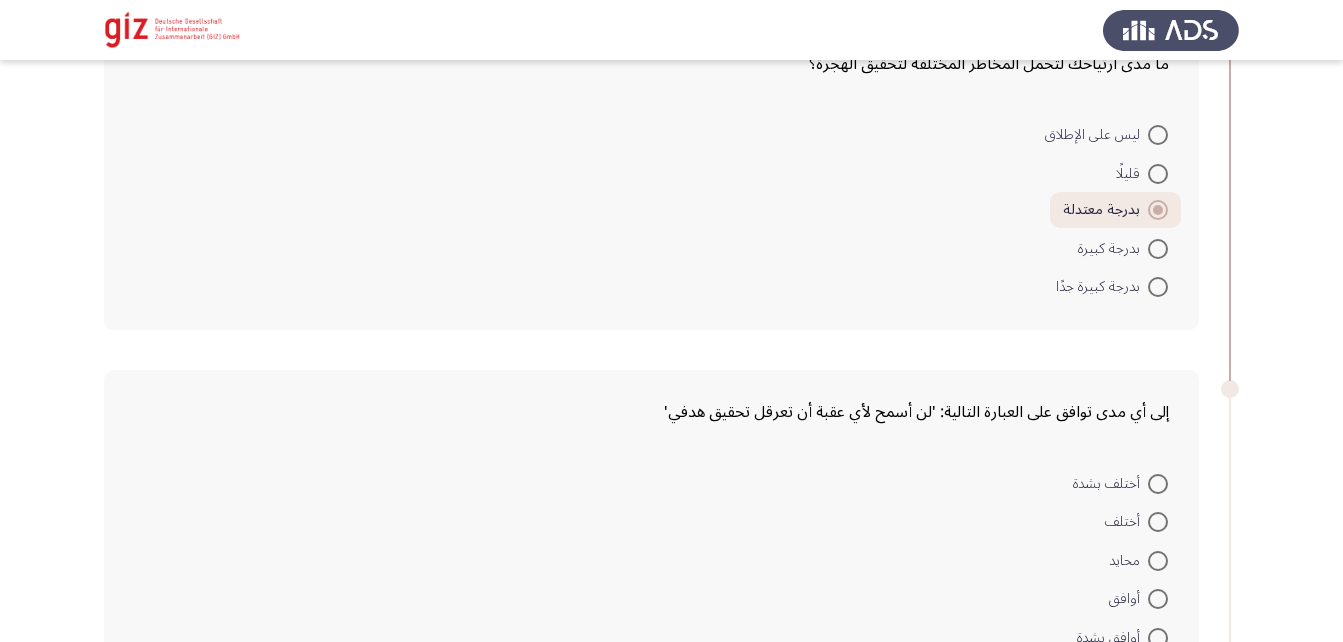 click at bounding box center (1158, 561) 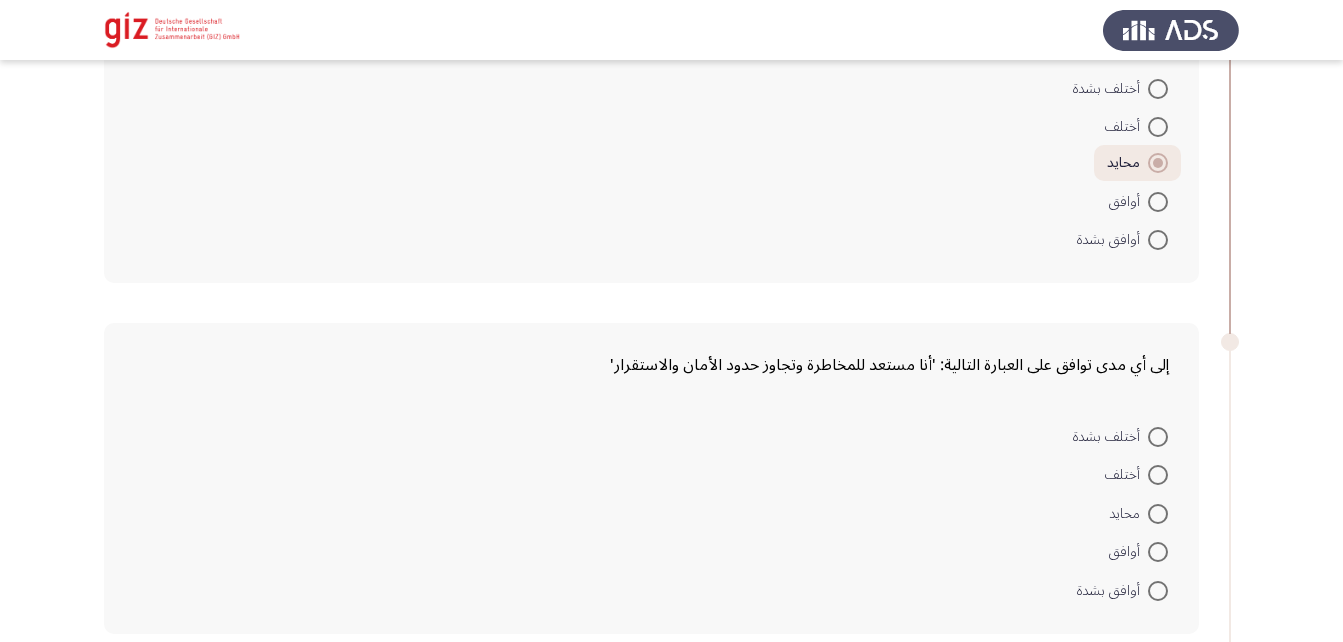 scroll, scrollTop: 1471, scrollLeft: 0, axis: vertical 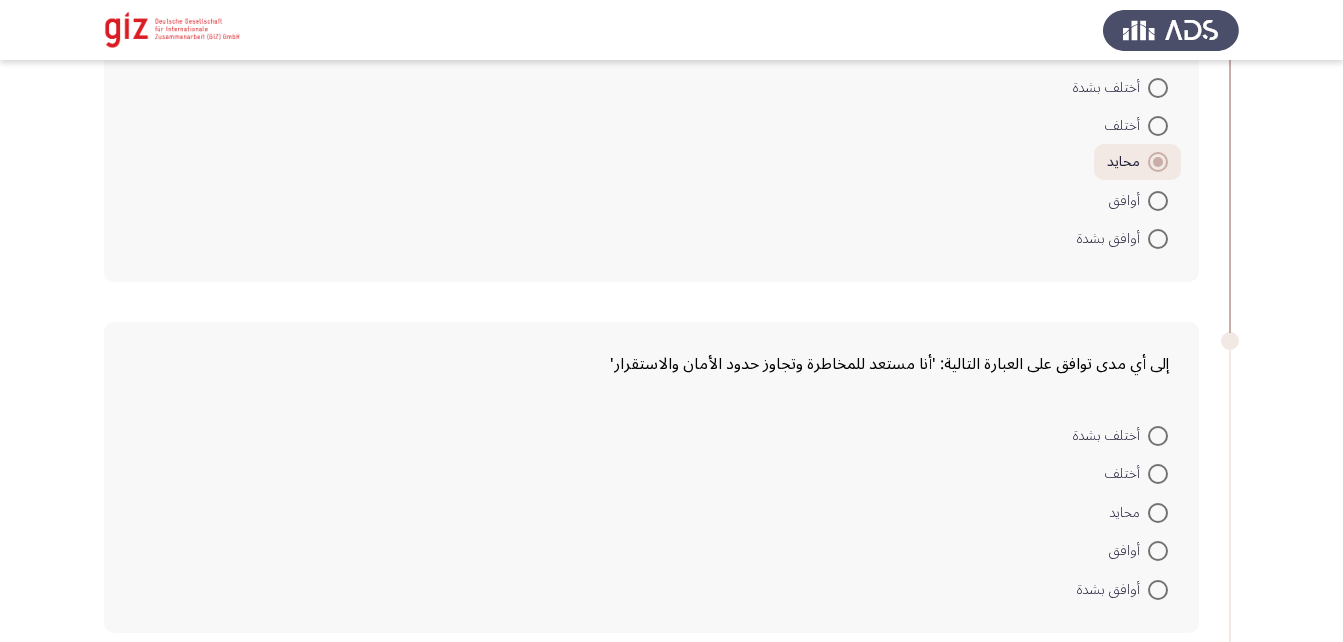 click at bounding box center [1158, 513] 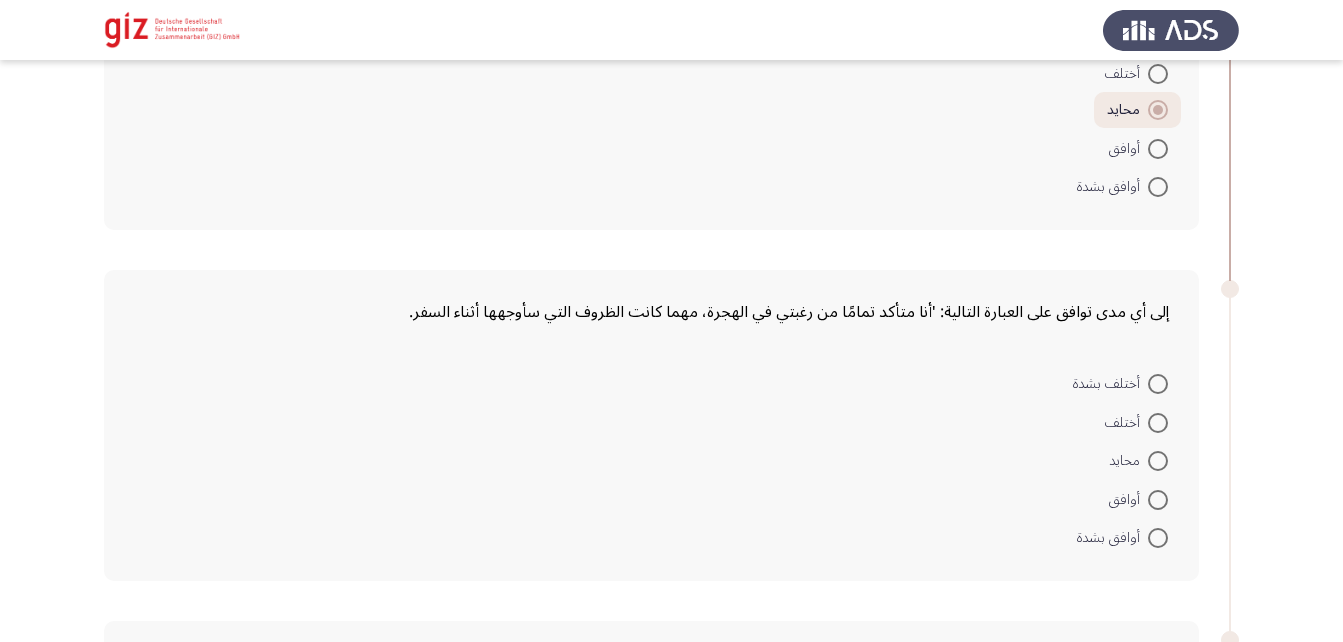 scroll, scrollTop: 1947, scrollLeft: 0, axis: vertical 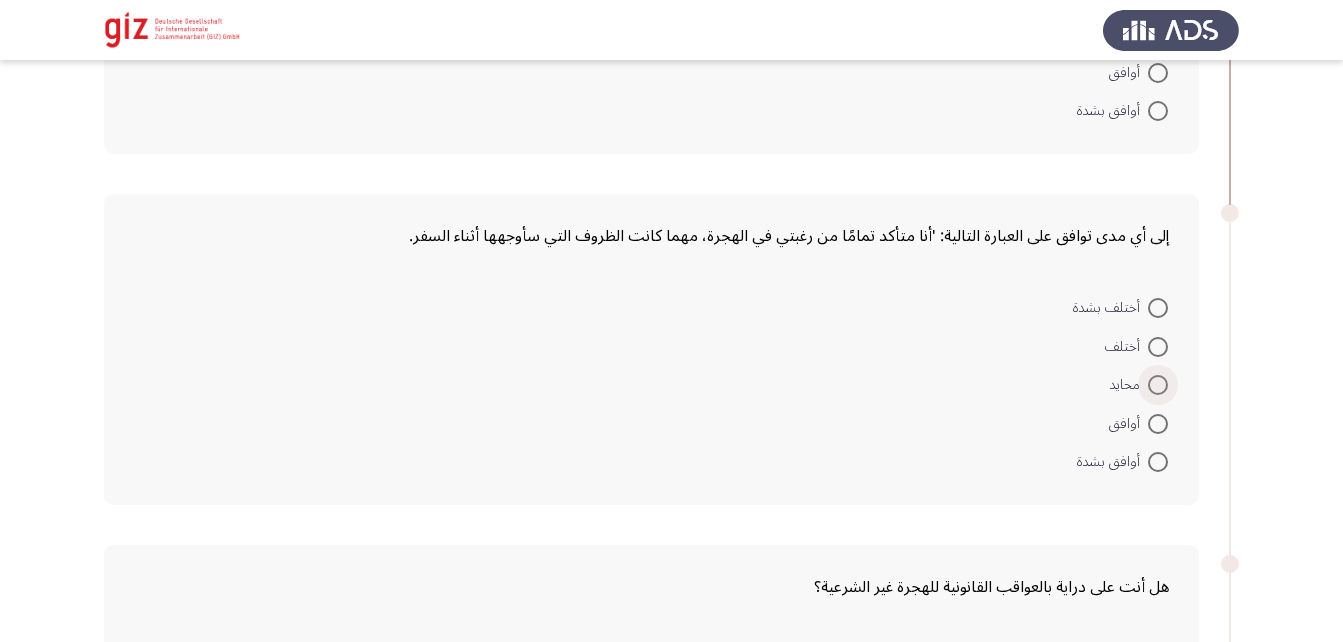 click at bounding box center [1158, 385] 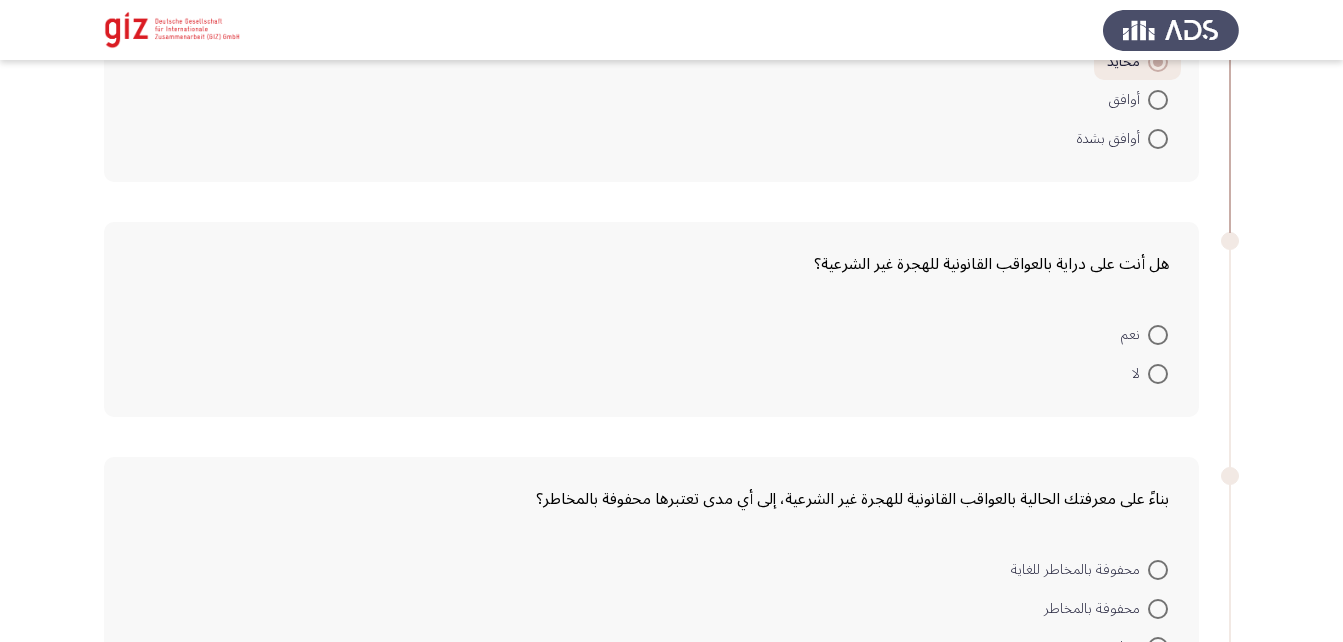 scroll, scrollTop: 2269, scrollLeft: 0, axis: vertical 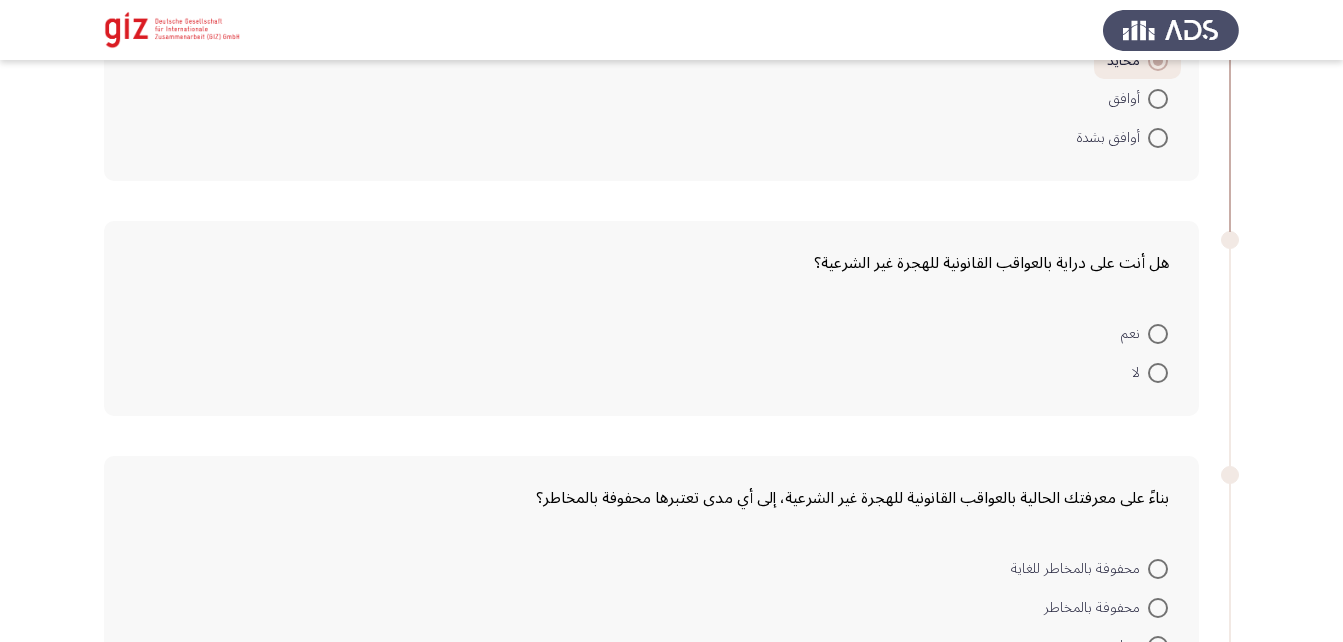 click at bounding box center (1158, 373) 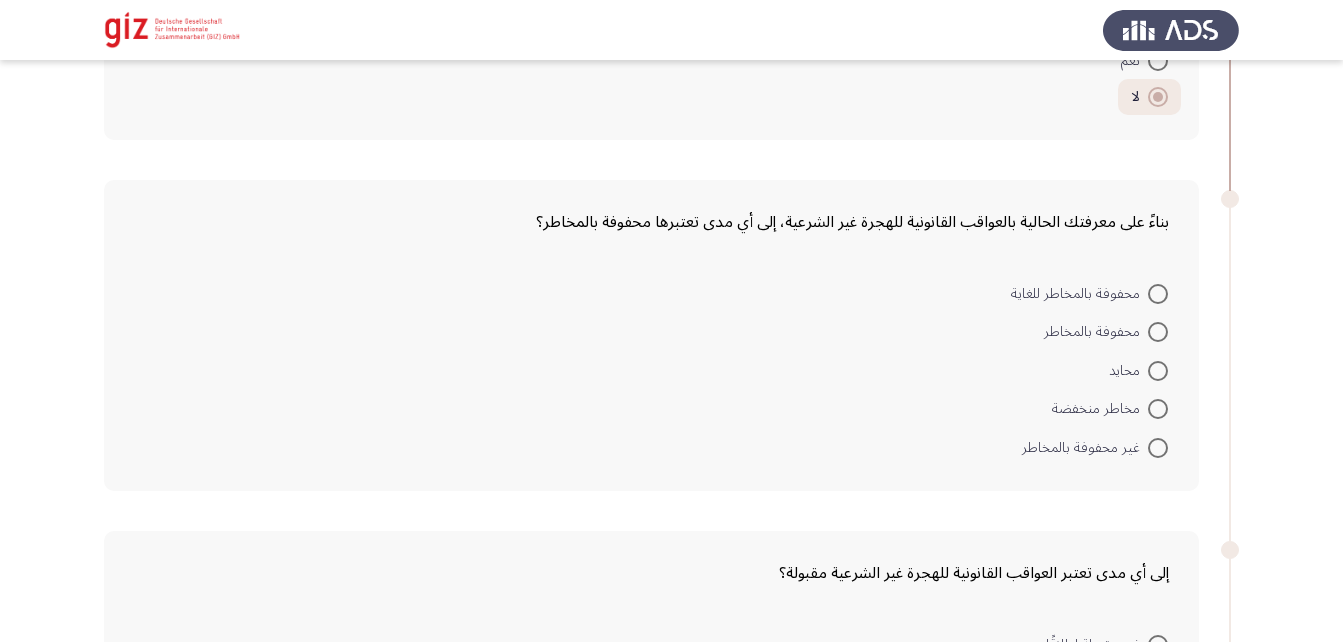 scroll 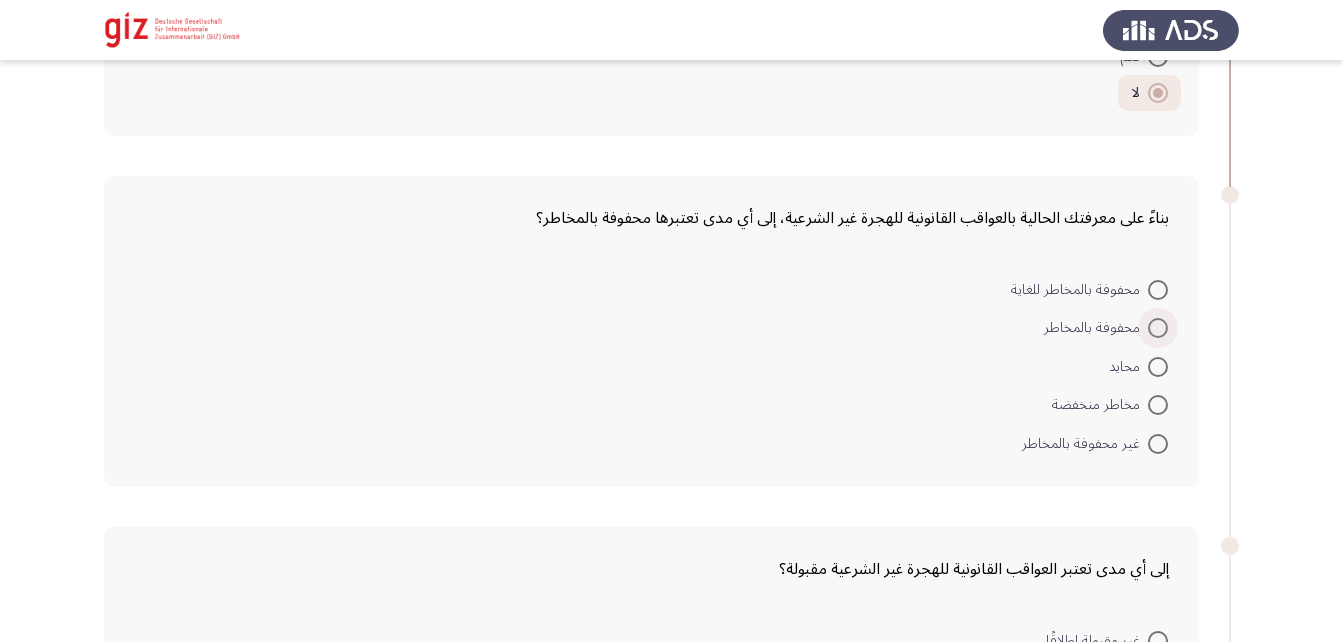 click at bounding box center (1158, 328) 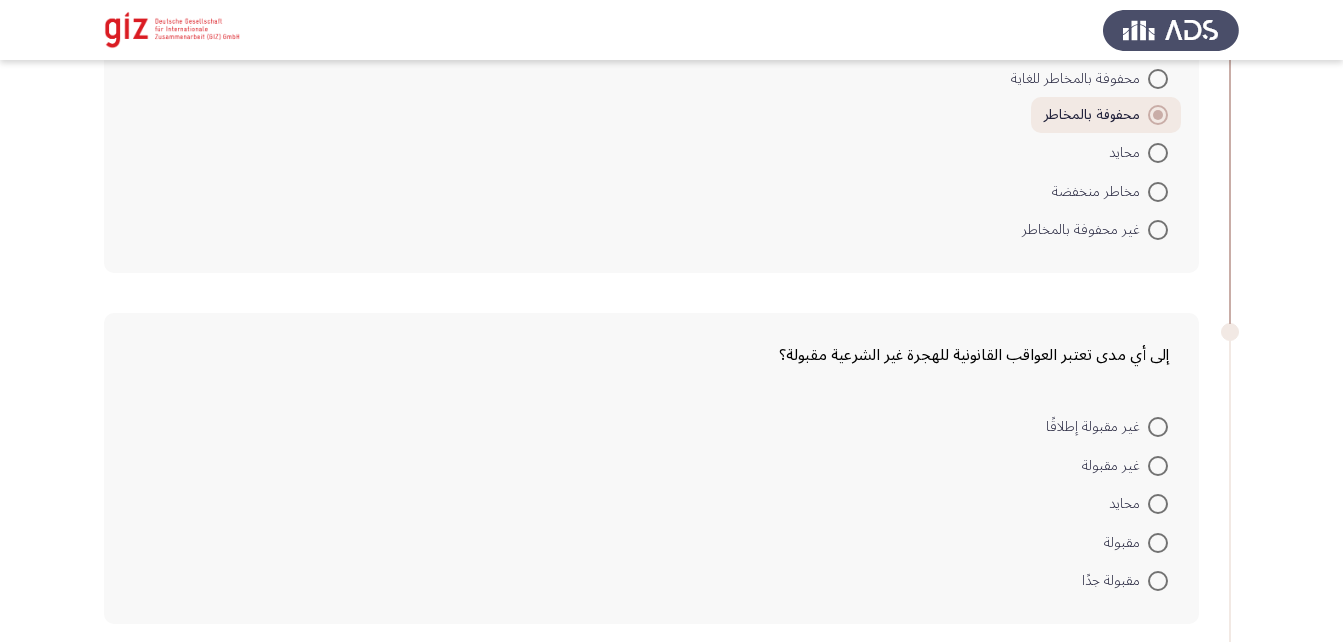 click at bounding box center (1158, 504) 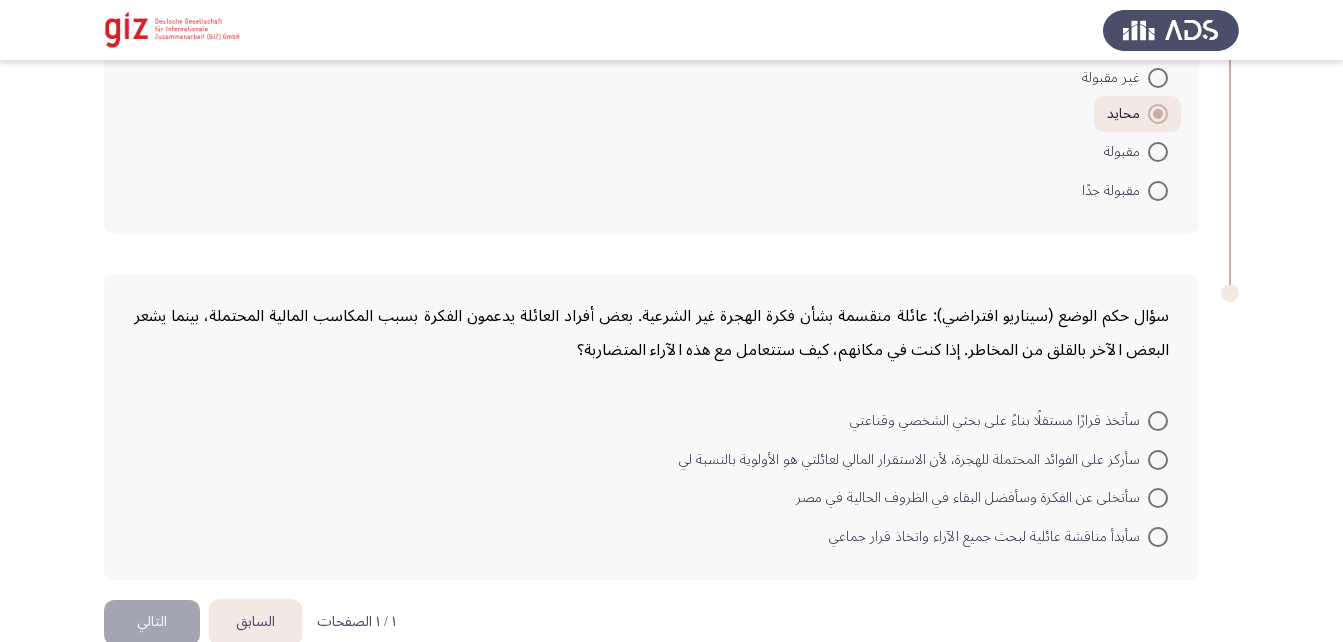 click at bounding box center (1158, 460) 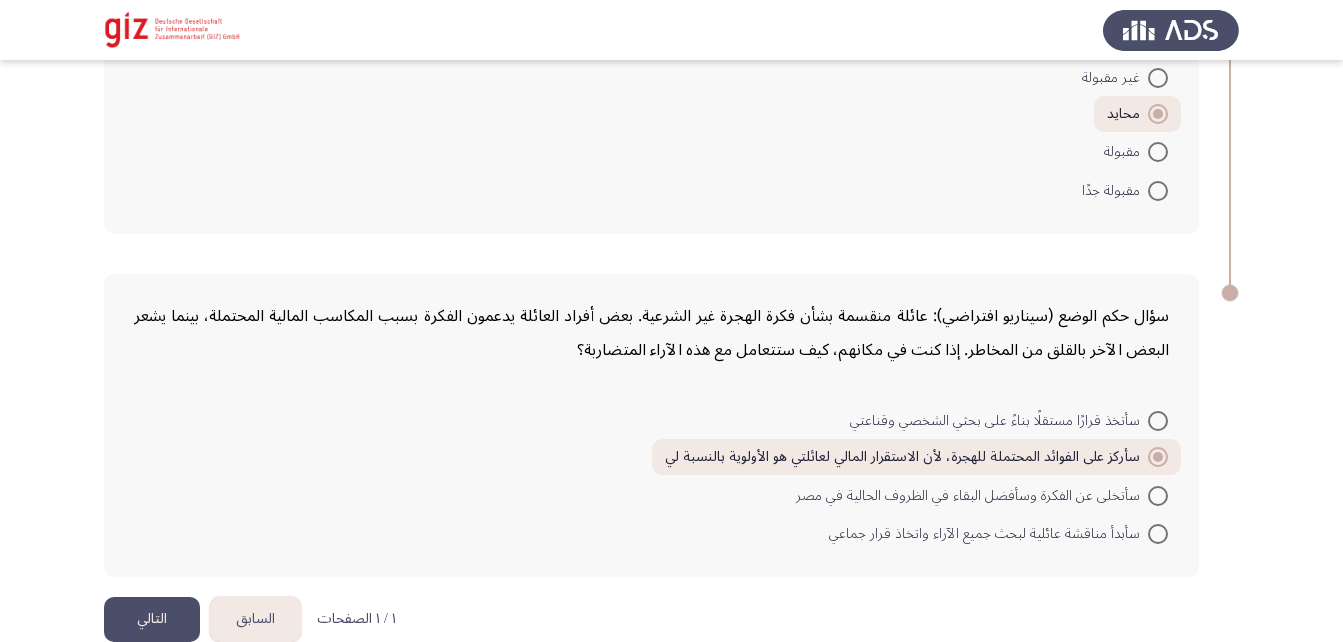 click on "التالي" 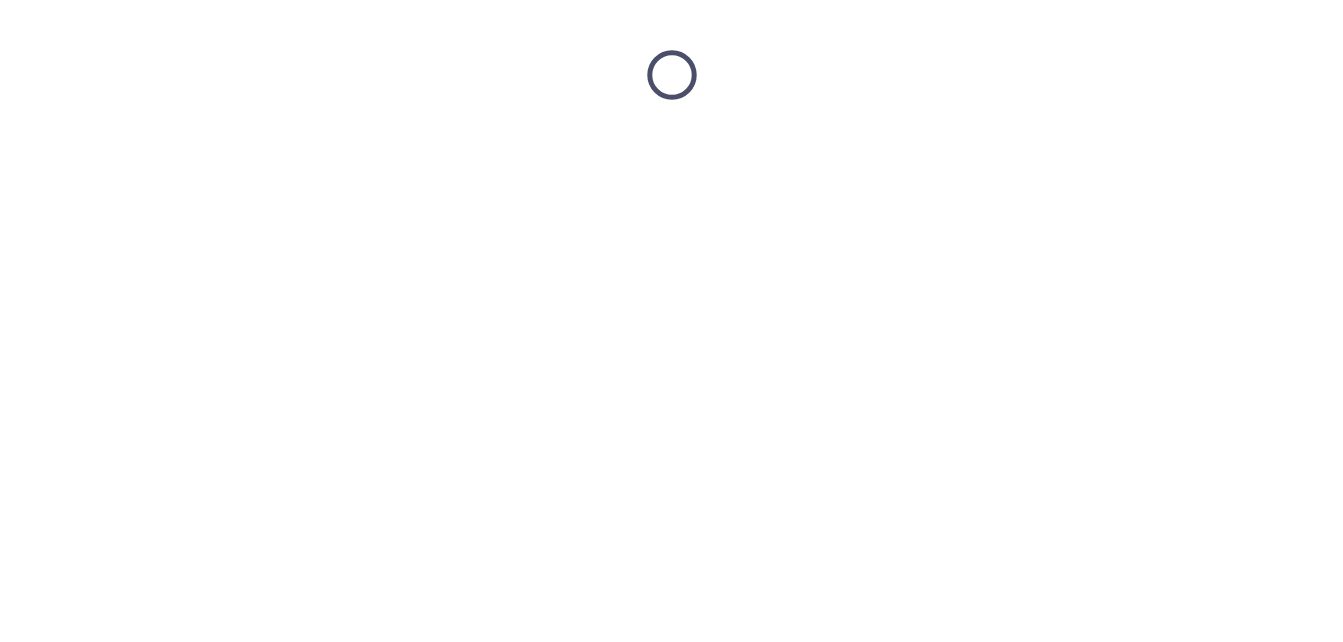 scroll, scrollTop: 0, scrollLeft: 0, axis: both 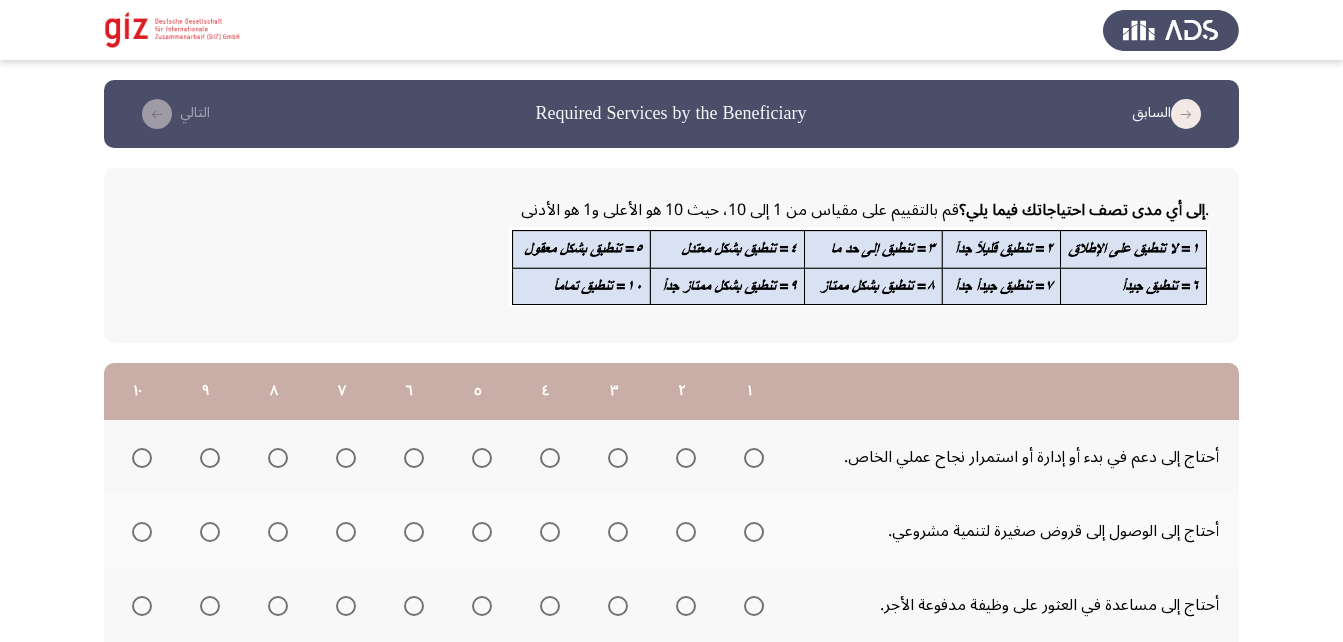 click at bounding box center (142, 458) 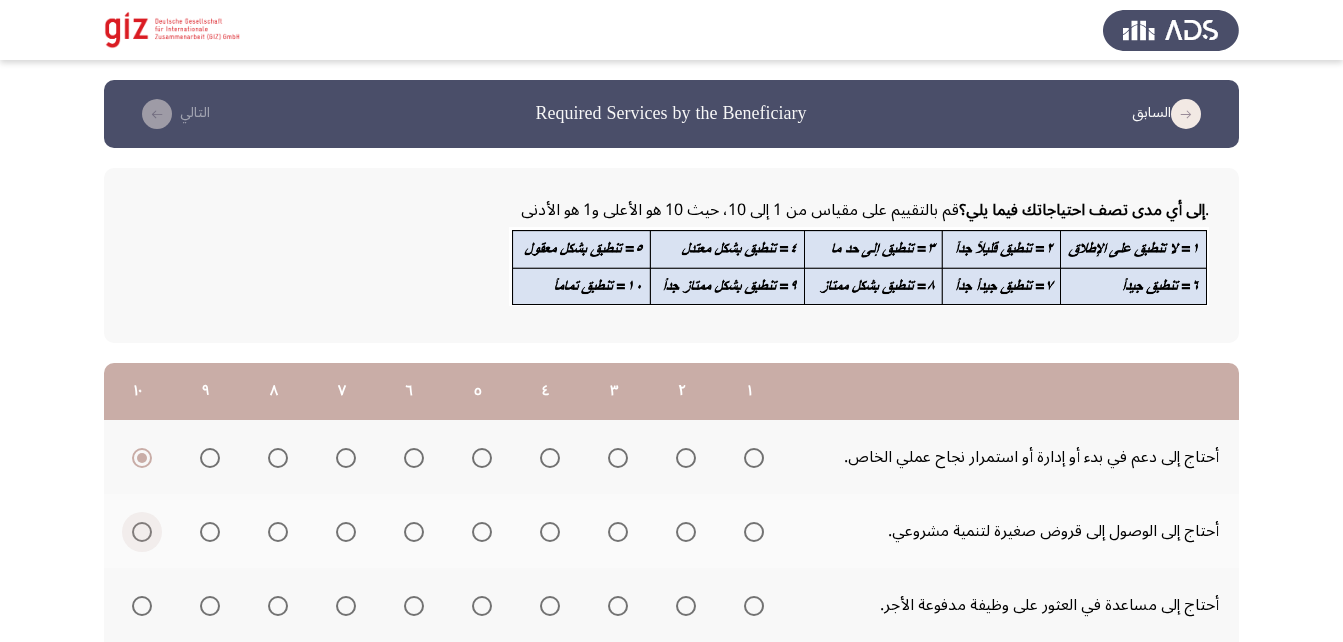 click at bounding box center [142, 532] 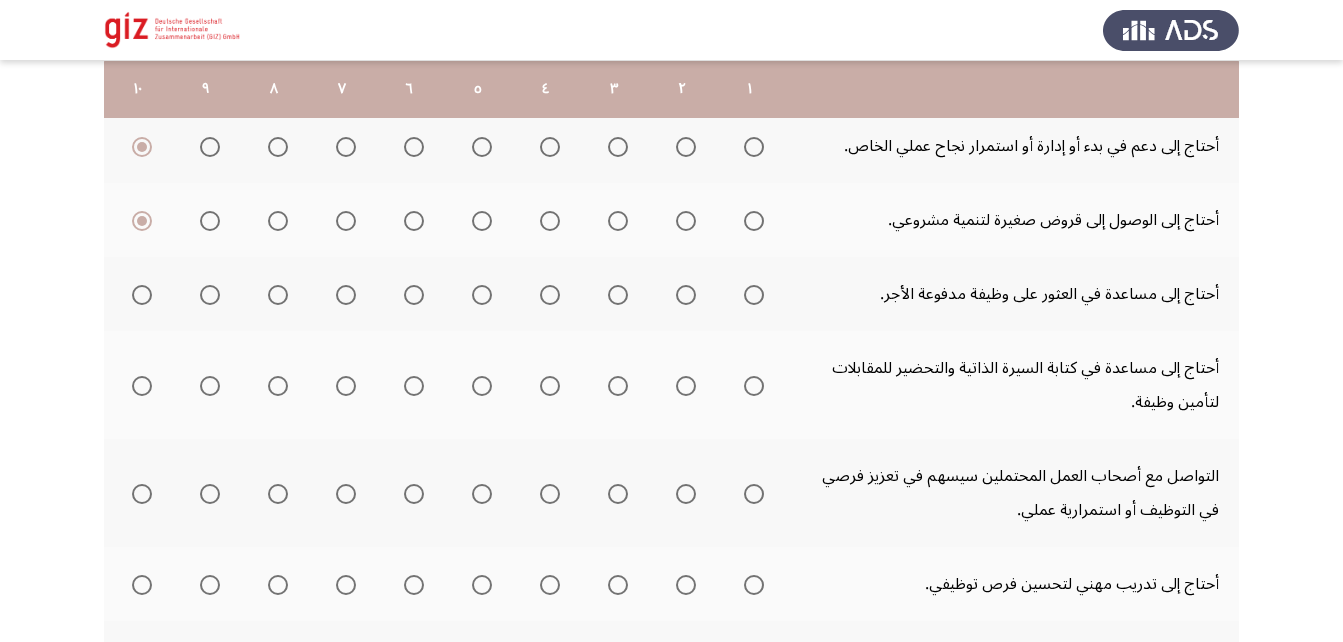 scroll, scrollTop: 312, scrollLeft: 0, axis: vertical 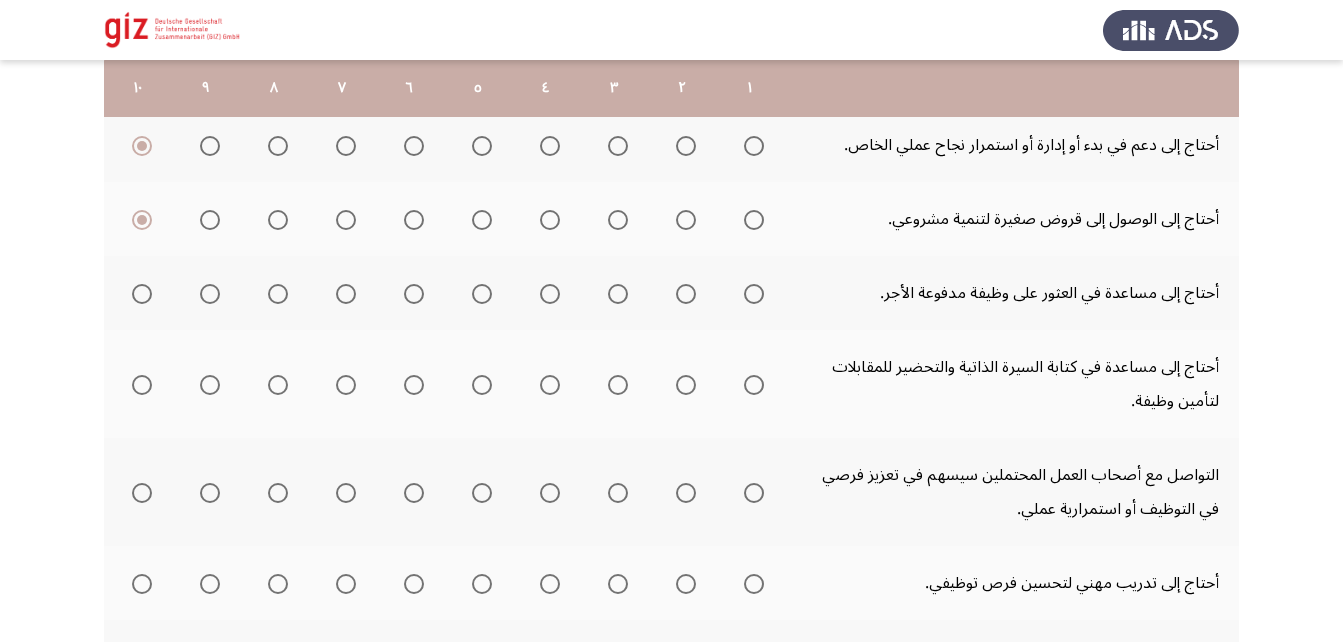 click at bounding box center (754, 294) 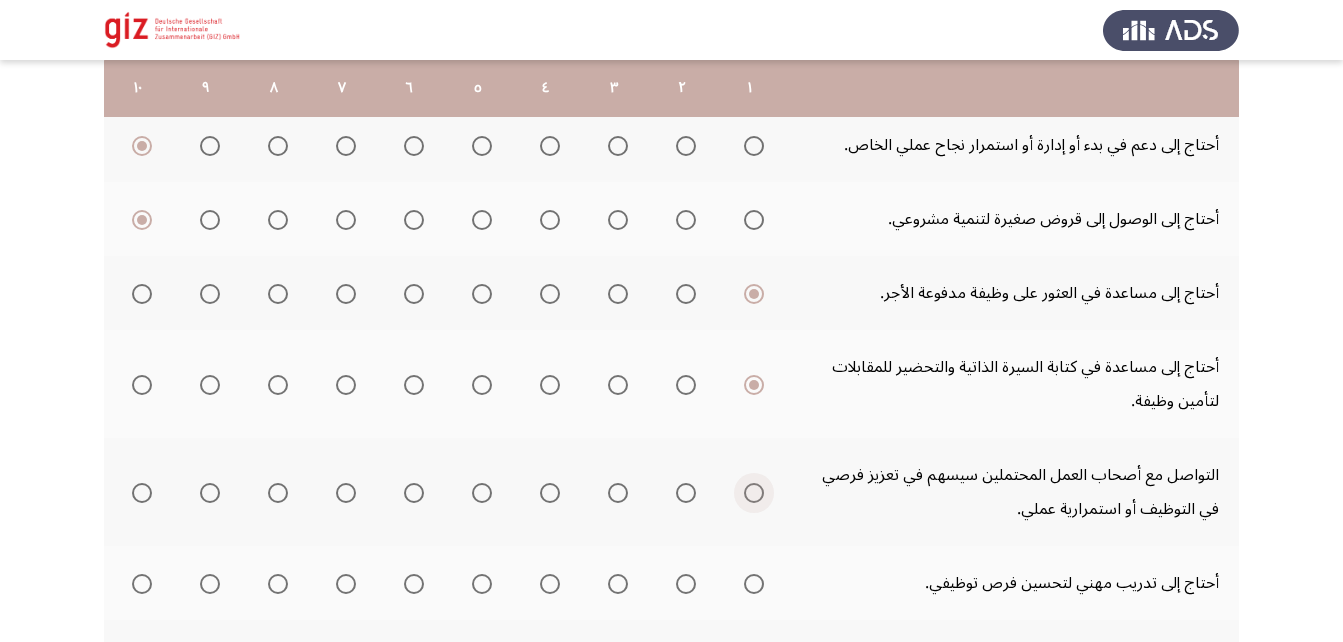 click at bounding box center (754, 493) 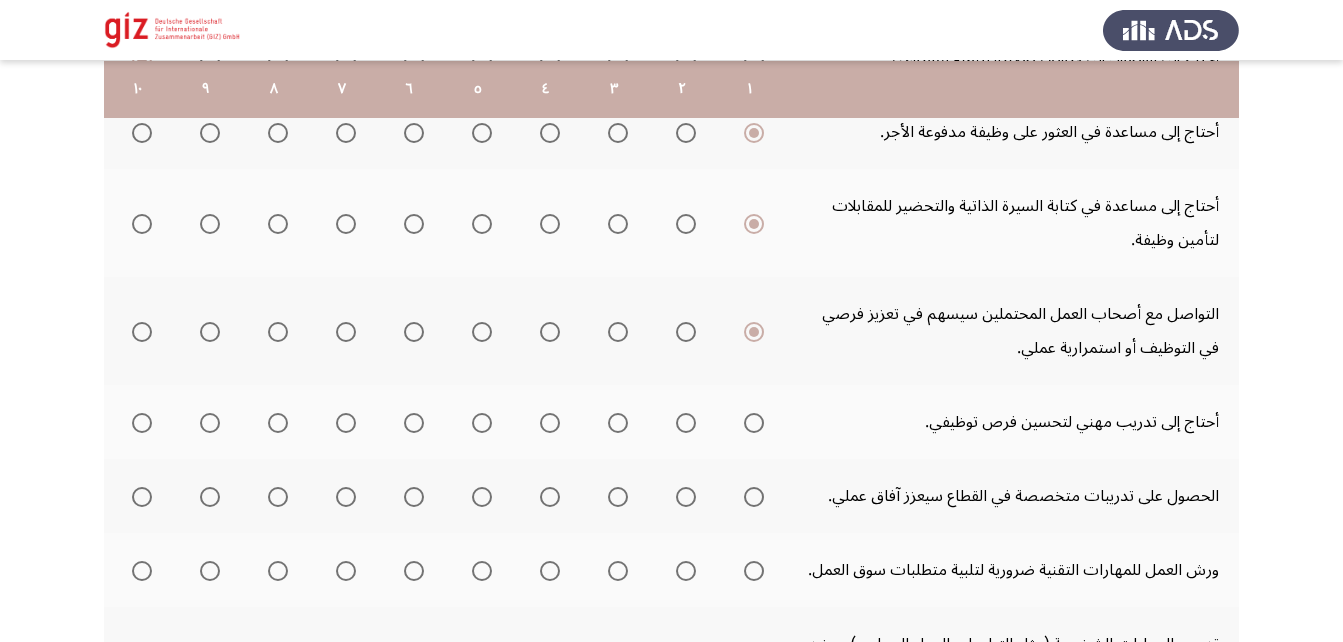 scroll, scrollTop: 475, scrollLeft: 0, axis: vertical 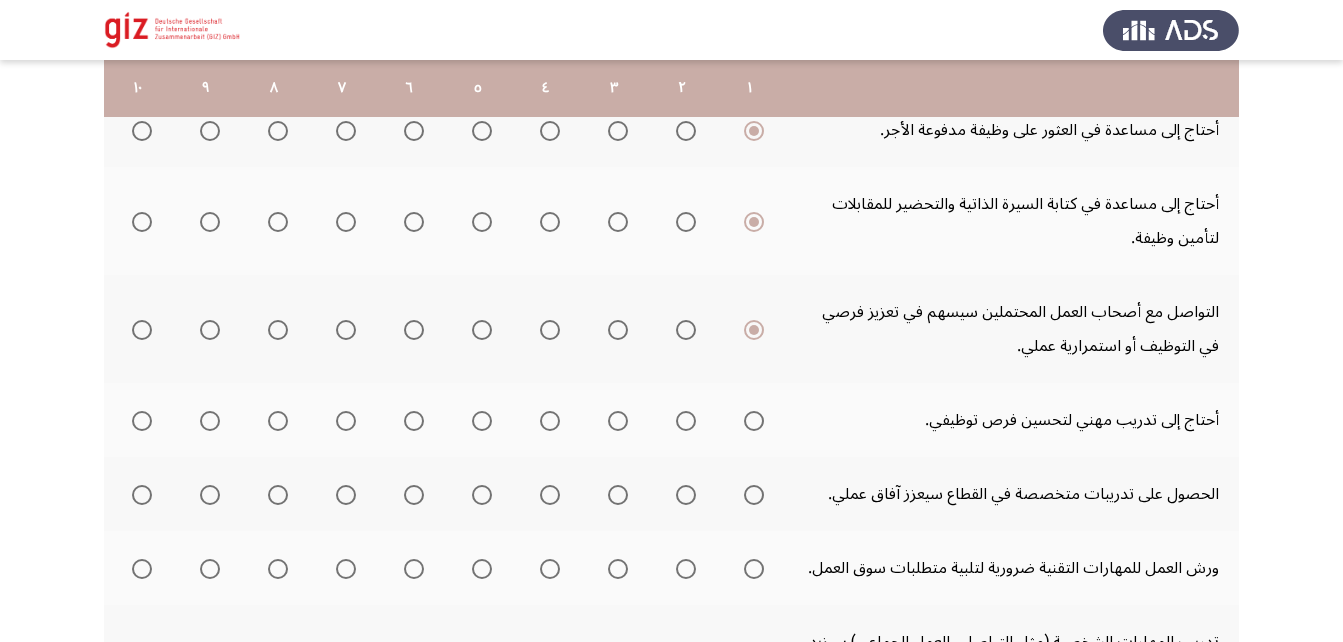 click 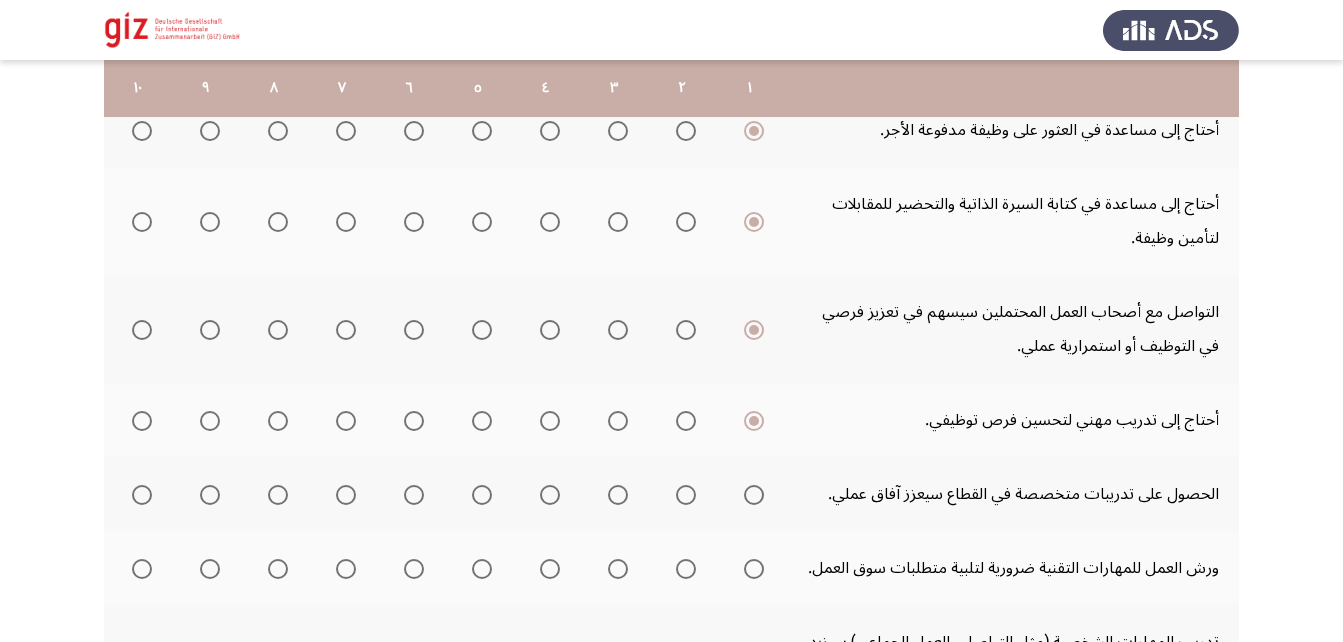click at bounding box center (754, 495) 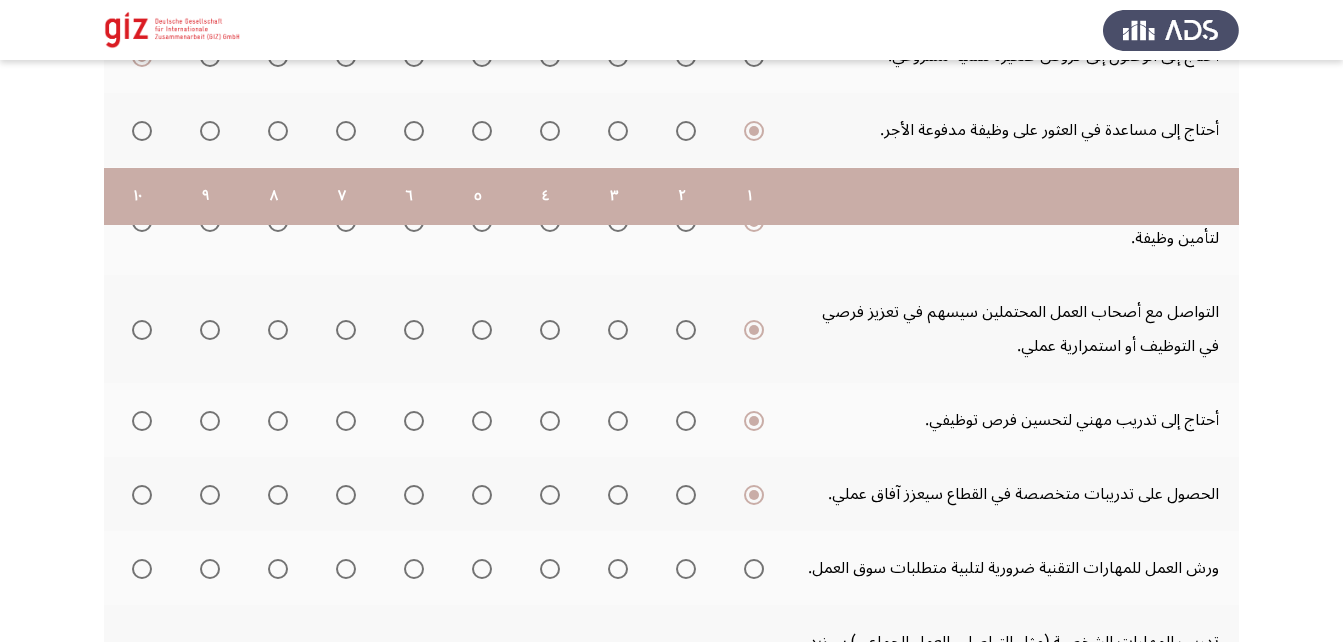 scroll, scrollTop: 587, scrollLeft: 0, axis: vertical 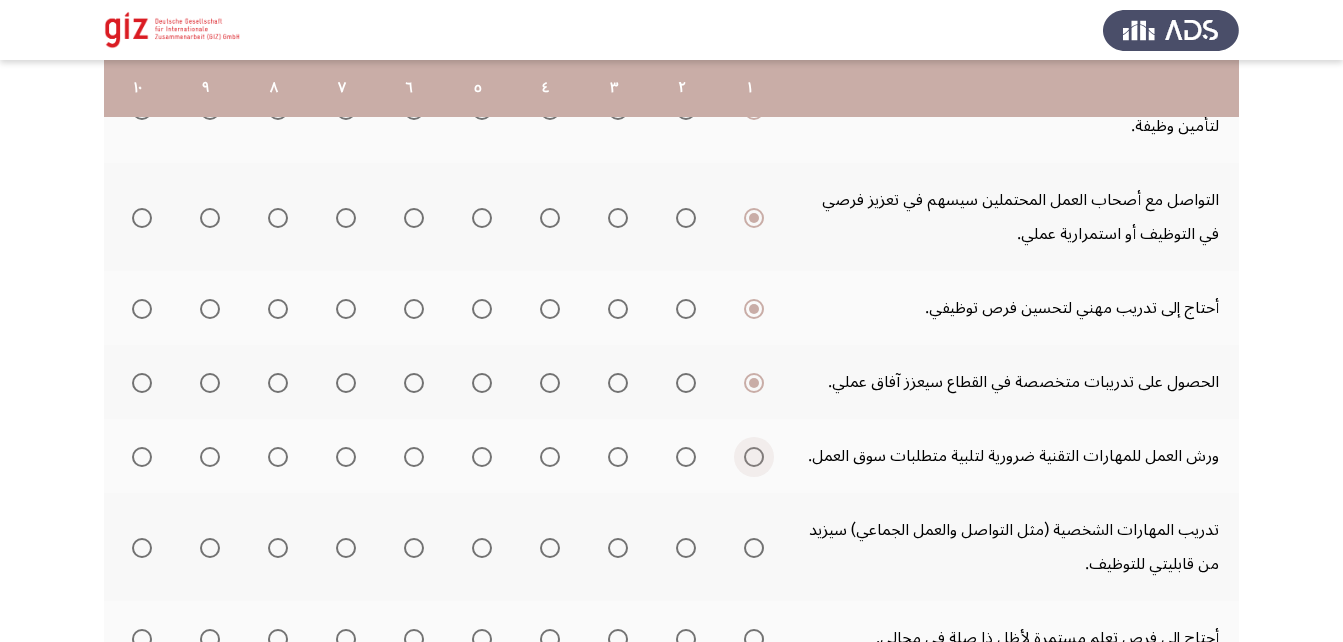 click at bounding box center [754, 457] 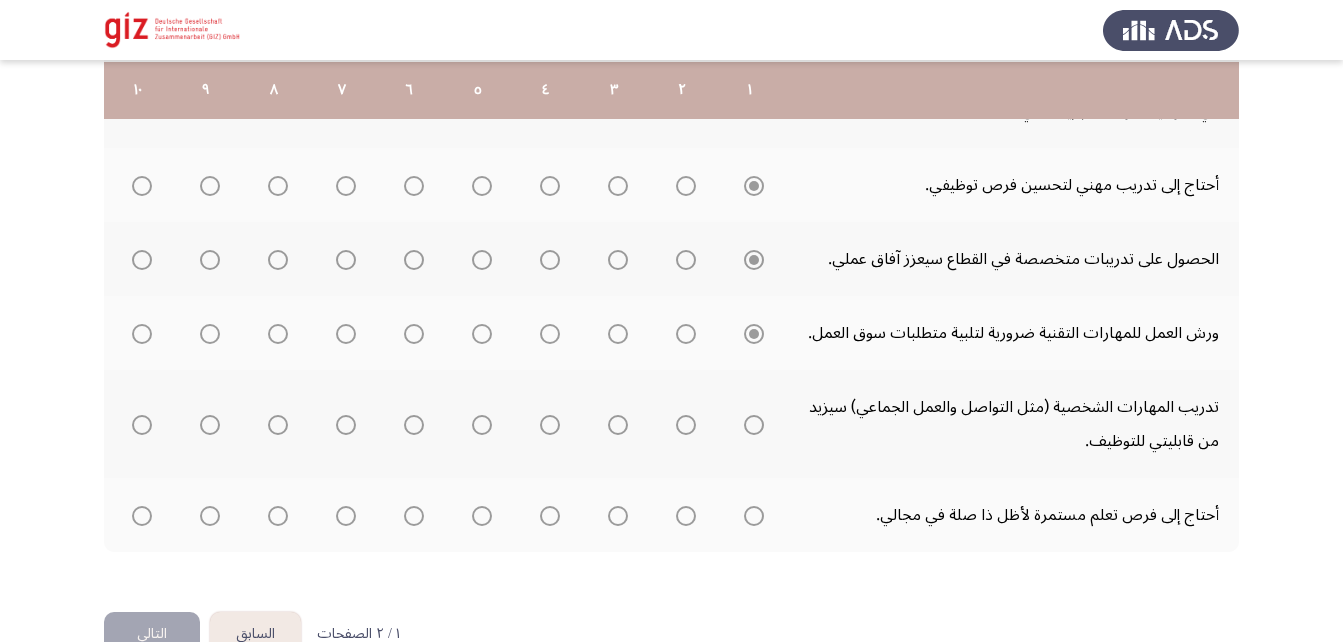 scroll, scrollTop: 715, scrollLeft: 0, axis: vertical 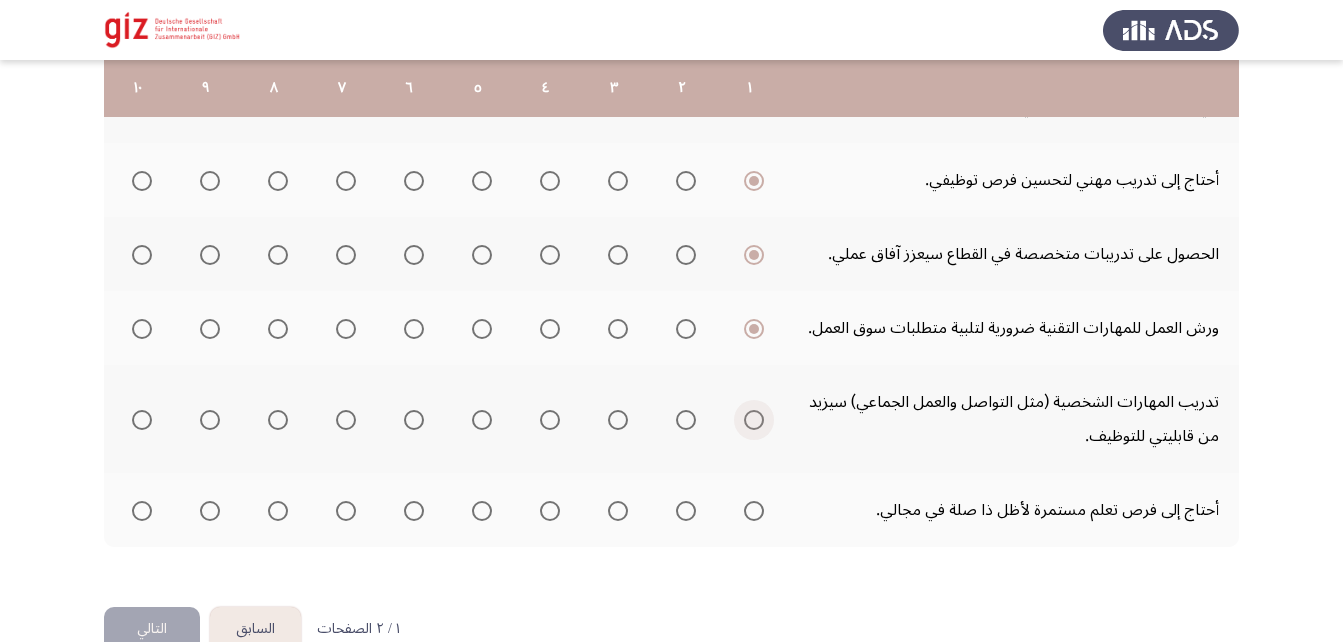 click at bounding box center [754, 420] 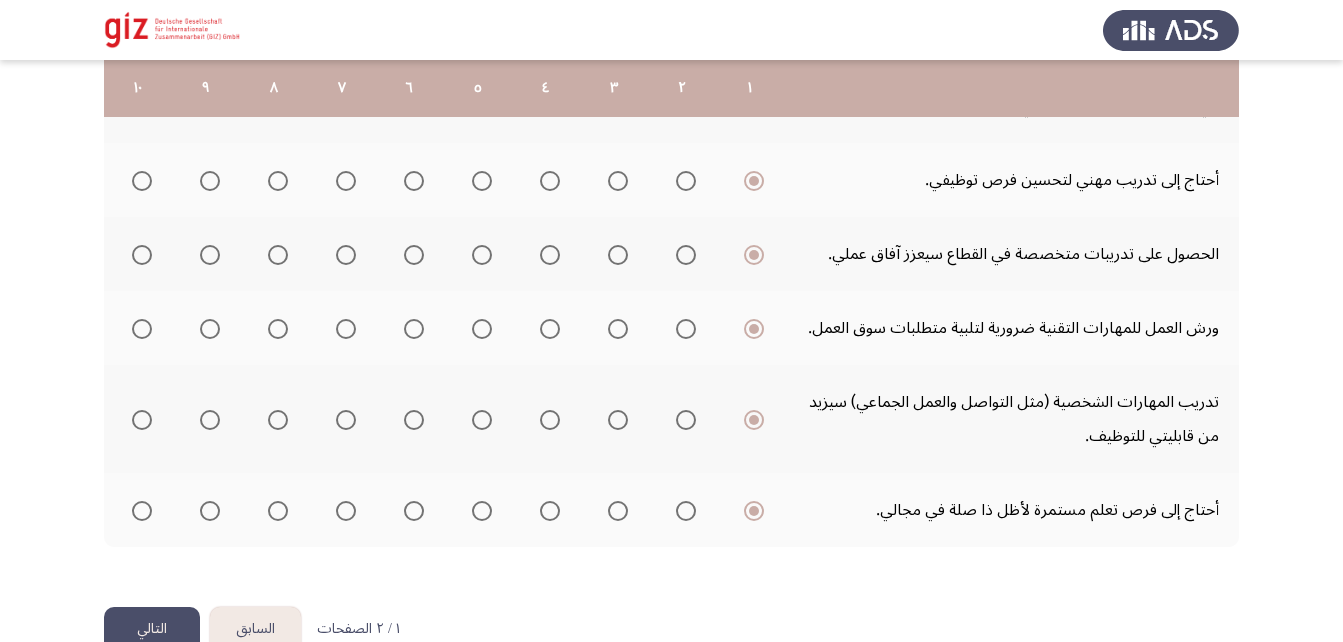 click on "التالي" 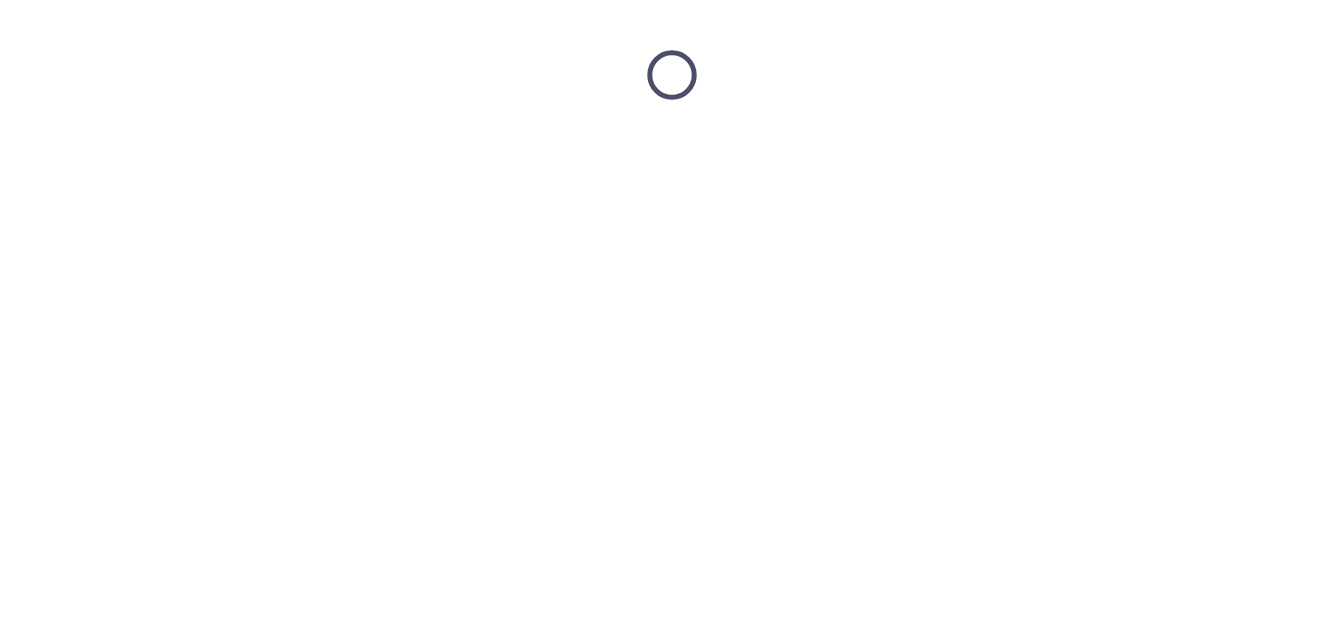 scroll, scrollTop: 0, scrollLeft: 0, axis: both 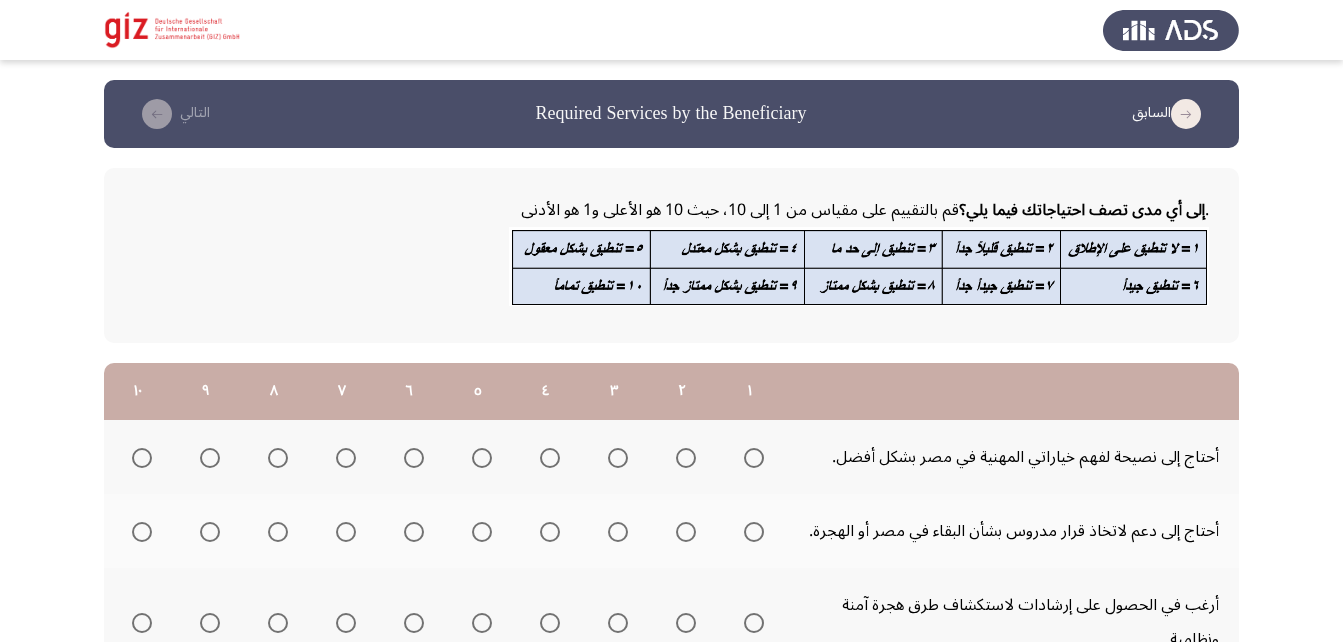 click at bounding box center [754, 458] 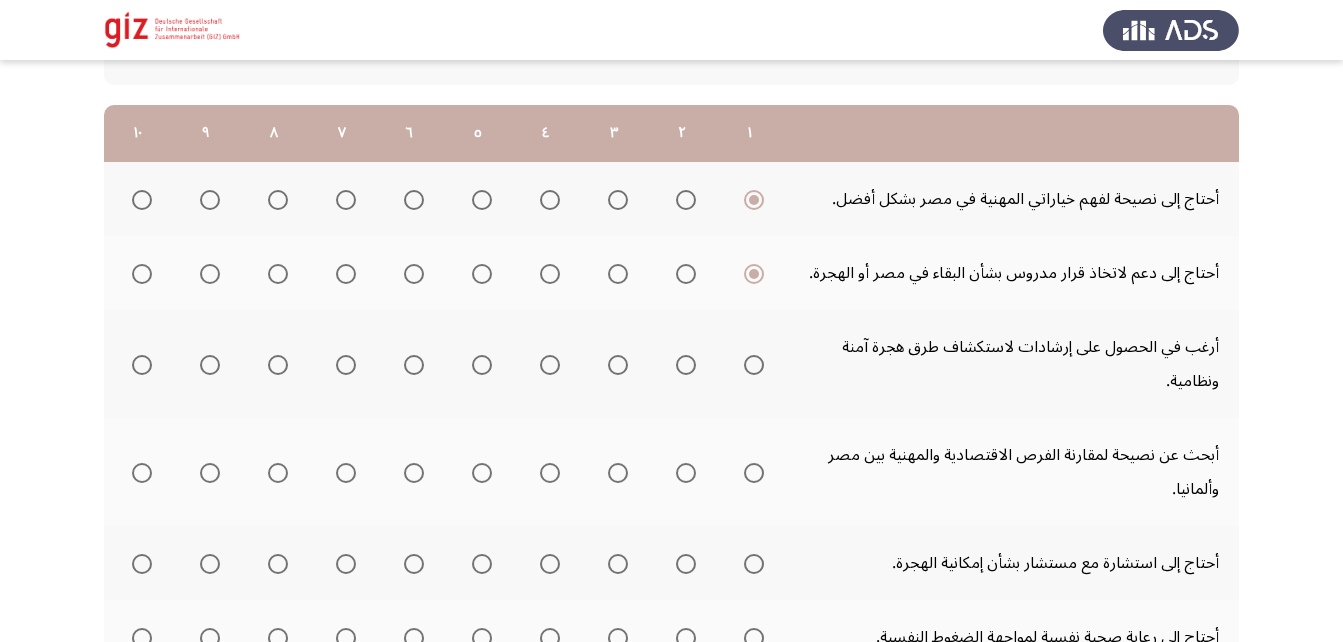 scroll, scrollTop: 260, scrollLeft: 0, axis: vertical 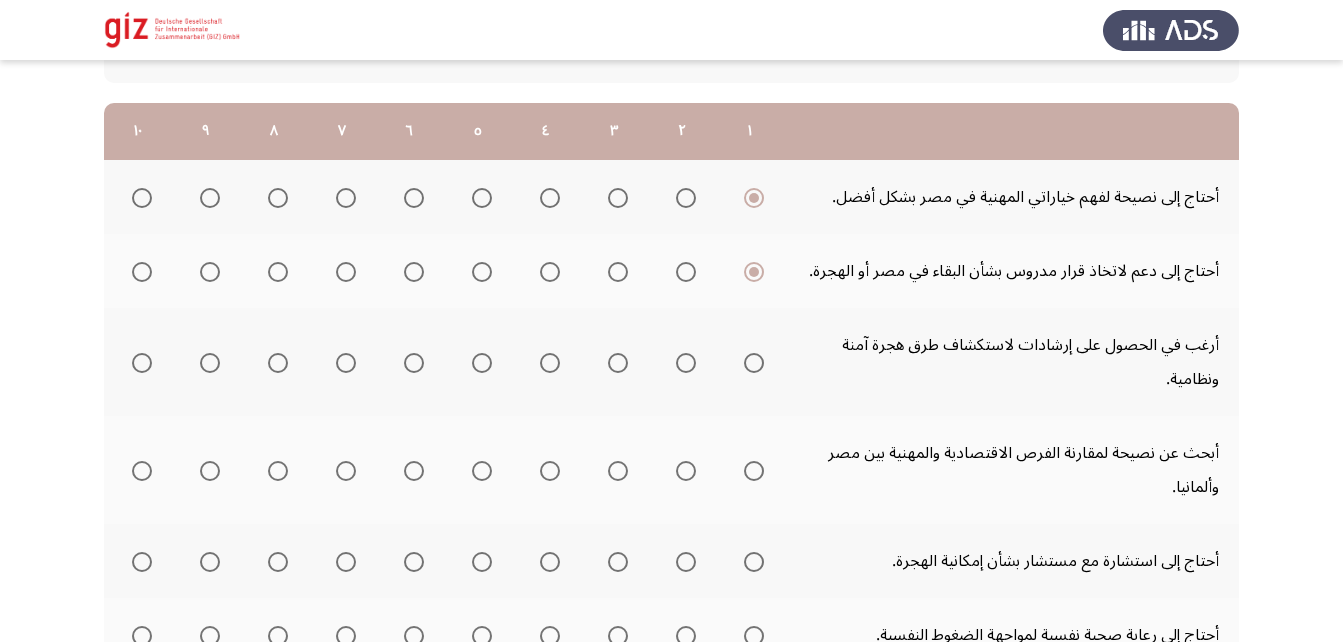 click at bounding box center [754, 363] 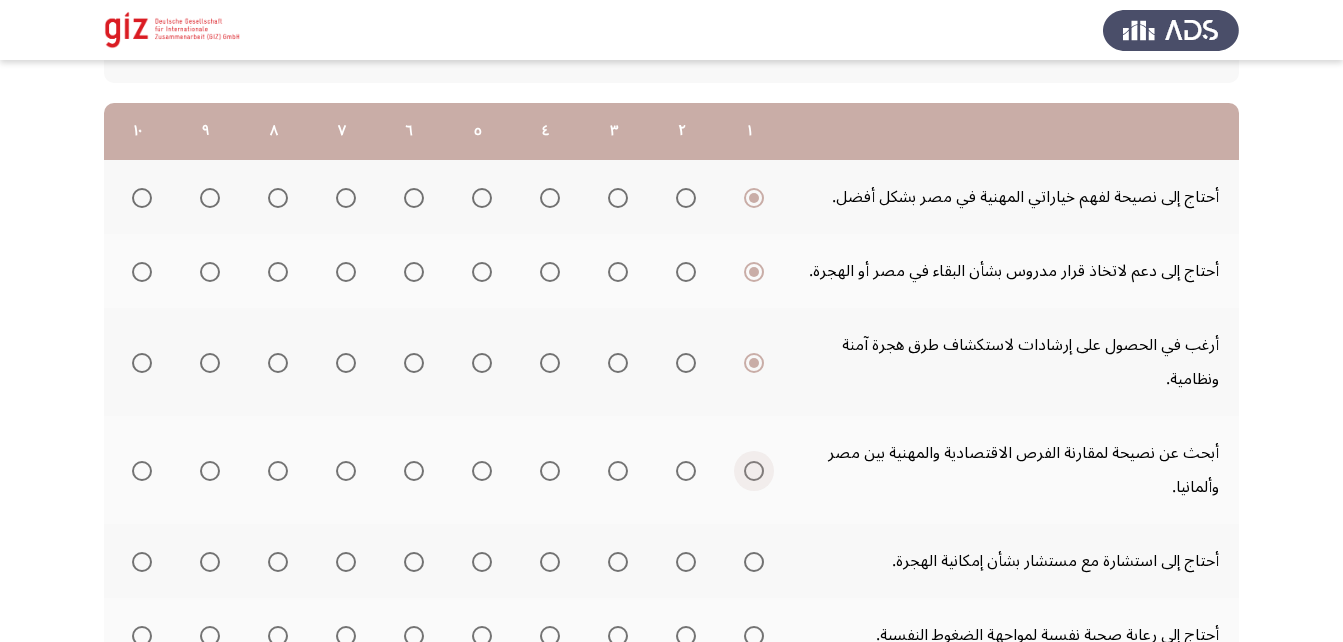 click at bounding box center [754, 471] 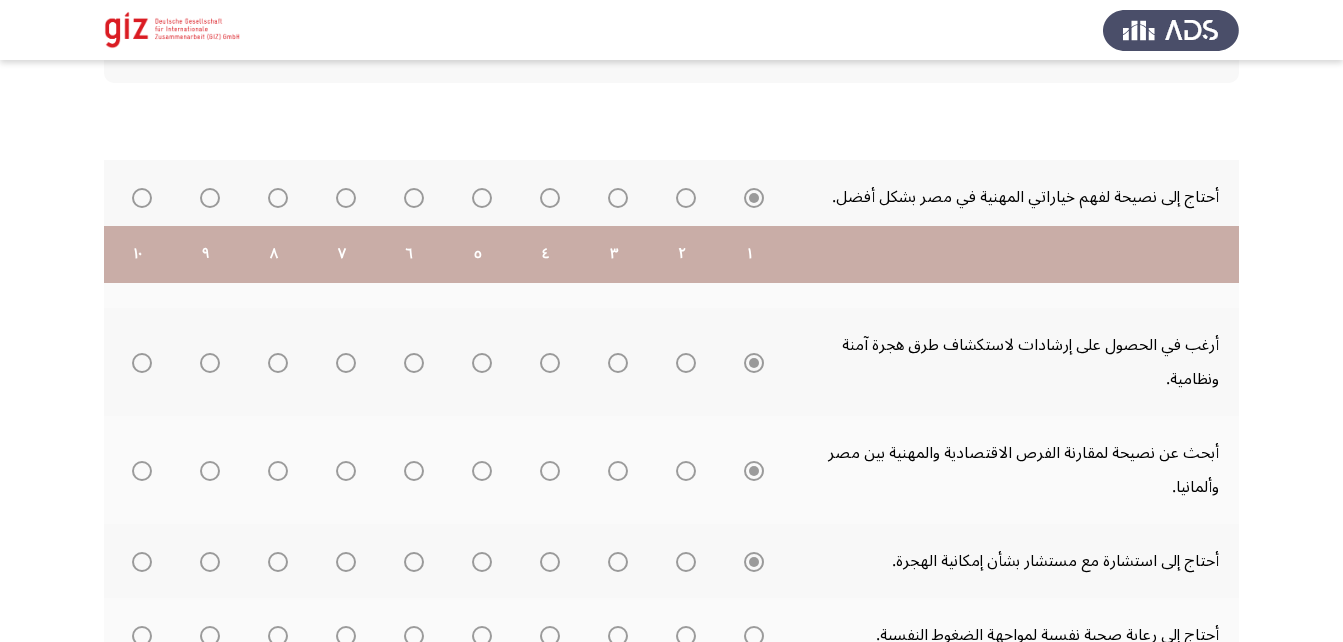 scroll, scrollTop: 487, scrollLeft: 0, axis: vertical 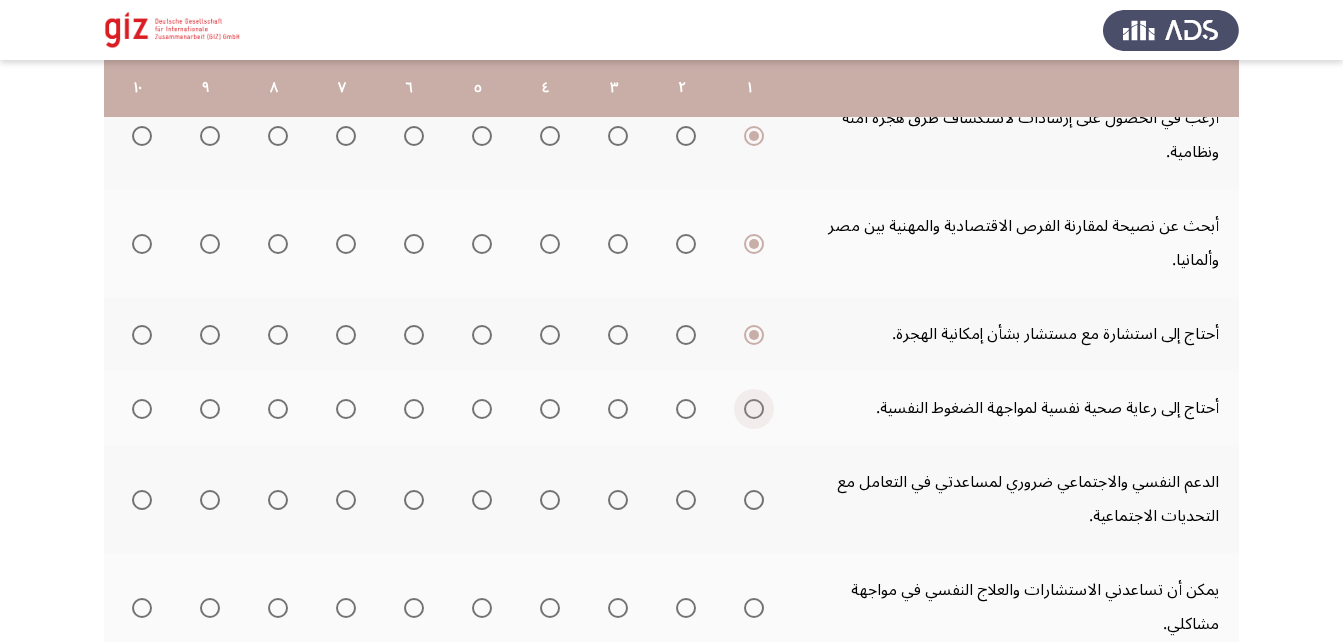 click at bounding box center (754, 409) 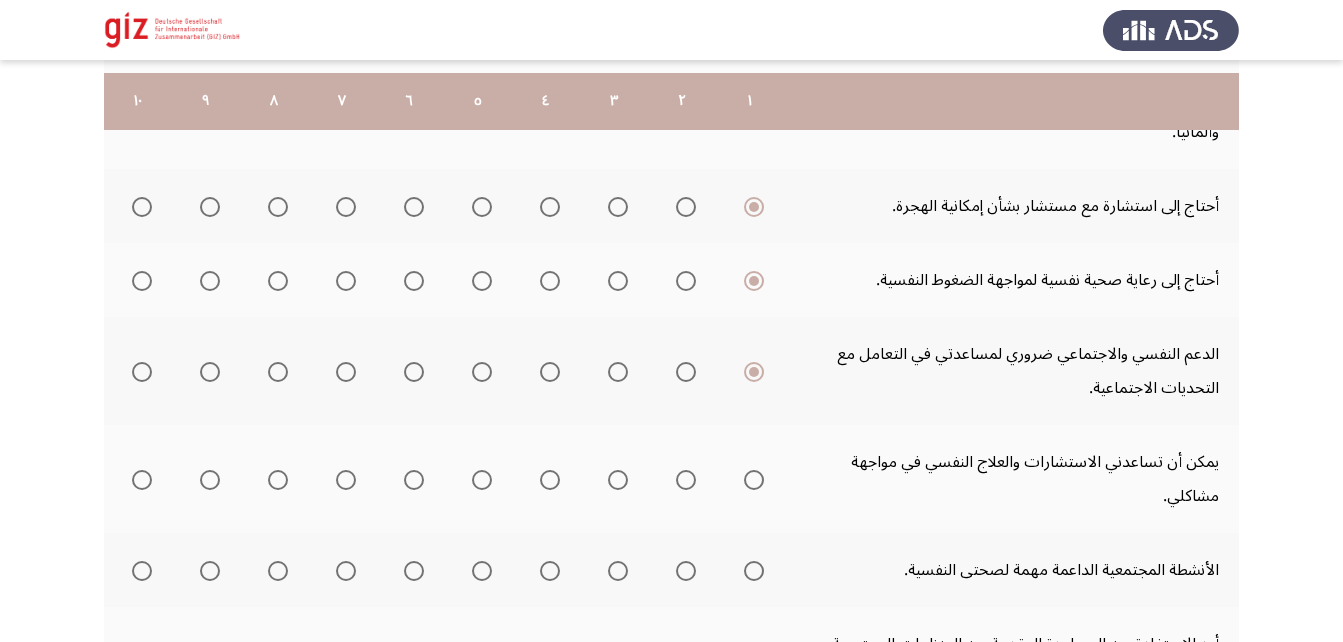 scroll, scrollTop: 628, scrollLeft: 0, axis: vertical 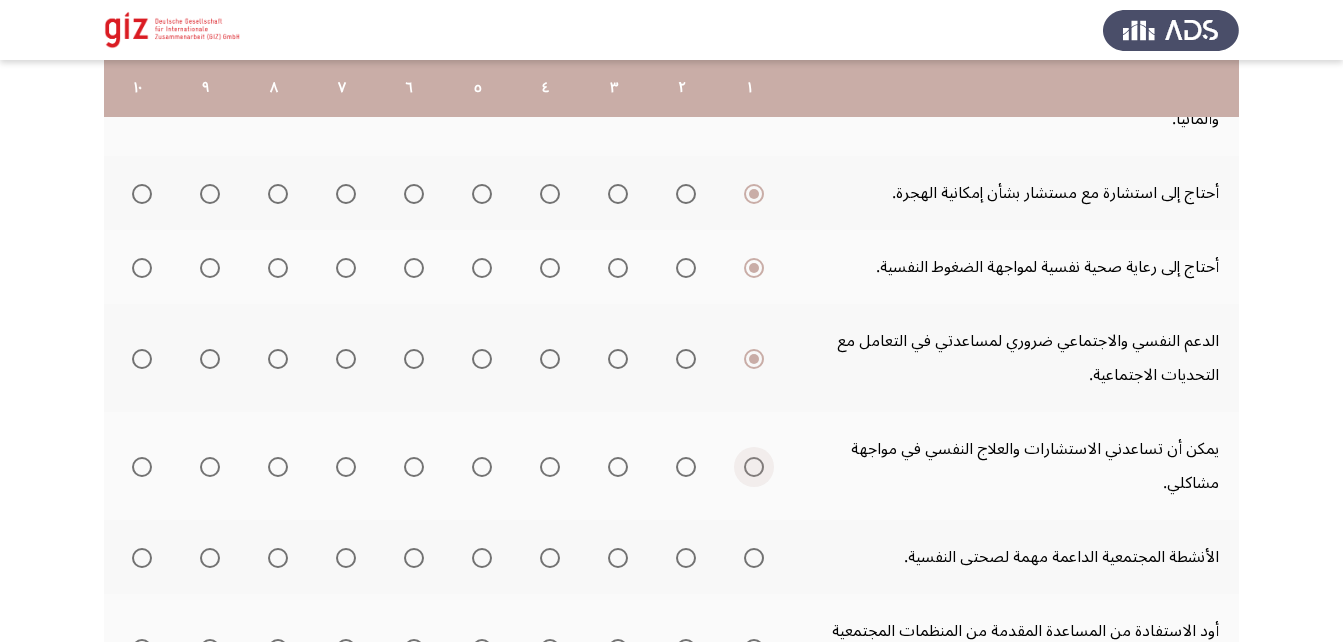 click at bounding box center (754, 467) 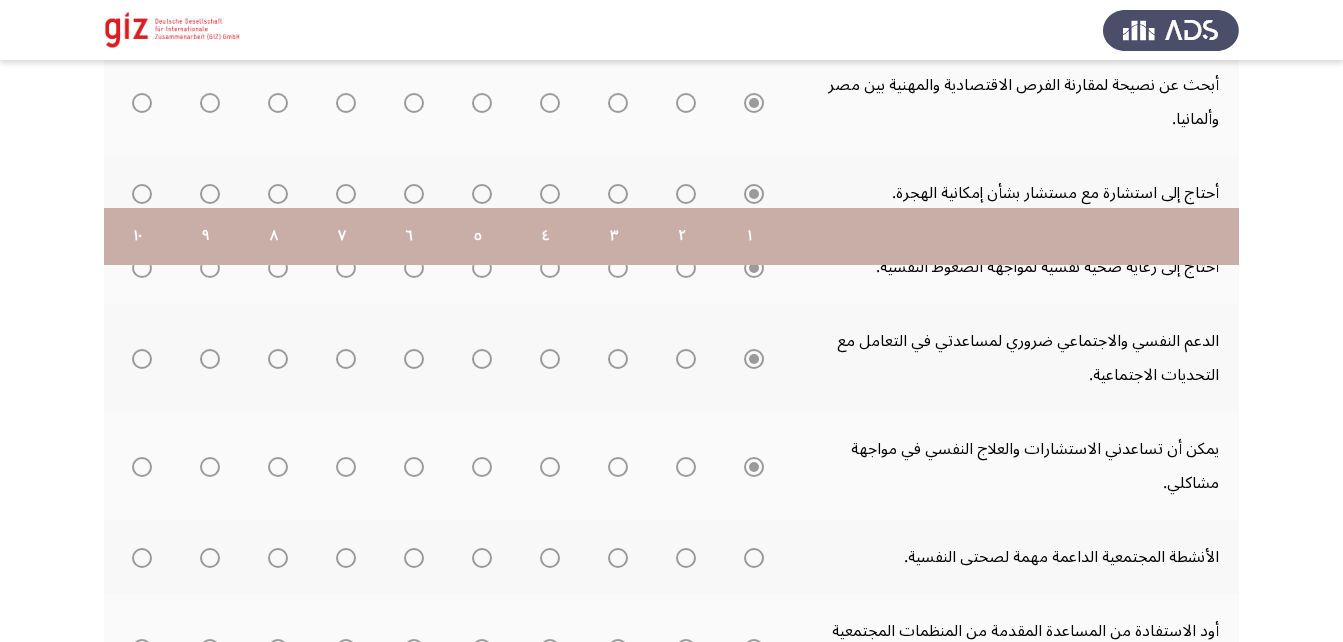 scroll, scrollTop: 776, scrollLeft: 0, axis: vertical 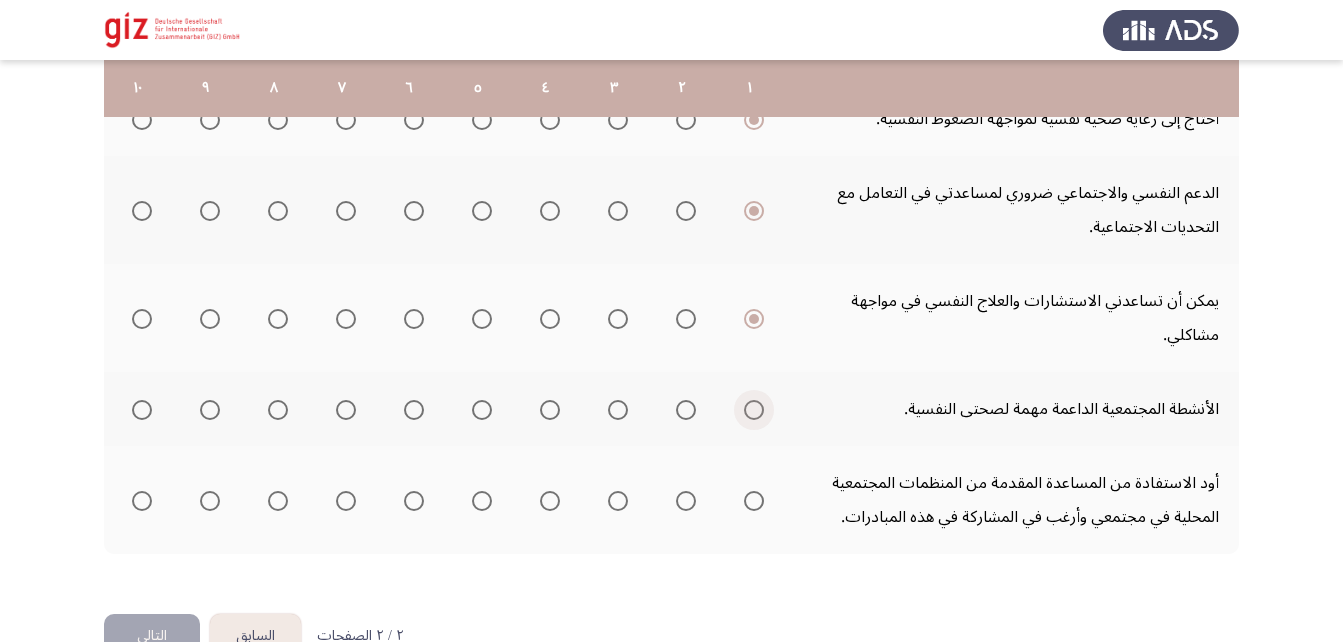 click at bounding box center (754, 410) 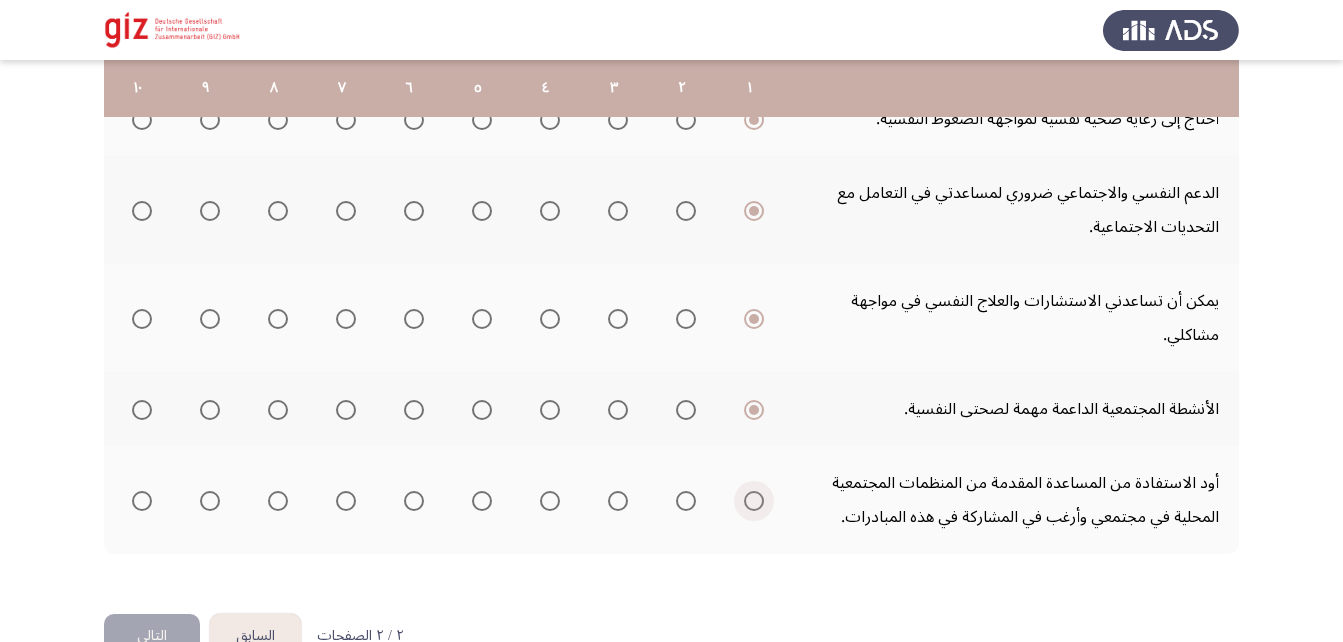 click at bounding box center [754, 501] 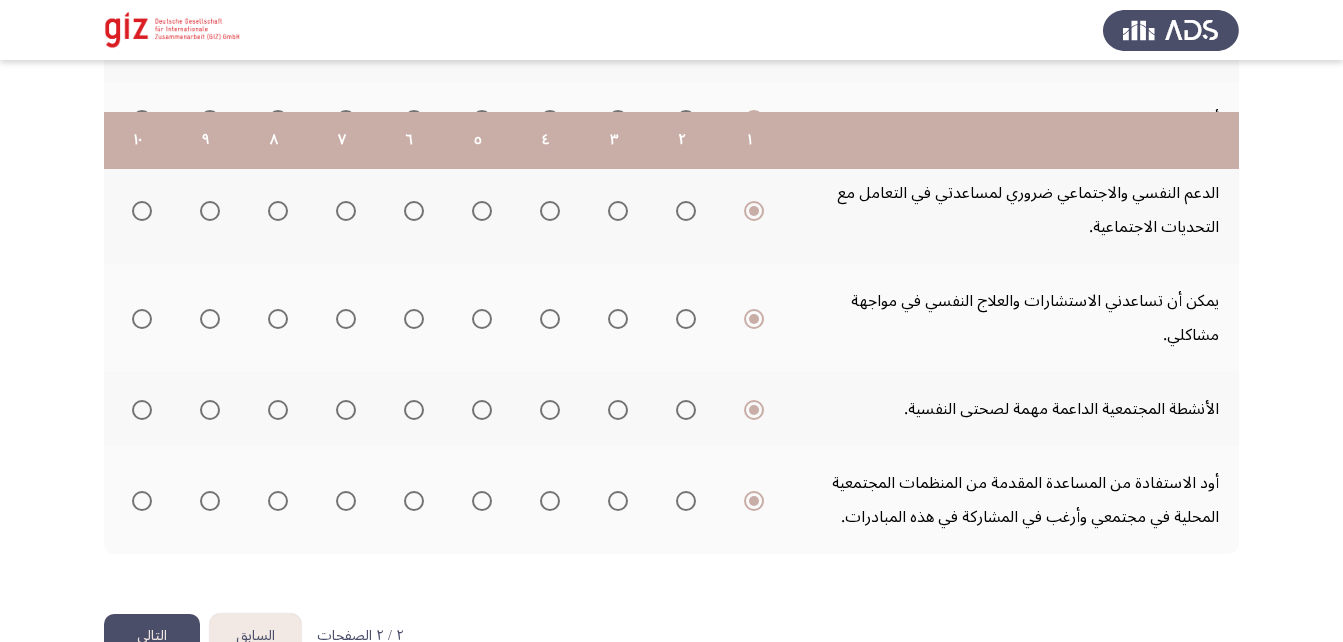 scroll, scrollTop: 828, scrollLeft: 0, axis: vertical 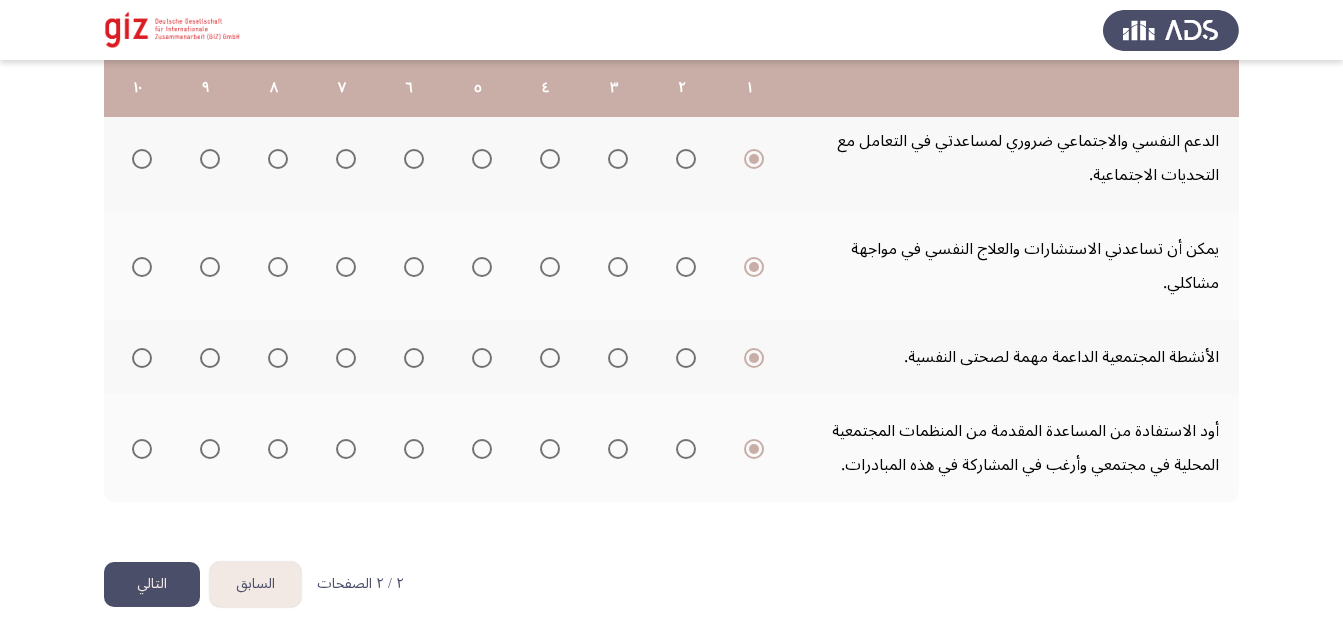 click on "التالي" 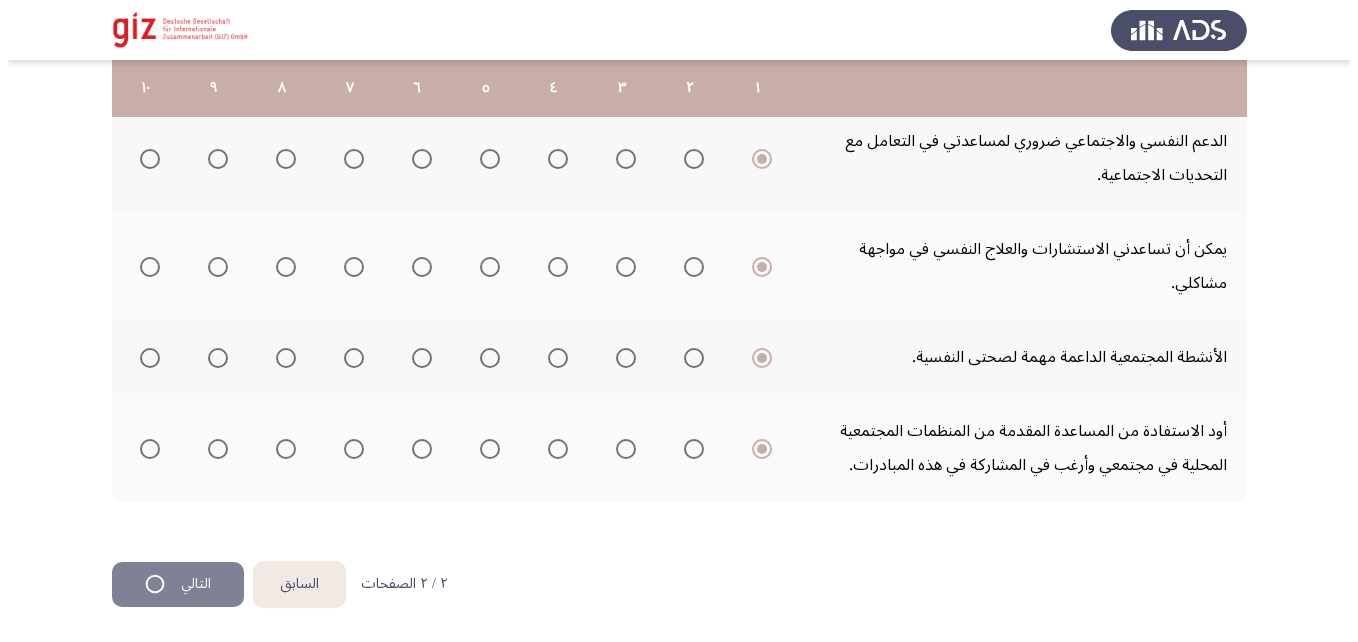 scroll, scrollTop: 0, scrollLeft: 0, axis: both 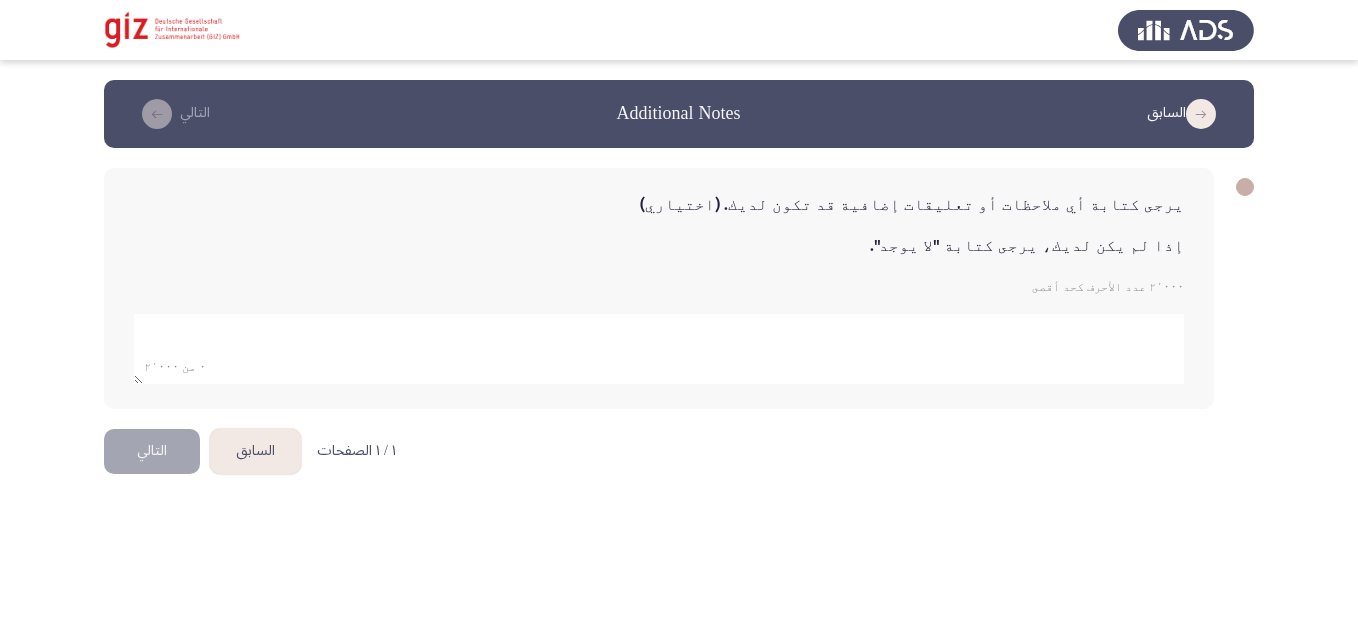 click 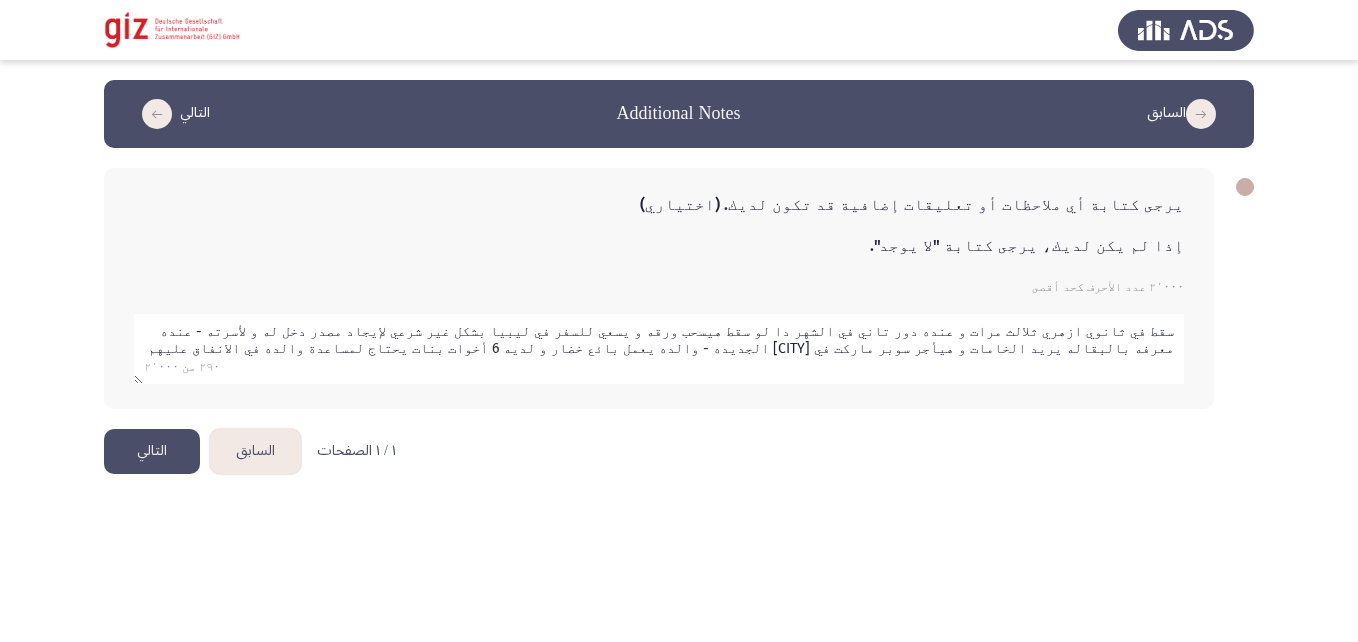 type on "سقط في ثانوي ازهري ثلالث مرات و عنده دور تاني في الشهر دا لو سقط هيسحب ورقه و يسعي للسفر في ليبيا بشكل غير شرعي لإيجاد مصدر دخل له و لأسرته - عنده معرفه بالبقاله يريد الخامات و هيأجر سوبر ماركت في سوهاج الجديده - والده يعمل بائع خضار و لديه 6 أخوات بنات يحتاج لمساعدة والده في الانفاق عليهم" 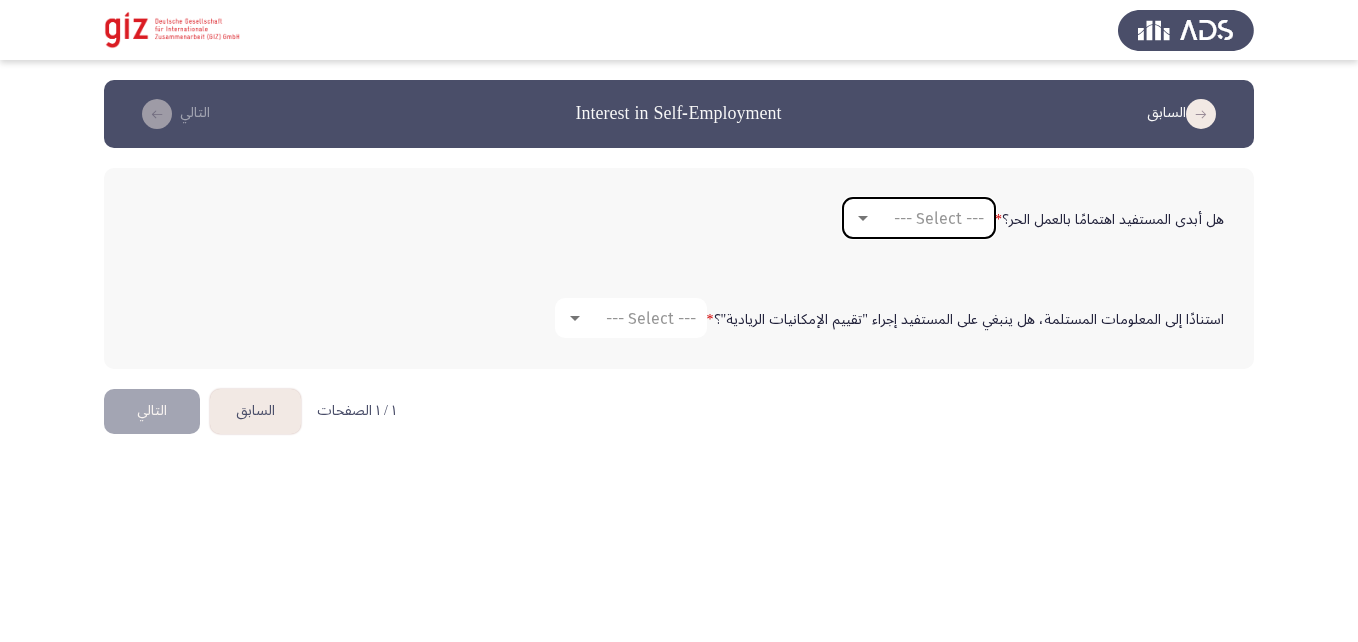 click on "--- Select ---" at bounding box center [919, 218] 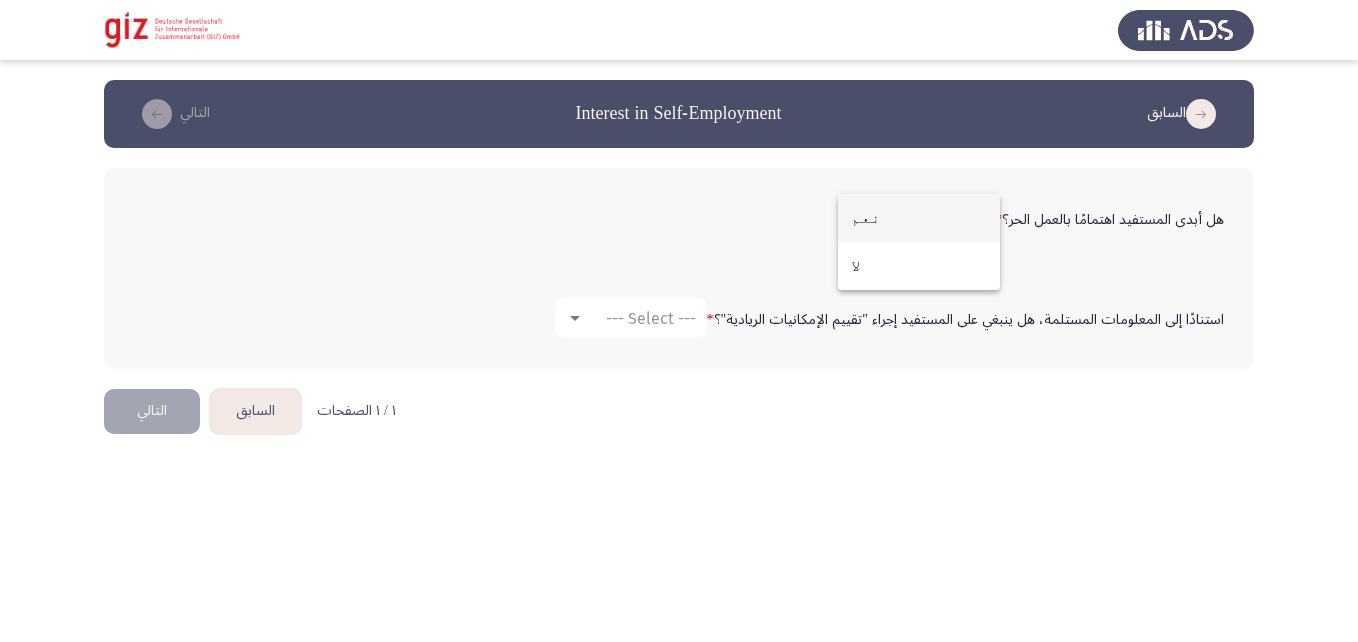 click on "نعم" at bounding box center [919, 218] 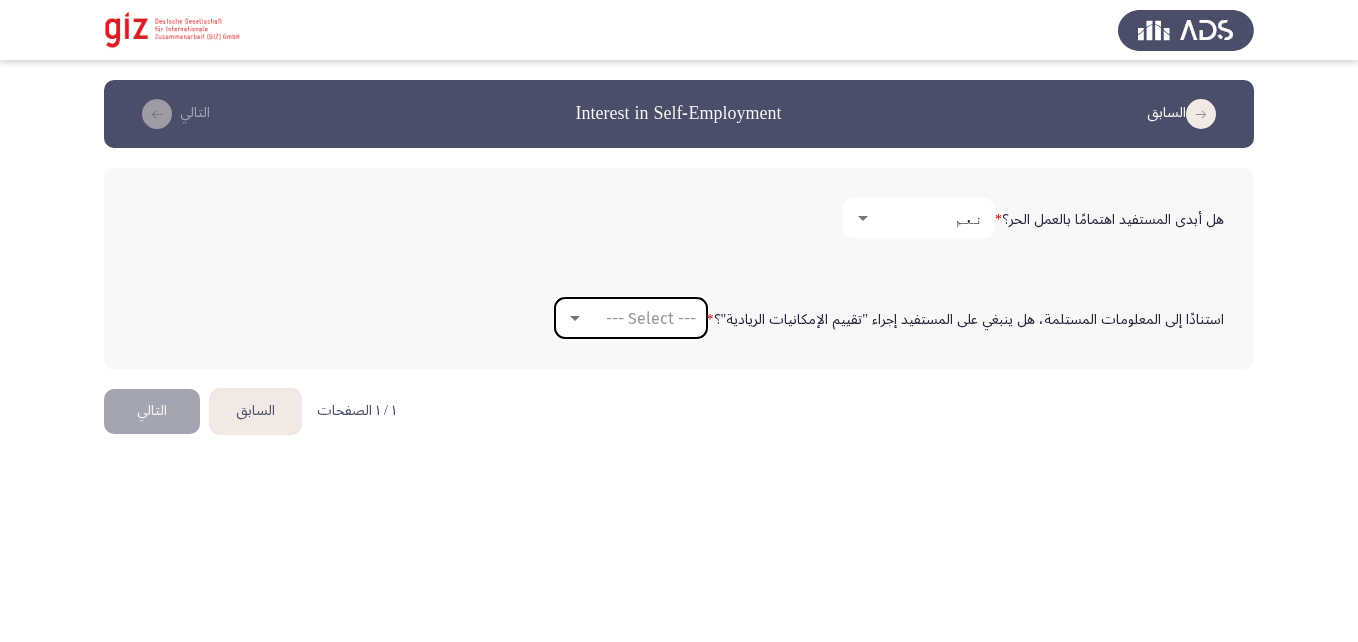 click on "--- Select ---" at bounding box center [651, 318] 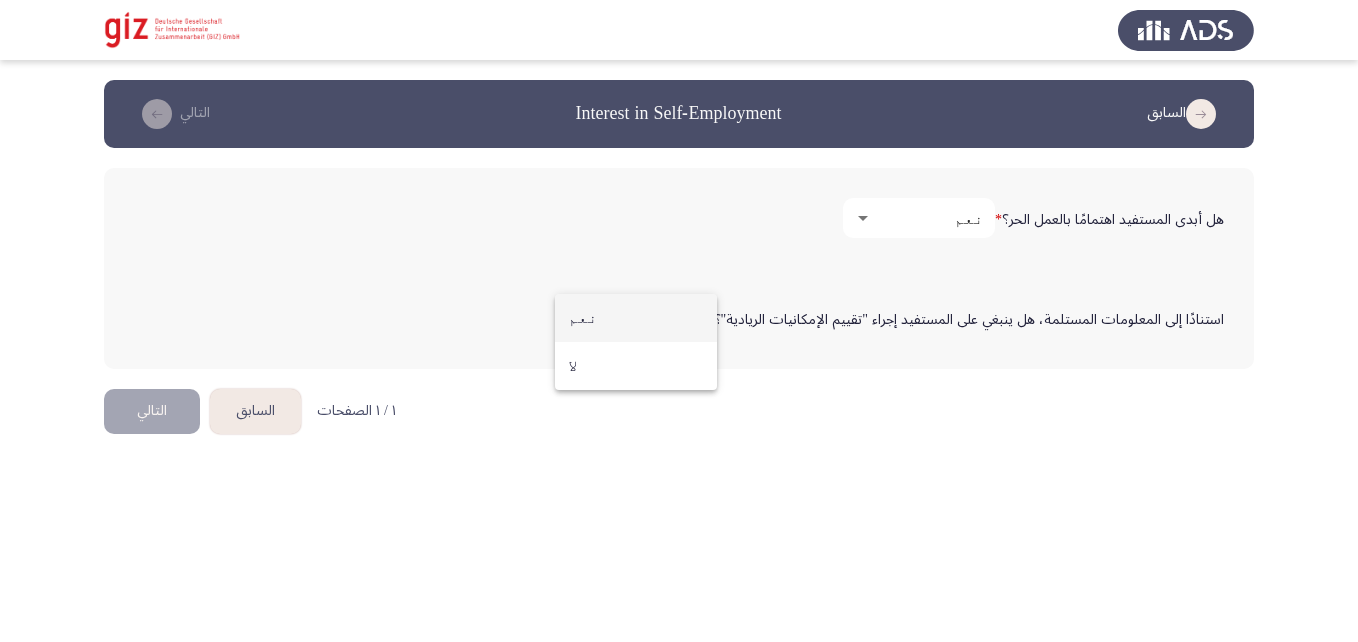 click on "نعم" at bounding box center [636, 318] 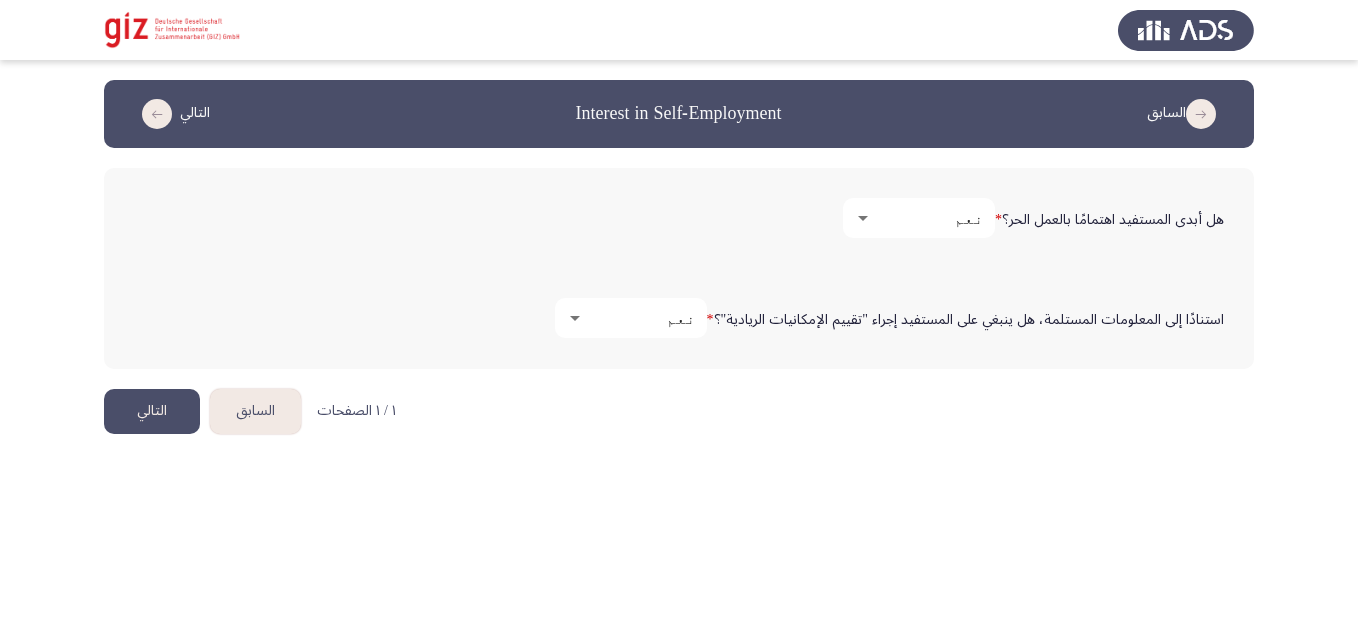 click on "التالي" 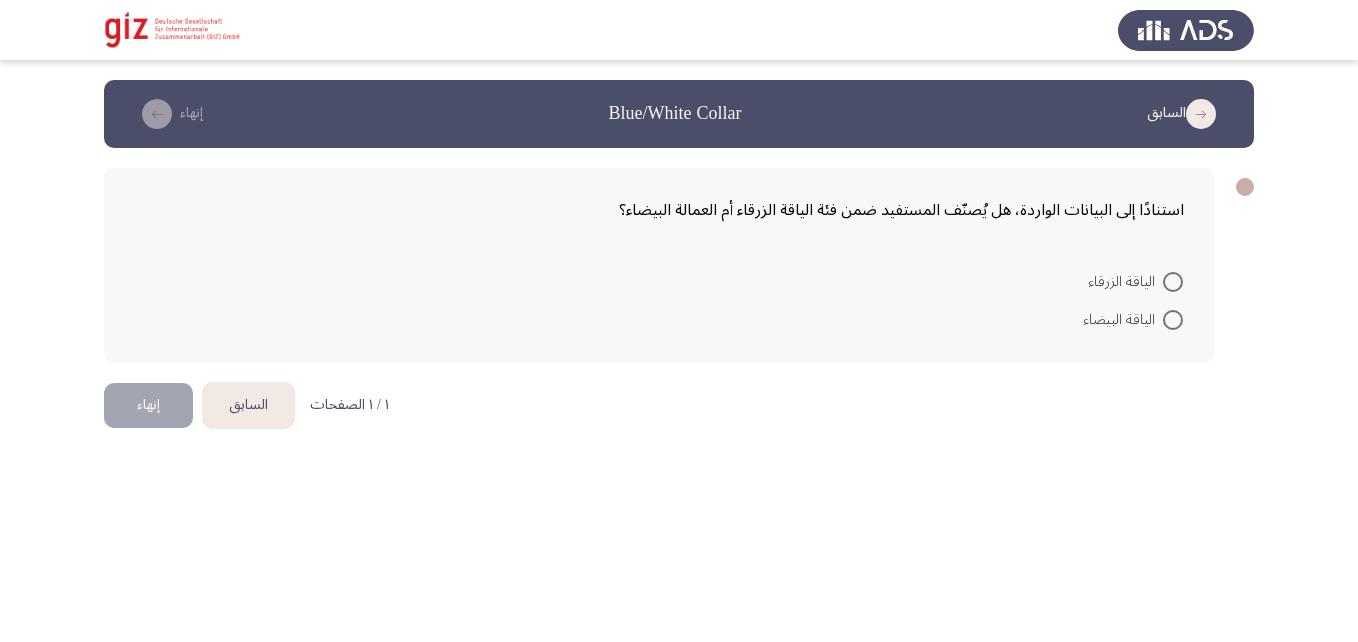 click at bounding box center [1173, 282] 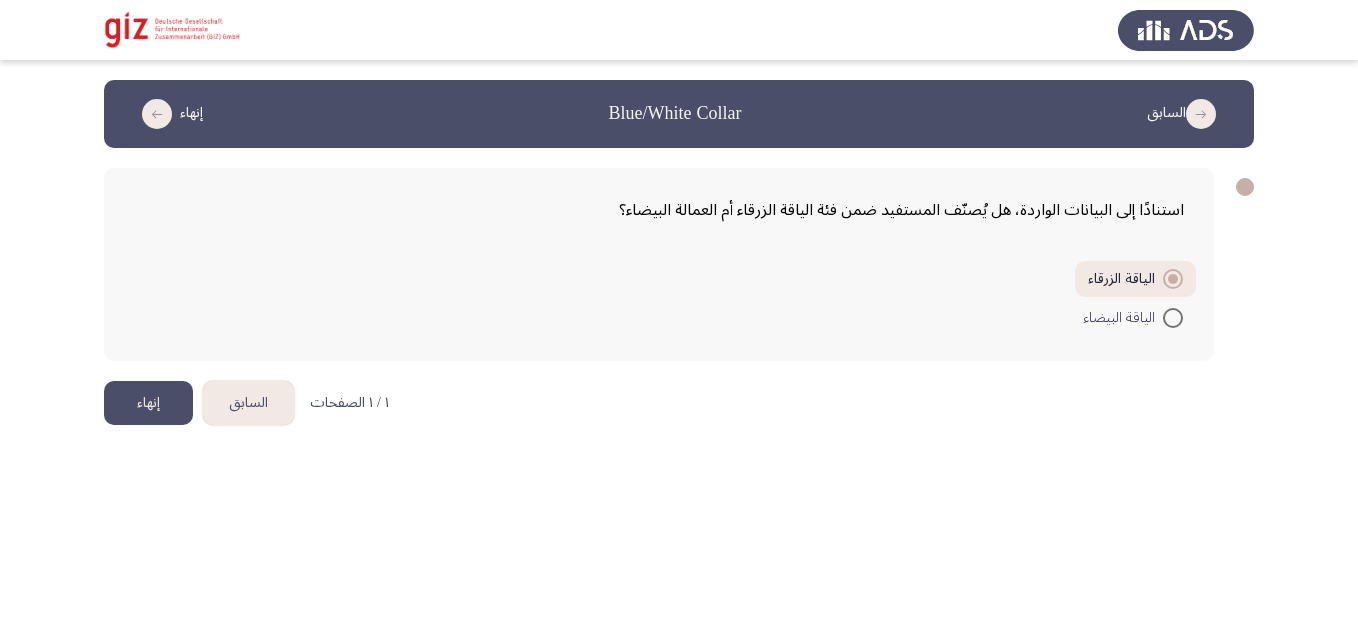 click on "إنهاء" 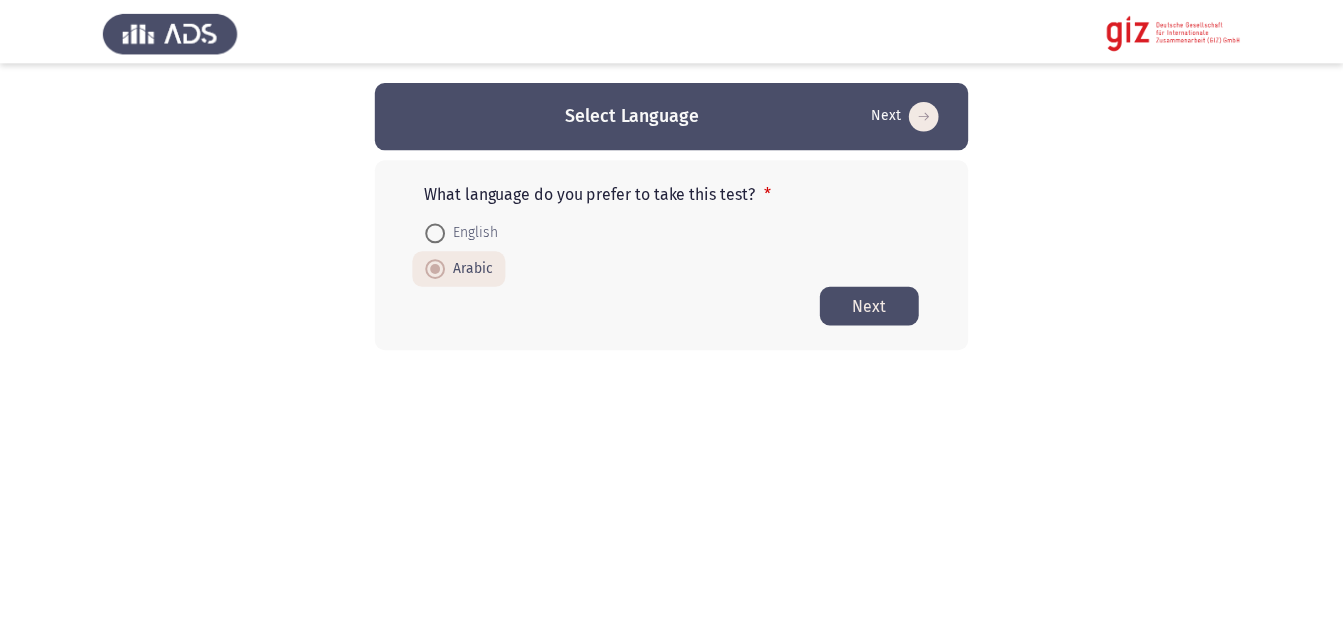 scroll, scrollTop: 0, scrollLeft: 0, axis: both 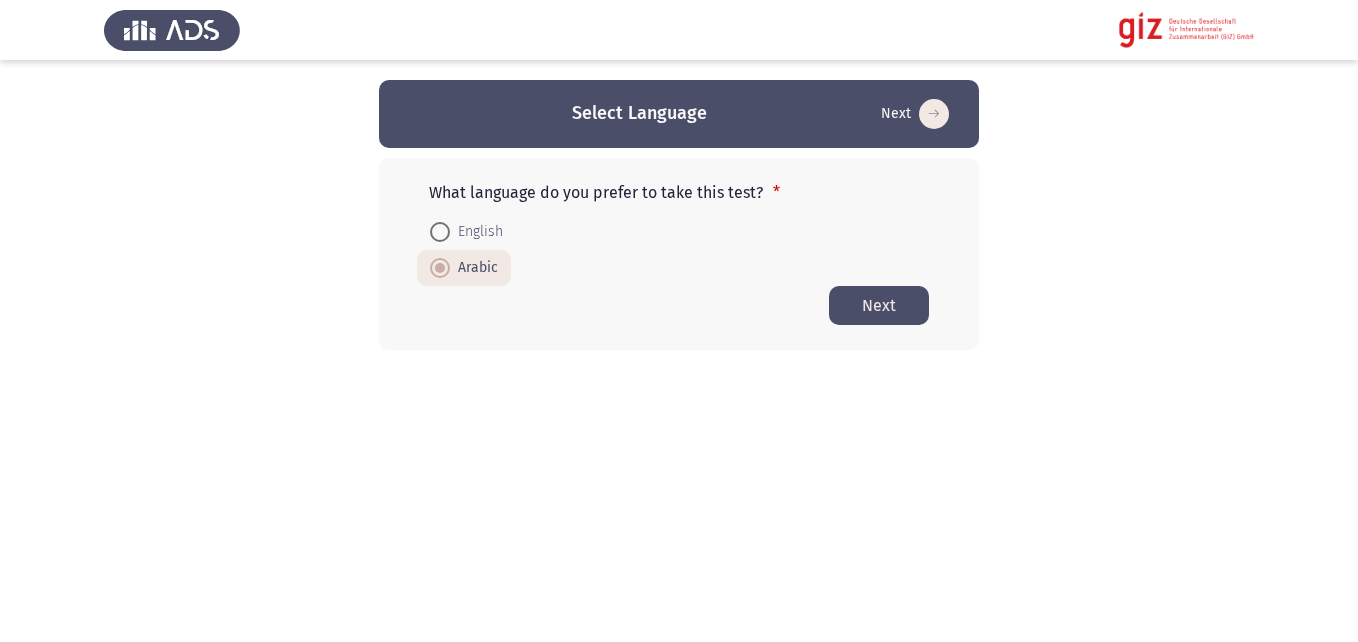 click on "Next" 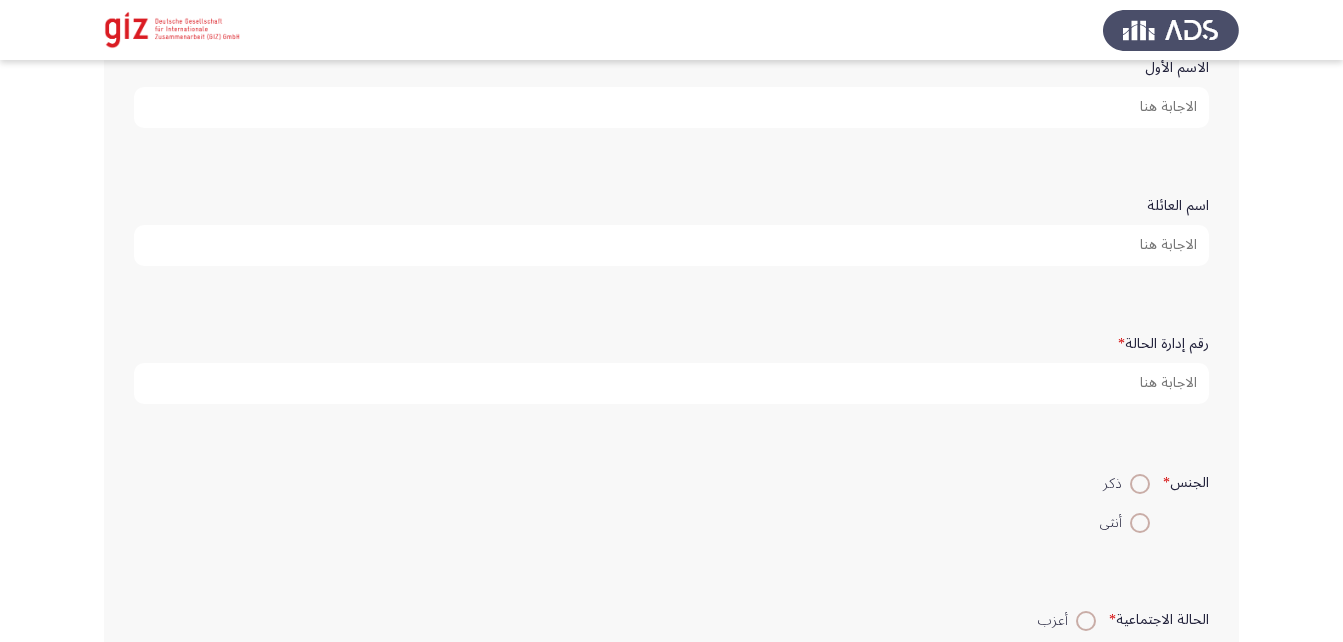 scroll, scrollTop: 0, scrollLeft: 0, axis: both 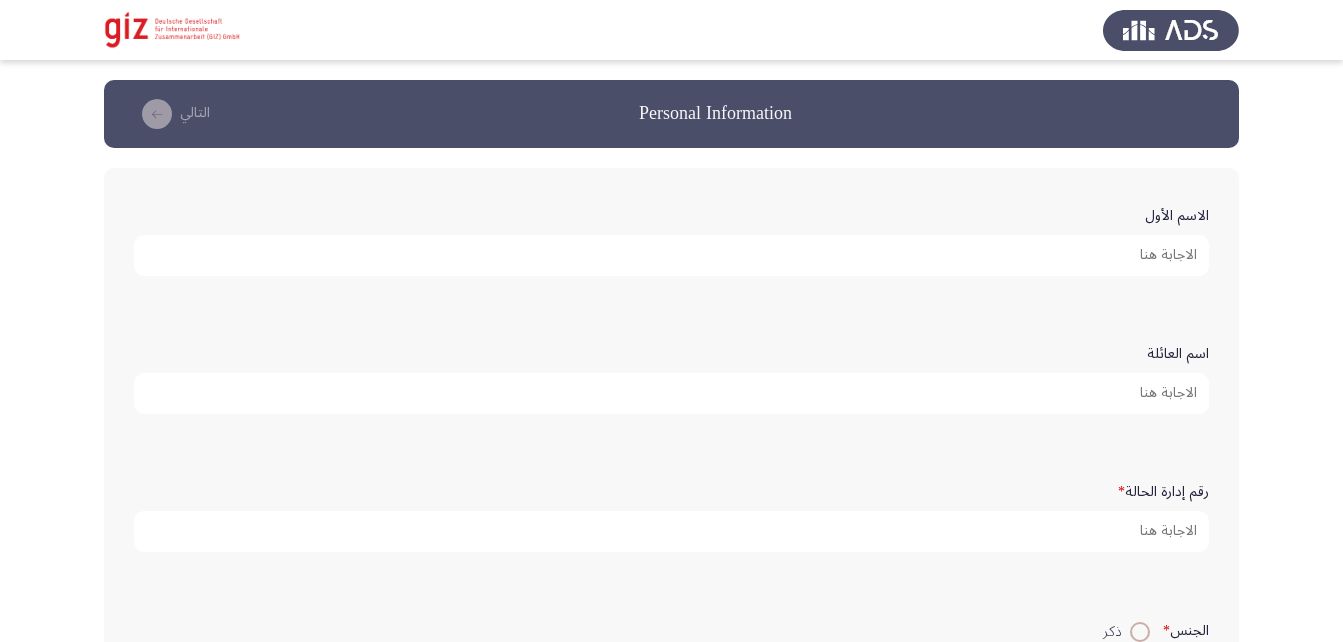 click on "الاسم الأول" at bounding box center (671, 255) 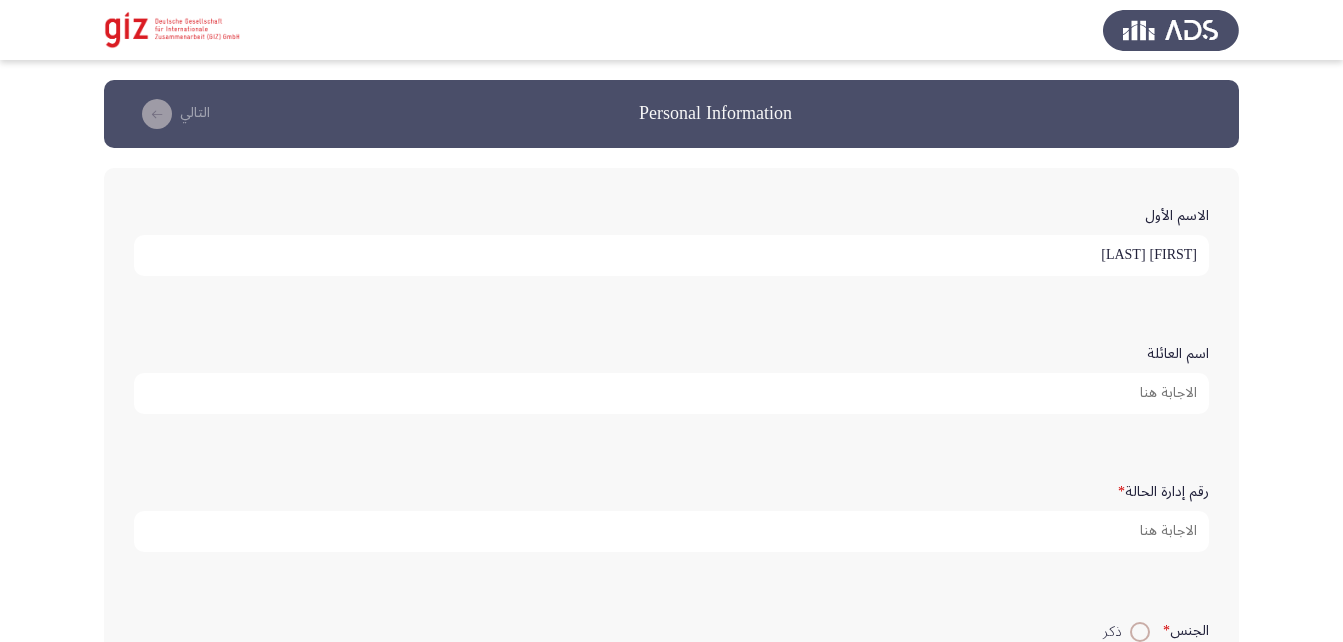 type on "[FIRST] [LAST]" 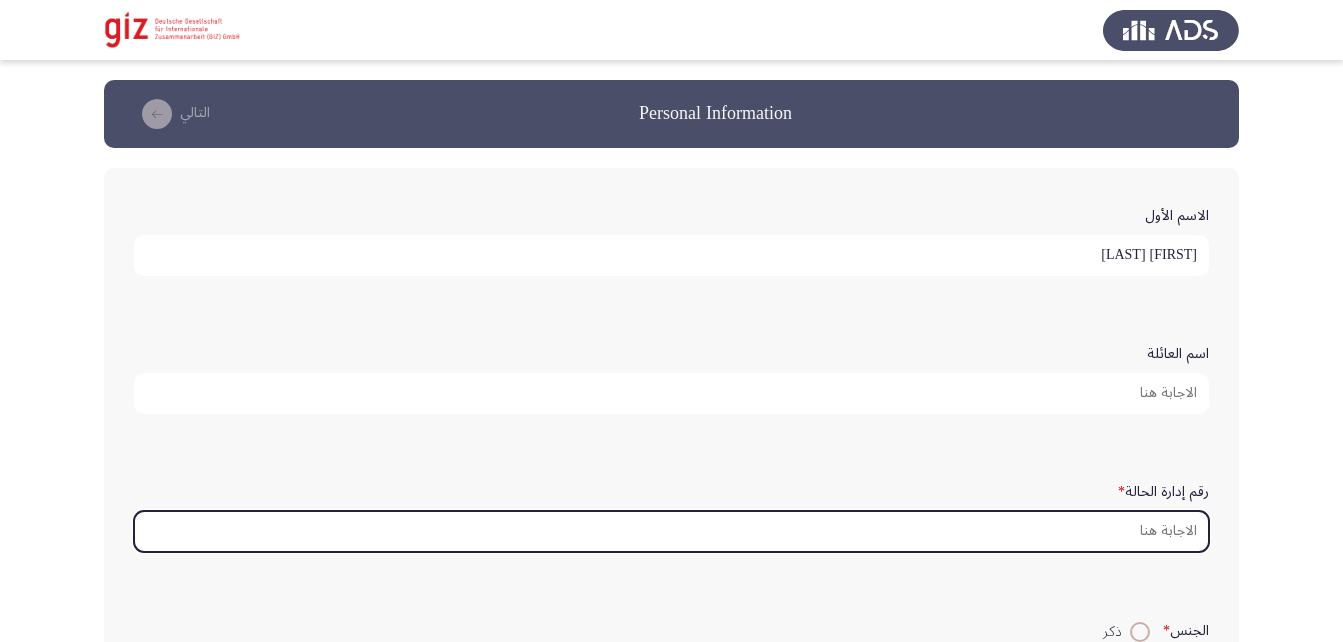 click on "رقم إدارة الحالة   *" at bounding box center (671, 531) 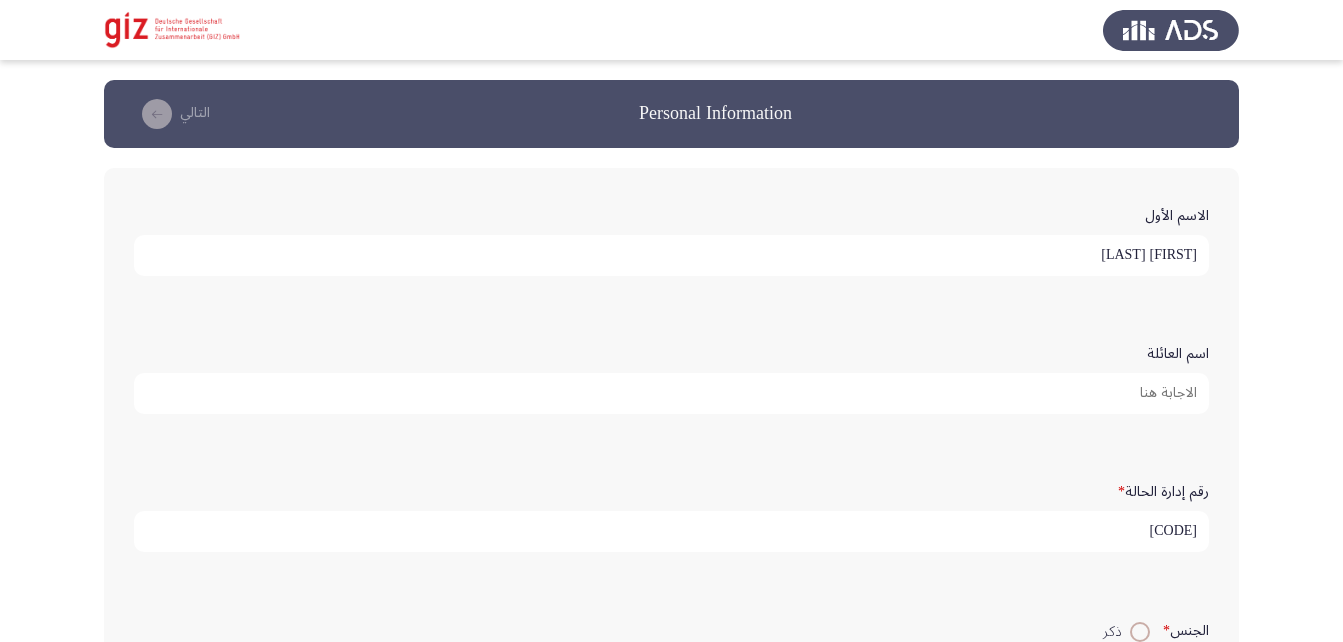 scroll, scrollTop: 5, scrollLeft: 0, axis: vertical 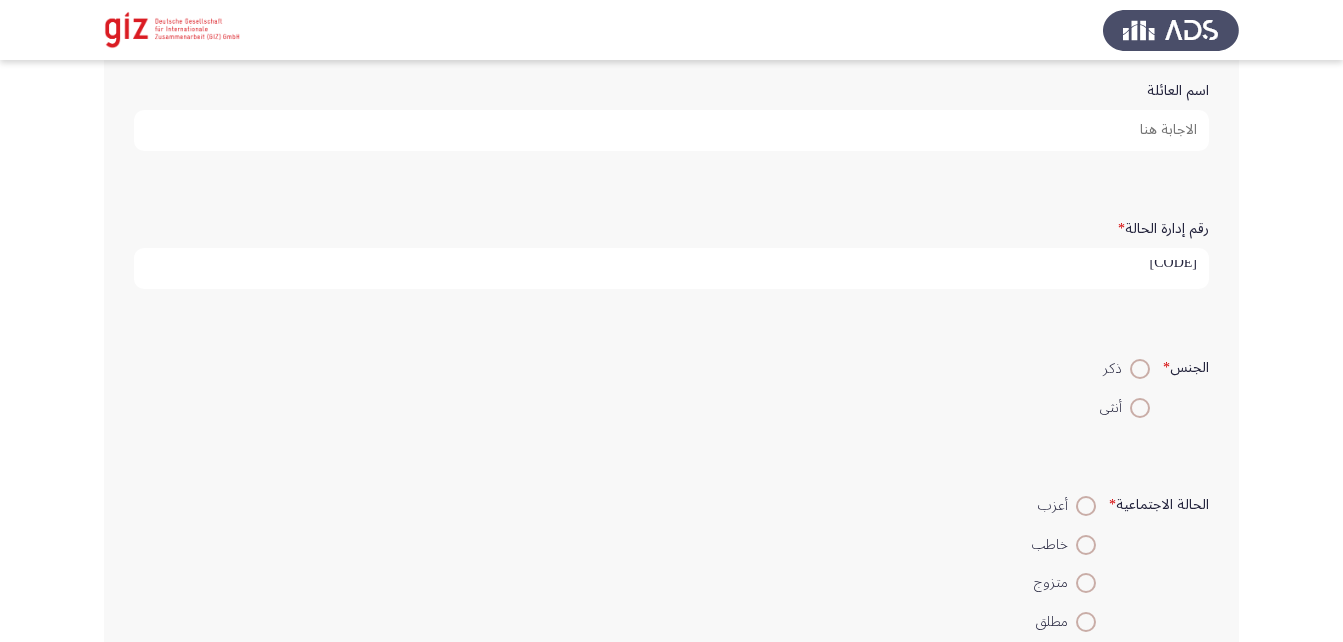type on "[CODE]" 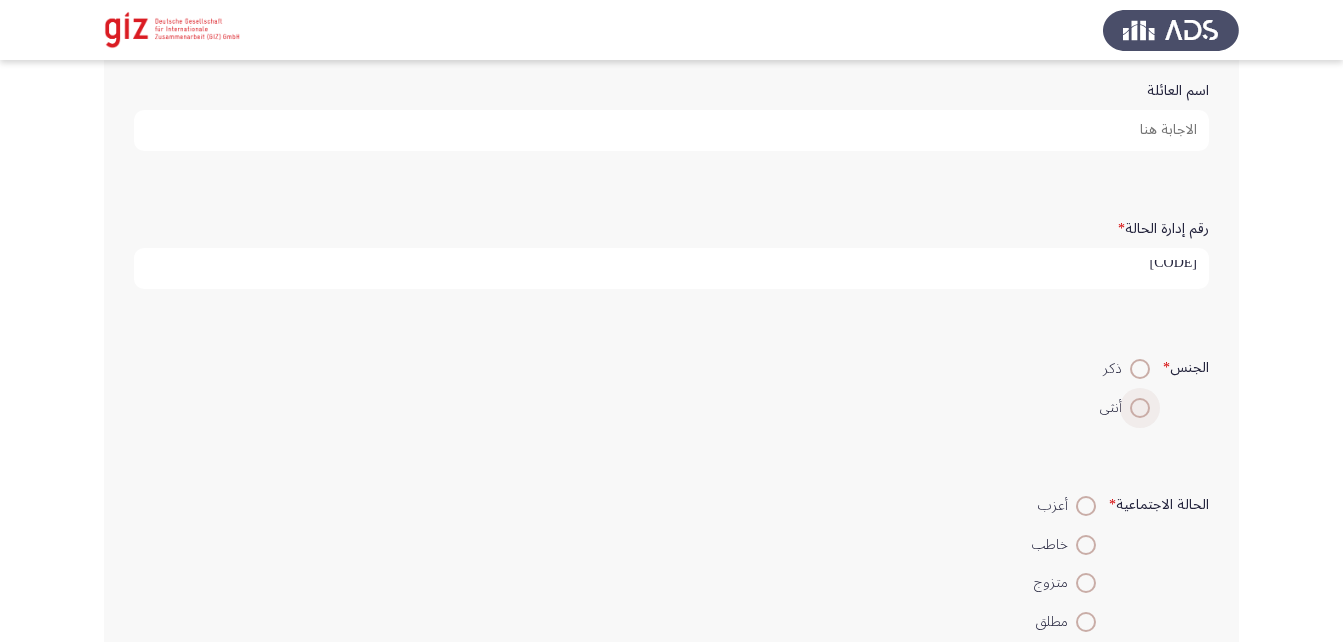 click at bounding box center (1140, 408) 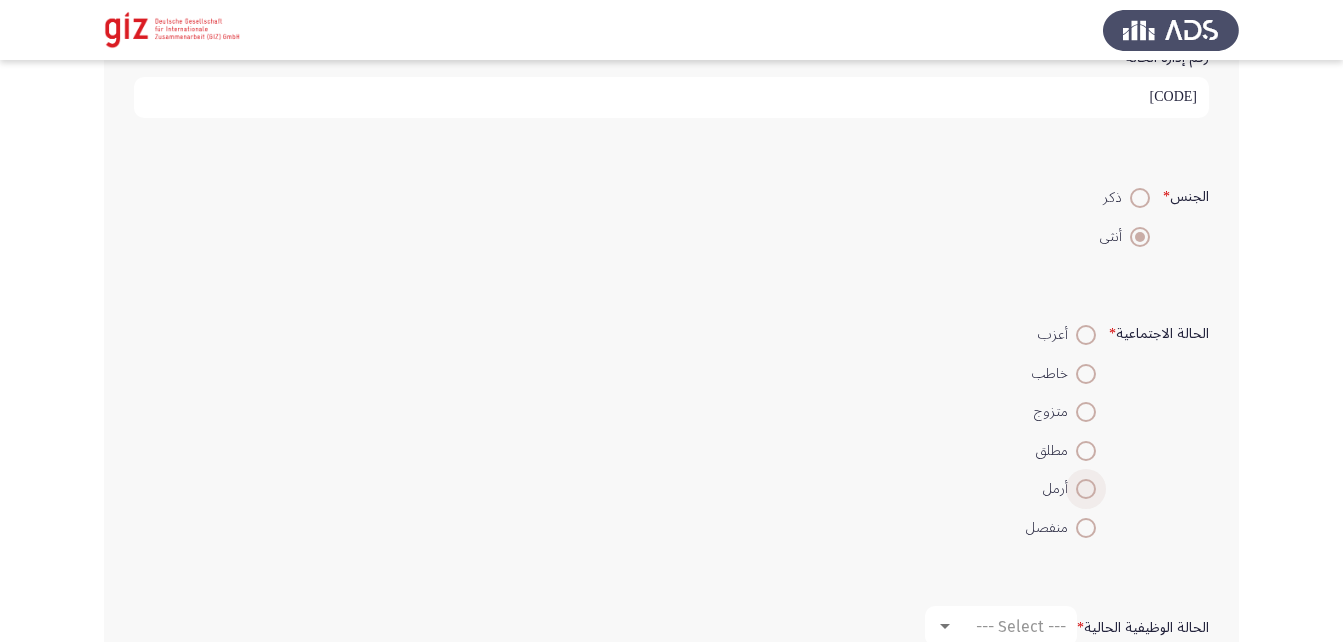 click at bounding box center (1086, 489) 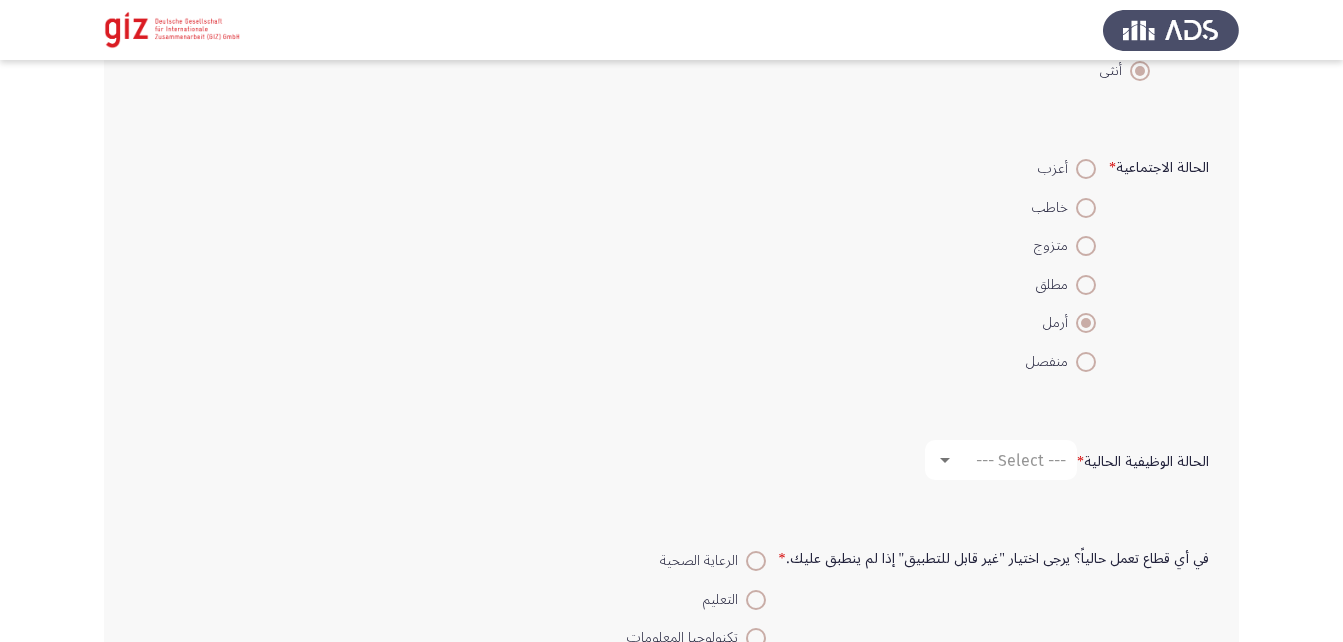 scroll, scrollTop: 605, scrollLeft: 0, axis: vertical 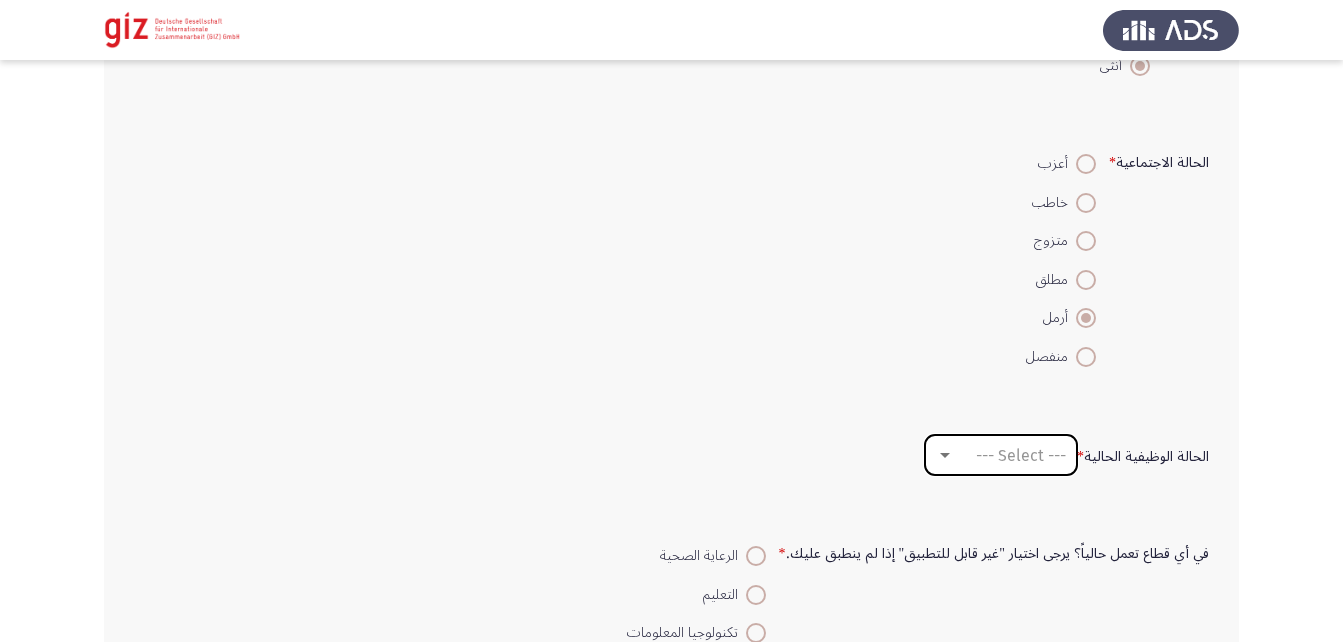 click on "--- Select ---" at bounding box center [1021, 455] 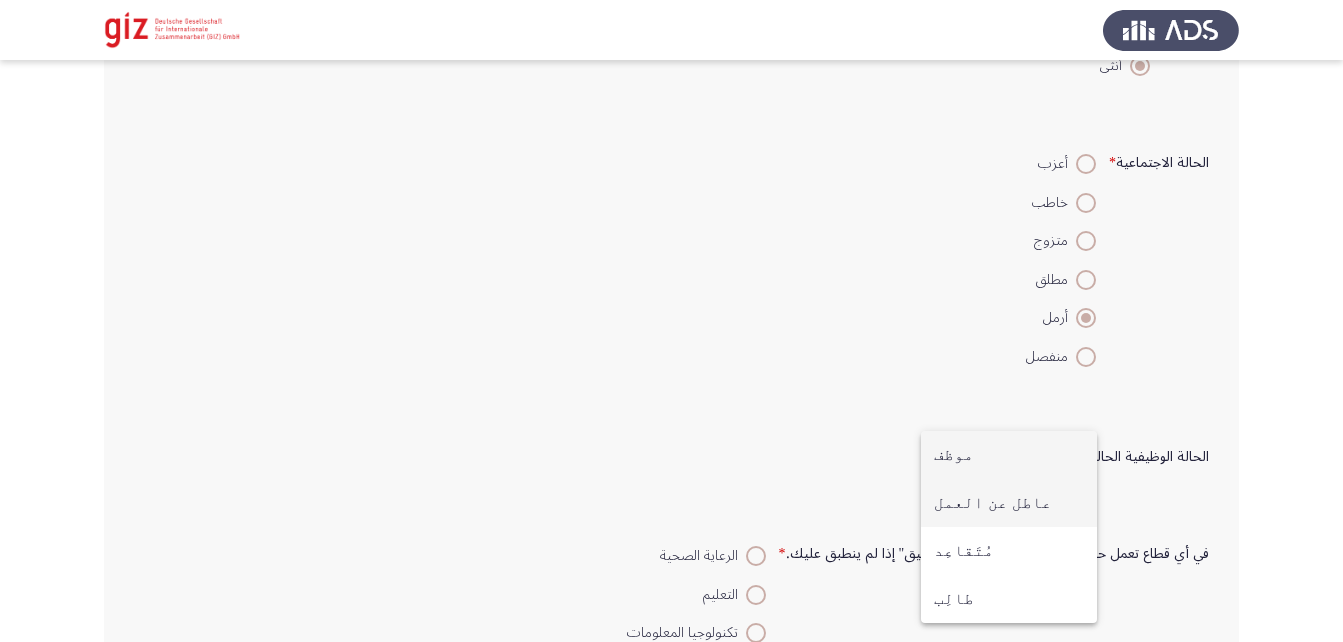click on "عاطل عن العمل" at bounding box center [1009, 503] 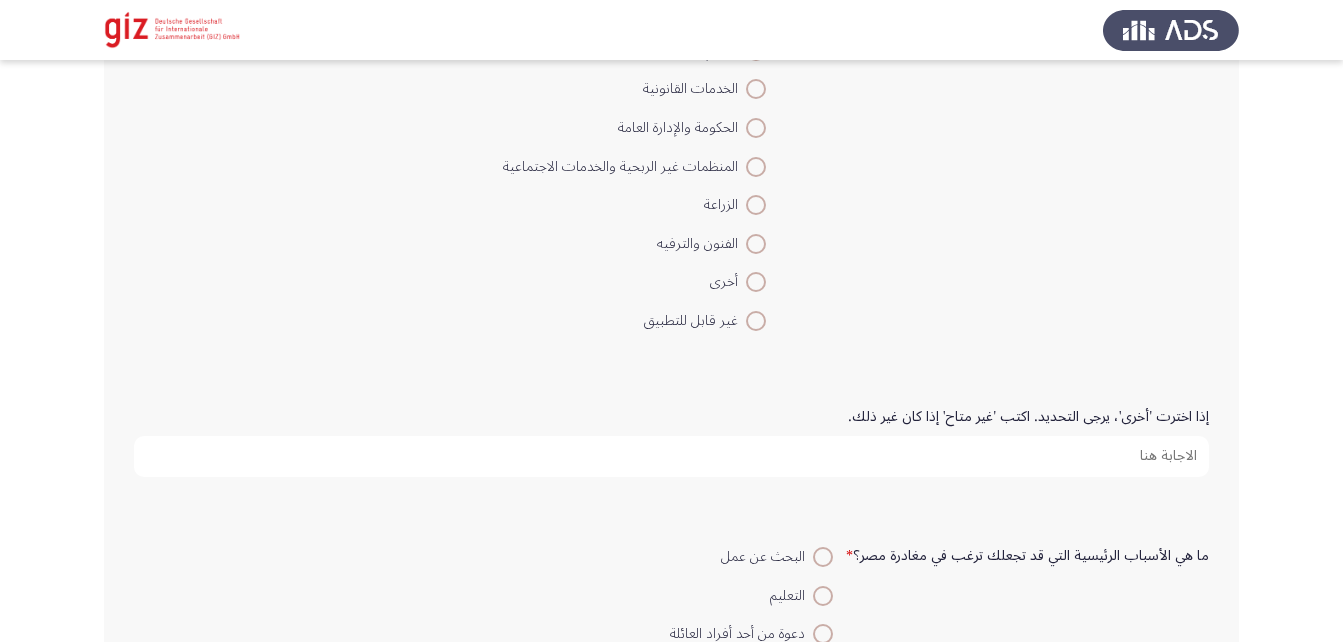 scroll, scrollTop: 1458, scrollLeft: 0, axis: vertical 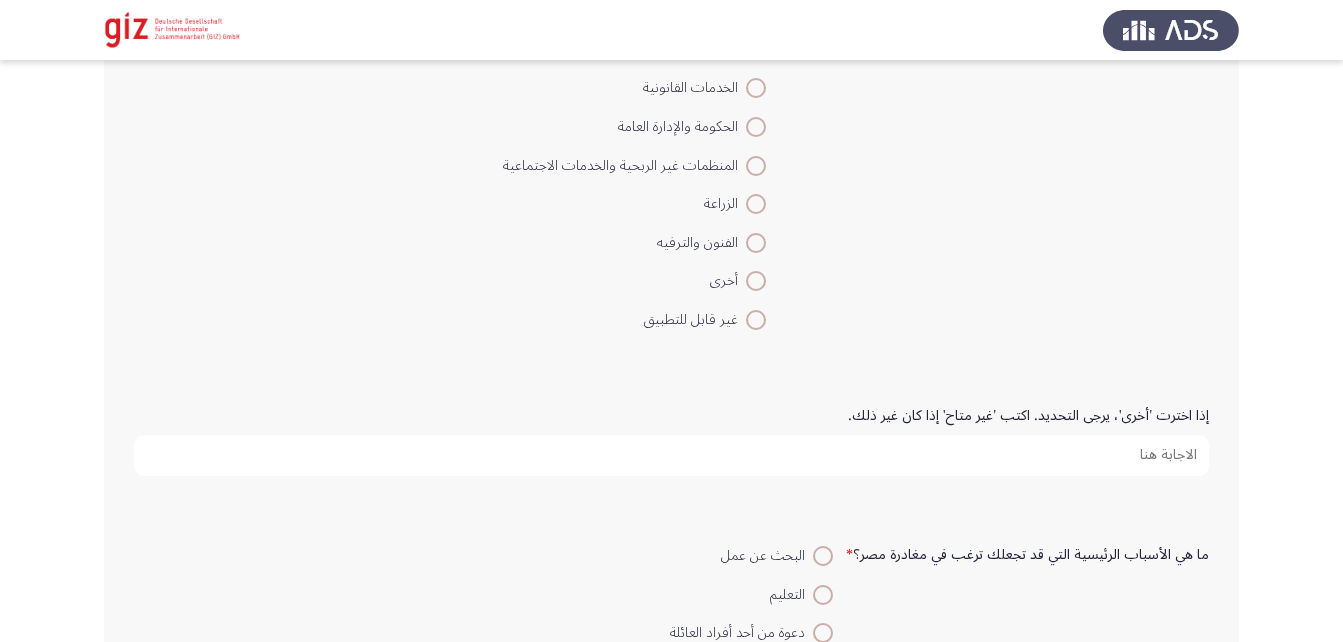 click at bounding box center (756, 281) 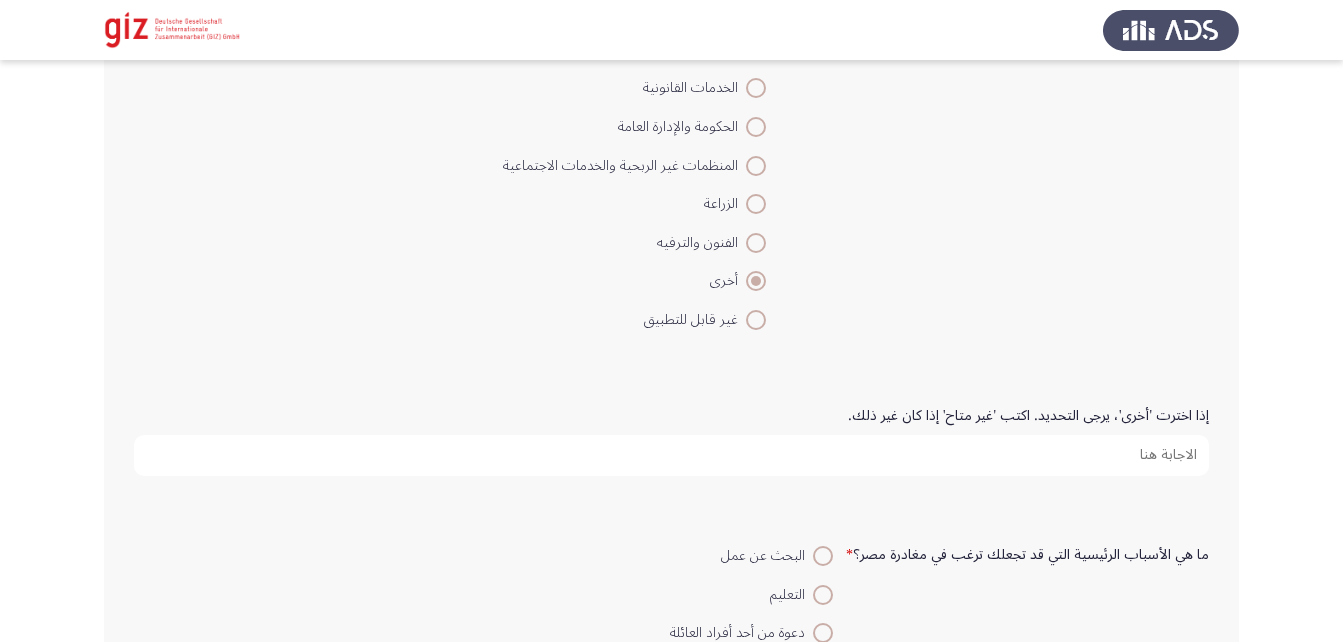 click on "إذا اخترت 'أخرى'، يرجى التحديد. اكتب 'غير متاح' إذا كان غير ذلك." at bounding box center (671, 455) 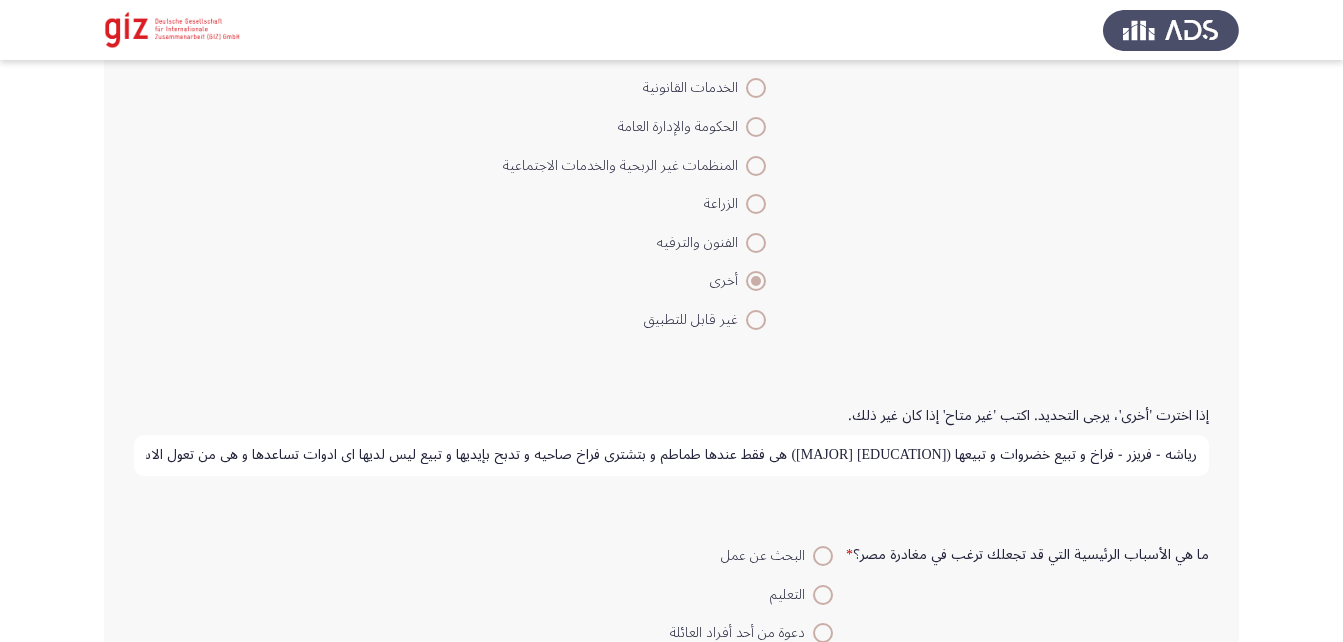 scroll, scrollTop: 0, scrollLeft: -34, axis: horizontal 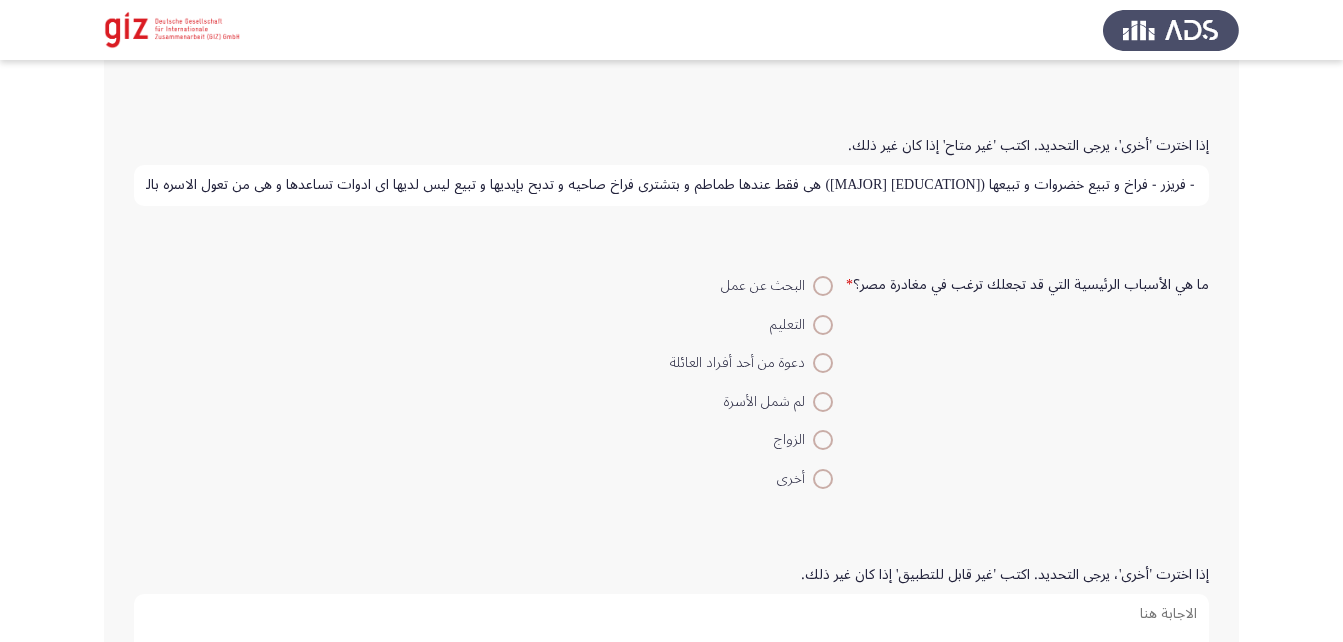 type on "رياشه - فريزر - فراخ و تبيع خضروات و تبيعها (دبلوم صناعي قسم زخرفه) هي فقط عندها طماطم و بتشتري فراخ صاحيه و تدبح بإيديها و تبيع ليس لديها اي ادوات تساعدها و هي من تعول الاسره بالكامل" 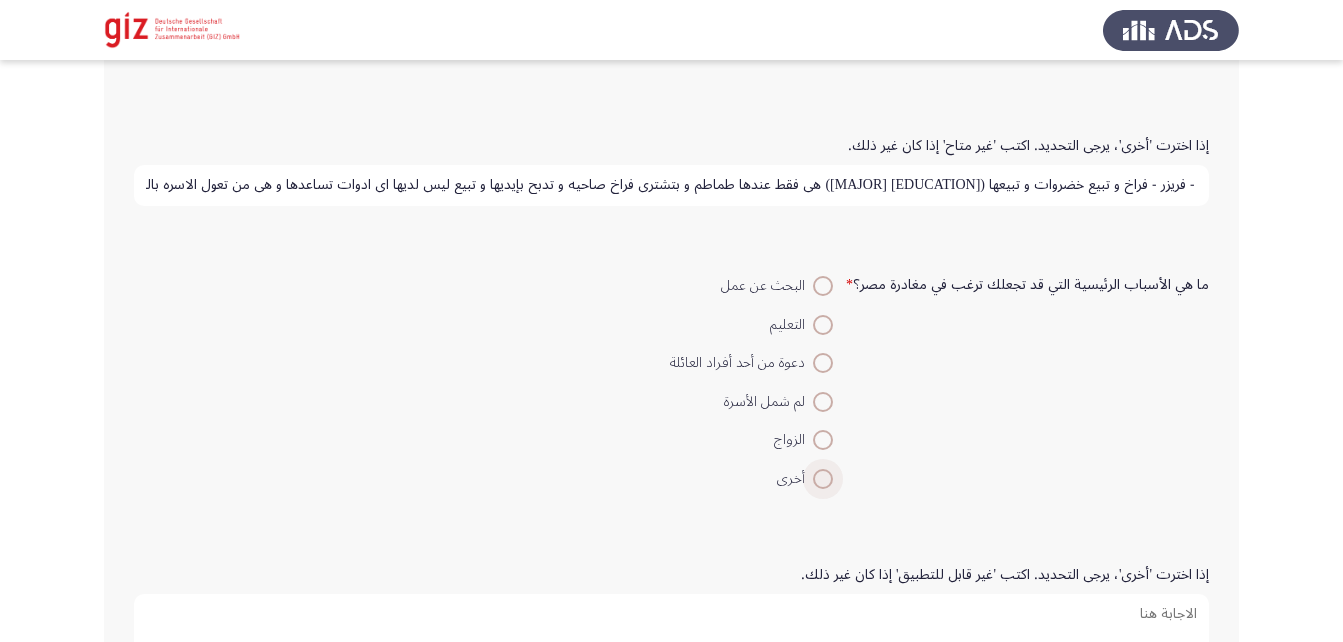 scroll, scrollTop: 0, scrollLeft: 0, axis: both 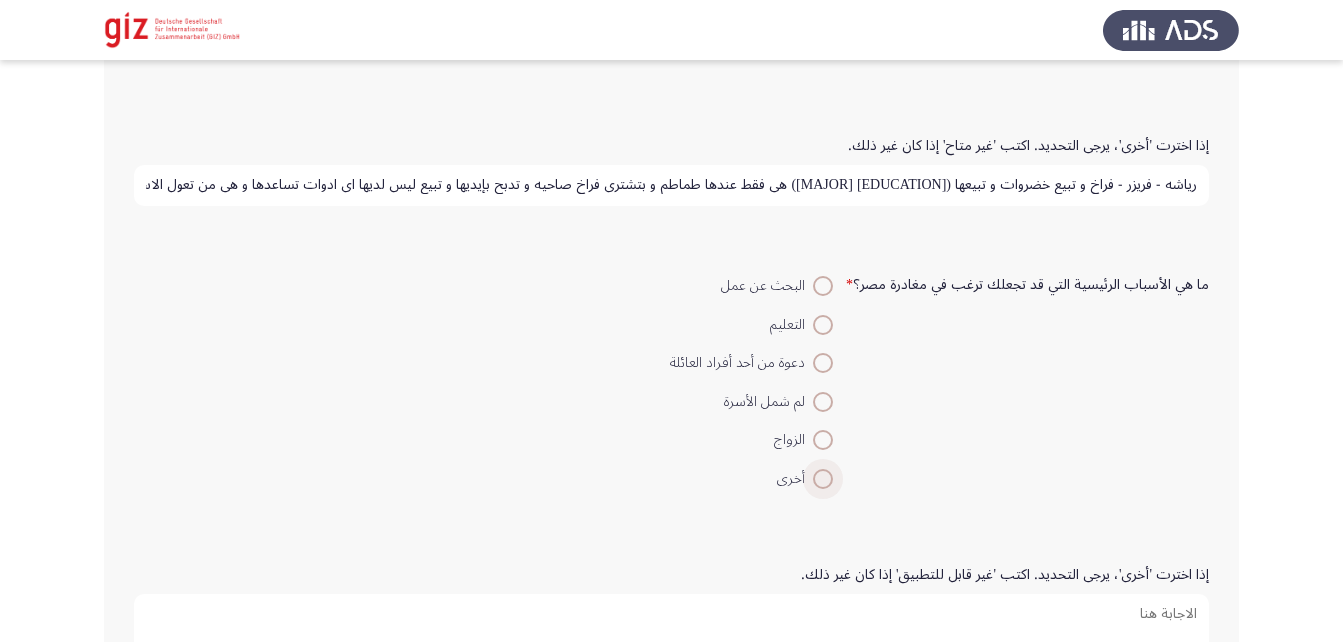 click at bounding box center (823, 479) 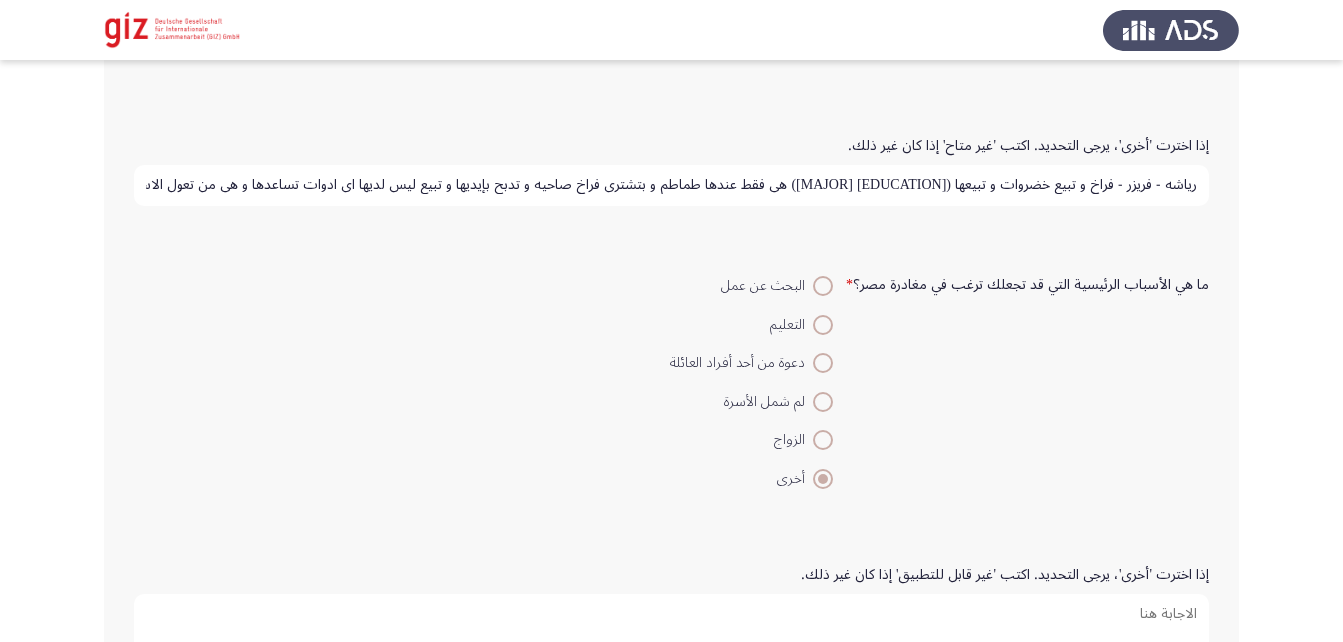 scroll, scrollTop: 1922, scrollLeft: 0, axis: vertical 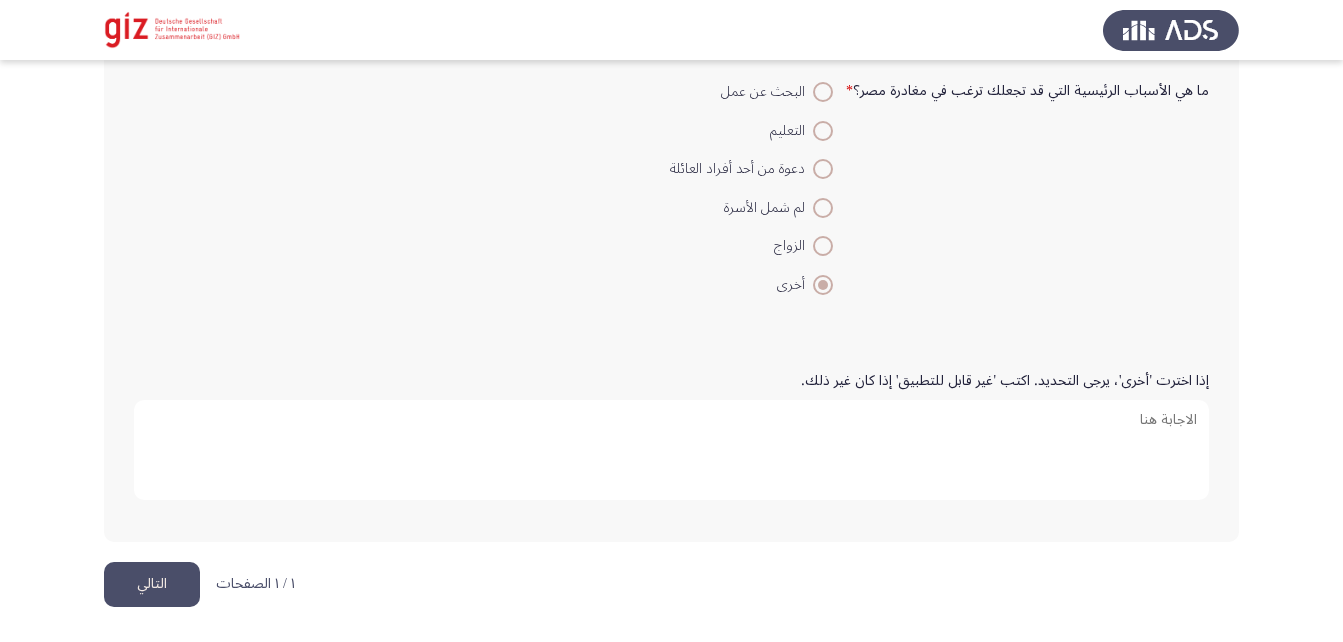click on "التالي" 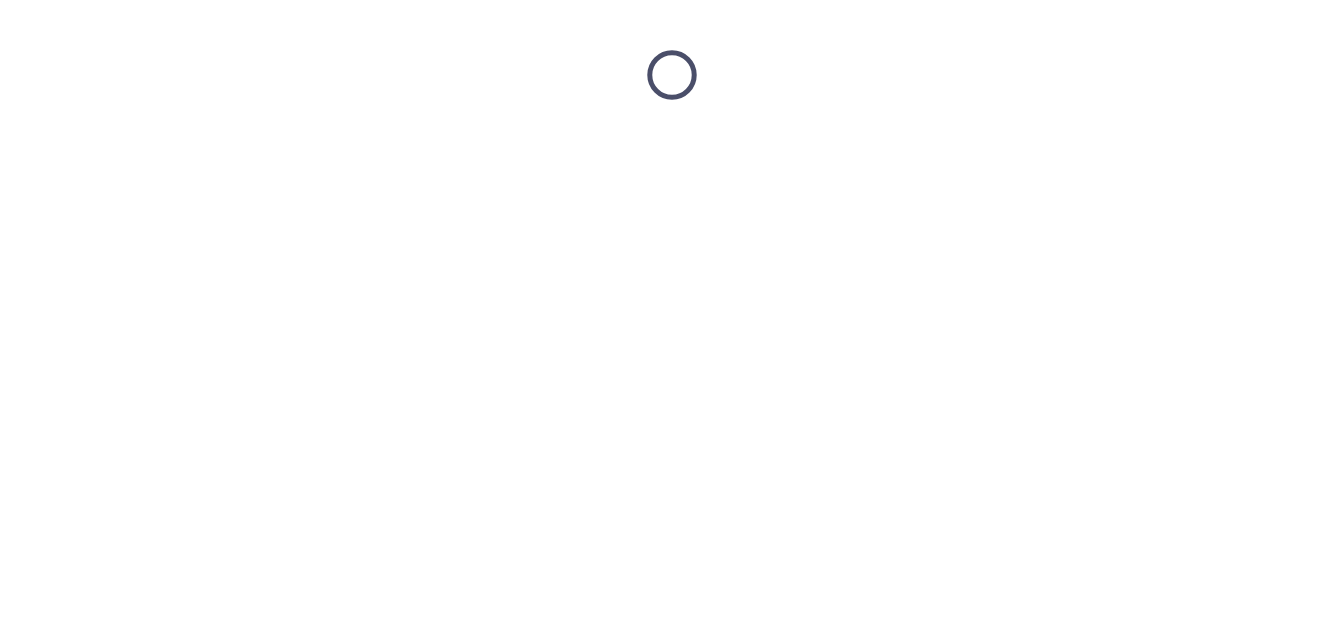 scroll, scrollTop: 0, scrollLeft: 0, axis: both 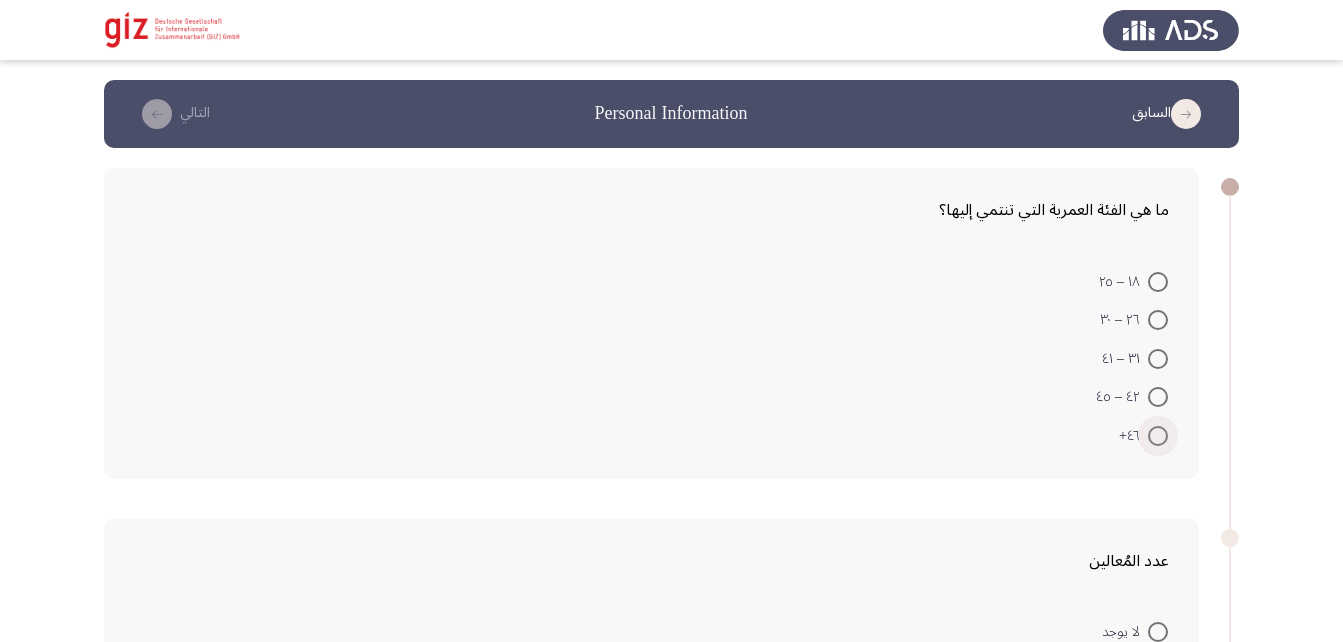 click at bounding box center [1158, 436] 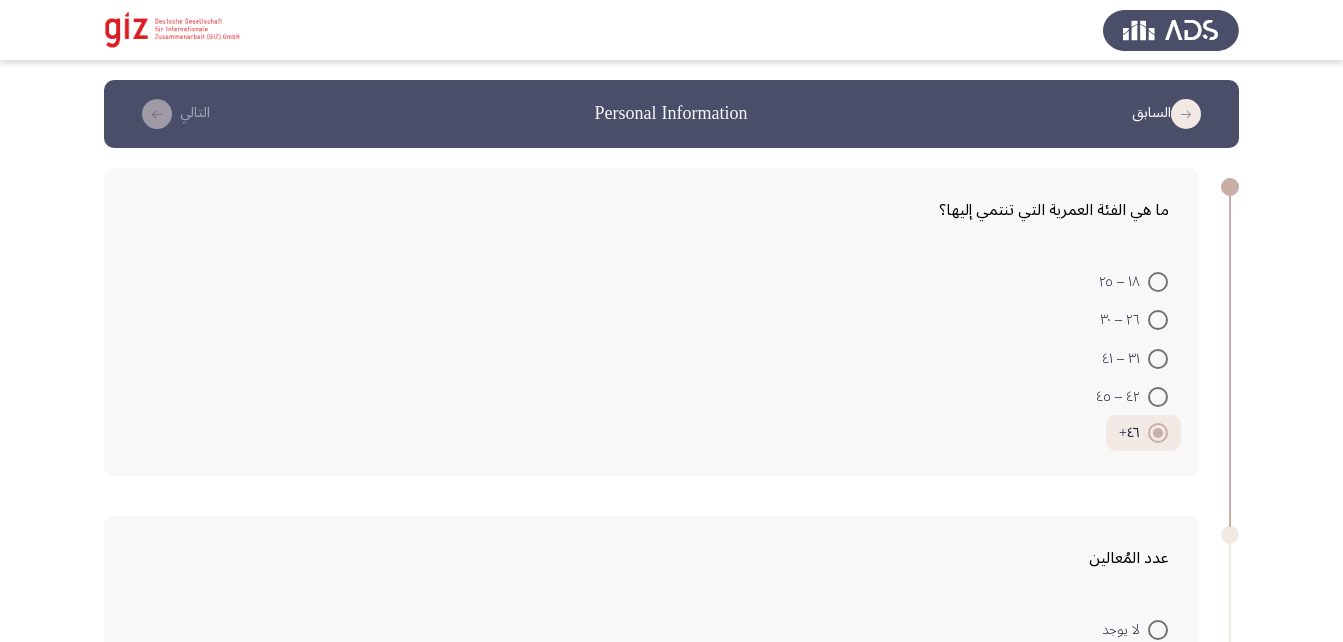 scroll, scrollTop: 355, scrollLeft: 0, axis: vertical 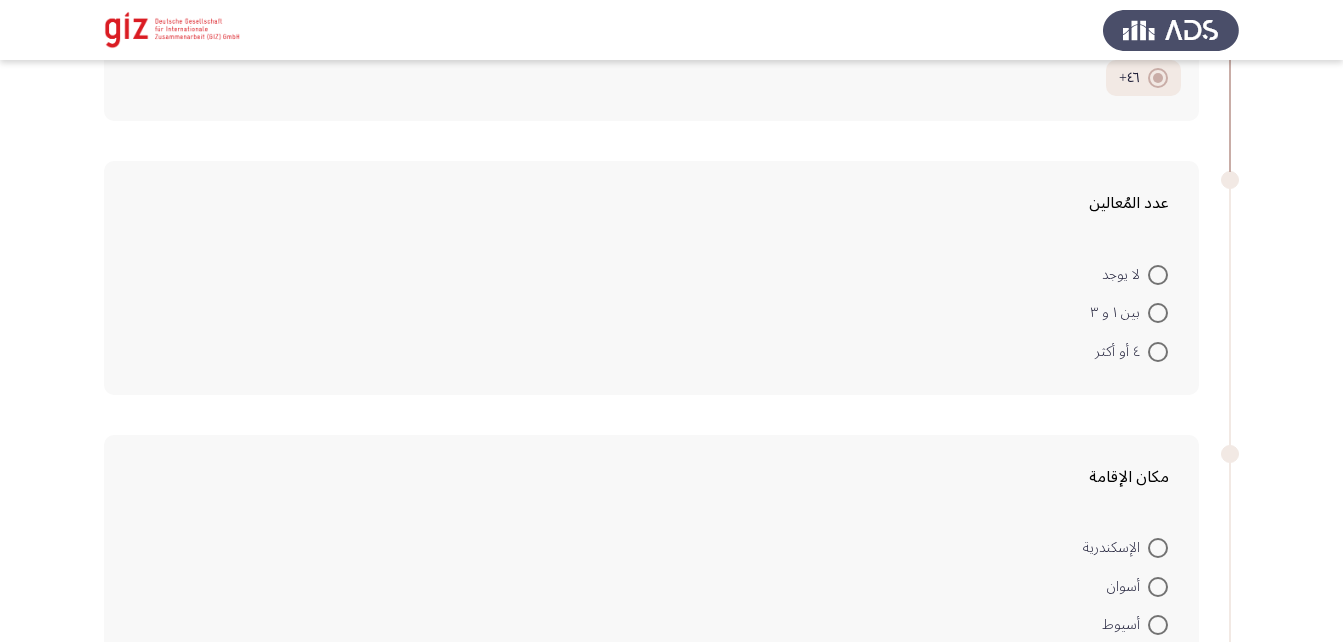 click at bounding box center [1158, 313] 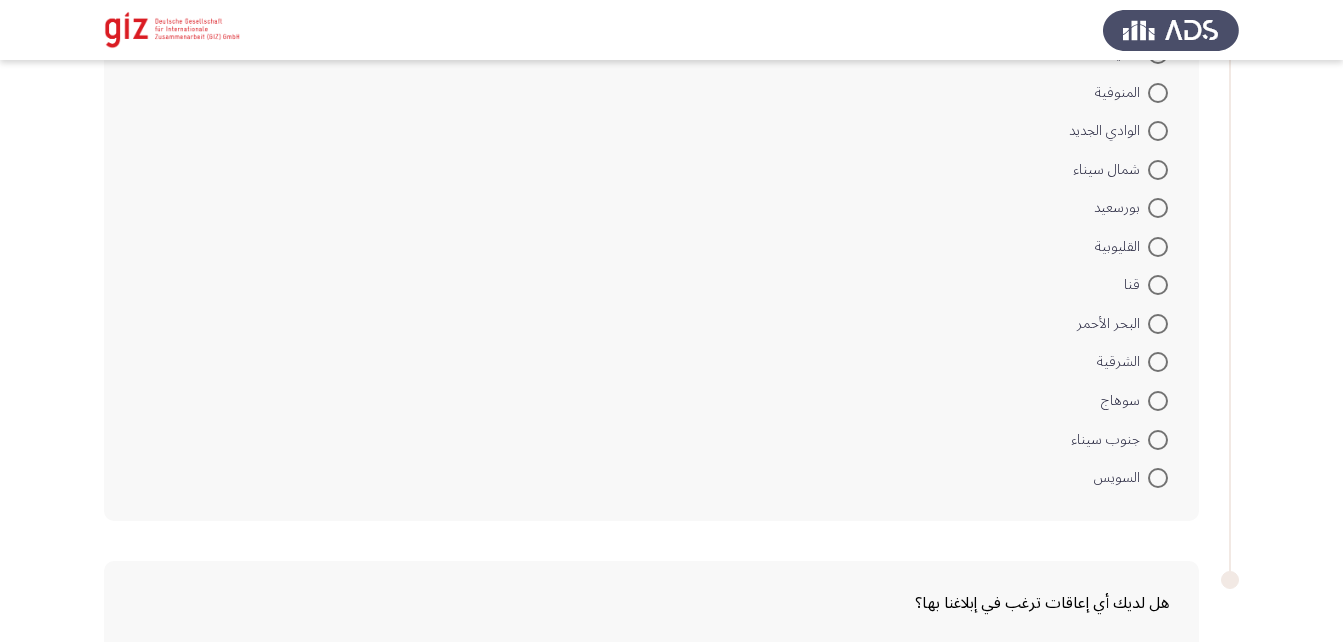 scroll, scrollTop: 1475, scrollLeft: 0, axis: vertical 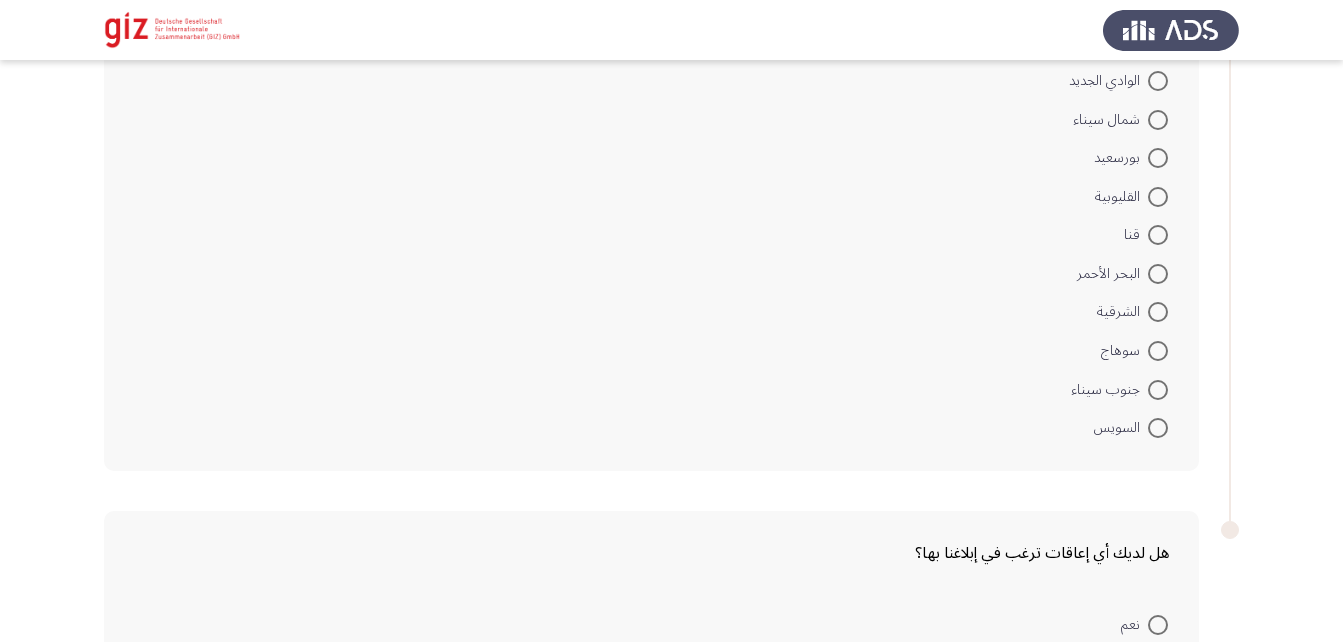 click at bounding box center [1158, 351] 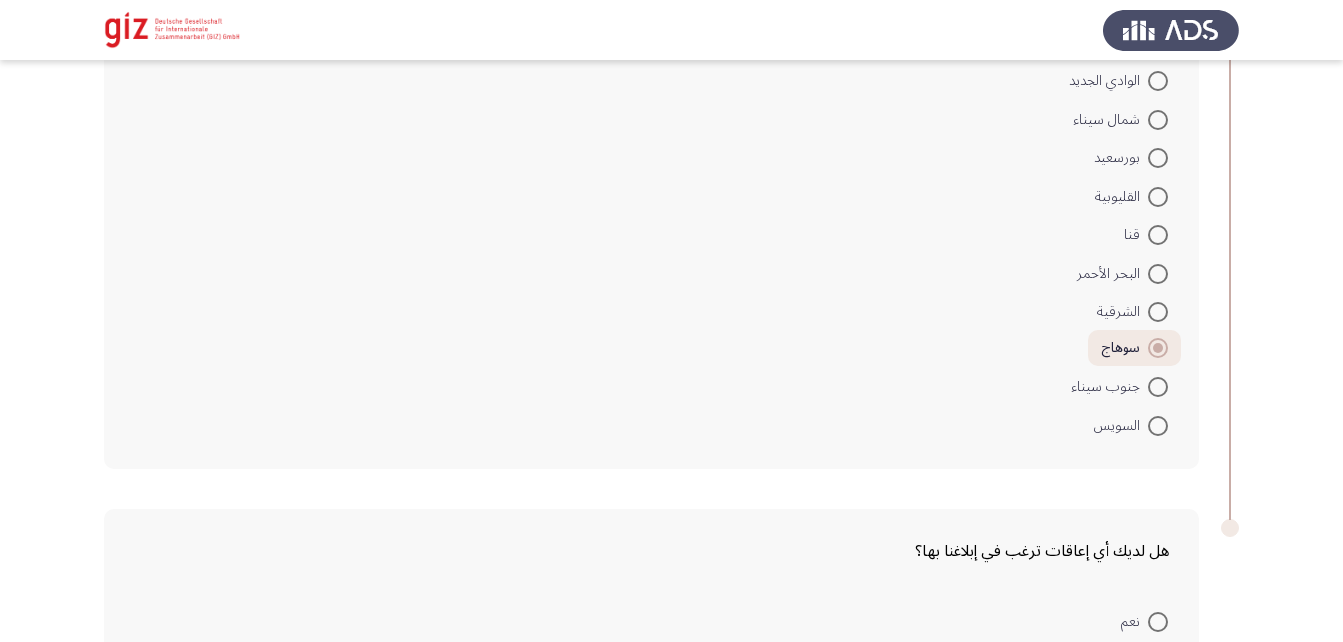 scroll, scrollTop: 1637, scrollLeft: 0, axis: vertical 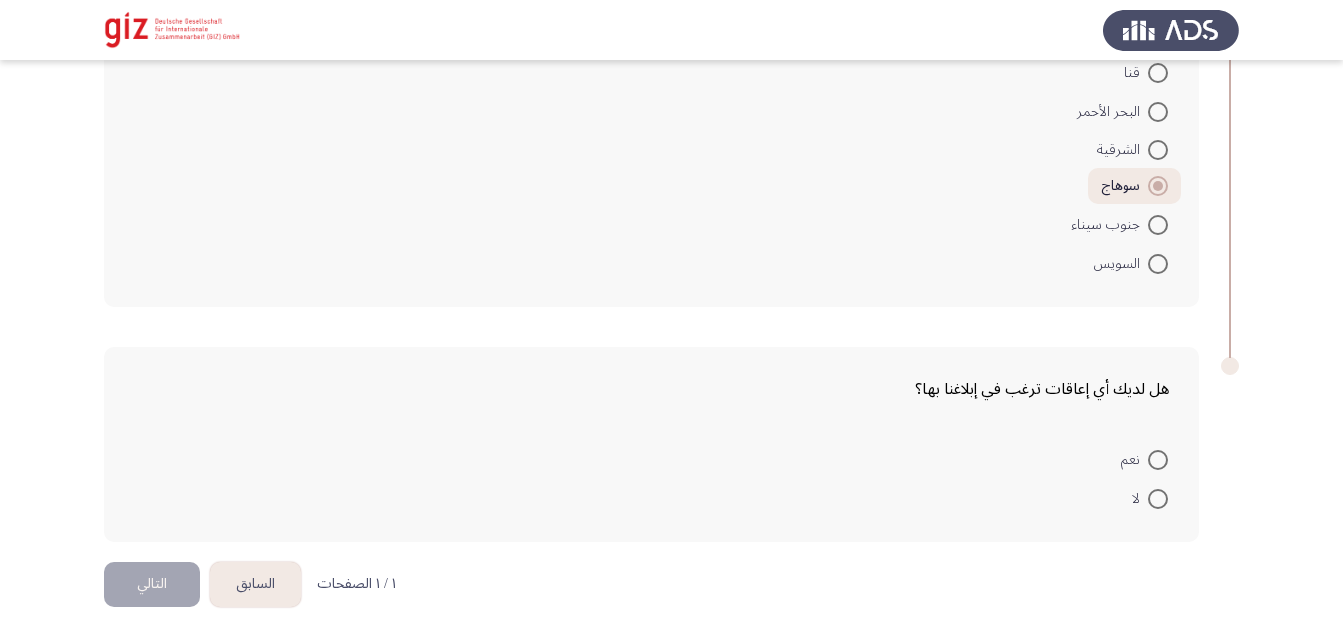 click on "هل لديك أي إعاقات ترغب في إبلاغنا بها؟    نعم     لا" 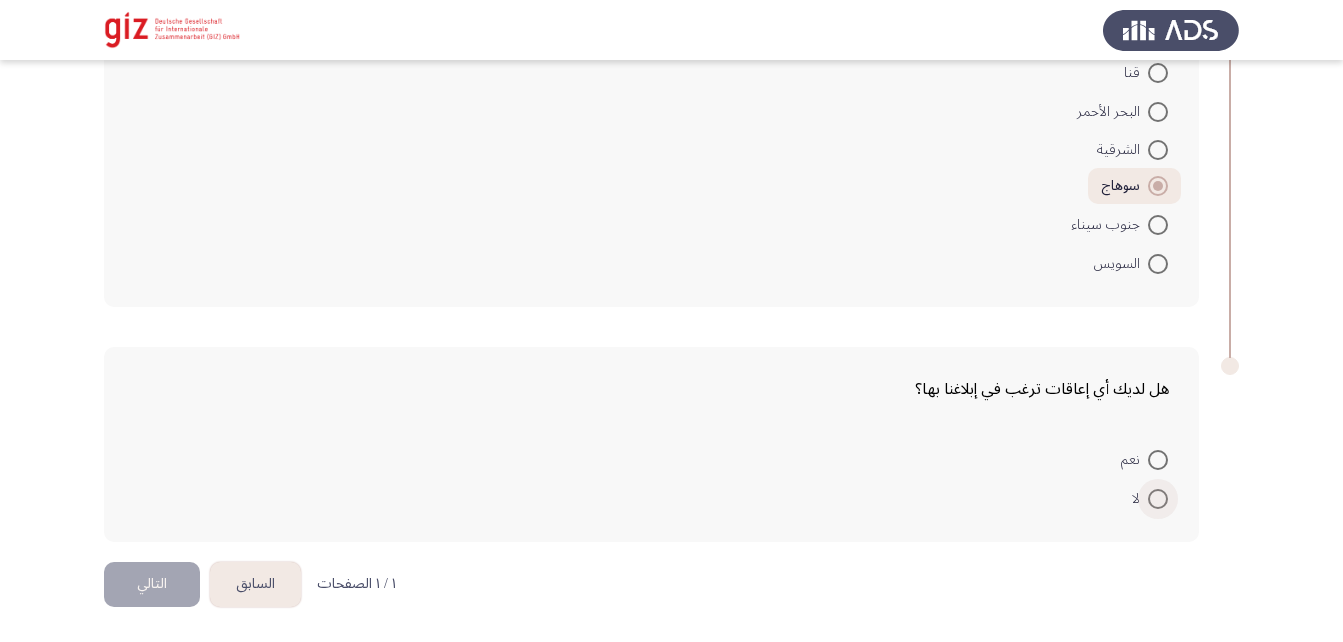 click at bounding box center (1158, 499) 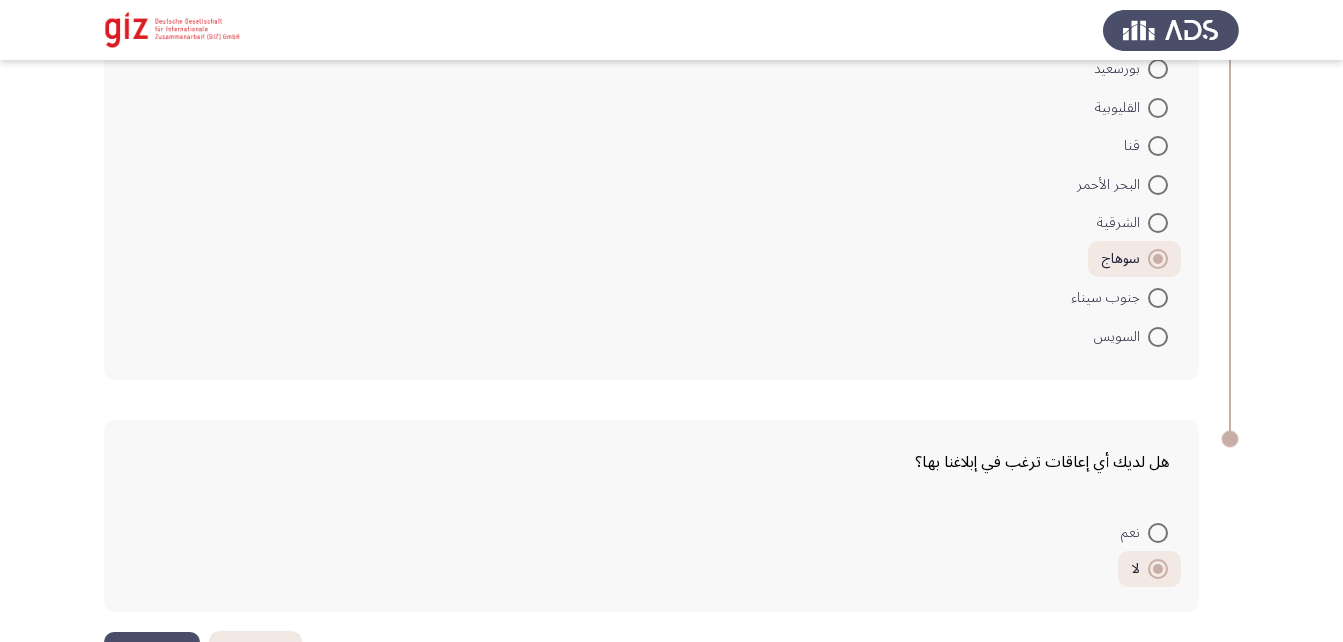 scroll, scrollTop: 1634, scrollLeft: 0, axis: vertical 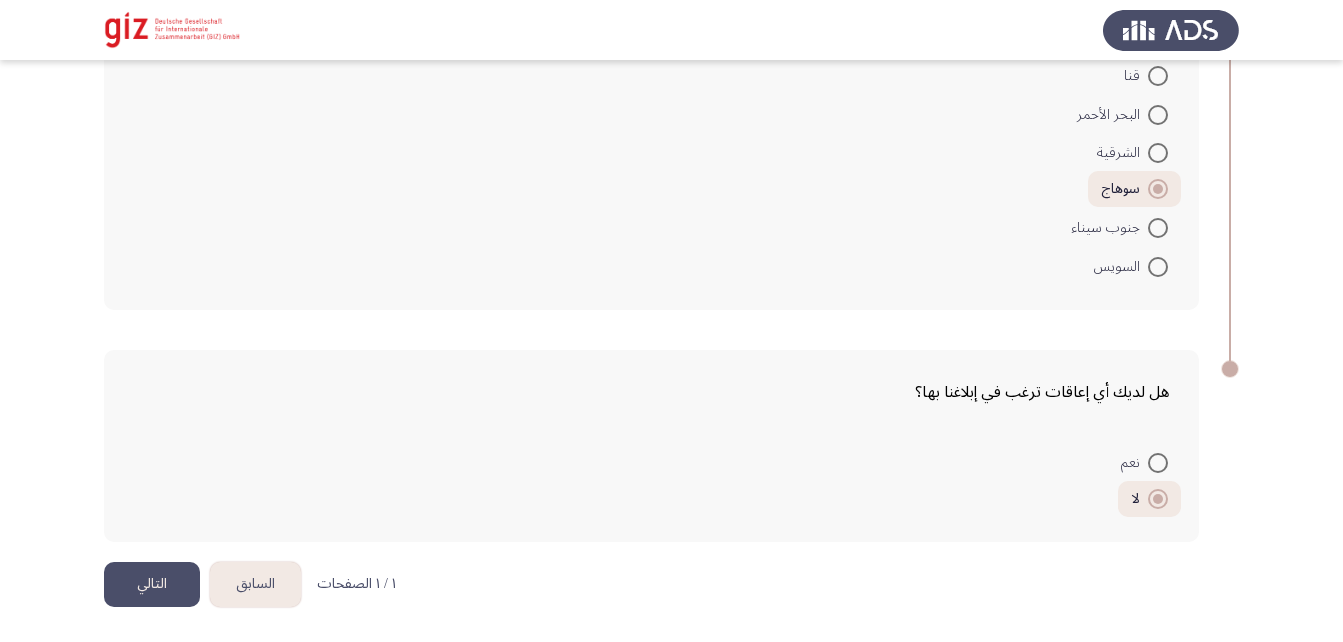 click on "التالي" 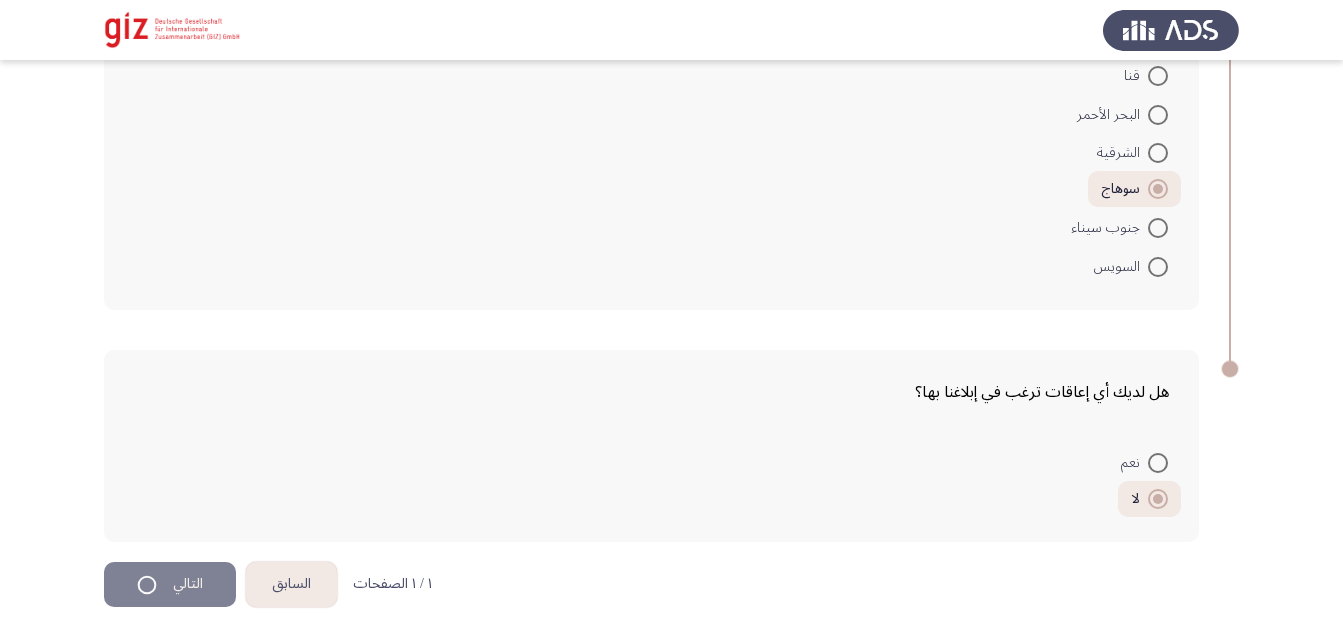 scroll, scrollTop: 0, scrollLeft: 0, axis: both 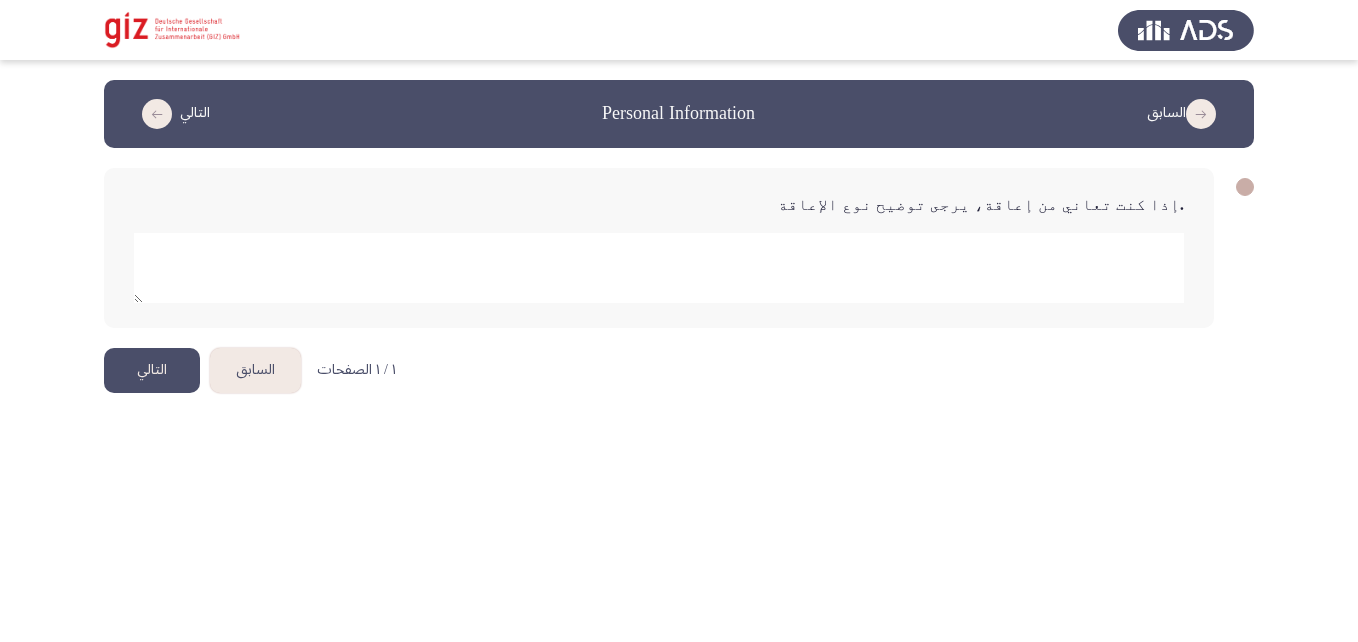 click 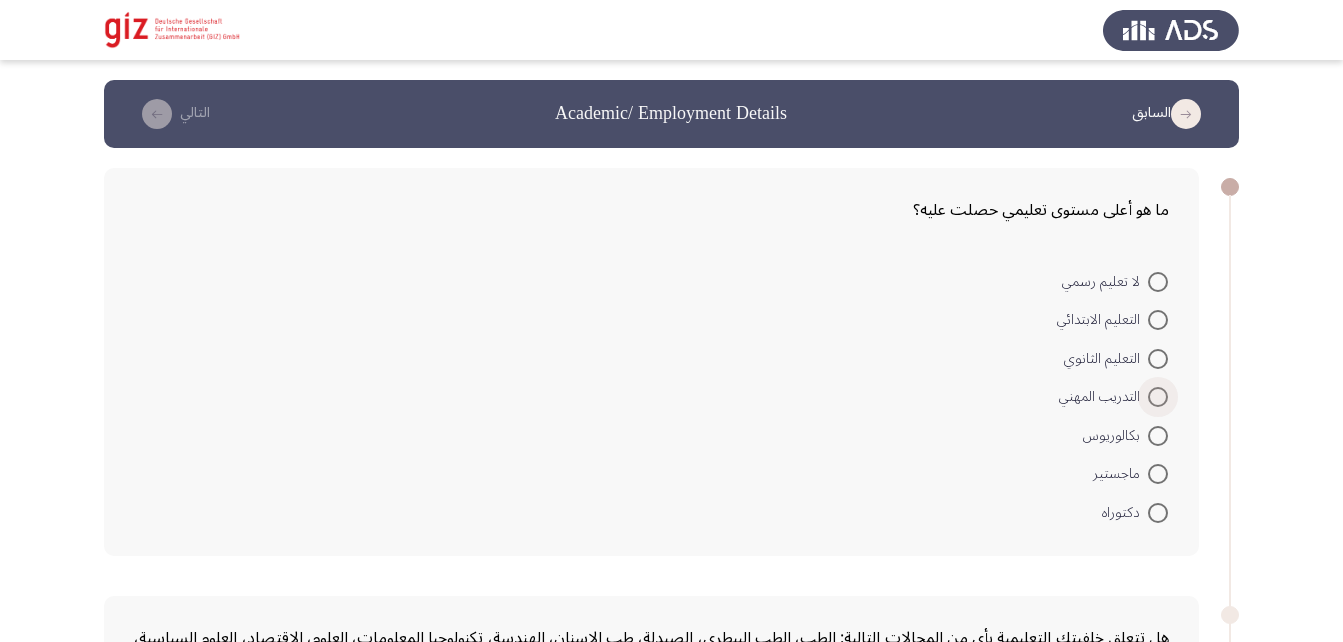 click at bounding box center [1158, 397] 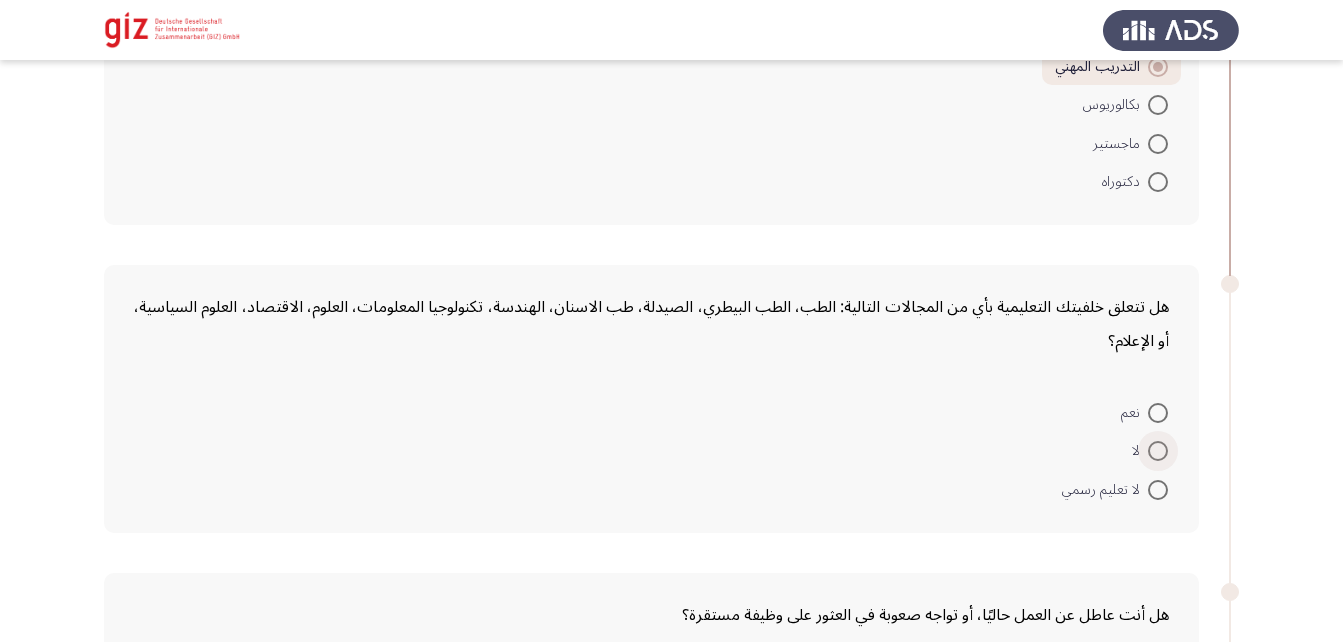 click at bounding box center (1158, 451) 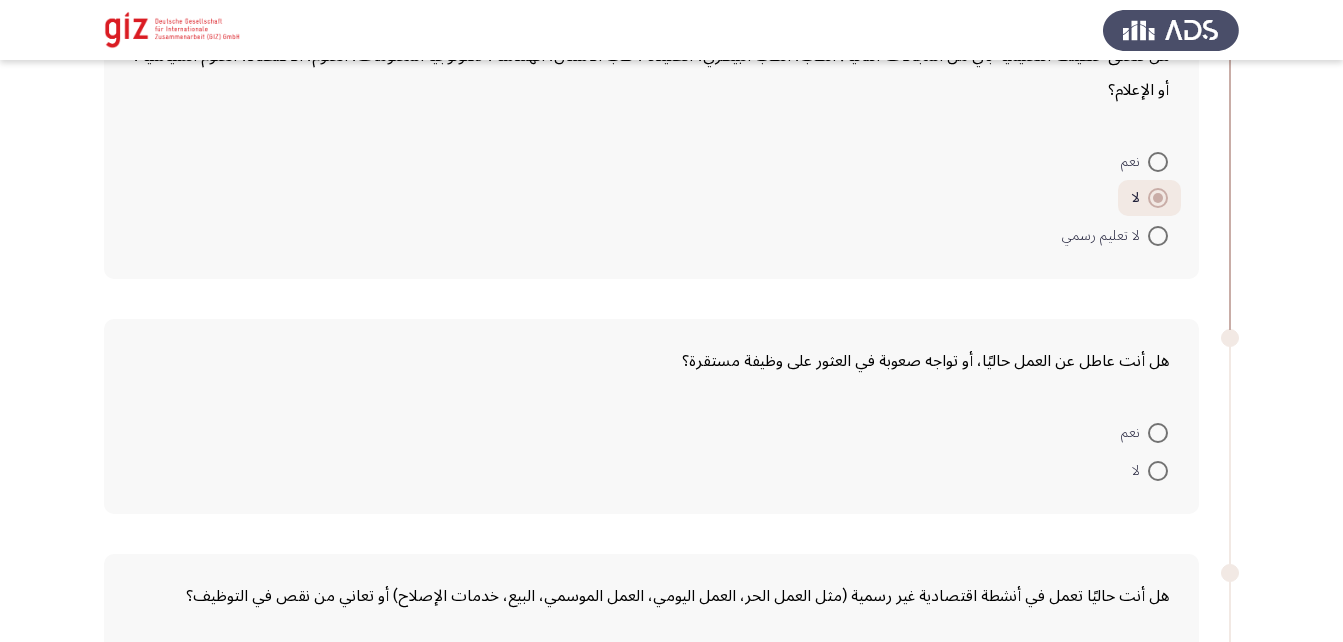 scroll, scrollTop: 586, scrollLeft: 0, axis: vertical 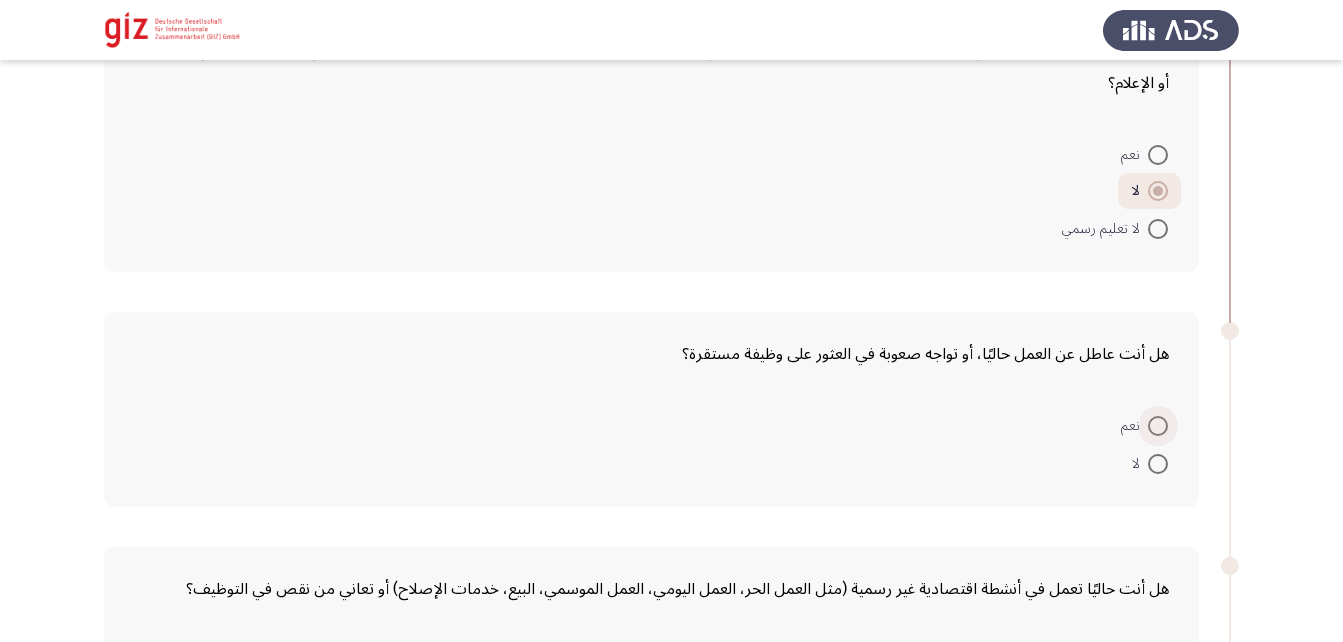 click at bounding box center [1158, 426] 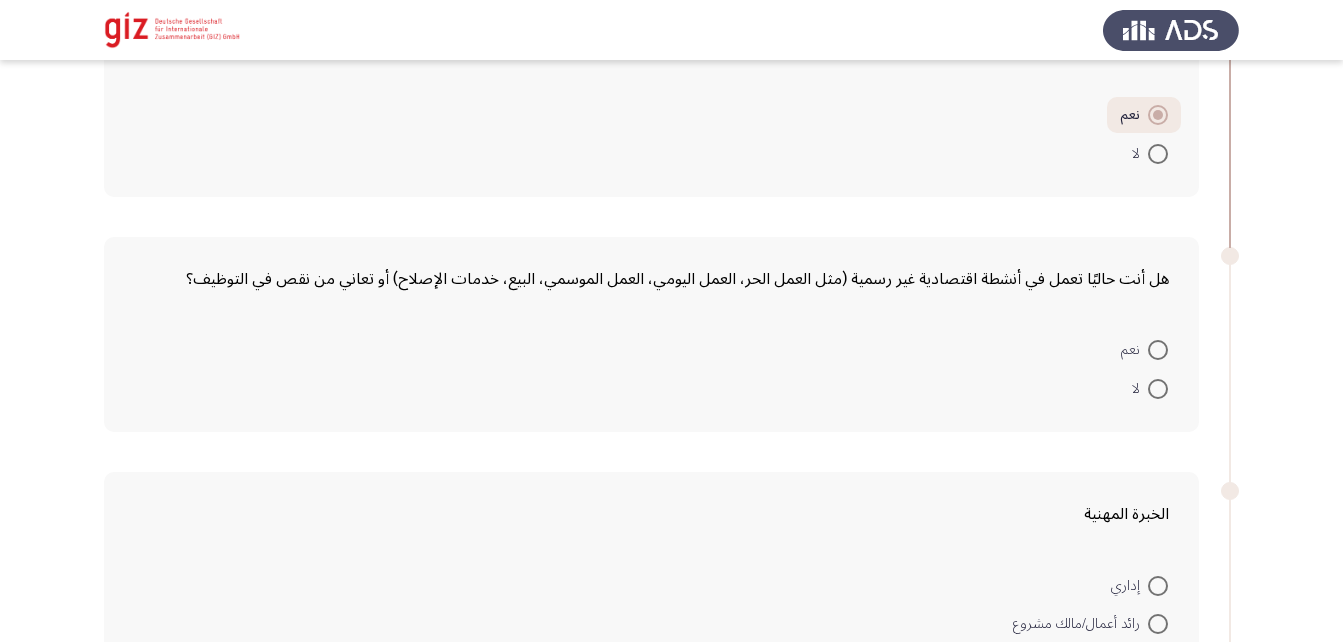 scroll, scrollTop: 922, scrollLeft: 0, axis: vertical 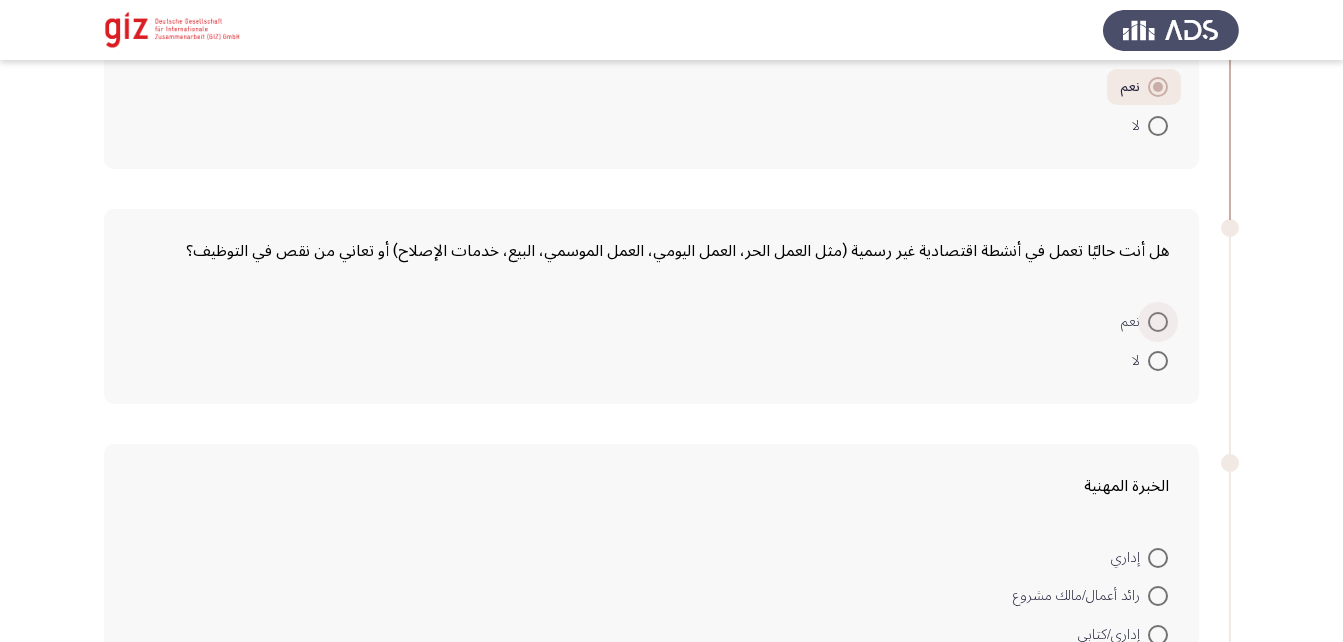 click at bounding box center [1158, 322] 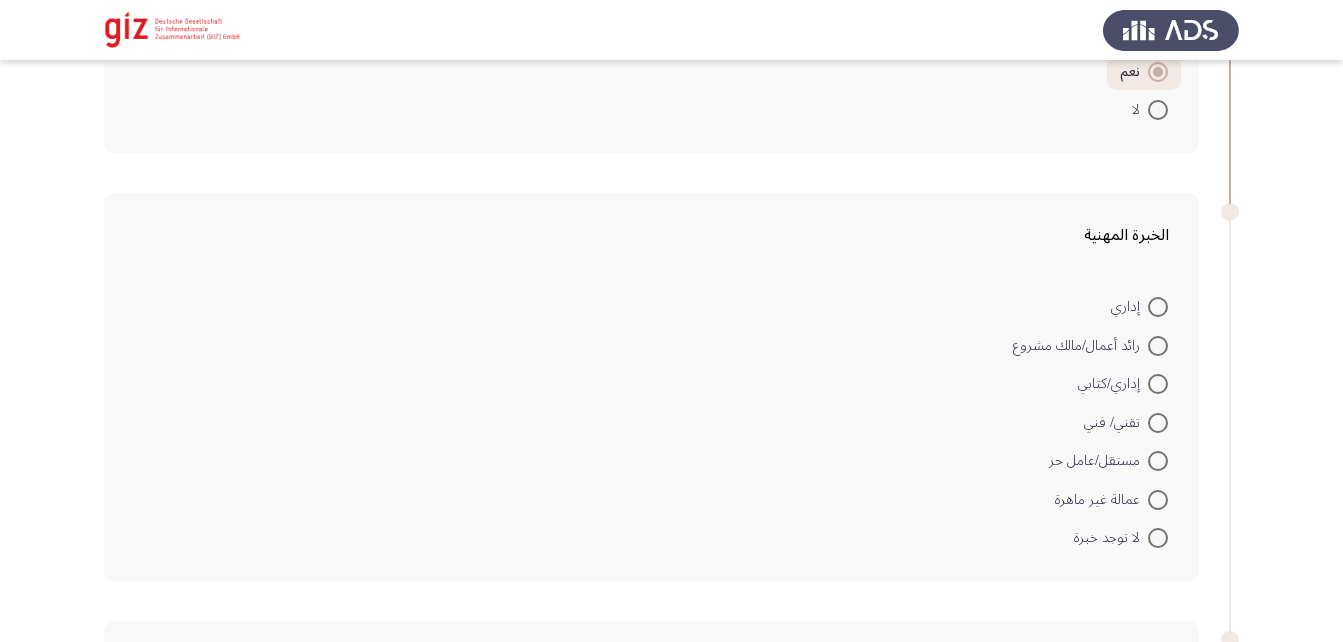 scroll, scrollTop: 1171, scrollLeft: 0, axis: vertical 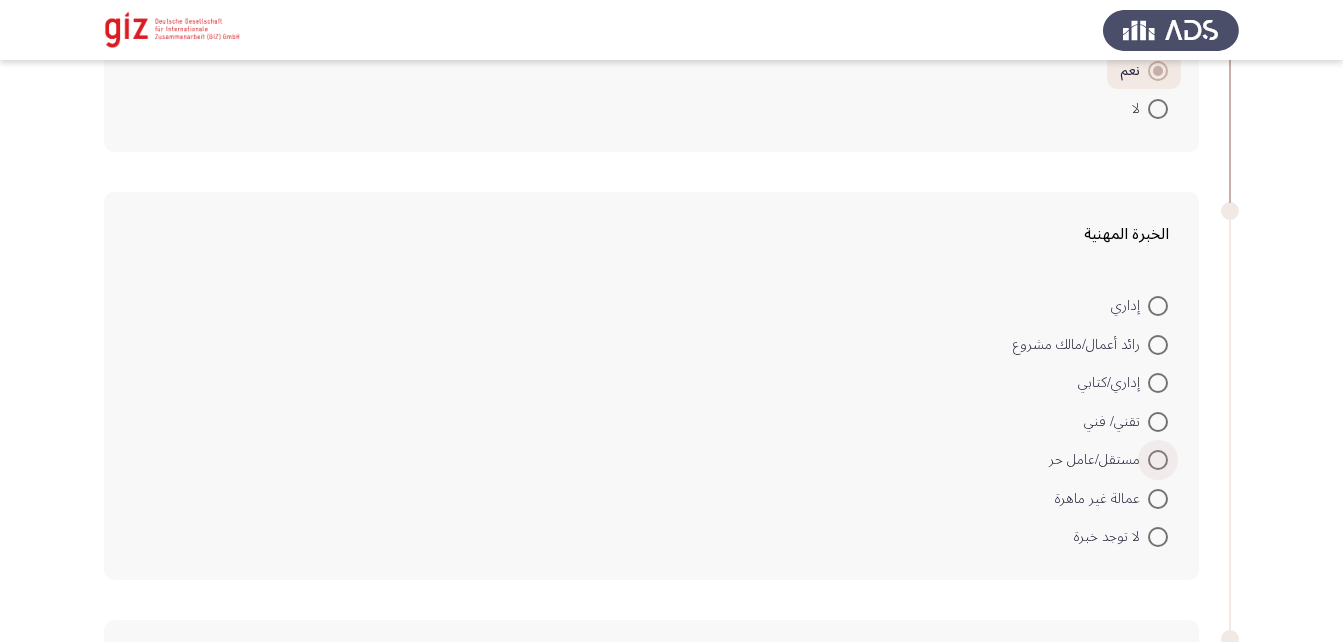 click at bounding box center (1158, 460) 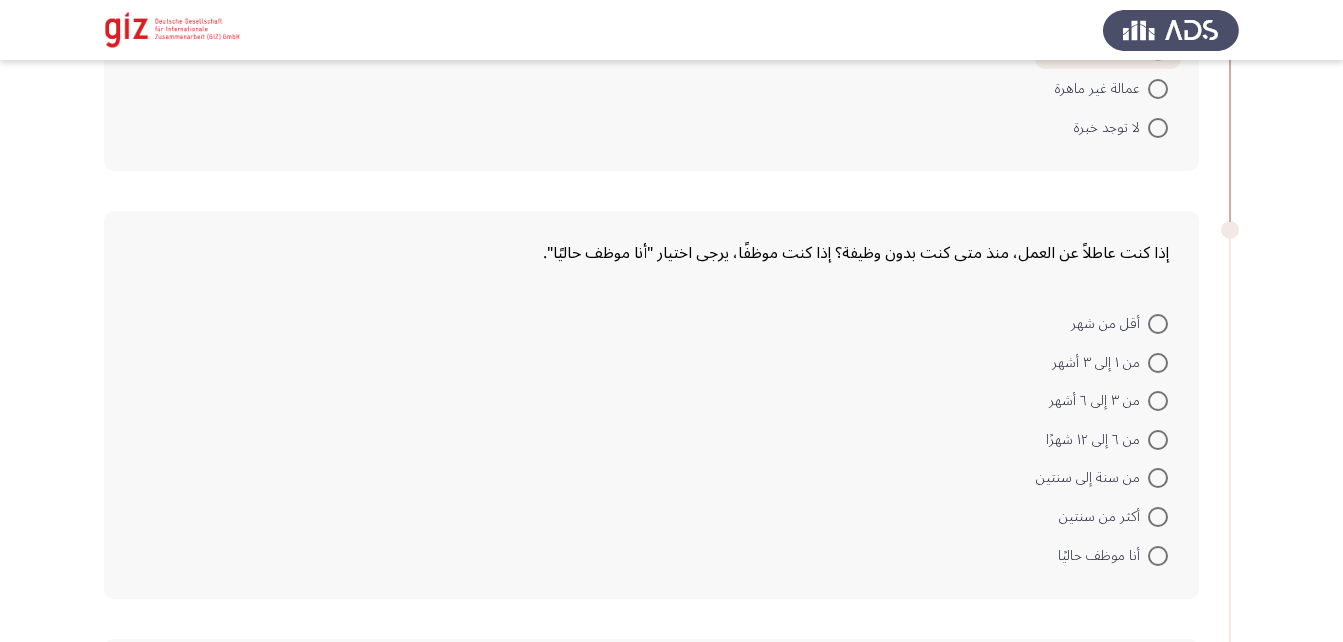 scroll, scrollTop: 1579, scrollLeft: 0, axis: vertical 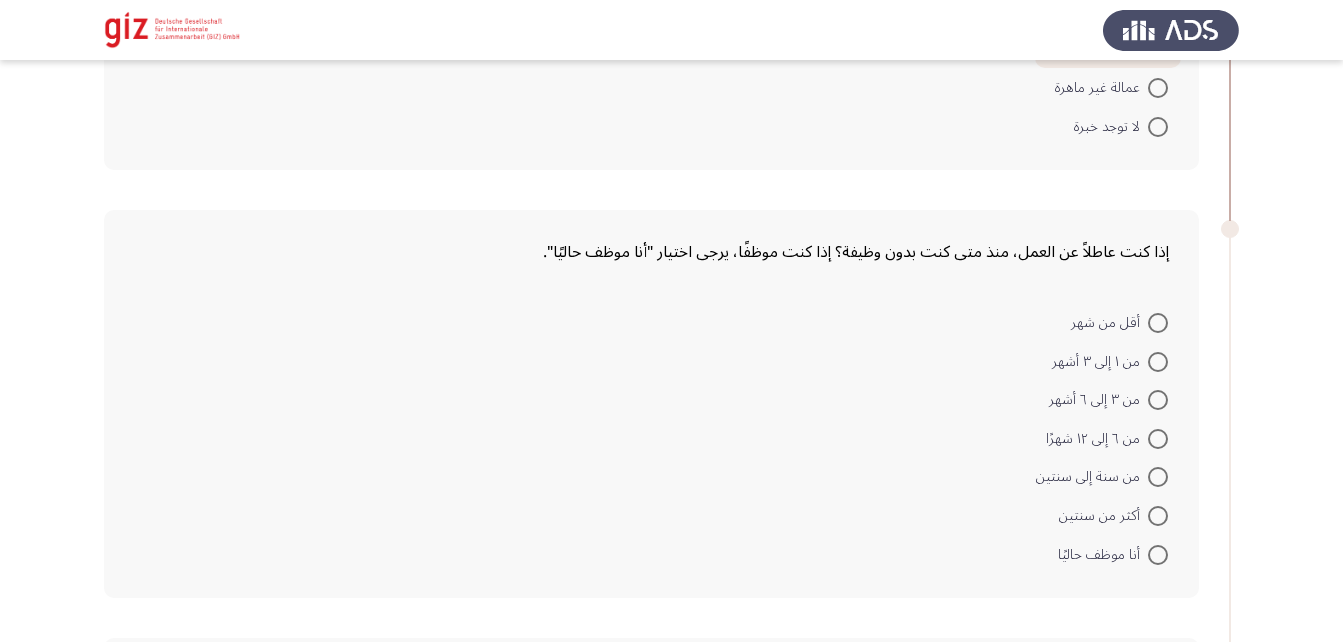 click at bounding box center [1158, 516] 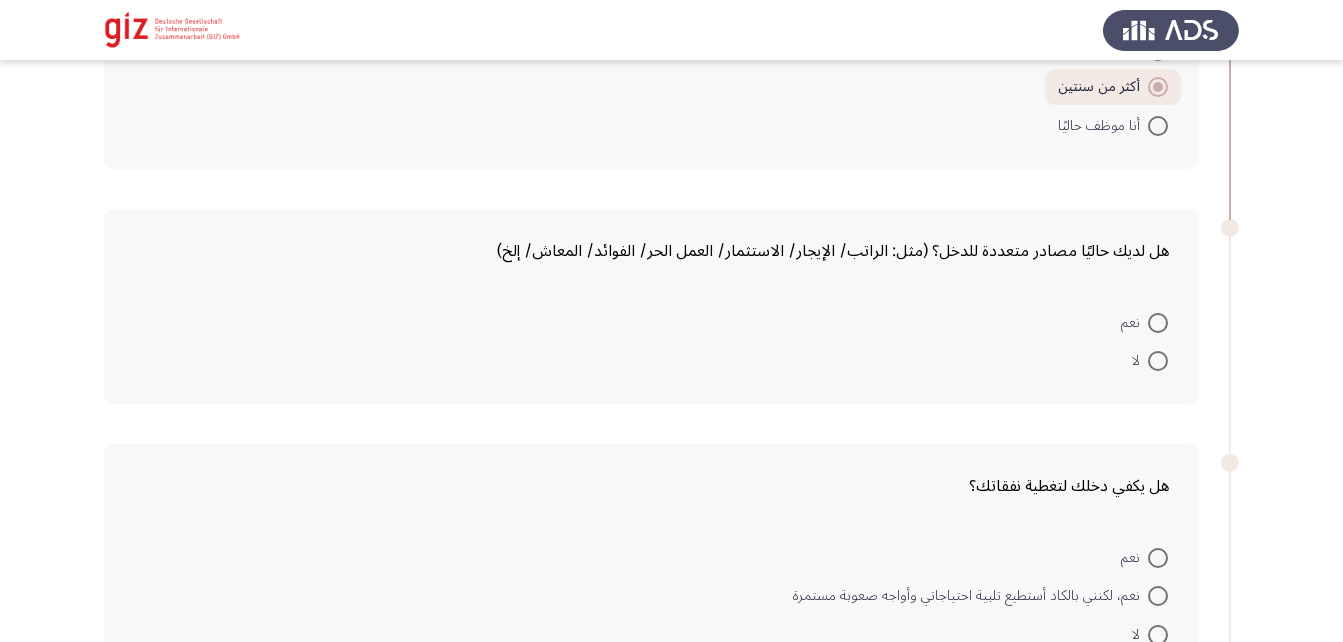 scroll, scrollTop: 2006, scrollLeft: 0, axis: vertical 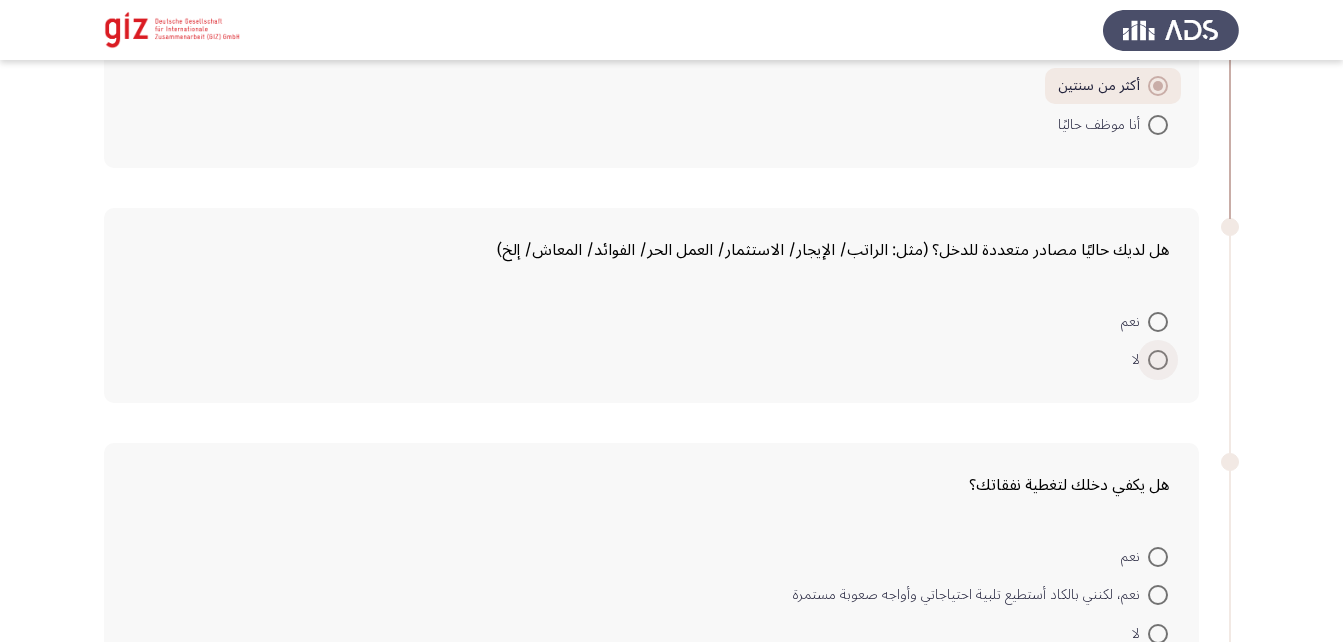 click at bounding box center (1158, 360) 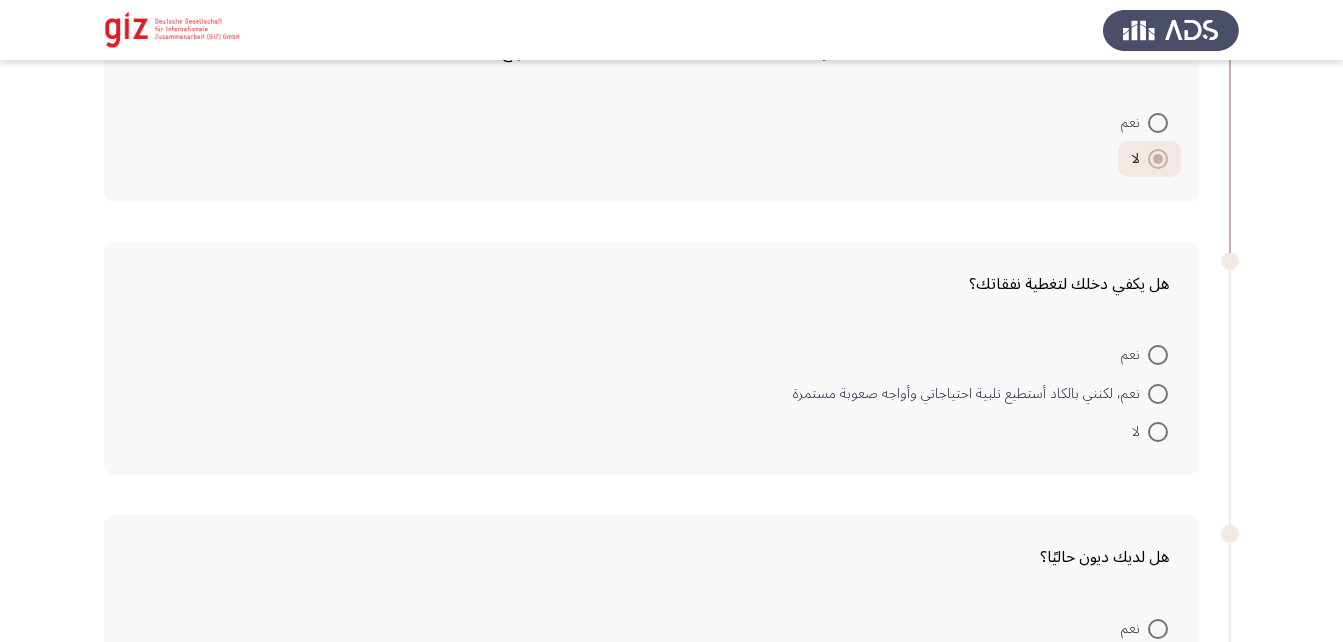 scroll, scrollTop: 2207, scrollLeft: 0, axis: vertical 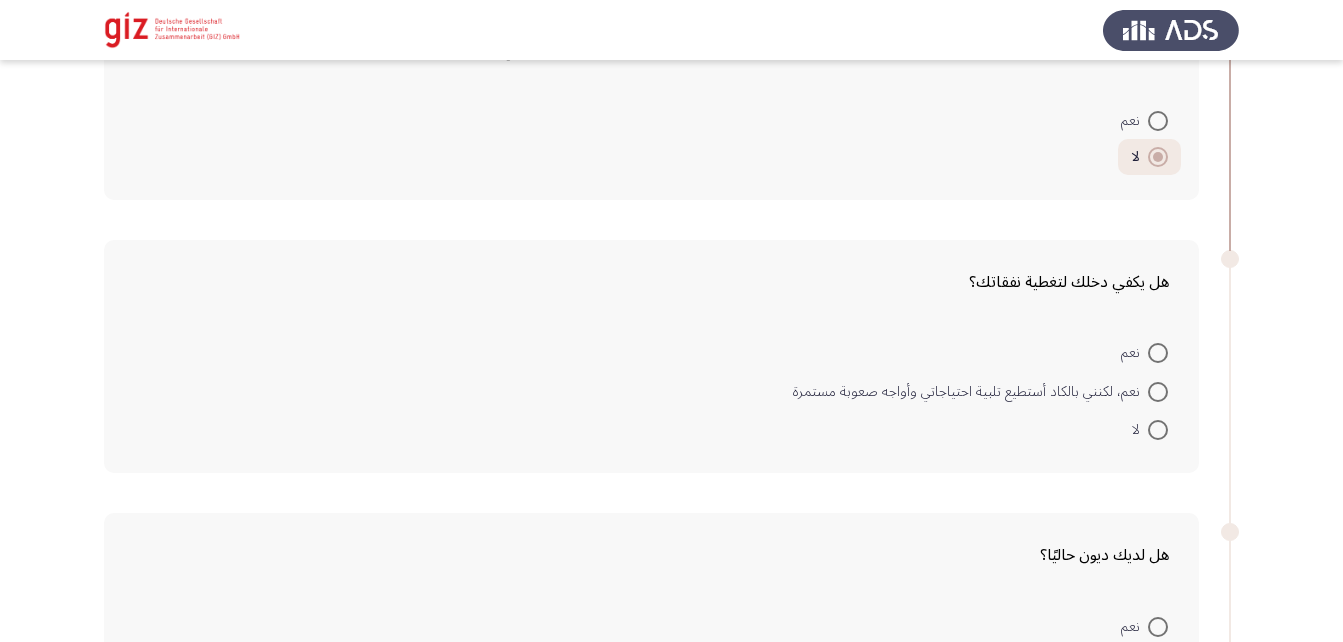 click at bounding box center [1158, 430] 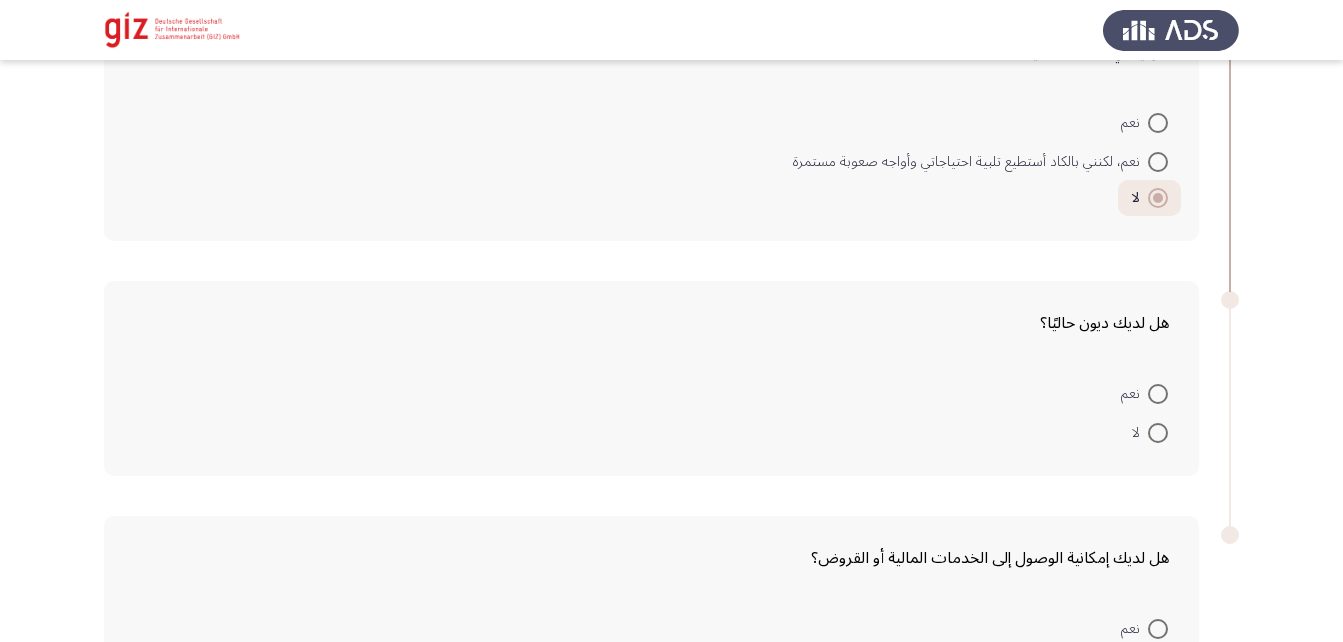 scroll, scrollTop: 2436, scrollLeft: 0, axis: vertical 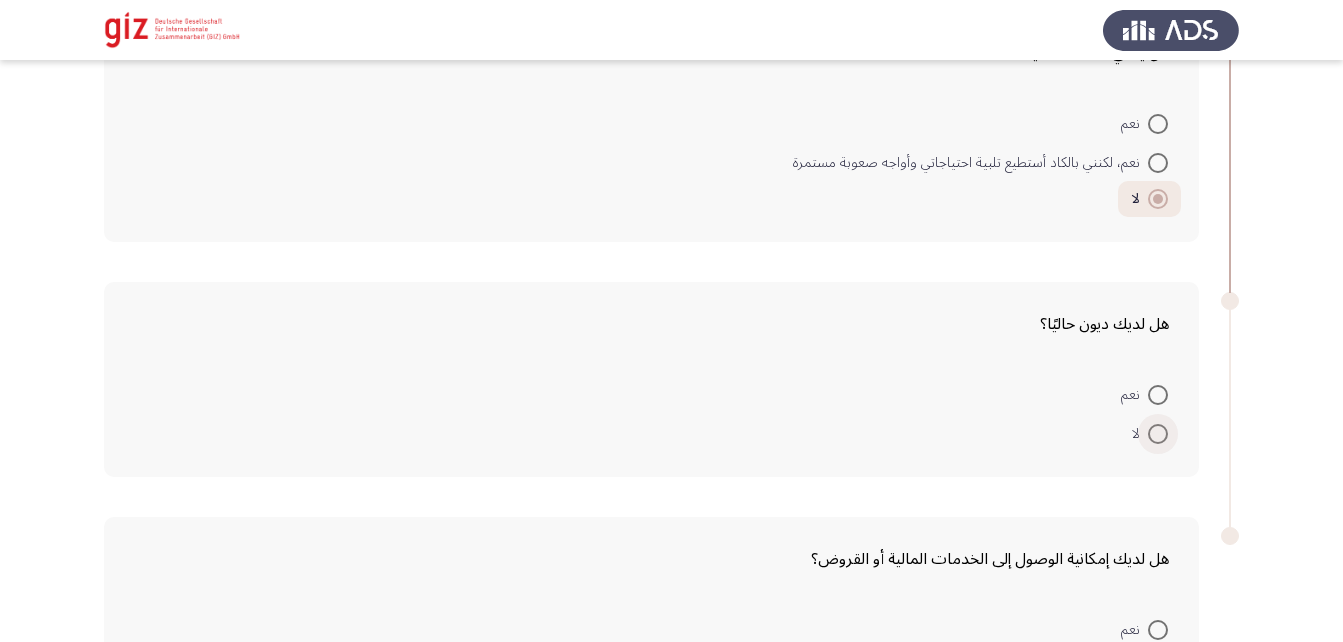 click at bounding box center [1158, 434] 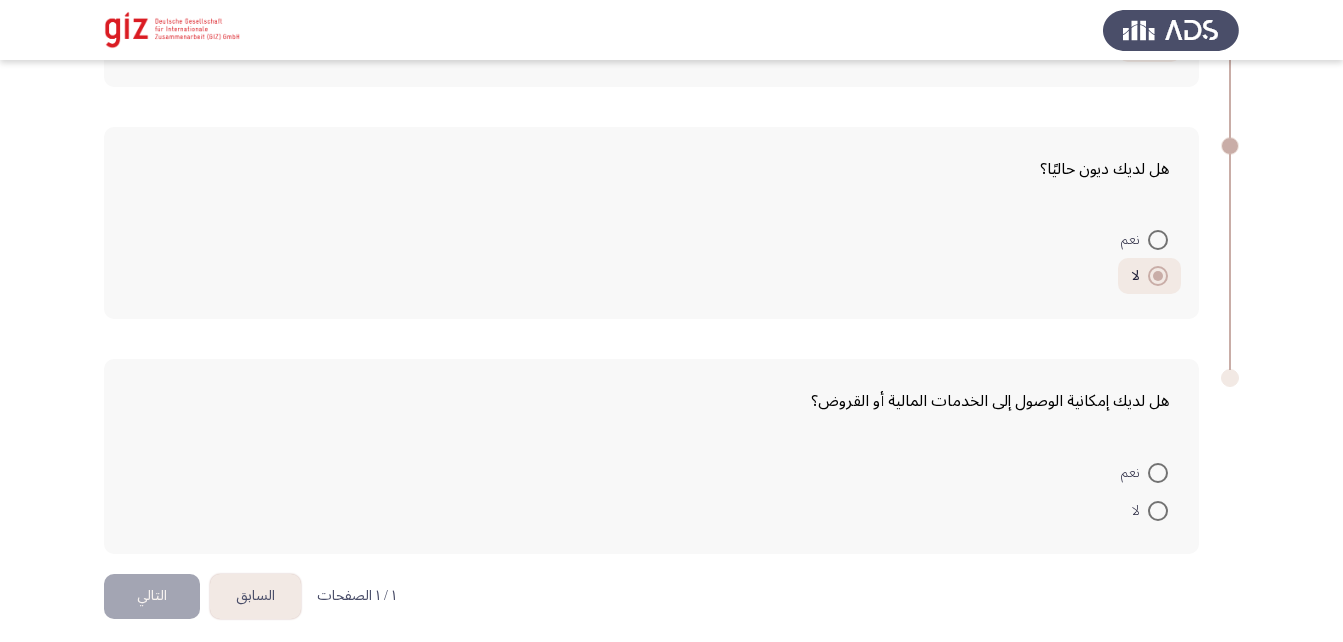 scroll, scrollTop: 2596, scrollLeft: 0, axis: vertical 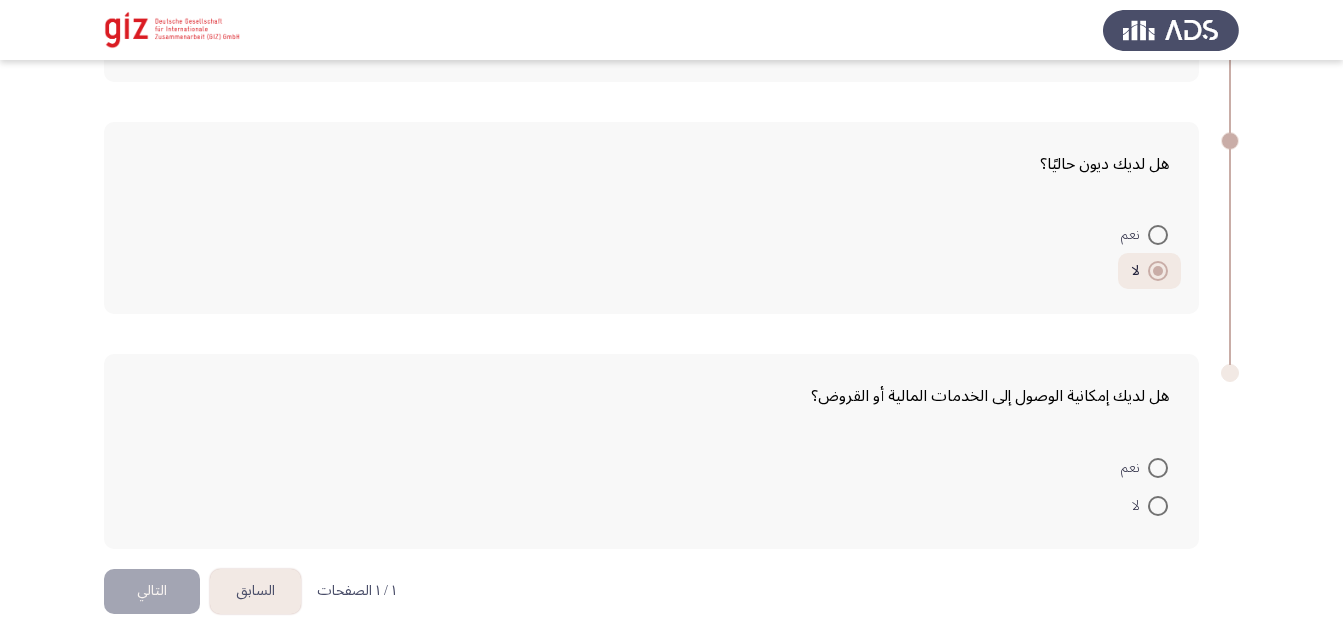 click at bounding box center [1158, 506] 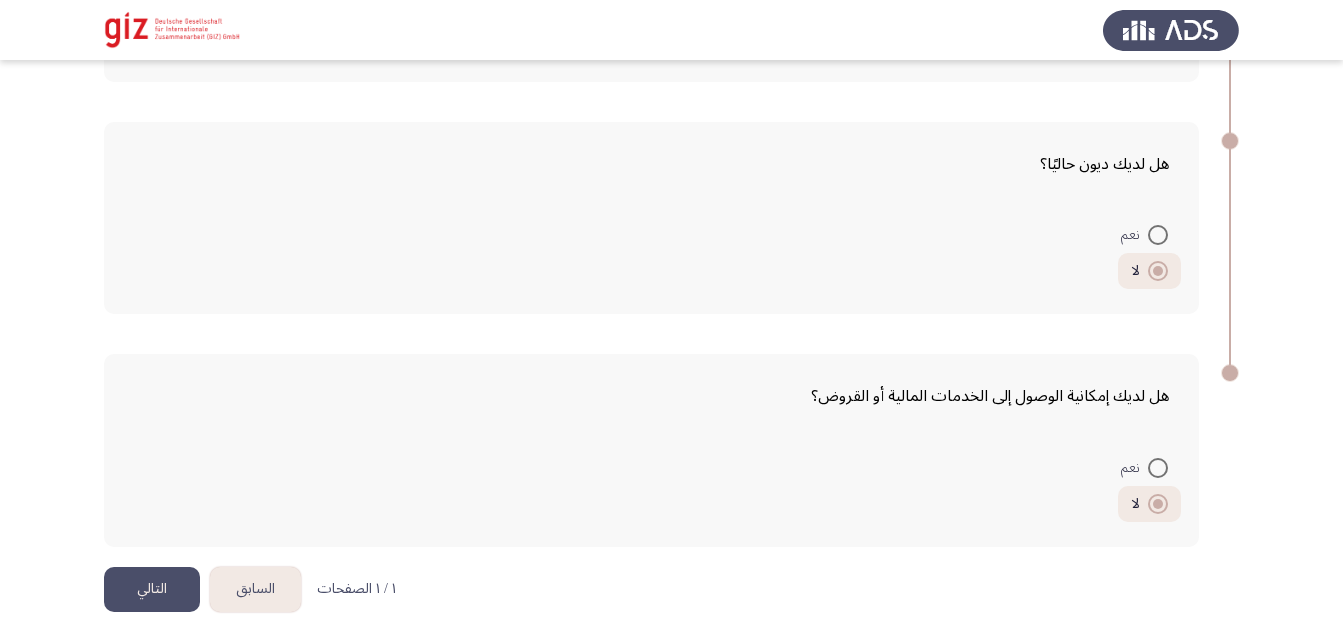 click on "التالي" 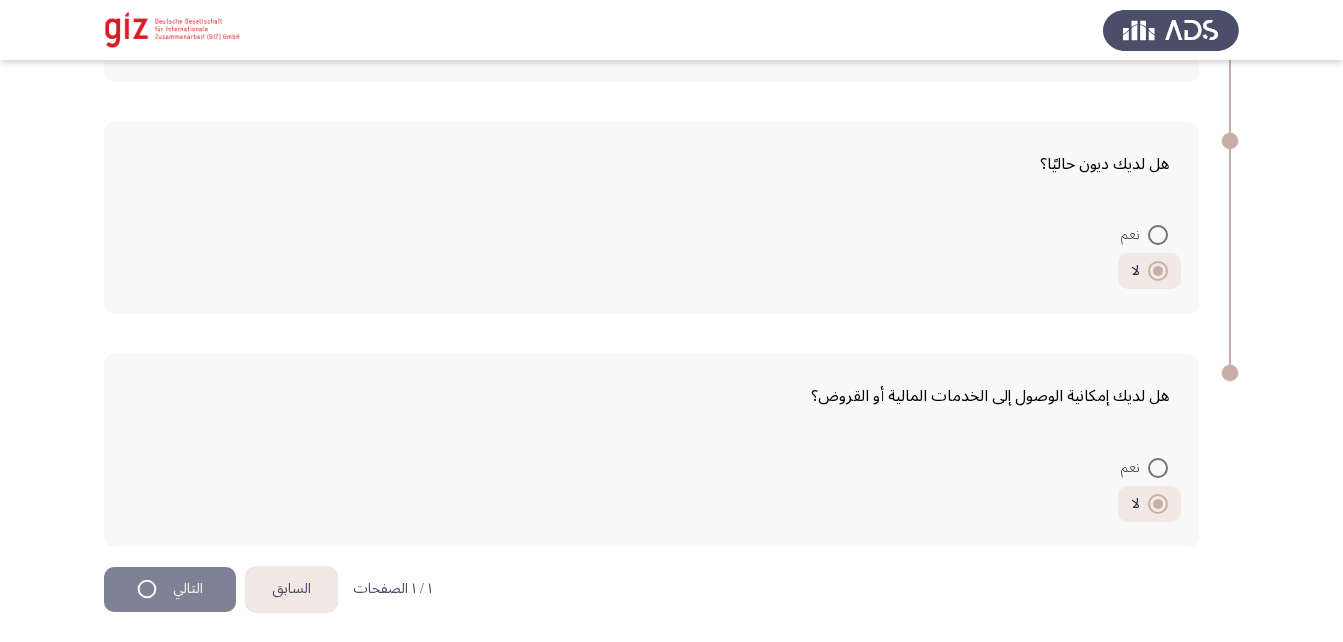 scroll, scrollTop: 0, scrollLeft: 0, axis: both 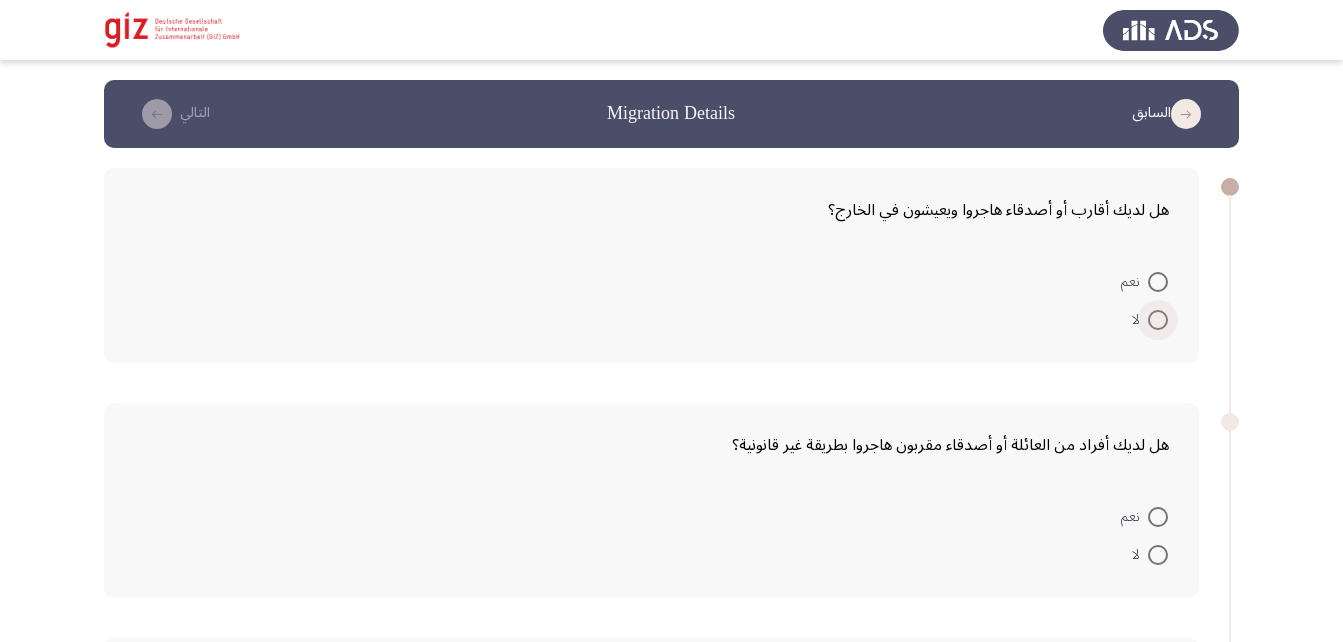 click at bounding box center [1158, 320] 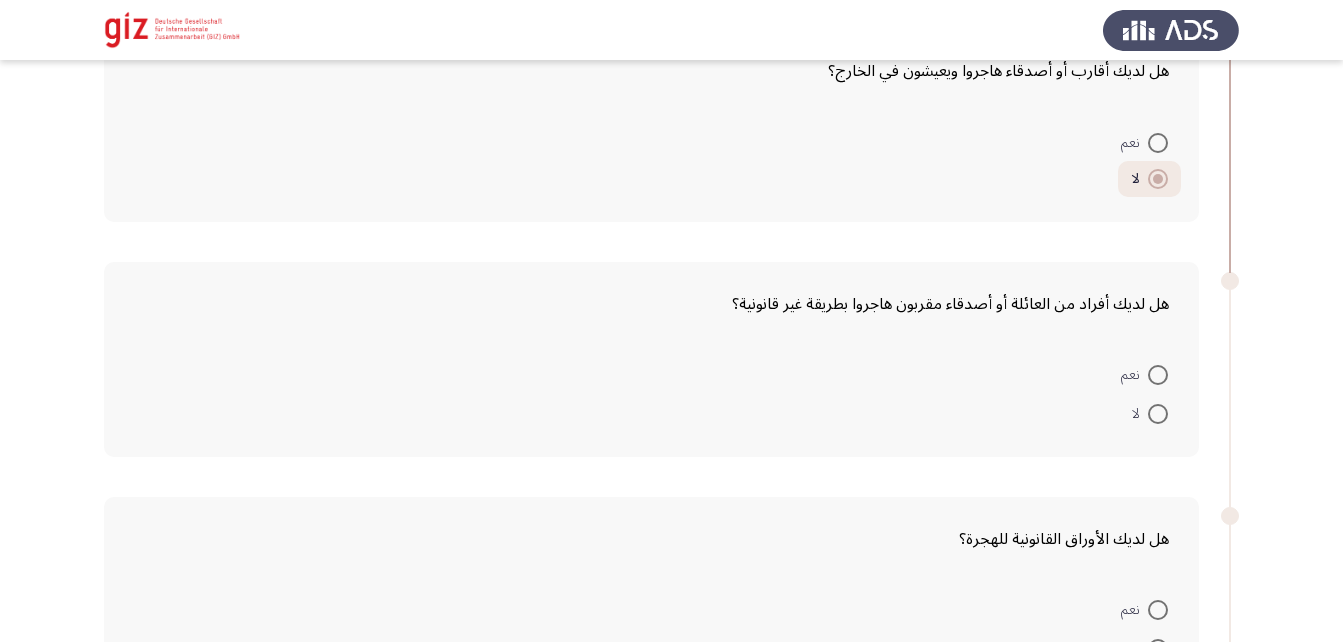 scroll, scrollTop: 153, scrollLeft: 0, axis: vertical 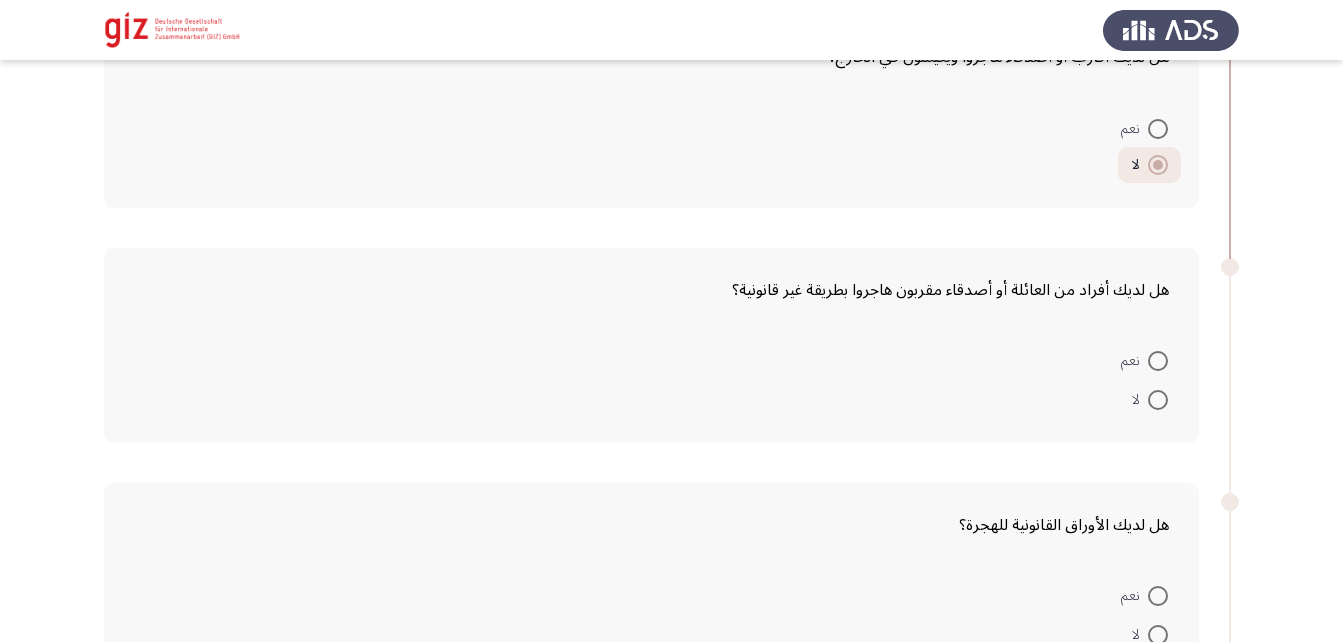 click at bounding box center [1158, 400] 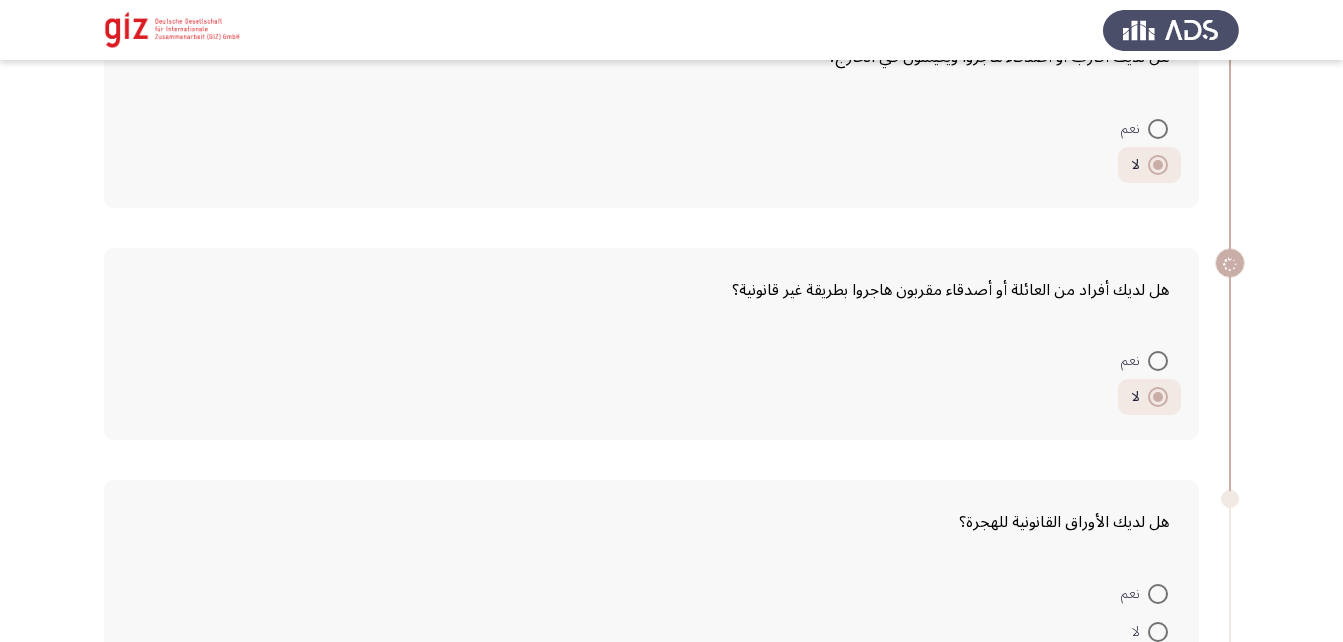 scroll, scrollTop: 357, scrollLeft: 0, axis: vertical 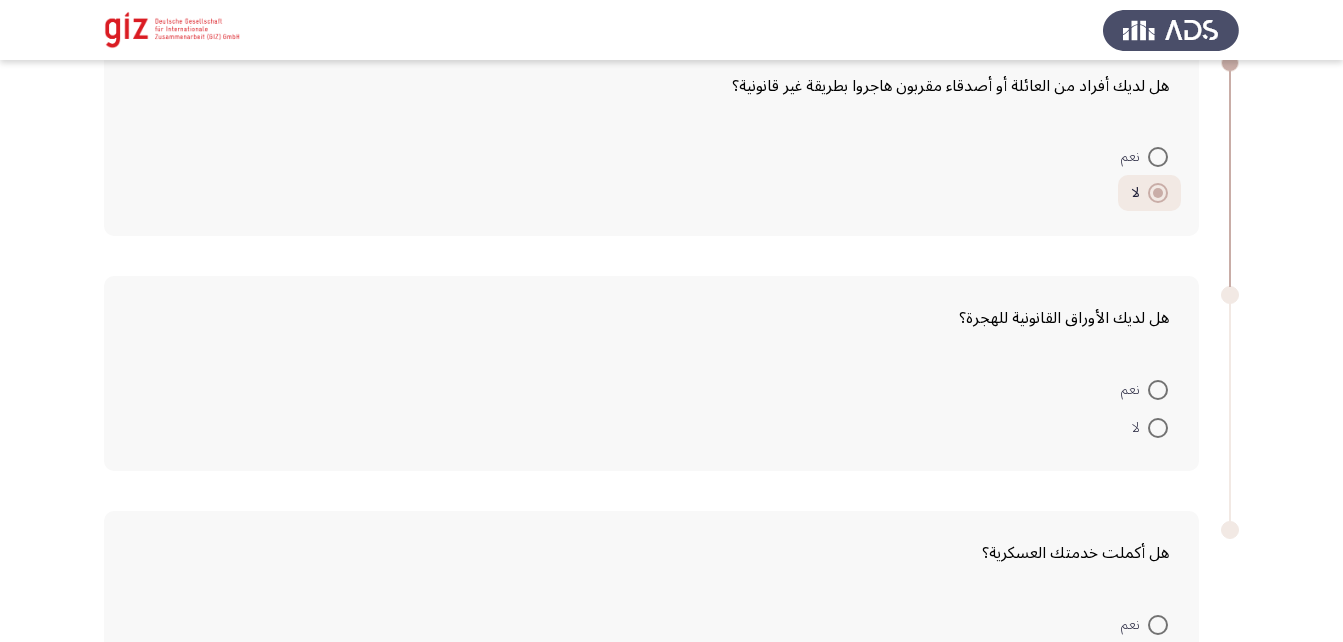 click at bounding box center [1158, 390] 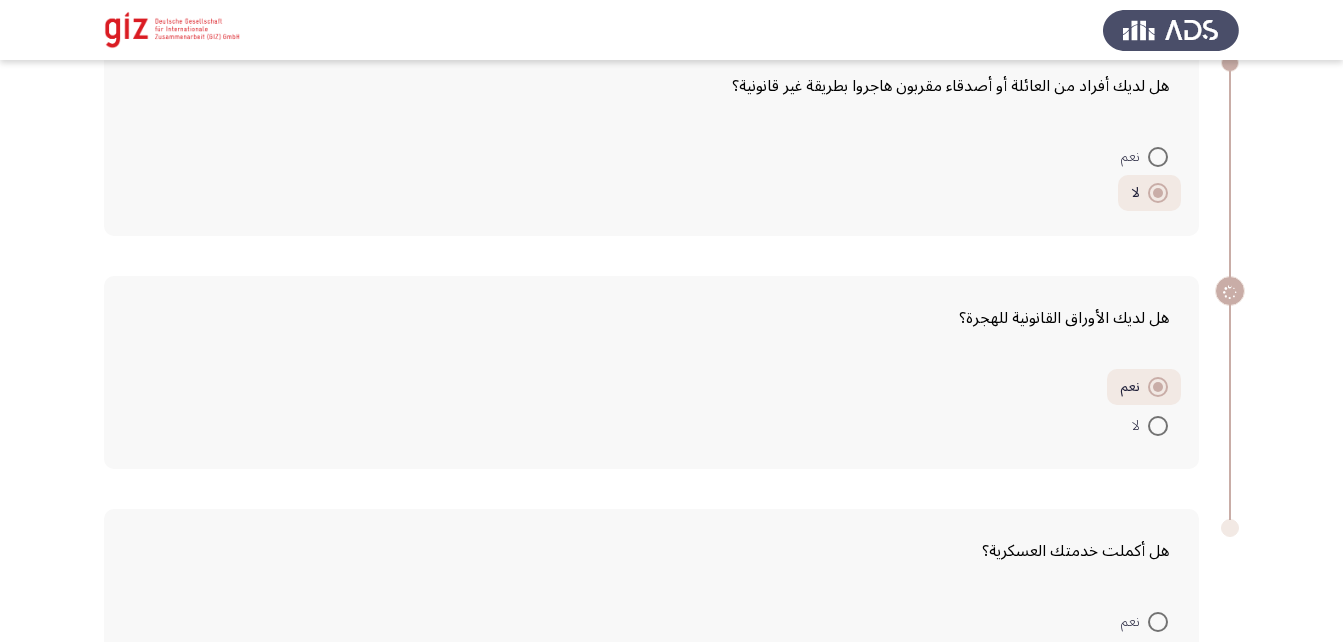 scroll, scrollTop: 596, scrollLeft: 0, axis: vertical 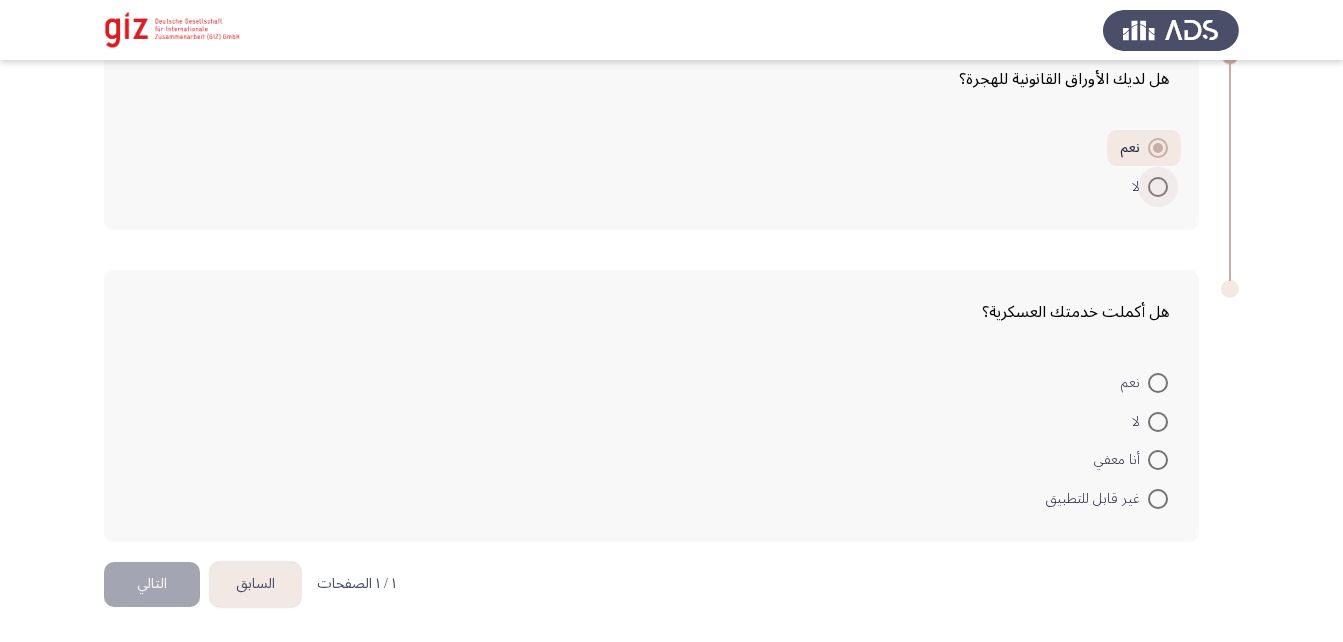 click at bounding box center [1158, 187] 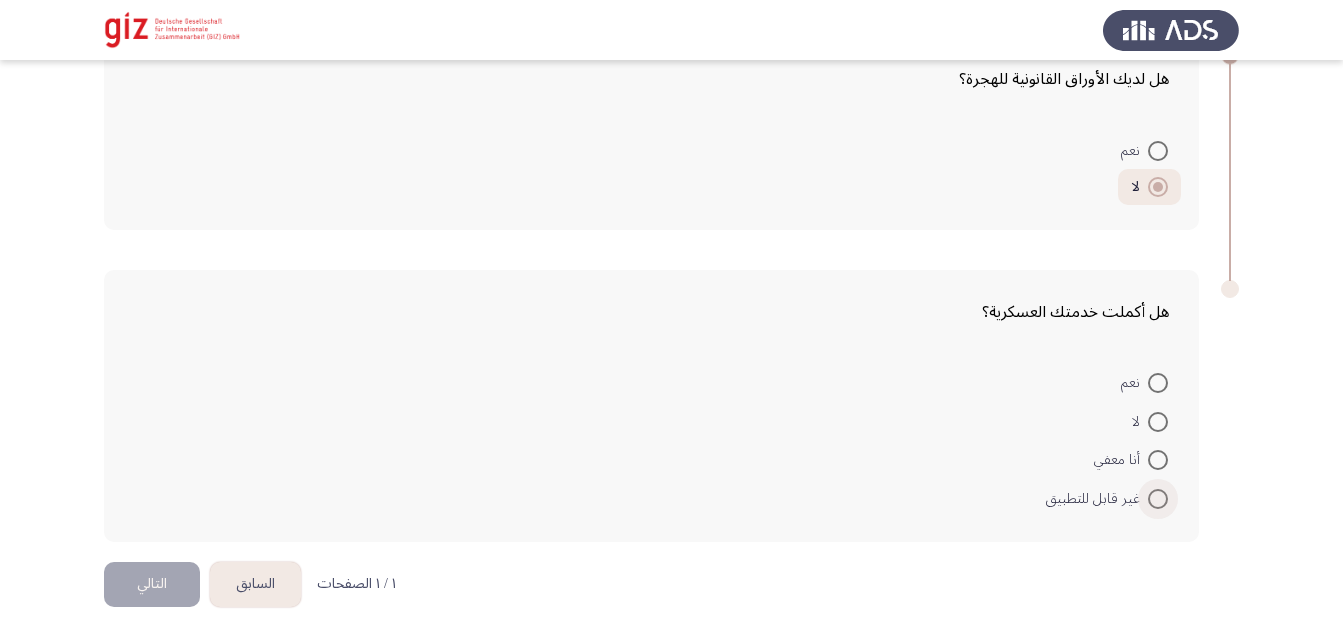 click at bounding box center (1158, 499) 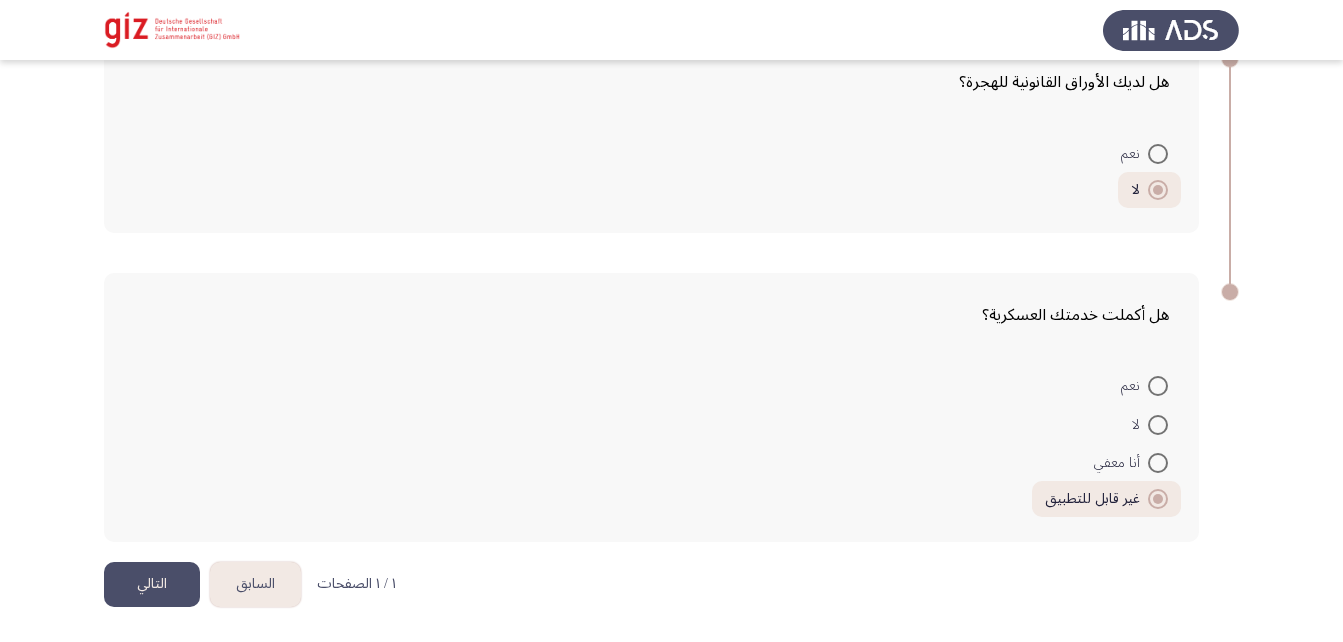 click on "التالي" 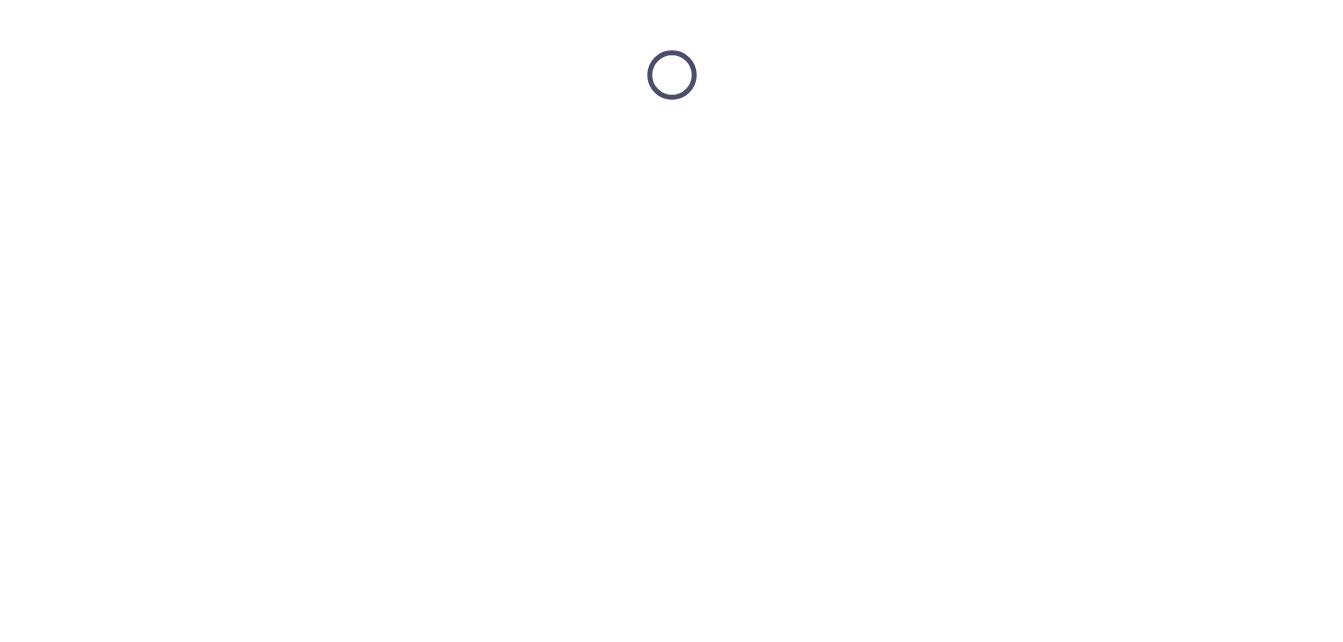 scroll, scrollTop: 0, scrollLeft: 0, axis: both 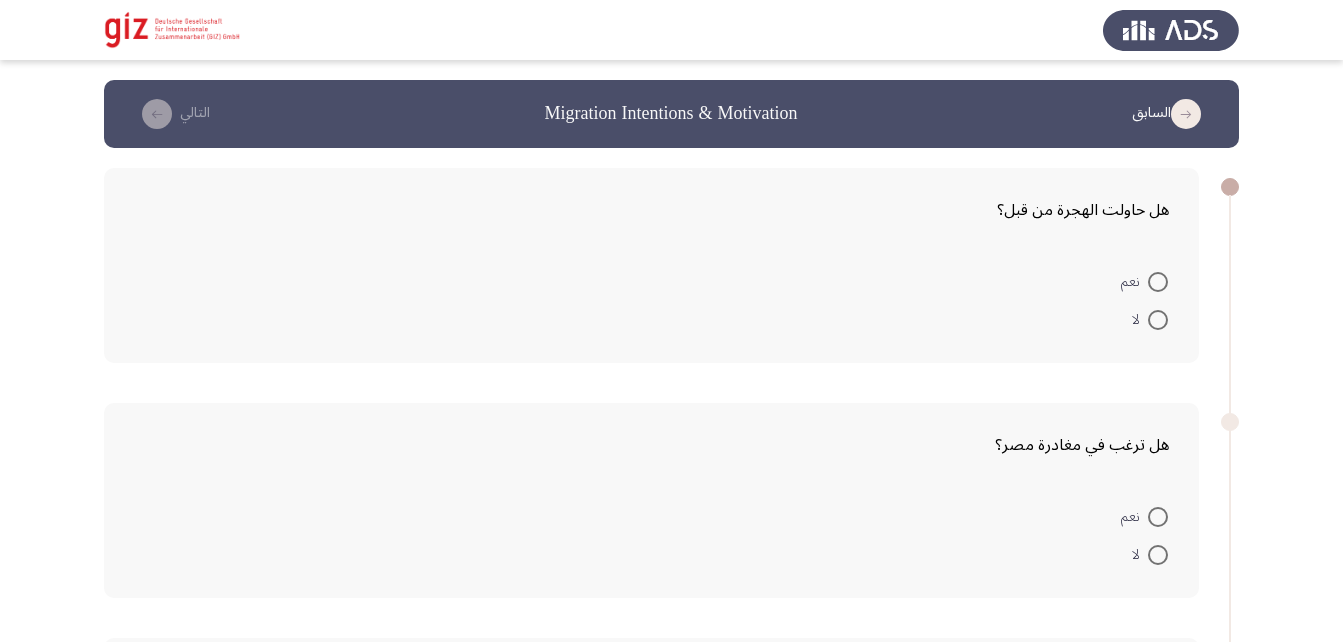 click at bounding box center [1158, 320] 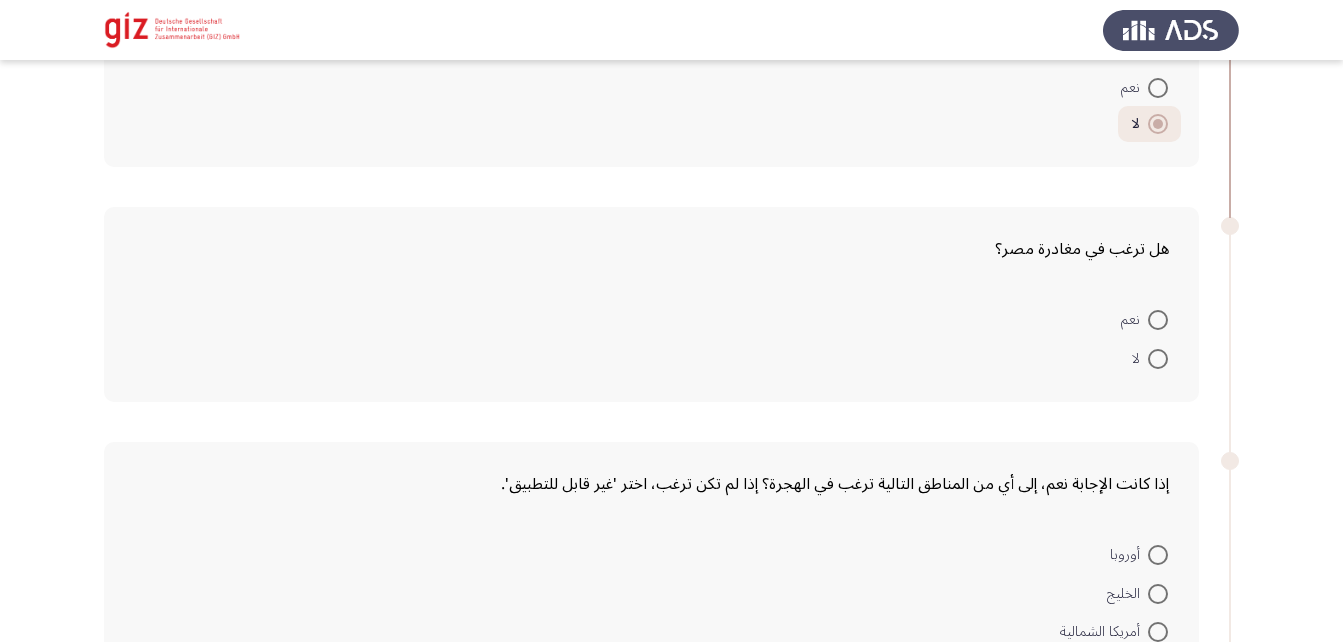 click at bounding box center (1158, 359) 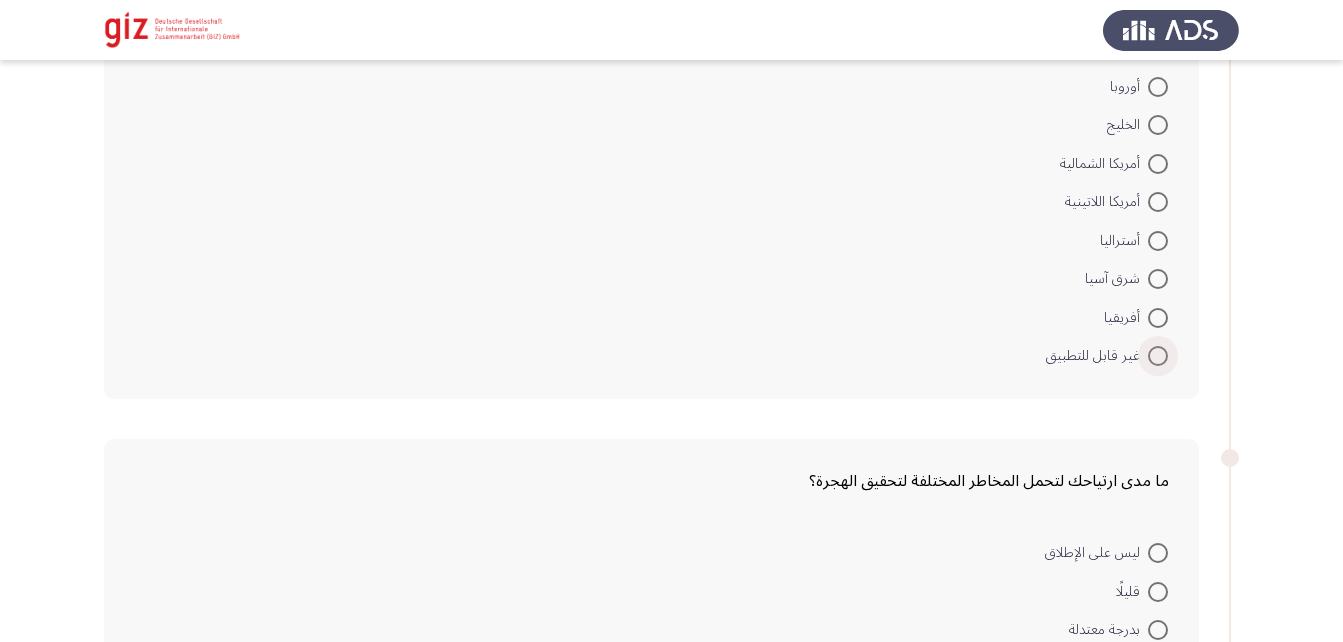 click at bounding box center [1158, 356] 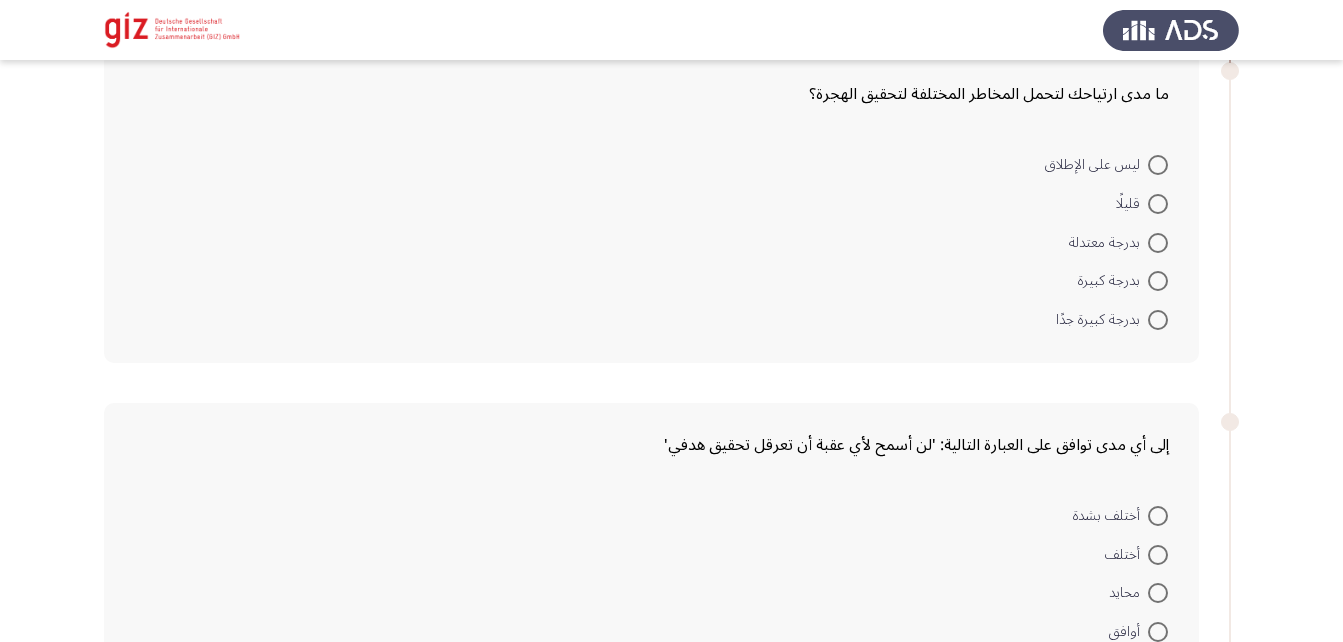 scroll, scrollTop: 1046, scrollLeft: 0, axis: vertical 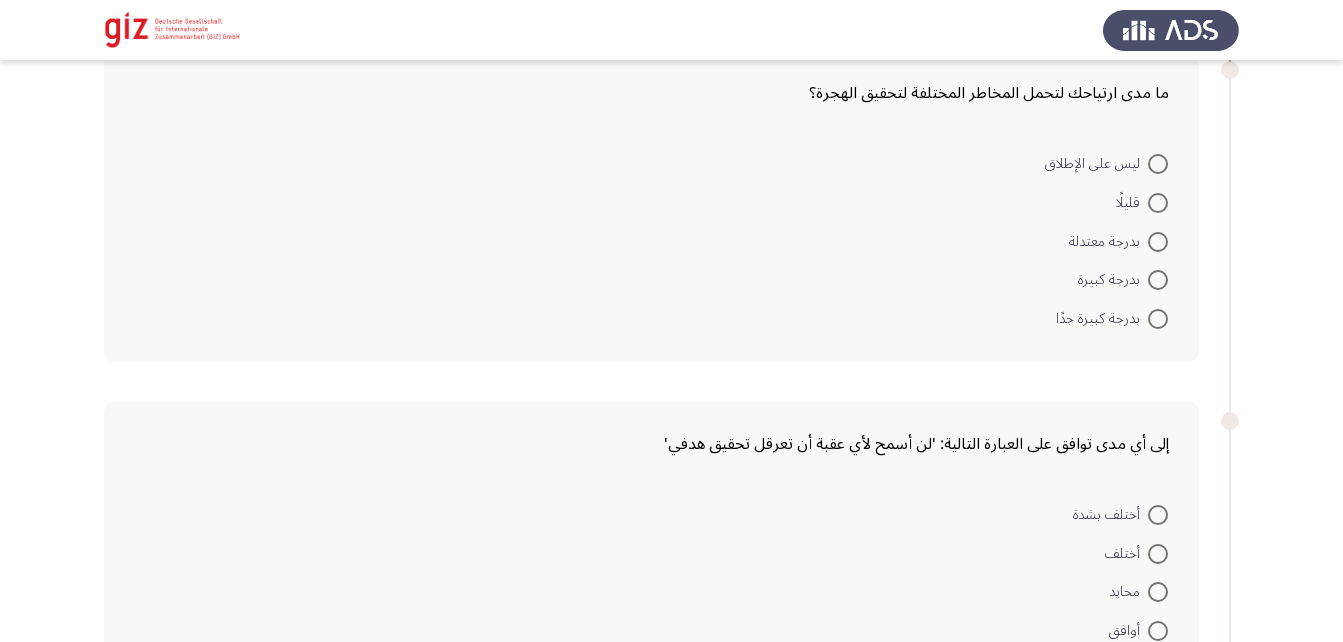 click at bounding box center (1158, 242) 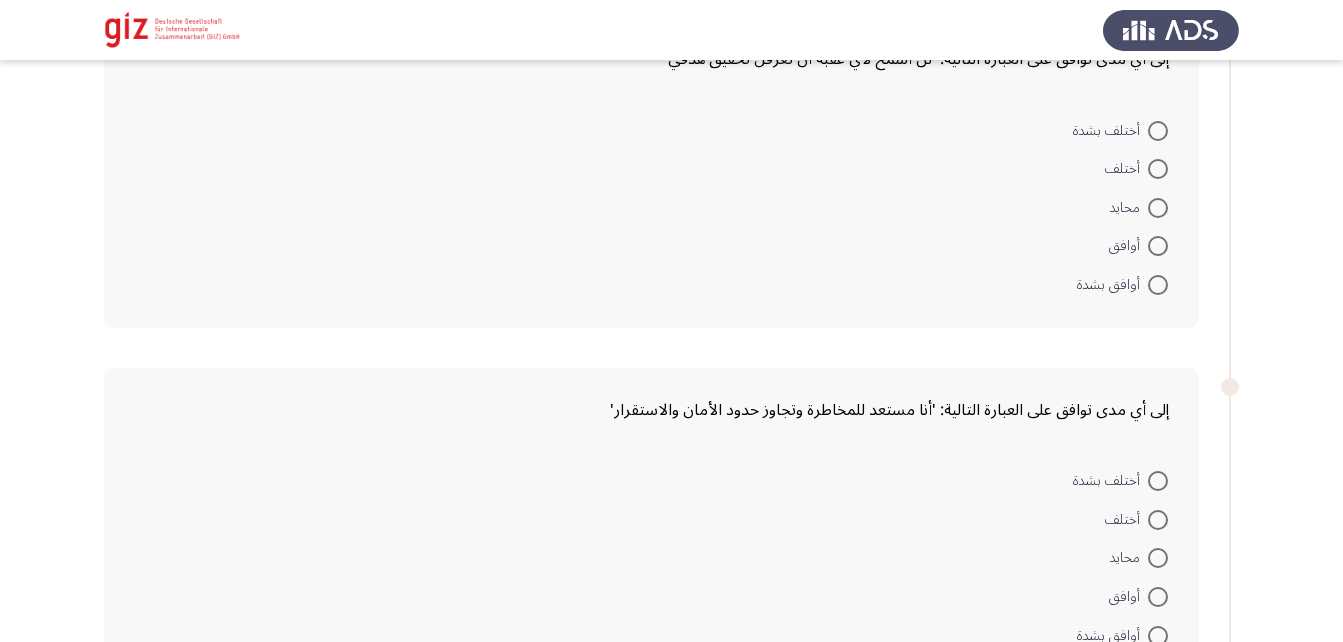 scroll, scrollTop: 1433, scrollLeft: 0, axis: vertical 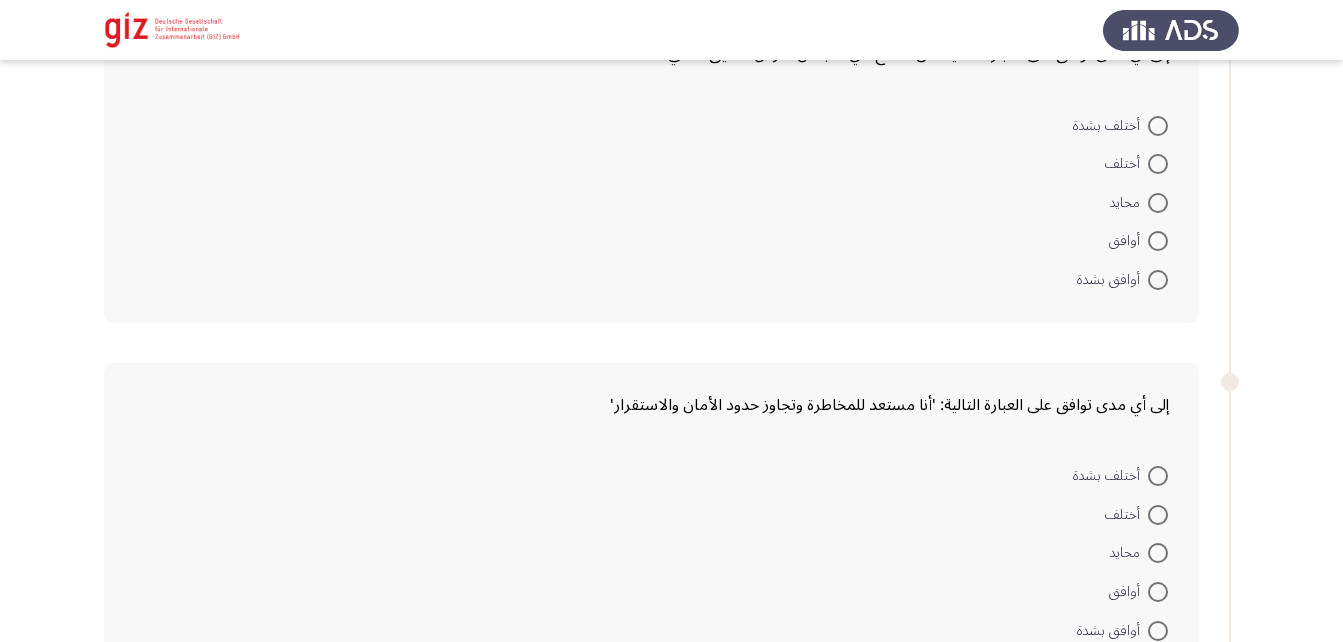 click at bounding box center [1158, 203] 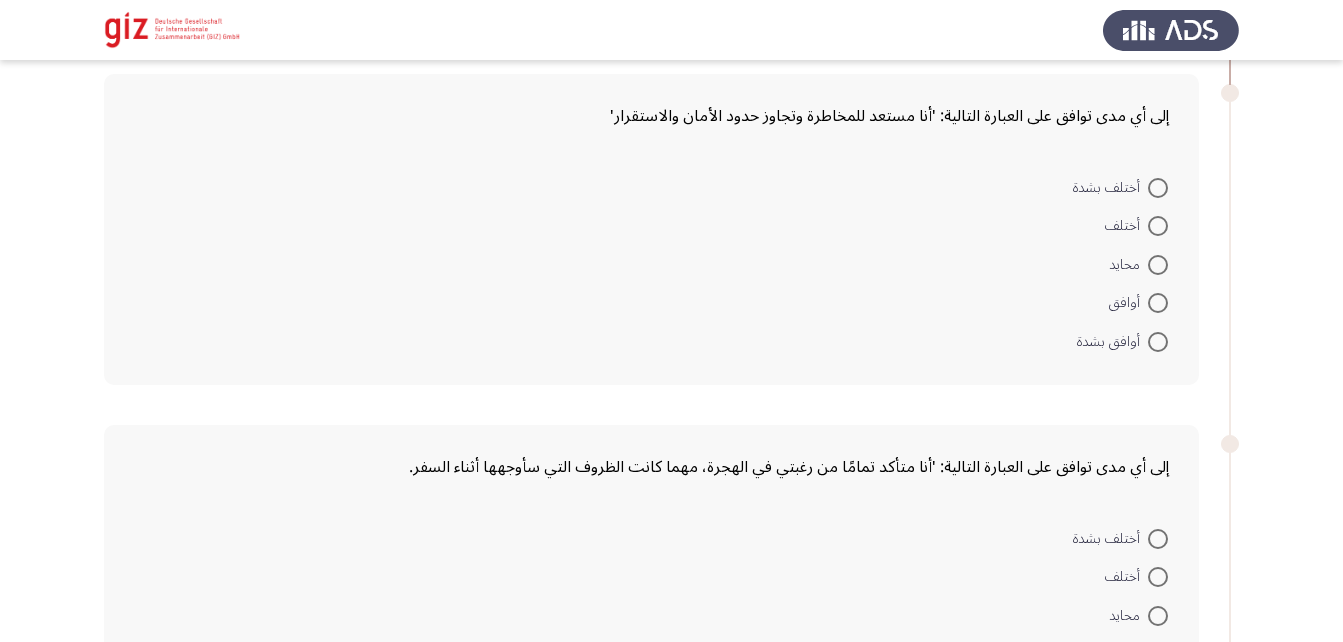 scroll, scrollTop: 1723, scrollLeft: 0, axis: vertical 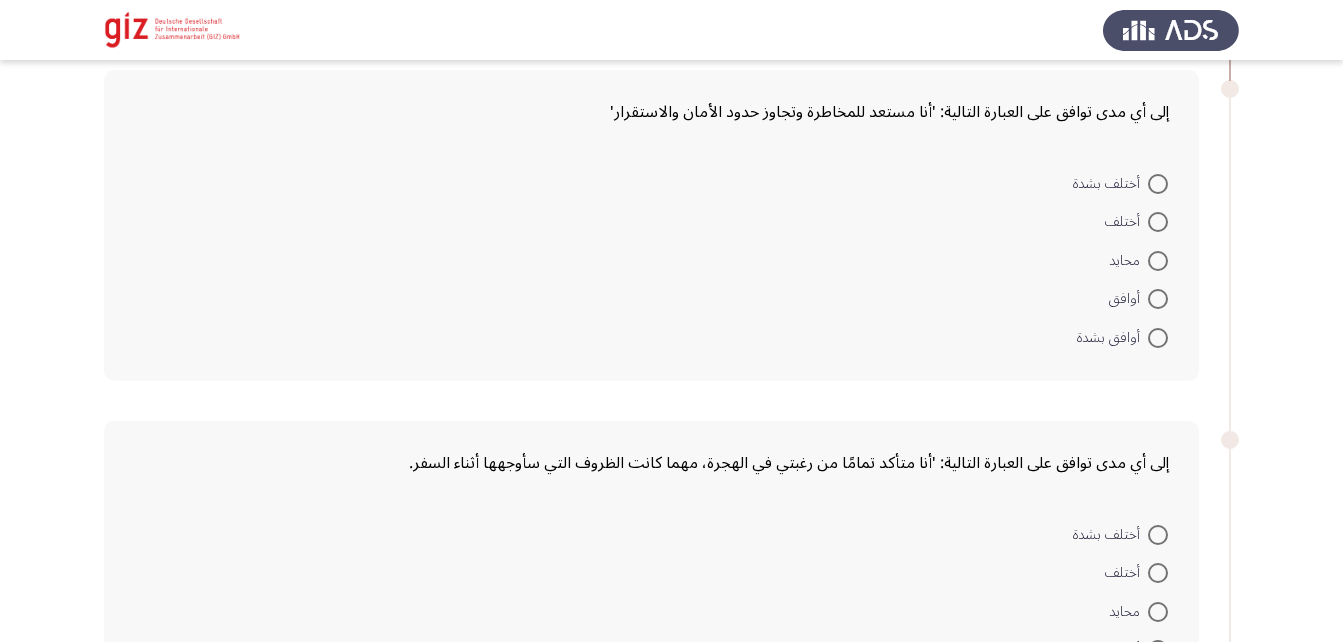 click at bounding box center [1158, 261] 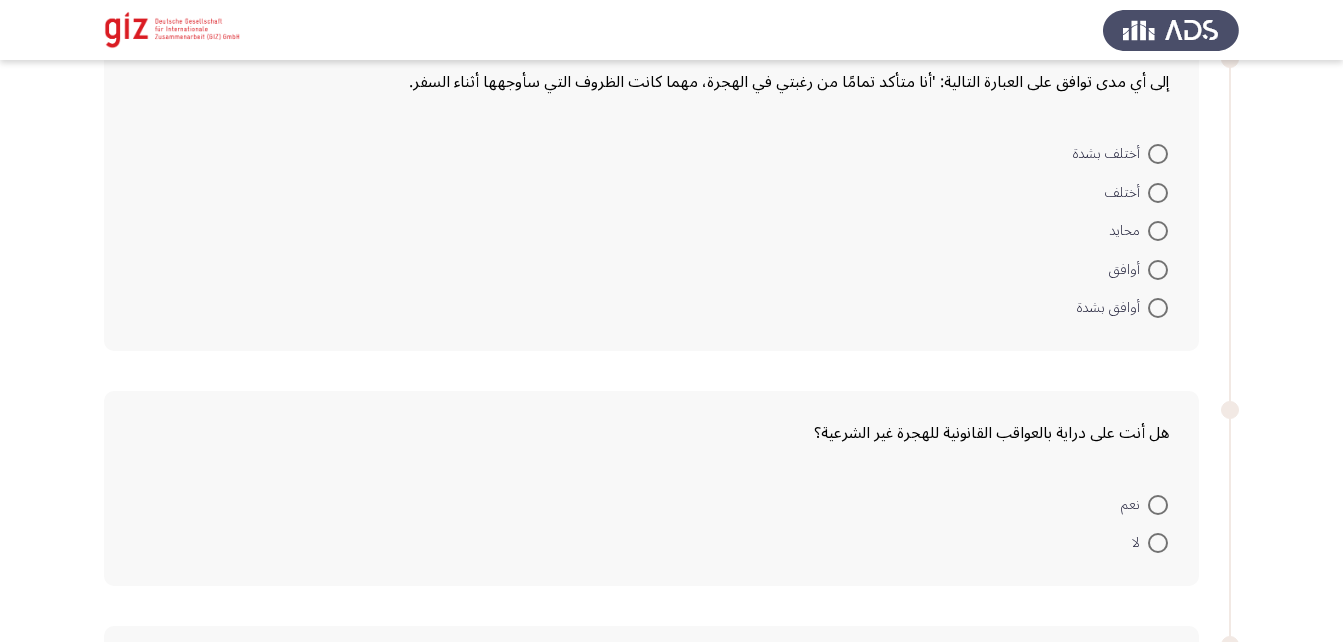 scroll, scrollTop: 2104, scrollLeft: 0, axis: vertical 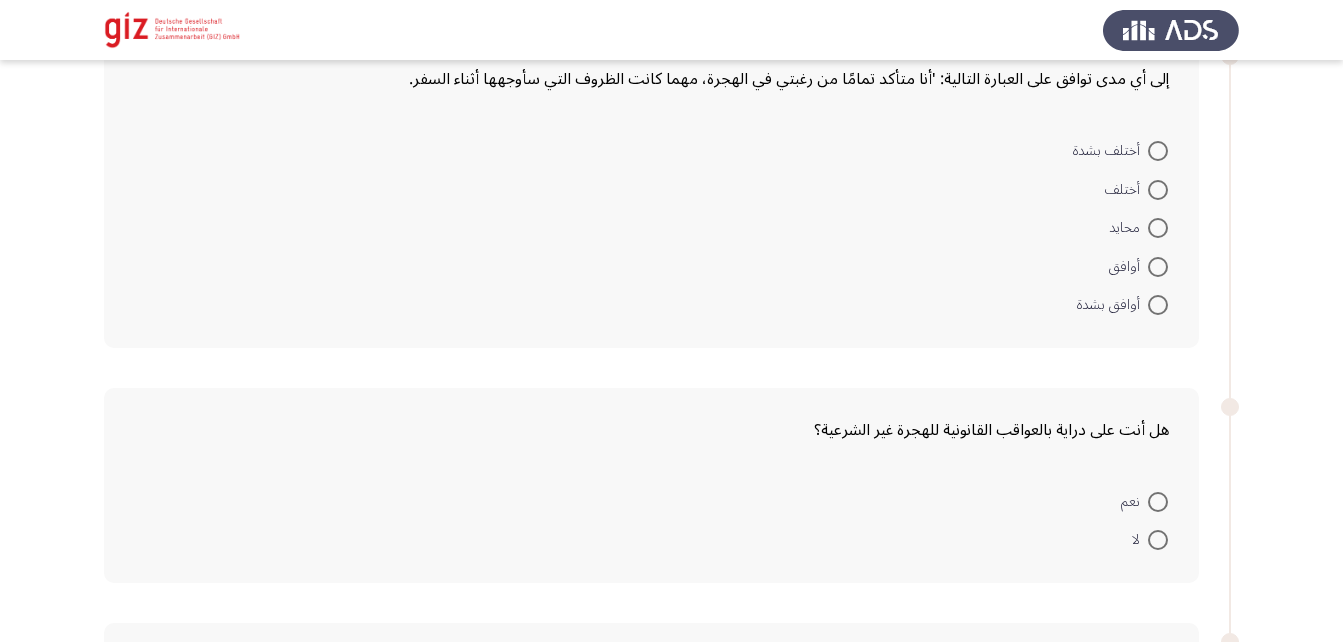 click at bounding box center [1158, 228] 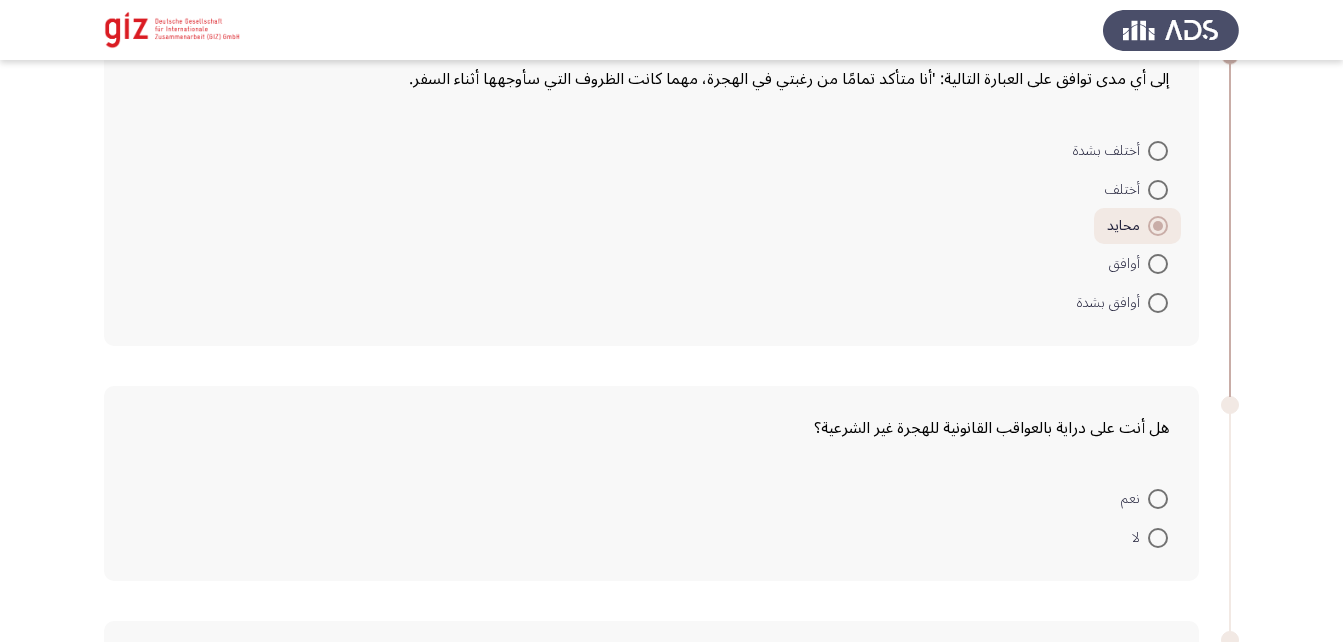click at bounding box center (1158, 538) 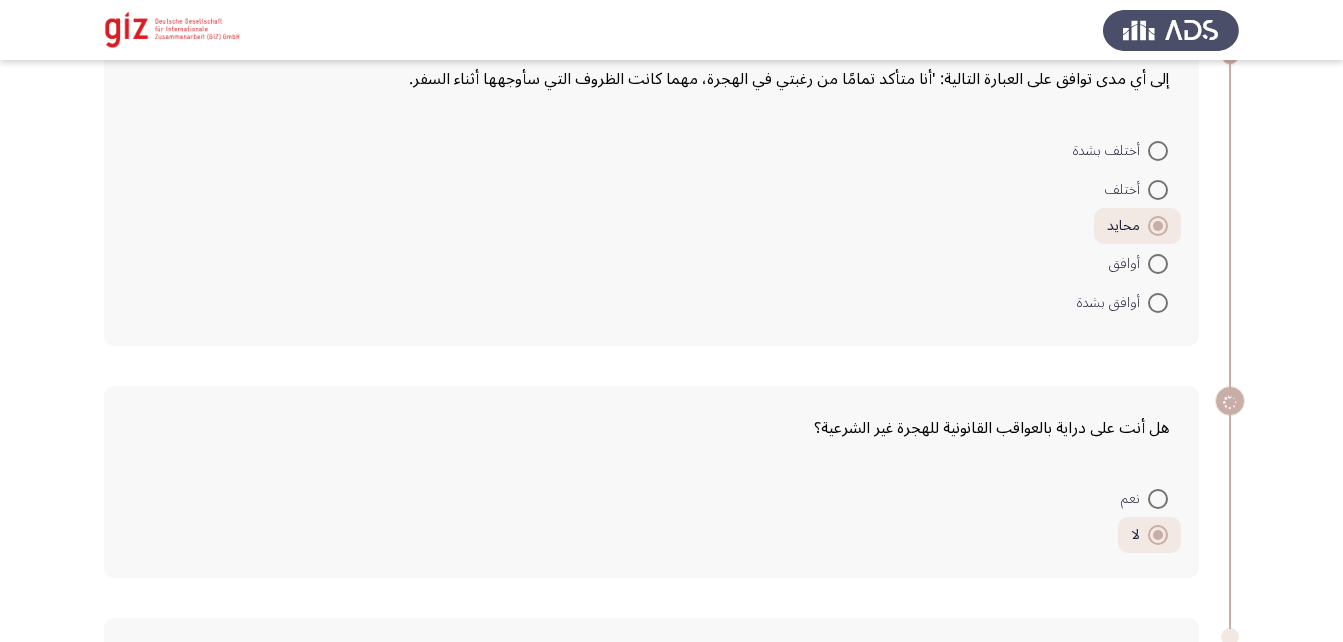 scroll, scrollTop: 2460, scrollLeft: 0, axis: vertical 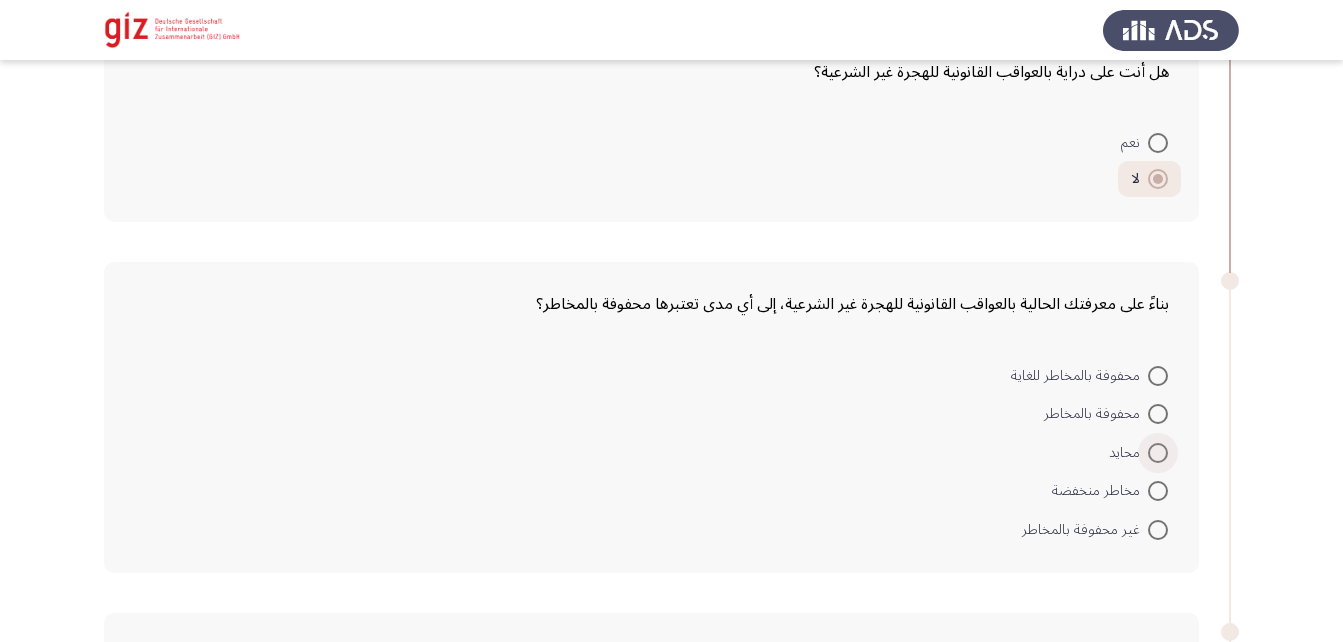 click at bounding box center [1158, 453] 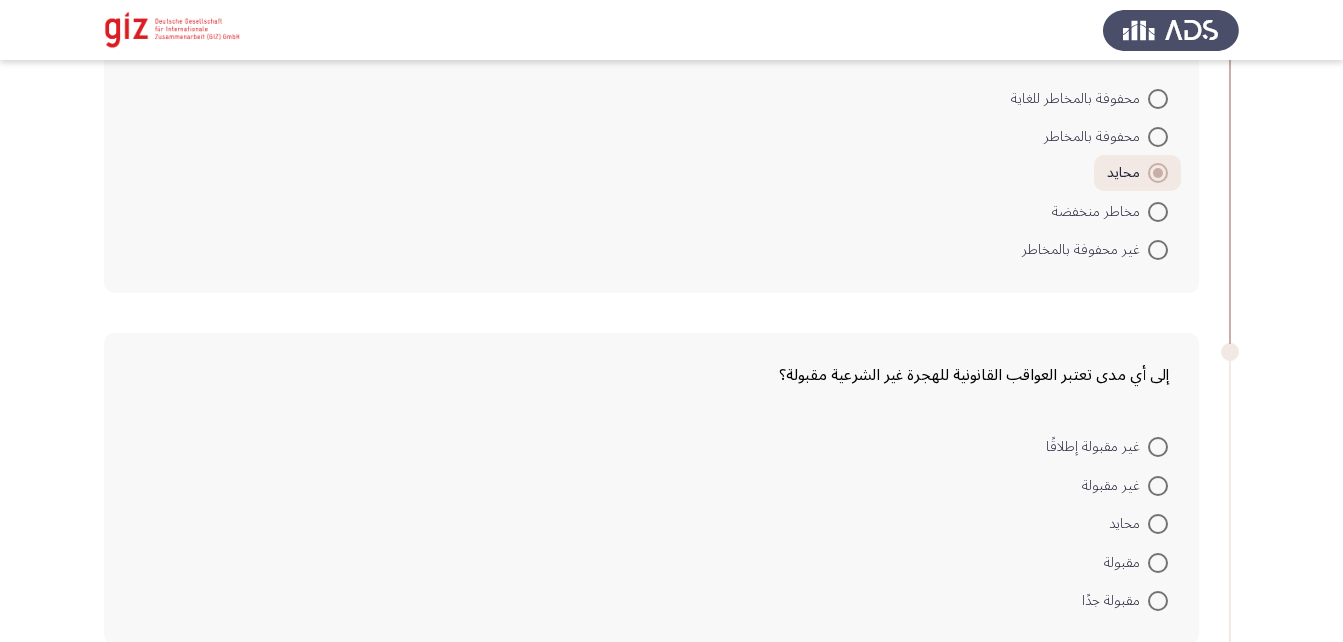 scroll, scrollTop: 2738, scrollLeft: 0, axis: vertical 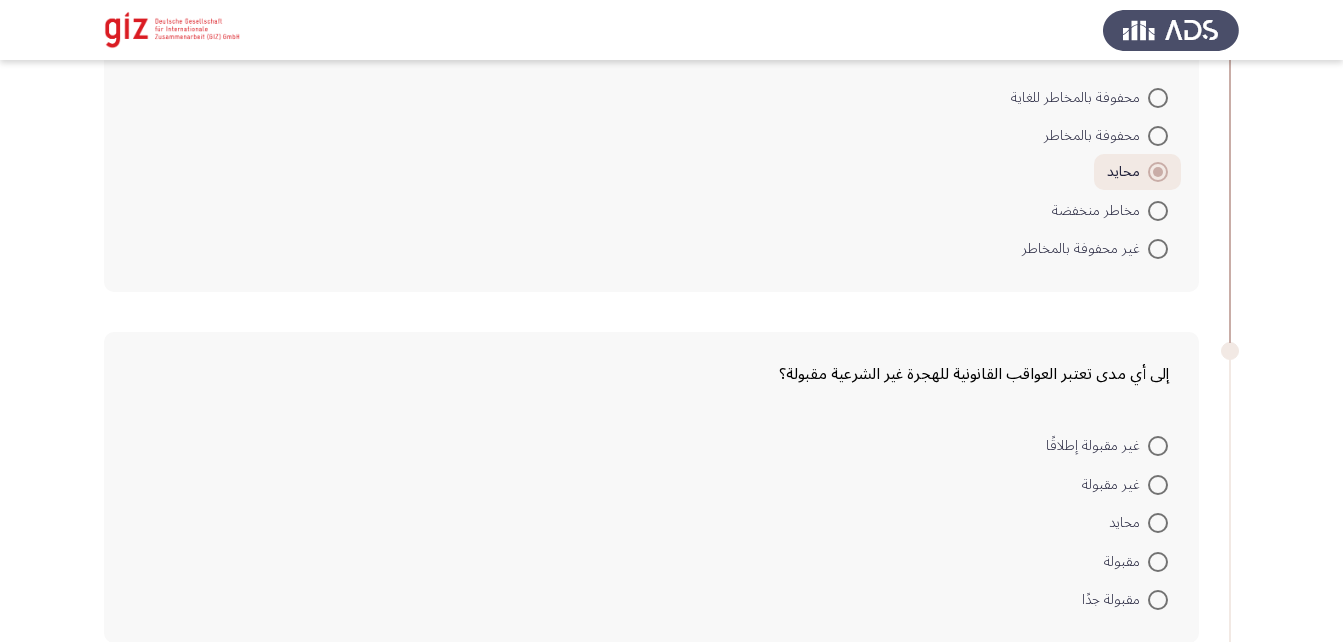 click at bounding box center (1158, 523) 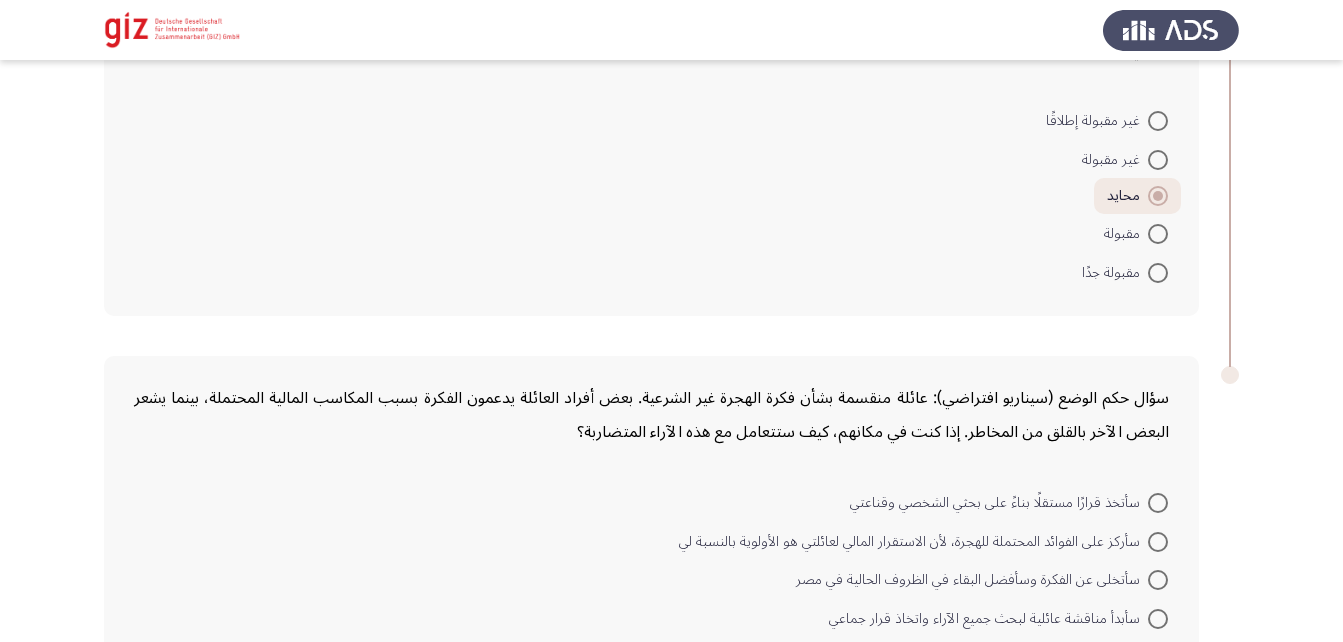 scroll, scrollTop: 3094, scrollLeft: 0, axis: vertical 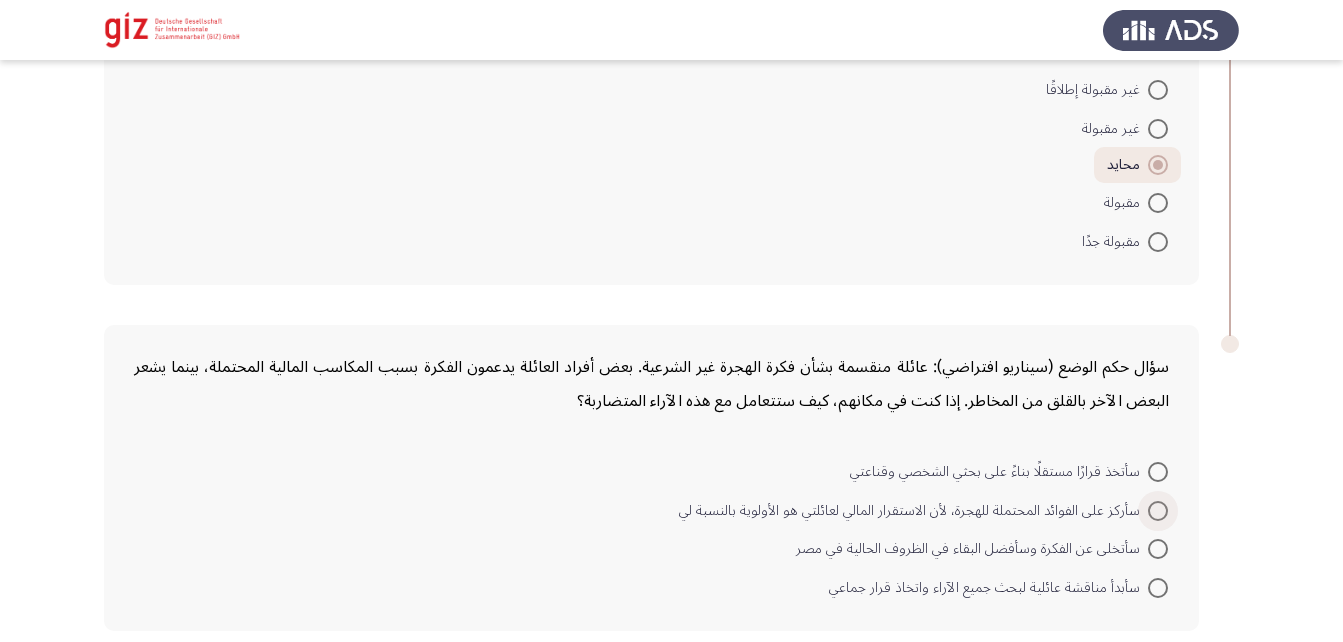 click at bounding box center [1158, 511] 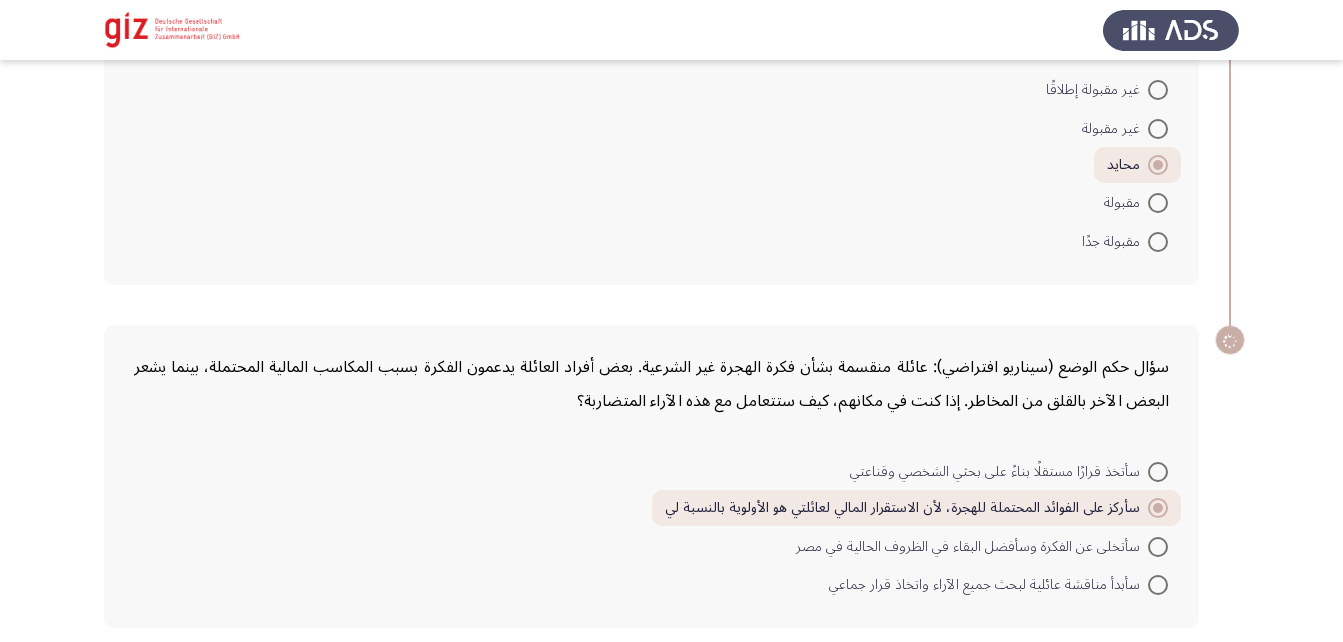 scroll, scrollTop: 3180, scrollLeft: 0, axis: vertical 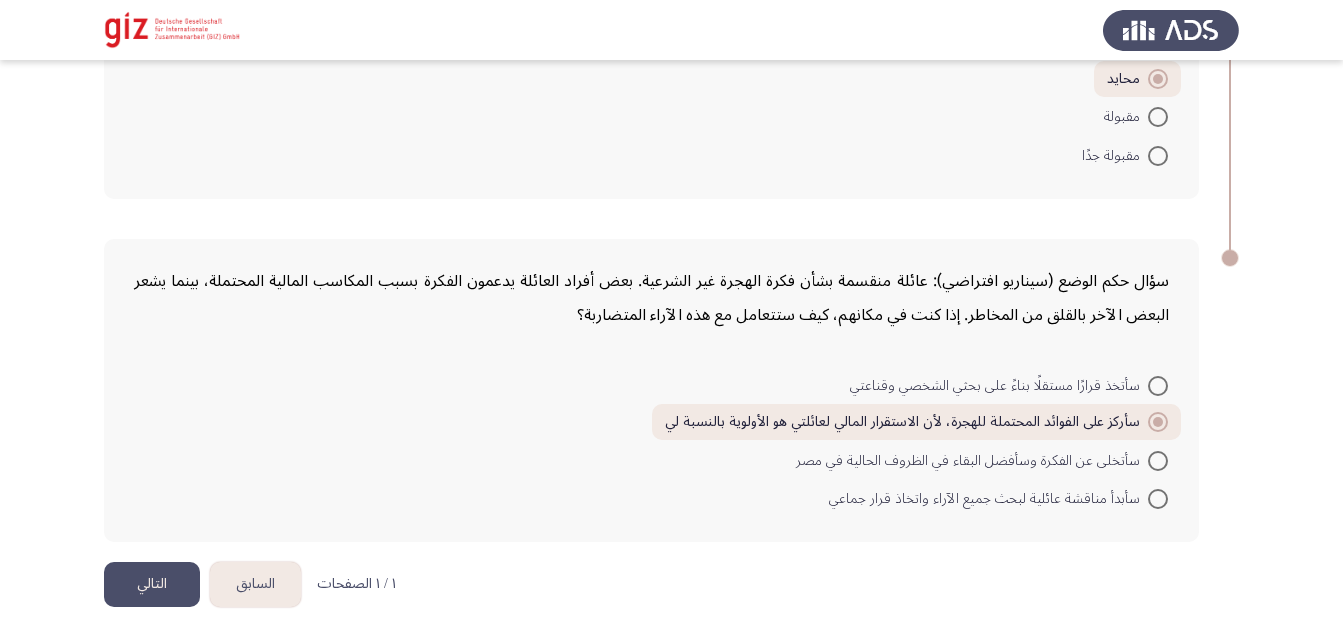 click on "التالي" 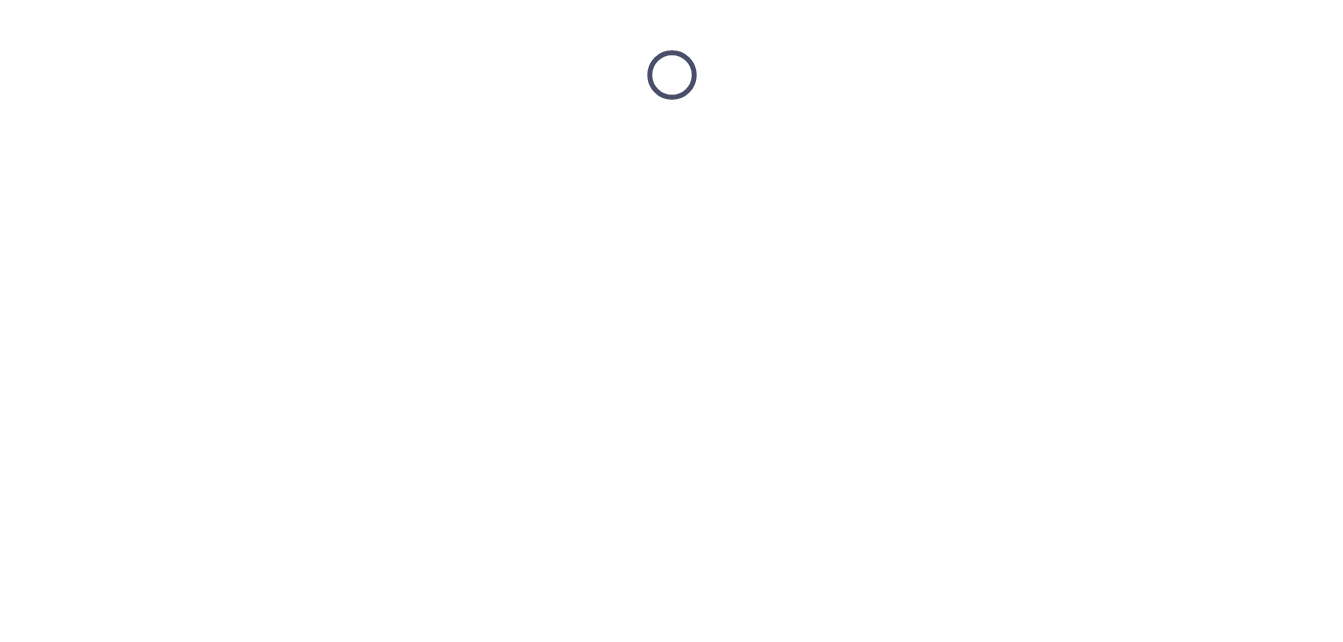 scroll, scrollTop: 0, scrollLeft: 0, axis: both 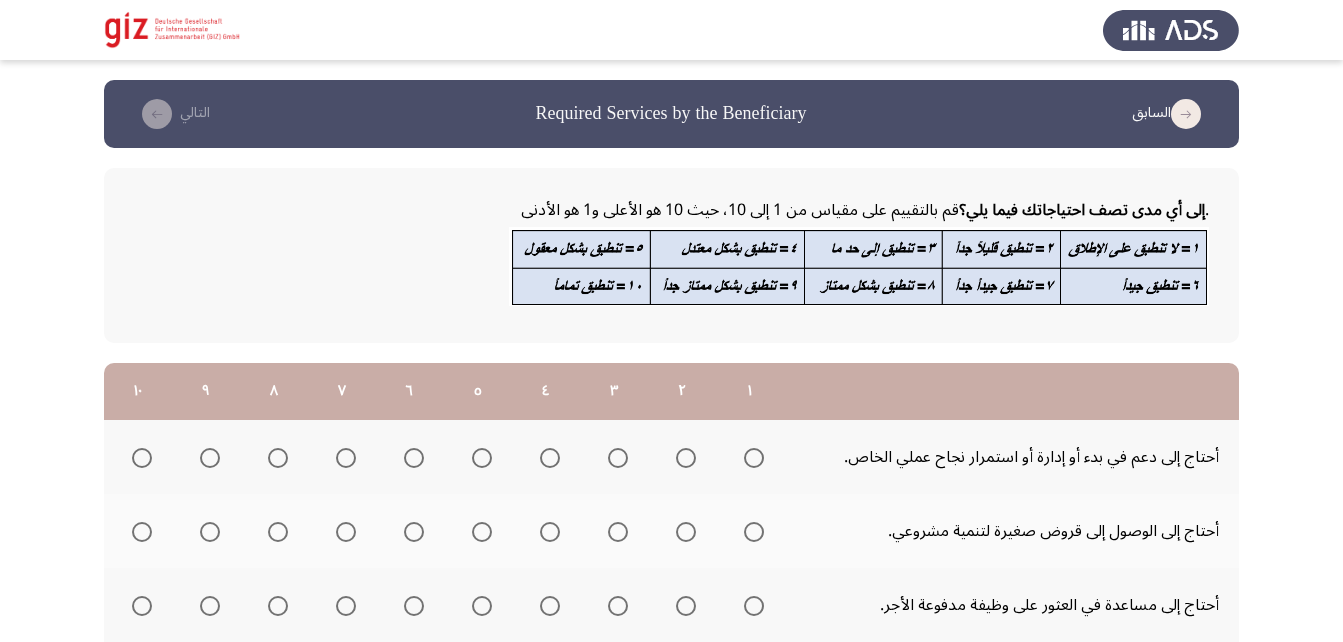click at bounding box center (138, 458) 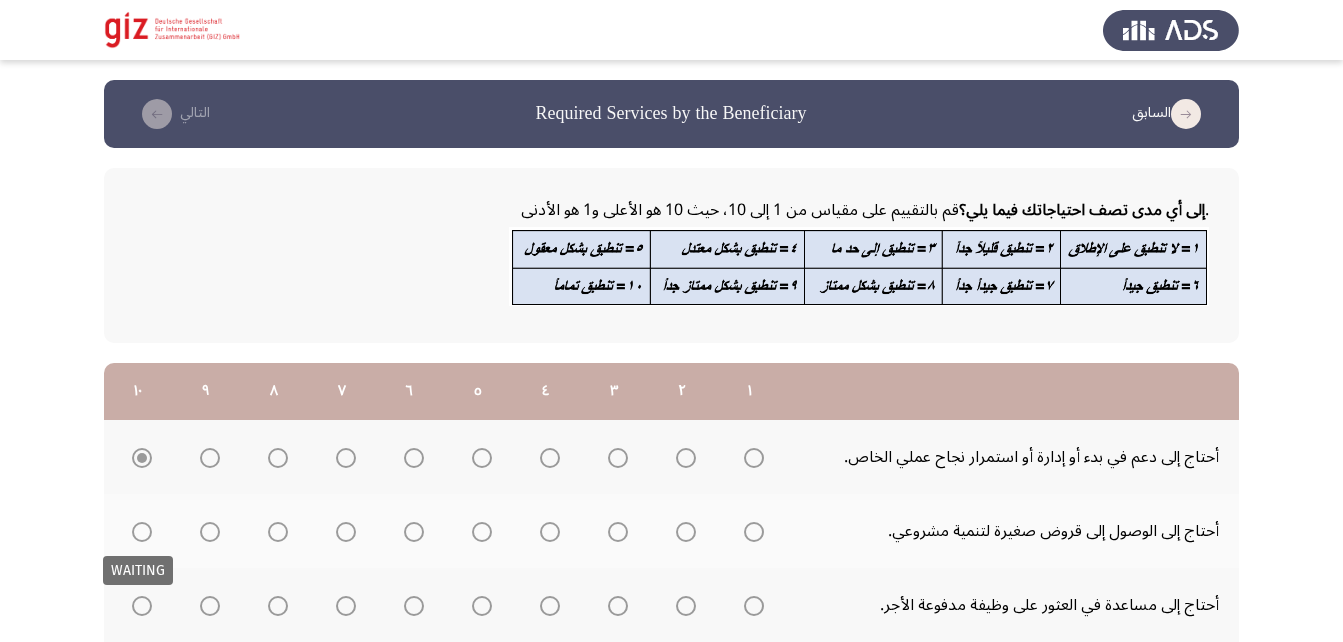 click at bounding box center (142, 532) 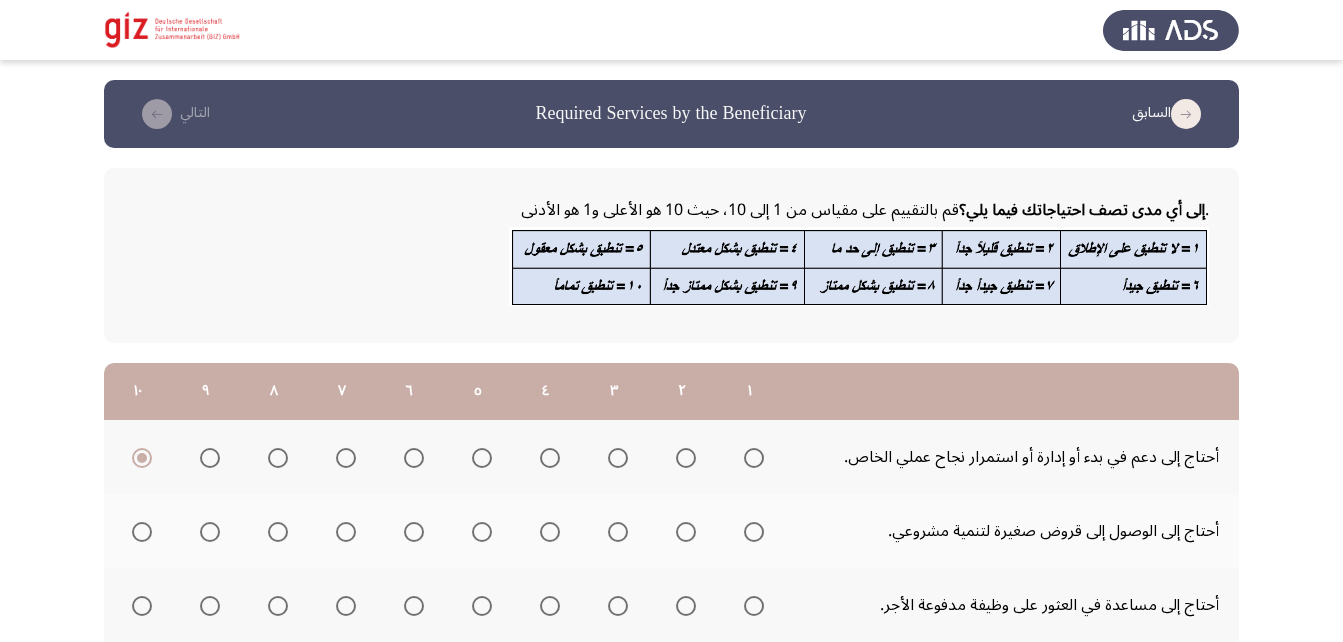 click at bounding box center (142, 532) 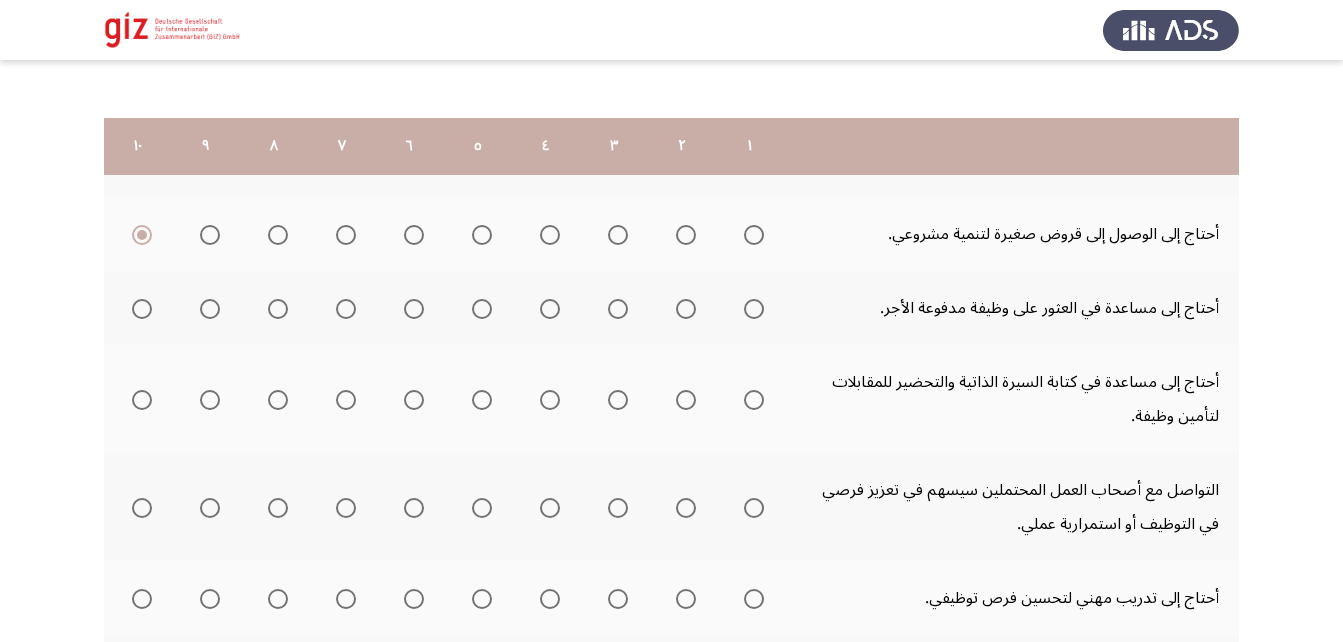 scroll, scrollTop: 355, scrollLeft: 0, axis: vertical 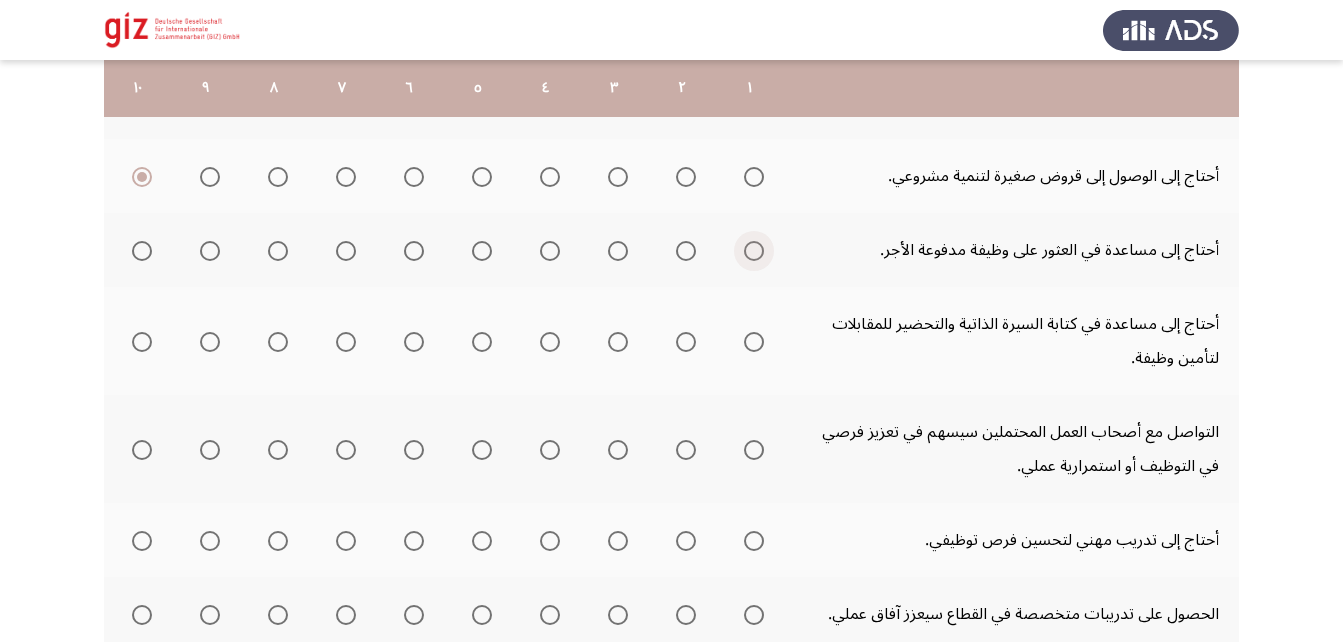click at bounding box center [754, 251] 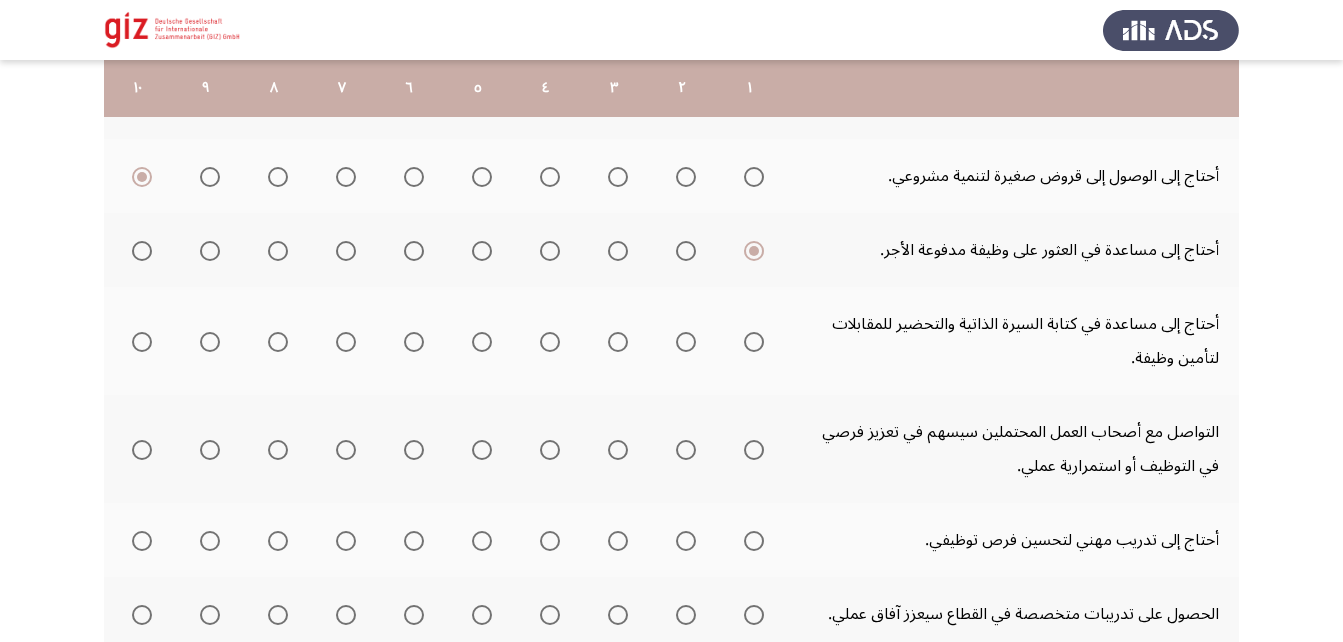 click 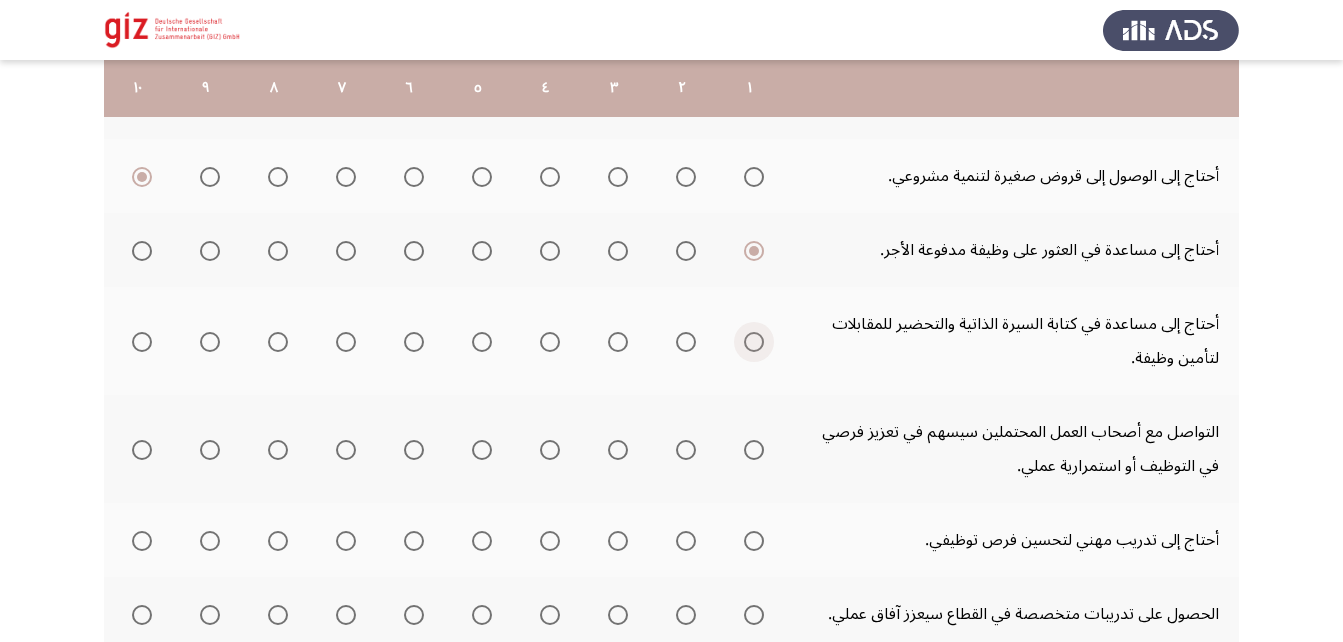 click at bounding box center (754, 342) 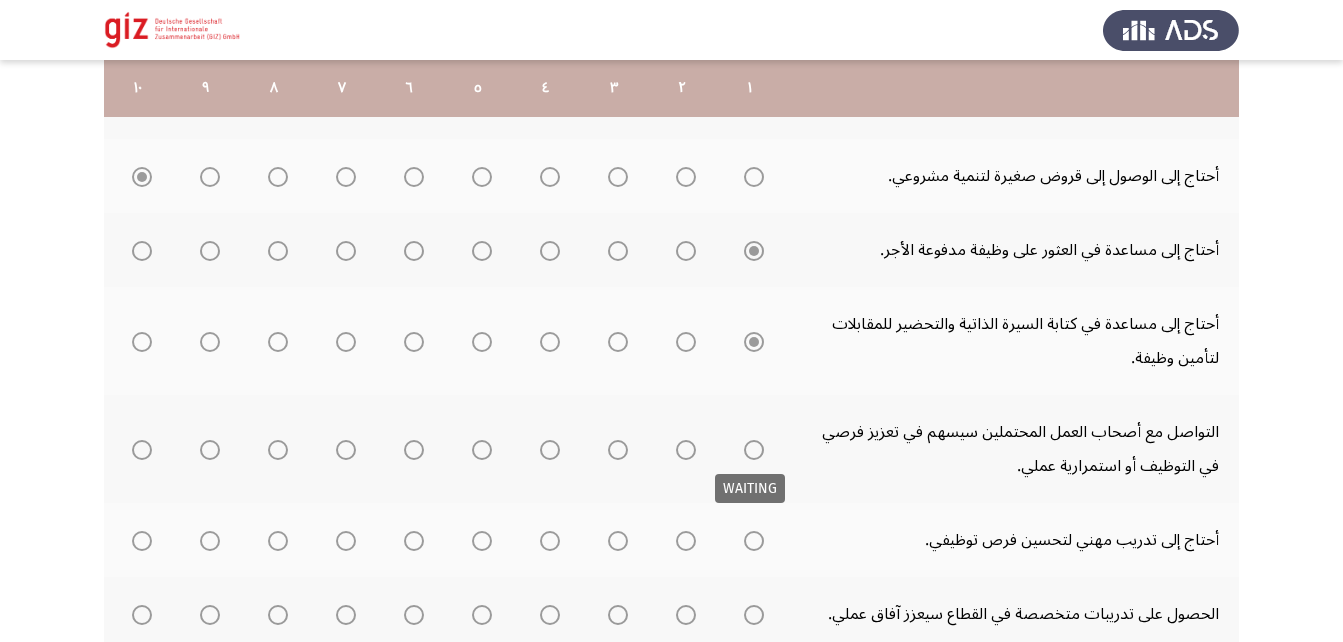 click at bounding box center [754, 450] 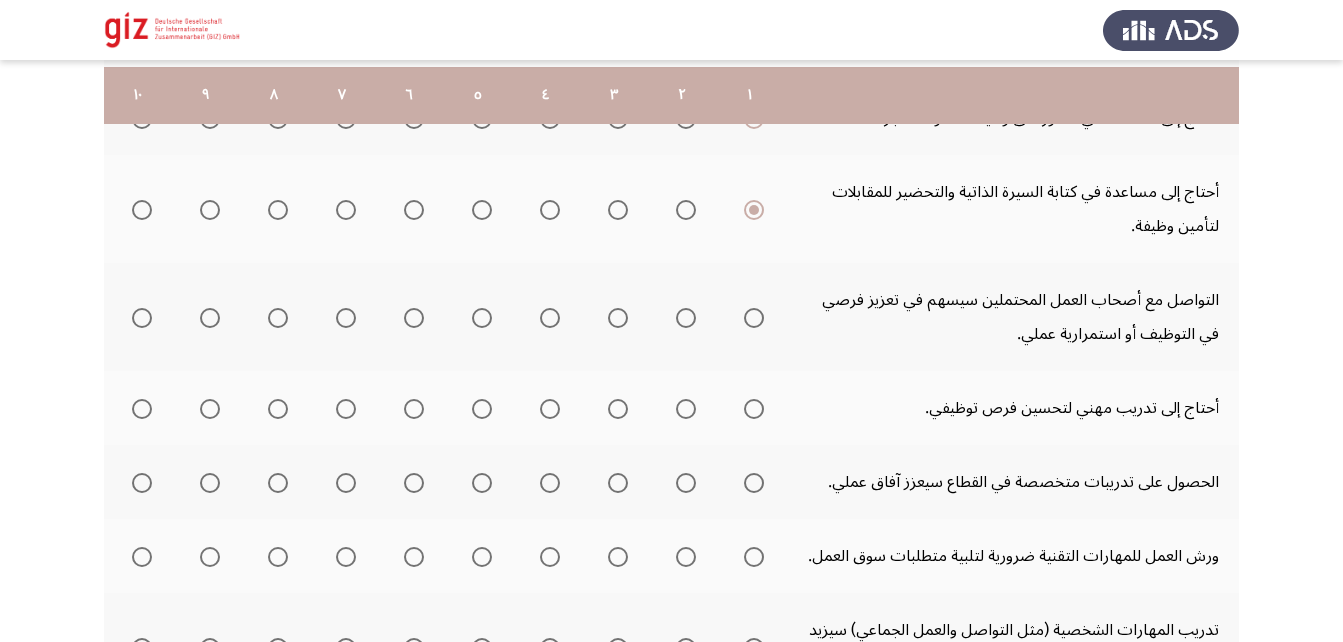 scroll, scrollTop: 518, scrollLeft: 0, axis: vertical 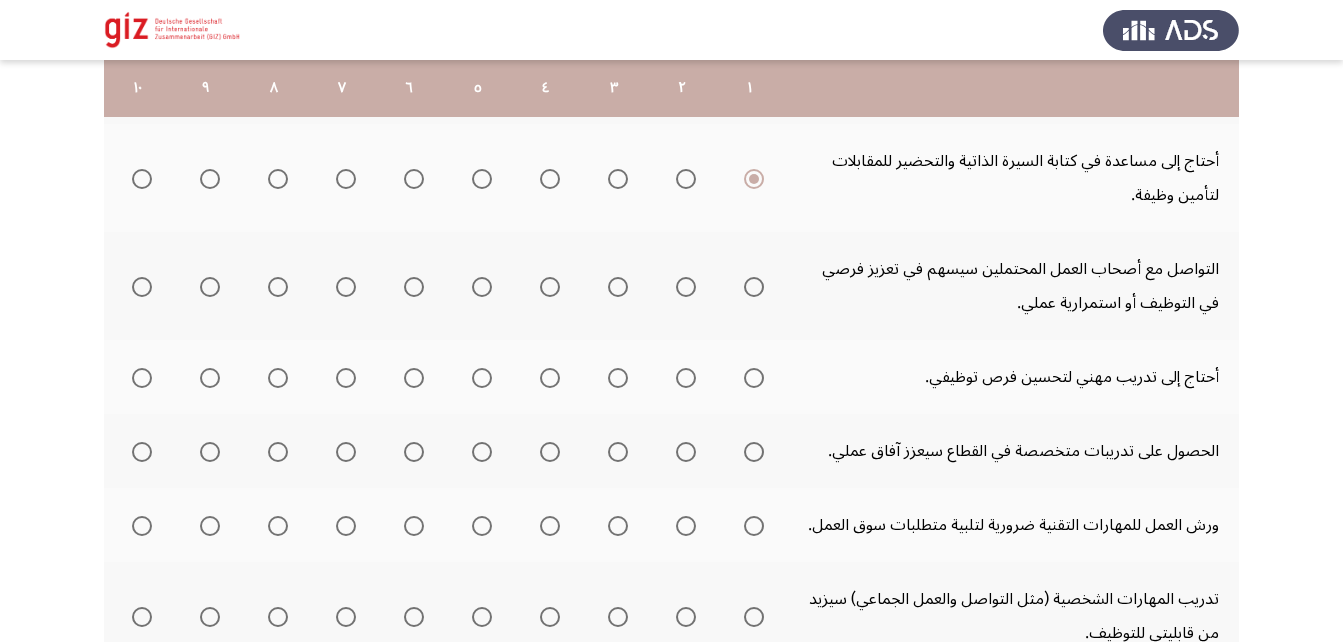 click at bounding box center (754, 287) 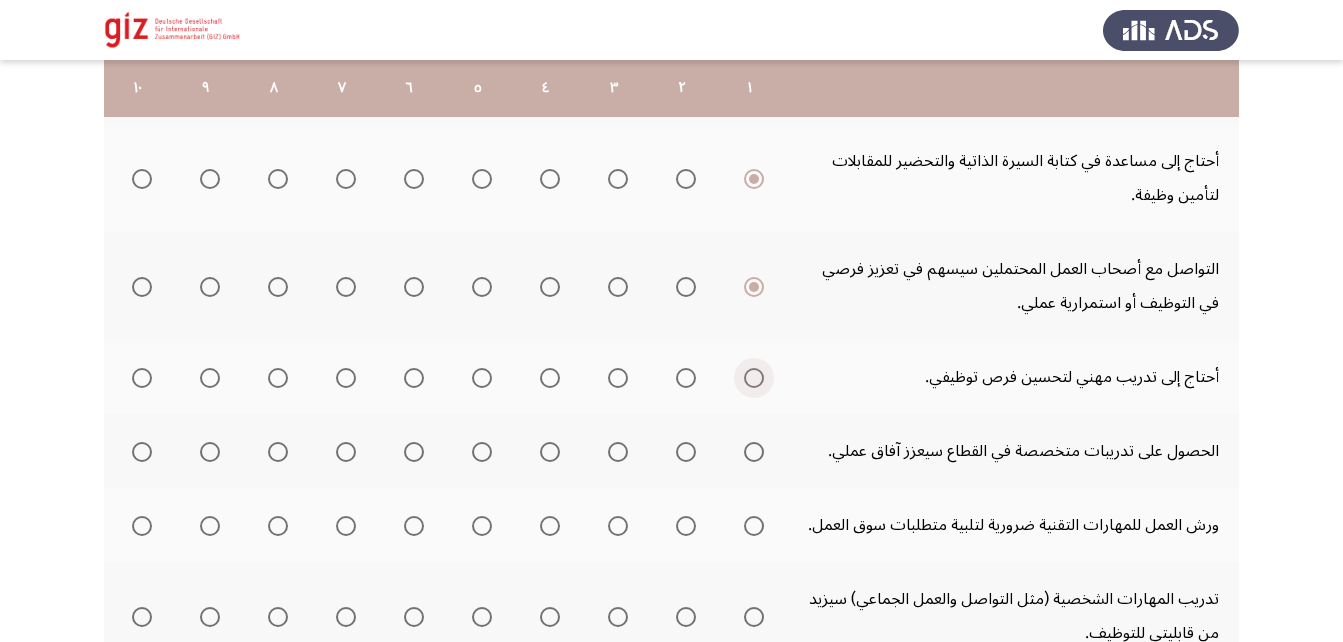 click at bounding box center [754, 378] 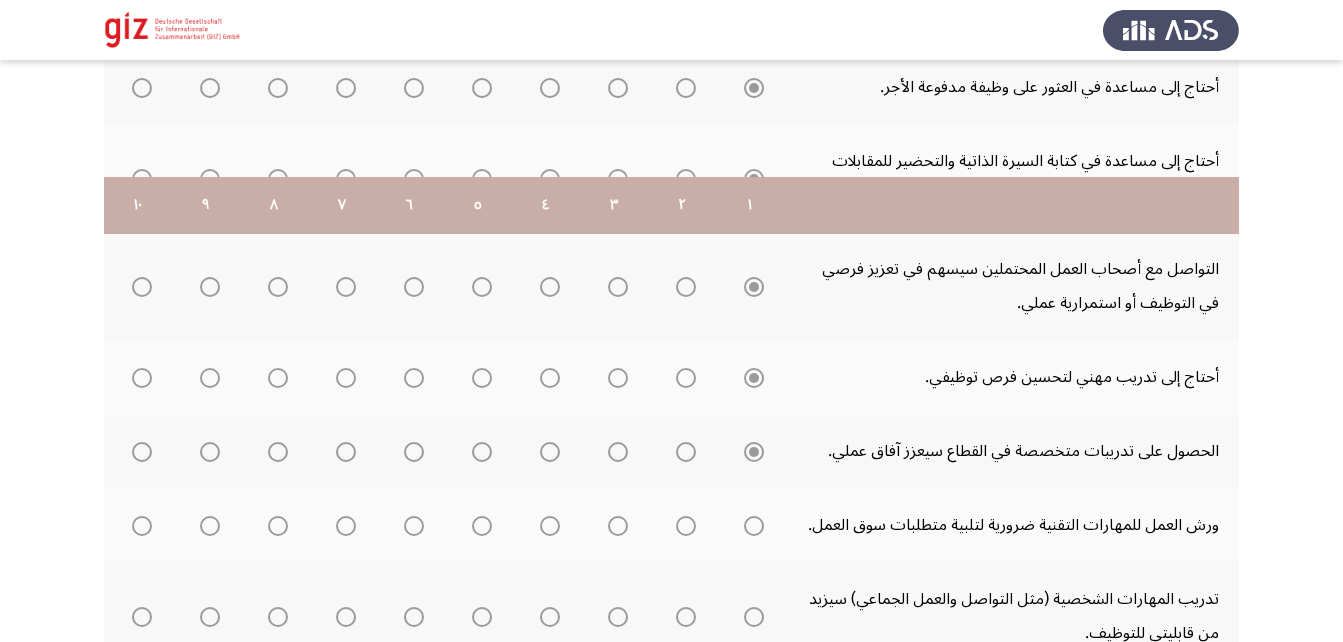 scroll, scrollTop: 661, scrollLeft: 0, axis: vertical 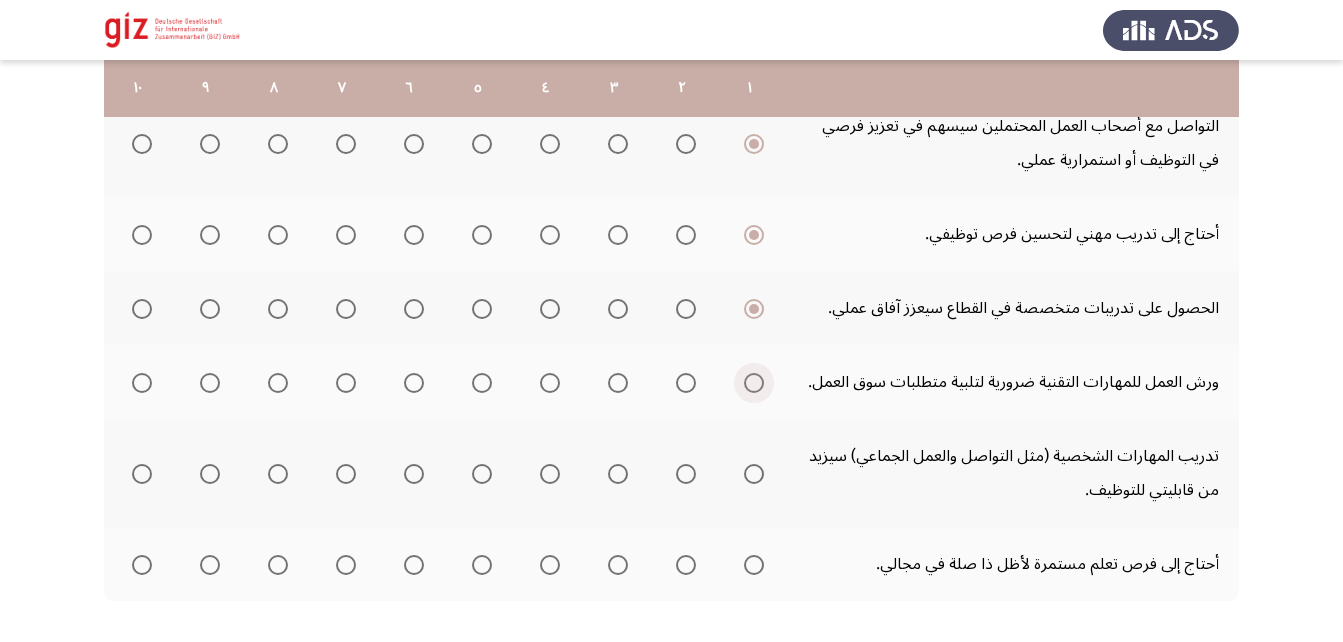 click at bounding box center [754, 383] 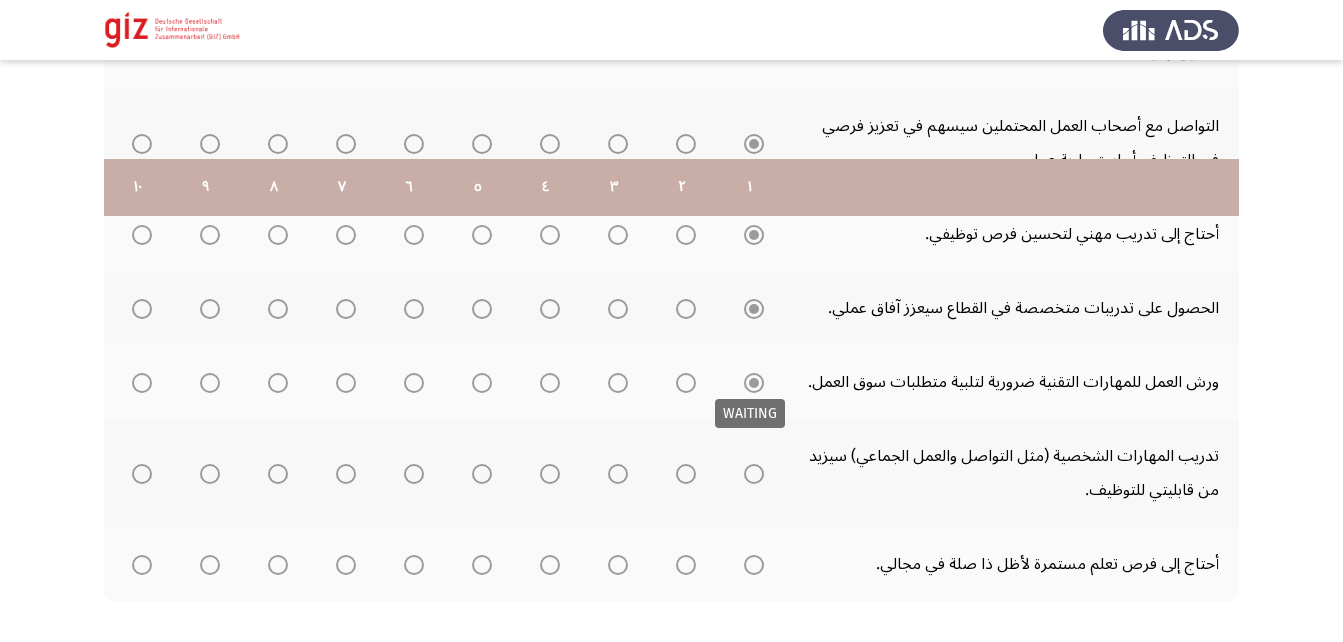 scroll, scrollTop: 760, scrollLeft: 0, axis: vertical 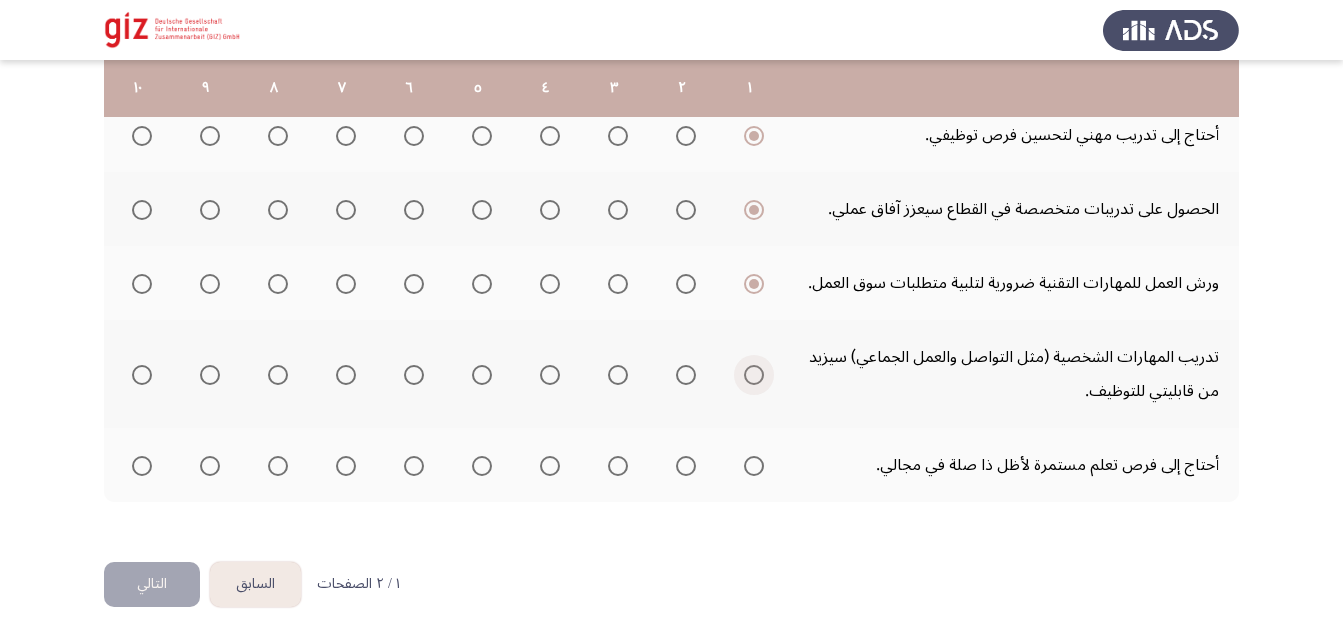 click at bounding box center [754, 375] 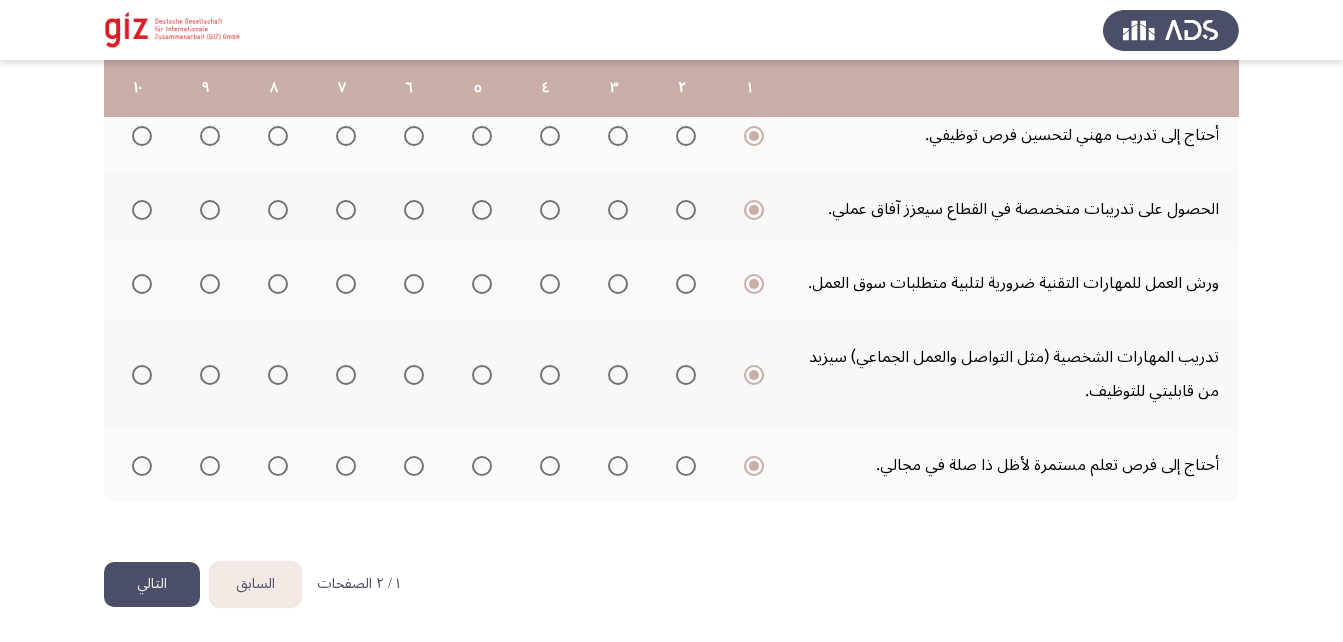 click on "التالي" 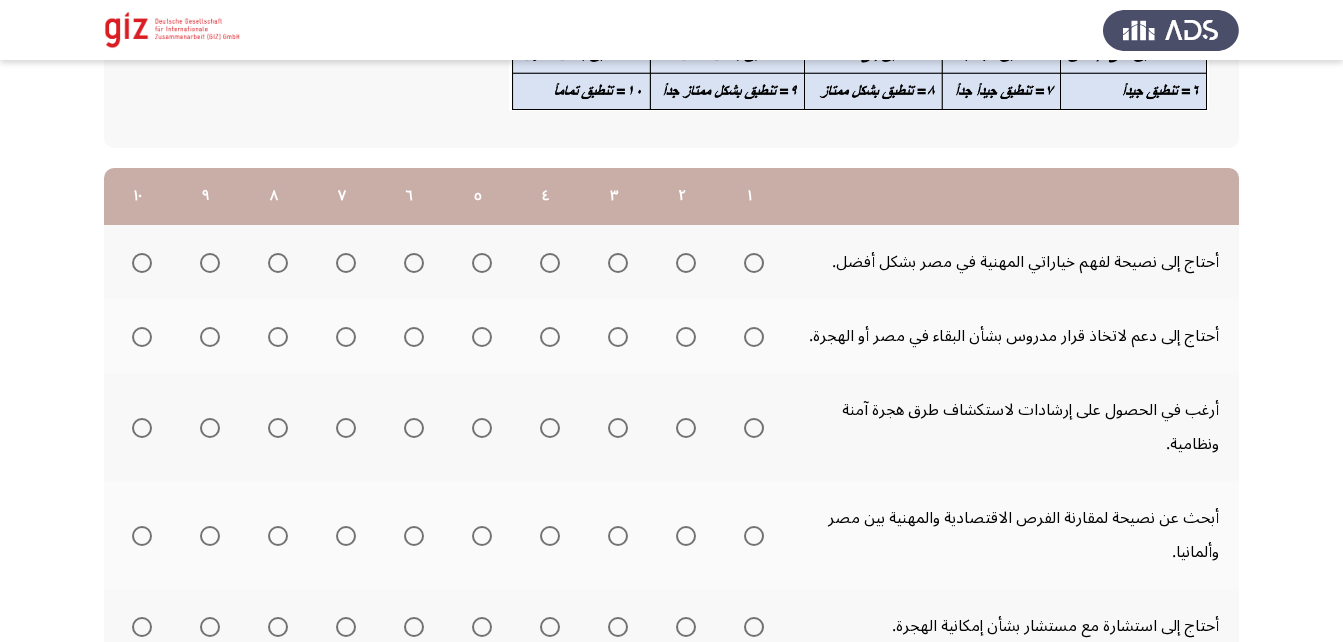scroll, scrollTop: 210, scrollLeft: 0, axis: vertical 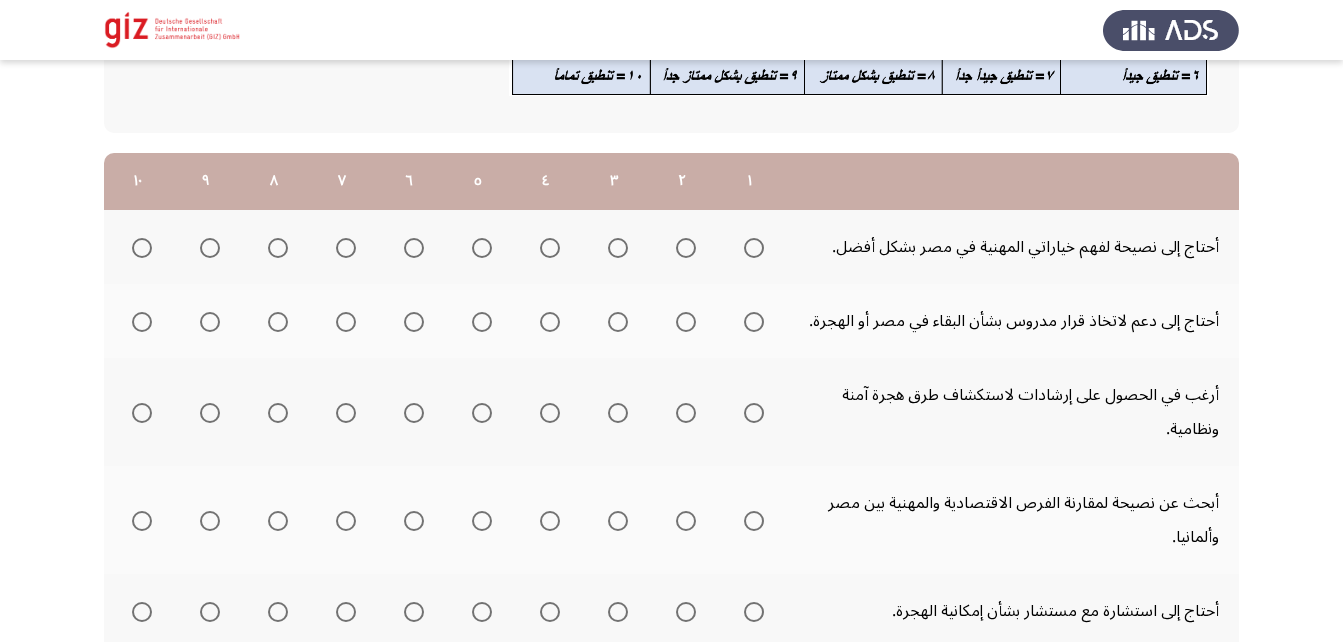 click at bounding box center (754, 248) 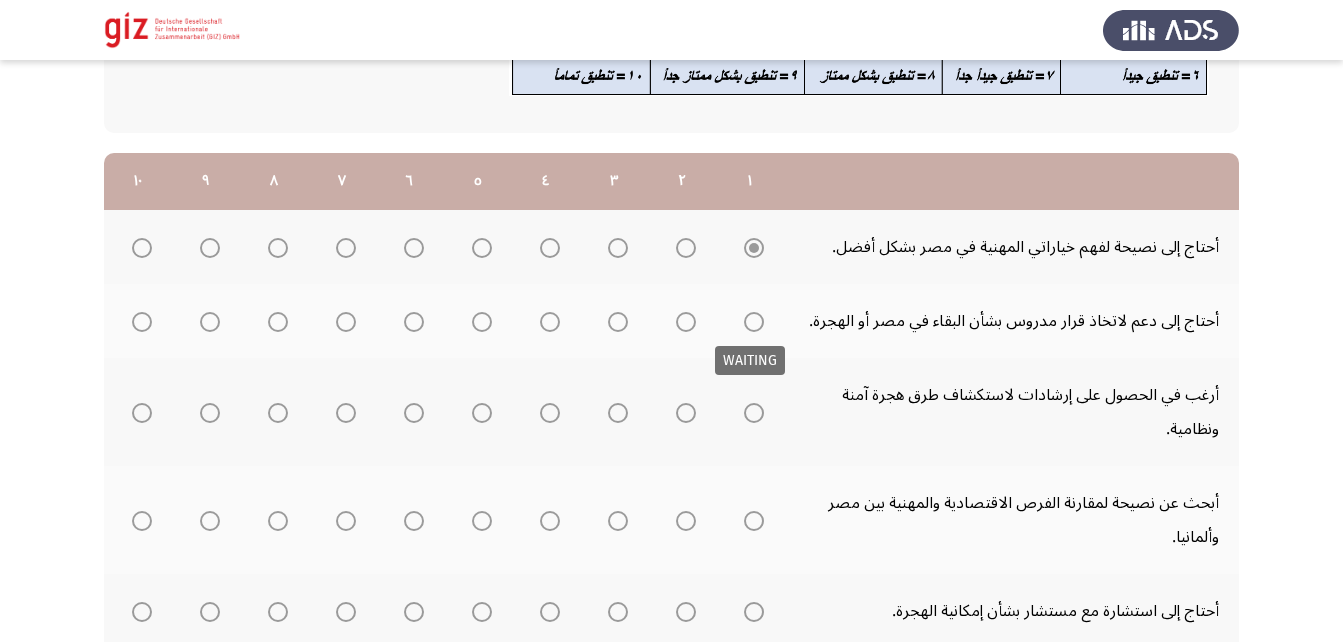 click at bounding box center [754, 322] 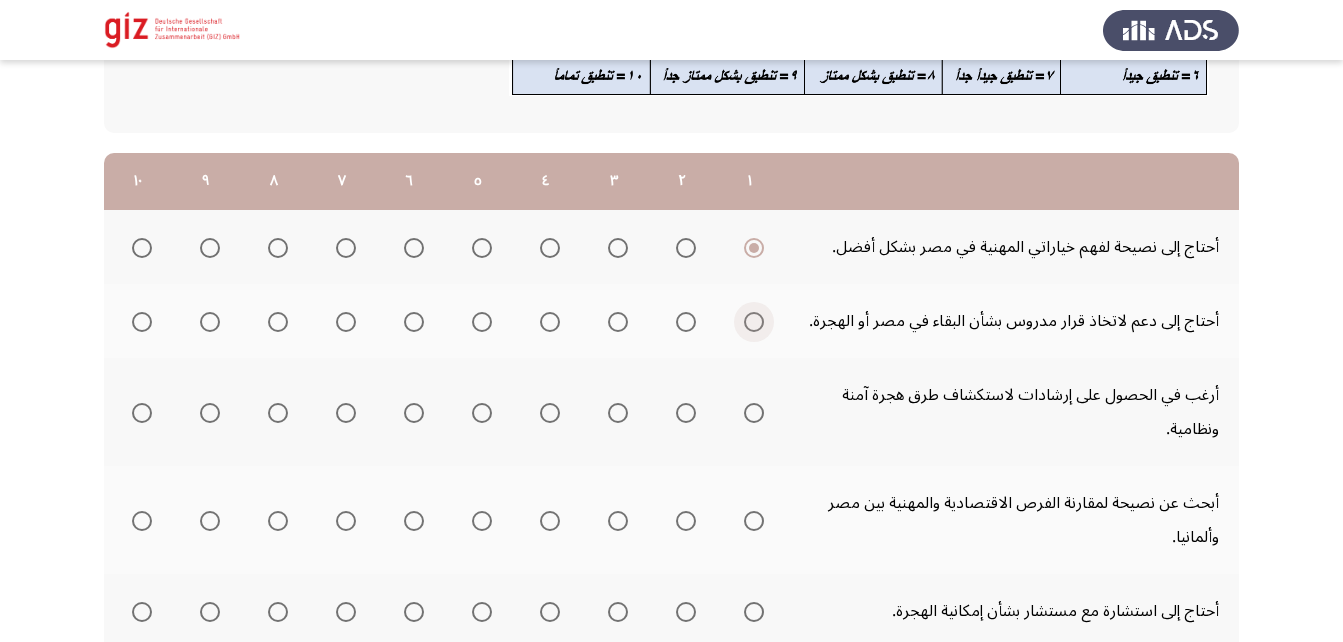 click at bounding box center [754, 322] 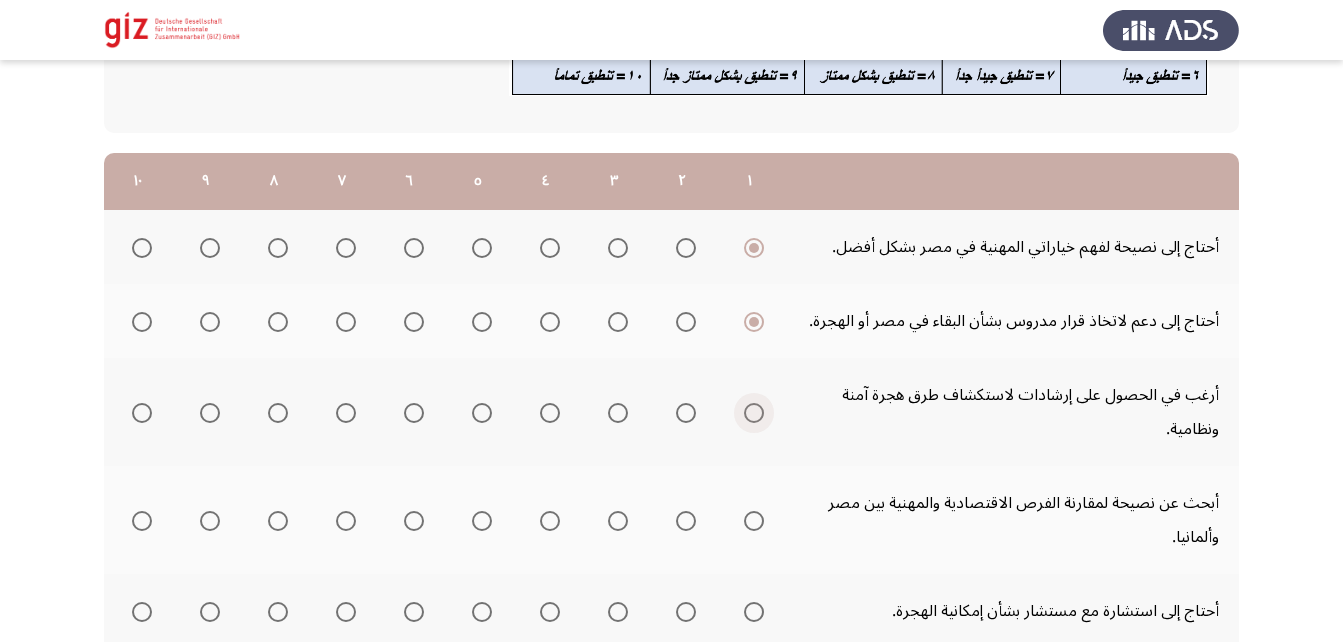 click at bounding box center (754, 413) 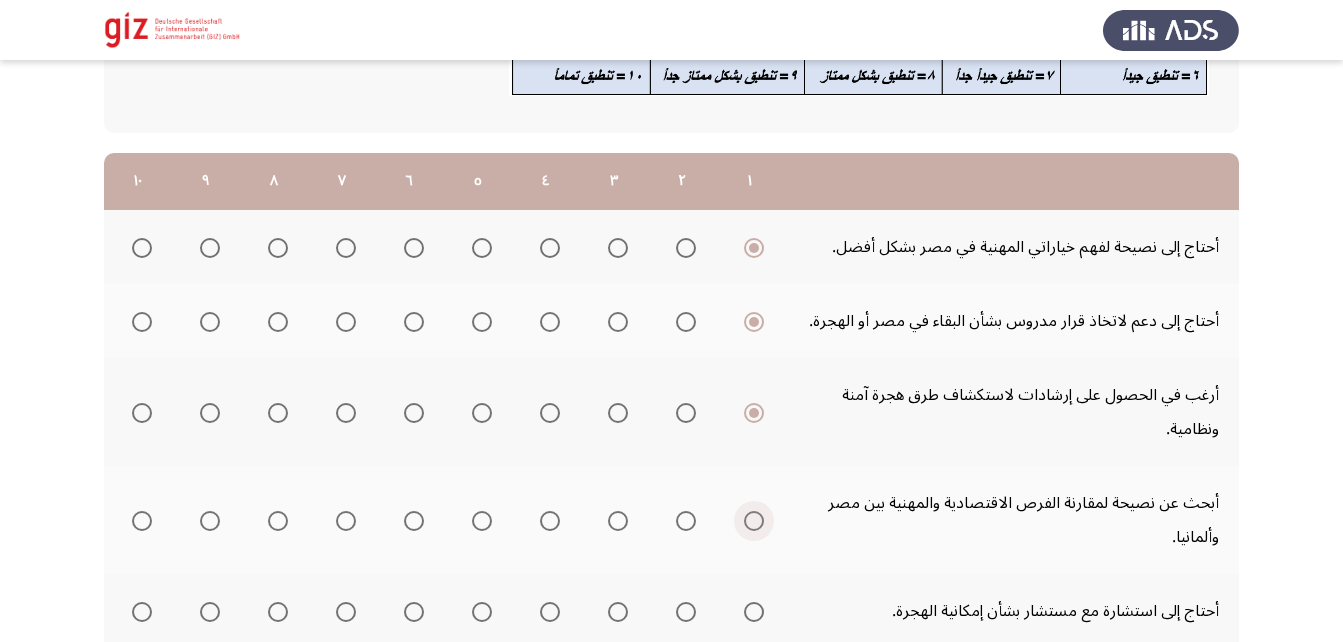 click at bounding box center [754, 521] 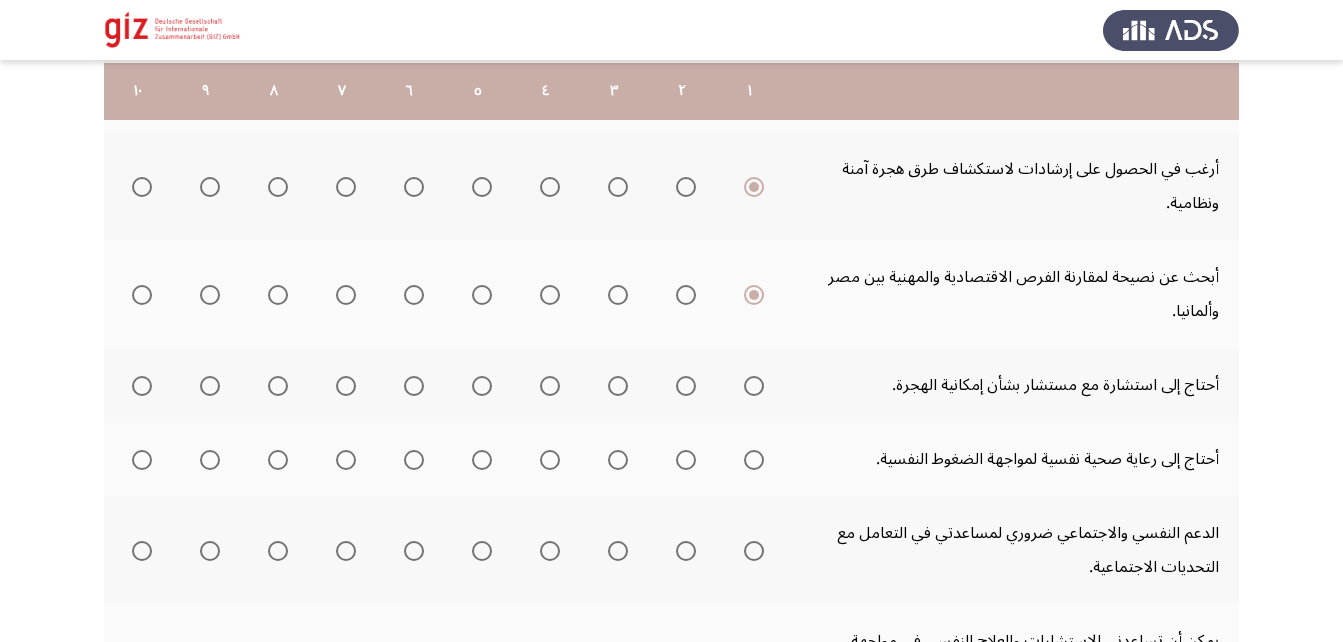 scroll, scrollTop: 439, scrollLeft: 0, axis: vertical 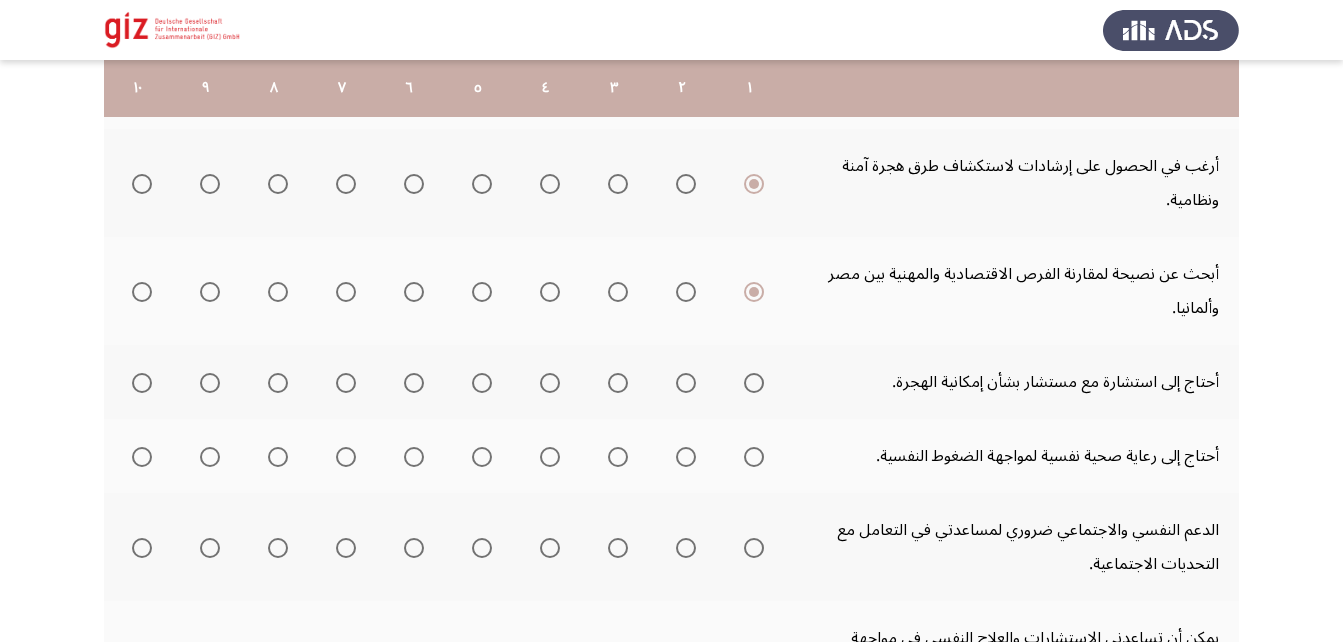 click at bounding box center [754, 383] 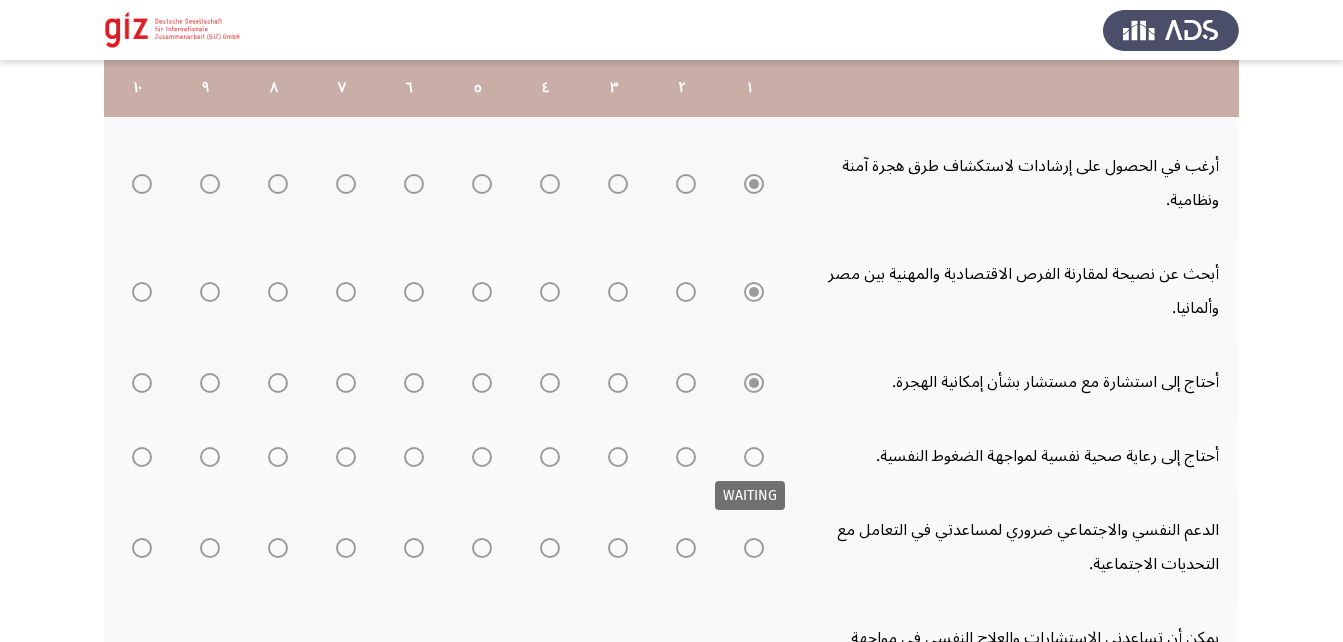 click at bounding box center [754, 457] 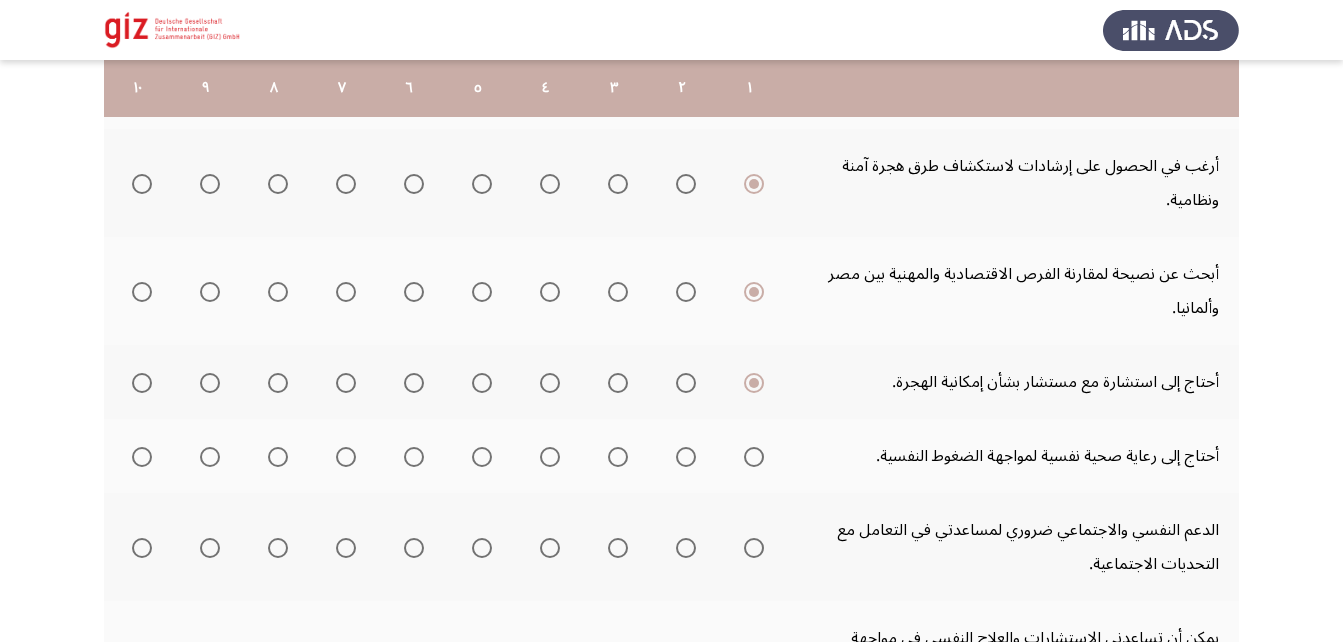 click at bounding box center [754, 457] 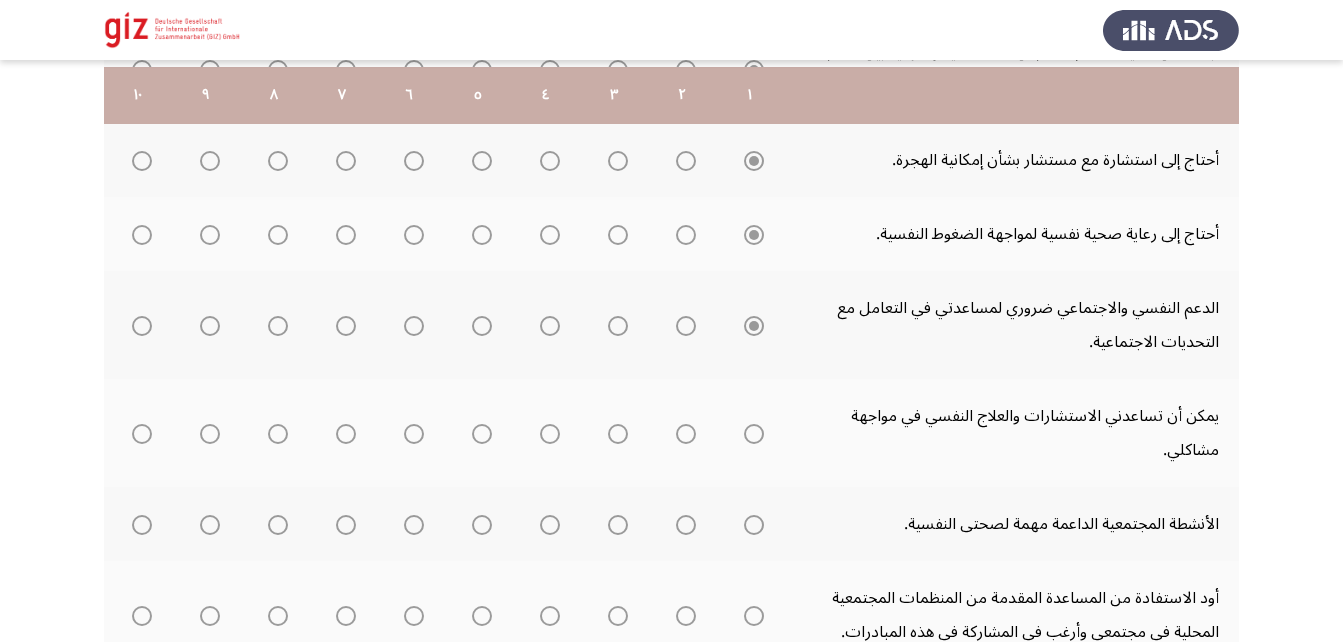 scroll, scrollTop: 668, scrollLeft: 0, axis: vertical 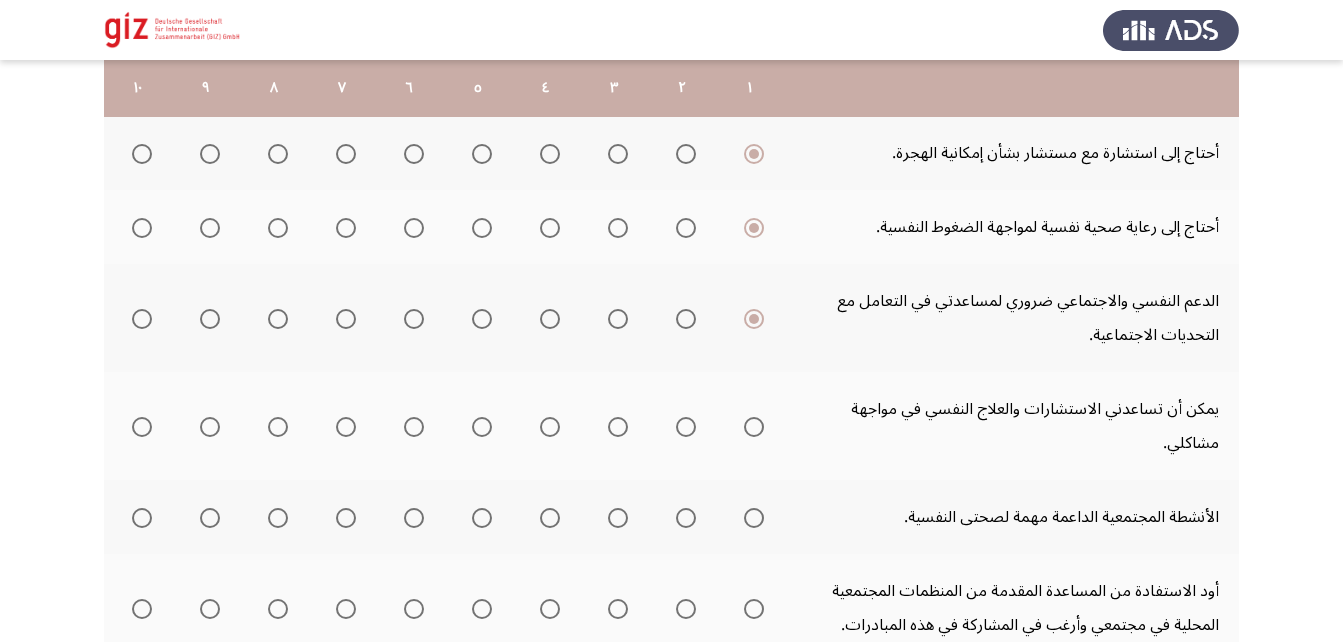 click at bounding box center [754, 427] 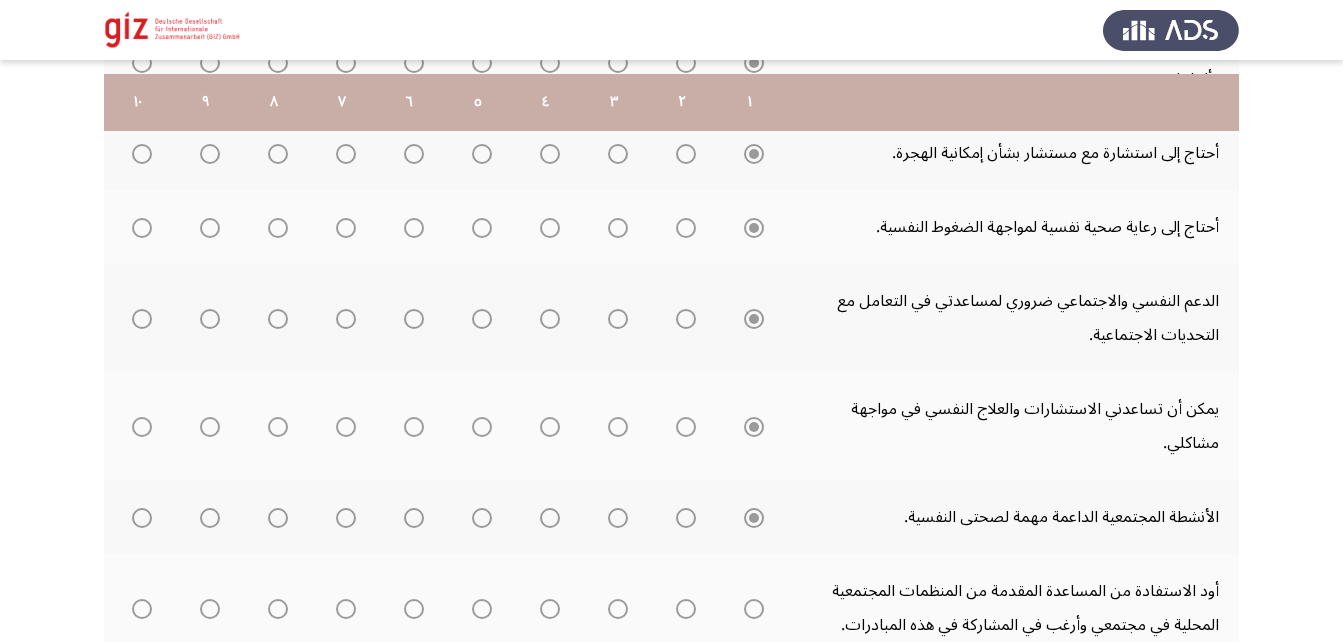 scroll, scrollTop: 828, scrollLeft: 0, axis: vertical 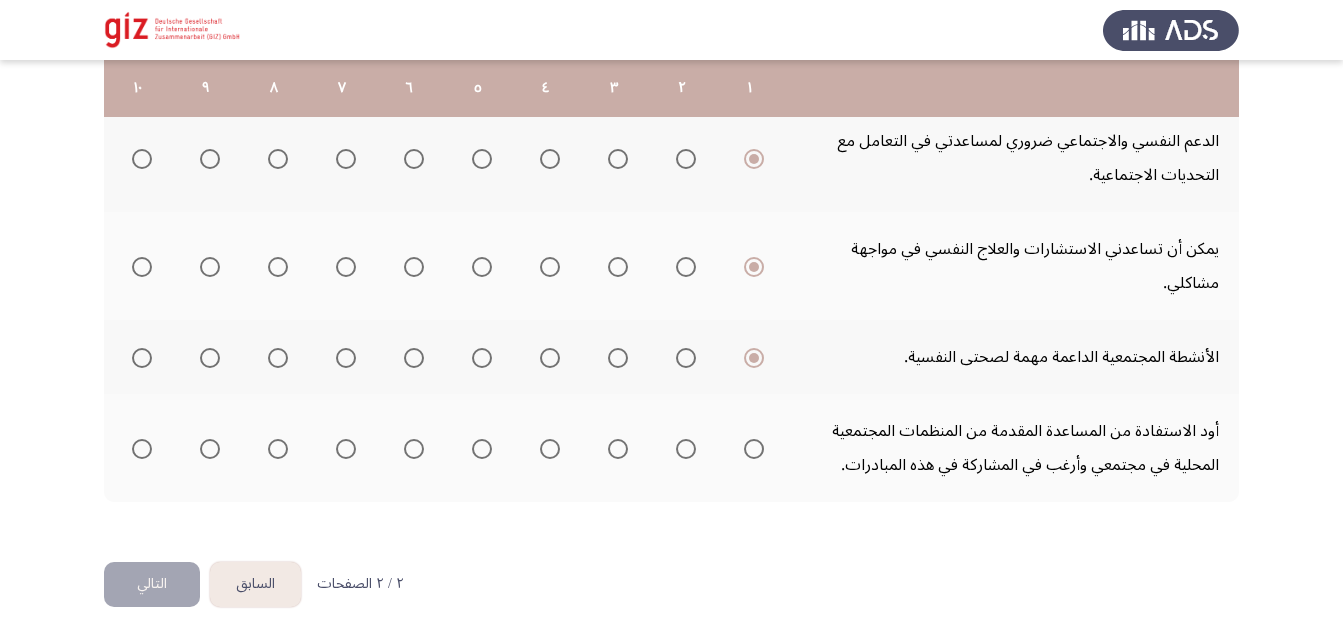 click at bounding box center [754, 449] 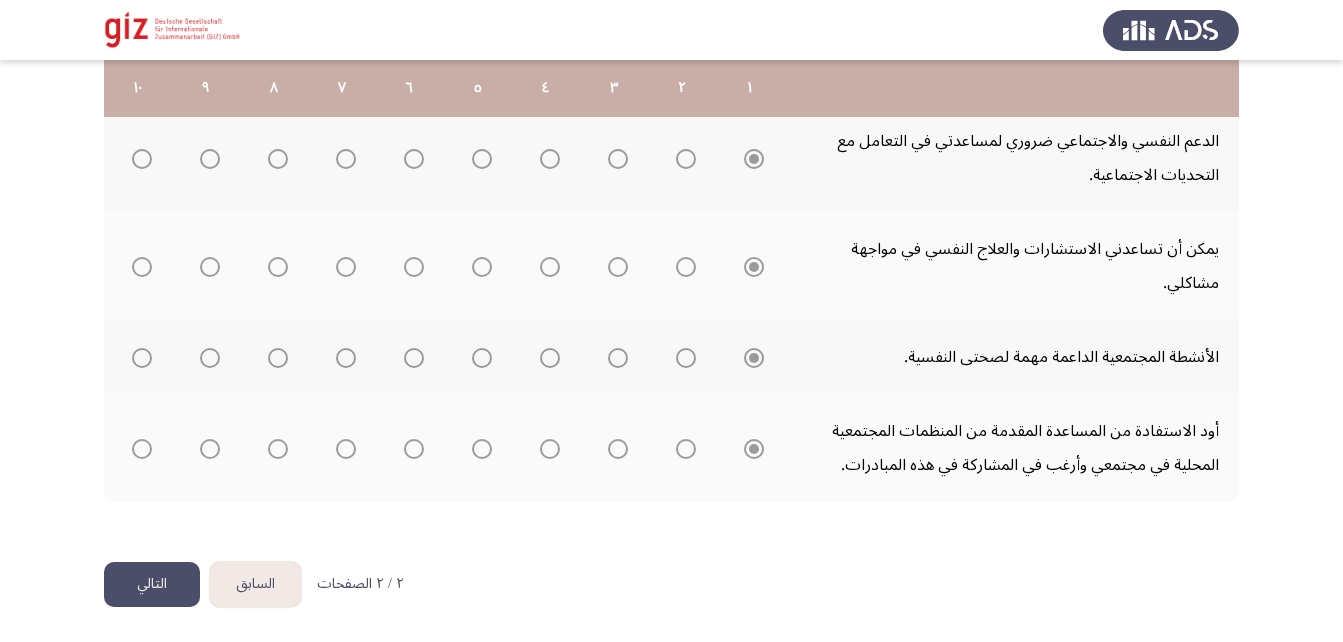 click on "التالي" 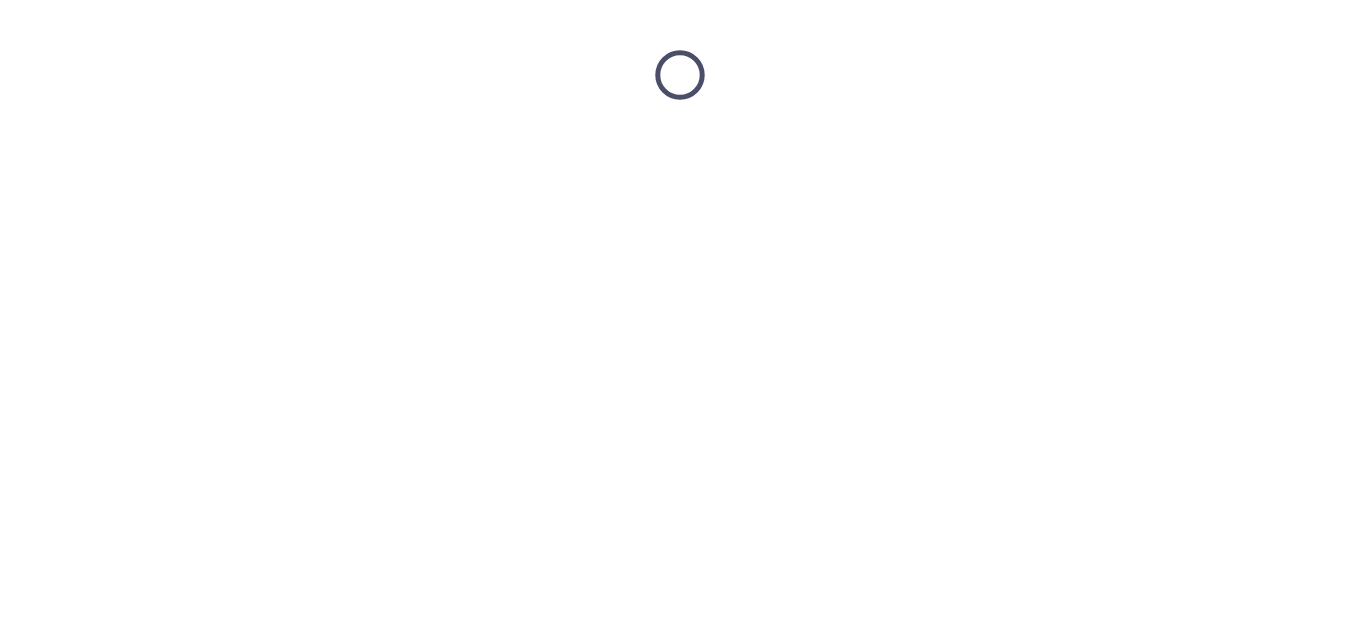scroll, scrollTop: 0, scrollLeft: 0, axis: both 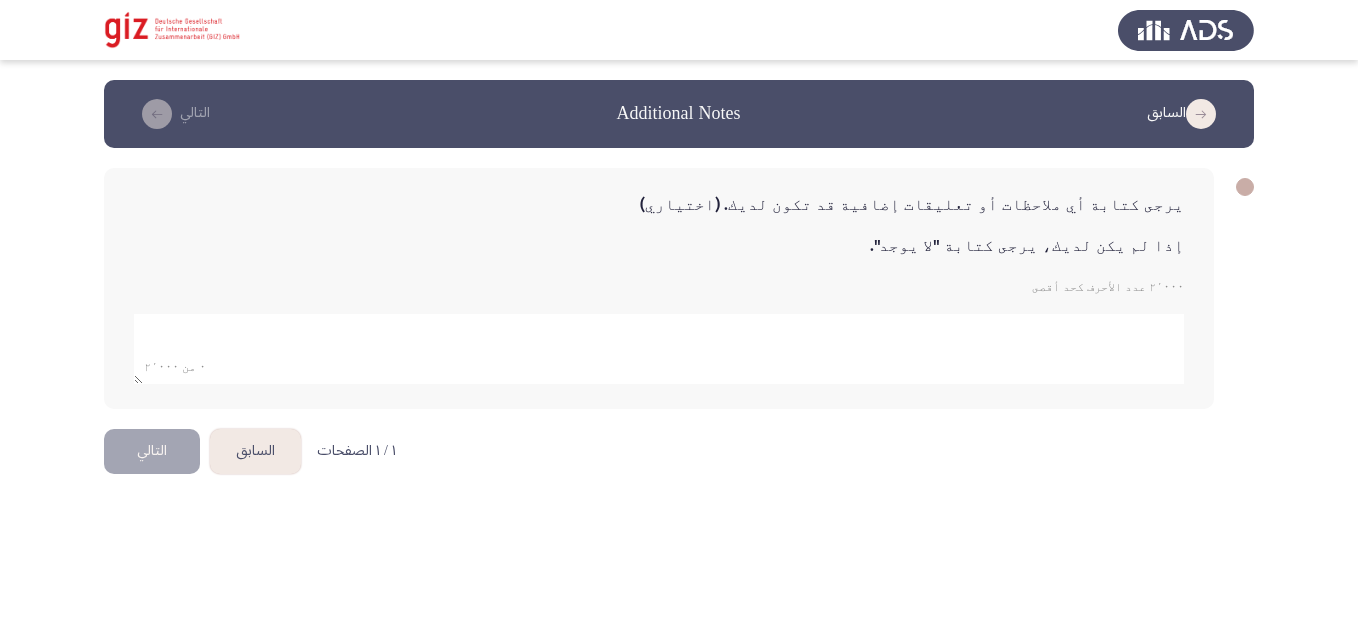 click 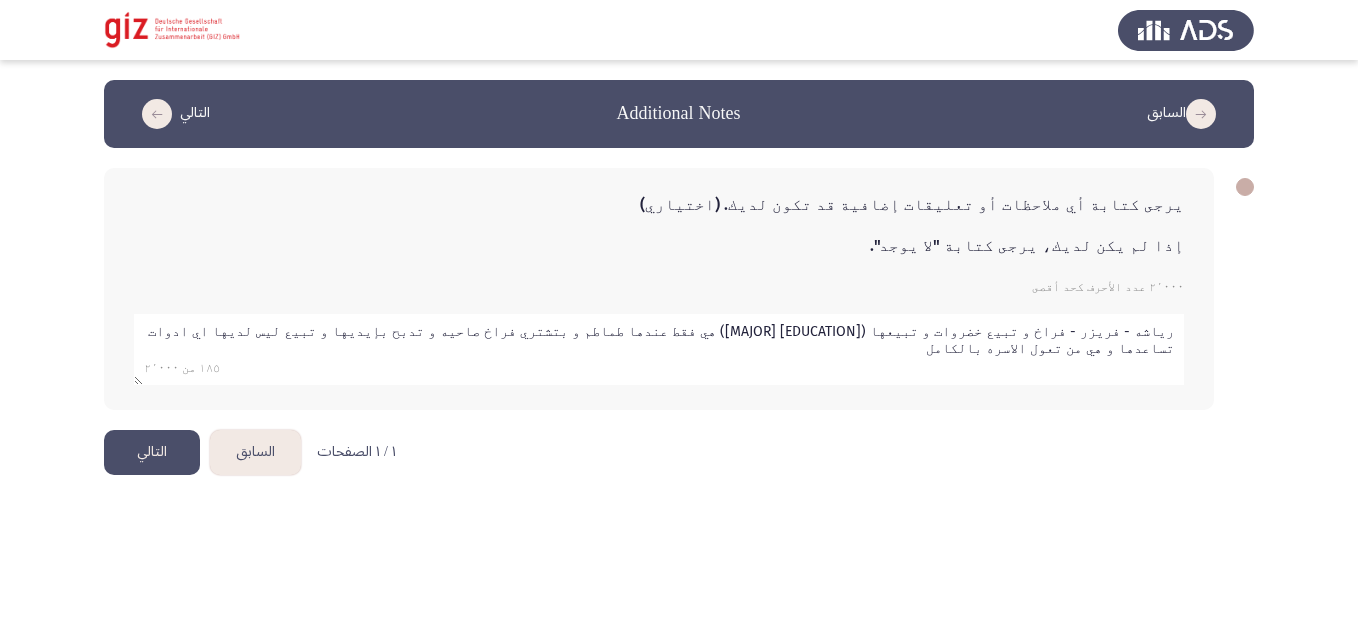 click 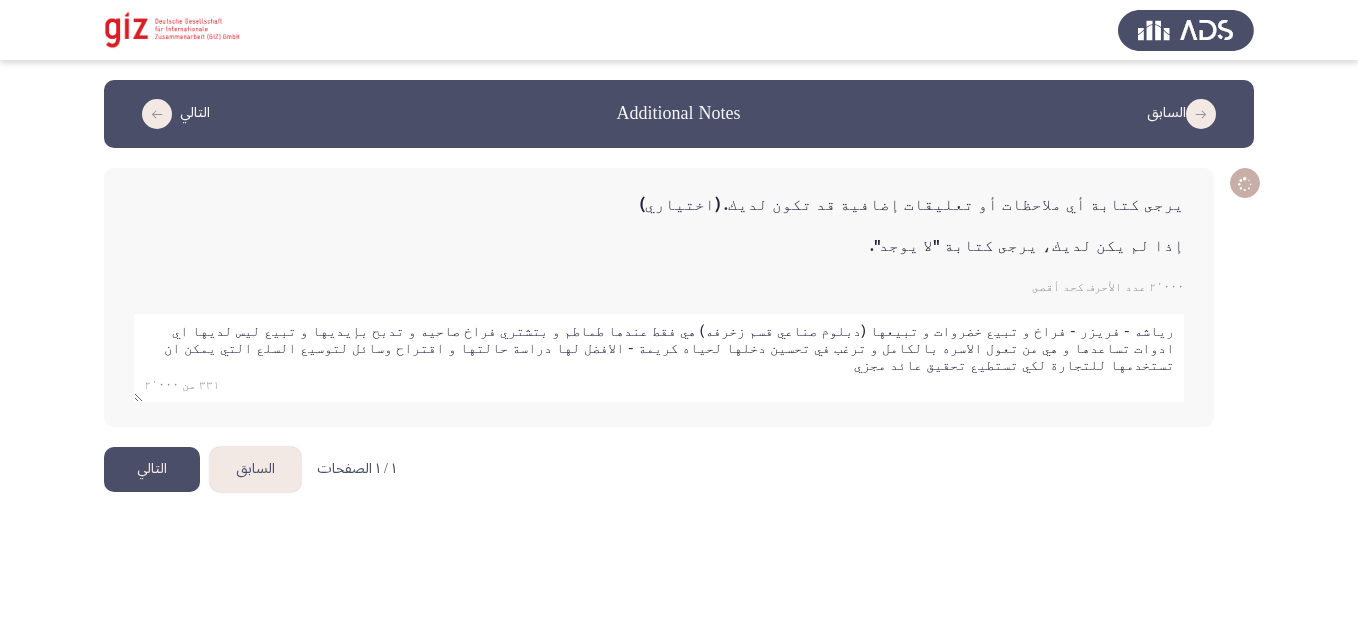 type on "رياشه - فريزر - فراخ و تبيع خضروات و تبيعها (دبلوم صناعي قسم زخرفه) هي فقط عندها طماطم و بتشتري فراخ صاحيه و تدبح بإيديها و تبيع ليس لديها اي ادوات تساعدها و هي من تعول الاسره بالكامل و ترغب في تحسين دخلها لحياه كريمة - الافضل لها دراسة حالتها و اقتراح وسائل لتوسيع السلع التي يمكن ان تستخدمها للتجارة لكي تستطيع تحقيق عائد مجزي" 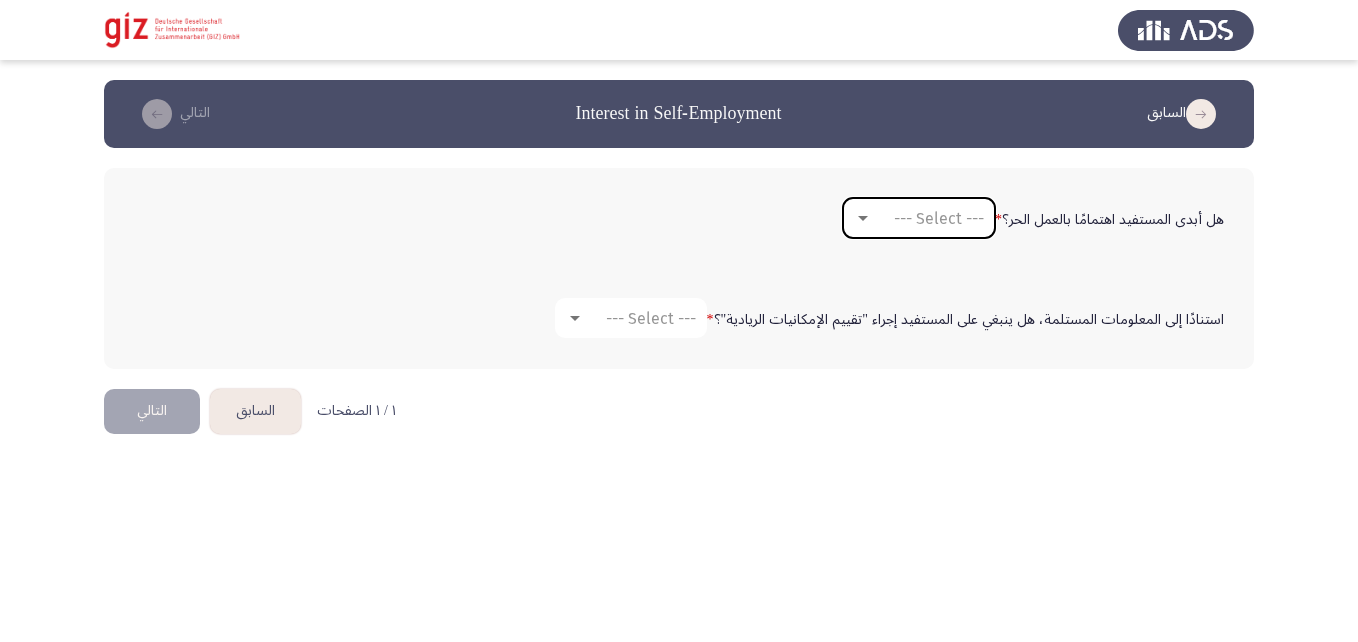 click on "--- Select ---" at bounding box center [939, 218] 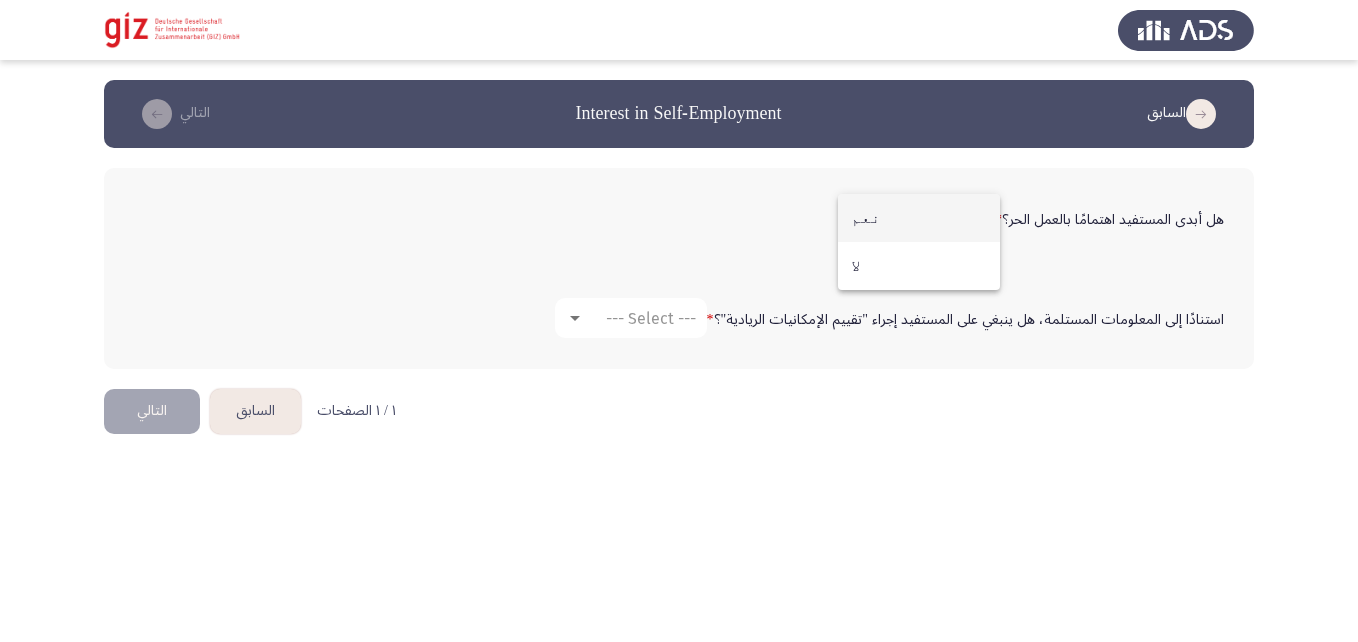 click on "نعم" at bounding box center (919, 218) 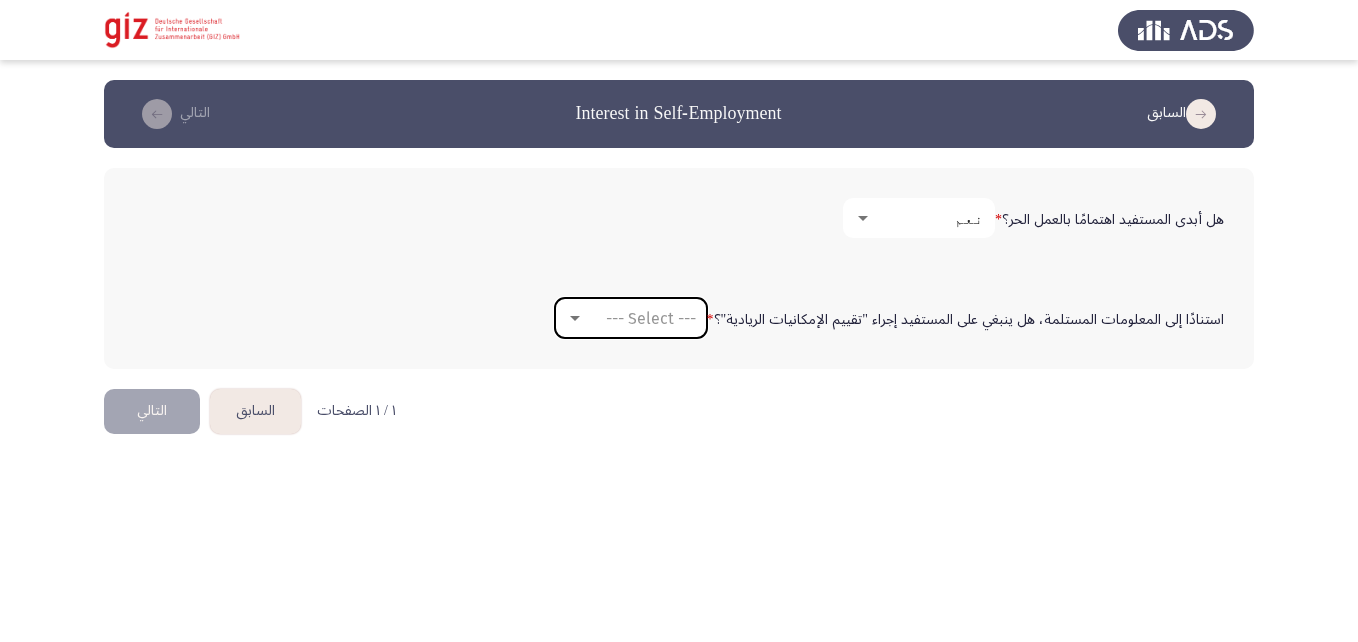 click on "--- Select ---" at bounding box center [651, 318] 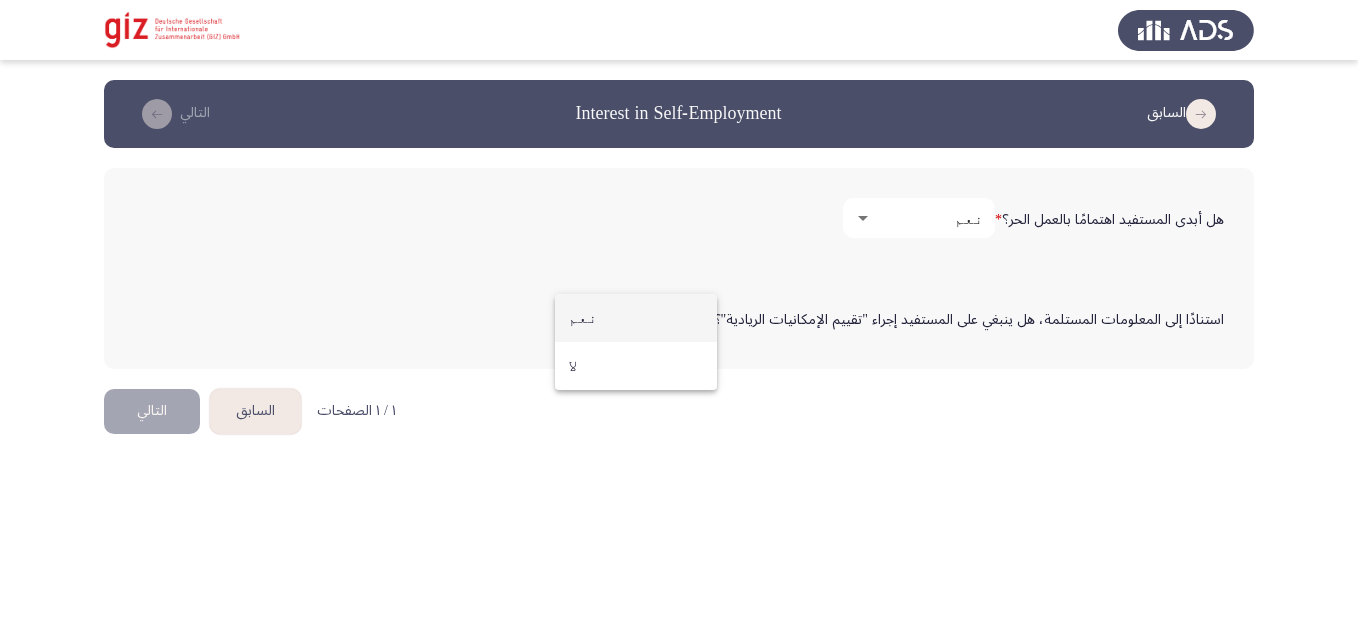 click on "نعم" at bounding box center [636, 318] 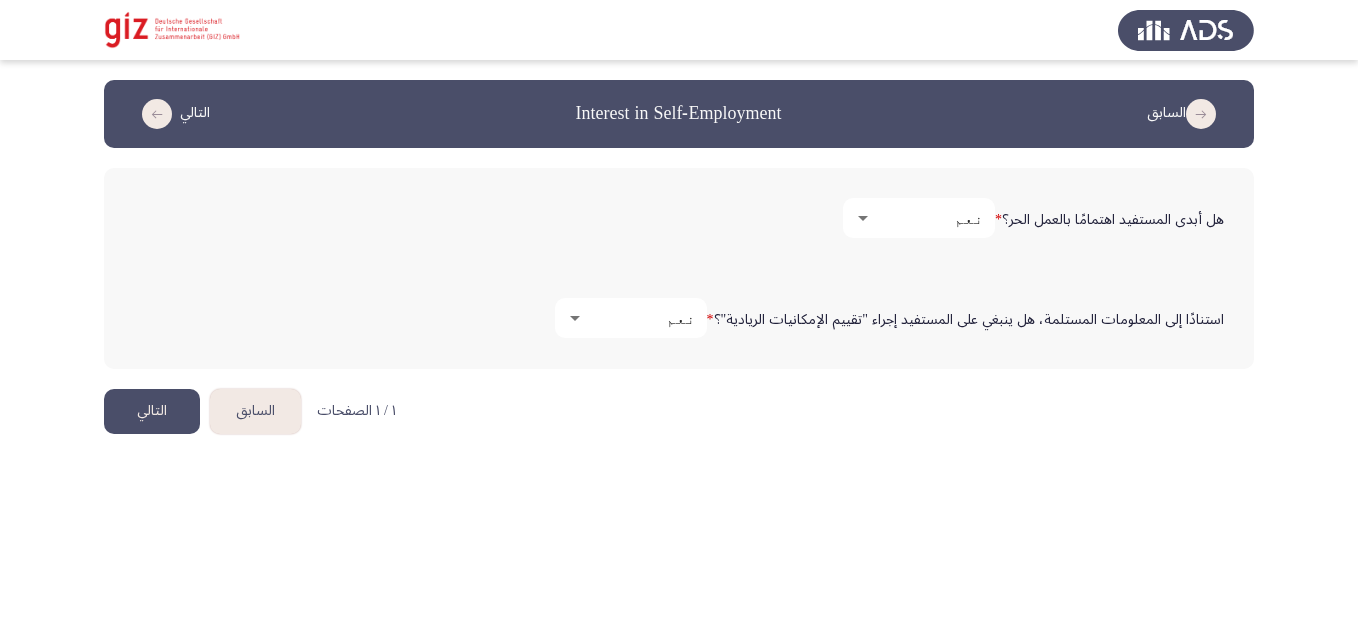 click on "التالي" 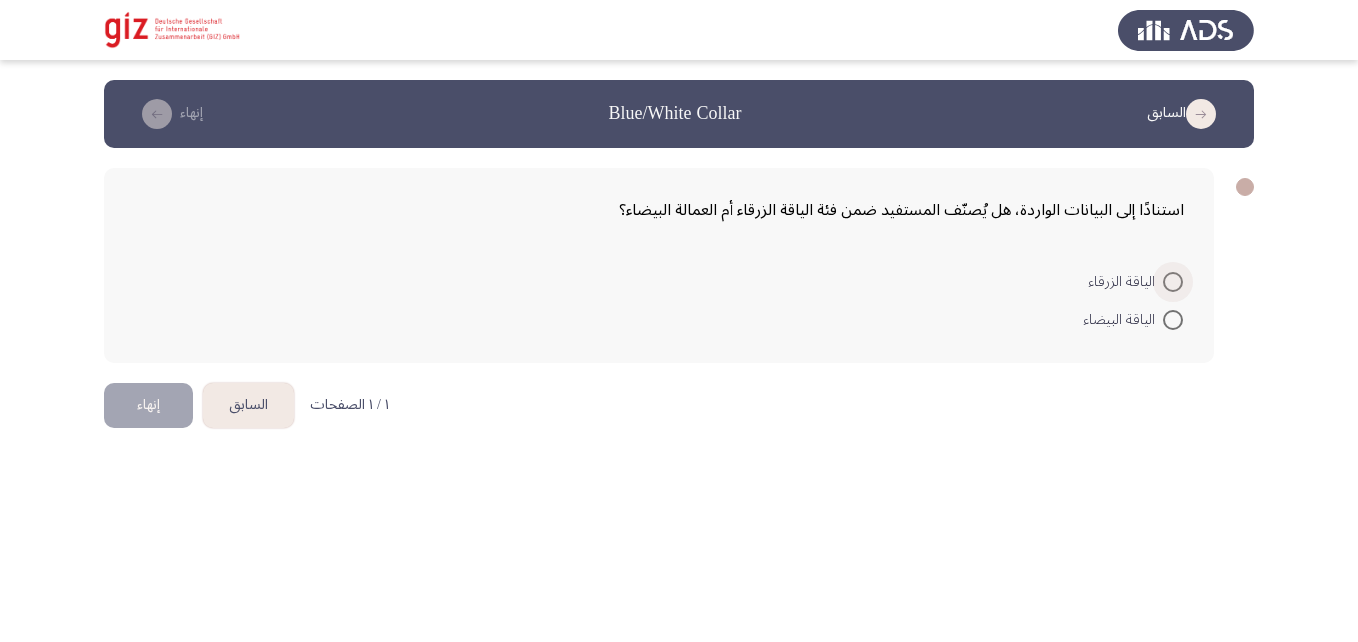 click on "الياقة الزرقاء" at bounding box center [1125, 282] 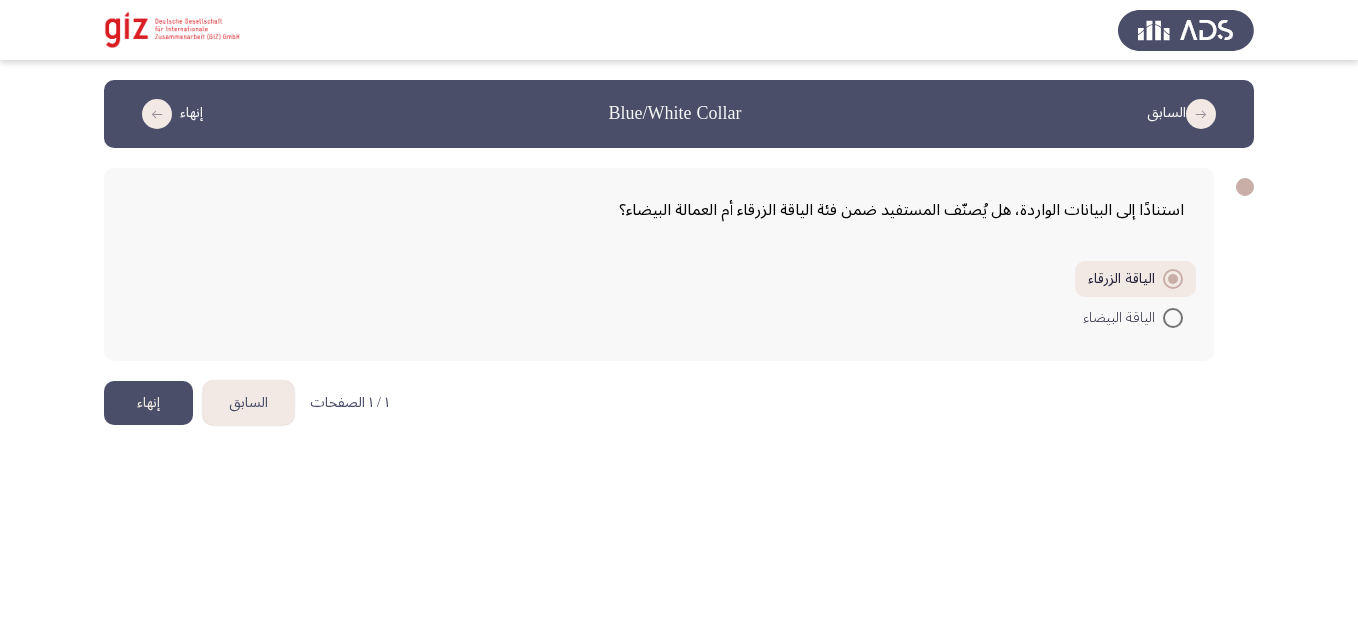 click on "إنهاء" 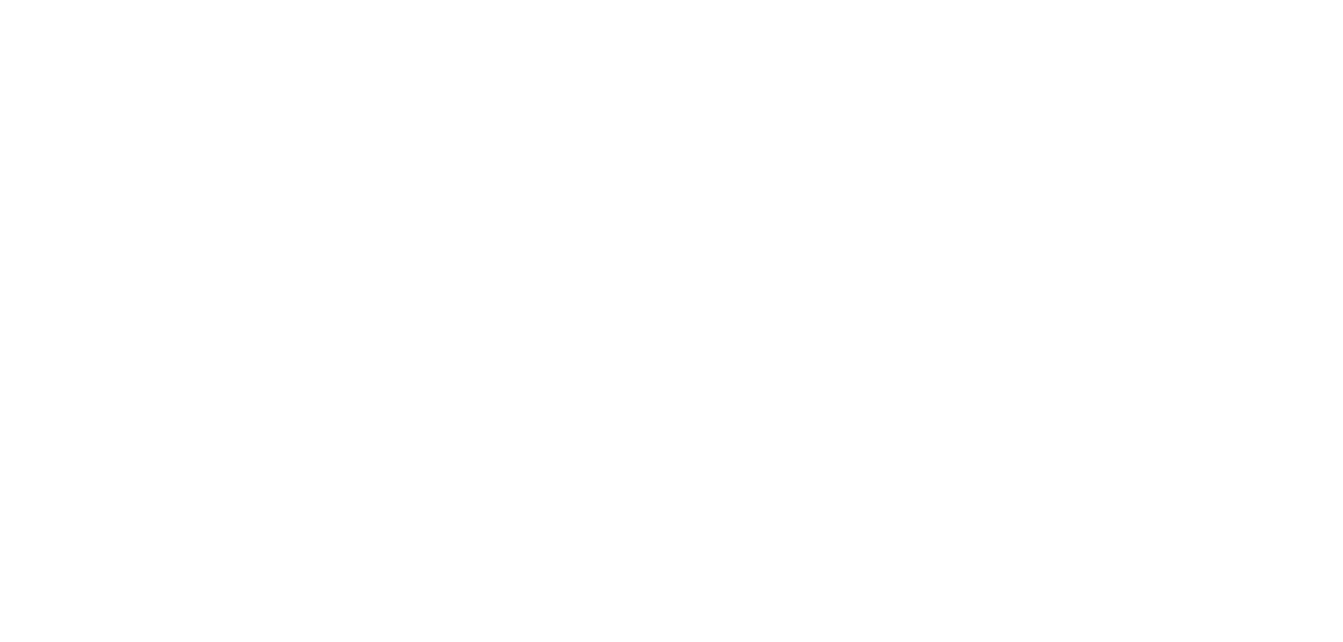 scroll, scrollTop: 0, scrollLeft: 0, axis: both 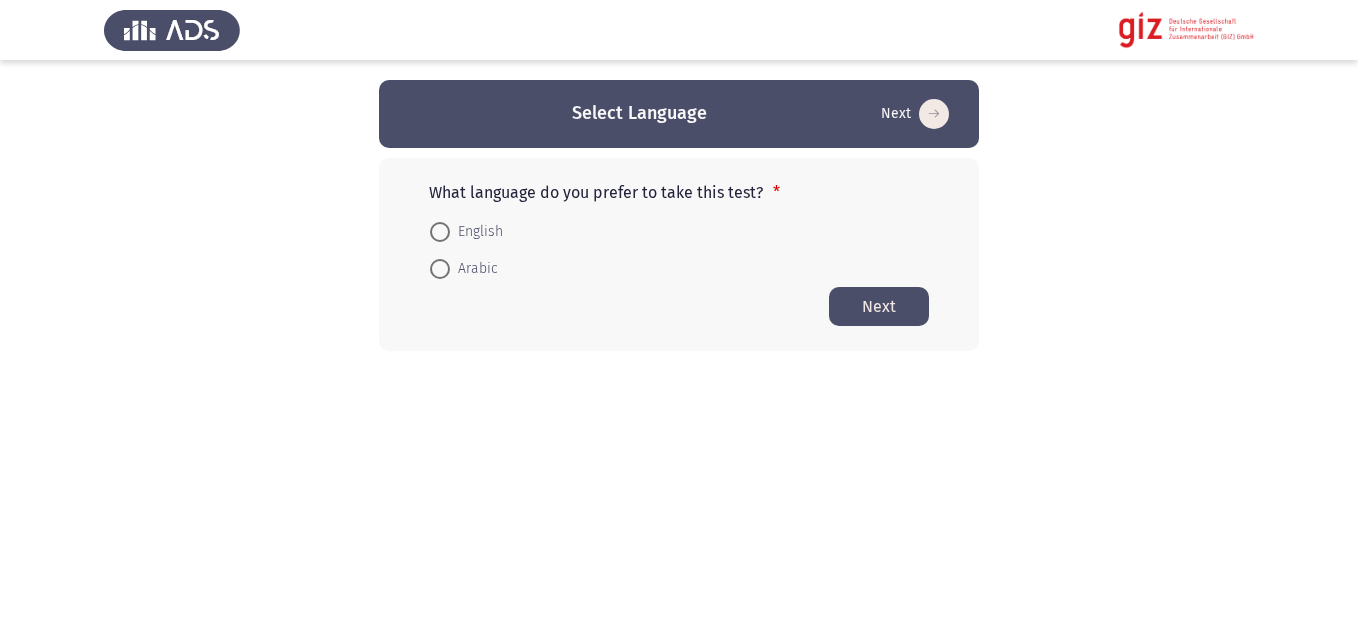 click at bounding box center (440, 269) 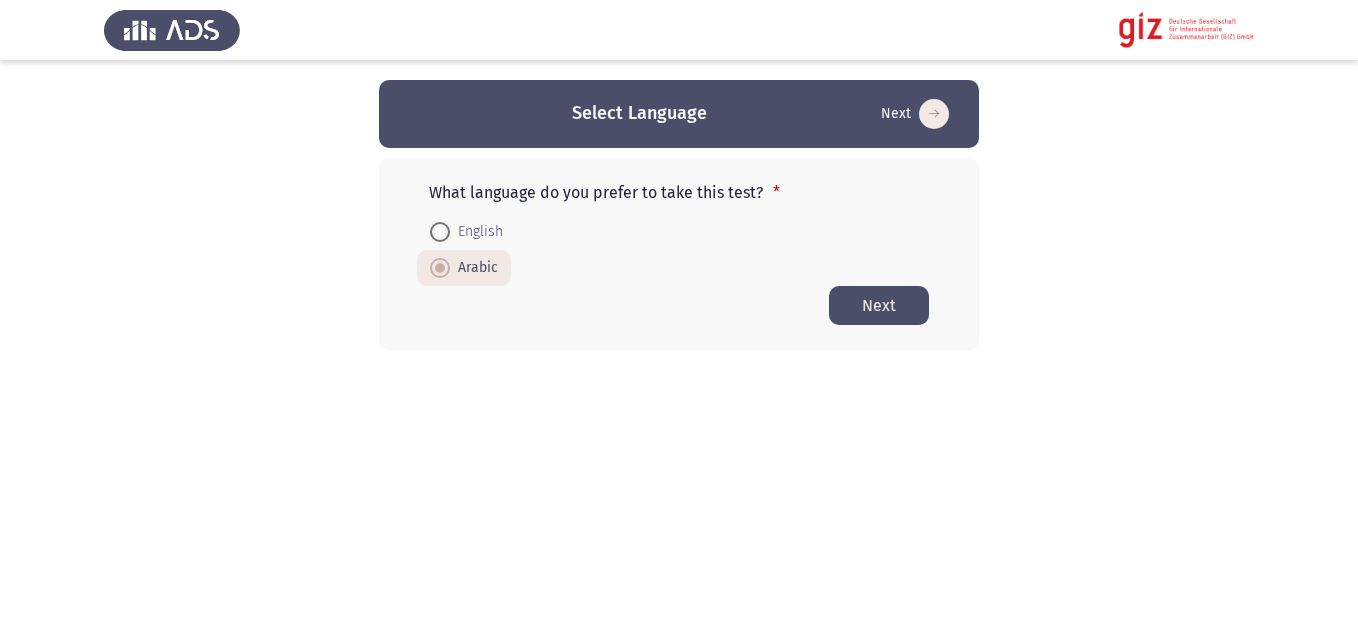 click on "Next" 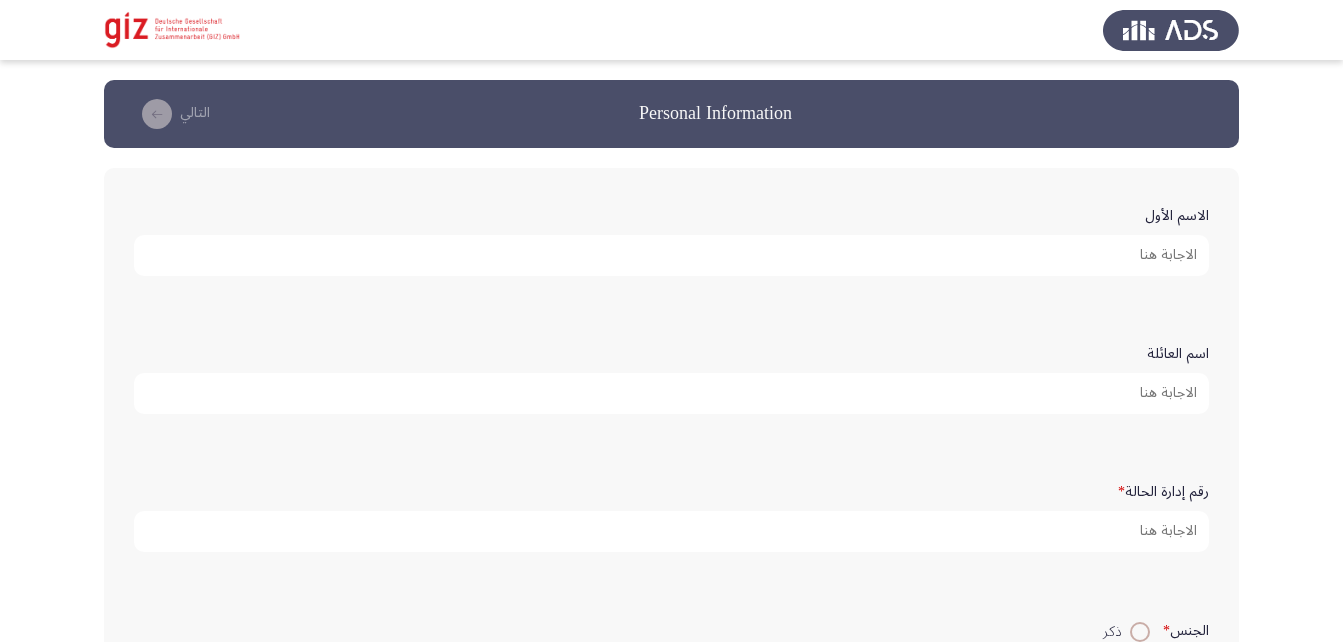 click on "الاسم الأول" at bounding box center (671, 255) 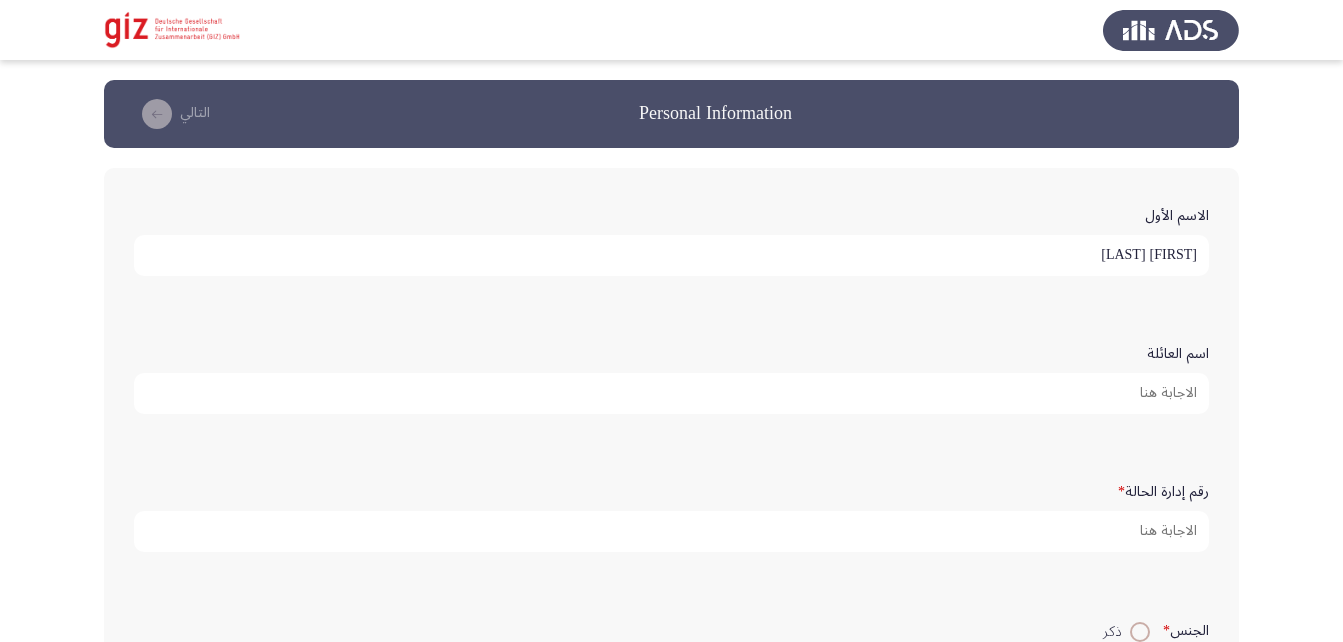 type on "[FIRST] [LAST]" 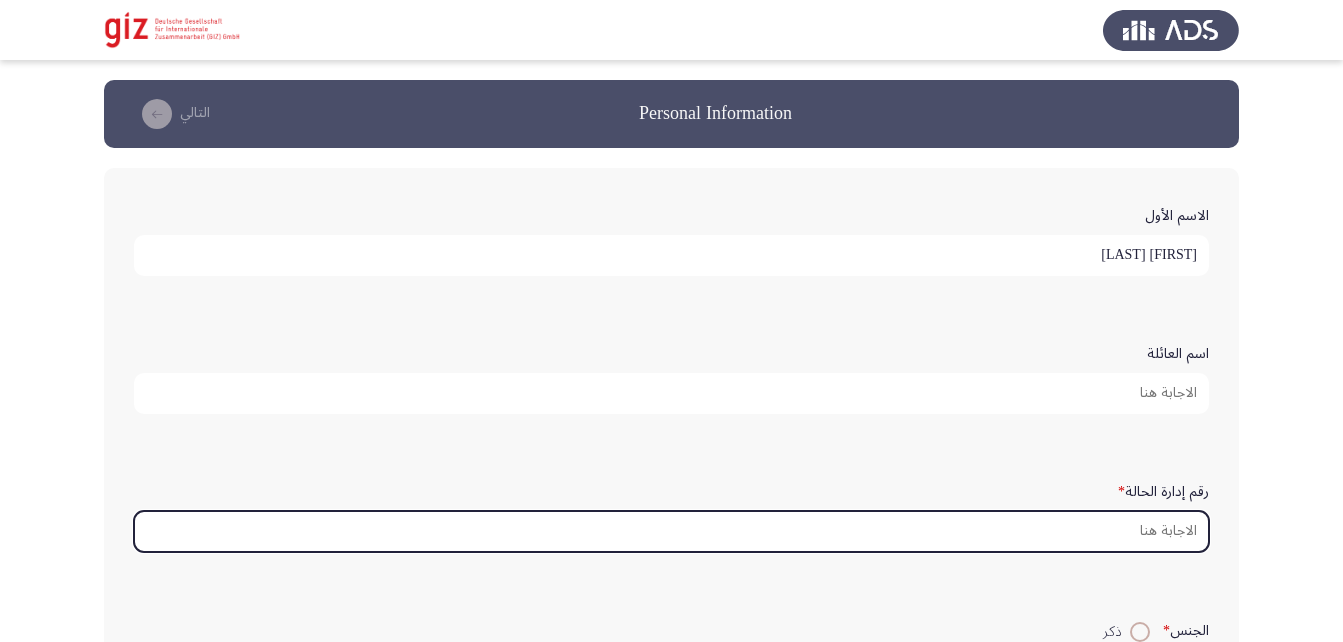 click on "رقم إدارة الحالة   *" at bounding box center [671, 531] 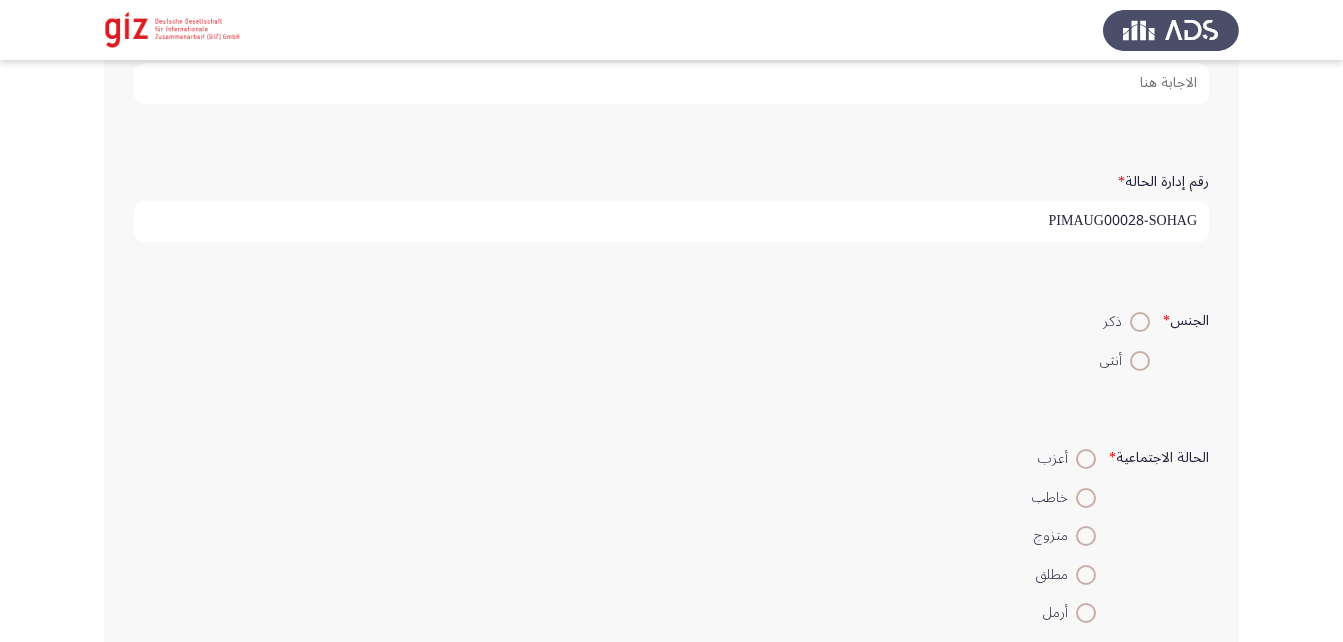 scroll, scrollTop: 311, scrollLeft: 0, axis: vertical 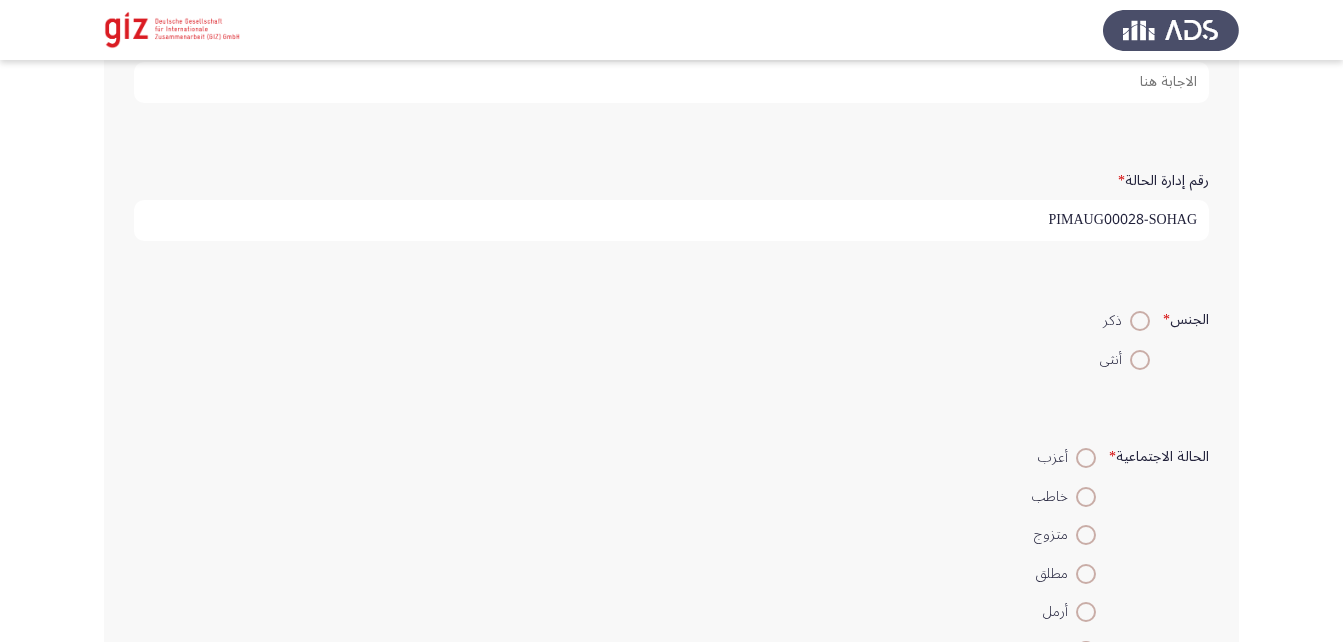 type on "PIMAUG00028-SOHAG" 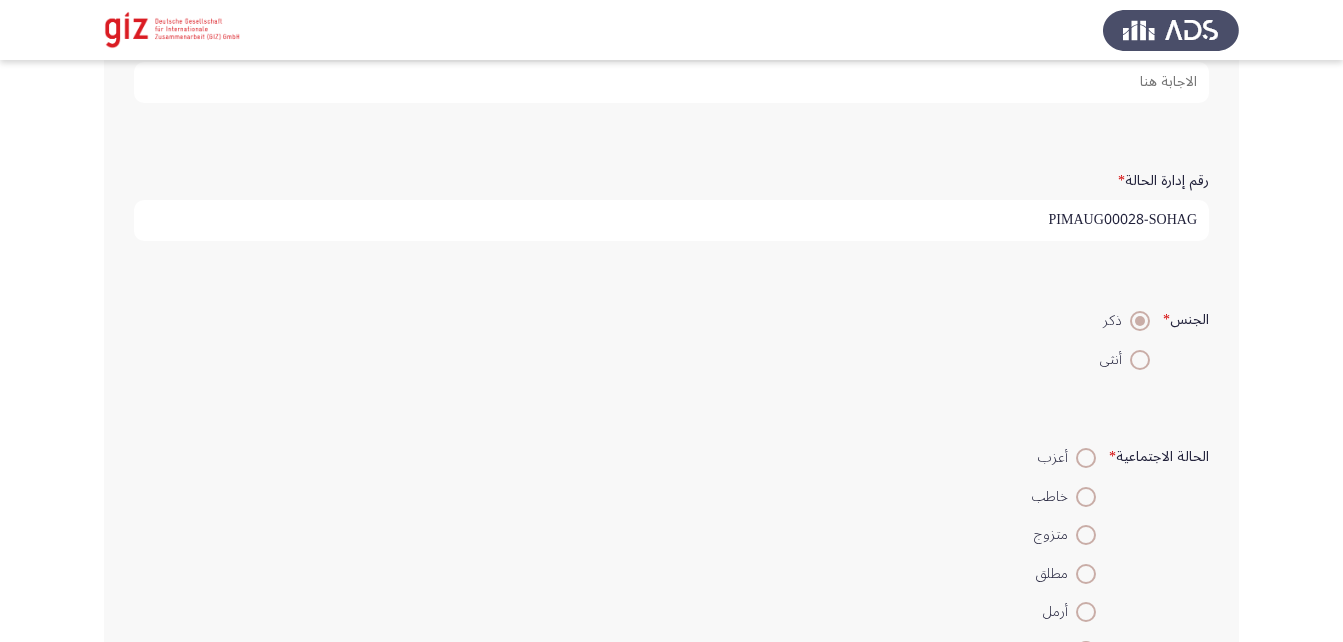 scroll, scrollTop: 439, scrollLeft: 0, axis: vertical 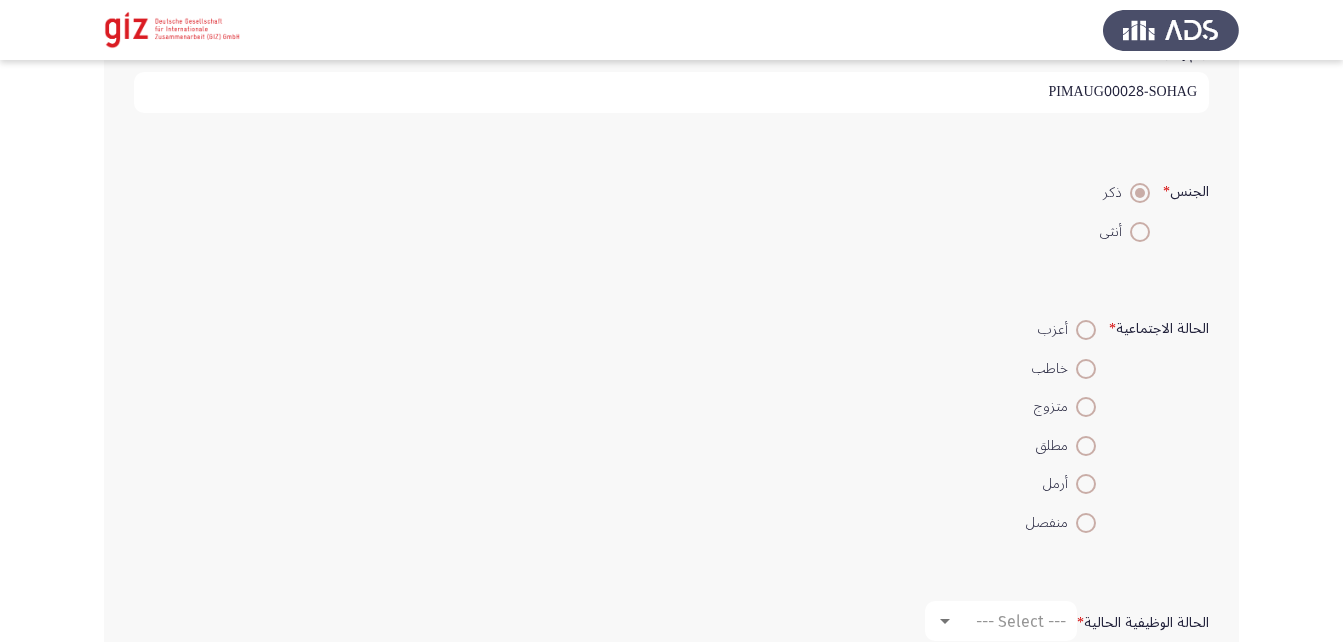 click at bounding box center [1086, 407] 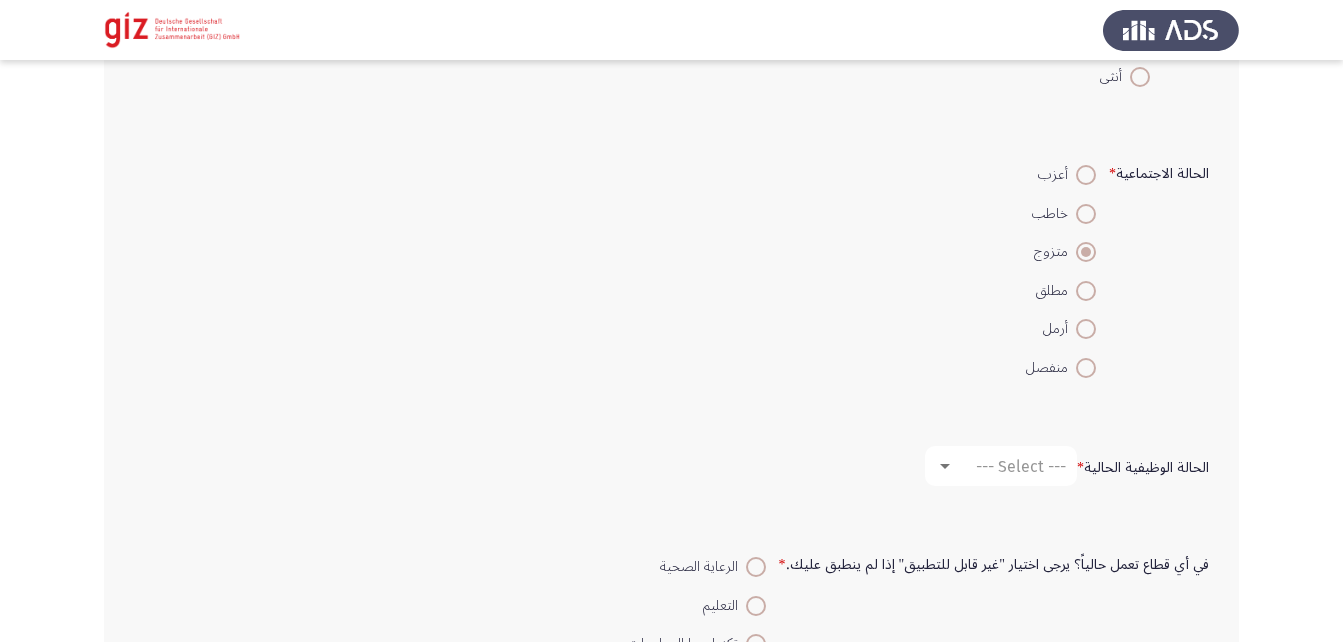 scroll, scrollTop: 595, scrollLeft: 0, axis: vertical 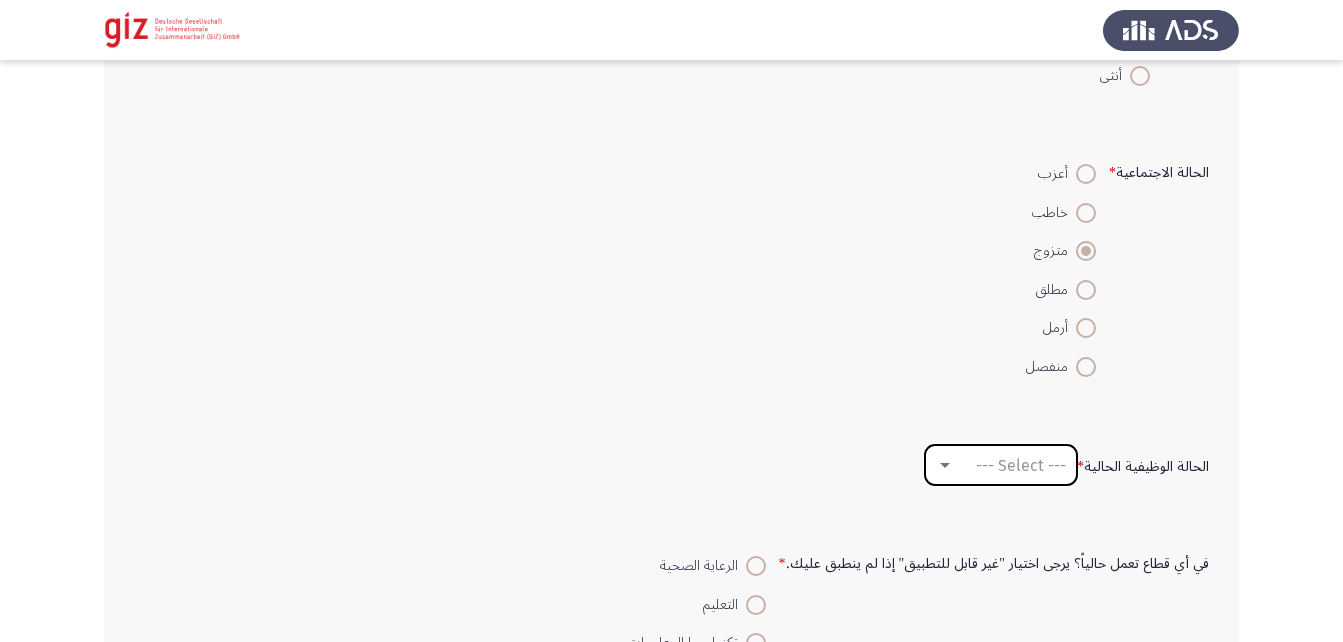 click on "--- Select ---" at bounding box center (1021, 465) 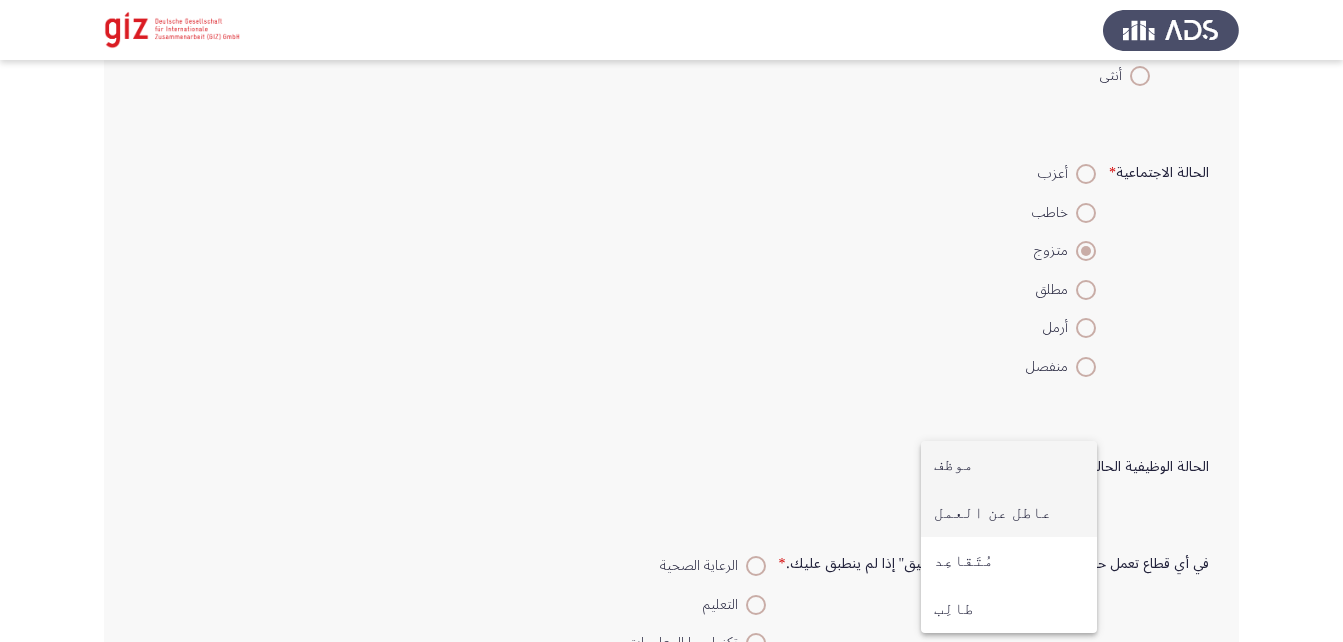 click on "عاطل عن العمل" at bounding box center [1009, 513] 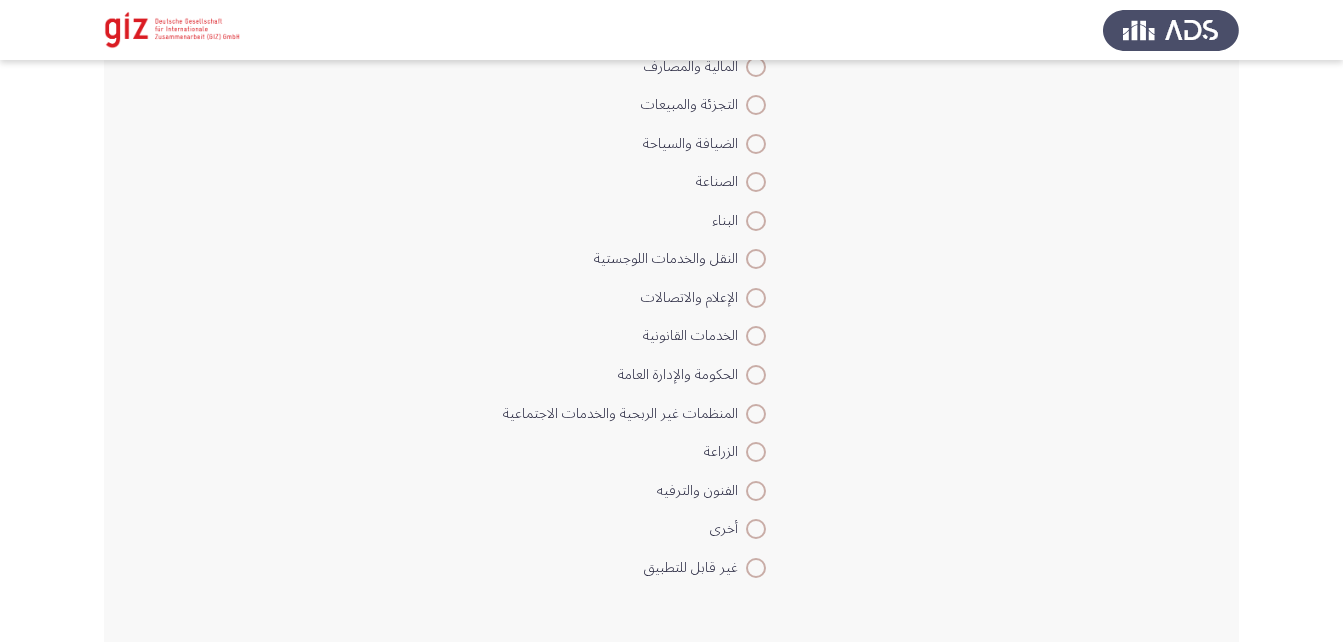 scroll, scrollTop: 1218, scrollLeft: 0, axis: vertical 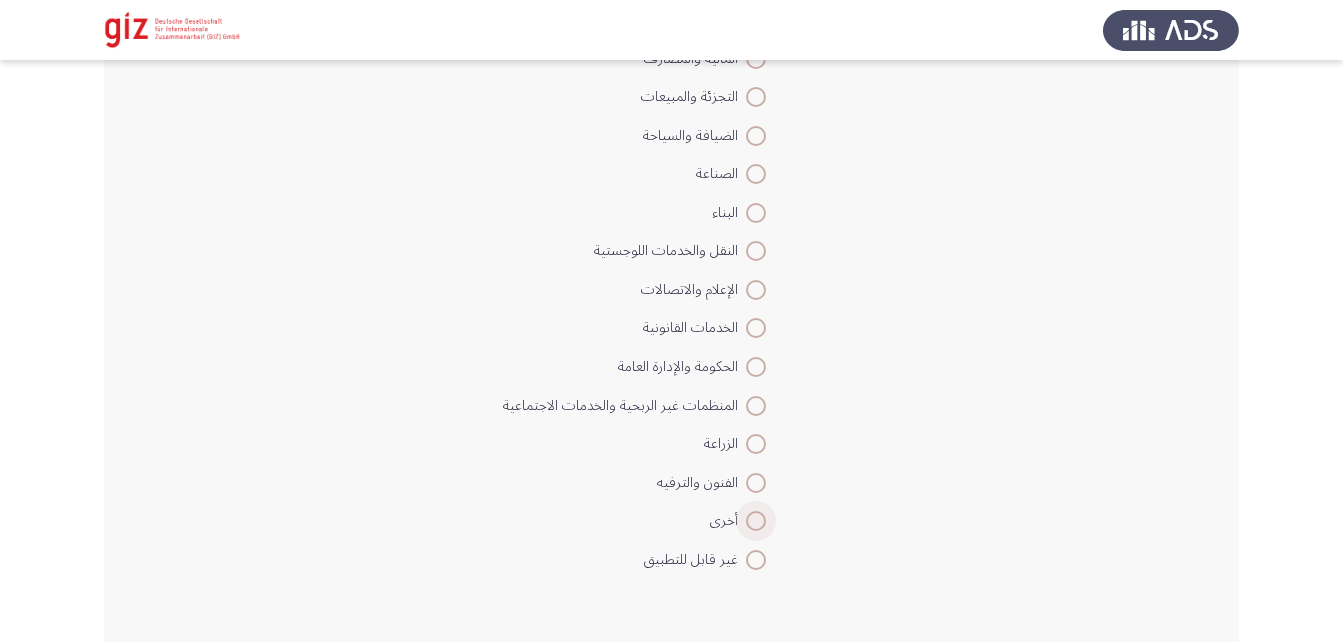 click at bounding box center (756, 521) 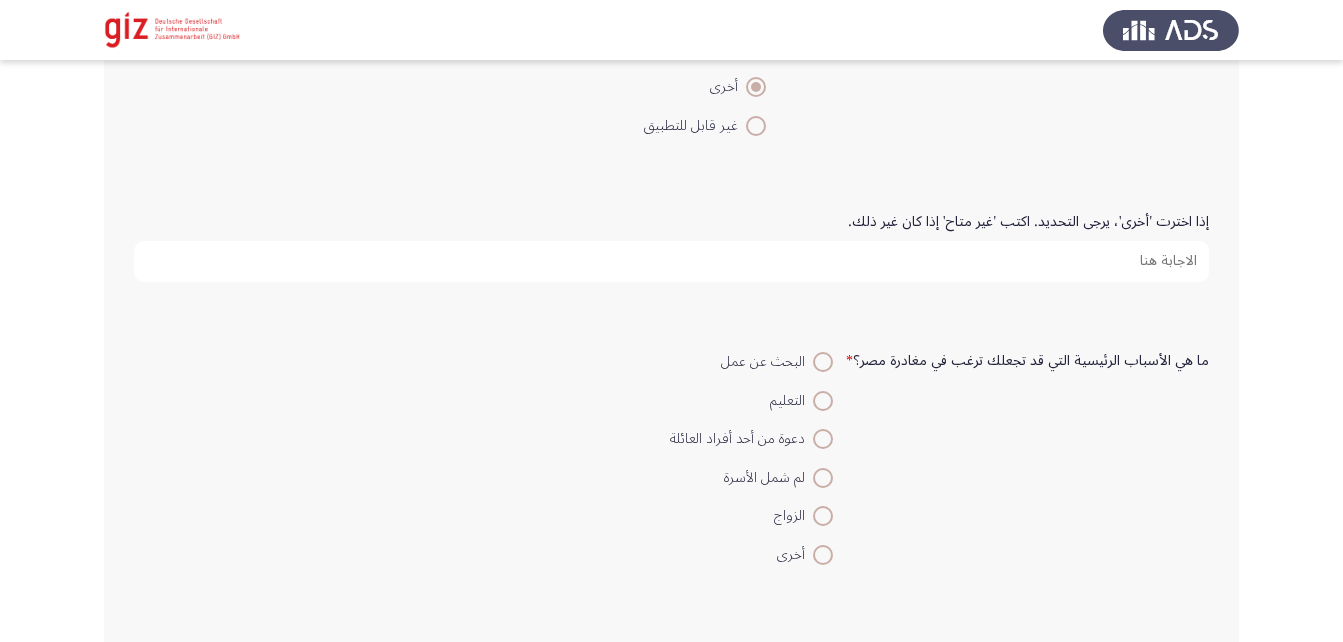 scroll, scrollTop: 1653, scrollLeft: 0, axis: vertical 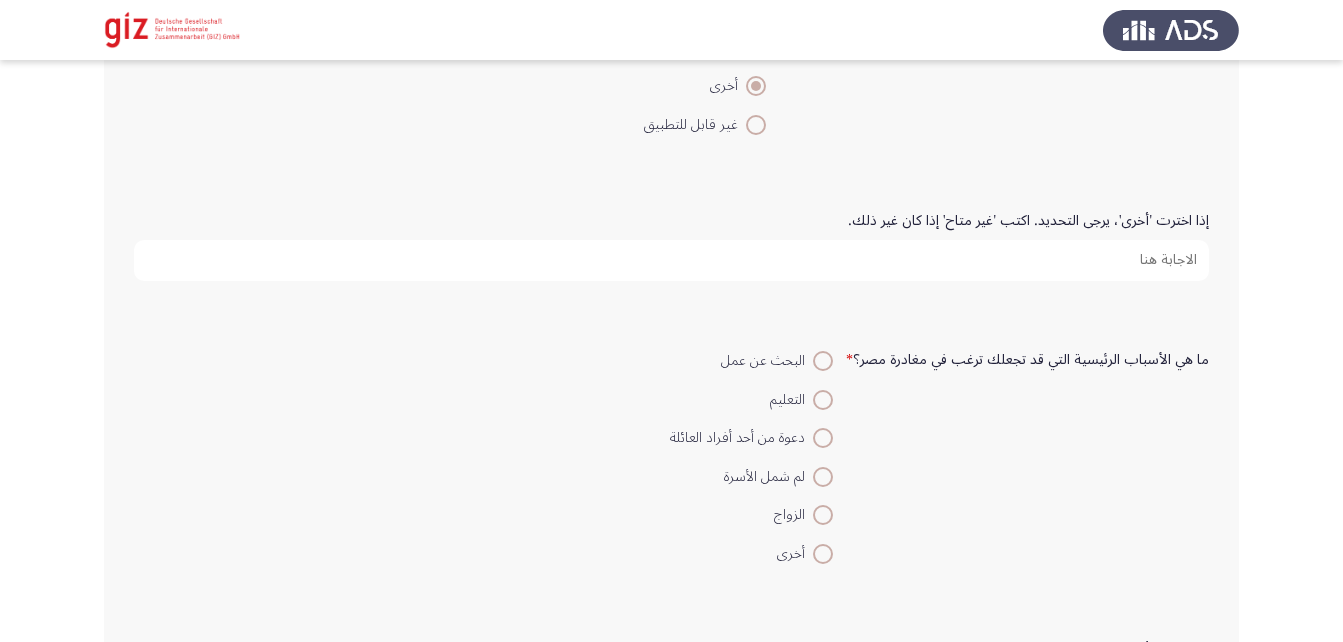 click on "إذا اخترت 'أخرى'، يرجى التحديد. اكتب 'غير متاح' إذا كان غير ذلك." at bounding box center [671, 260] 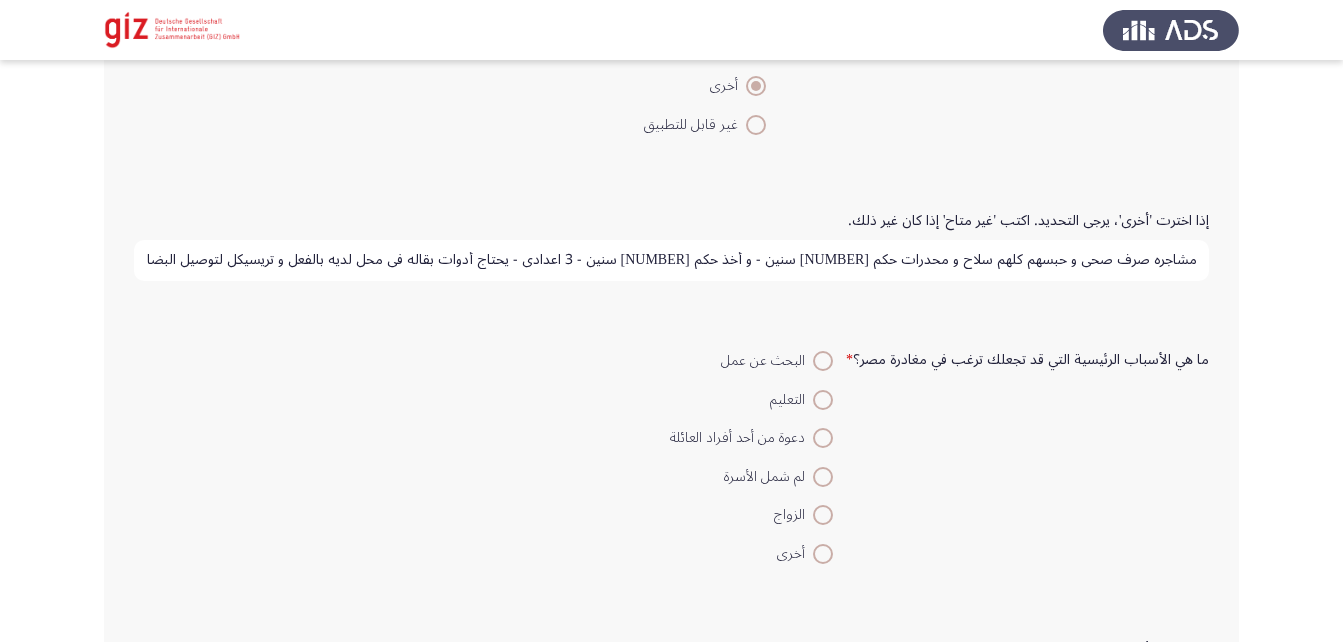 click on "مشاجره صرف صحي و حبسهم كلهم سلاح و محدرات حكم [NUMBER] سنين - و أخذ حكم [NUMBER] سنين - 3 اعدادي - يحتاج أدوات بقاله في محل لديه بالفعل و تريسيكل لتوصيل البضائع" at bounding box center (671, 260) 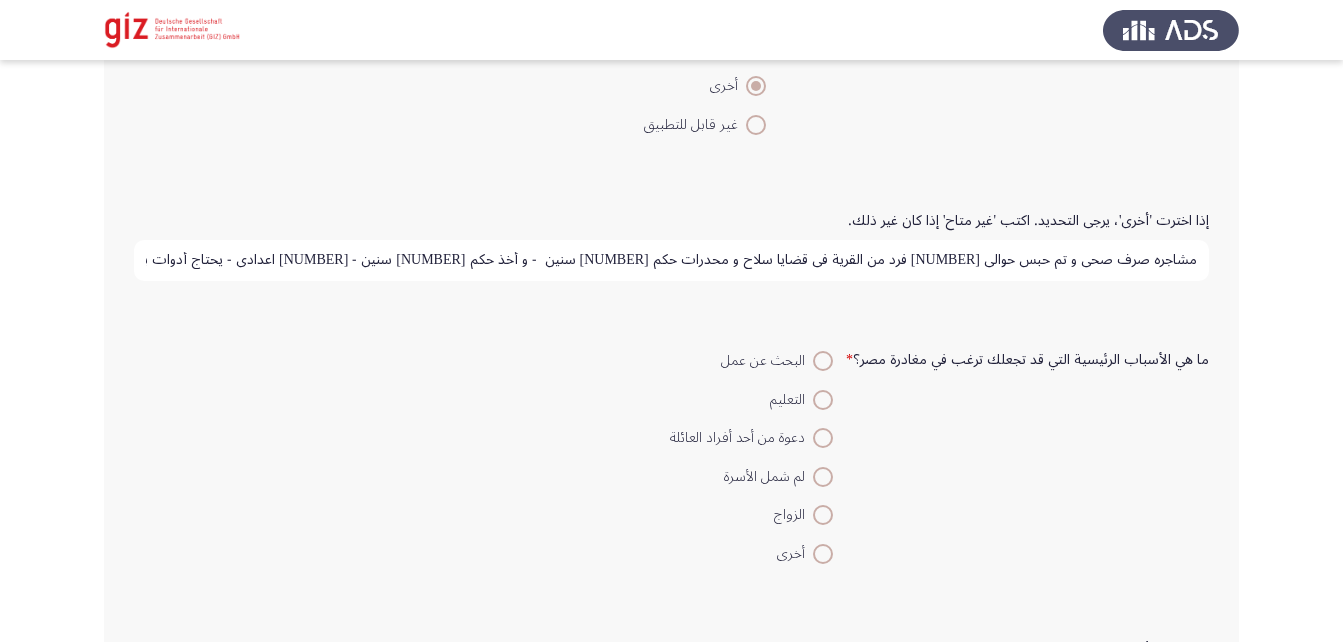 click on "مشاجره صرف صحي و تم حبس حوالي 200 فرد من القرية في قضايا سلاح و محدرات حكم 9 سنين  - و أخذ حكم 6 سنين - 3 اعدادي - يحتاج أدوات بقاله في محل لديه بالفعل و تريسيكل لتوصيل البضائع" at bounding box center [671, 260] 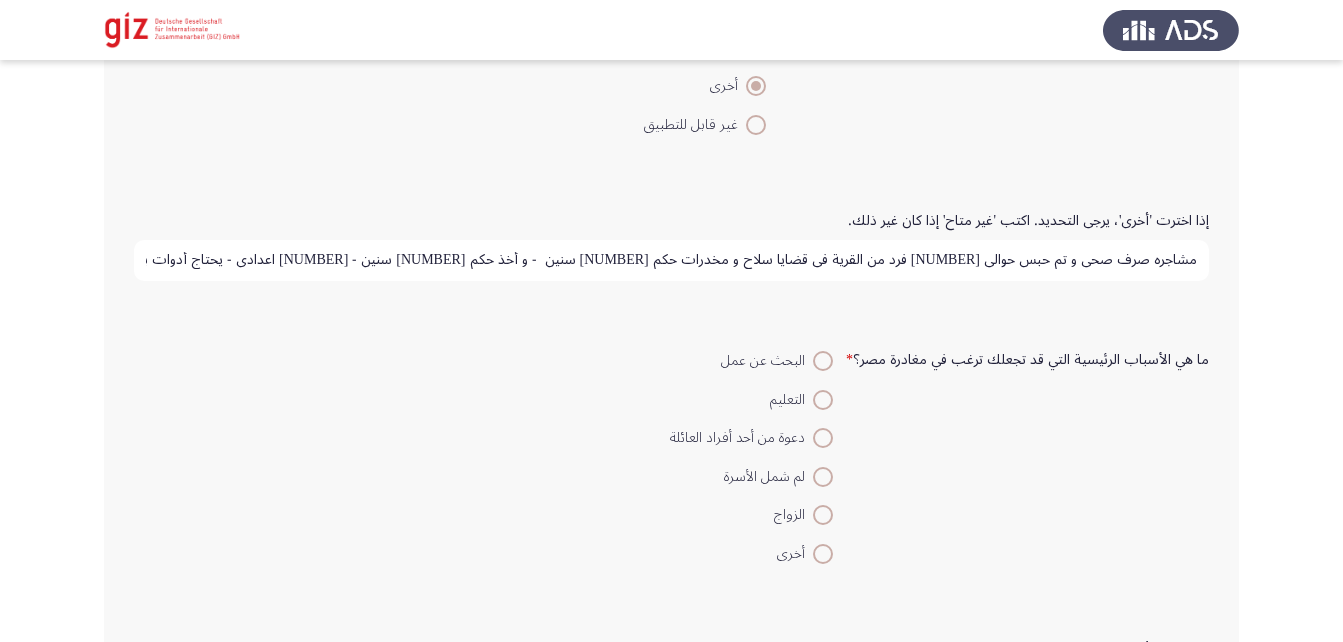 click on "مشاجره صرف صحي و تم حبس حوالي 200 فرد من القرية في قضايا سلاح و مخدرات حكم 9 سنين  - و أخذ حكم 6 سنين - 3 اعدادي - يحتاج أدوات بقاله في محل لديه بالفعل و تريسيكل لتوصيل البضائع" at bounding box center [671, 260] 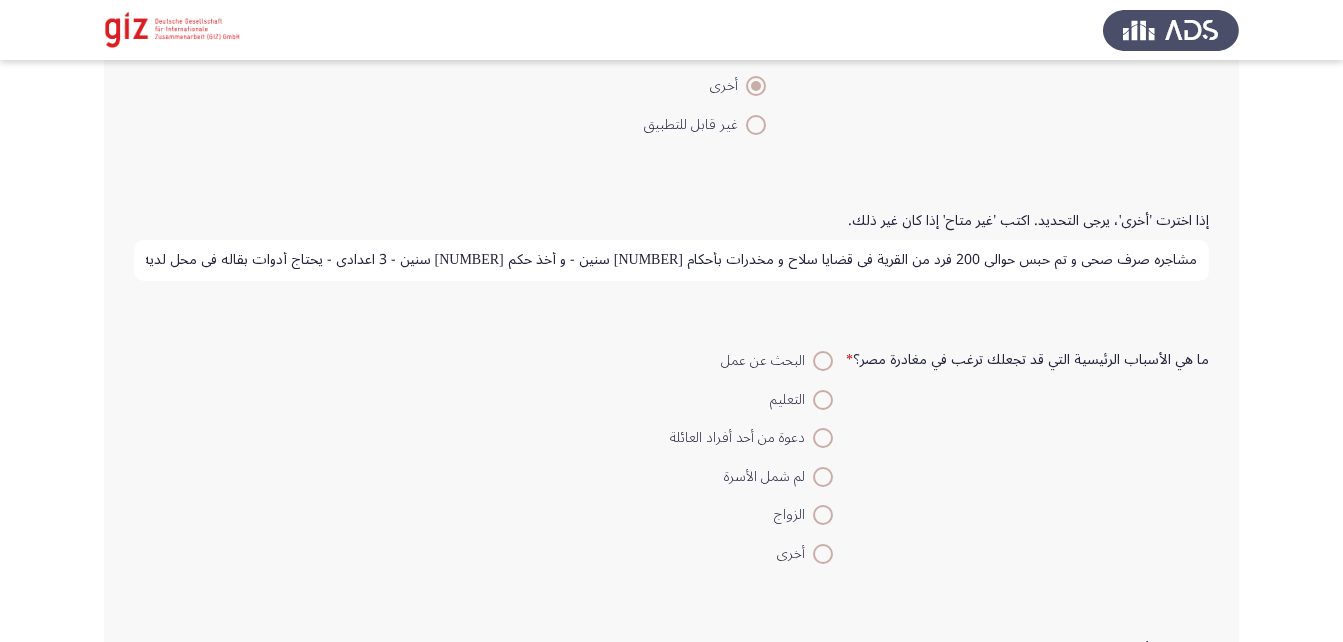 click on "مشاجره صرف صحي و تم حبس حوالي 200 فرد من القرية في قضايا سلاح و مخدرات بأحكام 9 سنين  - و أخذ حكم 6 سنين - 3 اعدادي - يحتاج أدوات بقاله في محل لديه بالفعل و تريسيكل لتوصيل البضائع" at bounding box center (671, 260) 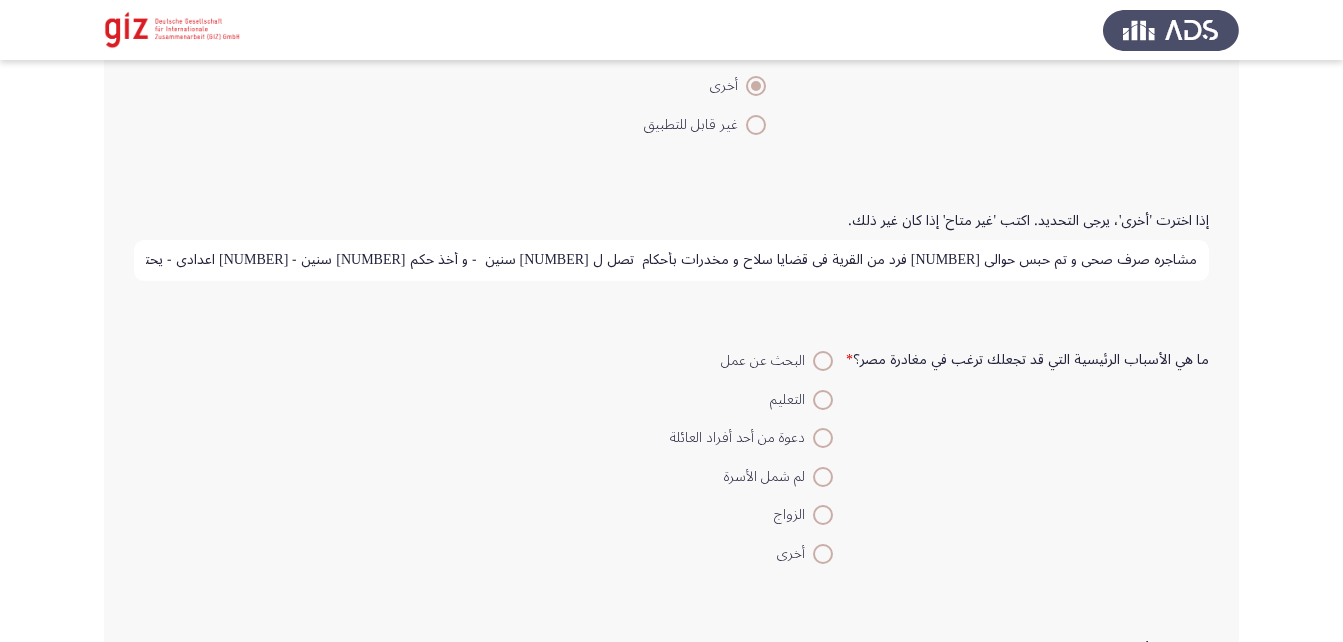 click on "مشاجره صرف صحي و تم حبس حوالي 200 فرد من القرية في قضايا سلاح و مخدرات بأحكام  تصل ل 9 سنين  - و أخذ حكم 6 سنين - 3 اعدادي - يحتاج أدوات بقاله في محل لديه بالفعل و تريسيكل لتوصيل البضائع" at bounding box center (671, 260) 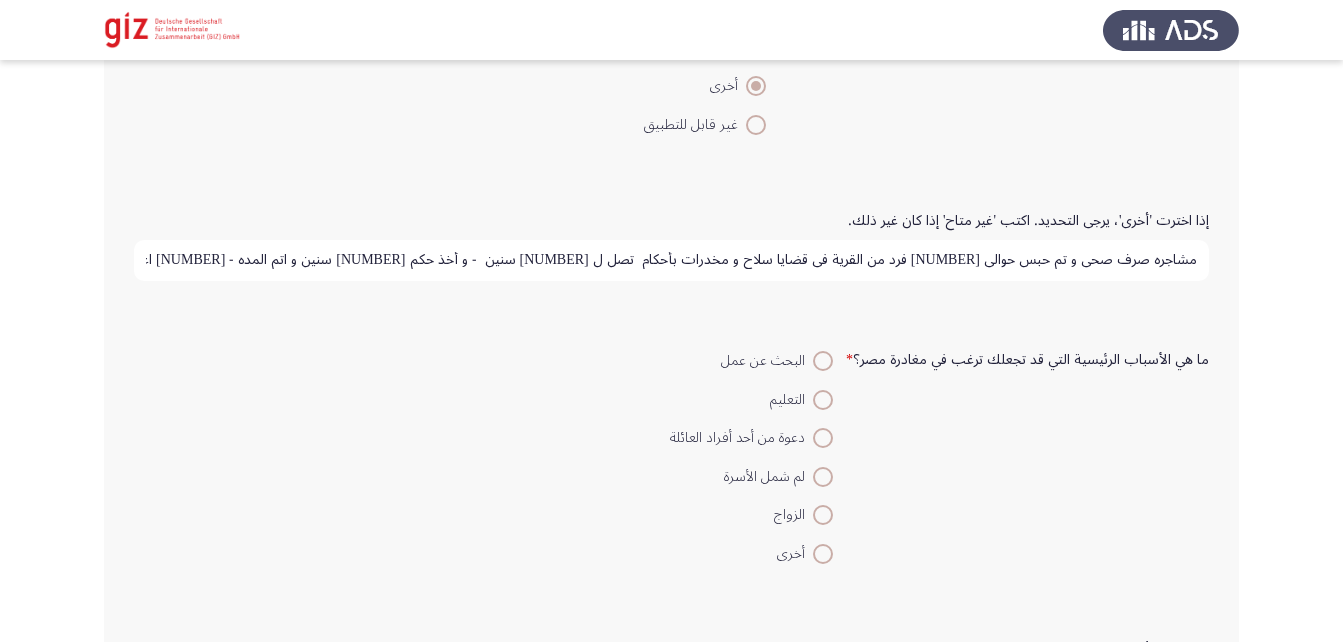 scroll, scrollTop: 0, scrollLeft: -161, axis: horizontal 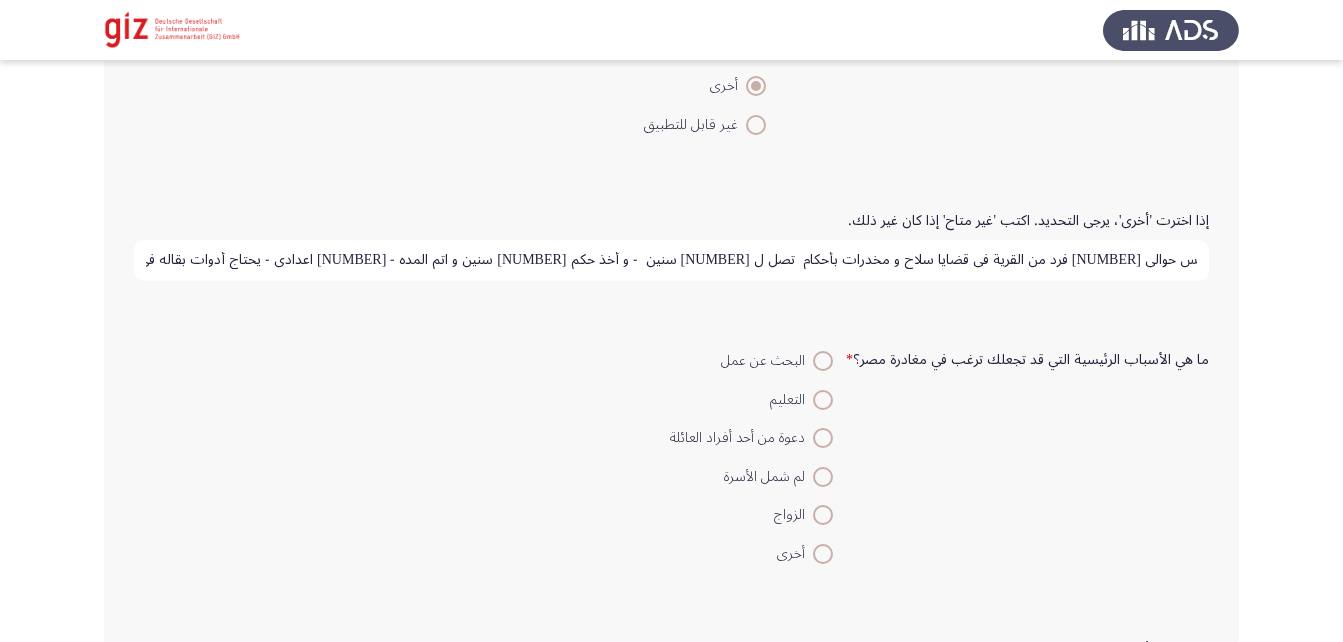 click on "مشاجره صرف صحي و تم حبس حوالي 200 فرد من القرية في قضايا سلاح و مخدرات بأحكام  تصل ل 9 سنين  - و أخذ حكم 6 سنين و اتم المده - 3 اعدادي - يحتاج أدوات بقاله في محل لديه بالفعل و تريسيكل لتوصيل البضائع" at bounding box center (671, 260) 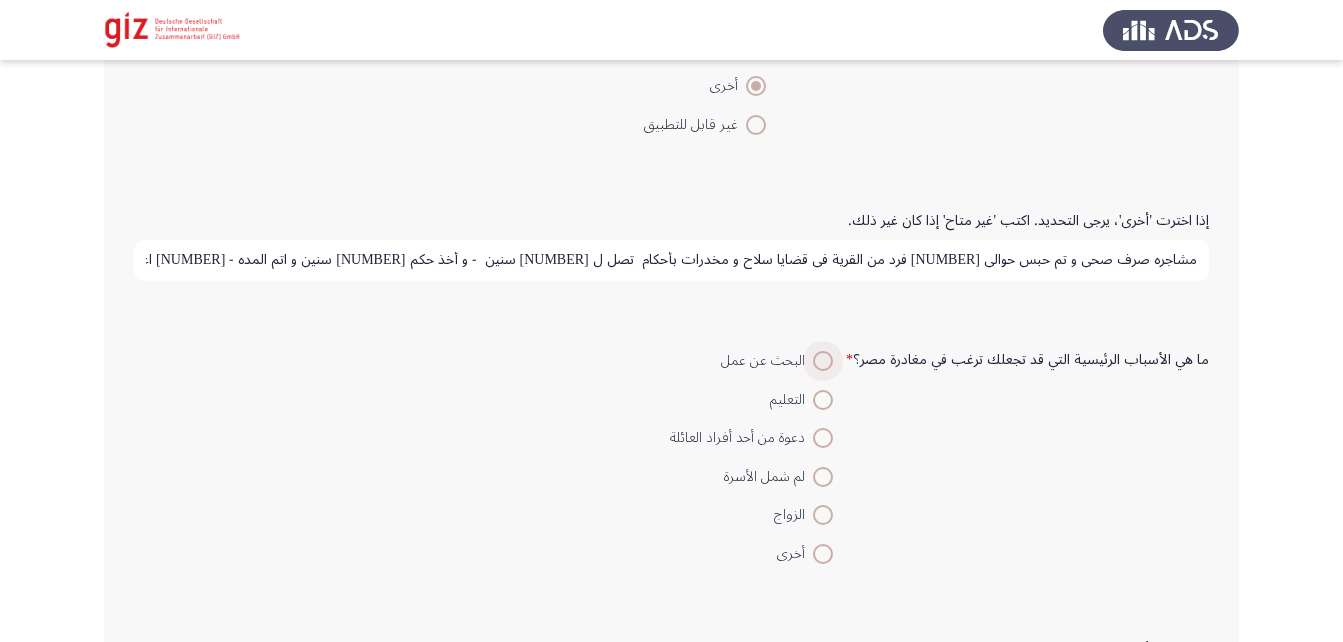 click at bounding box center (823, 361) 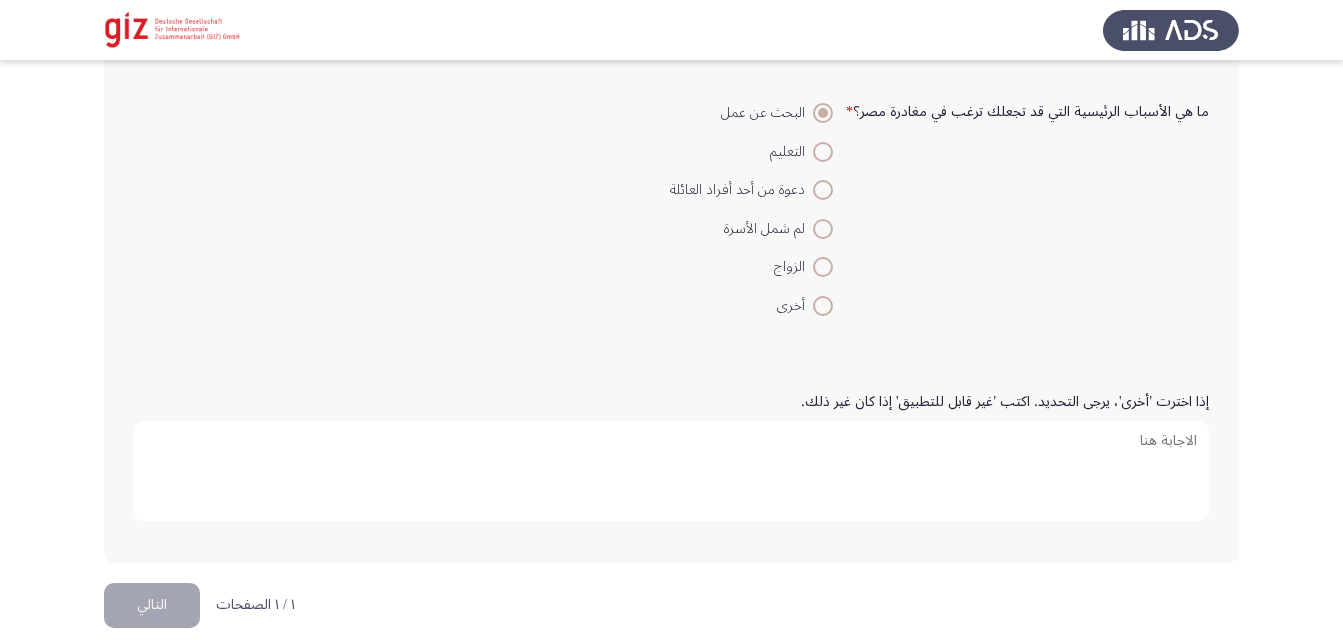 scroll, scrollTop: 1922, scrollLeft: 0, axis: vertical 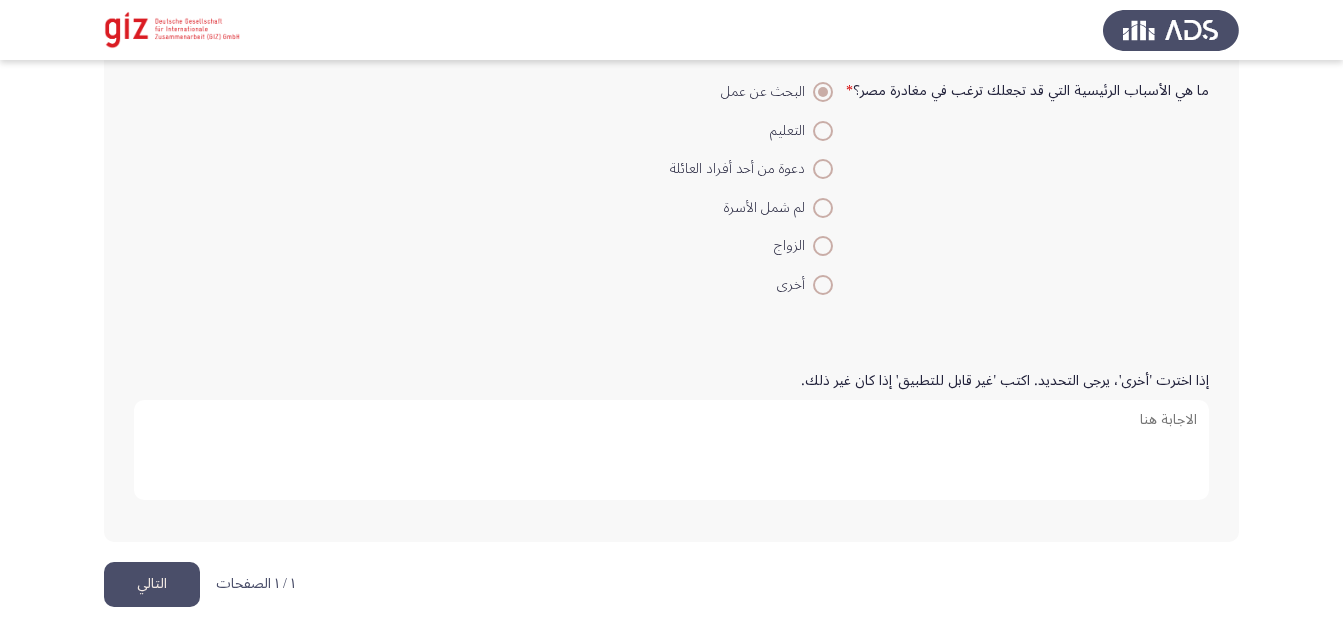 click on "التالي" 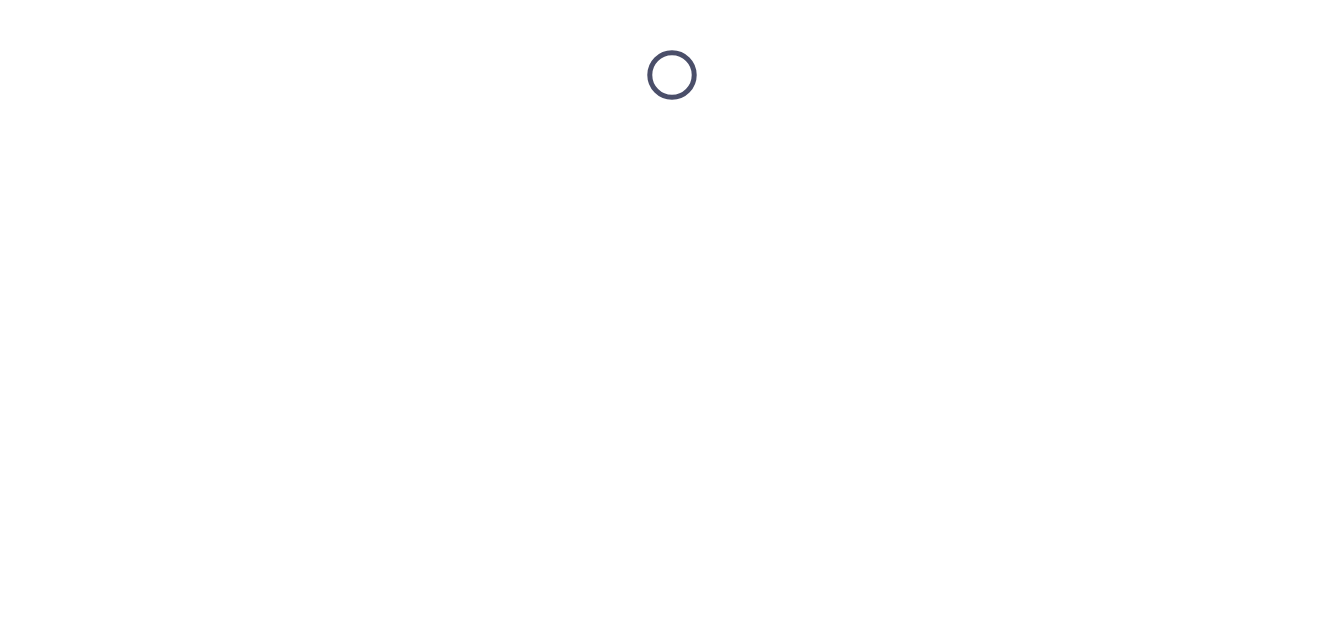 scroll, scrollTop: 0, scrollLeft: 0, axis: both 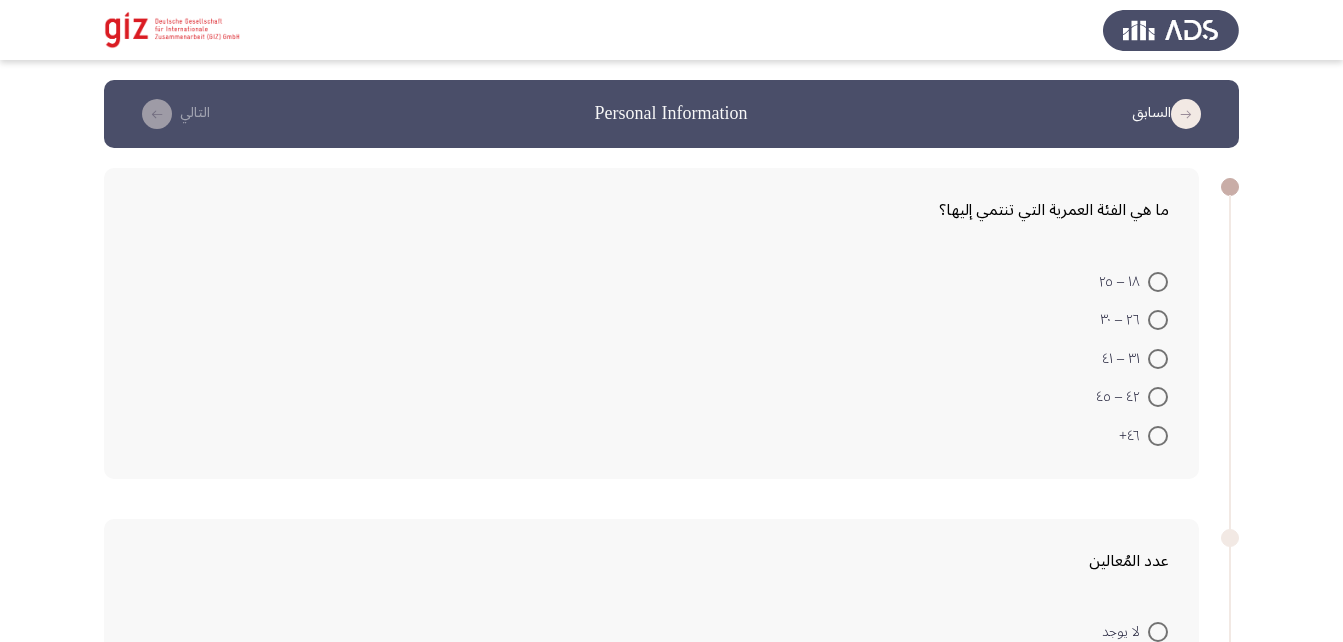 click at bounding box center (1158, 359) 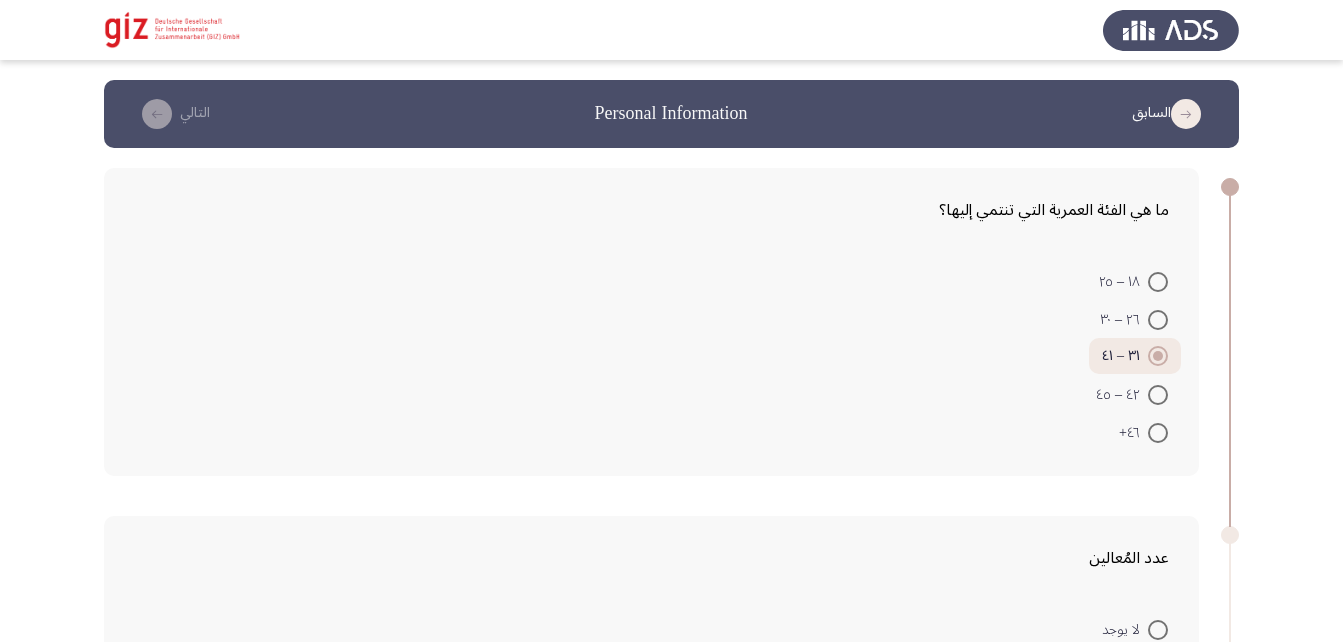 scroll, scrollTop: 299, scrollLeft: 0, axis: vertical 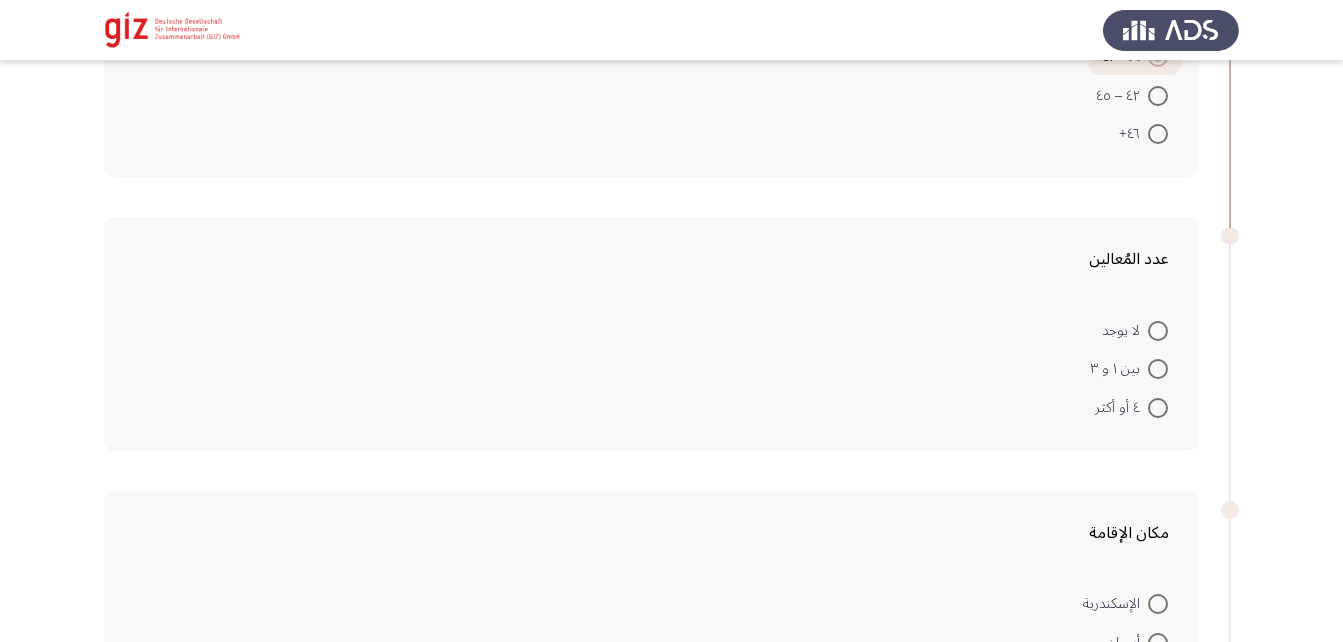 click at bounding box center [1158, 408] 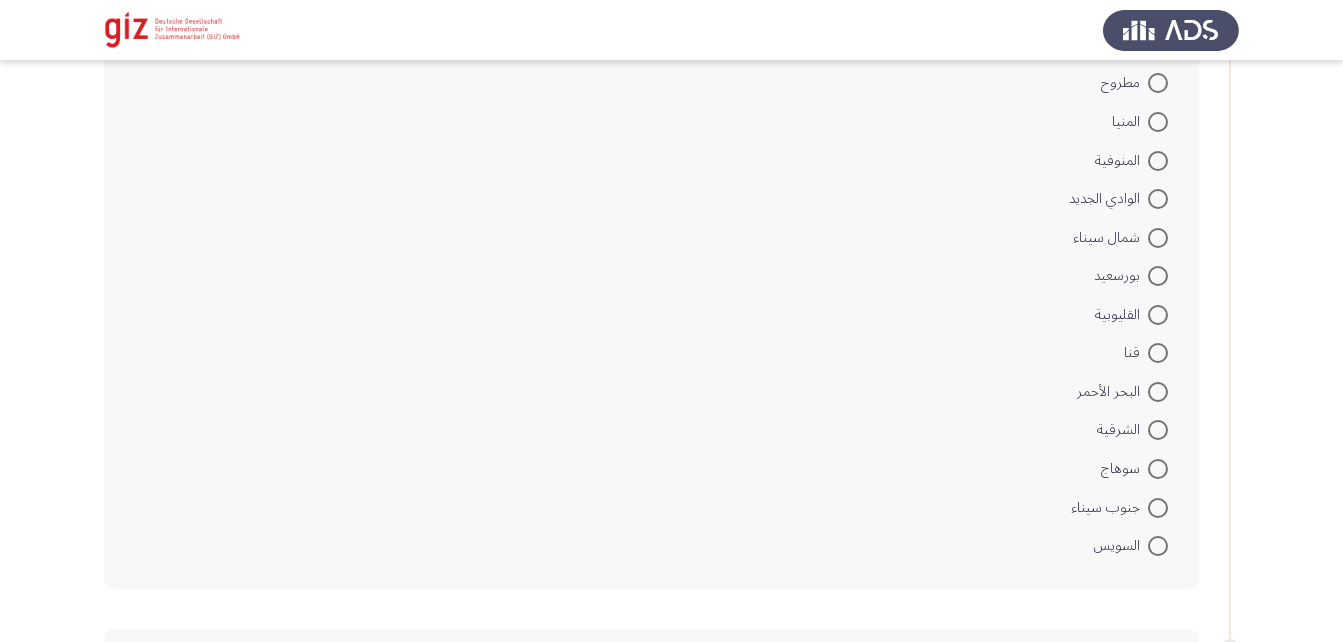 scroll, scrollTop: 1434, scrollLeft: 0, axis: vertical 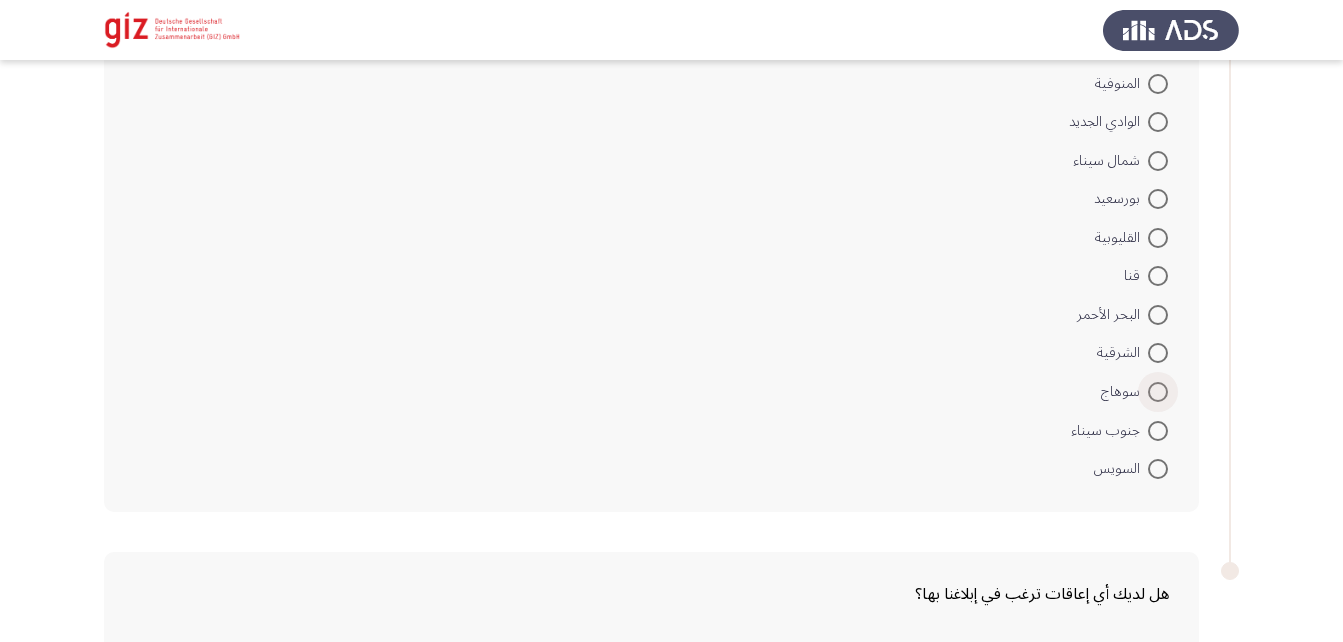 click at bounding box center (1158, 392) 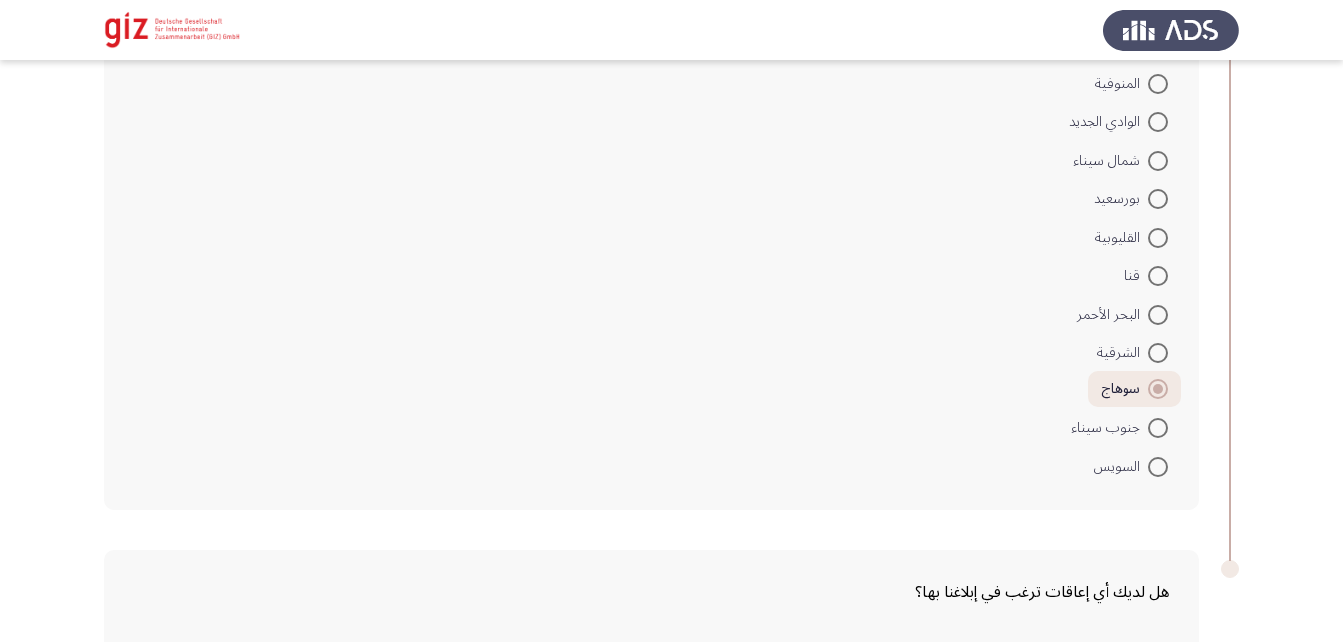 scroll, scrollTop: 1637, scrollLeft: 0, axis: vertical 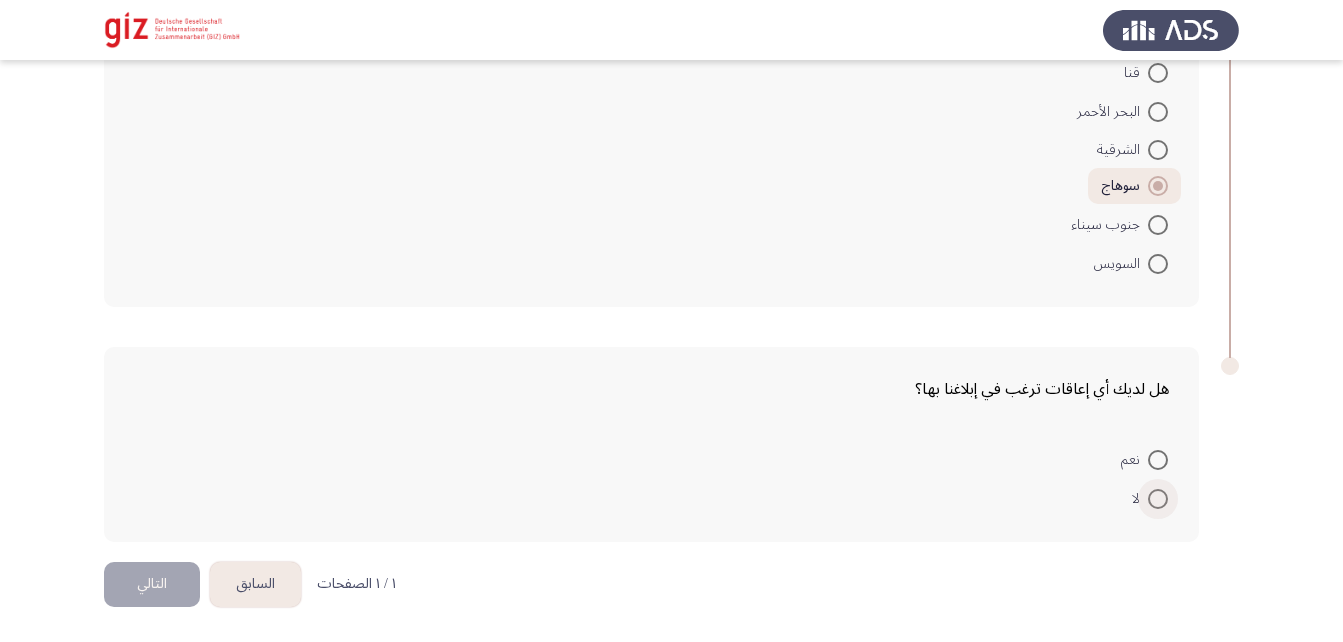 click at bounding box center (1158, 499) 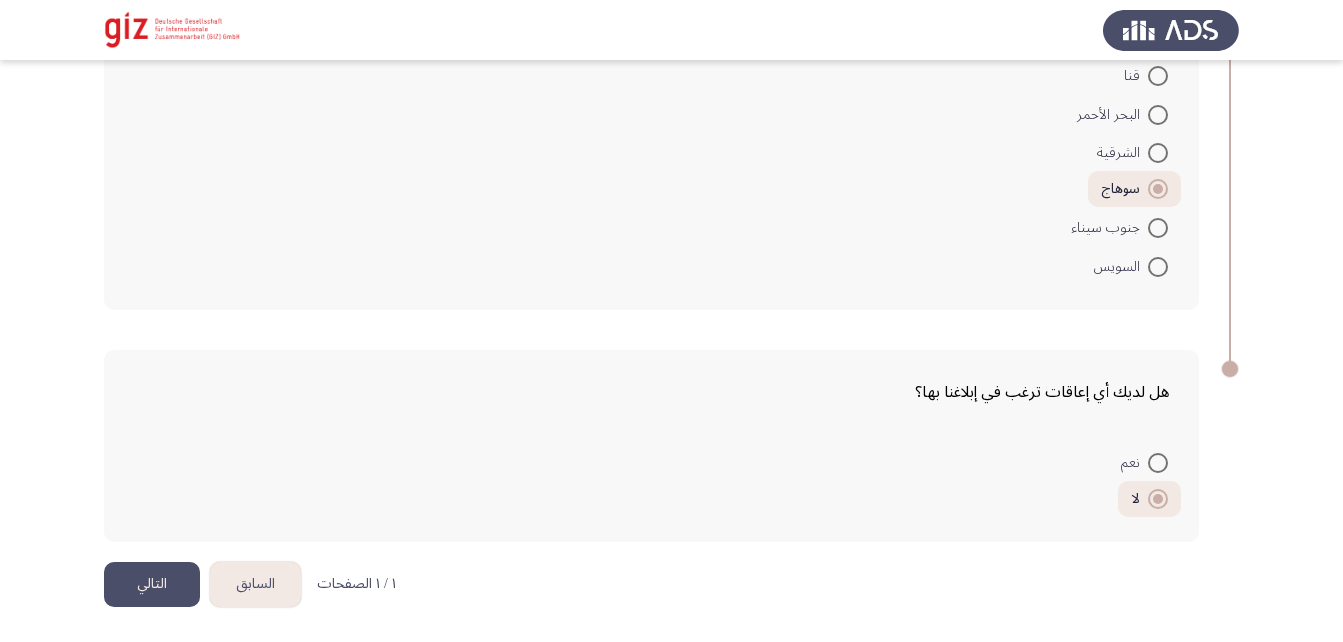 click on "التالي" 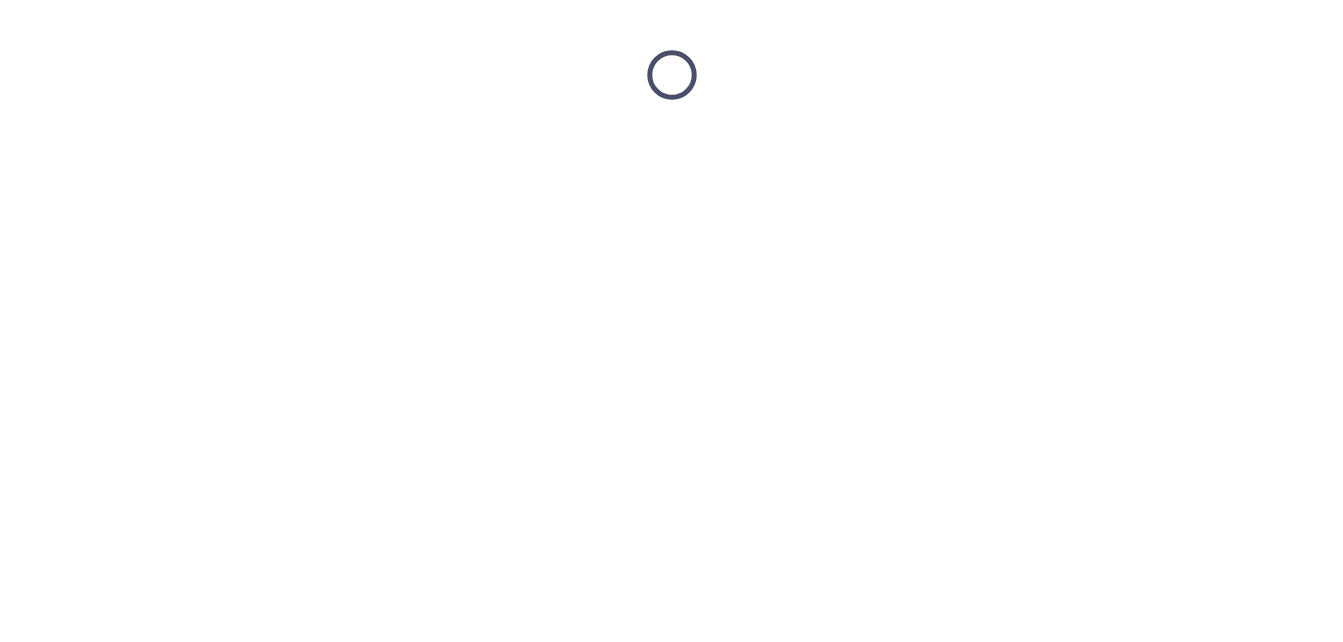 scroll, scrollTop: 0, scrollLeft: 0, axis: both 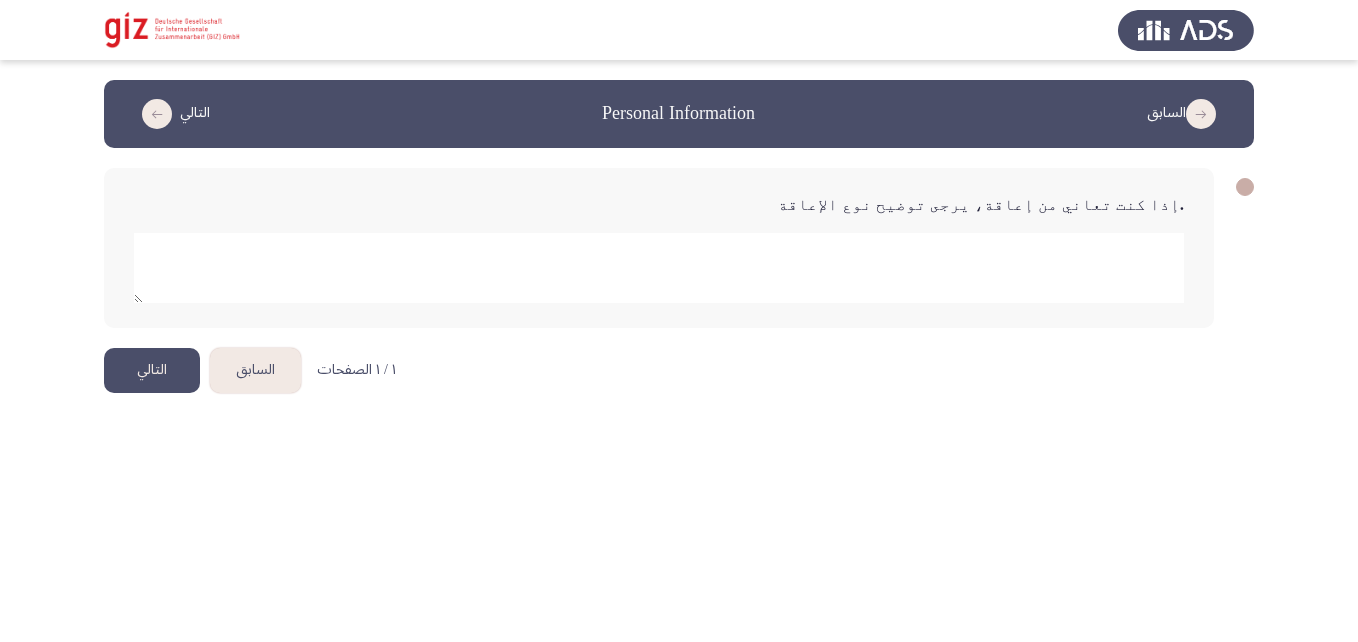 click on "التالي" 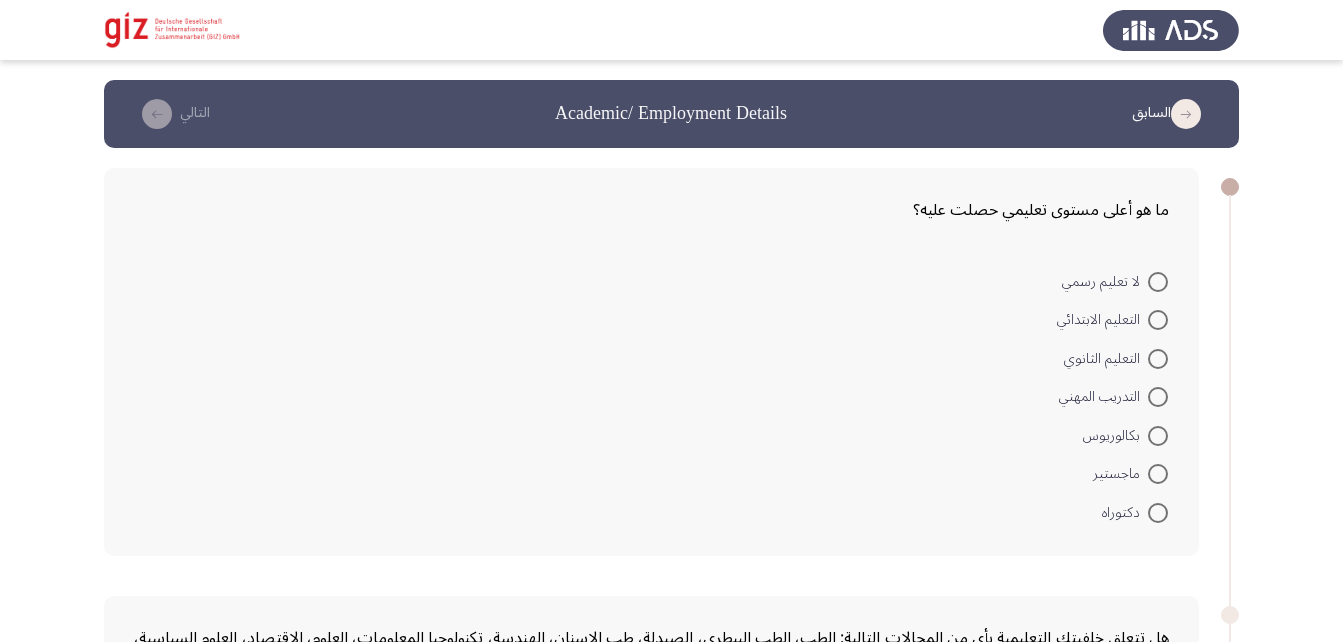 click at bounding box center [1158, 320] 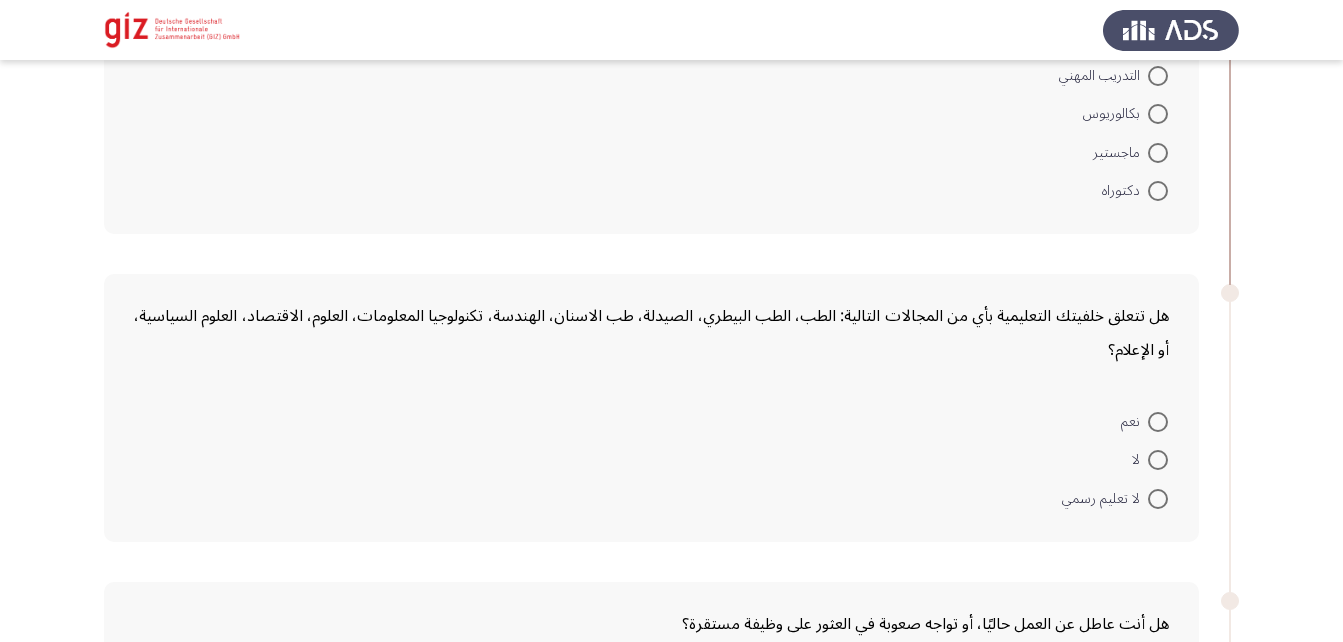 scroll, scrollTop: 327, scrollLeft: 0, axis: vertical 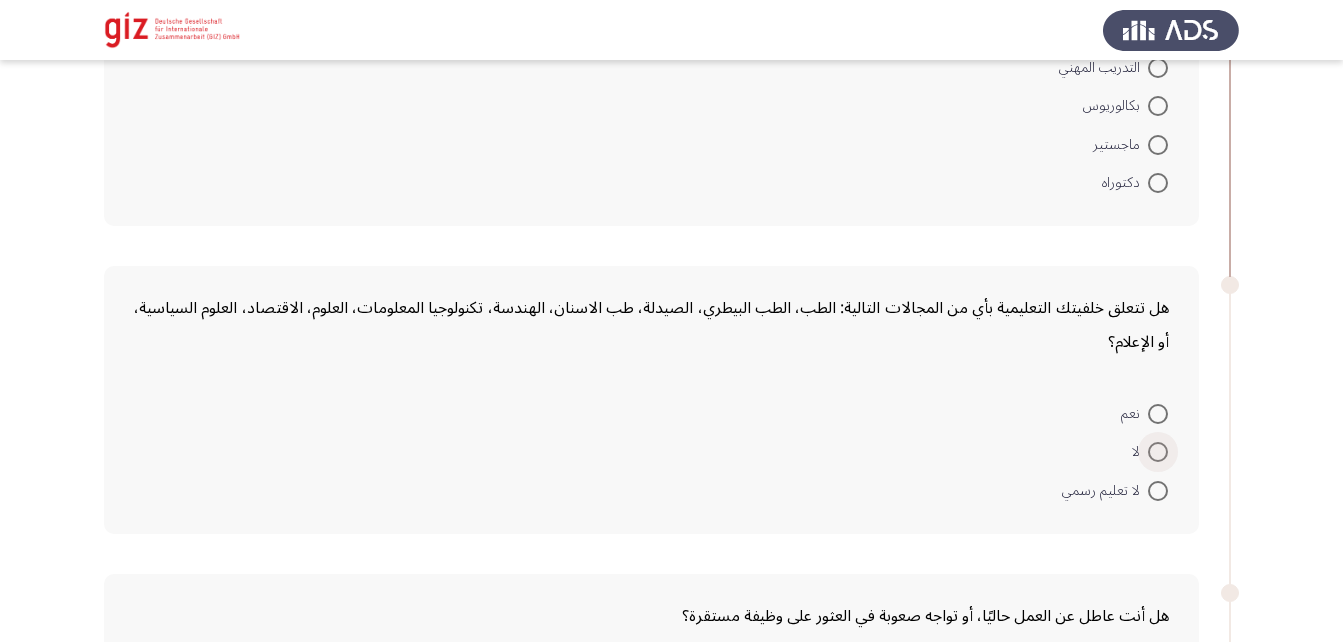 click at bounding box center (1158, 452) 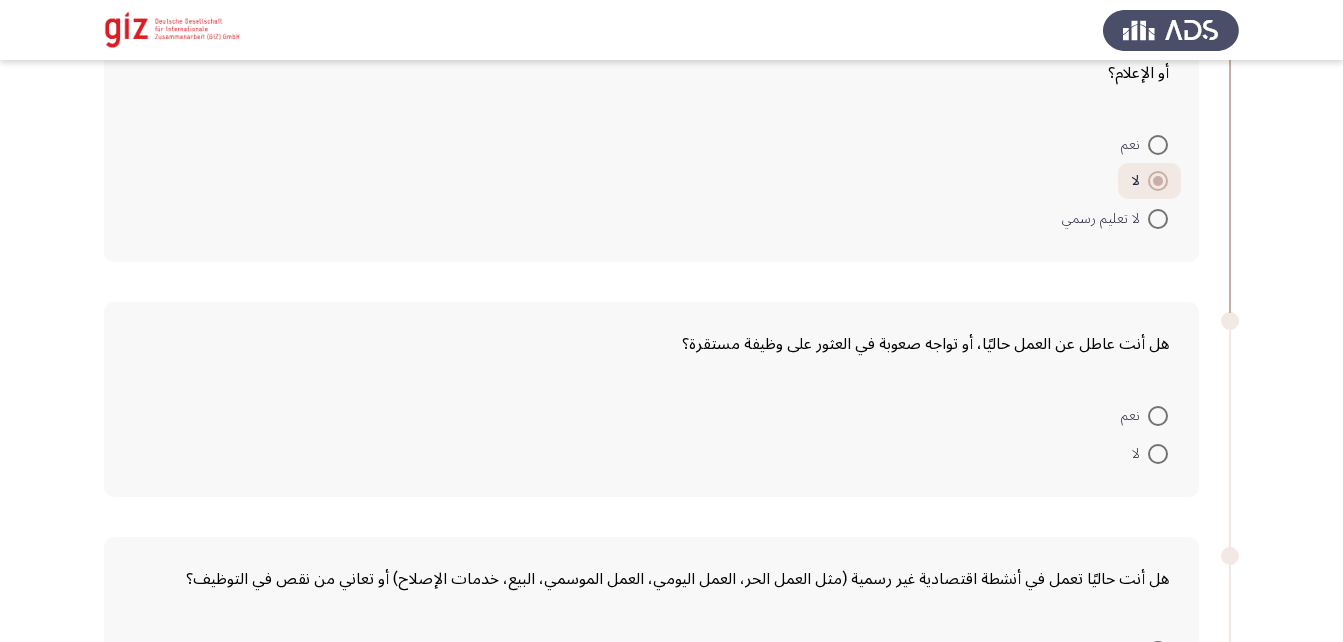 scroll, scrollTop: 608, scrollLeft: 0, axis: vertical 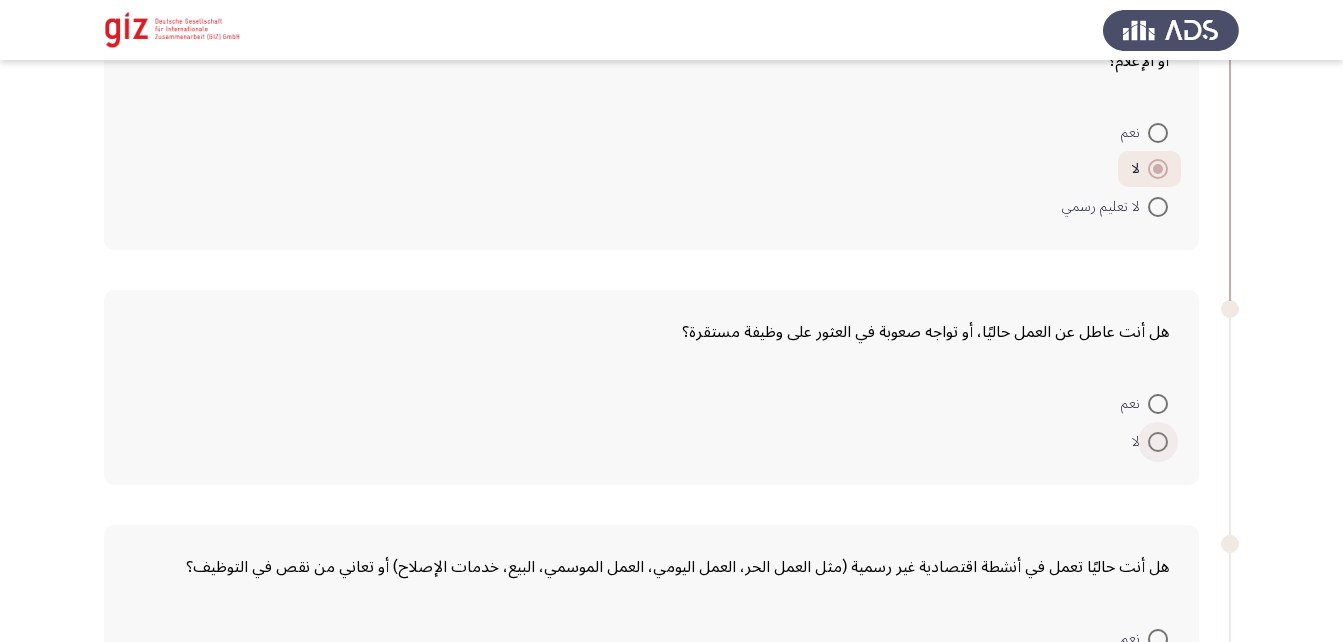 click at bounding box center [1158, 442] 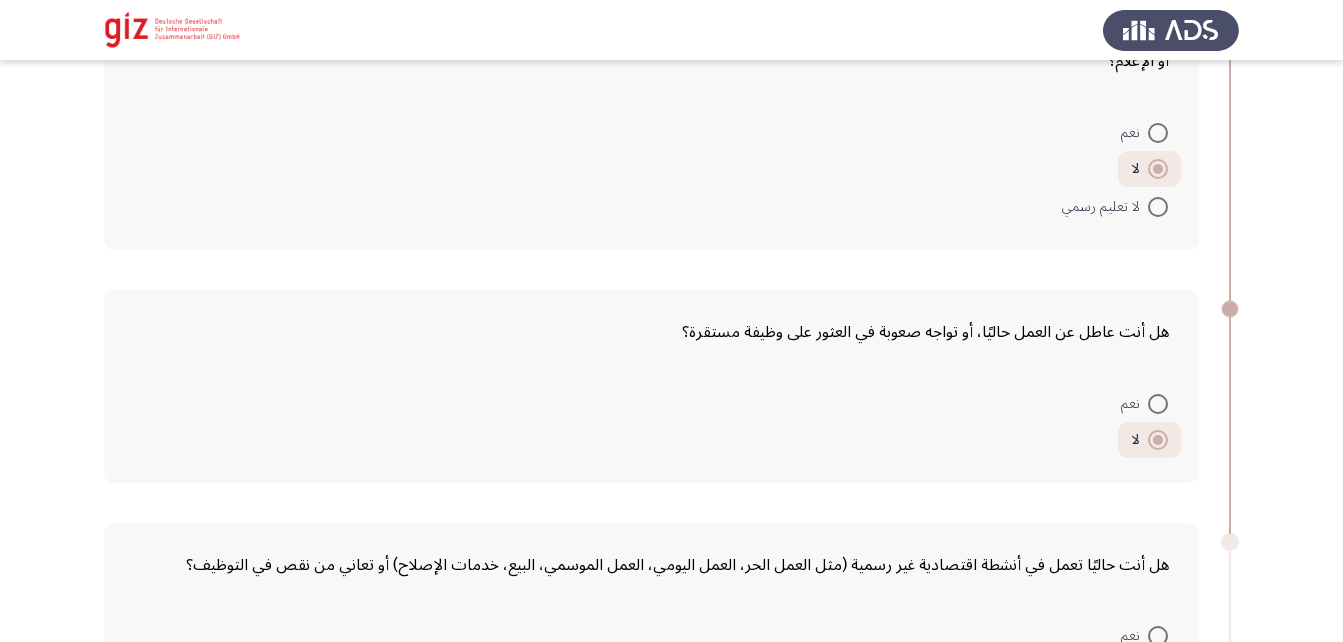 click at bounding box center (1158, 404) 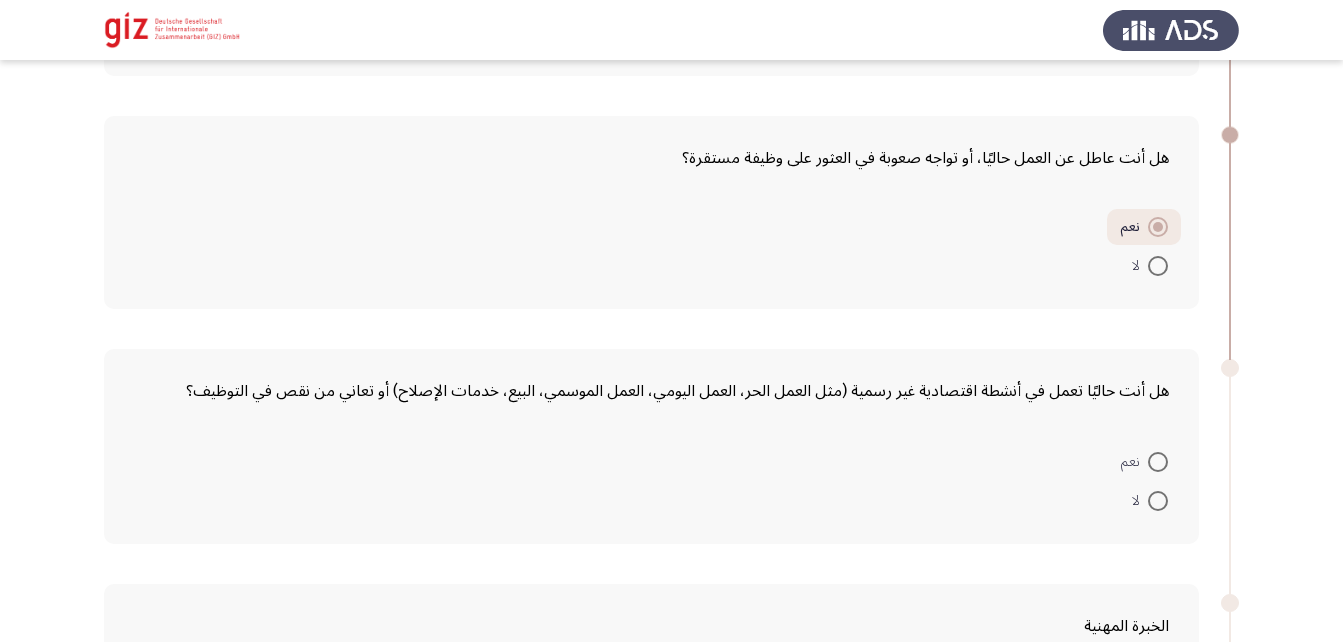 click at bounding box center (1158, 462) 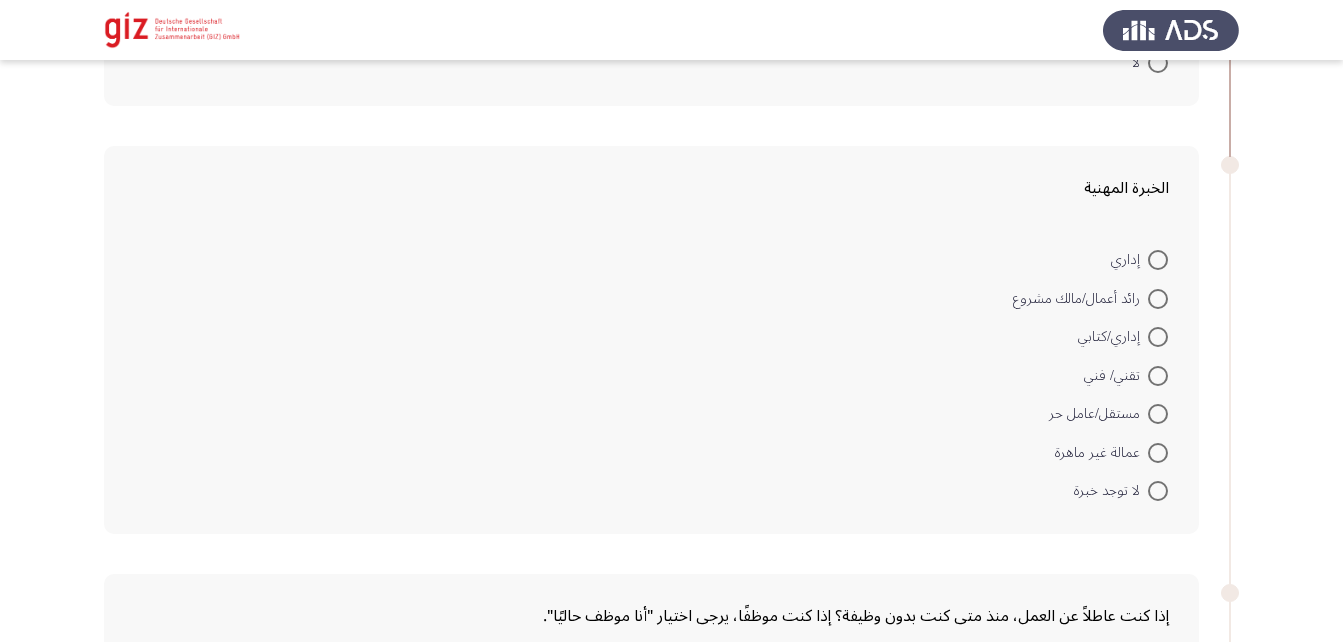 scroll, scrollTop: 1218, scrollLeft: 0, axis: vertical 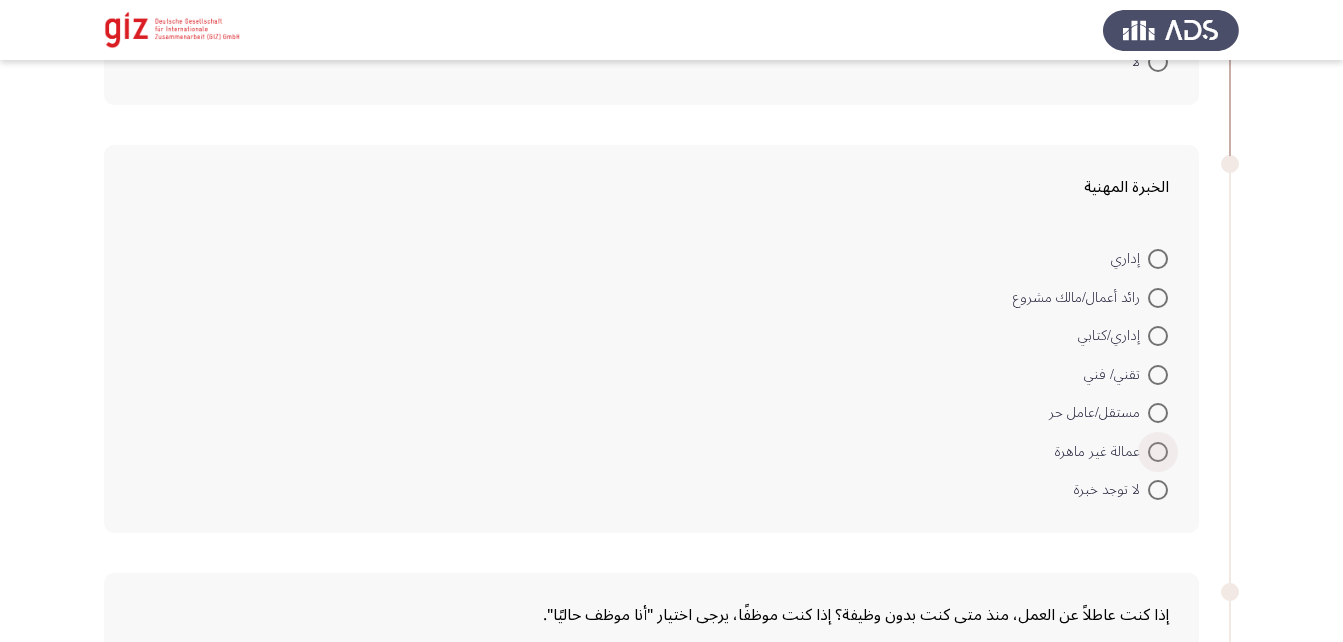 click at bounding box center [1158, 452] 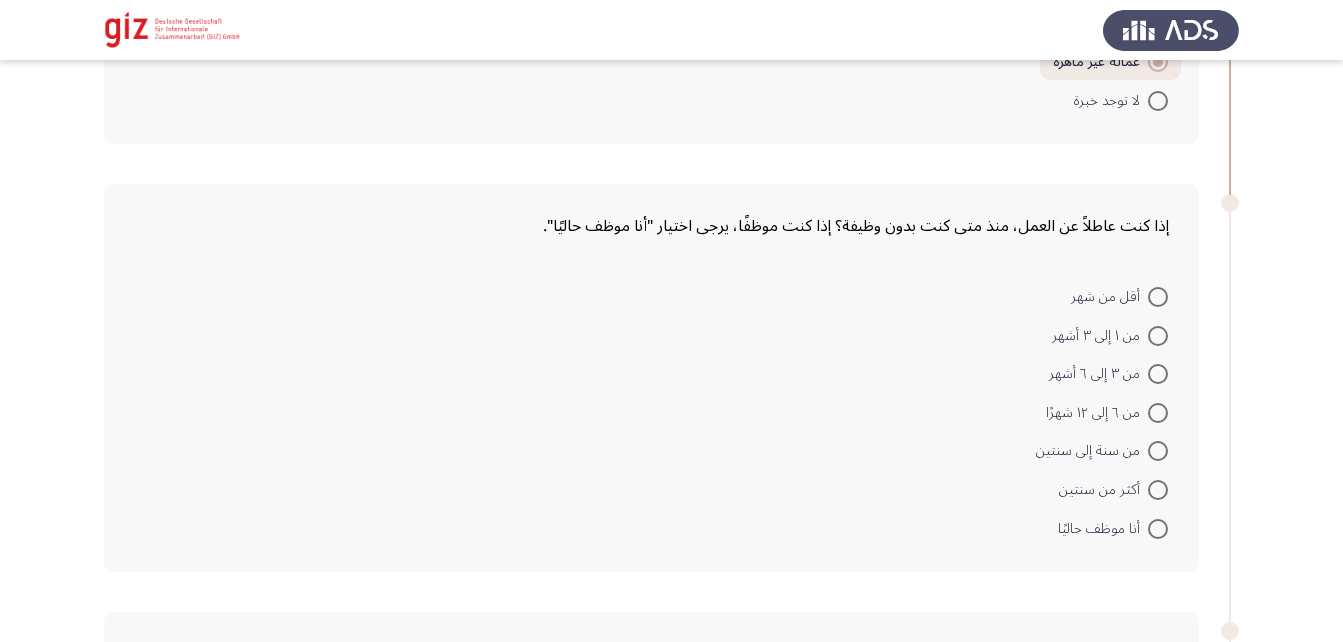 scroll, scrollTop: 1612, scrollLeft: 0, axis: vertical 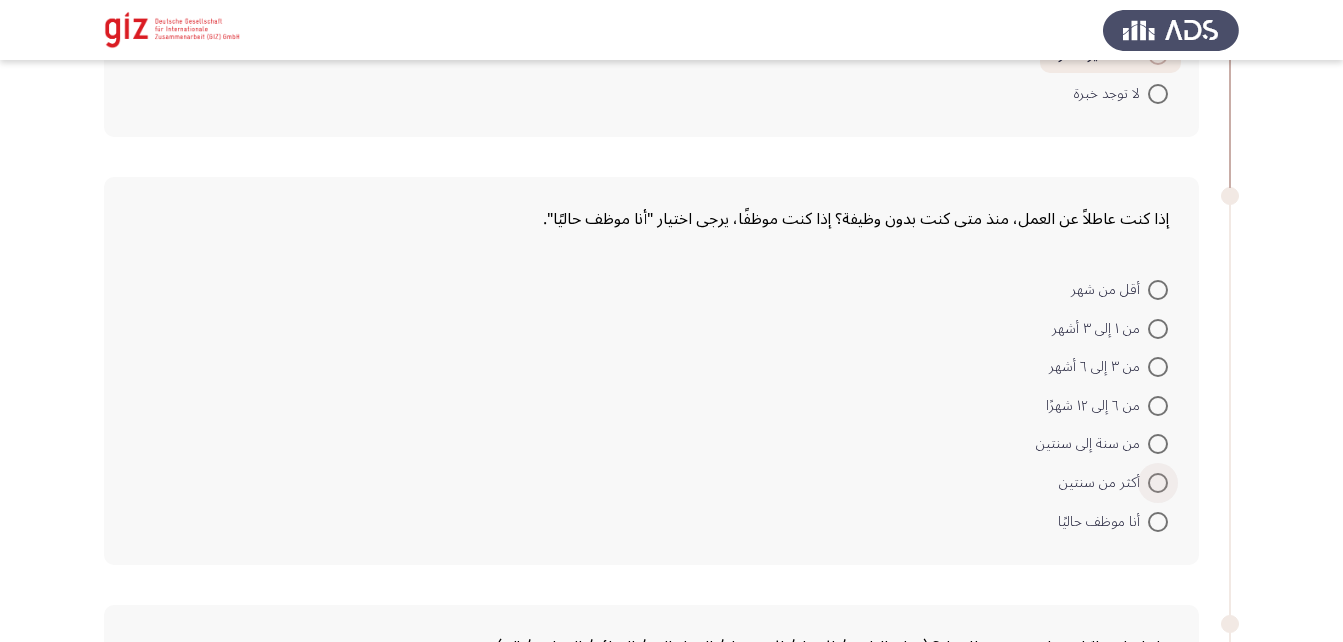 click at bounding box center [1158, 483] 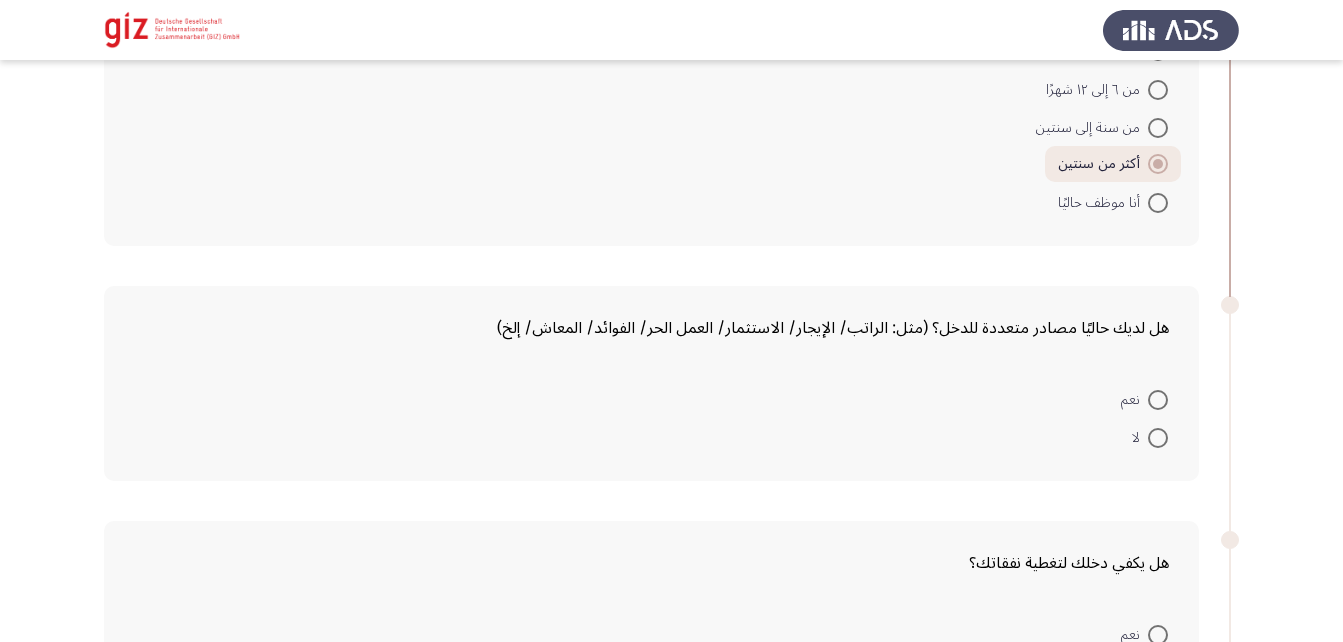 scroll, scrollTop: 1948, scrollLeft: 0, axis: vertical 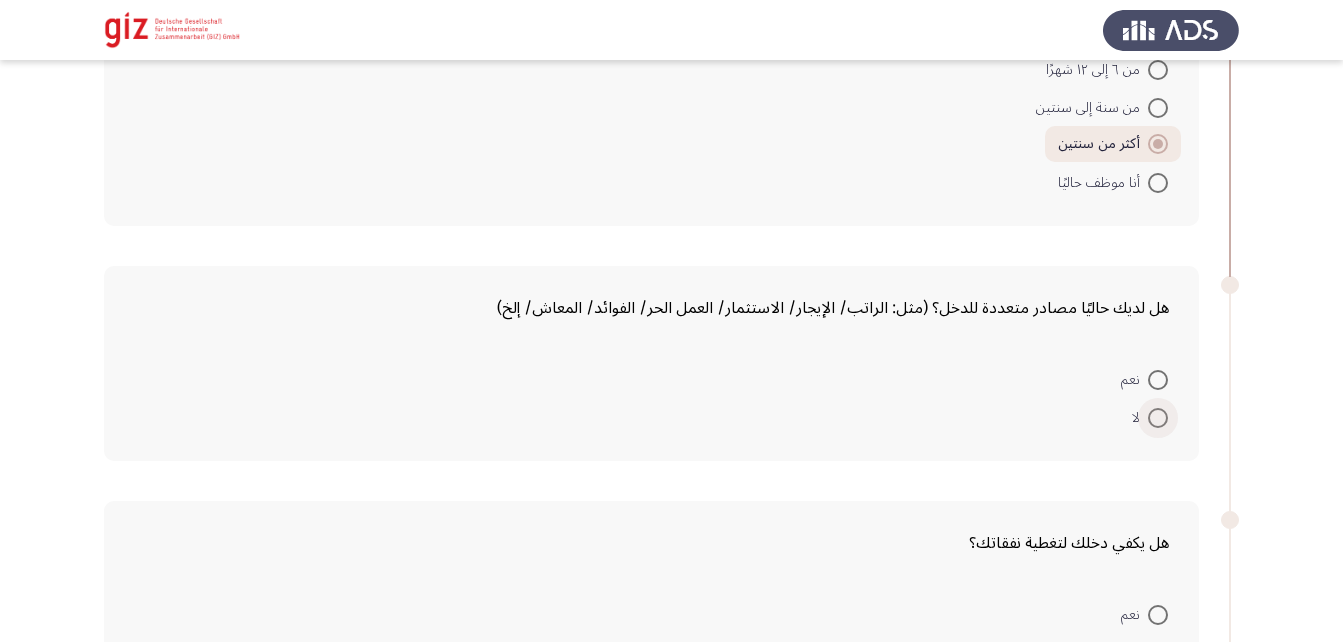 click at bounding box center (1158, 418) 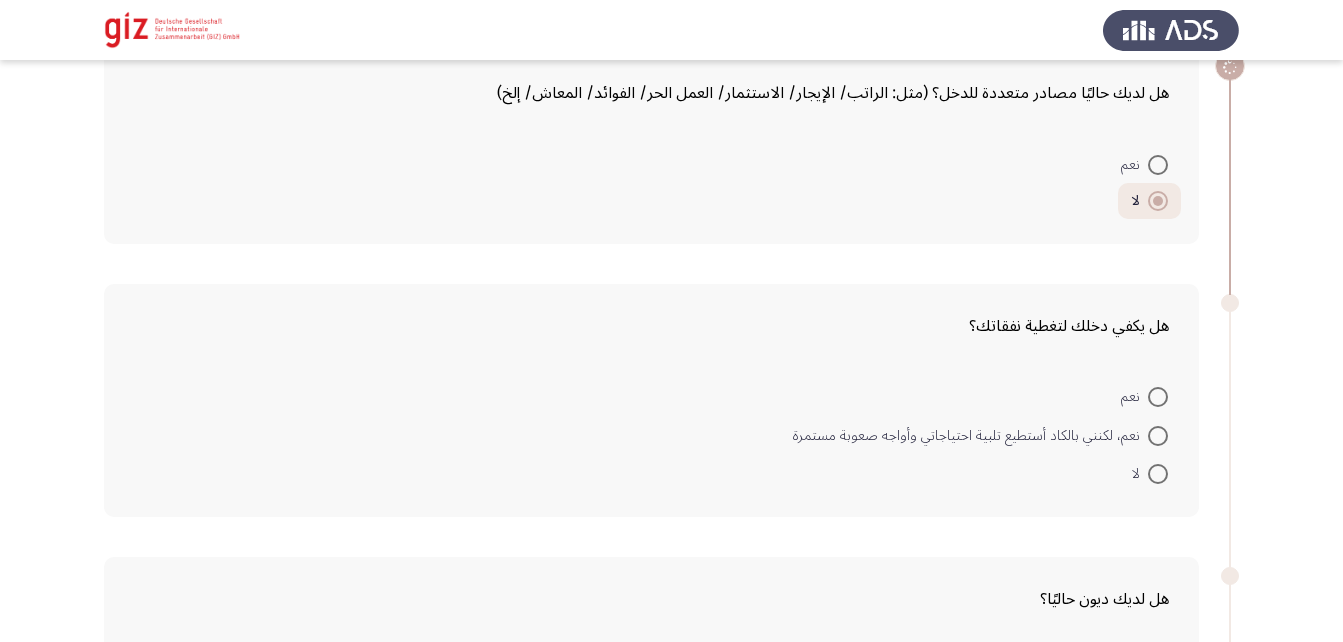 scroll, scrollTop: 2166, scrollLeft: 0, axis: vertical 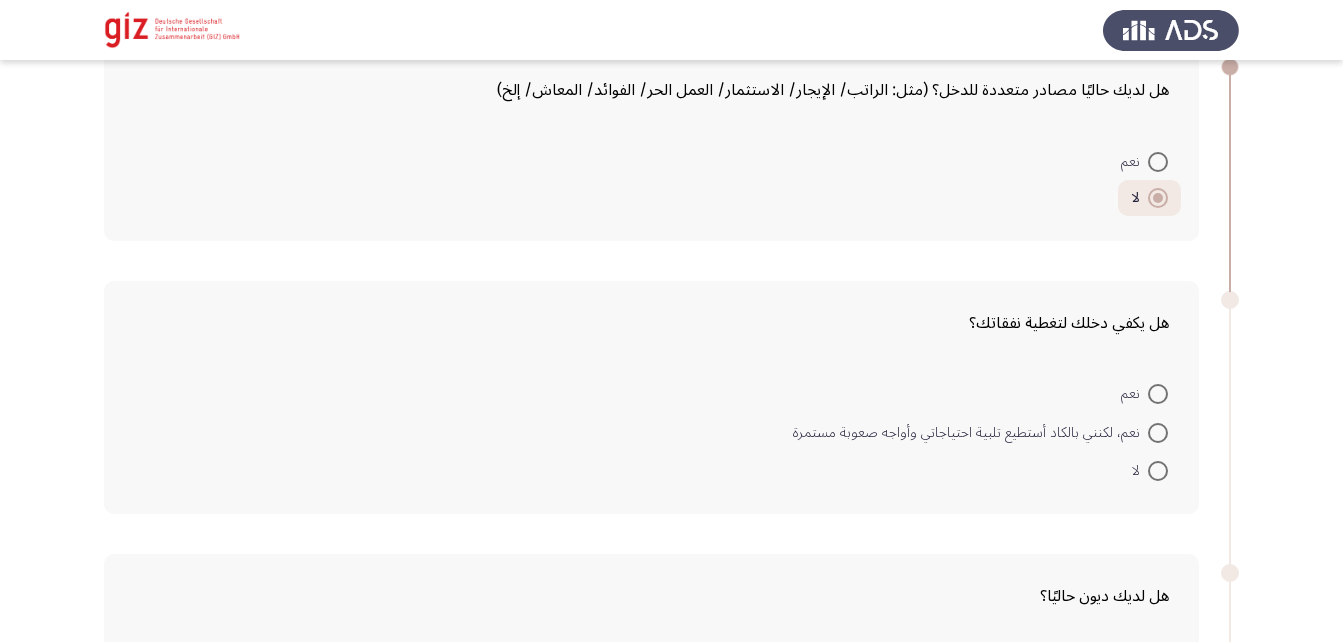 click on "لا" at bounding box center [1150, 470] 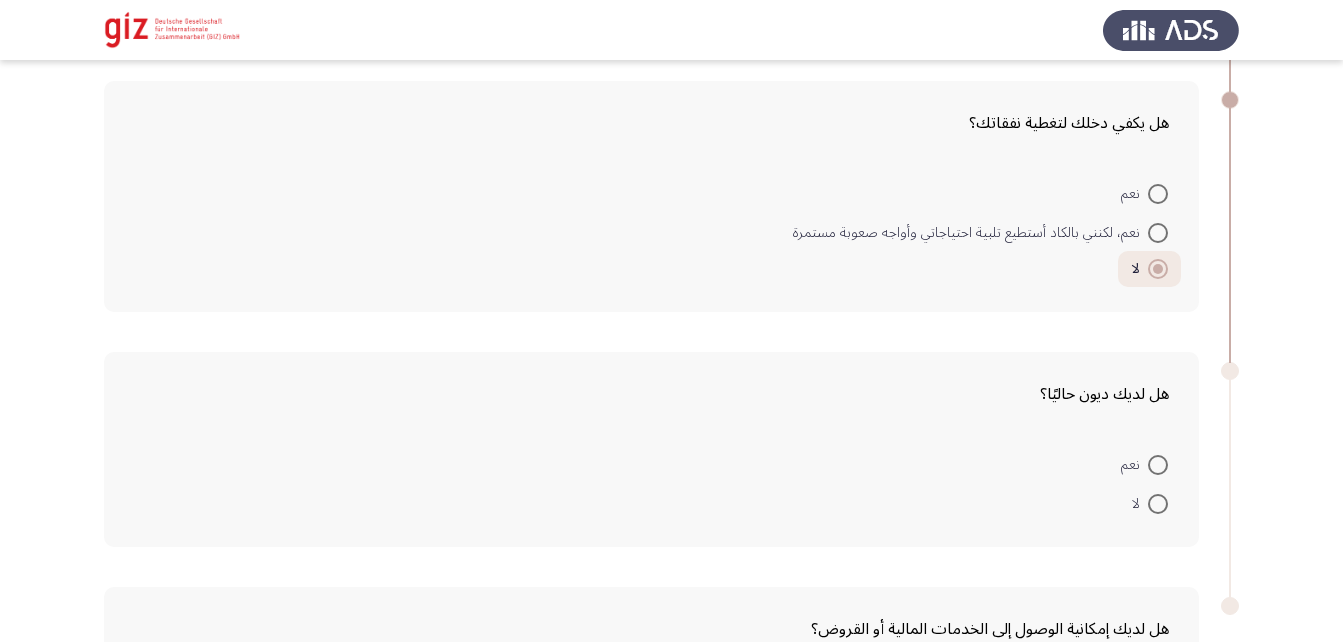 click at bounding box center (1158, 504) 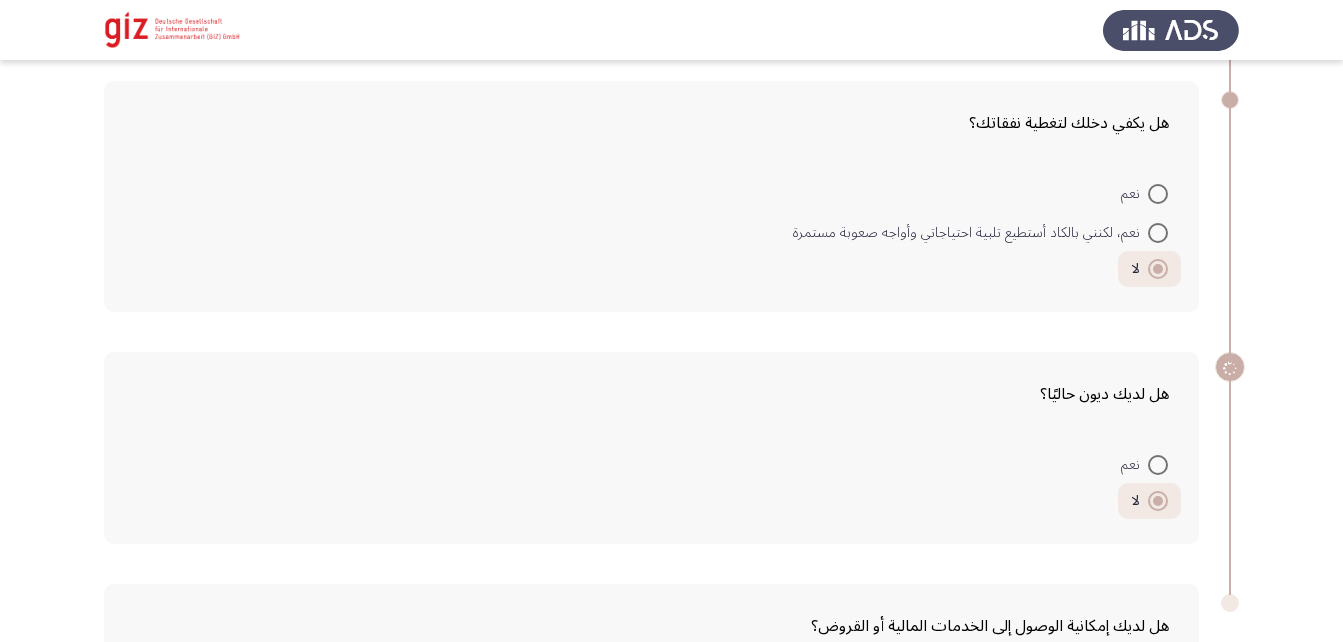 scroll, scrollTop: 2556, scrollLeft: 0, axis: vertical 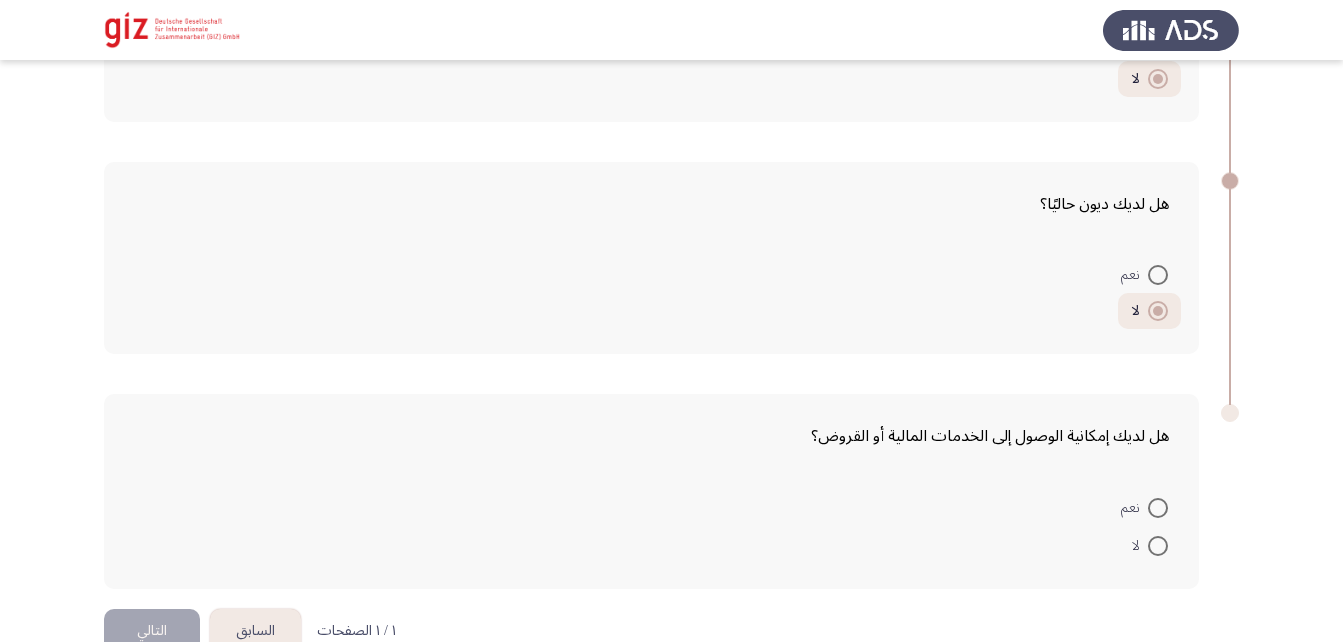 click at bounding box center (1158, 546) 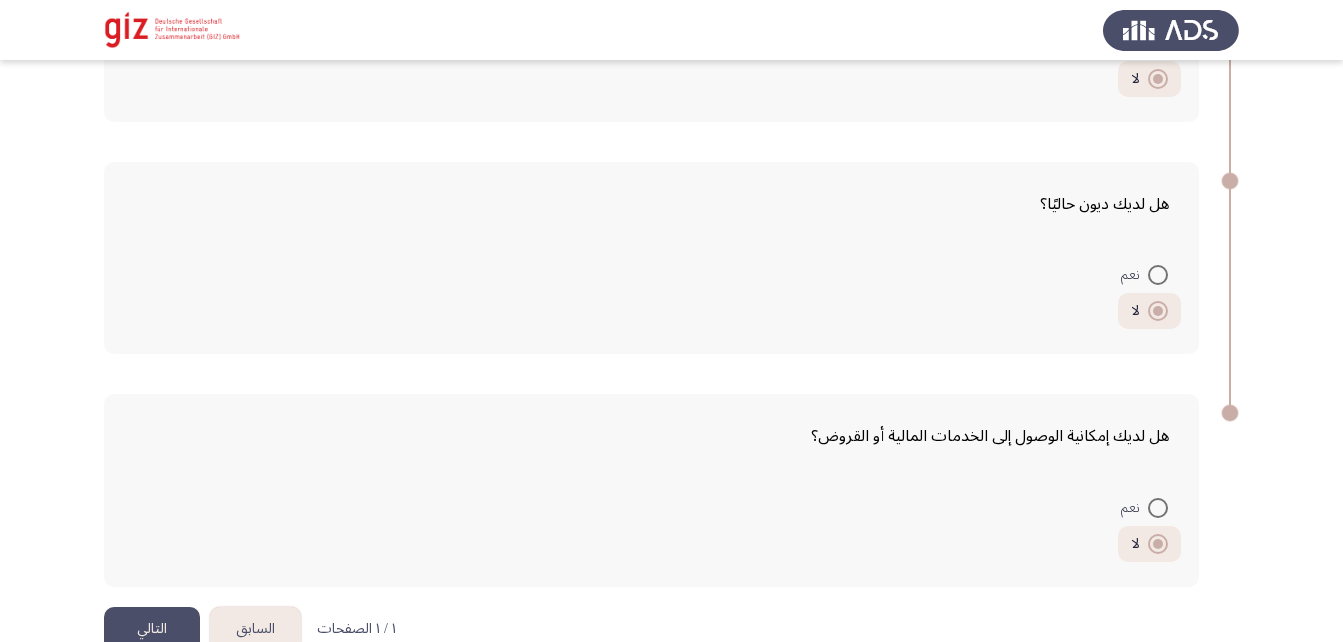 click on "التالي" 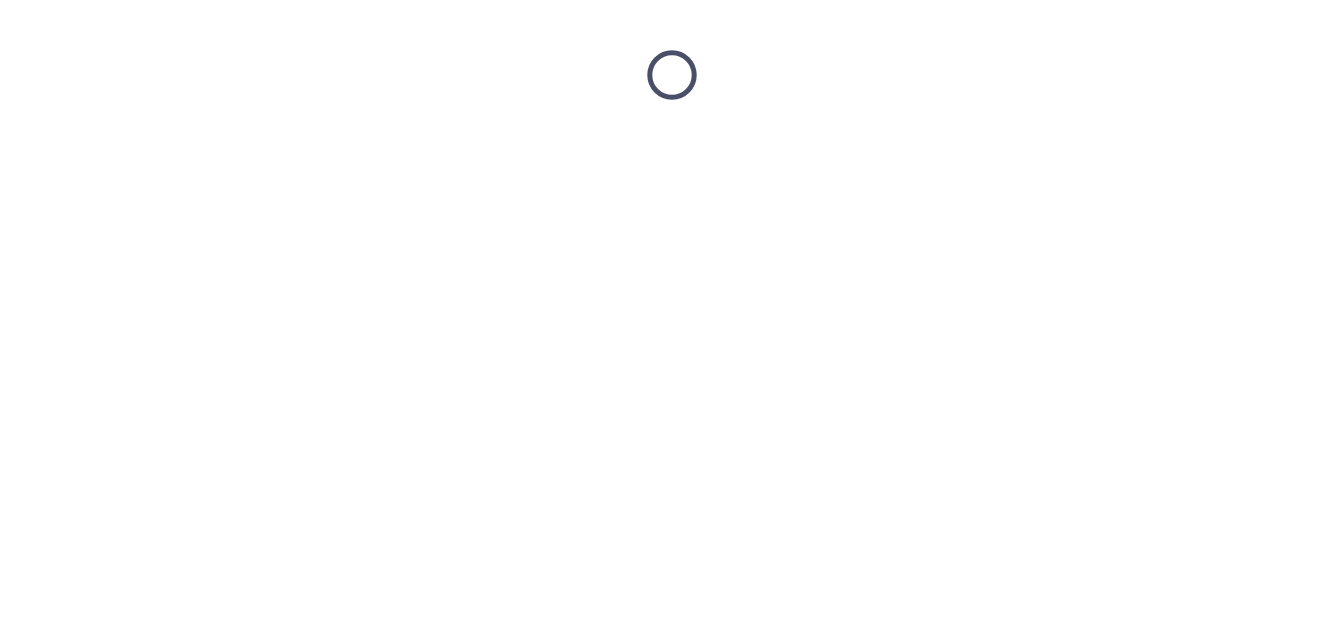 scroll, scrollTop: 0, scrollLeft: 0, axis: both 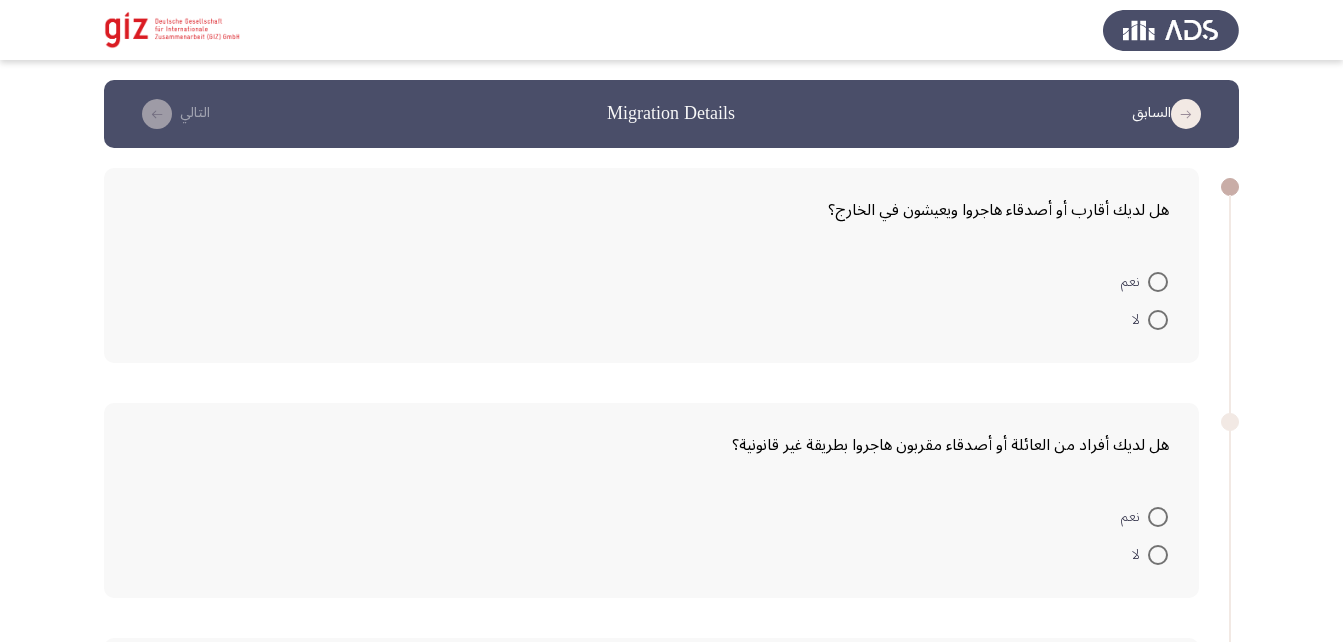click at bounding box center (1158, 282) 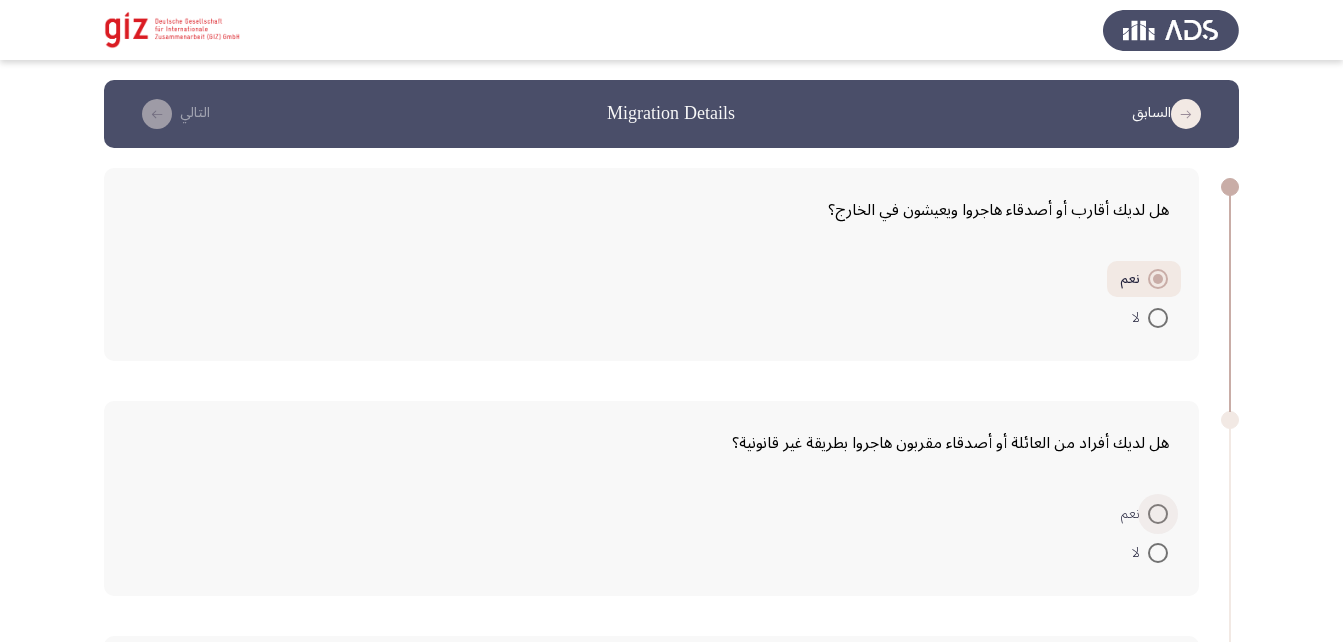 click at bounding box center [1158, 514] 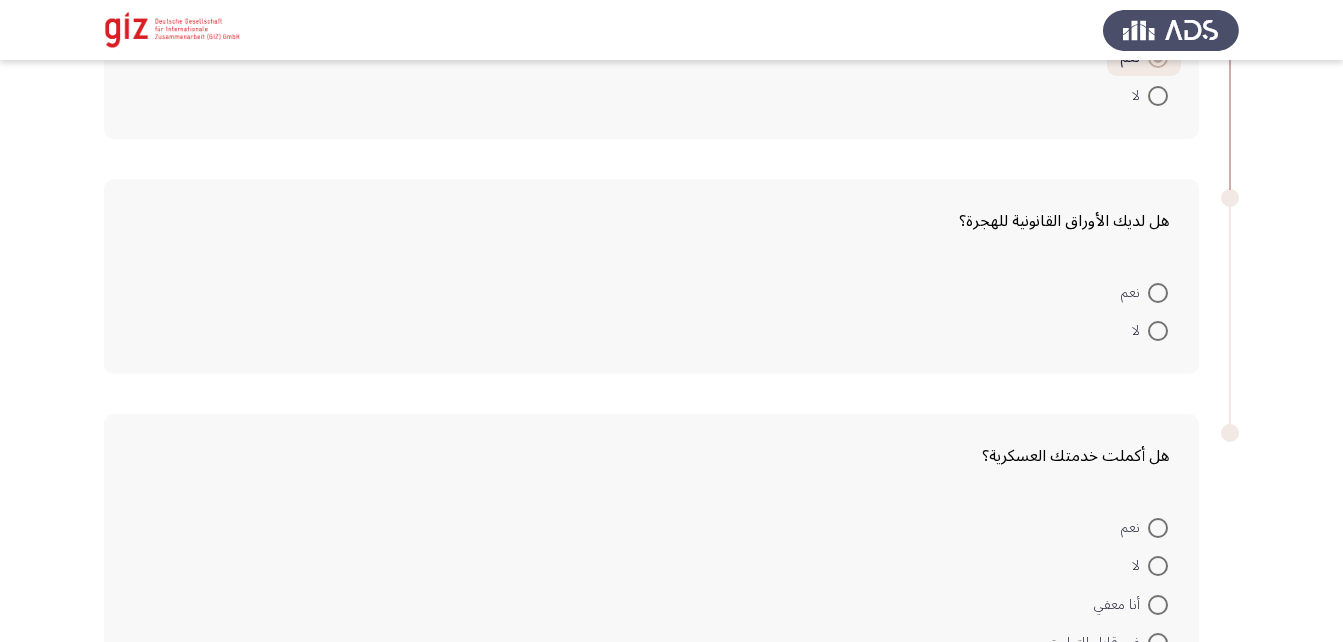 scroll, scrollTop: 527, scrollLeft: 0, axis: vertical 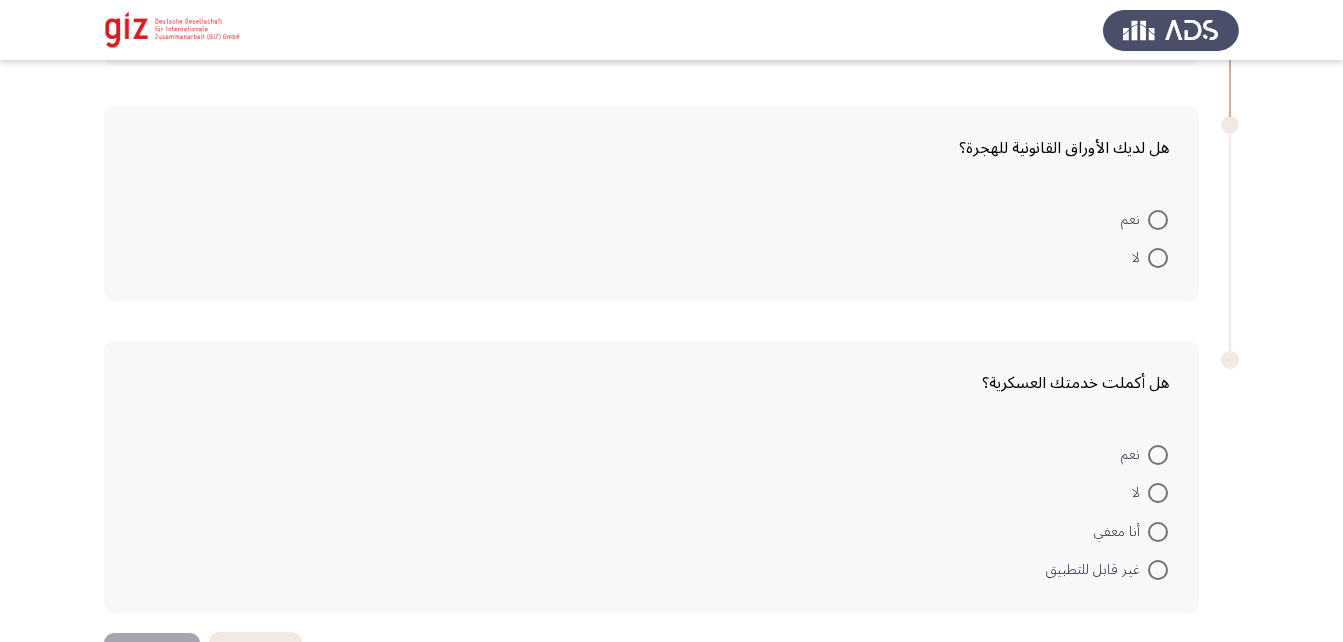 click at bounding box center (1158, 258) 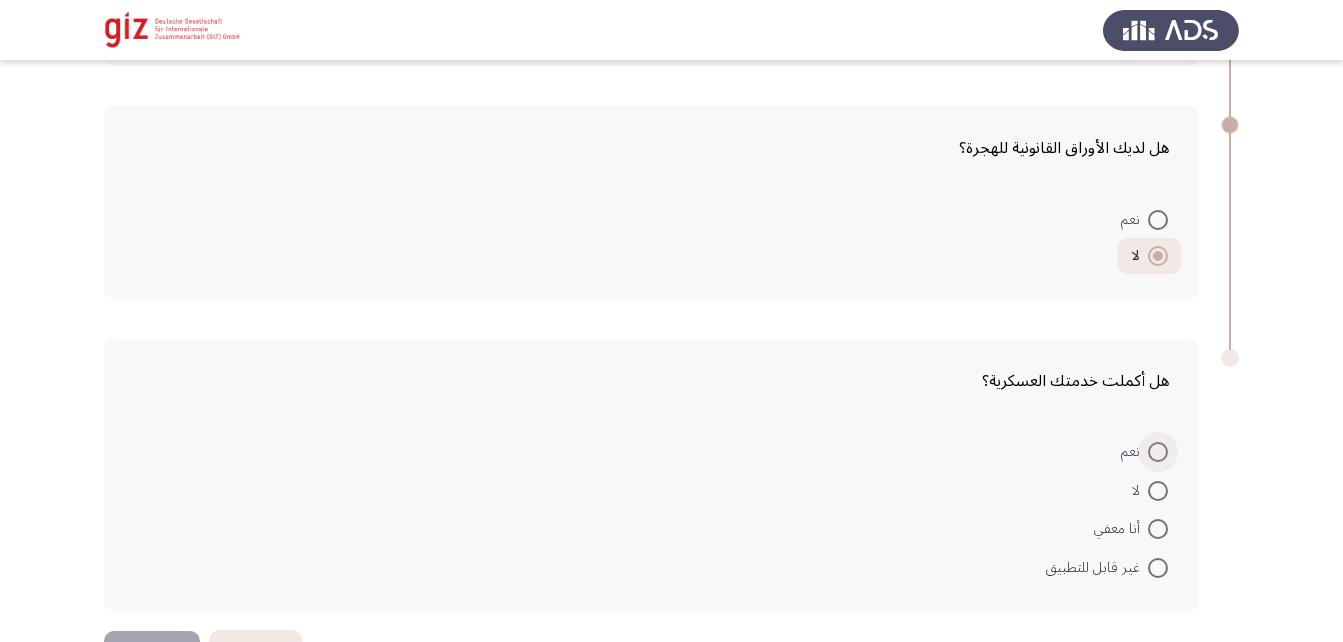 click at bounding box center (1158, 452) 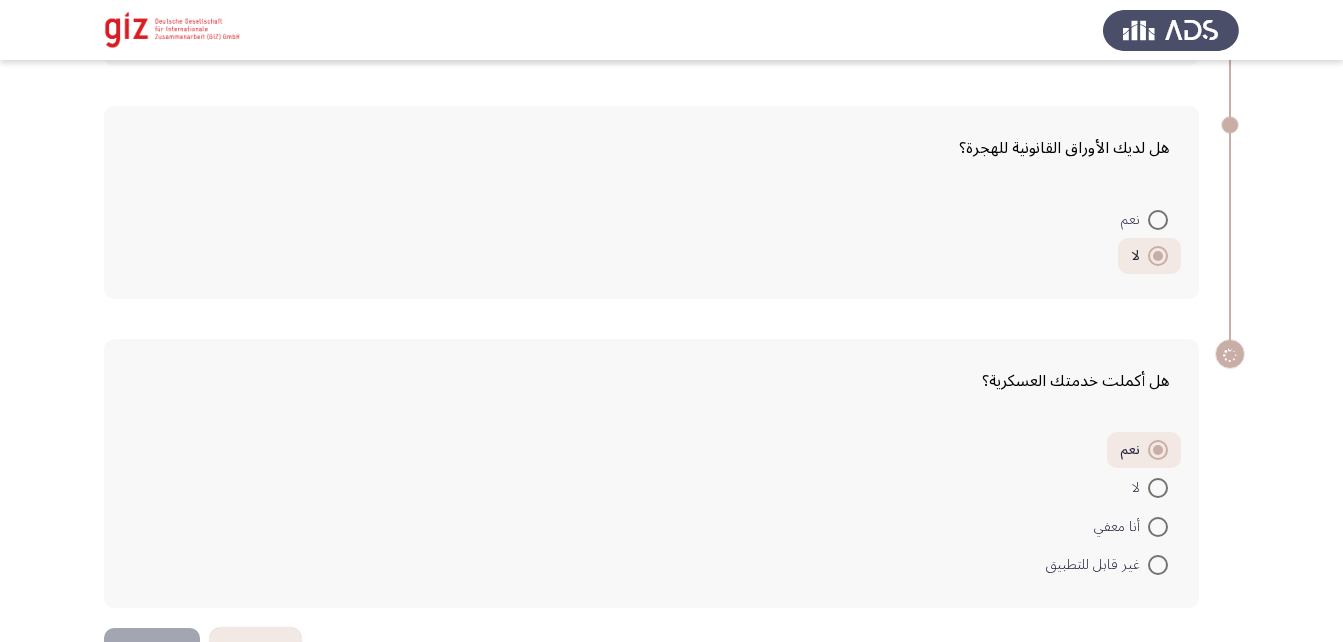 scroll, scrollTop: 593, scrollLeft: 0, axis: vertical 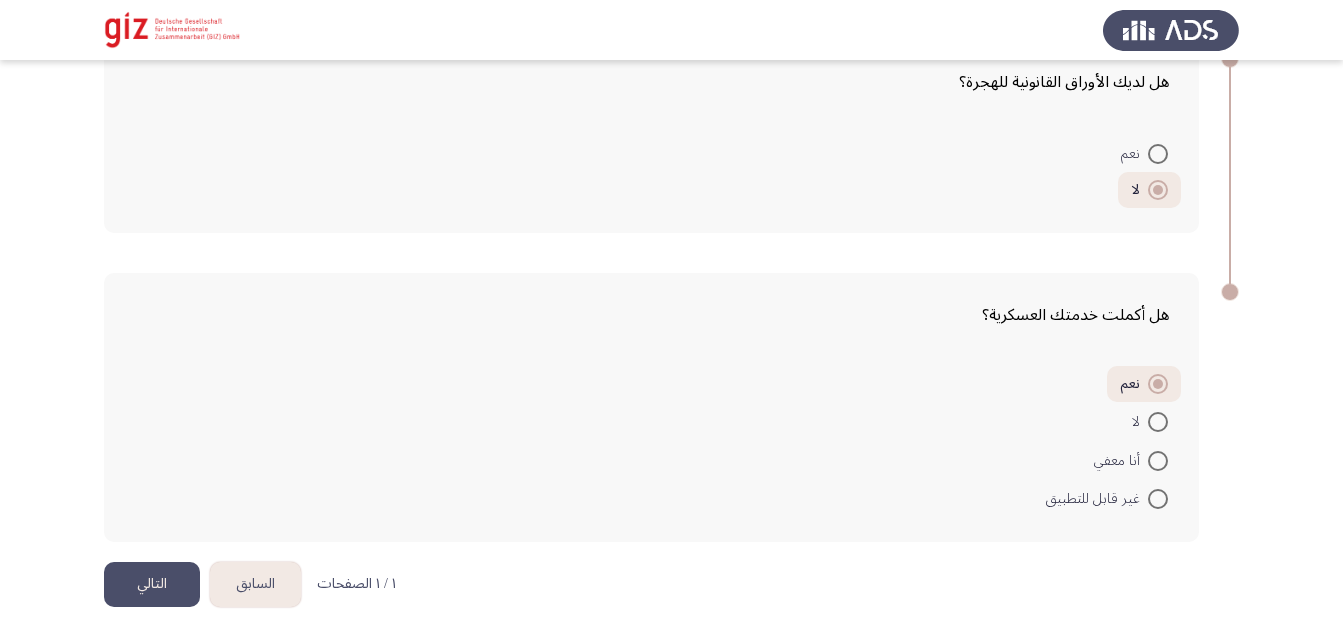 click on "التالي" 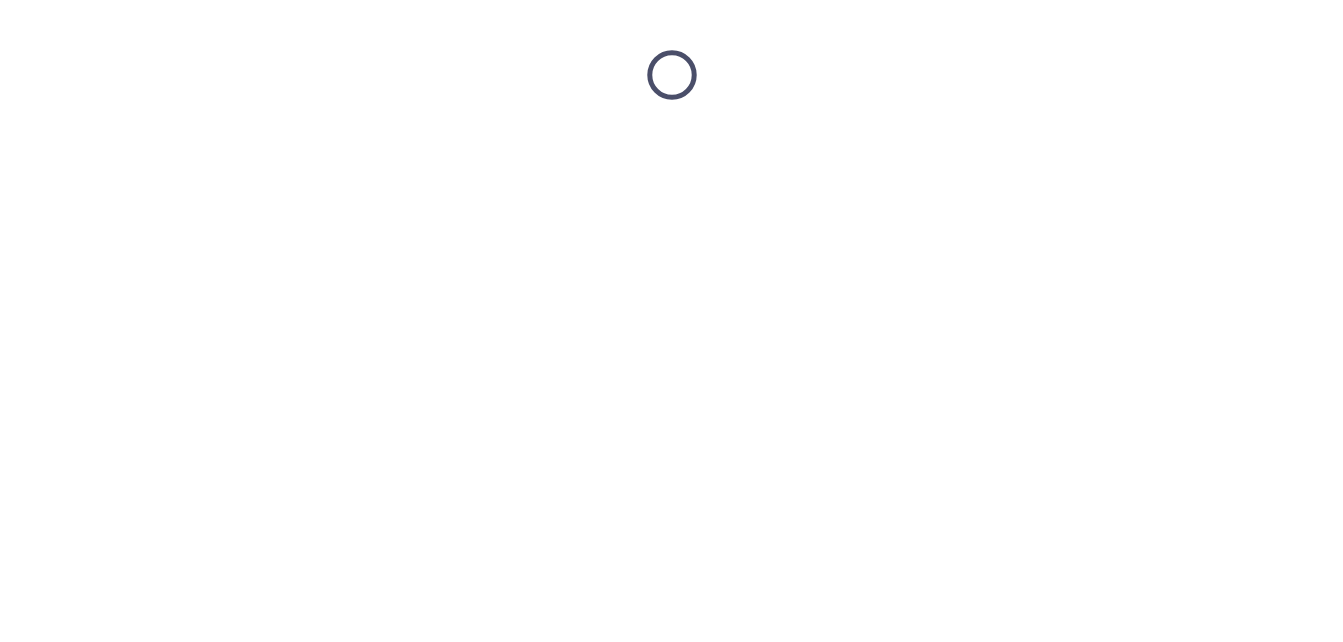 scroll, scrollTop: 0, scrollLeft: 0, axis: both 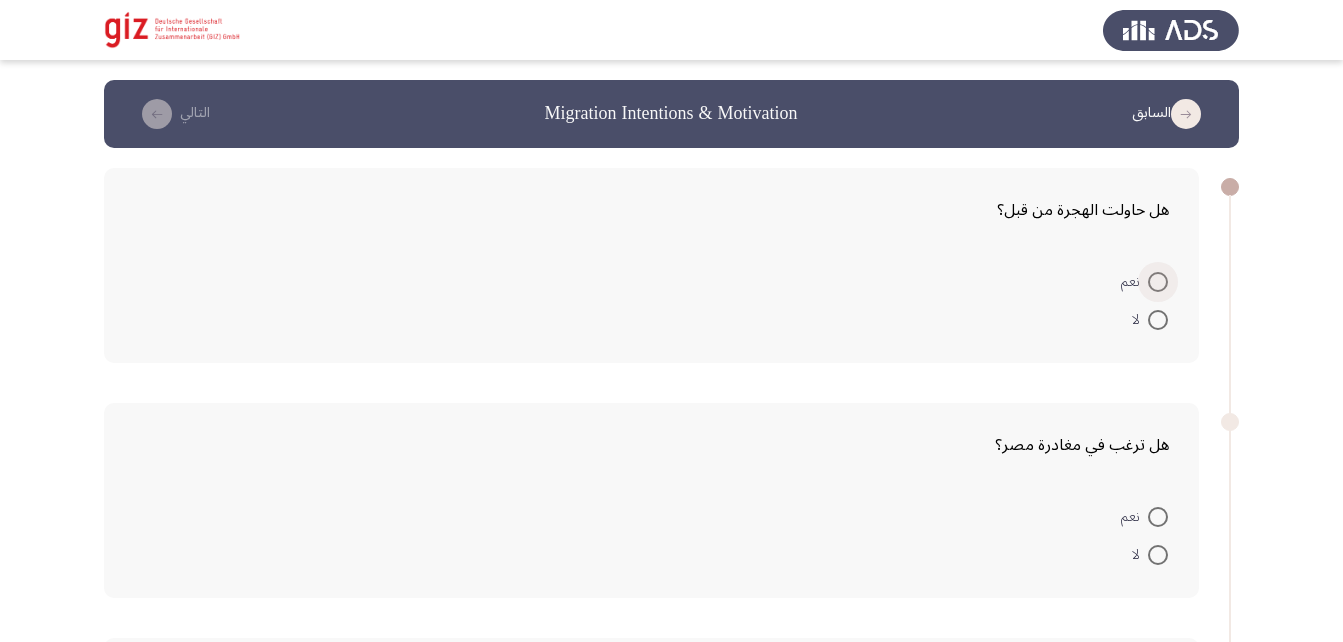 click at bounding box center [1158, 282] 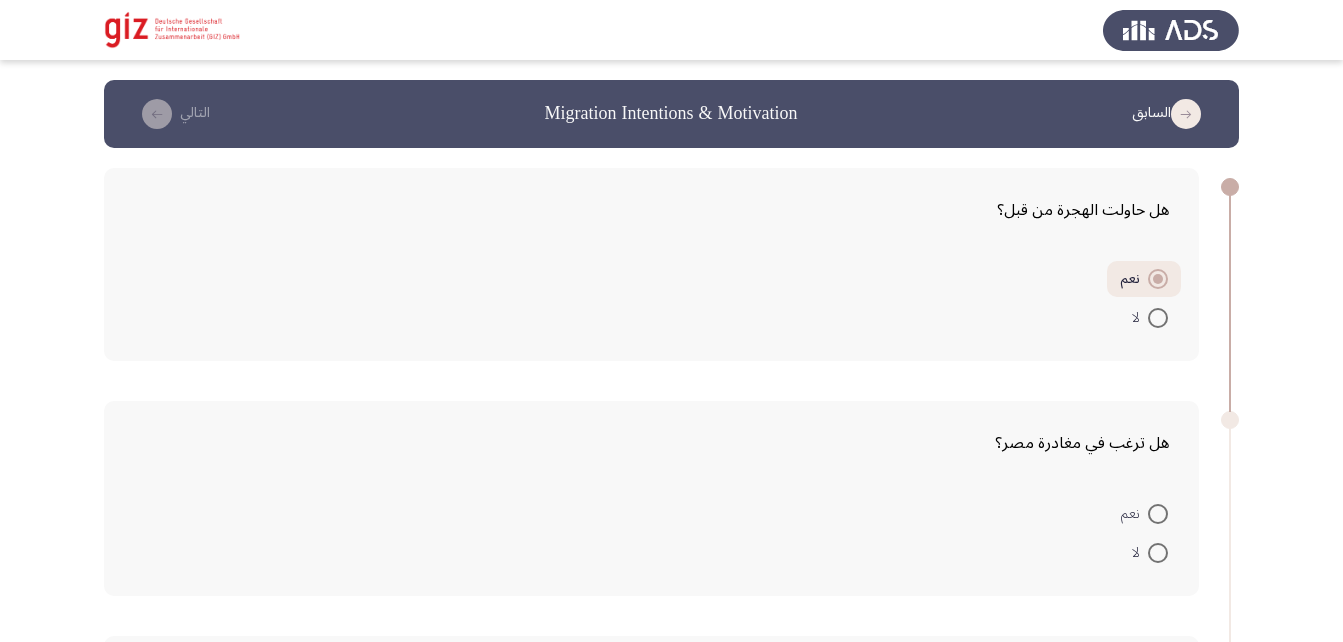 click at bounding box center (1158, 553) 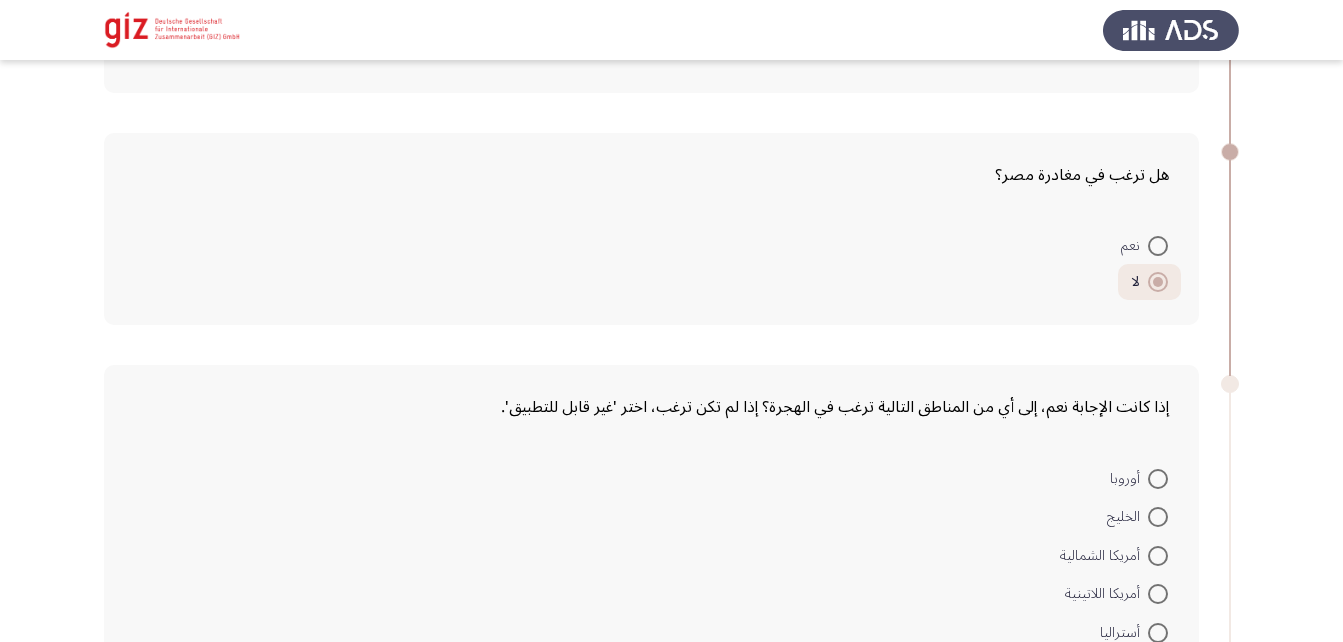 scroll, scrollTop: 247, scrollLeft: 0, axis: vertical 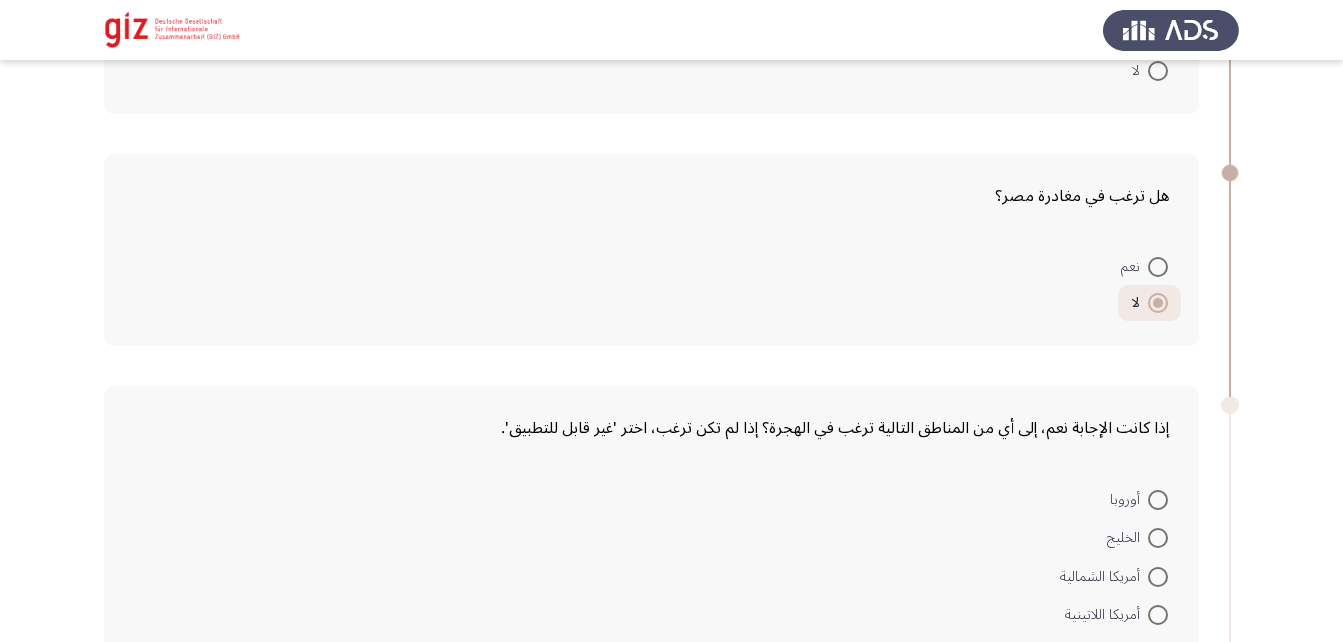 click at bounding box center (1158, 267) 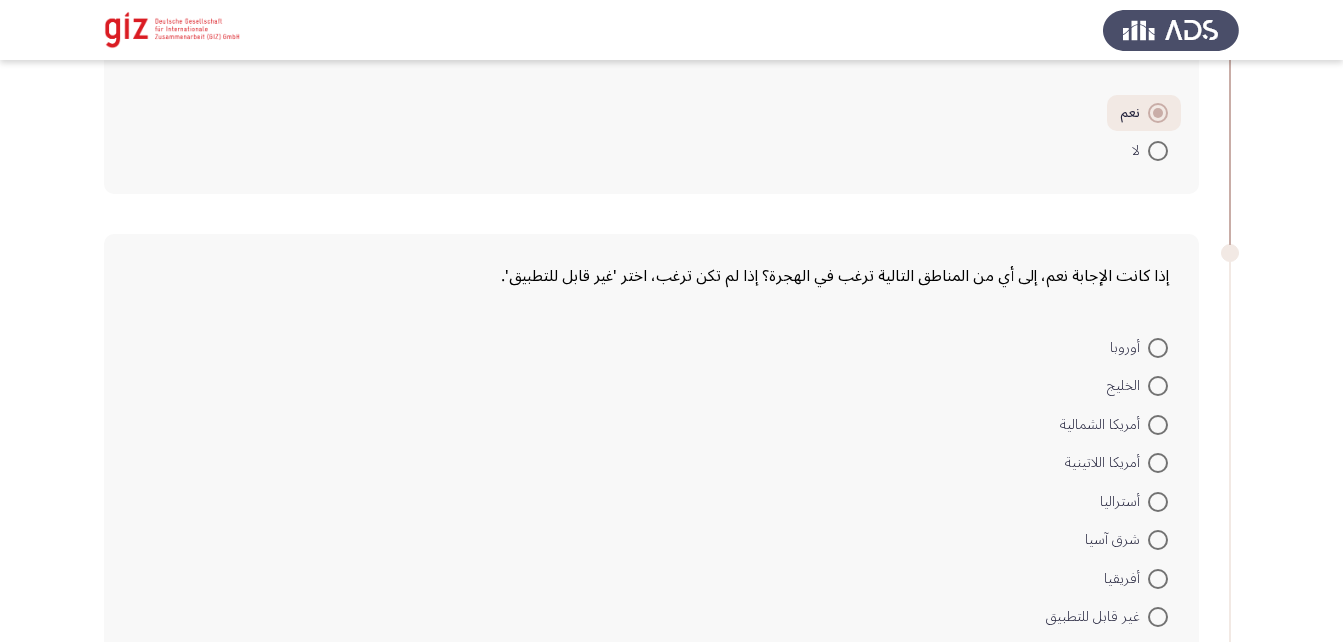 scroll, scrollTop: 400, scrollLeft: 0, axis: vertical 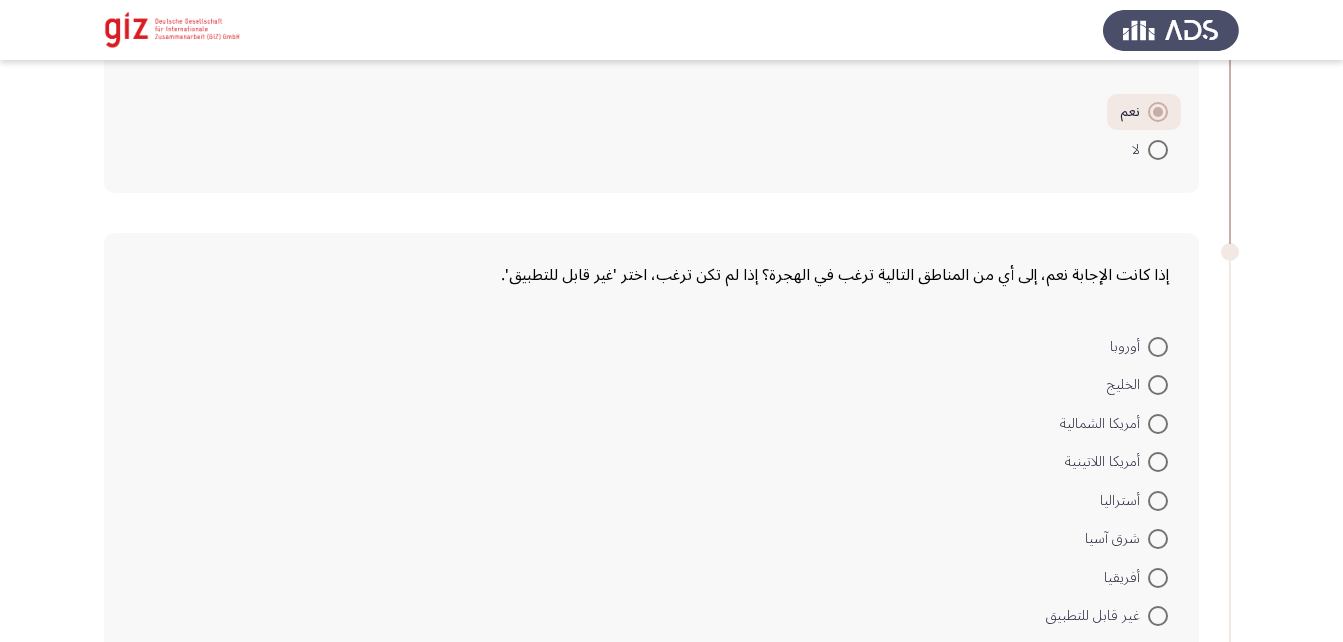 click at bounding box center (1158, 385) 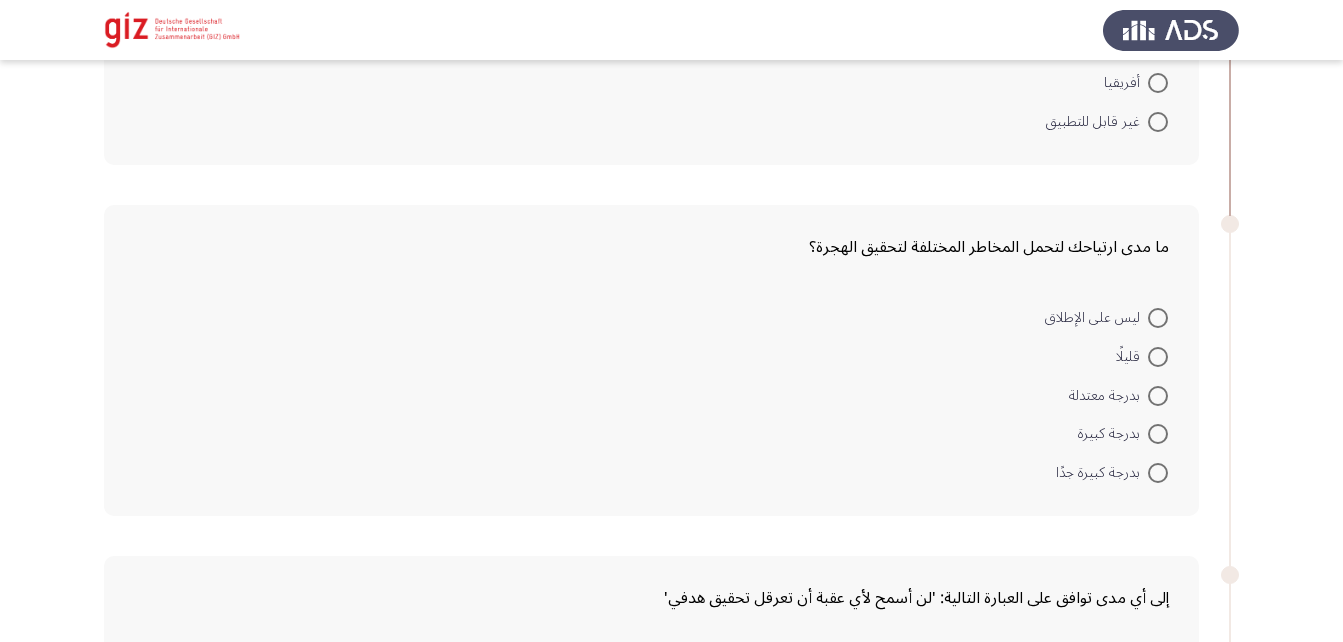 scroll, scrollTop: 1006, scrollLeft: 0, axis: vertical 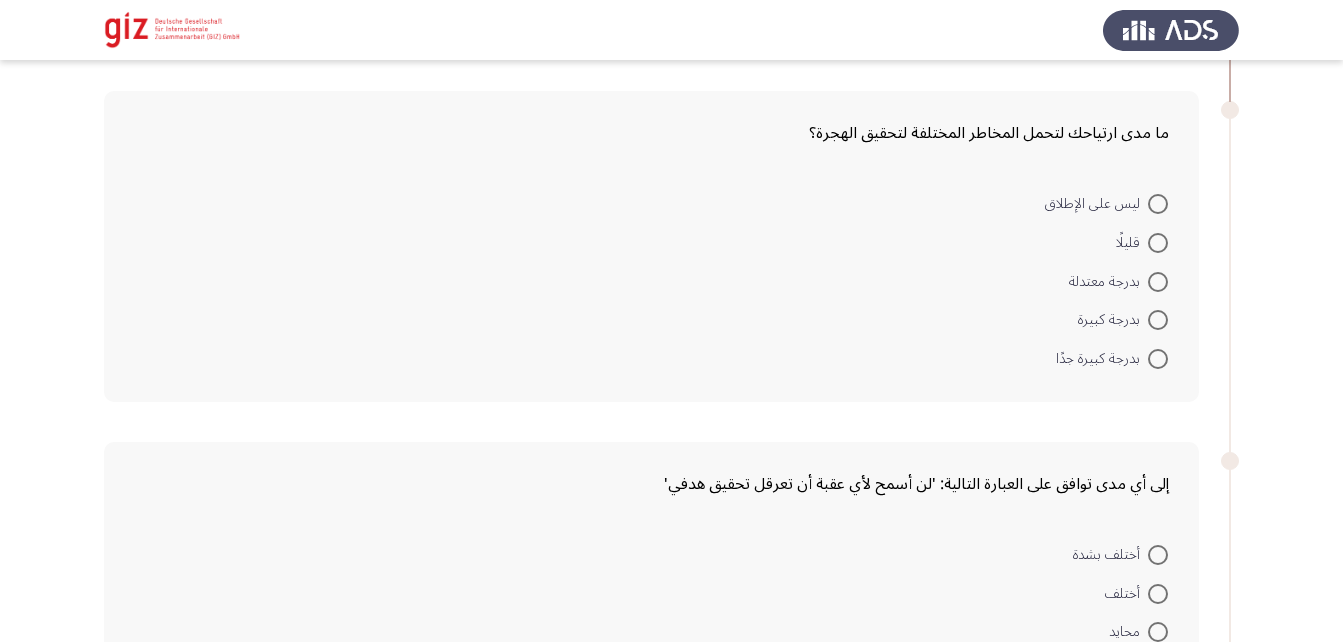 click at bounding box center (1158, 282) 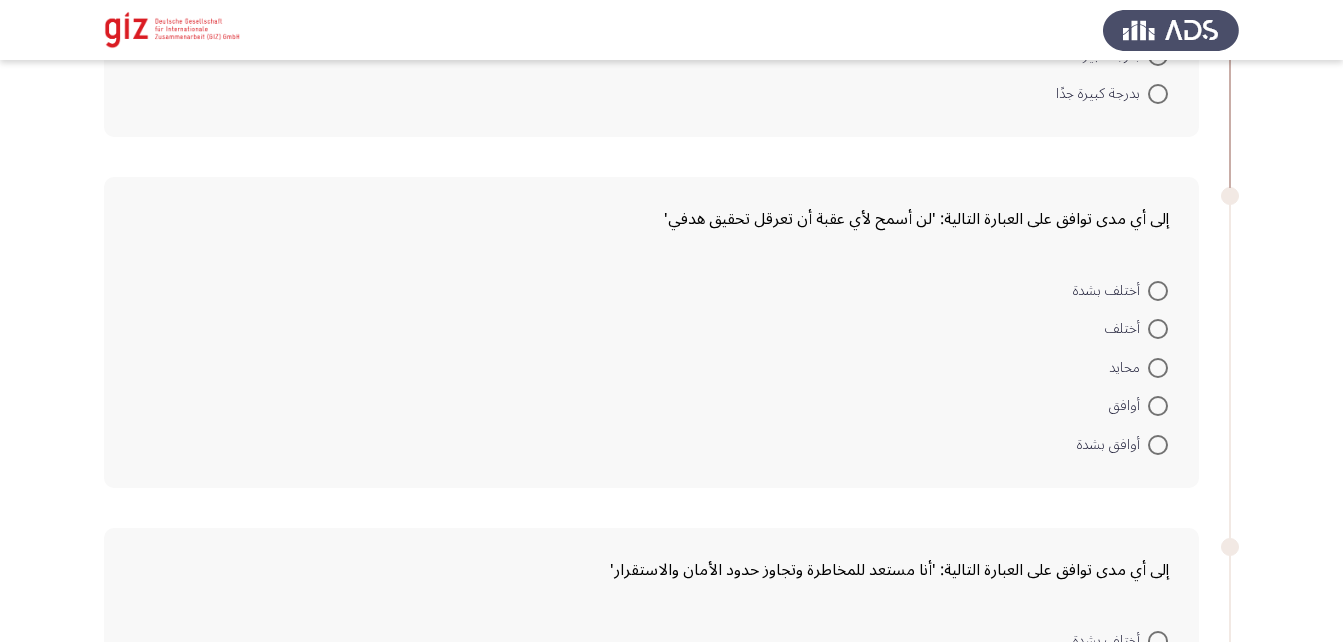 scroll, scrollTop: 1269, scrollLeft: 0, axis: vertical 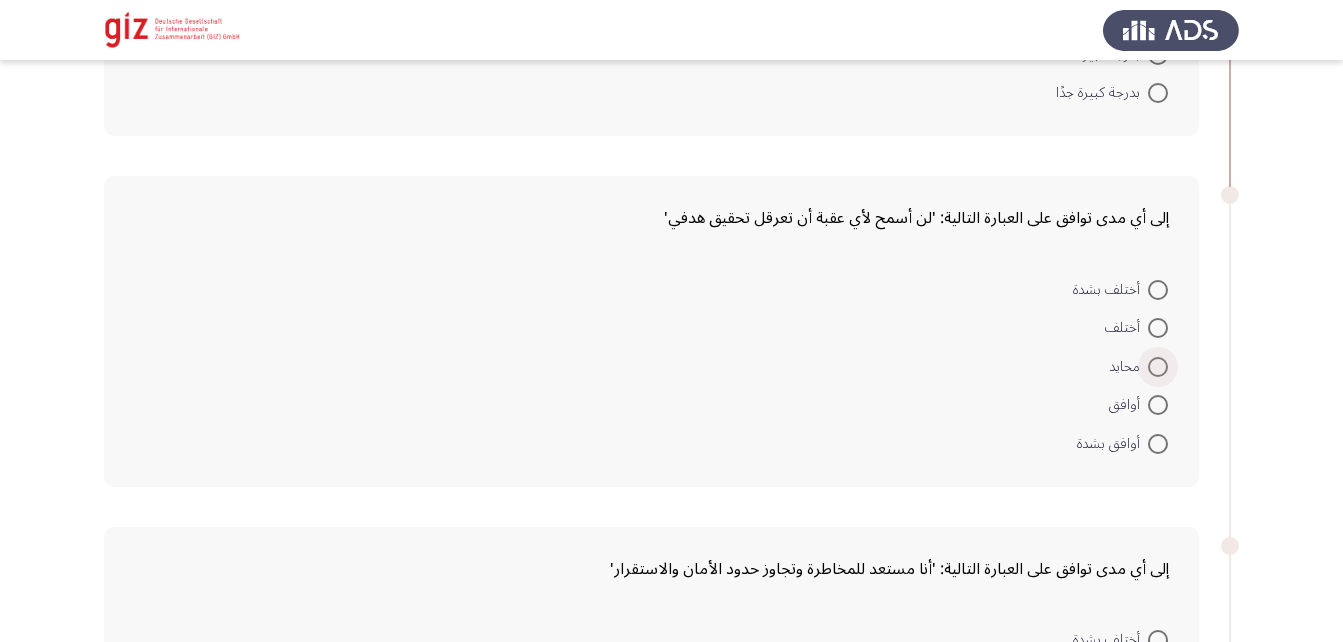click at bounding box center [1158, 367] 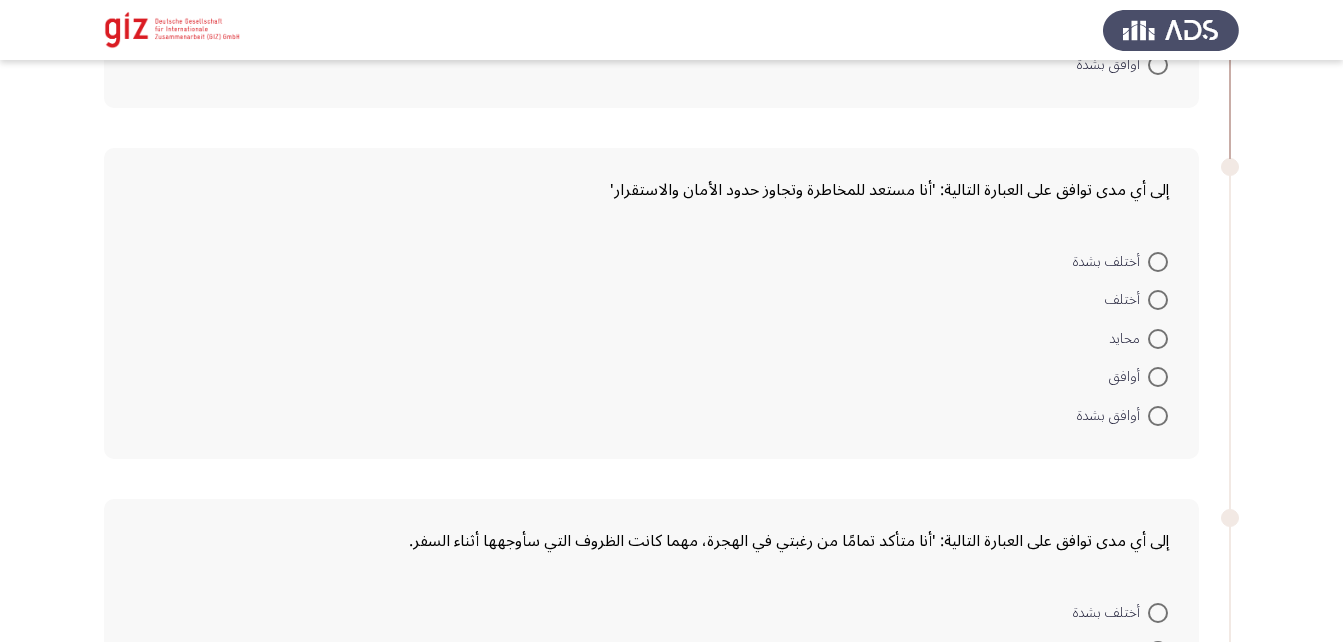 click at bounding box center (1158, 339) 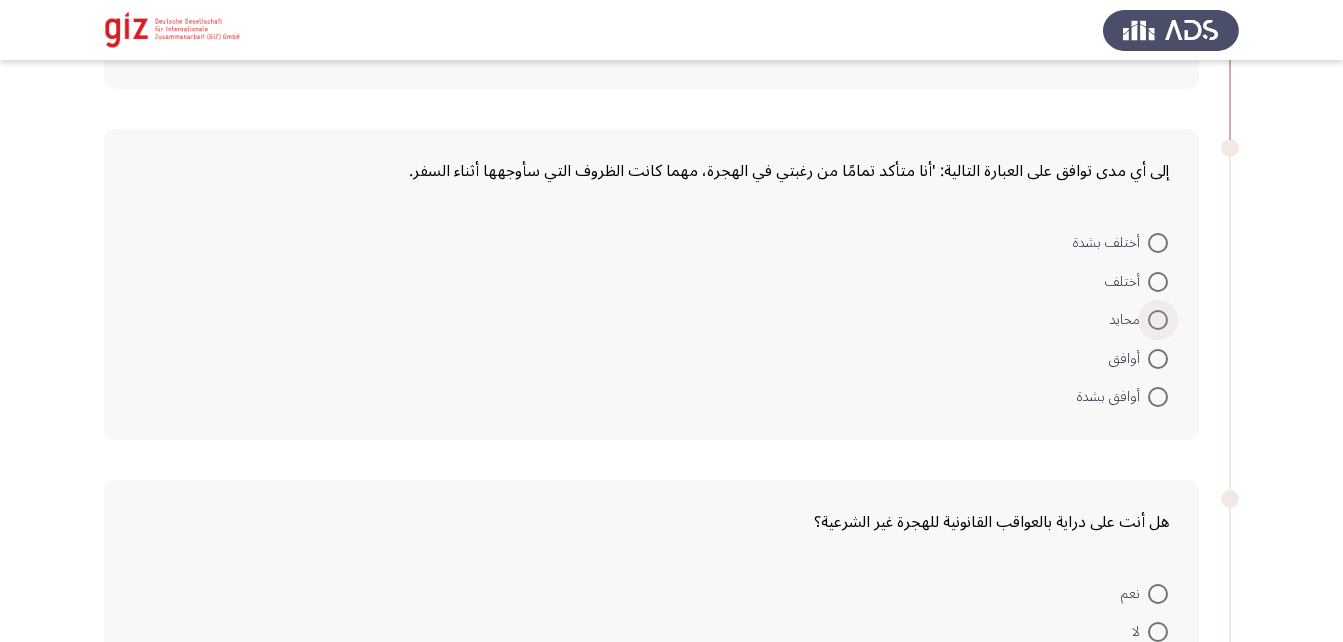 click at bounding box center [1158, 320] 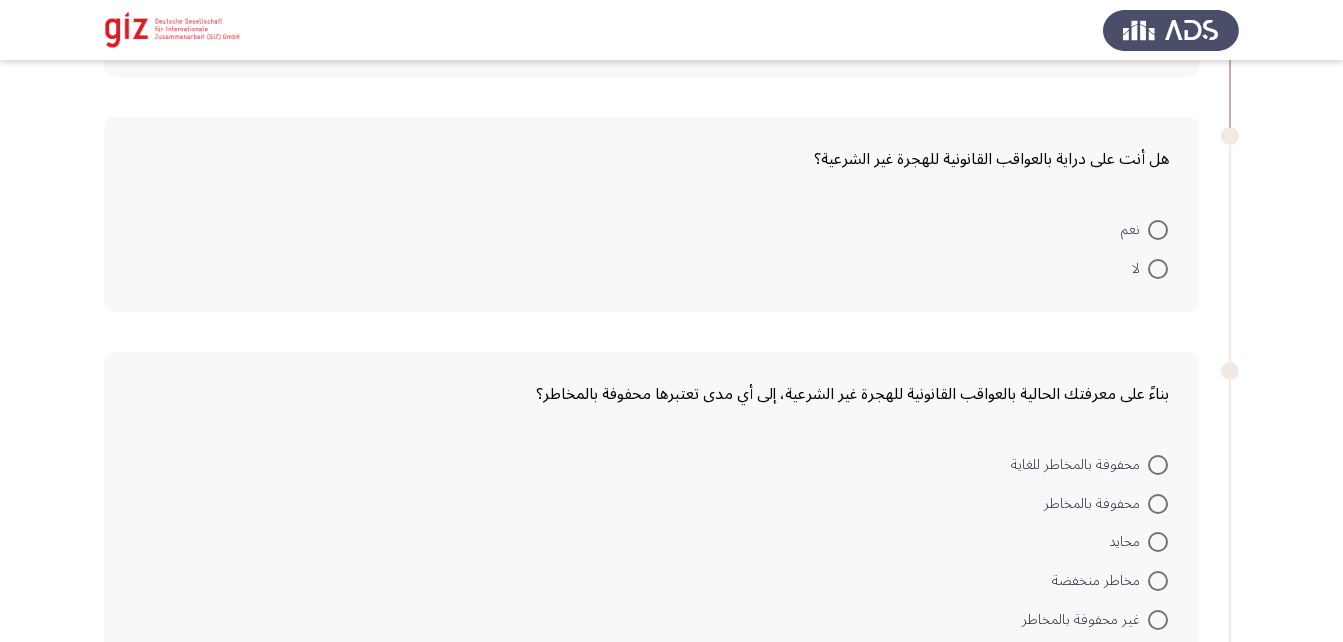 scroll, scrollTop: 2465, scrollLeft: 0, axis: vertical 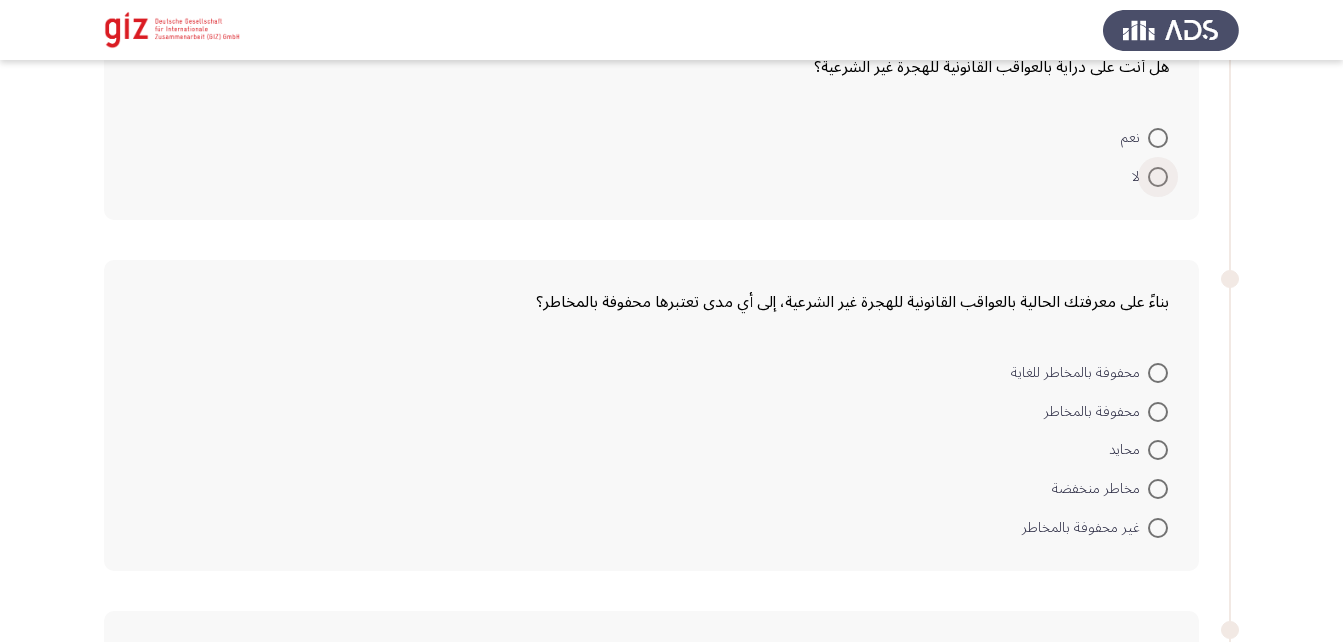 click at bounding box center [1158, 177] 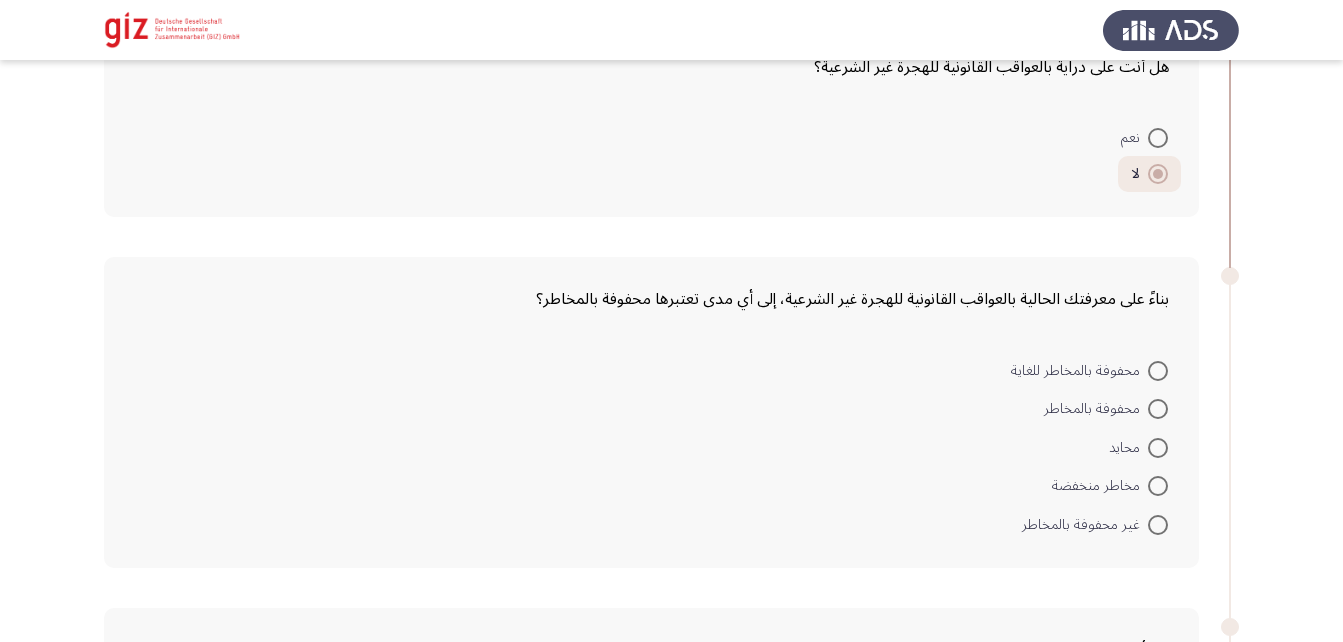 click at bounding box center (1158, 448) 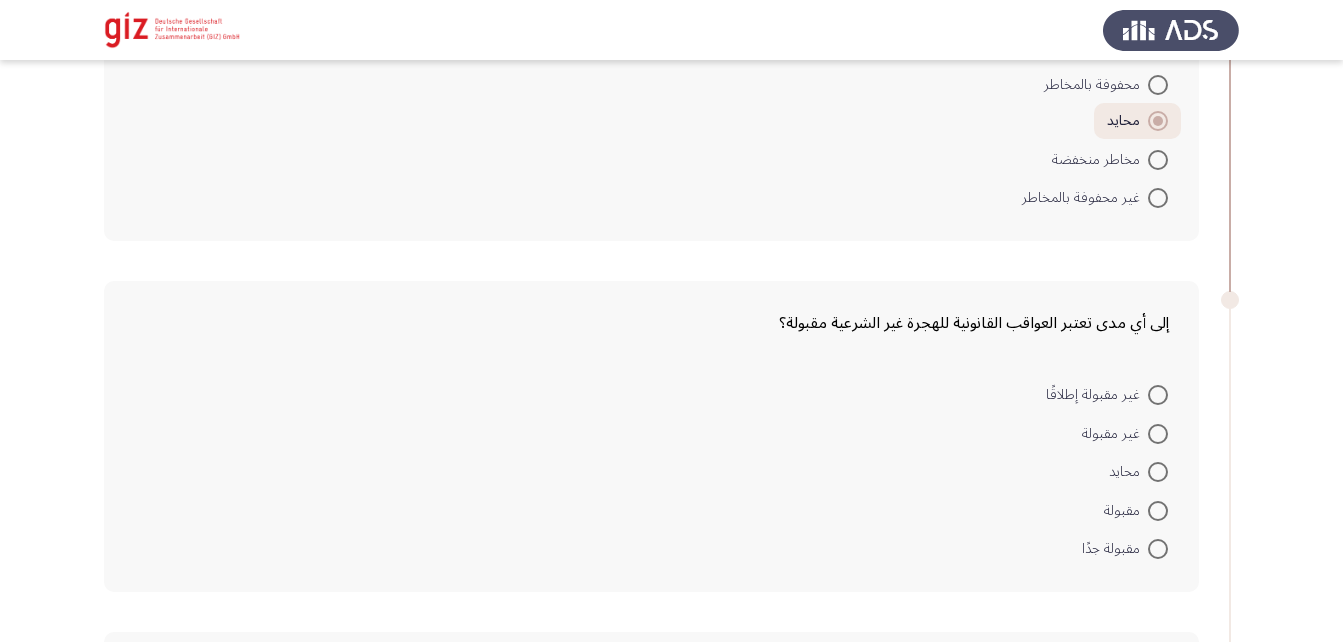 scroll, scrollTop: 2788, scrollLeft: 0, axis: vertical 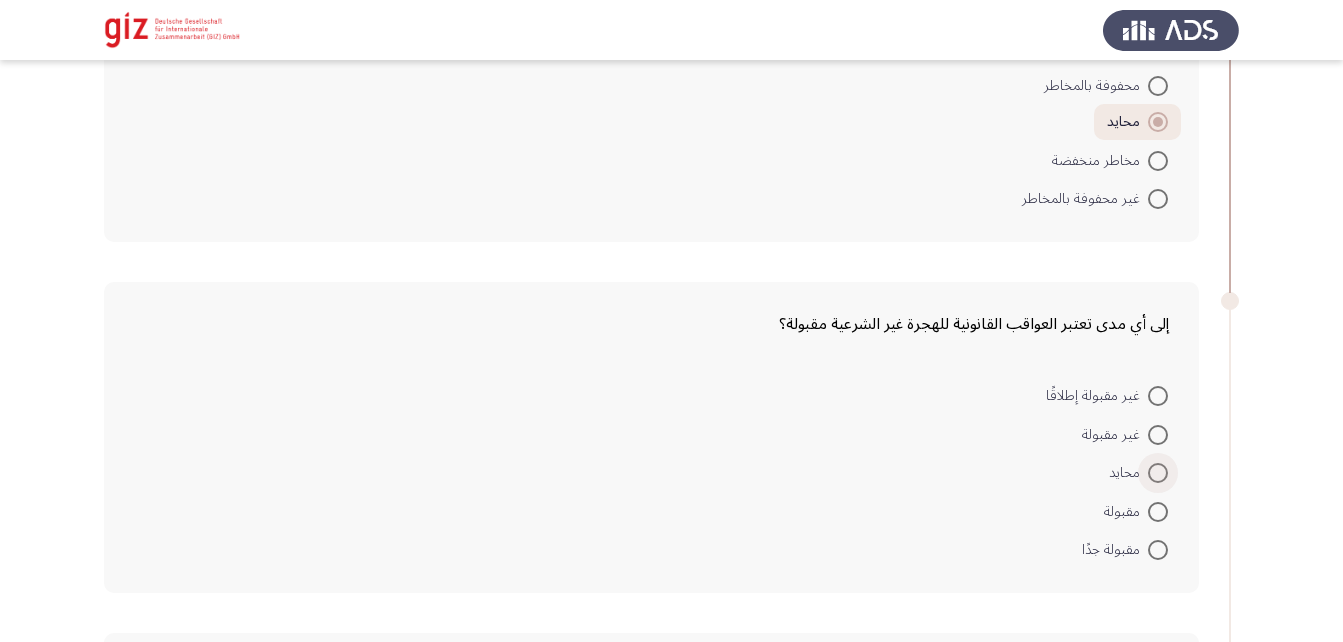 click at bounding box center (1158, 473) 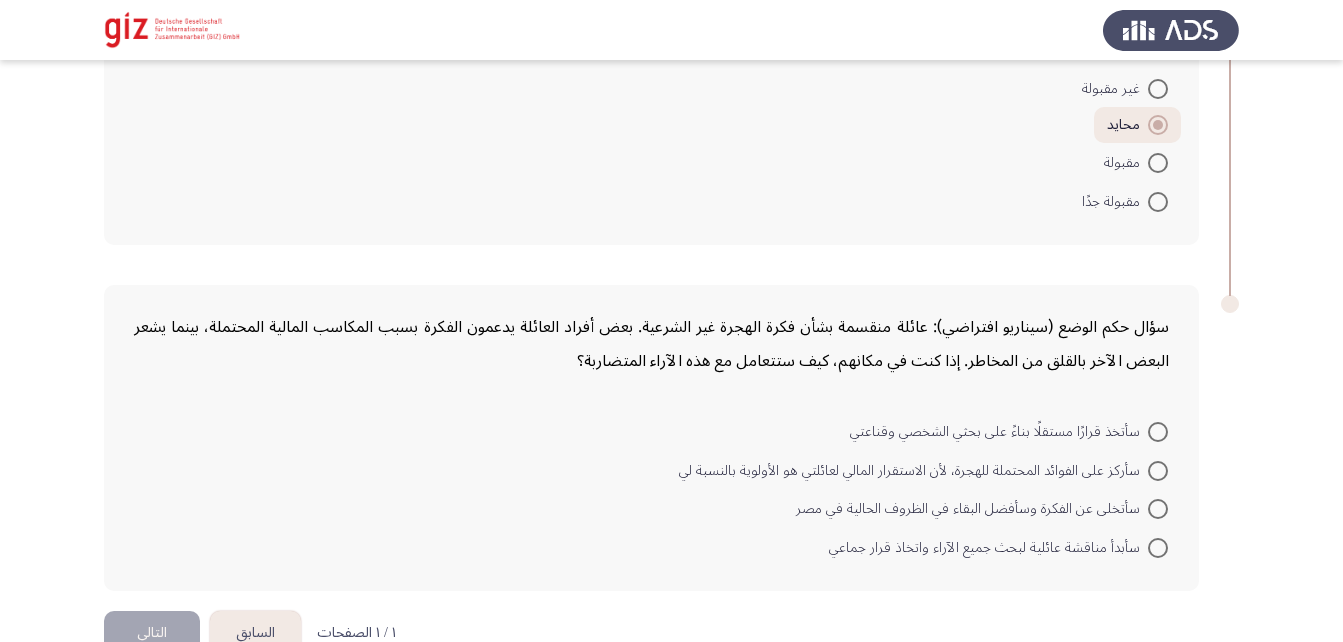 scroll, scrollTop: 3135, scrollLeft: 0, axis: vertical 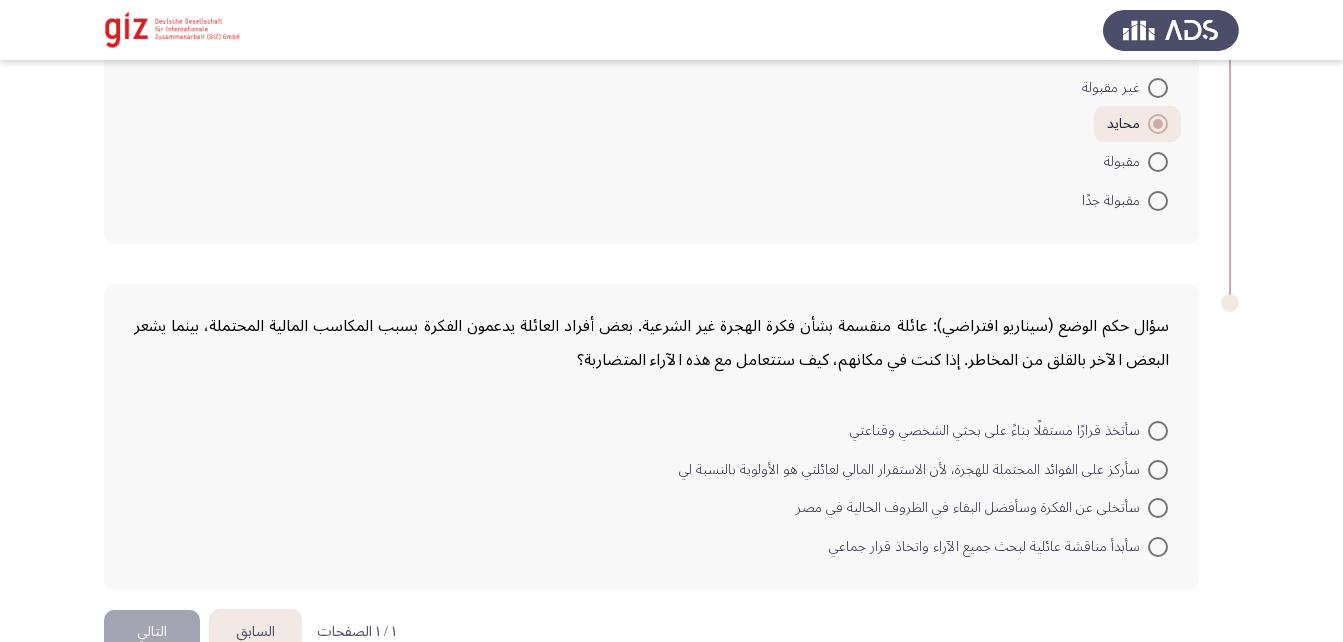 click at bounding box center [1158, 470] 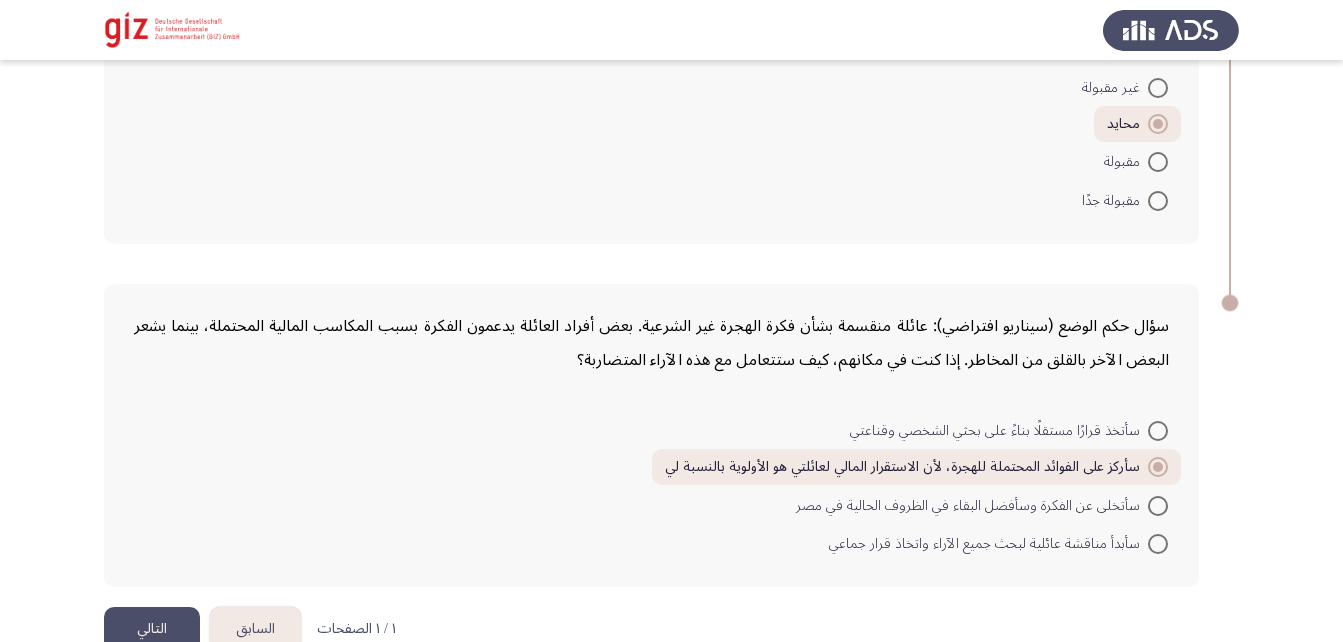 click on "التالي" 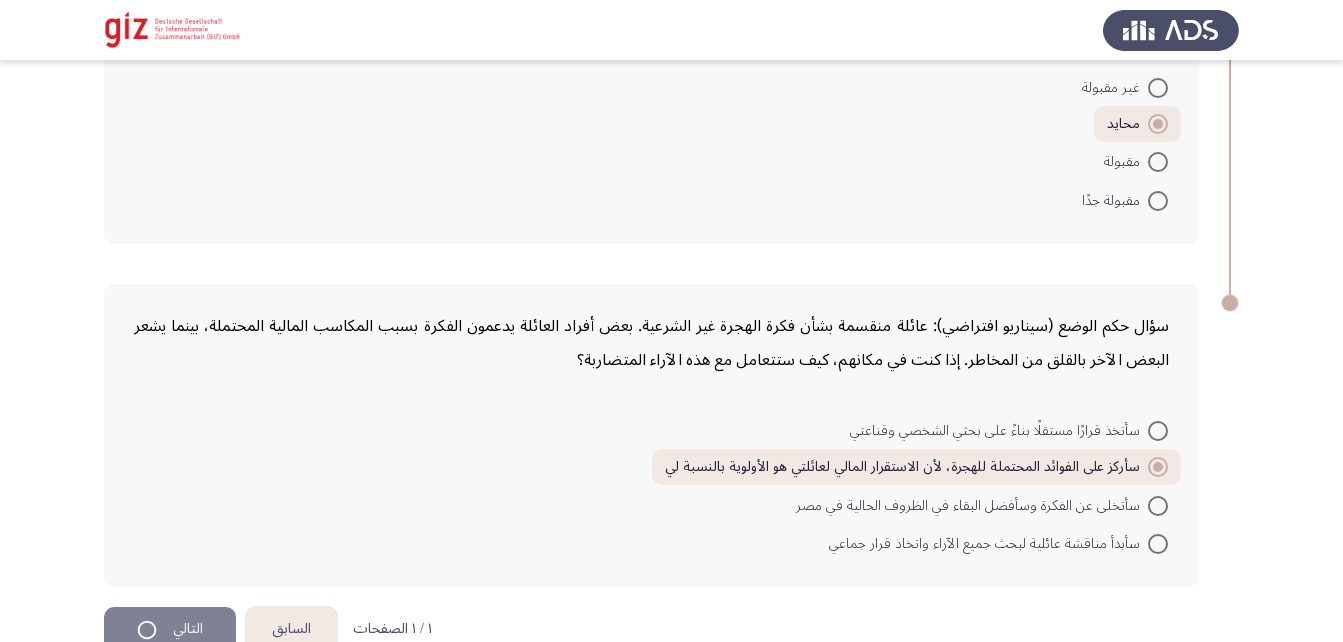 scroll, scrollTop: 0, scrollLeft: 0, axis: both 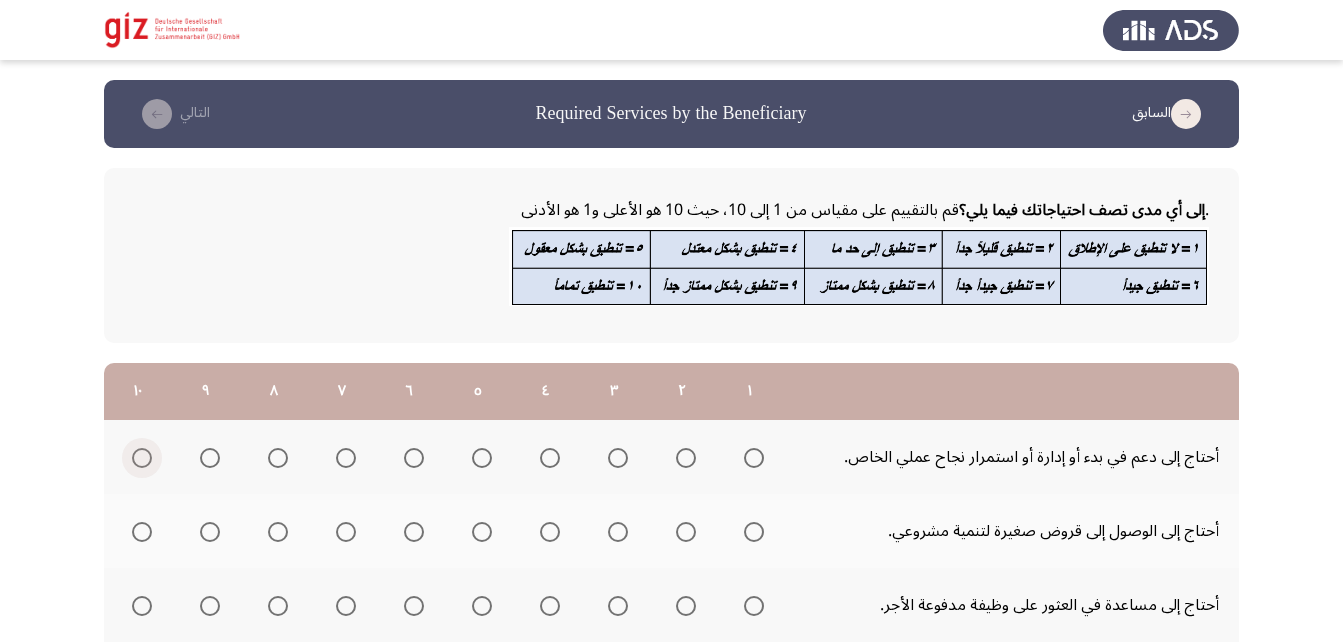click at bounding box center [142, 458] 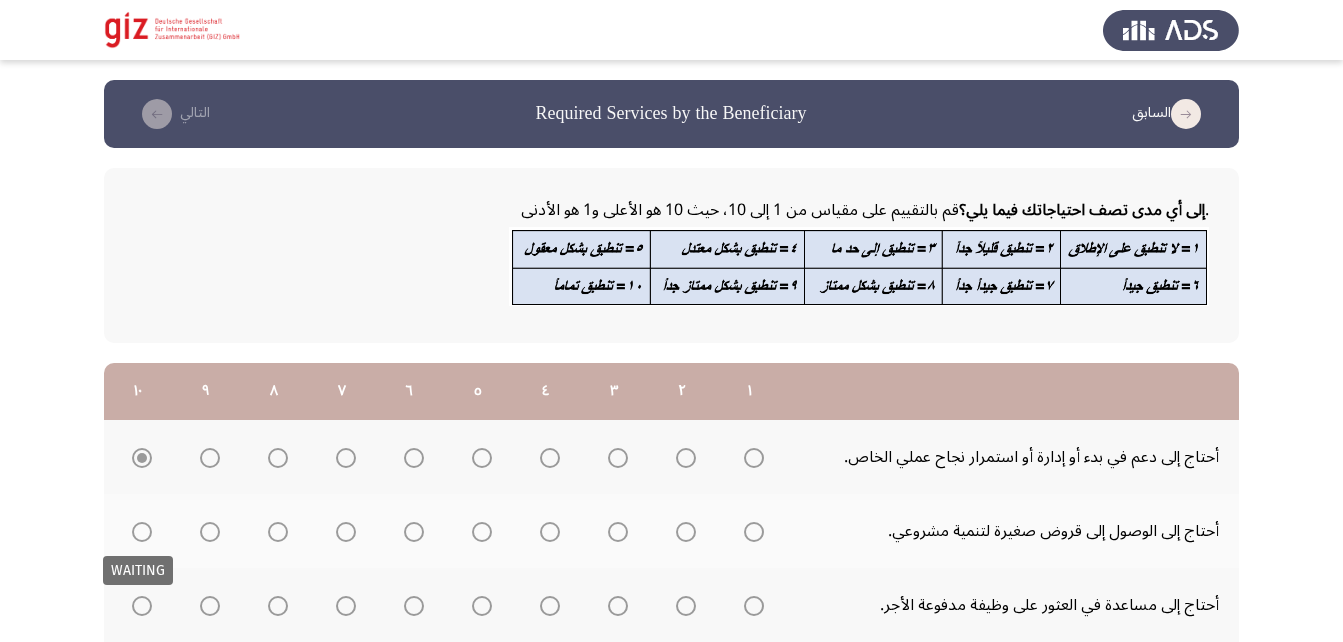 click at bounding box center (142, 532) 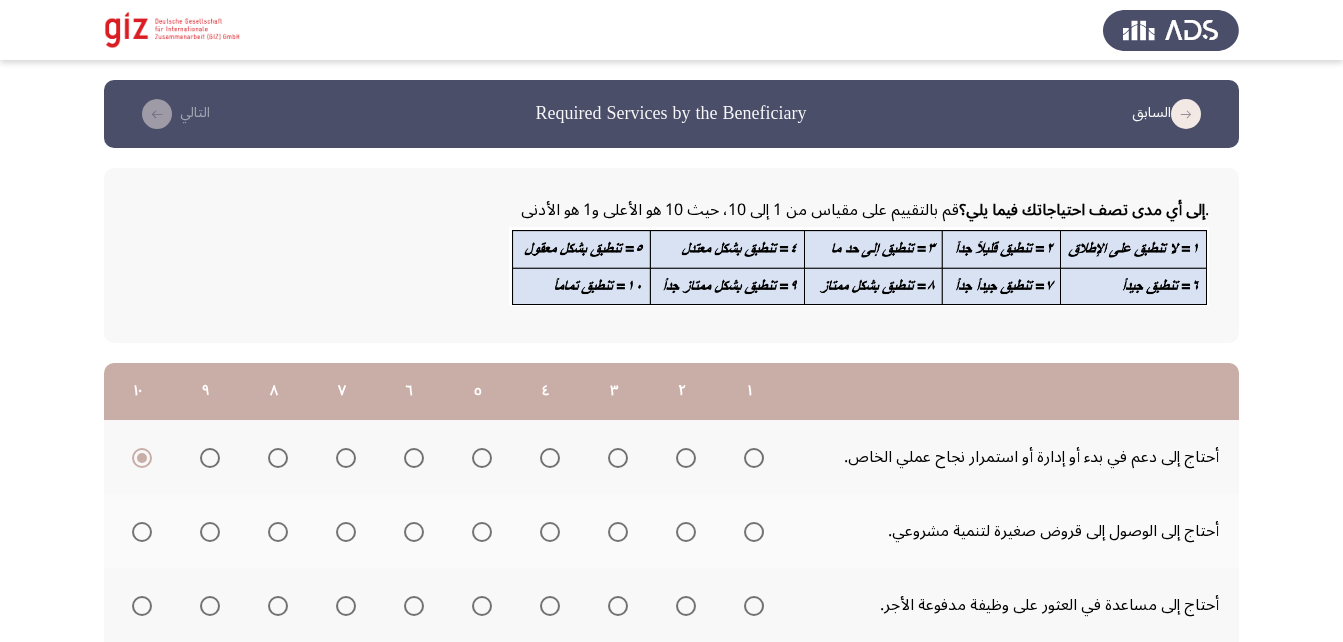 click at bounding box center (142, 532) 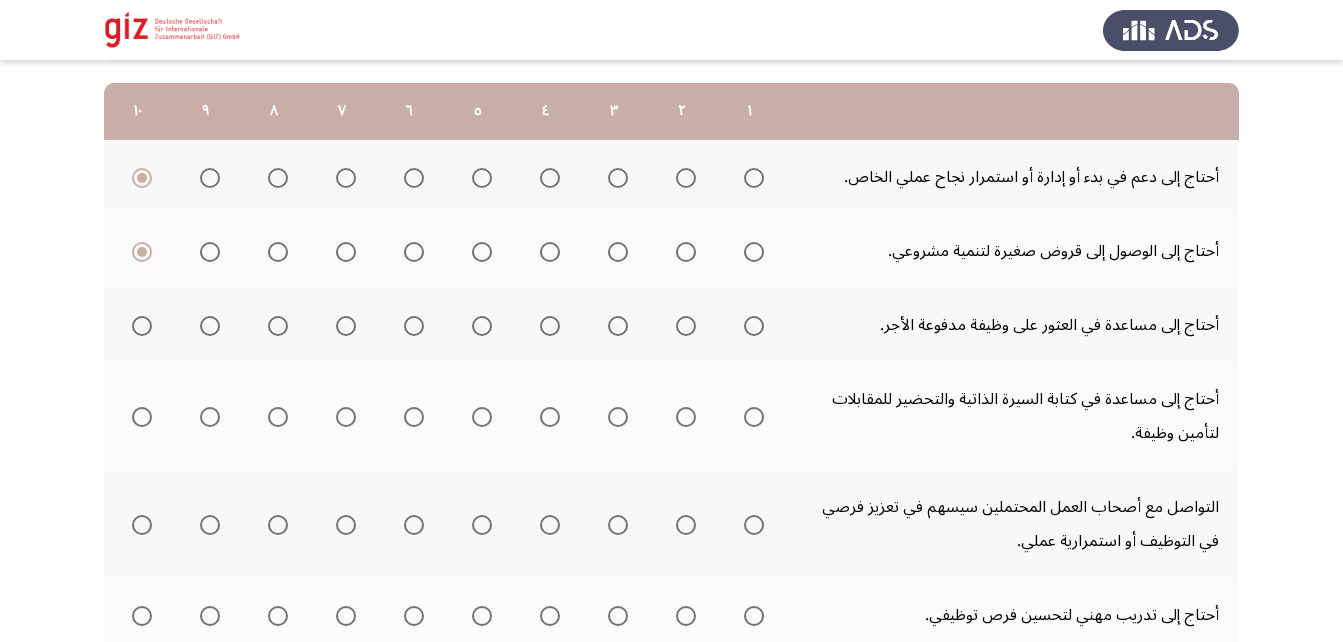 scroll, scrollTop: 281, scrollLeft: 0, axis: vertical 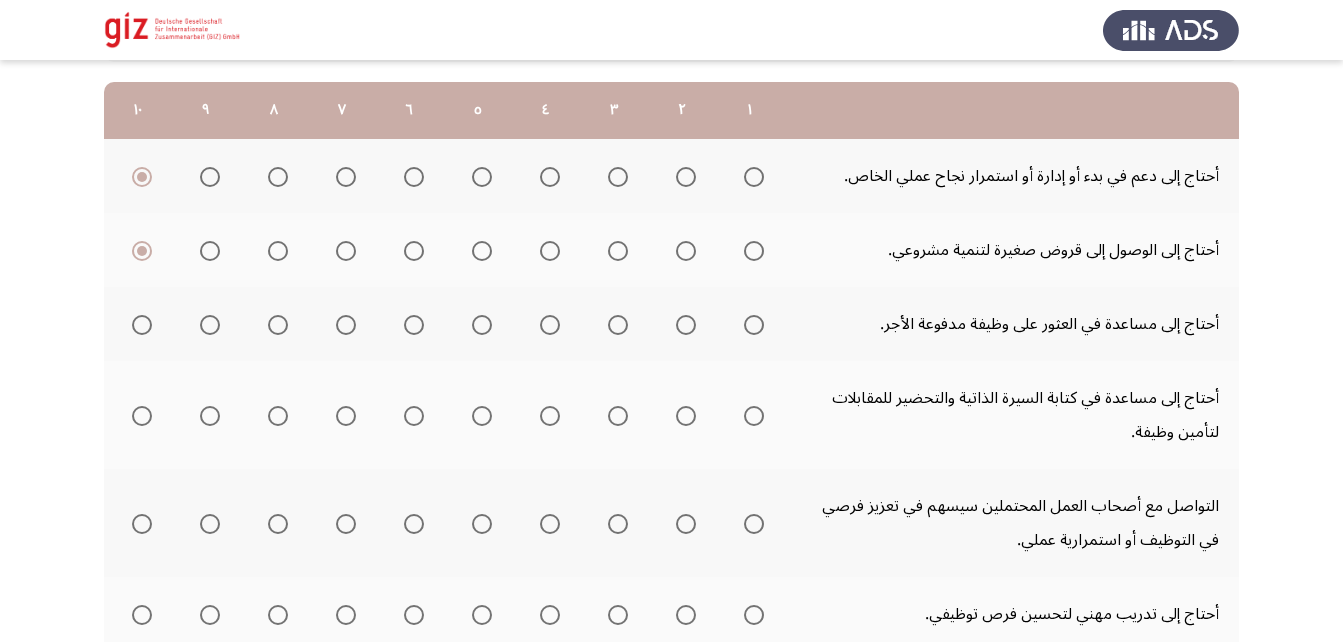 click at bounding box center [754, 325] 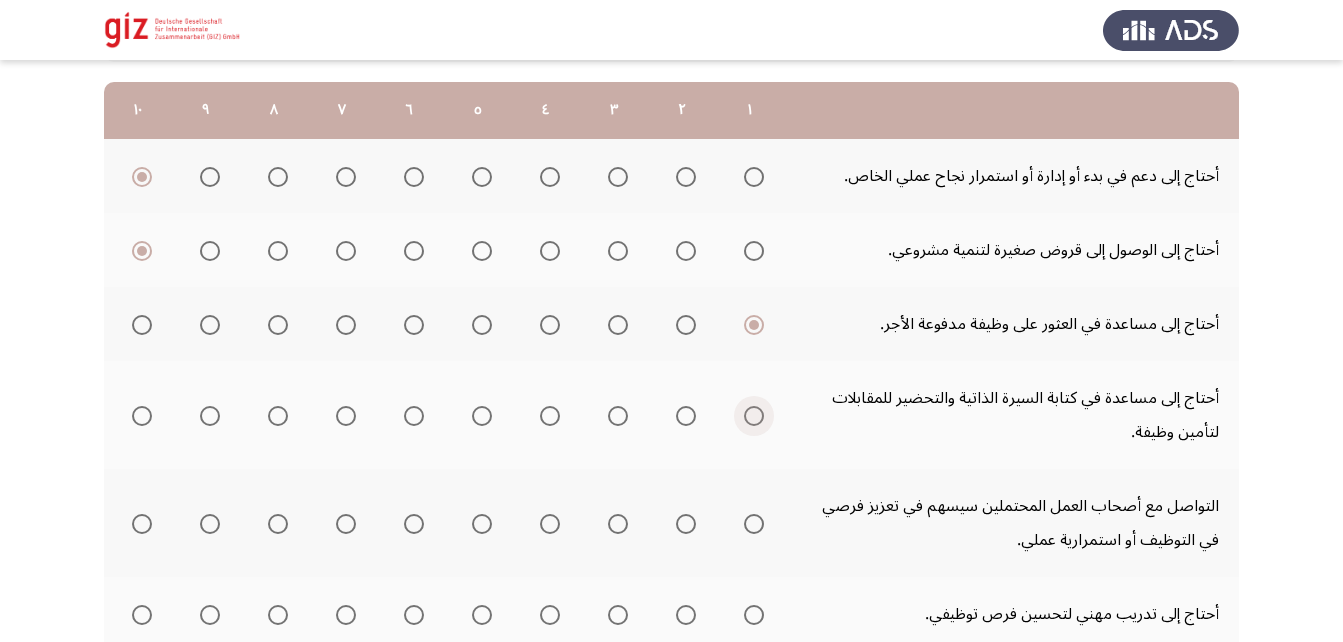 click at bounding box center [754, 416] 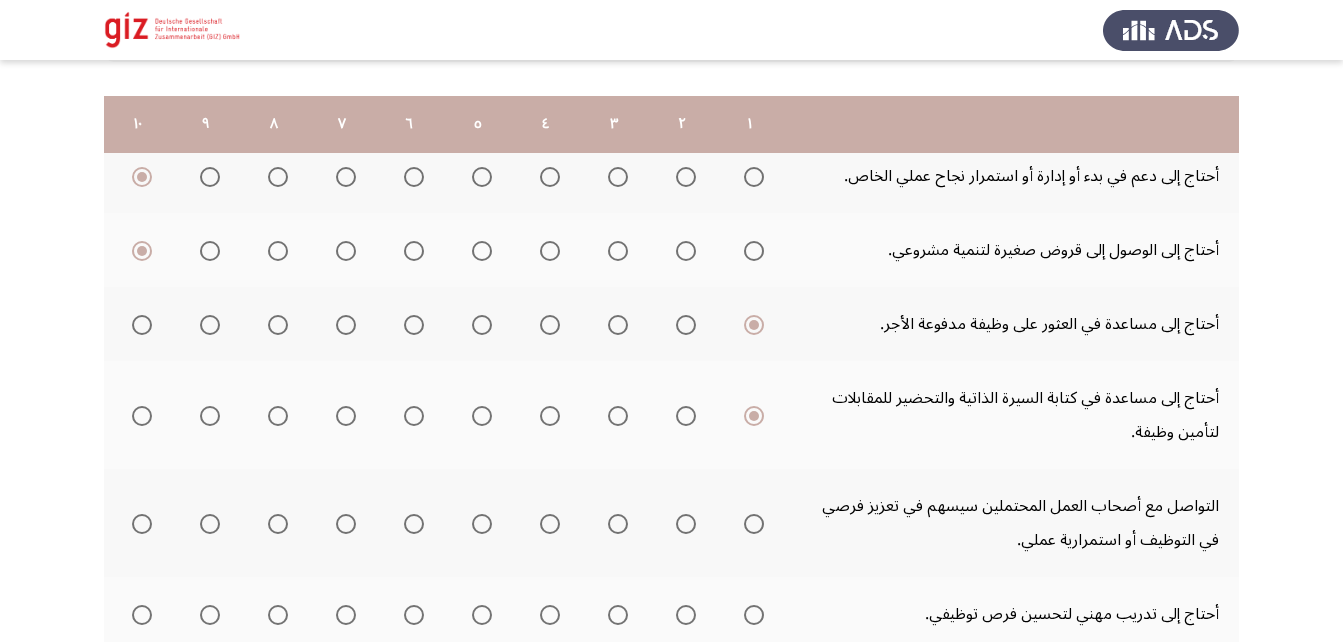 scroll, scrollTop: 336, scrollLeft: 0, axis: vertical 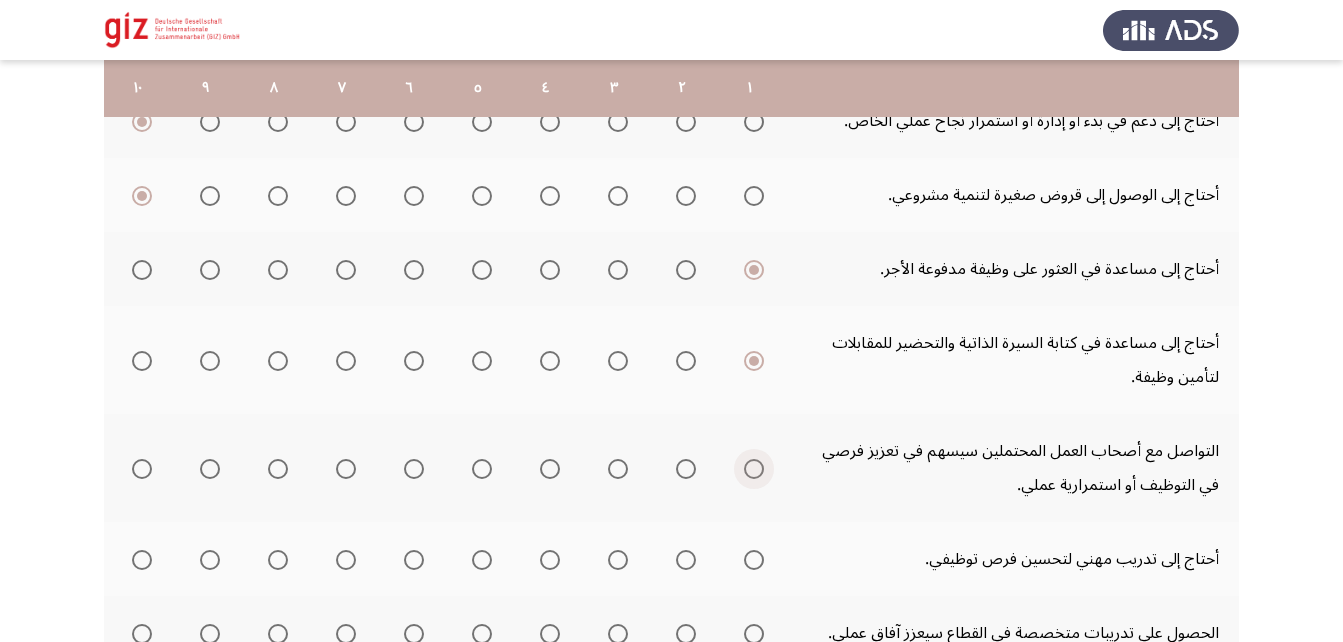 click at bounding box center [754, 469] 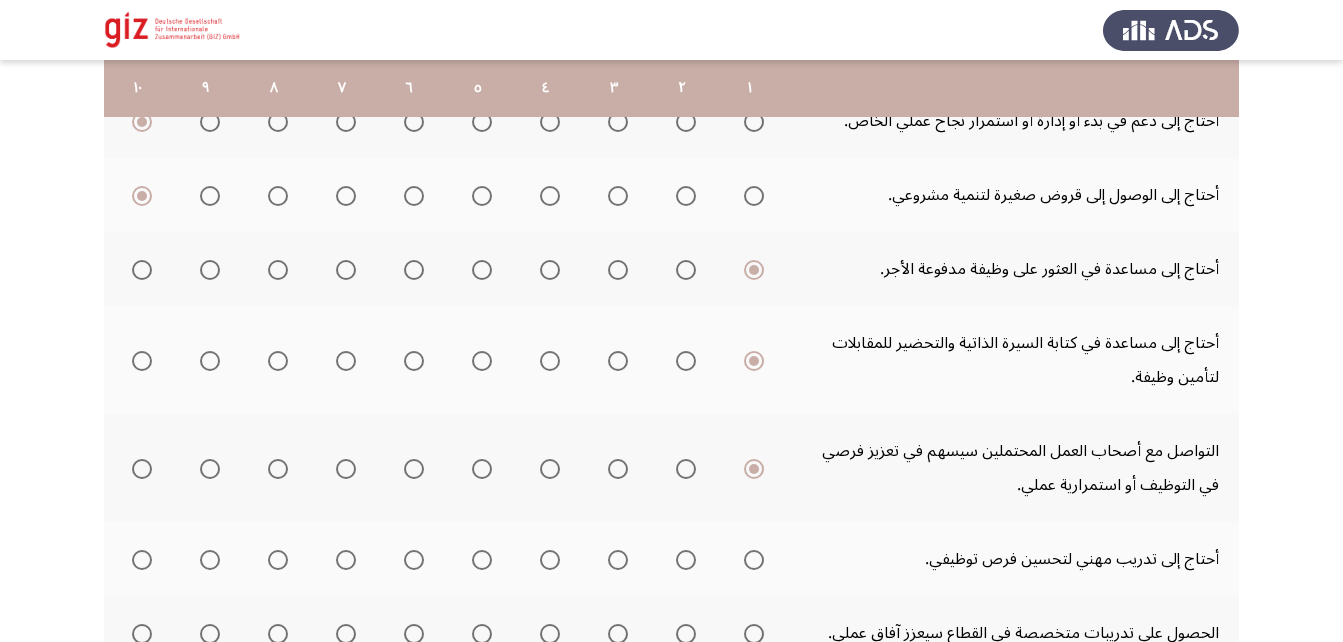 click at bounding box center [754, 560] 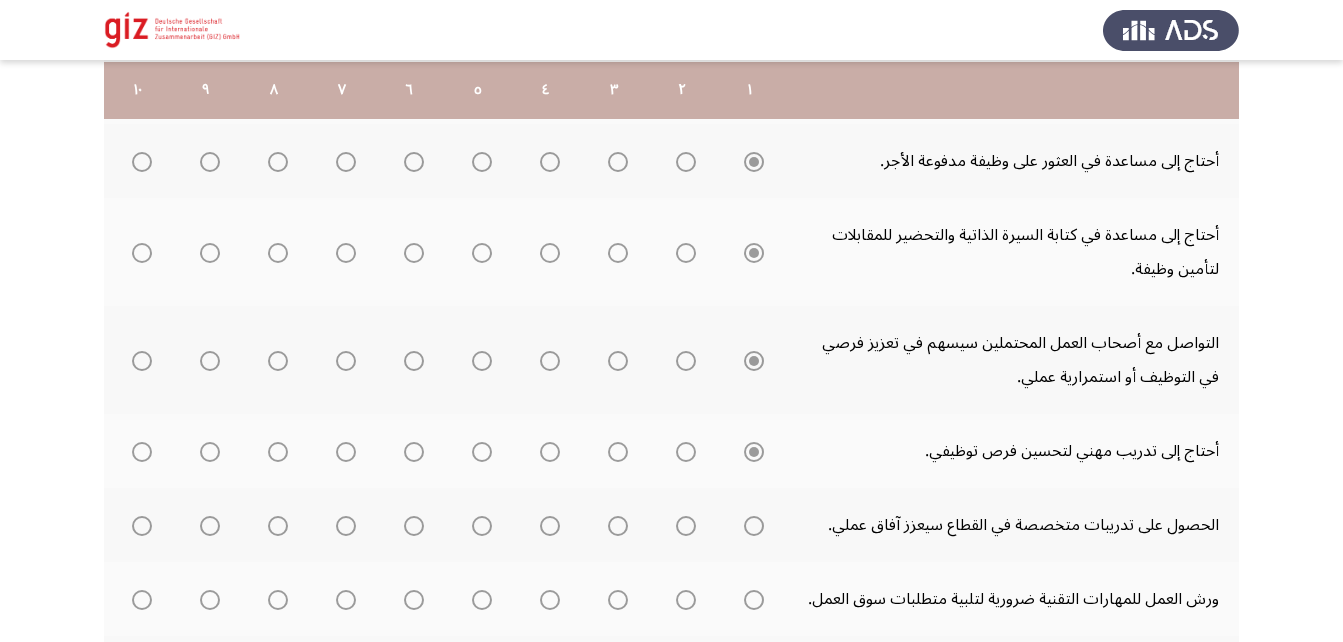 scroll, scrollTop: 446, scrollLeft: 0, axis: vertical 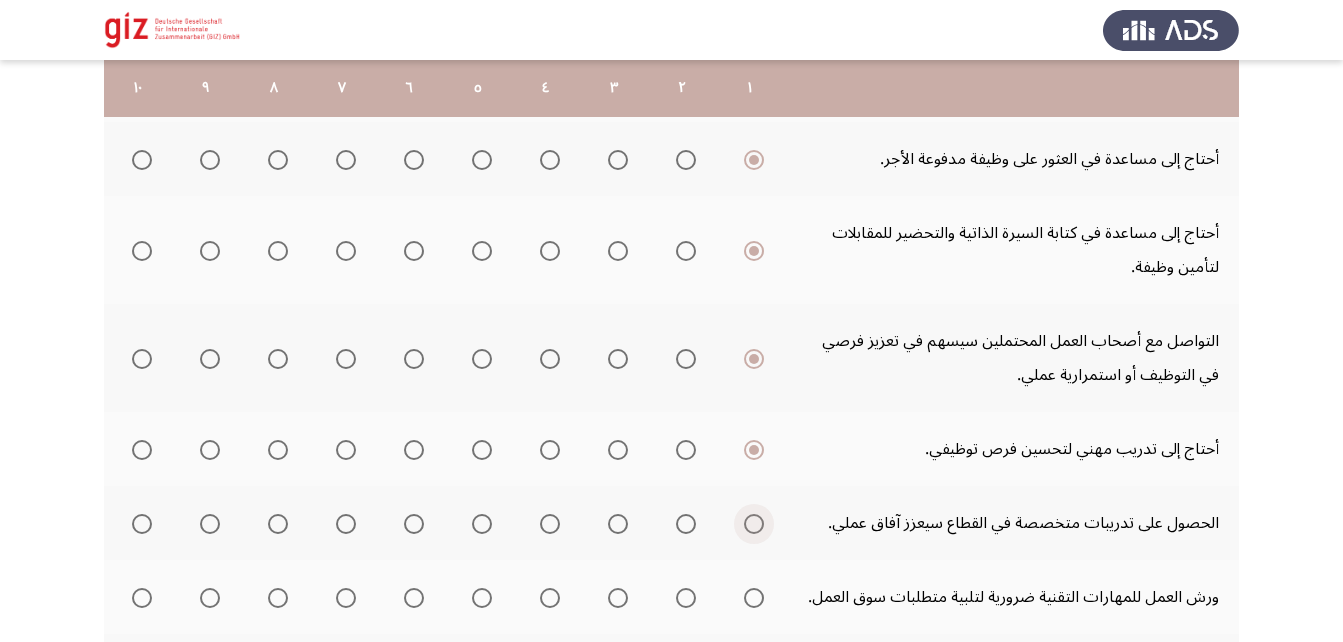 click at bounding box center (754, 524) 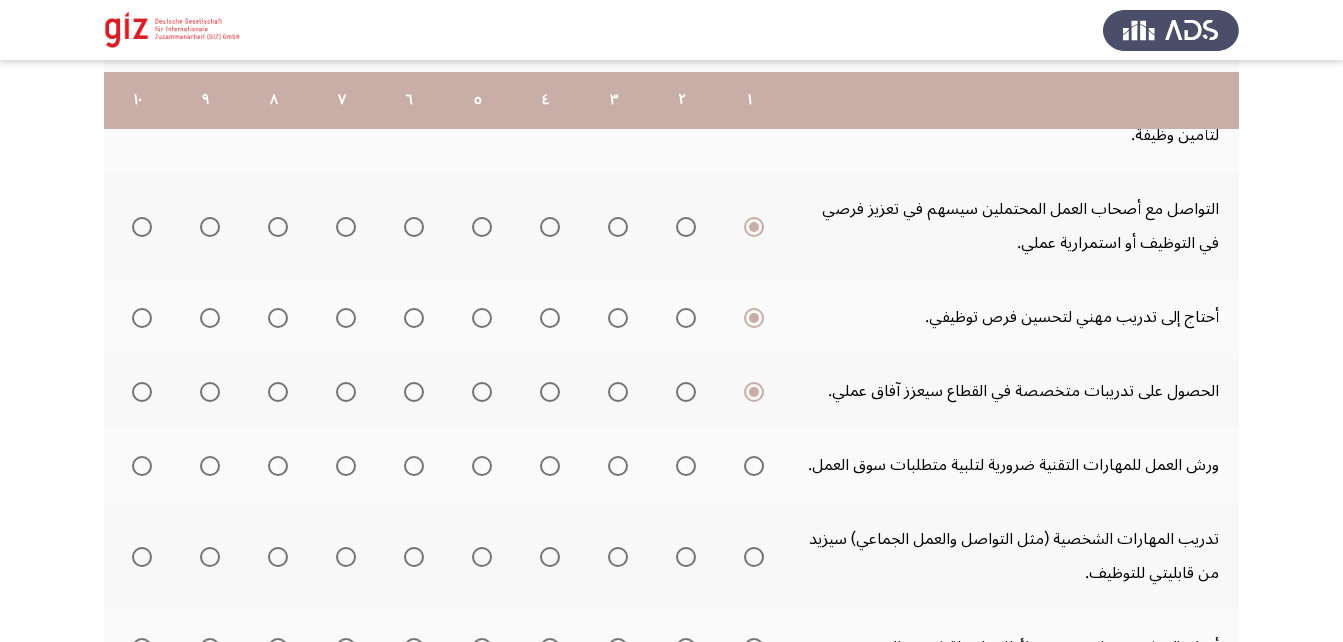 scroll, scrollTop: 590, scrollLeft: 0, axis: vertical 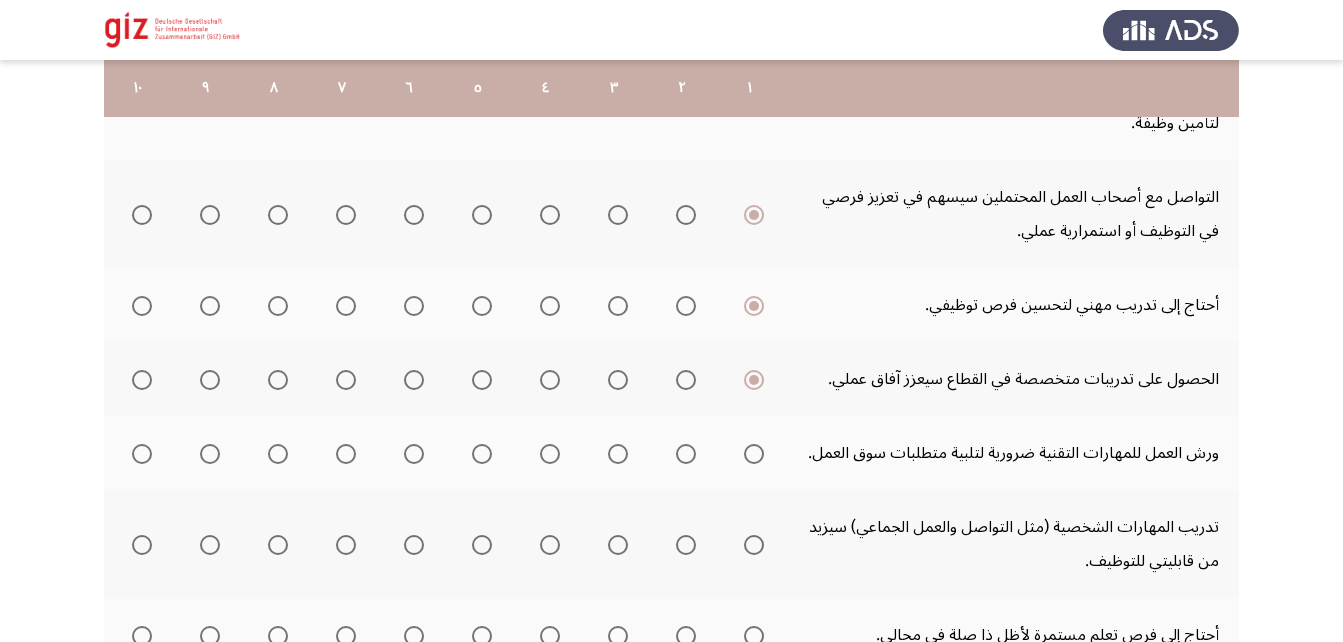 click at bounding box center [754, 454] 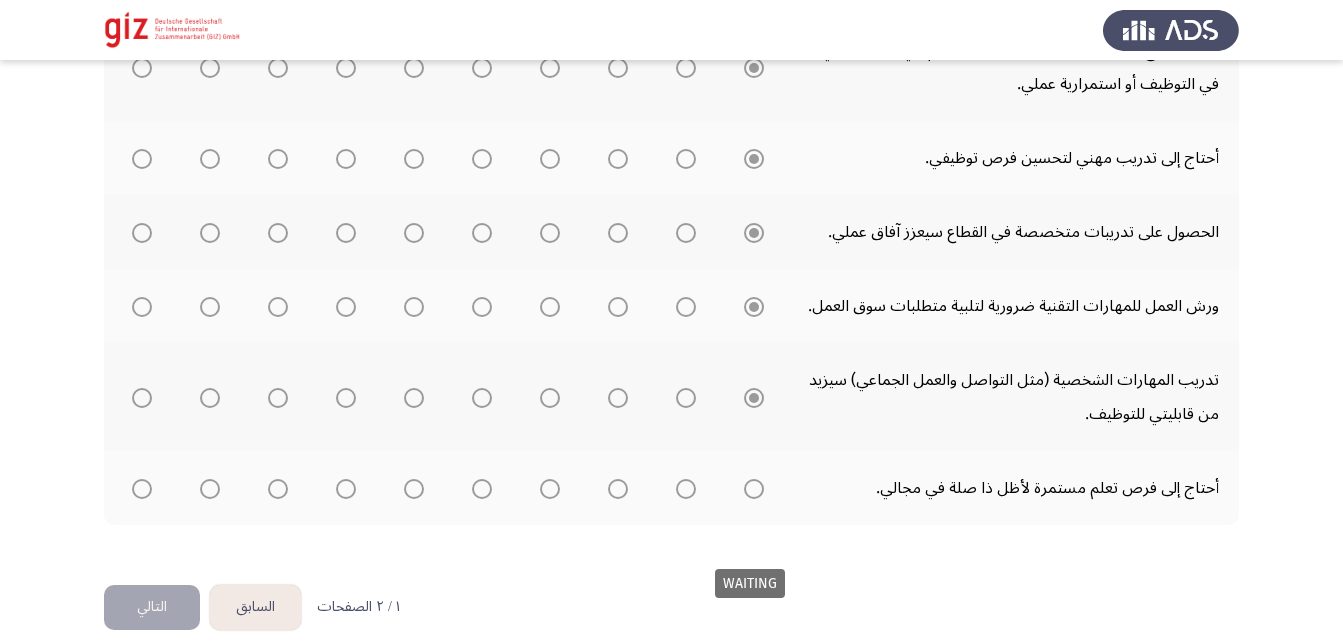 scroll, scrollTop: 745, scrollLeft: 0, axis: vertical 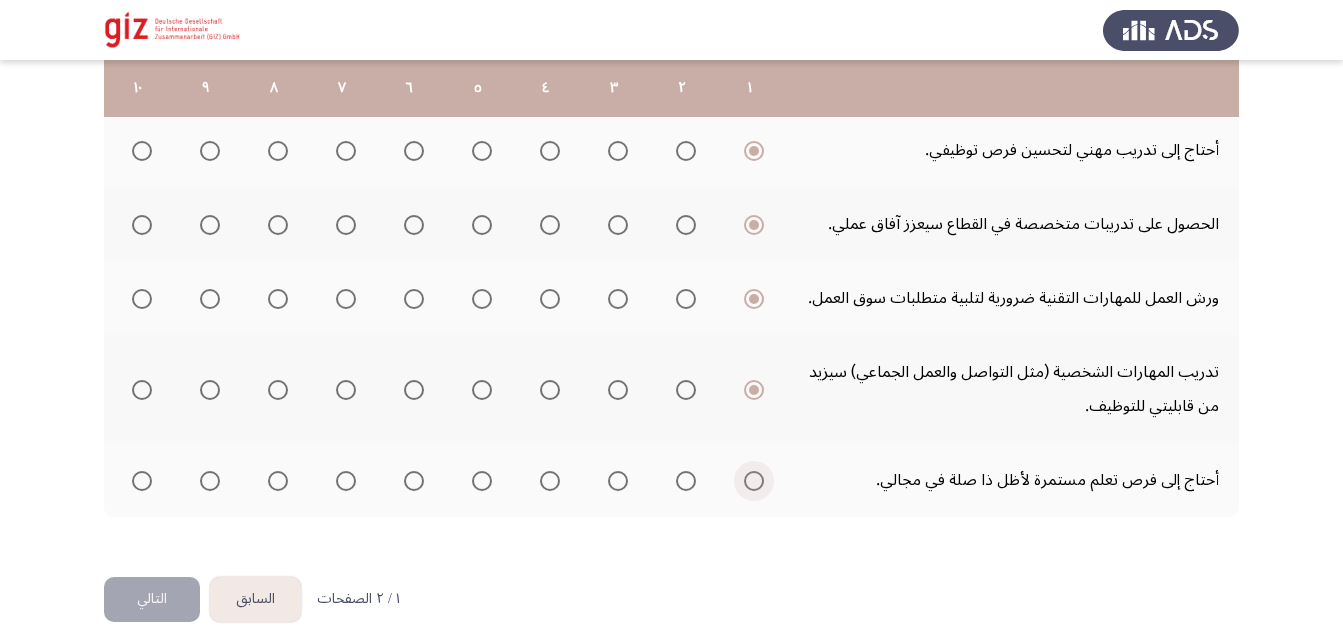 click at bounding box center [754, 481] 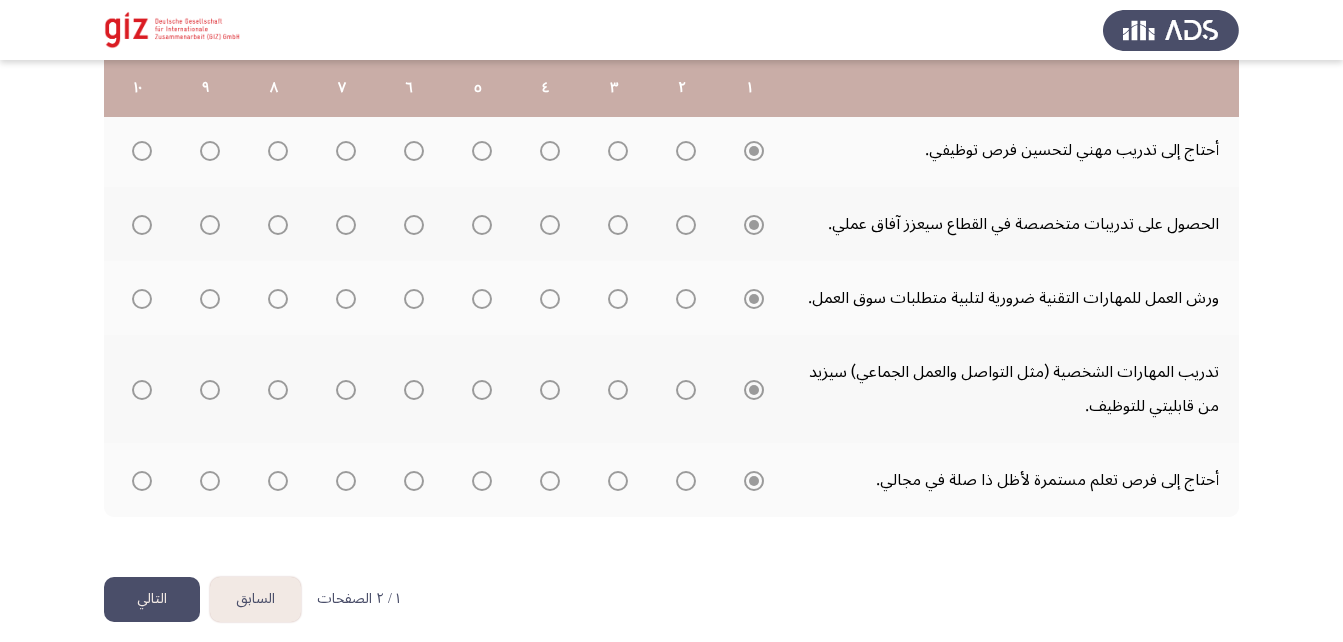 click on "التالي" 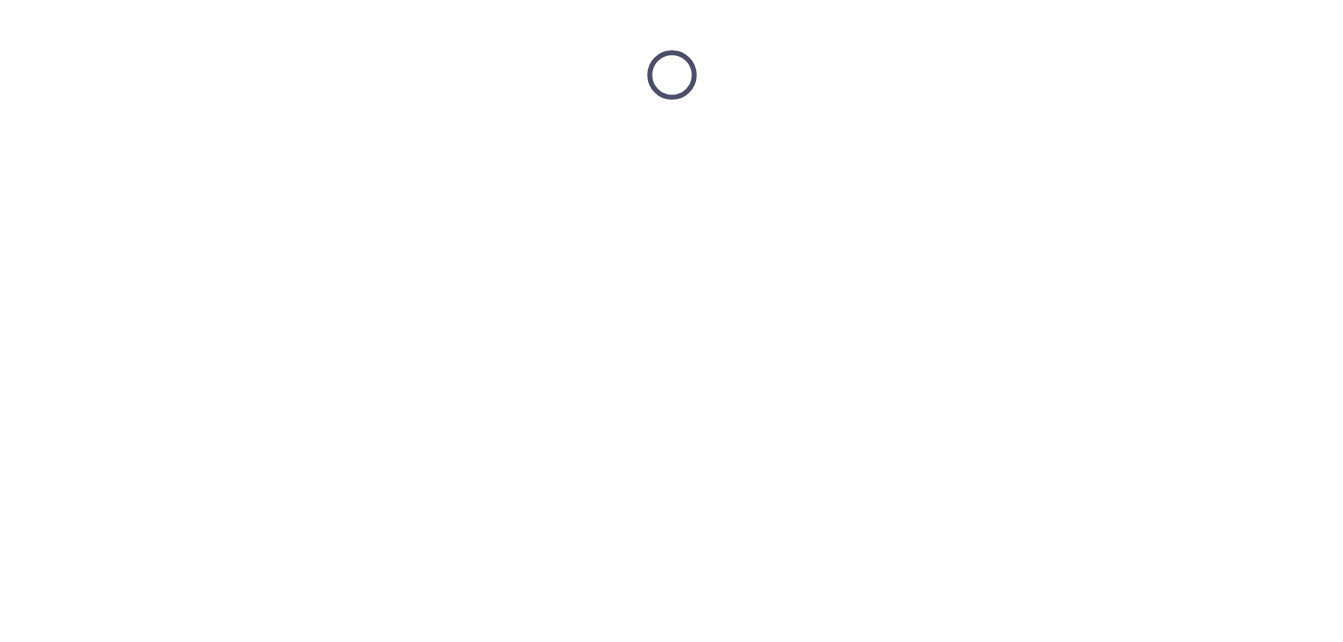 scroll, scrollTop: 0, scrollLeft: 0, axis: both 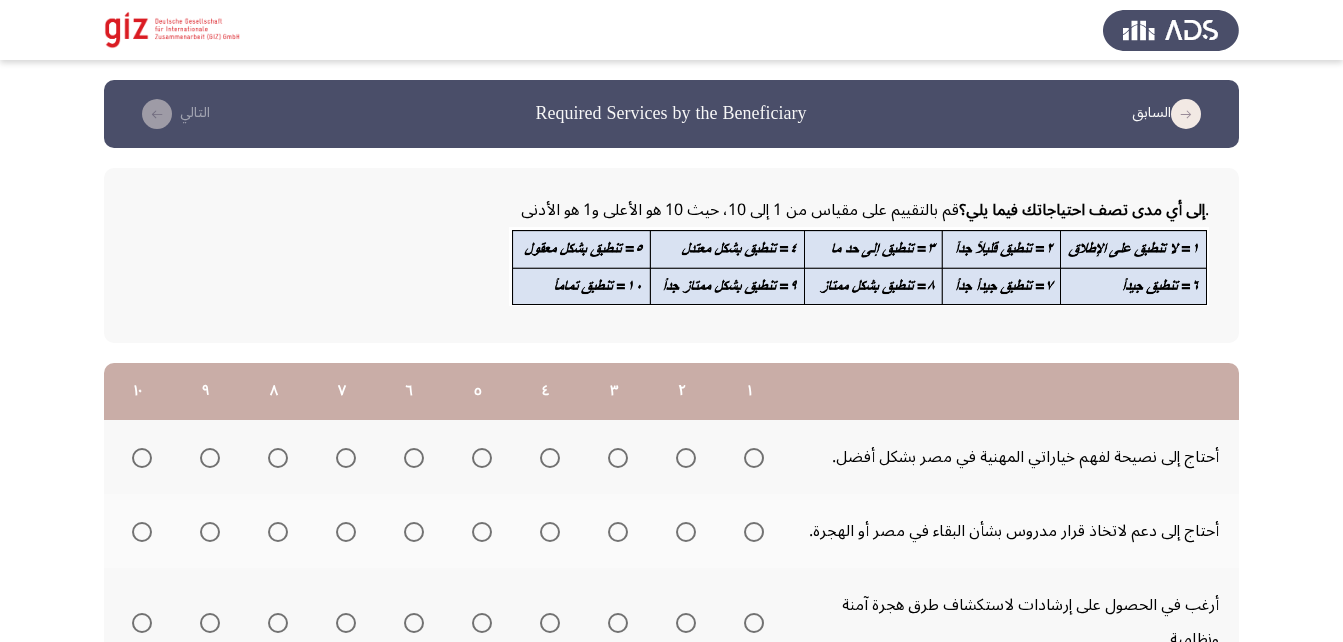 click at bounding box center (750, 458) 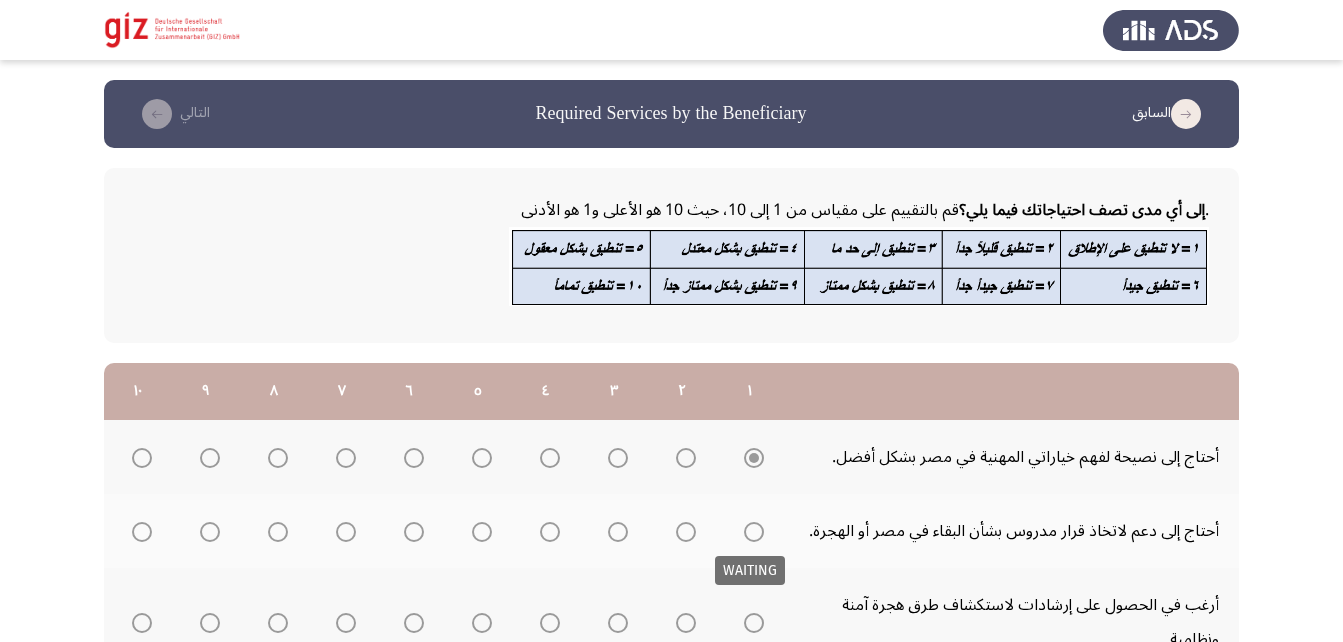 click at bounding box center [754, 532] 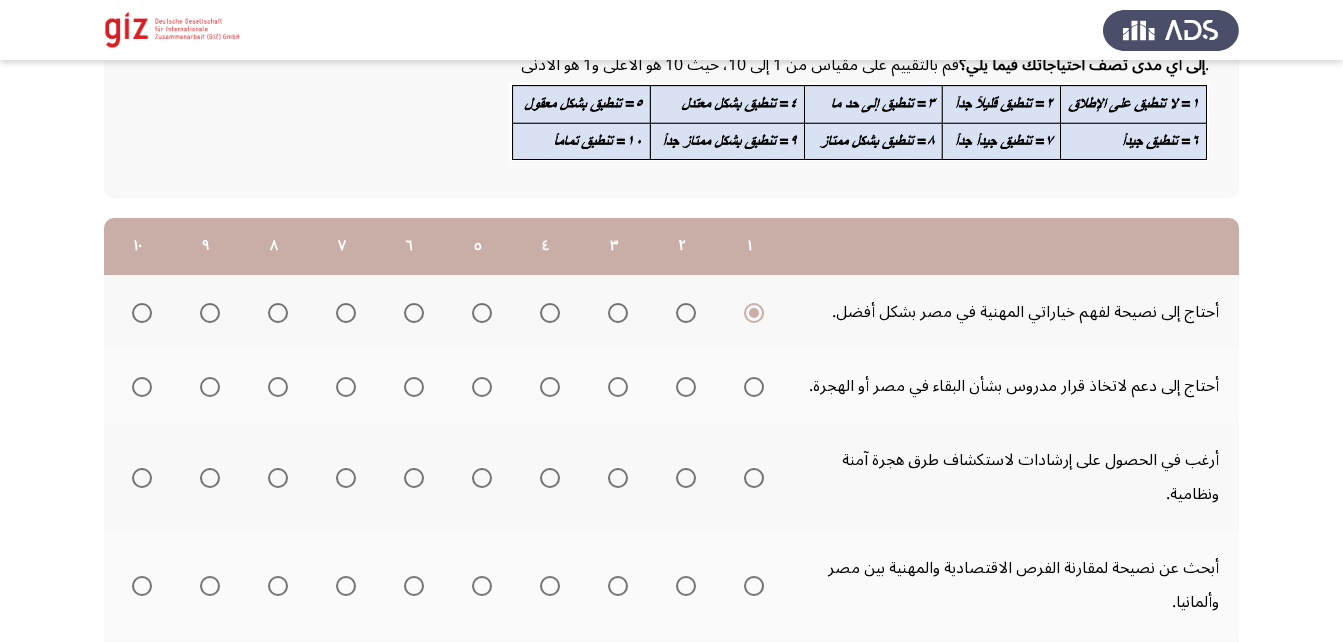 scroll, scrollTop: 147, scrollLeft: 0, axis: vertical 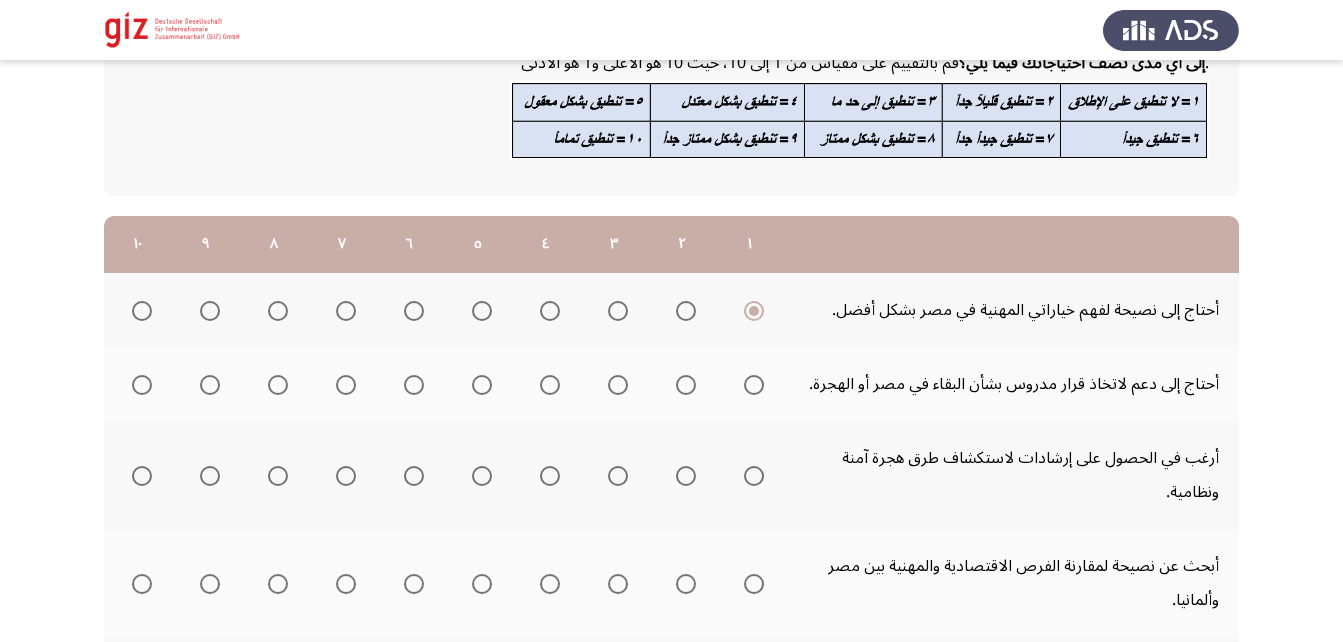 click at bounding box center [754, 385] 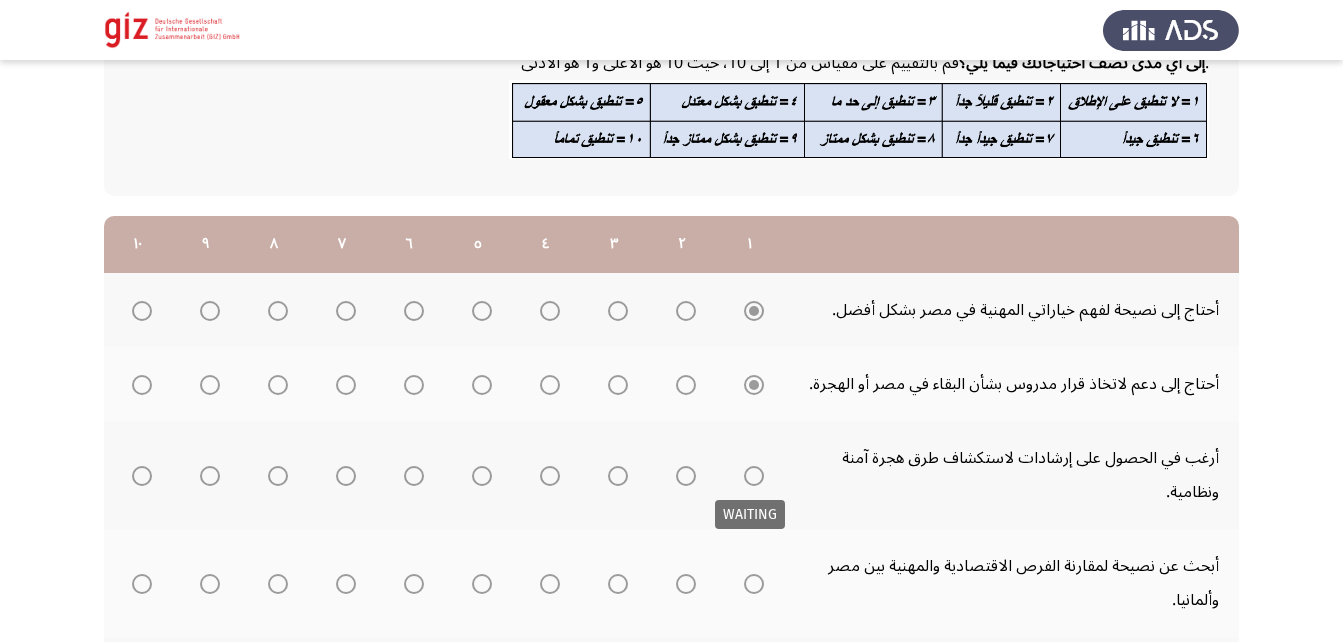 click at bounding box center [754, 476] 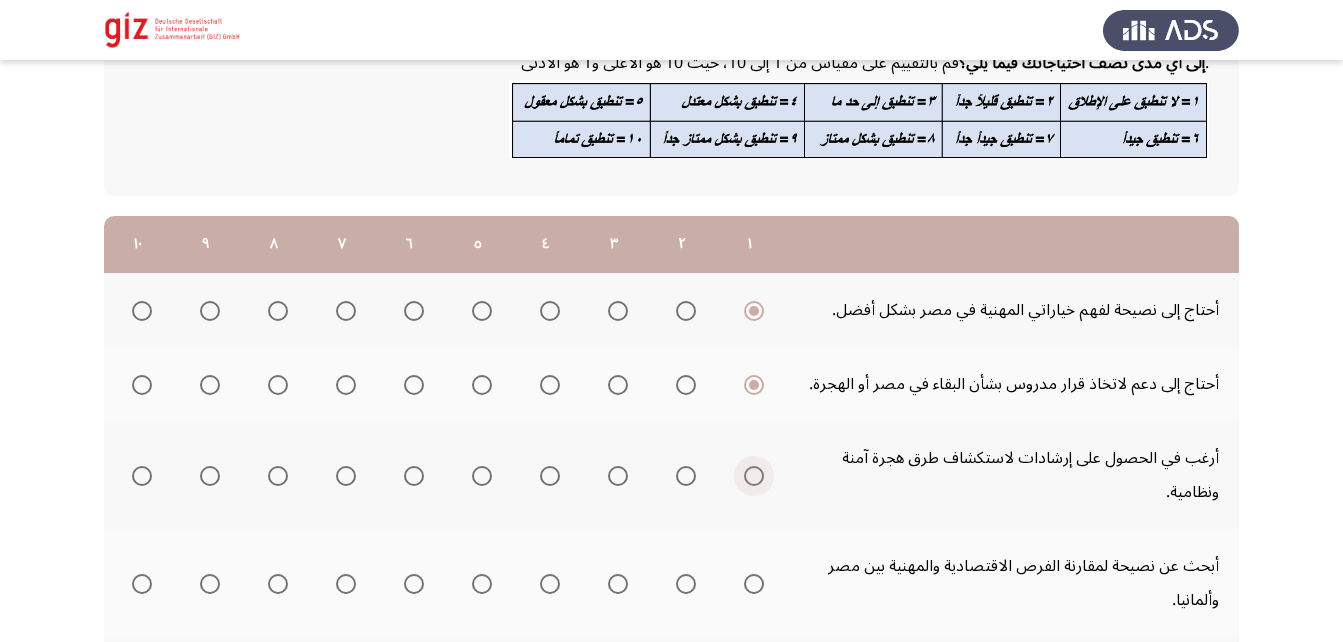 click at bounding box center [754, 476] 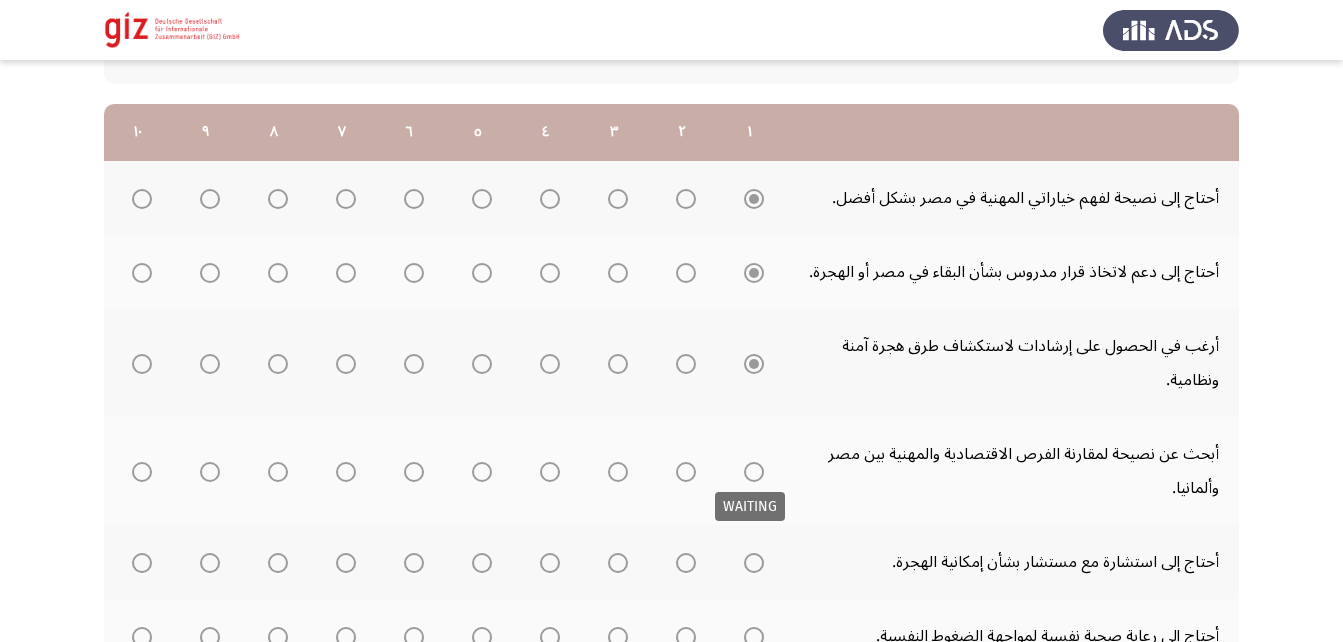 scroll, scrollTop: 266, scrollLeft: 0, axis: vertical 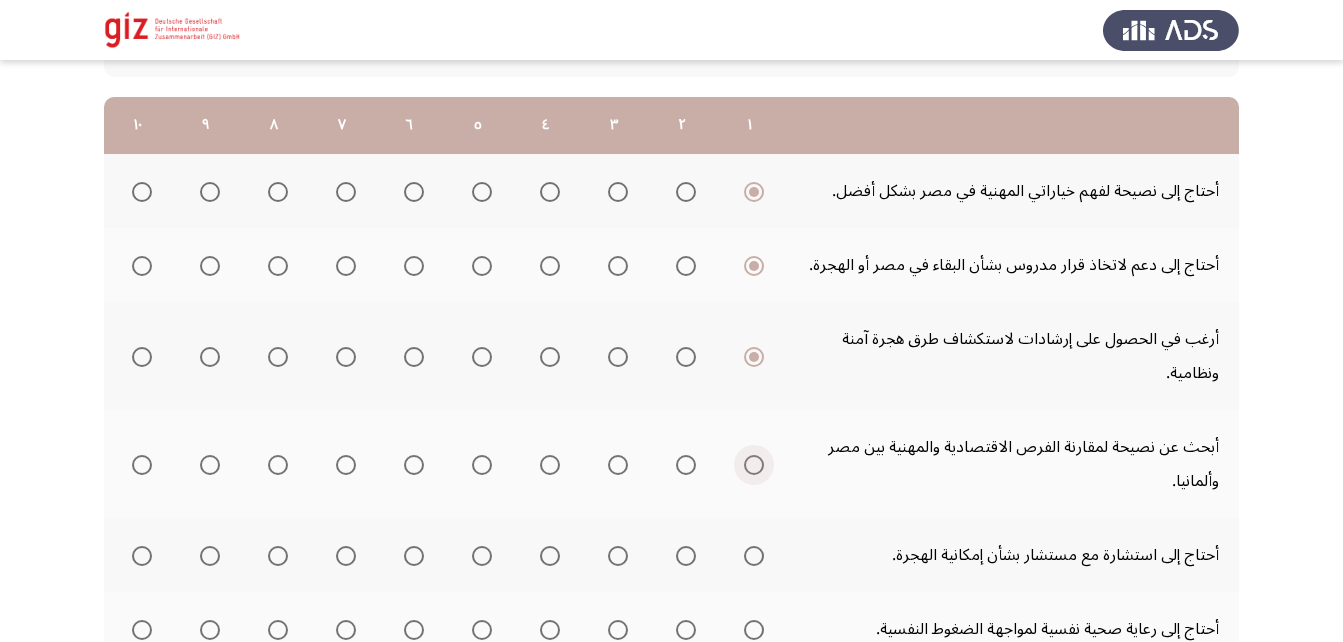 click at bounding box center [754, 465] 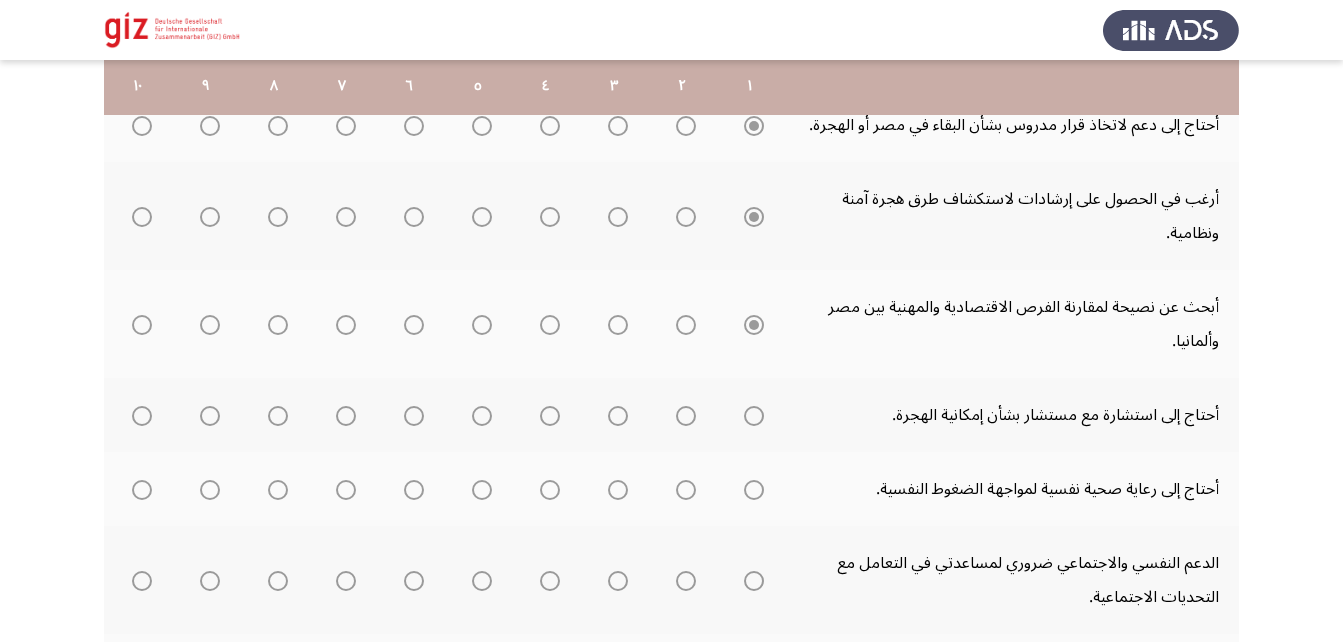 scroll, scrollTop: 407, scrollLeft: 0, axis: vertical 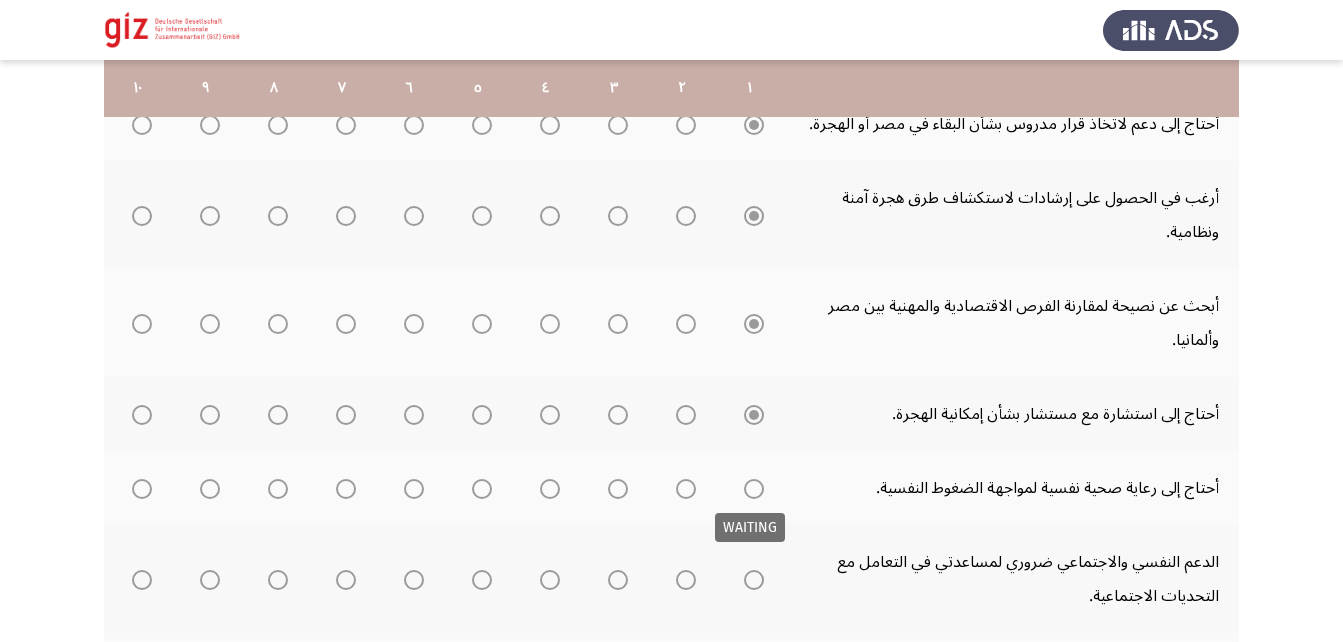 click at bounding box center [754, 489] 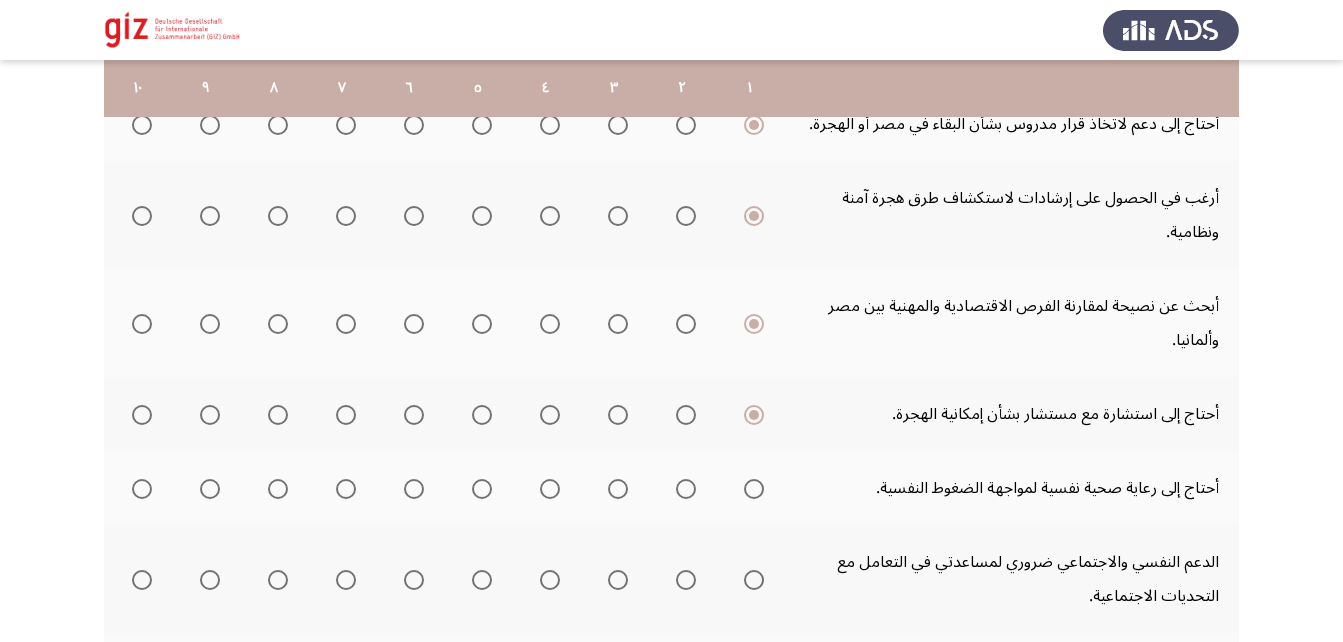 click at bounding box center (754, 489) 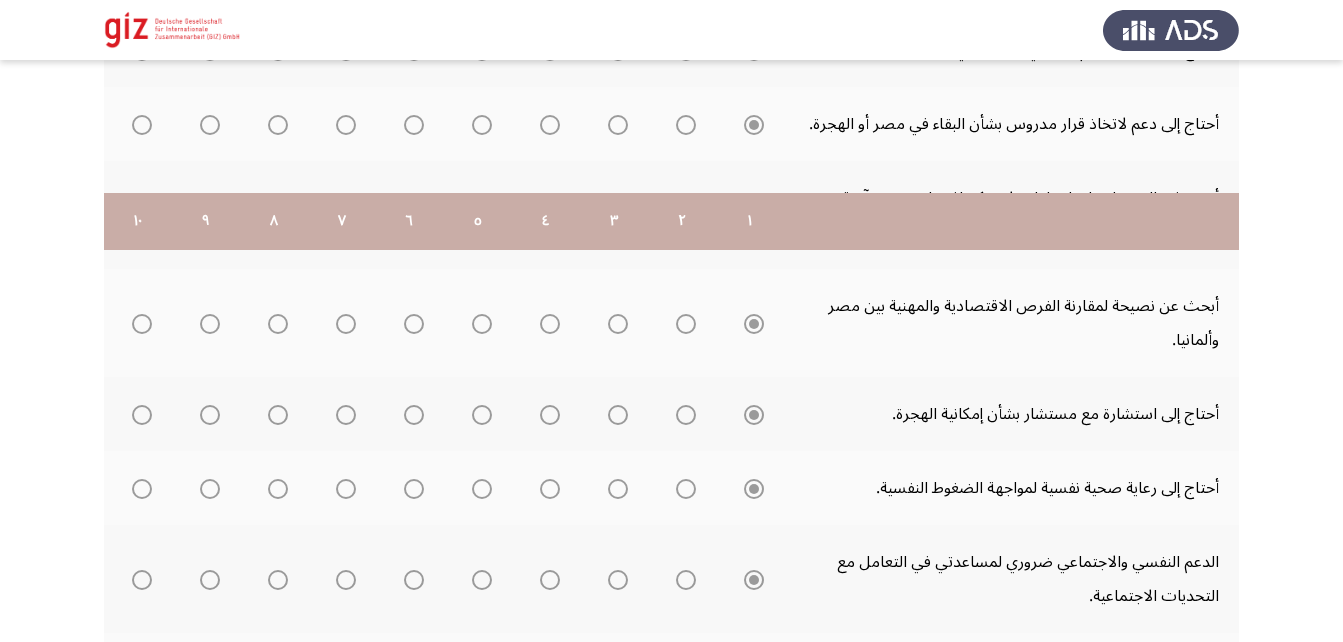 scroll, scrollTop: 662, scrollLeft: 0, axis: vertical 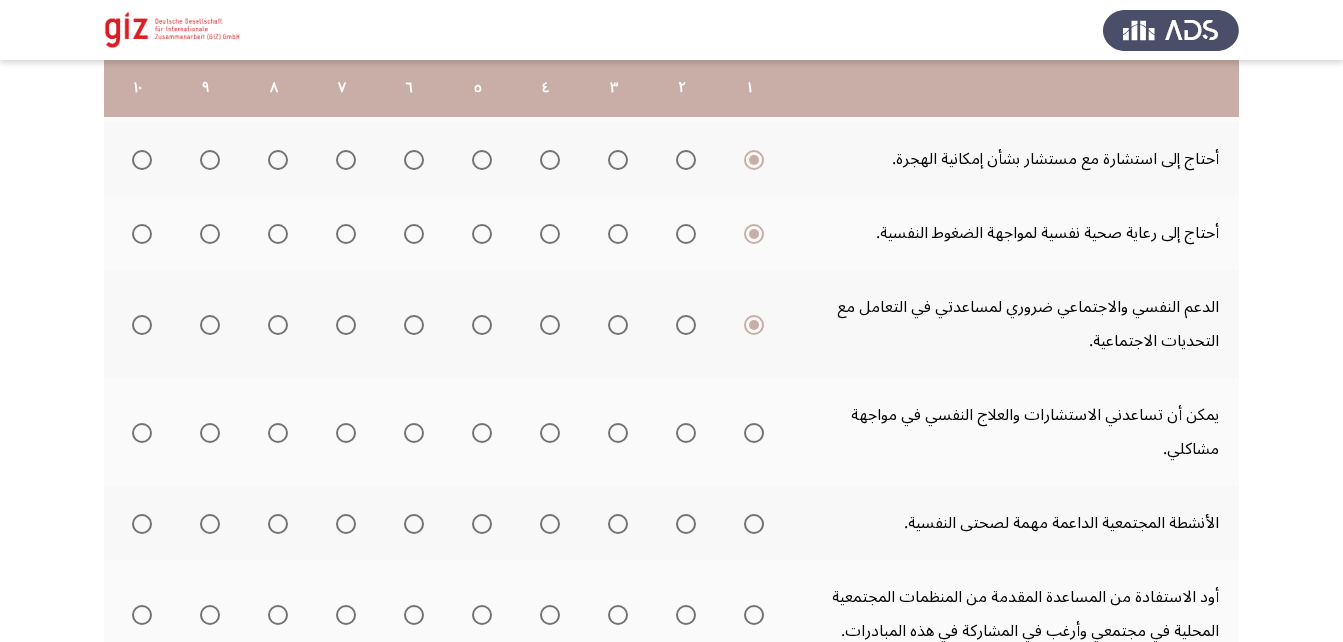 click 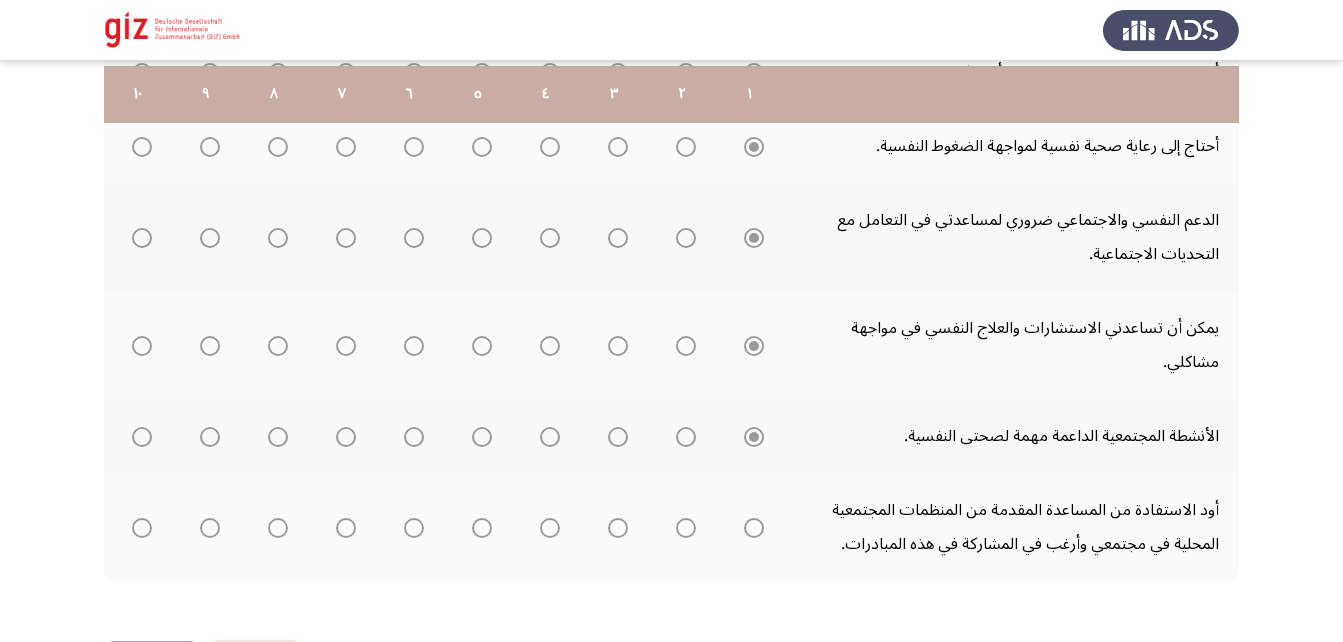 scroll, scrollTop: 756, scrollLeft: 0, axis: vertical 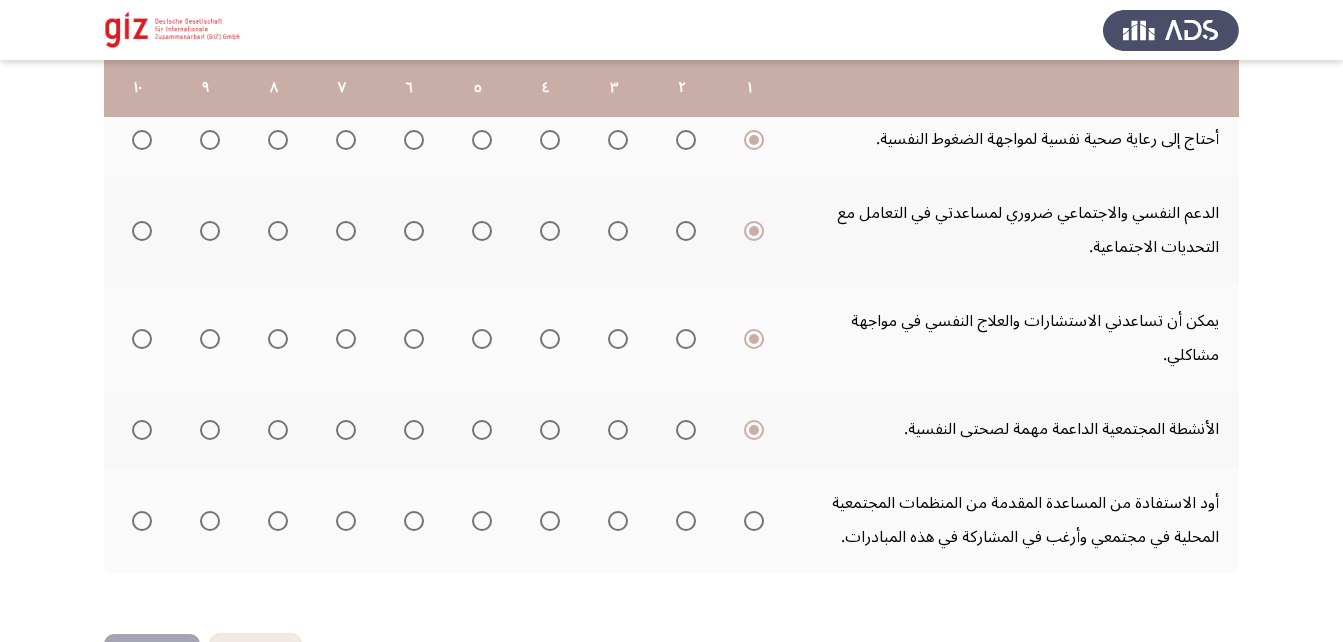 click at bounding box center [754, 521] 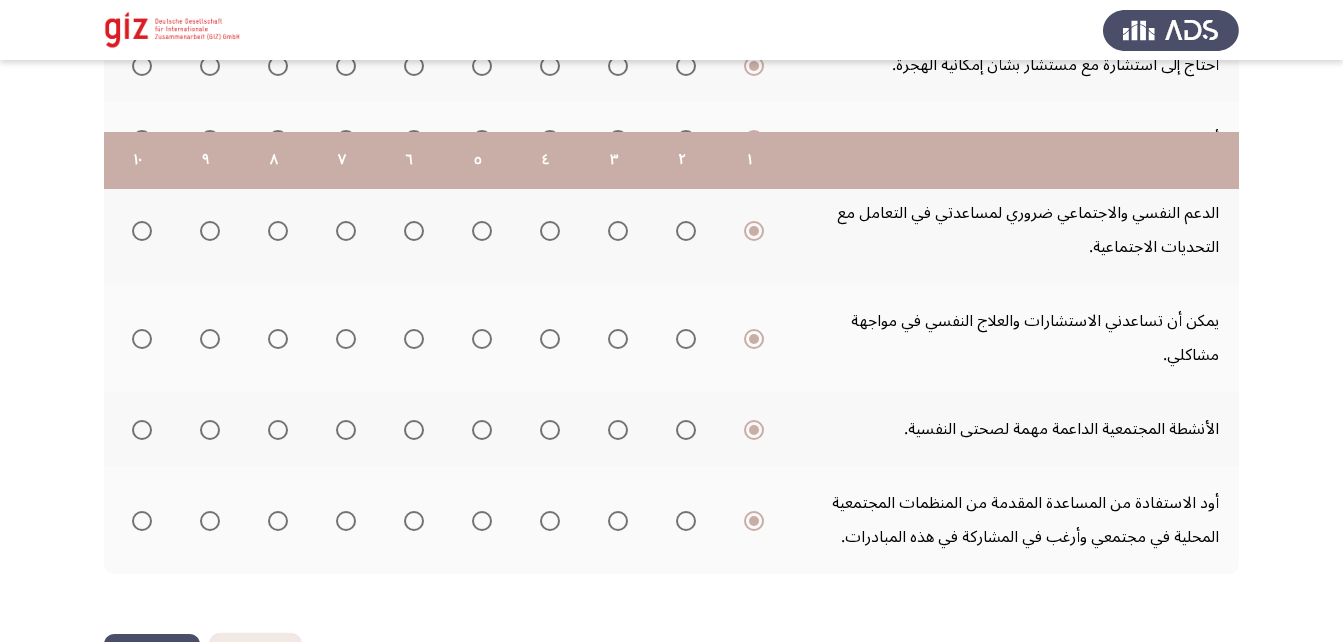 scroll, scrollTop: 828, scrollLeft: 0, axis: vertical 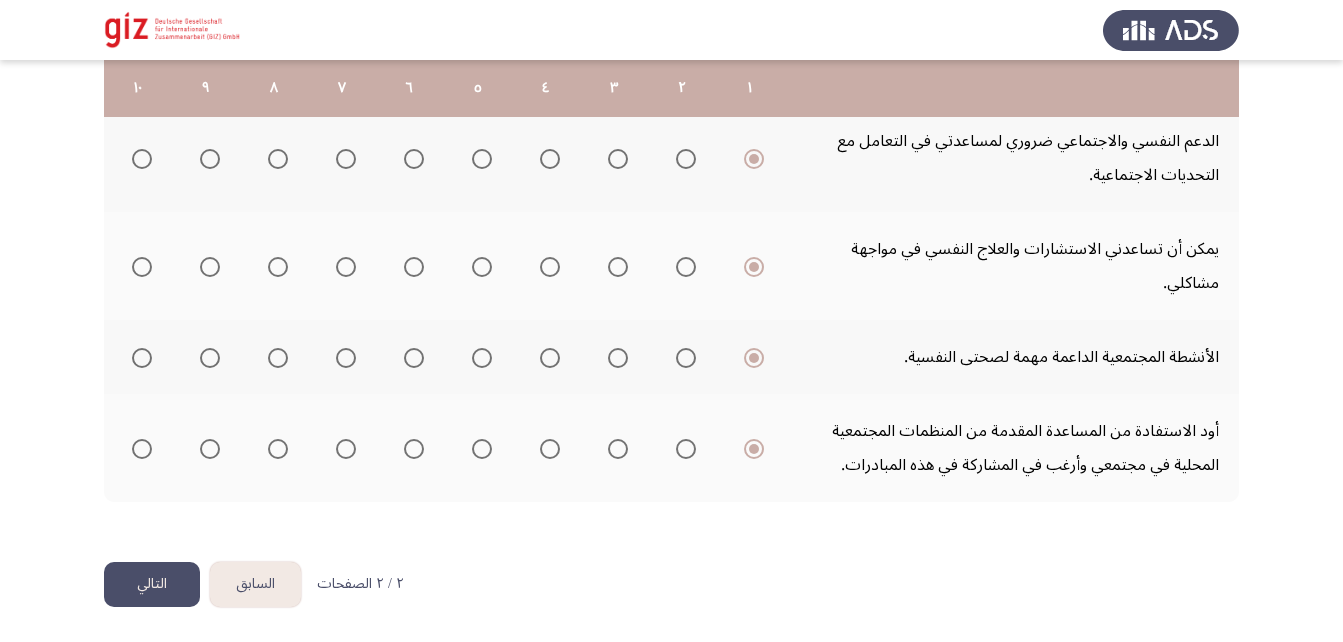 click on "التالي" 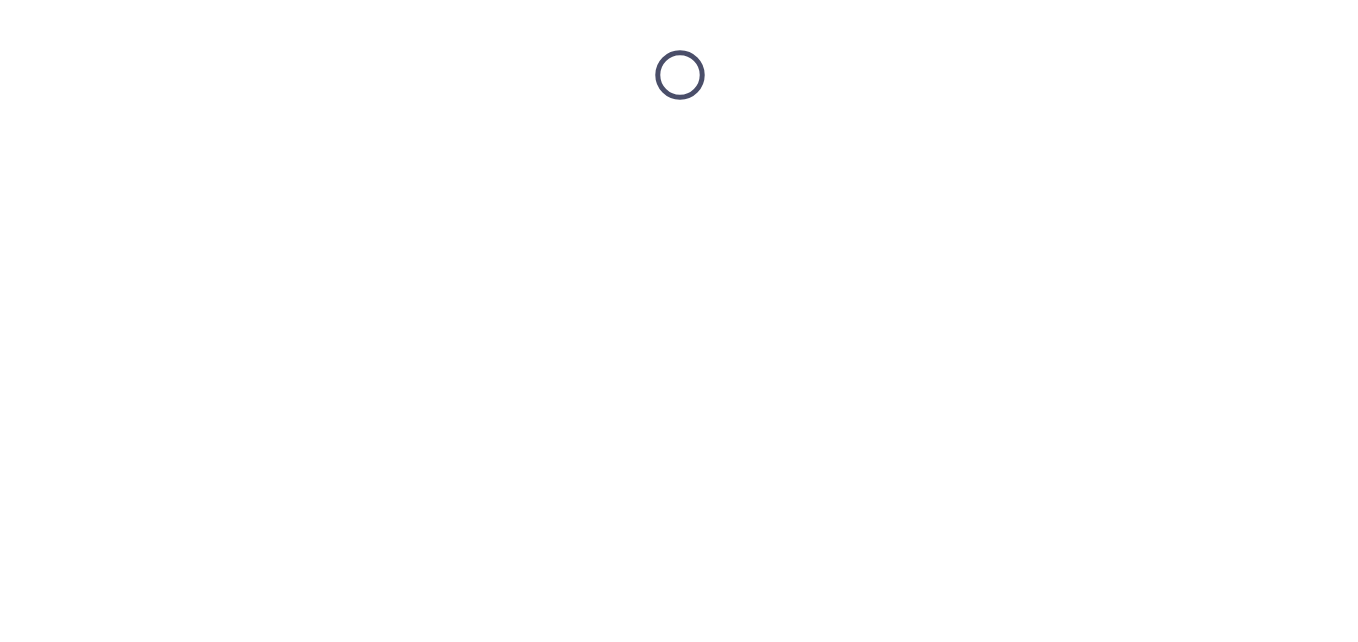 scroll, scrollTop: 0, scrollLeft: 0, axis: both 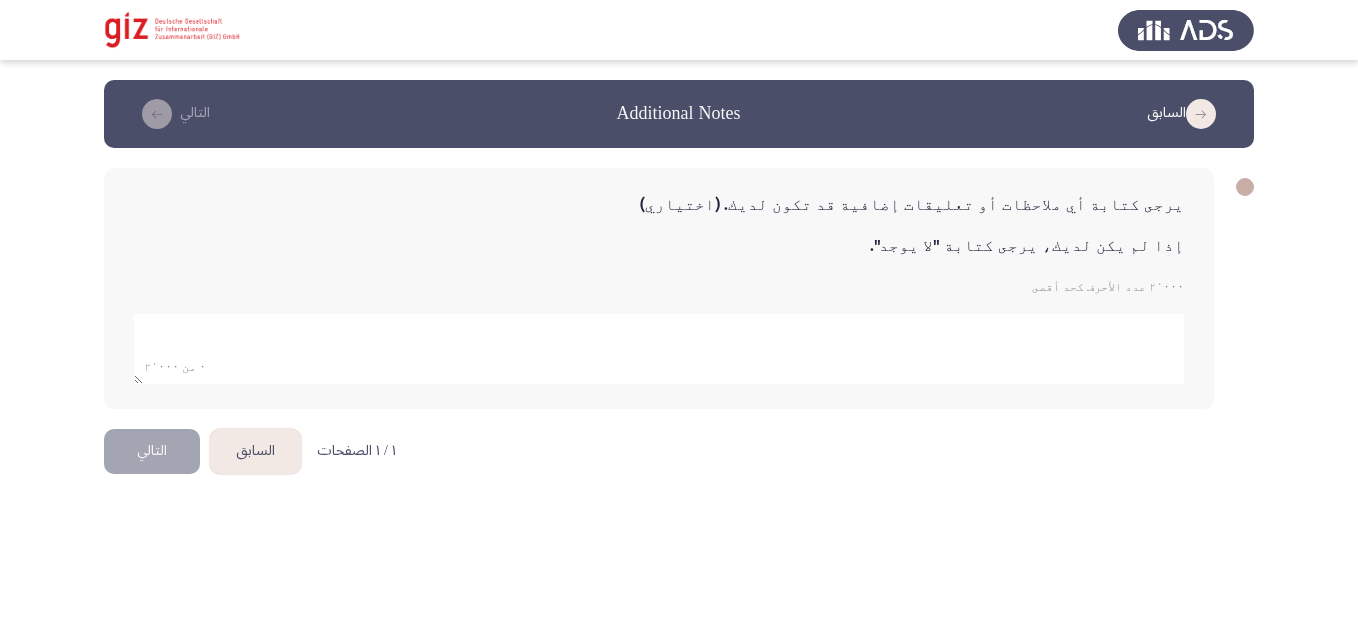 click on "يرجى كتابة أي ملاحظات أو تعليقات إضافية قد تكون لديك. (اختياري) إذا لم يكن لديك، يرجى كتابة " لا يوجد ".  ٢٬٠٠٠ عدد الأحرف كحد أقصى            ٠ من ٢٬٠٠٠" 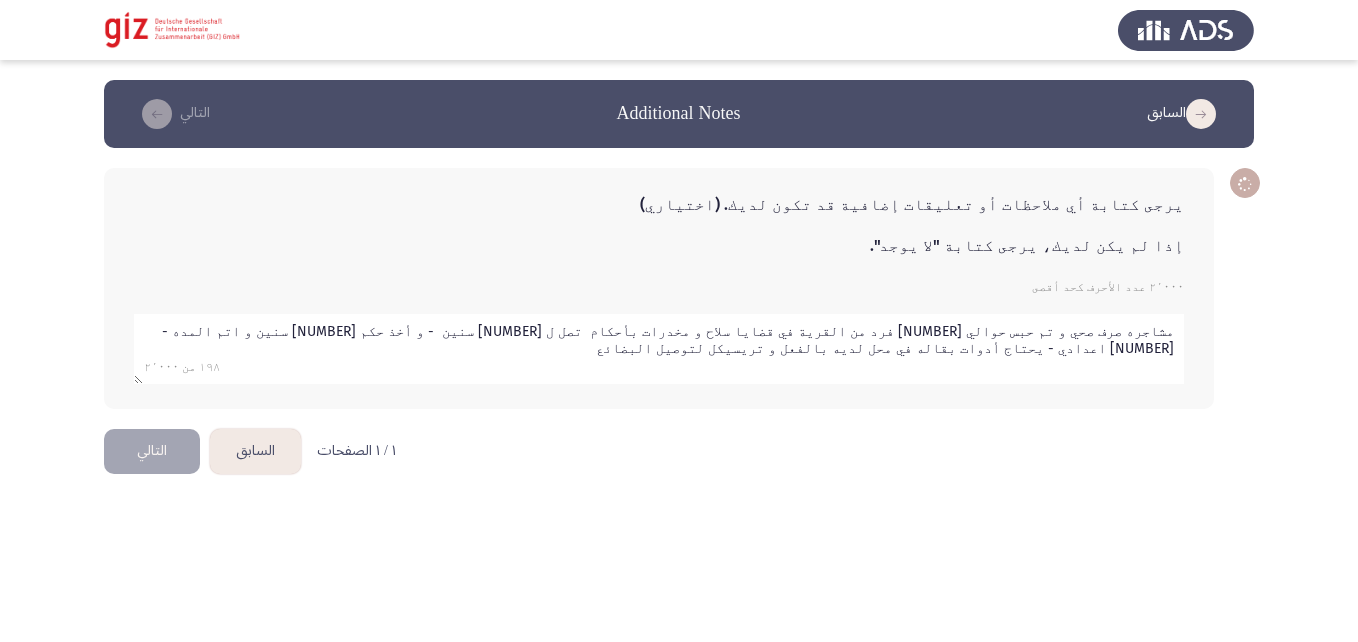 type on "مشاجره صرف صحي و تم حبس حوالي 200 فرد من القرية في قضايا سلاح و مخدرات بأحكام  تصل ل 9 سنين  - و أخذ حكم 6 سنين و اتم المده - 3 اعدادي - يحتاج أدوات بقاله في محل لديه بالفعل و تريسيكل لتوصيل البضائع" 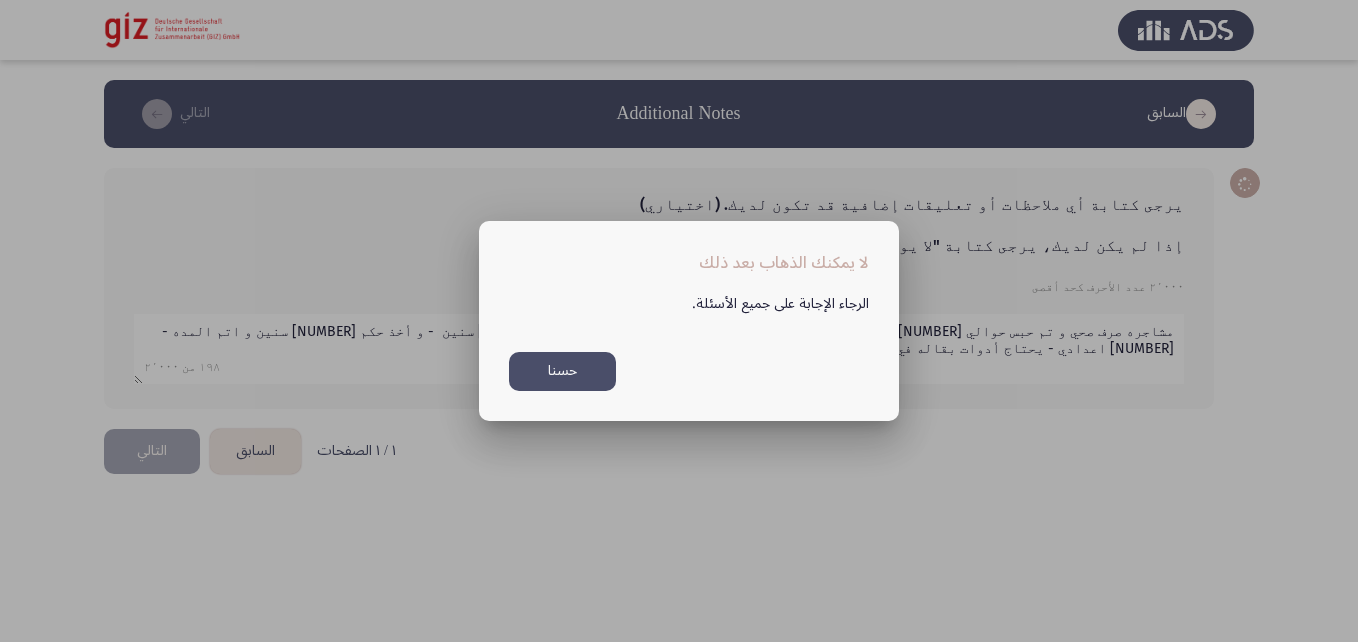 click on "حسنا" at bounding box center [562, 371] 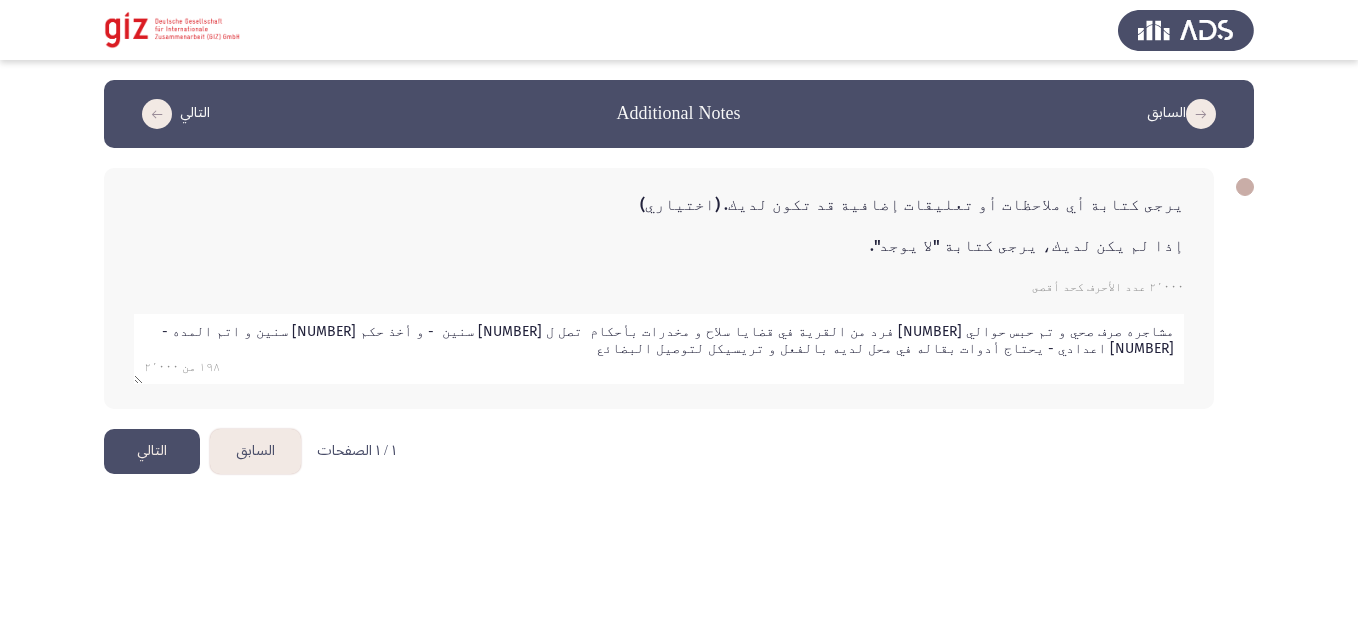 click on "السابق   Additional Notes   التالي  يرجى كتابة أي ملاحظات أو تعليقات إضافية قد تكون لديك. (اختياري) إذا لم يكن لديك، يرجى كتابة " لا يوجد ".  ٢٬٠٠٠ عدد الأحرف كحد أقصى            ١٩٨ من ٢٬٠٠٠   ١ / ١ الصفحات   السابق   التالي" at bounding box center [679, 254] 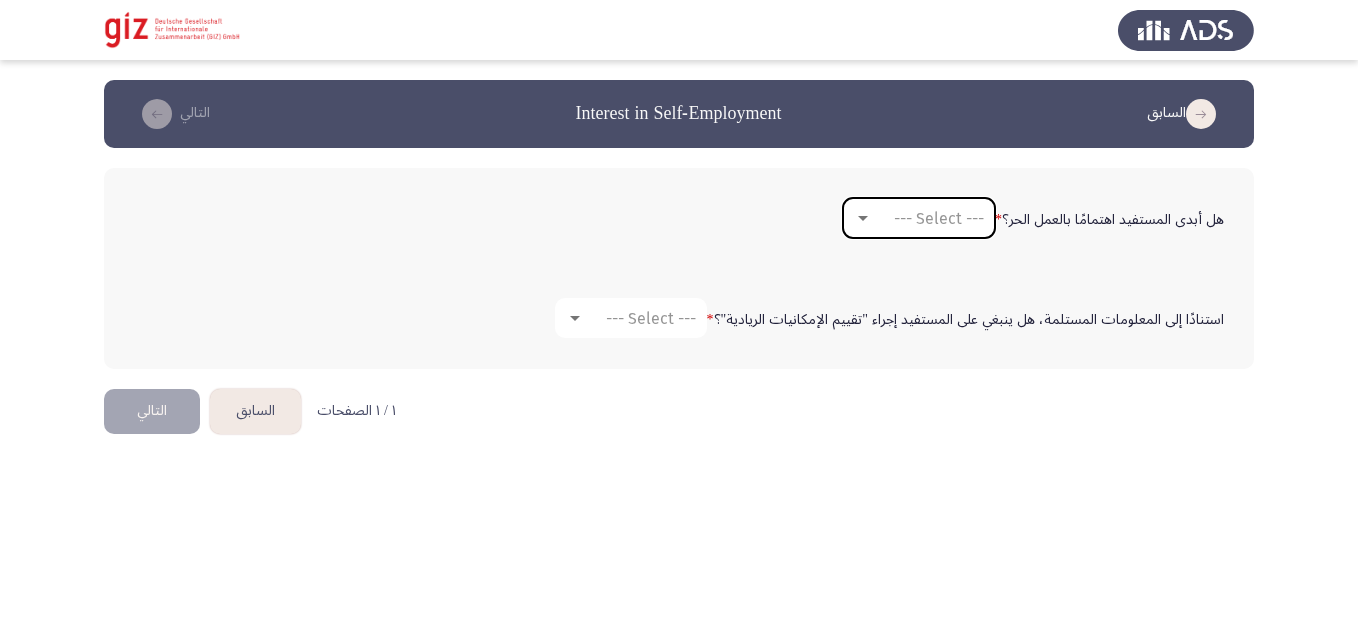 click on "--- Select ---" at bounding box center [919, 218] 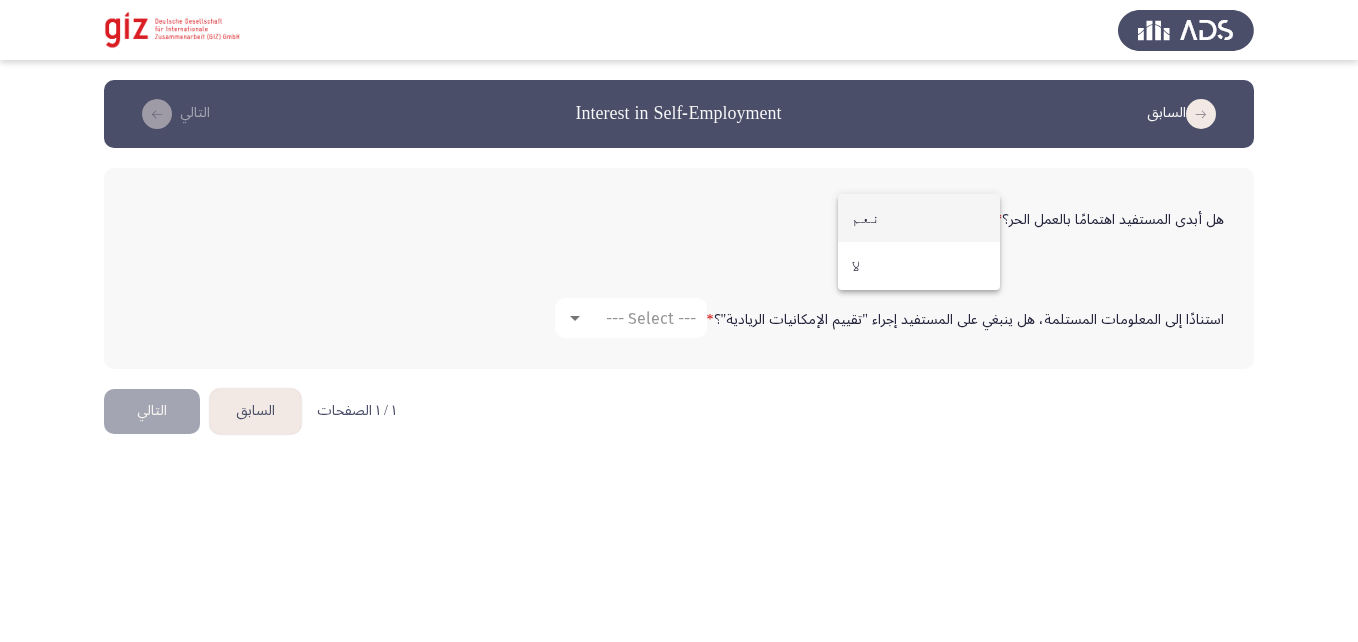 click on "نعم" at bounding box center [919, 218] 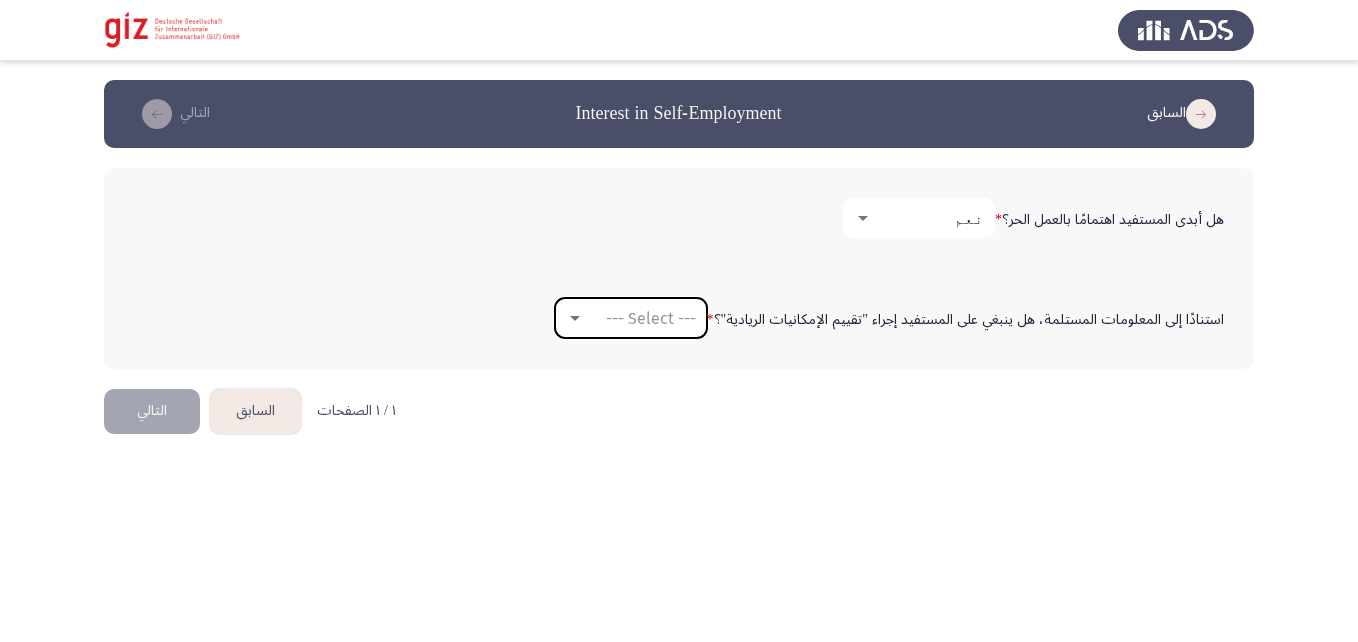 click on "--- Select ---" at bounding box center [640, 318] 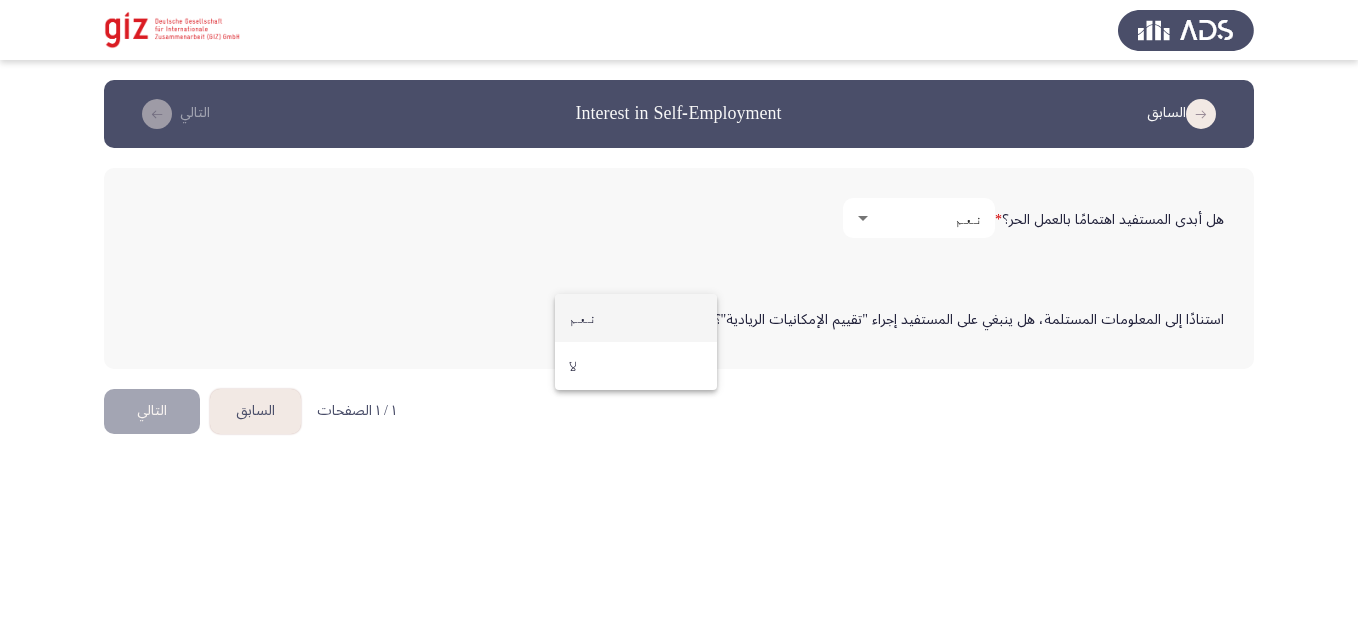 click on "نعم" at bounding box center [636, 318] 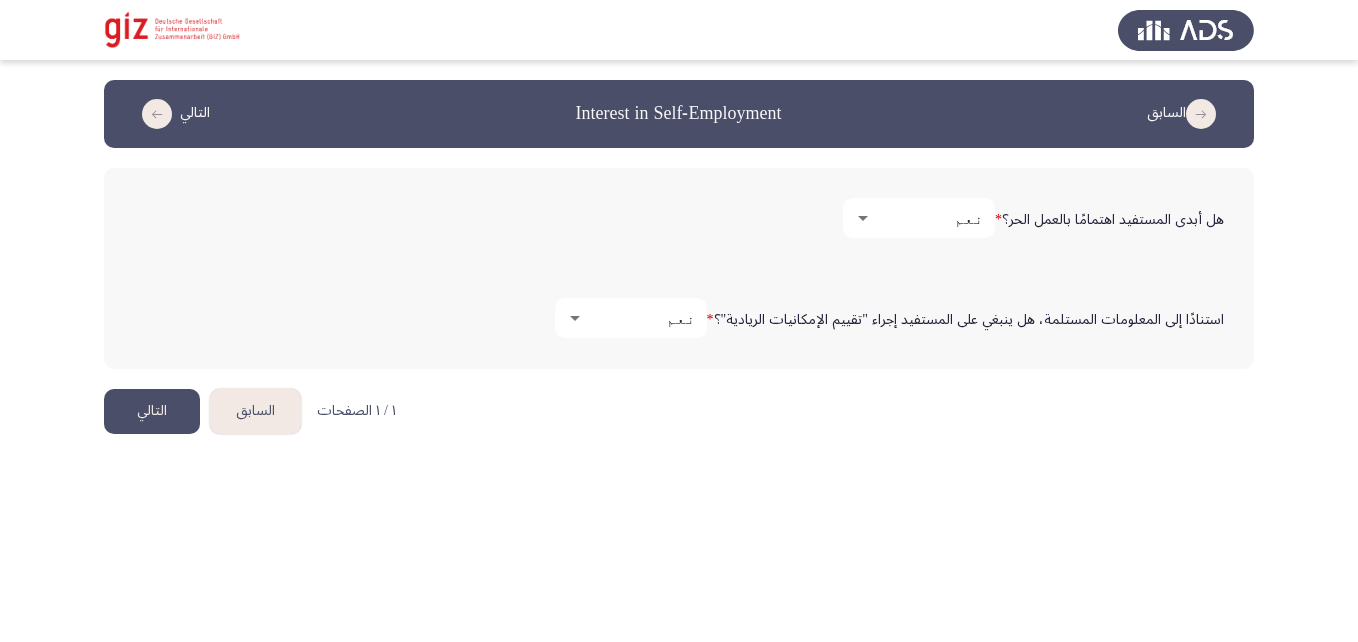 click on "التالي" 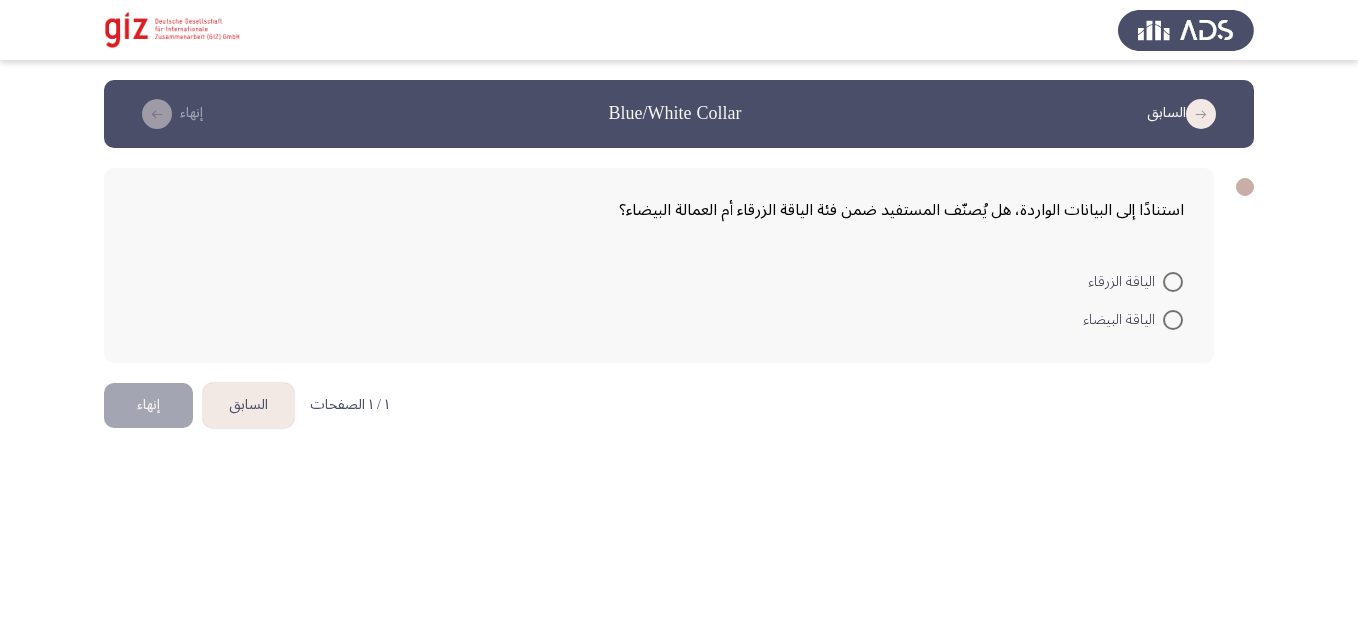 click at bounding box center [1173, 282] 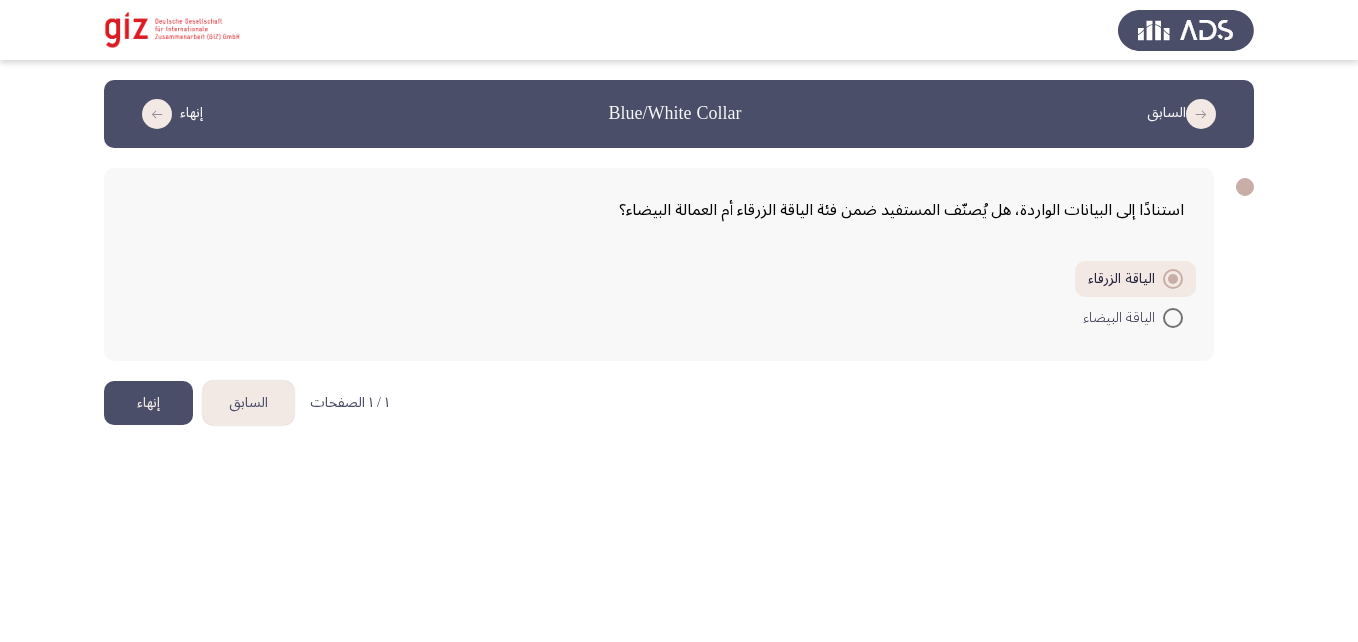 click on "إنهاء" 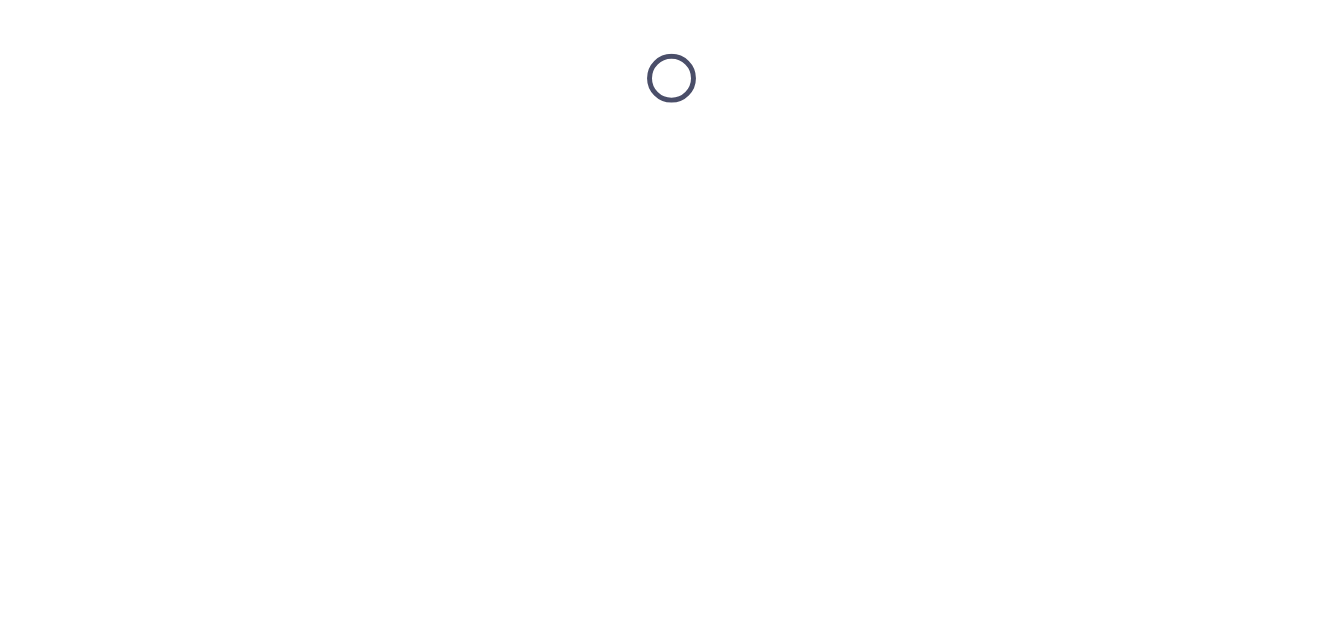 scroll, scrollTop: 0, scrollLeft: 0, axis: both 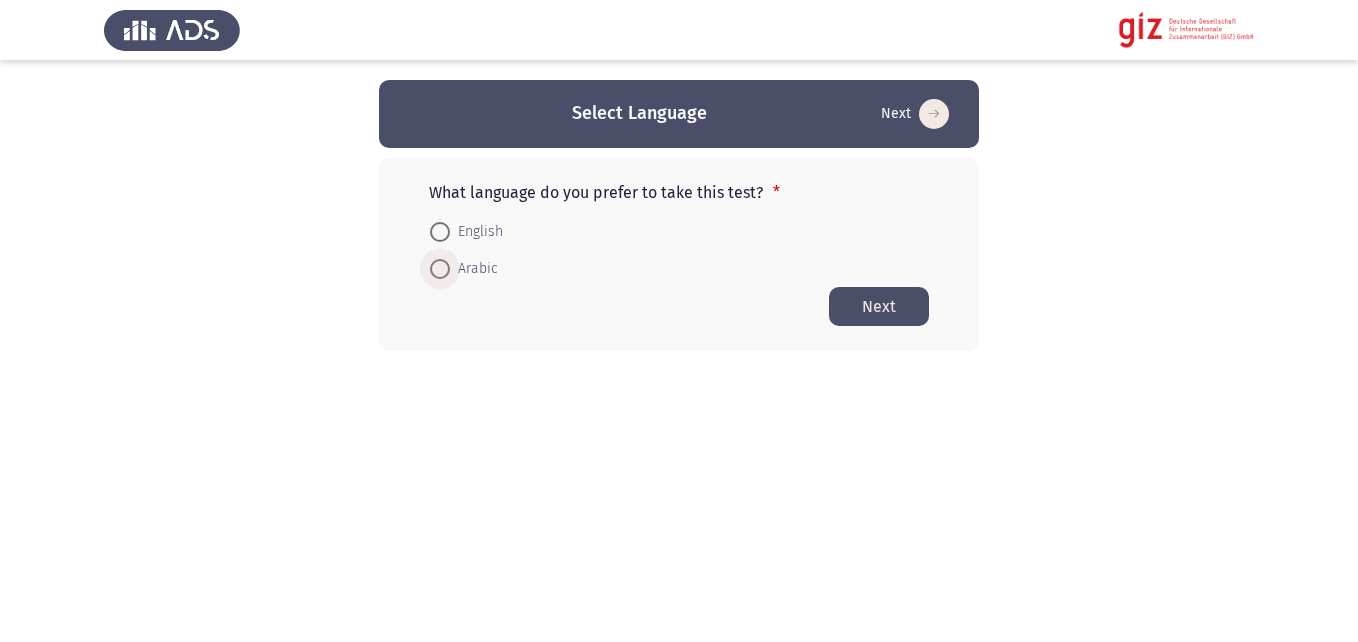 click on "Arabic" at bounding box center (474, 269) 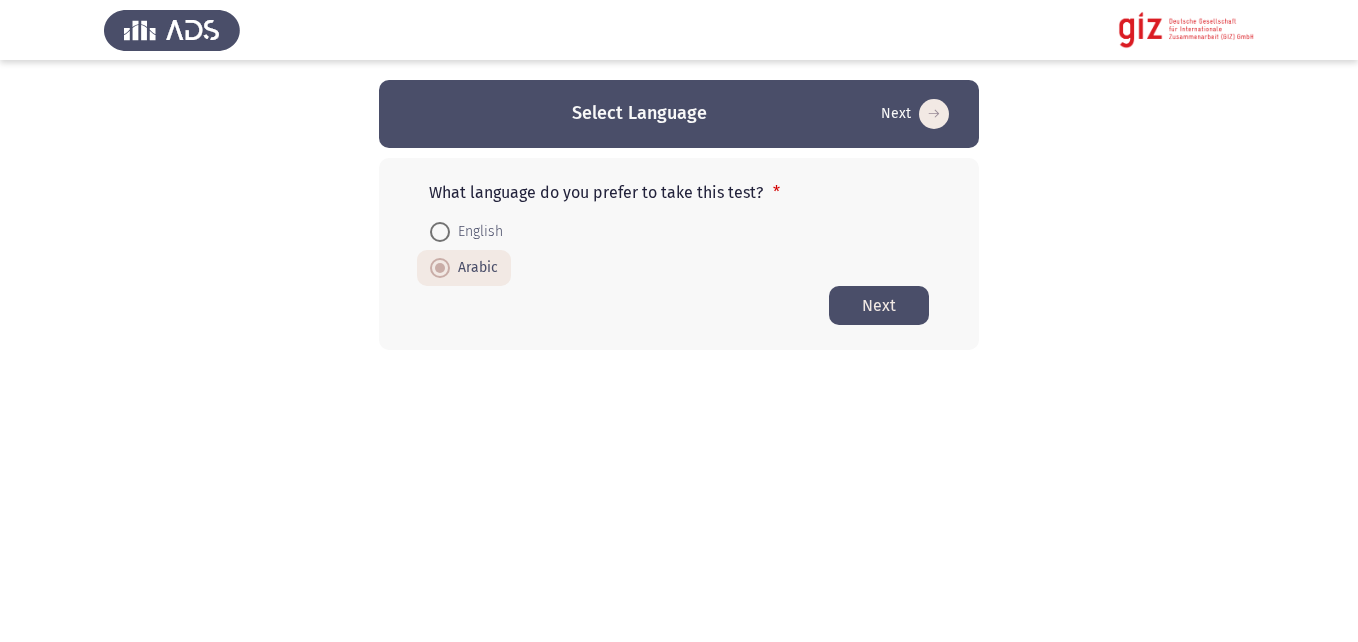 click on "Next" 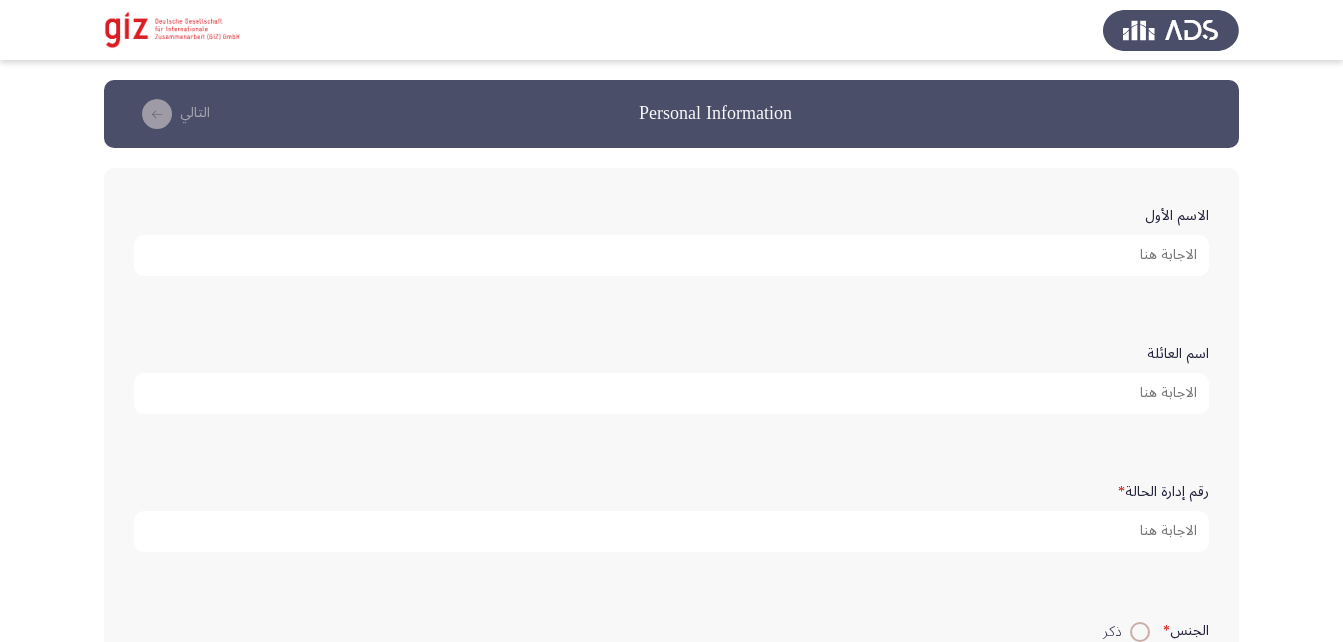 click on "الاسم الأول" at bounding box center [671, 255] 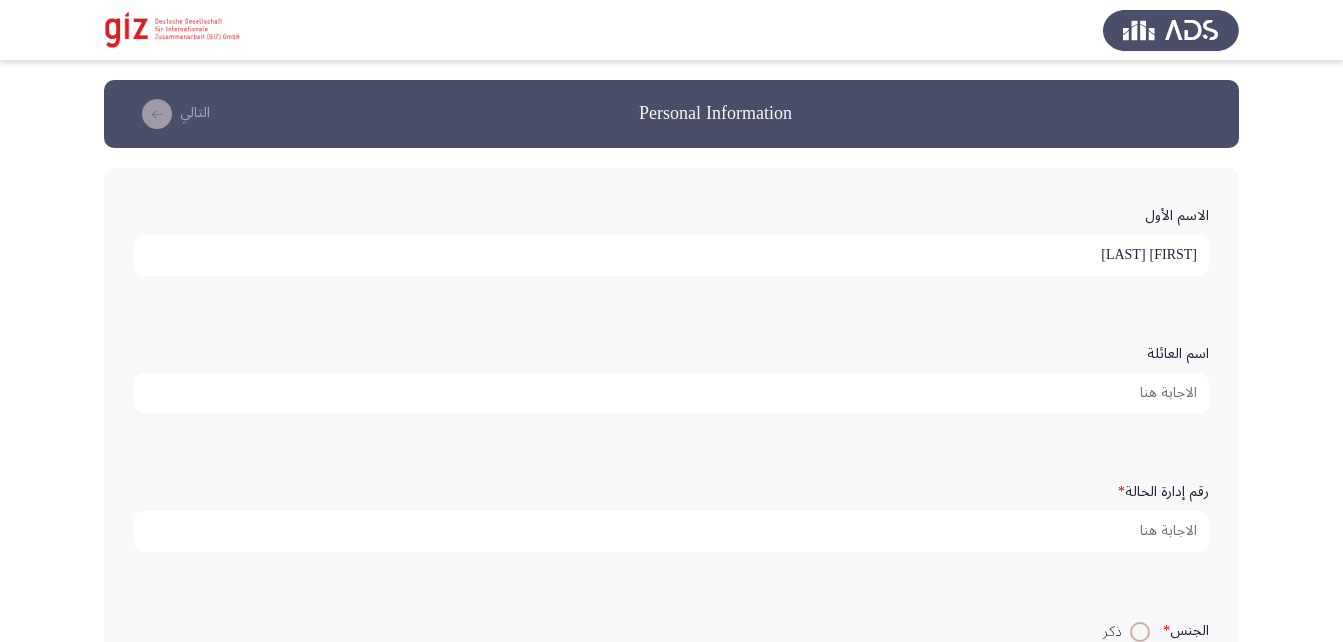 type on "[FIRST] [LAST]" 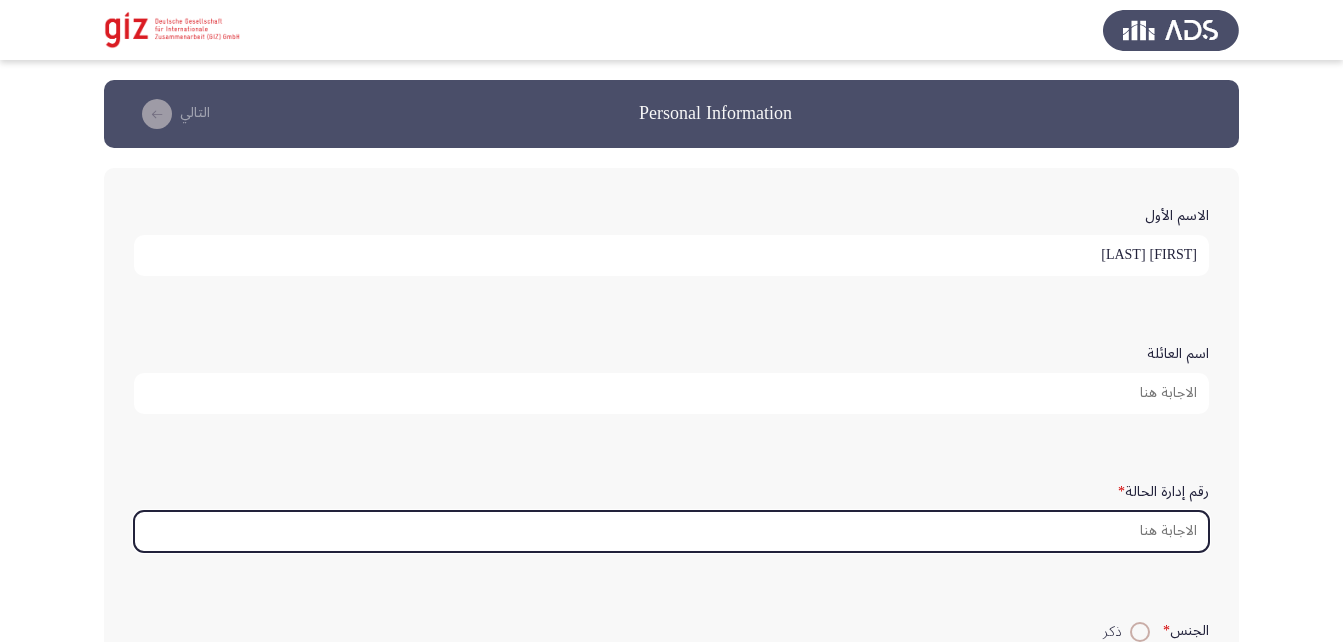 click on "رقم إدارة الحالة   *" at bounding box center [671, 531] 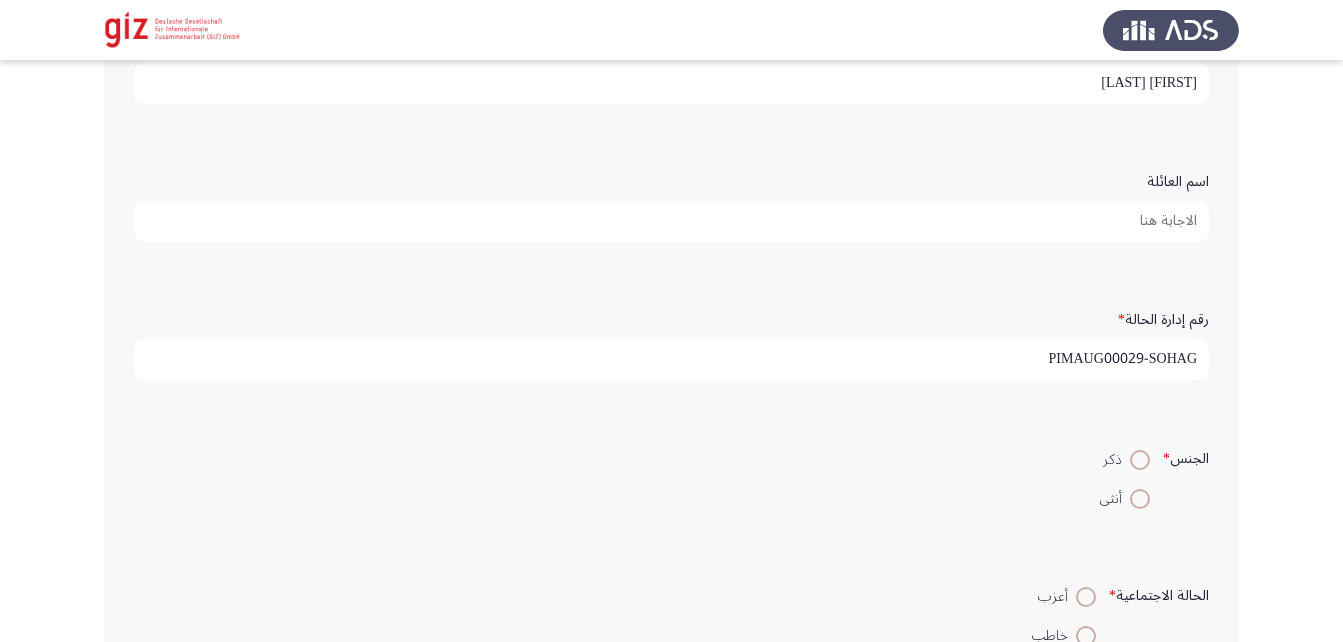 scroll, scrollTop: 241, scrollLeft: 0, axis: vertical 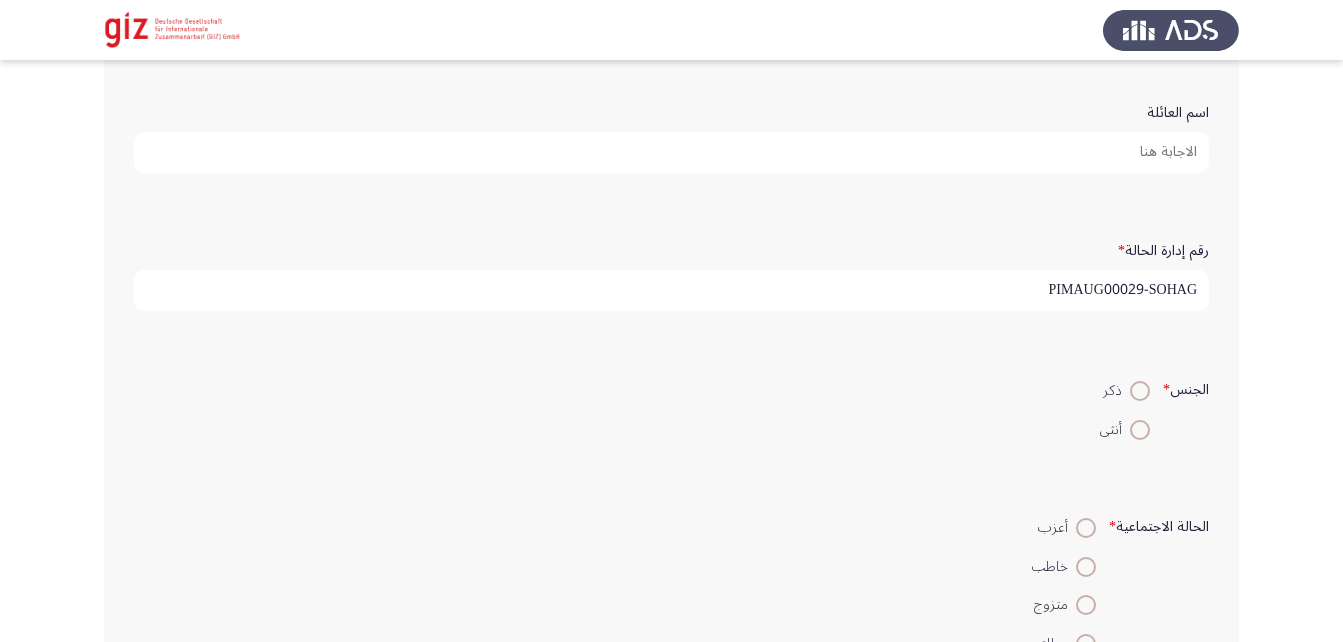 type on "PIMAUG00029-SOHAG" 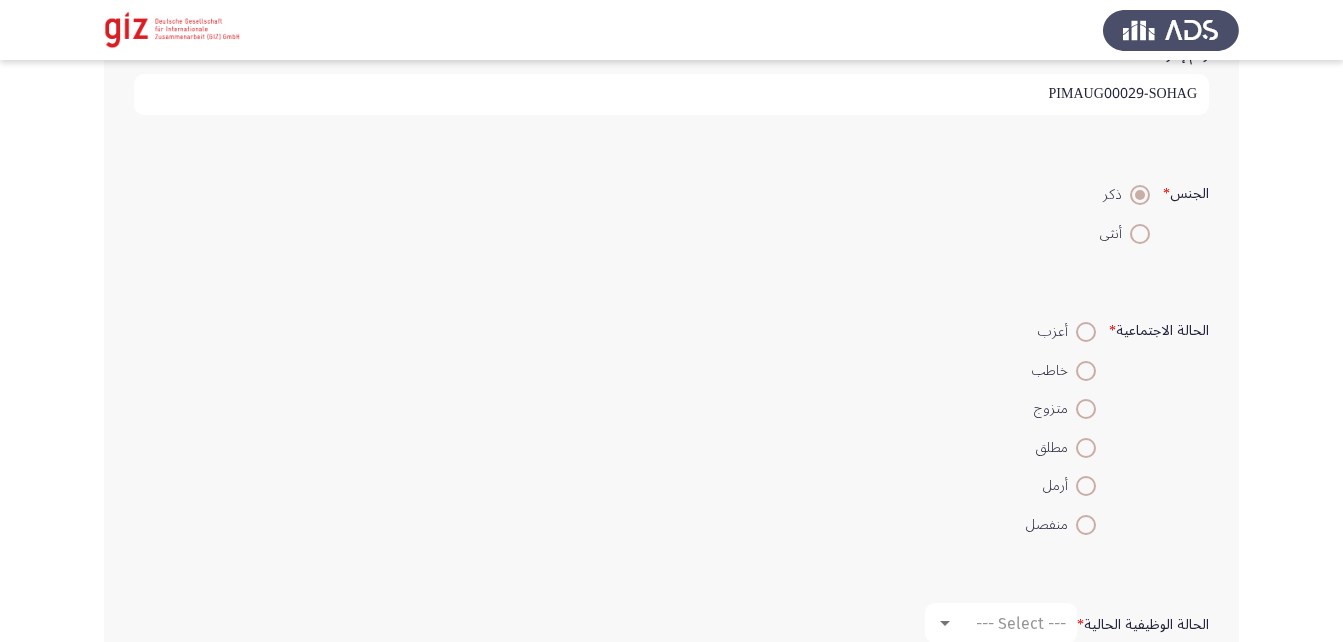 scroll, scrollTop: 438, scrollLeft: 0, axis: vertical 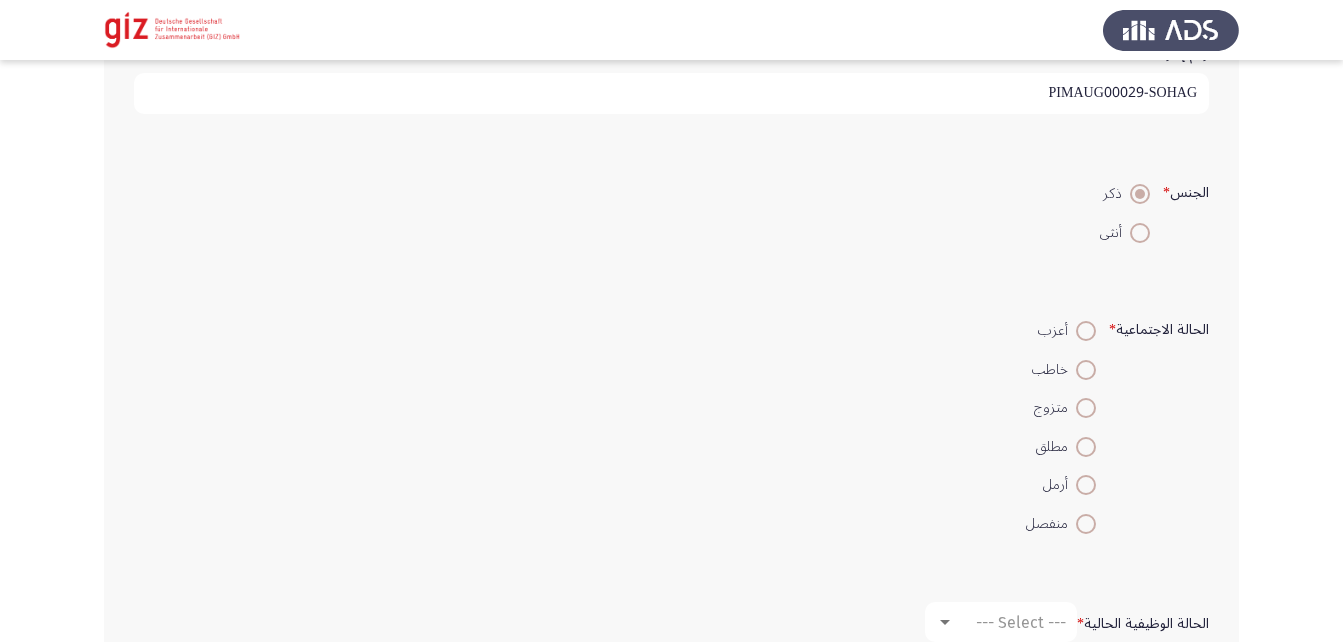 click at bounding box center (1086, 408) 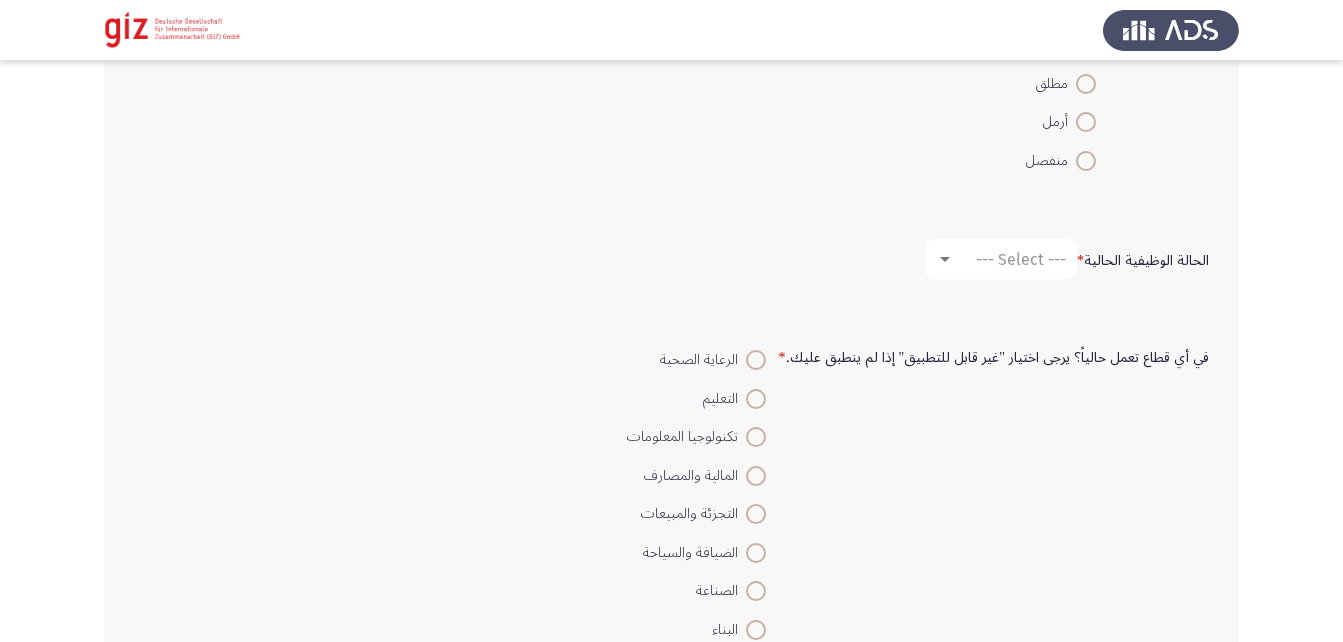 scroll, scrollTop: 804, scrollLeft: 0, axis: vertical 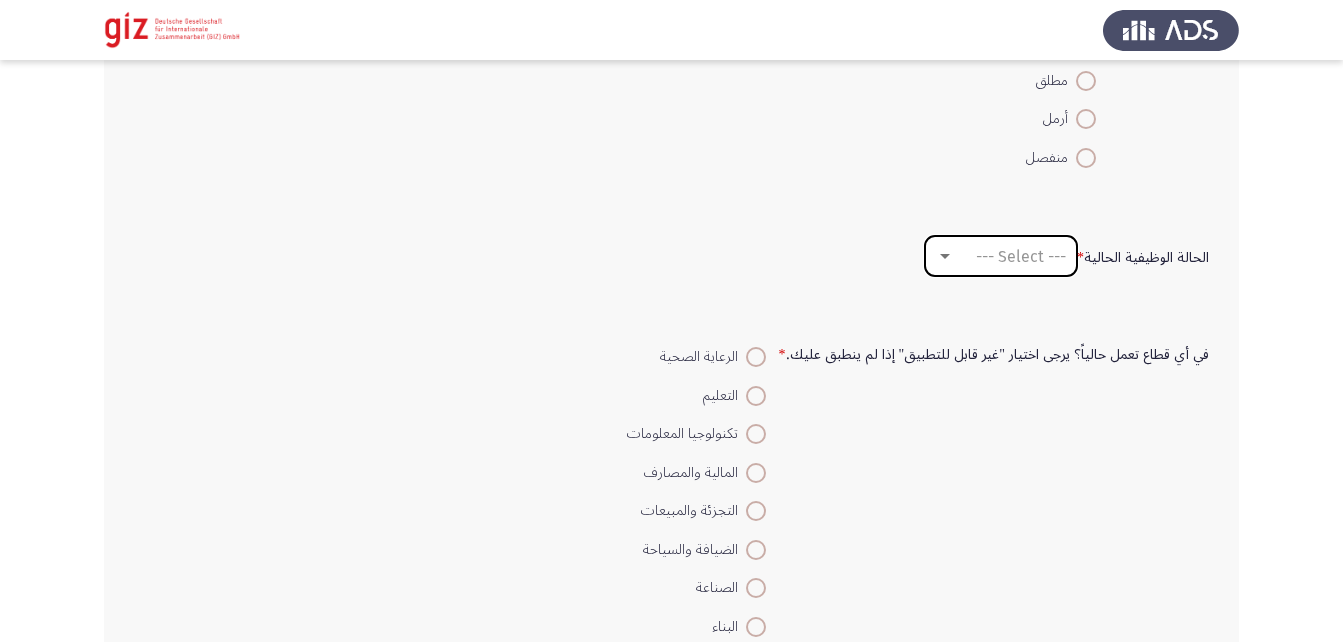 click on "--- Select ---" at bounding box center (1001, 256) 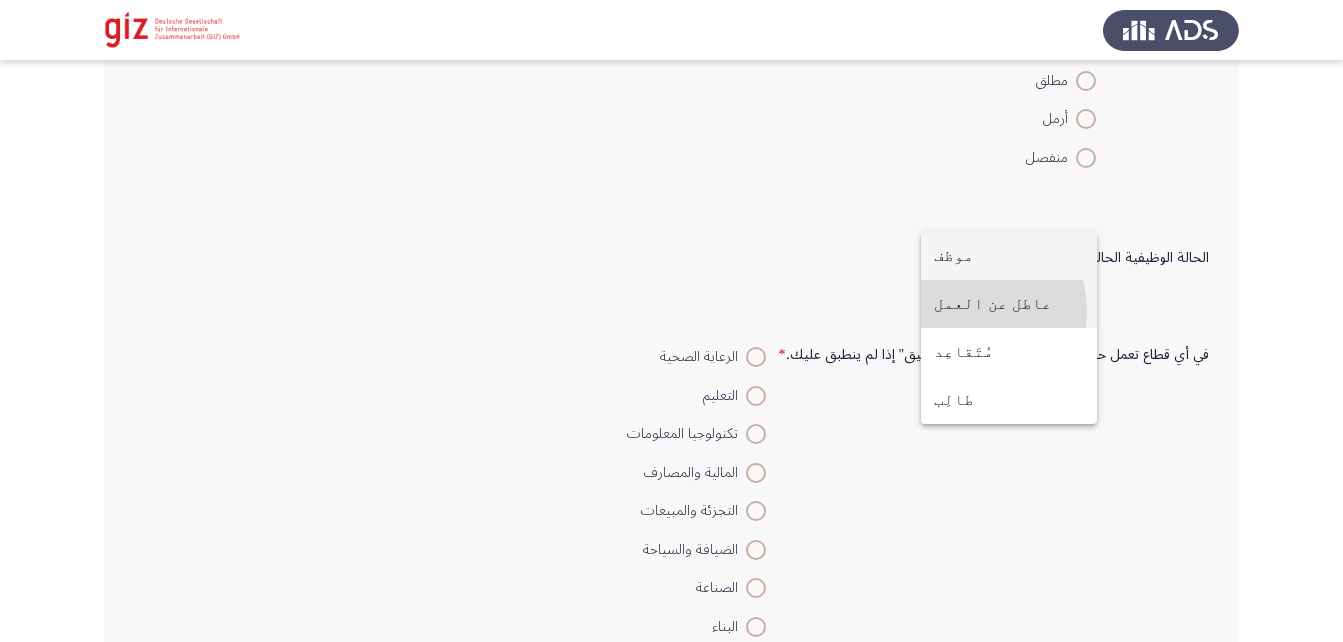 click on "عاطل عن العمل" at bounding box center [1009, 304] 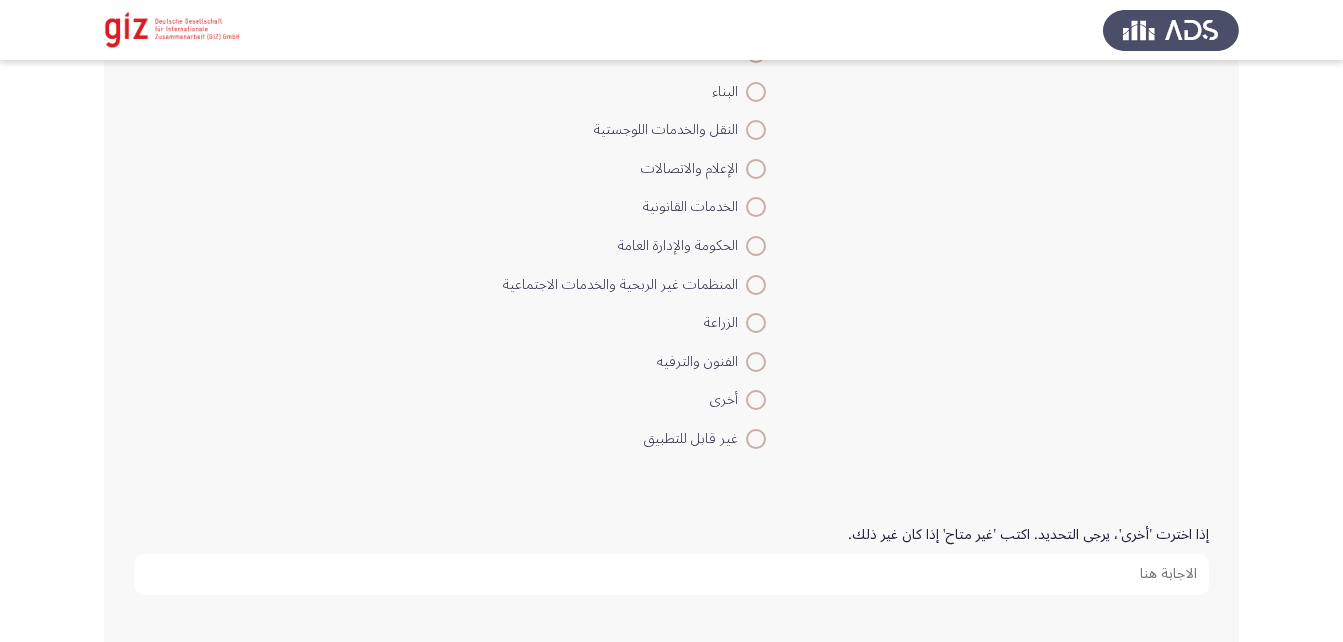scroll, scrollTop: 1340, scrollLeft: 0, axis: vertical 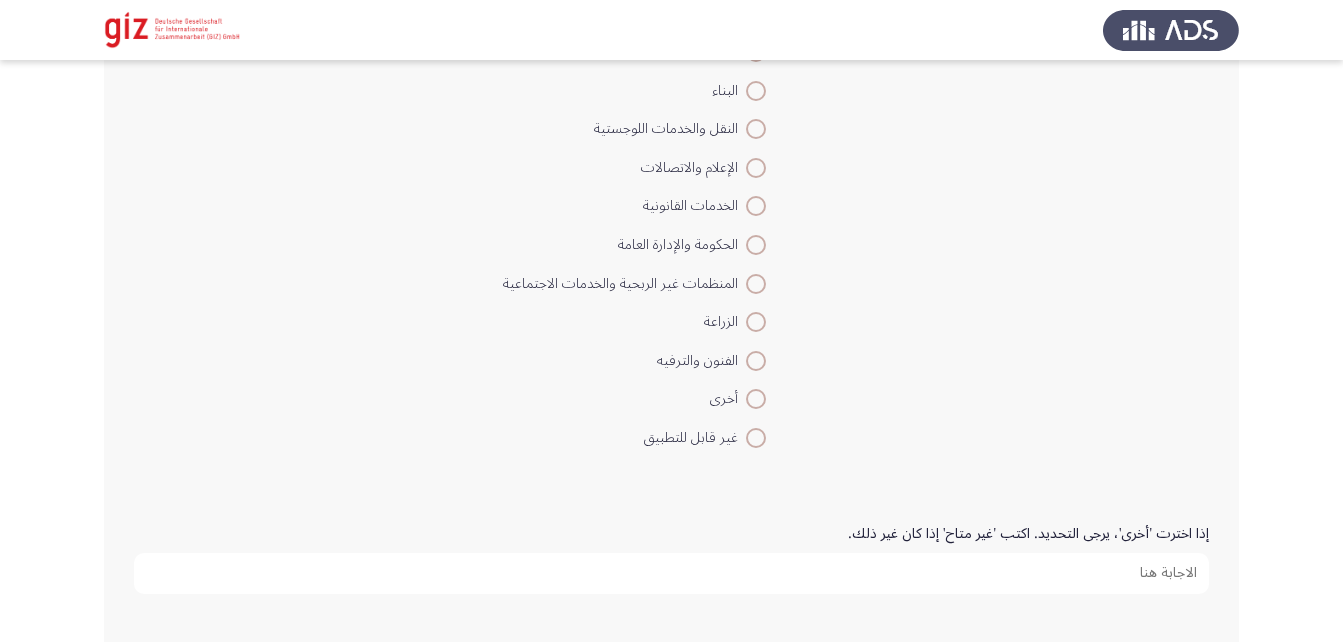 click at bounding box center (756, 399) 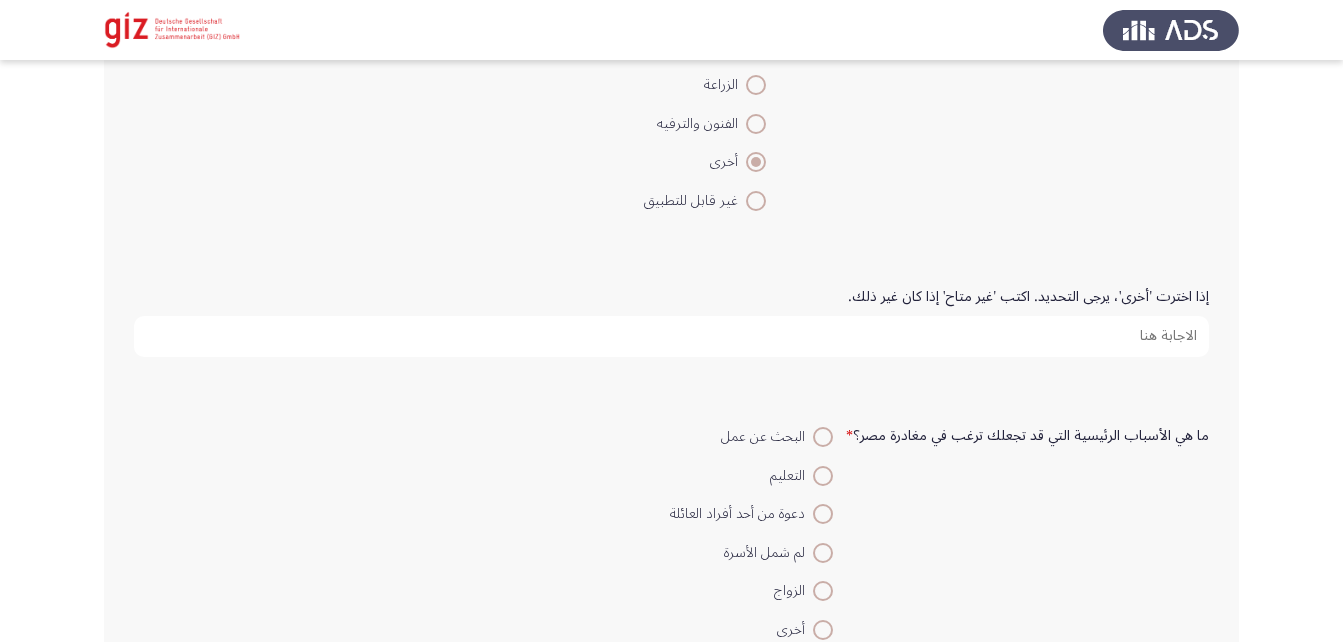 scroll, scrollTop: 1580, scrollLeft: 0, axis: vertical 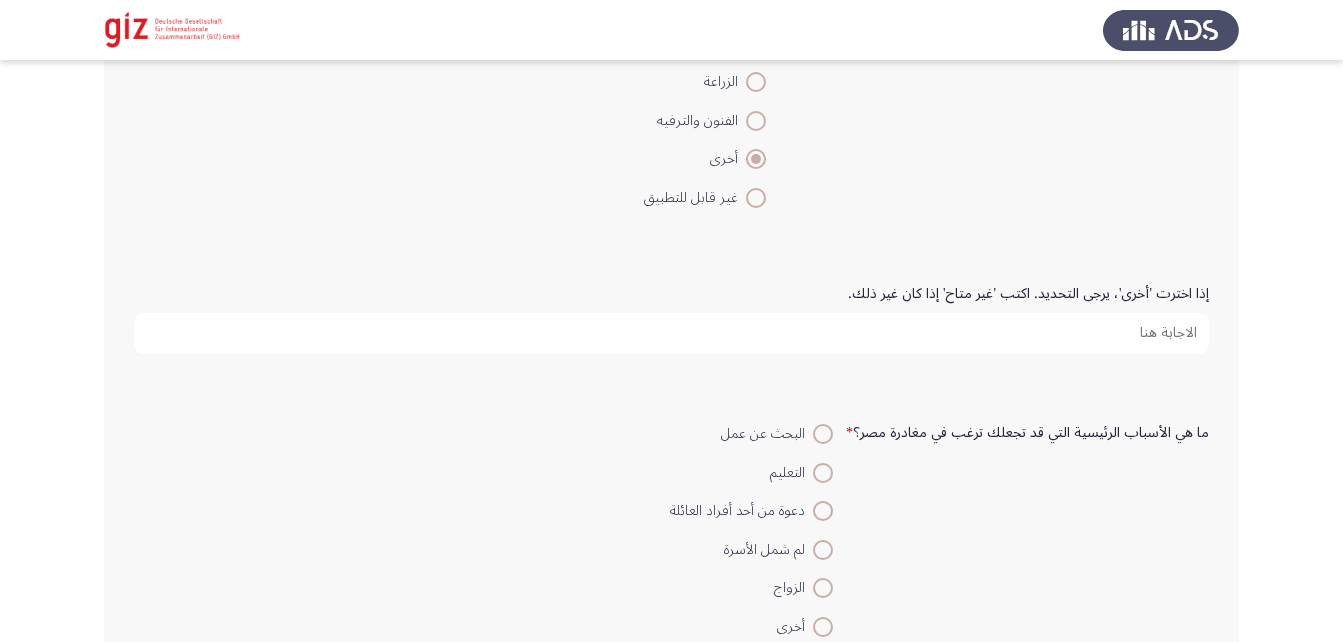 click on "إذا اخترت 'أخرى'، يرجى التحديد. اكتب 'غير متاح' إذا كان غير ذلك." at bounding box center (671, 333) 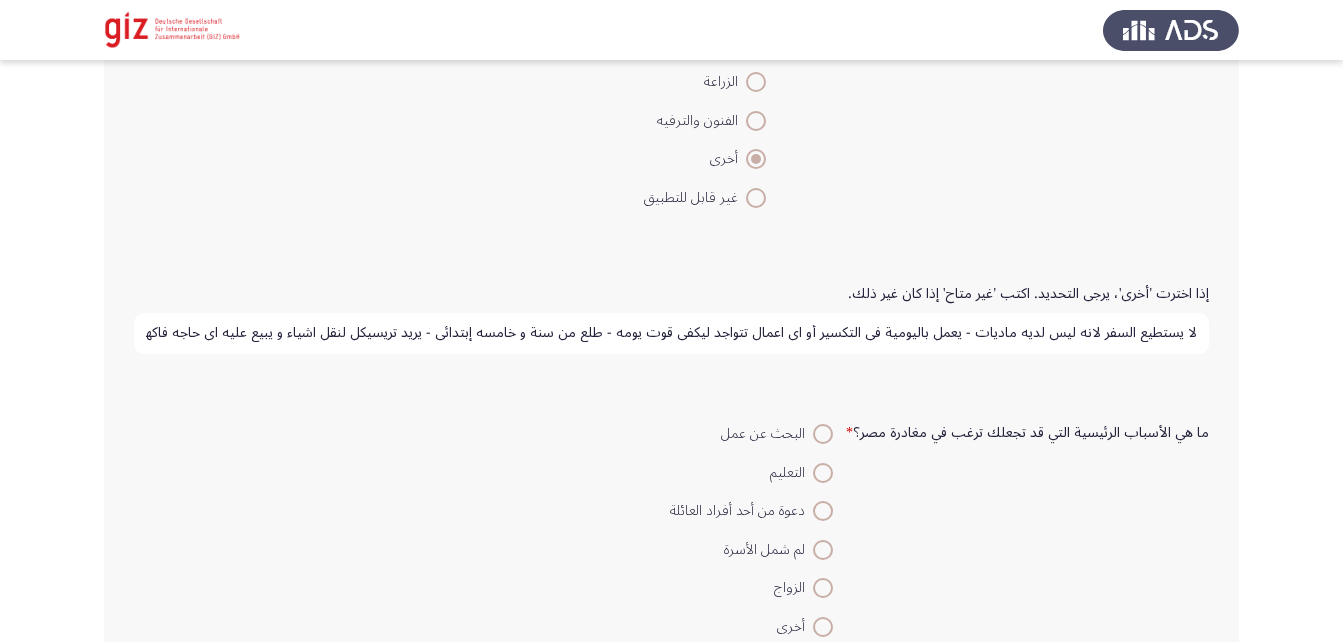 scroll, scrollTop: 0, scrollLeft: -41, axis: horizontal 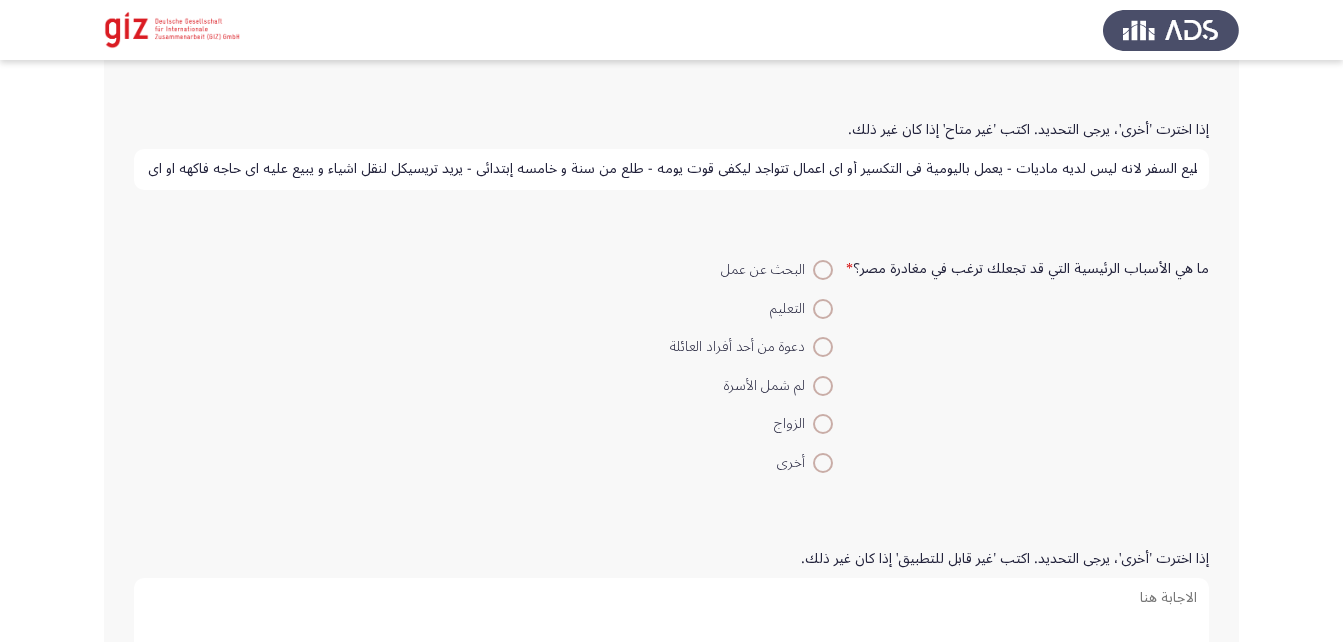 type on "لا يستطيع السفر لانه ليس لديه ماديات - يعمل باليومية في التكسير أو اي اعمال تتواجد ليكفي قوت يومه - طلع من سنة و خامسه إبتدائي - يريد تريسيكل لنقل اشياء و يبيع عليه اي حاجه فاكهه او اي شئ" 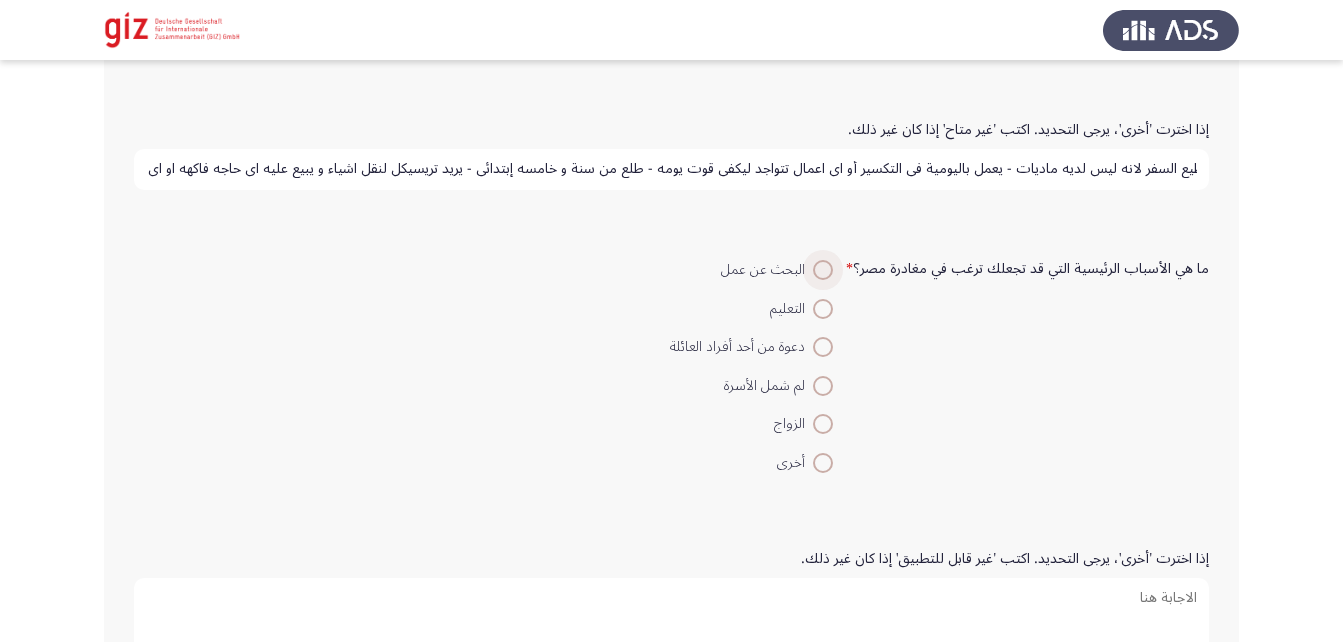 click at bounding box center [823, 270] 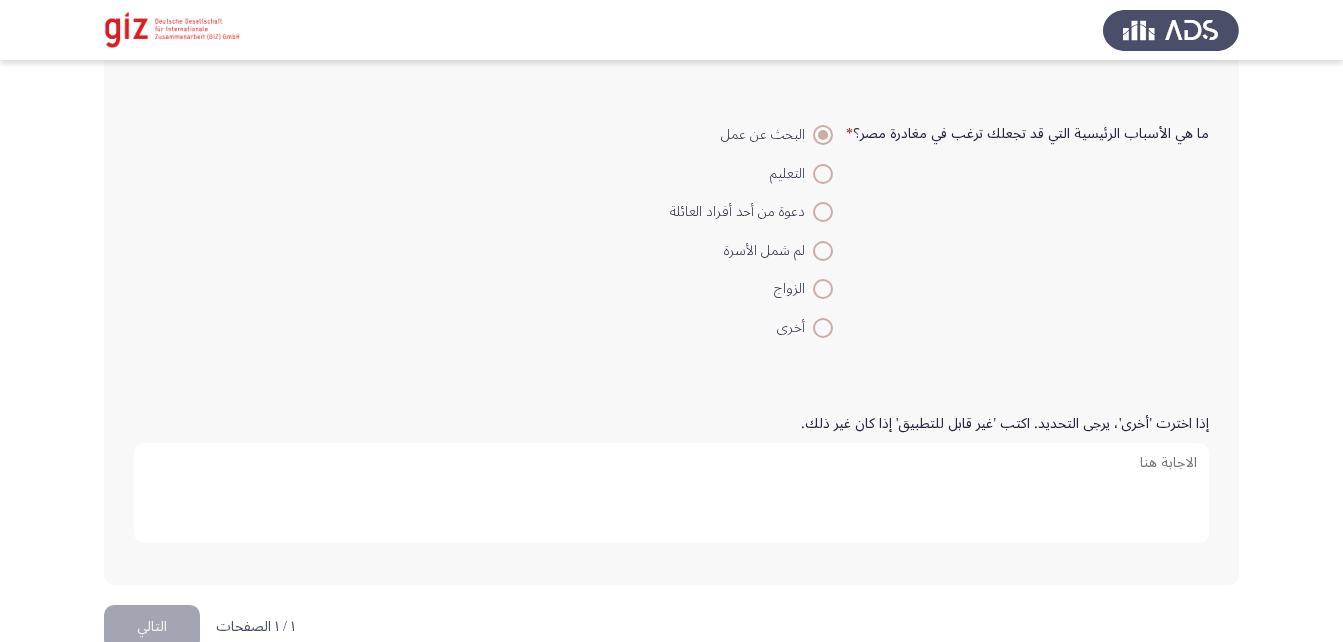 scroll, scrollTop: 1880, scrollLeft: 0, axis: vertical 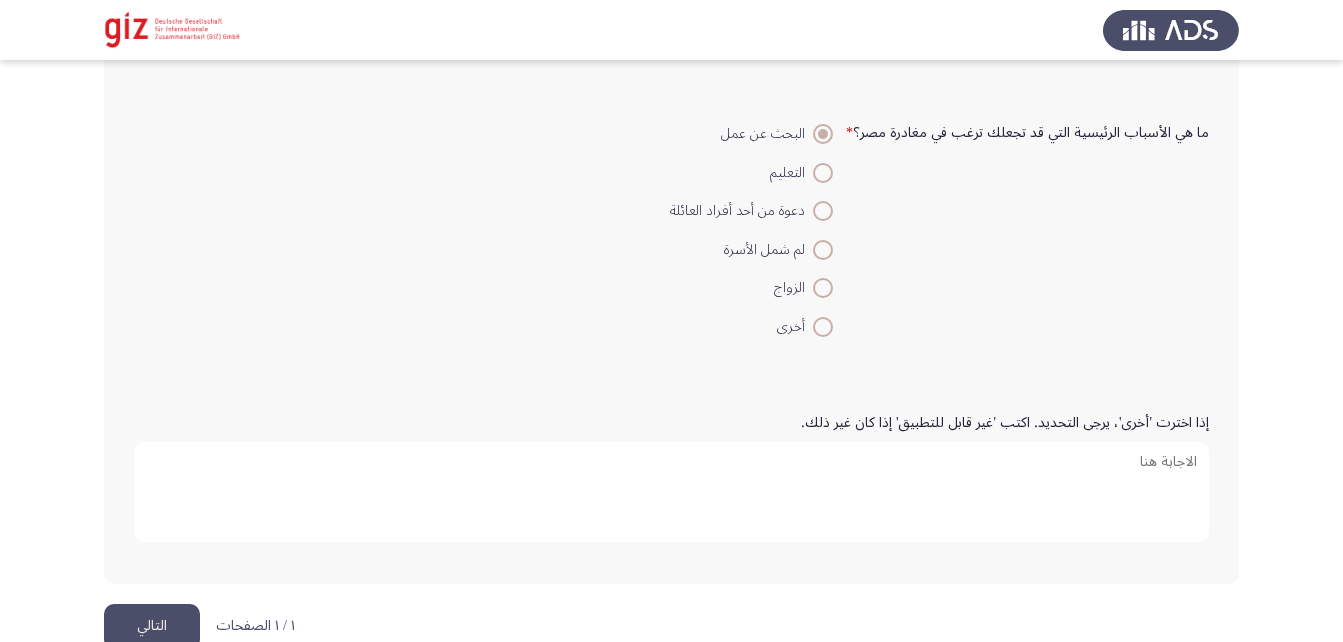 click on "إذا اخترت 'أخرى'، يرجى التحديد. اكتب 'غير قابل للتطبيق' إذا كان غير ذلك." at bounding box center (671, 492) 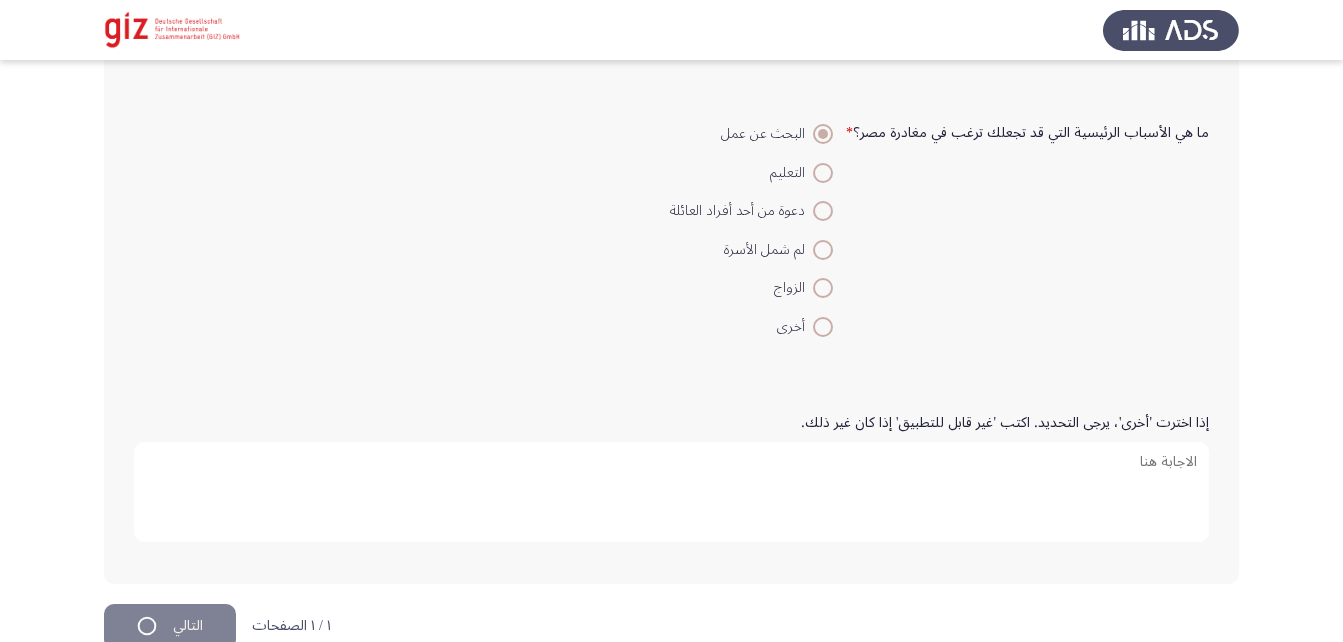 scroll, scrollTop: 0, scrollLeft: 0, axis: both 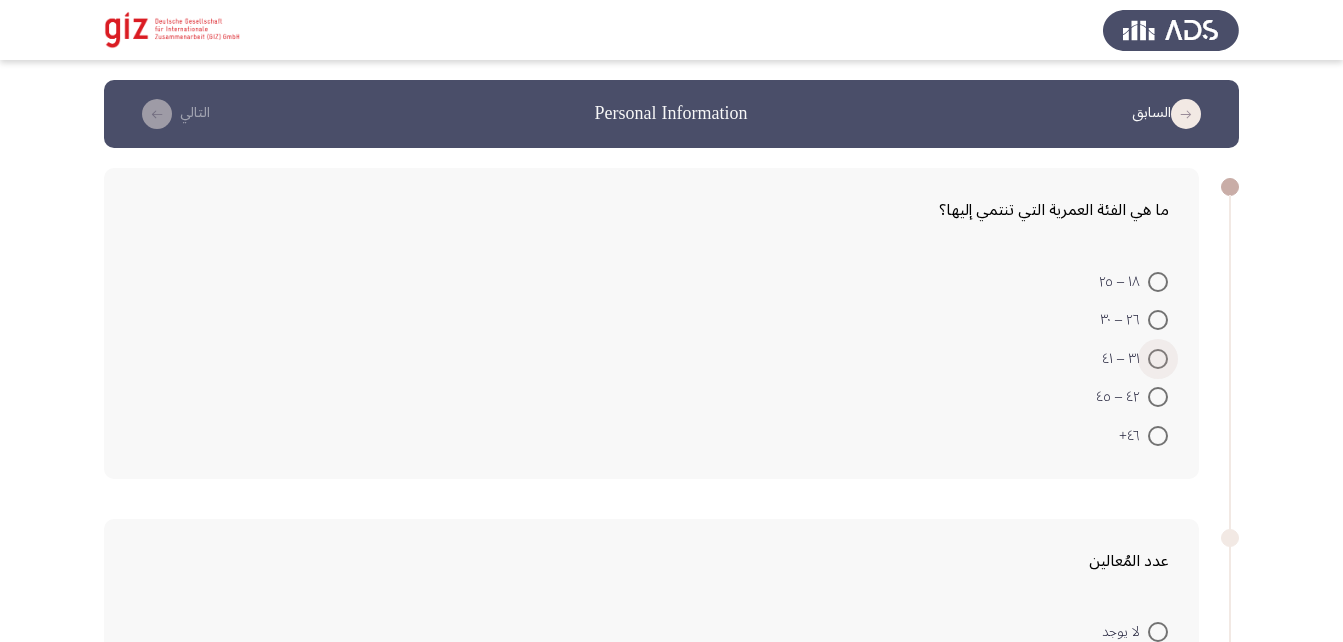 click at bounding box center (1158, 359) 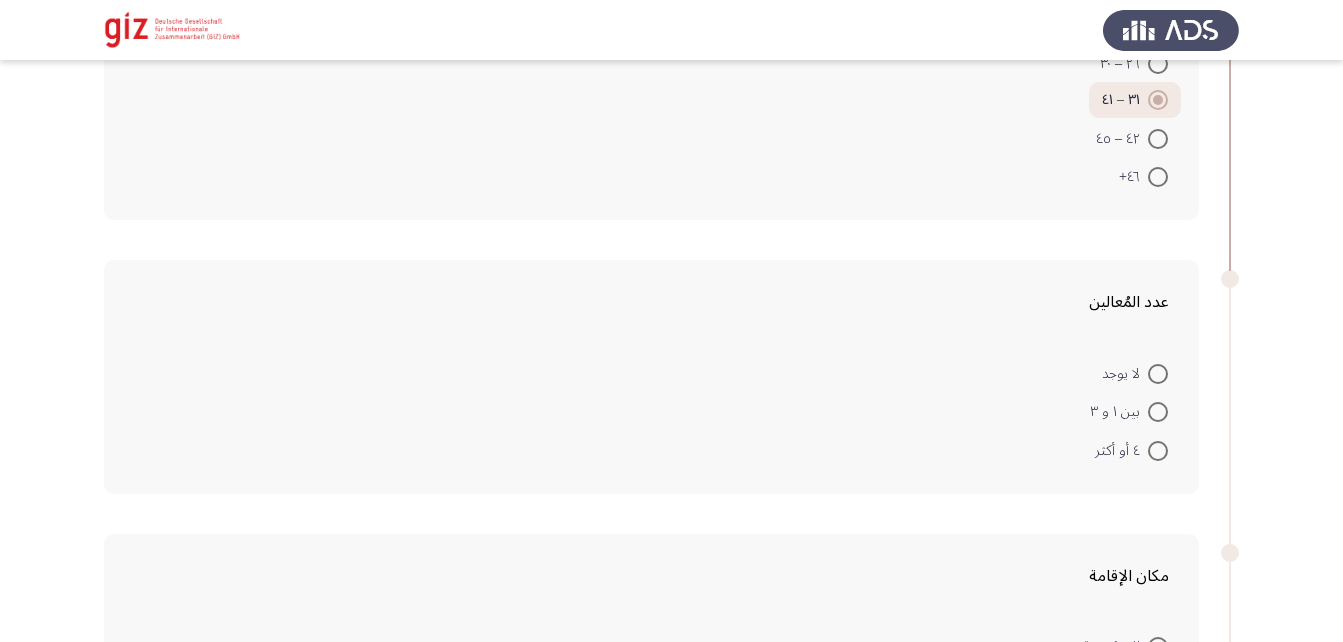 scroll, scrollTop: 260, scrollLeft: 0, axis: vertical 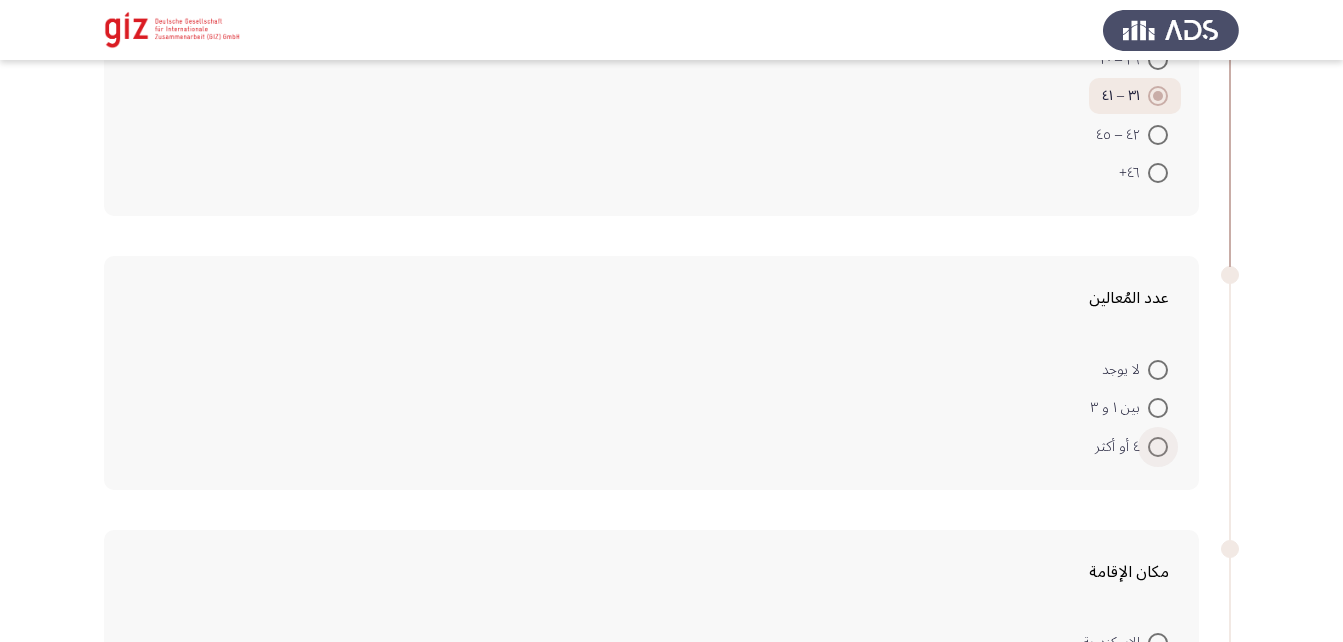 click on "٤ أو أكثر" at bounding box center (1131, 447) 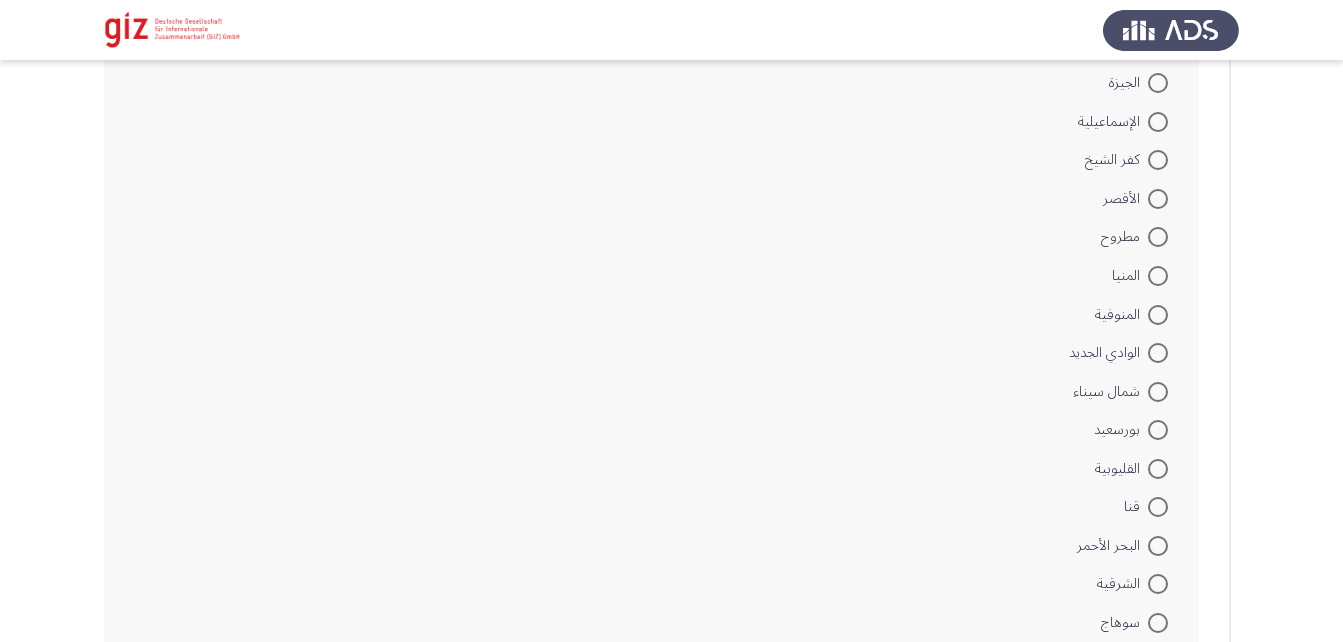 scroll, scrollTop: 1234, scrollLeft: 0, axis: vertical 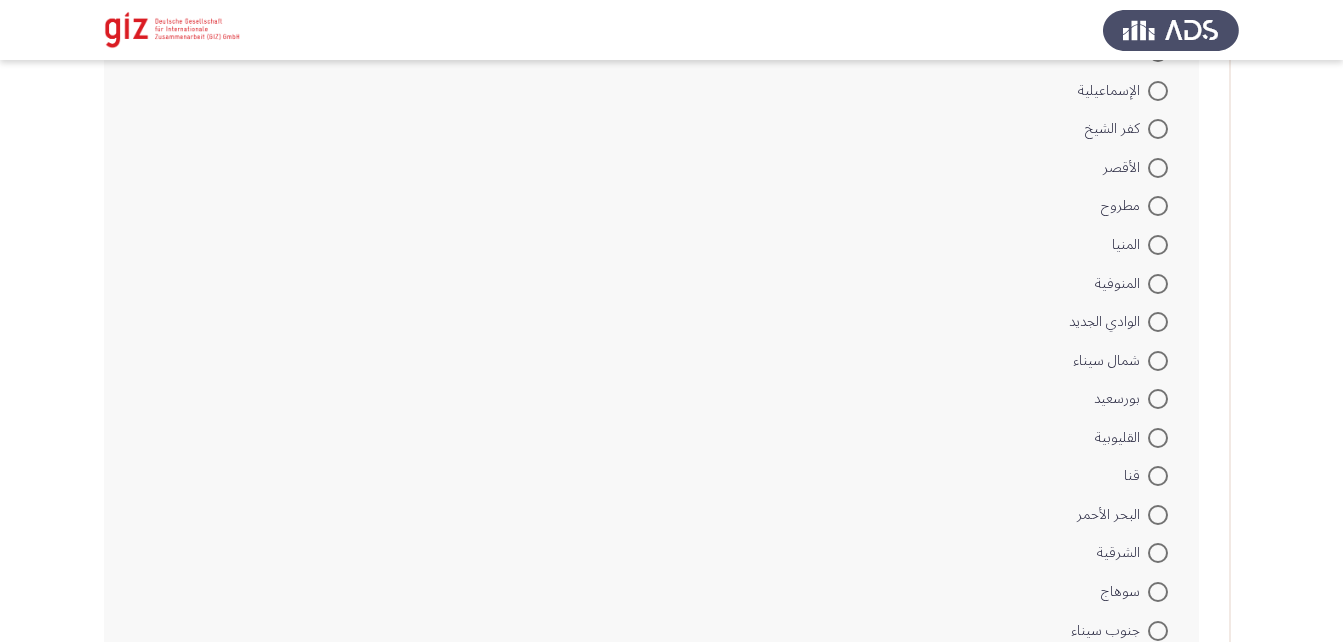 click at bounding box center [1158, 592] 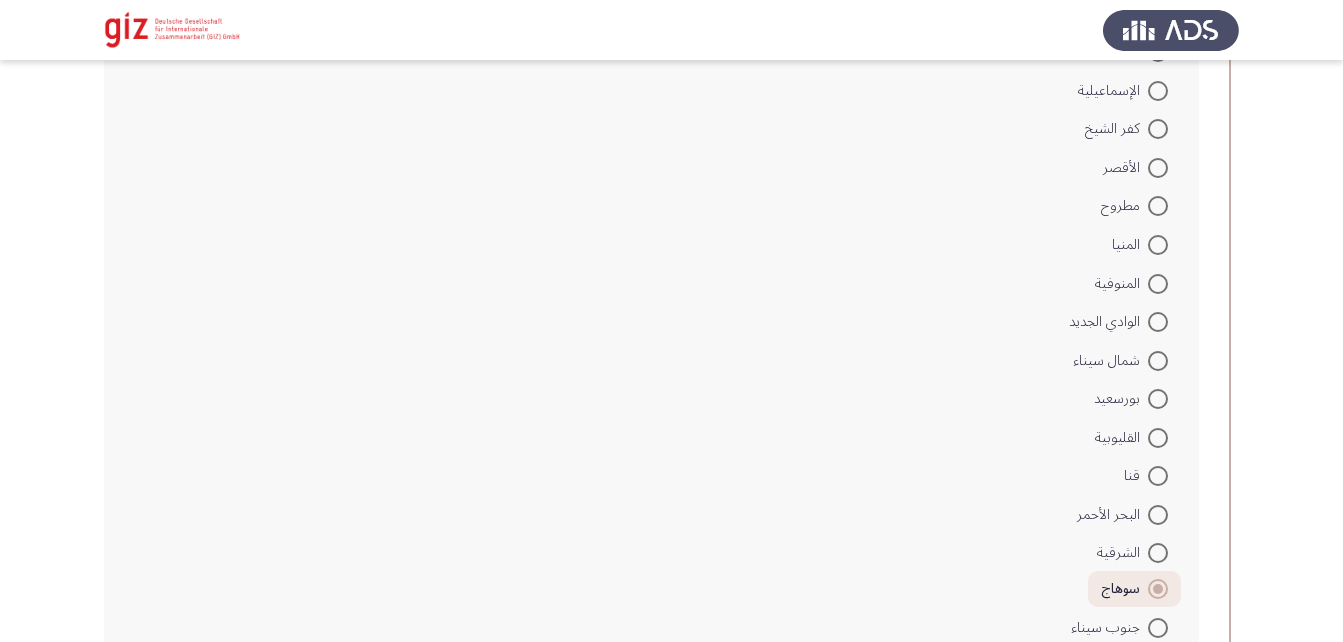 scroll, scrollTop: 1637, scrollLeft: 0, axis: vertical 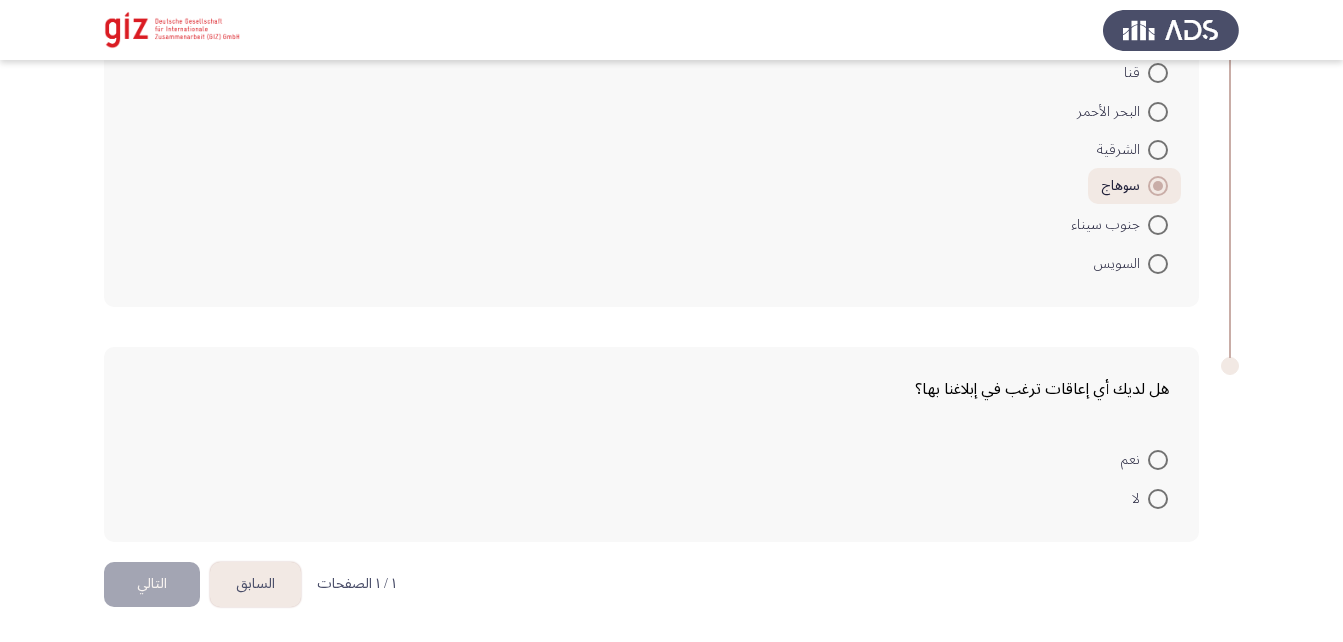 click on "لا" at bounding box center [1150, 499] 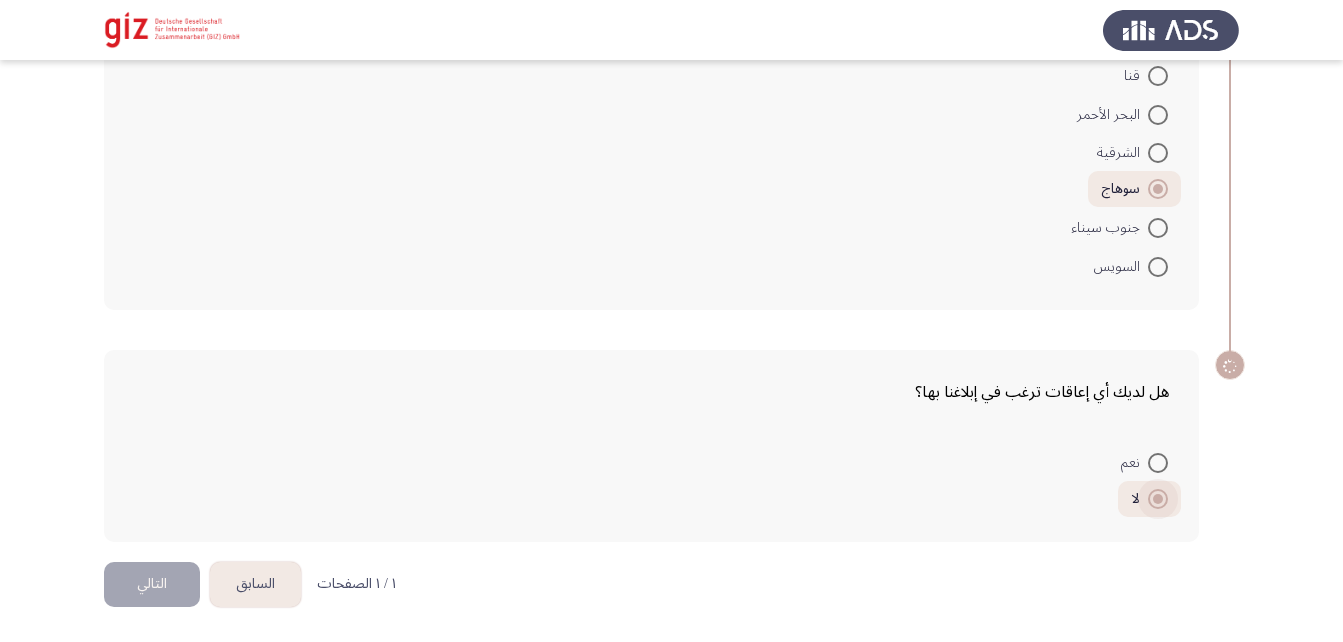 scroll, scrollTop: 1634, scrollLeft: 0, axis: vertical 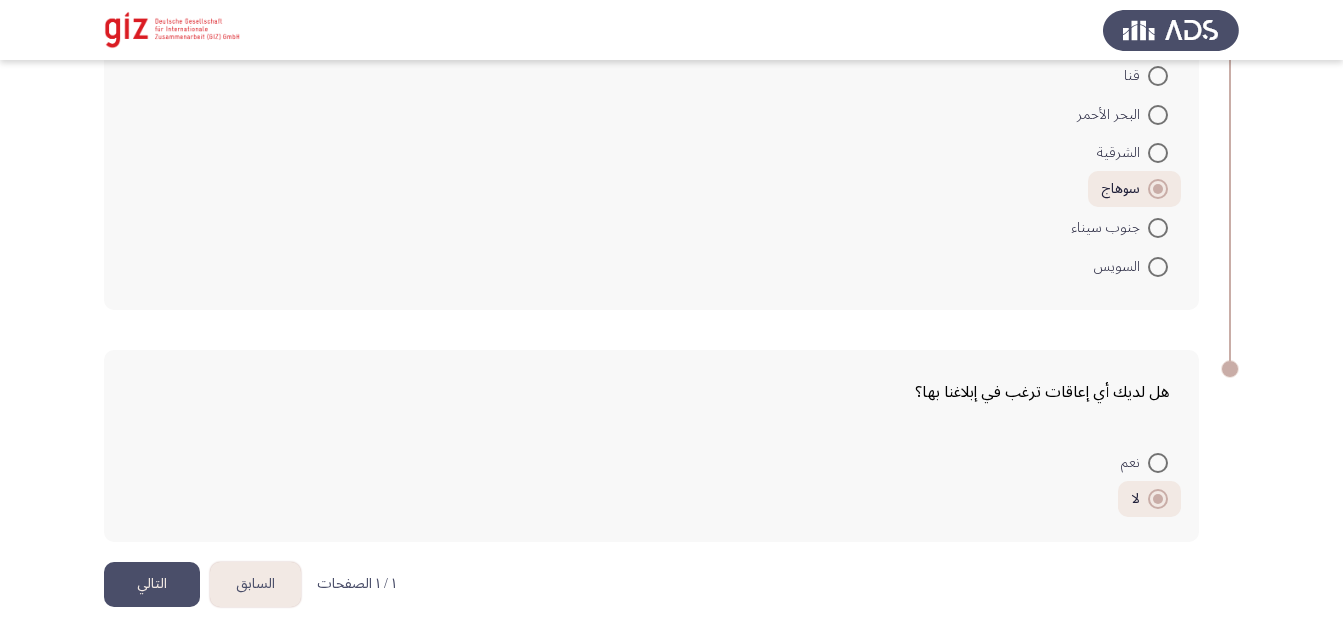 click on "التالي" 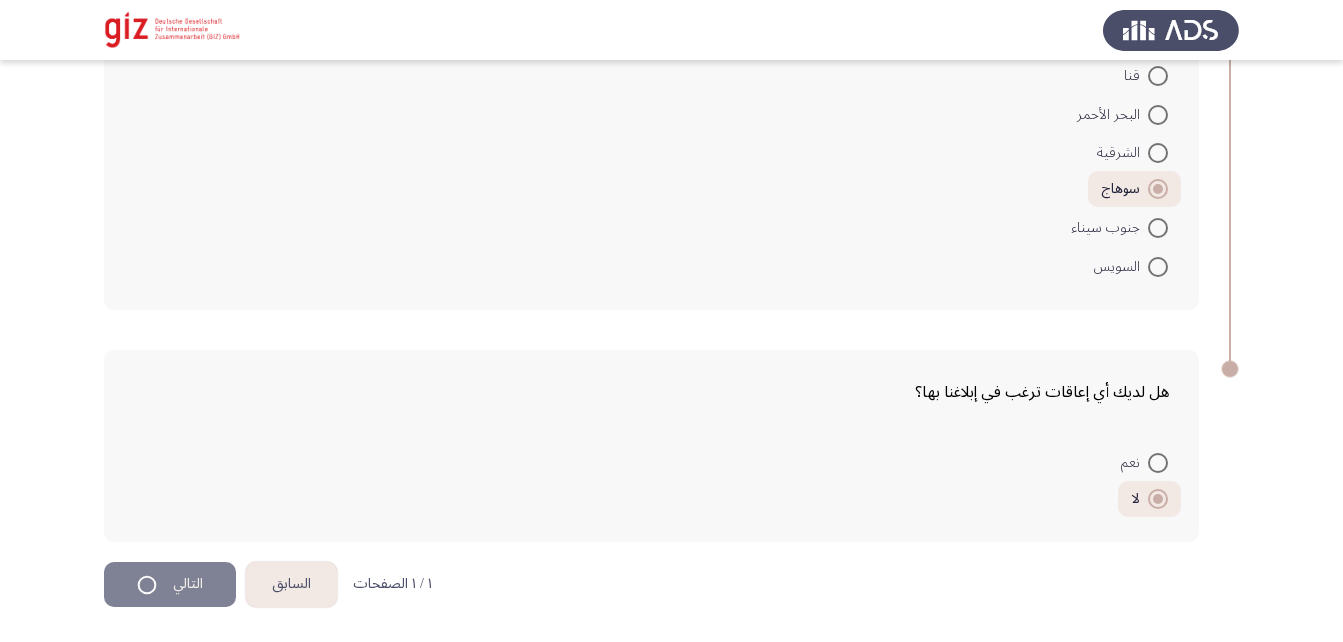 scroll, scrollTop: 0, scrollLeft: 0, axis: both 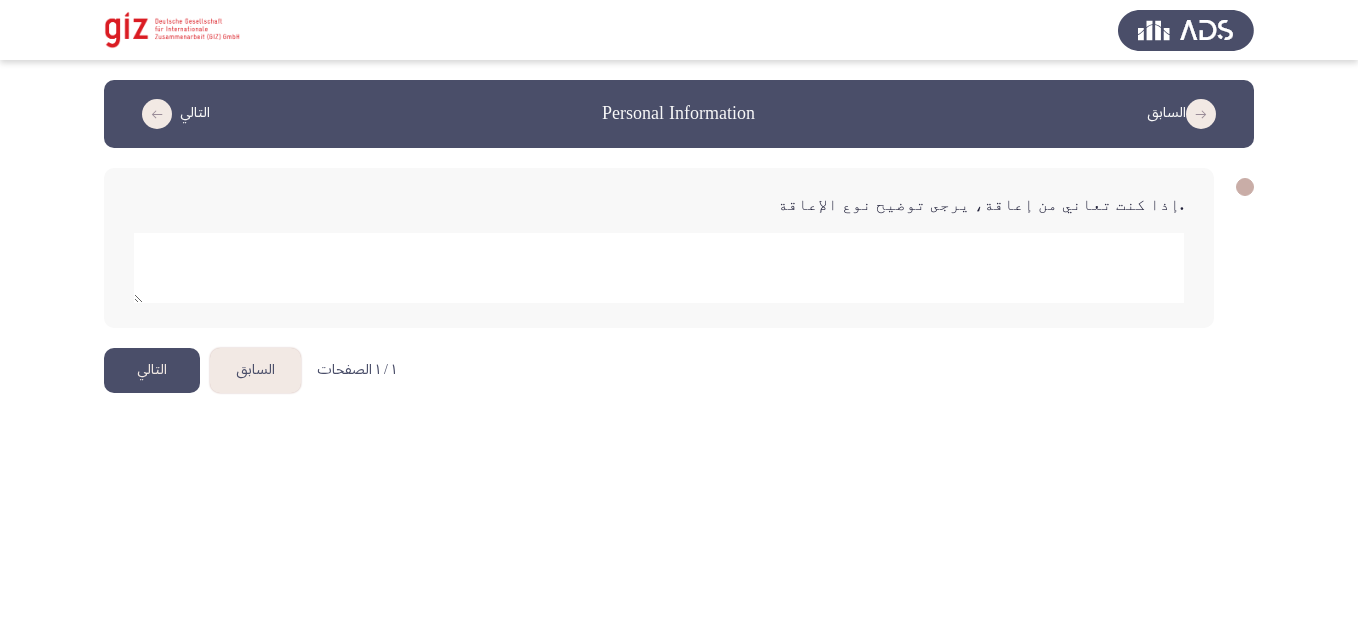 click on "التالي" 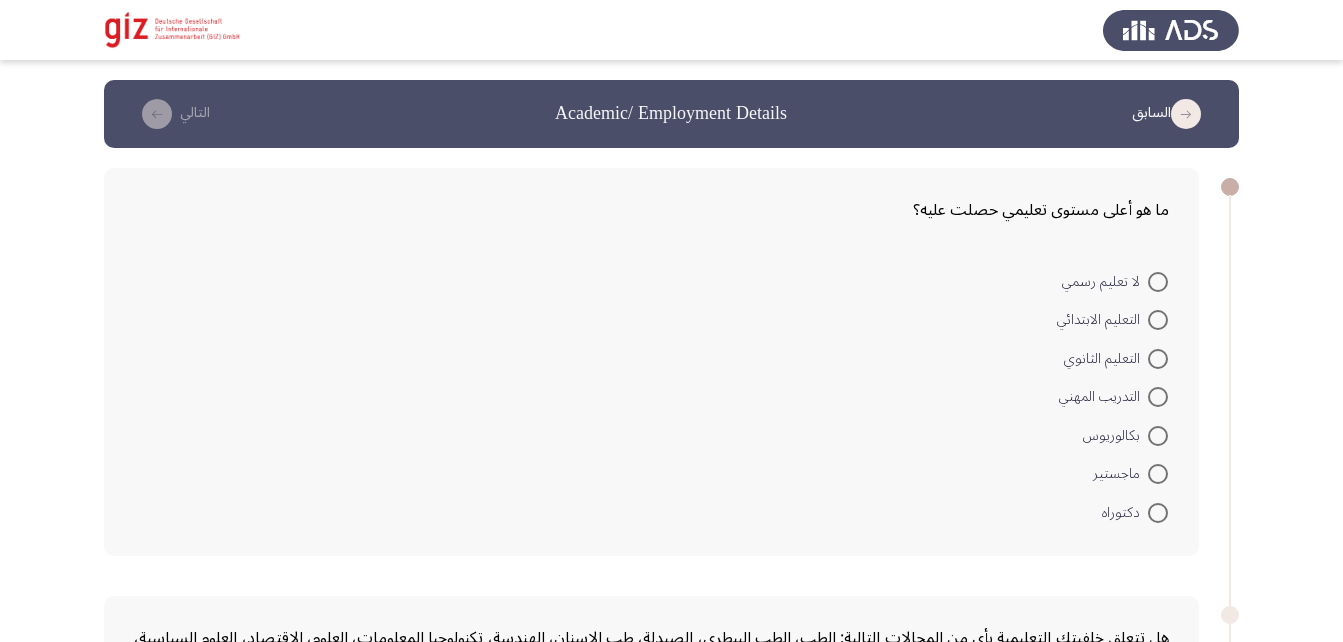 click at bounding box center (1158, 320) 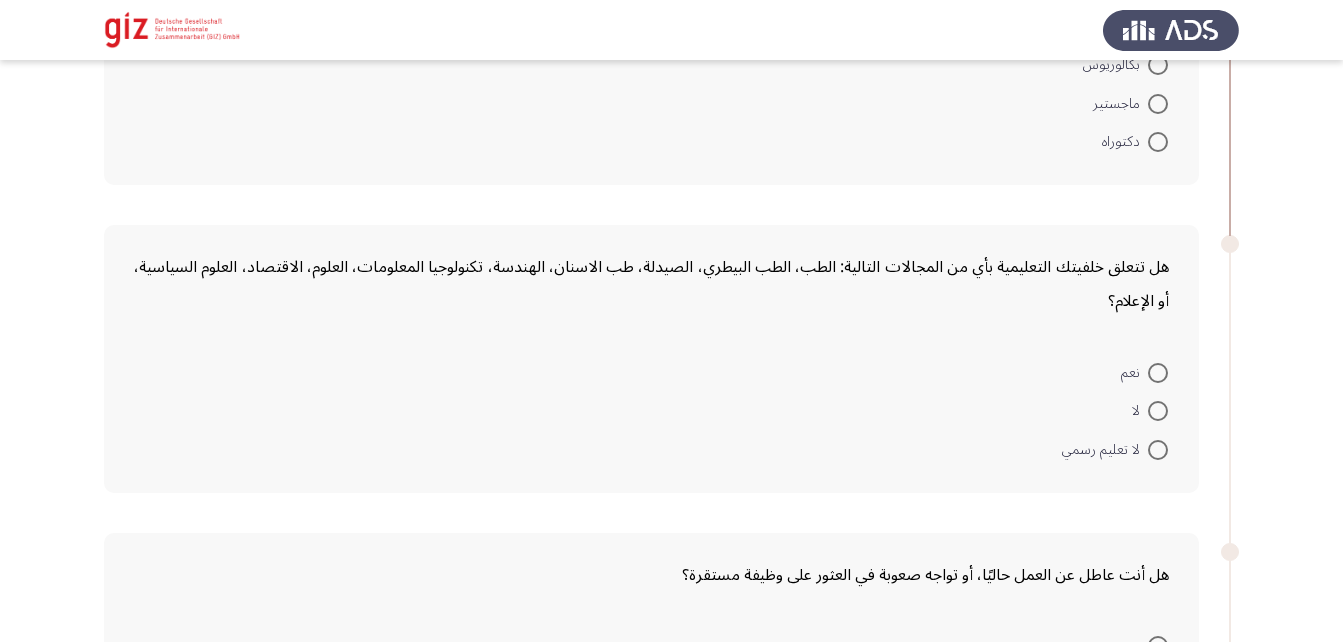scroll, scrollTop: 408, scrollLeft: 0, axis: vertical 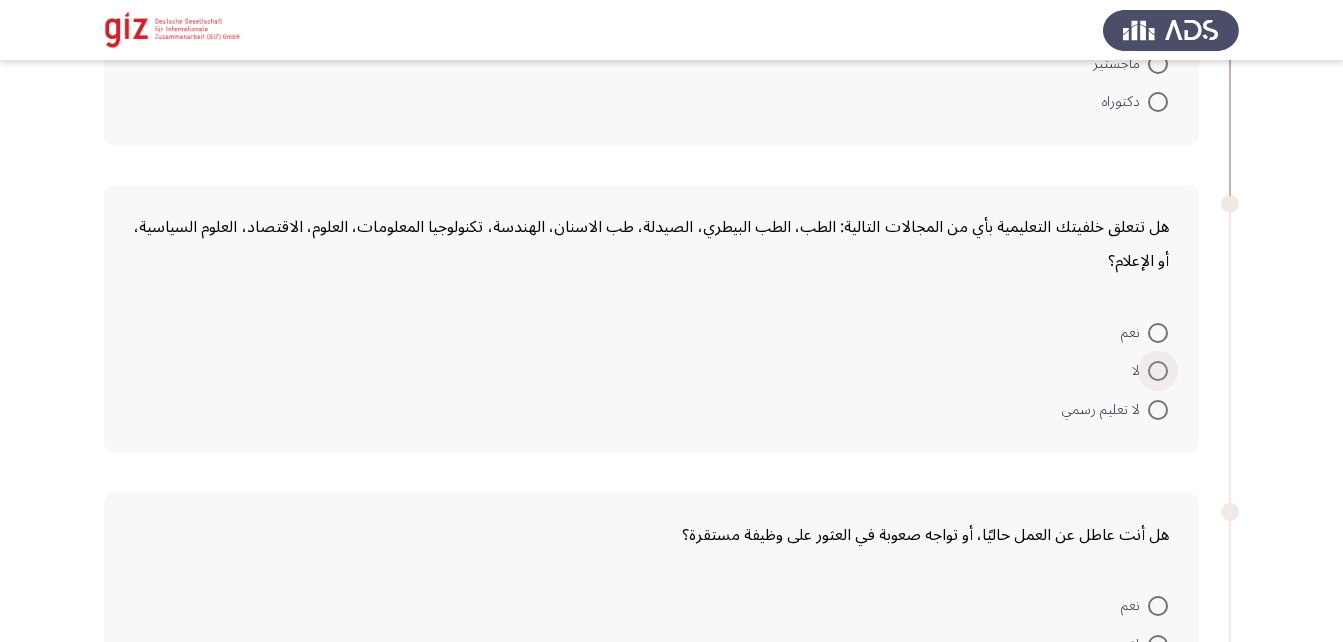 click at bounding box center (1158, 371) 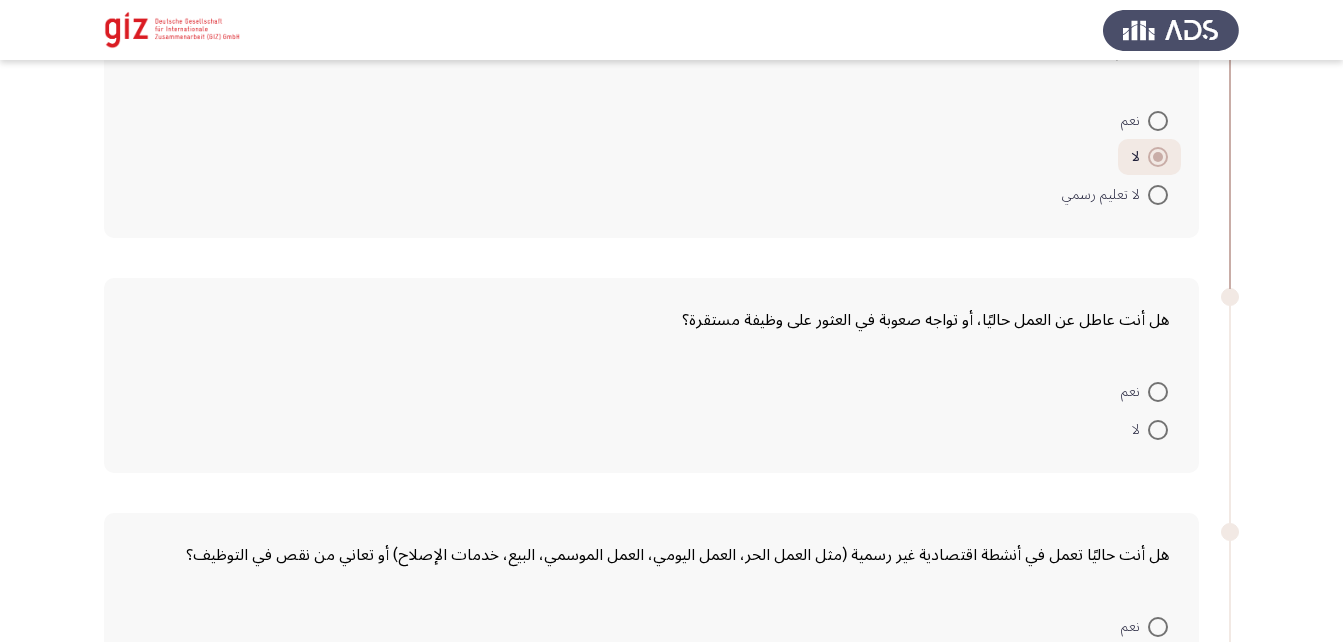 scroll, scrollTop: 621, scrollLeft: 0, axis: vertical 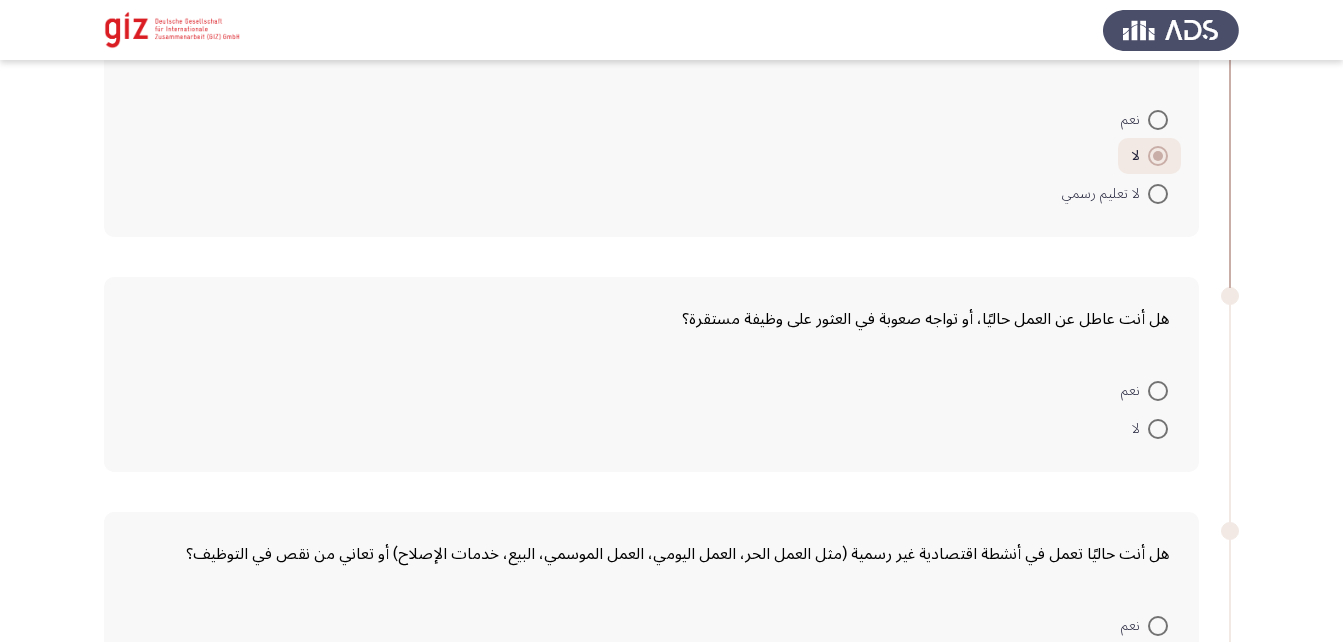 click at bounding box center (1158, 391) 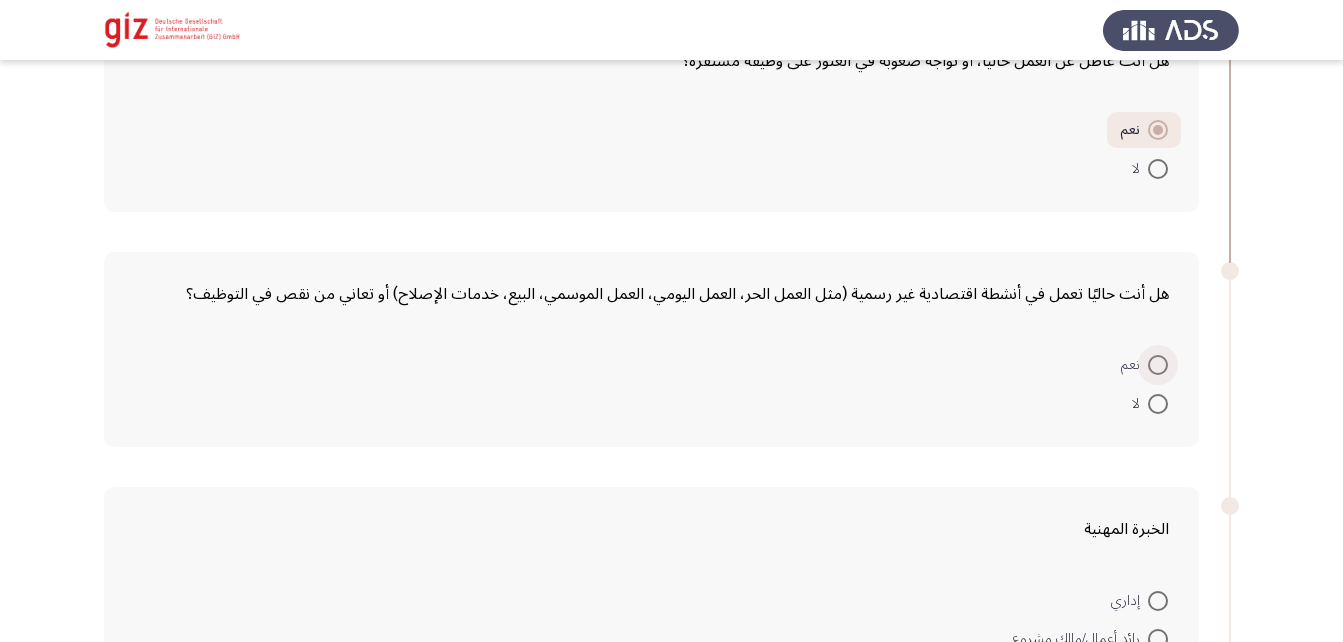 click at bounding box center (1158, 365) 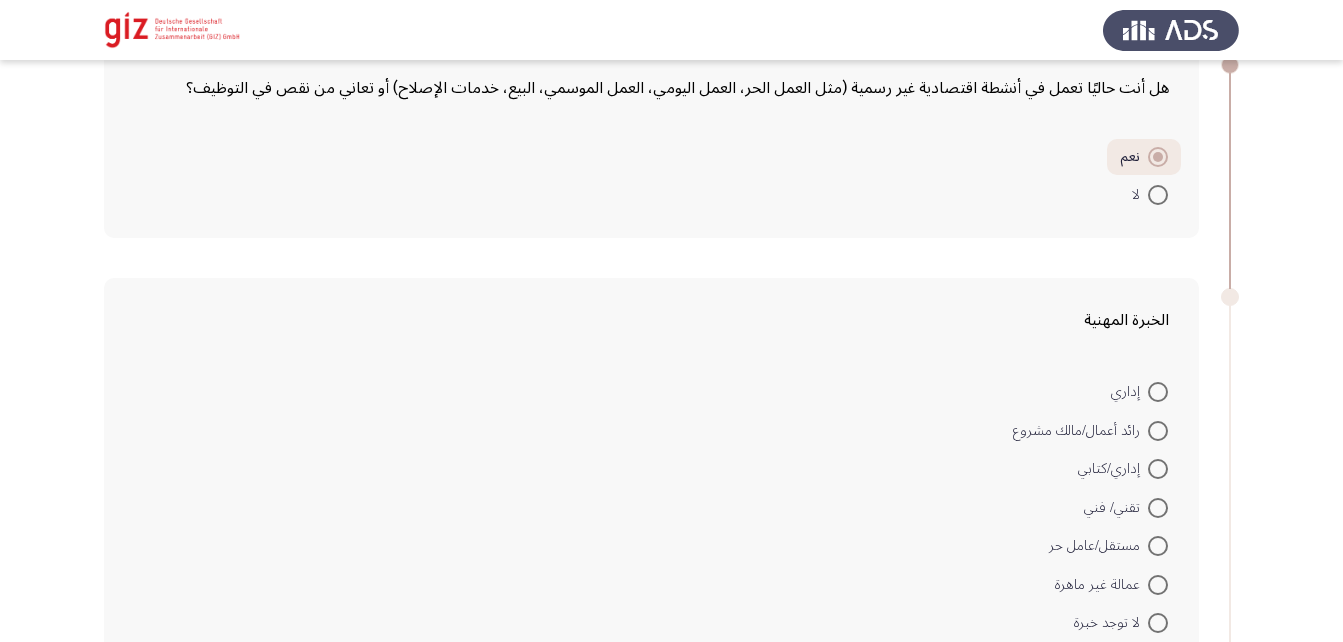 scroll, scrollTop: 1094, scrollLeft: 0, axis: vertical 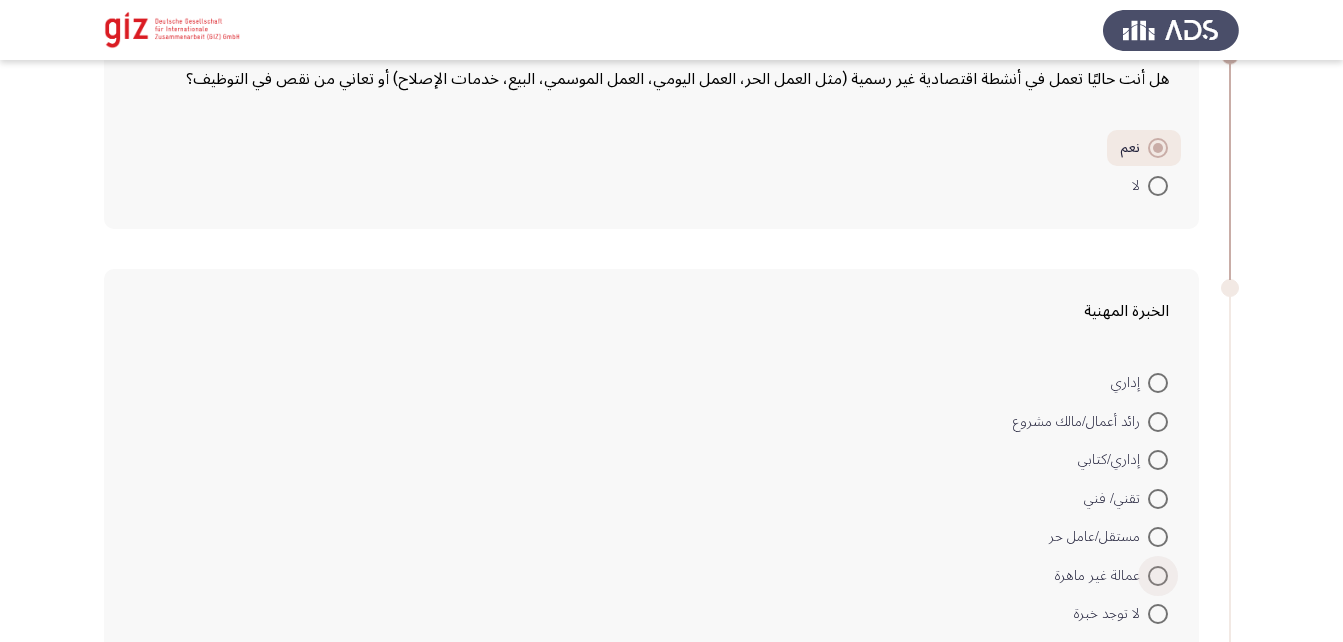 click at bounding box center [1158, 576] 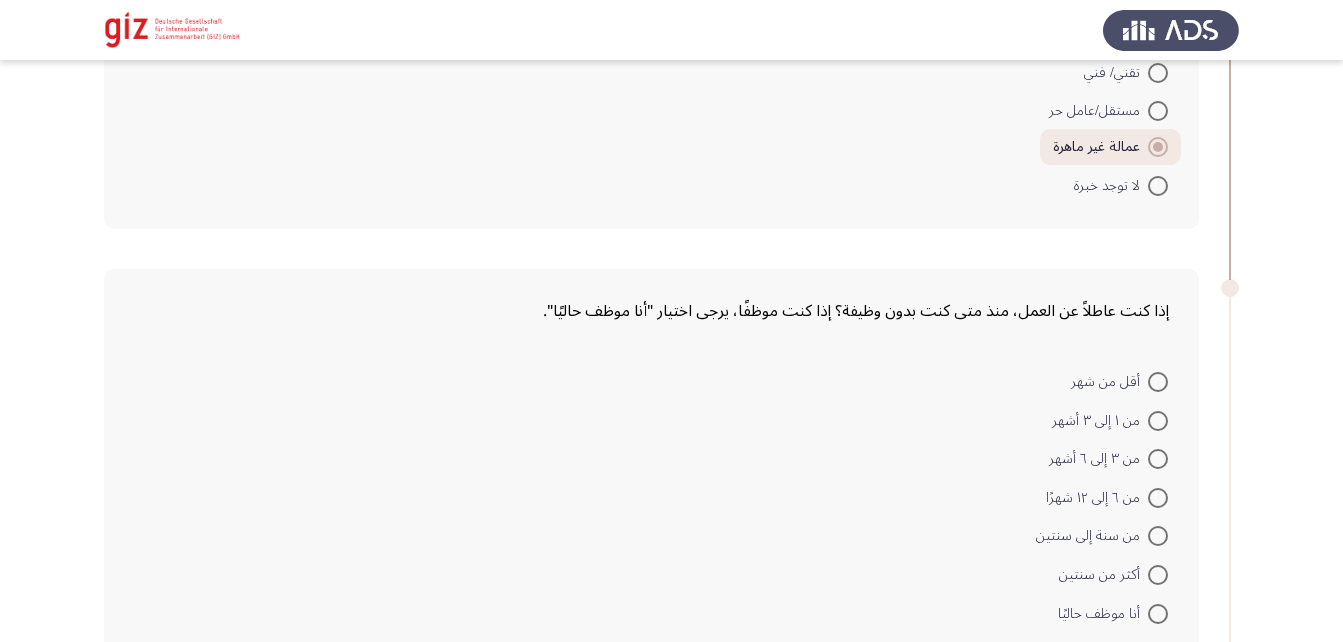 click at bounding box center [1158, 575] 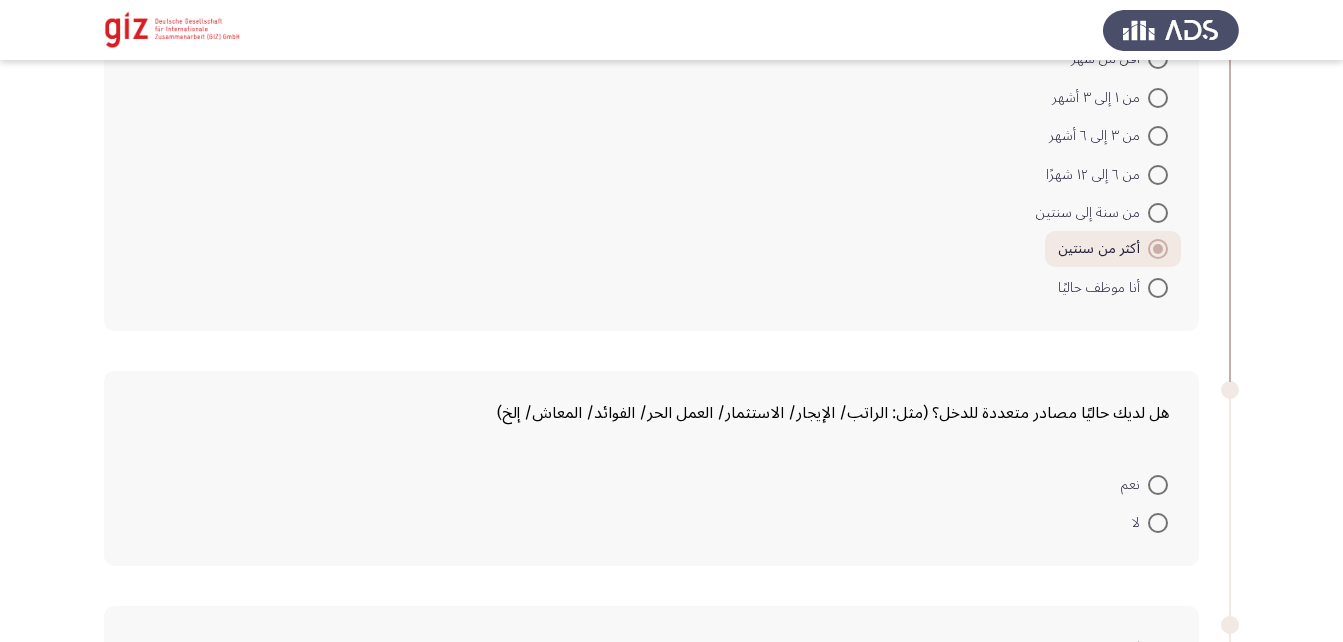 scroll, scrollTop: 1845, scrollLeft: 0, axis: vertical 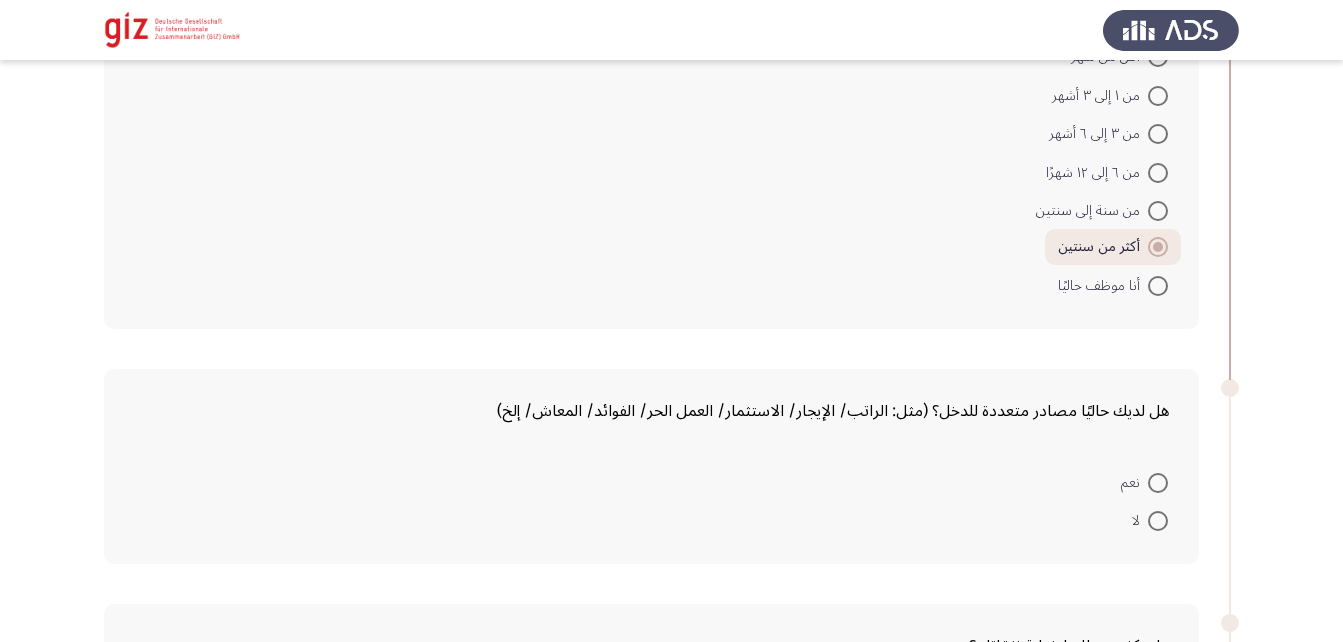 click at bounding box center [1158, 521] 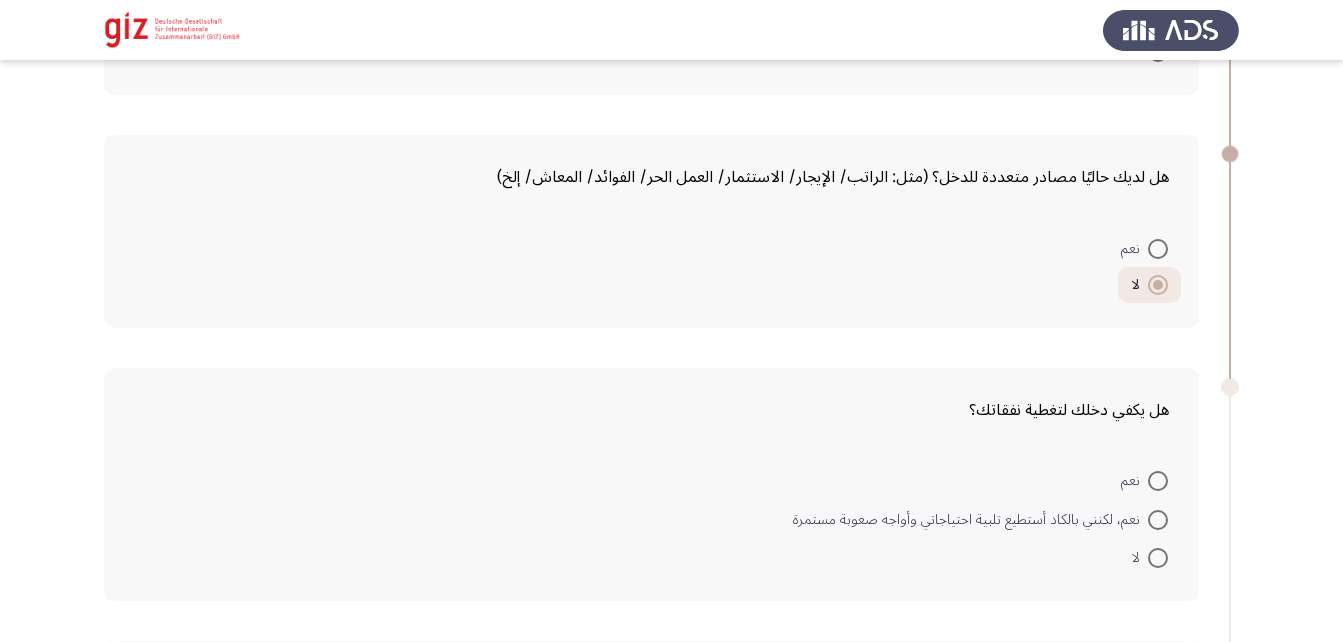 scroll, scrollTop: 2078, scrollLeft: 0, axis: vertical 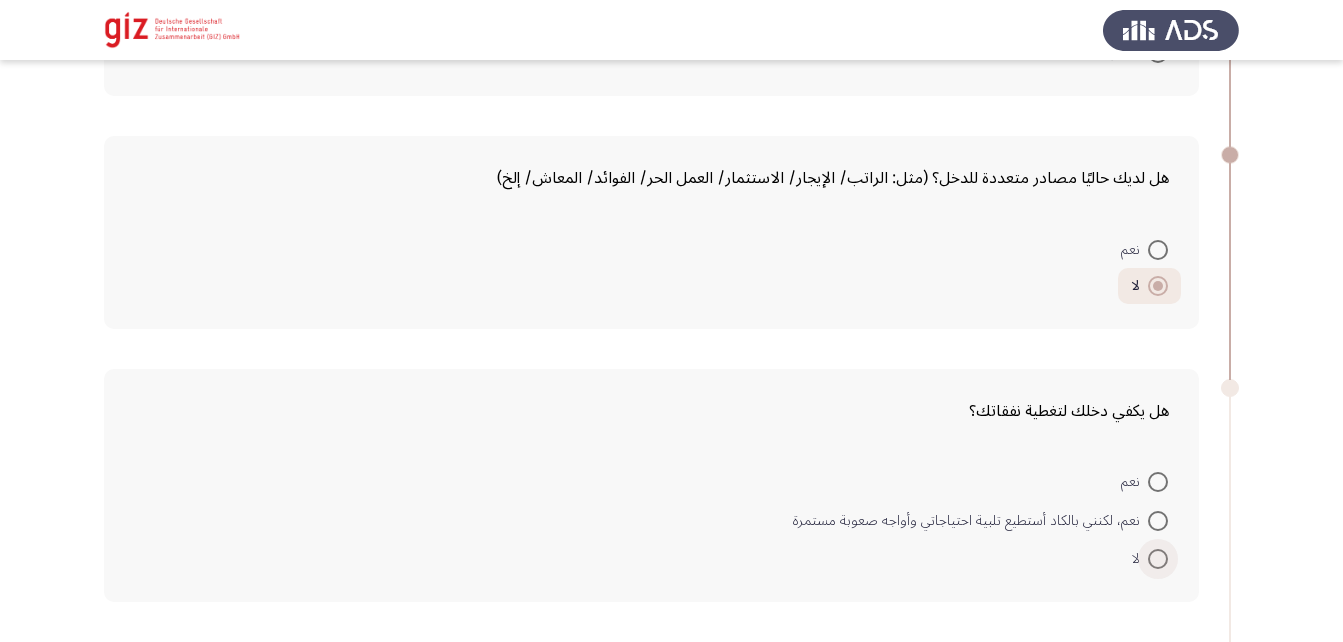 click at bounding box center (1158, 559) 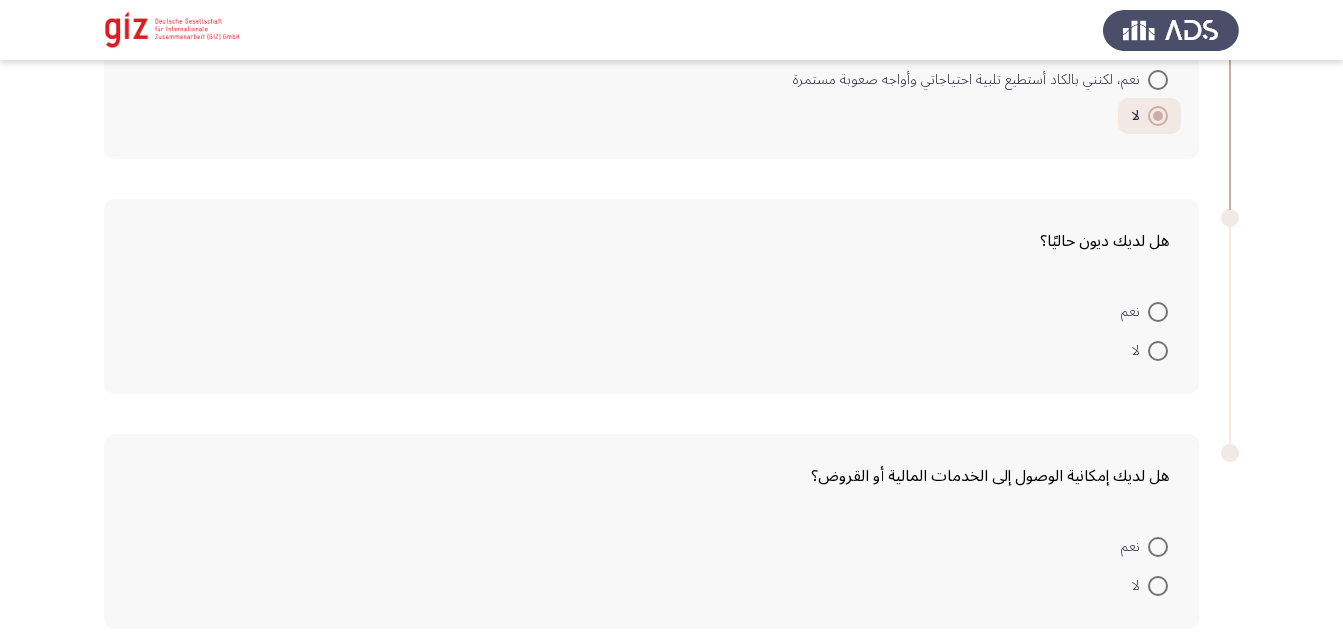scroll, scrollTop: 2521, scrollLeft: 0, axis: vertical 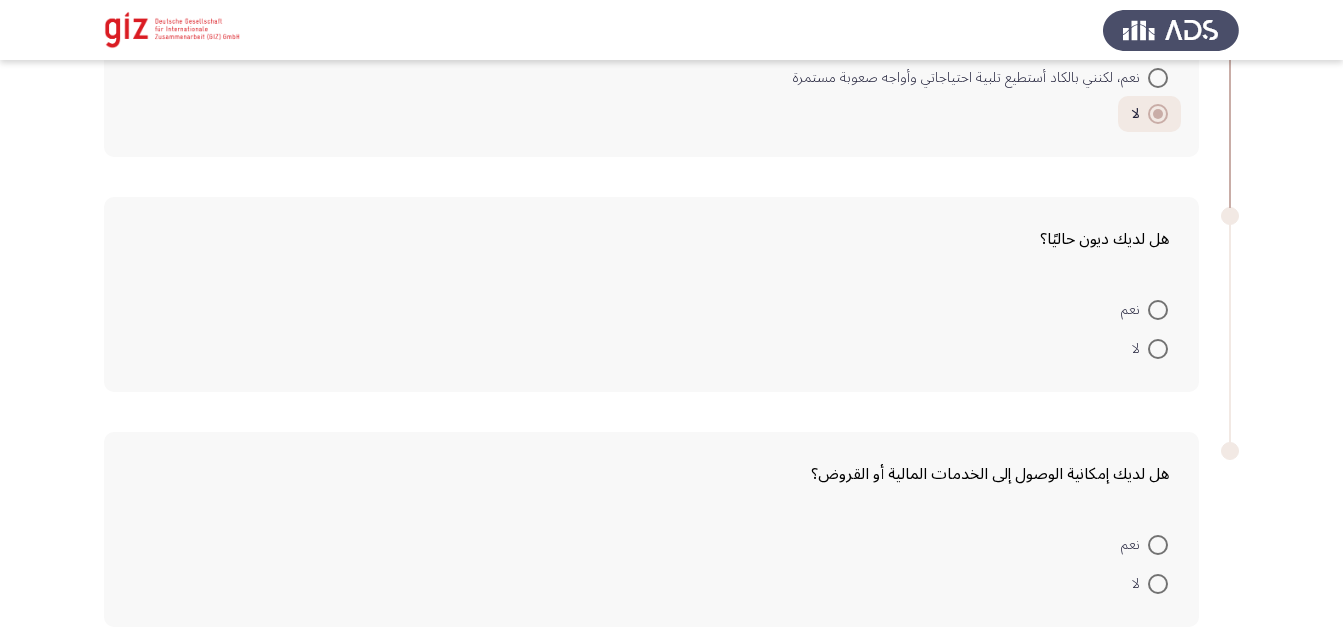 click on "لا" at bounding box center (1150, 347) 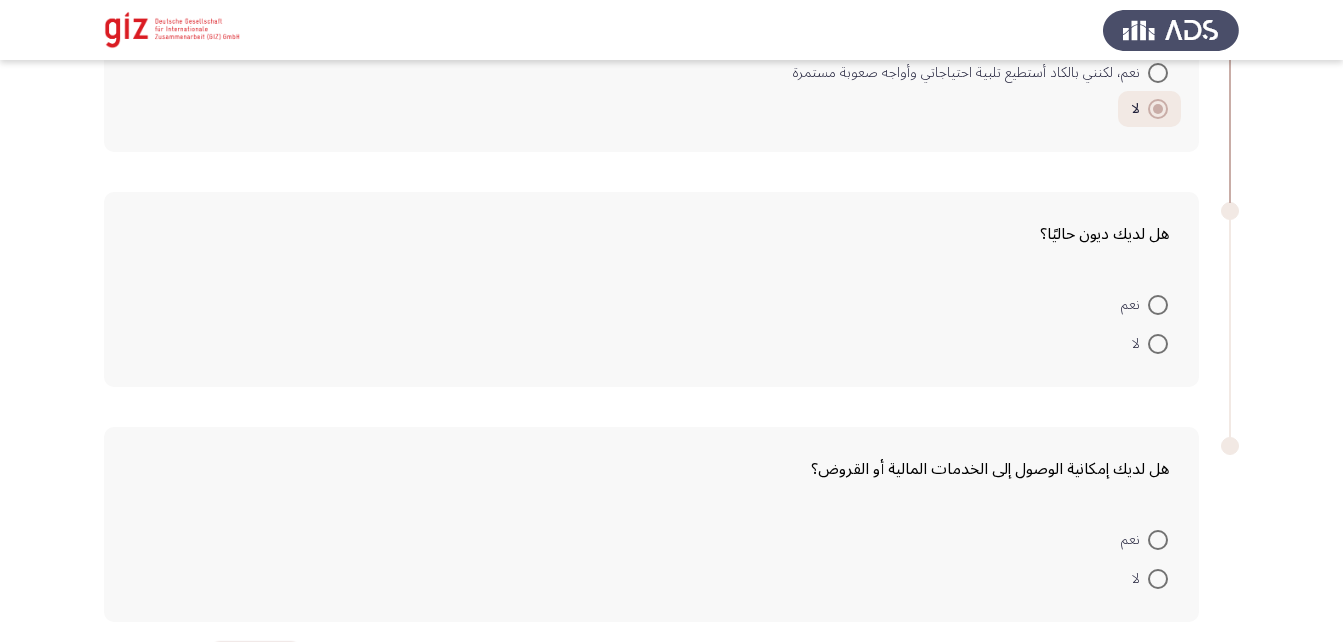 scroll, scrollTop: 2535, scrollLeft: 0, axis: vertical 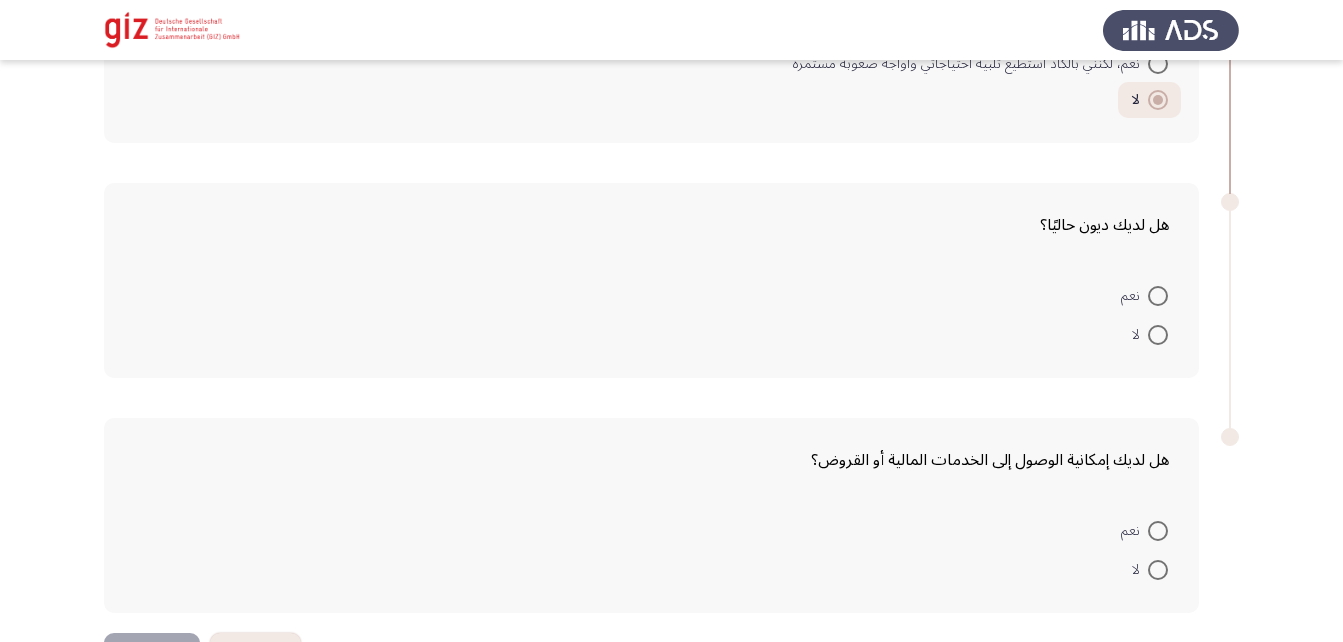 click at bounding box center [1158, 335] 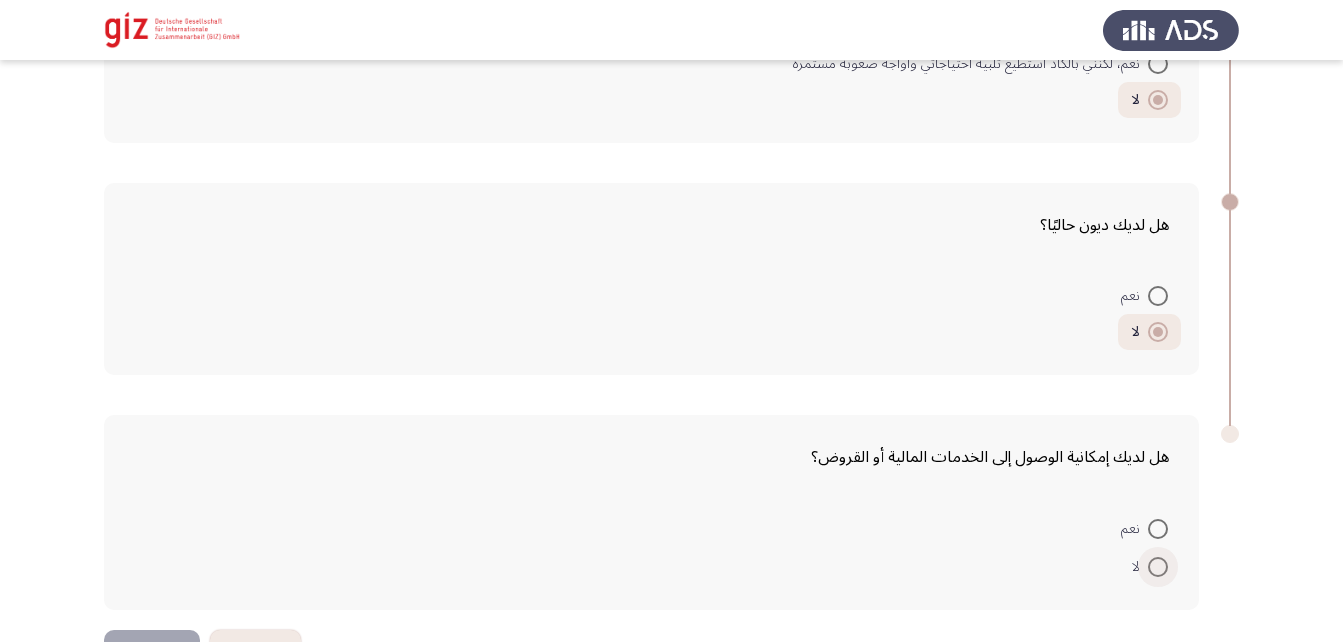 click at bounding box center (1158, 567) 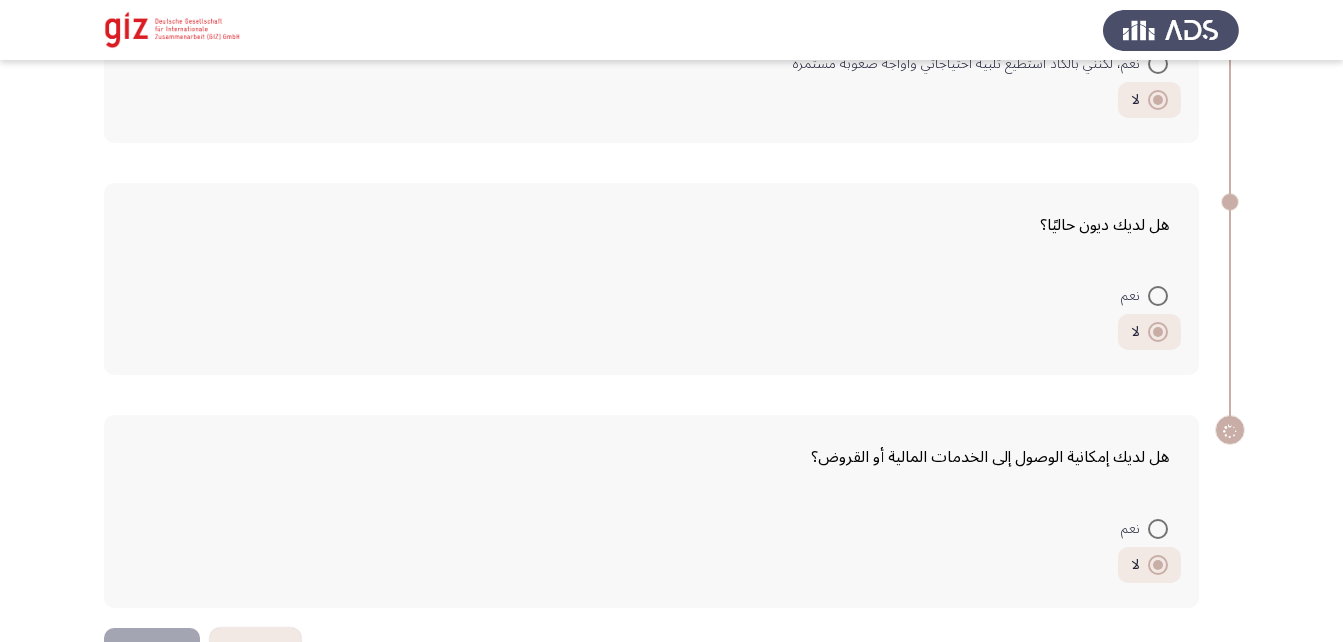 scroll, scrollTop: 2601, scrollLeft: 0, axis: vertical 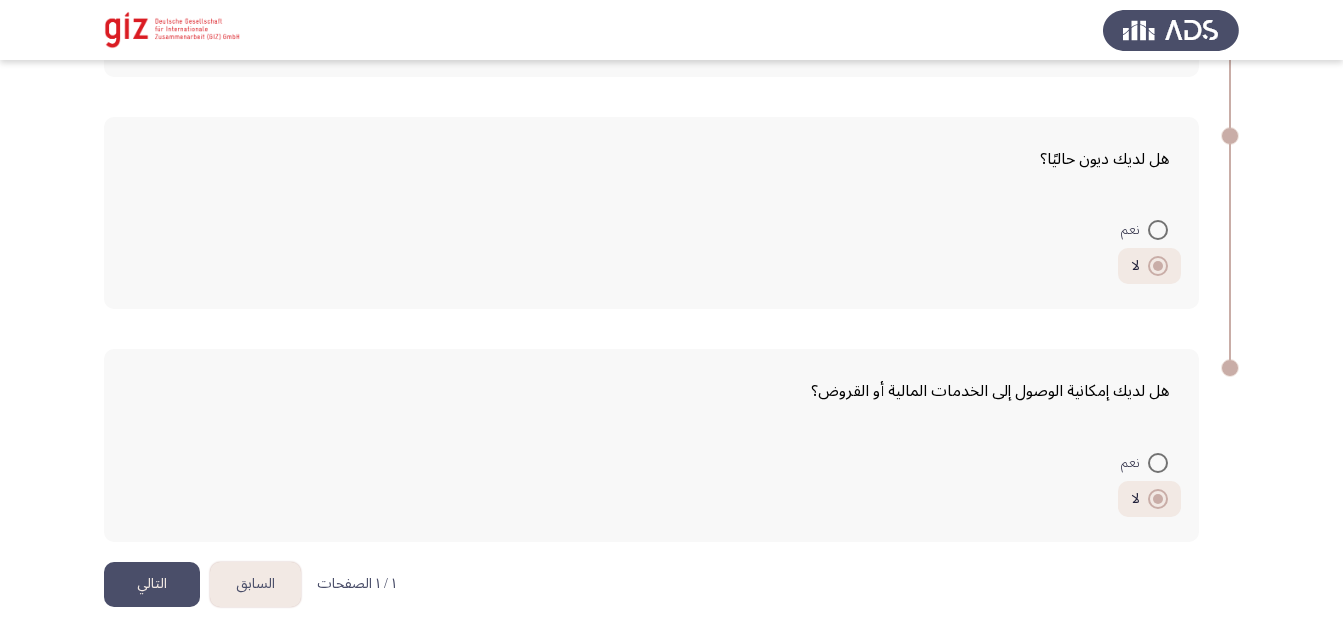 click on "التالي" 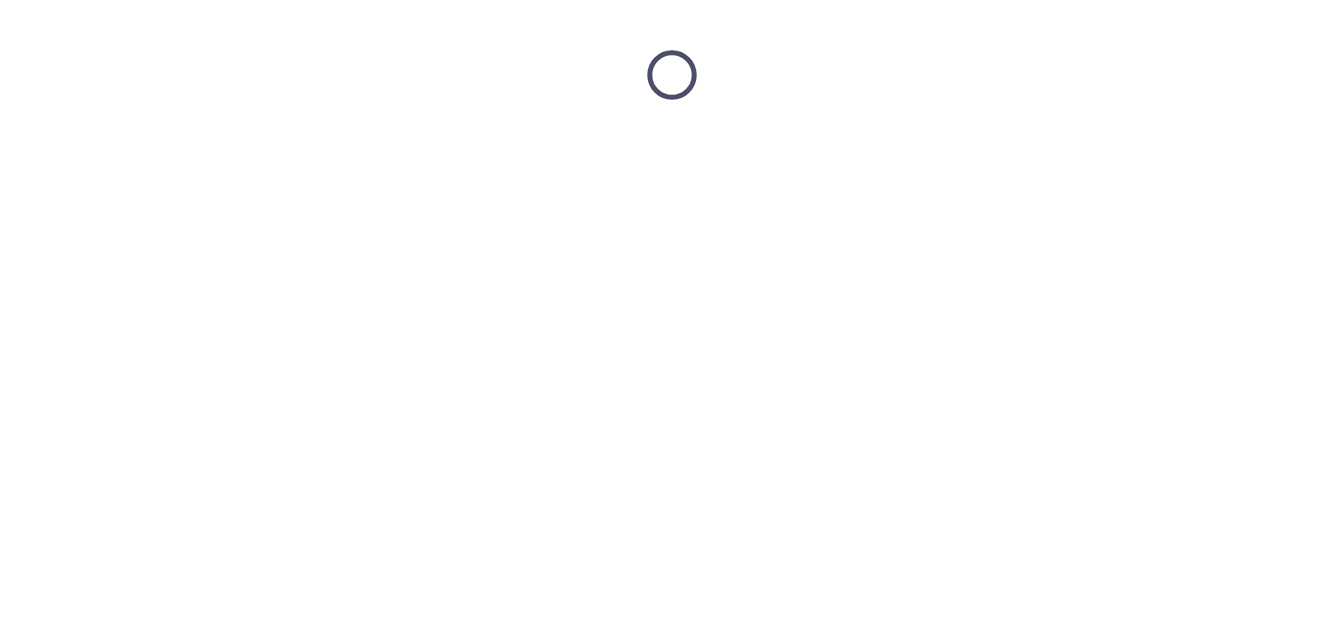 scroll, scrollTop: 0, scrollLeft: 0, axis: both 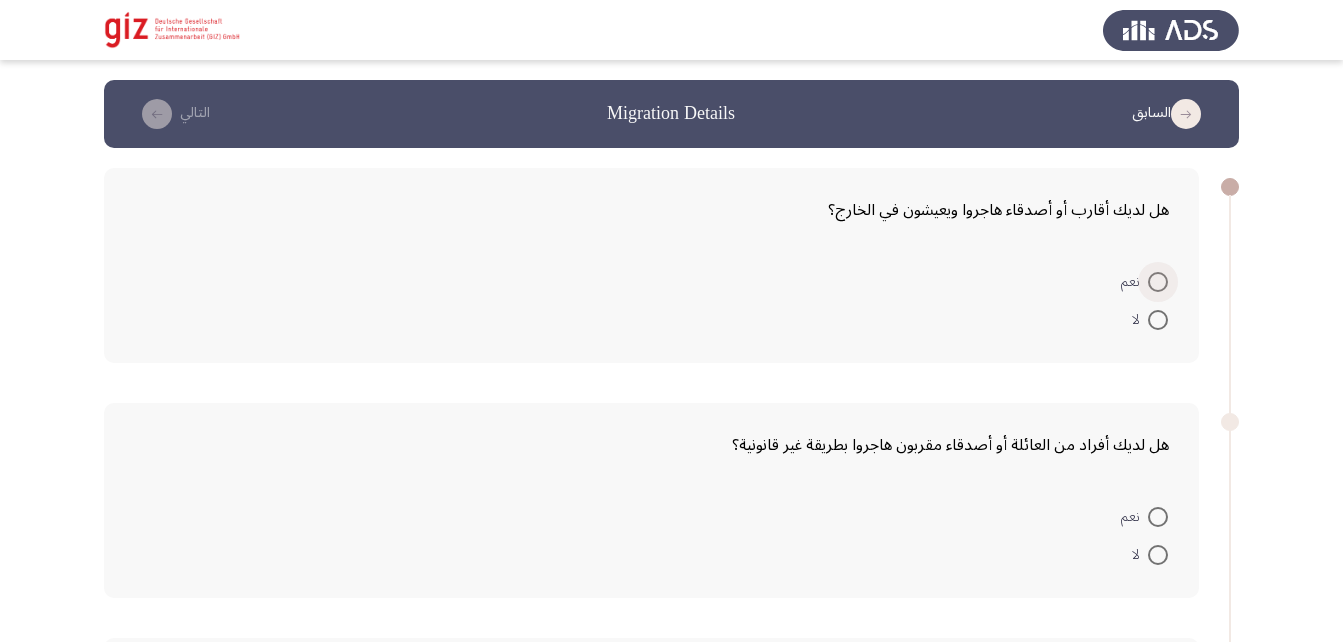 click at bounding box center [1158, 282] 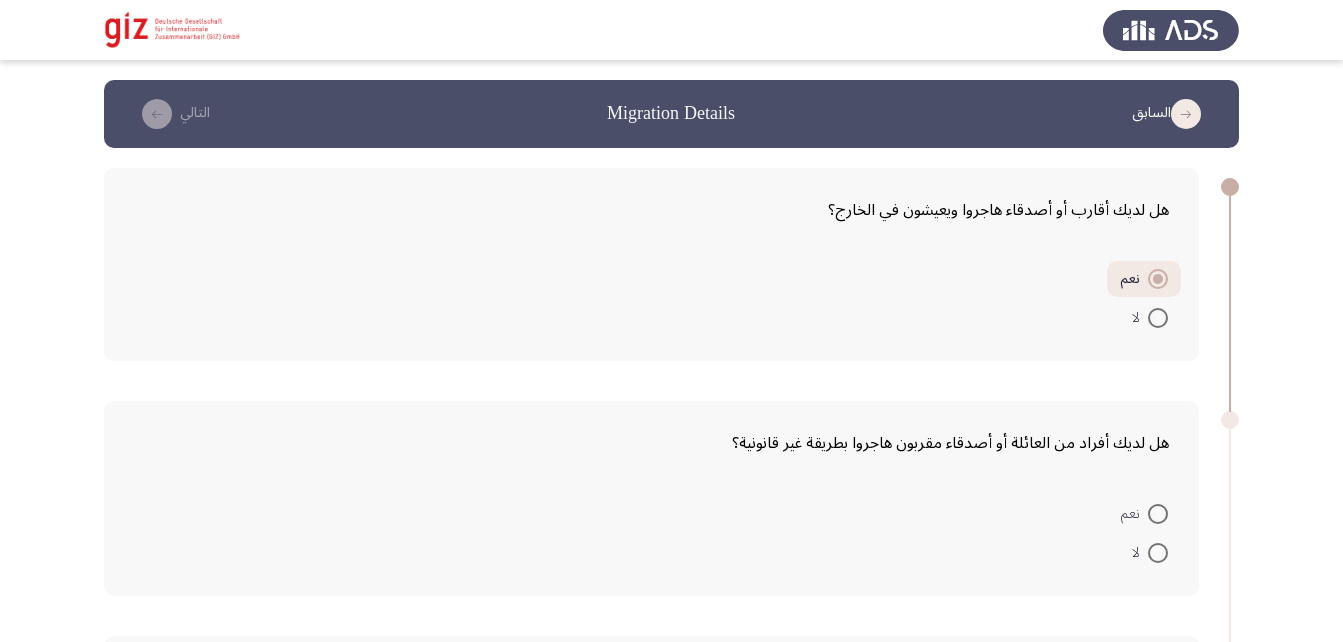 click at bounding box center [1158, 514] 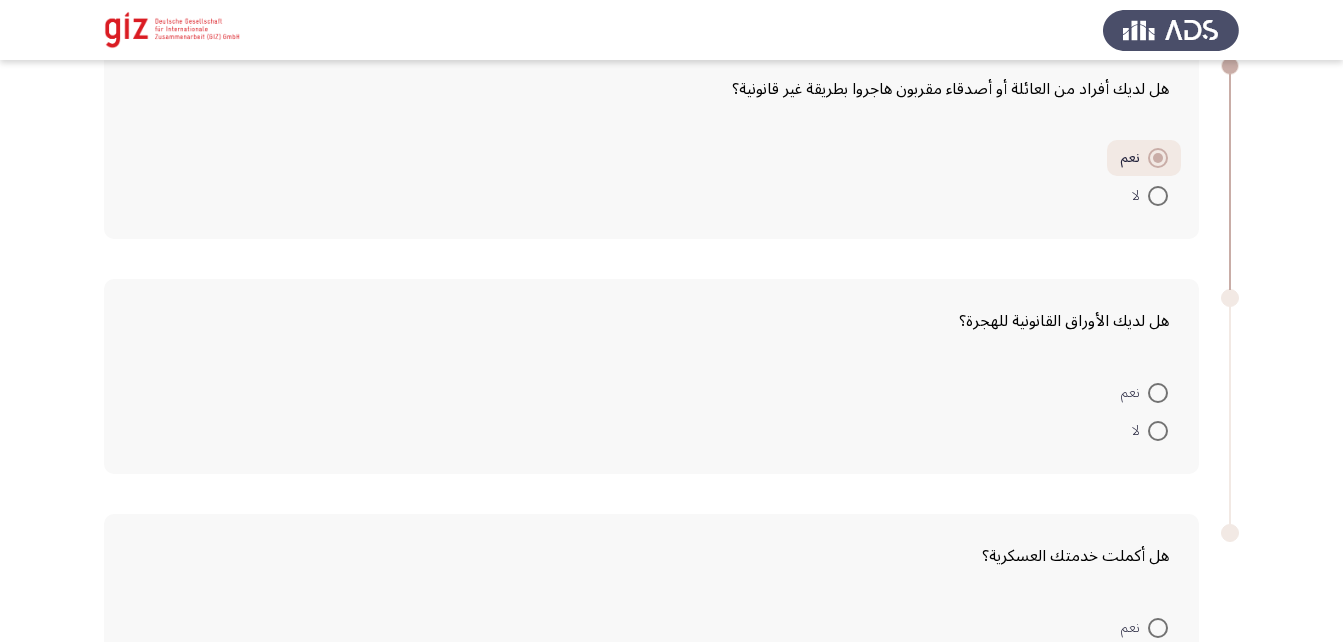 scroll, scrollTop: 452, scrollLeft: 0, axis: vertical 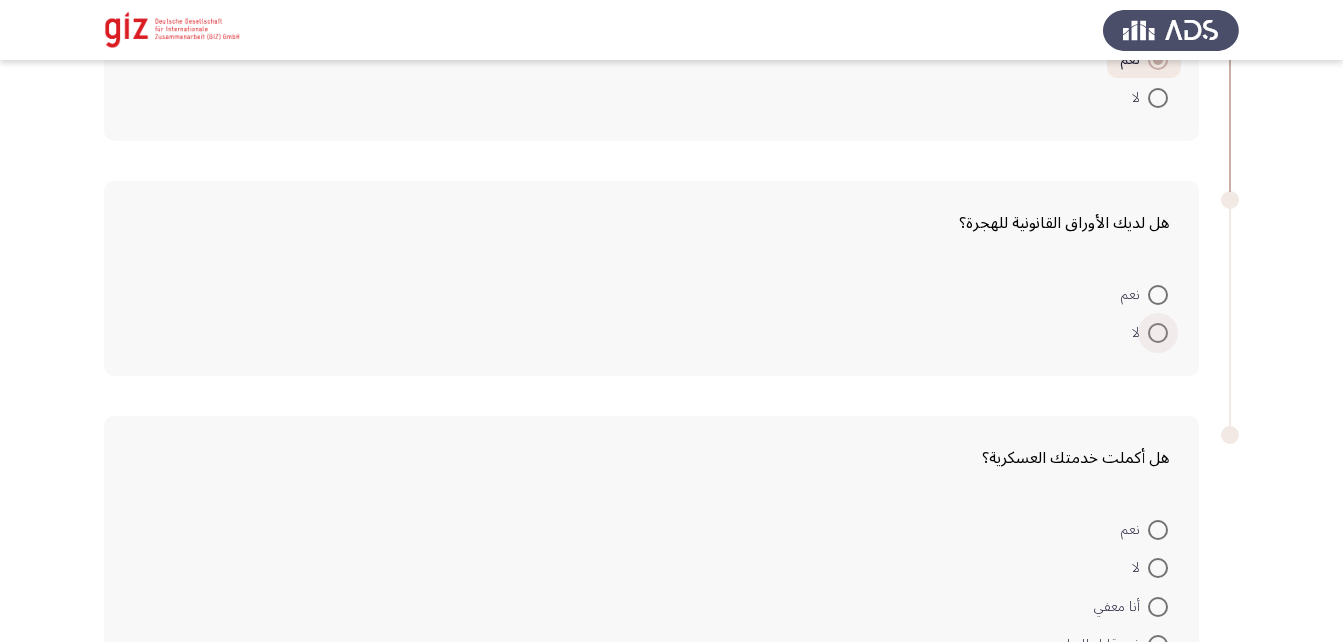 click at bounding box center (1158, 333) 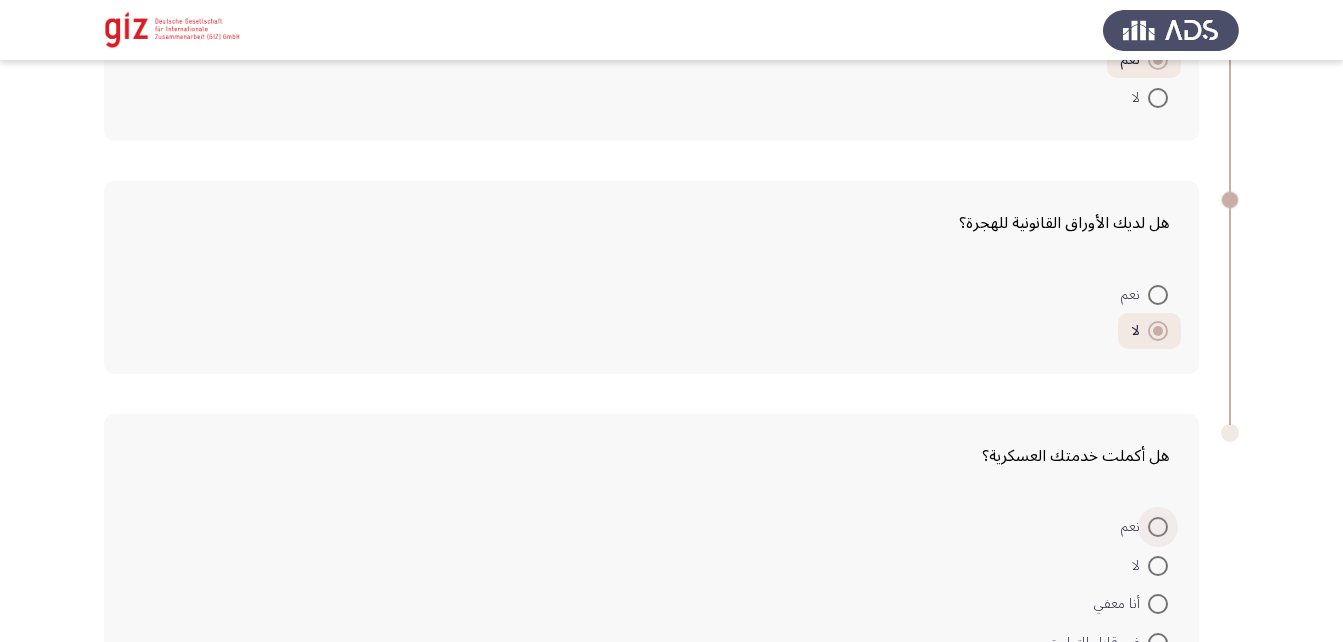 click at bounding box center [1158, 527] 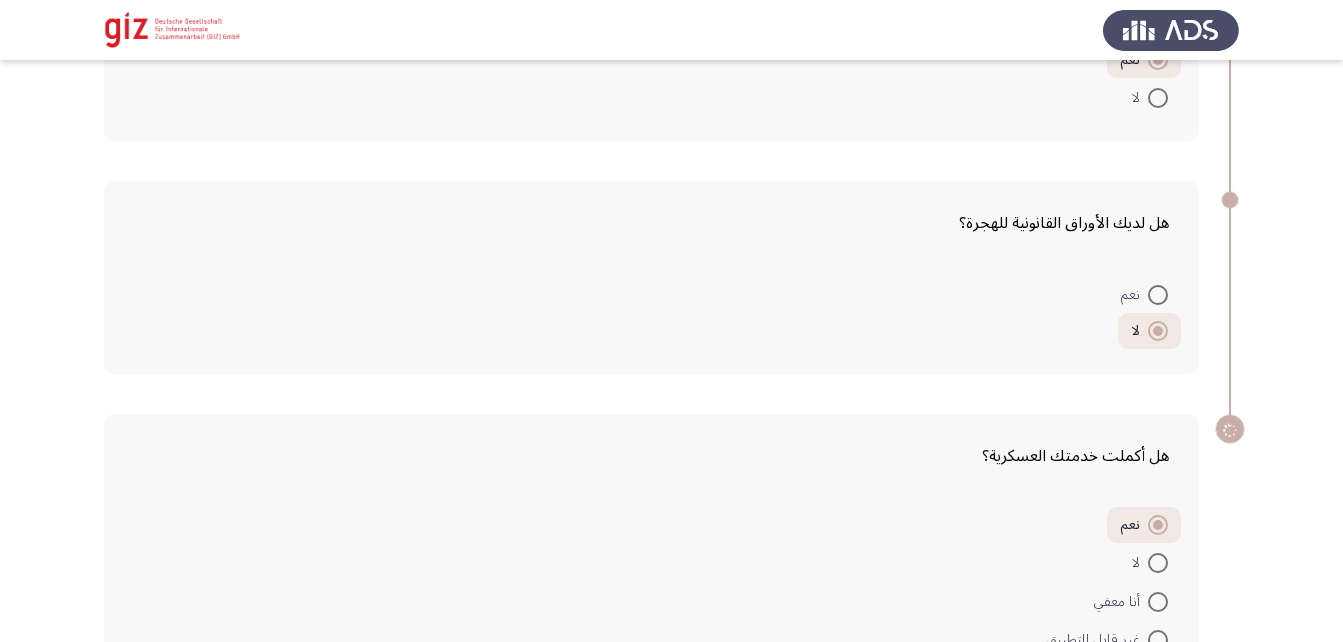 scroll, scrollTop: 593, scrollLeft: 0, axis: vertical 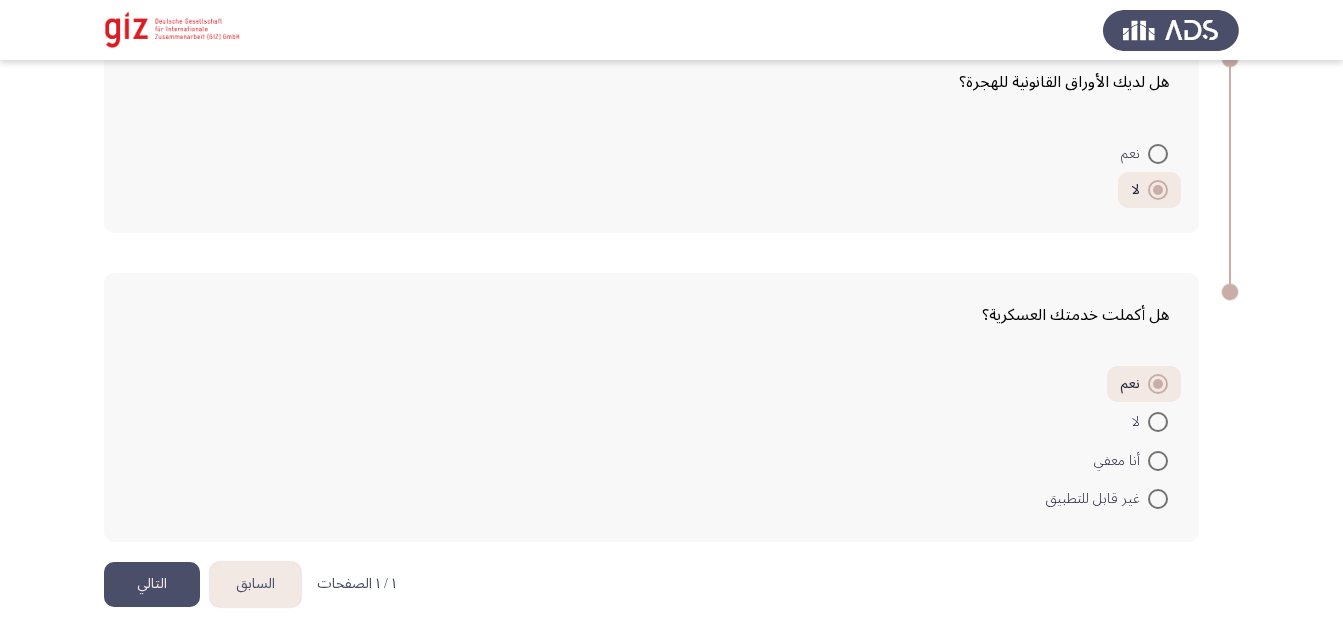 click on "التالي" 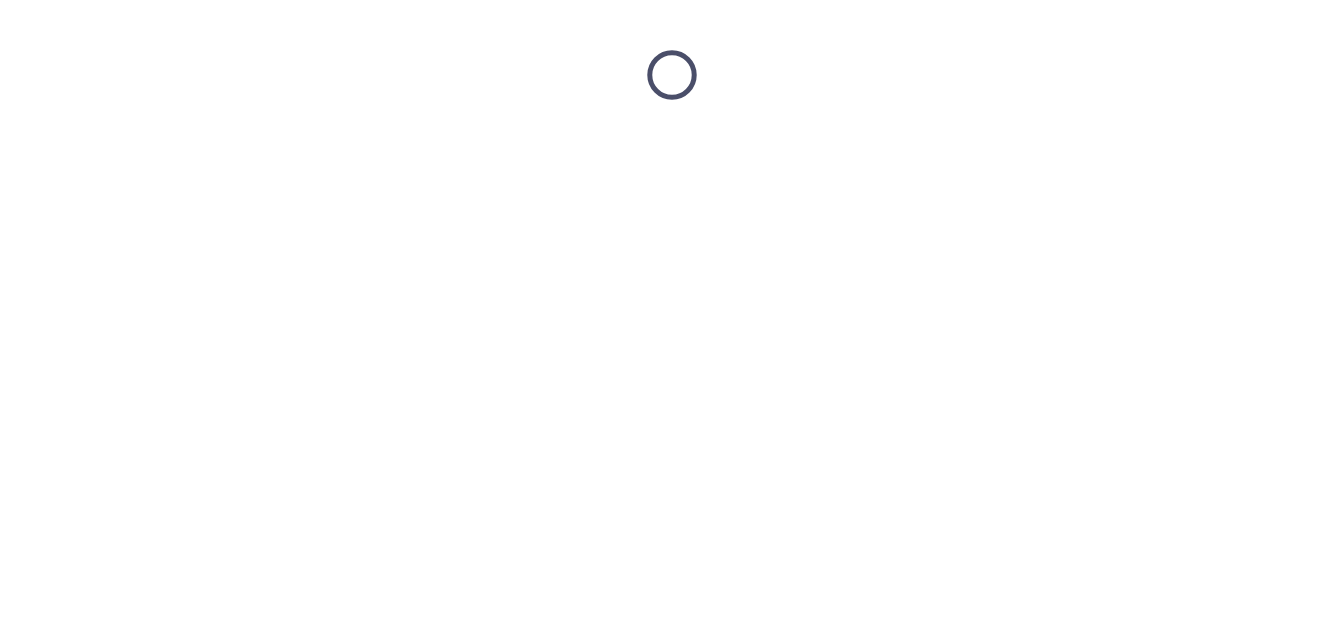 scroll, scrollTop: 0, scrollLeft: 0, axis: both 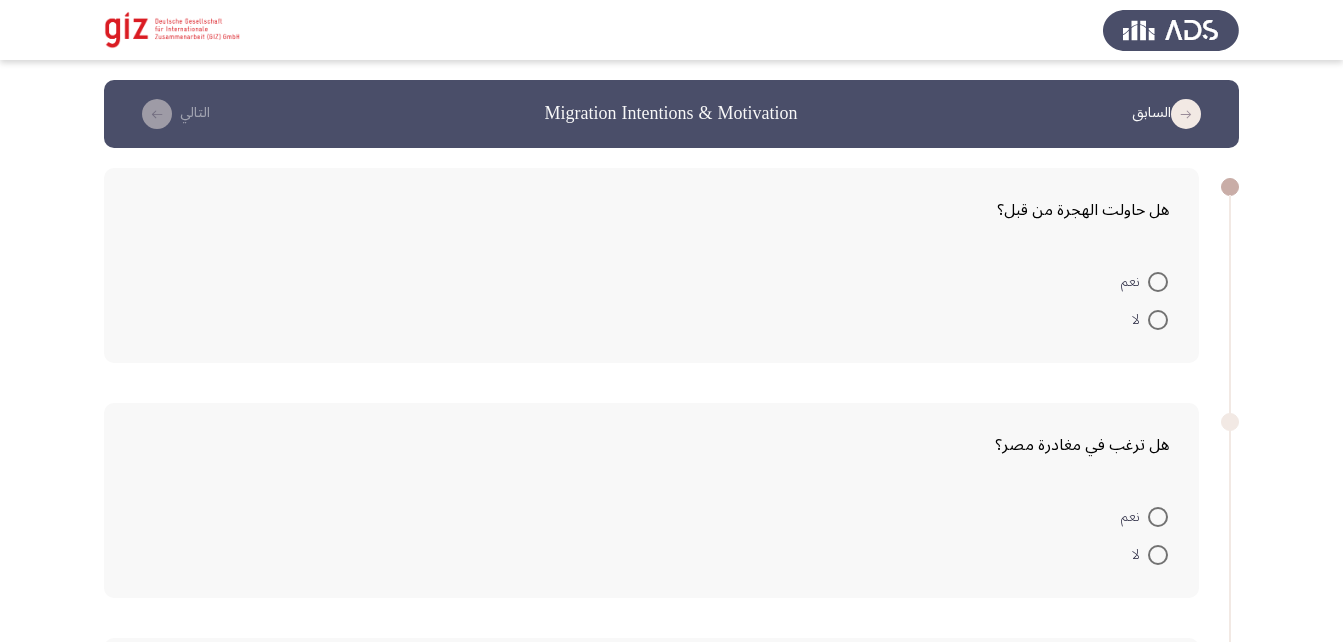 click at bounding box center (1158, 282) 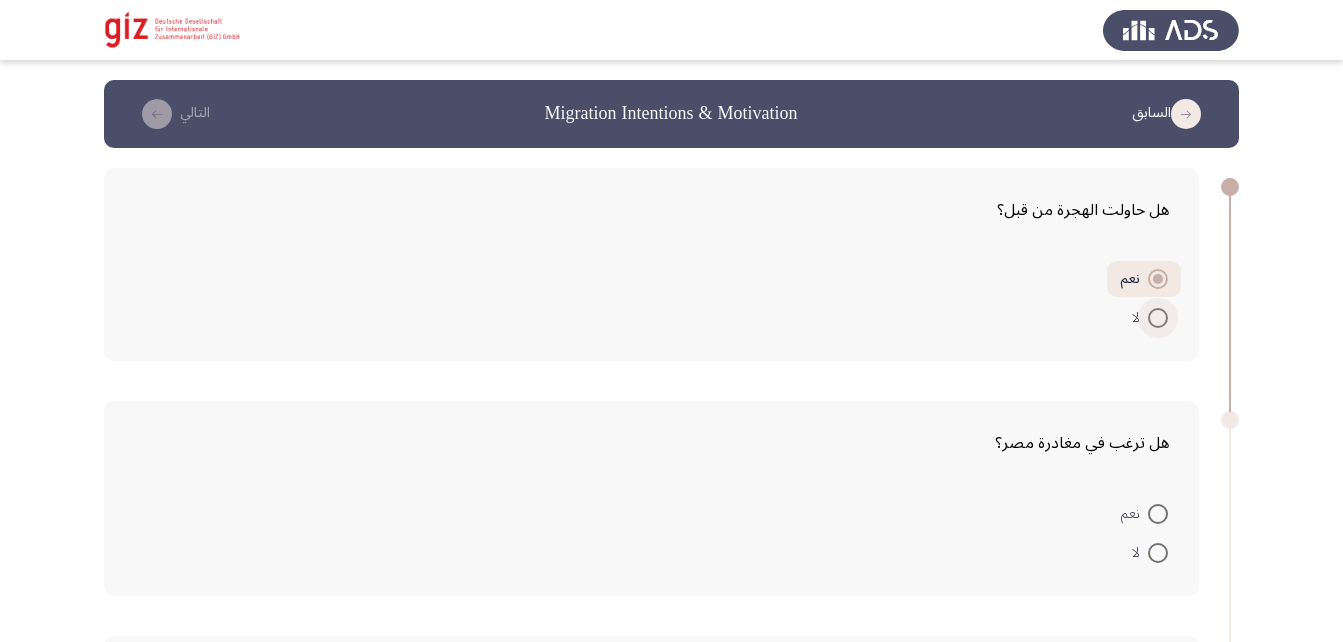click at bounding box center (1158, 318) 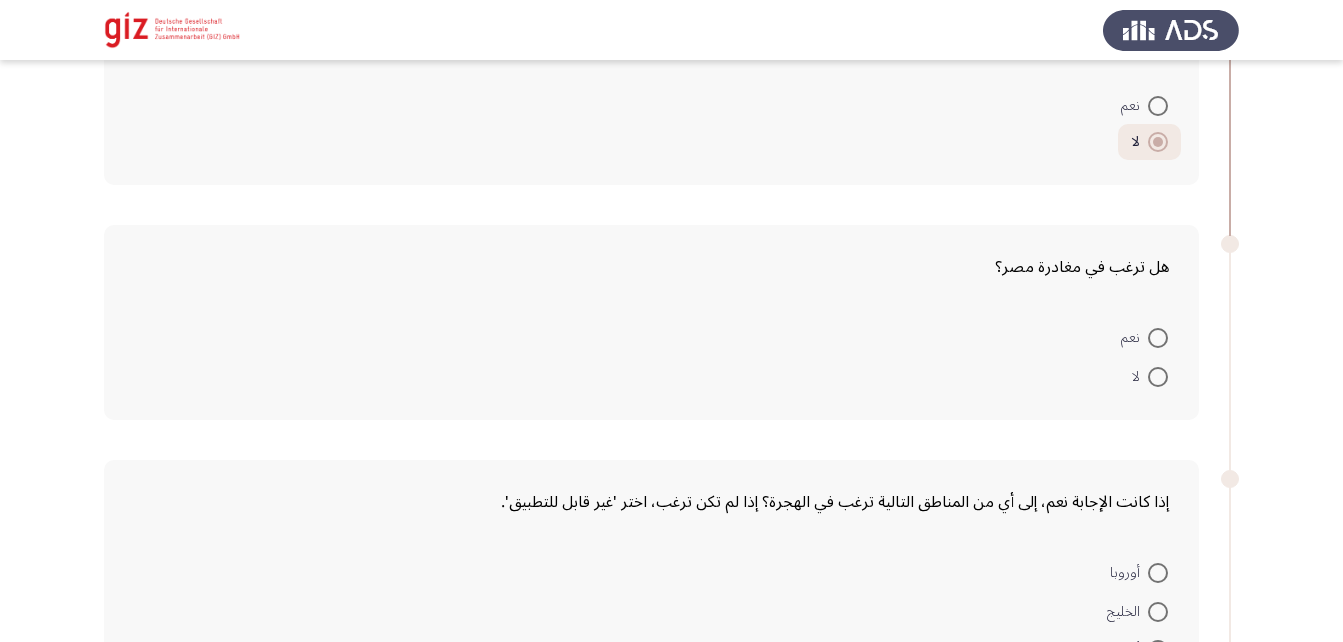 click at bounding box center (1158, 338) 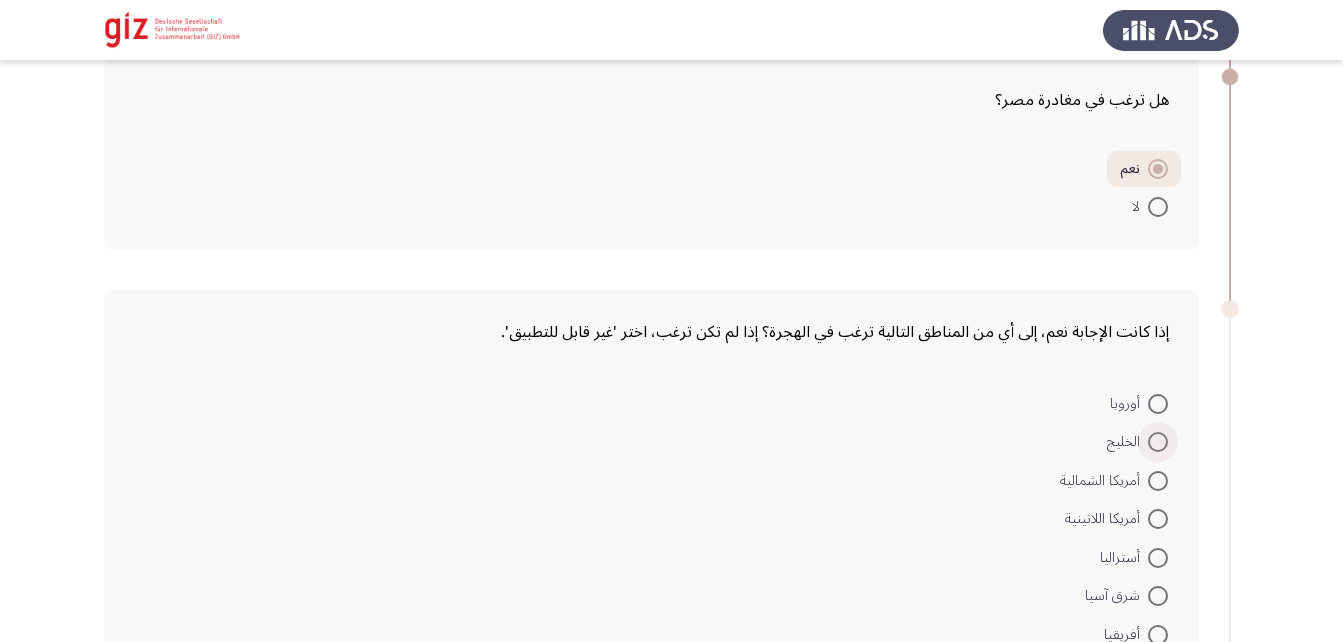 click at bounding box center [1158, 442] 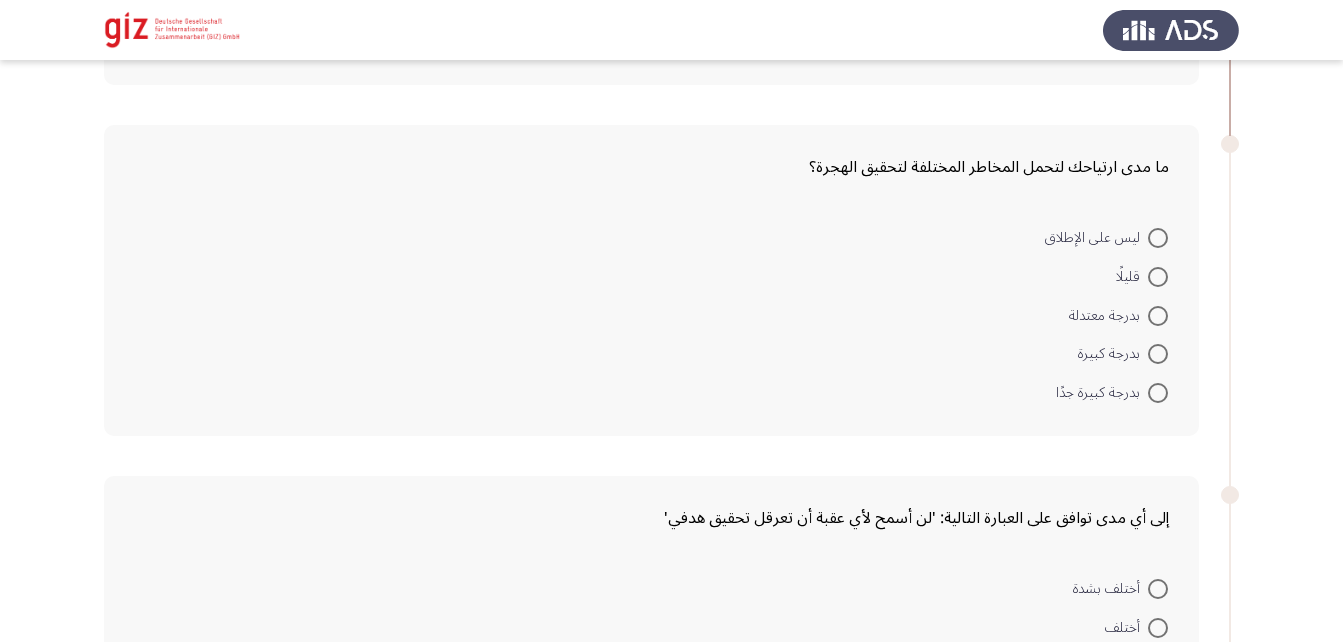 scroll, scrollTop: 976, scrollLeft: 0, axis: vertical 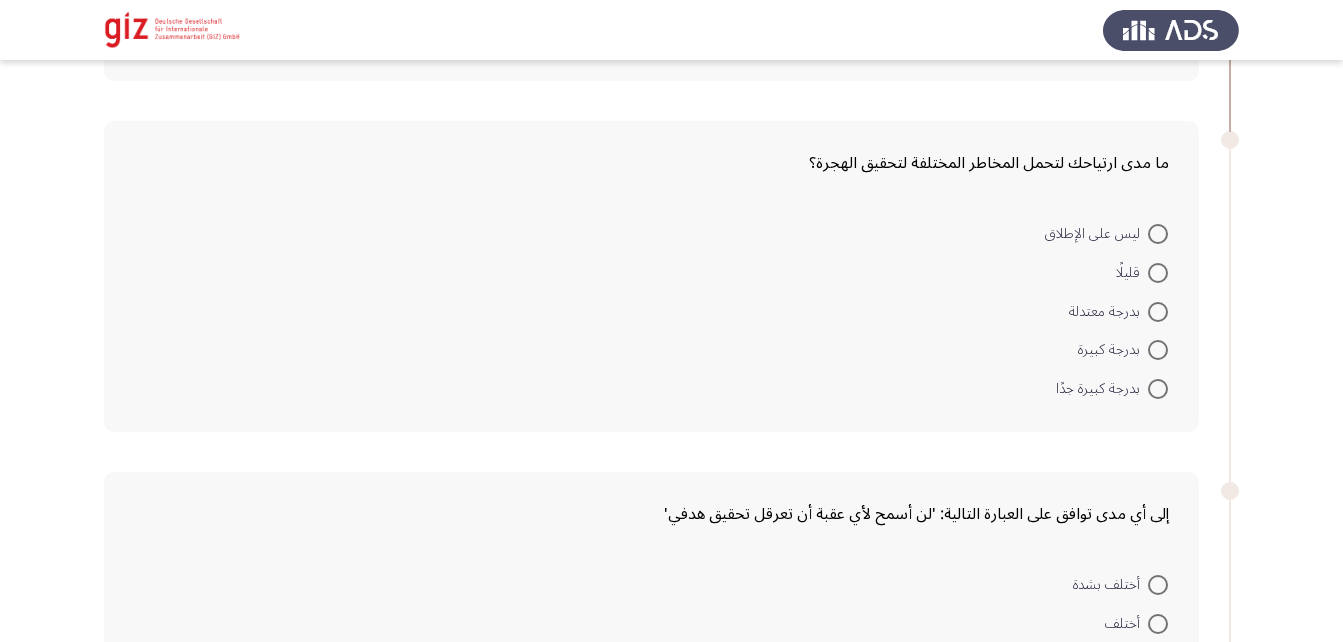 click at bounding box center (1158, 312) 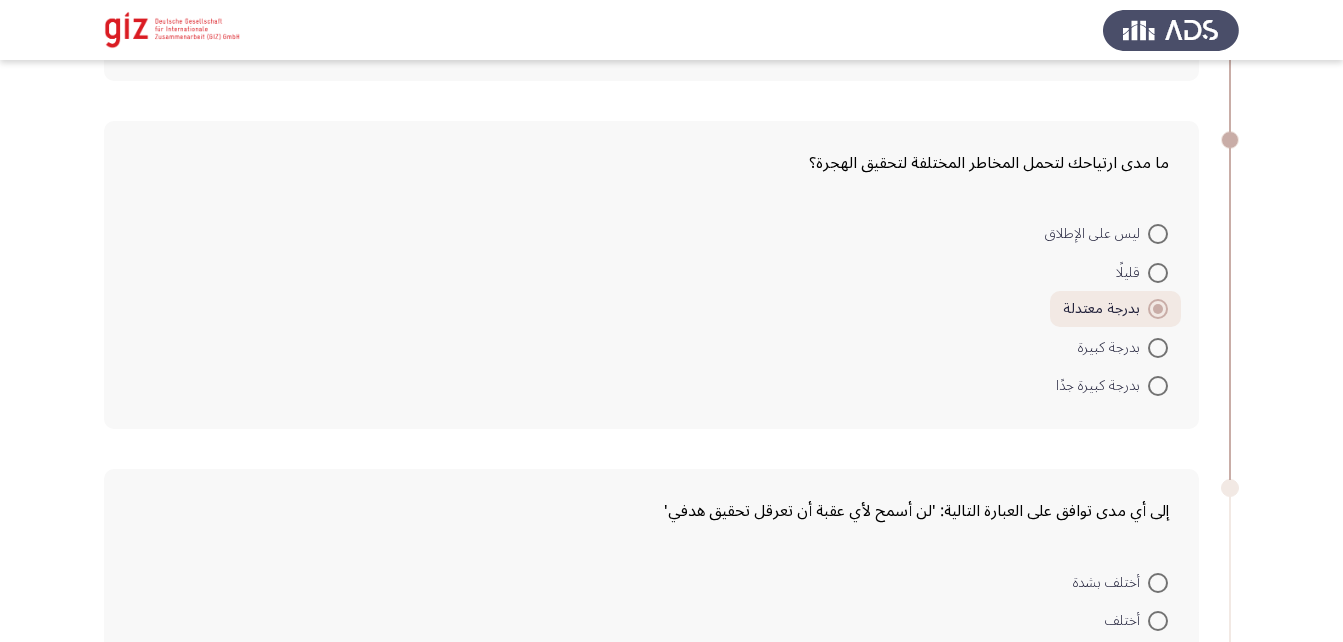 scroll, scrollTop: 1274, scrollLeft: 0, axis: vertical 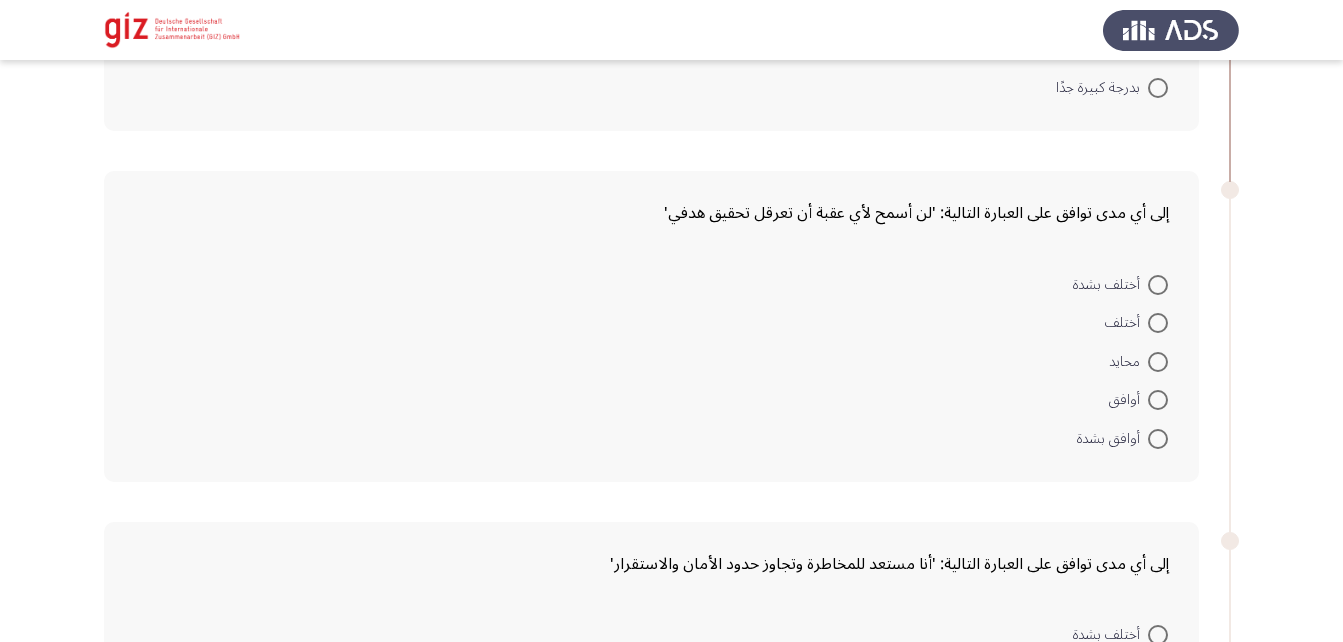 click at bounding box center [1158, 362] 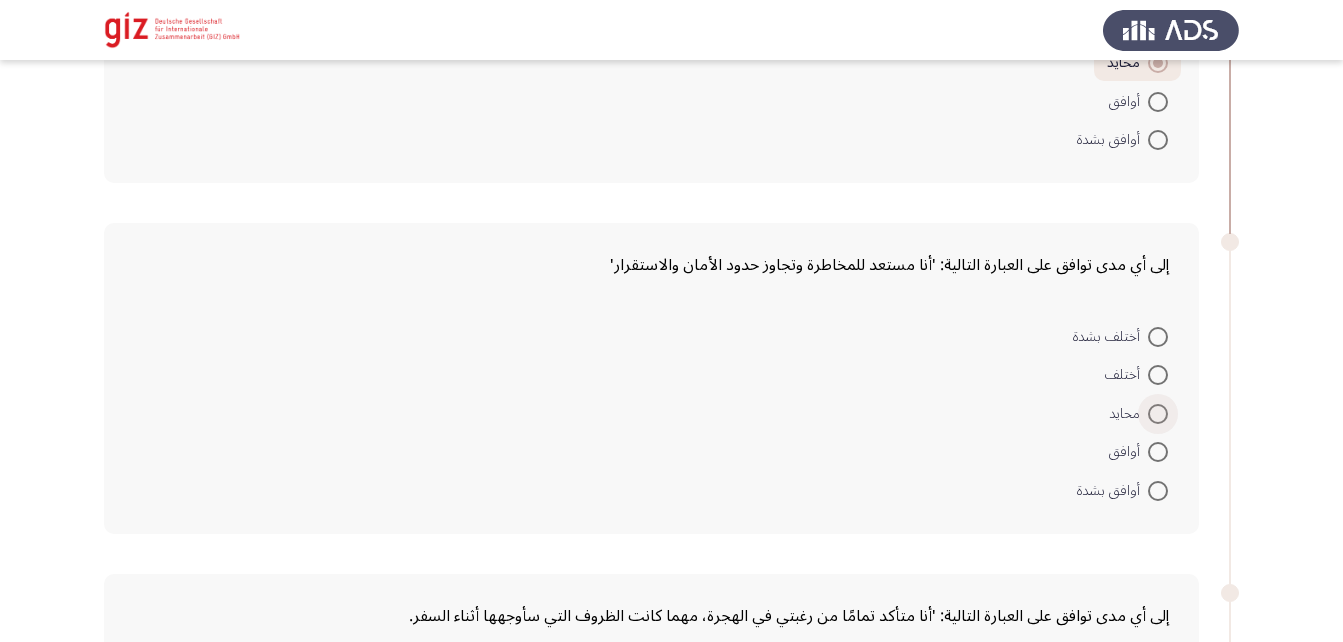 click at bounding box center (1158, 414) 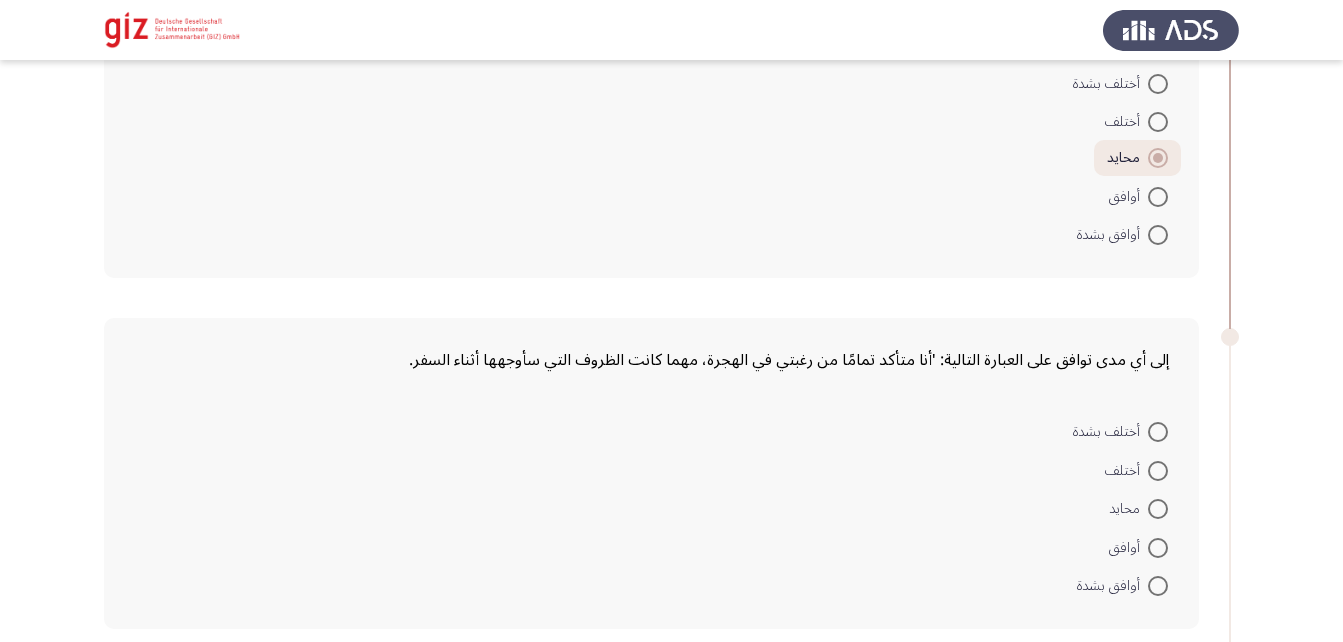 scroll, scrollTop: 1875, scrollLeft: 0, axis: vertical 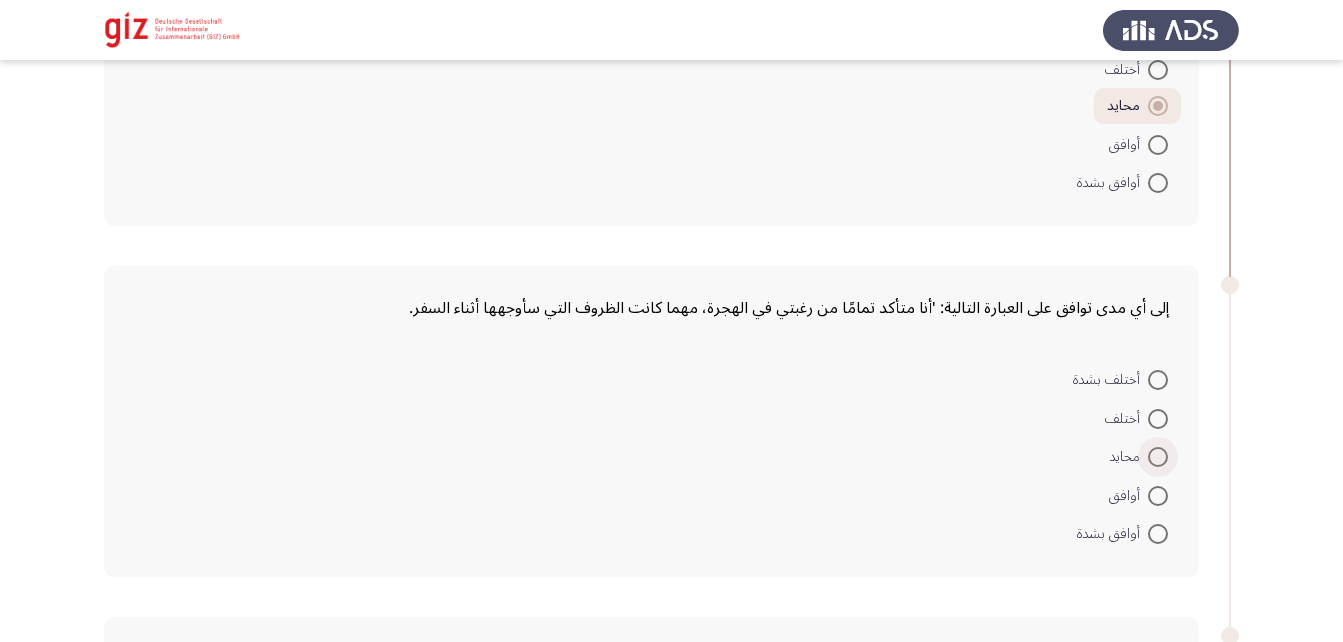 click at bounding box center (1158, 457) 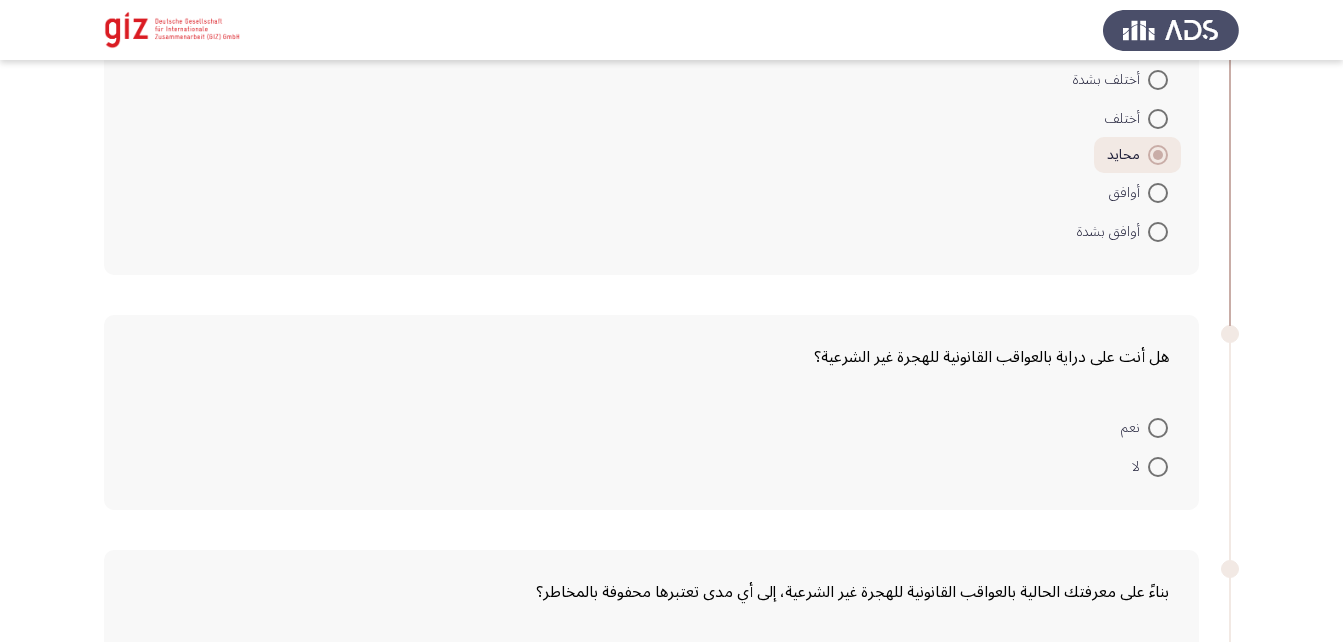 scroll, scrollTop: 2177, scrollLeft: 0, axis: vertical 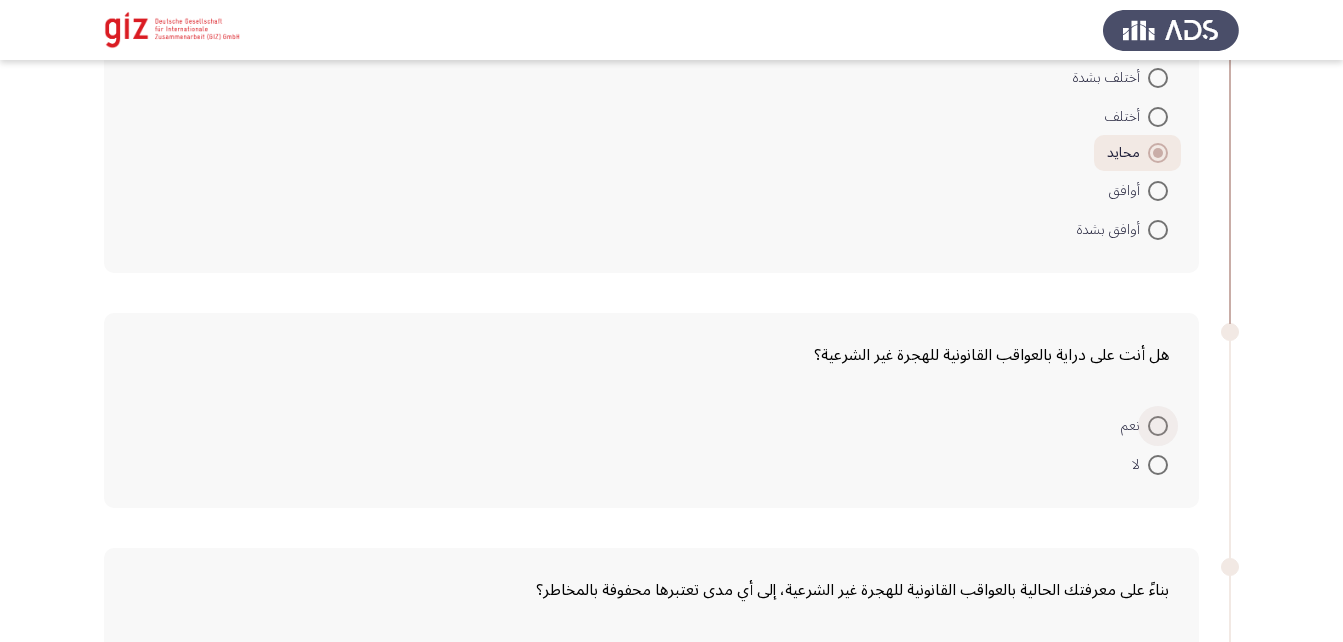 click at bounding box center [1158, 426] 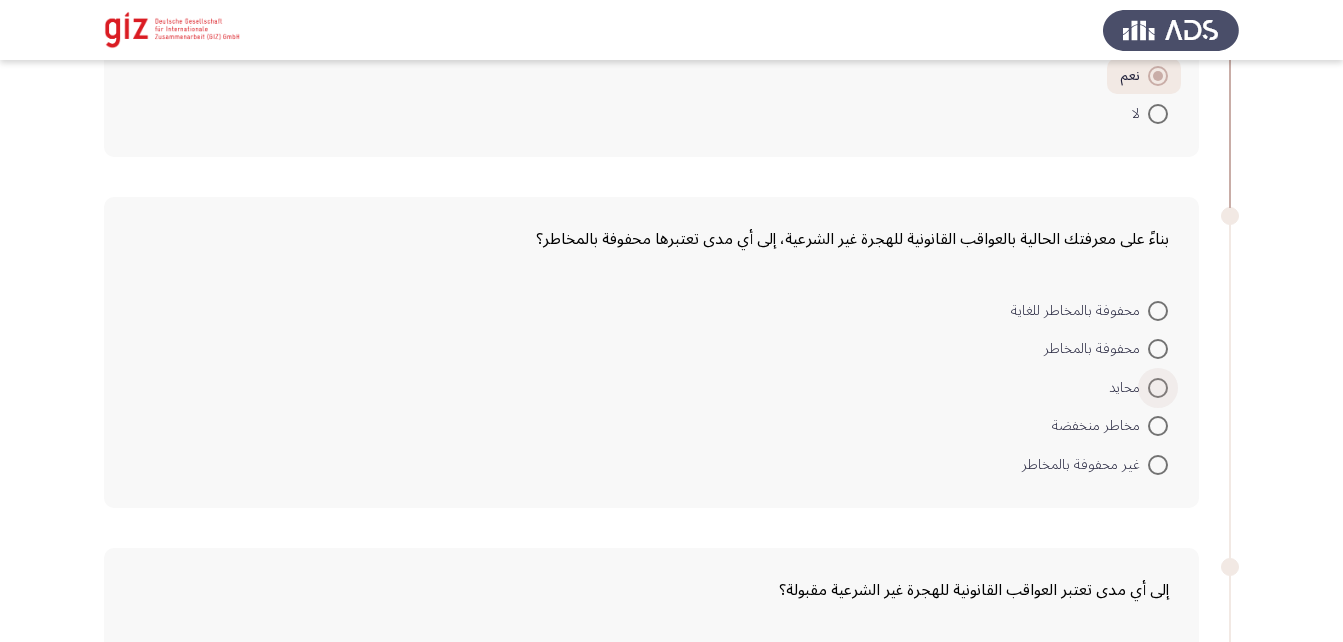 click at bounding box center [1158, 388] 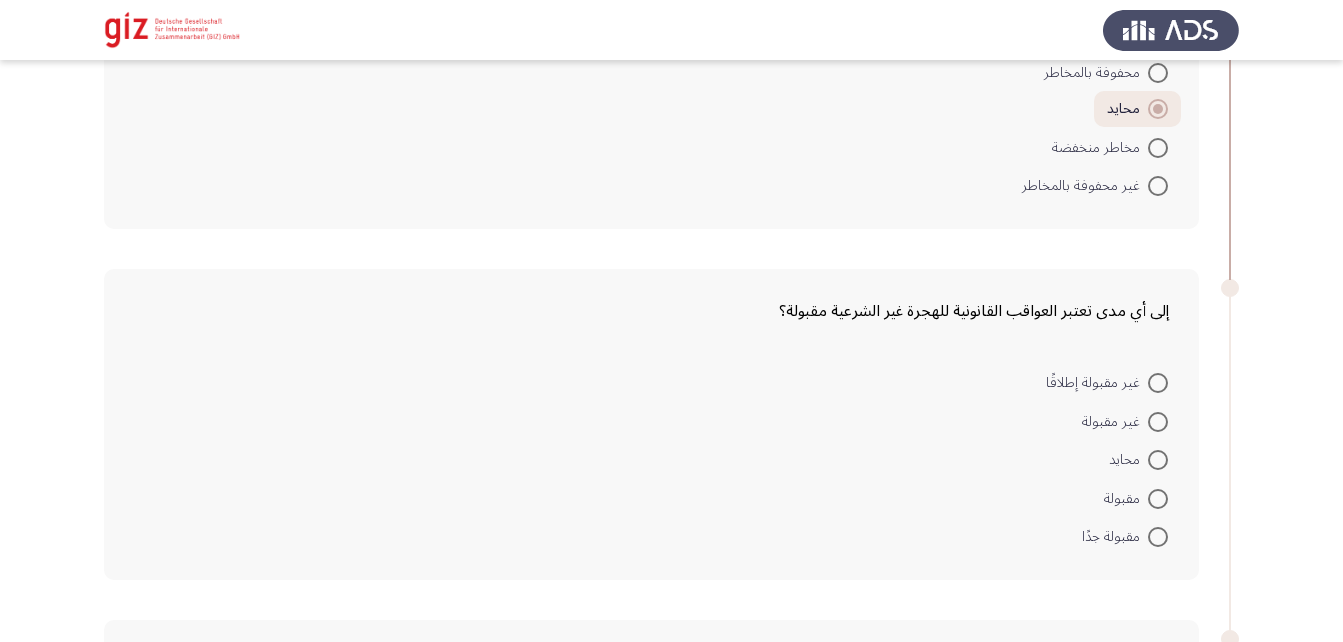 scroll, scrollTop: 2829, scrollLeft: 0, axis: vertical 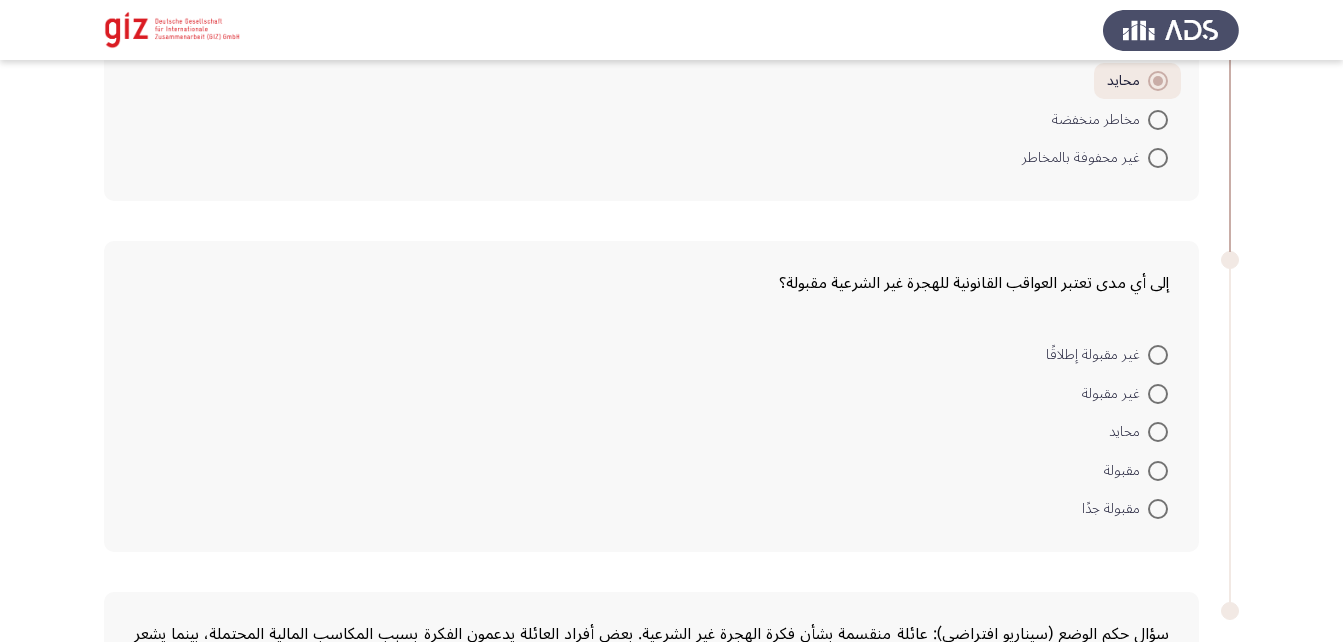 click at bounding box center (1158, 432) 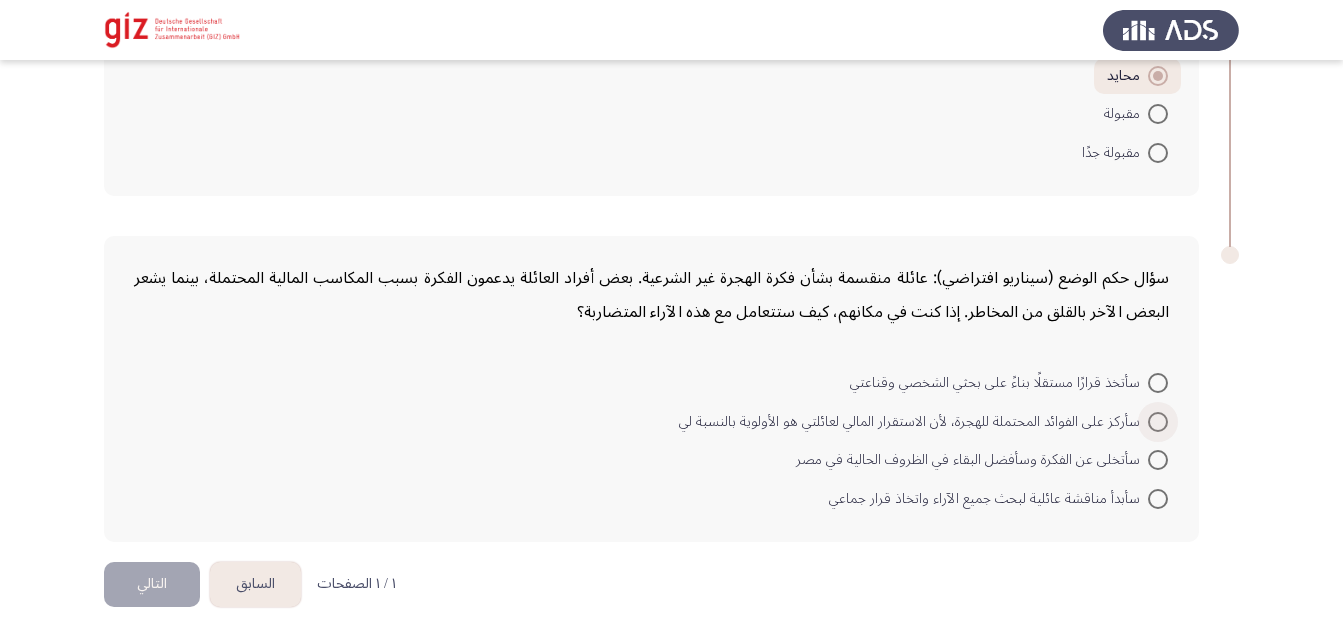 click at bounding box center [1158, 422] 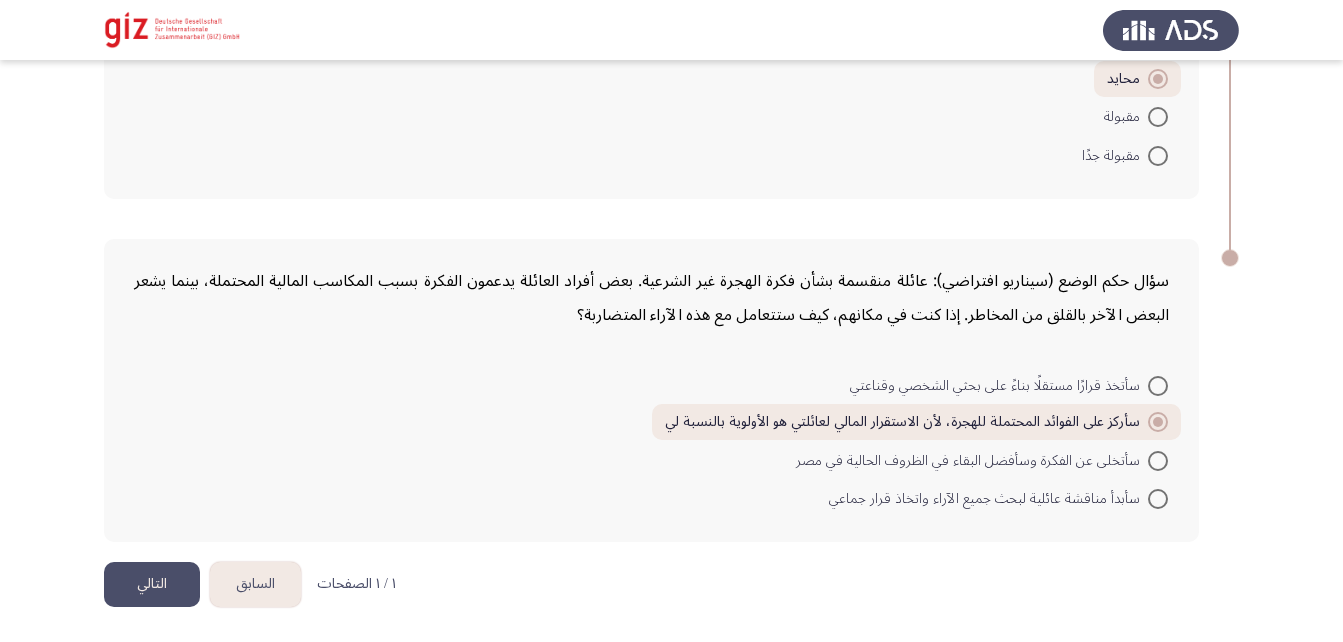 click on "التالي" 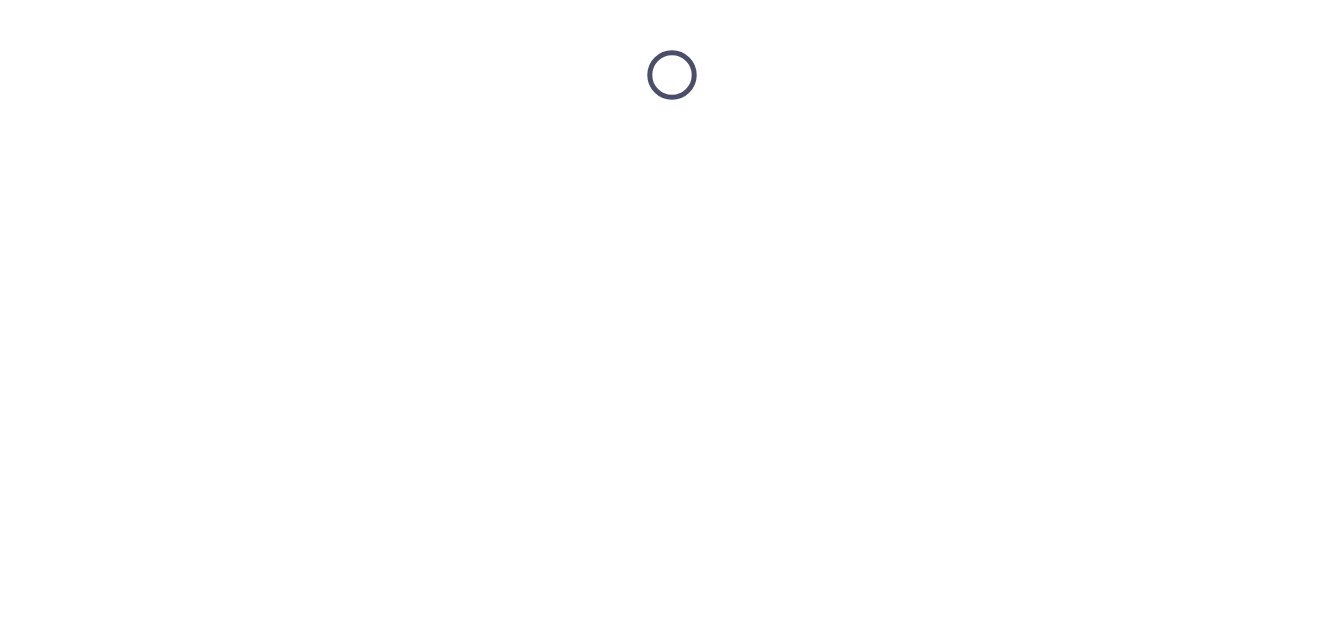 scroll, scrollTop: 0, scrollLeft: 0, axis: both 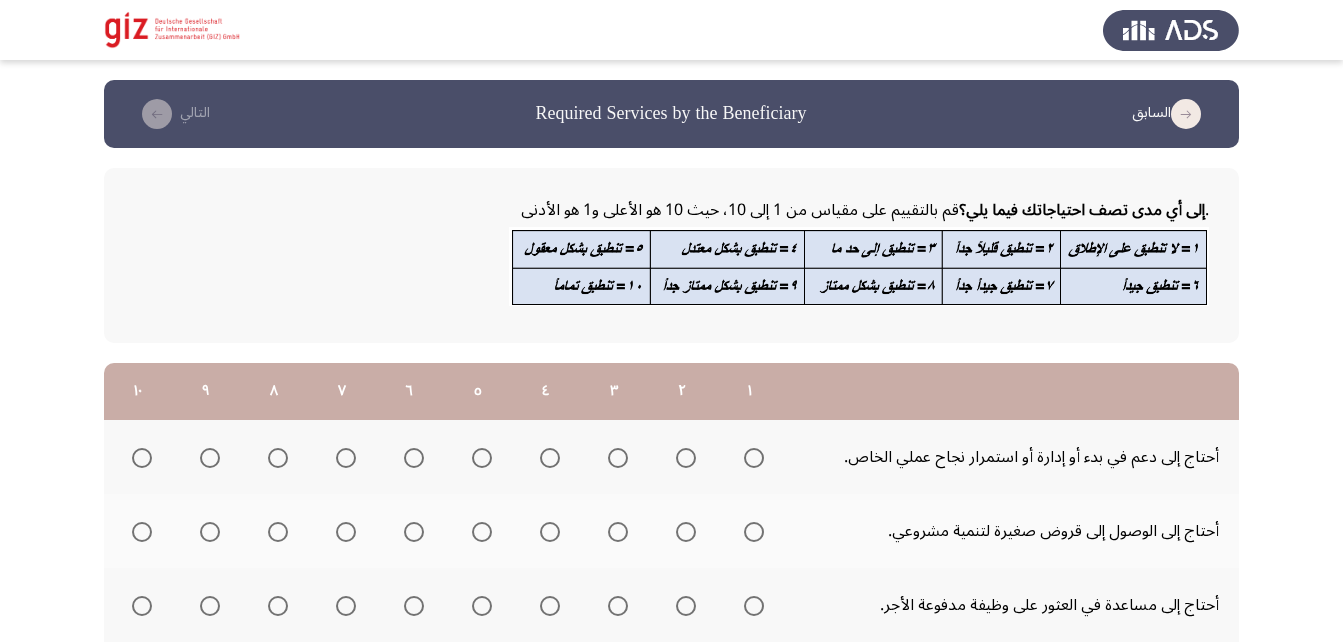click 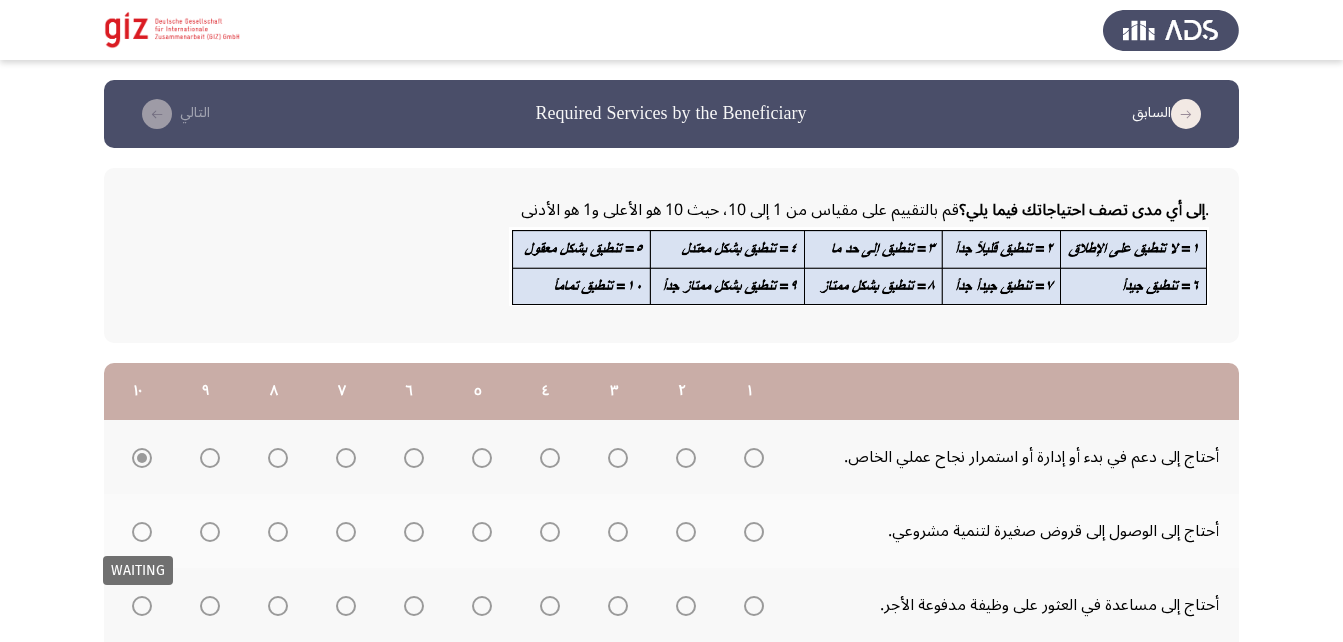 click at bounding box center [142, 532] 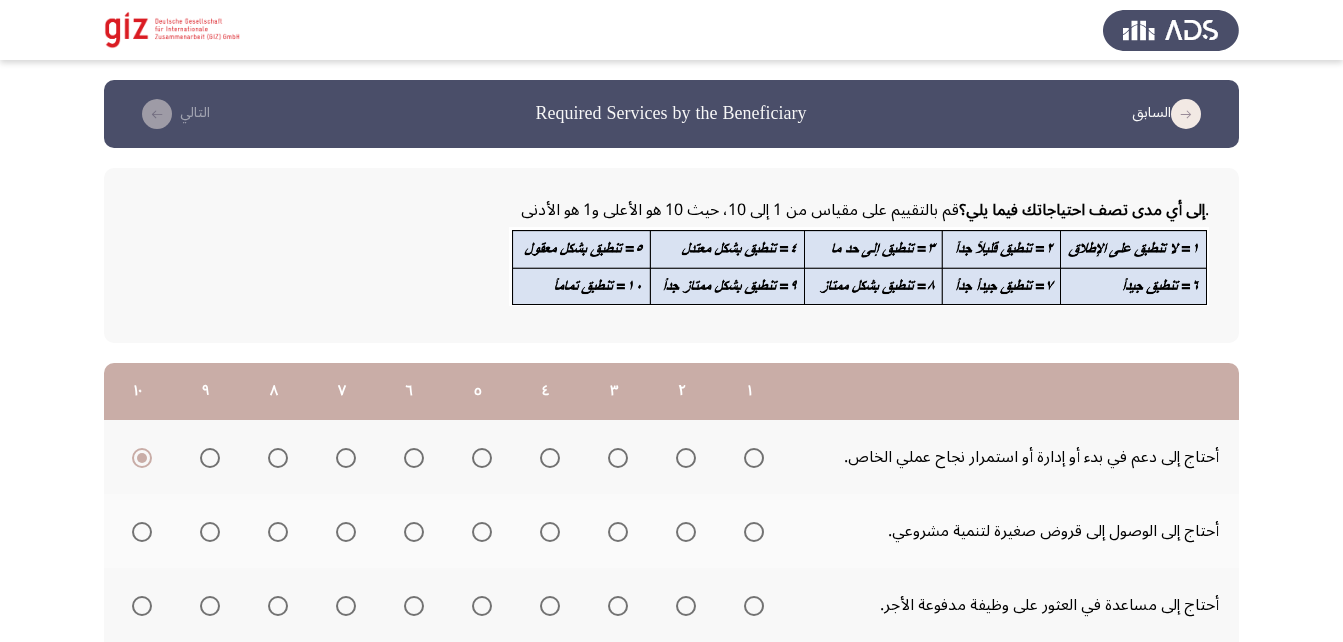 click at bounding box center [142, 532] 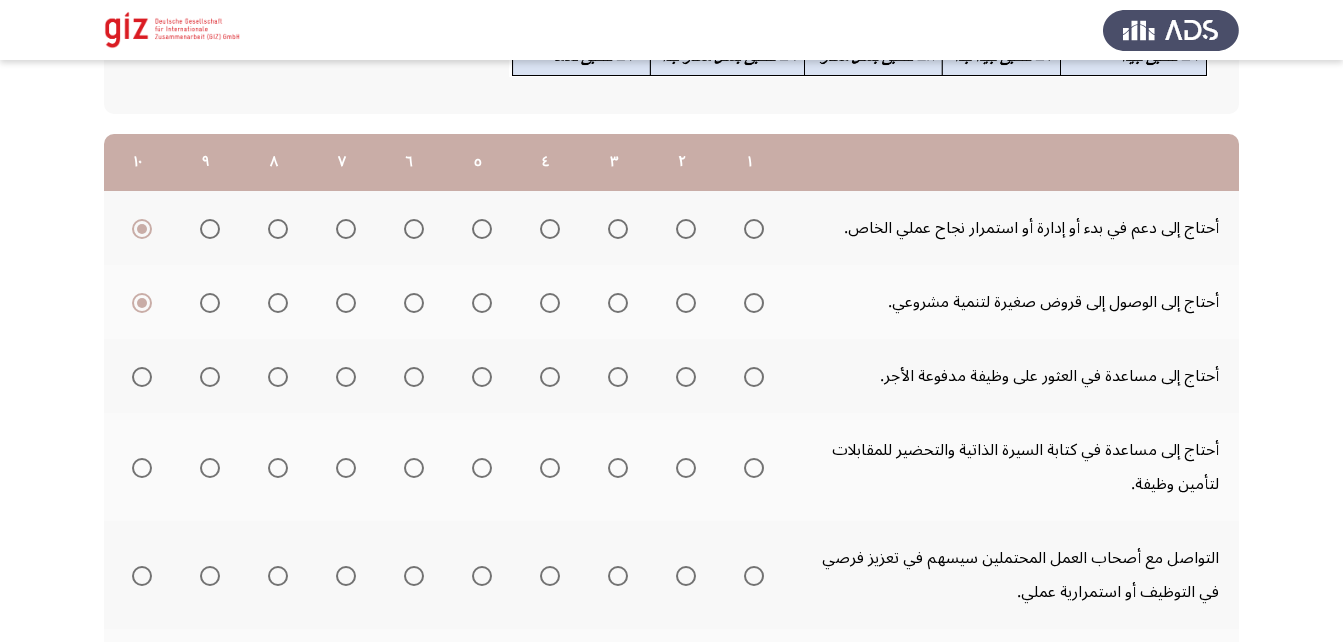 scroll, scrollTop: 233, scrollLeft: 0, axis: vertical 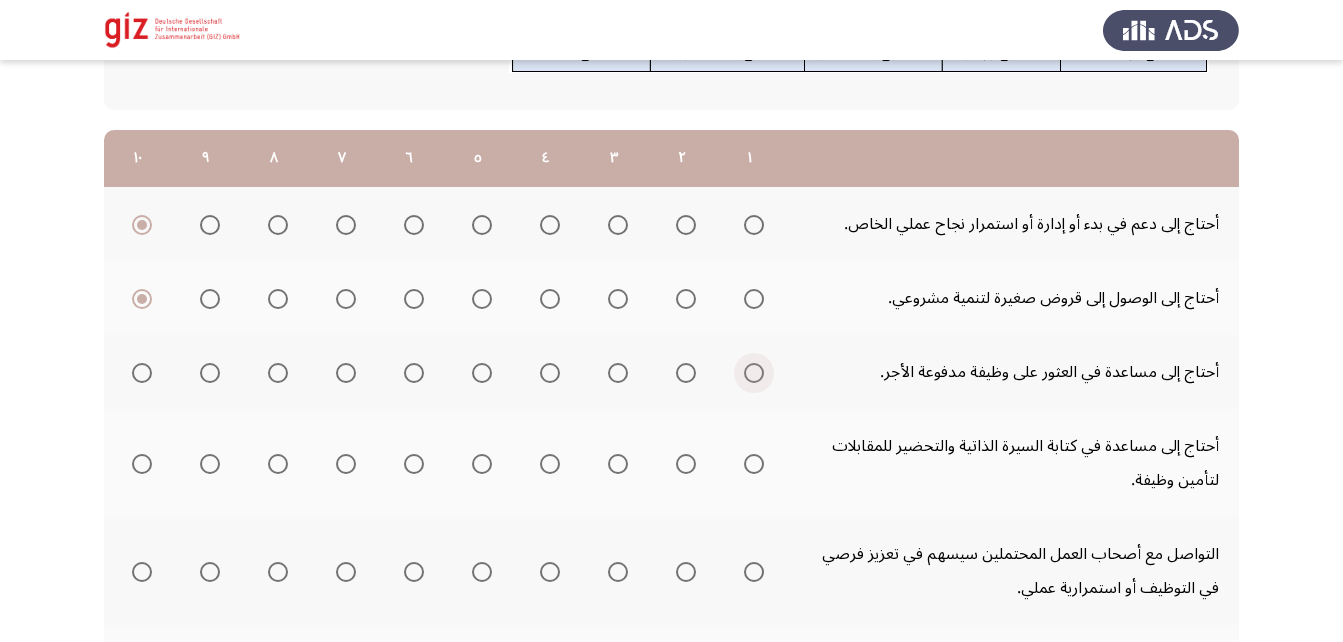 click at bounding box center [754, 373] 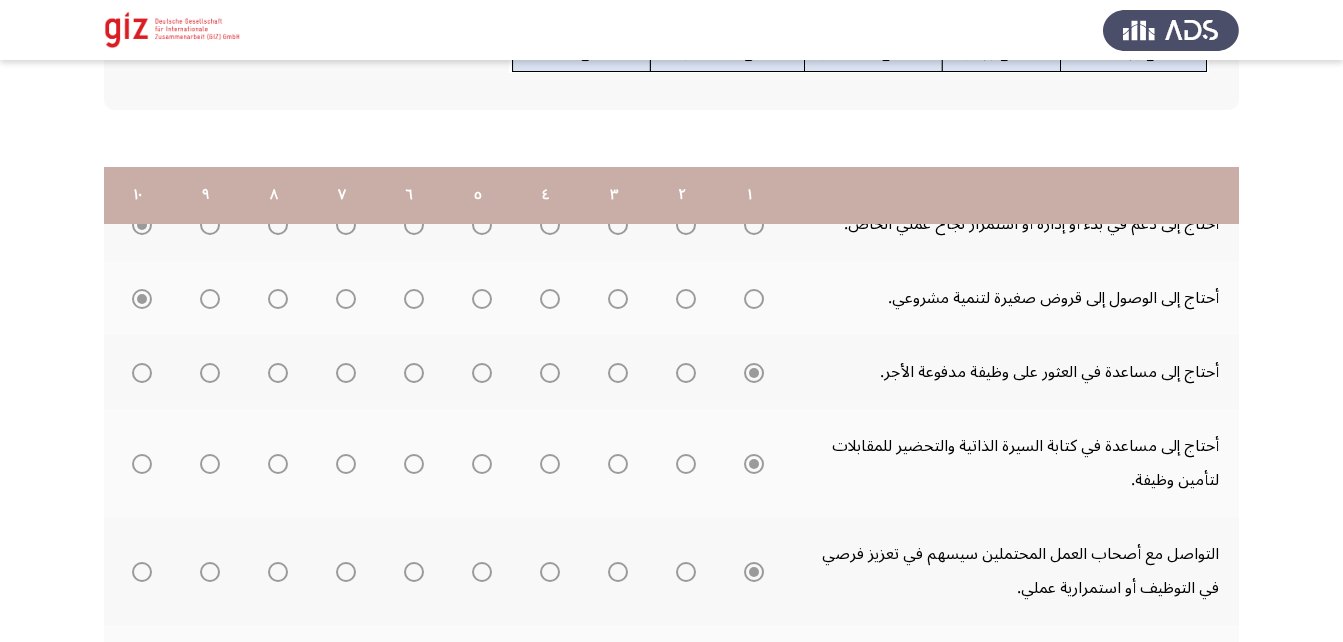 scroll, scrollTop: 419, scrollLeft: 0, axis: vertical 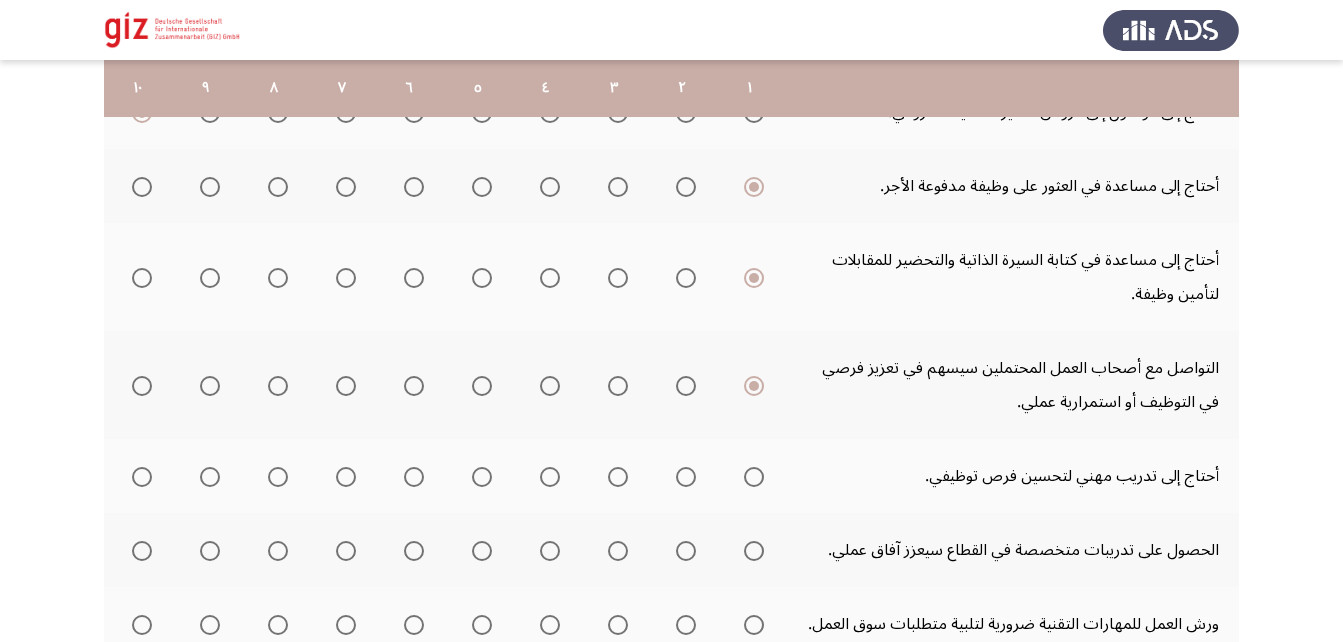 click at bounding box center (754, 477) 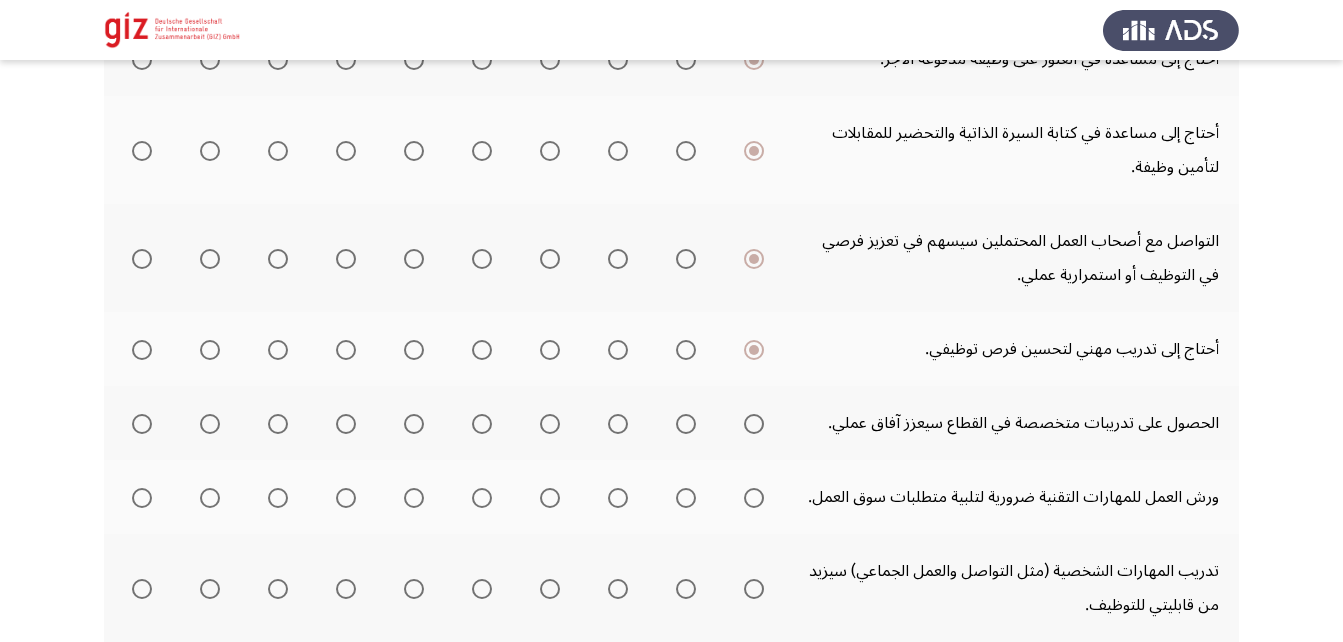scroll, scrollTop: 558, scrollLeft: 0, axis: vertical 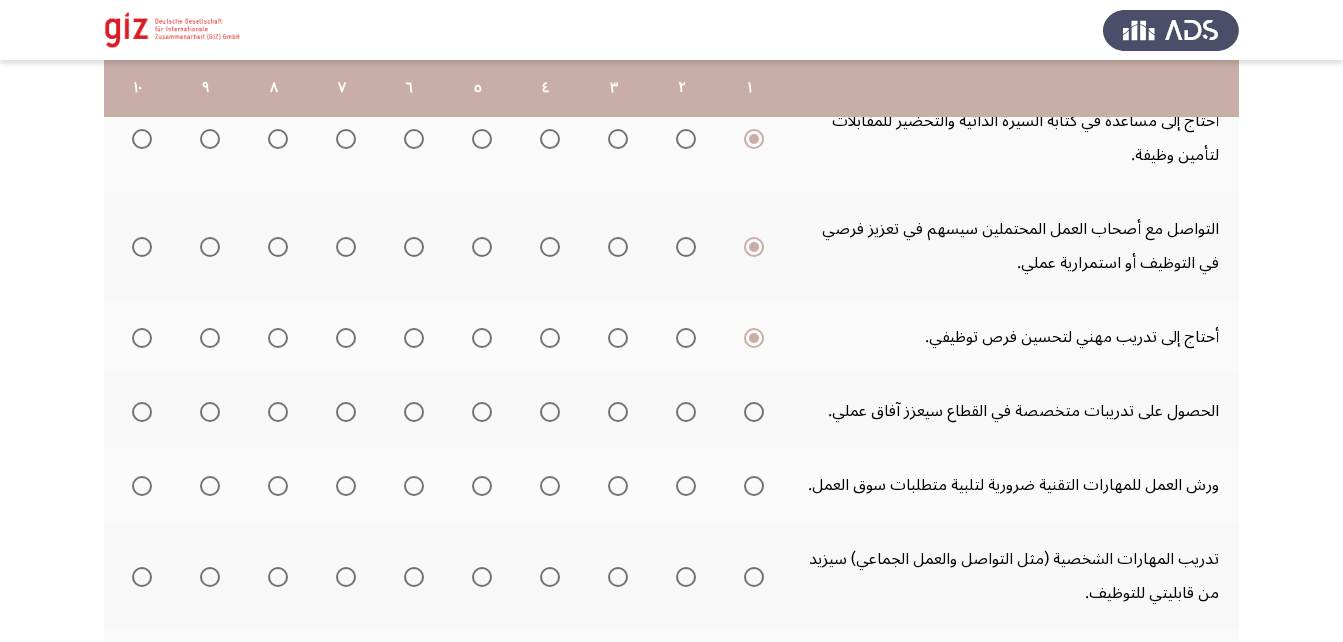 click at bounding box center [754, 412] 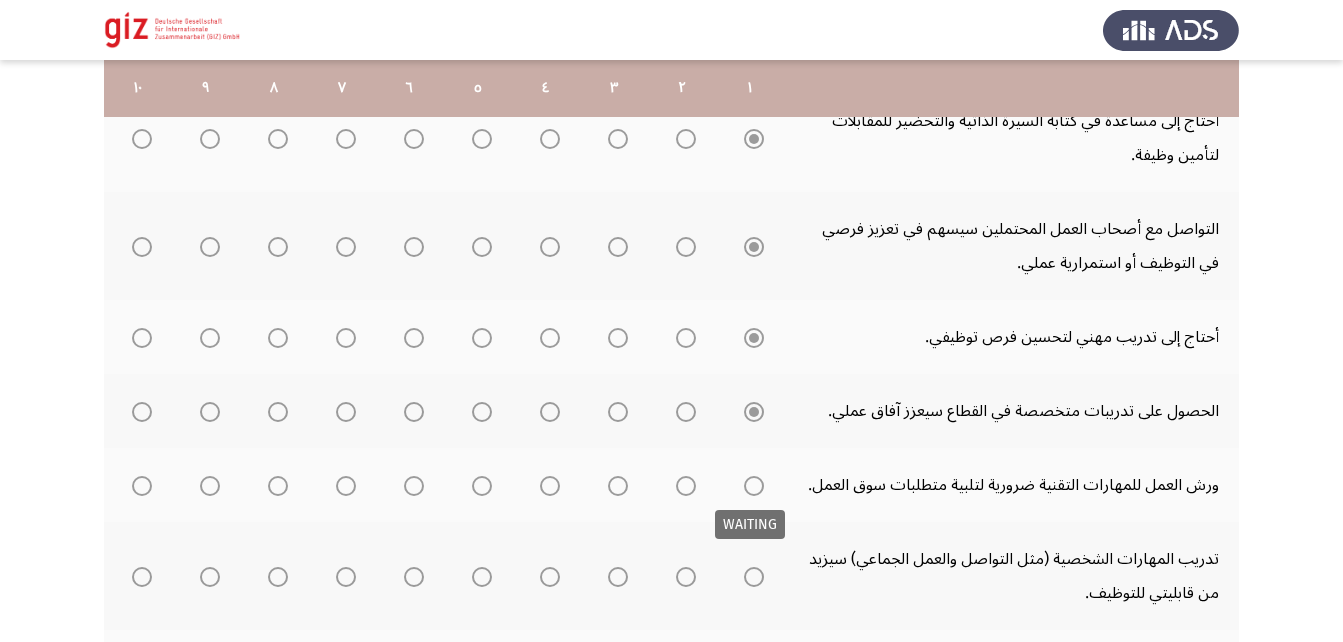 click at bounding box center (754, 486) 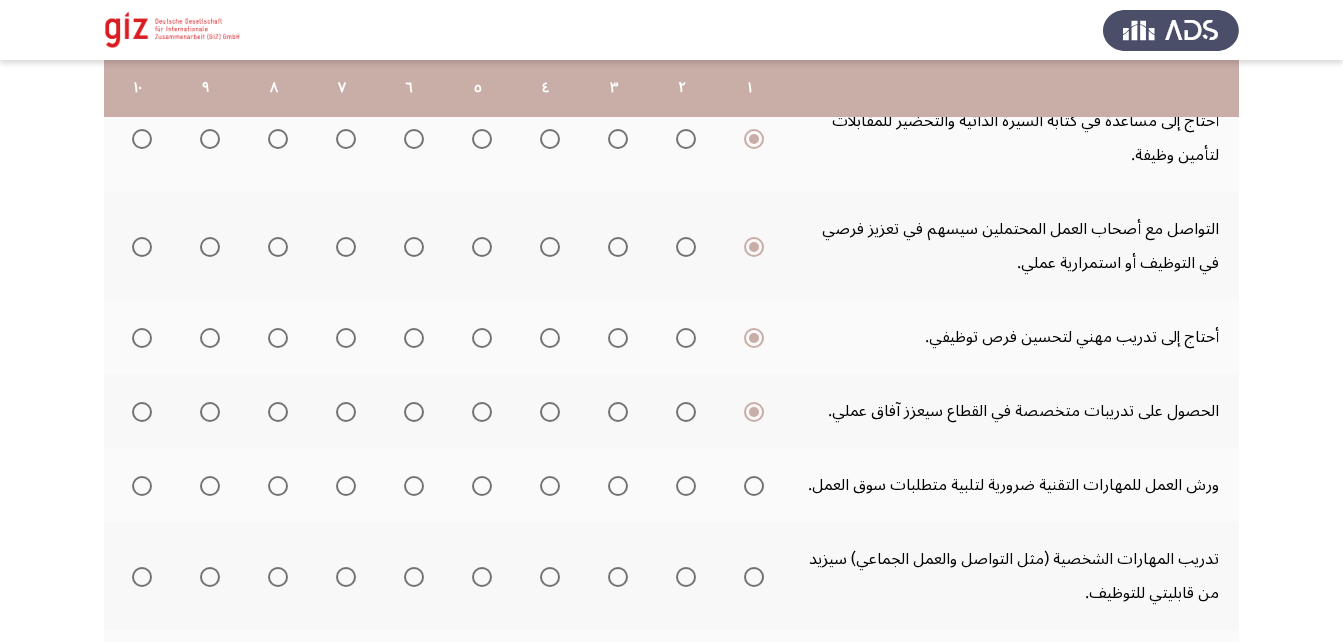 click at bounding box center [754, 486] 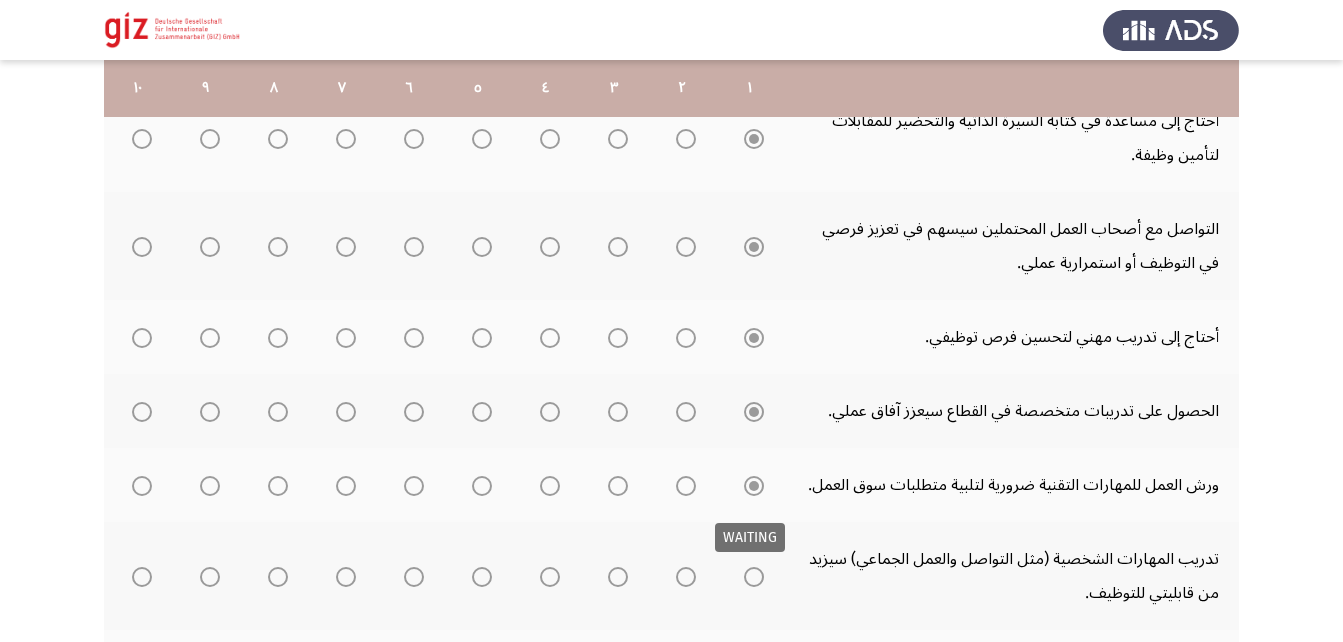 click at bounding box center [754, 577] 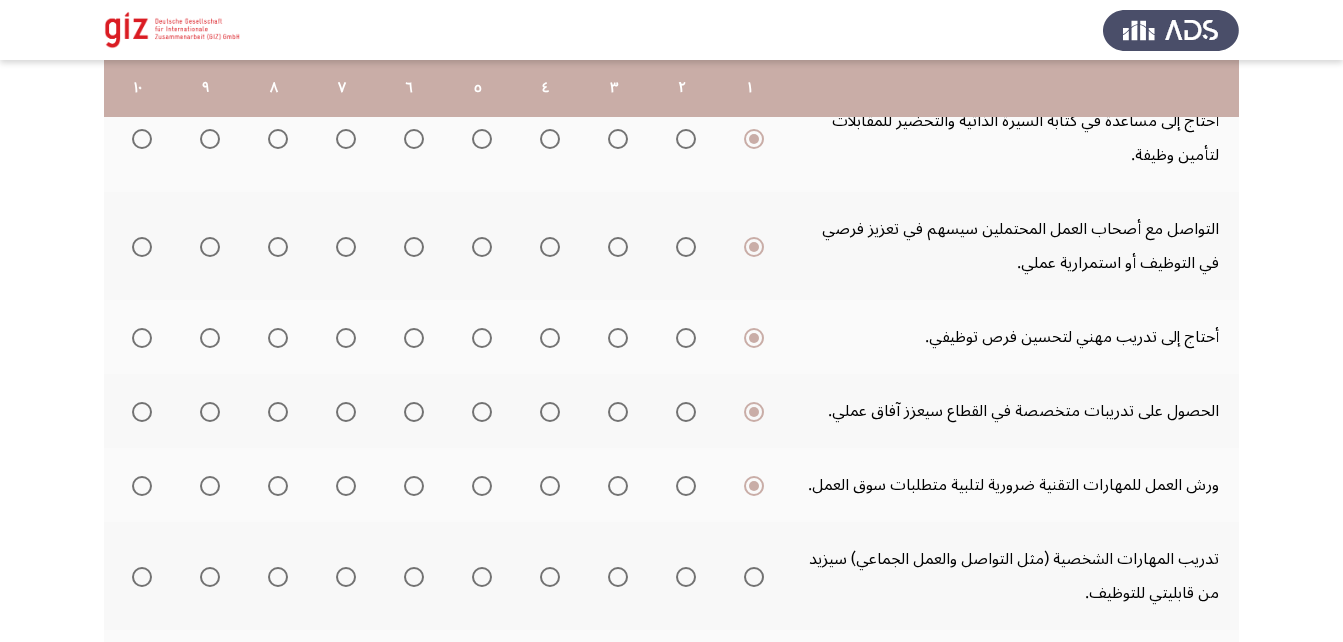 click at bounding box center (754, 577) 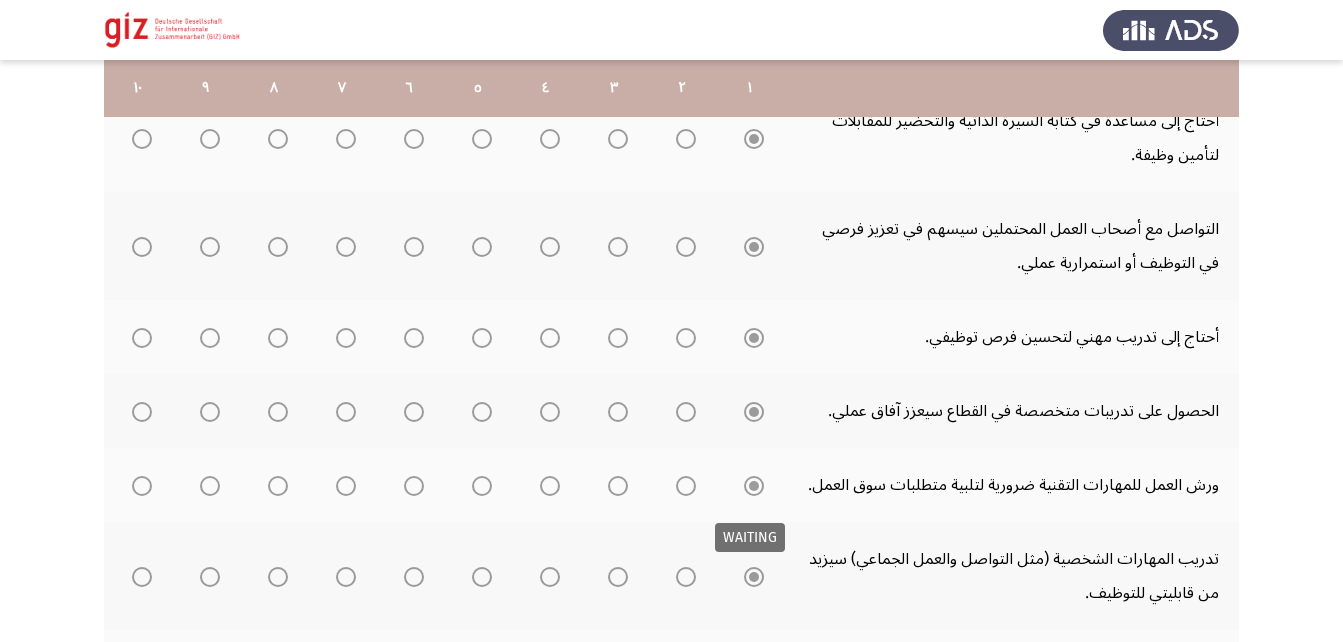scroll, scrollTop: 760, scrollLeft: 0, axis: vertical 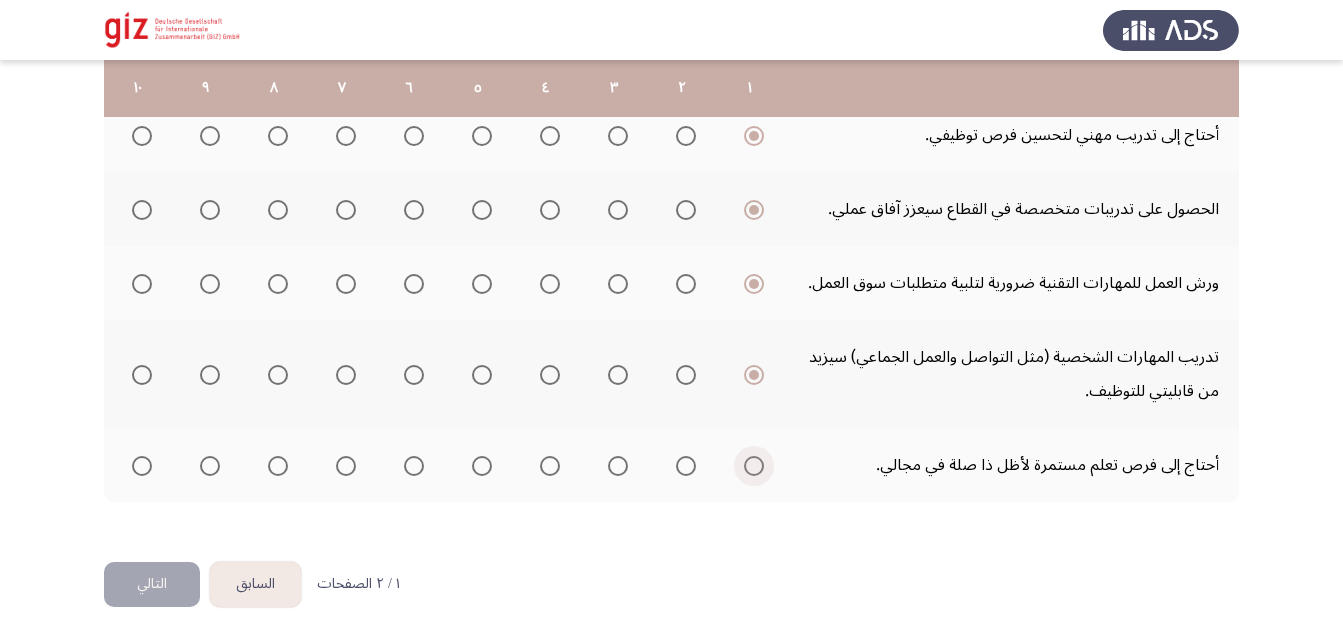 click at bounding box center (750, 466) 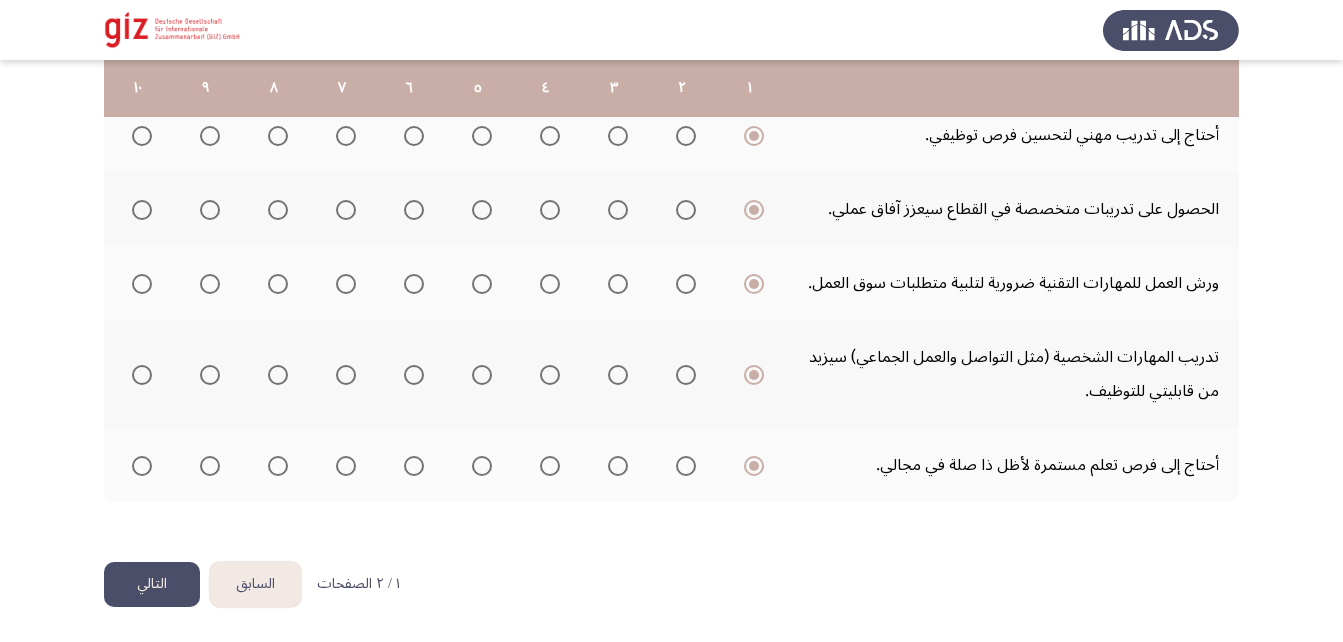 click on "التالي" 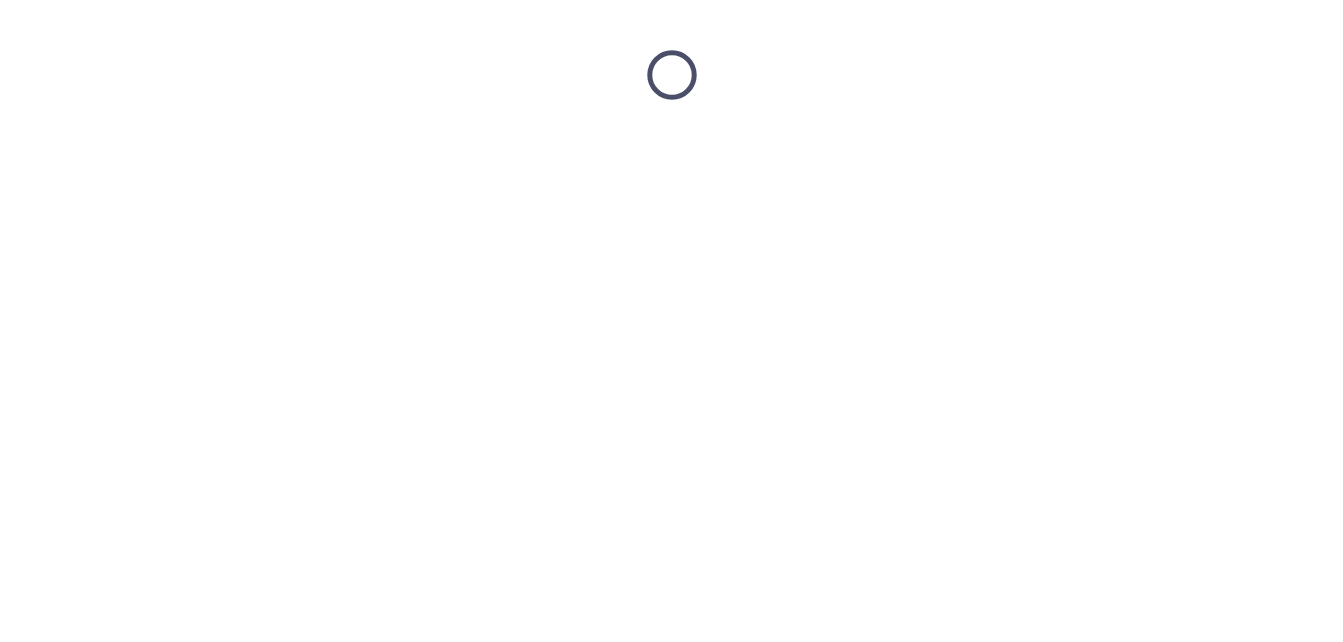 scroll, scrollTop: 0, scrollLeft: 0, axis: both 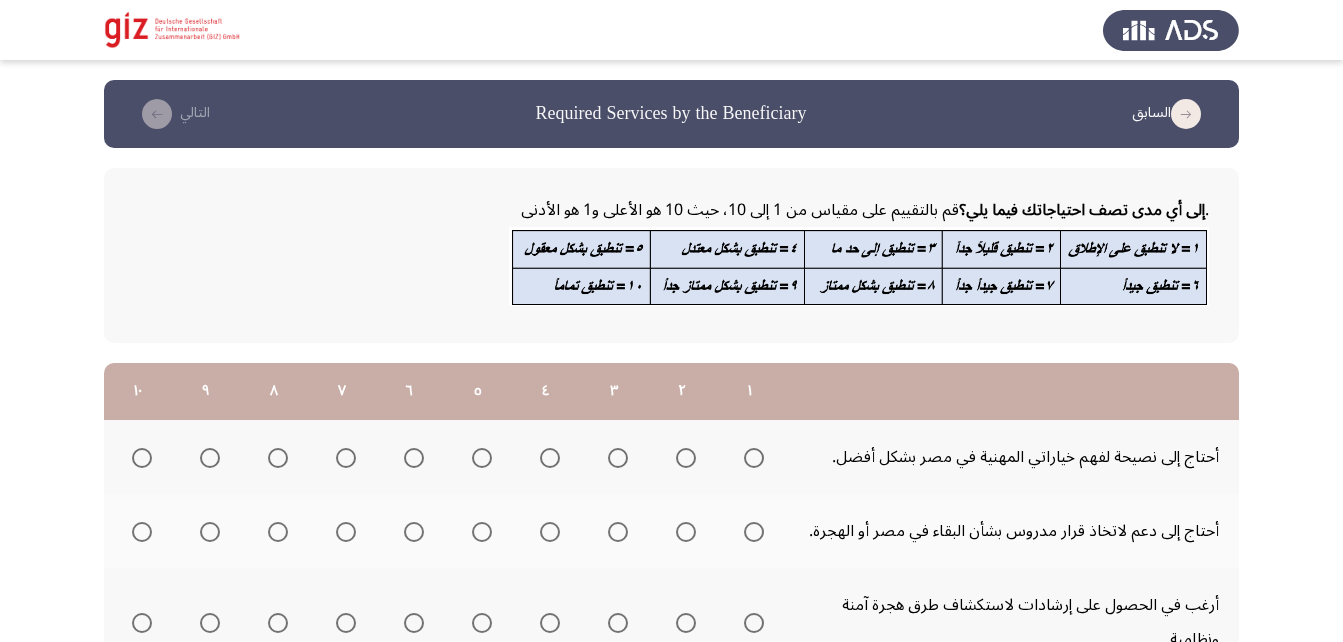 click at bounding box center (754, 458) 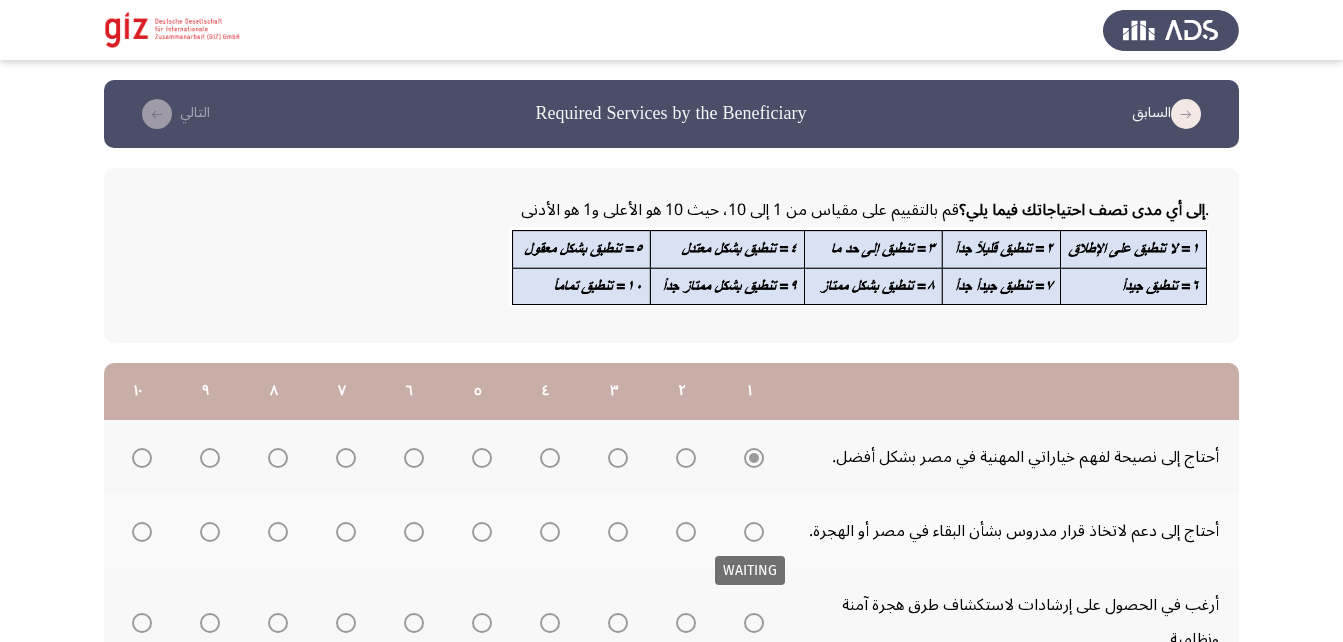 click at bounding box center [754, 532] 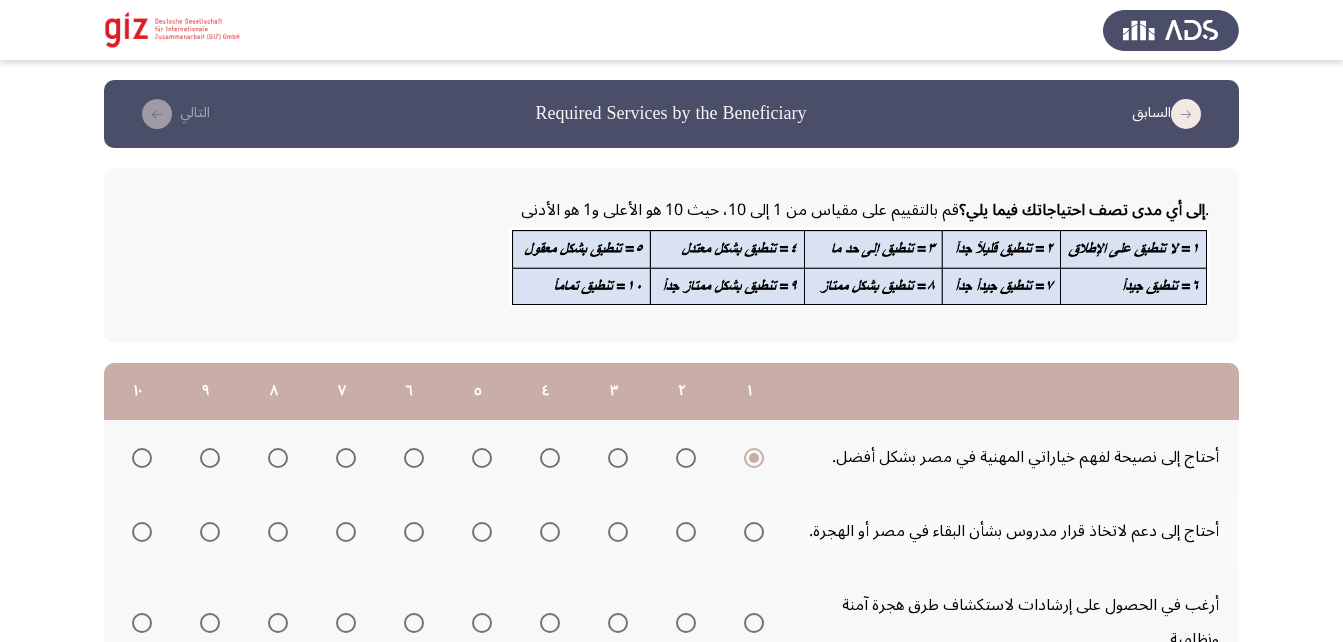 click at bounding box center (754, 532) 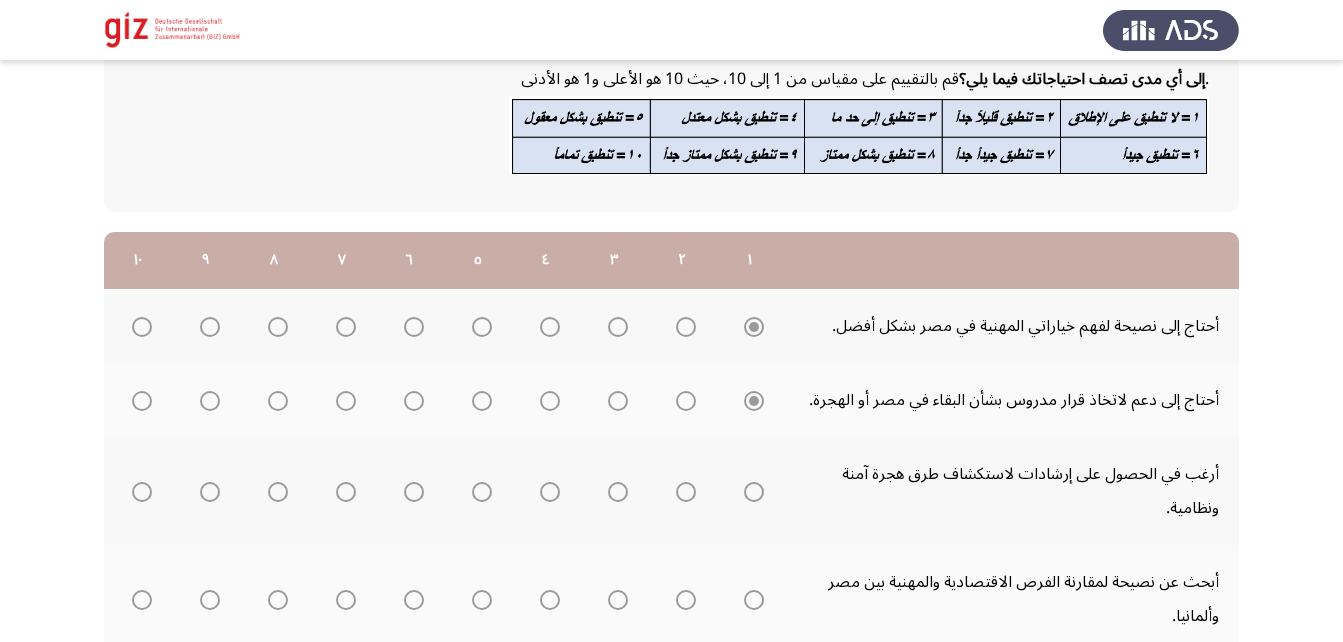 scroll, scrollTop: 132, scrollLeft: 0, axis: vertical 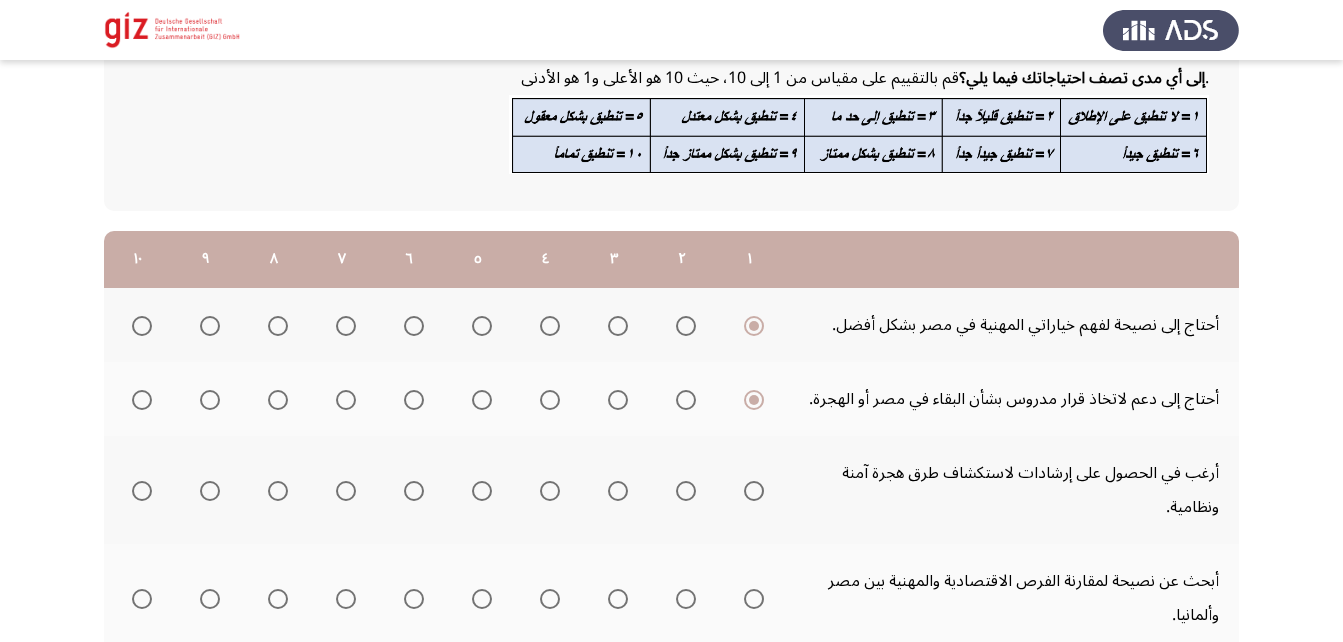 click at bounding box center (754, 491) 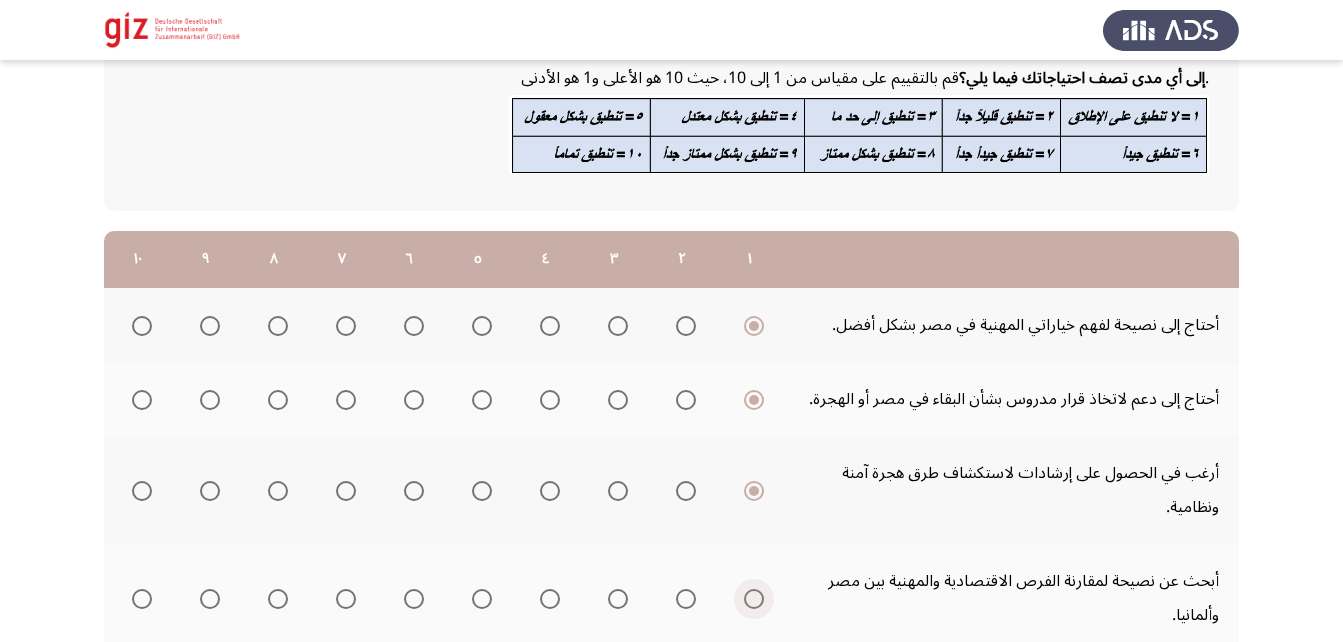 click at bounding box center (754, 599) 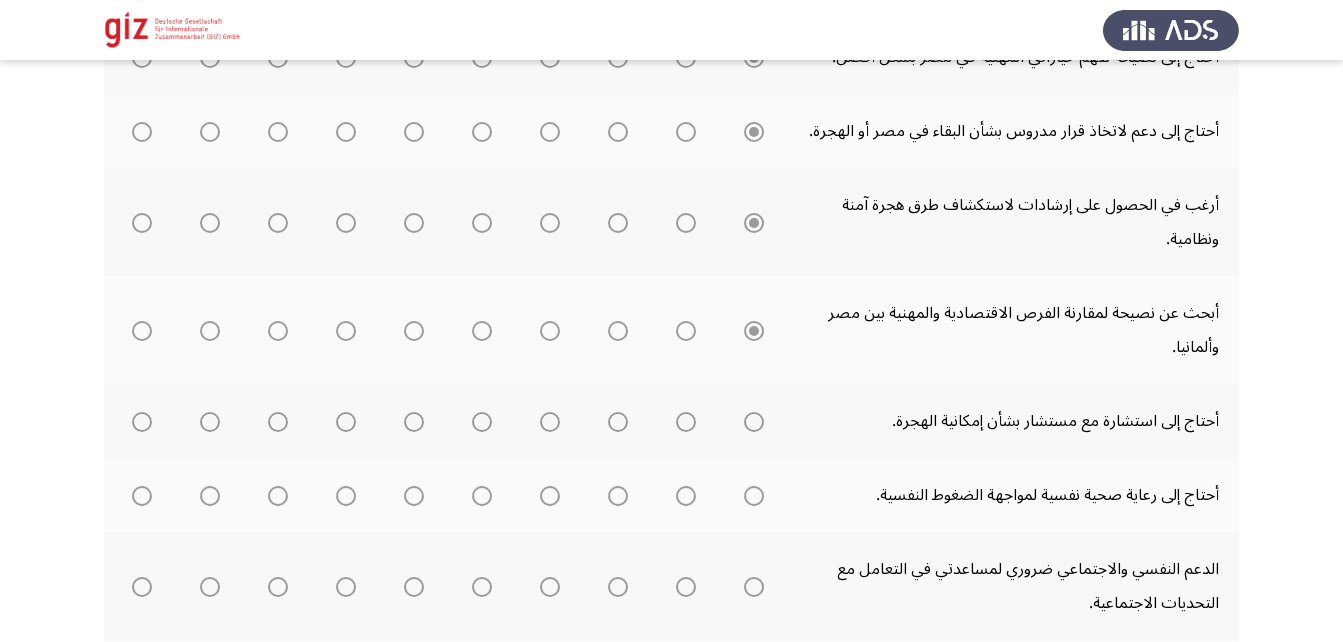 scroll, scrollTop: 403, scrollLeft: 0, axis: vertical 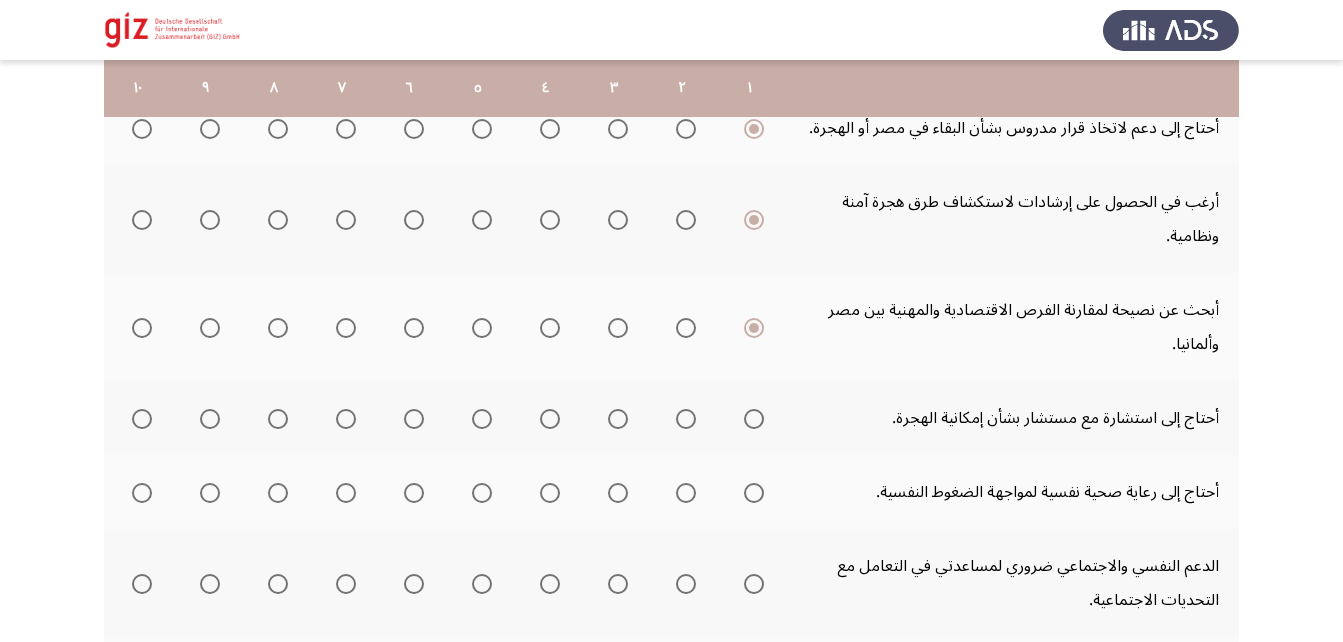 click at bounding box center [754, 419] 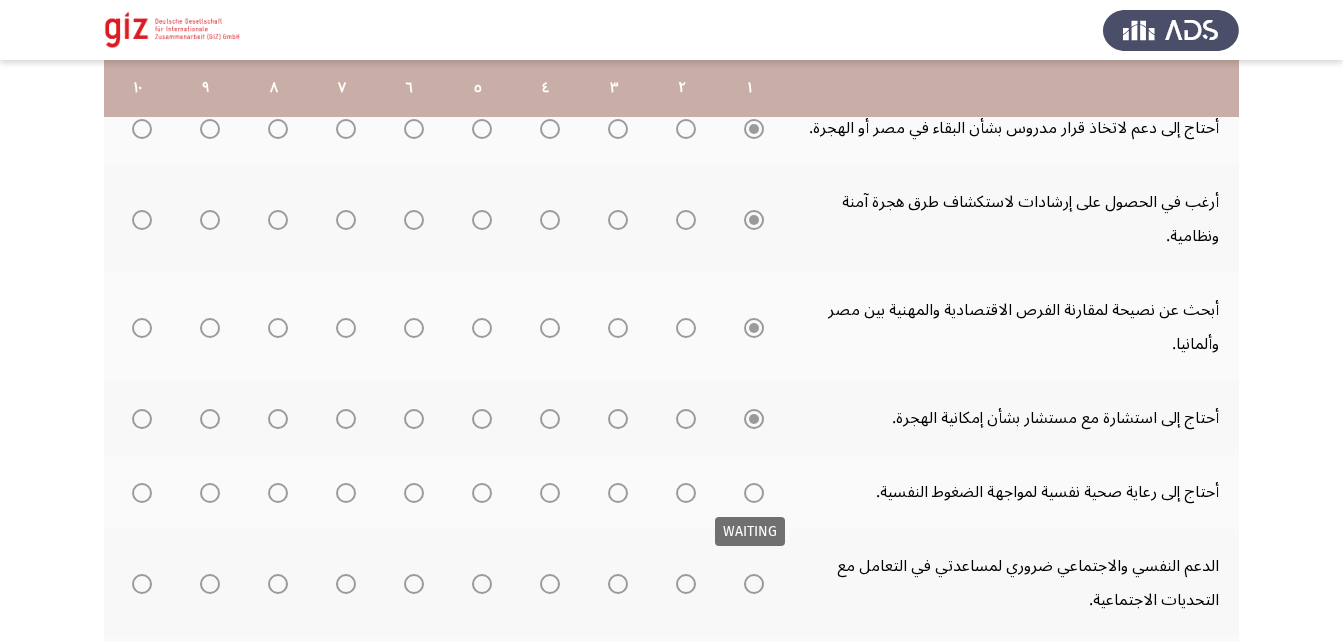 click at bounding box center (754, 493) 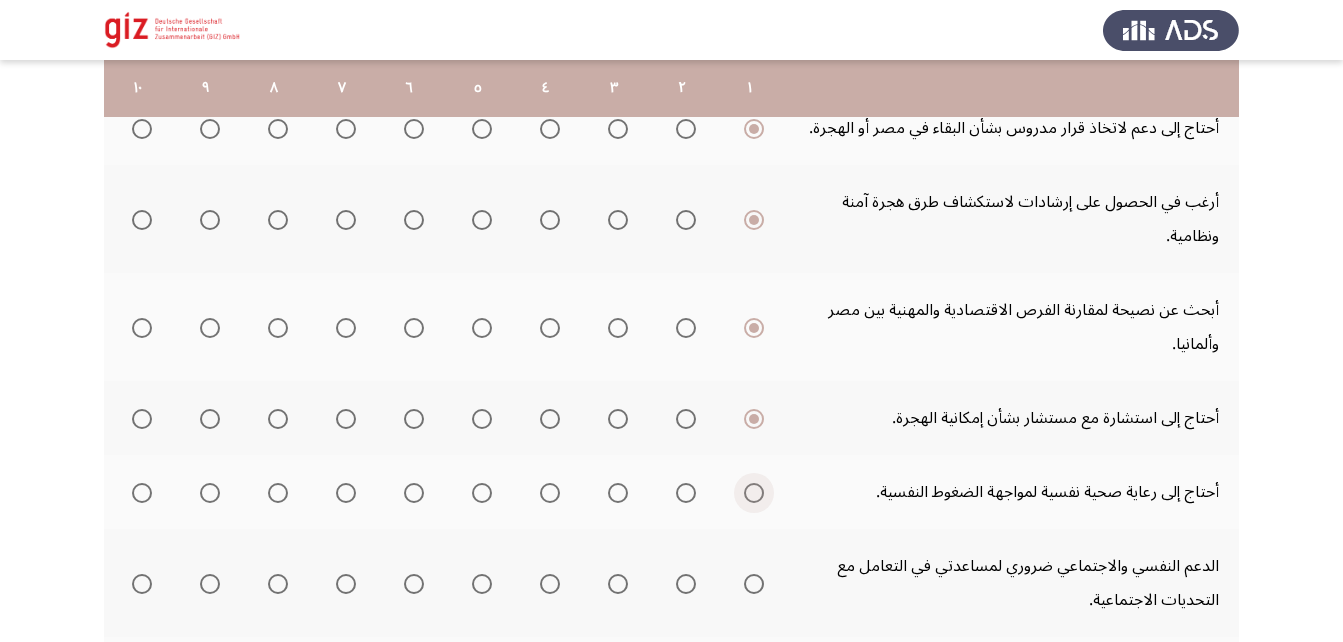 click at bounding box center (754, 493) 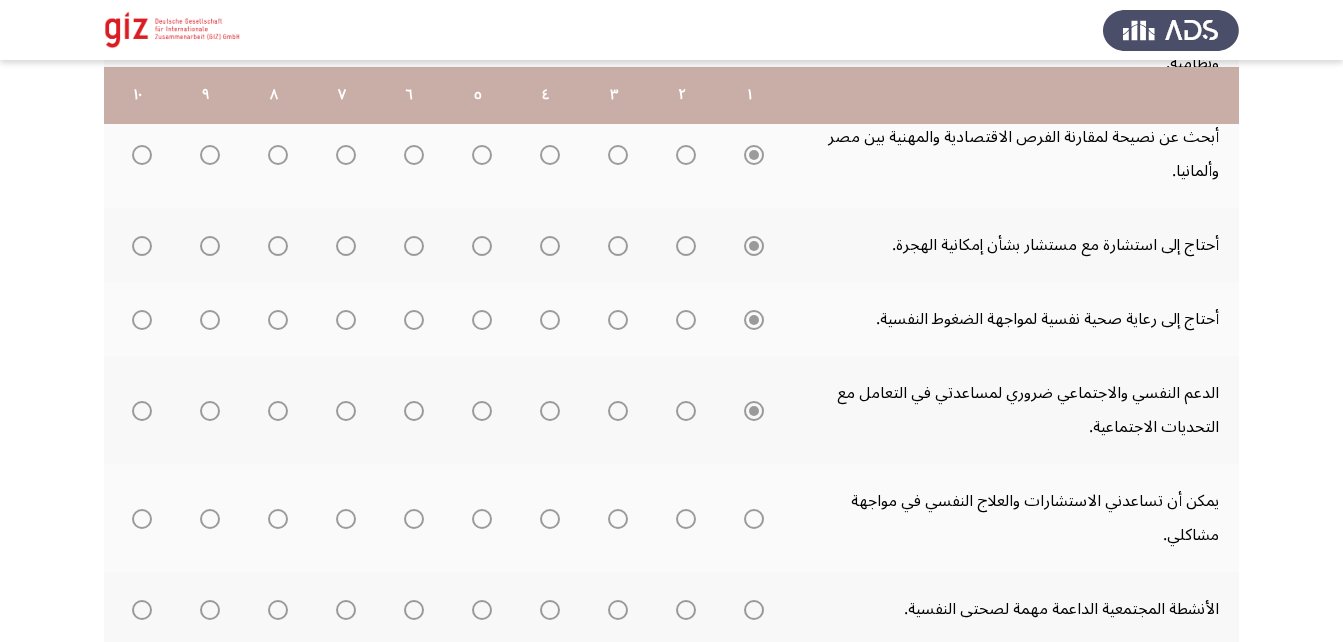 scroll, scrollTop: 585, scrollLeft: 0, axis: vertical 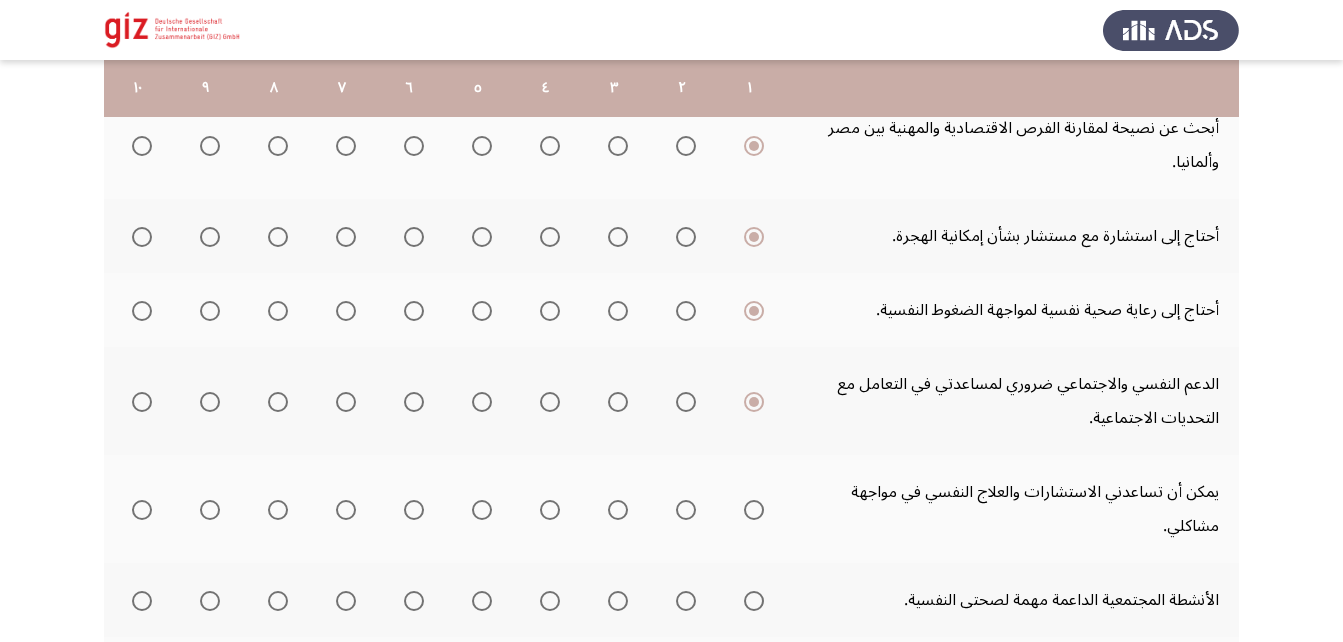 click at bounding box center (754, 510) 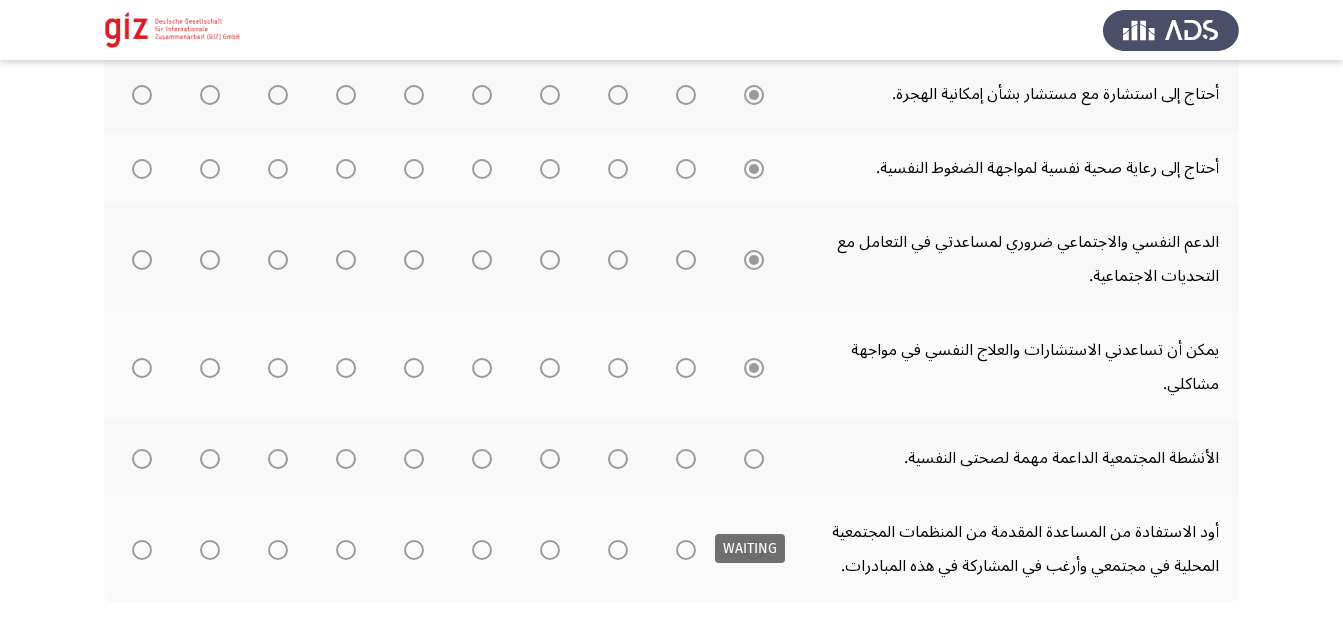 scroll, scrollTop: 732, scrollLeft: 0, axis: vertical 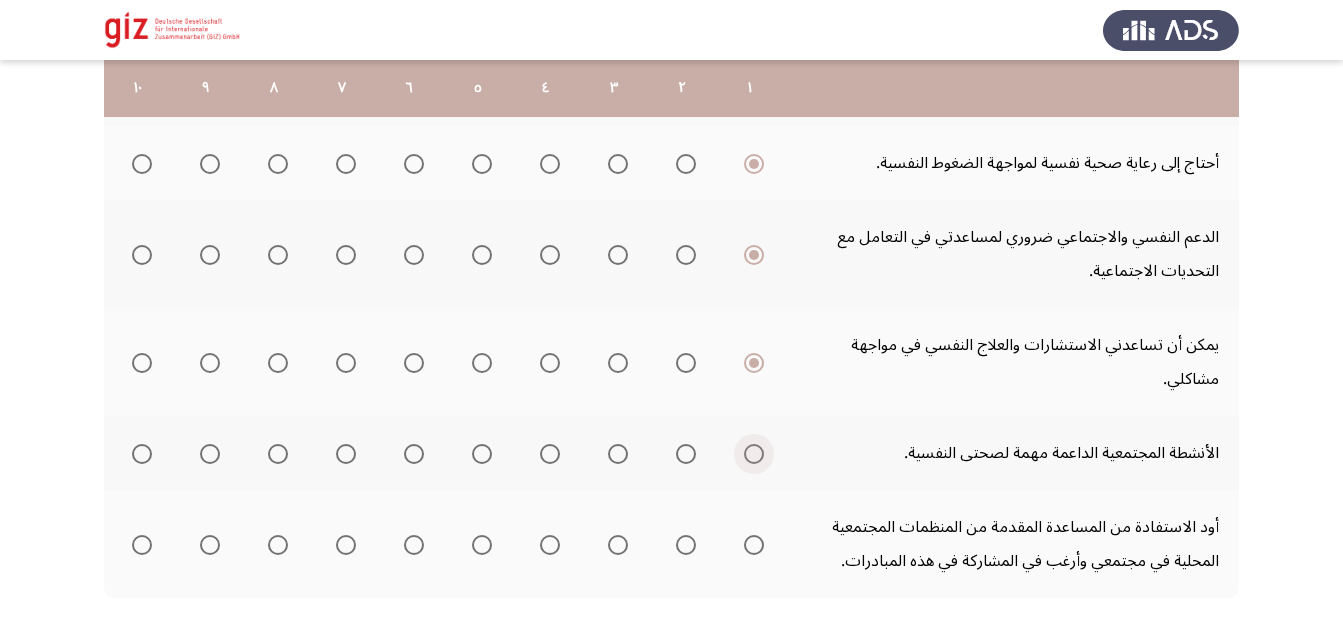 click at bounding box center (754, 454) 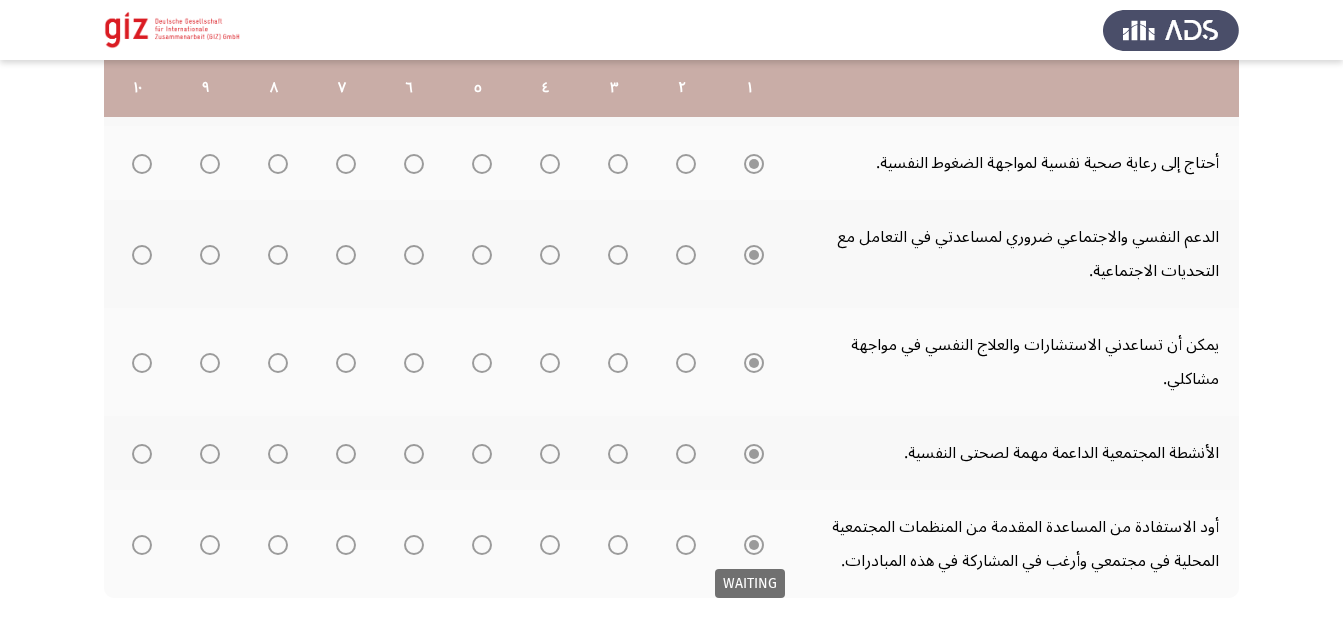 scroll, scrollTop: 828, scrollLeft: 0, axis: vertical 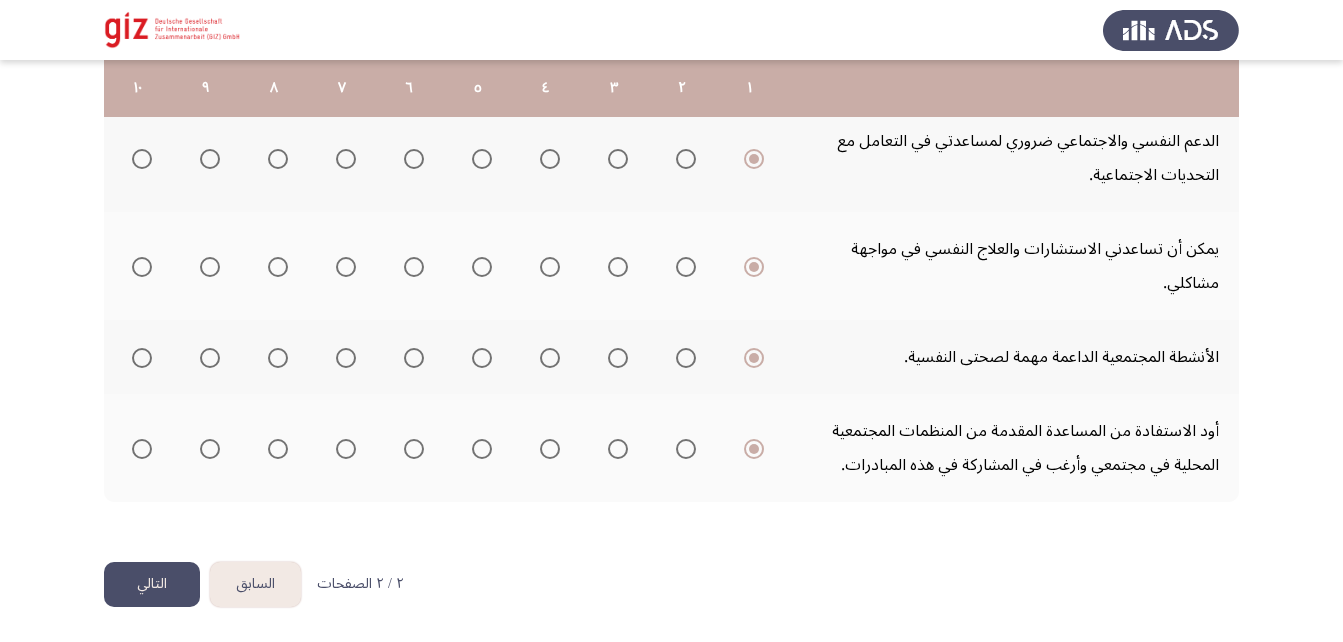 click on "السابق
Required Services by the Beneficiary   التالي  . إلى أي مدى تصف احتياجاتك فيما يلي؟  قم بالتقييم على مقياس من 1 إلى 10، حيث 10 هو الأعلى و1 هو الأدنى  ١   ٢   ٣   ٤   ٥   ٦   ٧   ٨   ٩   ١٠  أحتاج إلى نصيحة لفهم خياراتي المهنية في مصر بشكل أفضل.                     أحتاج إلى دعم لاتخاذ قرار مدروس بشأن البقاء في مصر أو الهجرة.                     أرغب في الحصول على إرشادات لاستكشاف طرق هجرة آمنة ونظامية.                     أبحث عن نصيحة لمقارنة الفرص الاقتصادية والمهنية بين مصر وألمانيا.                     أحتاج إلى استشارة مع مستشار بشأن إمكانية الهجرة." at bounding box center [671, -93] 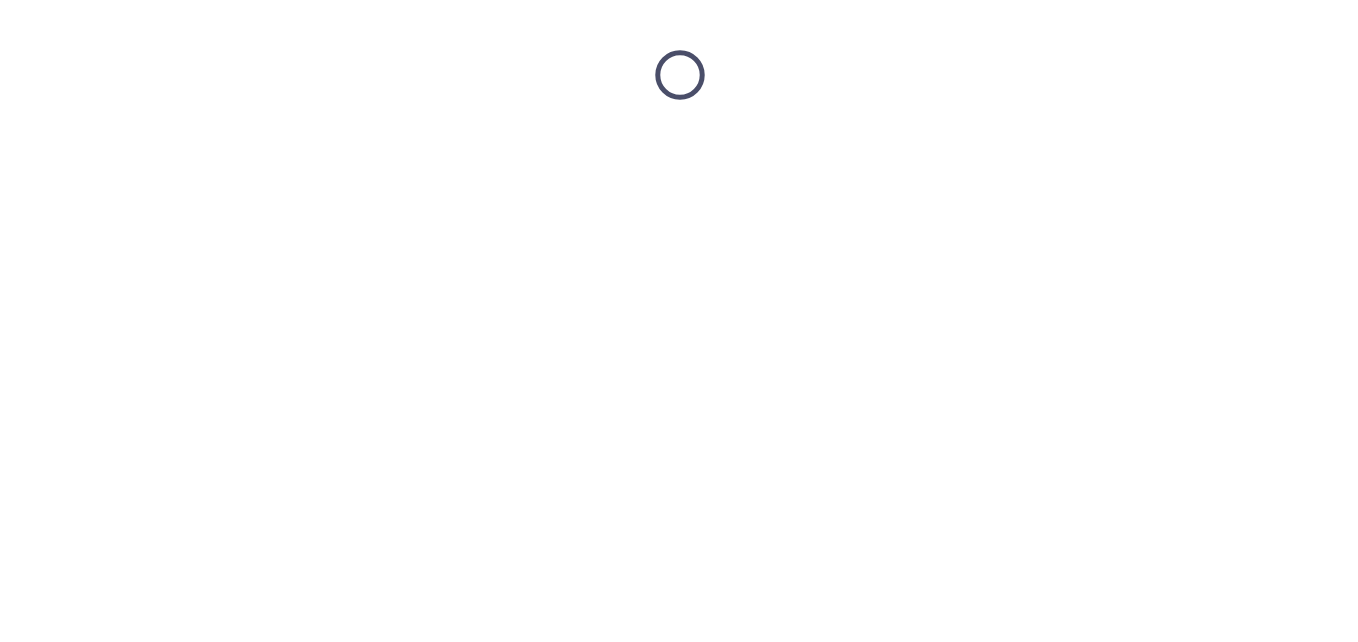 scroll, scrollTop: 0, scrollLeft: 0, axis: both 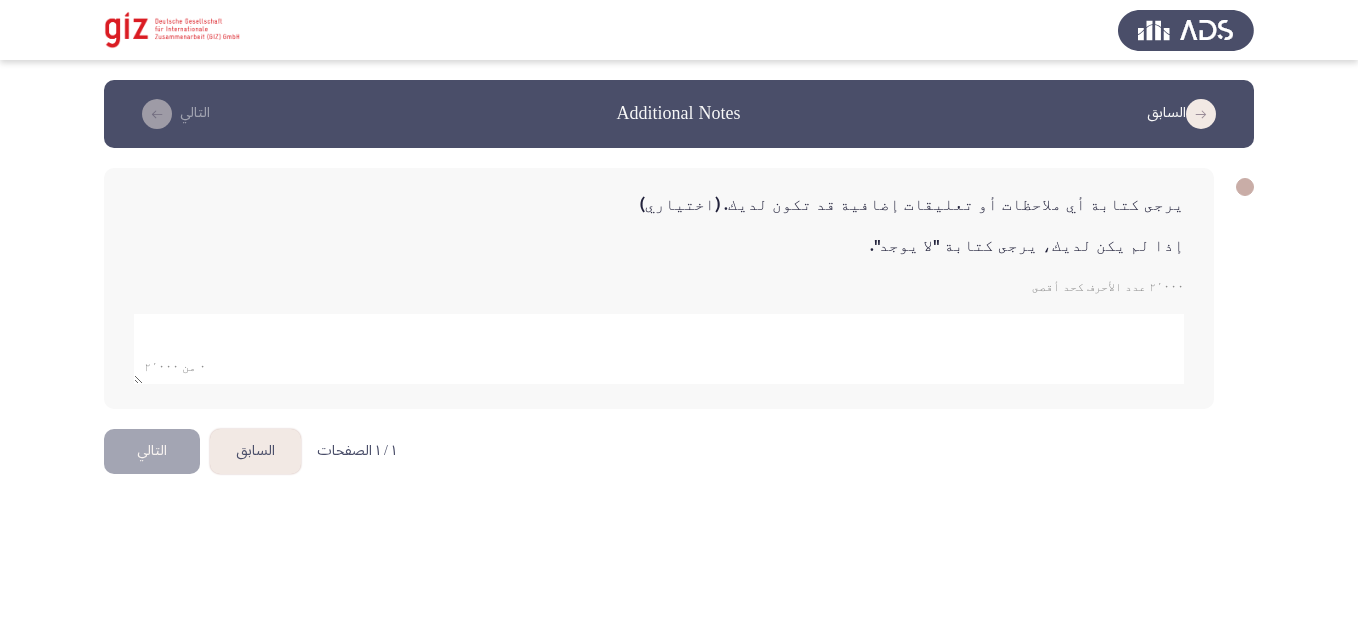click 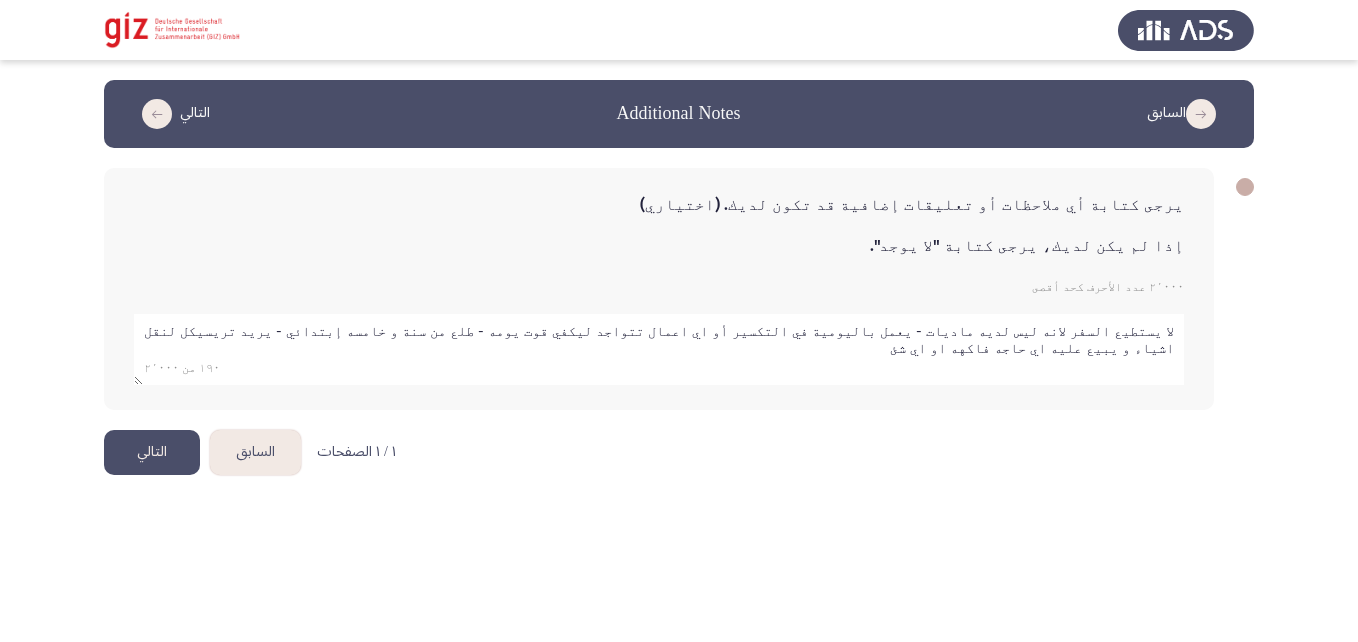click 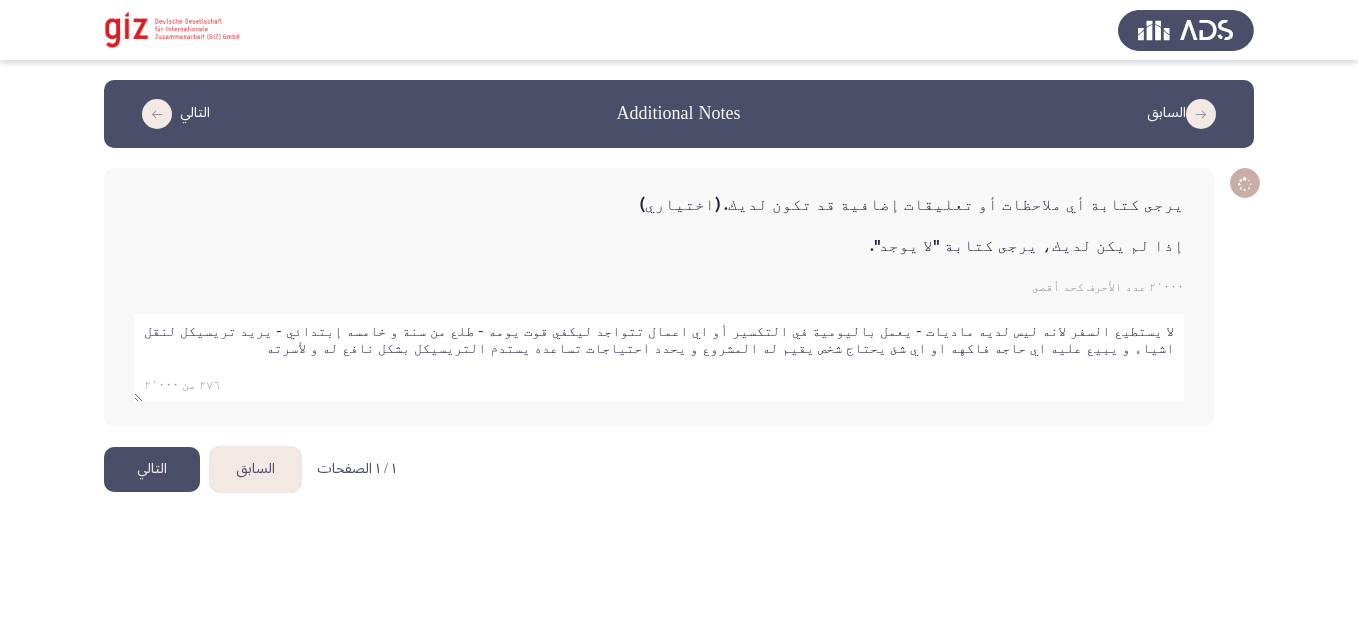 type on "لا يستطيع السفر لانه ليس لديه ماديات - يعمل باليومية في التكسير أو اي اعمال تتواجد ليكفي قوت يومه - طلع من سنة و خامسه إبتدائي - يريد تريسيكل لنقل اشياء و يبيع عليه اي حاجه فاكهه او اي شئ يحتاج شخص يقيم له المشروع و يحدد احتياجات تساعده يستدم التريسيكل بشكل نافع له و لأسرته" 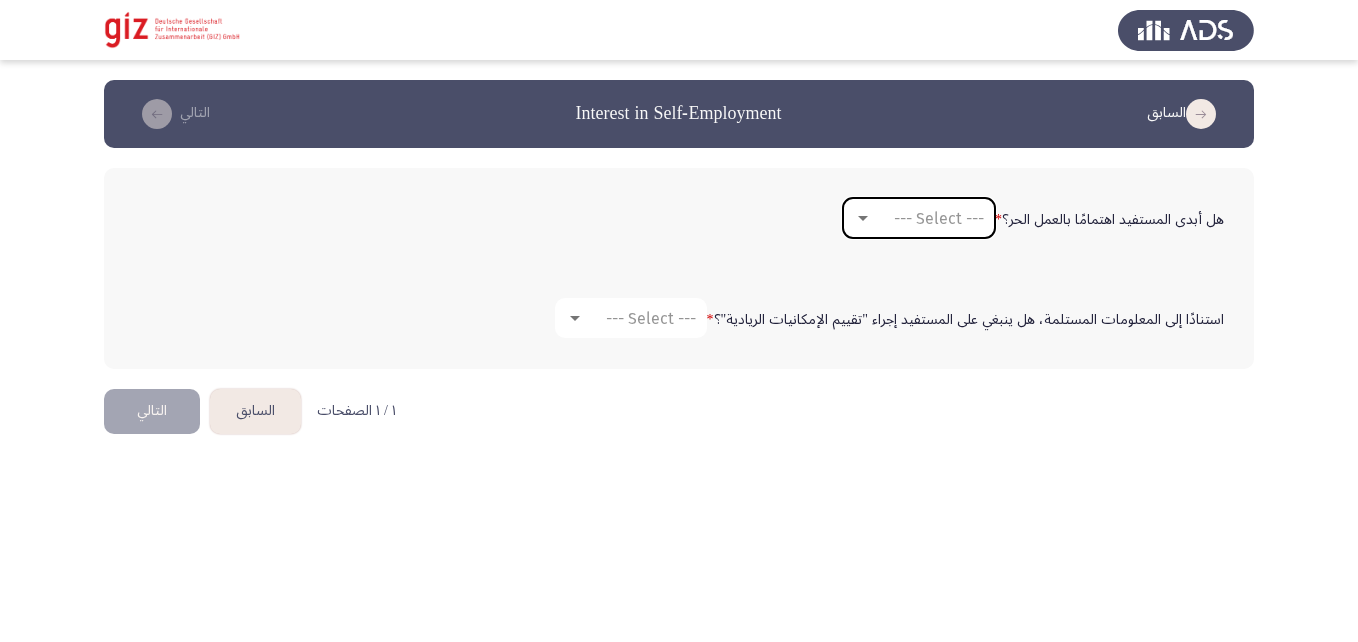 click on "--- Select ---" at bounding box center (939, 218) 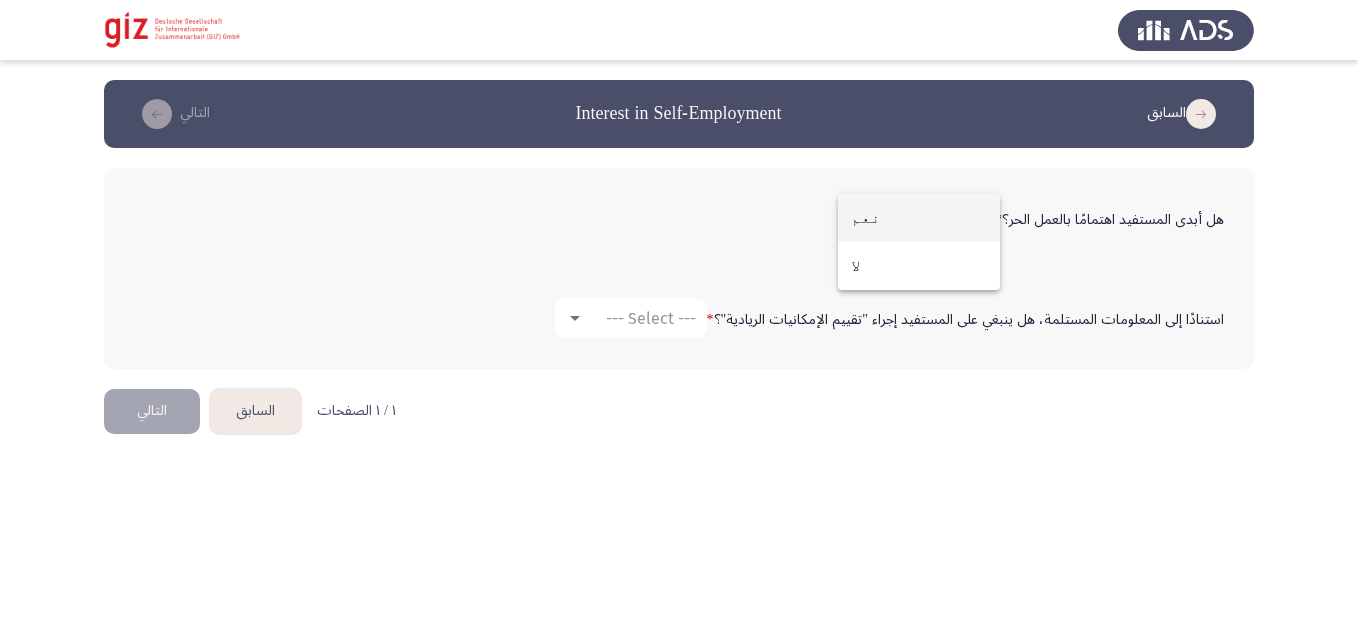 click on "نعم" at bounding box center [919, 218] 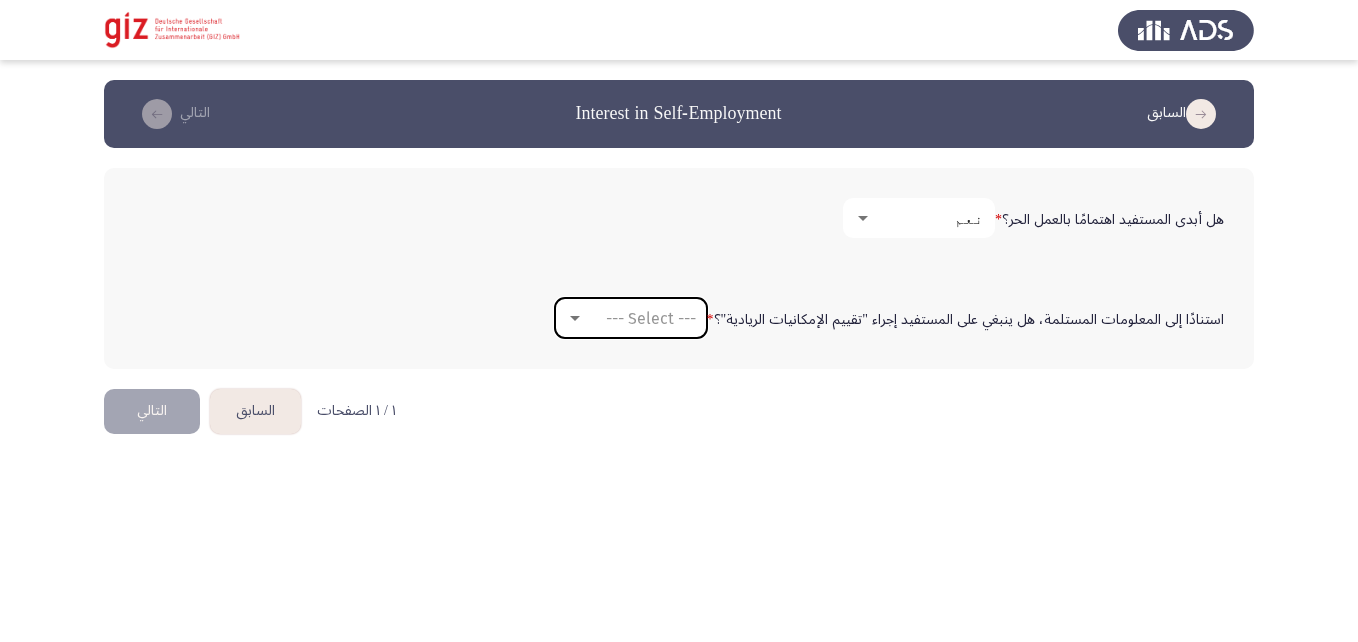 click on "--- Select ---" at bounding box center [651, 318] 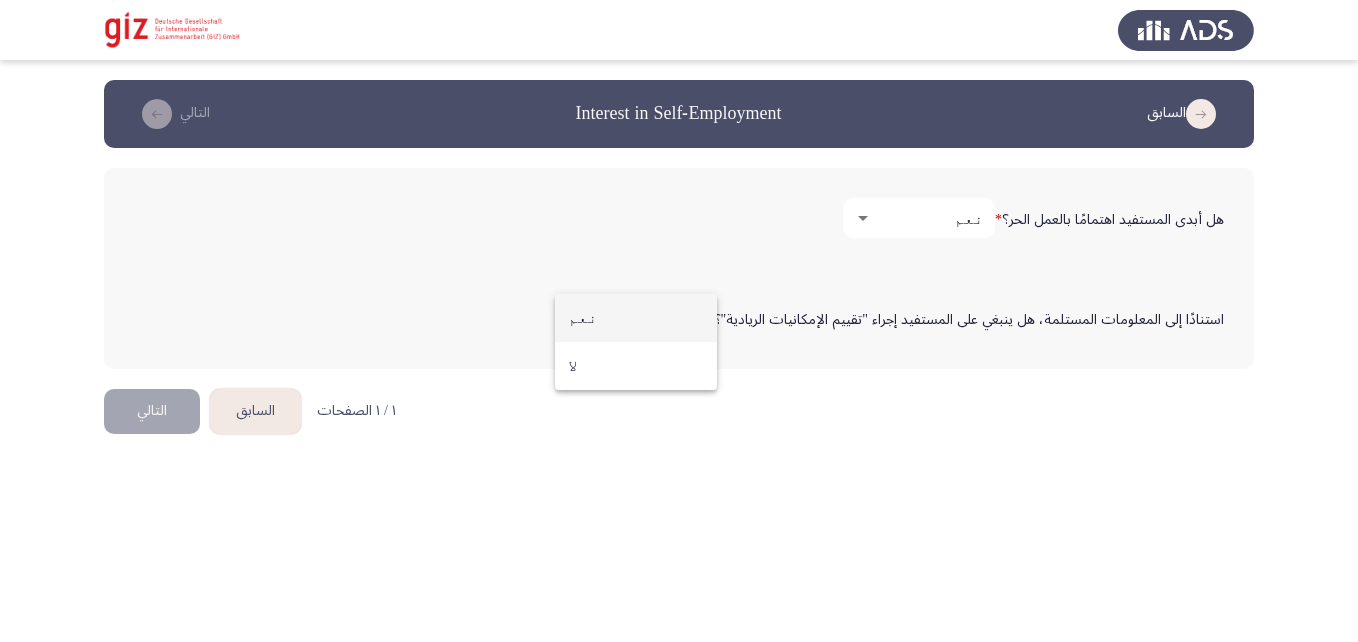 click on "نعم" at bounding box center (636, 318) 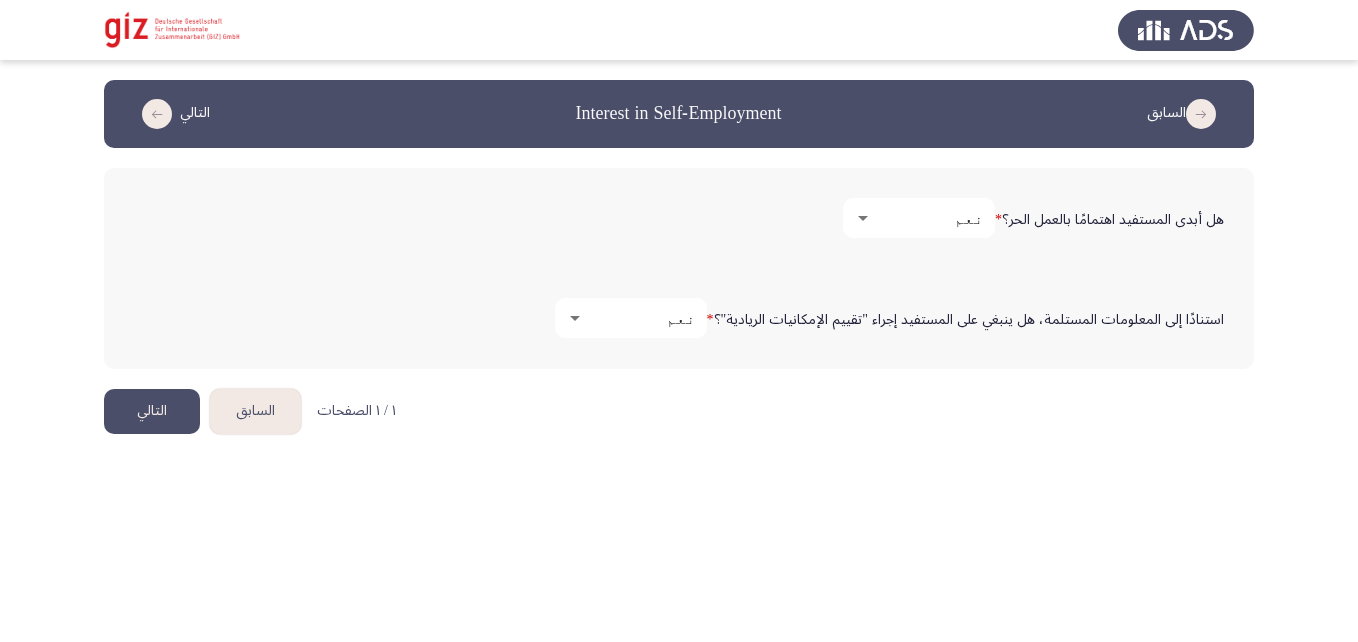 click on "التالي" 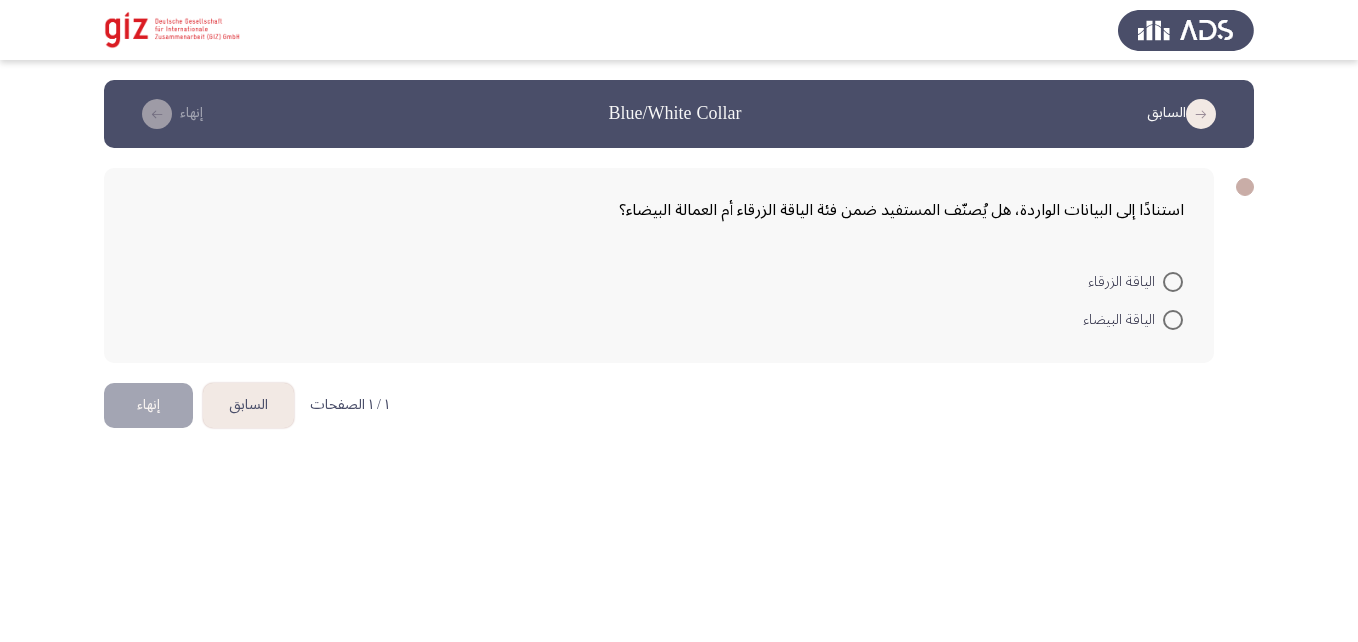 click on "الياقة الزرقاء" at bounding box center [1125, 282] 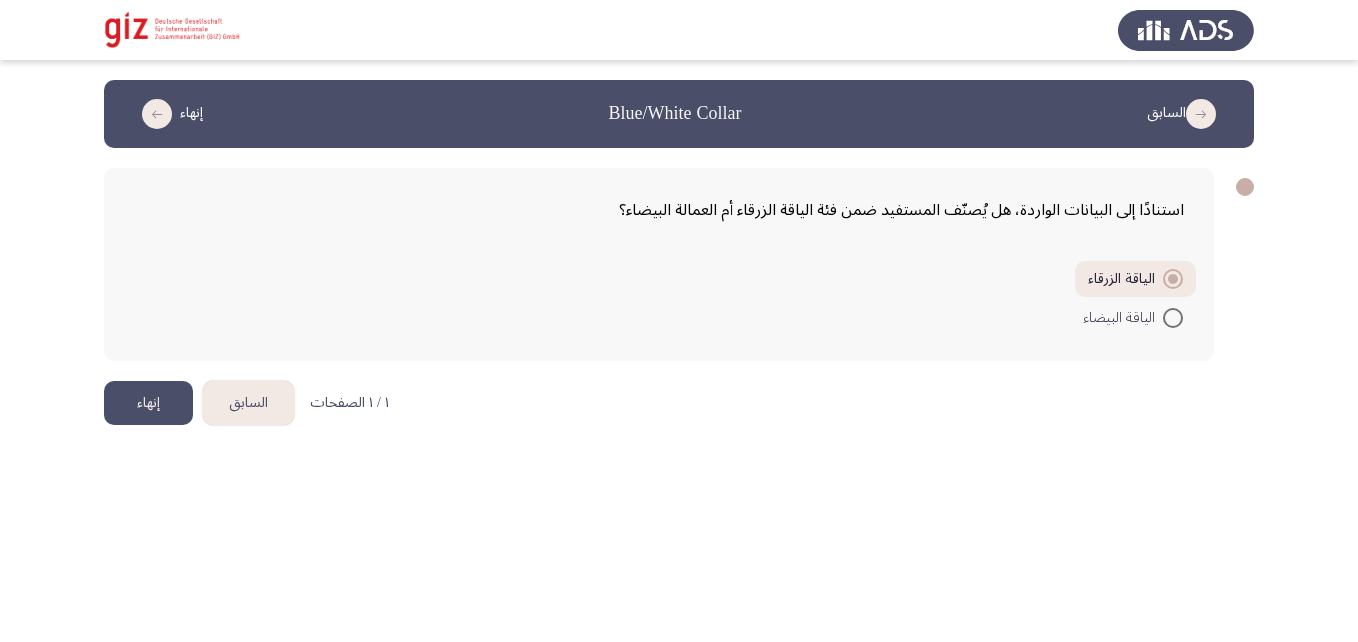 click on "إنهاء" 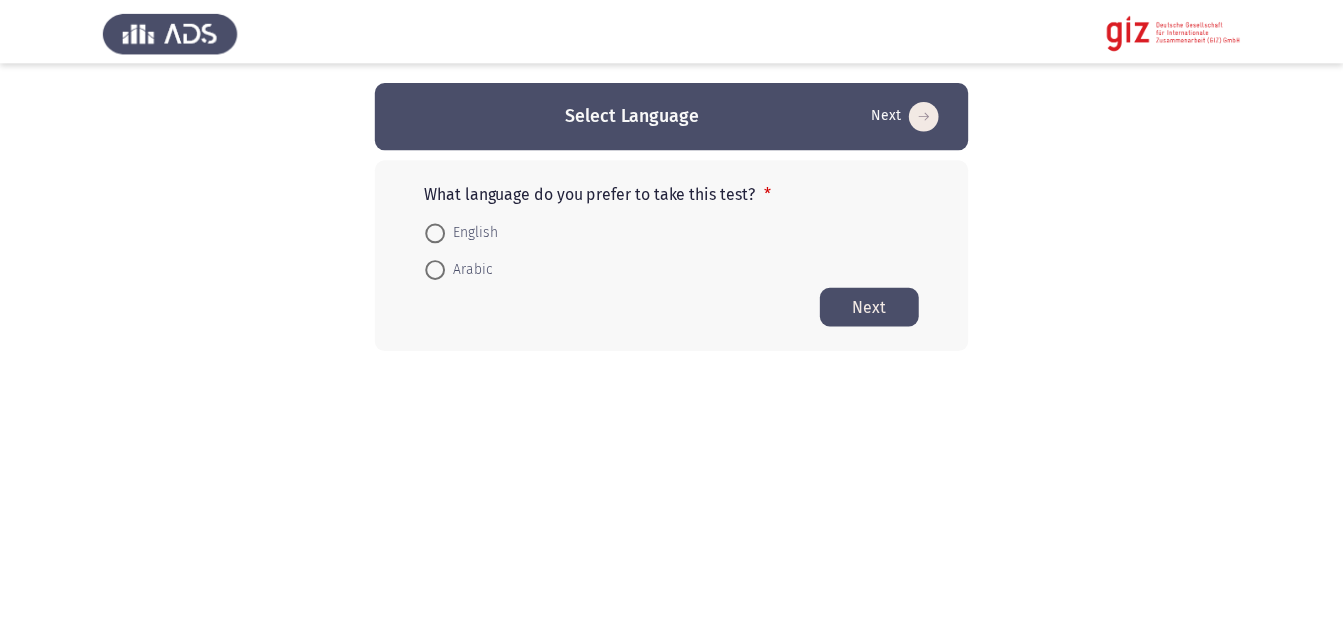scroll, scrollTop: 0, scrollLeft: 0, axis: both 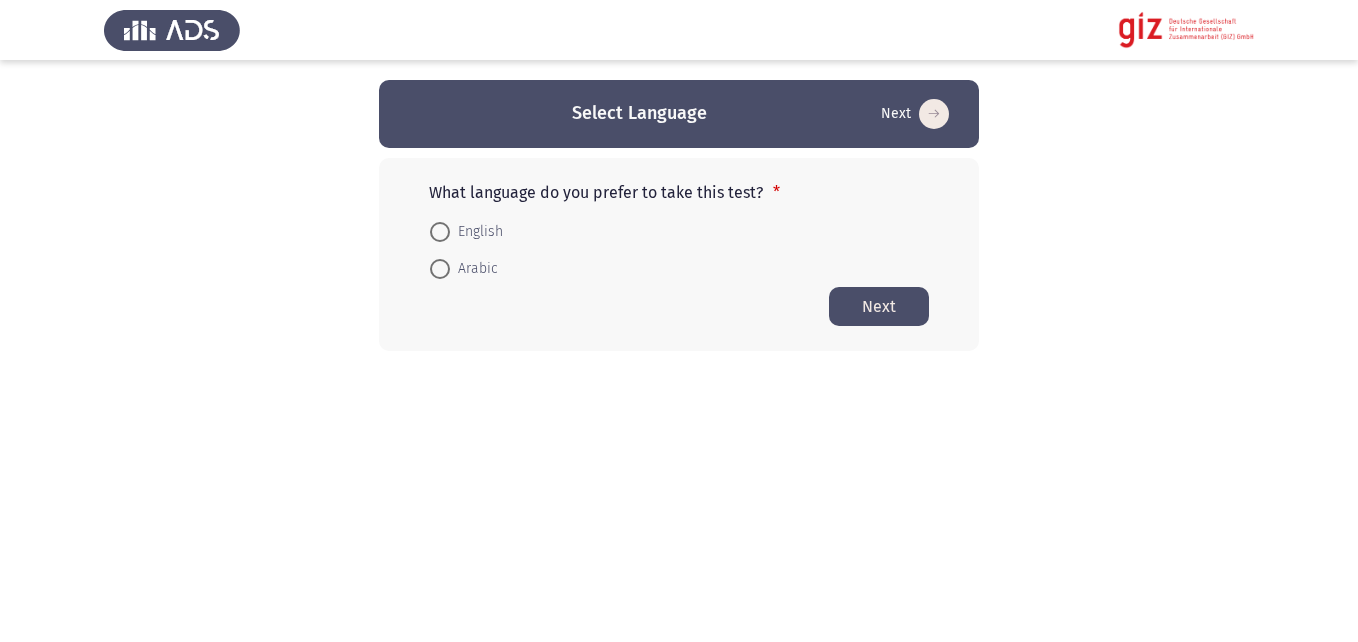 click at bounding box center (440, 269) 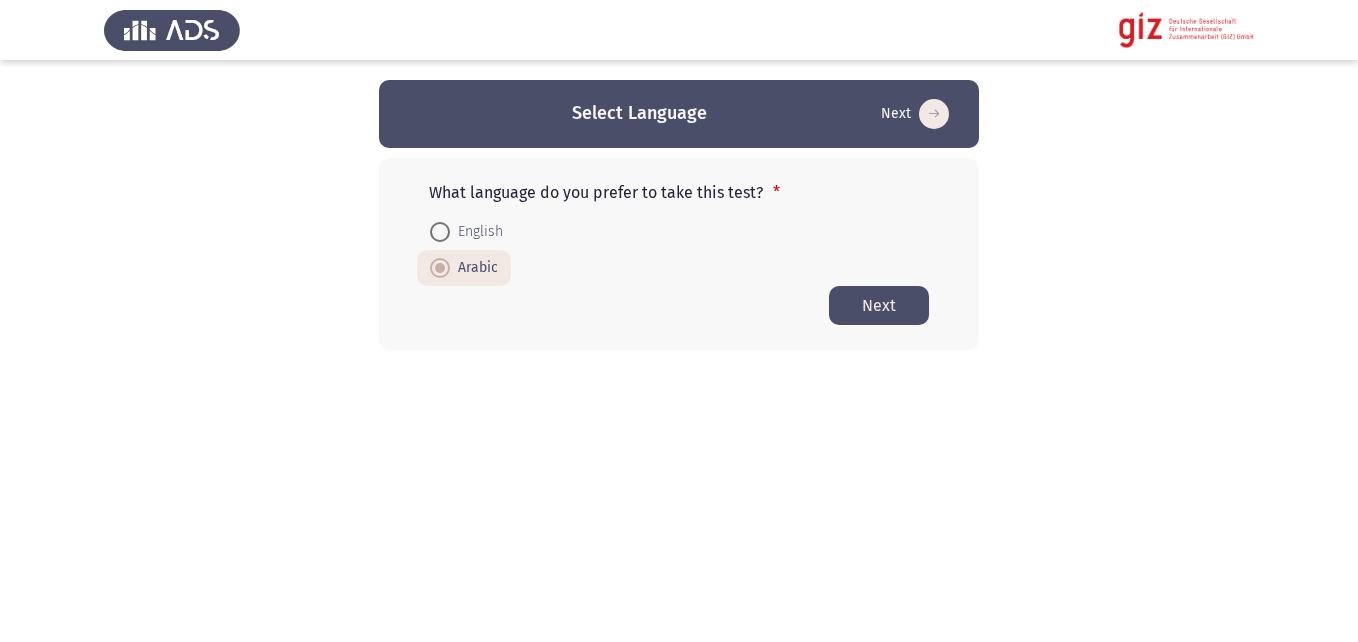 click on "Next" 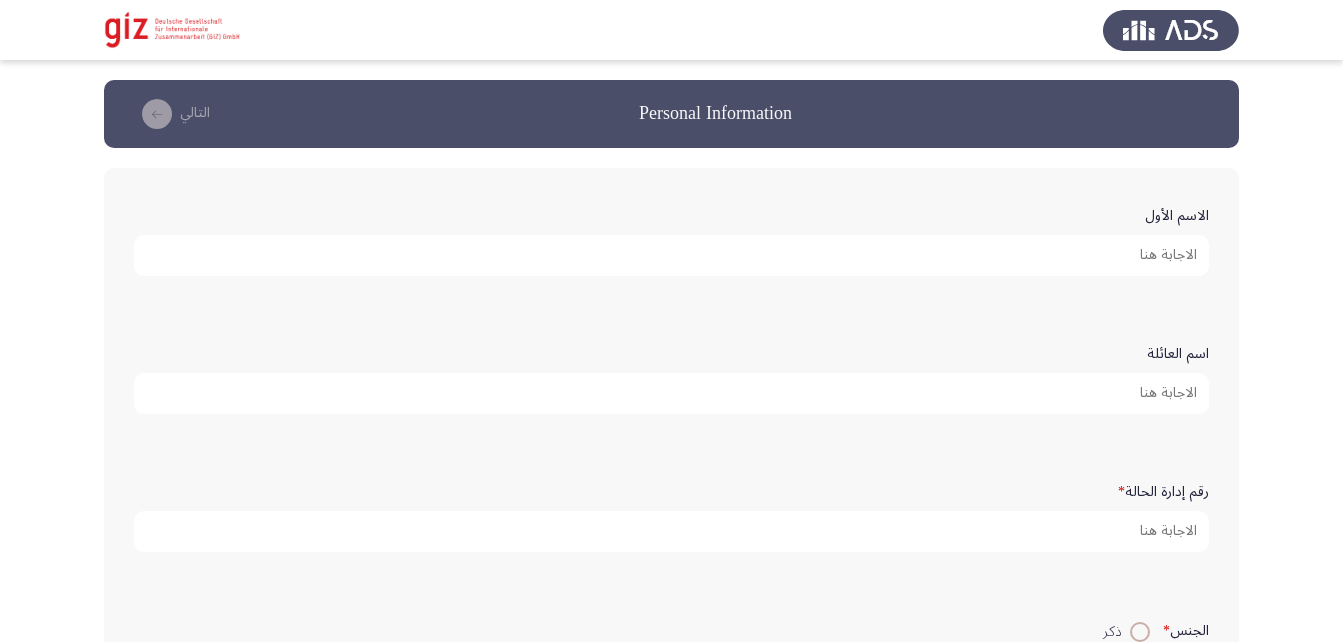 click on "الاسم الأول" at bounding box center (671, 255) 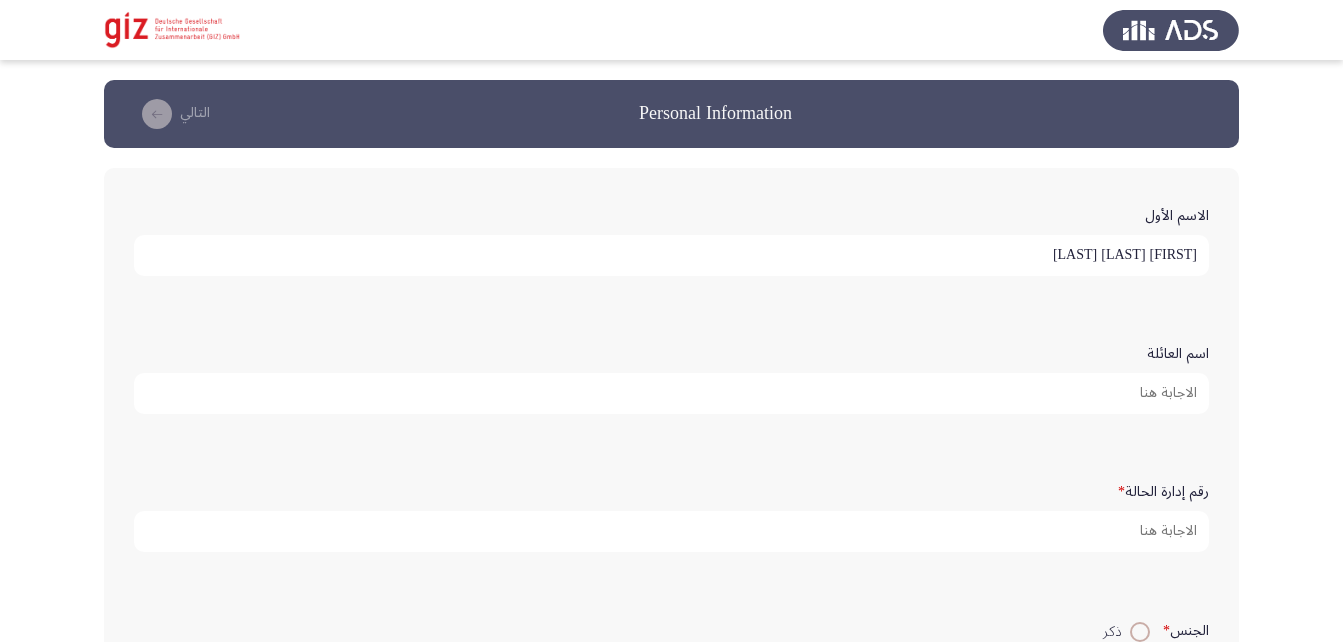 type on "[FIRST] [LAST] [LAST]" 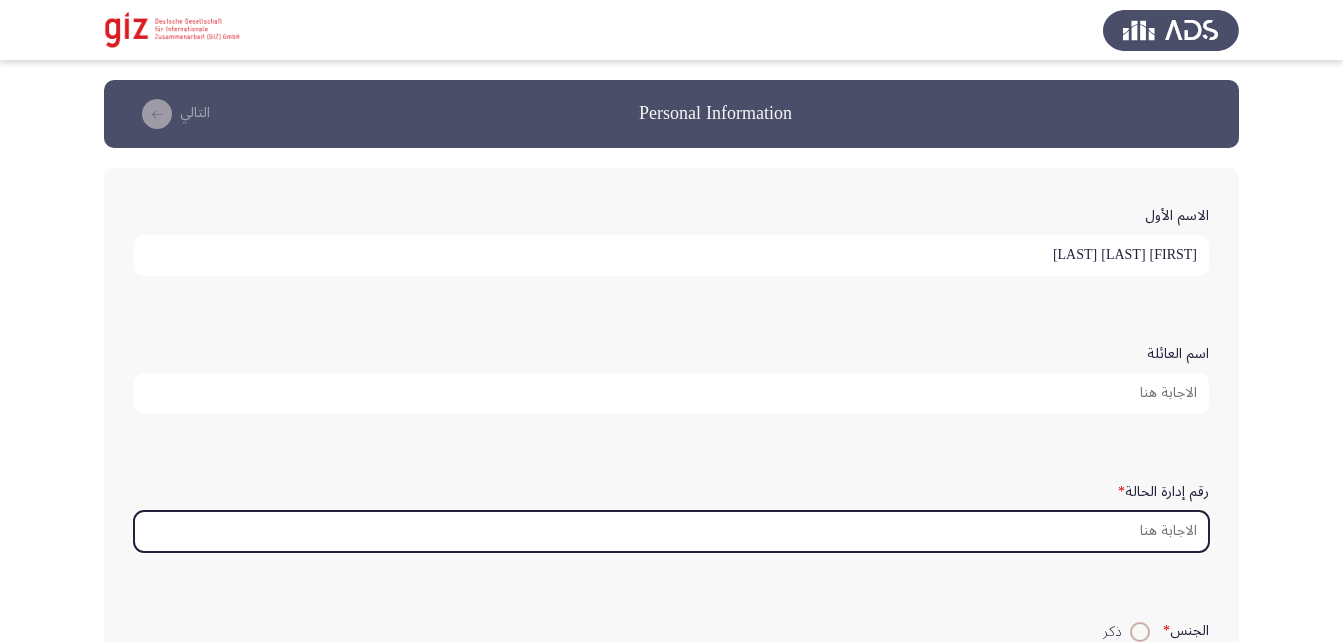 click on "رقم إدارة الحالة   *" at bounding box center (671, 531) 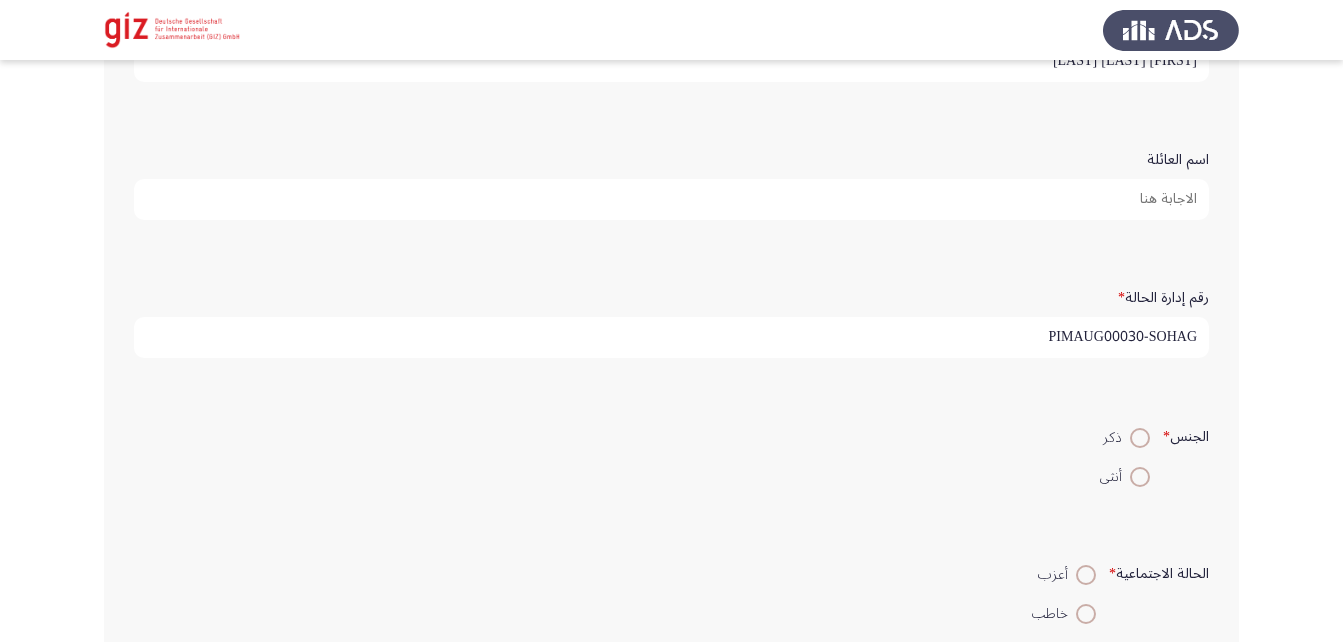 scroll, scrollTop: 199, scrollLeft: 0, axis: vertical 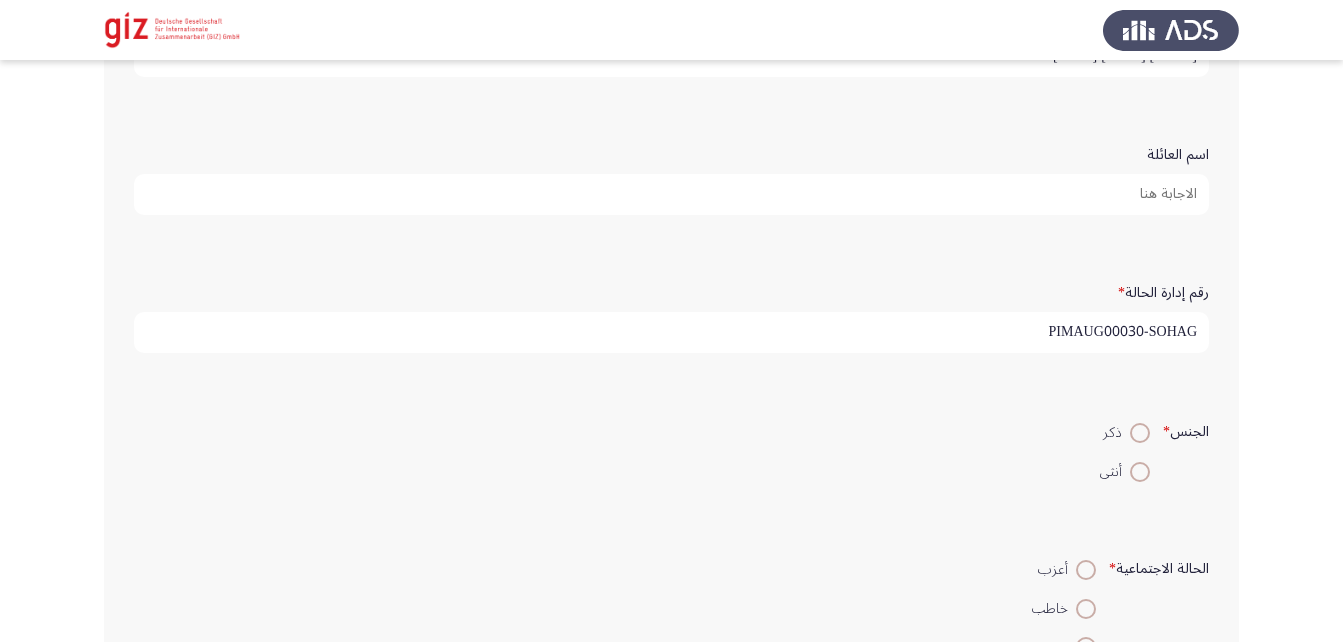 type on "PIMAUG00030-SOHAG" 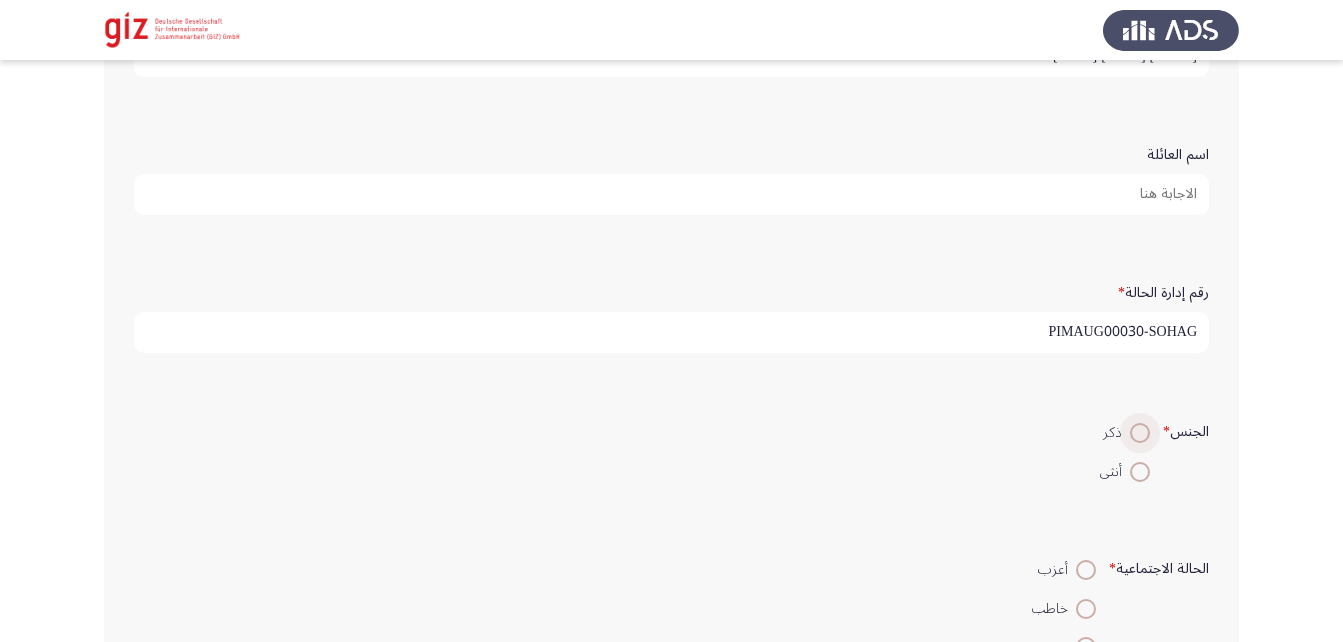 click at bounding box center [1140, 433] 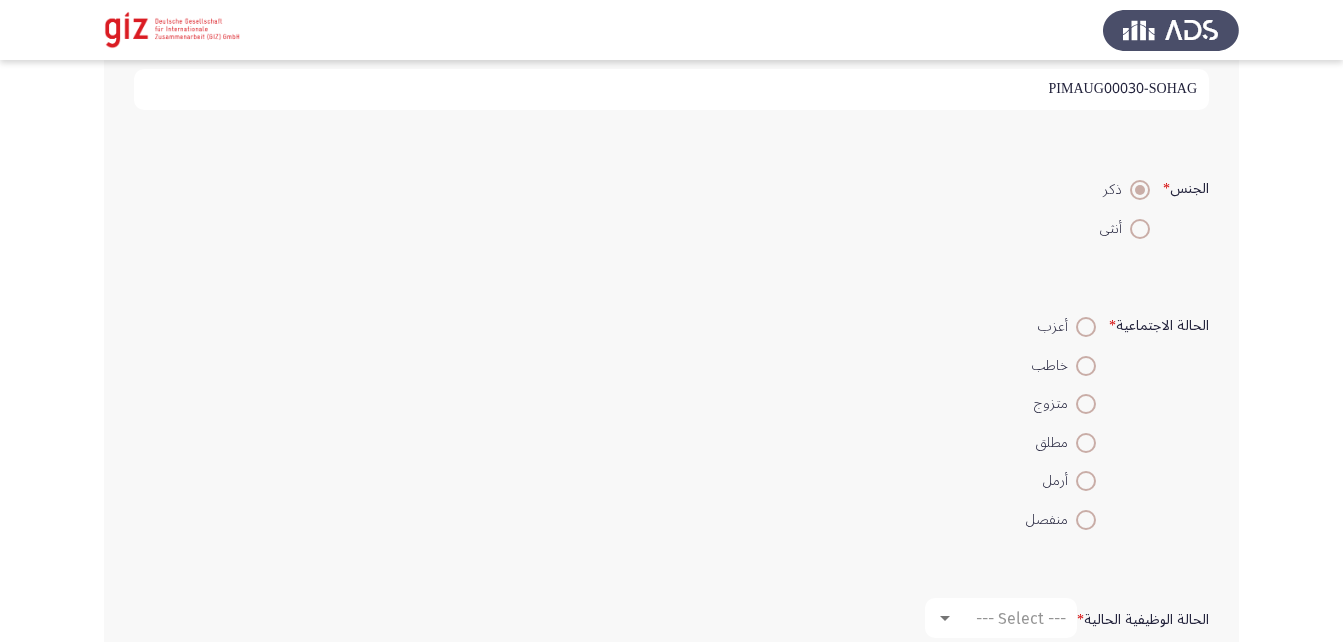 scroll, scrollTop: 440, scrollLeft: 0, axis: vertical 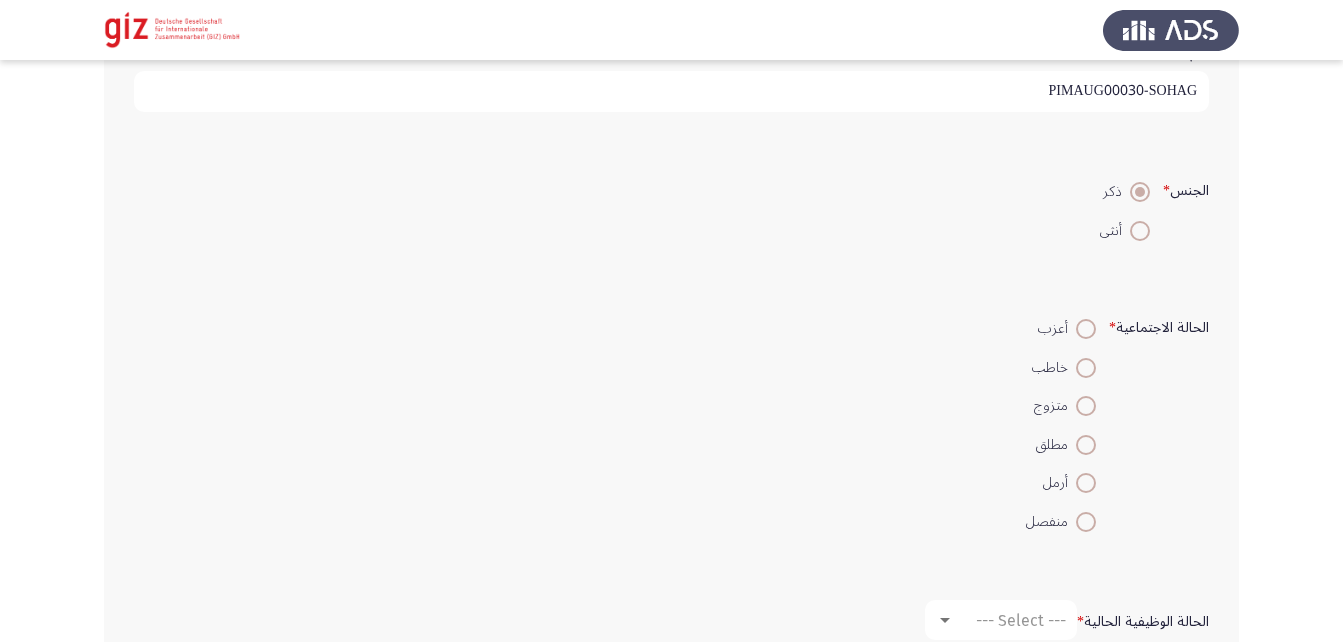 click at bounding box center (1086, 329) 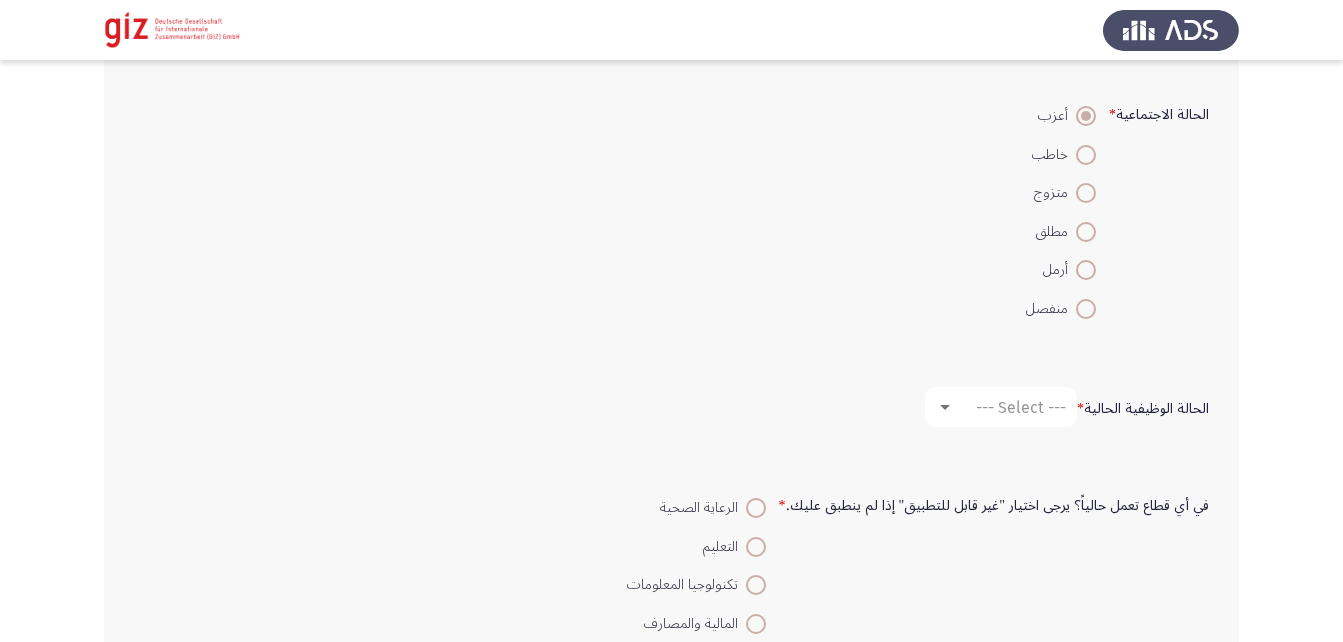 scroll, scrollTop: 665, scrollLeft: 0, axis: vertical 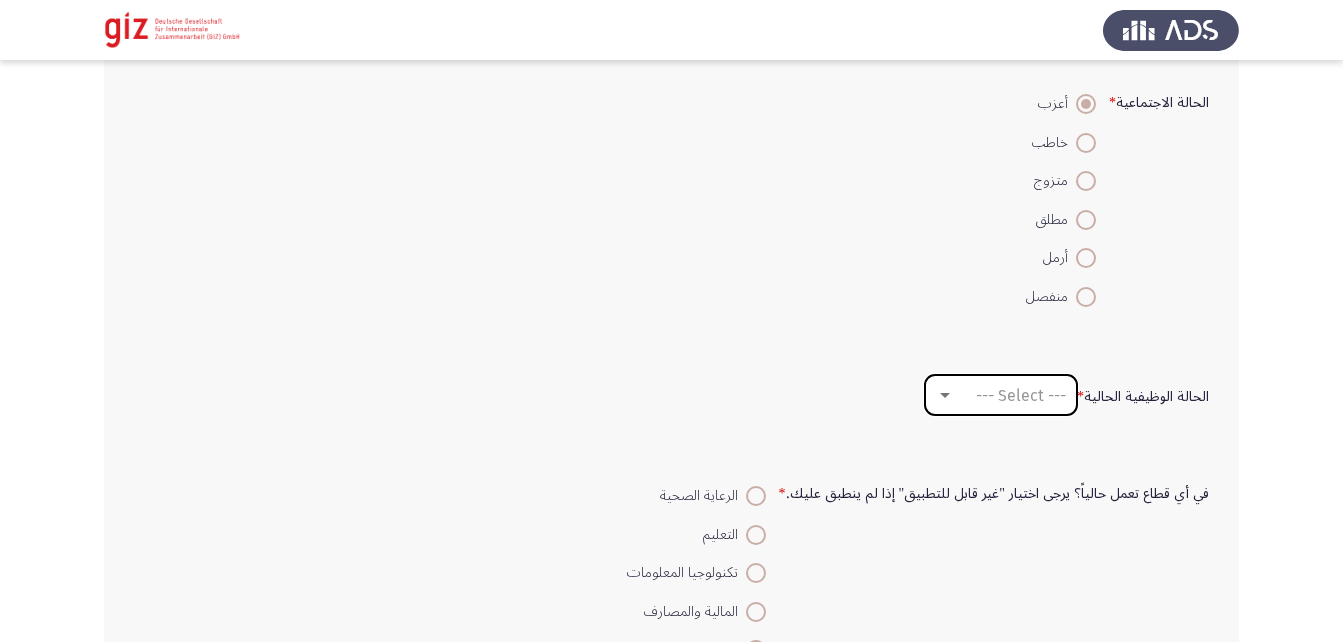 click on "--- Select ---" at bounding box center (1001, 395) 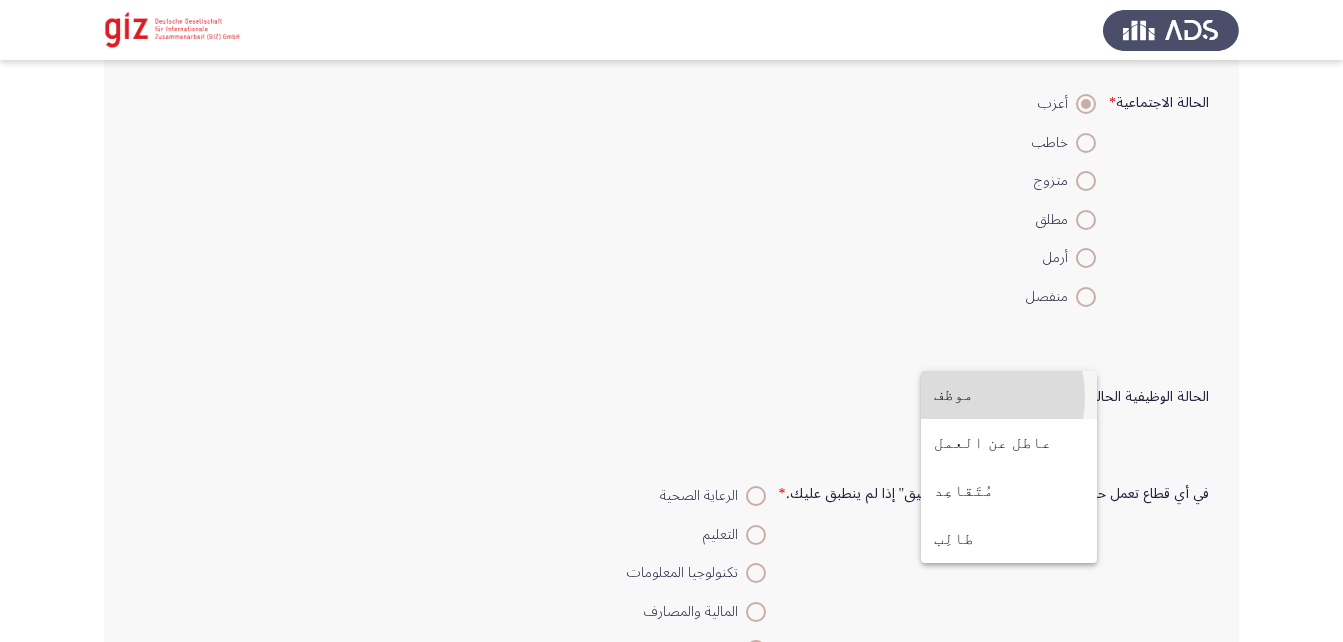 click on "موظف" at bounding box center [1009, 395] 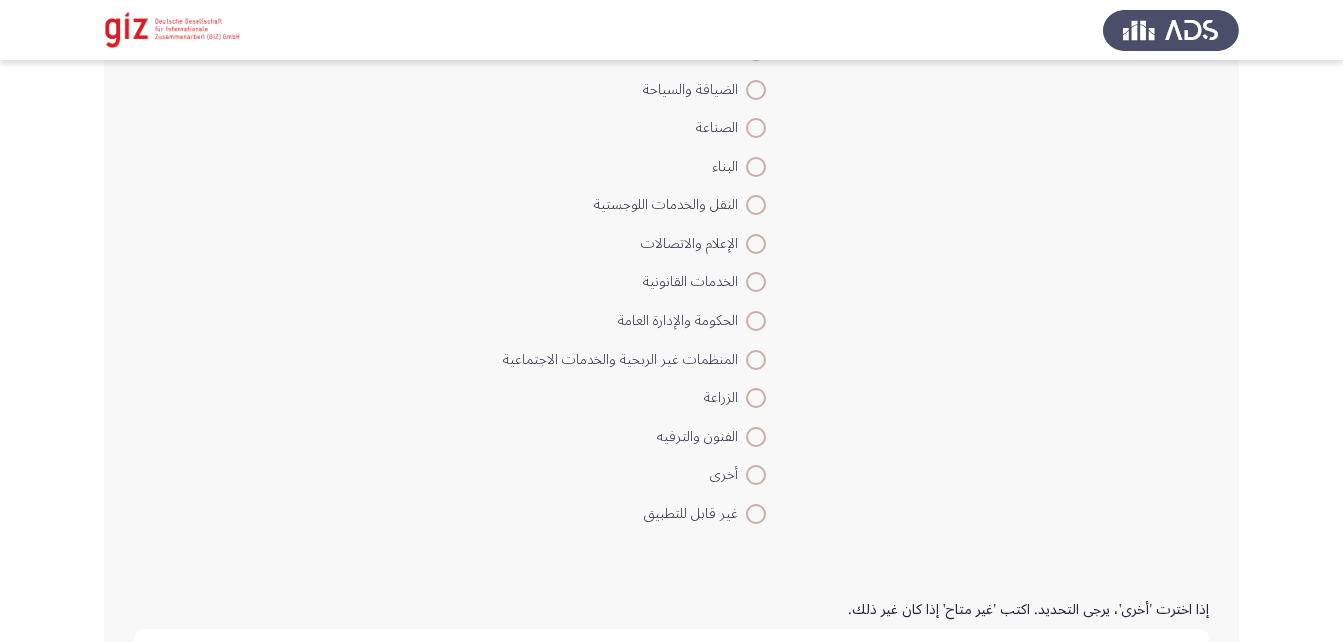 click on "إذا اخترت 'أخرى'، يرجى التحديد. اكتب 'غير متاح' إذا كان غير ذلك." 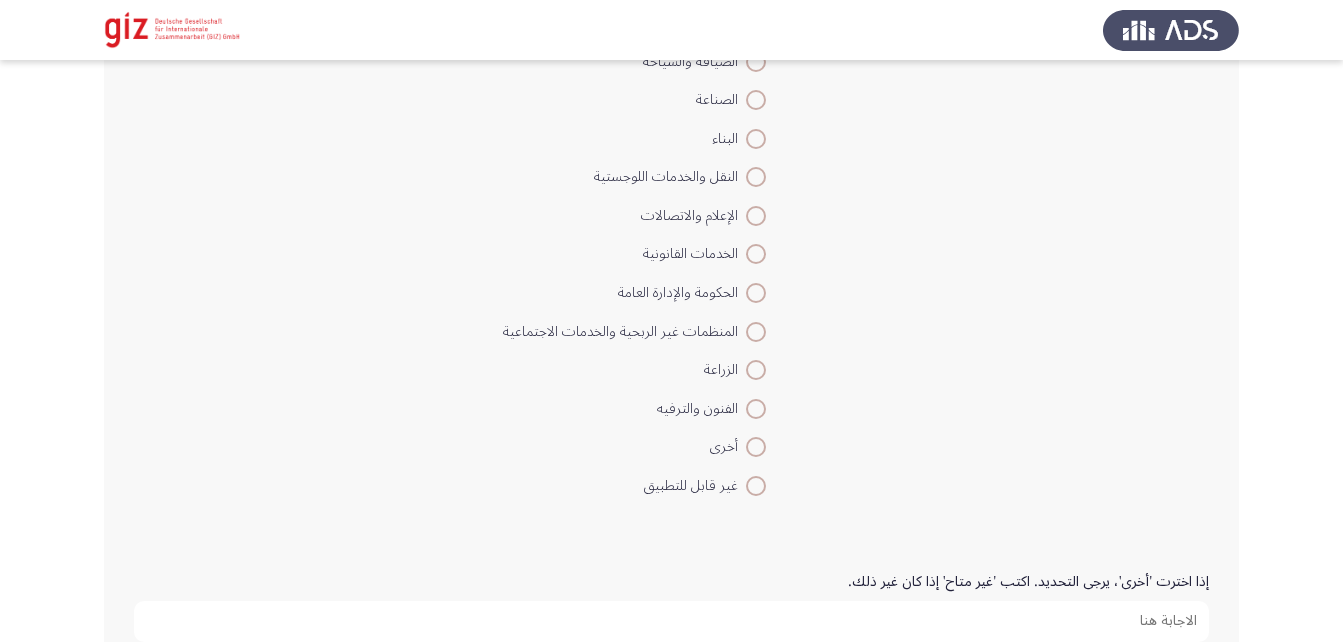 paste on "ليسانس آداب و تربية قسم لغة إنجليزيه - مدرس إنجليزي - لديه 3 سنوات" 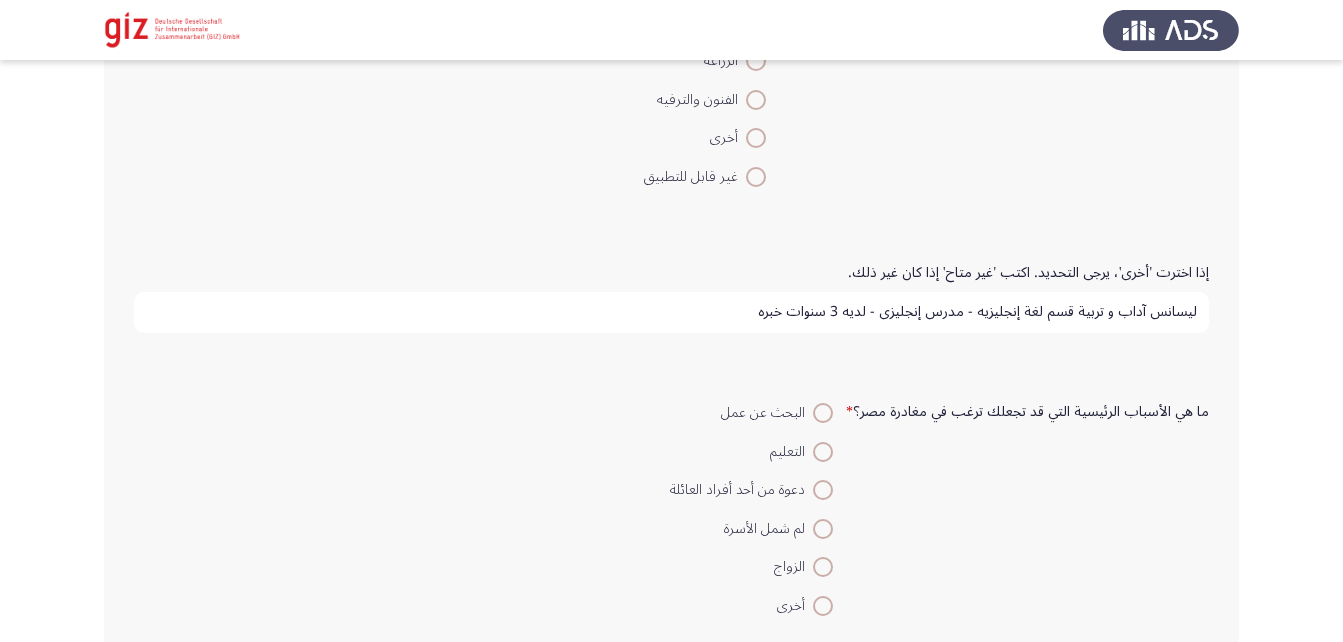 scroll, scrollTop: 1602, scrollLeft: 0, axis: vertical 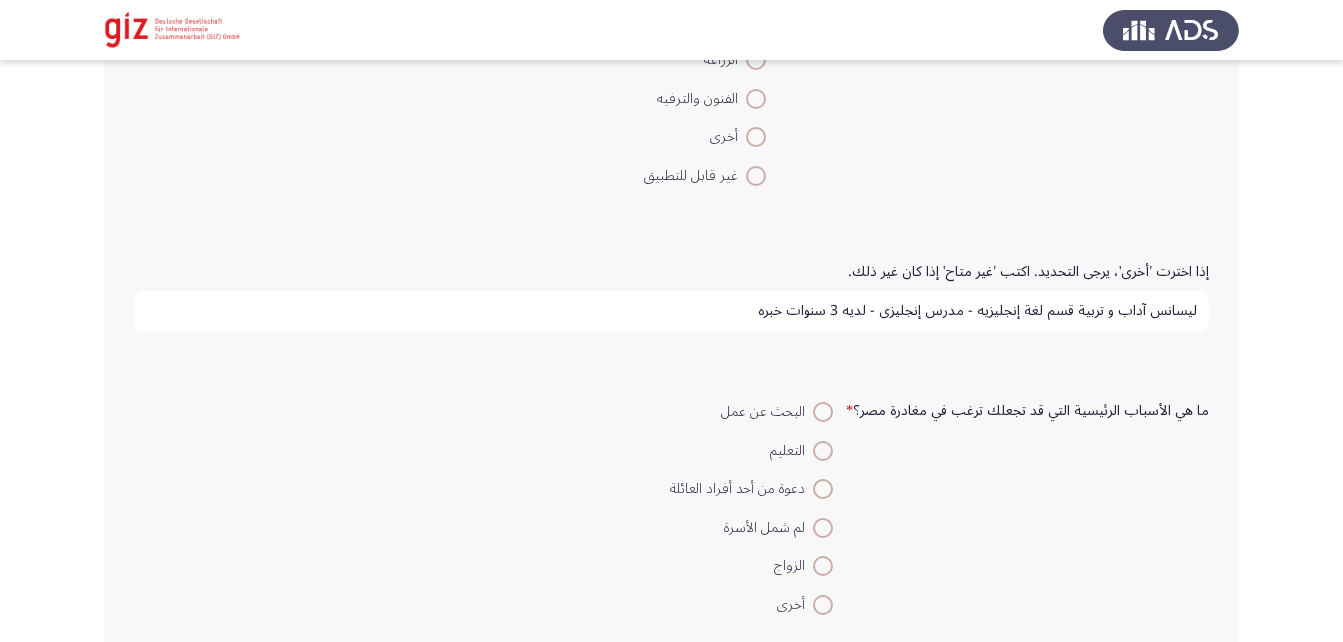 type on "ليسانس آداب و تربية قسم لغة إنجليزيه - مدرس إنجليزي - لديه 3 سنوات خبره" 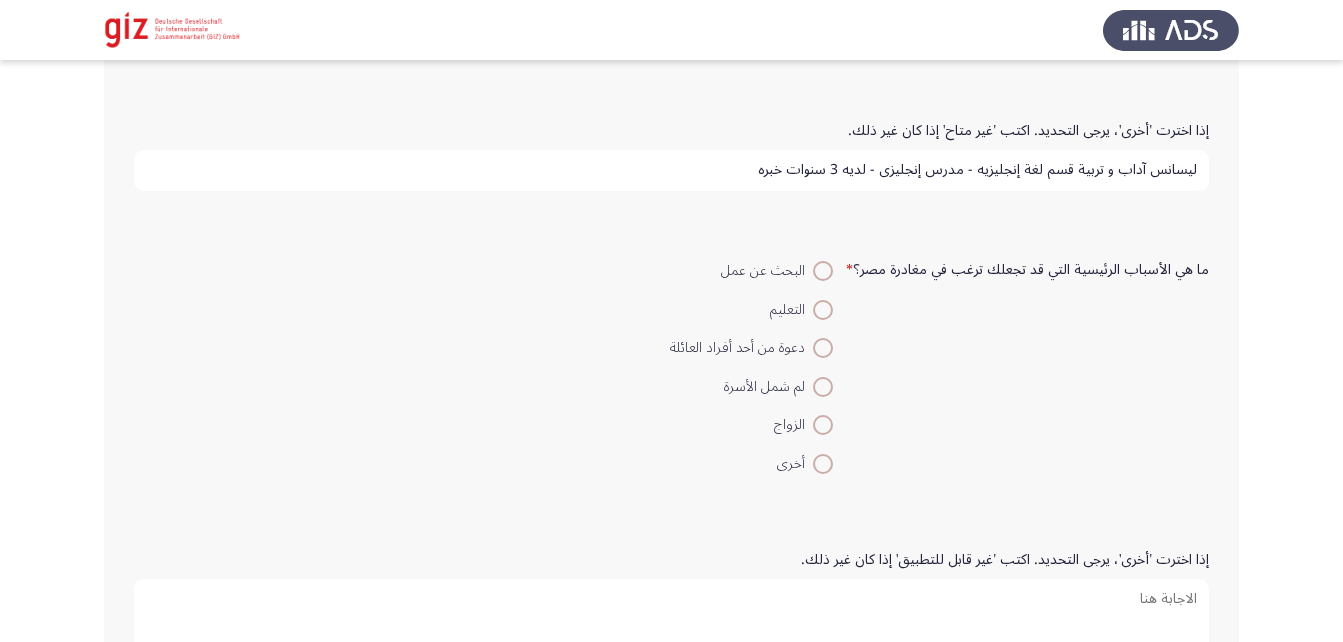 click at bounding box center [823, 271] 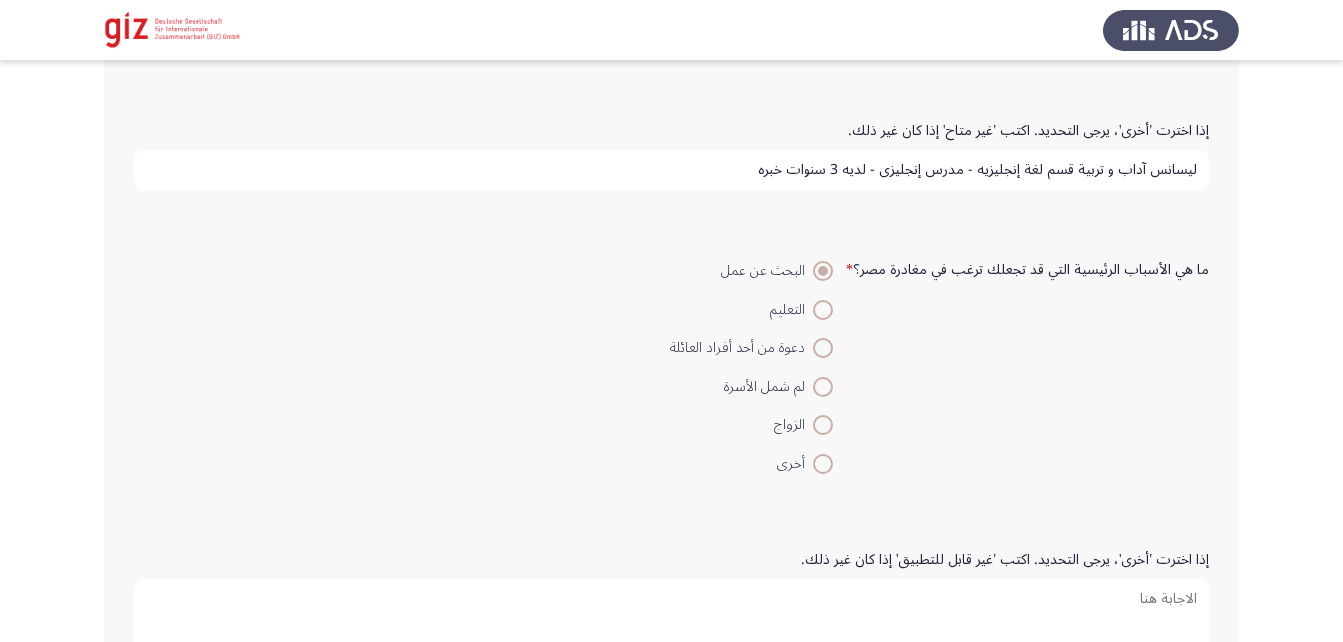 scroll, scrollTop: 1922, scrollLeft: 0, axis: vertical 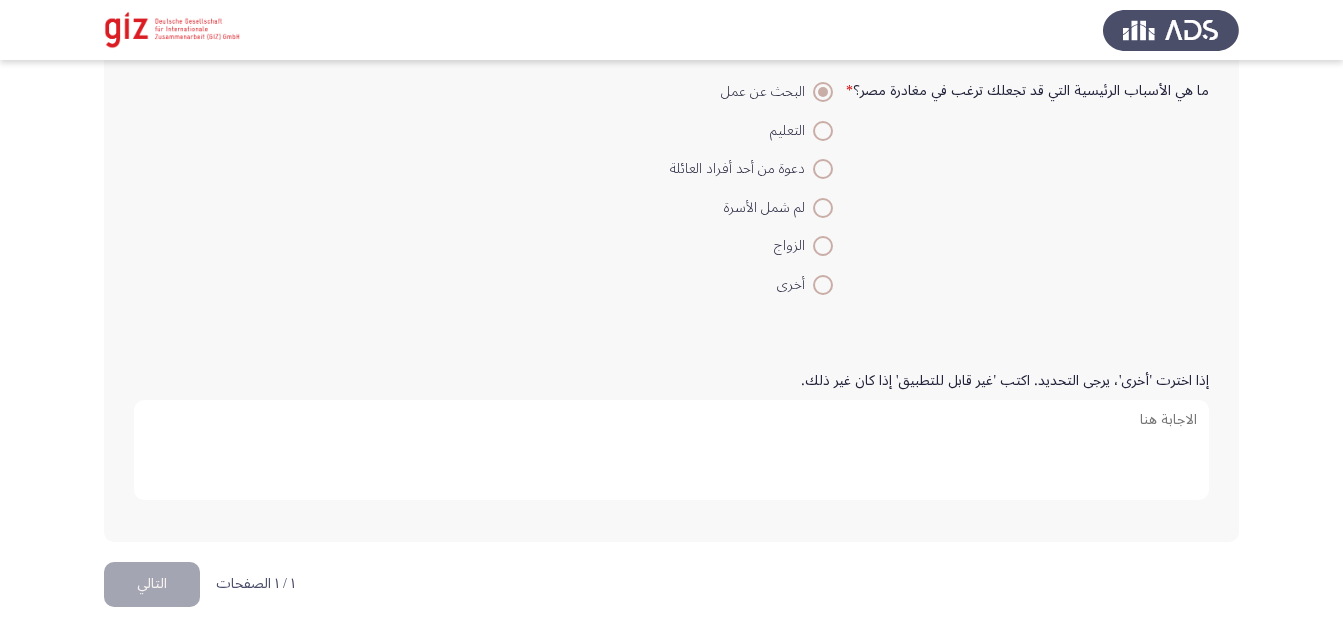 click on "التالي" 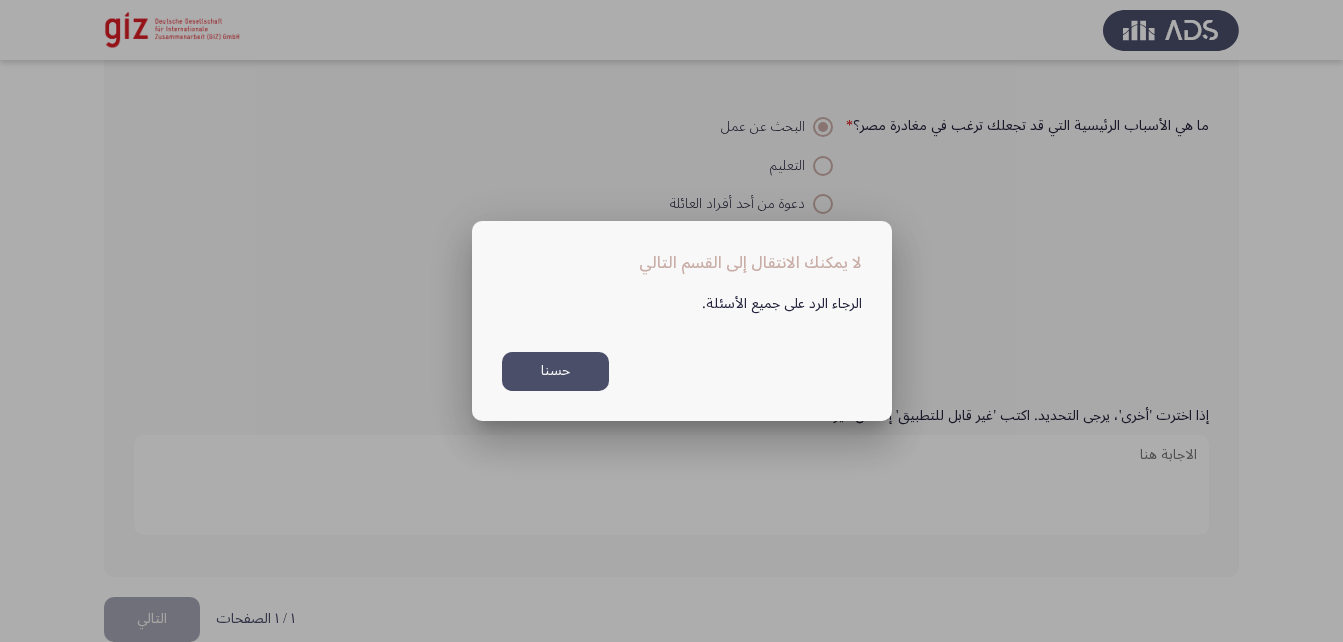 scroll, scrollTop: 0, scrollLeft: 0, axis: both 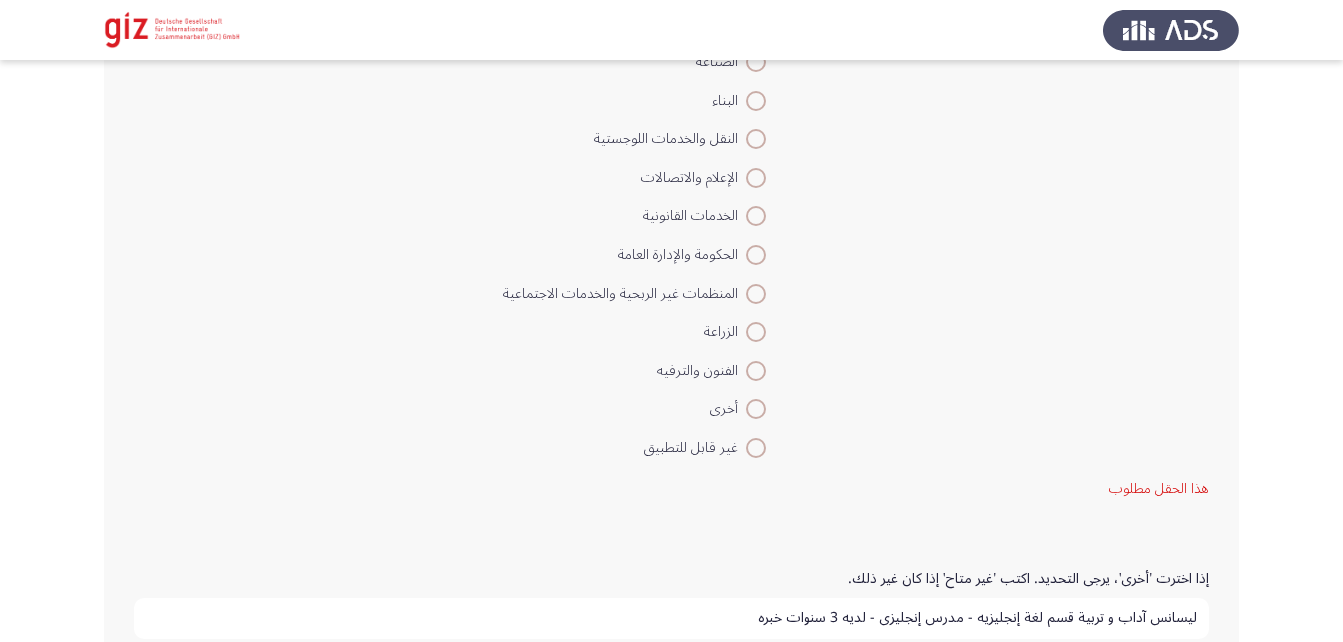 click at bounding box center [756, 409] 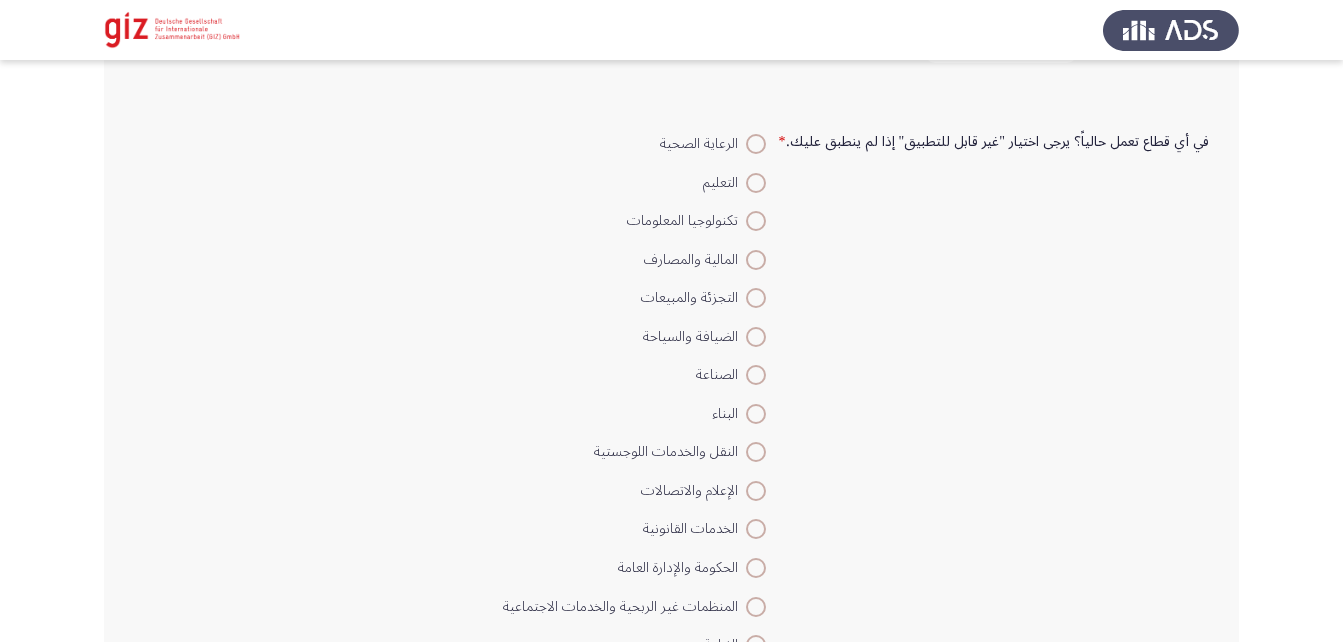 scroll, scrollTop: 1016, scrollLeft: 0, axis: vertical 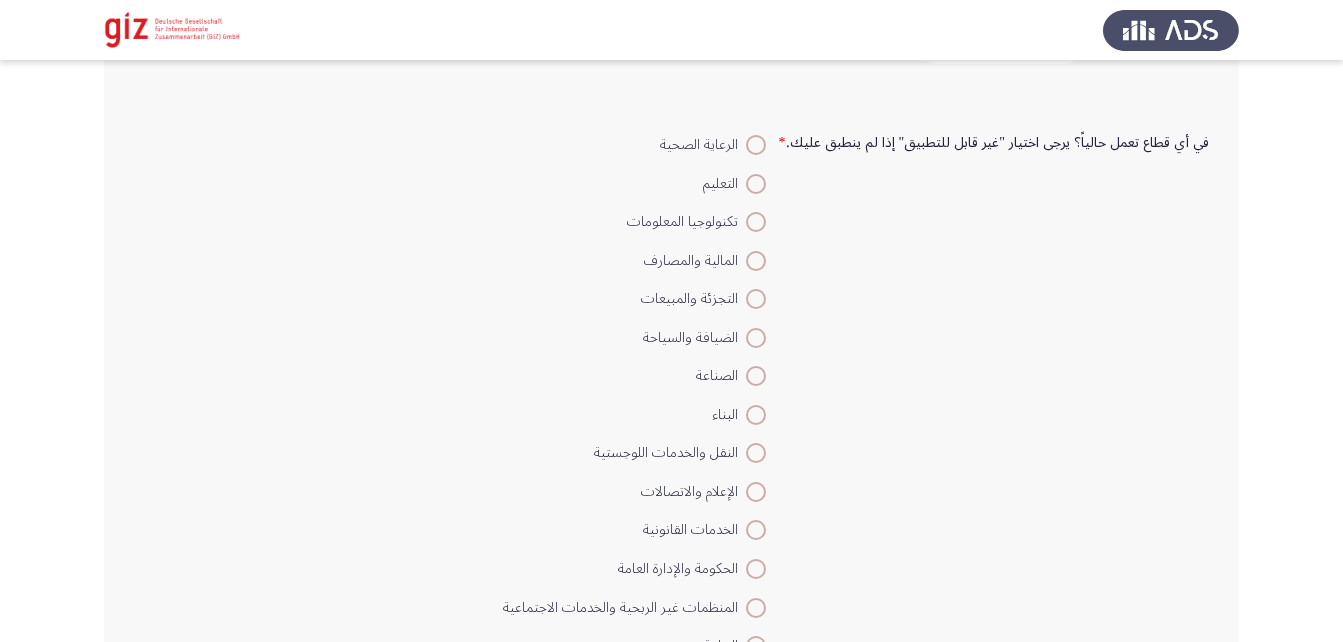 click at bounding box center [756, 184] 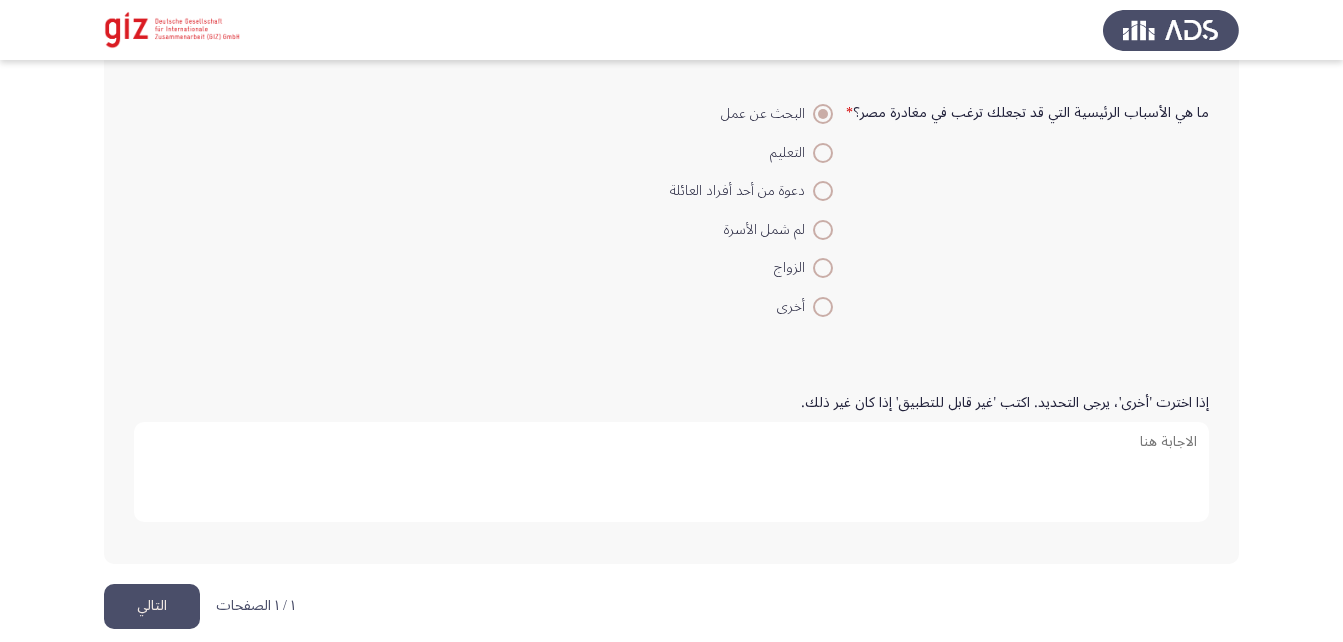 scroll, scrollTop: 1922, scrollLeft: 0, axis: vertical 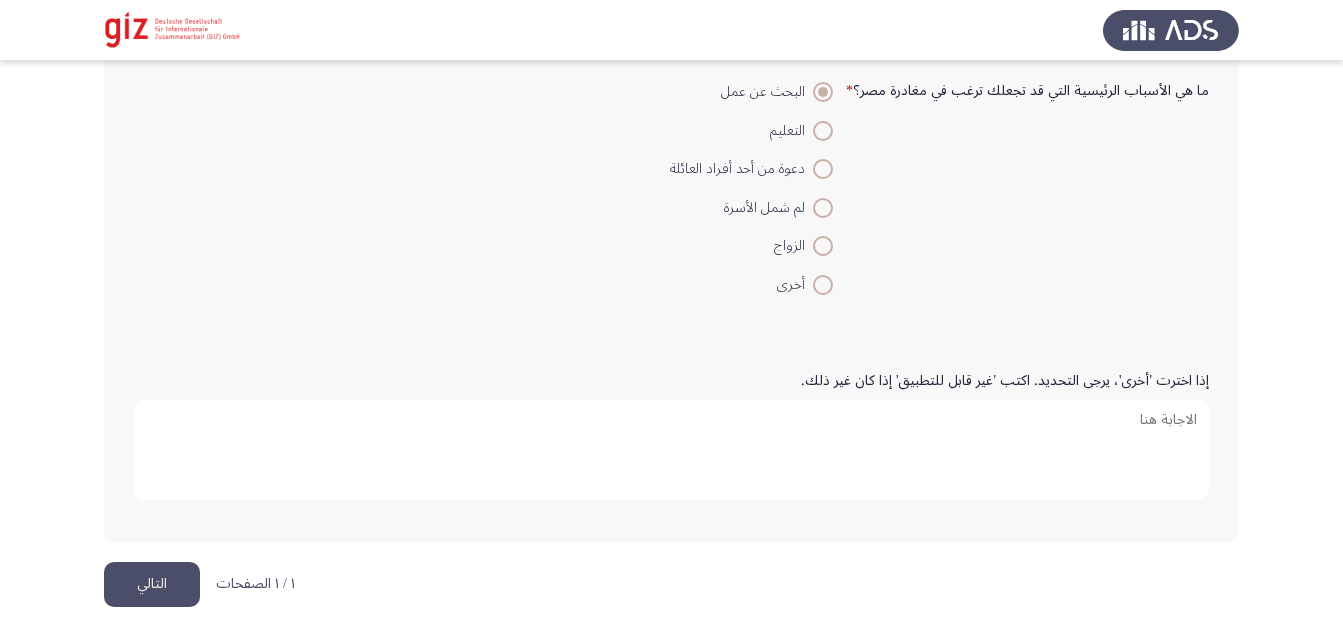 click on "التالي" 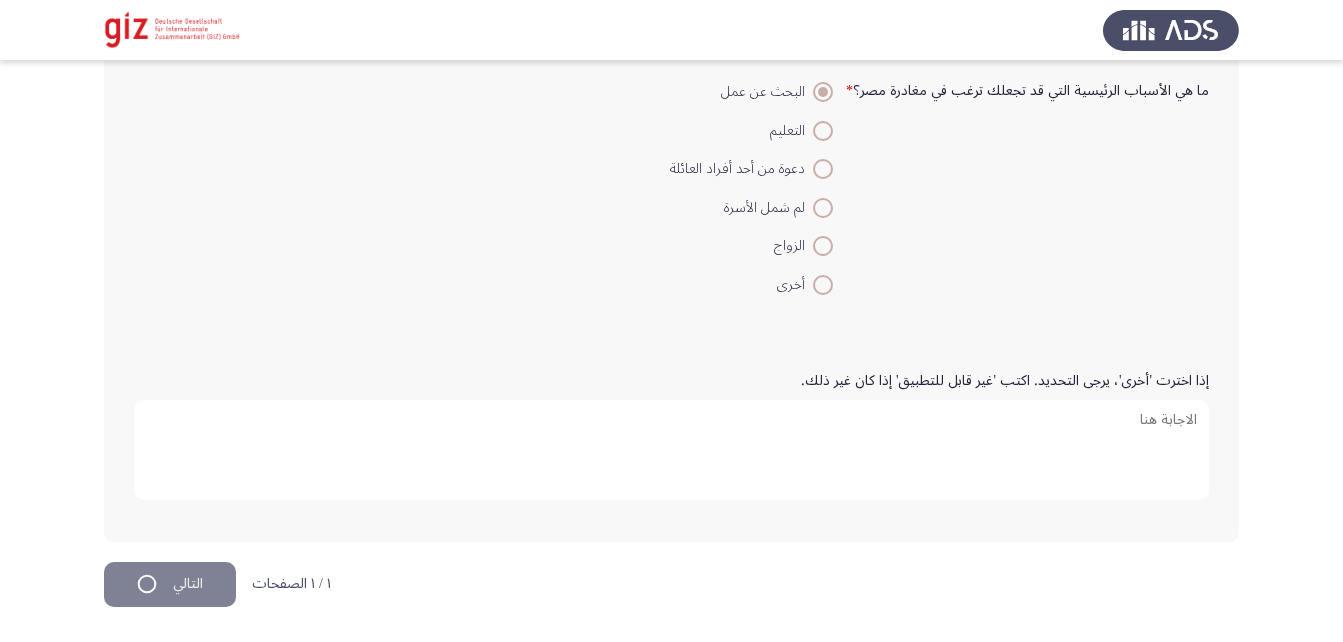scroll, scrollTop: 0, scrollLeft: 0, axis: both 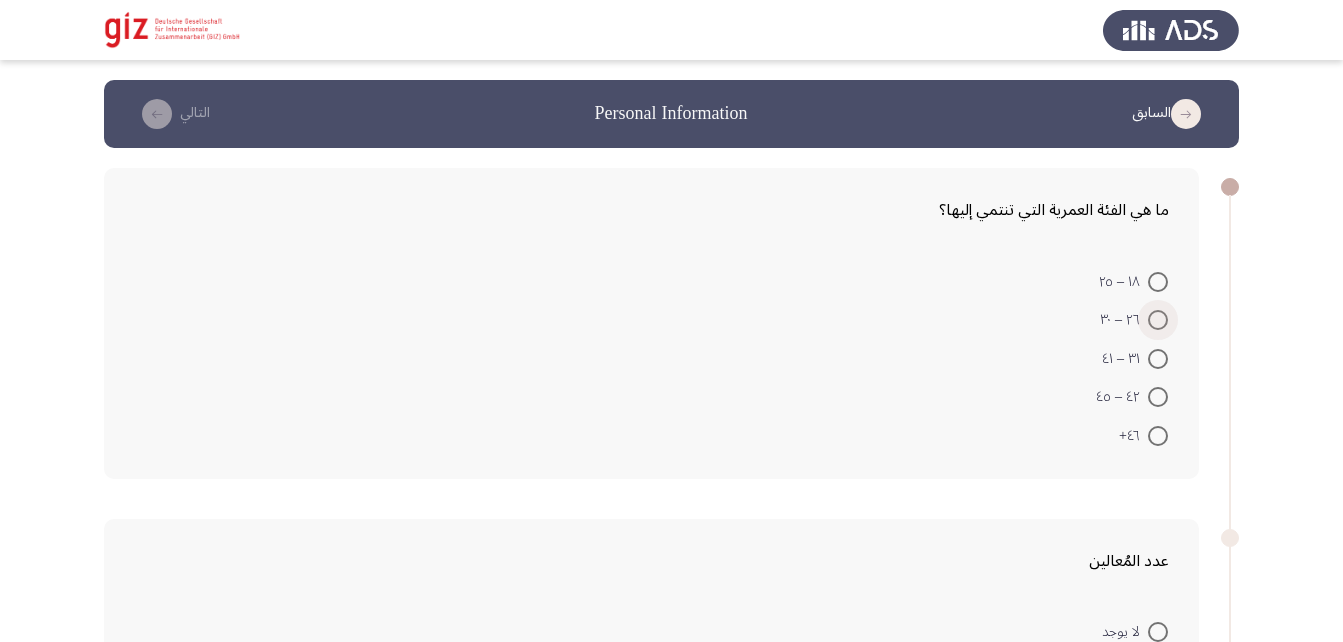 click at bounding box center (1158, 320) 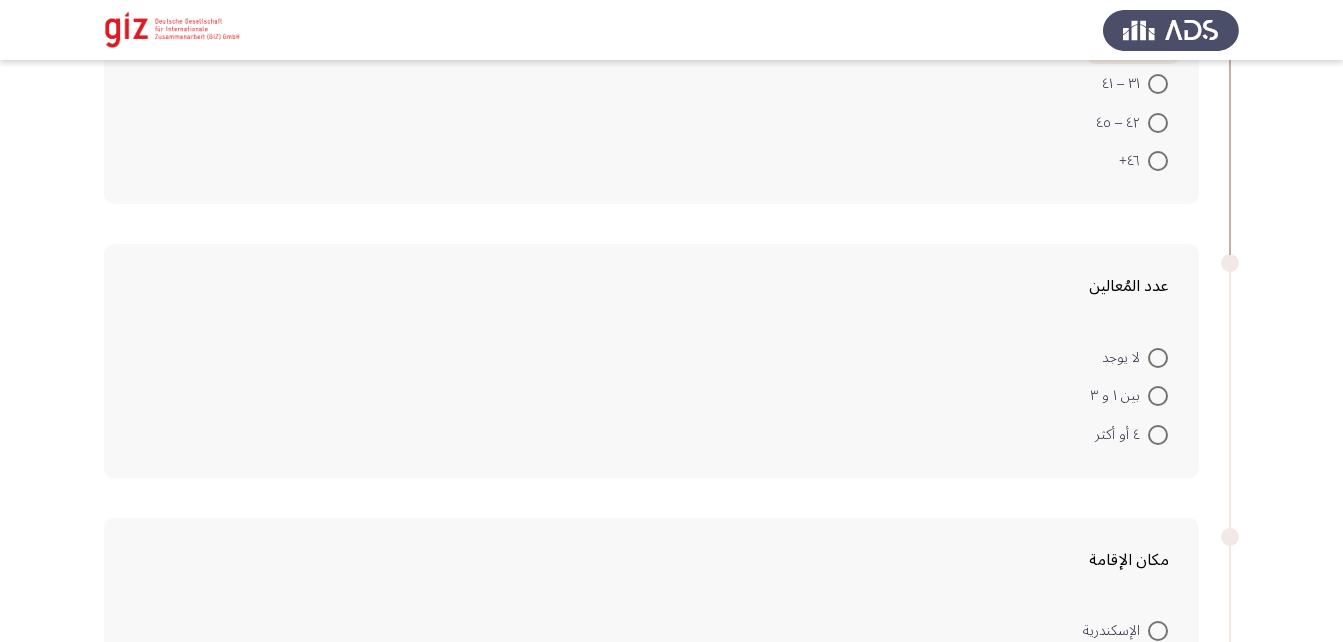 scroll, scrollTop: 281, scrollLeft: 0, axis: vertical 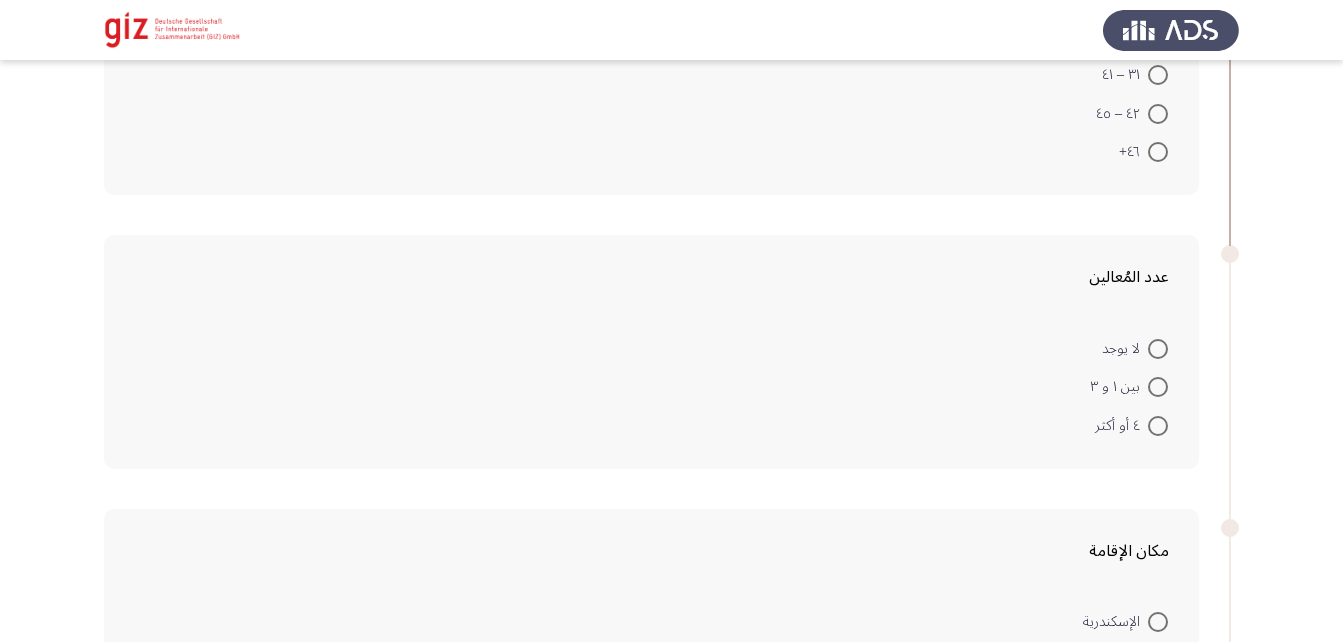 click at bounding box center (1158, 387) 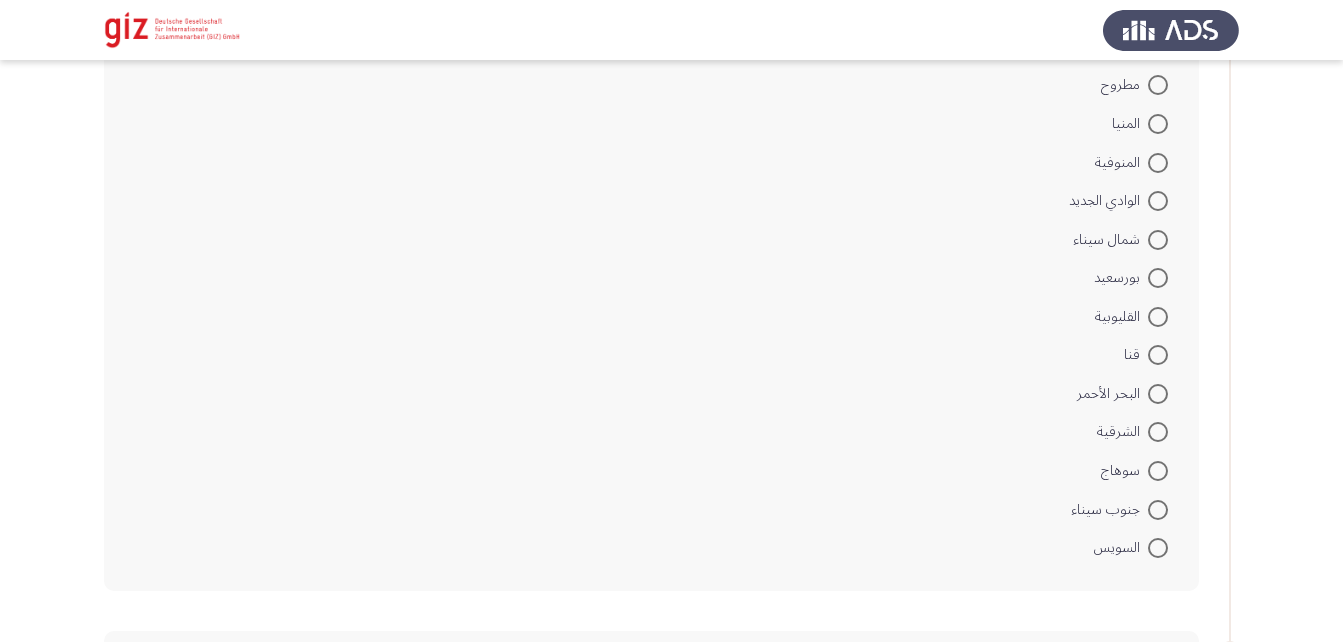 scroll, scrollTop: 1360, scrollLeft: 0, axis: vertical 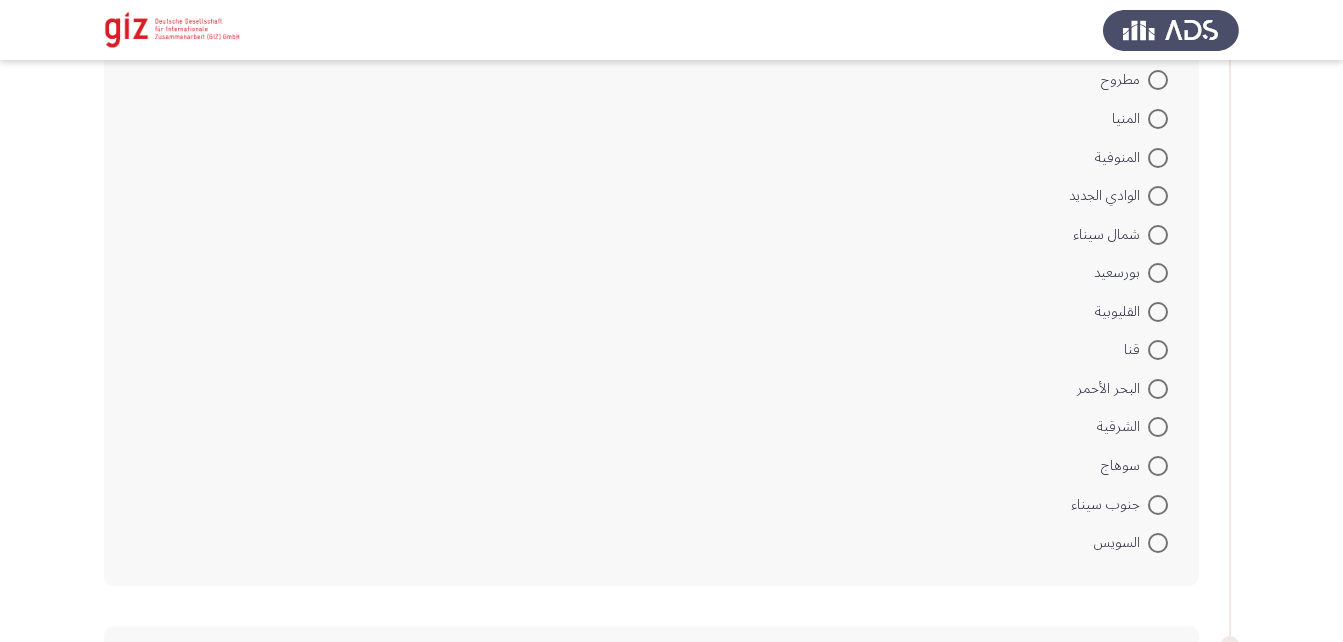 click on "سوهاج" at bounding box center [1134, 466] 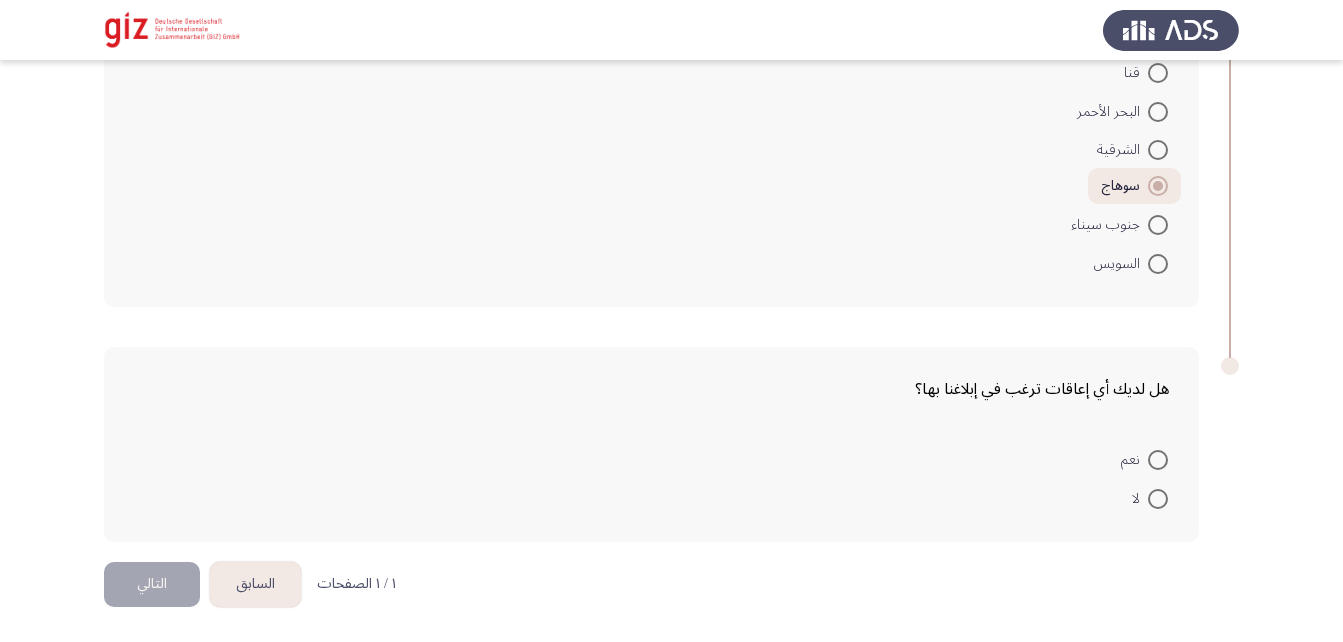 click at bounding box center [1158, 499] 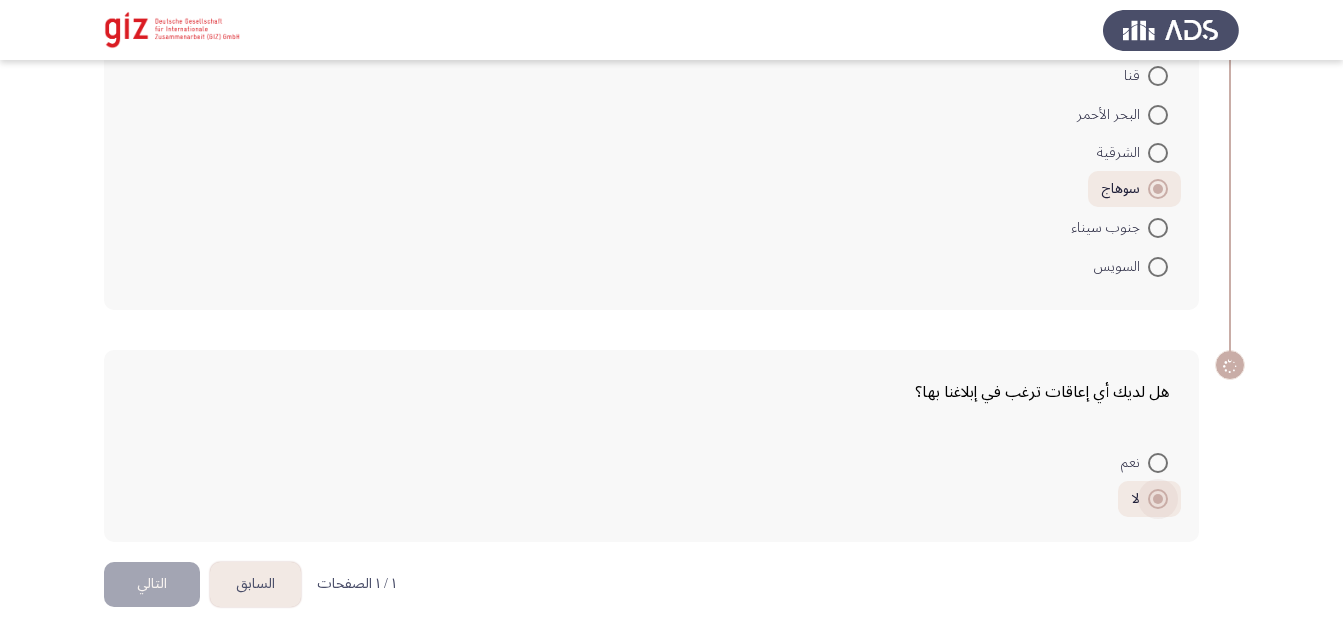 scroll, scrollTop: 1634, scrollLeft: 0, axis: vertical 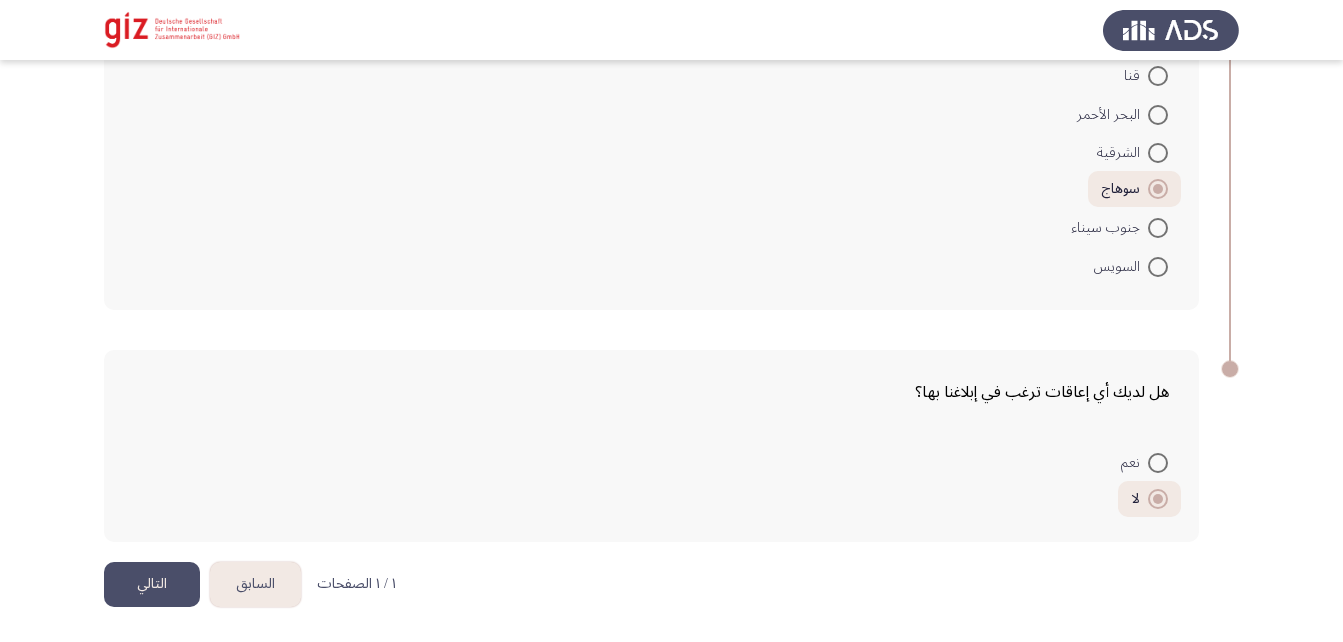 click on "التالي" 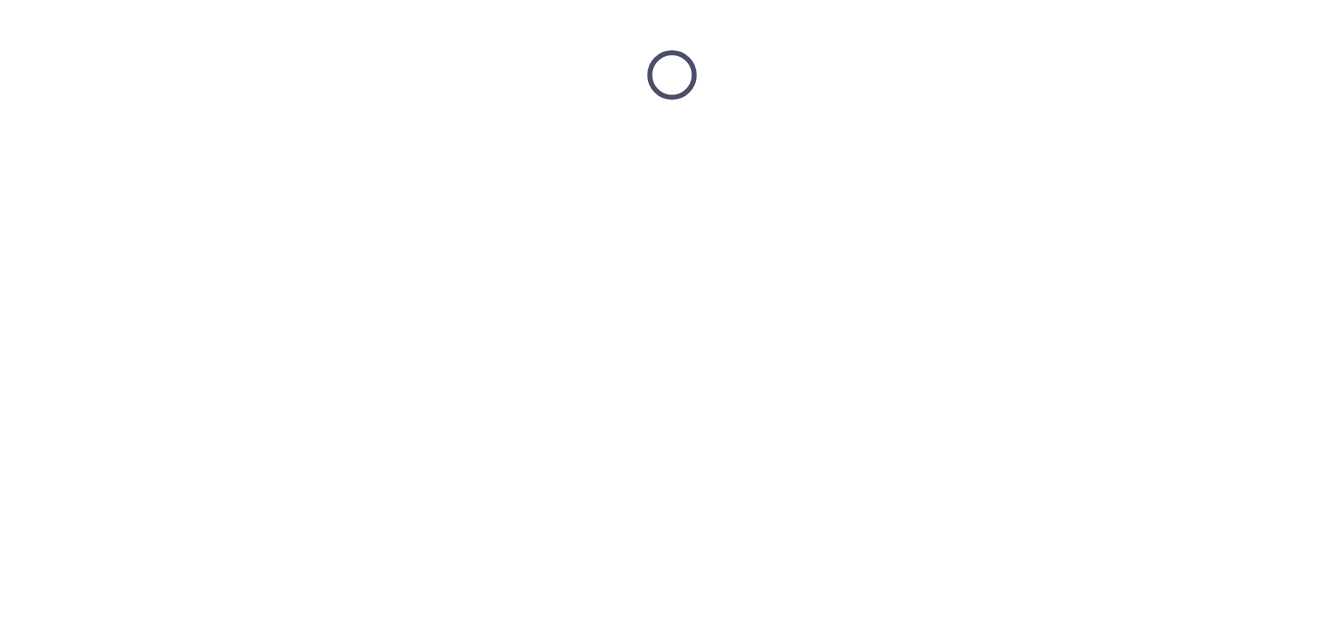 scroll, scrollTop: 0, scrollLeft: 0, axis: both 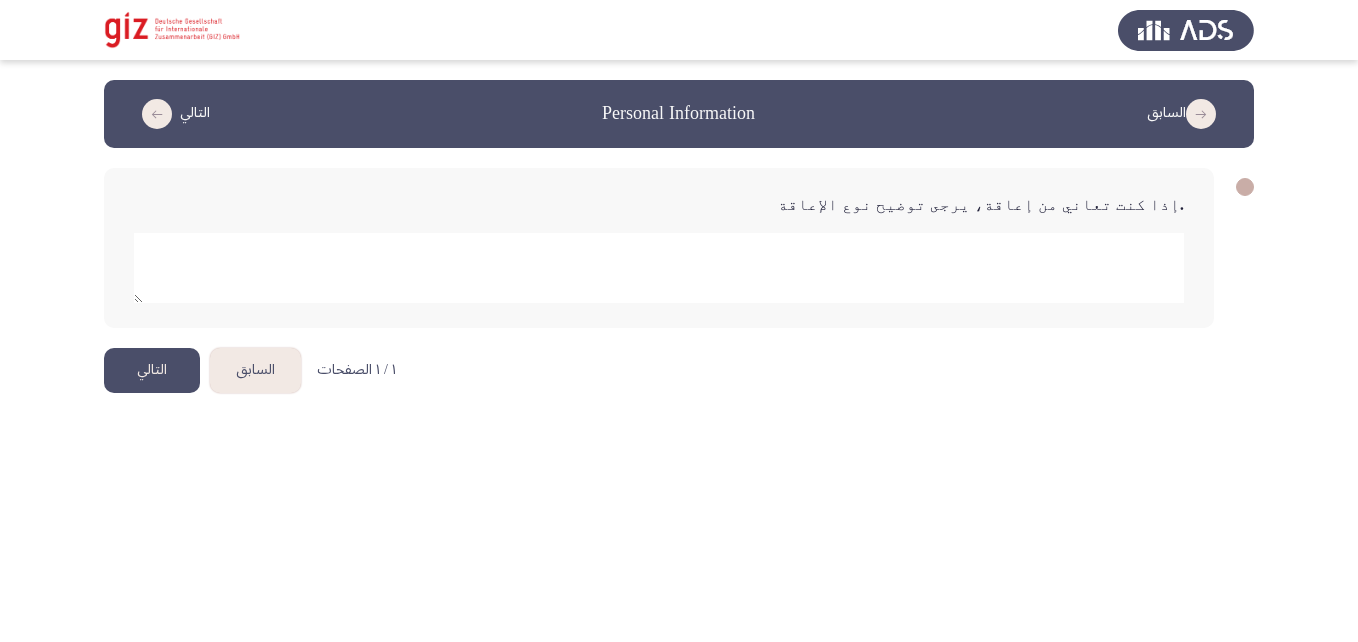 click on "التالي" 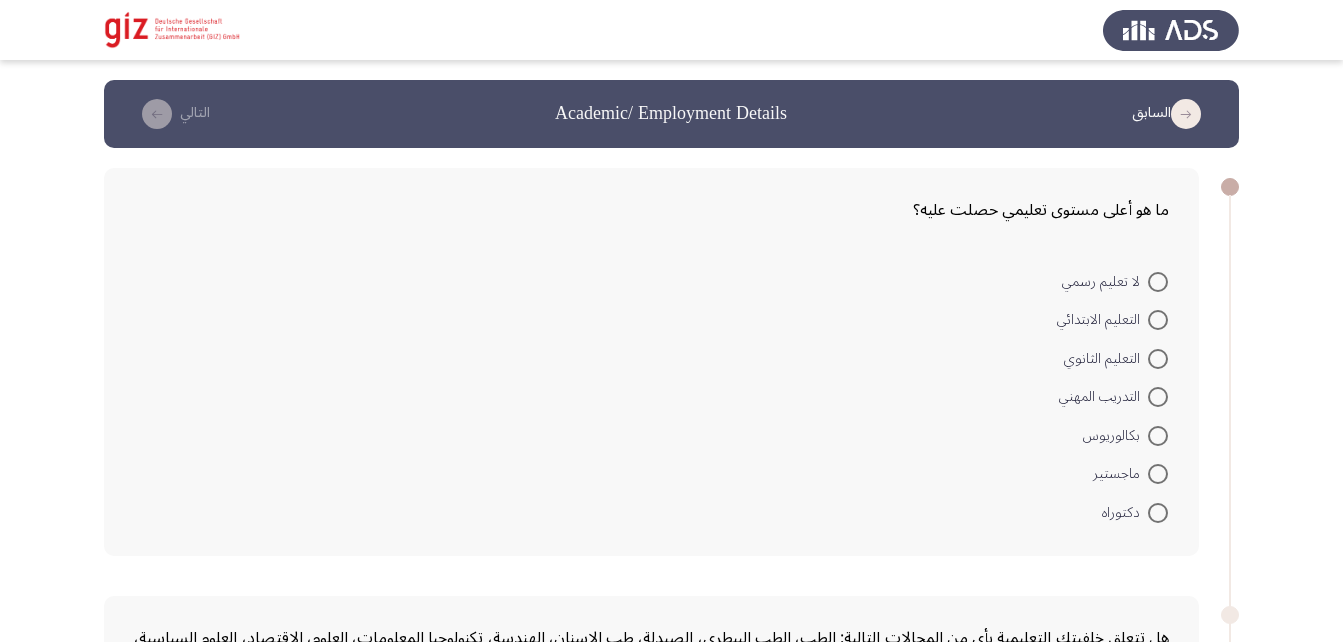 click at bounding box center [1158, 436] 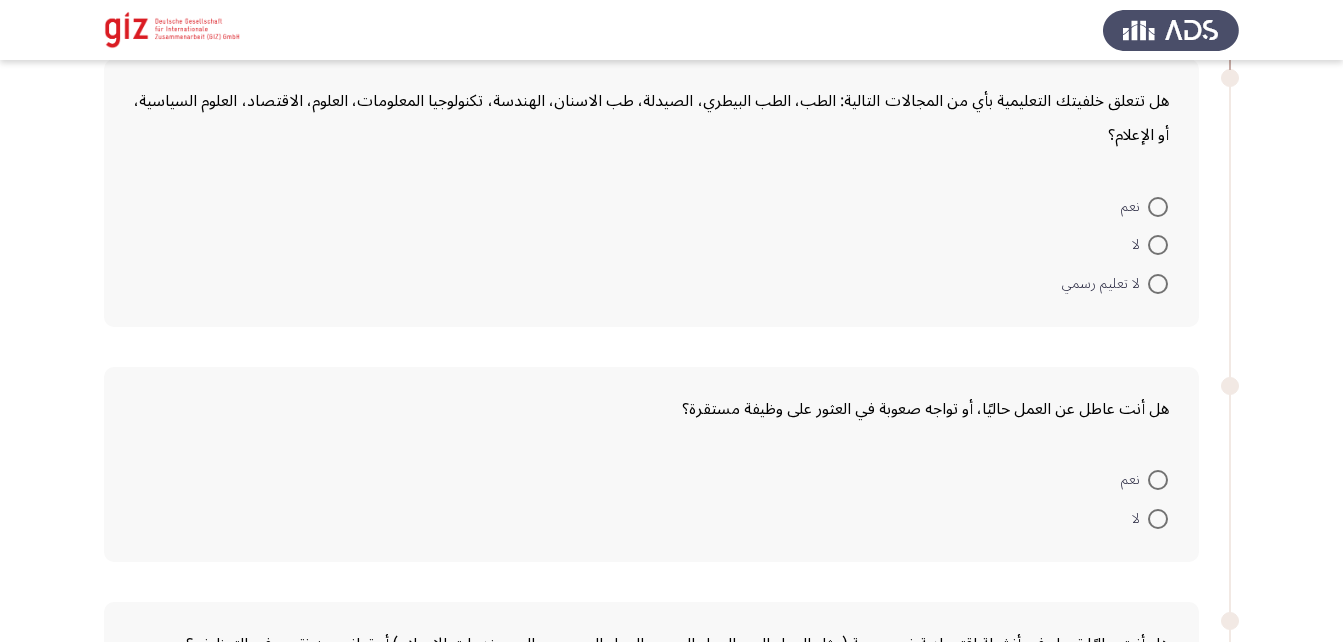 scroll, scrollTop: 535, scrollLeft: 0, axis: vertical 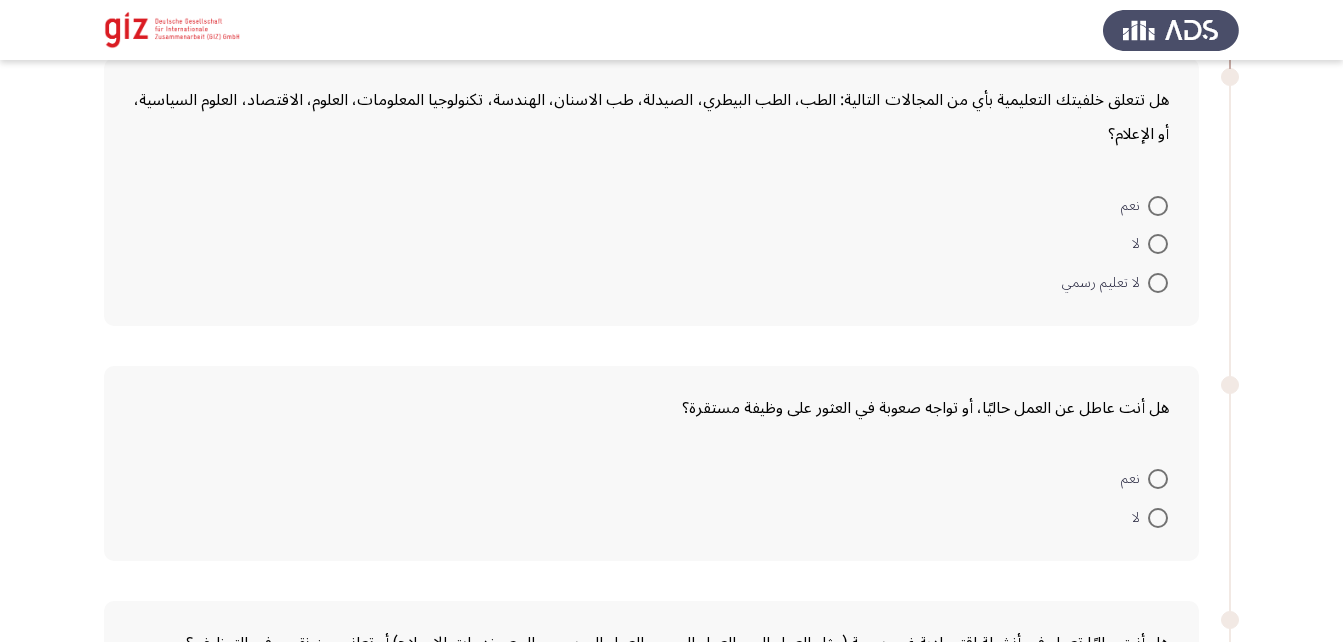click at bounding box center [1158, 244] 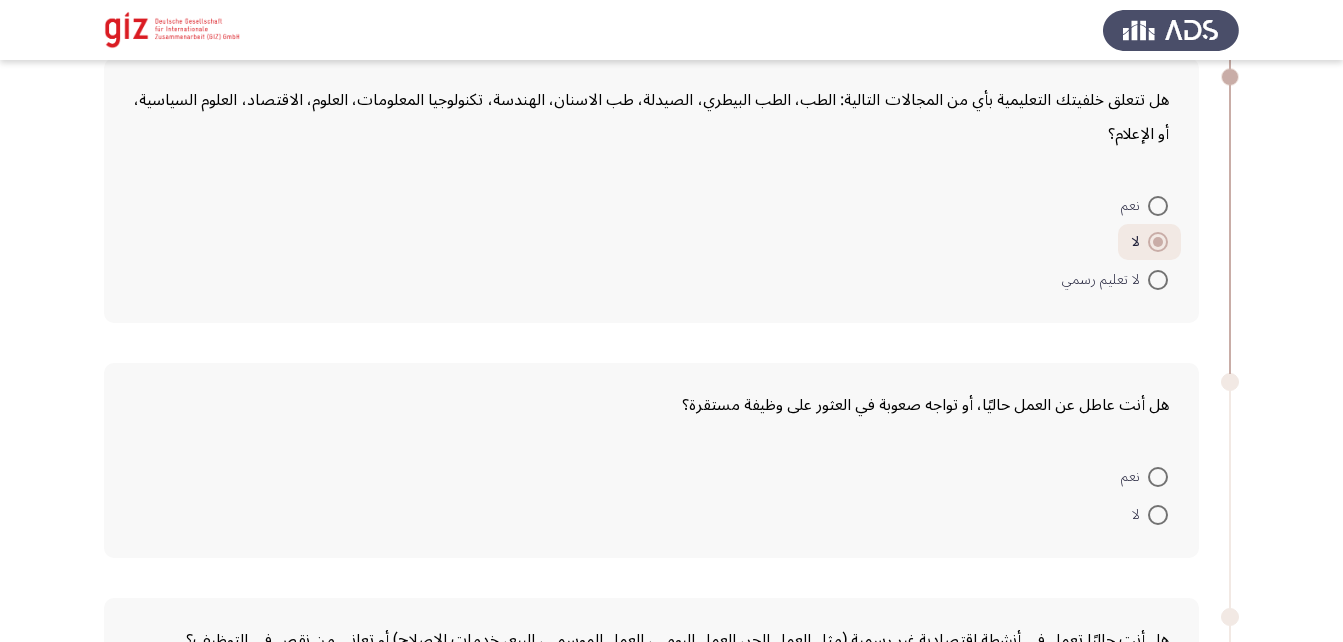 click at bounding box center (1158, 515) 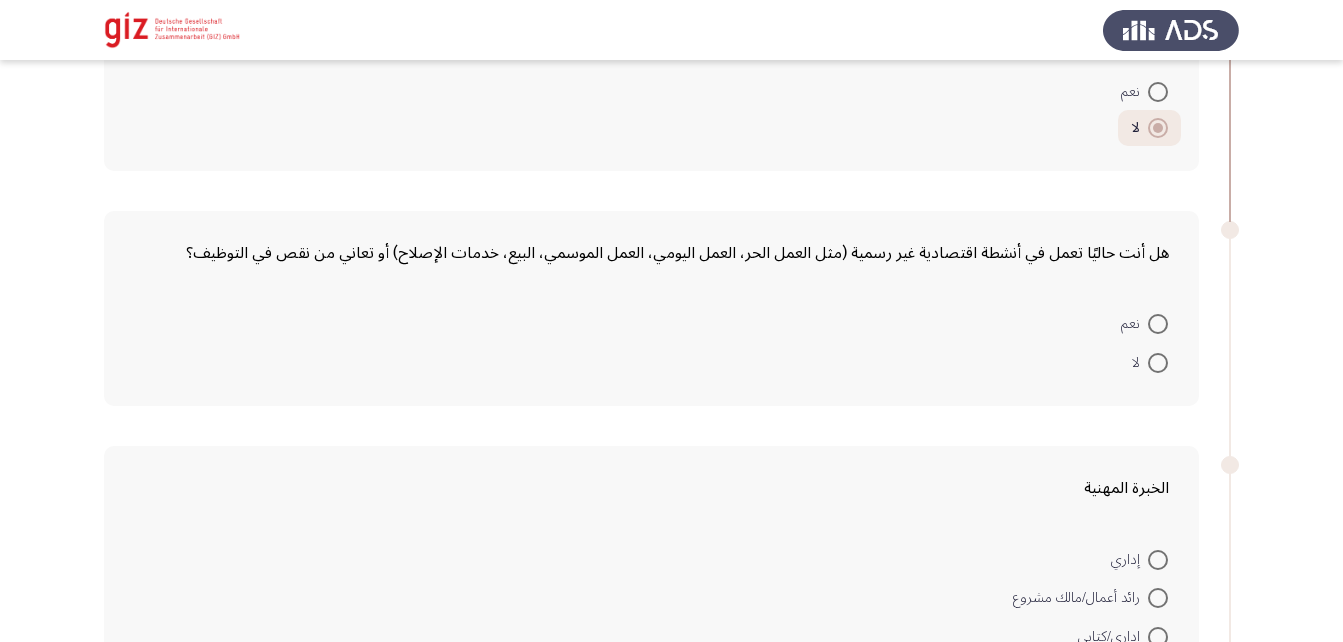 scroll, scrollTop: 921, scrollLeft: 0, axis: vertical 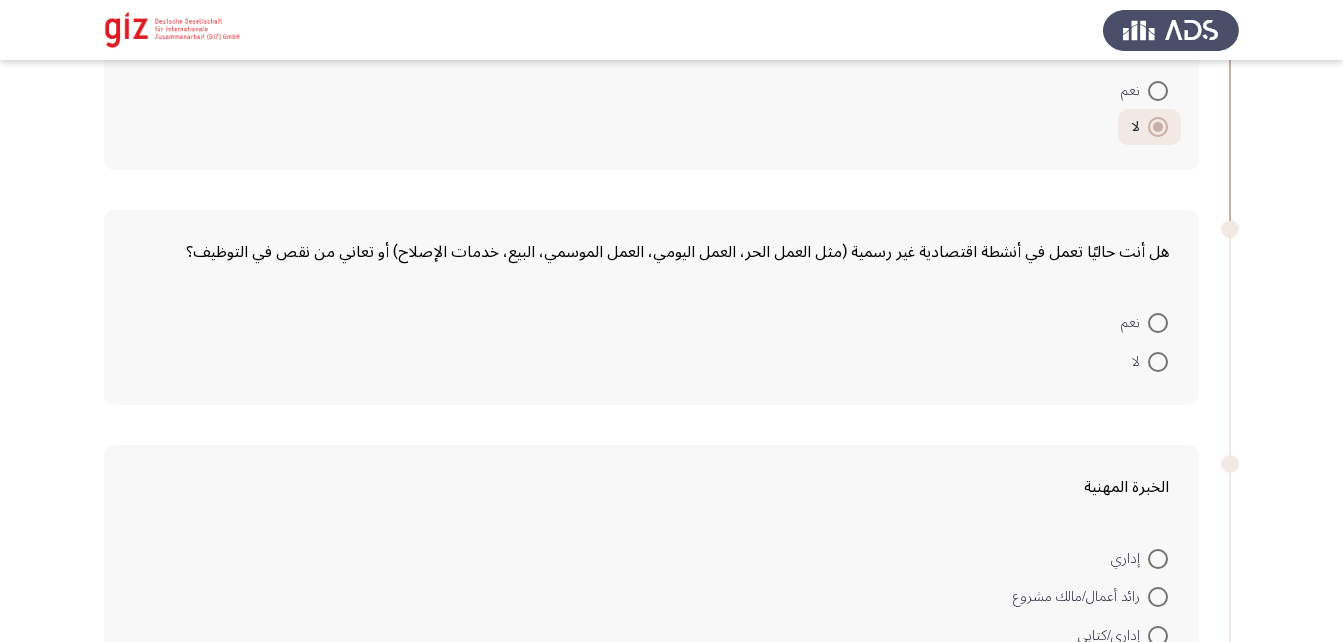 click on "لا" at bounding box center [1150, 360] 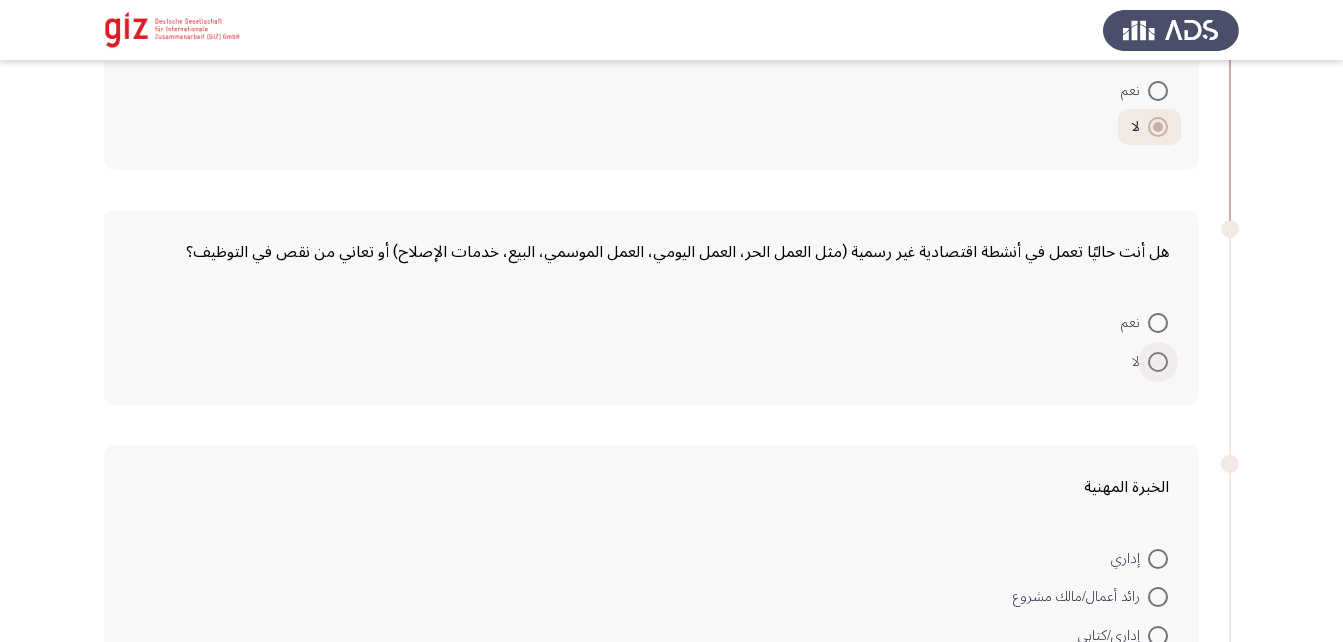 click at bounding box center (1158, 362) 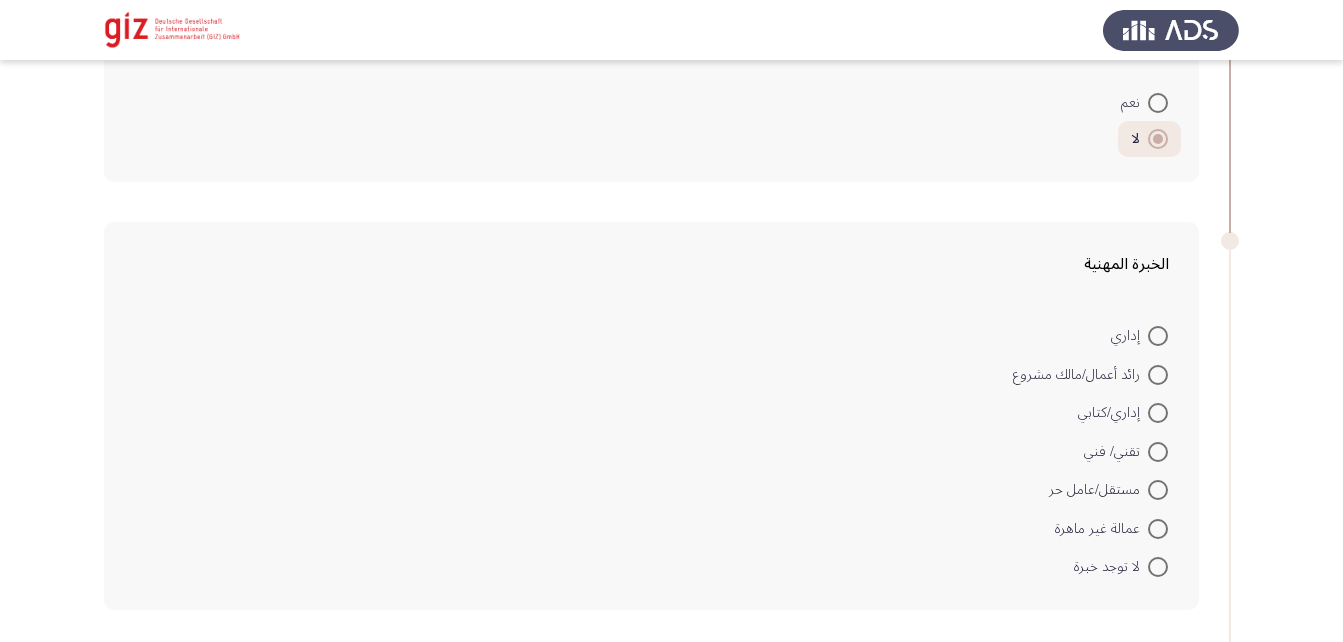 scroll, scrollTop: 1142, scrollLeft: 0, axis: vertical 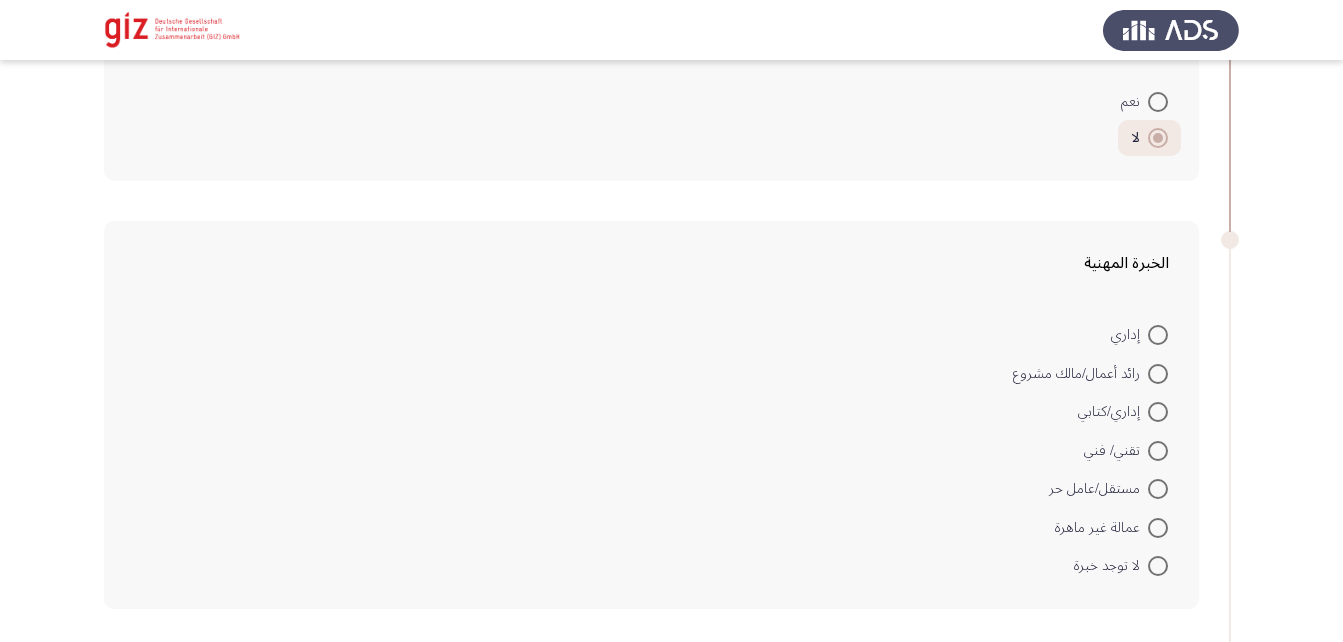 click at bounding box center (1158, 412) 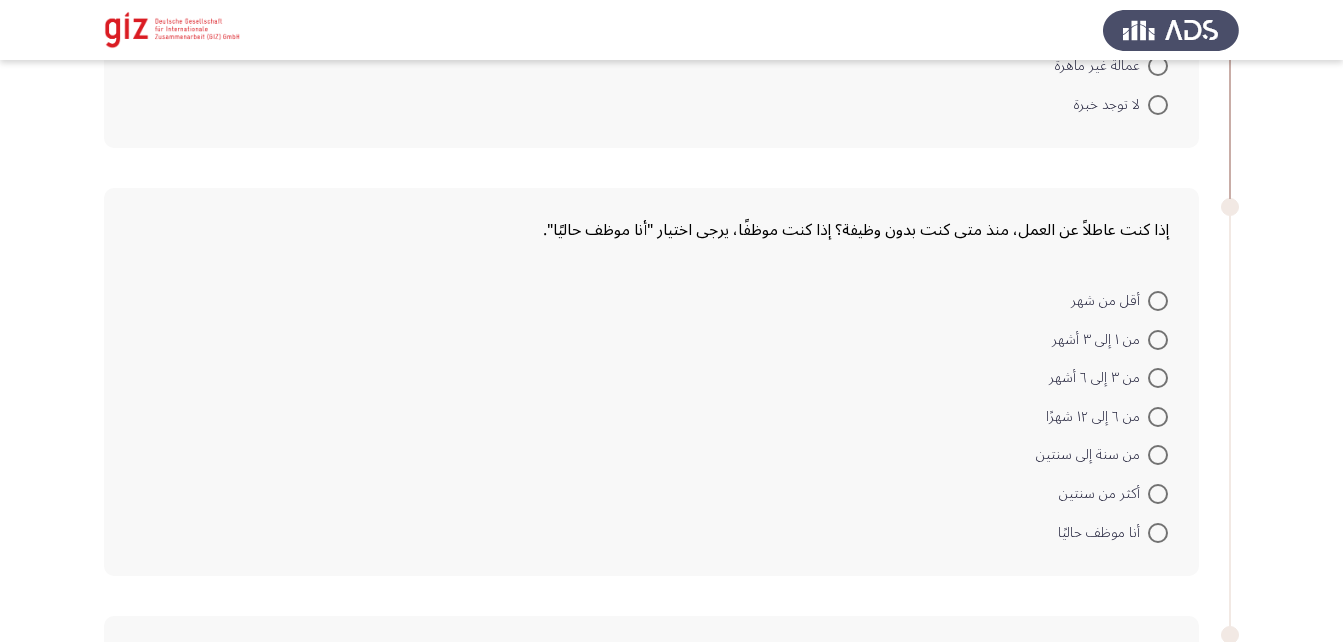 scroll, scrollTop: 1611, scrollLeft: 0, axis: vertical 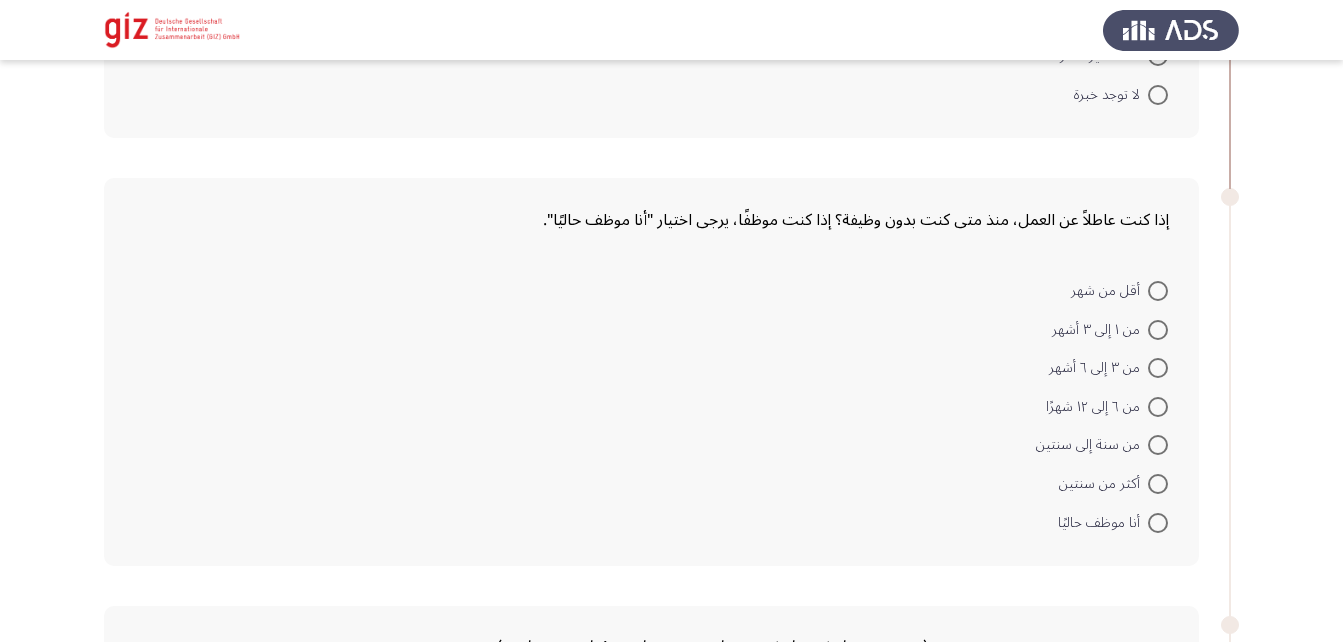 click at bounding box center (1158, 523) 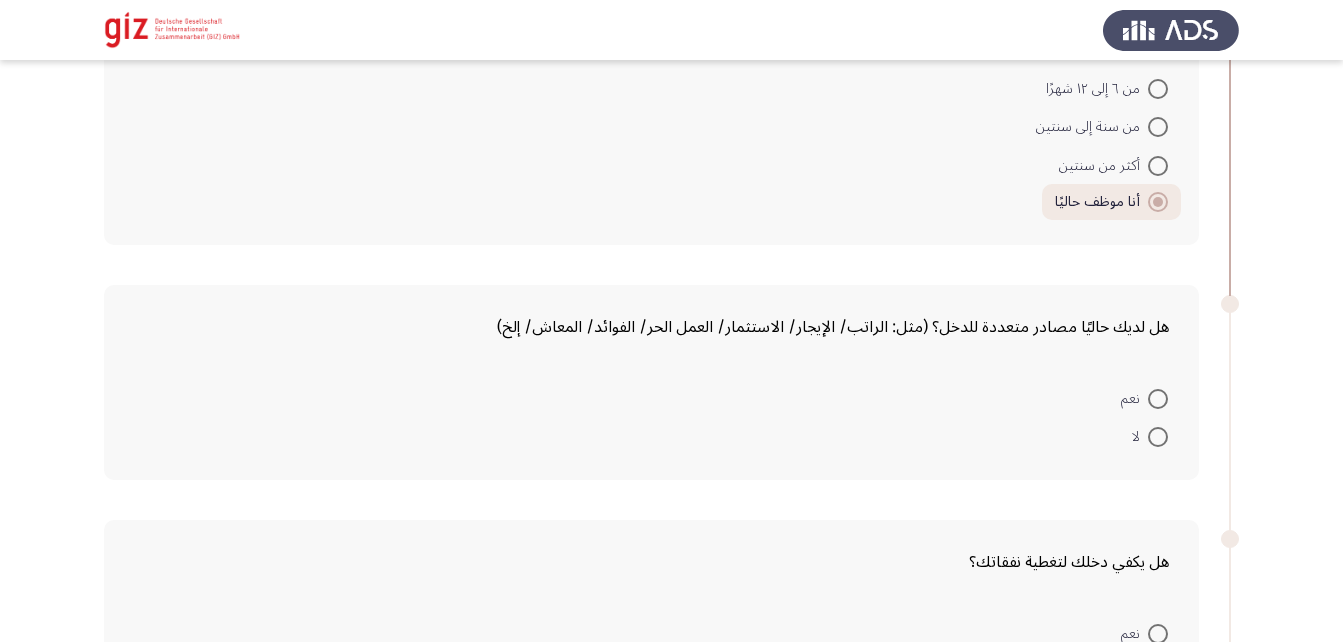 scroll, scrollTop: 1931, scrollLeft: 0, axis: vertical 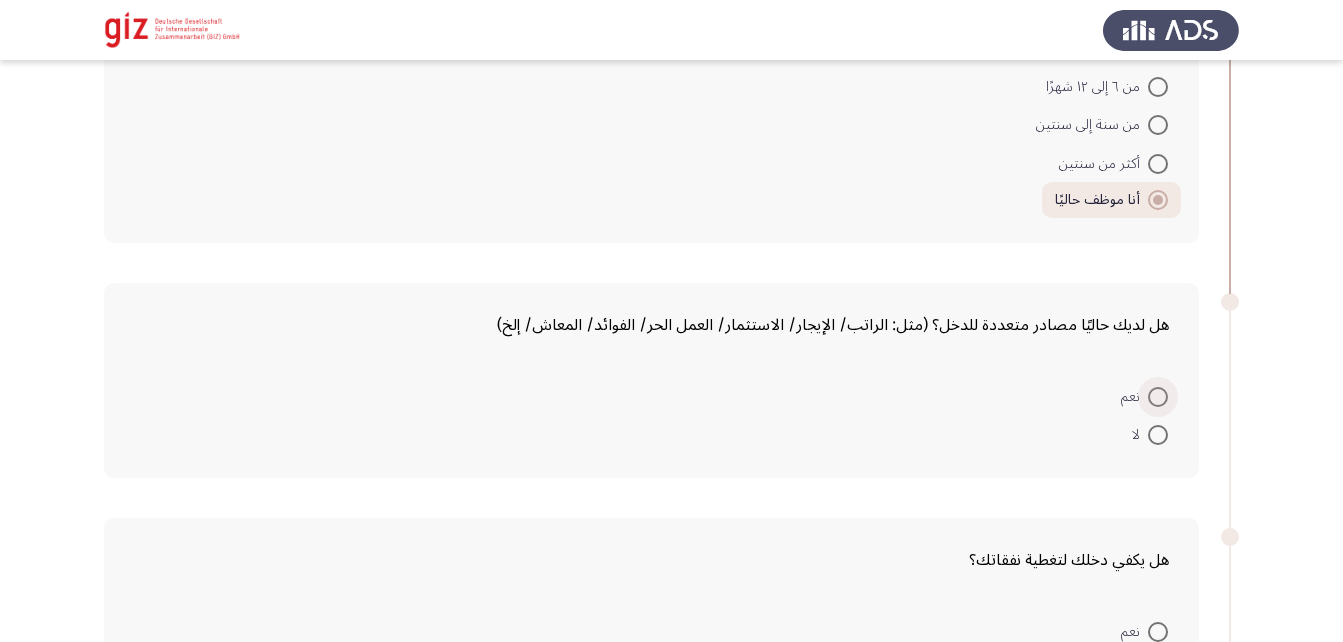 click at bounding box center (1158, 397) 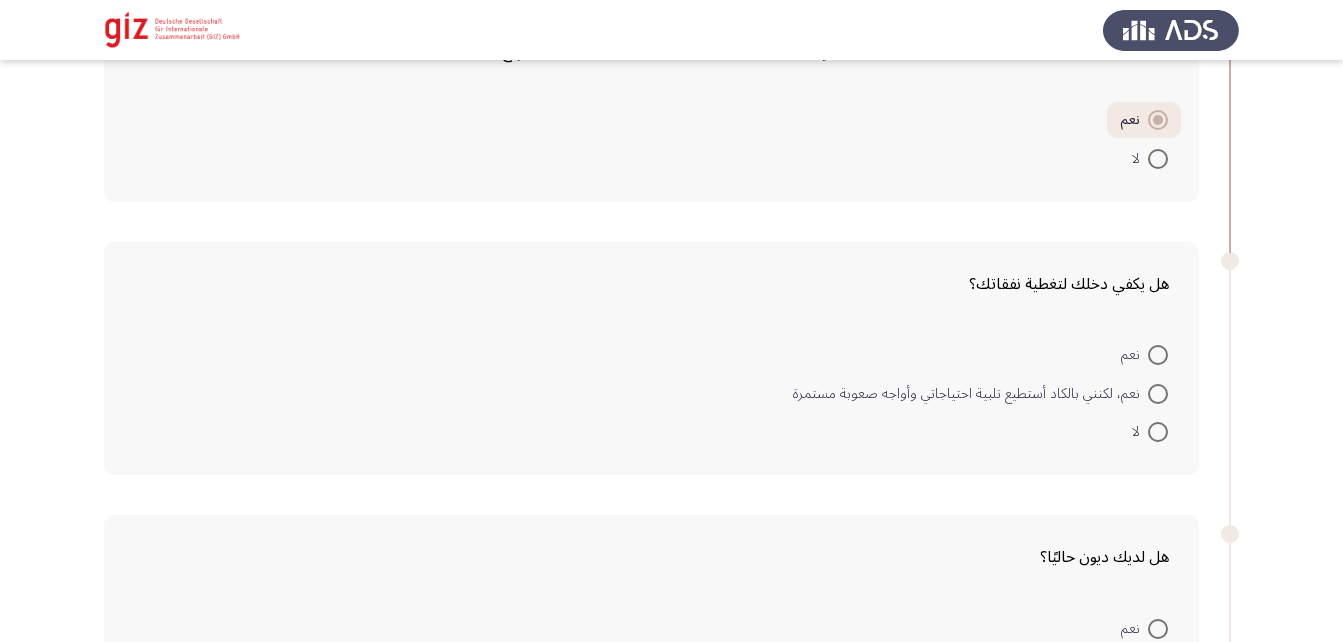 scroll, scrollTop: 2207, scrollLeft: 0, axis: vertical 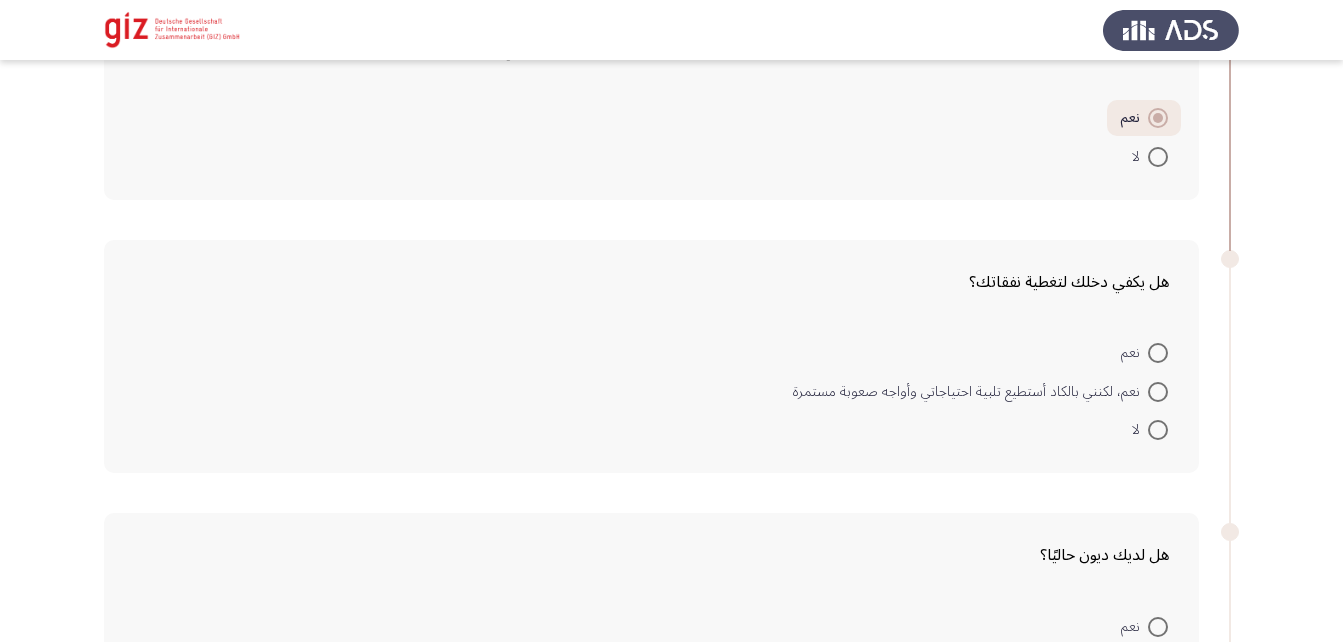 click at bounding box center [1158, 430] 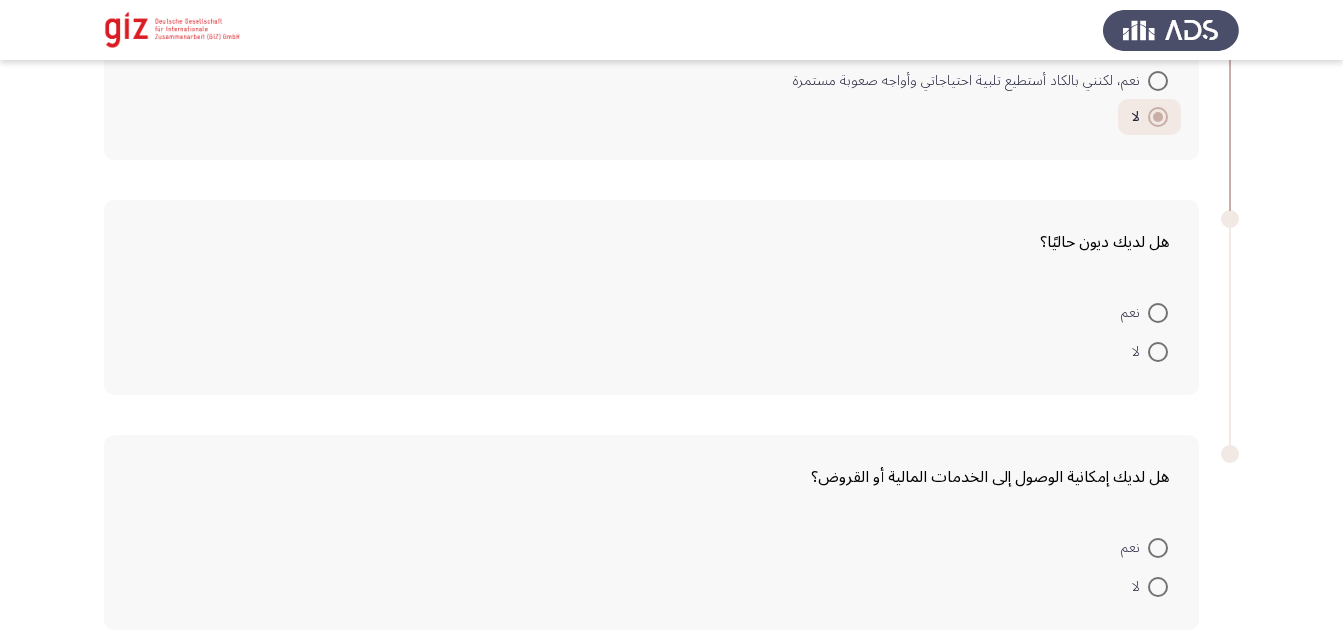 scroll, scrollTop: 2519, scrollLeft: 0, axis: vertical 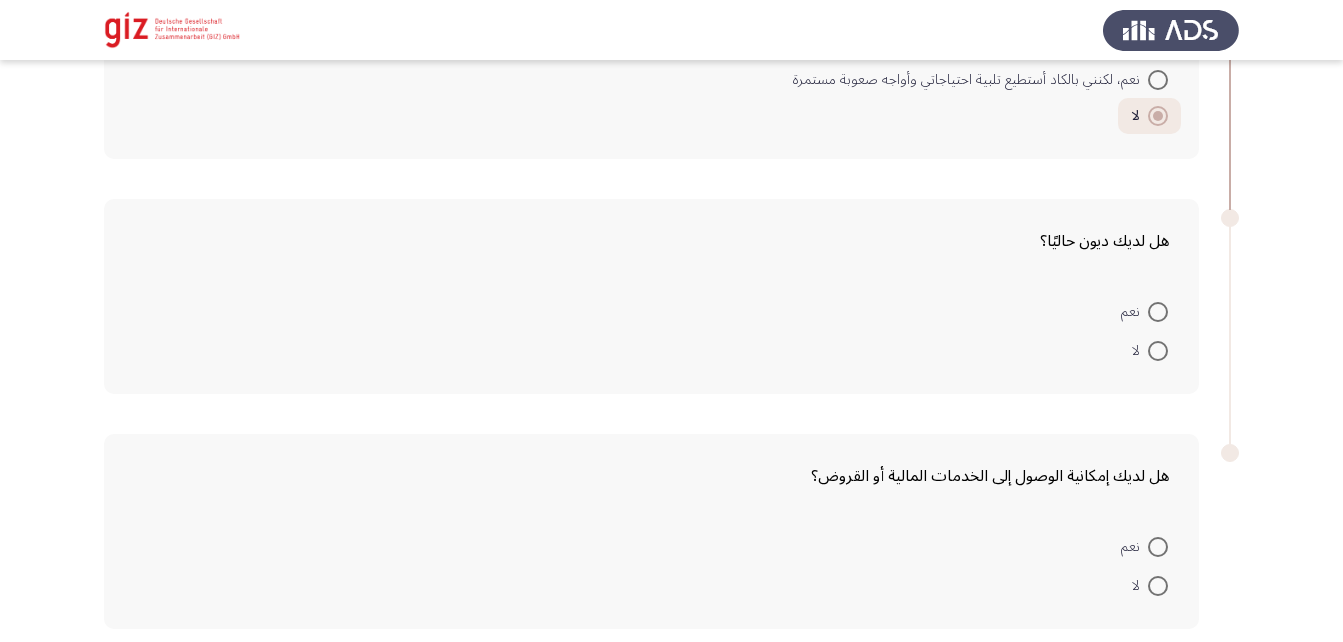 click at bounding box center (1158, 351) 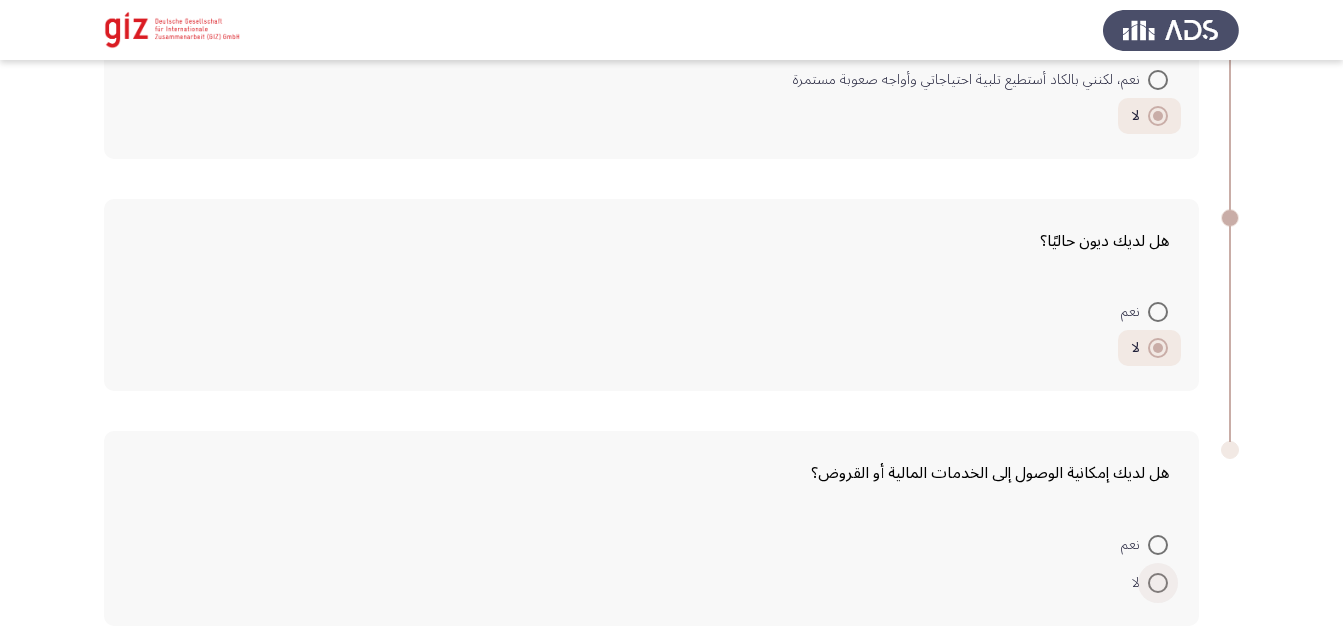 click at bounding box center (1158, 583) 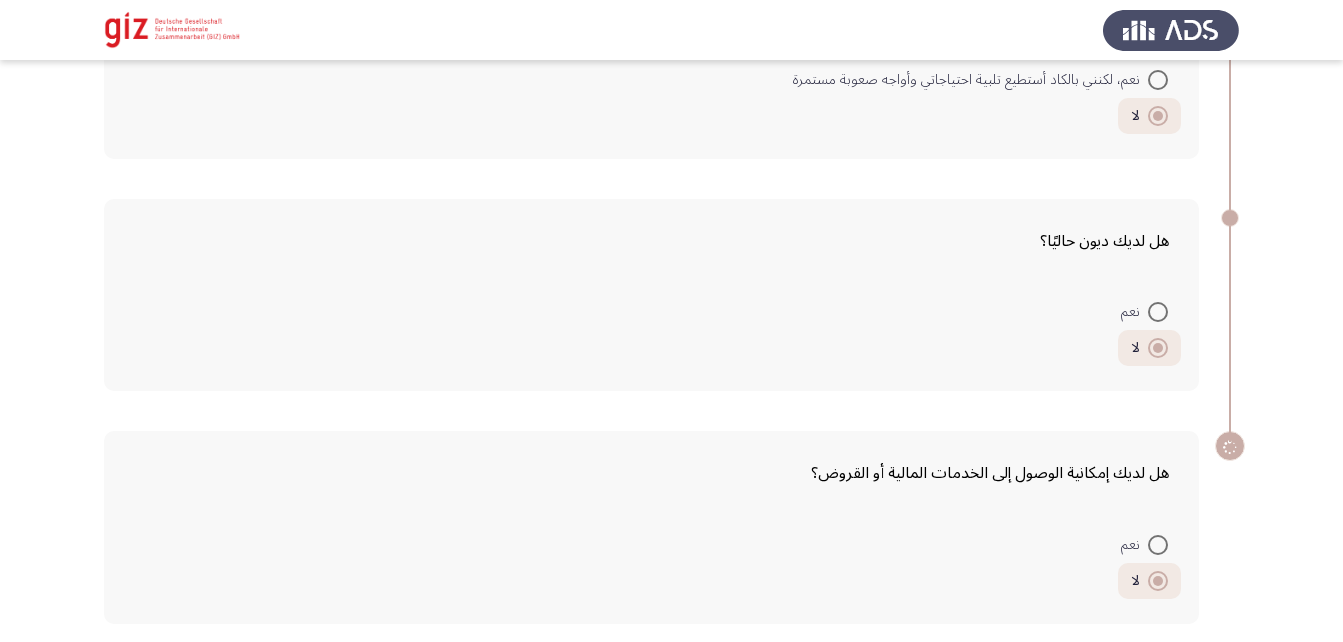 scroll, scrollTop: 2601, scrollLeft: 0, axis: vertical 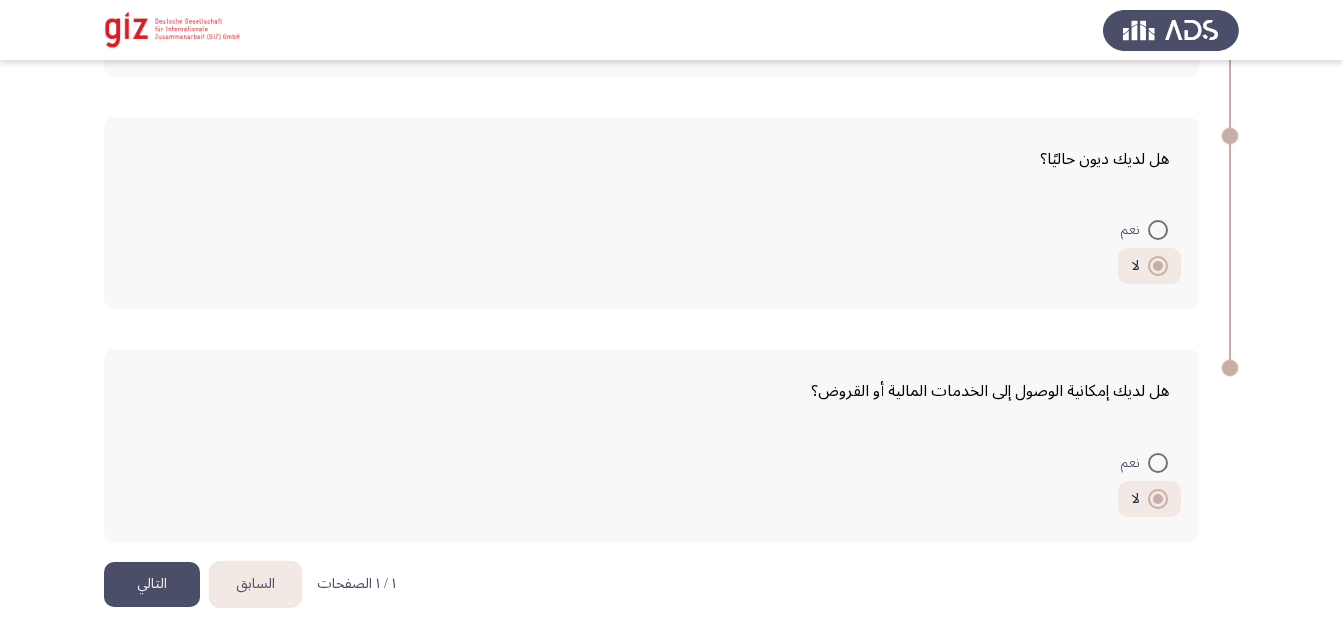 click on "التالي" 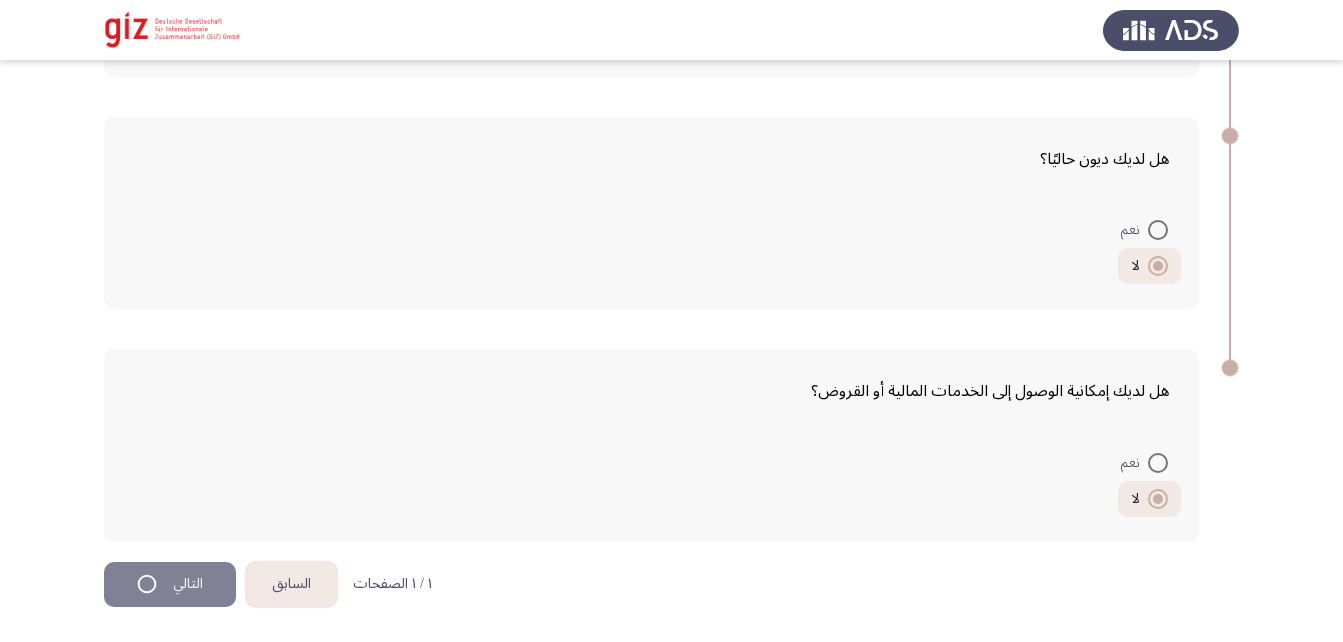 scroll, scrollTop: 0, scrollLeft: 0, axis: both 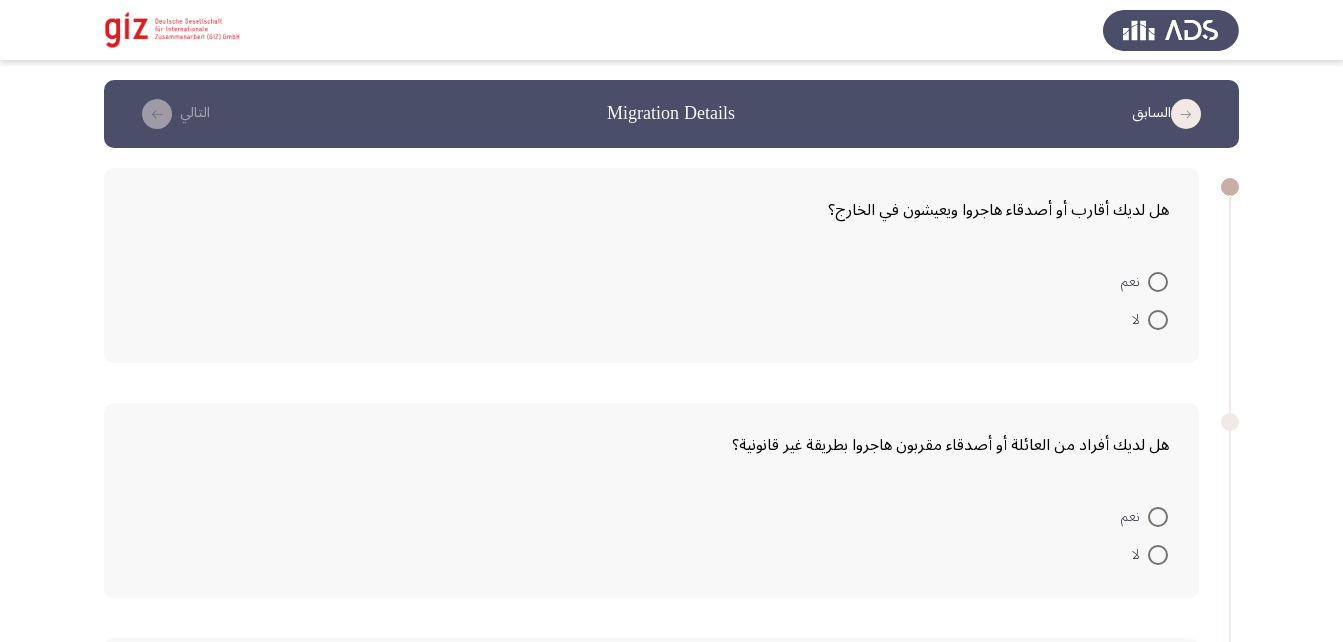 click at bounding box center [1158, 282] 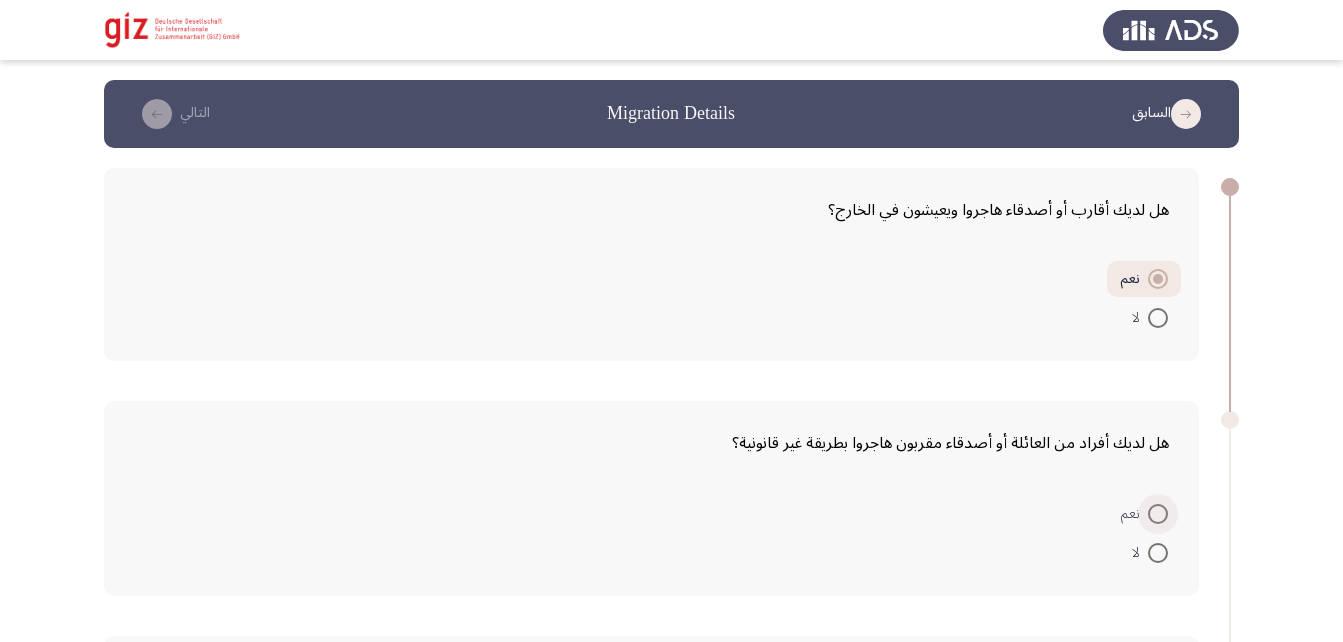 click at bounding box center [1158, 514] 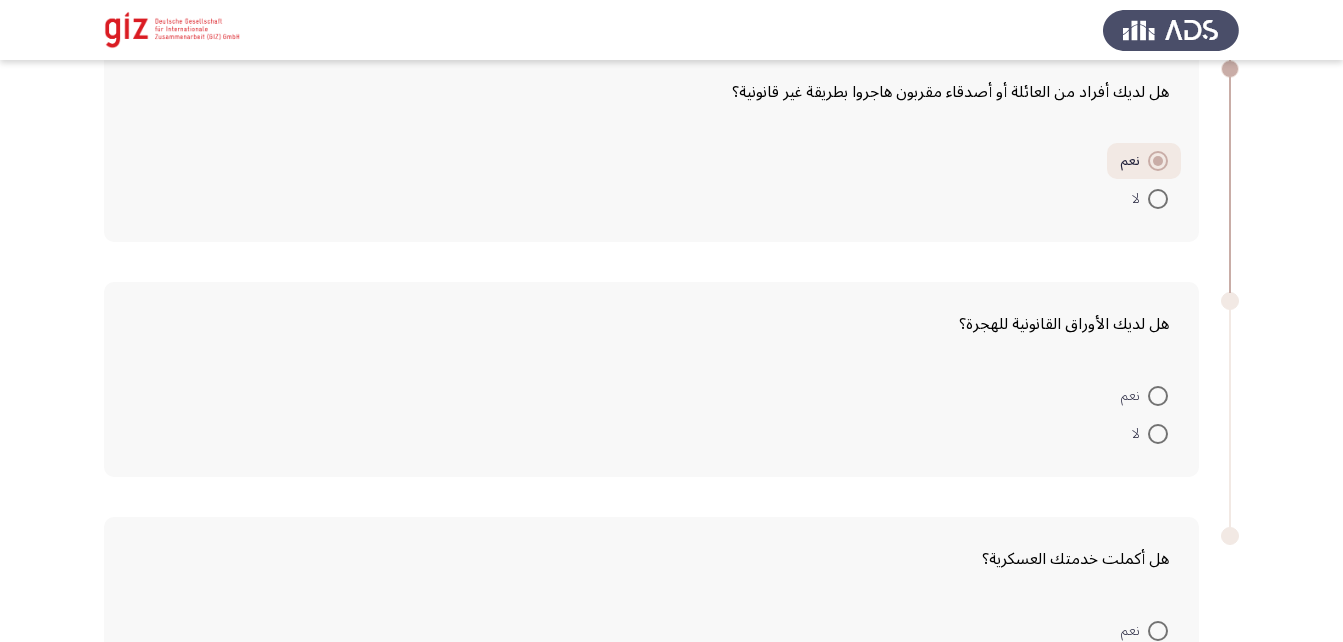 scroll, scrollTop: 351, scrollLeft: 0, axis: vertical 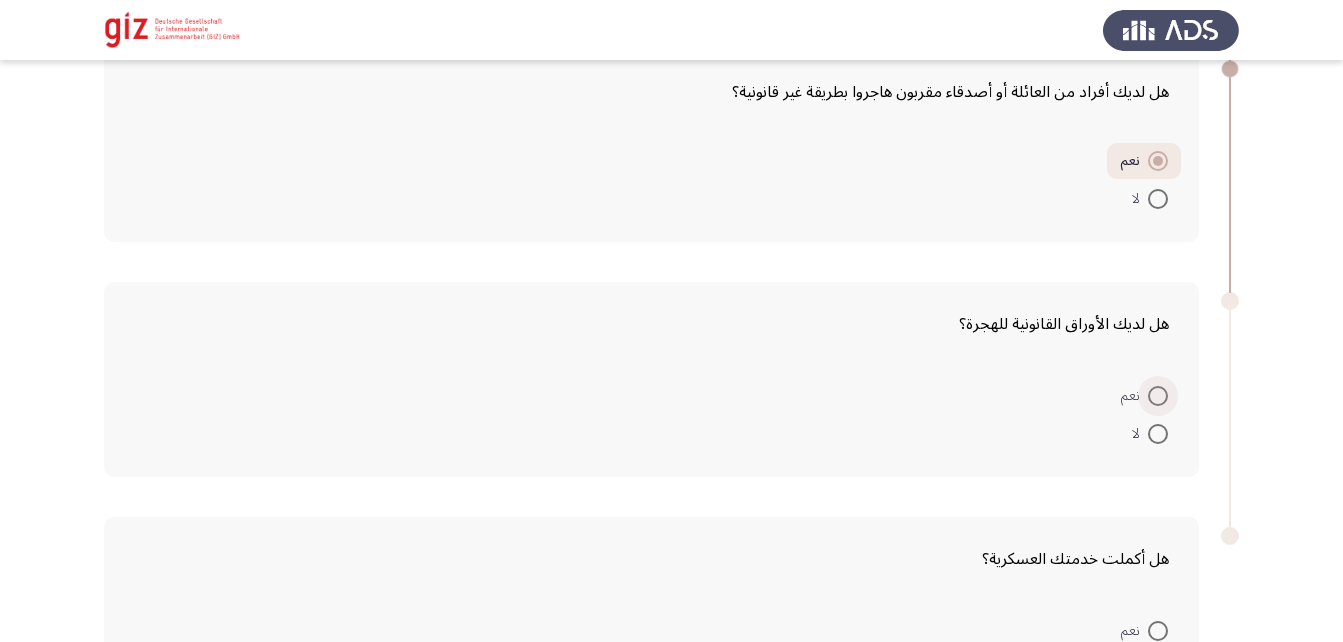 click at bounding box center [1158, 396] 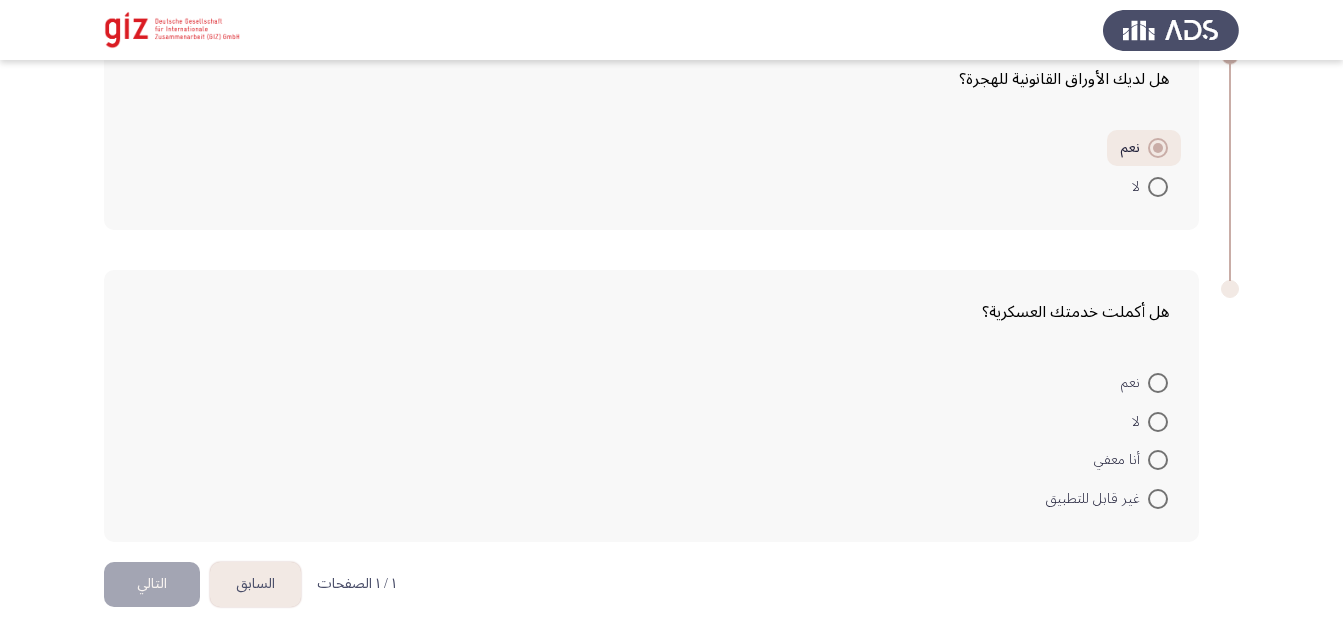 click at bounding box center [1158, 383] 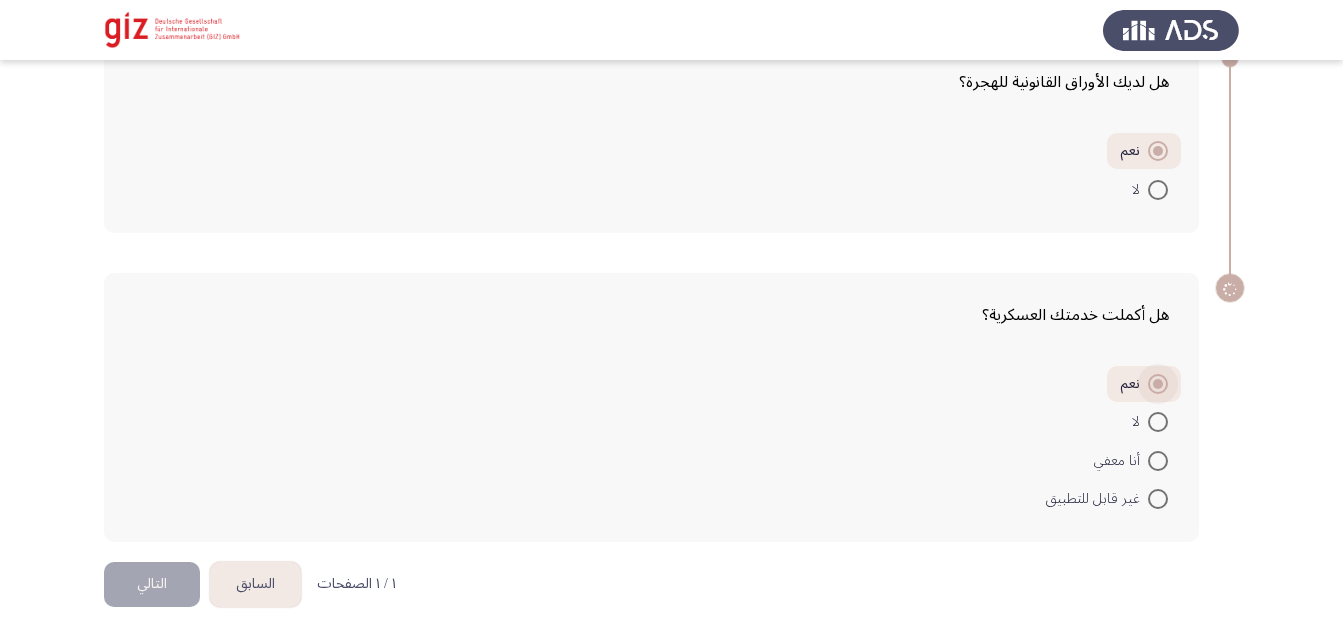 scroll, scrollTop: 593, scrollLeft: 0, axis: vertical 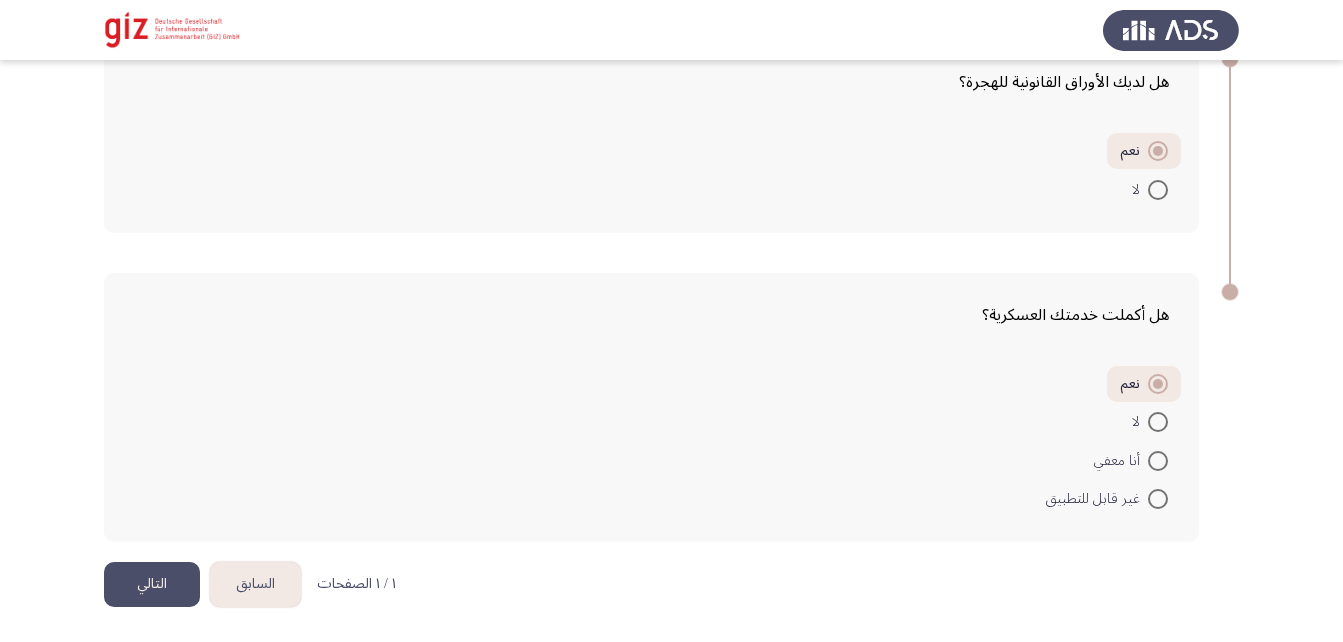 click on "التالي" 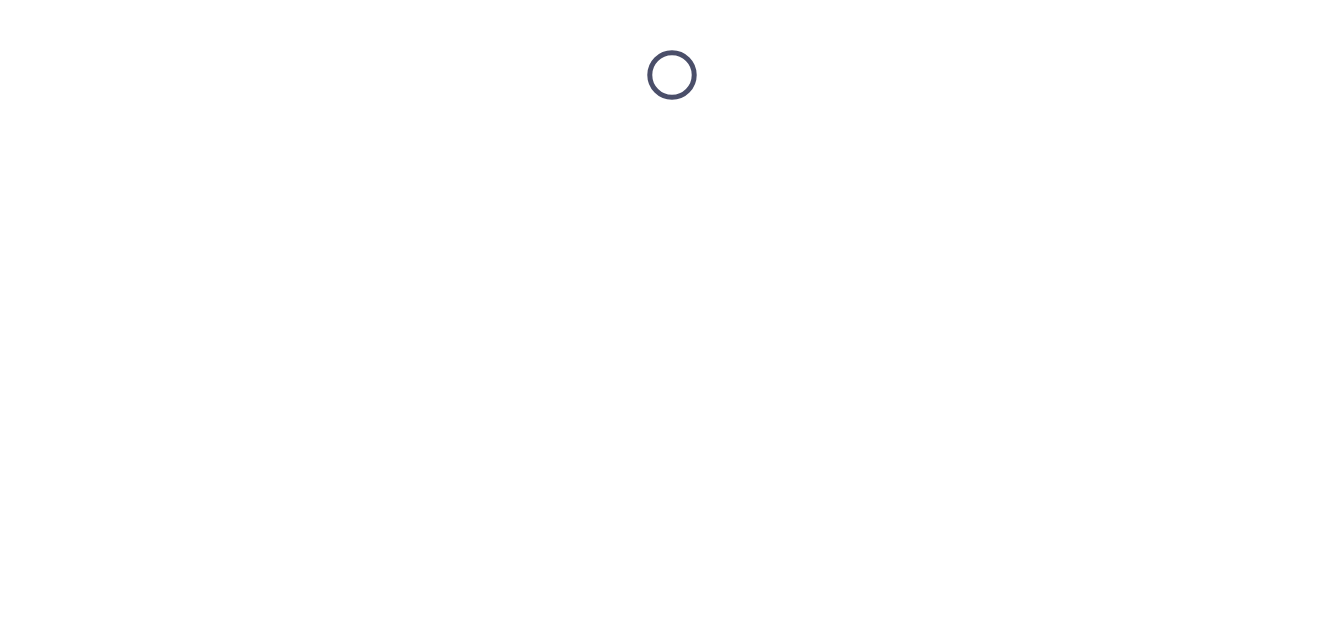 scroll, scrollTop: 0, scrollLeft: 0, axis: both 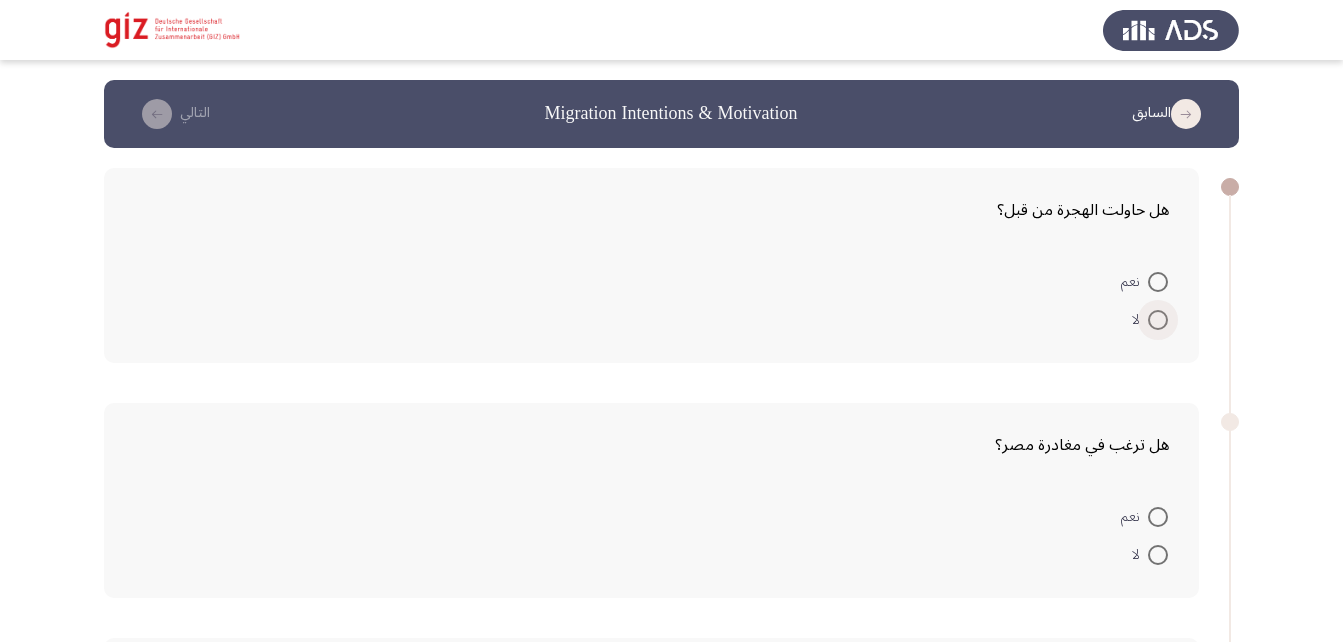 click at bounding box center [1158, 320] 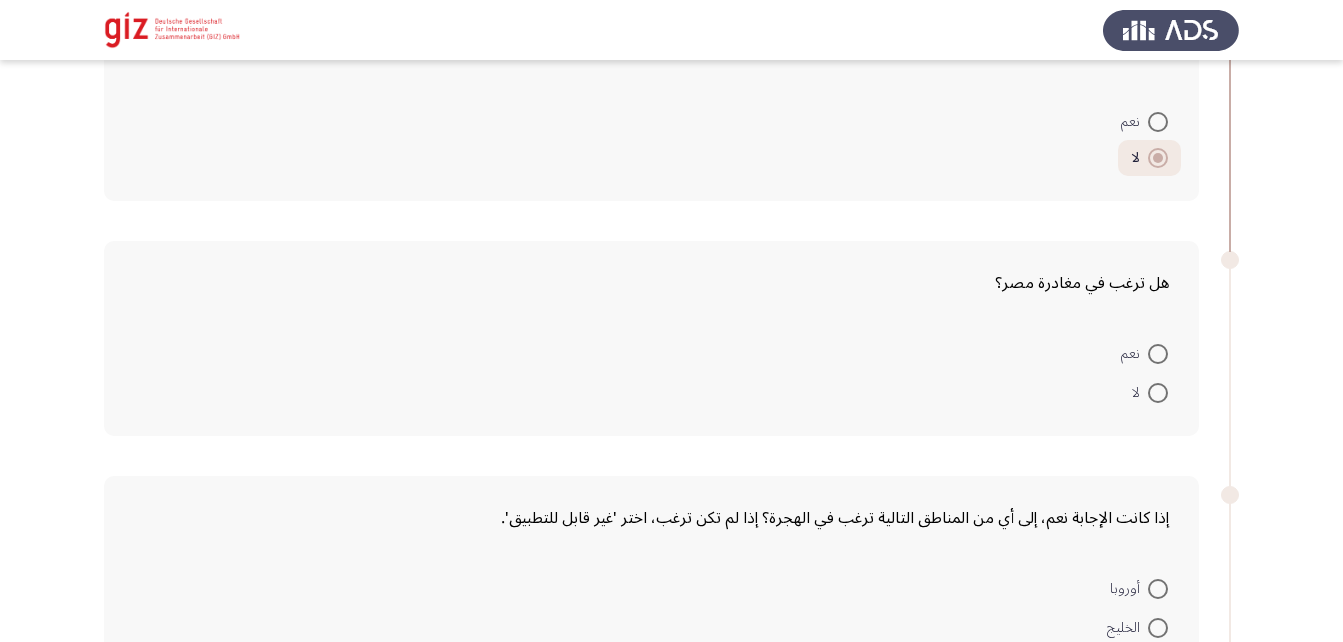 click at bounding box center [1158, 354] 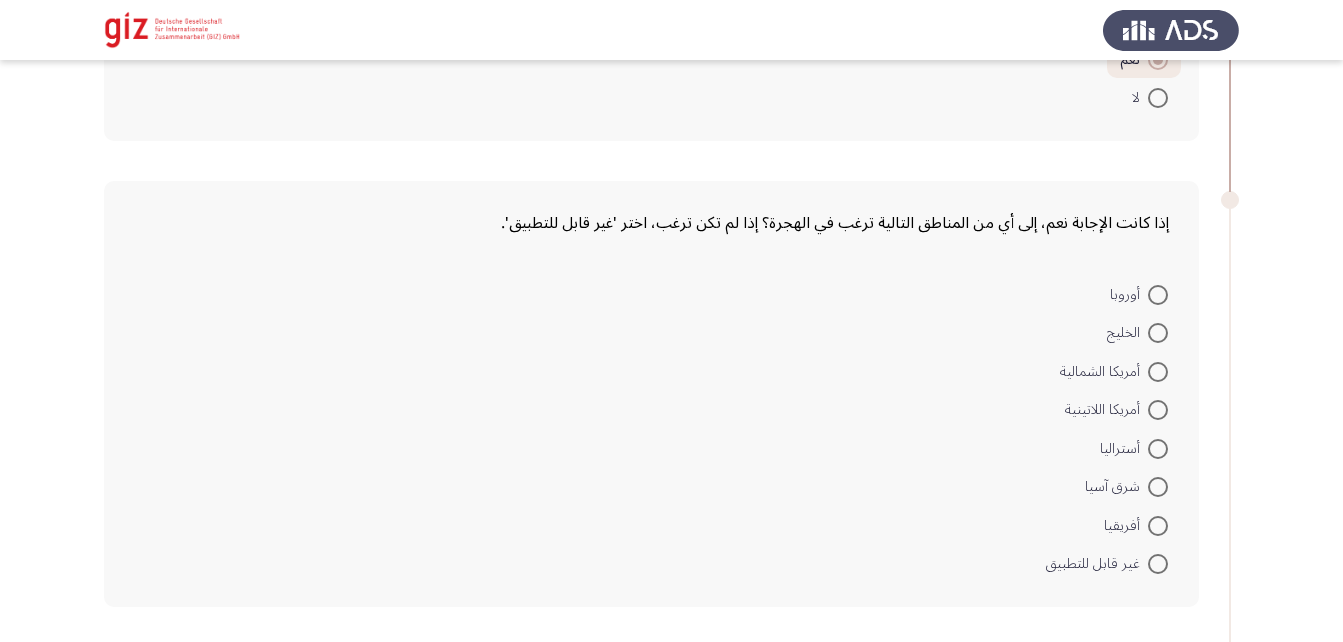 scroll, scrollTop: 459, scrollLeft: 0, axis: vertical 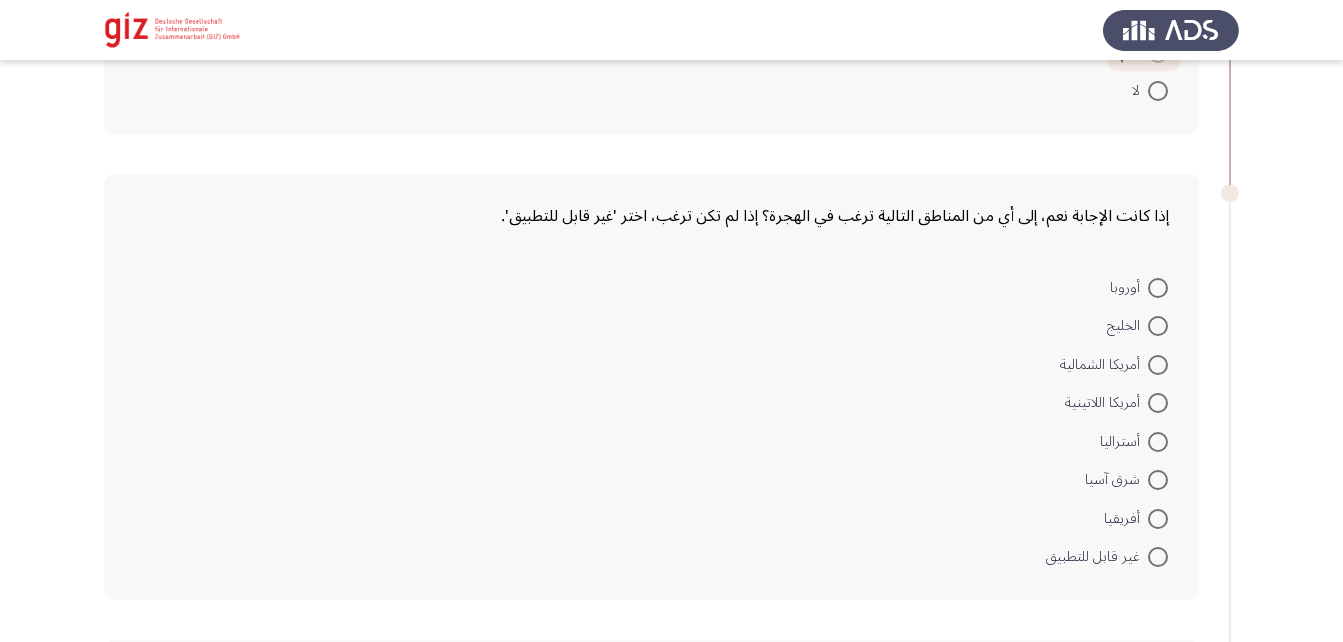 click at bounding box center [1158, 326] 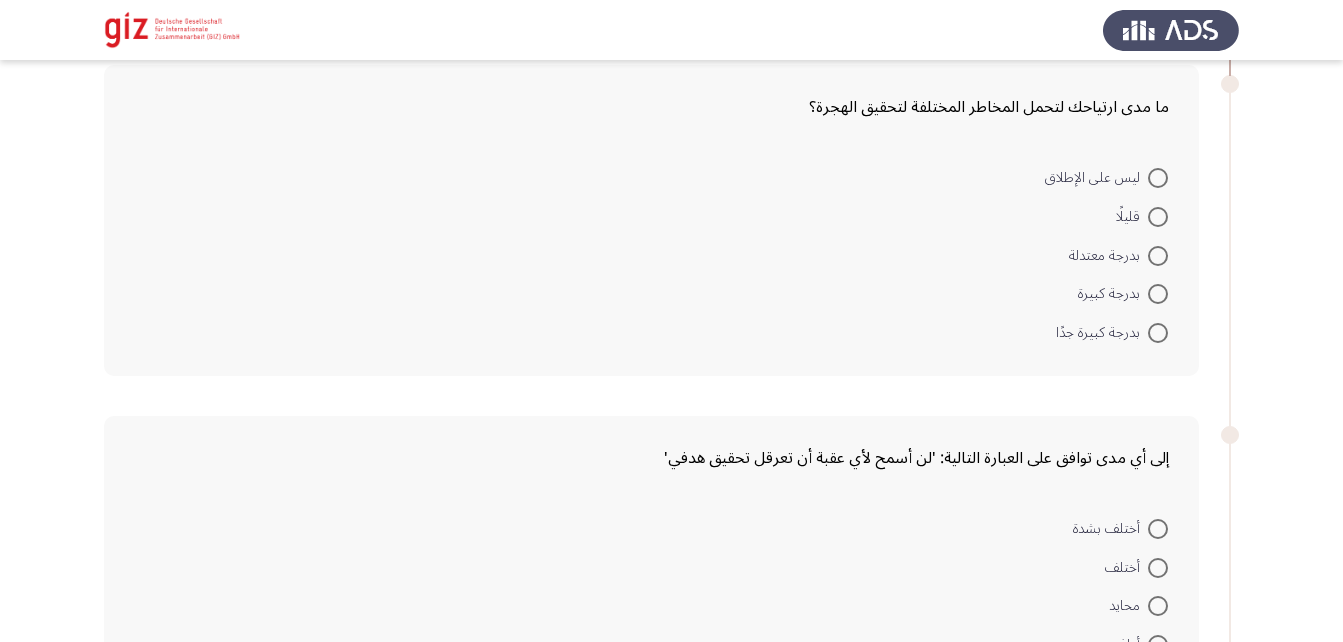 scroll, scrollTop: 1034, scrollLeft: 0, axis: vertical 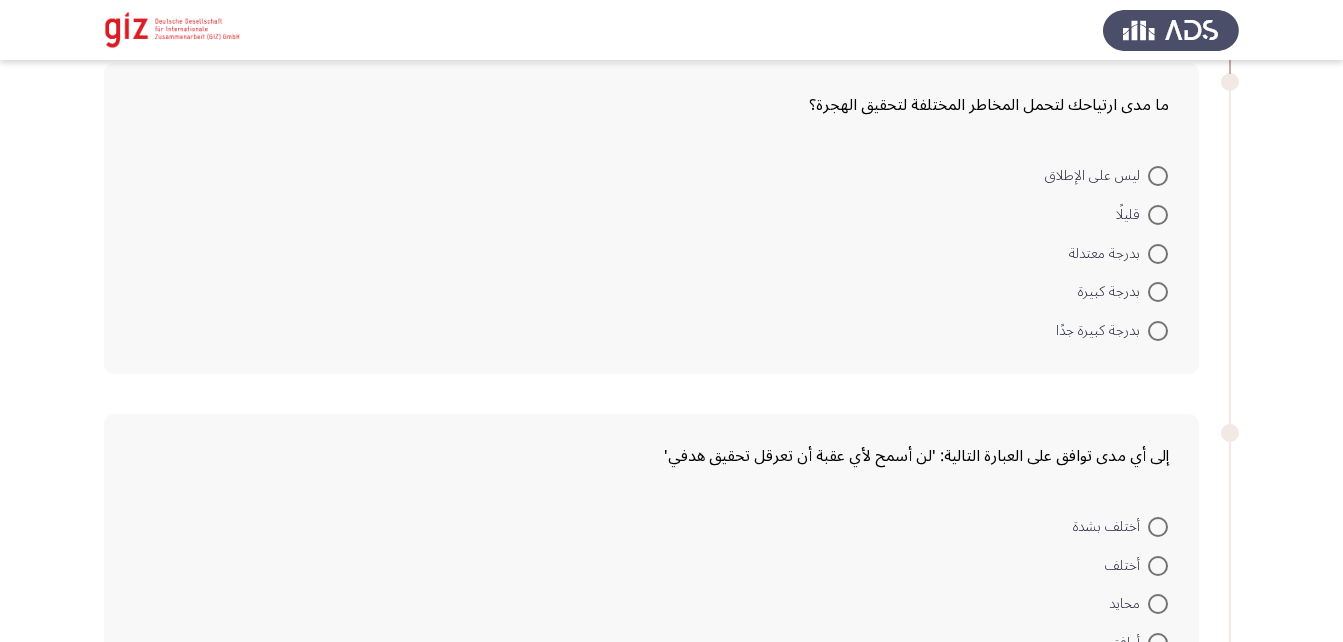 click at bounding box center (1158, 254) 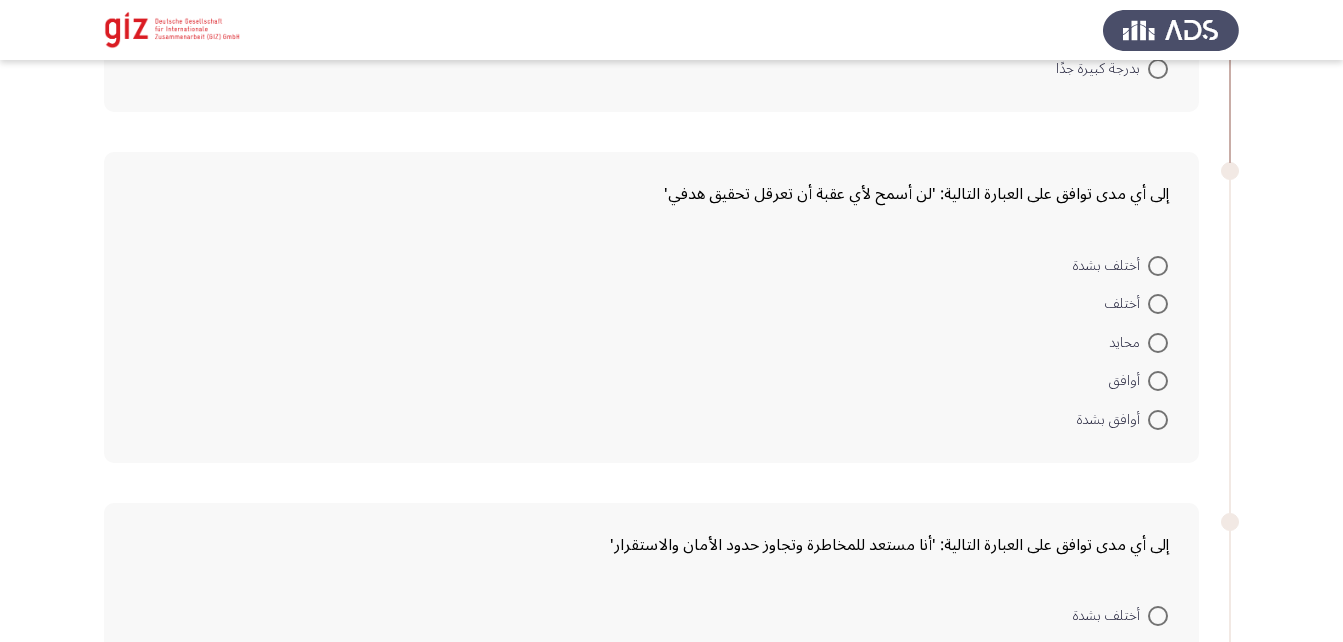 scroll, scrollTop: 1306, scrollLeft: 0, axis: vertical 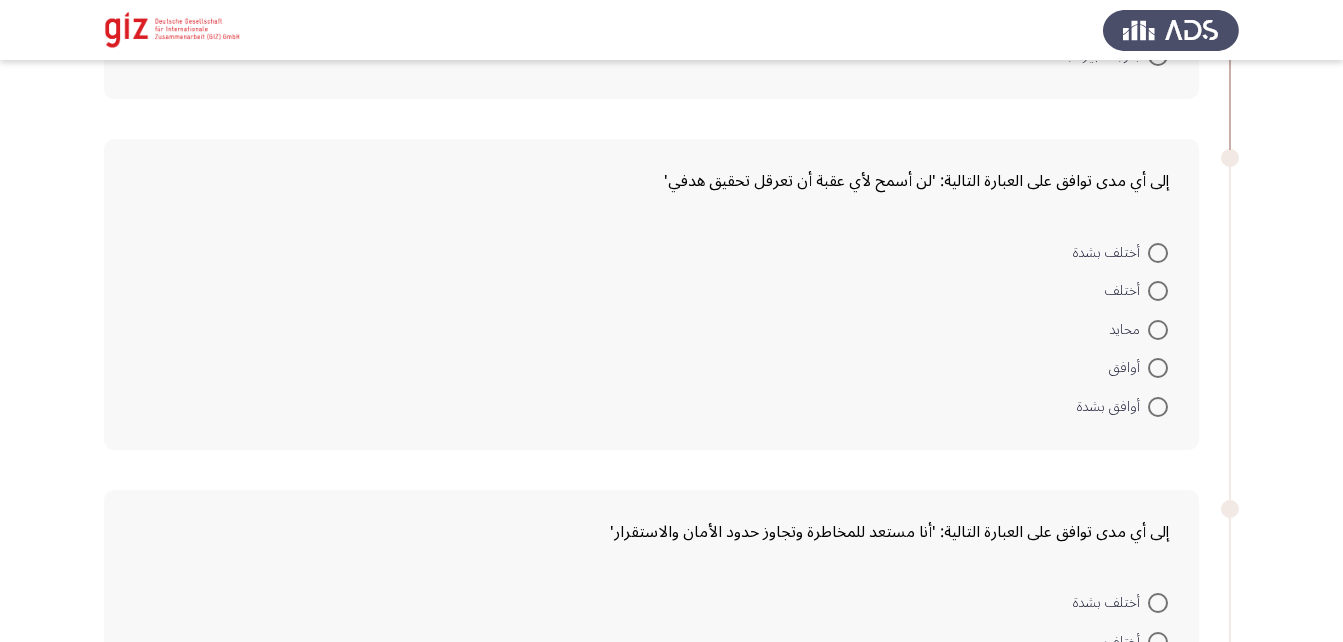 click at bounding box center [1158, 330] 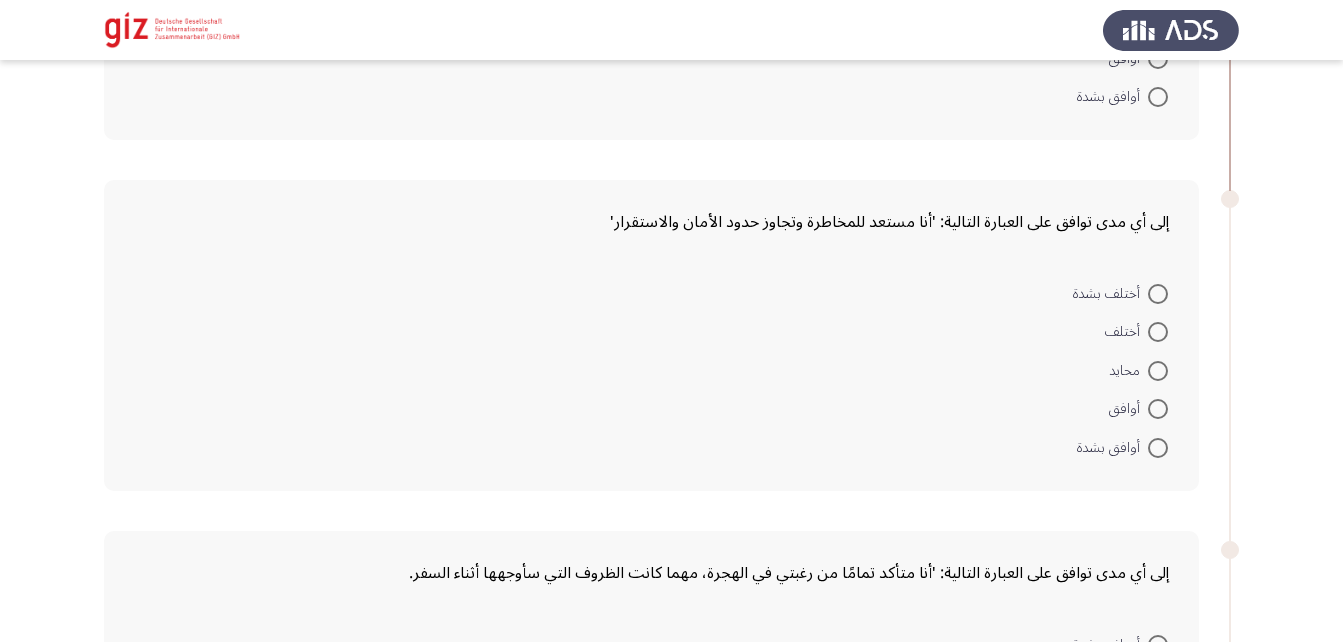 scroll, scrollTop: 1616, scrollLeft: 0, axis: vertical 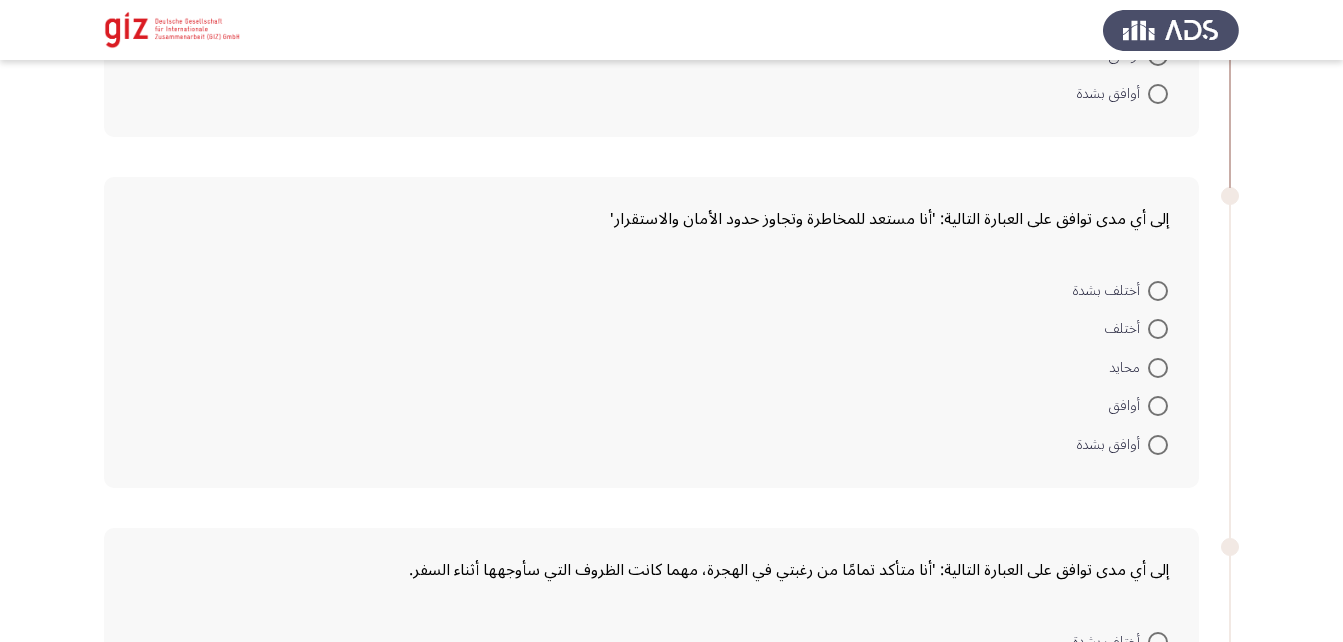 click at bounding box center (1158, 329) 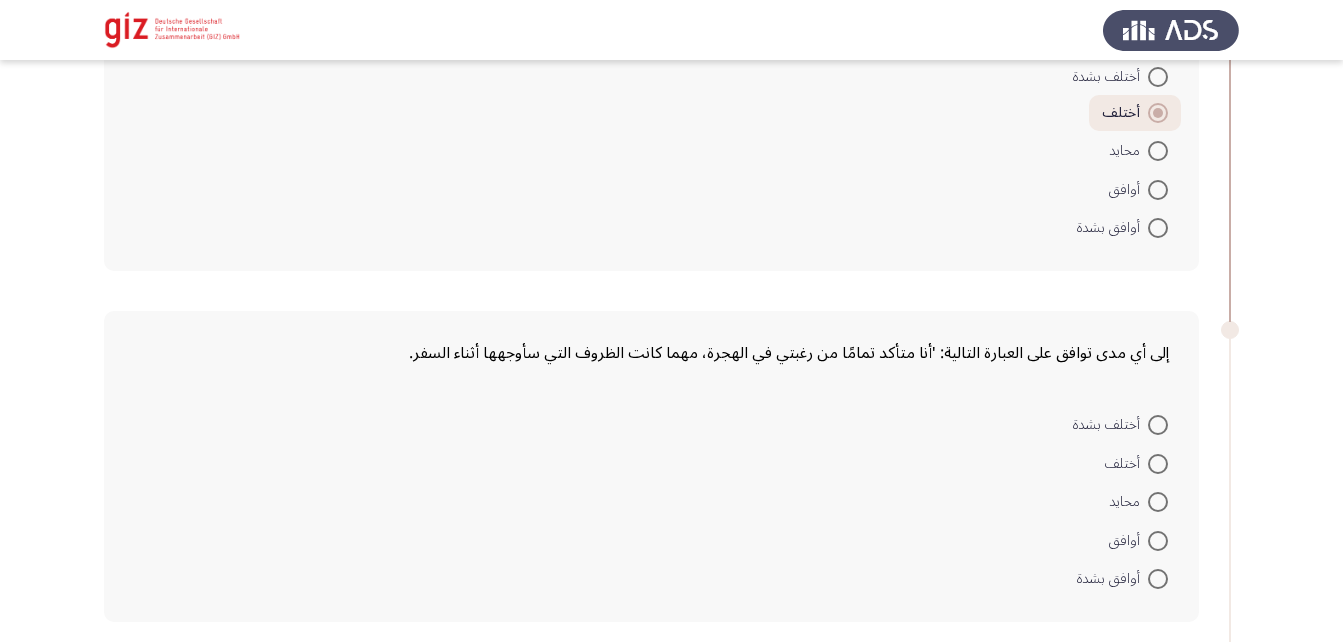 scroll, scrollTop: 1829, scrollLeft: 0, axis: vertical 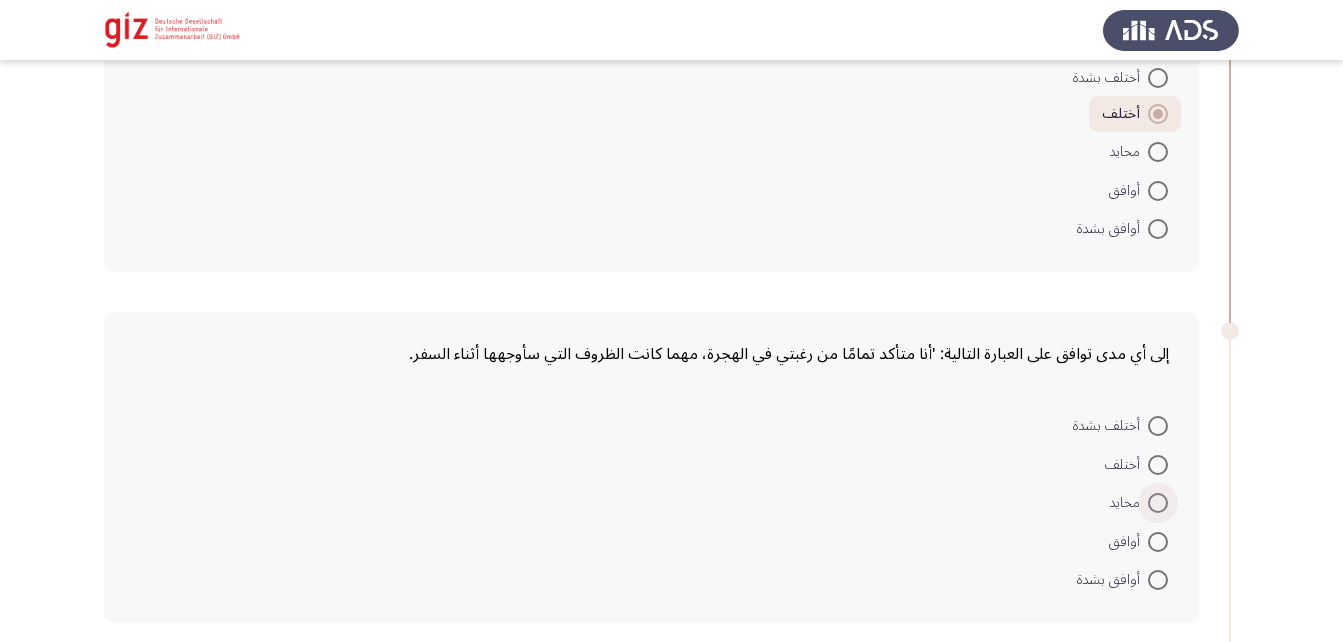 click at bounding box center (1158, 503) 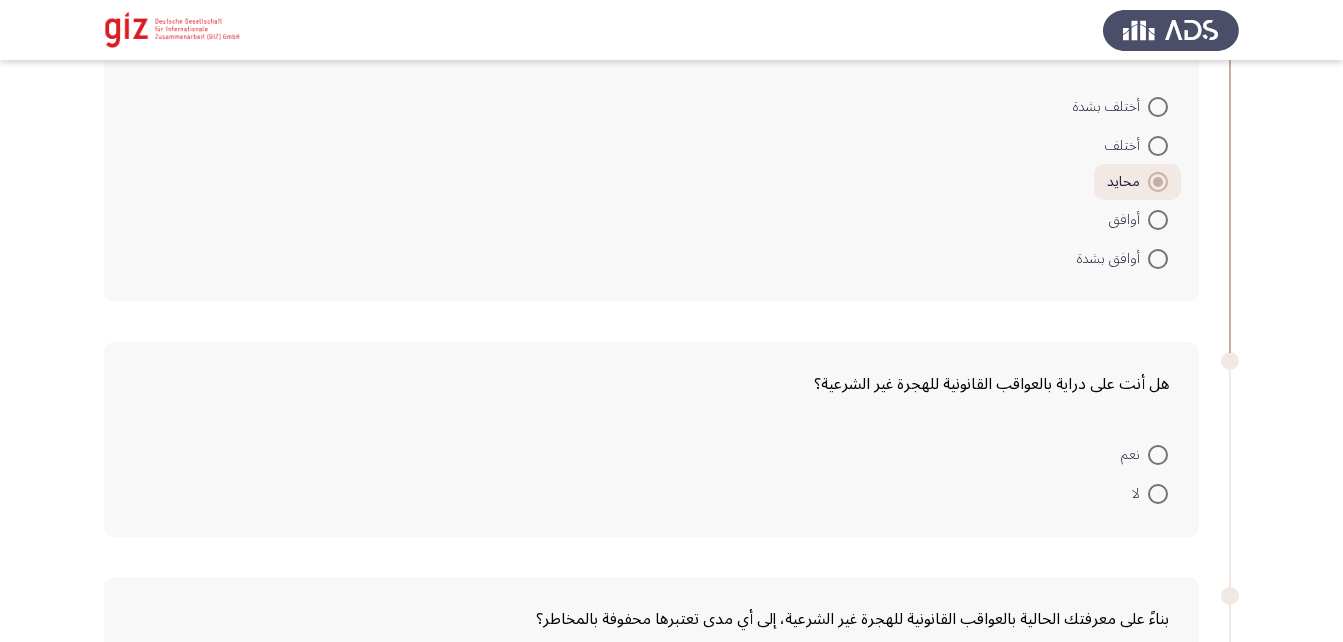 scroll, scrollTop: 2156, scrollLeft: 0, axis: vertical 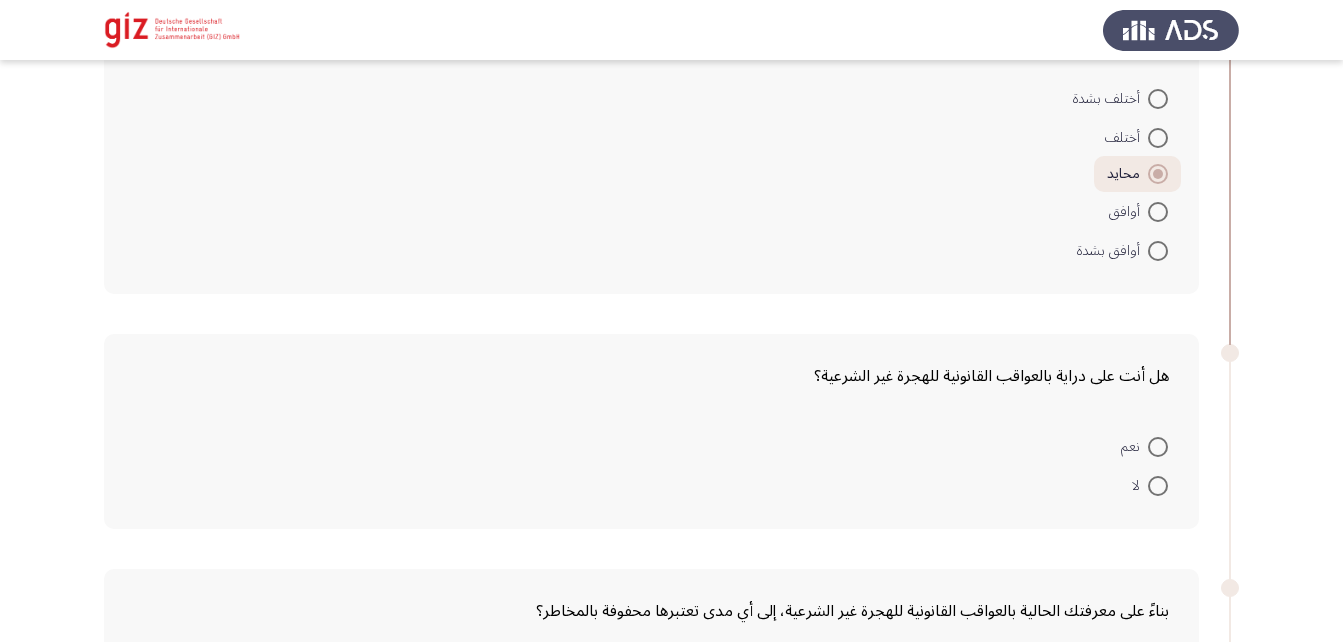 click at bounding box center [1158, 447] 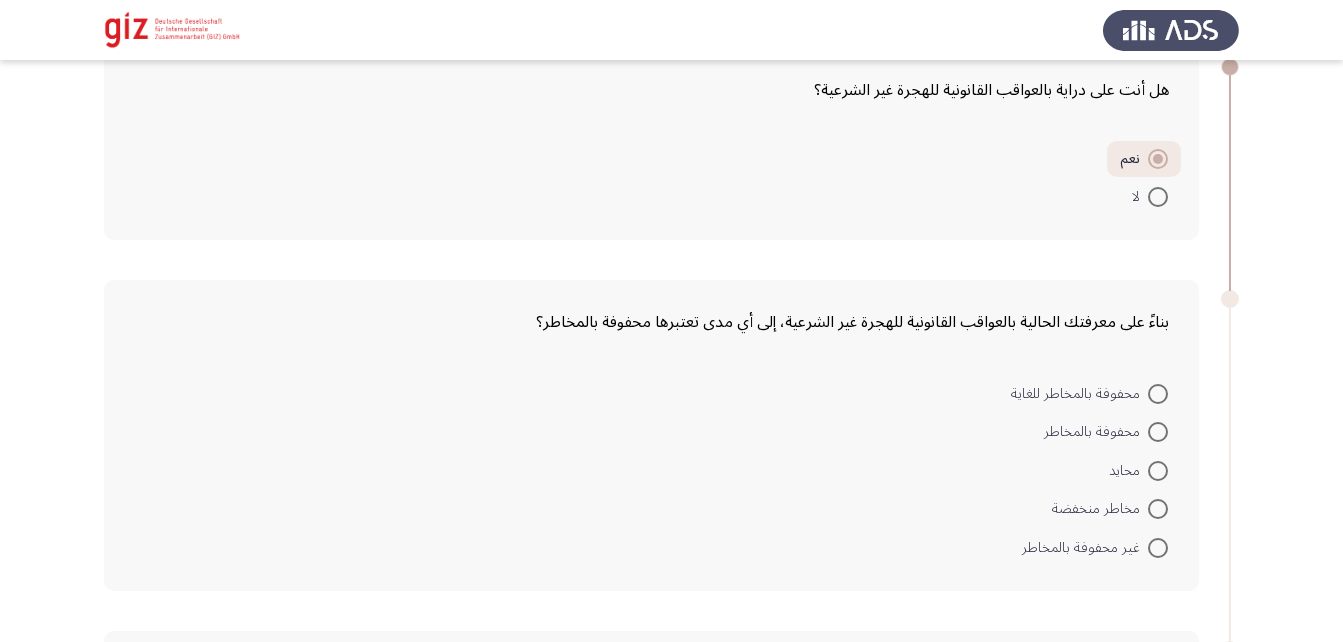 scroll, scrollTop: 2443, scrollLeft: 0, axis: vertical 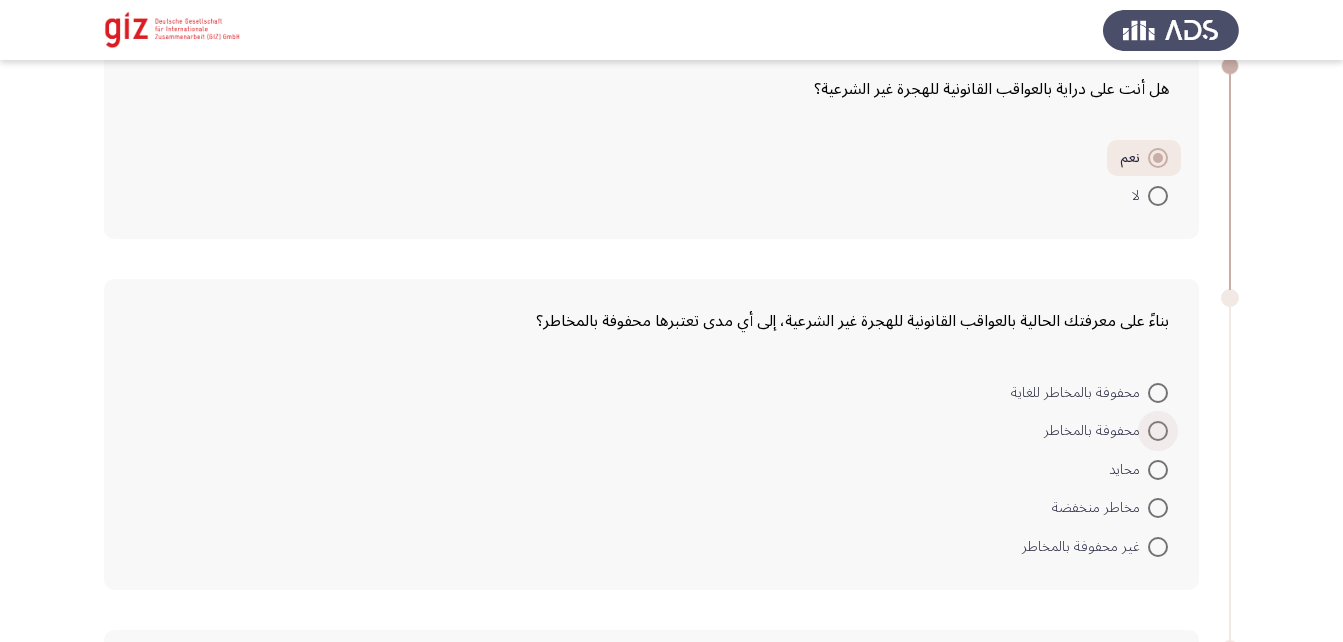 click at bounding box center [1158, 431] 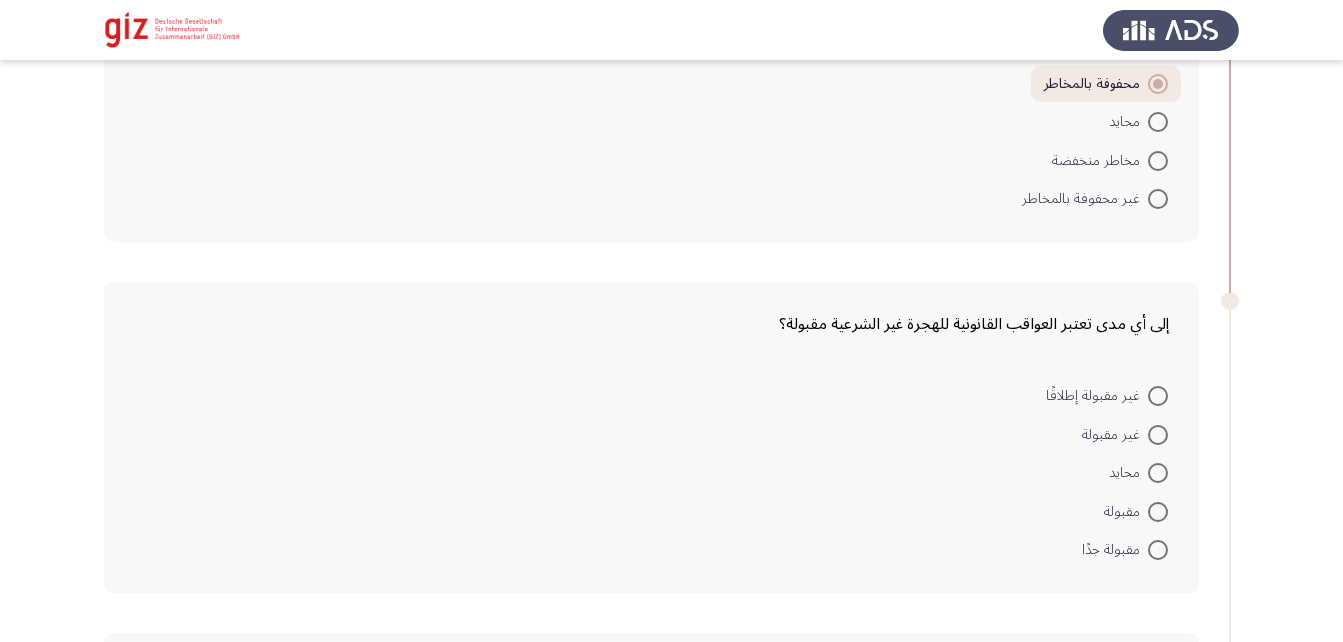 scroll, scrollTop: 2803, scrollLeft: 0, axis: vertical 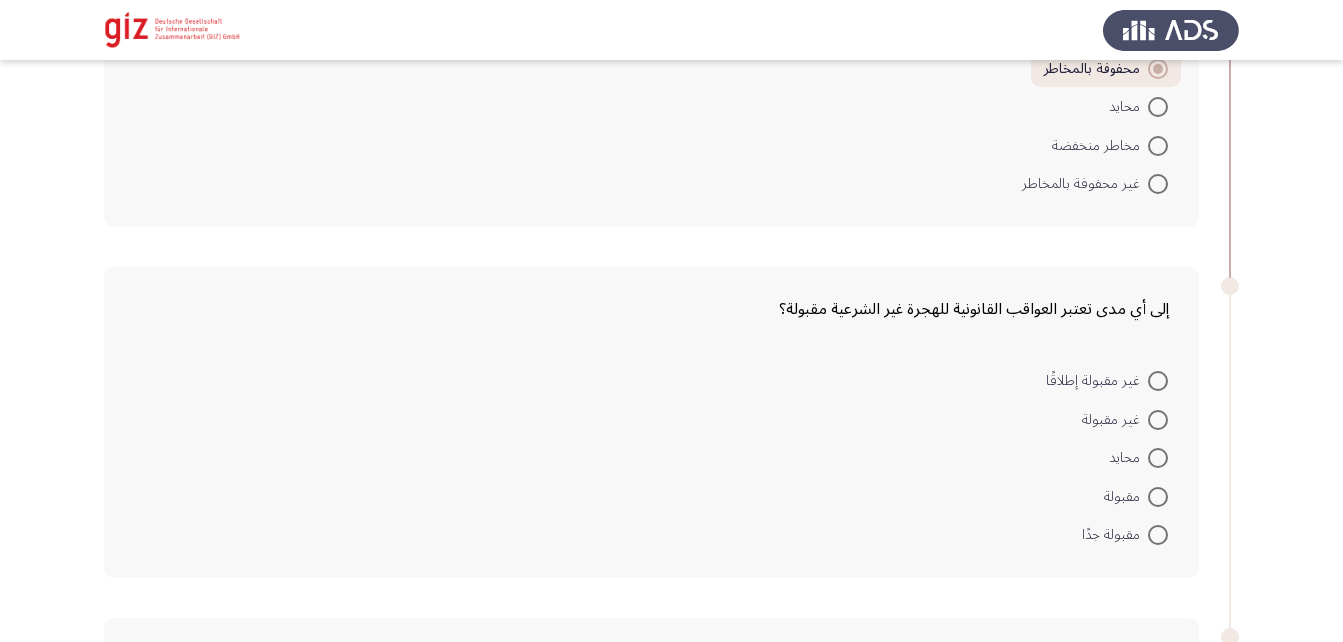 click at bounding box center (1158, 458) 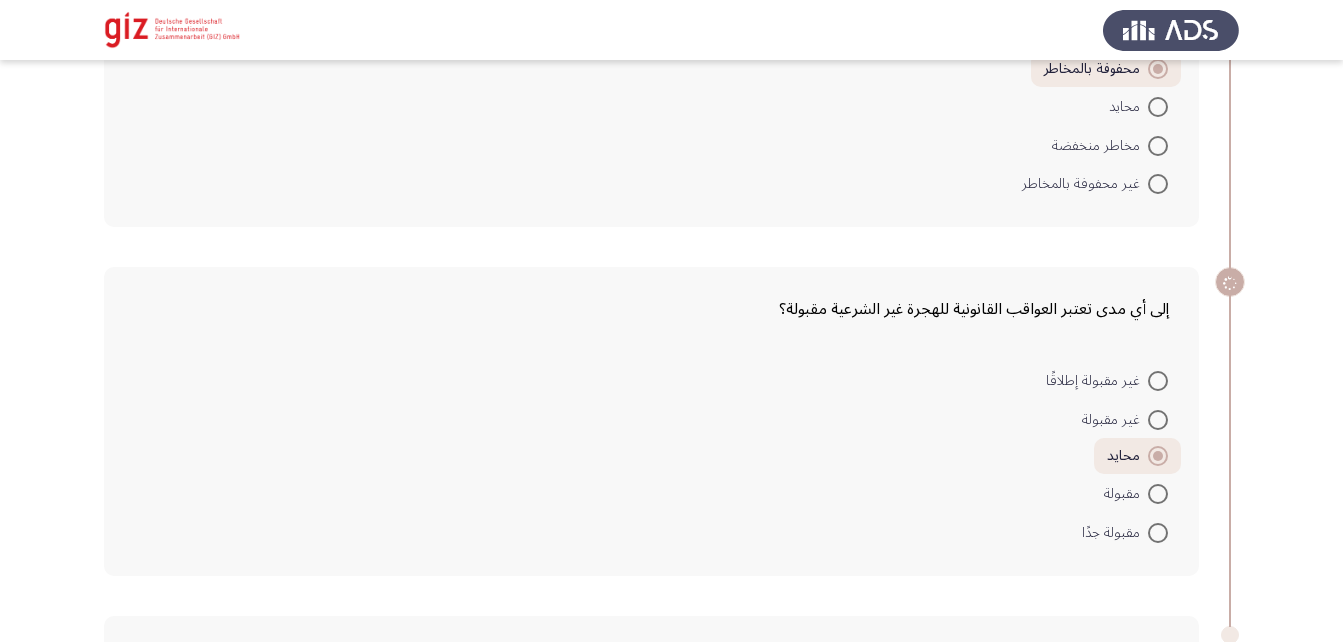 scroll, scrollTop: 3183, scrollLeft: 0, axis: vertical 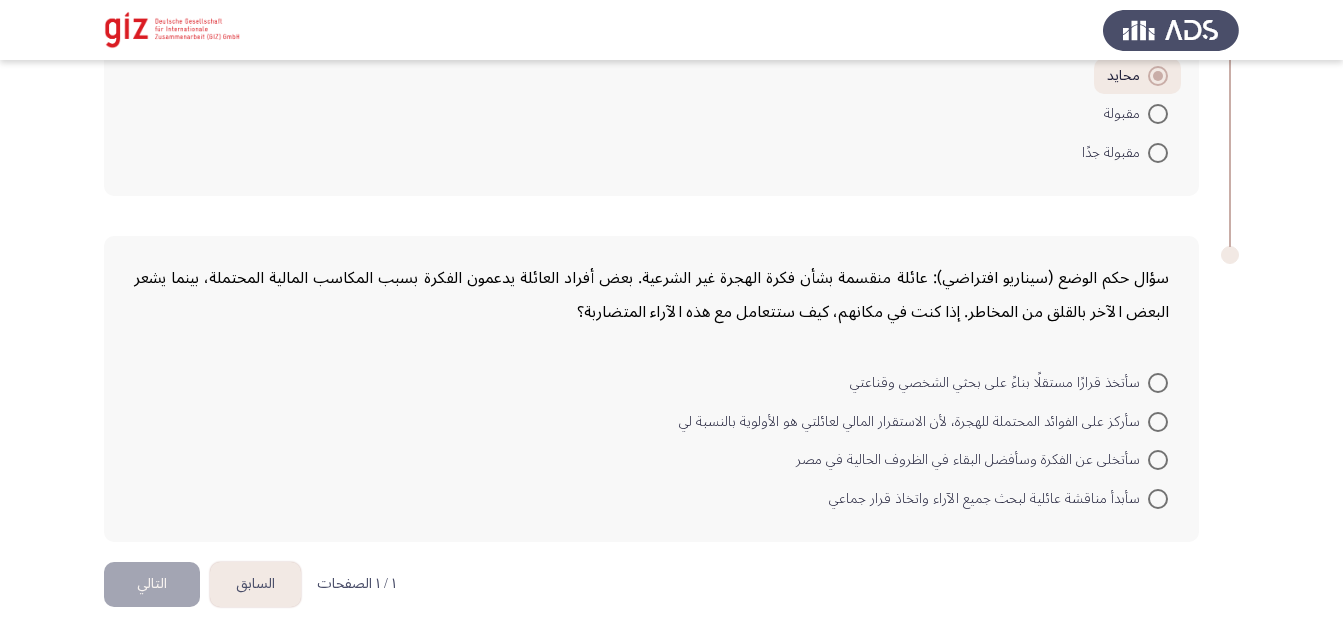 click at bounding box center [1158, 422] 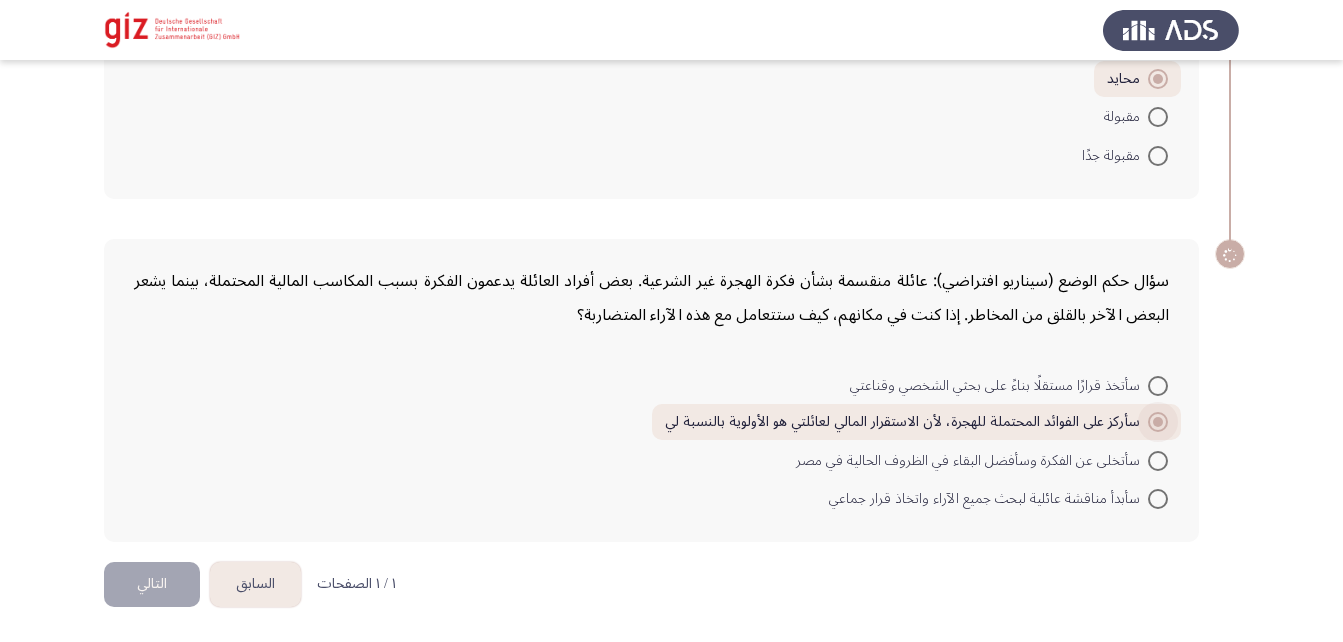 scroll, scrollTop: 3180, scrollLeft: 0, axis: vertical 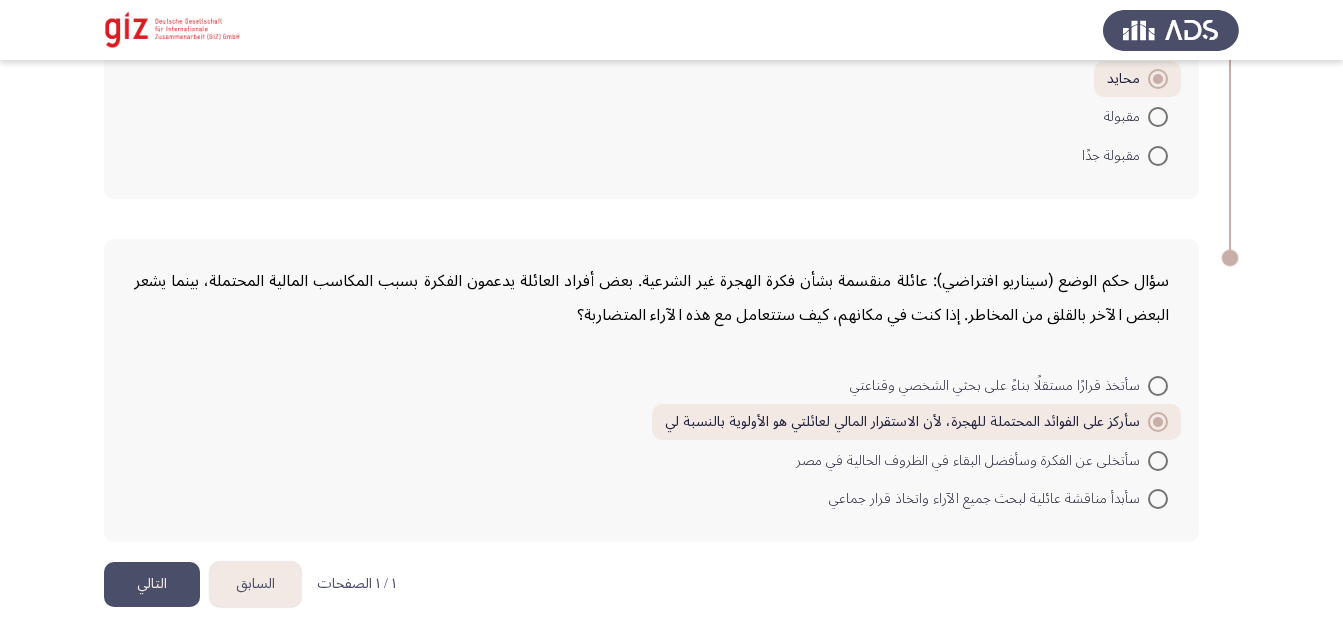 click on "التالي" 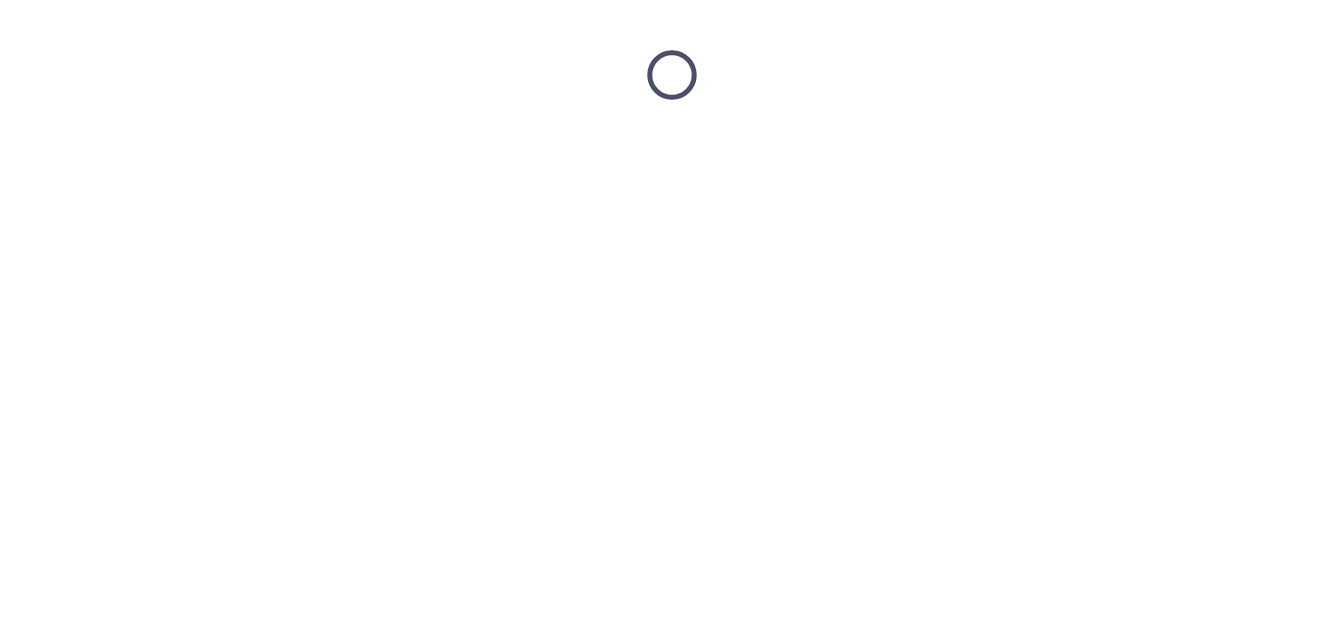 scroll, scrollTop: 0, scrollLeft: 0, axis: both 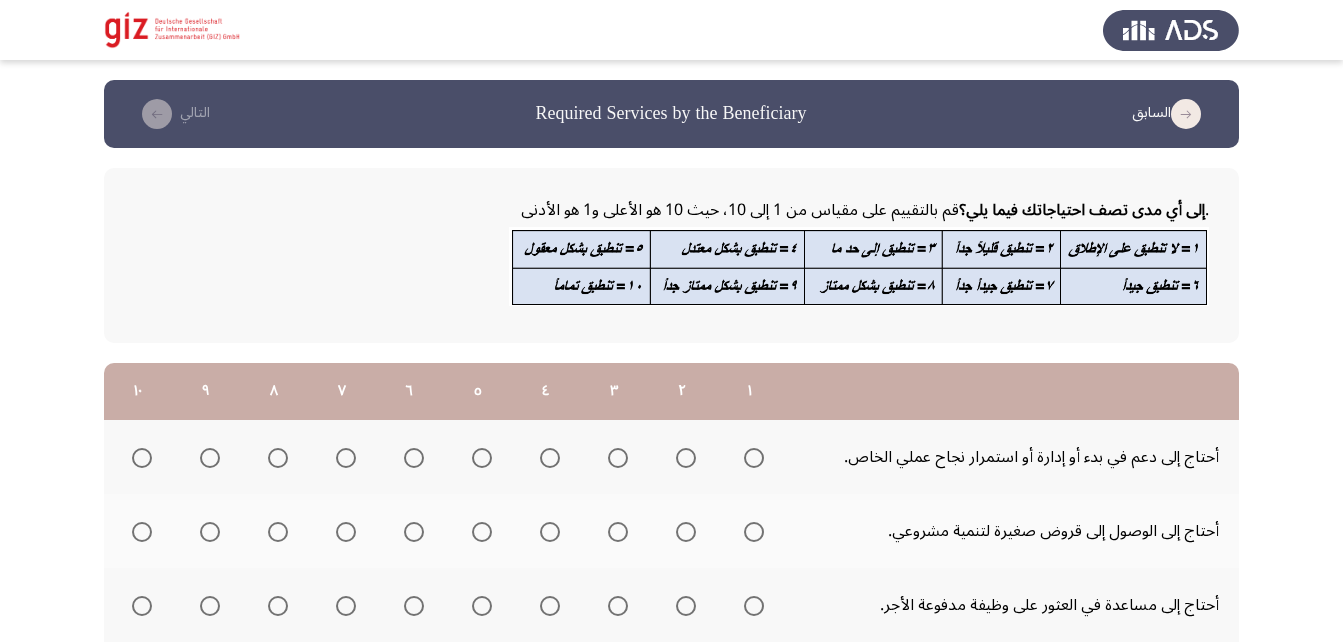 click at bounding box center (754, 458) 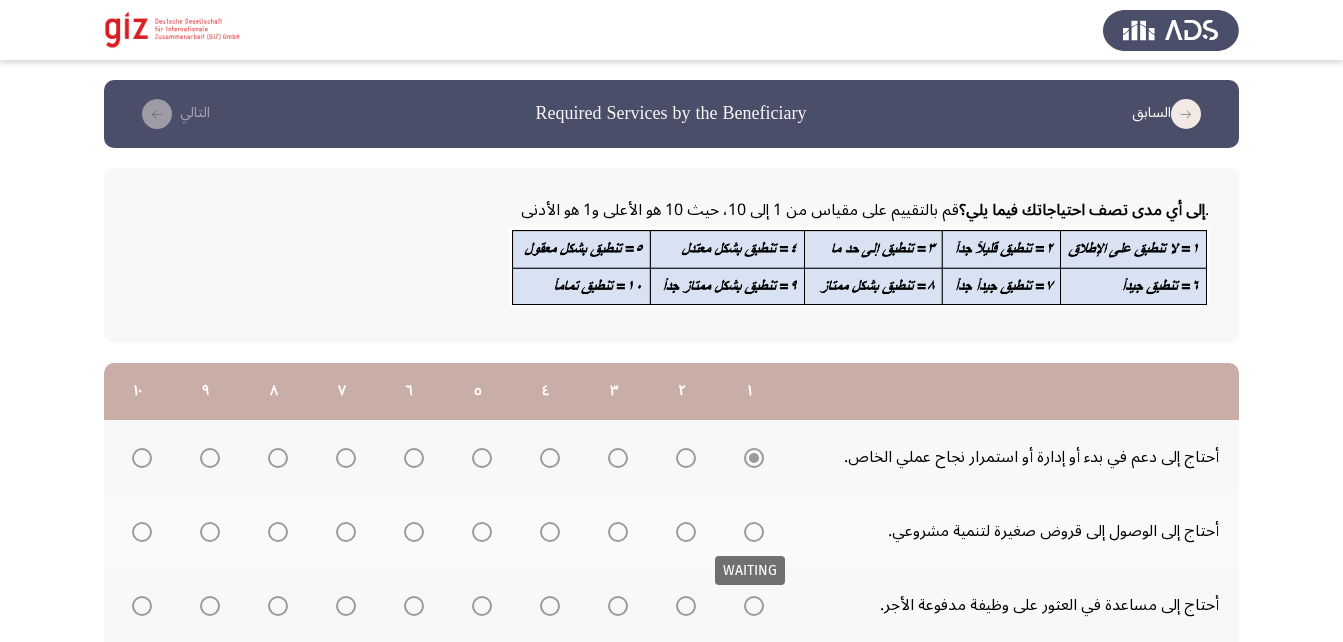 click at bounding box center [754, 532] 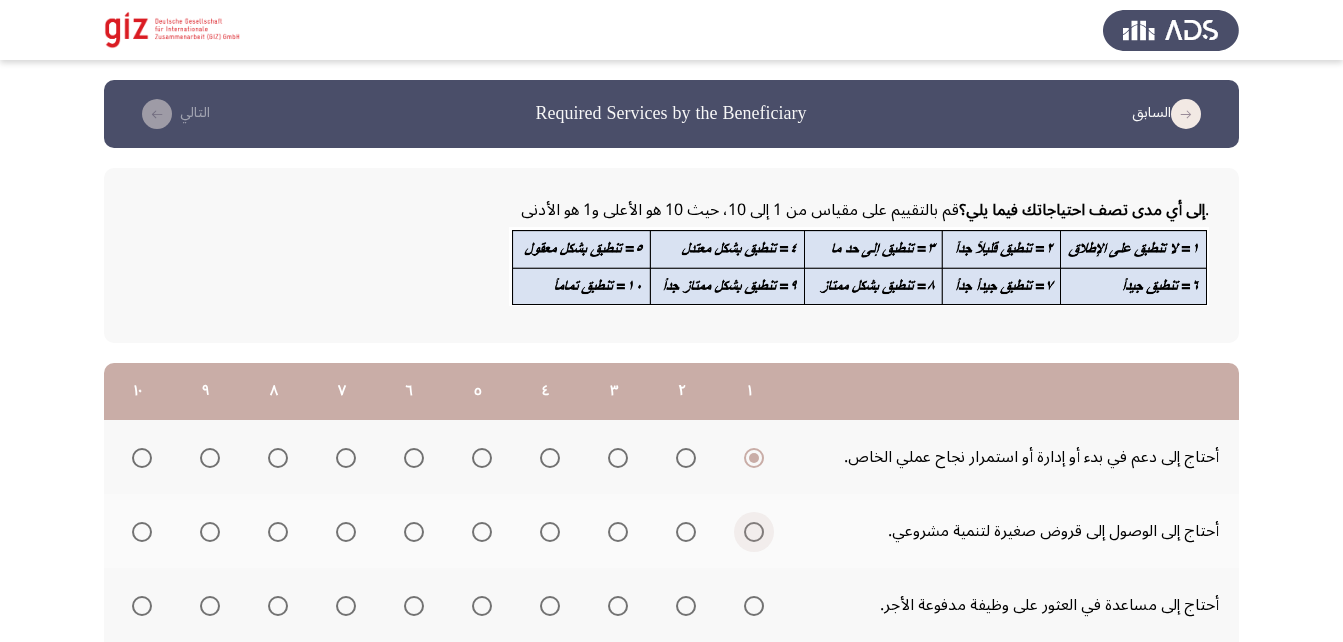 click at bounding box center (754, 532) 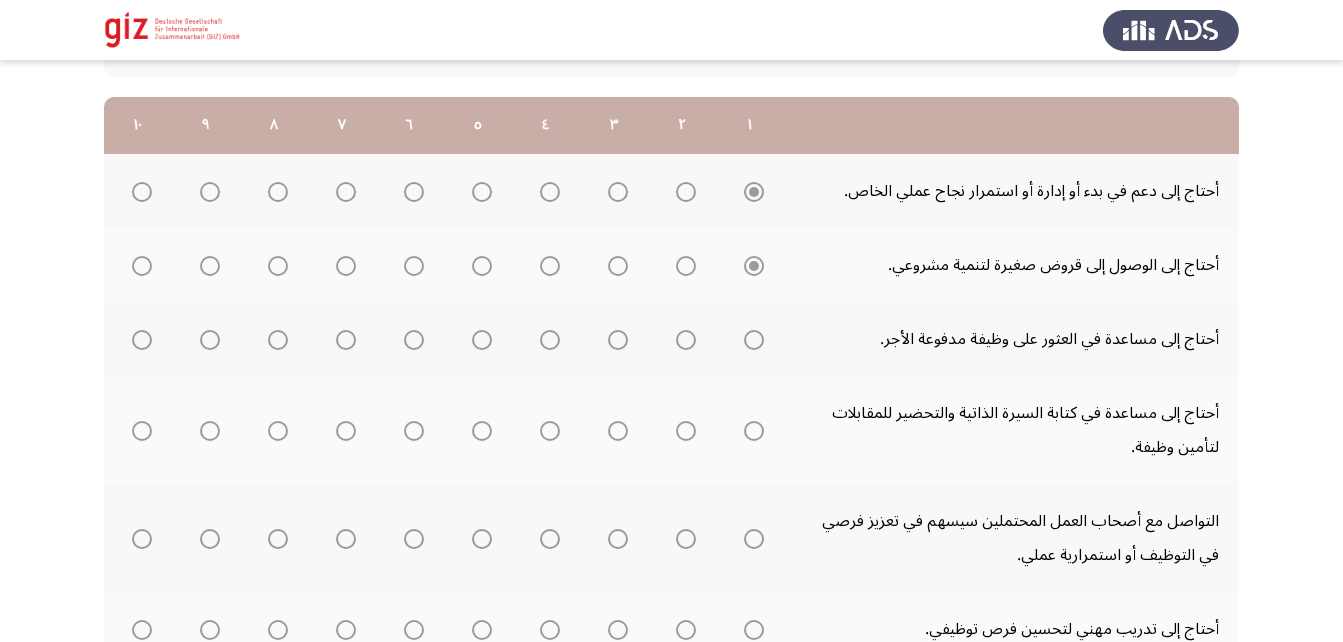 scroll, scrollTop: 271, scrollLeft: 0, axis: vertical 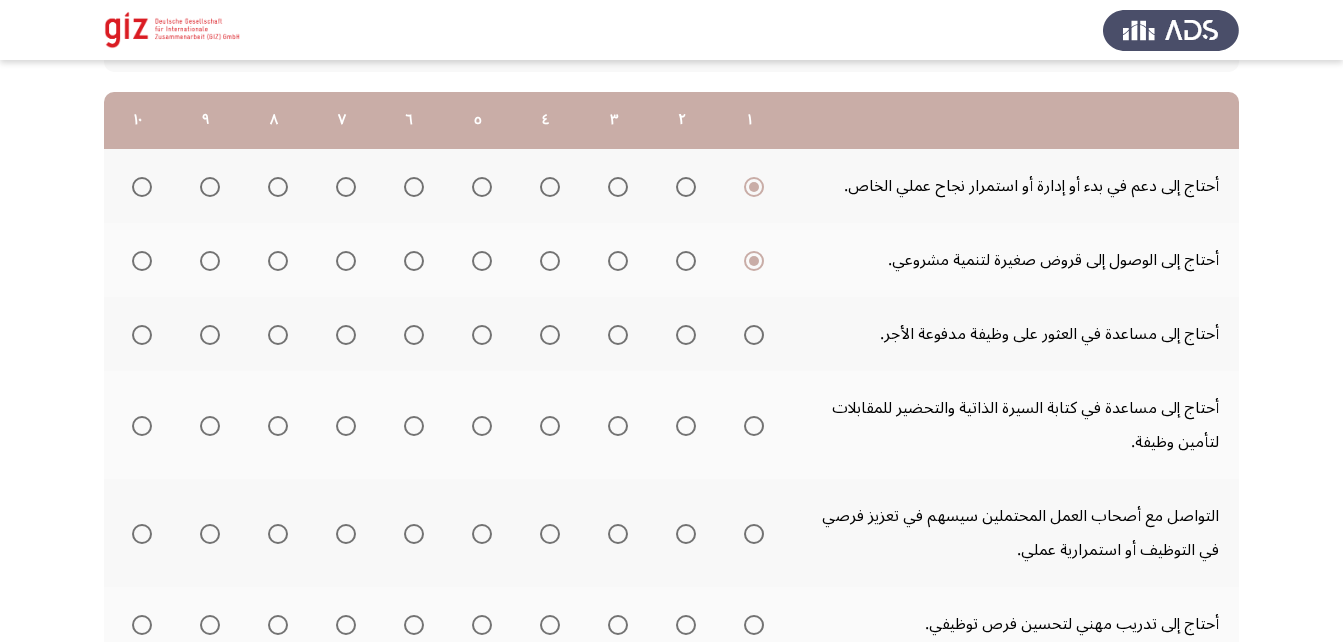 click at bounding box center [142, 335] 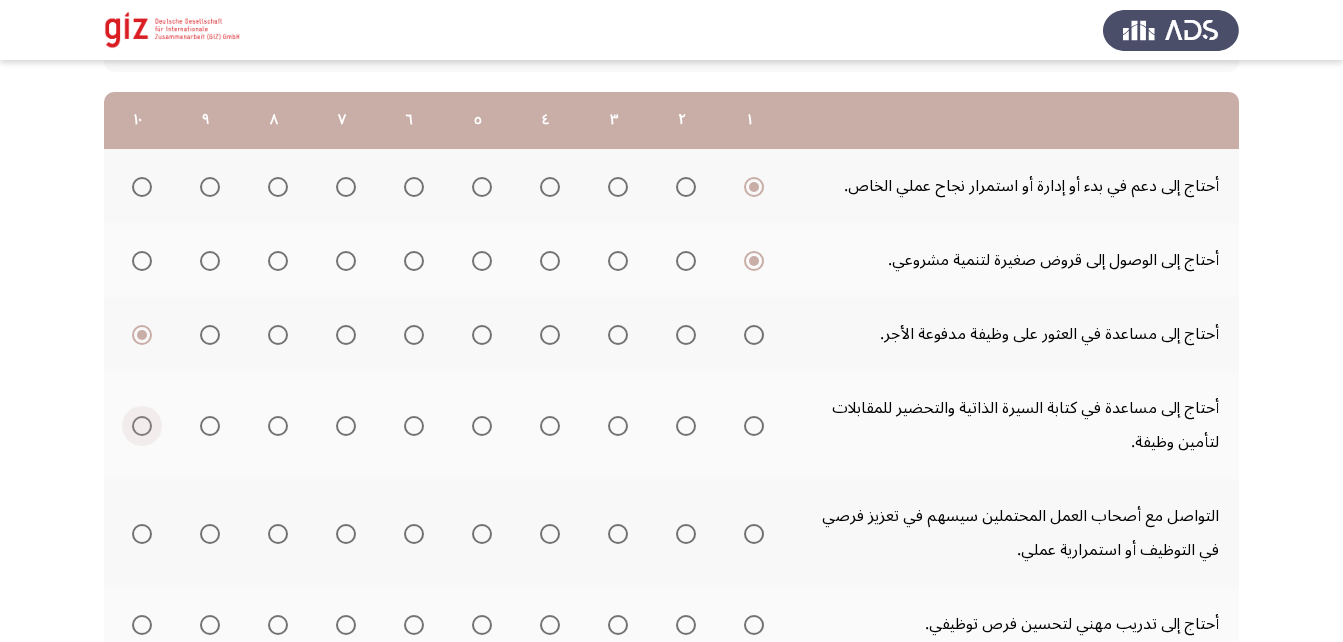 click at bounding box center (142, 426) 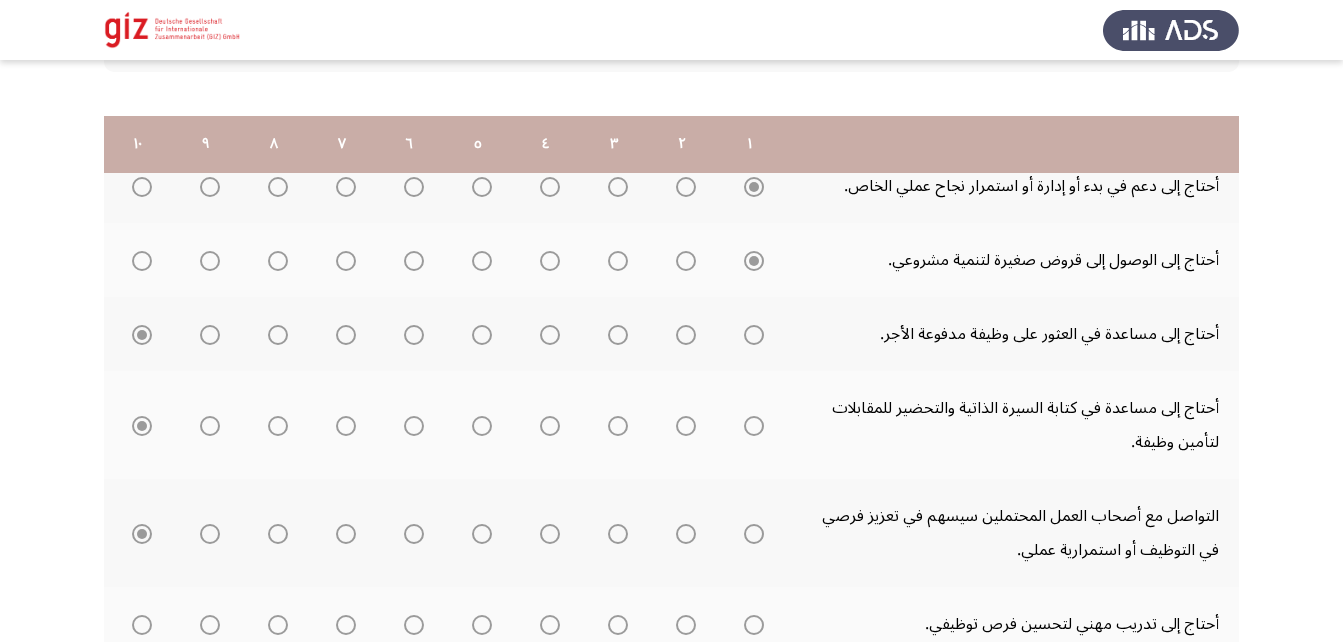 scroll, scrollTop: 383, scrollLeft: 0, axis: vertical 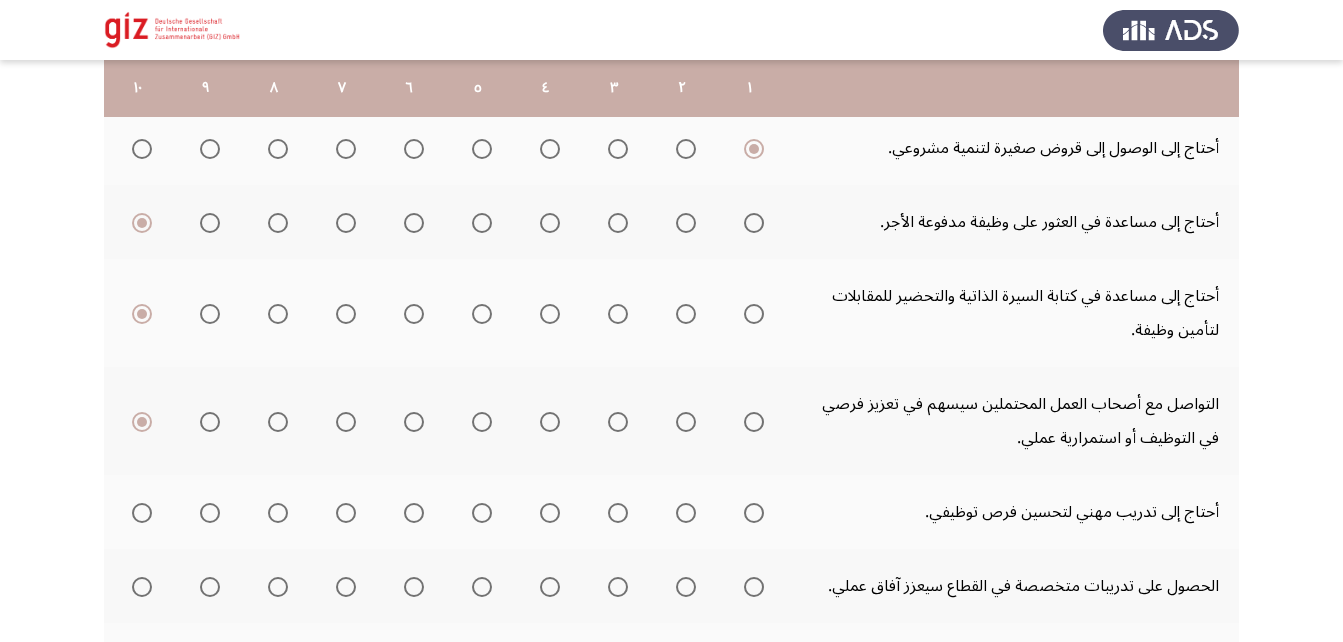 click at bounding box center [142, 513] 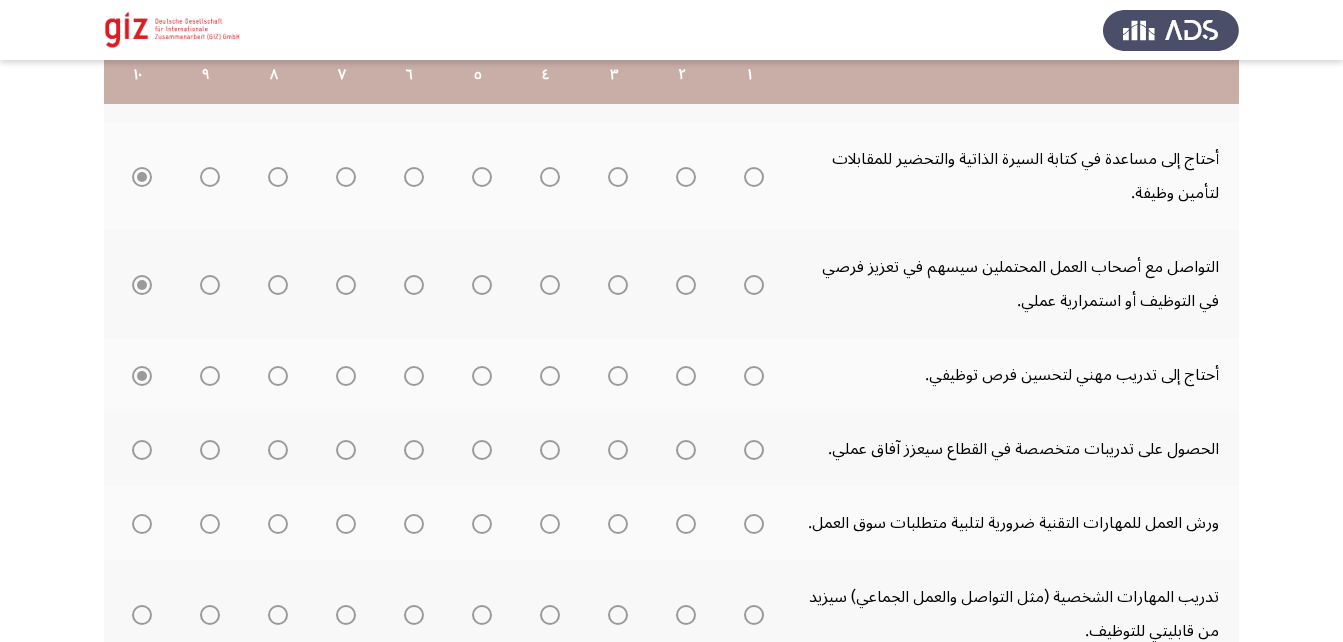 scroll, scrollTop: 521, scrollLeft: 0, axis: vertical 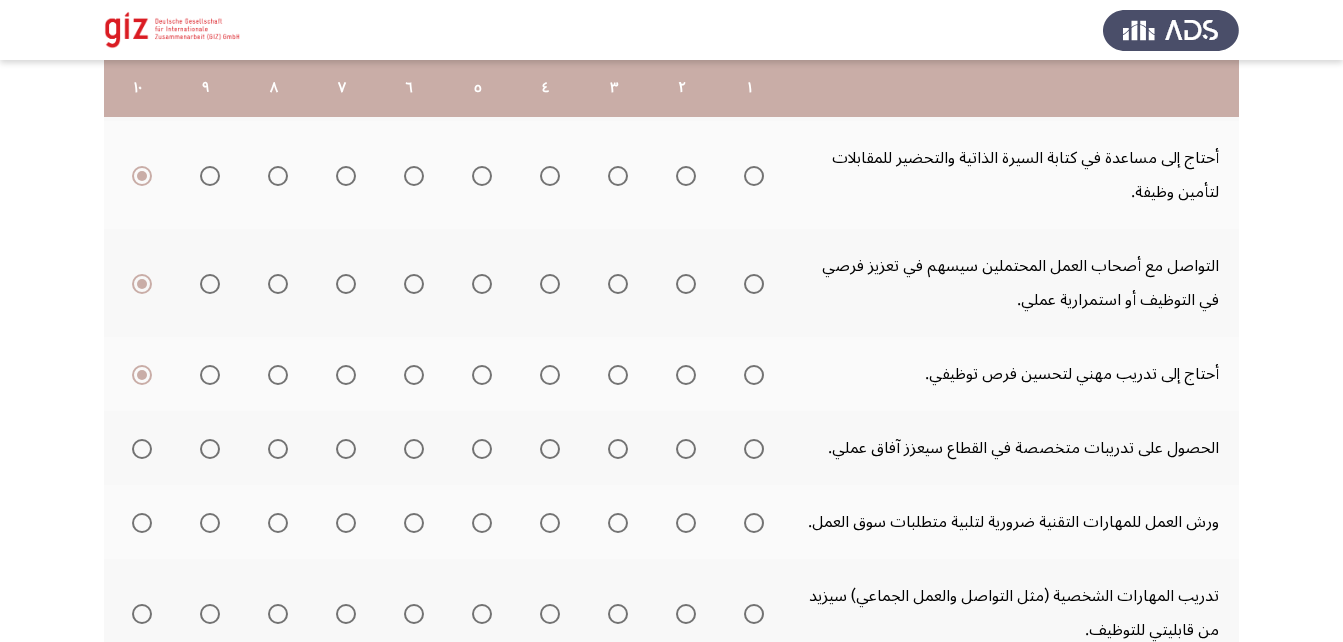 click at bounding box center [142, 449] 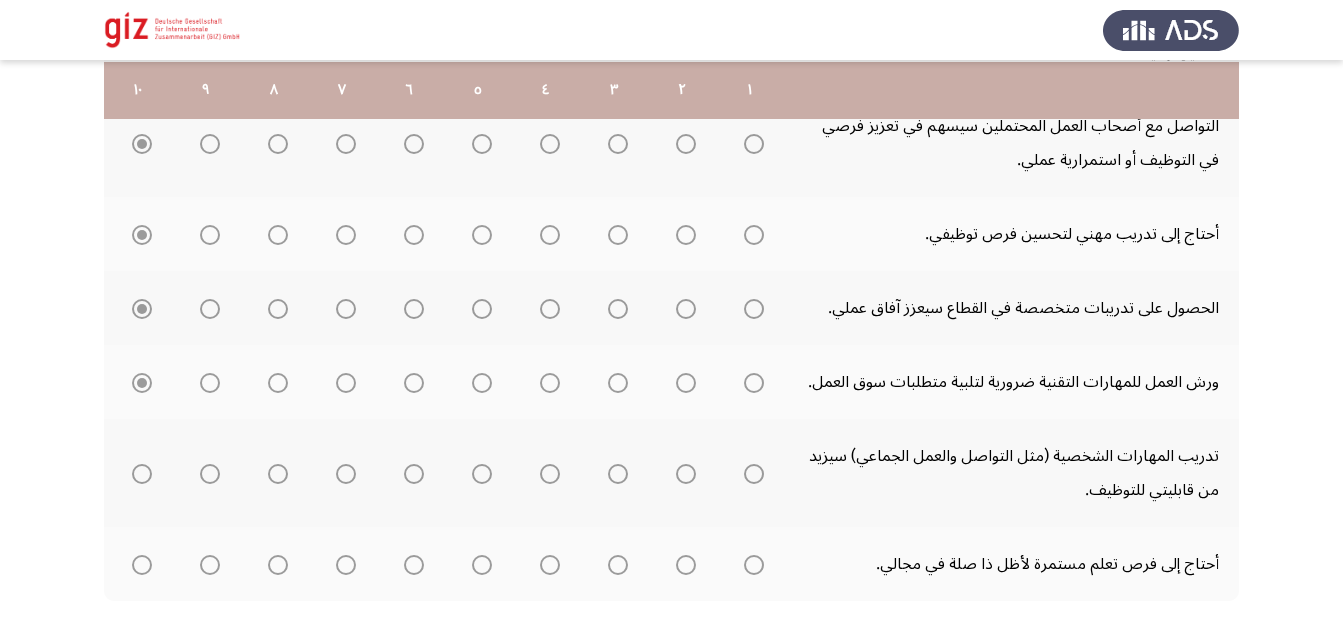scroll, scrollTop: 664, scrollLeft: 0, axis: vertical 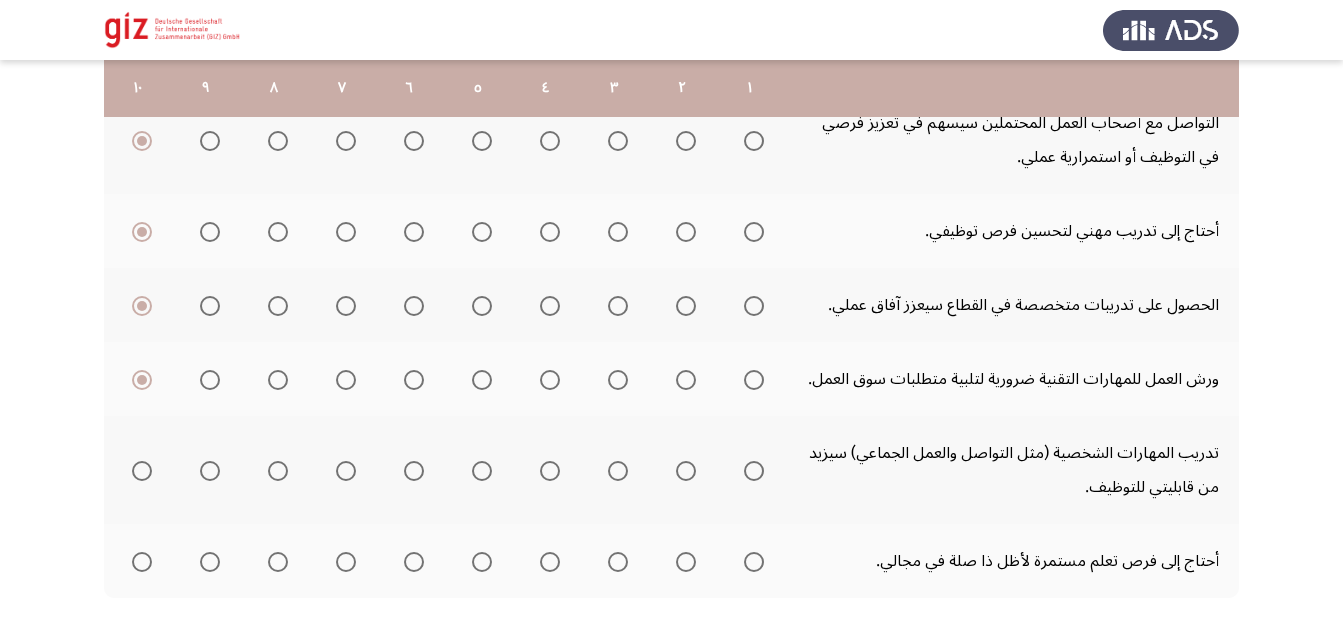 click at bounding box center (142, 471) 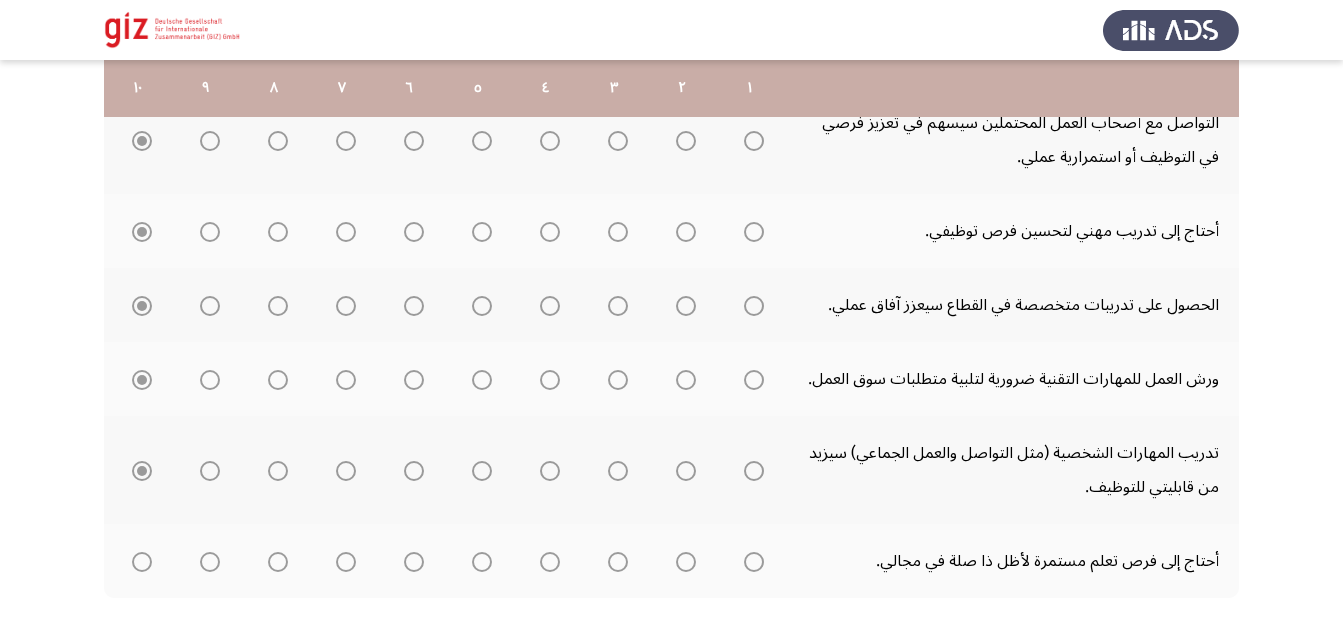 click 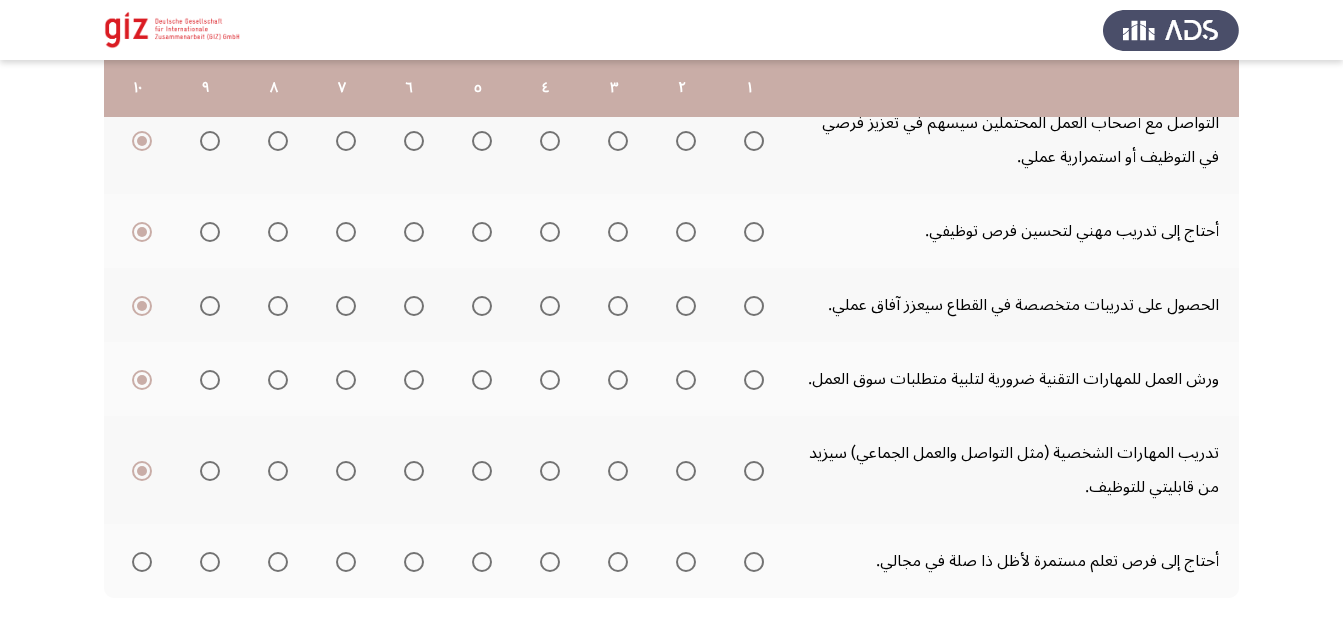 click at bounding box center (142, 562) 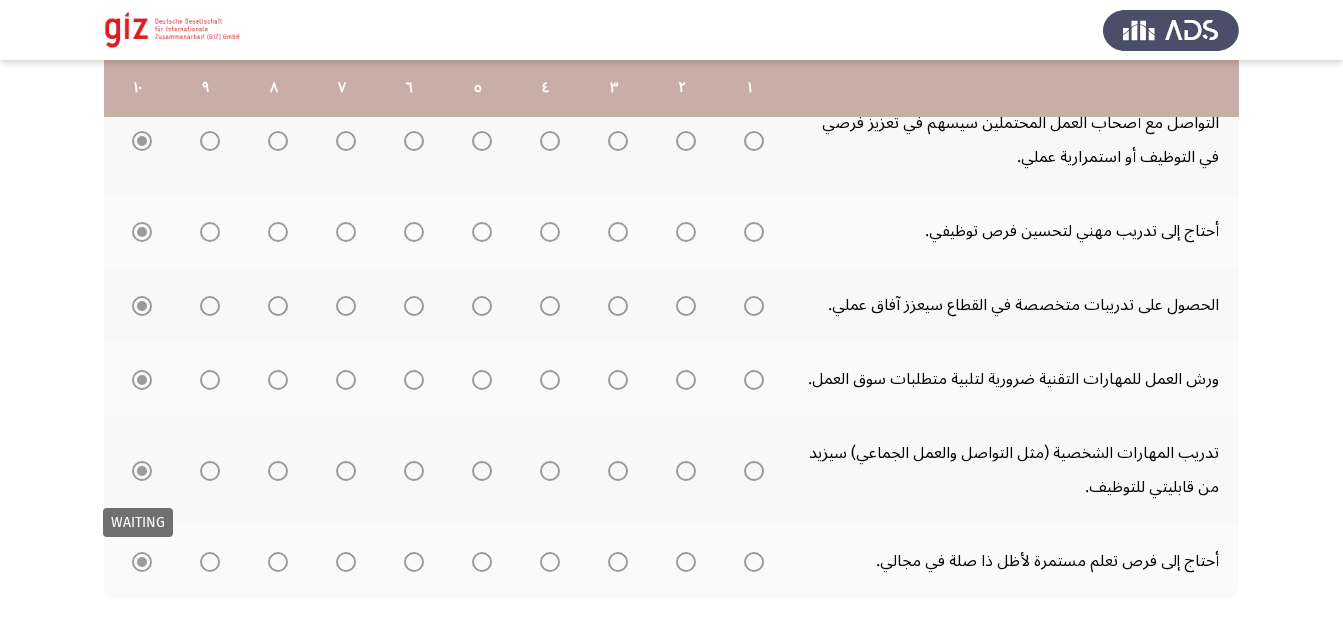 scroll, scrollTop: 760, scrollLeft: 0, axis: vertical 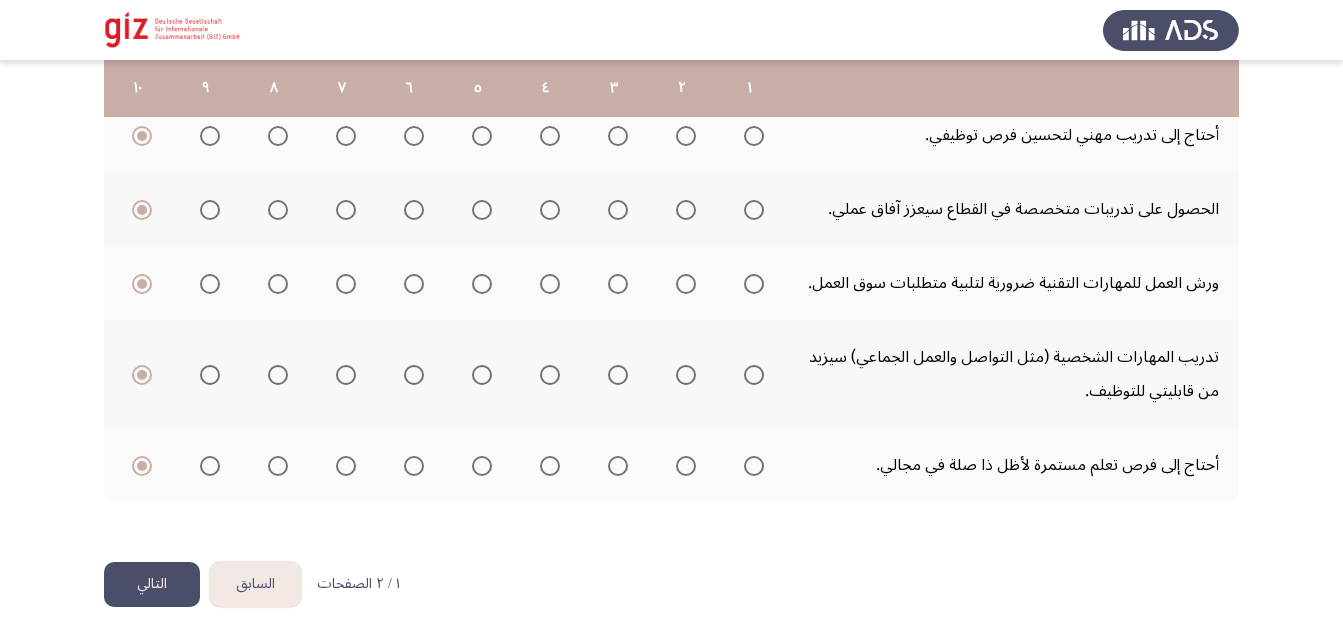 click on "التالي" 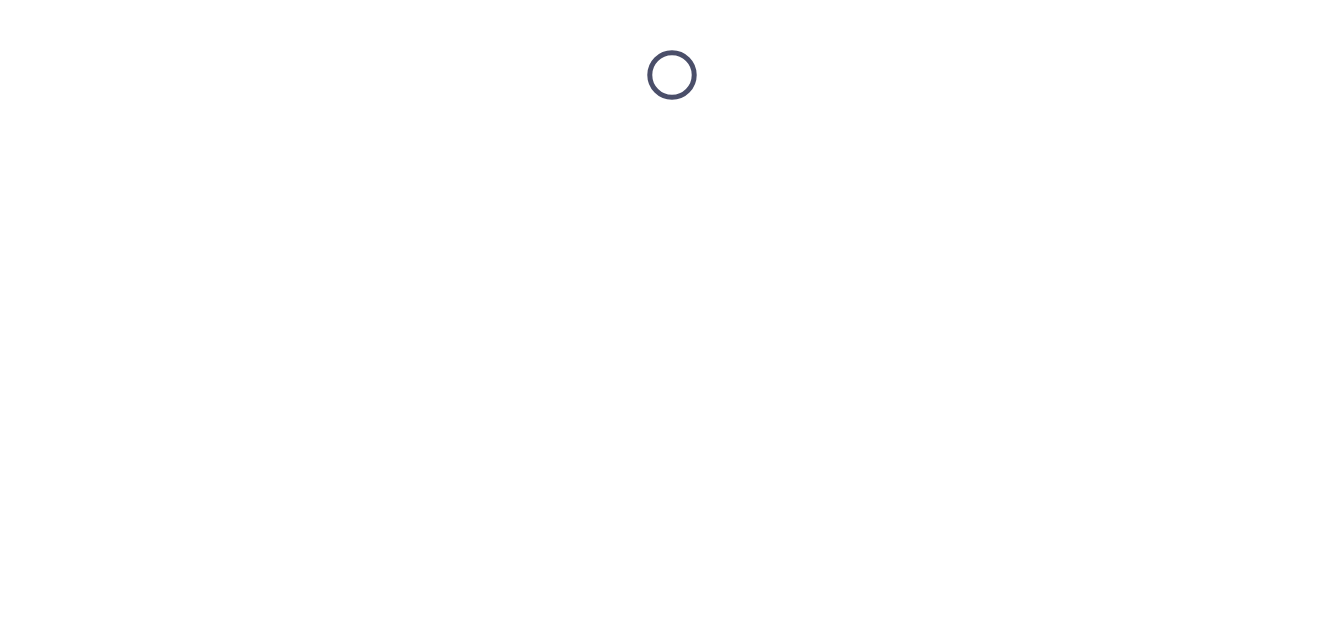 scroll, scrollTop: 0, scrollLeft: 0, axis: both 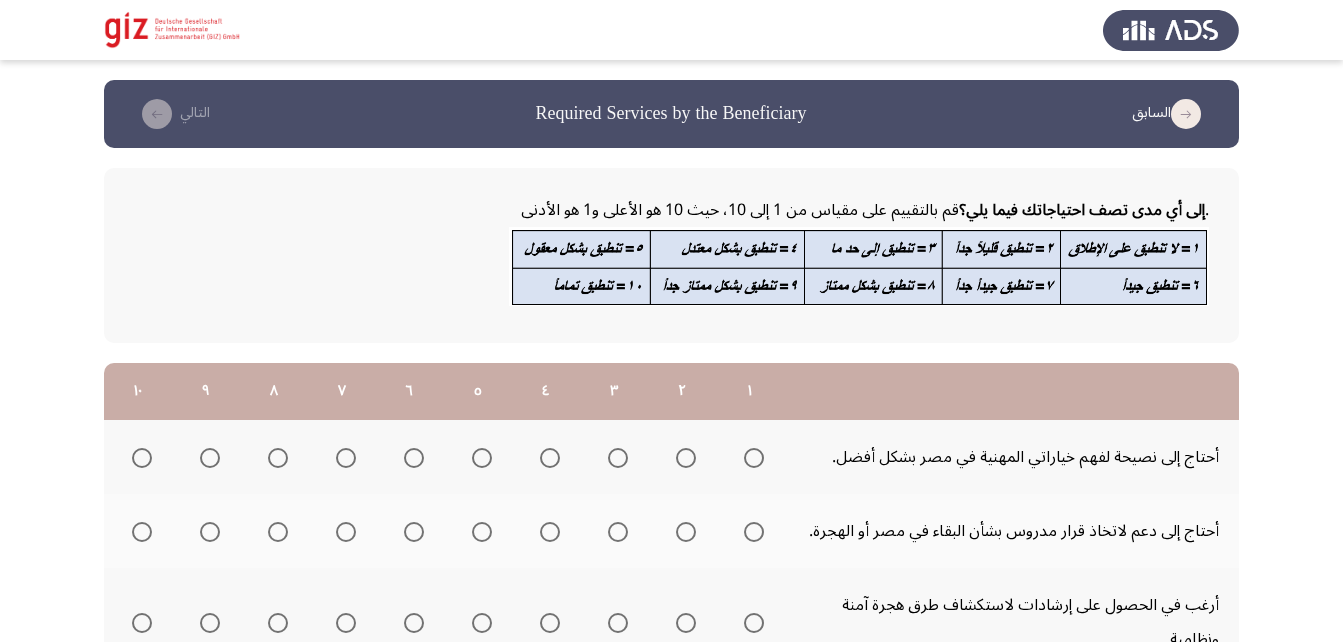 click at bounding box center (754, 458) 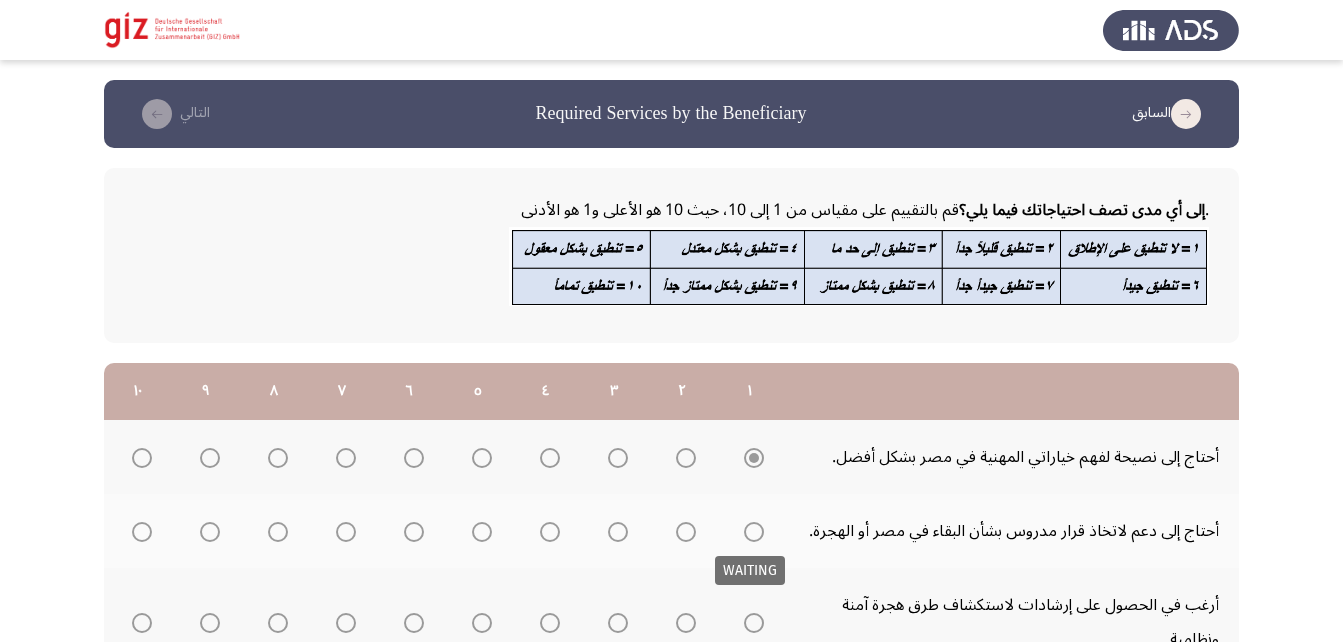click at bounding box center (754, 532) 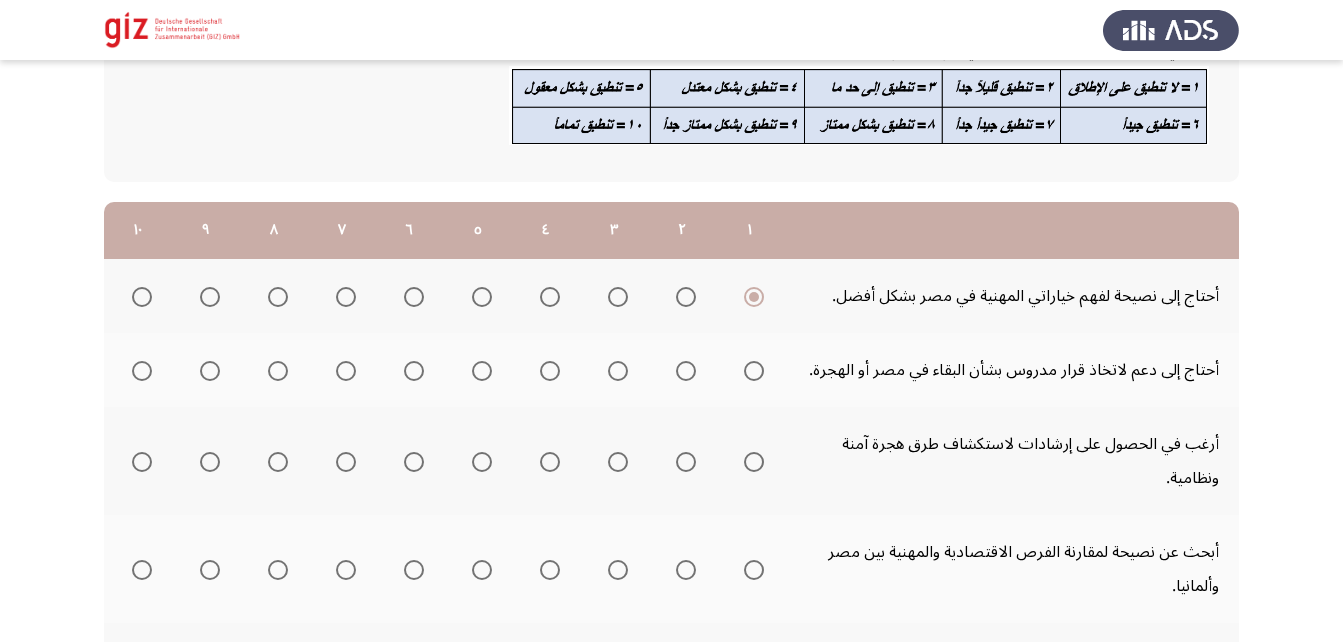 scroll, scrollTop: 165, scrollLeft: 0, axis: vertical 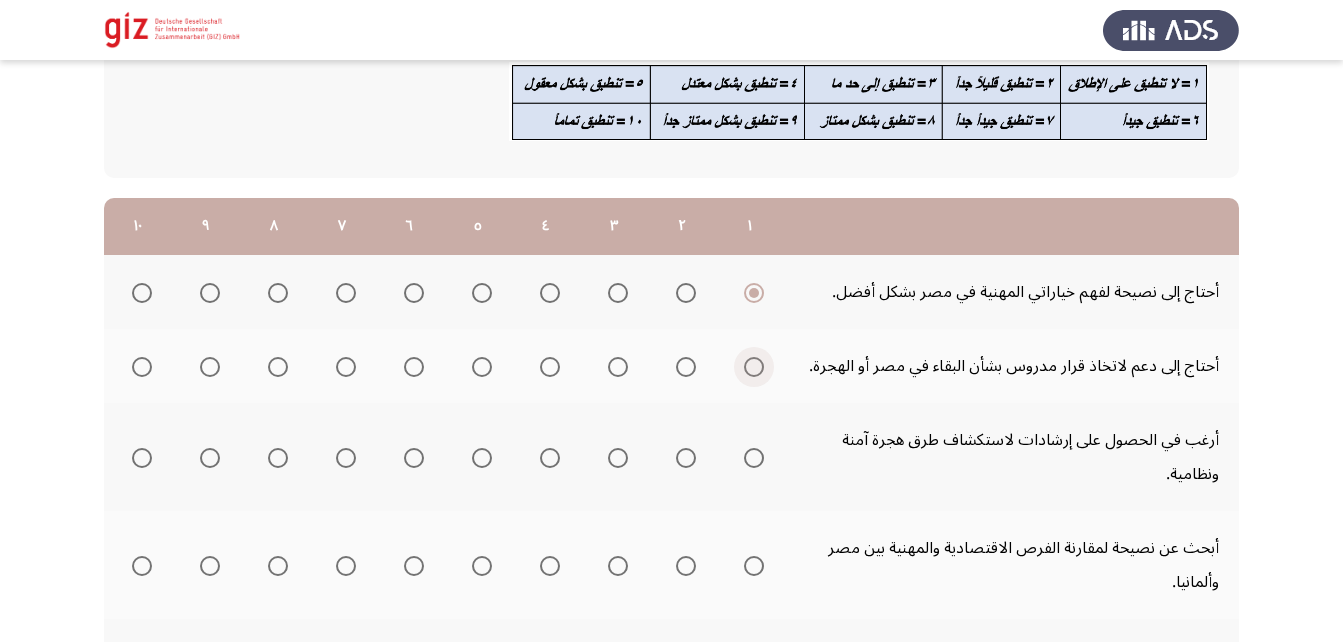click at bounding box center [754, 367] 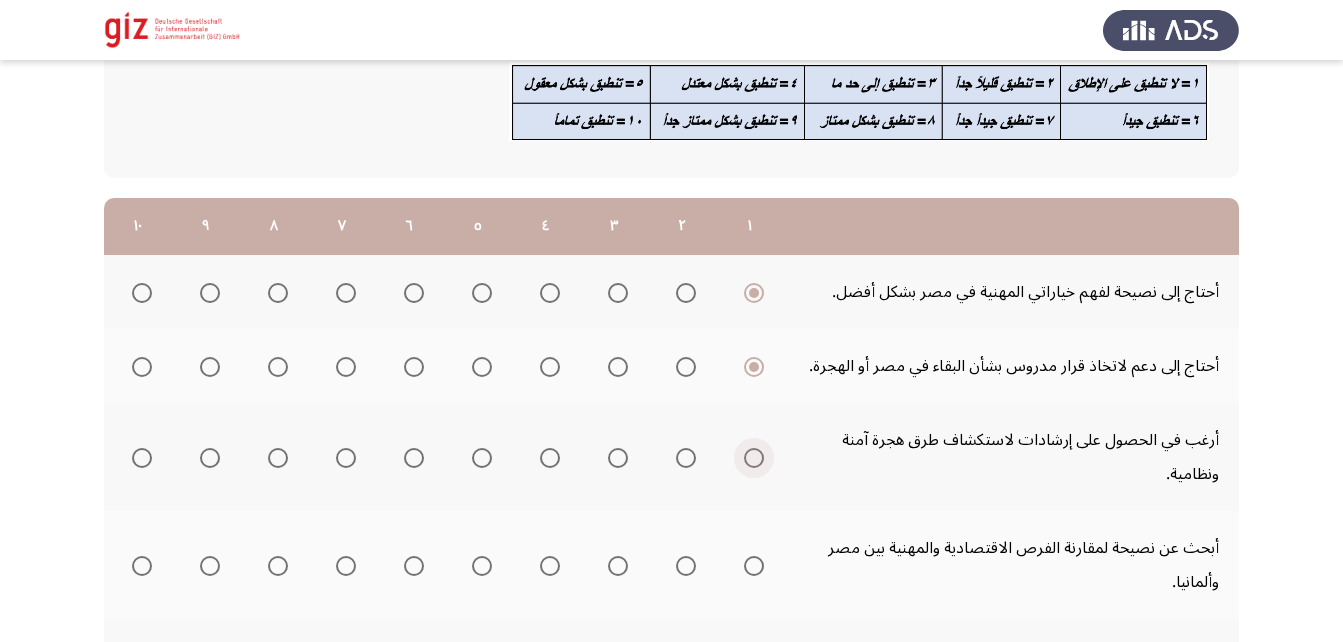 click at bounding box center (754, 458) 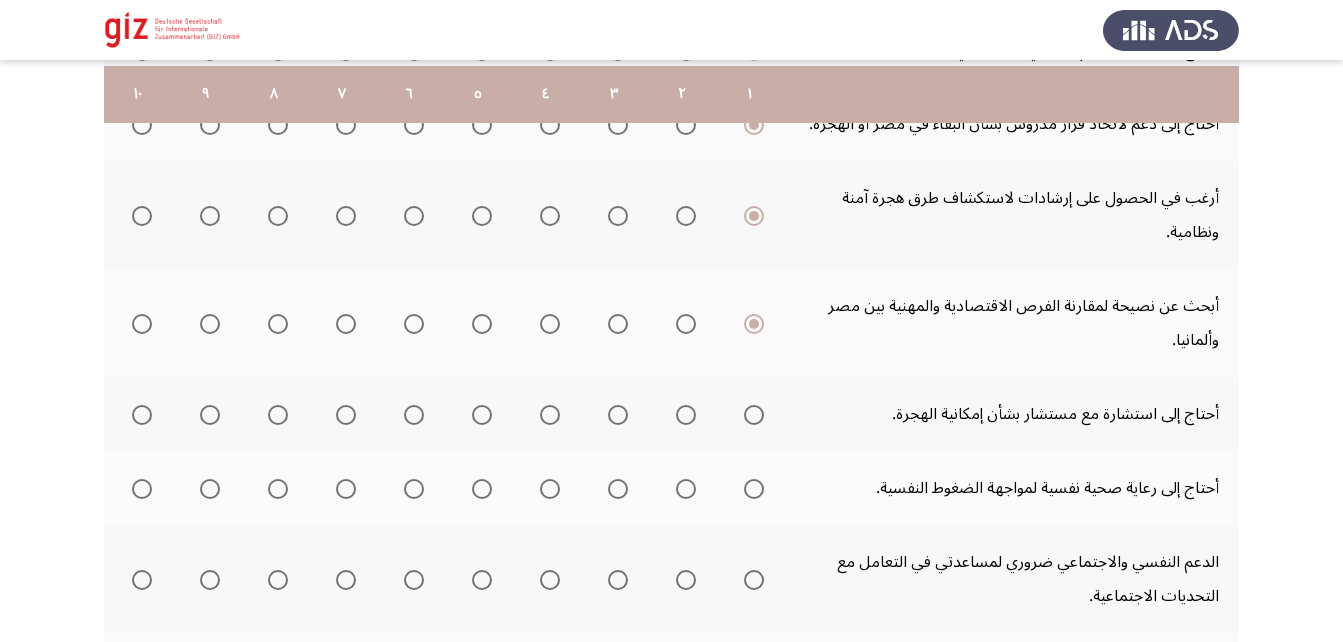 scroll, scrollTop: 414, scrollLeft: 0, axis: vertical 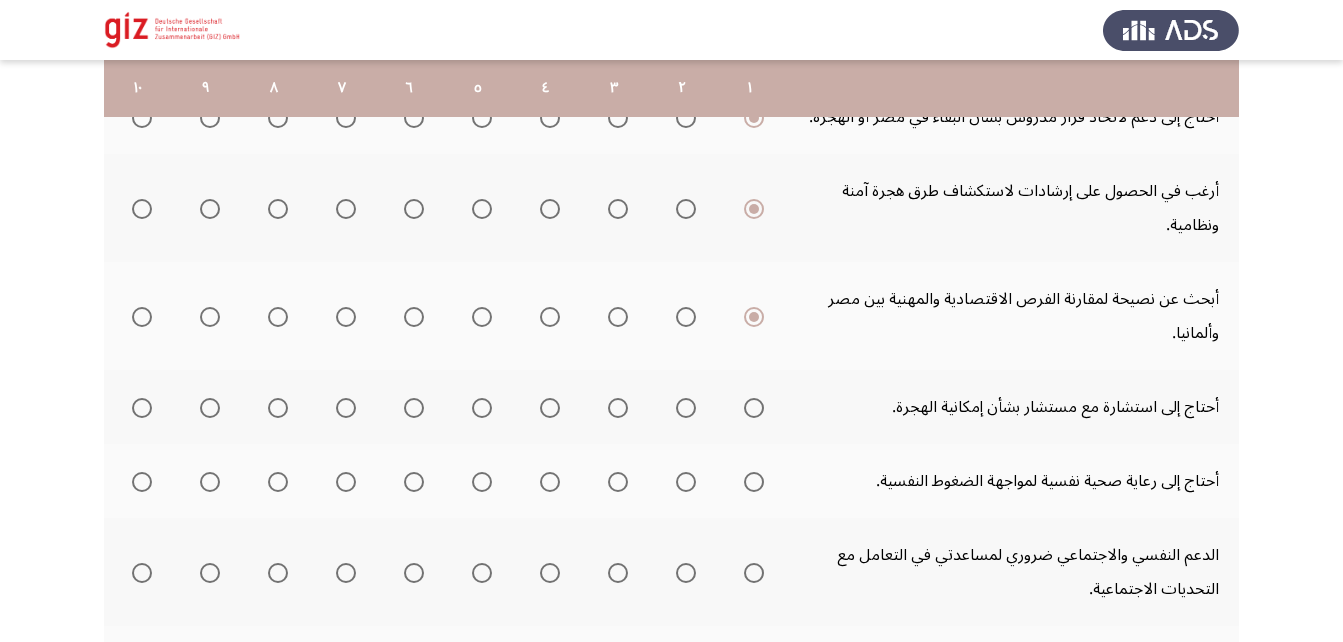 click at bounding box center [754, 408] 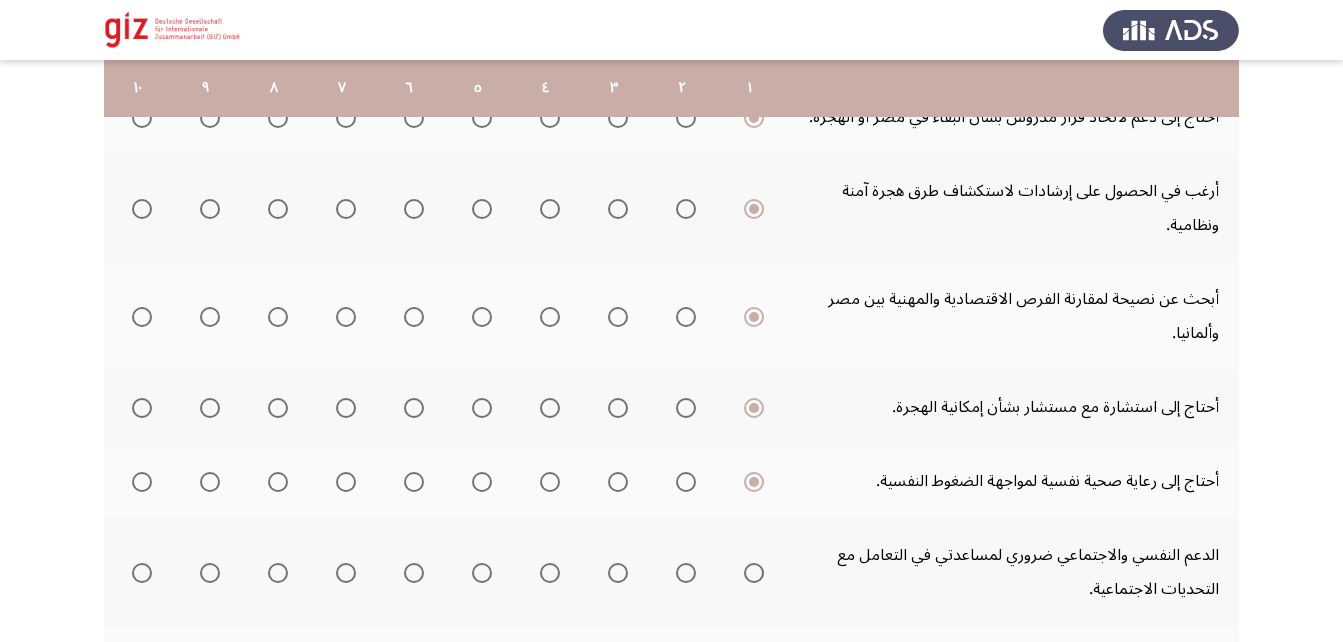 click at bounding box center (754, 573) 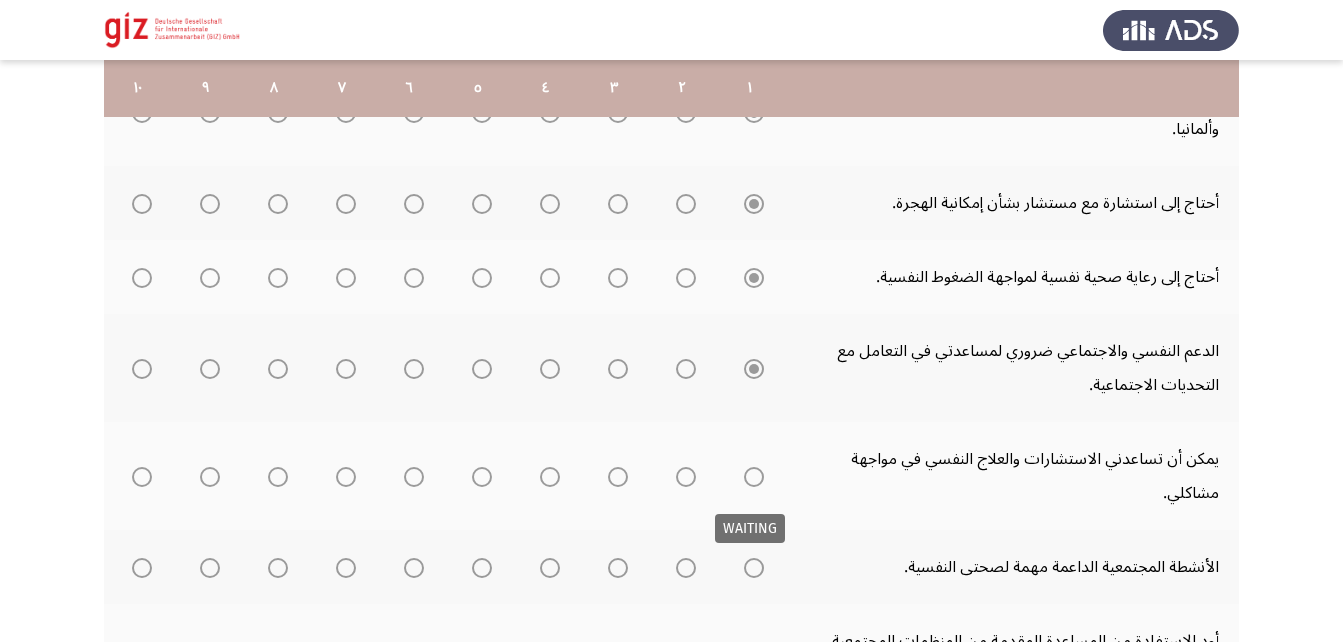scroll, scrollTop: 619, scrollLeft: 0, axis: vertical 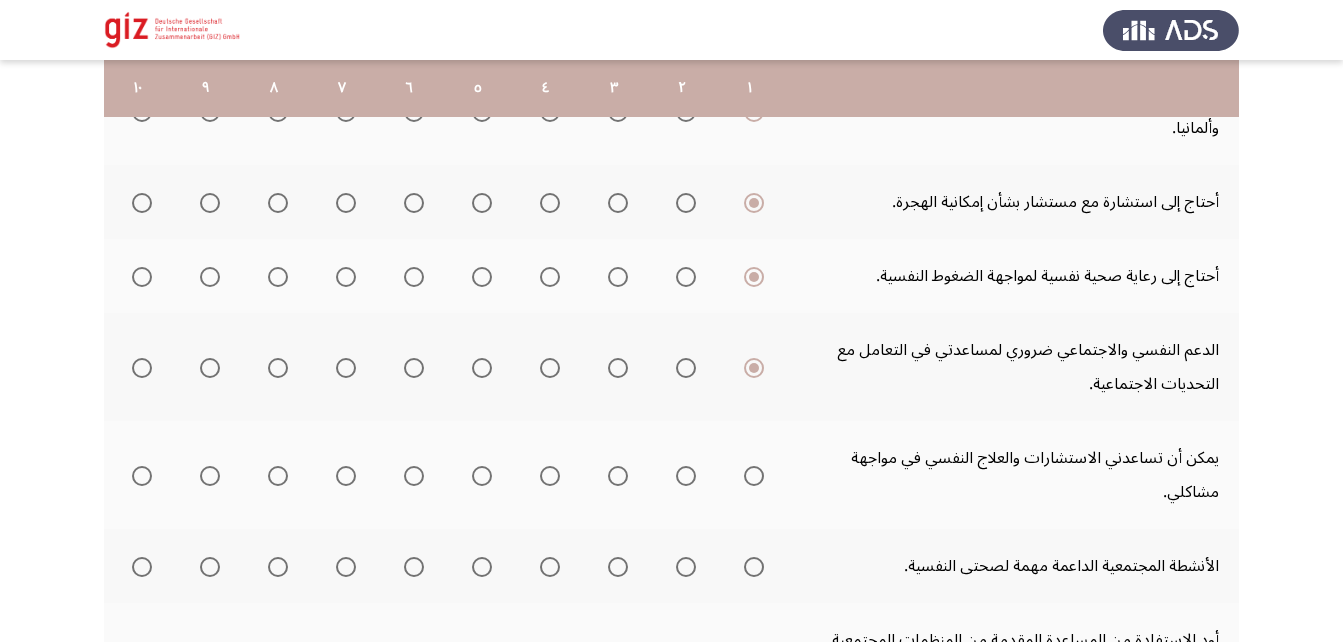 click at bounding box center (754, 476) 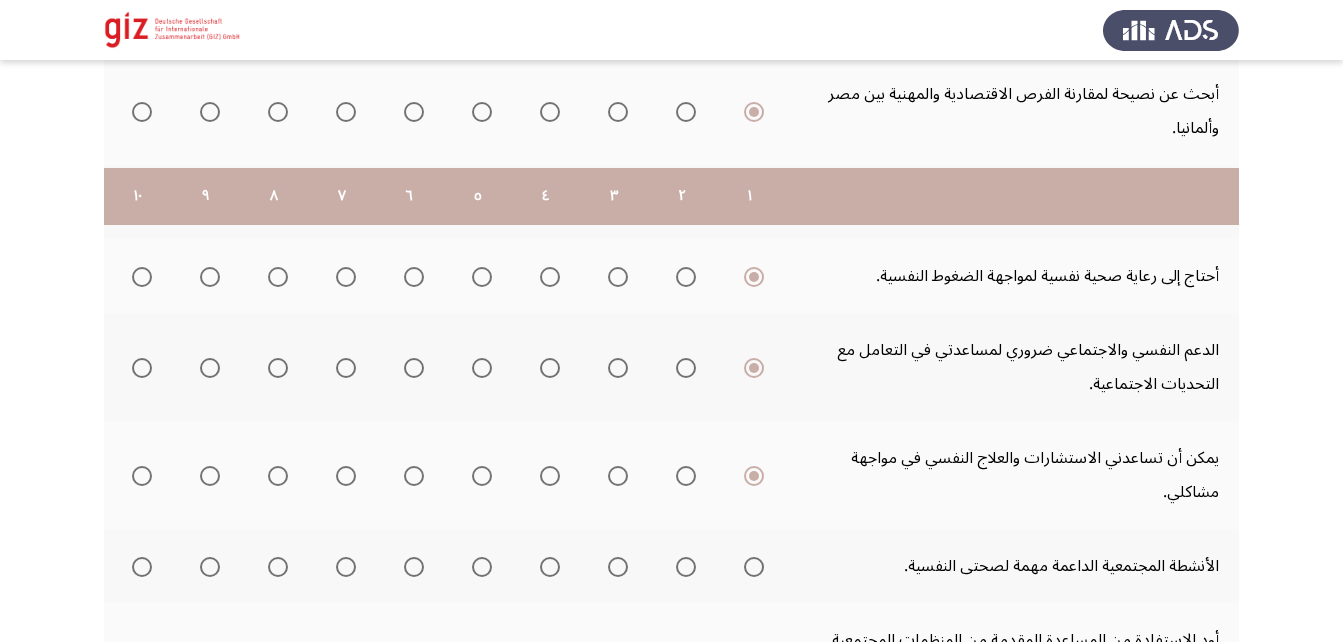 scroll, scrollTop: 754, scrollLeft: 0, axis: vertical 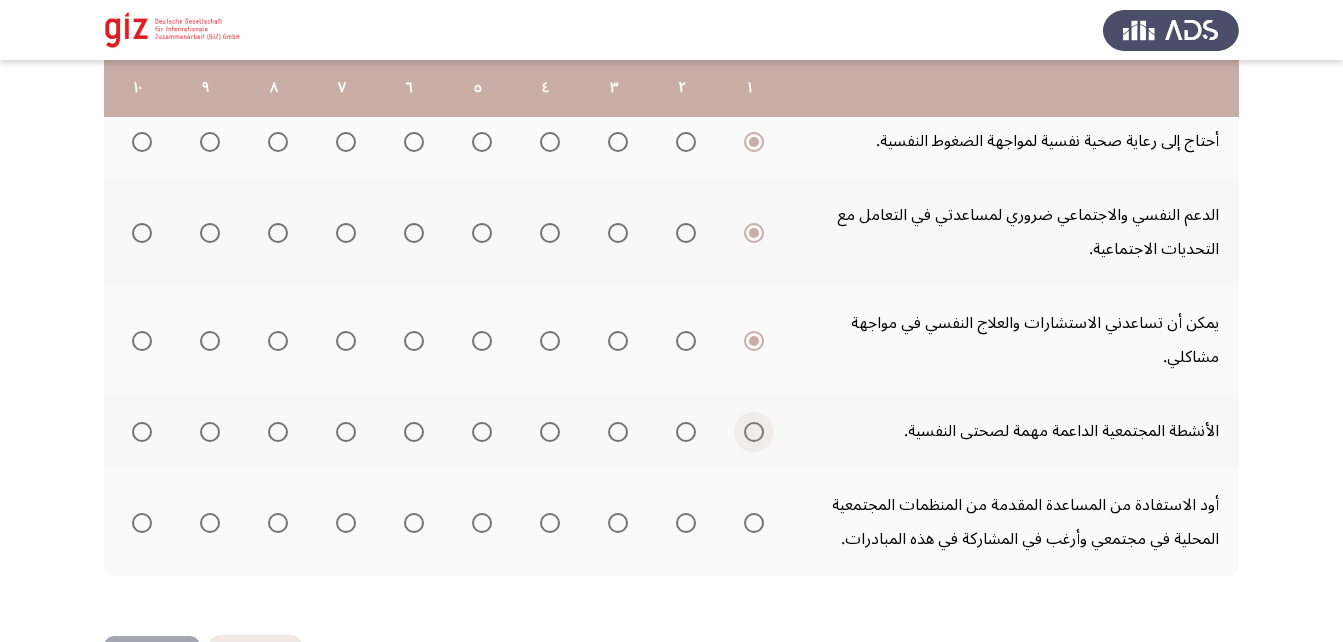 click at bounding box center [754, 432] 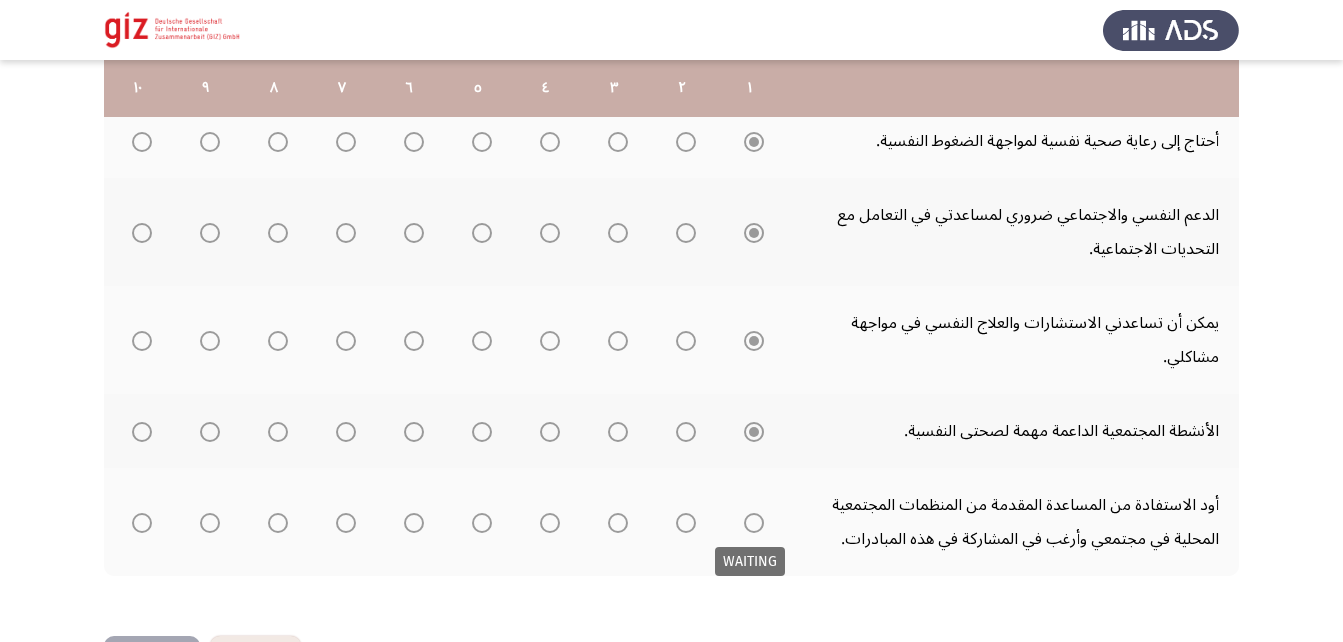 click at bounding box center (754, 523) 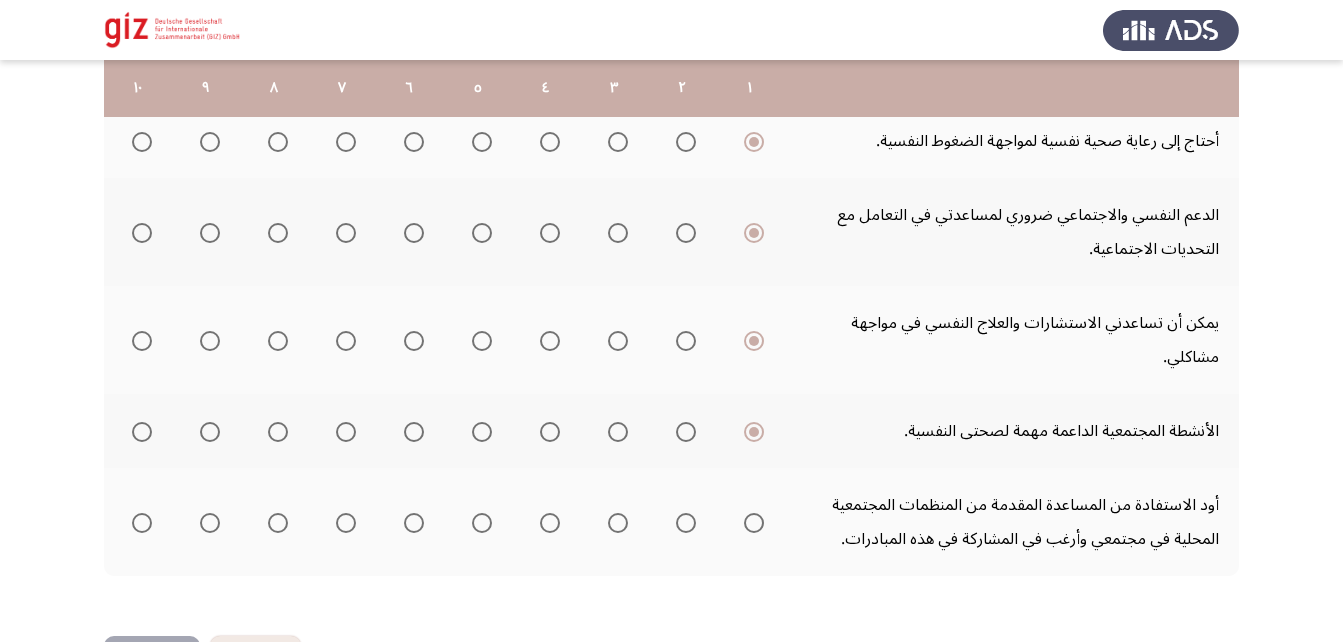 click at bounding box center (754, 523) 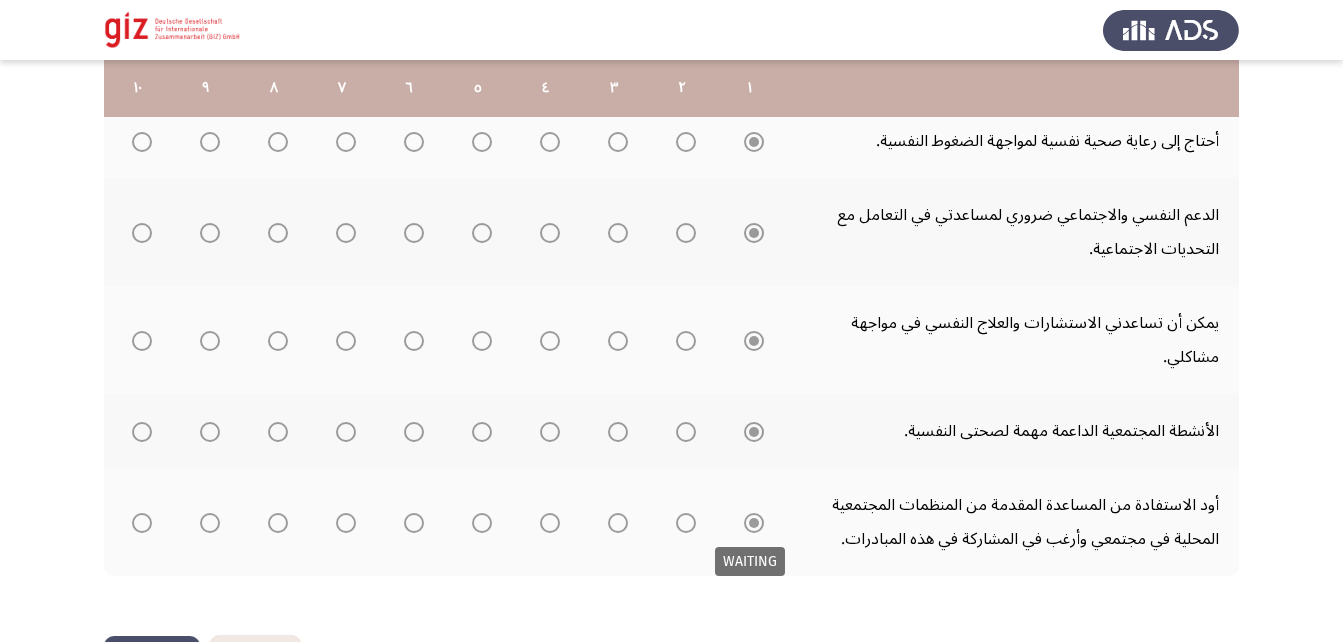 scroll, scrollTop: 828, scrollLeft: 0, axis: vertical 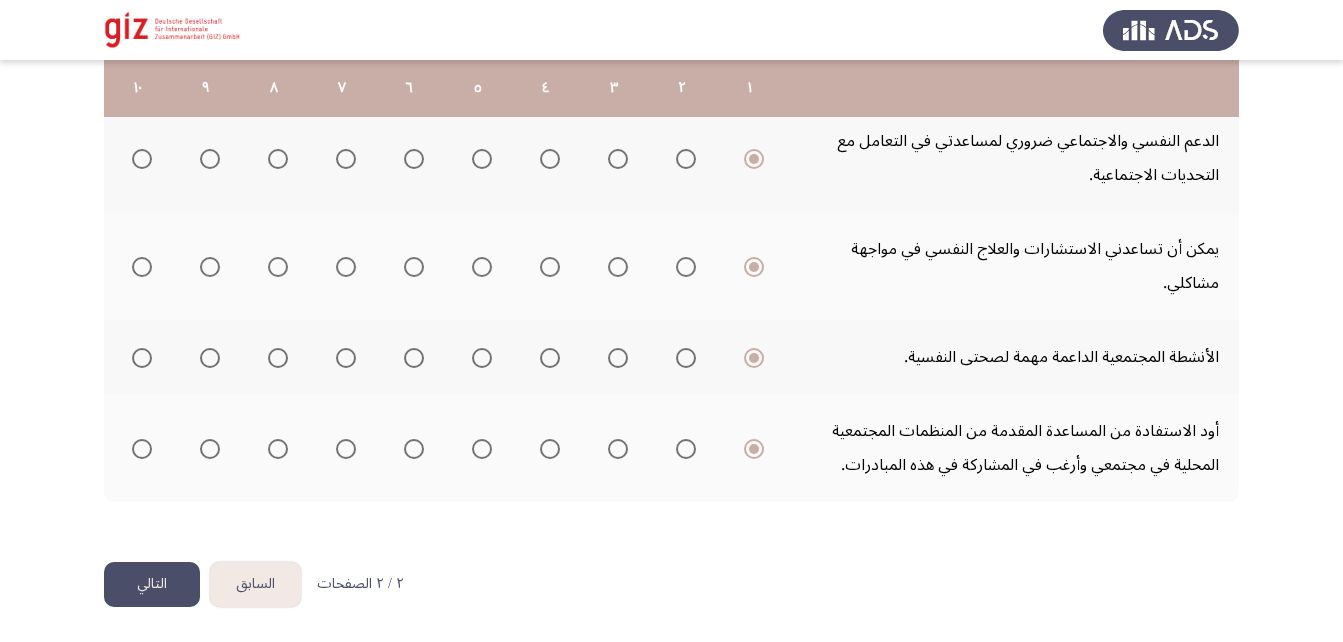 click on "التالي" 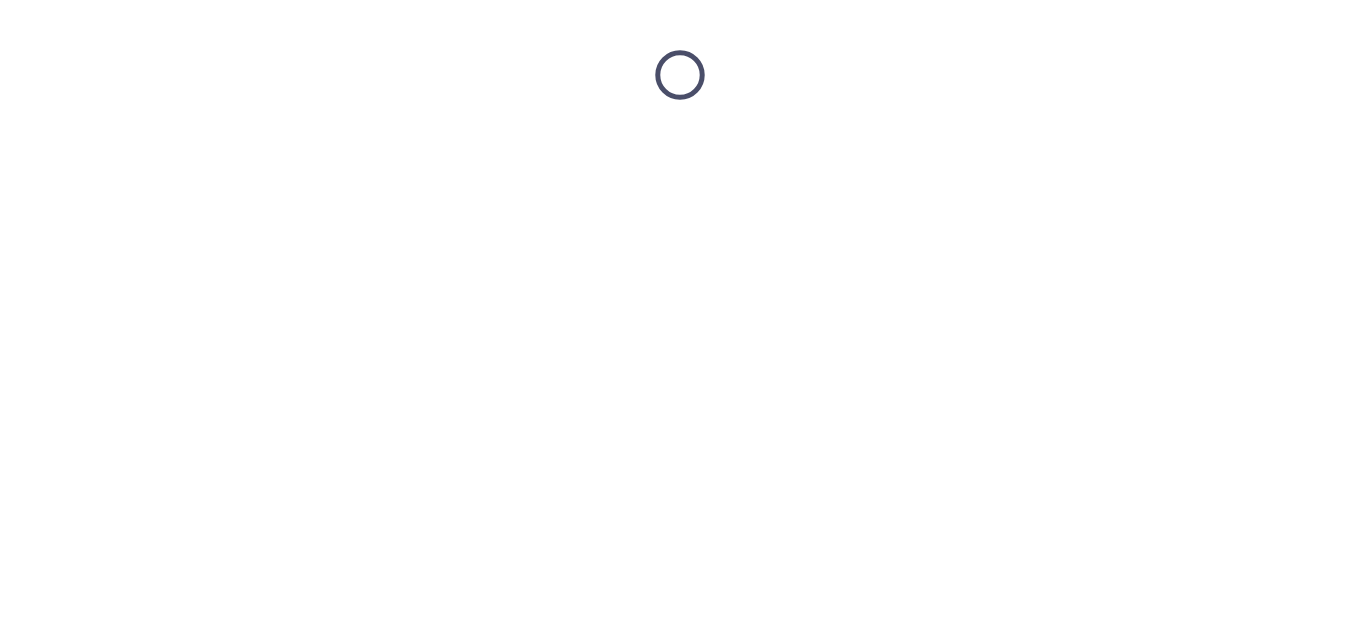 scroll, scrollTop: 0, scrollLeft: 0, axis: both 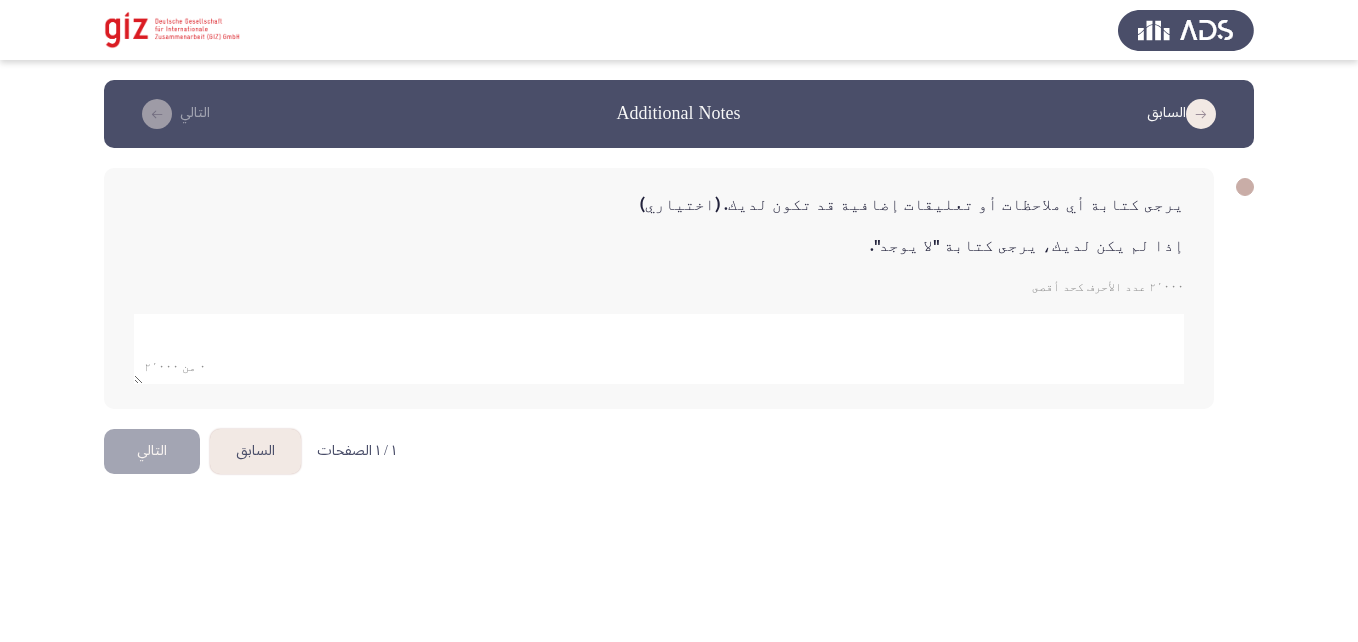 click 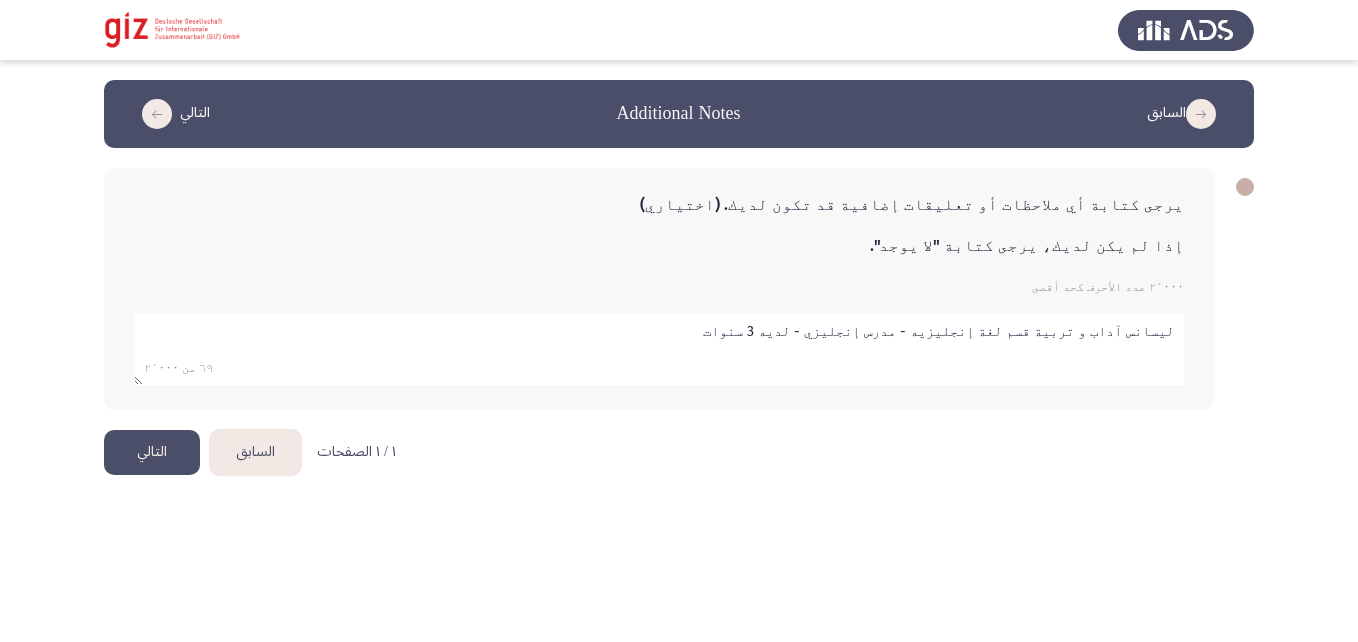 paste on "الدخل بالقريه ضعيف جدا لا يكفي لإ يكفي لإحتياجاته لذا يرغب في إيجاد وظيفه في اللغة الانجليزيه سواء في مدرسه أو اي جهه ذات دخل جيد" 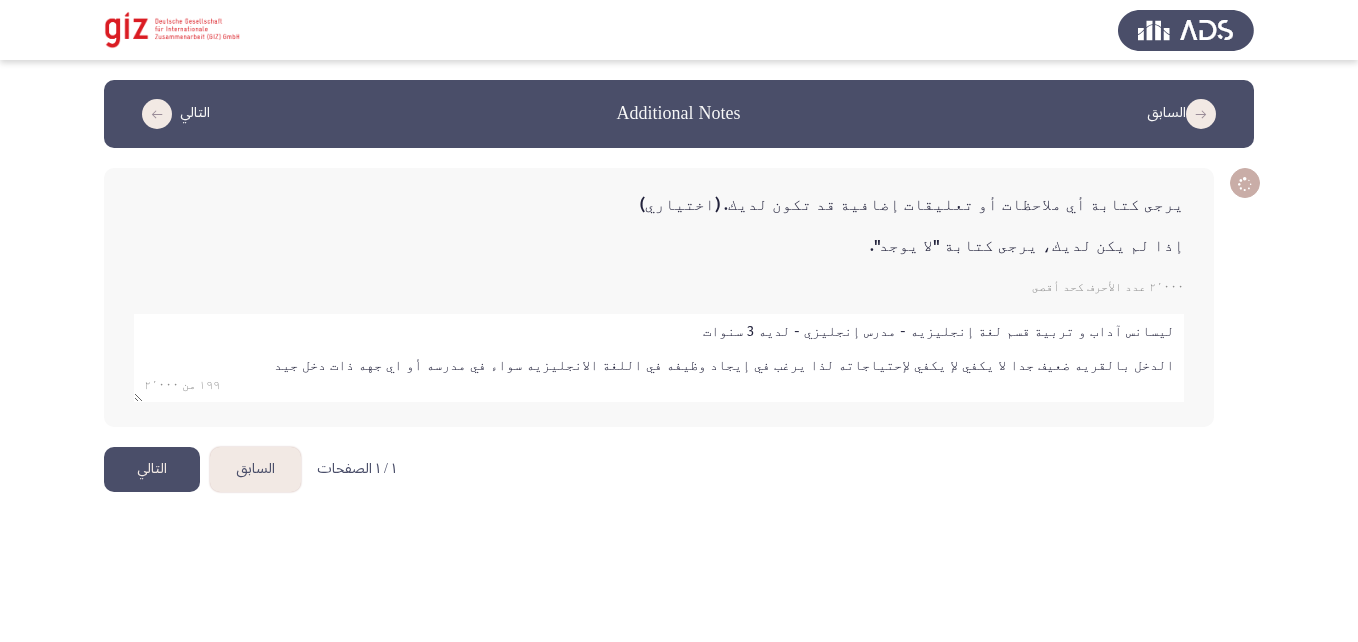 type on "ليسانس آداب و تربية قسم لغة إنجليزيه - مدرس إنجليزي - لديه 3 سنوات
الدخل بالقريه ضعيف جدا لا يكفي لإ يكفي لإحتياجاته لذا يرغب في إيجاد وظيفه في اللغة الانجليزيه سواء في مدرسه أو اي جهه ذات دخل جيد" 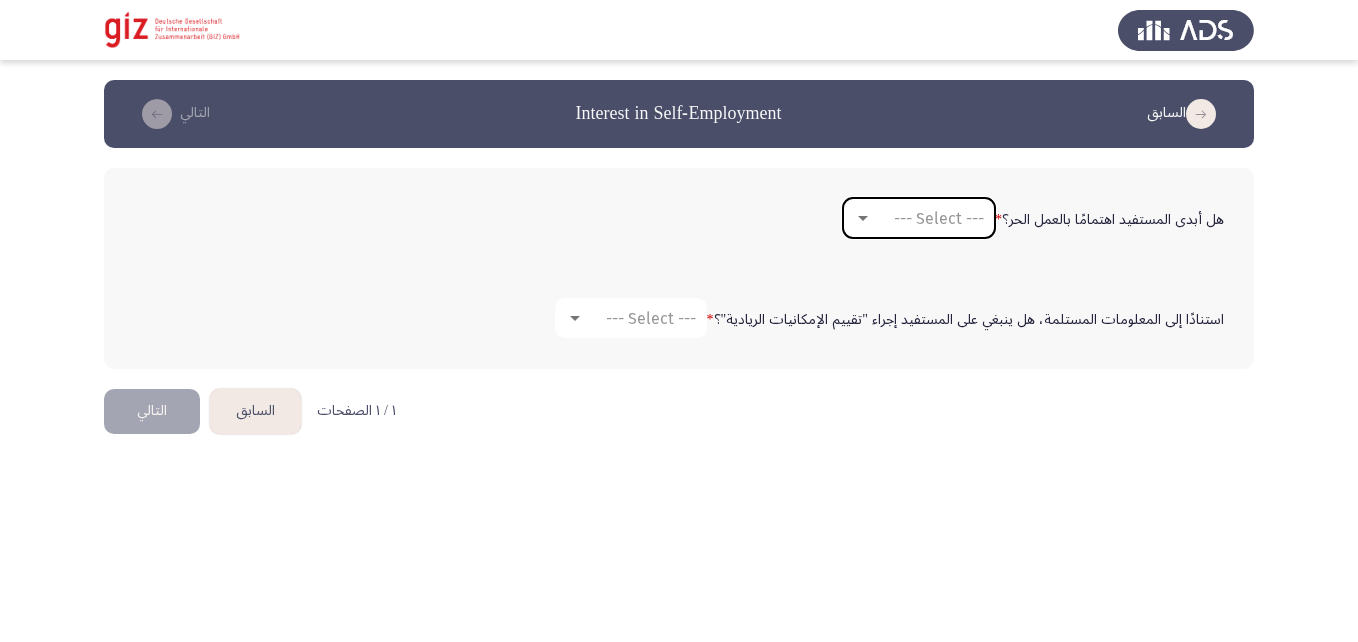 click on "--- Select ---" at bounding box center (928, 218) 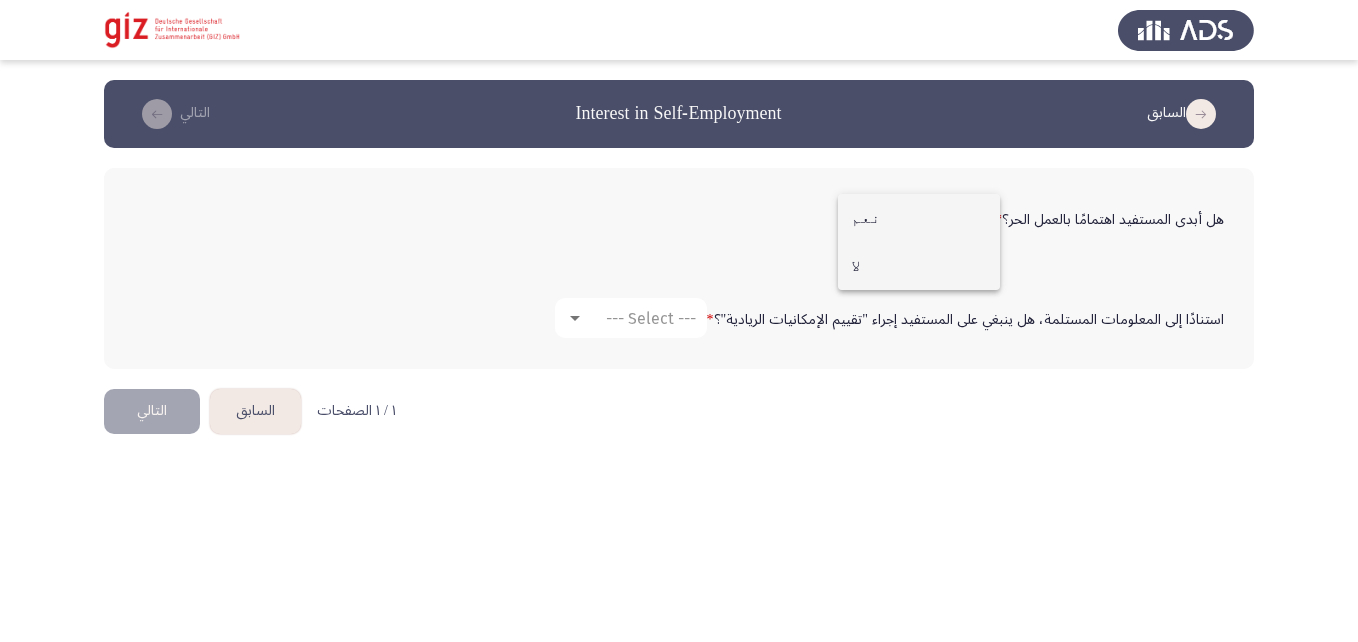 click on "لا" at bounding box center [919, 266] 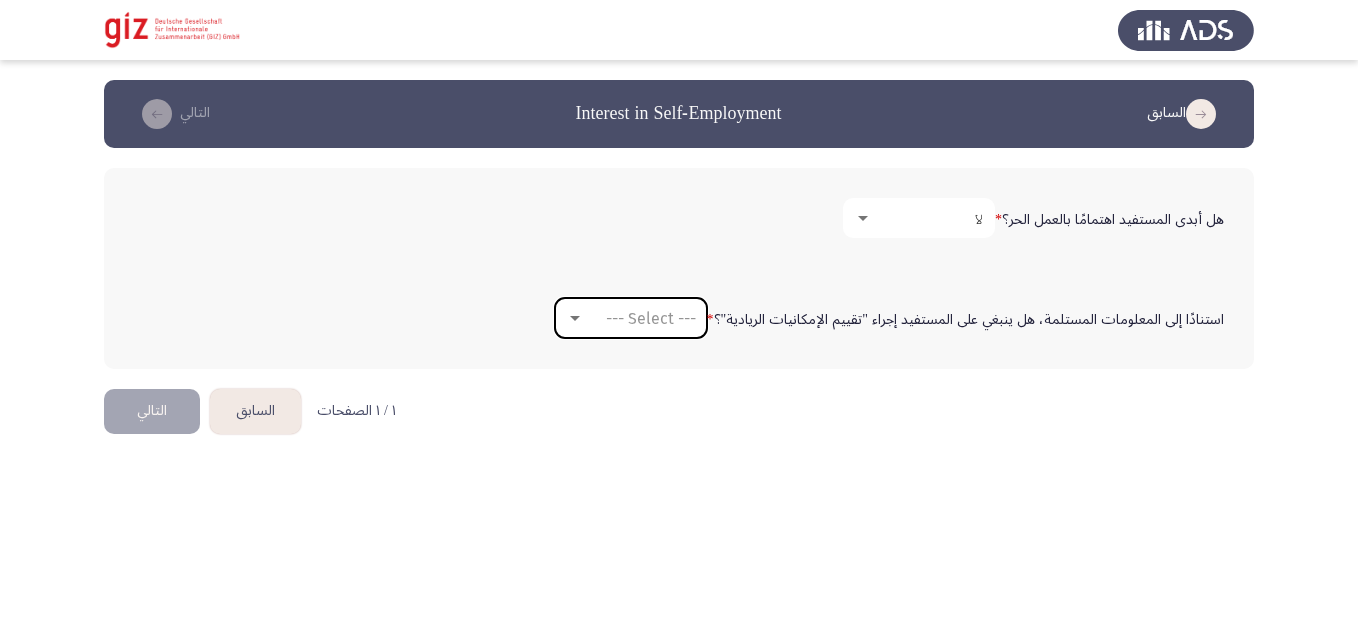 click on "--- Select ---" at bounding box center (651, 318) 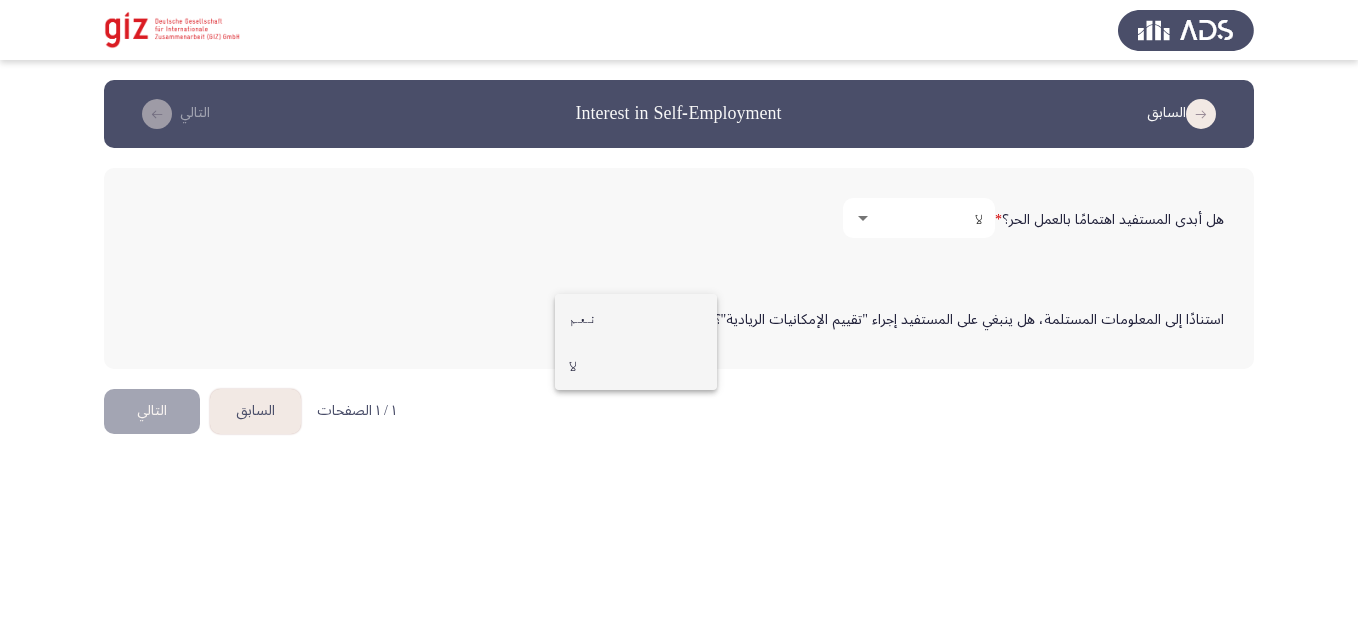 click on "لا" at bounding box center (636, 366) 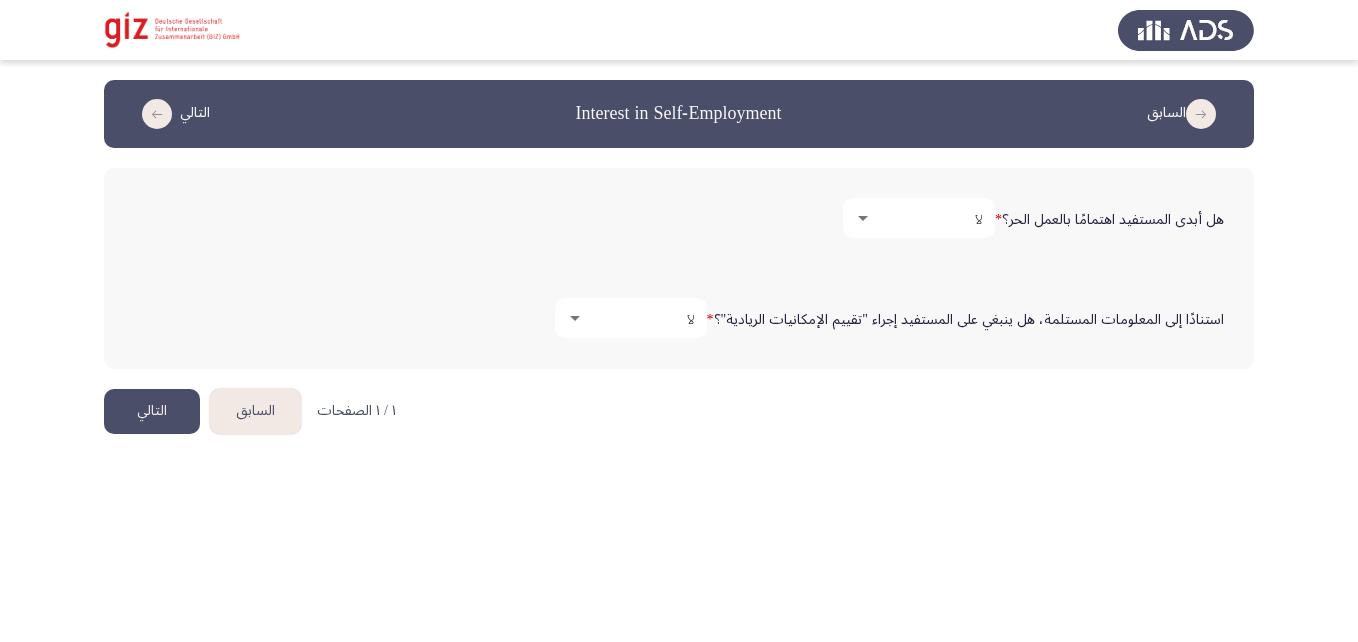 click on "التالي" 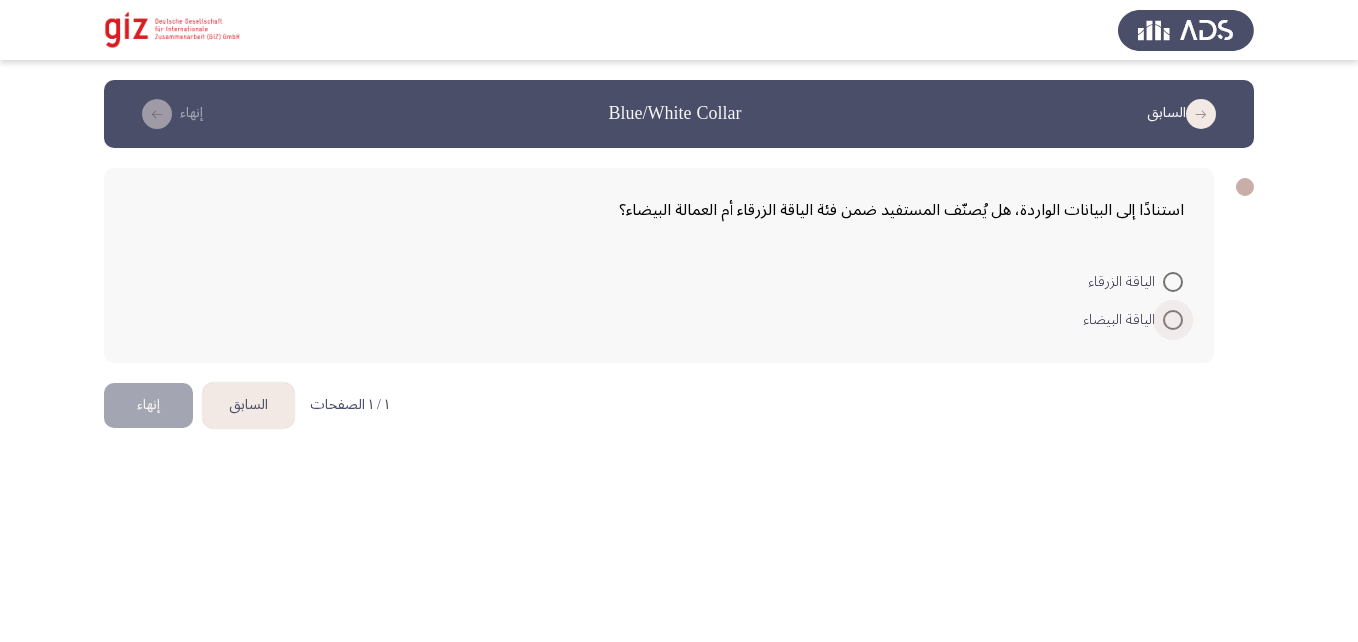 click at bounding box center (1173, 320) 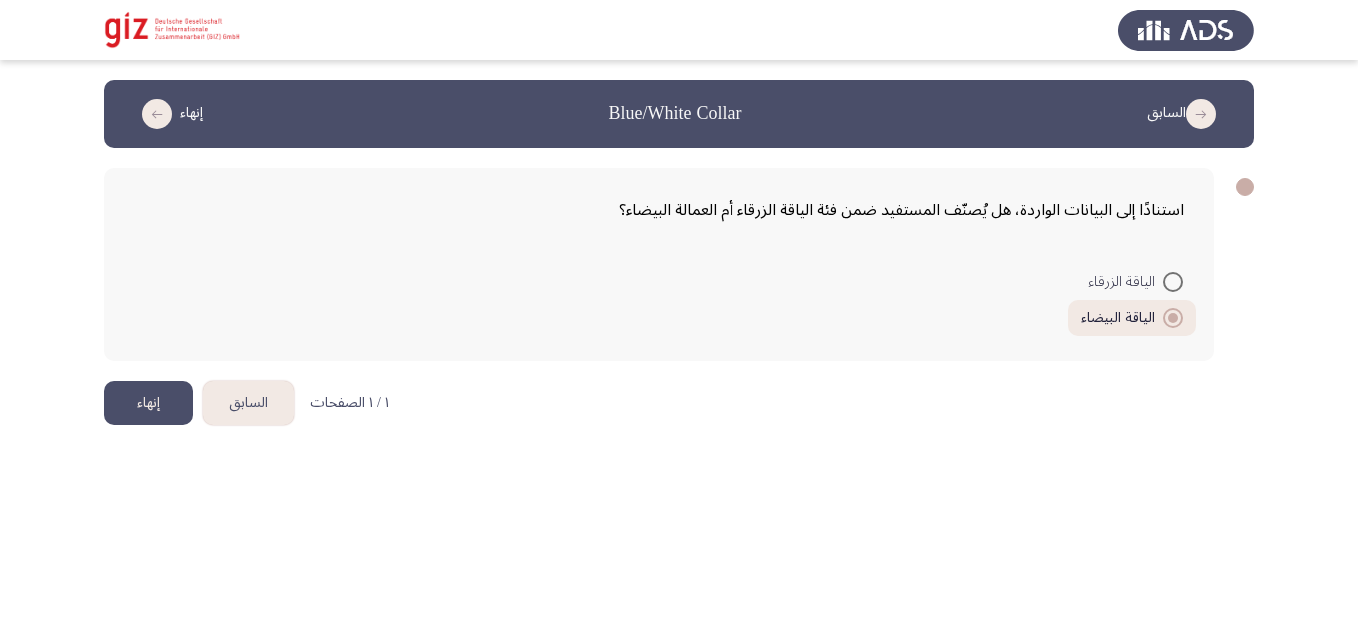 click on "إنهاء" 